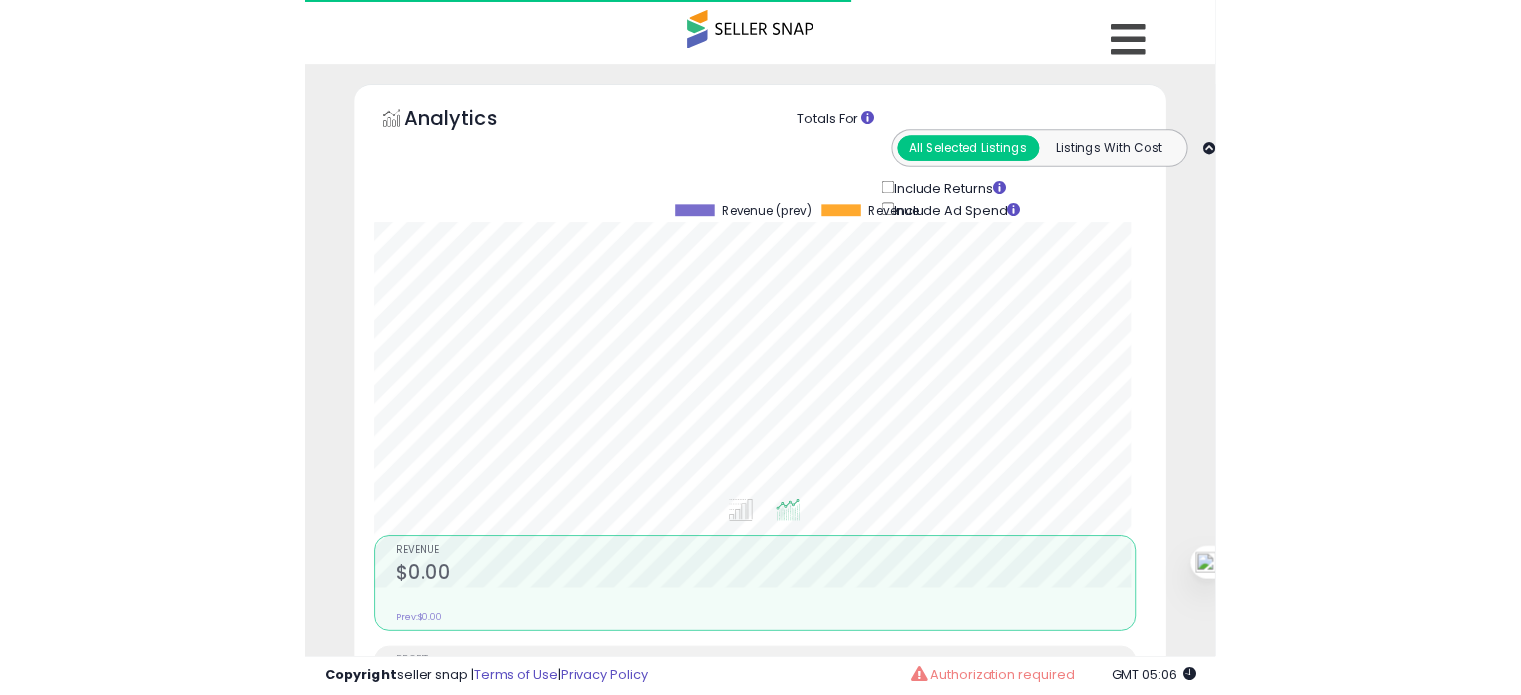 scroll, scrollTop: 0, scrollLeft: 0, axis: both 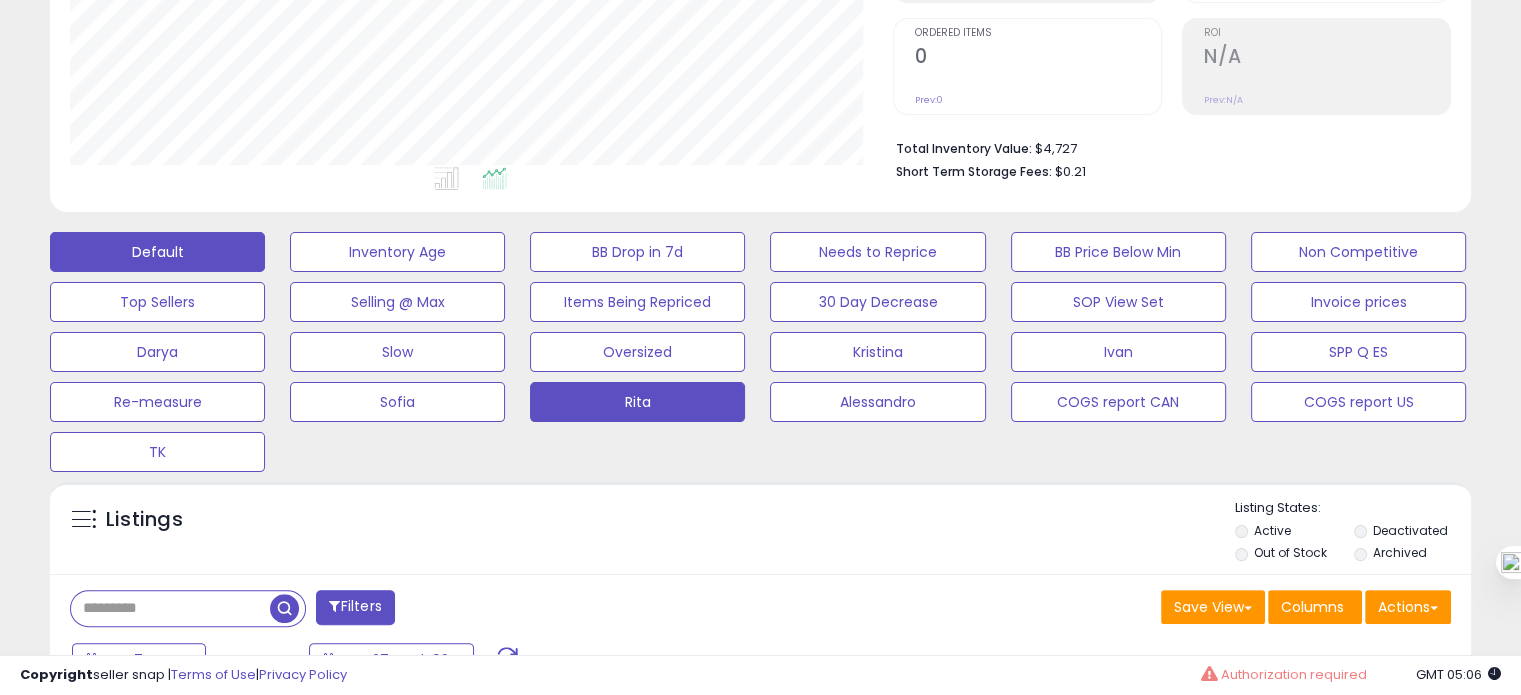 click on "Rita" at bounding box center [397, 252] 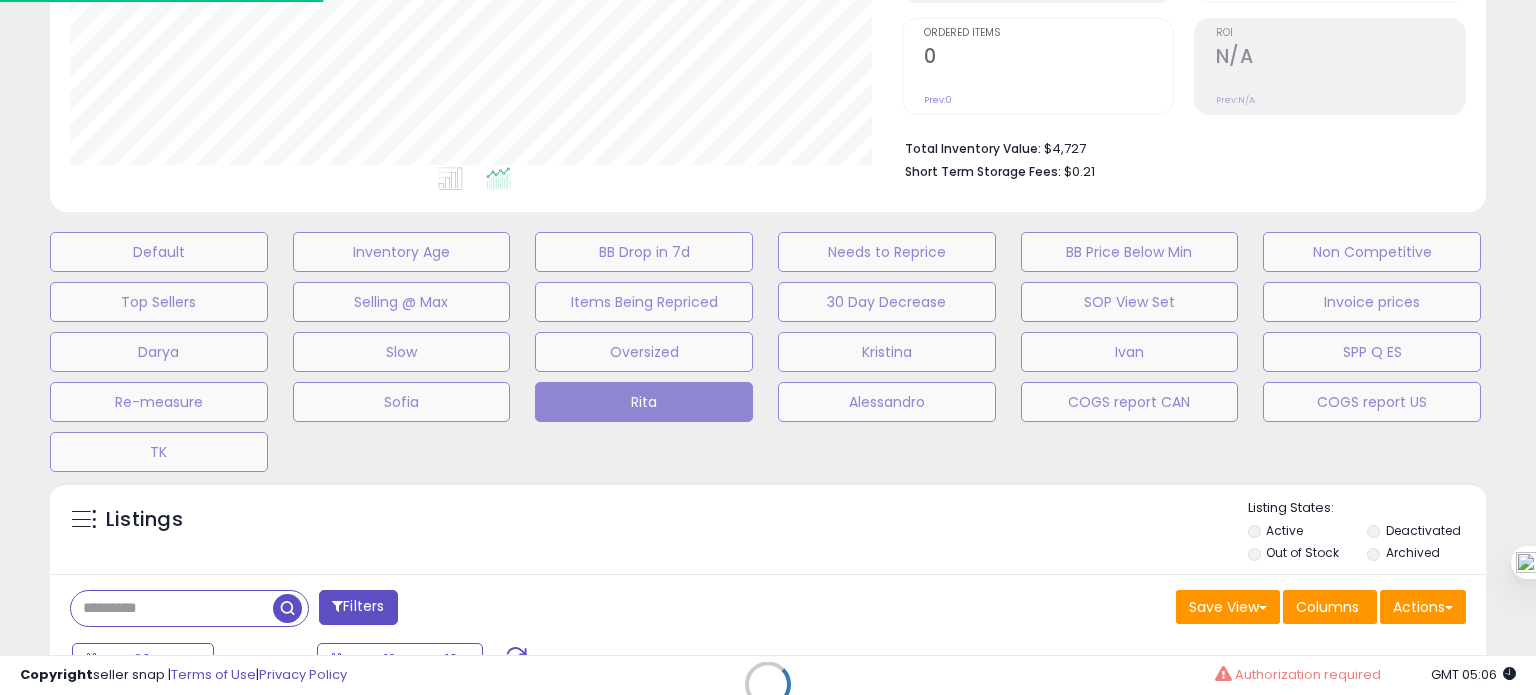 scroll, scrollTop: 999589, scrollLeft: 999168, axis: both 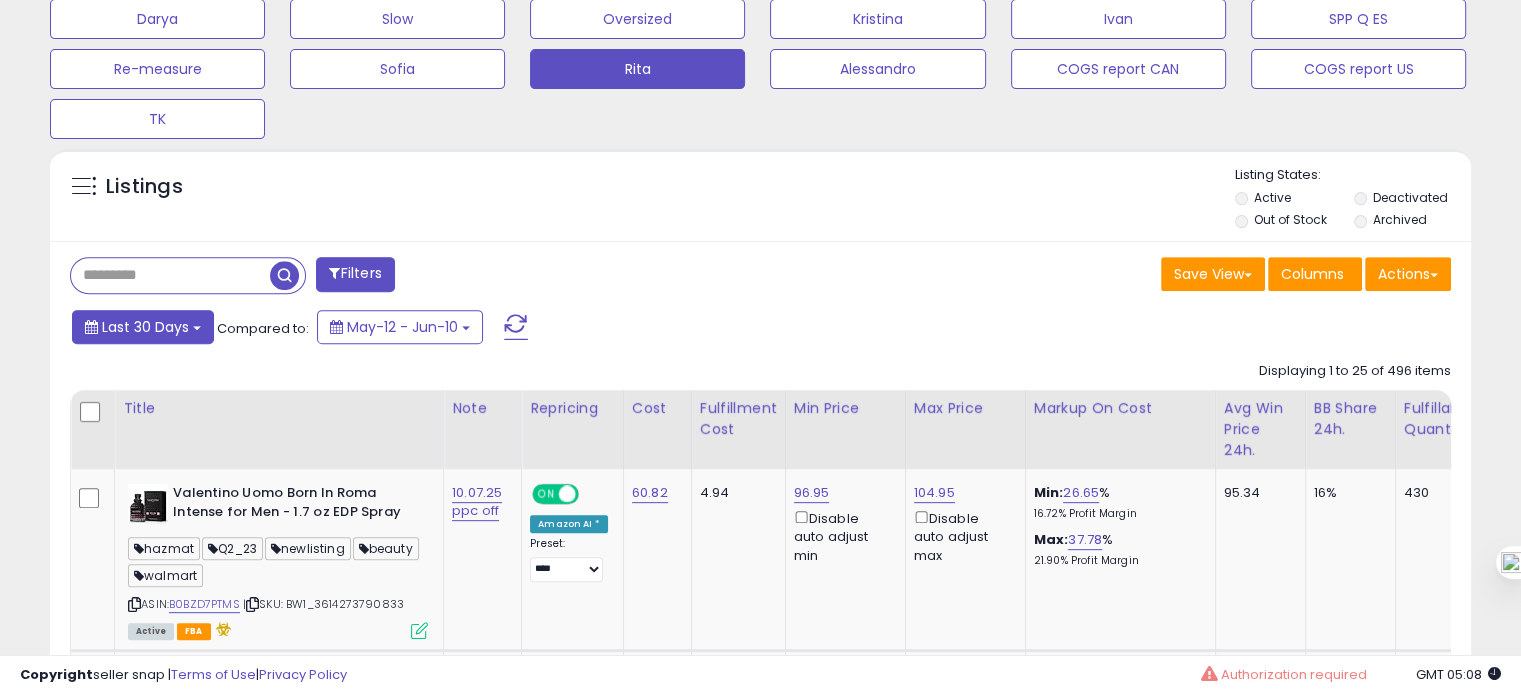 click on "Last 30 Days" at bounding box center (145, 327) 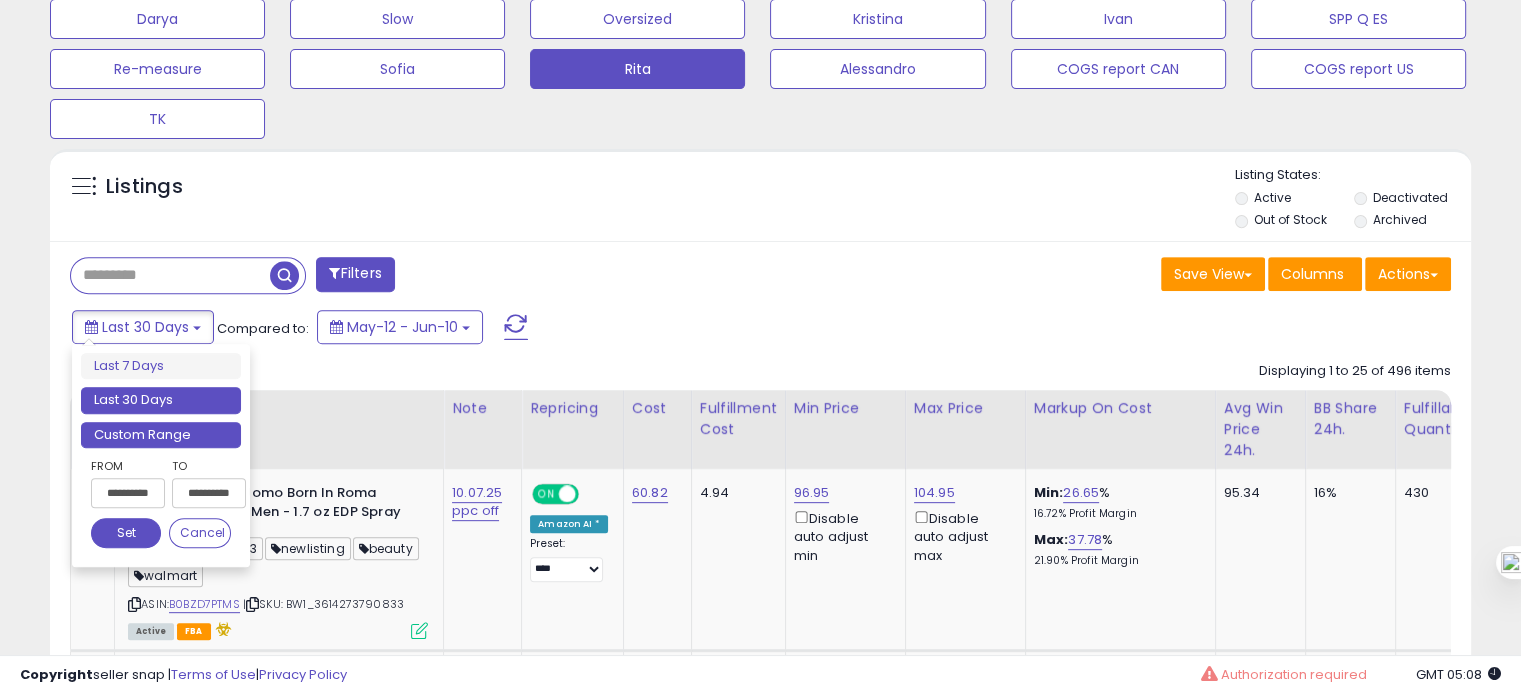 click on "Custom Range" at bounding box center [161, 435] 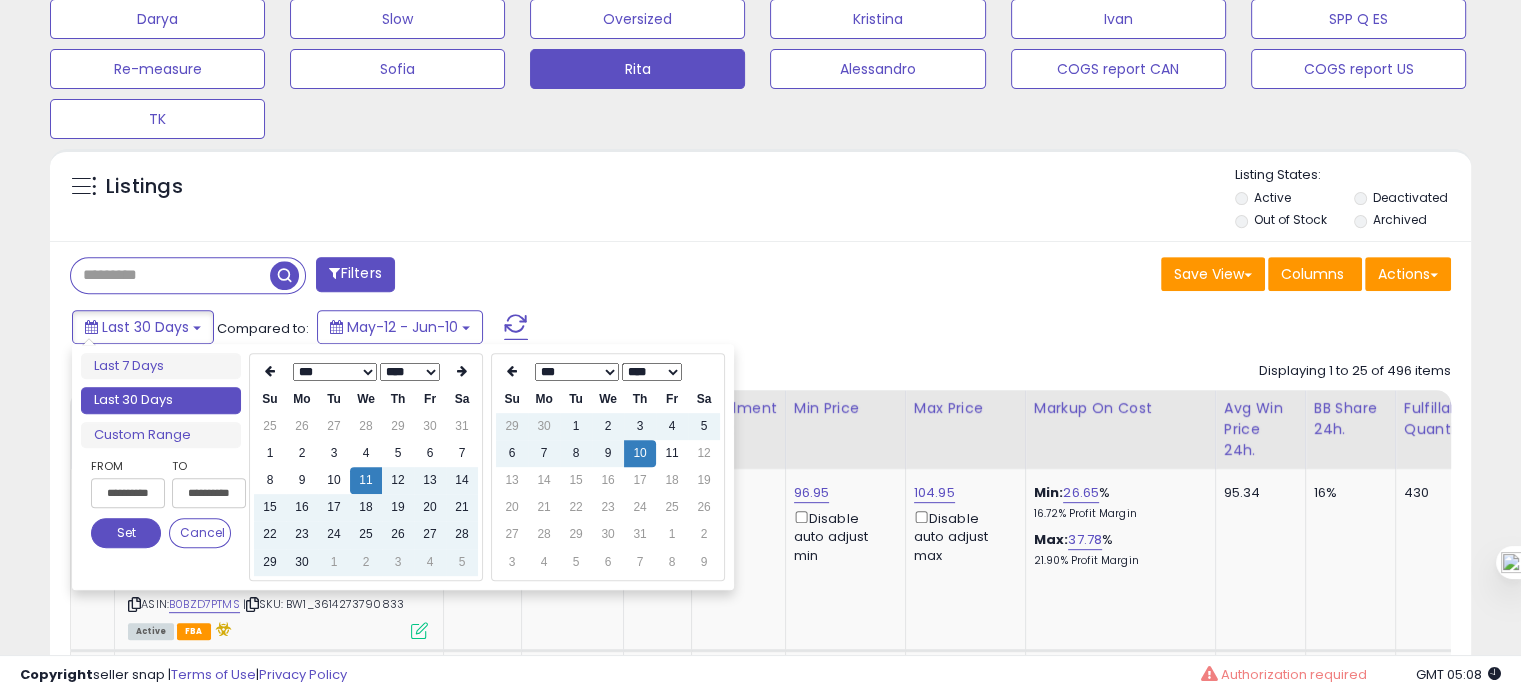 type on "**********" 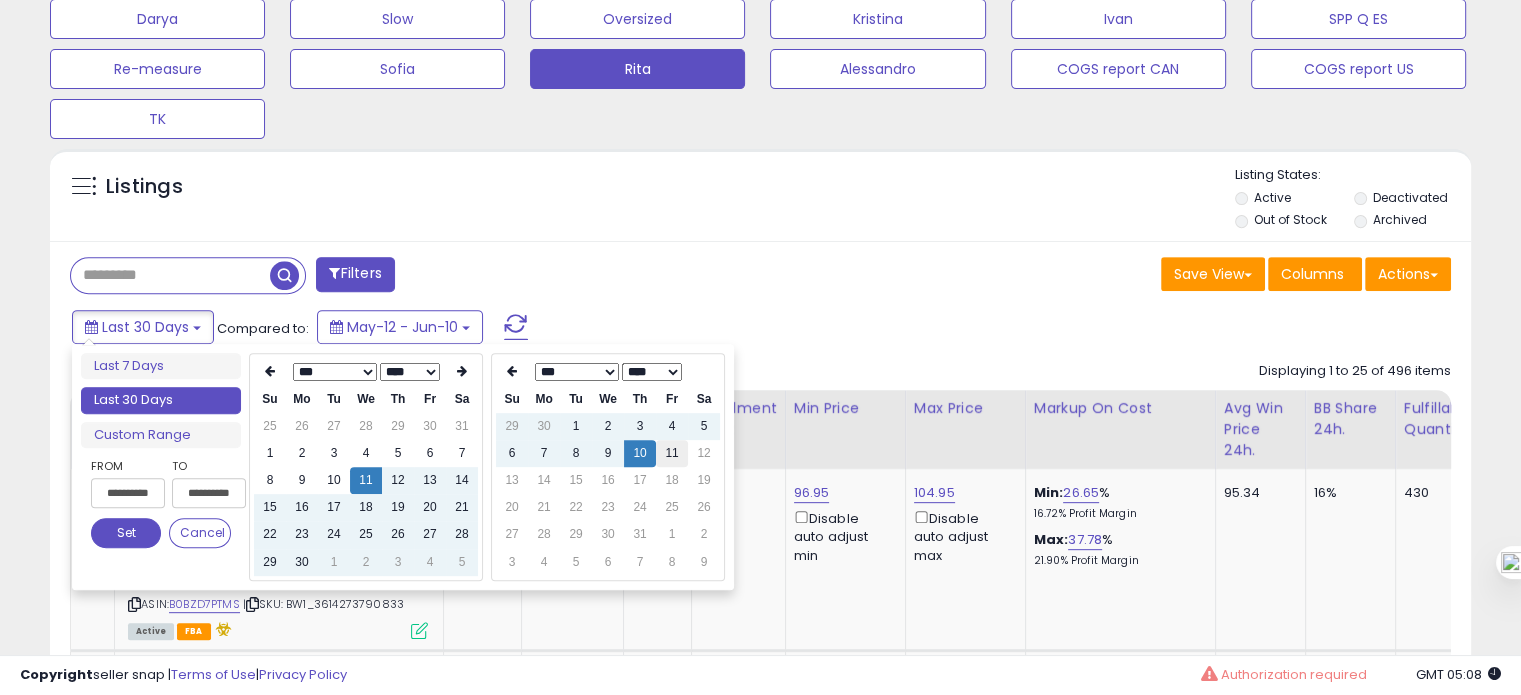 click on "11" at bounding box center (672, 453) 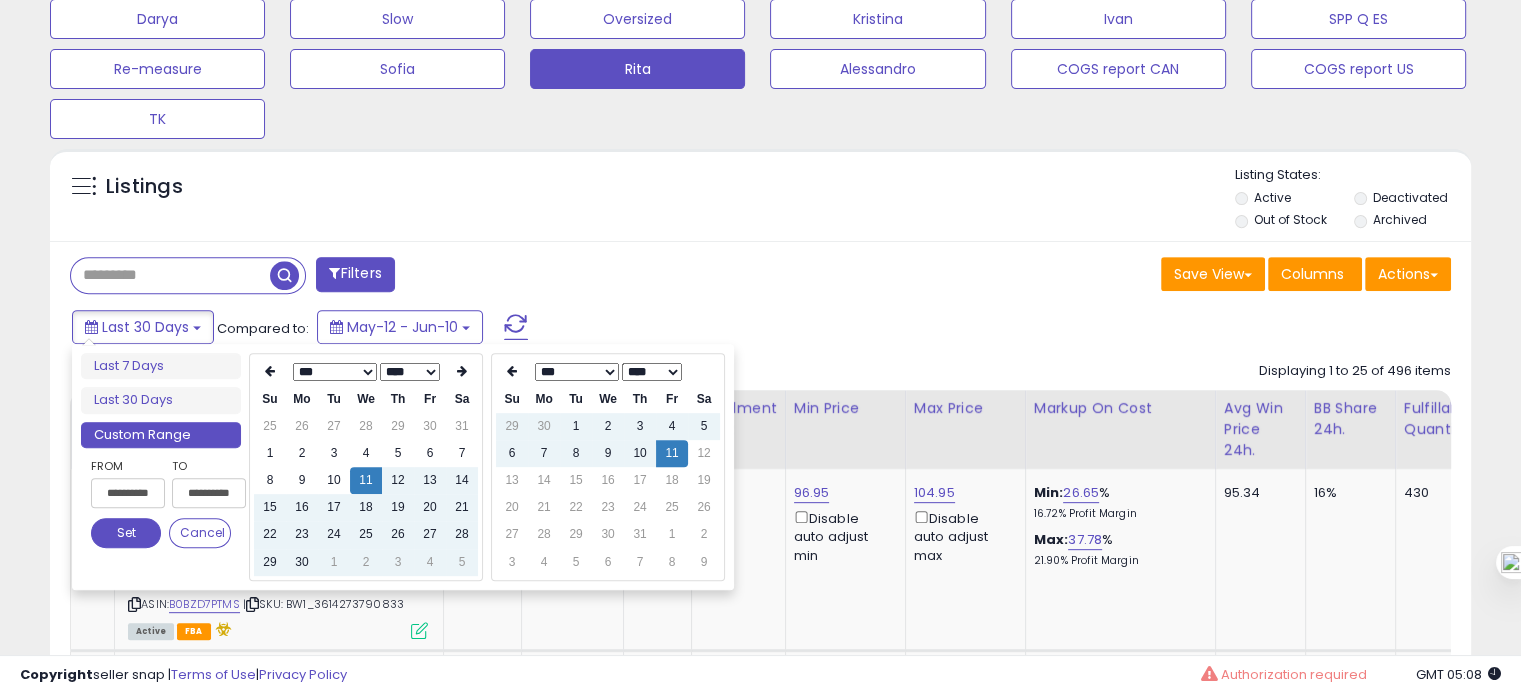 type on "**********" 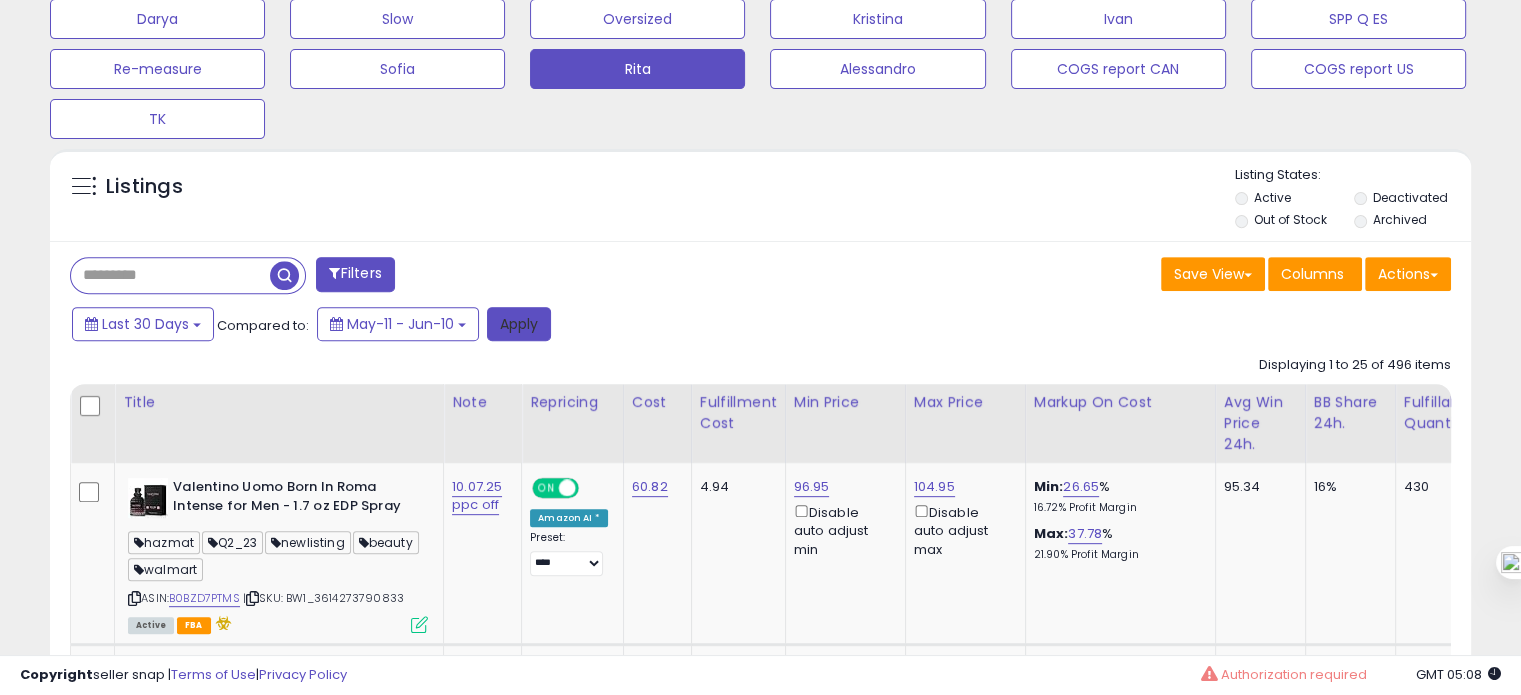 click on "Apply" at bounding box center [519, 324] 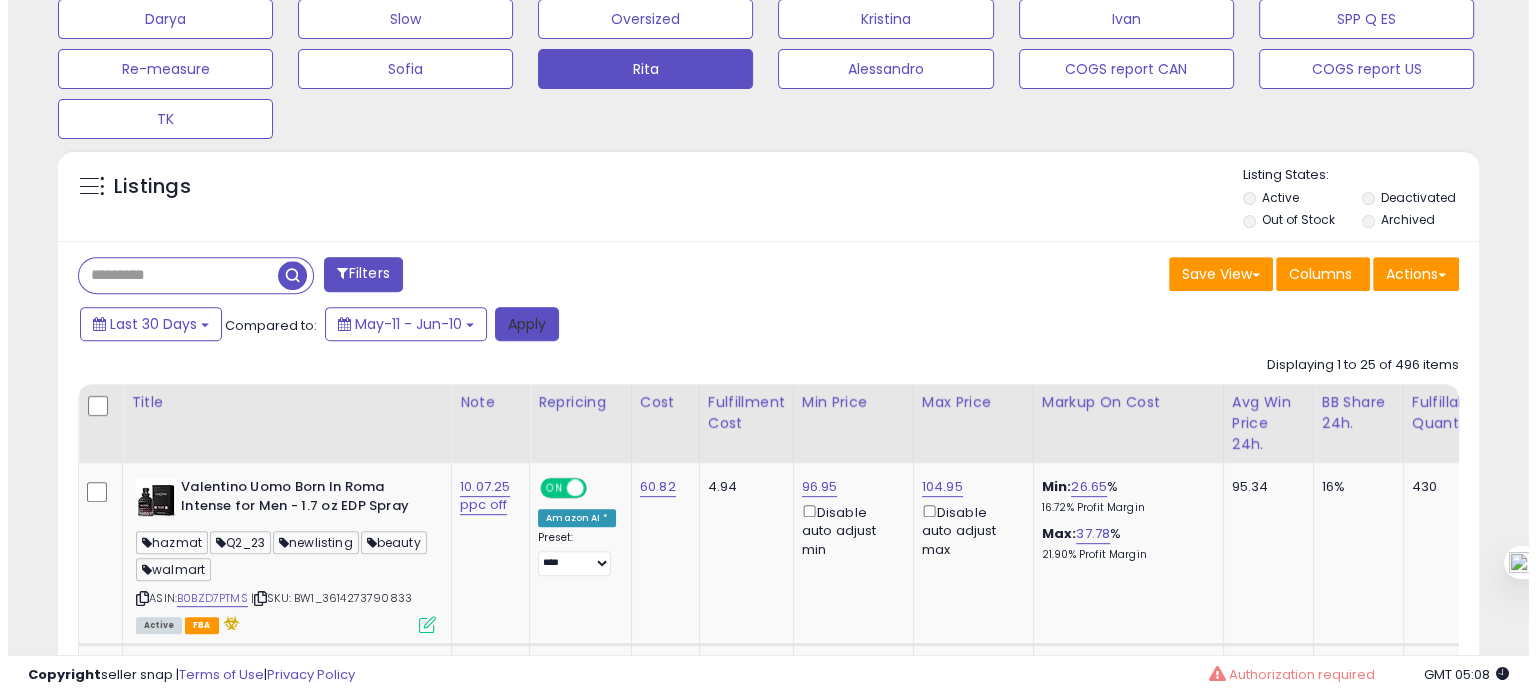 scroll, scrollTop: 693, scrollLeft: 0, axis: vertical 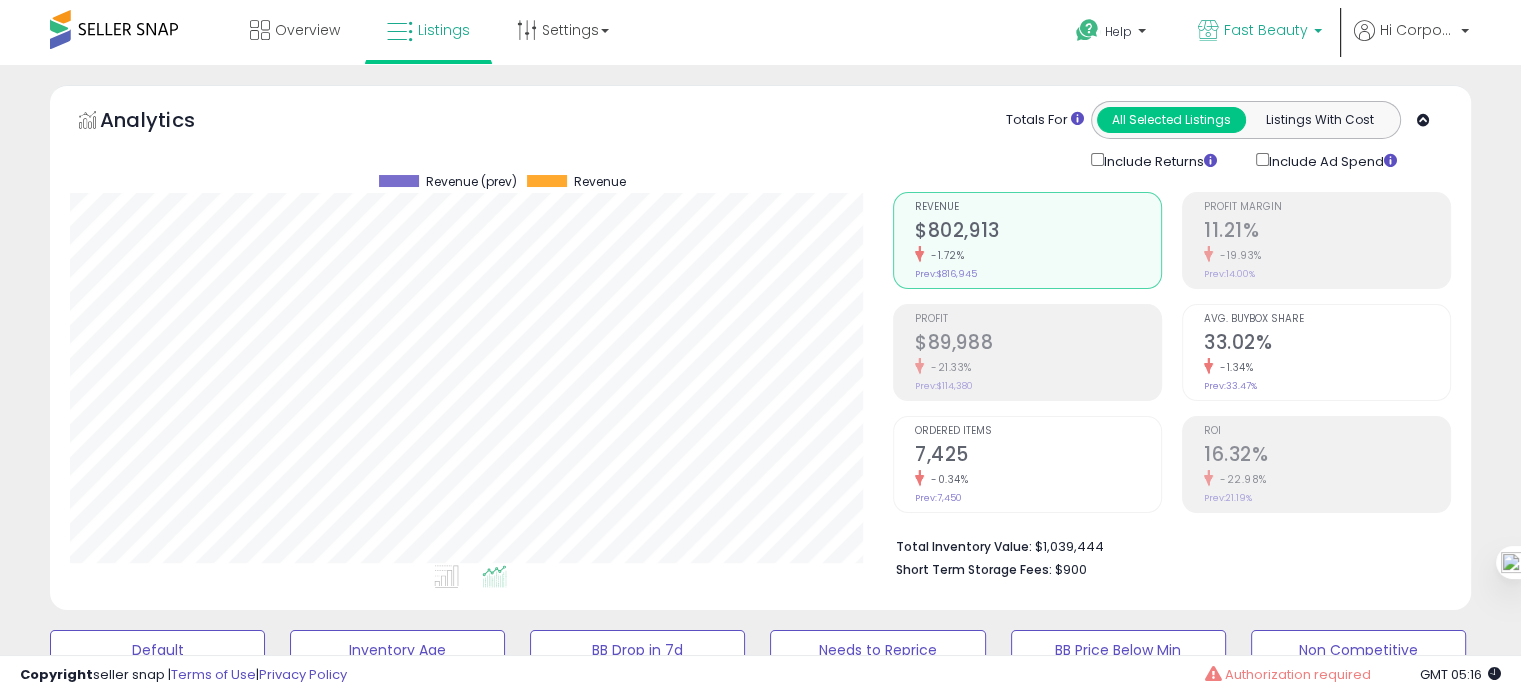click on "Fast Beauty" at bounding box center (1266, 30) 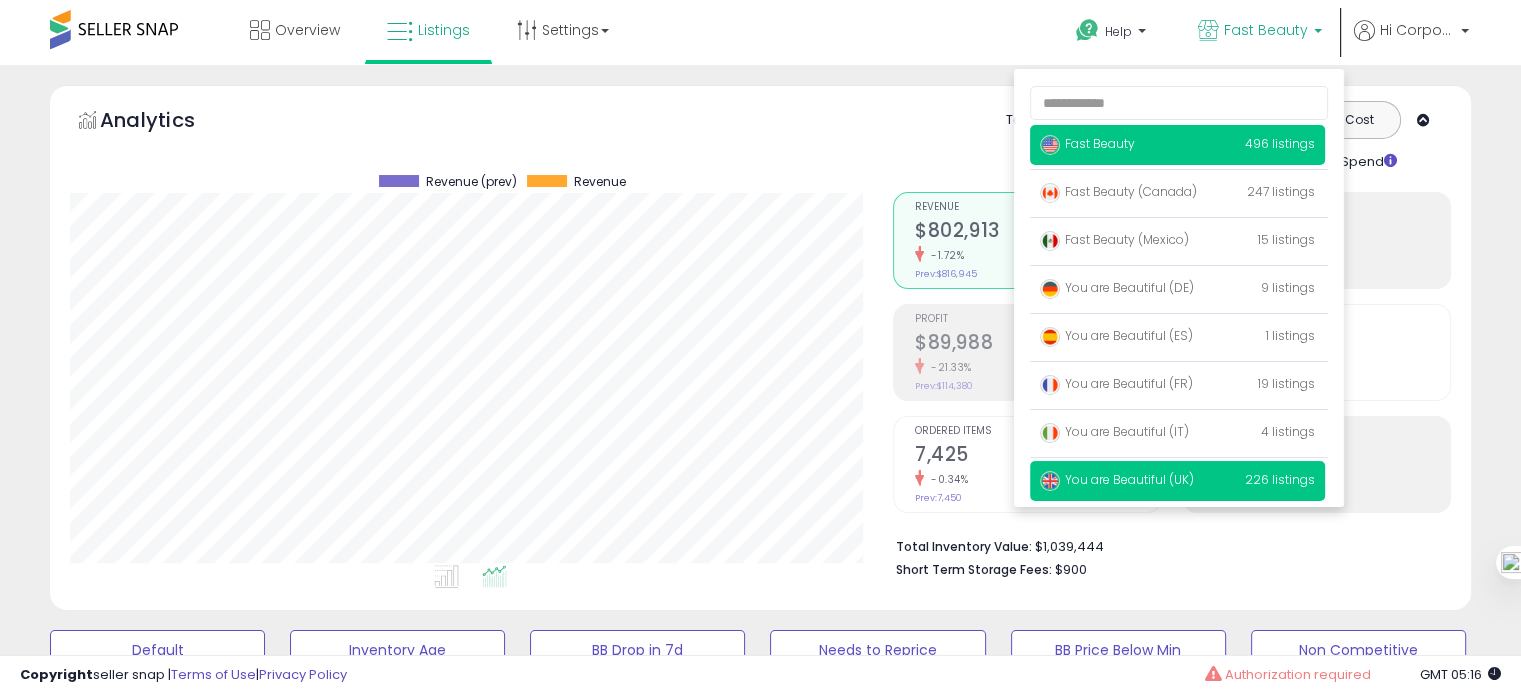 click on "You are Beautiful (UK)" at bounding box center (1117, 479) 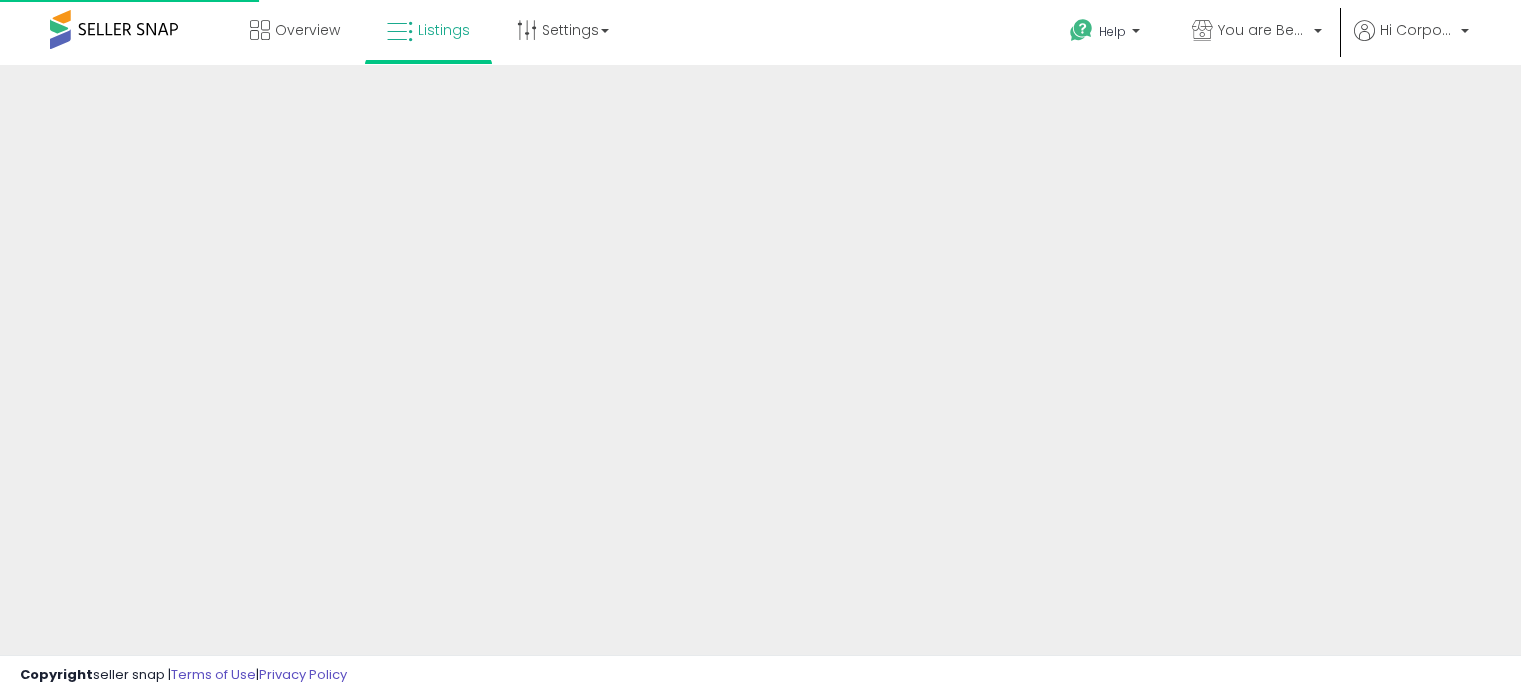scroll, scrollTop: 0, scrollLeft: 0, axis: both 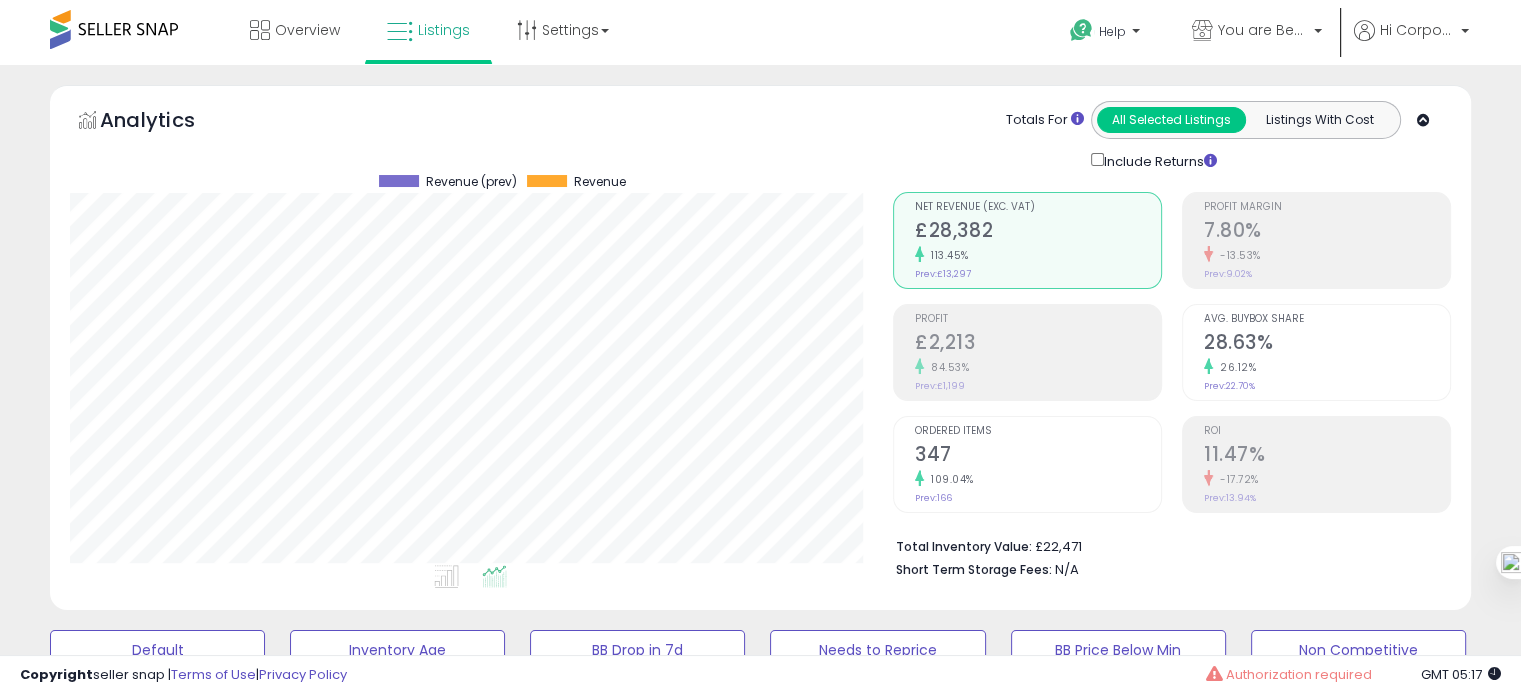click on "Ordered Items" at bounding box center (1038, 431) 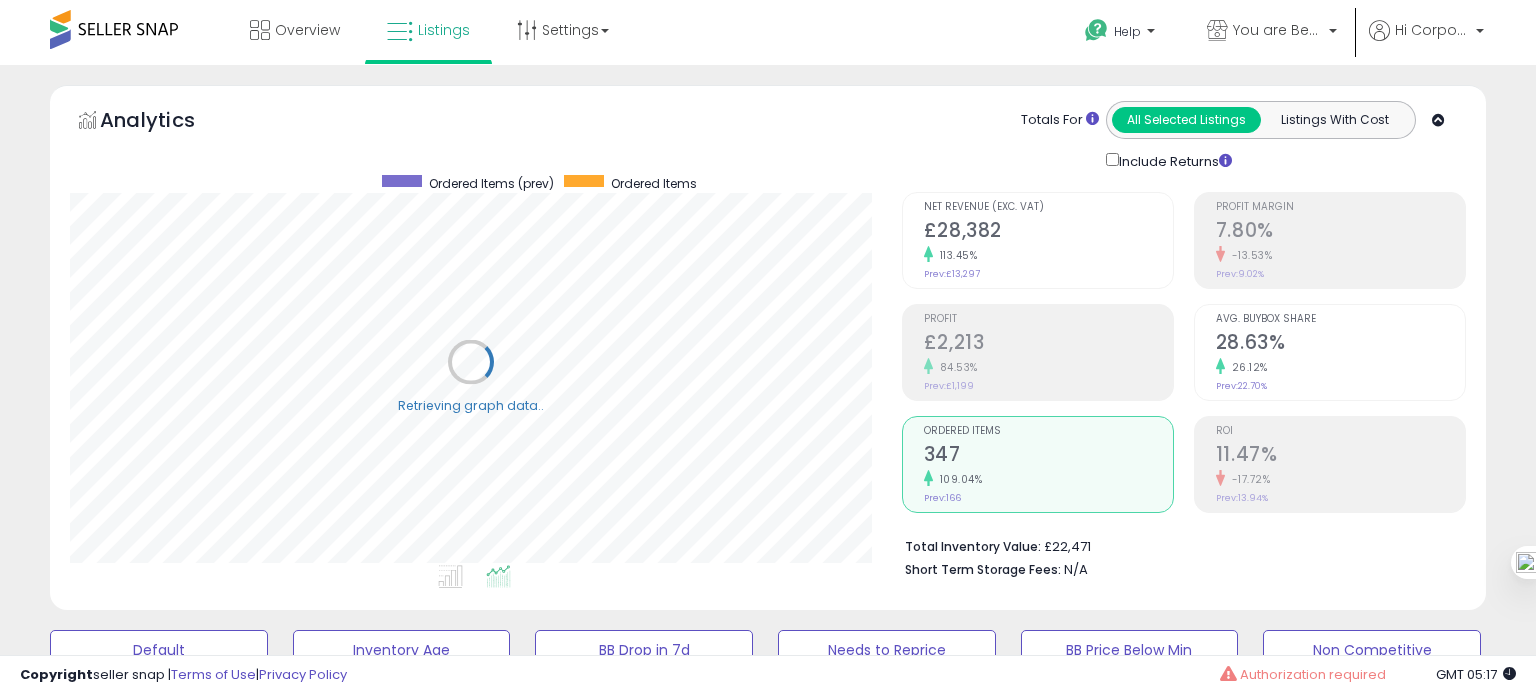 scroll, scrollTop: 999589, scrollLeft: 999168, axis: both 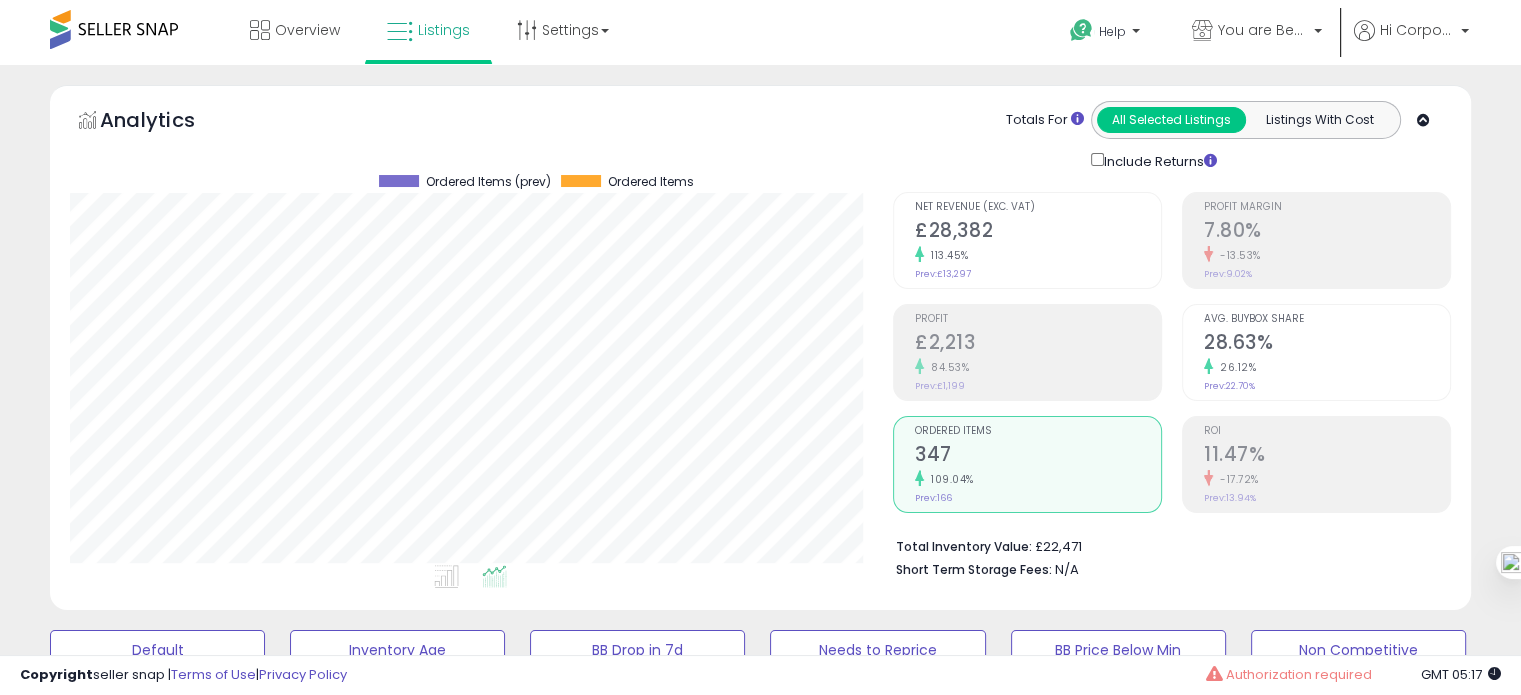 click on "-17.72%" 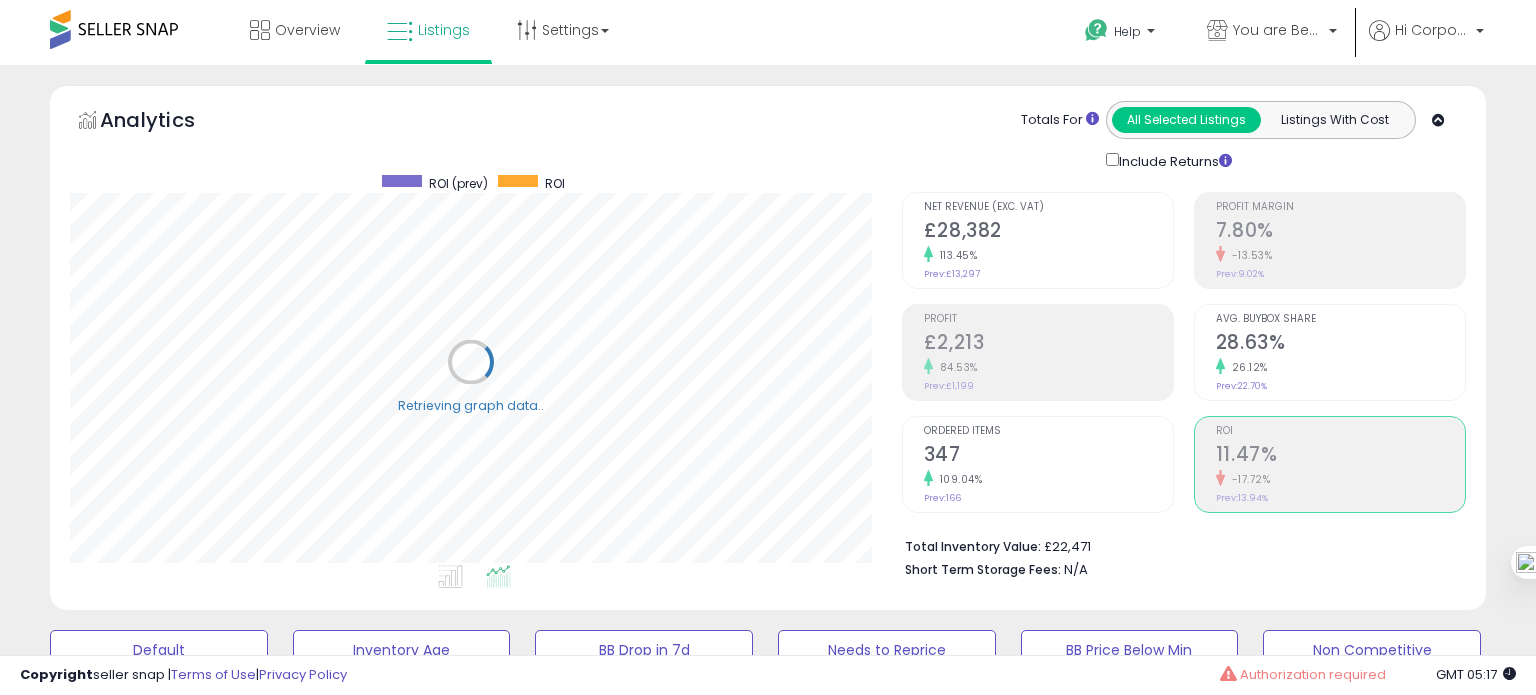 scroll, scrollTop: 999589, scrollLeft: 999168, axis: both 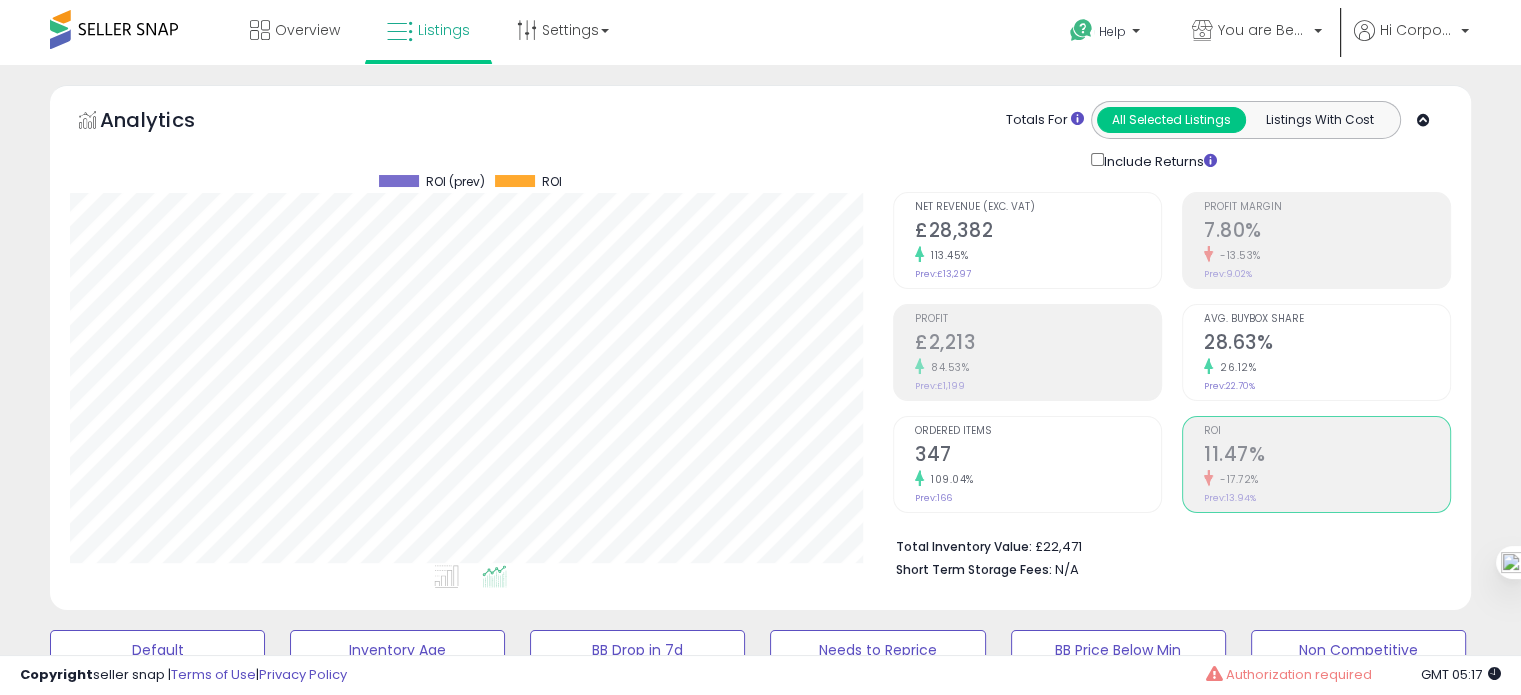 click on "£28,382" 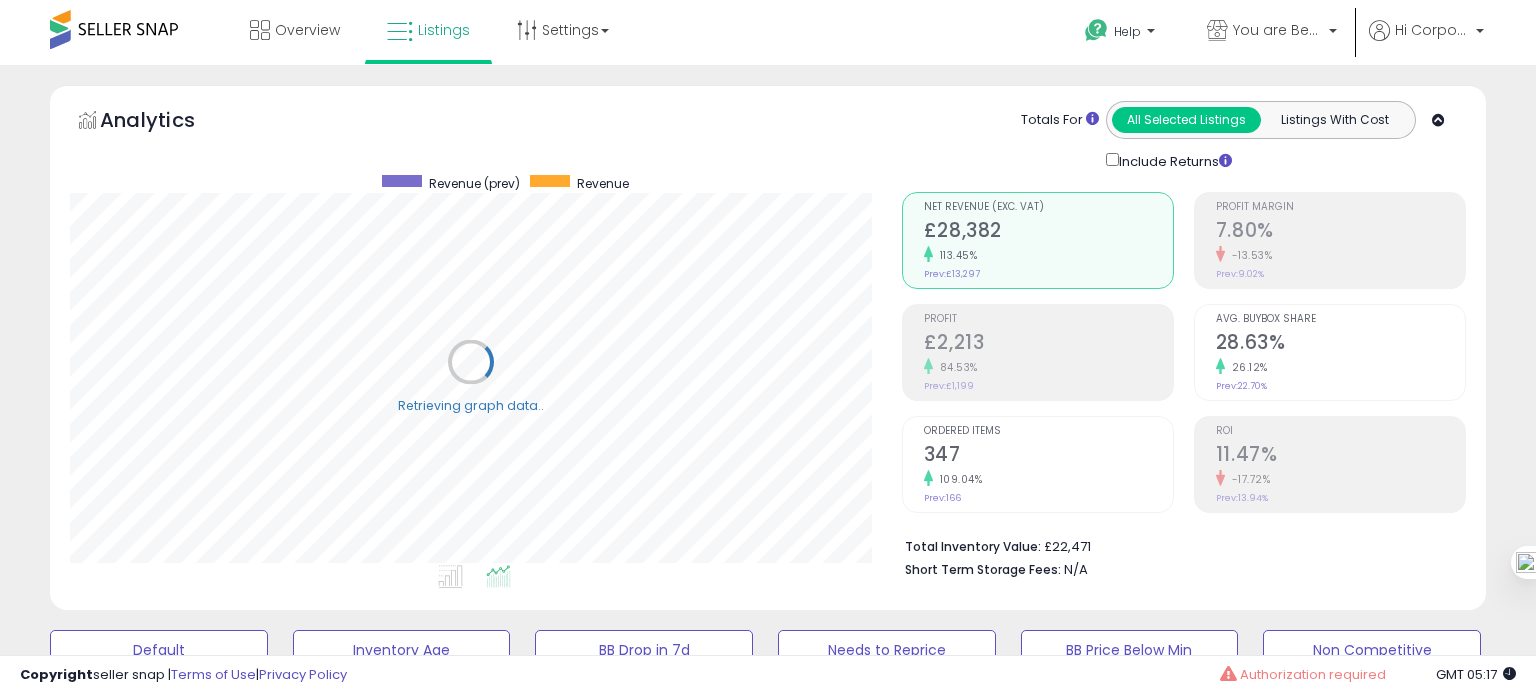 scroll, scrollTop: 999589, scrollLeft: 999168, axis: both 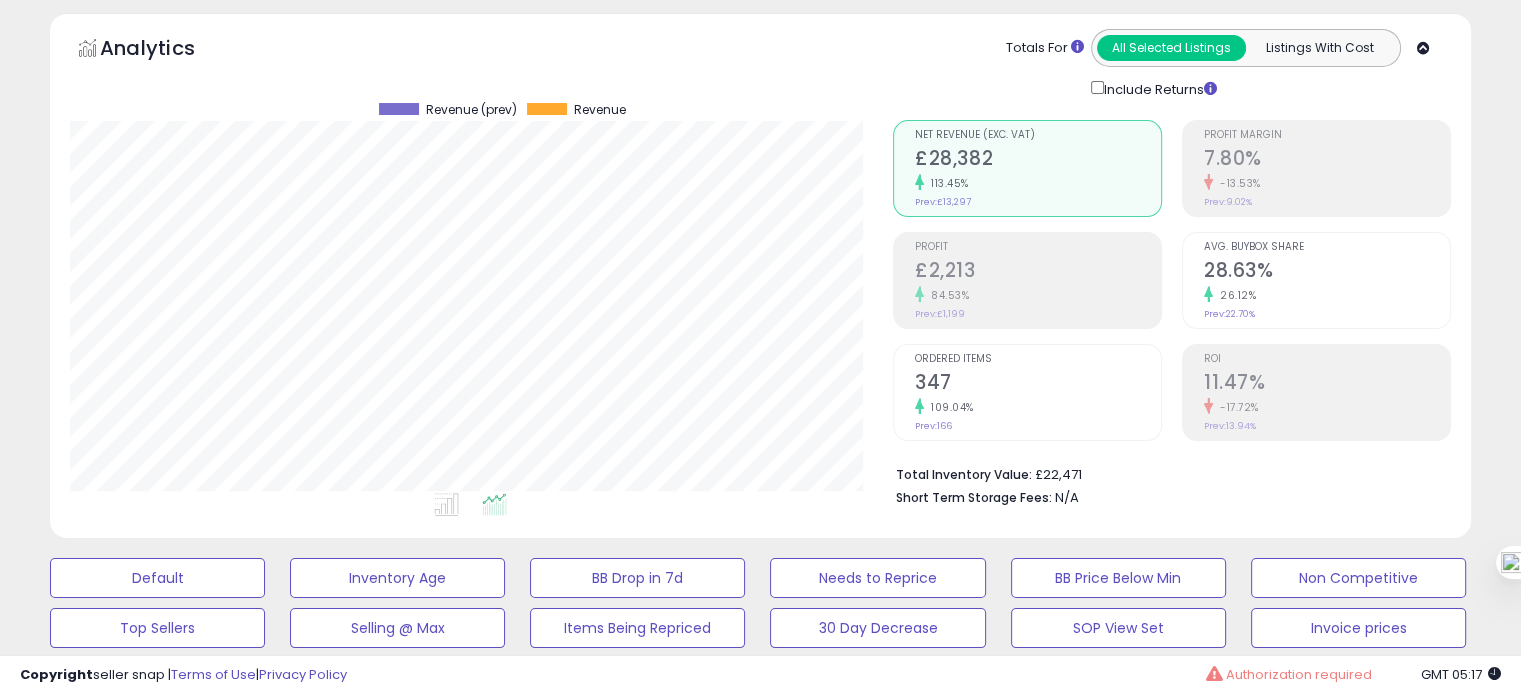 click on "£2,213" at bounding box center (1038, 272) 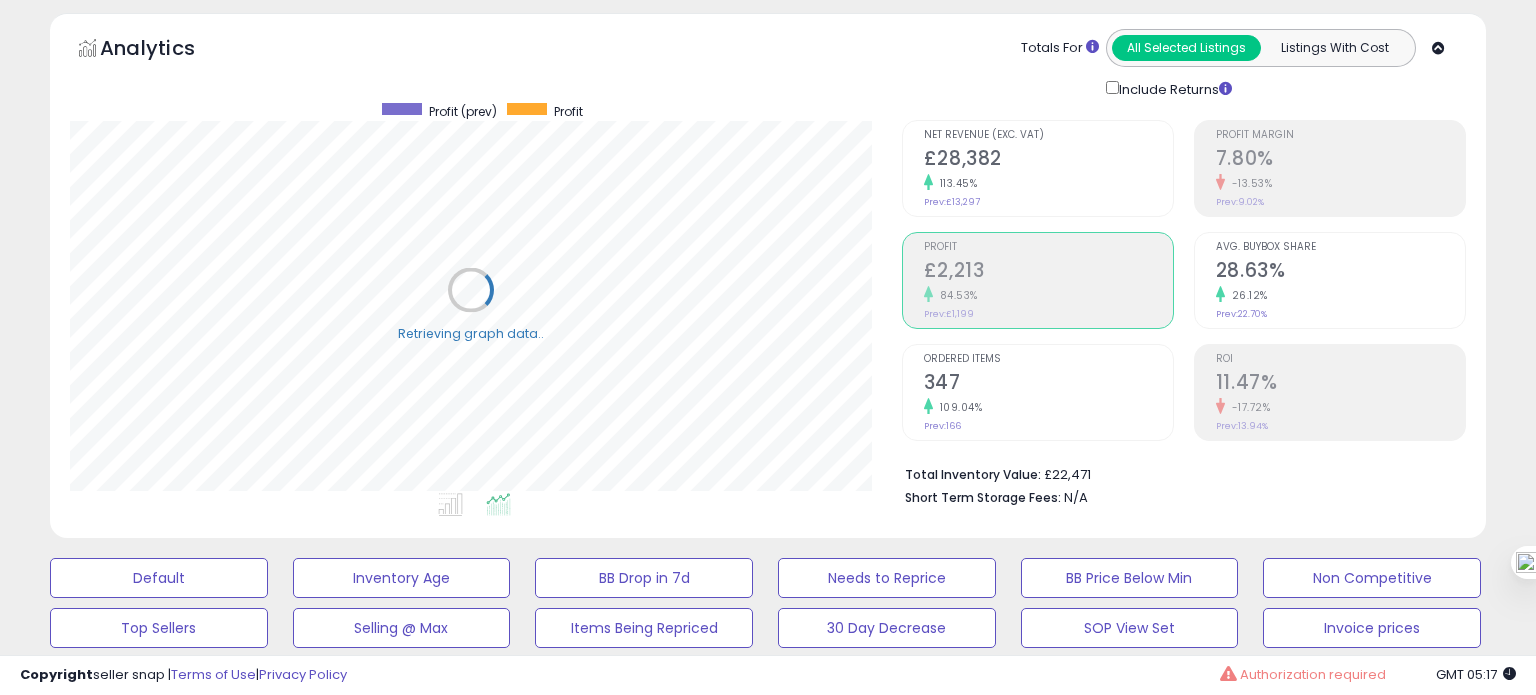 scroll, scrollTop: 999589, scrollLeft: 999168, axis: both 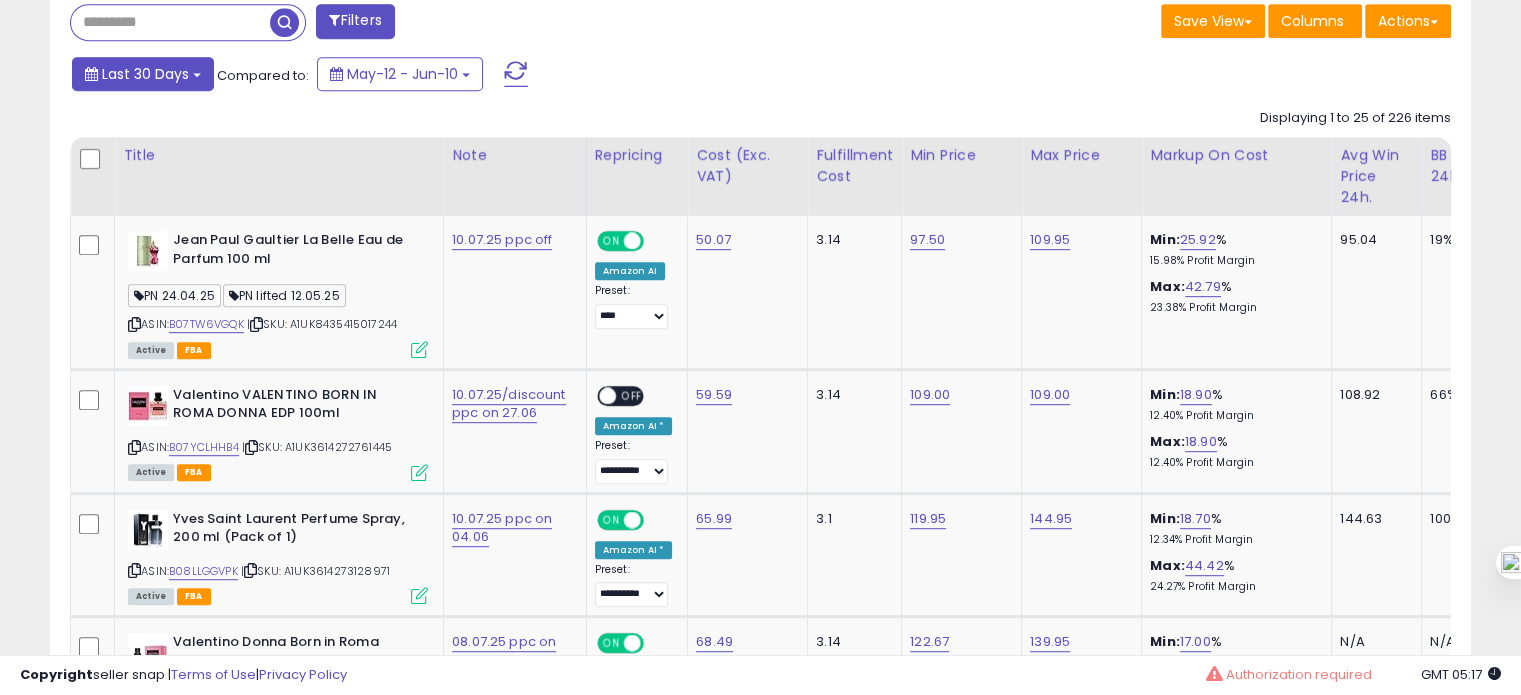 click on "Last 30 Days" at bounding box center (145, 74) 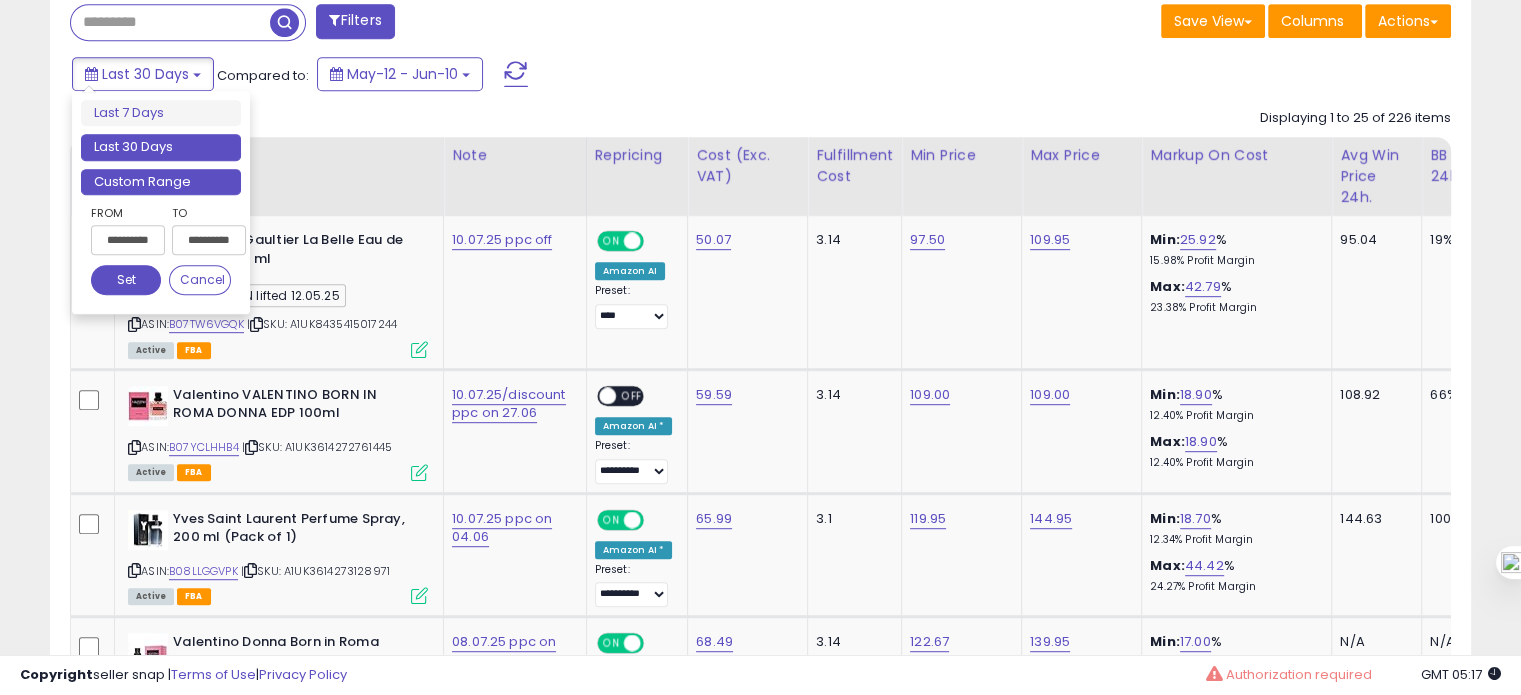 click on "Custom Range" at bounding box center [161, 182] 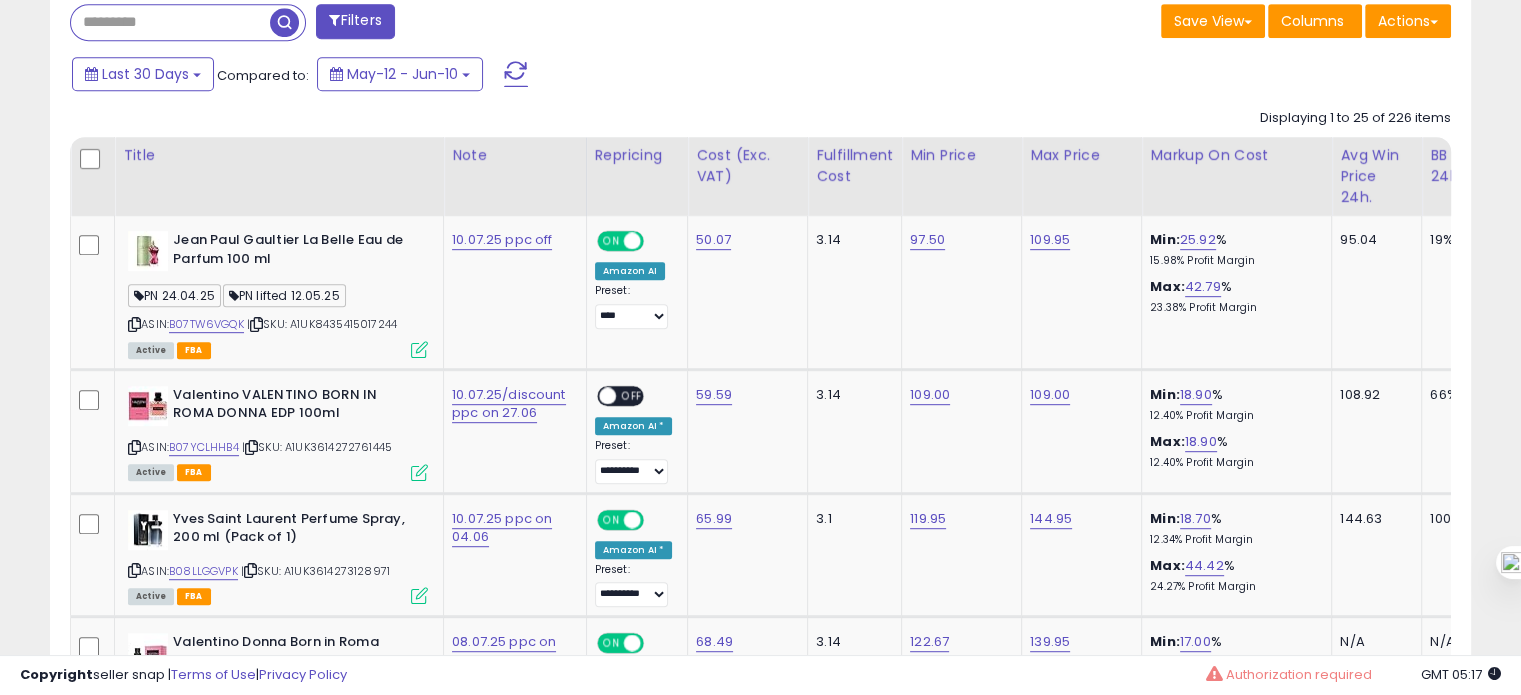 click on "Filters
Save View
Save As New View
Update Current View
Columns" at bounding box center [760, 1837] 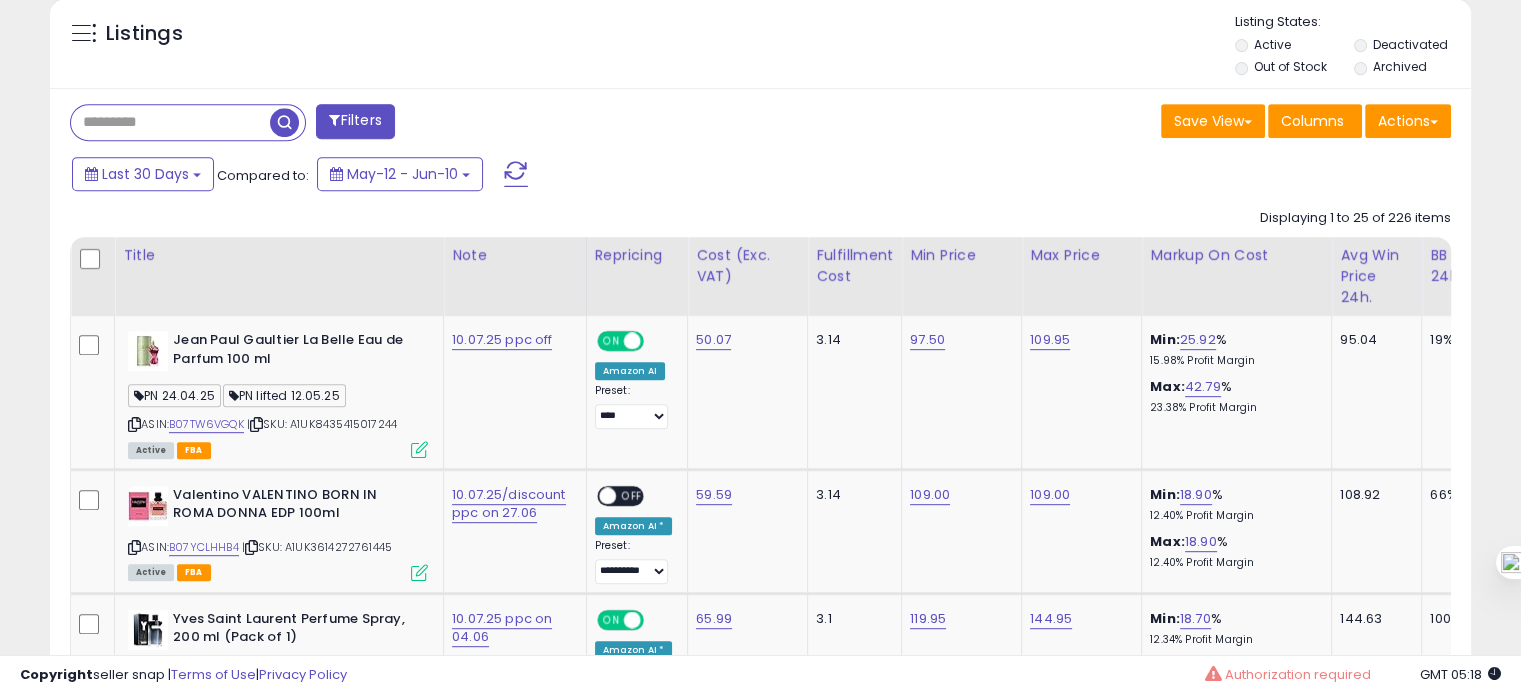 scroll, scrollTop: 888, scrollLeft: 0, axis: vertical 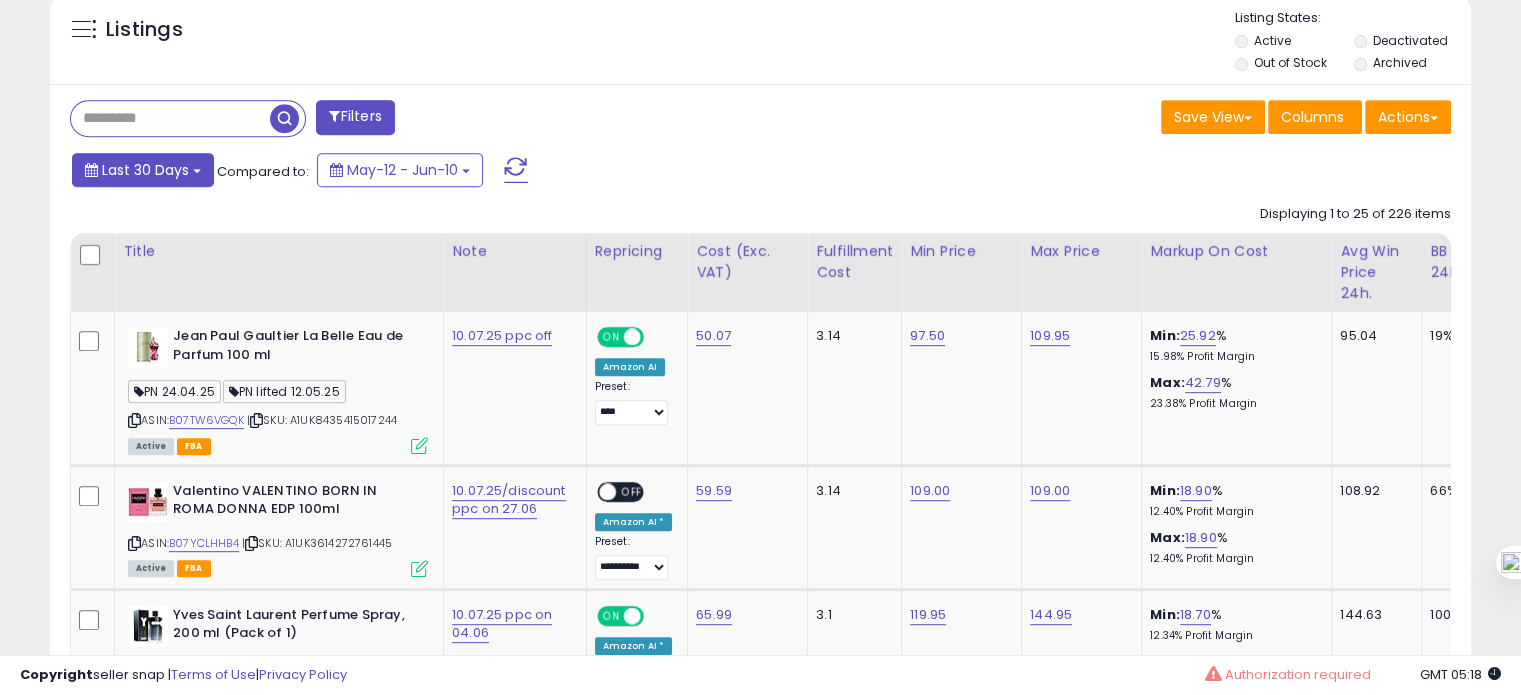 click on "Last 30 Days" at bounding box center [143, 170] 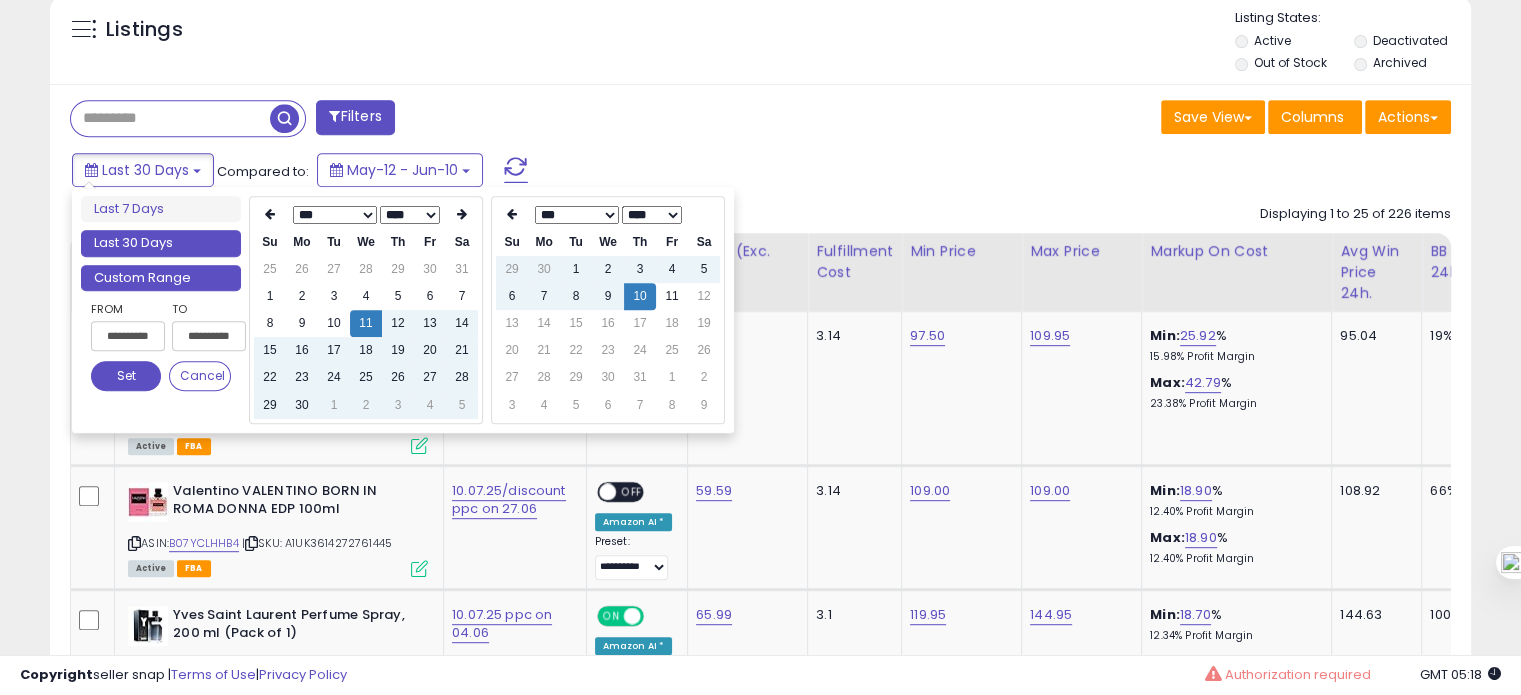 click on "Custom Range" at bounding box center (161, 278) 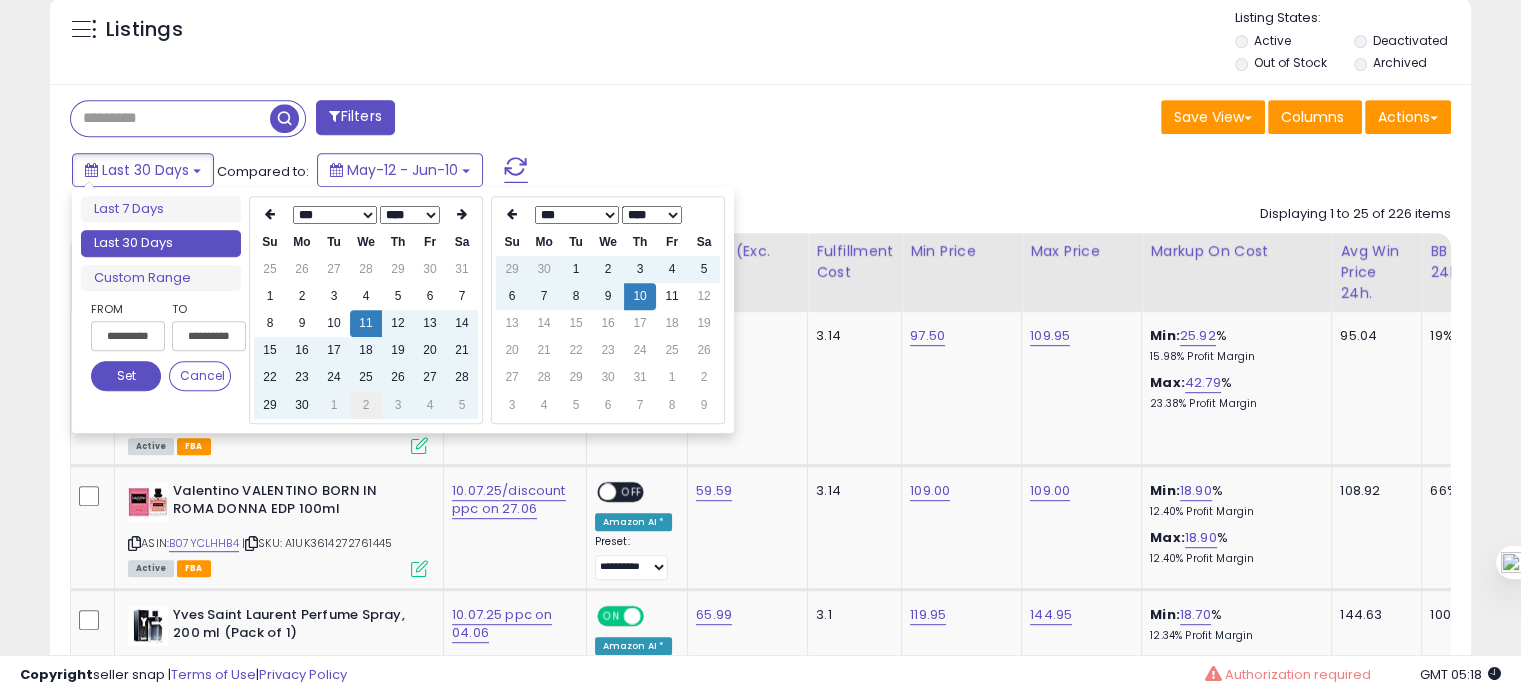 click on "2" at bounding box center [366, 405] 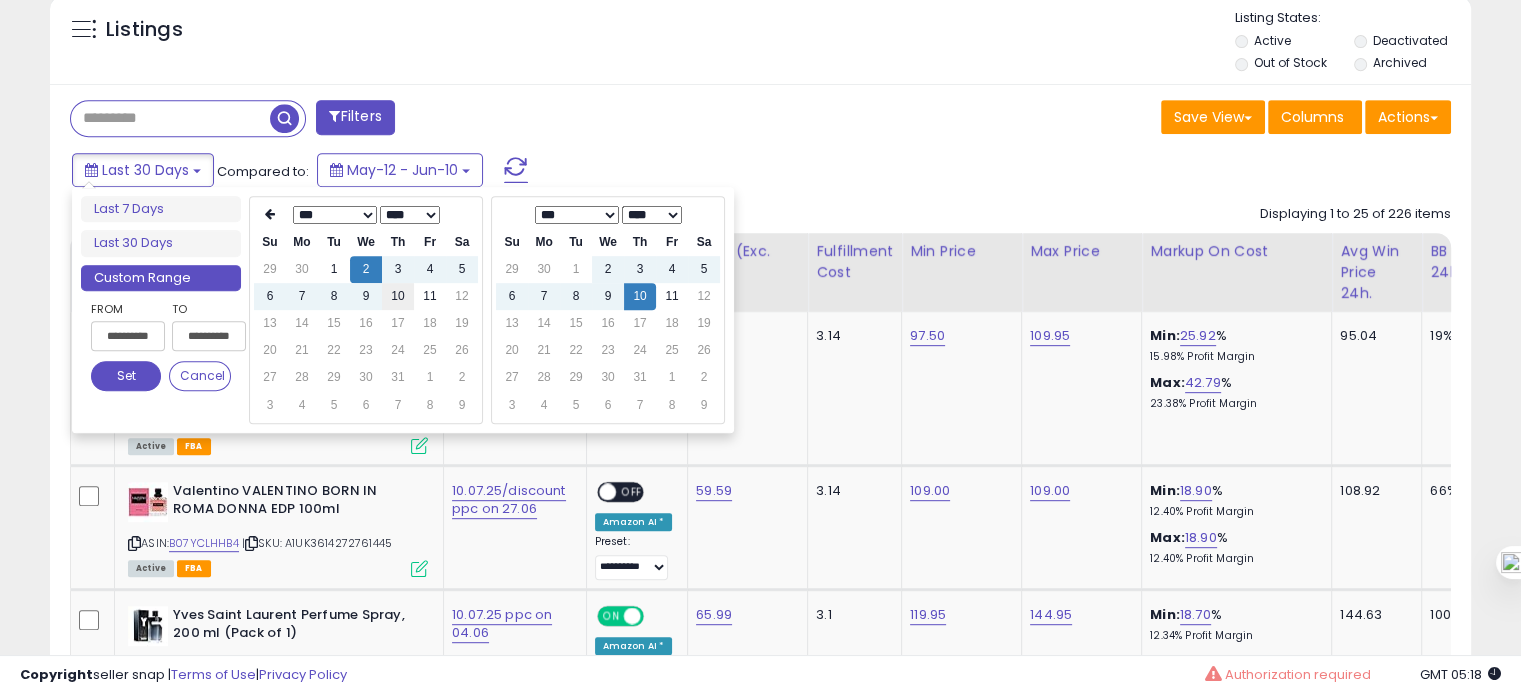 click on "10" at bounding box center (398, 296) 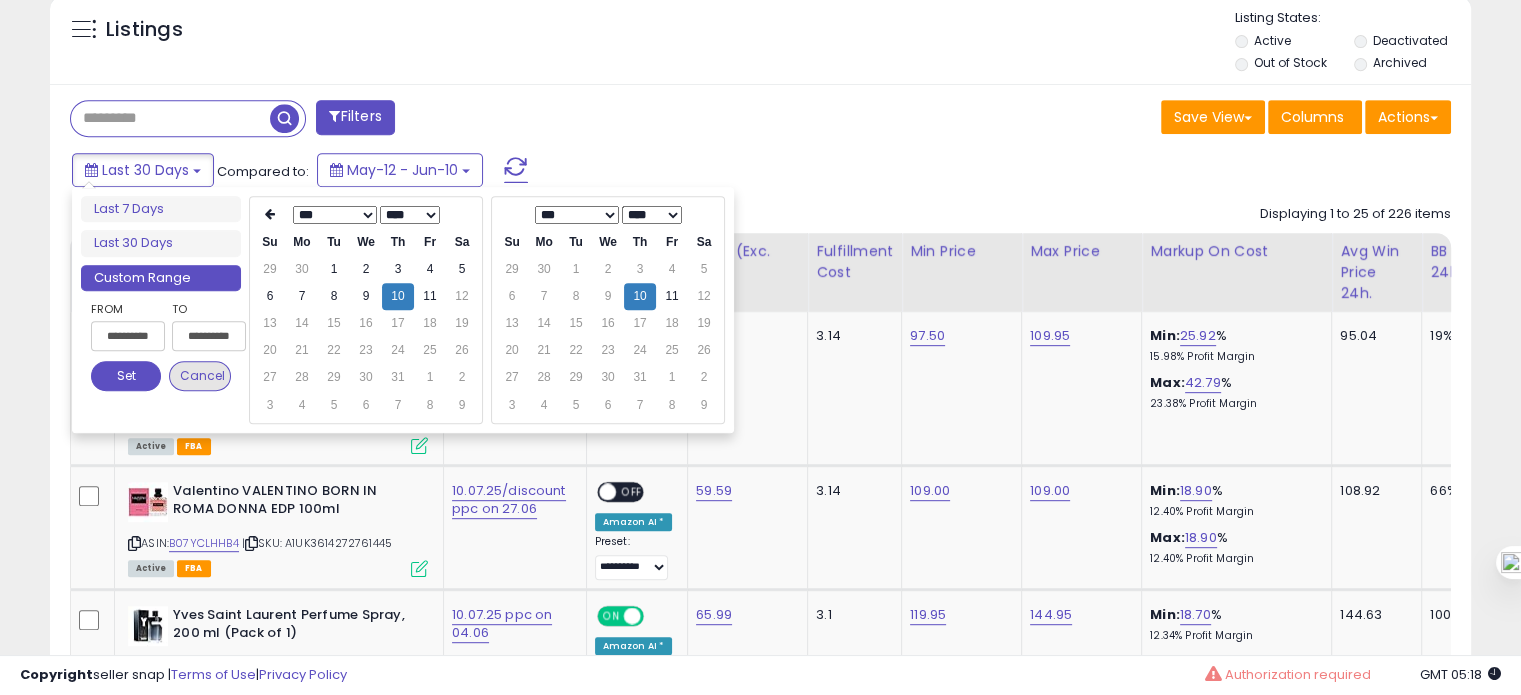 type on "**********" 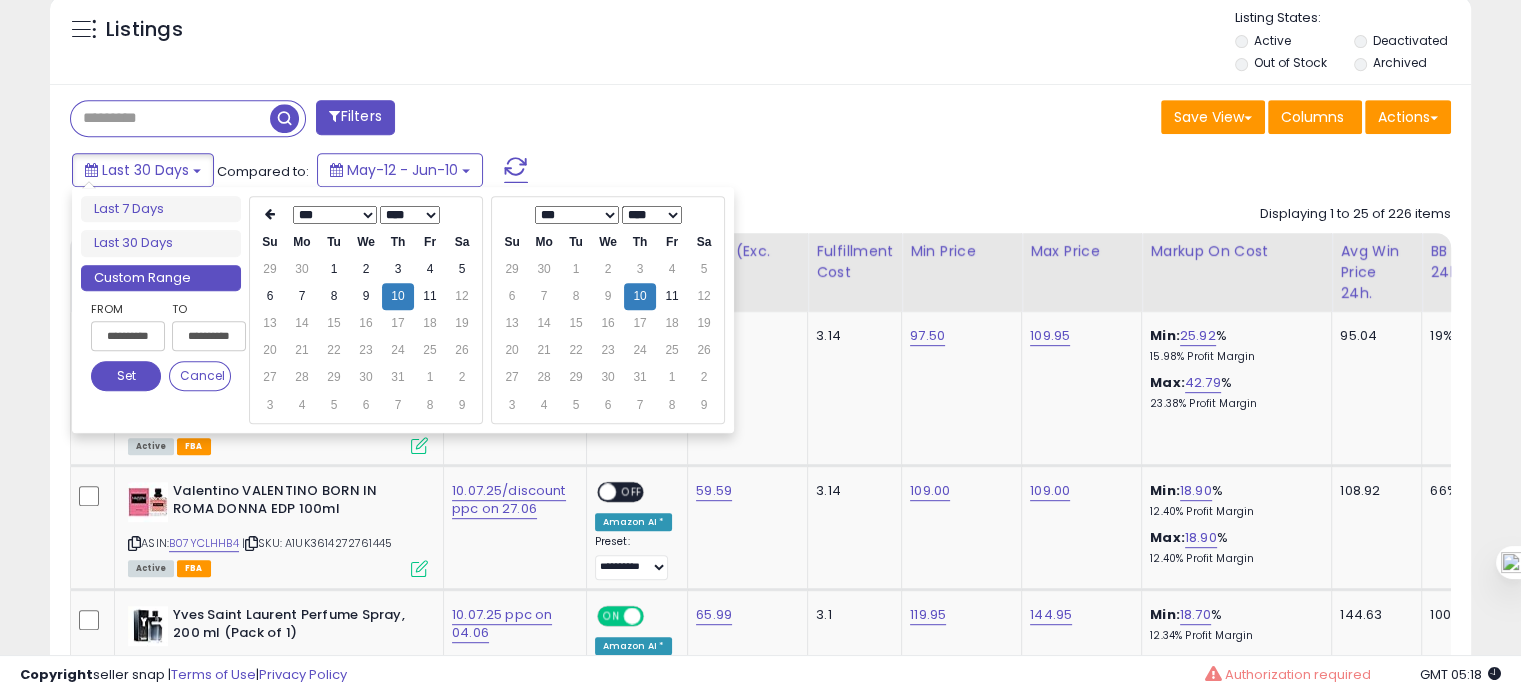 click on "Set" at bounding box center [126, 376] 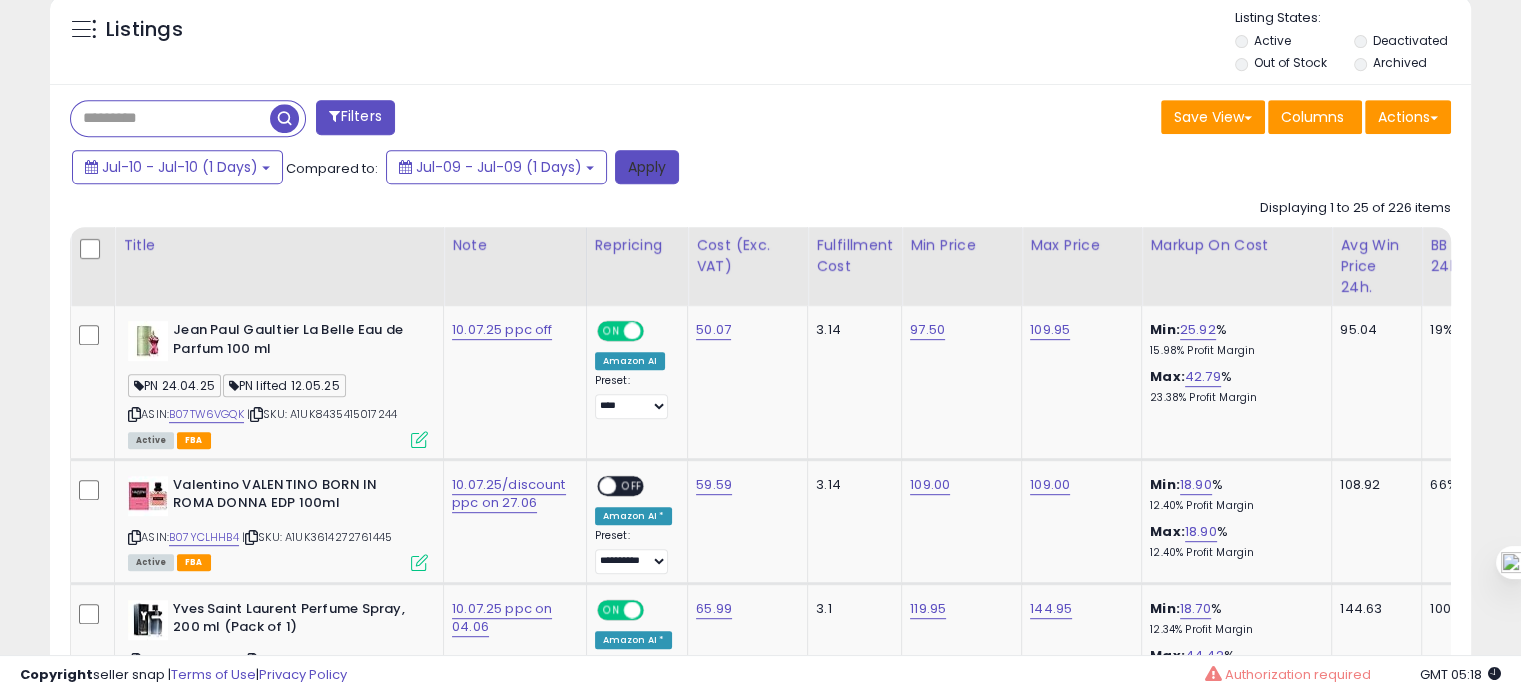 click on "Apply" at bounding box center (647, 167) 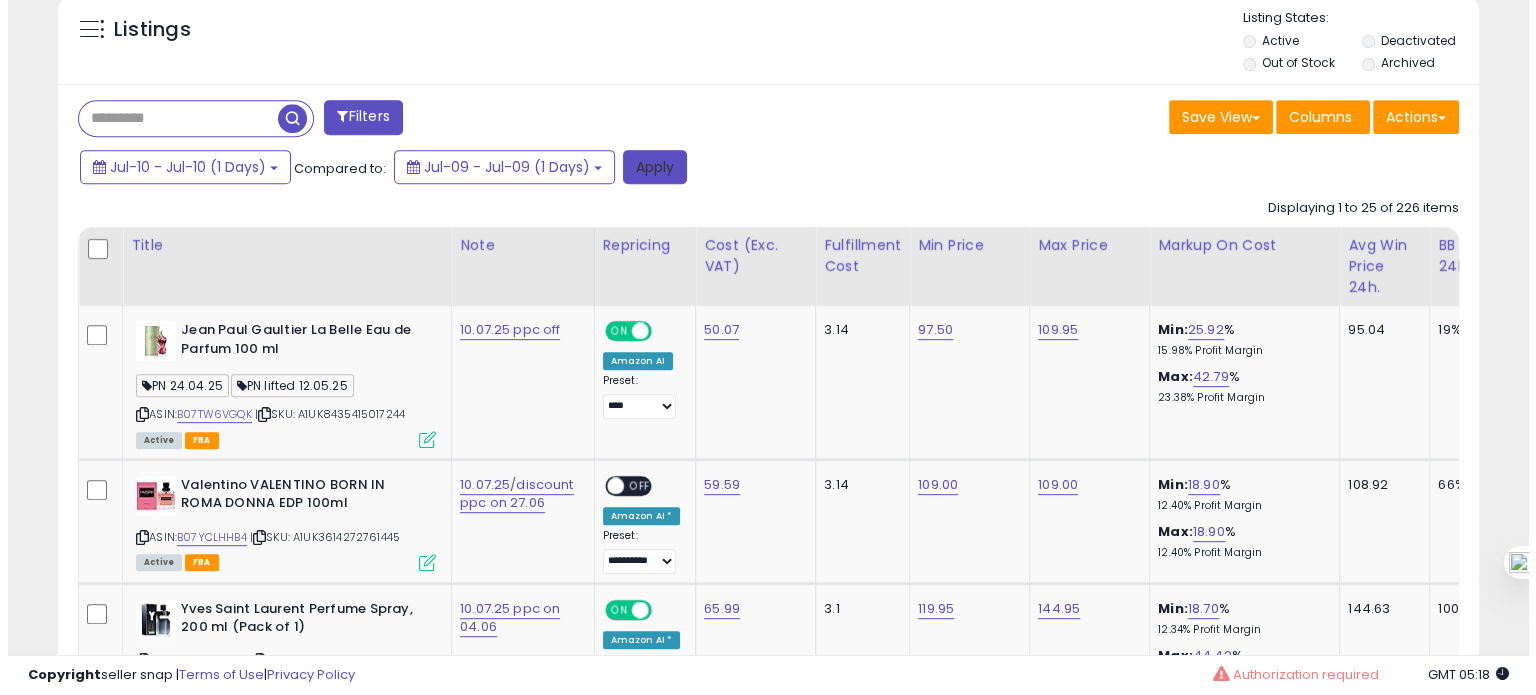 scroll, scrollTop: 693, scrollLeft: 0, axis: vertical 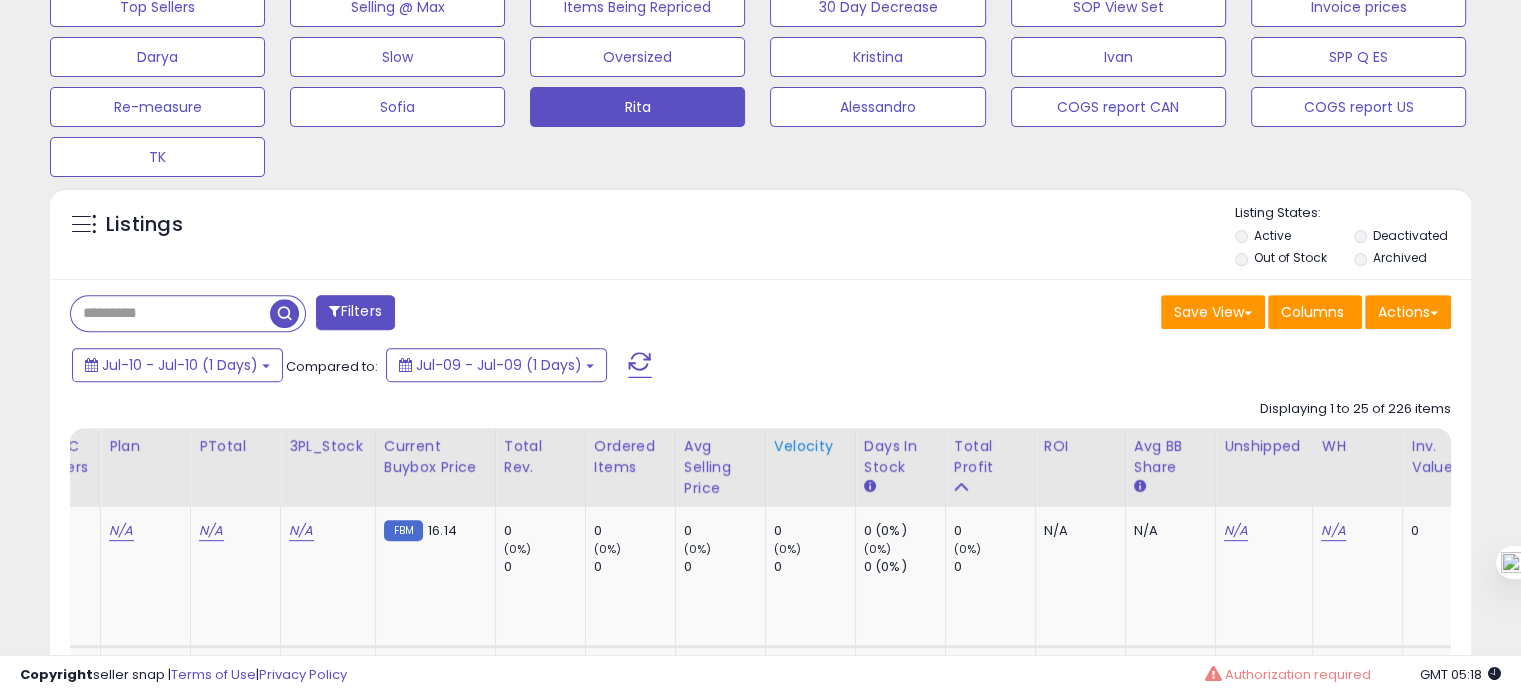 click on "Velocity" at bounding box center [810, 446] 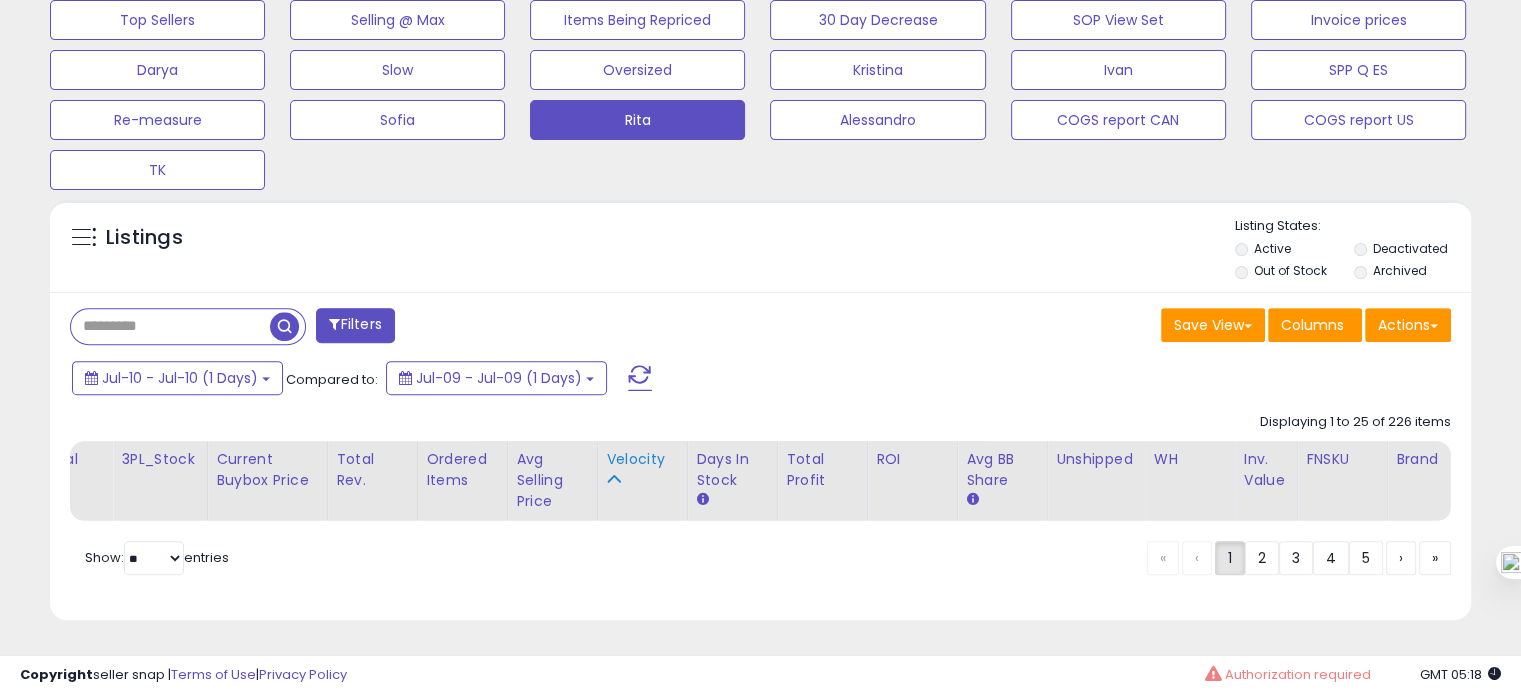 scroll, scrollTop: 0, scrollLeft: 1632, axis: horizontal 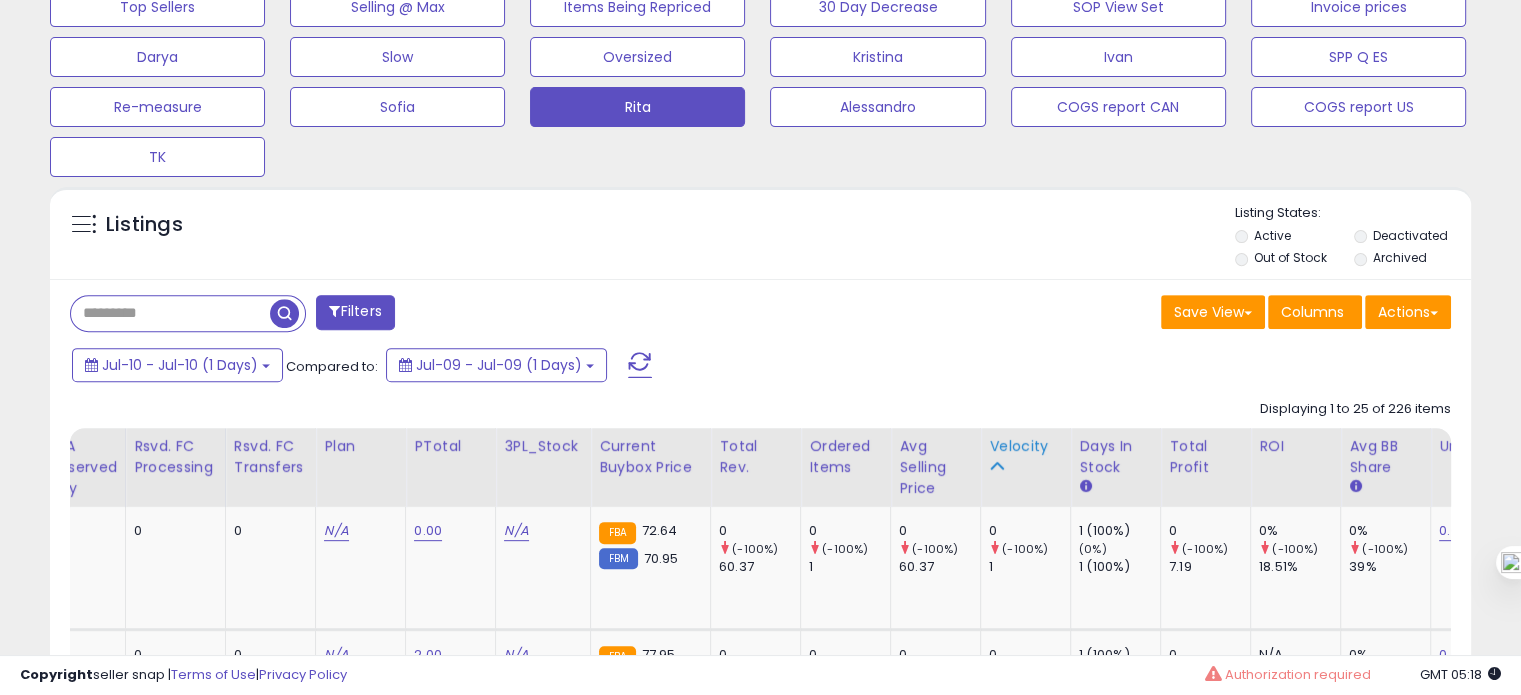 click on "Velocity" at bounding box center (1025, 446) 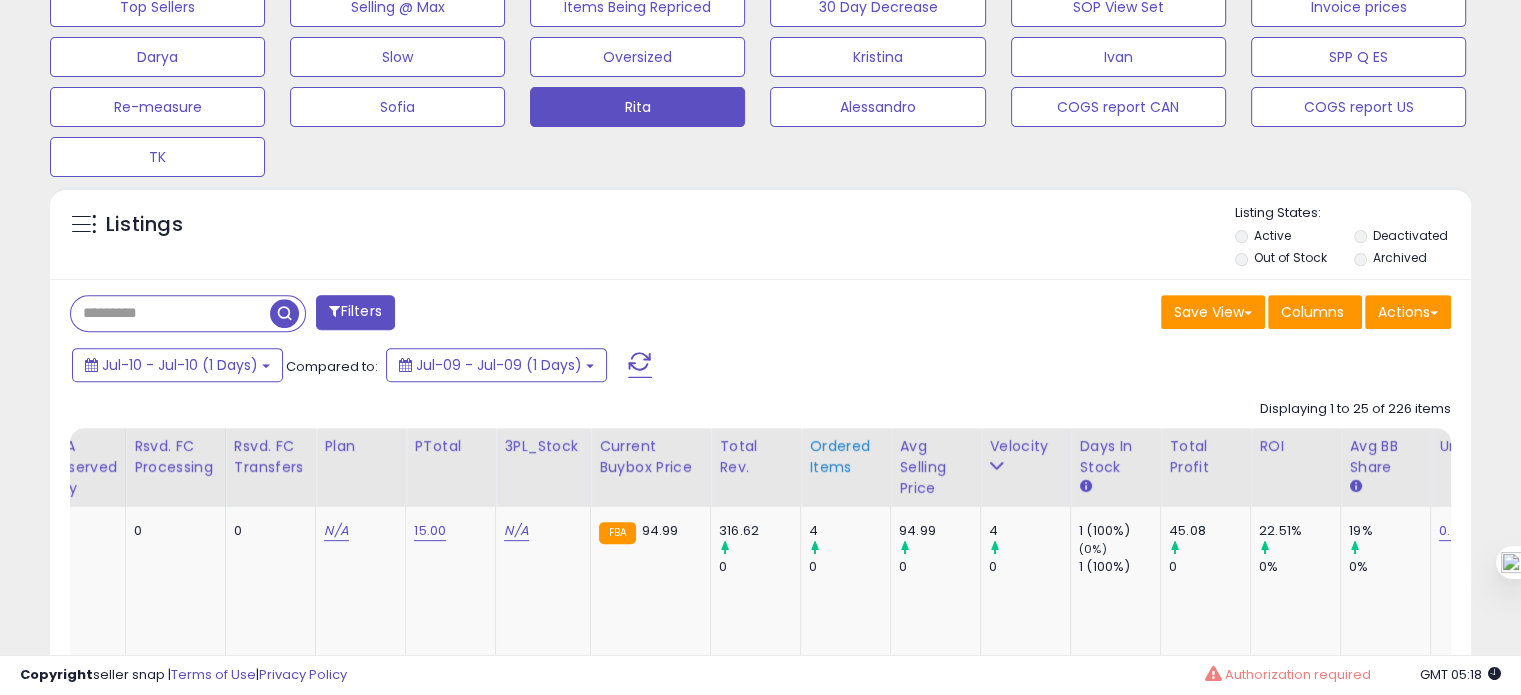 scroll, scrollTop: 0, scrollLeft: 185, axis: horizontal 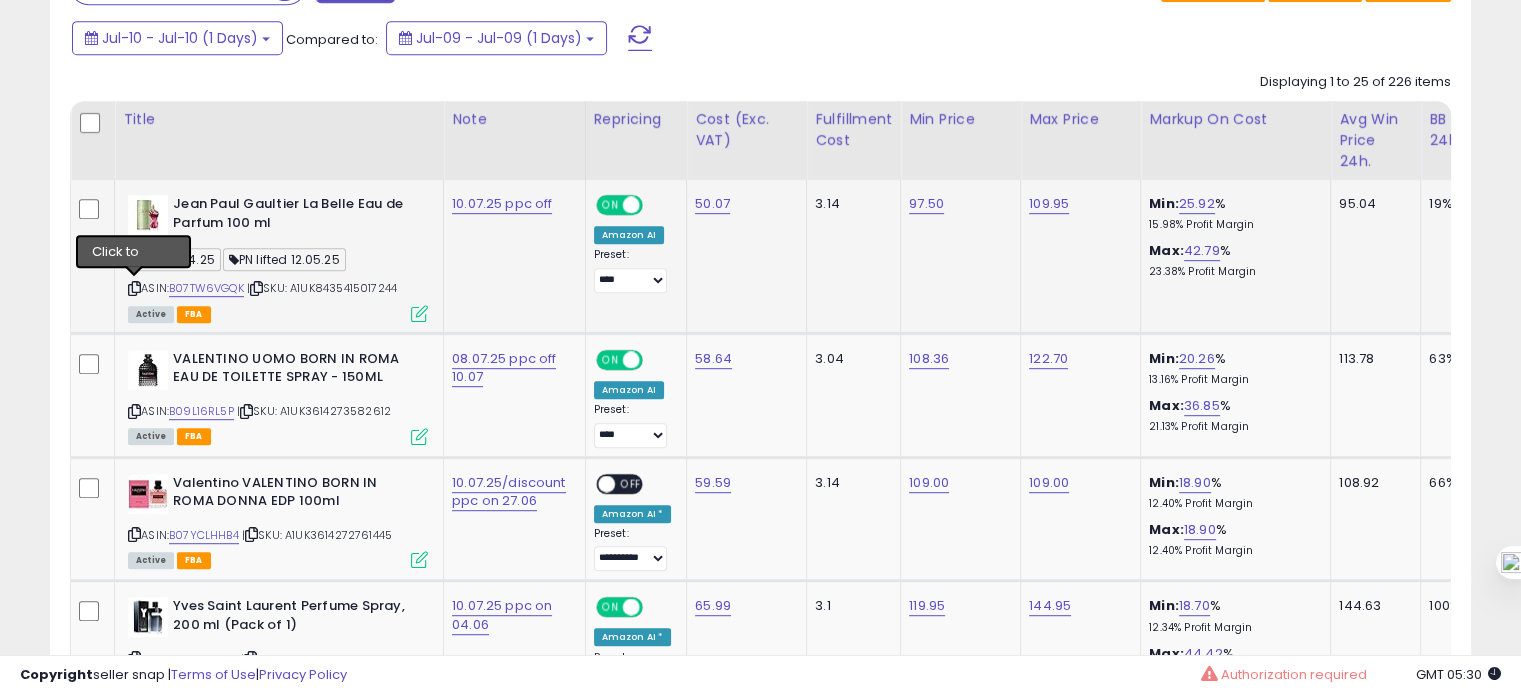 click at bounding box center (134, 288) 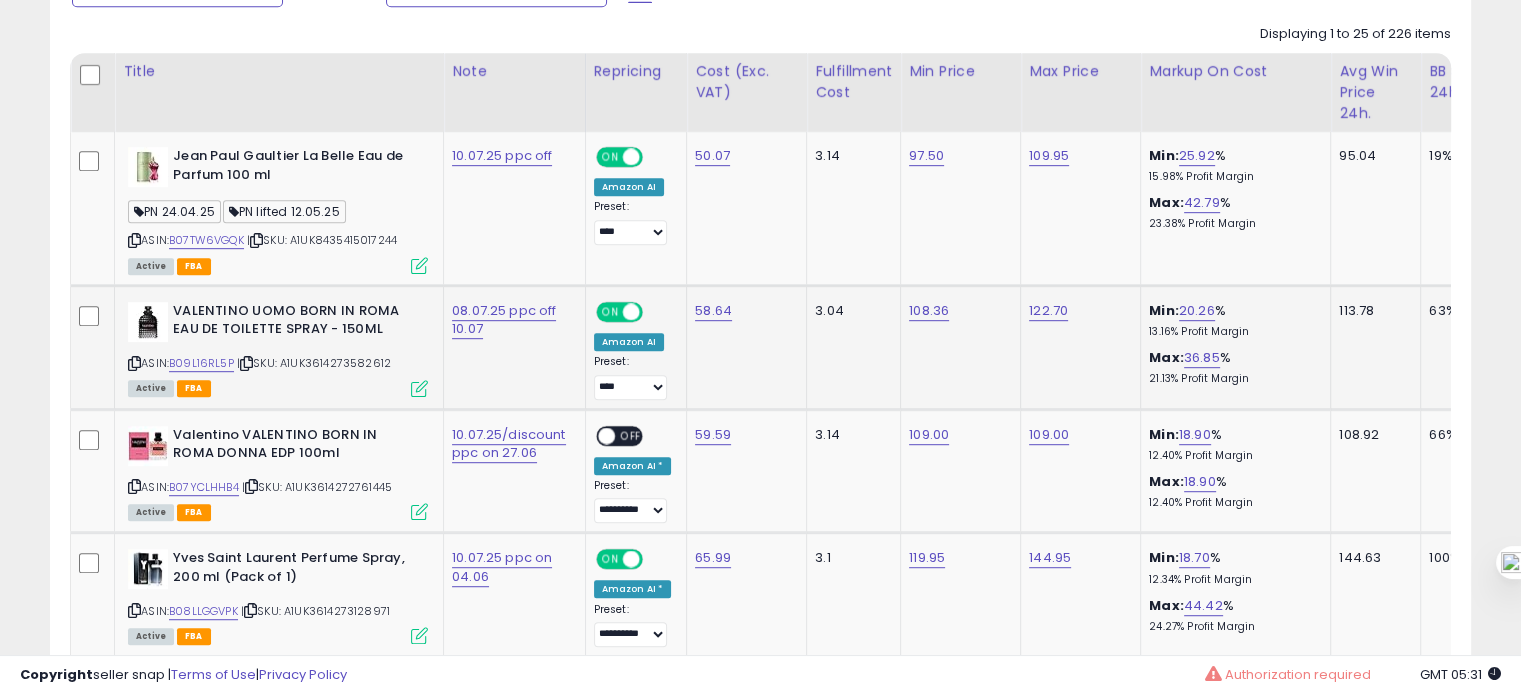 scroll, scrollTop: 1076, scrollLeft: 0, axis: vertical 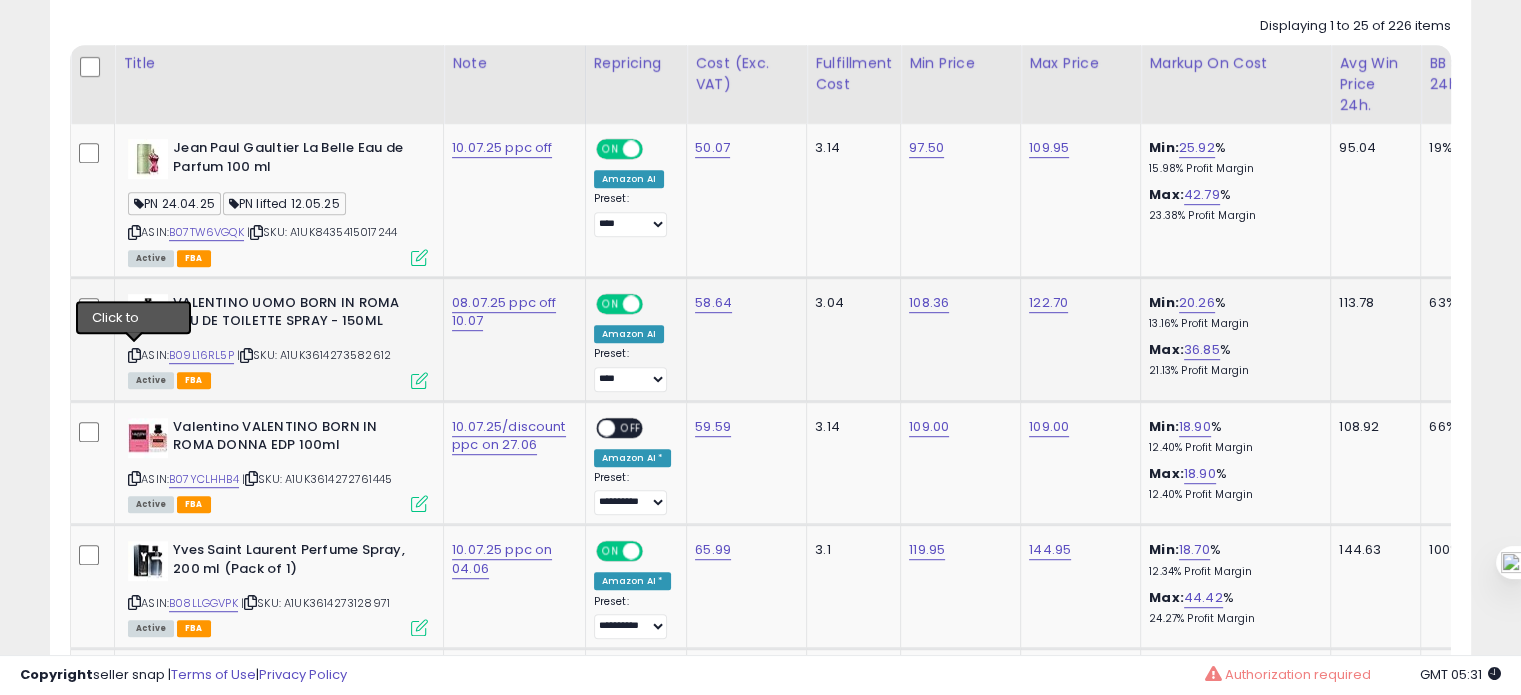 click at bounding box center (134, 355) 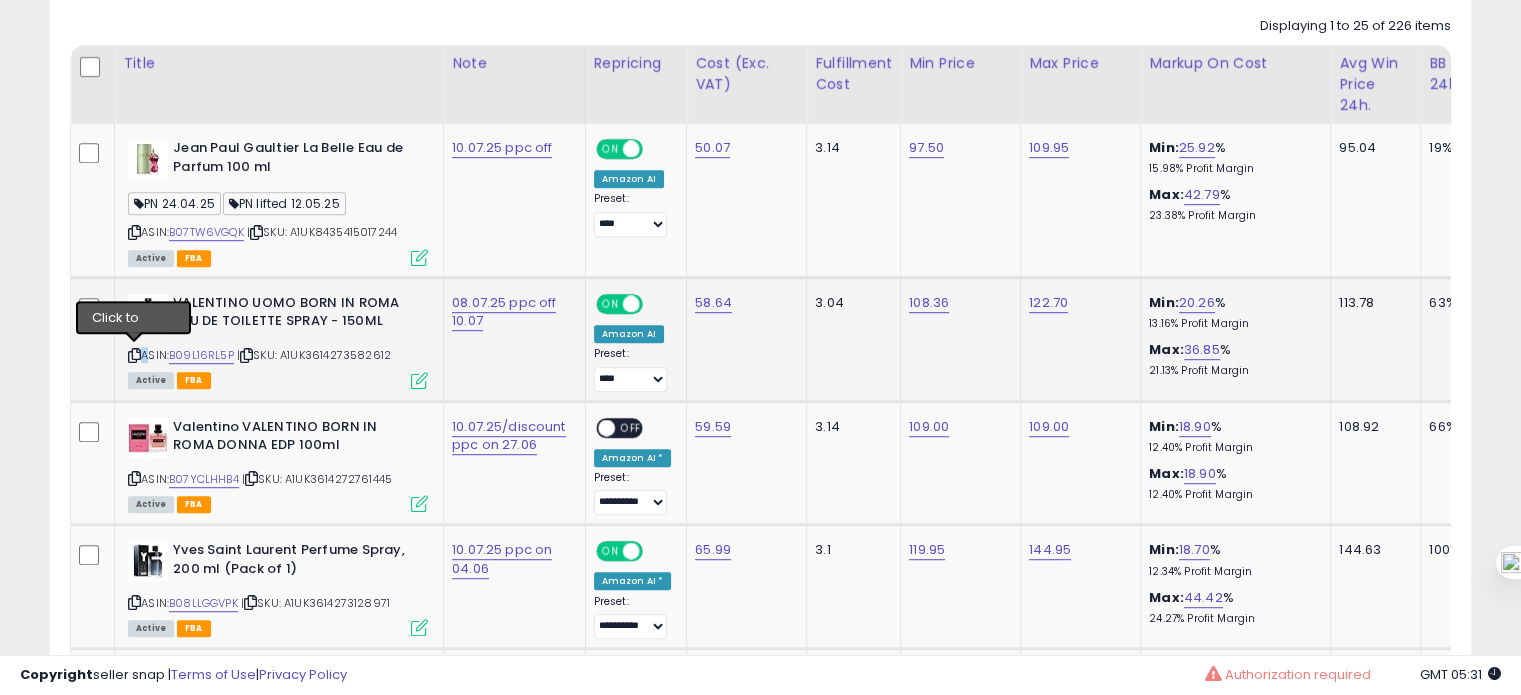 click at bounding box center [134, 355] 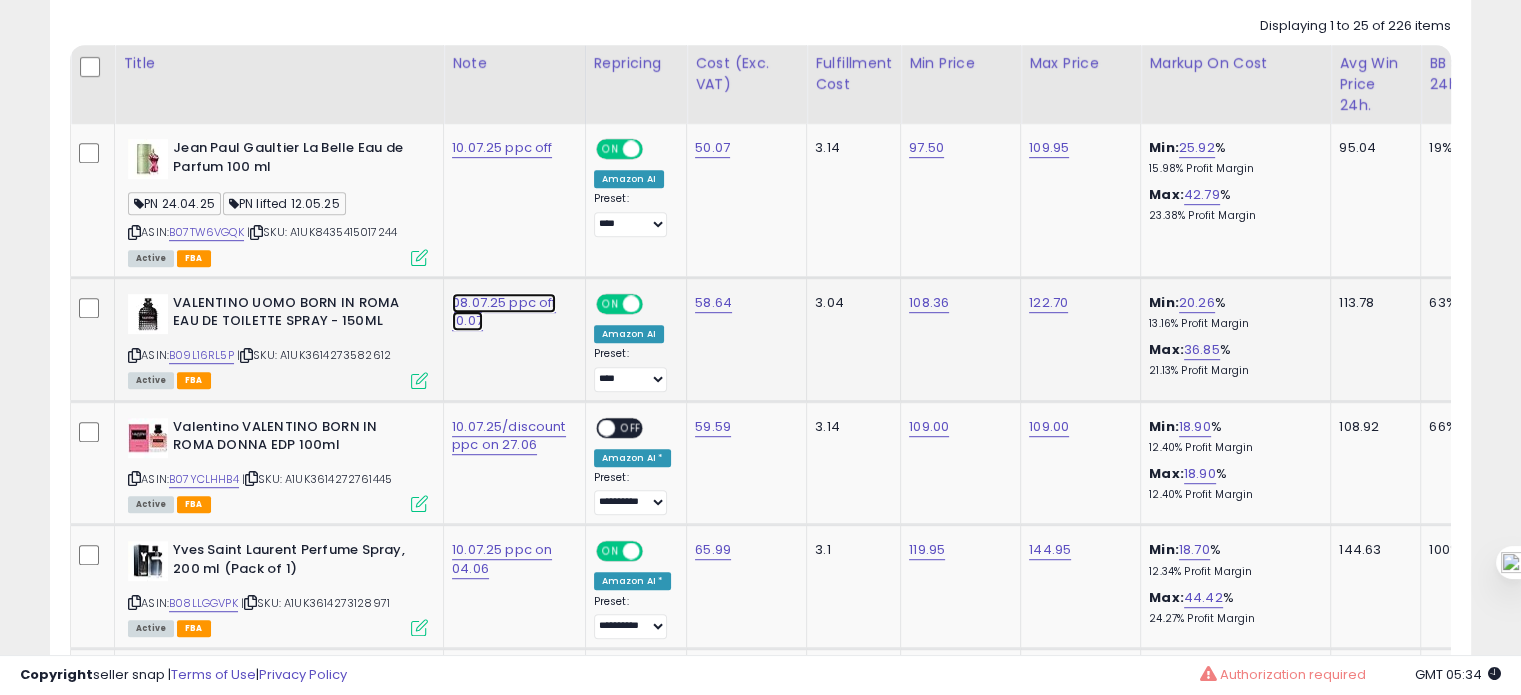 click on "08.07.25 ppc off 10.07" at bounding box center (502, 148) 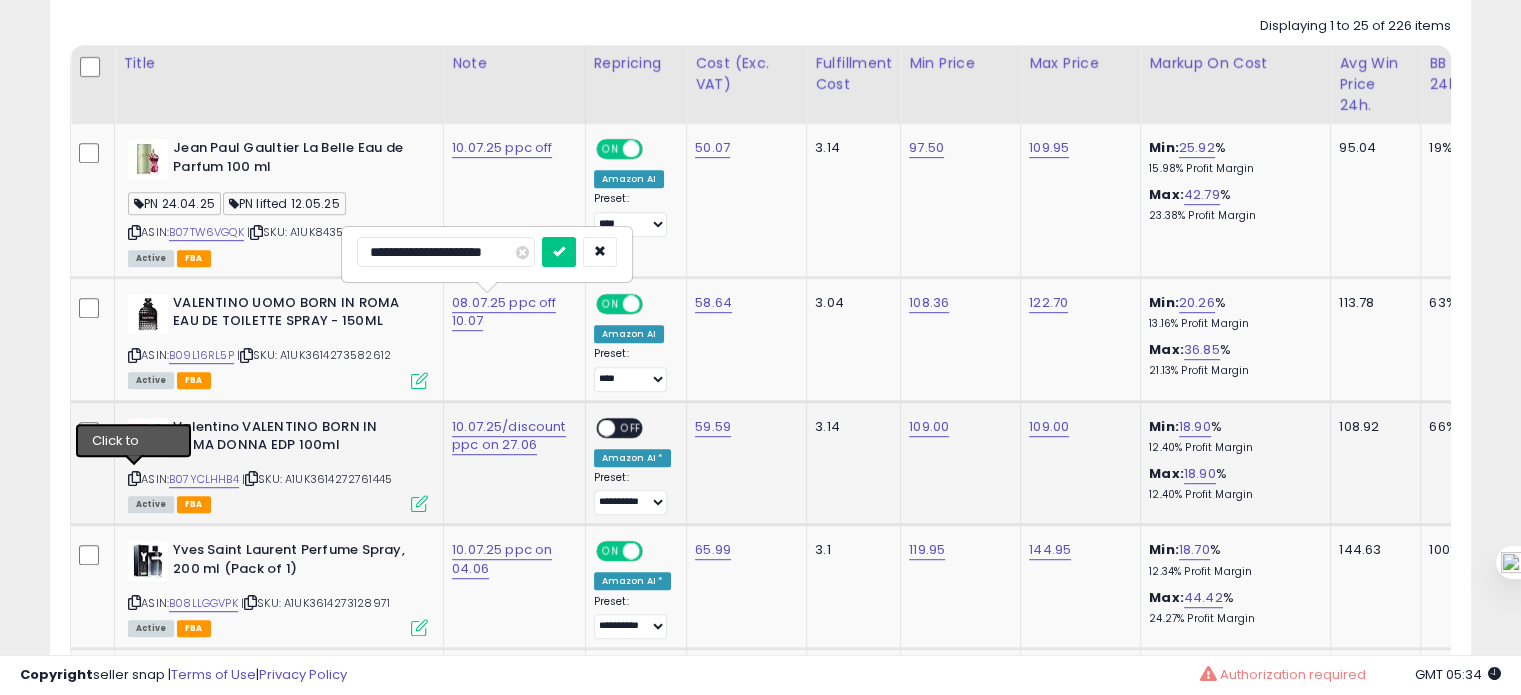click at bounding box center (134, 478) 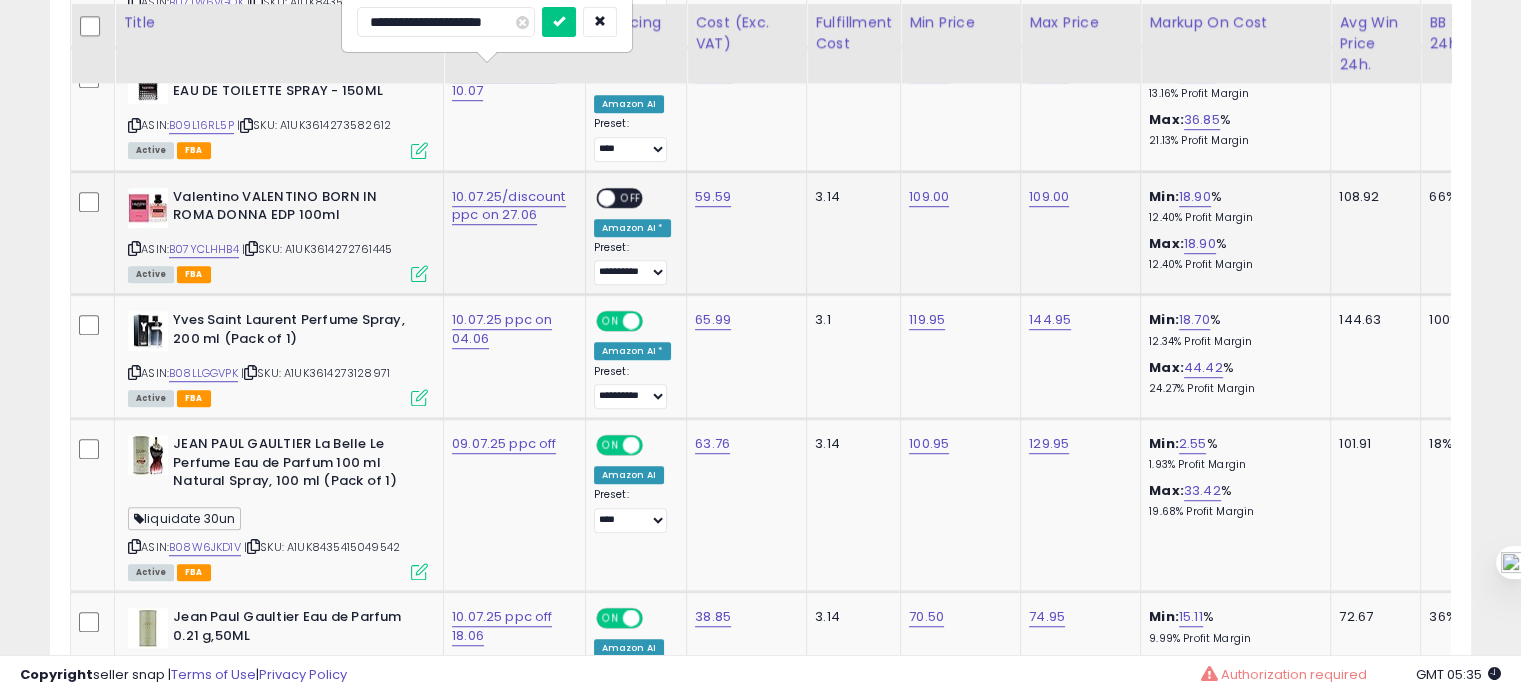 scroll, scrollTop: 1309, scrollLeft: 0, axis: vertical 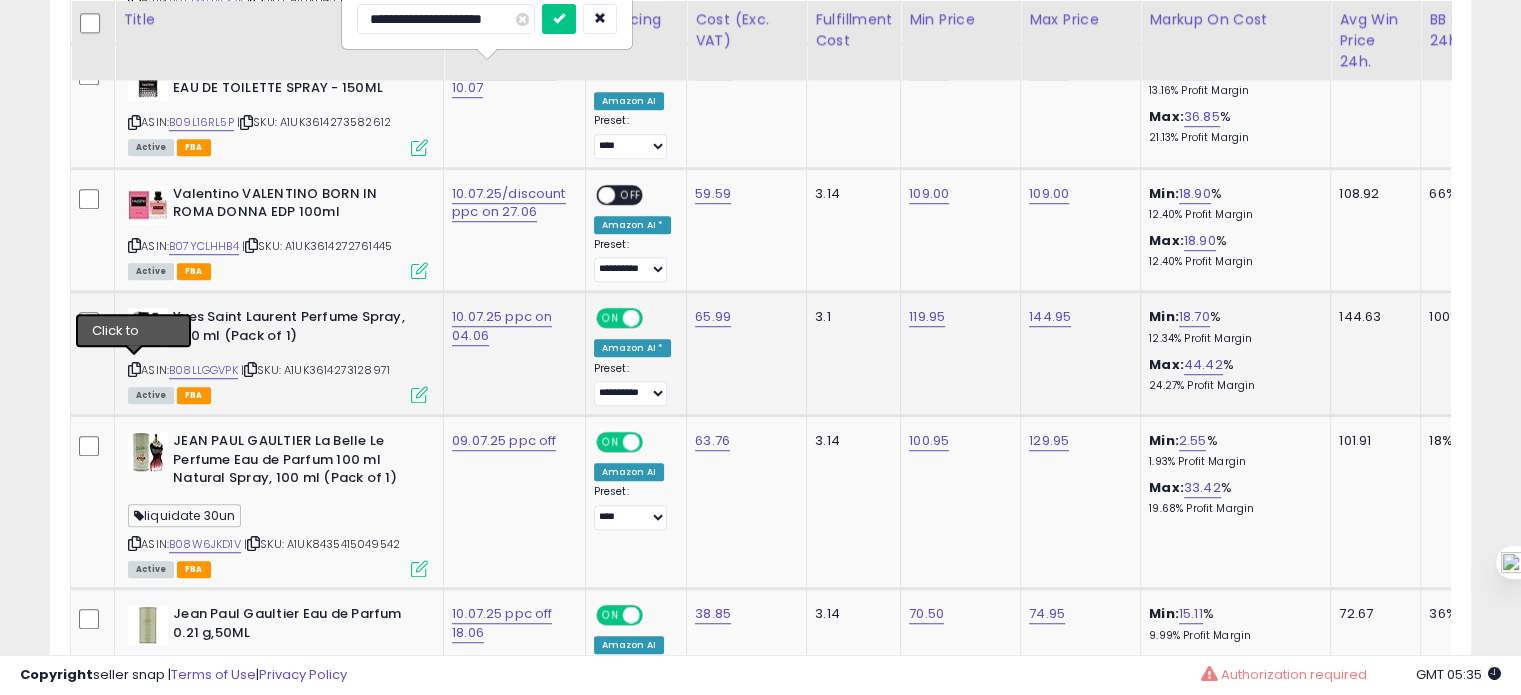 click at bounding box center [134, 369] 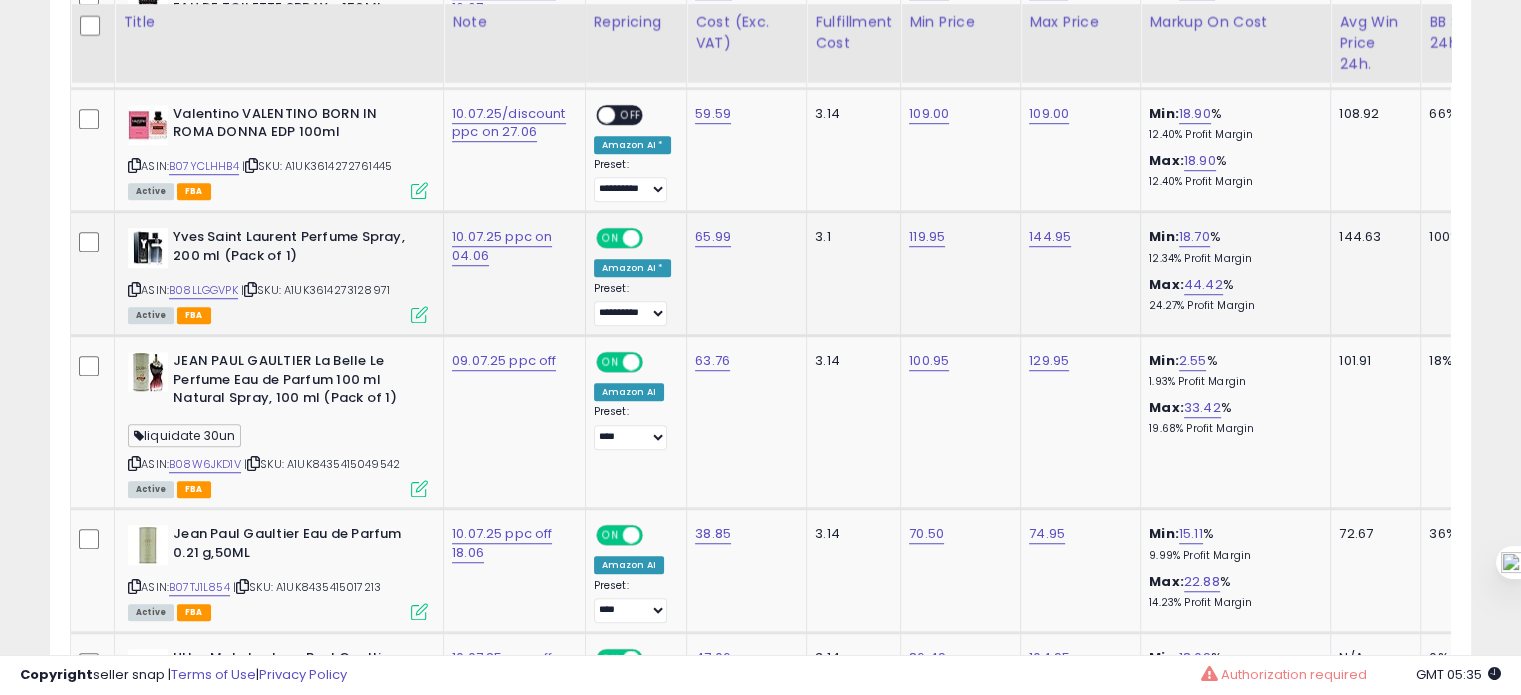 scroll, scrollTop: 1392, scrollLeft: 0, axis: vertical 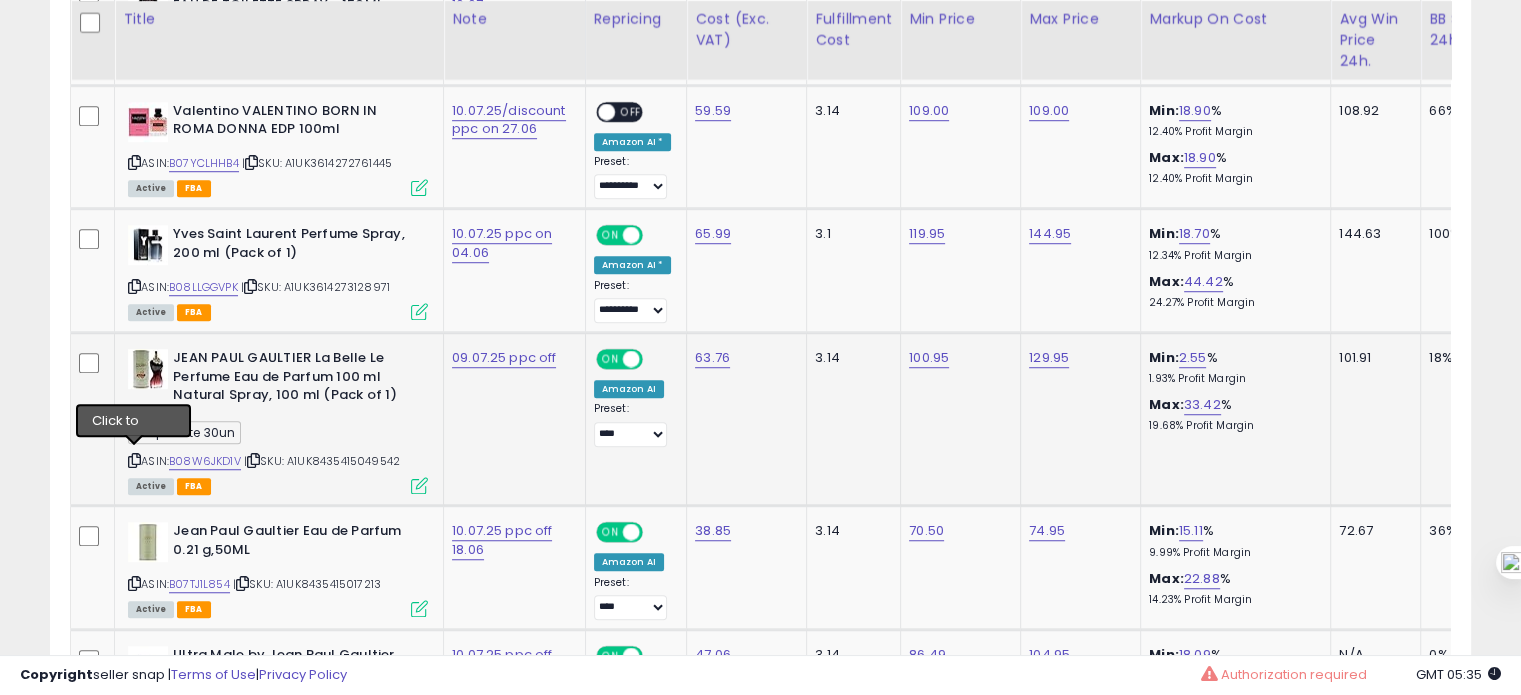 click at bounding box center (134, 460) 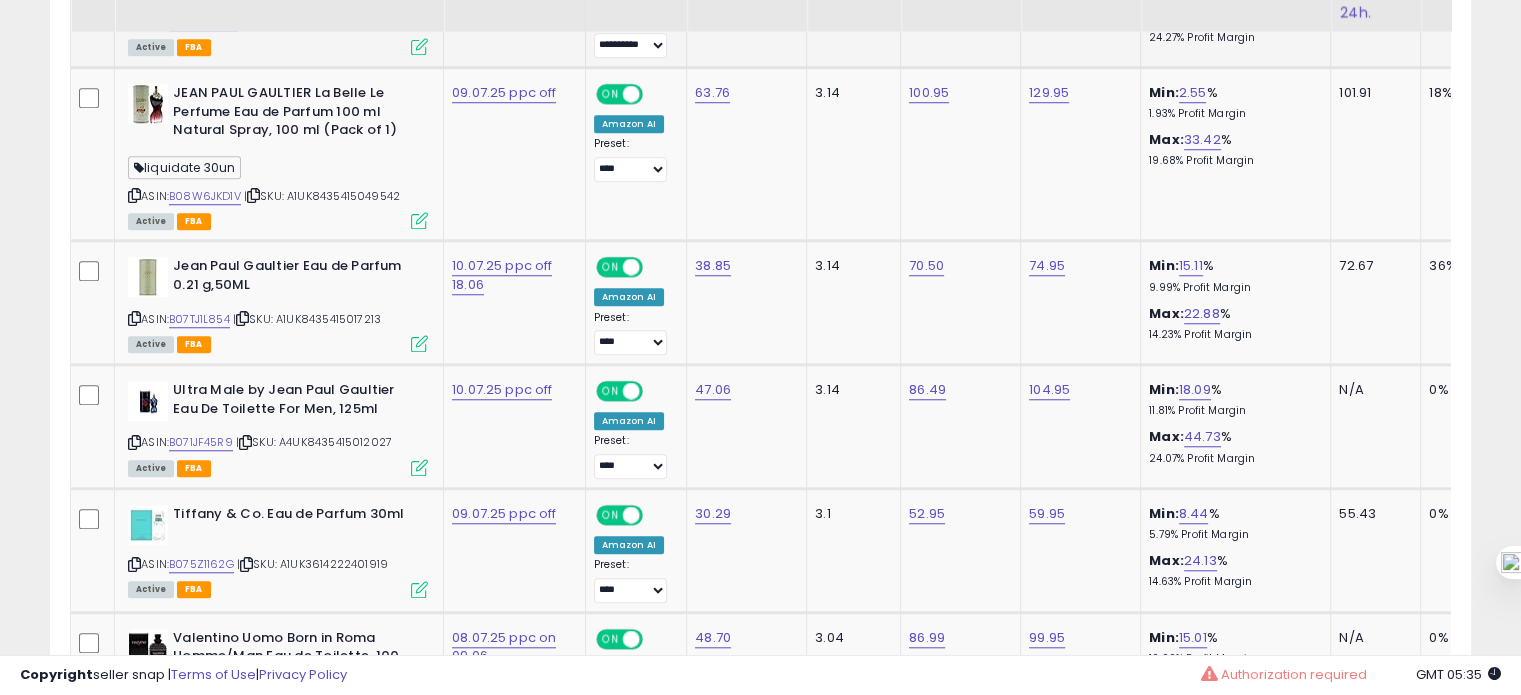 scroll, scrollTop: 1660, scrollLeft: 0, axis: vertical 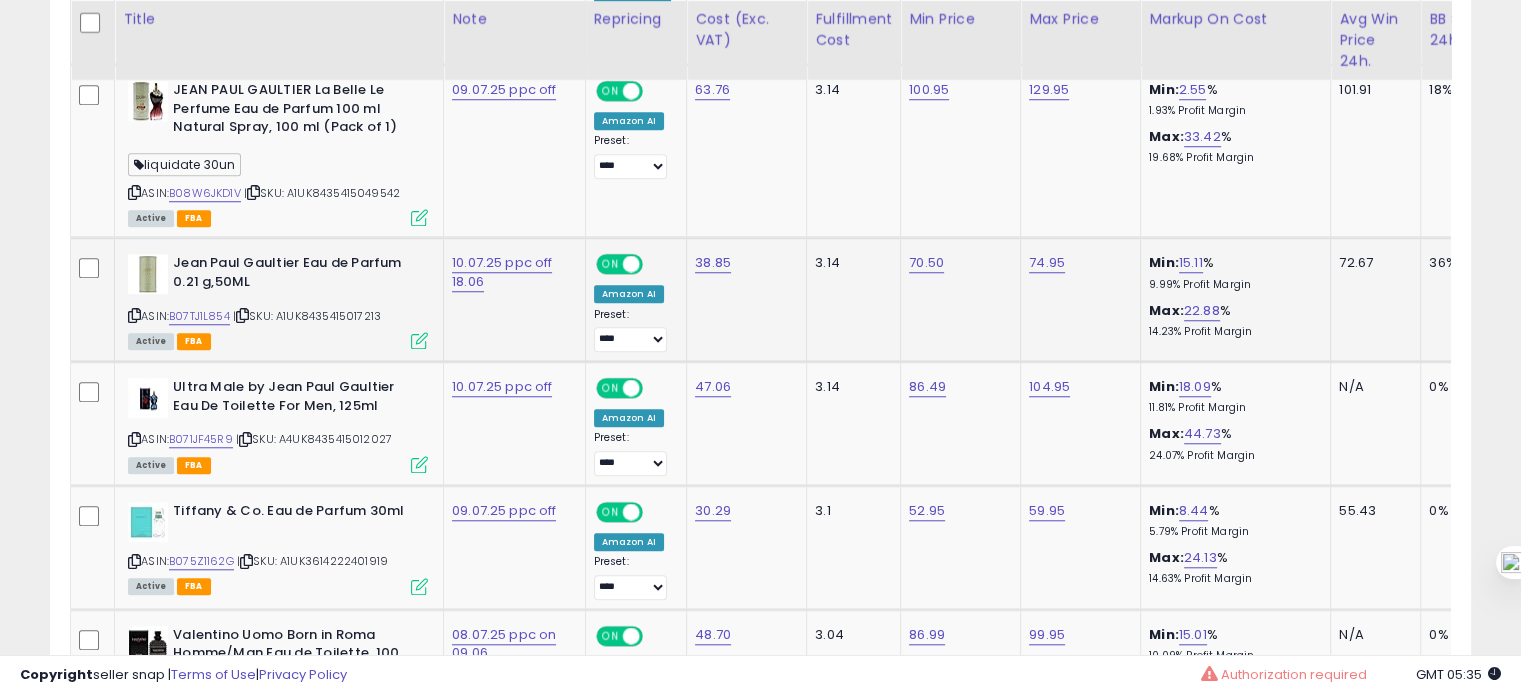 click on "Jean Paul Gaultier Eau de Parfum 0.21 g,50ML  ASIN:  B07TJ1L854    |   SKU: A1UK8435415017213 Active FBA" at bounding box center (275, 300) 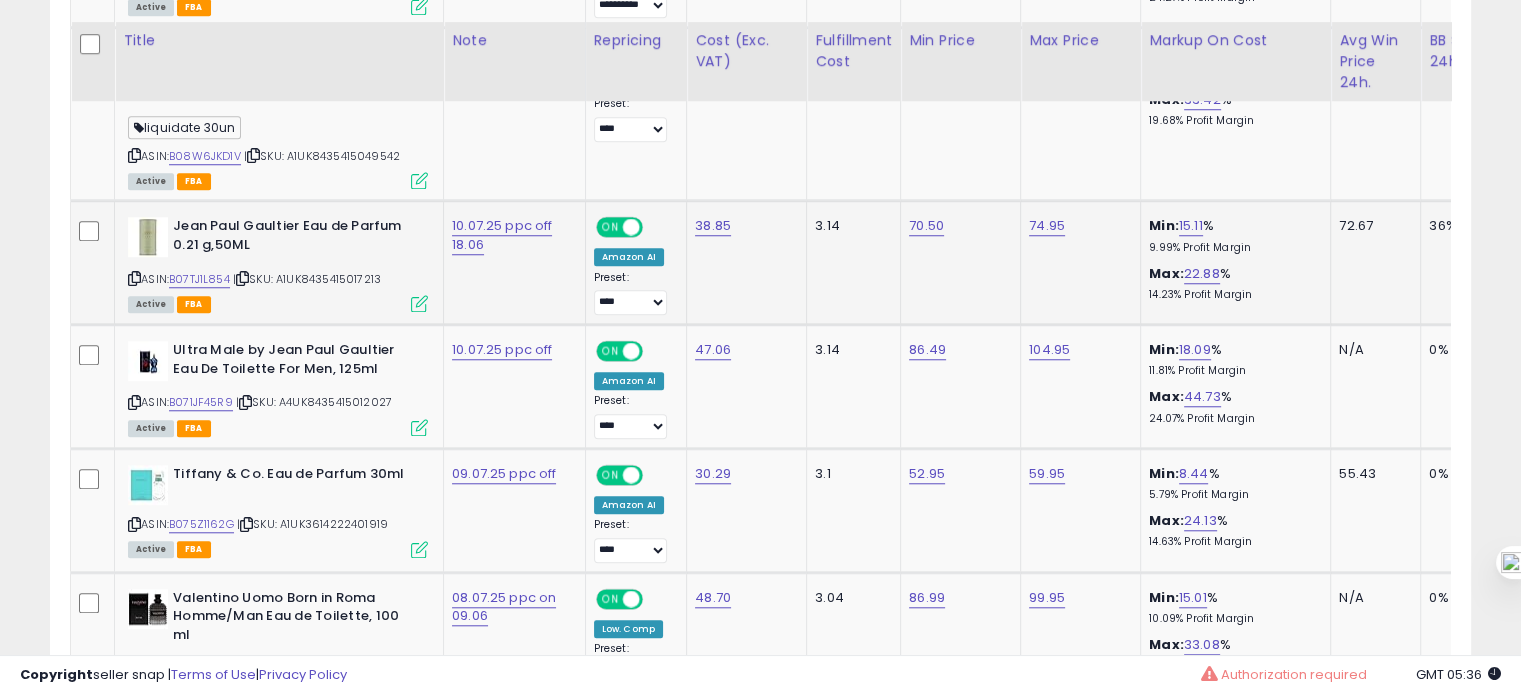 scroll, scrollTop: 1724, scrollLeft: 0, axis: vertical 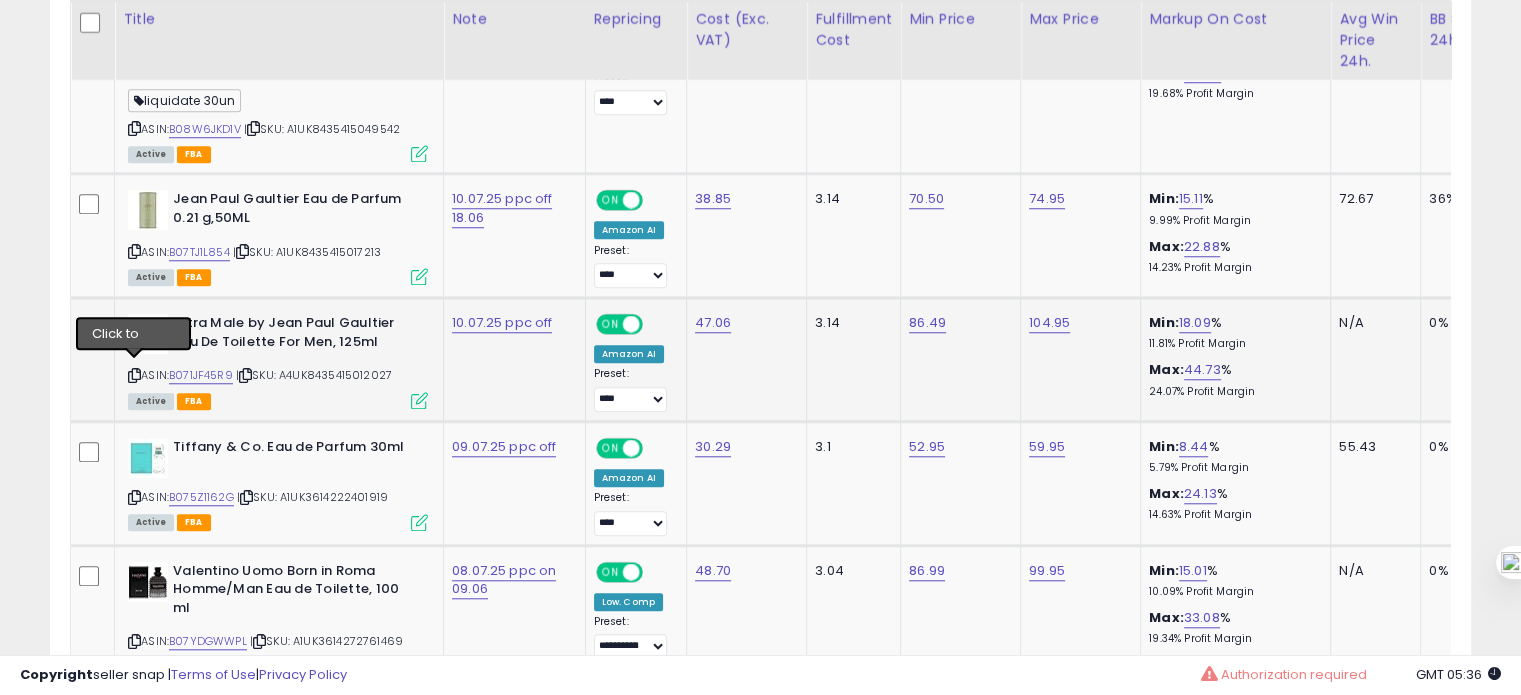 click at bounding box center [134, 375] 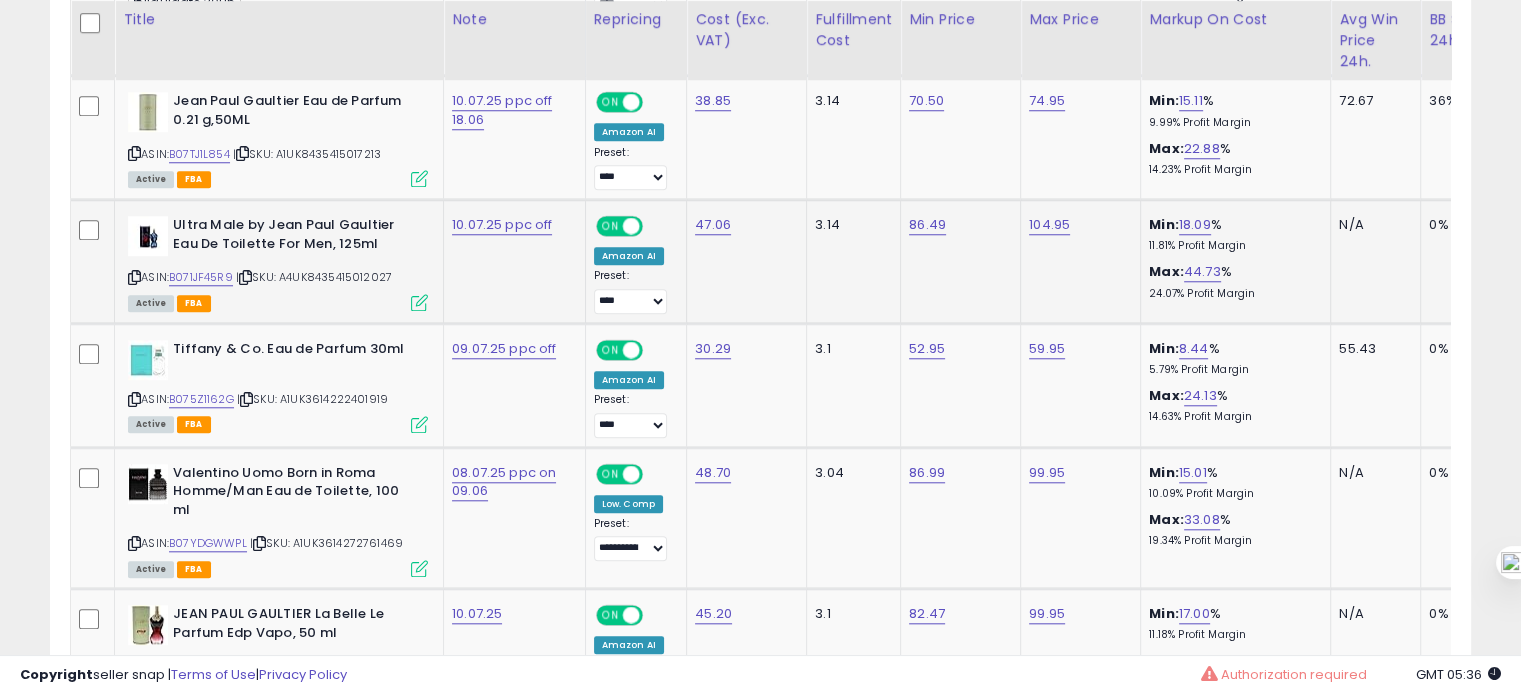 scroll, scrollTop: 1824, scrollLeft: 0, axis: vertical 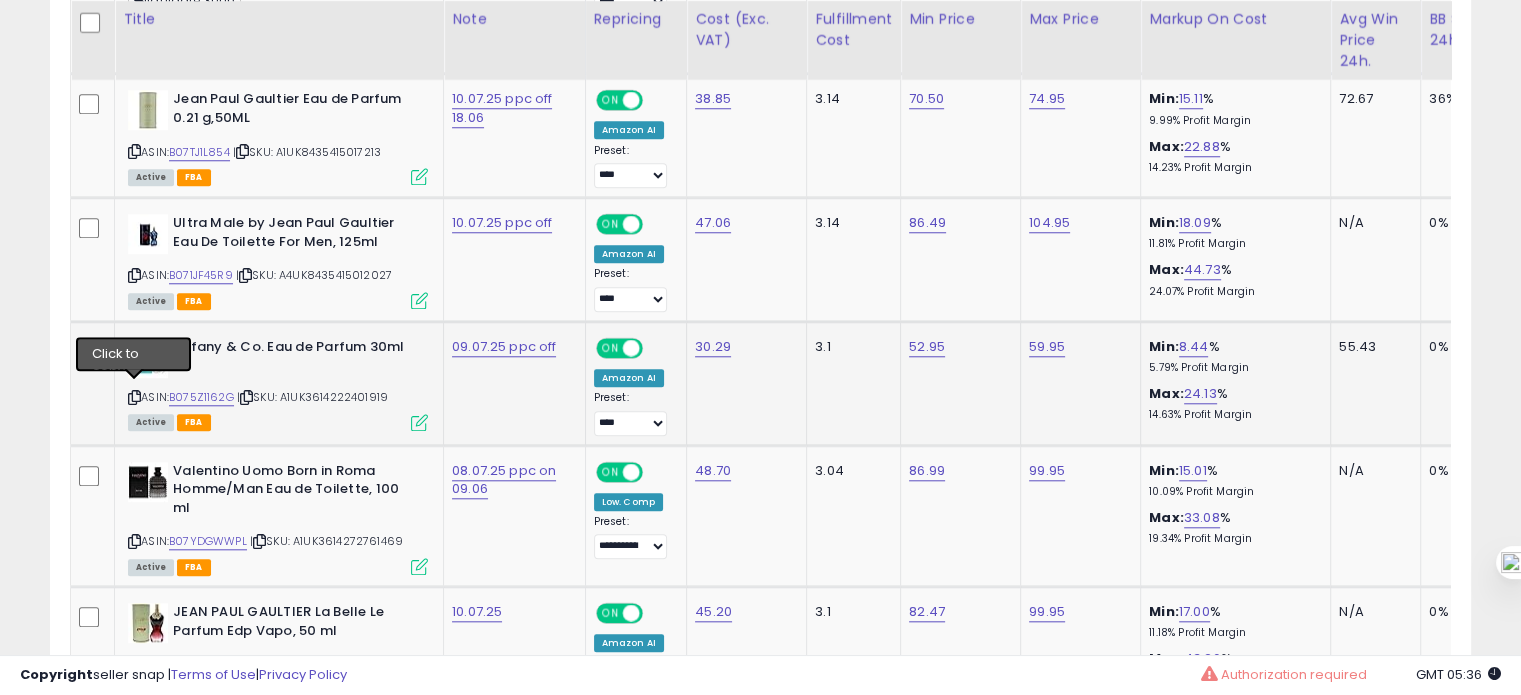 click at bounding box center [134, 397] 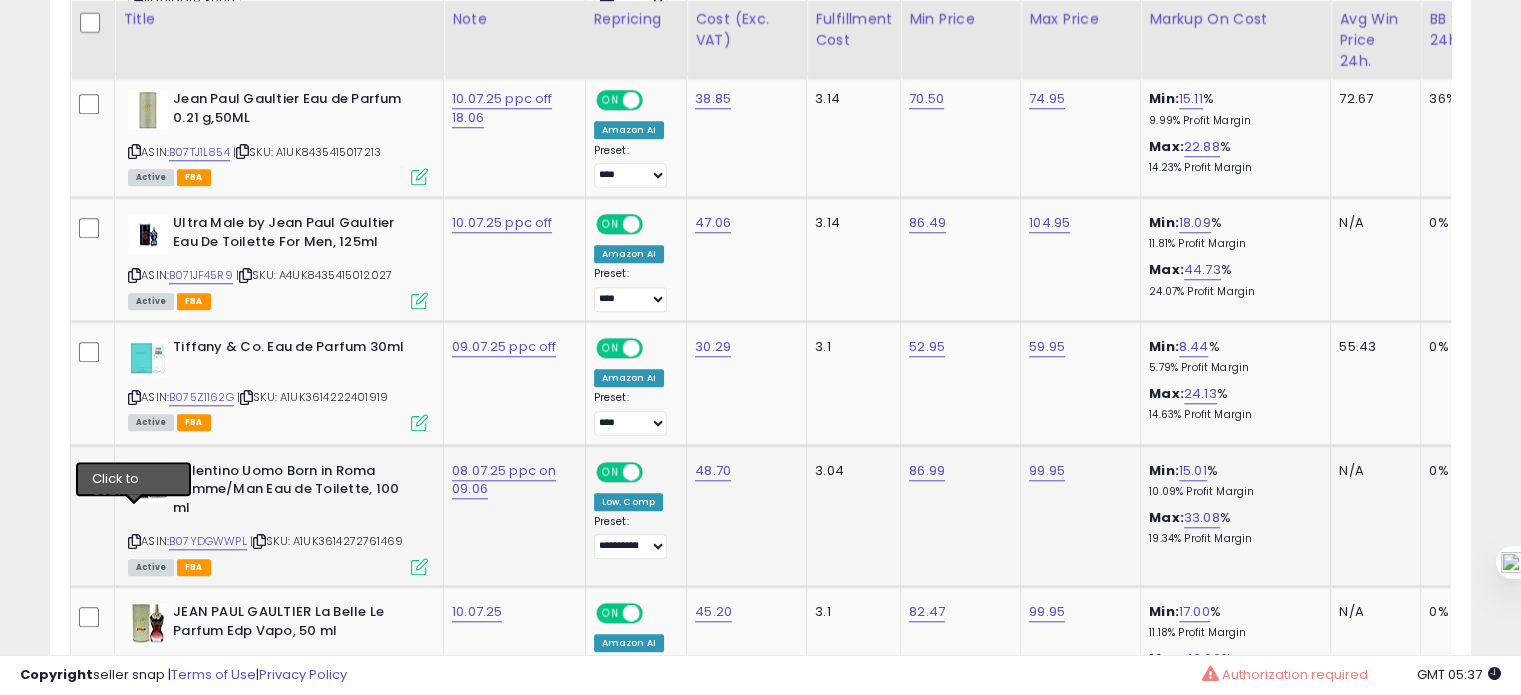 click at bounding box center (134, 541) 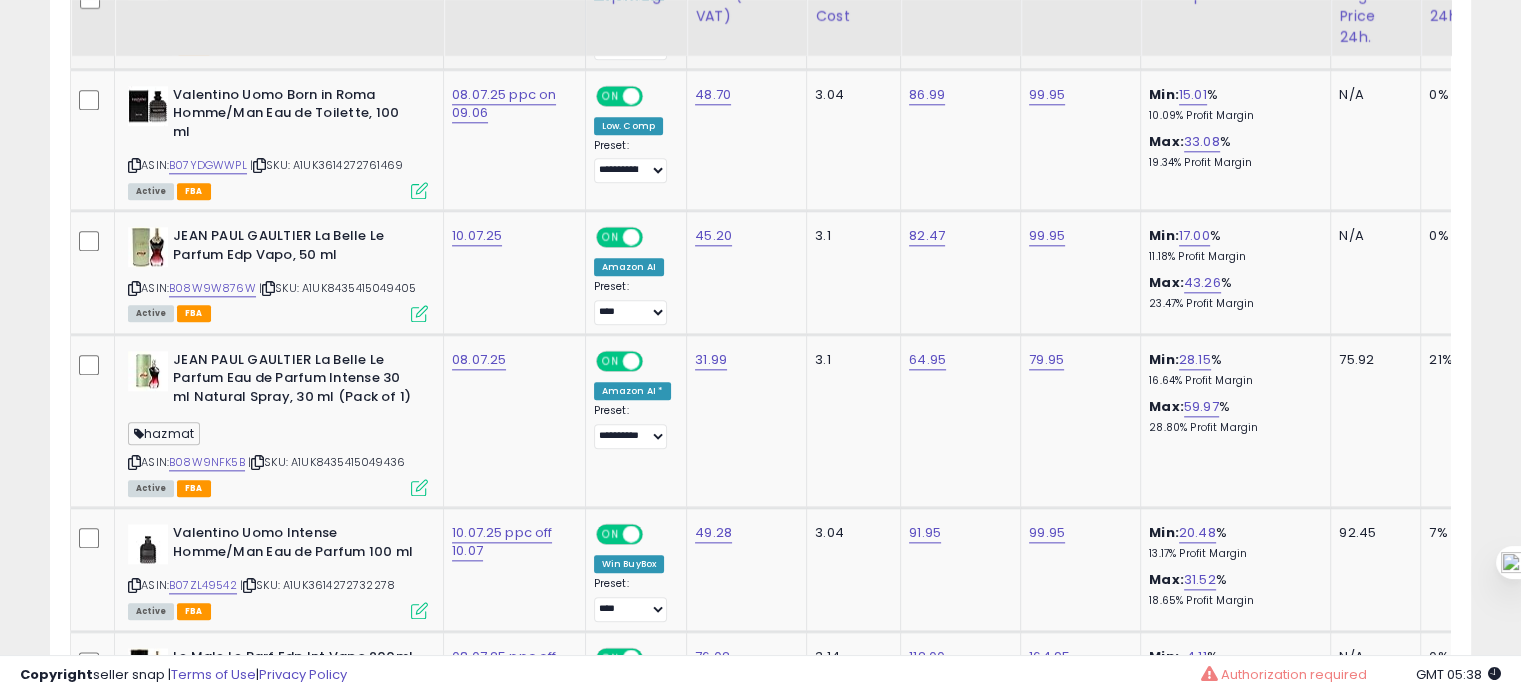 scroll, scrollTop: 2201, scrollLeft: 0, axis: vertical 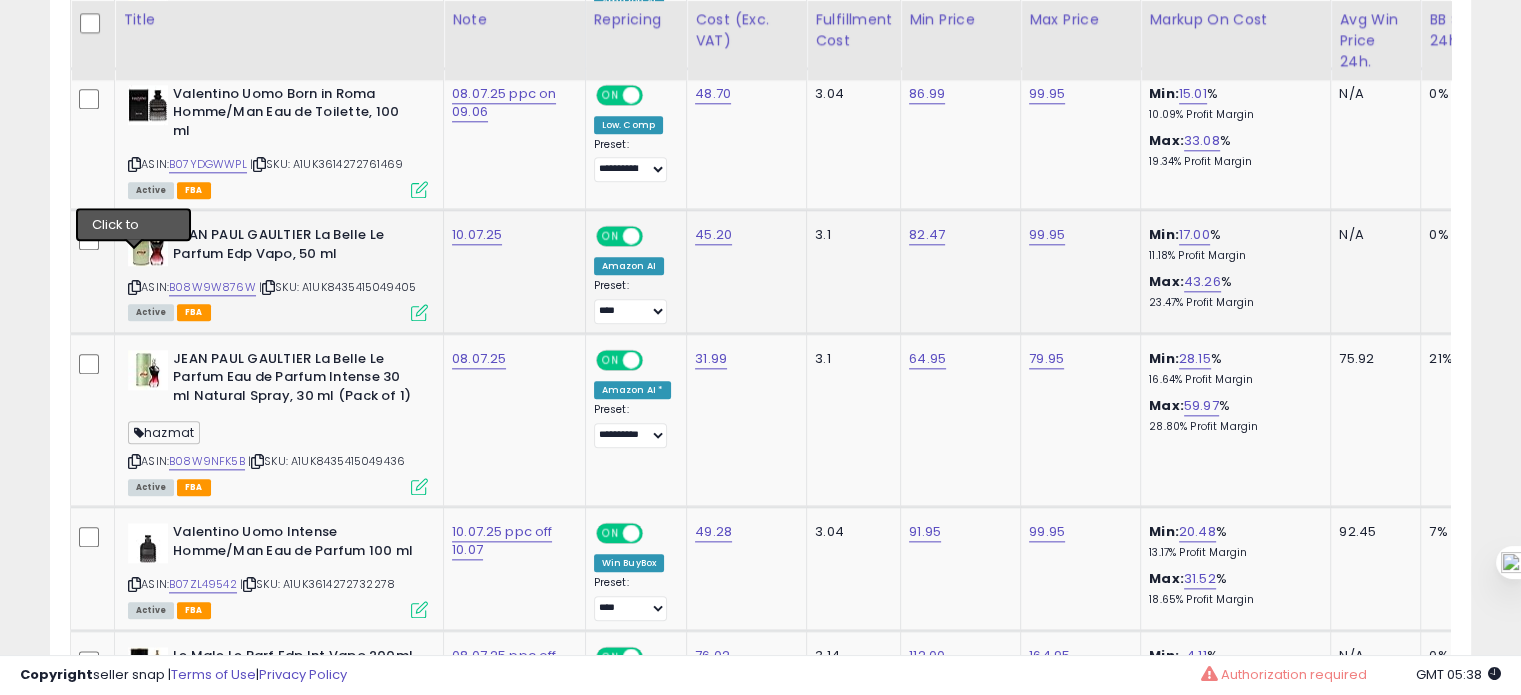 click at bounding box center [134, 287] 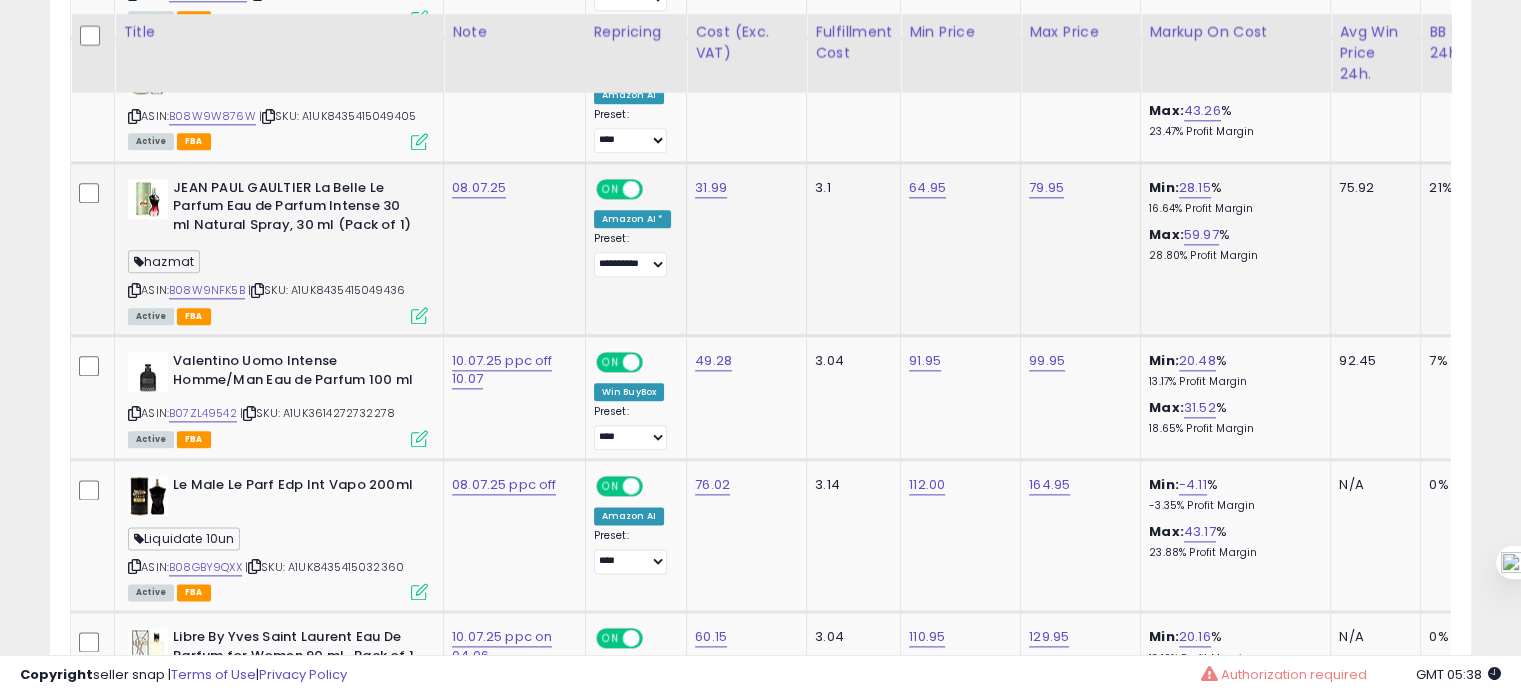 scroll, scrollTop: 2385, scrollLeft: 0, axis: vertical 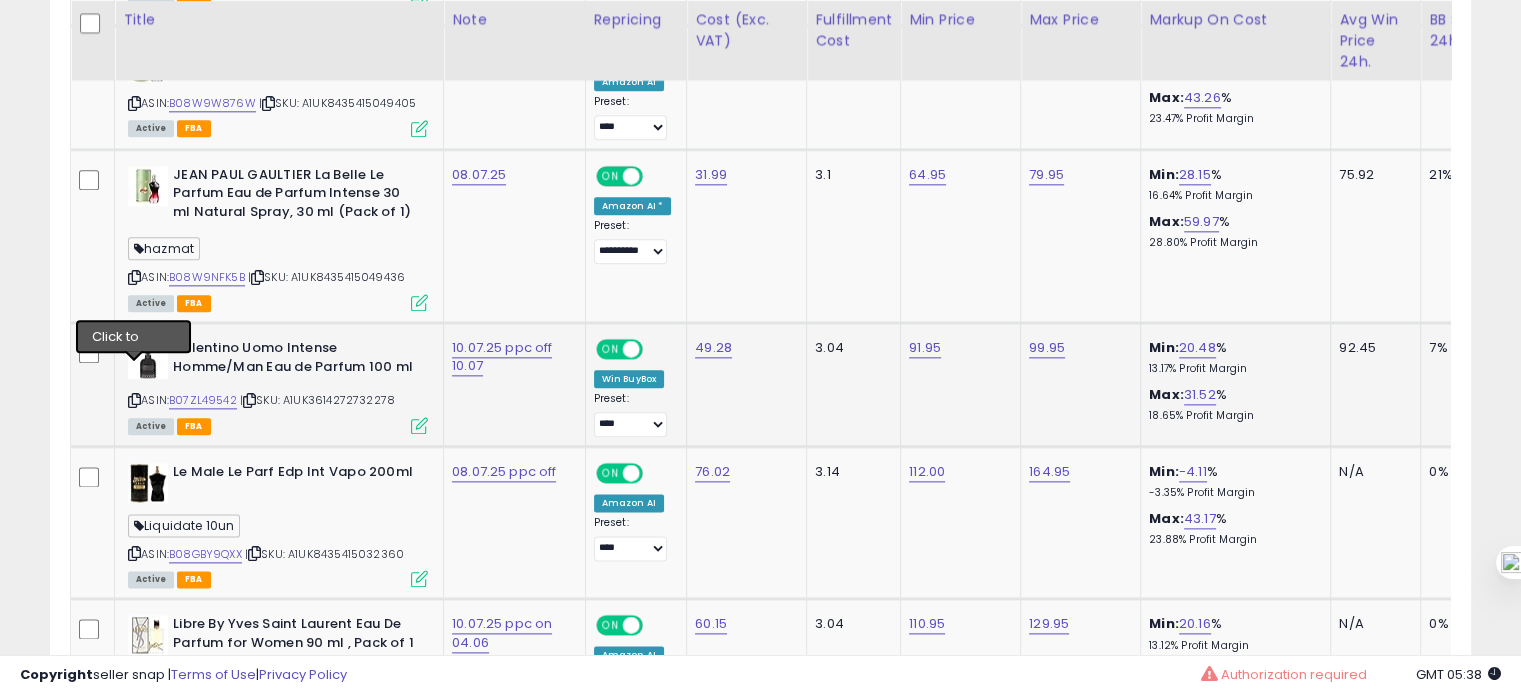 click at bounding box center [134, 400] 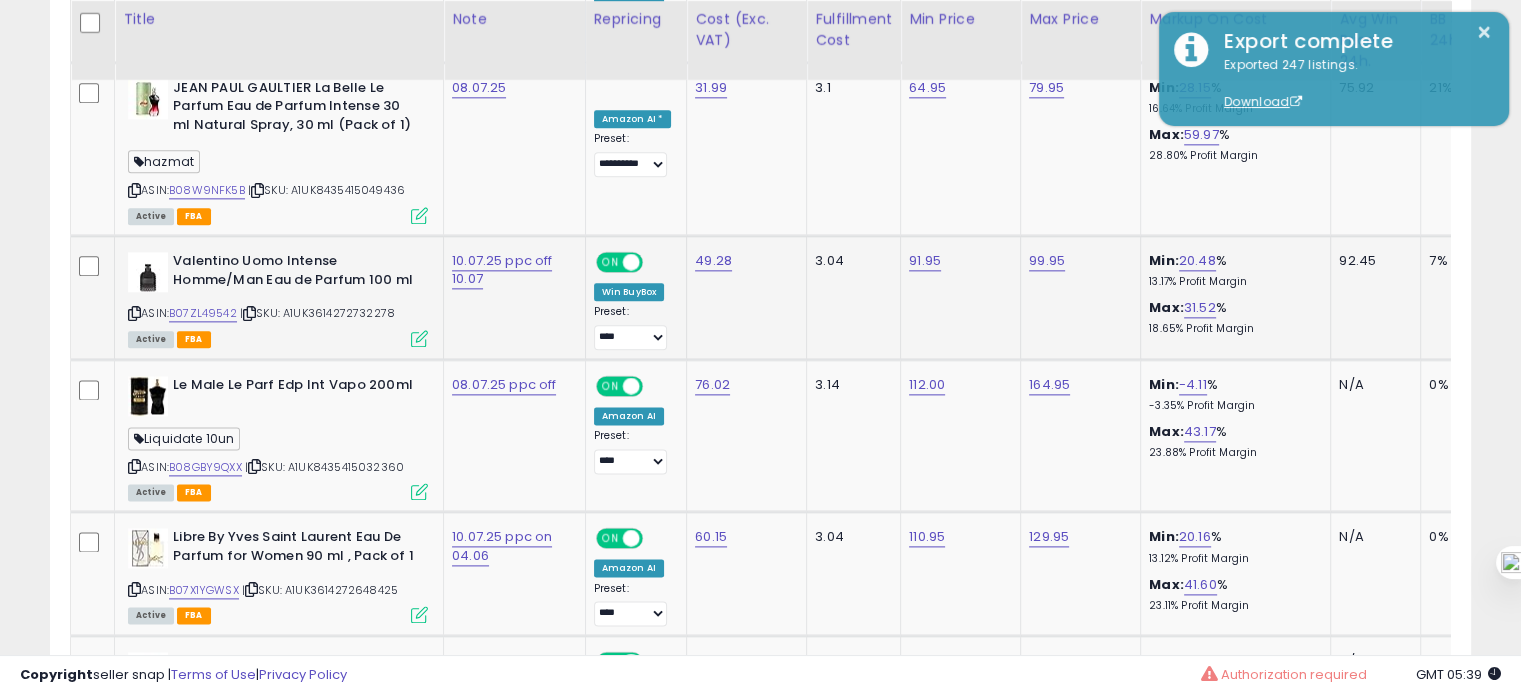 scroll, scrollTop: 2472, scrollLeft: 0, axis: vertical 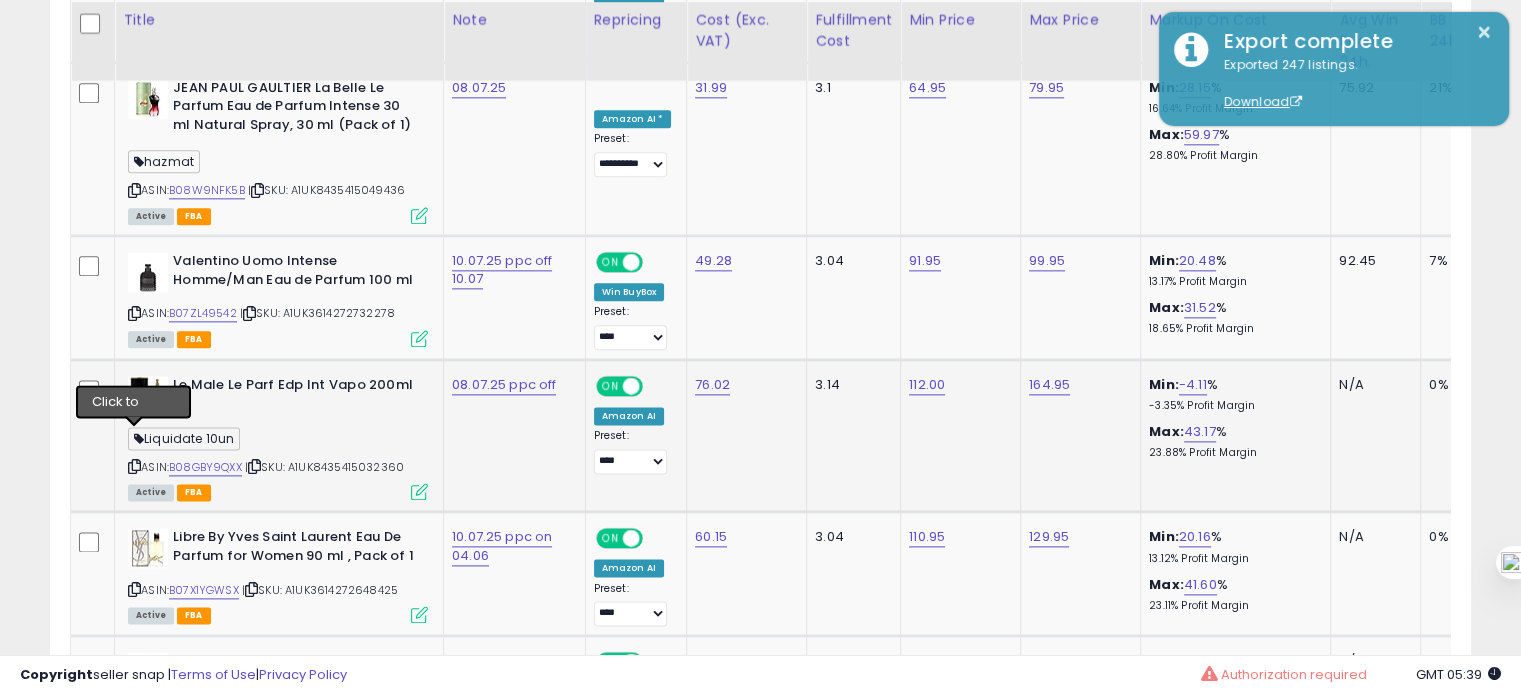 click at bounding box center [134, 466] 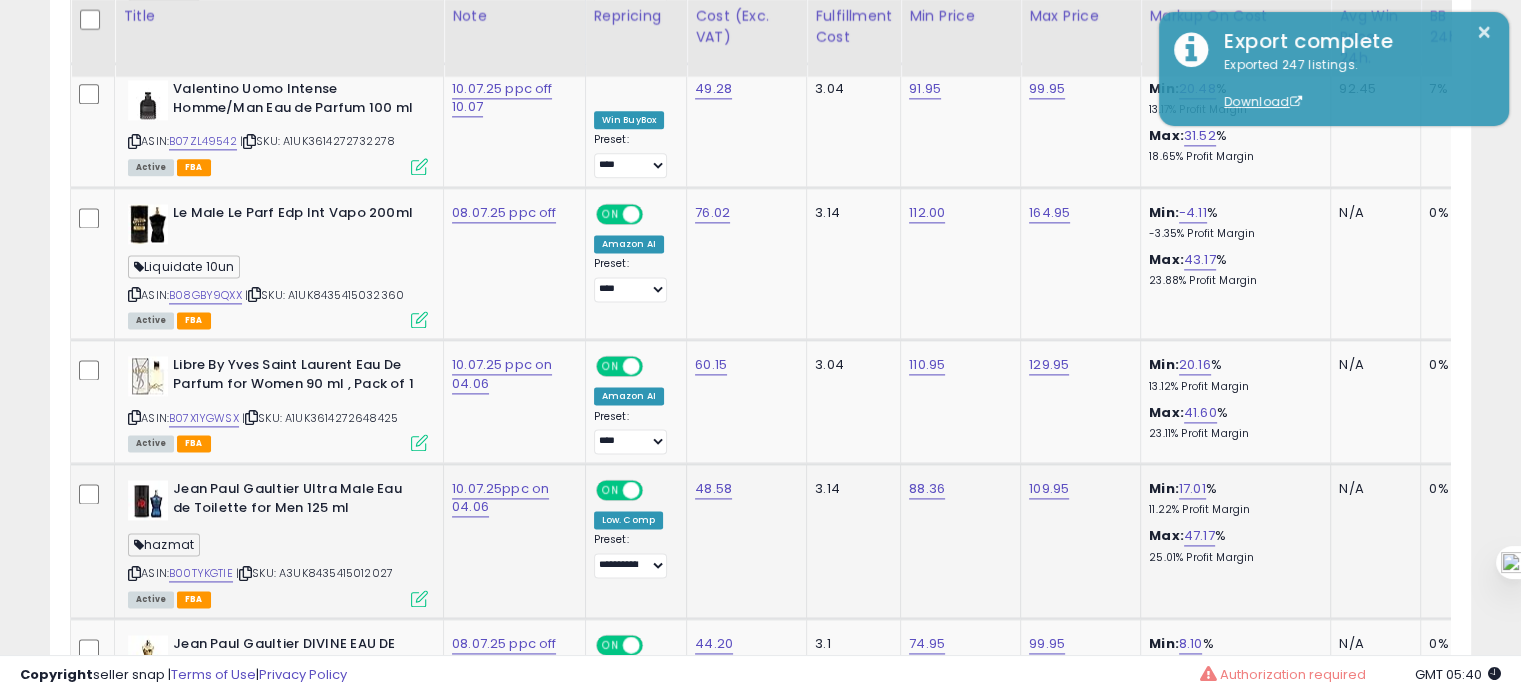 scroll, scrollTop: 2644, scrollLeft: 0, axis: vertical 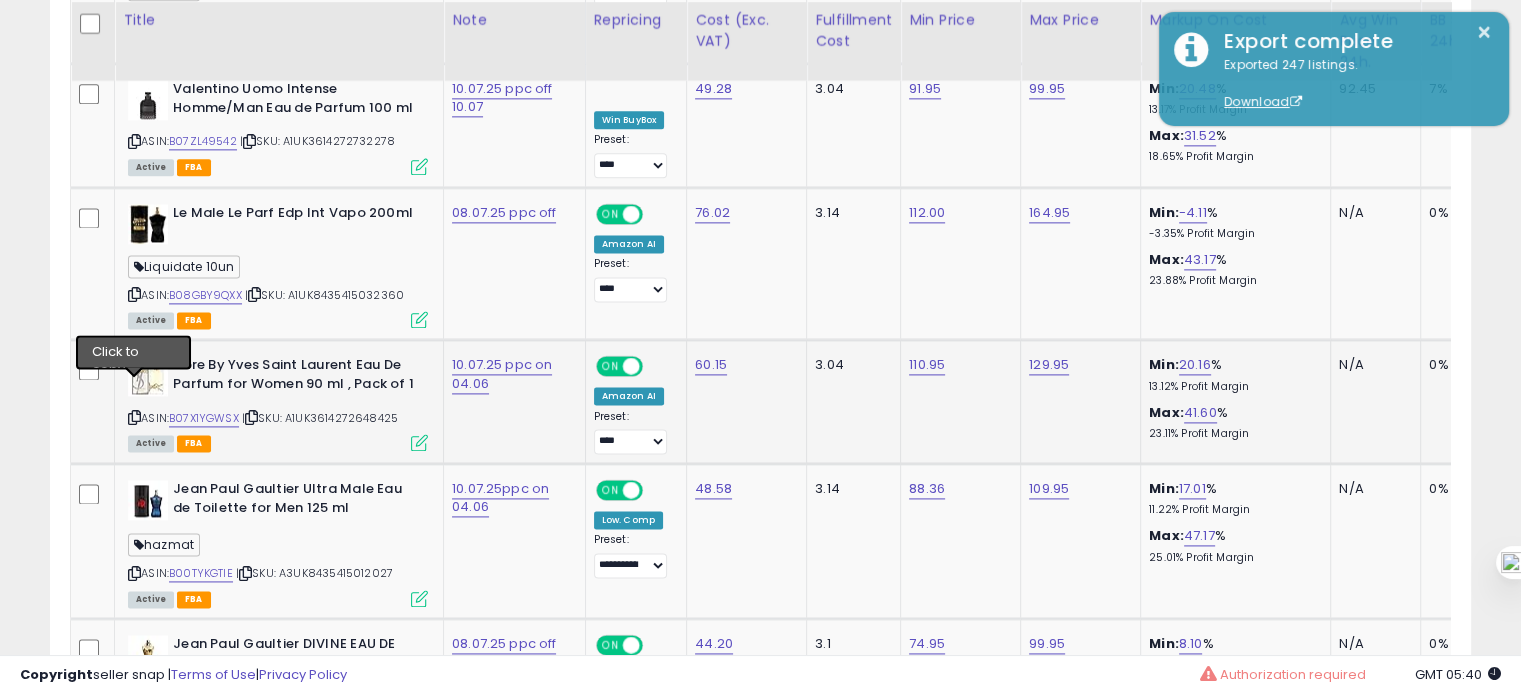 click at bounding box center [134, 417] 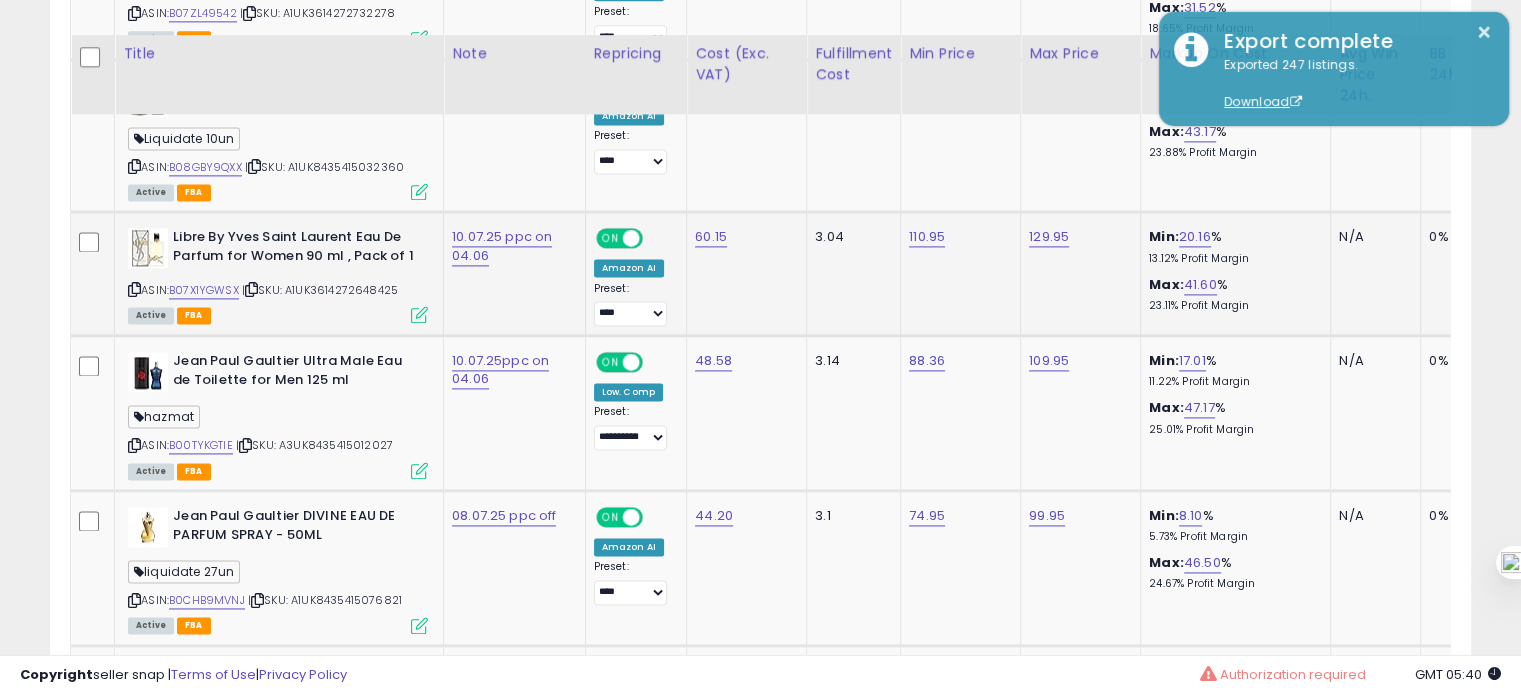 scroll, scrollTop: 2808, scrollLeft: 0, axis: vertical 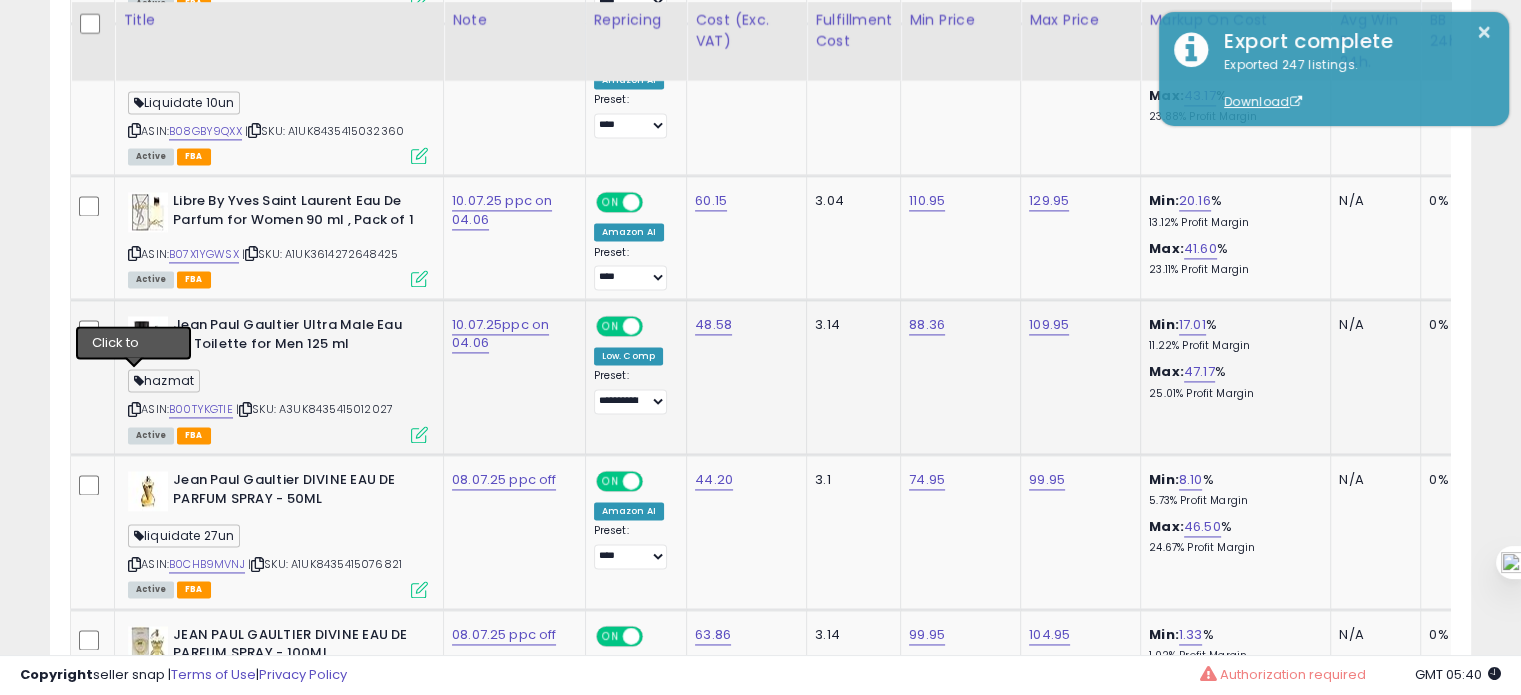 click at bounding box center [134, 409] 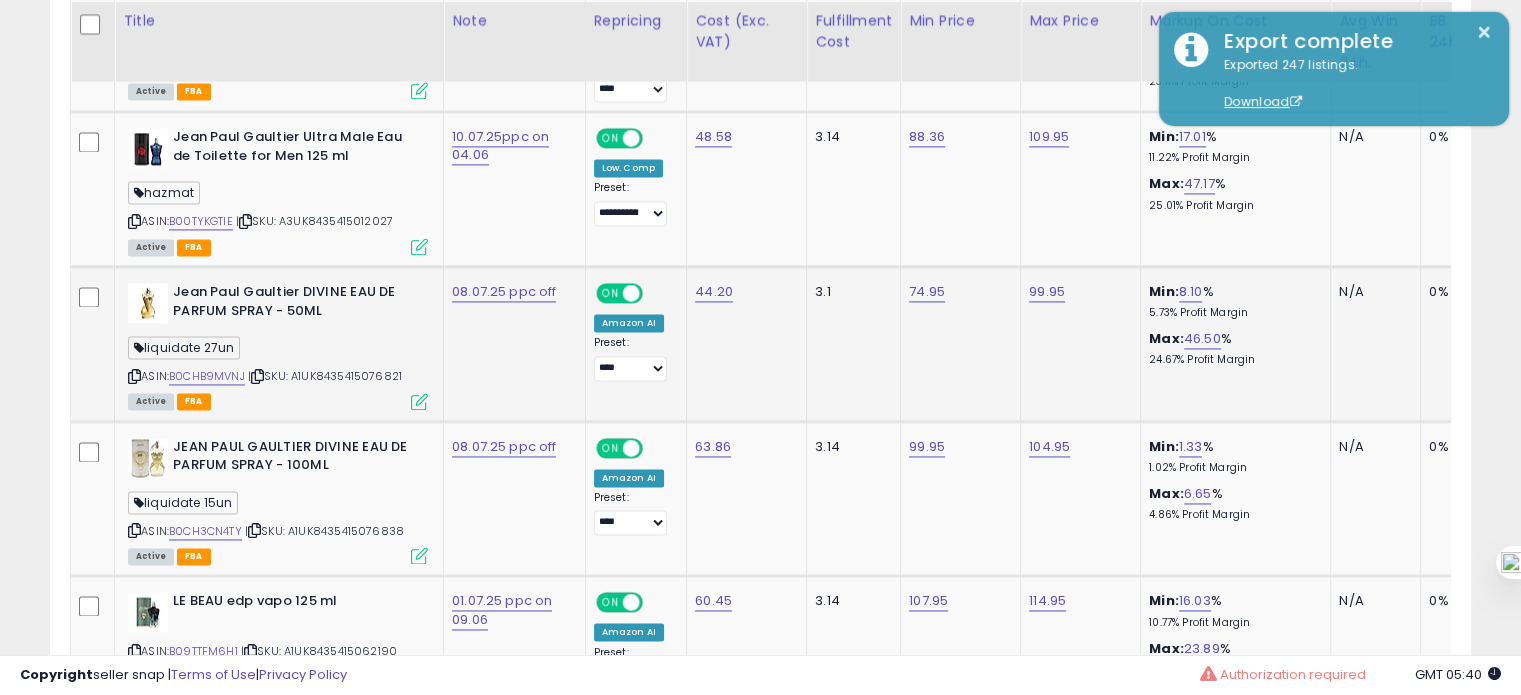 scroll, scrollTop: 2997, scrollLeft: 0, axis: vertical 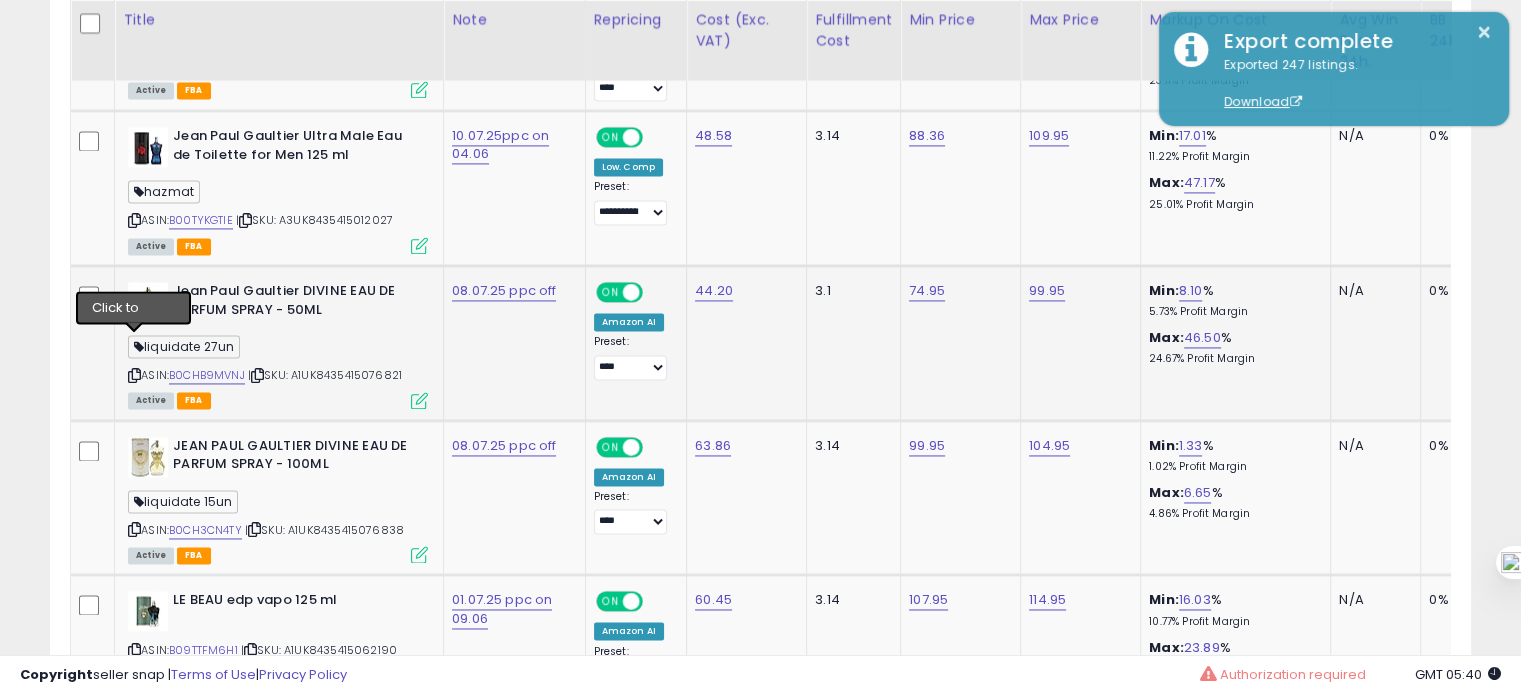 click at bounding box center [134, 375] 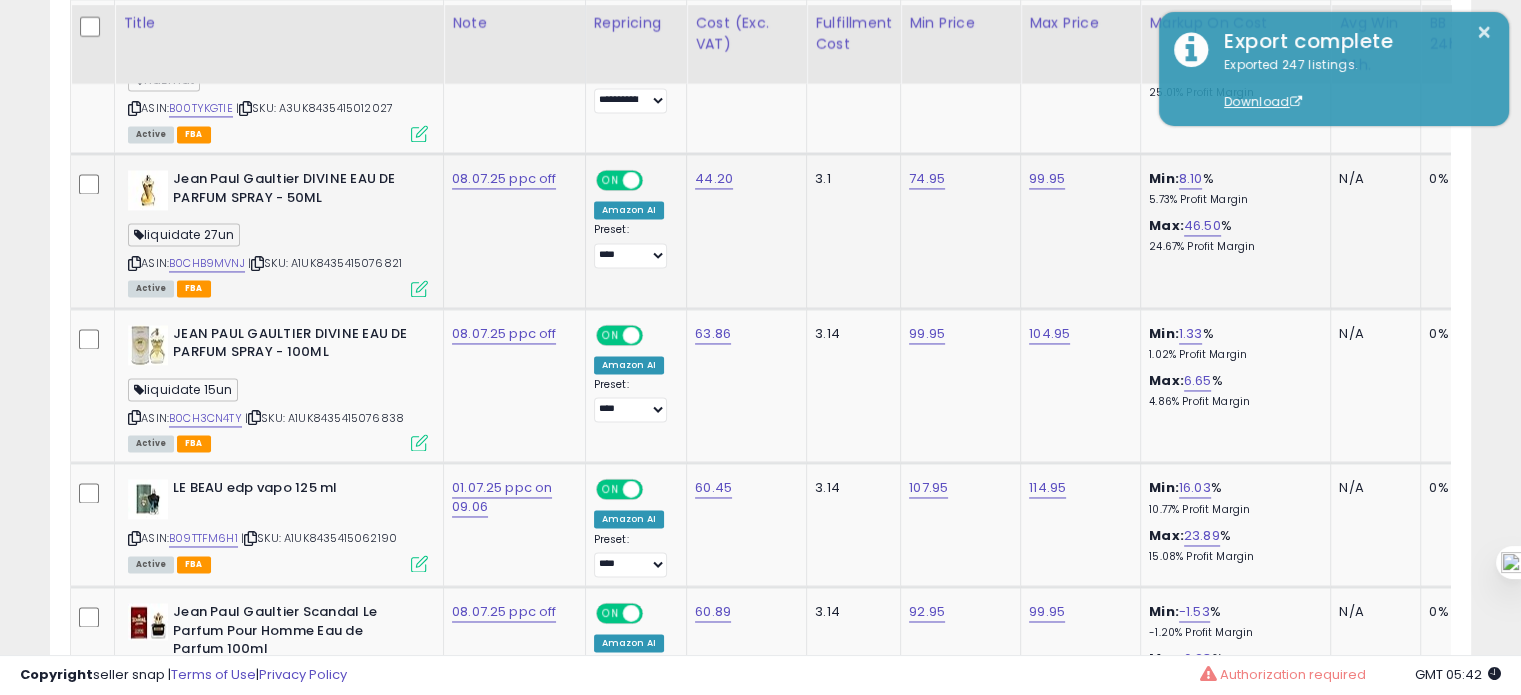 scroll, scrollTop: 3113, scrollLeft: 0, axis: vertical 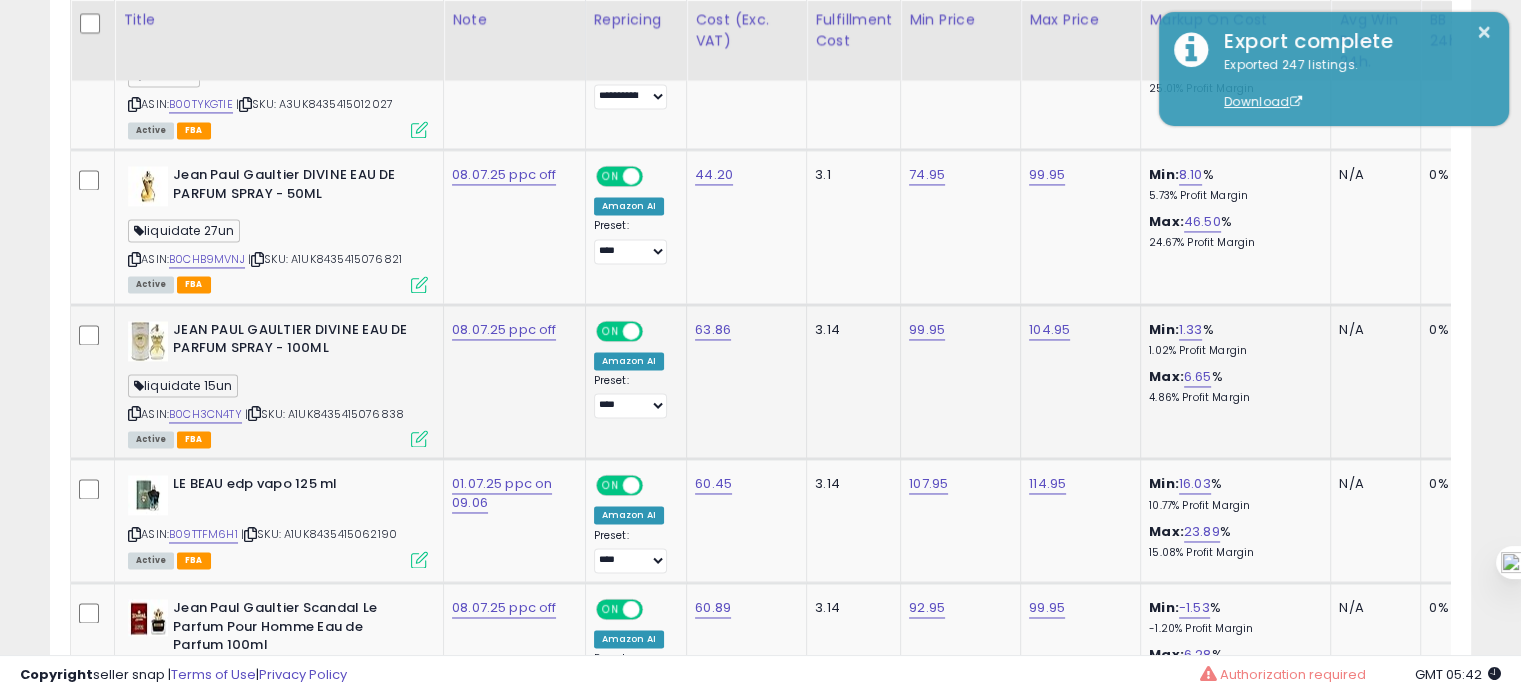 click at bounding box center [134, 413] 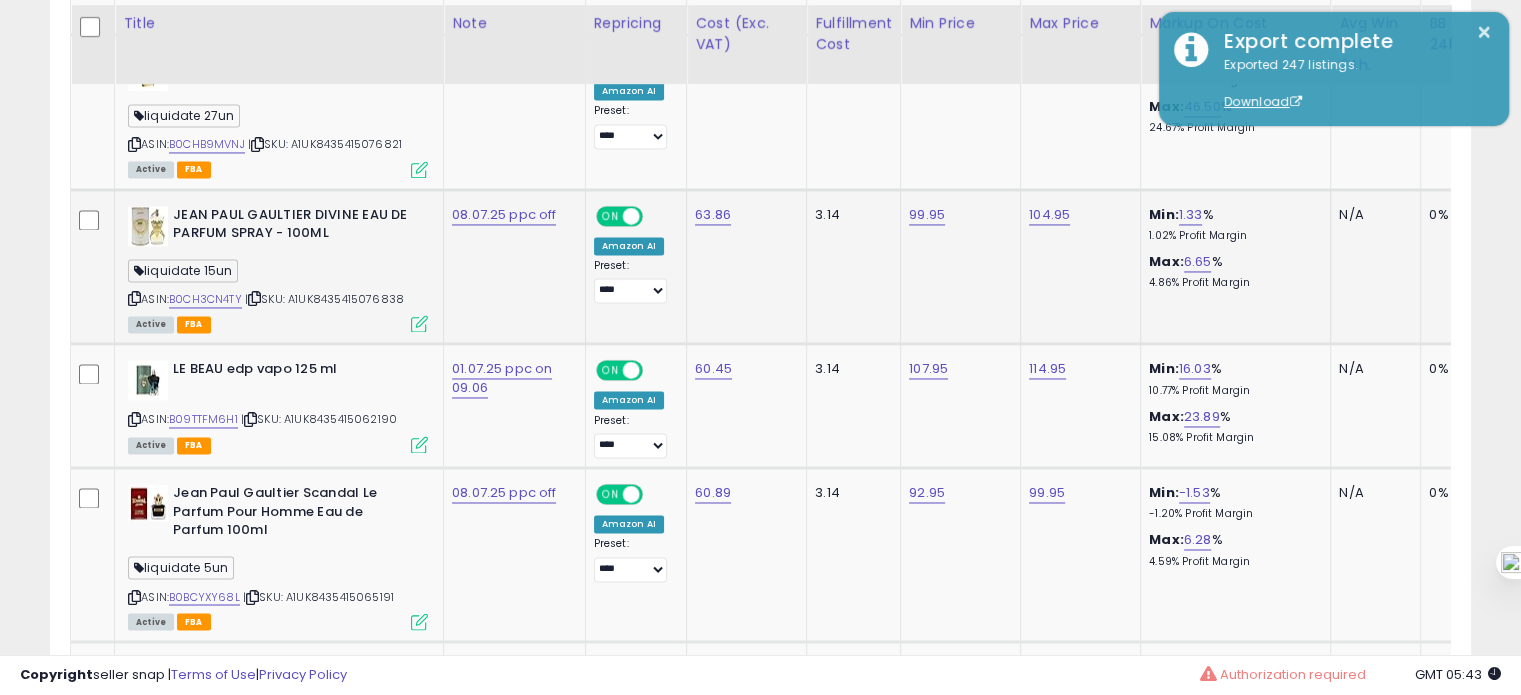 scroll, scrollTop: 3232, scrollLeft: 0, axis: vertical 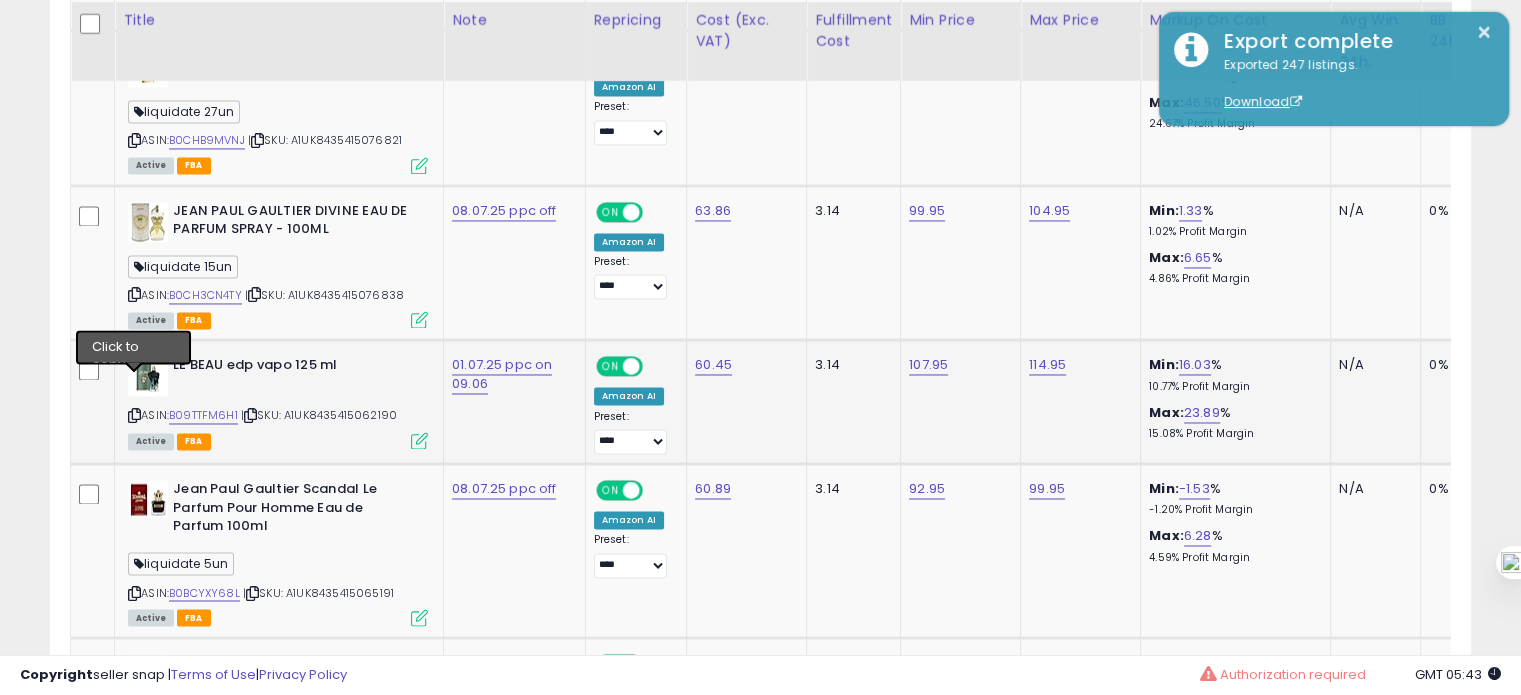 click at bounding box center [134, 415] 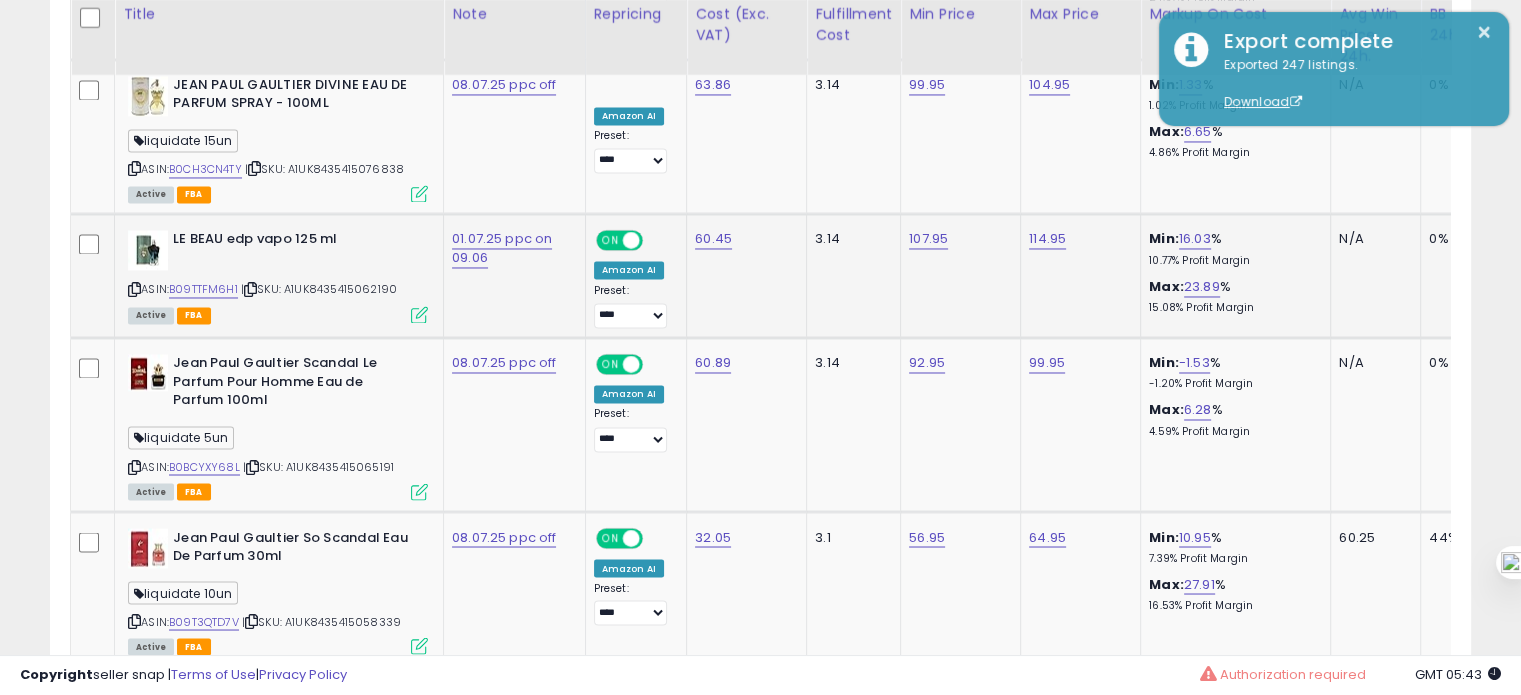 scroll, scrollTop: 3361, scrollLeft: 0, axis: vertical 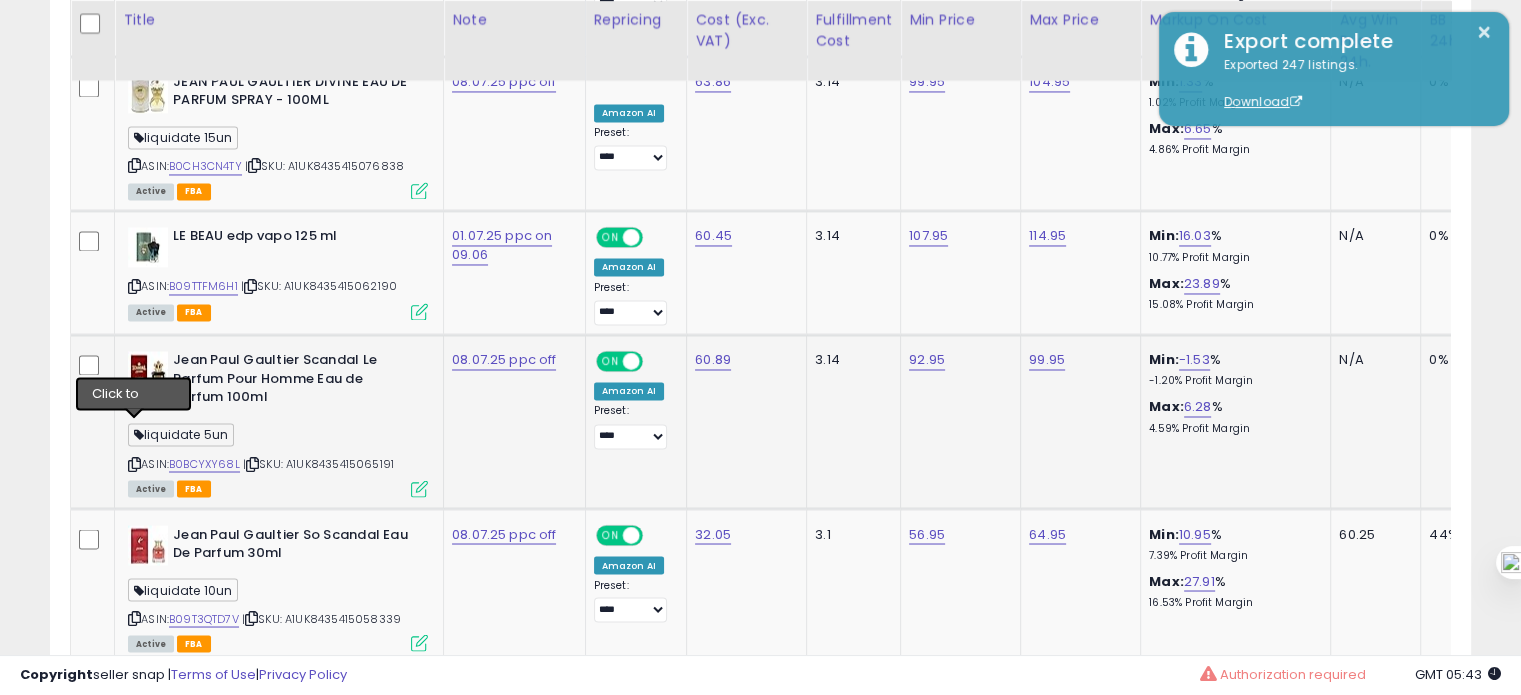 click at bounding box center (134, 463) 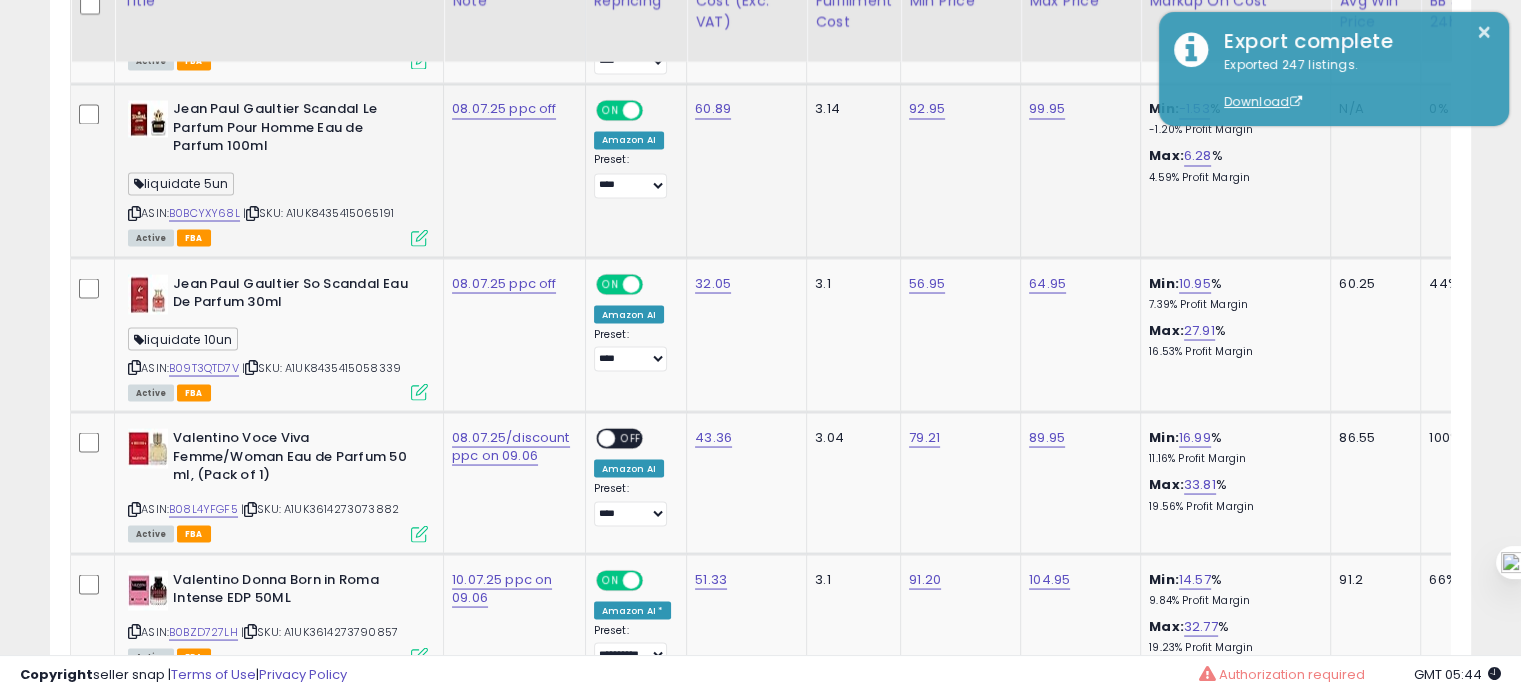 scroll, scrollTop: 3624, scrollLeft: 0, axis: vertical 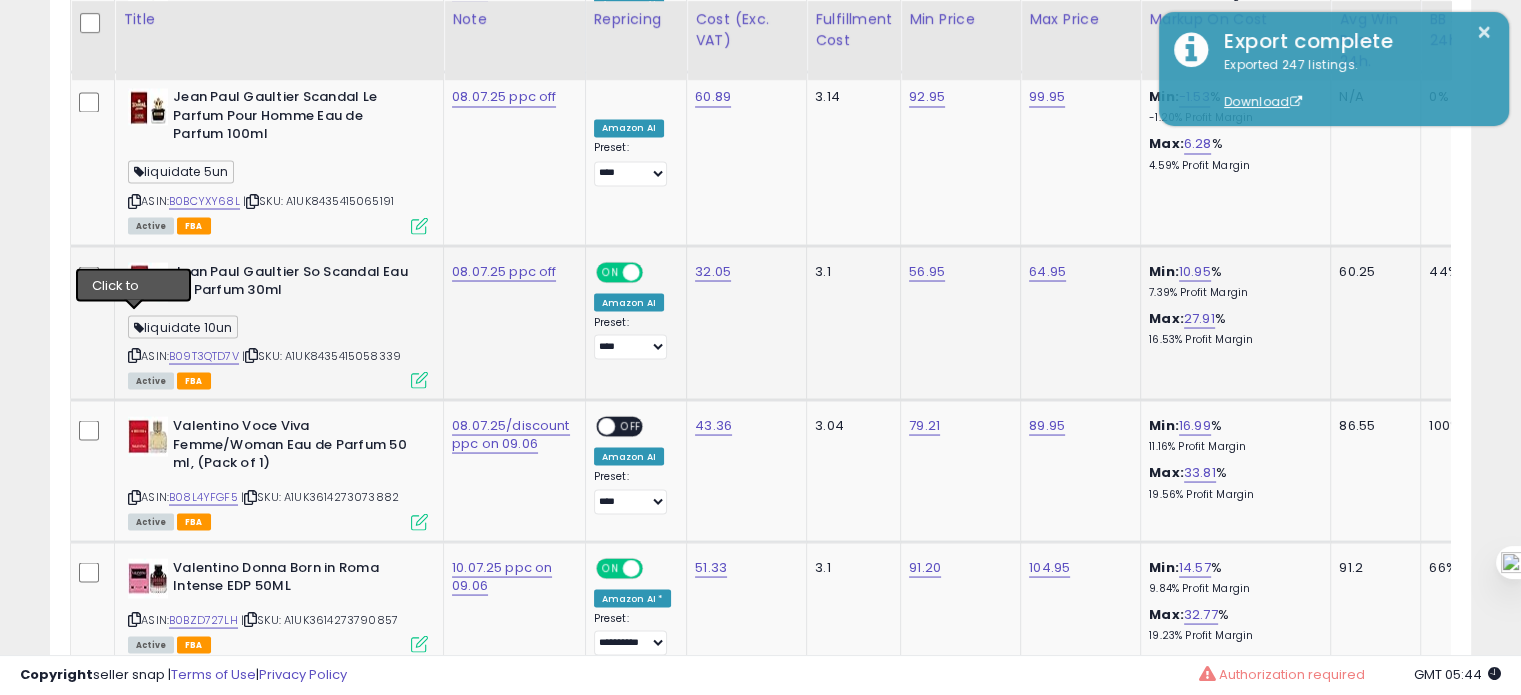 click at bounding box center [134, 354] 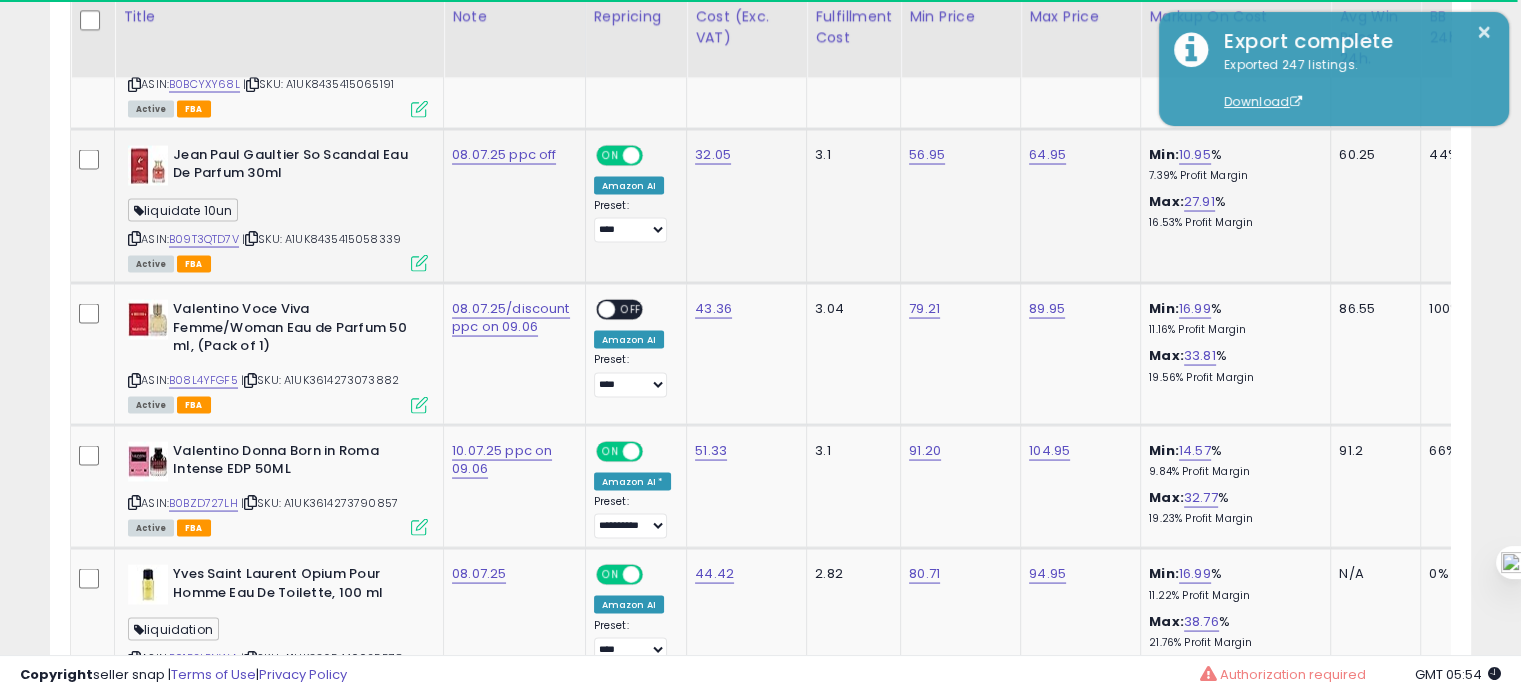 scroll, scrollTop: 3742, scrollLeft: 0, axis: vertical 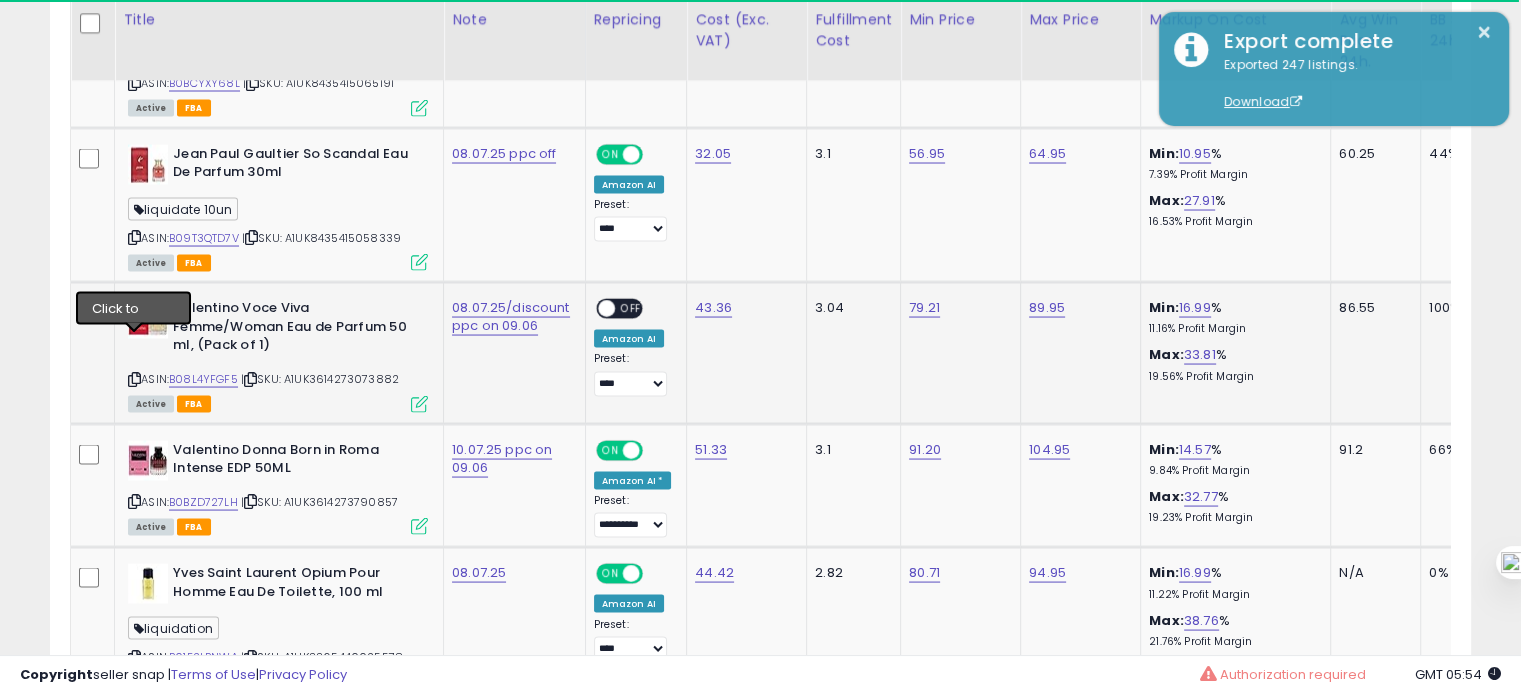 click at bounding box center (134, 378) 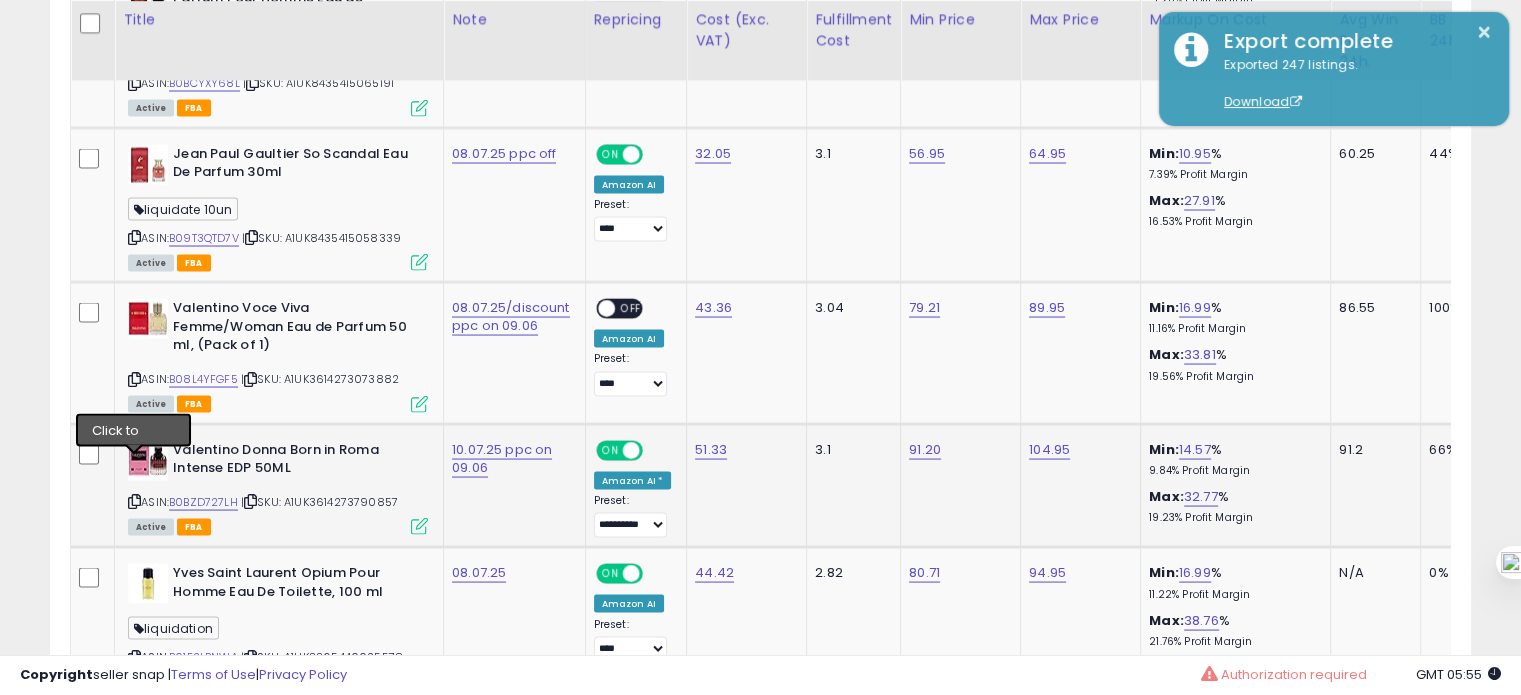 click at bounding box center (134, 500) 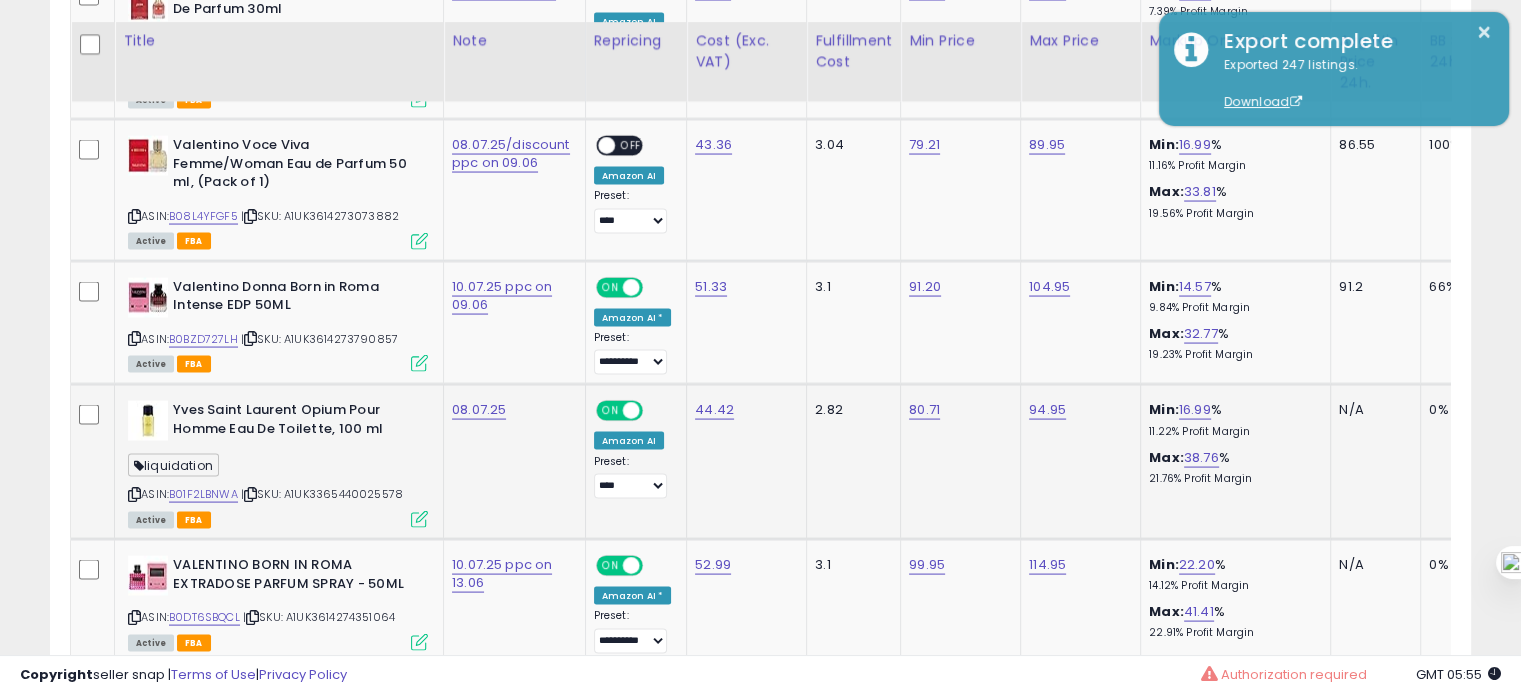 scroll, scrollTop: 3930, scrollLeft: 0, axis: vertical 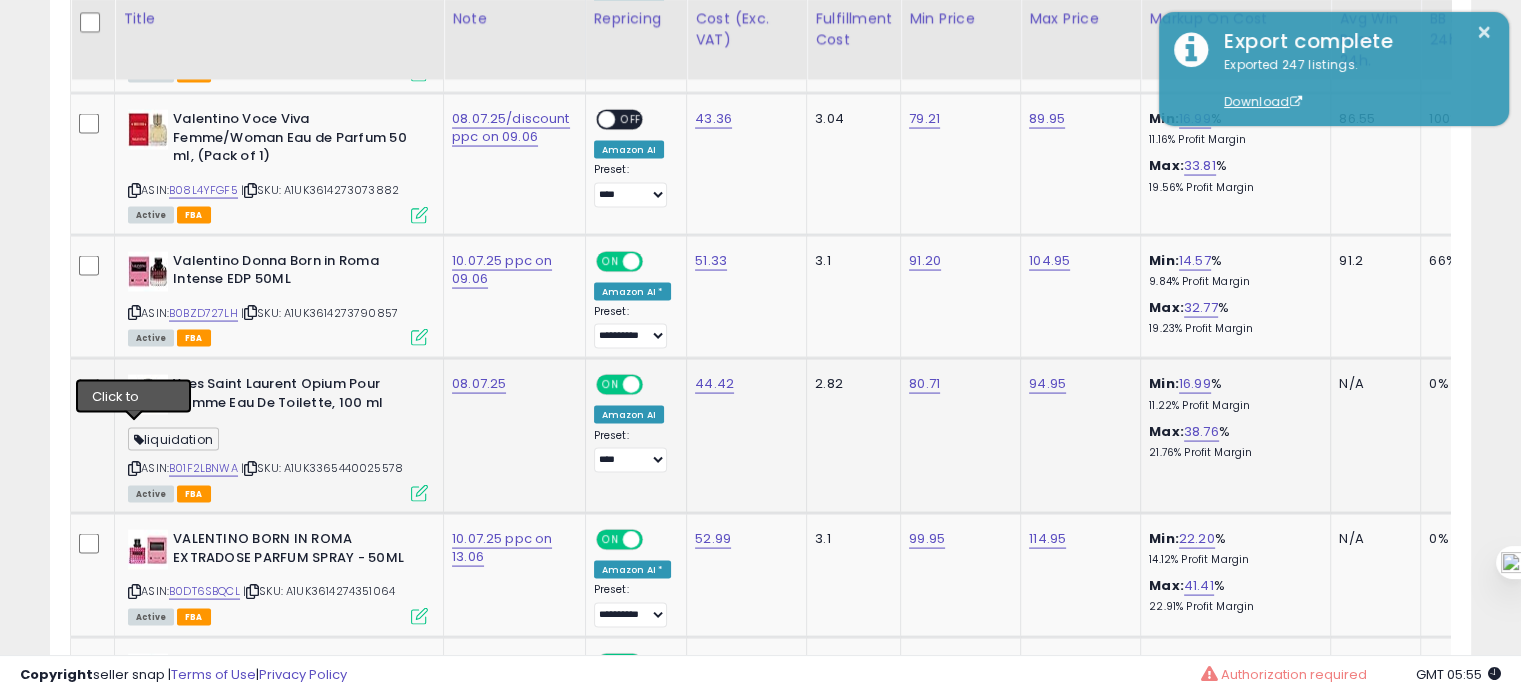 click at bounding box center (134, 468) 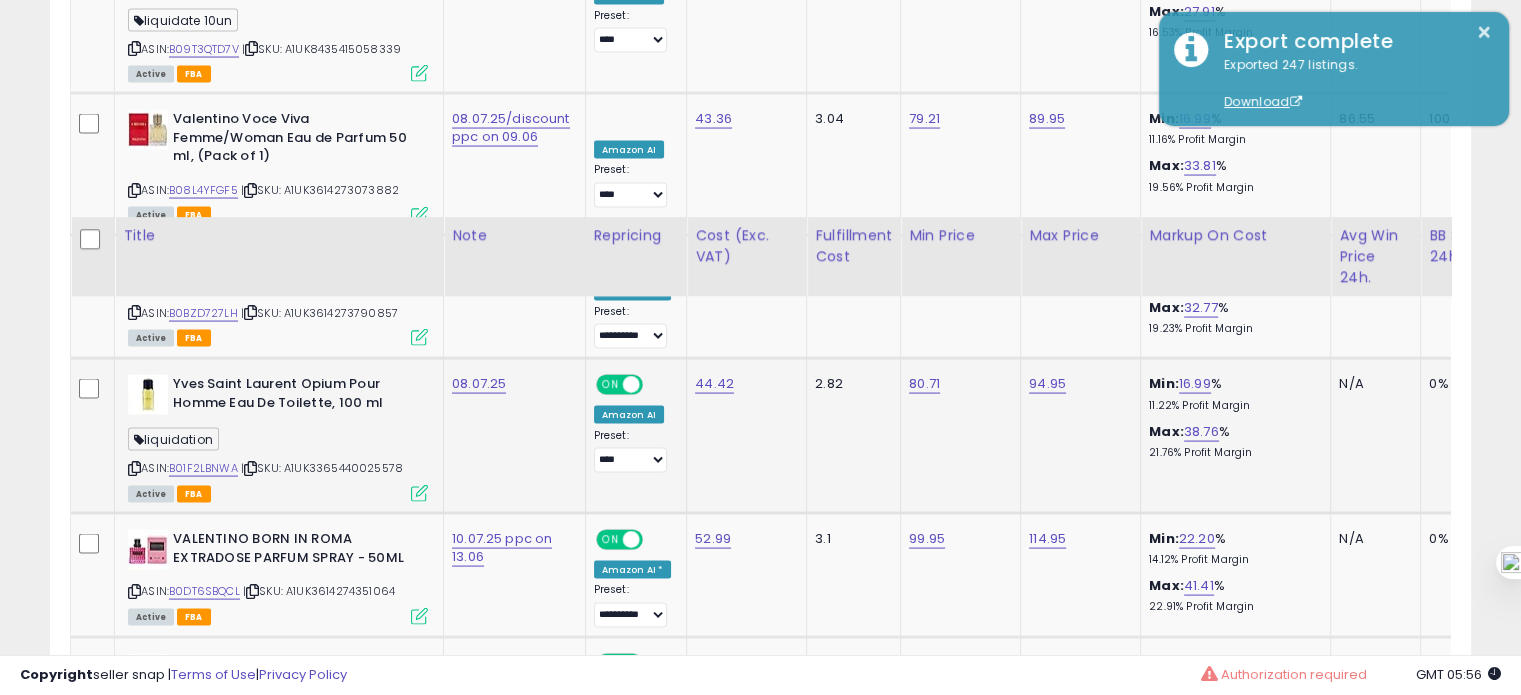 scroll, scrollTop: 4147, scrollLeft: 0, axis: vertical 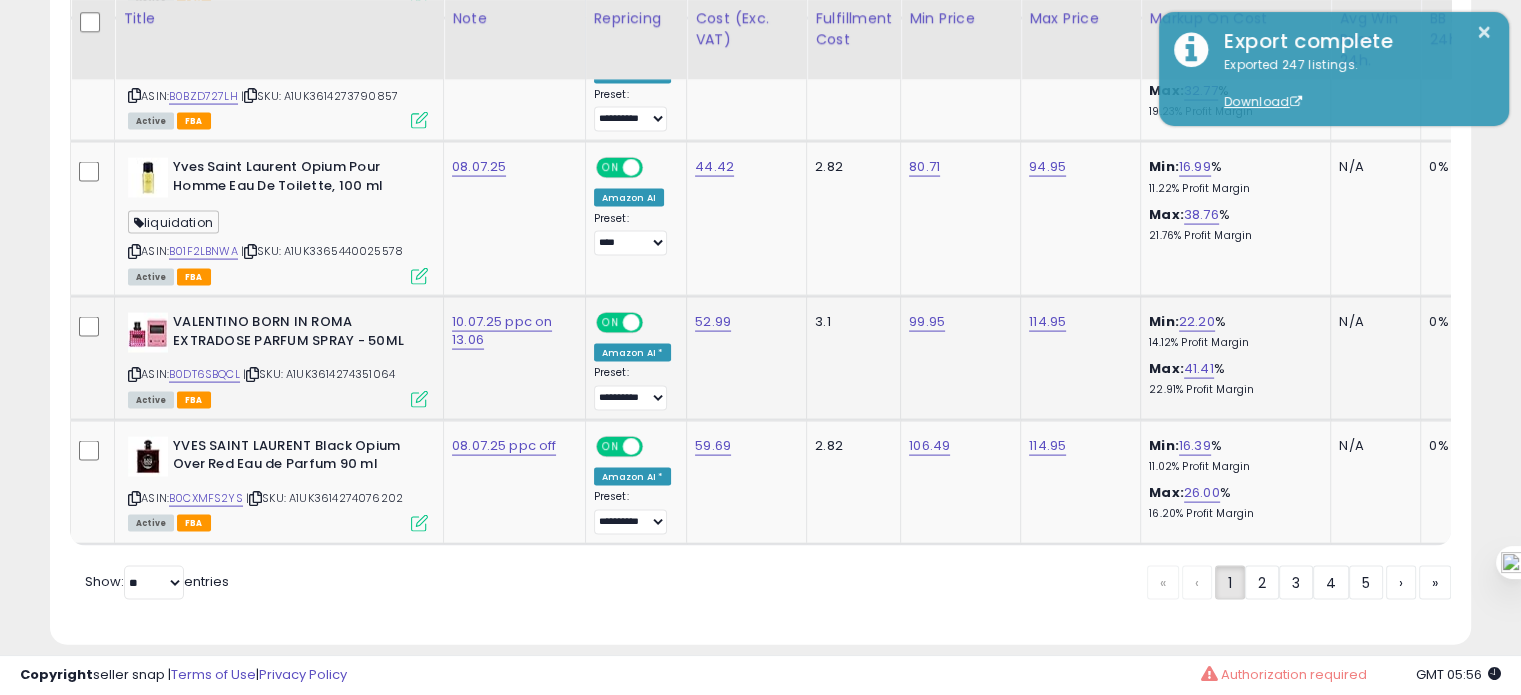 click on "VALENTINO BORN IN ROMA EXTRADOSE PARFUM SPRAY - 50ML  ASIN:  B0DT6SBQCL    |   SKU: A1UK3614274351064 Active FBA" at bounding box center [275, 359] 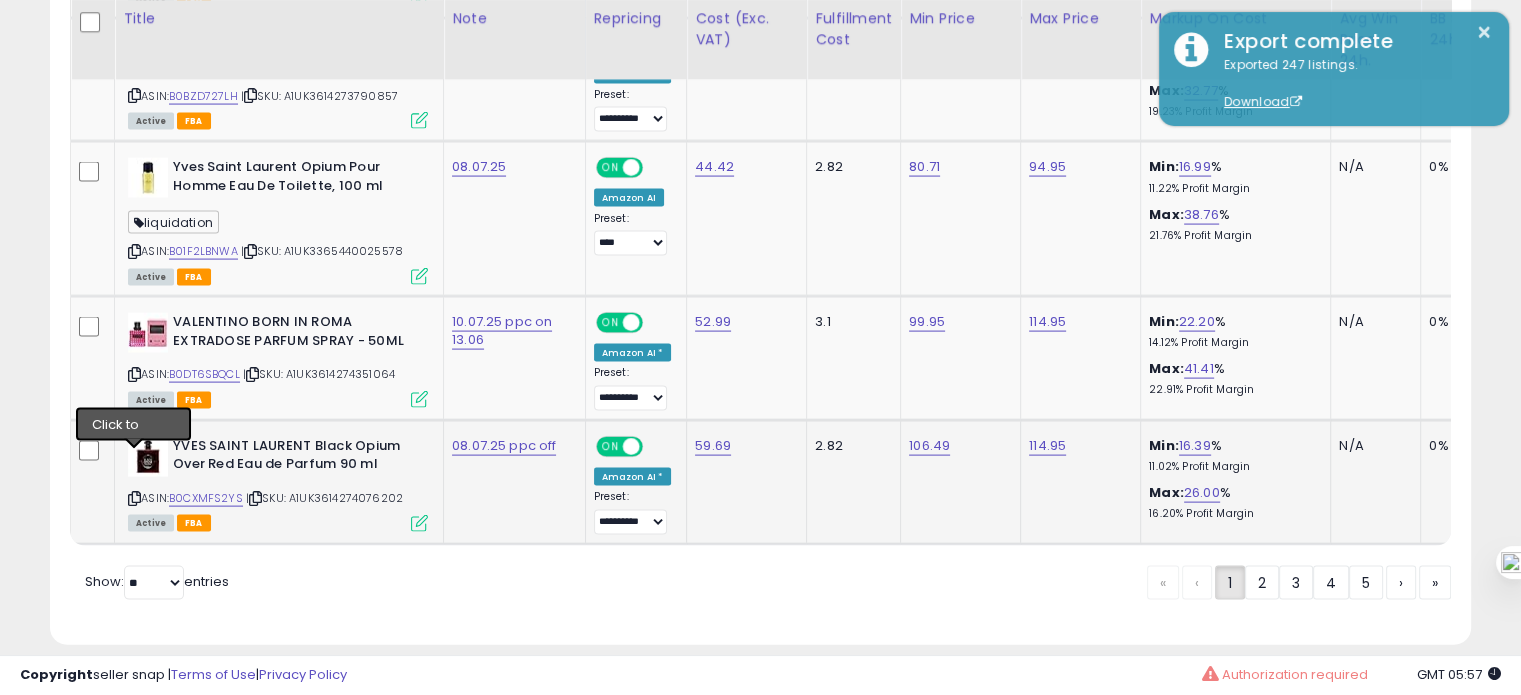 click at bounding box center (134, 498) 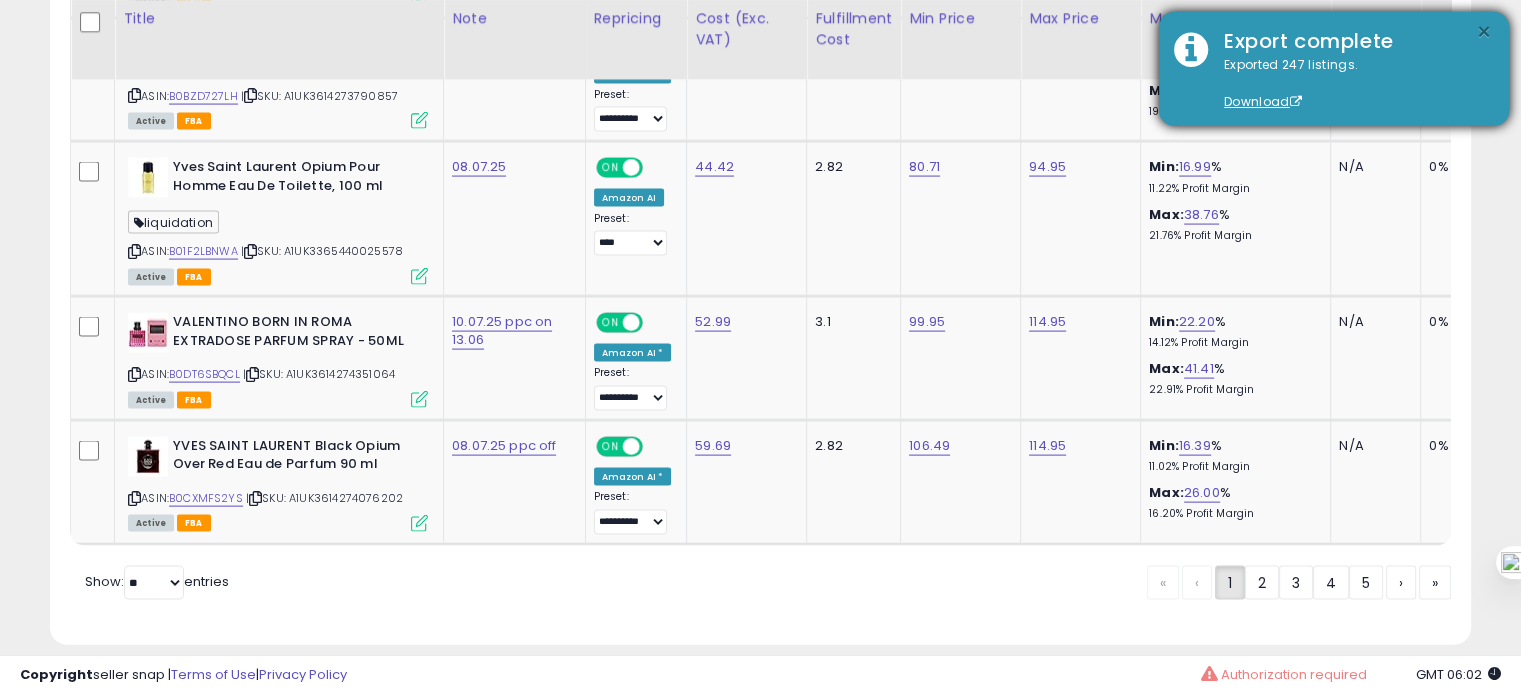 click on "×" at bounding box center [1484, 32] 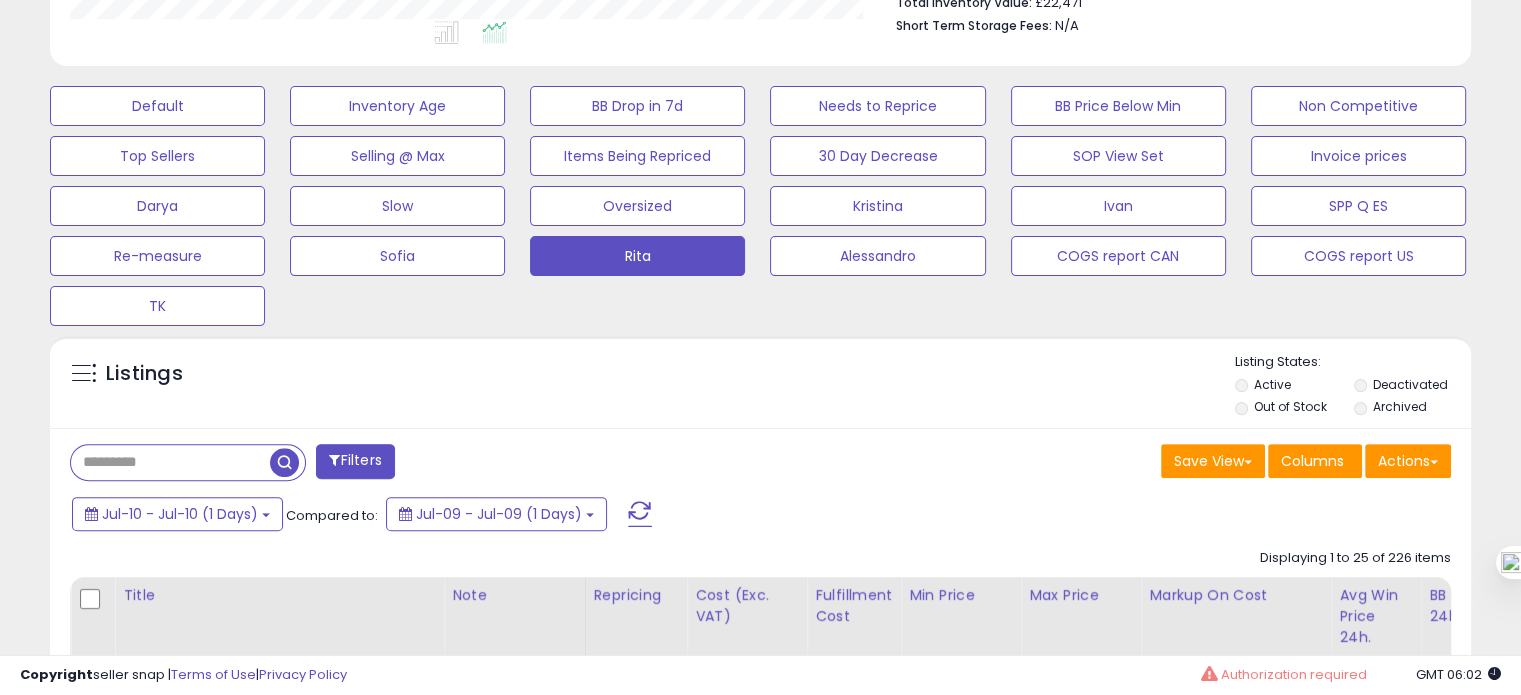 scroll, scrollTop: 560, scrollLeft: 0, axis: vertical 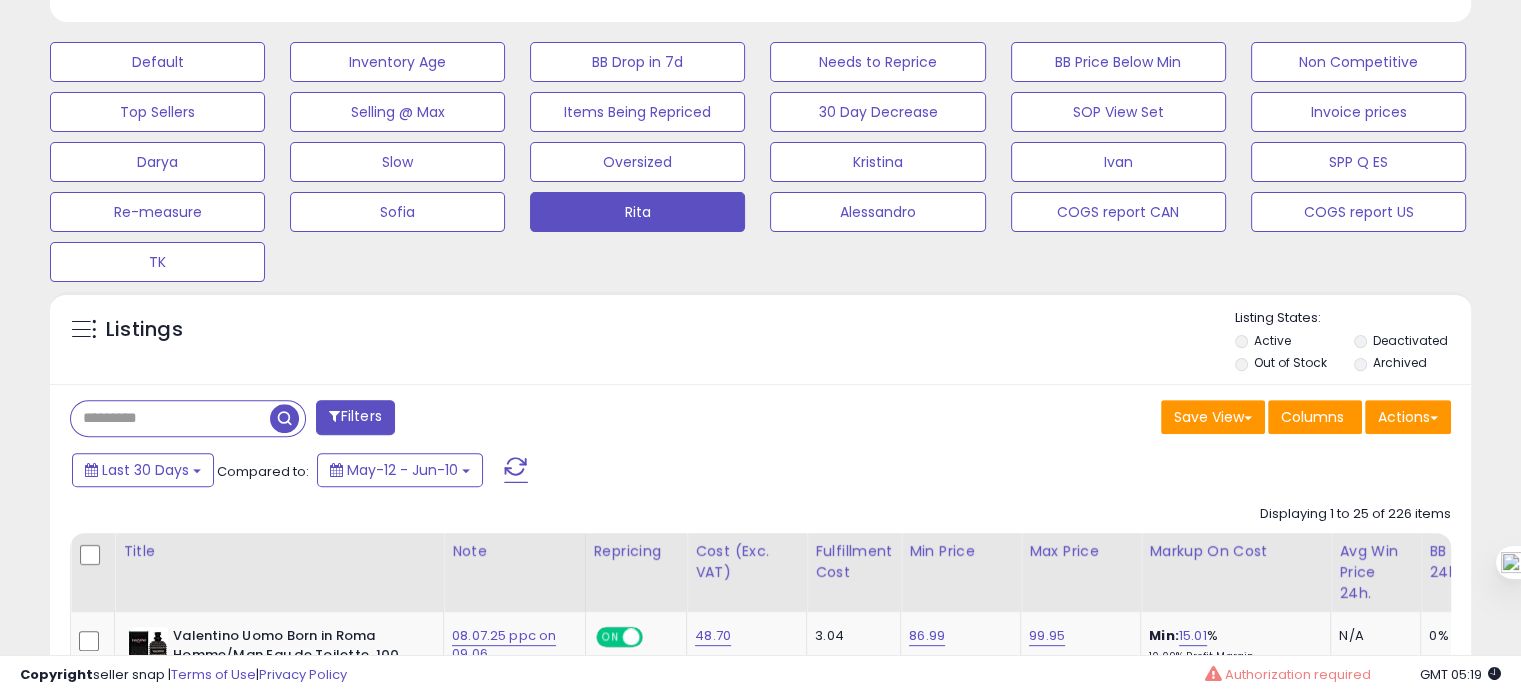 click at bounding box center (170, 418) 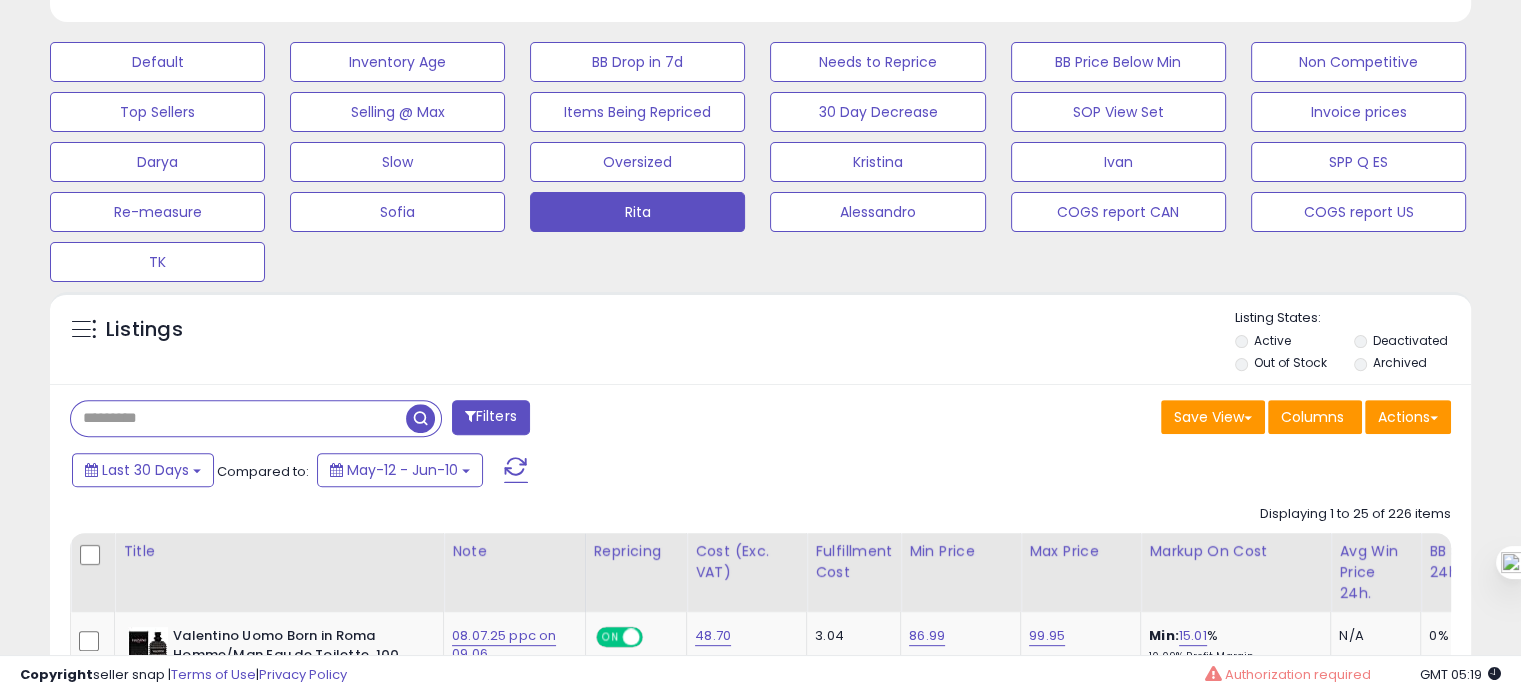 paste on "**********" 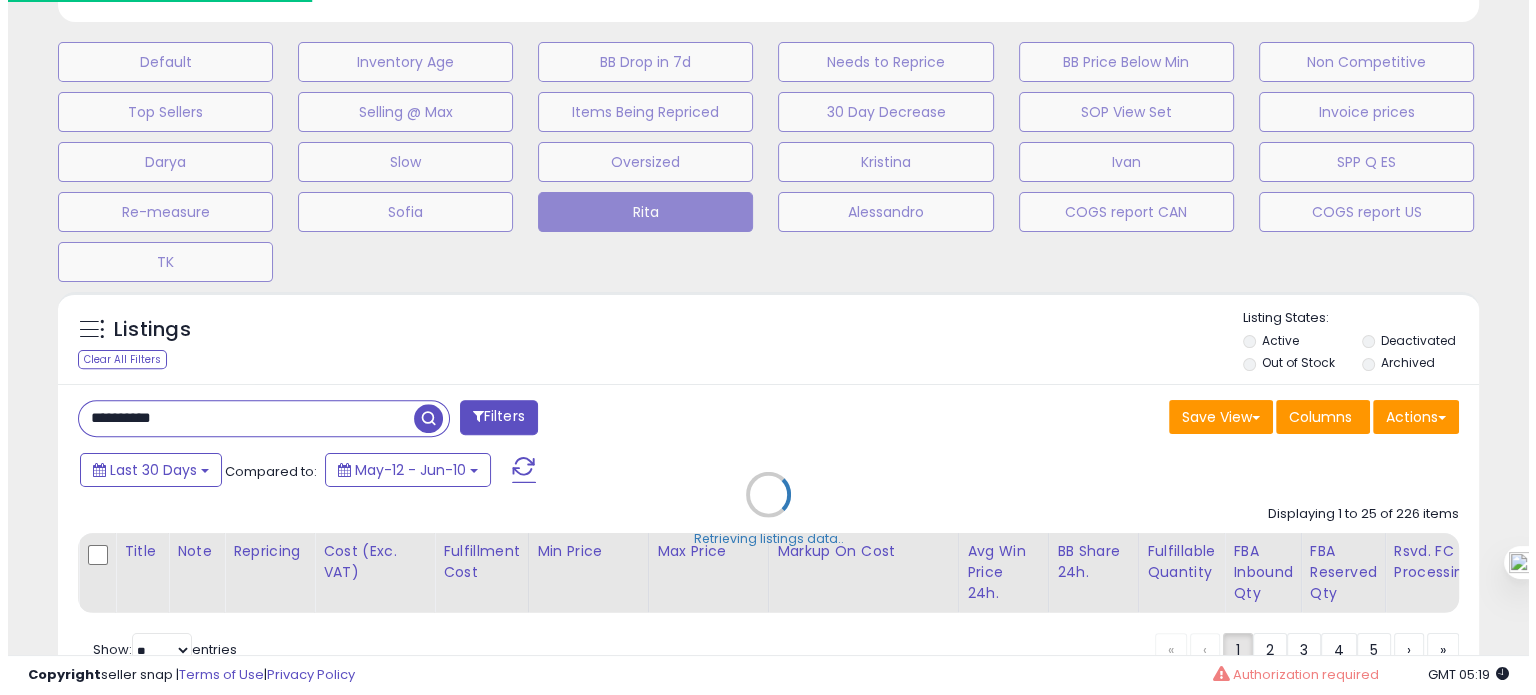 scroll, scrollTop: 999589, scrollLeft: 999168, axis: both 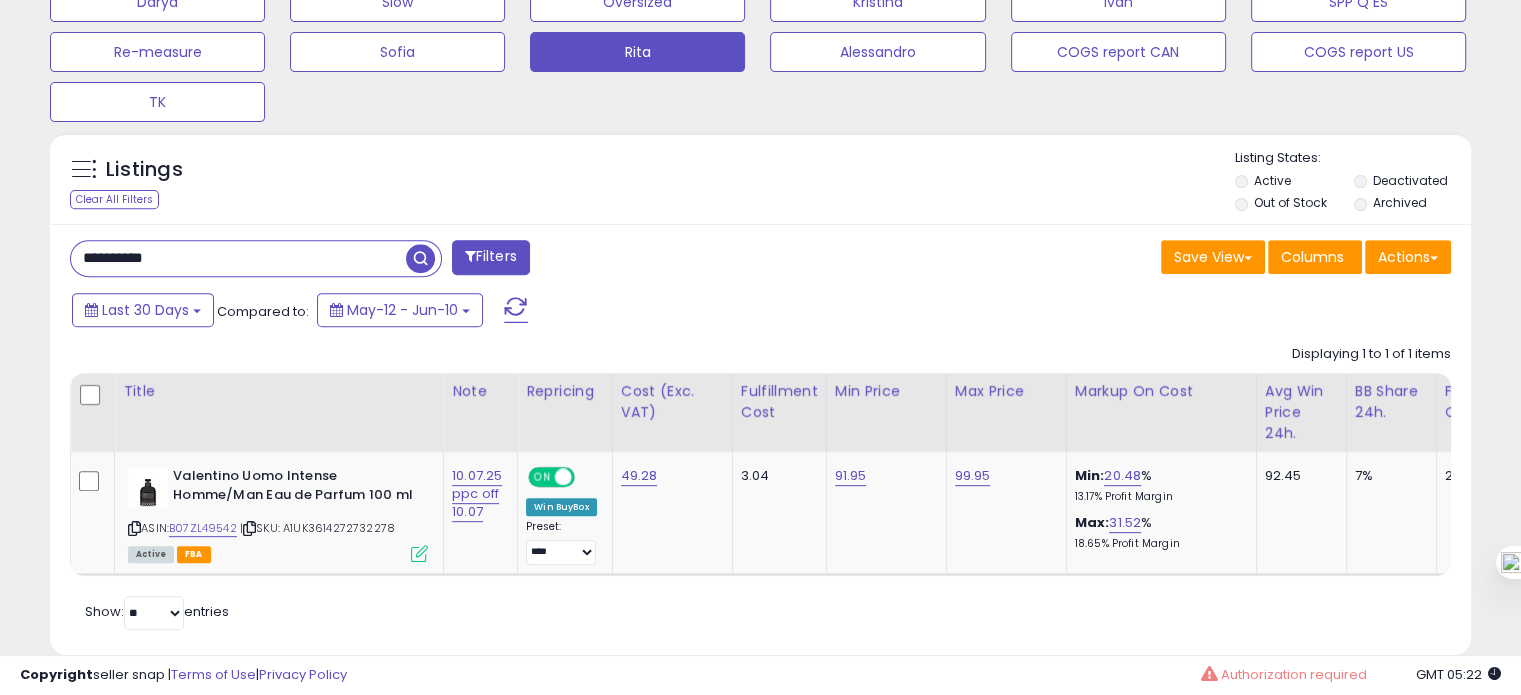 click on "**********" at bounding box center (238, 258) 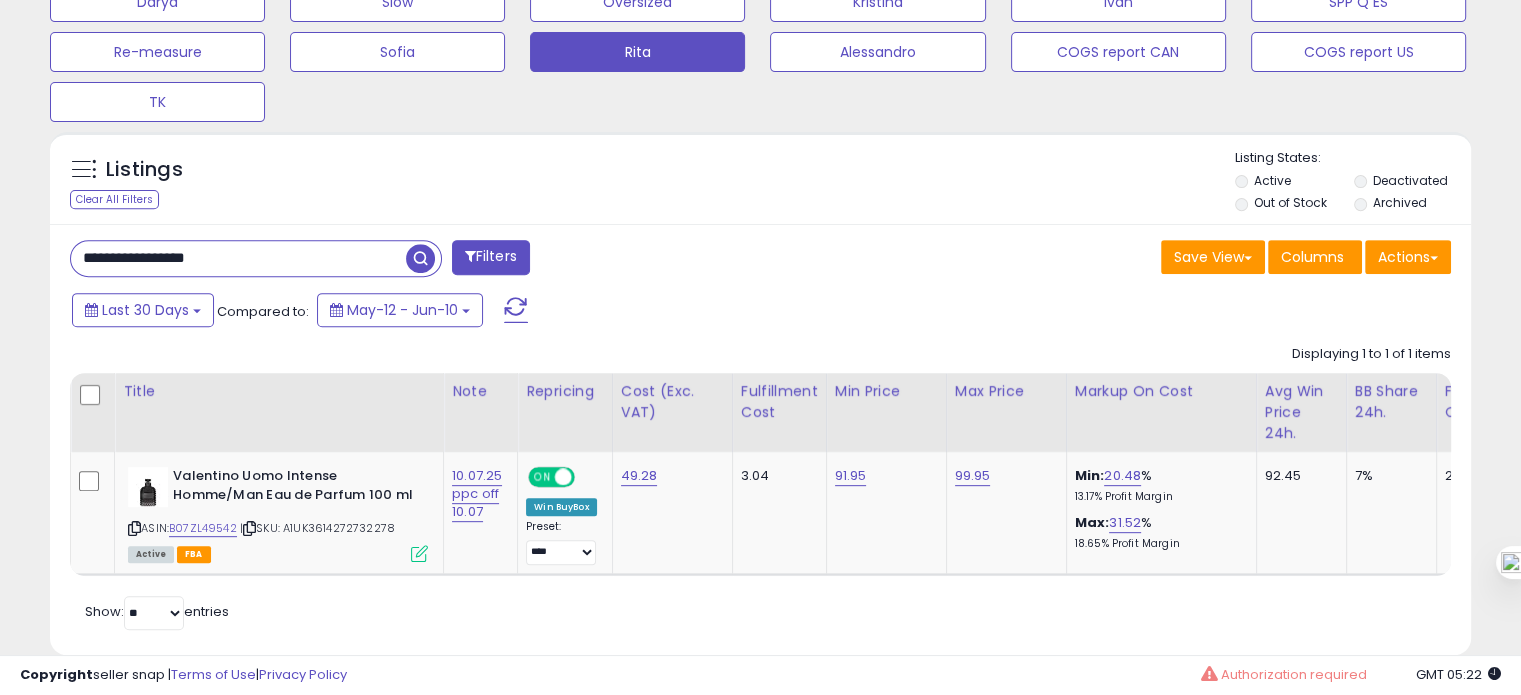 click on "**********" at bounding box center [238, 258] 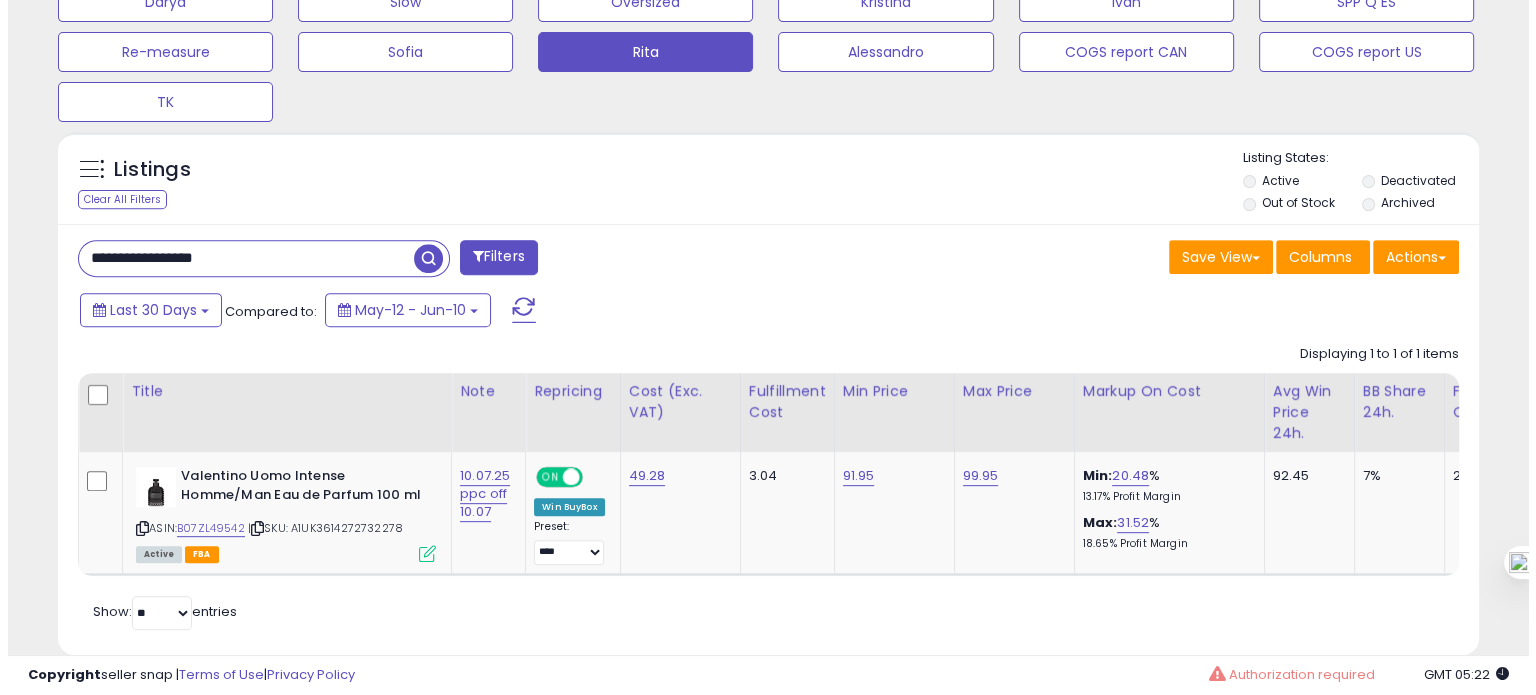 scroll, scrollTop: 674, scrollLeft: 0, axis: vertical 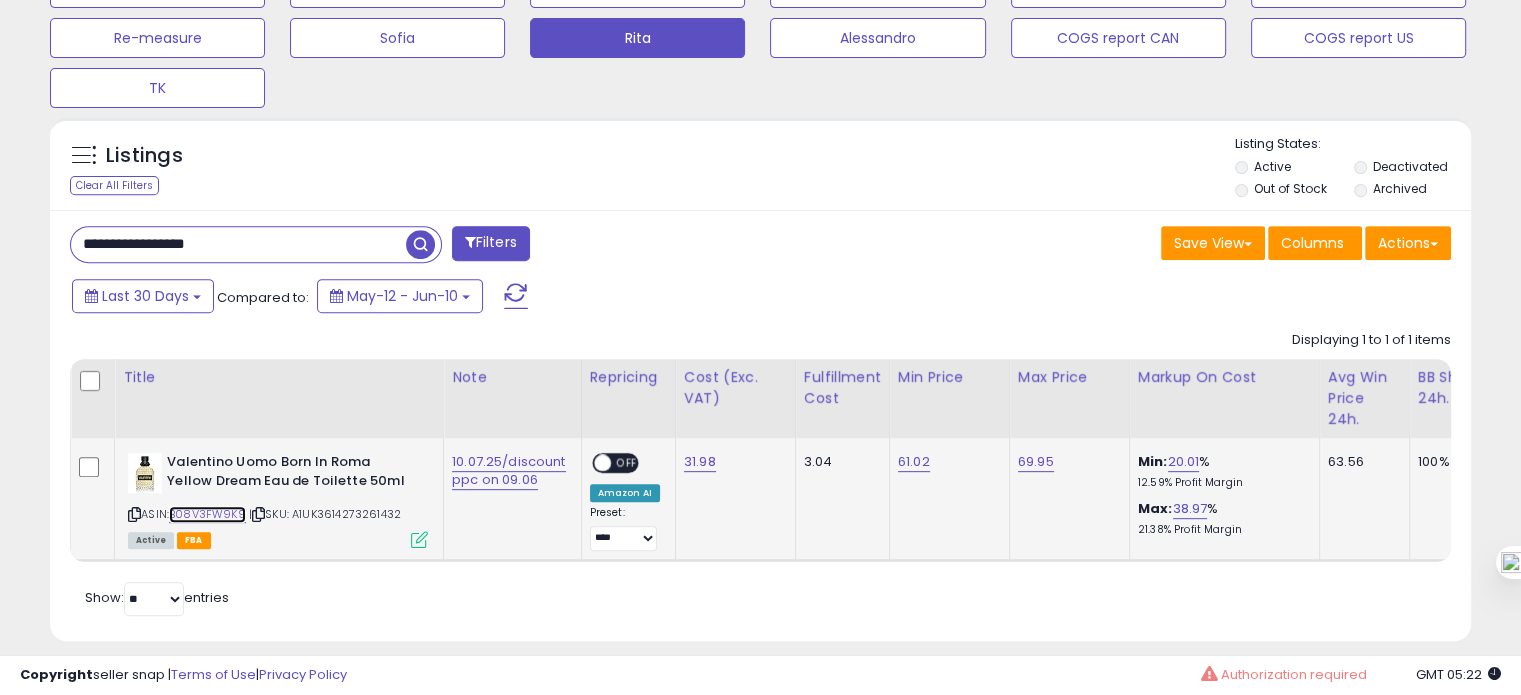 click on "B08V3FW9K9" at bounding box center [207, 514] 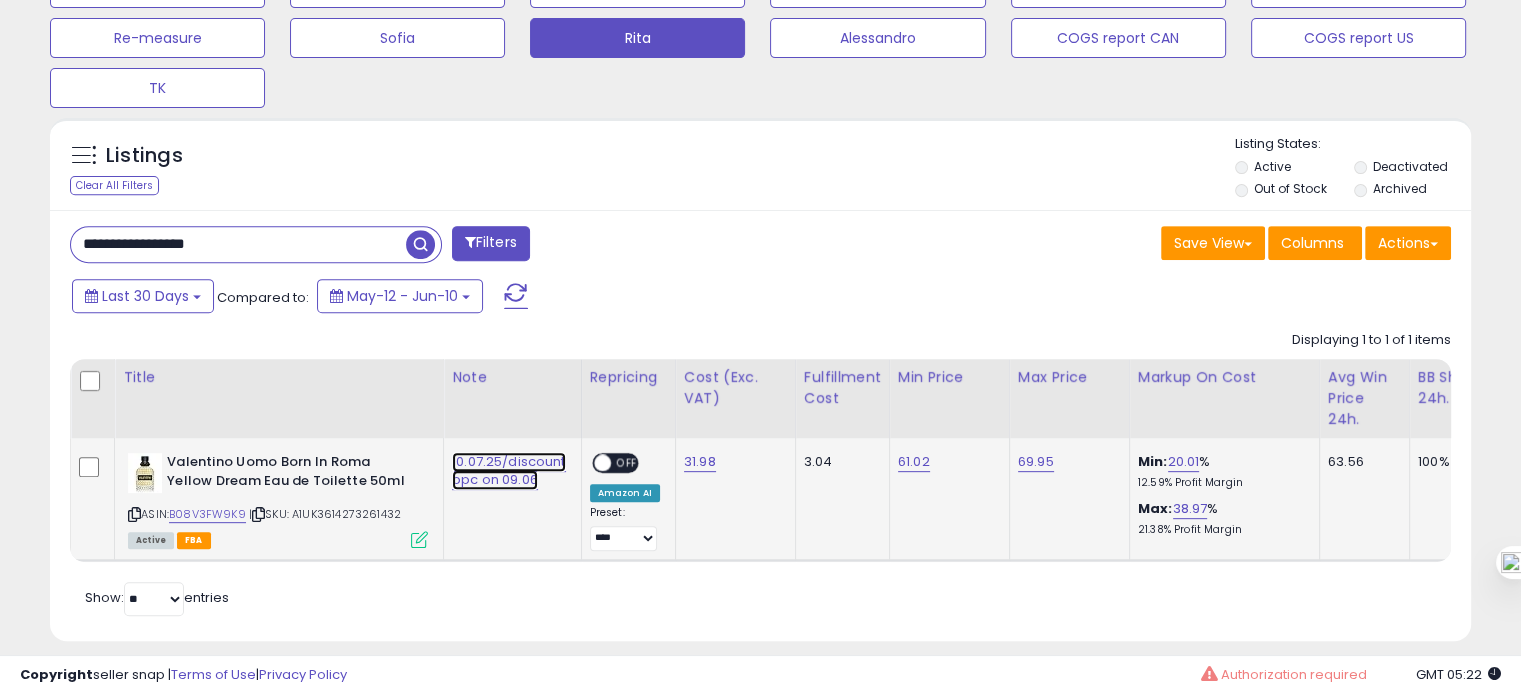 click on "10.07.25/discount ppc on 09.06" at bounding box center (509, 471) 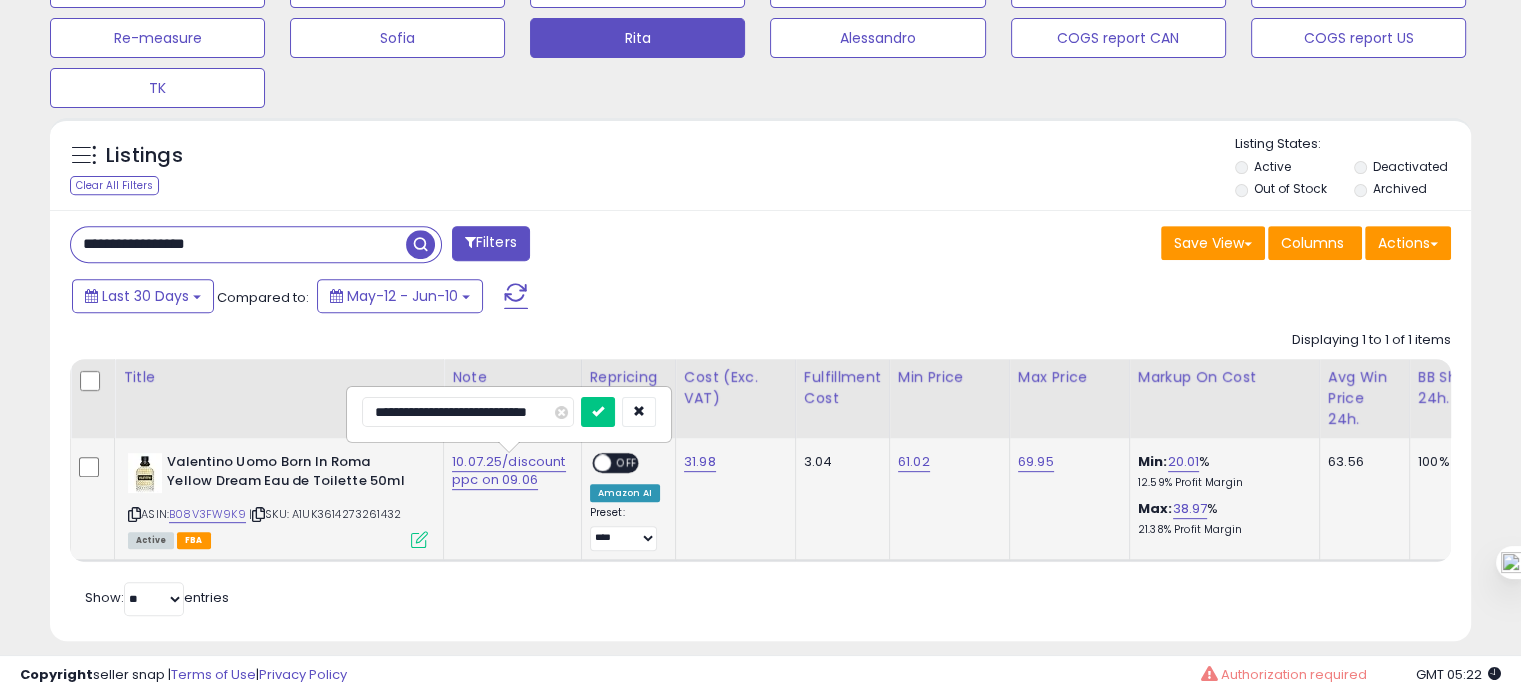 click on "**********" at bounding box center (468, 412) 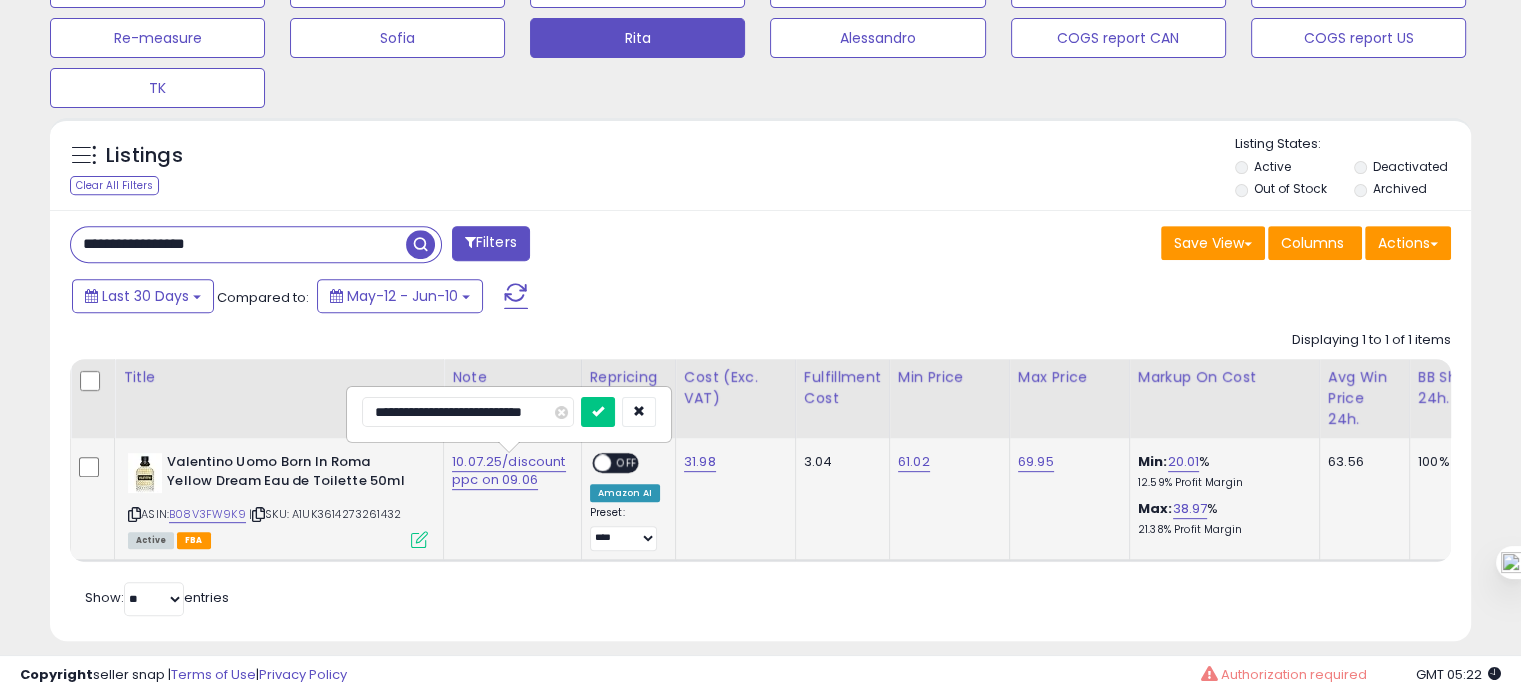 type on "**********" 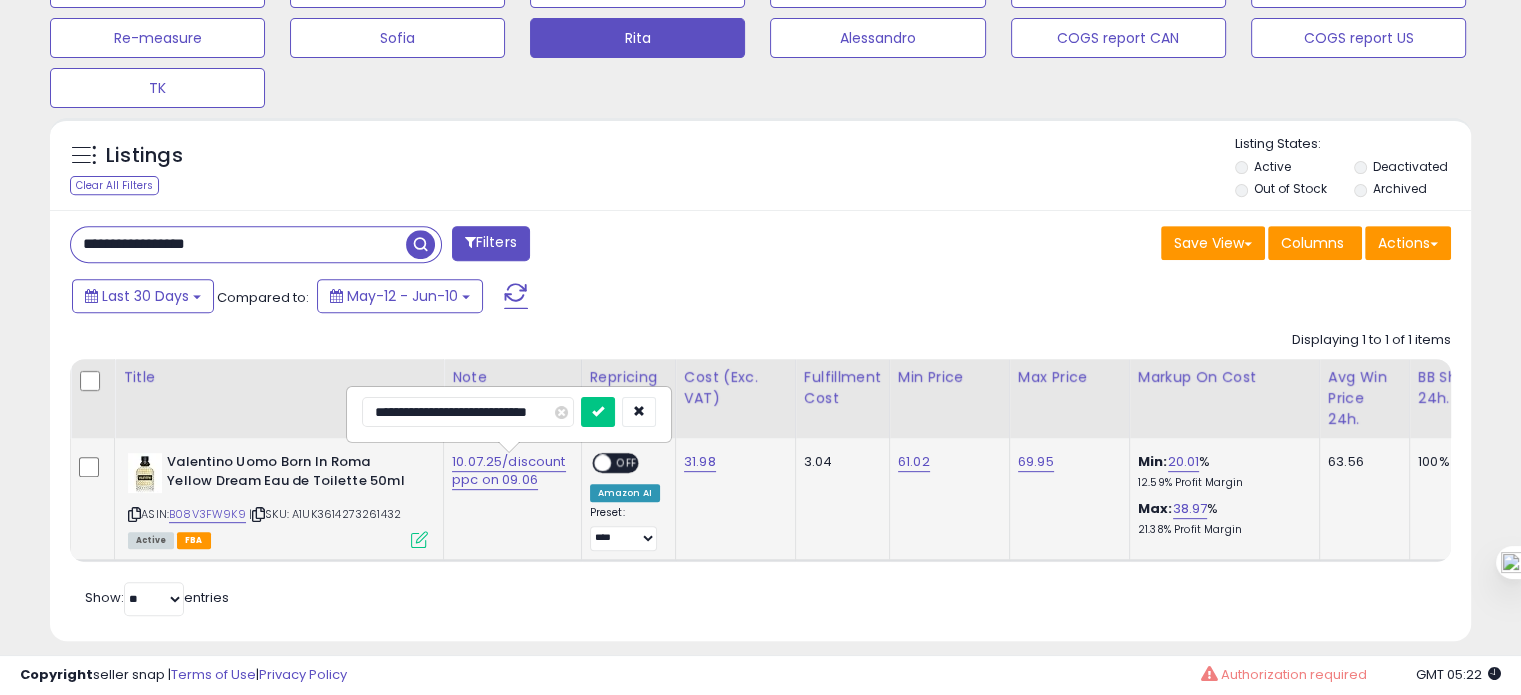 click at bounding box center [598, 412] 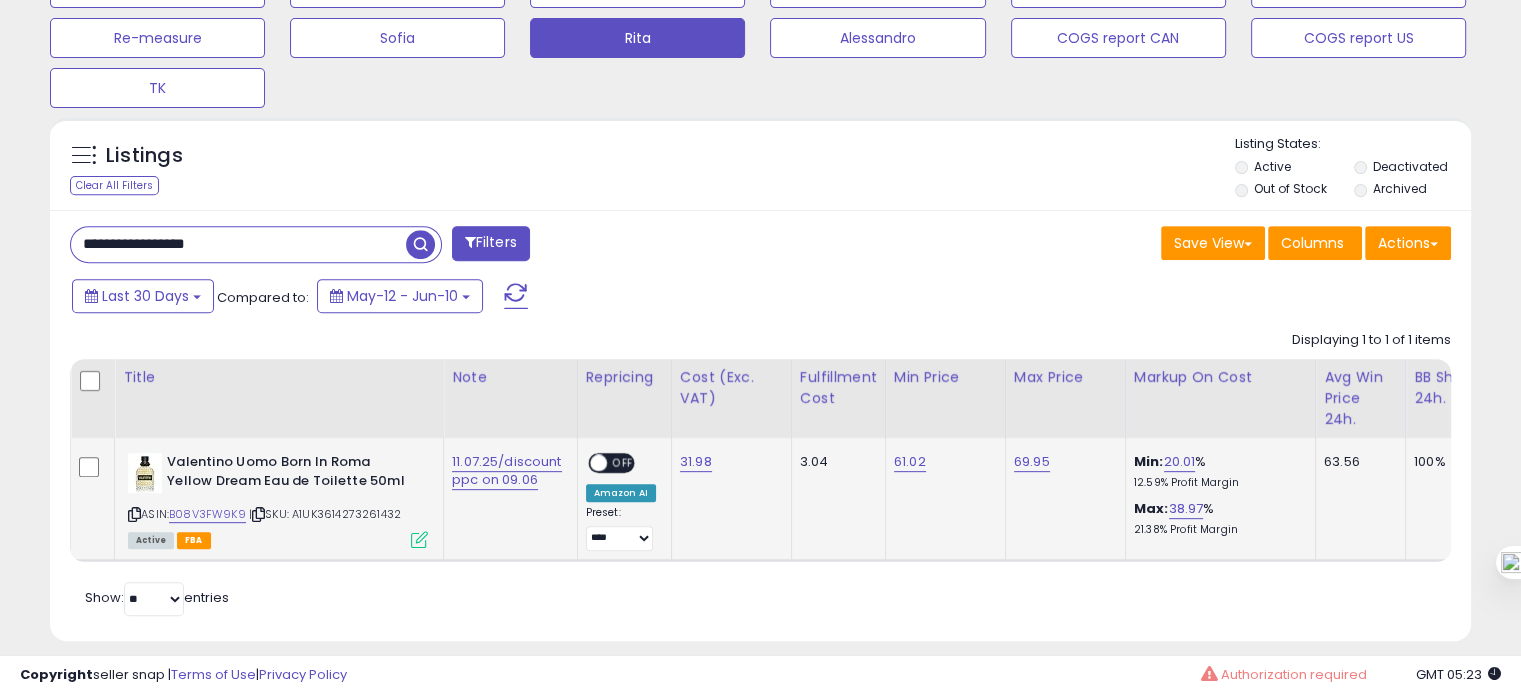 click on "**********" at bounding box center [238, 244] 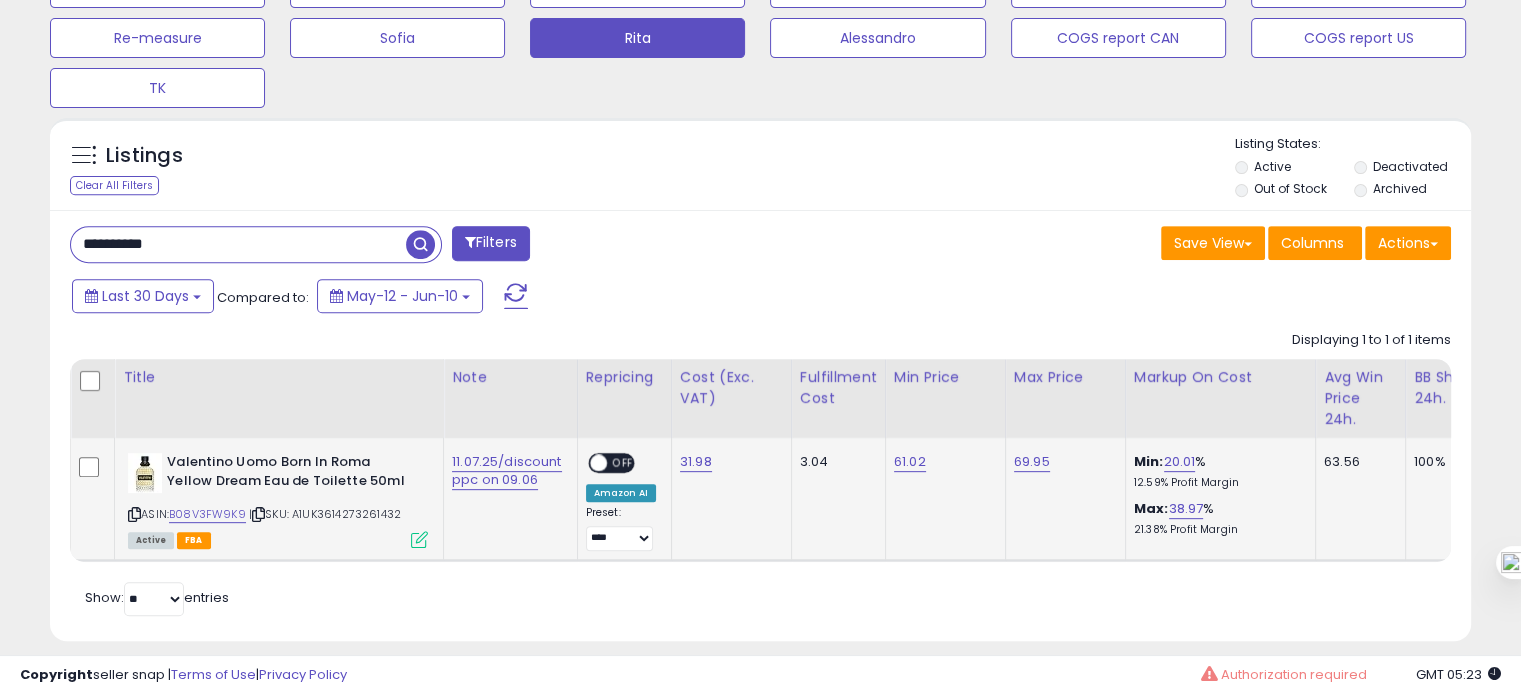 click on "**********" at bounding box center [238, 244] 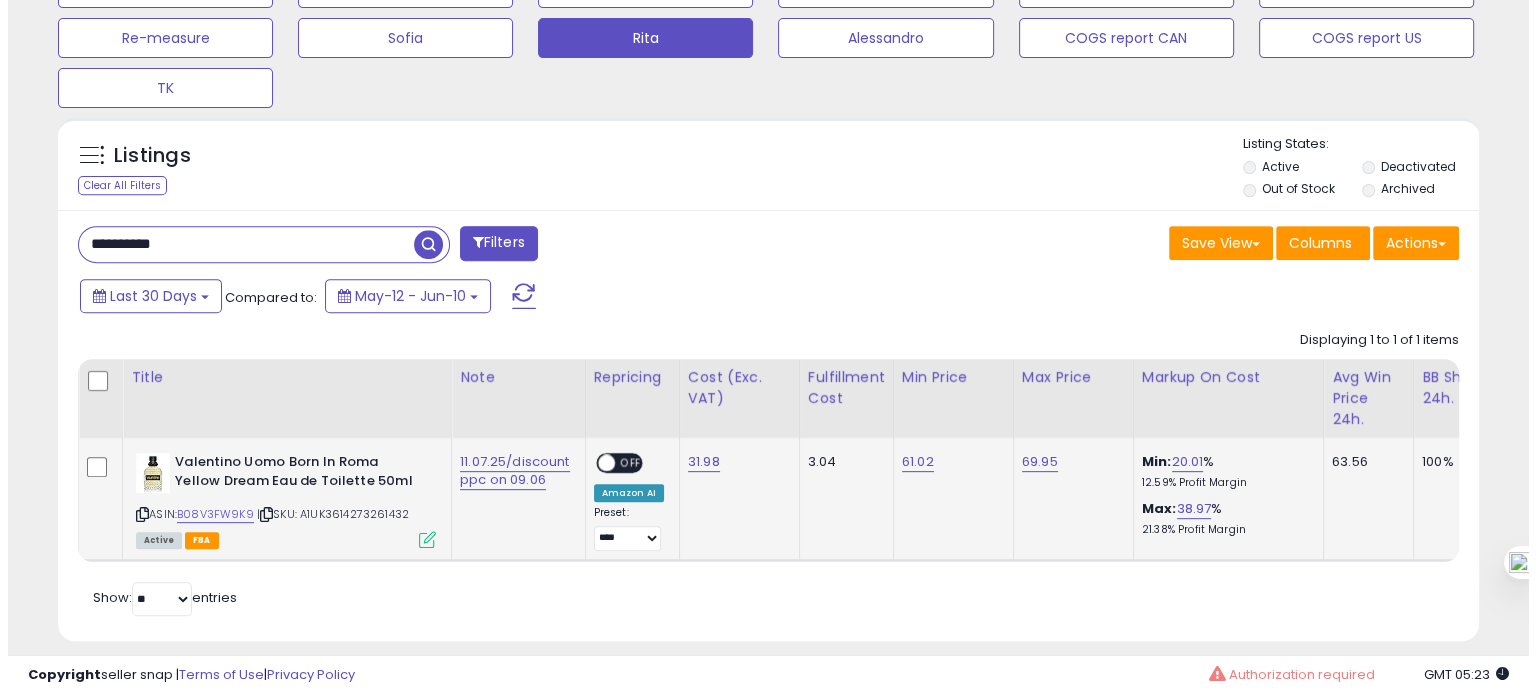 scroll, scrollTop: 674, scrollLeft: 0, axis: vertical 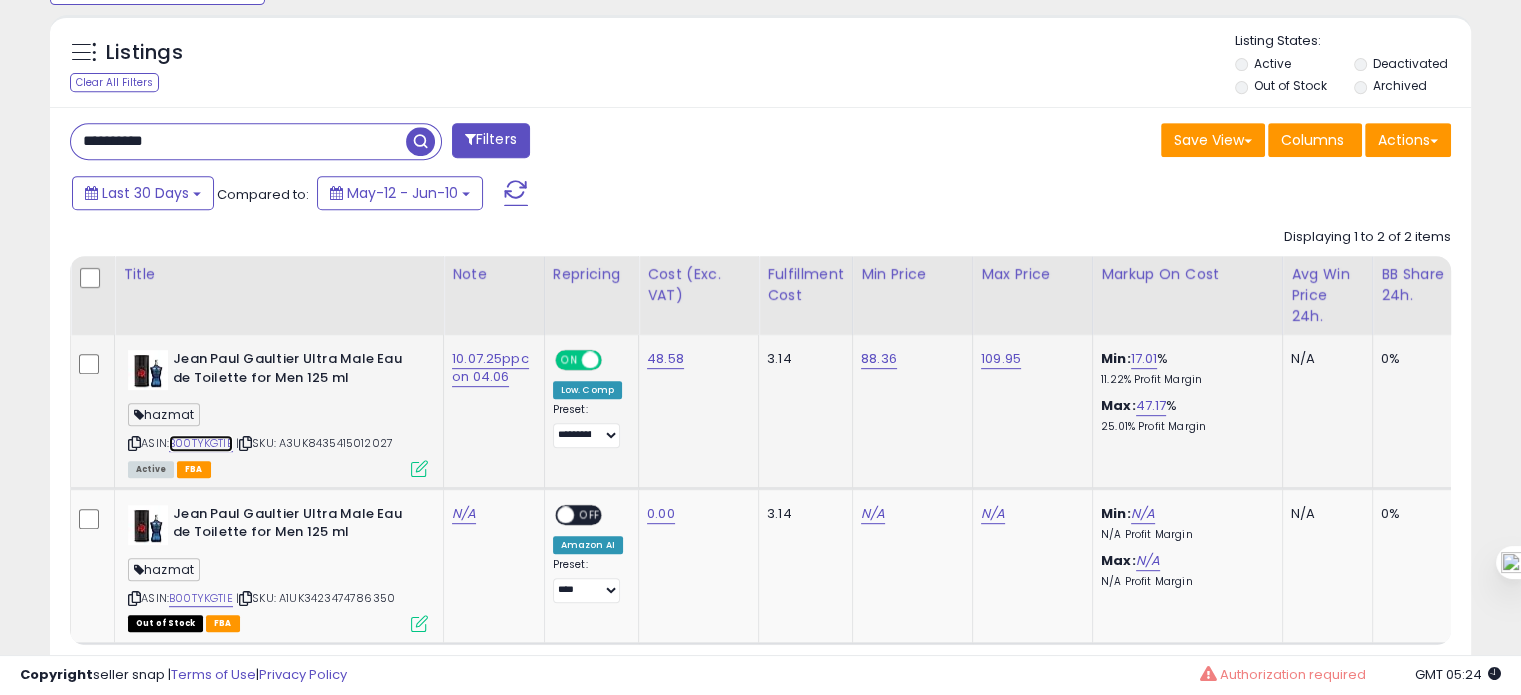 click on "B00TYKGTIE" at bounding box center (201, 443) 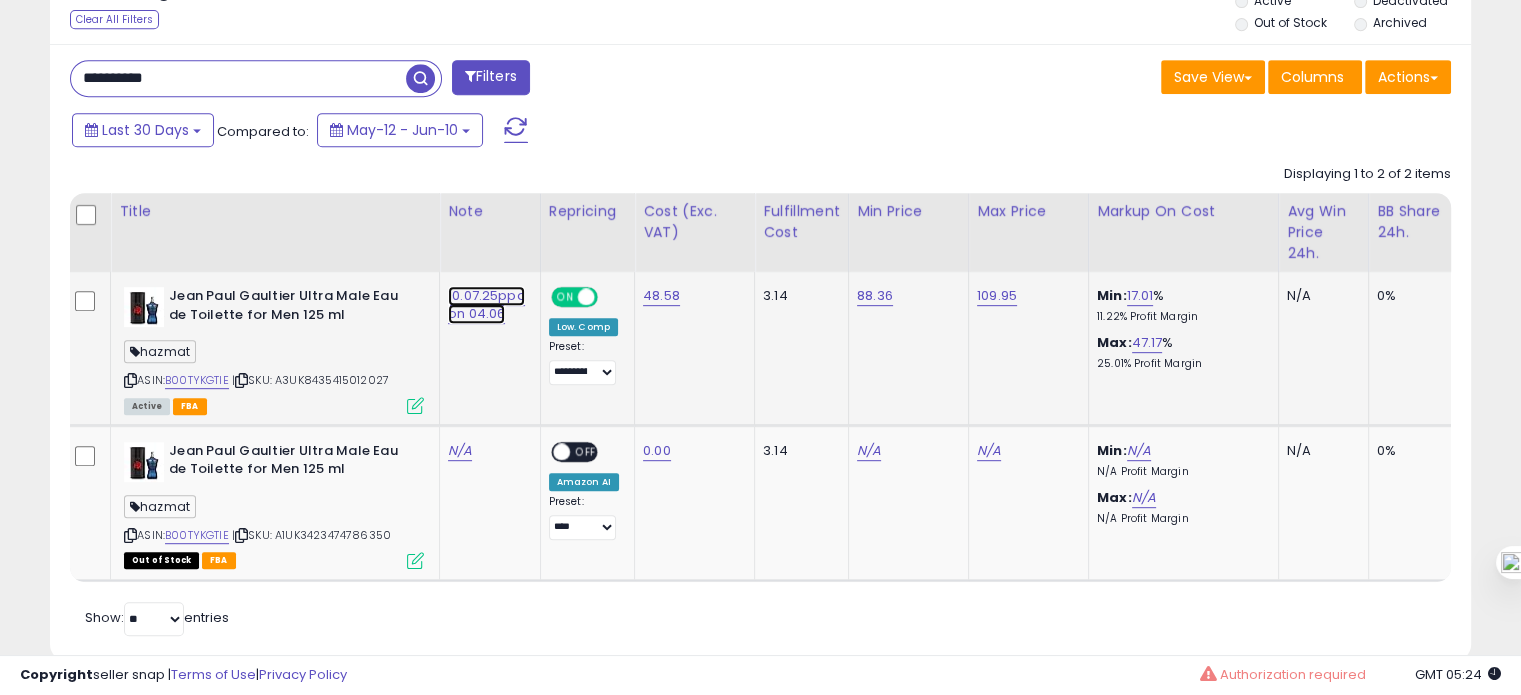 click on "10.07.25ppc on 04.06" at bounding box center [486, 305] 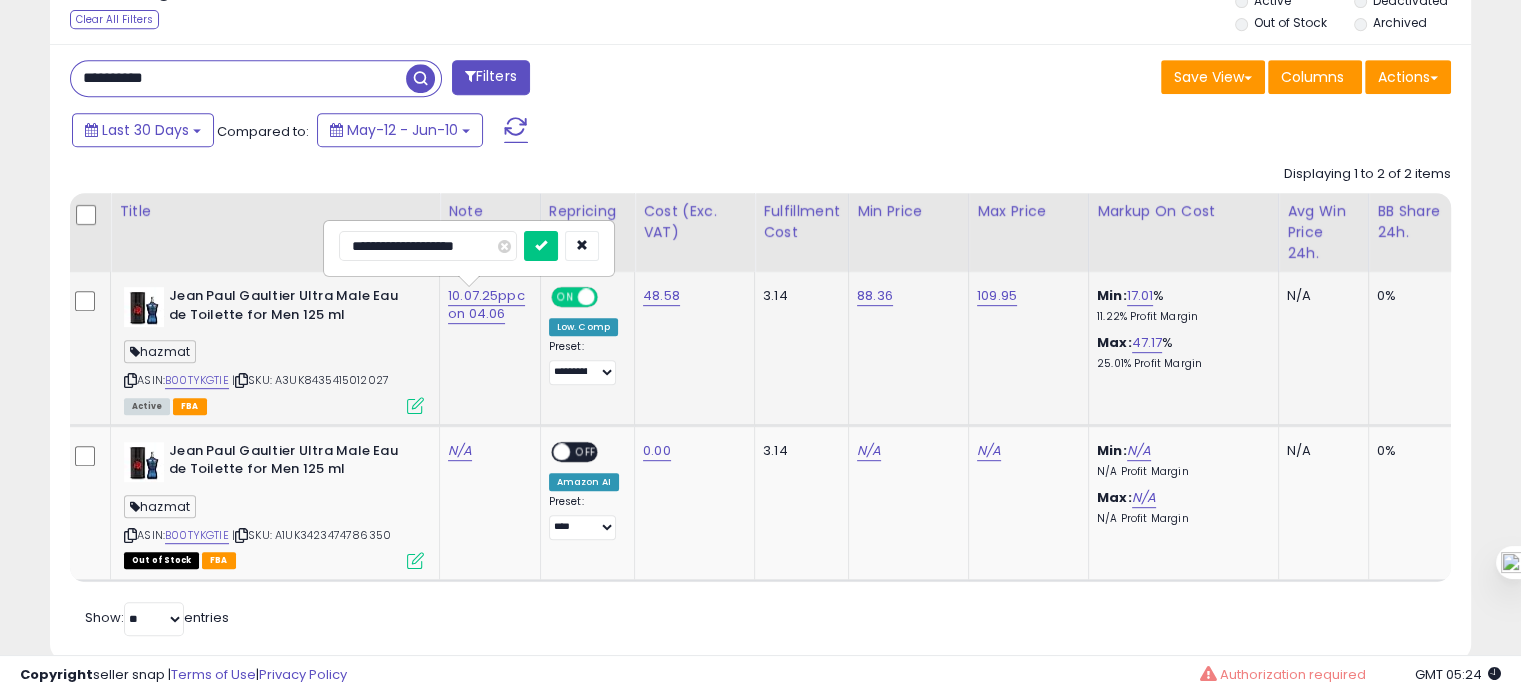 click on "**********" at bounding box center [428, 246] 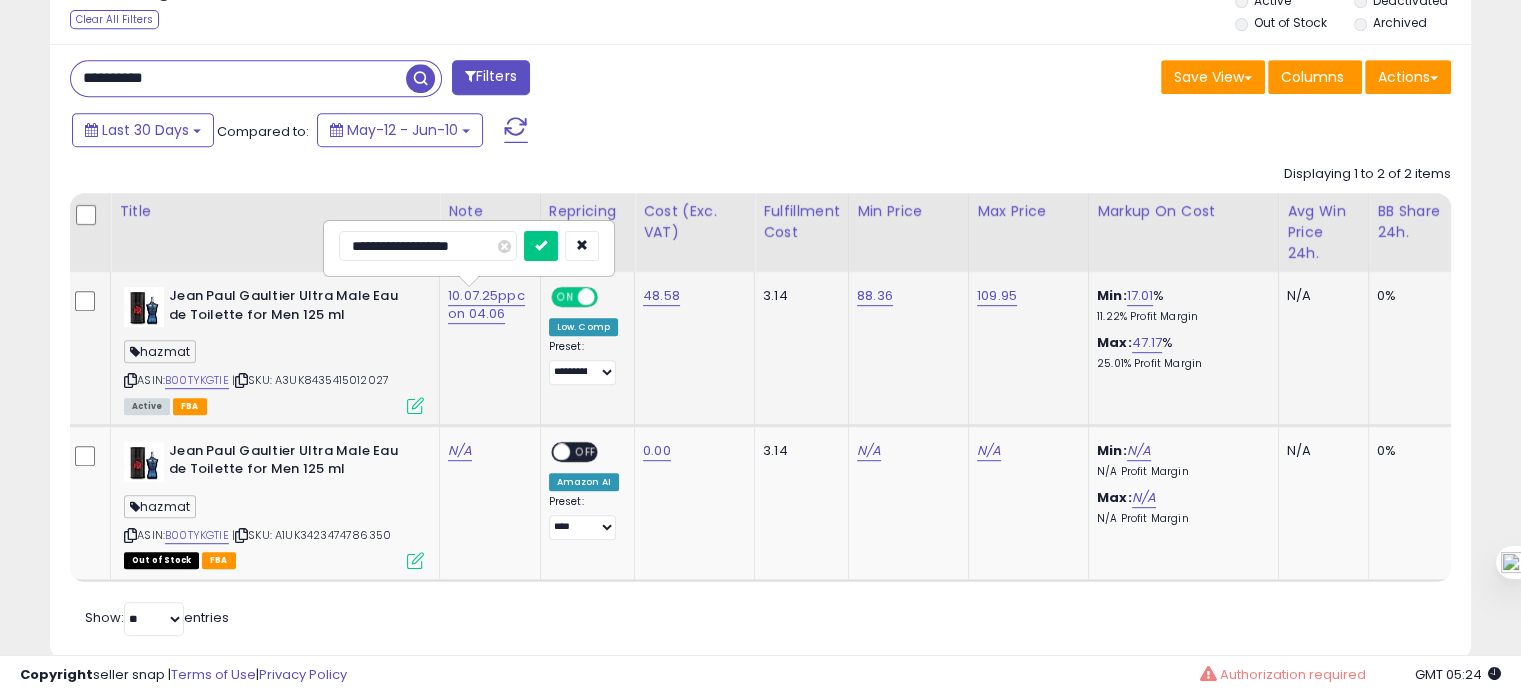 type on "**********" 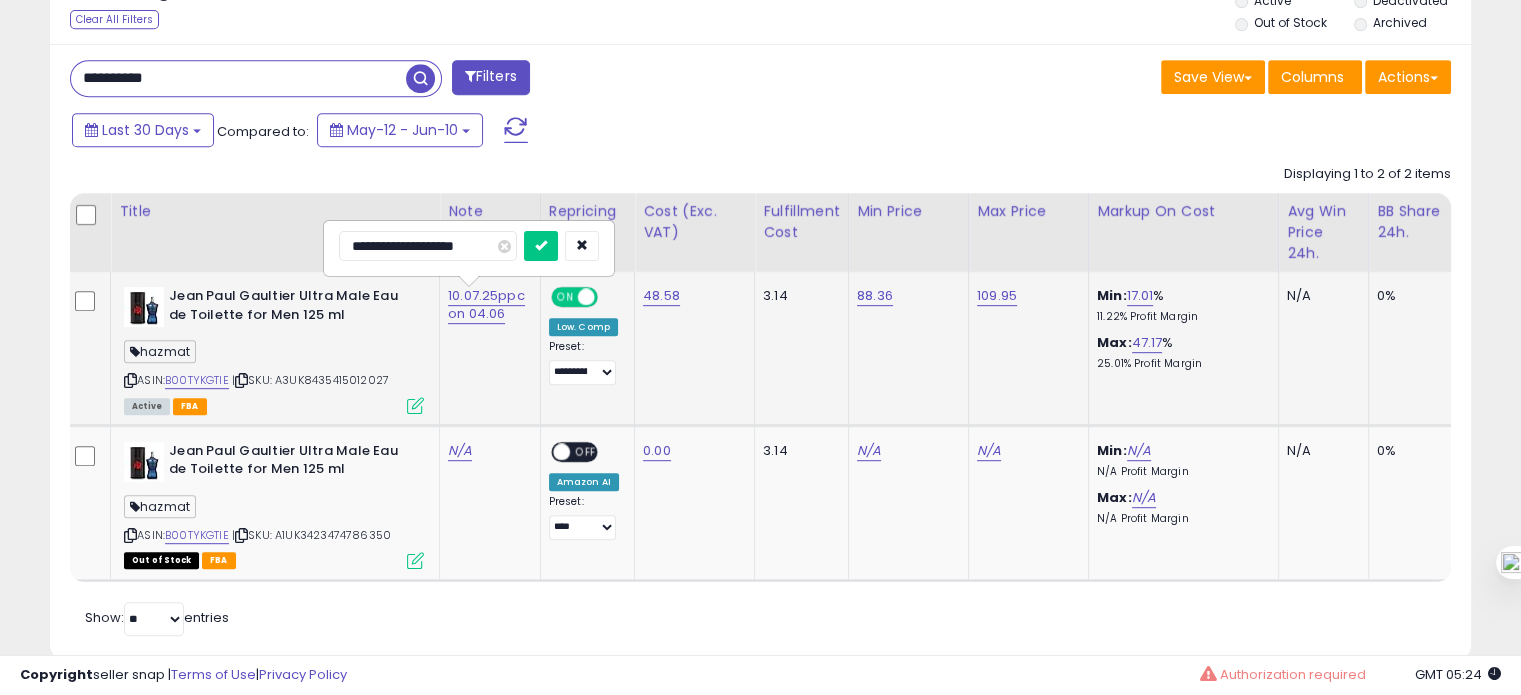click at bounding box center (541, 246) 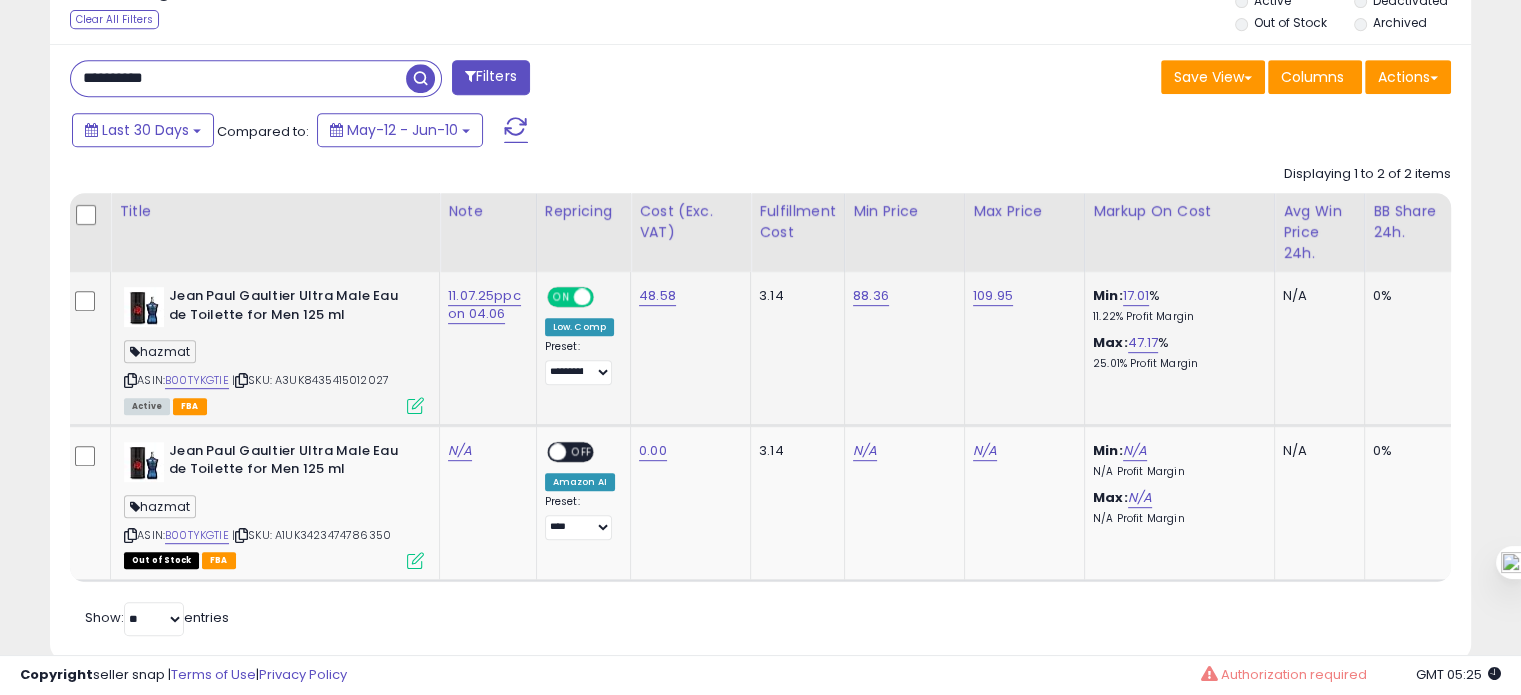 click on "**********" at bounding box center [238, 78] 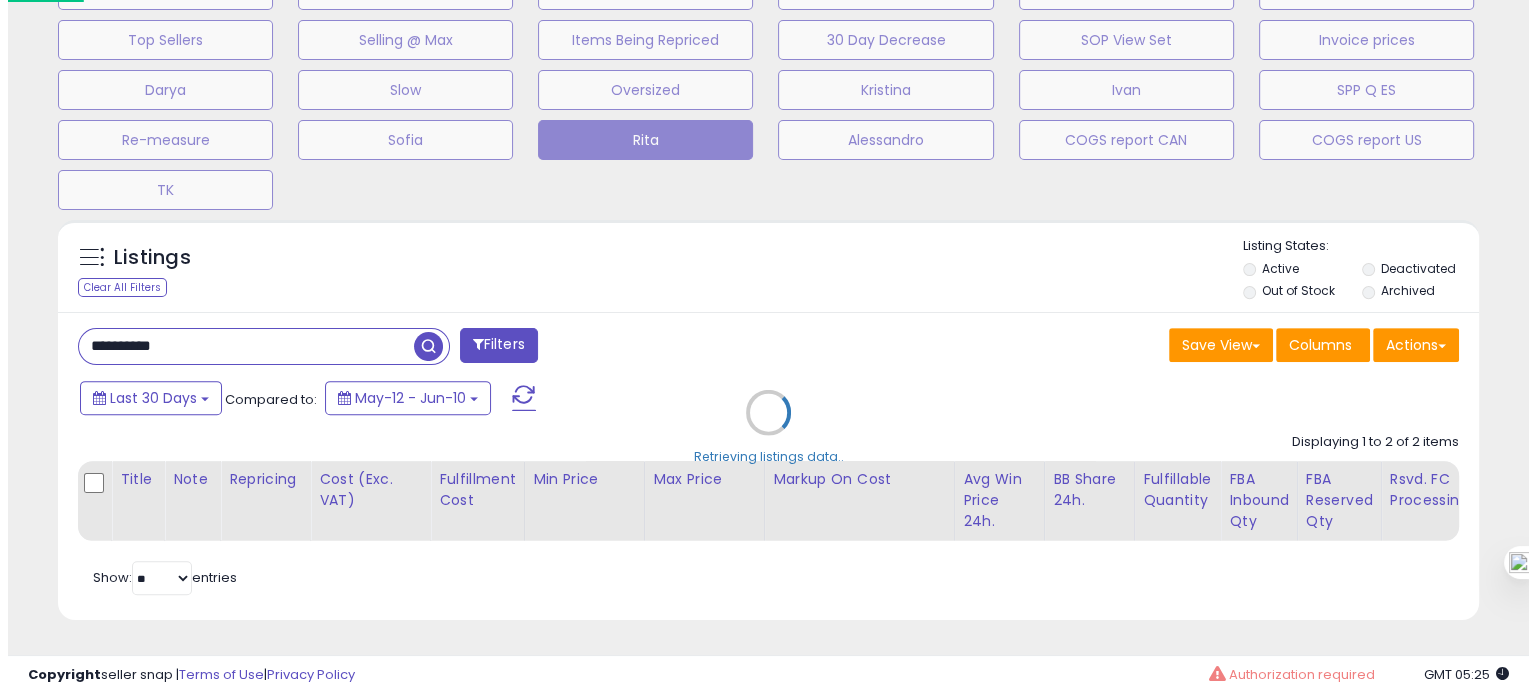 scroll, scrollTop: 674, scrollLeft: 0, axis: vertical 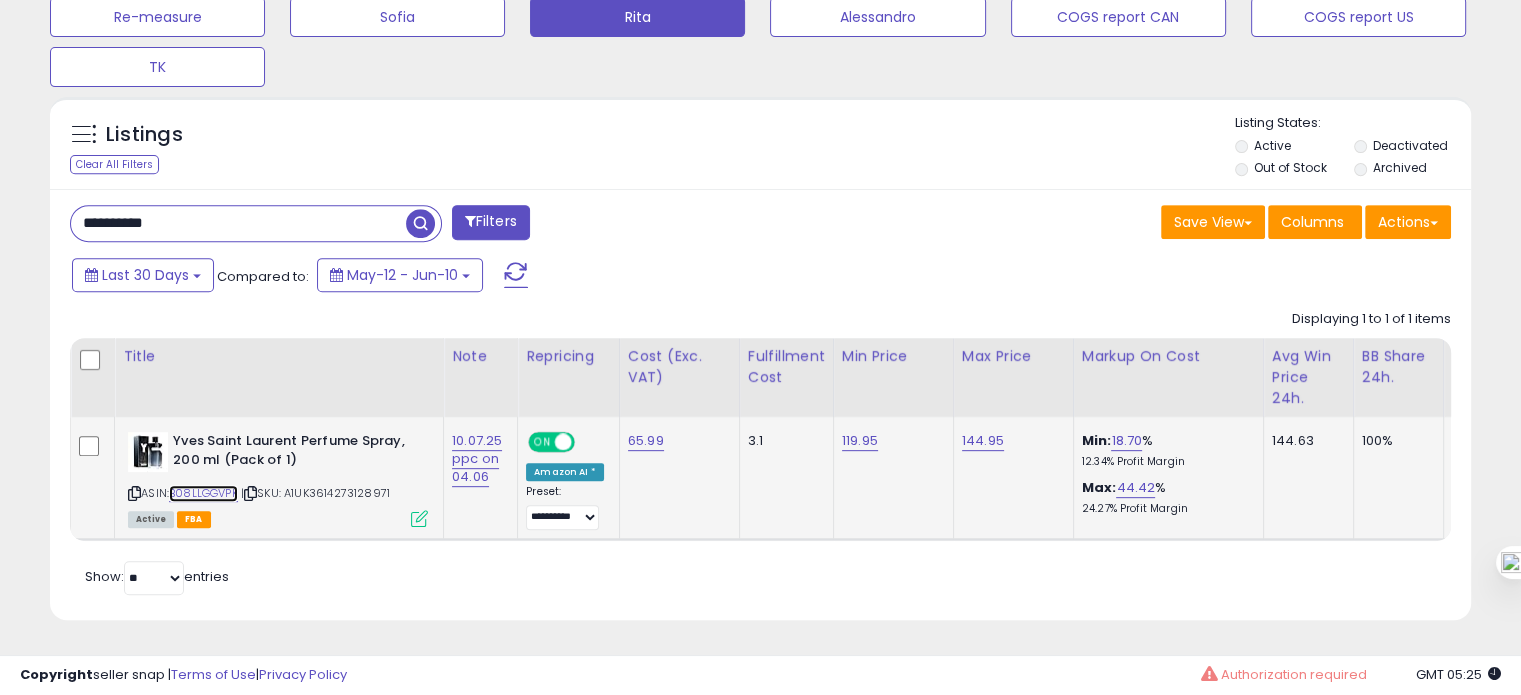 click on "B08LLGGVPK" at bounding box center (203, 493) 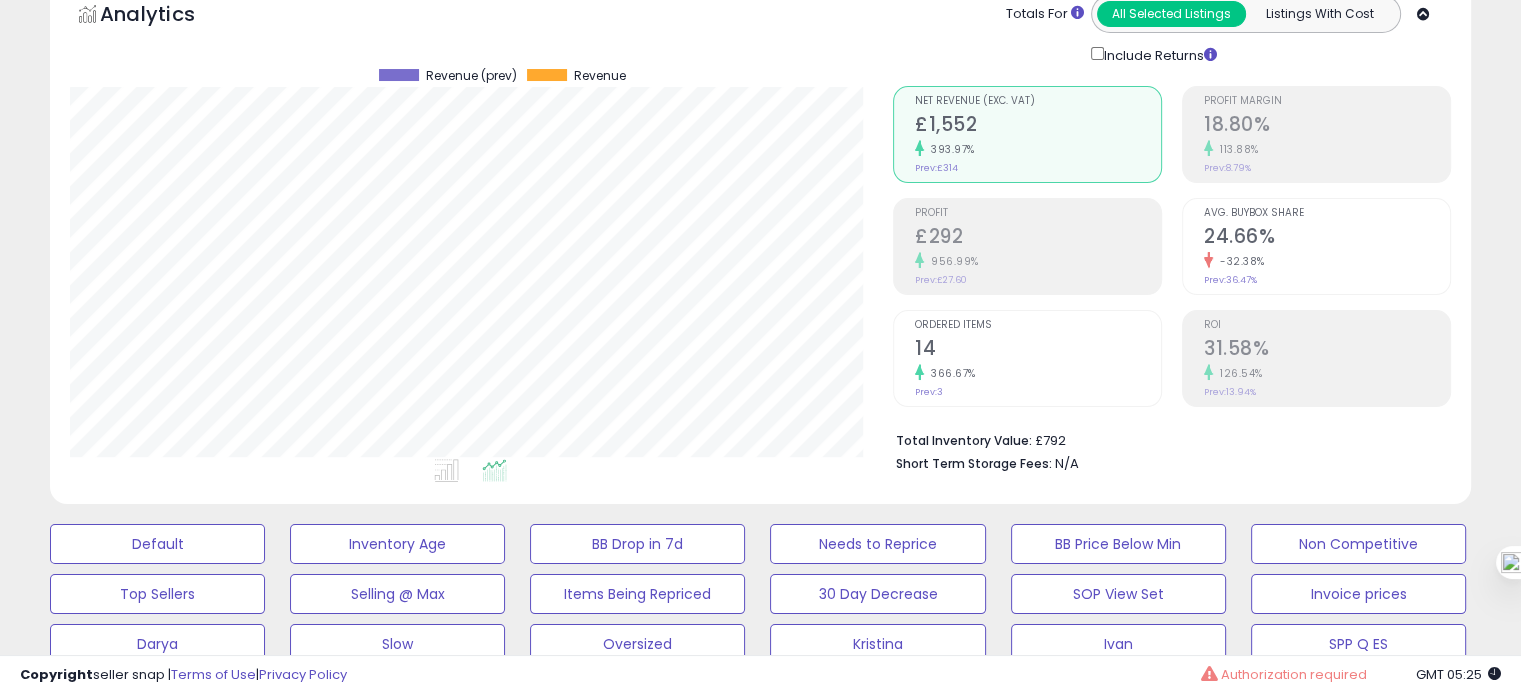 click on "14" at bounding box center (1038, 350) 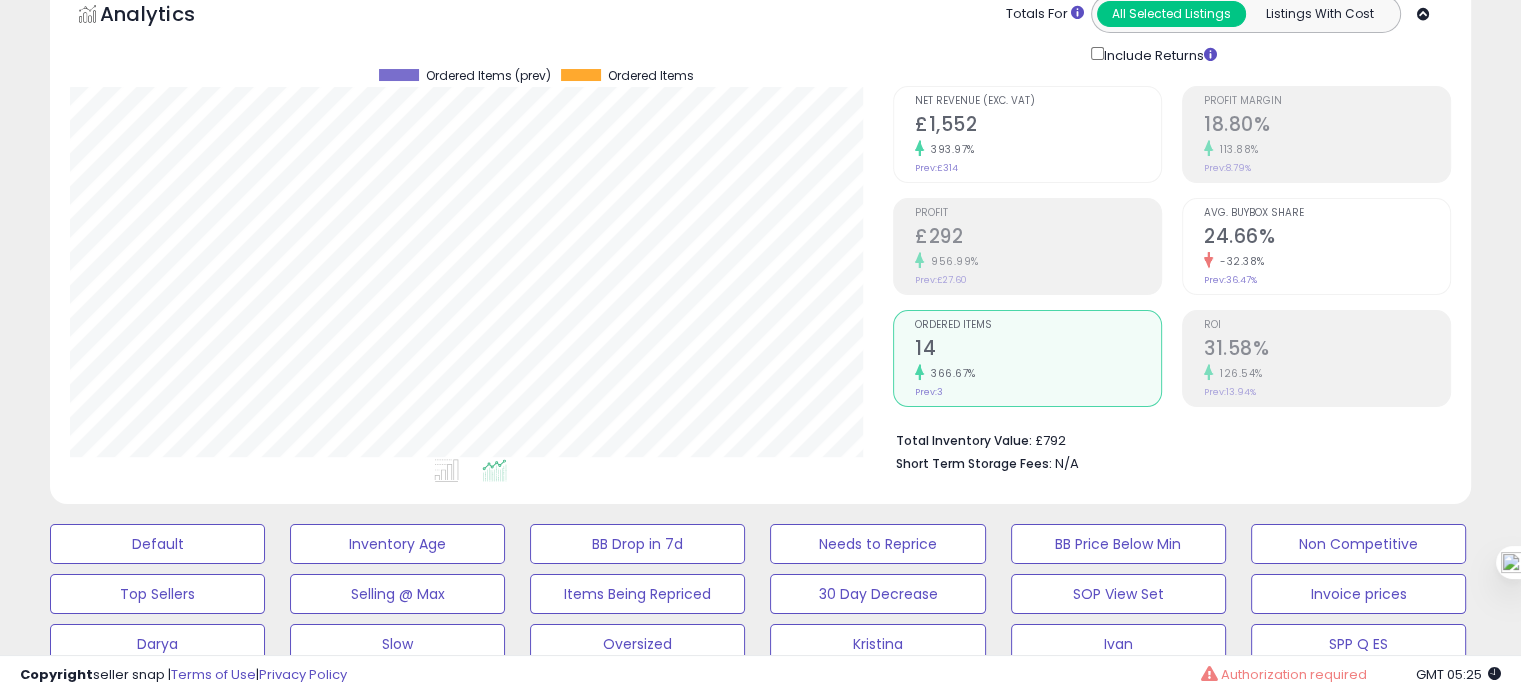 click on "31.58%" at bounding box center (1327, 350) 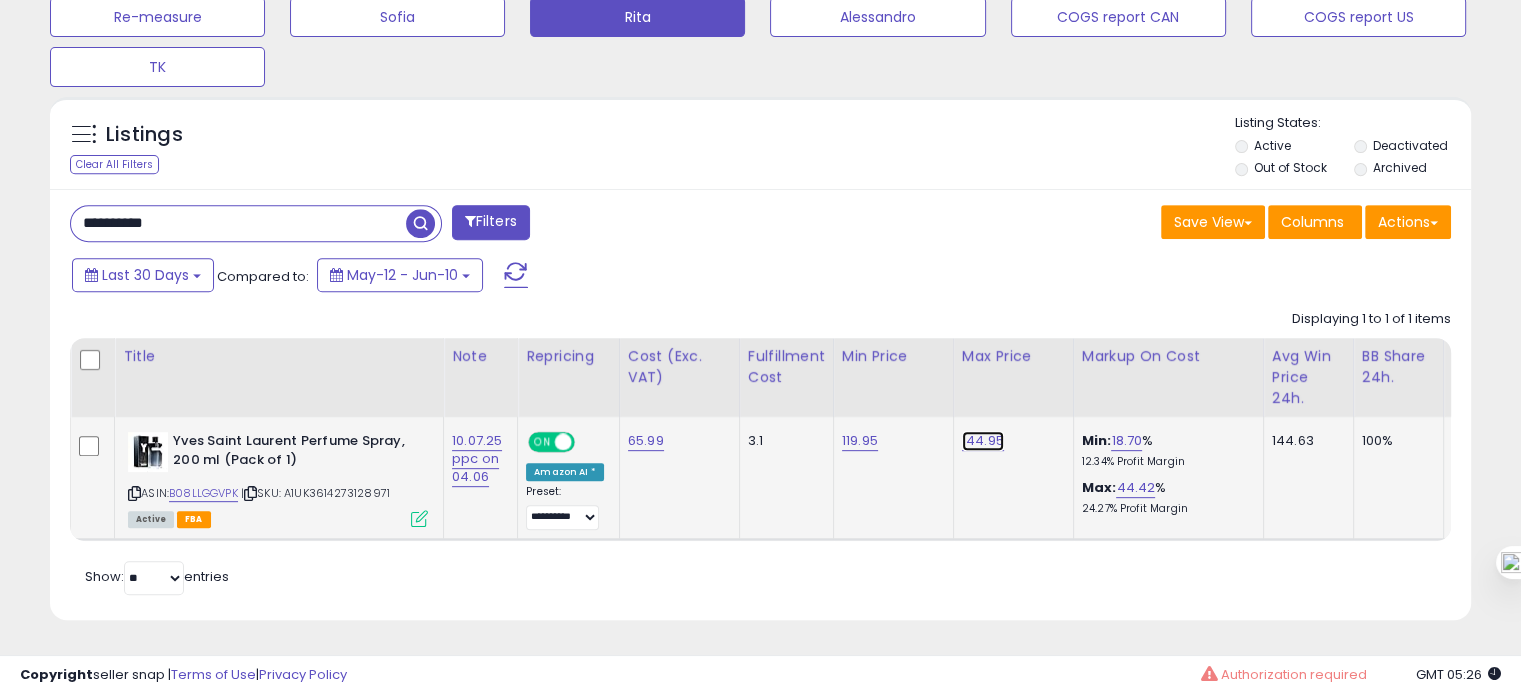 click on "144.95" at bounding box center (983, 441) 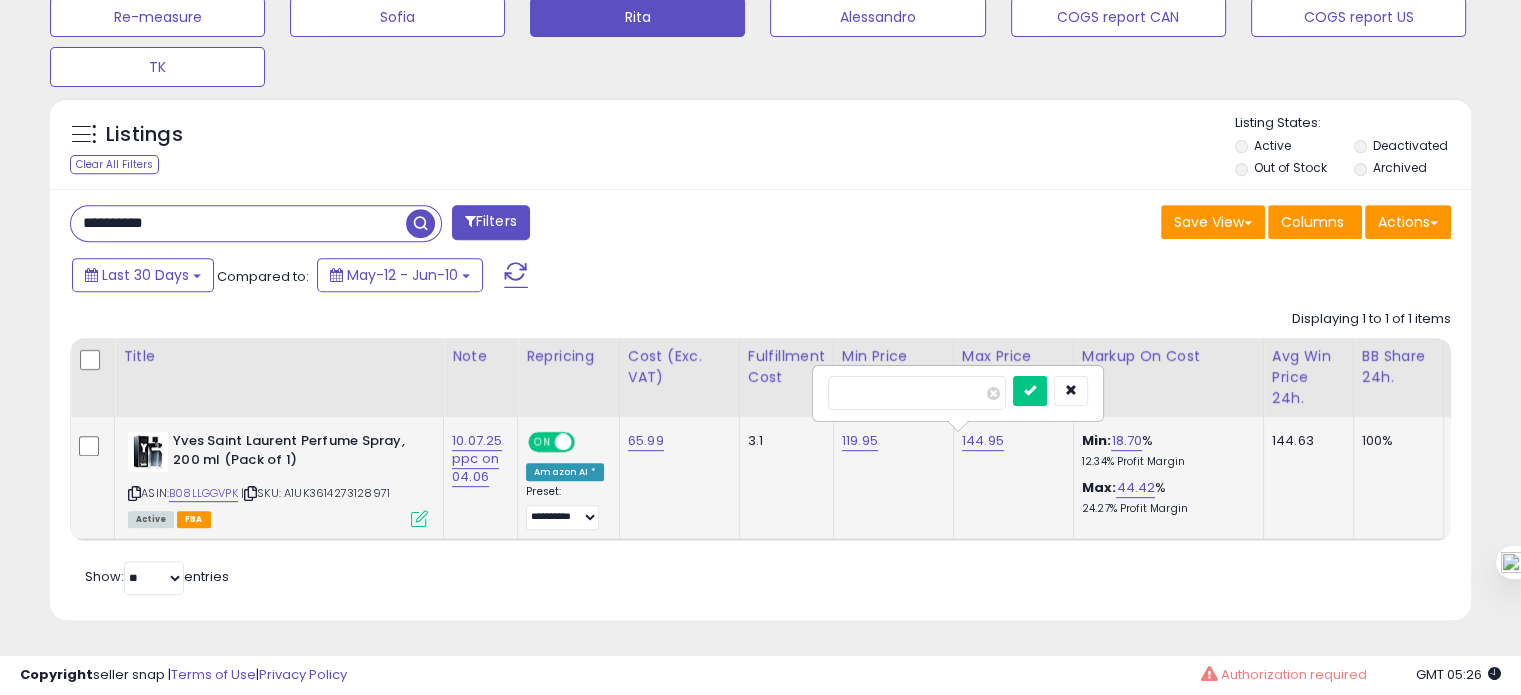 click on "******" at bounding box center (917, 393) 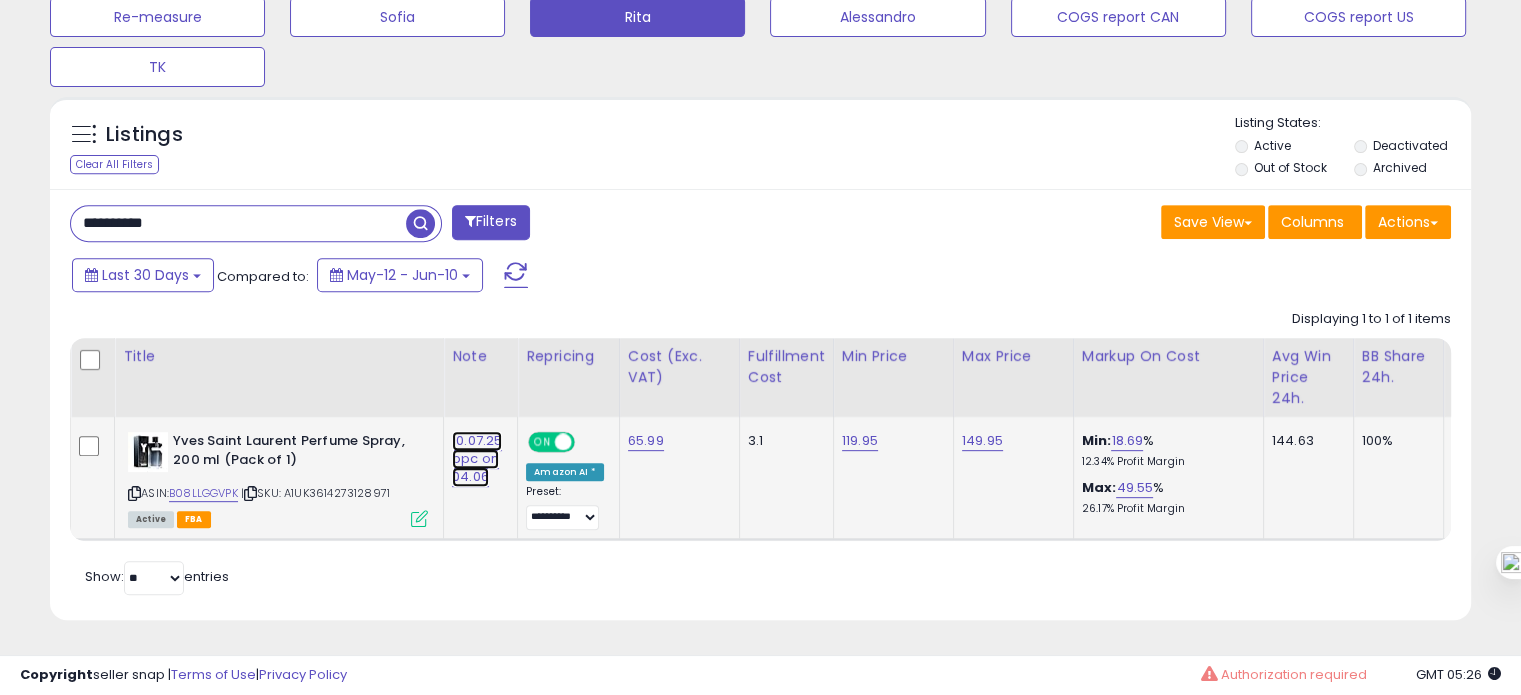click on "10.07.25 ppc on 04.06" at bounding box center [477, 459] 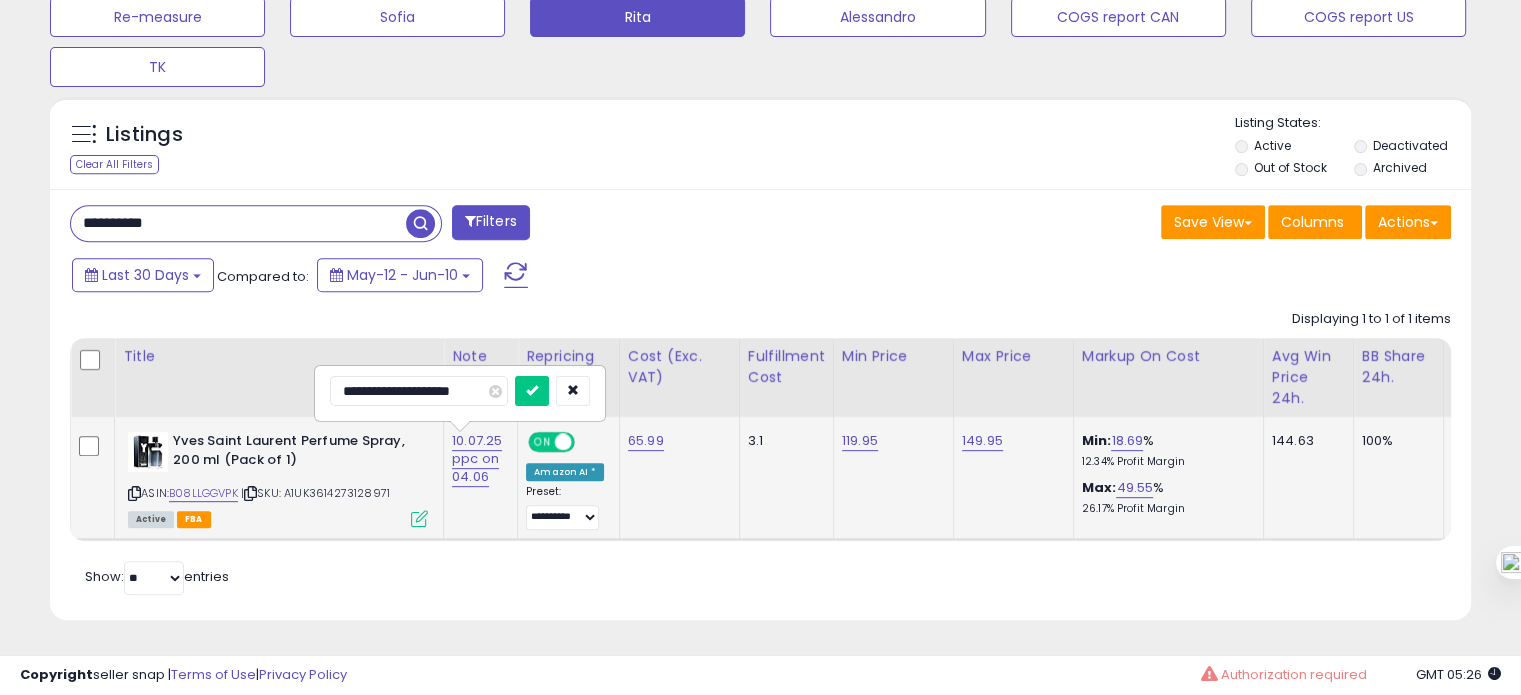 click on "**********" at bounding box center [419, 391] 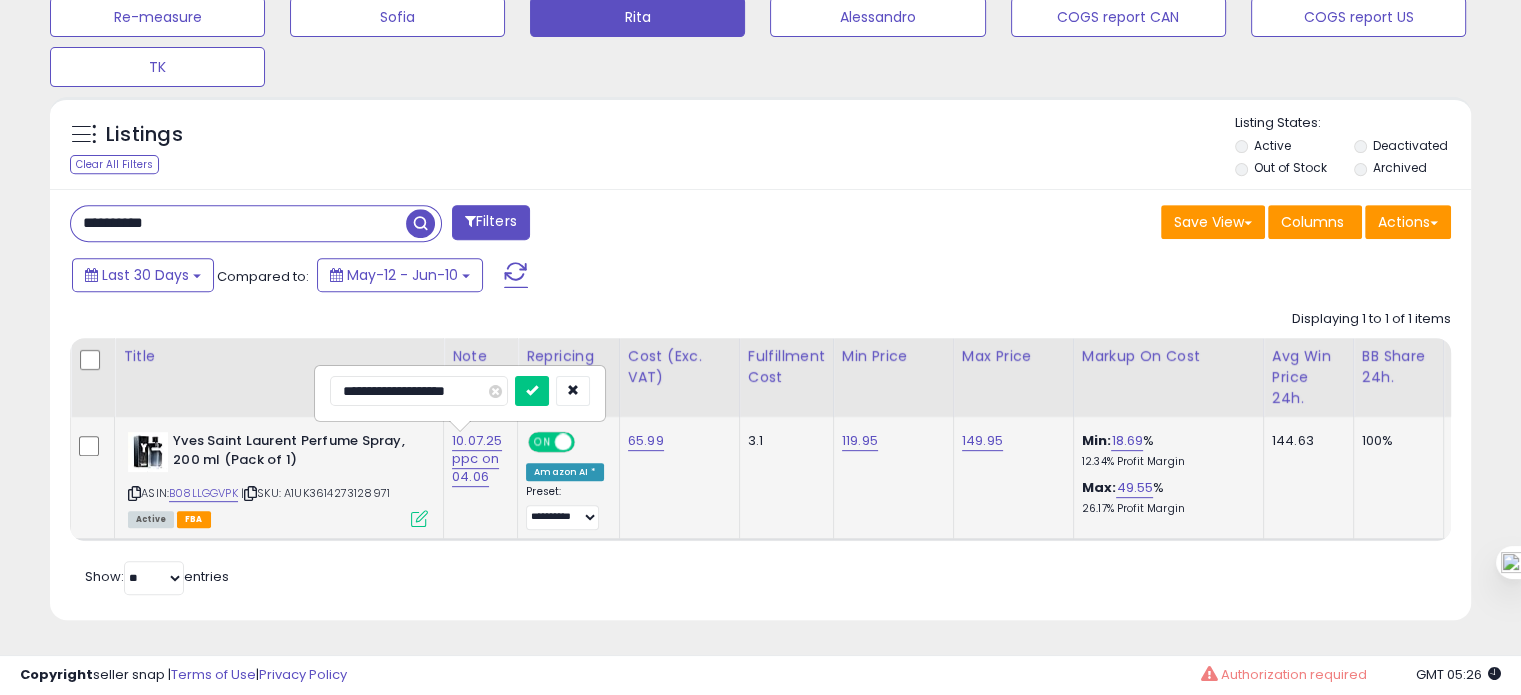 type on "**********" 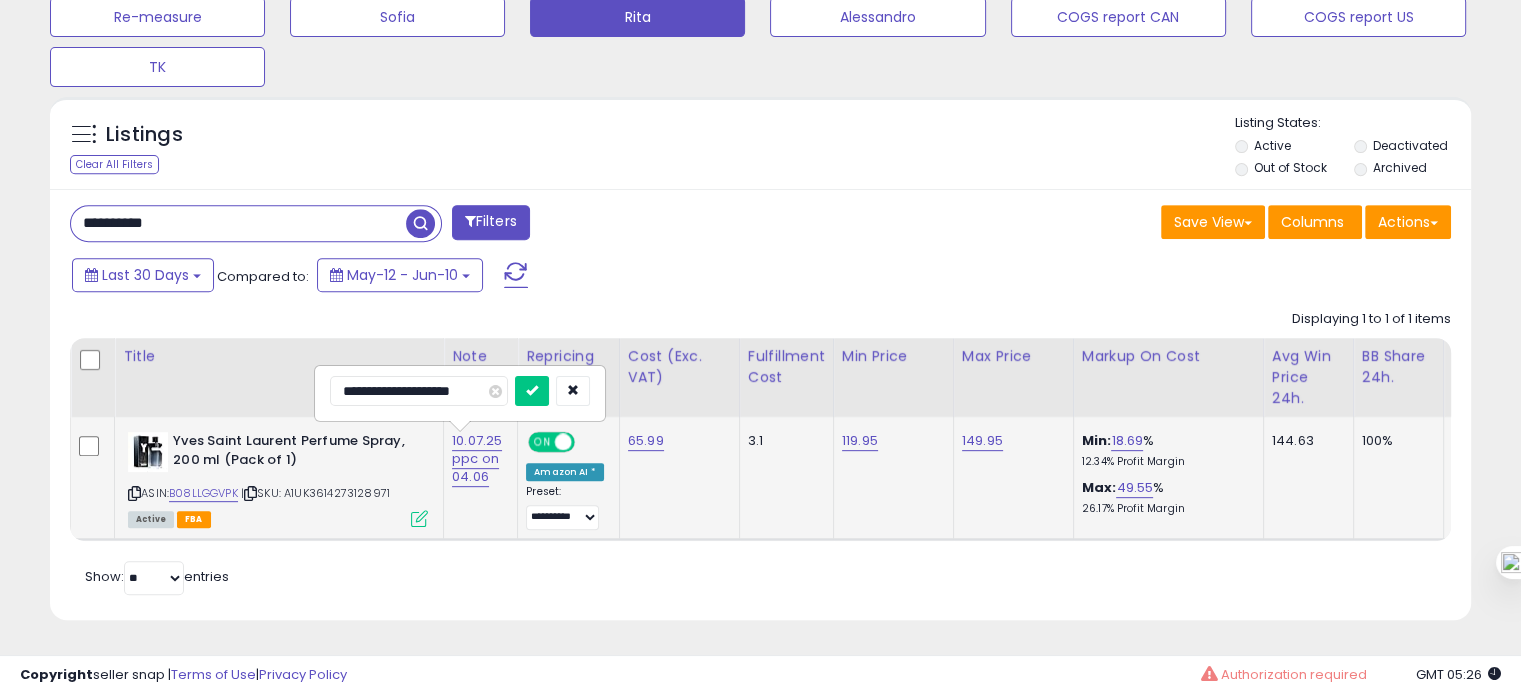 click at bounding box center [532, 391] 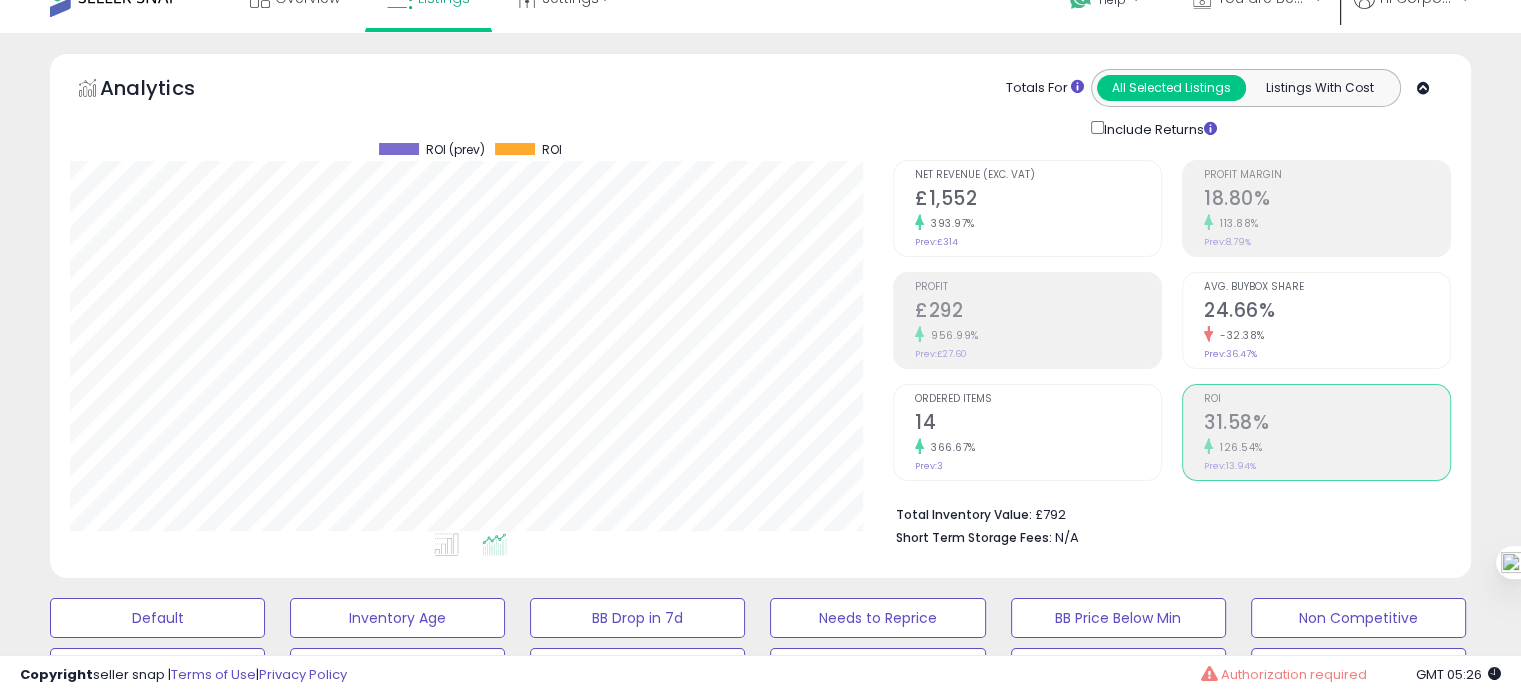 click on "Avg. Buybox Share
24.66%
-32.38%
Prev:  36.47%" at bounding box center (1316, 320) 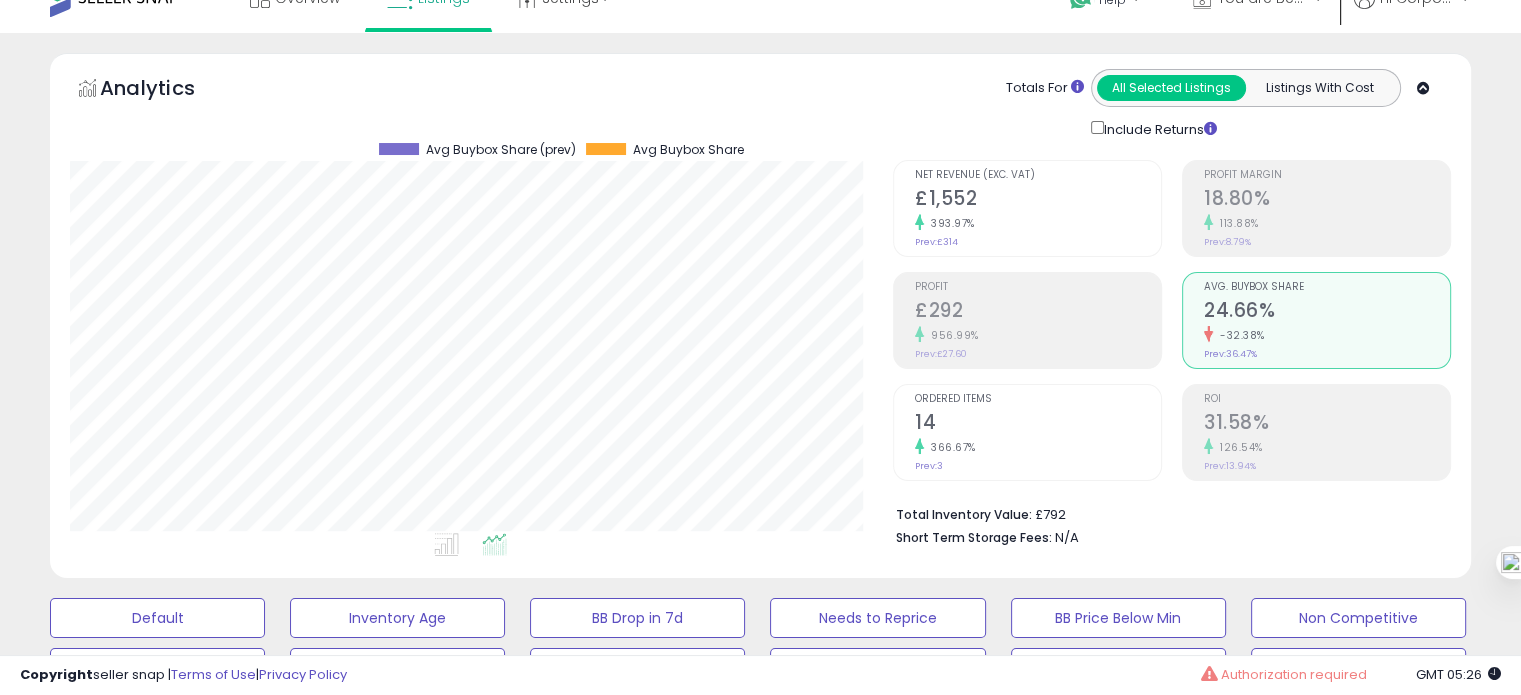 click on "956.99%" at bounding box center [1038, 335] 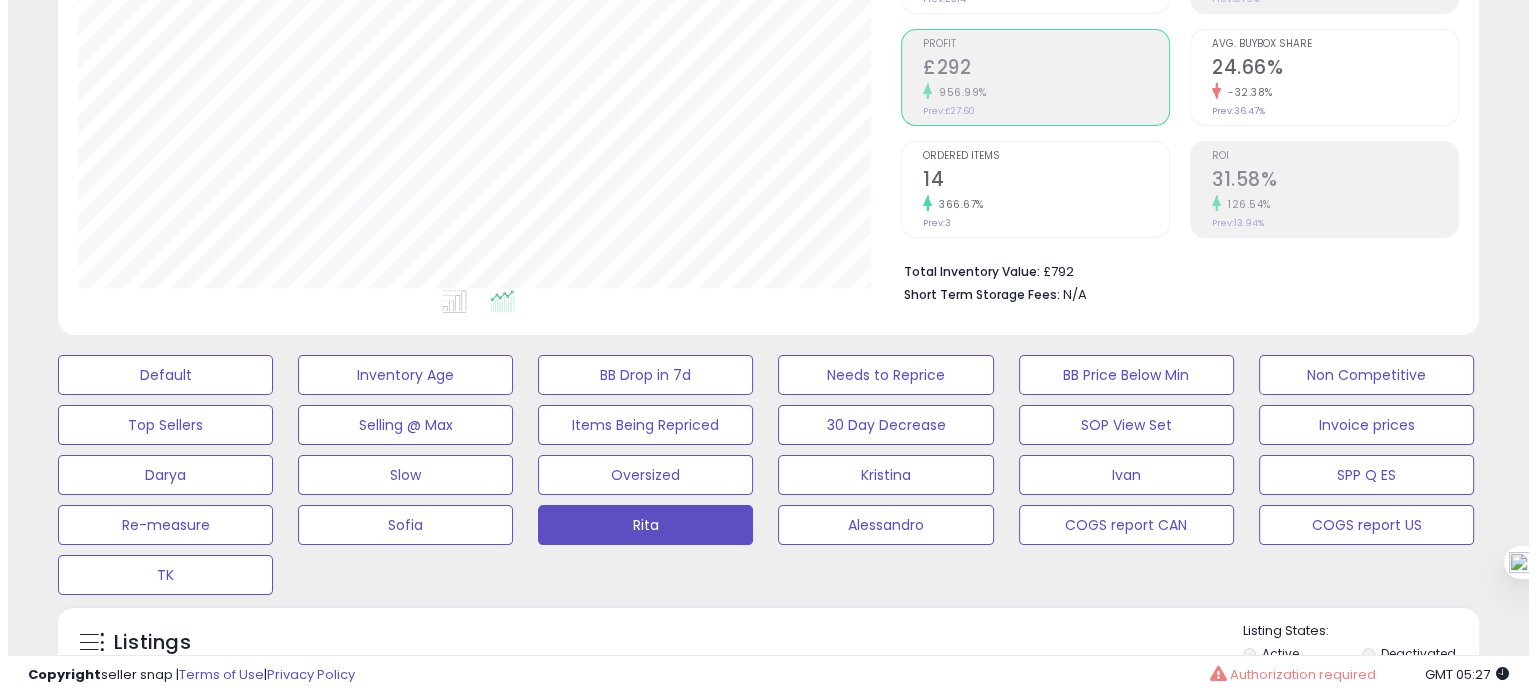 scroll, scrollTop: 208, scrollLeft: 0, axis: vertical 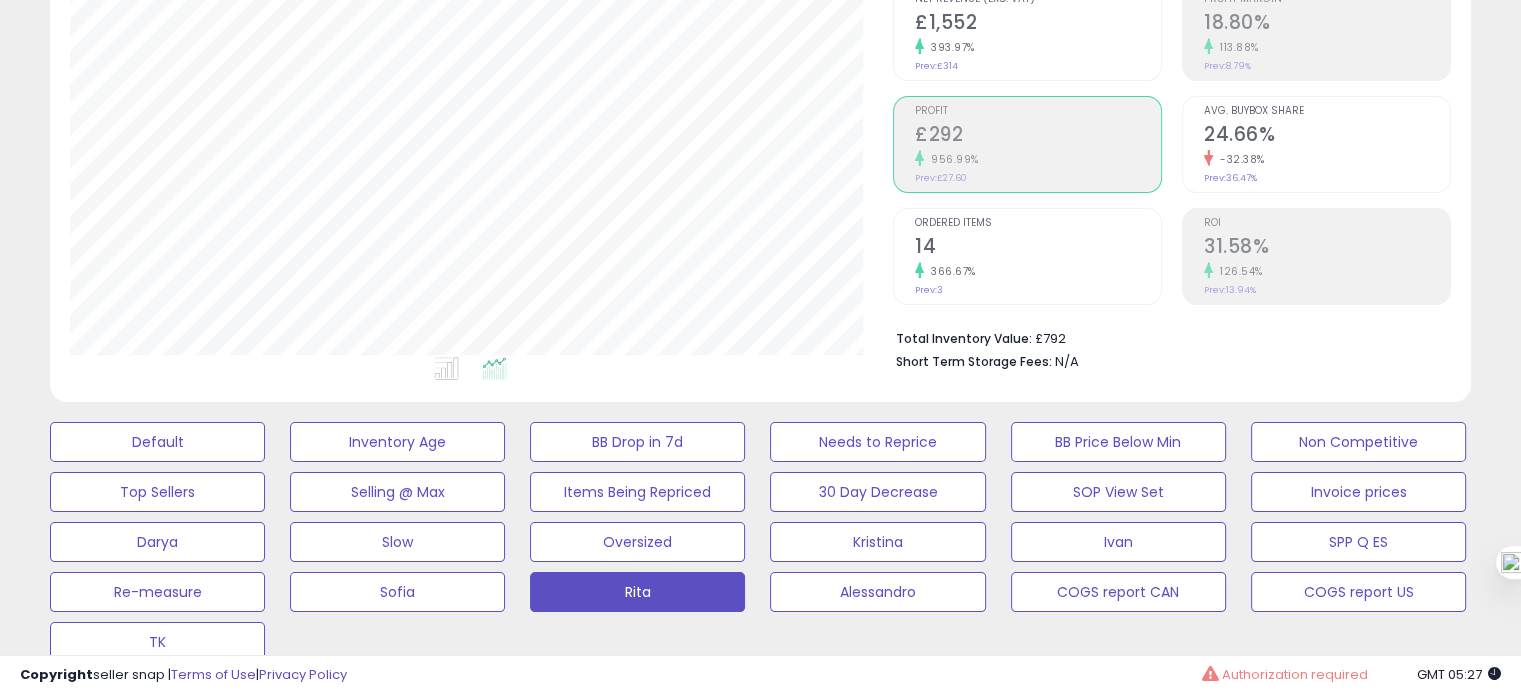 click on "-32.38%" at bounding box center [1327, 159] 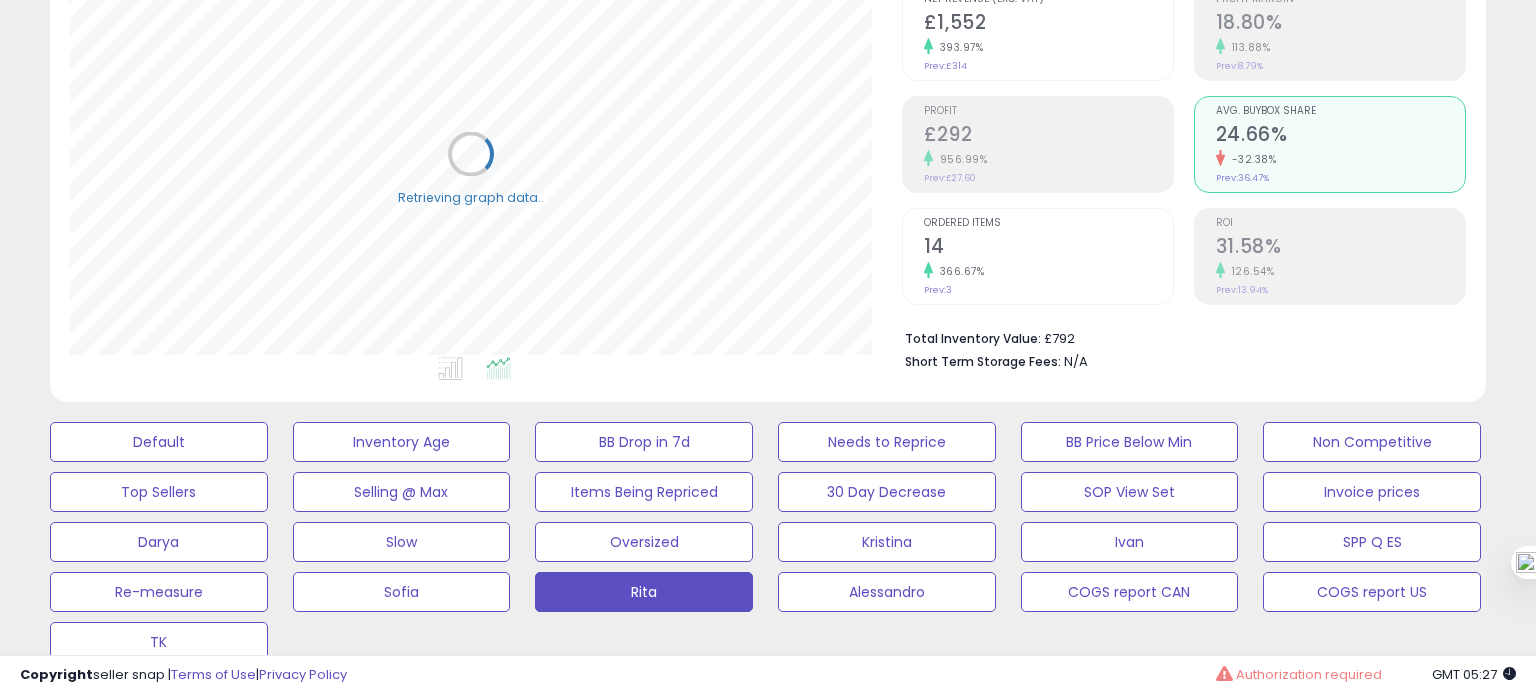 scroll, scrollTop: 999589, scrollLeft: 999168, axis: both 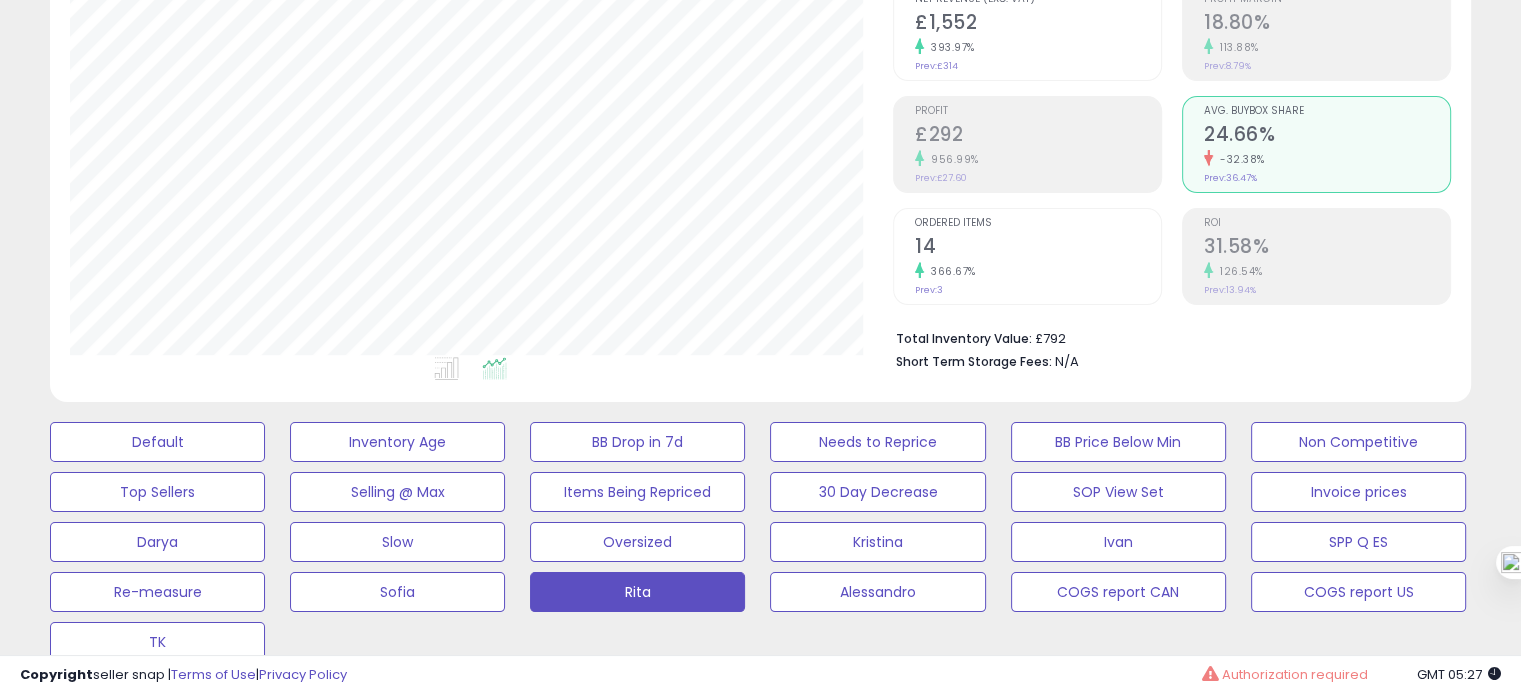 click on "14" at bounding box center (1038, 248) 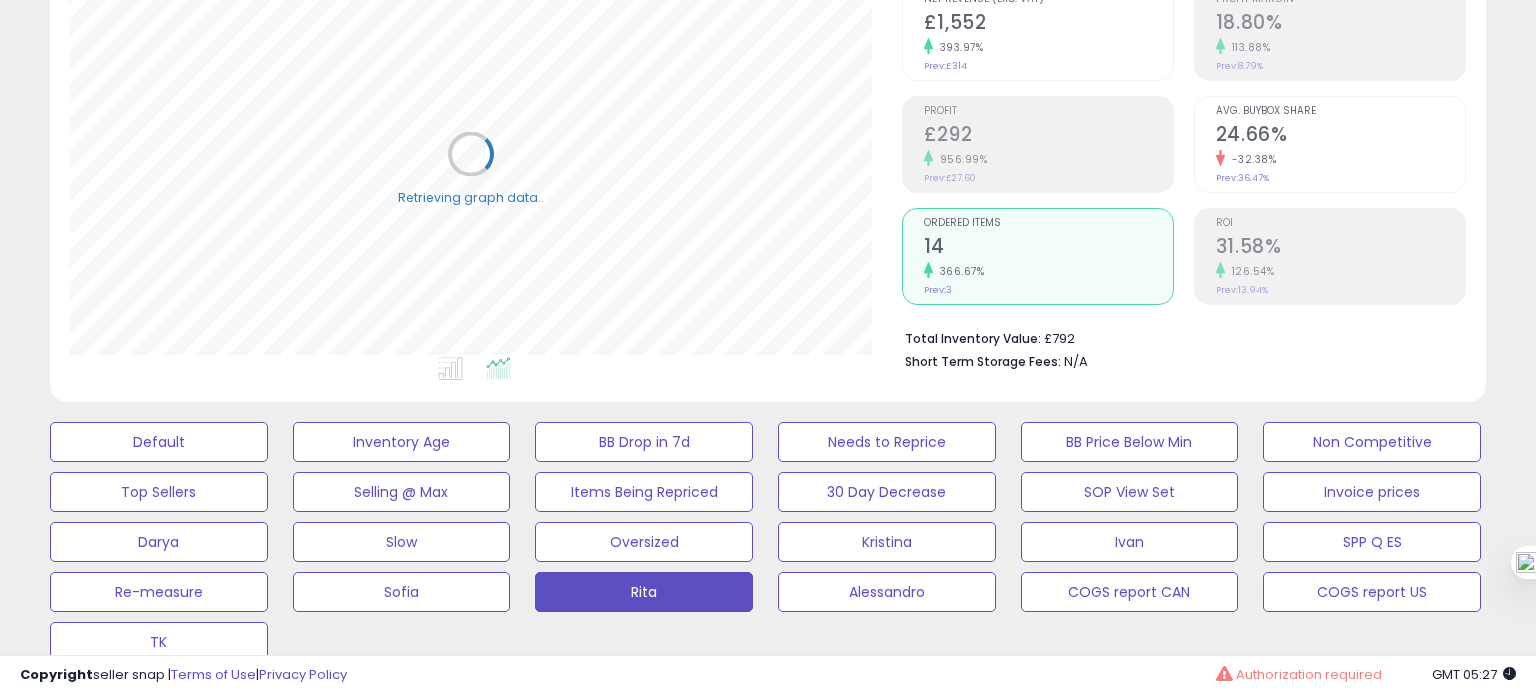 scroll, scrollTop: 999589, scrollLeft: 999168, axis: both 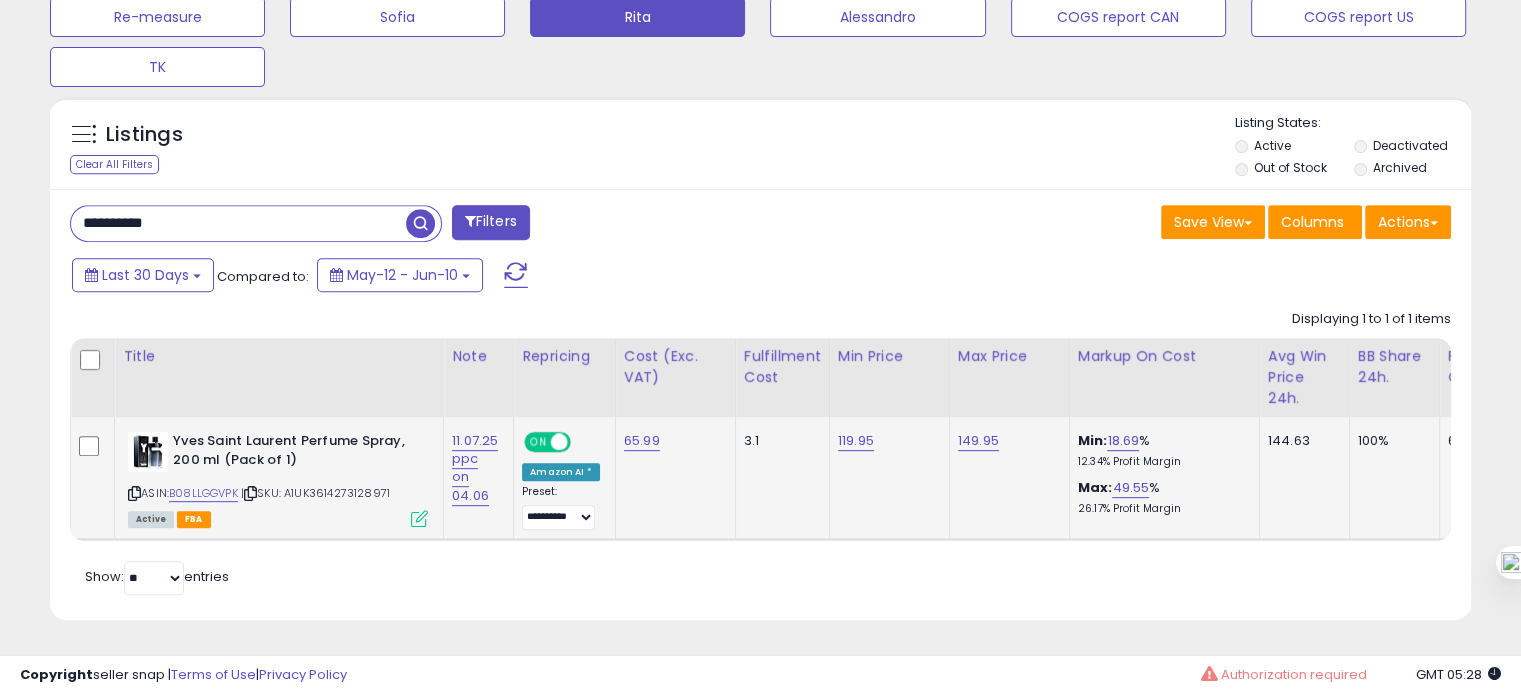 click on "**********" at bounding box center [238, 223] 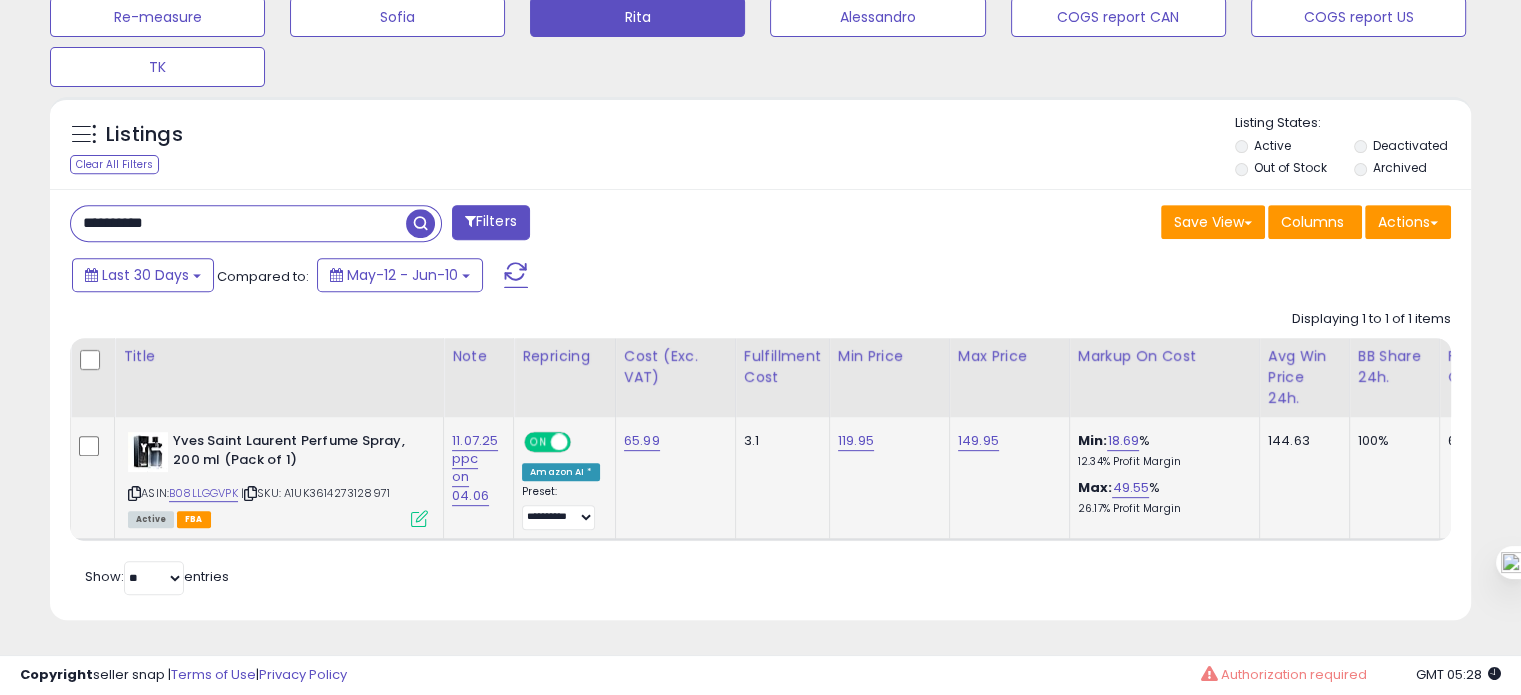 paste 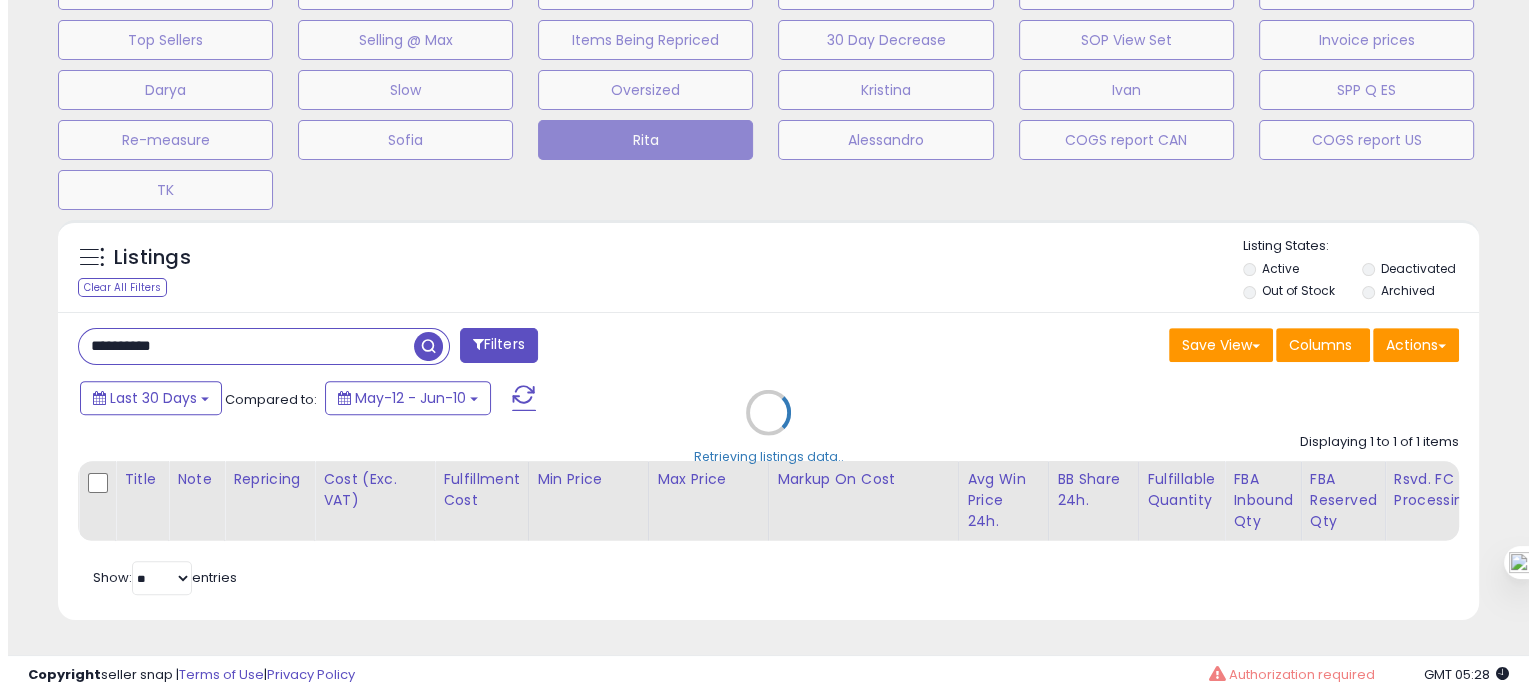 scroll, scrollTop: 674, scrollLeft: 0, axis: vertical 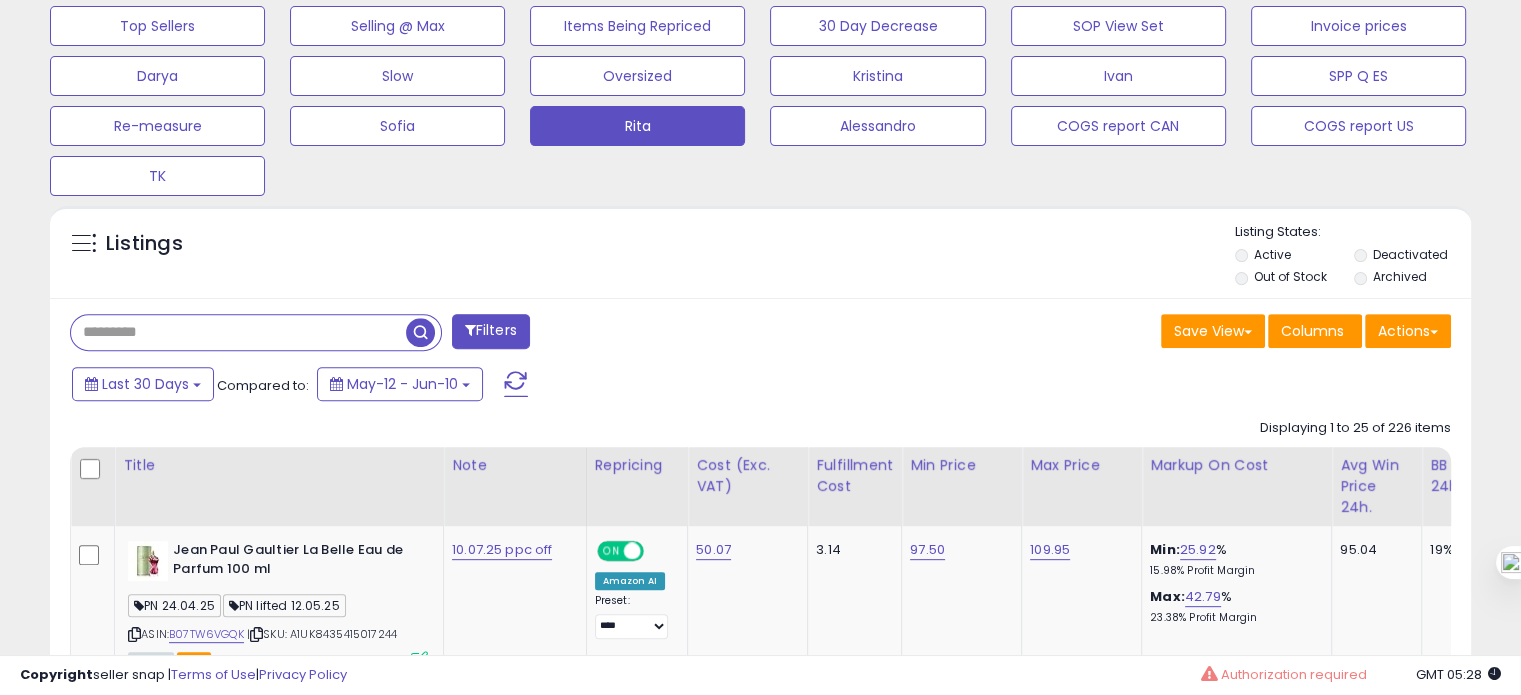 click at bounding box center [238, 332] 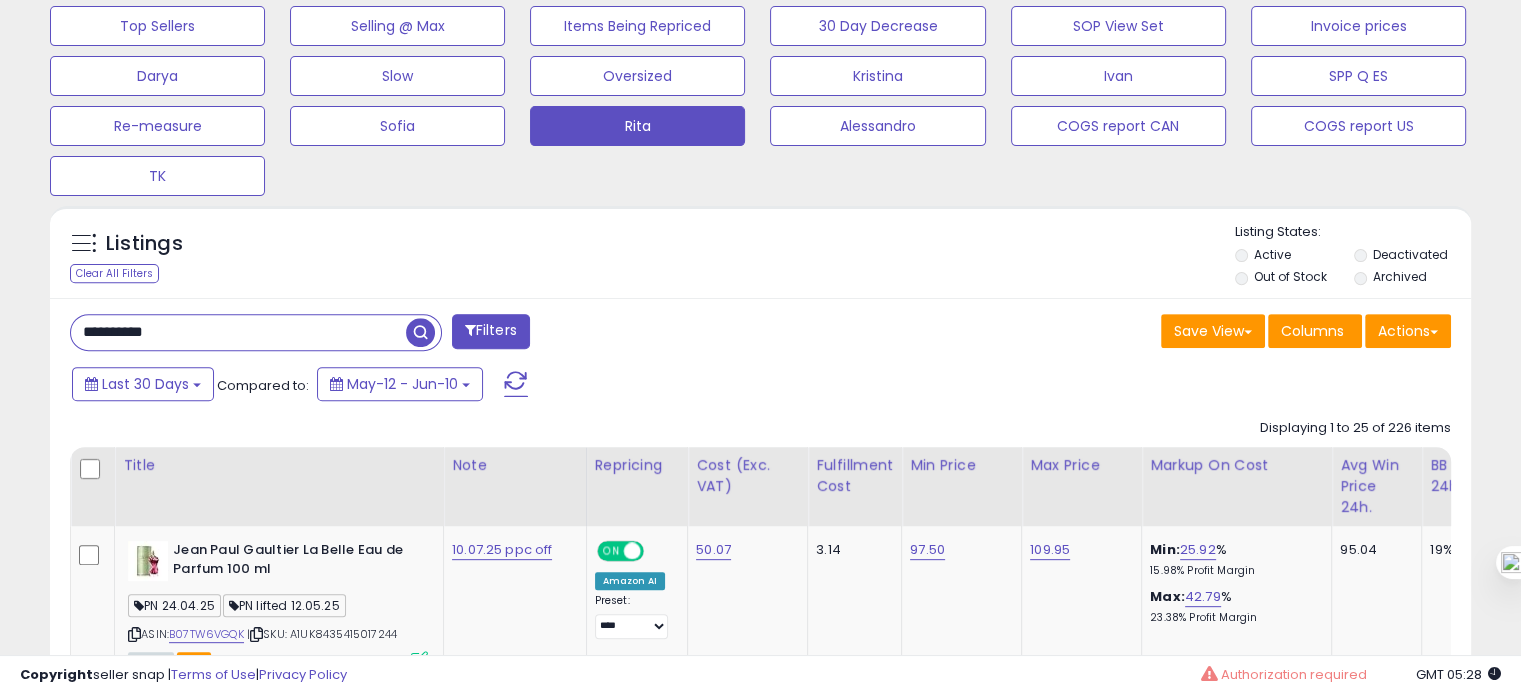 type on "**********" 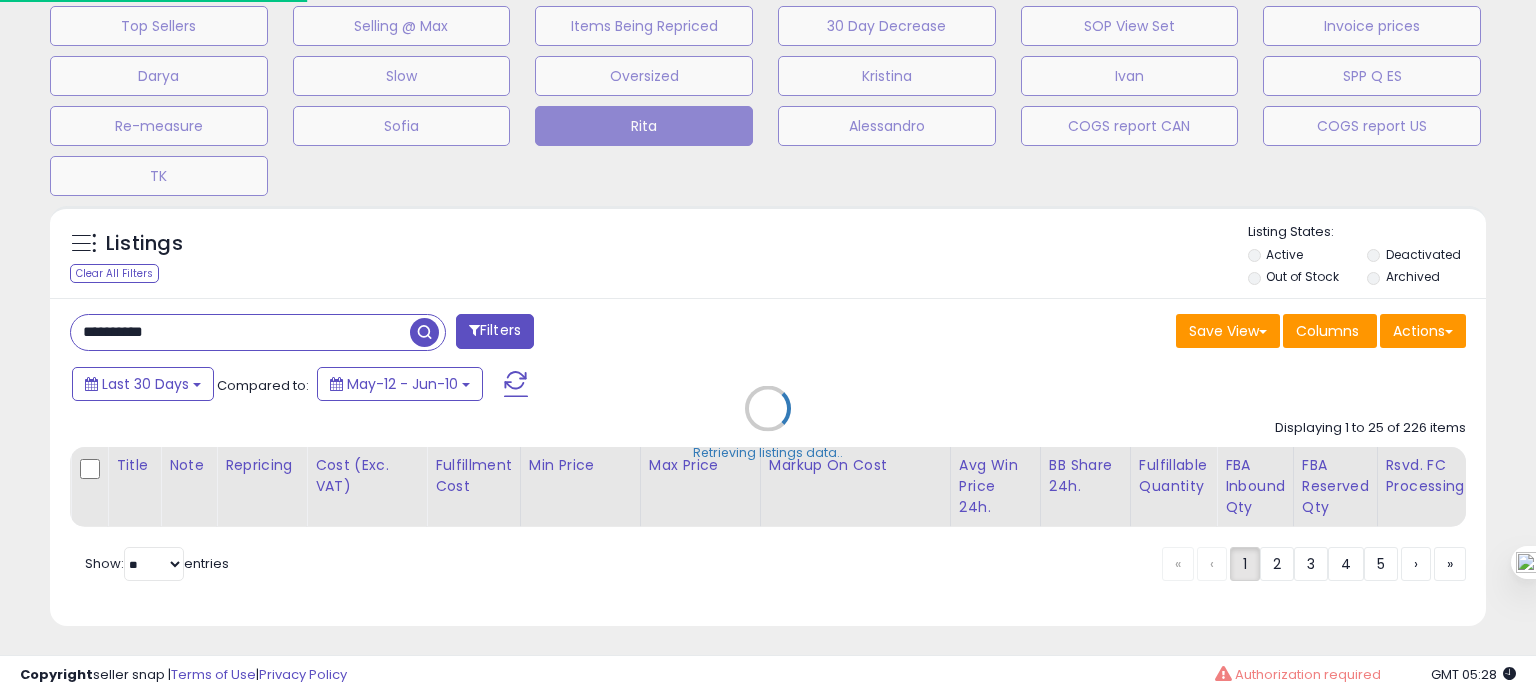 scroll, scrollTop: 999589, scrollLeft: 999168, axis: both 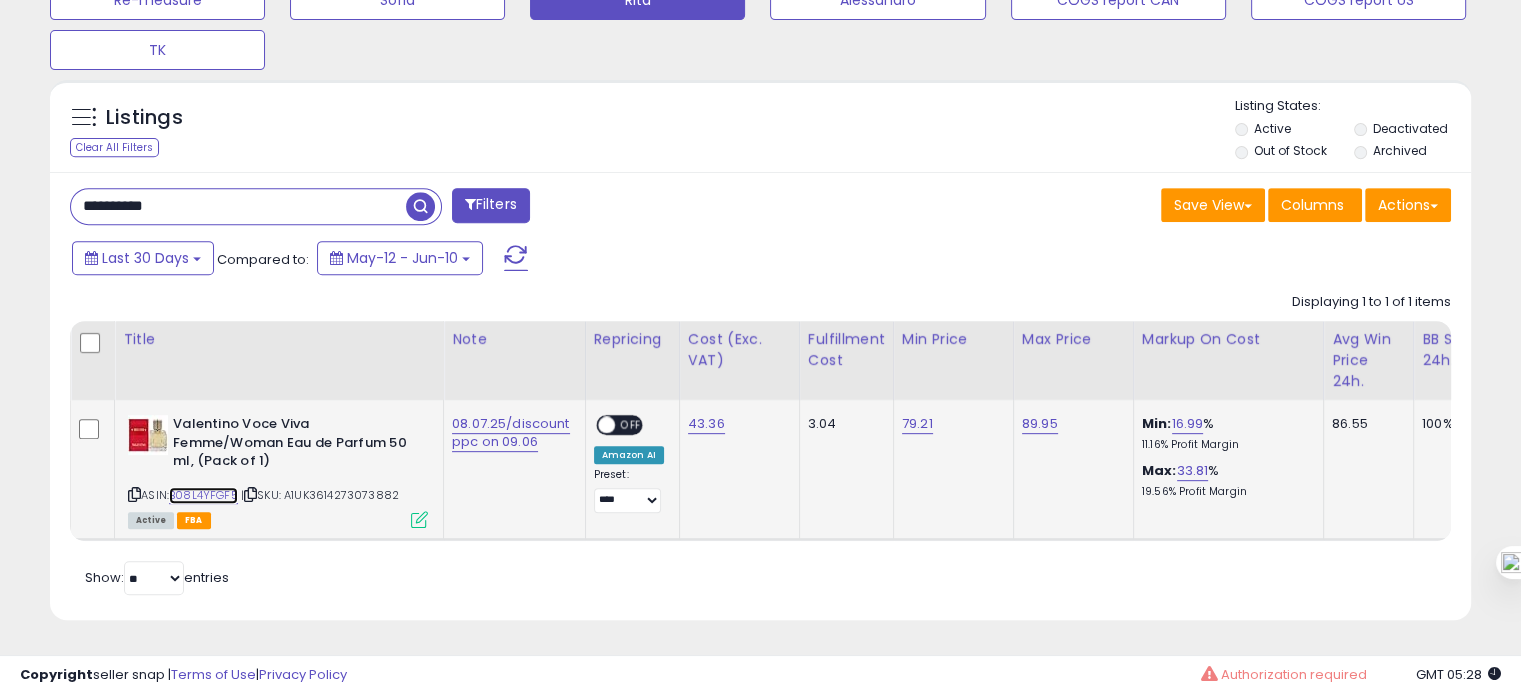 click on "B08L4YFGF5" at bounding box center (203, 495) 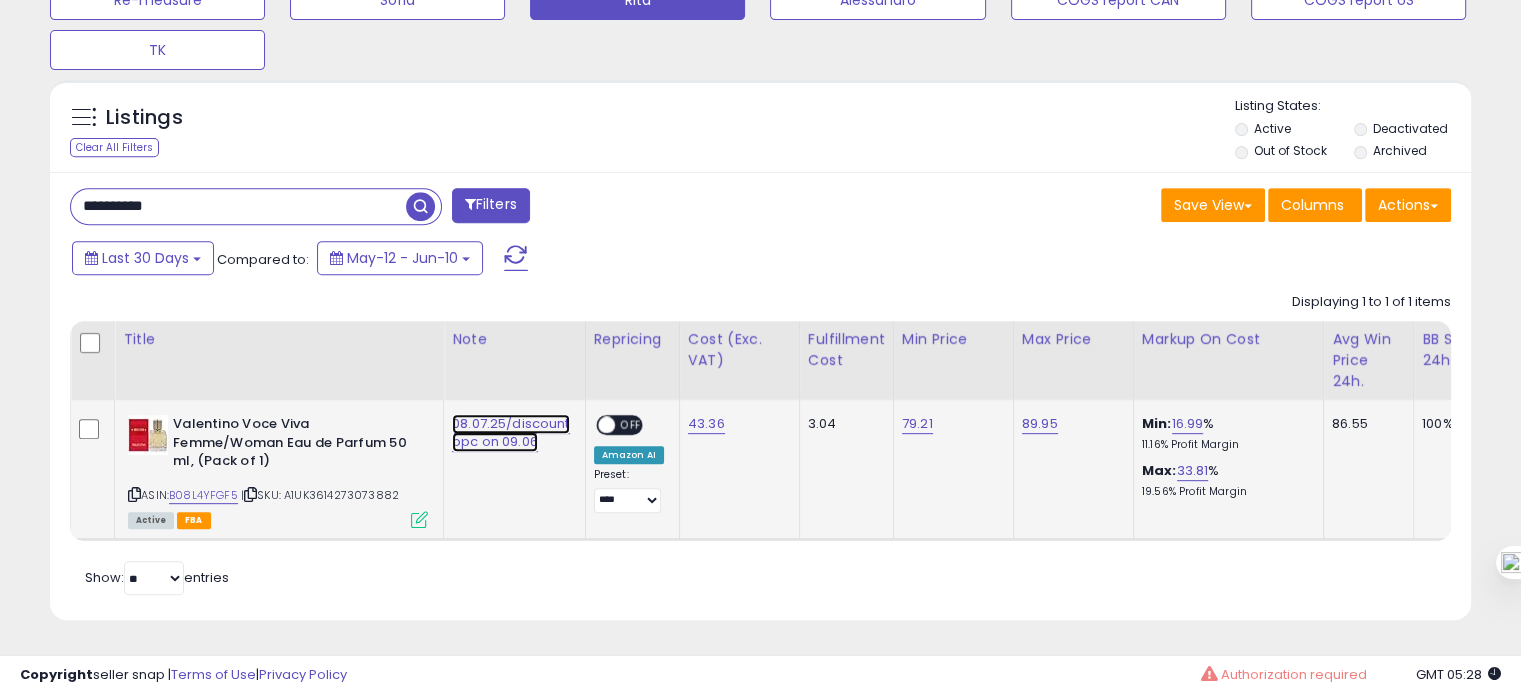 click on "08.07.25/discount ppc on 09.06" at bounding box center [511, 433] 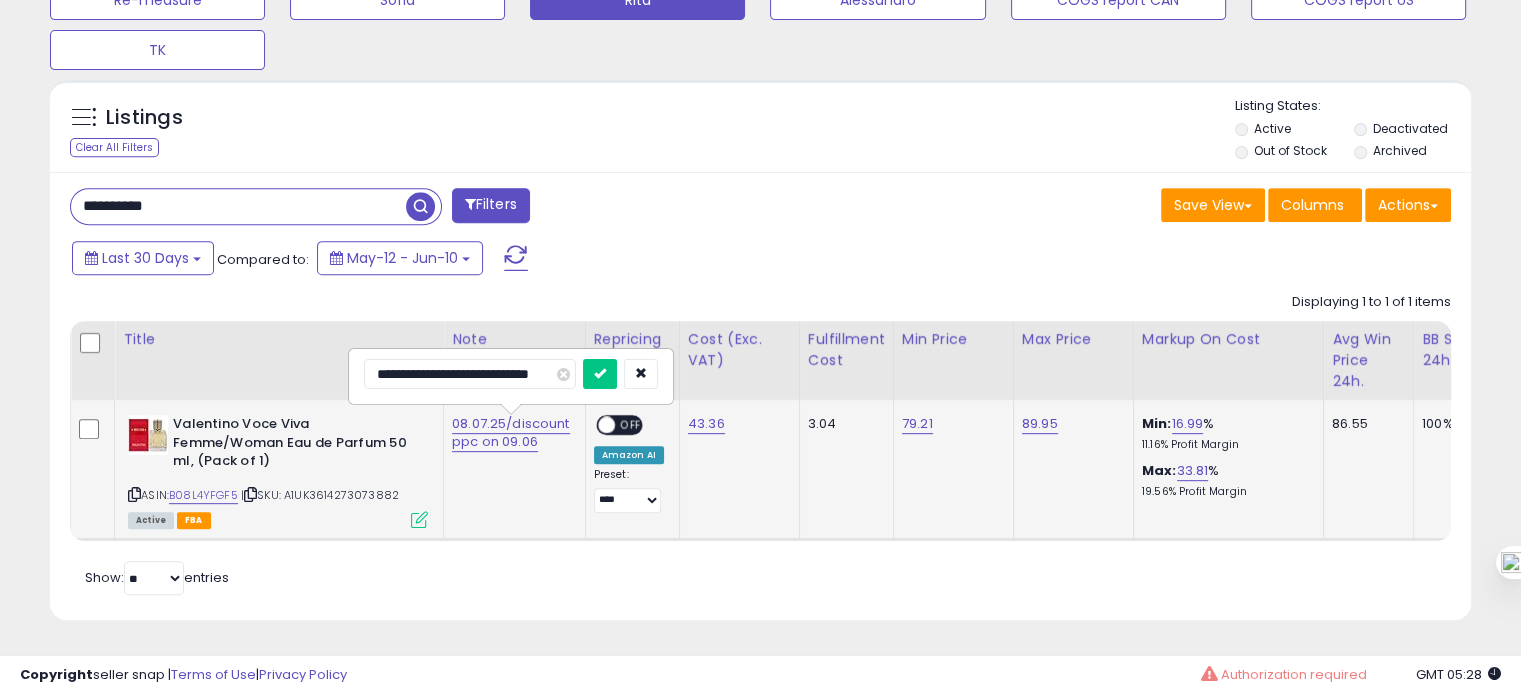 scroll, scrollTop: 0, scrollLeft: 0, axis: both 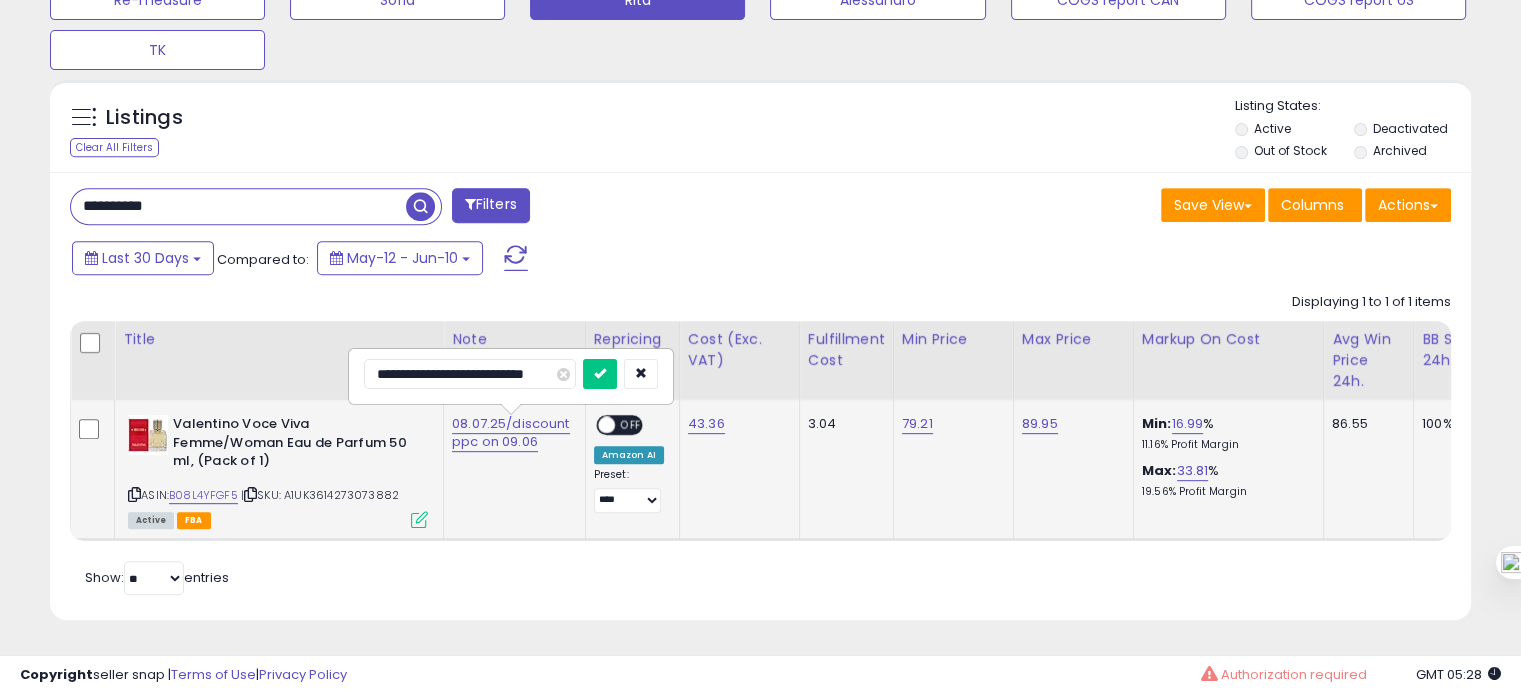 type on "**********" 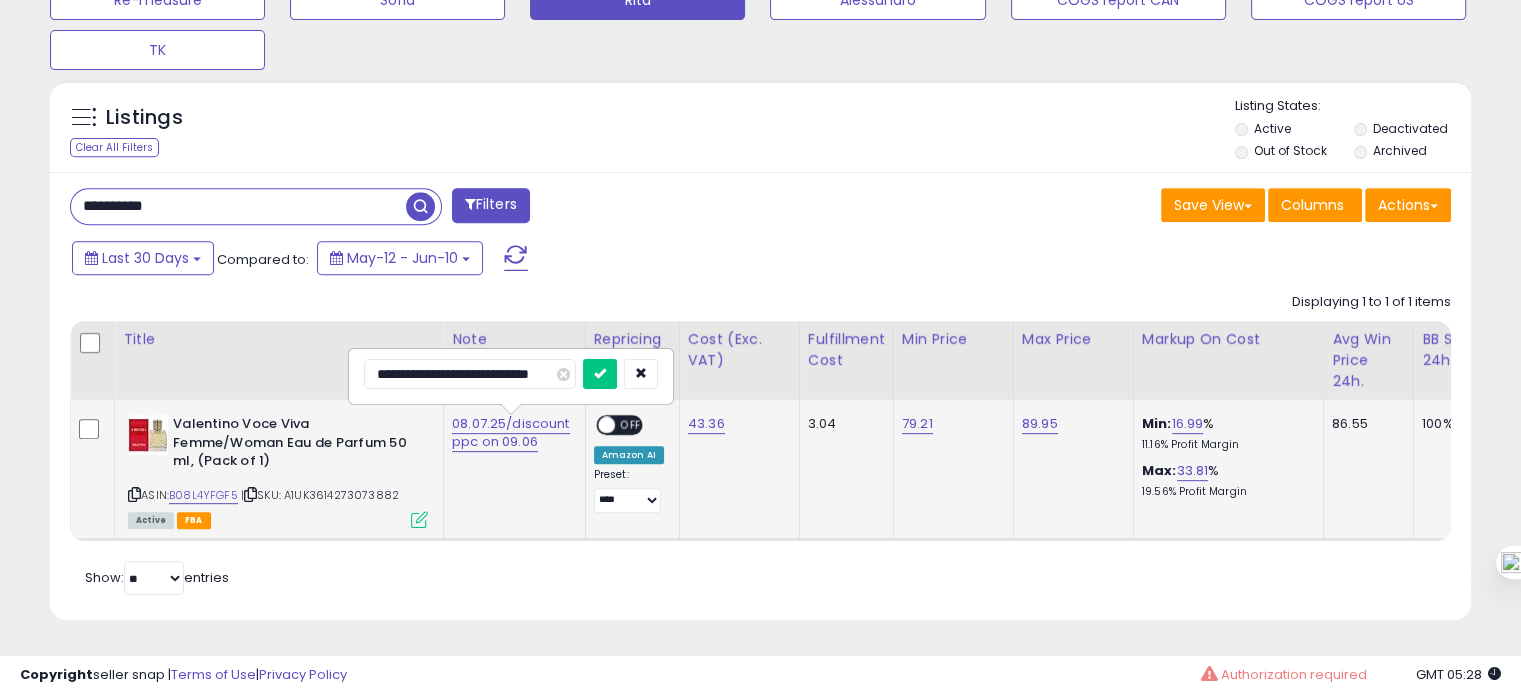 click at bounding box center [600, 374] 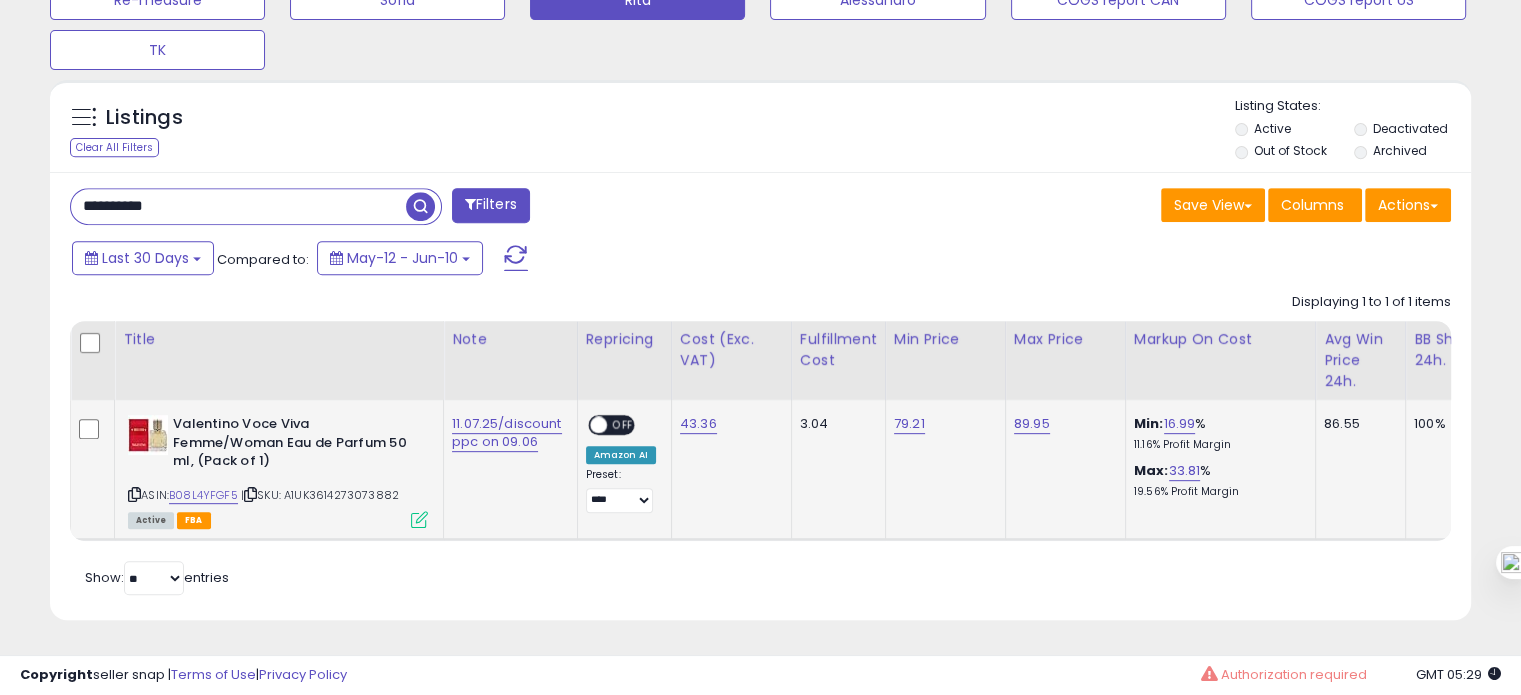 click on "**********" at bounding box center [238, 206] 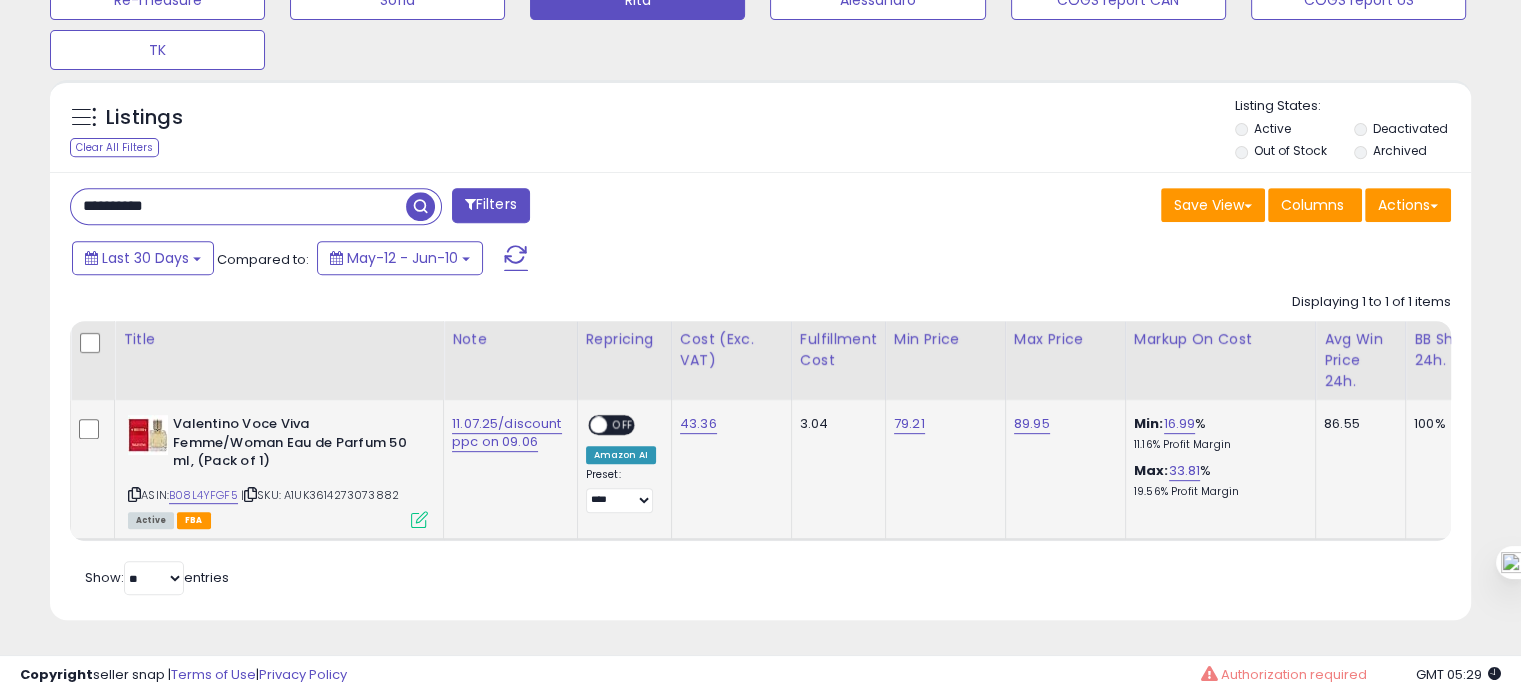 click on "**********" at bounding box center (238, 206) 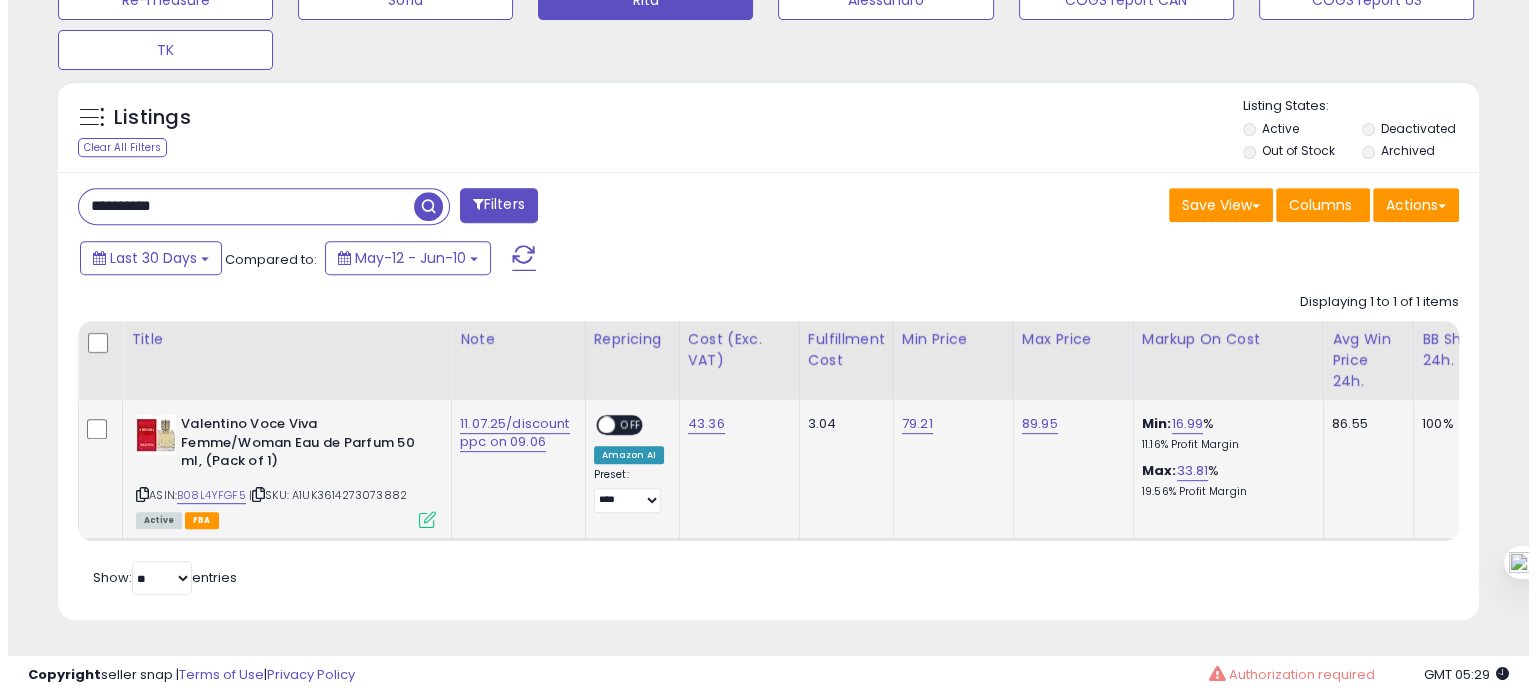 scroll, scrollTop: 674, scrollLeft: 0, axis: vertical 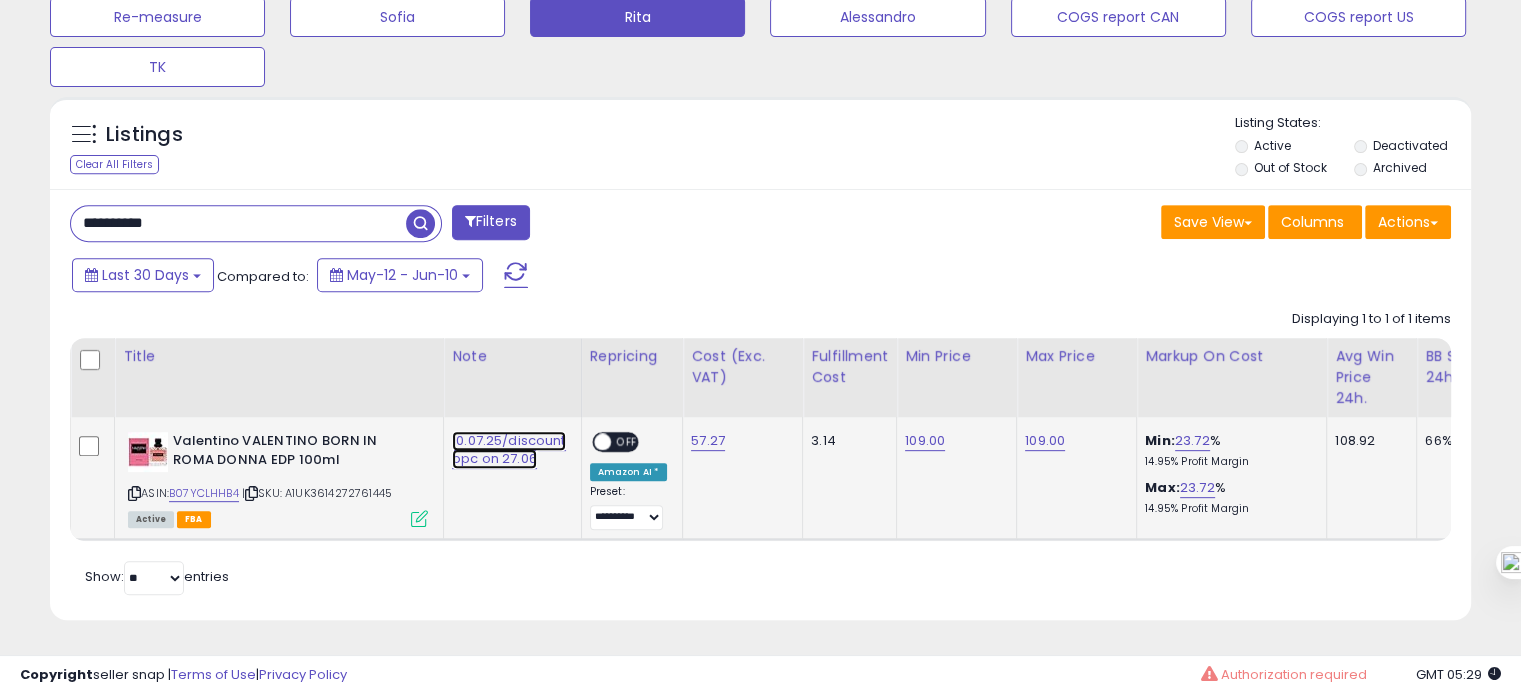 click on "10.07.25/discount ppc on 27.06" at bounding box center [509, 450] 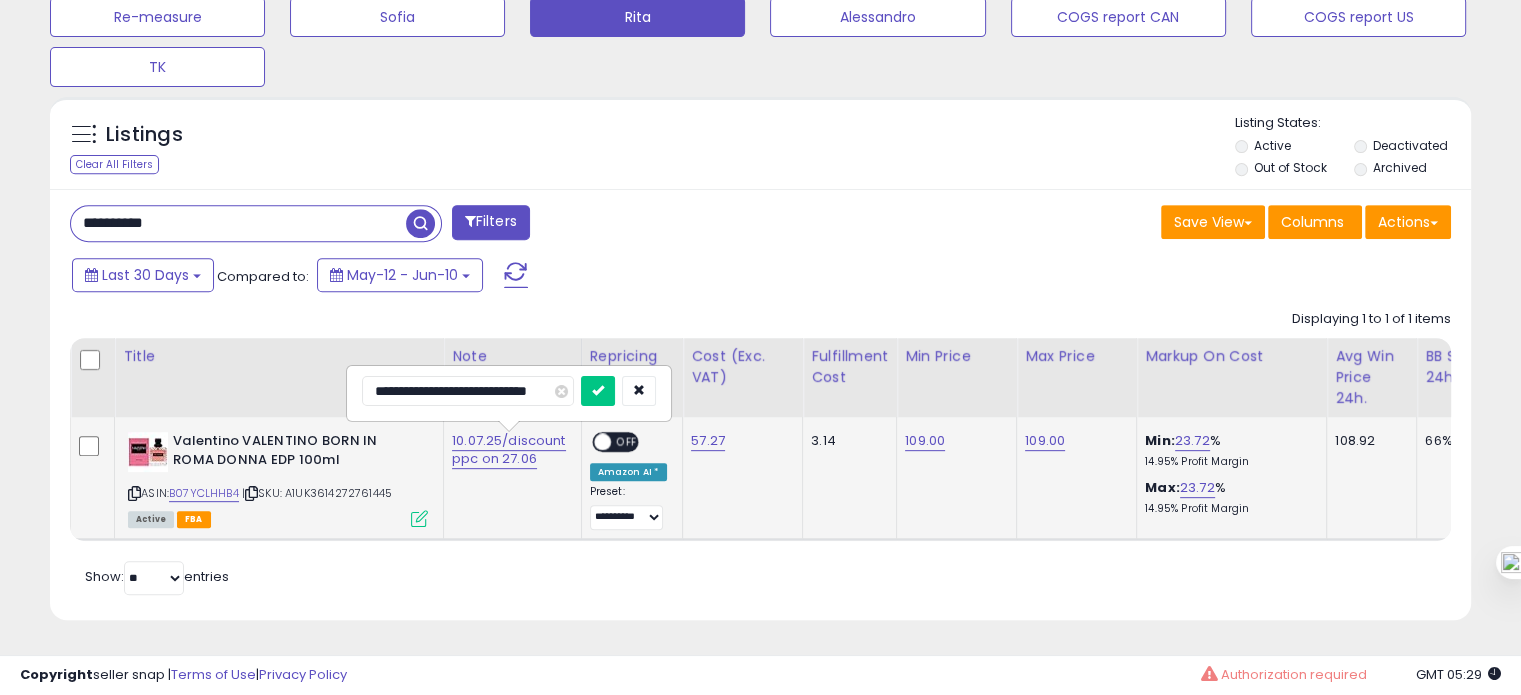 click on "**********" at bounding box center (468, 391) 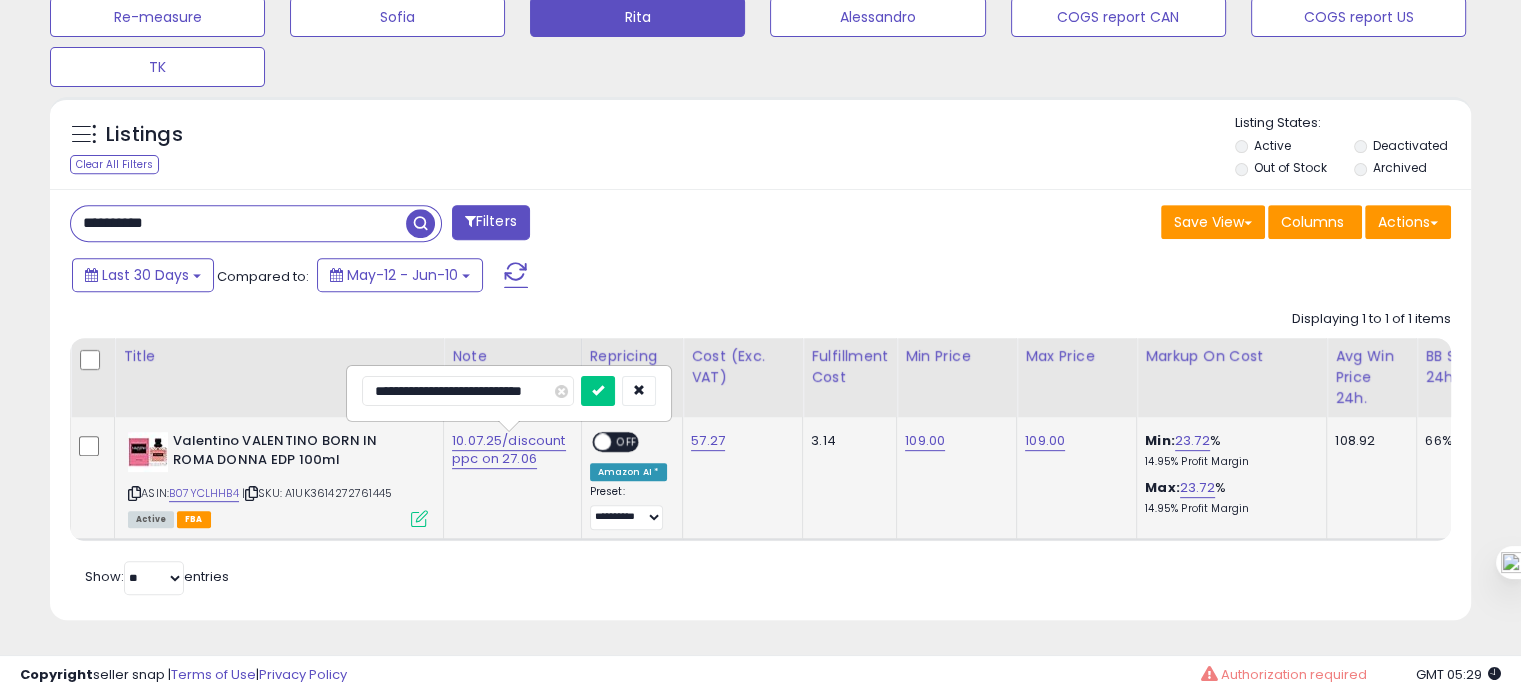 type on "**********" 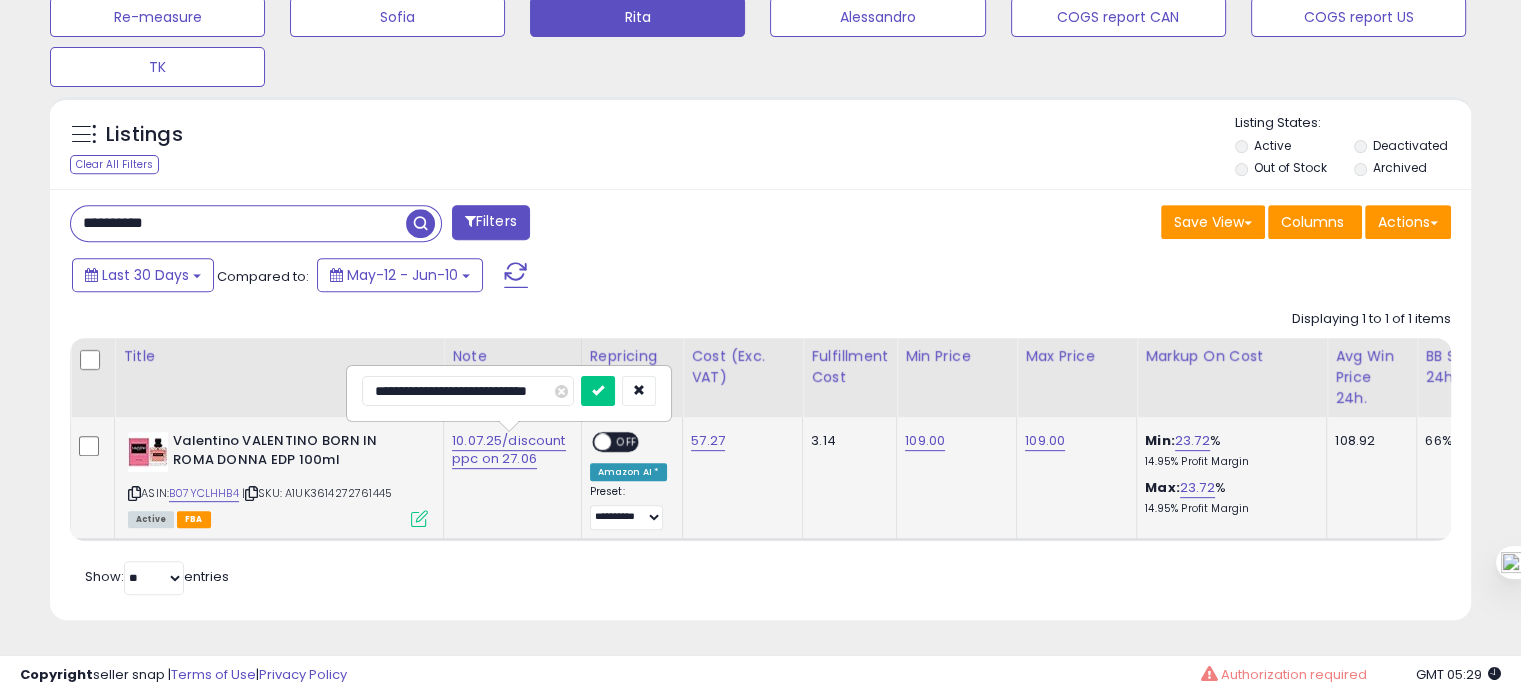 click at bounding box center [598, 391] 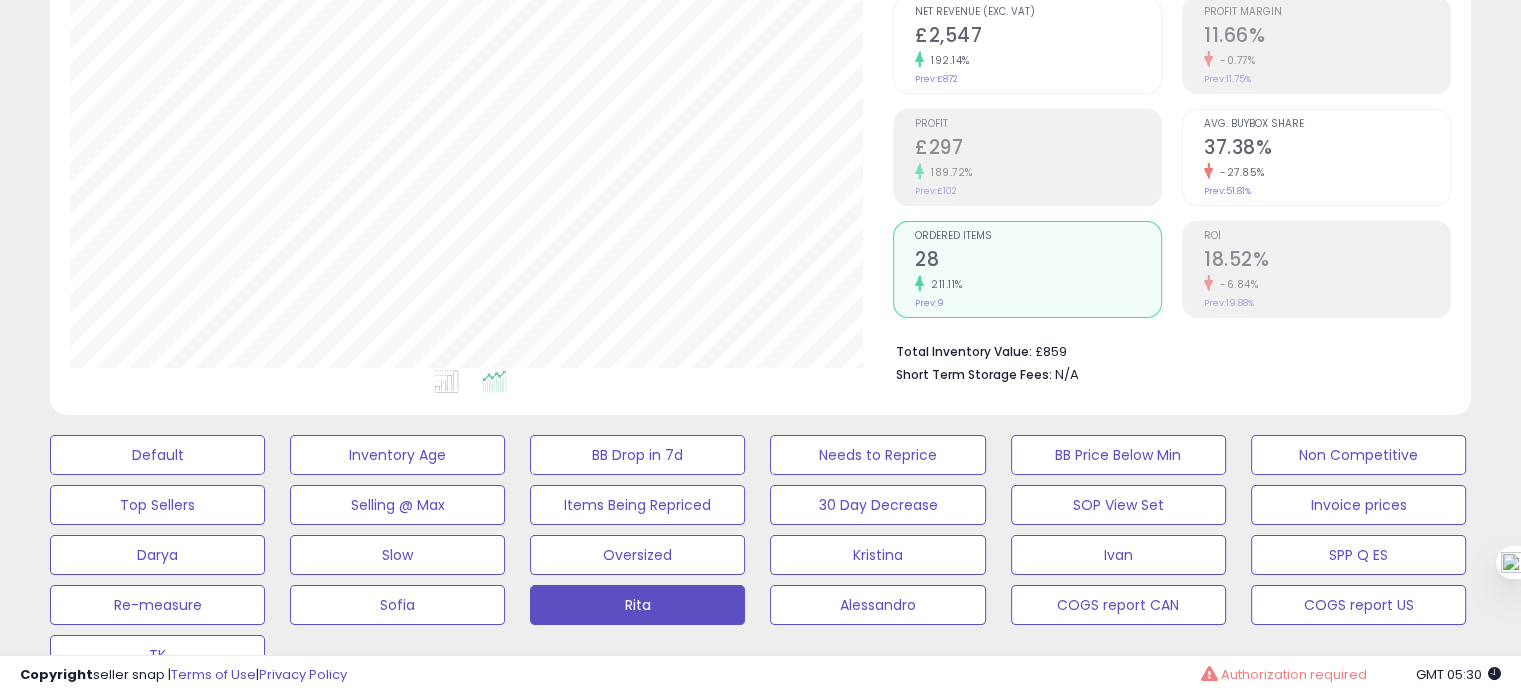 click on "-27.85%" at bounding box center [1327, 172] 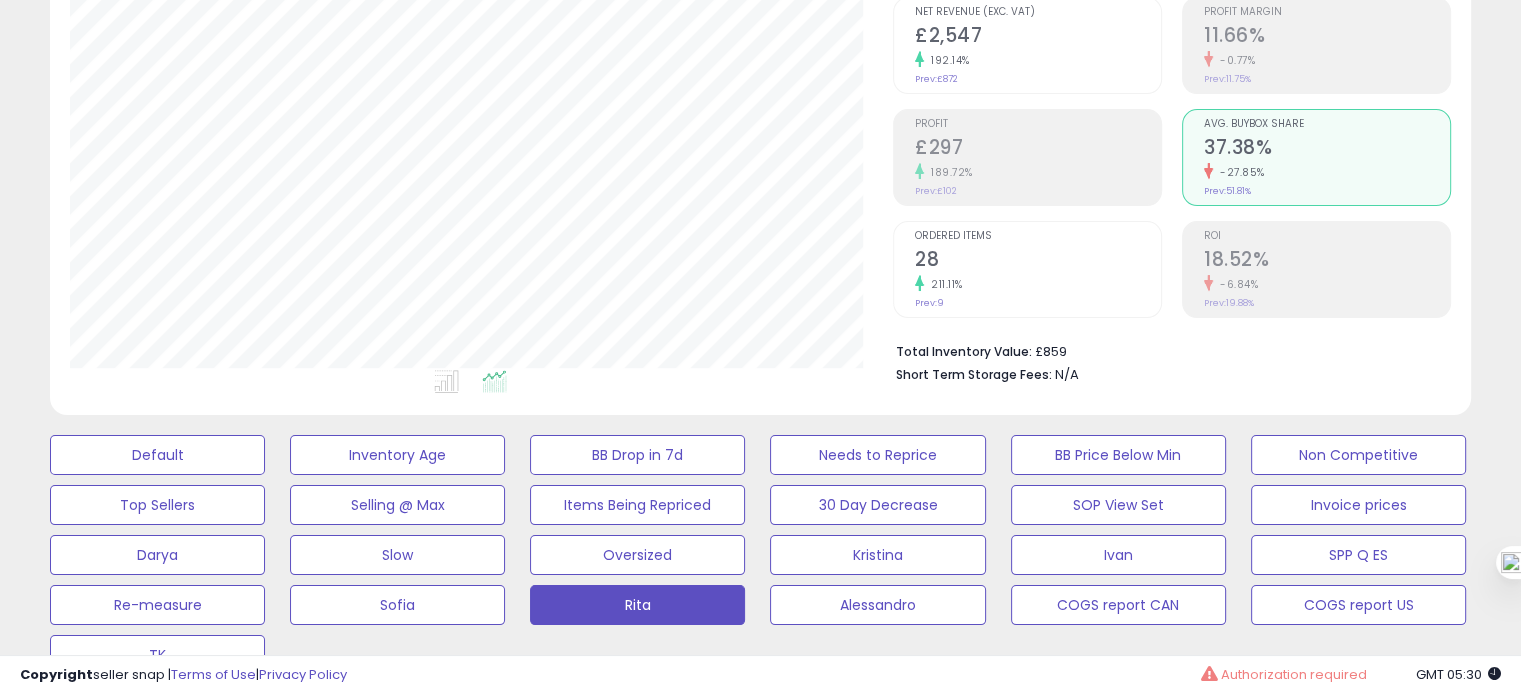 click on "28" at bounding box center (1038, 261) 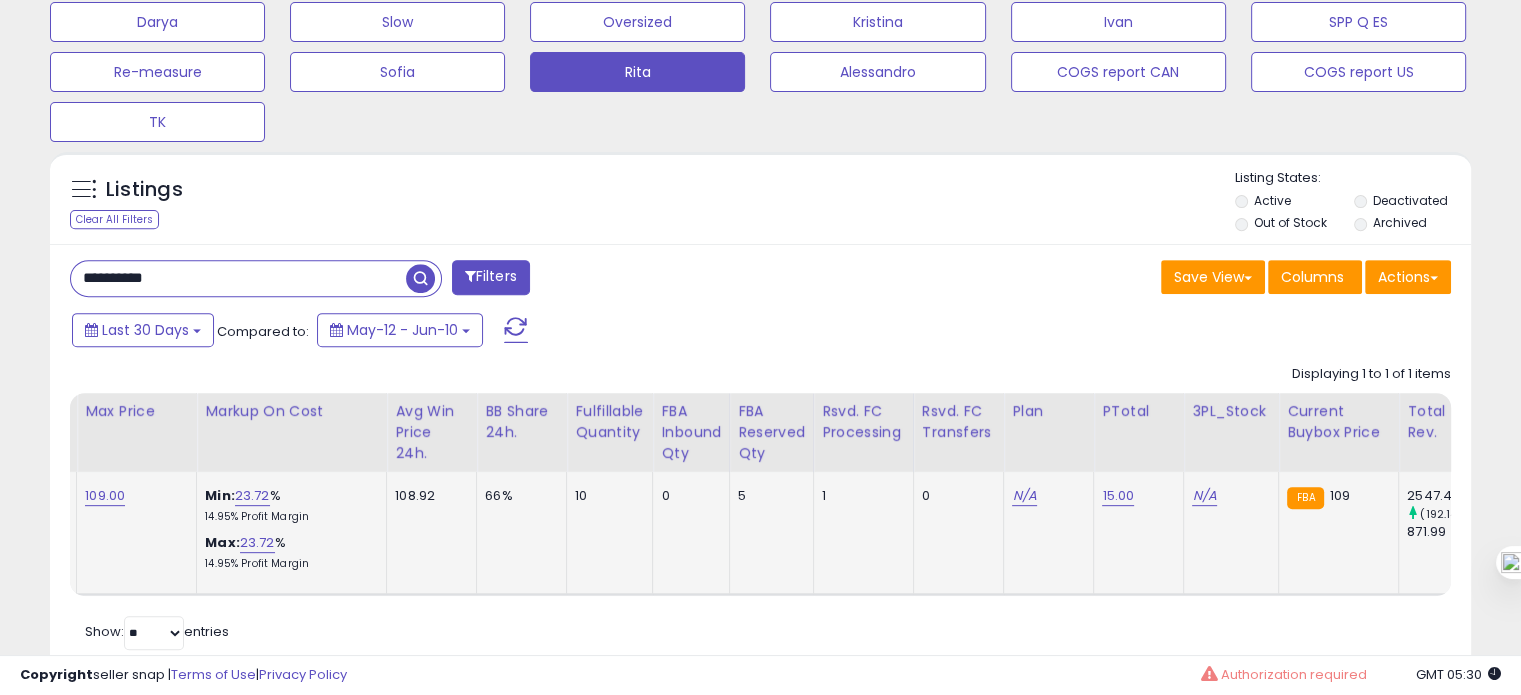 scroll, scrollTop: 752, scrollLeft: 0, axis: vertical 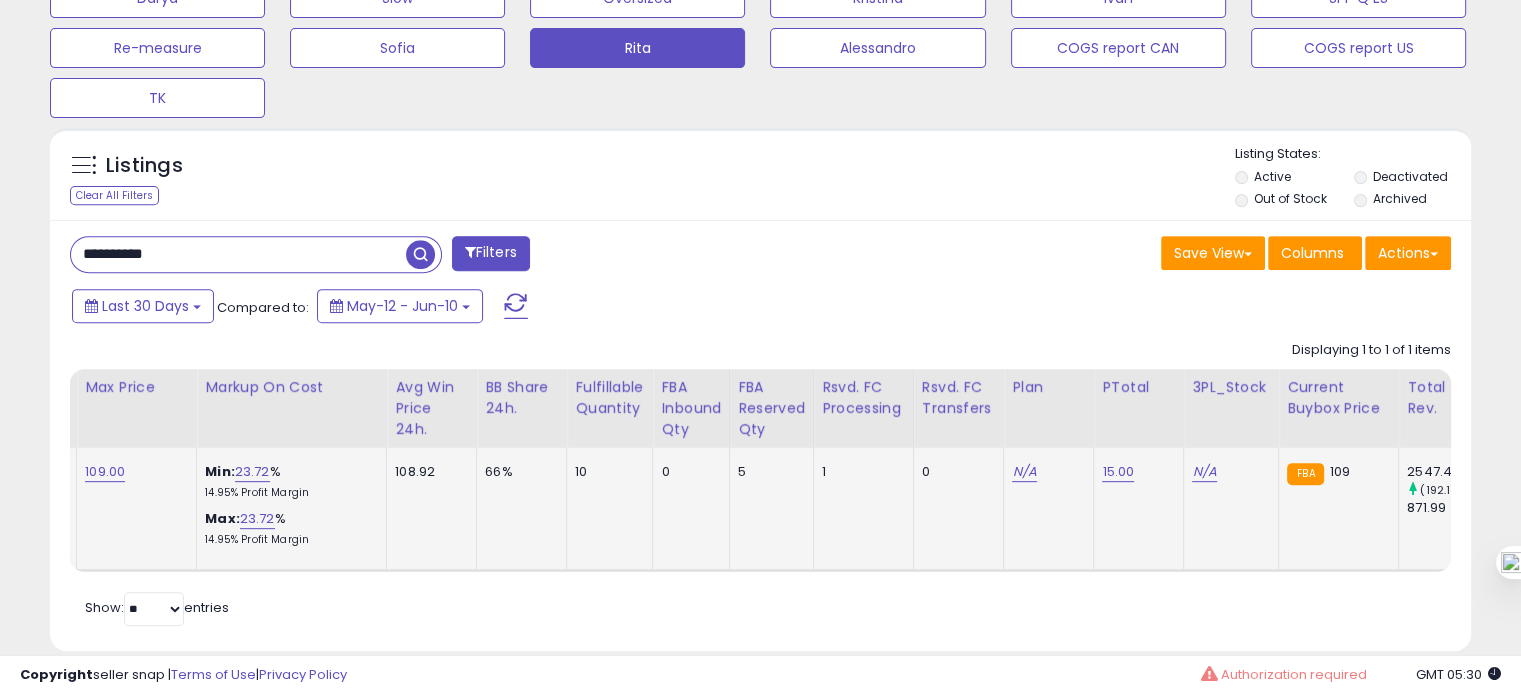 click on "**********" at bounding box center (238, 254) 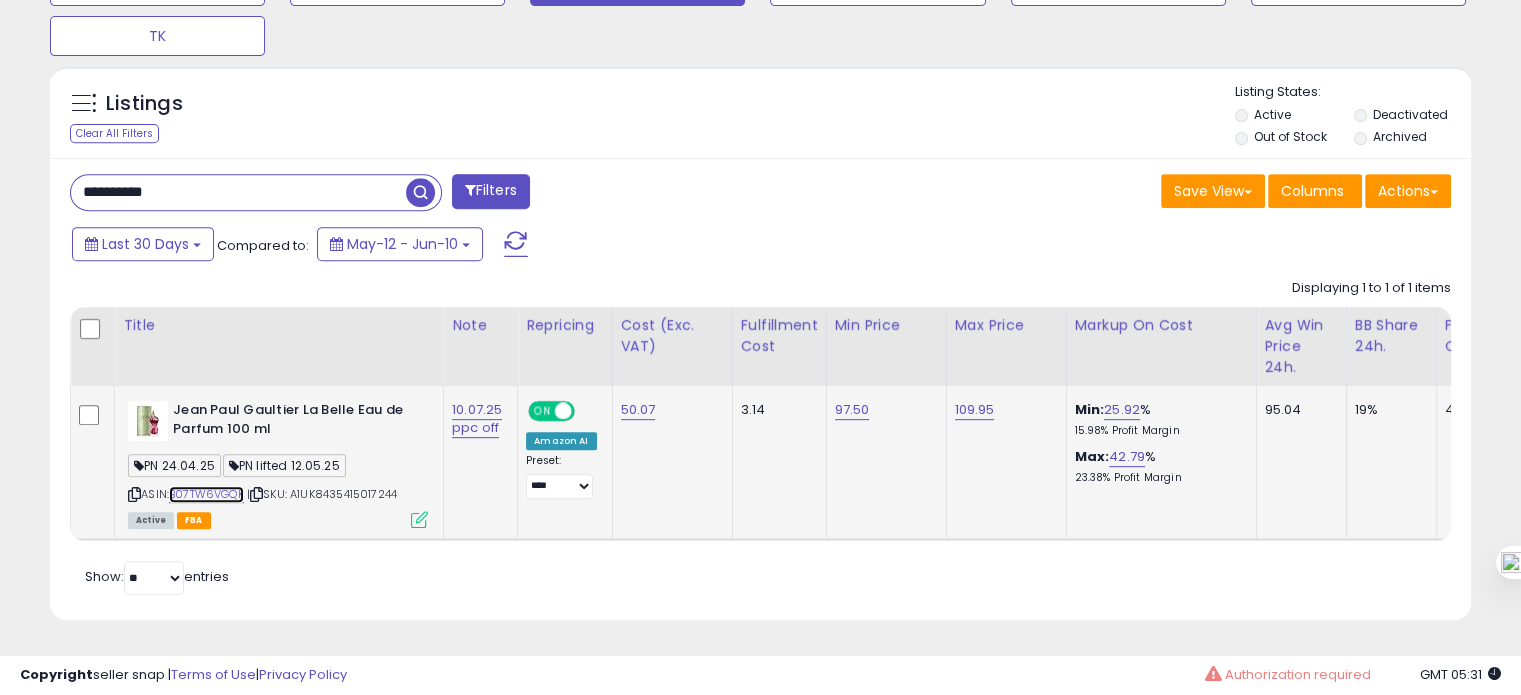 click on "B07TW6VGQK" at bounding box center (206, 494) 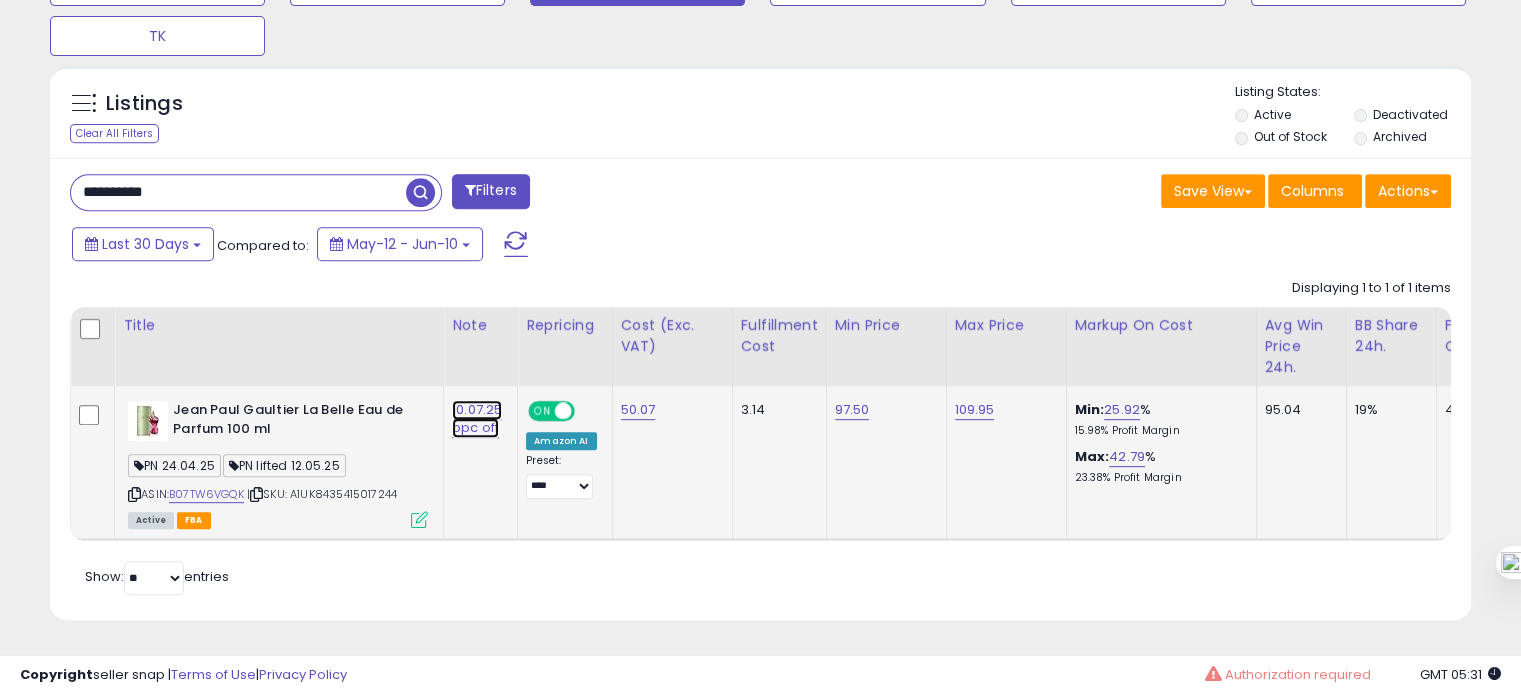 click on "10.07.25 ppc off" at bounding box center [477, 419] 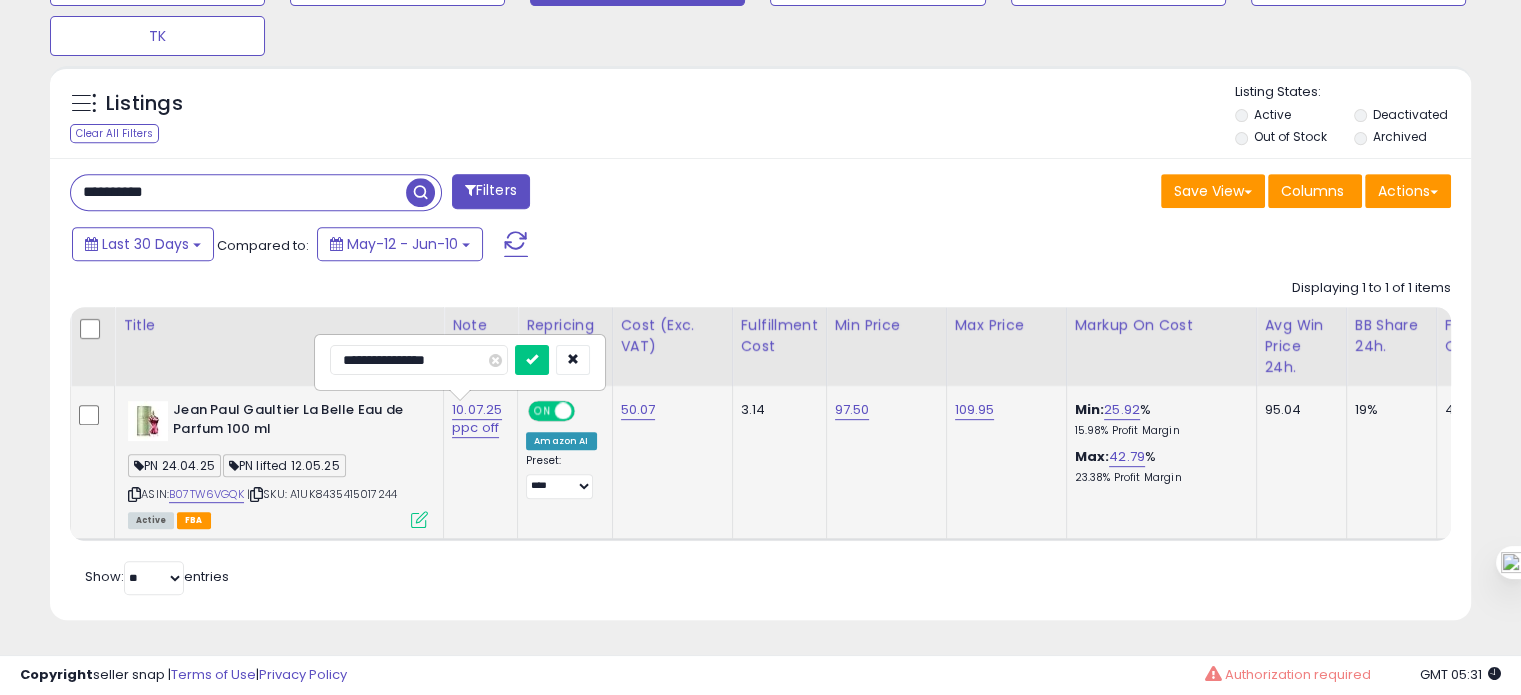 click on "**********" at bounding box center [419, 360] 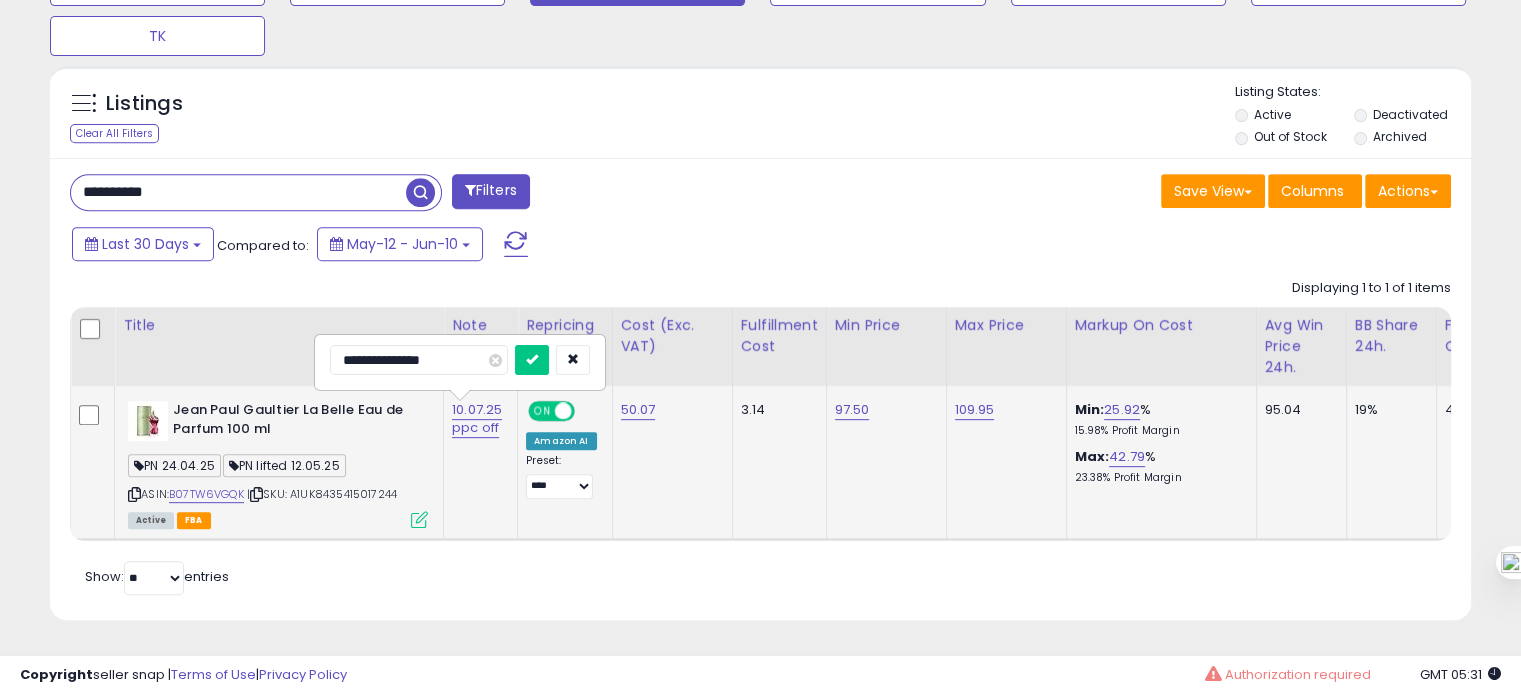 type on "**********" 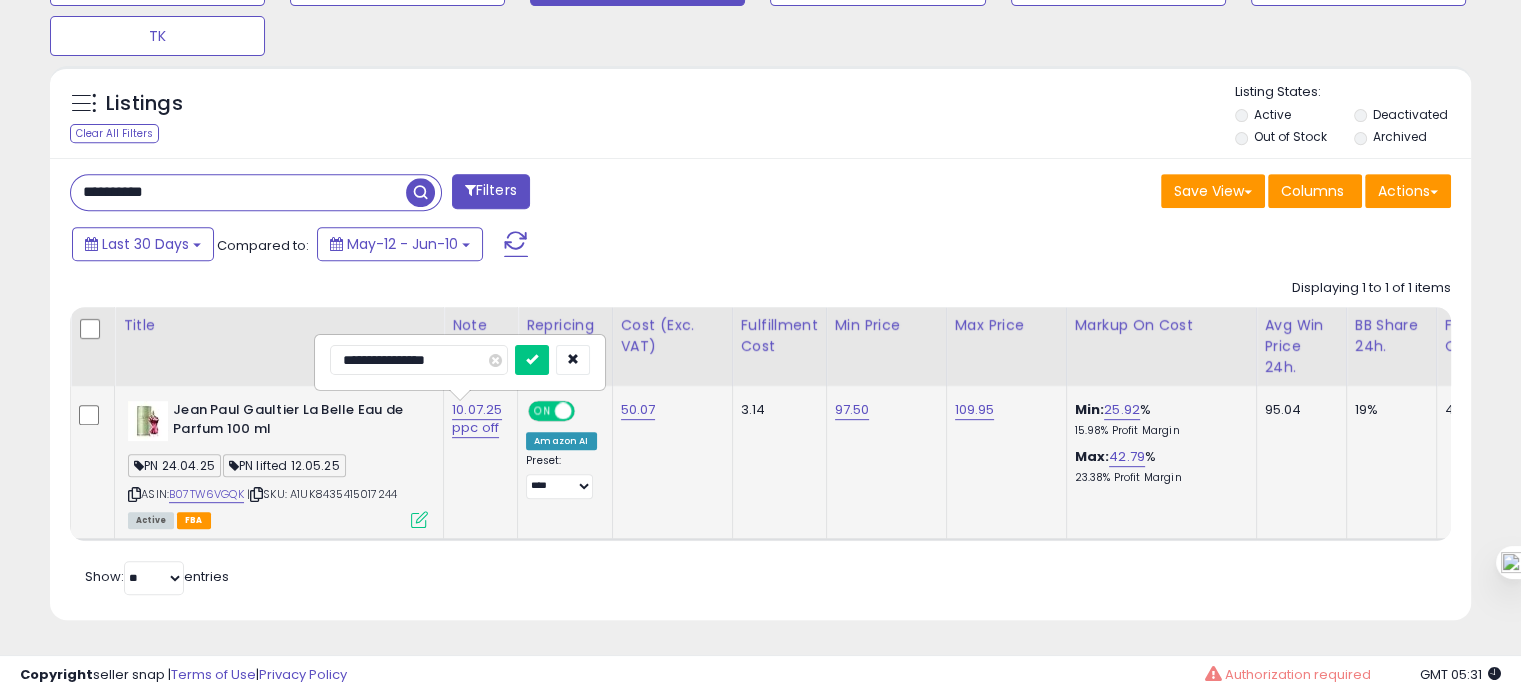click at bounding box center (532, 360) 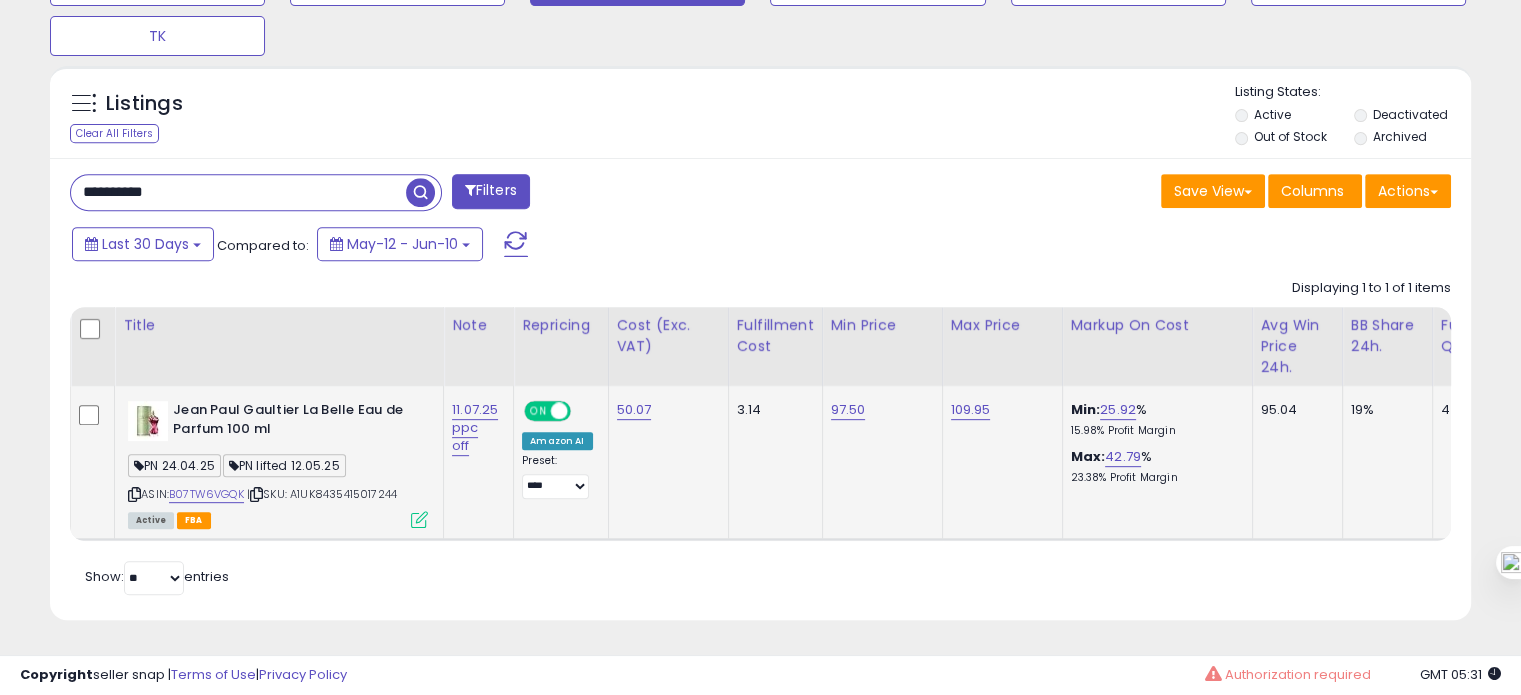 click on "**********" at bounding box center [238, 192] 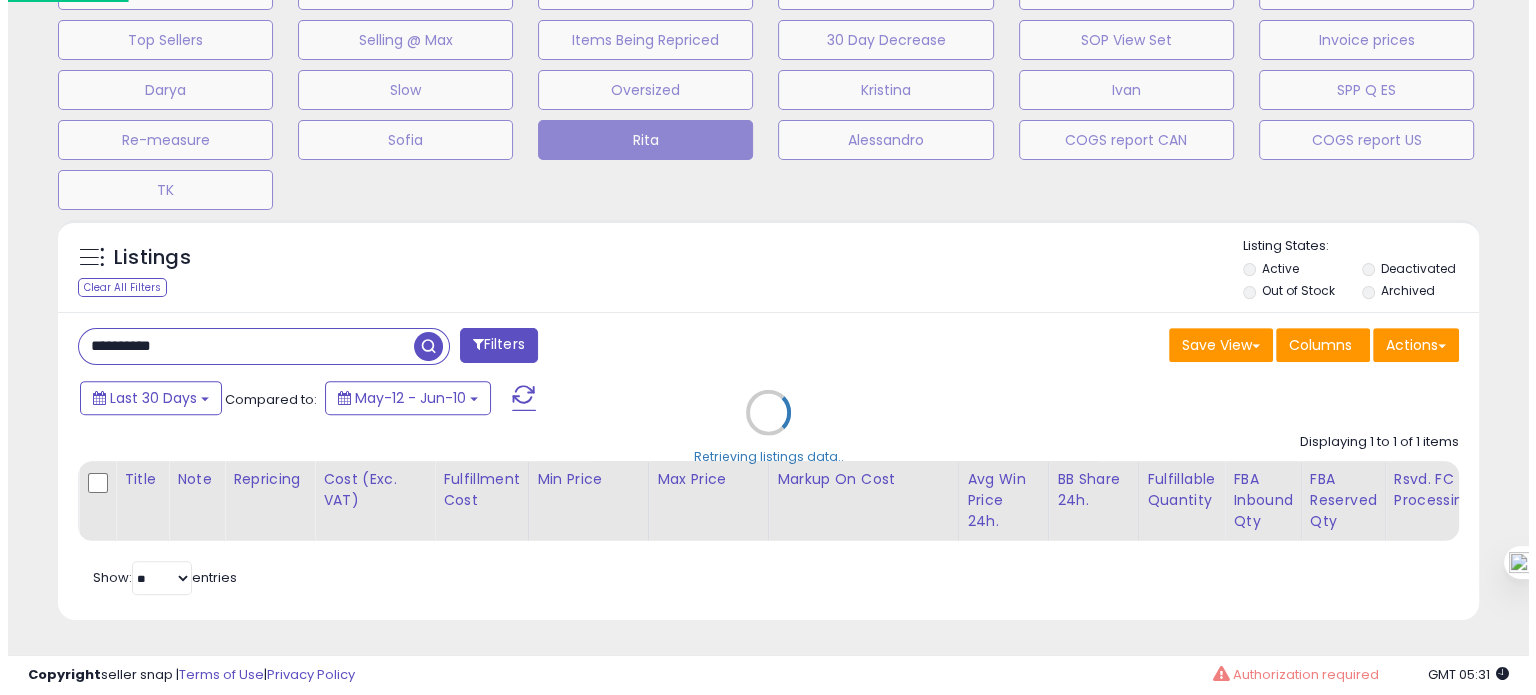 scroll, scrollTop: 674, scrollLeft: 0, axis: vertical 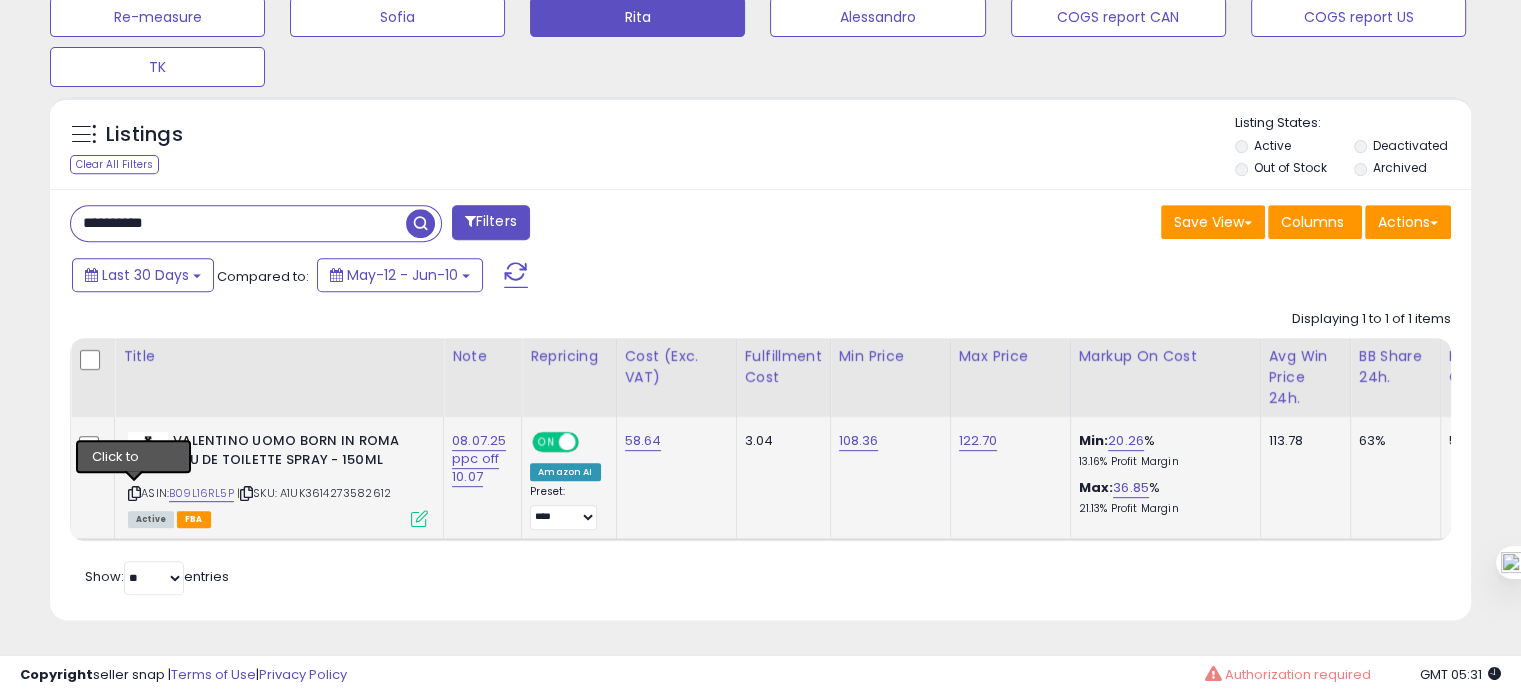 click at bounding box center [134, 493] 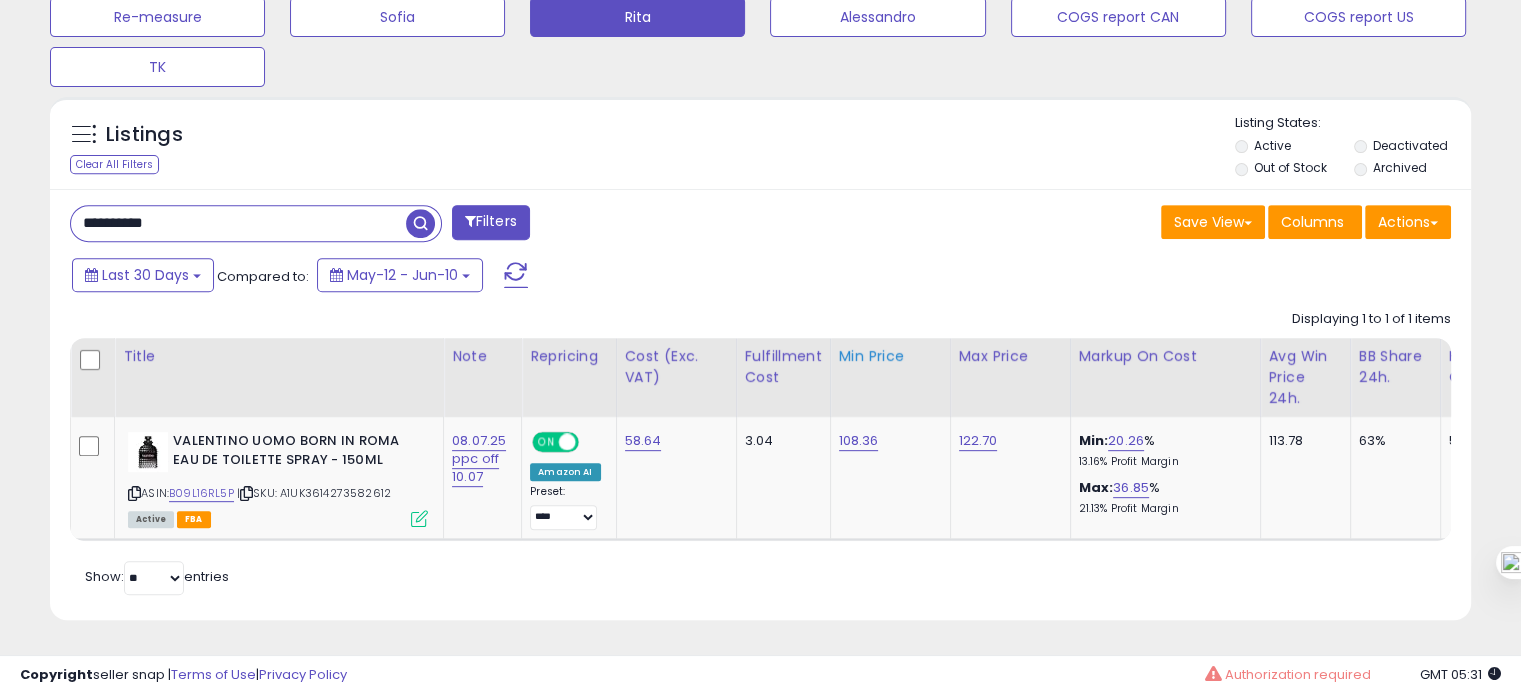 scroll, scrollTop: 0, scrollLeft: 514, axis: horizontal 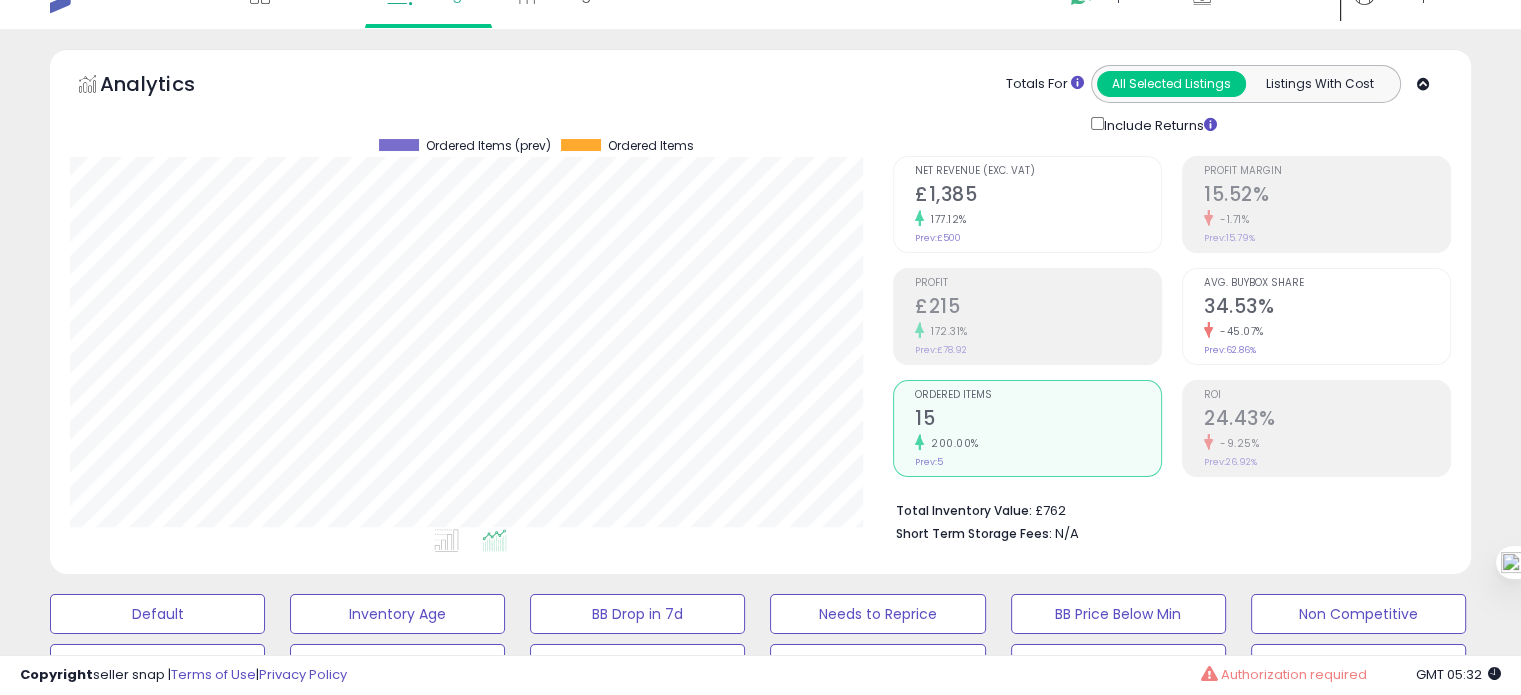 click on "Avg. Buybox Share
34.53%
-45.07%
Prev:  62.86%" at bounding box center [1316, 316] 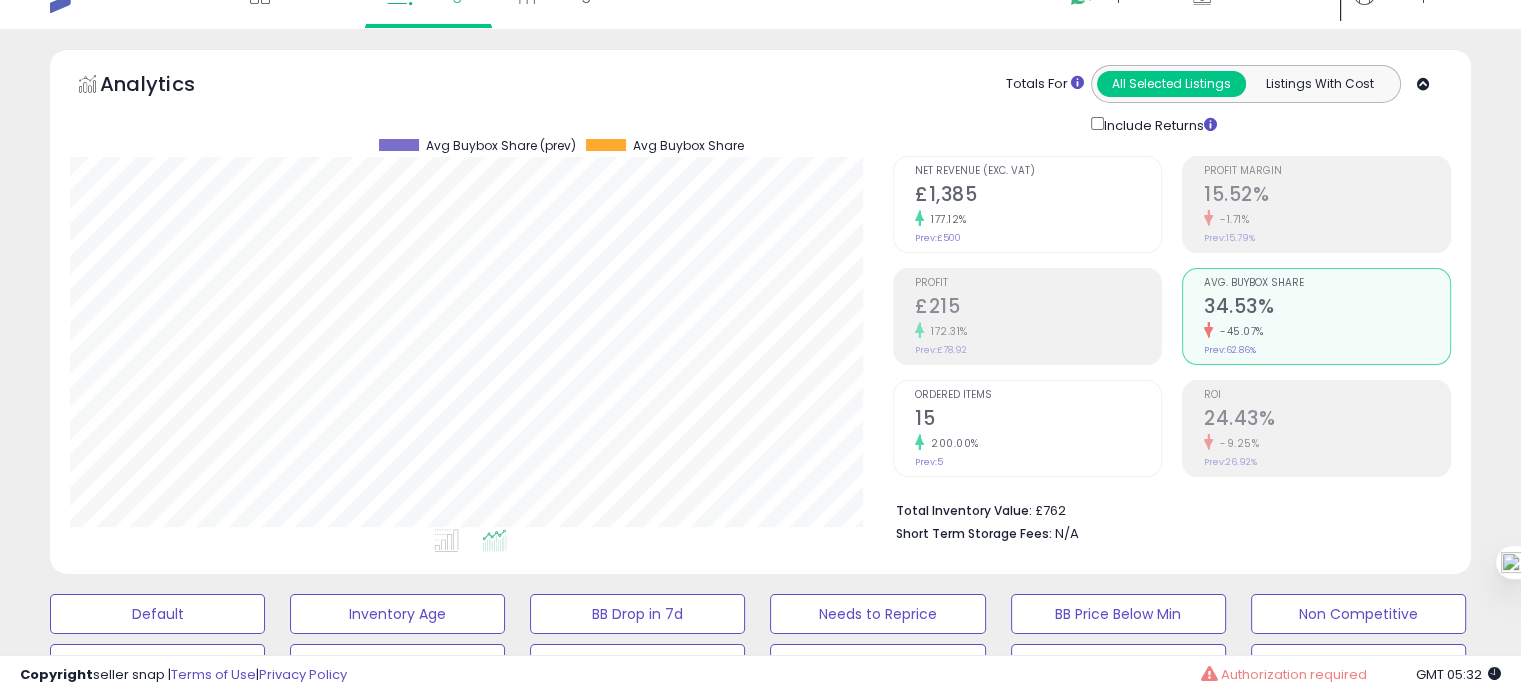 click on "200.00%" at bounding box center [1038, 443] 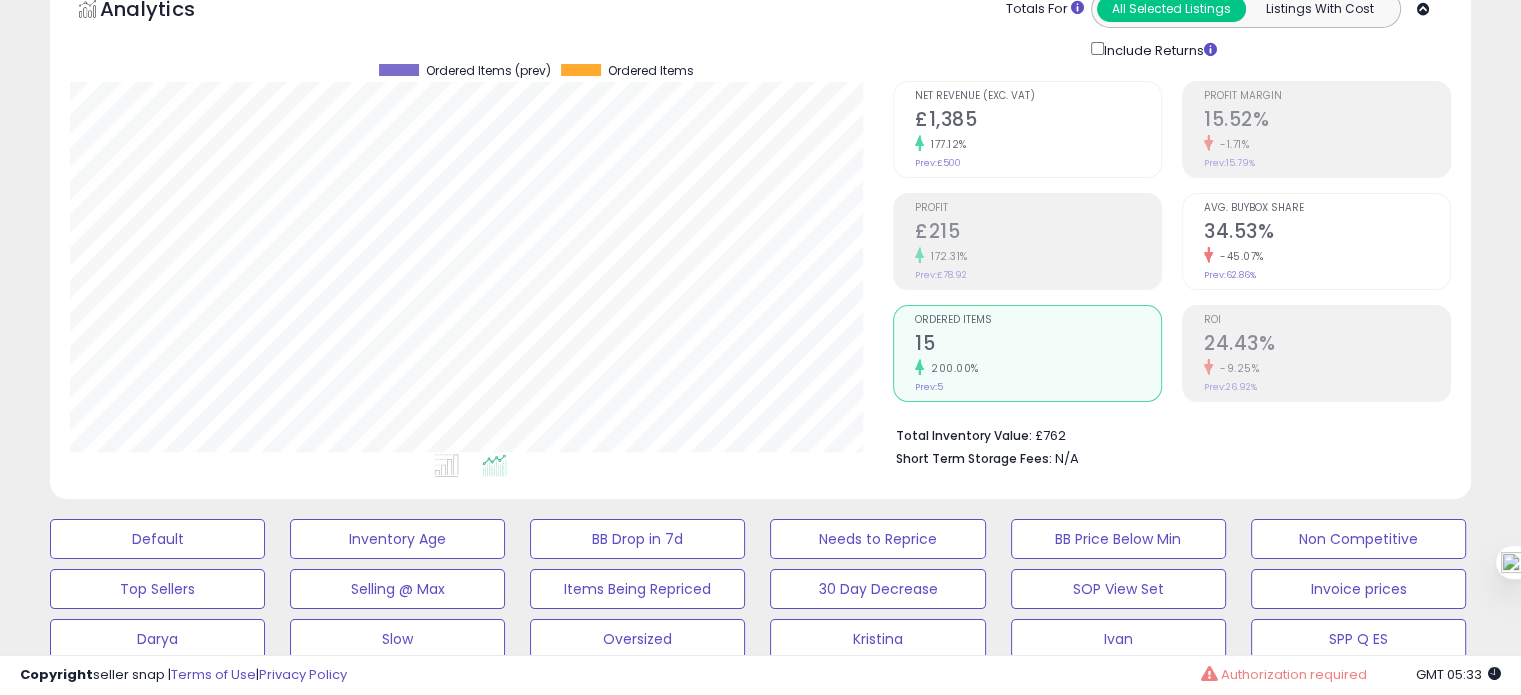 click on "34.53%" at bounding box center (1327, 233) 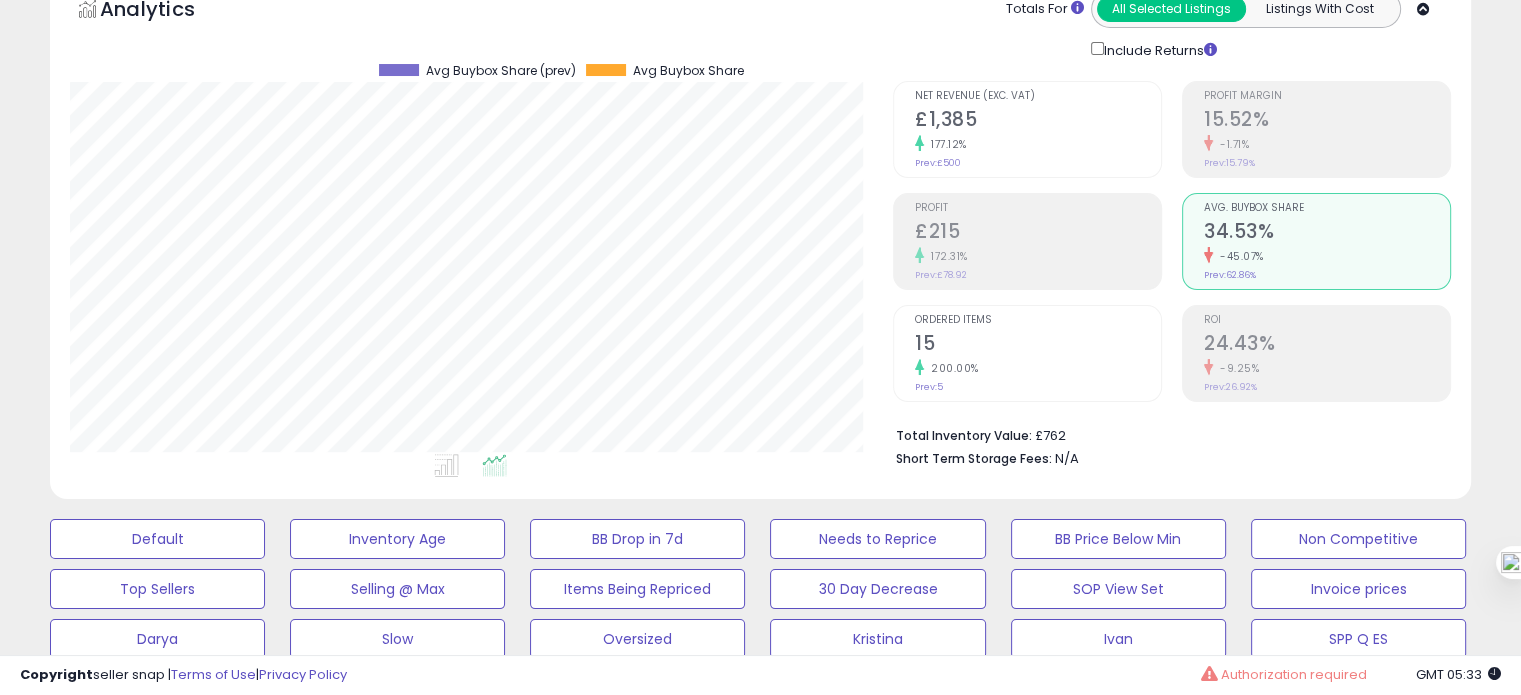 click on "200.00%" at bounding box center (1038, 368) 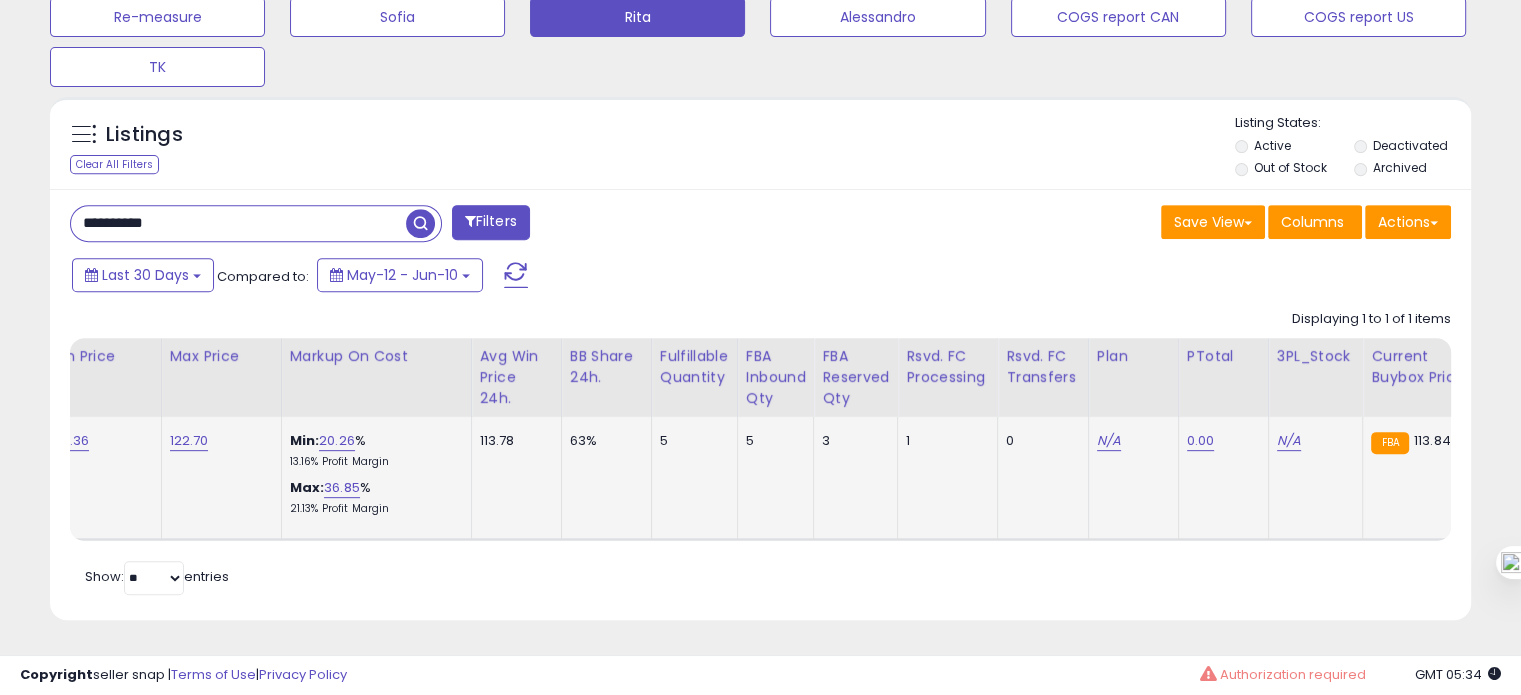 scroll, scrollTop: 0, scrollLeft: 0, axis: both 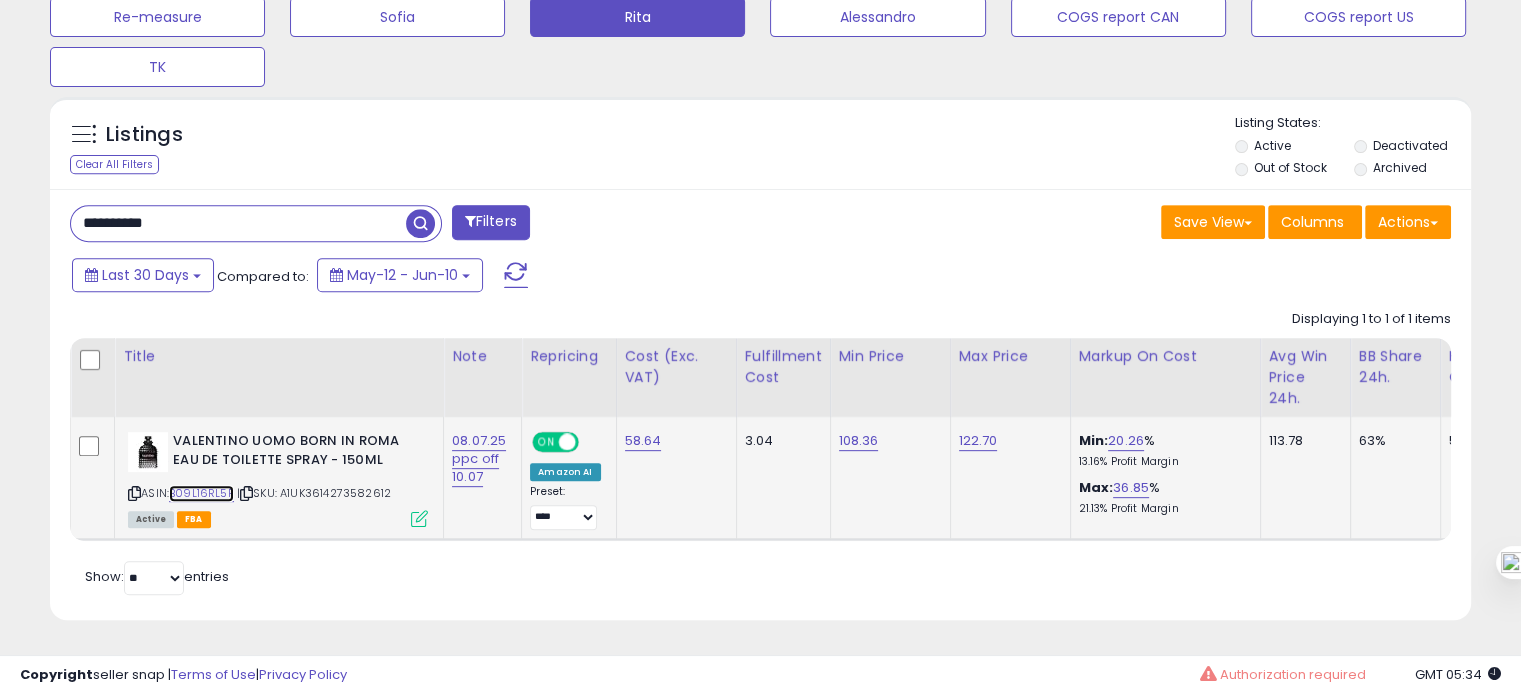 click on "B09L16RL5P" at bounding box center [201, 493] 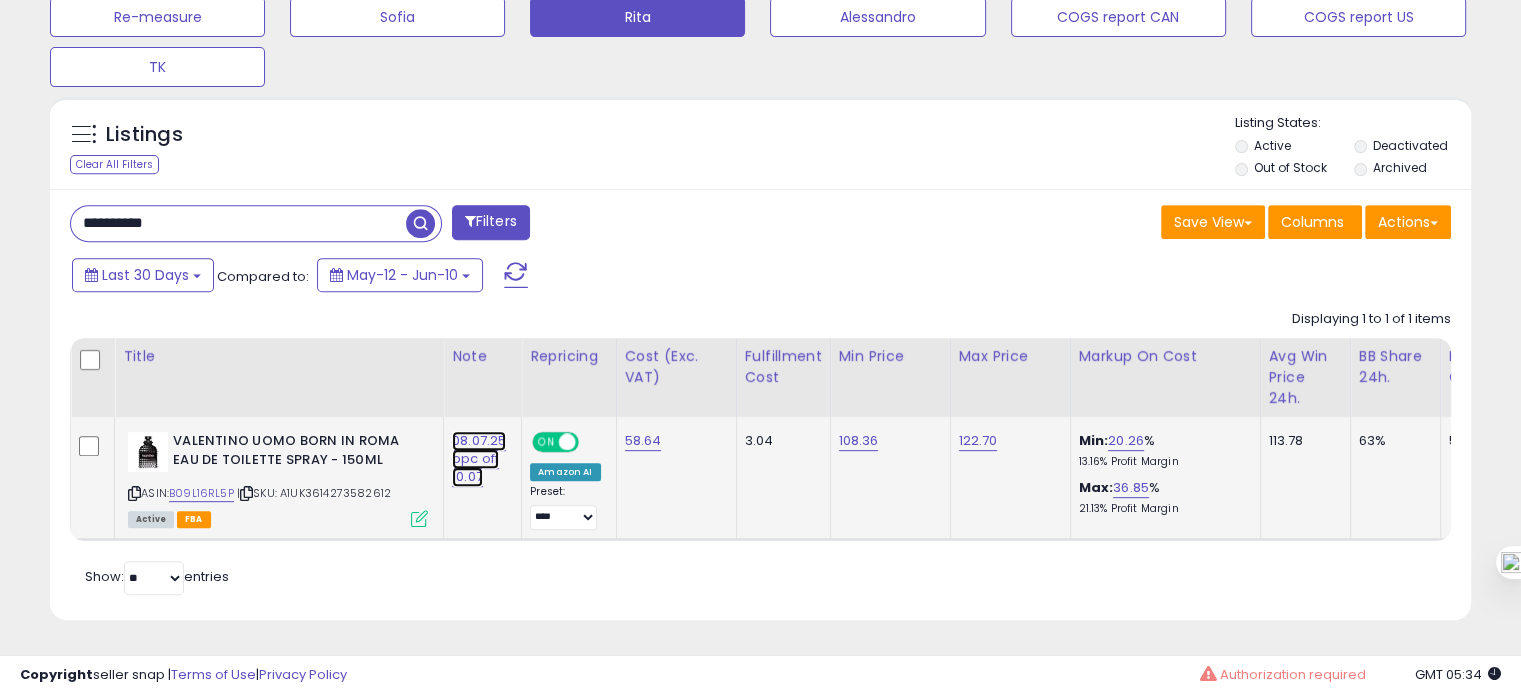 click on "08.07.25 ppc off 10.07" at bounding box center [479, 459] 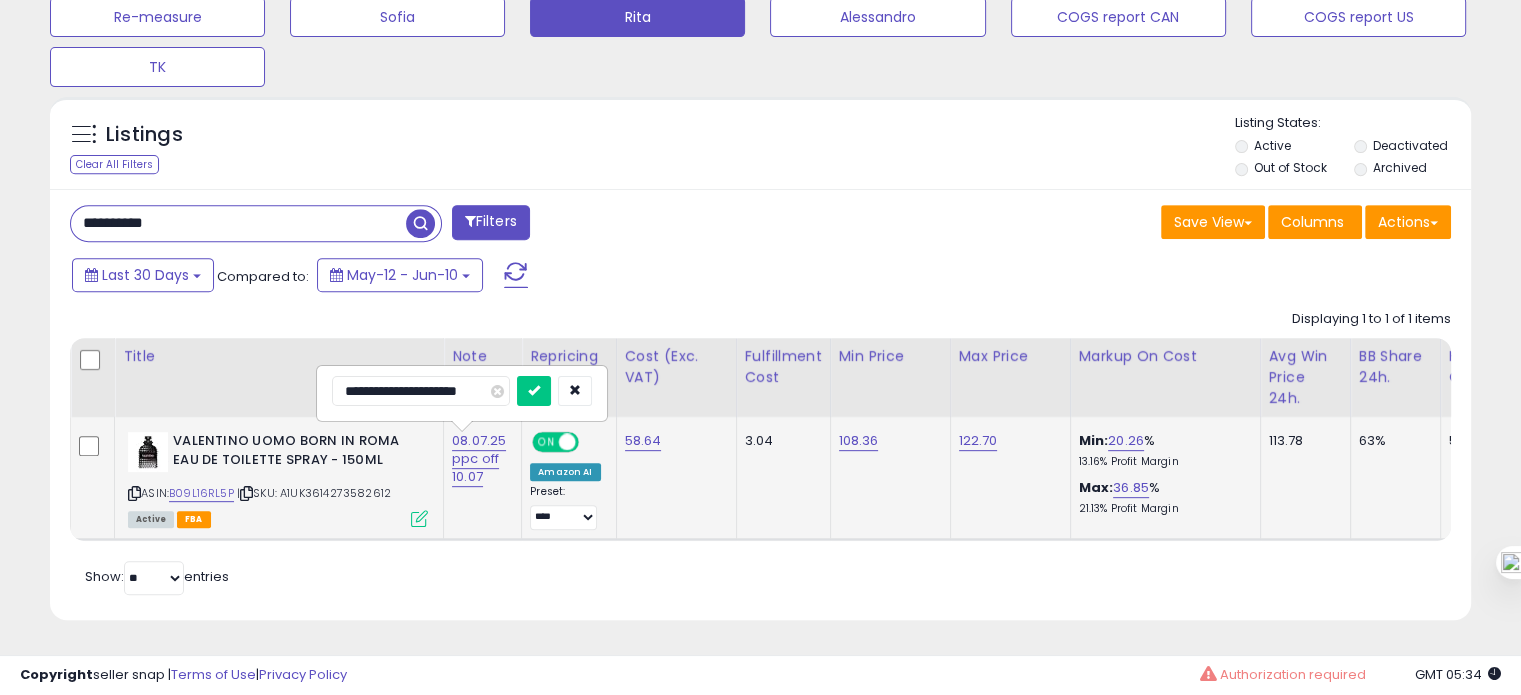 drag, startPoint x: 356, startPoint y: 387, endPoint x: 337, endPoint y: 388, distance: 19.026299 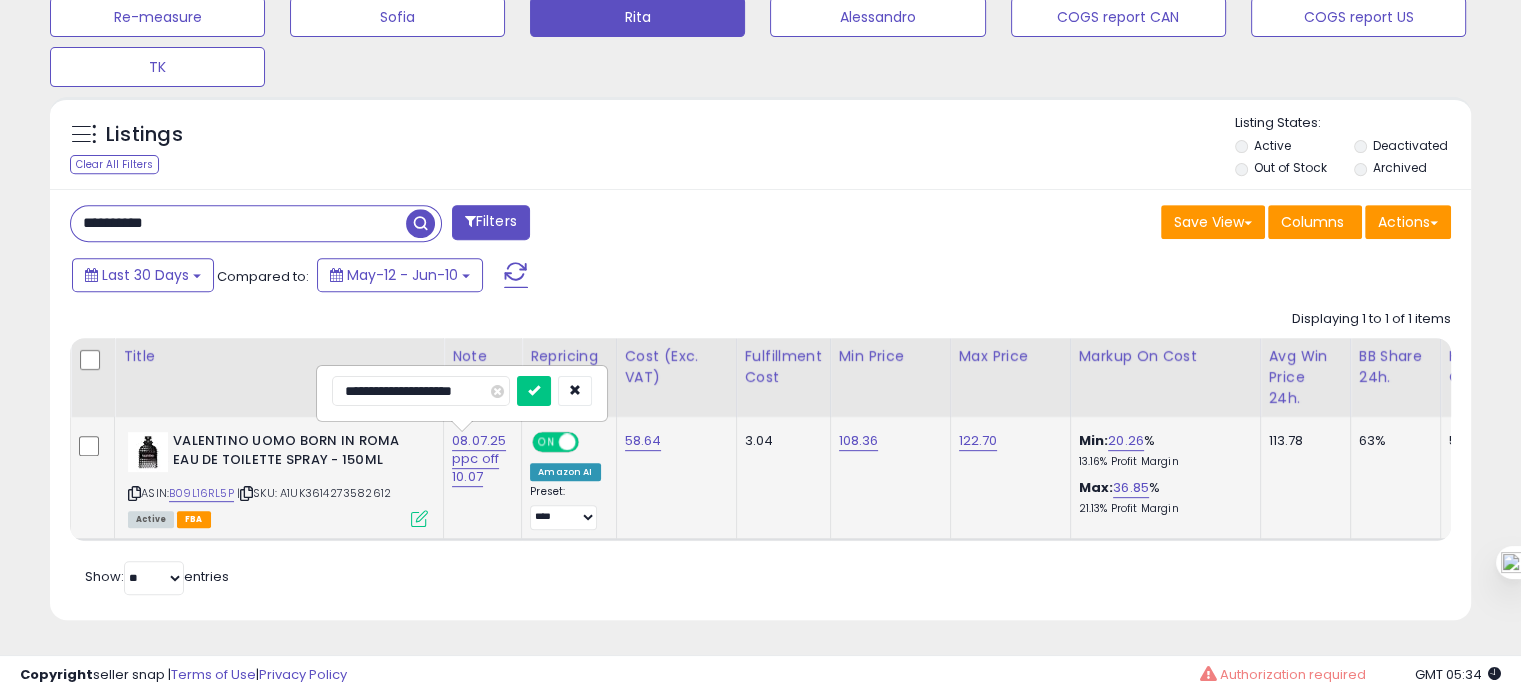 type on "**********" 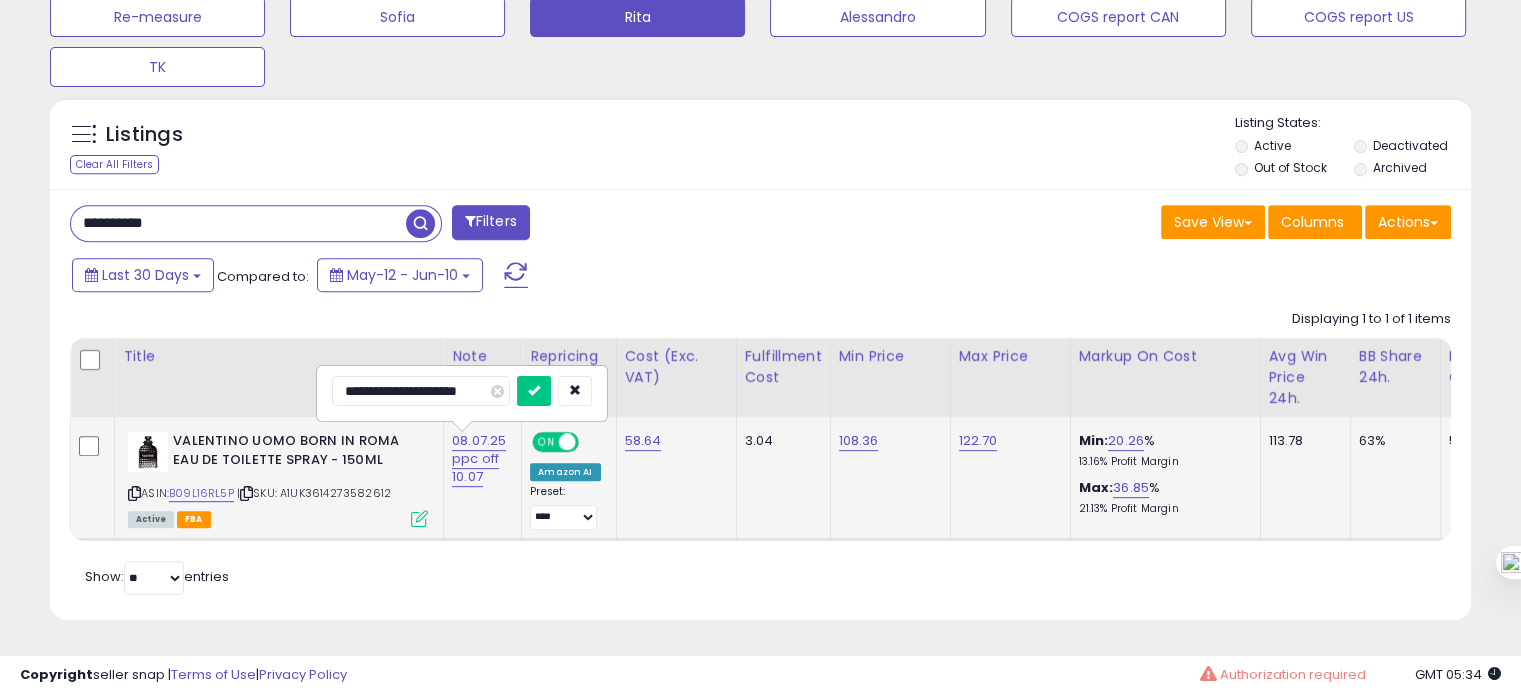 click at bounding box center [534, 391] 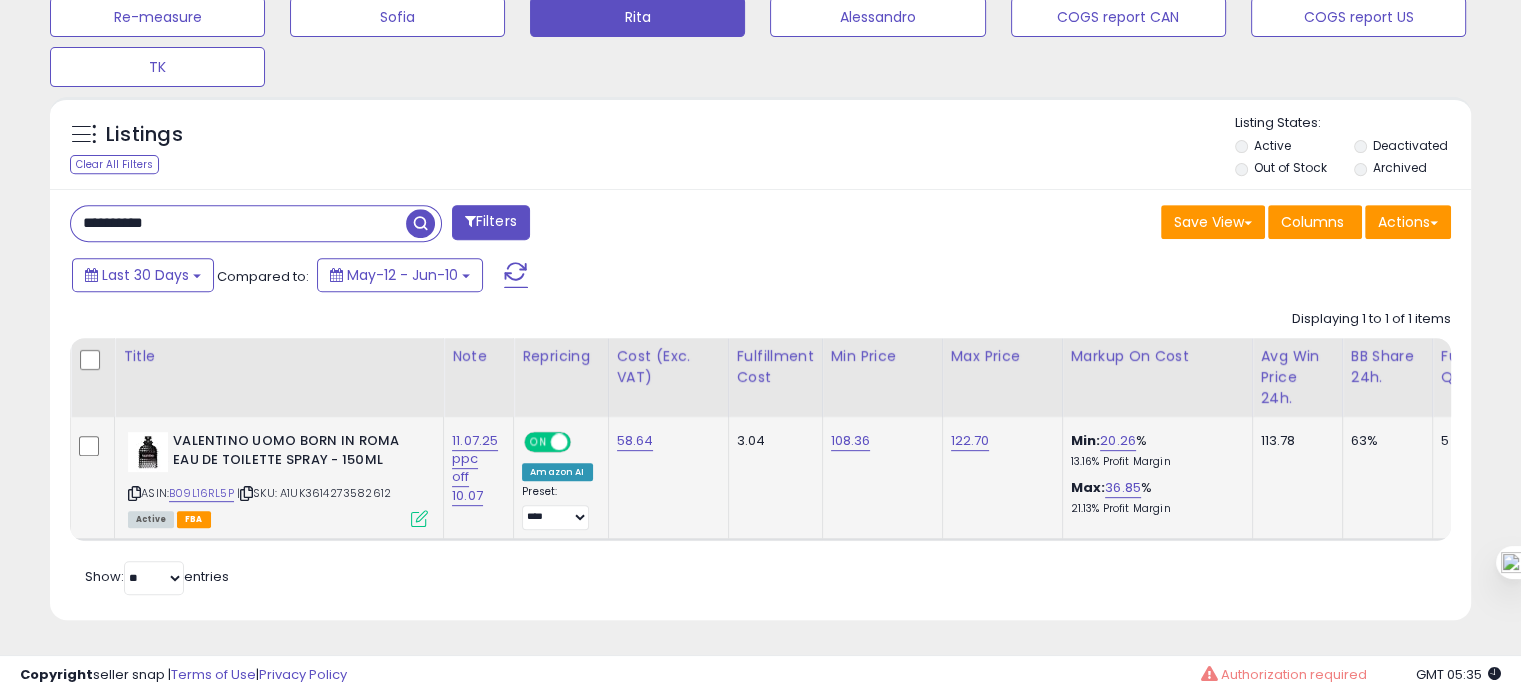 click on "**********" at bounding box center (238, 223) 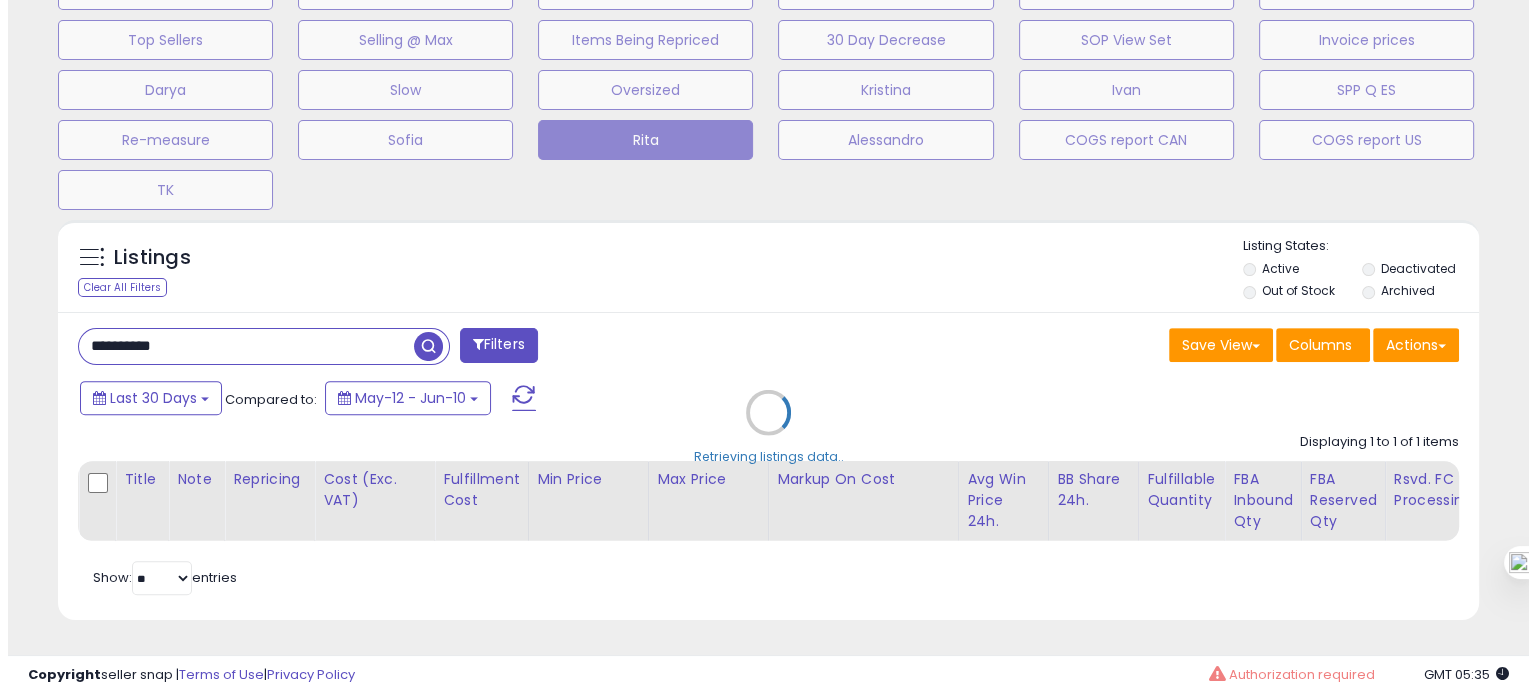 scroll, scrollTop: 674, scrollLeft: 0, axis: vertical 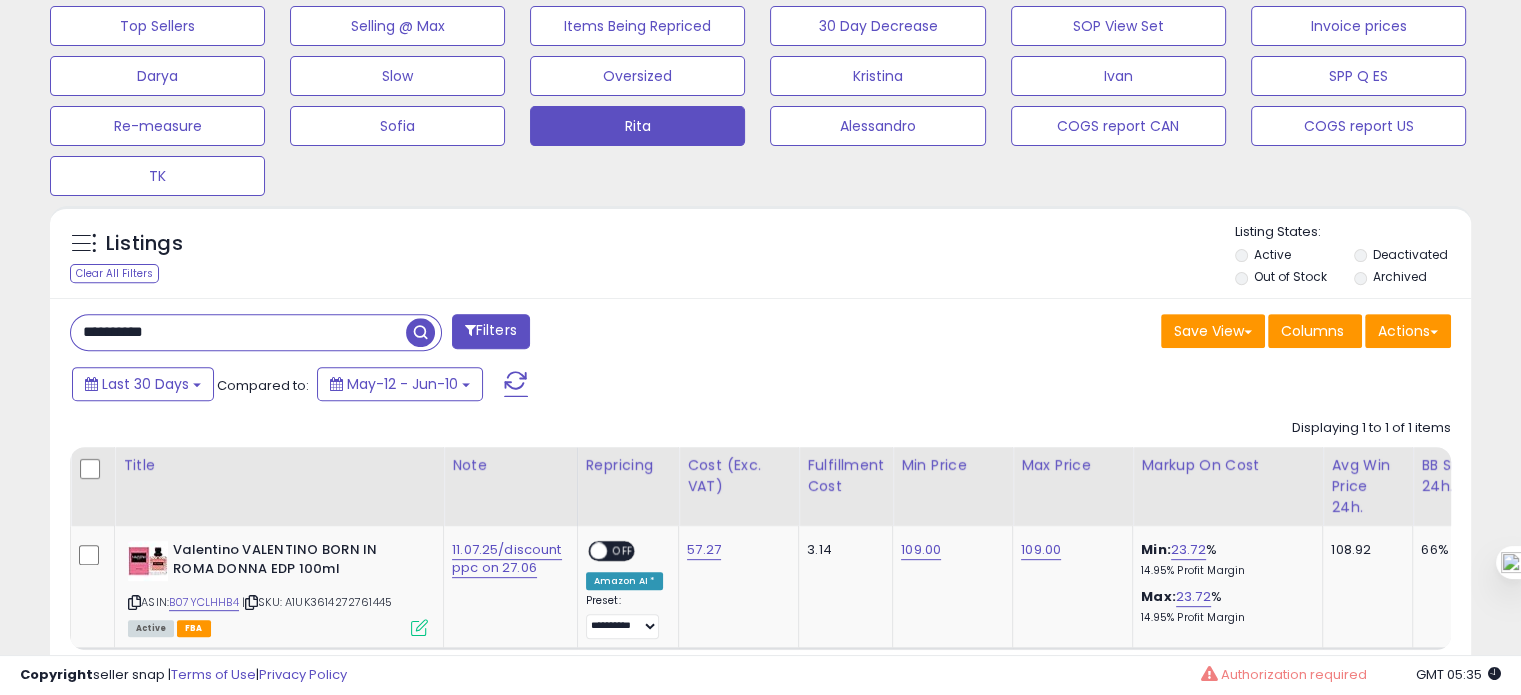 click on "**********" at bounding box center [238, 332] 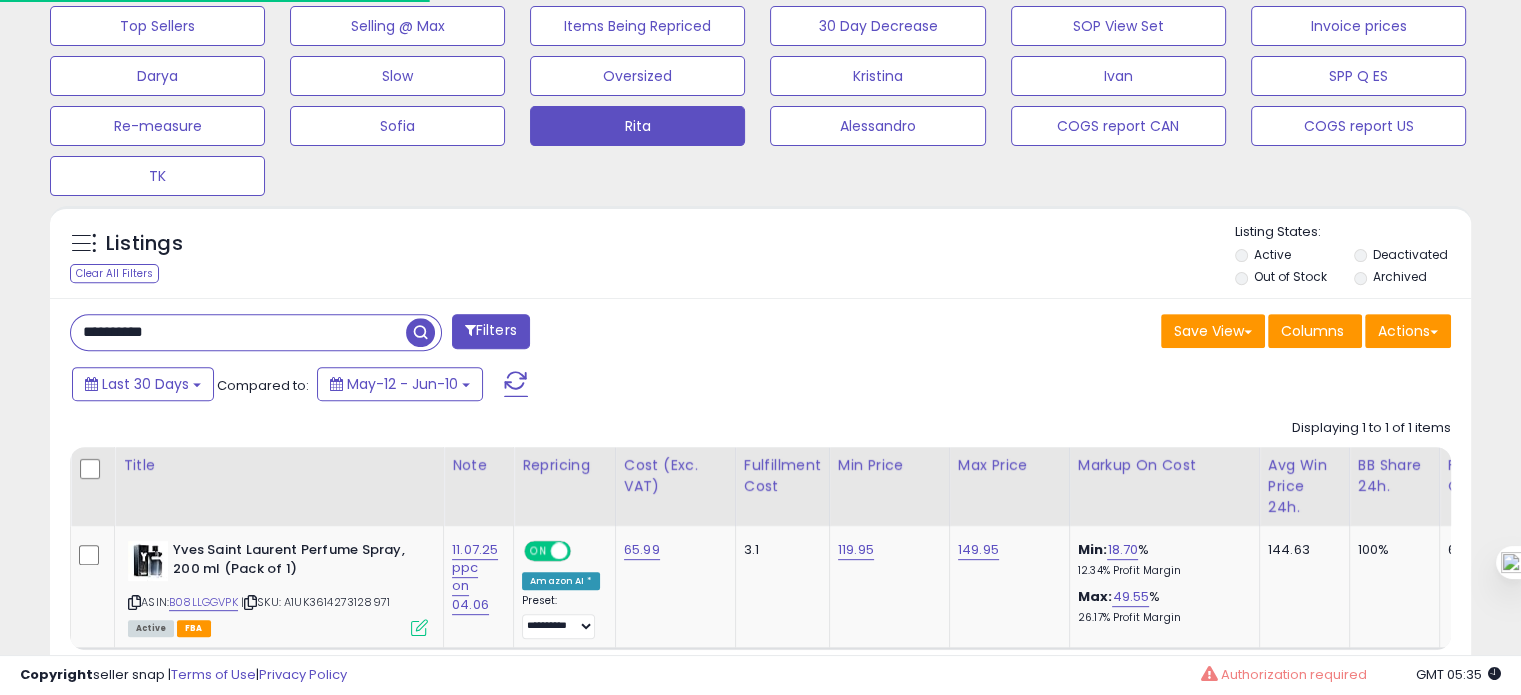 scroll, scrollTop: 409, scrollLeft: 822, axis: both 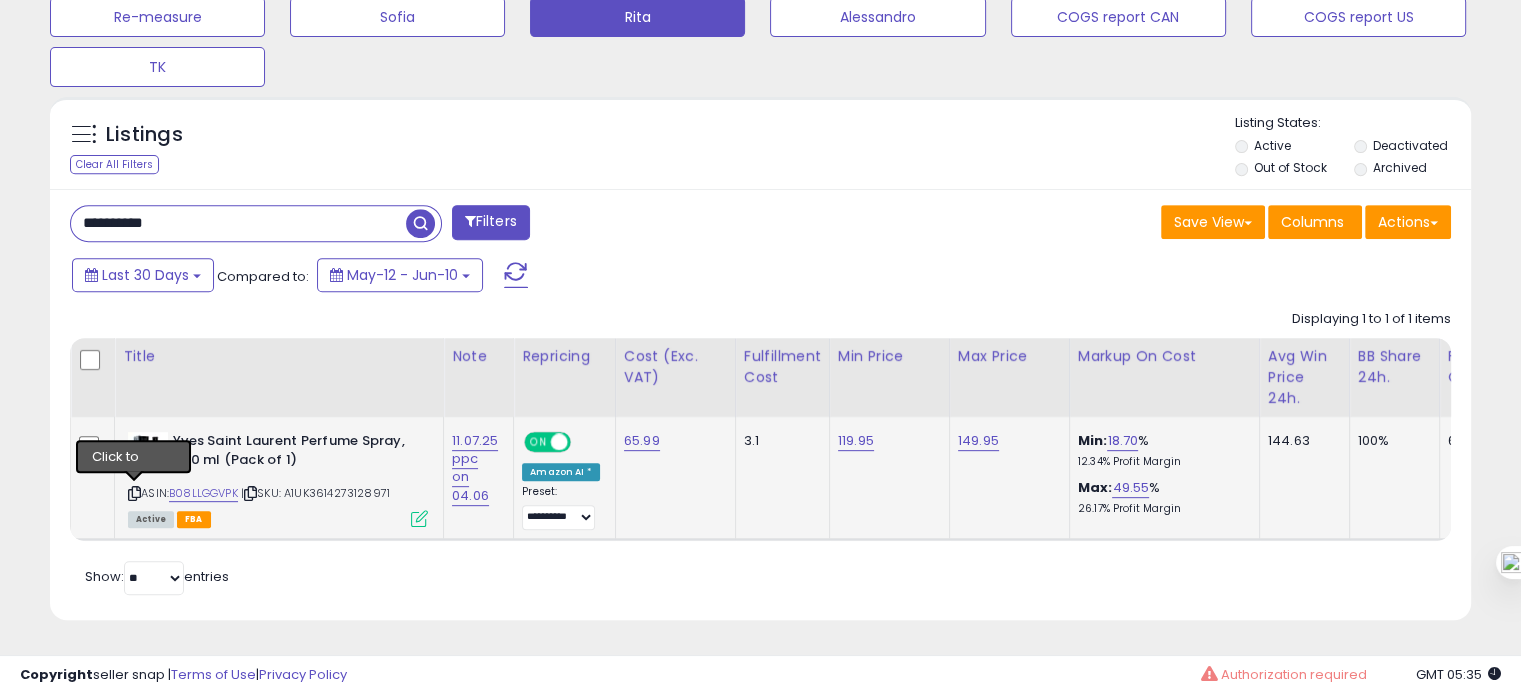 click at bounding box center [134, 493] 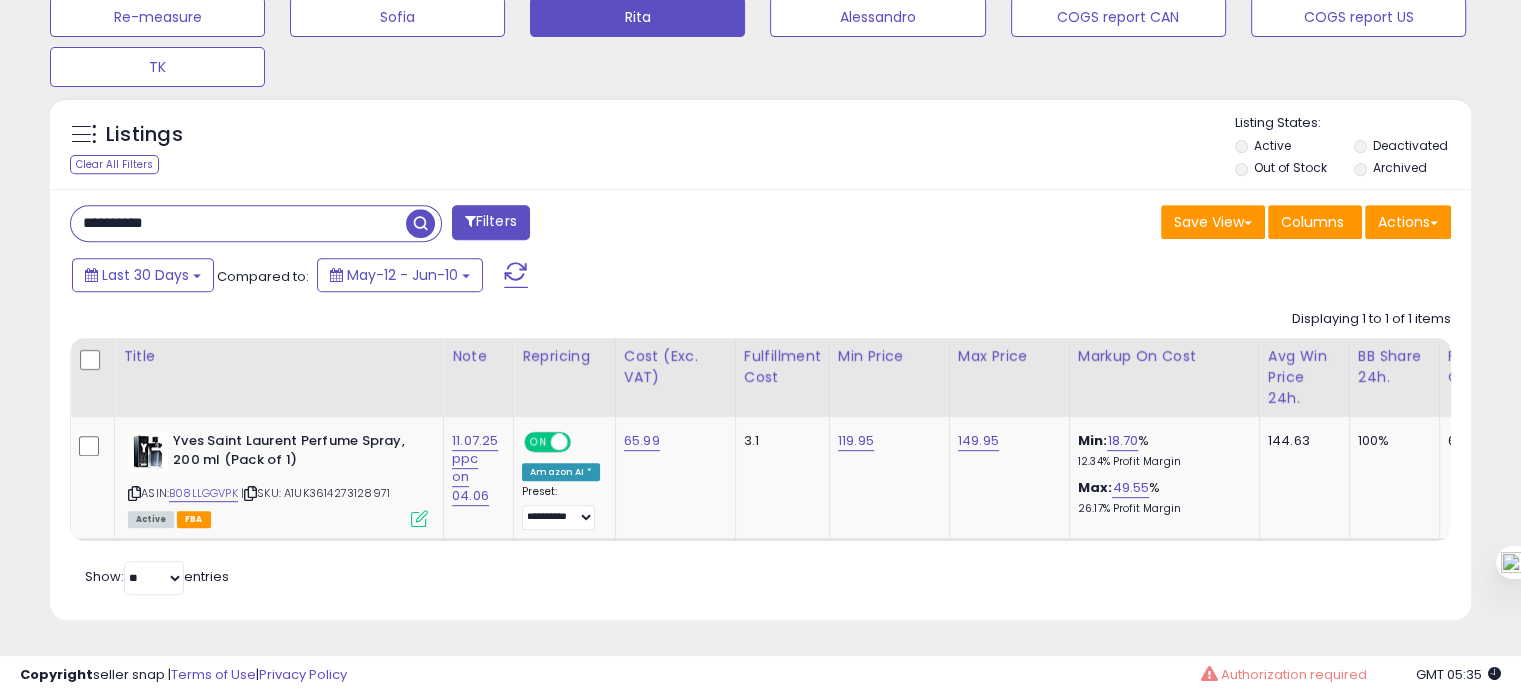 click on "**********" at bounding box center (238, 223) 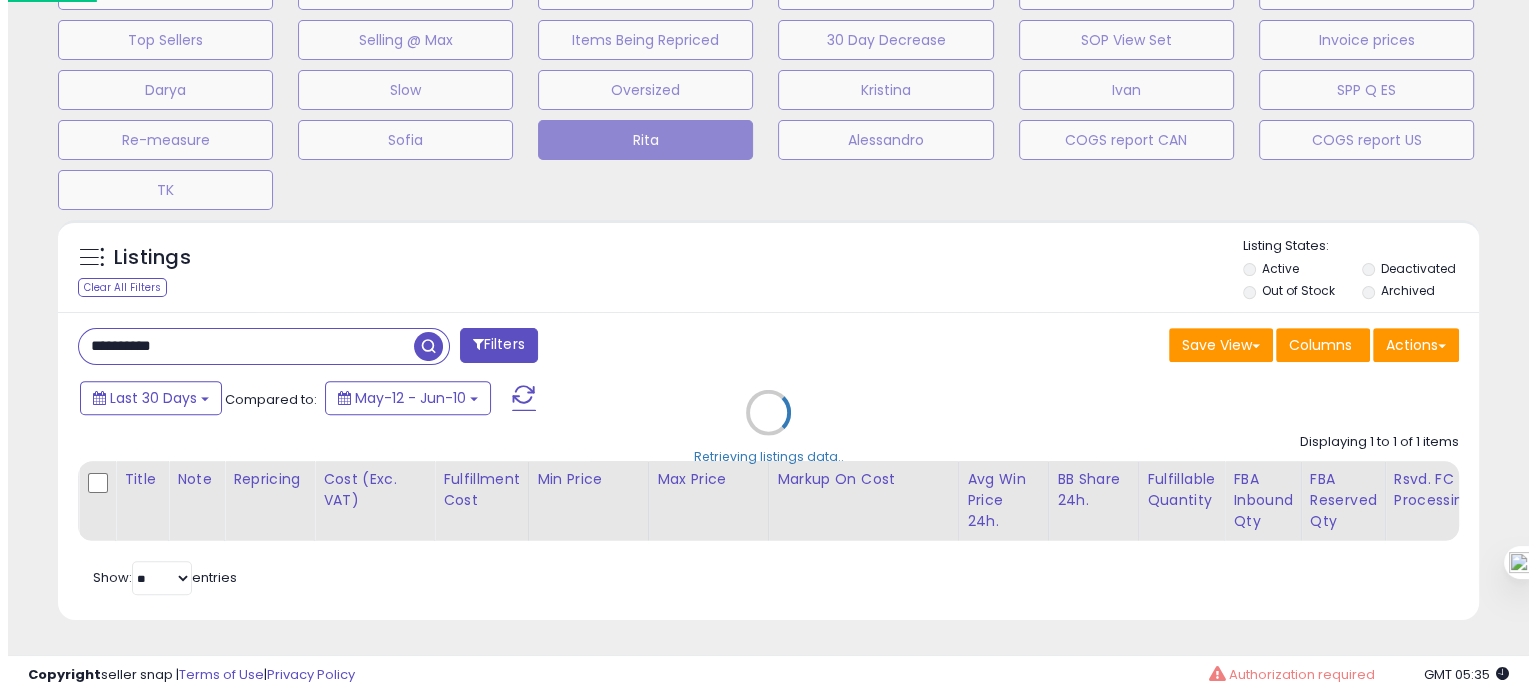 scroll, scrollTop: 674, scrollLeft: 0, axis: vertical 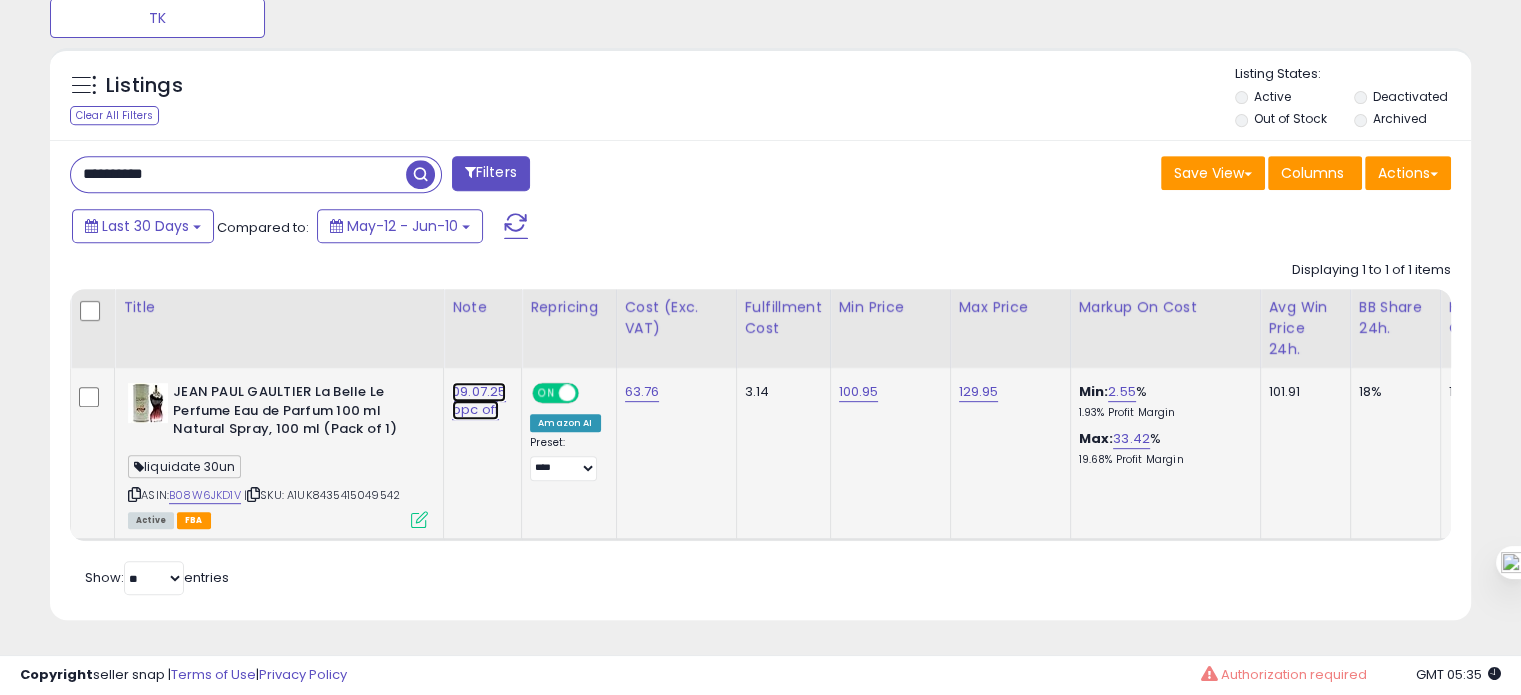 click on "09.07.25 ppc off" at bounding box center (479, 401) 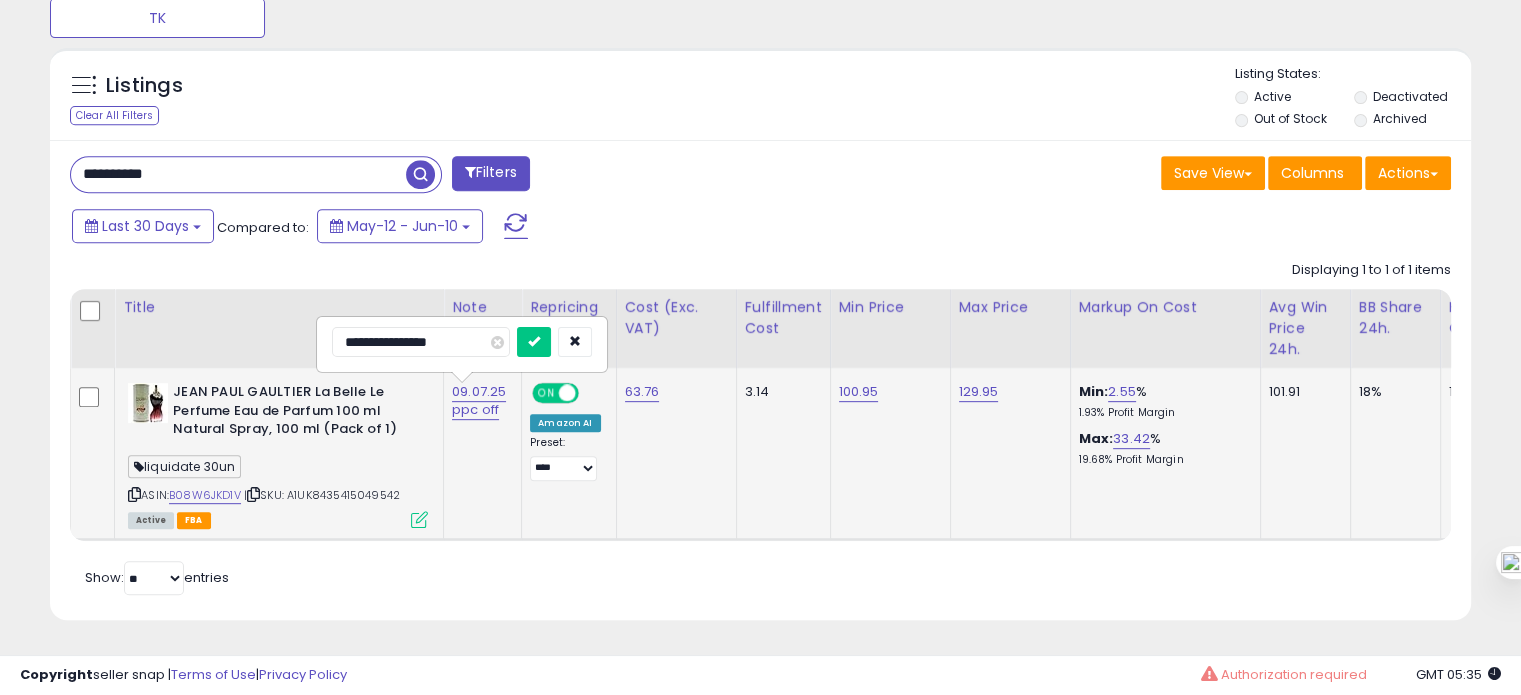 drag, startPoint x: 359, startPoint y: 324, endPoint x: 329, endPoint y: 329, distance: 30.413813 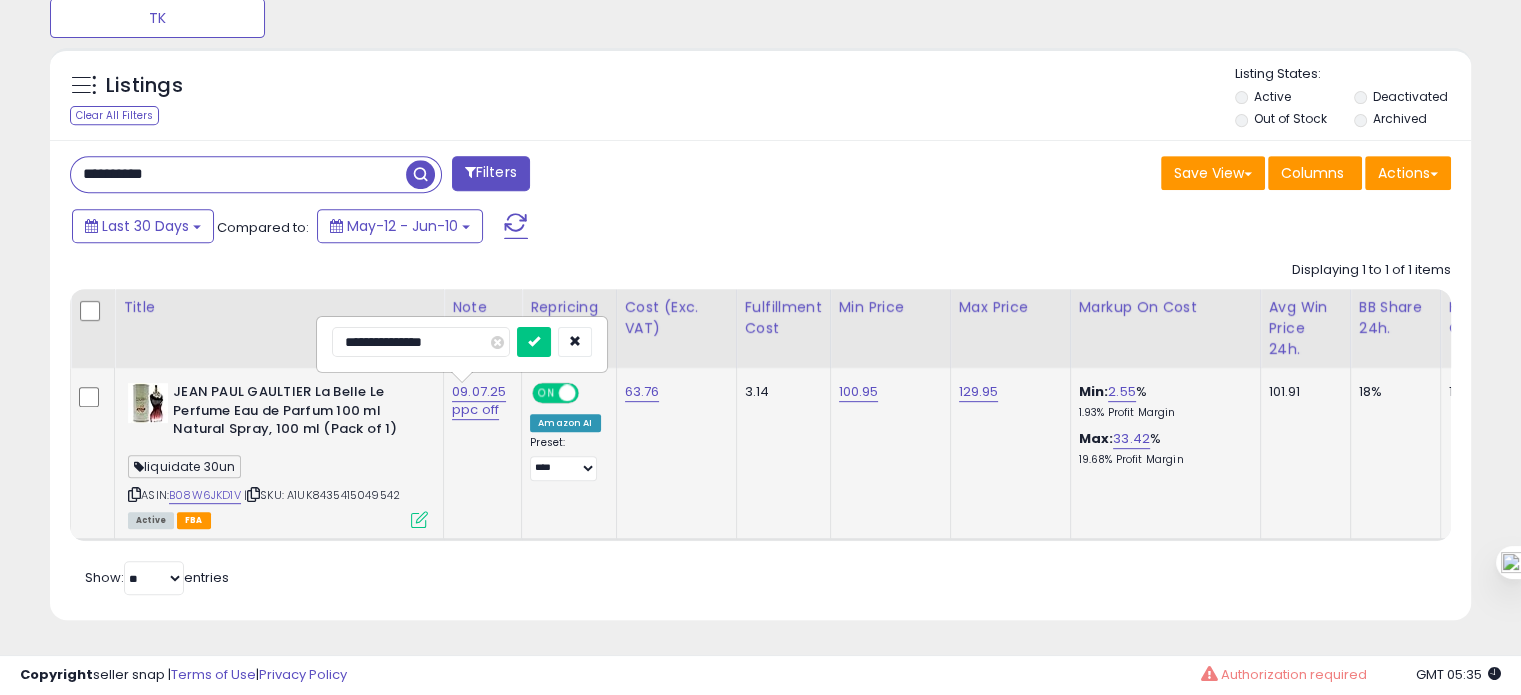 type on "**********" 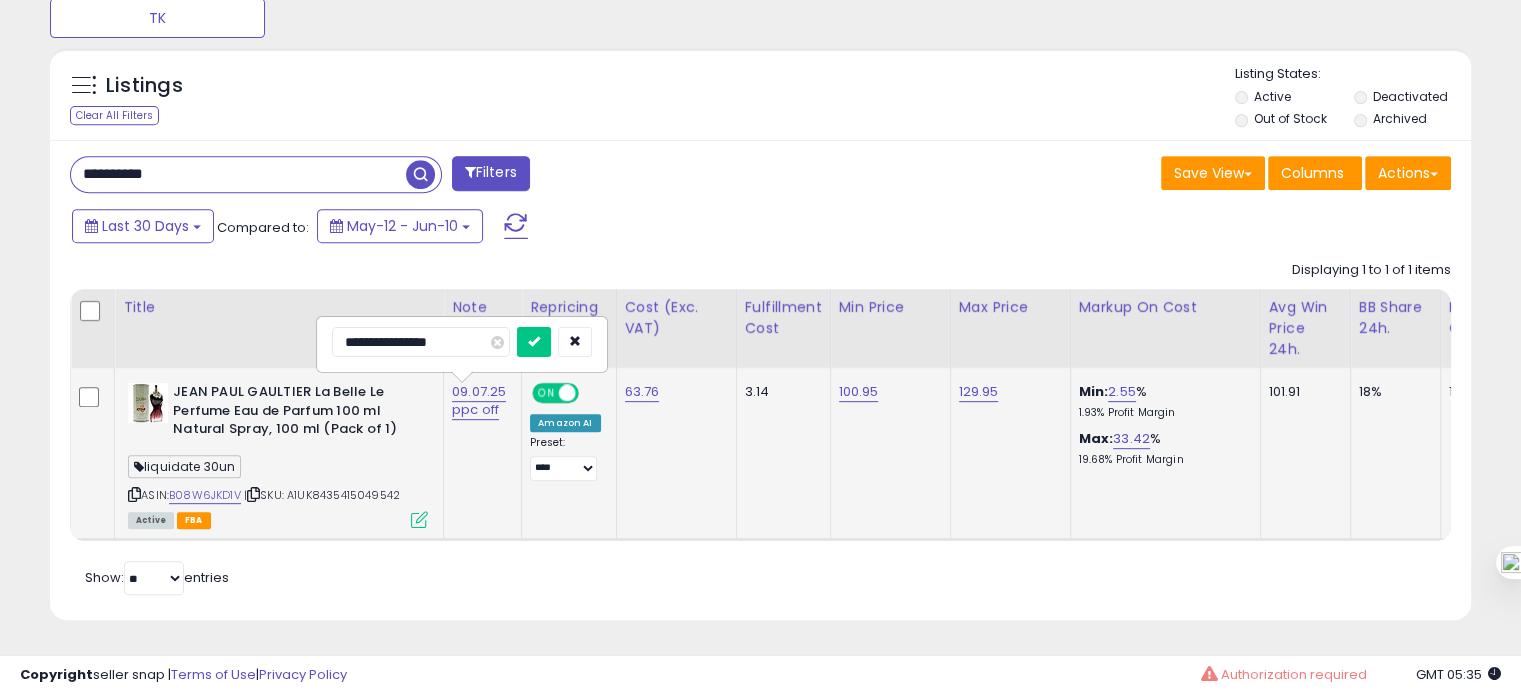 click at bounding box center [534, 342] 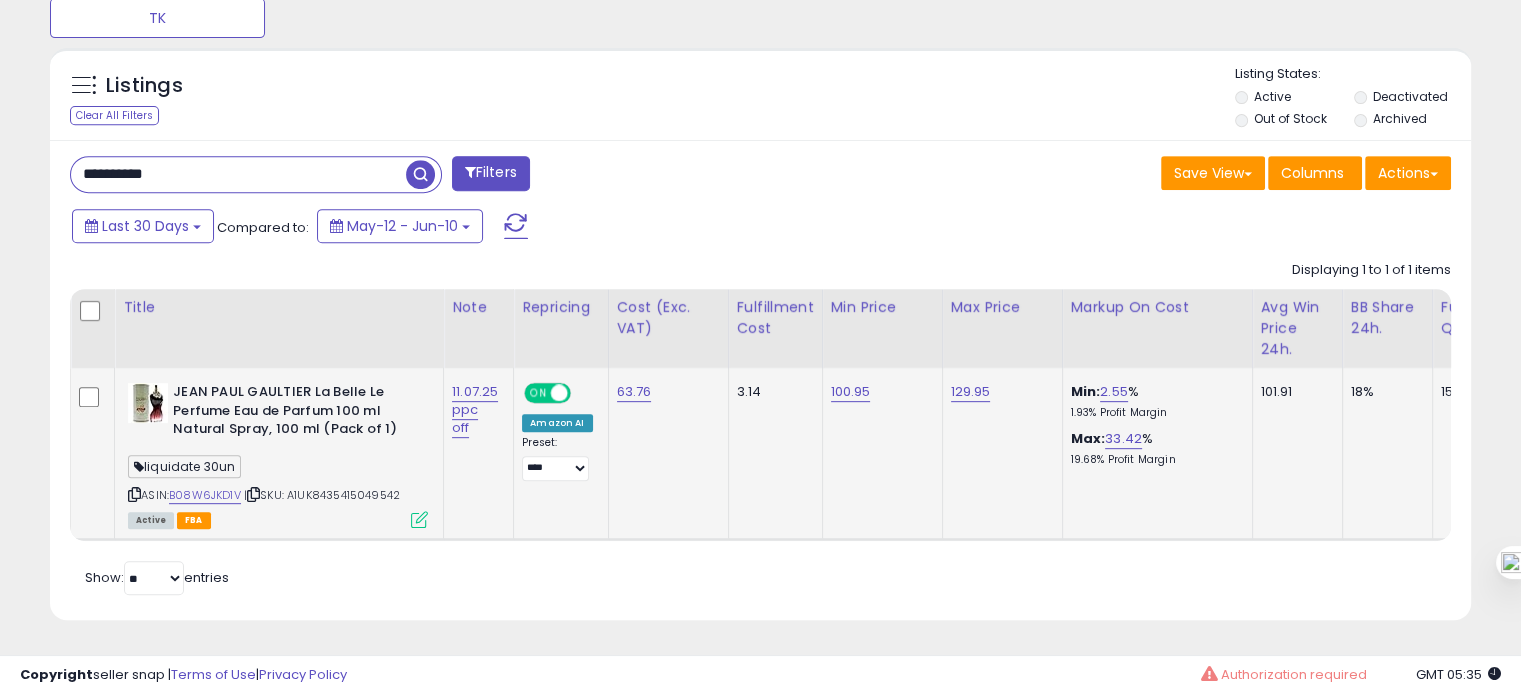 click on "**********" at bounding box center (238, 174) 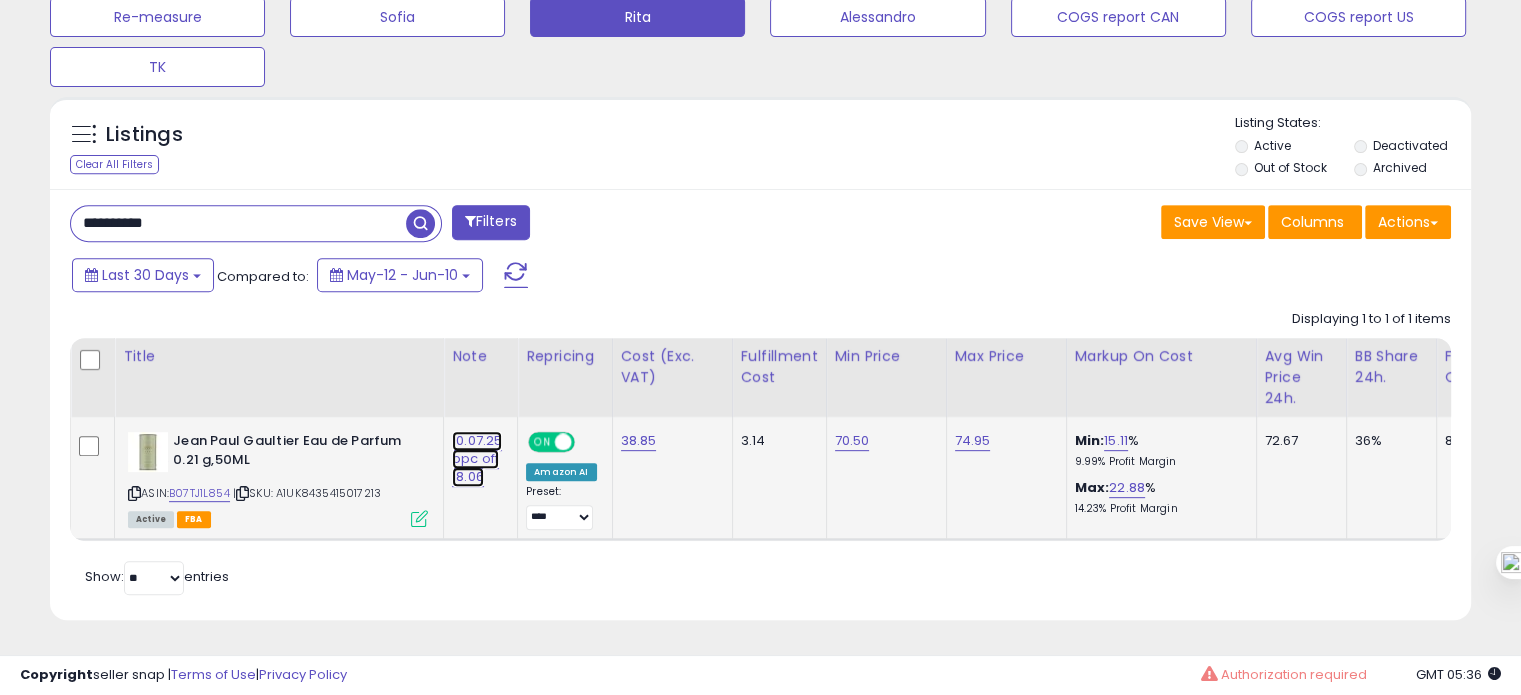 click on "10.07.25 ppc off 18.06" at bounding box center (477, 459) 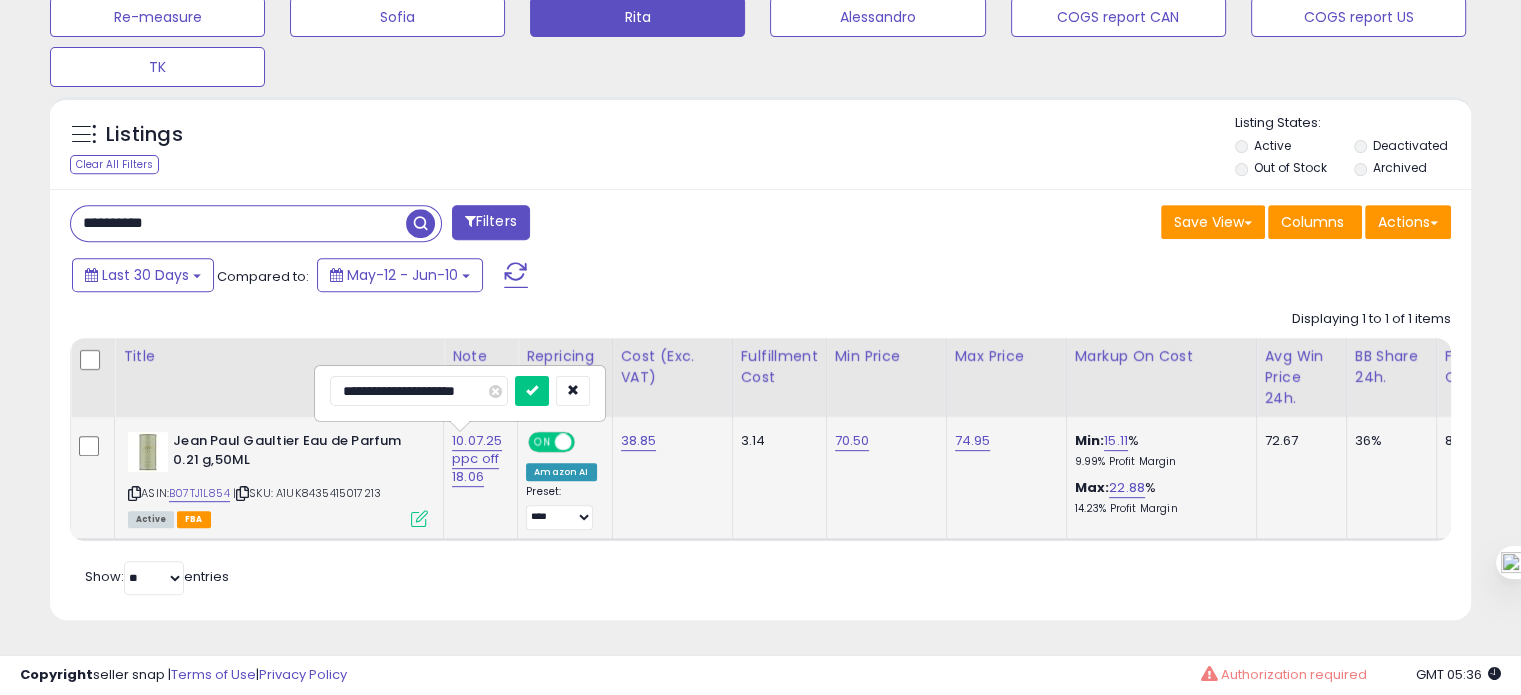 click on "**********" at bounding box center [419, 391] 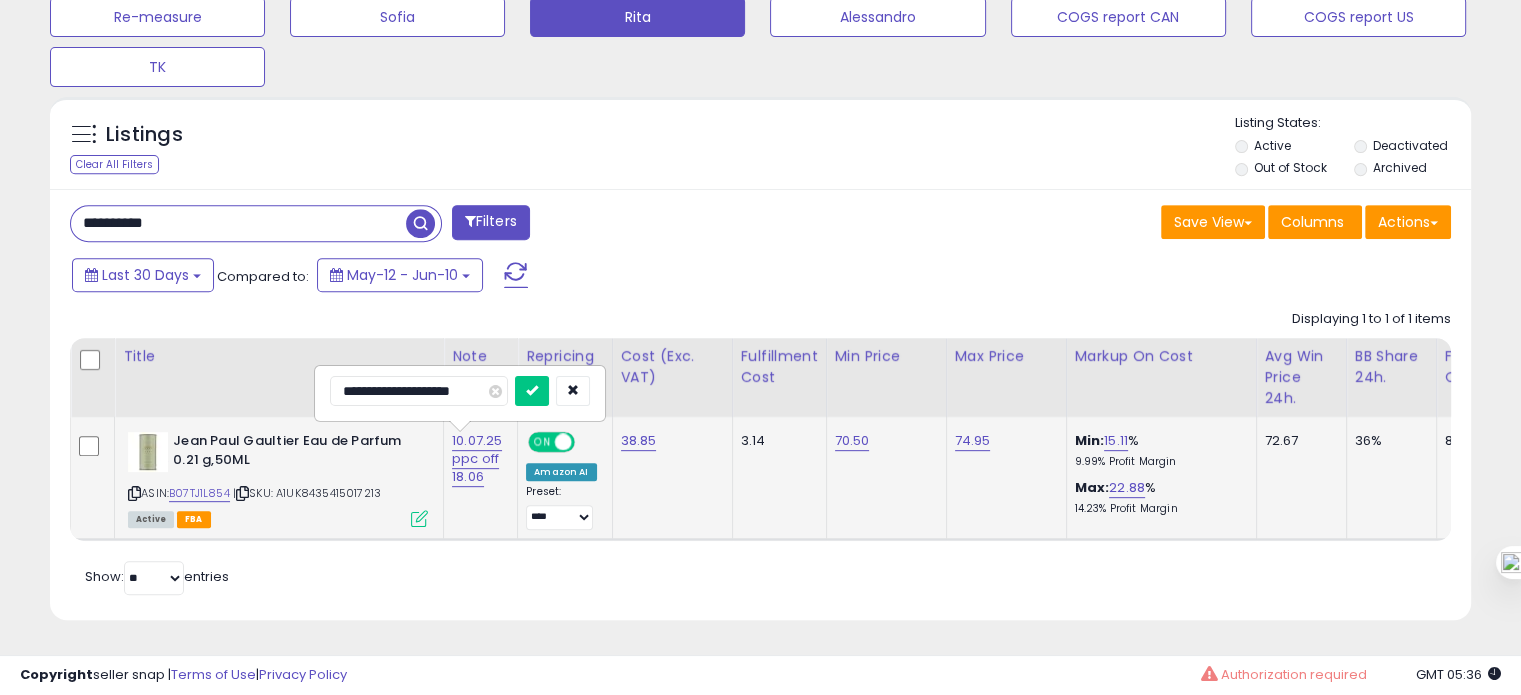 type on "**********" 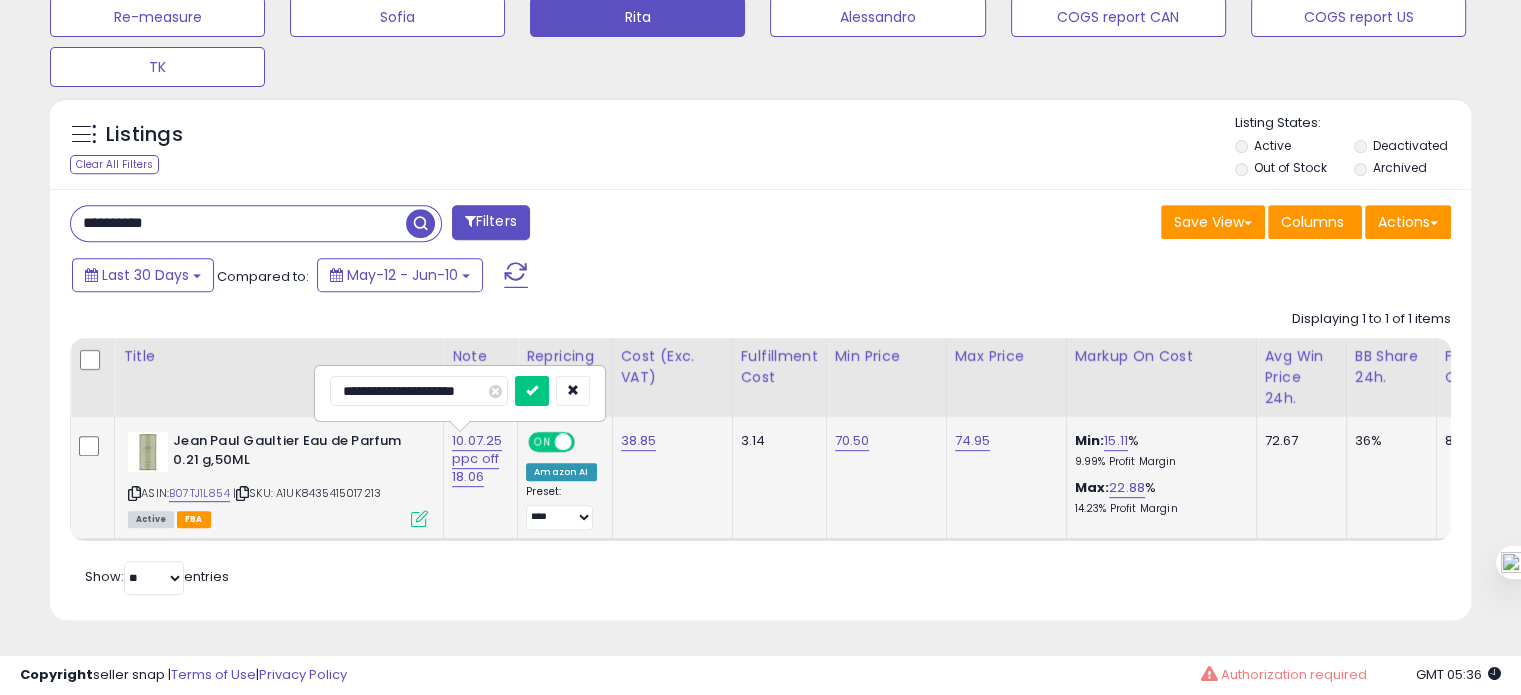 click at bounding box center [532, 391] 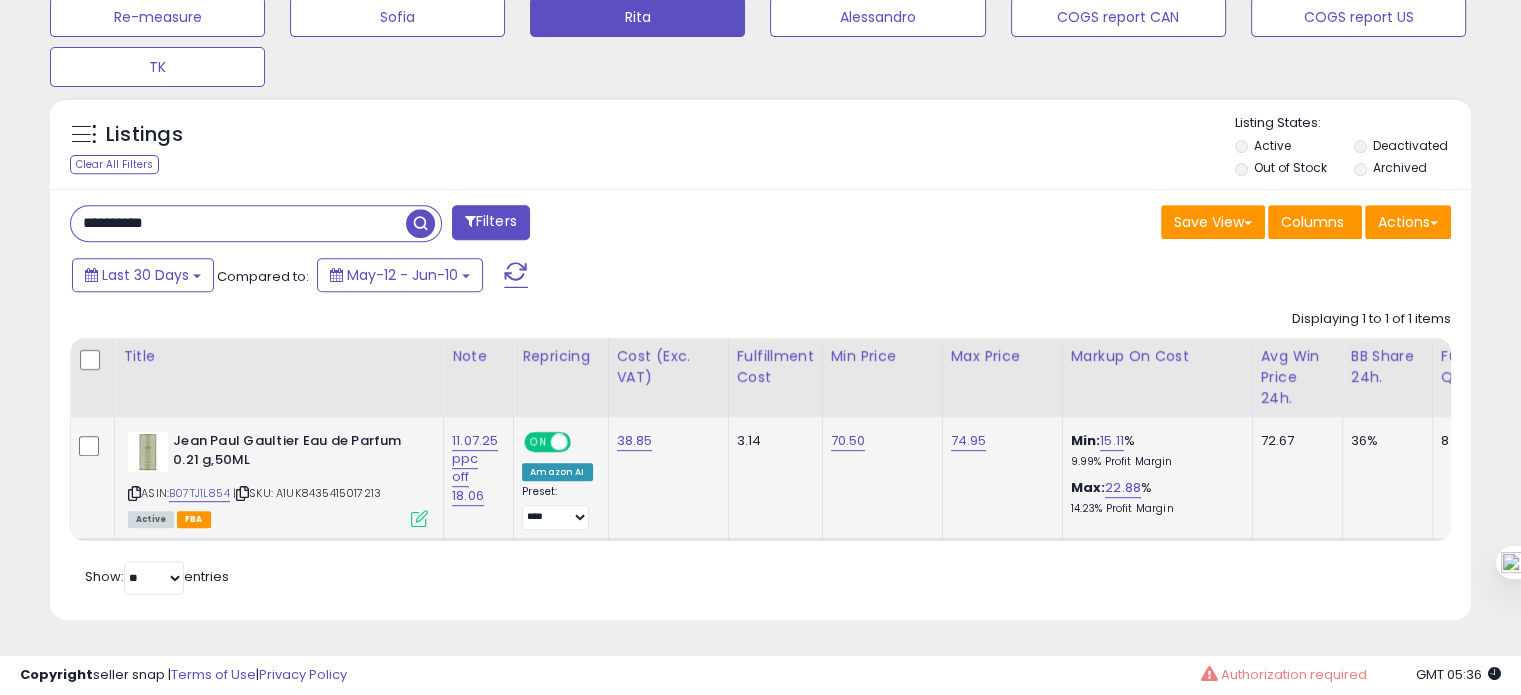 click on "**********" at bounding box center [238, 223] 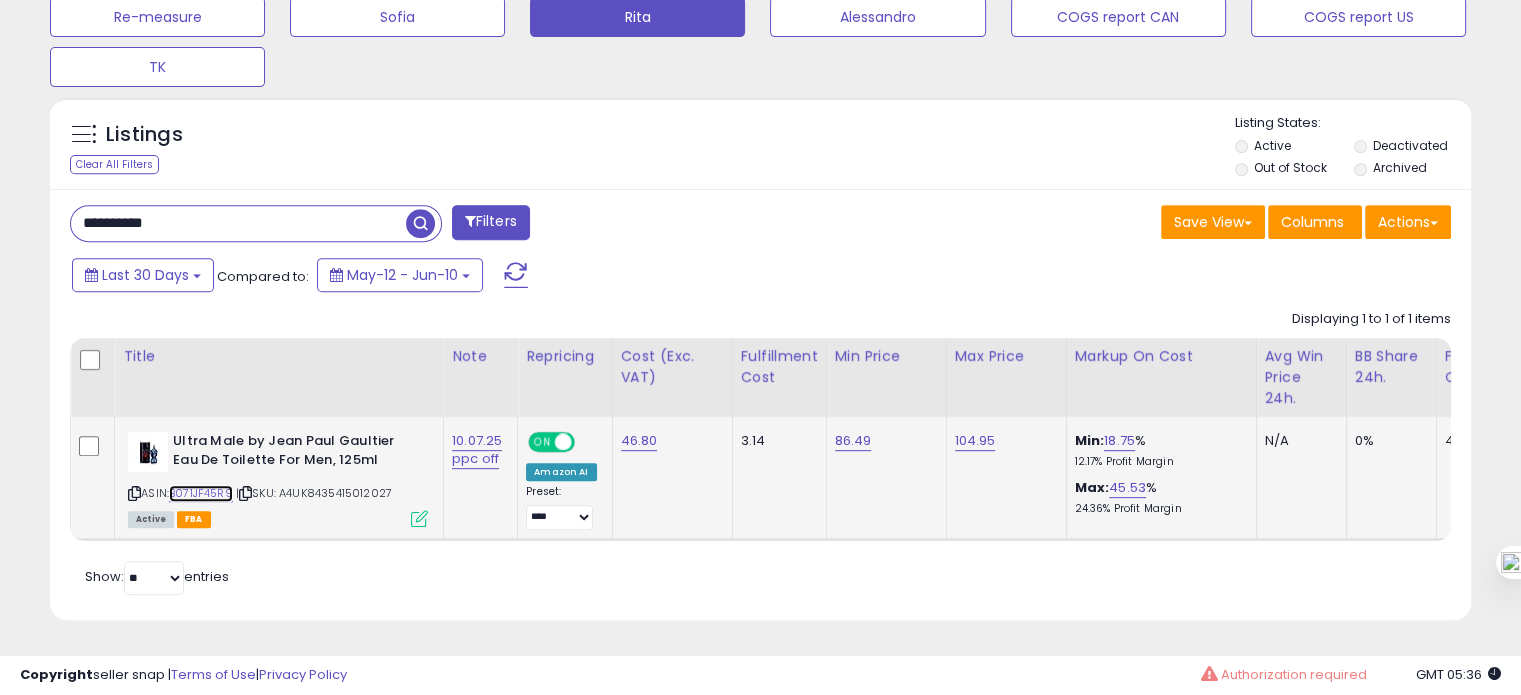 click on "B071JF45R9" at bounding box center (201, 493) 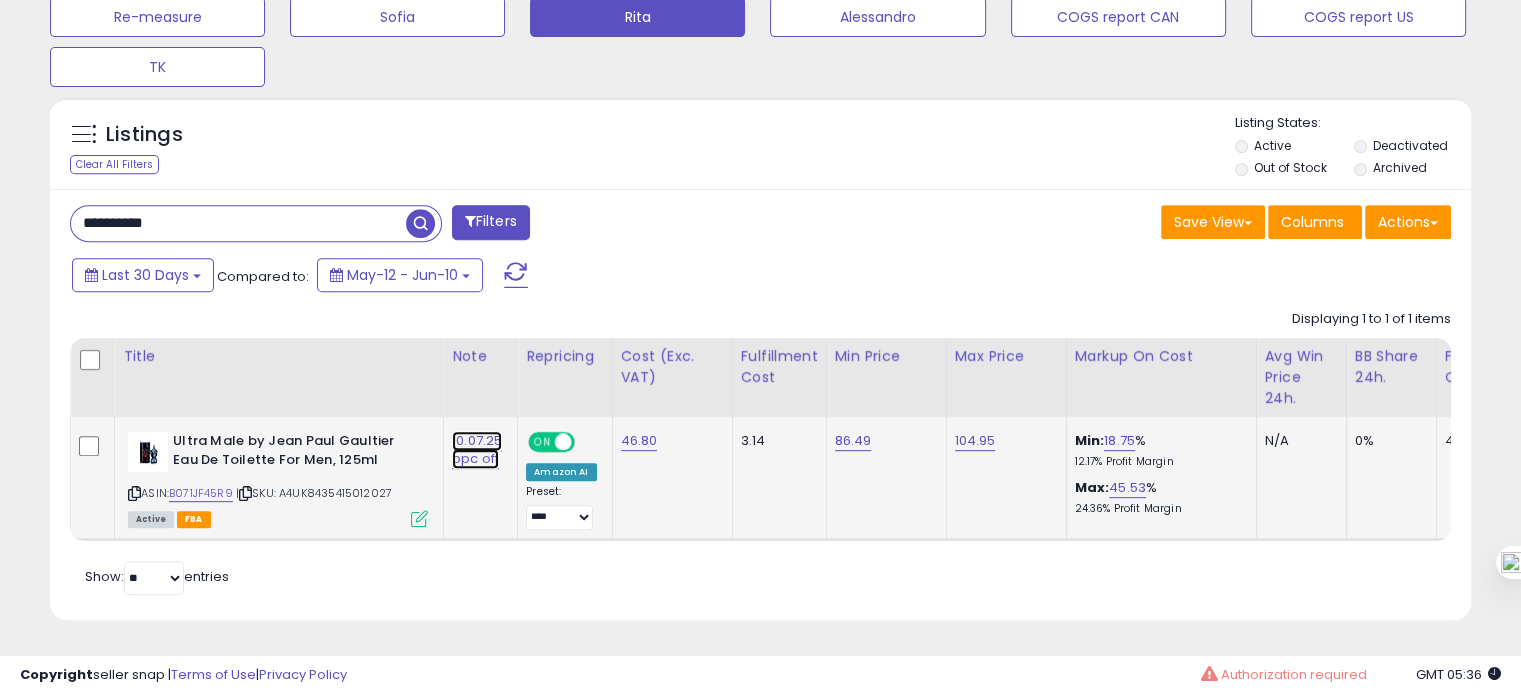 click on "10.07.25 ppc off" at bounding box center [477, 450] 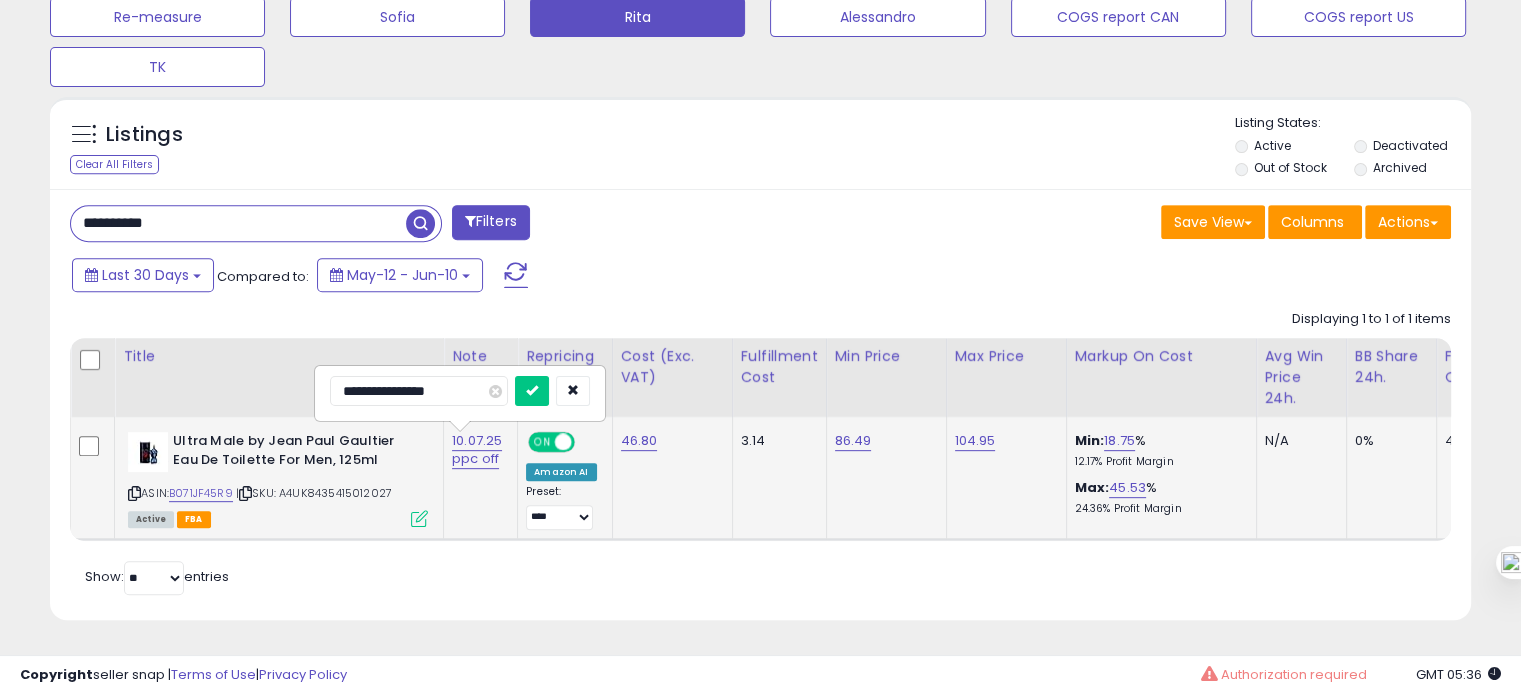 click on "**********" at bounding box center [419, 391] 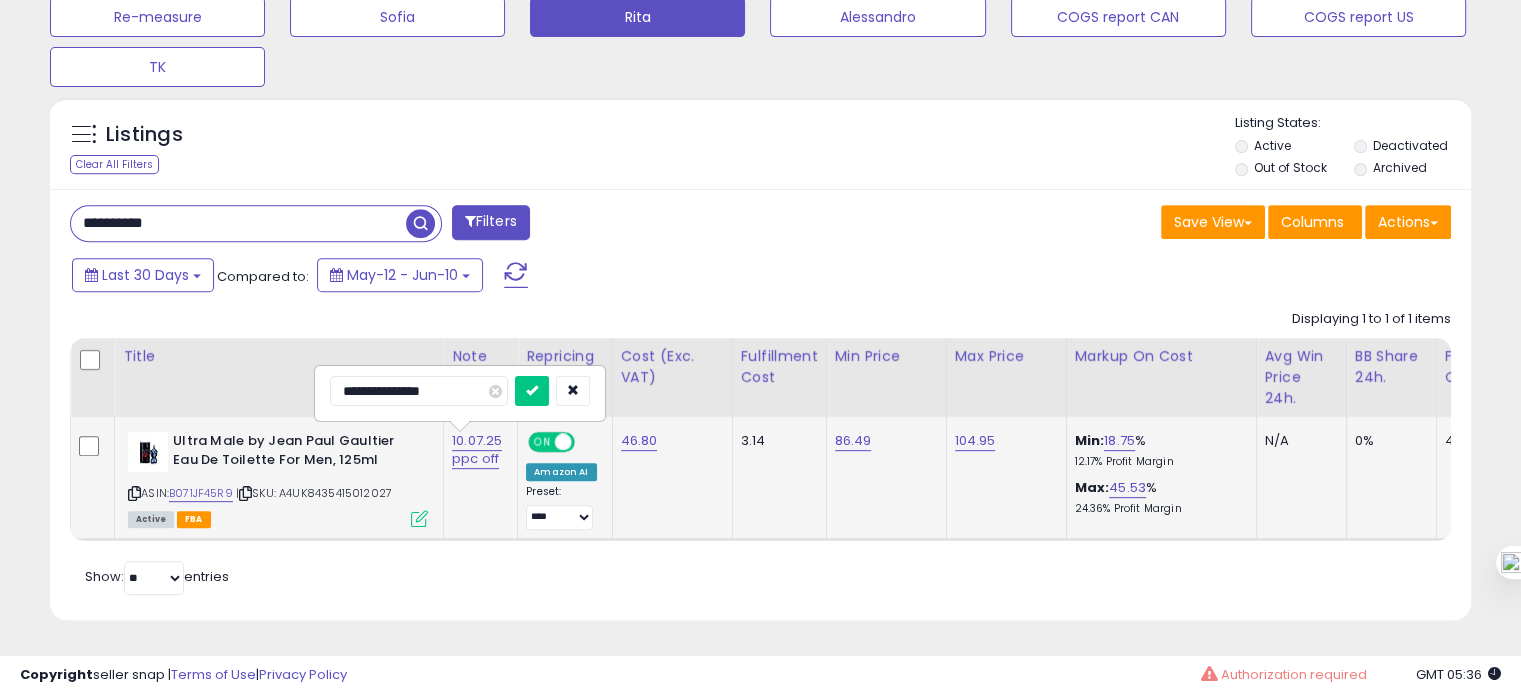 type on "**********" 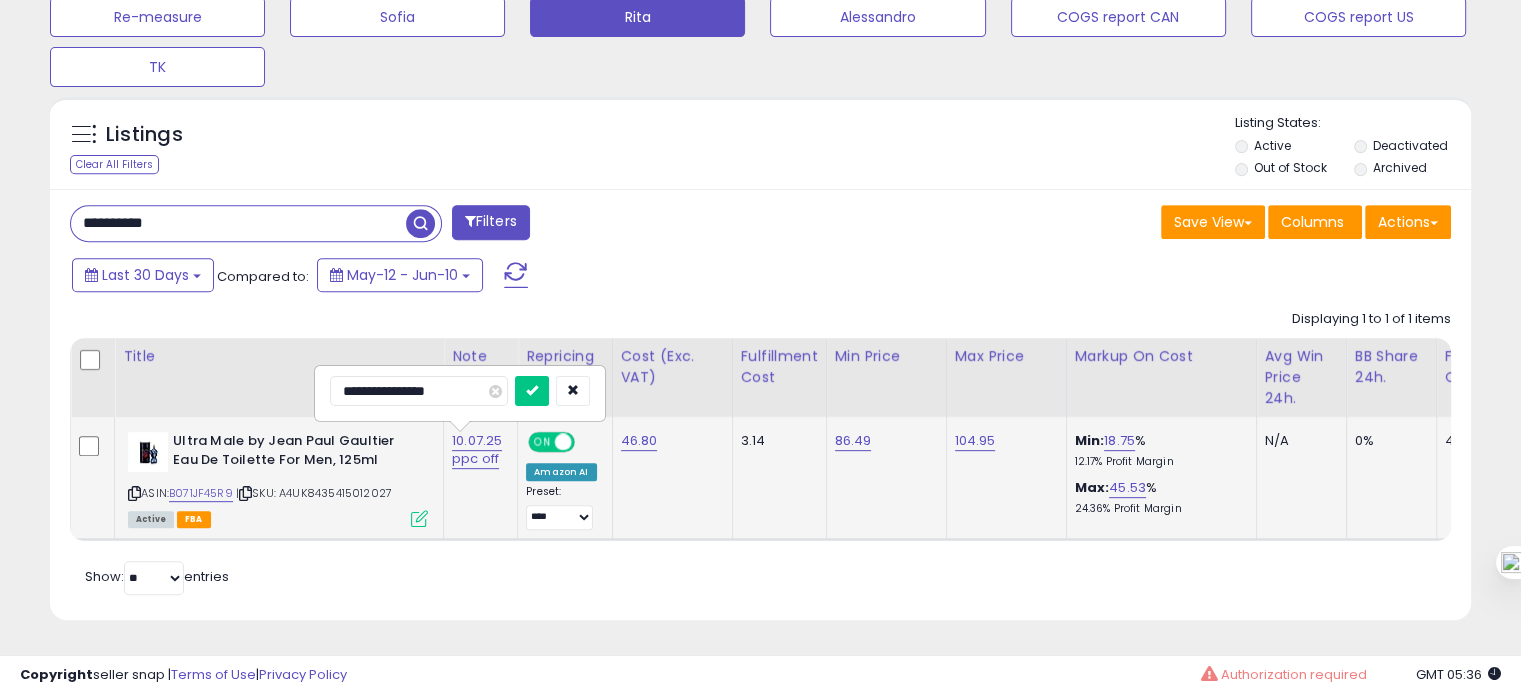 click at bounding box center [532, 391] 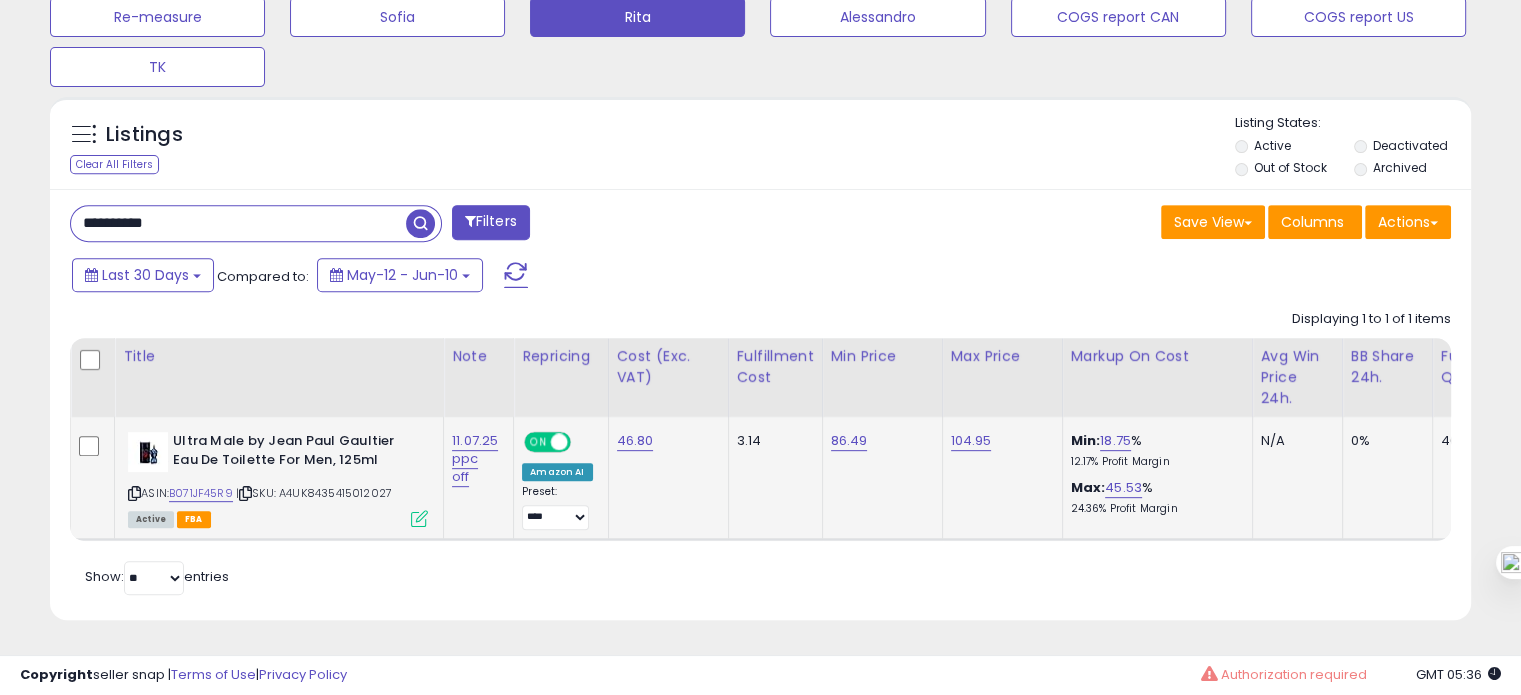click on "**********" at bounding box center (238, 223) 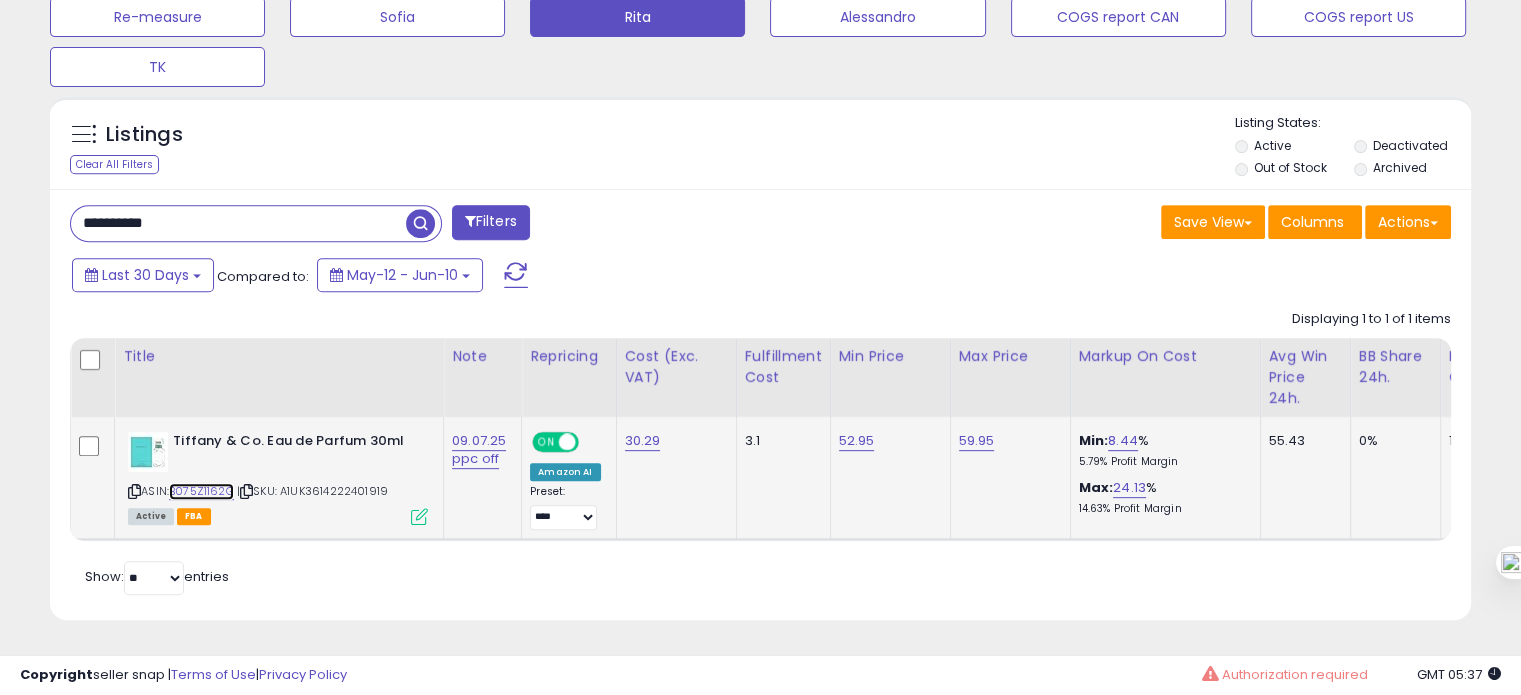 click on "B075Z1162G" at bounding box center [201, 491] 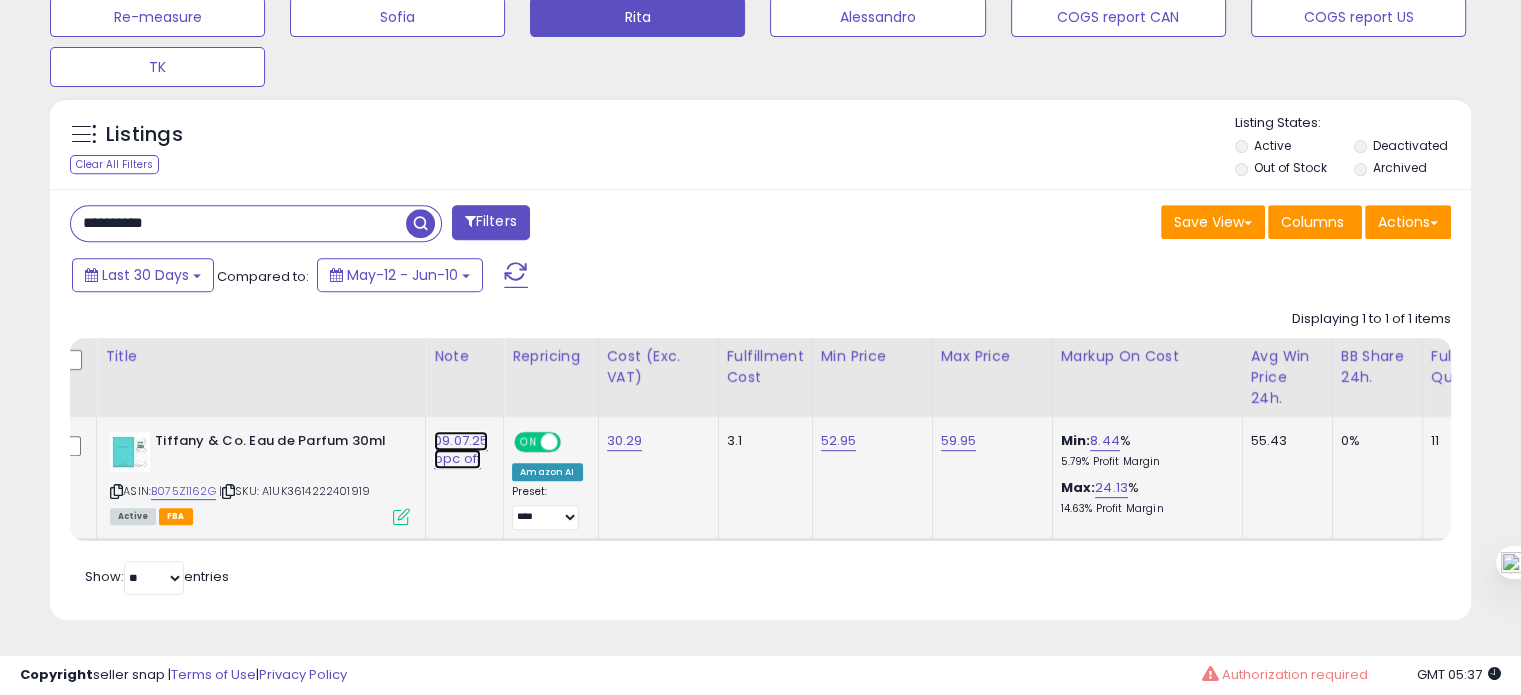 click on "09.07.25 ppc off" at bounding box center (461, 450) 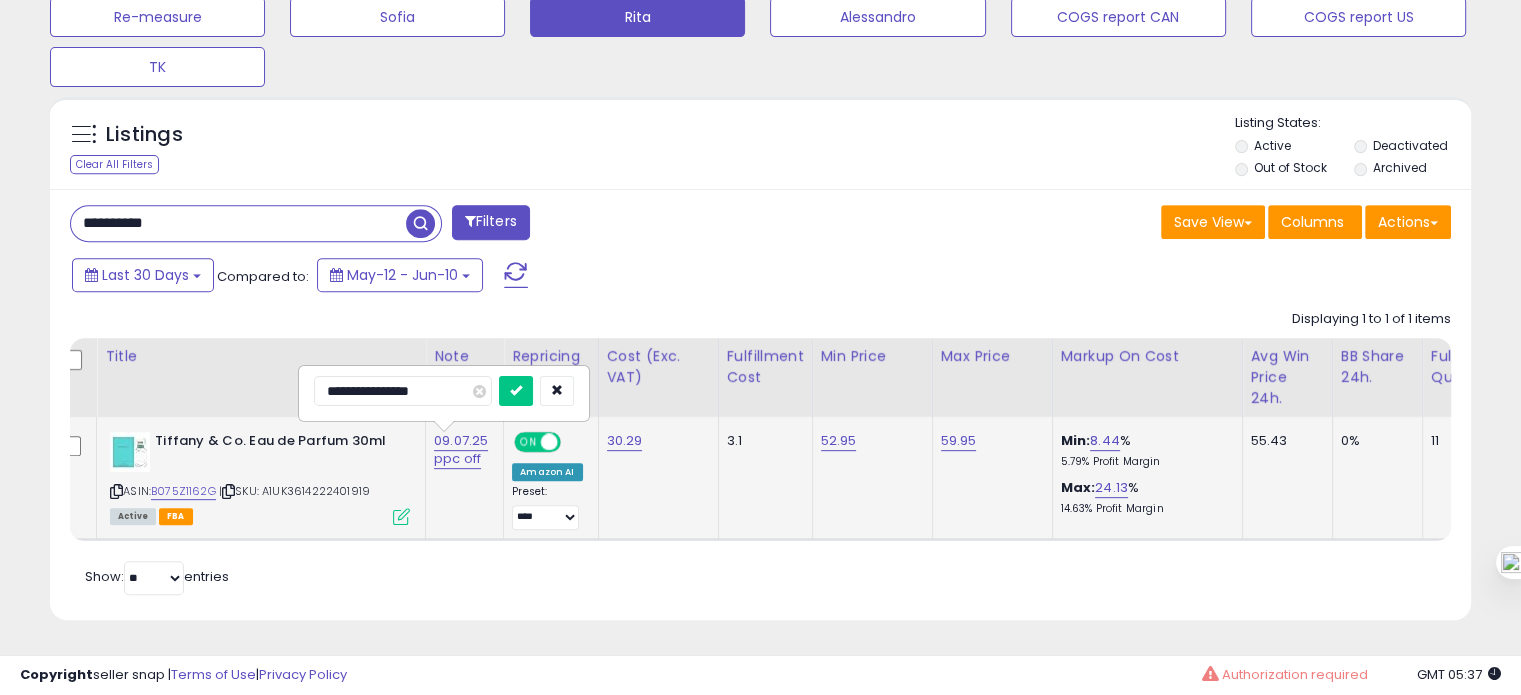 drag, startPoint x: 341, startPoint y: 371, endPoint x: 326, endPoint y: 375, distance: 15.524175 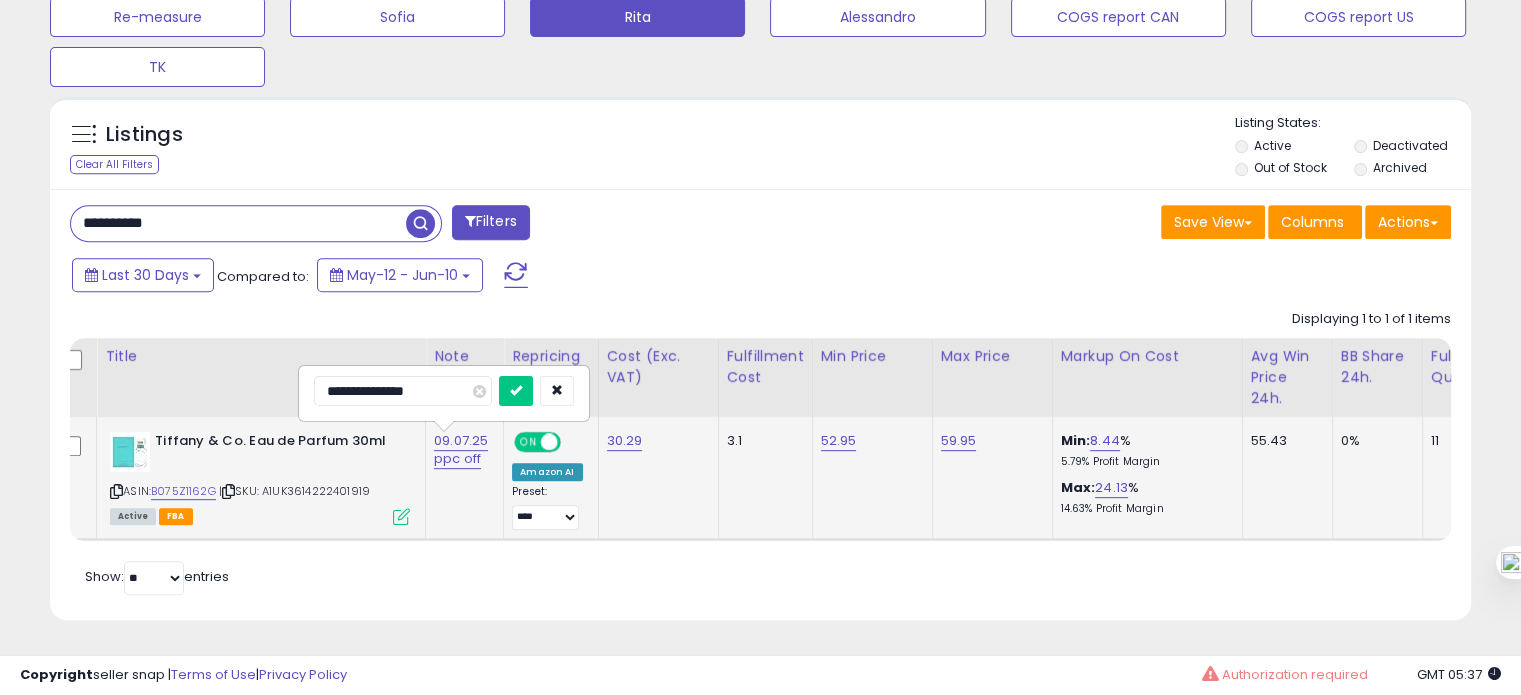 type on "**********" 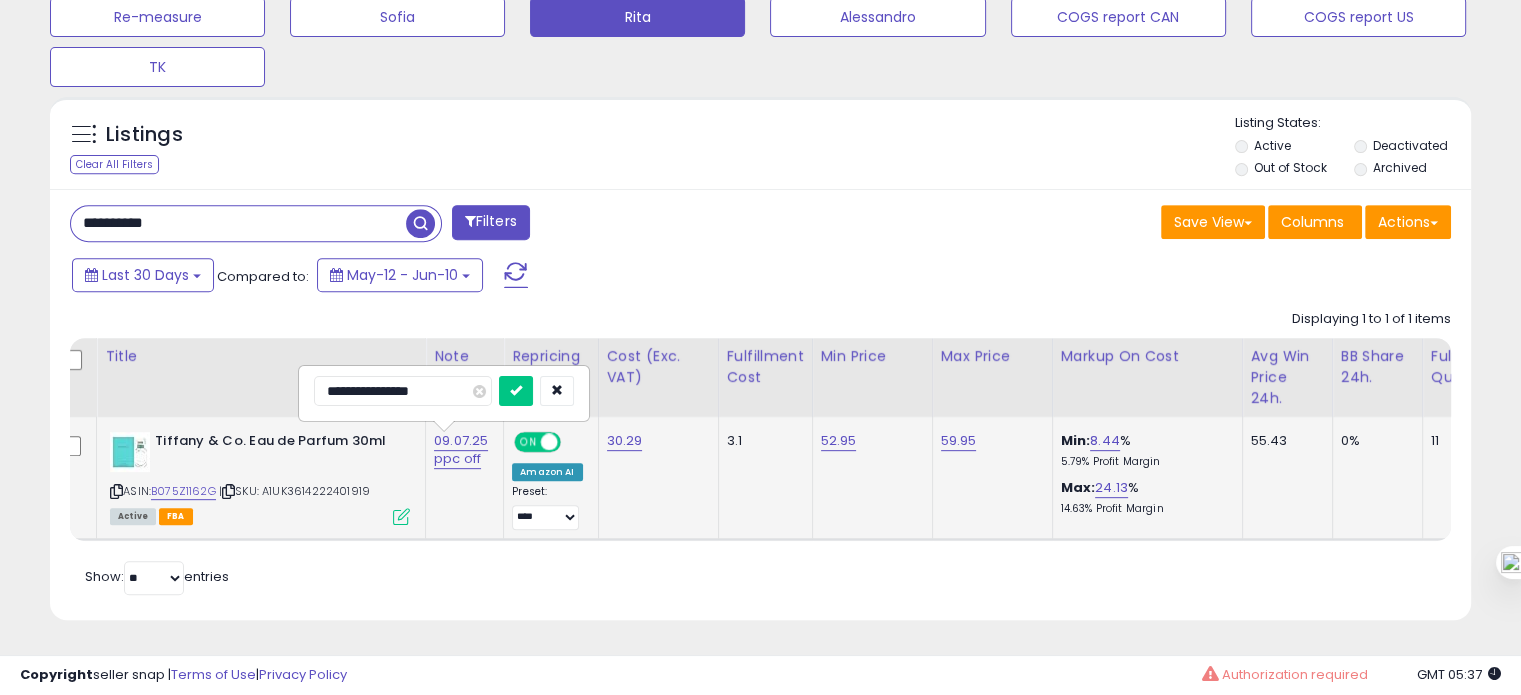 click at bounding box center [516, 391] 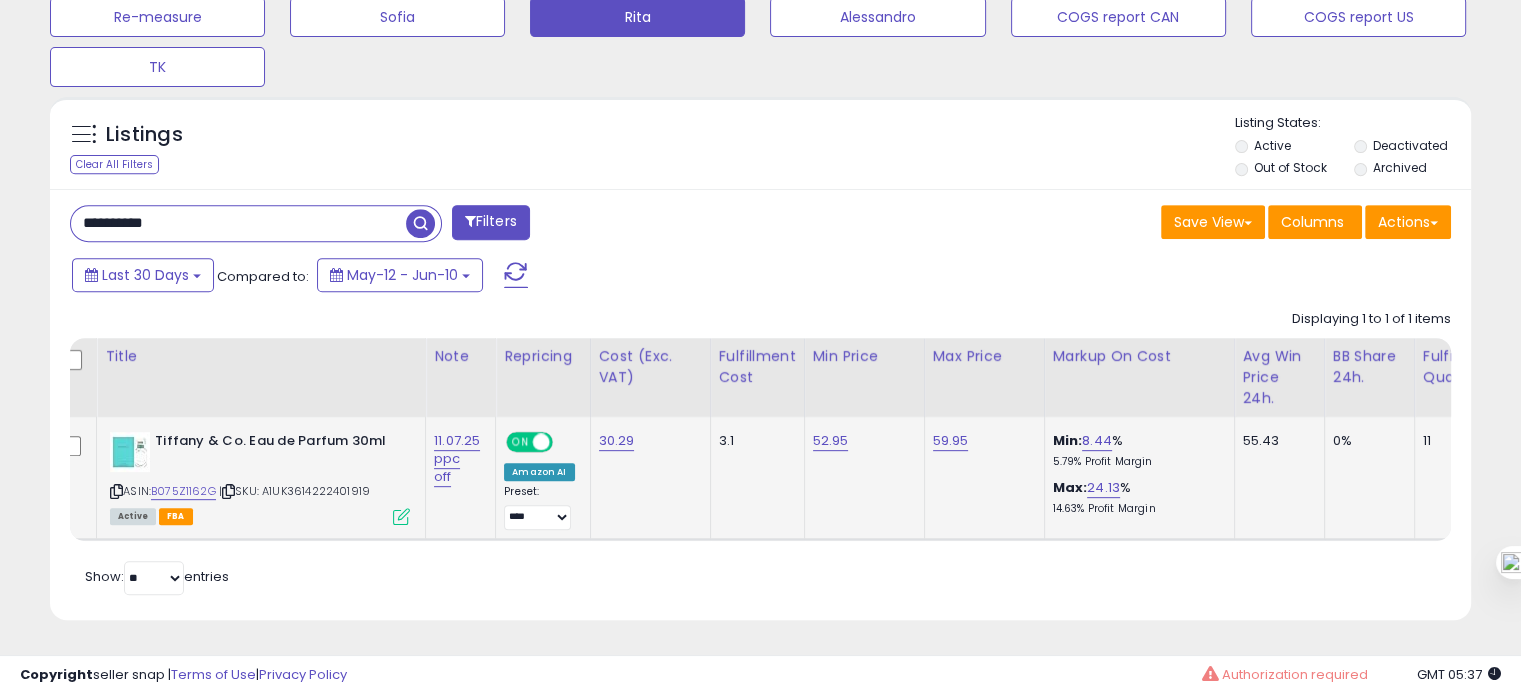 click on "**********" at bounding box center (238, 223) 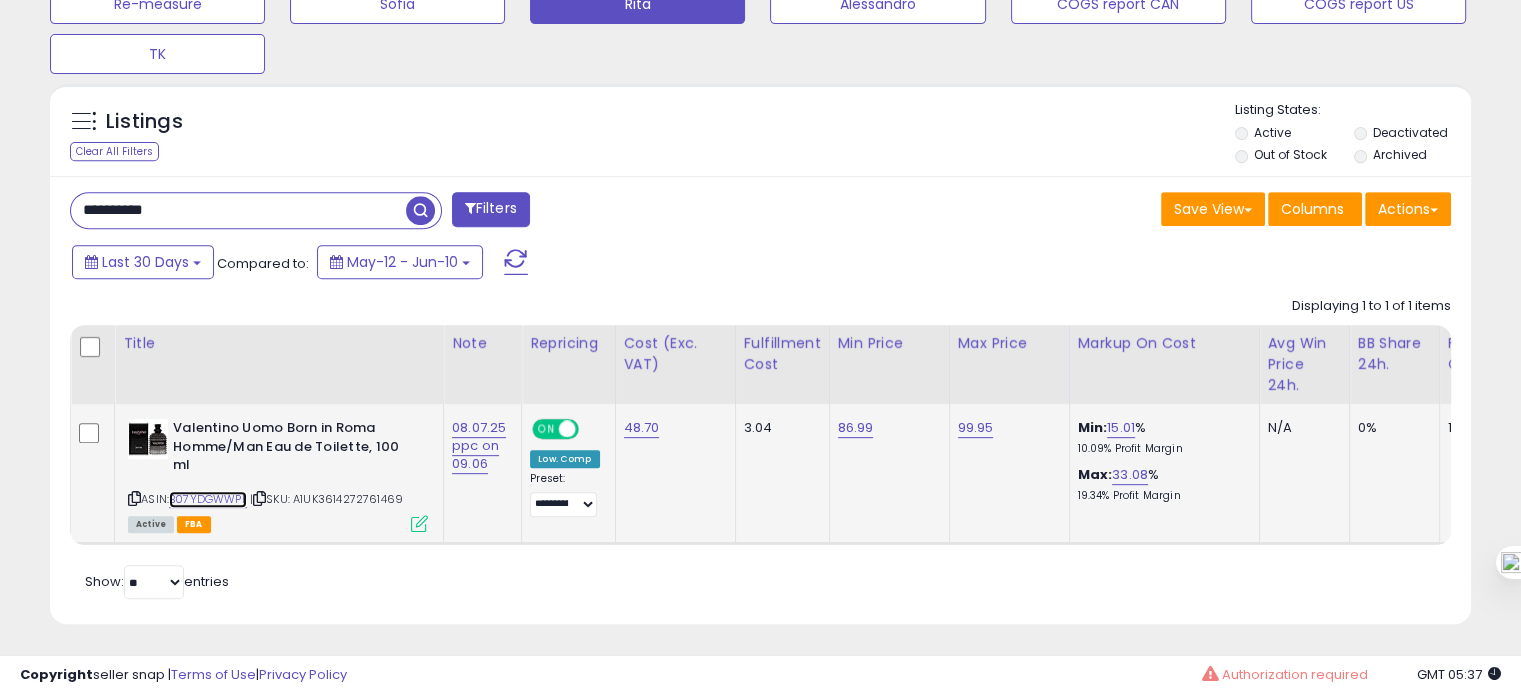 click on "B07YDGWWPL" at bounding box center (208, 499) 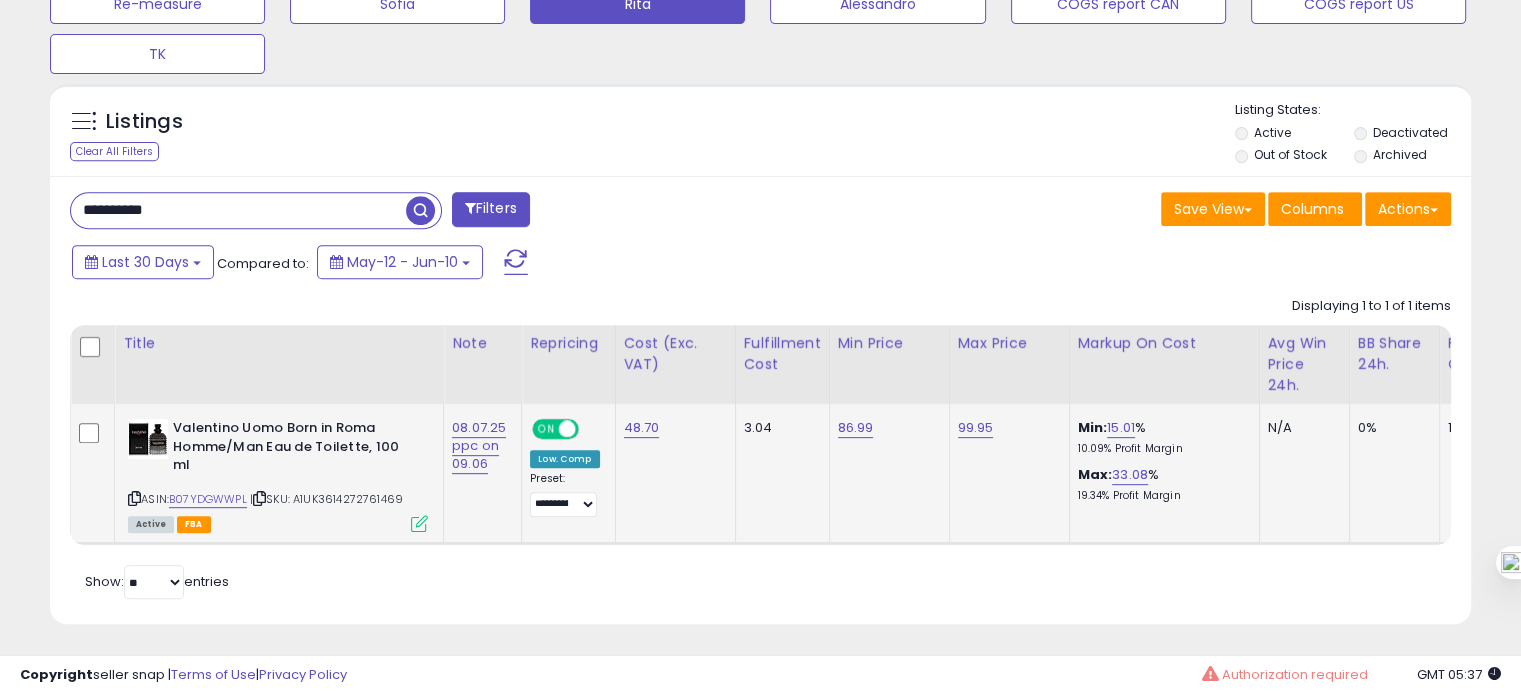 click on "08.07.25 ppc on 09.06" 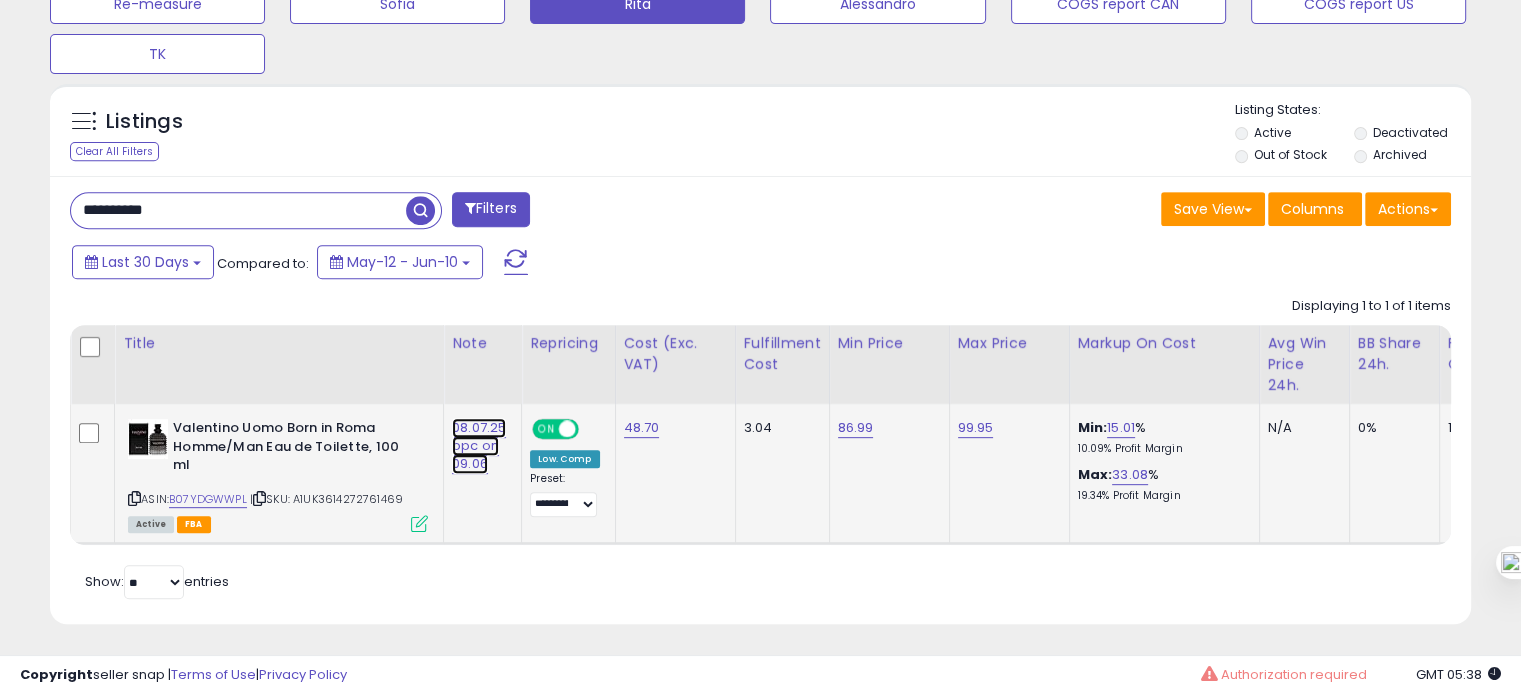 click on "08.07.25 ppc on 09.06" at bounding box center [479, 446] 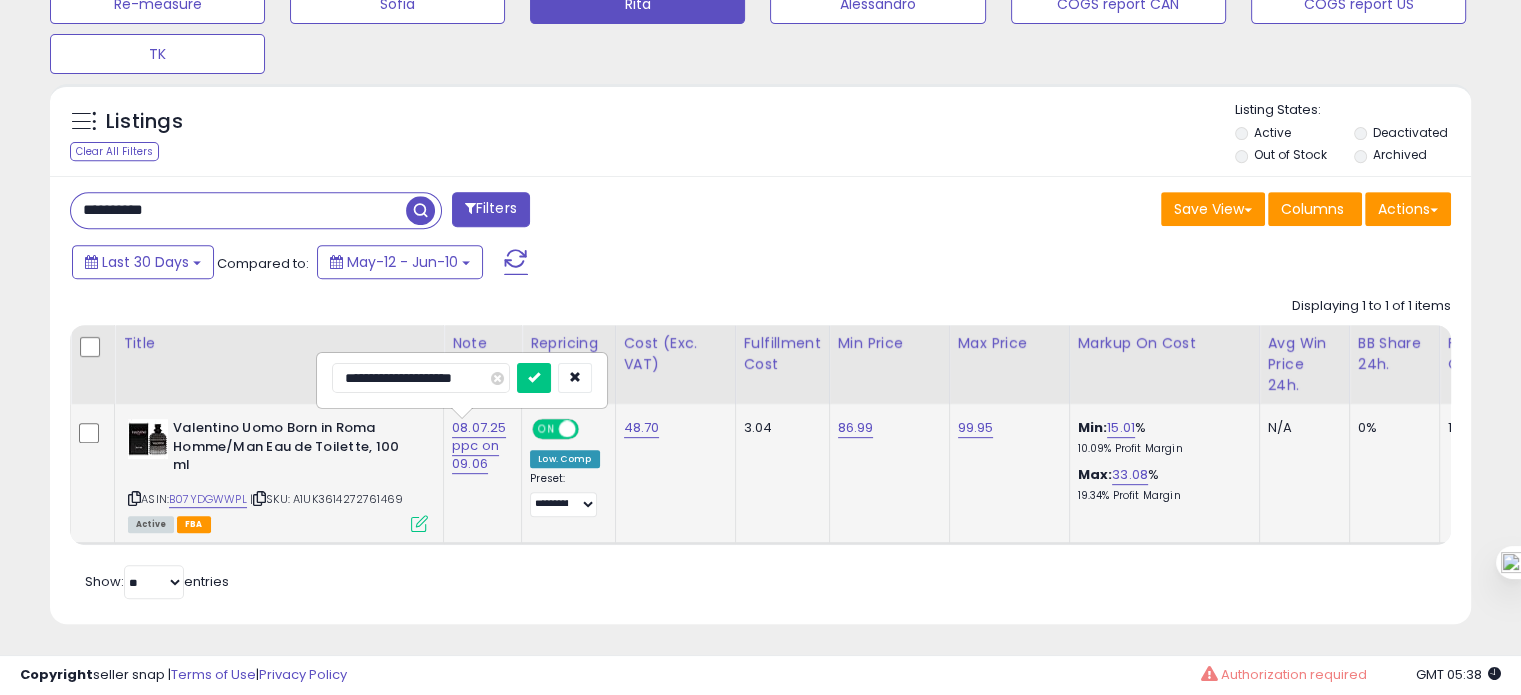 drag, startPoint x: 359, startPoint y: 378, endPoint x: 336, endPoint y: 386, distance: 24.351591 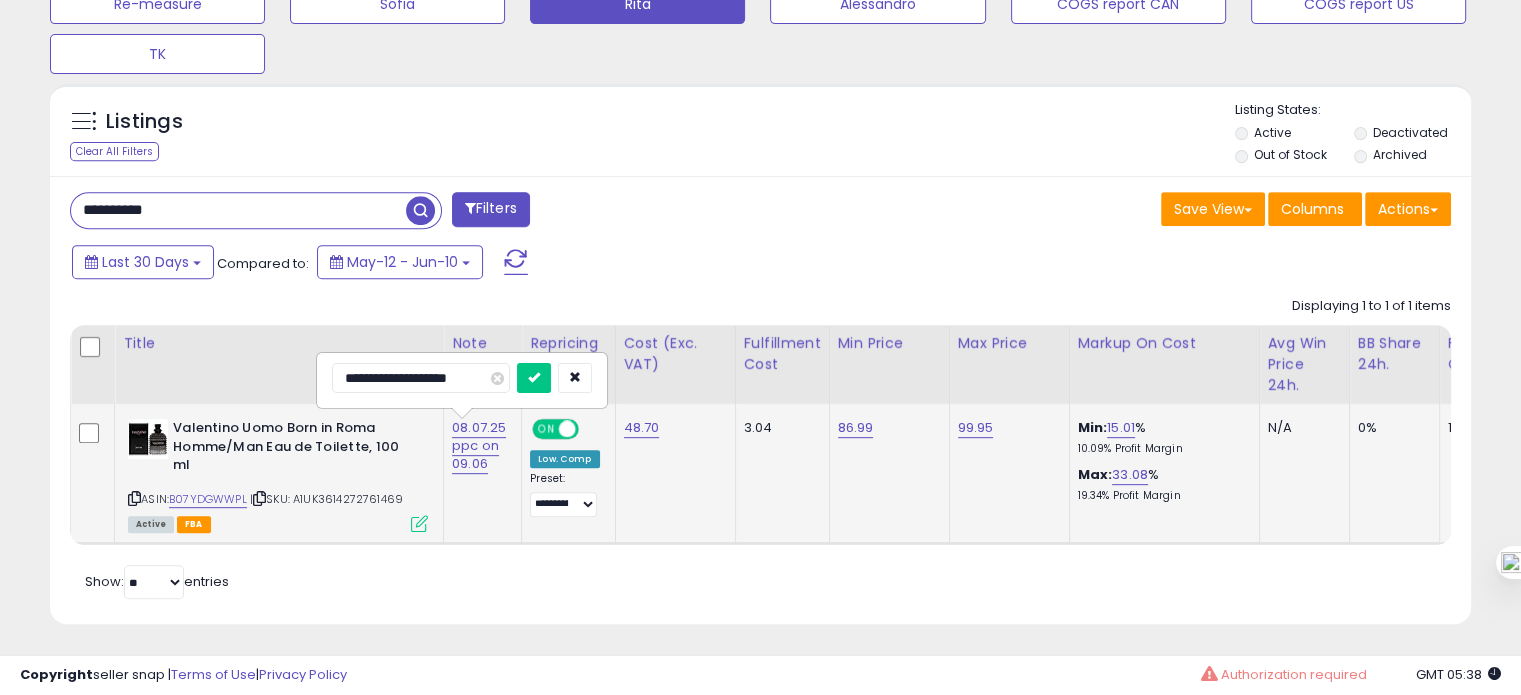 type on "**********" 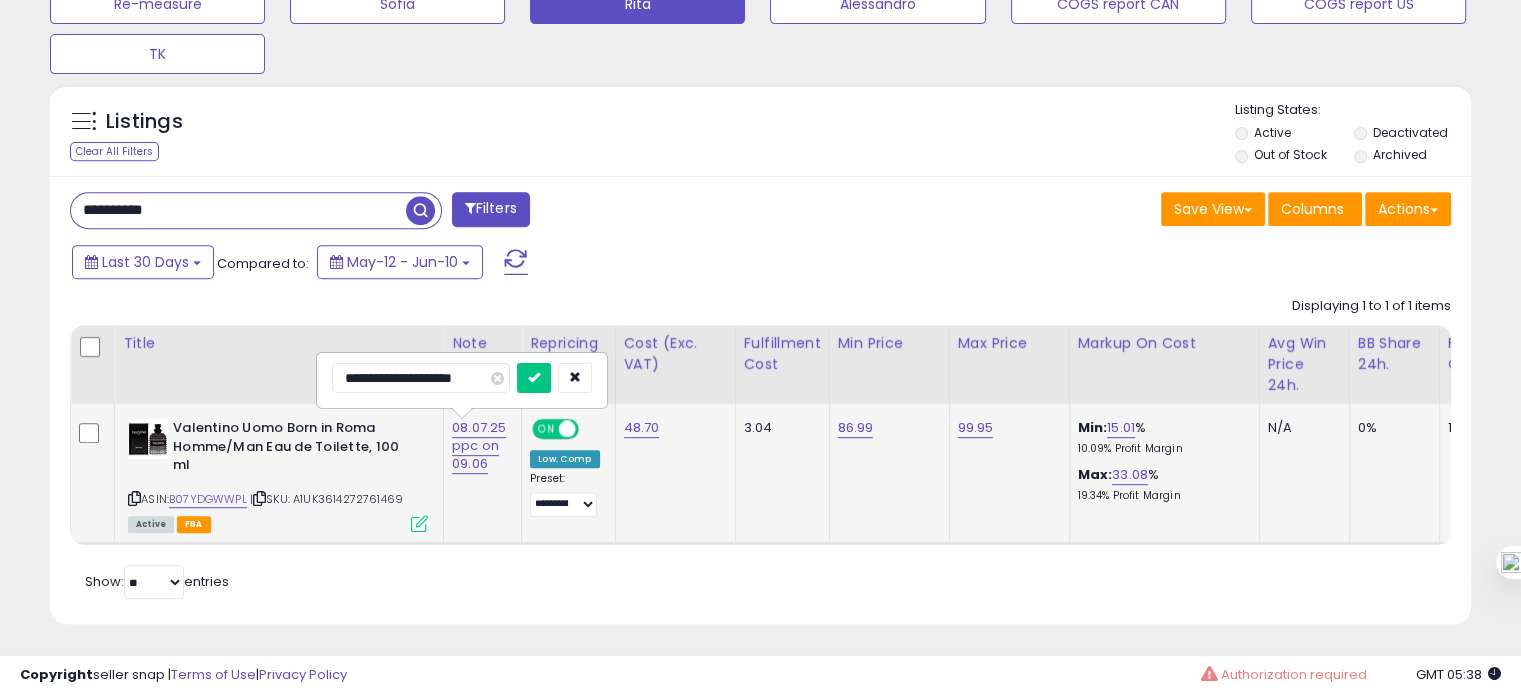 click at bounding box center [534, 378] 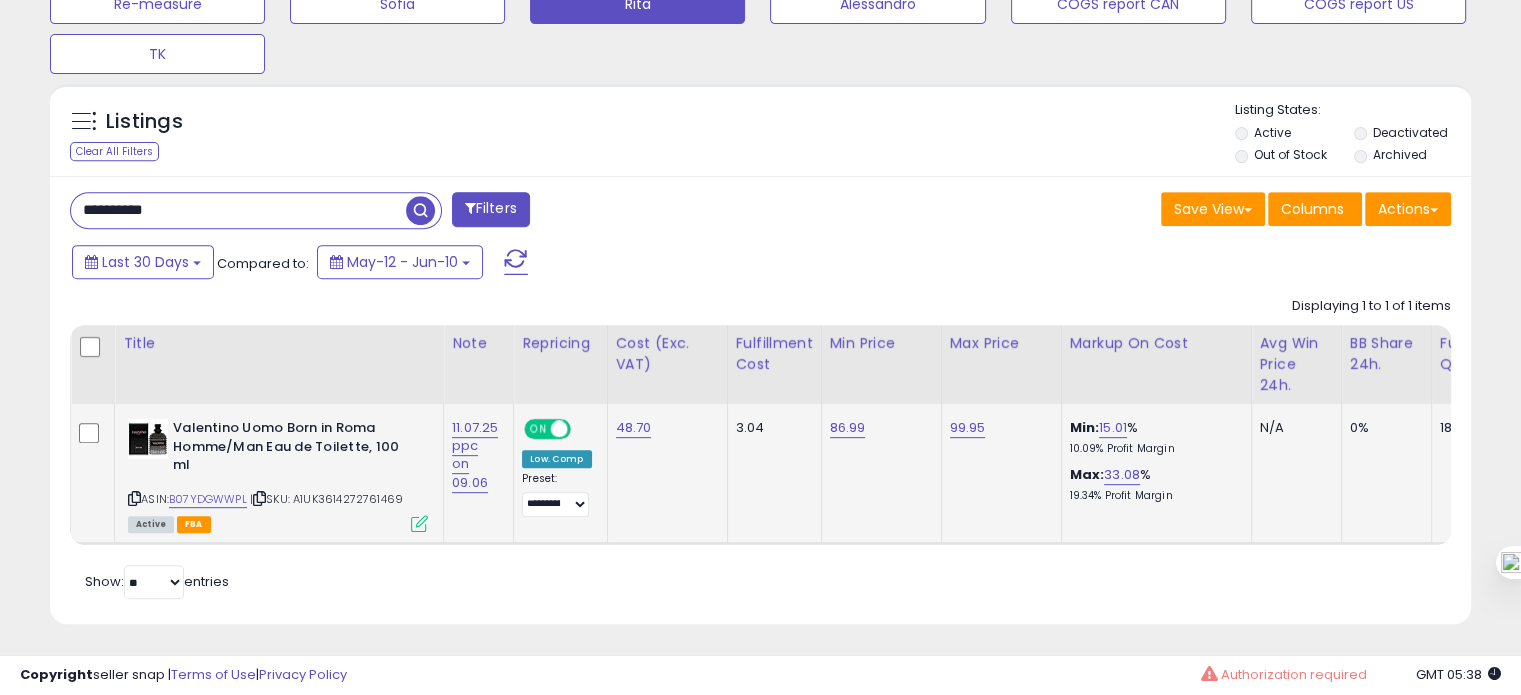 click on "**********" at bounding box center (238, 210) 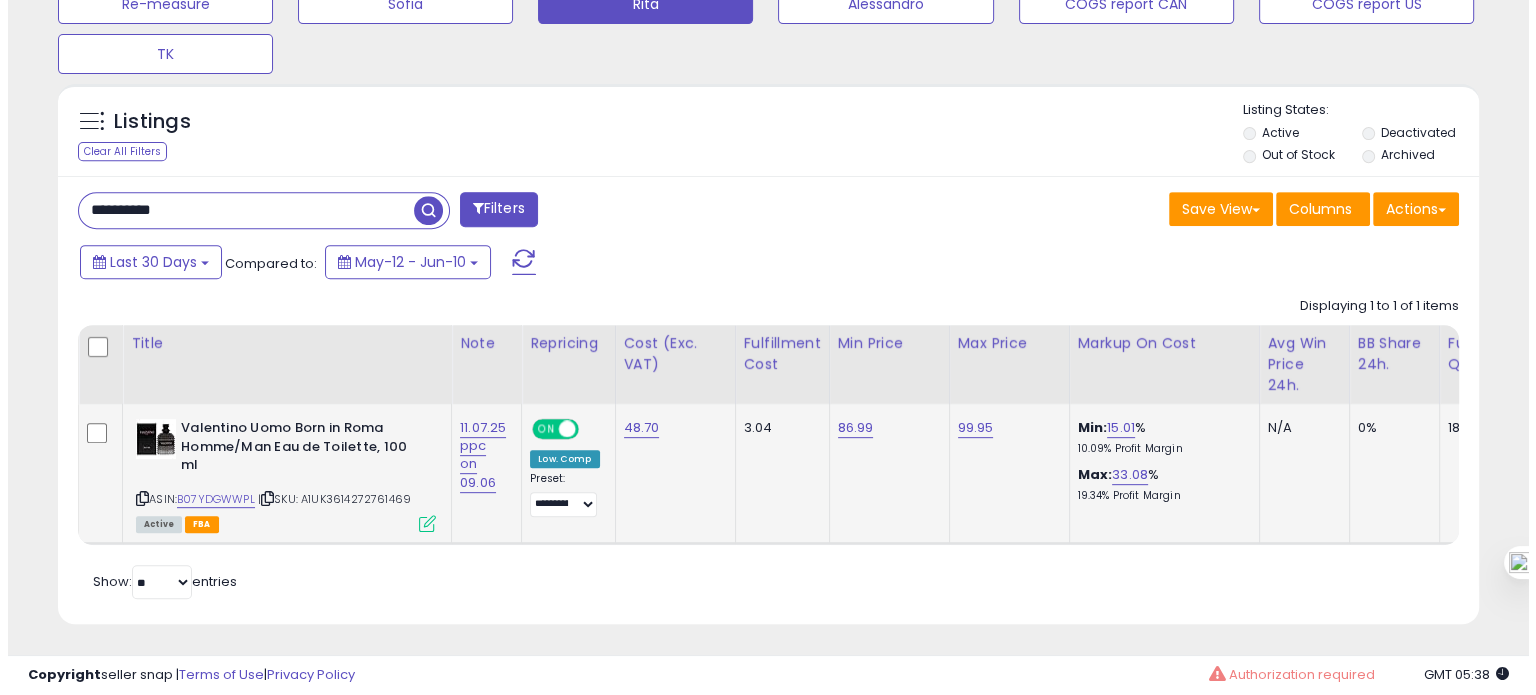 scroll, scrollTop: 674, scrollLeft: 0, axis: vertical 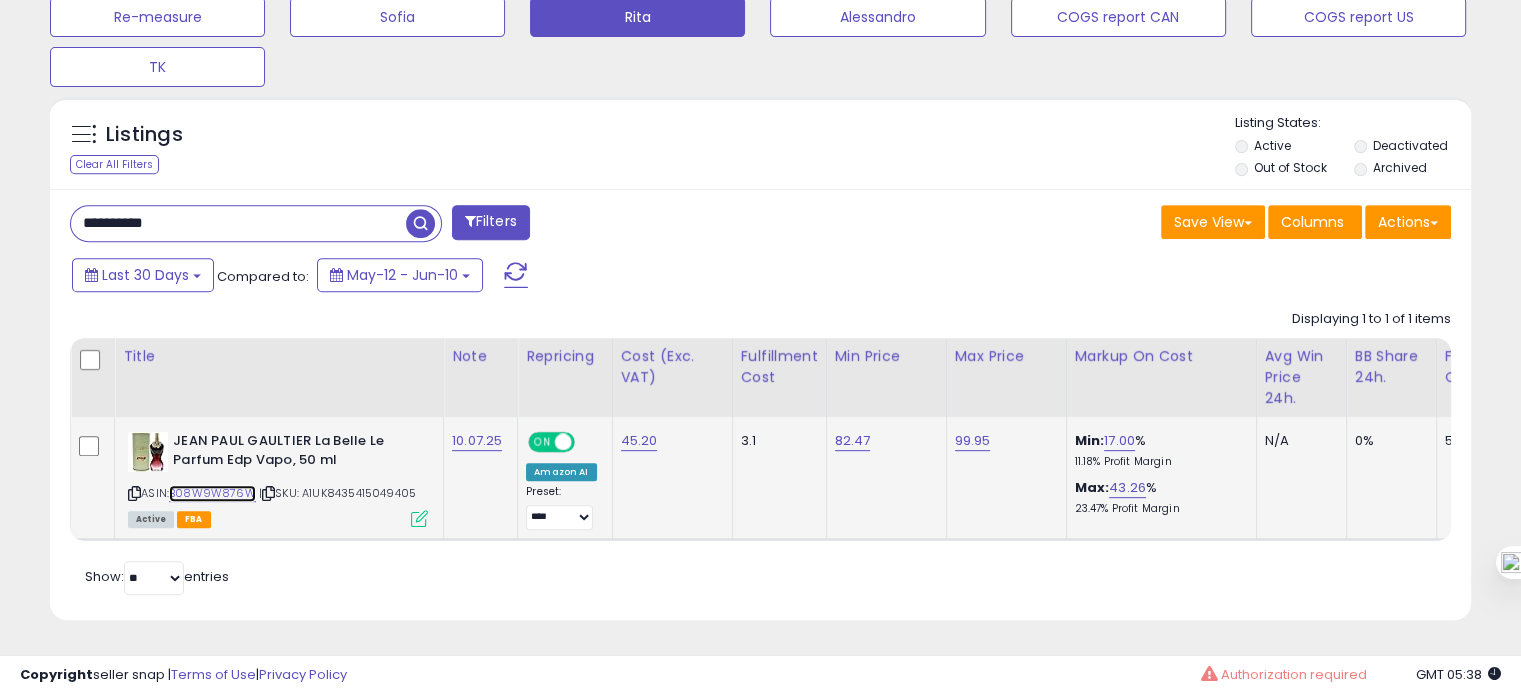 click on "B08W9W876W" at bounding box center (212, 493) 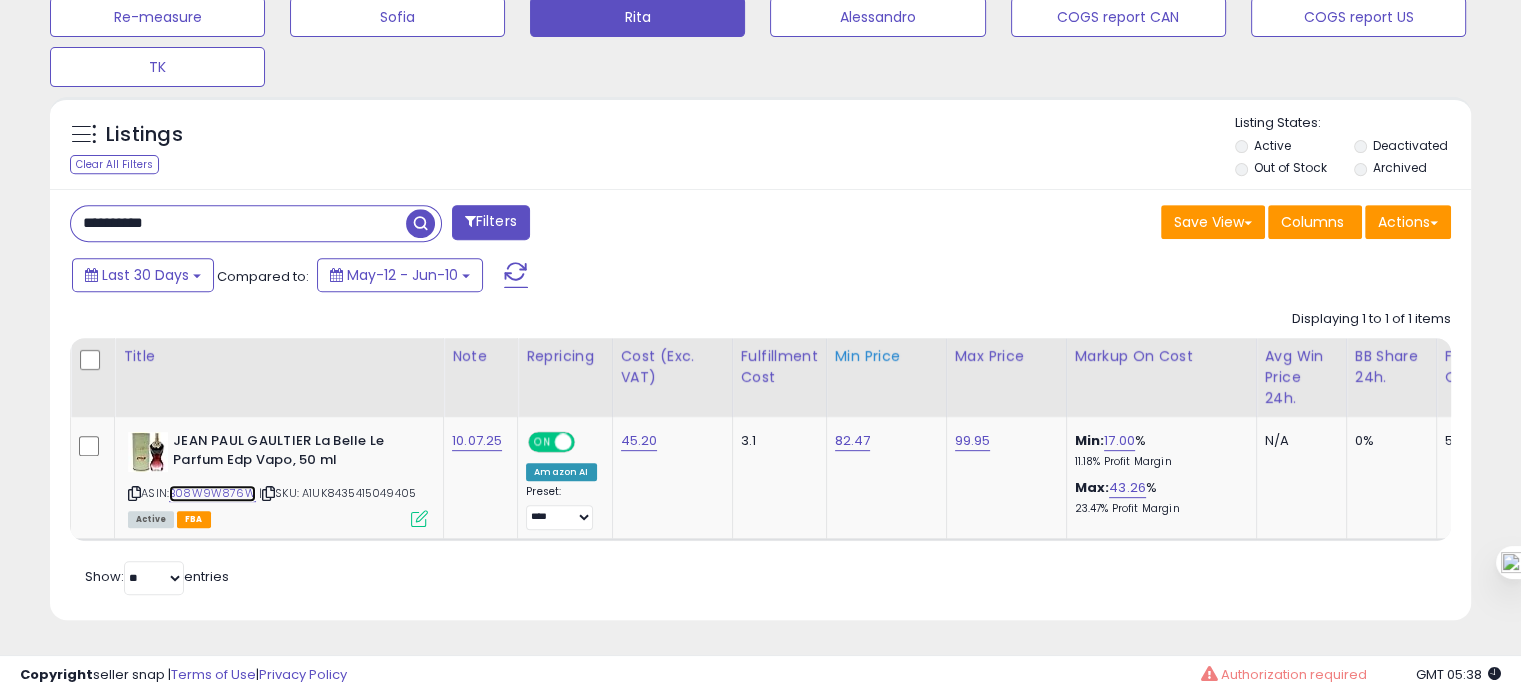 scroll, scrollTop: 0, scrollLeft: 174, axis: horizontal 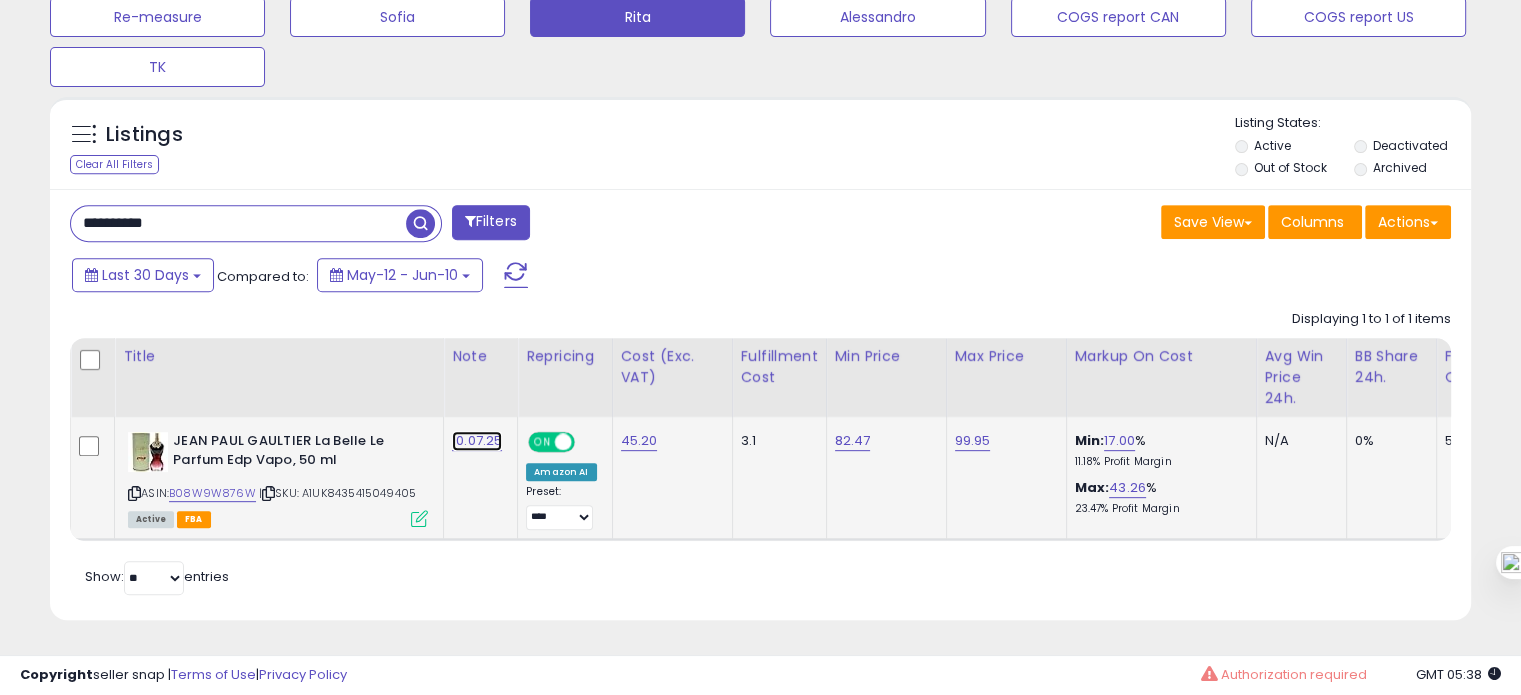 click on "10.07.25" at bounding box center (477, 441) 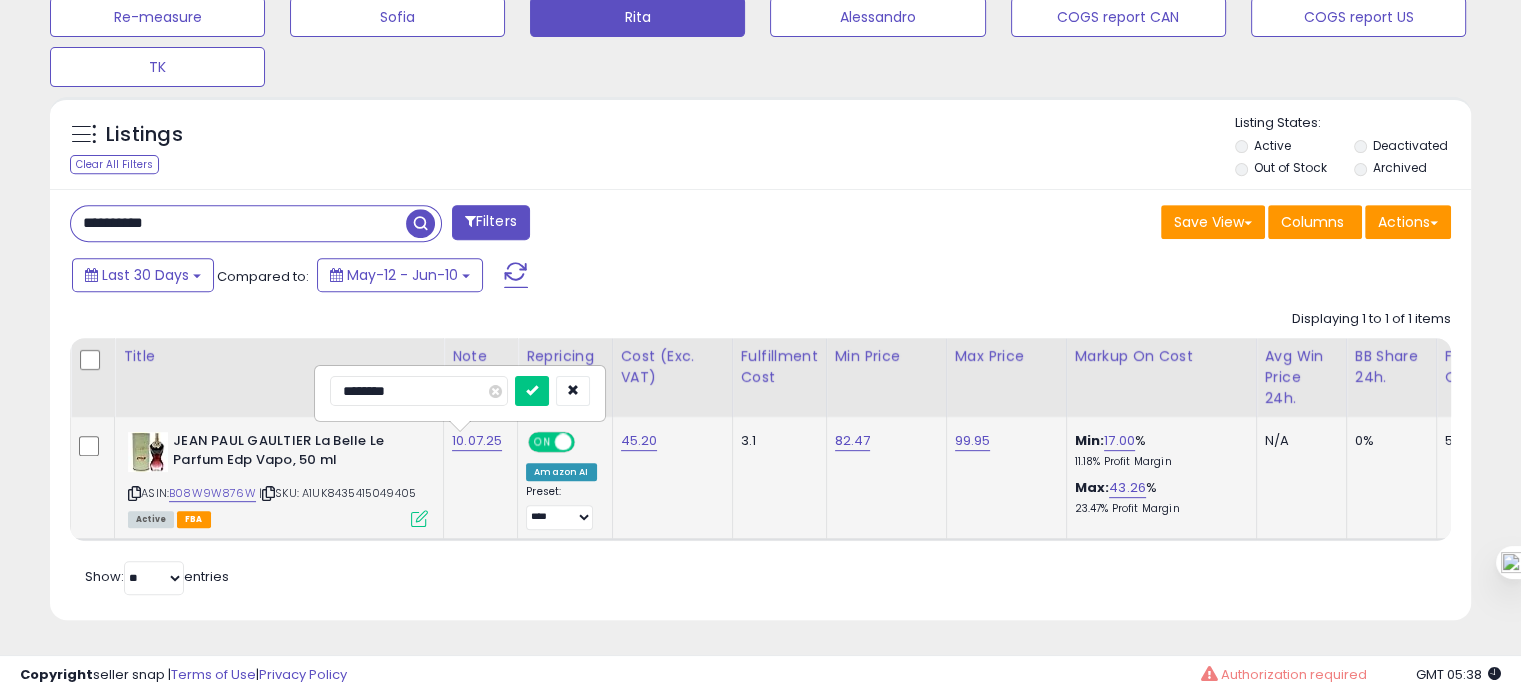 click on "********" at bounding box center (419, 391) 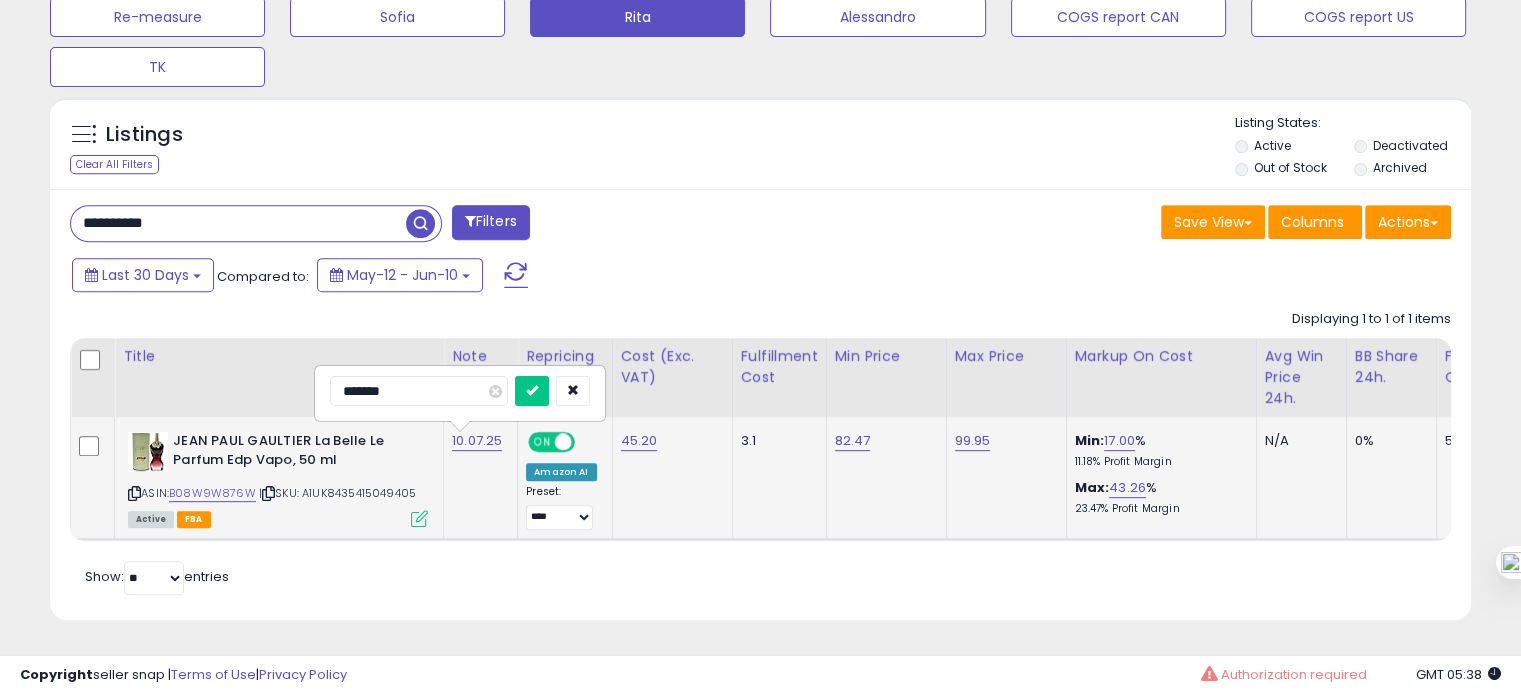 type on "********" 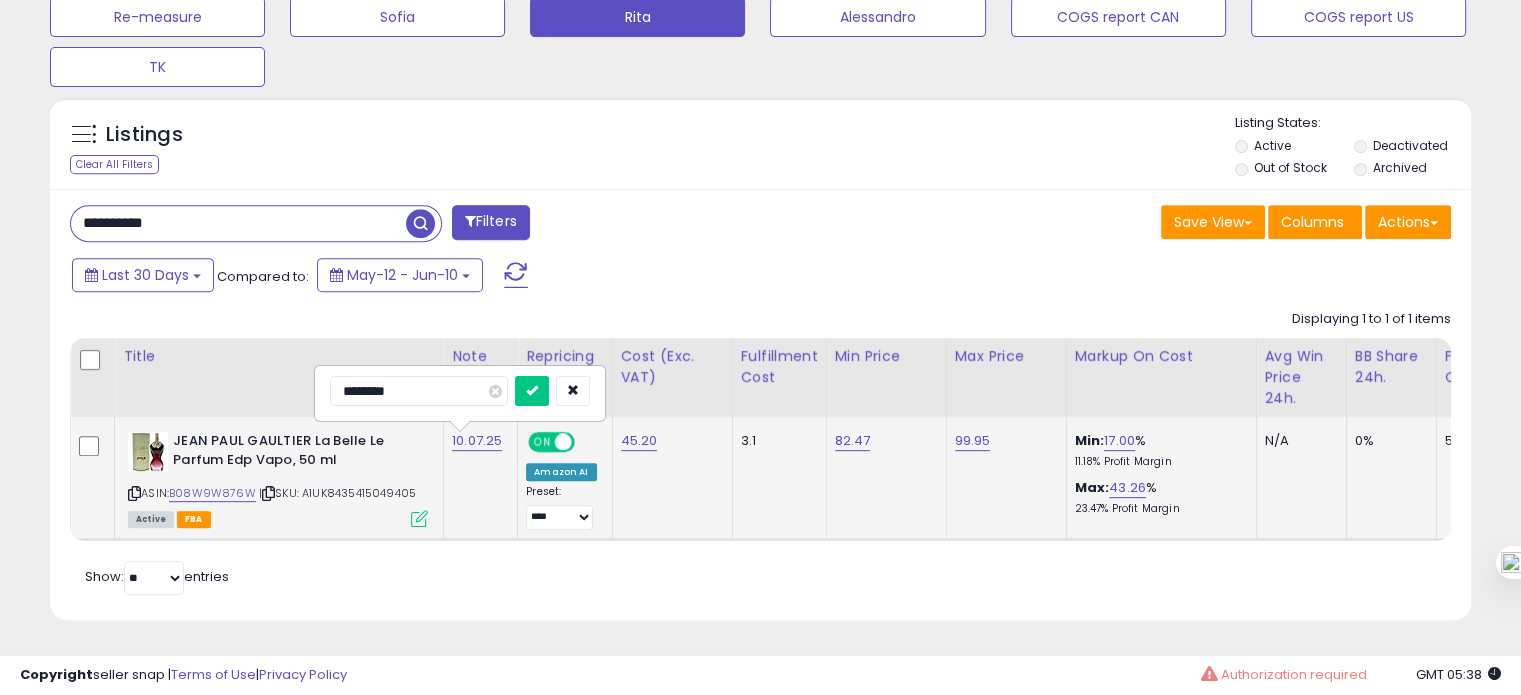 click at bounding box center [532, 391] 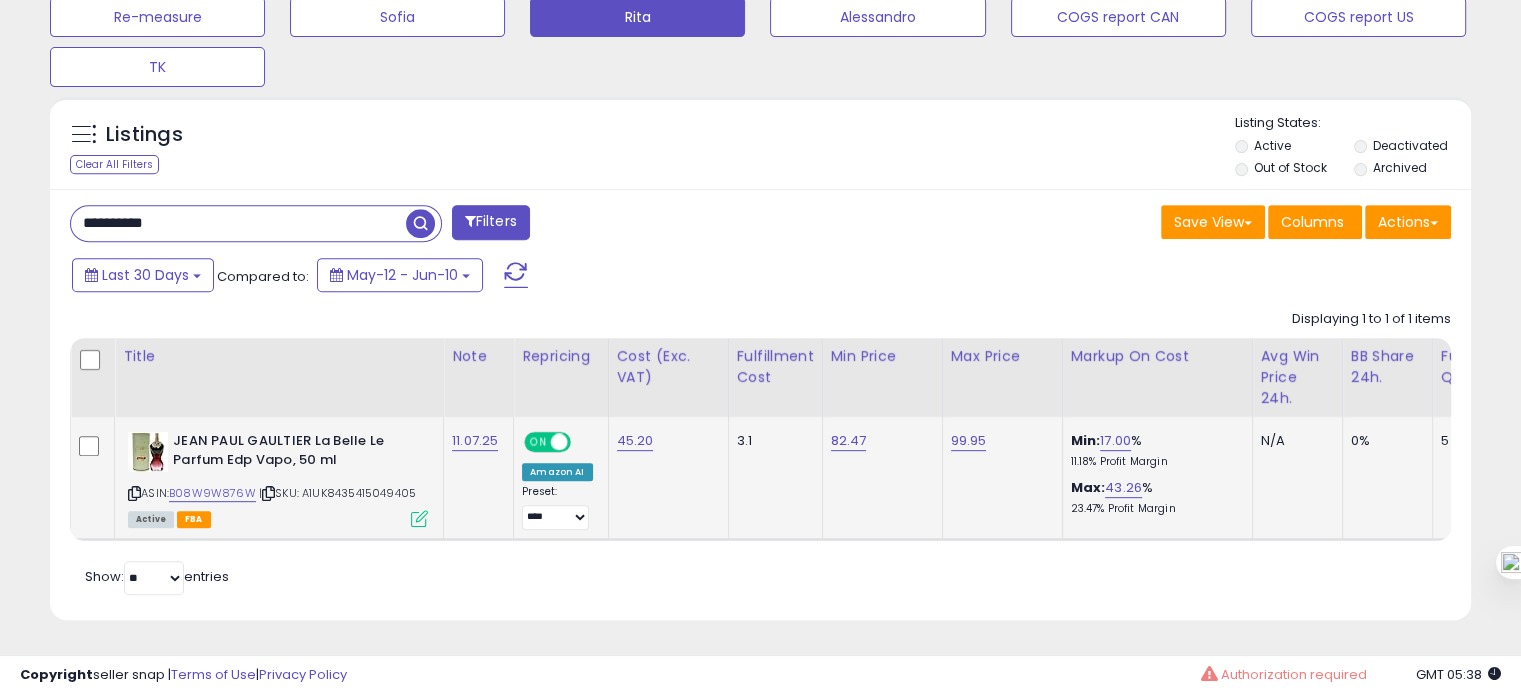 click on "**********" at bounding box center (238, 223) 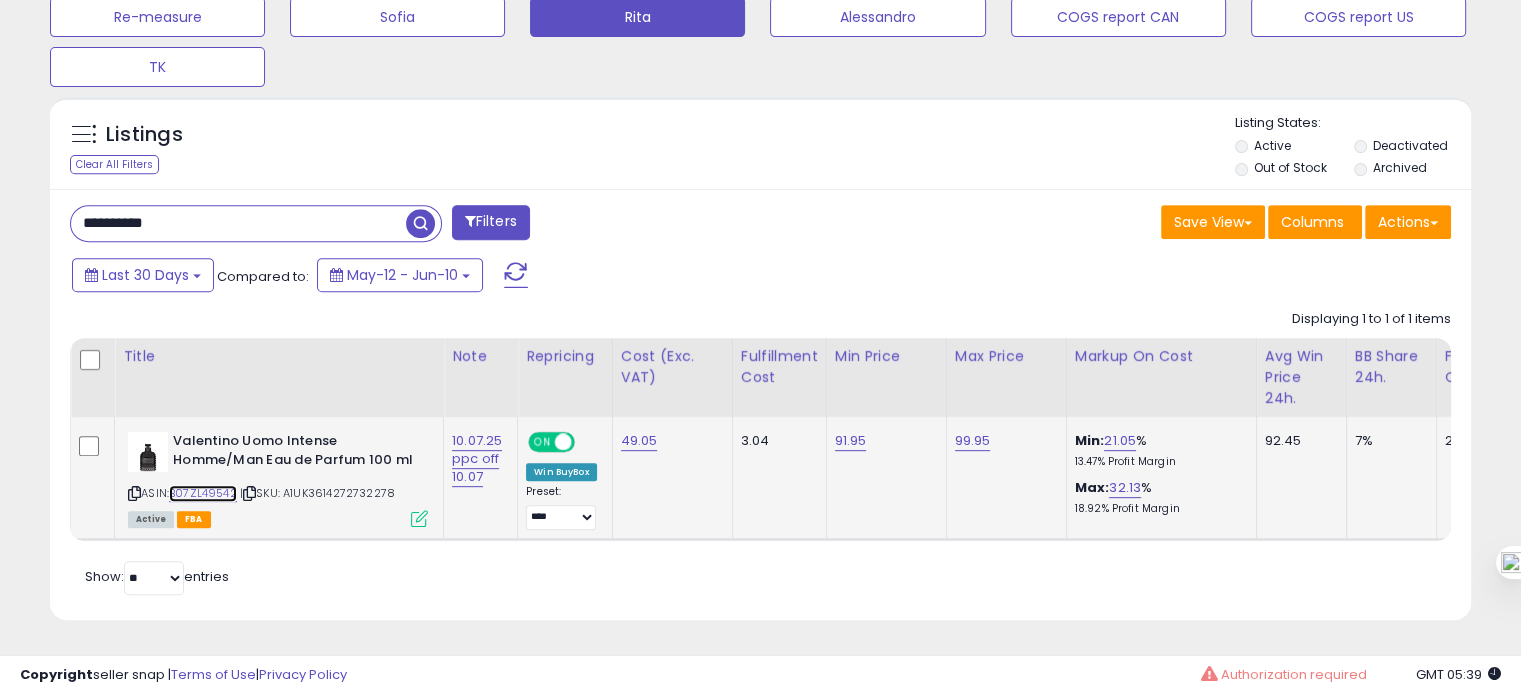 click on "B07ZL49542" at bounding box center (203, 493) 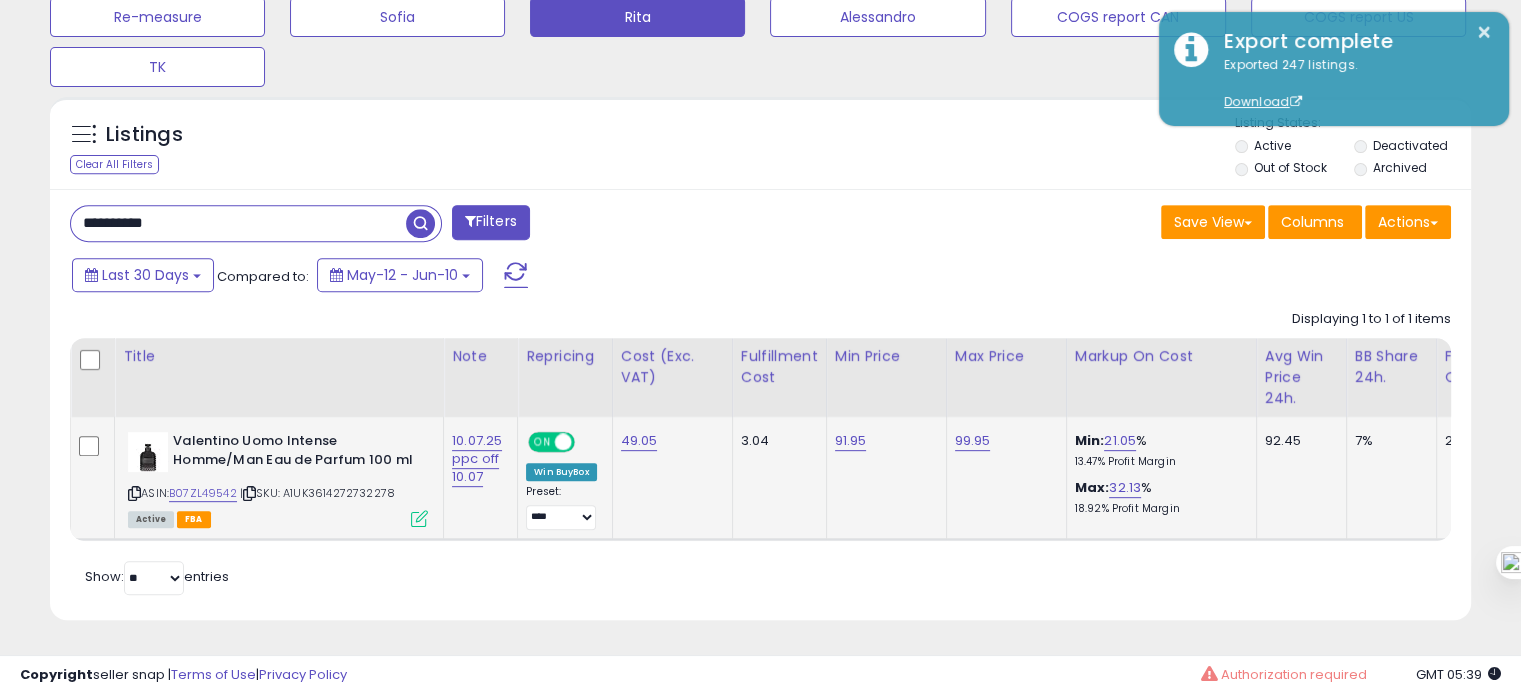 click at bounding box center [419, 518] 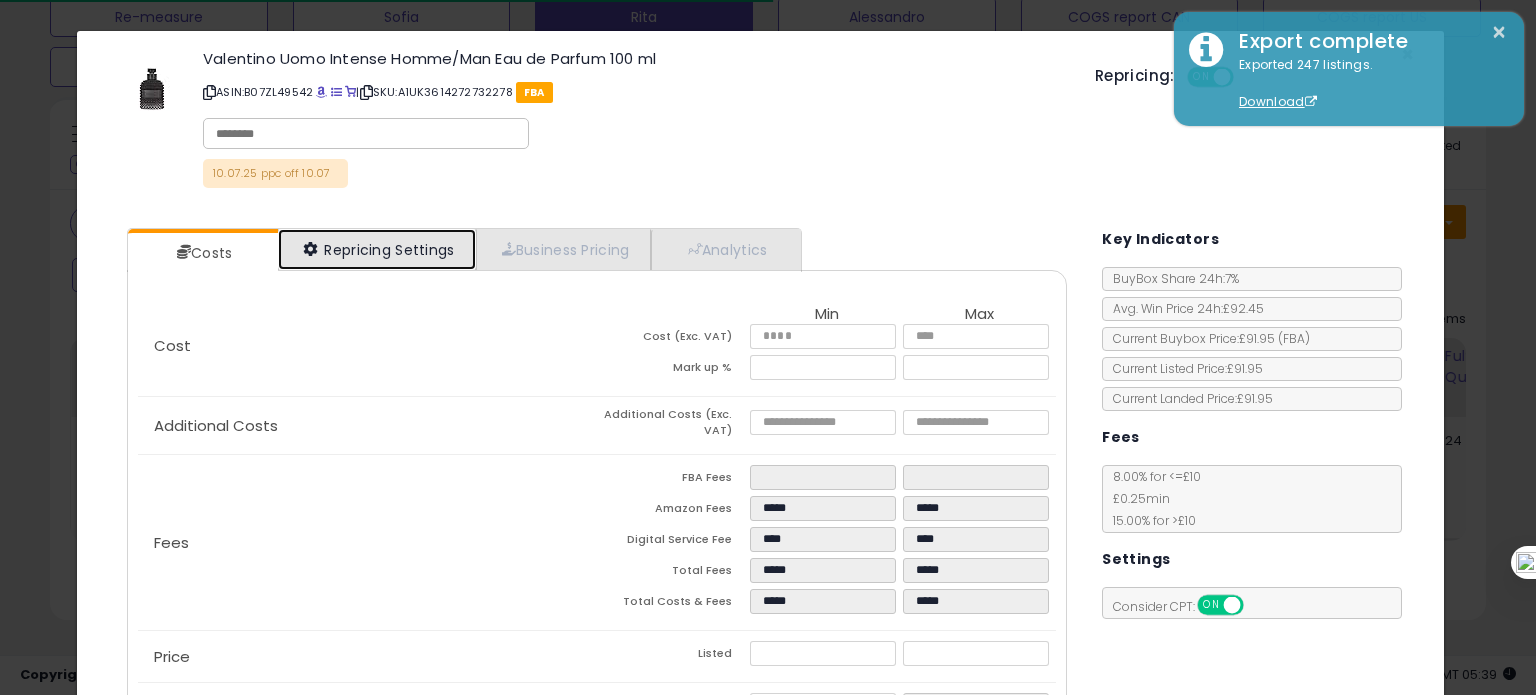 click on "Repricing Settings" at bounding box center (377, 249) 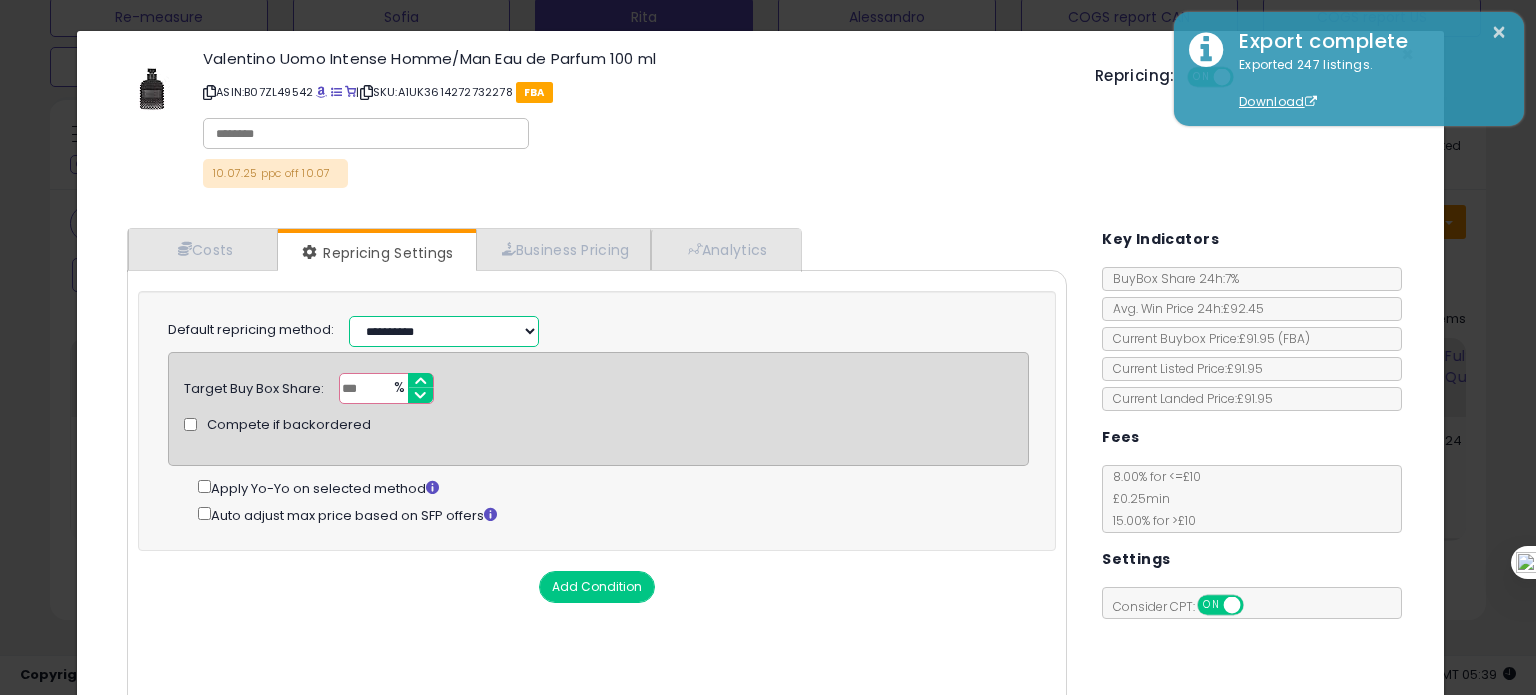 click on "**********" at bounding box center [444, 331] 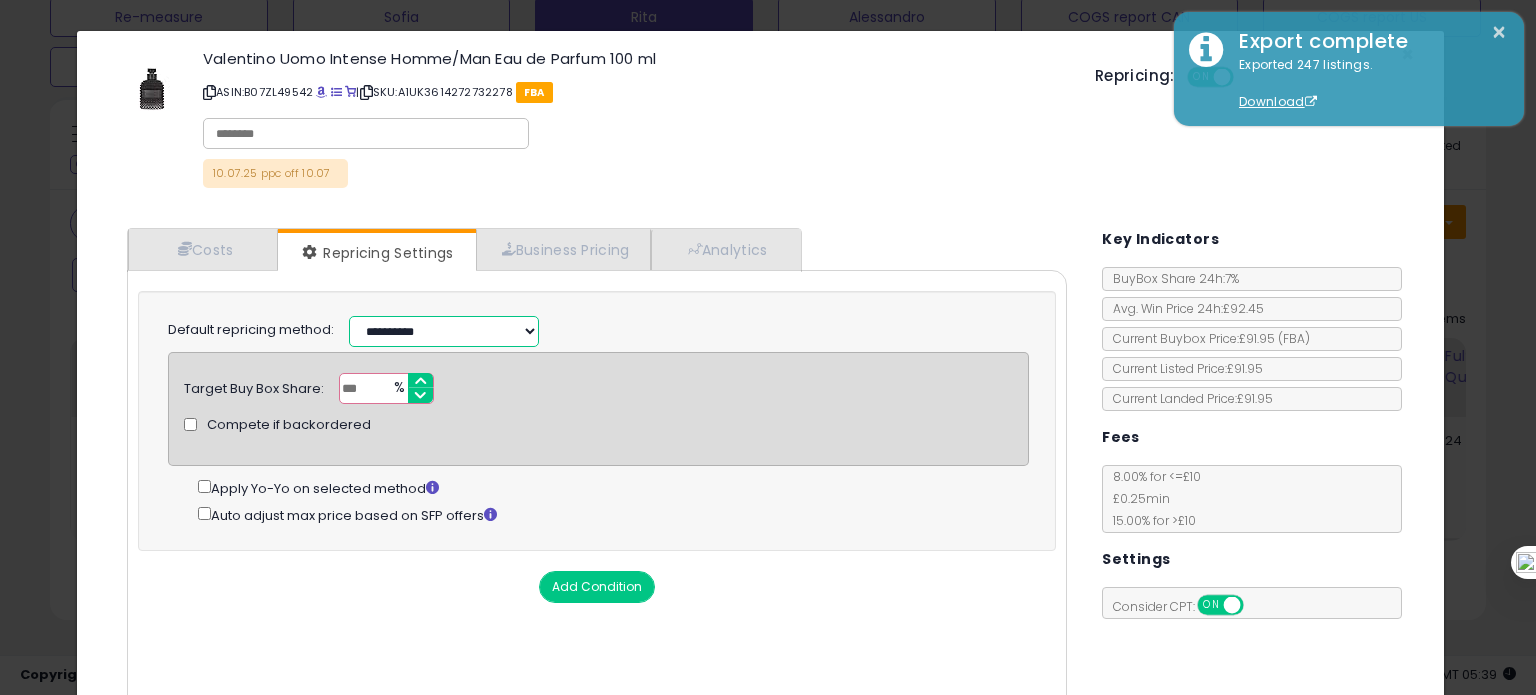 select on "*********" 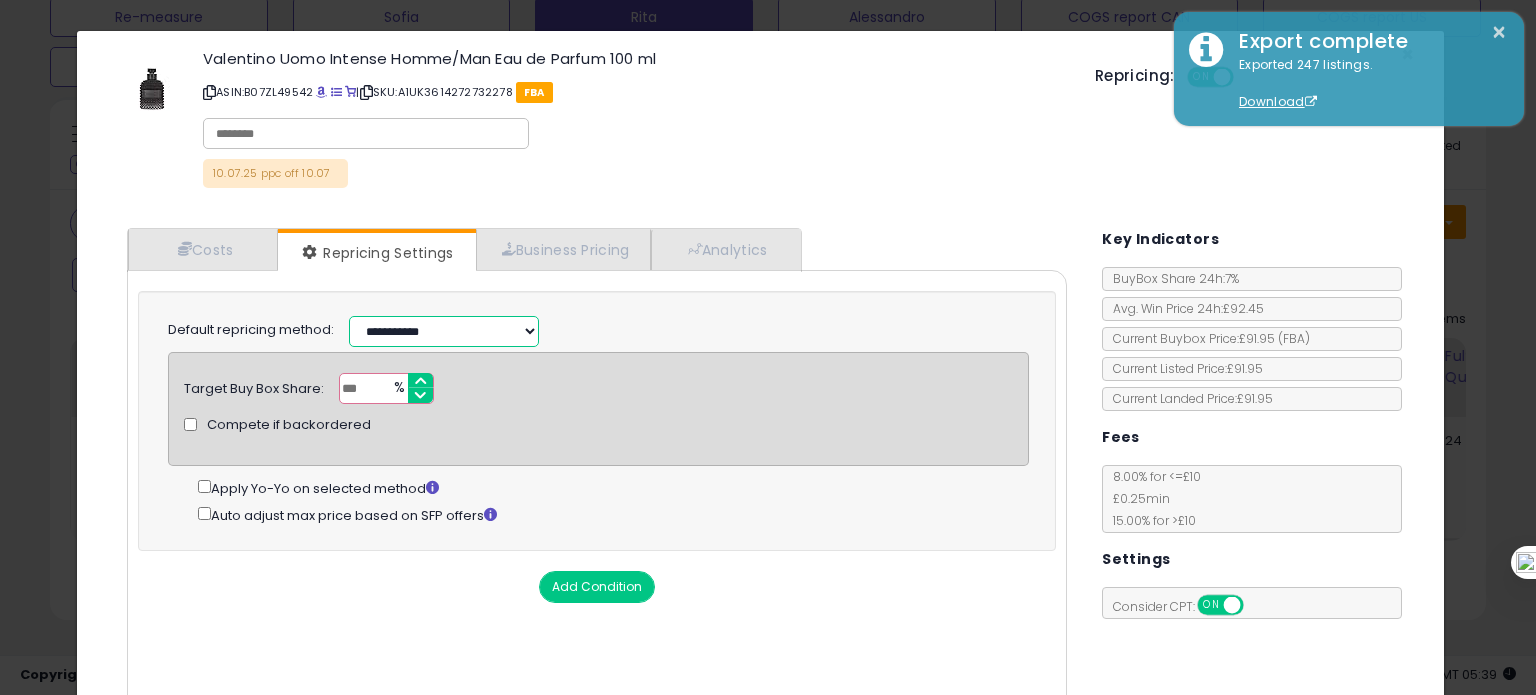 click on "**********" at bounding box center [444, 331] 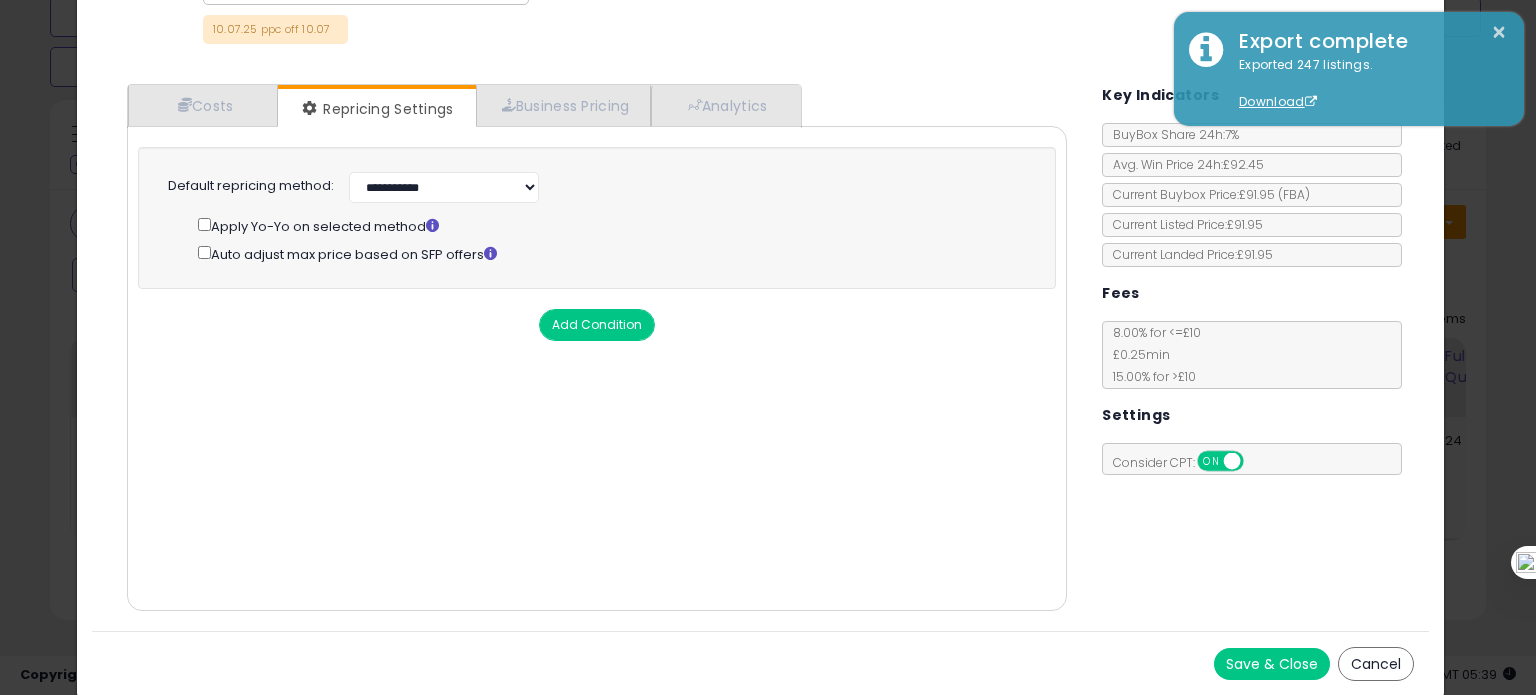 click on "Save & Close" at bounding box center [1272, 664] 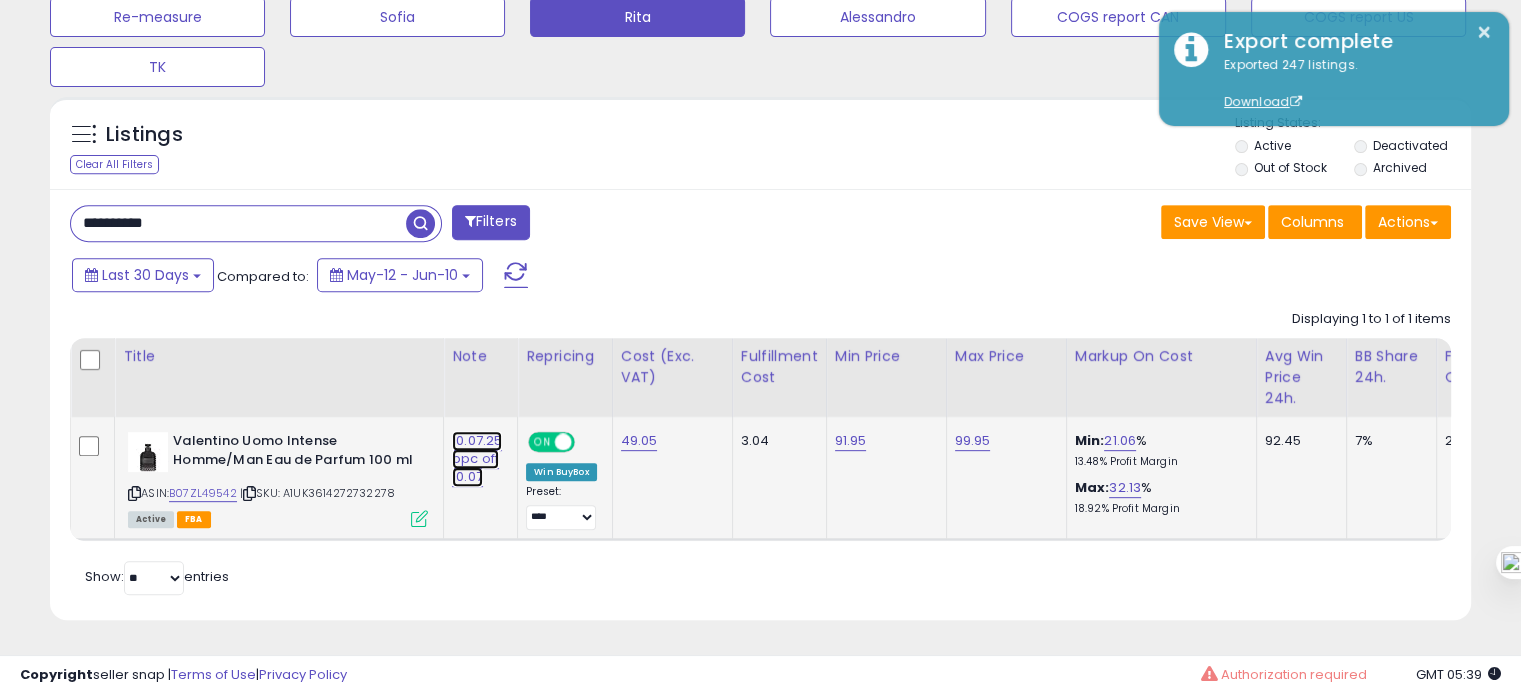 click on "10.07.25 ppc off 10.07" at bounding box center (477, 459) 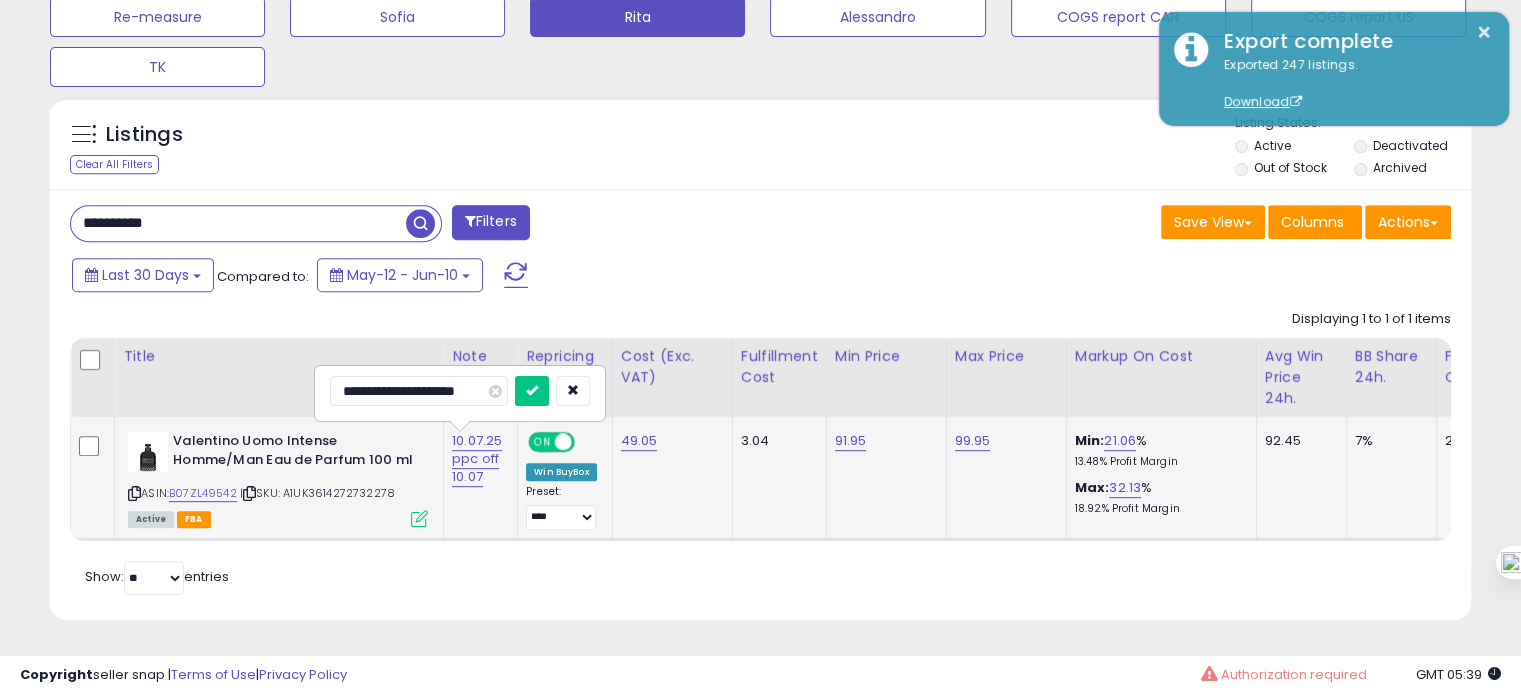 click on "**********" at bounding box center [419, 391] 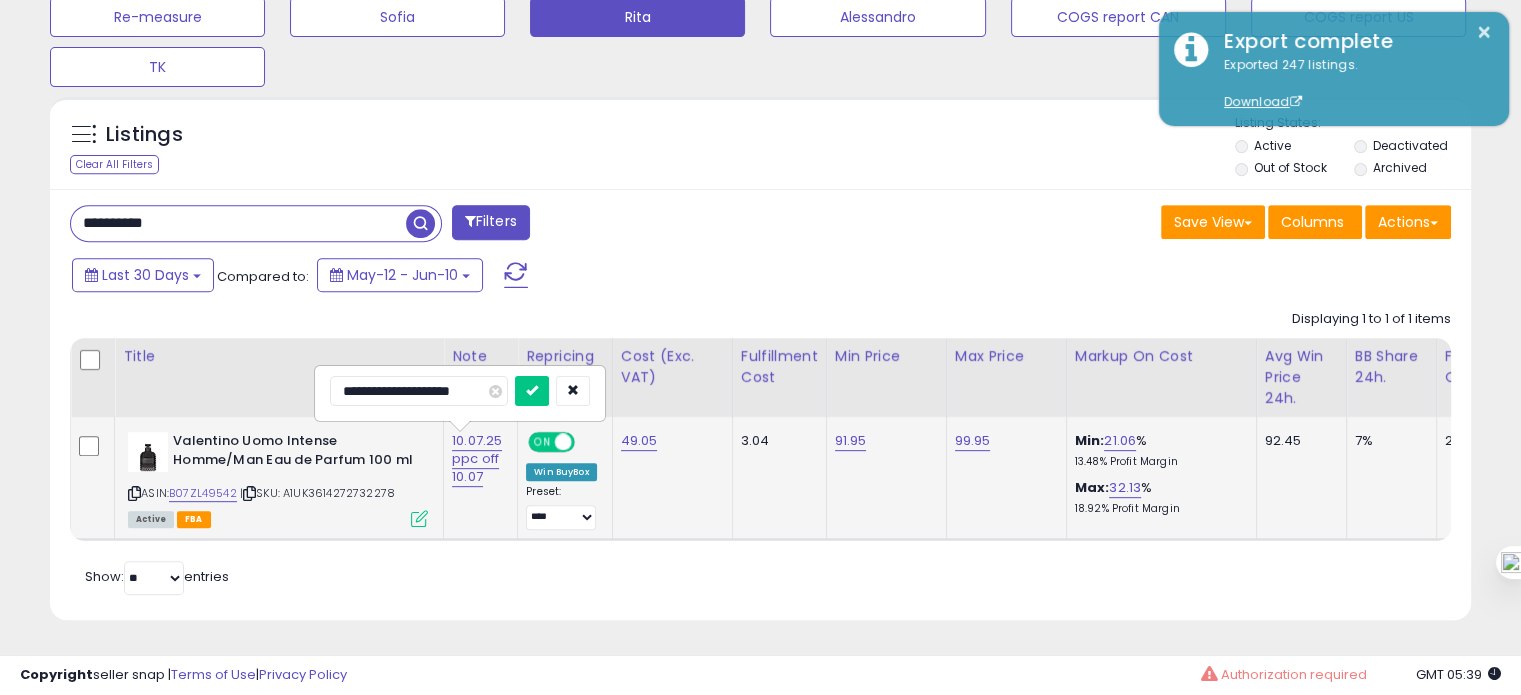 type on "**********" 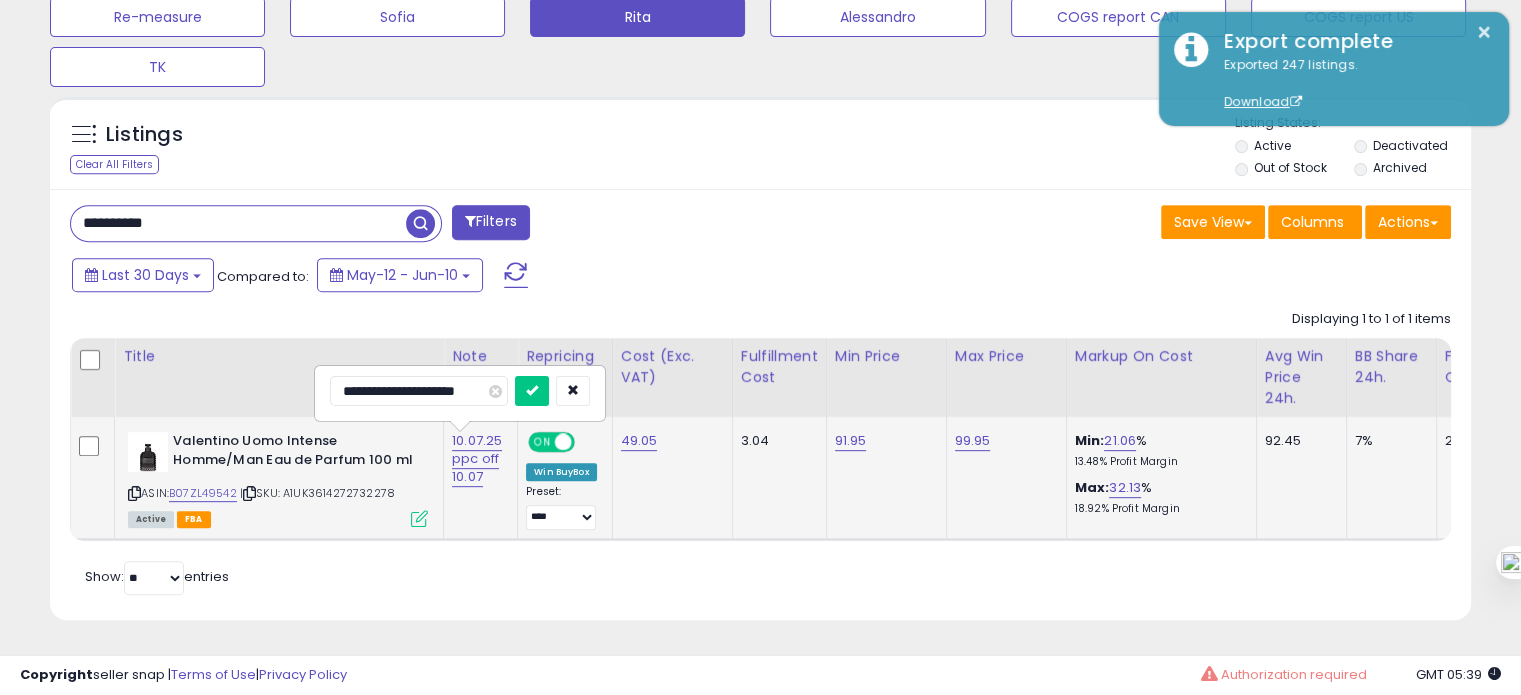 click at bounding box center [532, 391] 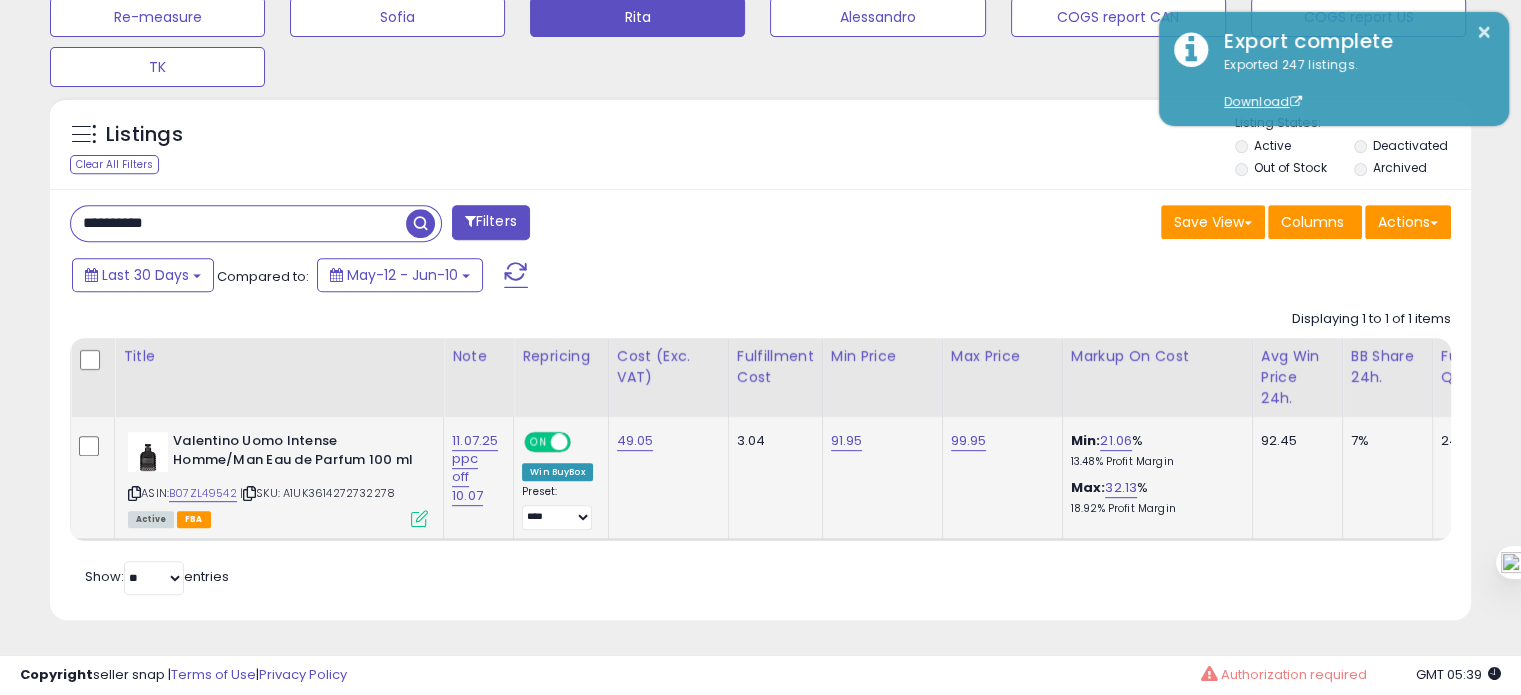 click on "**********" at bounding box center [238, 223] 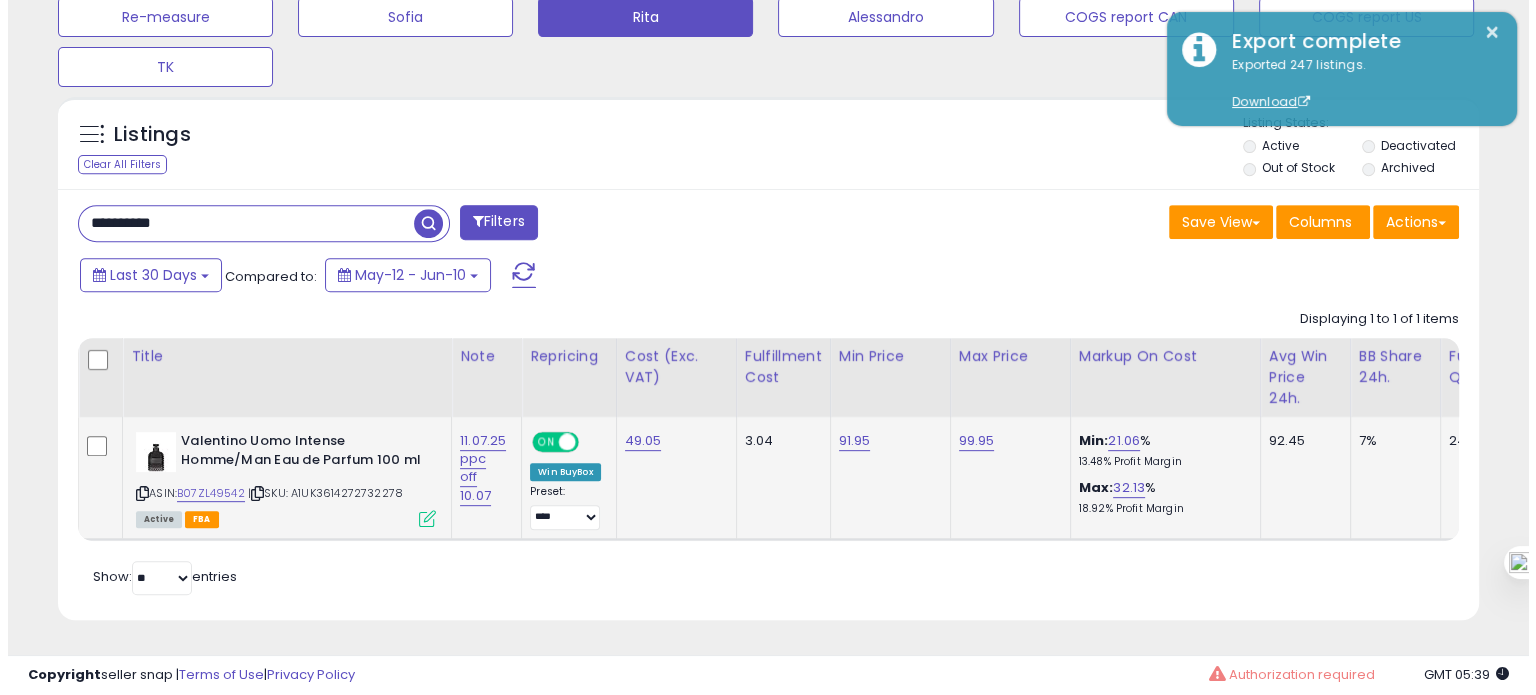 scroll, scrollTop: 674, scrollLeft: 0, axis: vertical 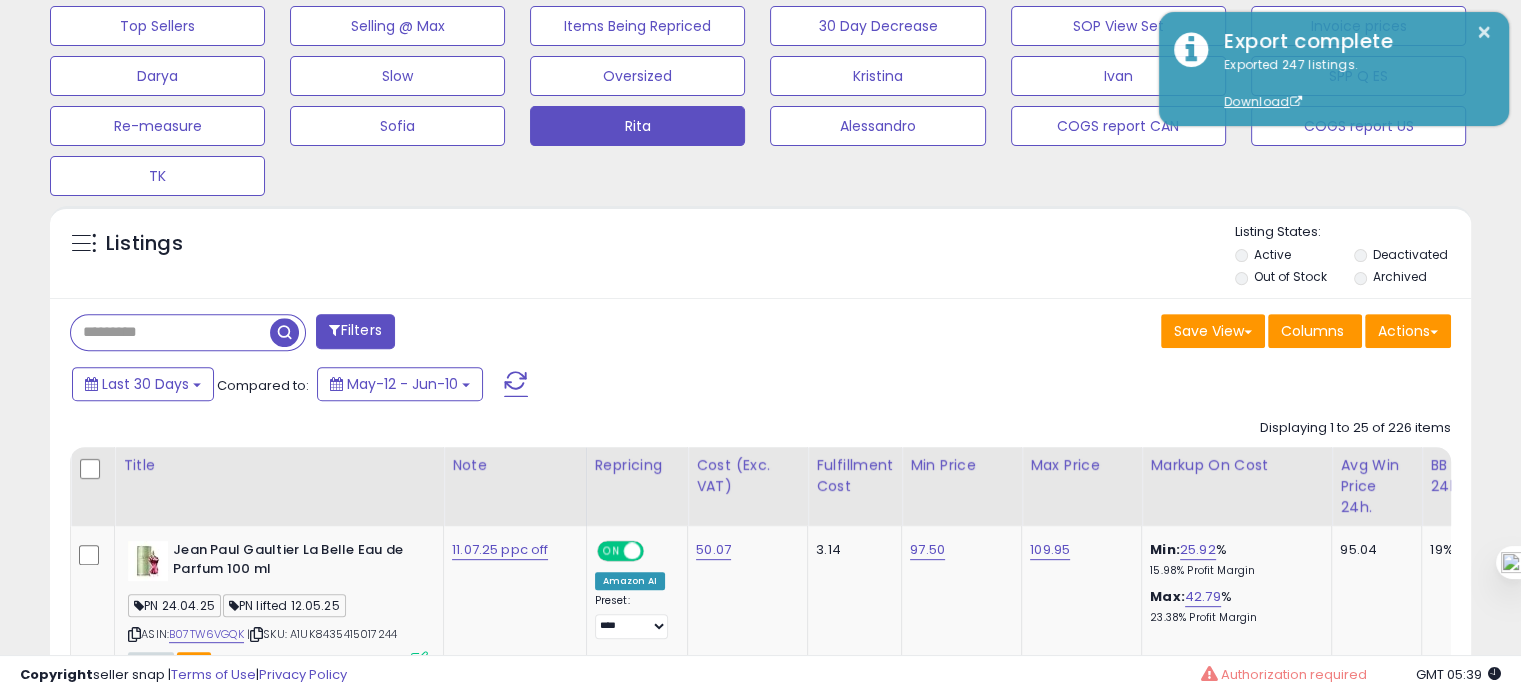 click at bounding box center [170, 332] 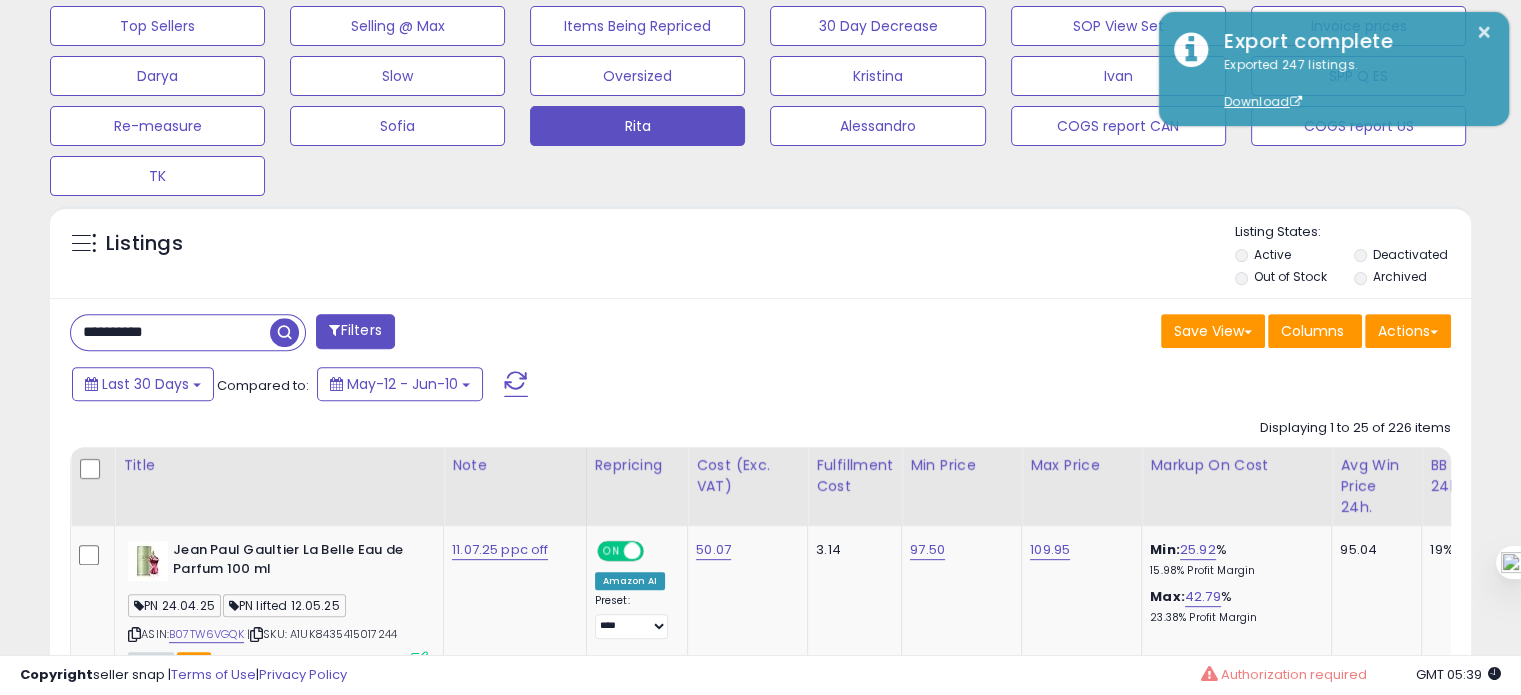 scroll, scrollTop: 999589, scrollLeft: 999176, axis: both 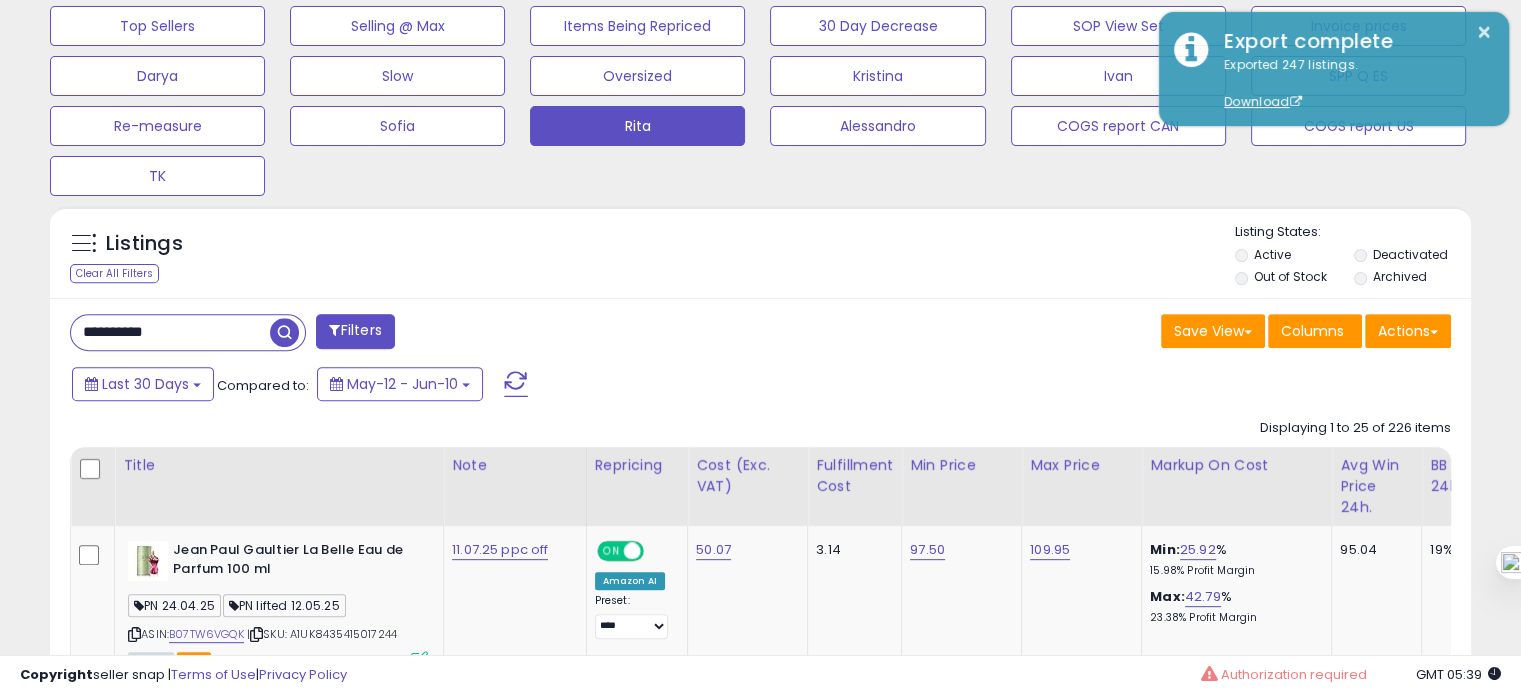 type on "**********" 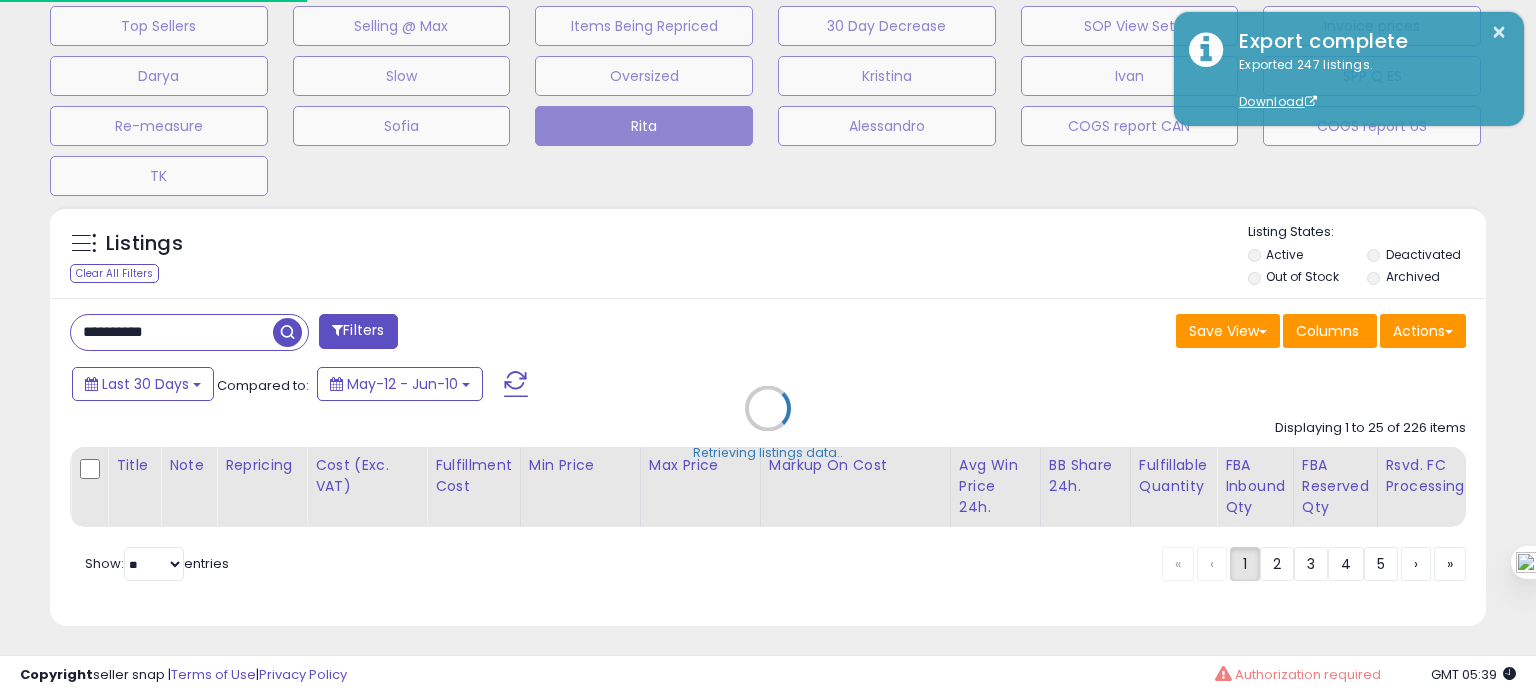 scroll, scrollTop: 999589, scrollLeft: 999168, axis: both 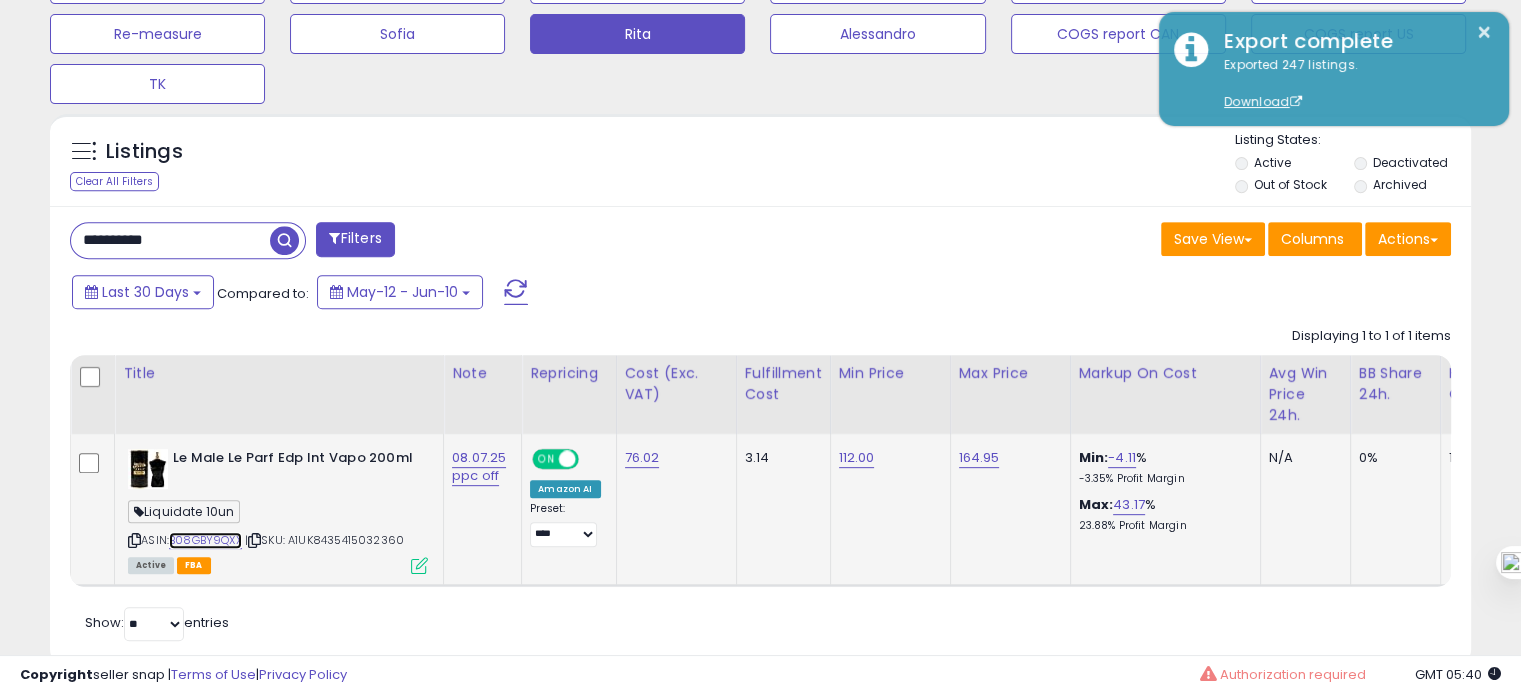 click on "B08GBY9QXX" at bounding box center (205, 540) 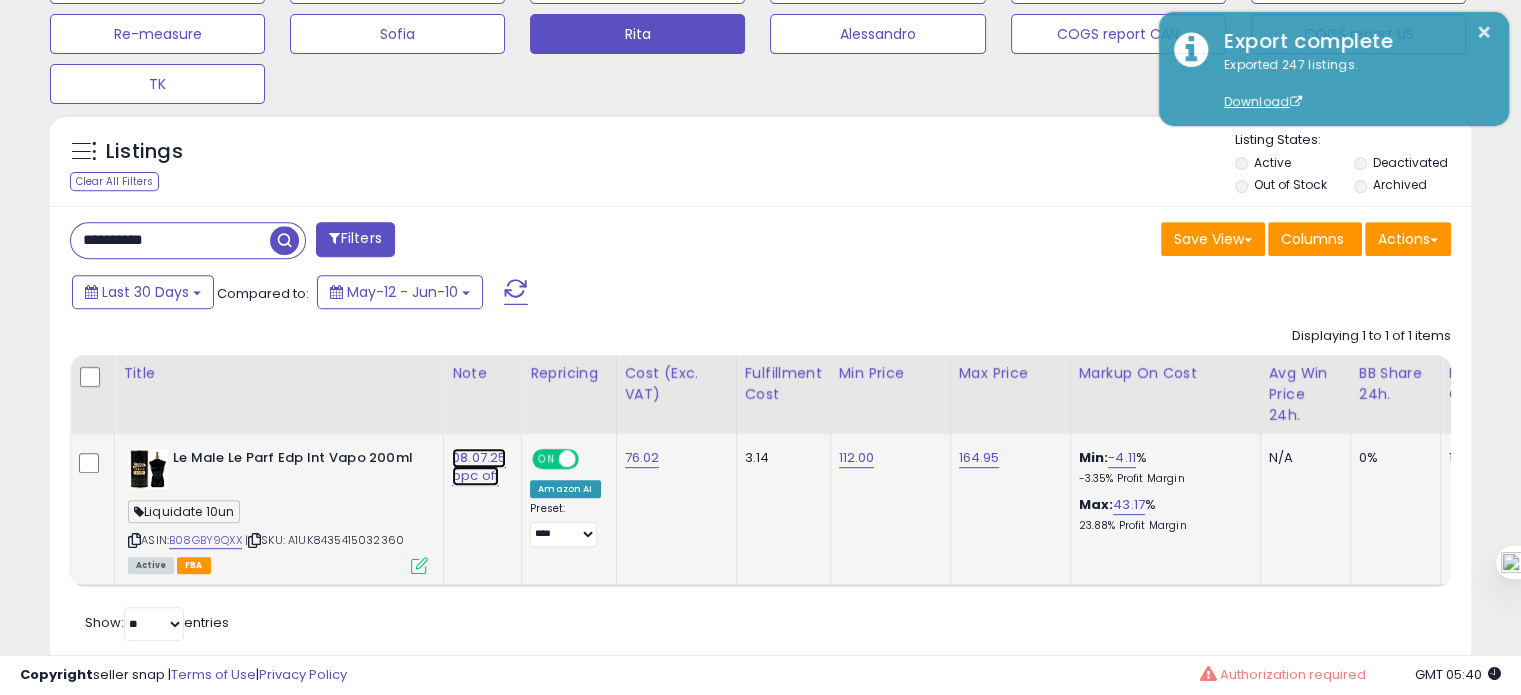 click on "08.07.25 ppc off" at bounding box center (479, 467) 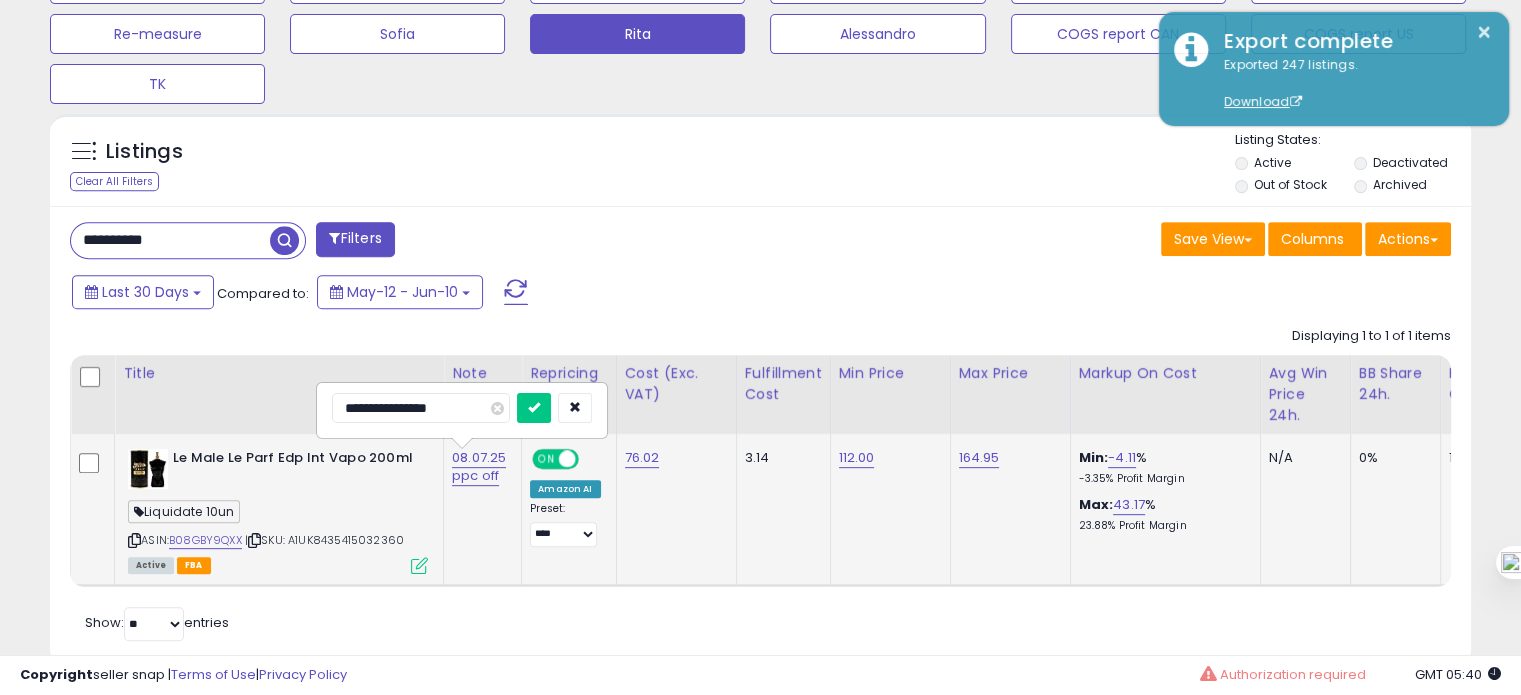 drag, startPoint x: 357, startPoint y: 414, endPoint x: 344, endPoint y: 412, distance: 13.152946 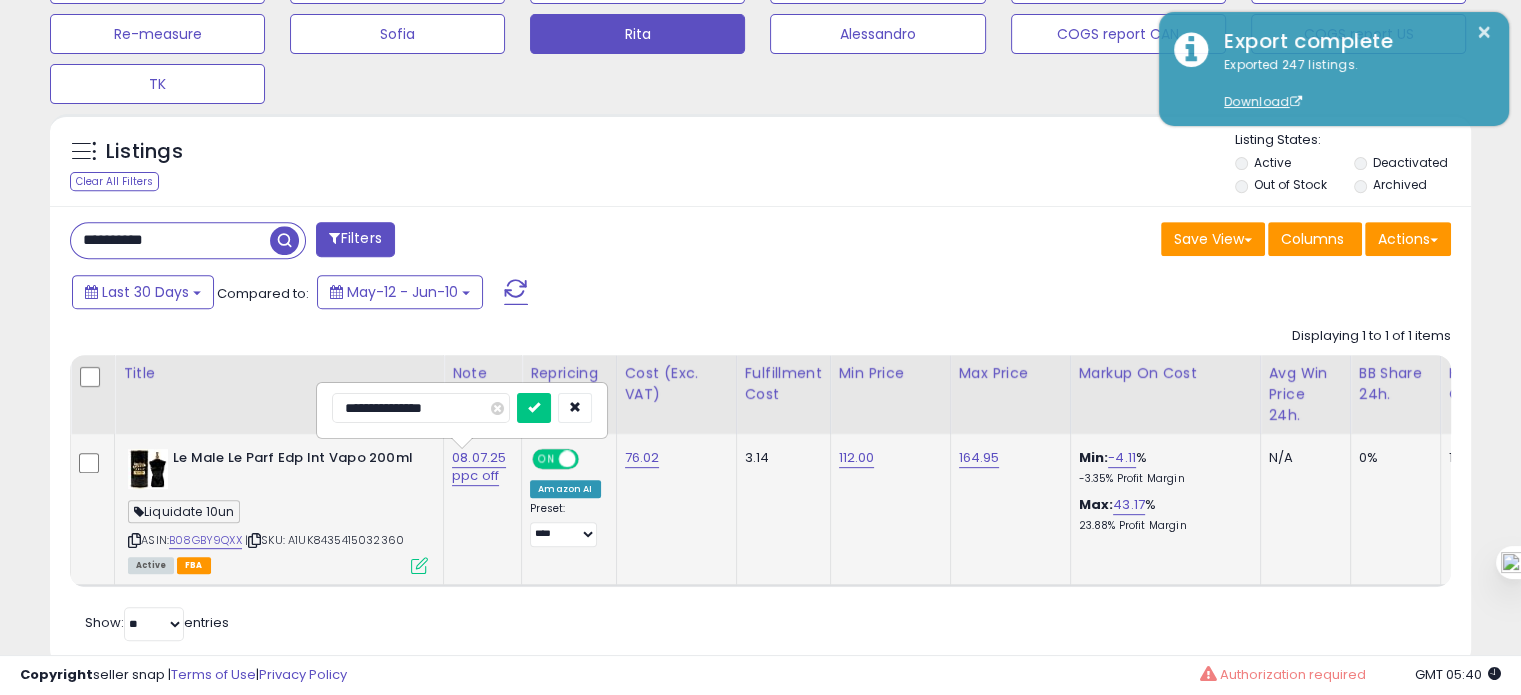 type on "**********" 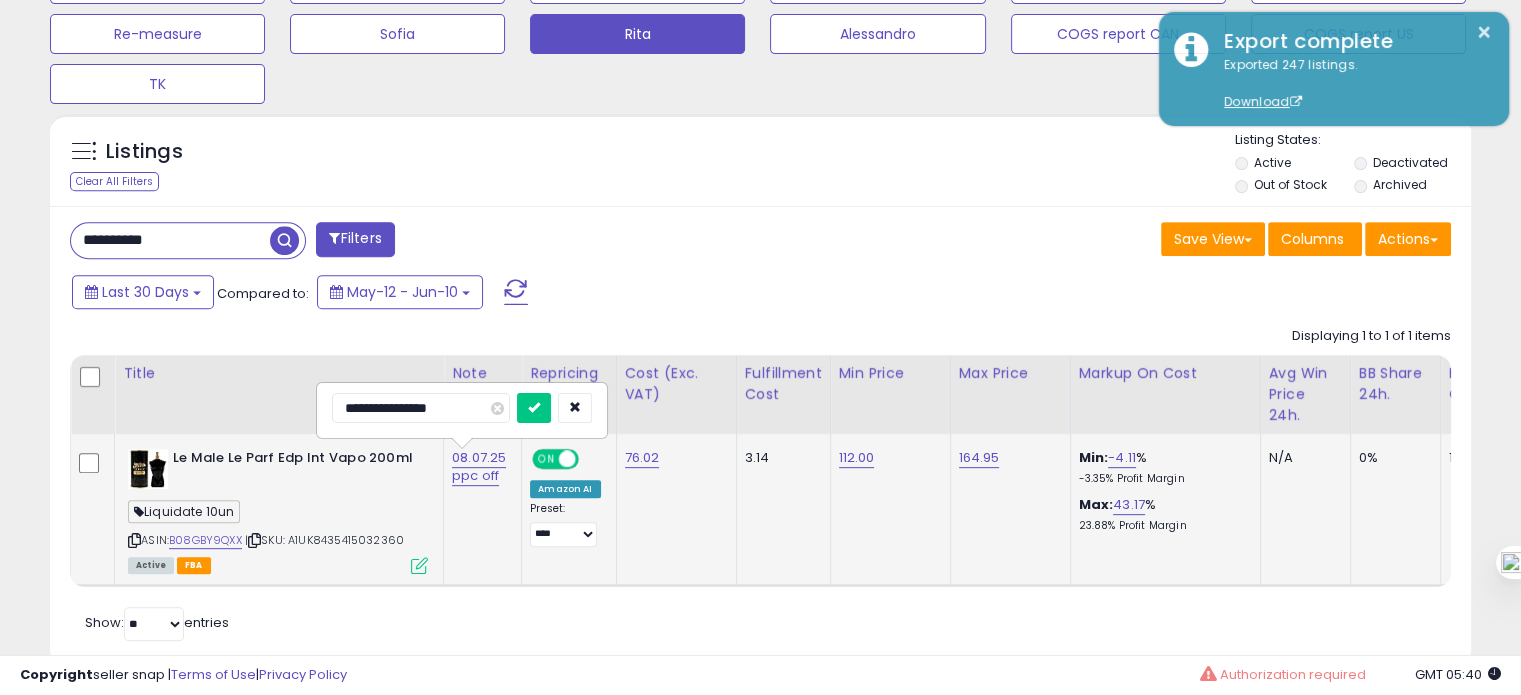click at bounding box center [534, 408] 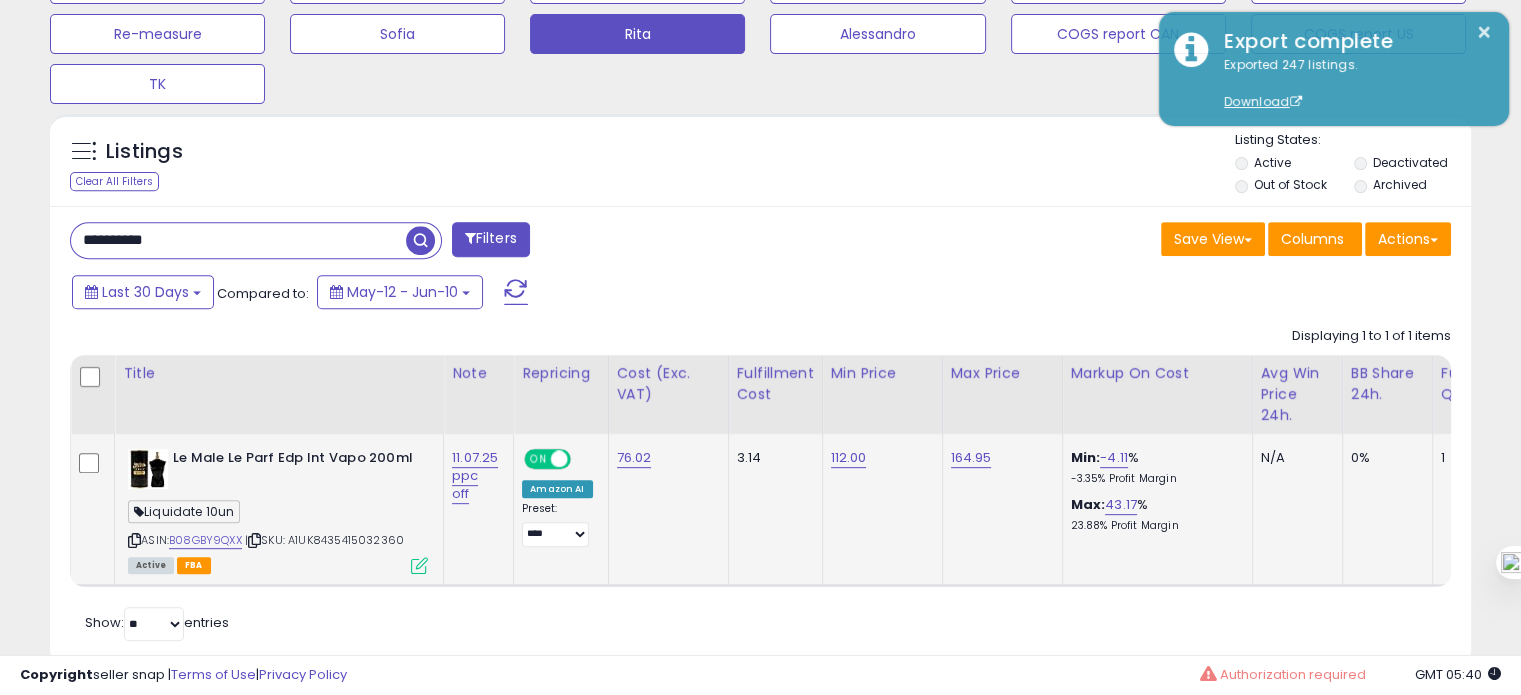 click on "**********" at bounding box center (238, 240) 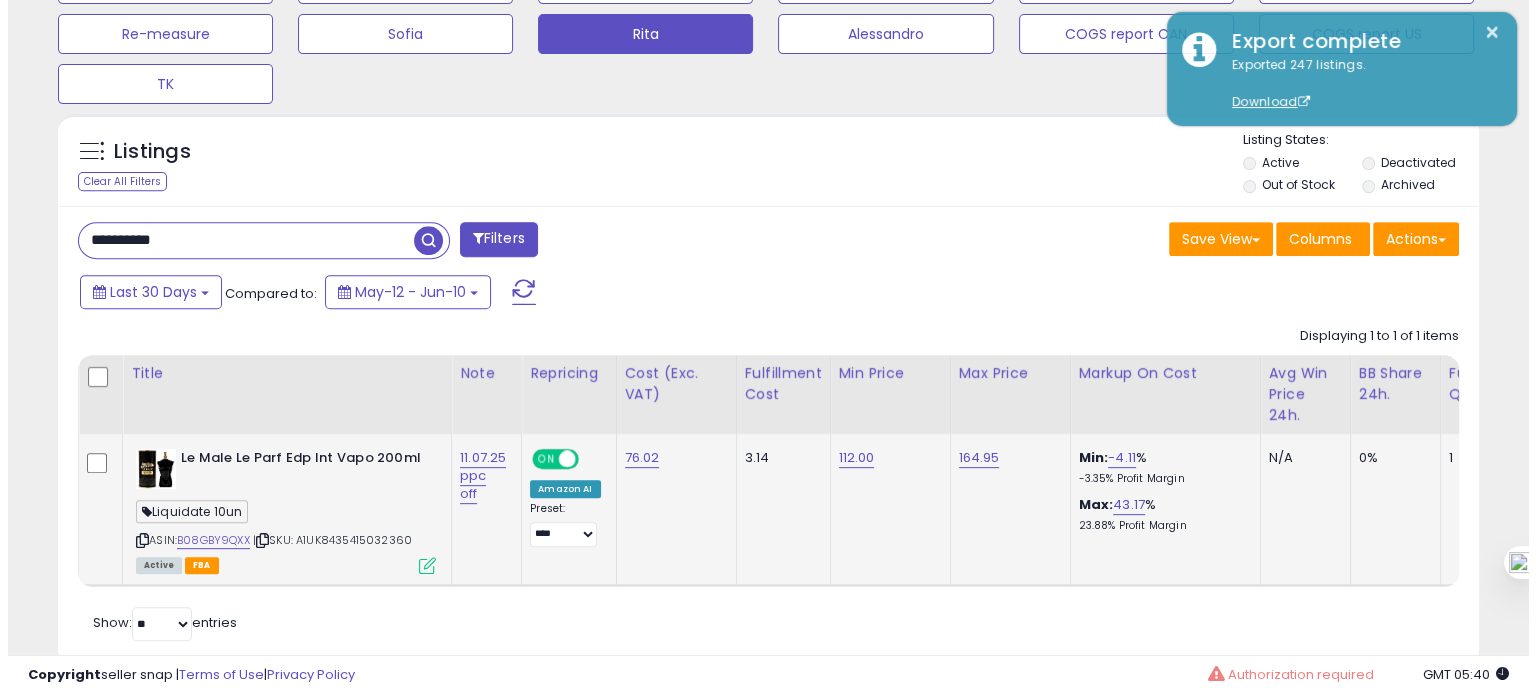 scroll, scrollTop: 674, scrollLeft: 0, axis: vertical 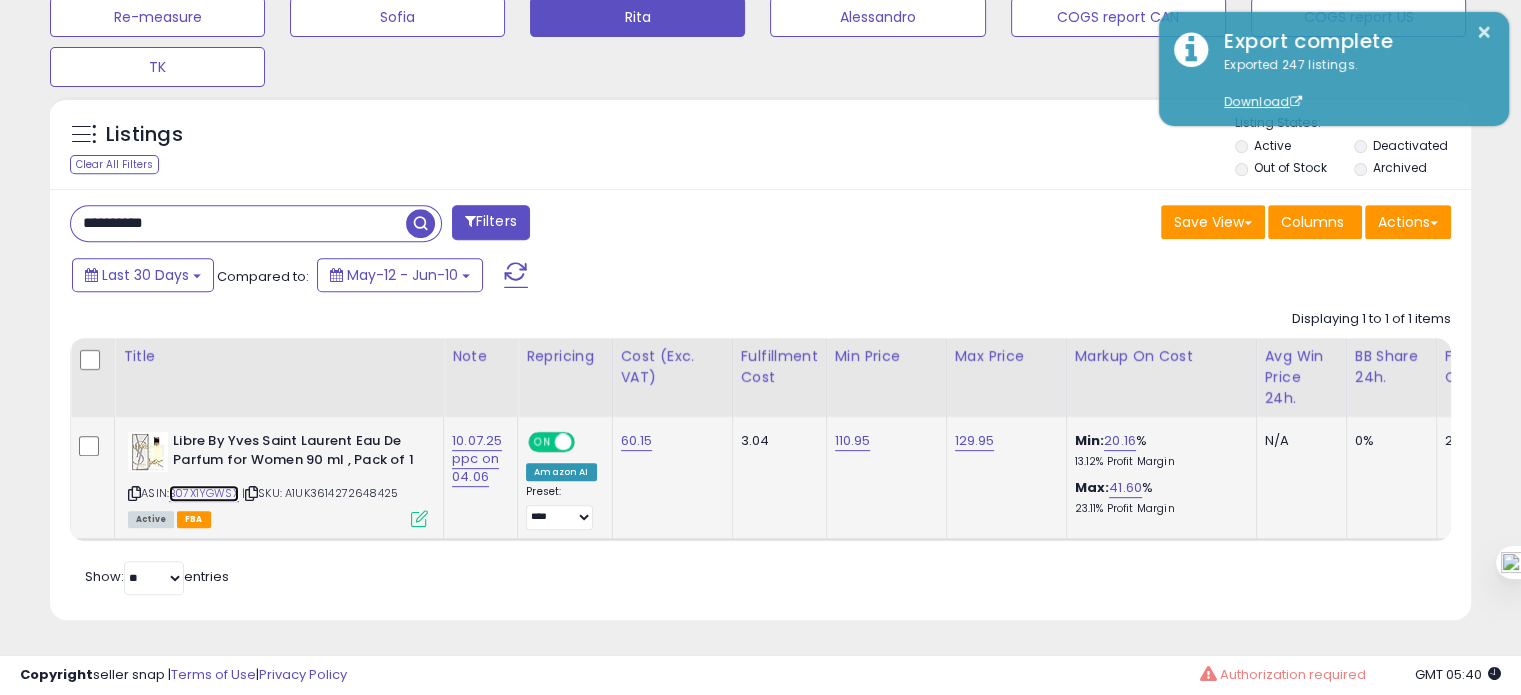 click on "B07X1YGWSX" at bounding box center (204, 493) 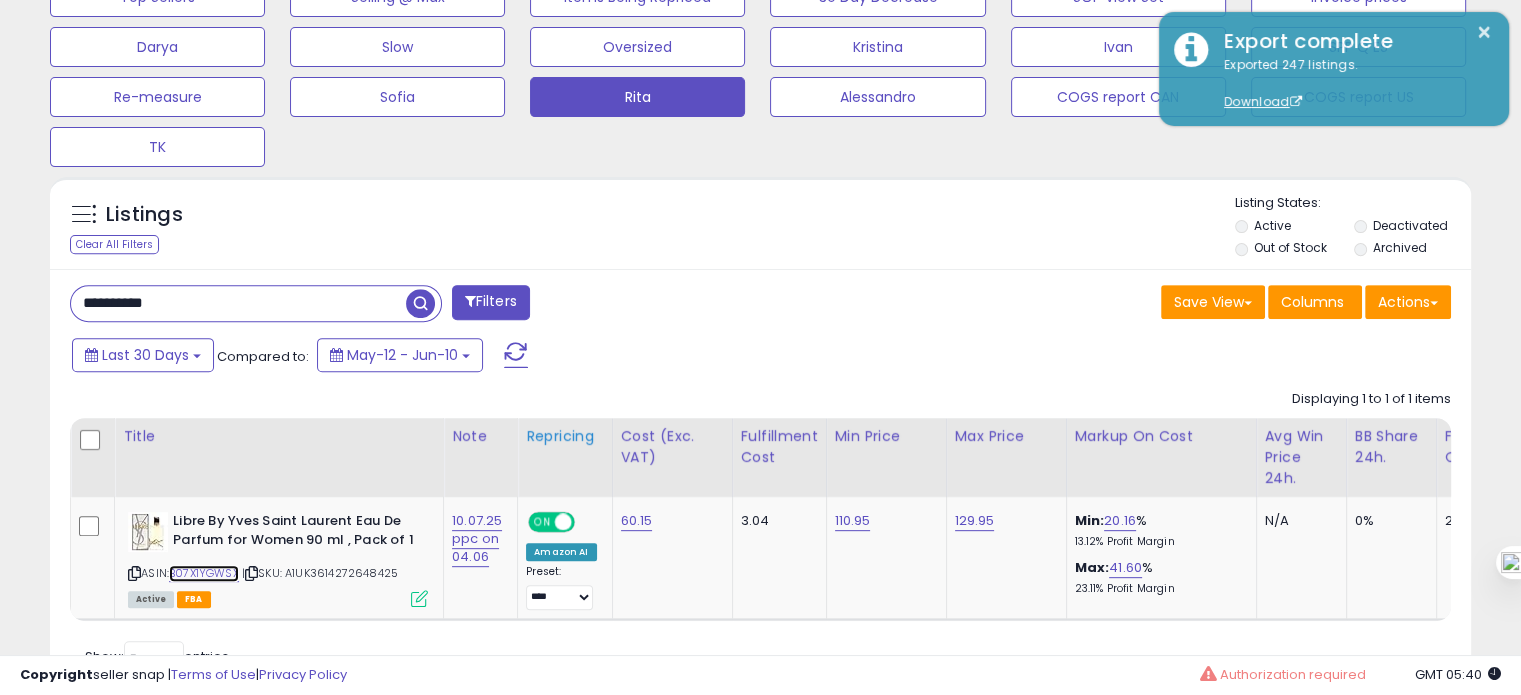 scroll, scrollTop: 711, scrollLeft: 0, axis: vertical 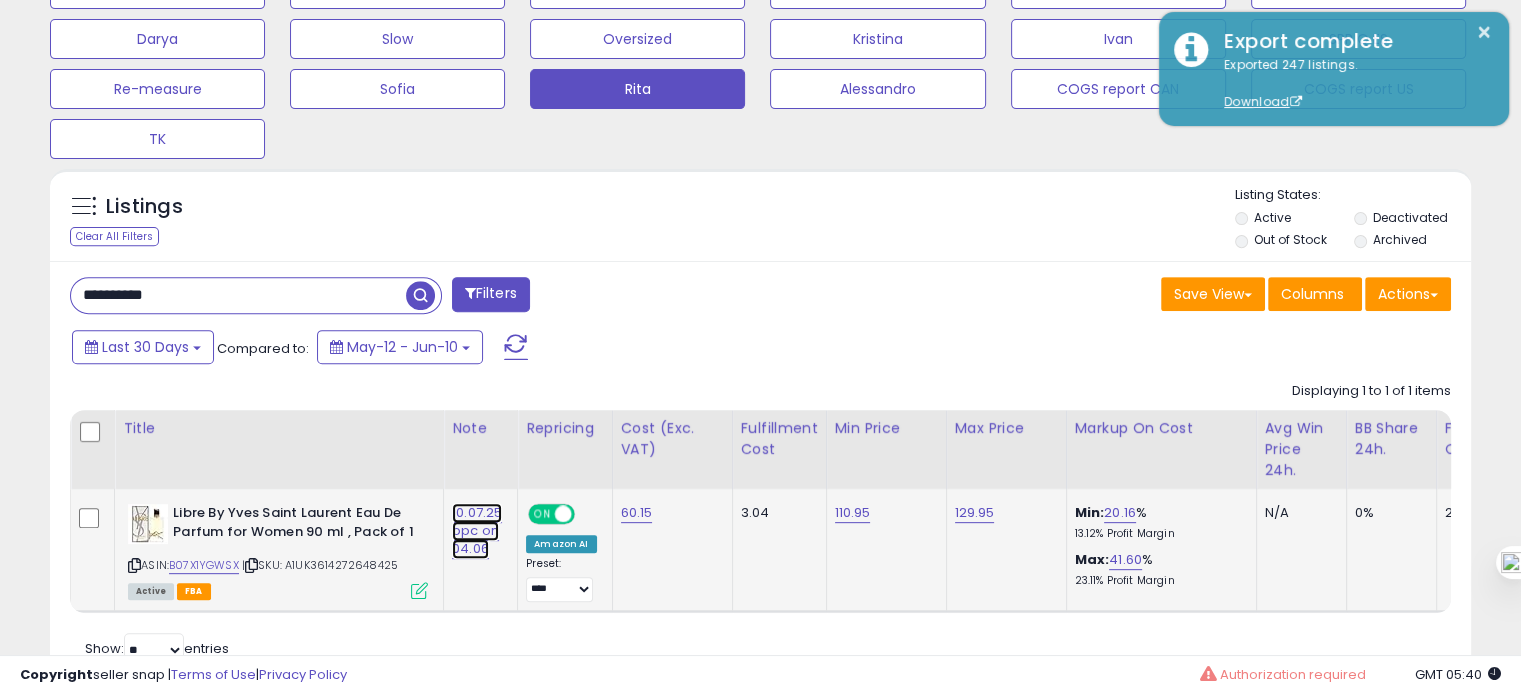 click on "10.07.25 ppc on 04.06" at bounding box center [477, 531] 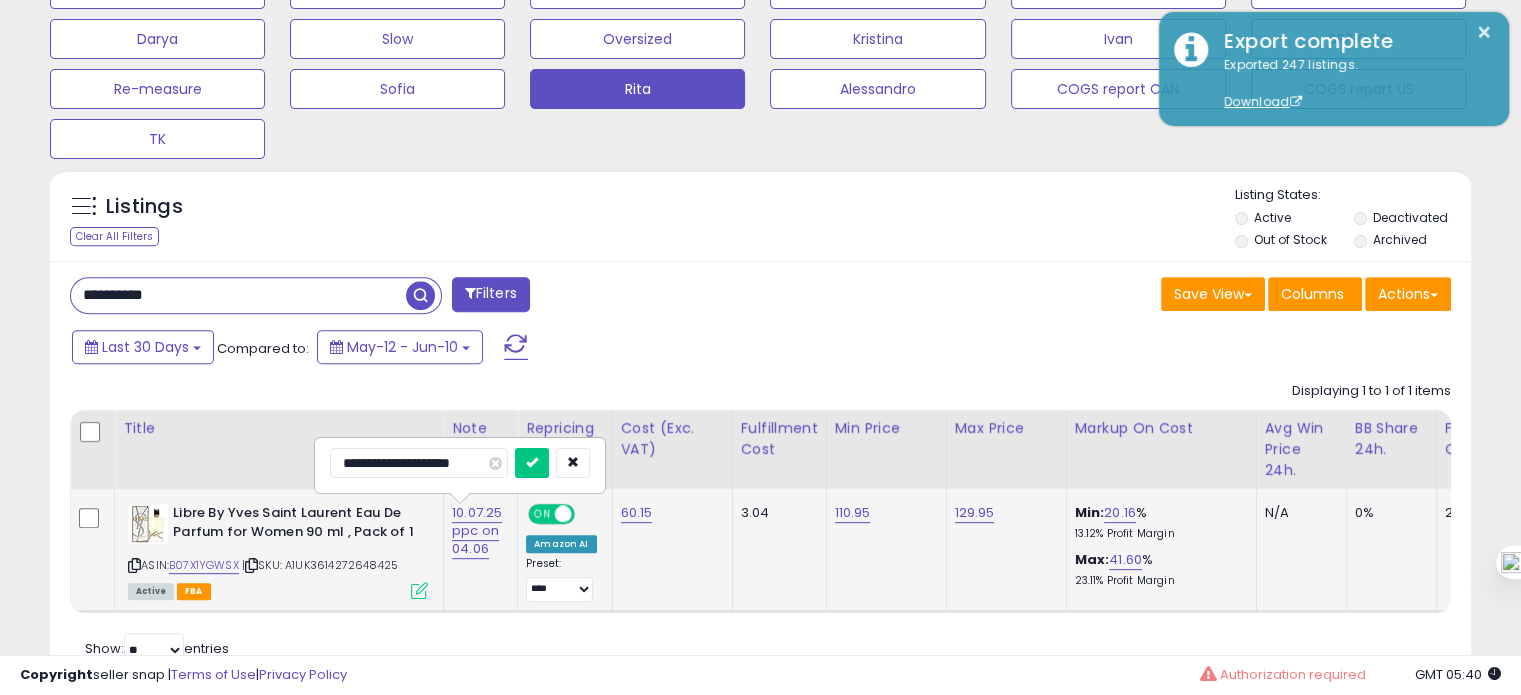 click on "**********" at bounding box center [419, 463] 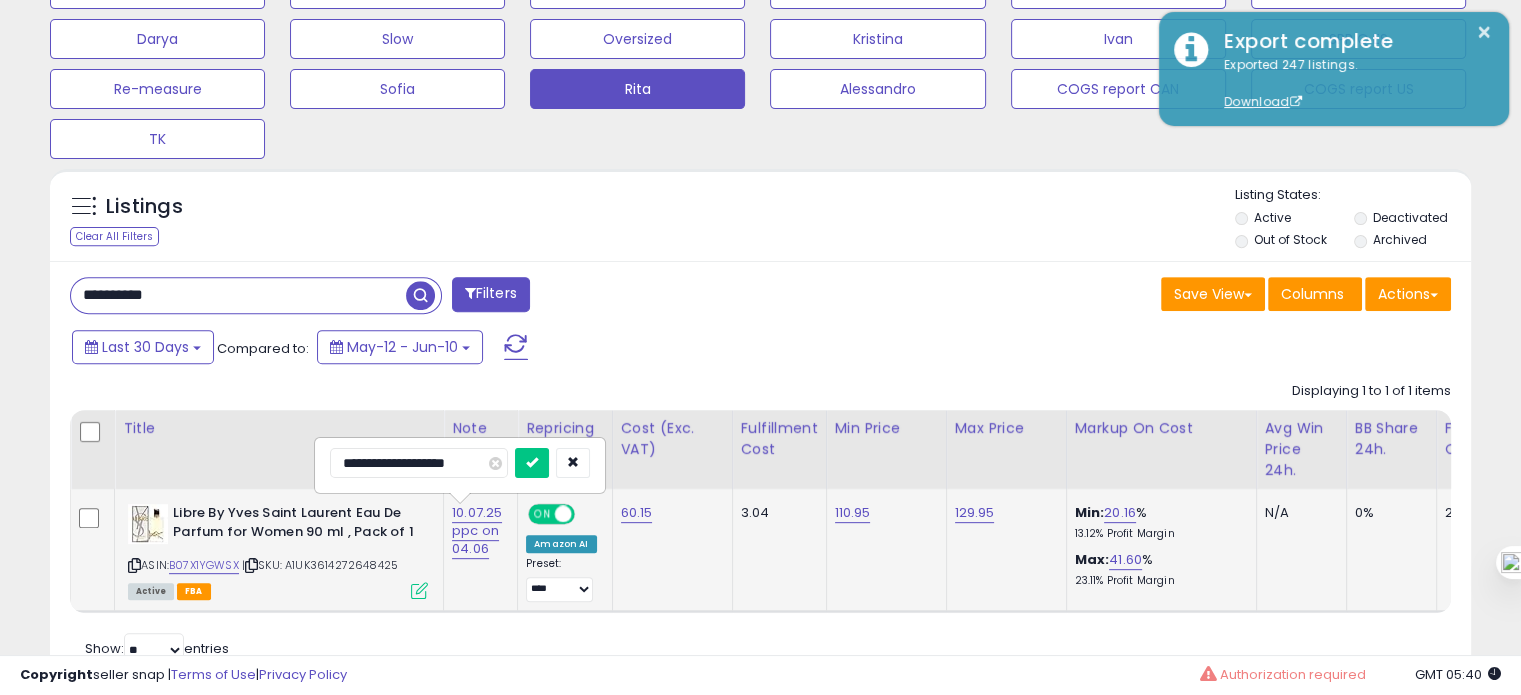 type on "**********" 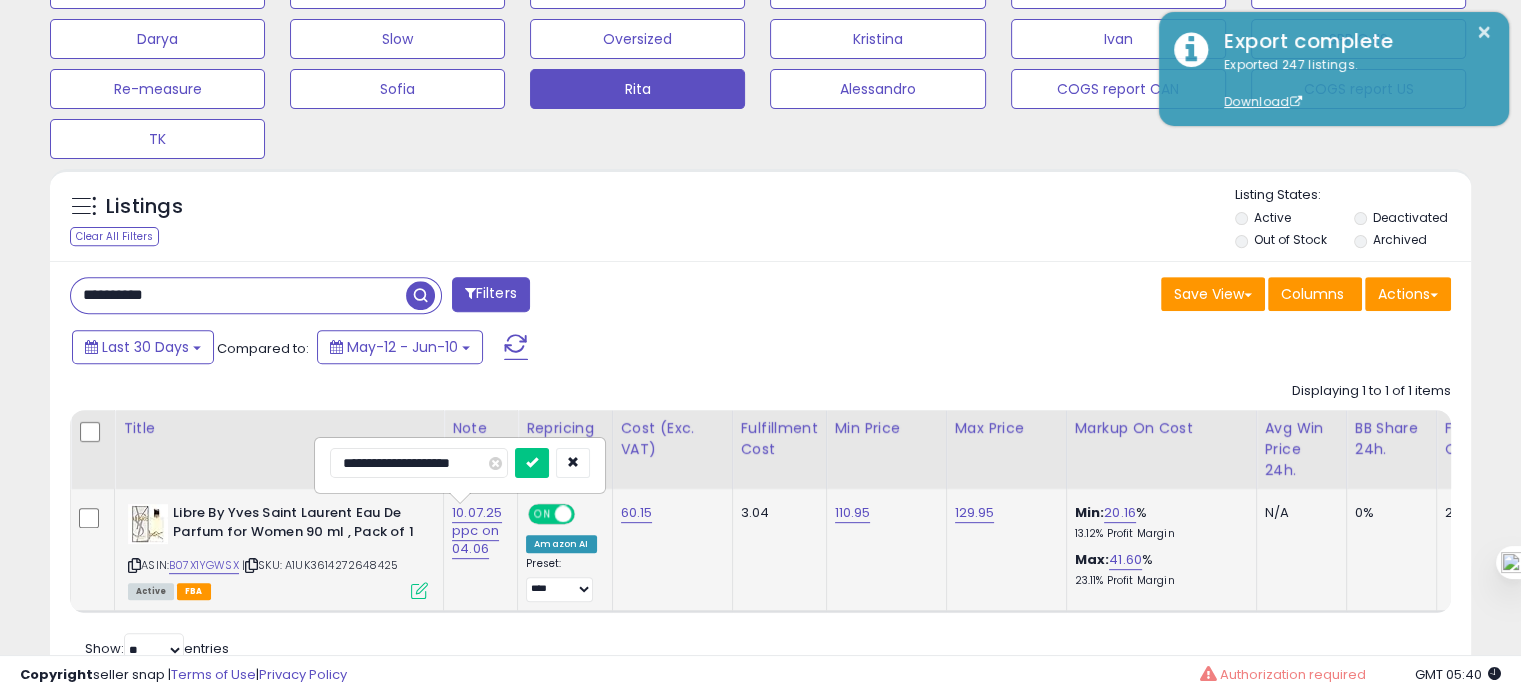 click at bounding box center [532, 463] 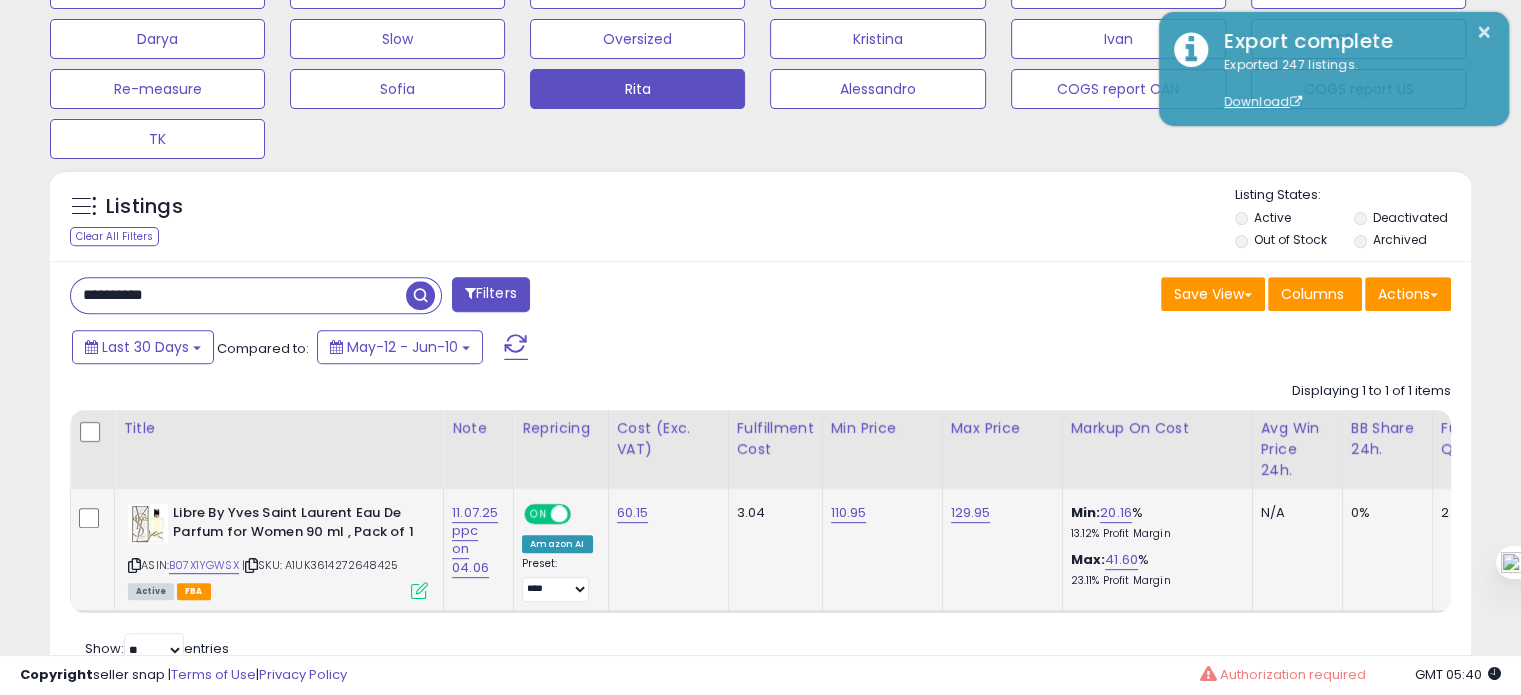 click on "**********" at bounding box center (238, 295) 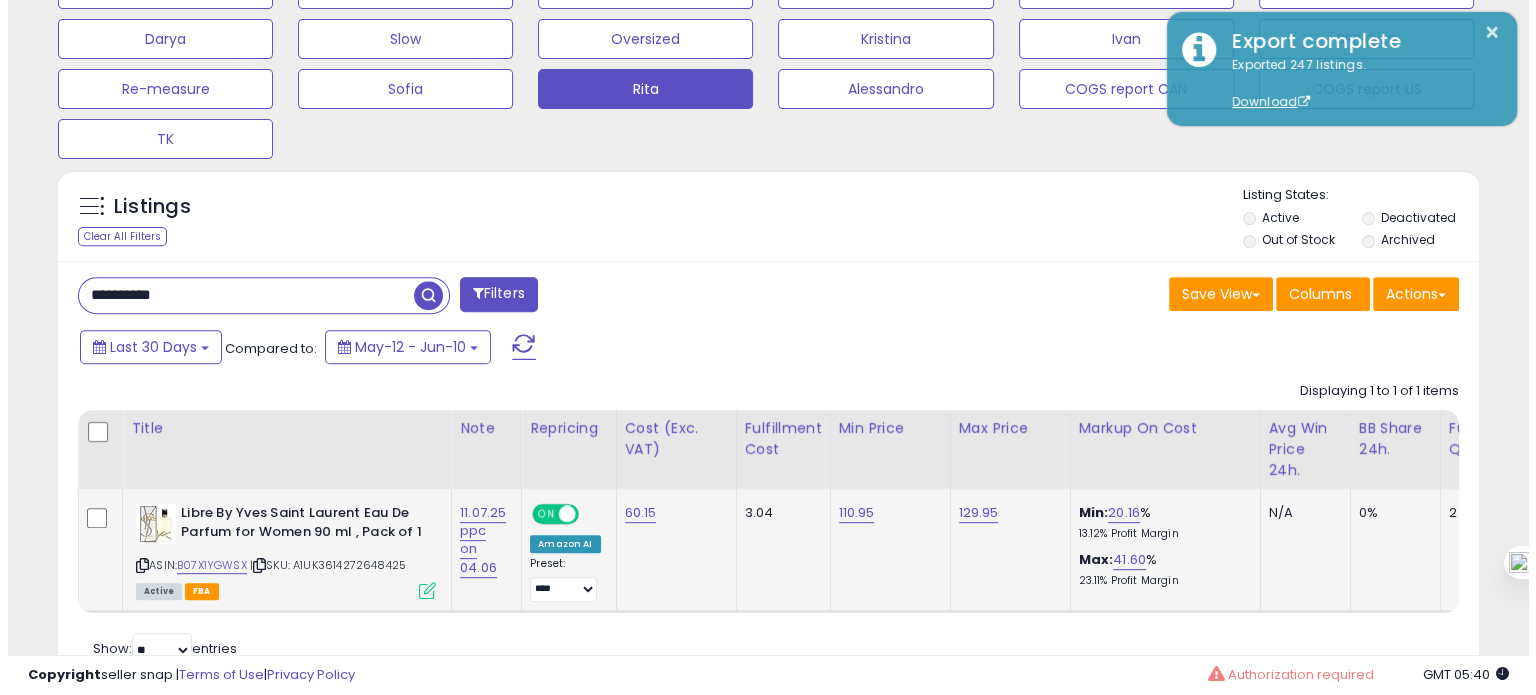 scroll, scrollTop: 674, scrollLeft: 0, axis: vertical 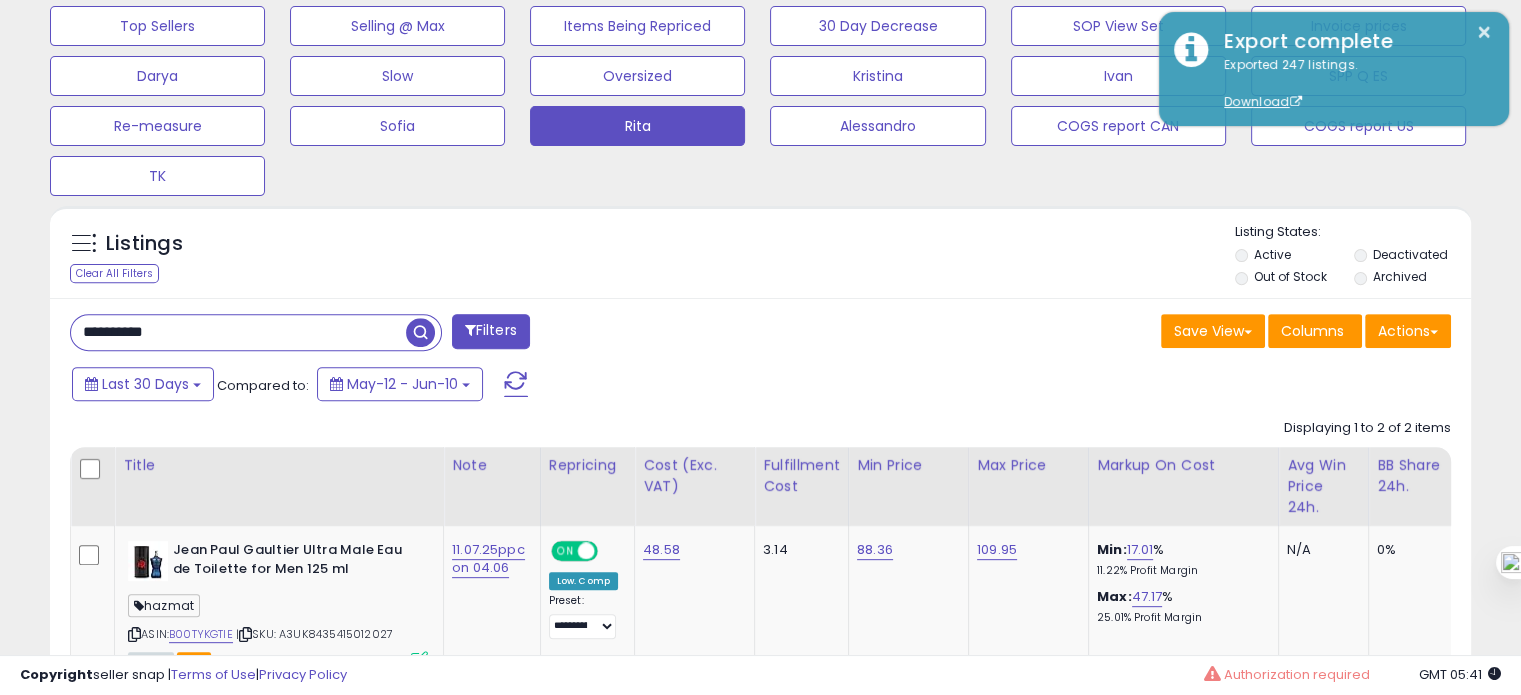 click on "**********" at bounding box center [238, 332] 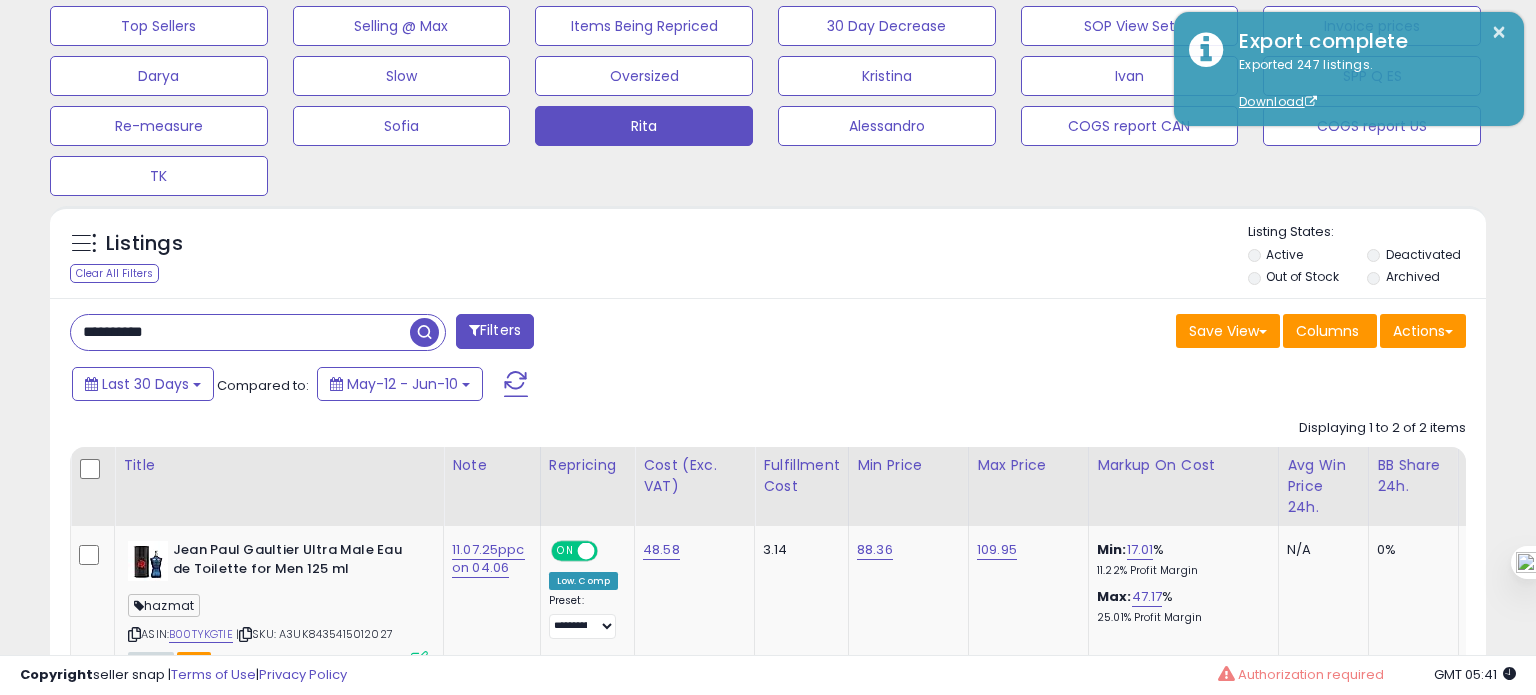 scroll, scrollTop: 999589, scrollLeft: 999168, axis: both 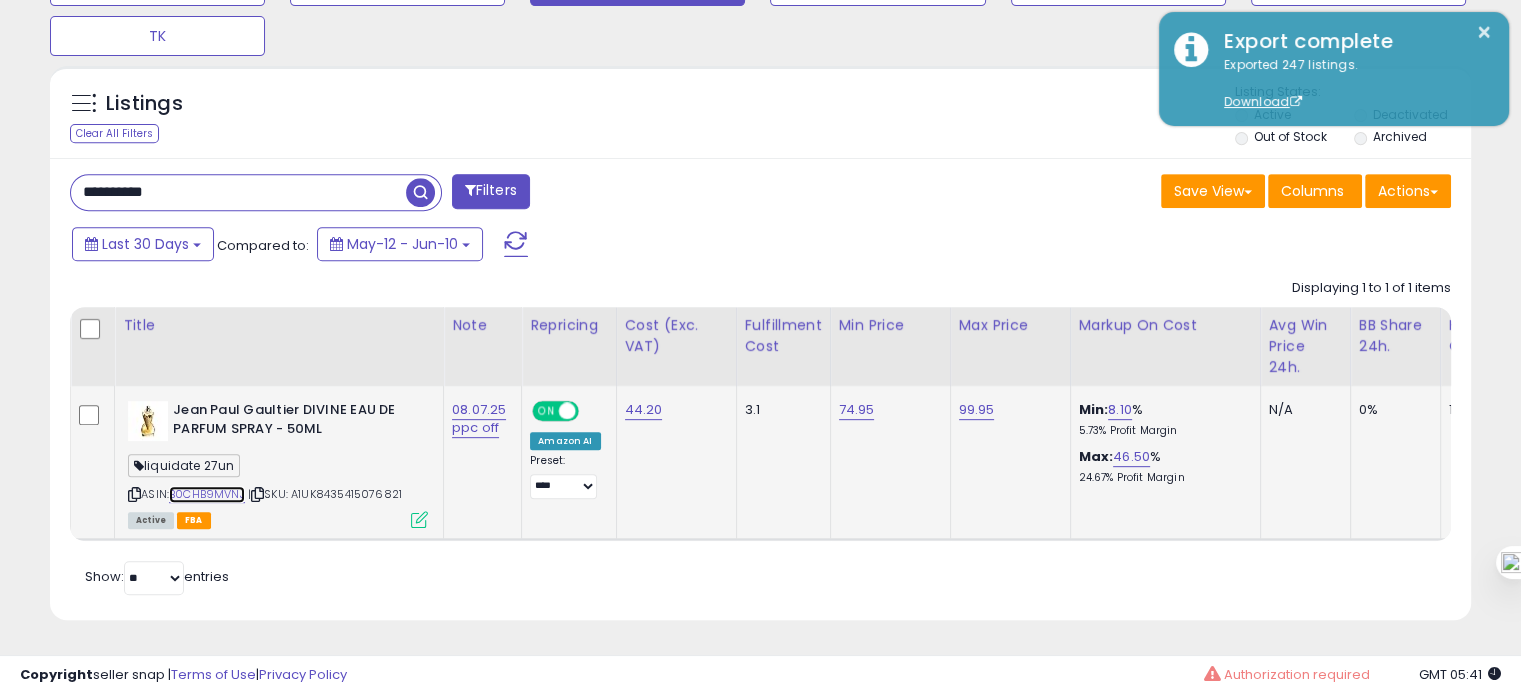 click on "B0CHB9MVNJ" at bounding box center (207, 494) 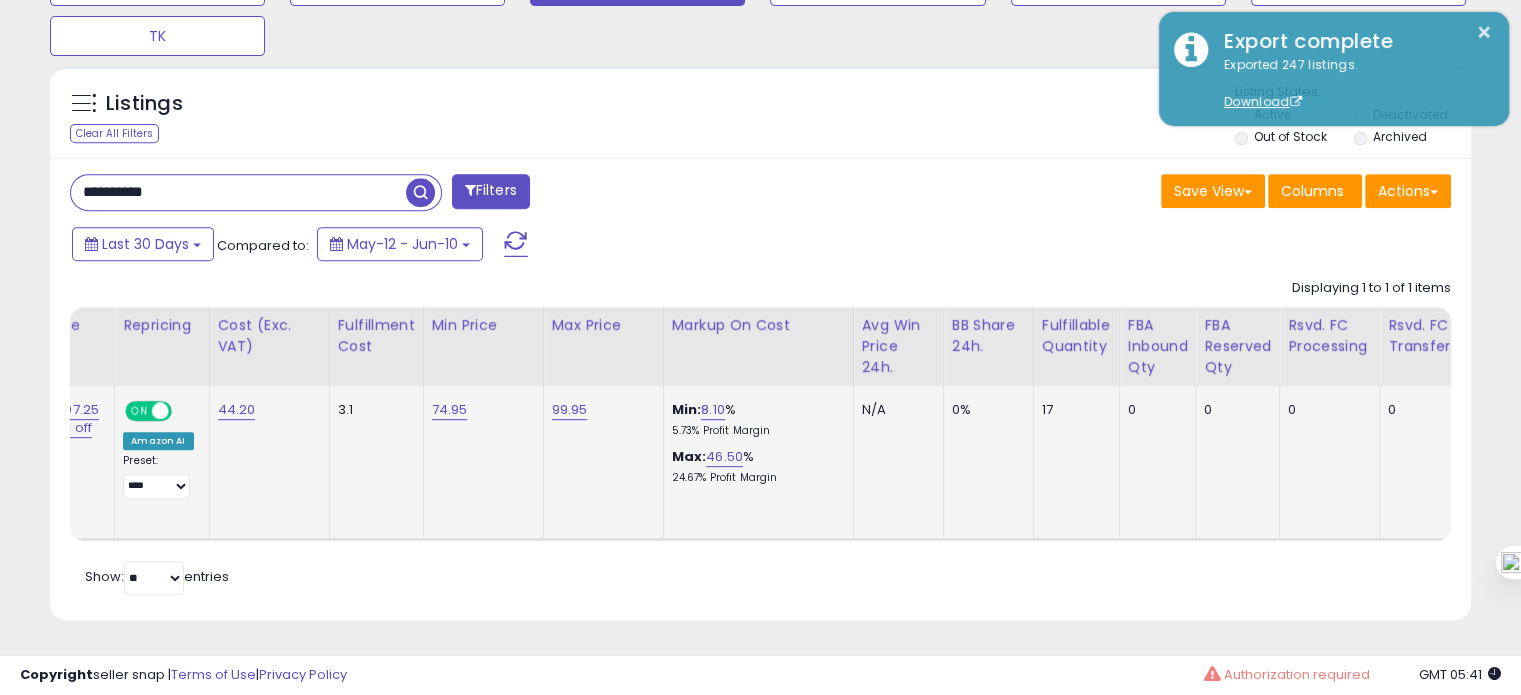 scroll, scrollTop: 0, scrollLeft: 416, axis: horizontal 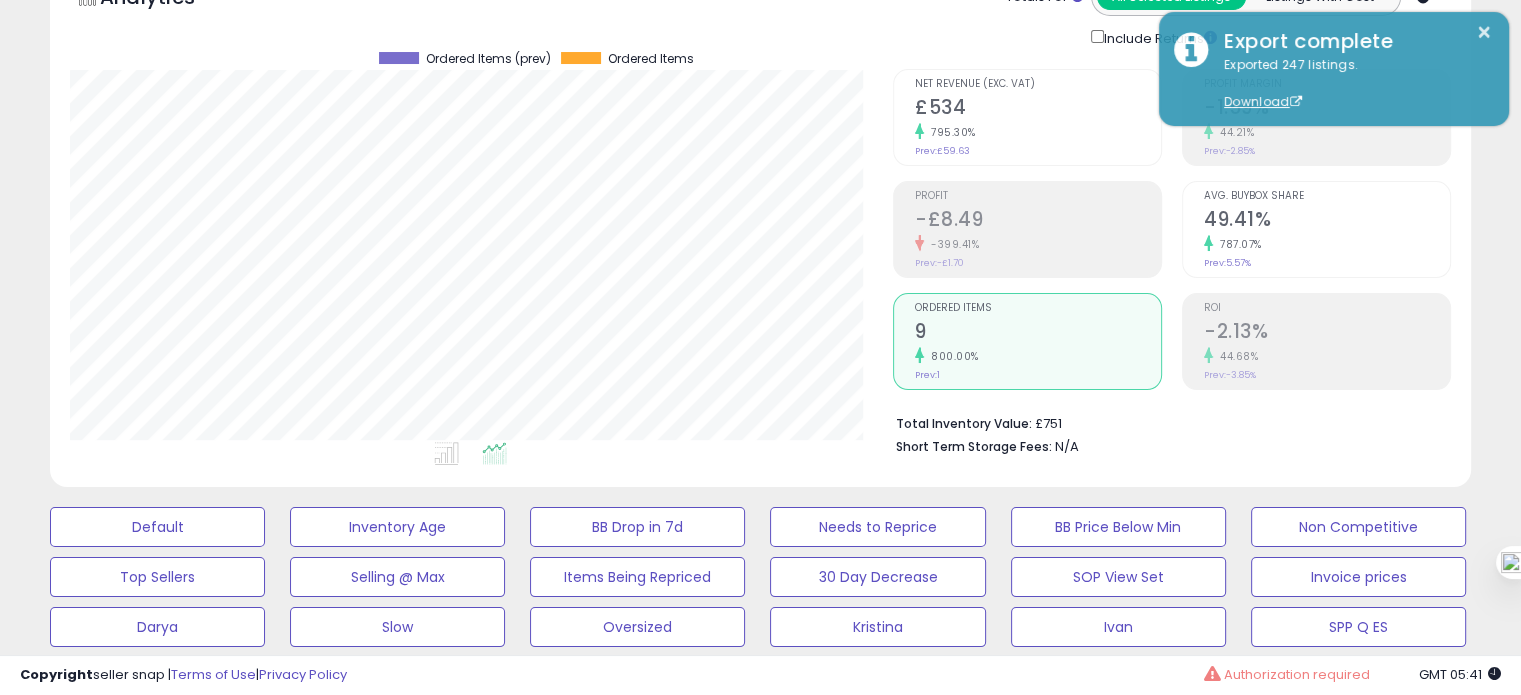 click on "ROI
-2.13%
44.68%
Prev: -3.85%" at bounding box center [1316, 341] 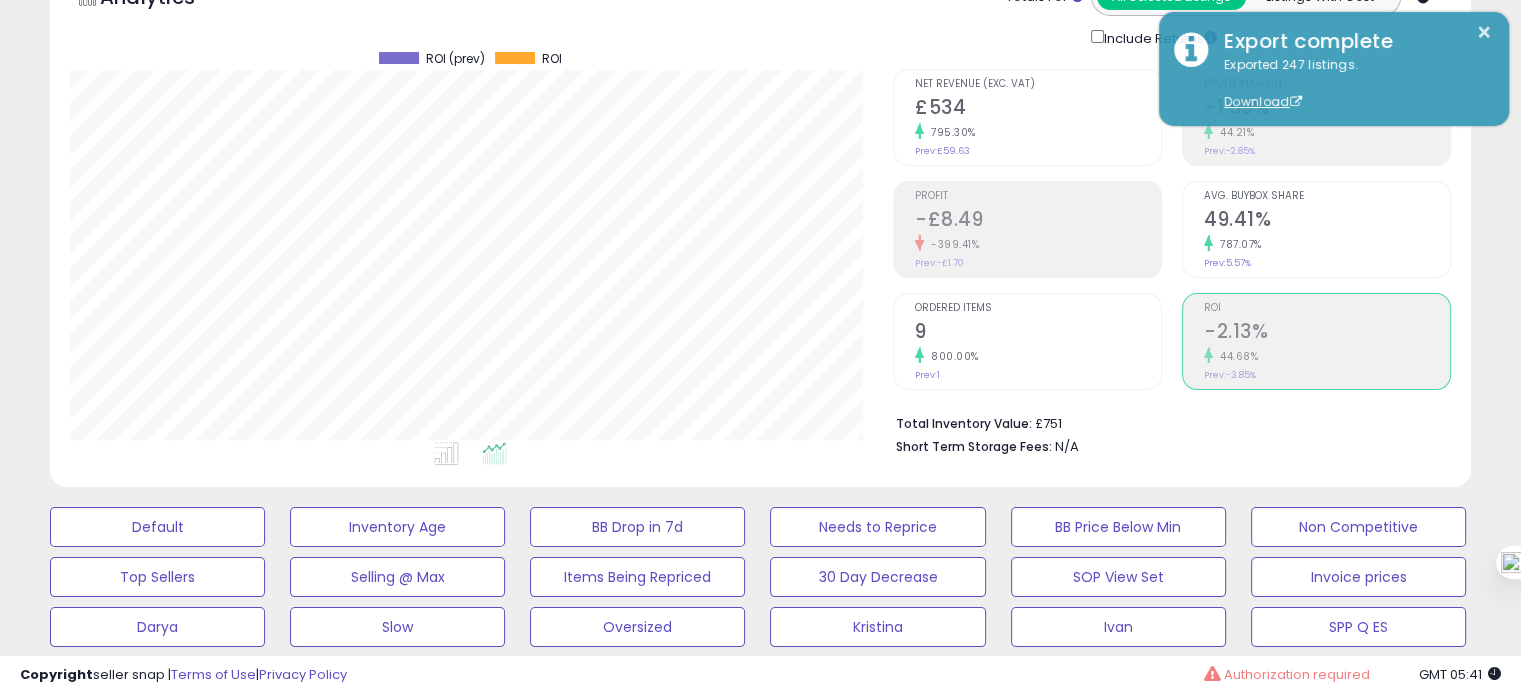 click on "9" at bounding box center [1038, 333] 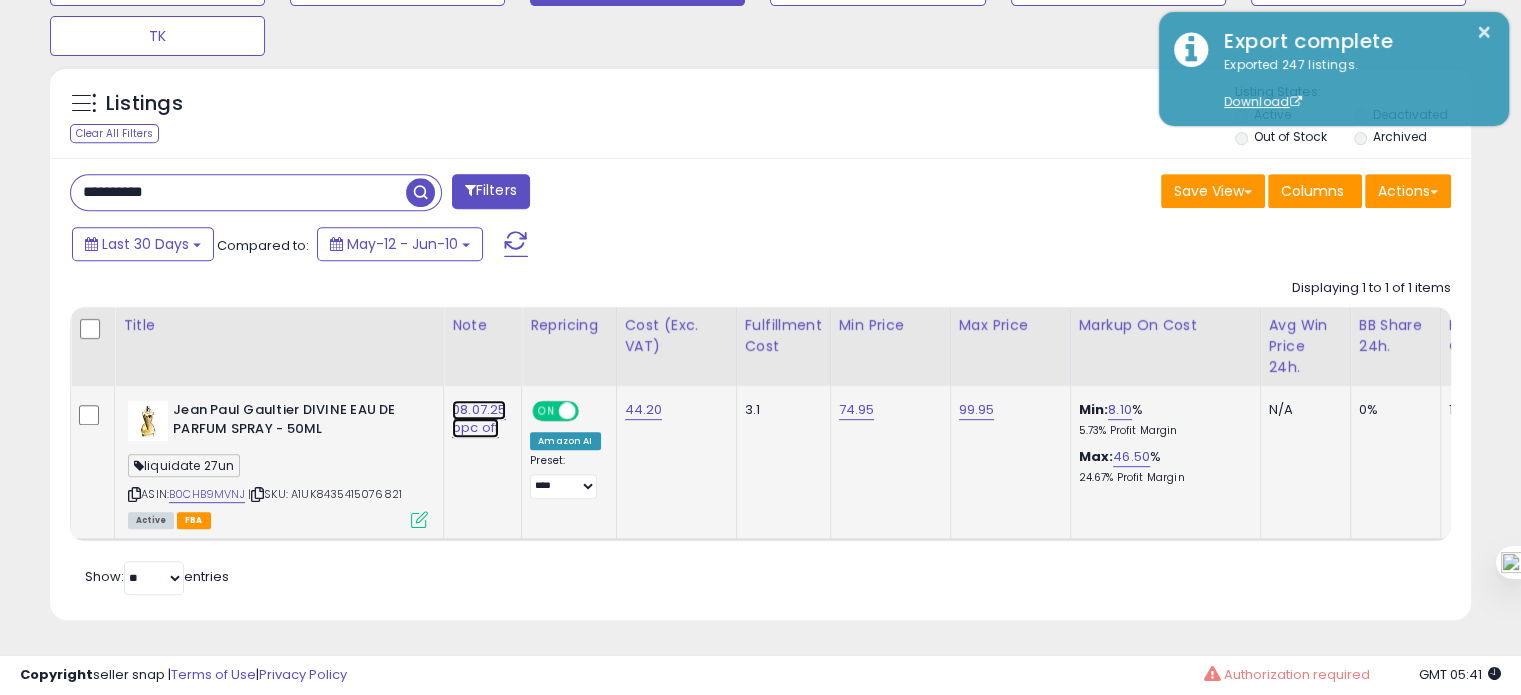 click on "08.07.25 ppc off" at bounding box center [479, 419] 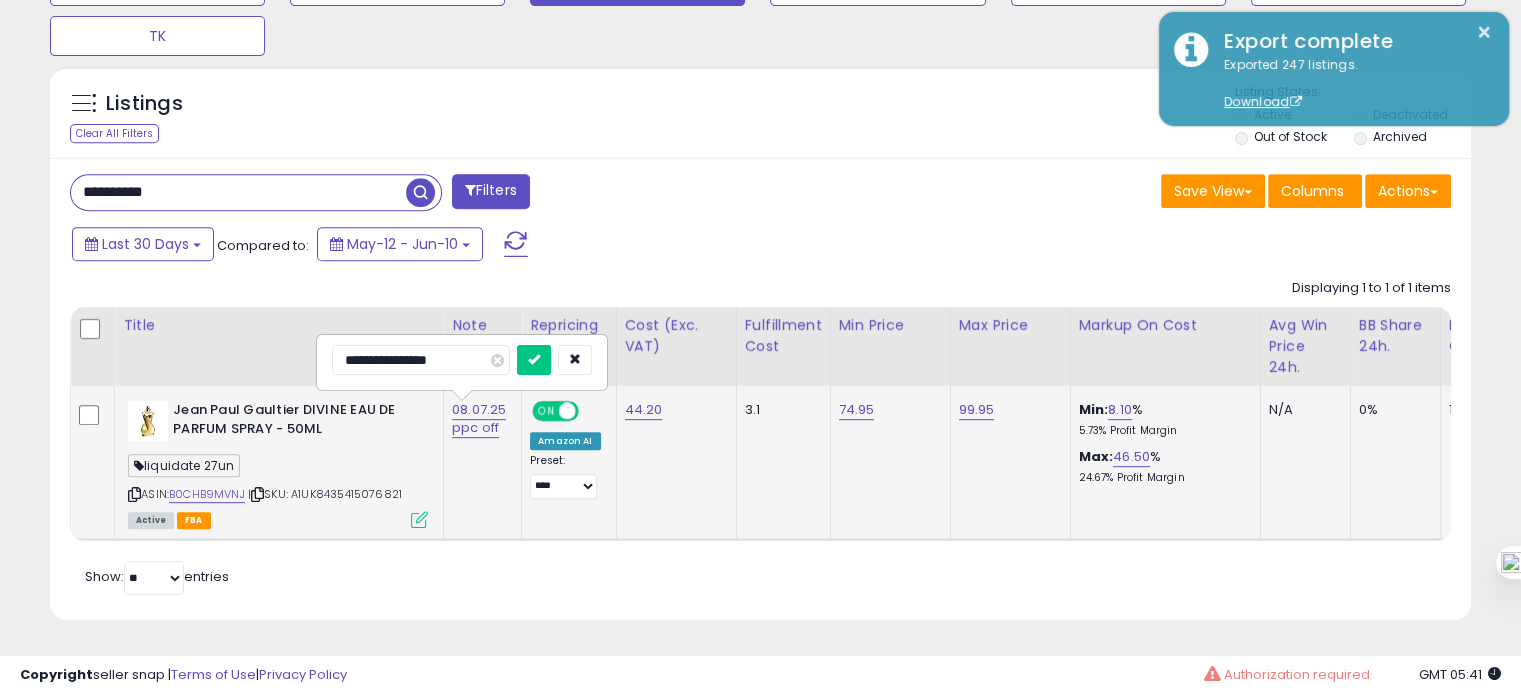 drag, startPoint x: 360, startPoint y: 345, endPoint x: 344, endPoint y: 343, distance: 16.124516 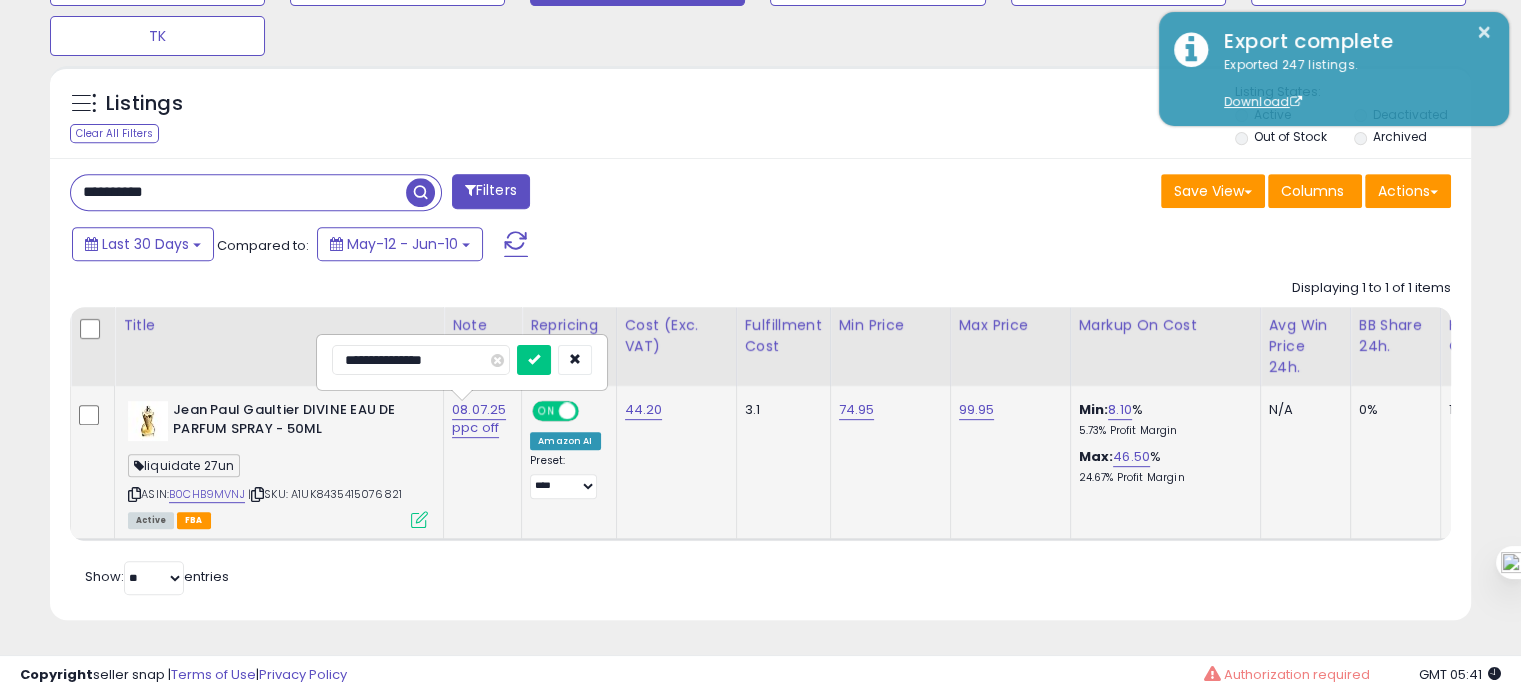 type on "**********" 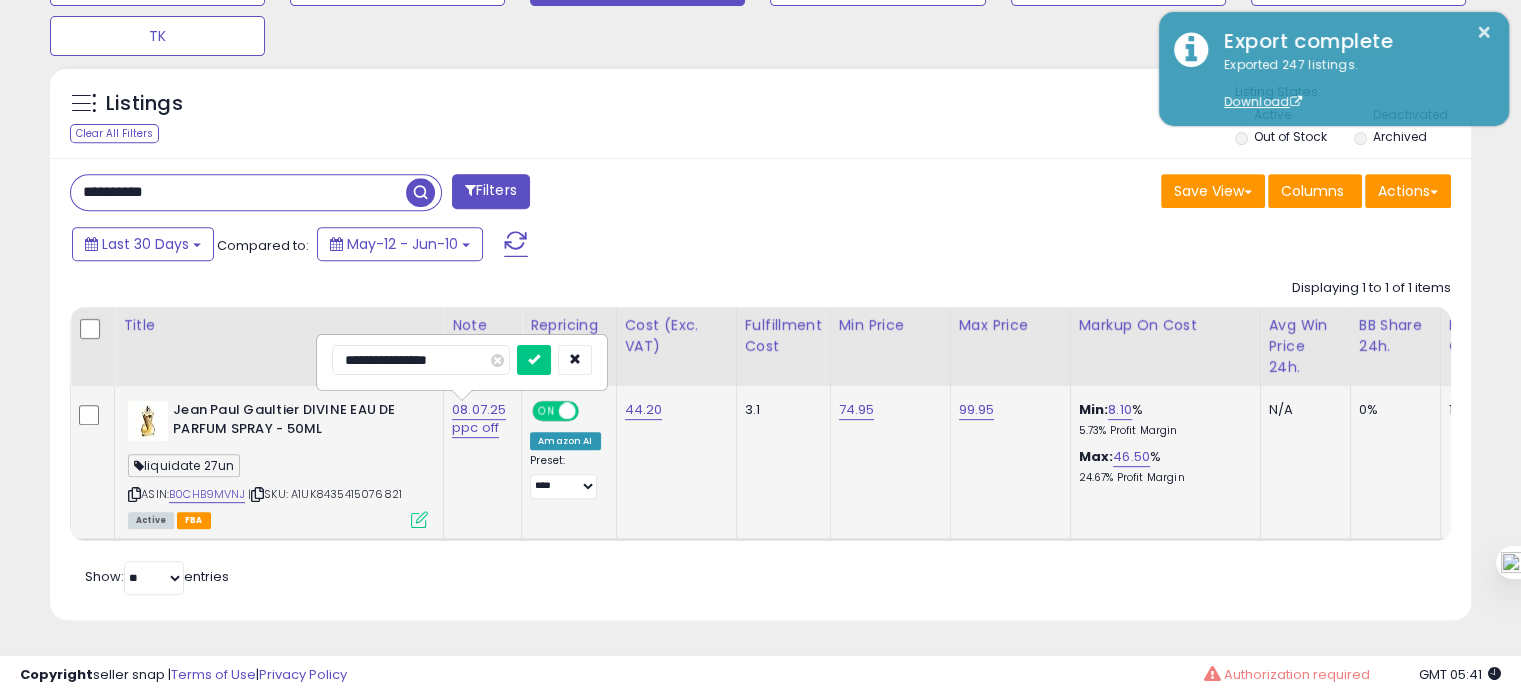 click at bounding box center [534, 360] 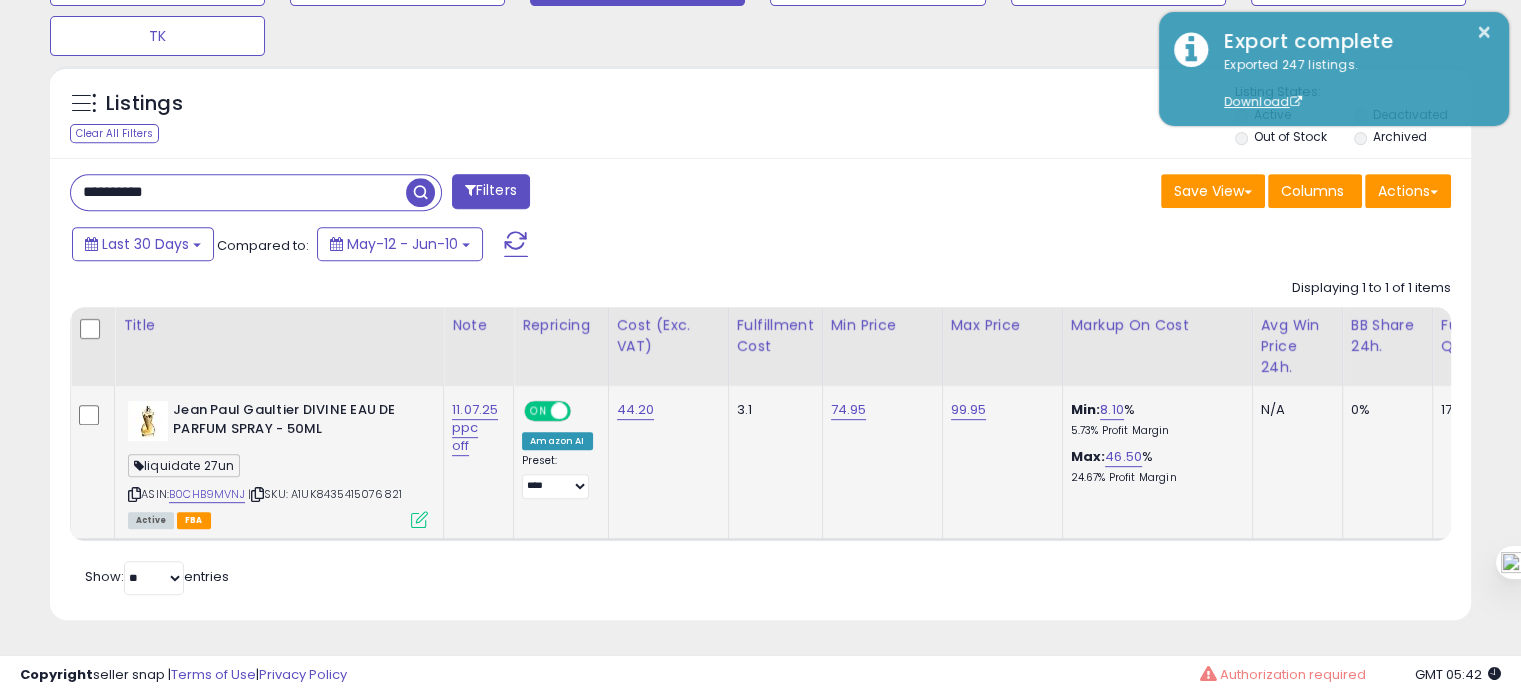 click on "74.95" 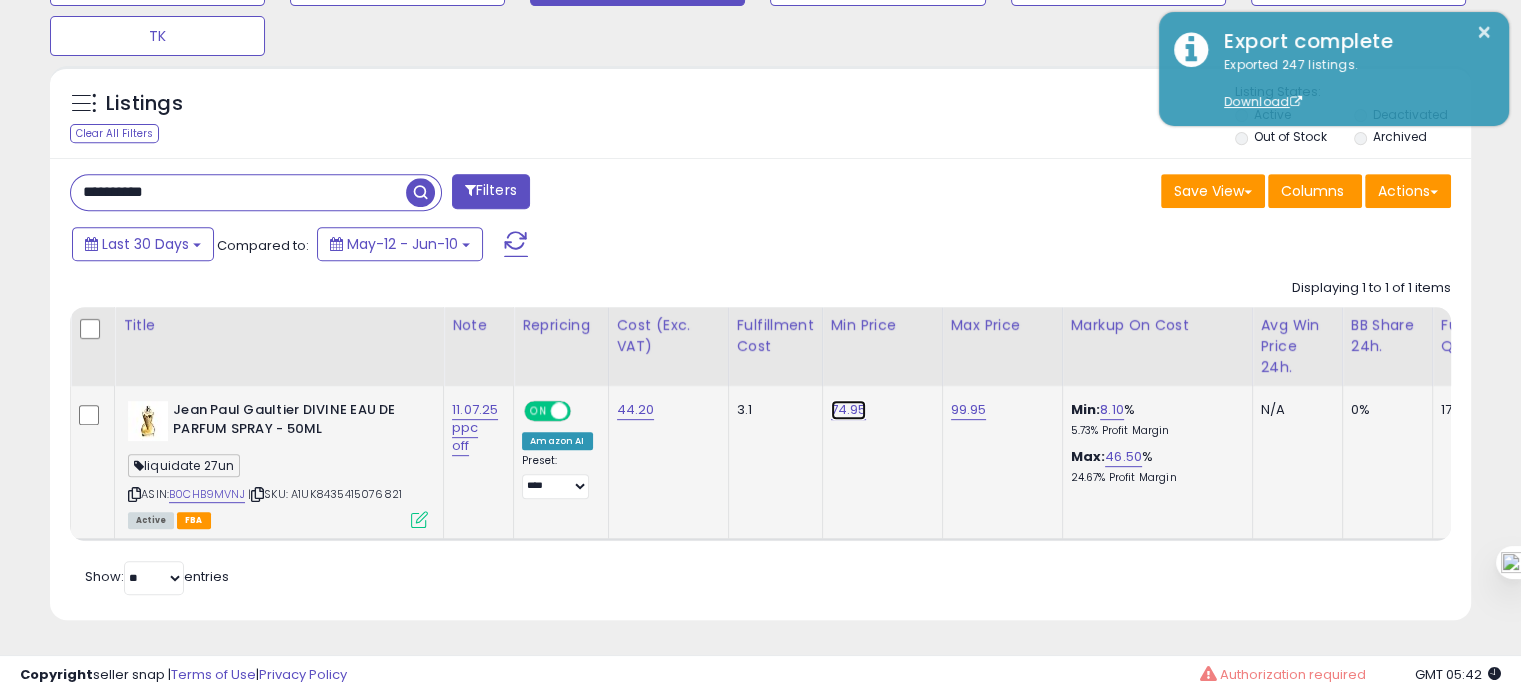 click on "74.95" at bounding box center [849, 410] 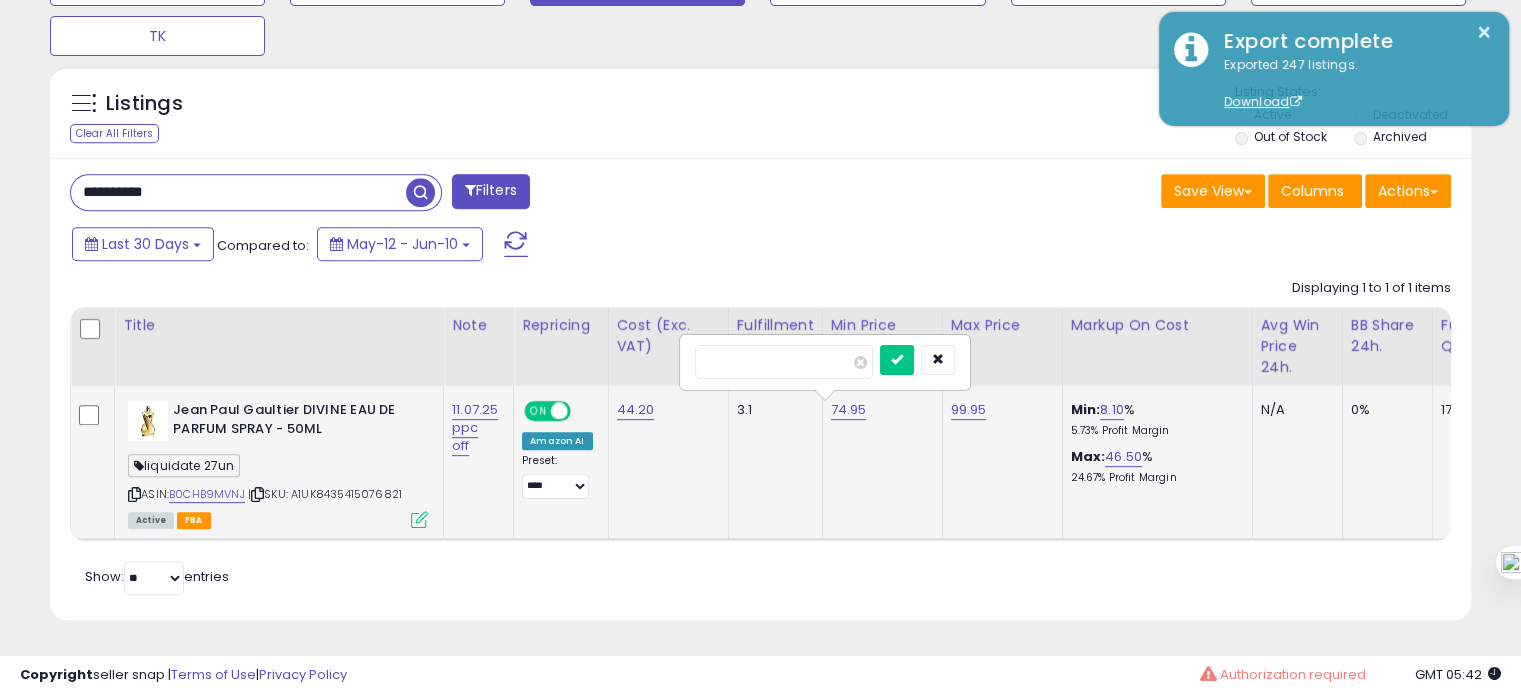 click on "*****" at bounding box center (784, 362) 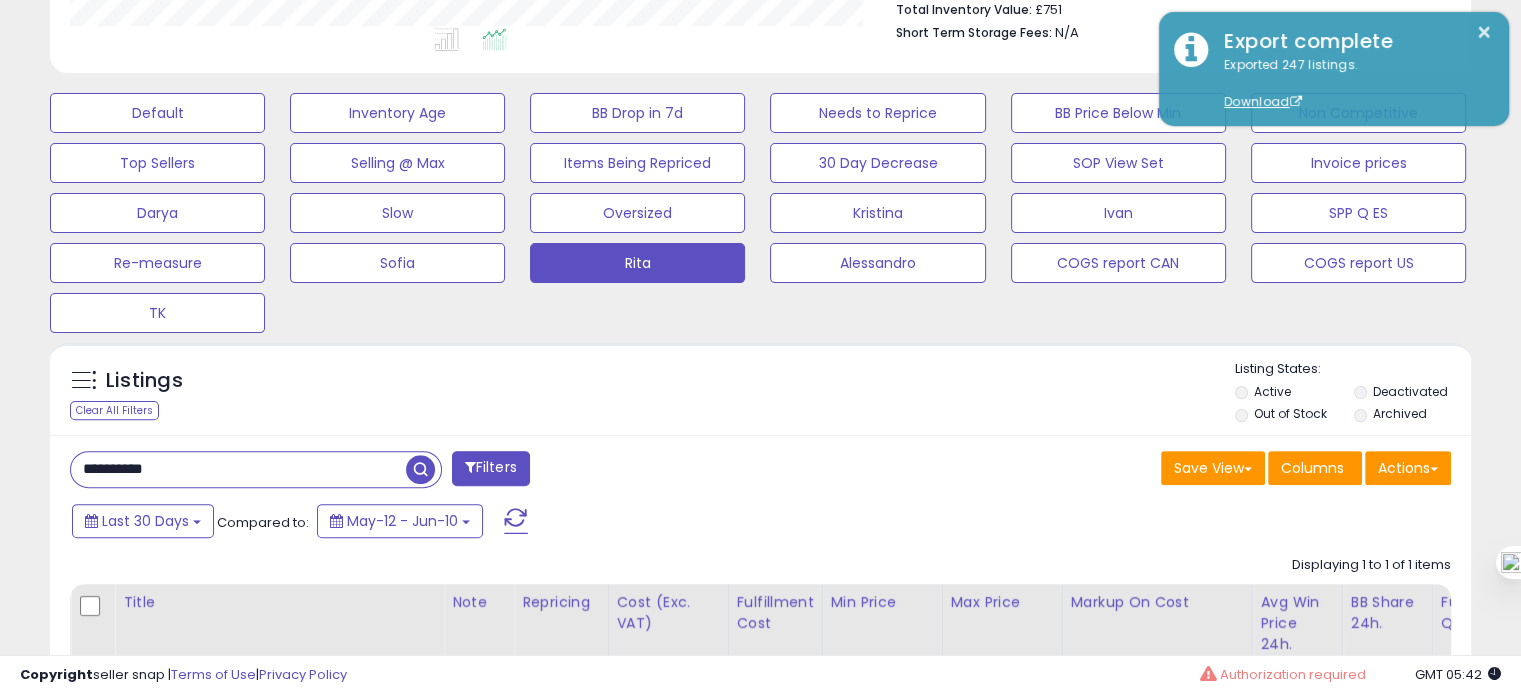 scroll, scrollTop: 827, scrollLeft: 0, axis: vertical 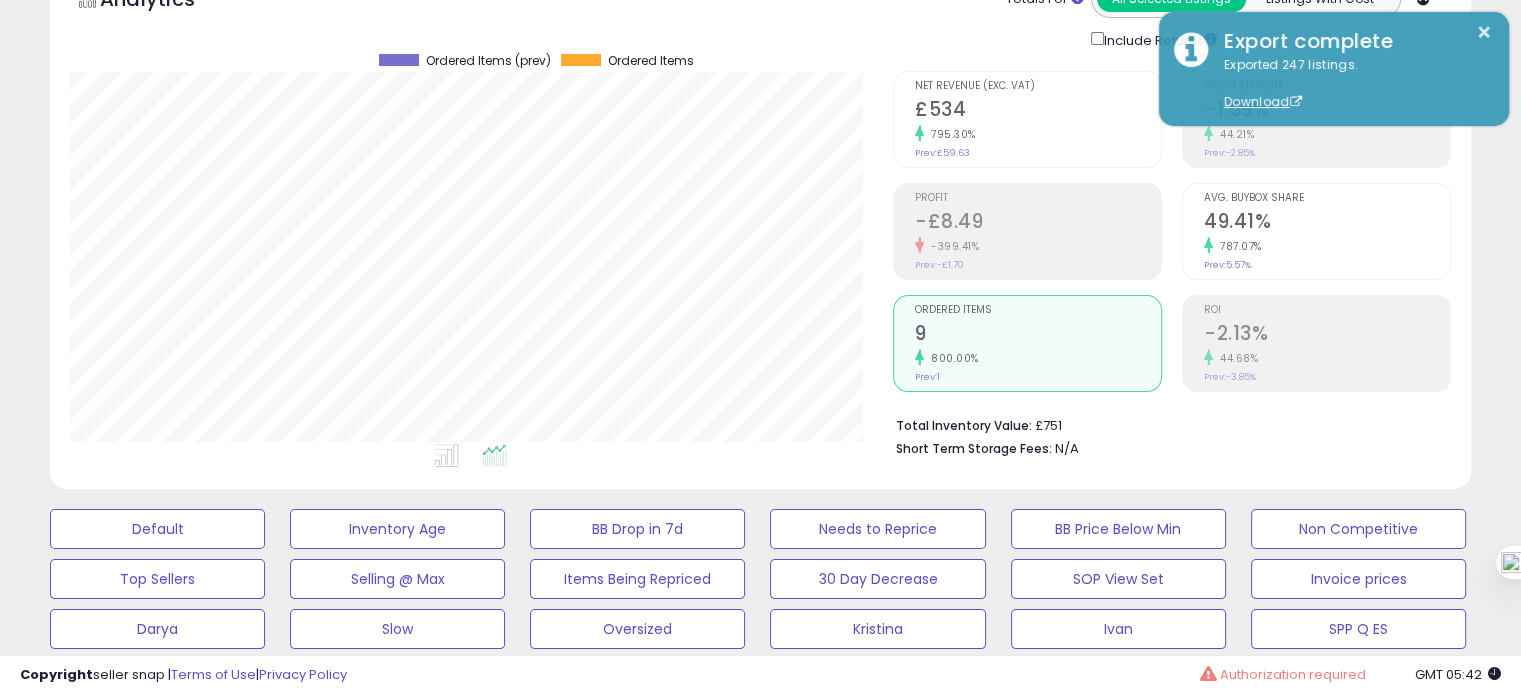 click on "-2.13%" at bounding box center (1327, 335) 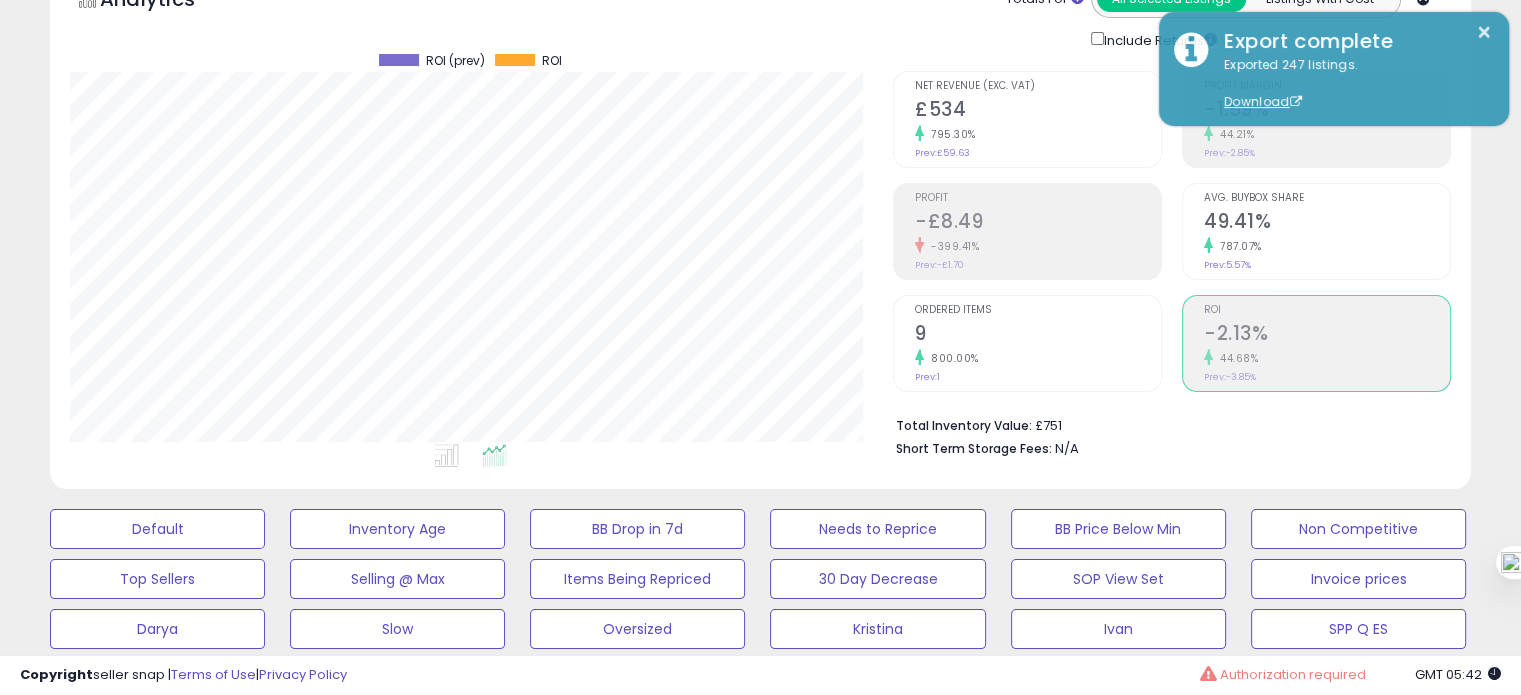 click on "795.30%" 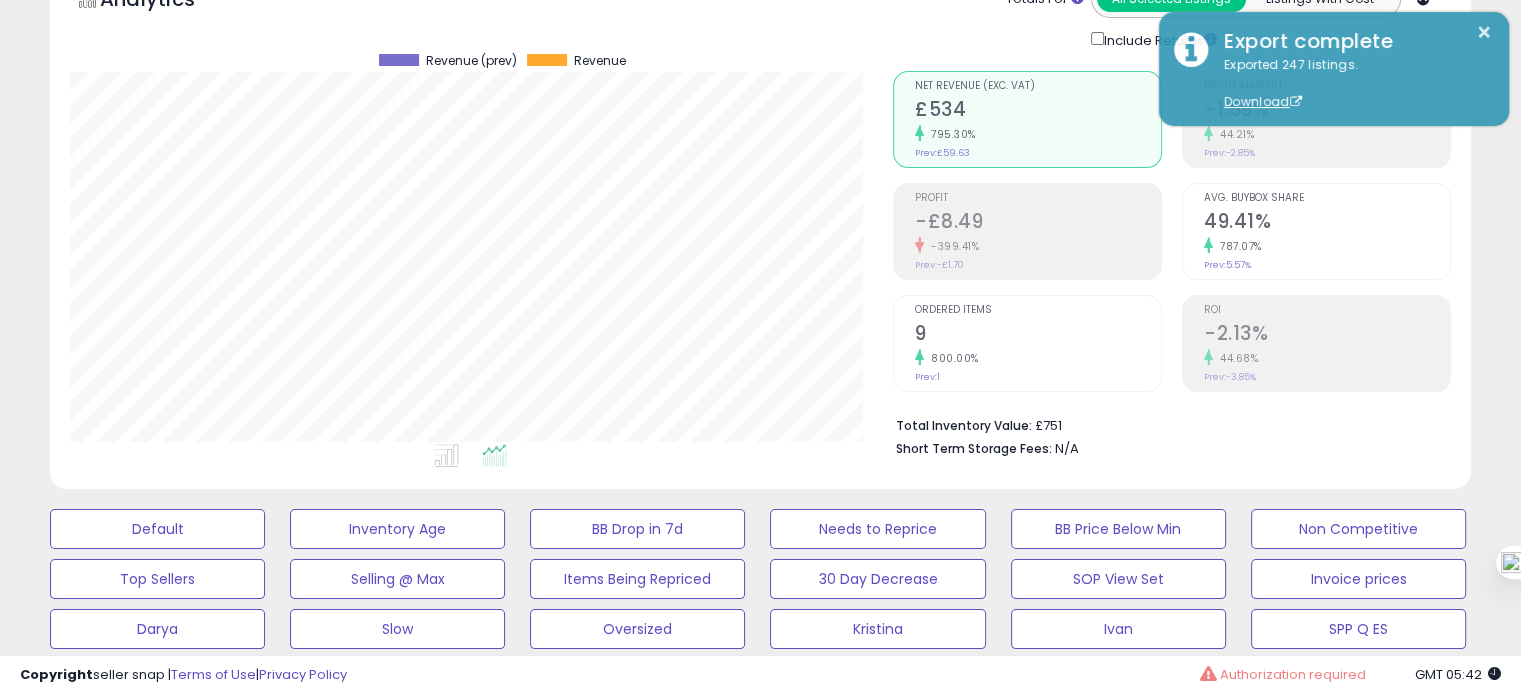 click on "Retrieving graph data..
Revenue (prev)
Revenue" at bounding box center [466, 256] 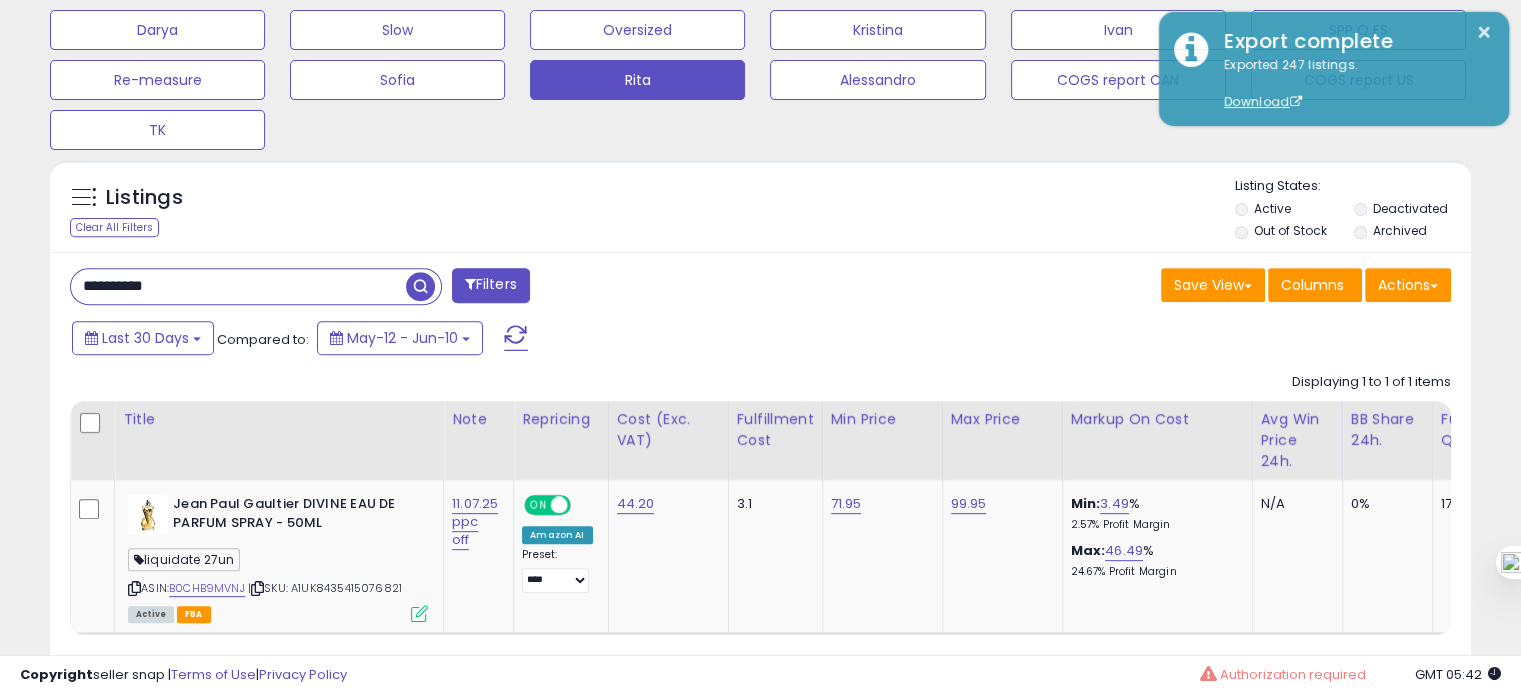 scroll, scrollTop: 827, scrollLeft: 0, axis: vertical 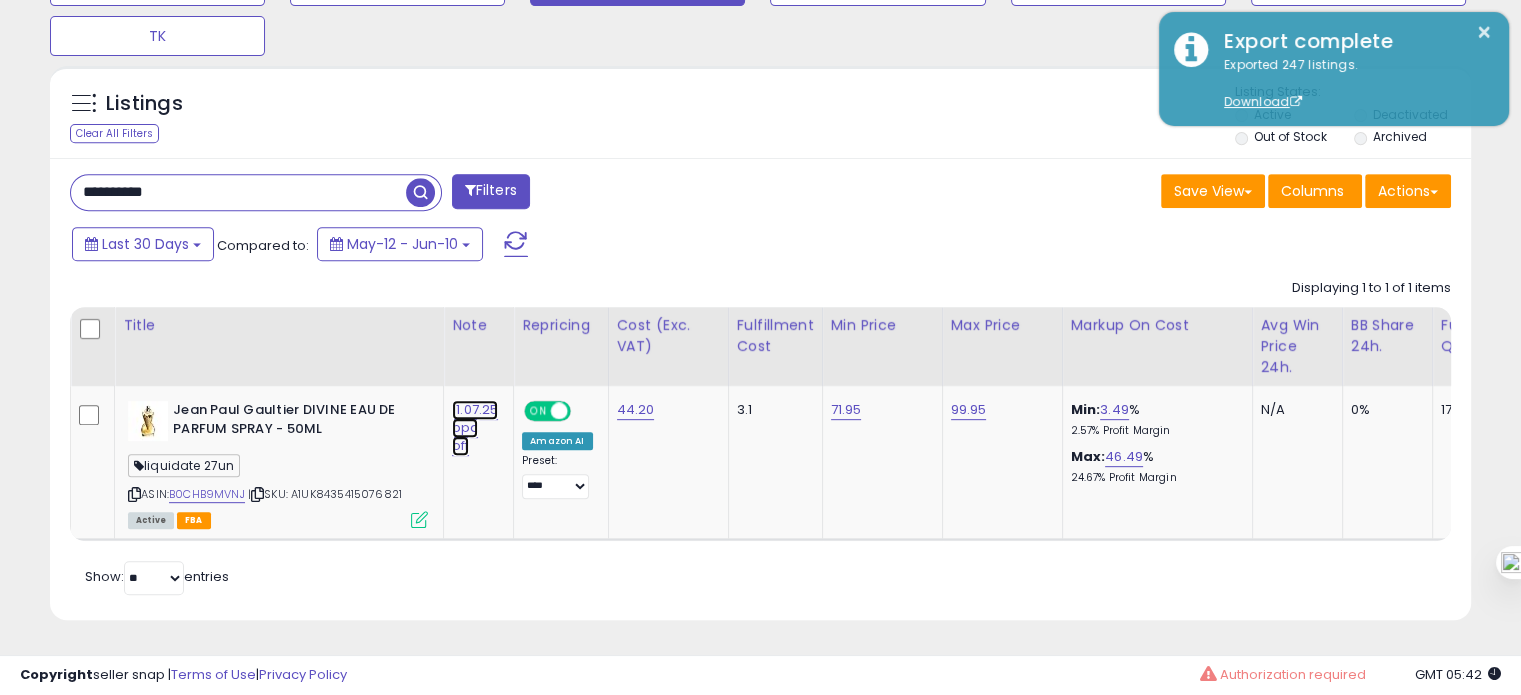 click on "11.07.25 ppc off" at bounding box center (475, 428) 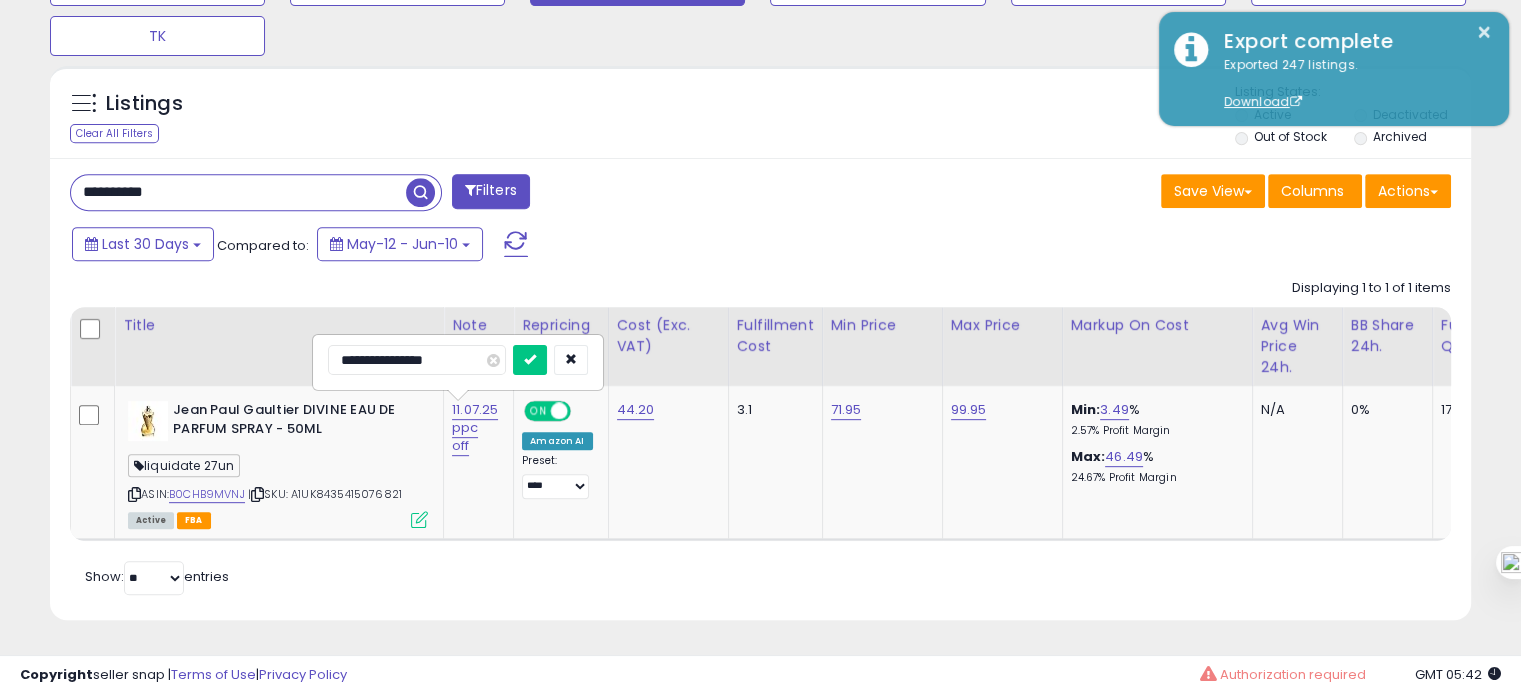 click on "**********" at bounding box center [417, 360] 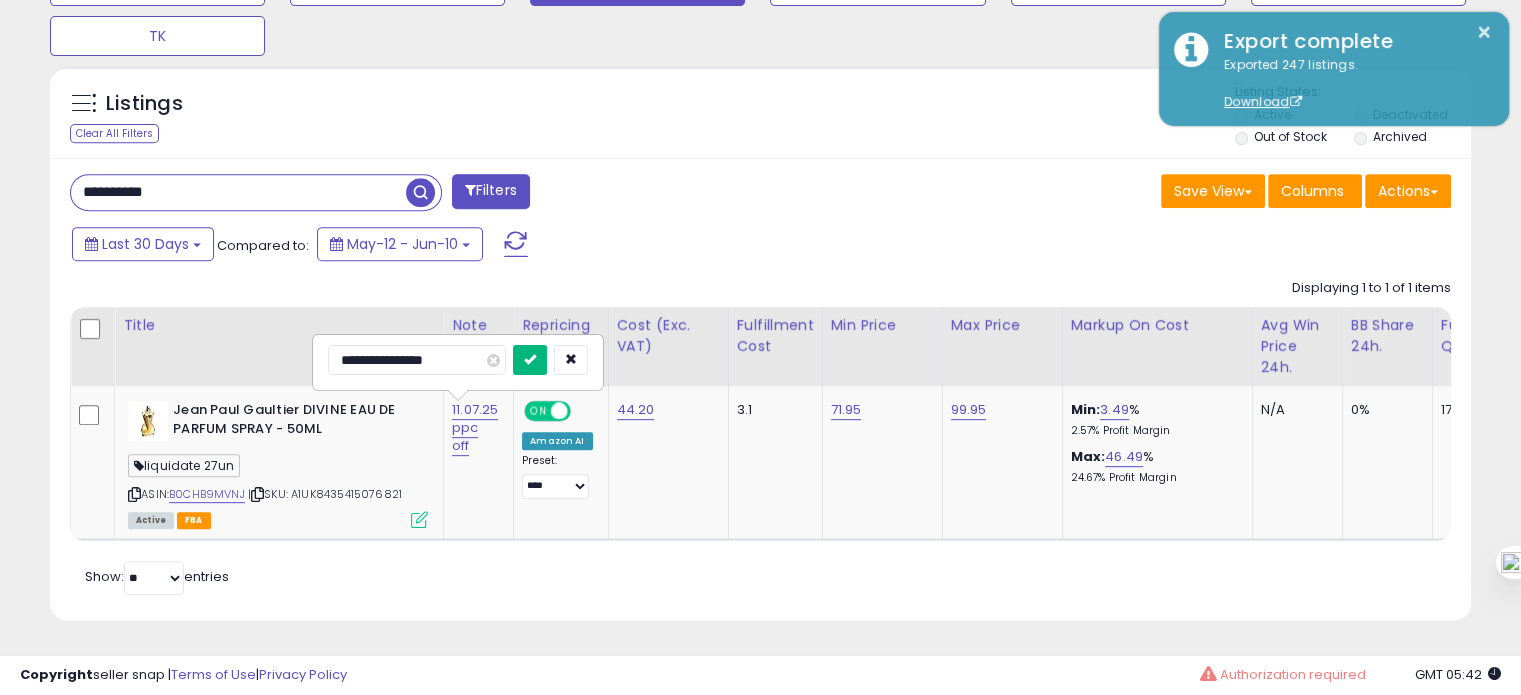 click at bounding box center [530, 360] 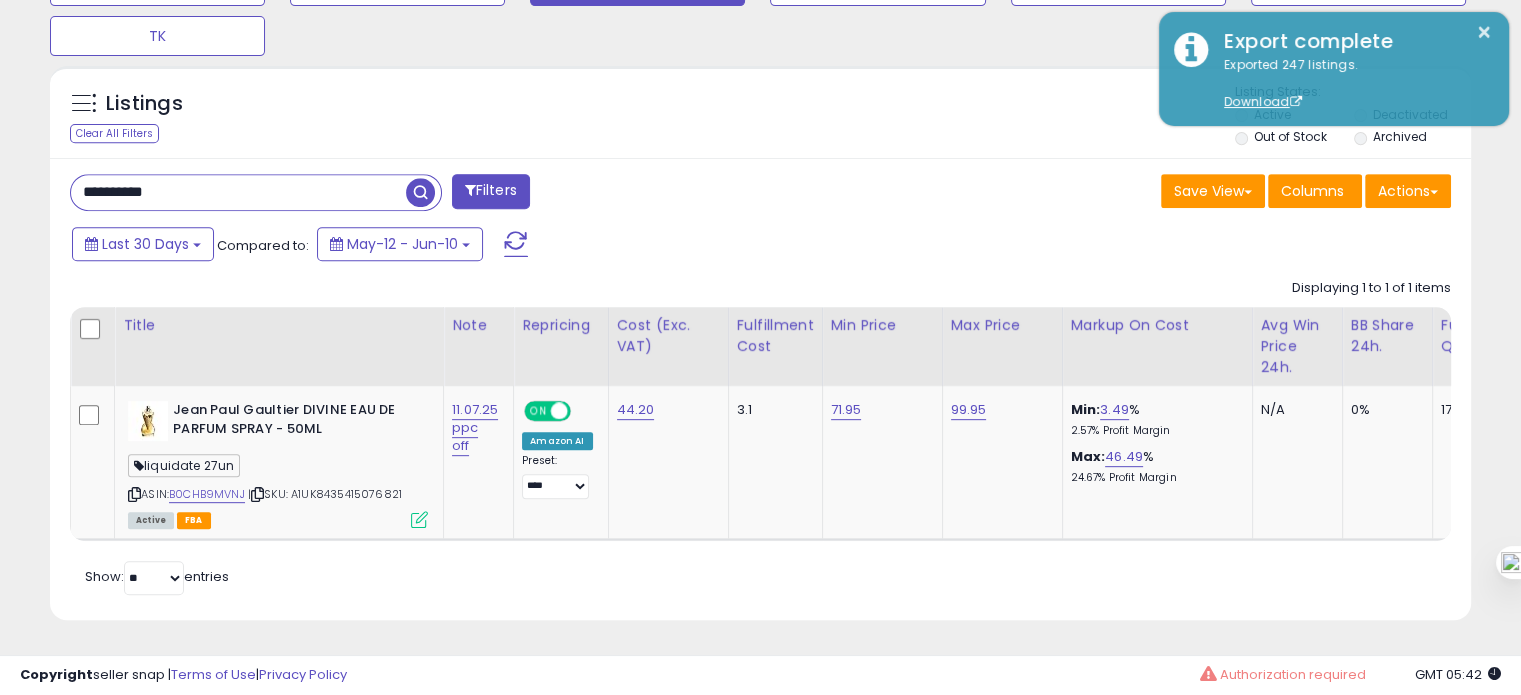 click on "**********" at bounding box center (238, 192) 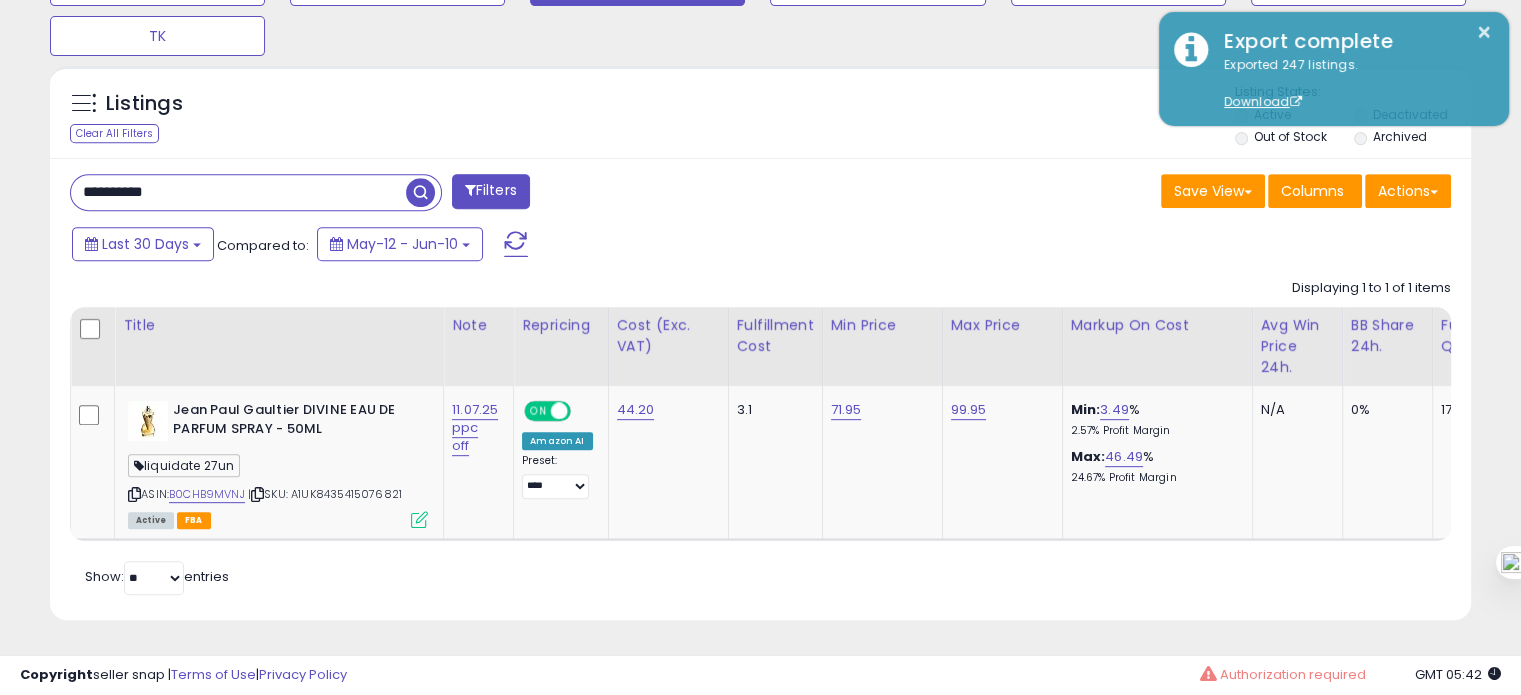 click on "**********" at bounding box center [238, 192] 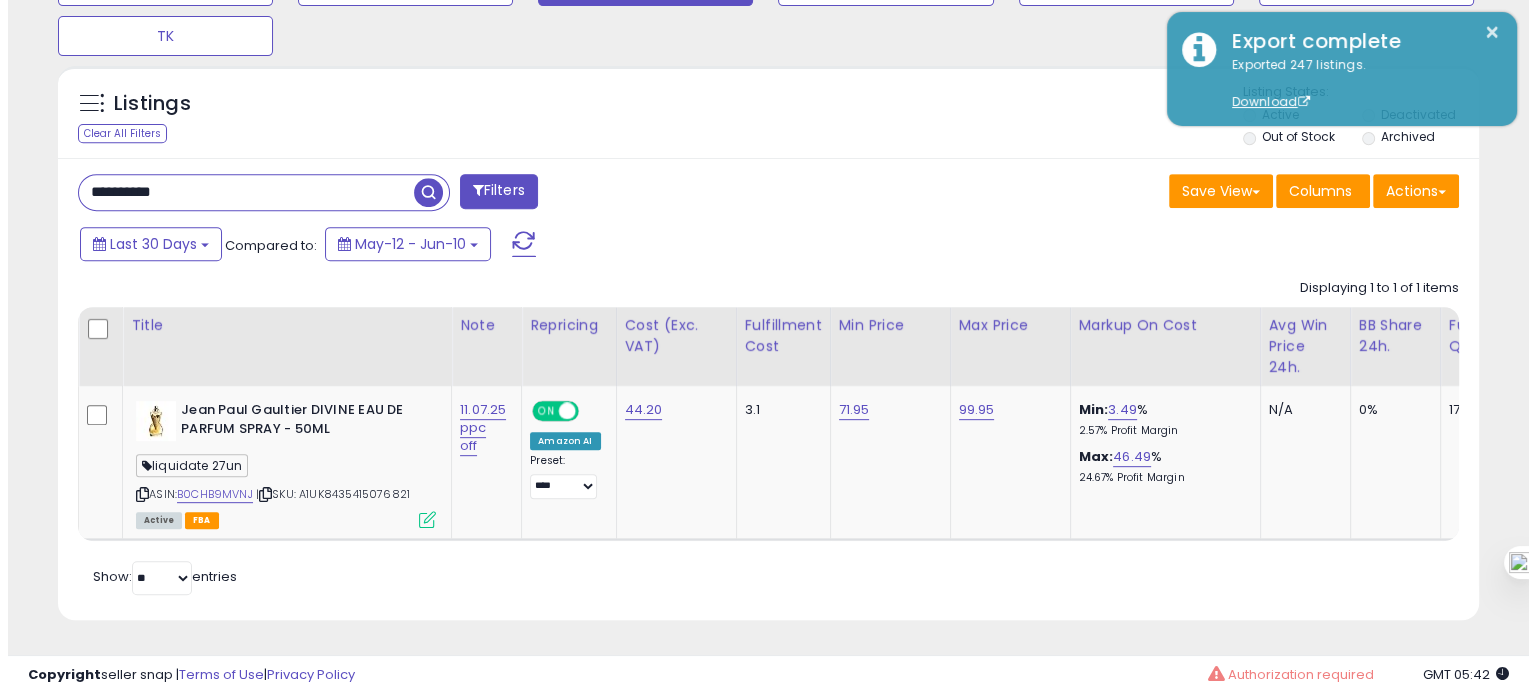 scroll, scrollTop: 674, scrollLeft: 0, axis: vertical 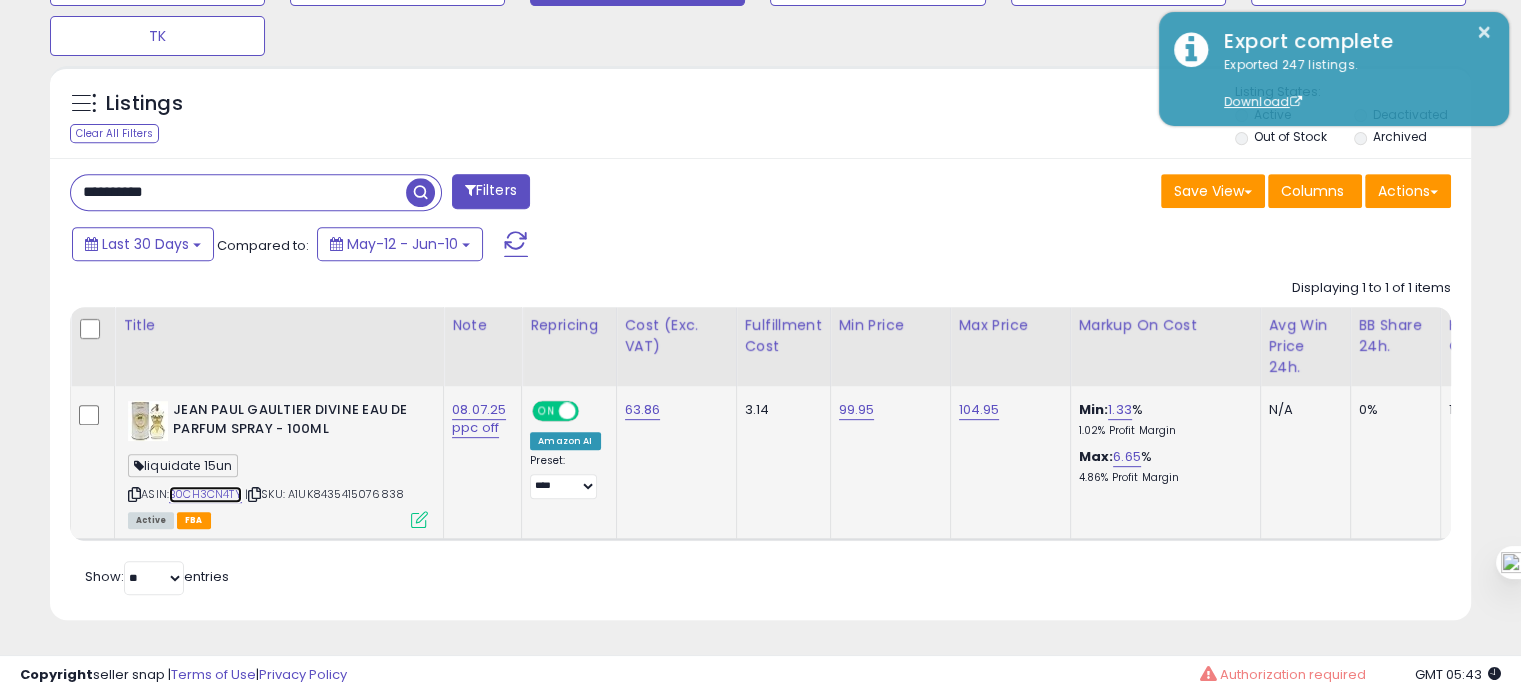 click on "B0CH3CN4TY" at bounding box center (205, 494) 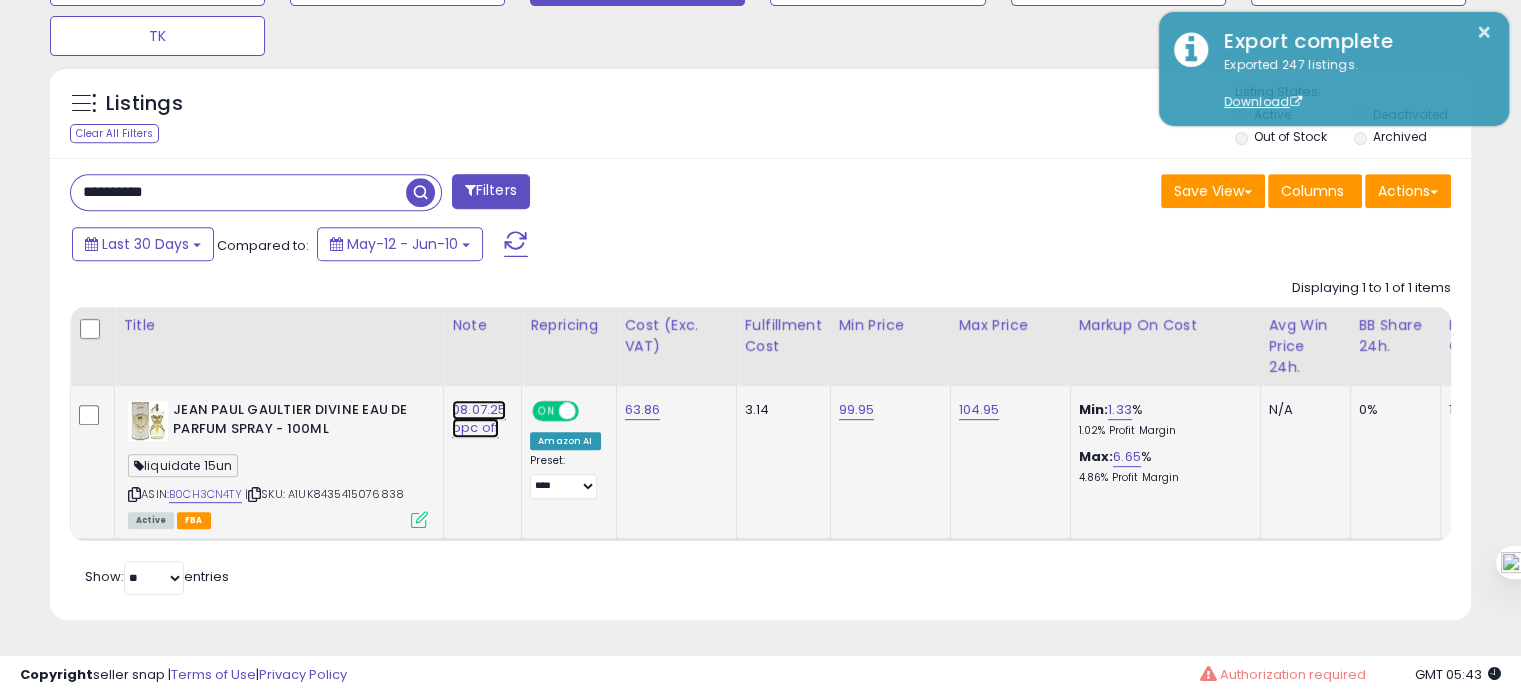 click on "08.07.25 ppc off" at bounding box center (479, 419) 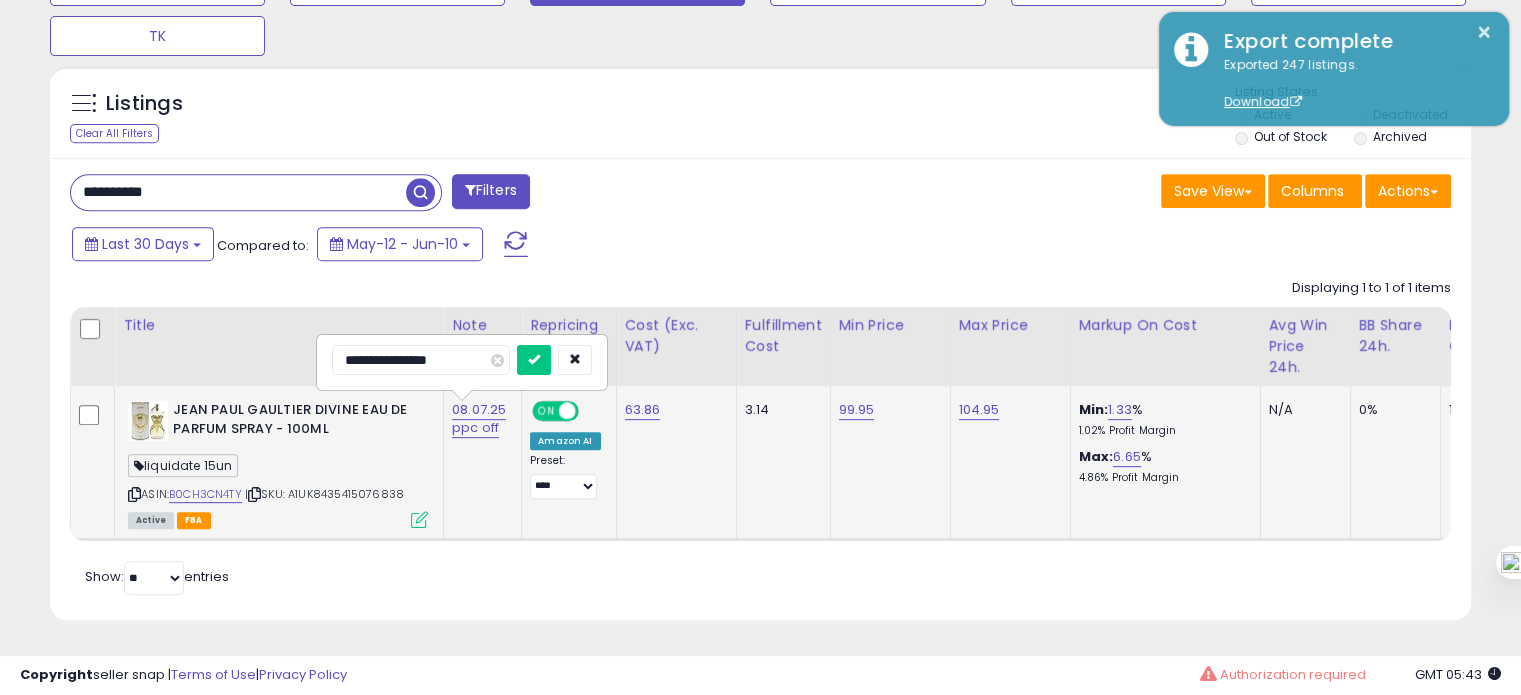 drag, startPoint x: 360, startPoint y: 339, endPoint x: 325, endPoint y: 347, distance: 35.902645 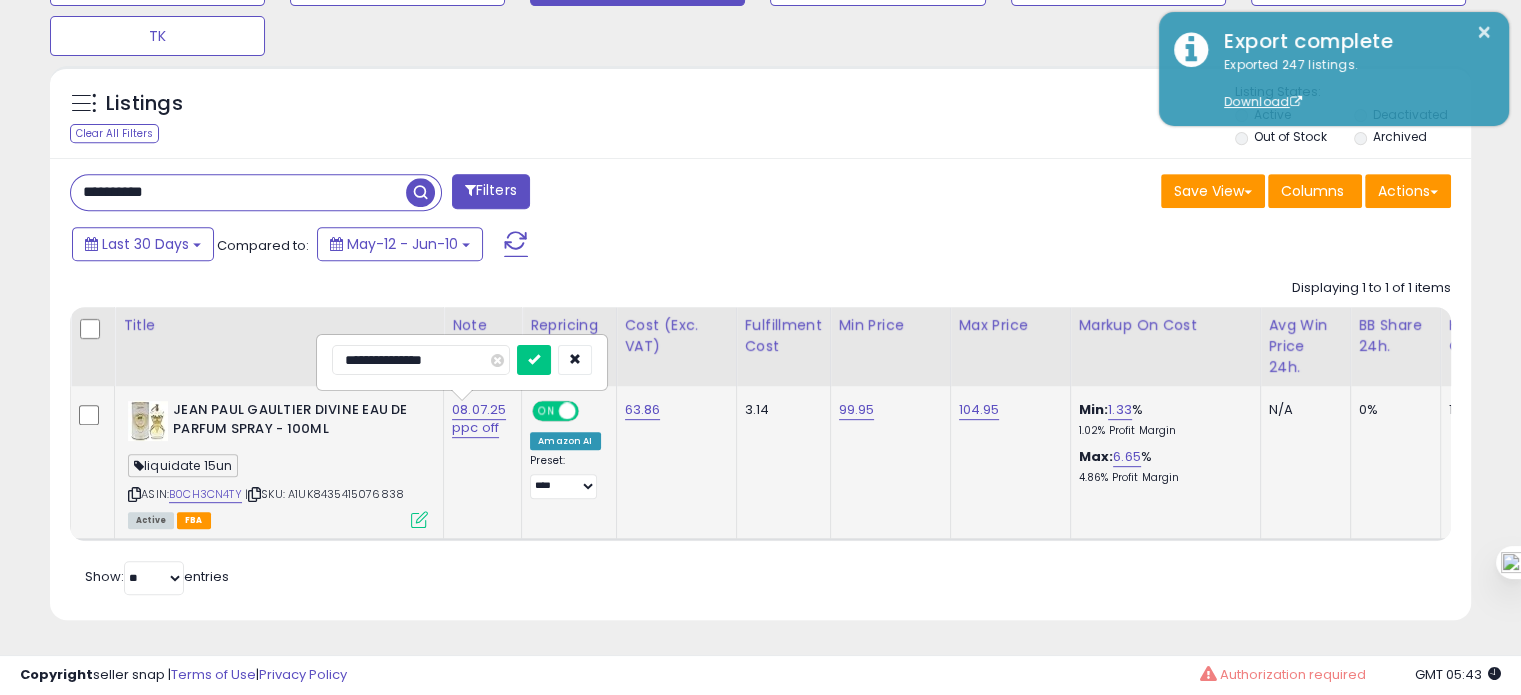 type on "**********" 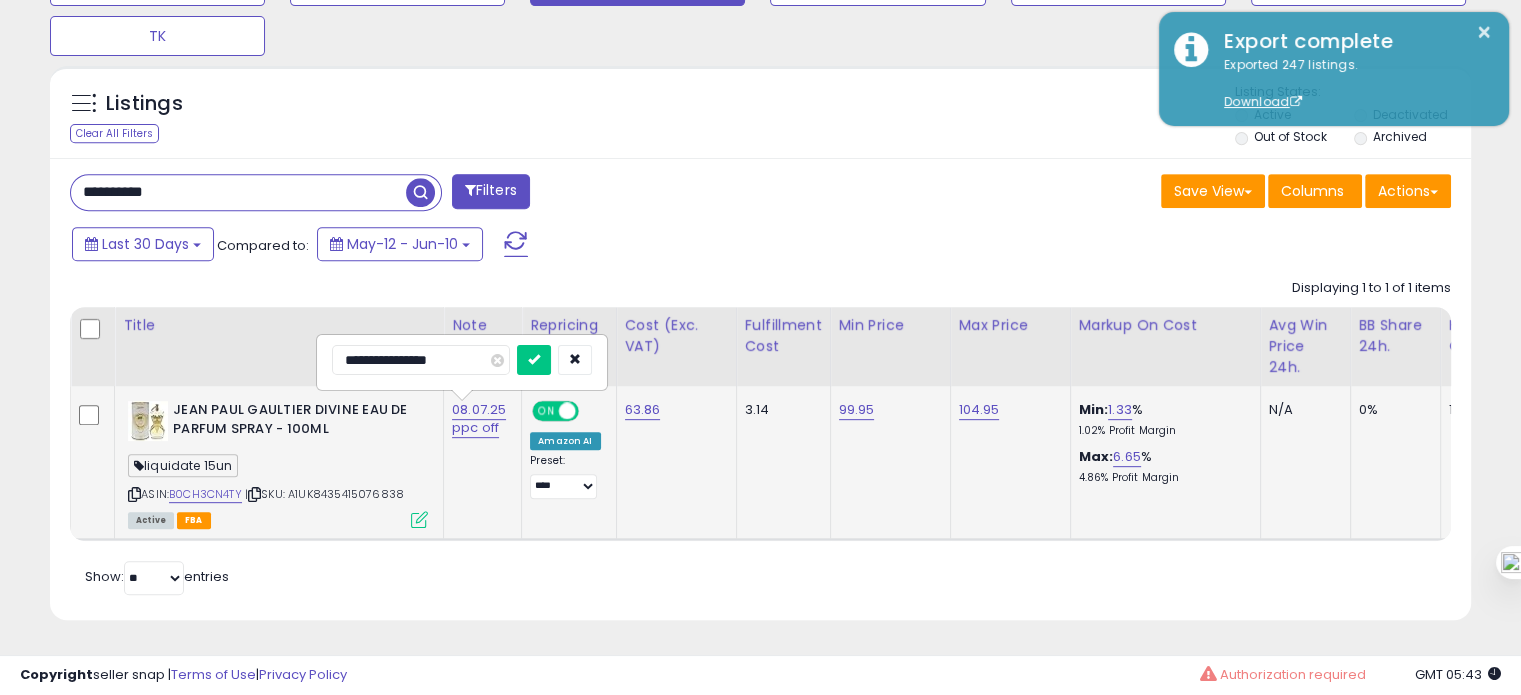 click at bounding box center [534, 360] 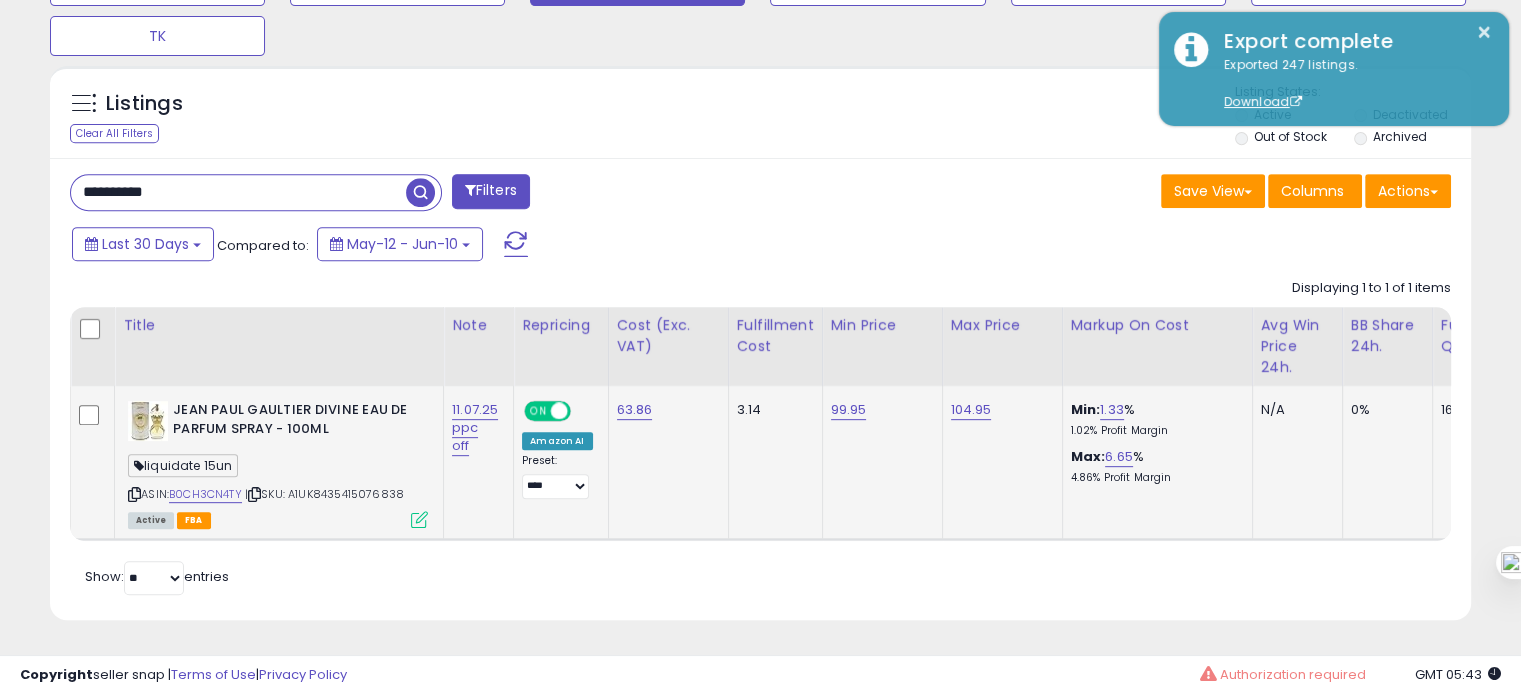 click on "**********" at bounding box center (238, 192) 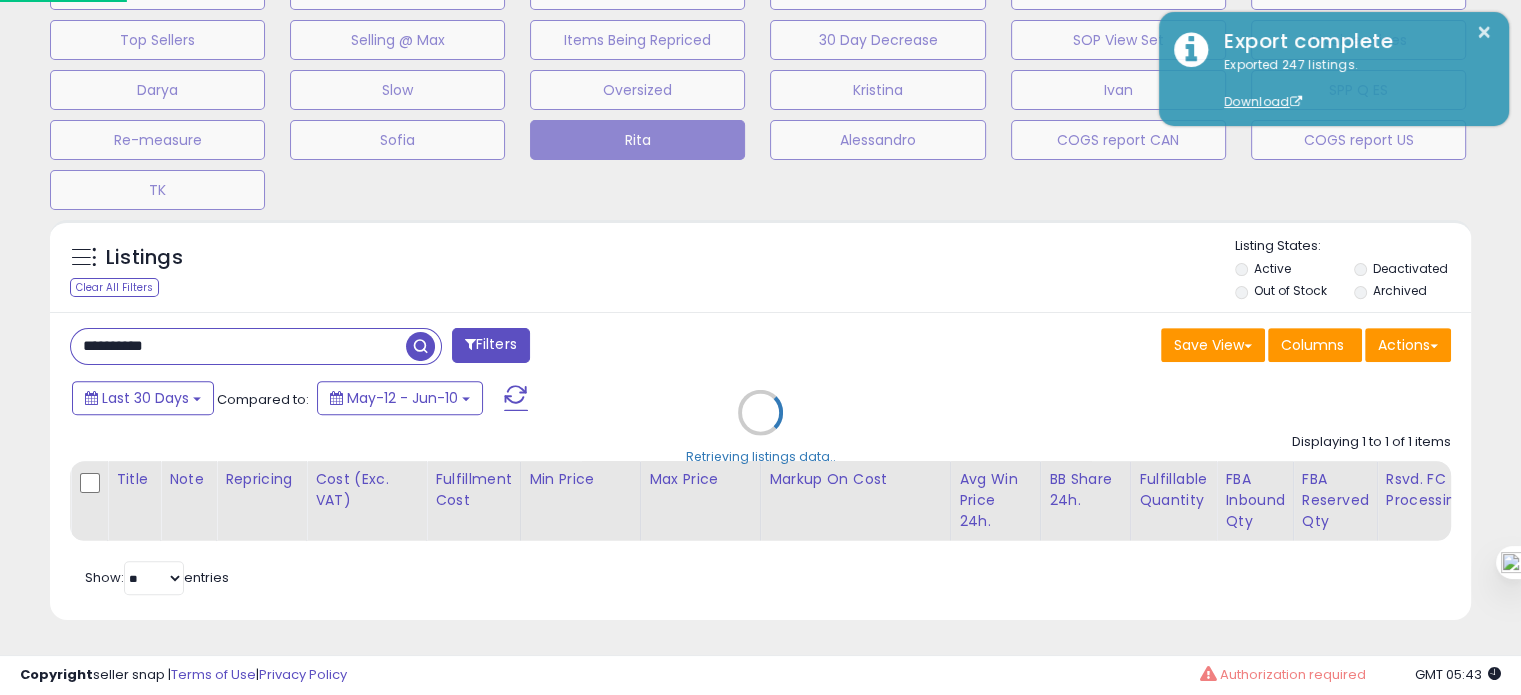 scroll, scrollTop: 999589, scrollLeft: 999168, axis: both 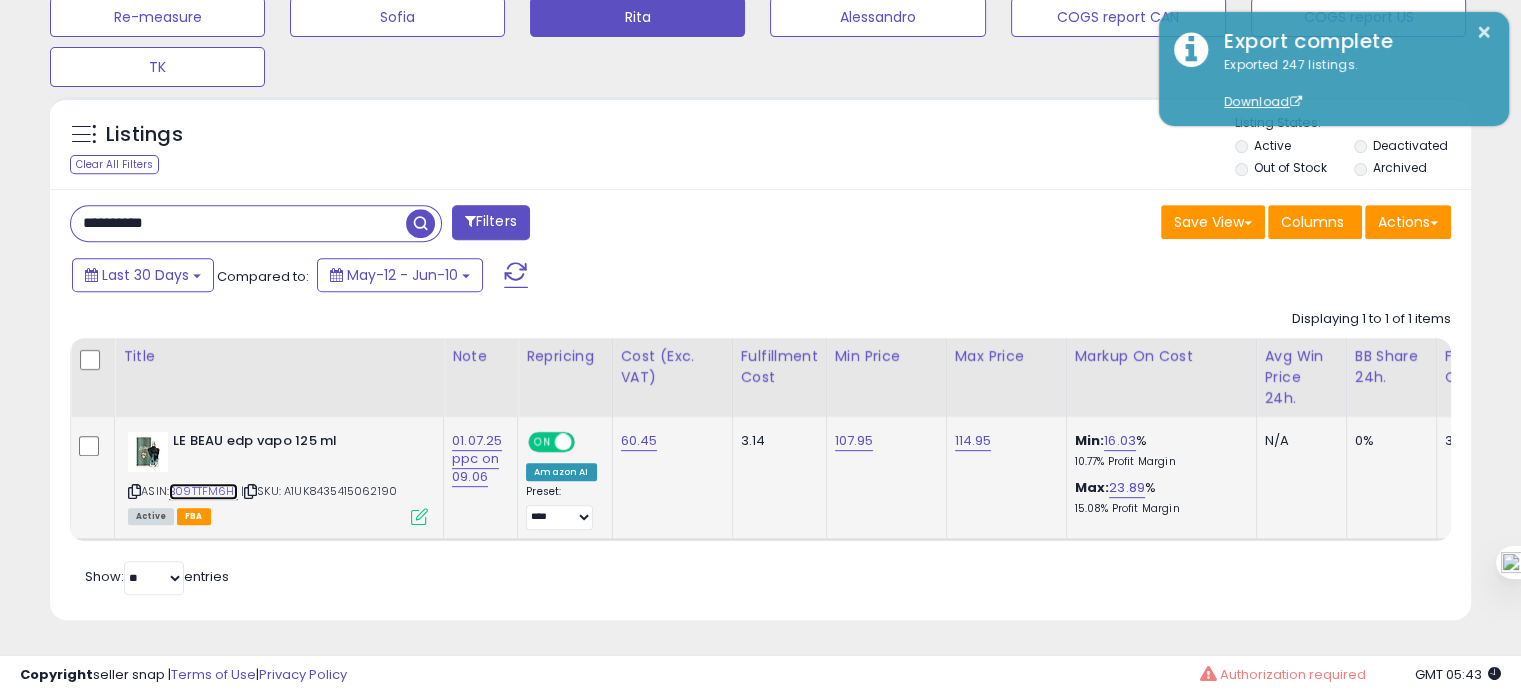 click on "B09TTFM6H1" at bounding box center (203, 491) 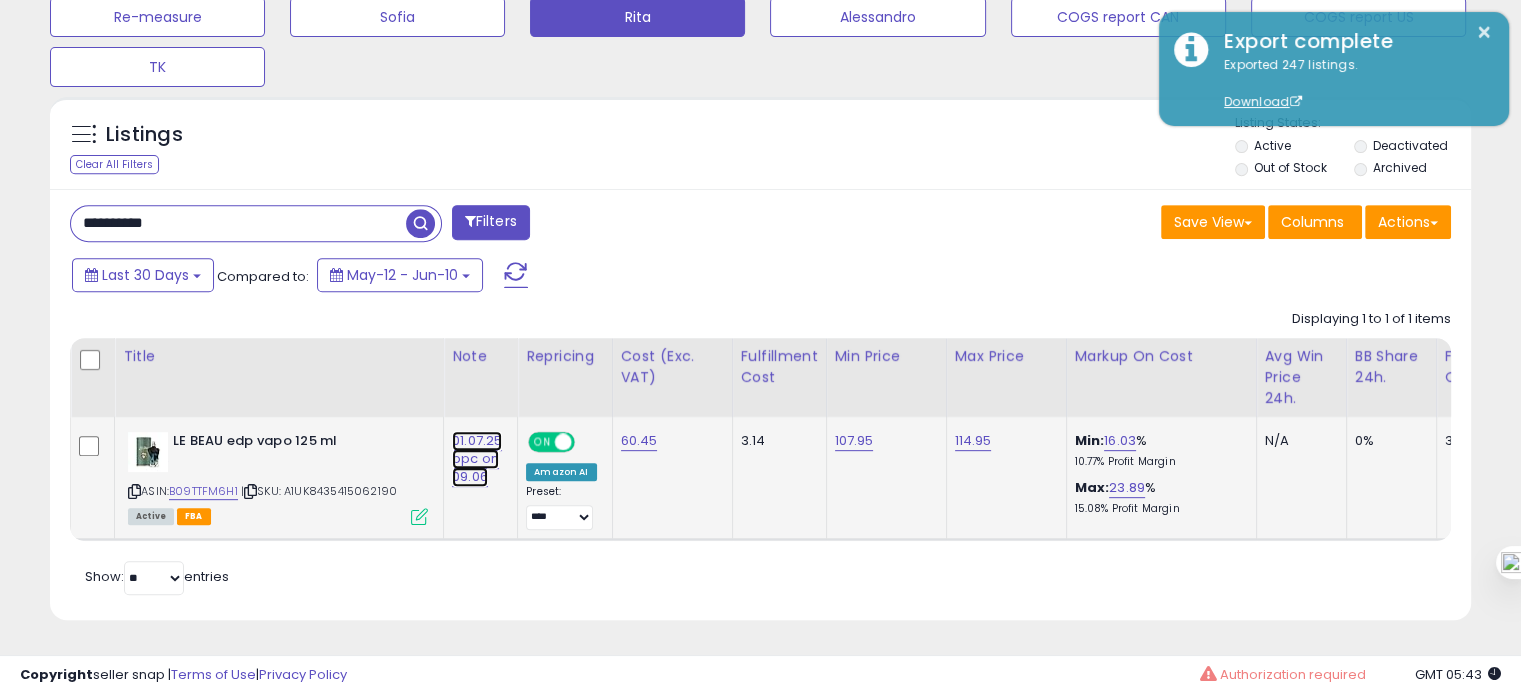 click on "01.07.25 ppc on 09.06" at bounding box center (477, 459) 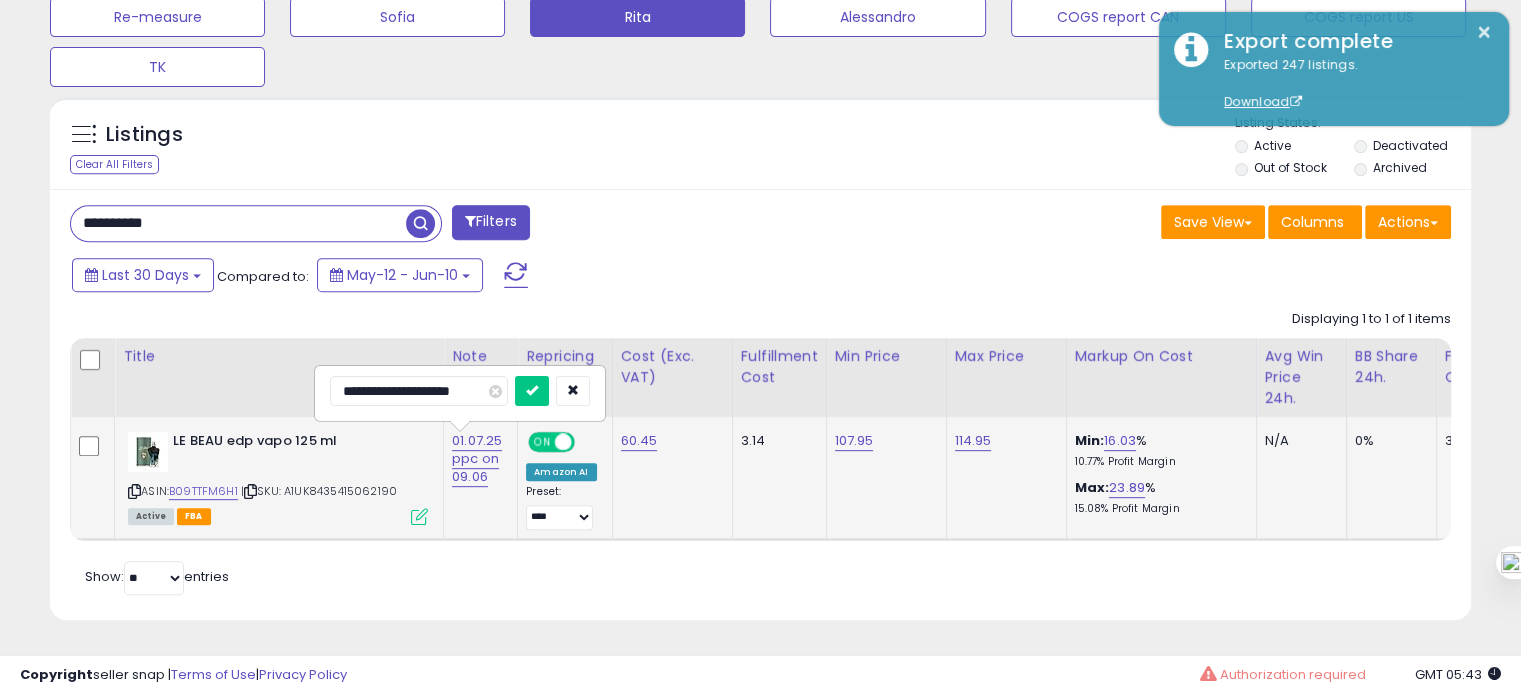 drag, startPoint x: 357, startPoint y: 371, endPoint x: 314, endPoint y: 382, distance: 44.38468 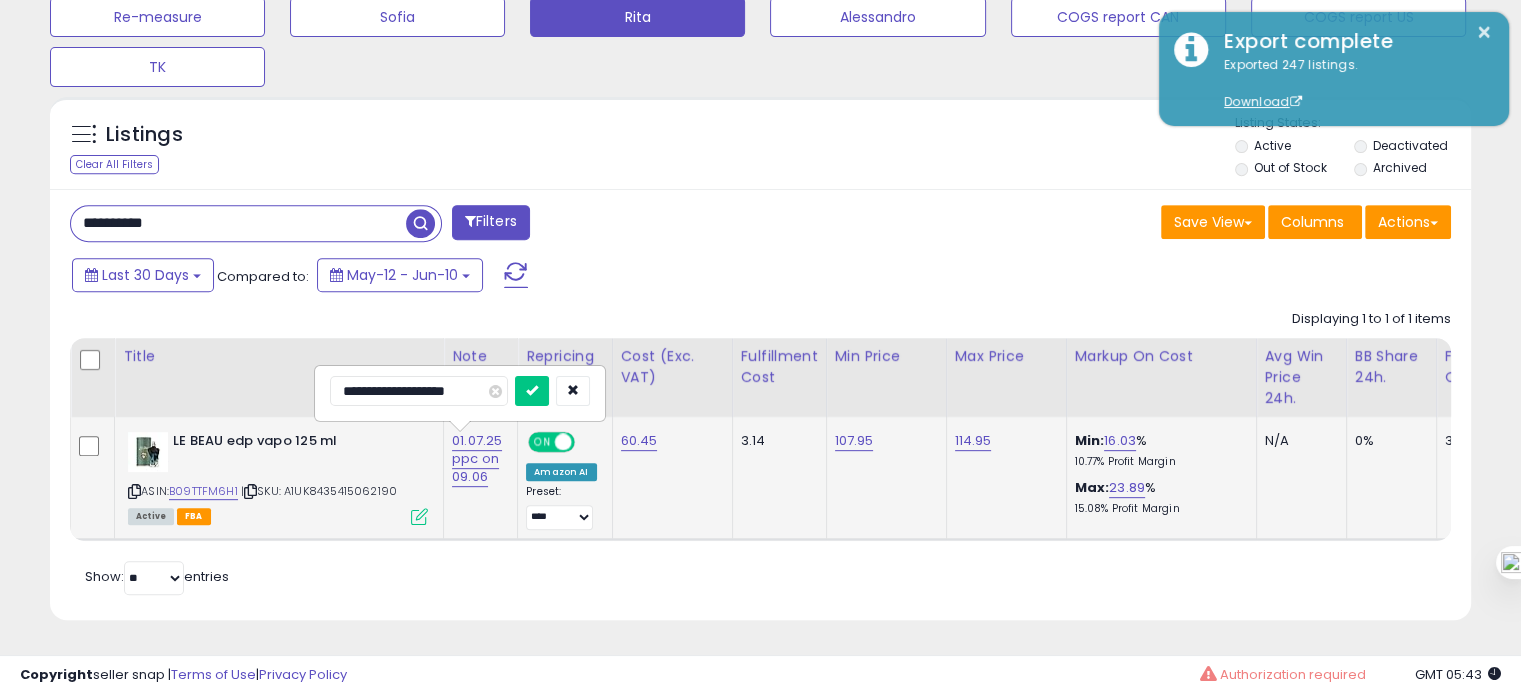type on "**********" 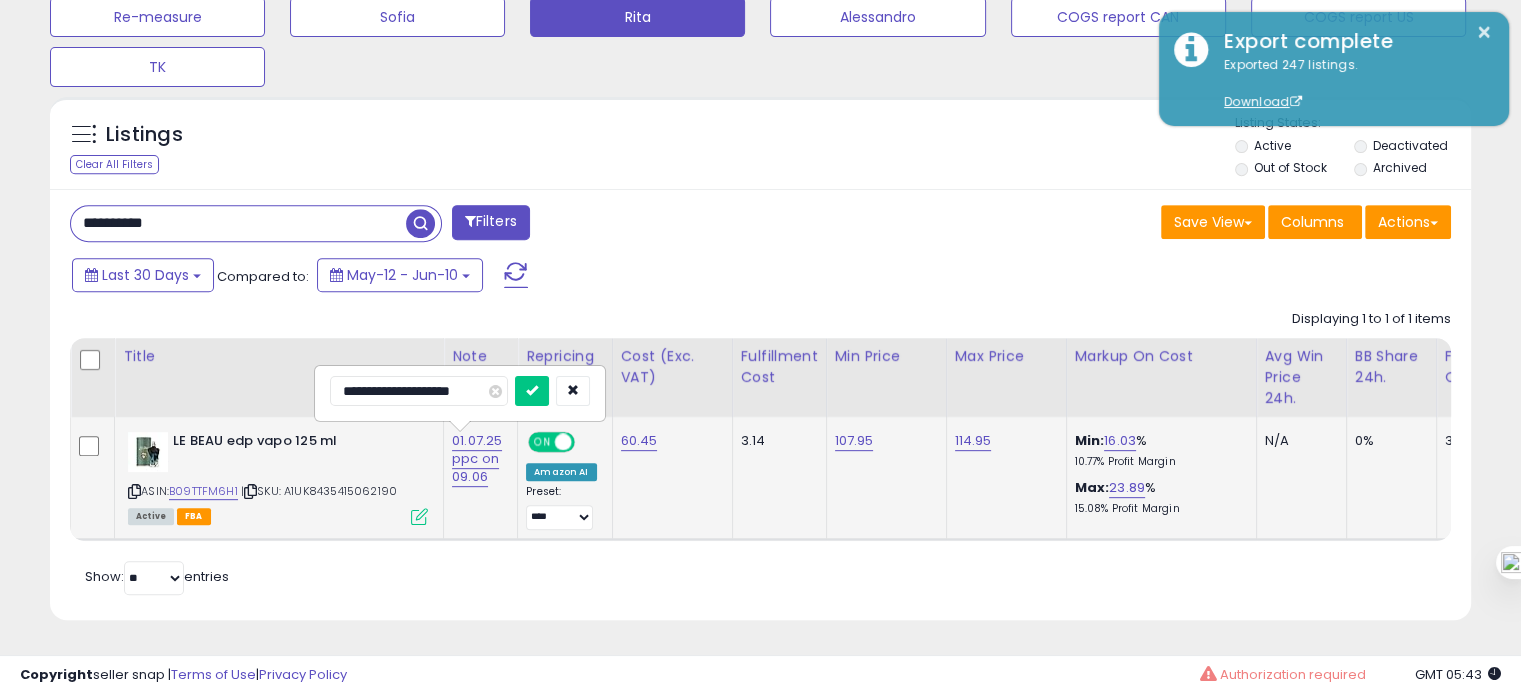 click at bounding box center (532, 391) 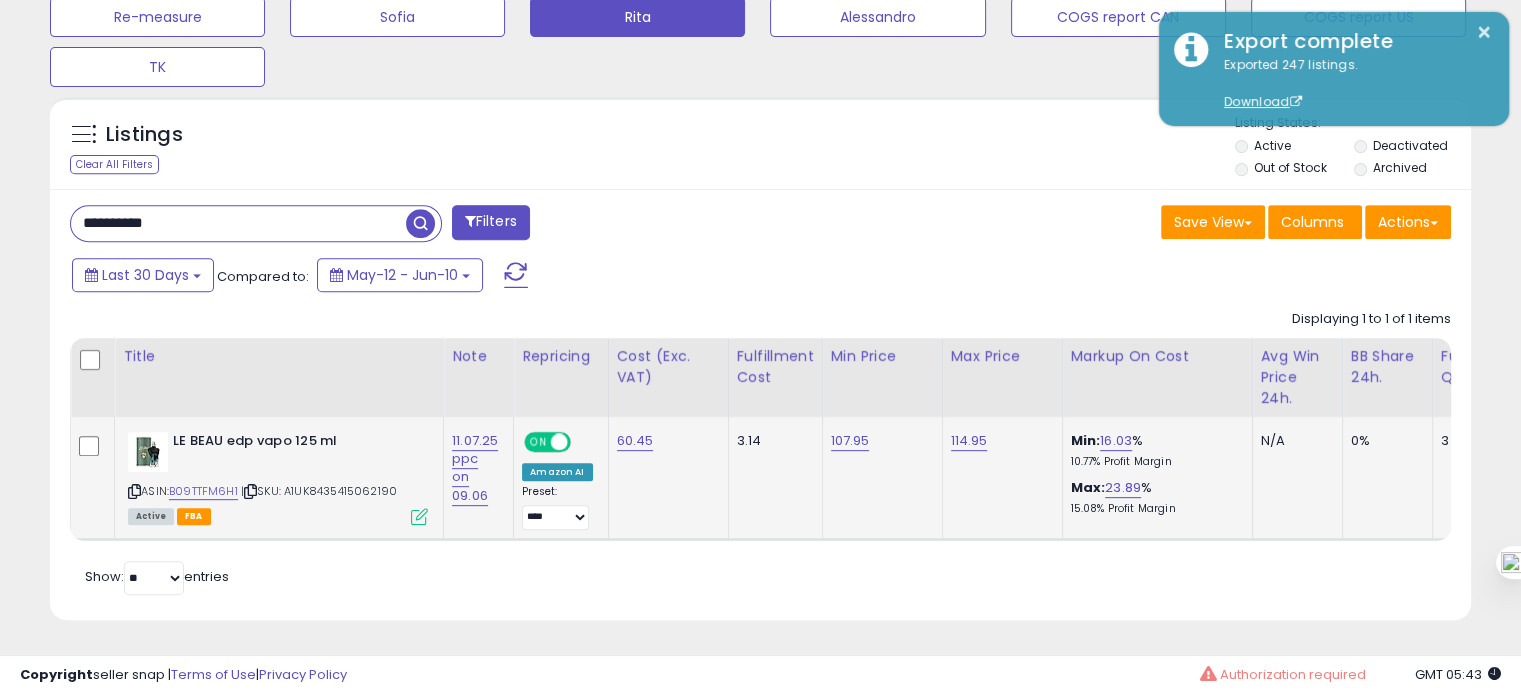 click on "**********" at bounding box center [238, 223] 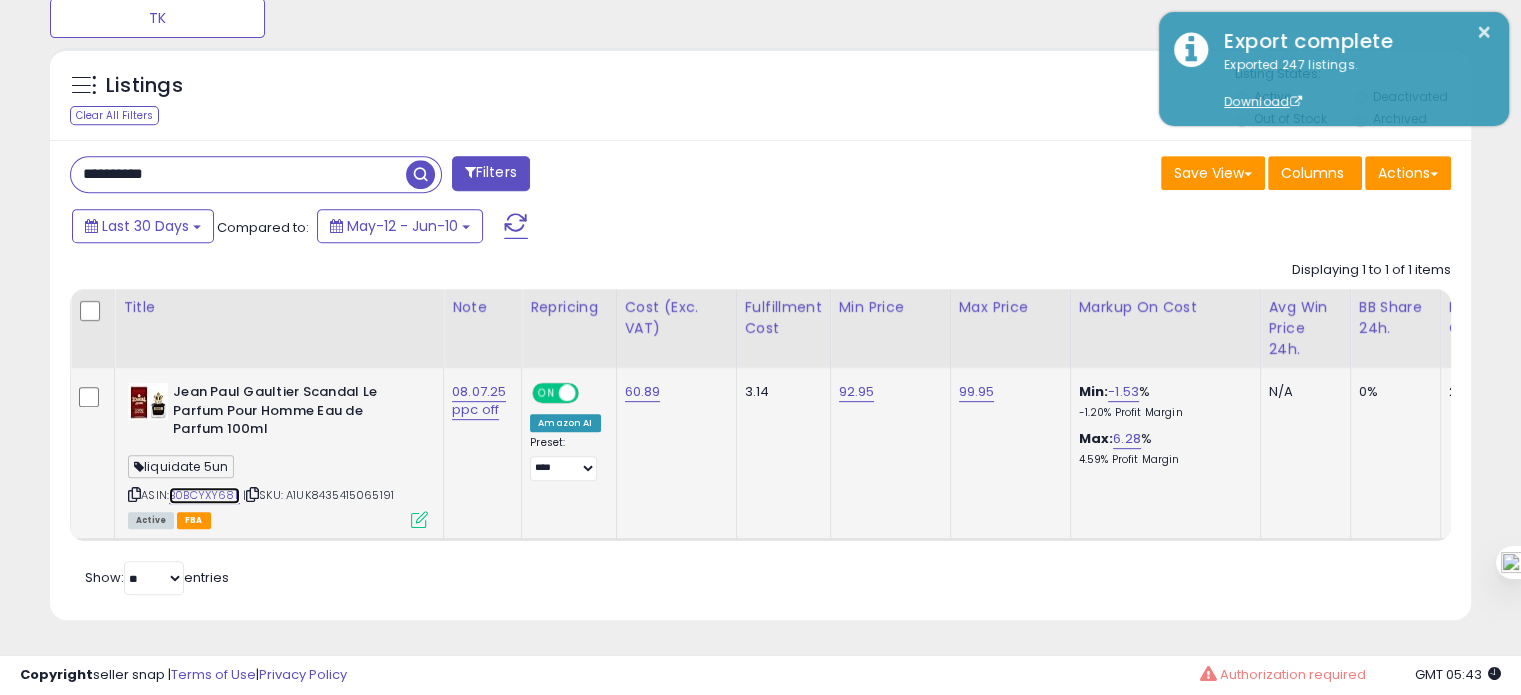click on "B0BCYXY68L" at bounding box center (204, 495) 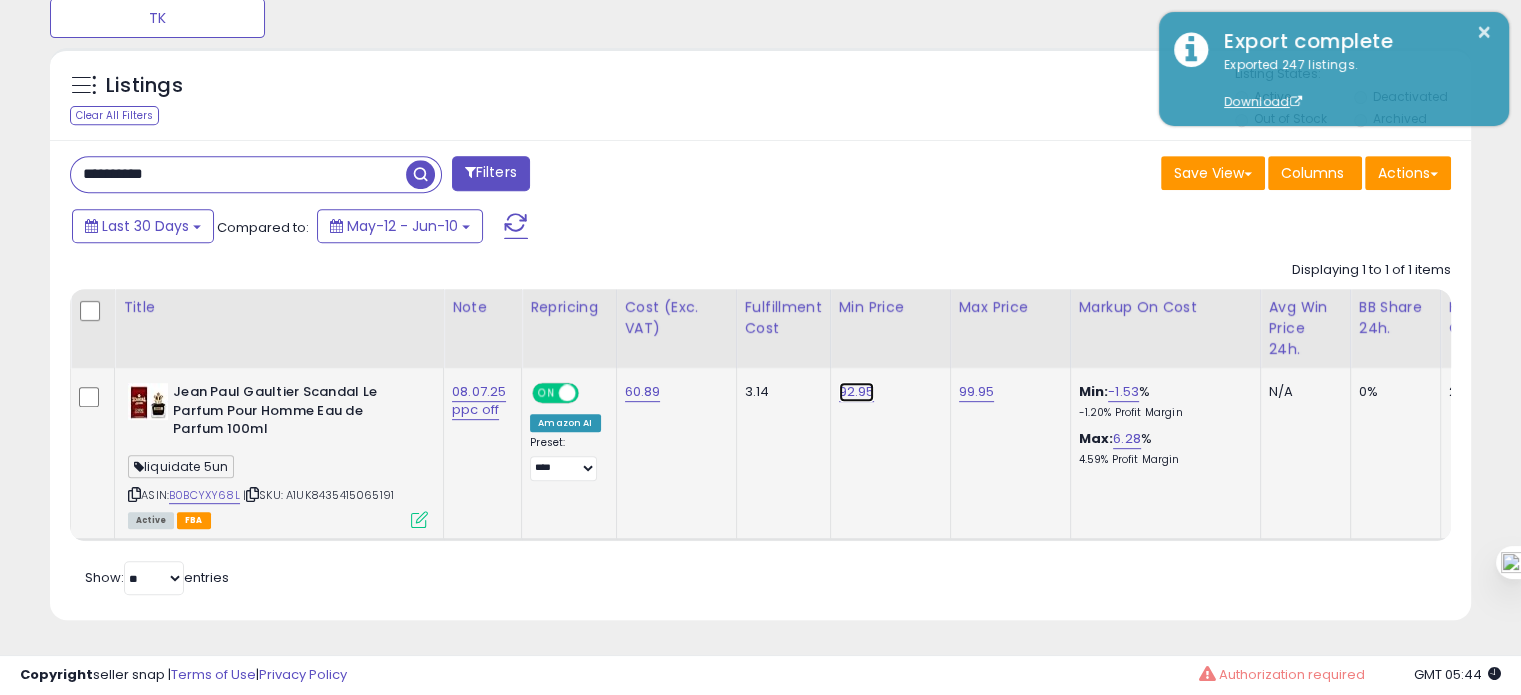 click on "92.95" at bounding box center (857, 392) 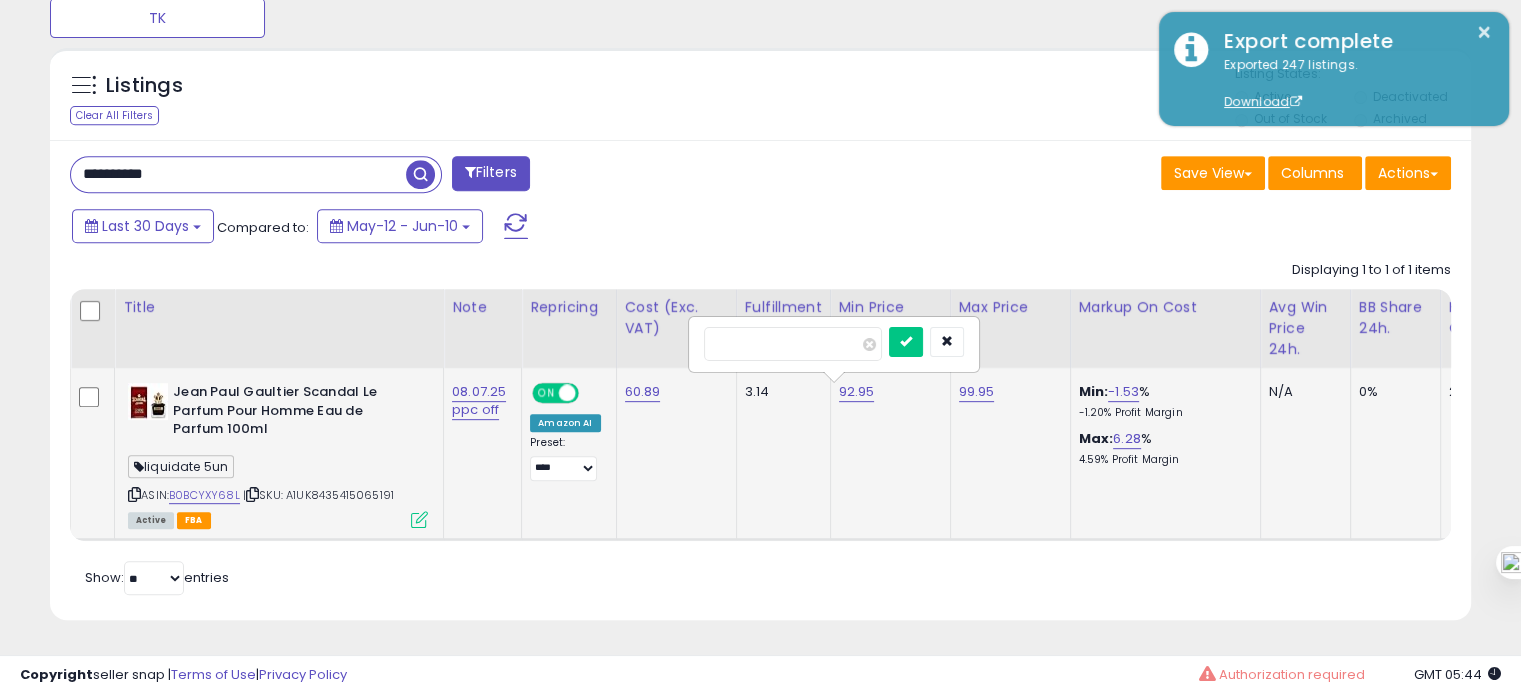 click on "*****" at bounding box center [793, 344] 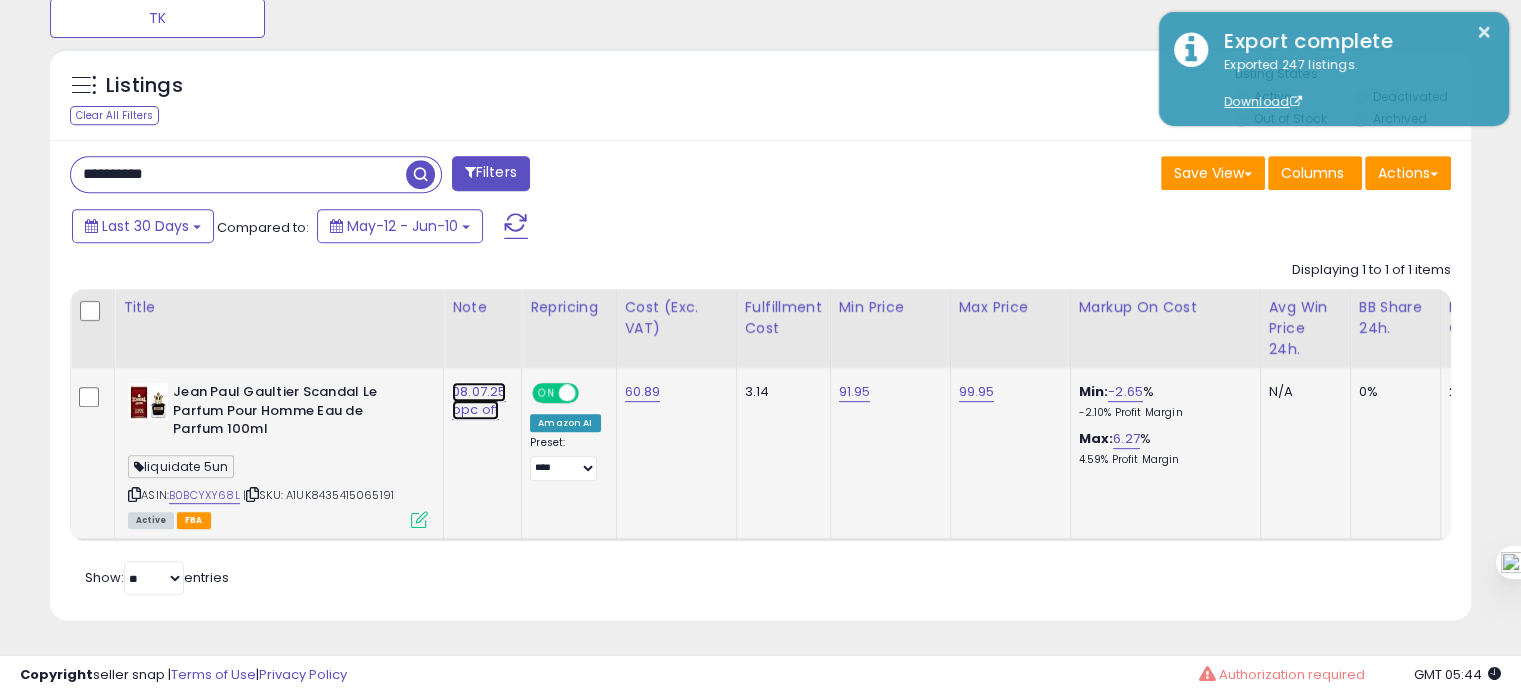 click on "08.07.25 ppc off" at bounding box center (479, 401) 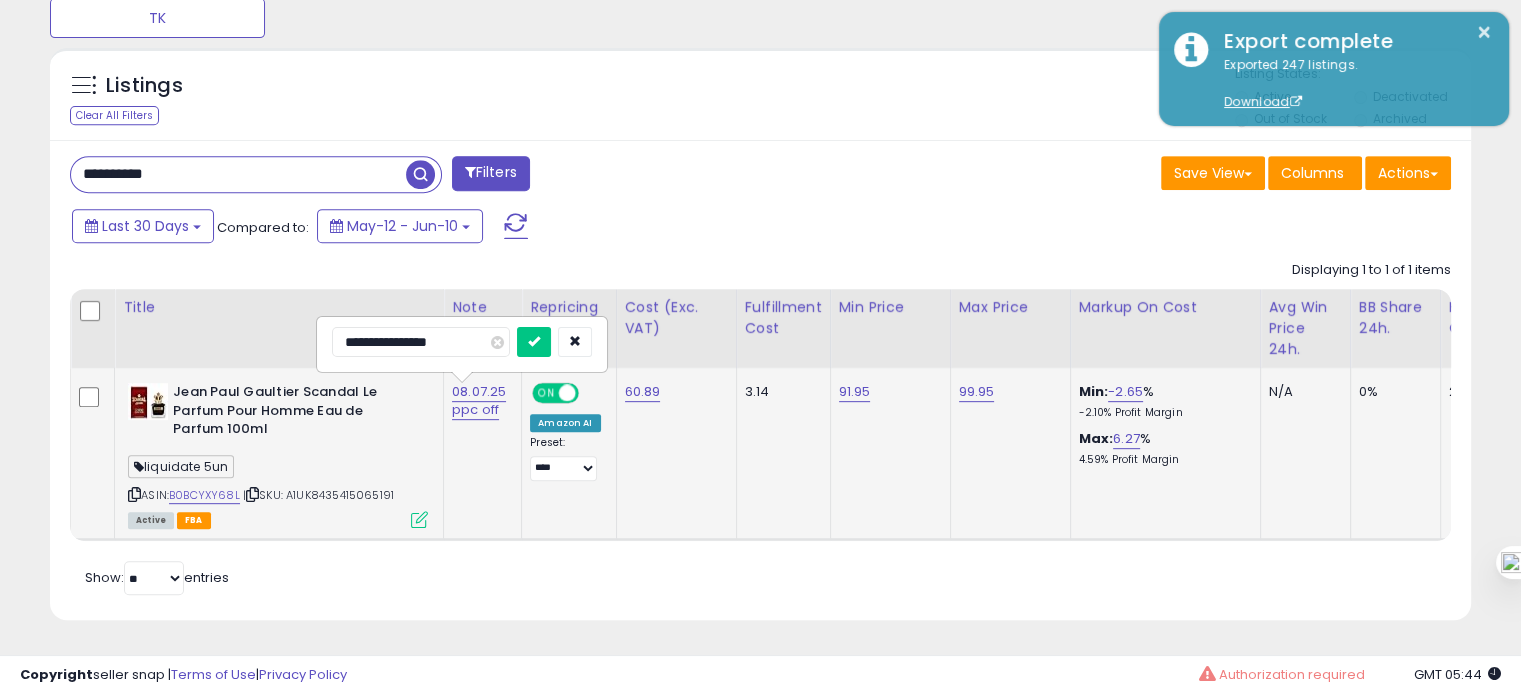 drag, startPoint x: 357, startPoint y: 325, endPoint x: 342, endPoint y: 327, distance: 15.132746 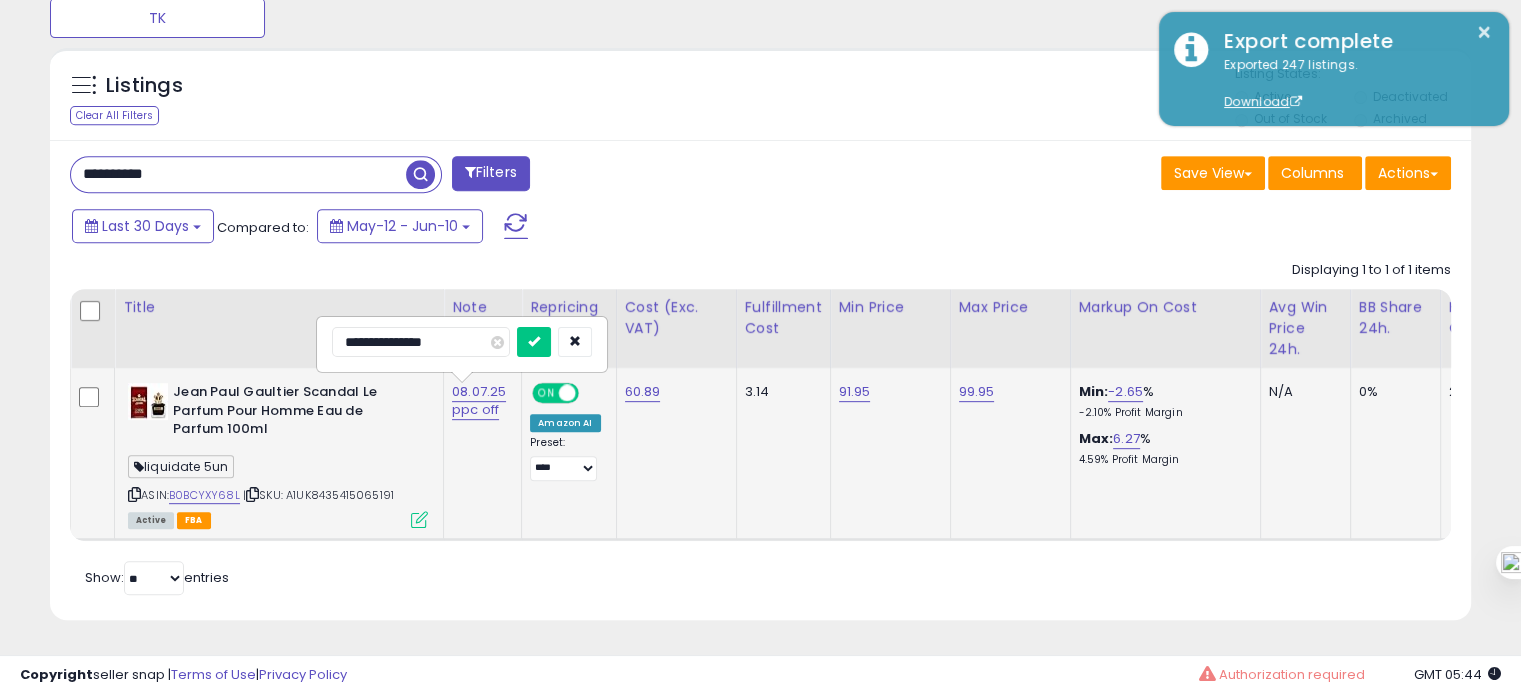 type on "**********" 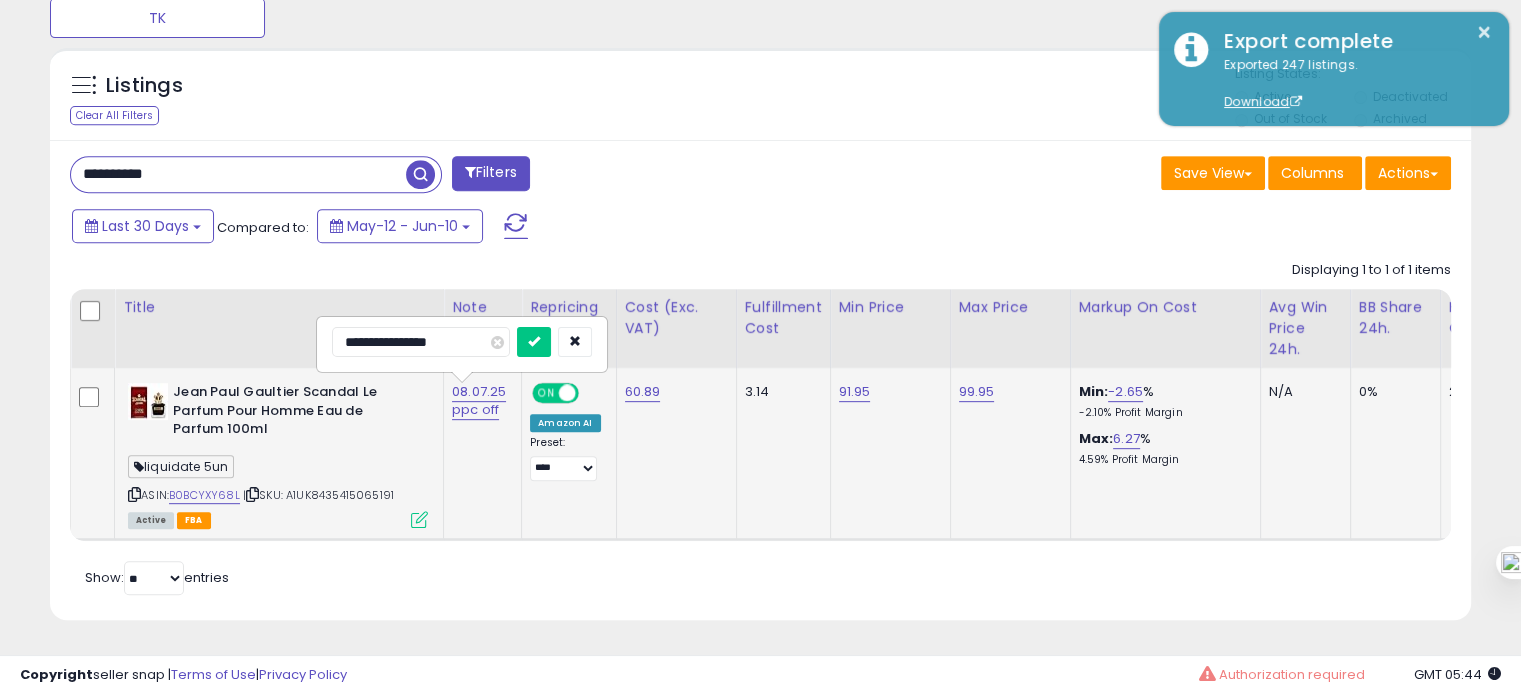 click at bounding box center (534, 342) 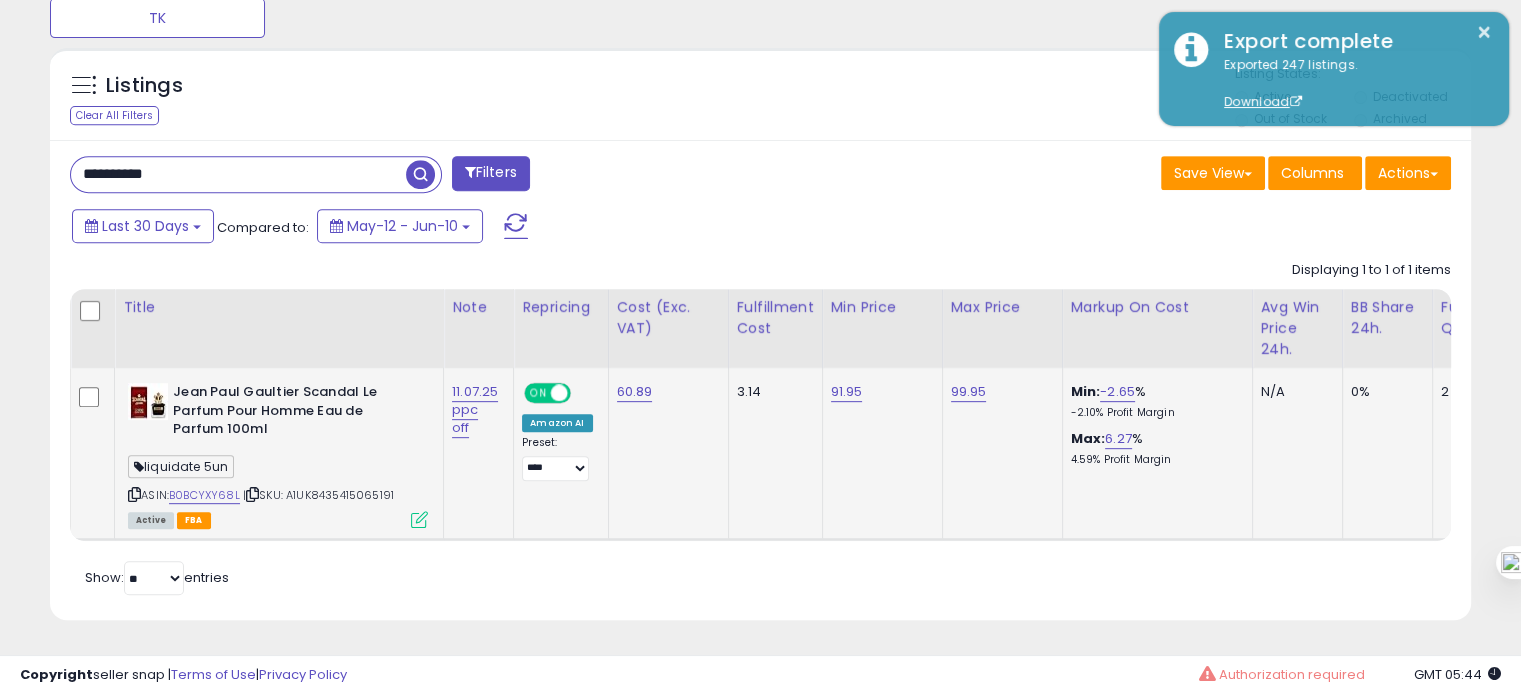 click on "**********" at bounding box center (238, 174) 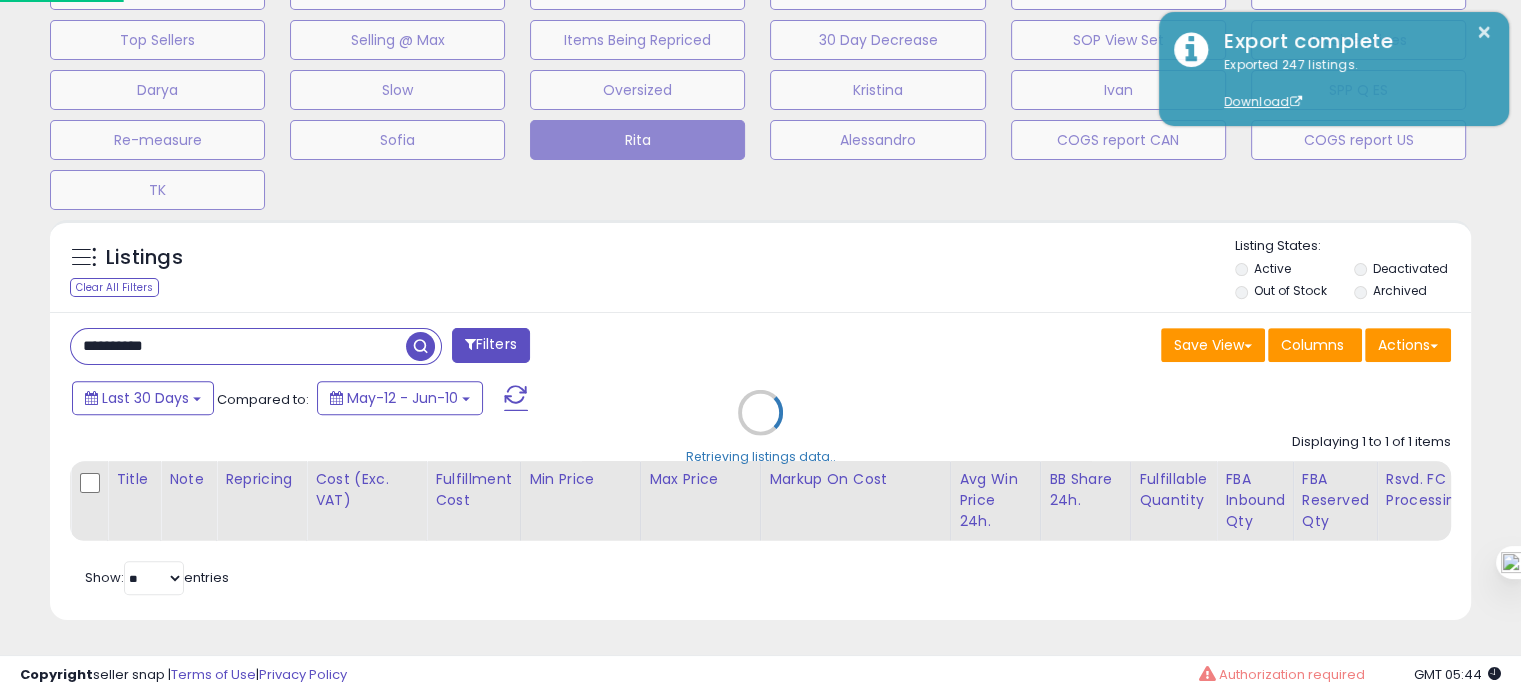 scroll, scrollTop: 999589, scrollLeft: 999168, axis: both 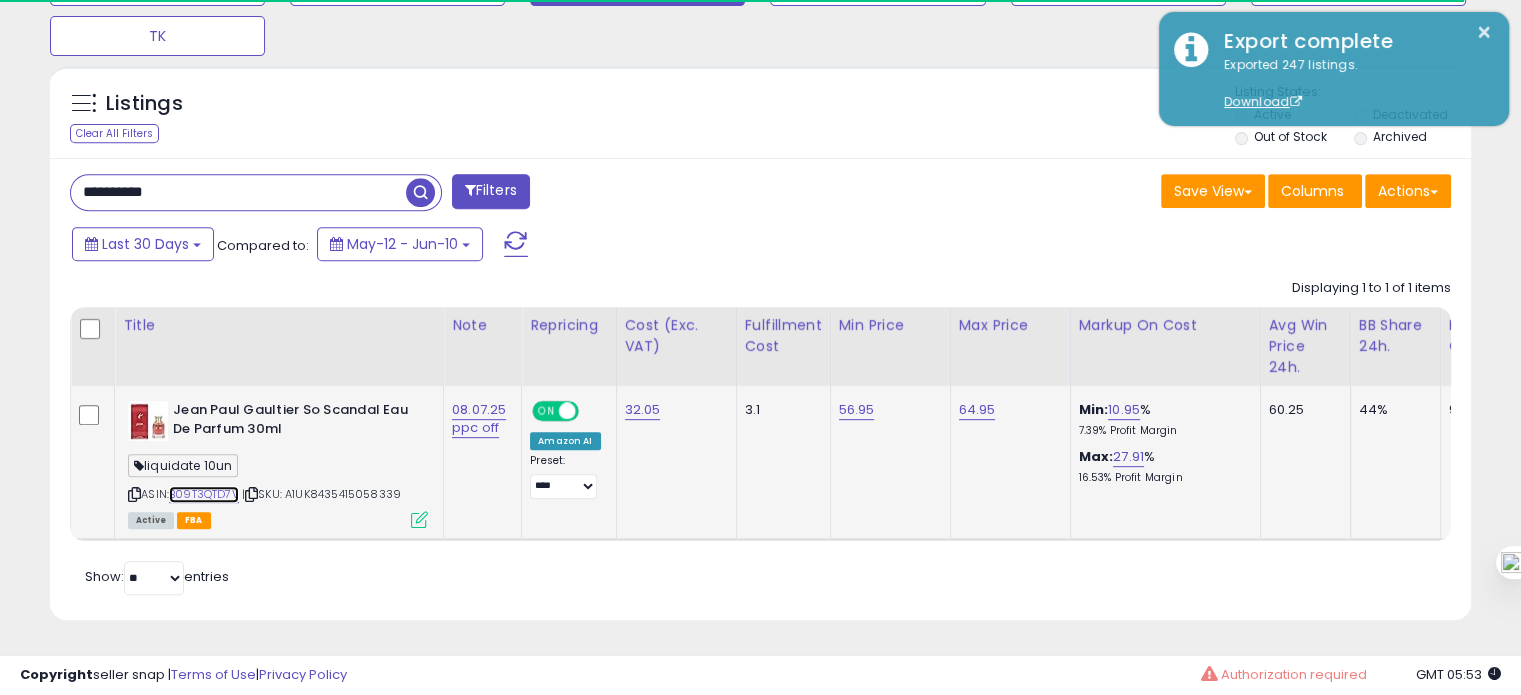 click on "B09T3QTD7V" at bounding box center (204, 494) 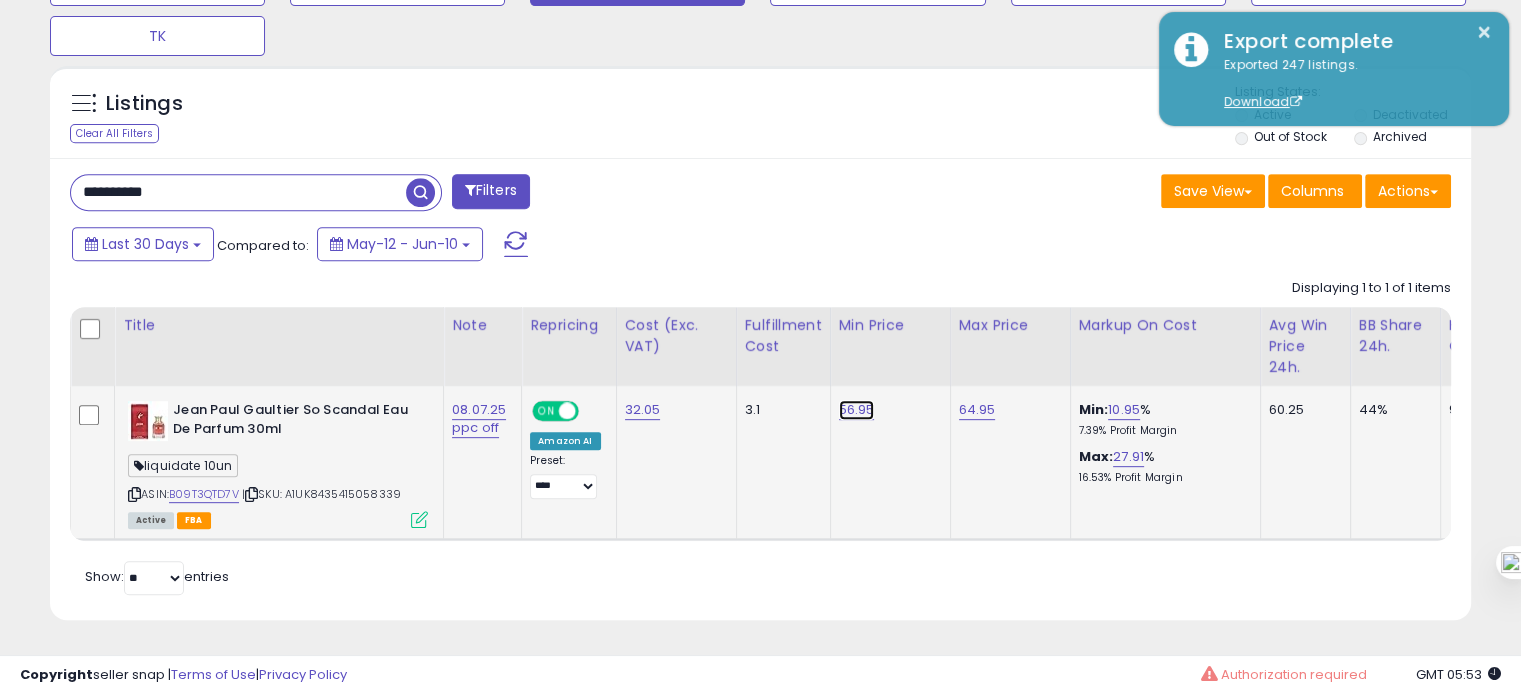 click on "56.95" at bounding box center (857, 410) 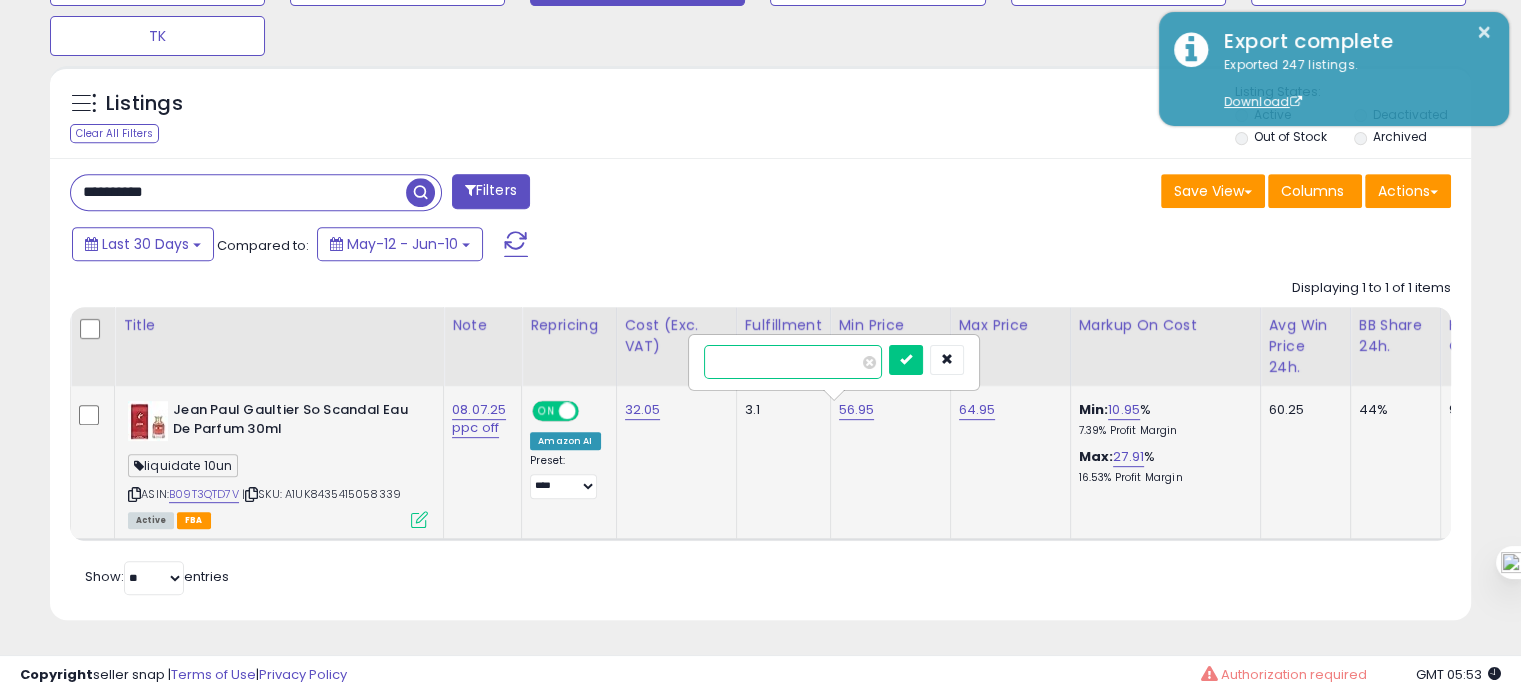 click on "*****" at bounding box center (793, 362) 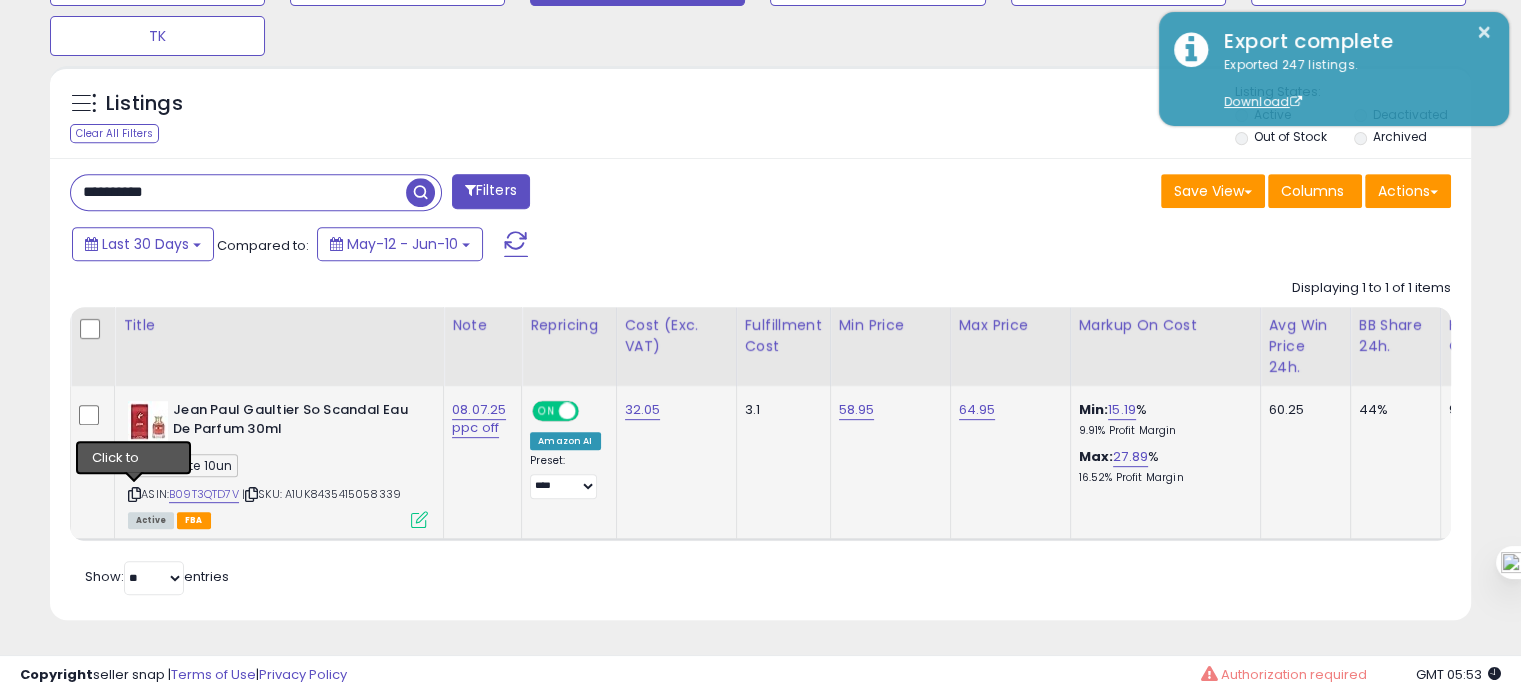 click at bounding box center (134, 494) 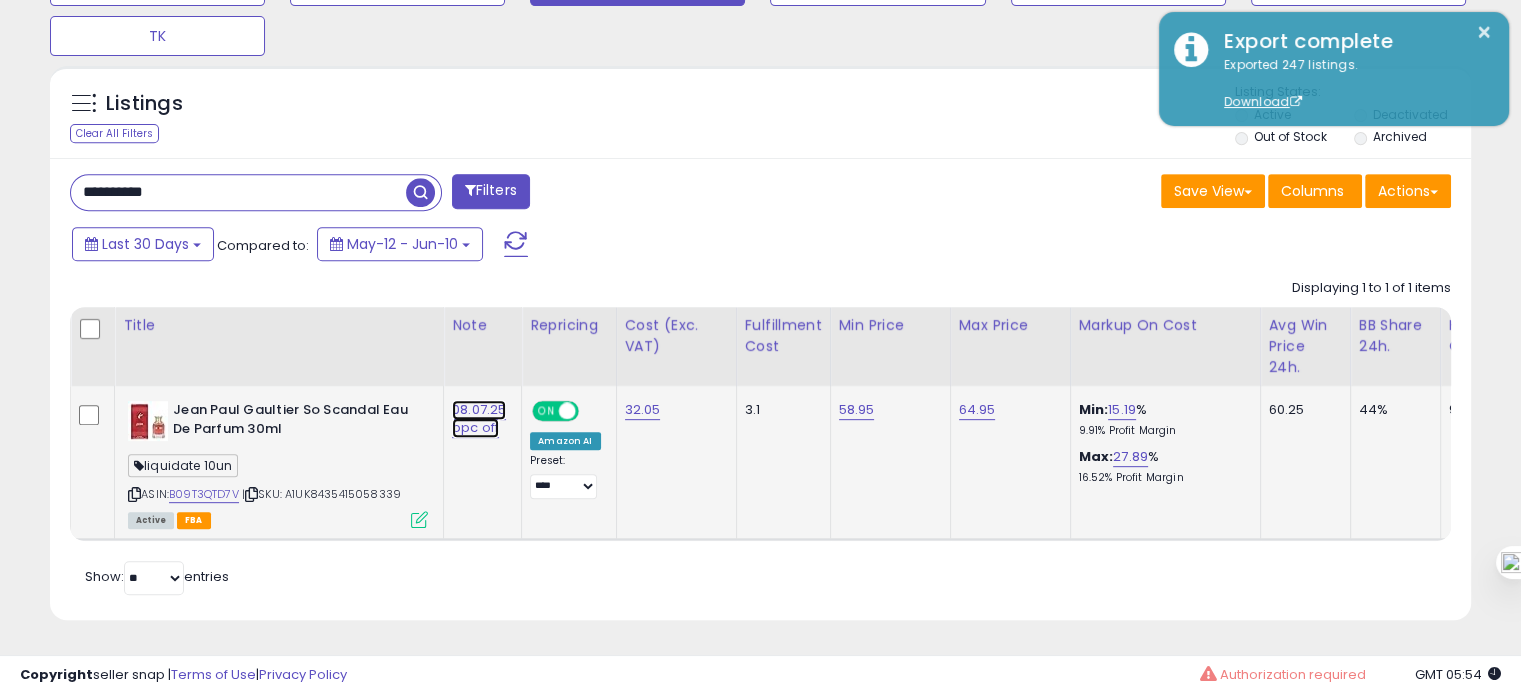 click on "08.07.25 ppc off" at bounding box center (479, 419) 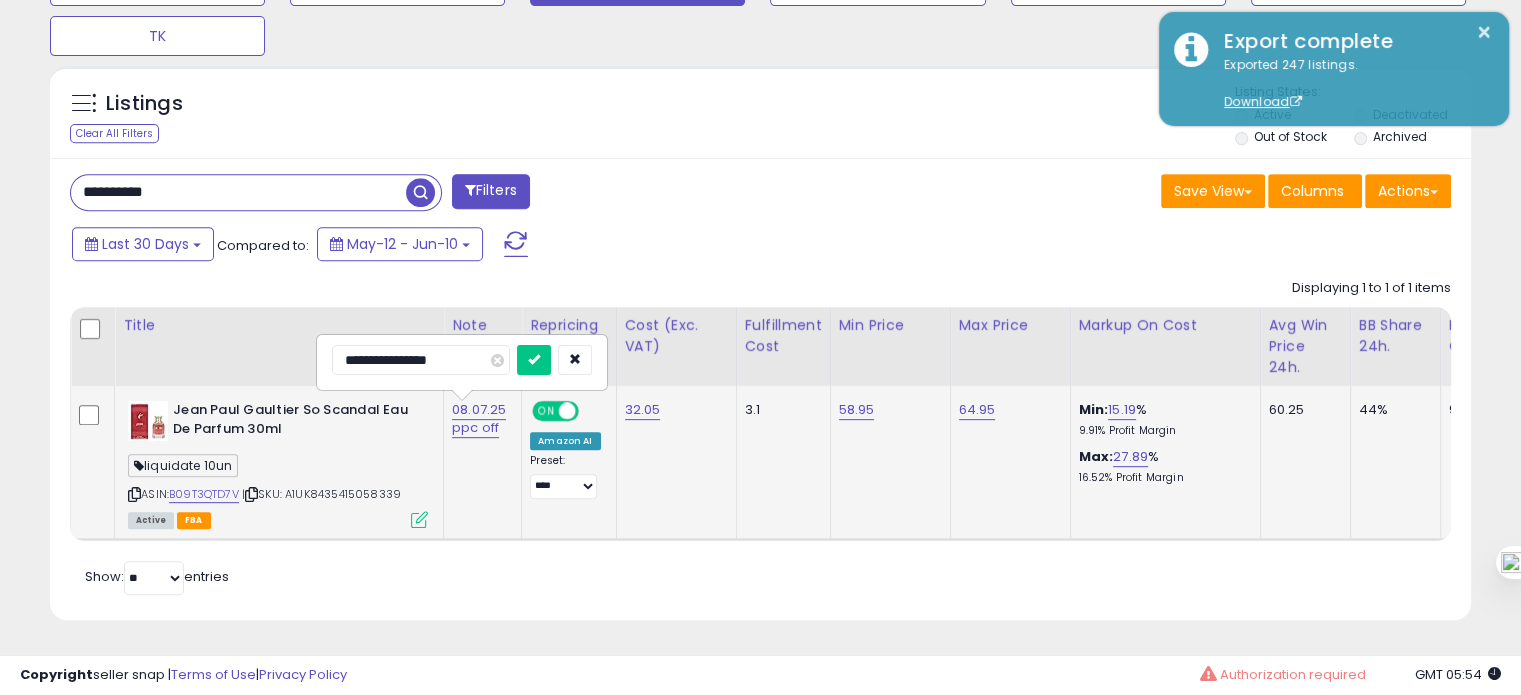 click on "**********" at bounding box center (421, 360) 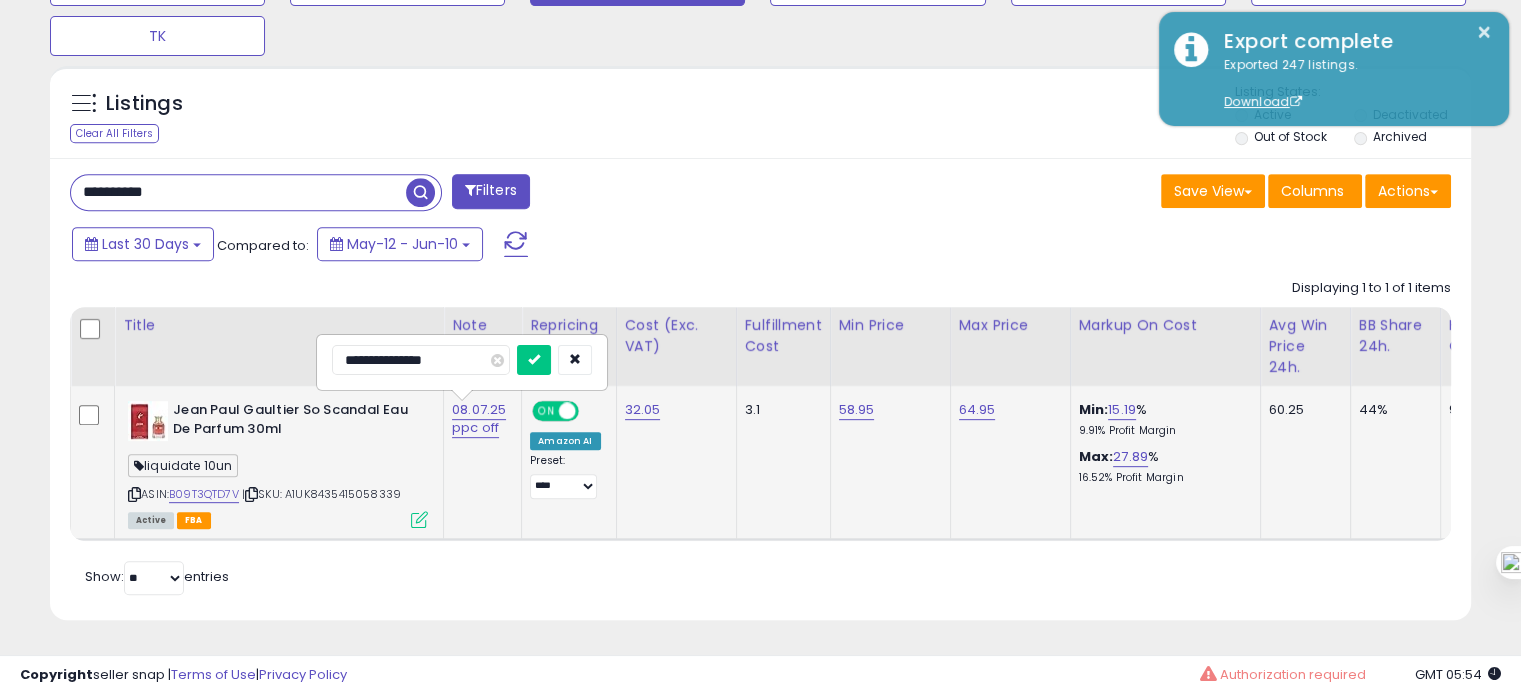 type on "**********" 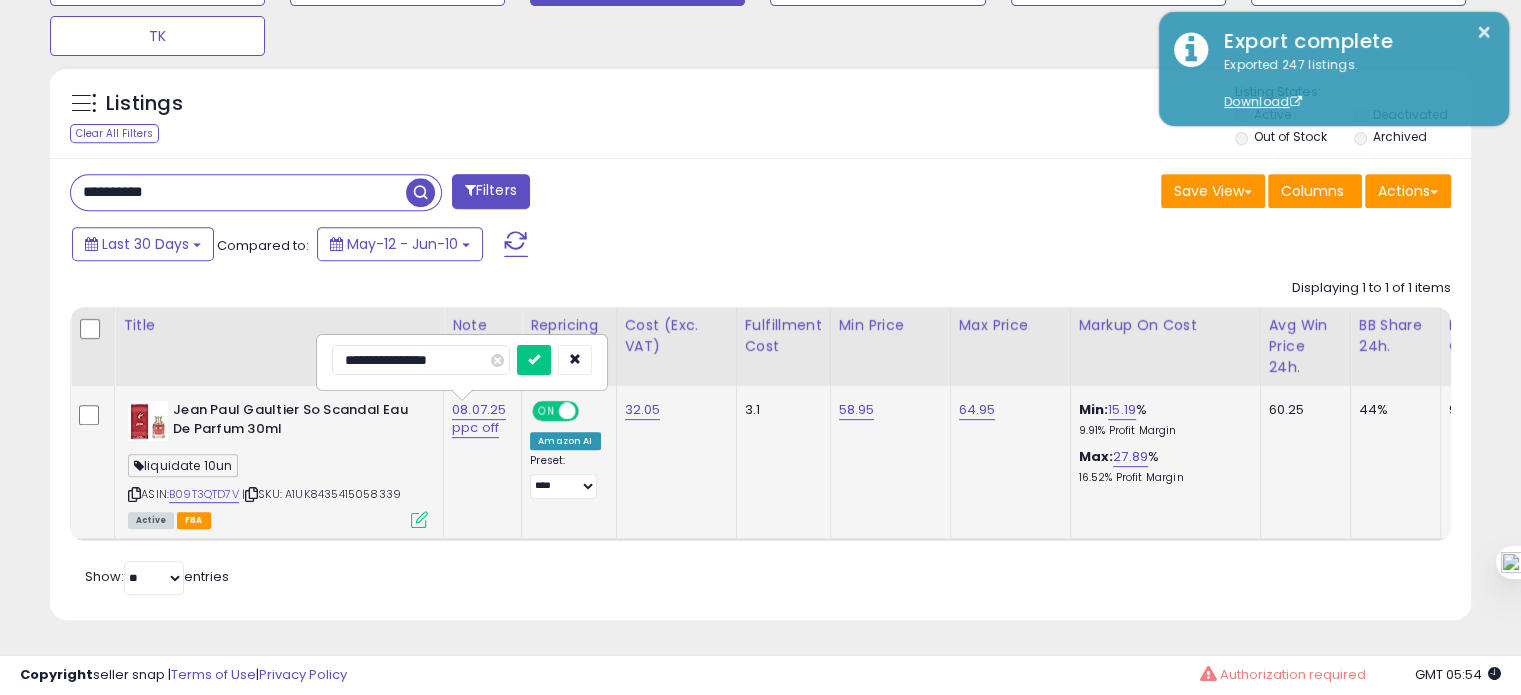 click at bounding box center (534, 360) 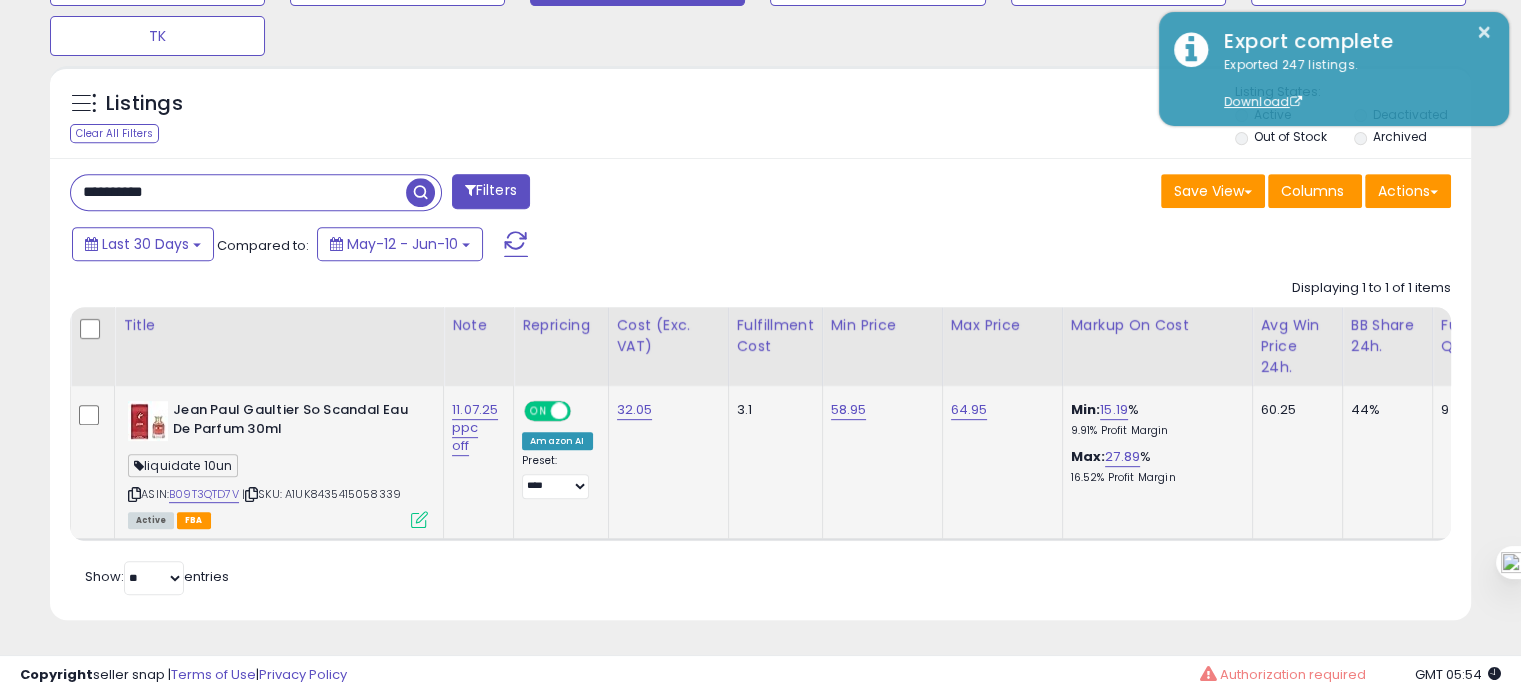 click on "**********" at bounding box center (760, 389) 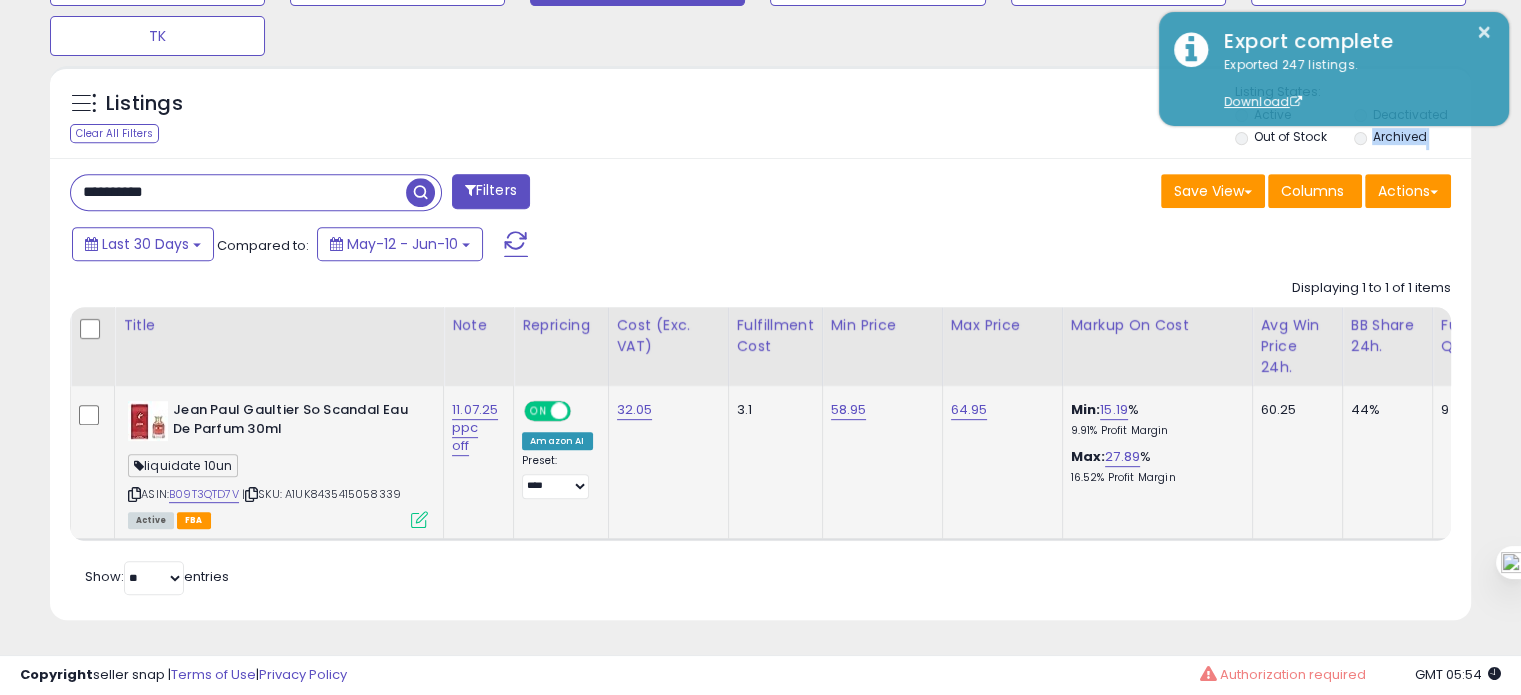 click on "**********" at bounding box center (760, 389) 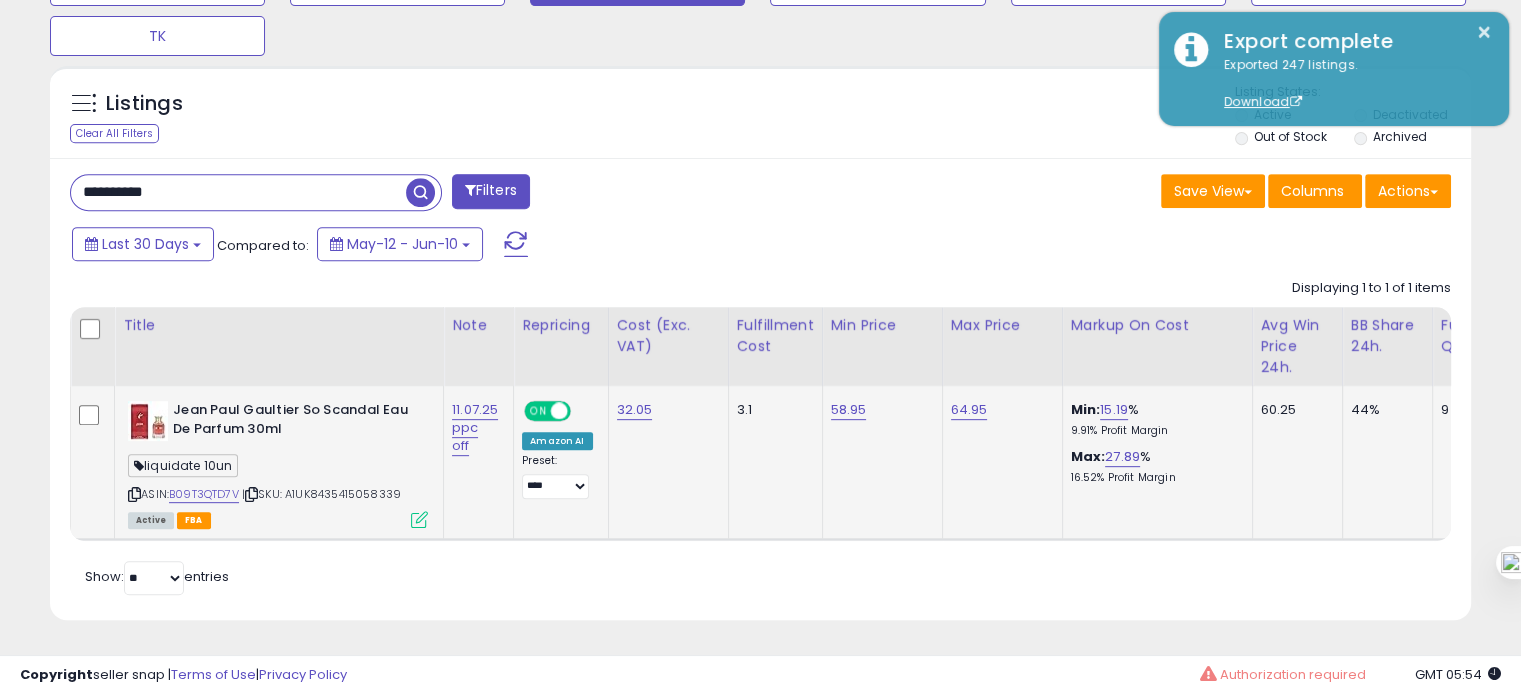 click on "**********" at bounding box center [238, 192] 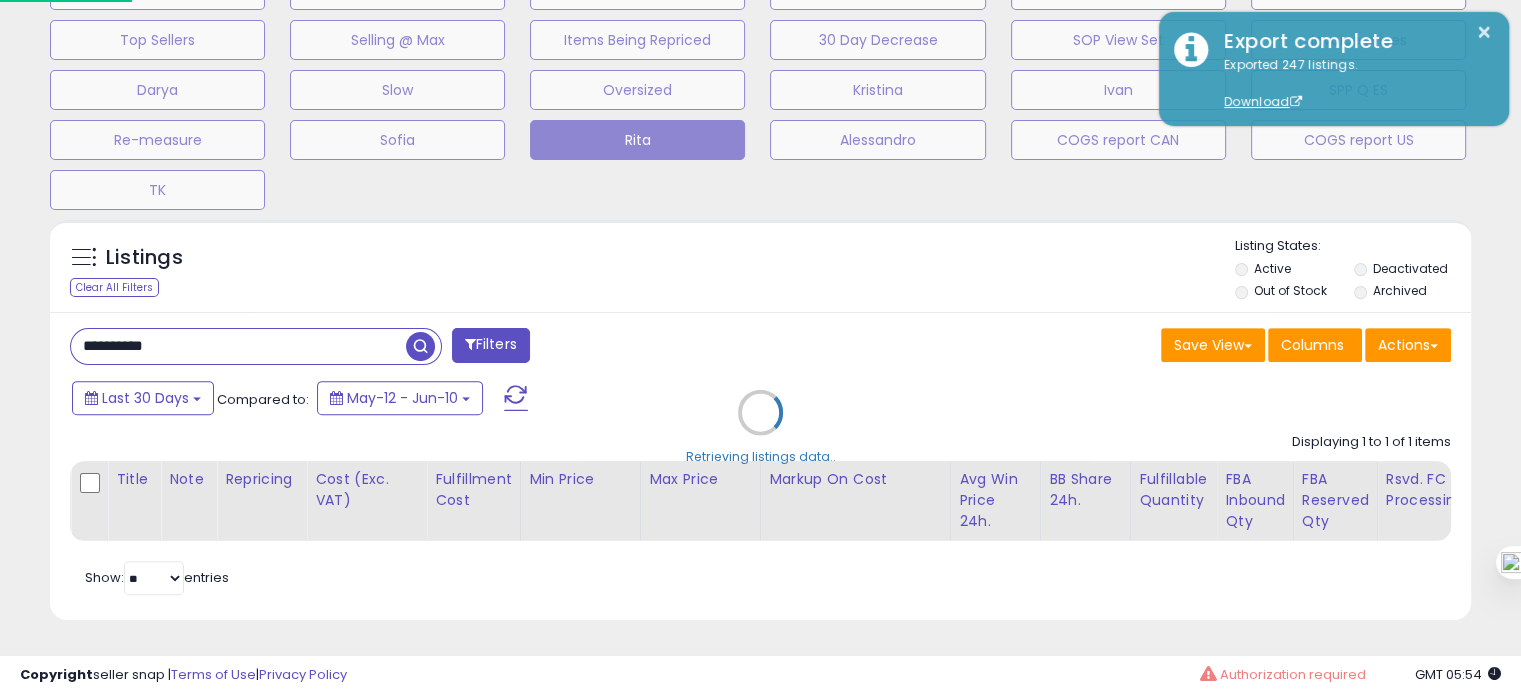 scroll, scrollTop: 999589, scrollLeft: 999168, axis: both 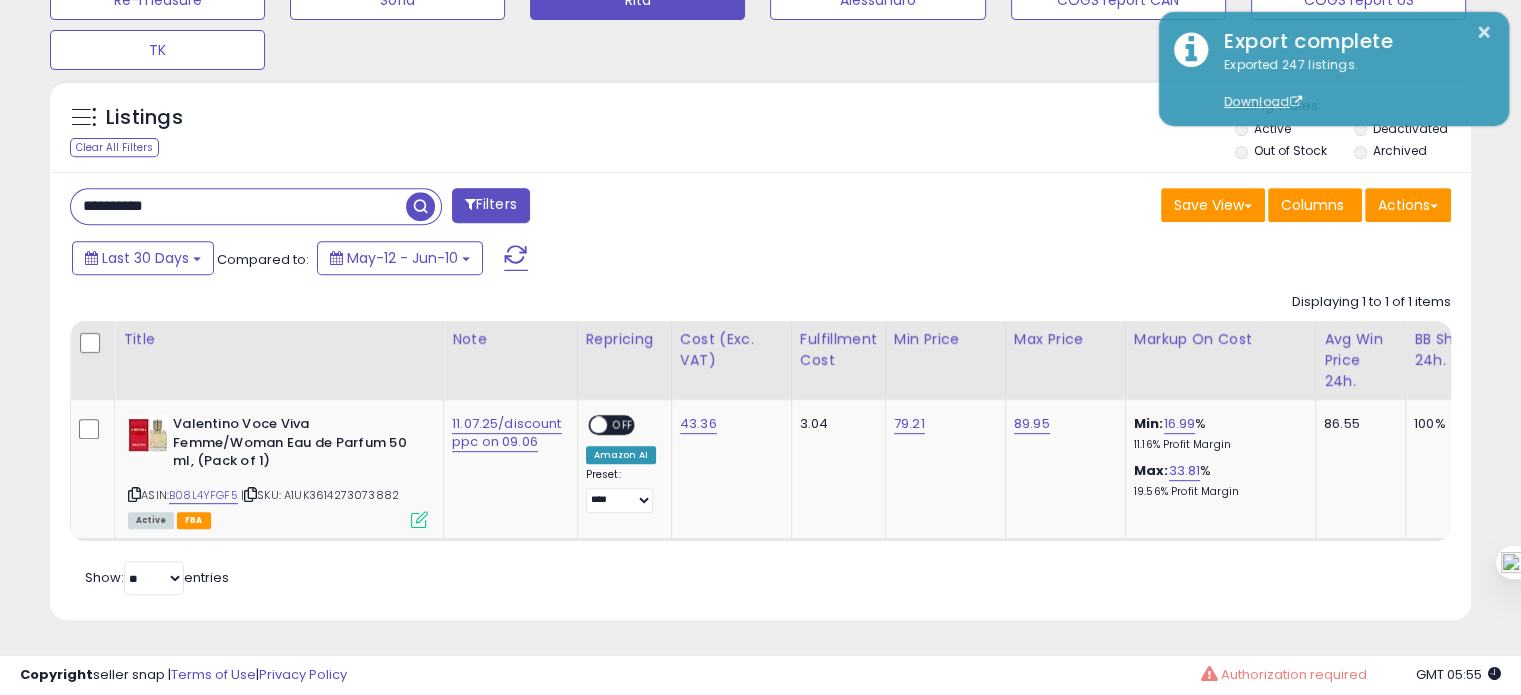 click on "**********" at bounding box center (238, 206) 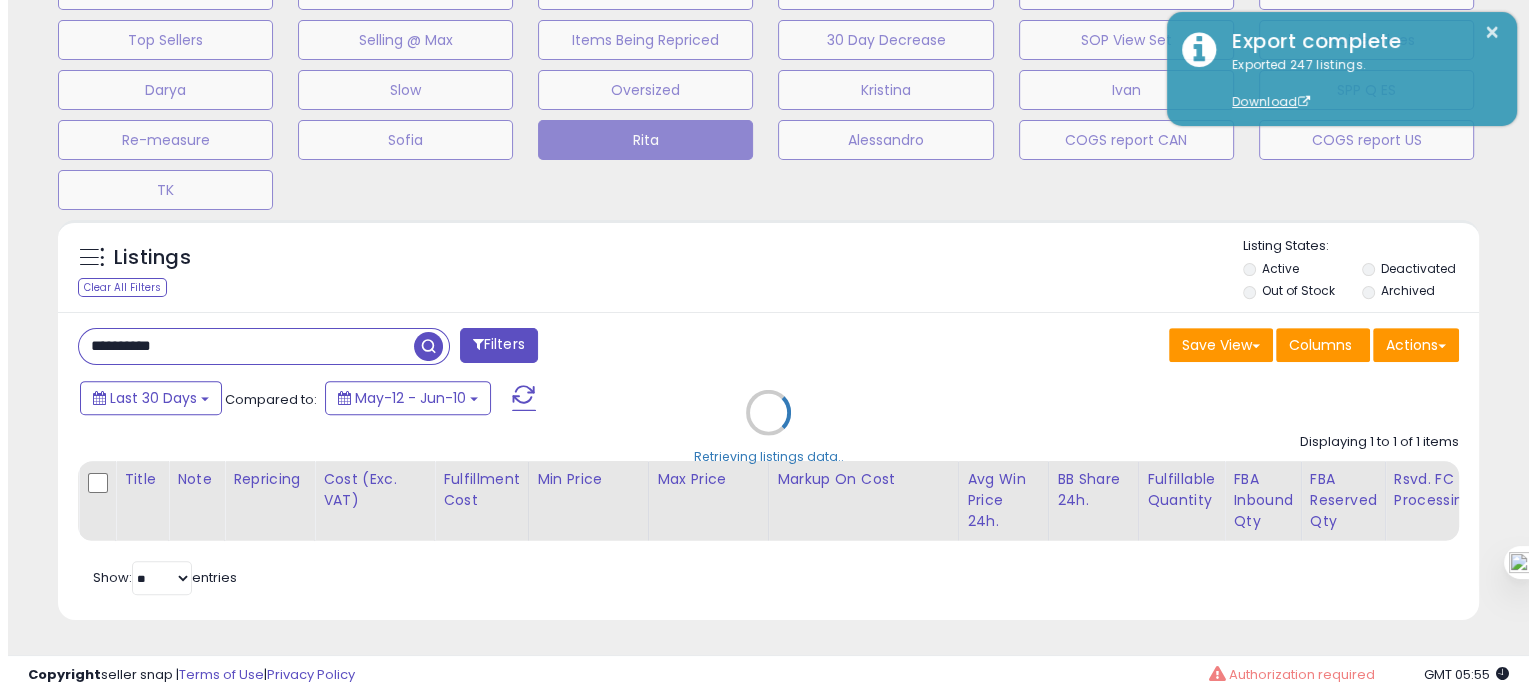 scroll, scrollTop: 674, scrollLeft: 0, axis: vertical 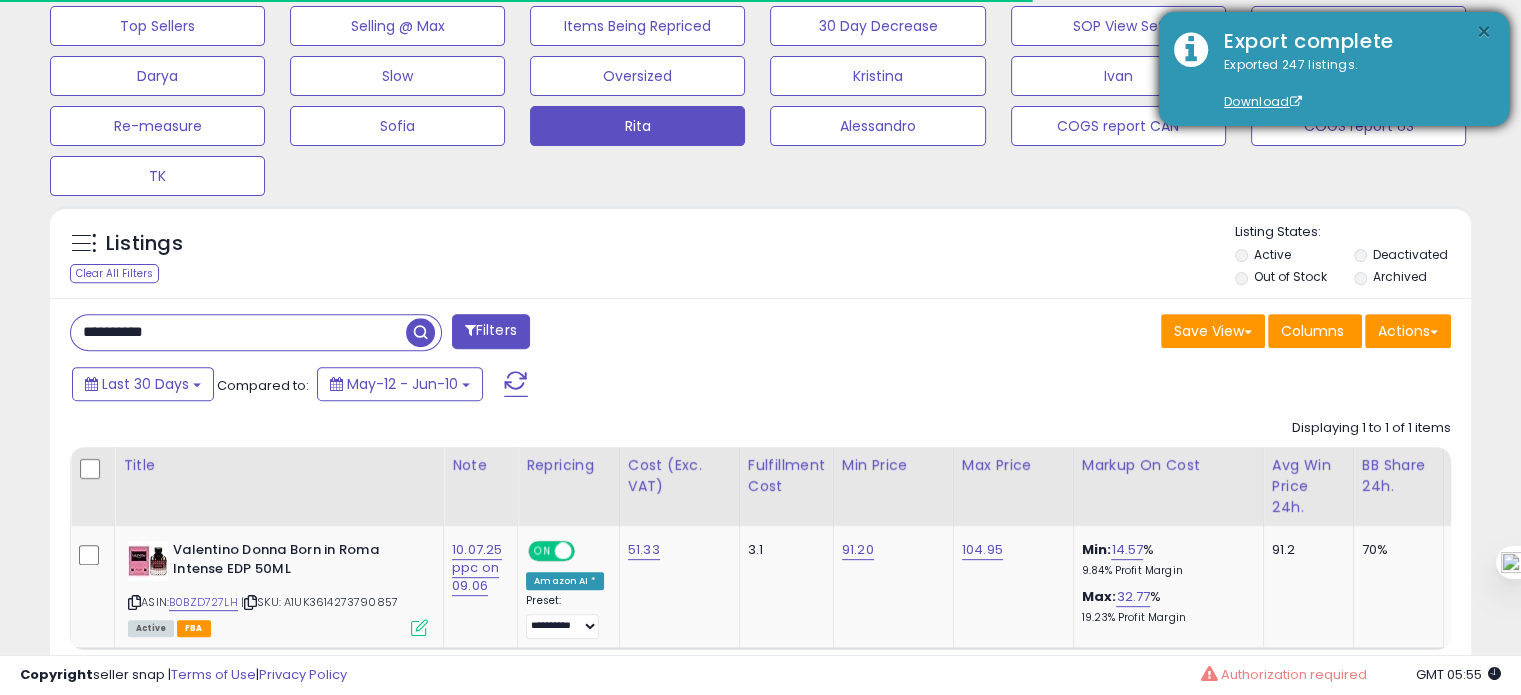 click on "×" at bounding box center (1484, 32) 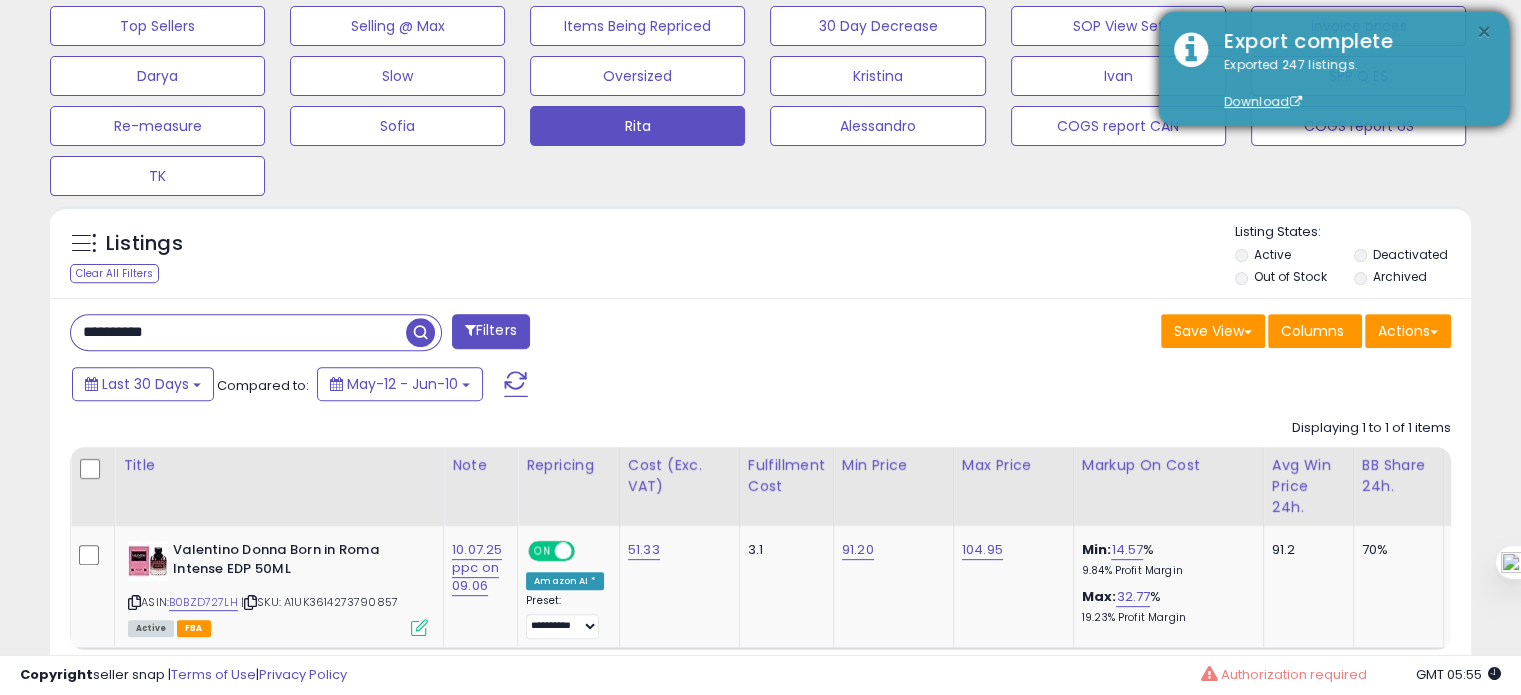 scroll, scrollTop: 999589, scrollLeft: 999176, axis: both 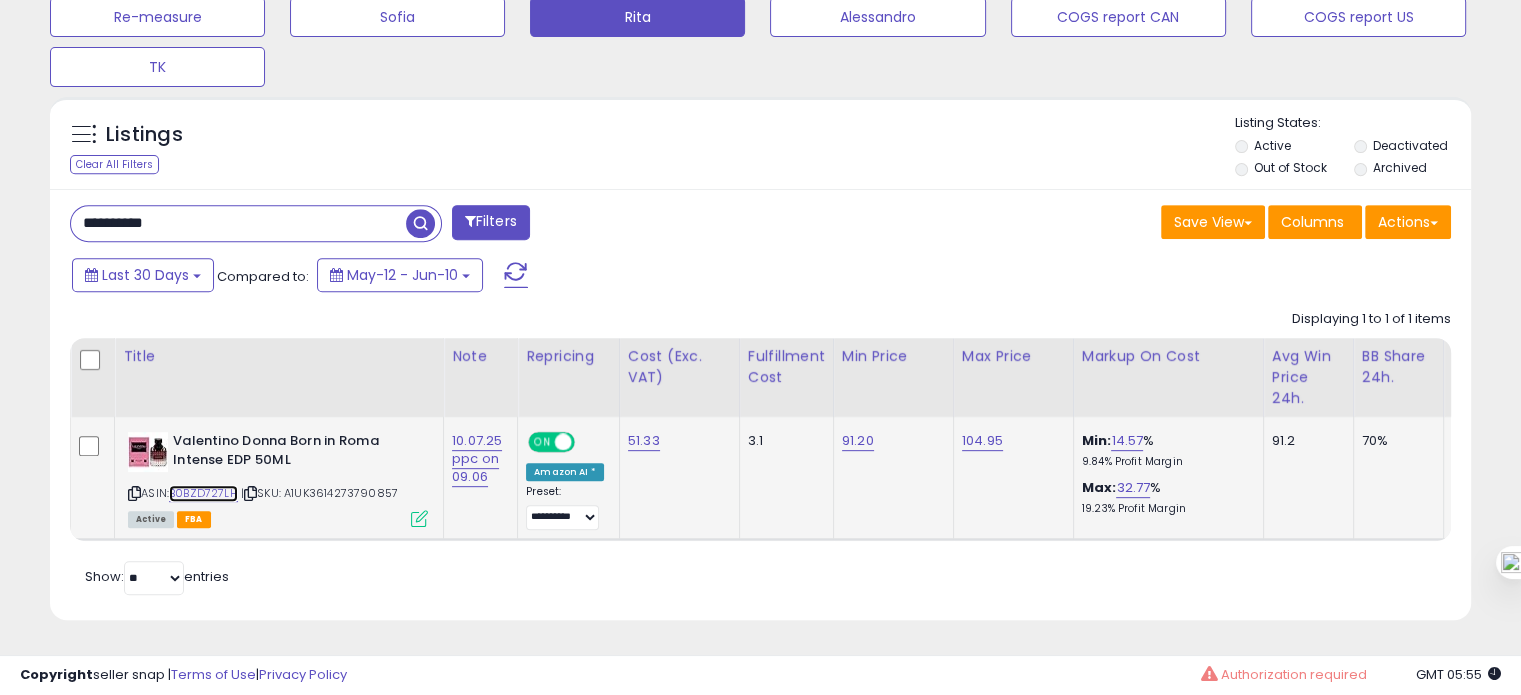 click on "B0BZD727LH" at bounding box center [203, 493] 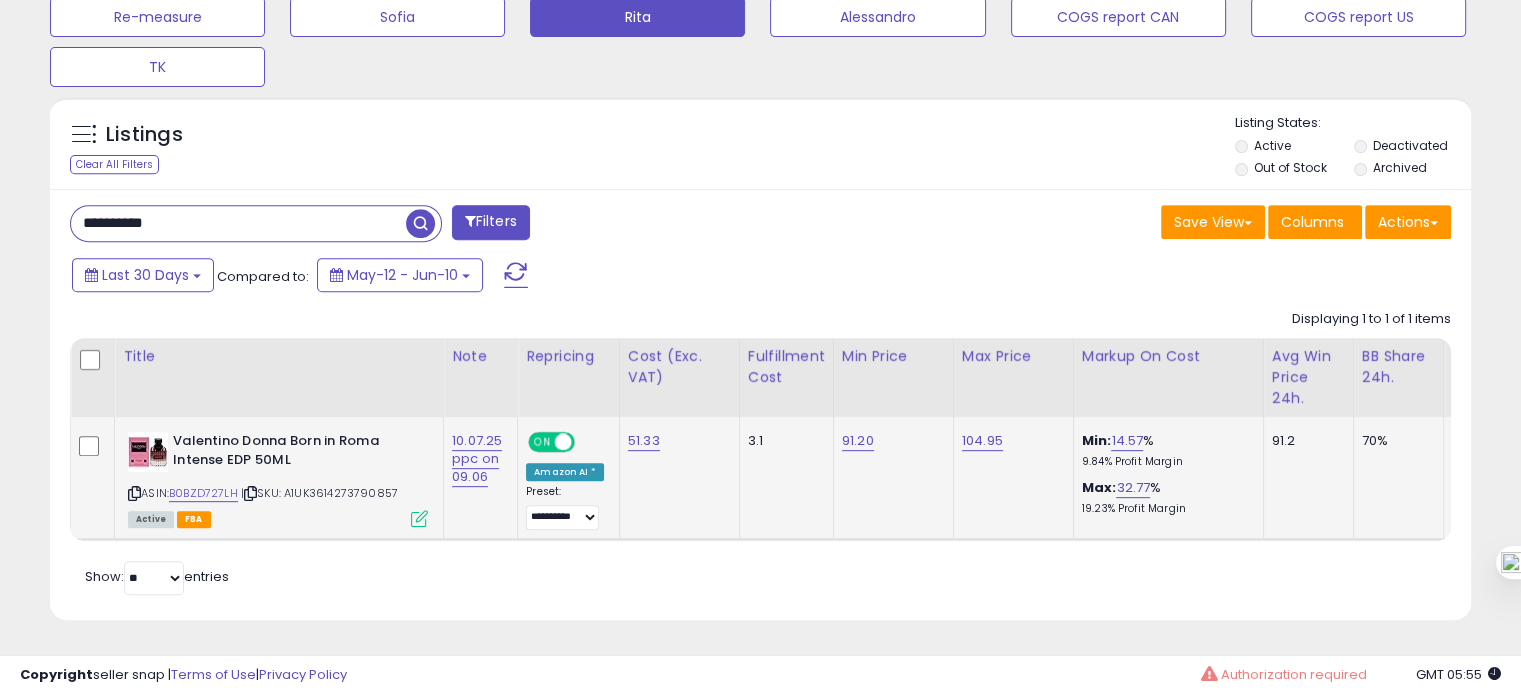 click on "ON" at bounding box center [542, 442] 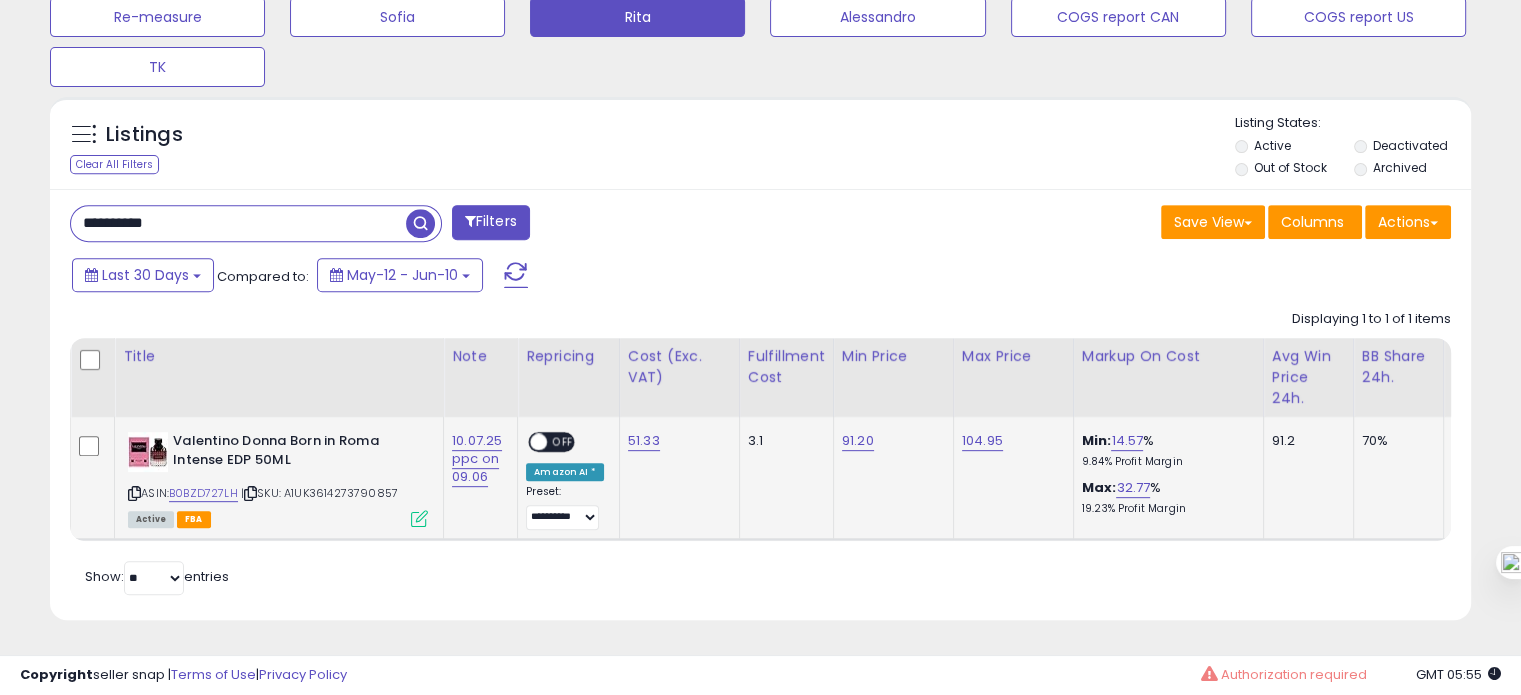 click on "10.07.25 ppc on 09.06" 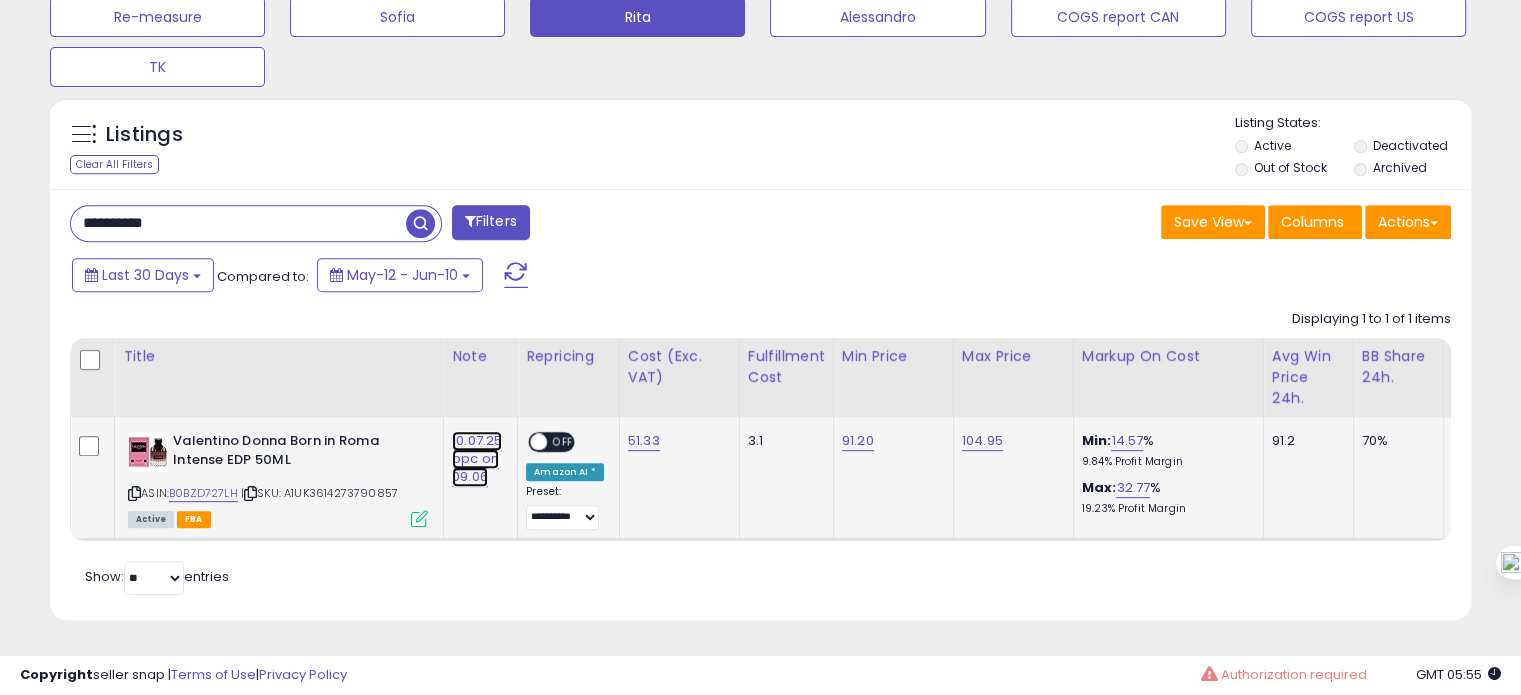click on "10.07.25 ppc on 09.06" at bounding box center (477, 459) 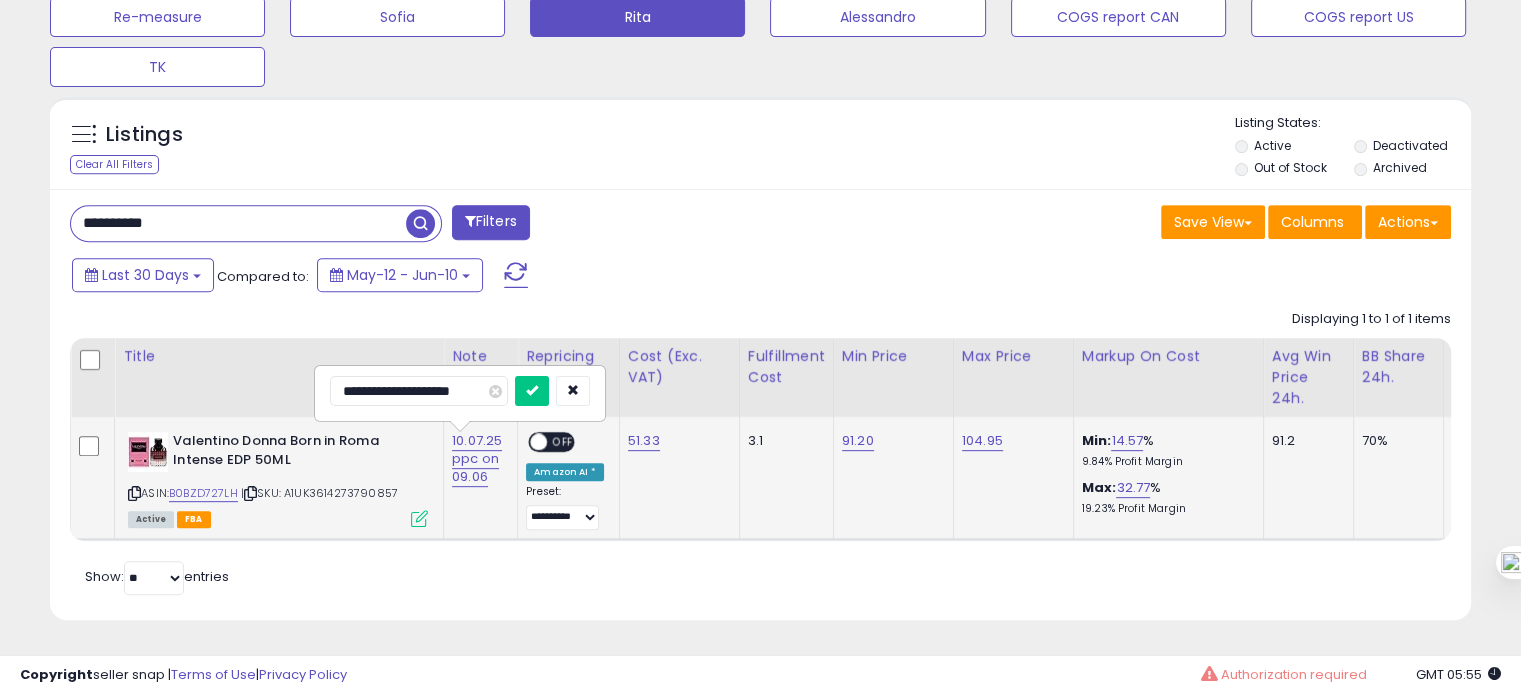 click on "**********" at bounding box center [419, 391] 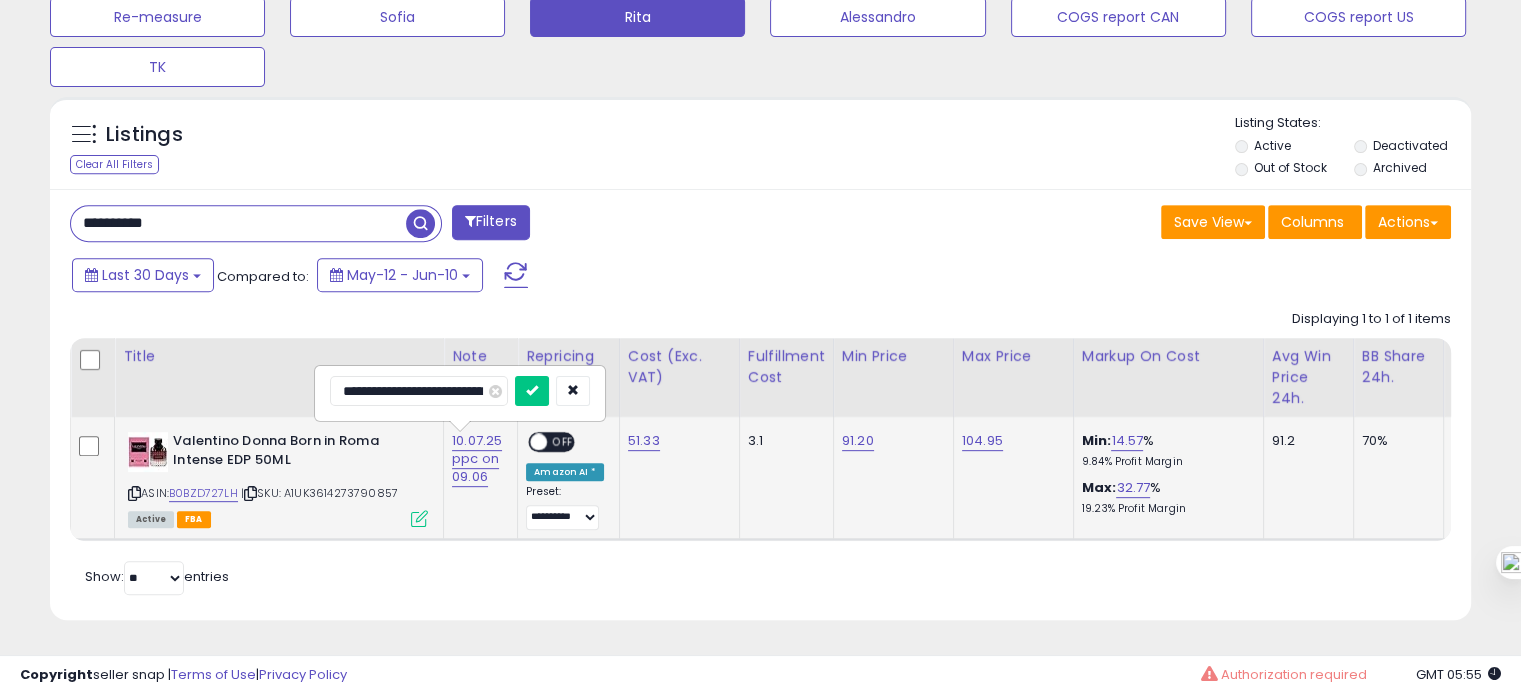 type on "**********" 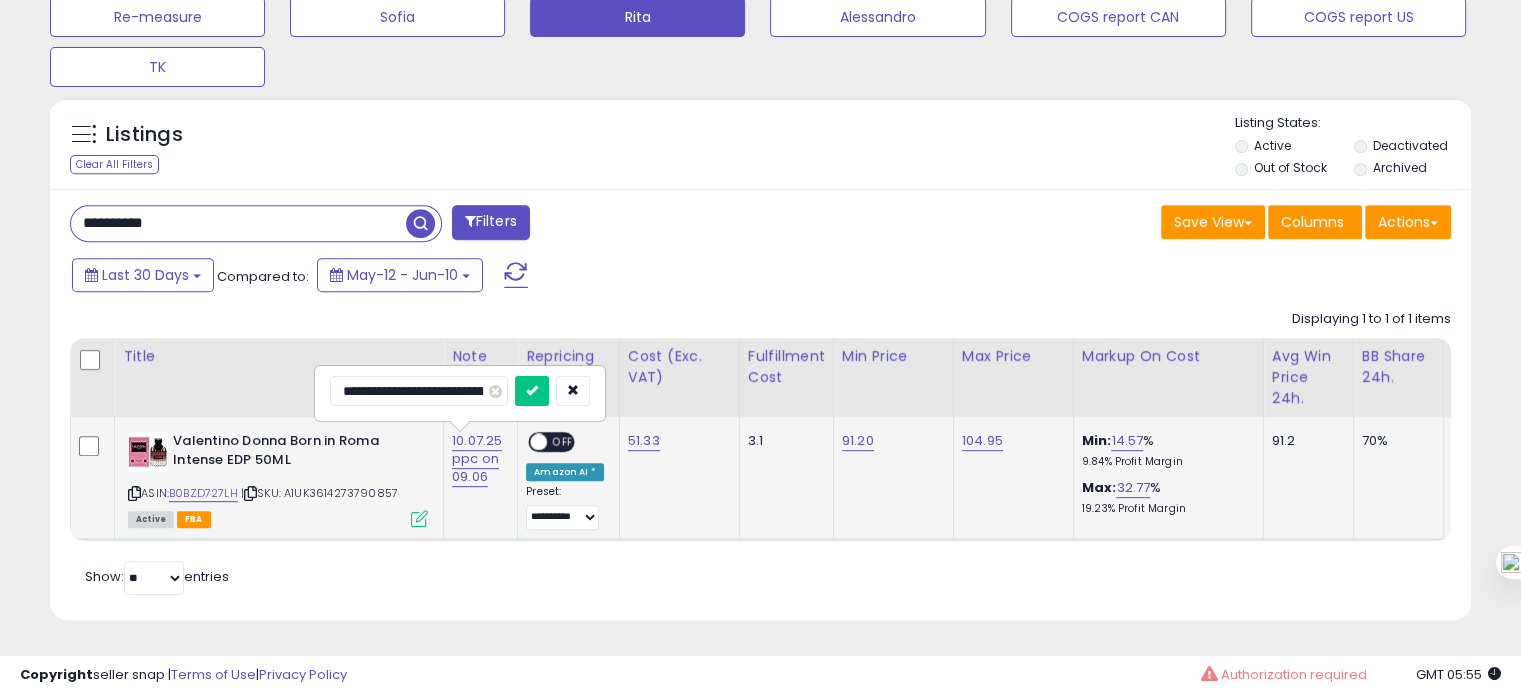 click at bounding box center (532, 391) 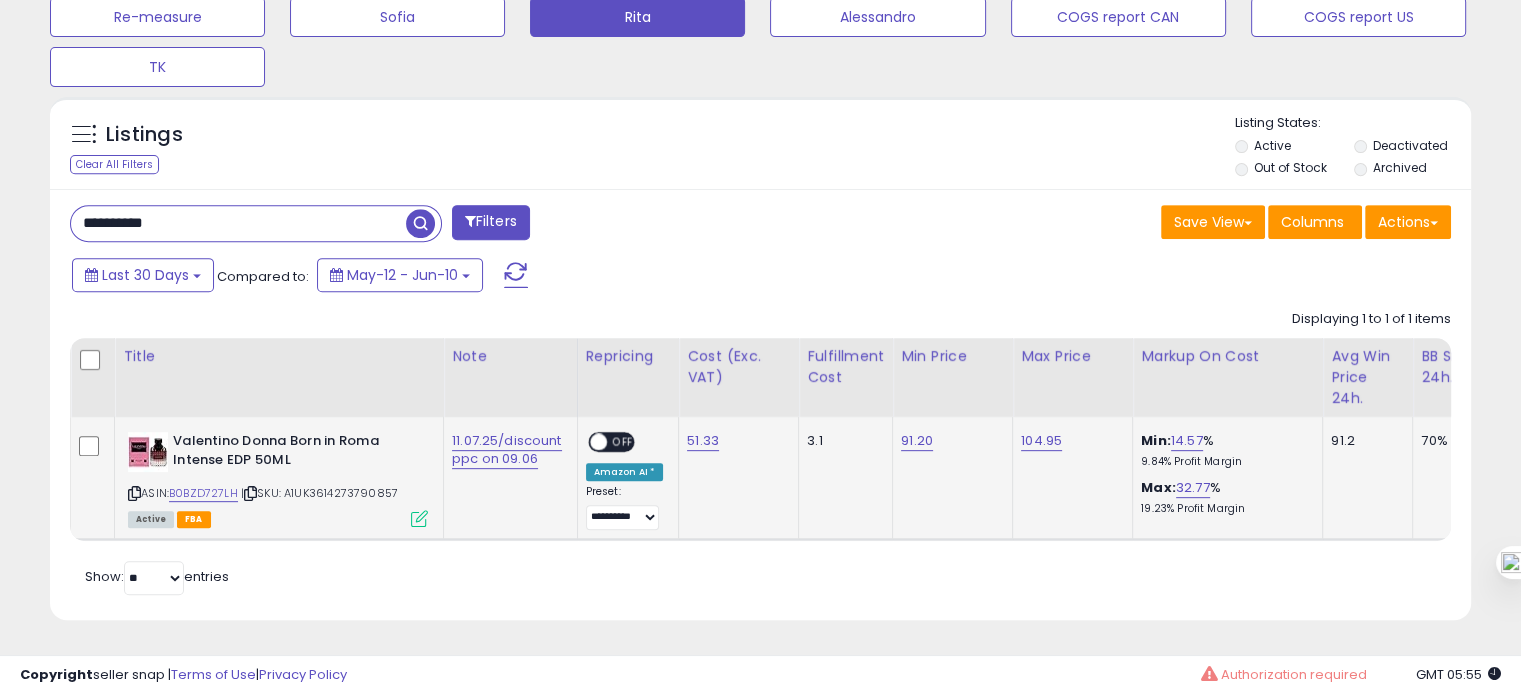 click on "**********" at bounding box center (238, 223) 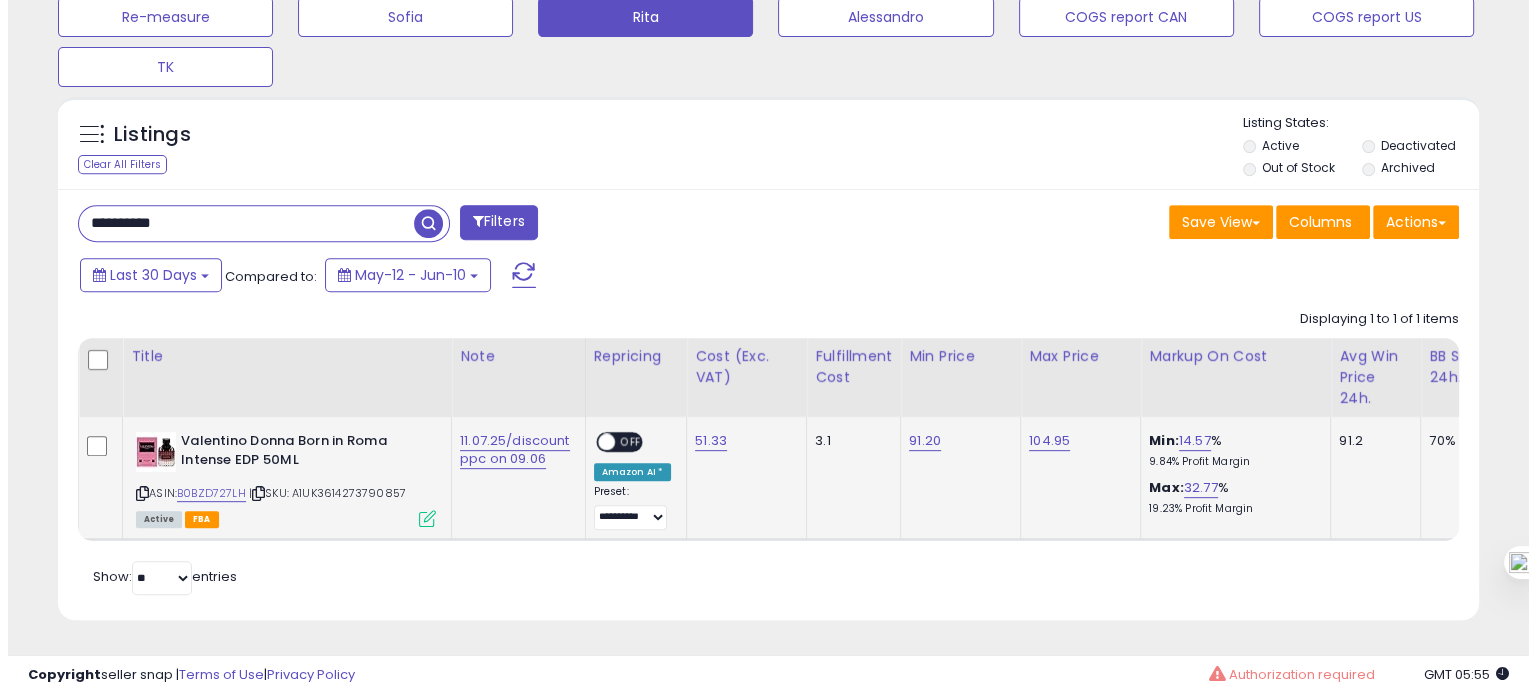 scroll, scrollTop: 674, scrollLeft: 0, axis: vertical 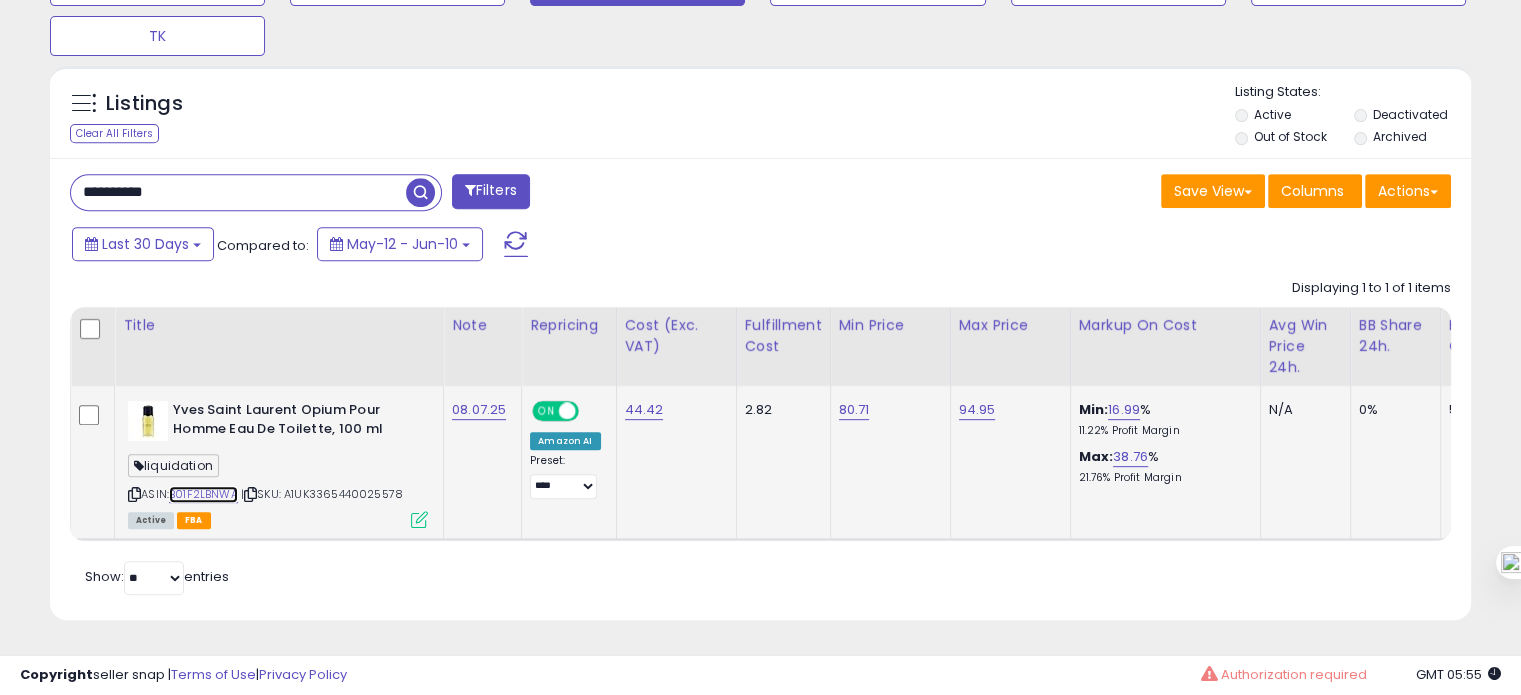 click on "B01F2LBNWA" at bounding box center (203, 494) 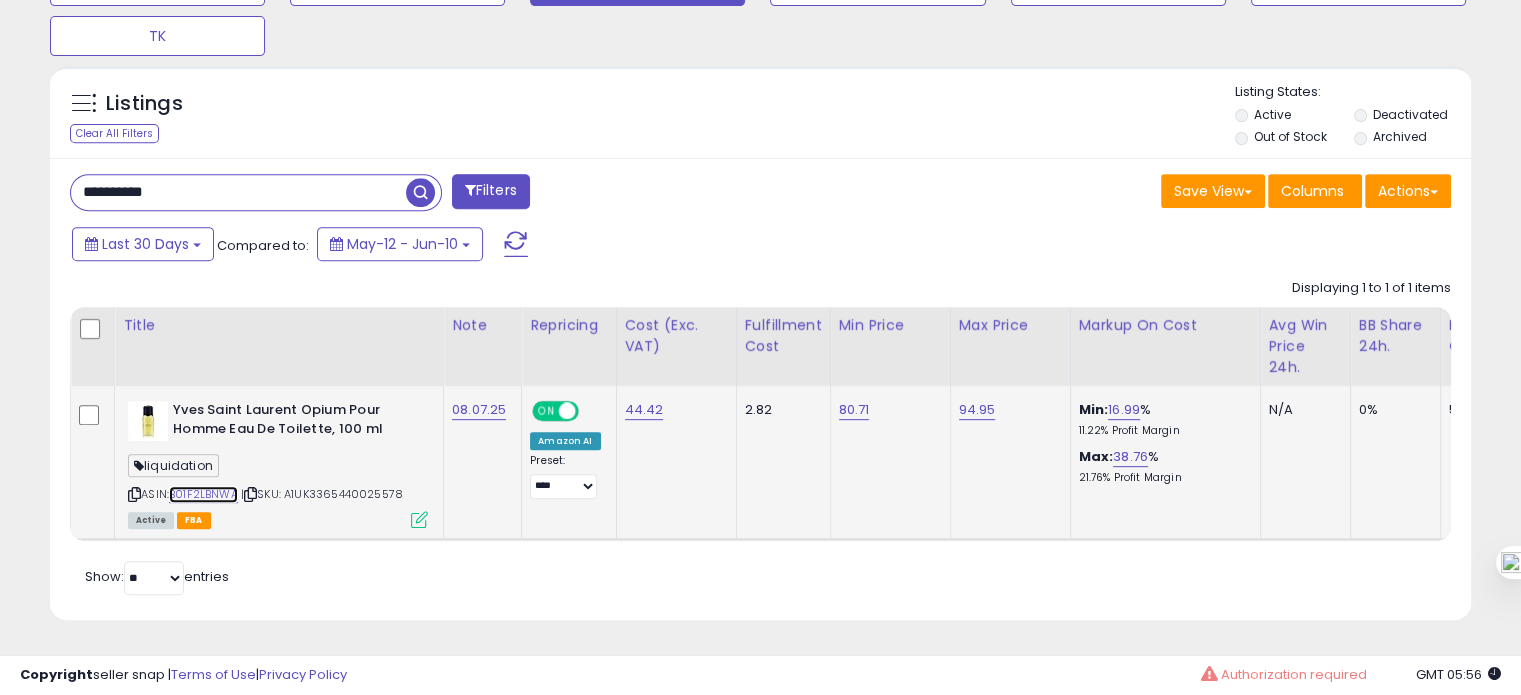 scroll, scrollTop: 0, scrollLeft: 372, axis: horizontal 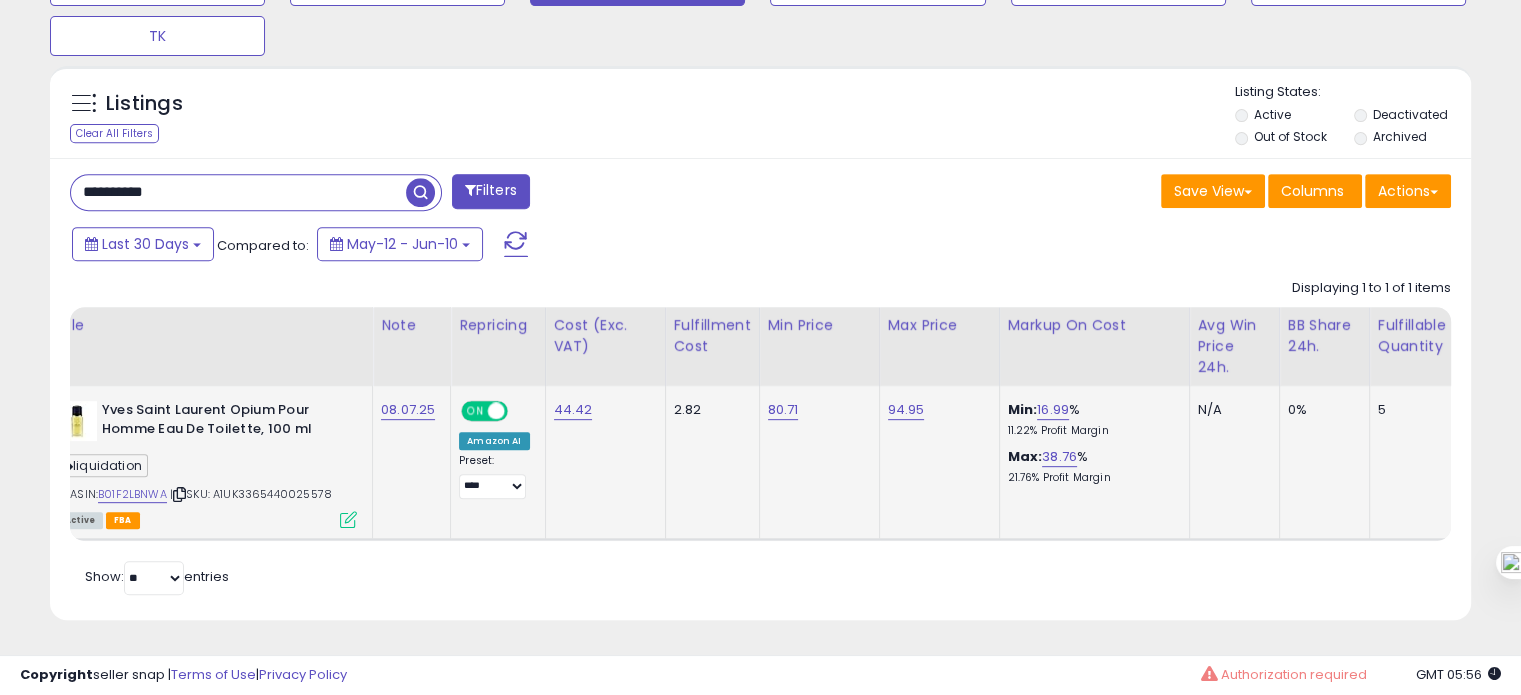 click on "08.07.25" 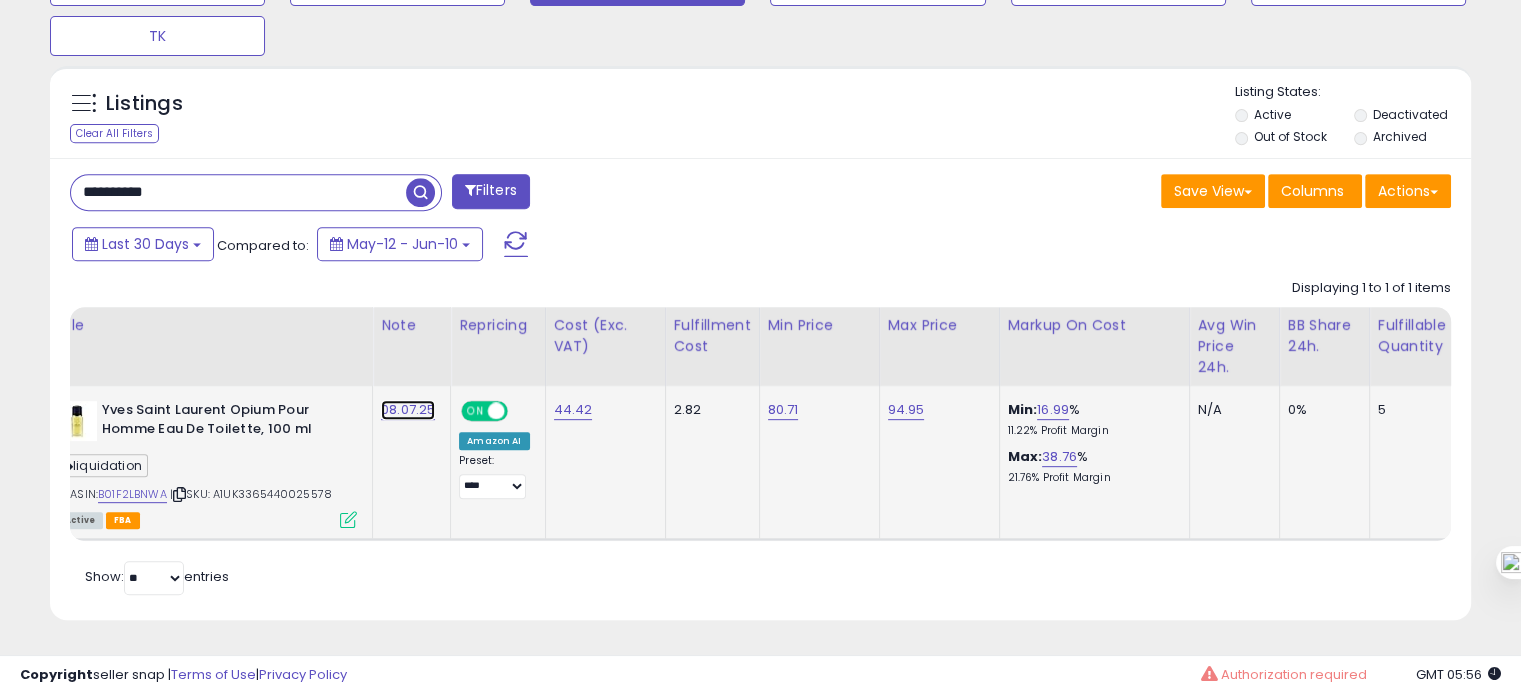 click on "08.07.25" at bounding box center (408, 410) 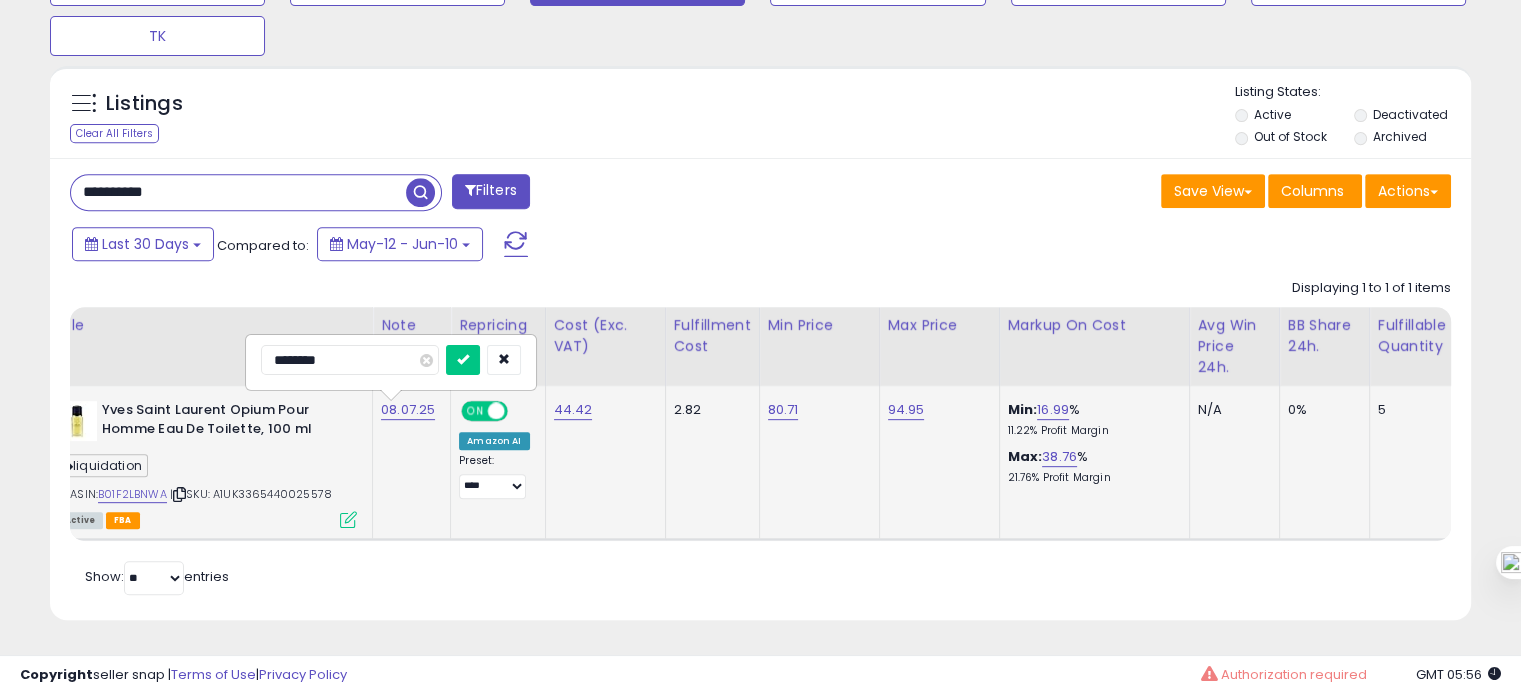 drag, startPoint x: 287, startPoint y: 350, endPoint x: 274, endPoint y: 351, distance: 13.038404 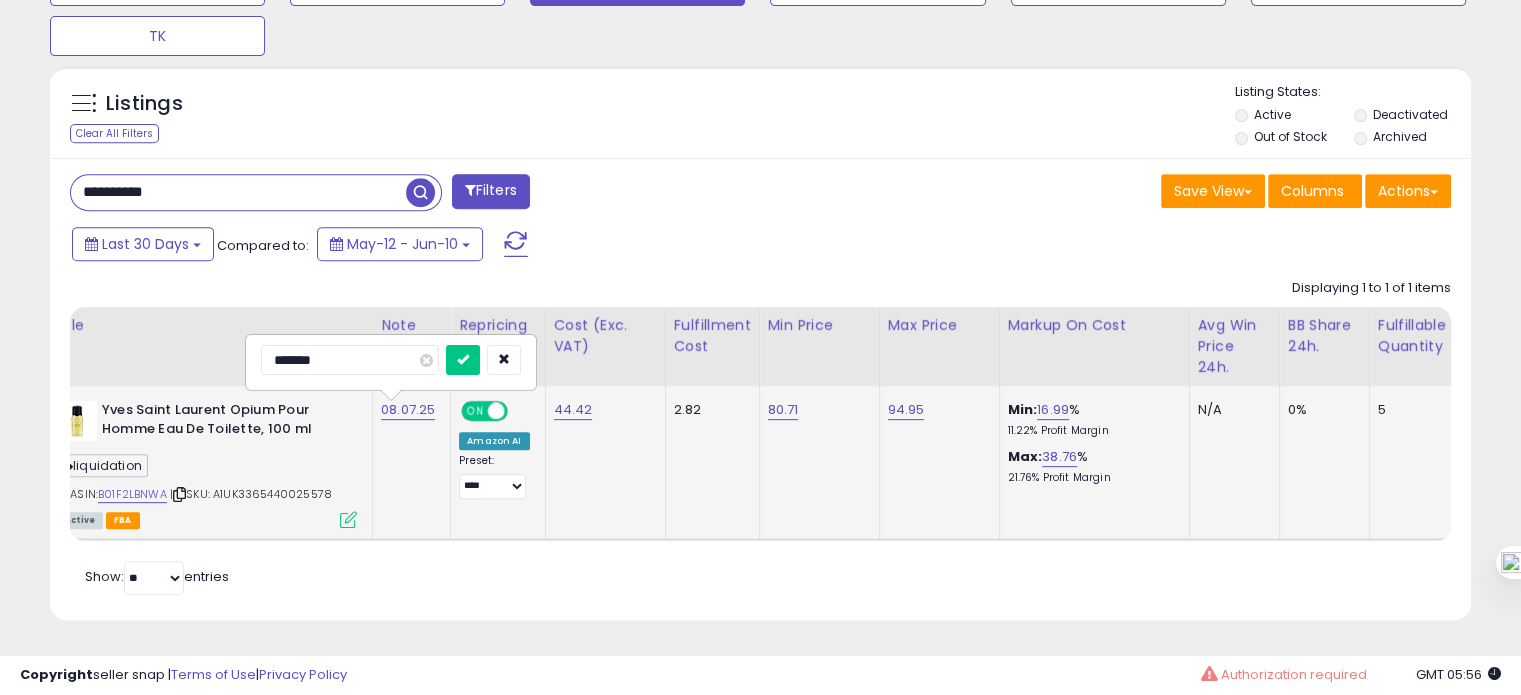 type on "********" 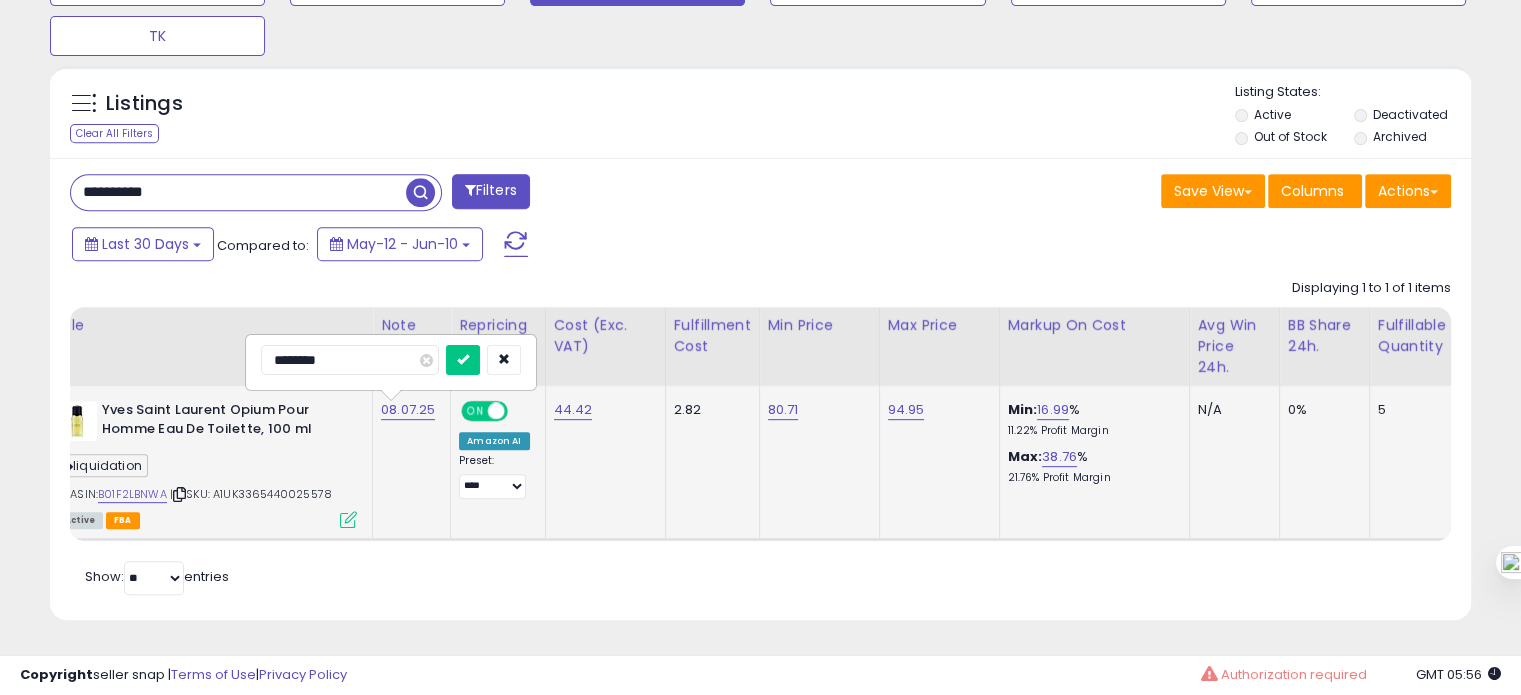 click at bounding box center (463, 360) 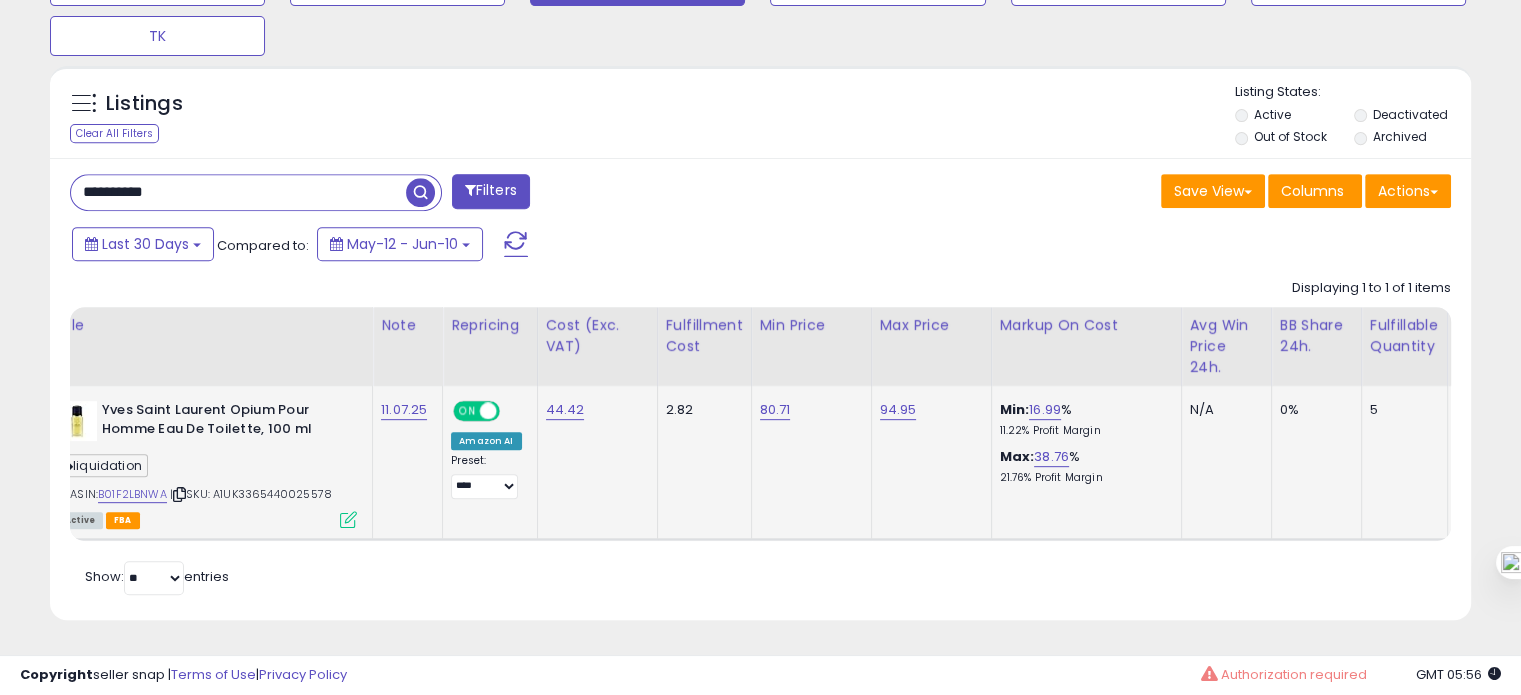 click on "**********" at bounding box center (238, 192) 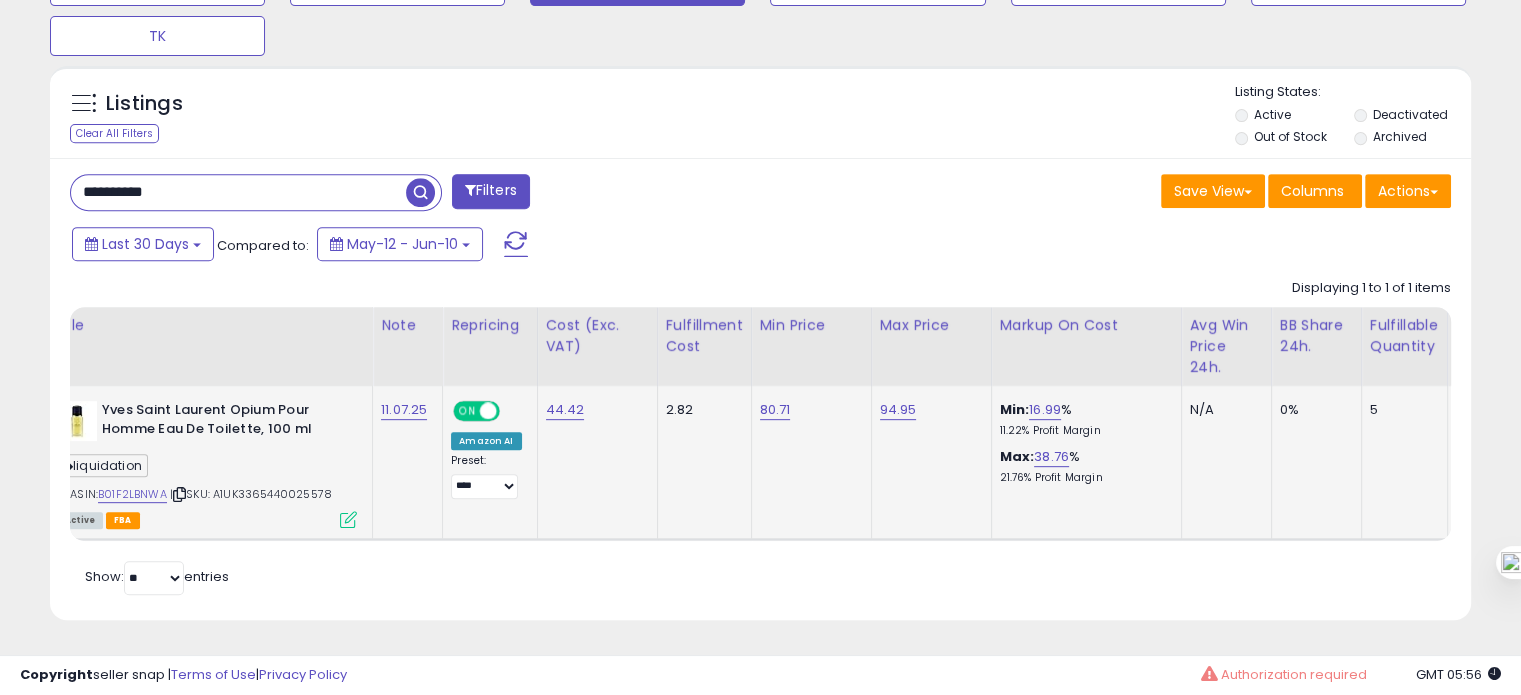 click on "**********" at bounding box center (238, 192) 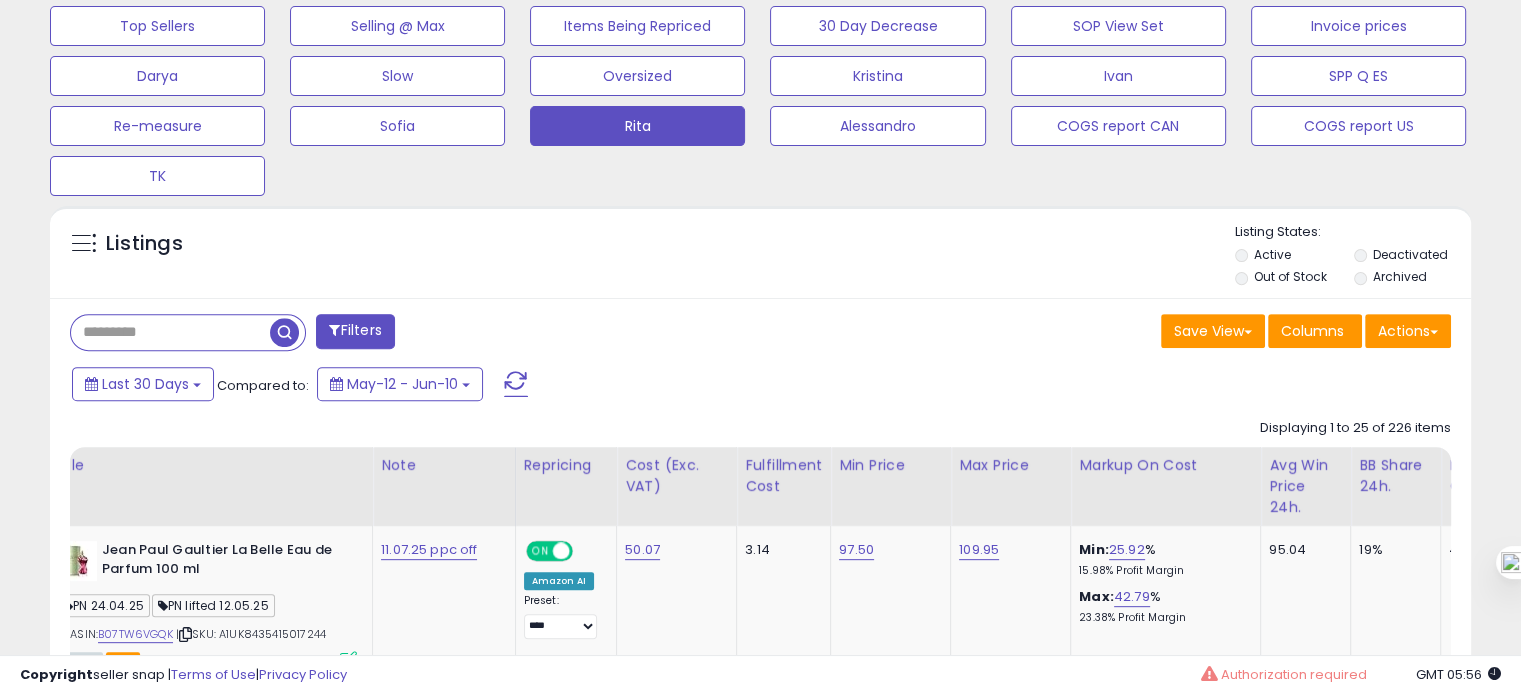 click at bounding box center (170, 332) 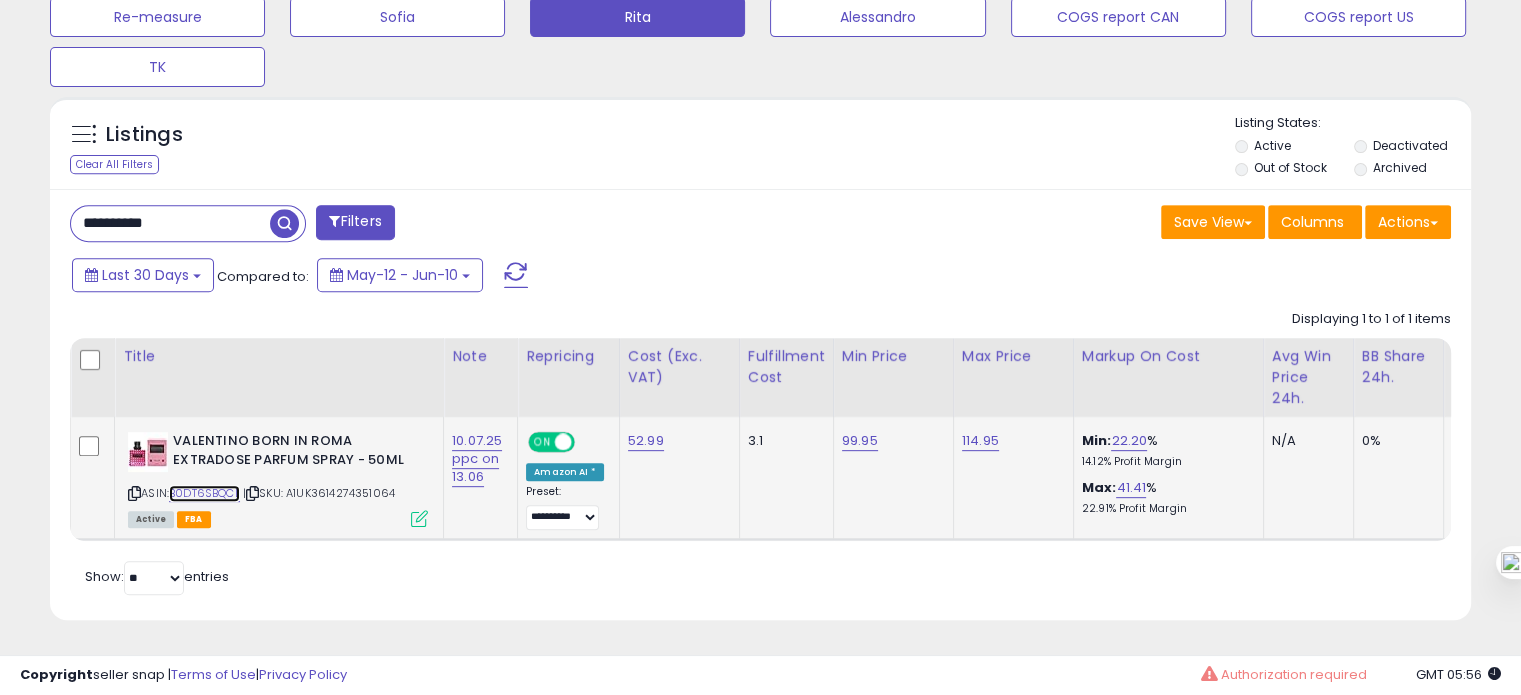 click on "B0DT6SBQCL" at bounding box center [204, 493] 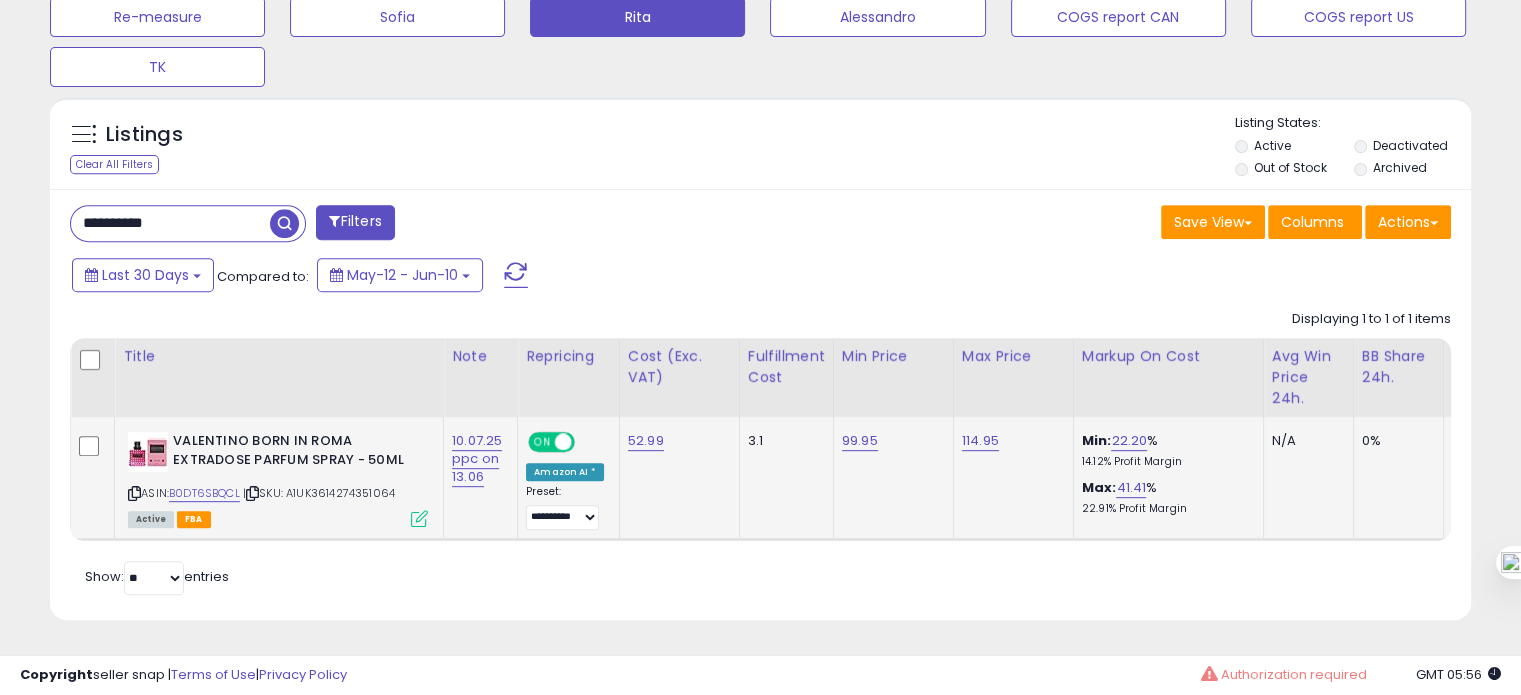 click at bounding box center (134, 493) 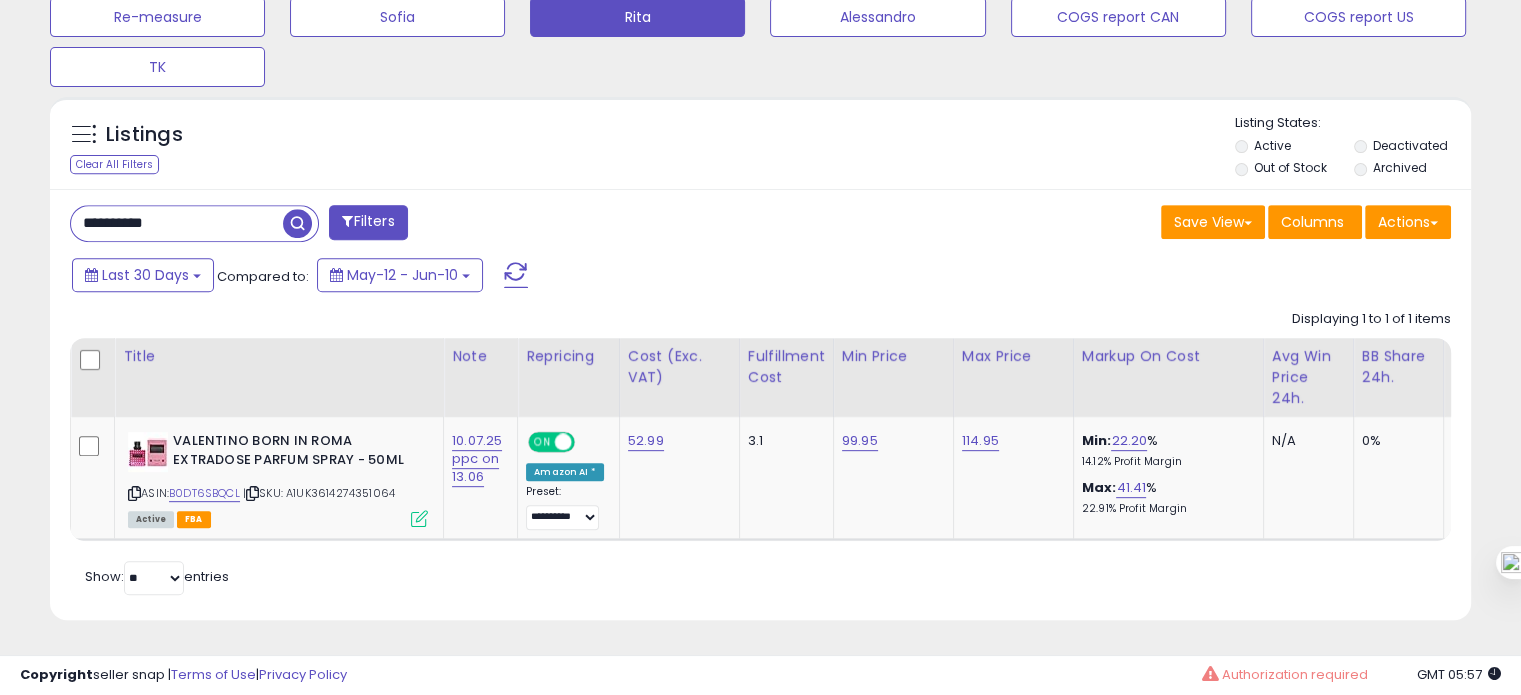 click on "**********" at bounding box center [177, 223] 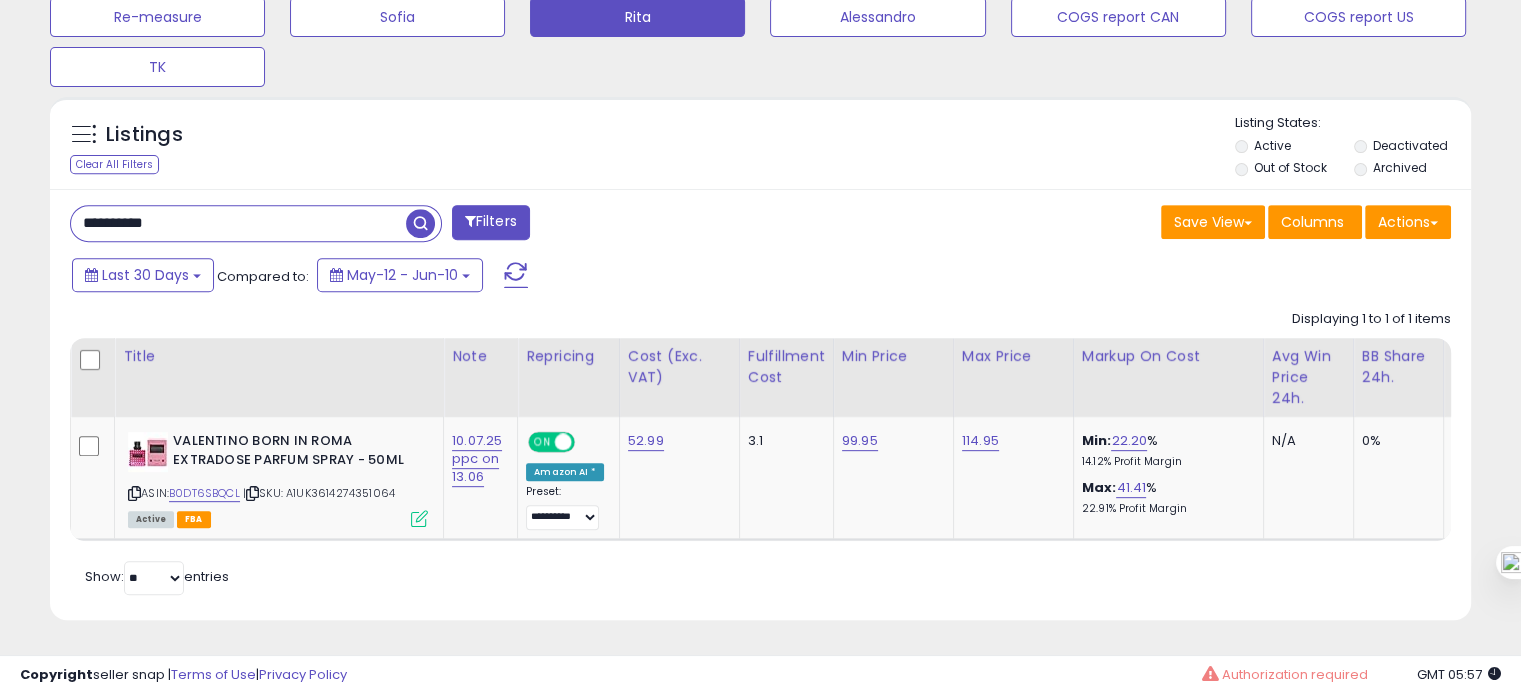 paste 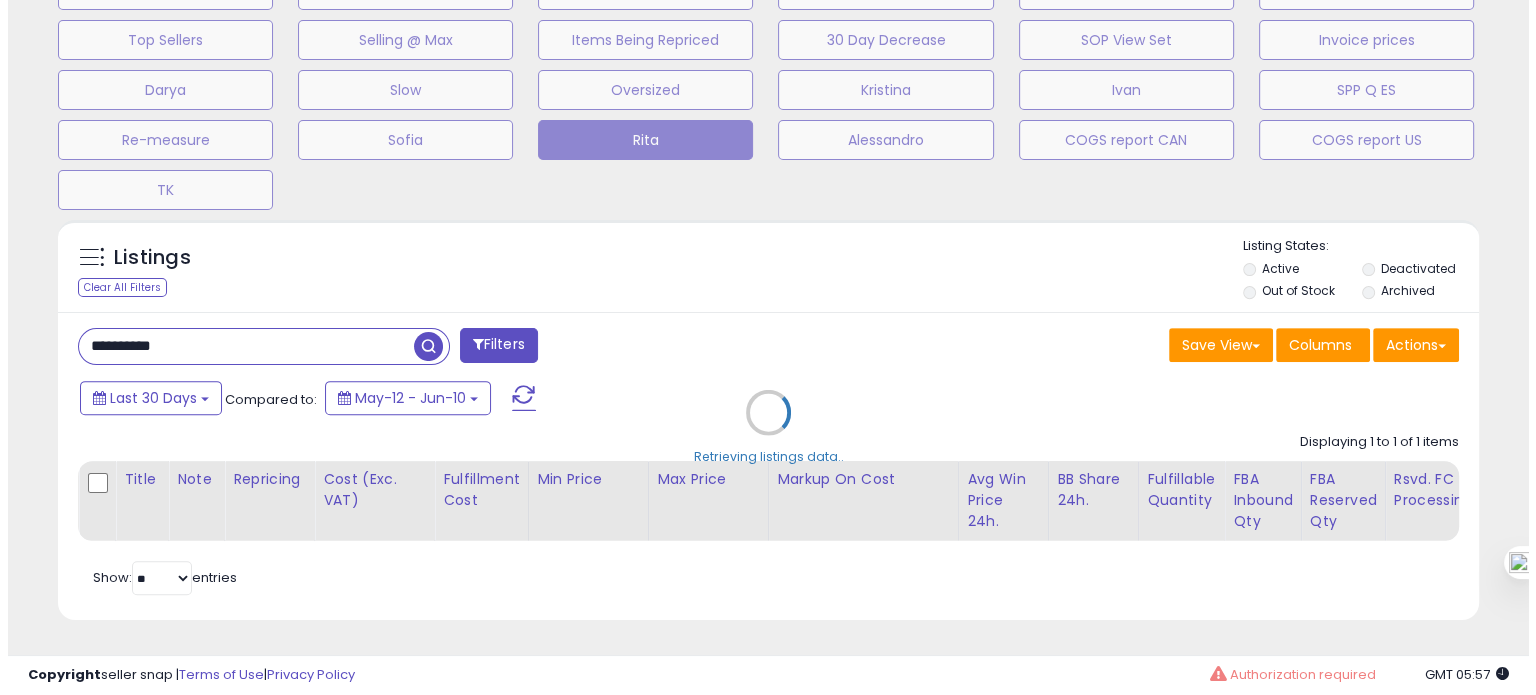 scroll, scrollTop: 674, scrollLeft: 0, axis: vertical 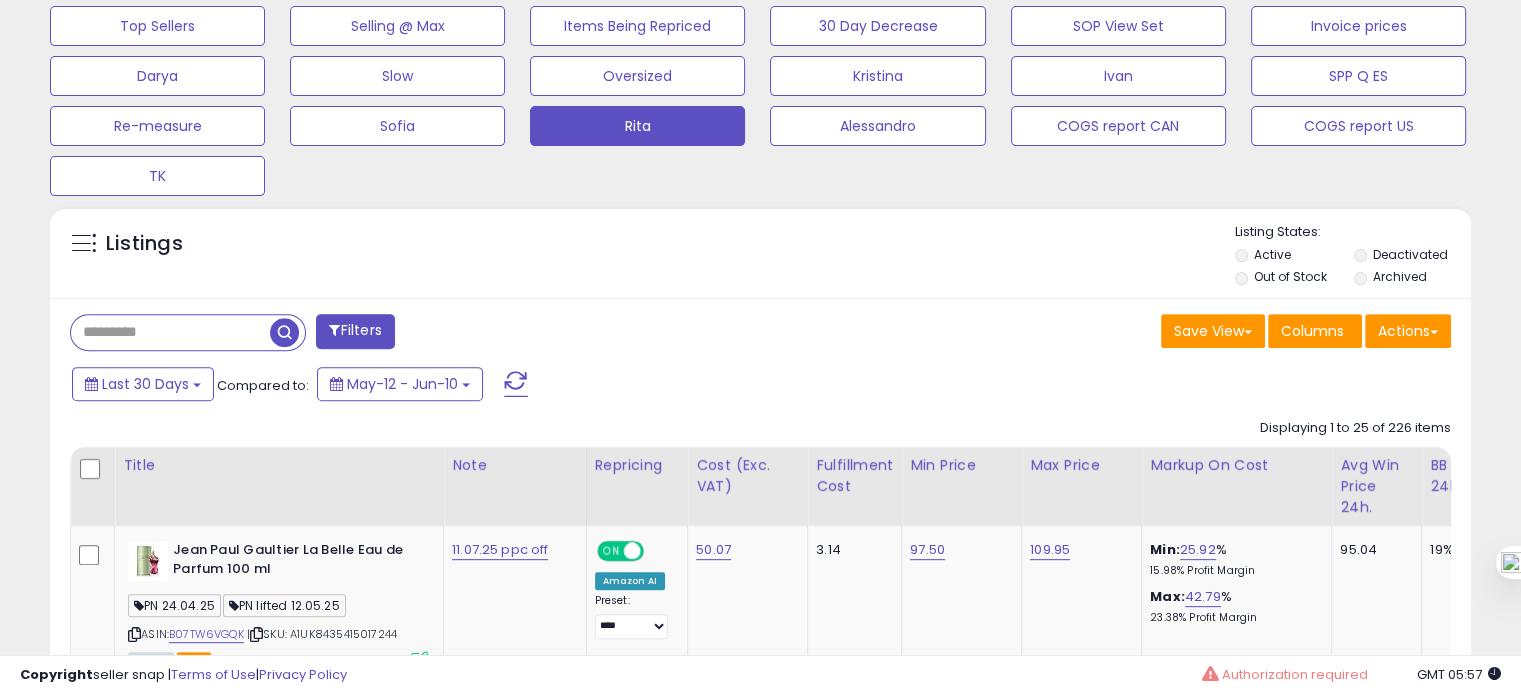 click at bounding box center [170, 332] 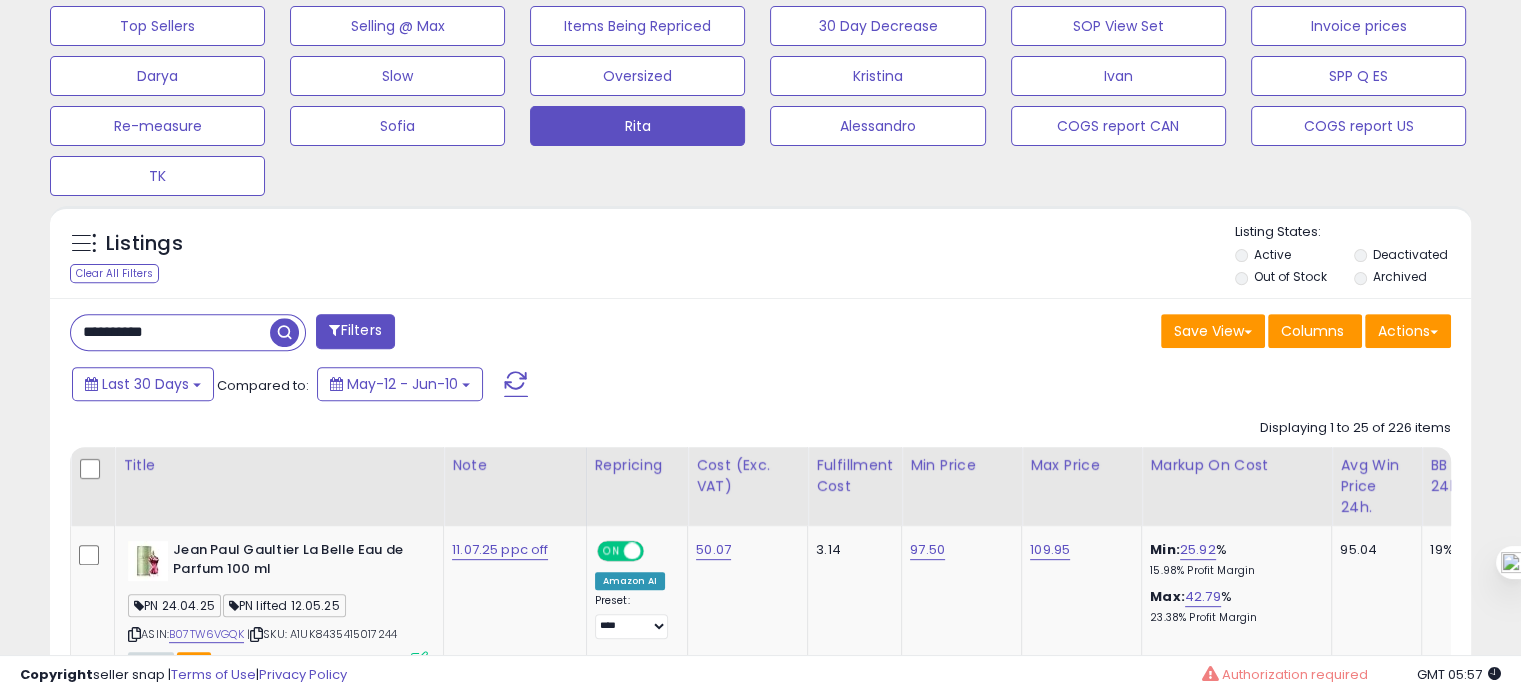 type on "**********" 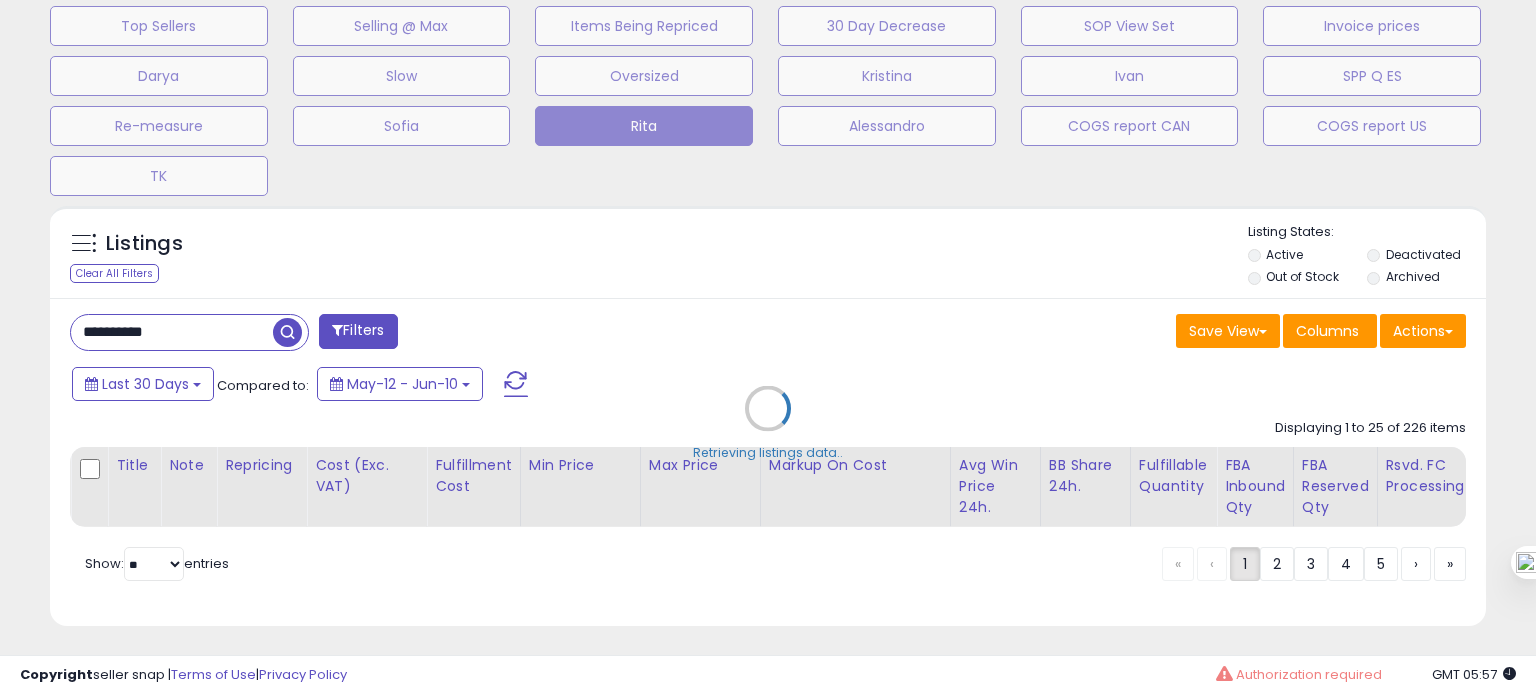 scroll, scrollTop: 999589, scrollLeft: 999168, axis: both 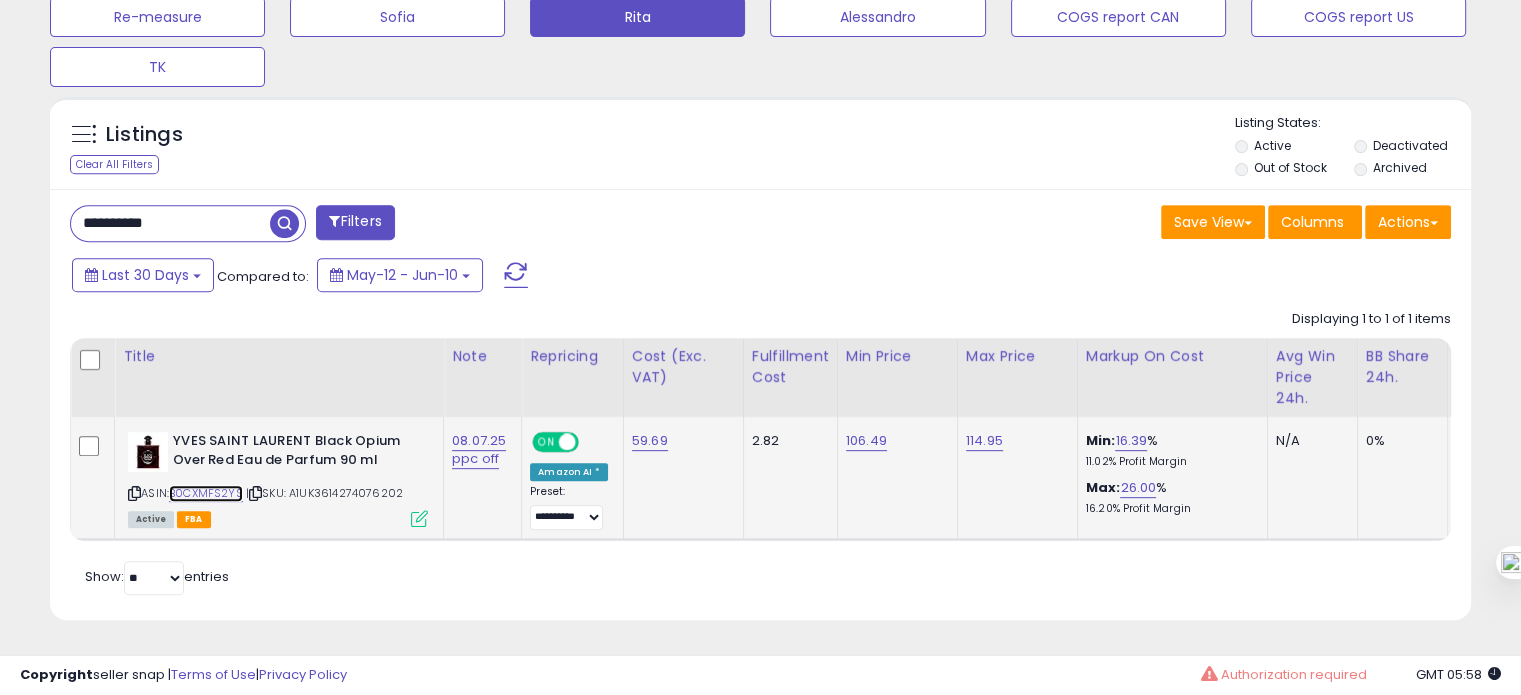 click on "B0CXMFS2YS" at bounding box center [206, 493] 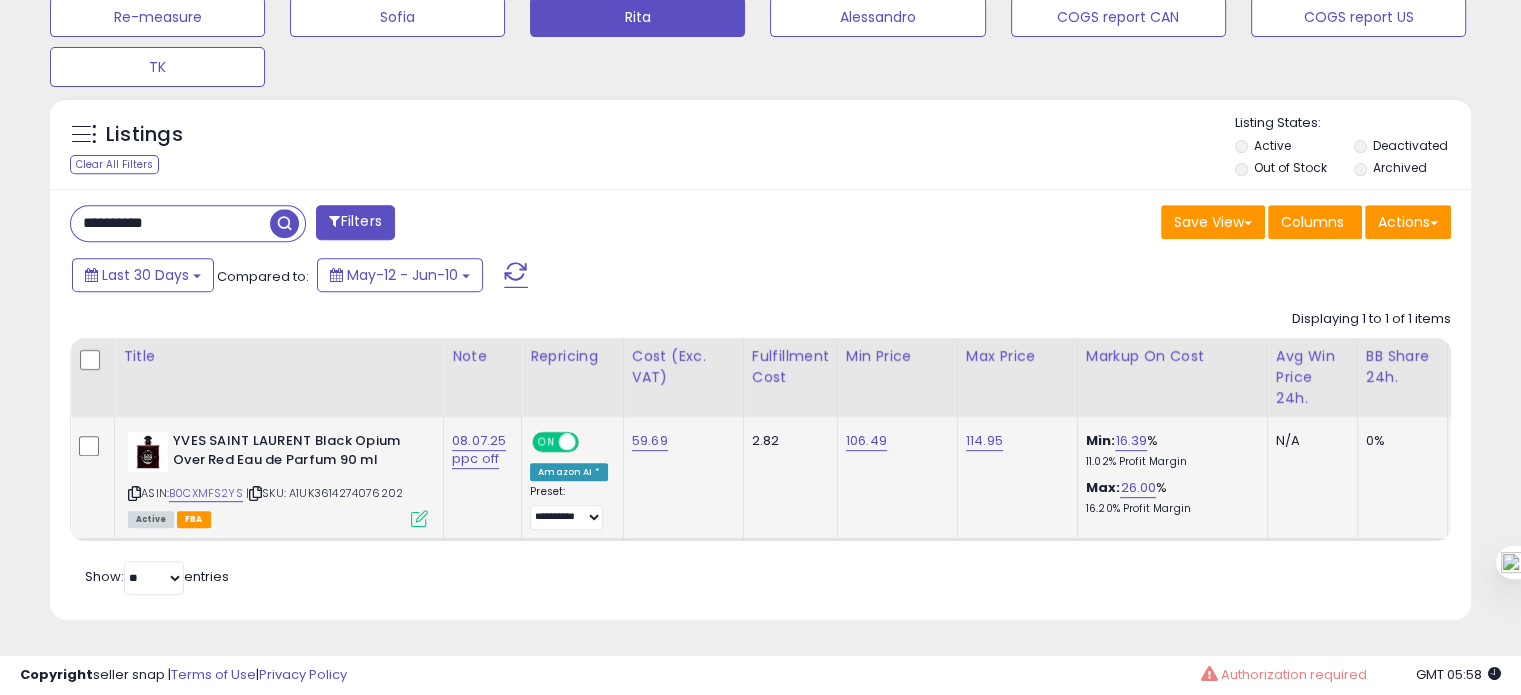 click at bounding box center (419, 518) 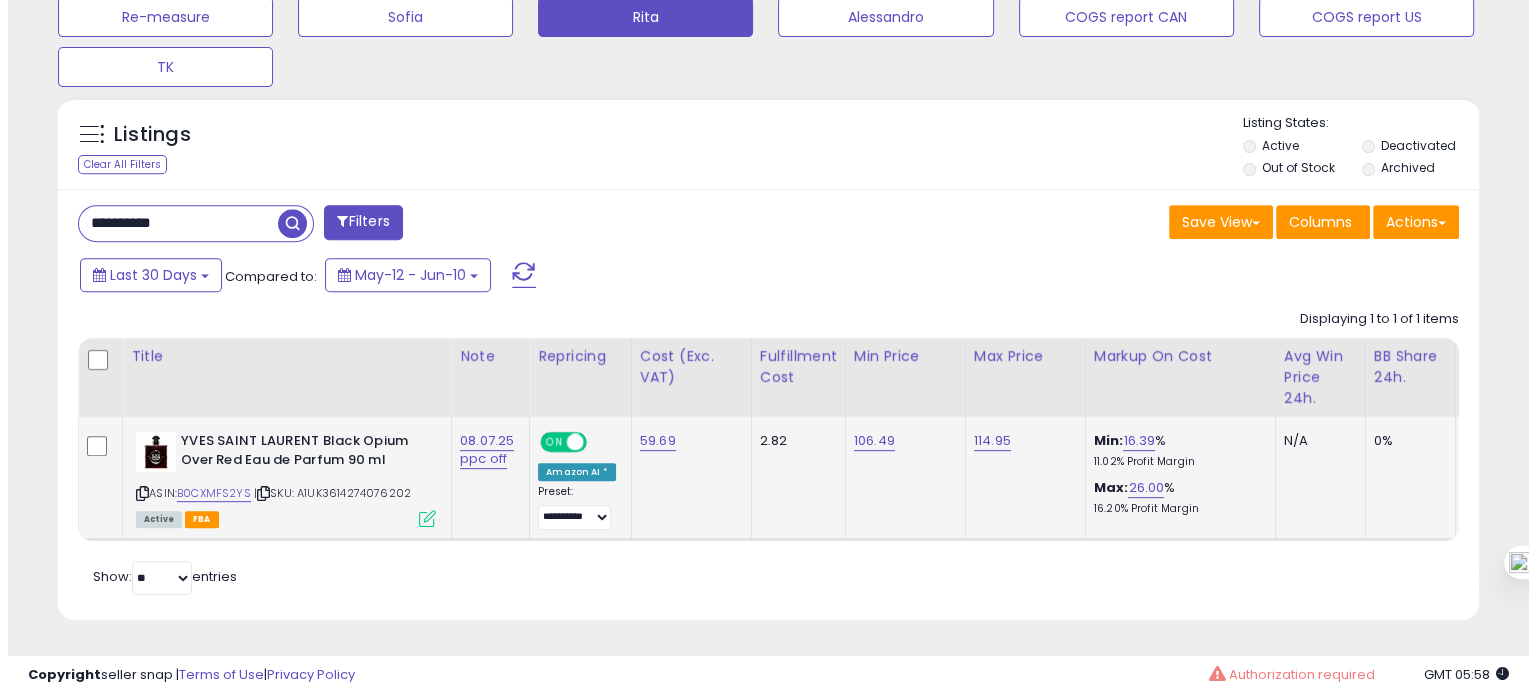 scroll, scrollTop: 999589, scrollLeft: 999168, axis: both 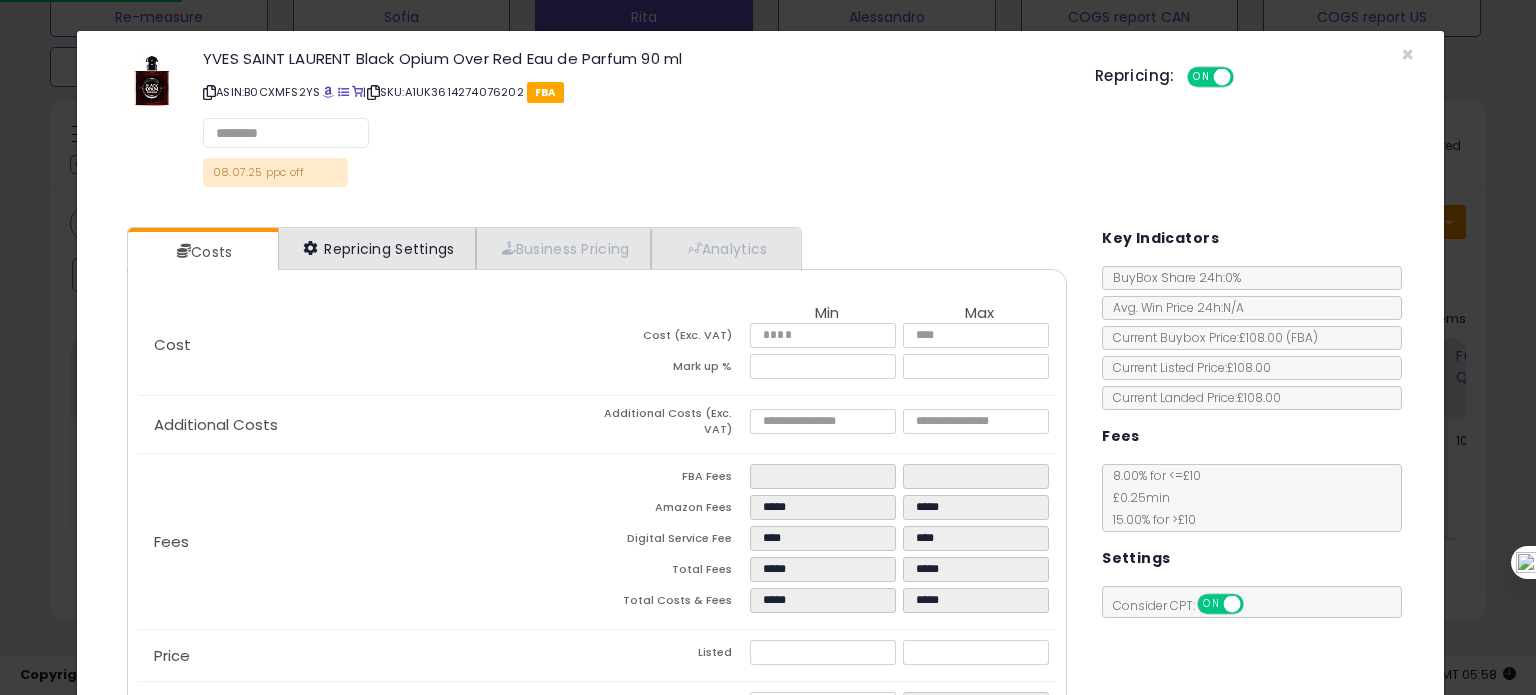 select on "*********" 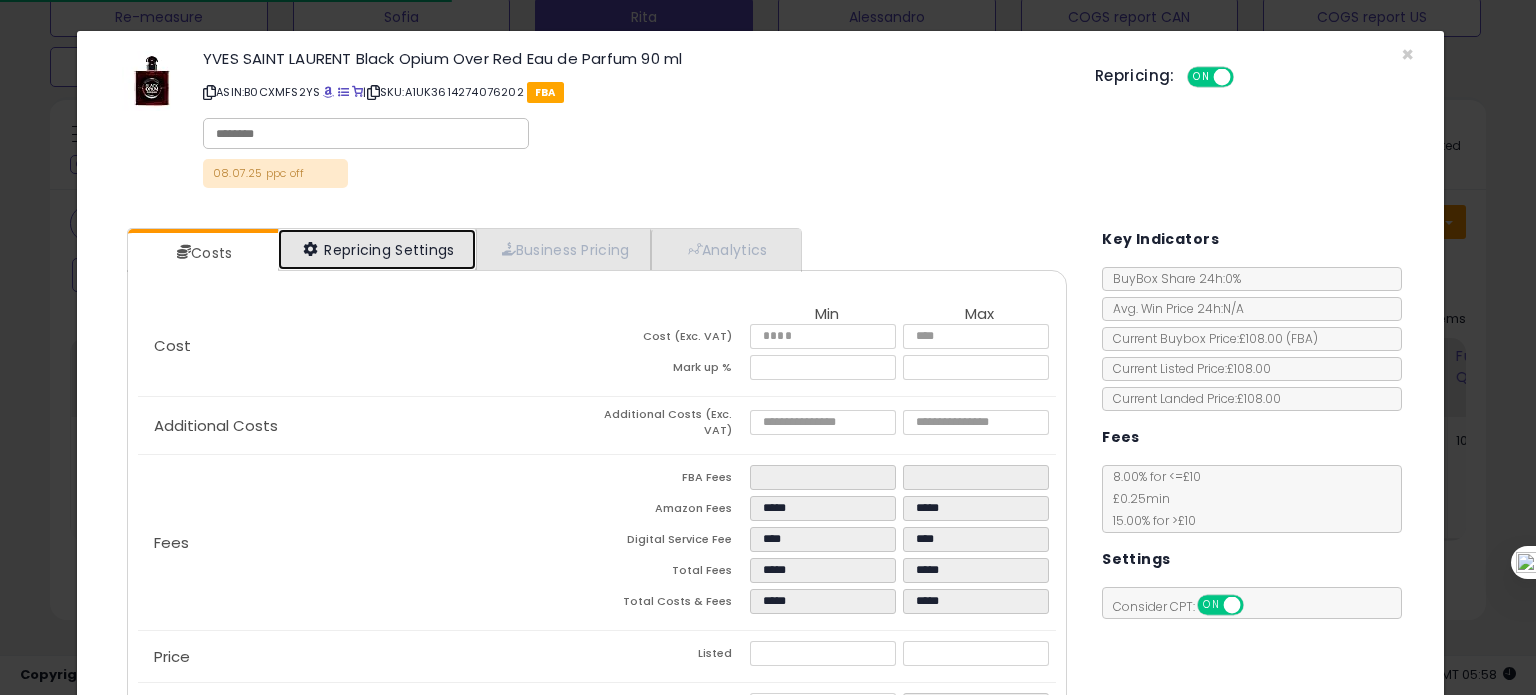 click on "Repricing Settings" at bounding box center (377, 249) 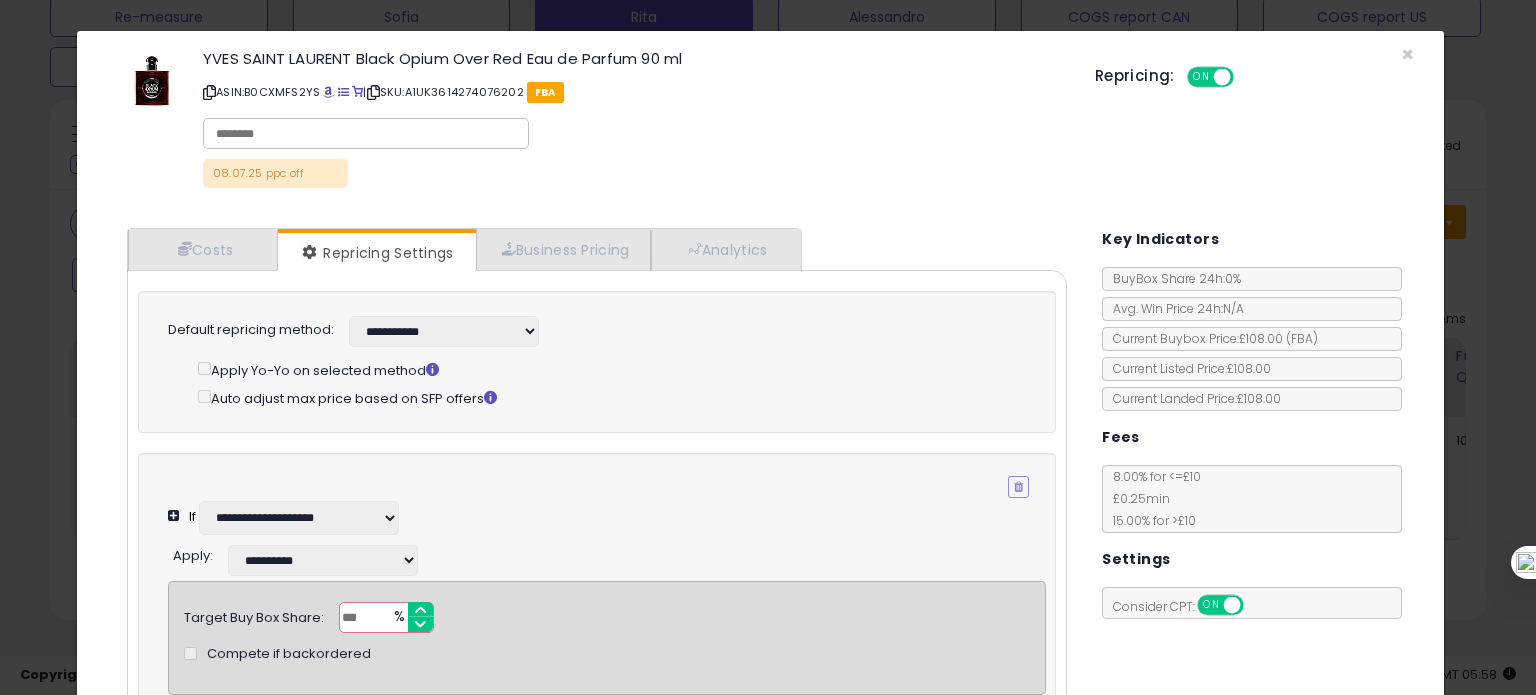 click on "Repricing:
ON   OFF" at bounding box center [1254, 74] 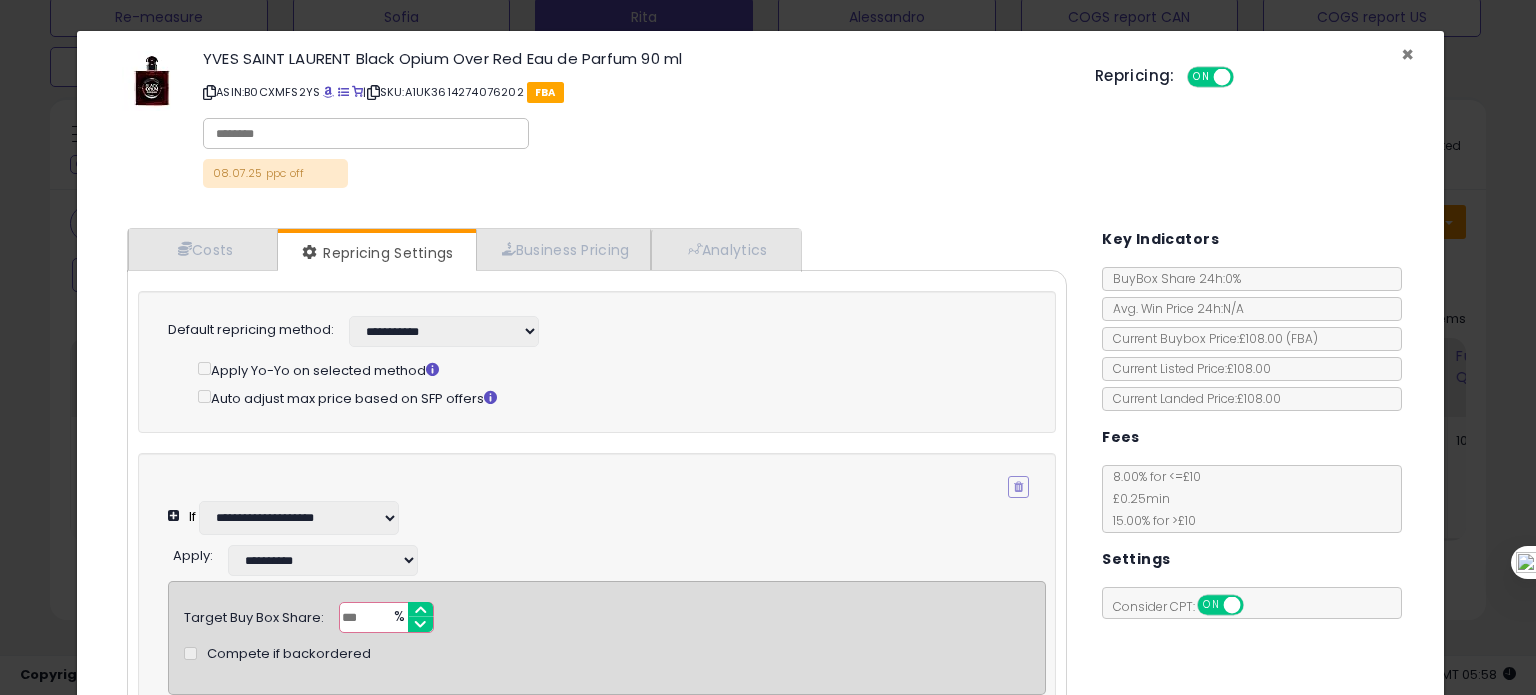 click on "×" at bounding box center (1407, 54) 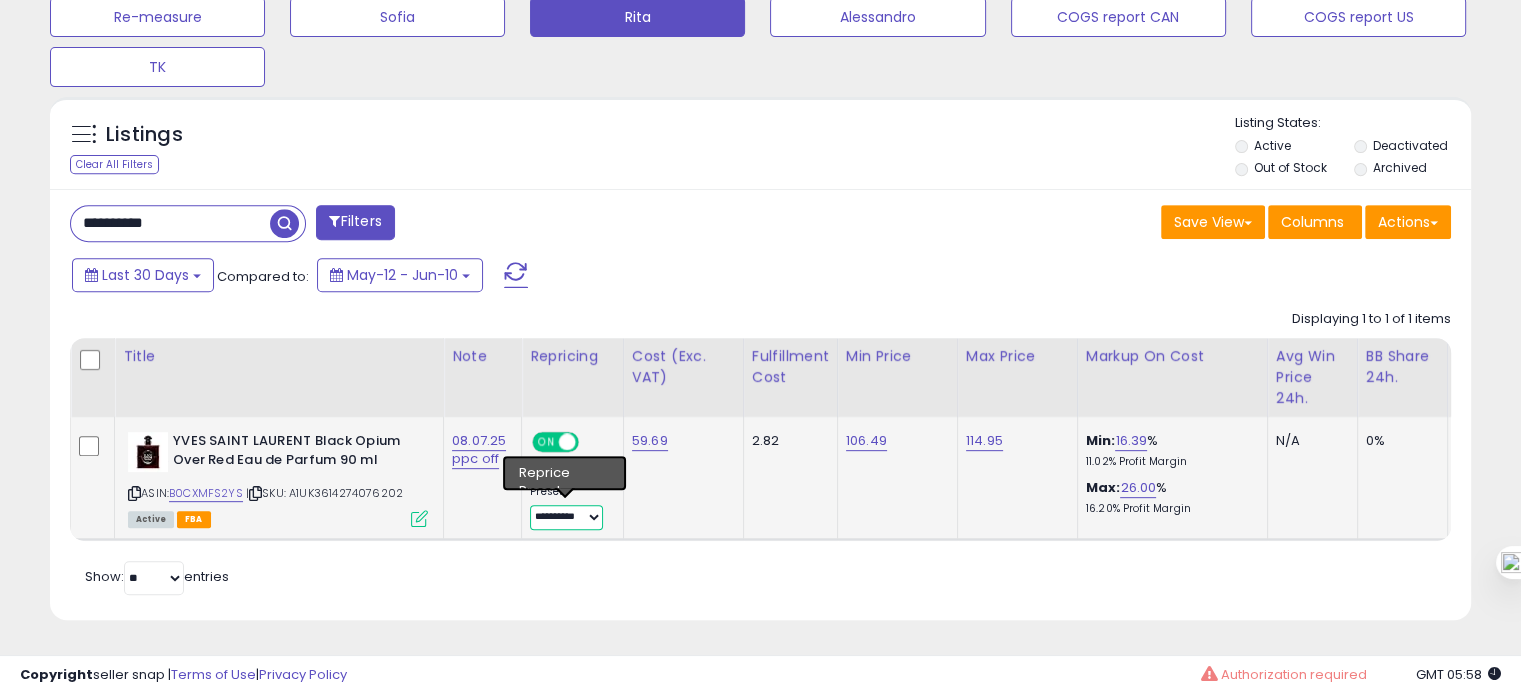 click on "**********" at bounding box center [566, 517] 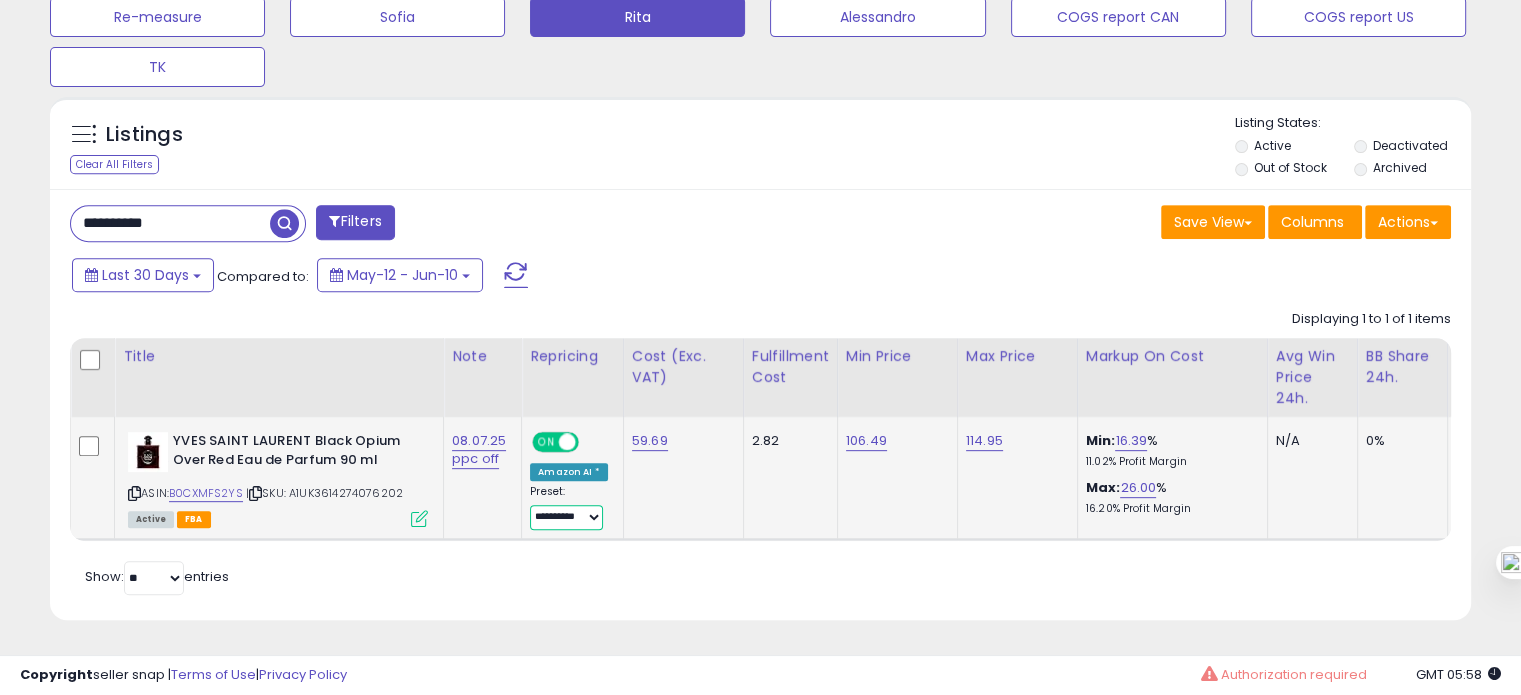 select on "****" 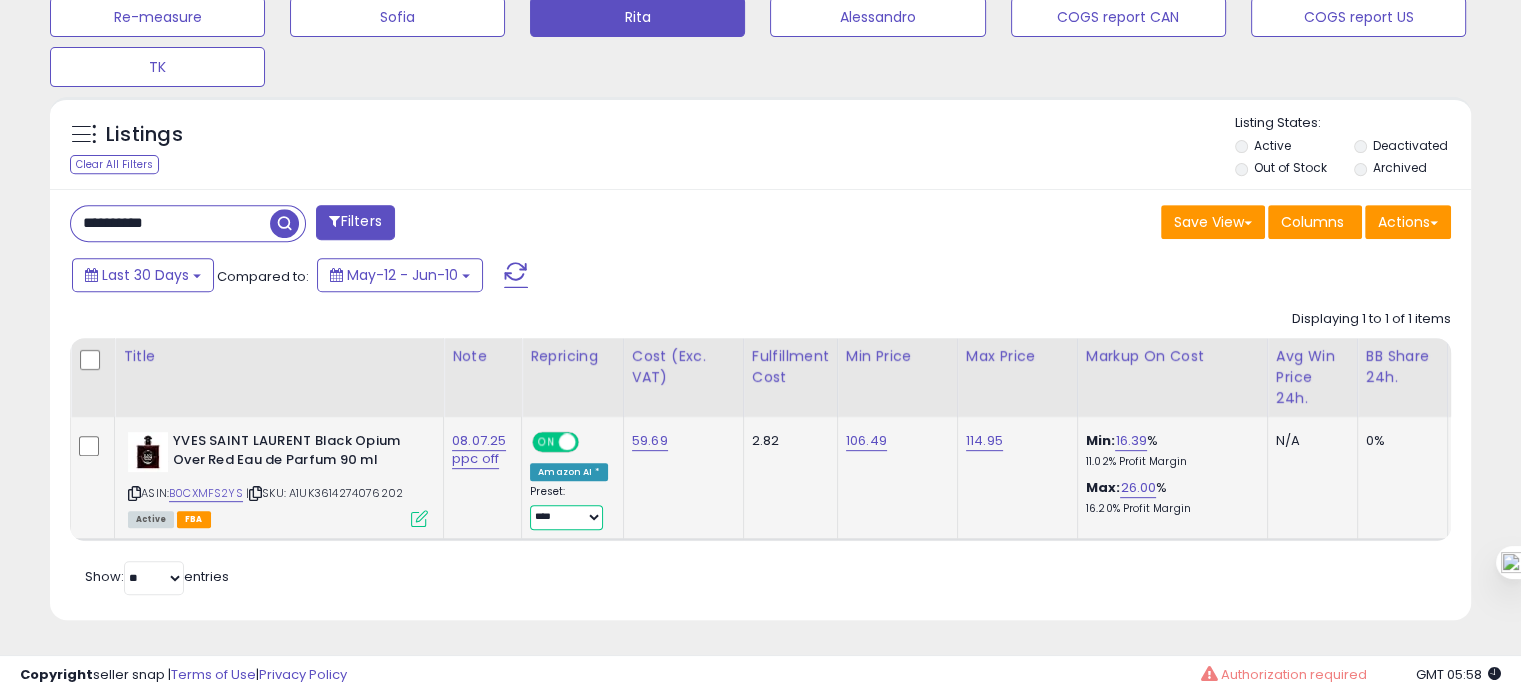 click on "**********" at bounding box center (566, 517) 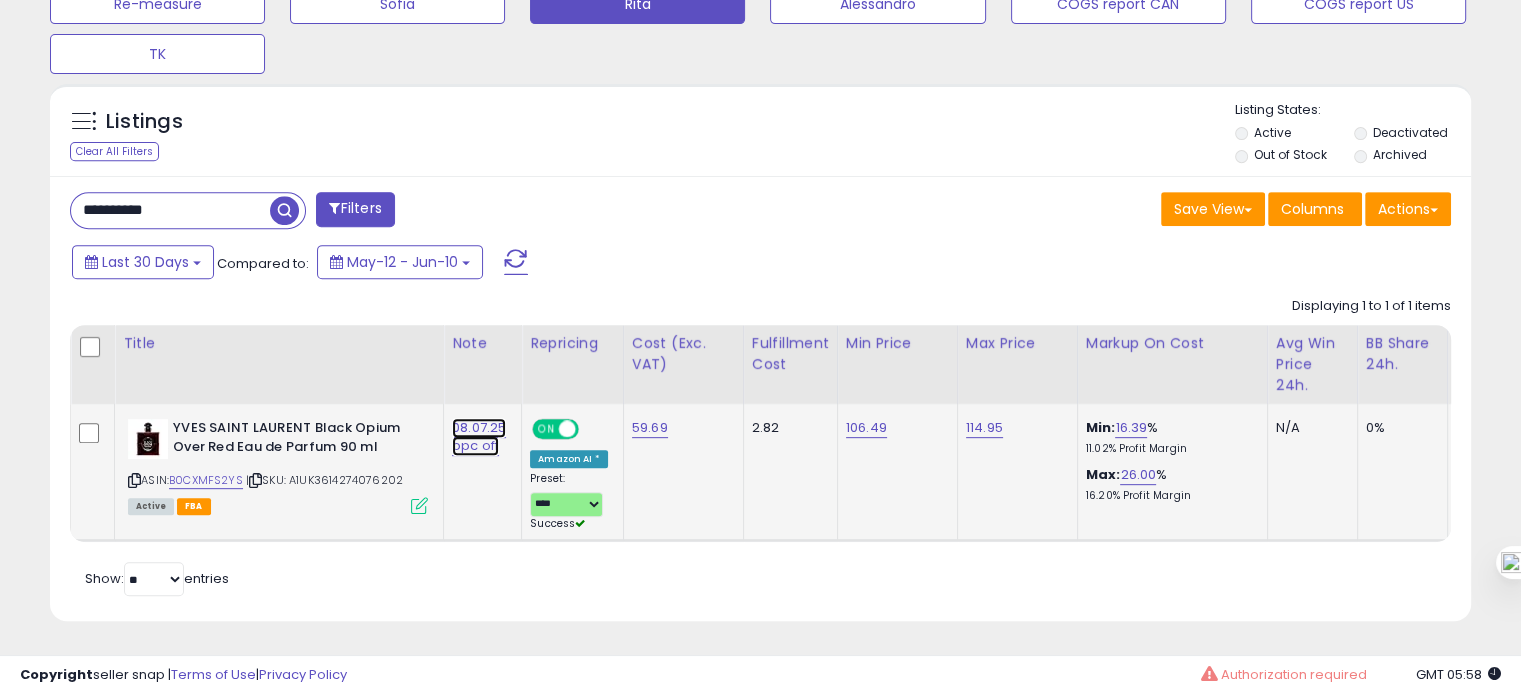 click on "08.07.25 ppc off" at bounding box center (479, 437) 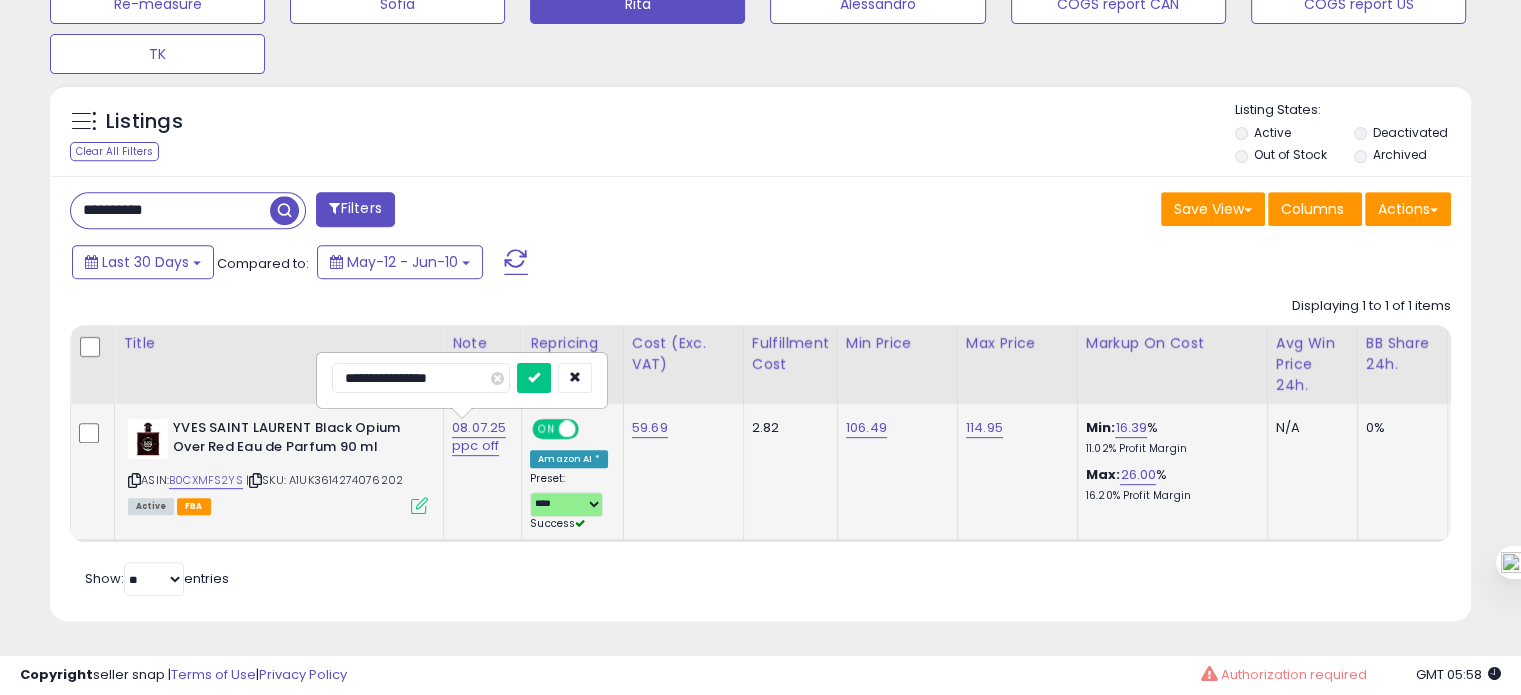 drag, startPoint x: 360, startPoint y: 371, endPoint x: 325, endPoint y: 376, distance: 35.35534 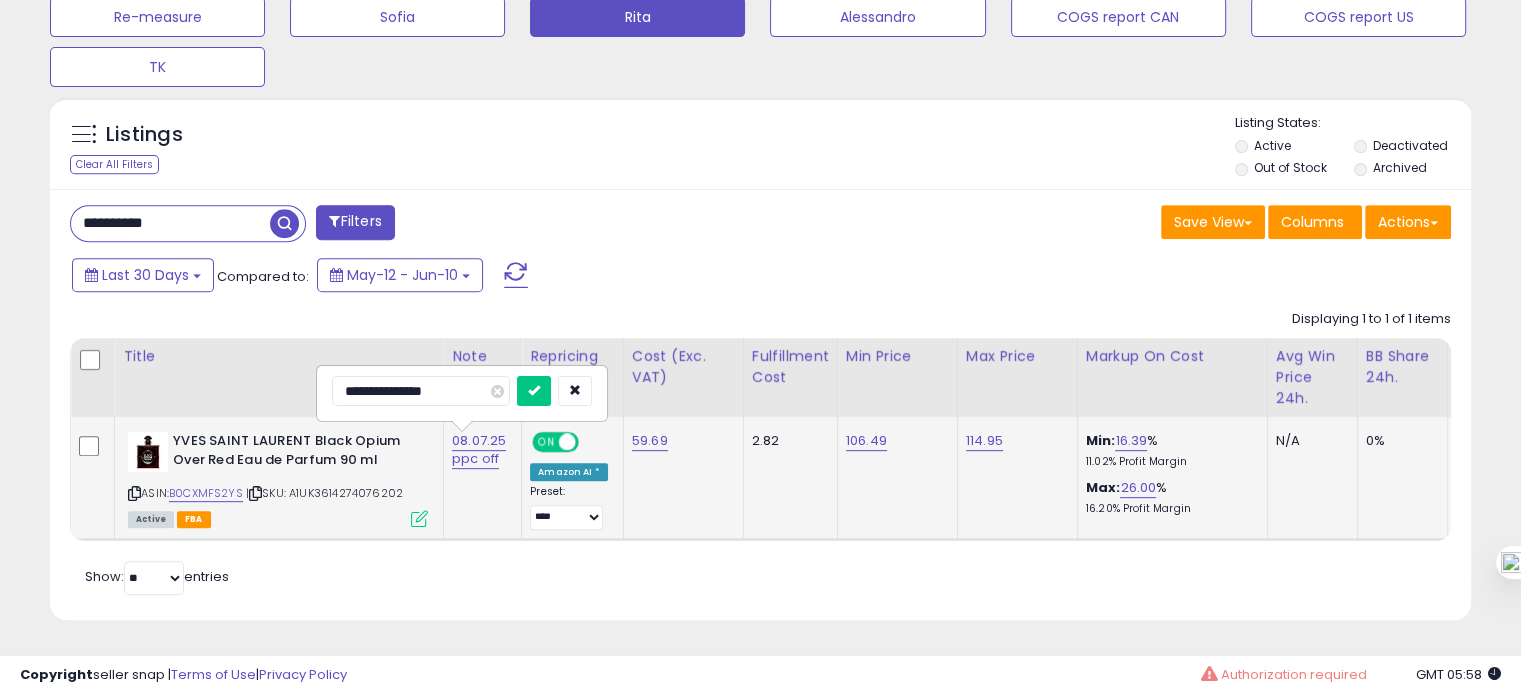 type on "**********" 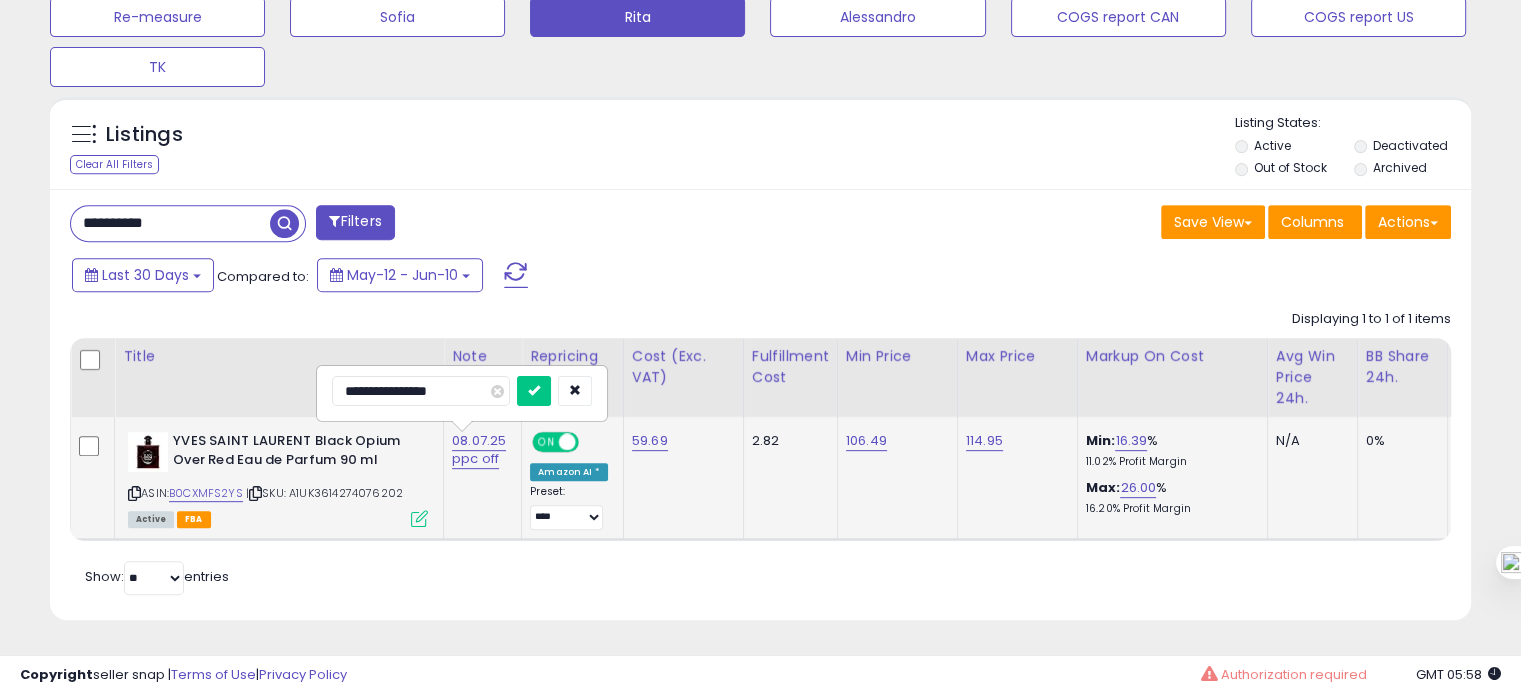 click at bounding box center [534, 391] 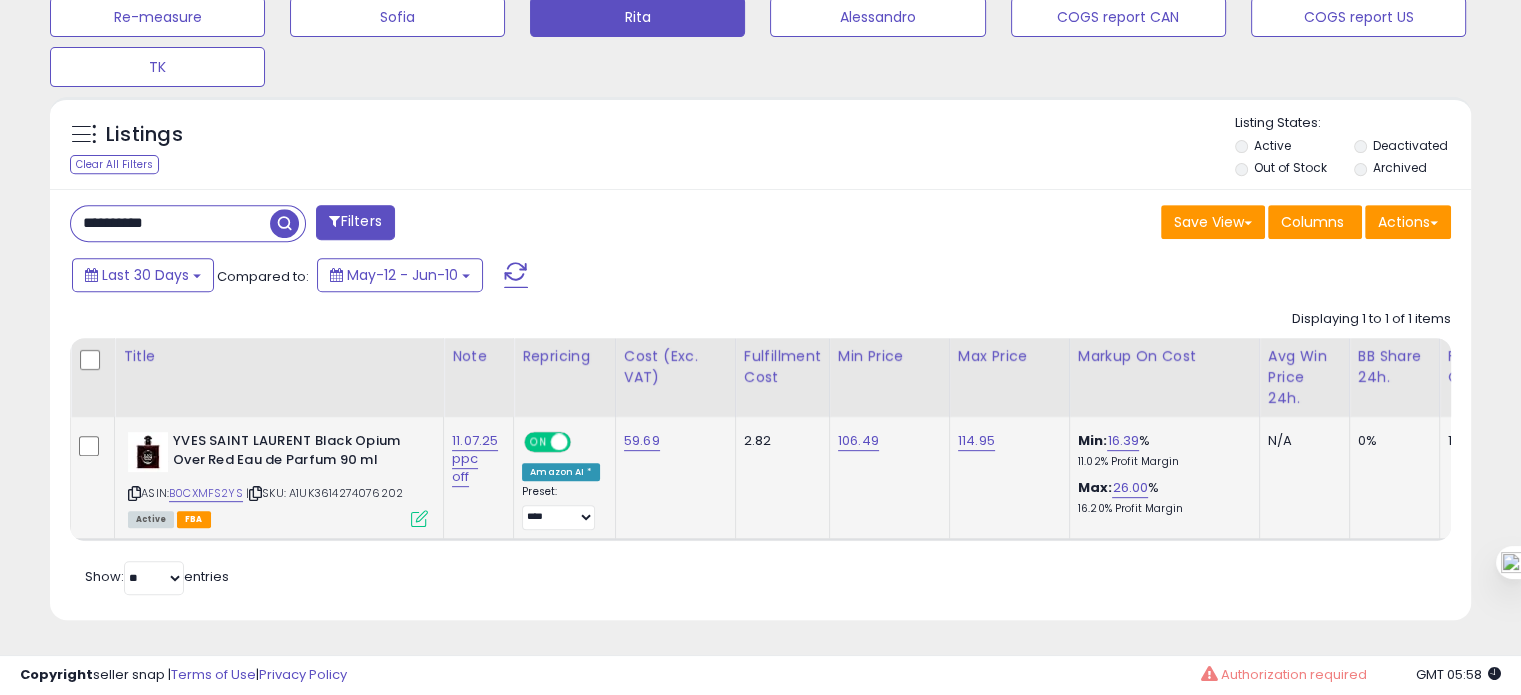 click at bounding box center (419, 518) 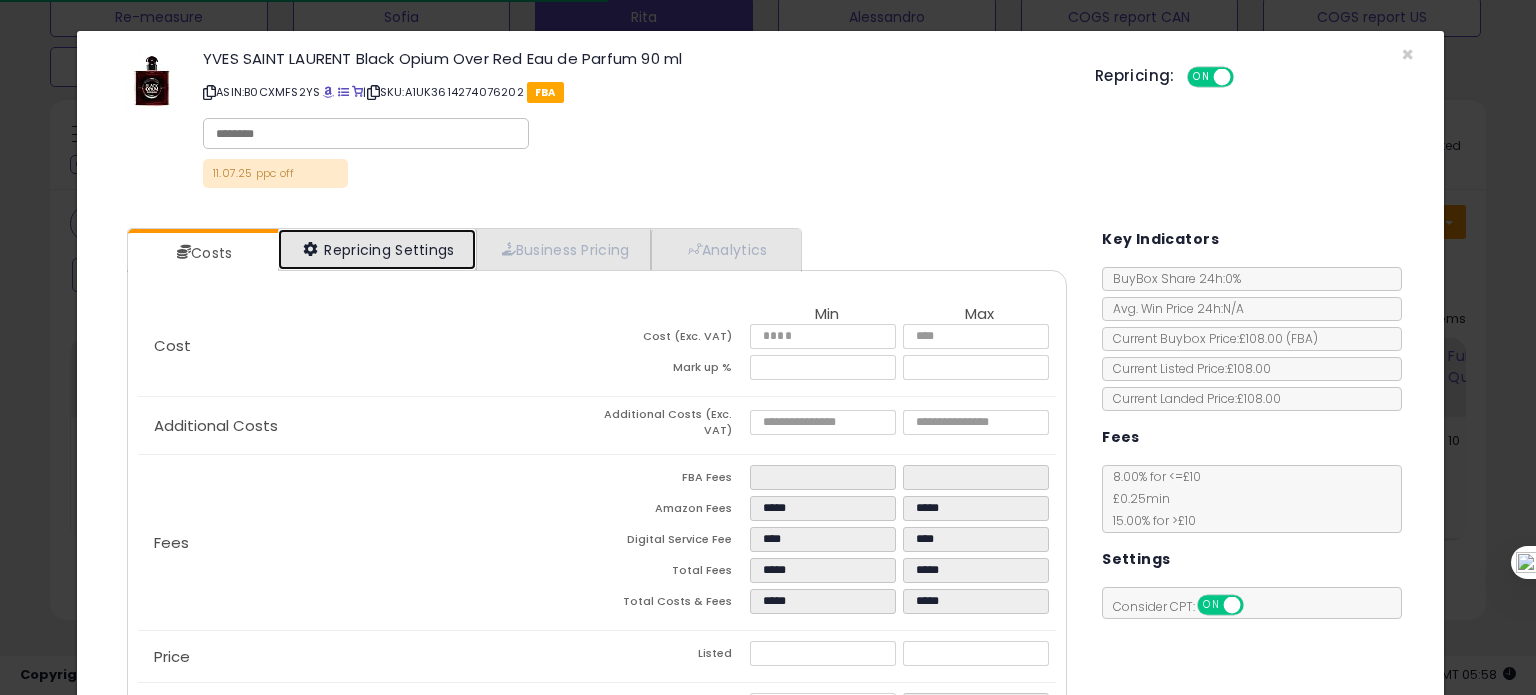 click on "Repricing Settings" at bounding box center (377, 249) 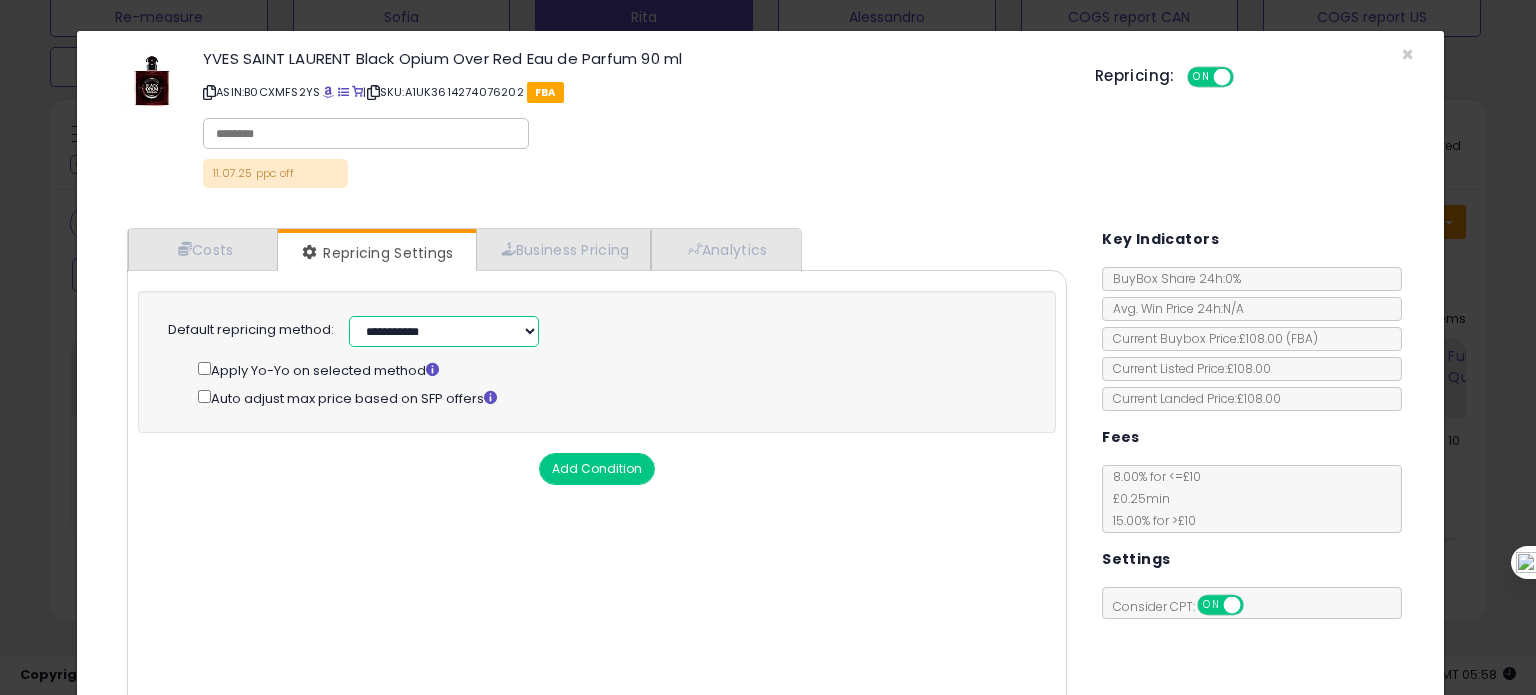 click on "**********" at bounding box center (444, 331) 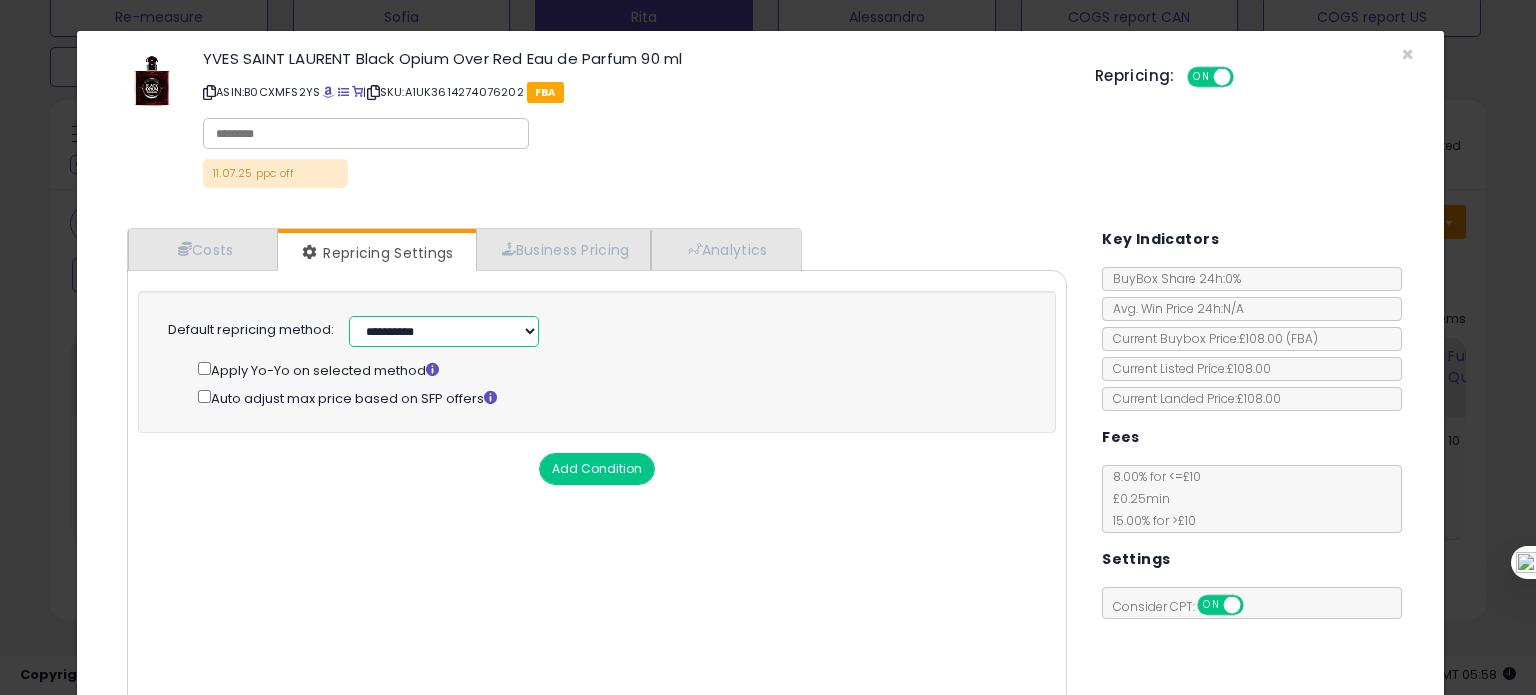 click on "**********" at bounding box center (444, 331) 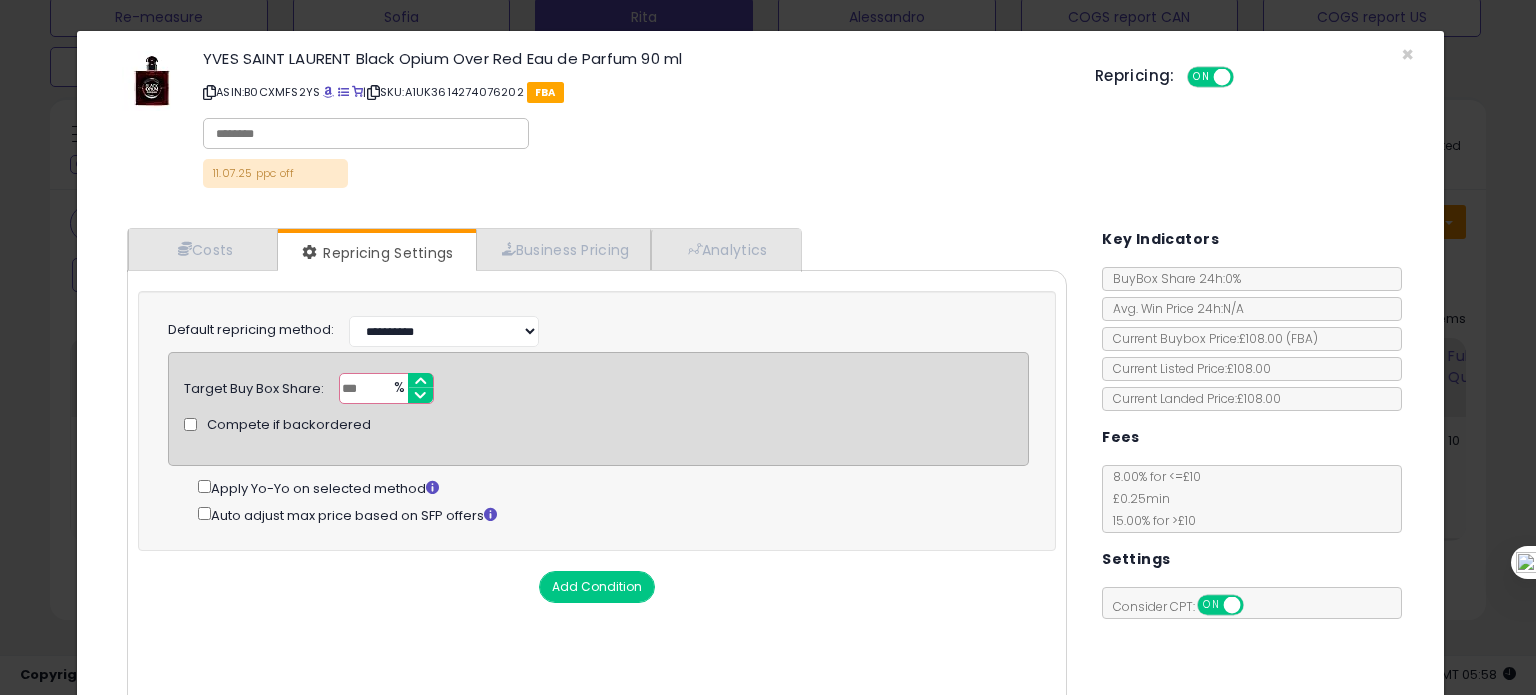drag, startPoint x: 364, startPoint y: 388, endPoint x: 329, endPoint y: 388, distance: 35 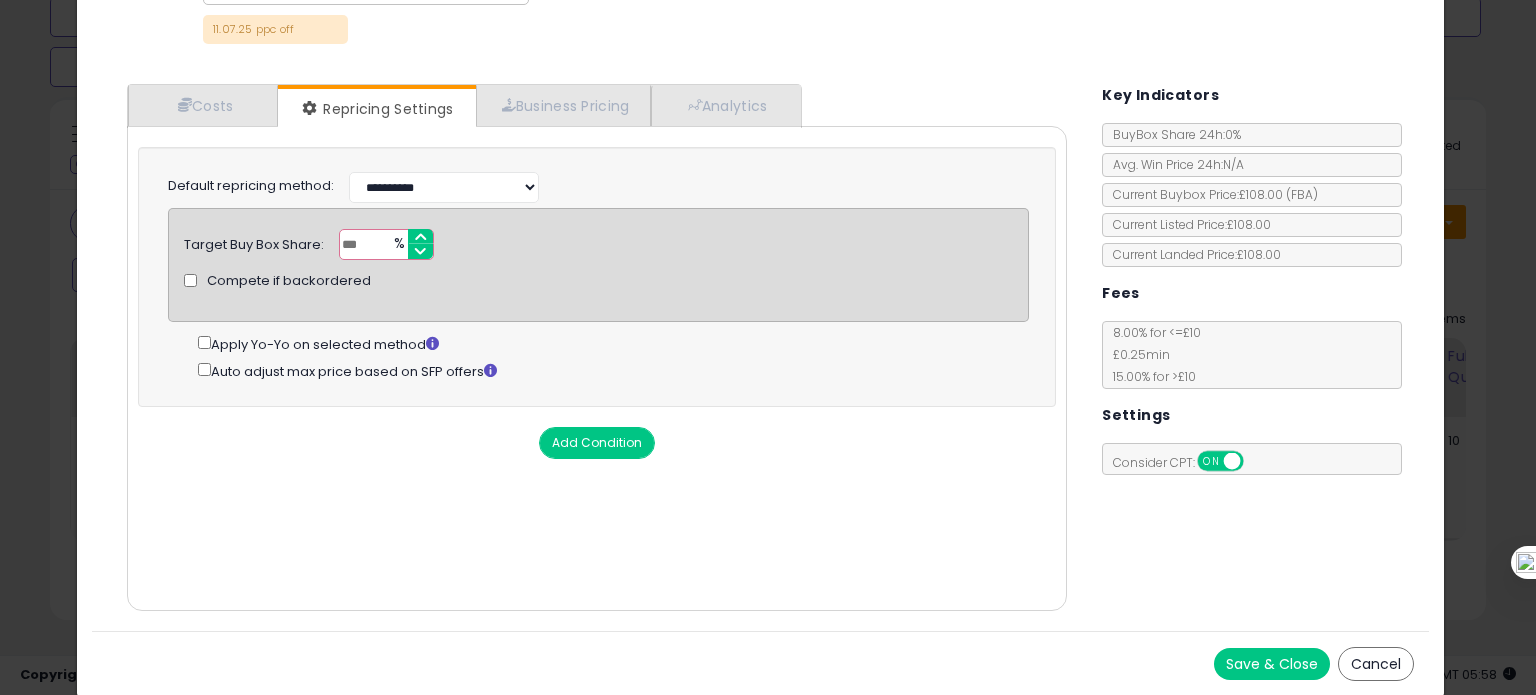 type on "*" 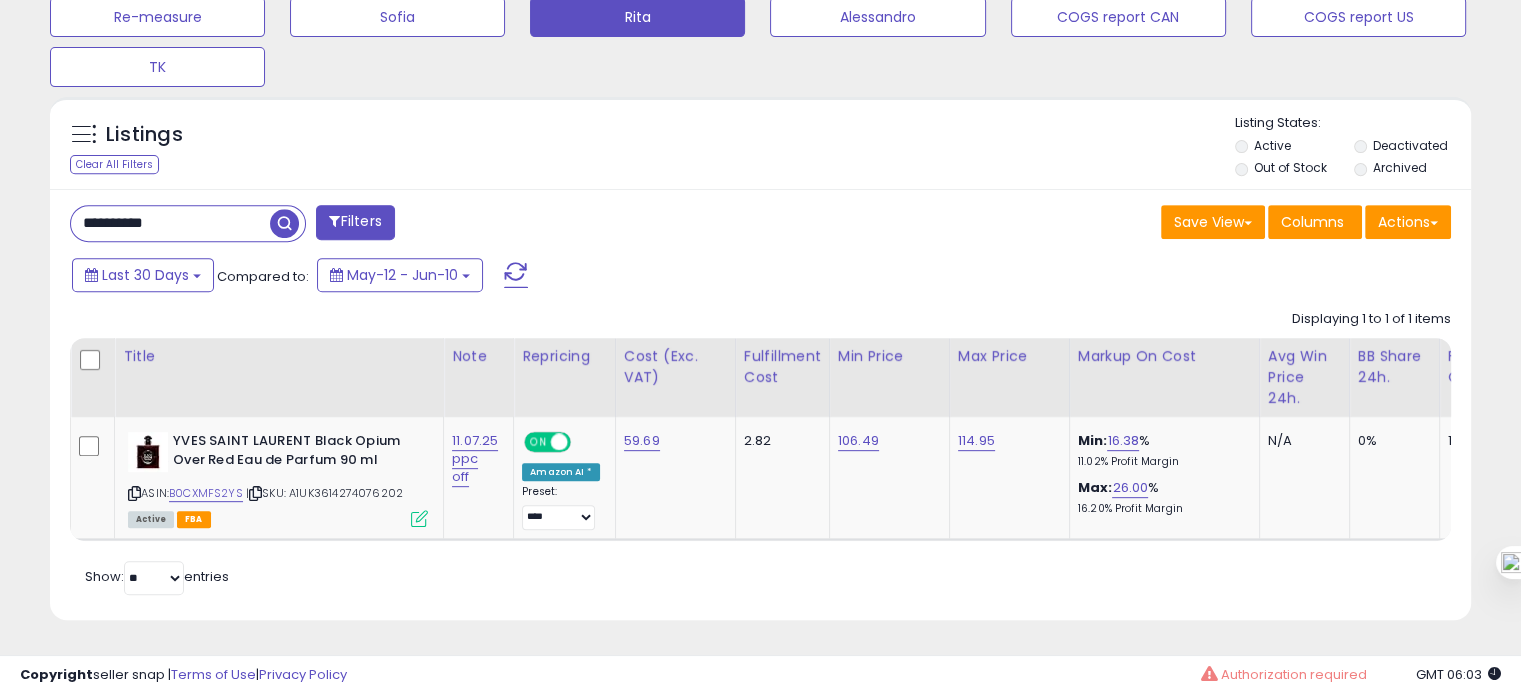 click on "**********" at bounding box center (170, 223) 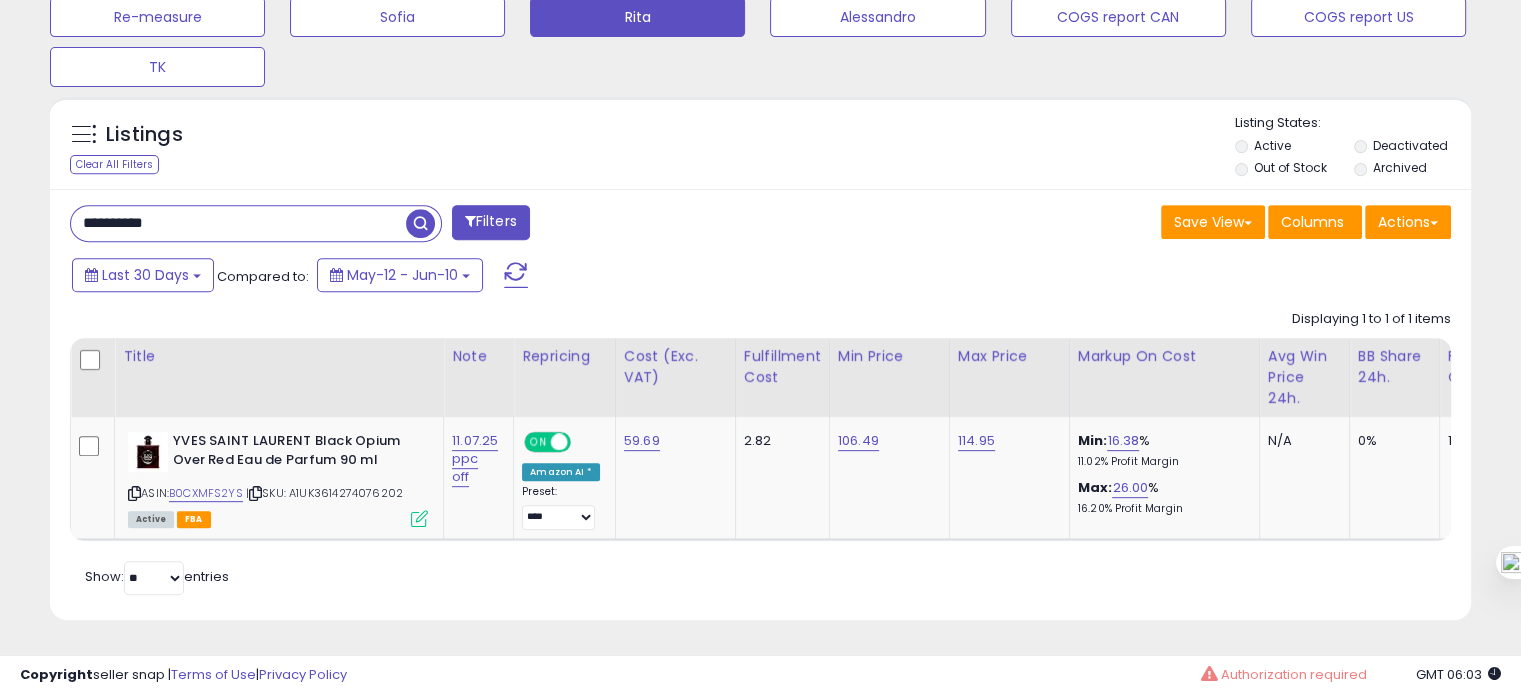 paste 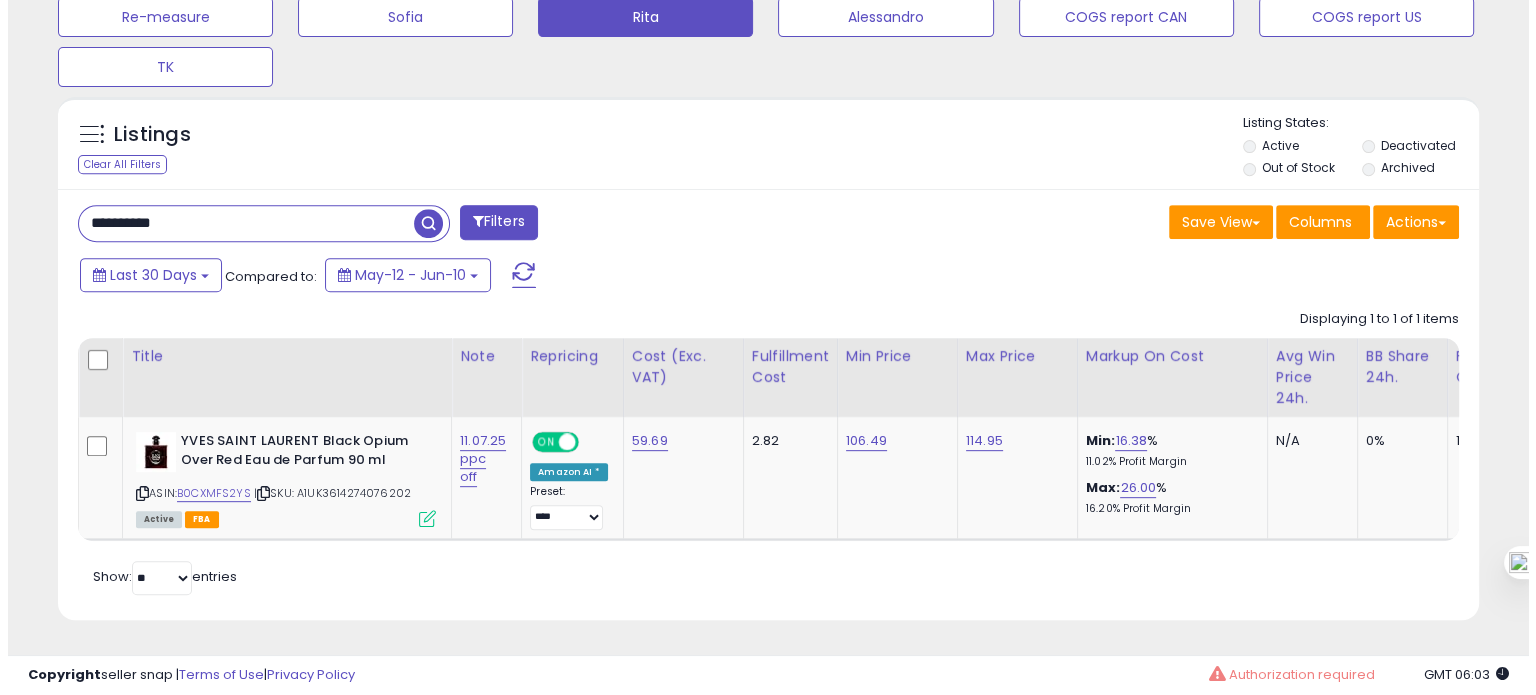 scroll, scrollTop: 674, scrollLeft: 0, axis: vertical 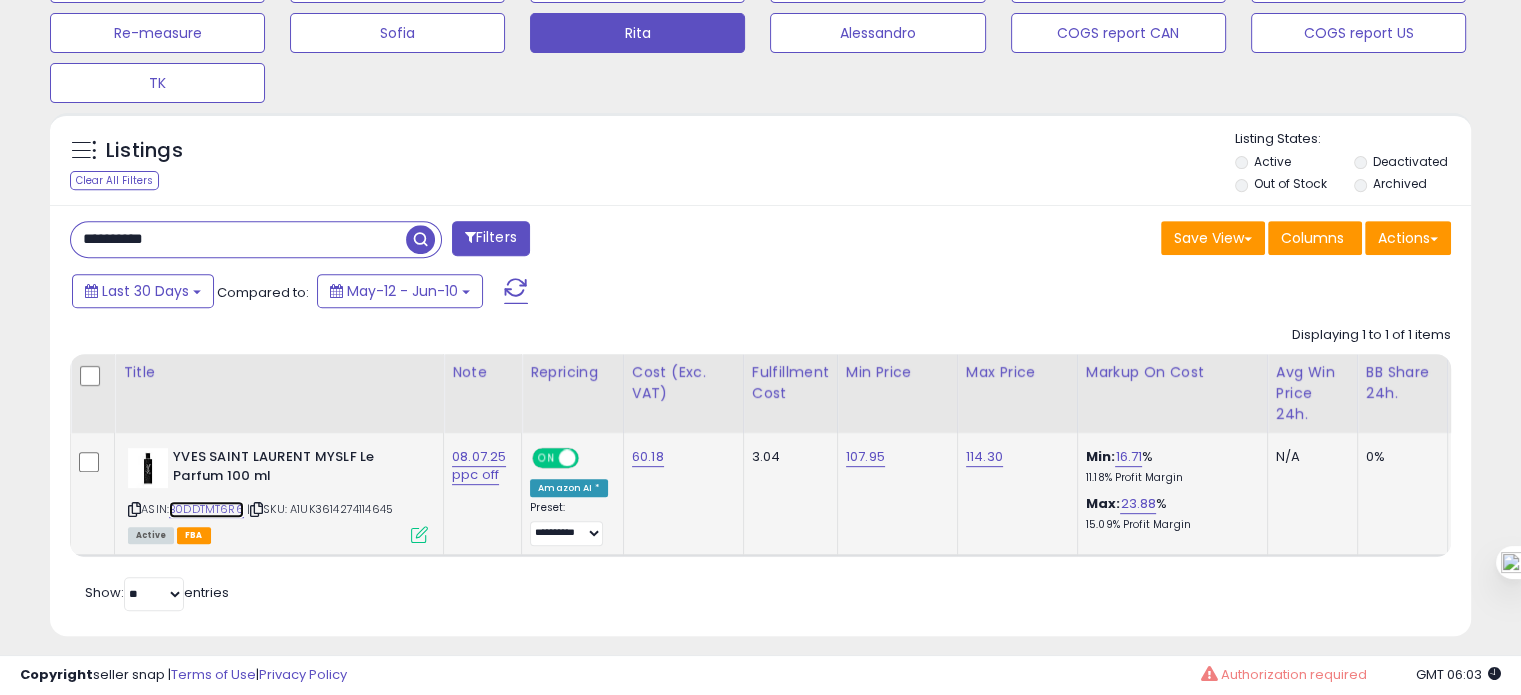 click on "B0DDTMT6R6" at bounding box center (206, 509) 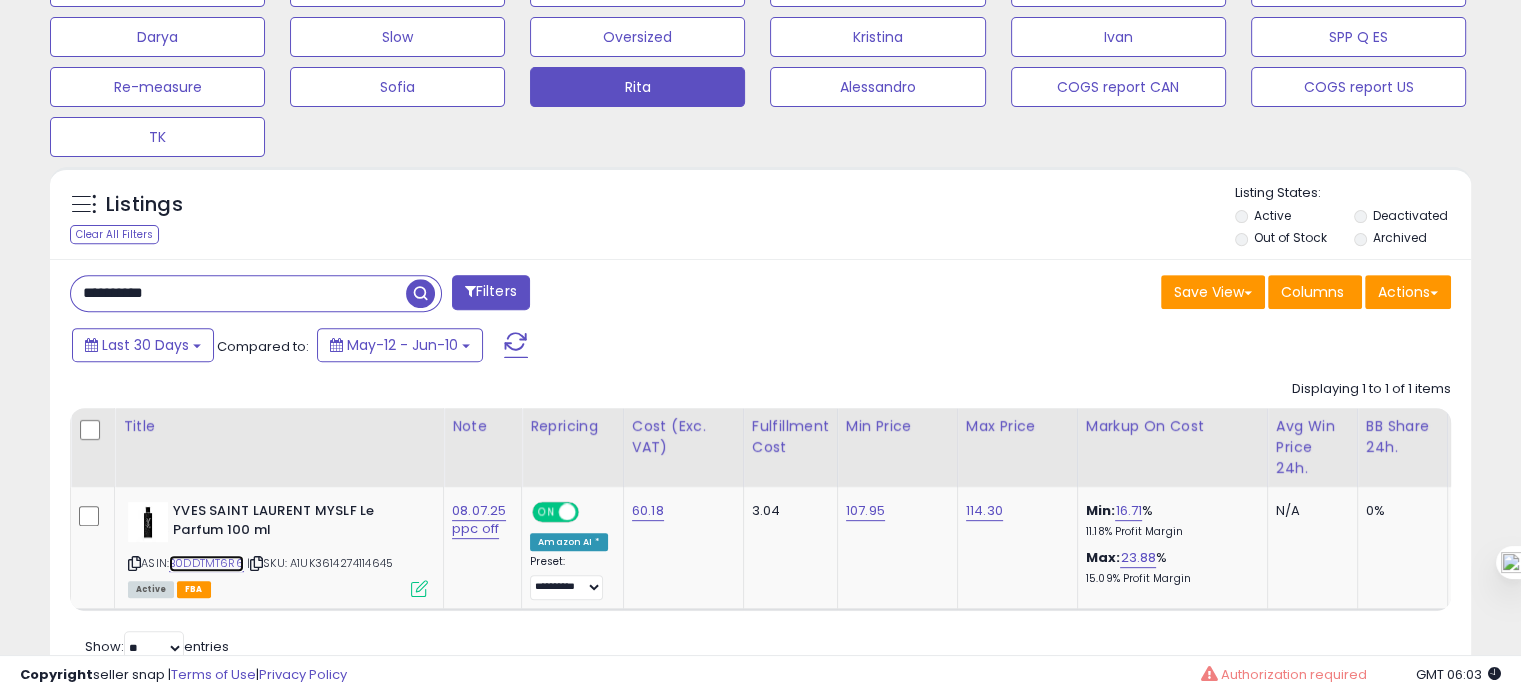 scroll, scrollTop: 796, scrollLeft: 0, axis: vertical 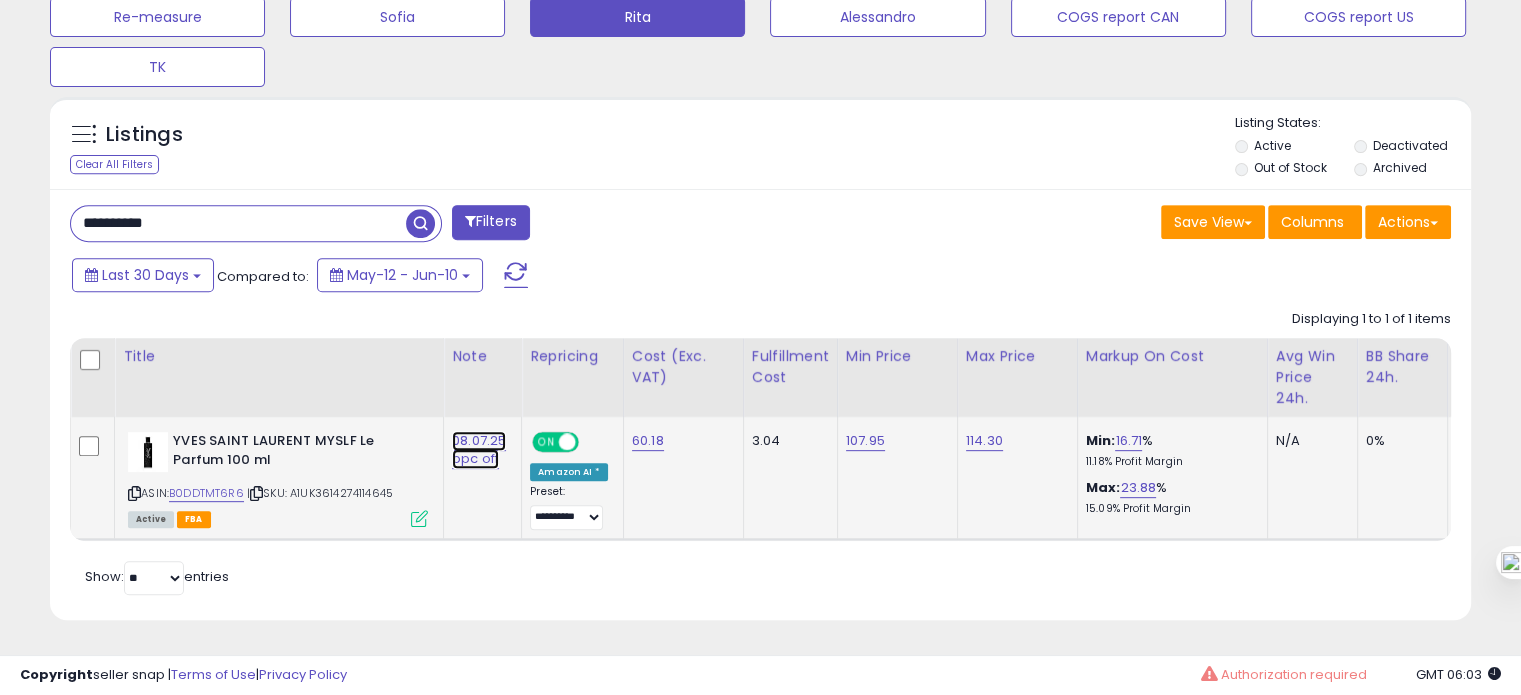click on "08.07.25 ppc off" at bounding box center (479, 450) 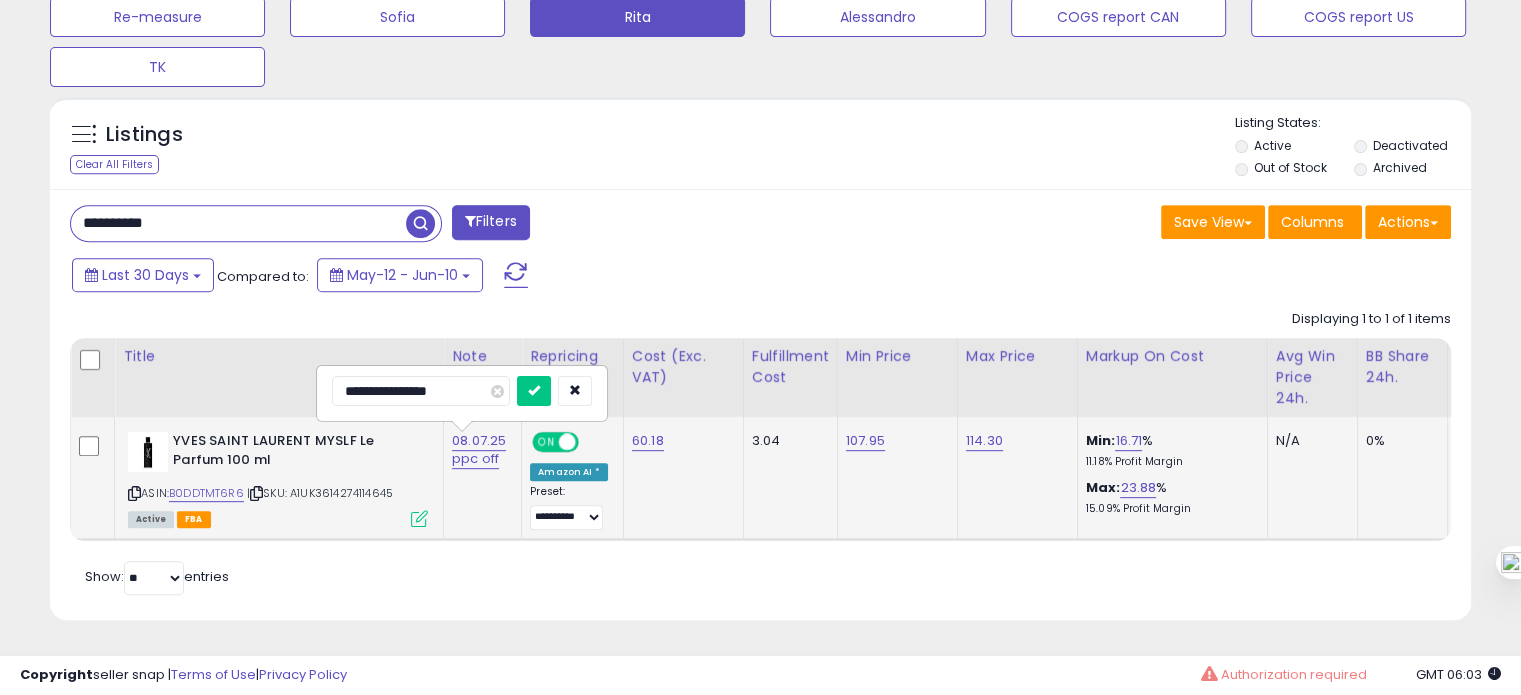 drag, startPoint x: 359, startPoint y: 377, endPoint x: 320, endPoint y: 382, distance: 39.319206 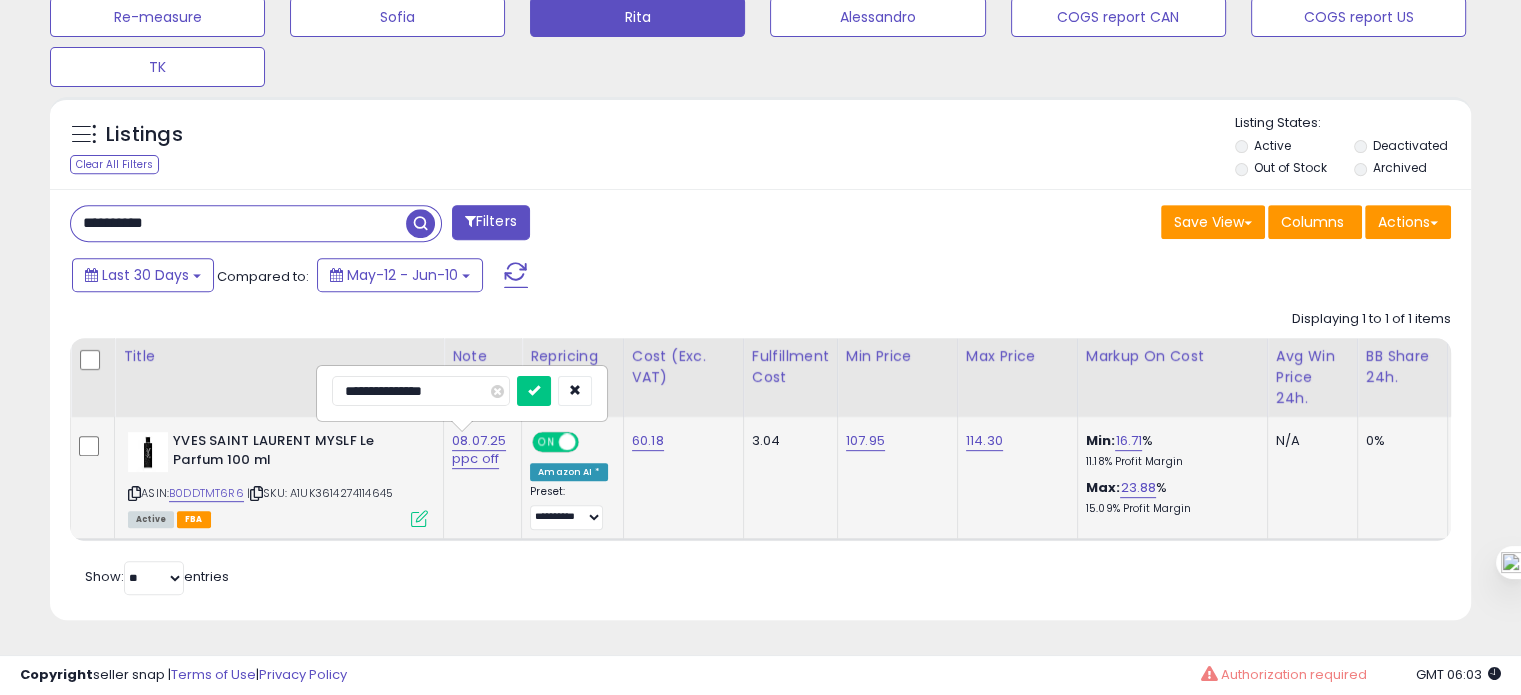 type on "**********" 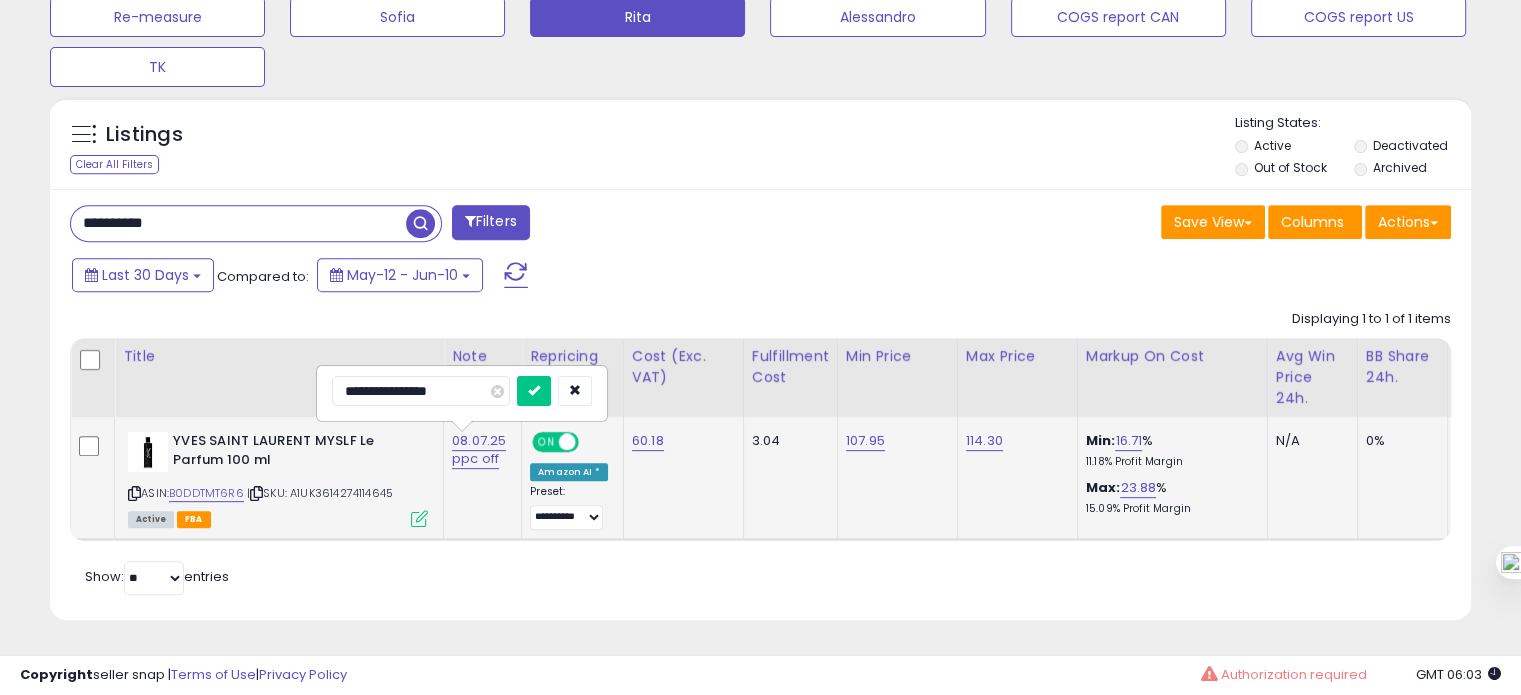 click at bounding box center [534, 391] 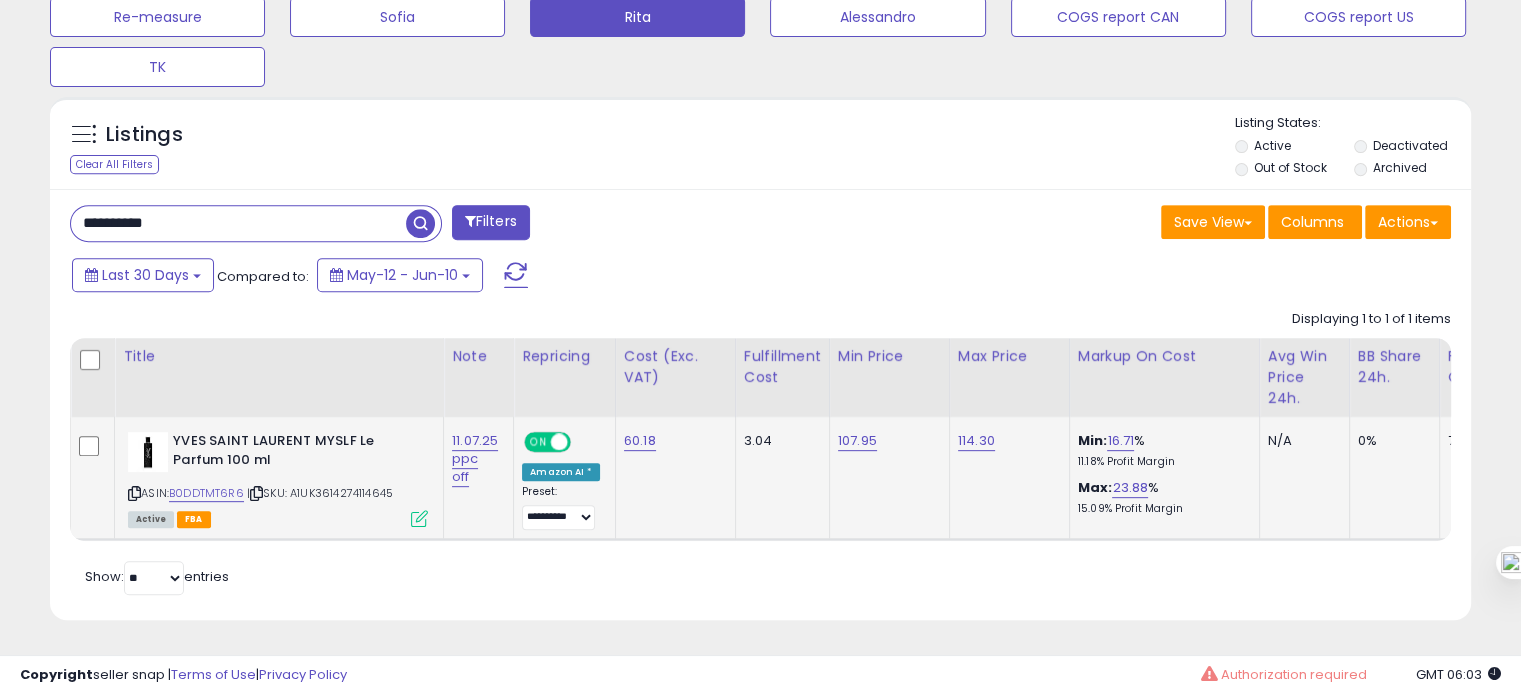 click on "**********" at bounding box center (238, 223) 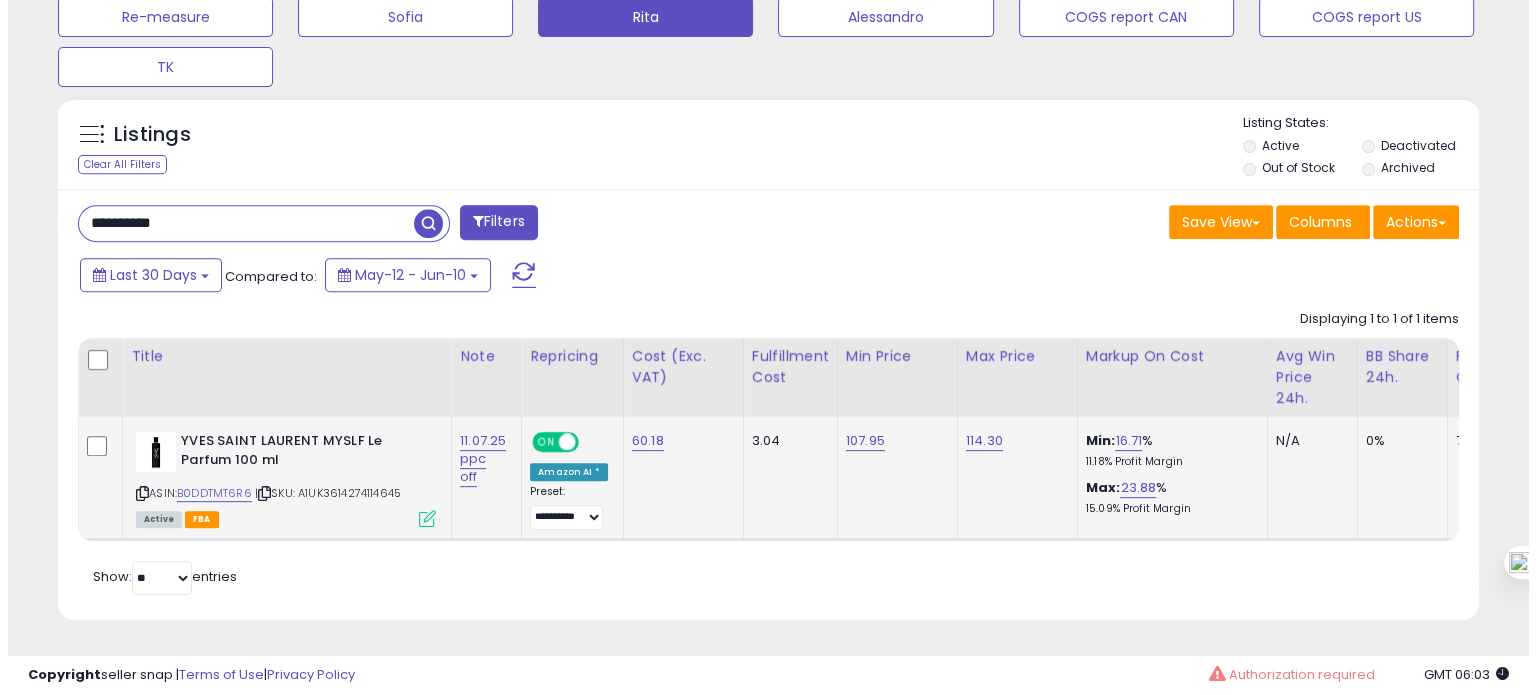 scroll, scrollTop: 674, scrollLeft: 0, axis: vertical 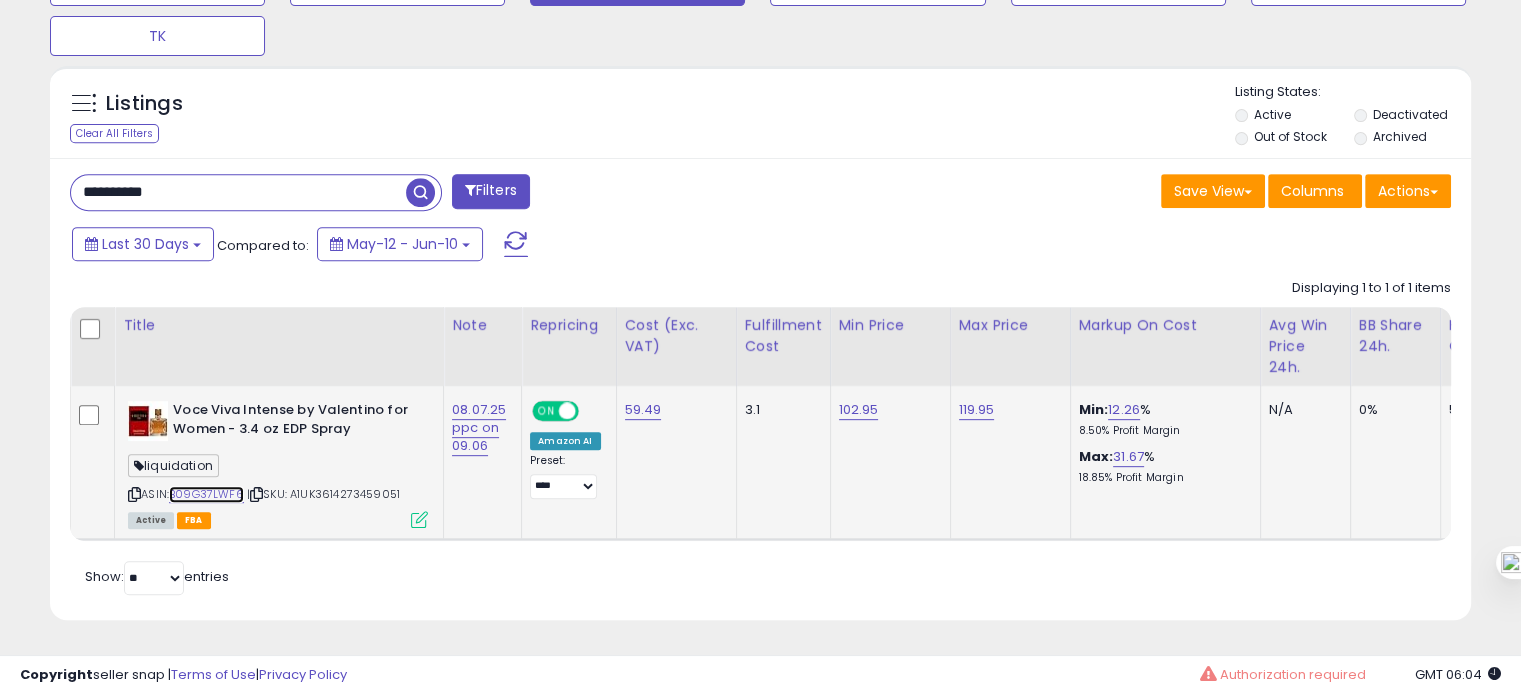 click on "B09G37LWF6" at bounding box center (206, 494) 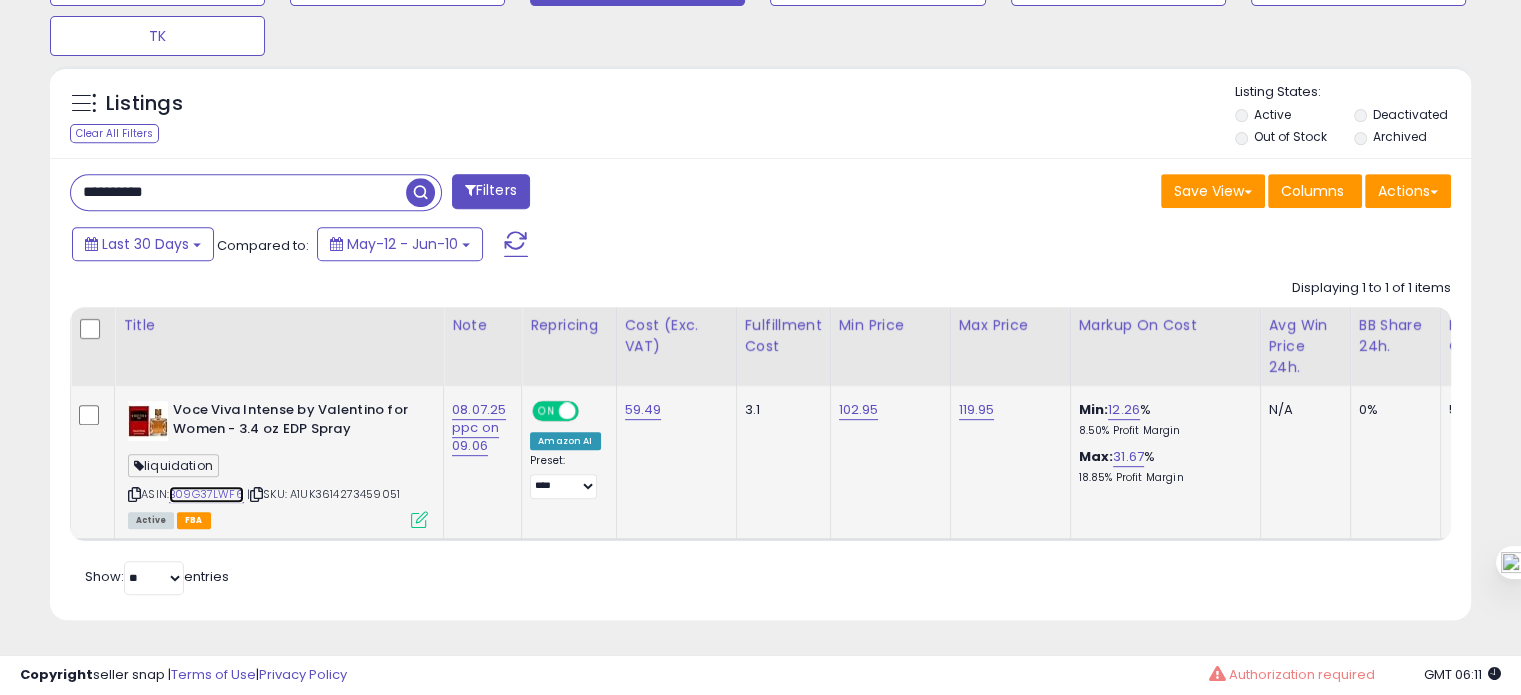 scroll, scrollTop: 0, scrollLeft: 415, axis: horizontal 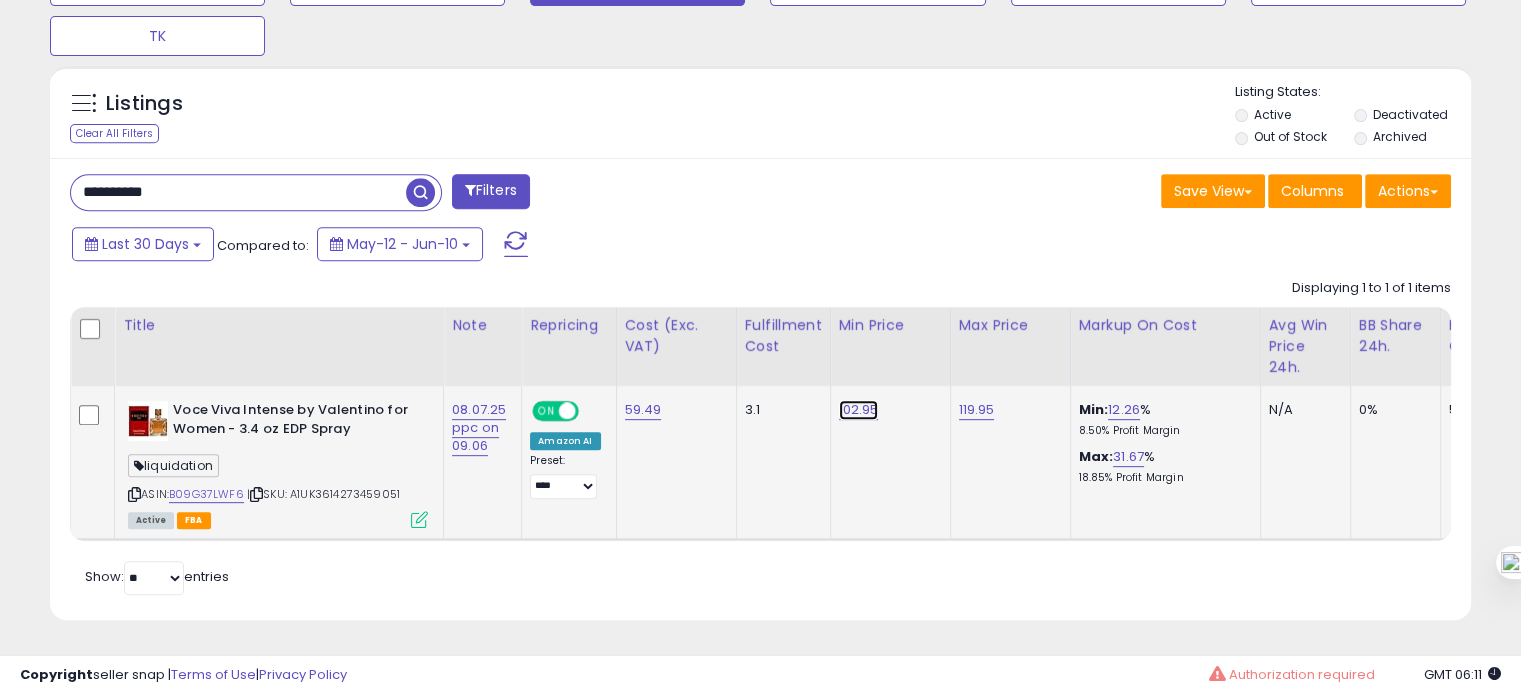 click on "102.95" at bounding box center [859, 410] 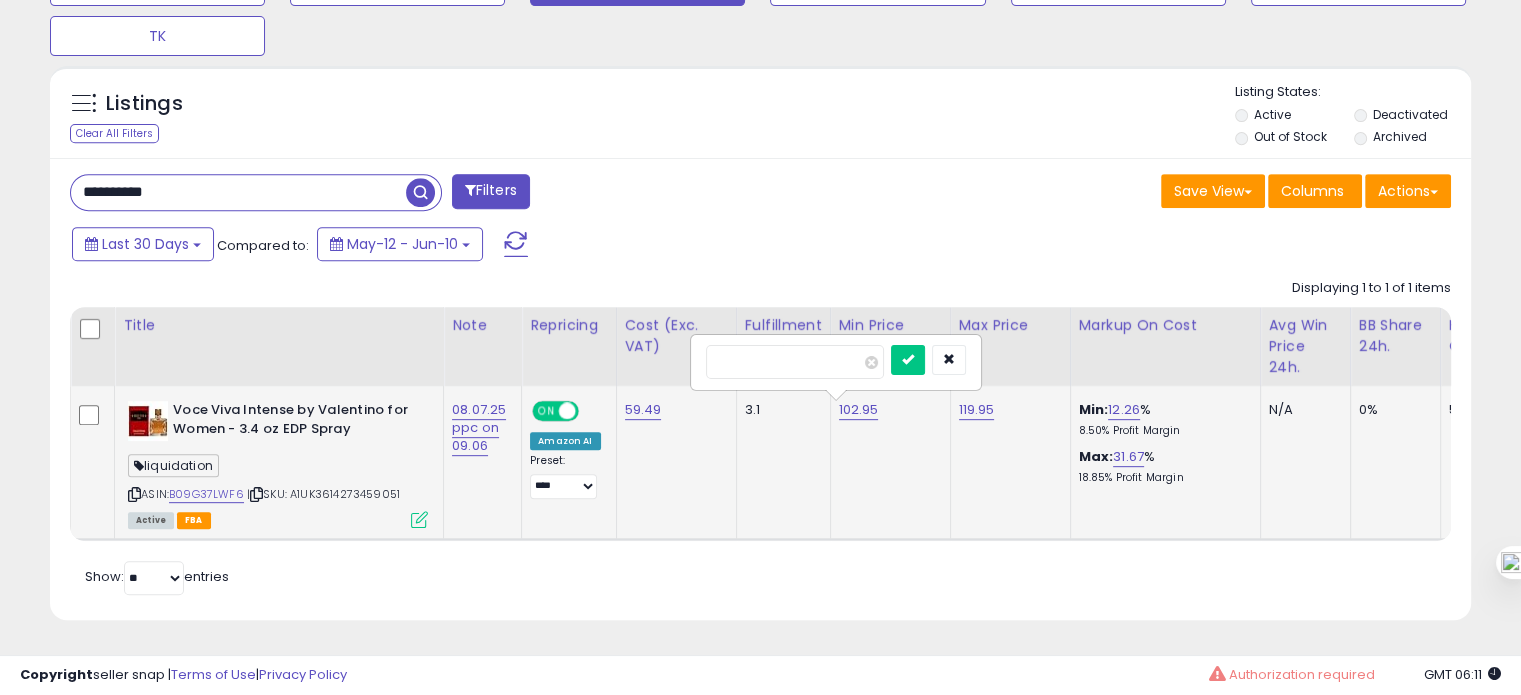 type on "*****" 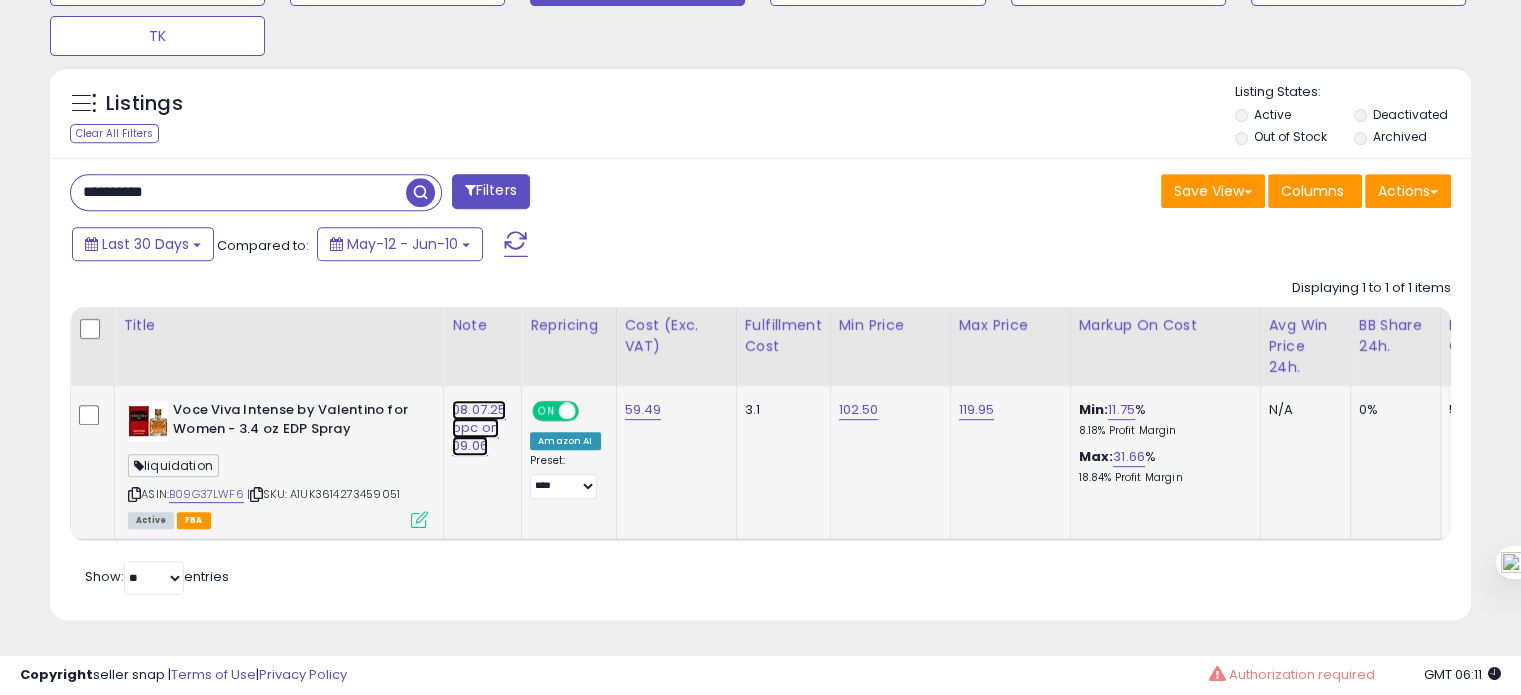 click on "08.07.25 ppc on 09.06" at bounding box center (479, 428) 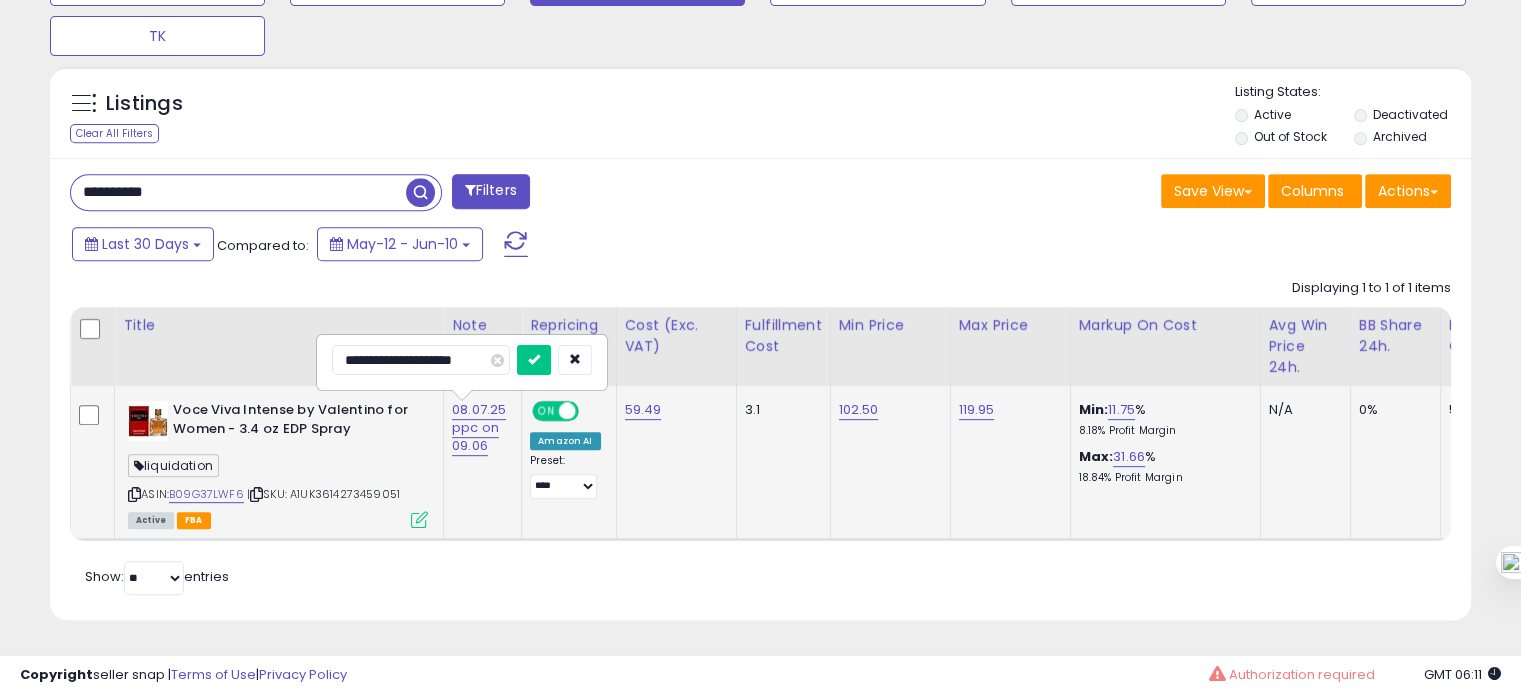 drag, startPoint x: 359, startPoint y: 355, endPoint x: 339, endPoint y: 354, distance: 20.024984 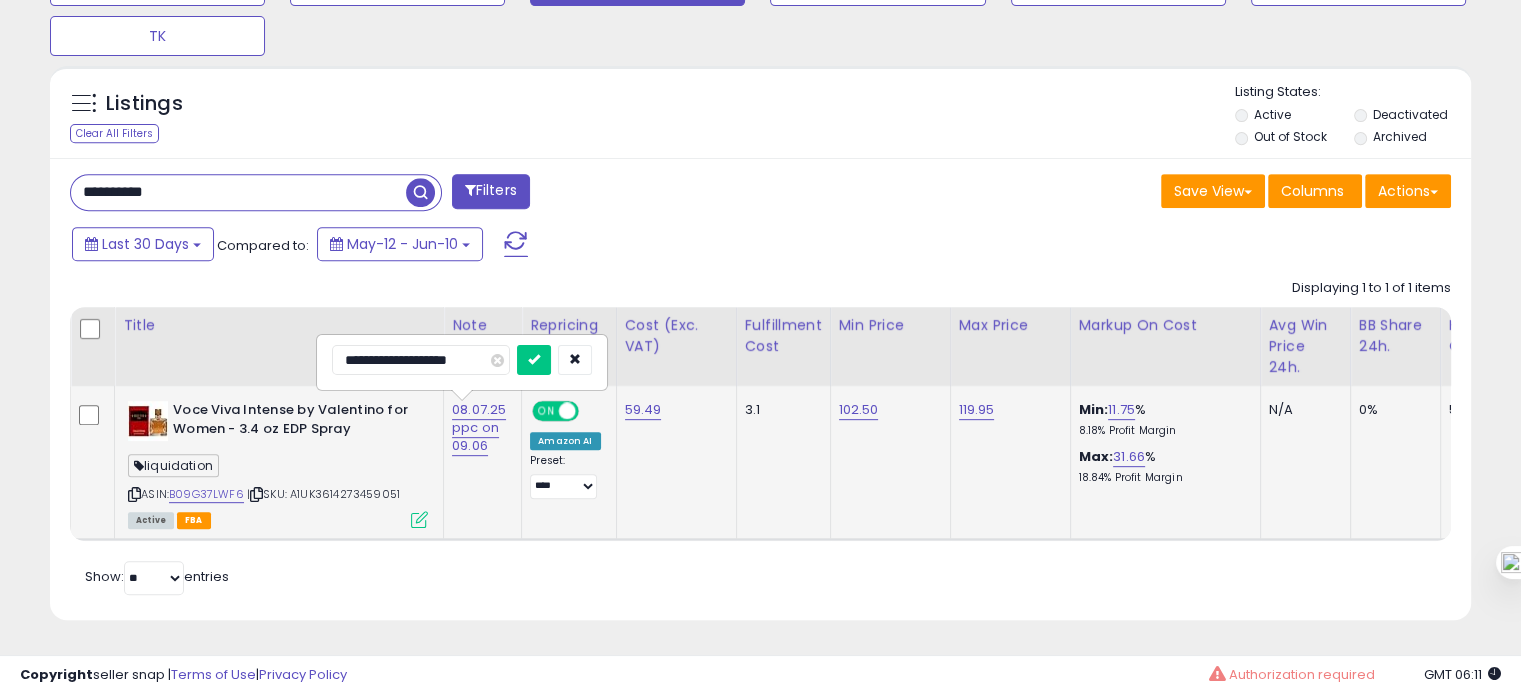 type on "**********" 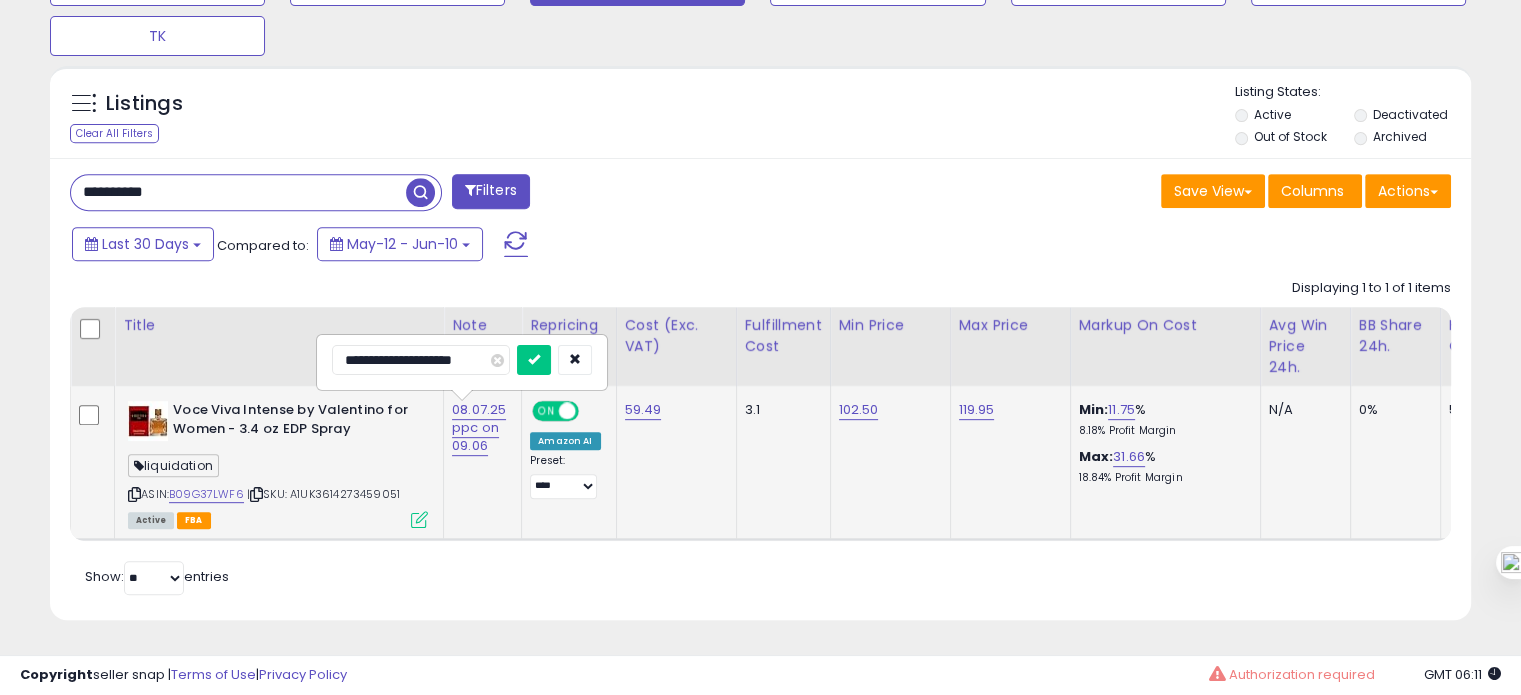 click at bounding box center [534, 360] 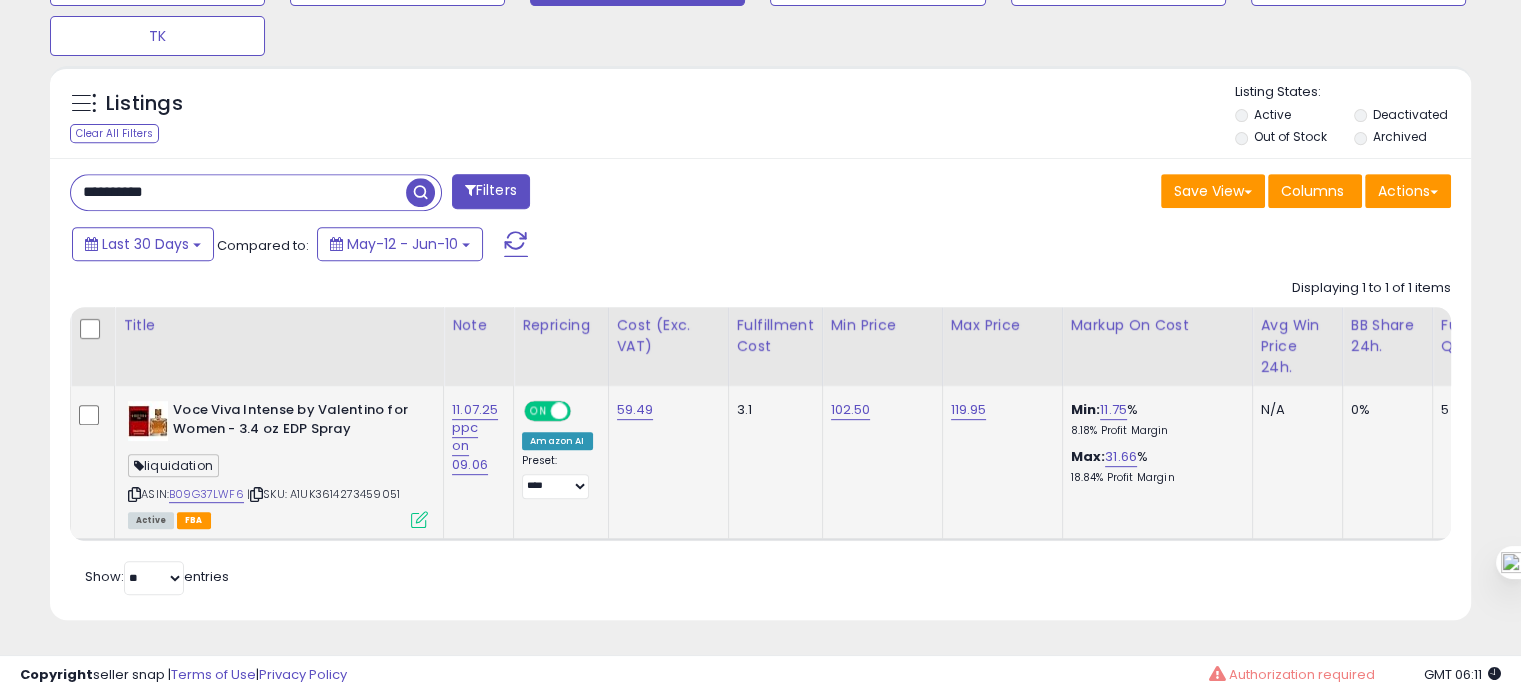 click on "**********" at bounding box center (238, 192) 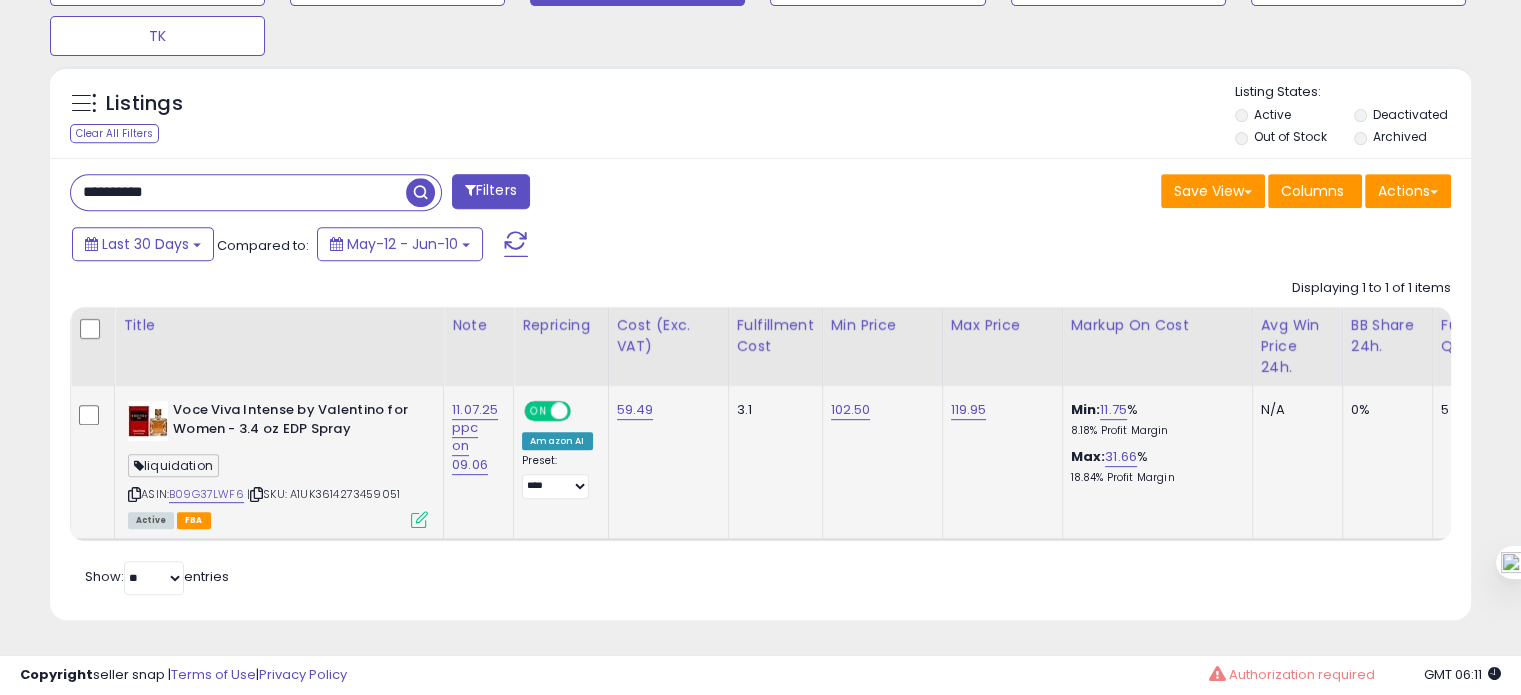 click on "**********" at bounding box center [238, 192] 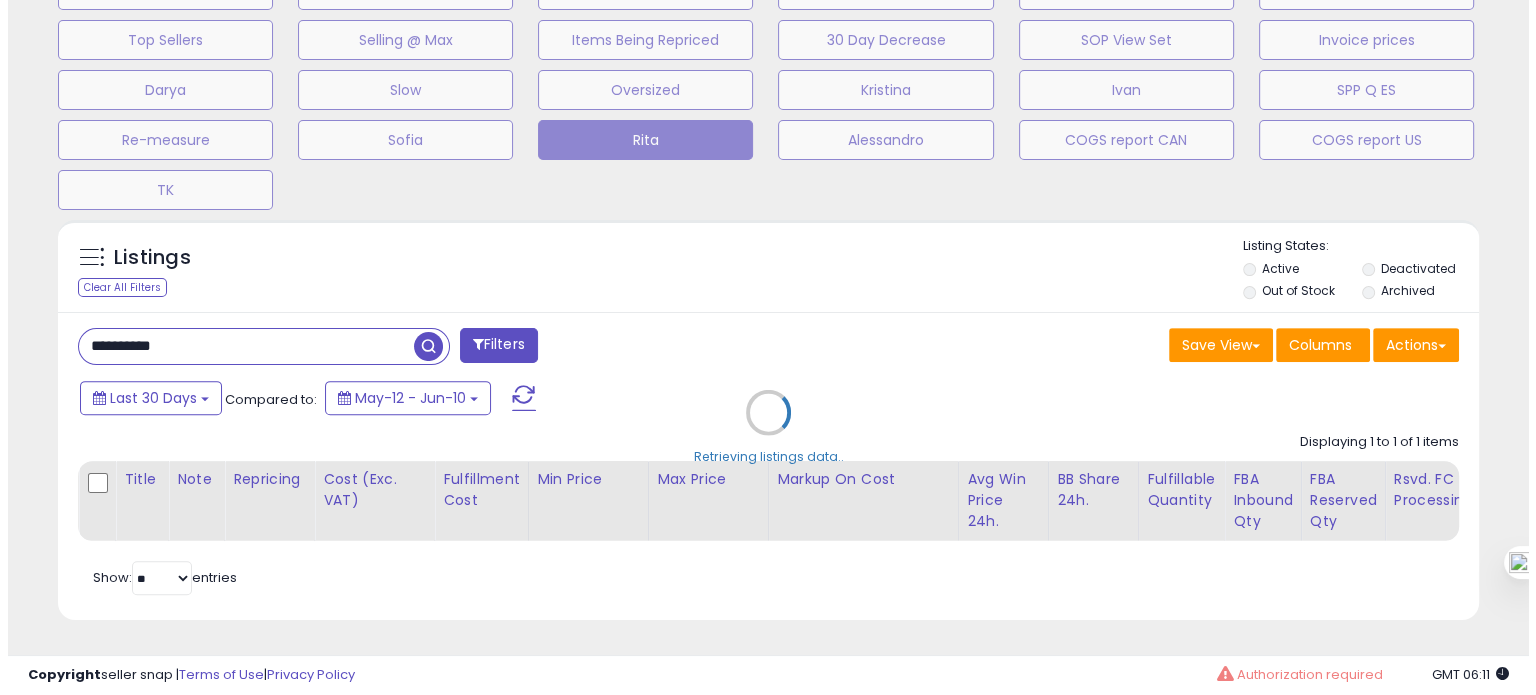 scroll, scrollTop: 674, scrollLeft: 0, axis: vertical 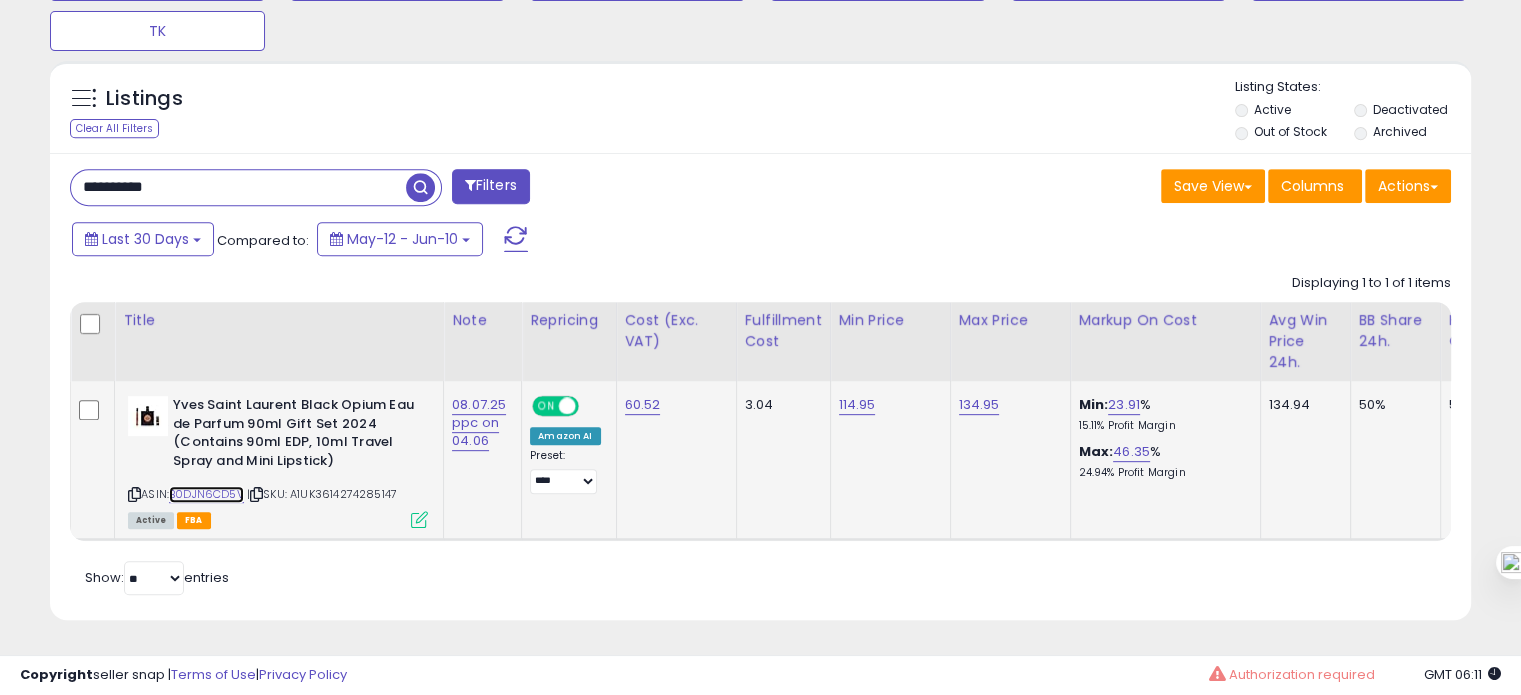 click on "B0DJN6CD5V" at bounding box center [206, 494] 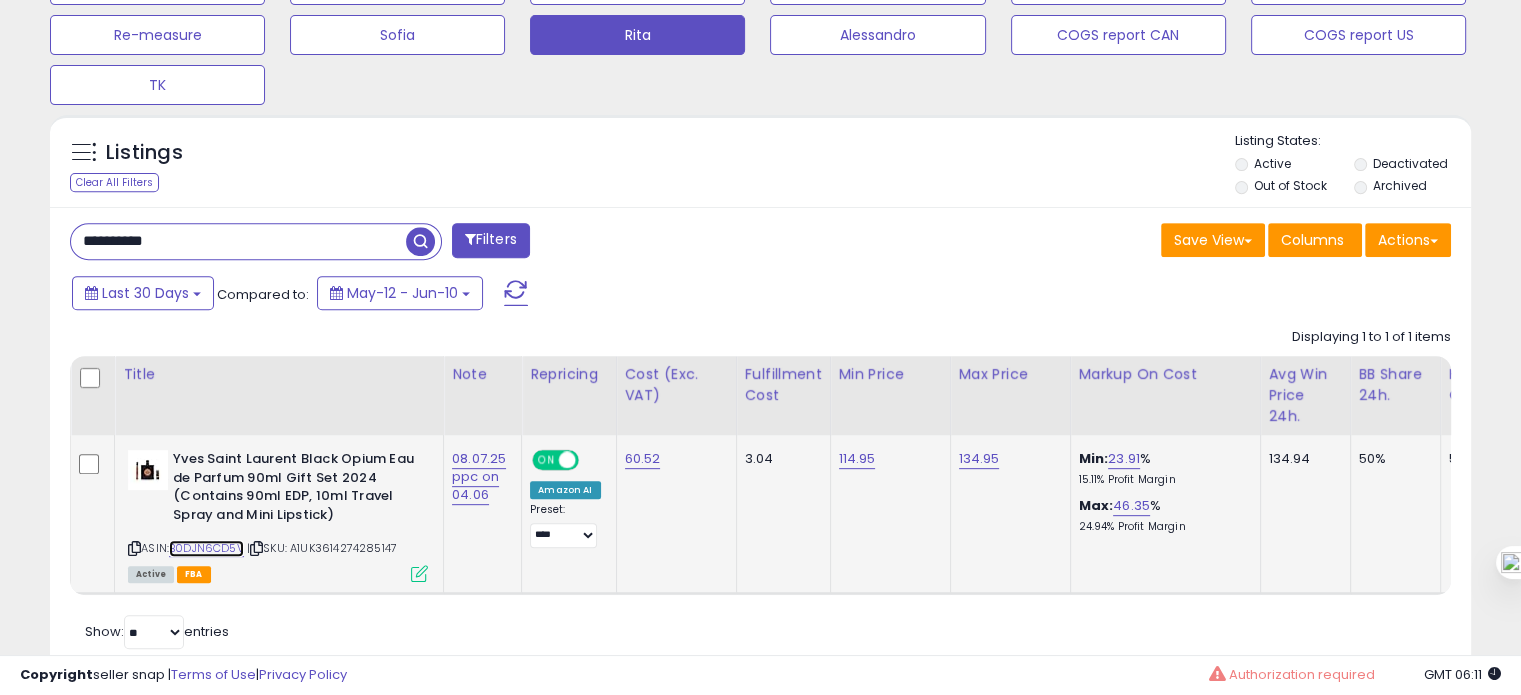 scroll, scrollTop: 832, scrollLeft: 0, axis: vertical 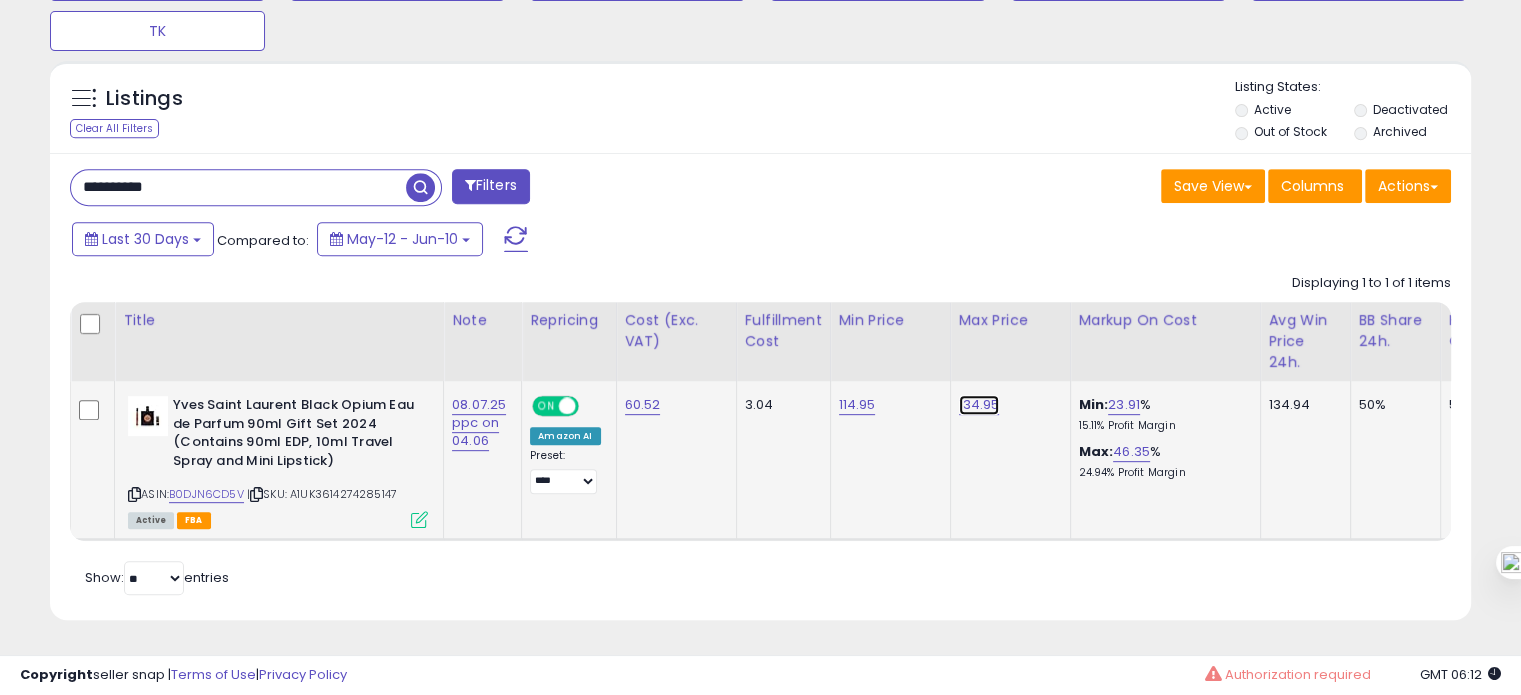click on "134.95" at bounding box center (979, 405) 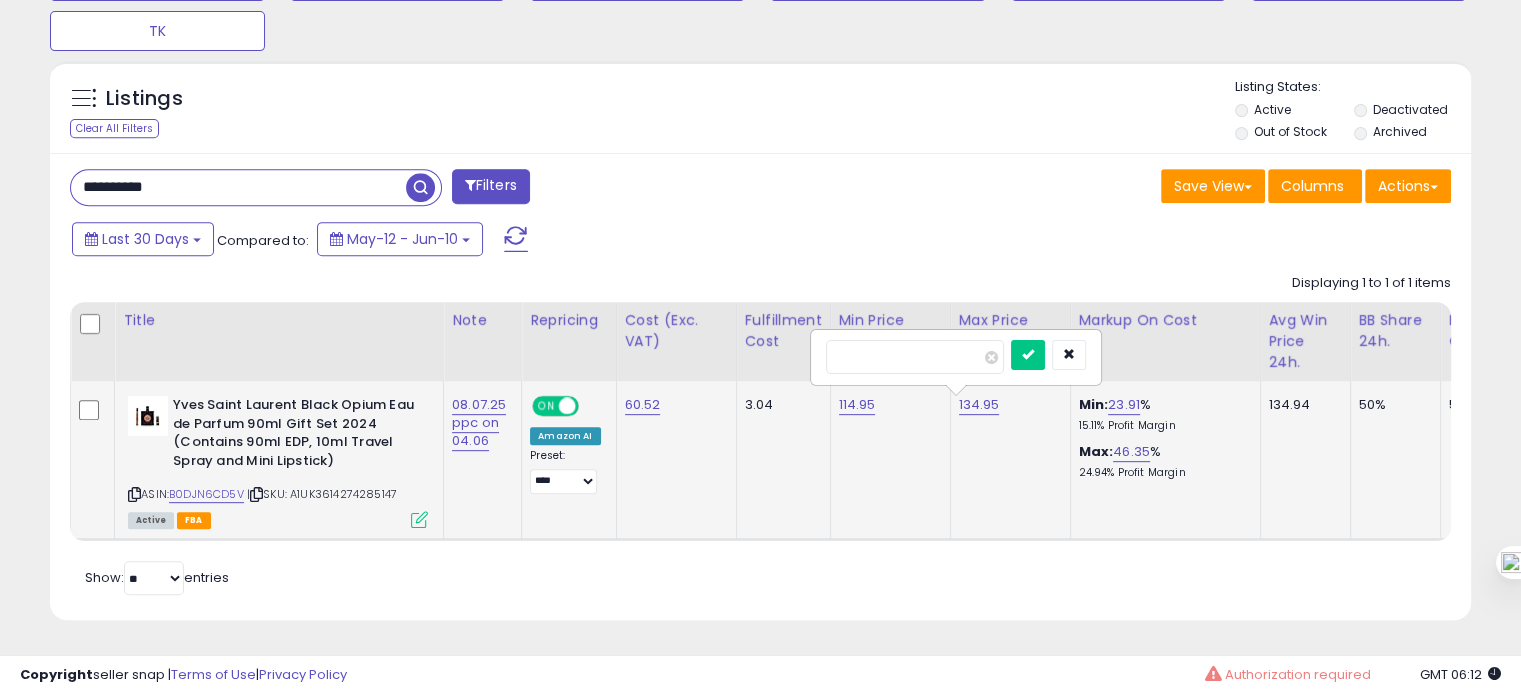 click on "******" at bounding box center [915, 357] 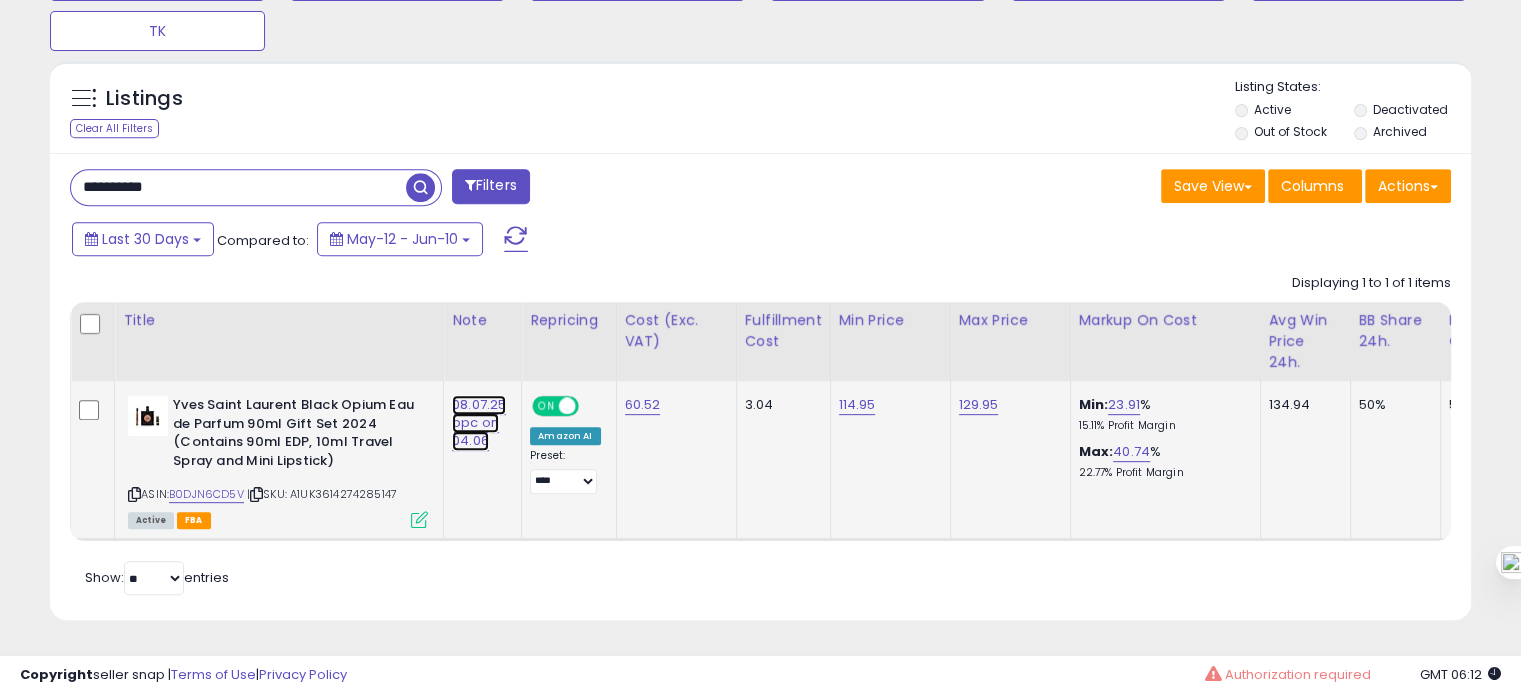 click on "08.07.25 ppc on 04.06" at bounding box center [479, 423] 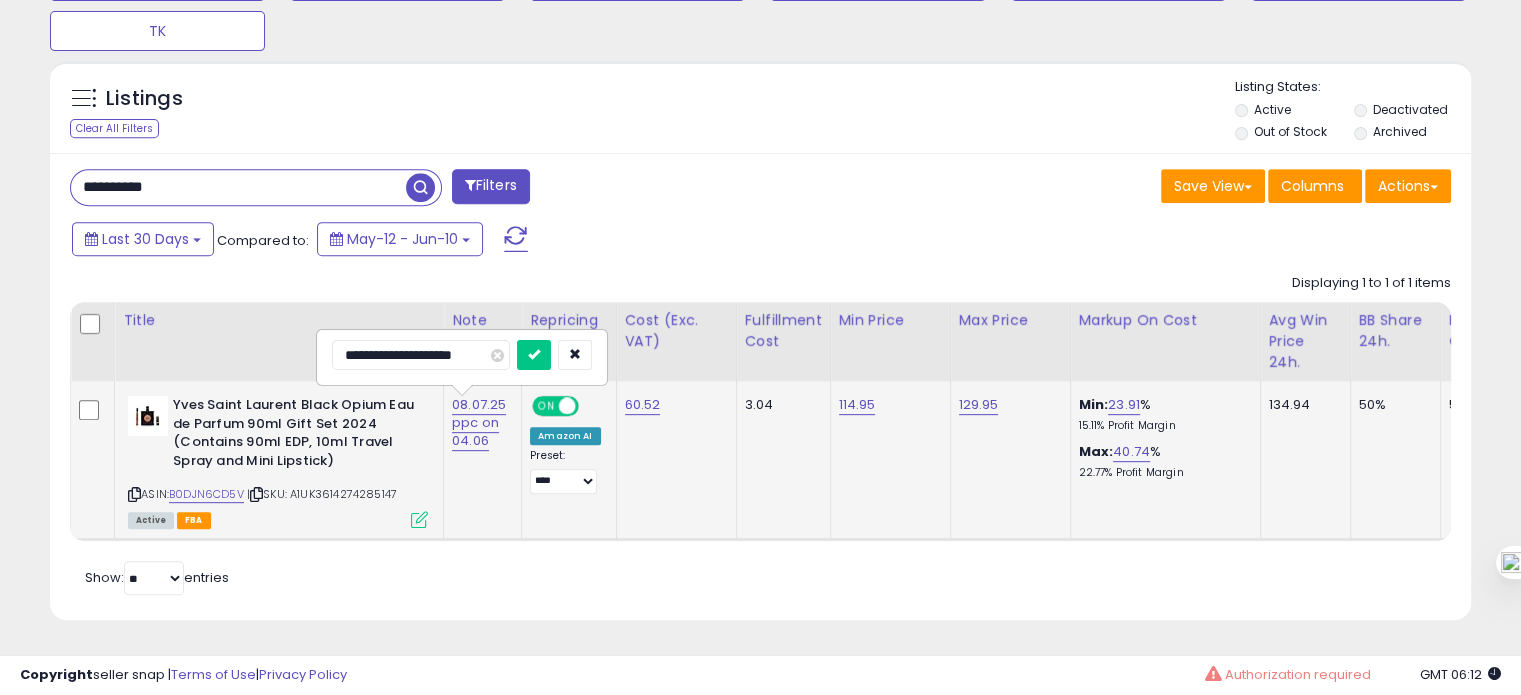 drag, startPoint x: 359, startPoint y: 343, endPoint x: 329, endPoint y: 345, distance: 30.066593 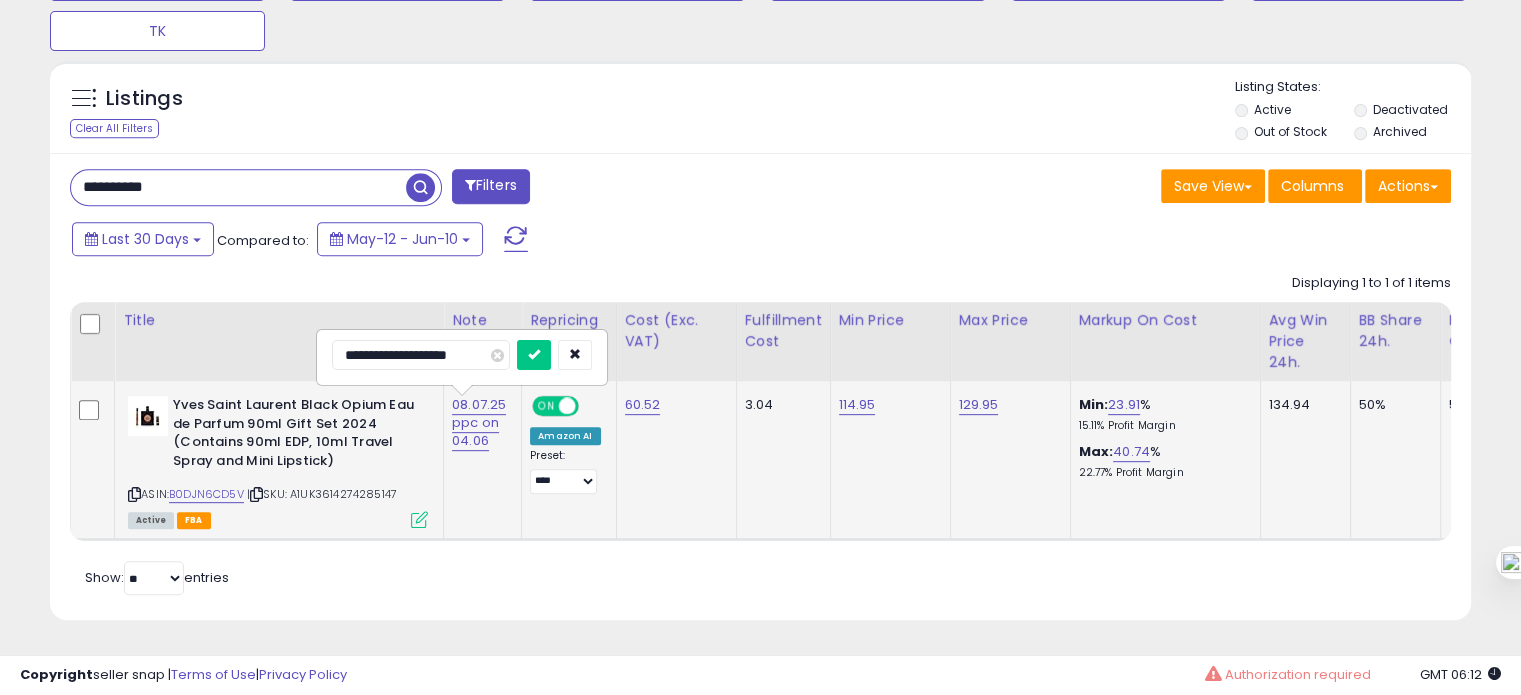 type on "**********" 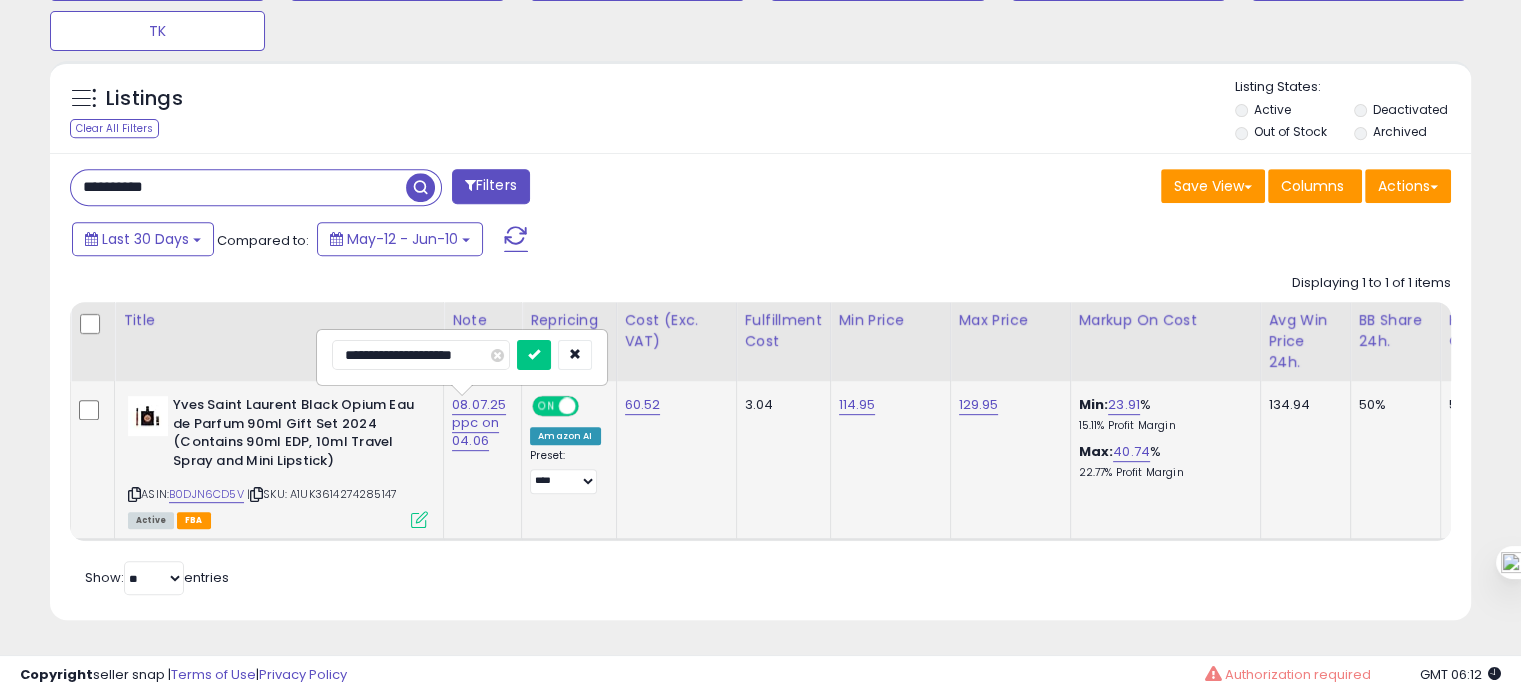click at bounding box center (534, 355) 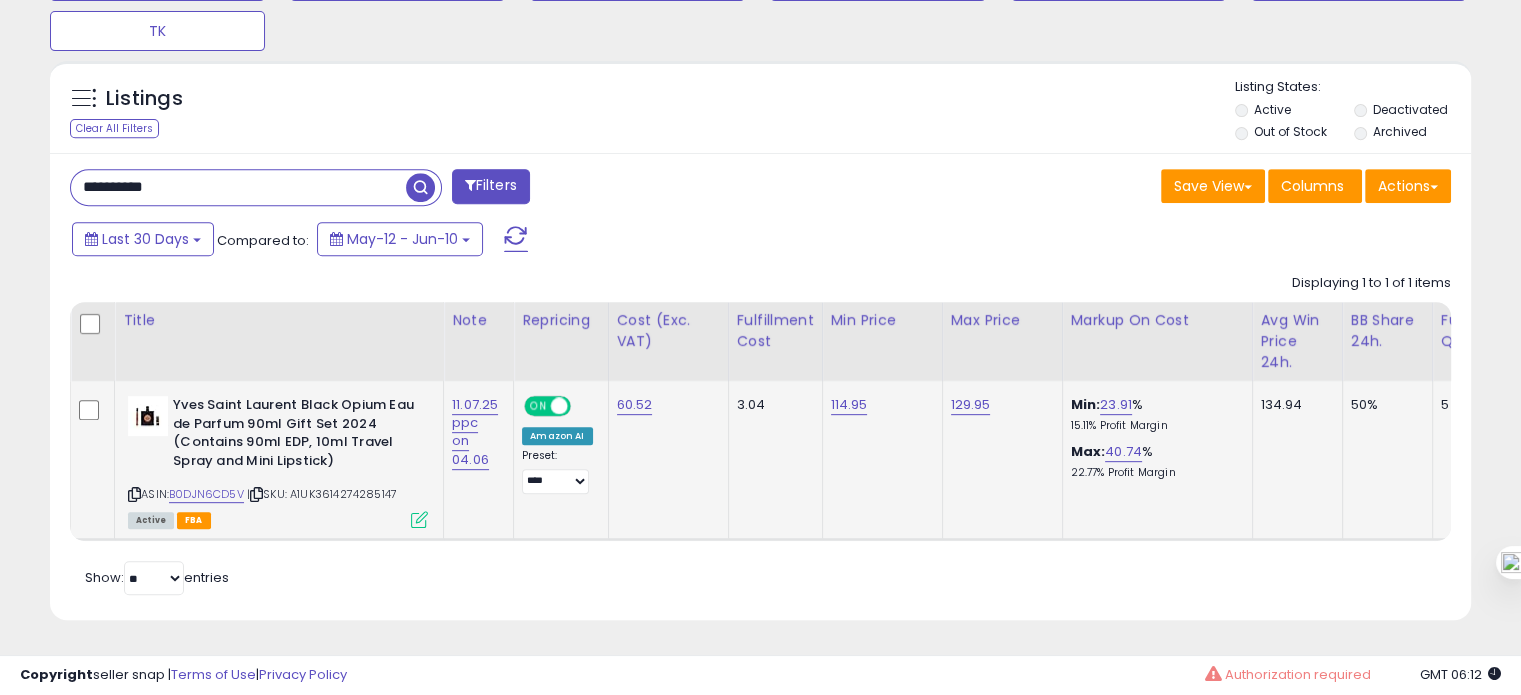 click on "**********" at bounding box center (238, 187) 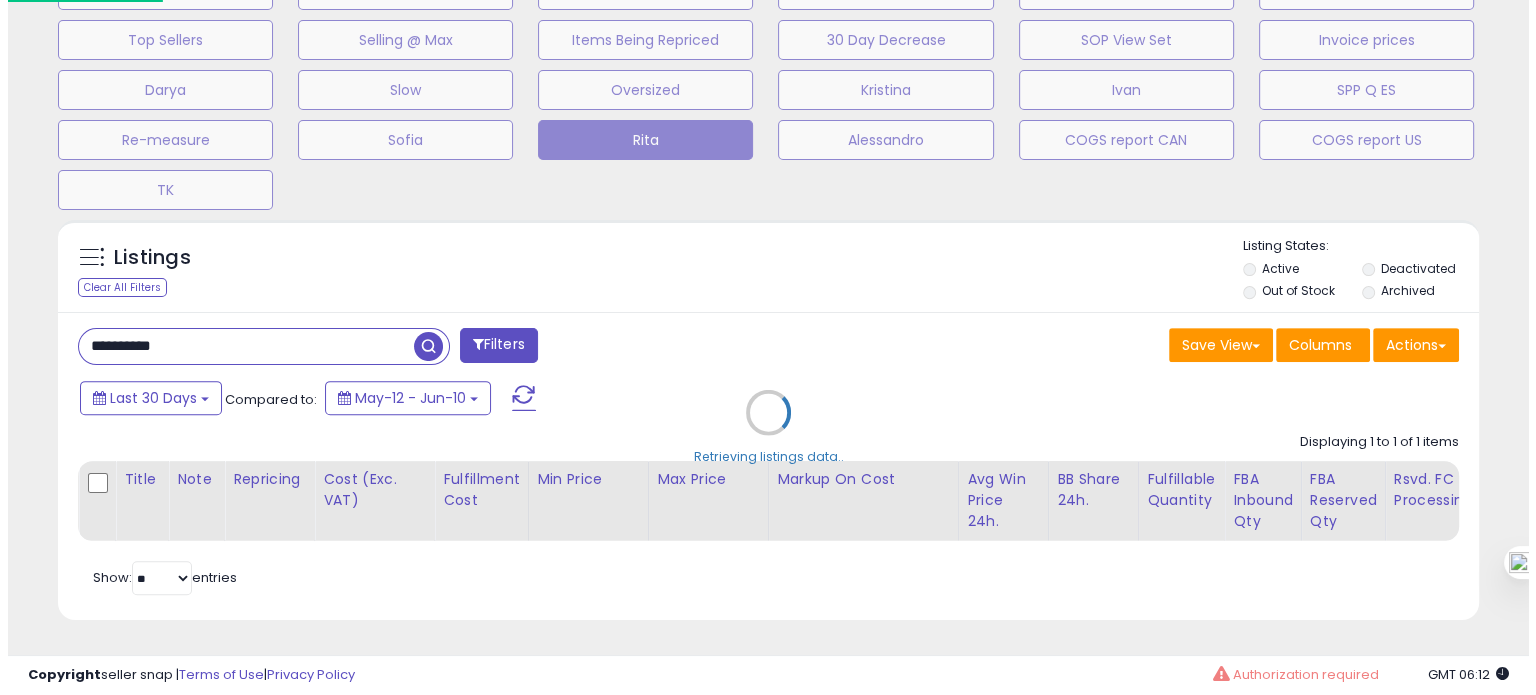 scroll, scrollTop: 674, scrollLeft: 0, axis: vertical 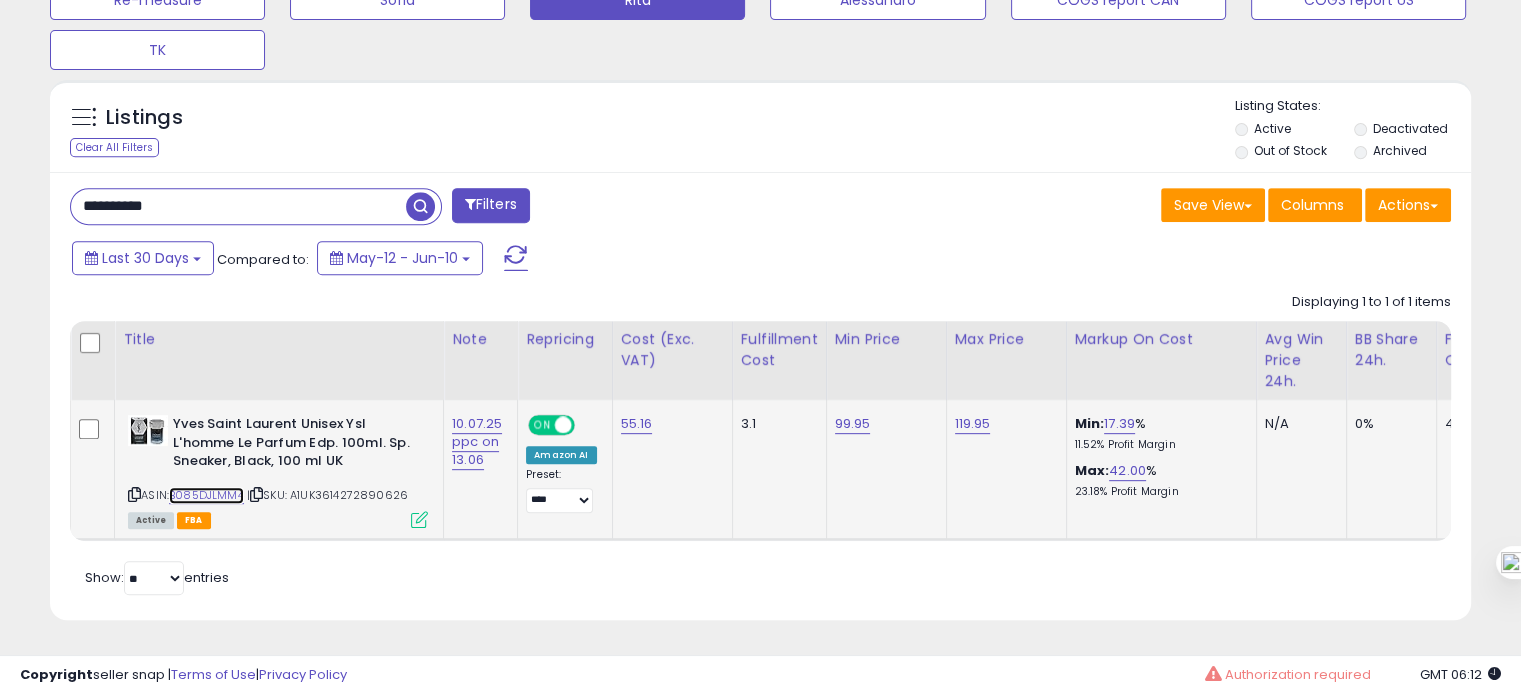 click on "B085DJLMM4" at bounding box center [206, 495] 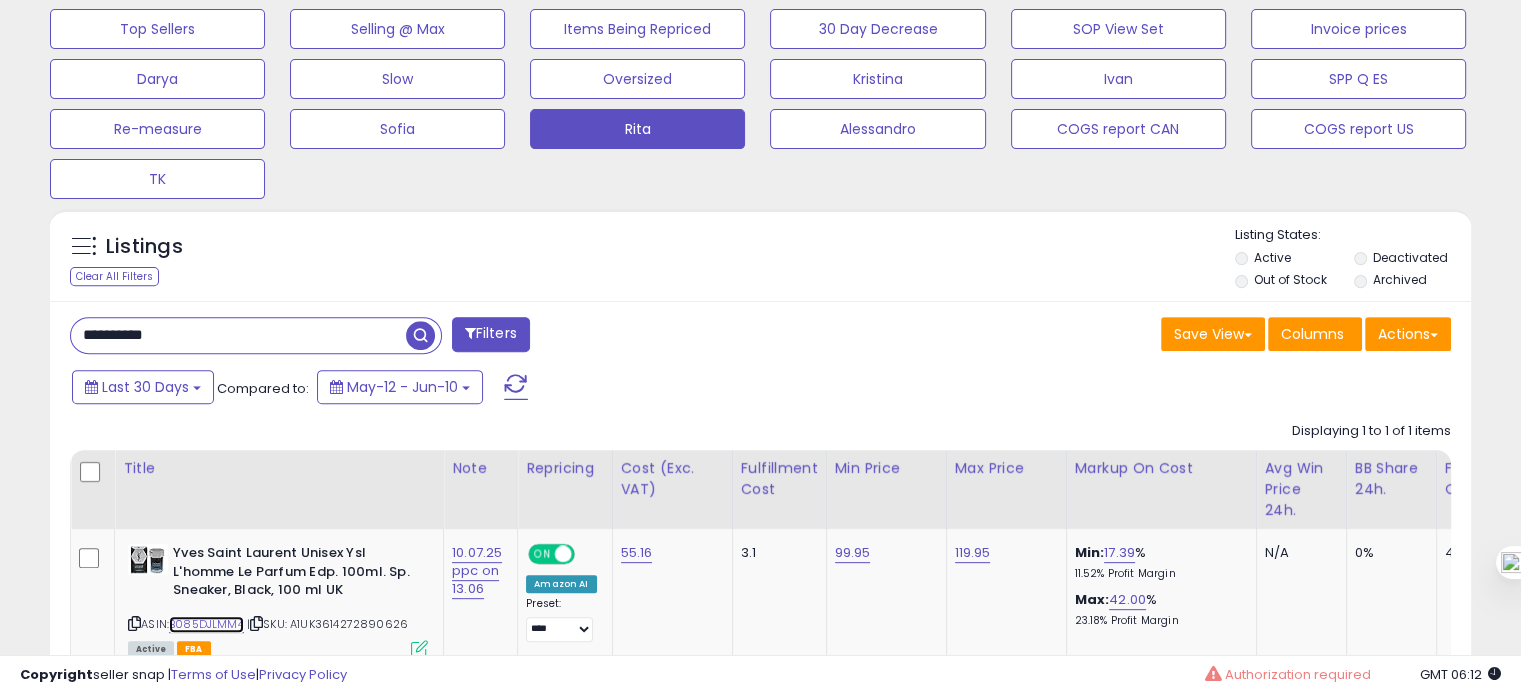 scroll, scrollTop: 814, scrollLeft: 0, axis: vertical 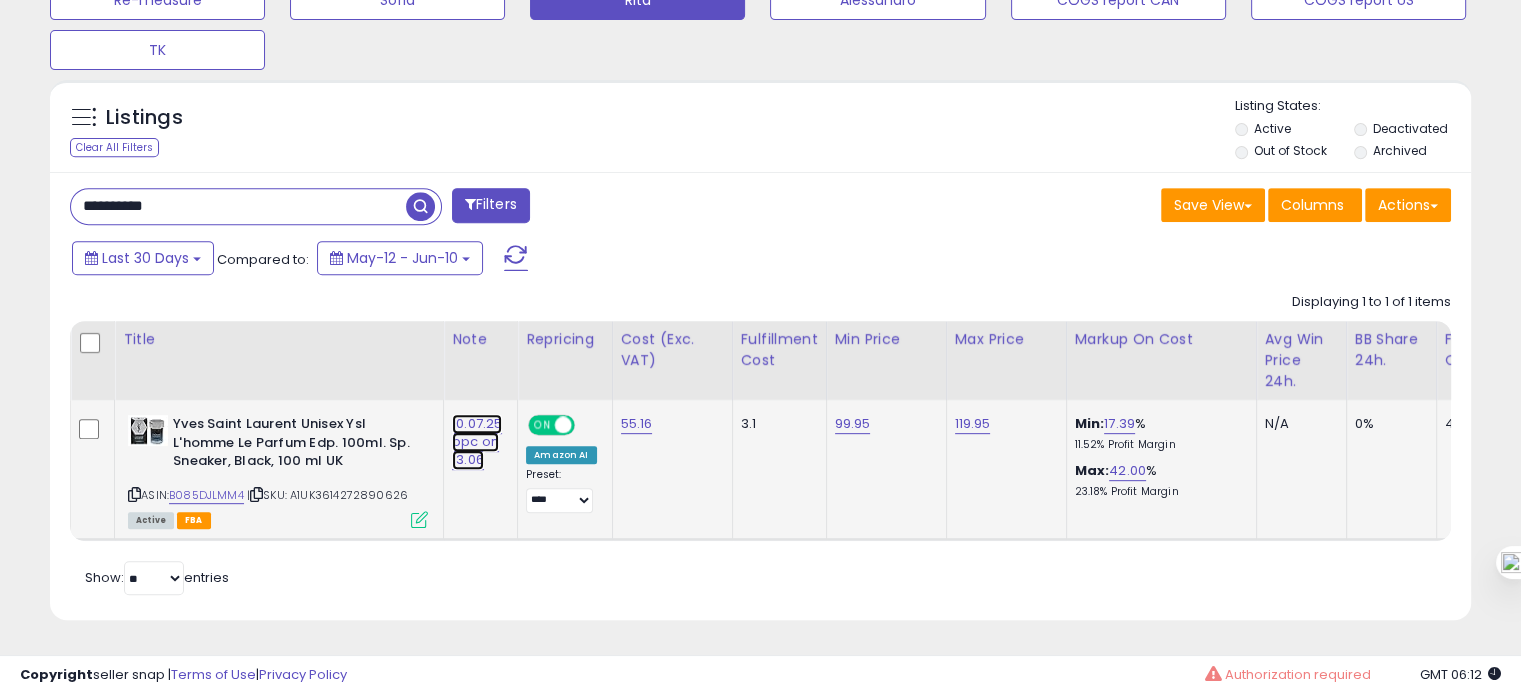 click on "10.07.25 ppc on 13.06" at bounding box center (477, 442) 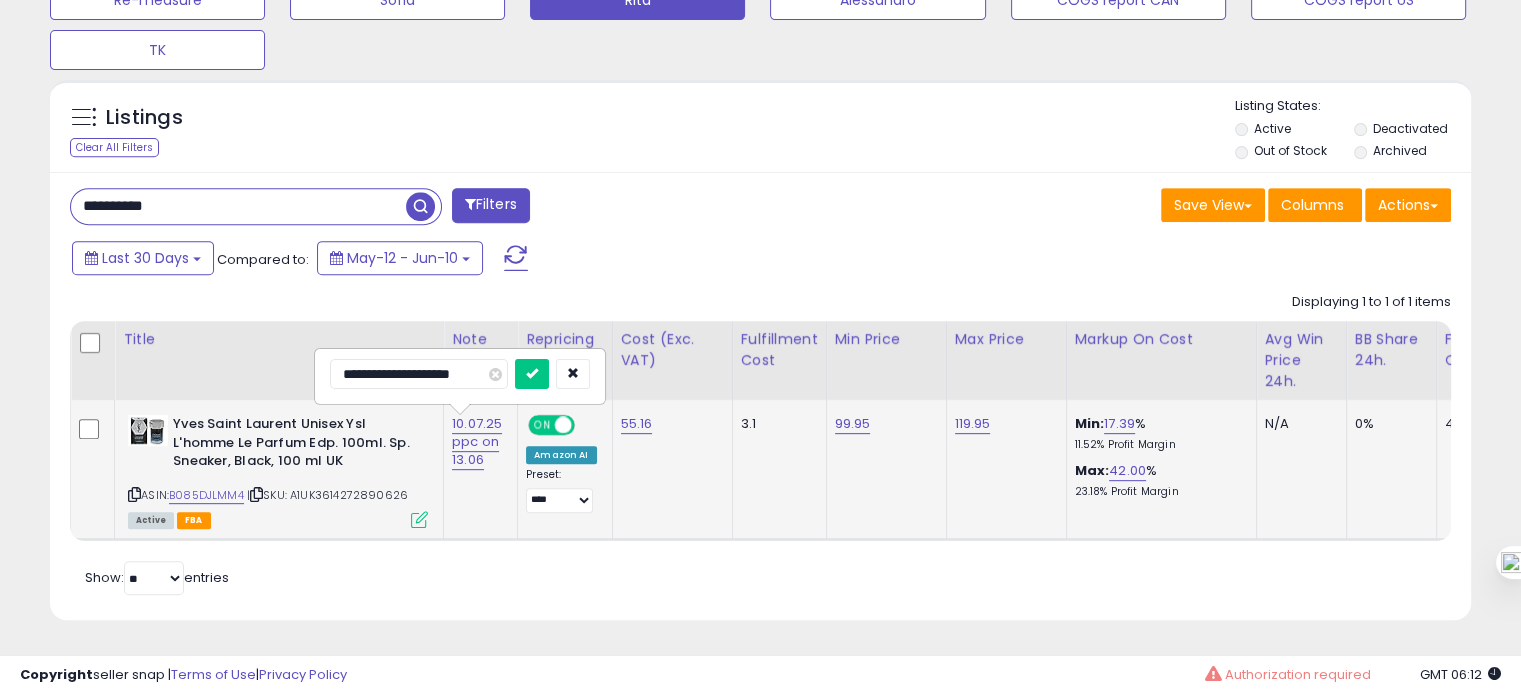 click on "**********" at bounding box center (419, 374) 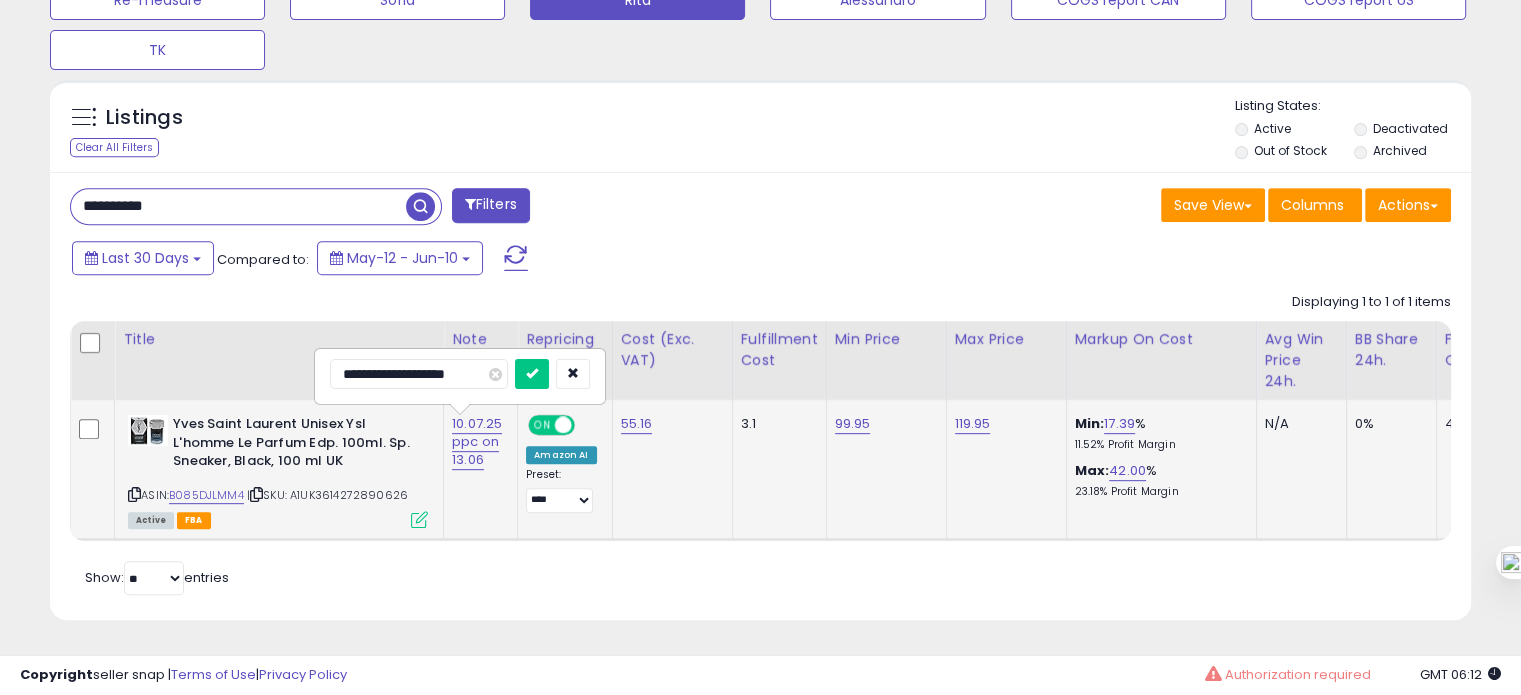 type on "**********" 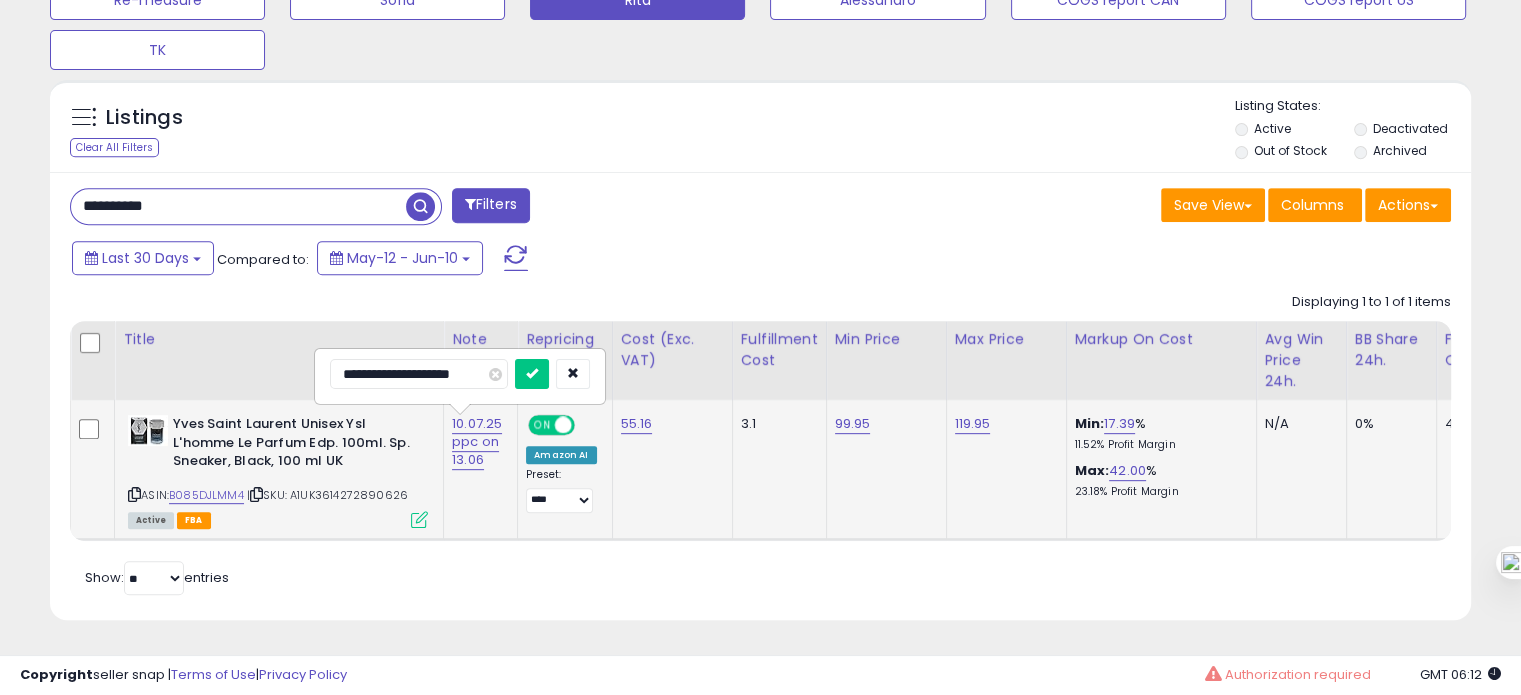 click at bounding box center [532, 374] 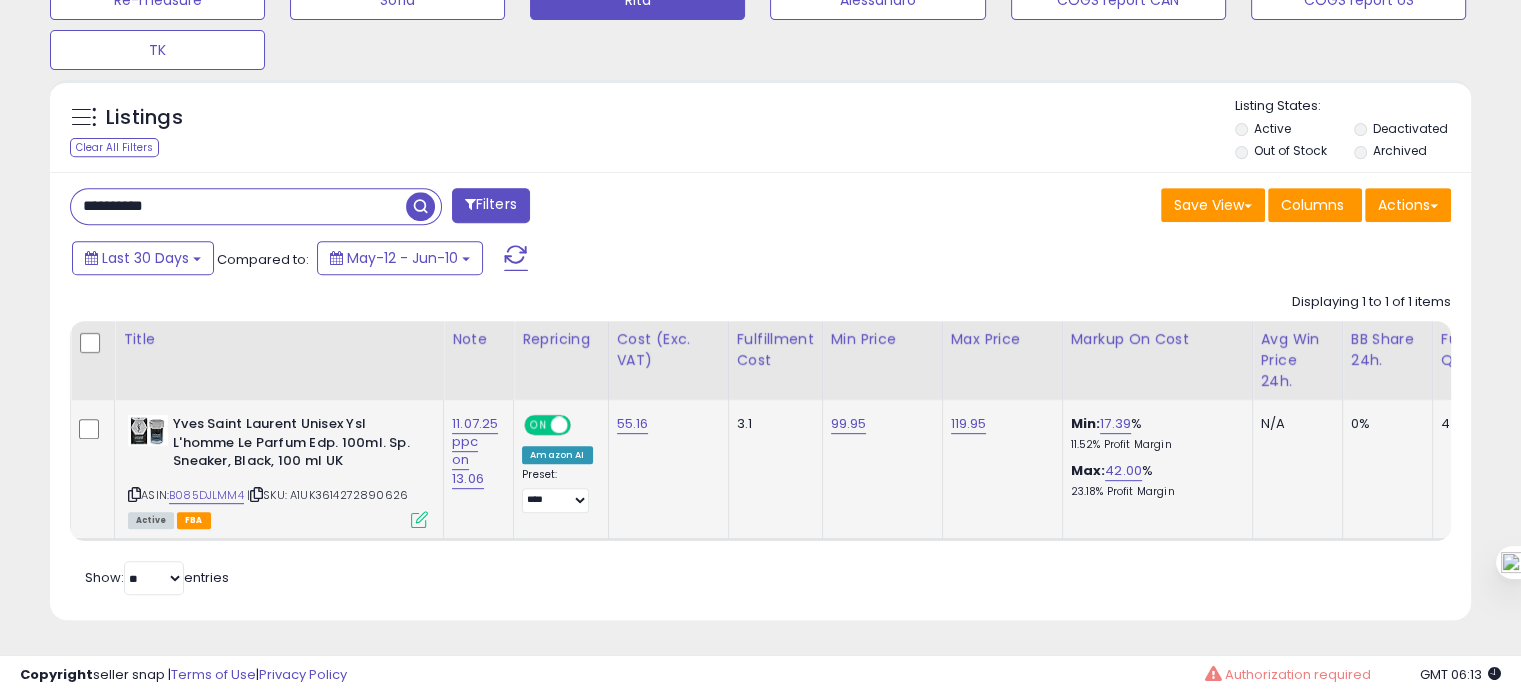 click on "**********" at bounding box center (238, 206) 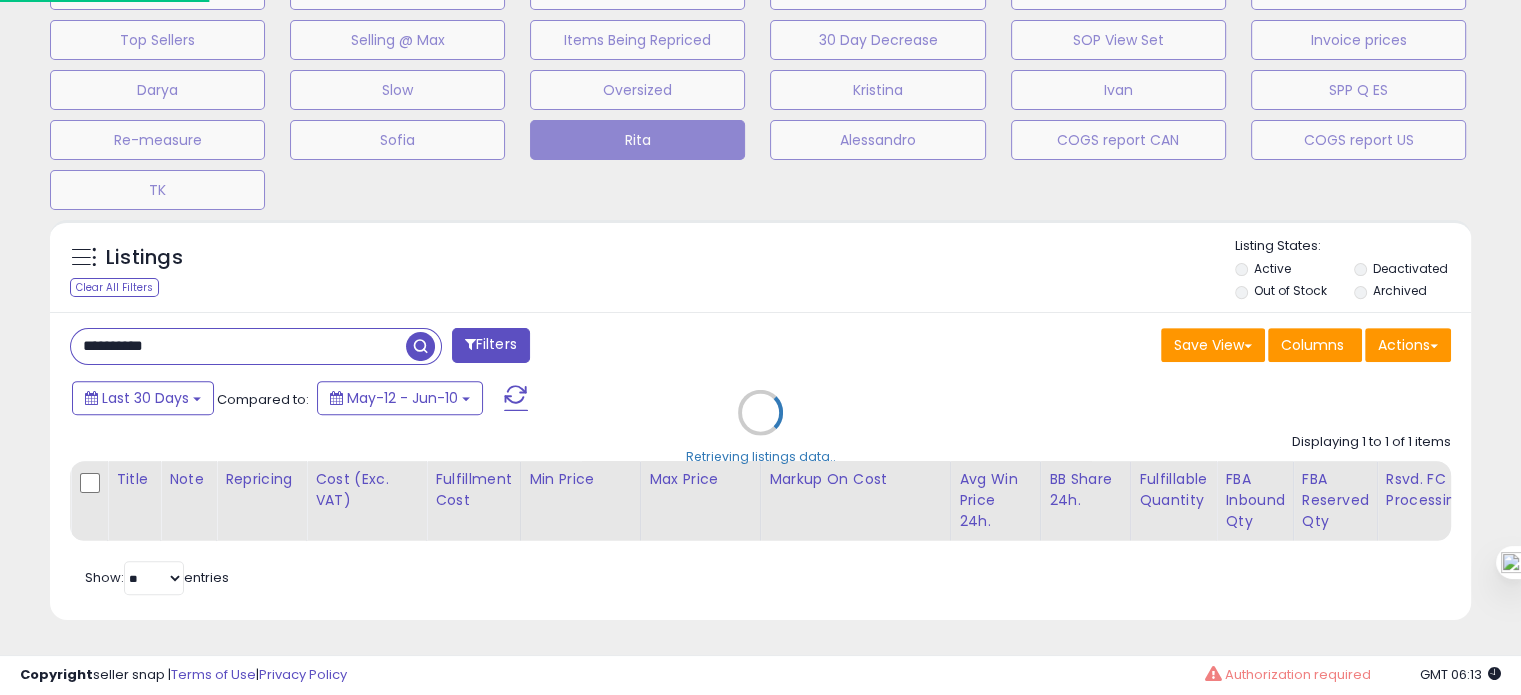 scroll, scrollTop: 999589, scrollLeft: 999168, axis: both 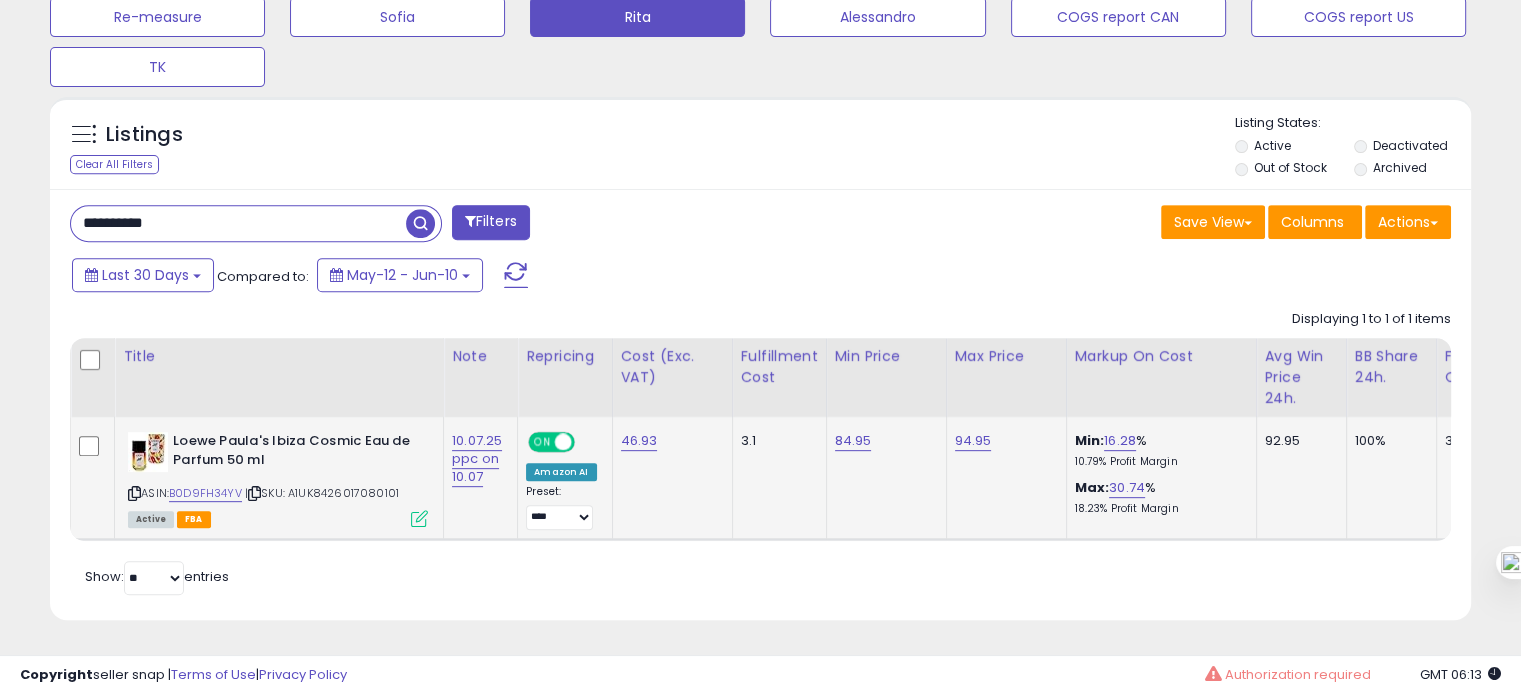 click on "ASIN:  B0D9FH34YV    |   SKU: A1UK8426017080101 Active FBA" at bounding box center [278, 478] 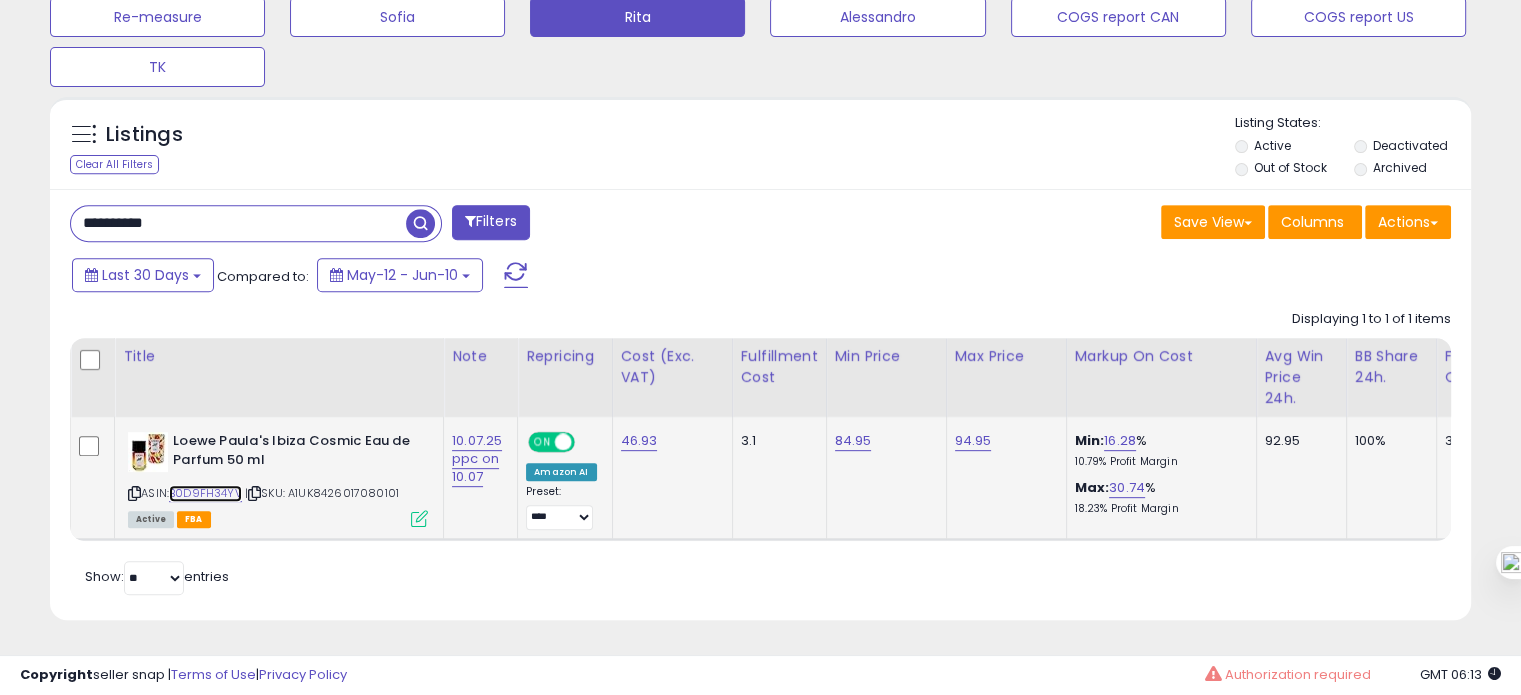 click on "B0D9FH34YV" at bounding box center (205, 493) 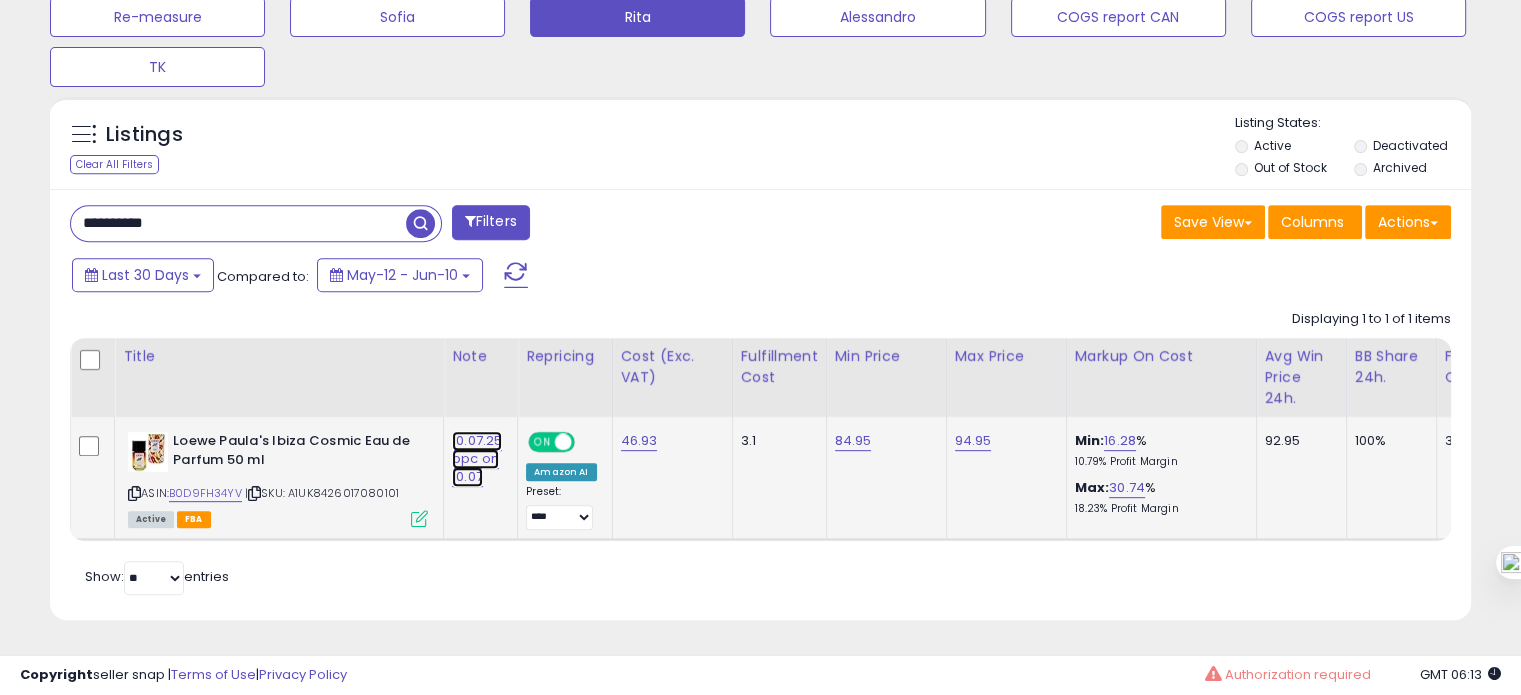 click on "10.07.25 ppc on 10.07" at bounding box center (477, 459) 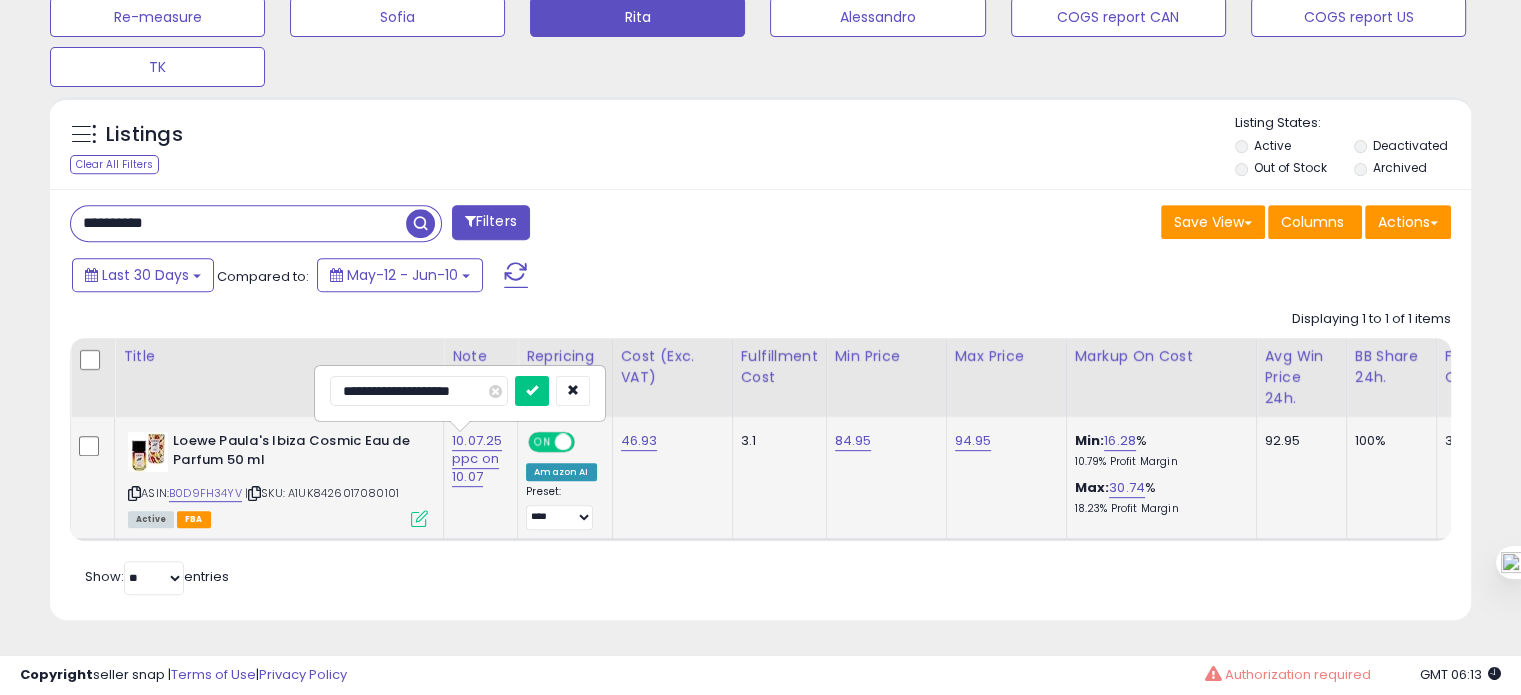 click on "**********" at bounding box center (419, 391) 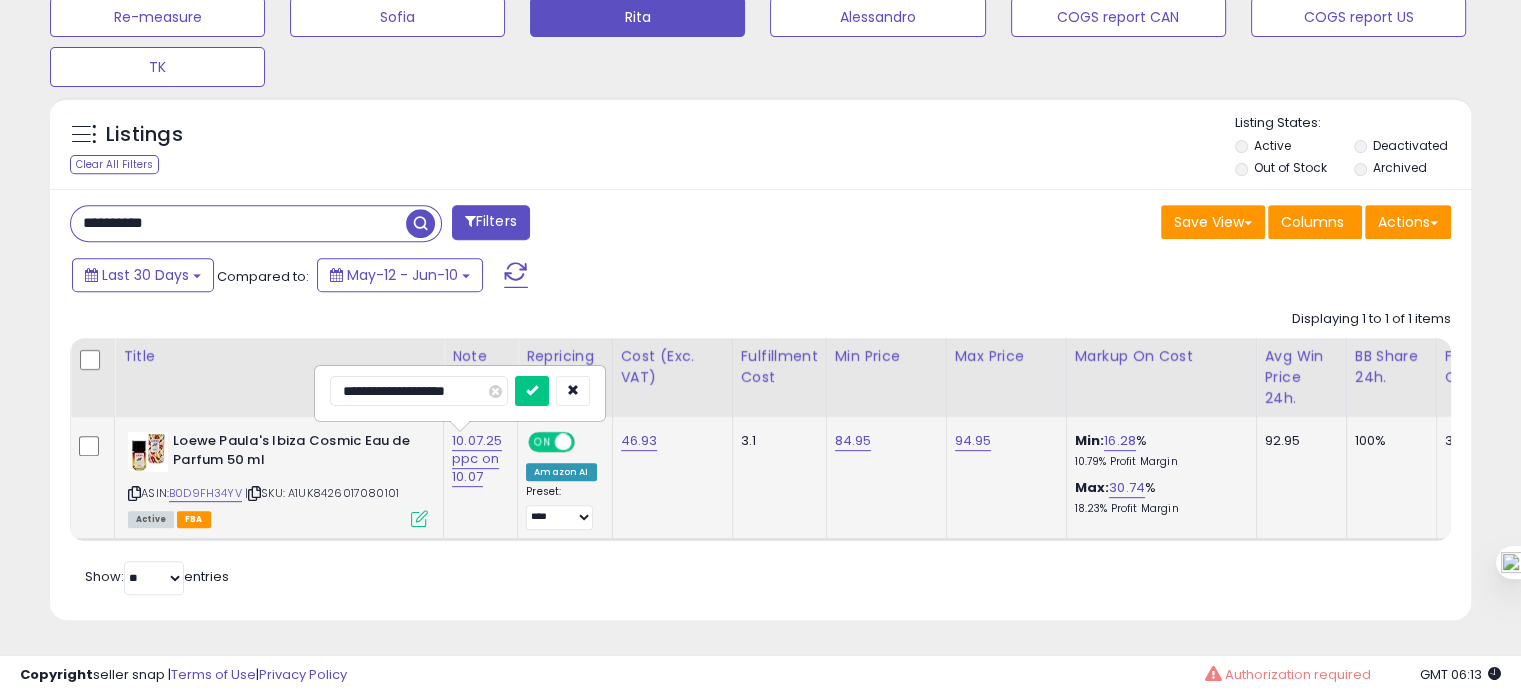 type on "**********" 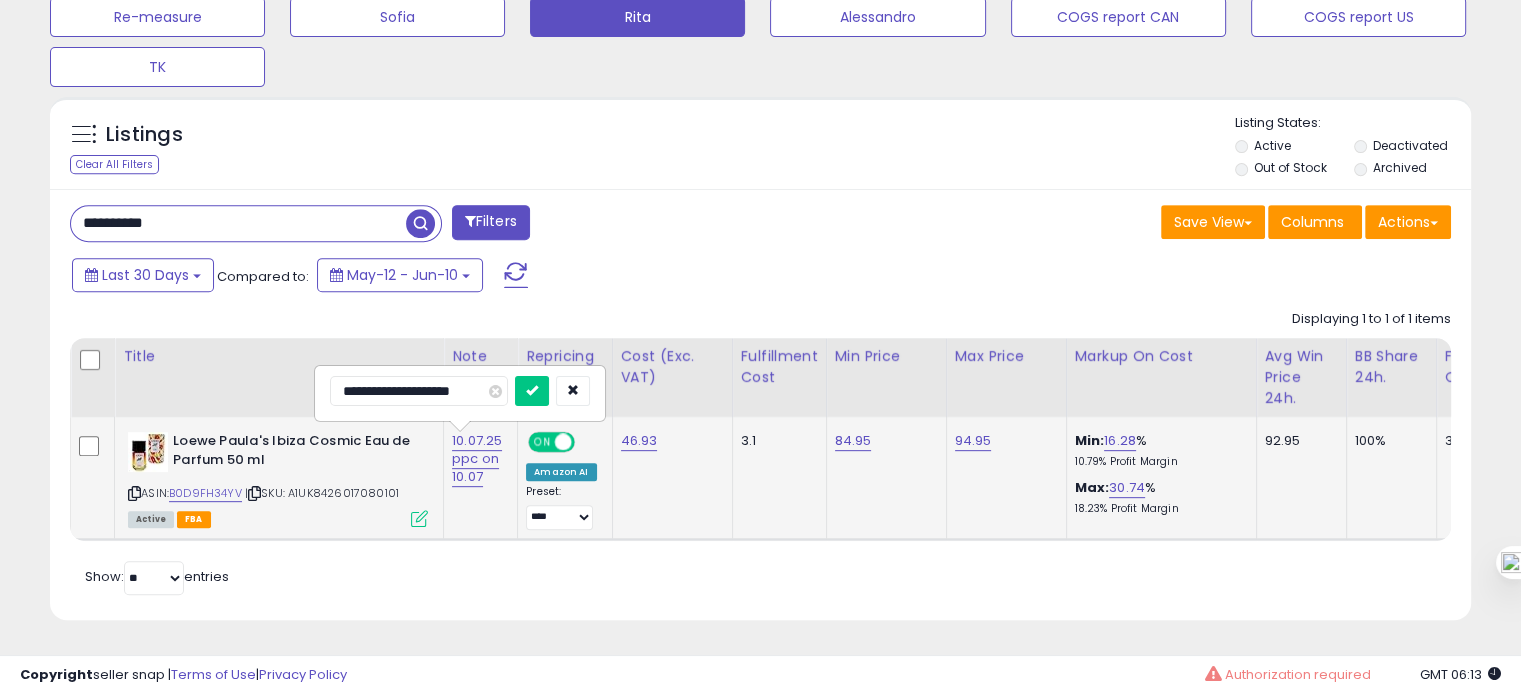 click at bounding box center (532, 391) 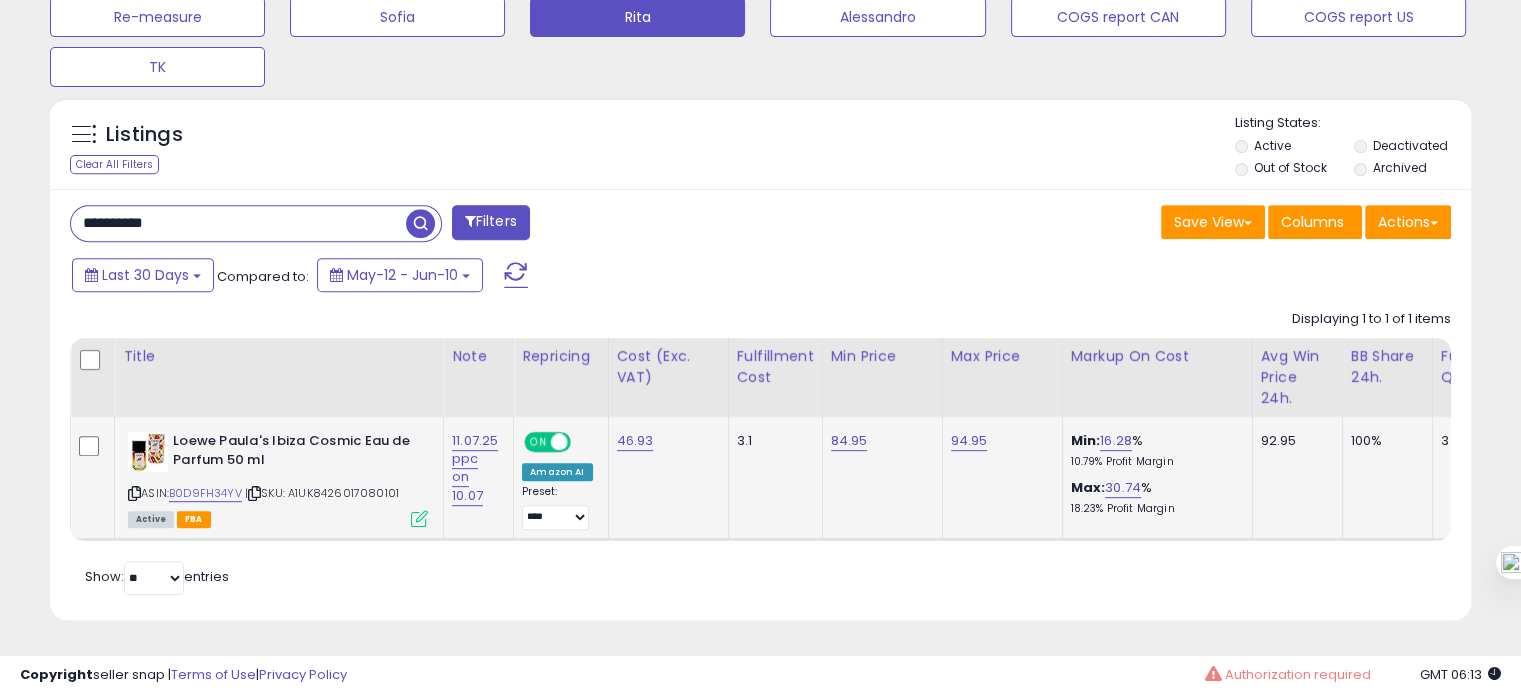 click on "**********" at bounding box center (238, 223) 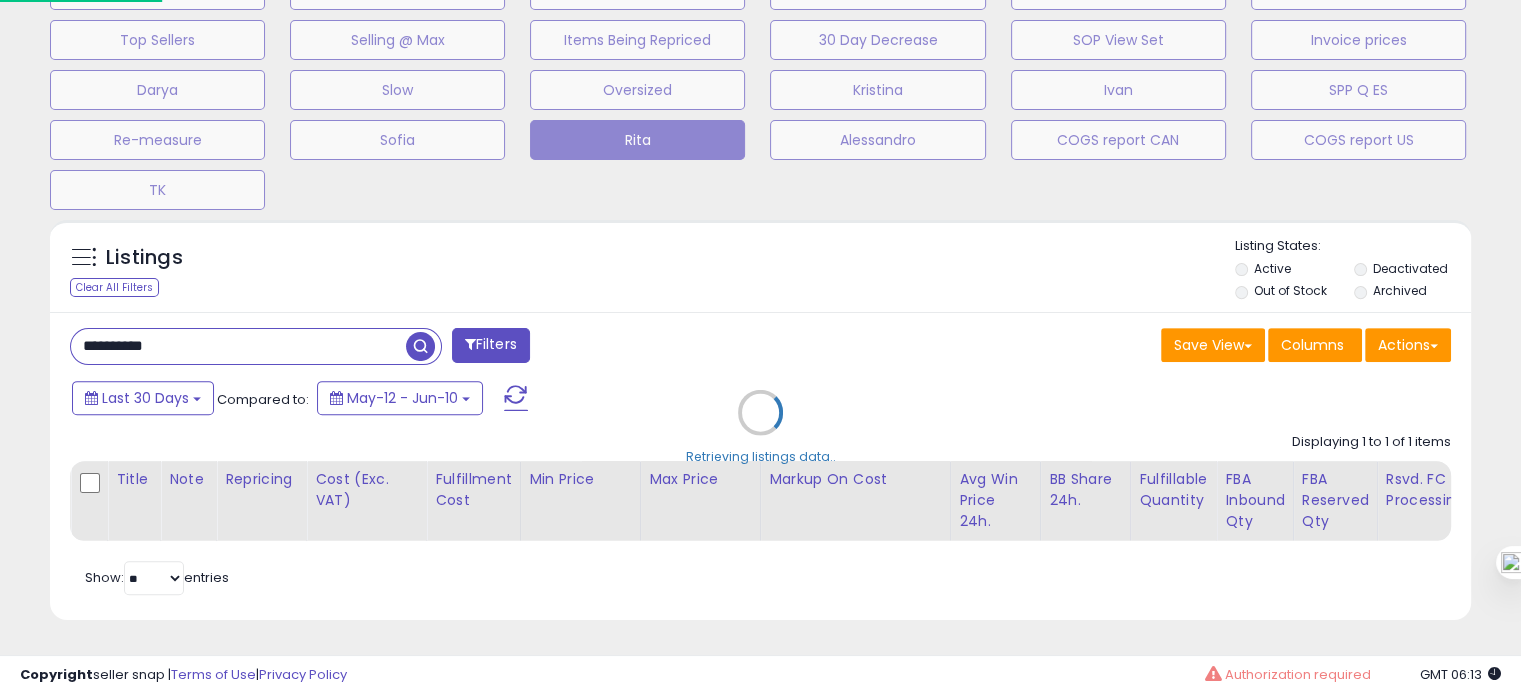 scroll, scrollTop: 999589, scrollLeft: 999168, axis: both 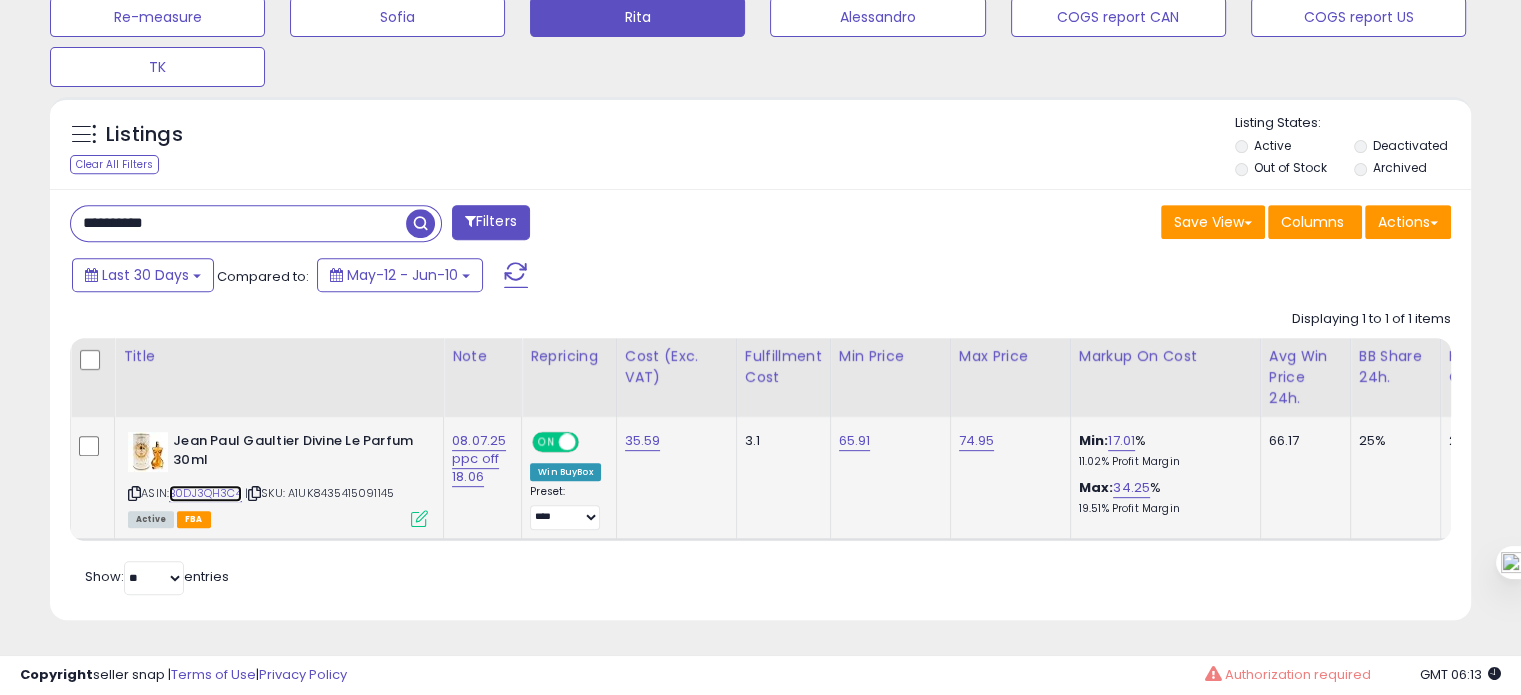 click on "B0DJ3QH3C4" at bounding box center [205, 493] 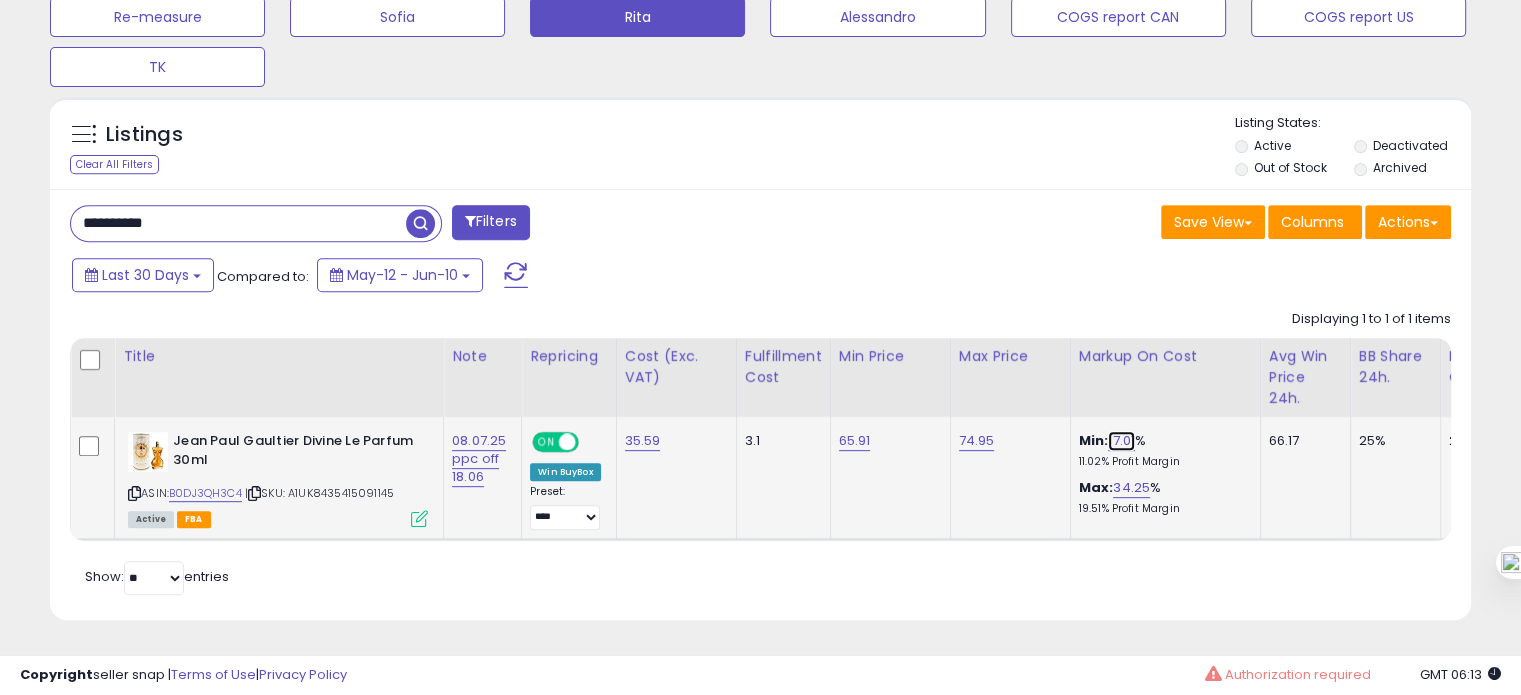 click on "17.01" at bounding box center [1121, 441] 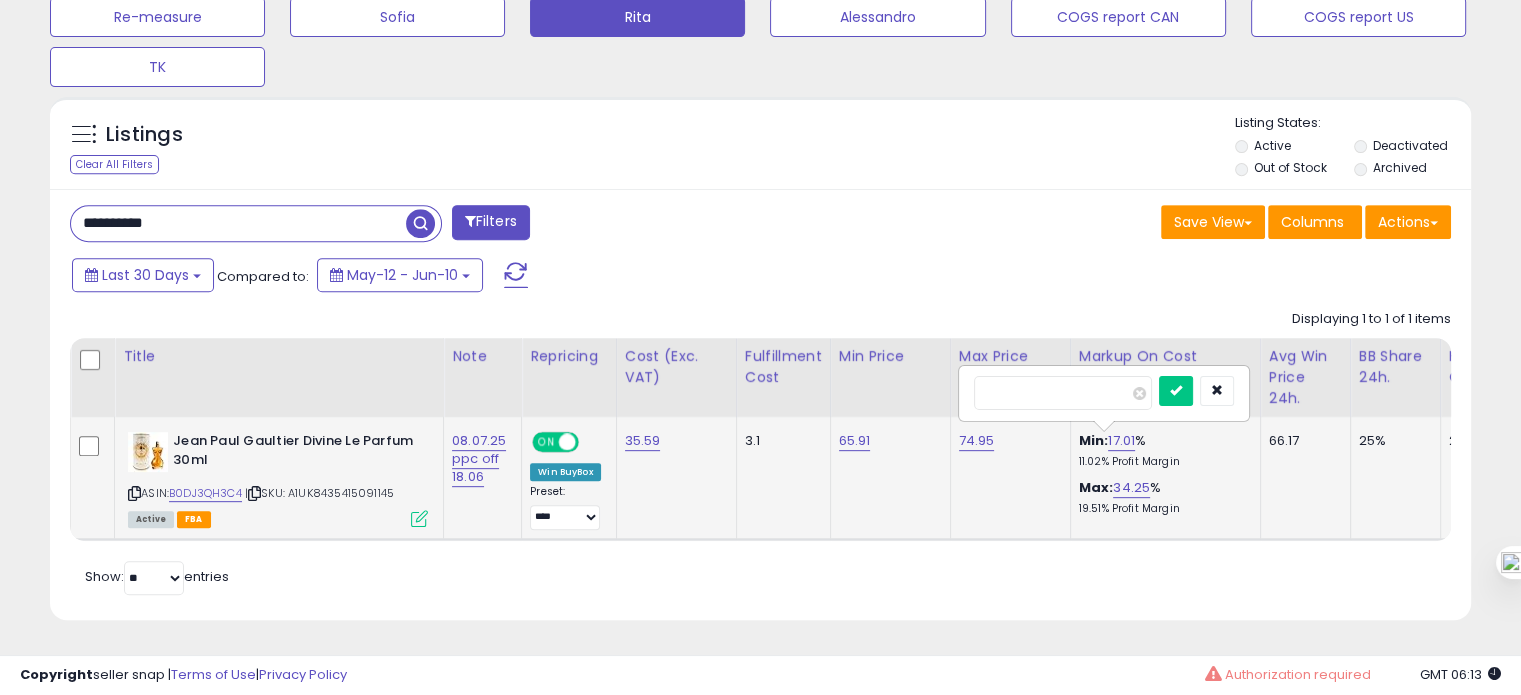 drag, startPoint x: 1051, startPoint y: 373, endPoint x: 922, endPoint y: 415, distance: 135.66502 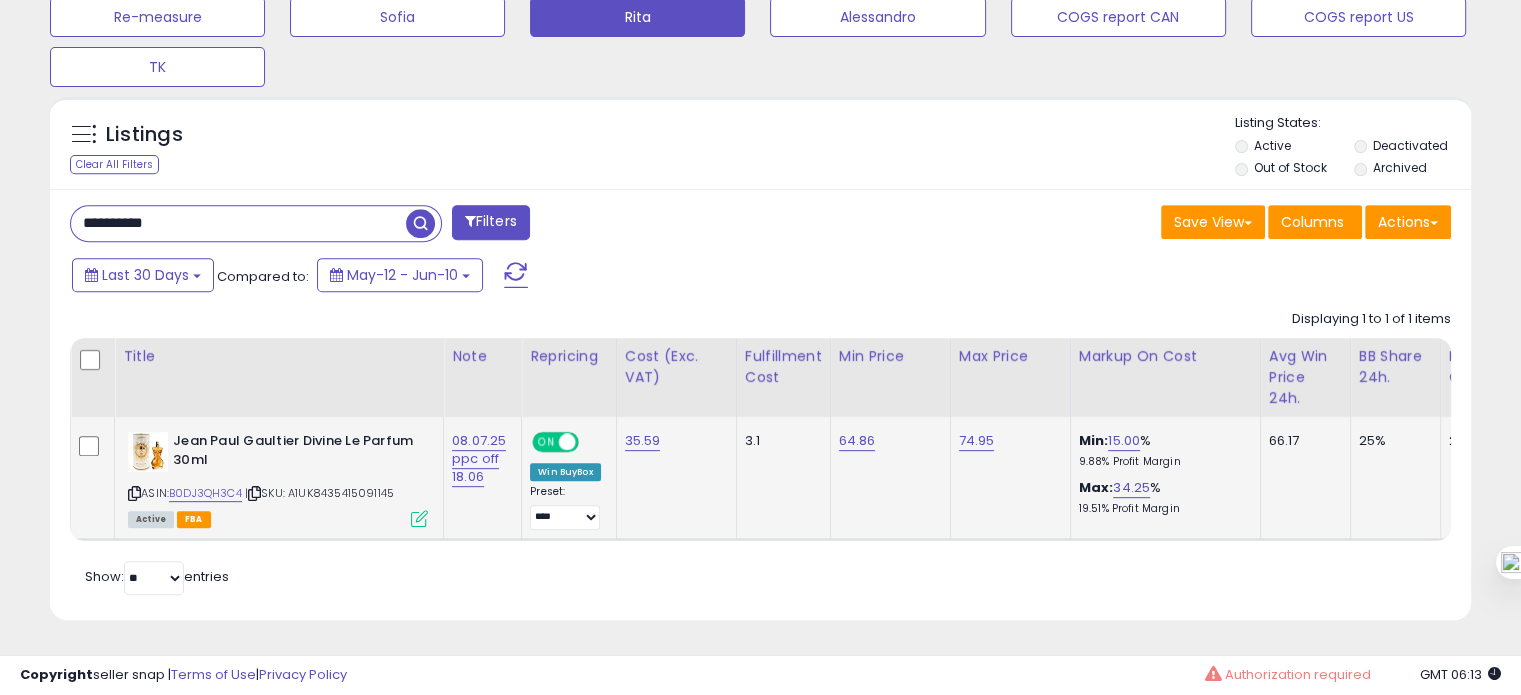 click at bounding box center (419, 518) 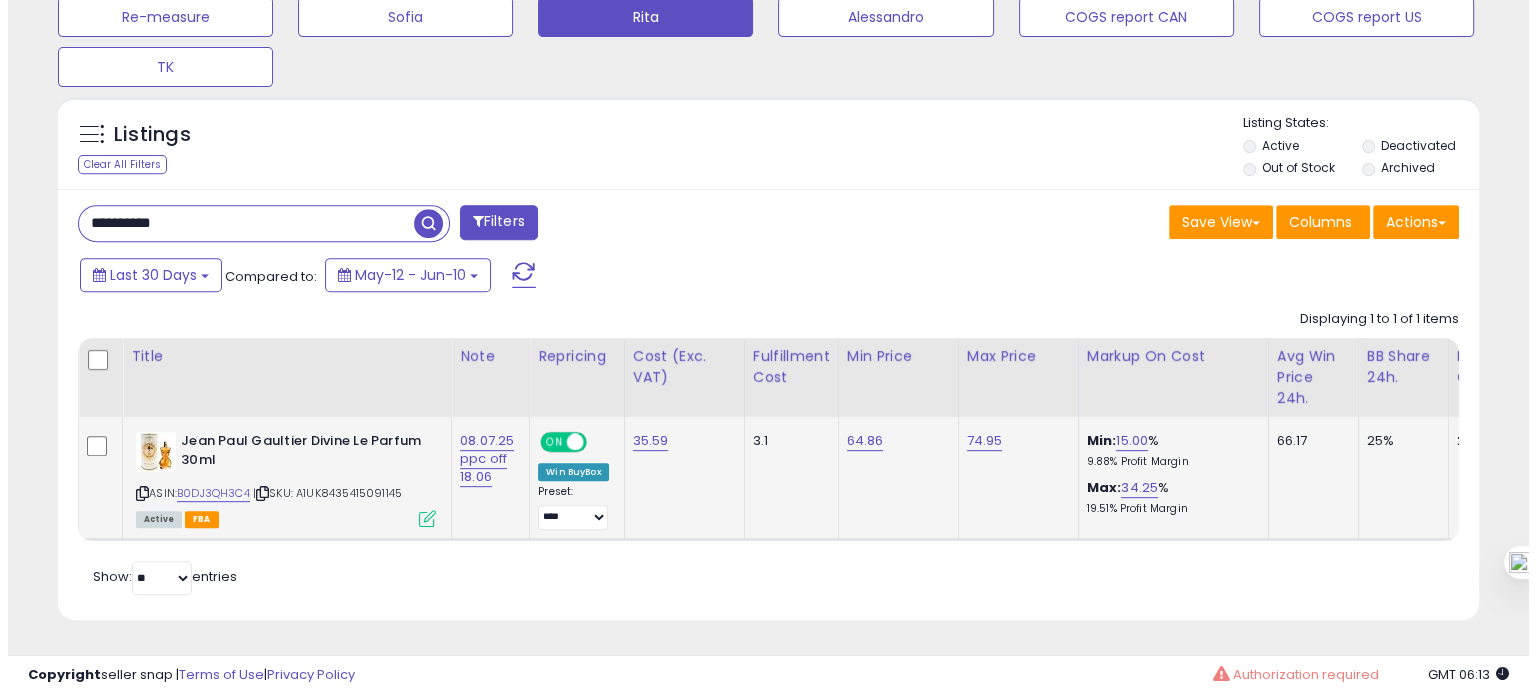 scroll, scrollTop: 999589, scrollLeft: 999168, axis: both 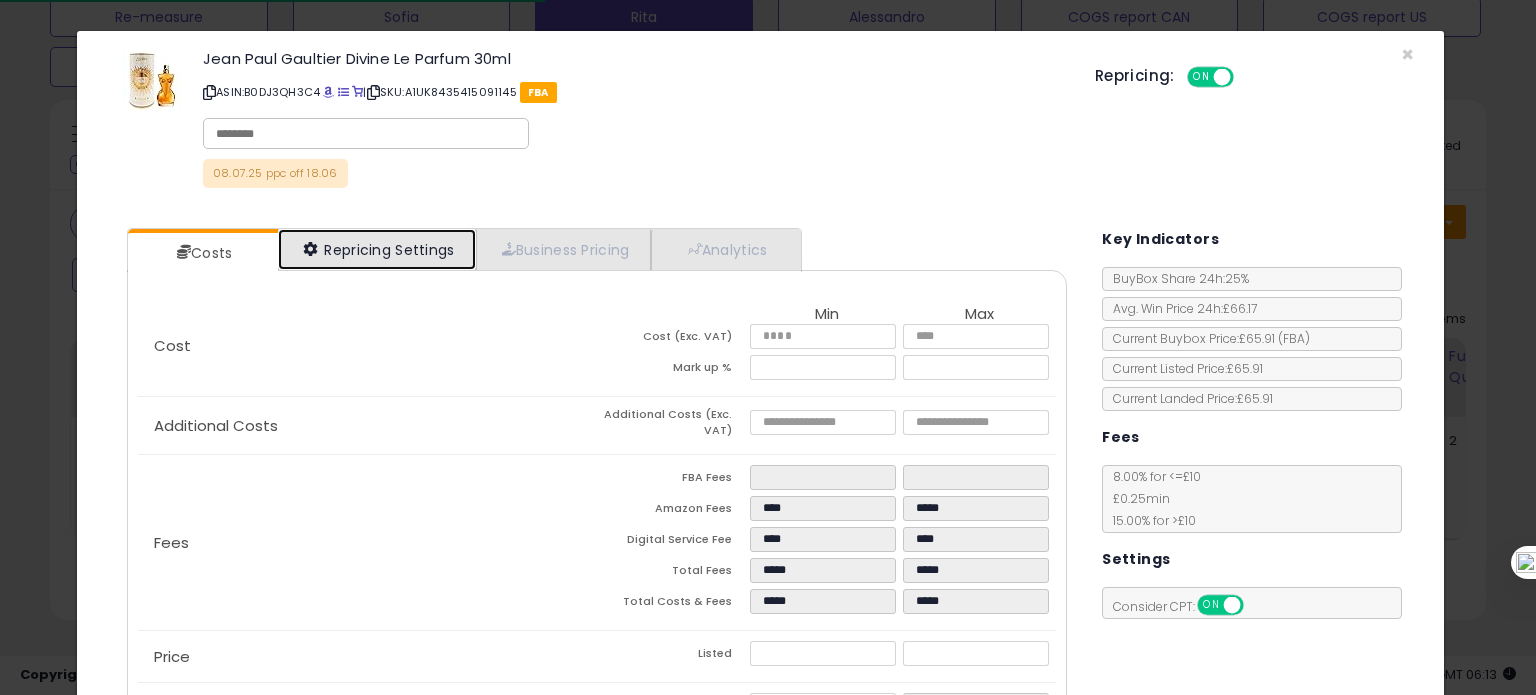 click on "Repricing Settings" at bounding box center [377, 249] 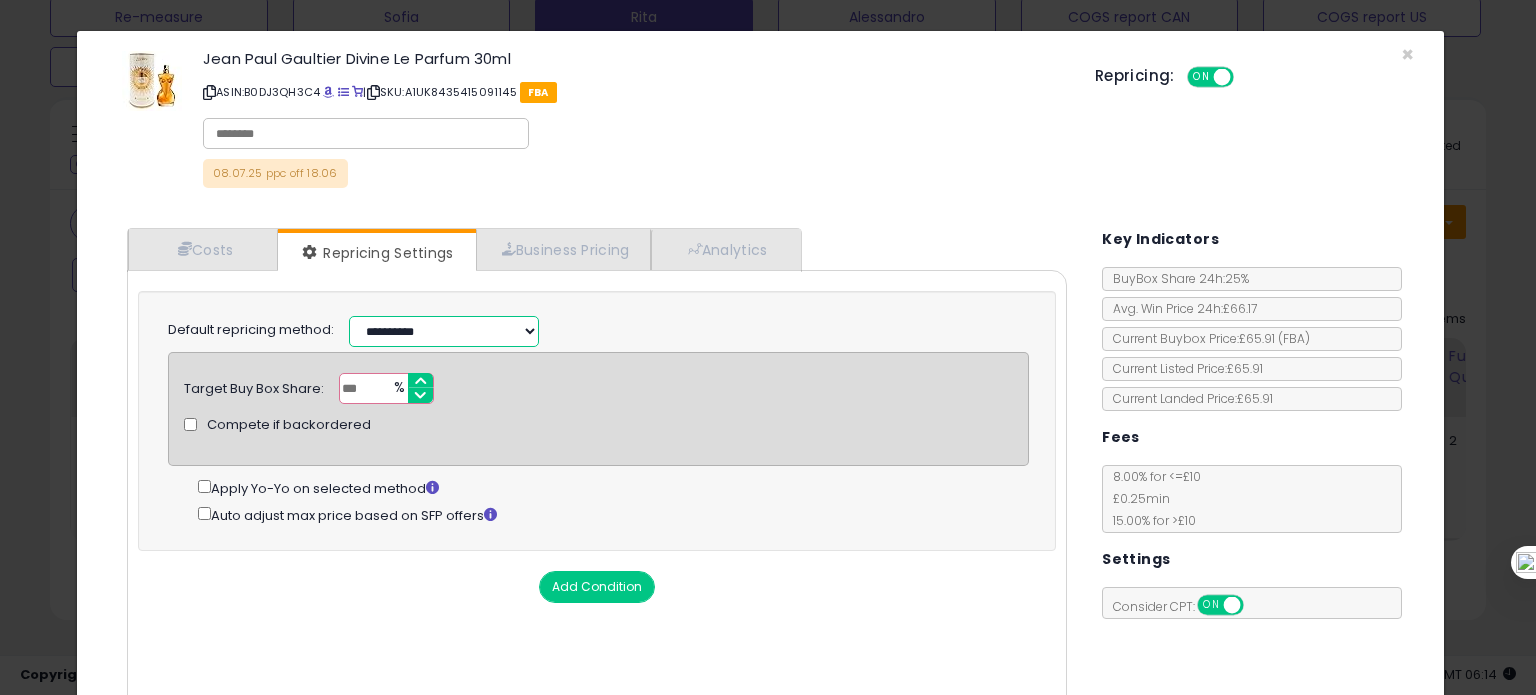 click on "**********" at bounding box center (444, 331) 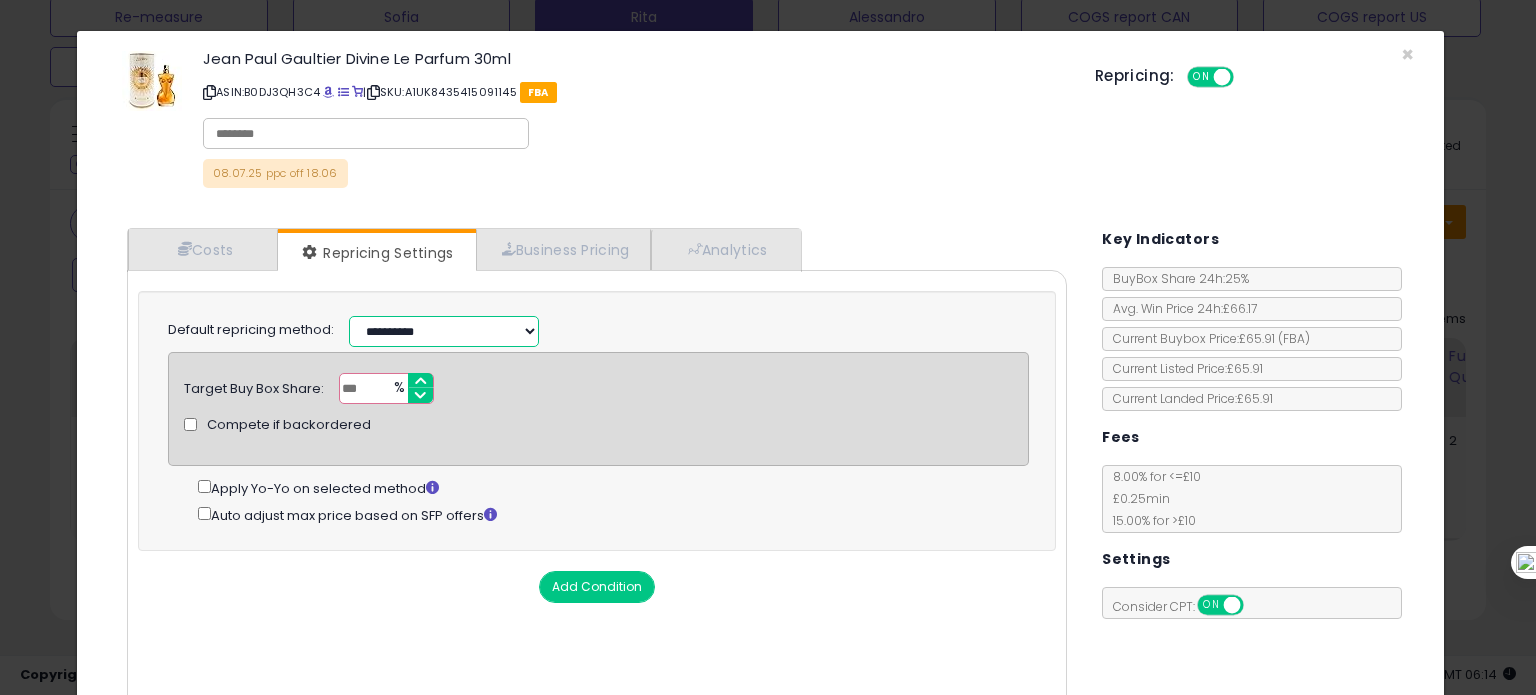 select on "*********" 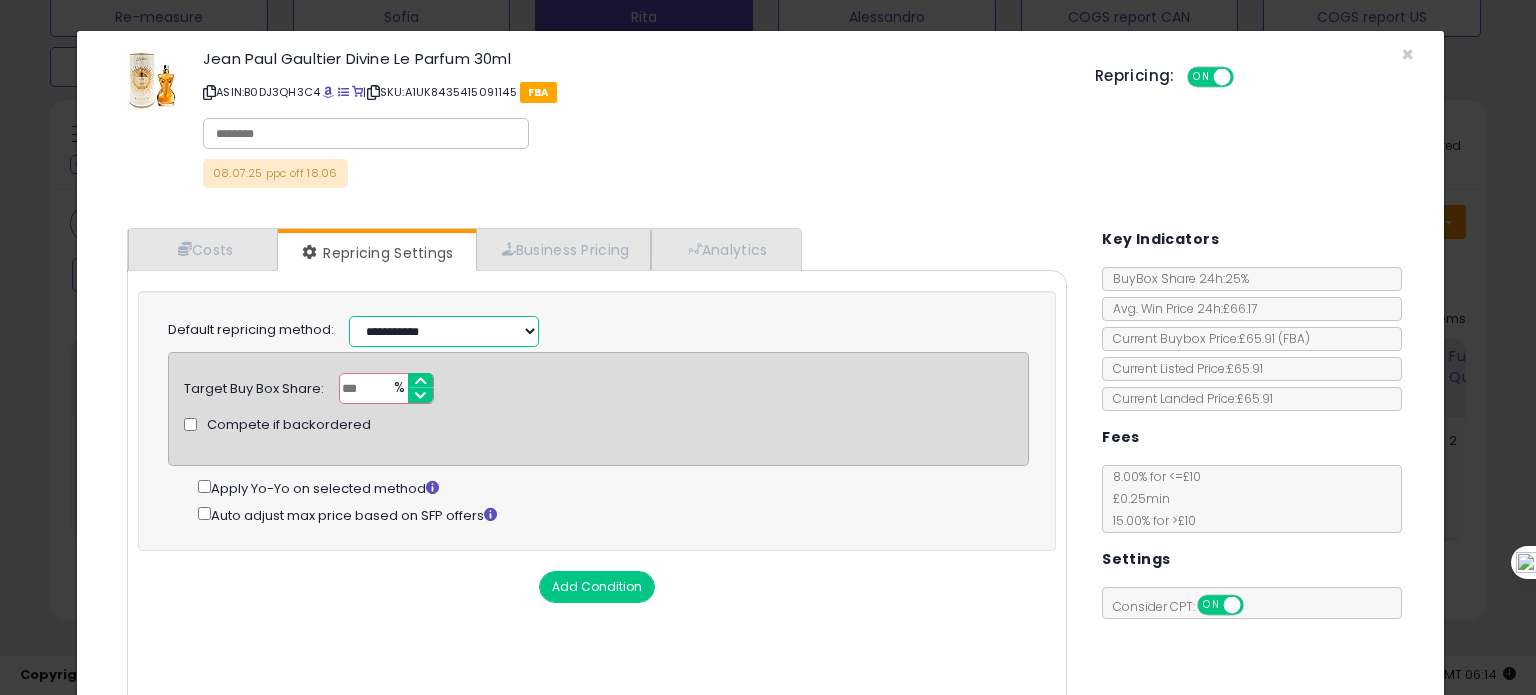 click on "**********" at bounding box center (444, 331) 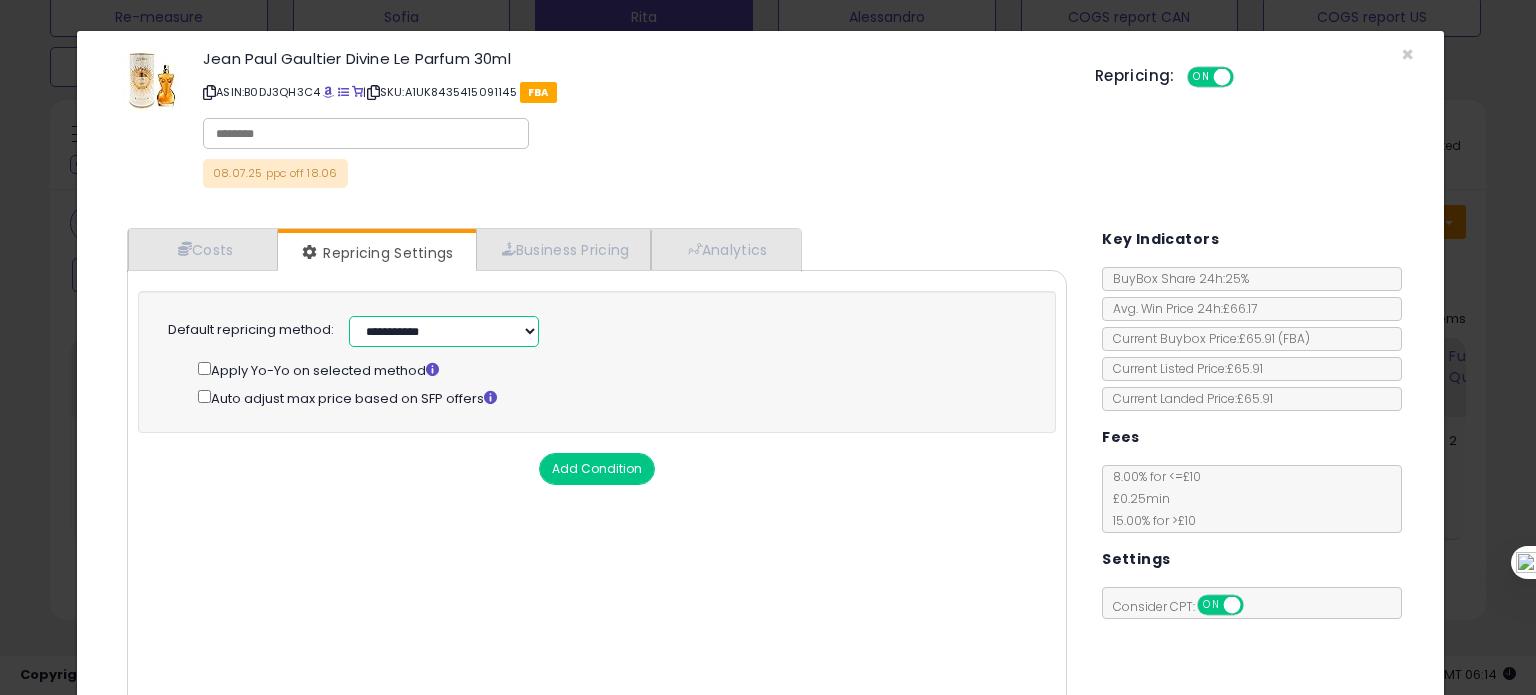 scroll, scrollTop: 144, scrollLeft: 0, axis: vertical 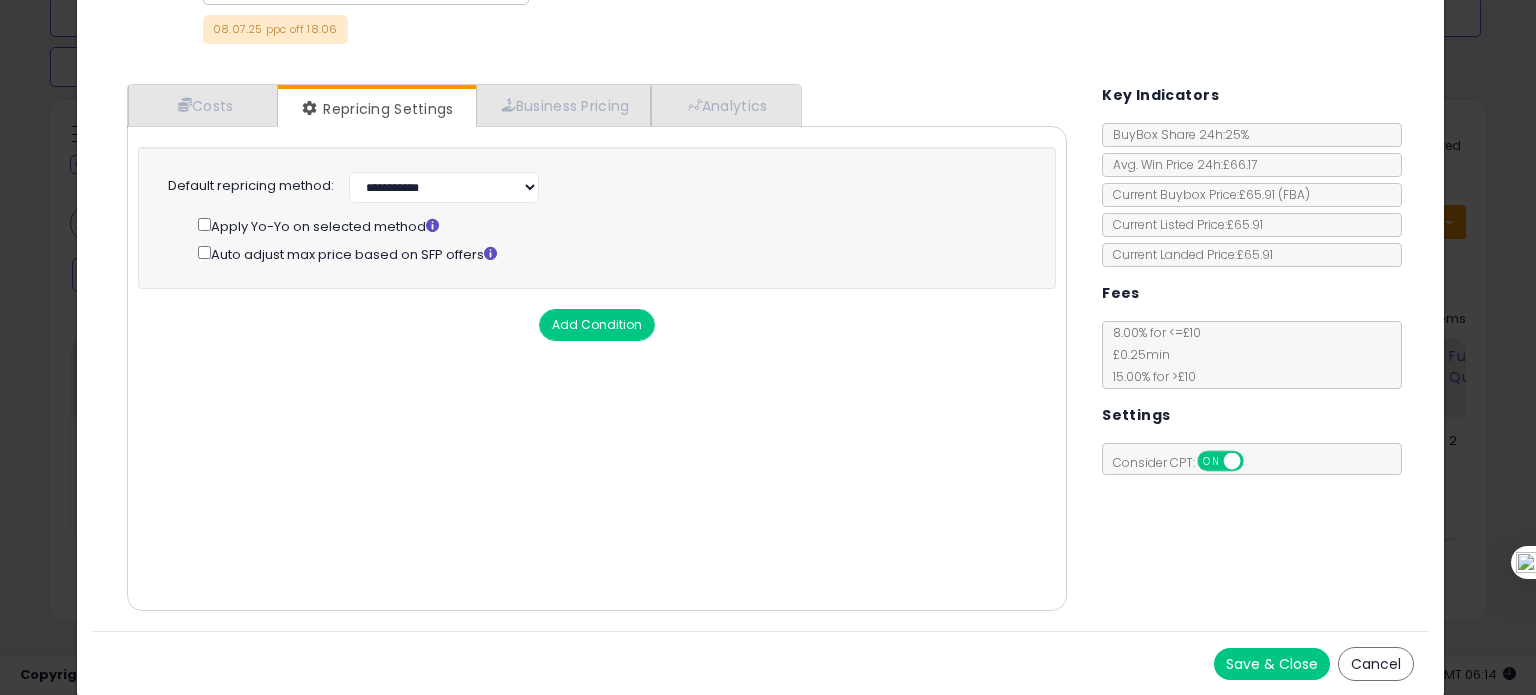 click on "Save & Close" at bounding box center [1272, 664] 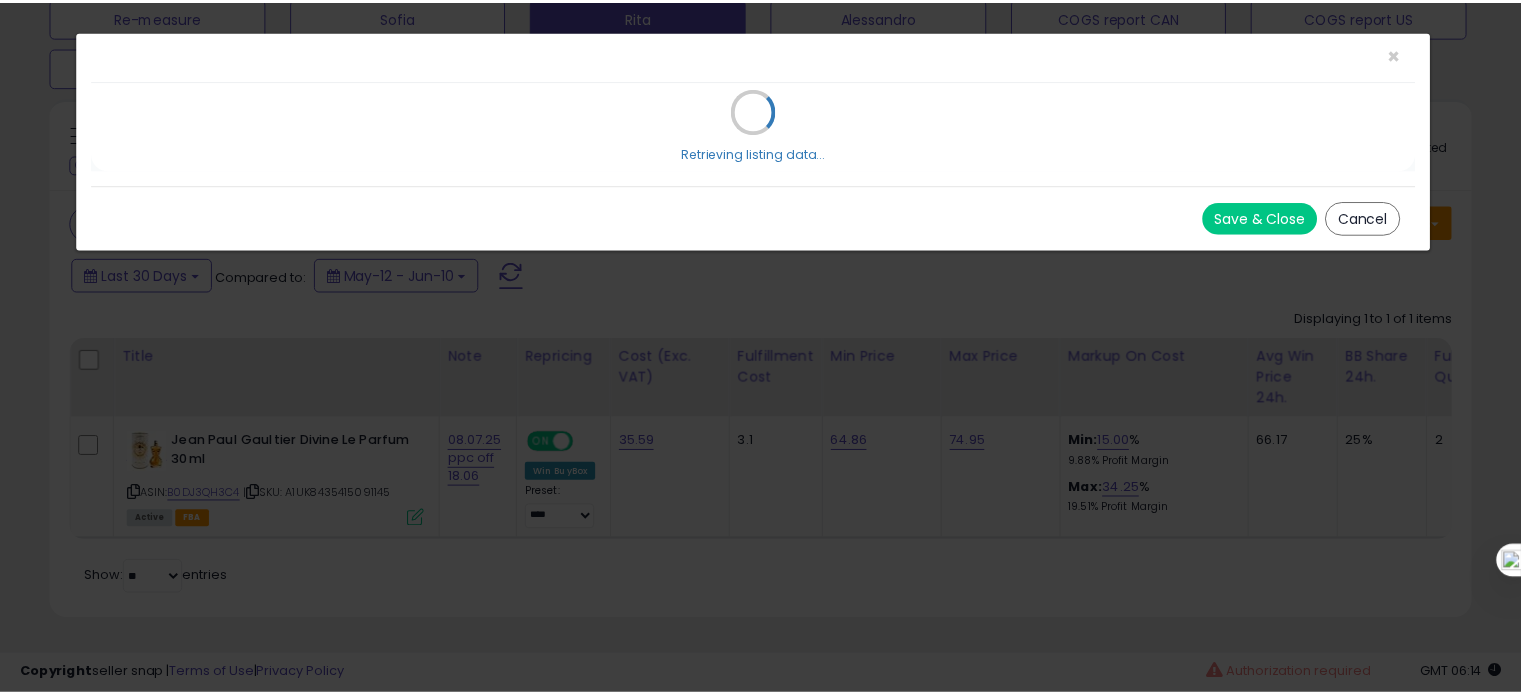 scroll, scrollTop: 0, scrollLeft: 0, axis: both 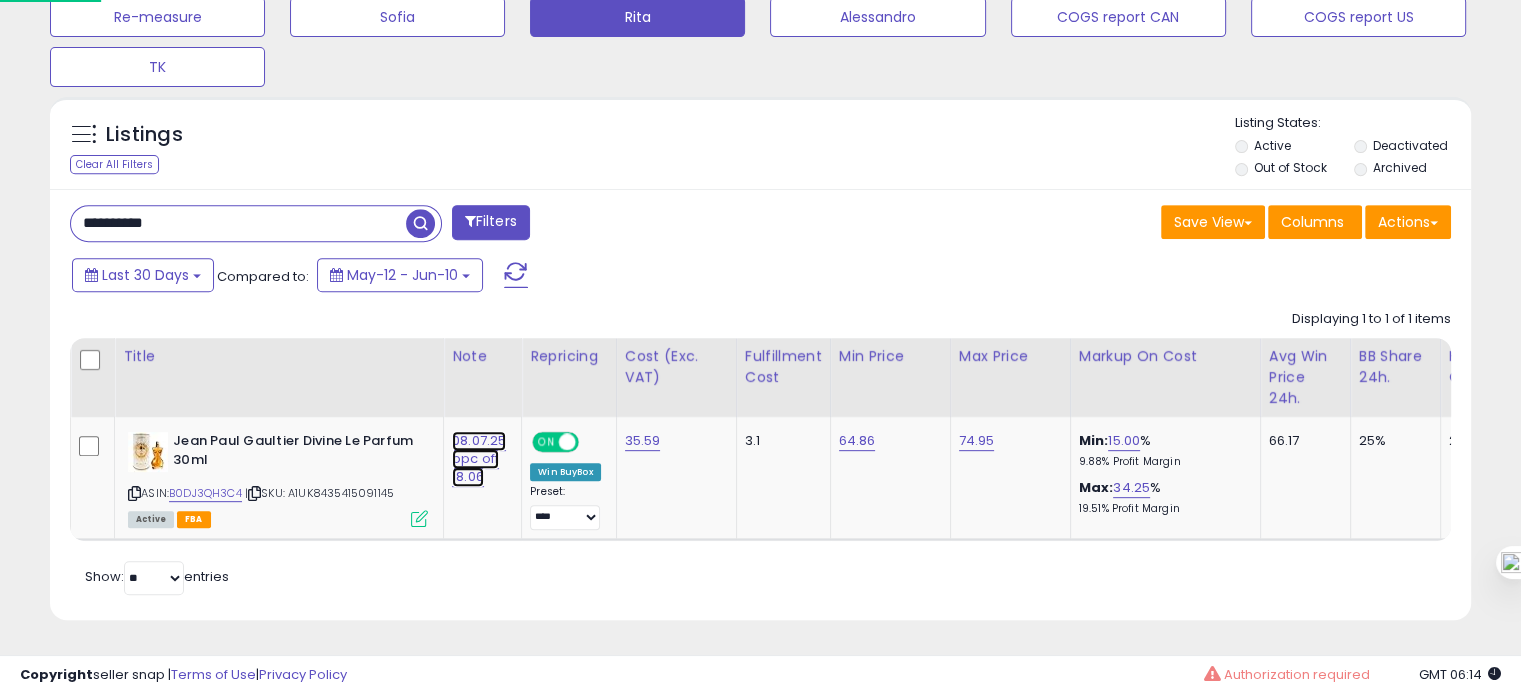 click on "08.07.25 ppc off 18.06" at bounding box center [479, 459] 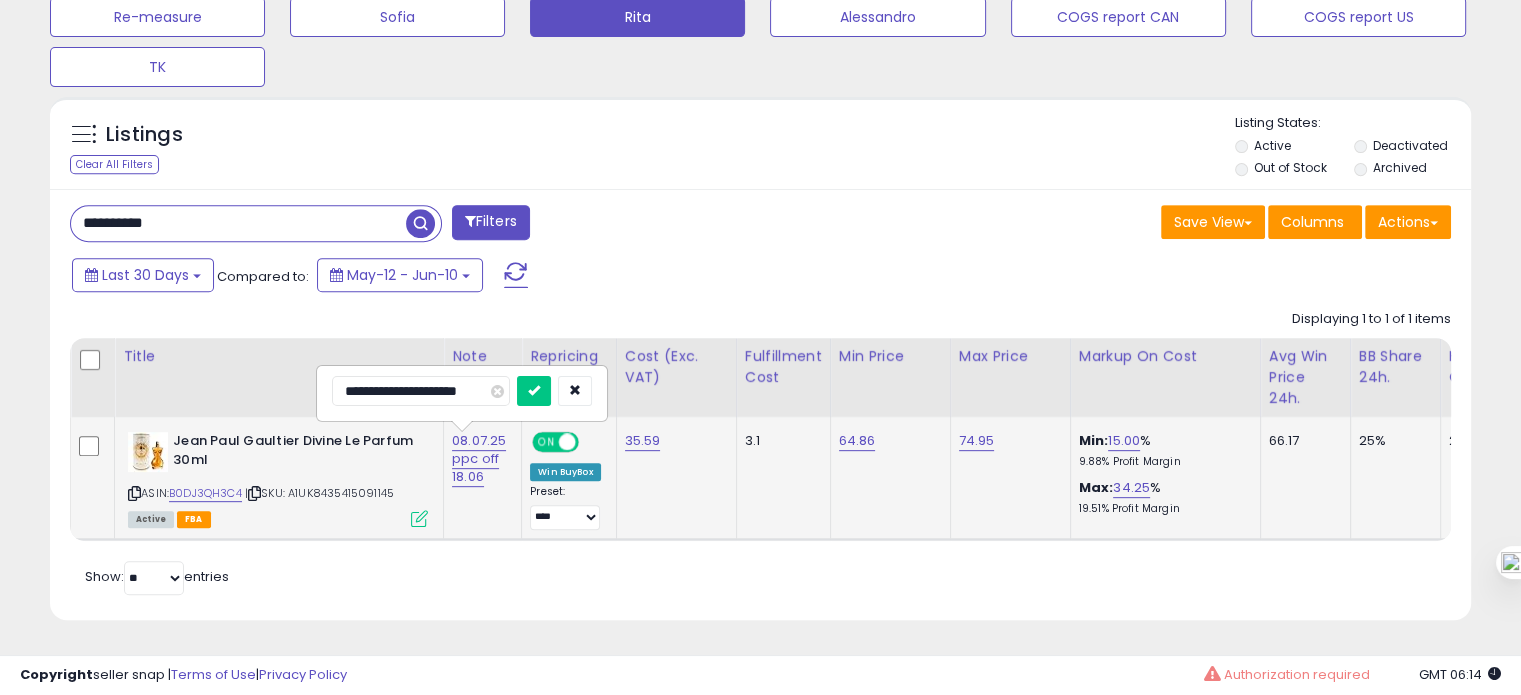 drag, startPoint x: 360, startPoint y: 377, endPoint x: 323, endPoint y: 383, distance: 37.48333 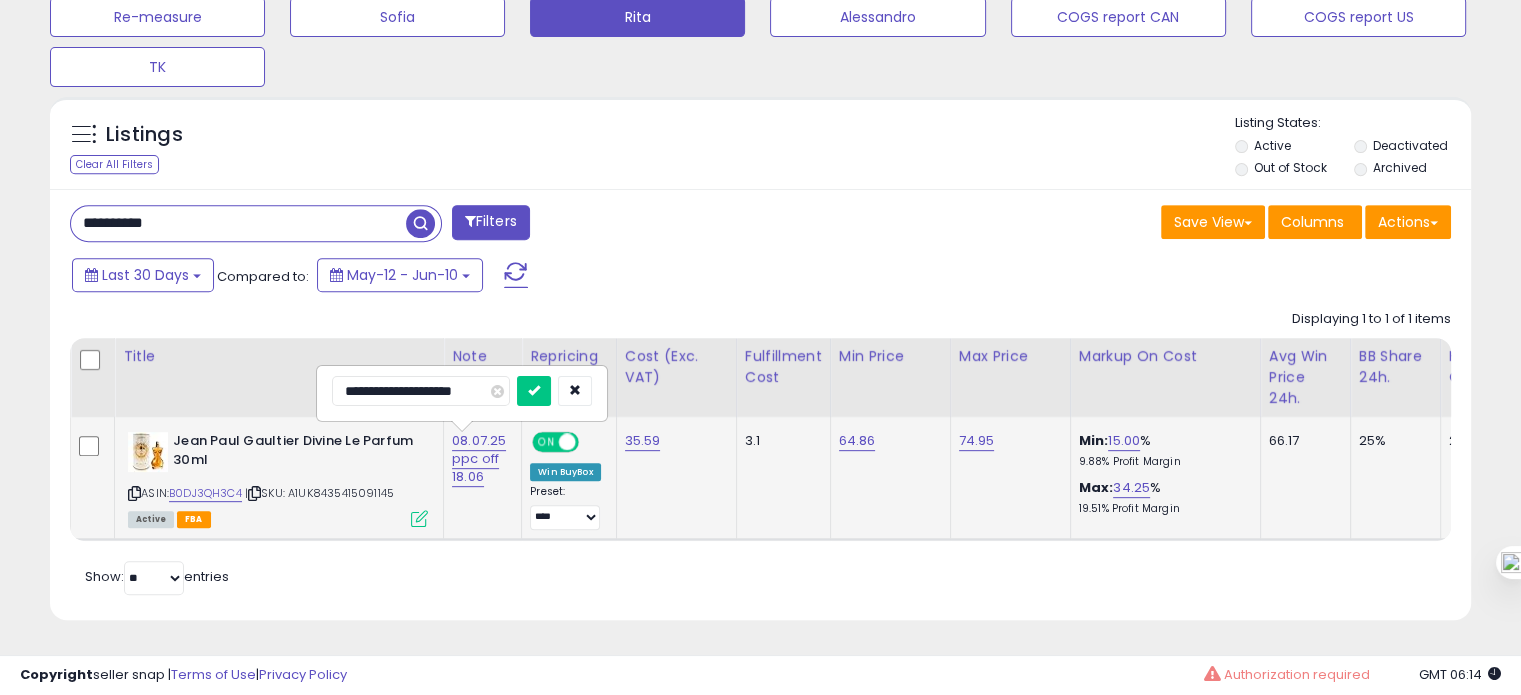type on "**********" 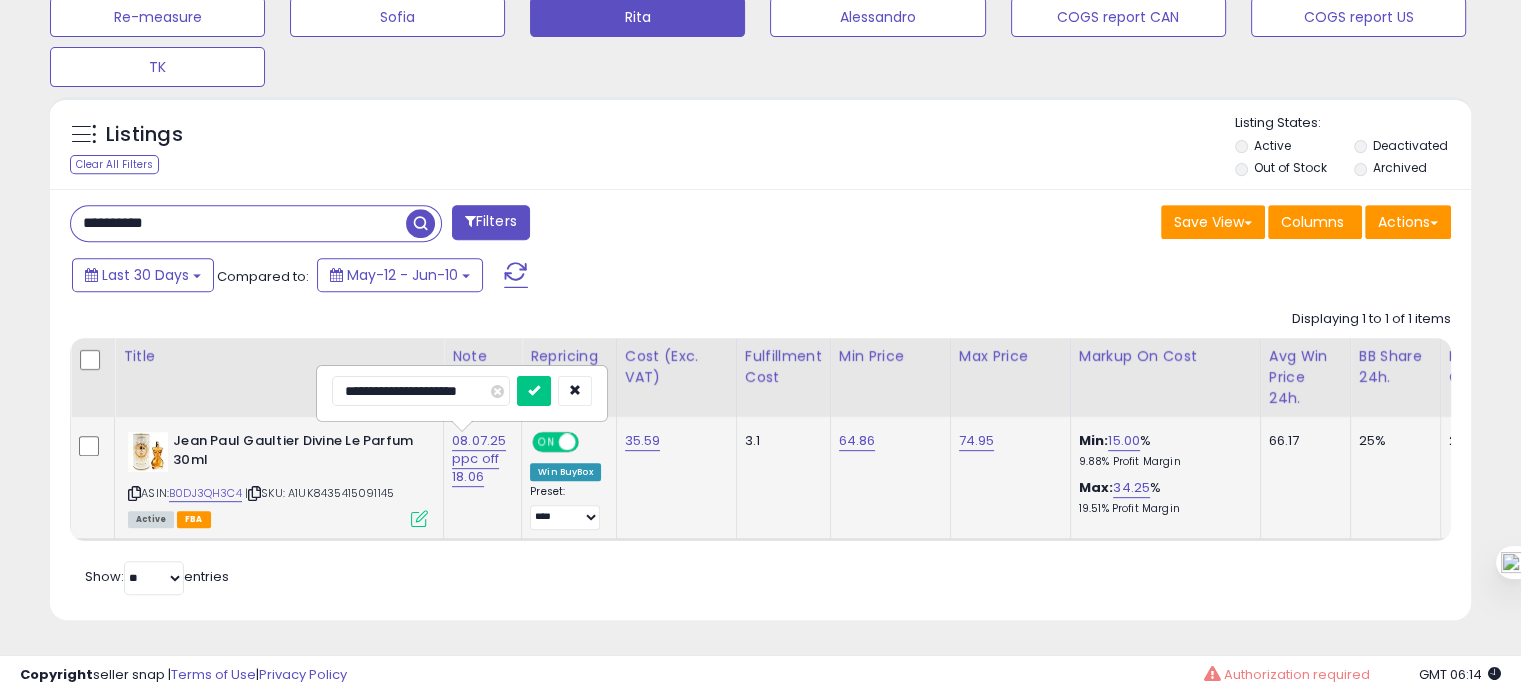 click at bounding box center (534, 391) 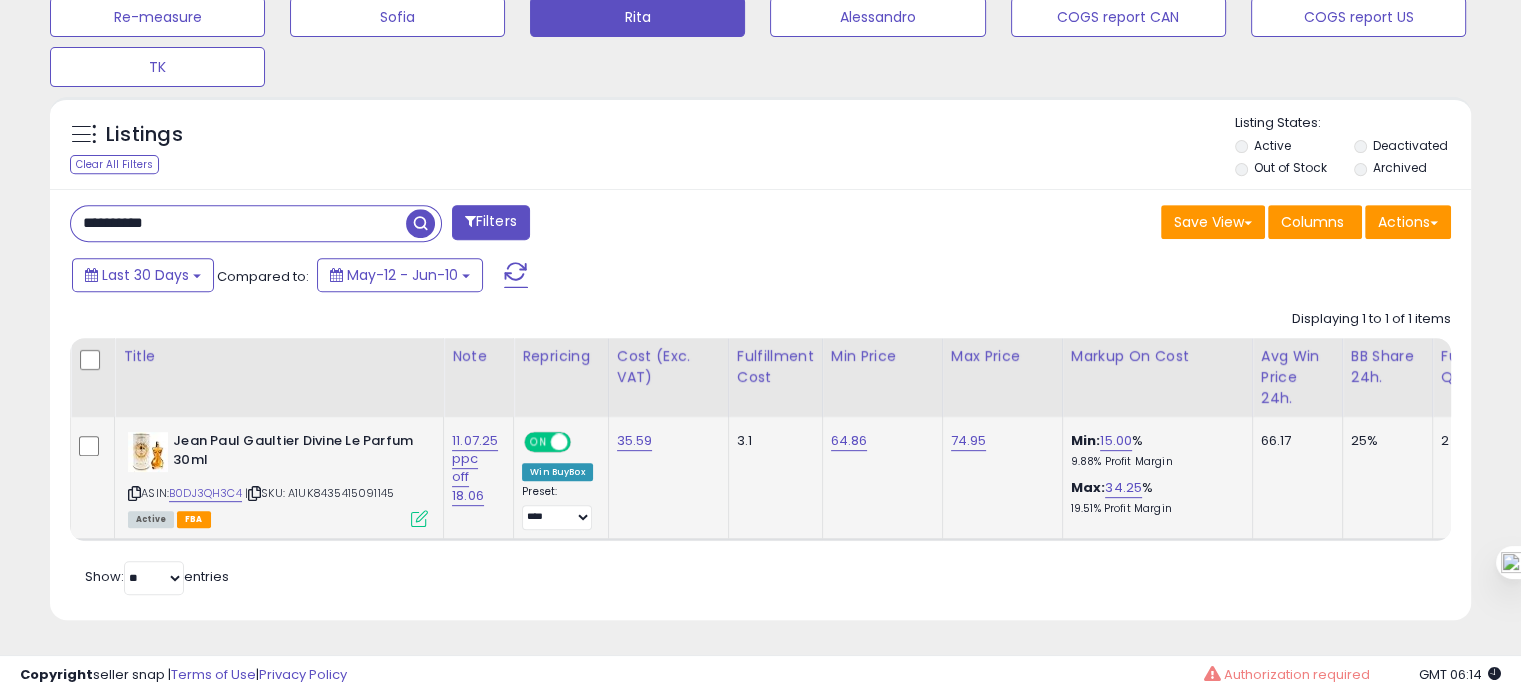 click on "**********" at bounding box center (238, 223) 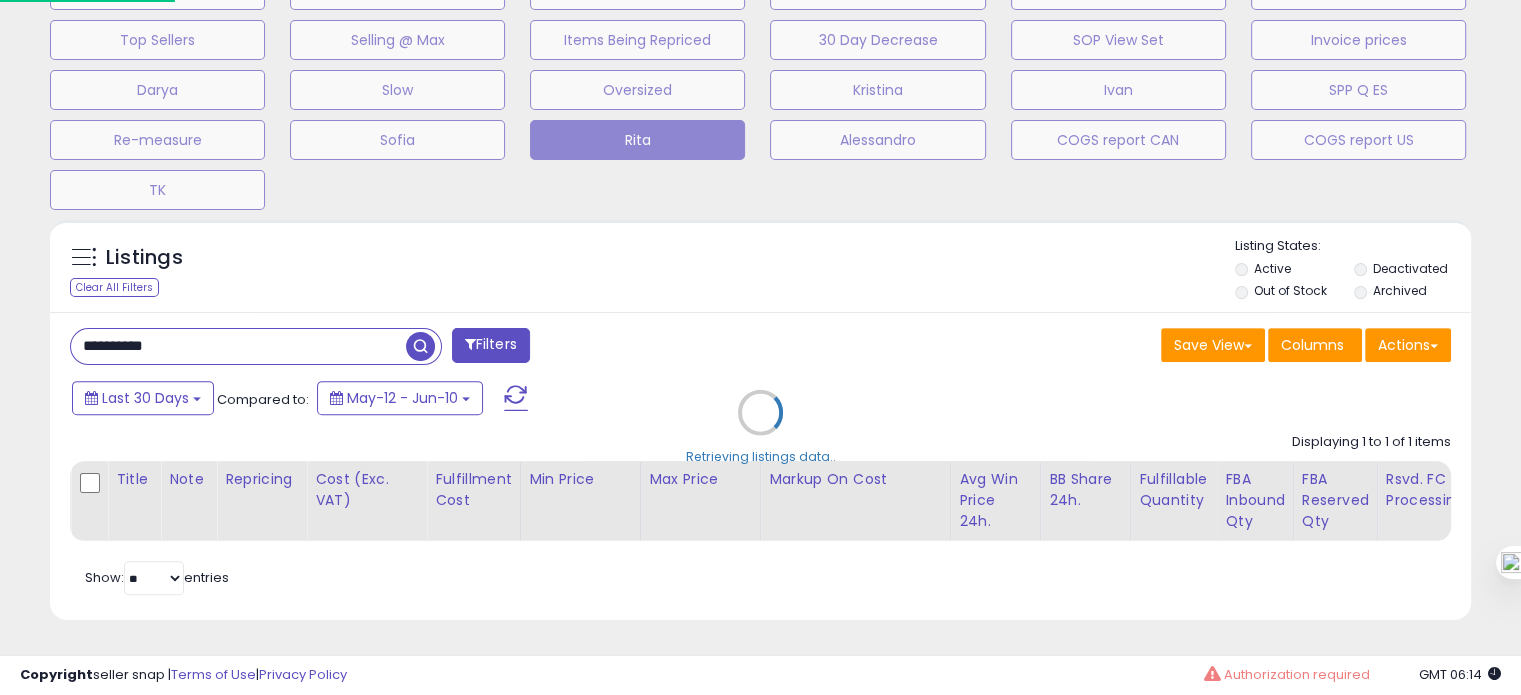 scroll, scrollTop: 999589, scrollLeft: 999168, axis: both 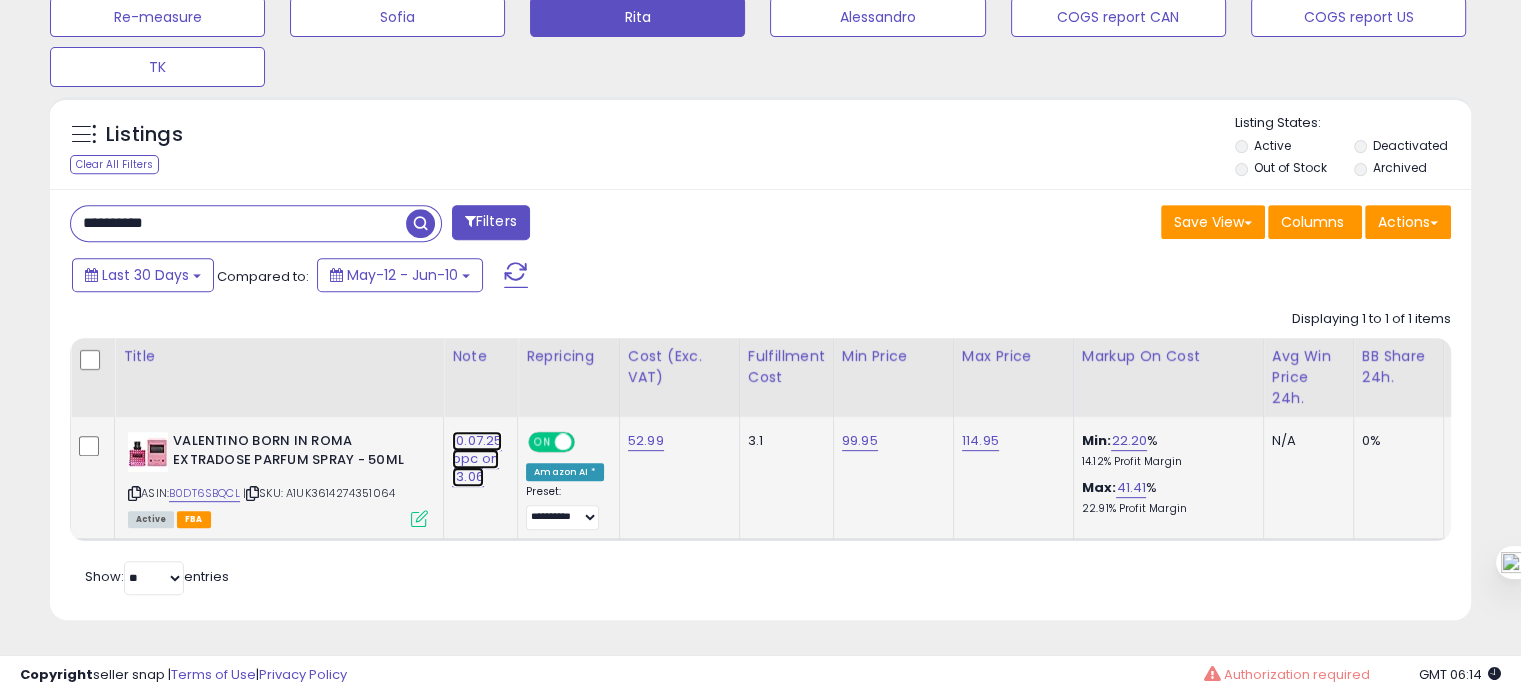 click on "10.07.25 ppc on 13.06" at bounding box center [477, 459] 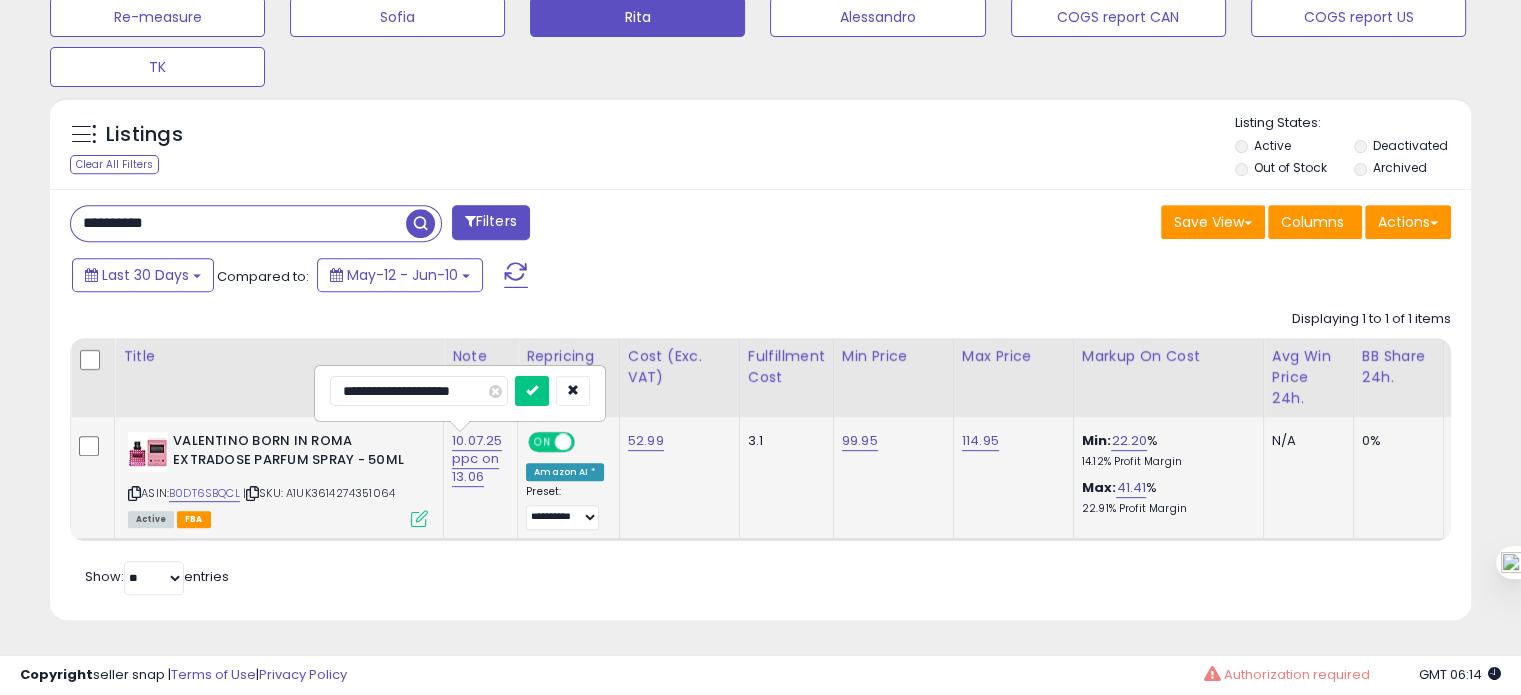 click on "**********" at bounding box center [419, 391] 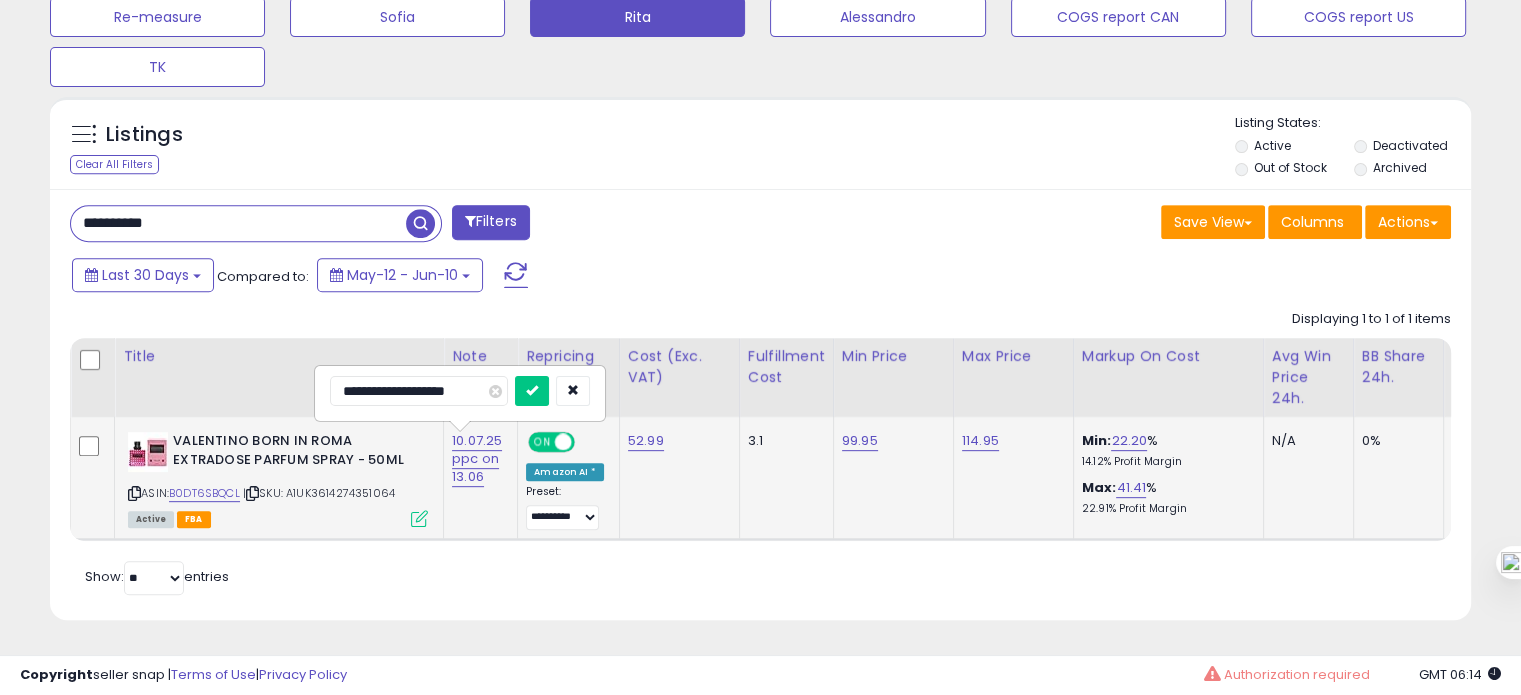 type on "**********" 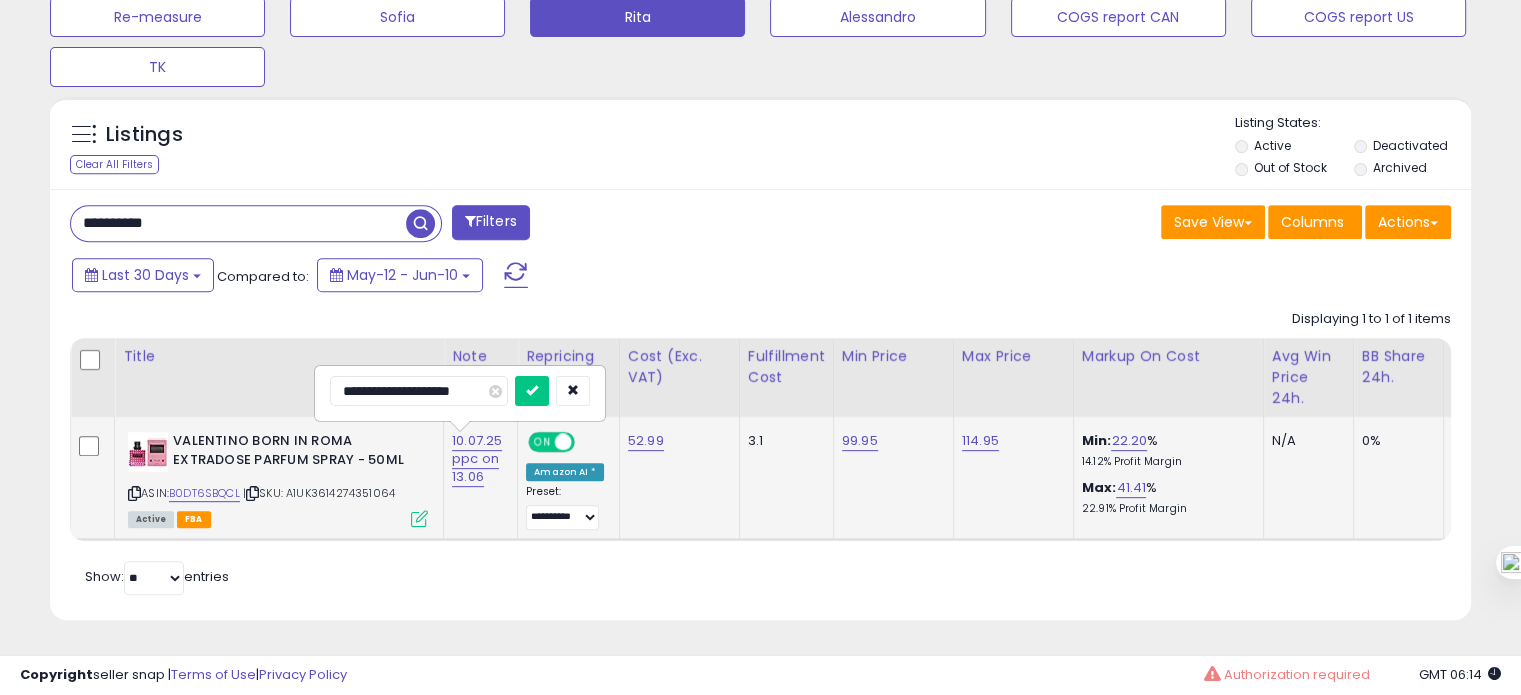 click at bounding box center [532, 391] 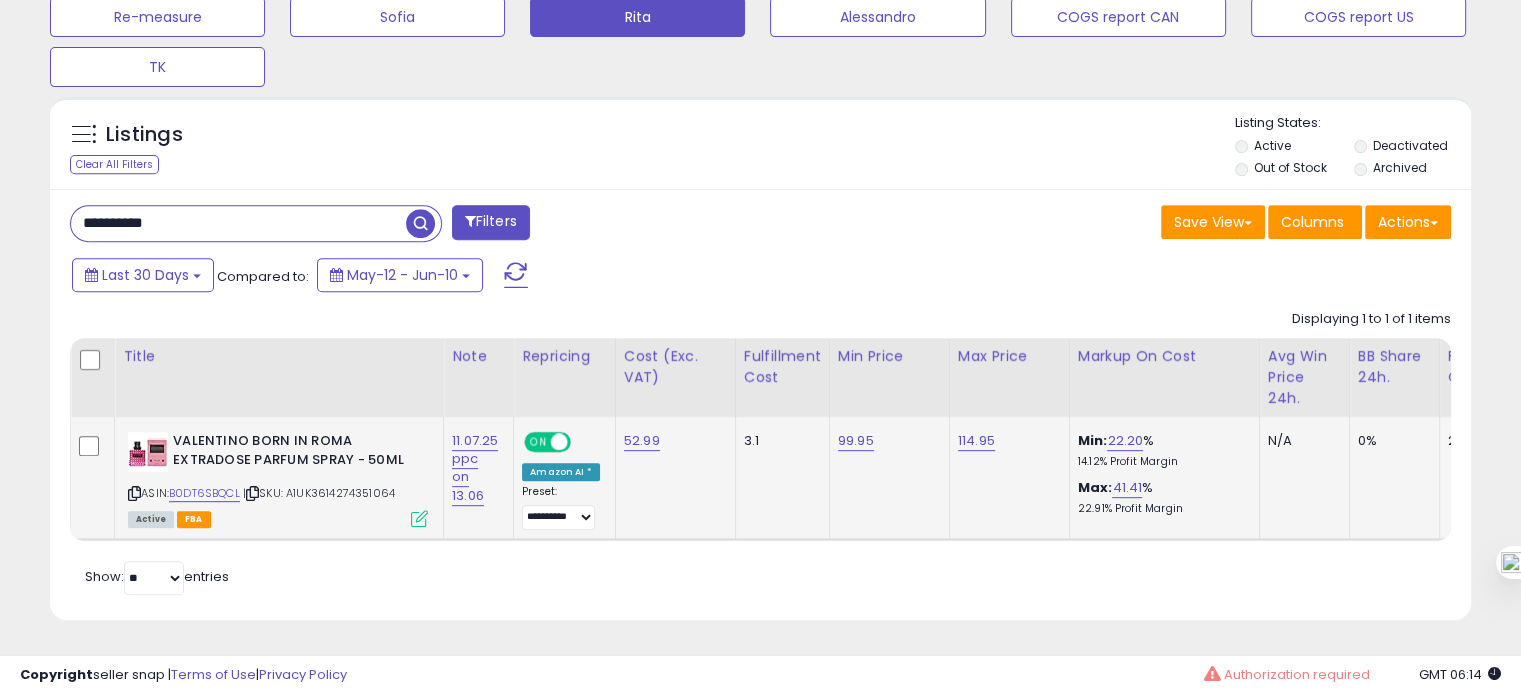 click on "**********" at bounding box center (238, 223) 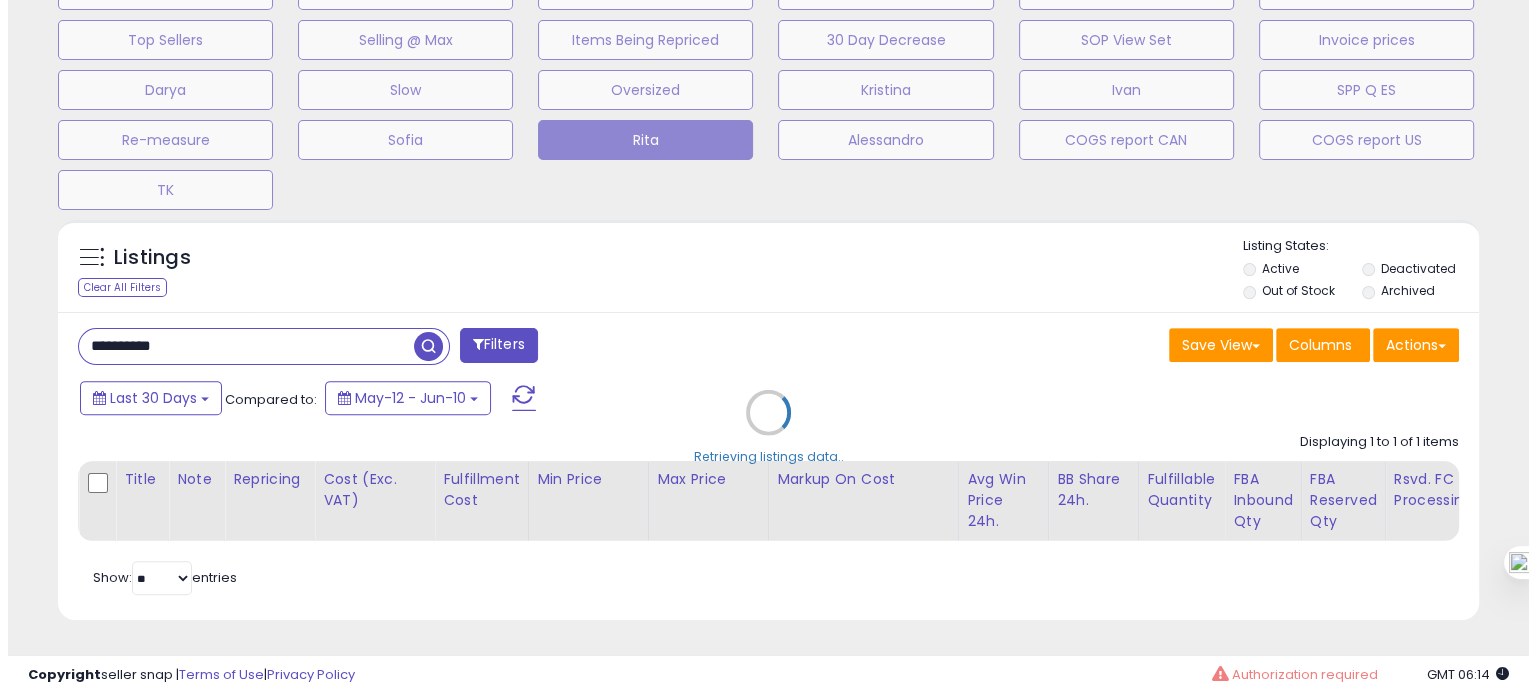 scroll, scrollTop: 674, scrollLeft: 0, axis: vertical 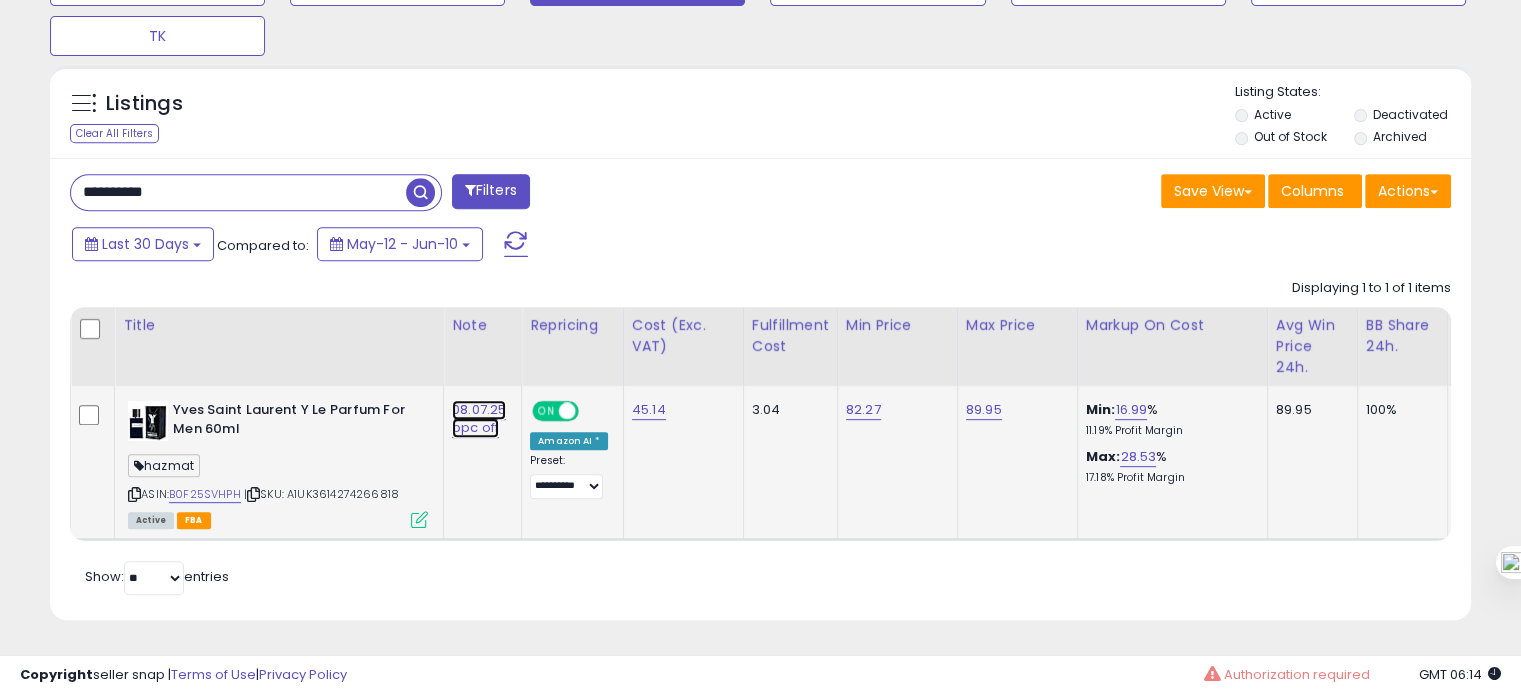 click on "08.07.25 ppc off" at bounding box center (479, 419) 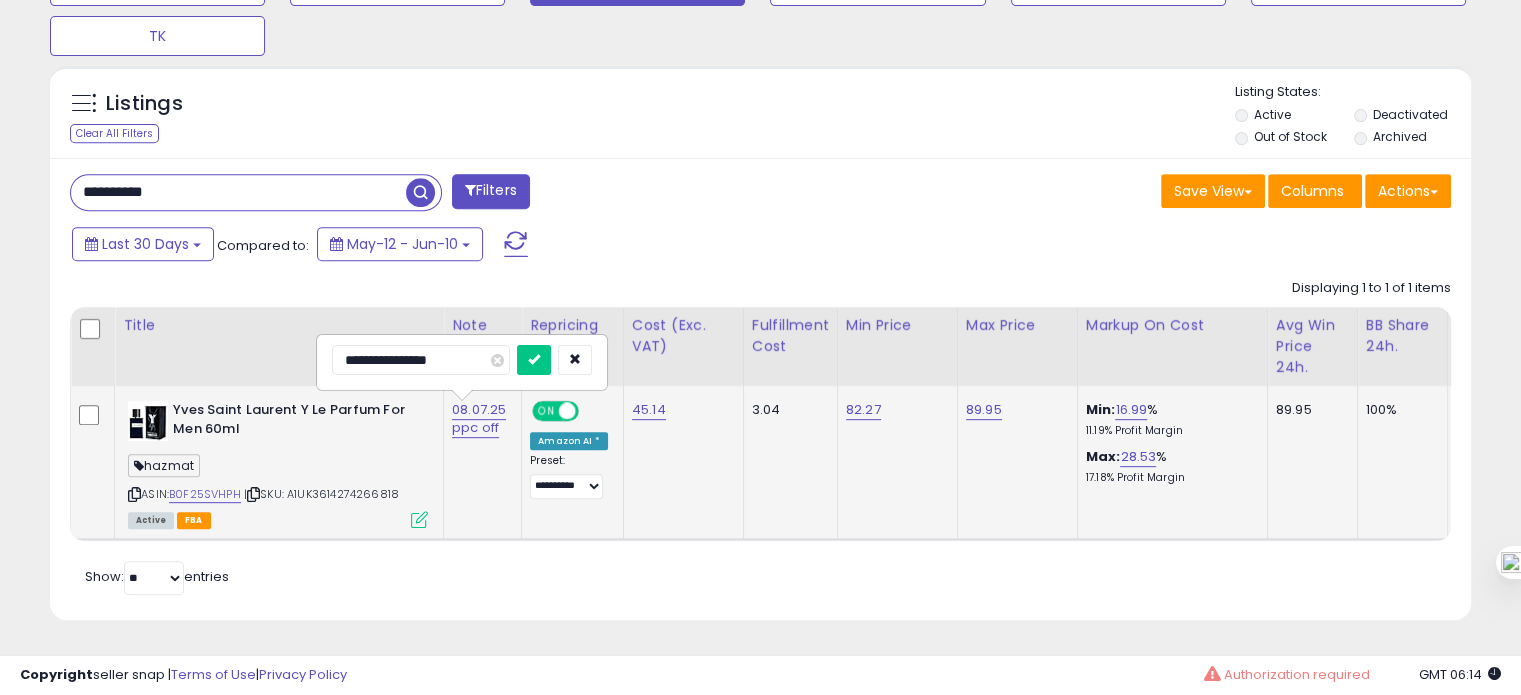 drag, startPoint x: 358, startPoint y: 344, endPoint x: 328, endPoint y: 347, distance: 30.149628 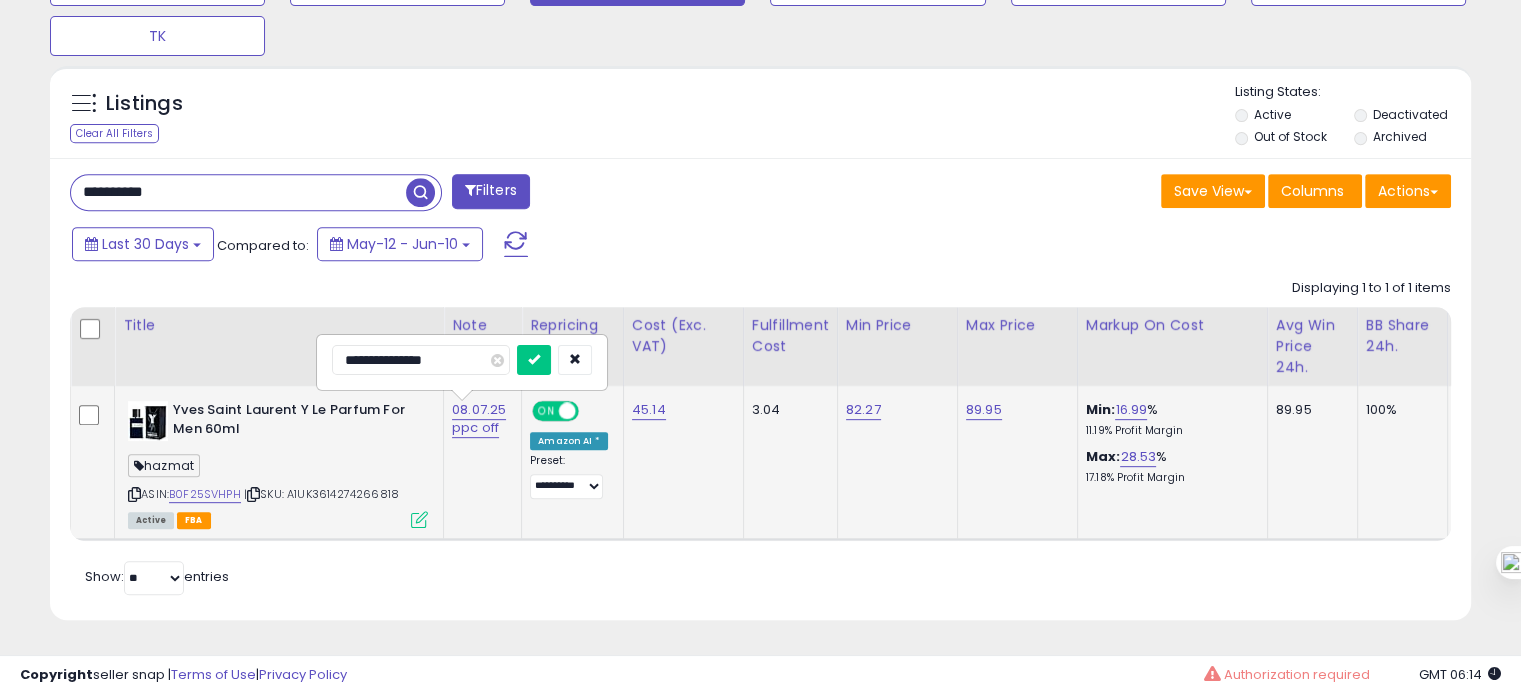 type on "**********" 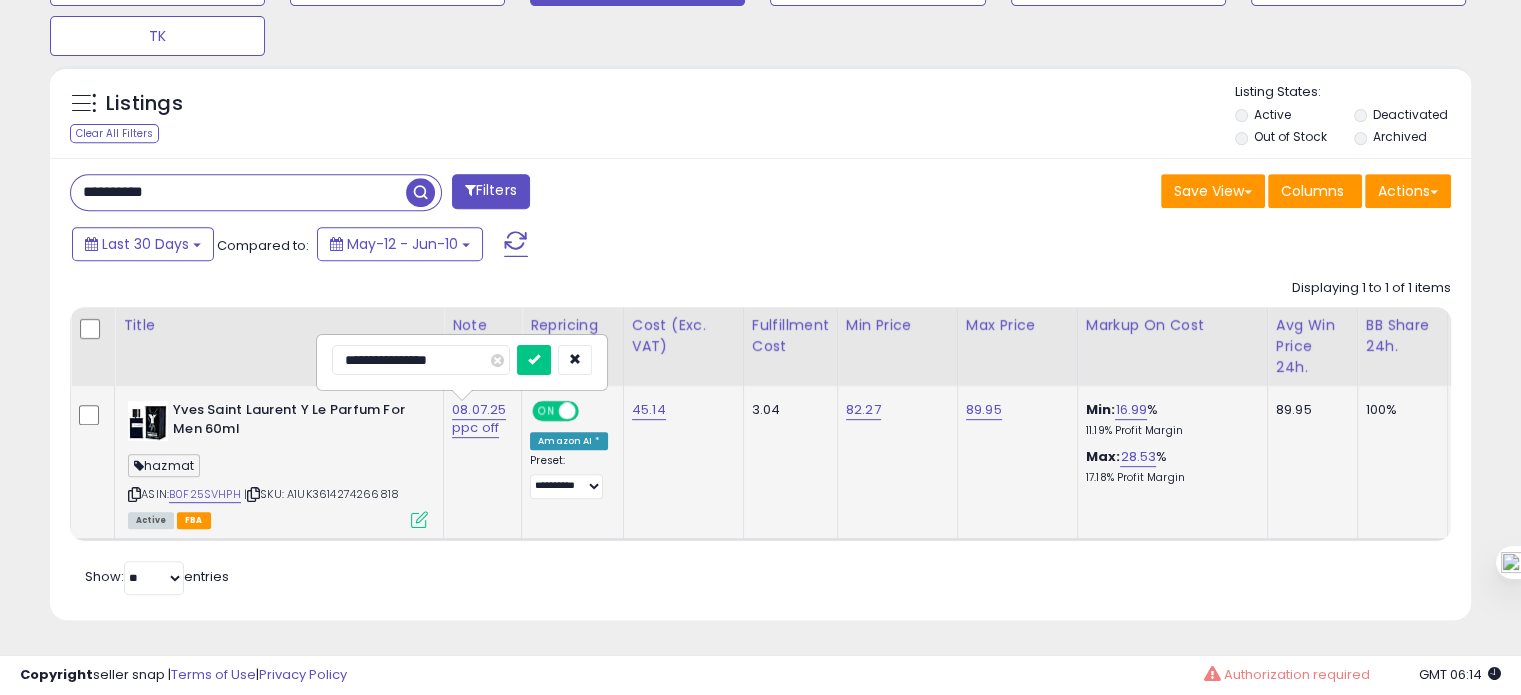 click at bounding box center [534, 360] 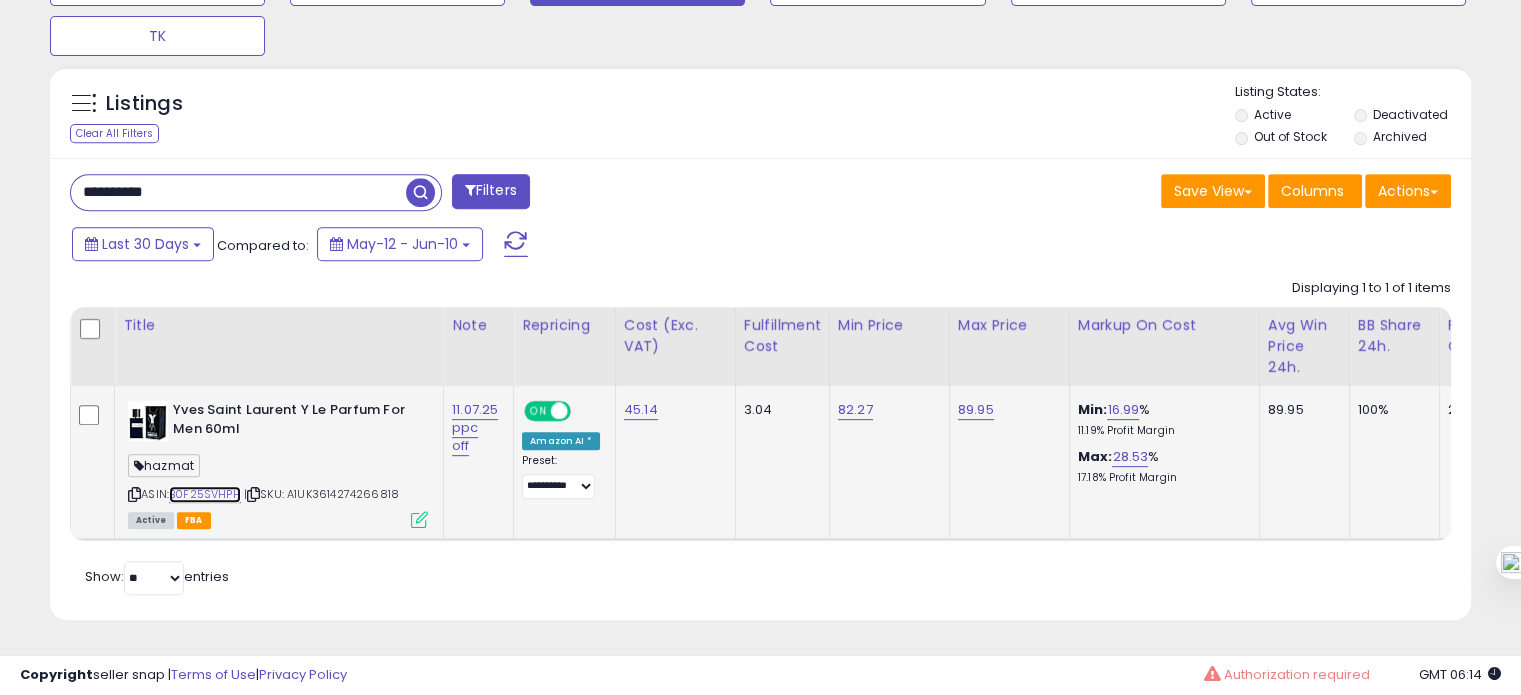 click on "B0F25SVHPH" at bounding box center [205, 494] 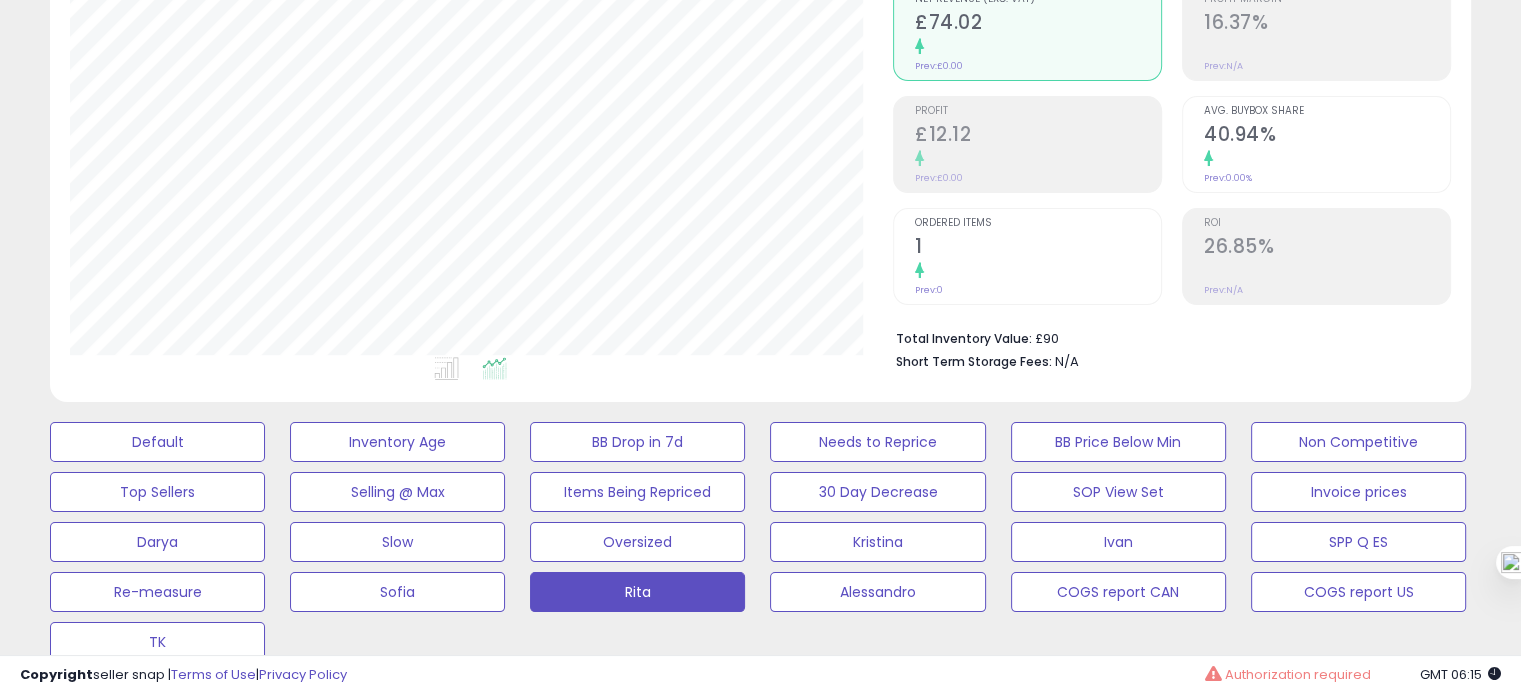 click on "Prev:  0.00%" 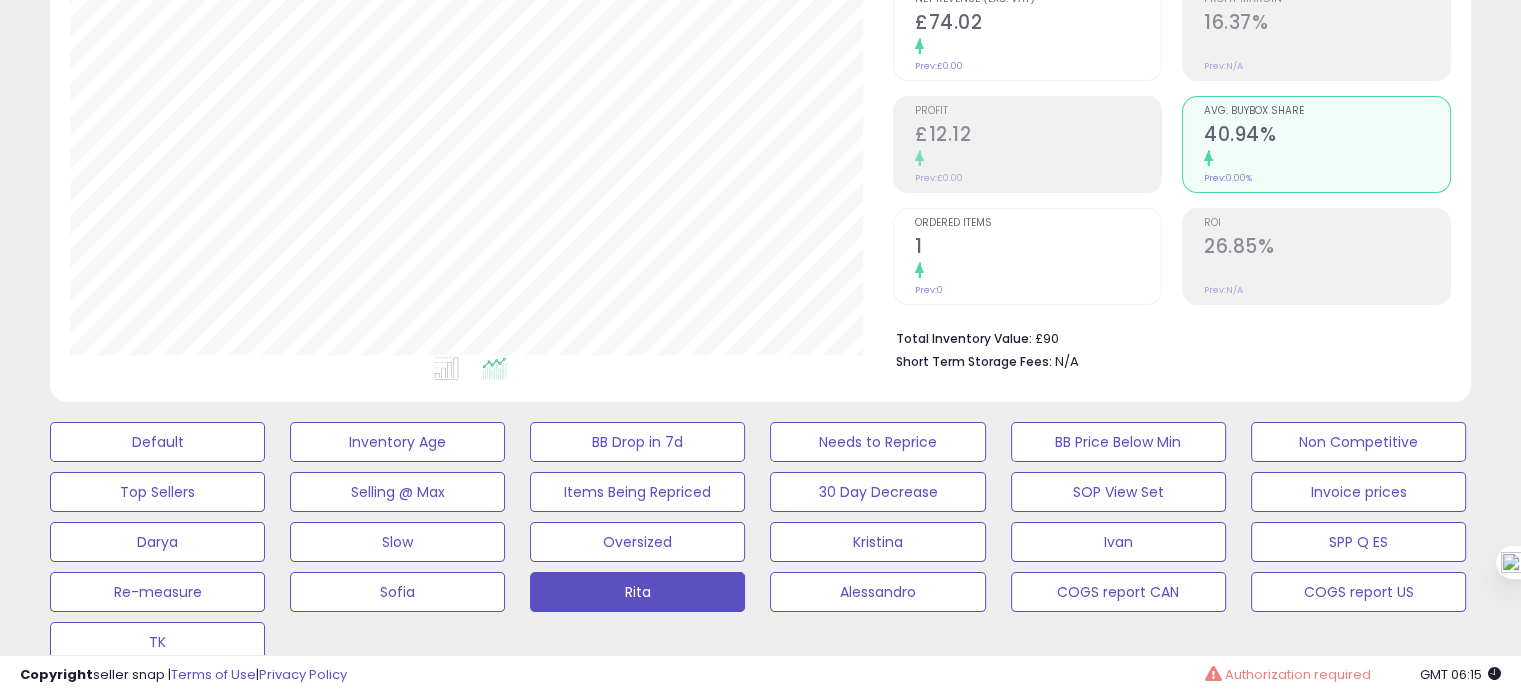 click on "Ordered Items
1
Prev:  0" at bounding box center [1038, 254] 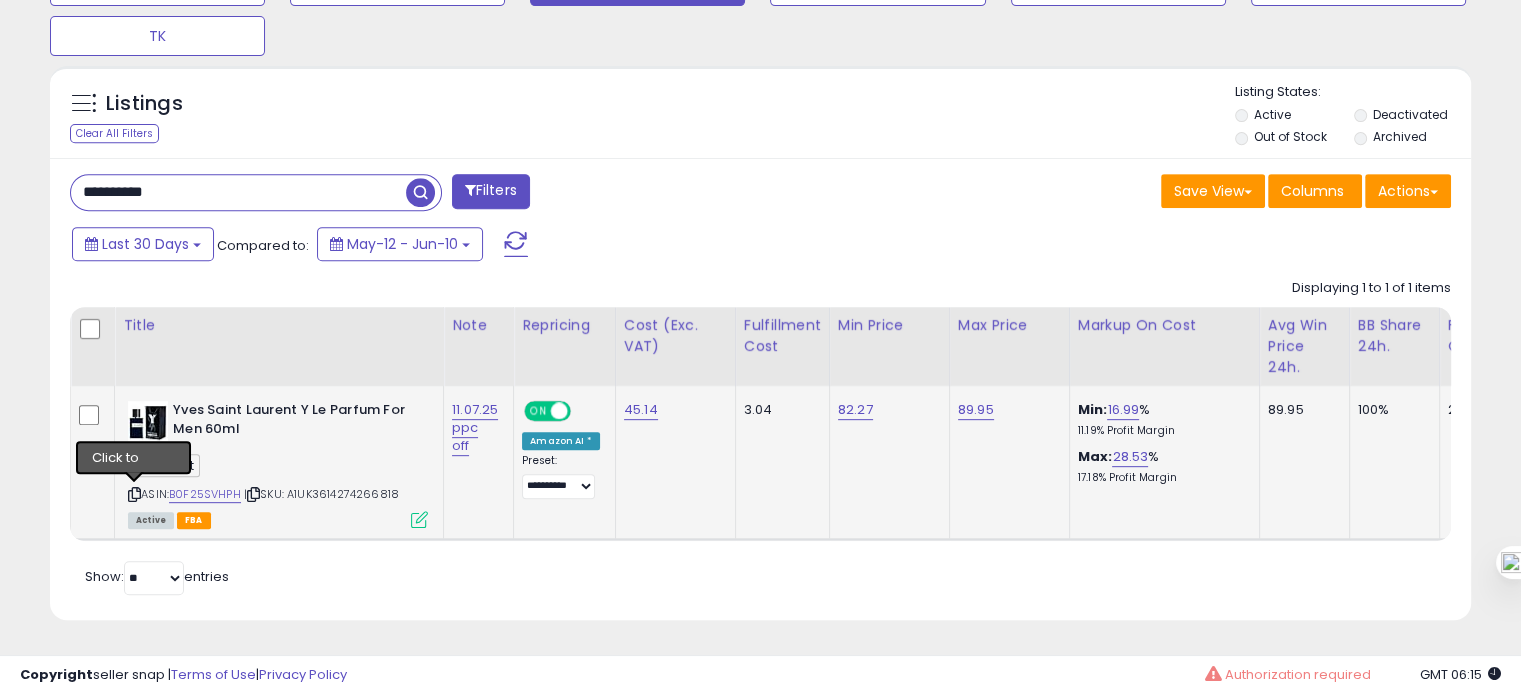 click at bounding box center (134, 494) 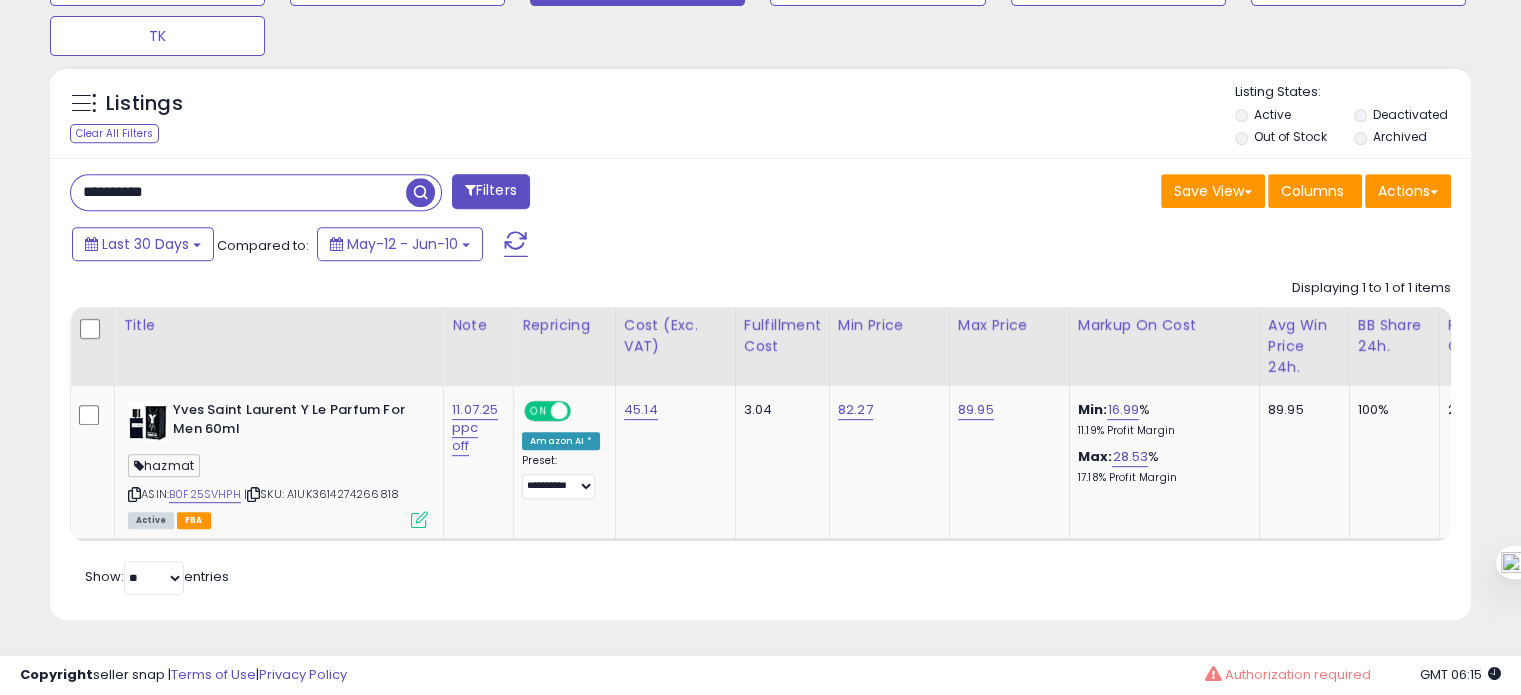 click on "**********" at bounding box center [238, 192] 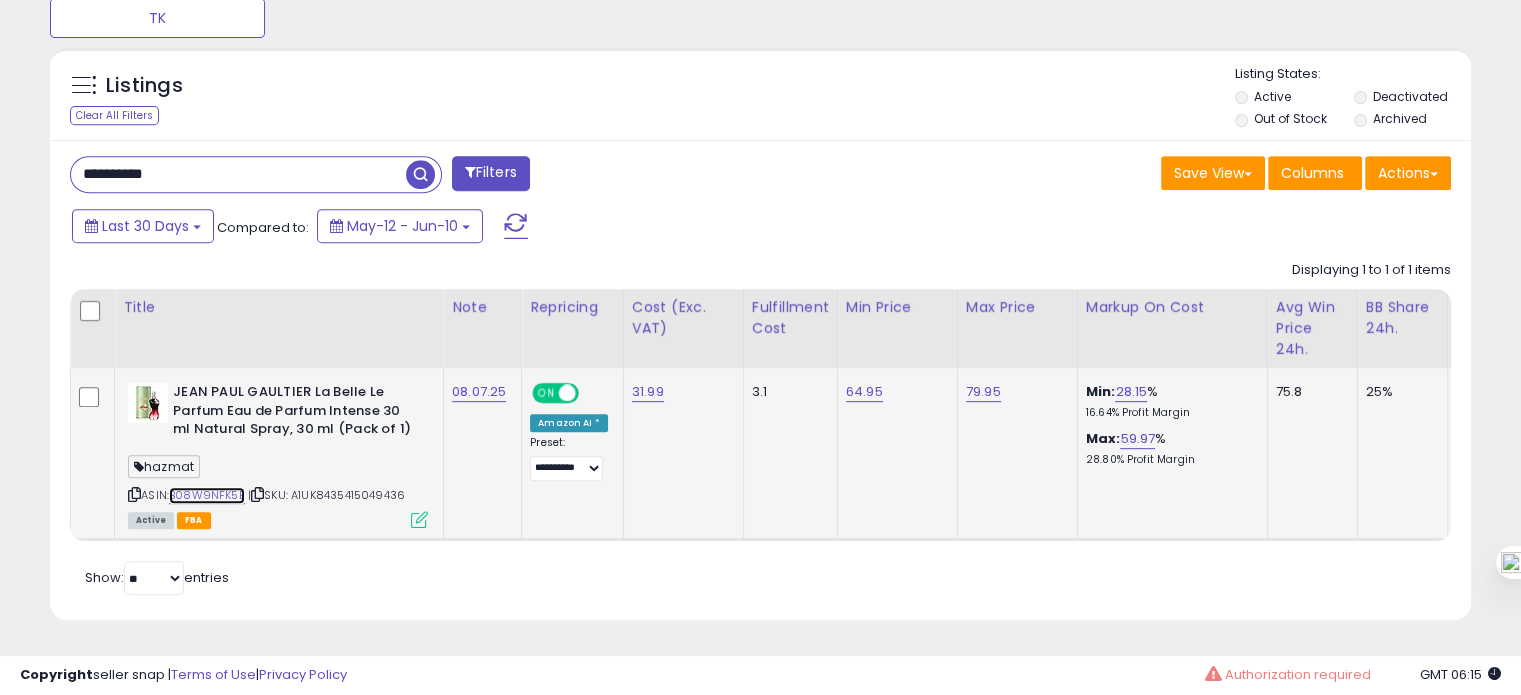 click on "B08W9NFK5B" at bounding box center [207, 495] 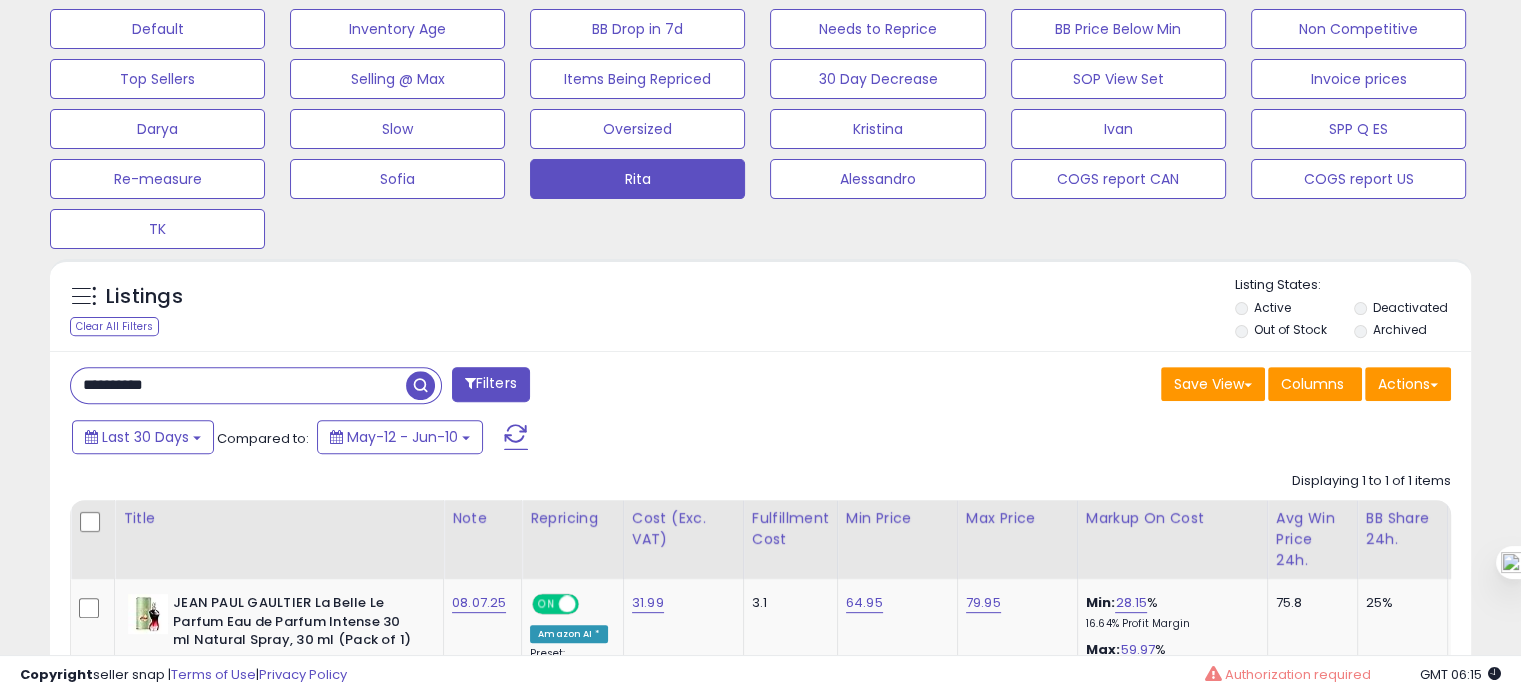 scroll, scrollTop: 846, scrollLeft: 0, axis: vertical 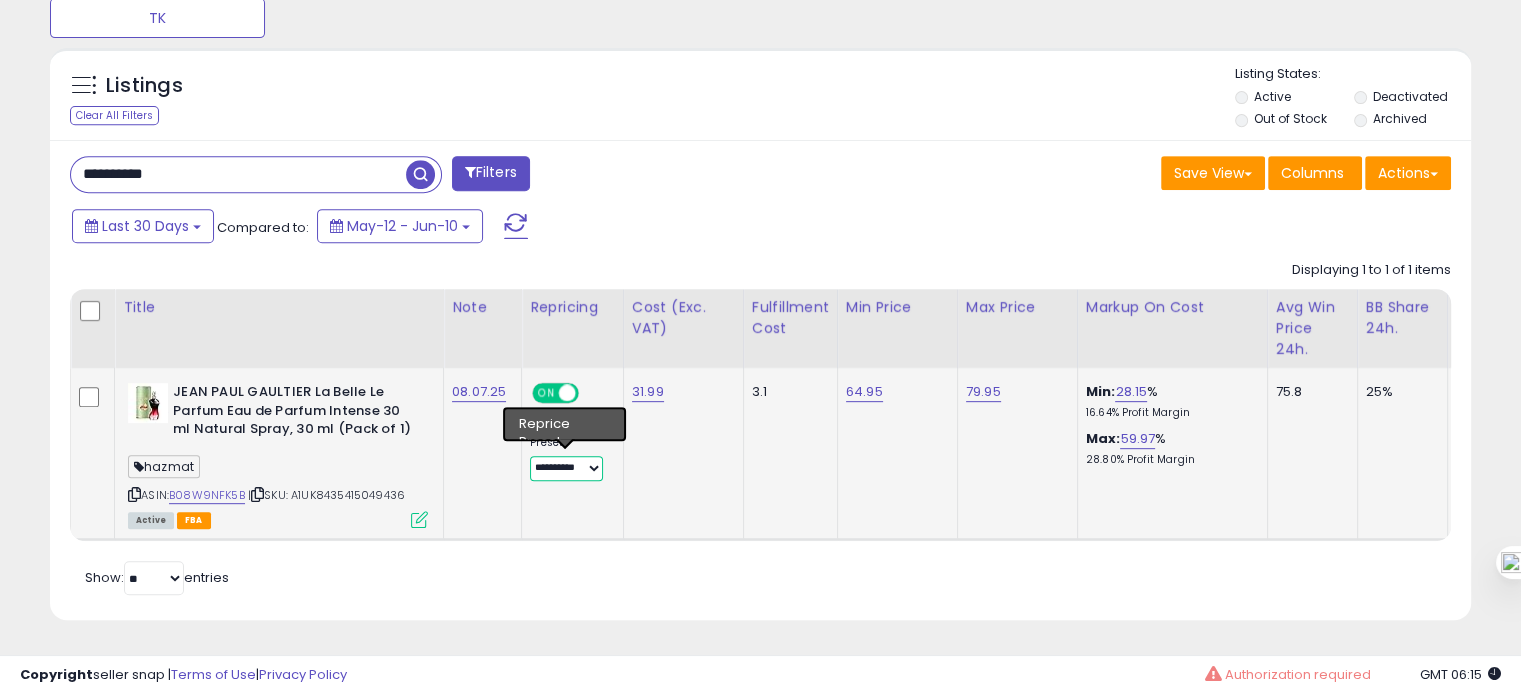 click on "**********" at bounding box center [566, 468] 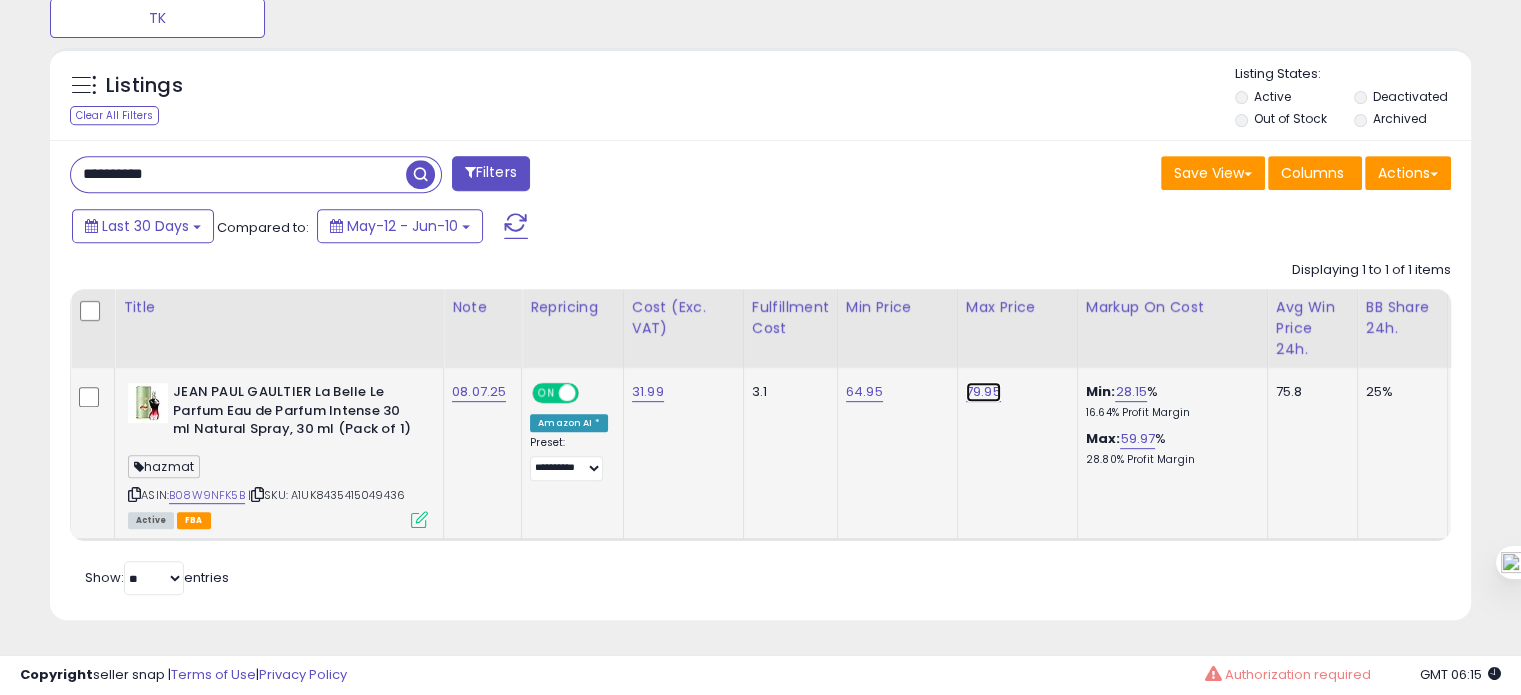 click on "79.95" at bounding box center (983, 392) 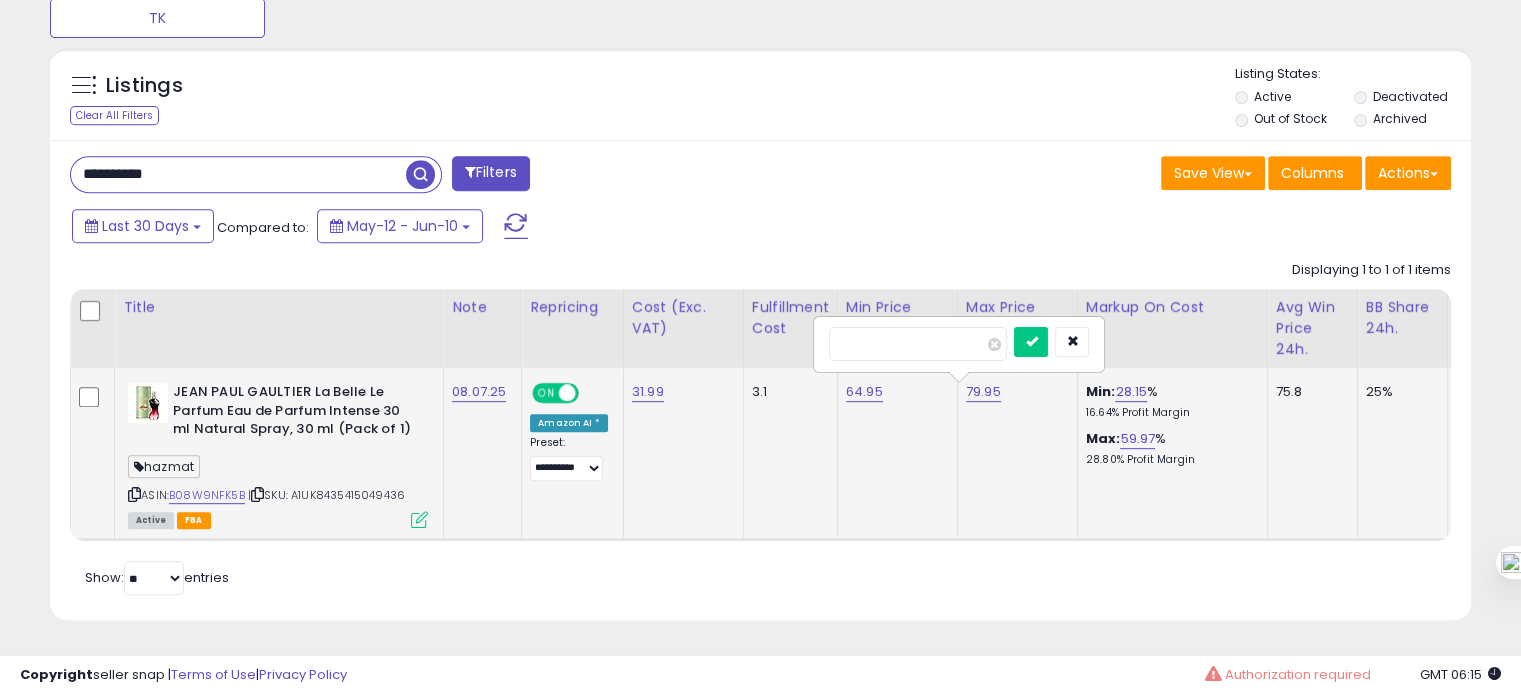 drag, startPoint x: 900, startPoint y: 330, endPoint x: 851, endPoint y: 332, distance: 49.0408 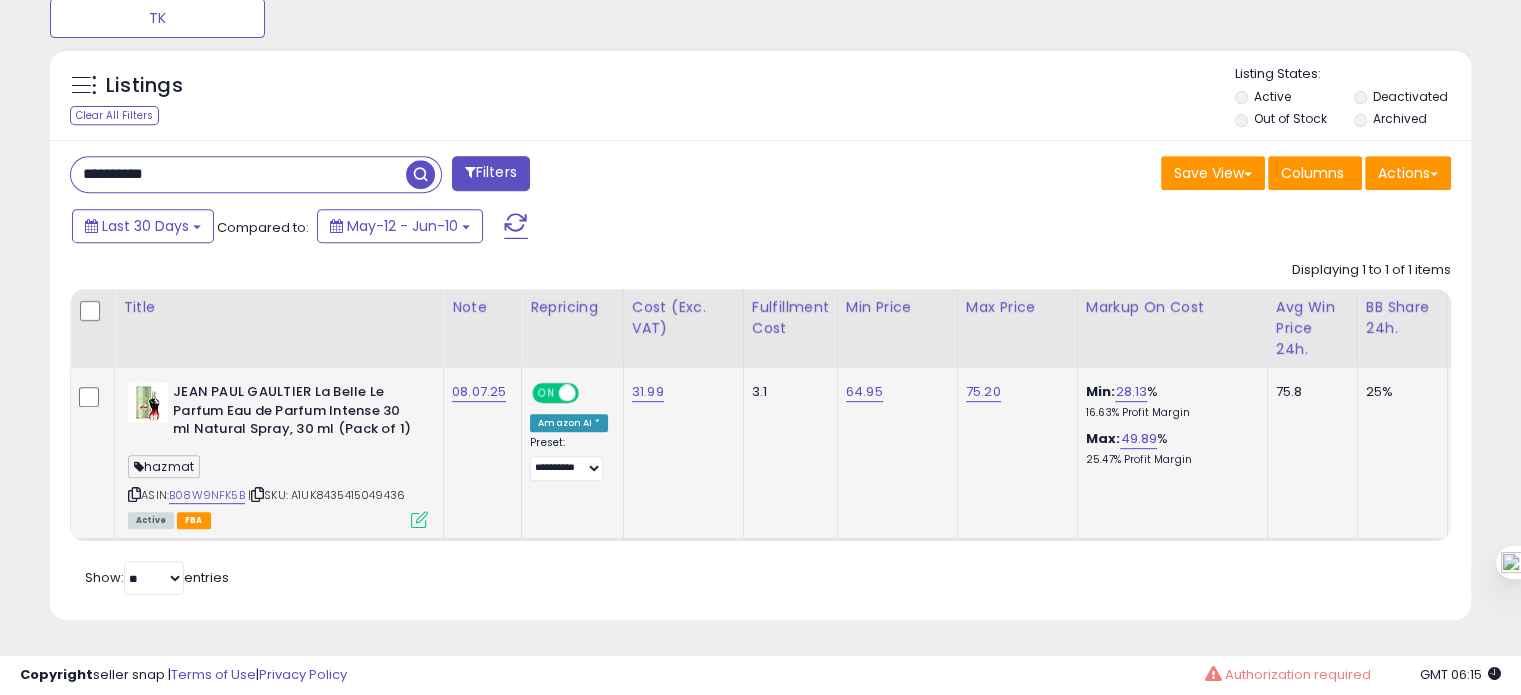 scroll, scrollTop: 0, scrollLeft: 298, axis: horizontal 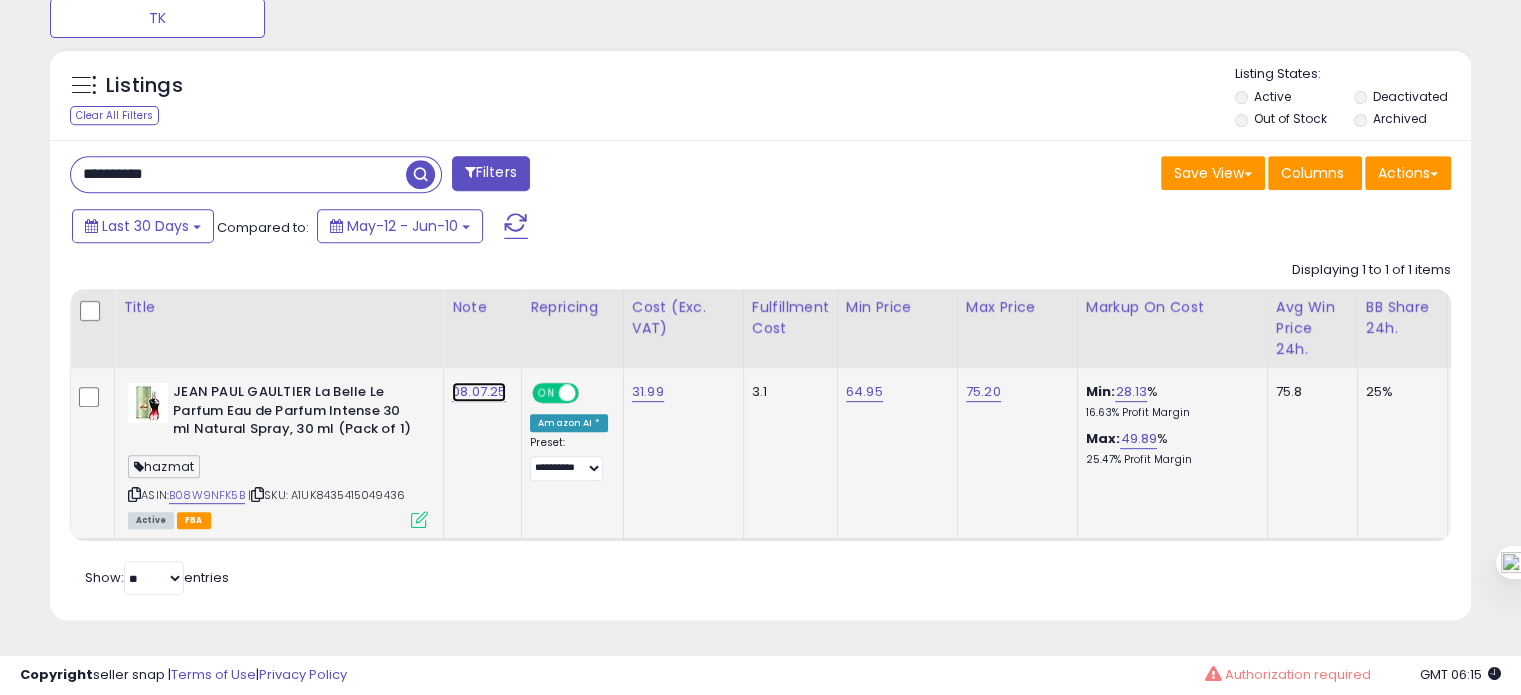 click on "08.07.25" at bounding box center [479, 392] 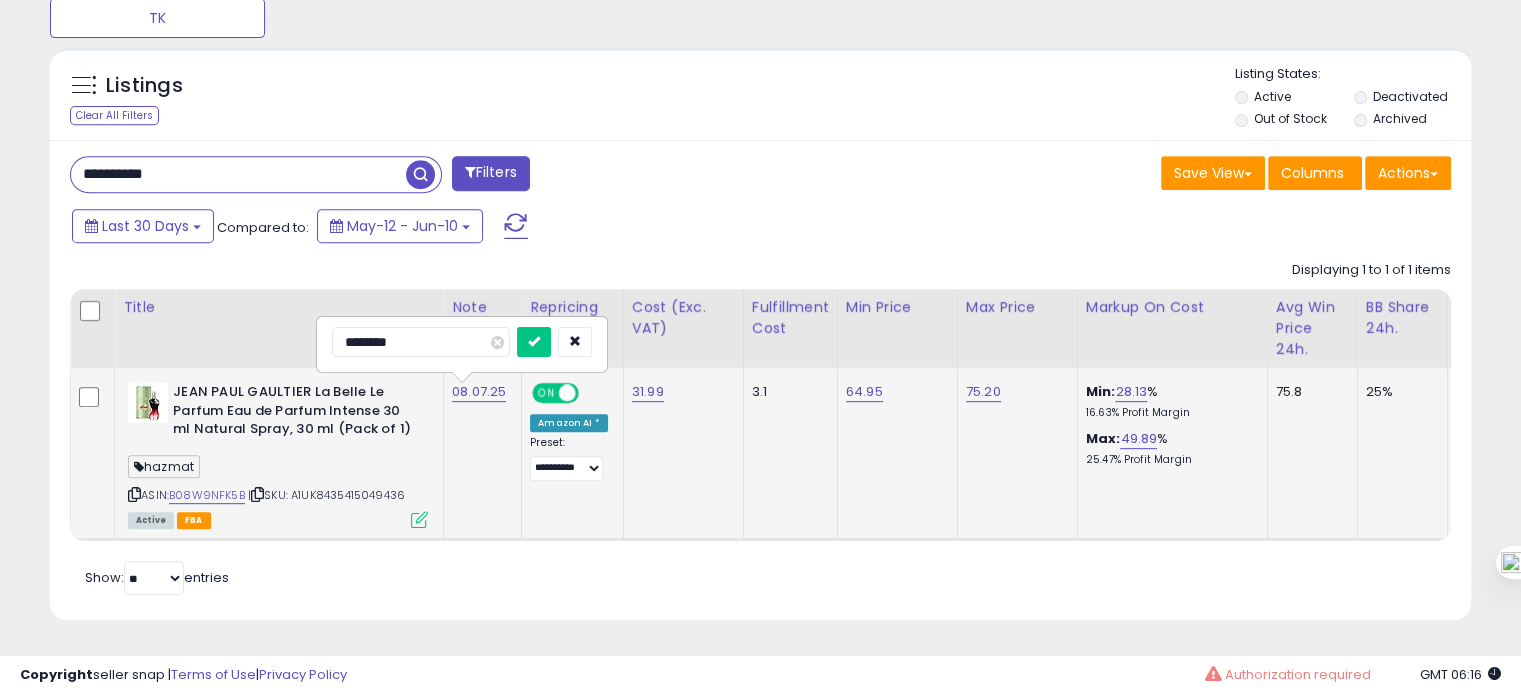 drag, startPoint x: 355, startPoint y: 331, endPoint x: 344, endPoint y: 331, distance: 11 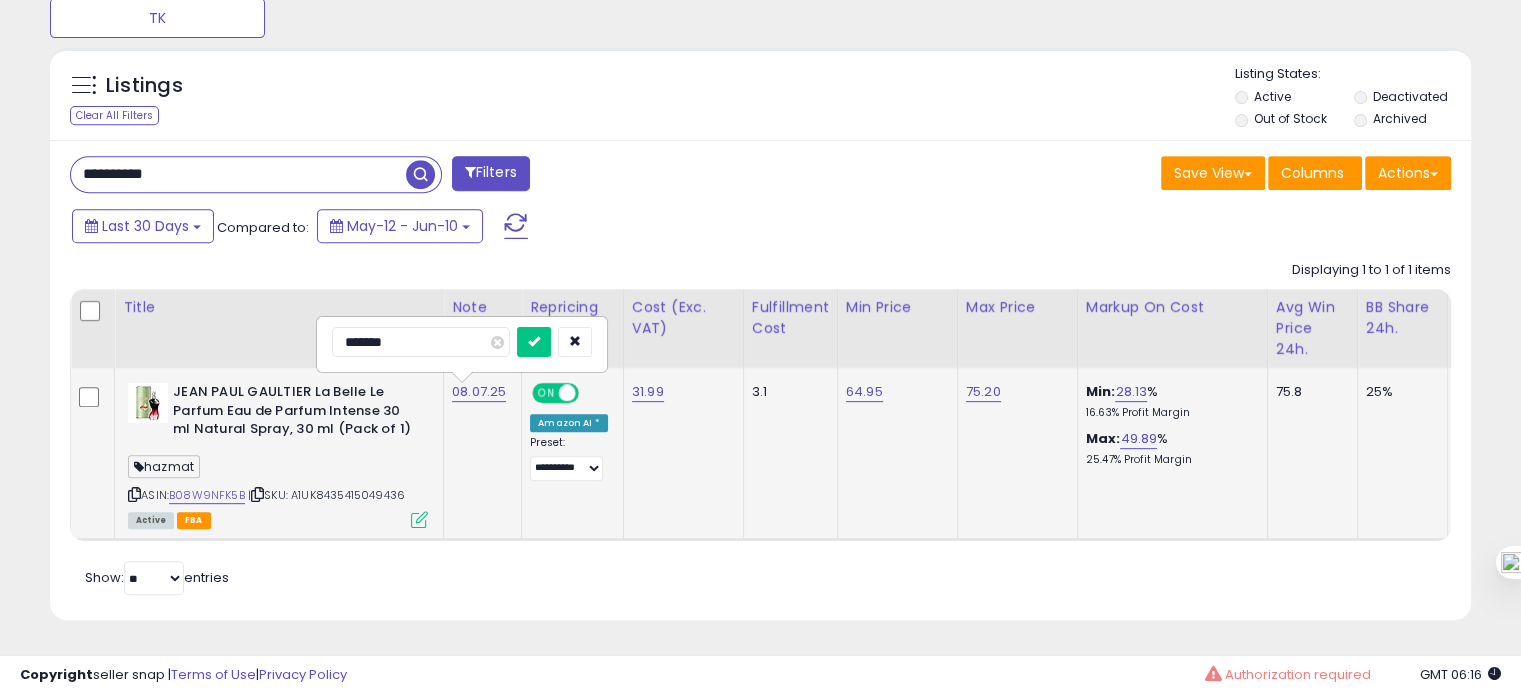 type on "********" 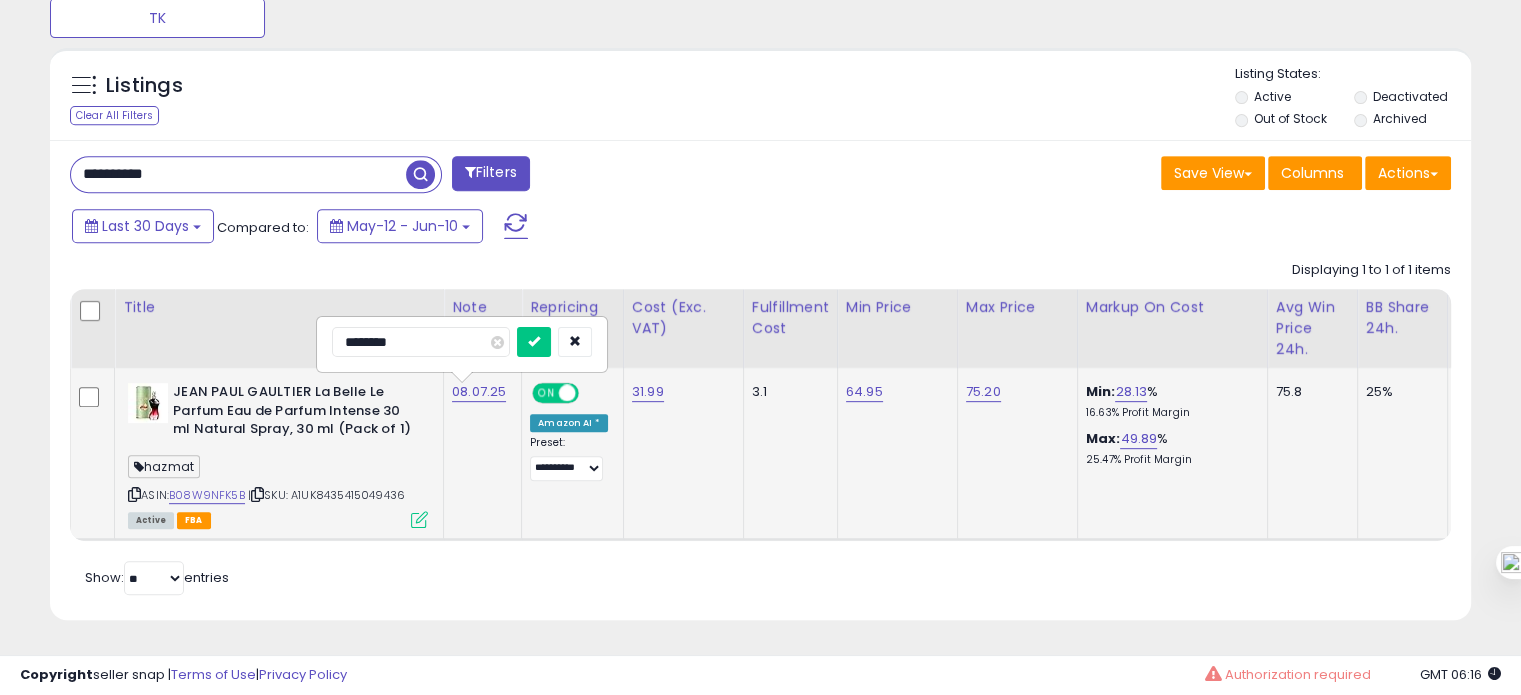 click at bounding box center (534, 342) 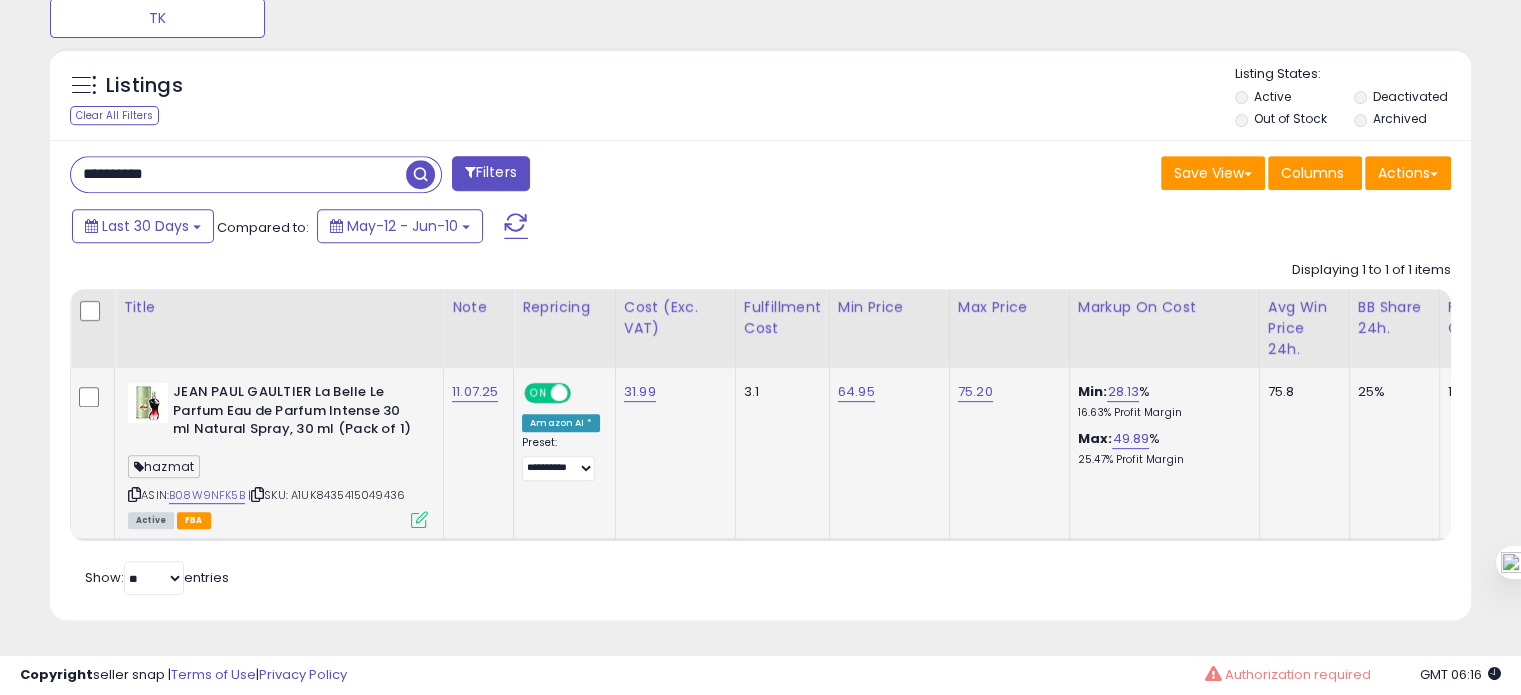click on "**********" at bounding box center [238, 174] 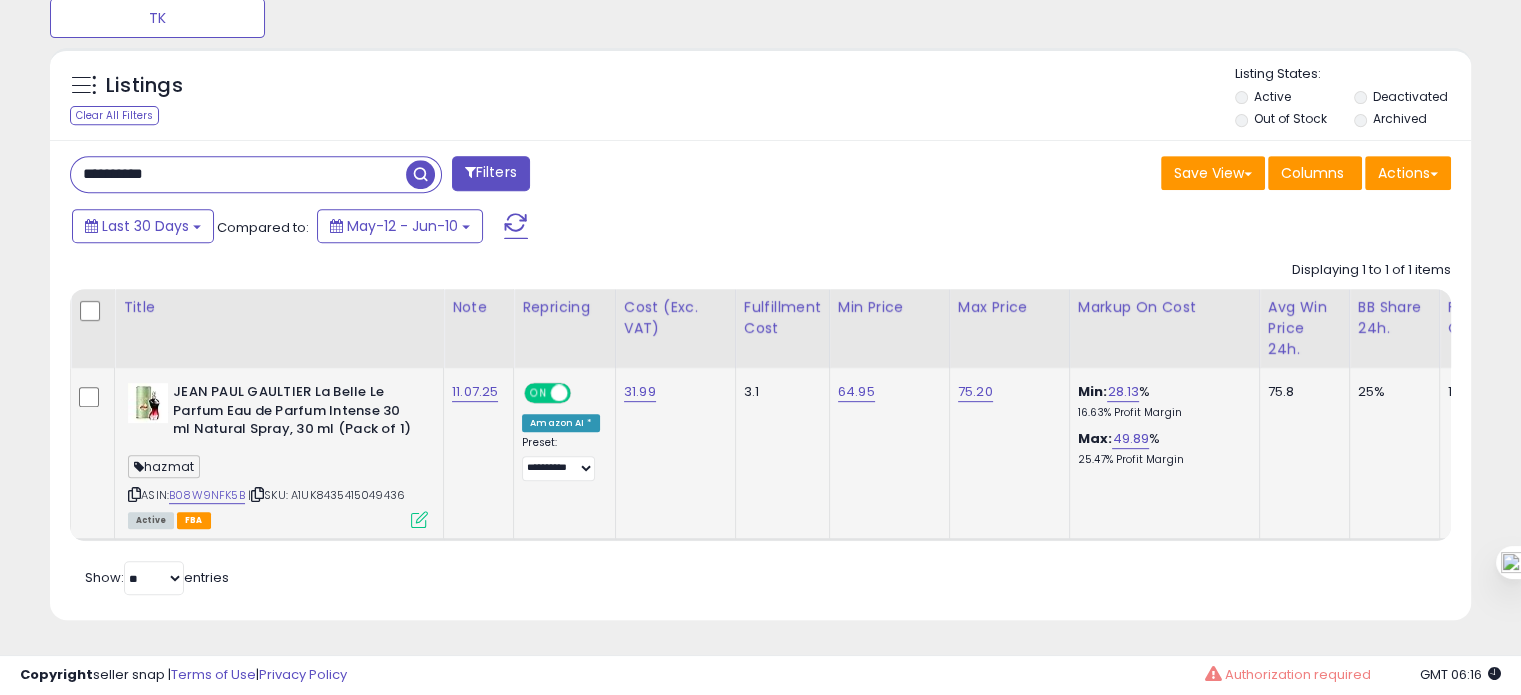 paste 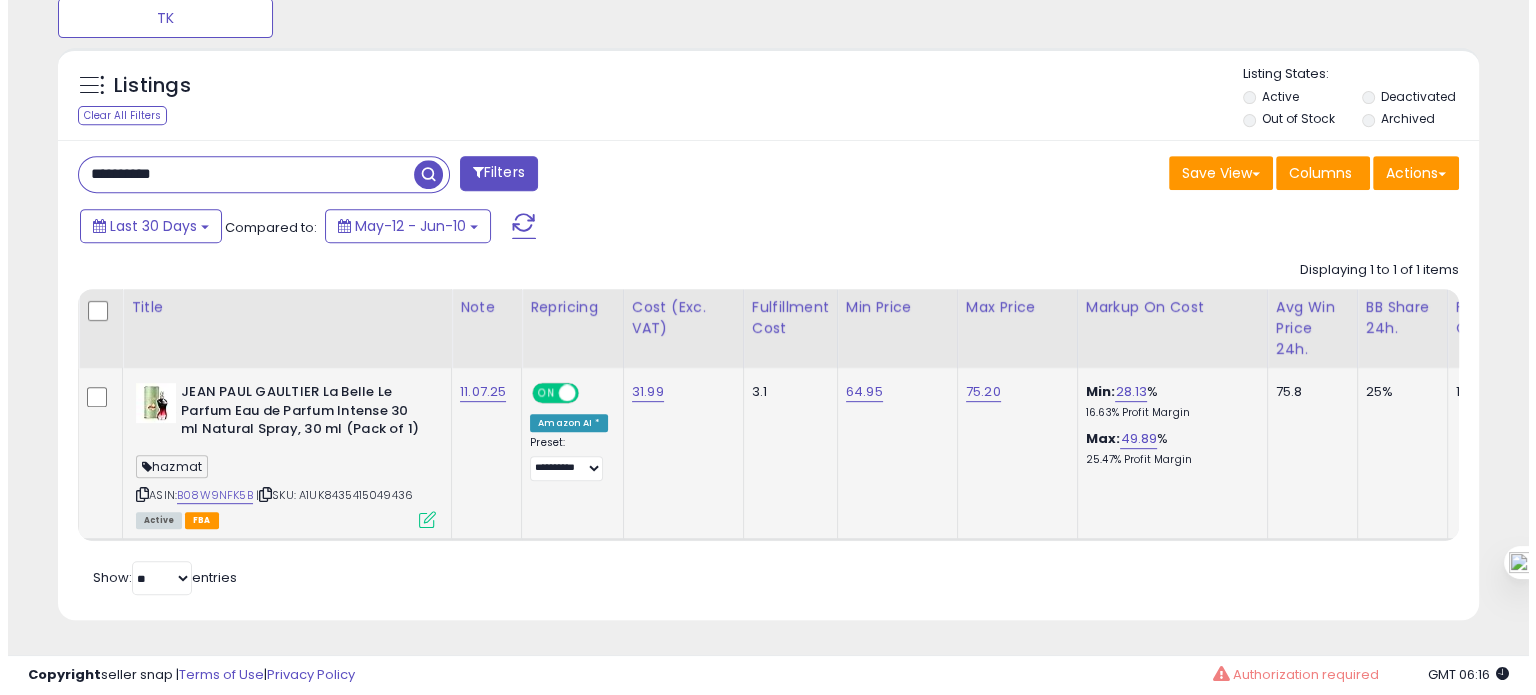 scroll, scrollTop: 674, scrollLeft: 0, axis: vertical 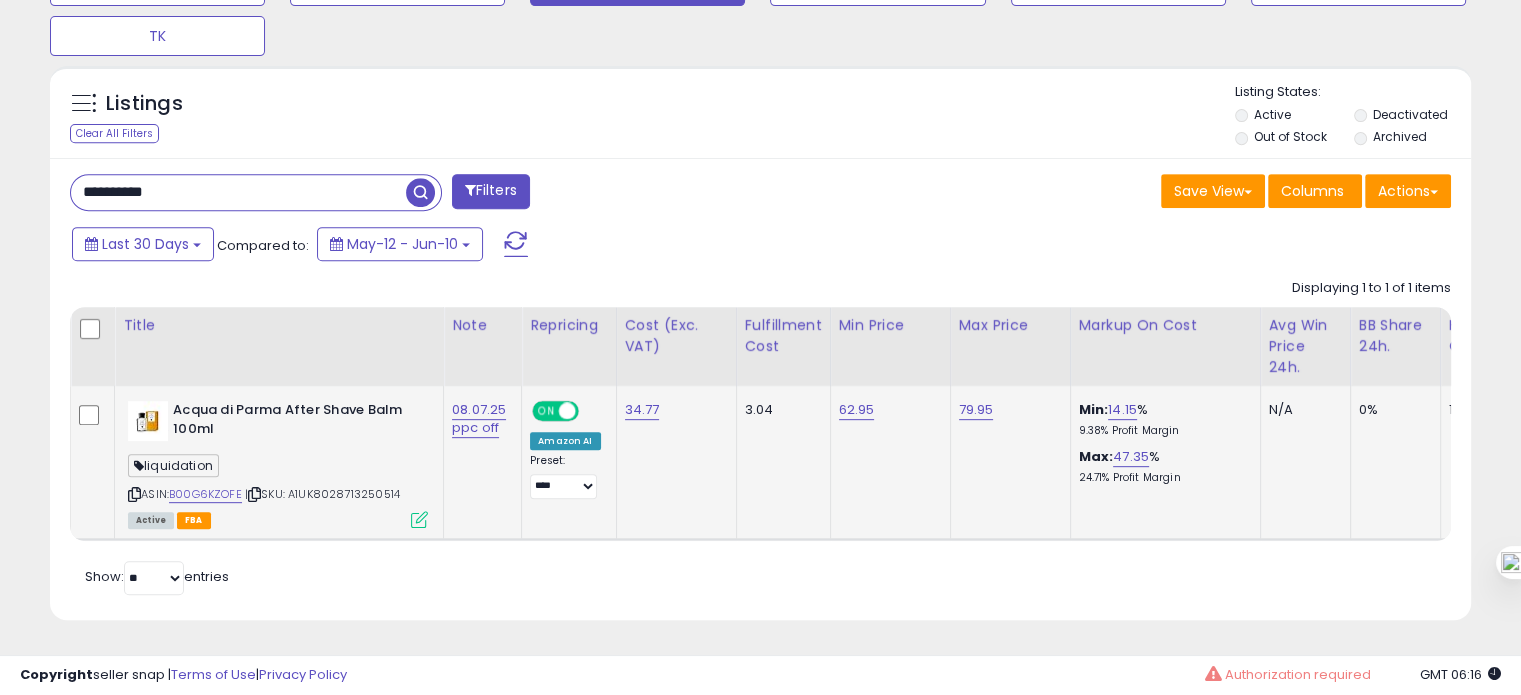 click on "ASIN:  B00G6KZOFE    |   SKU: A1UK8028713250514 Active FBA" at bounding box center (278, 463) 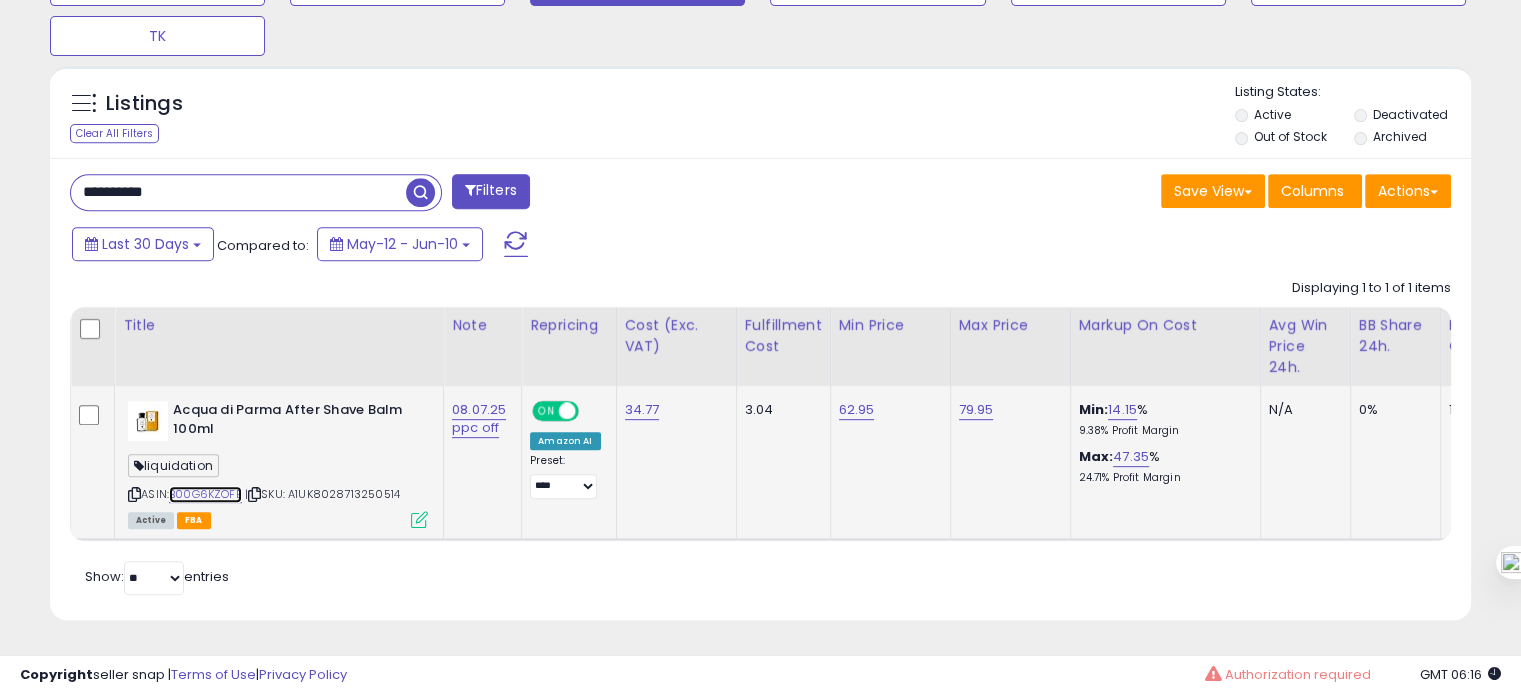 click on "B00G6KZOFE" at bounding box center (205, 494) 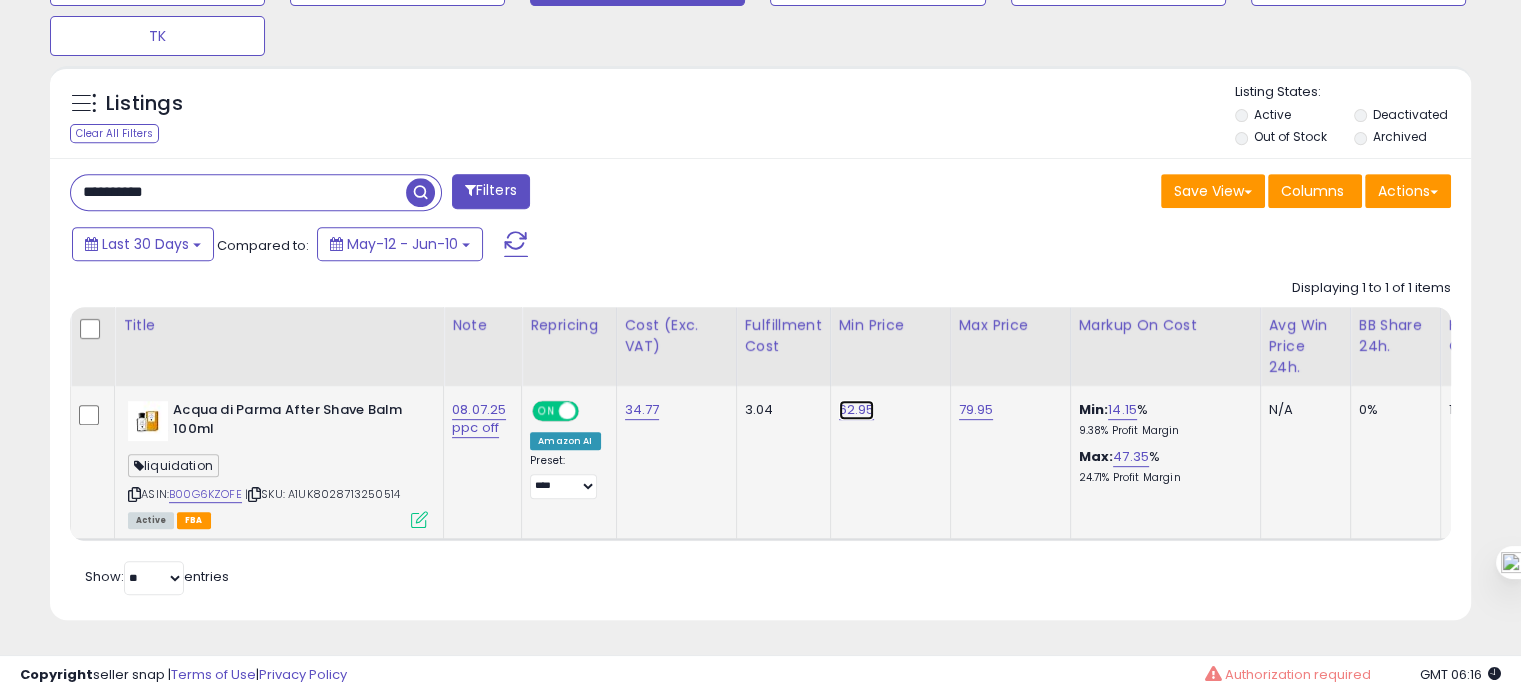 click on "62.95" at bounding box center (857, 410) 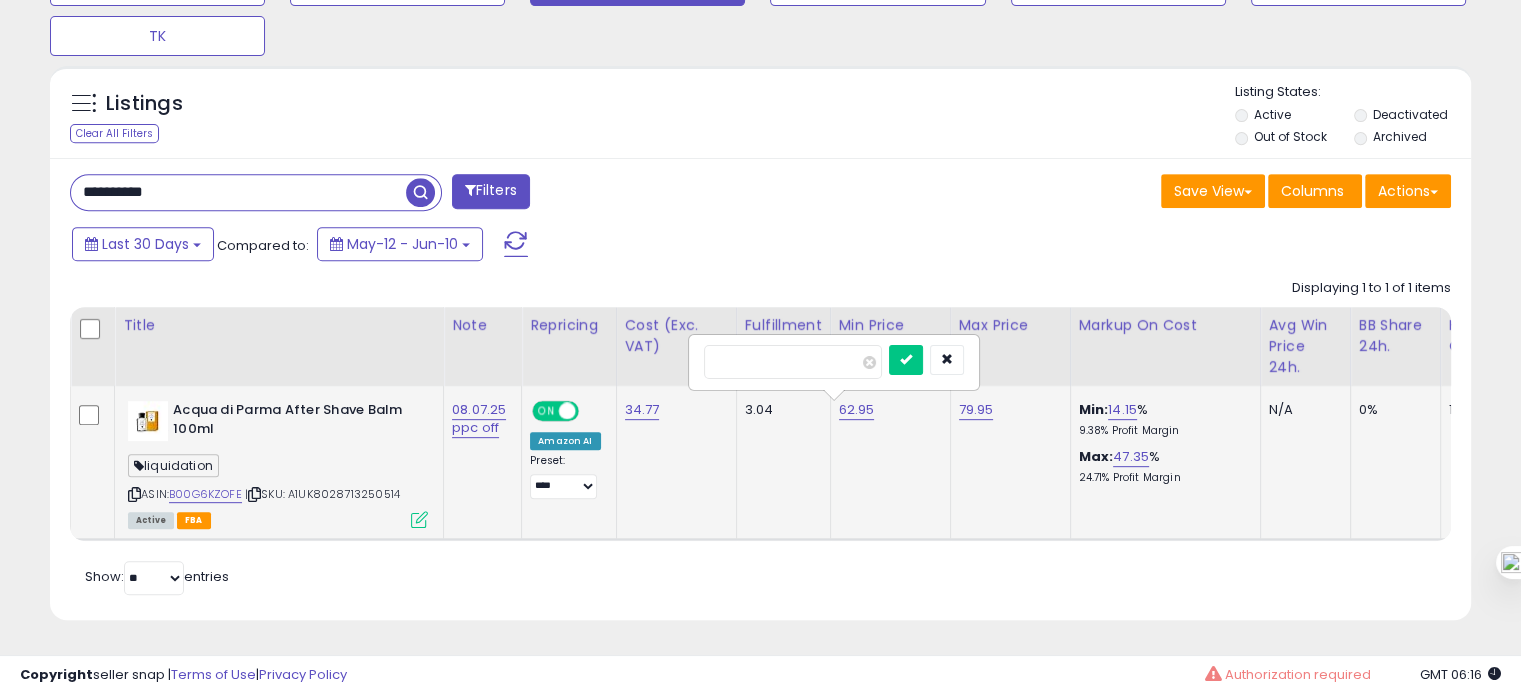 drag, startPoint x: 730, startPoint y: 343, endPoint x: 700, endPoint y: 344, distance: 30.016663 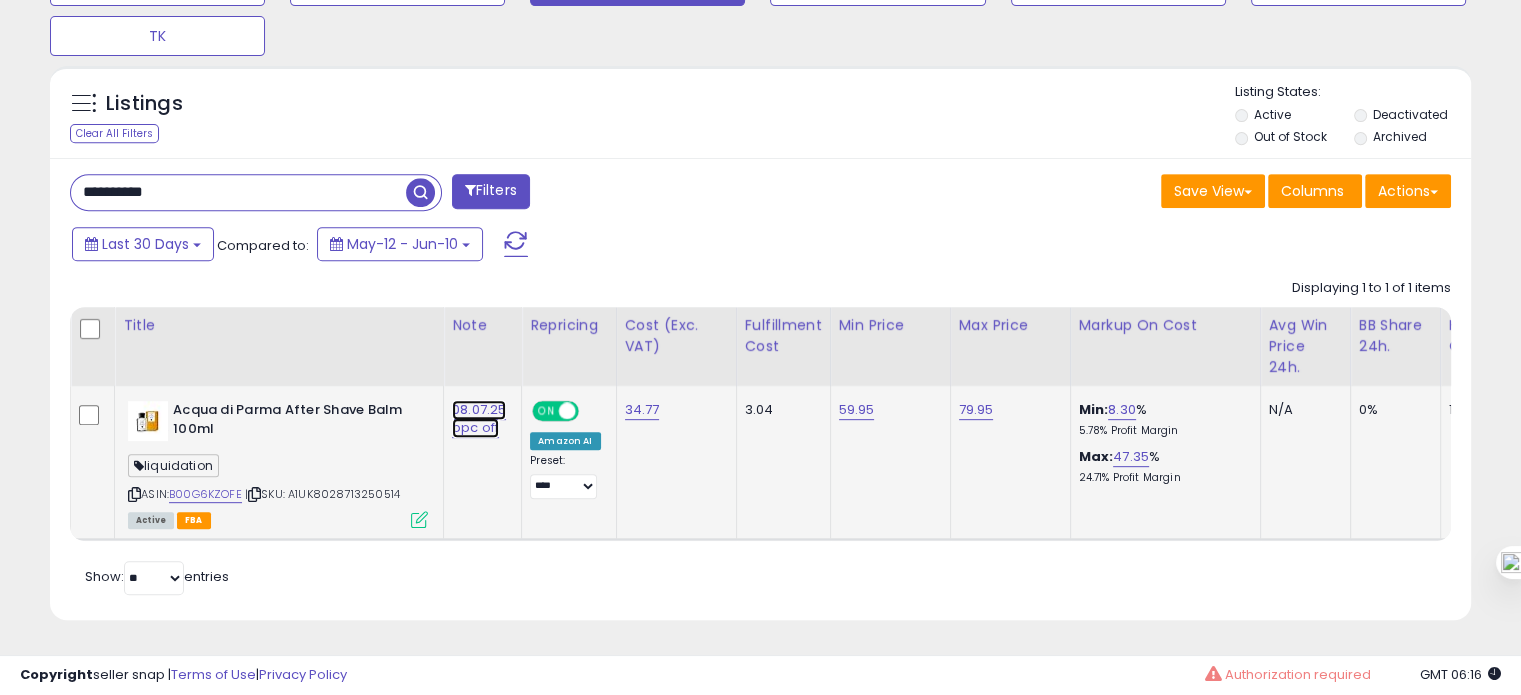 click on "08.07.25 ppc off" at bounding box center [479, 419] 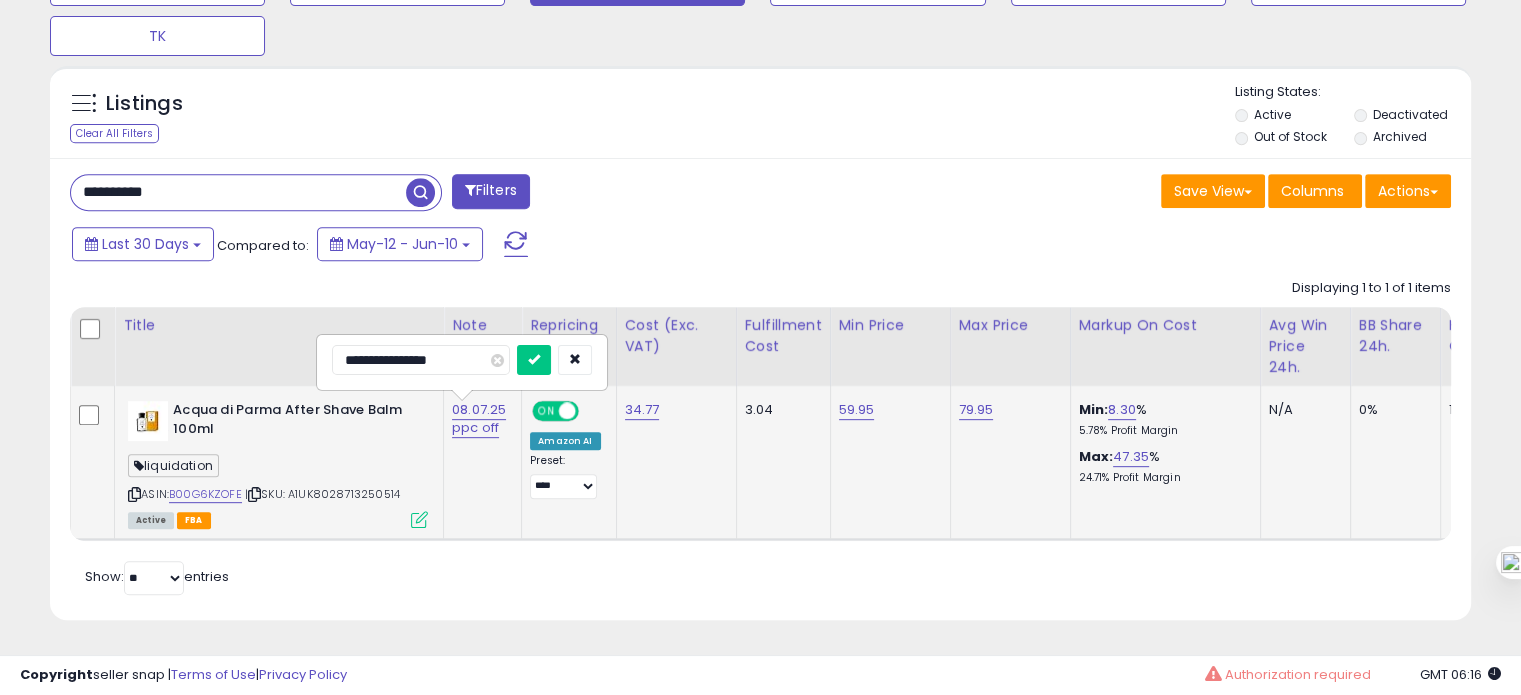 drag, startPoint x: 356, startPoint y: 347, endPoint x: 333, endPoint y: 347, distance: 23 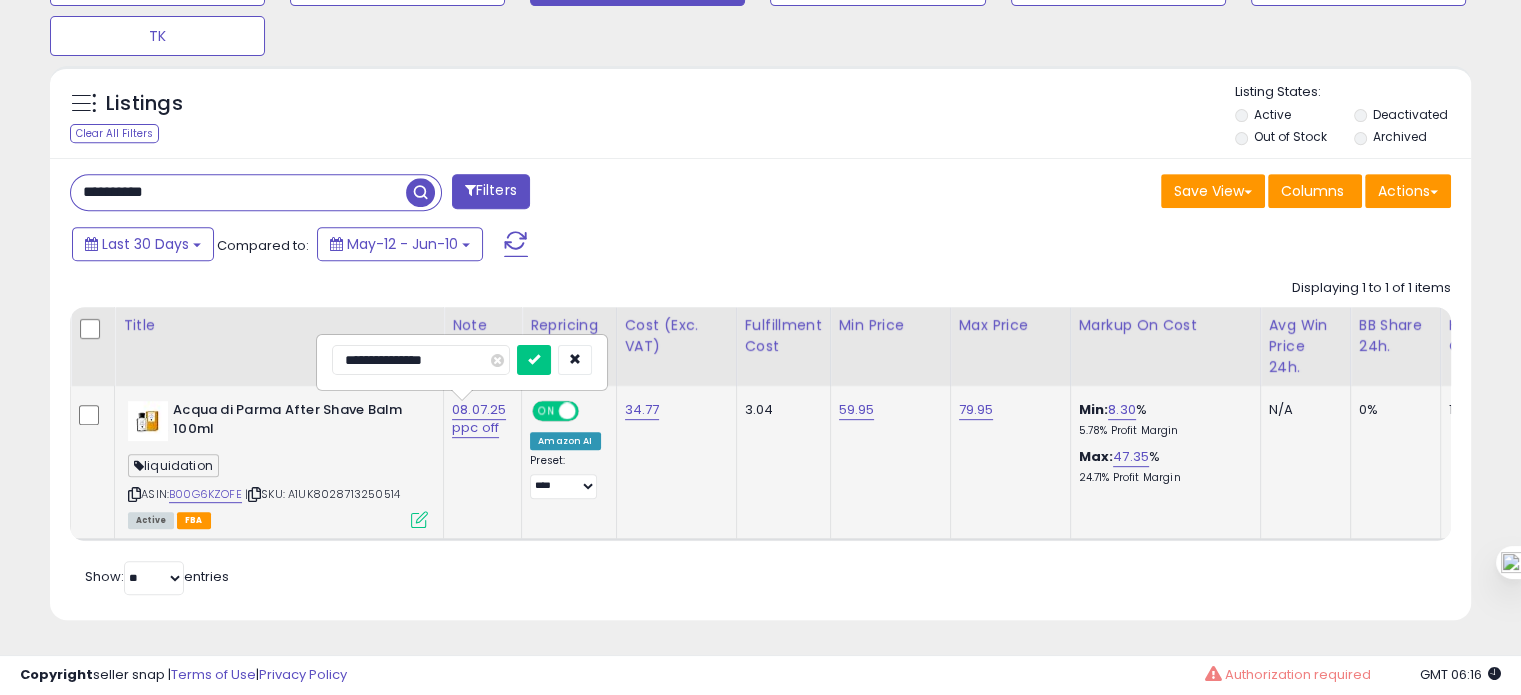 type on "**********" 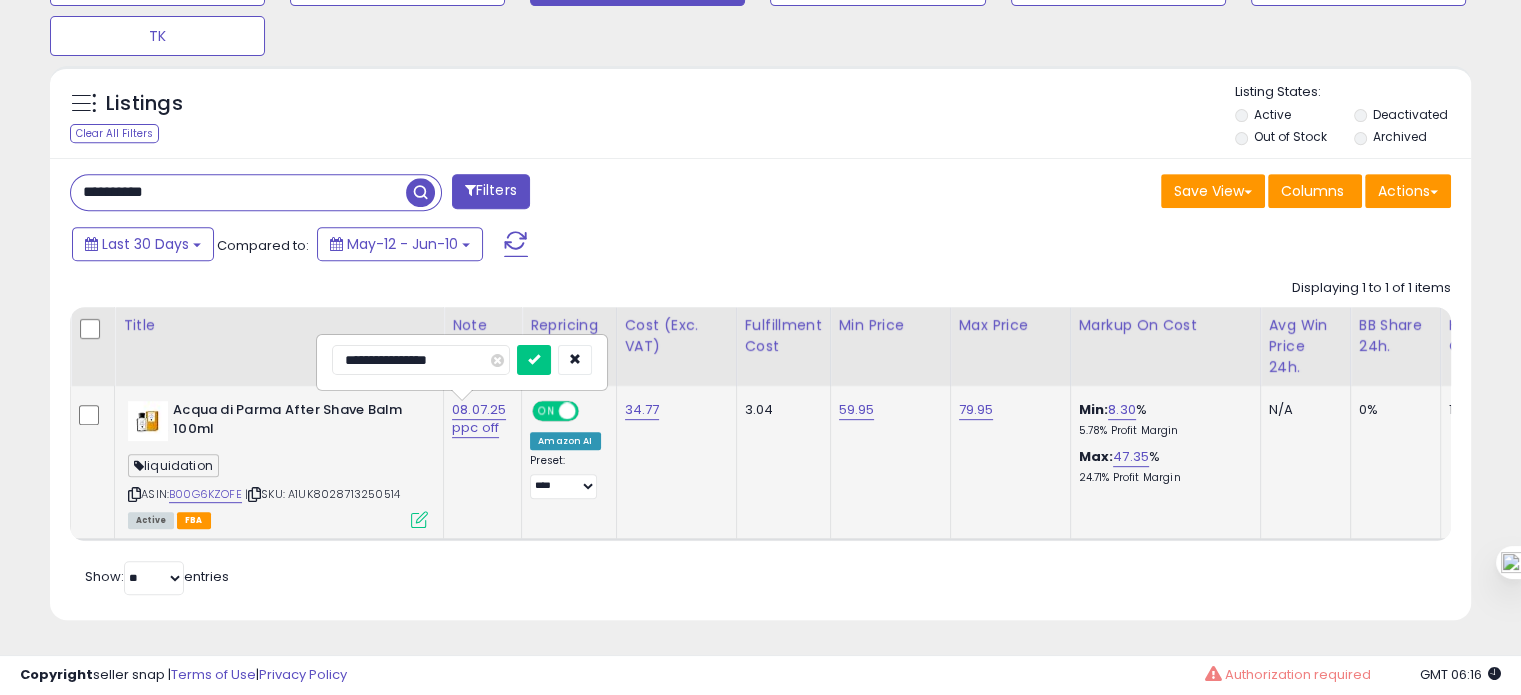 click at bounding box center (534, 360) 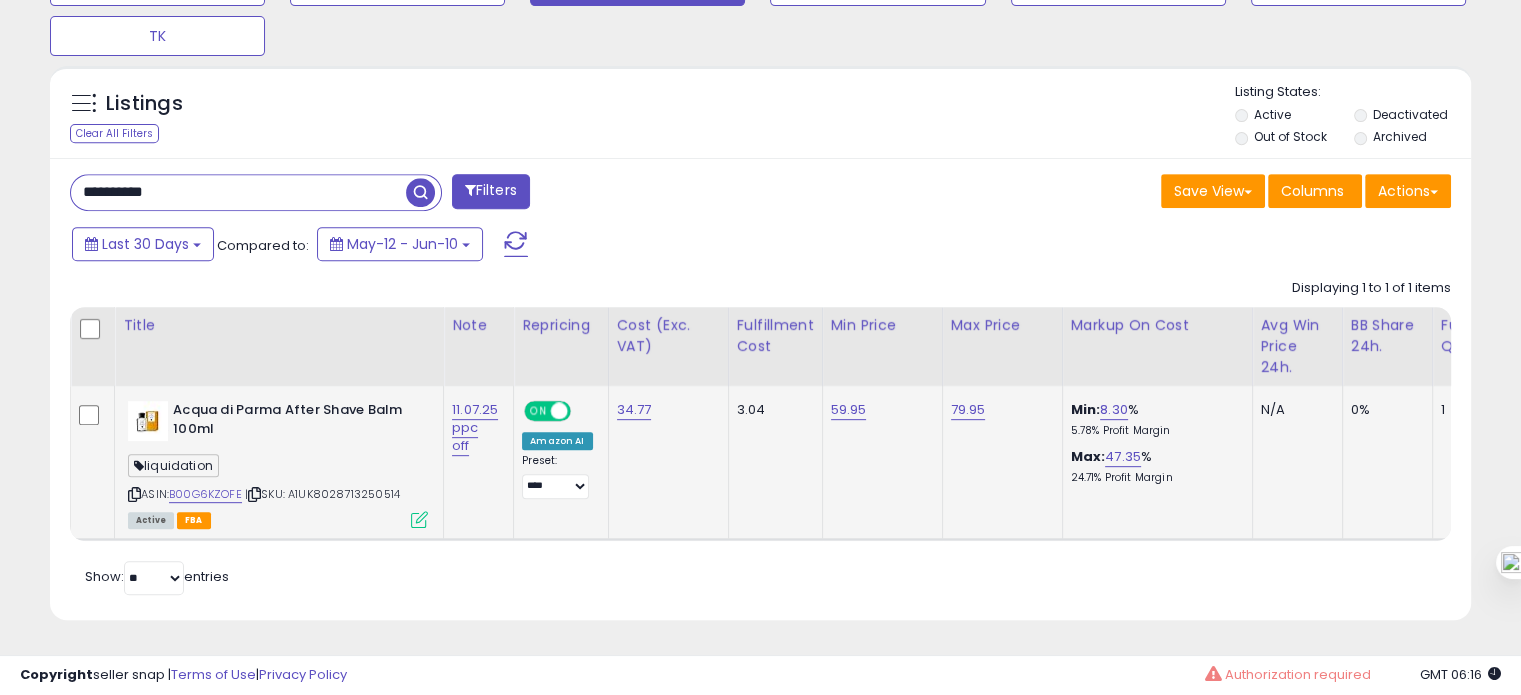 click on "**********" at bounding box center [238, 192] 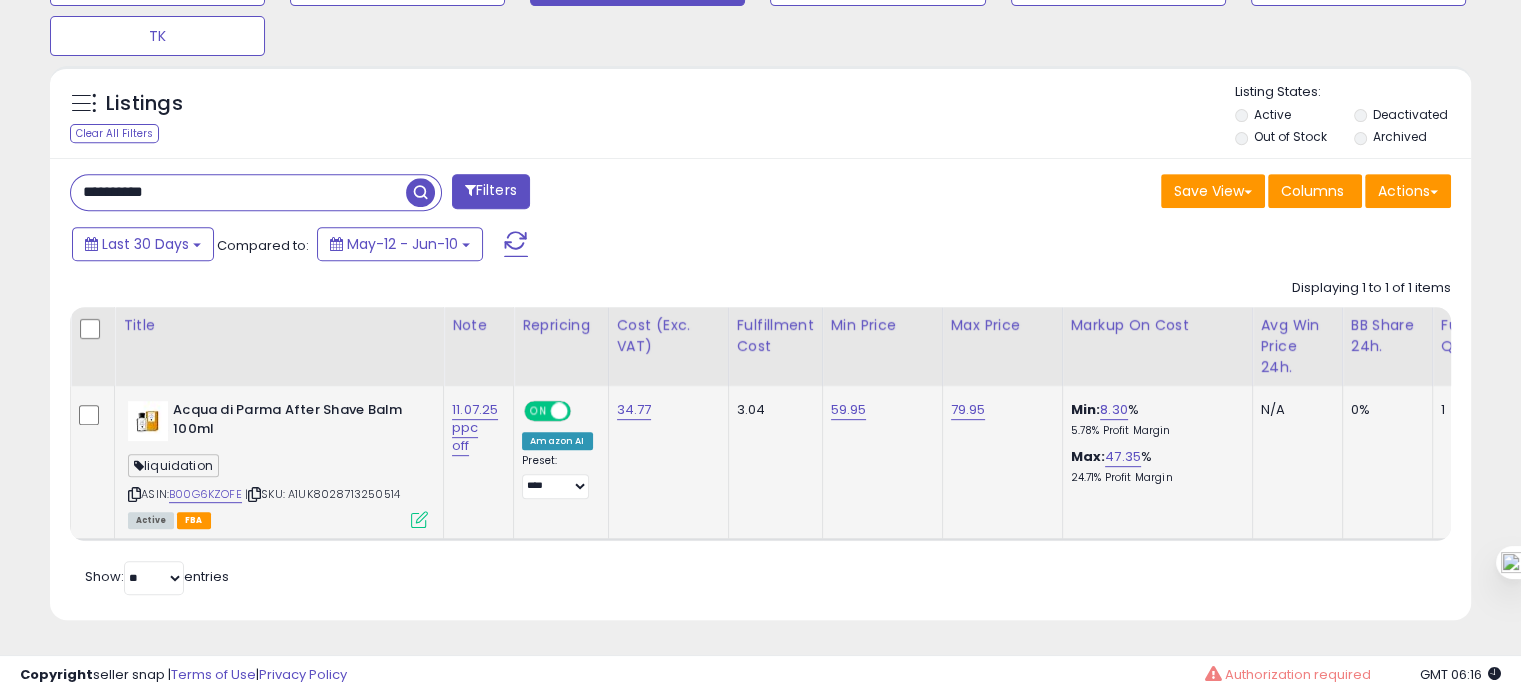 click on "**********" at bounding box center (238, 192) 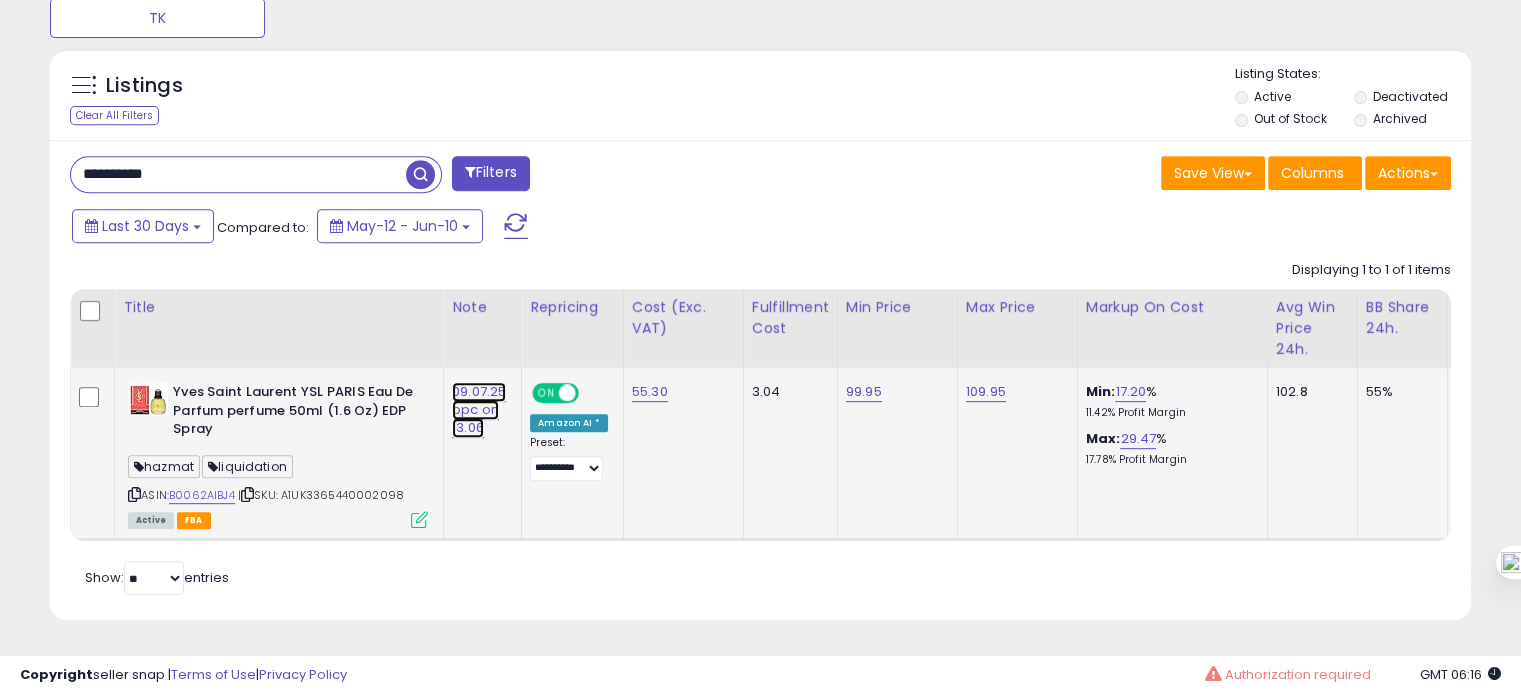 click on "09.07.25 ppc on 13.06" at bounding box center [479, 410] 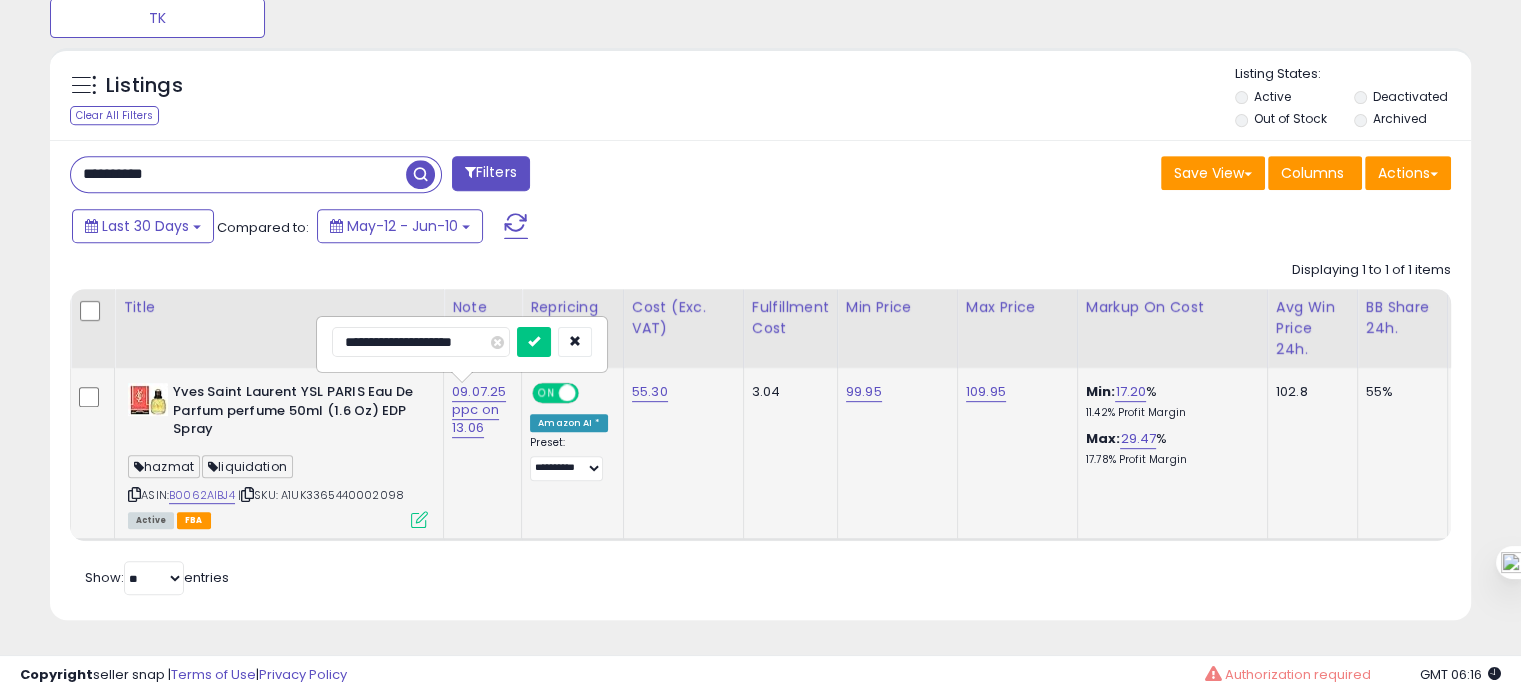drag, startPoint x: 358, startPoint y: 318, endPoint x: 341, endPoint y: 320, distance: 17.117243 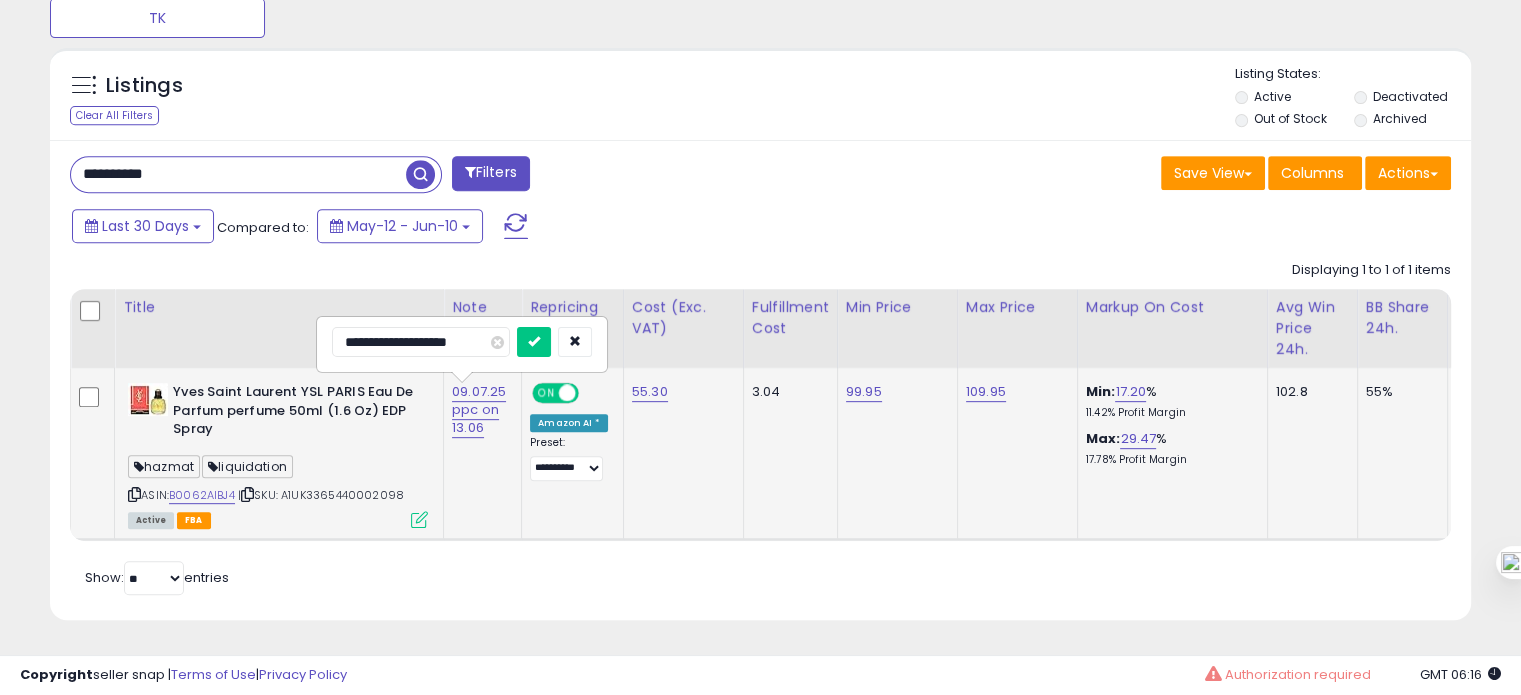 type on "**********" 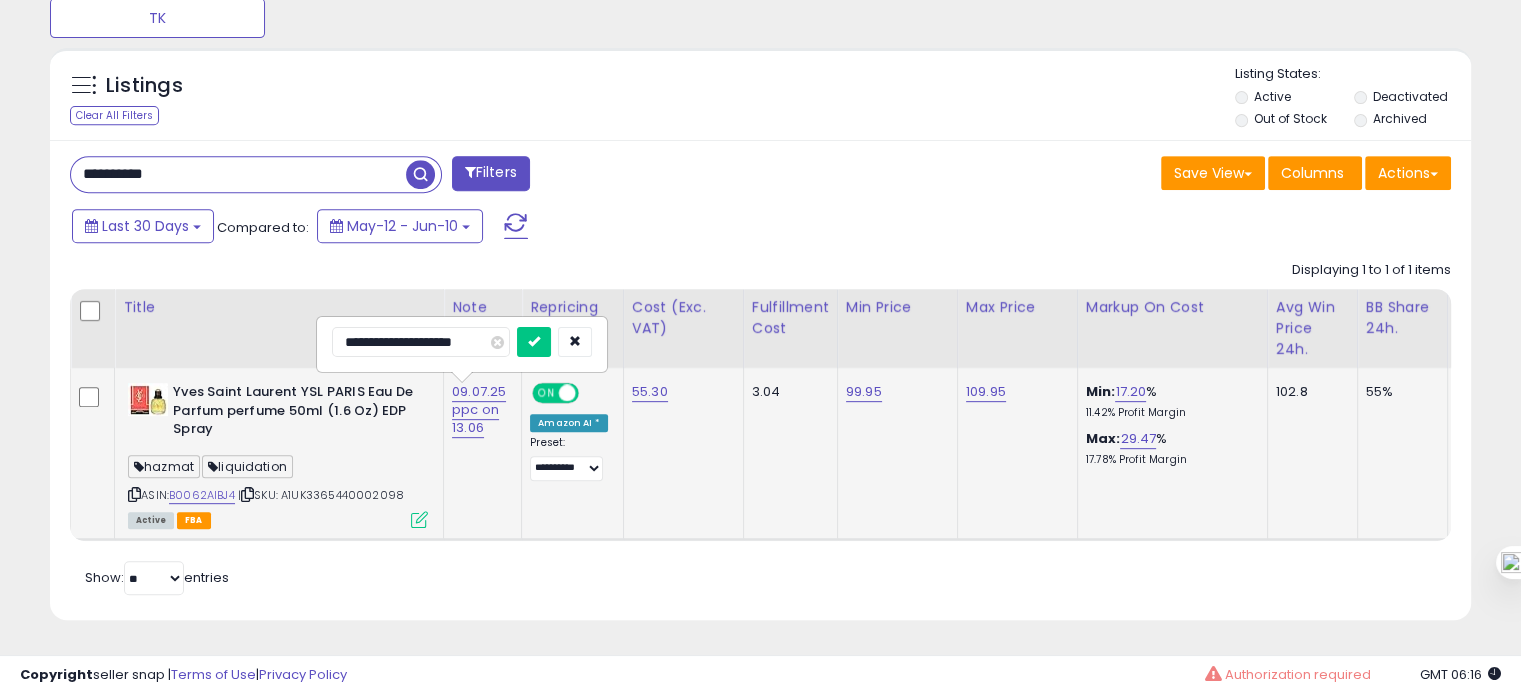 click at bounding box center (534, 342) 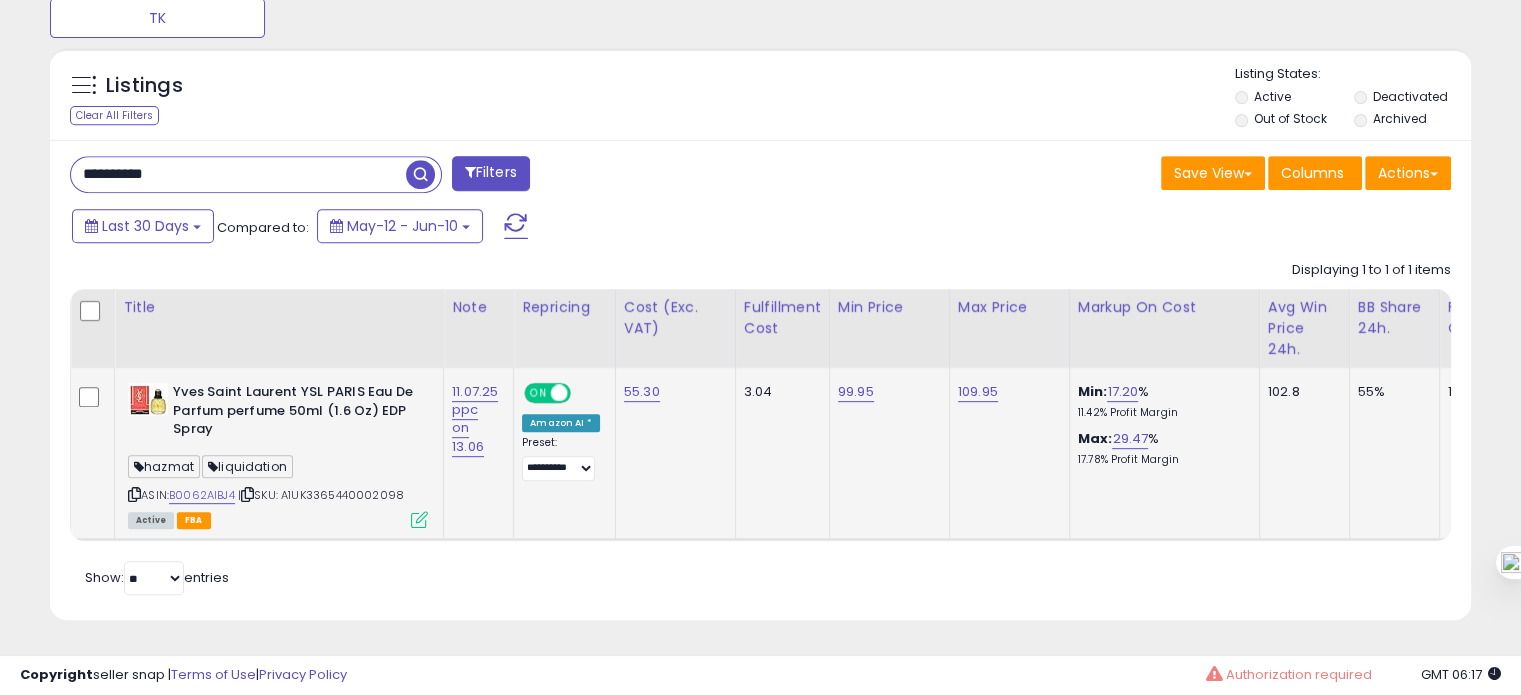 click on "**********" at bounding box center [238, 174] 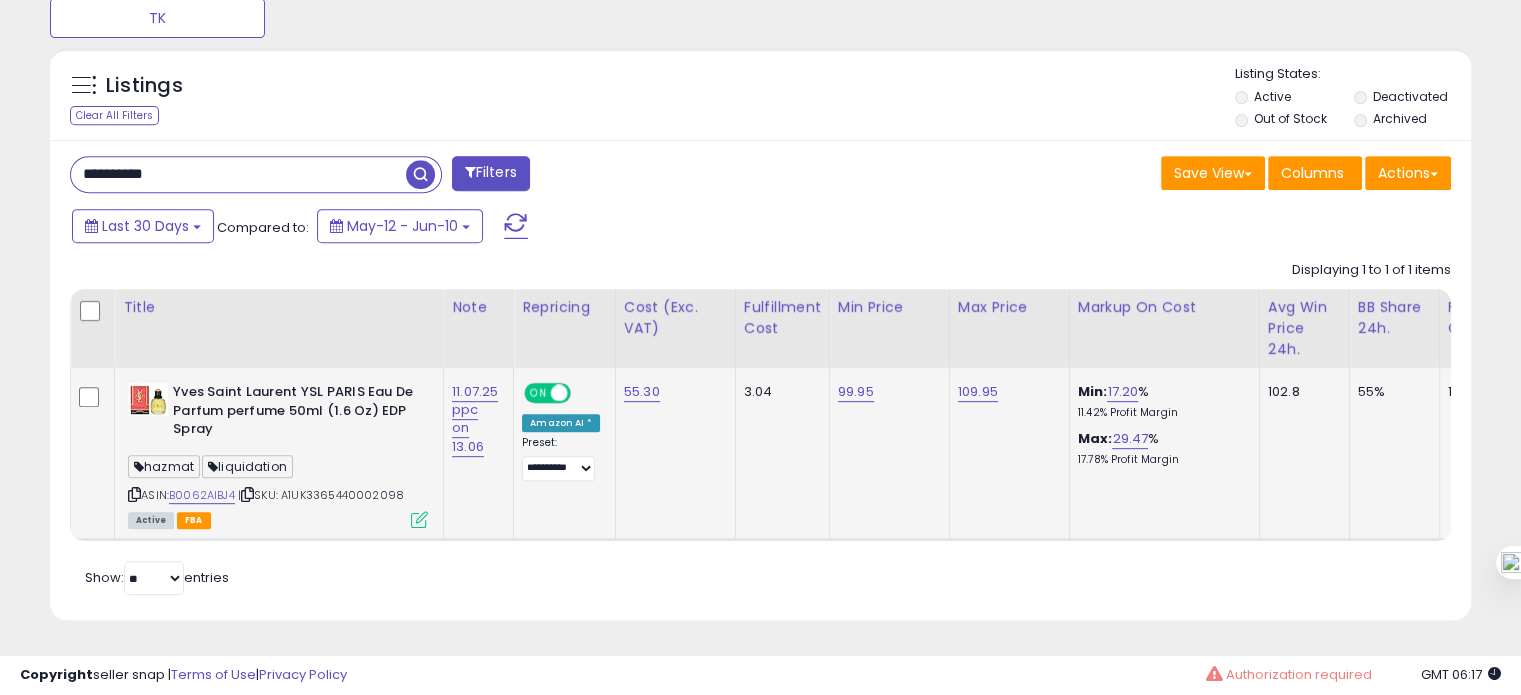 click on "**********" at bounding box center (238, 174) 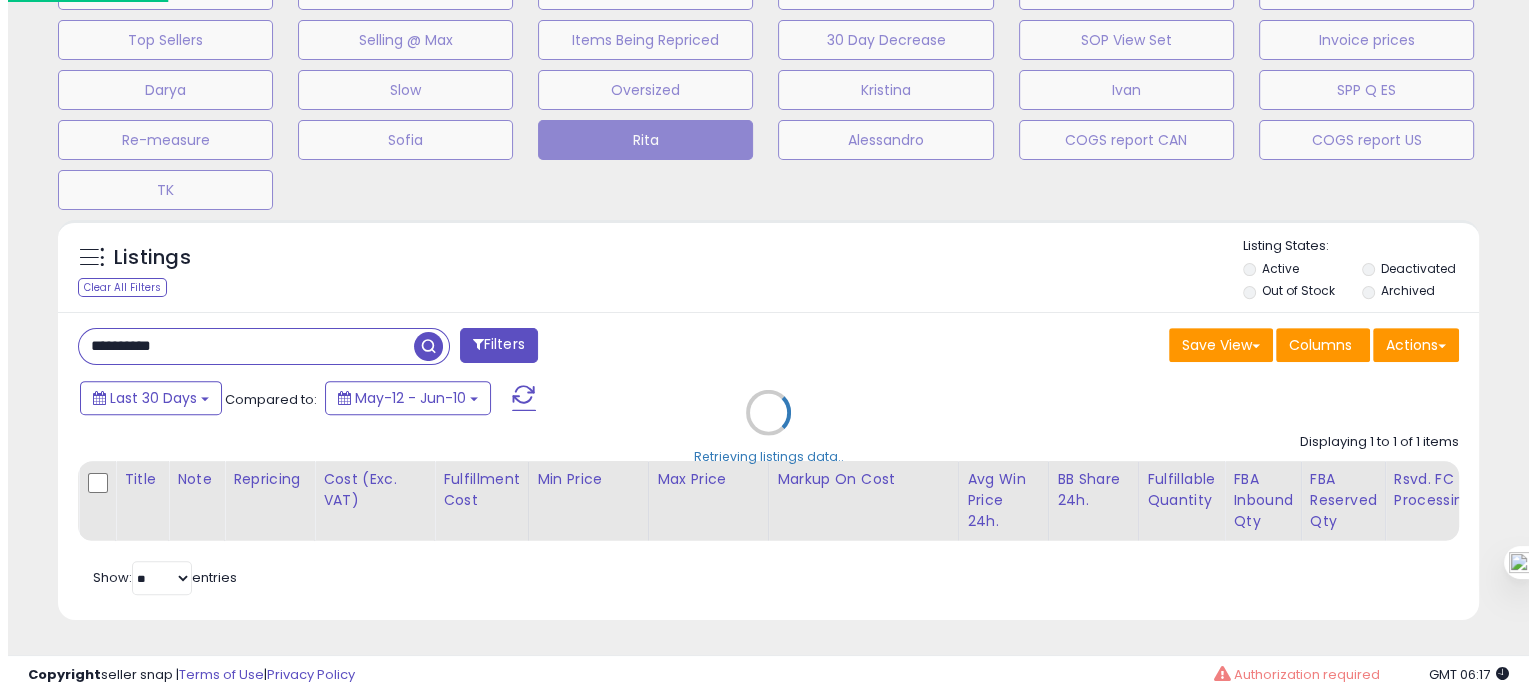 scroll, scrollTop: 674, scrollLeft: 0, axis: vertical 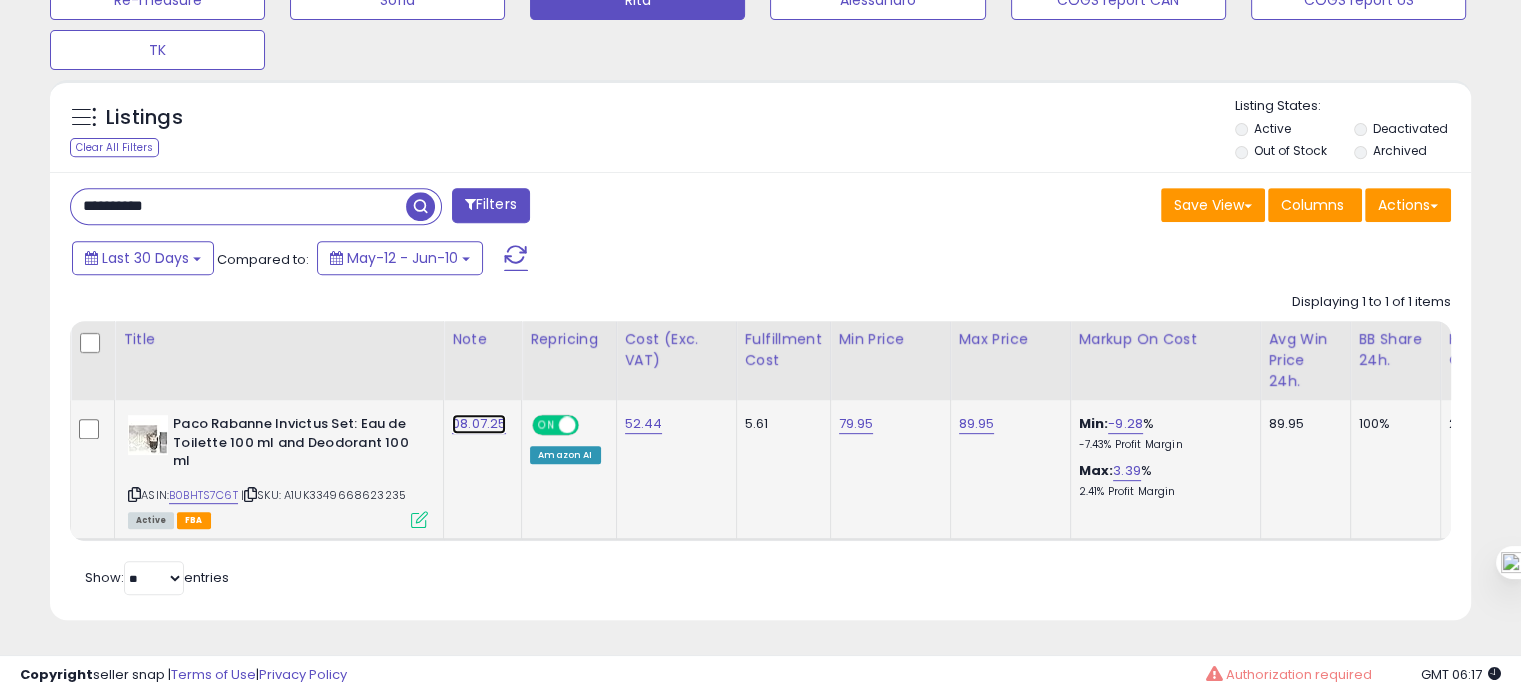 click on "08.07.25" at bounding box center [479, 424] 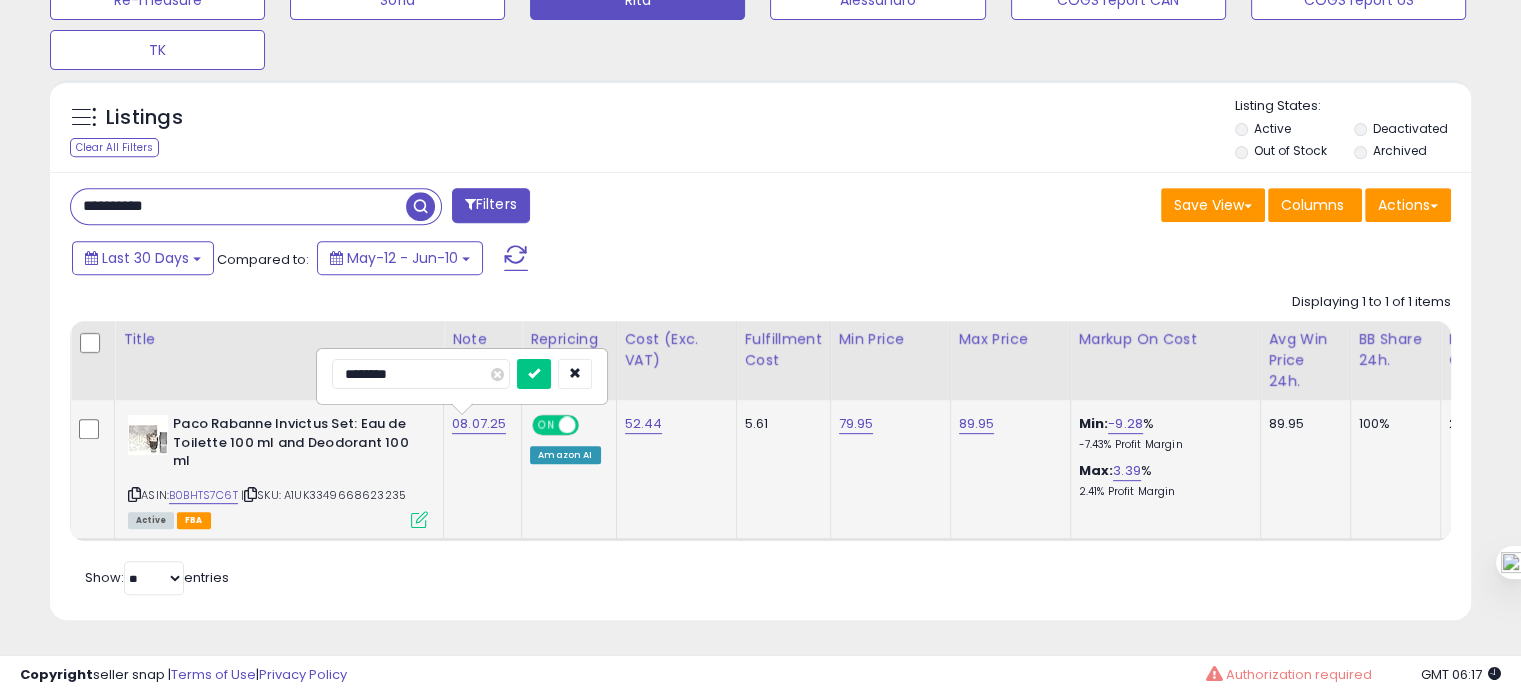 drag, startPoint x: 357, startPoint y: 359, endPoint x: 332, endPoint y: 359, distance: 25 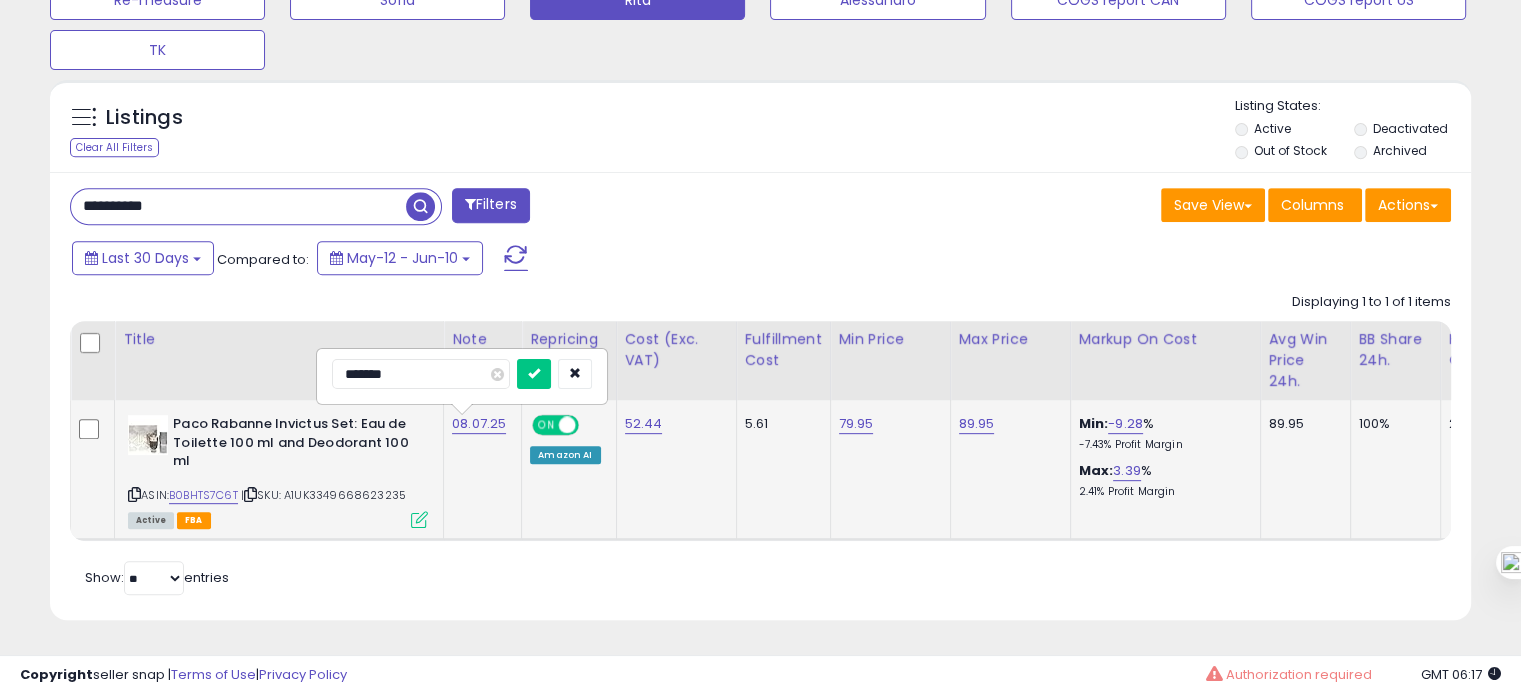 type on "********" 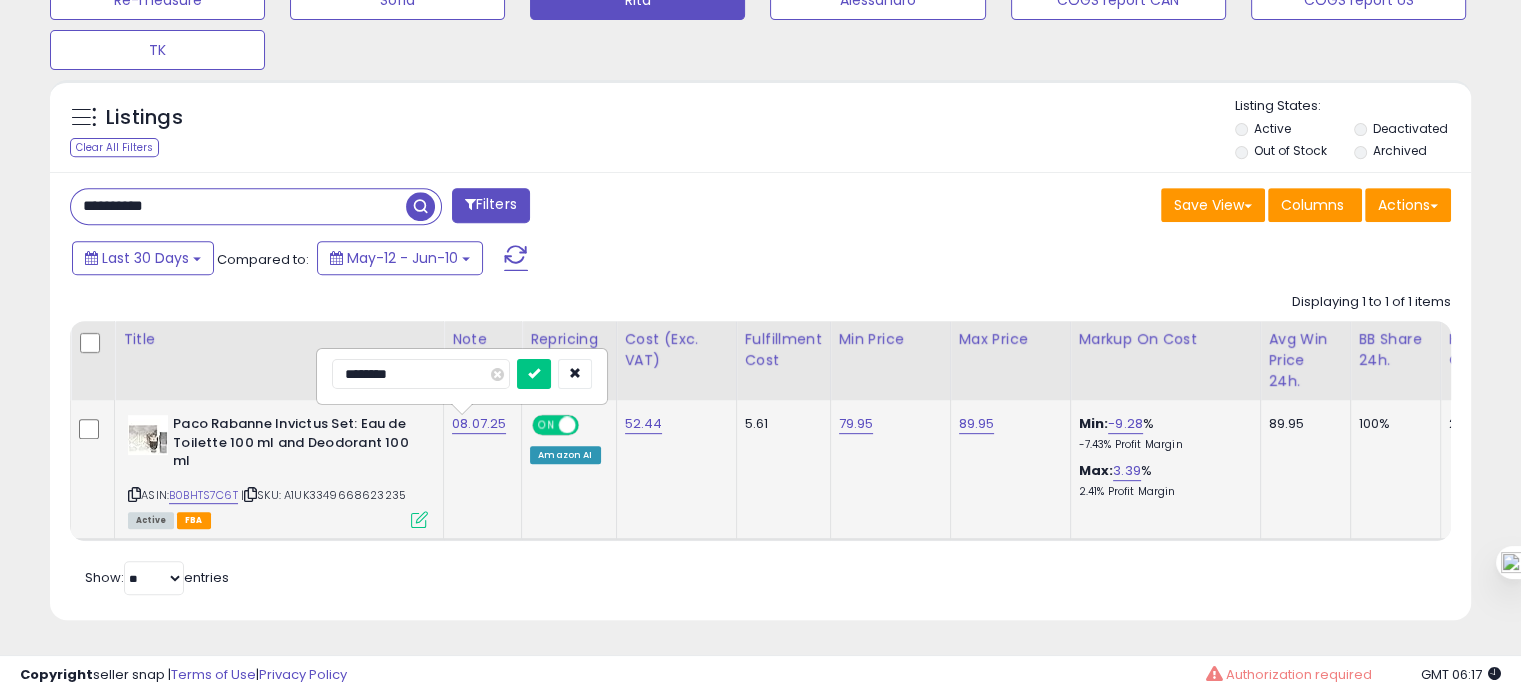 click at bounding box center [534, 374] 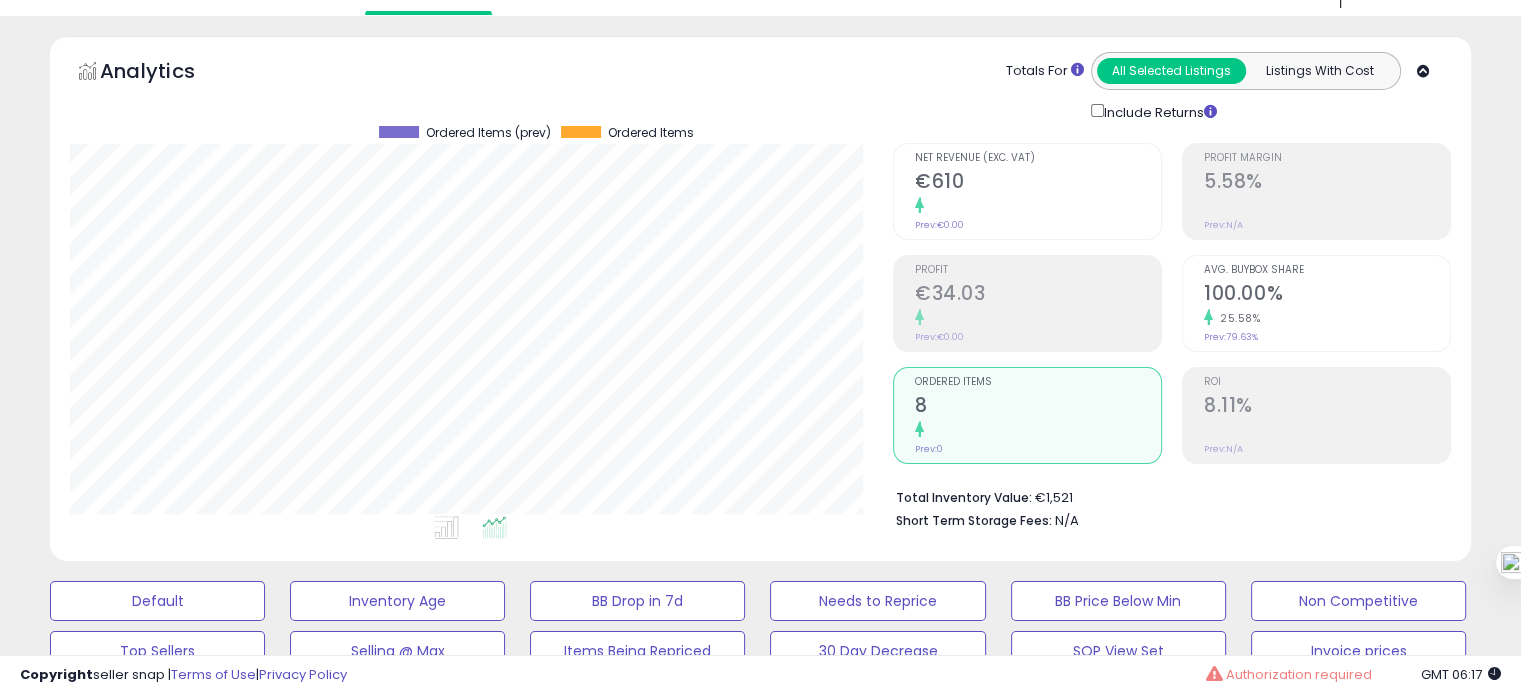 click at bounding box center [1327, 430] 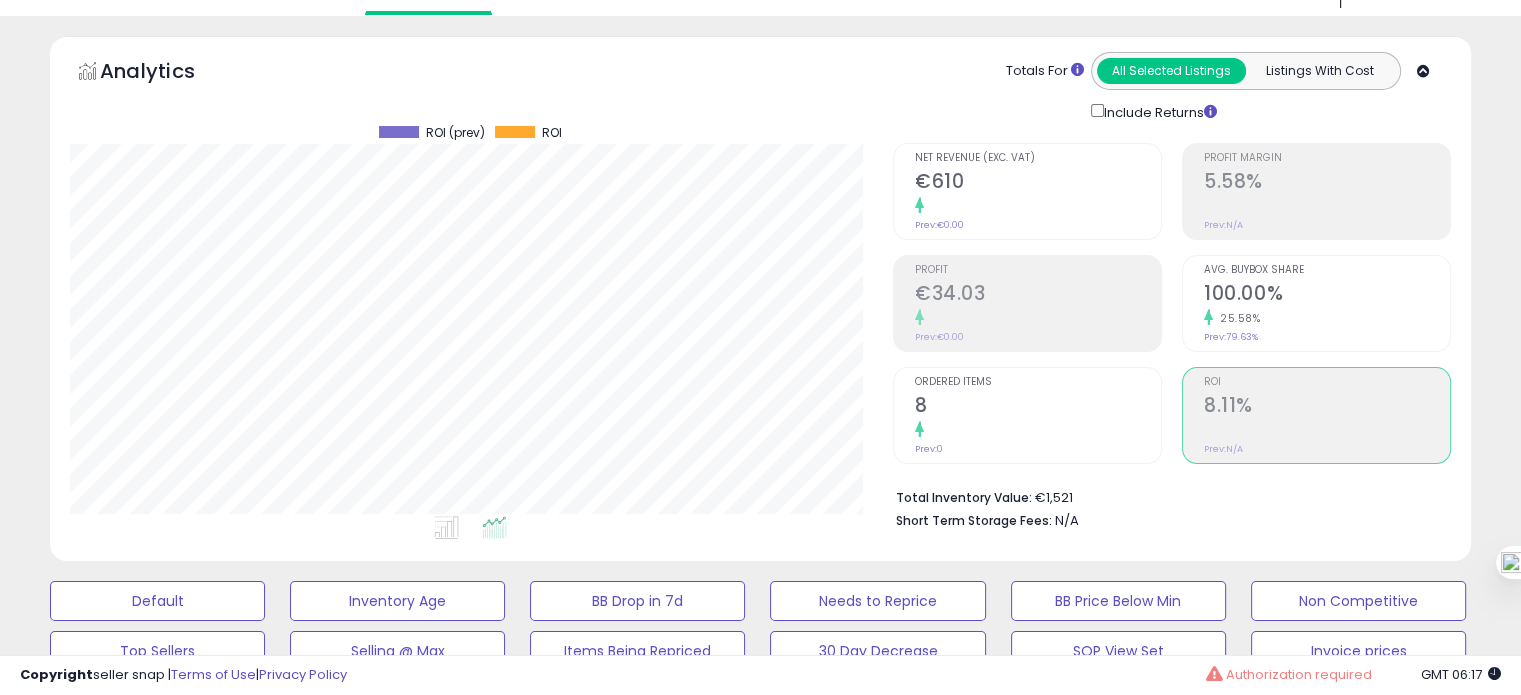 click on "8" at bounding box center (1038, 407) 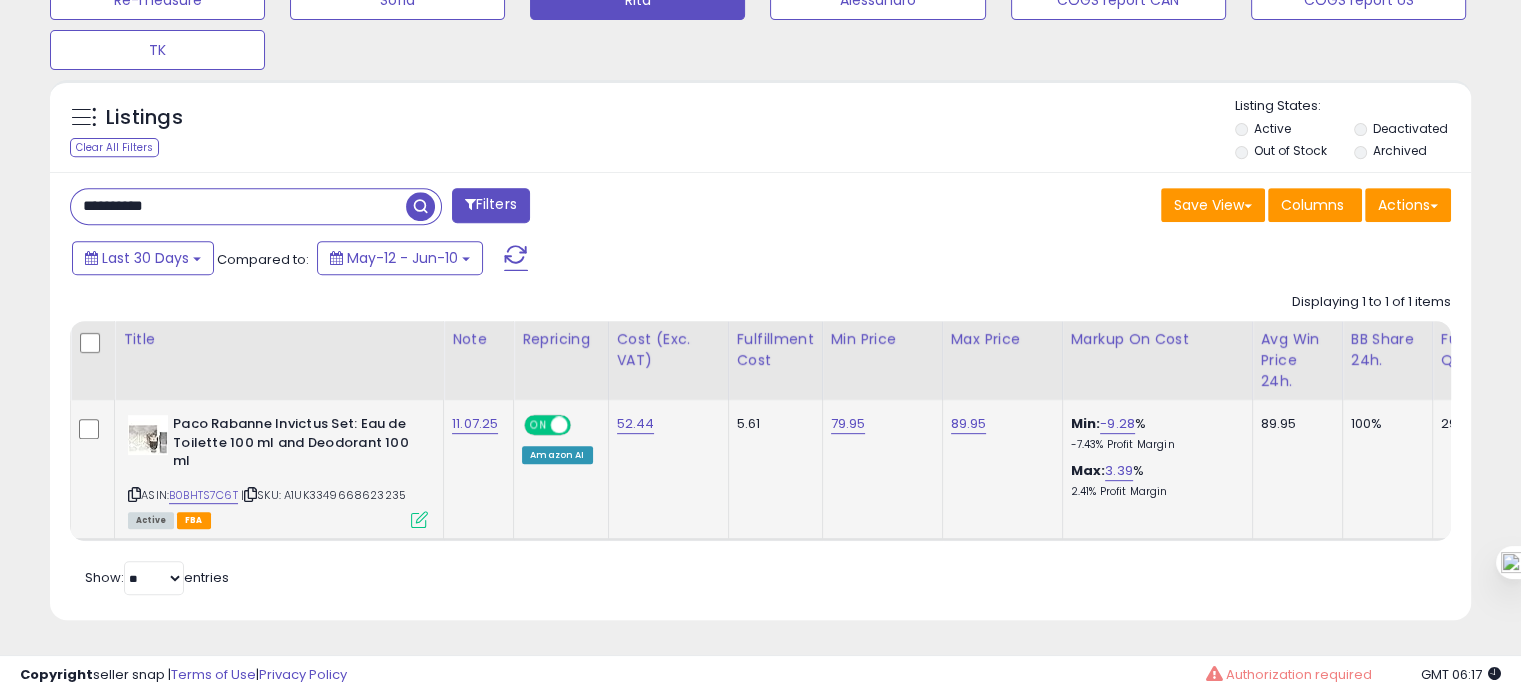 click on "**********" at bounding box center (238, 206) 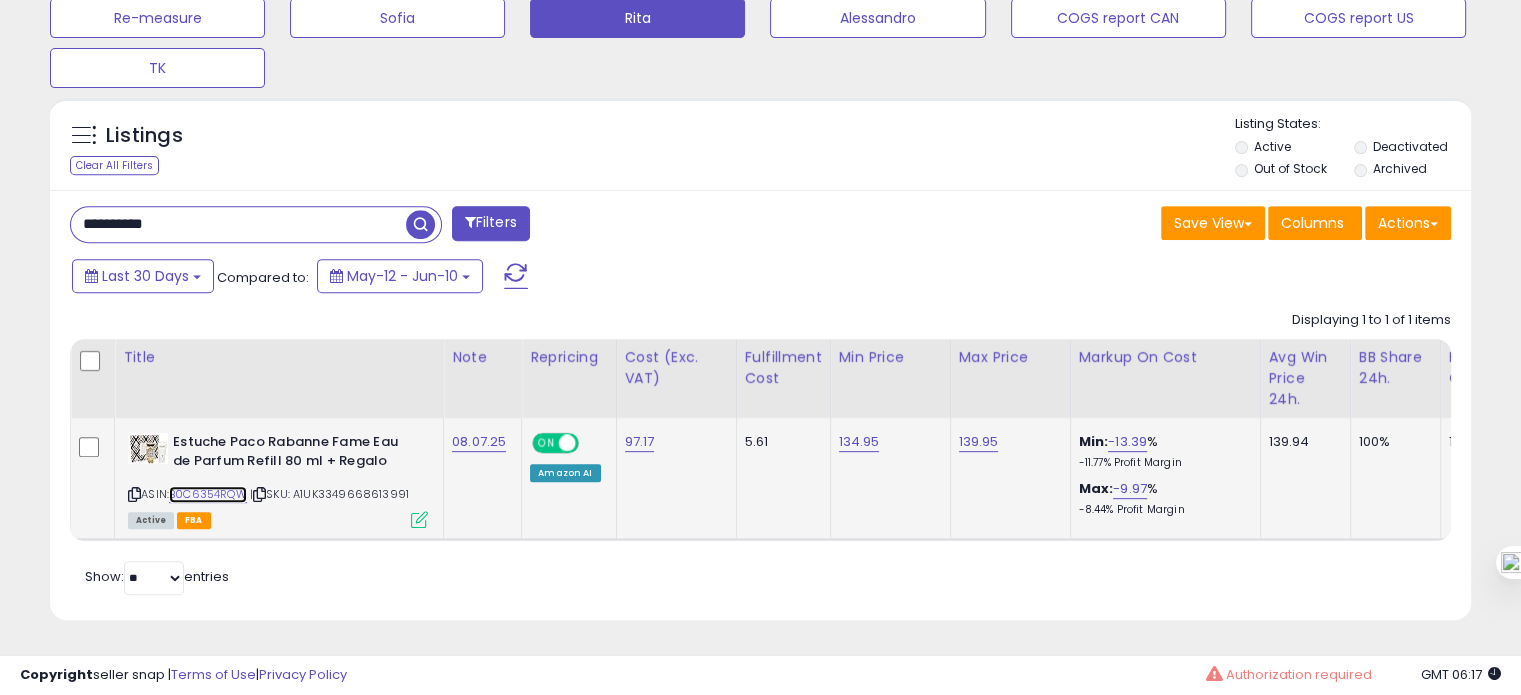 click on "B0C6354RQW" at bounding box center (208, 494) 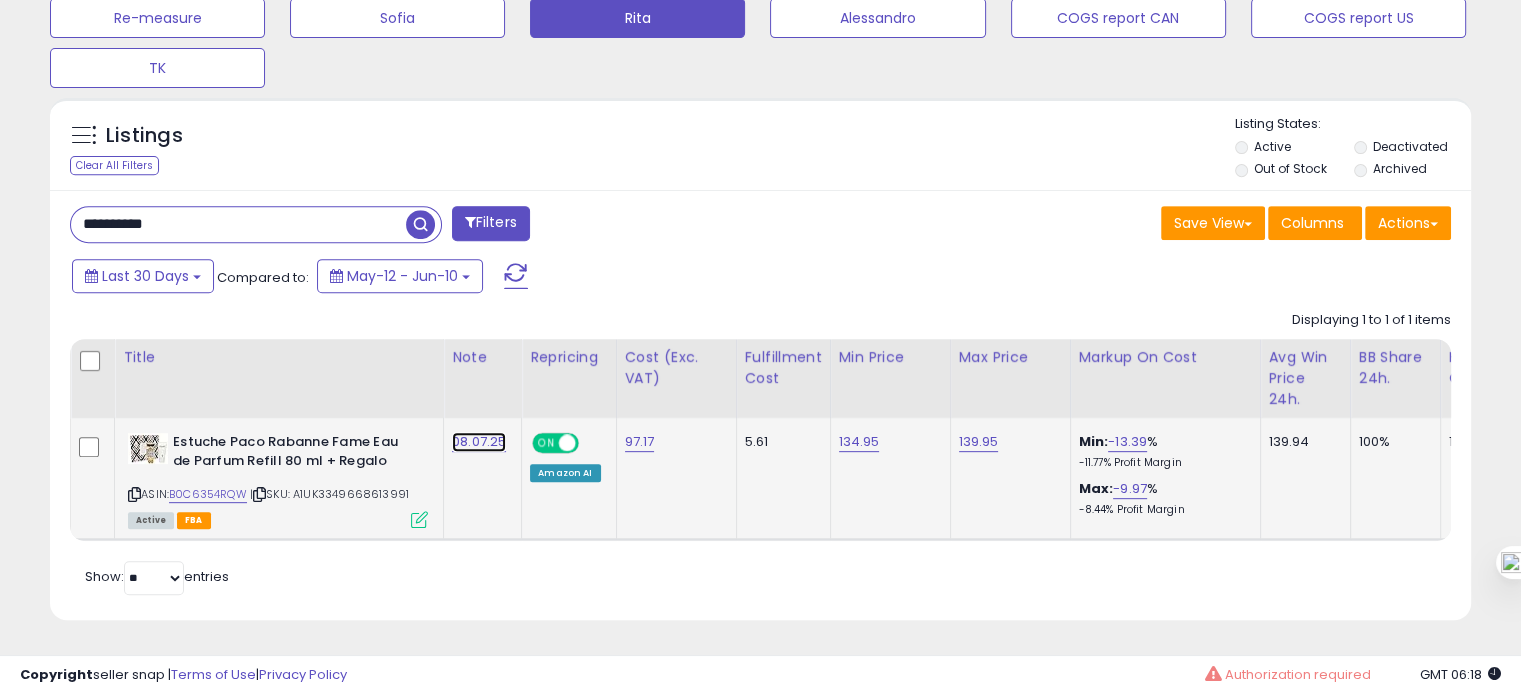 click on "08.07.25" at bounding box center [479, 442] 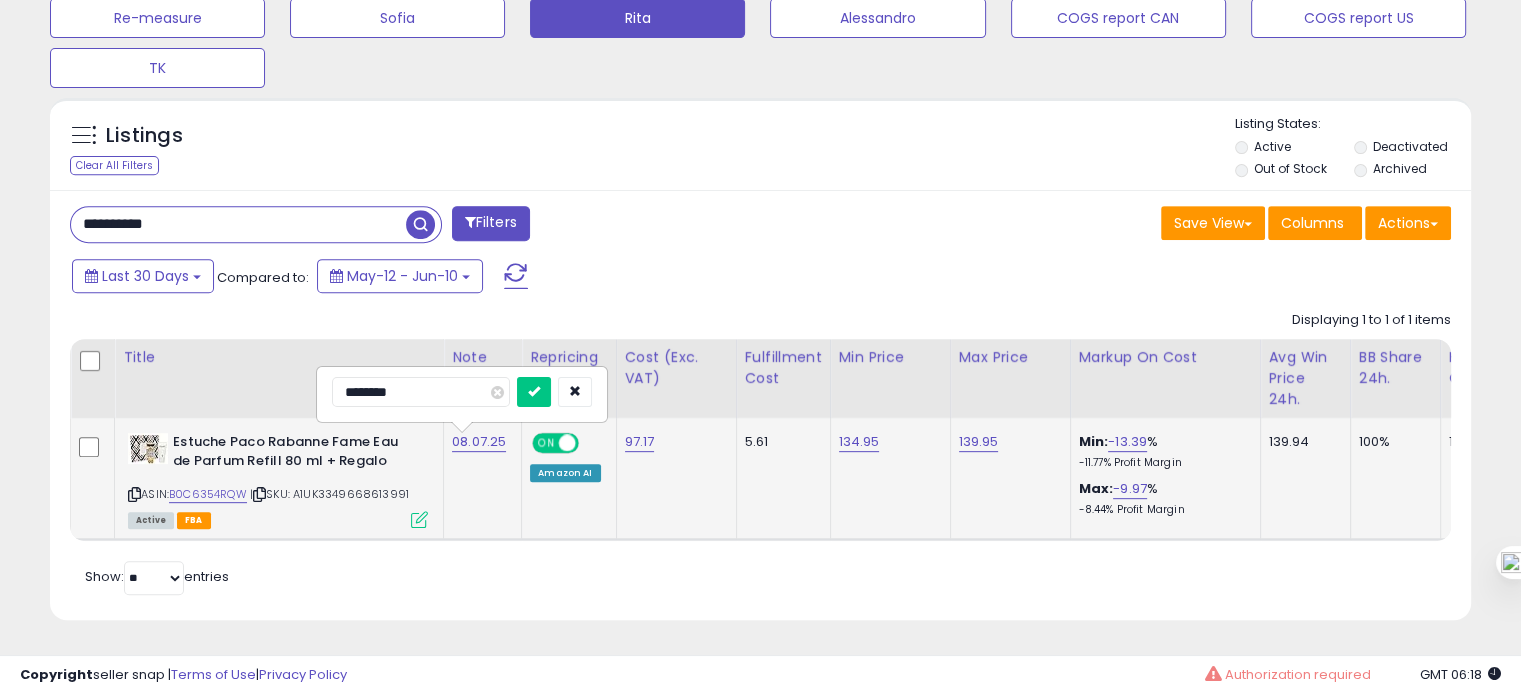 drag, startPoint x: 360, startPoint y: 378, endPoint x: 328, endPoint y: 382, distance: 32.24903 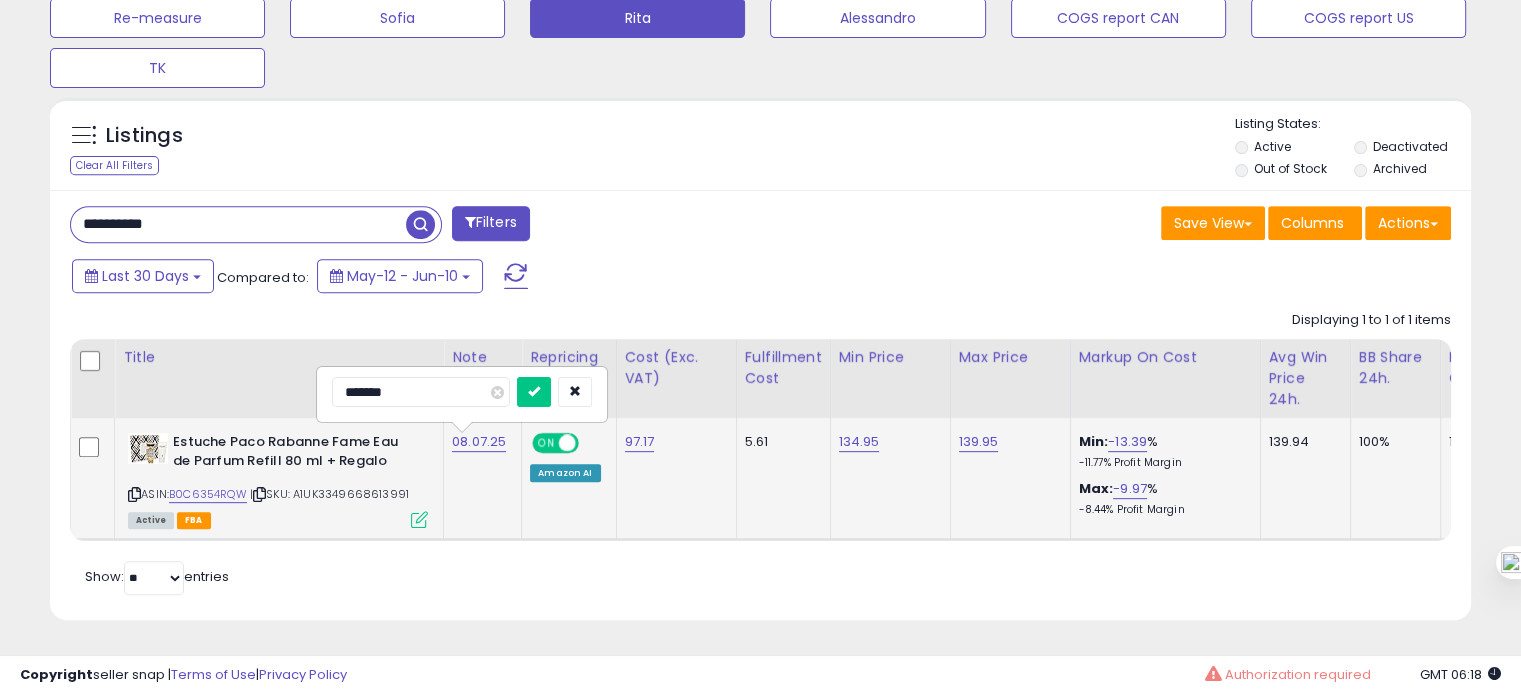 type on "********" 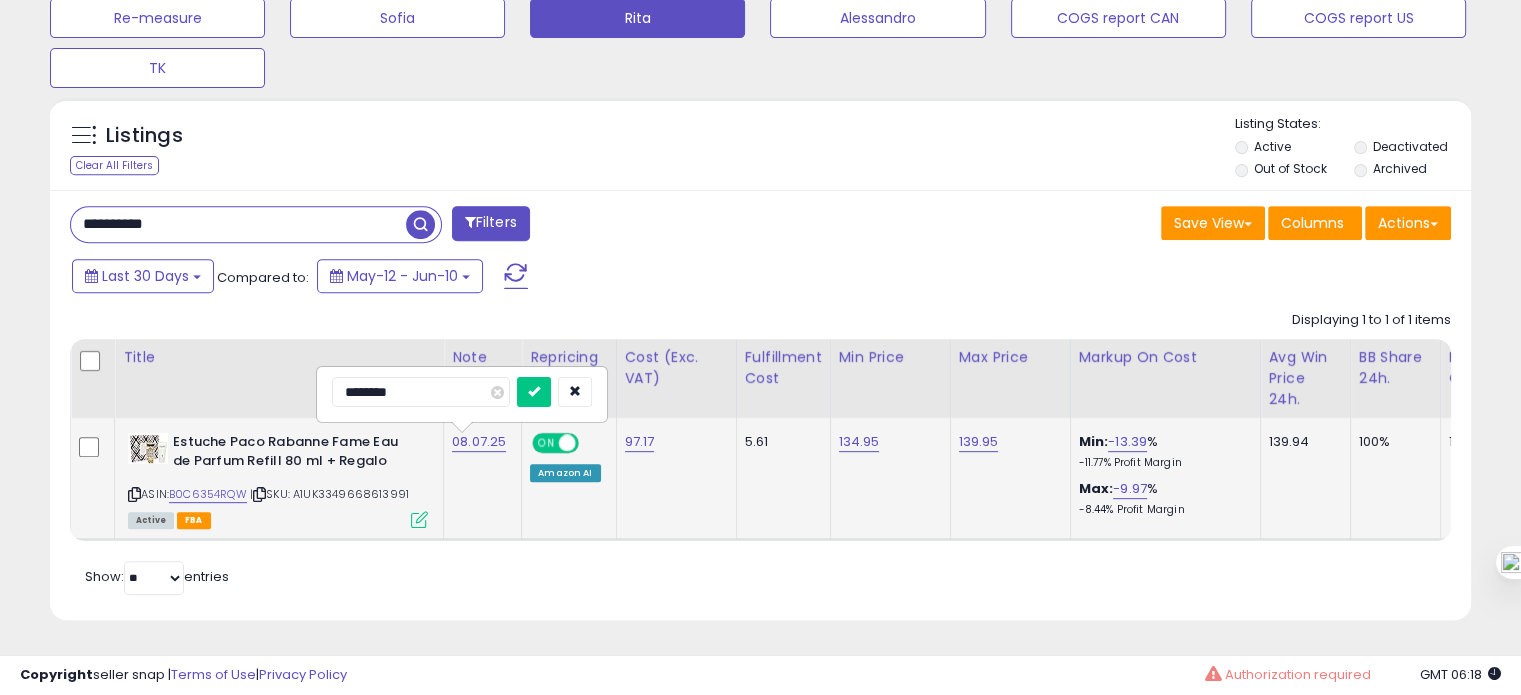 click at bounding box center [534, 392] 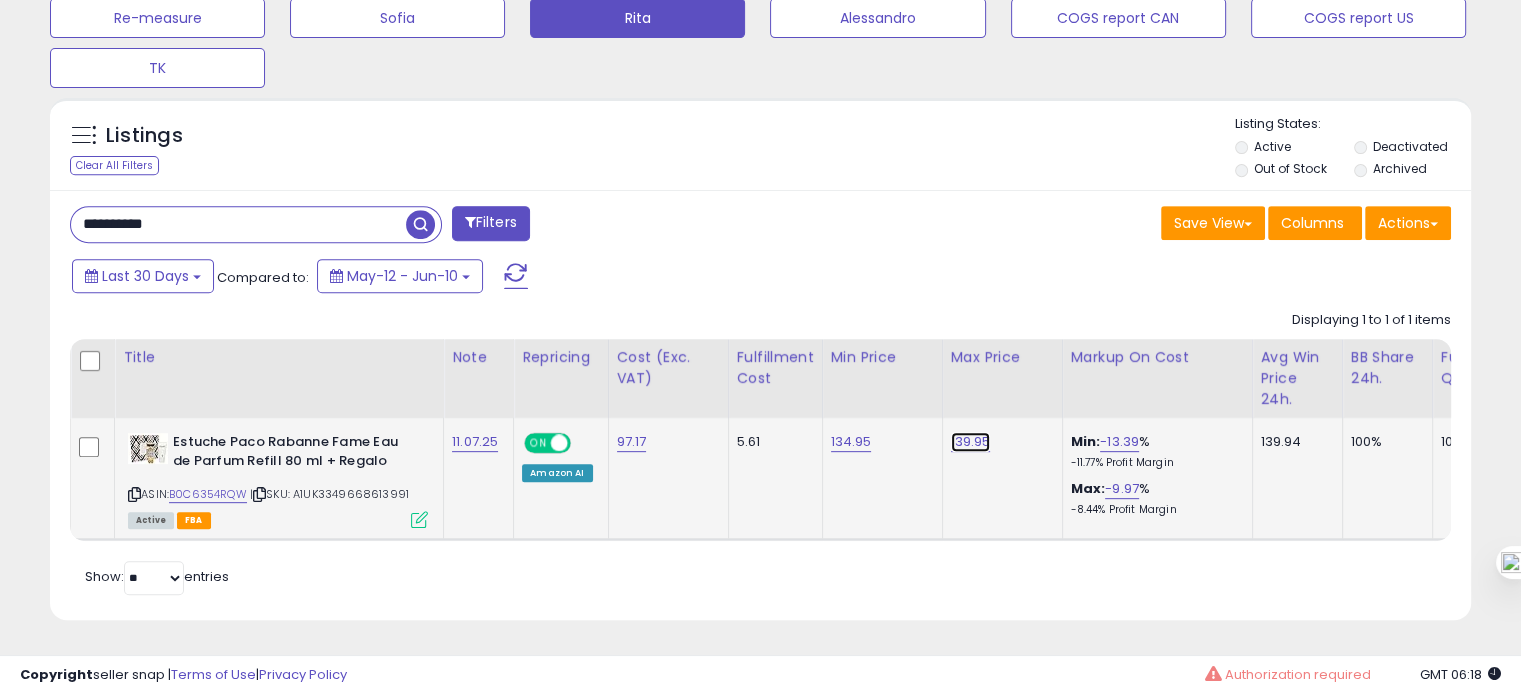 click on "139.95" at bounding box center [971, 442] 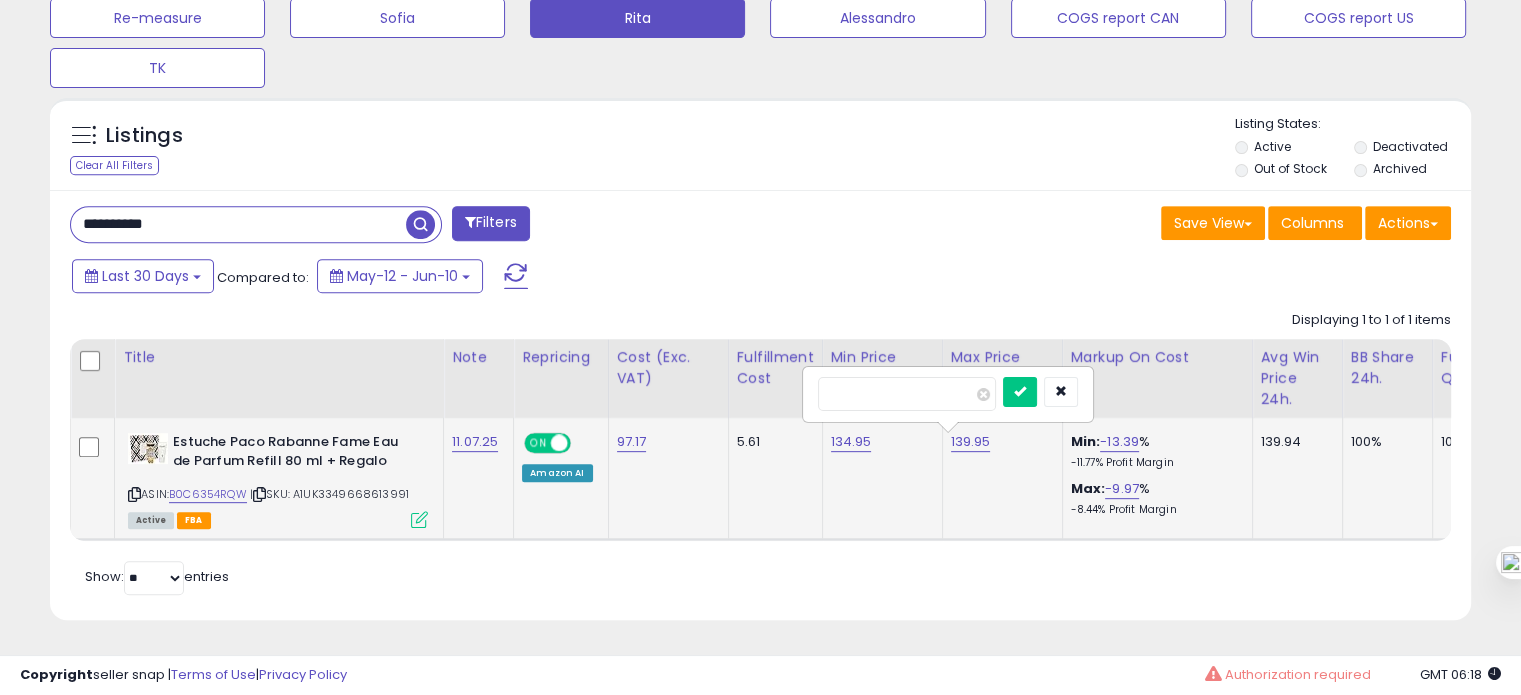 click on "******" at bounding box center [907, 394] 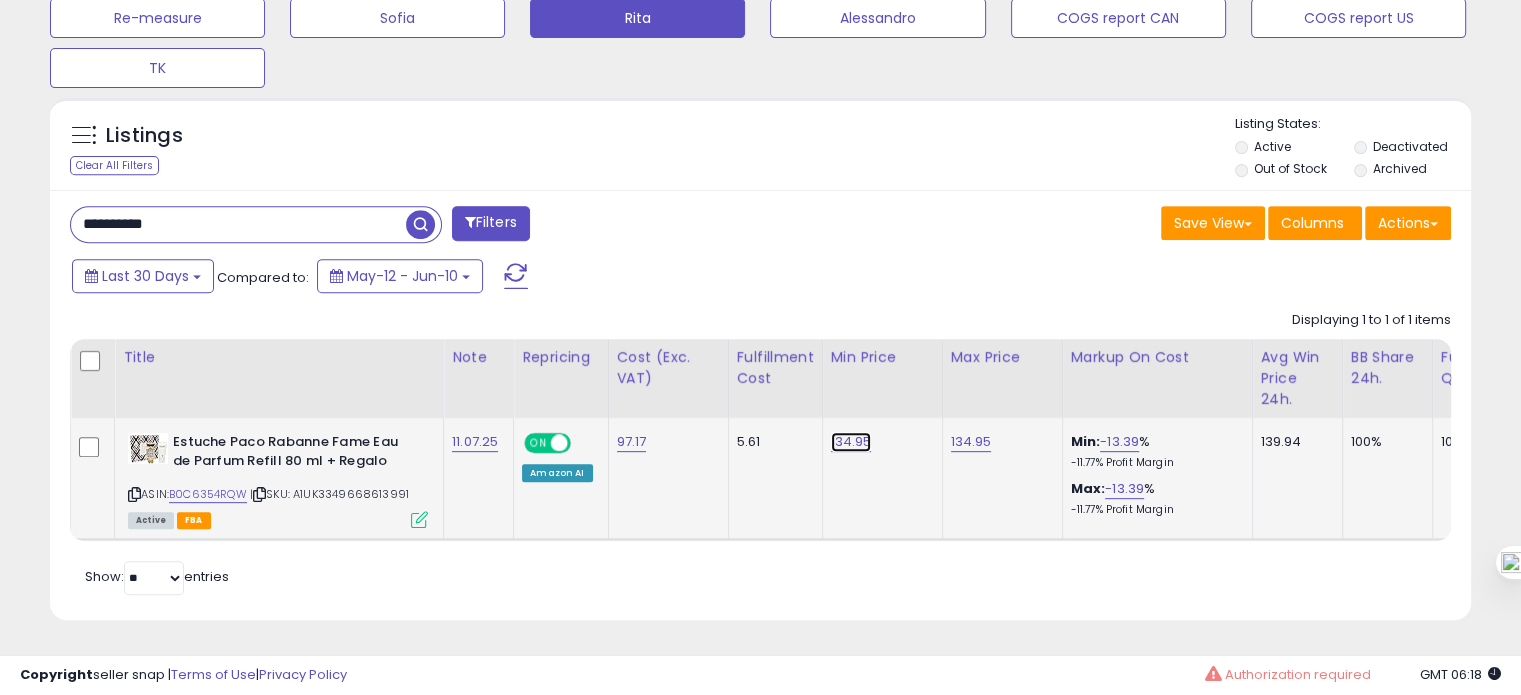 click on "134.95" at bounding box center [851, 442] 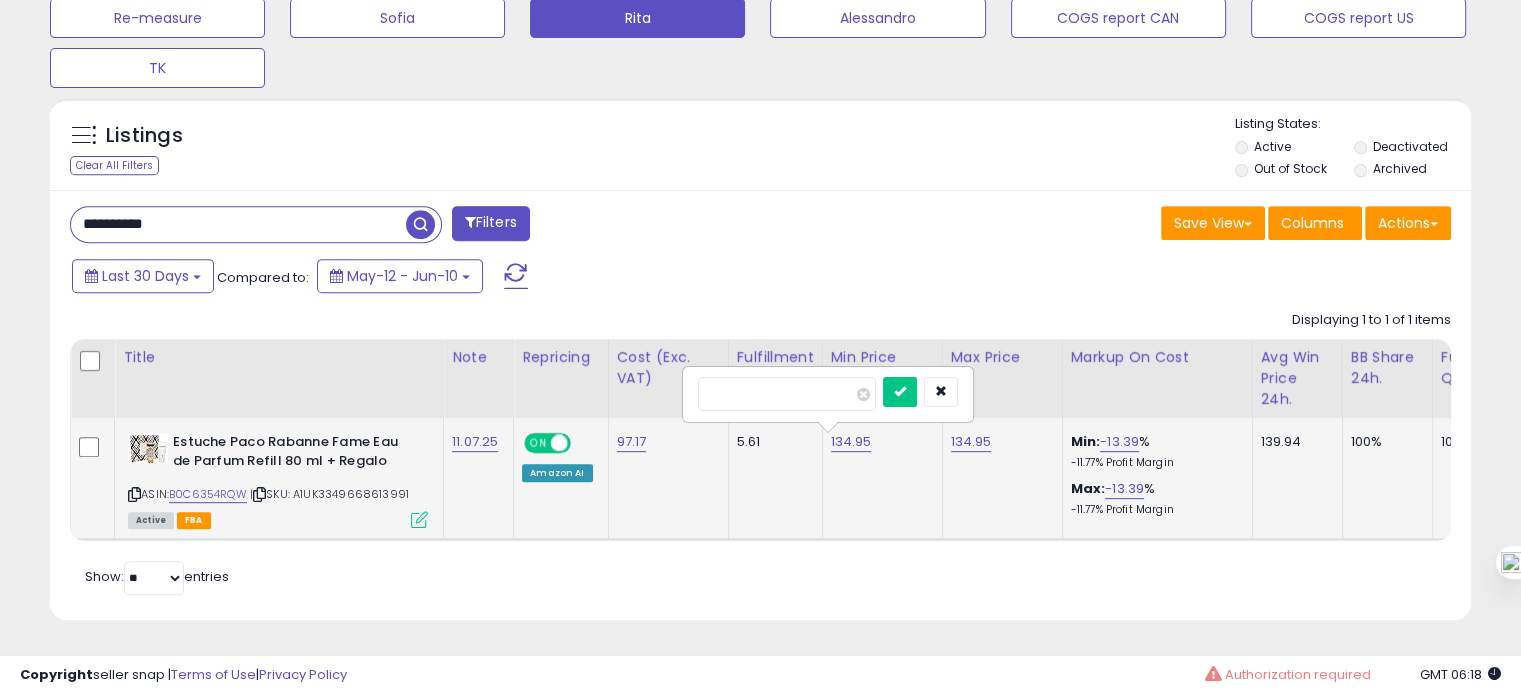 drag, startPoint x: 725, startPoint y: 382, endPoint x: 712, endPoint y: 383, distance: 13.038404 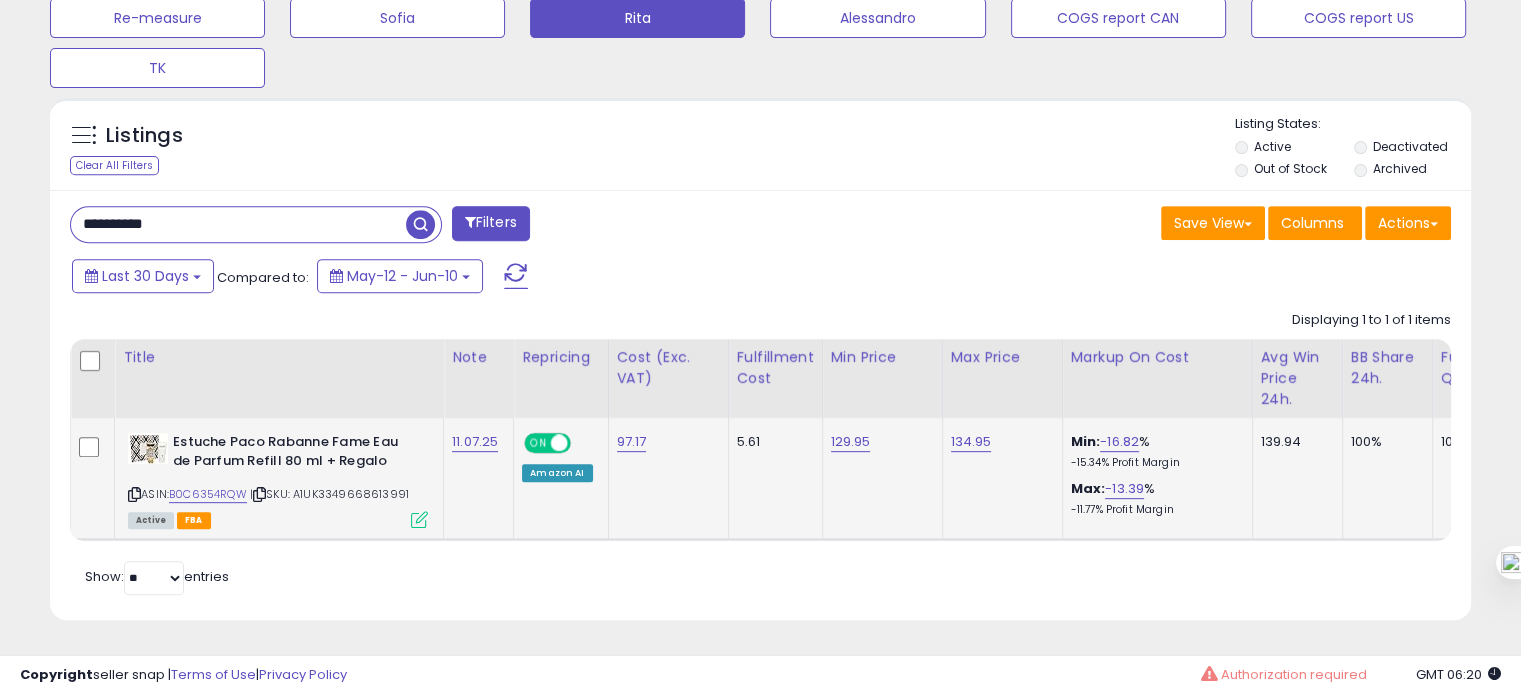 click on "**********" at bounding box center (238, 224) 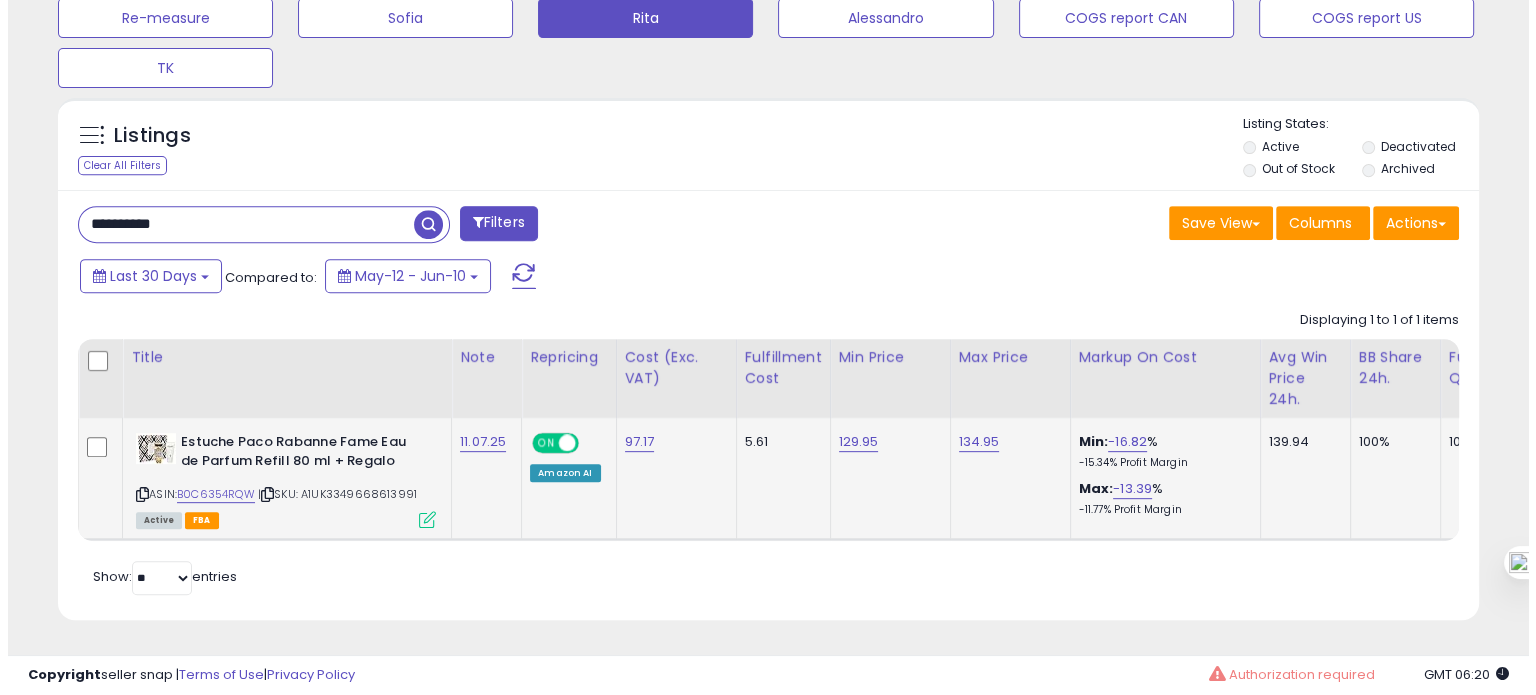 scroll, scrollTop: 674, scrollLeft: 0, axis: vertical 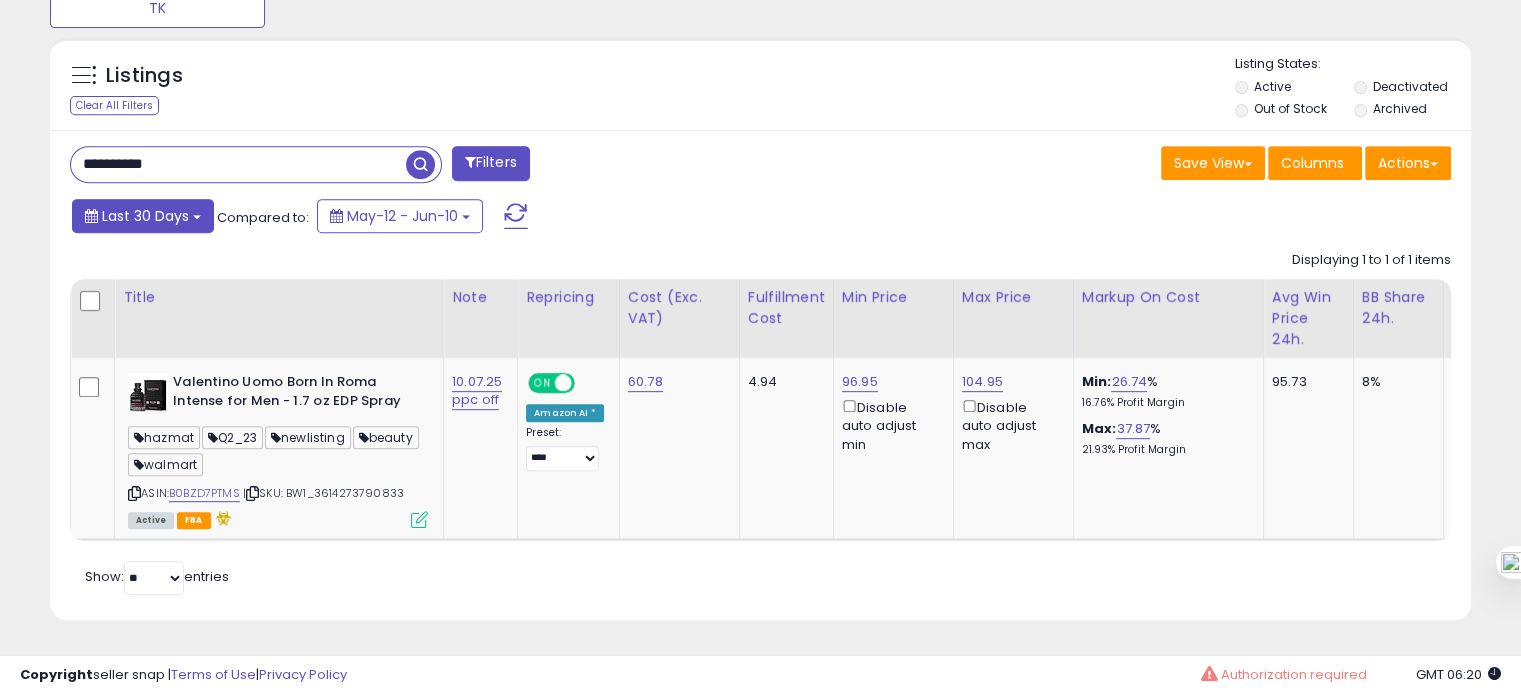 click on "Last 30 Days" at bounding box center [145, 216] 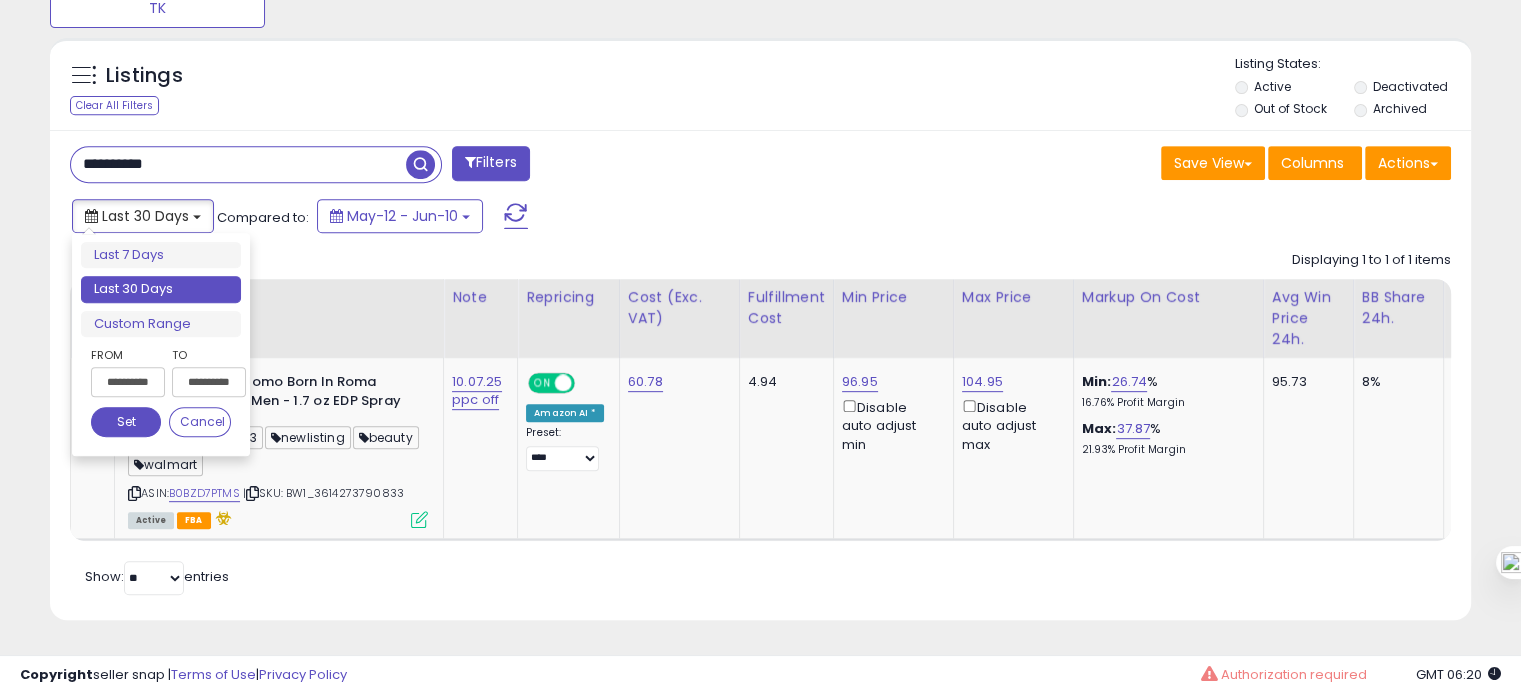 type on "**********" 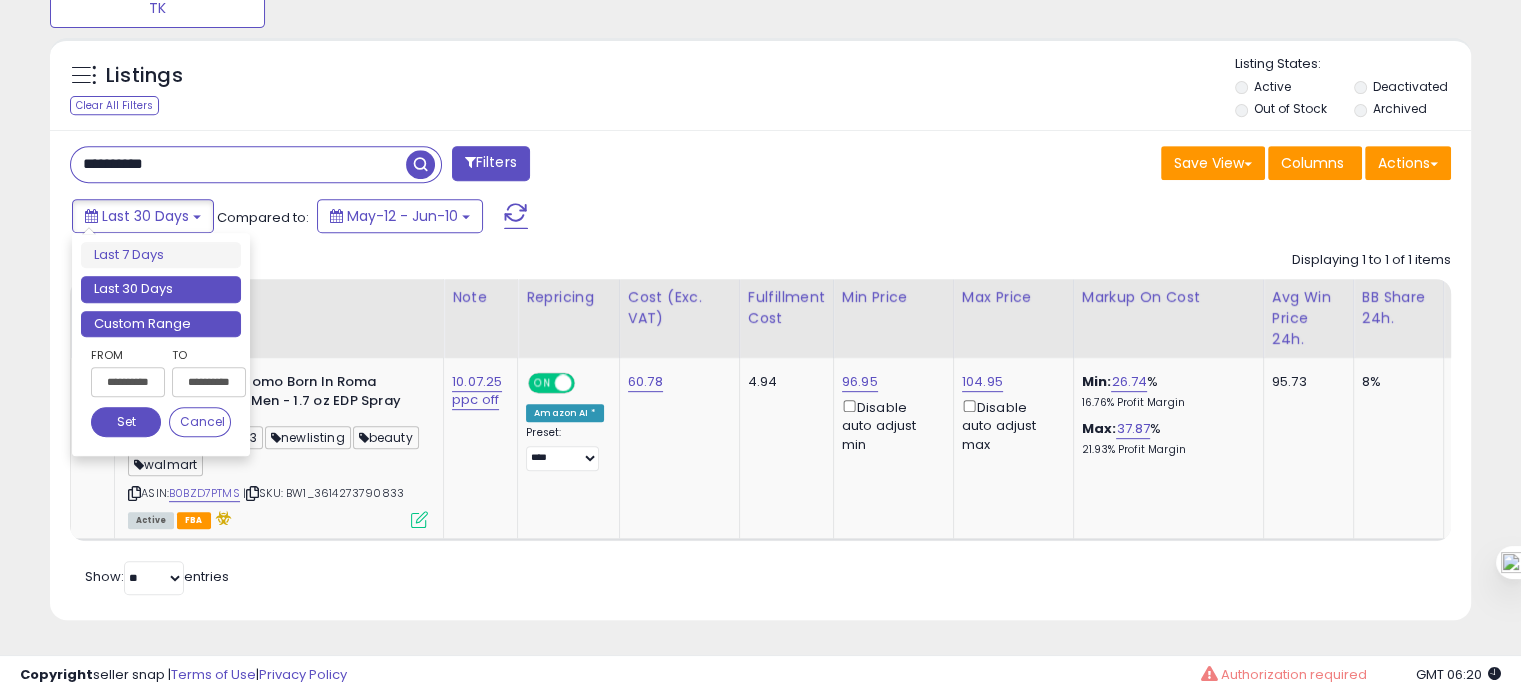 click on "Custom Range" at bounding box center [161, 324] 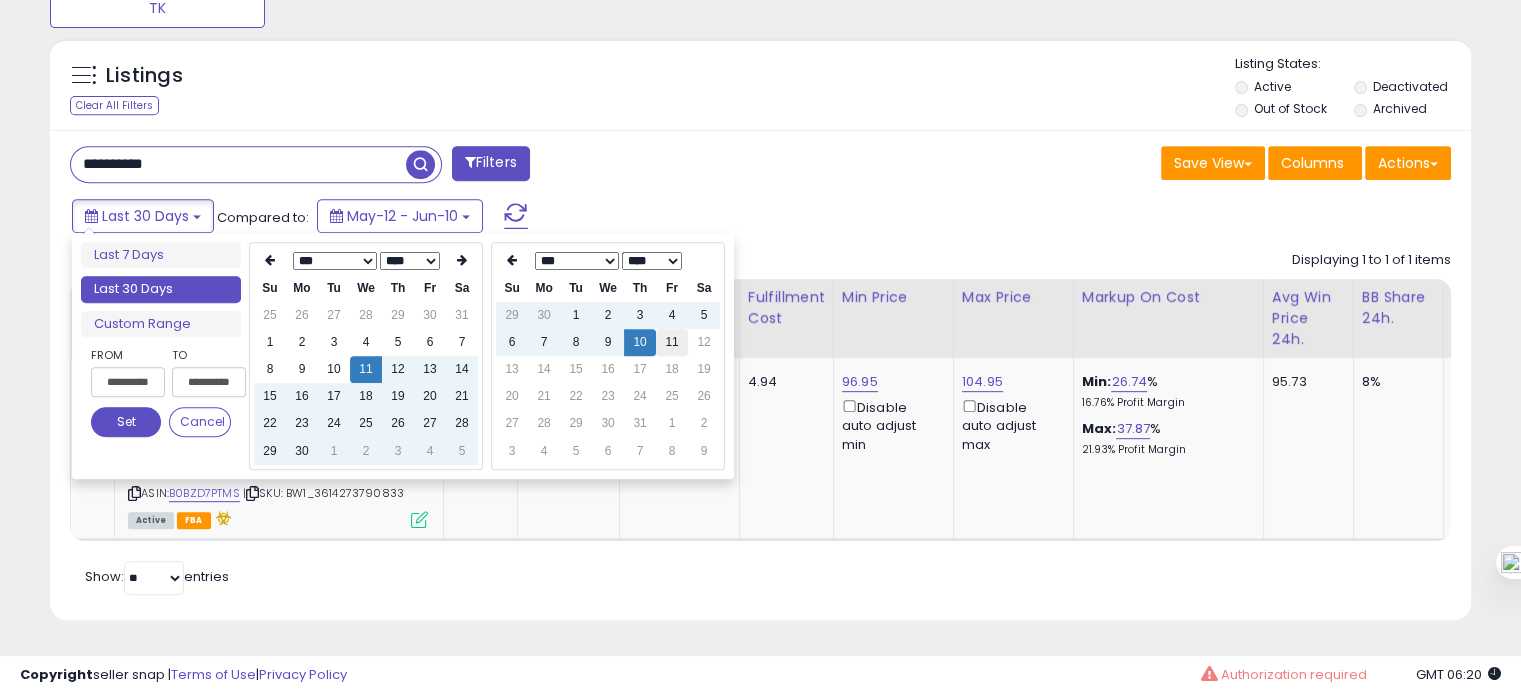 click on "11" at bounding box center (672, 342) 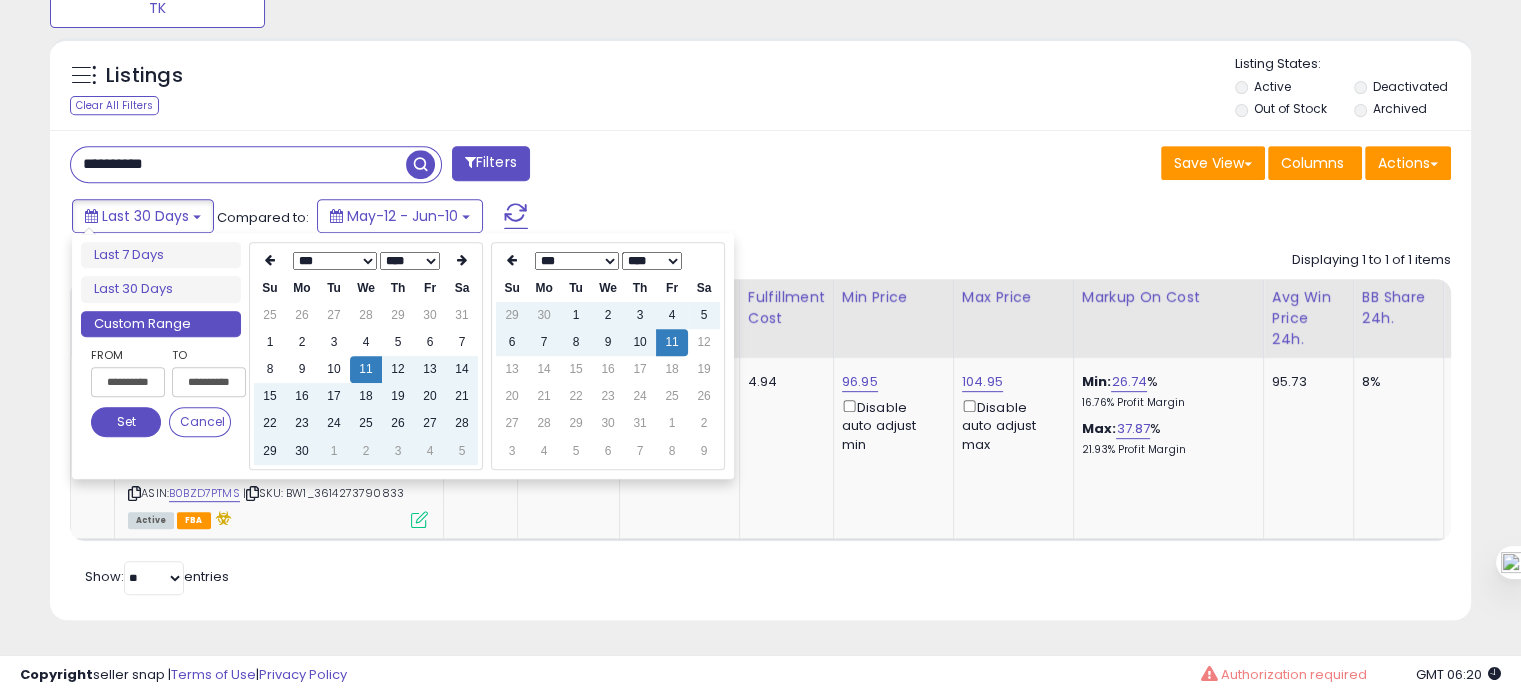 type on "**********" 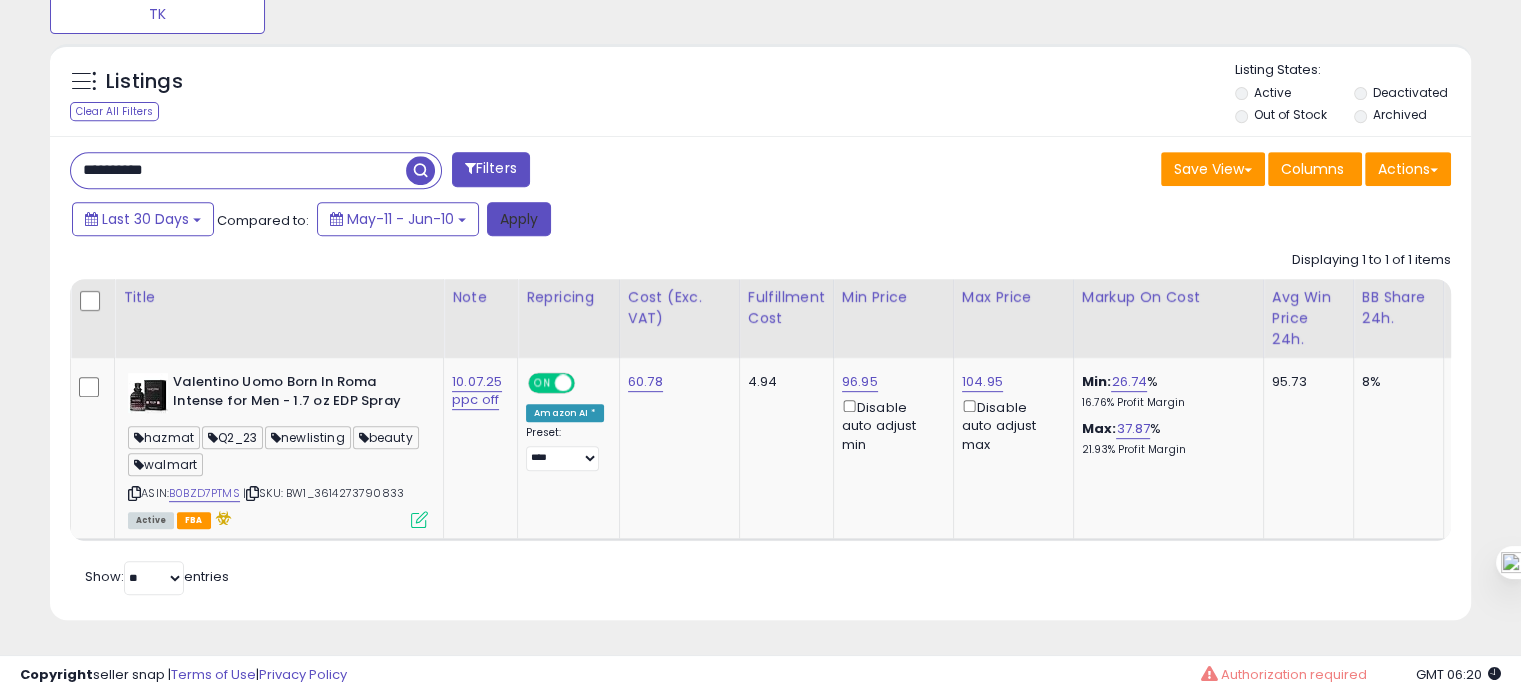 click on "Apply" at bounding box center [519, 219] 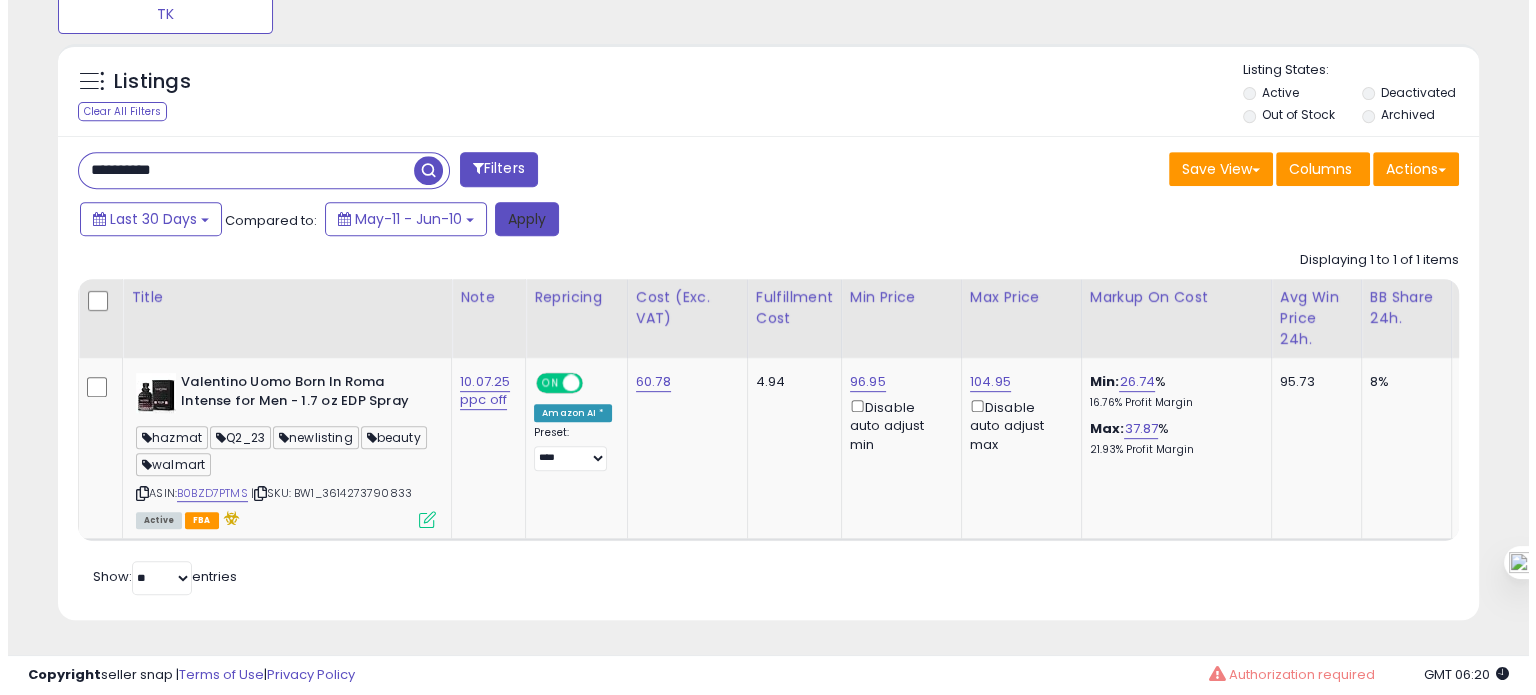 scroll, scrollTop: 674, scrollLeft: 0, axis: vertical 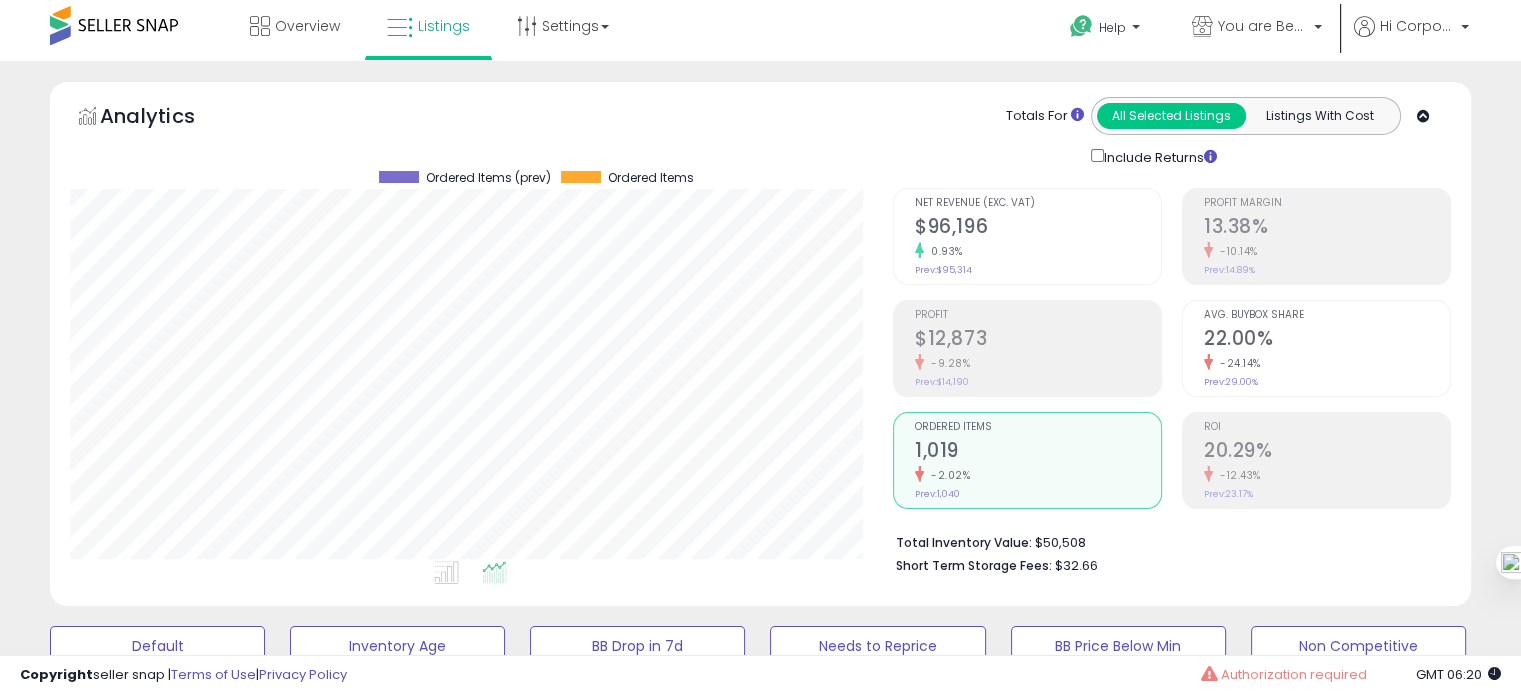 click on "$12,873" at bounding box center (1038, 340) 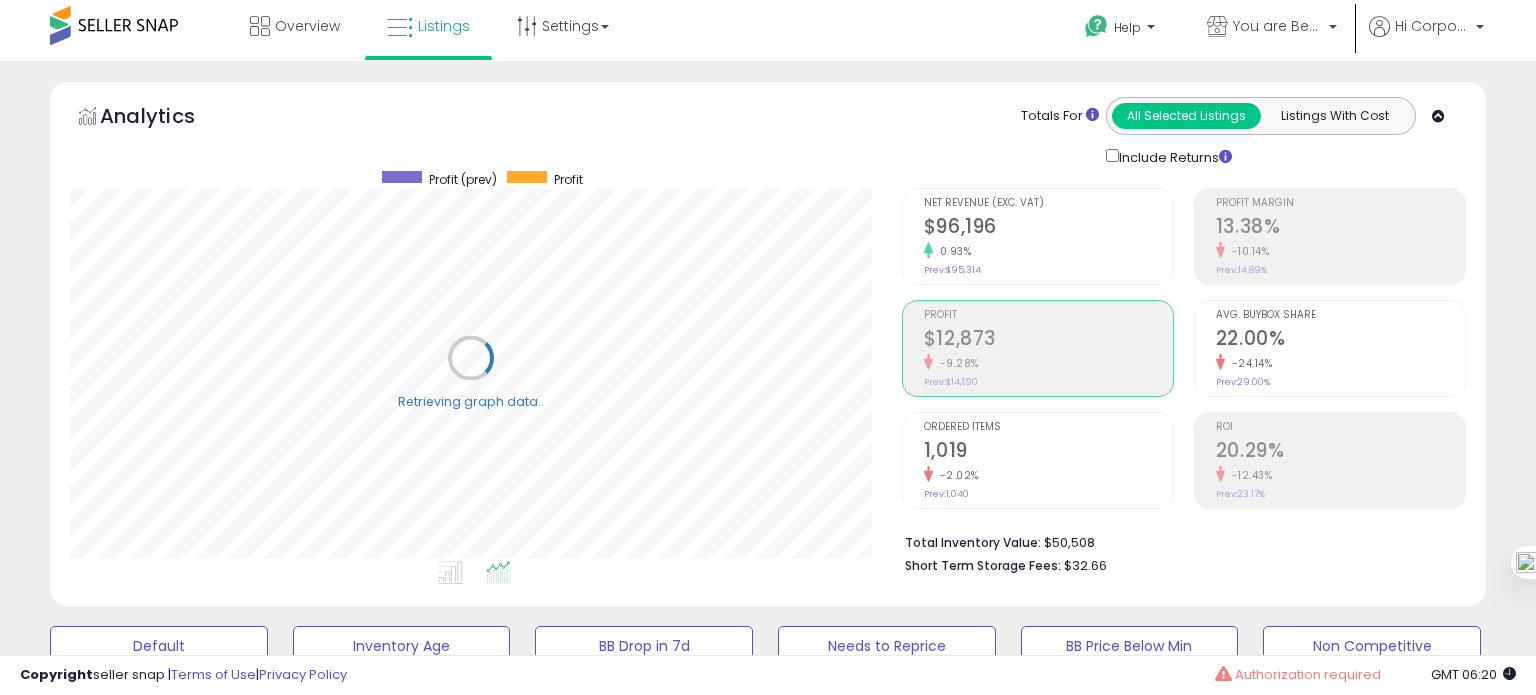 scroll, scrollTop: 999589, scrollLeft: 999168, axis: both 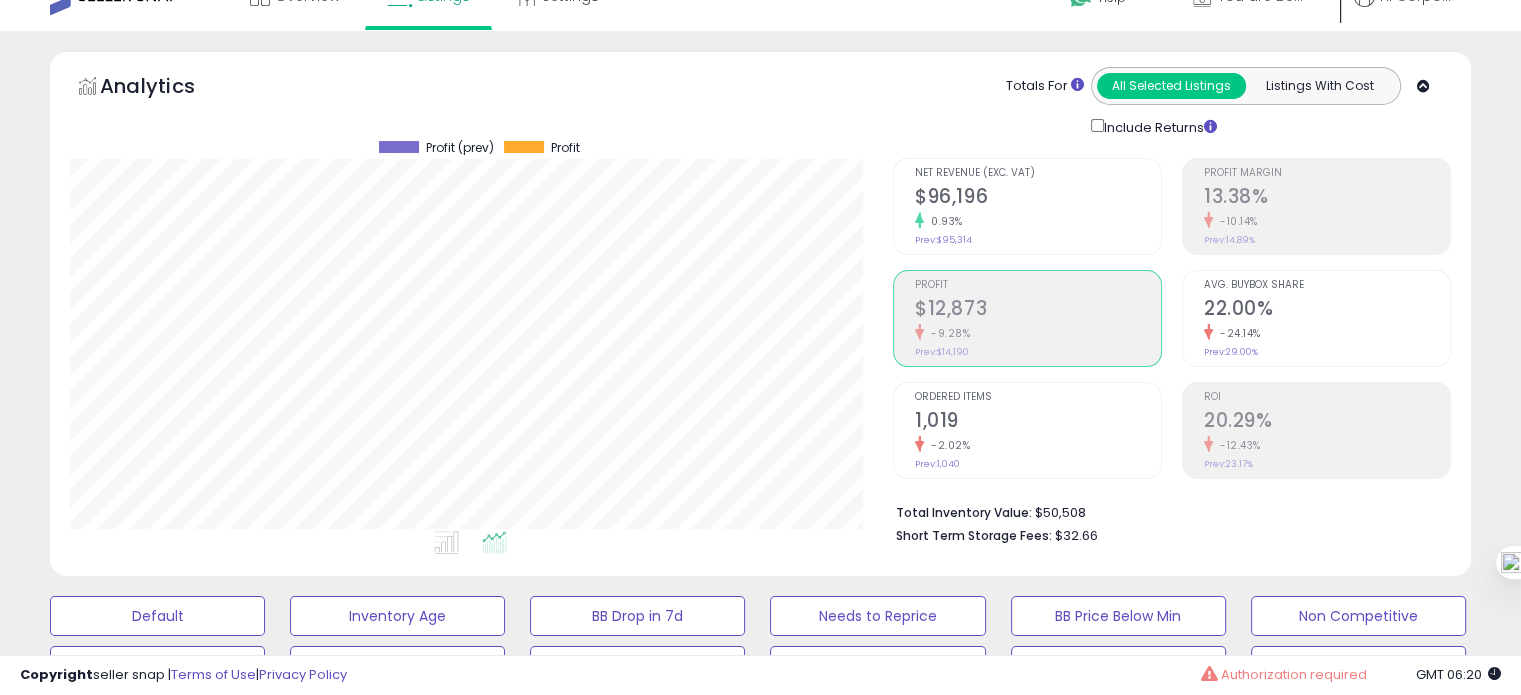 click on "20.29%" at bounding box center [1327, 422] 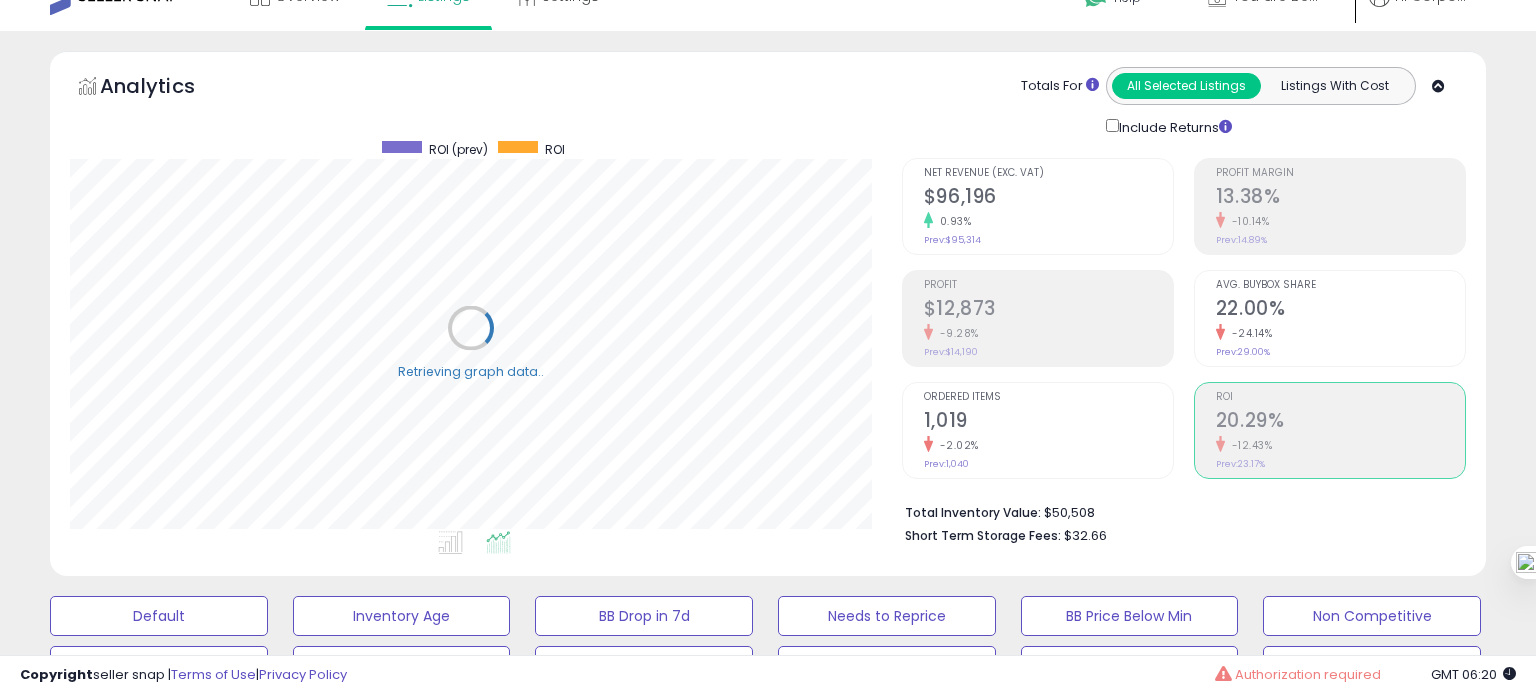 scroll, scrollTop: 999589, scrollLeft: 999168, axis: both 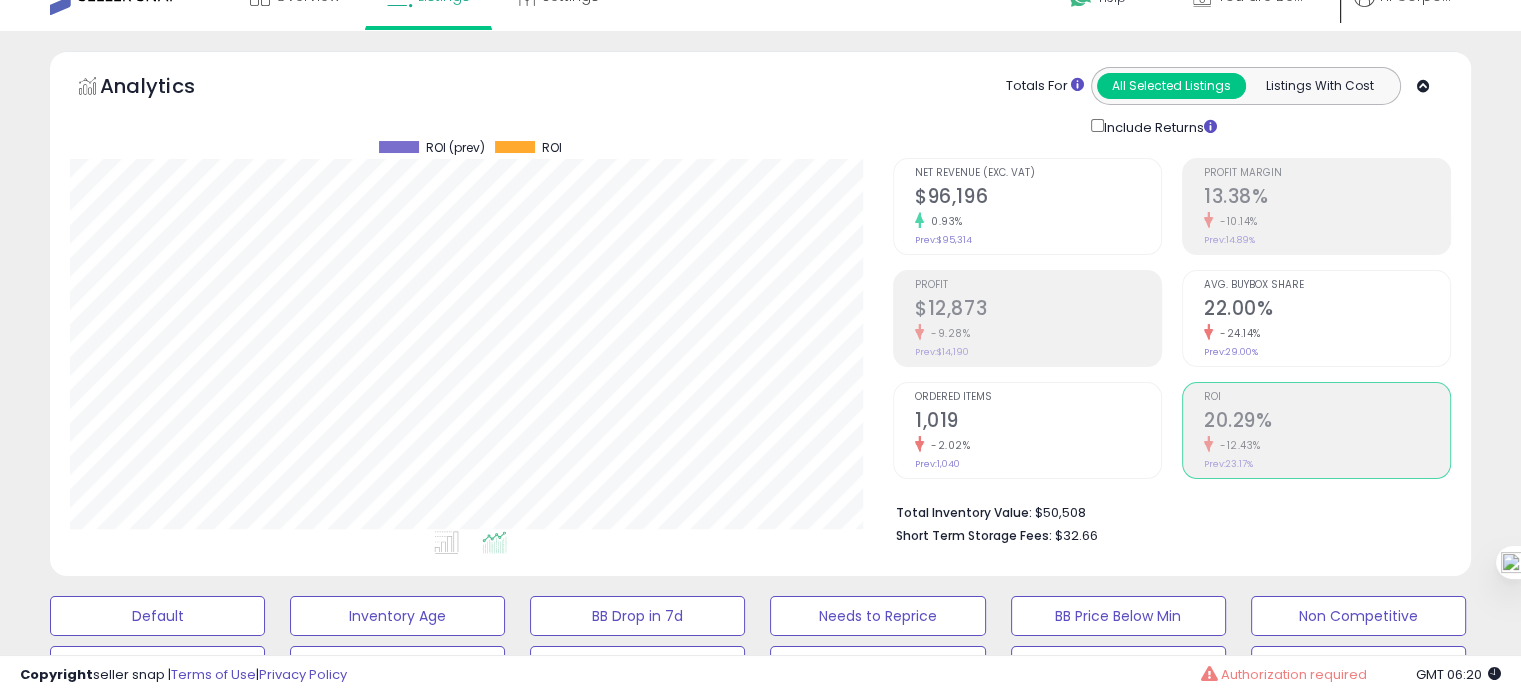 click on "Net Revenue (Exc. VAT)
$96,196
0.93%
Prev:  $95,314
Profit
$12,873
-9.28%
Prev:" at bounding box center [1027, 318] 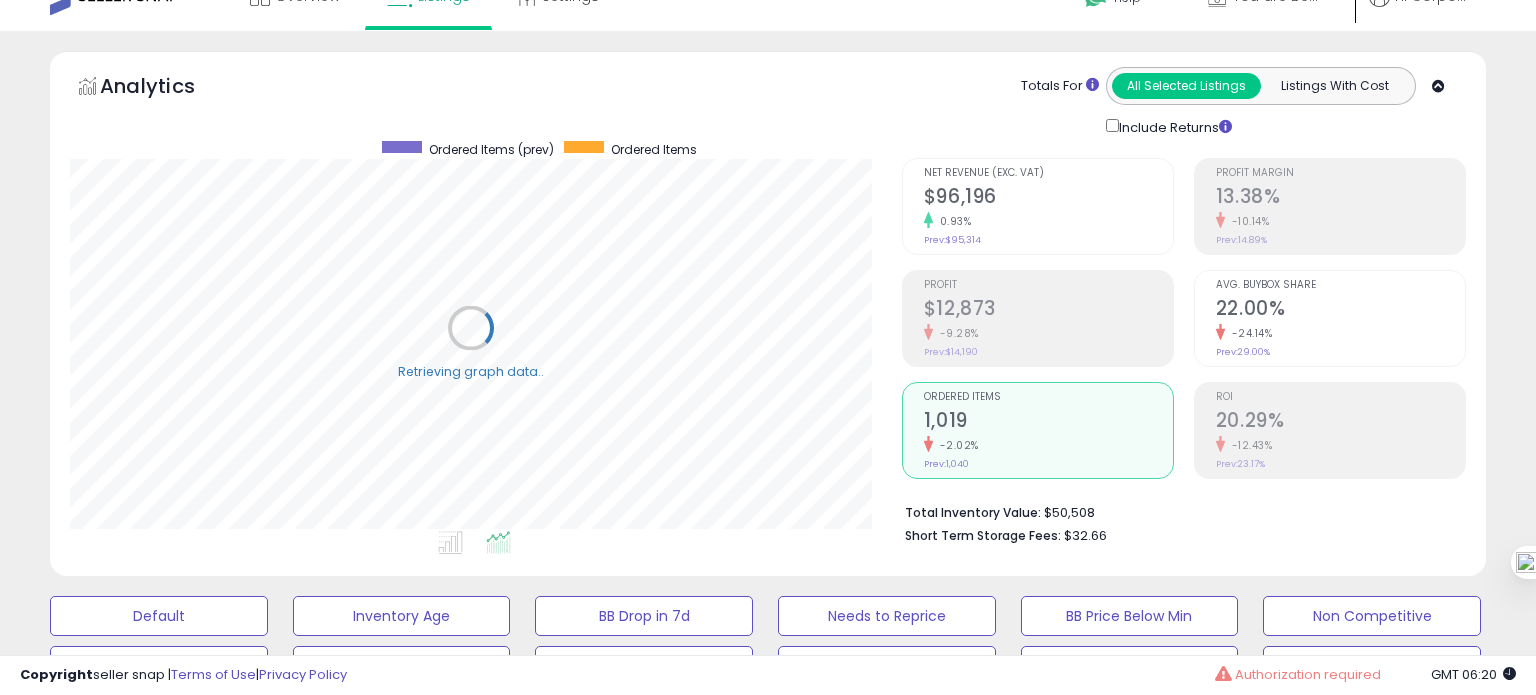 scroll, scrollTop: 999589, scrollLeft: 999168, axis: both 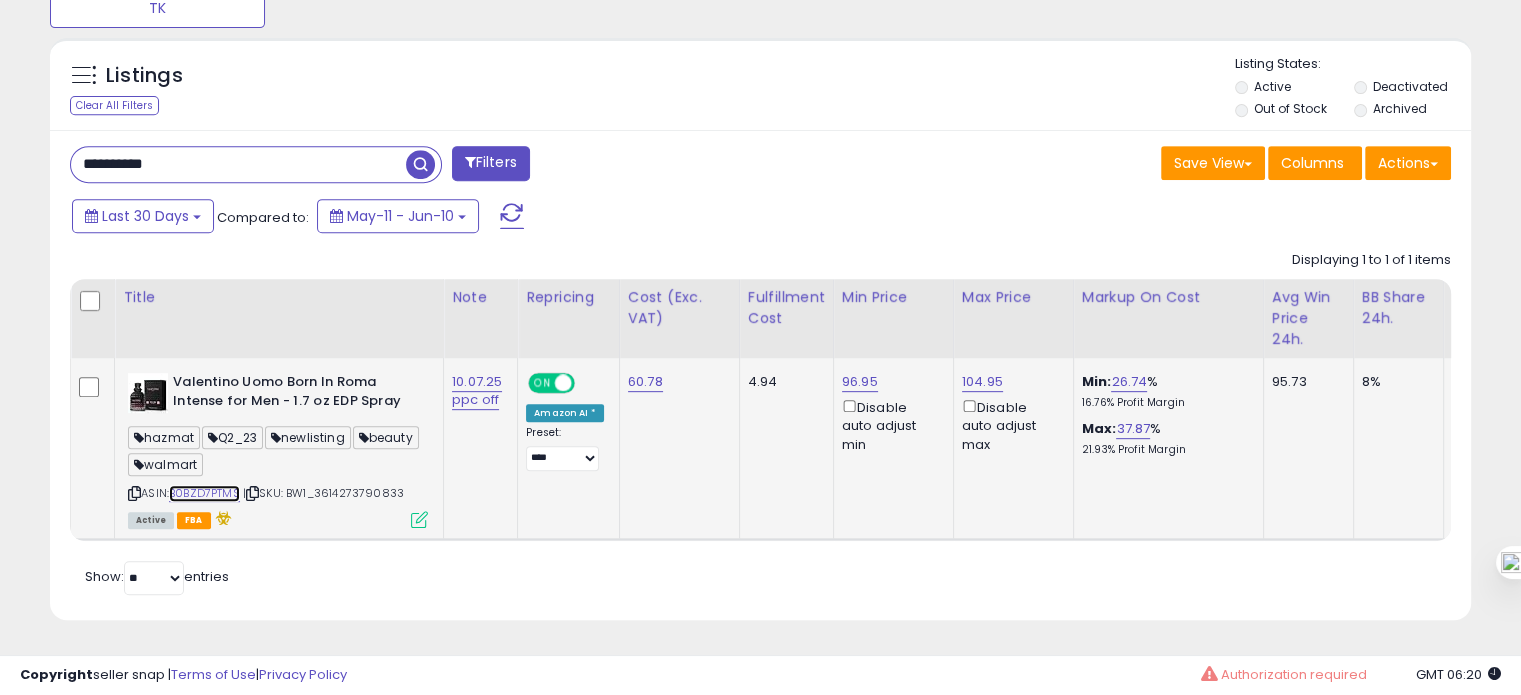 click on "B0BZD7PTMS" at bounding box center (204, 493) 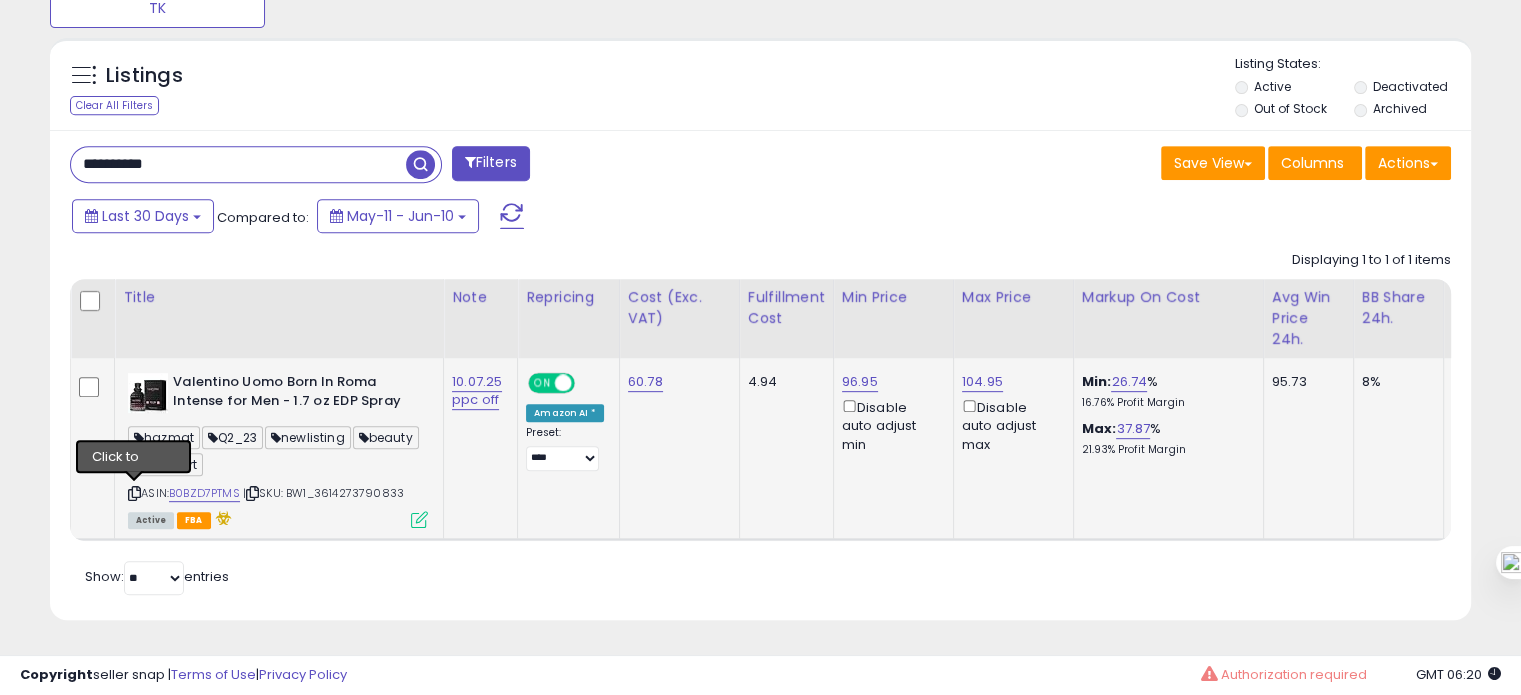 click at bounding box center [134, 493] 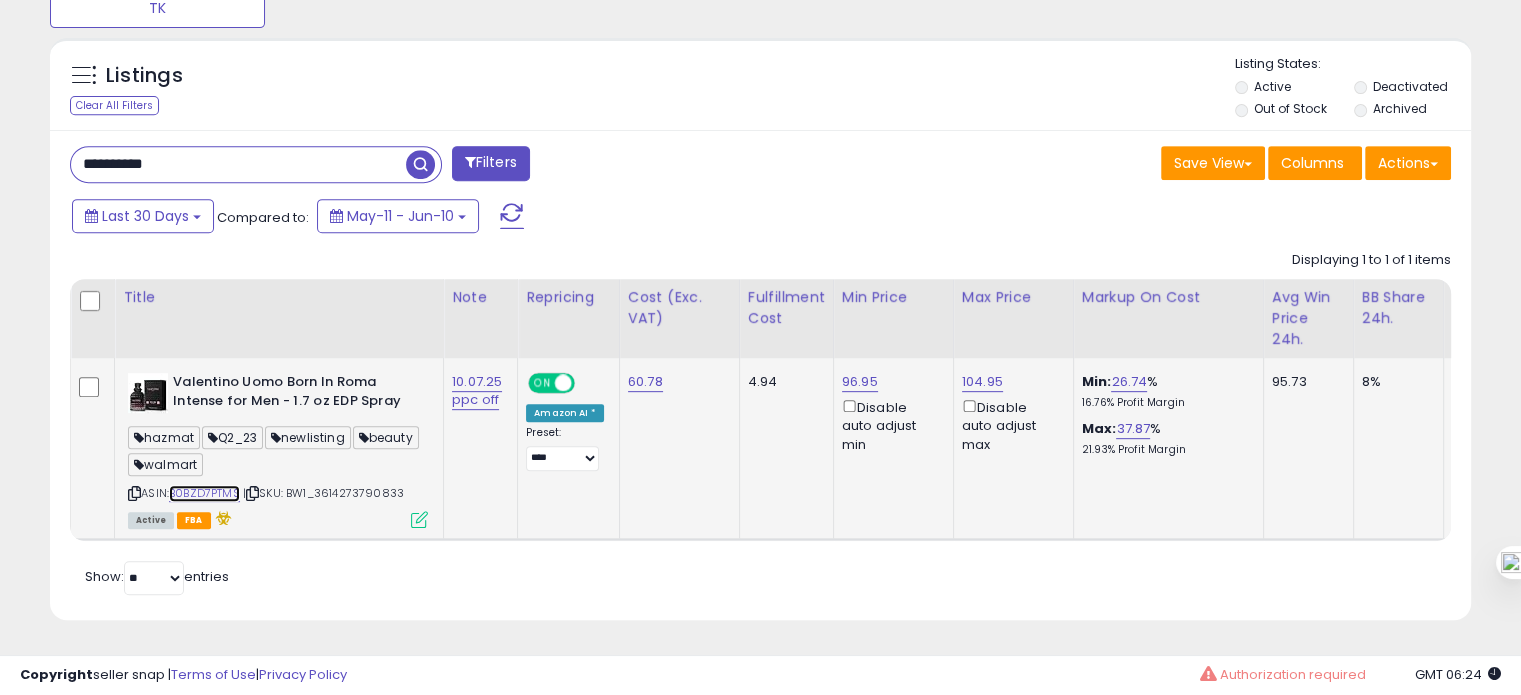 click on "B0BZD7PTMS" at bounding box center [204, 493] 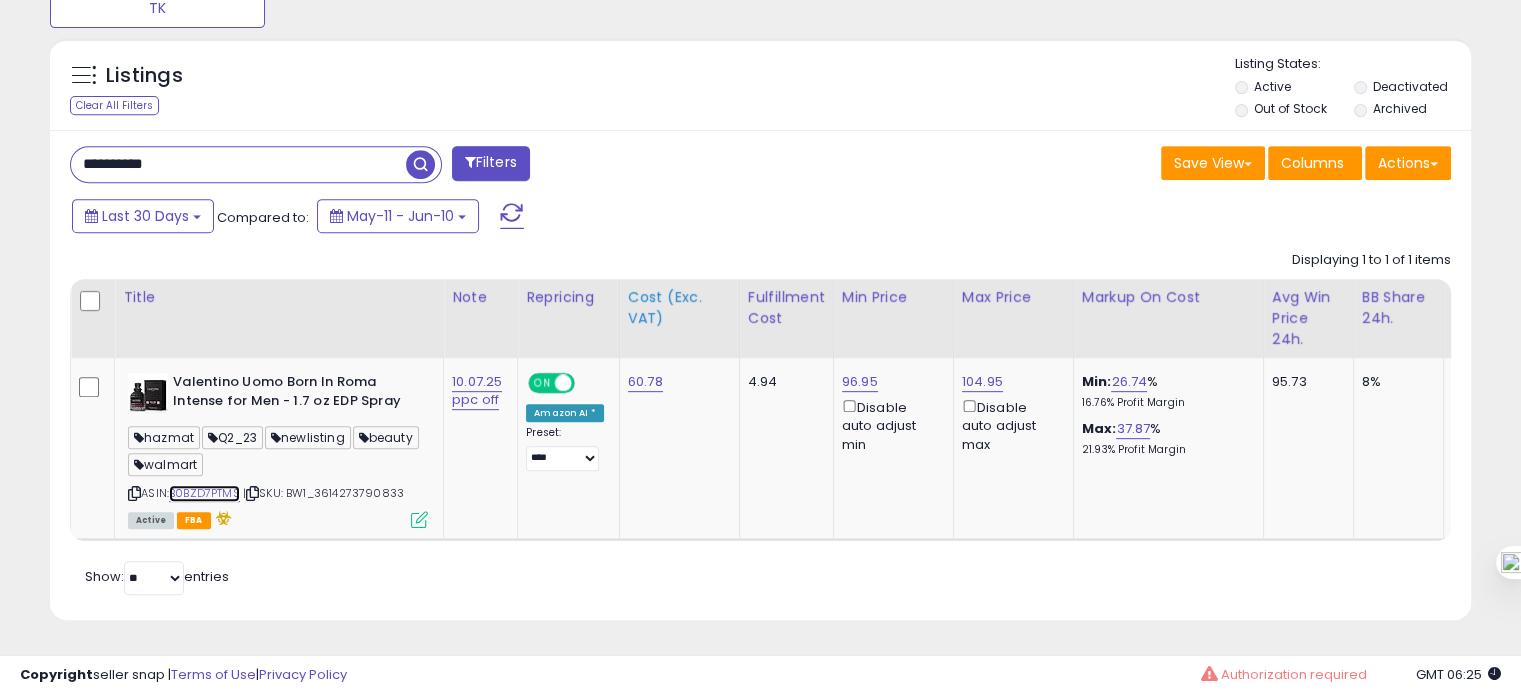 scroll, scrollTop: 816, scrollLeft: 0, axis: vertical 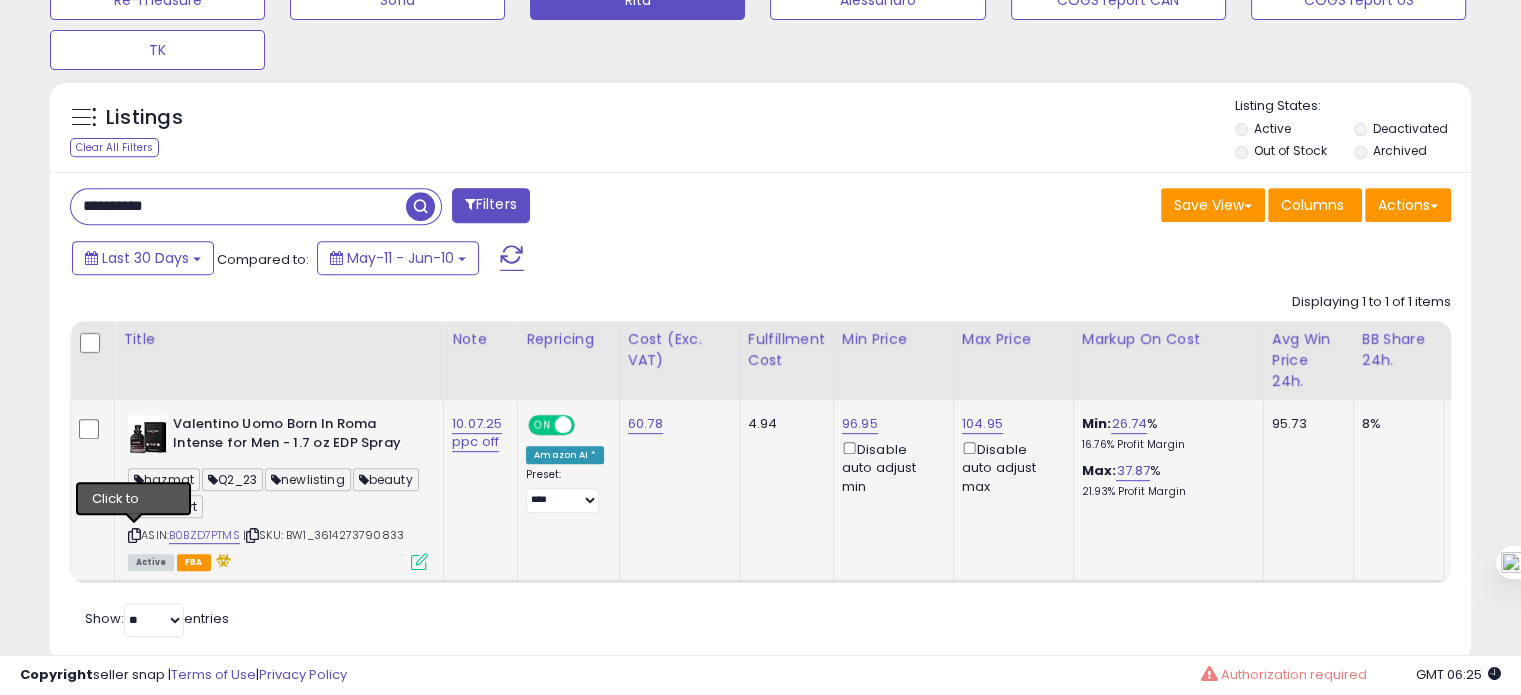 click at bounding box center (134, 535) 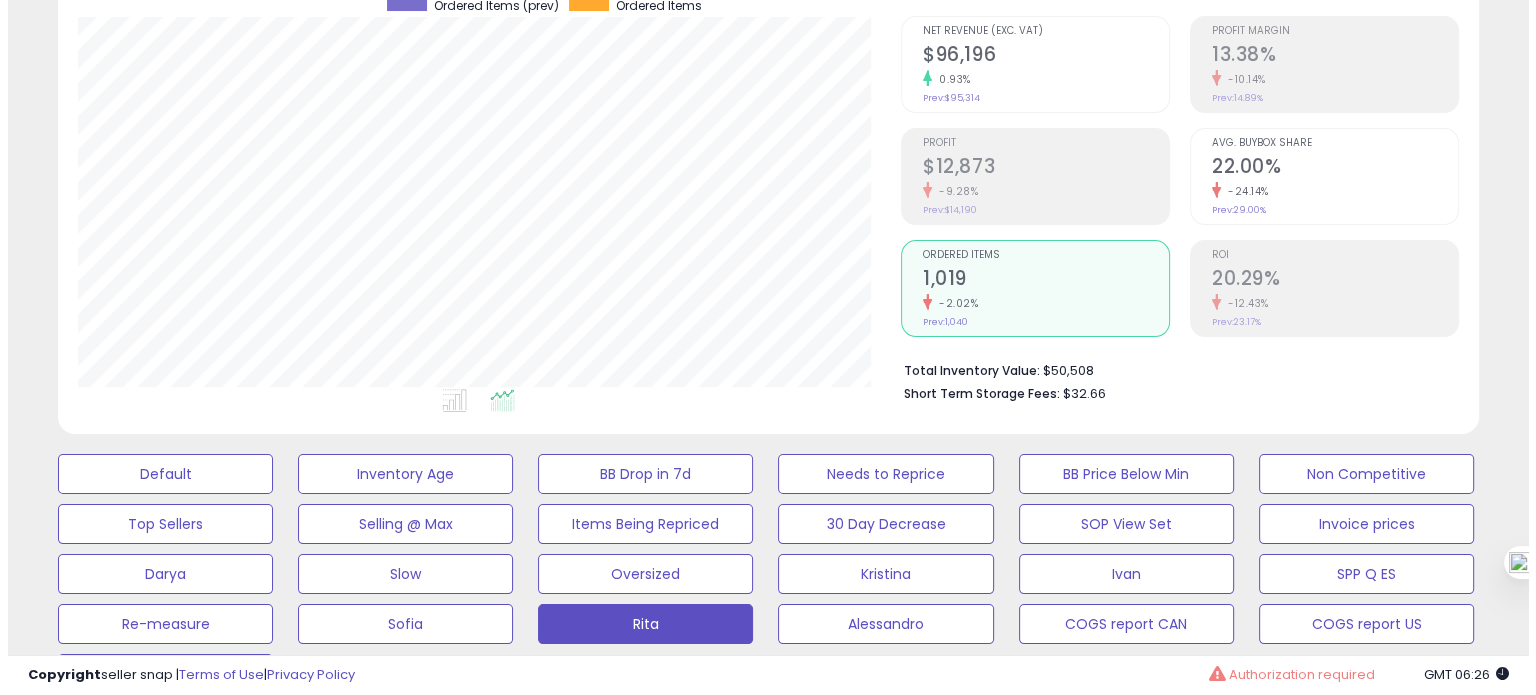 scroll, scrollTop: 163, scrollLeft: 0, axis: vertical 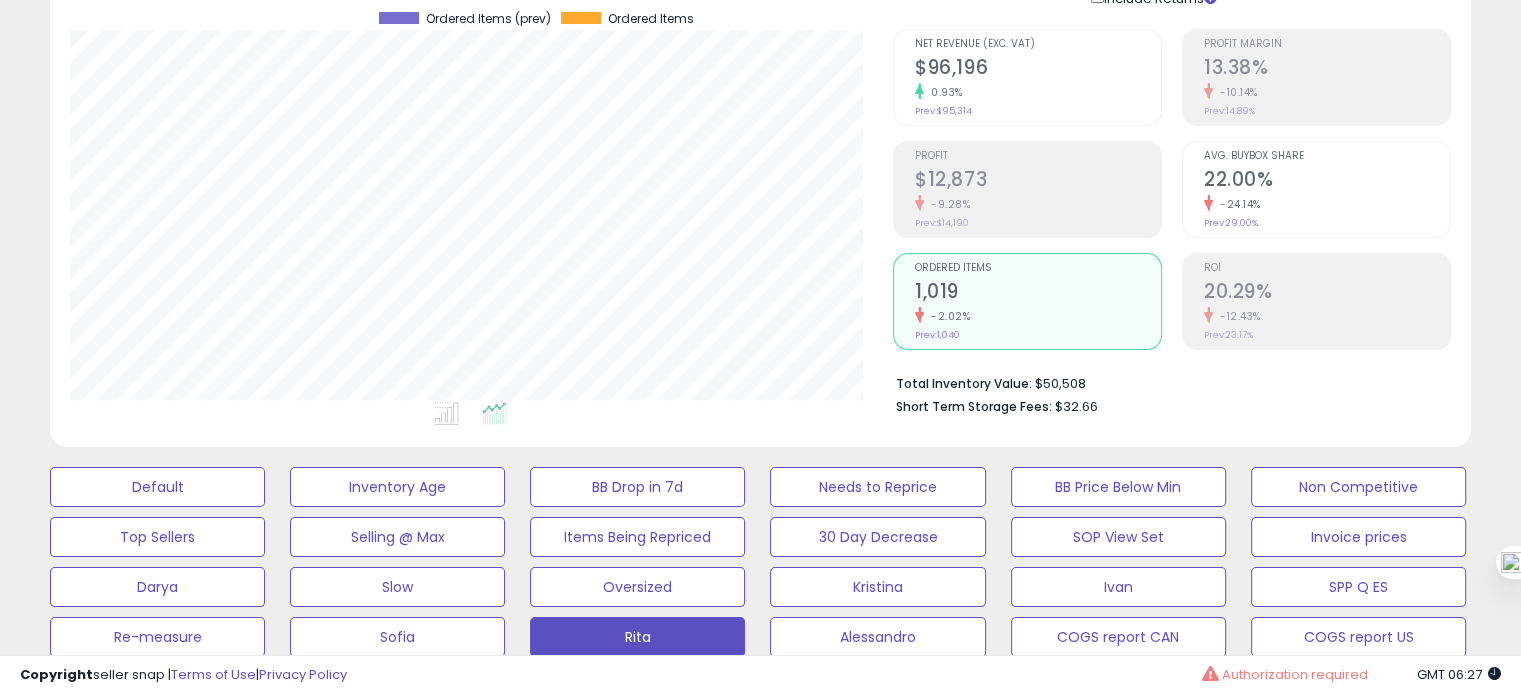 click on "-9.28%" at bounding box center [1038, 204] 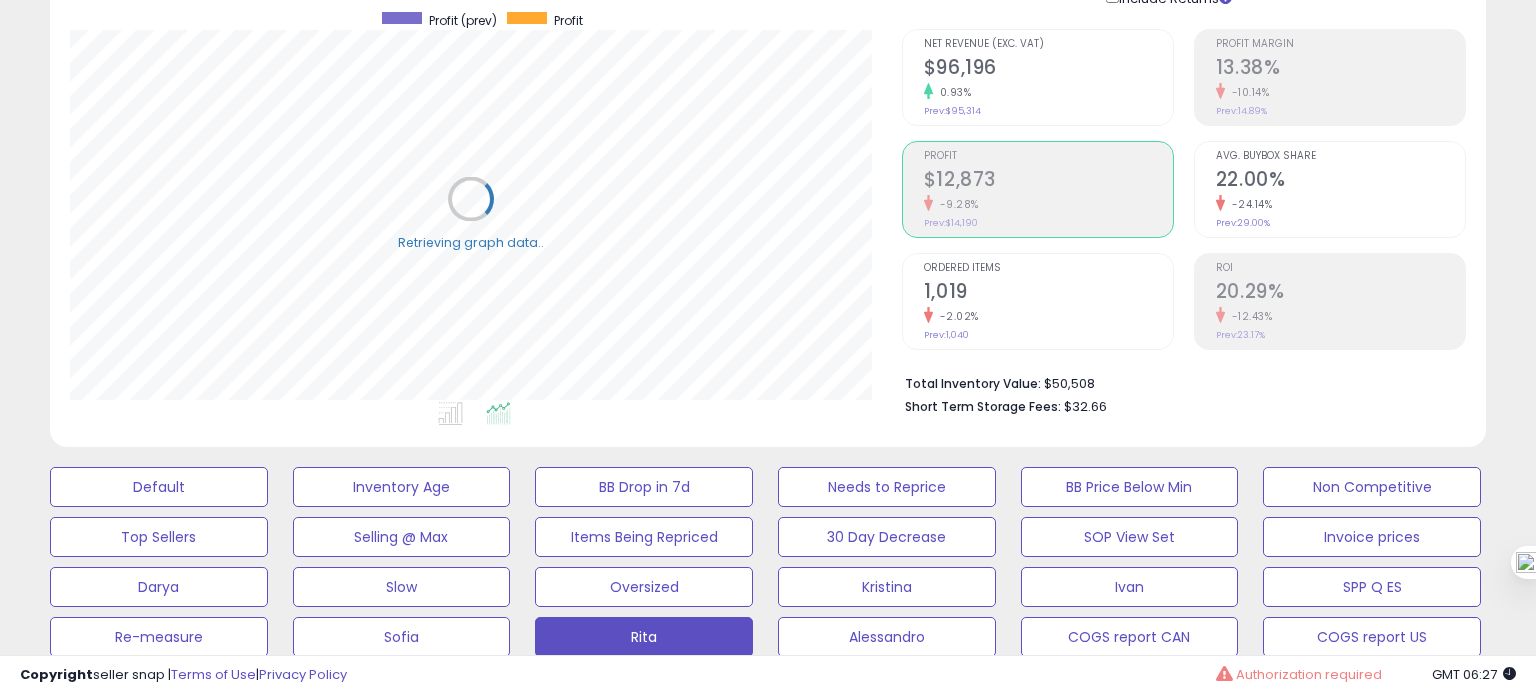 scroll, scrollTop: 999589, scrollLeft: 999168, axis: both 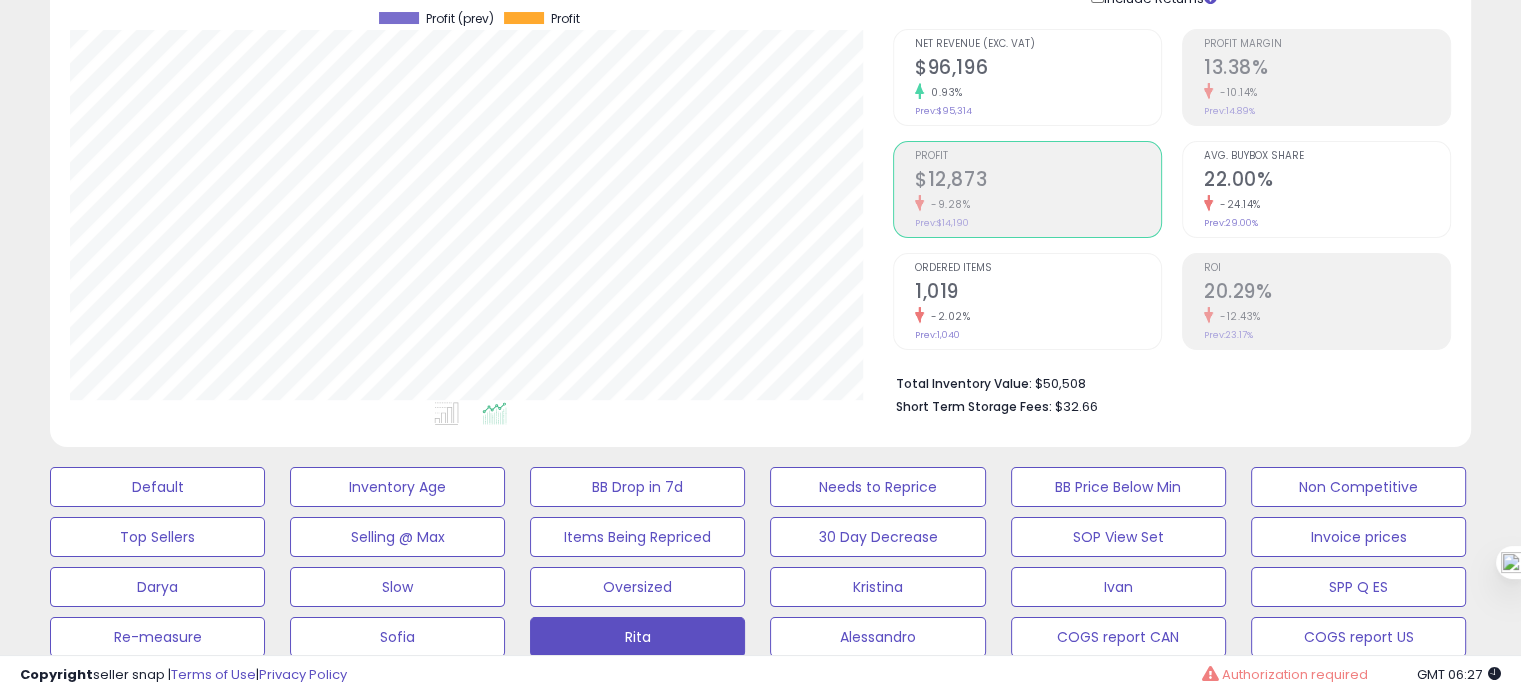 click at bounding box center [919, 91] 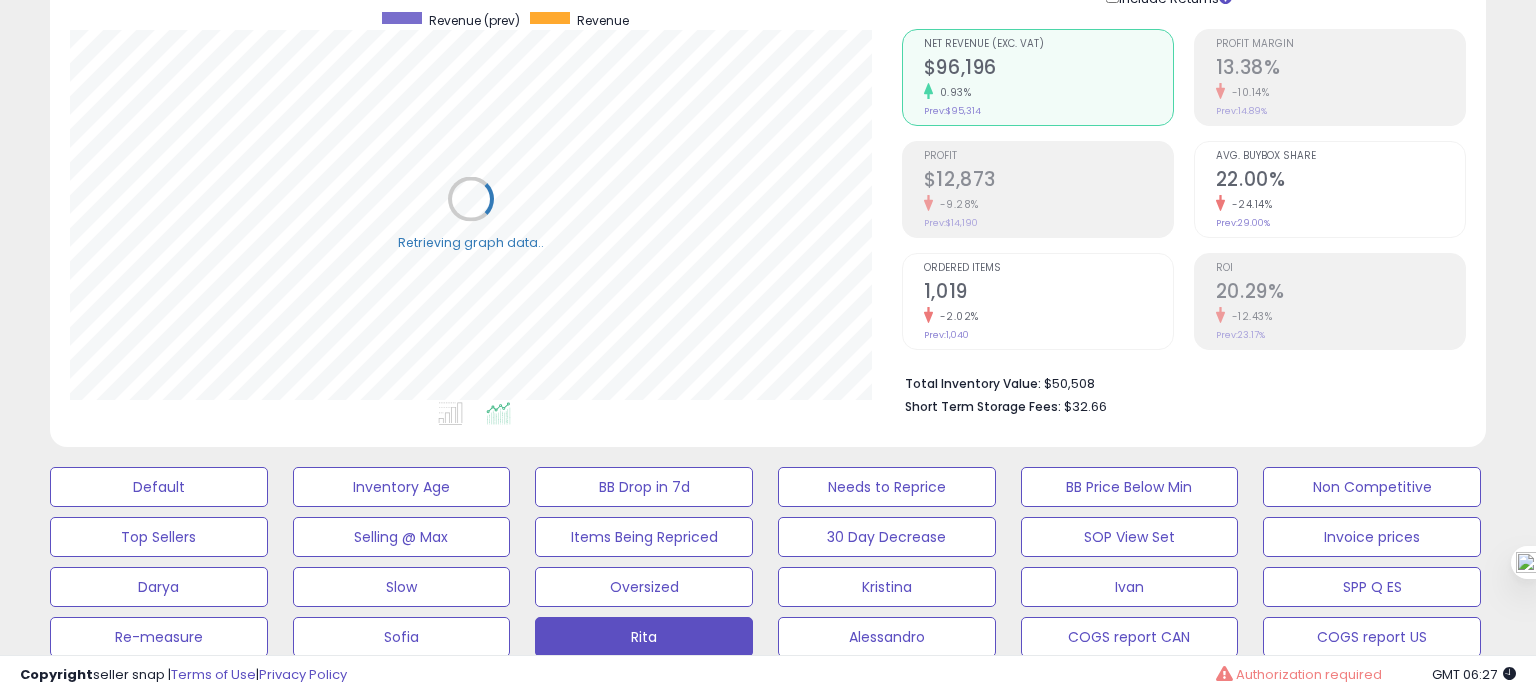 scroll, scrollTop: 999589, scrollLeft: 999168, axis: both 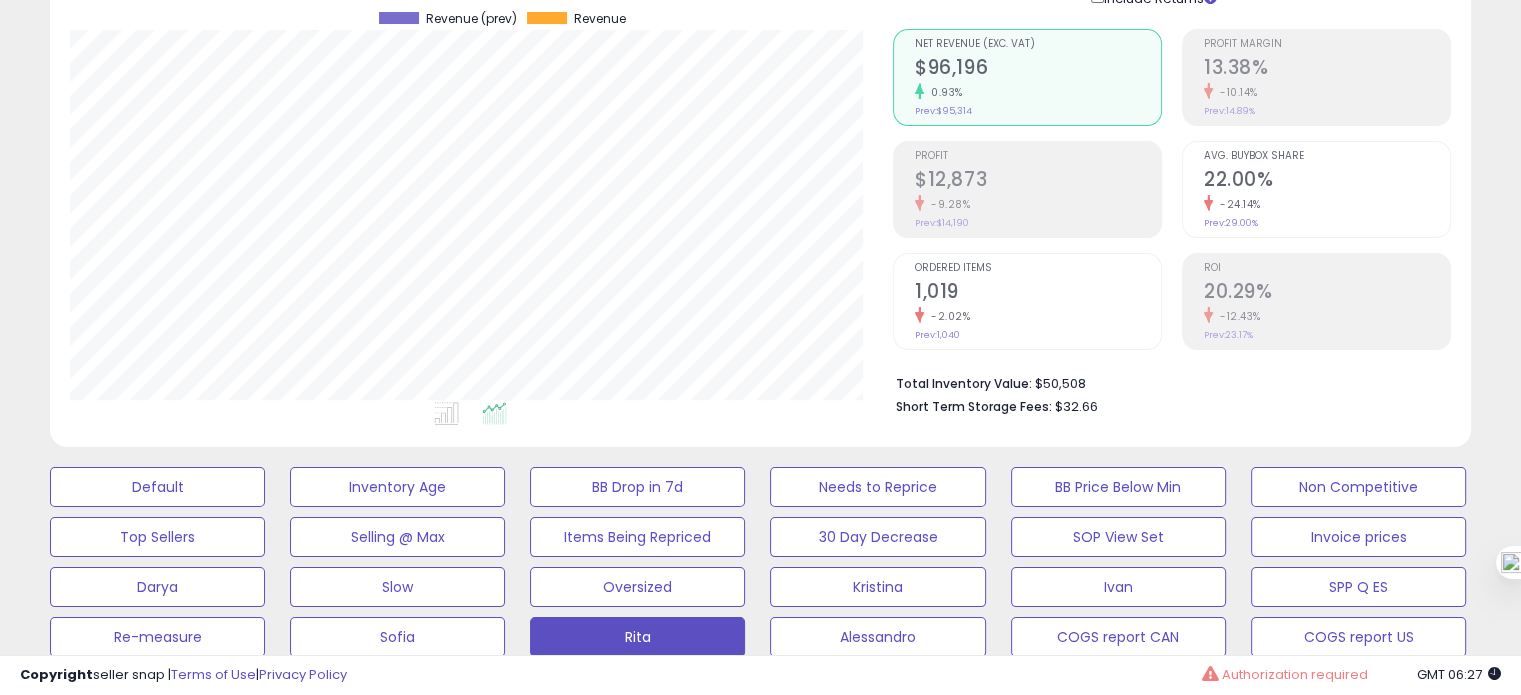 click on "-2.02%" at bounding box center (1038, 316) 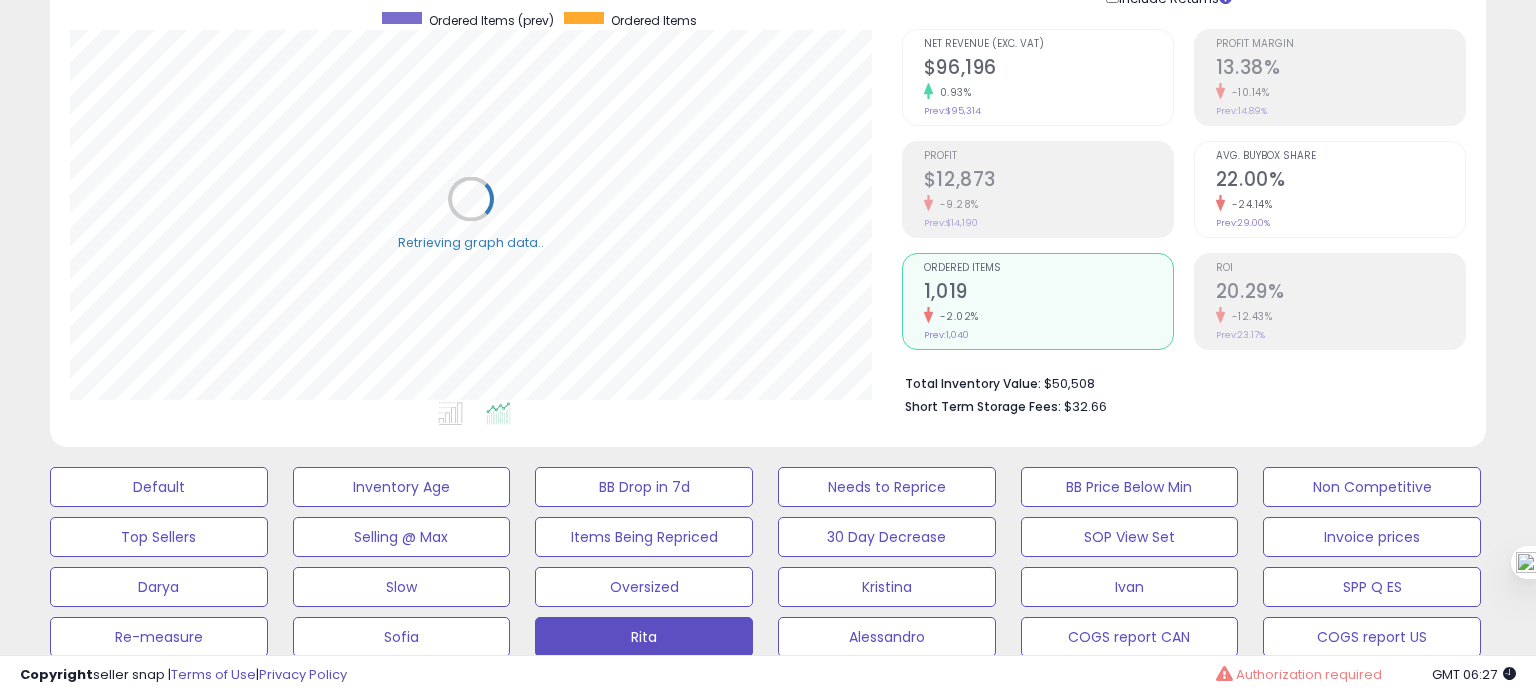 scroll, scrollTop: 999589, scrollLeft: 999168, axis: both 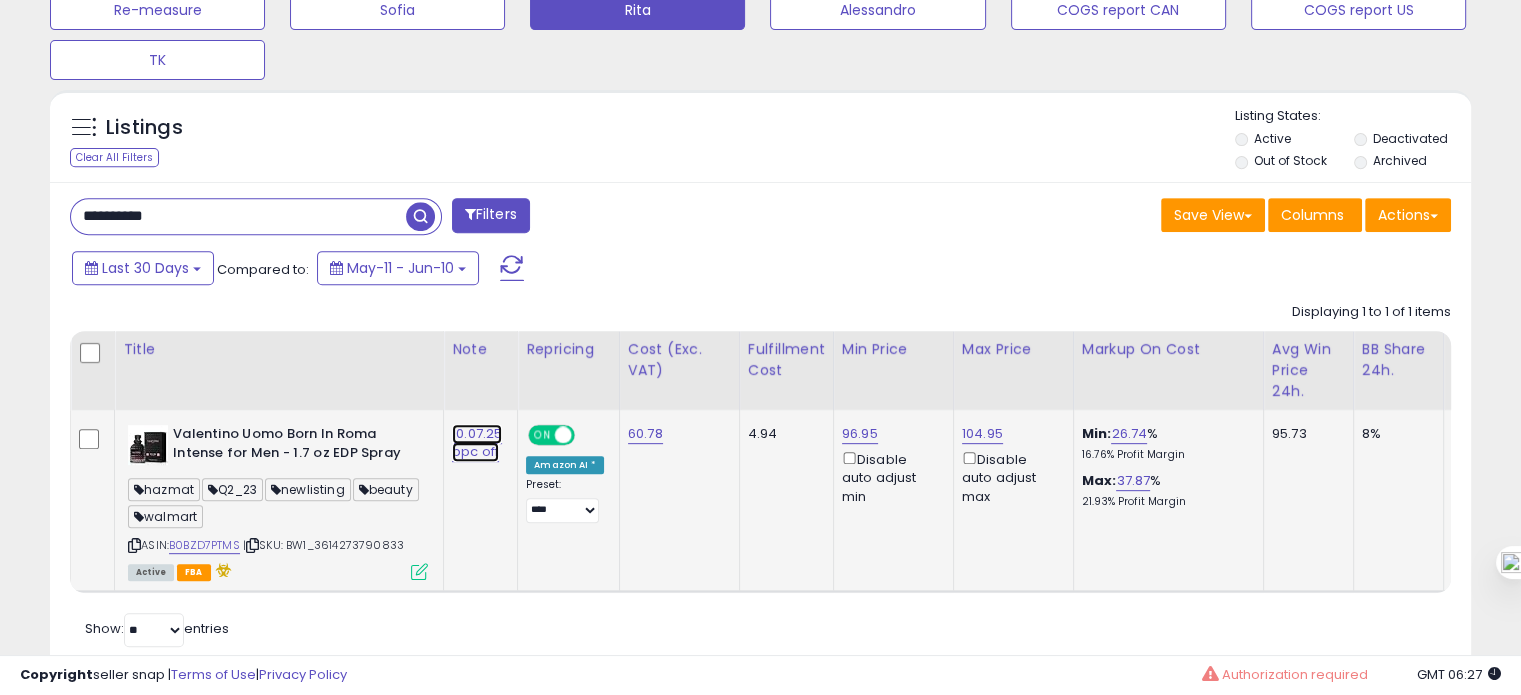 click on "10.07.25 ppc off" at bounding box center (477, 443) 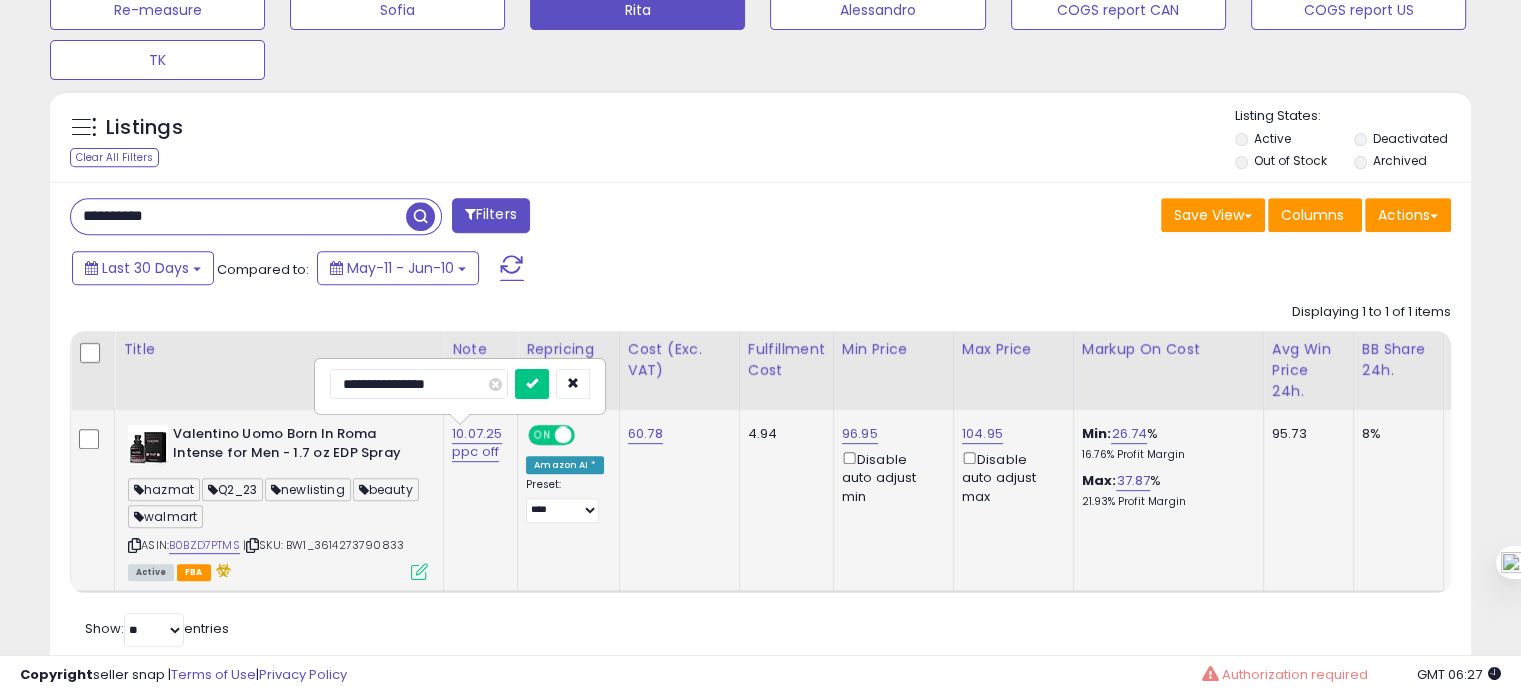 click on "**********" at bounding box center [419, 384] 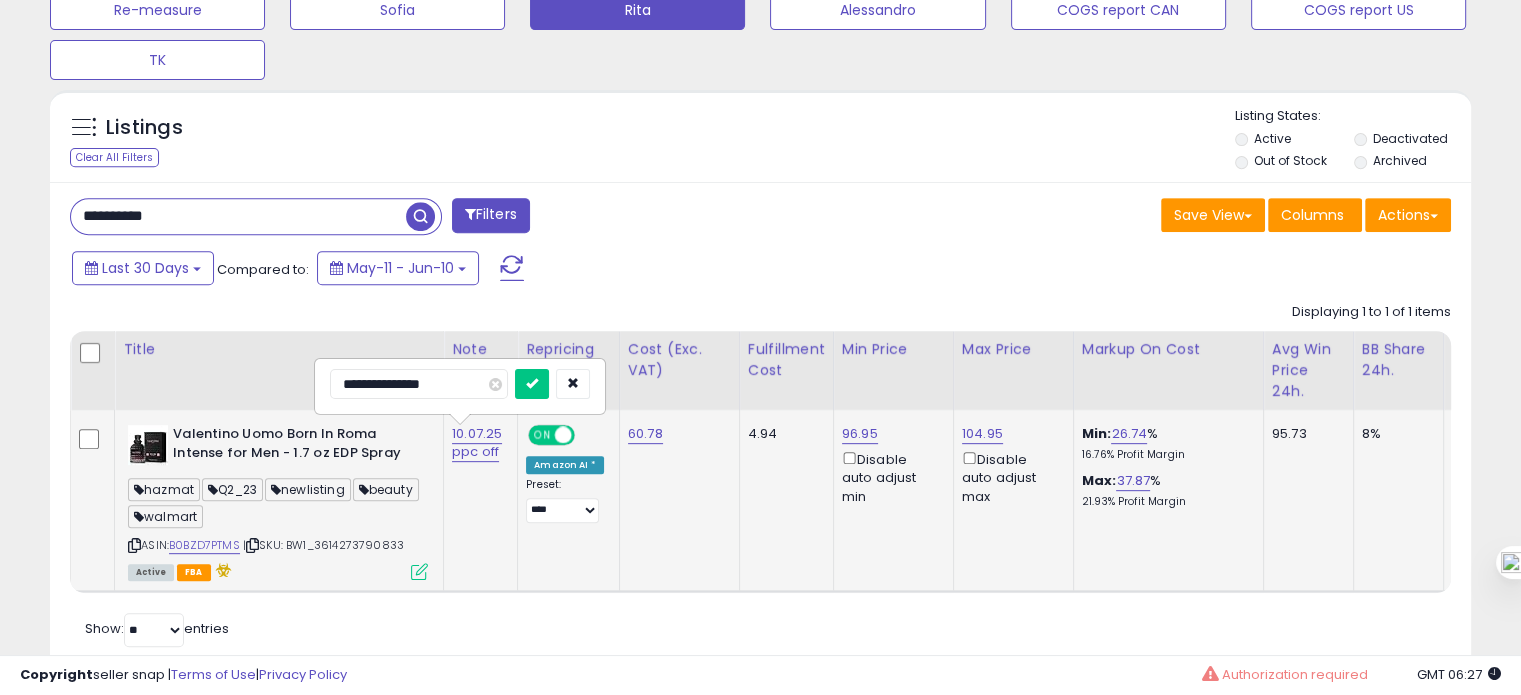 type on "**********" 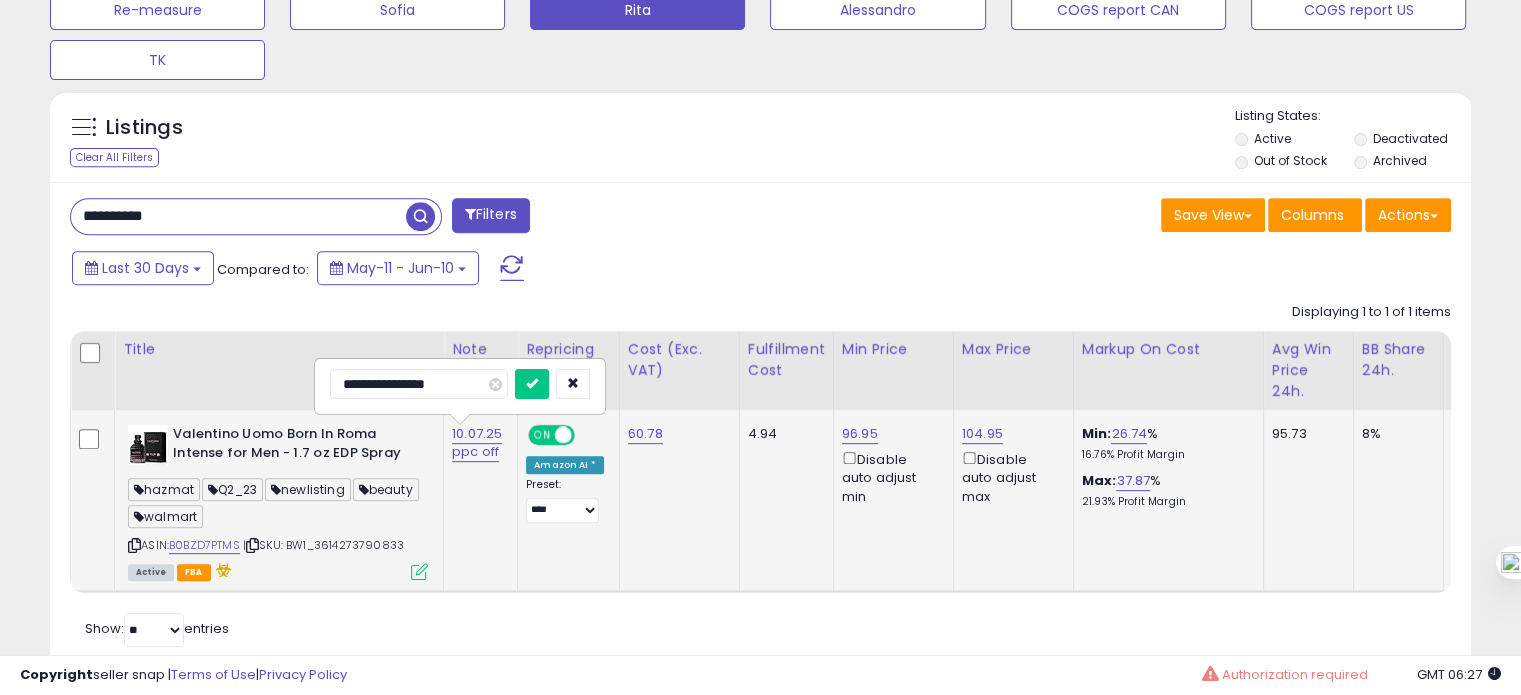 click at bounding box center (532, 384) 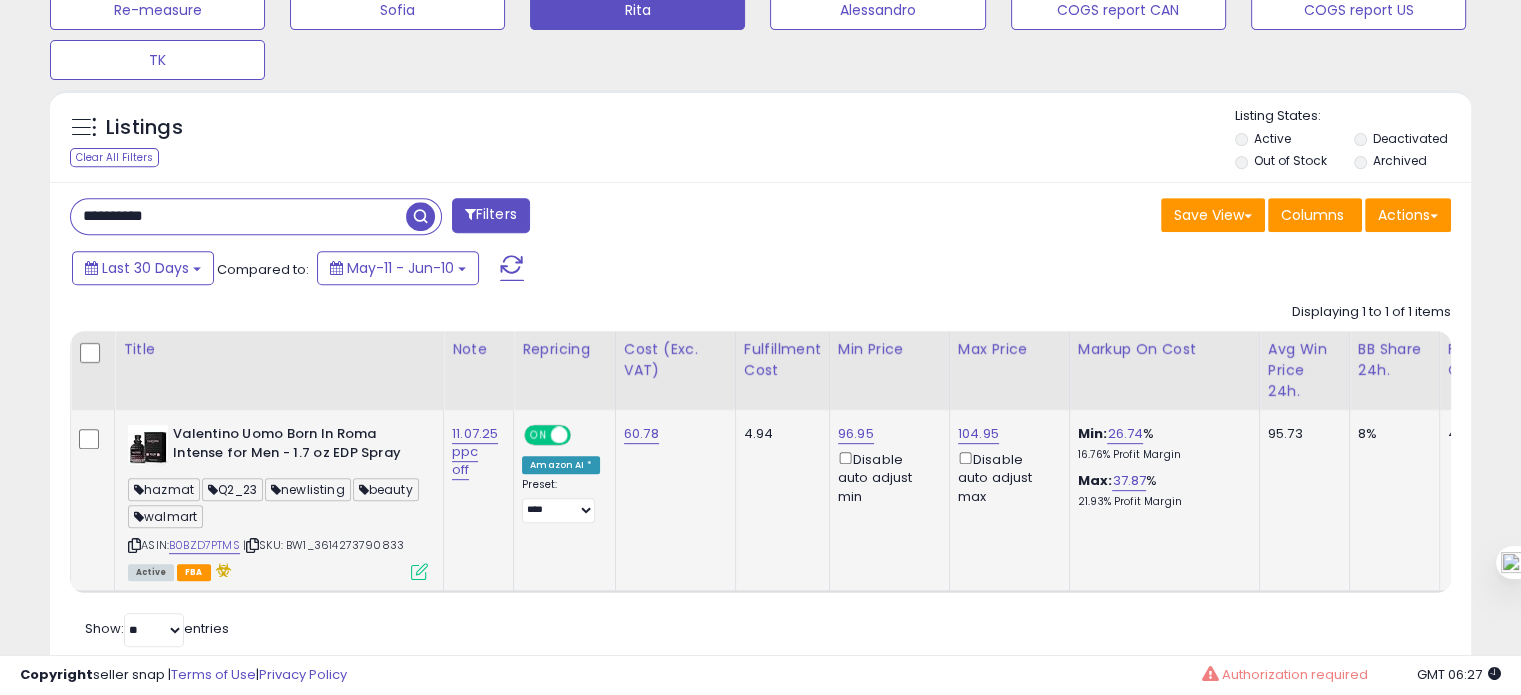 click on "**********" at bounding box center (238, 216) 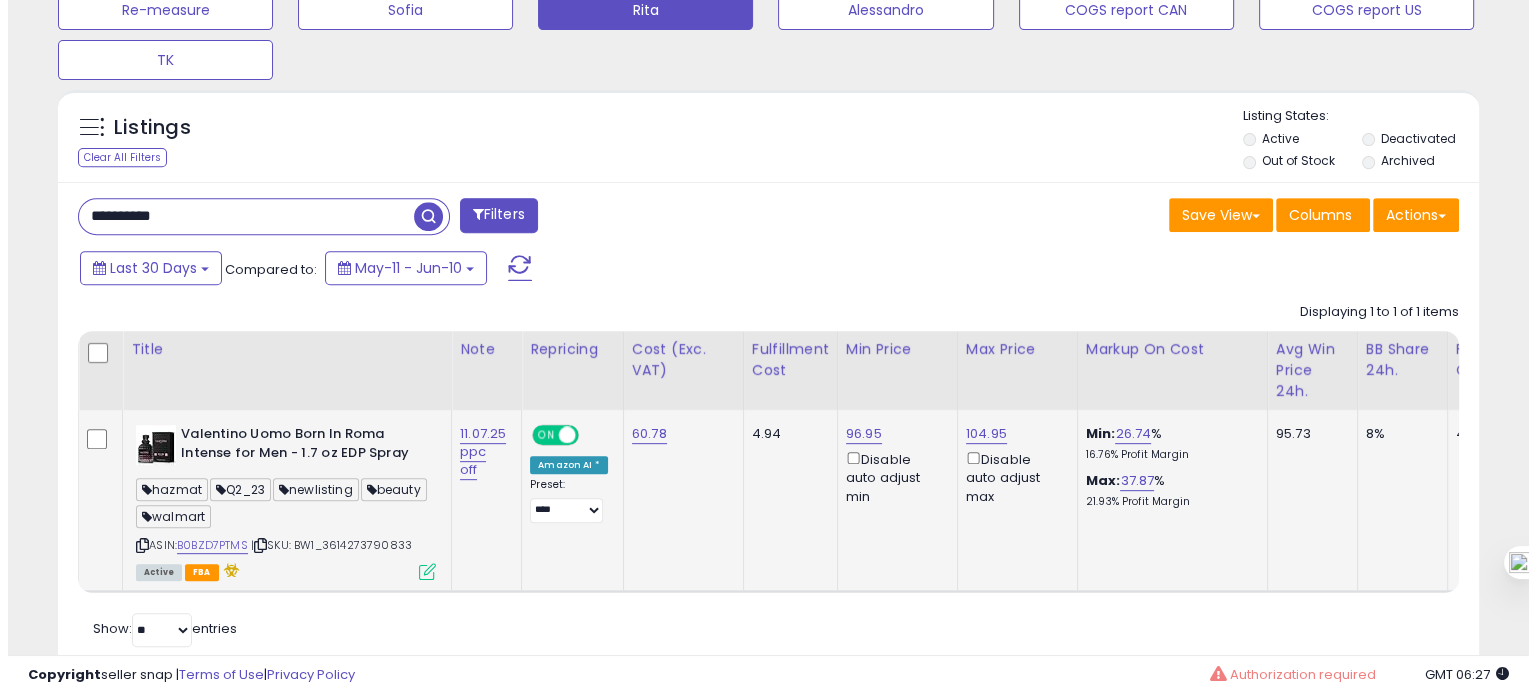 scroll, scrollTop: 674, scrollLeft: 0, axis: vertical 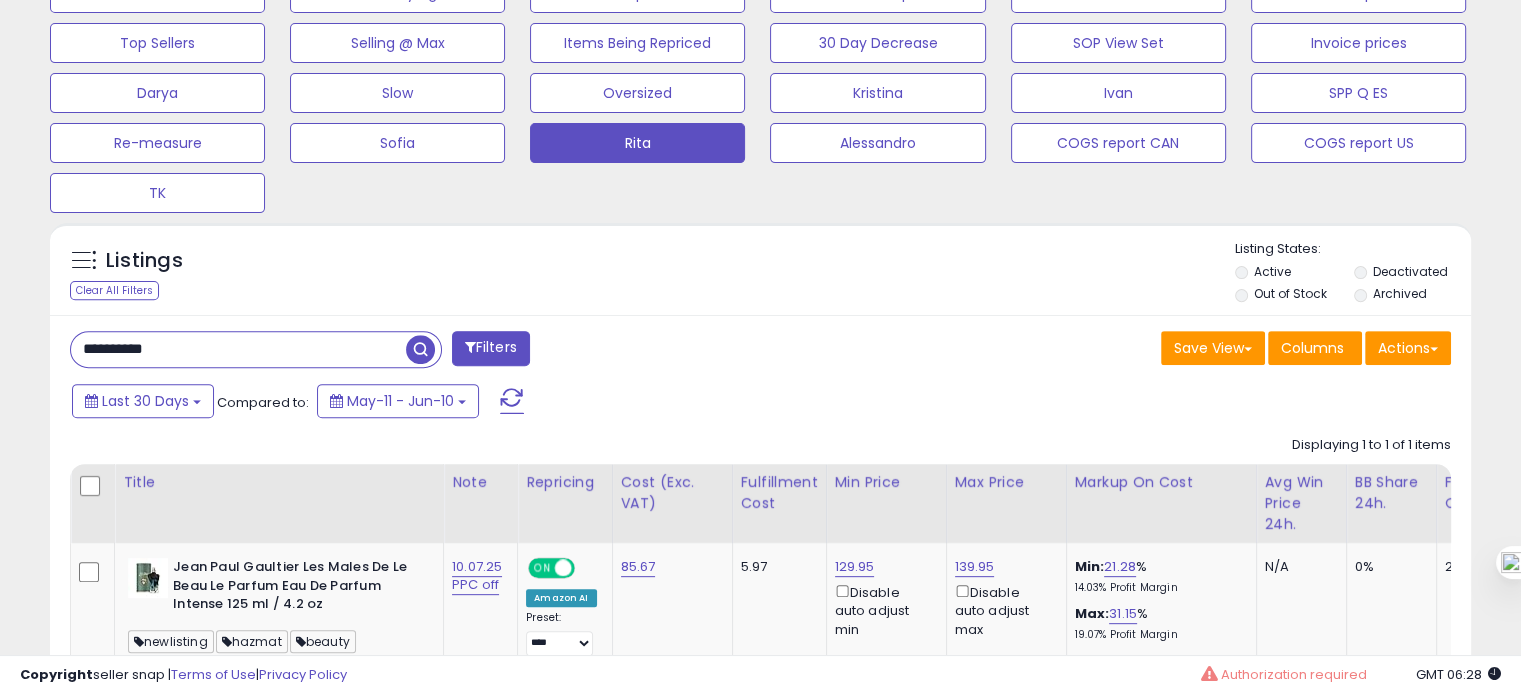 click on "**********" at bounding box center [238, 349] 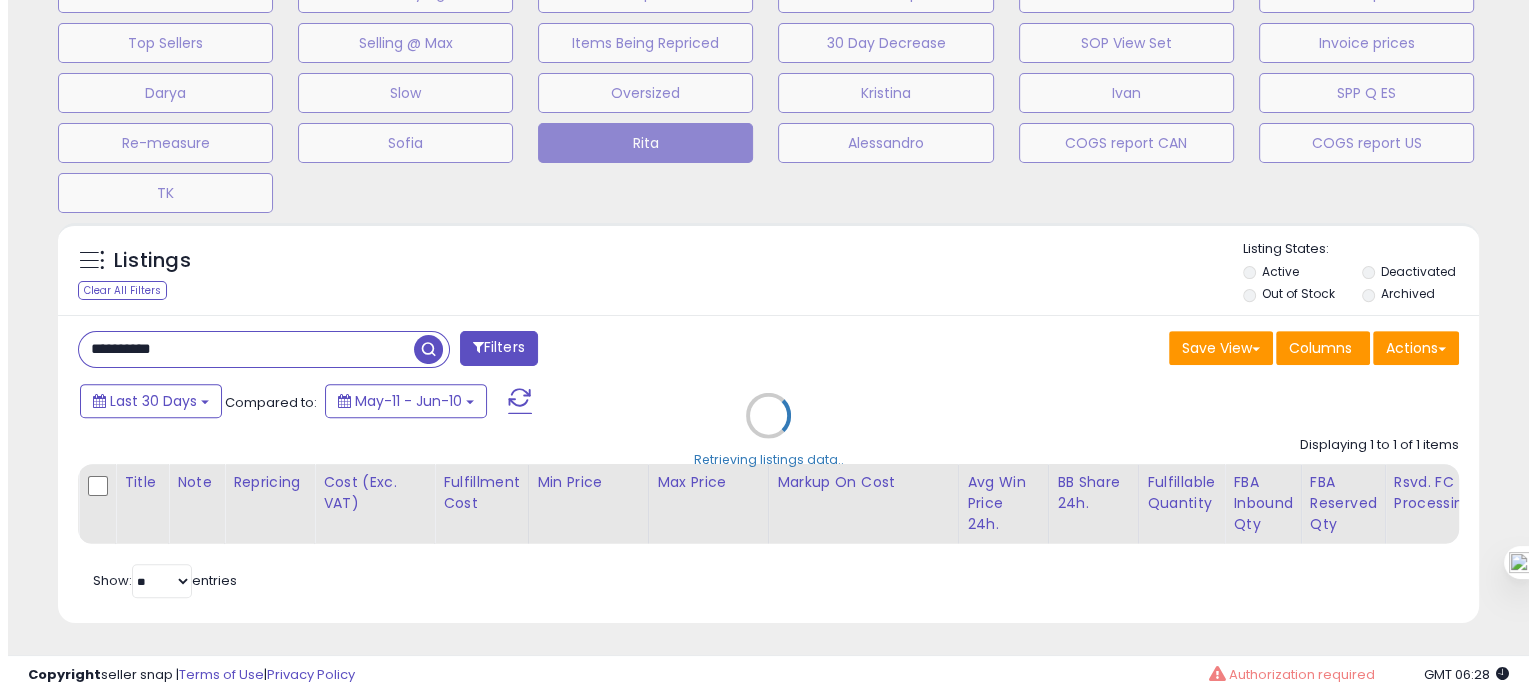scroll, scrollTop: 999589, scrollLeft: 999168, axis: both 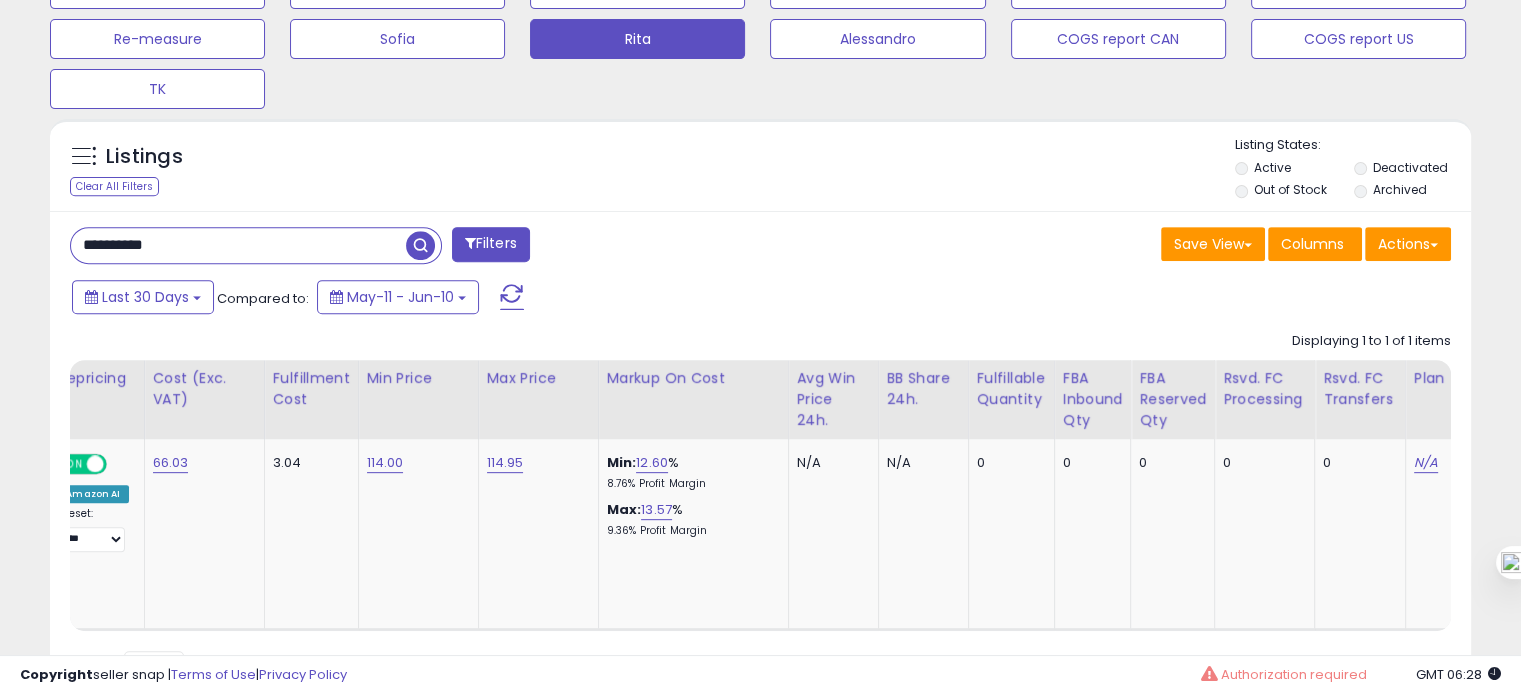 click on "**********" at bounding box center (238, 245) 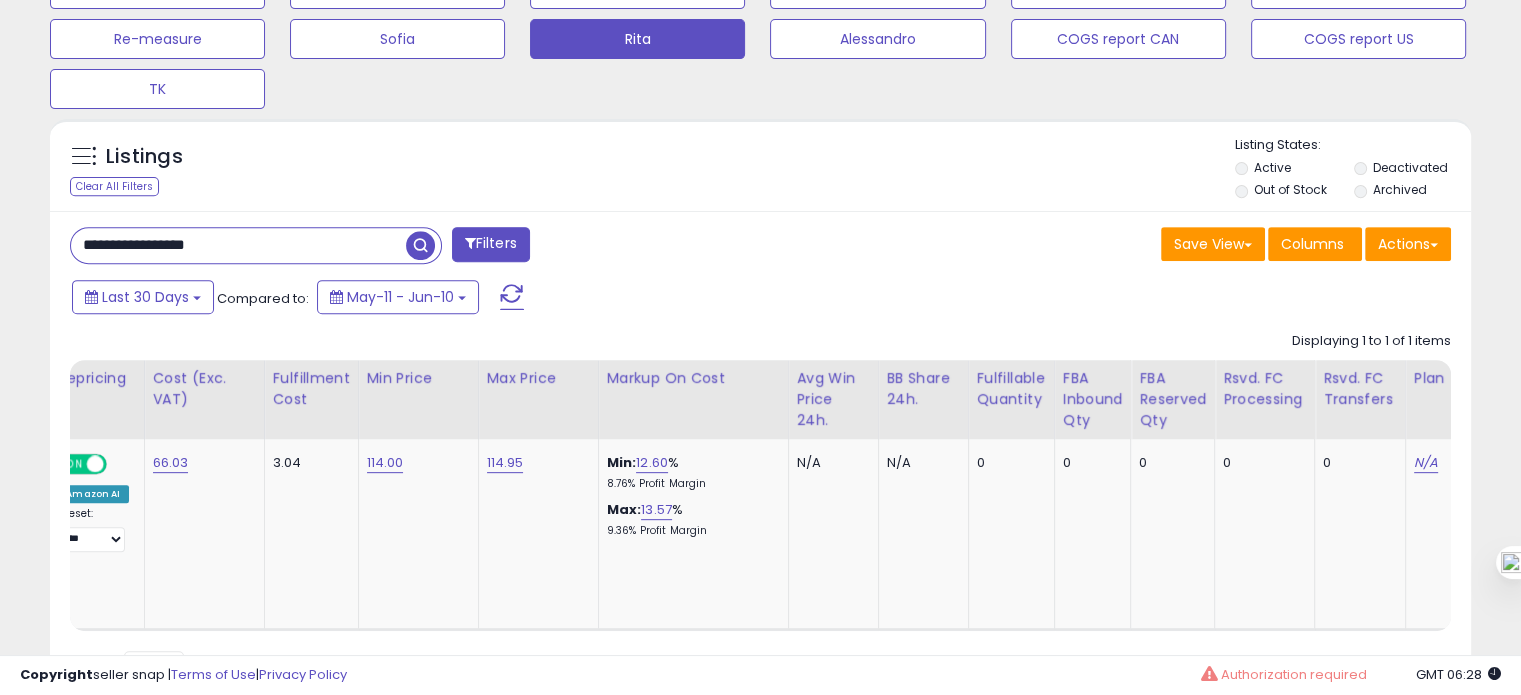 click on "**********" at bounding box center [238, 245] 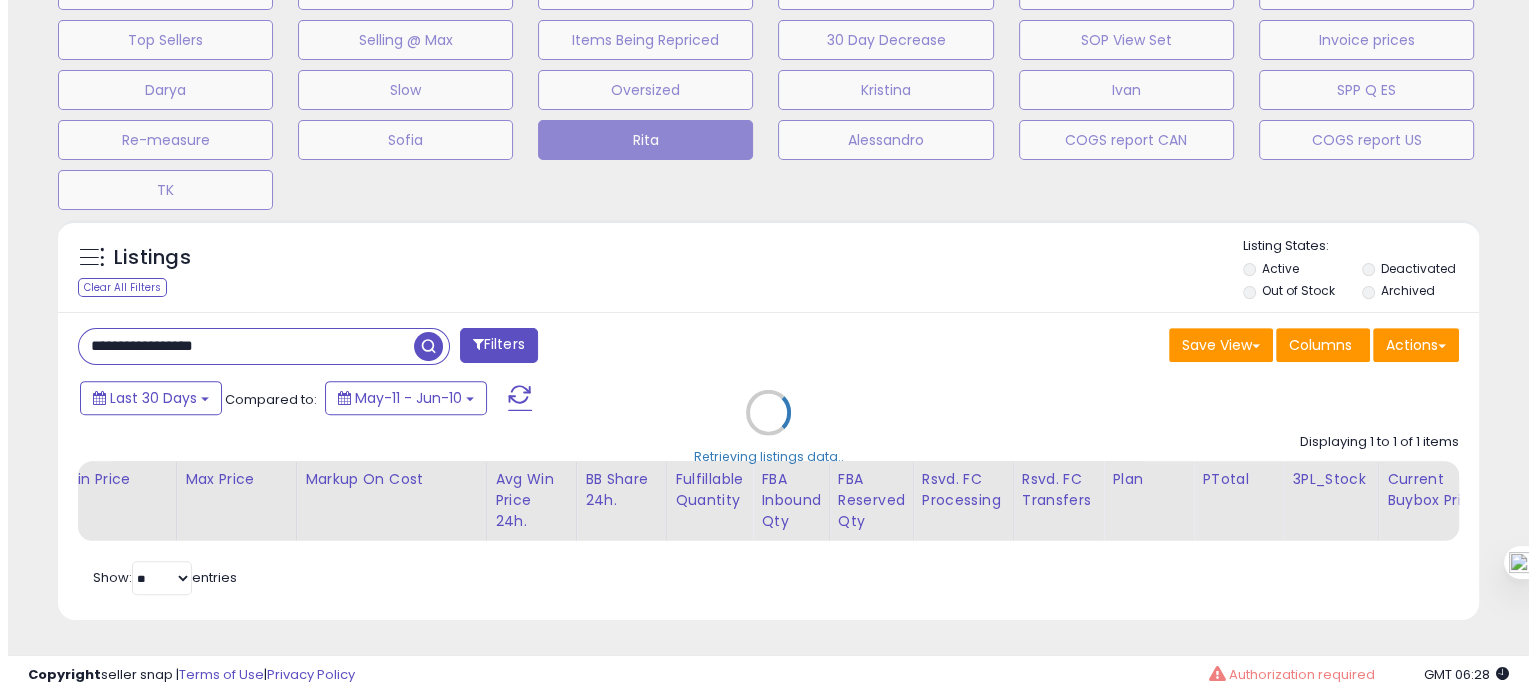 scroll, scrollTop: 674, scrollLeft: 0, axis: vertical 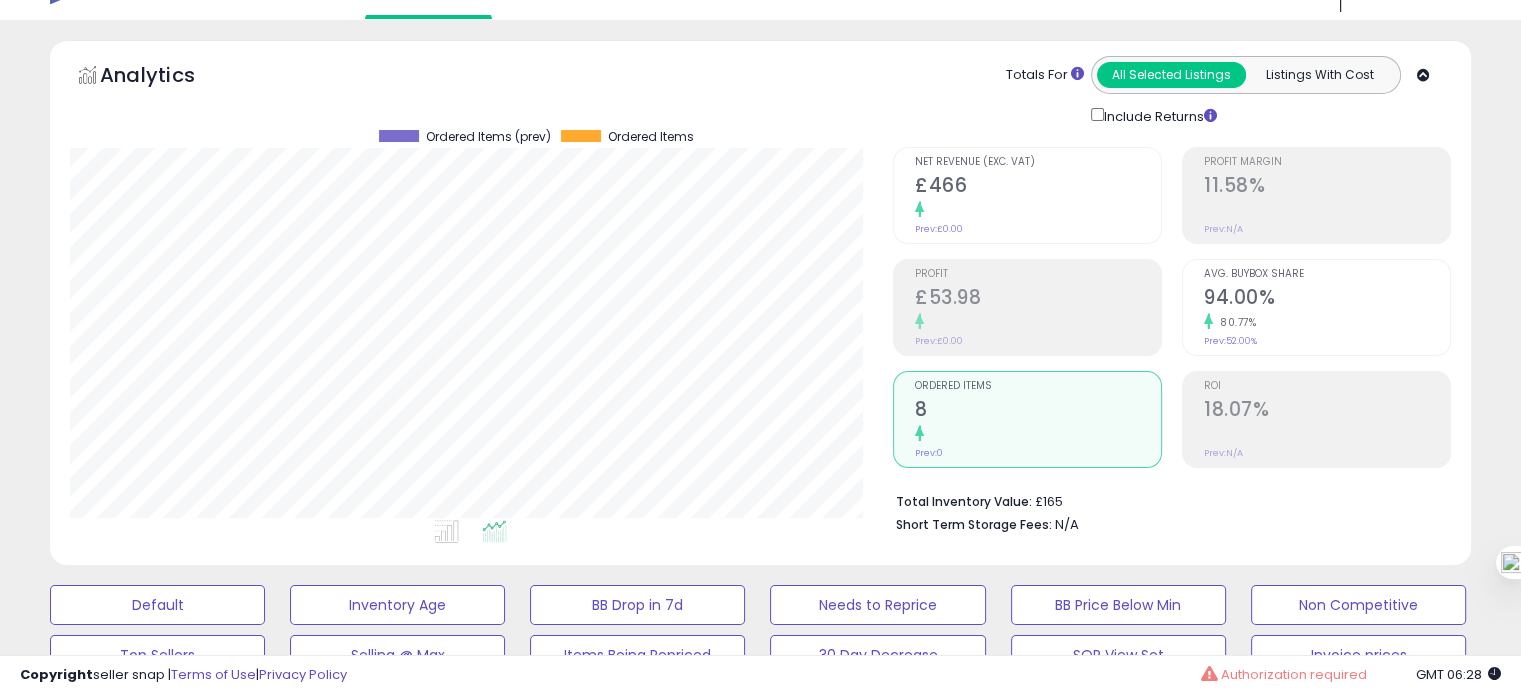 click on "94.00%" at bounding box center (1327, 299) 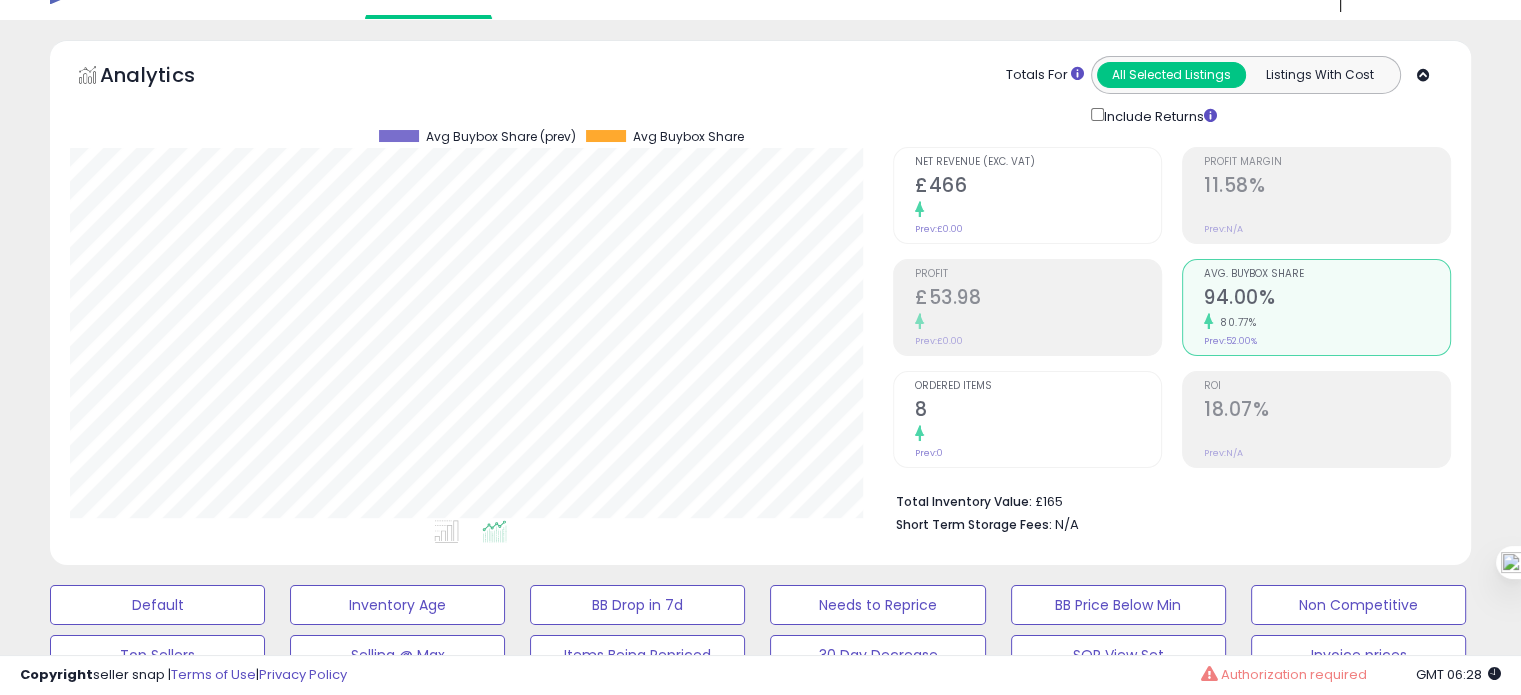 click on "Ordered Items
8
Prev:  0" at bounding box center (1038, 417) 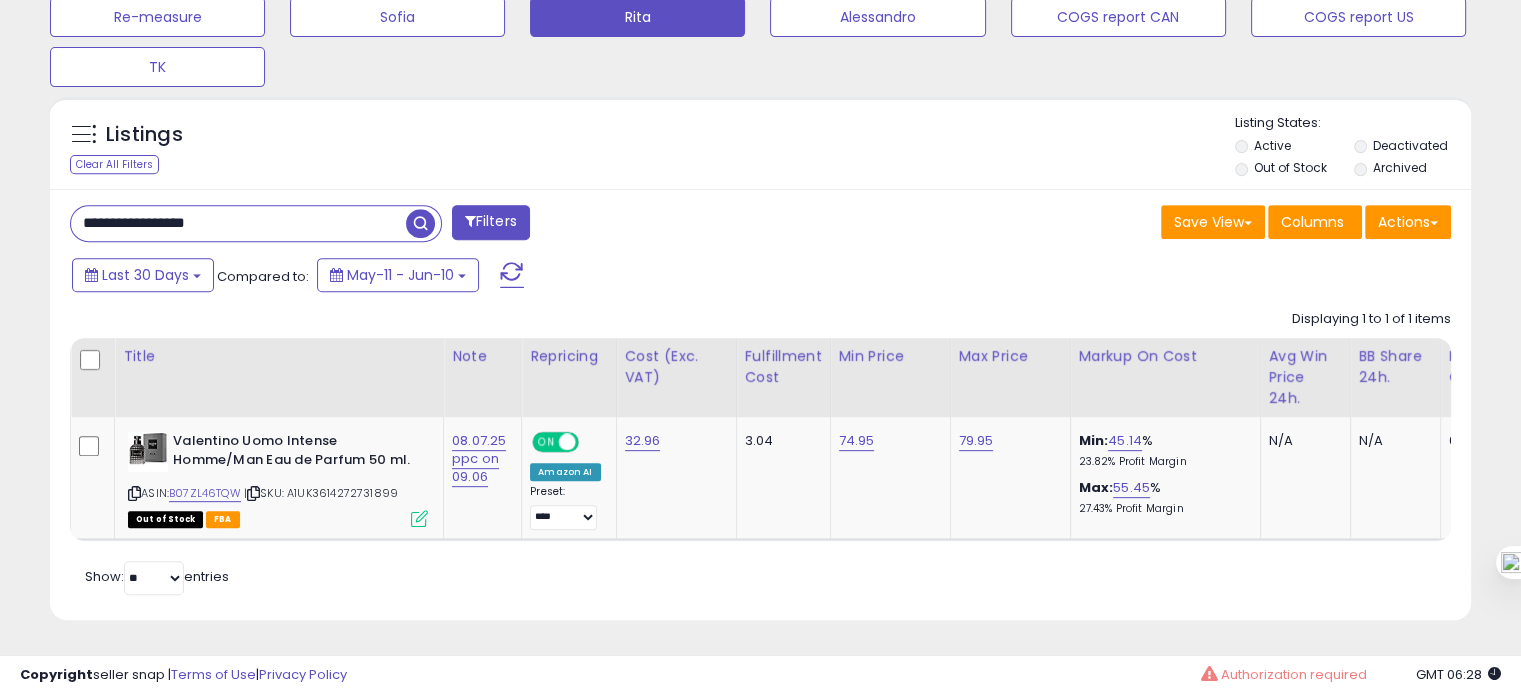 click on "**********" at bounding box center (238, 223) 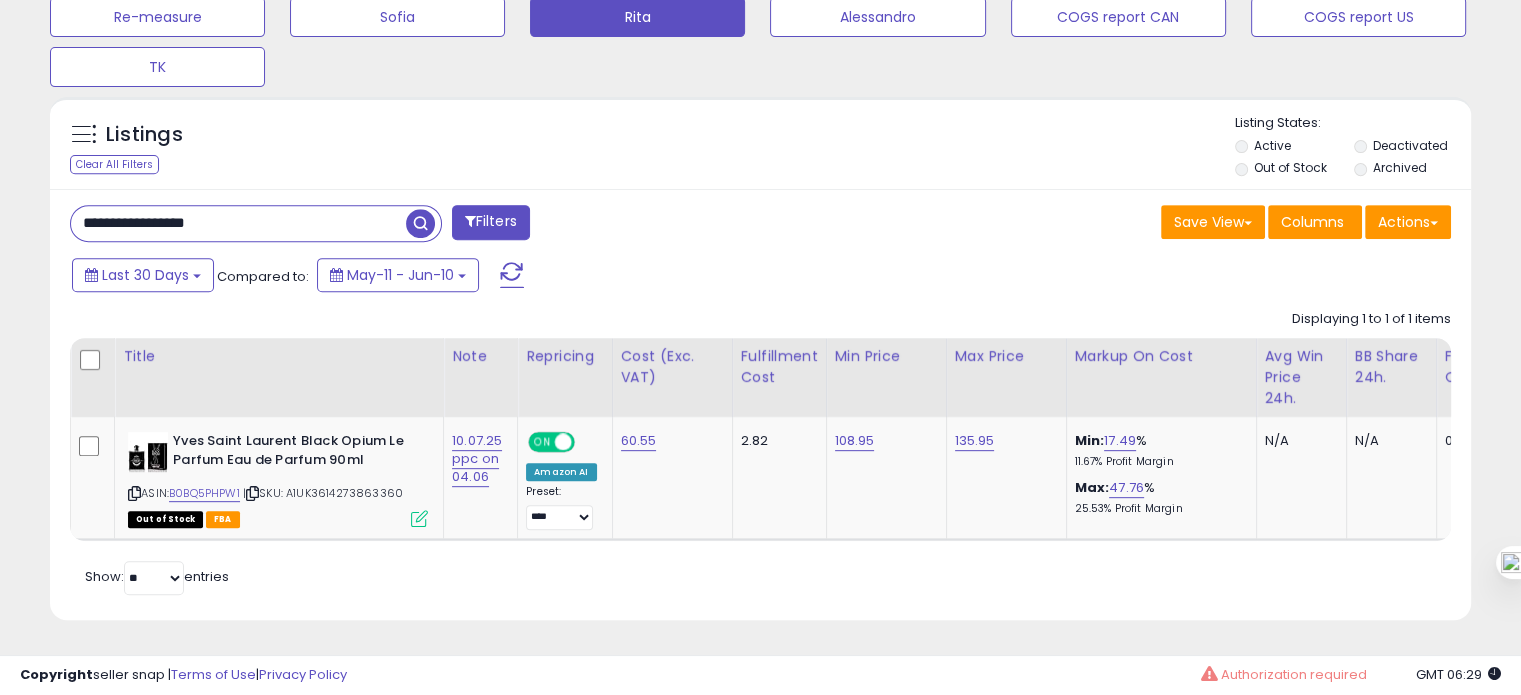 click on "**********" at bounding box center [238, 223] 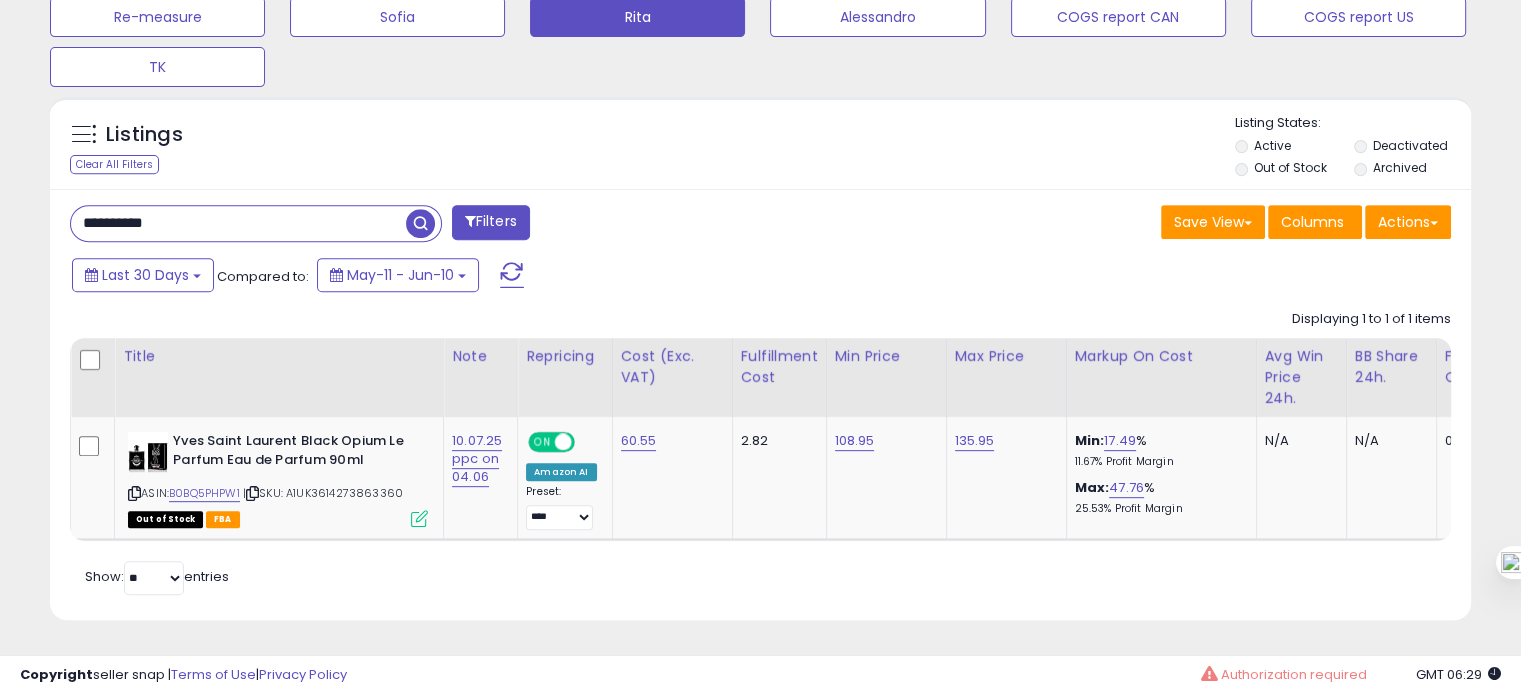click on "**********" at bounding box center (238, 223) 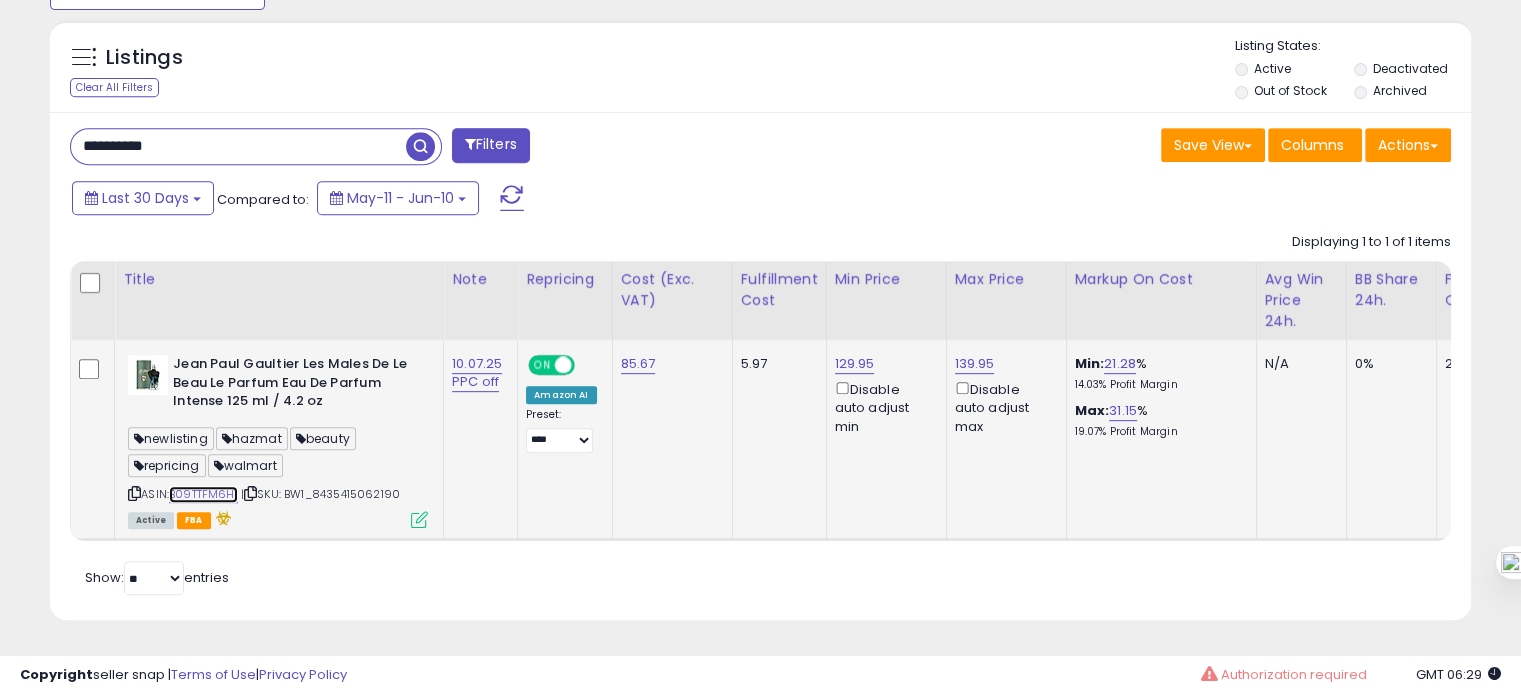 click on "B09TTFM6H1" at bounding box center (203, 494) 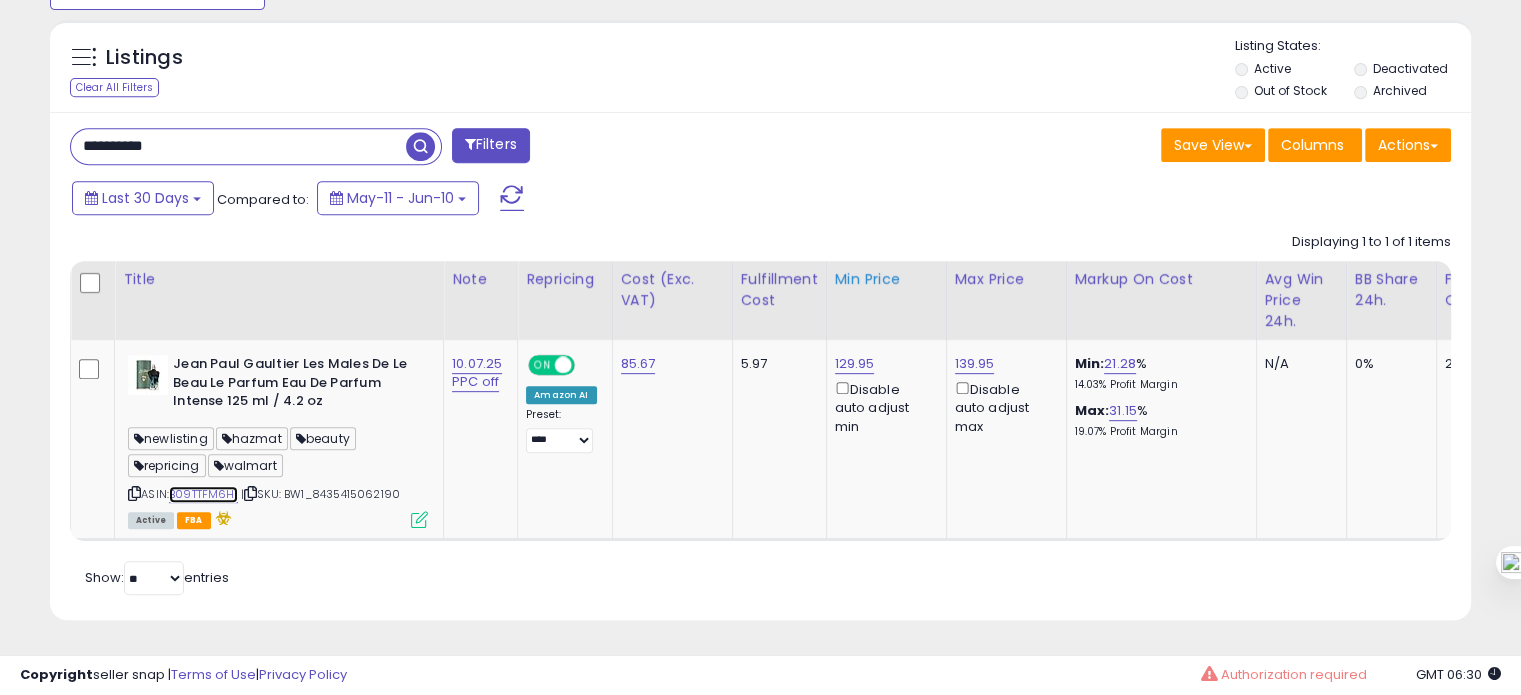 scroll, scrollTop: 0, scrollLeft: 472, axis: horizontal 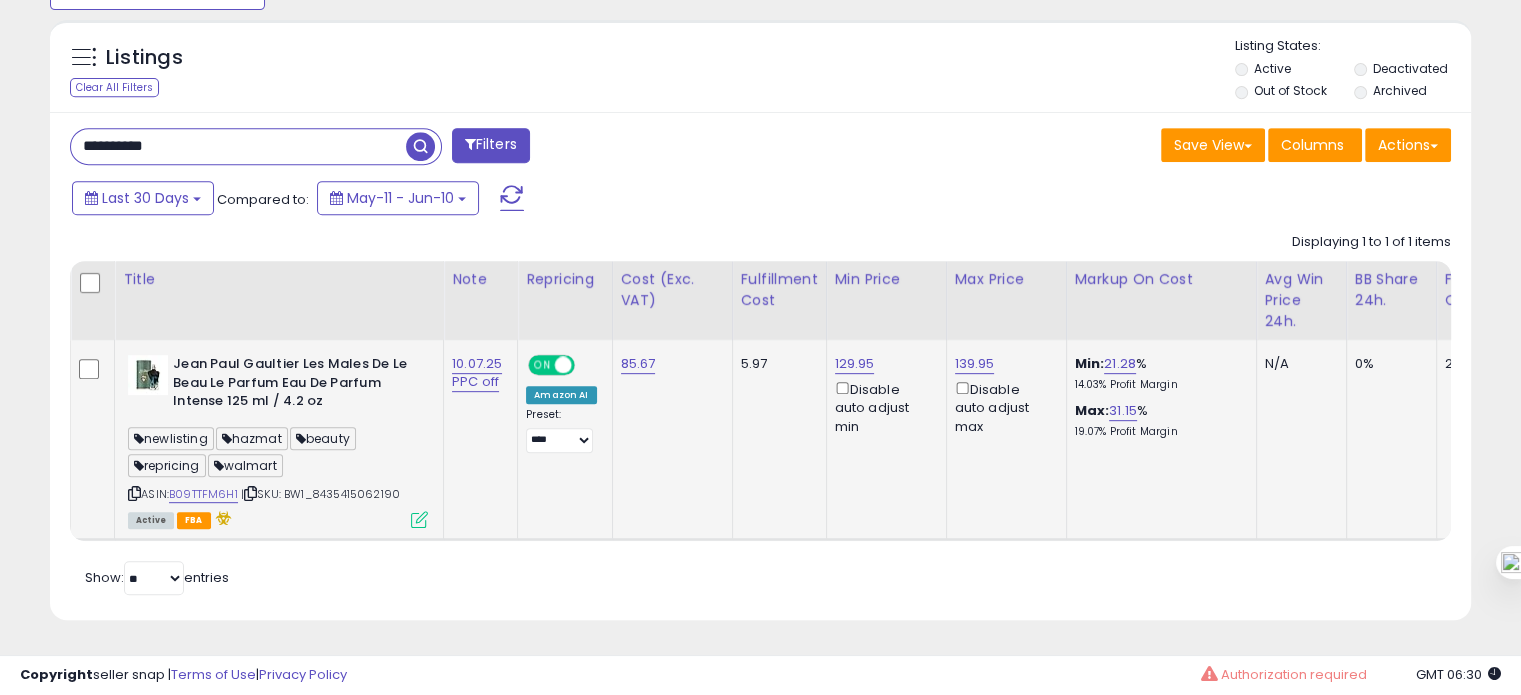 click at bounding box center (134, 493) 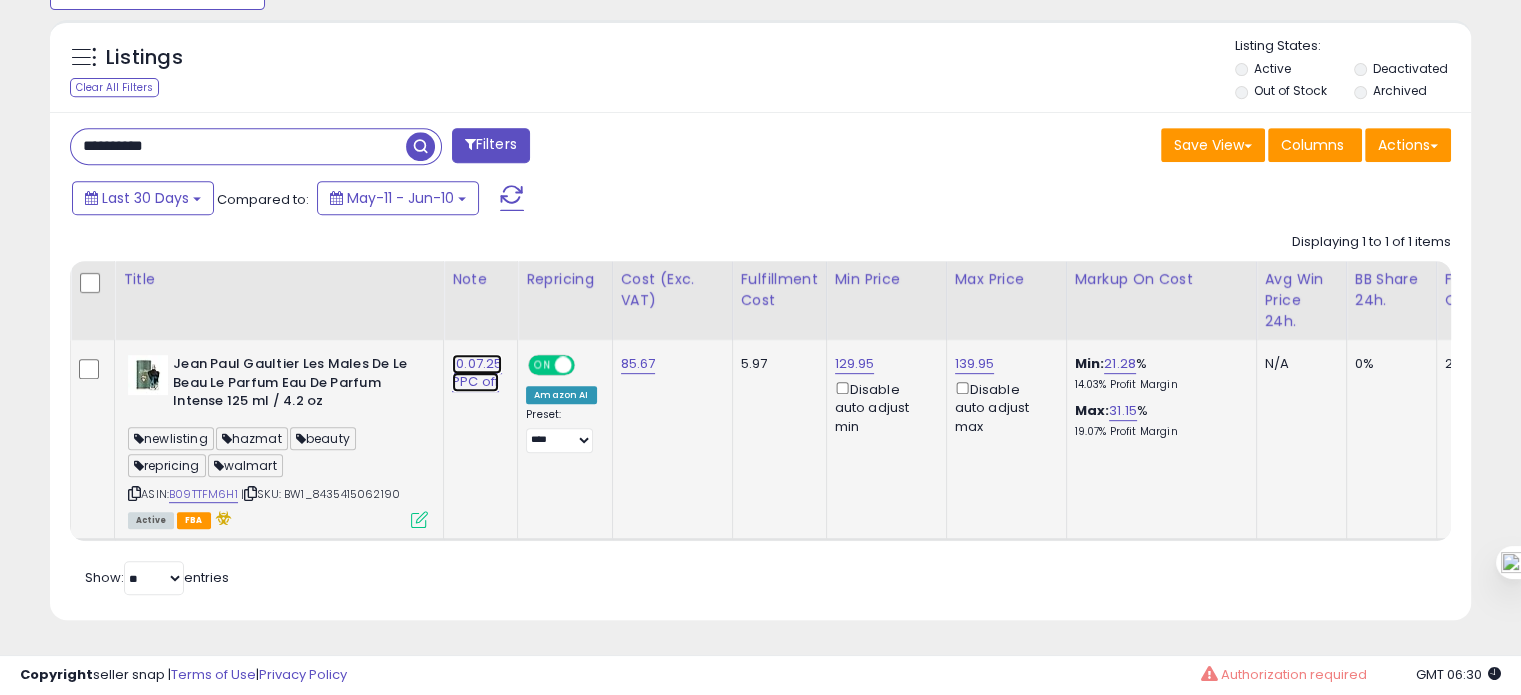 click on "10.07.25 PPC off" at bounding box center [477, 373] 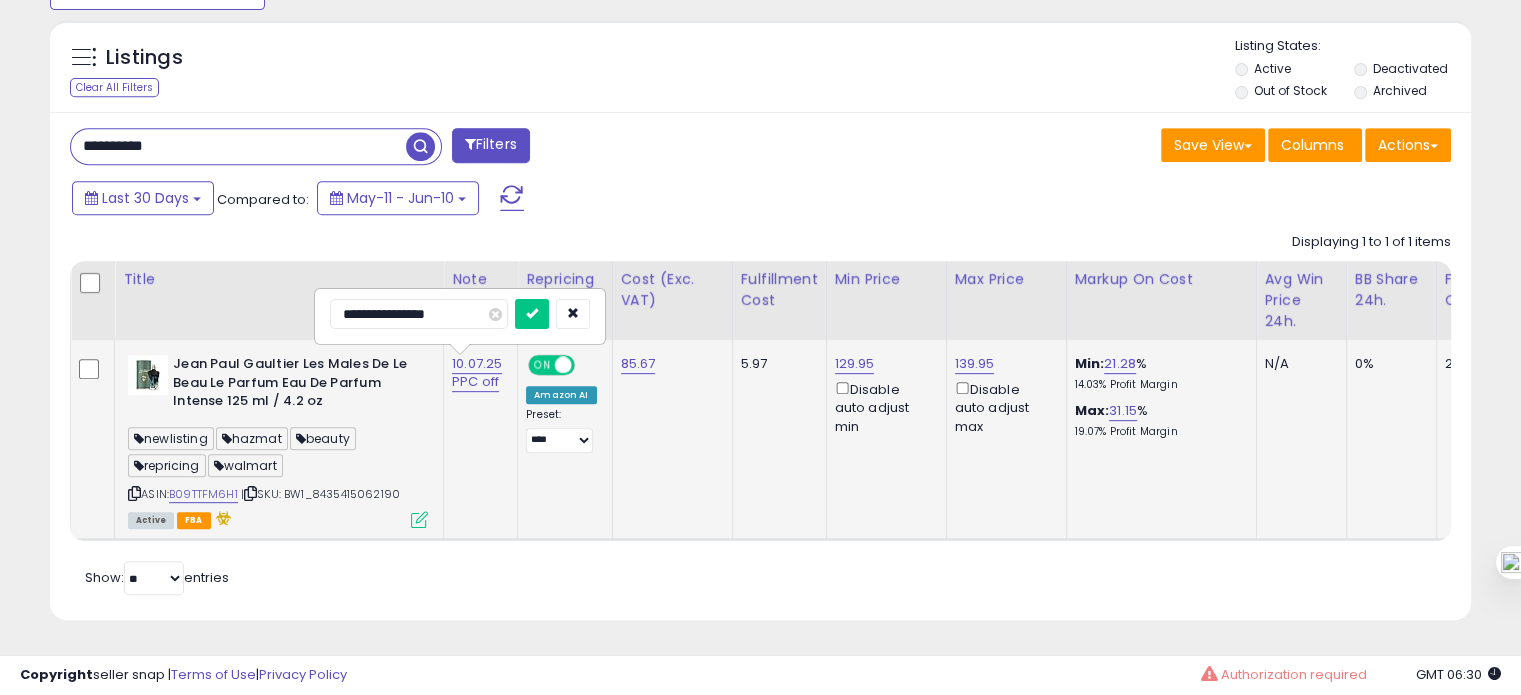 click on "**********" at bounding box center (419, 314) 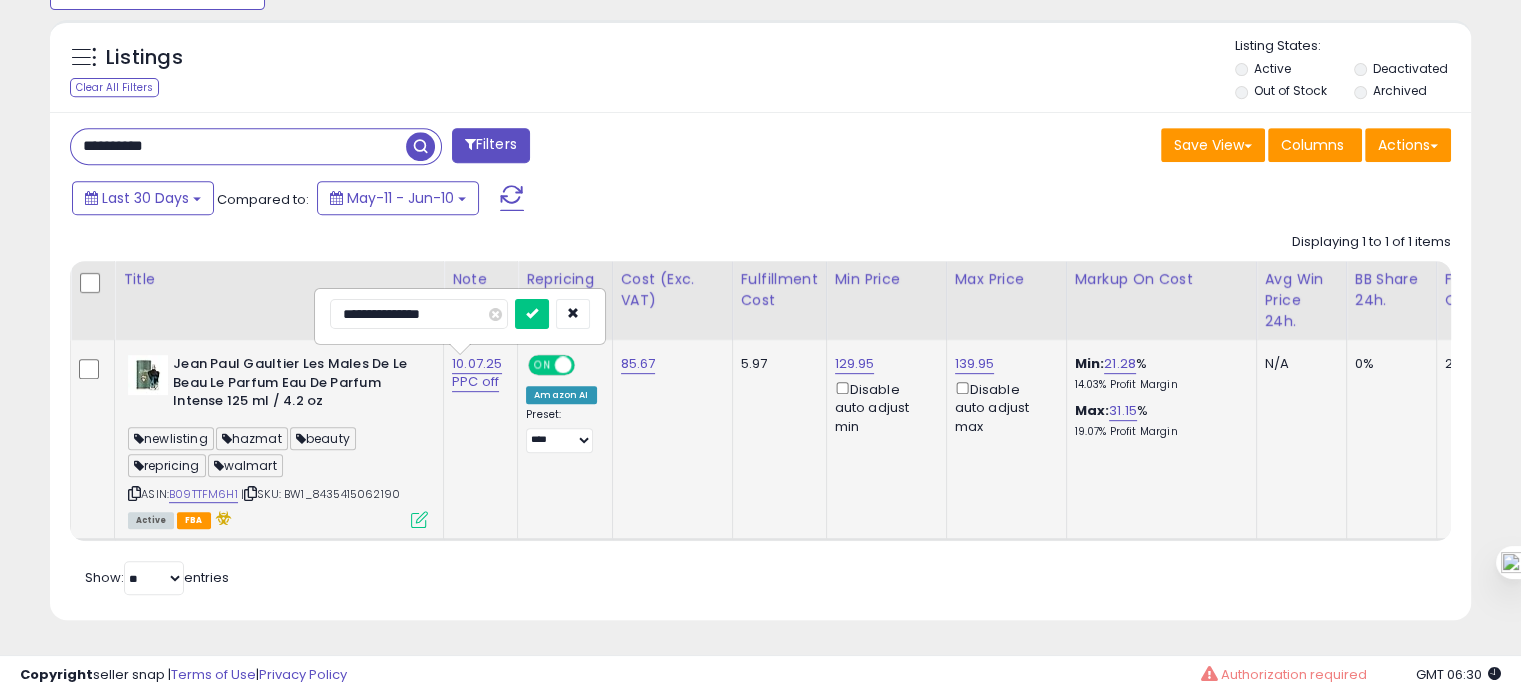 type on "**********" 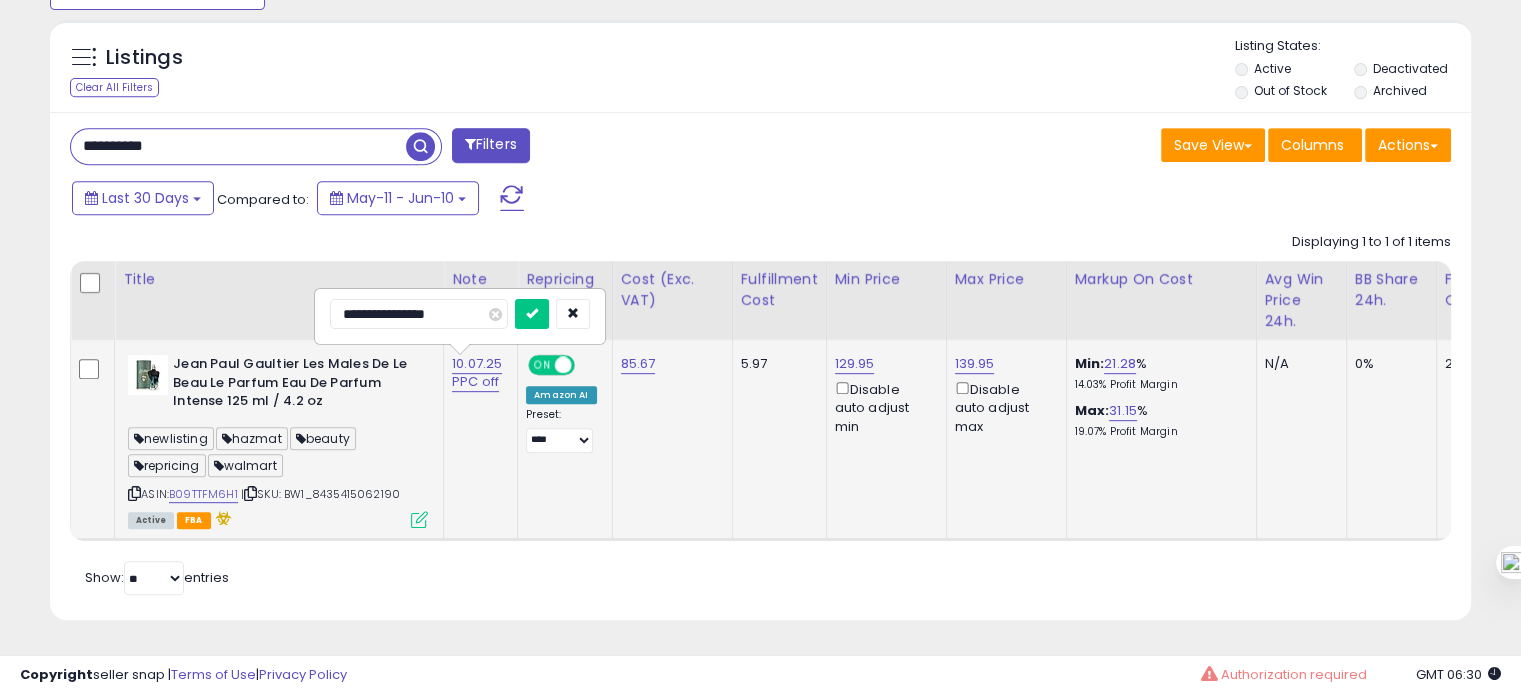 click at bounding box center [532, 314] 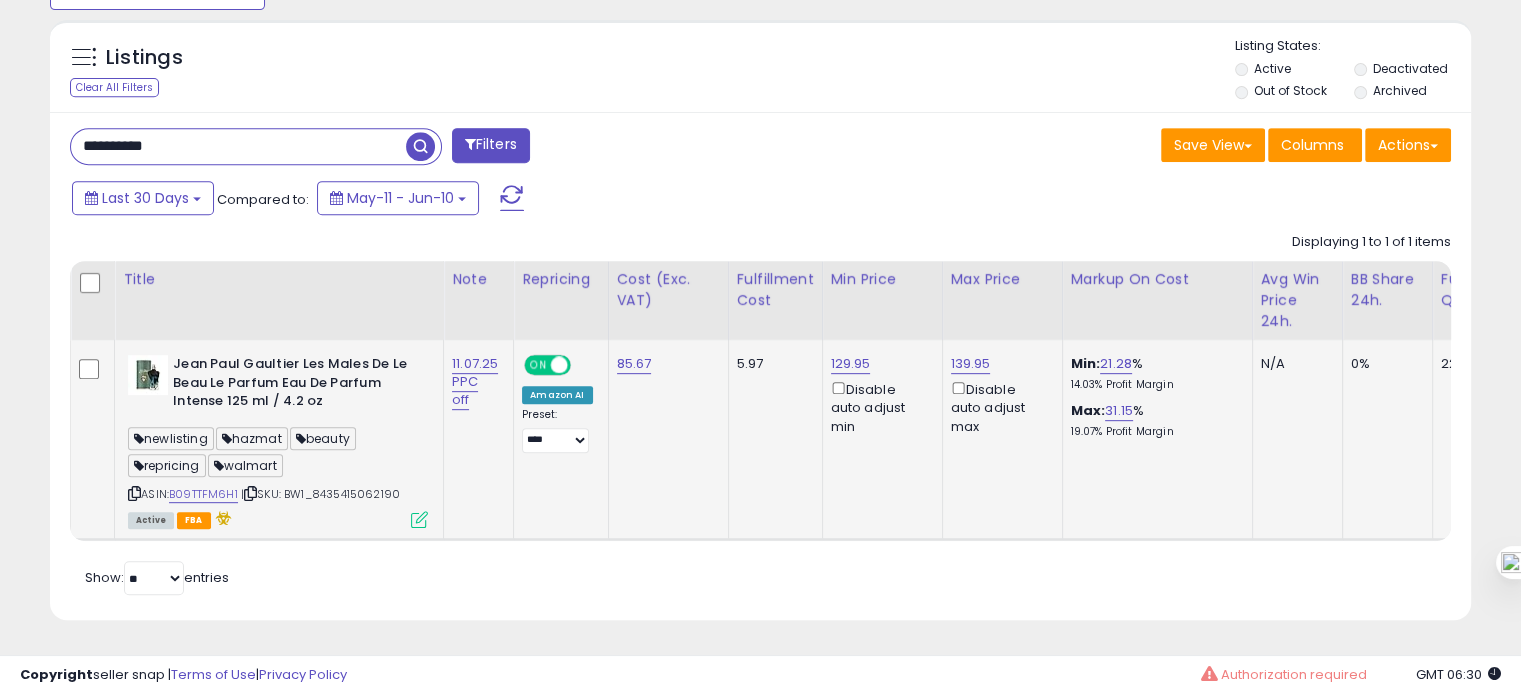 click on "**********" at bounding box center [238, 146] 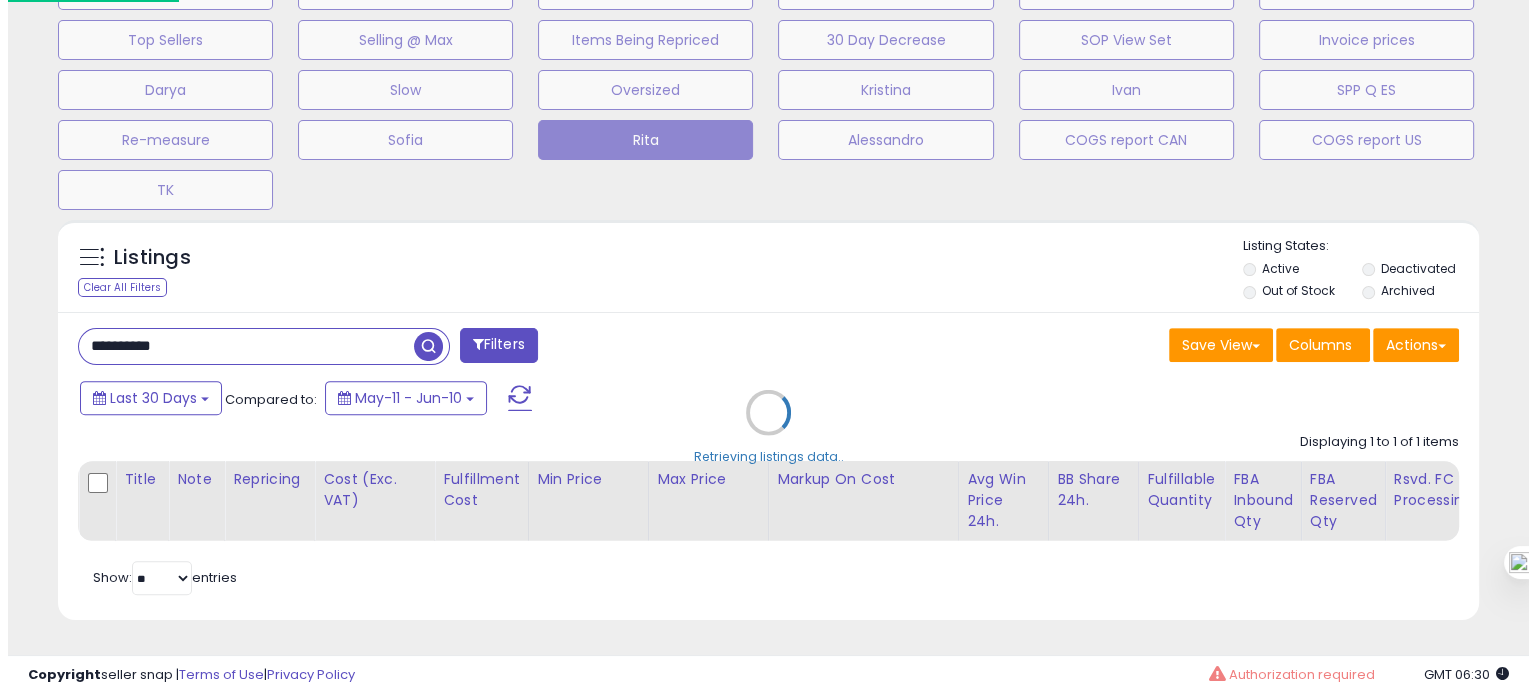 scroll, scrollTop: 674, scrollLeft: 0, axis: vertical 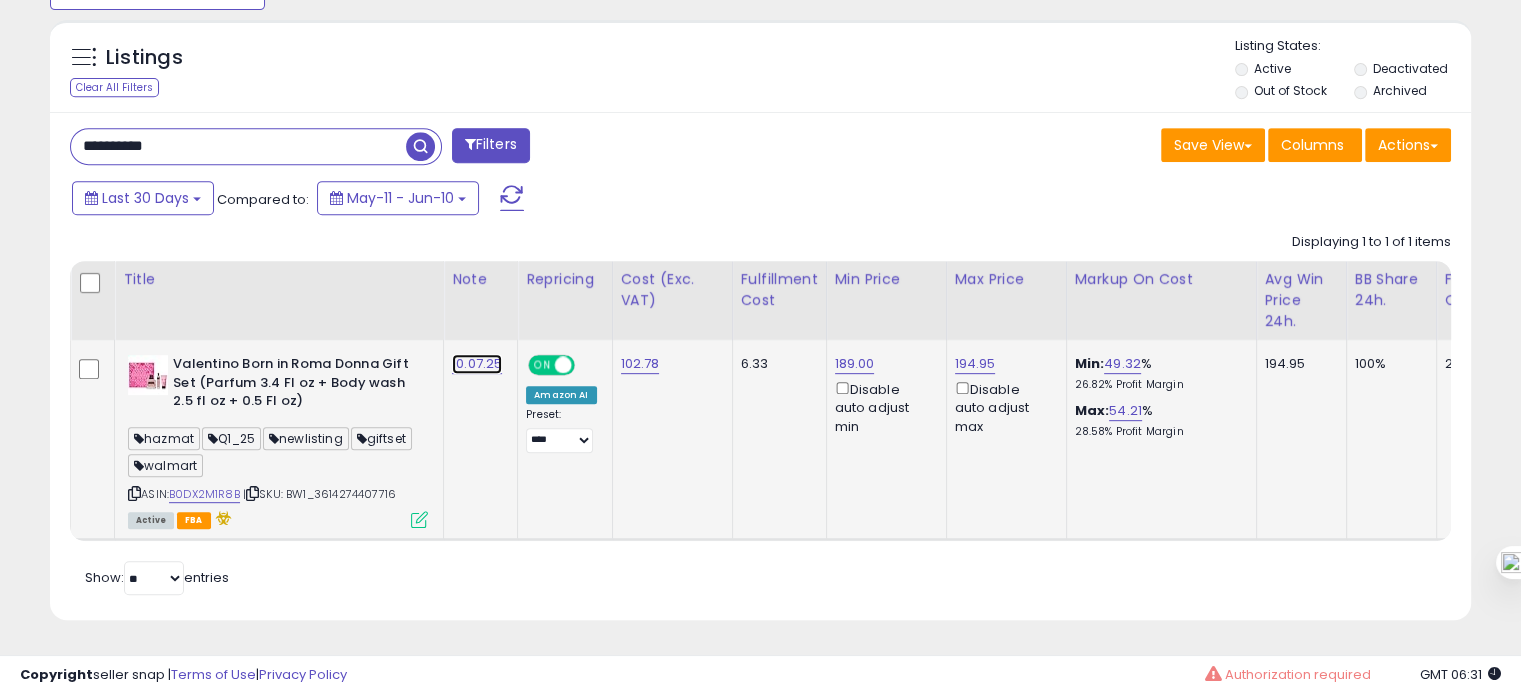 click on "10.07.25" at bounding box center [477, 364] 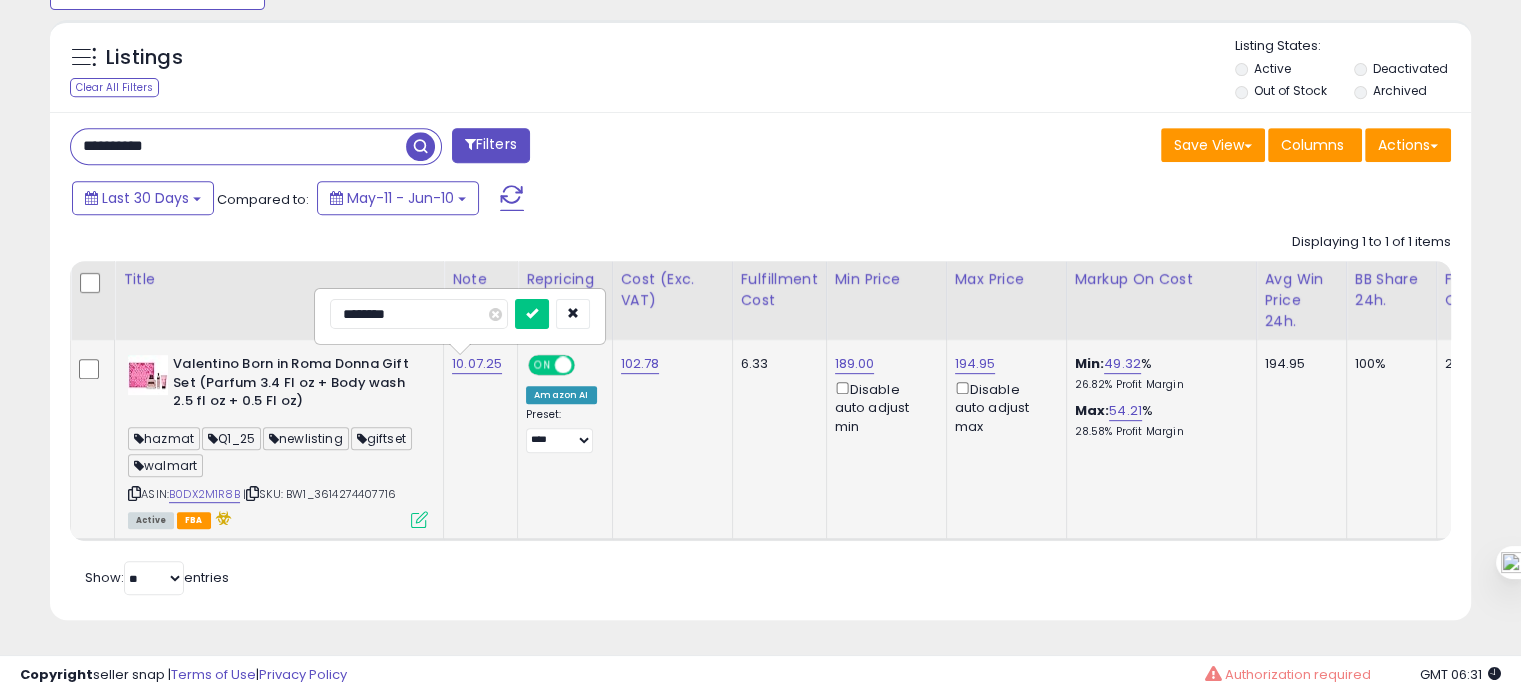 click on "********" at bounding box center [419, 314] 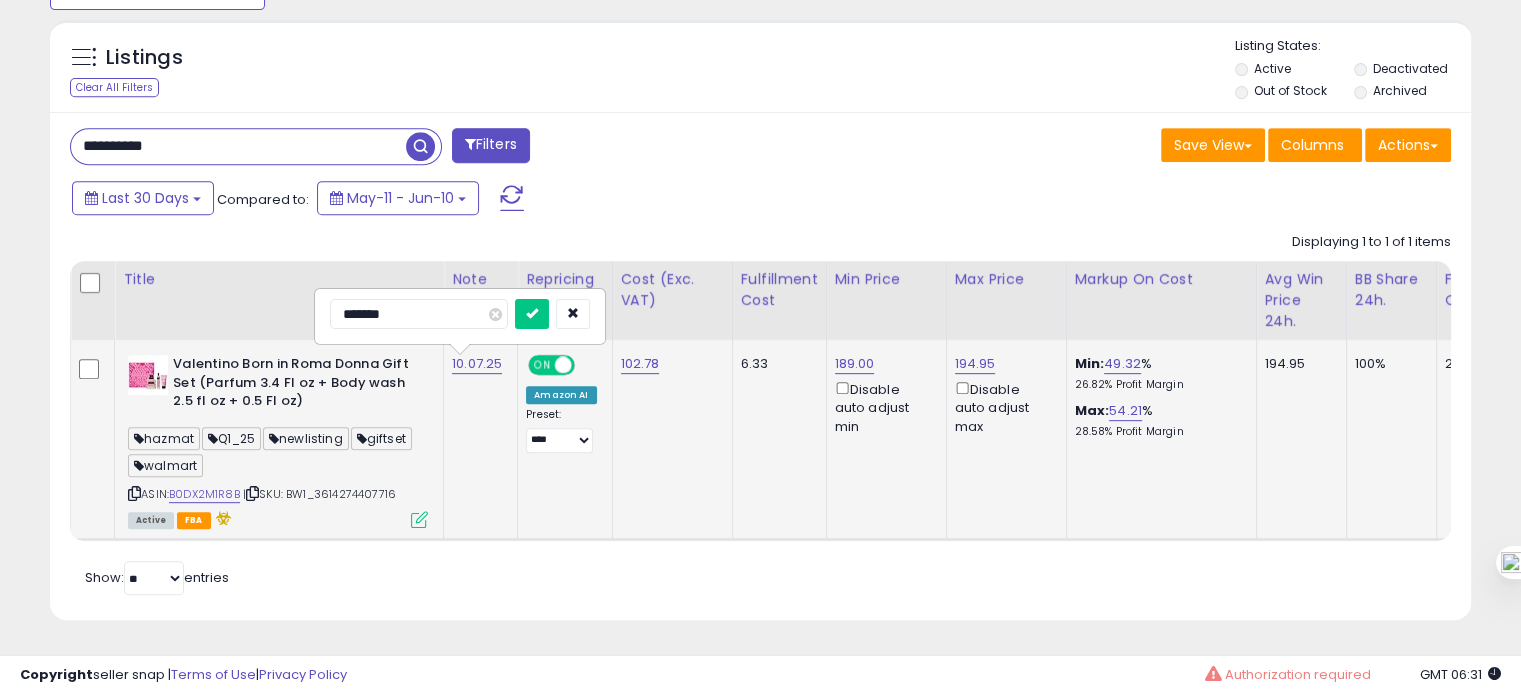 type on "********" 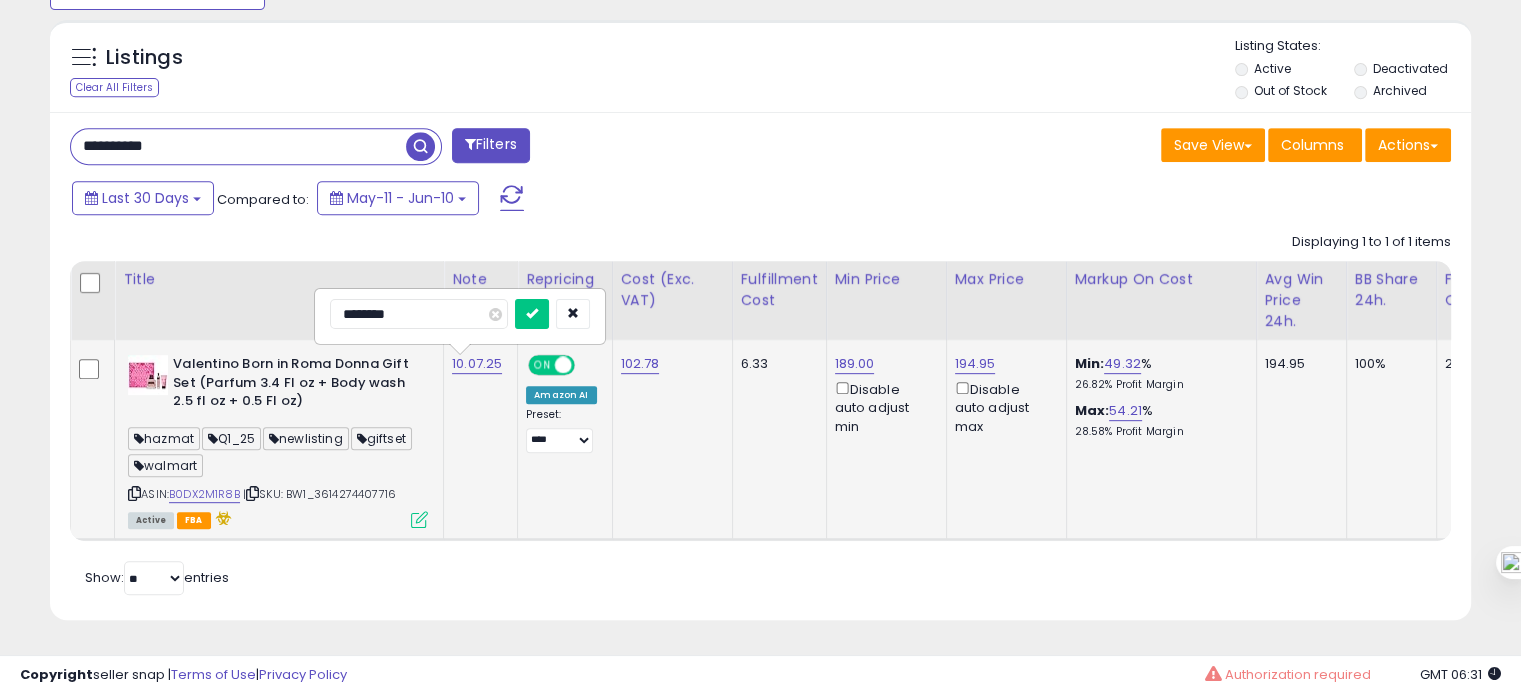 click at bounding box center (532, 314) 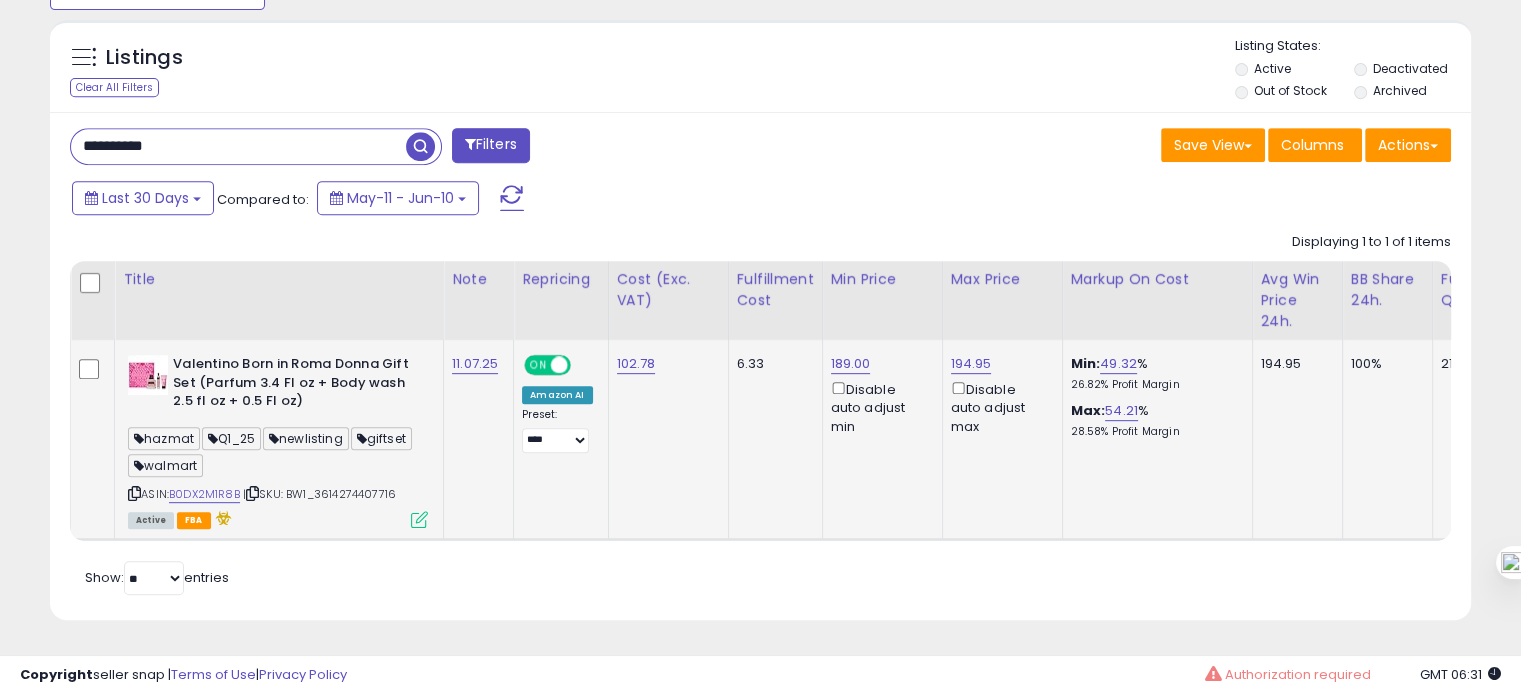 click on "**********" at bounding box center [238, 146] 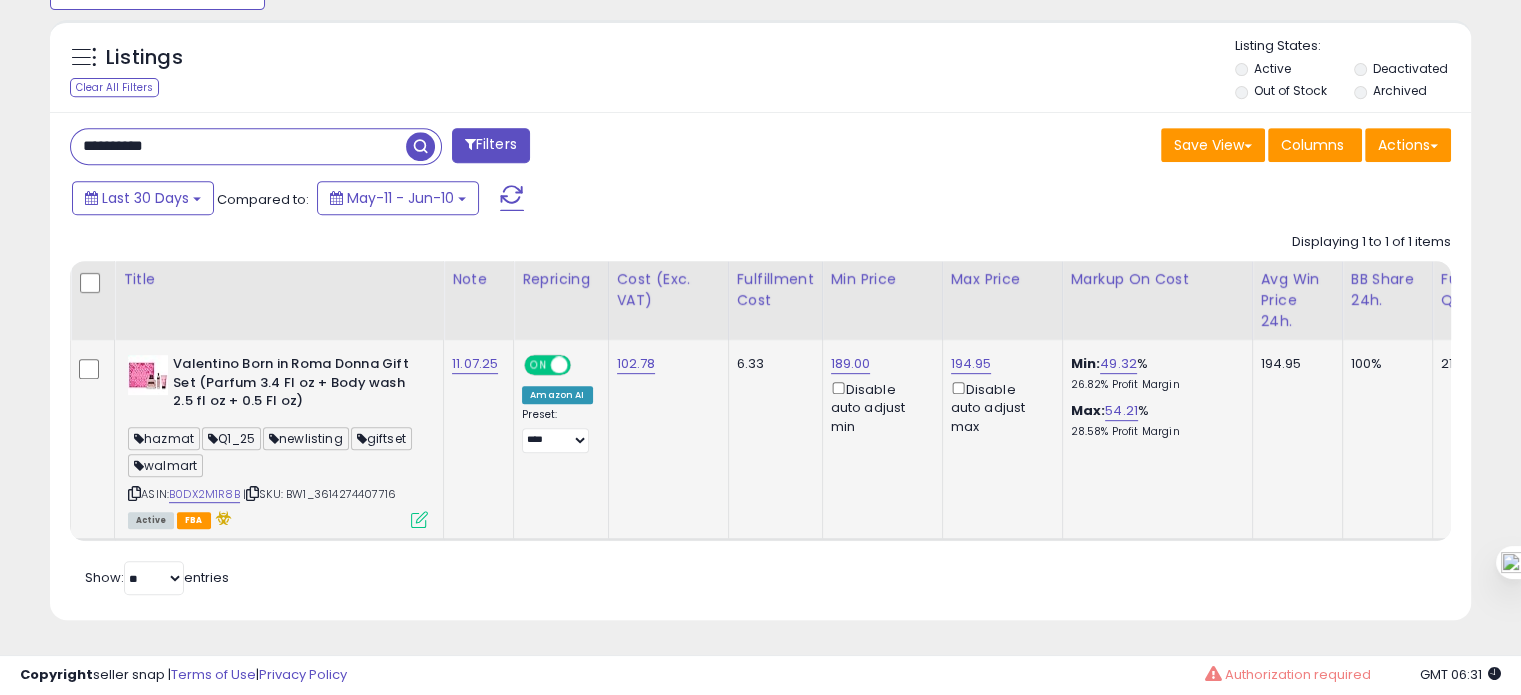 paste 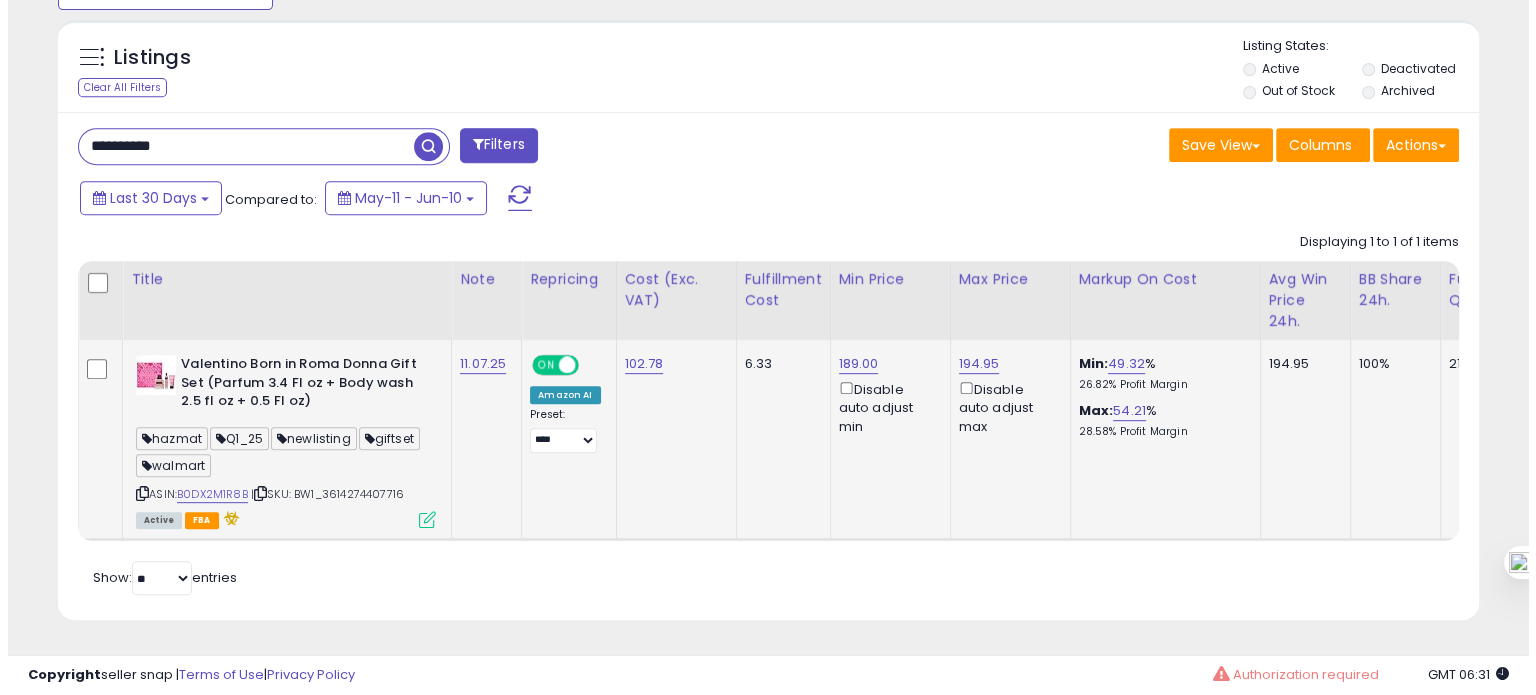 scroll, scrollTop: 674, scrollLeft: 0, axis: vertical 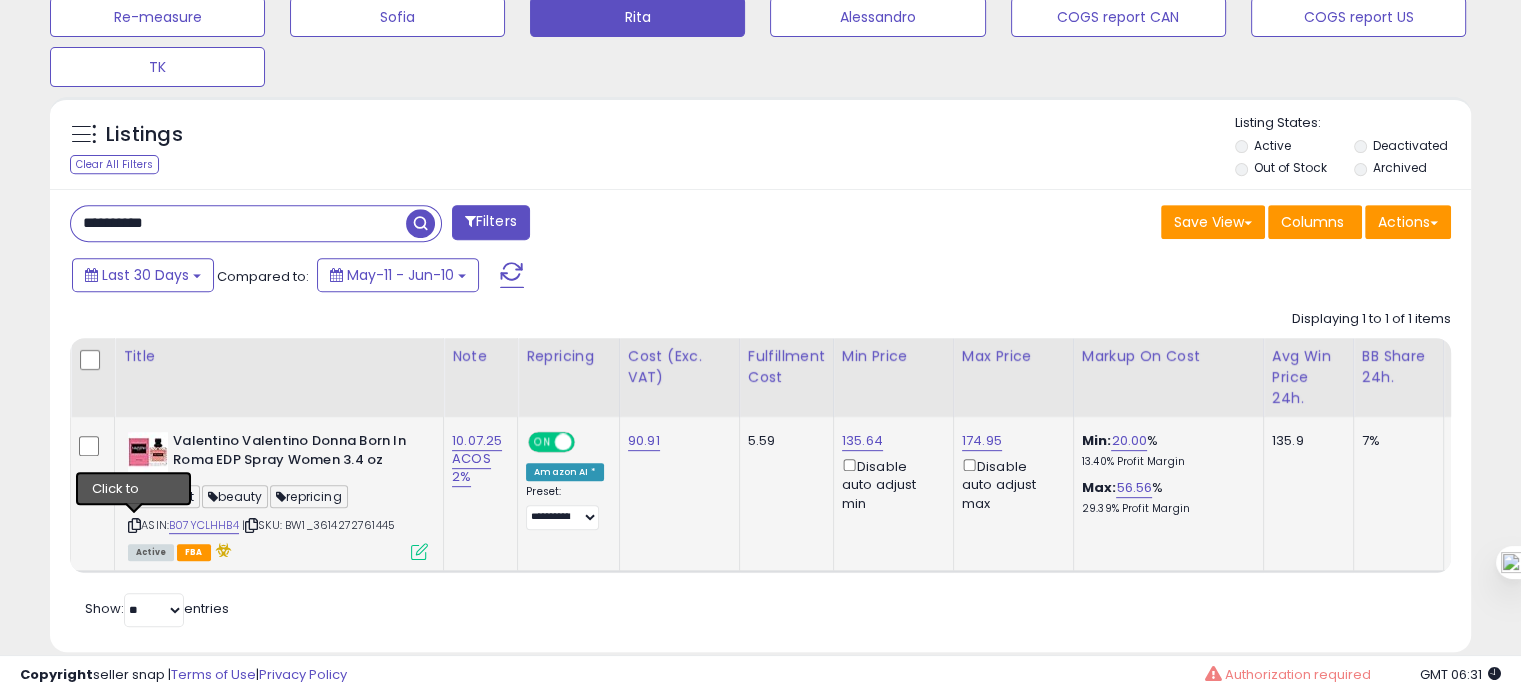 click at bounding box center (134, 525) 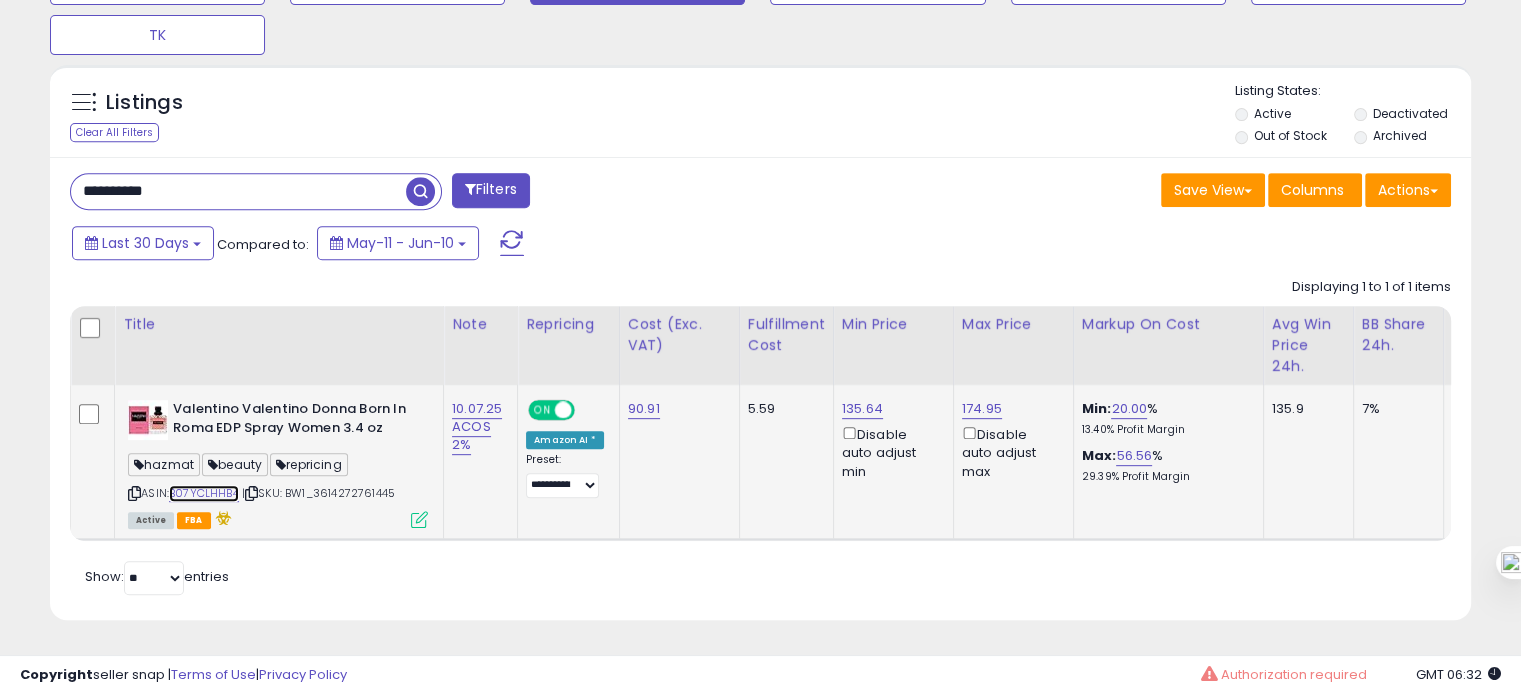 click on "B07YCLHHB4" at bounding box center [204, 493] 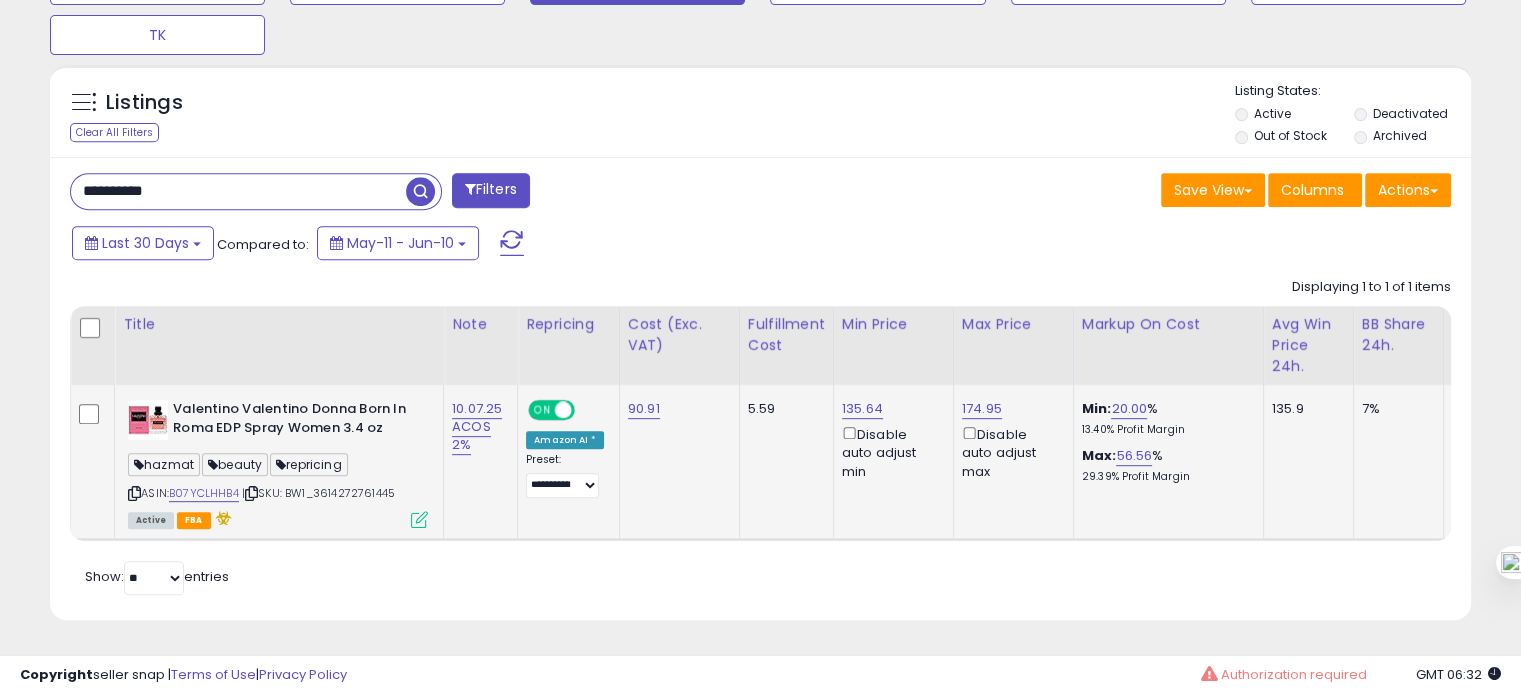 drag, startPoint x: 404, startPoint y: 477, endPoint x: 324, endPoint y: 479, distance: 80.024994 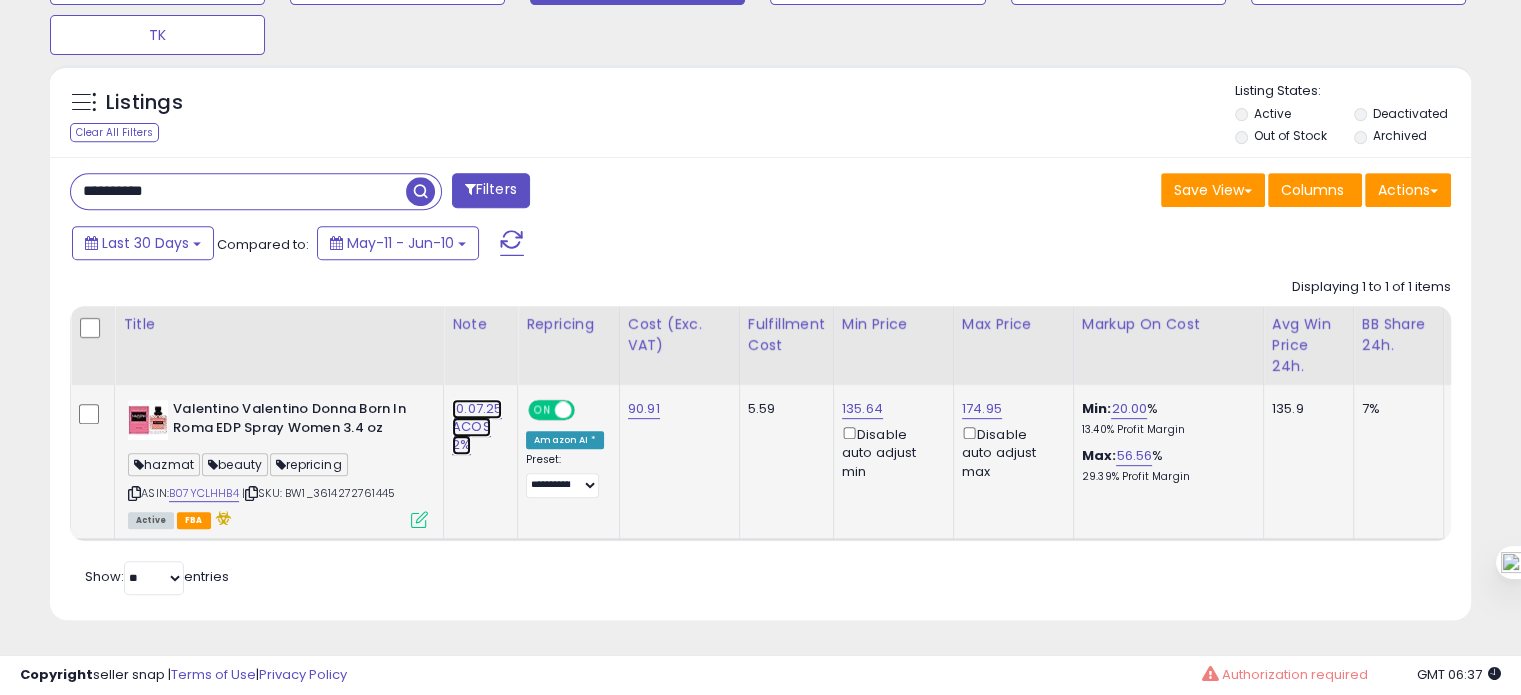 click on "10.07.25 ACOS 2%" at bounding box center (477, 427) 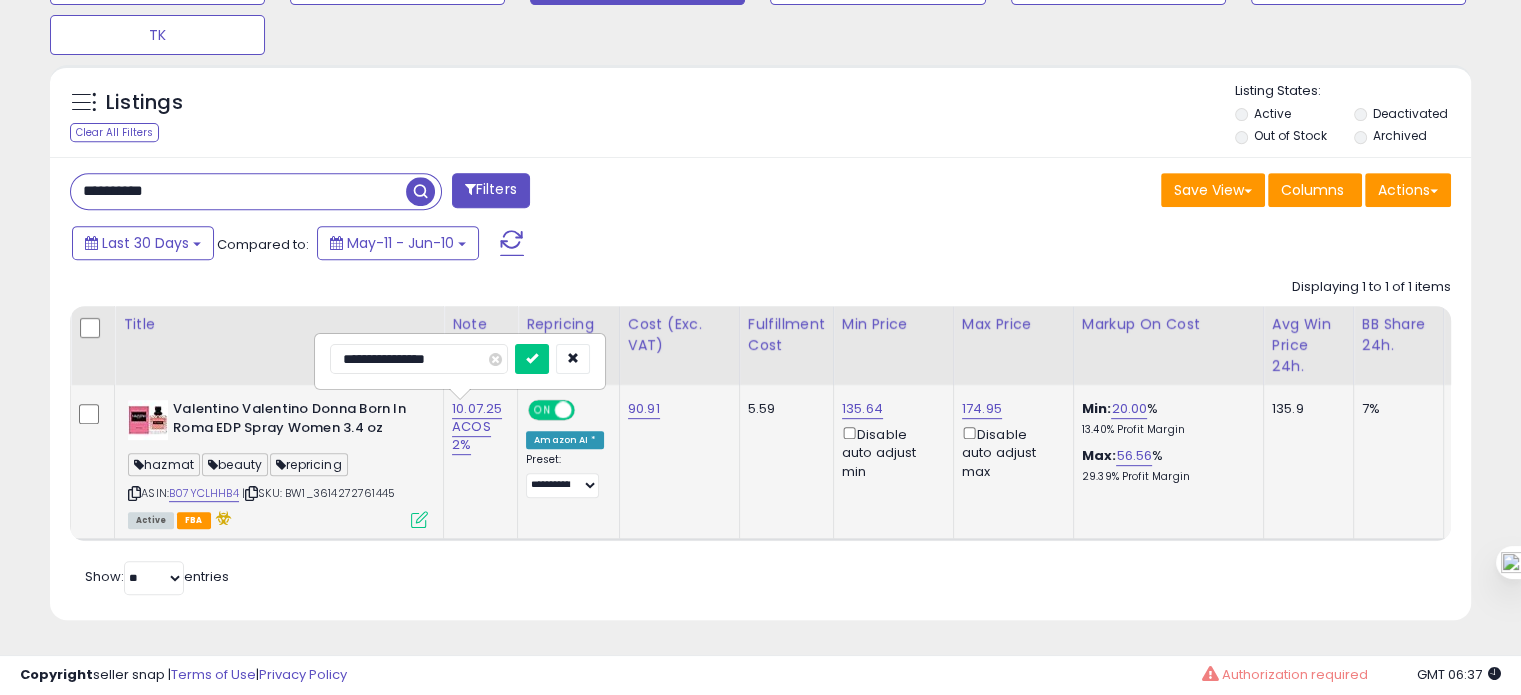 click on "**********" at bounding box center [419, 359] 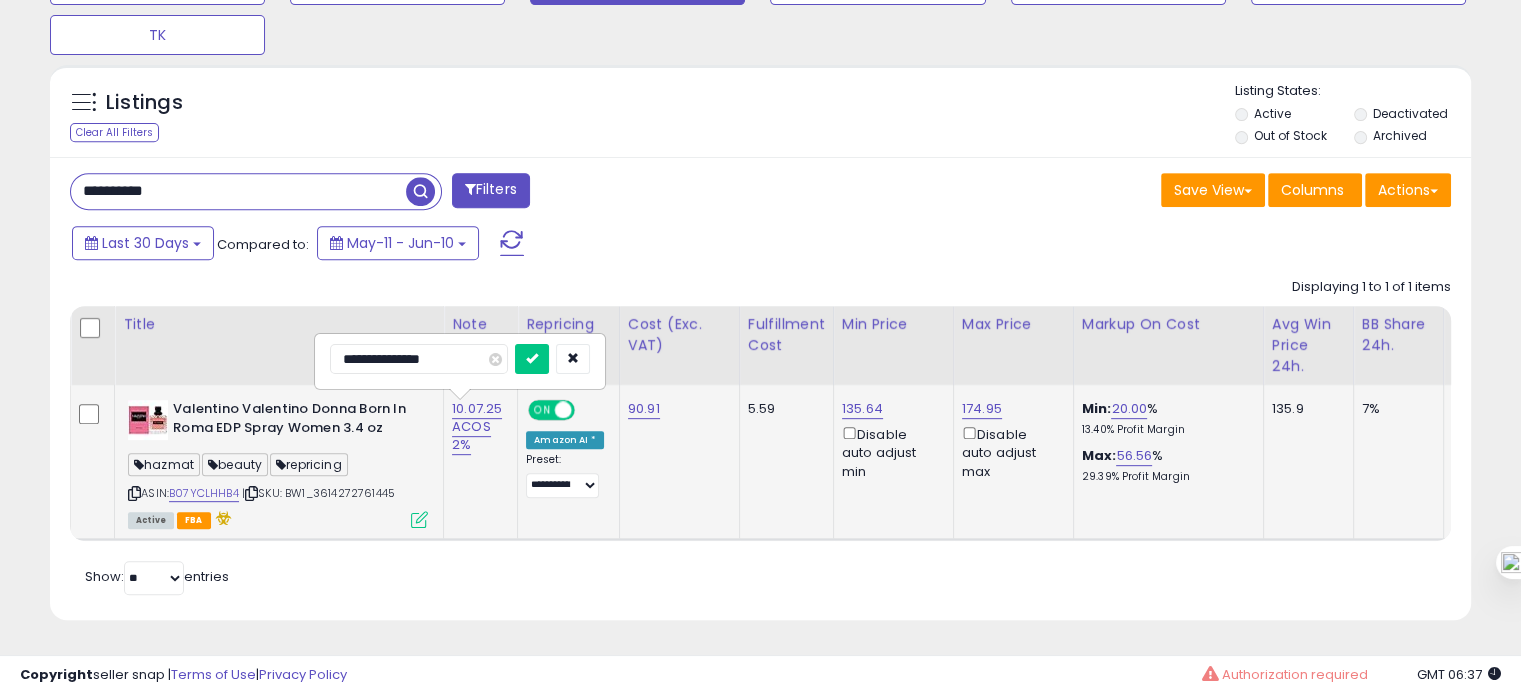 type on "**********" 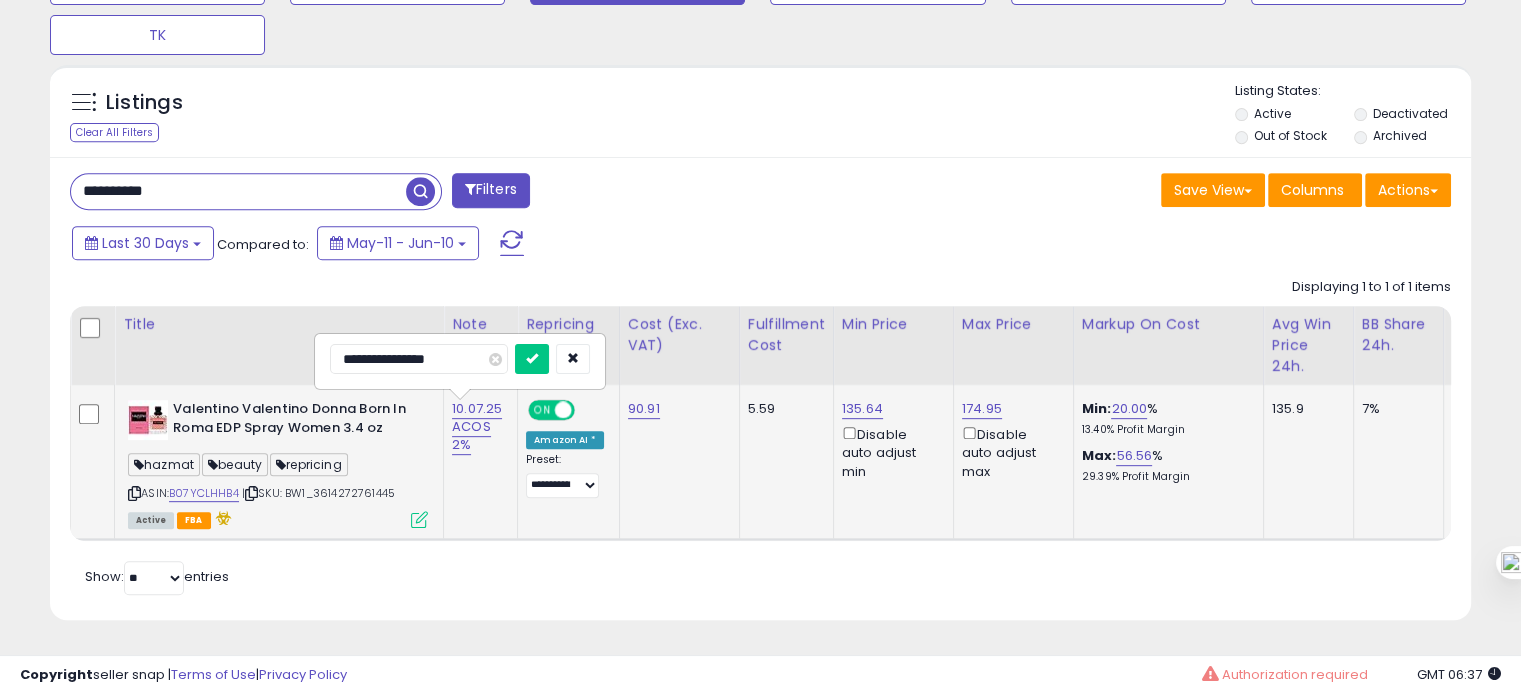 click at bounding box center [532, 359] 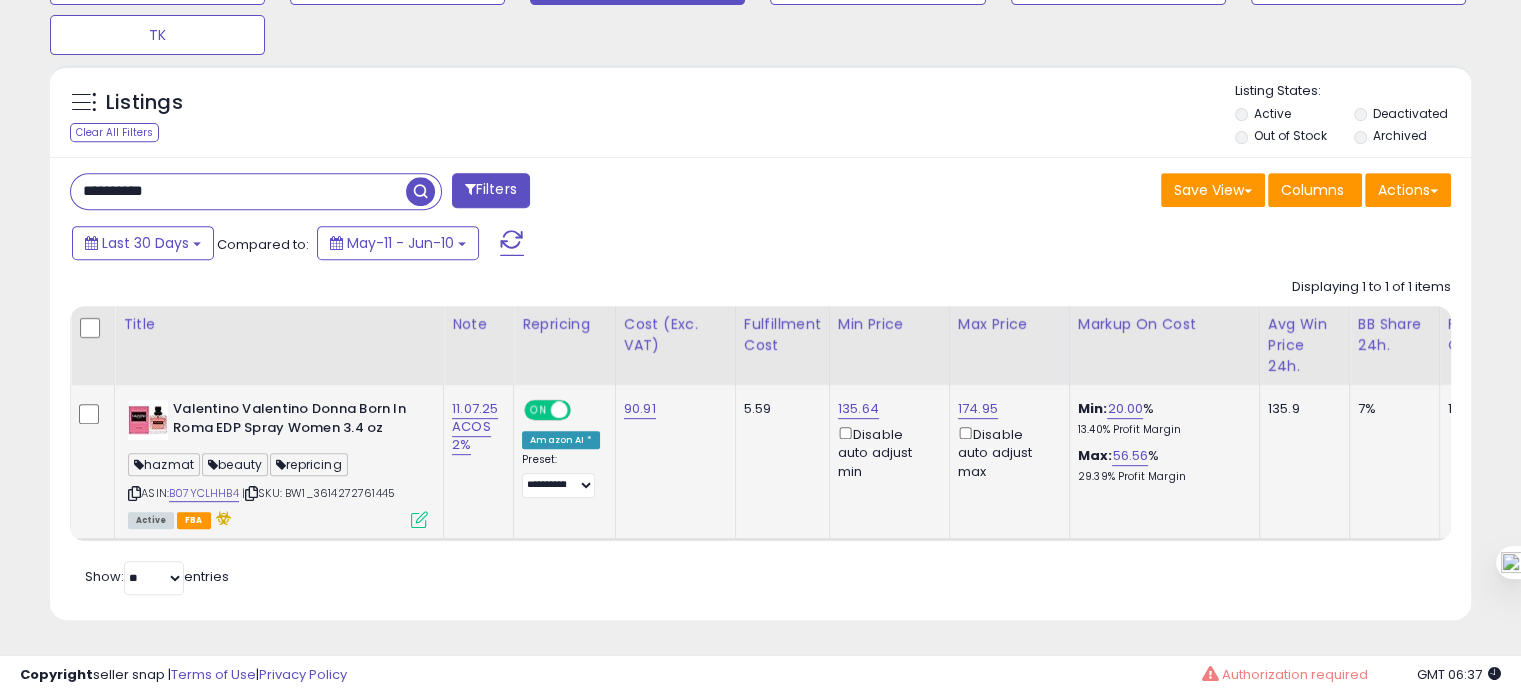 click on "**********" at bounding box center (238, 191) 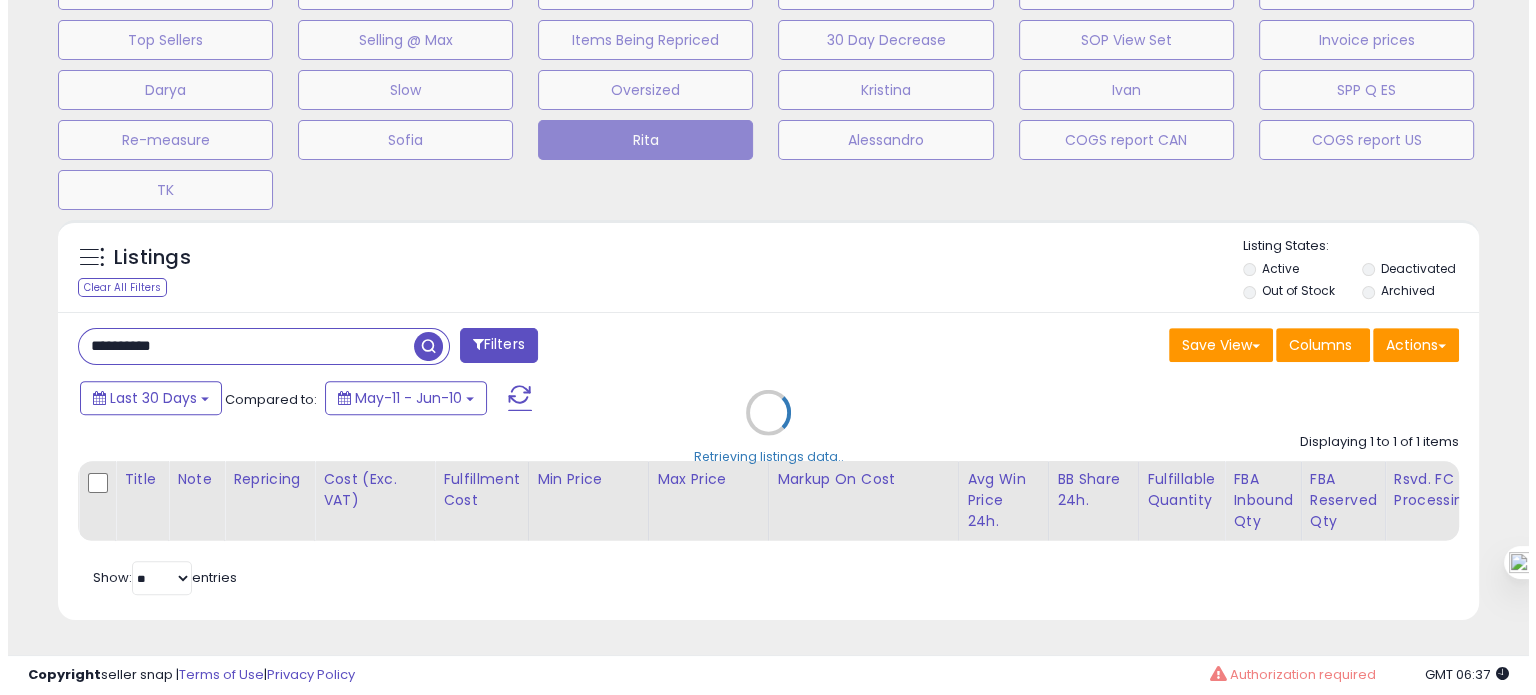 scroll, scrollTop: 674, scrollLeft: 0, axis: vertical 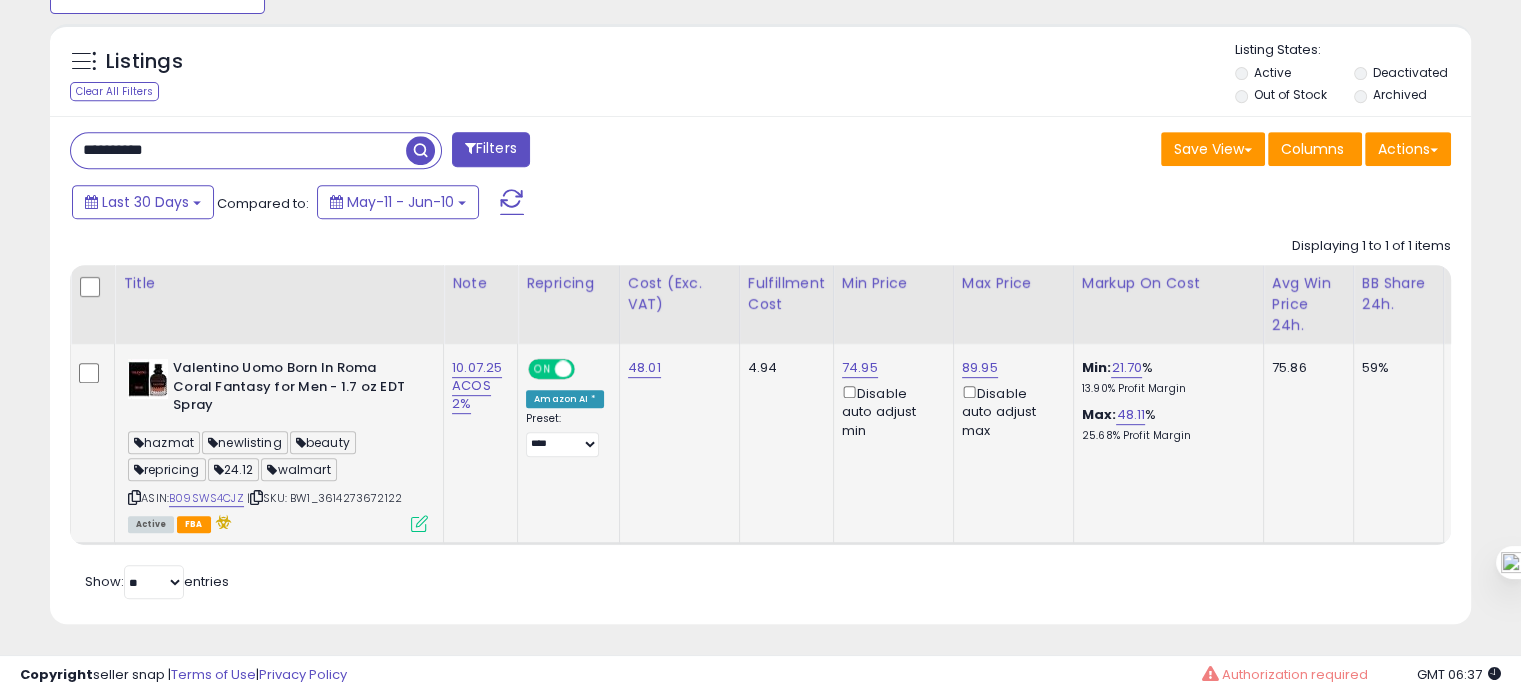 click at bounding box center (134, 497) 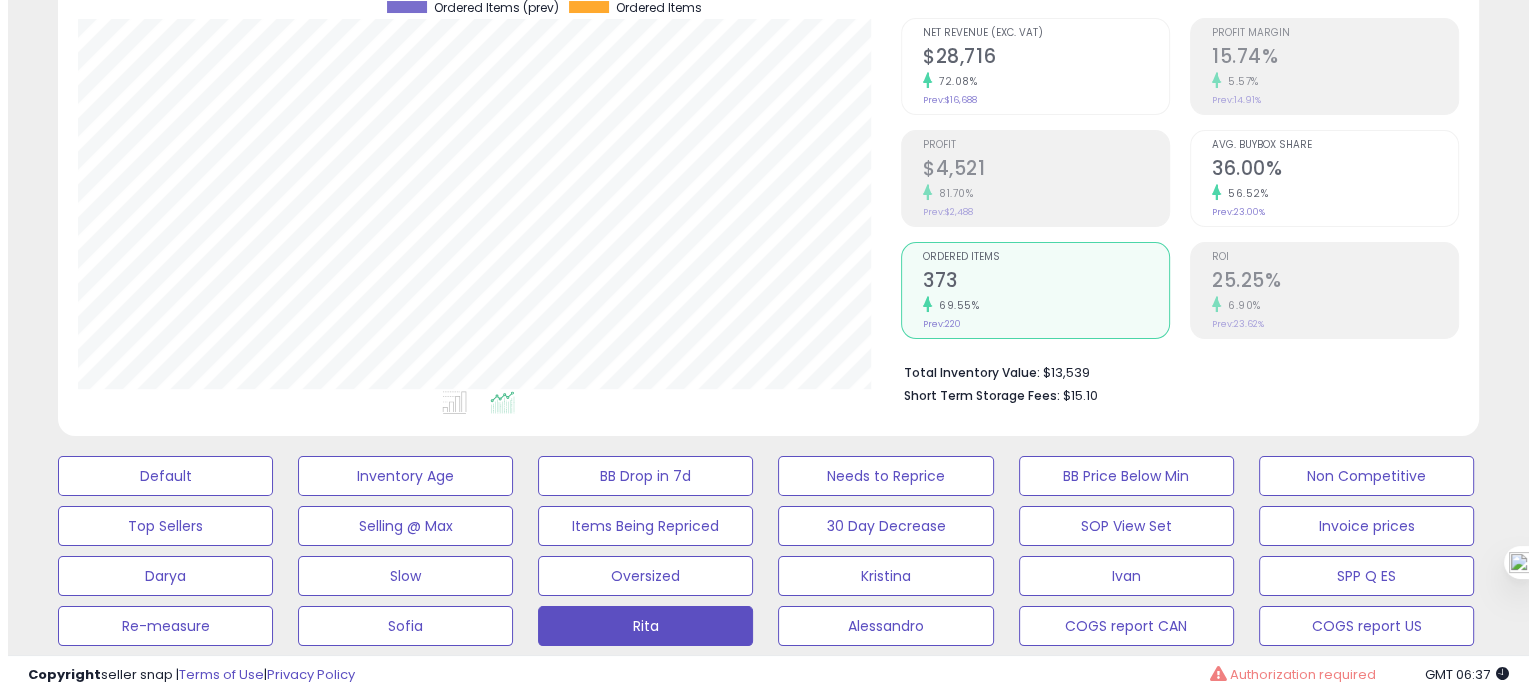 scroll, scrollTop: 172, scrollLeft: 0, axis: vertical 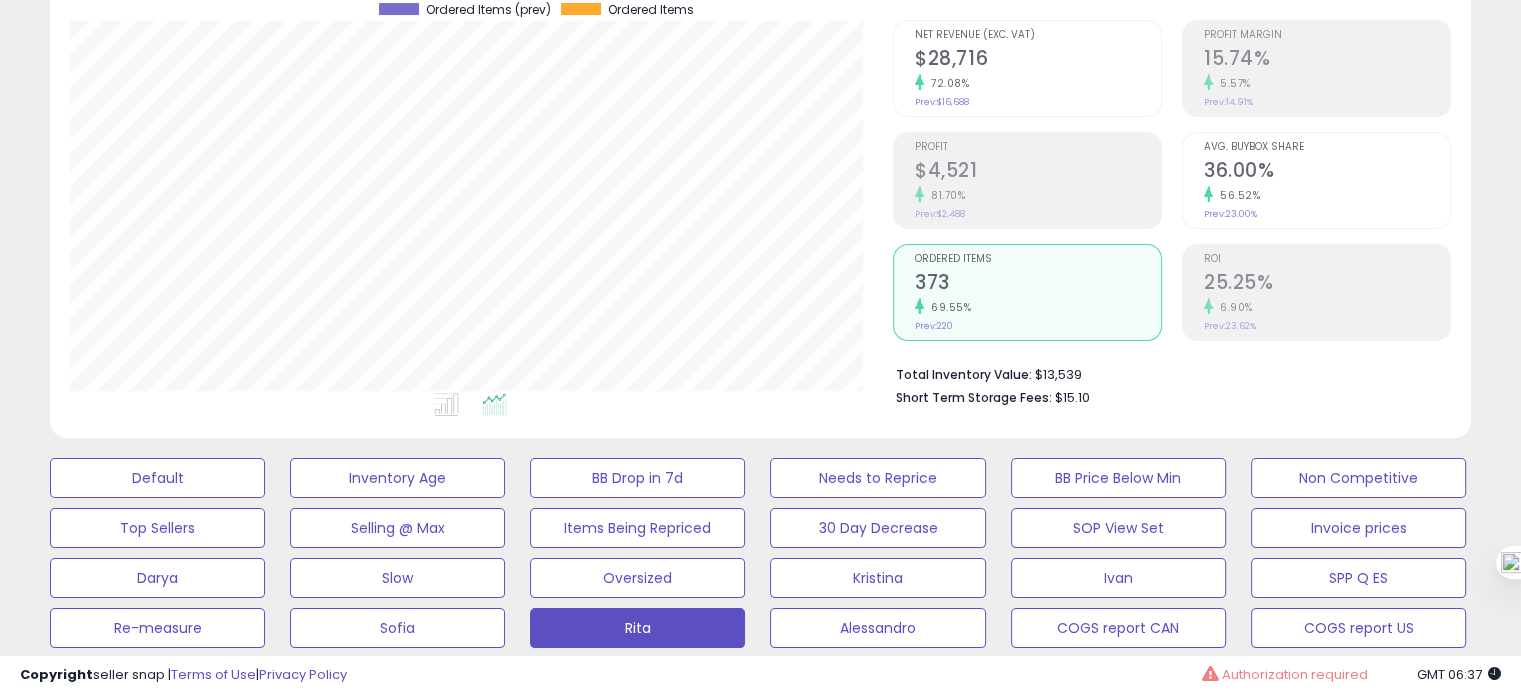 click on "56.52%" at bounding box center [1327, 195] 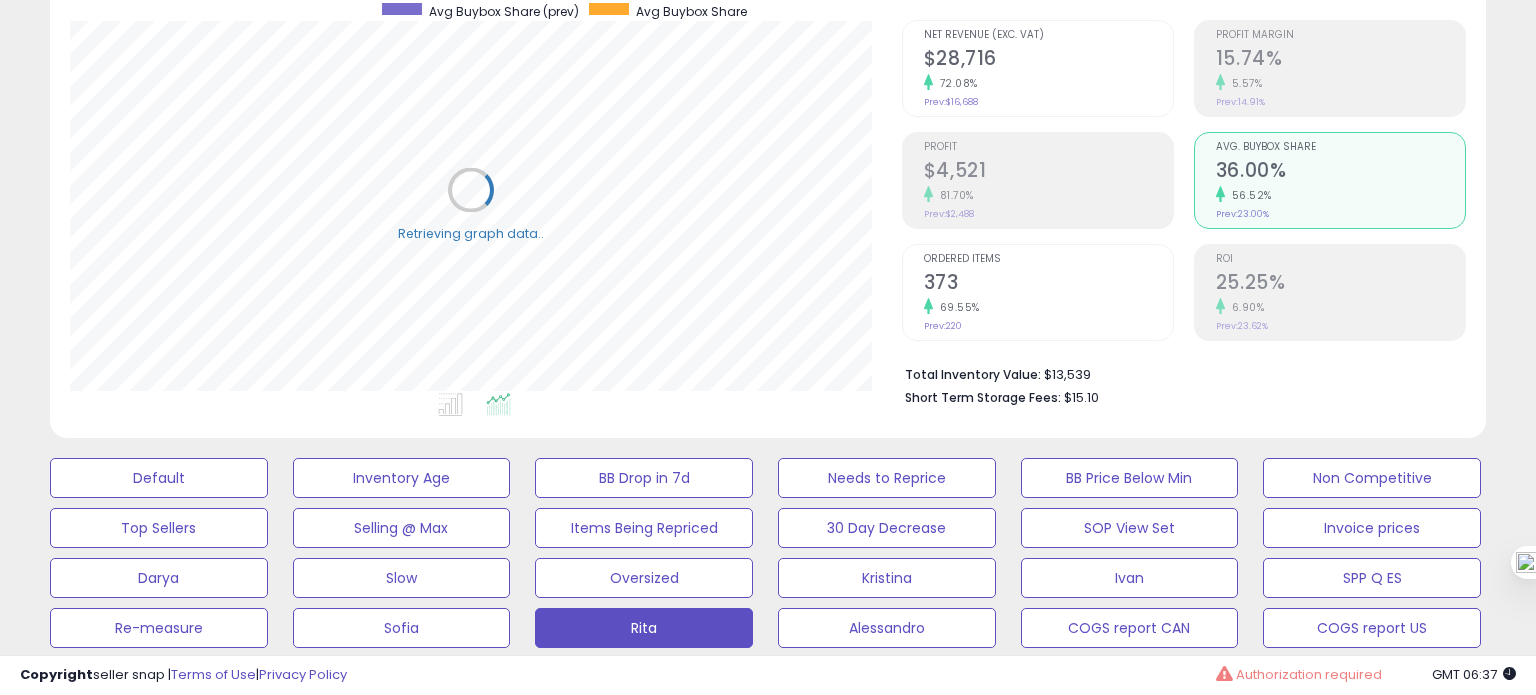 scroll, scrollTop: 999589, scrollLeft: 999168, axis: both 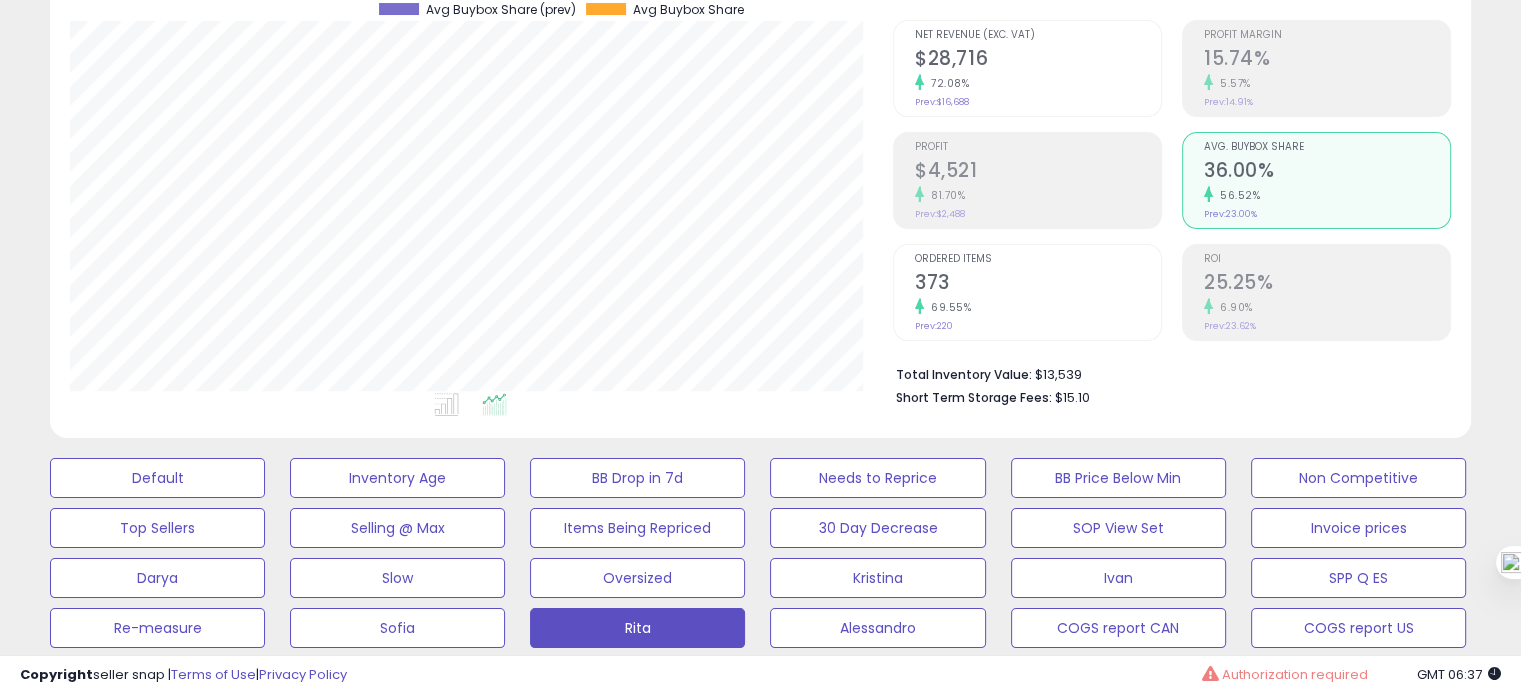click on "25.25%" at bounding box center [1327, 284] 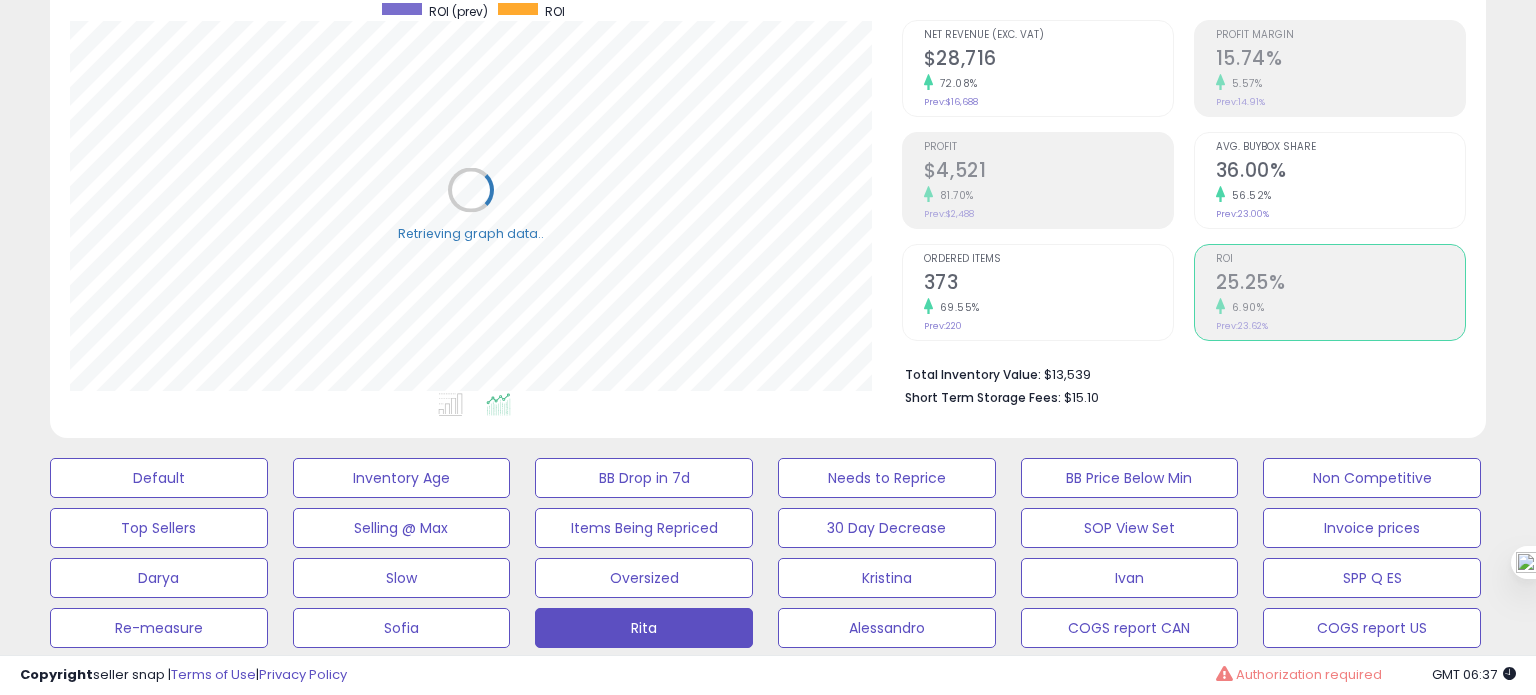 scroll, scrollTop: 999589, scrollLeft: 999168, axis: both 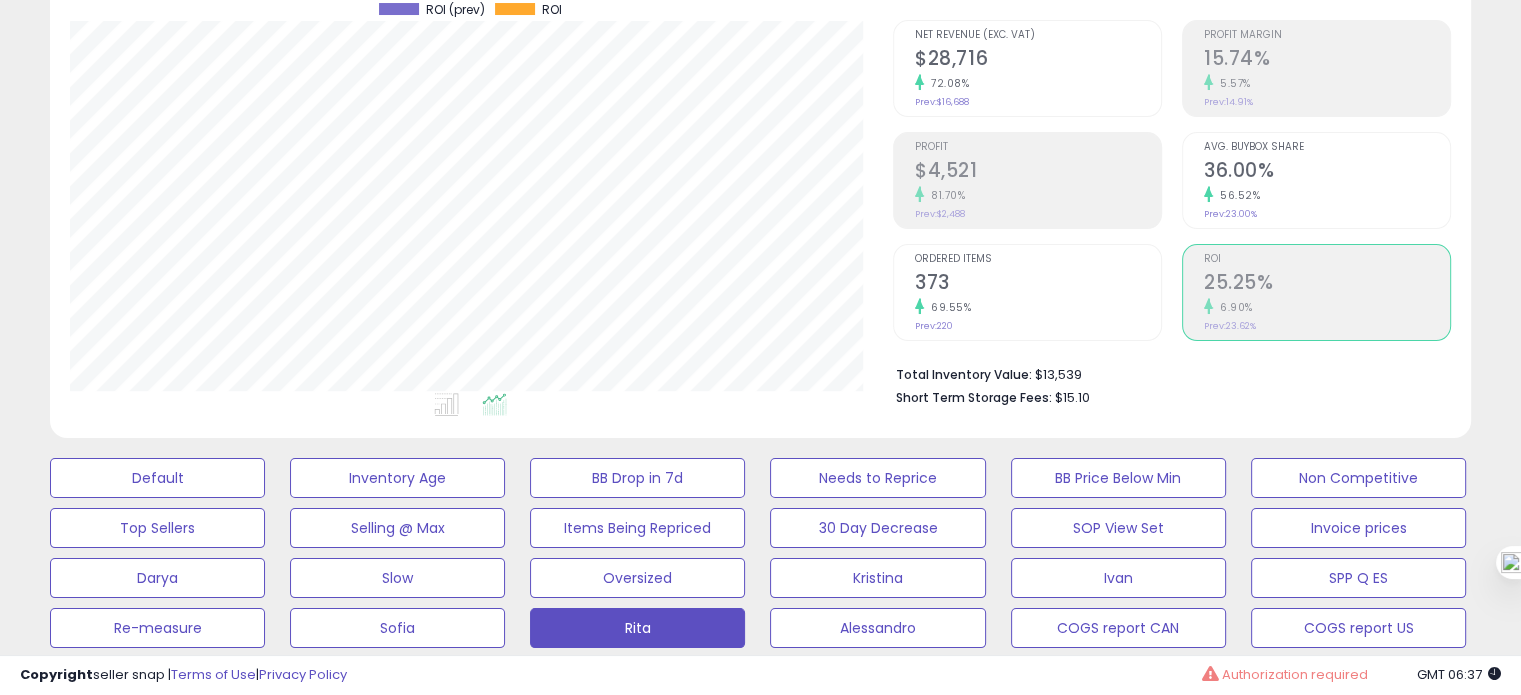 click on "373" at bounding box center [1038, 284] 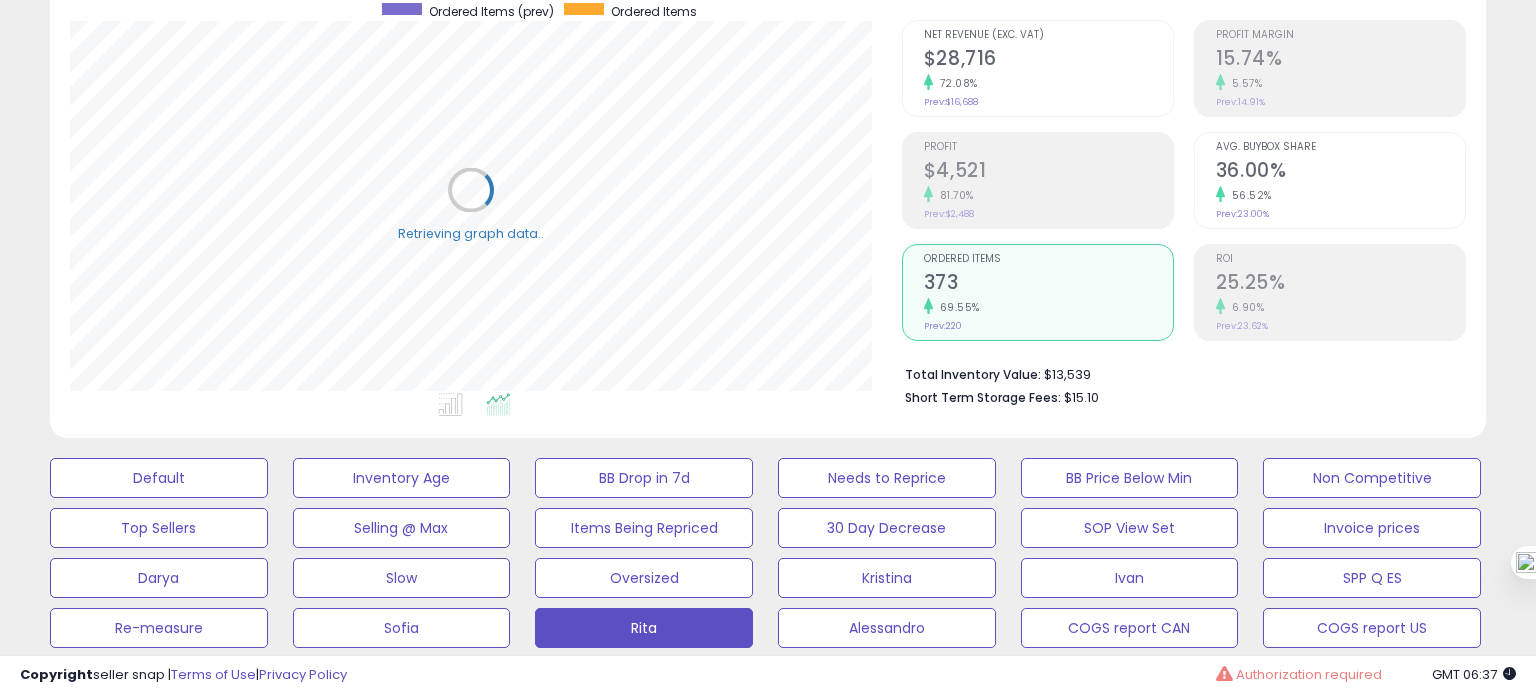scroll, scrollTop: 999589, scrollLeft: 999168, axis: both 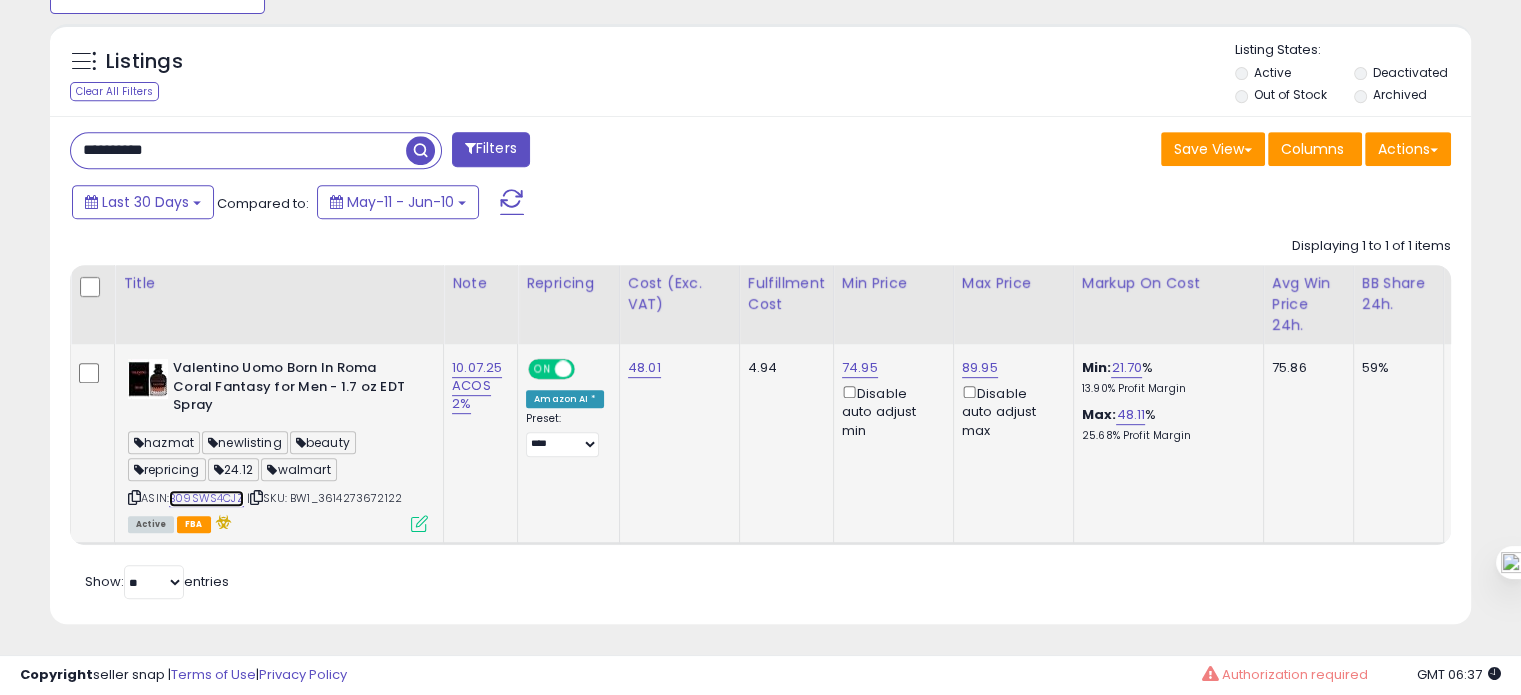 click on "B09SWS4CJZ" at bounding box center [206, 498] 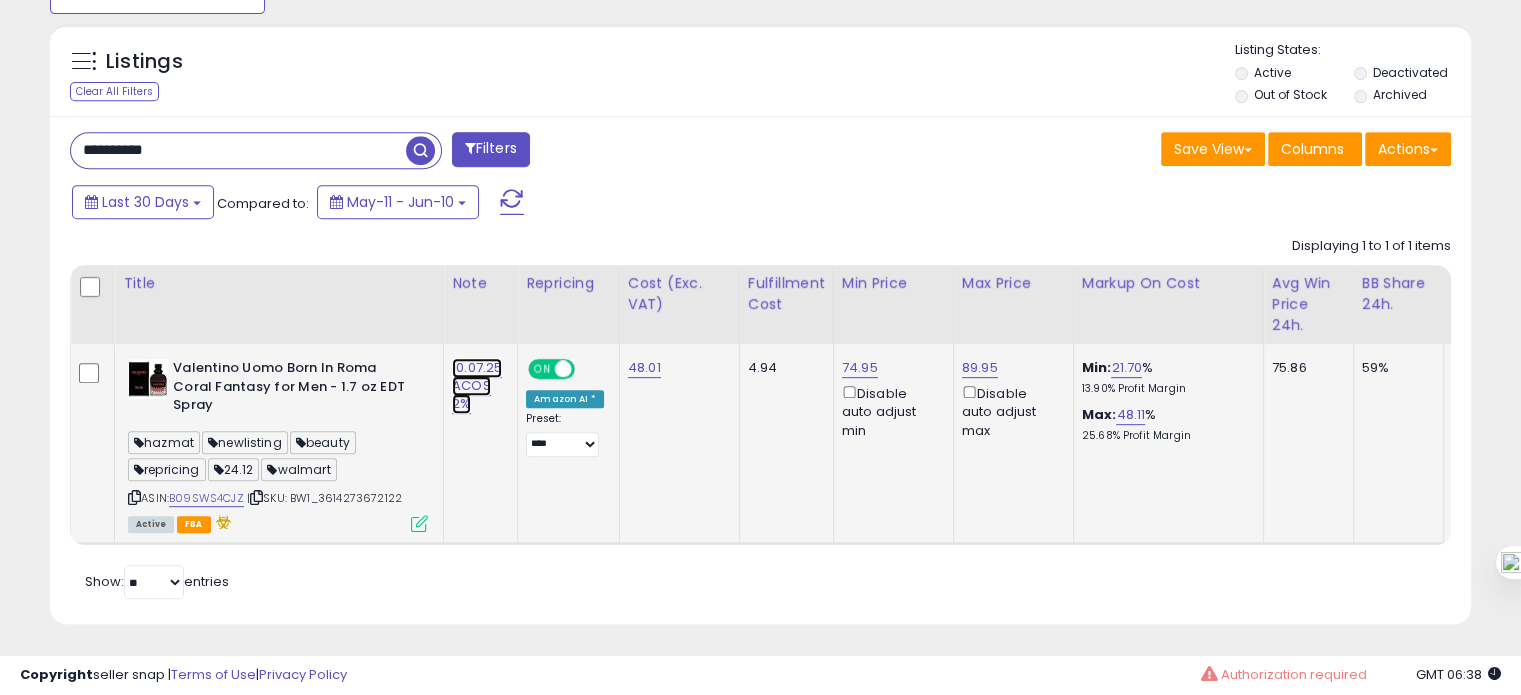 click on "10.07.25 ACOS 2%" at bounding box center (477, 386) 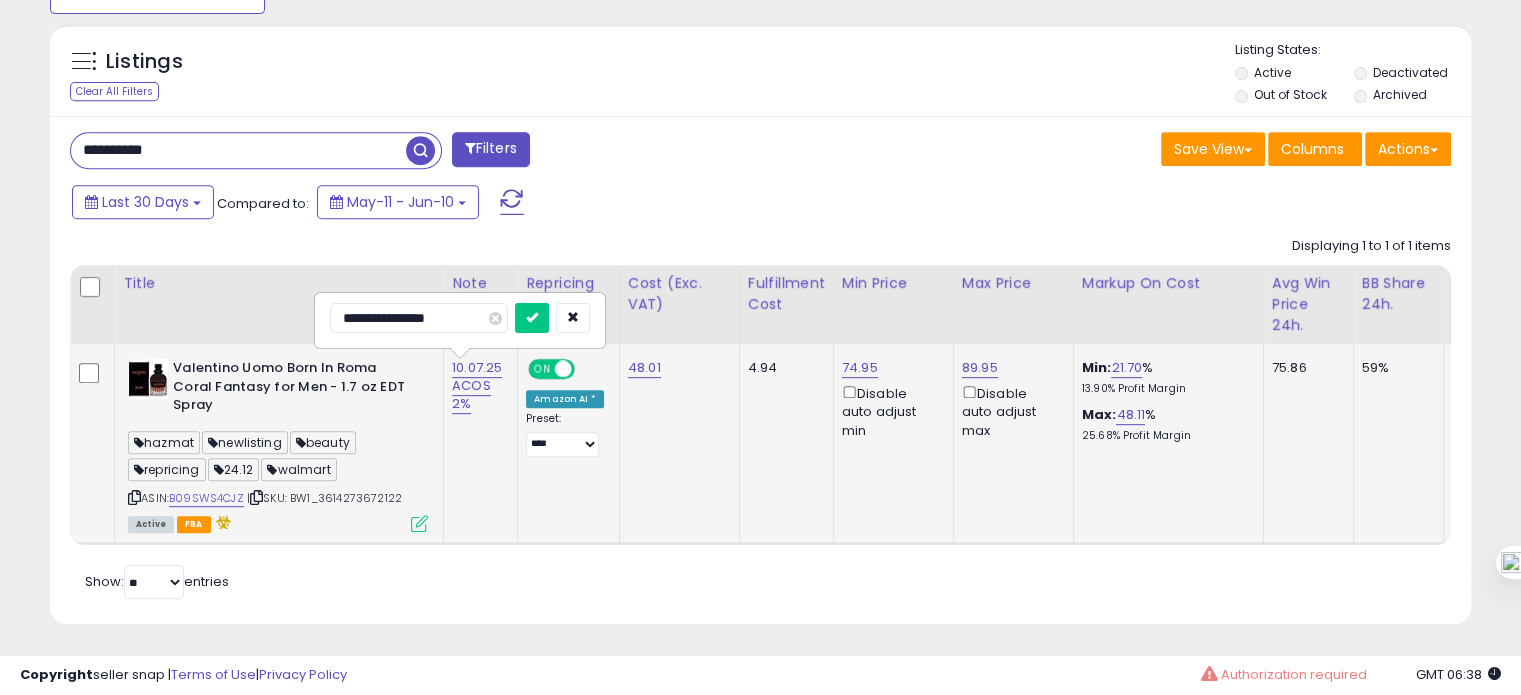 click on "**********" at bounding box center (419, 318) 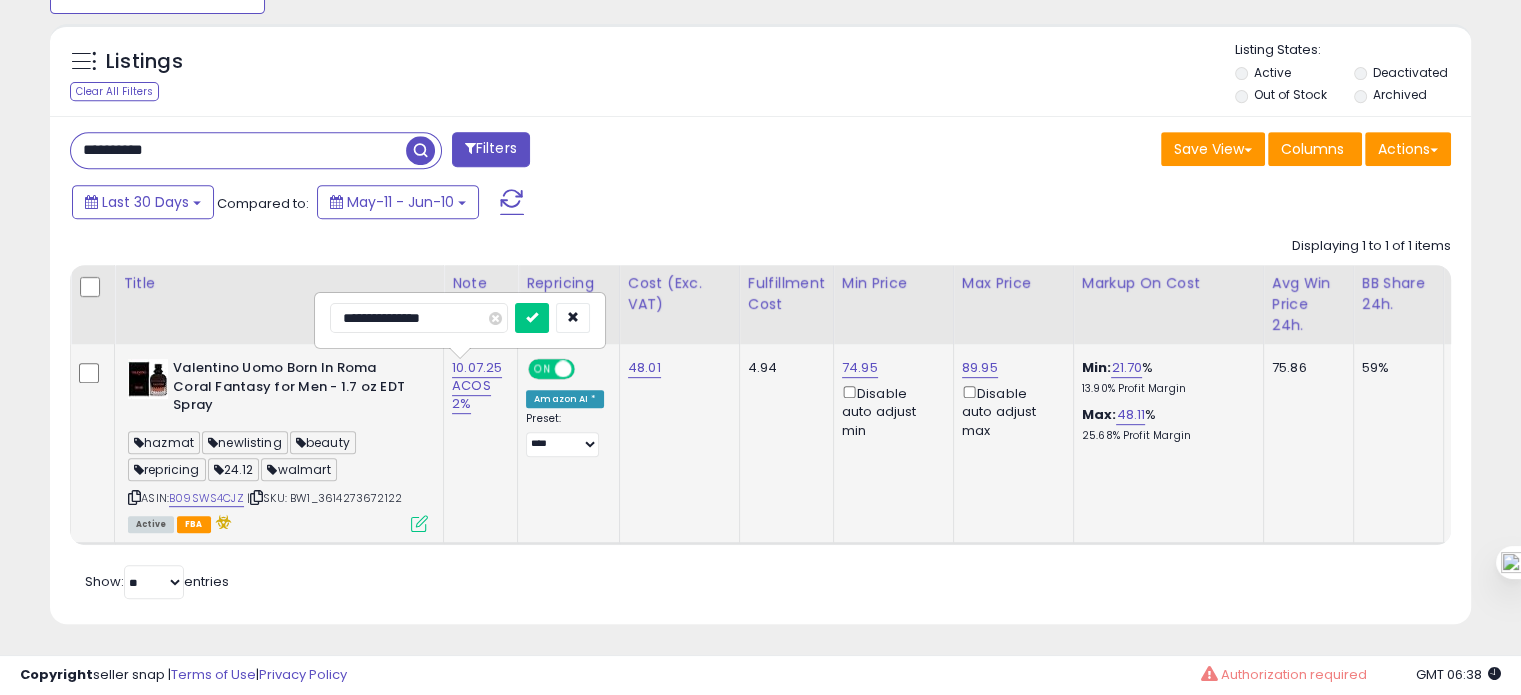 type on "**********" 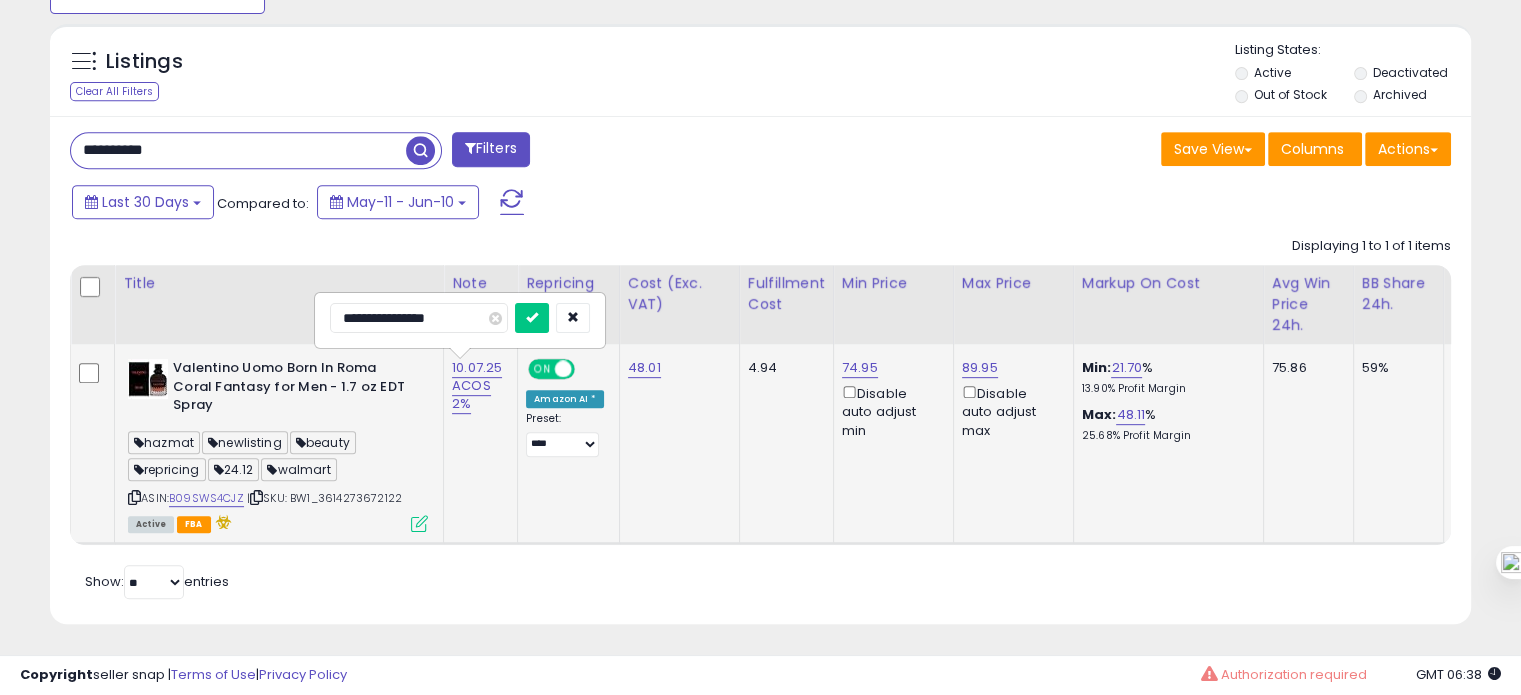 click at bounding box center (532, 318) 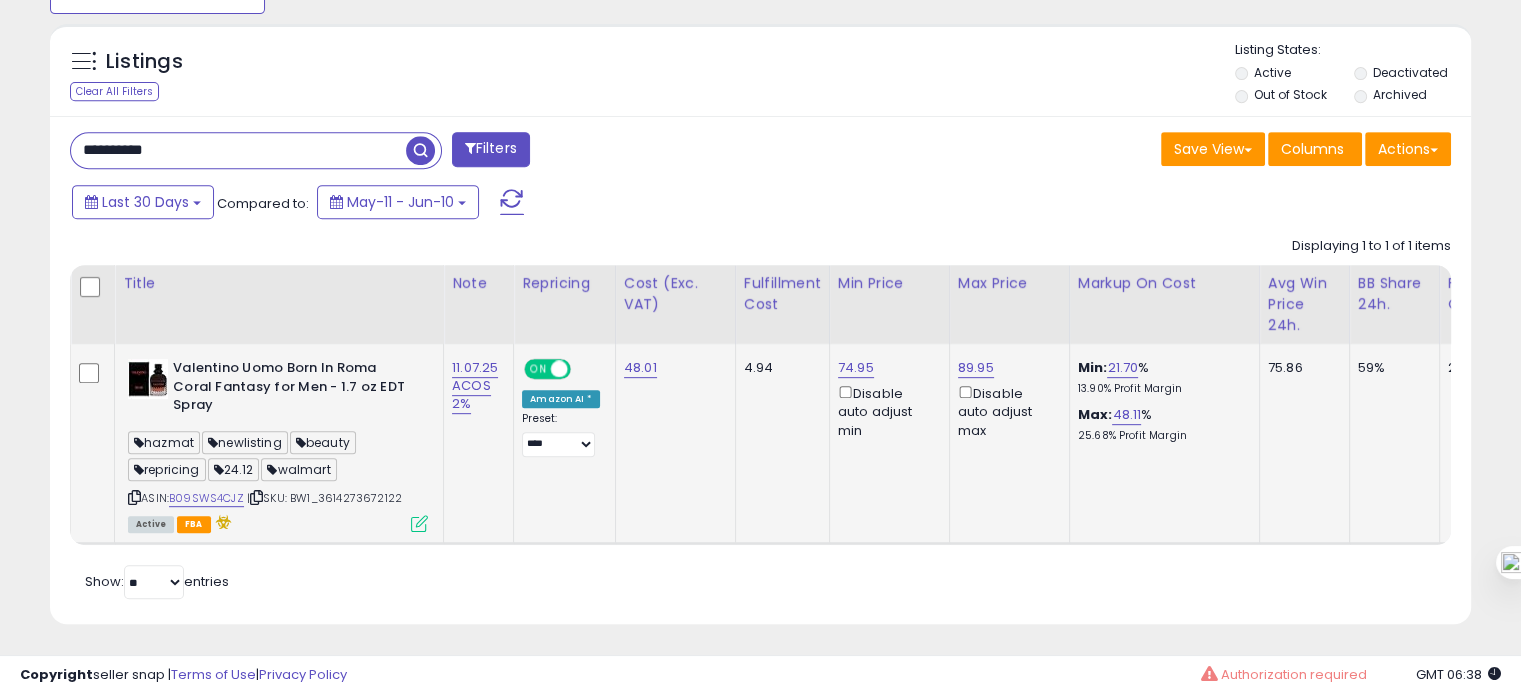click on "**********" at bounding box center [238, 150] 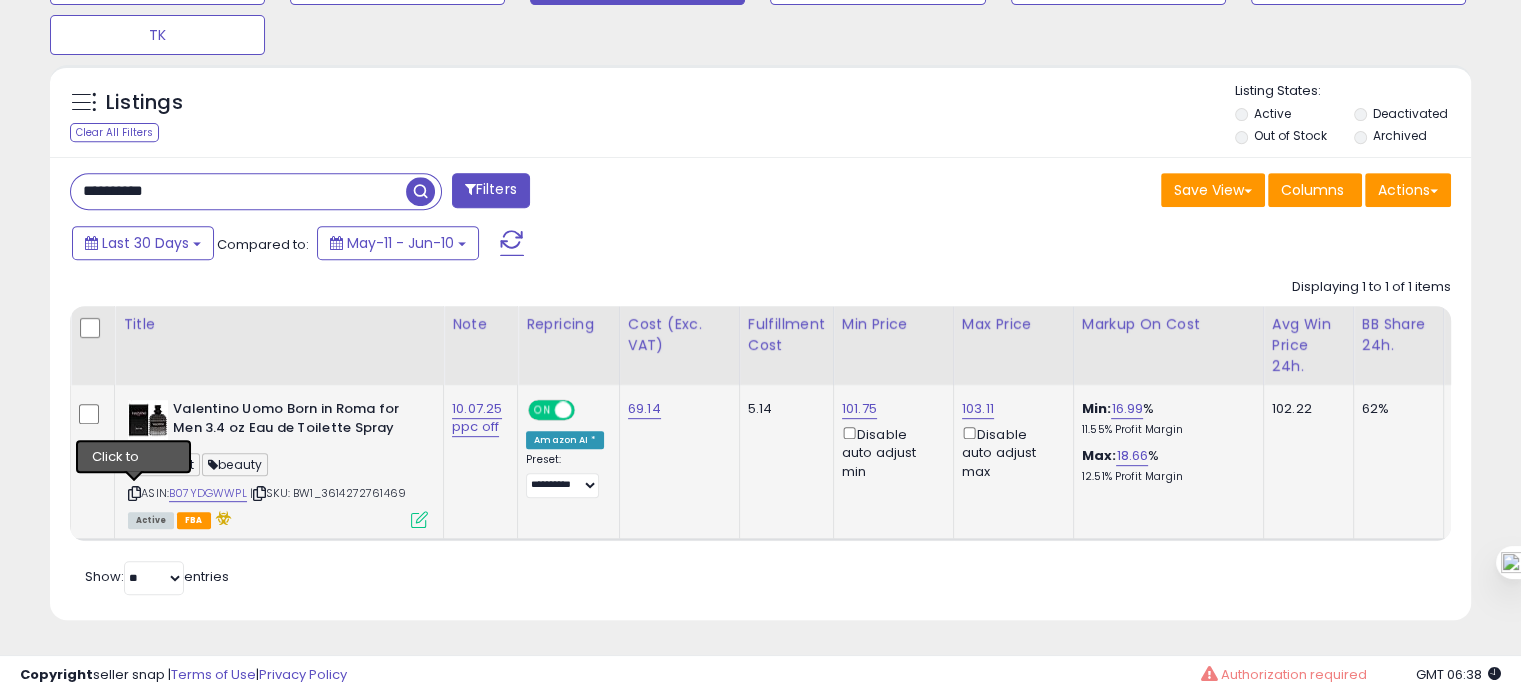 click at bounding box center [134, 493] 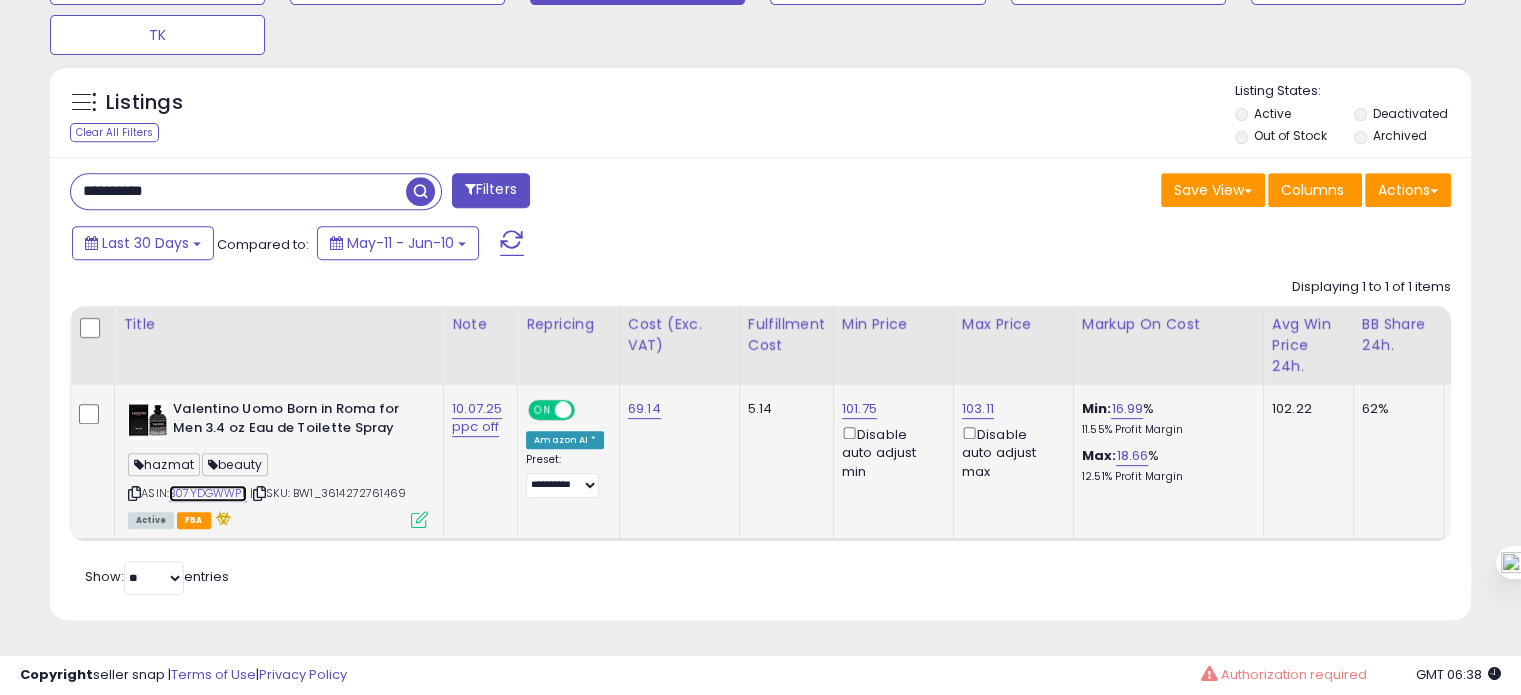 click on "B07YDGWWPL" at bounding box center (208, 493) 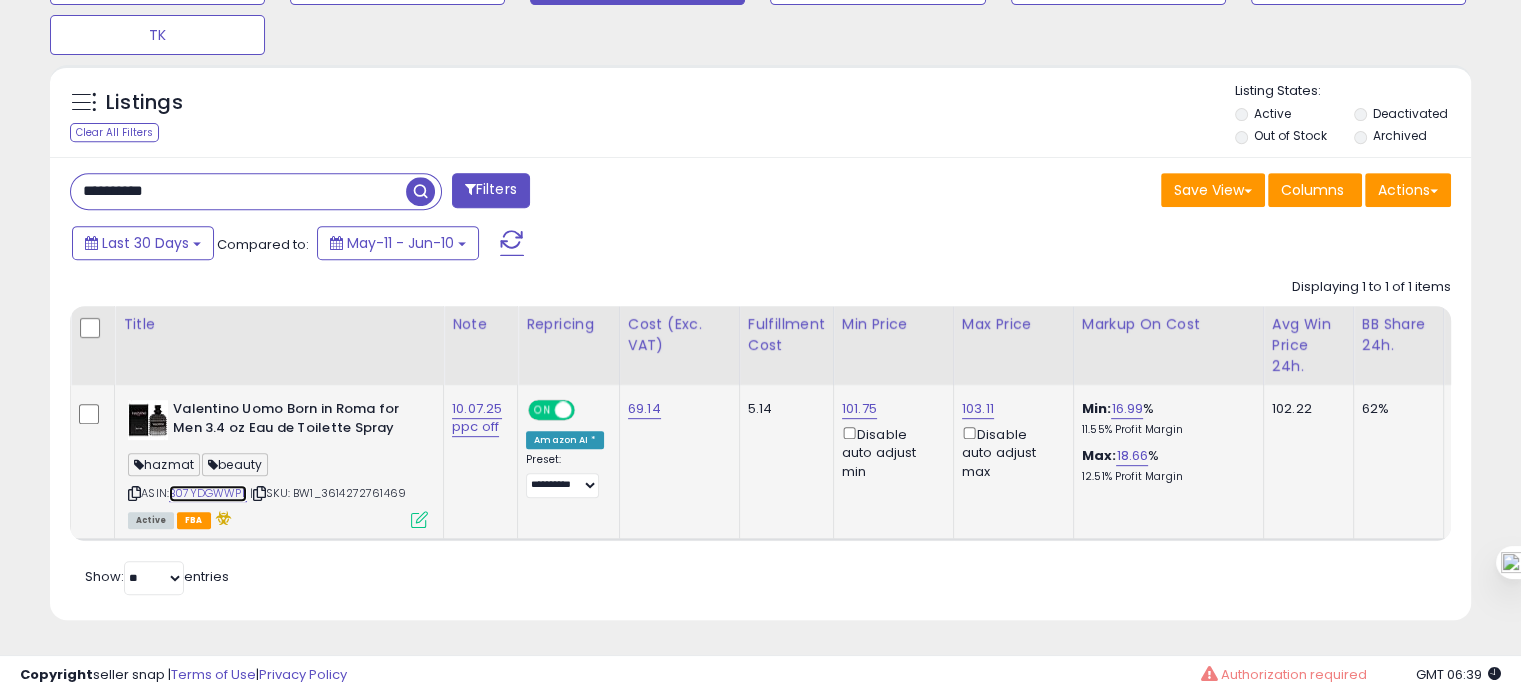 scroll, scrollTop: 0, scrollLeft: 483, axis: horizontal 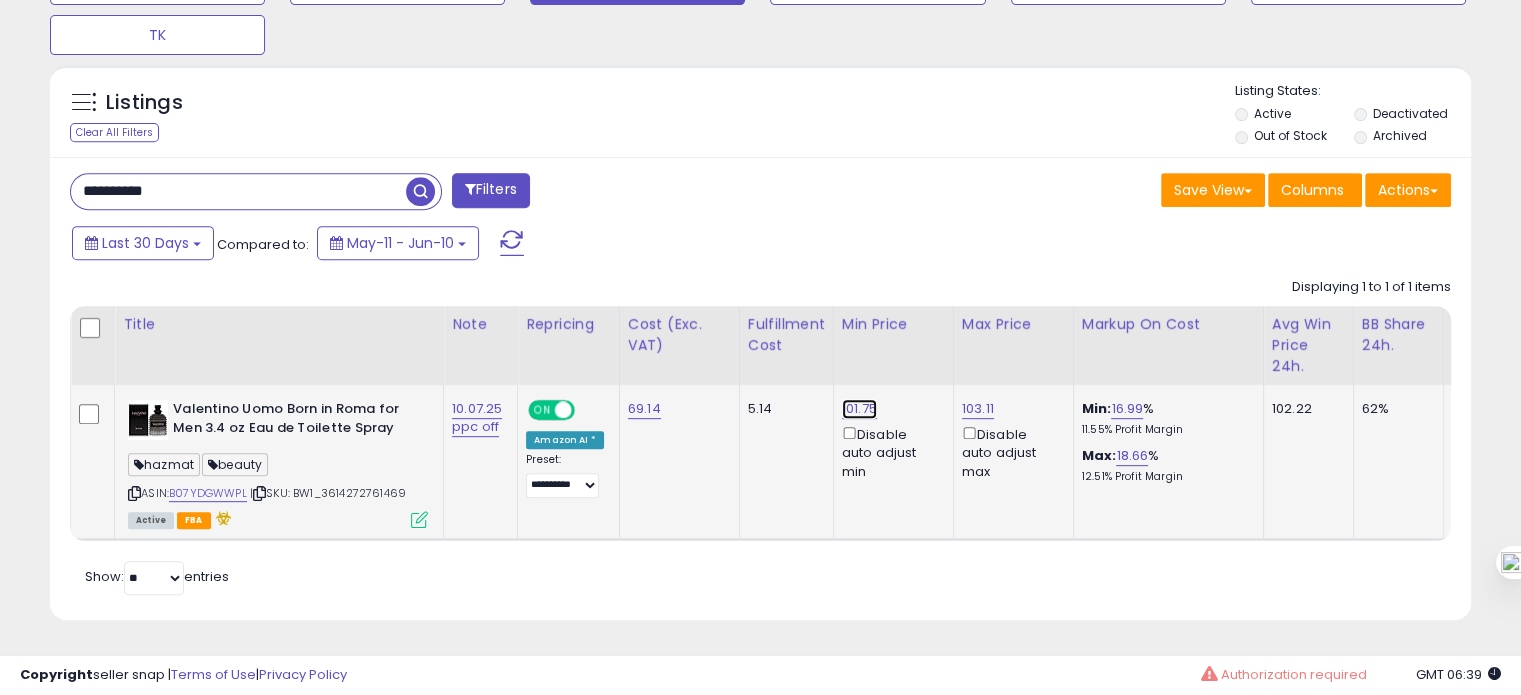 click on "101.75" at bounding box center [859, 409] 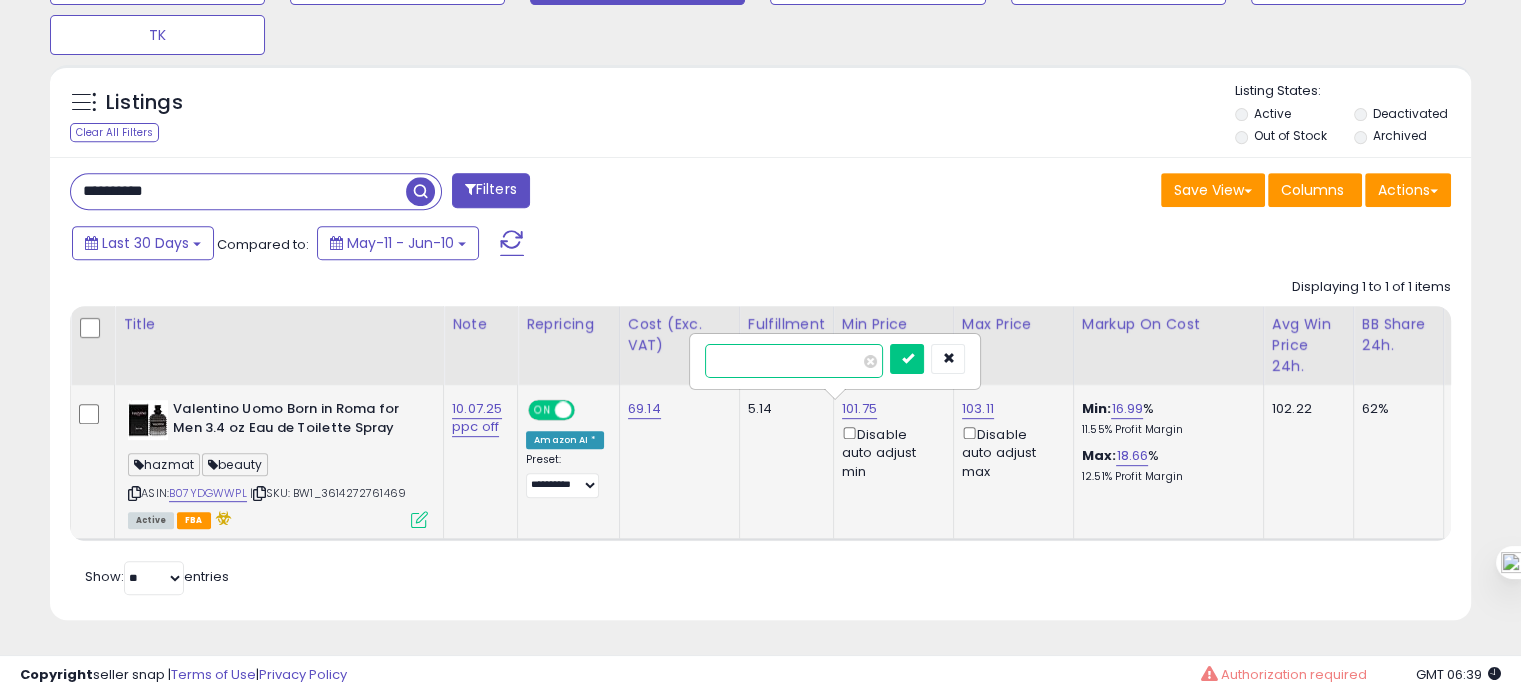 drag, startPoint x: 769, startPoint y: 347, endPoint x: 708, endPoint y: 346, distance: 61.008198 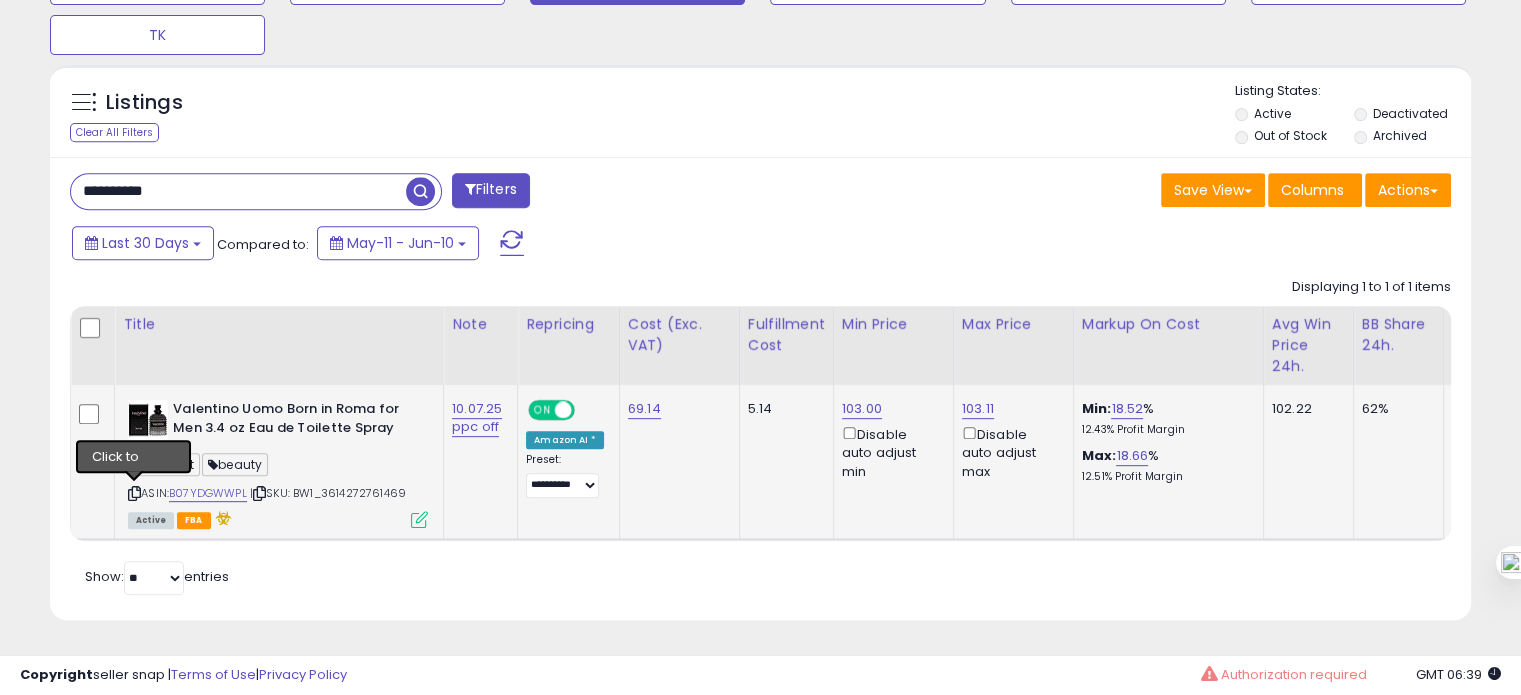 click at bounding box center [134, 493] 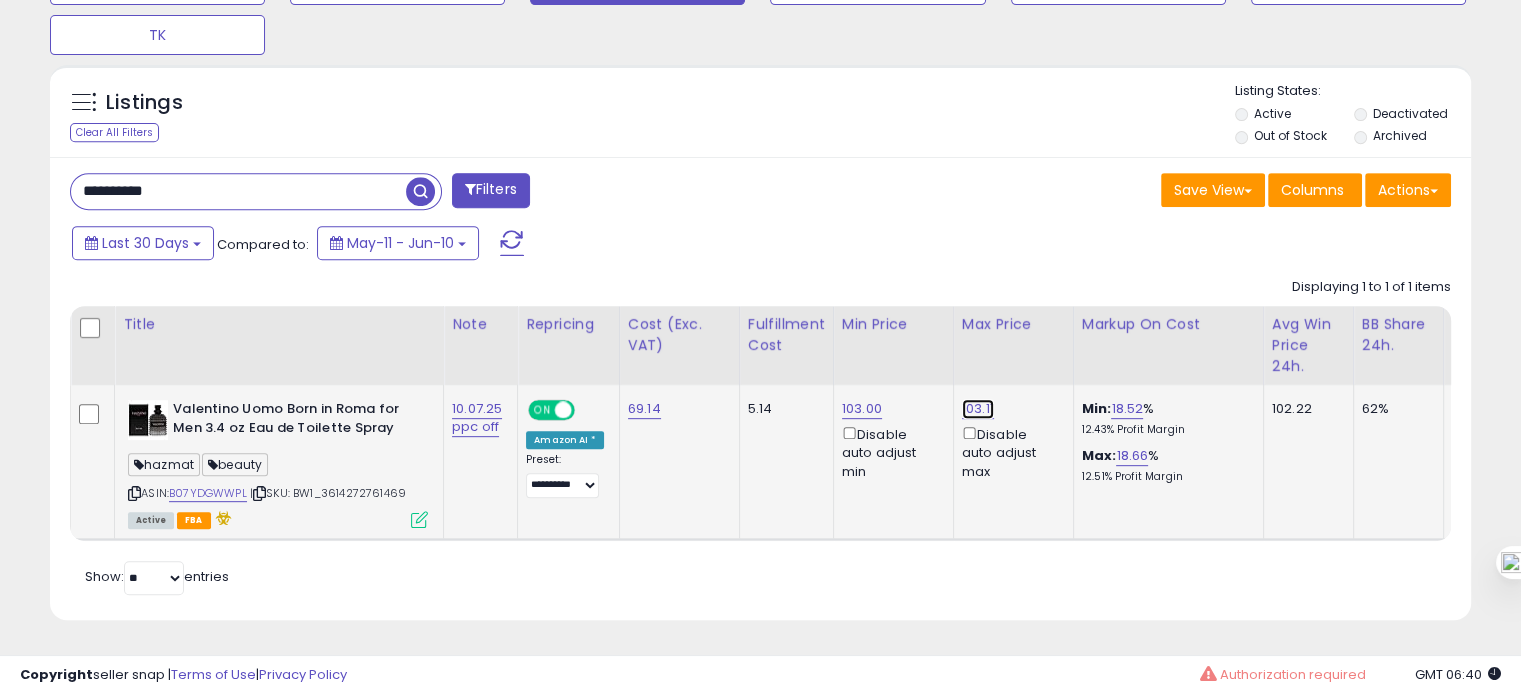 click on "103.11" at bounding box center (978, 409) 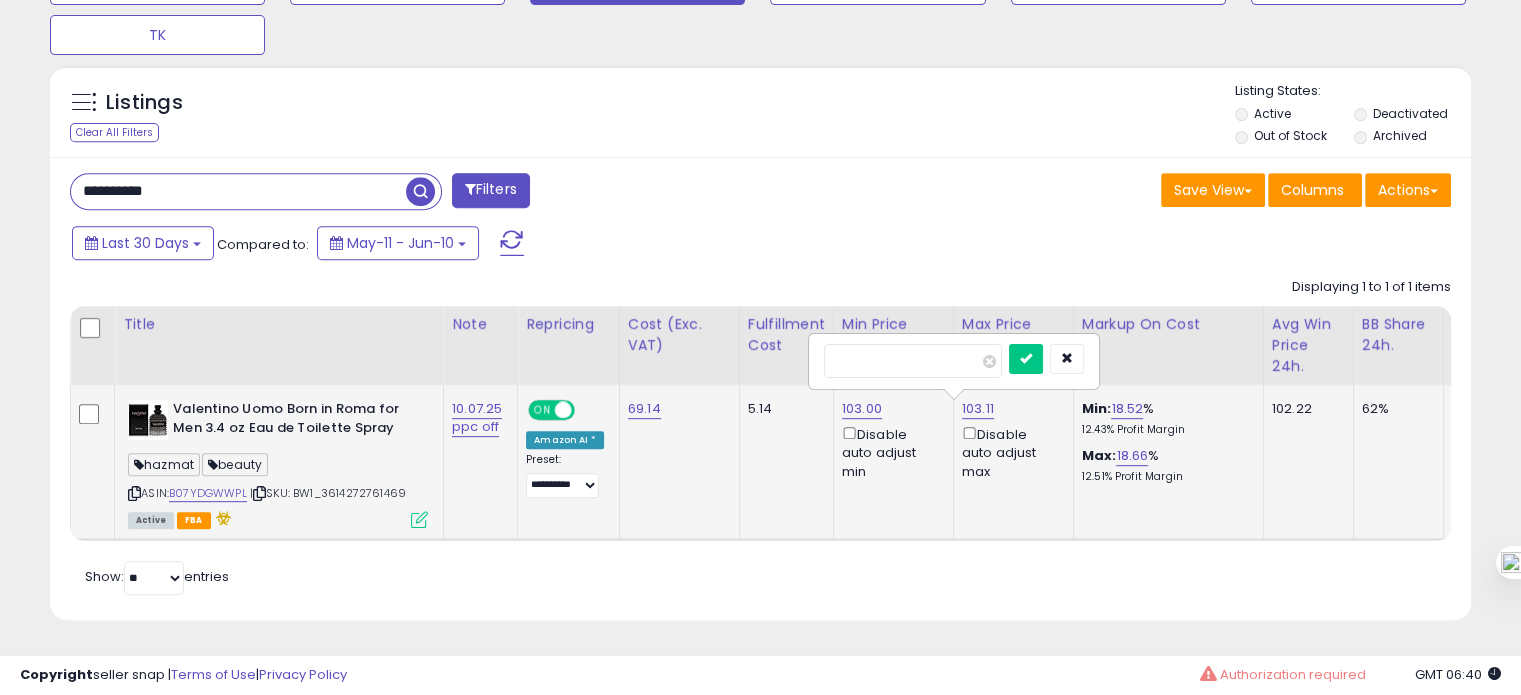 drag, startPoint x: 912, startPoint y: 360, endPoint x: 856, endPoint y: 351, distance: 56.718605 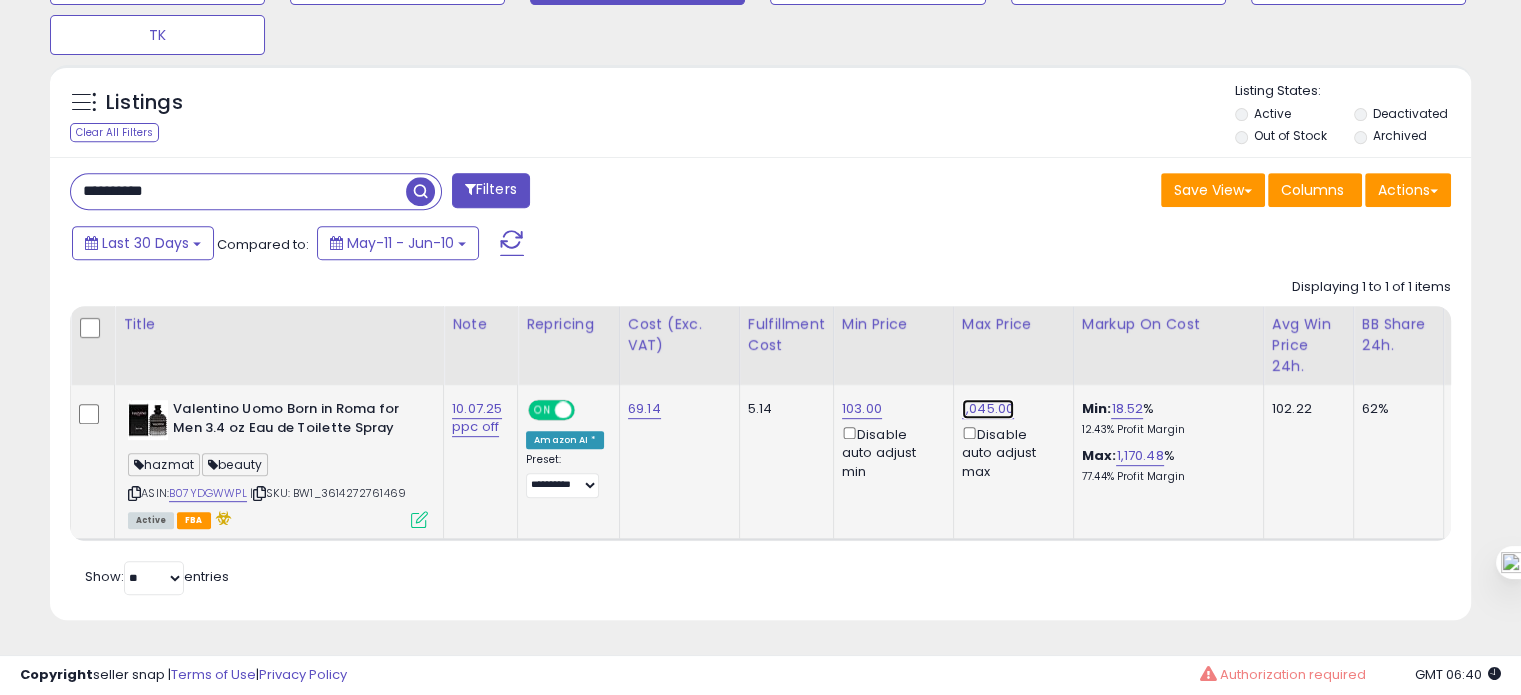 click on "1,045.00" at bounding box center (988, 409) 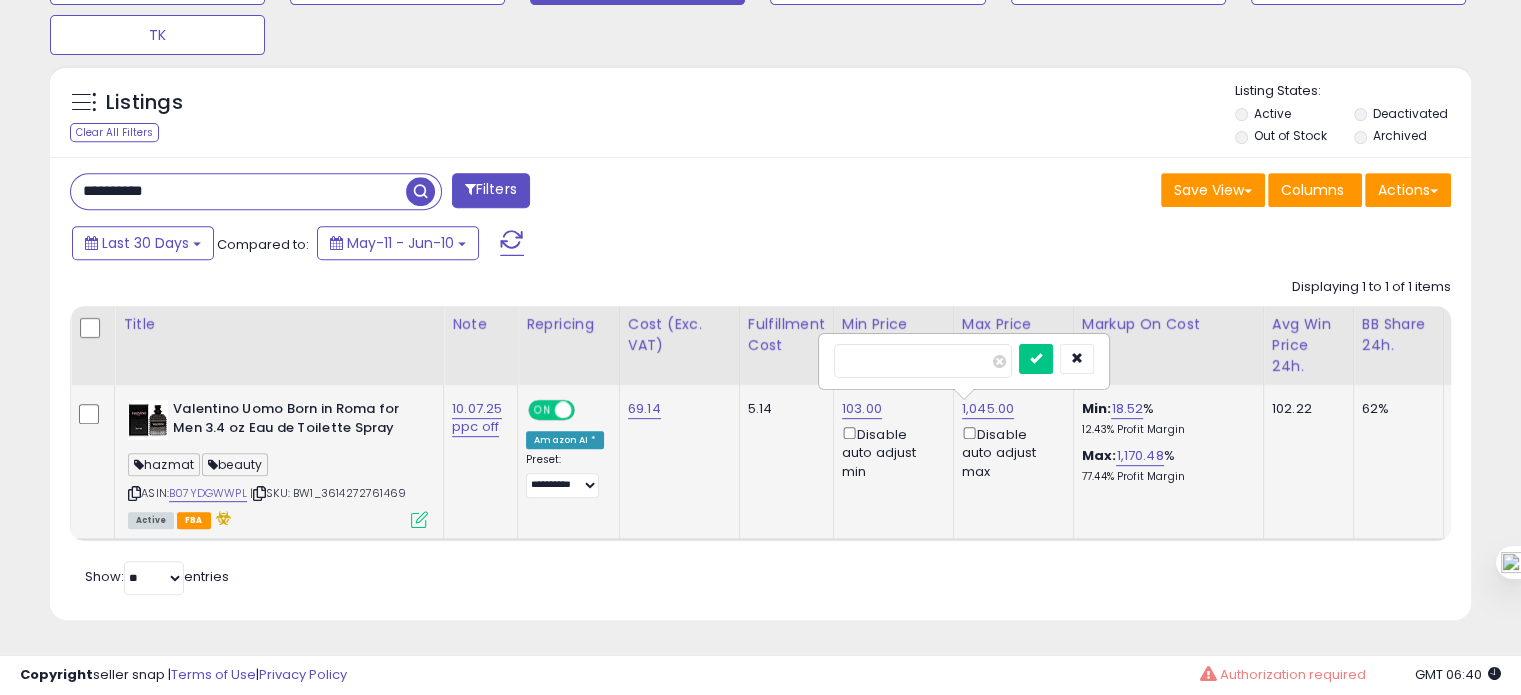 type on "*****" 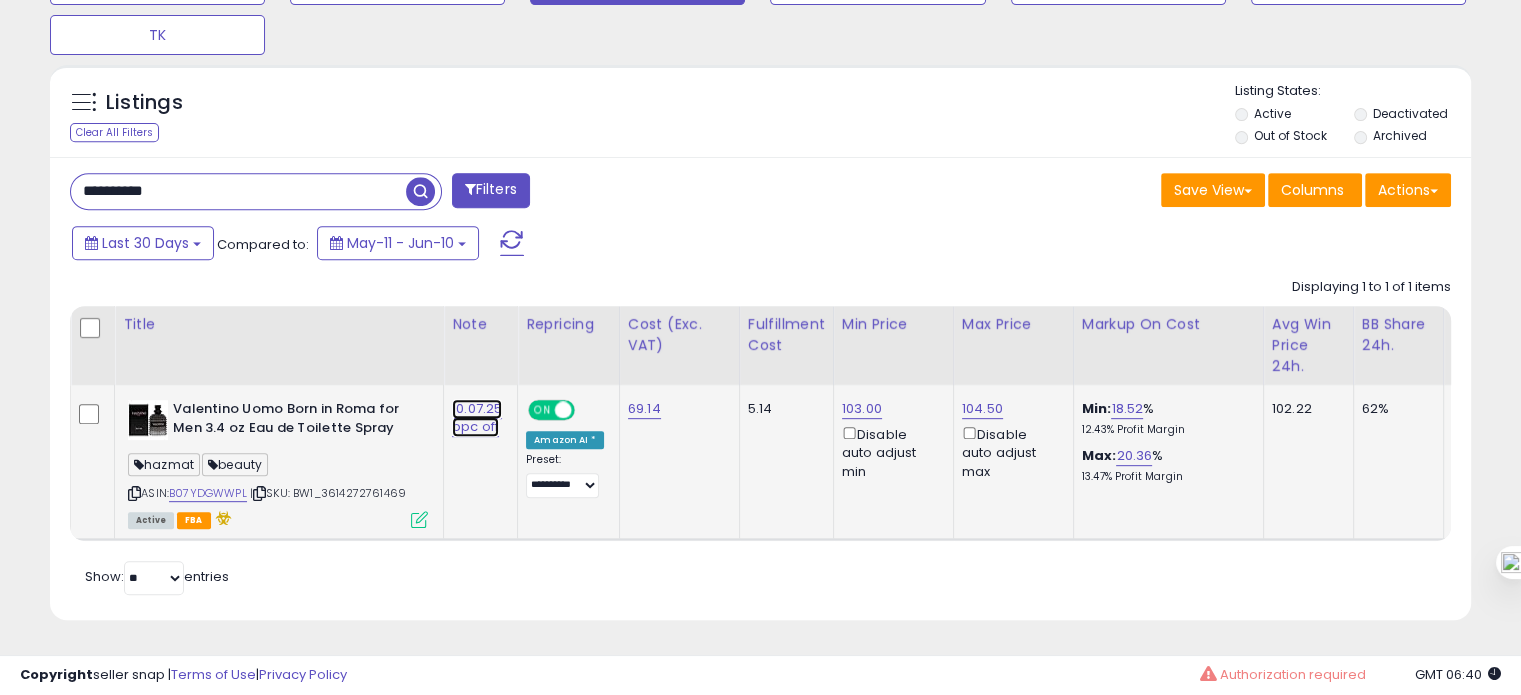 click on "10.07.25 ppc off" at bounding box center (477, 418) 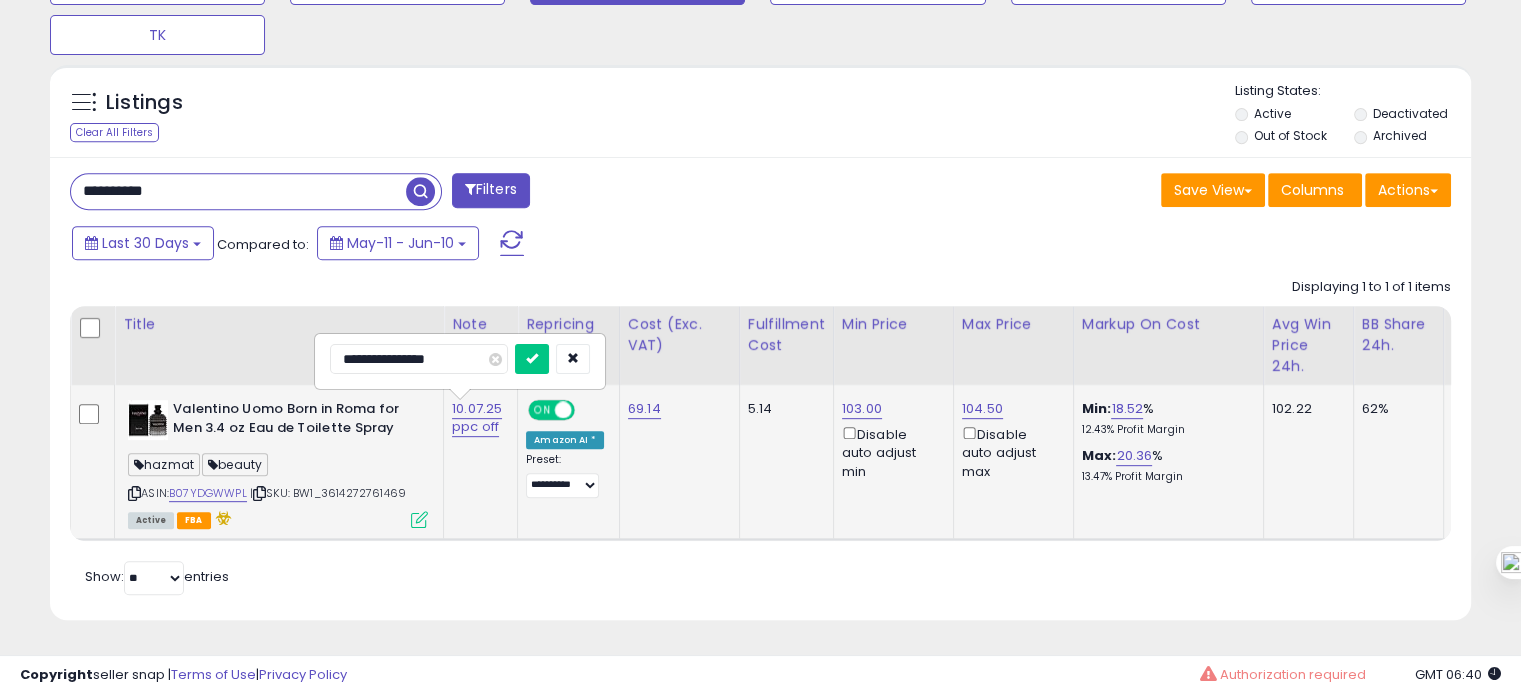 click on "**********" at bounding box center [419, 359] 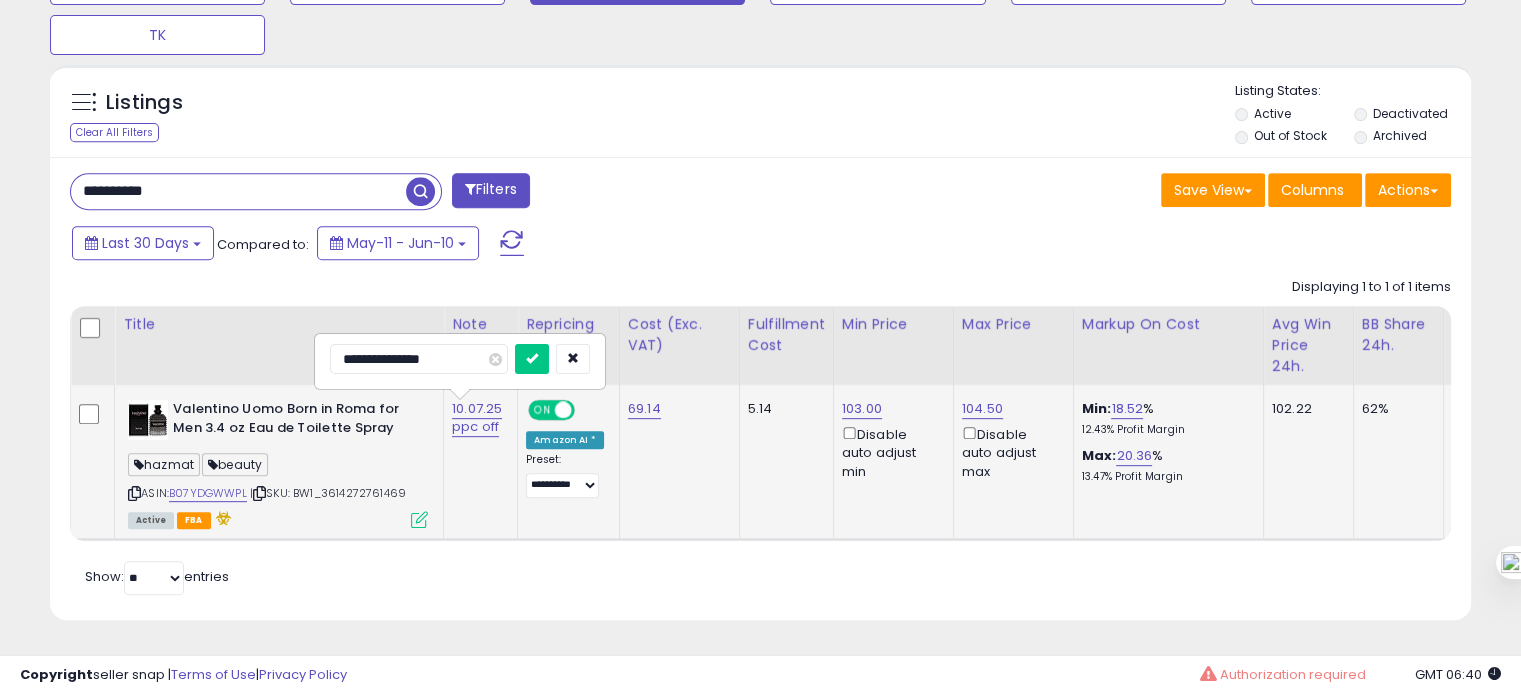 type on "**********" 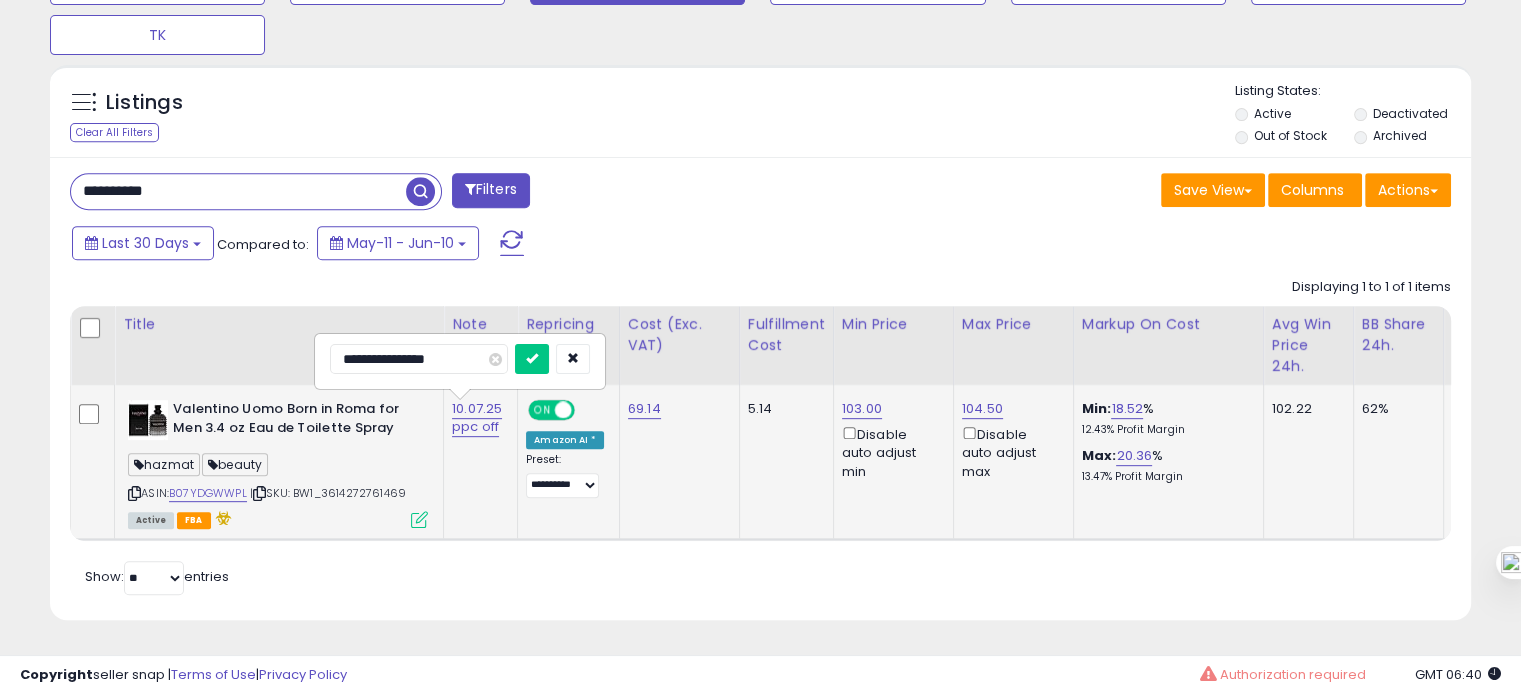 click at bounding box center [532, 359] 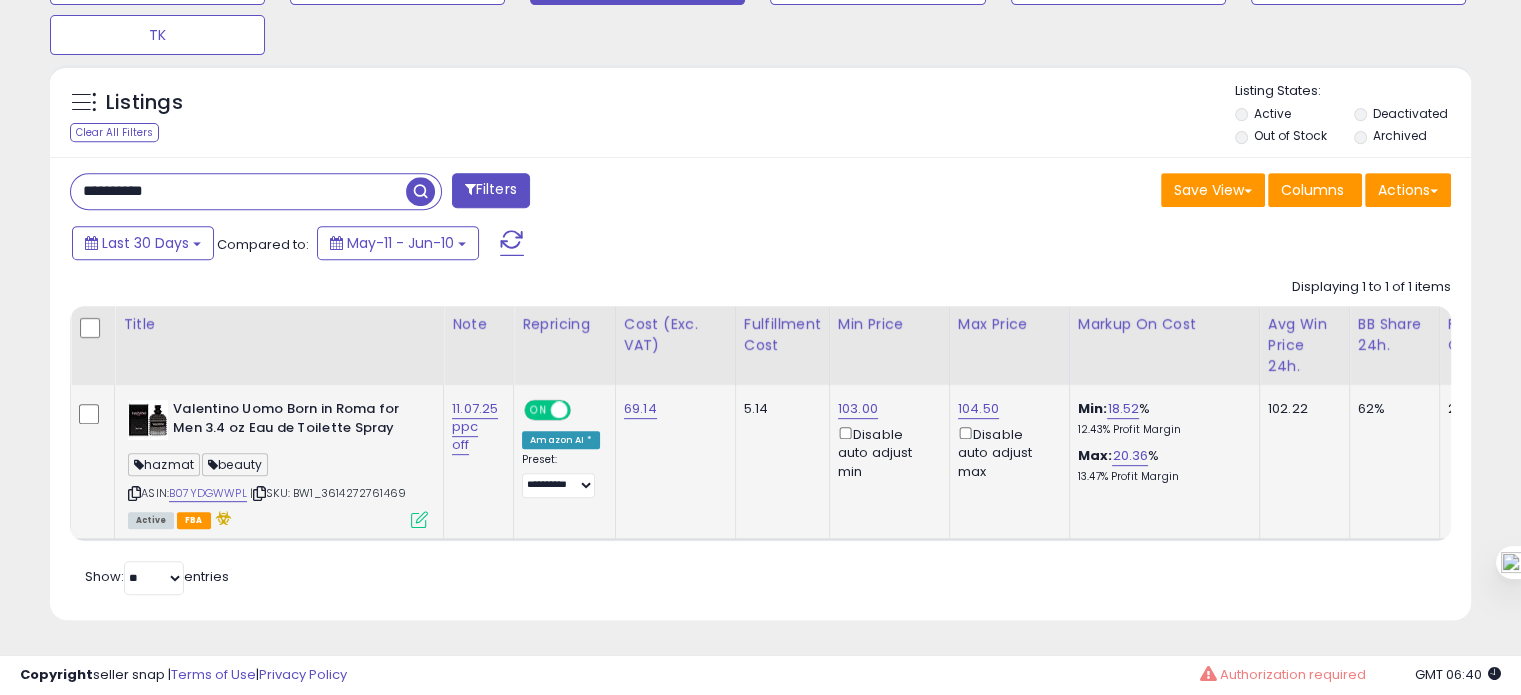 scroll, scrollTop: 0, scrollLeft: 291, axis: horizontal 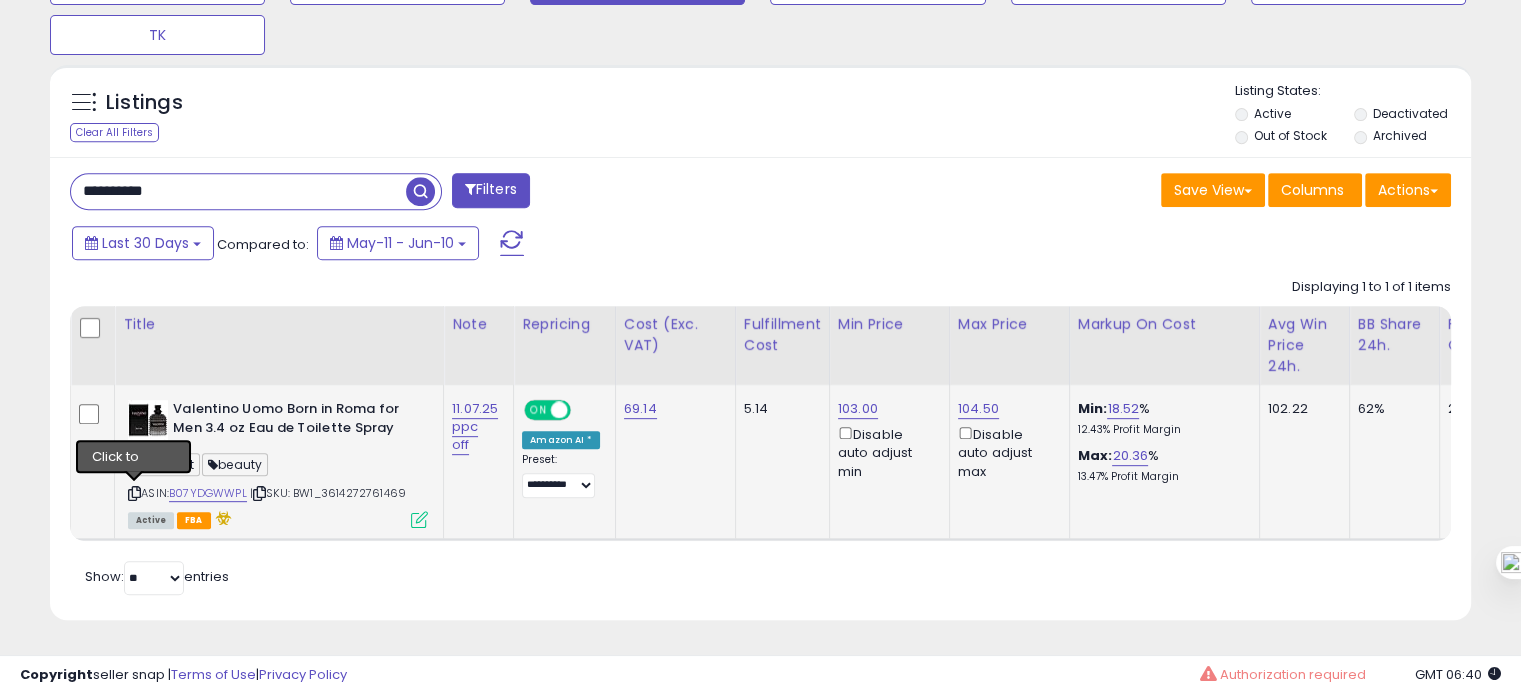 click at bounding box center [134, 493] 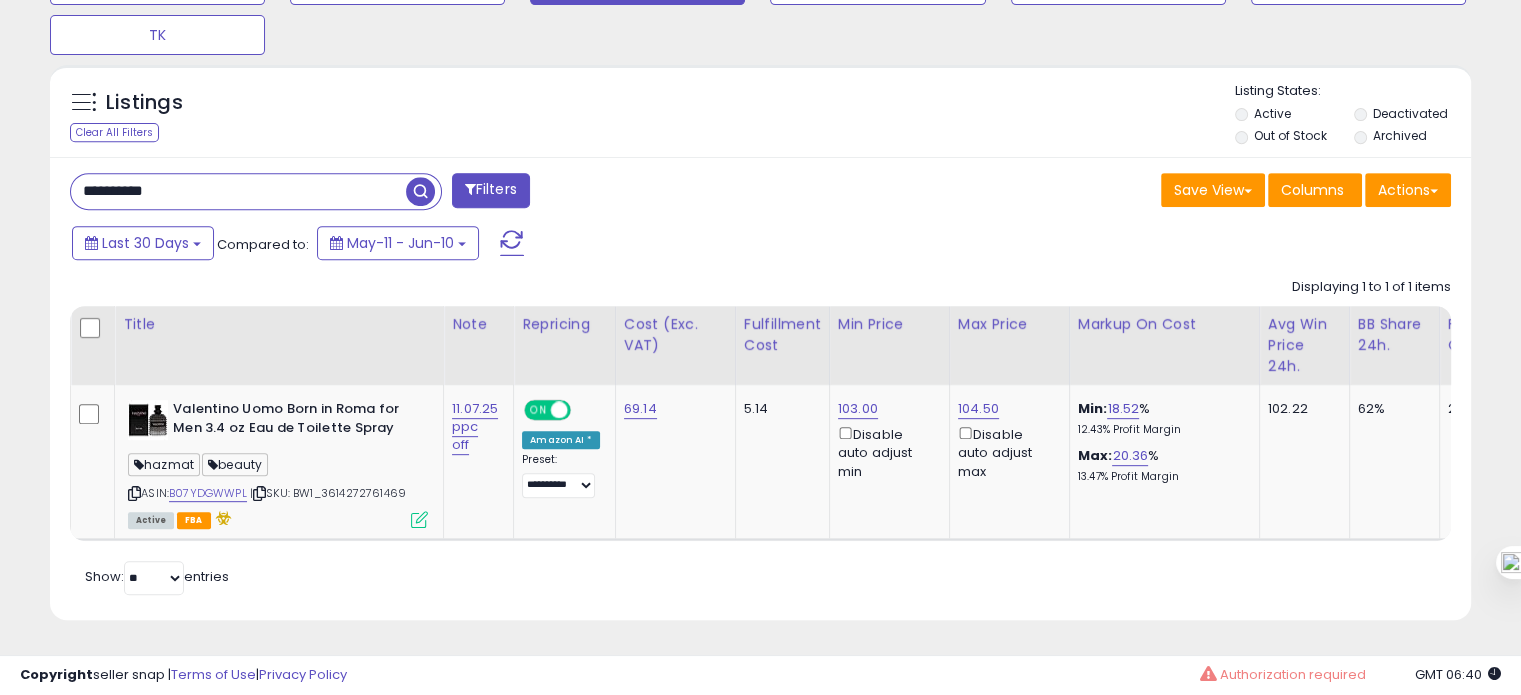 click on "**********" at bounding box center [238, 191] 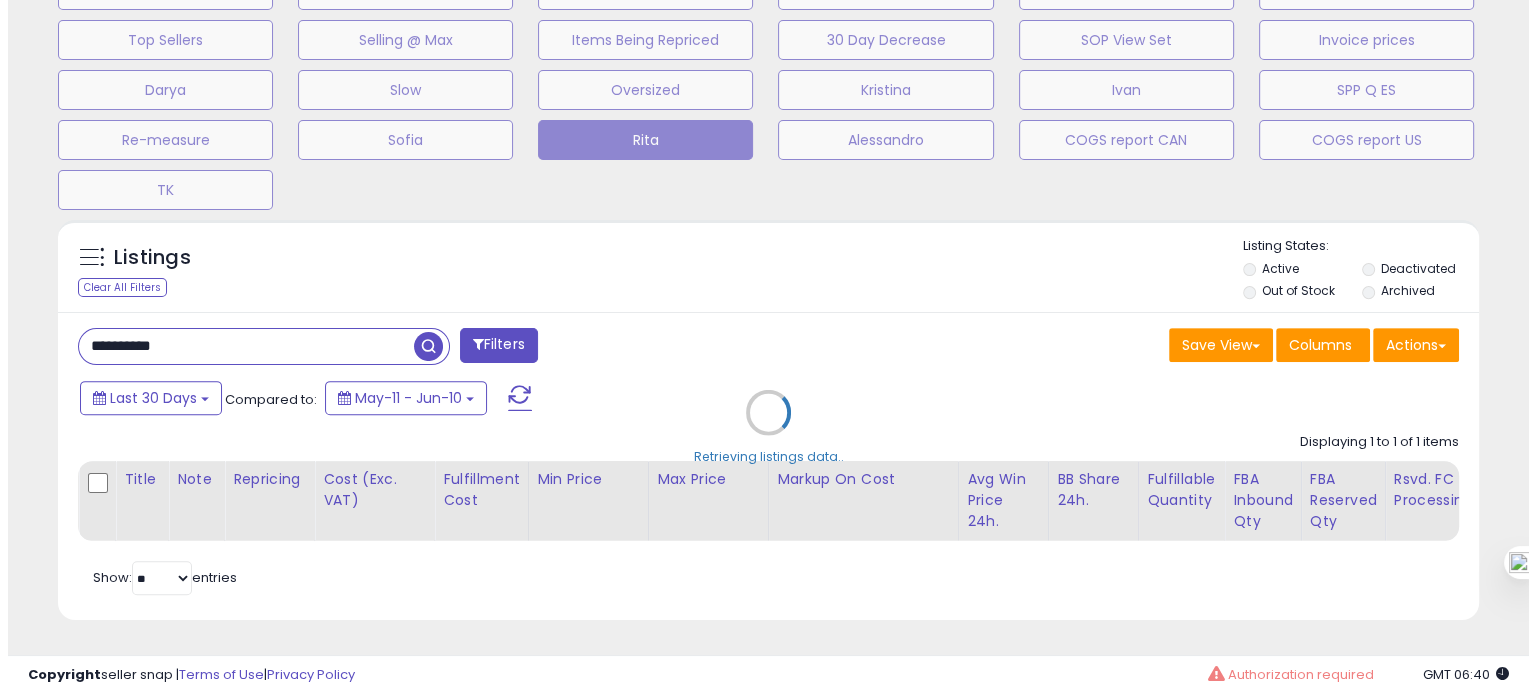 scroll, scrollTop: 674, scrollLeft: 0, axis: vertical 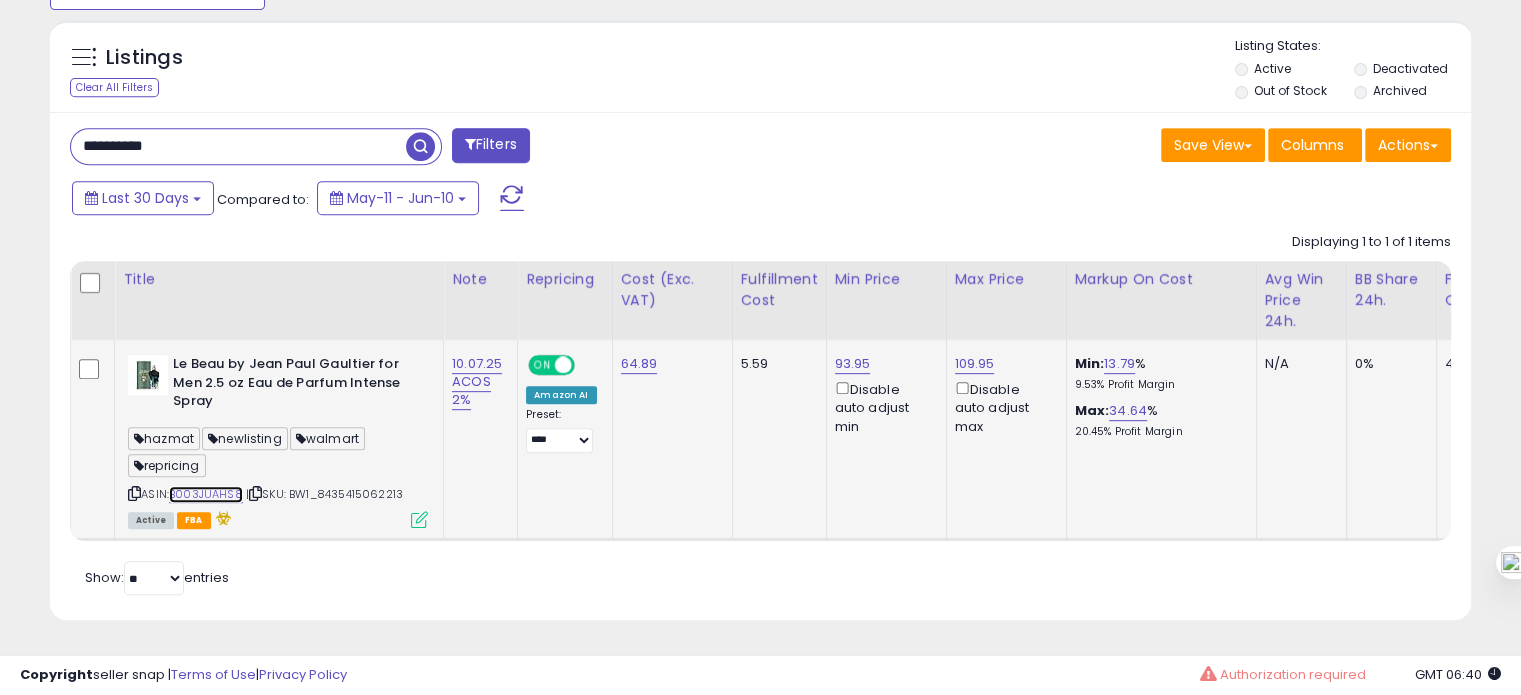 click on "B003JUAHS8" at bounding box center [206, 494] 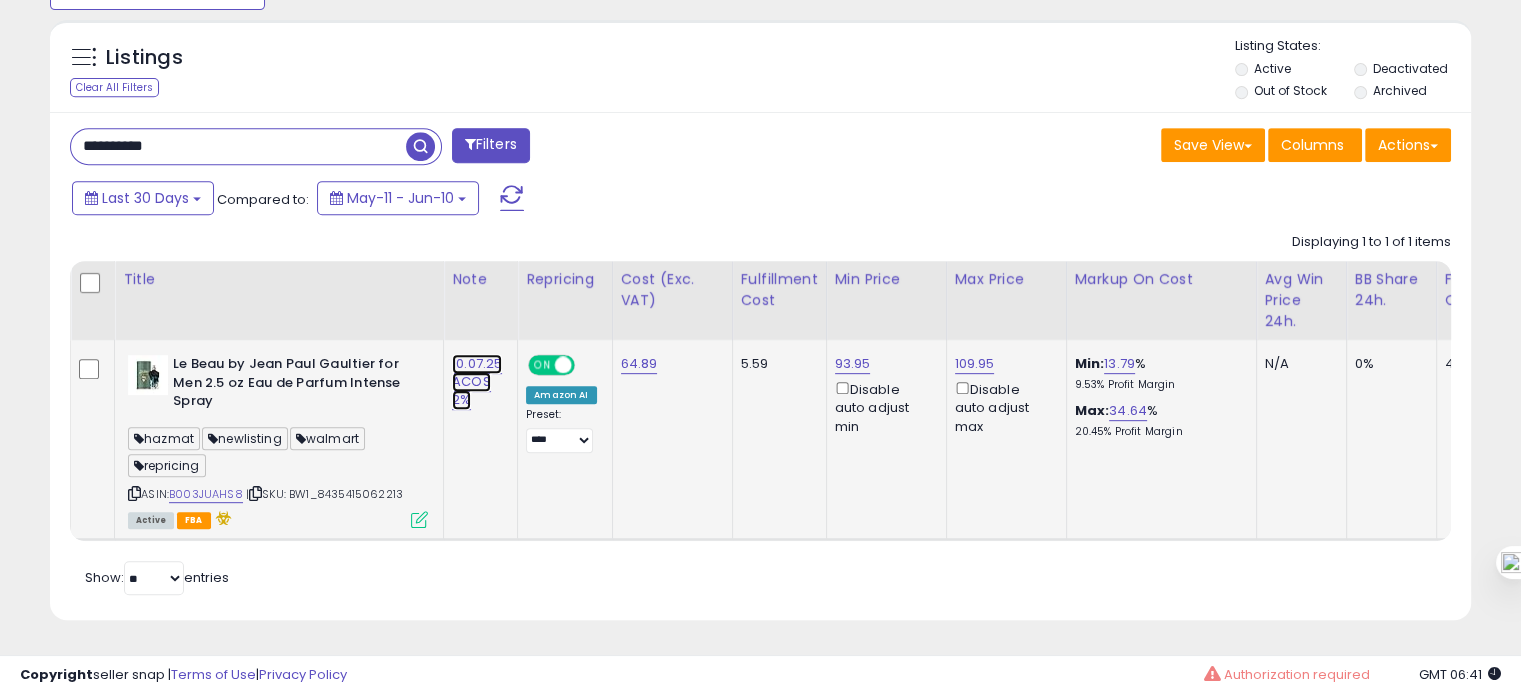 click on "10.07.25 ACOS 2%" at bounding box center (477, 382) 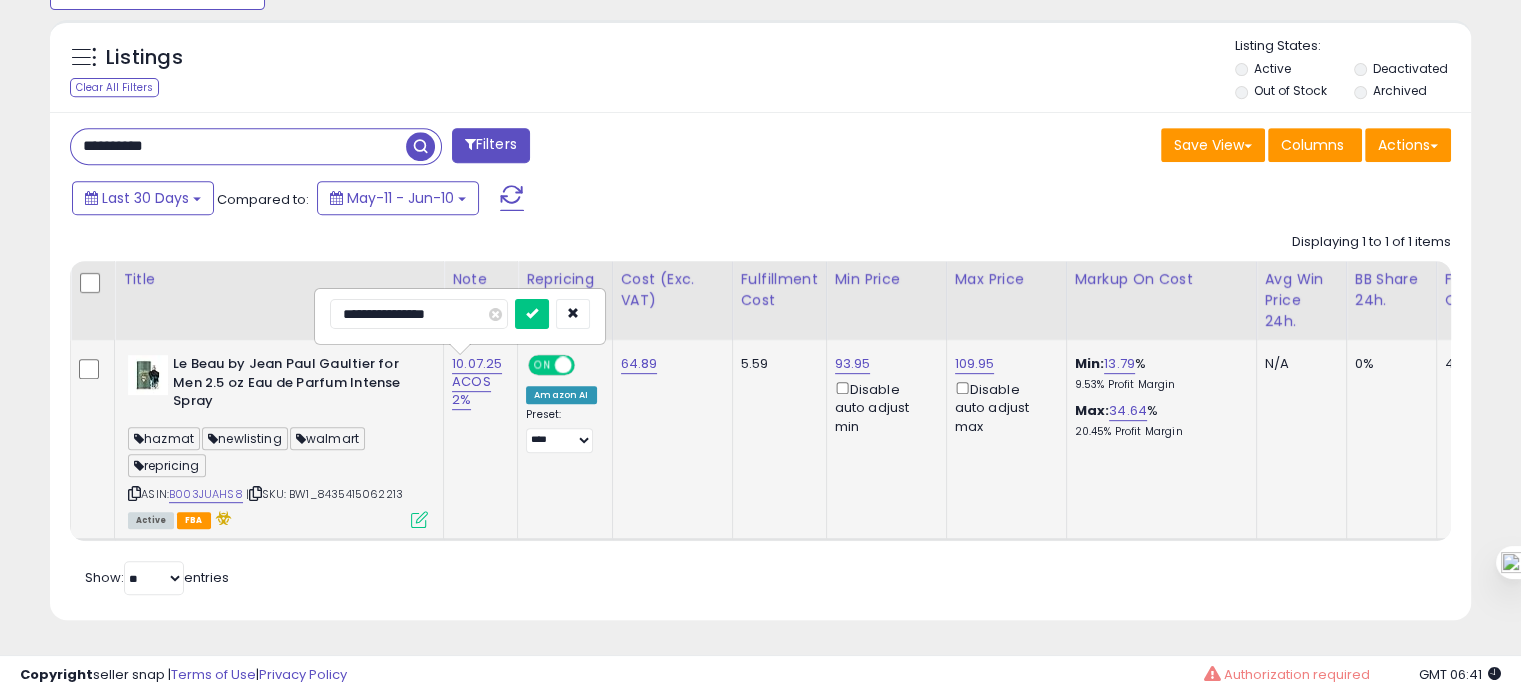 click on "**********" at bounding box center (419, 314) 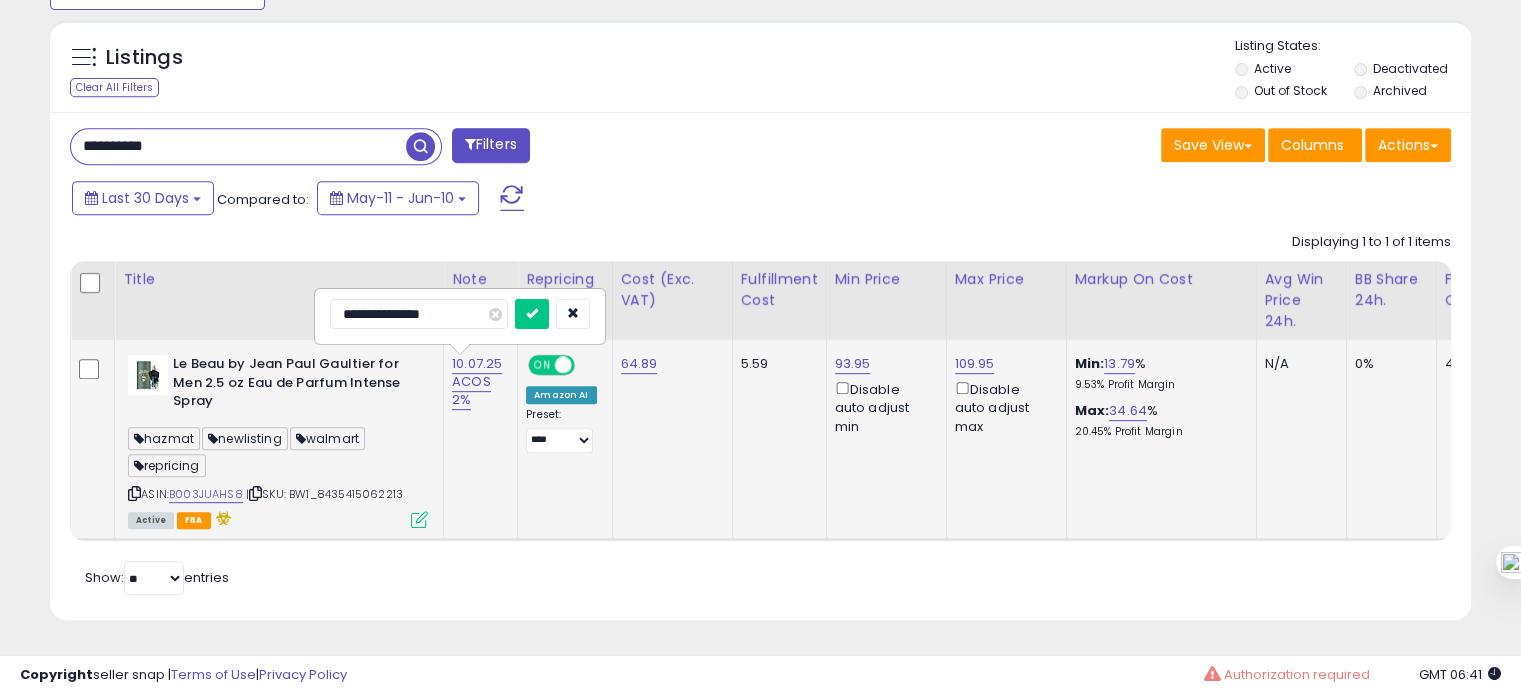 type on "**********" 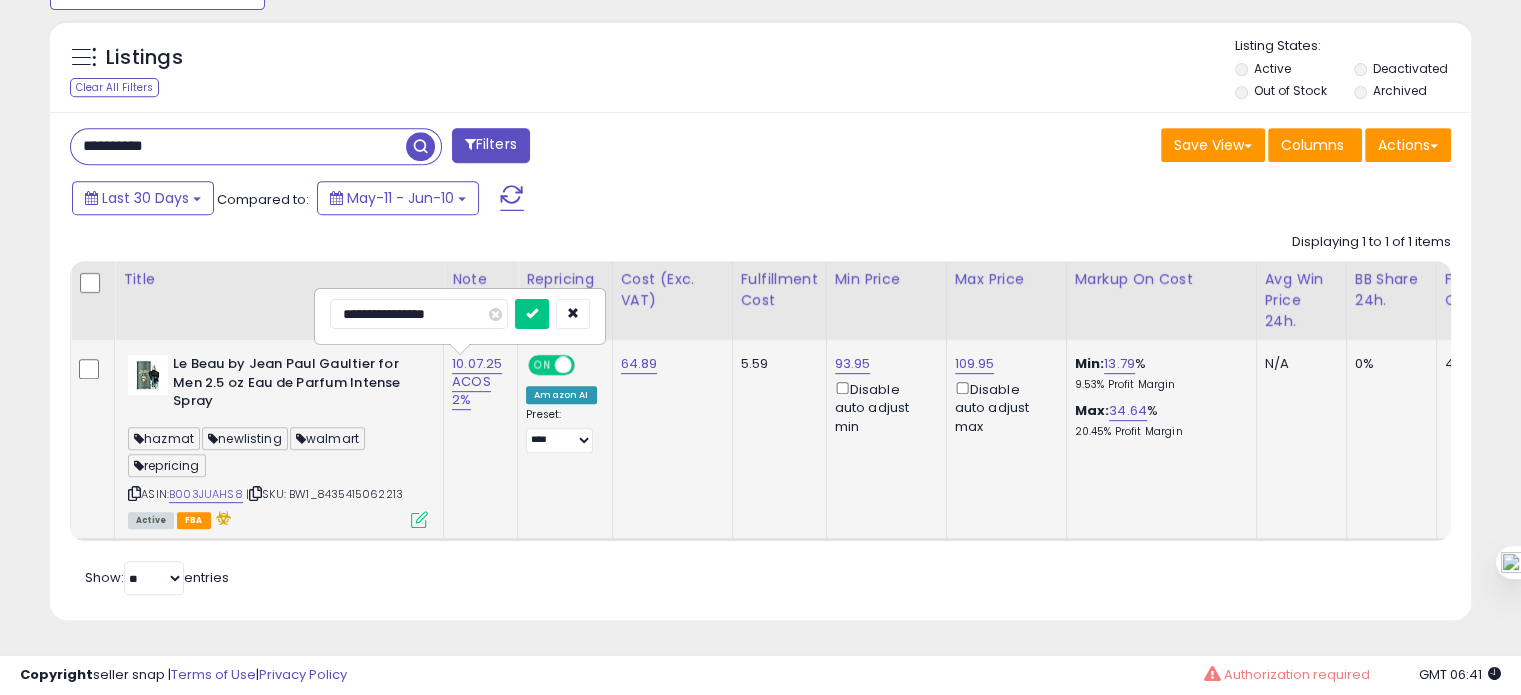 click at bounding box center (532, 314) 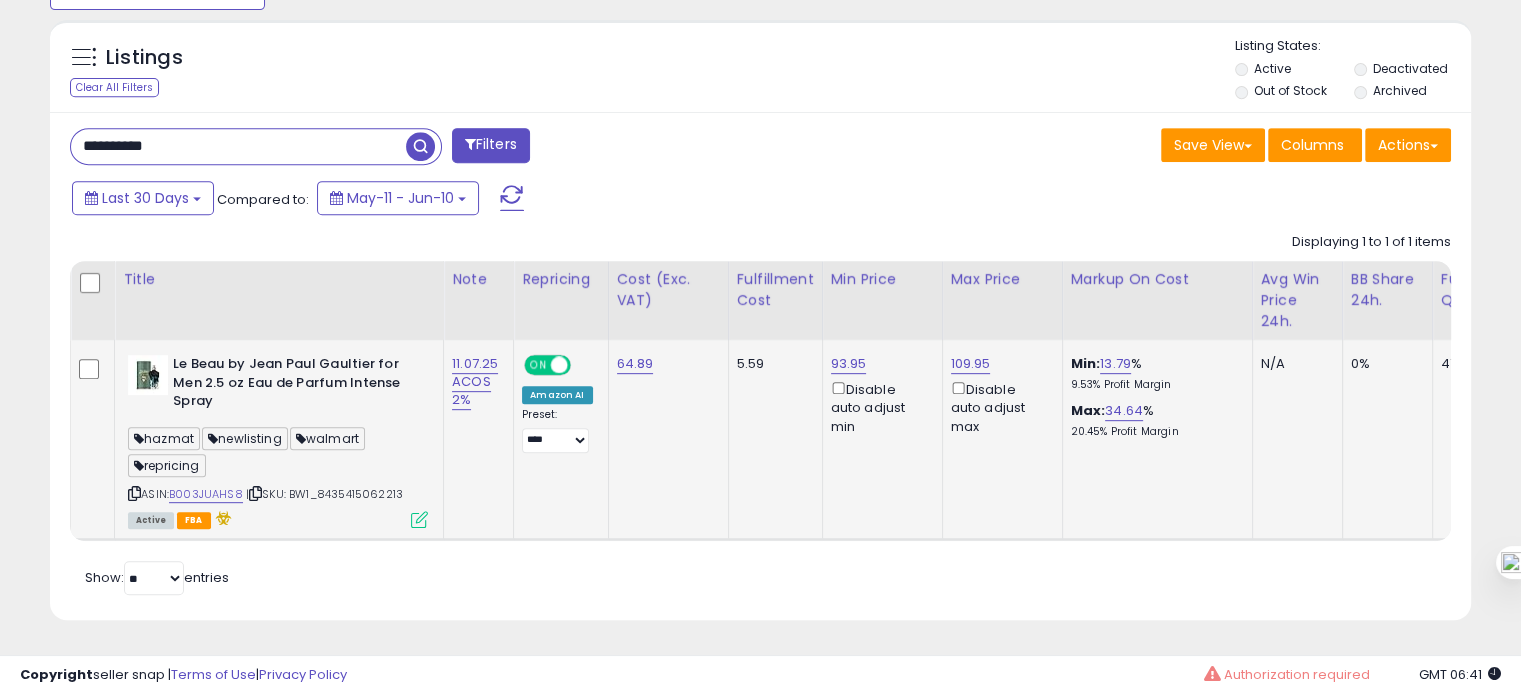 click on "**********" at bounding box center (238, 146) 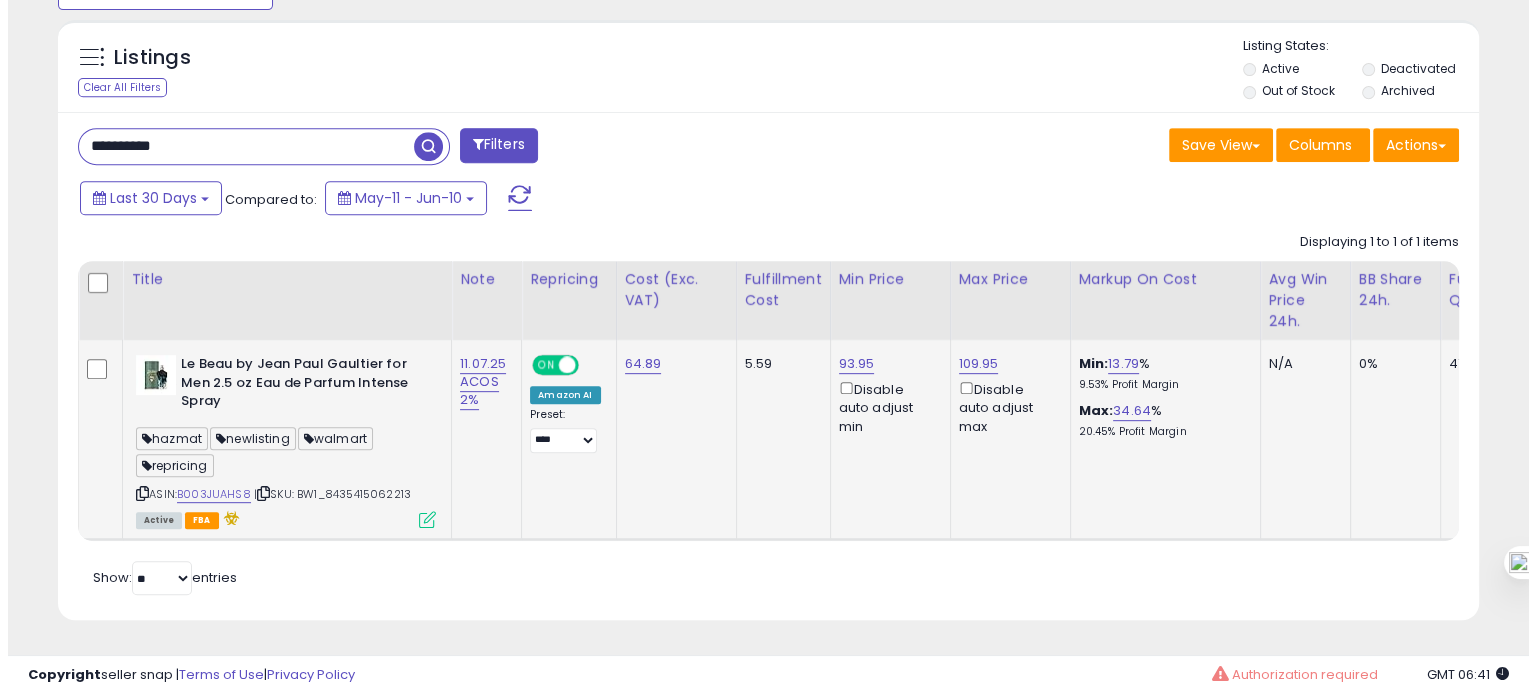 scroll, scrollTop: 674, scrollLeft: 0, axis: vertical 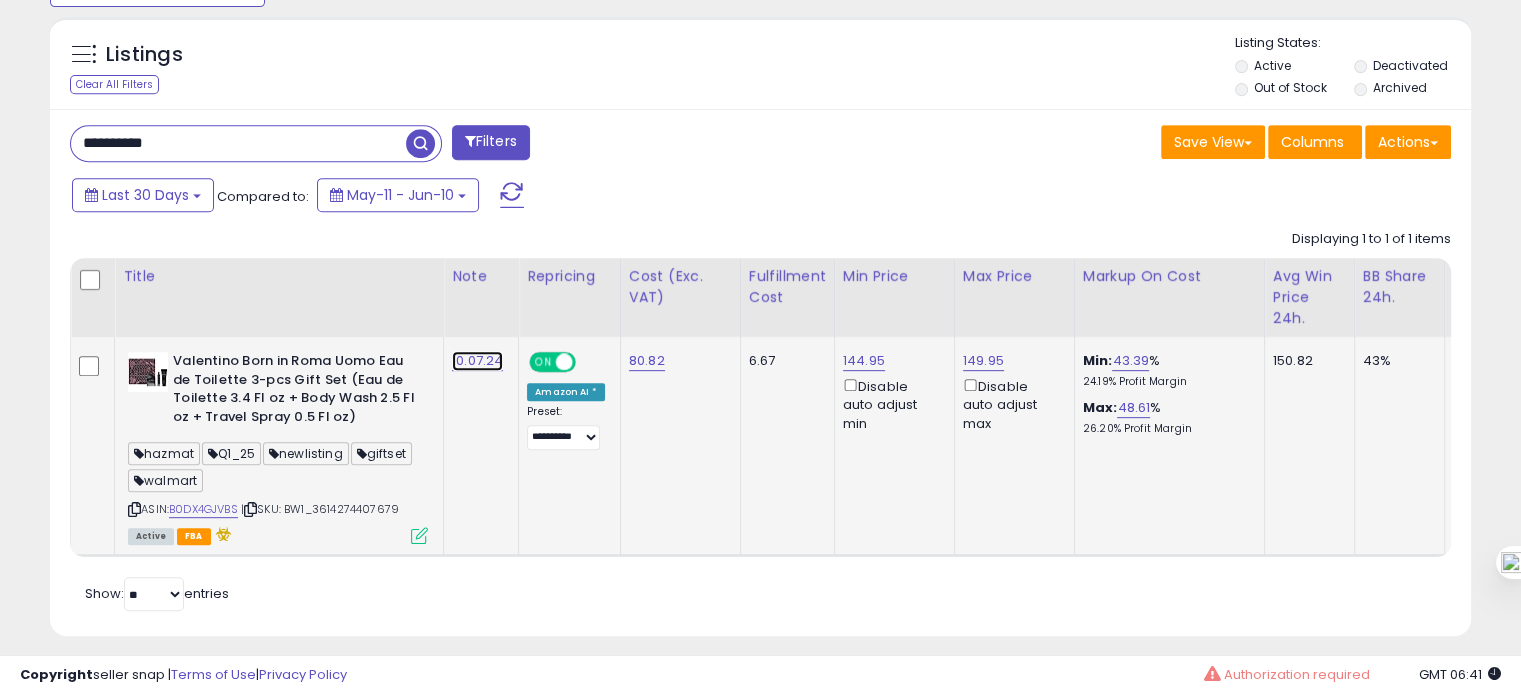 click on "10.07.24" at bounding box center [477, 361] 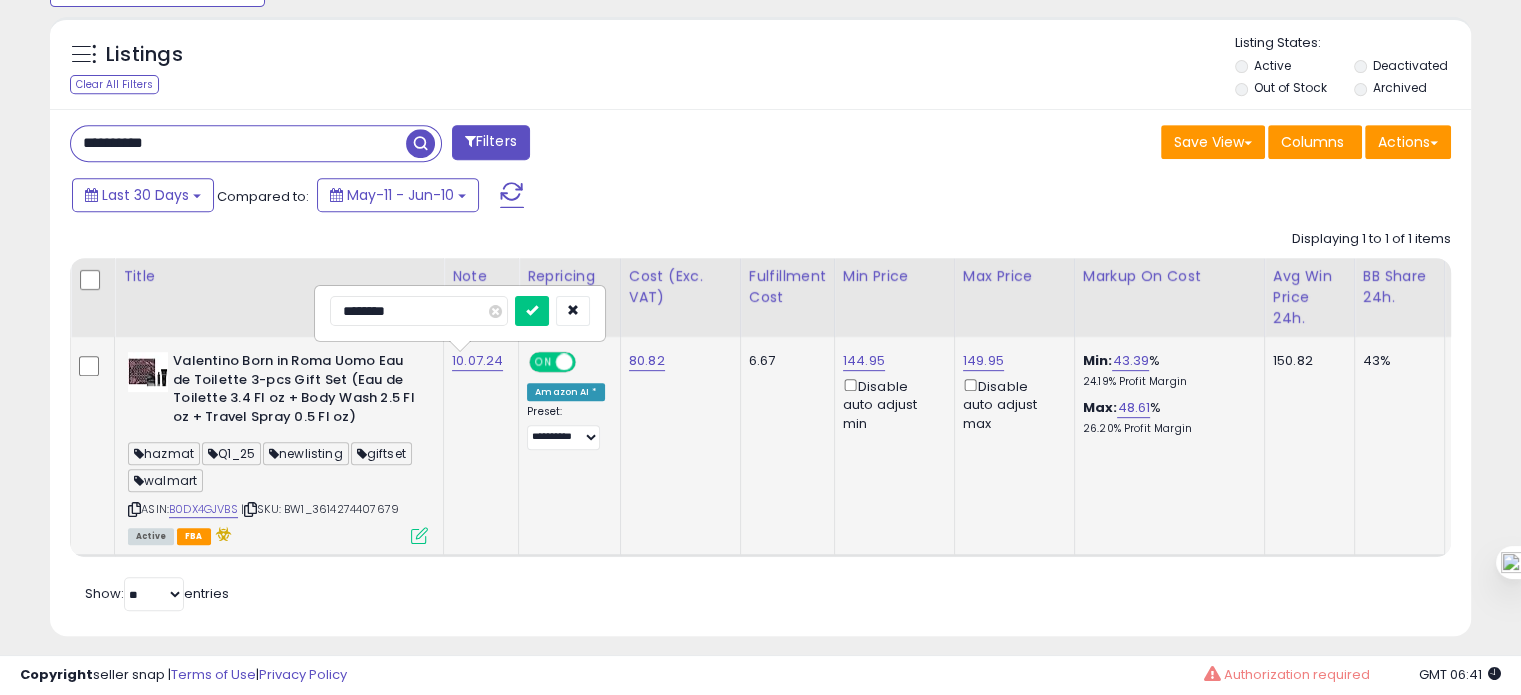 click on "********" at bounding box center (419, 311) 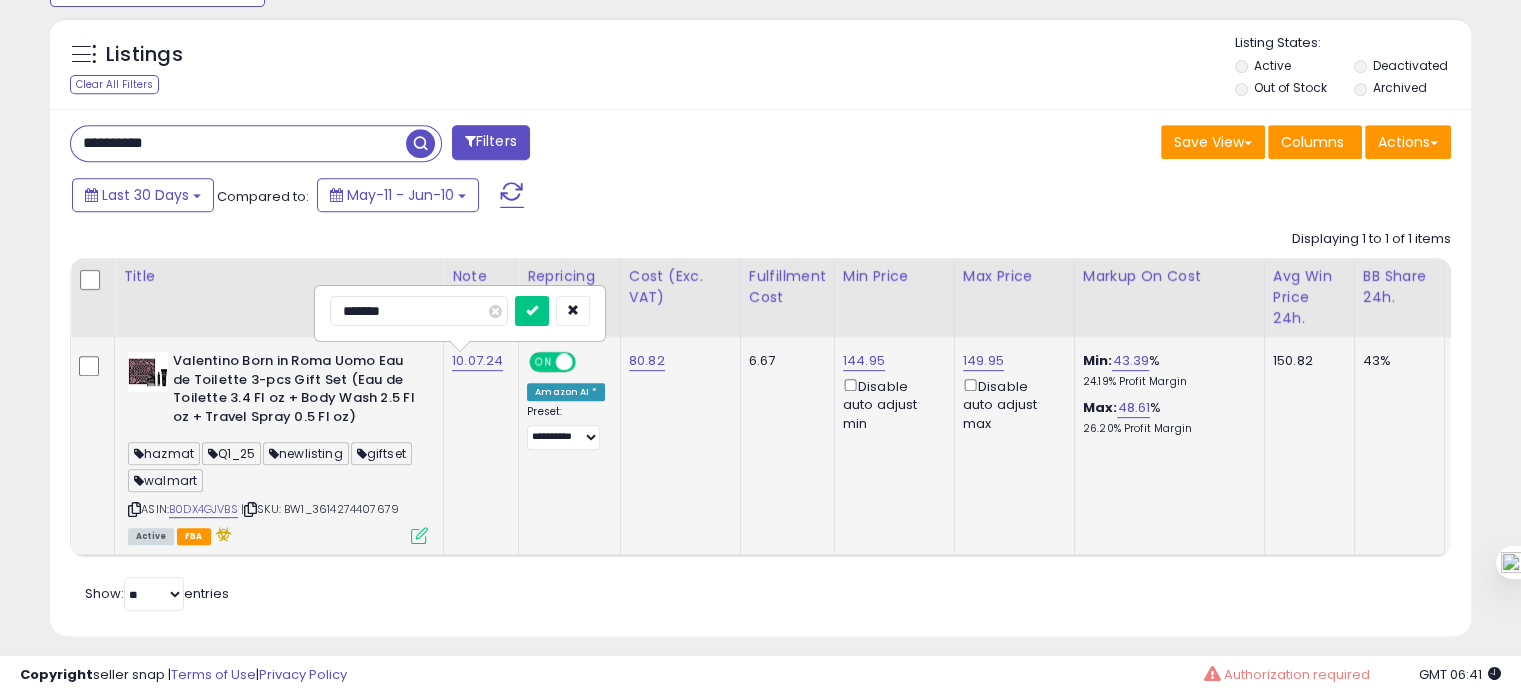 type on "********" 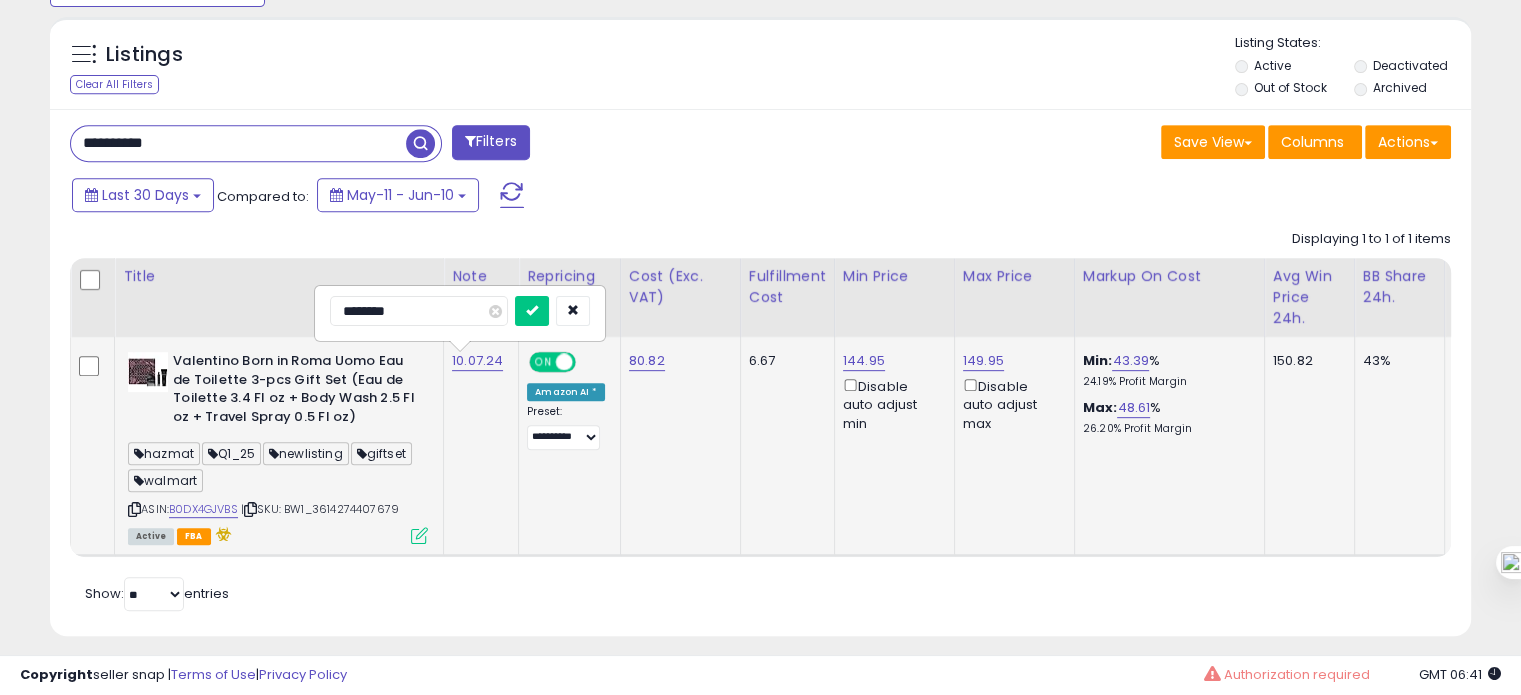click at bounding box center (532, 311) 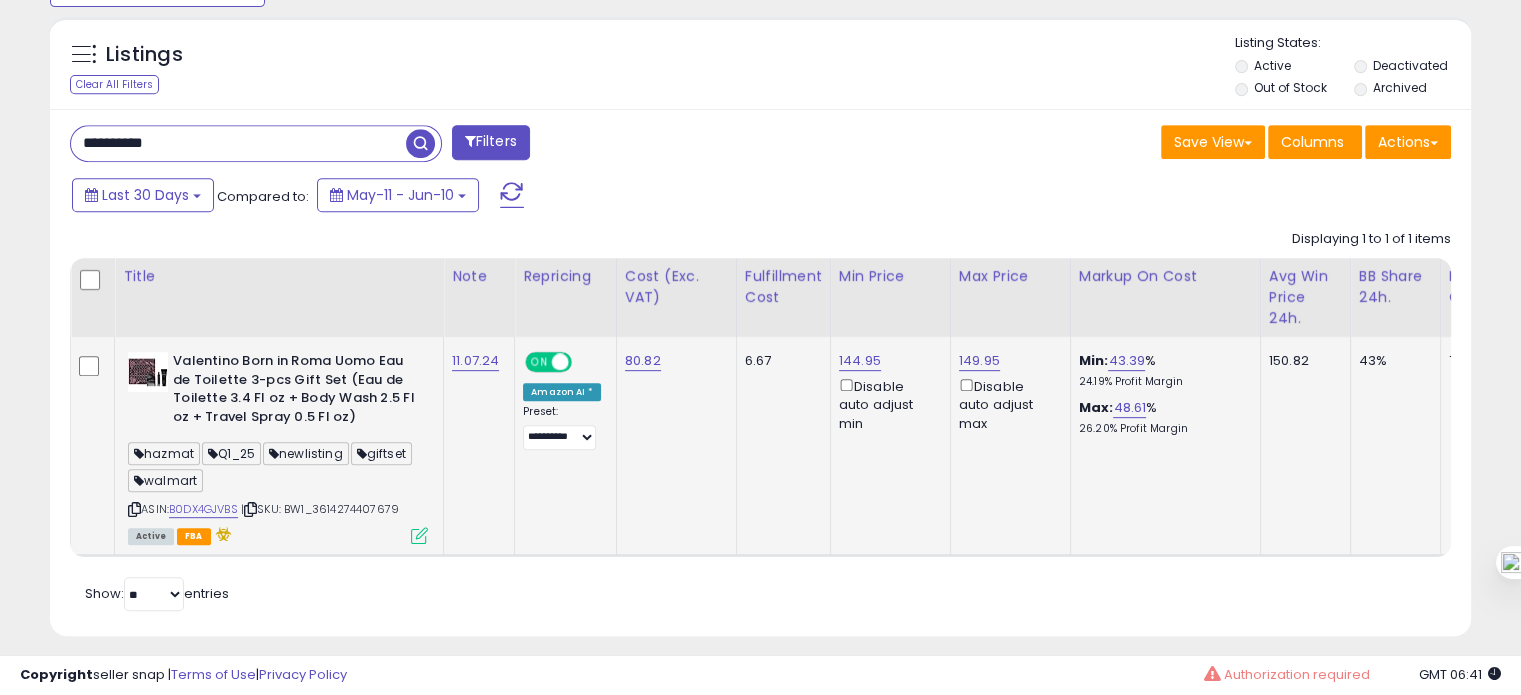 click on "**********" at bounding box center (238, 143) 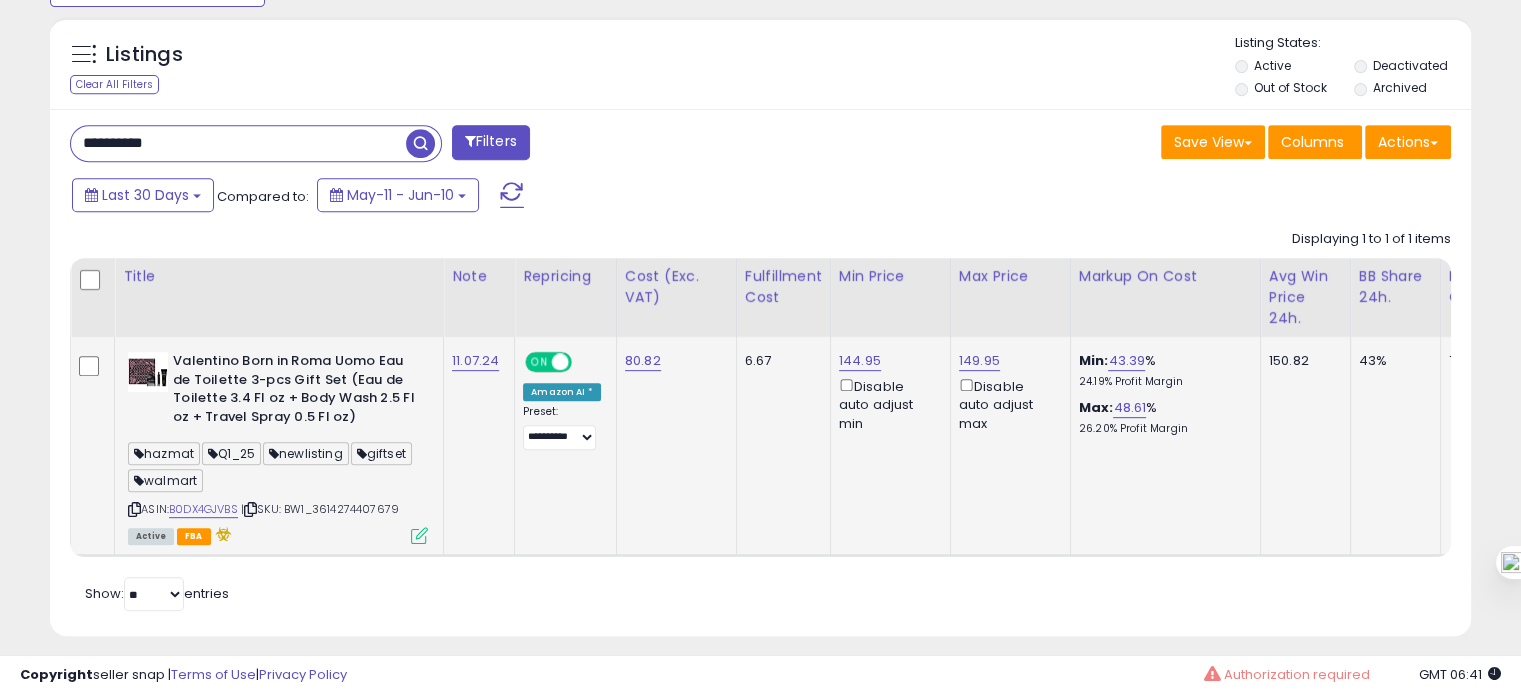 paste 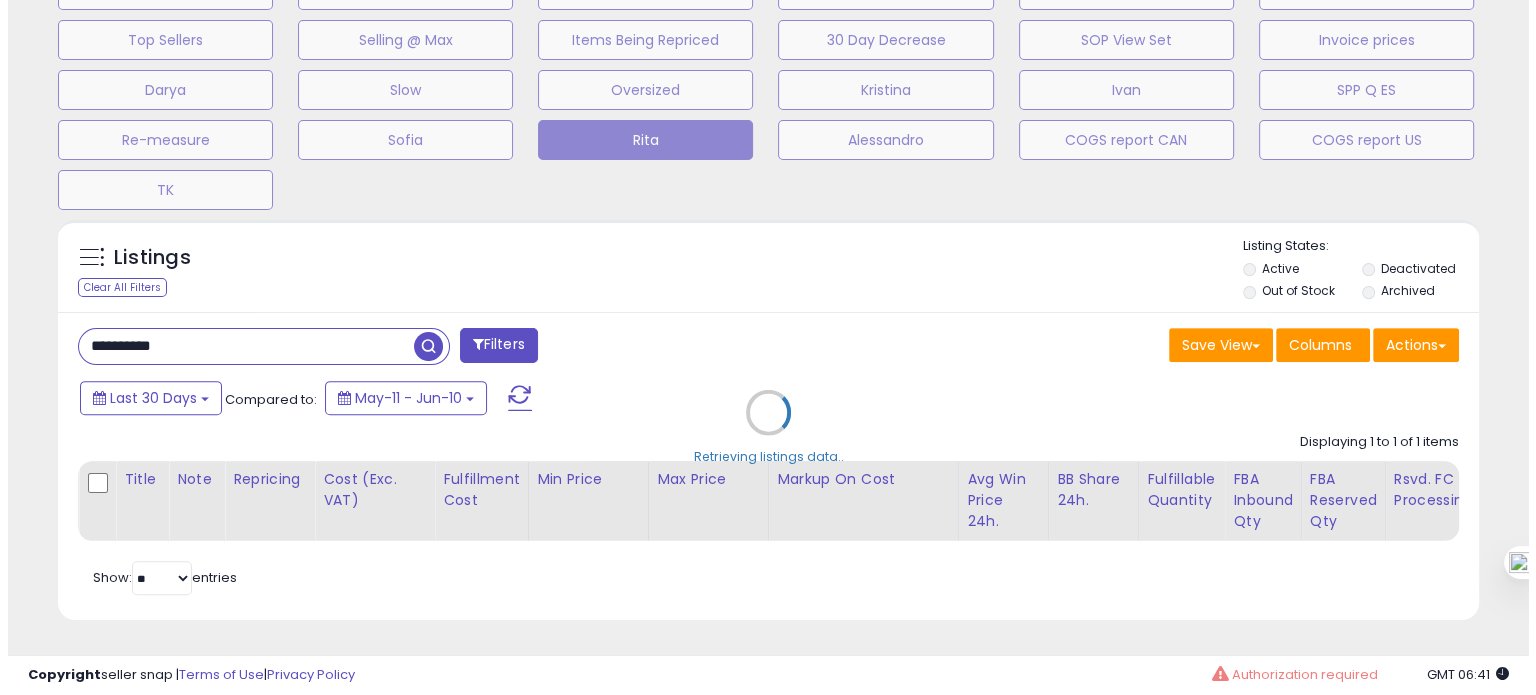 scroll, scrollTop: 674, scrollLeft: 0, axis: vertical 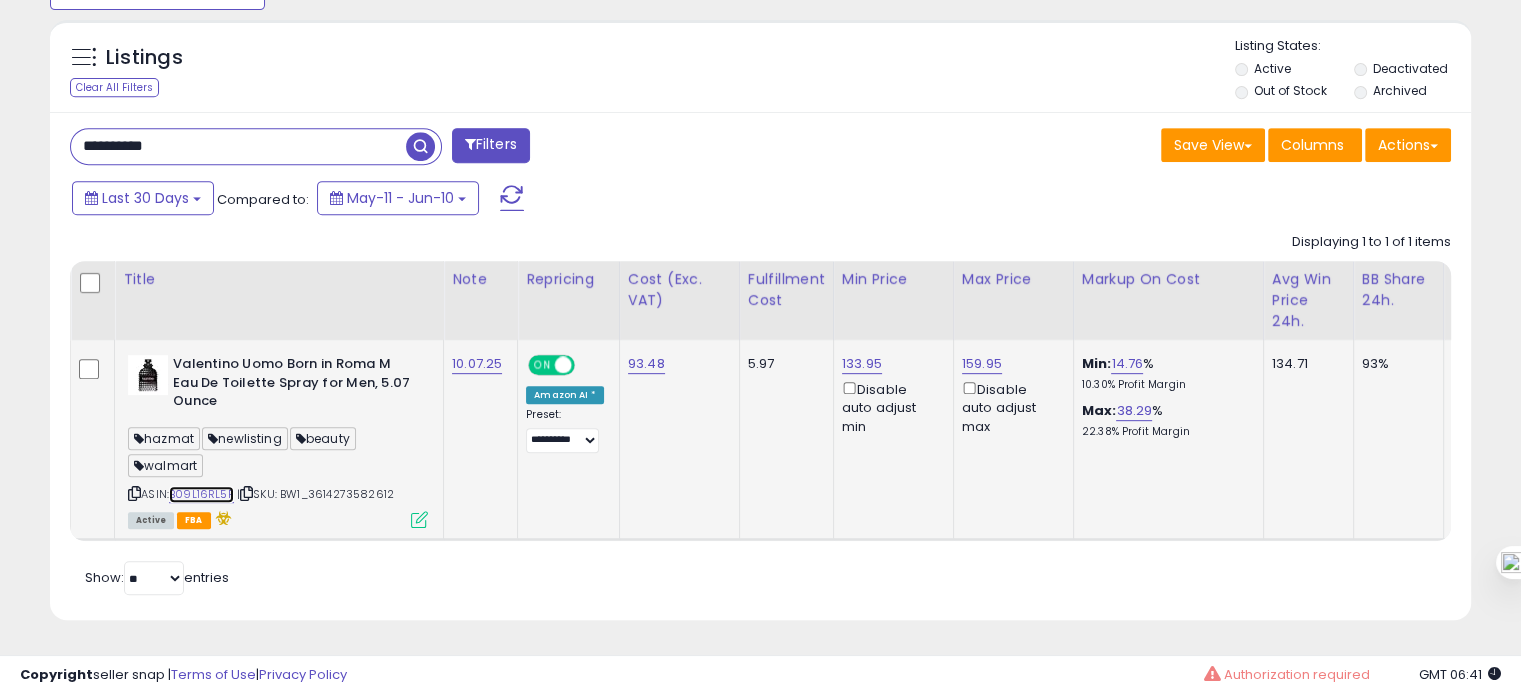 click on "B09L16RL5P" at bounding box center (201, 494) 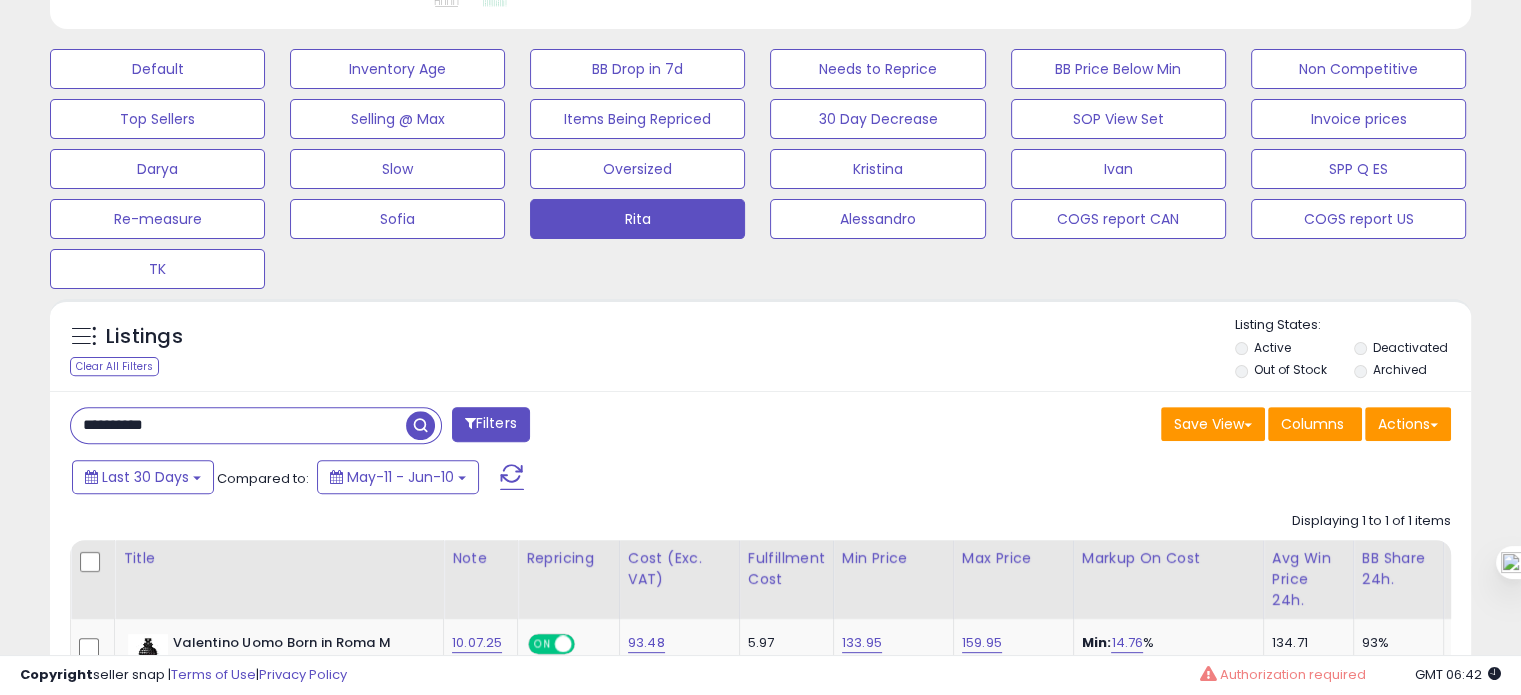 scroll, scrollTop: 874, scrollLeft: 0, axis: vertical 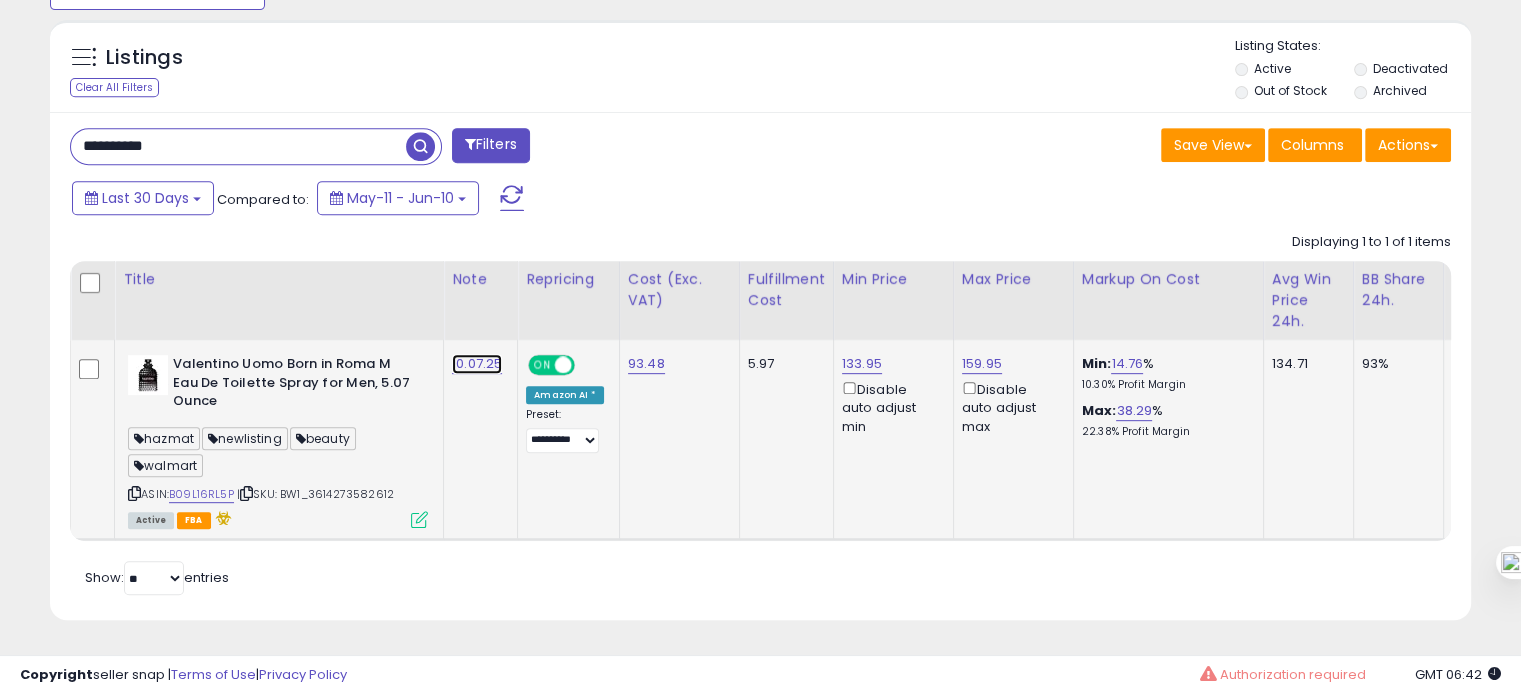 click on "10.07.25" at bounding box center [477, 364] 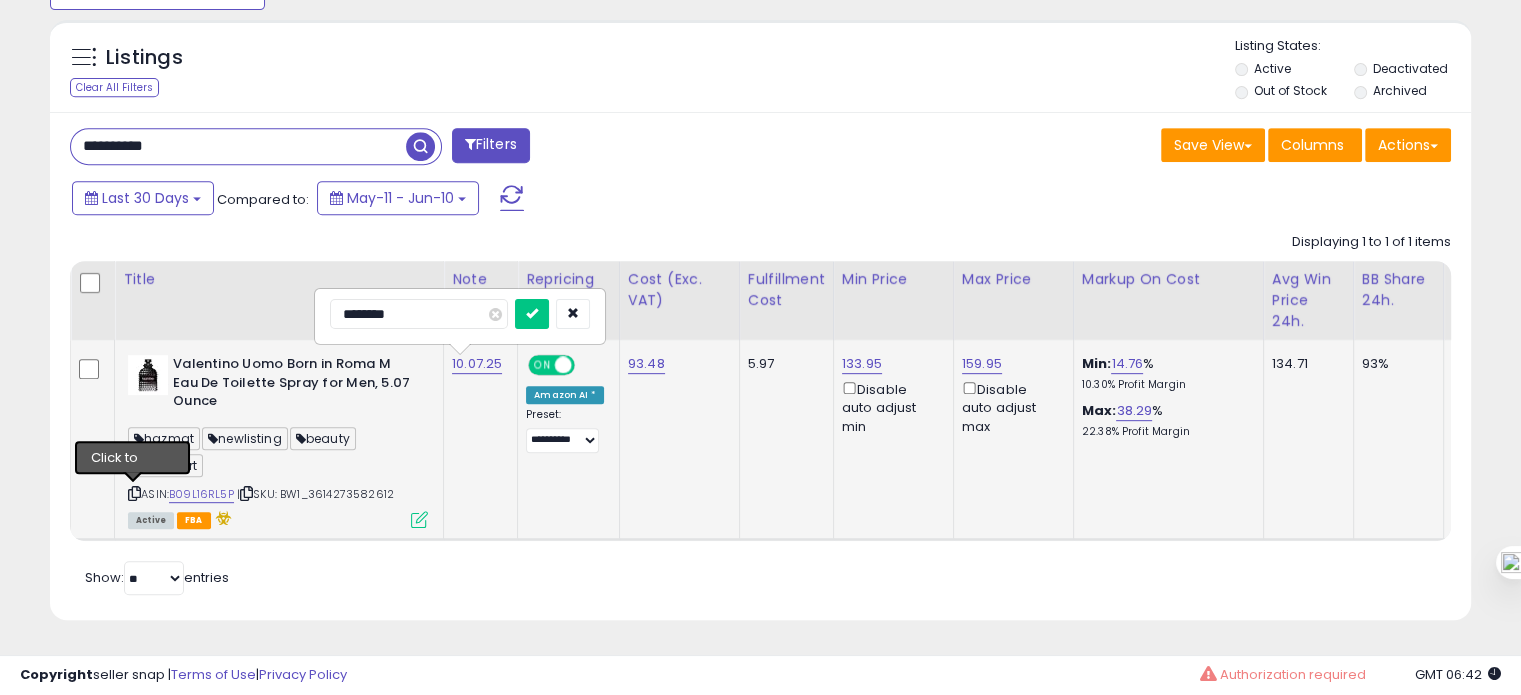 click at bounding box center (134, 493) 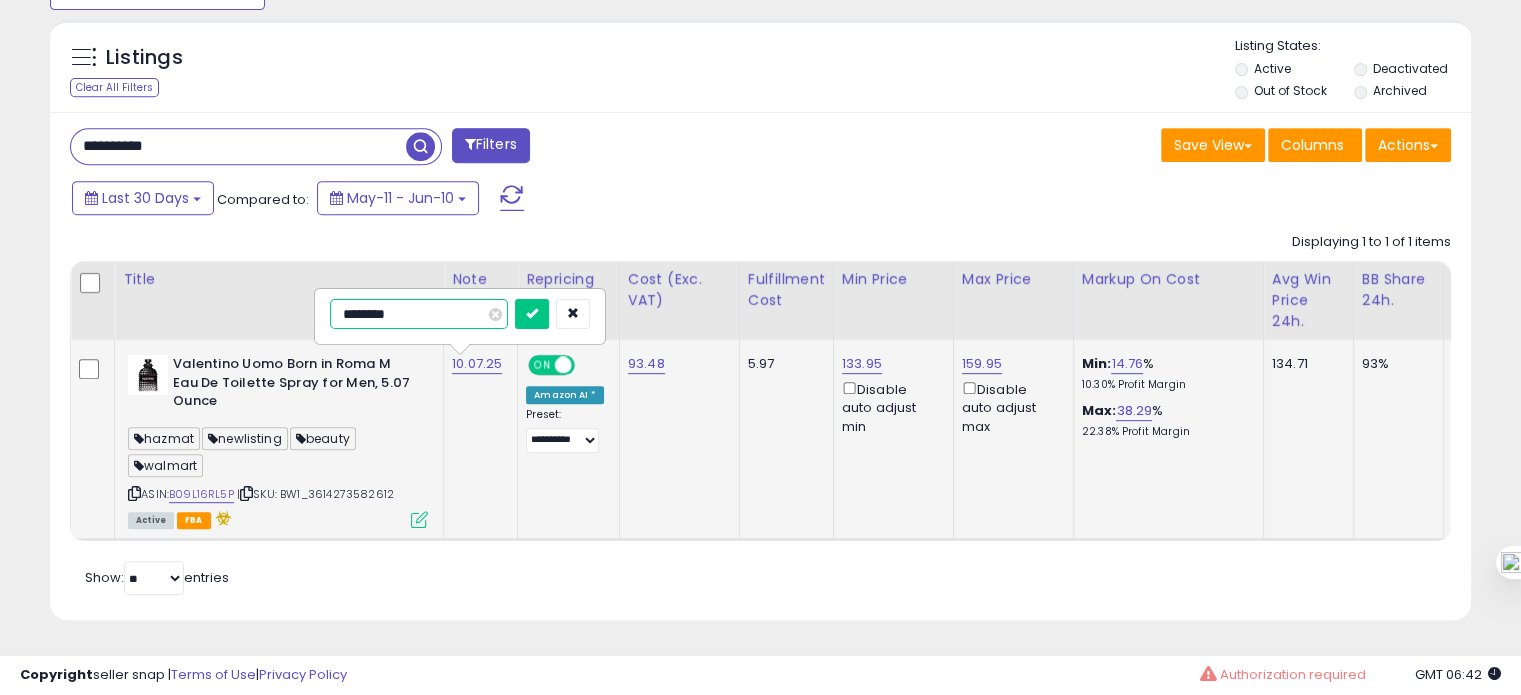 click on "********" at bounding box center (419, 314) 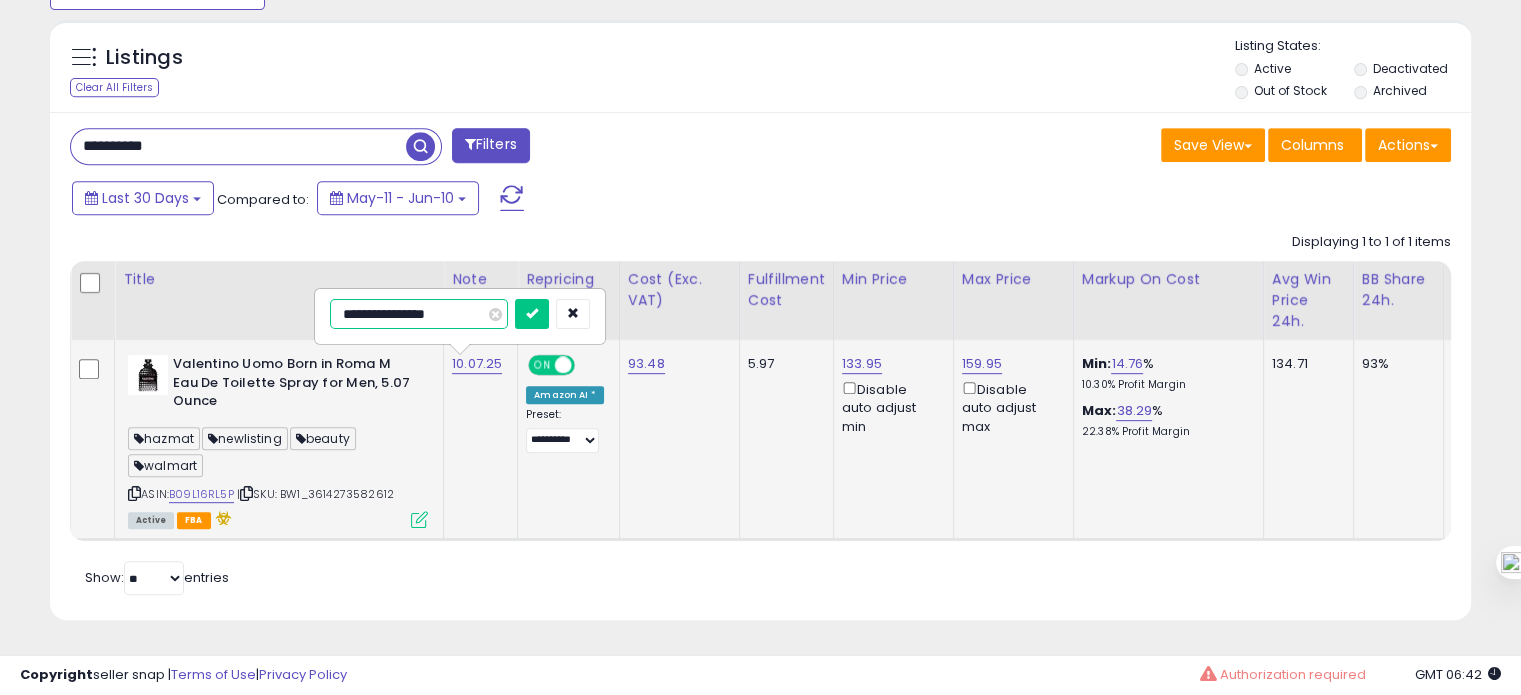 click on "**********" at bounding box center [419, 314] 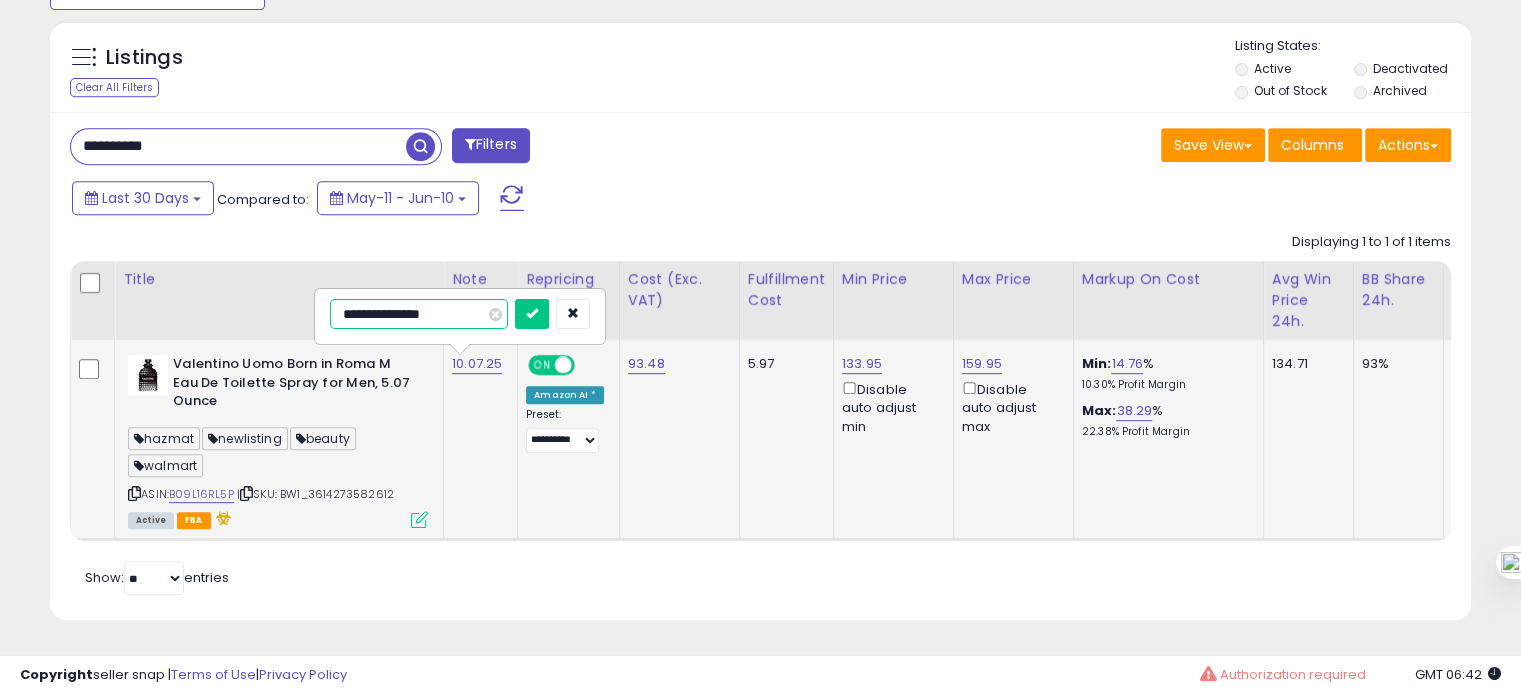 type on "**********" 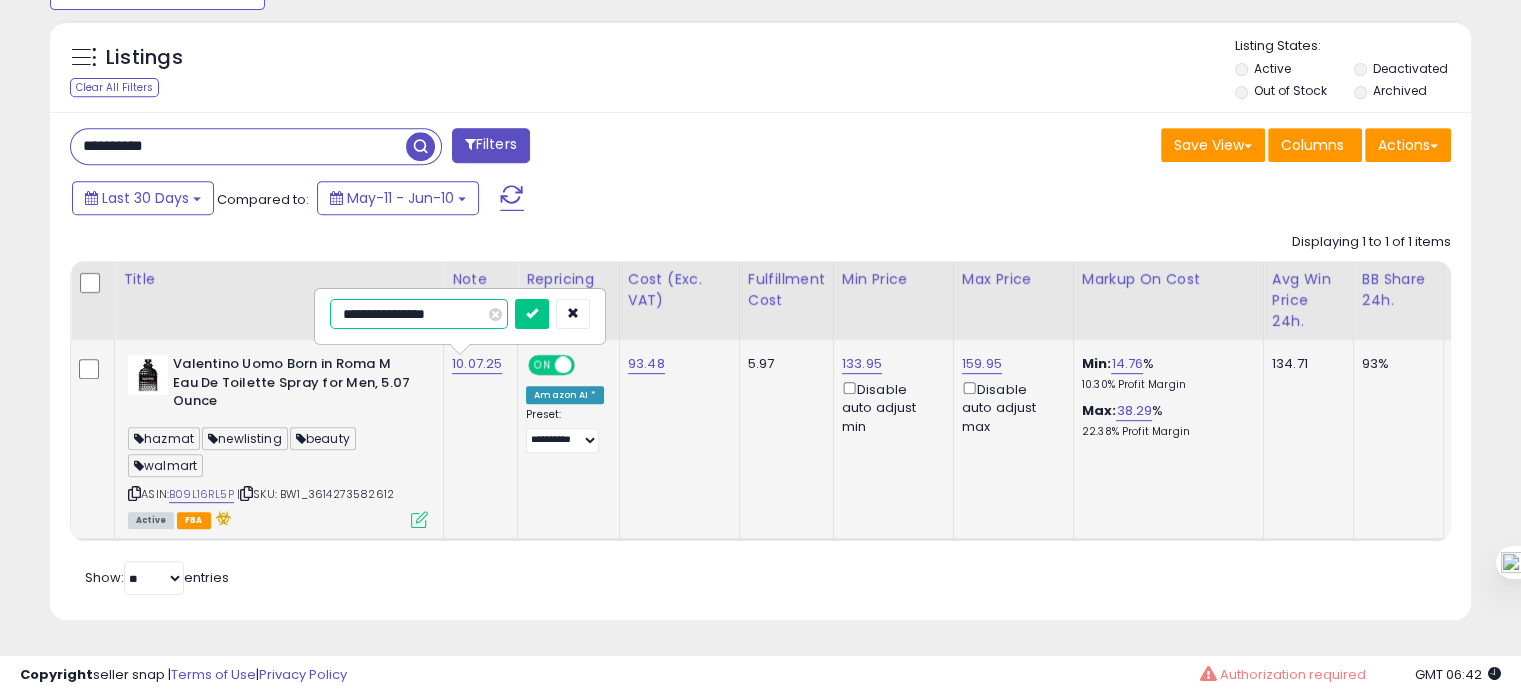 click at bounding box center [532, 314] 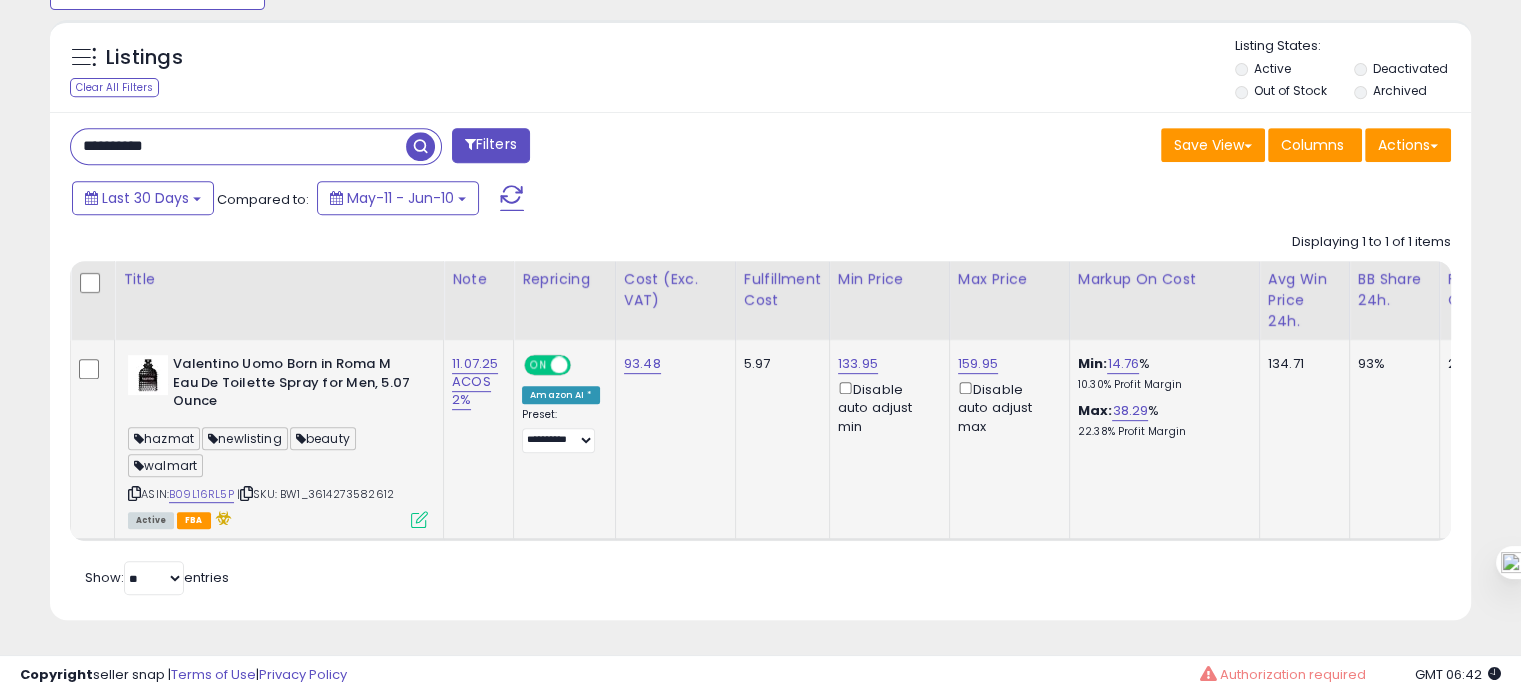 drag, startPoint x: 315, startPoint y: 475, endPoint x: 404, endPoint y: 472, distance: 89.050545 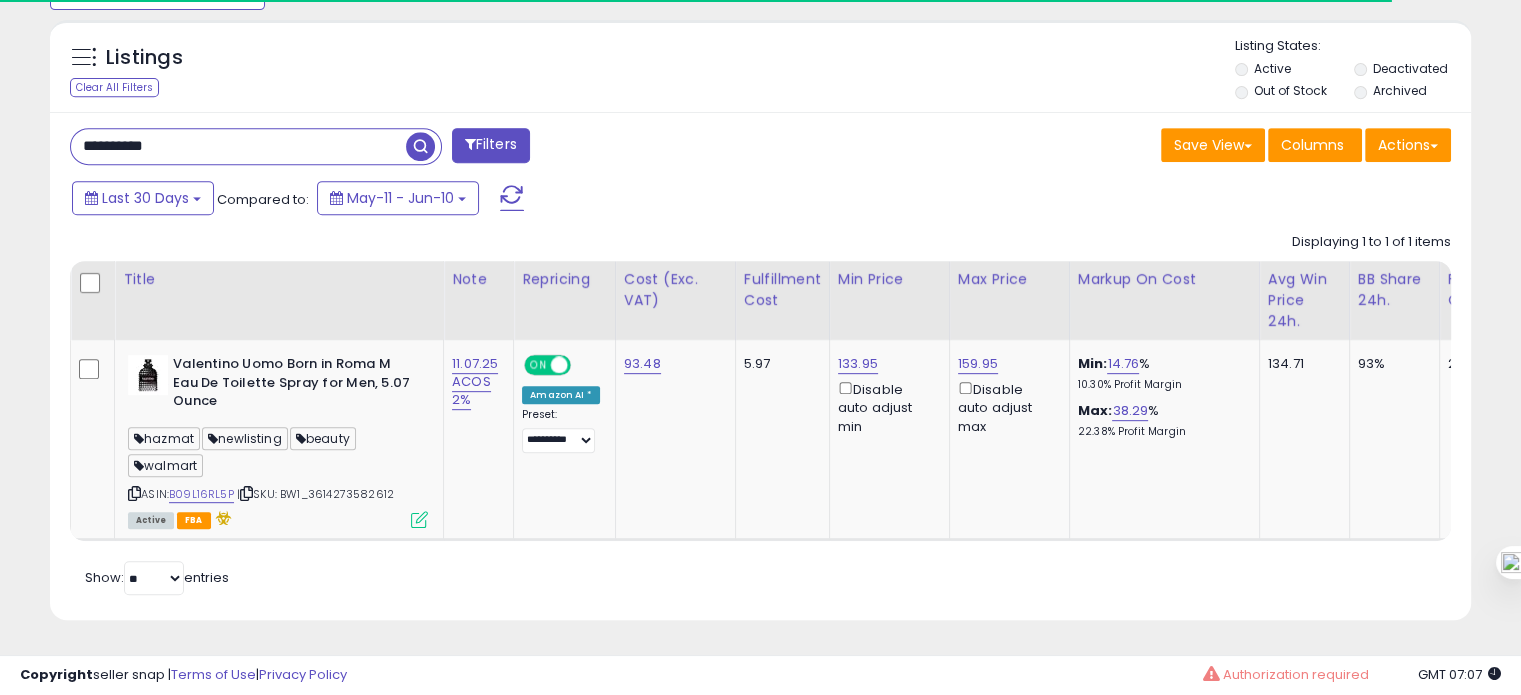 click on "**********" at bounding box center [238, 146] 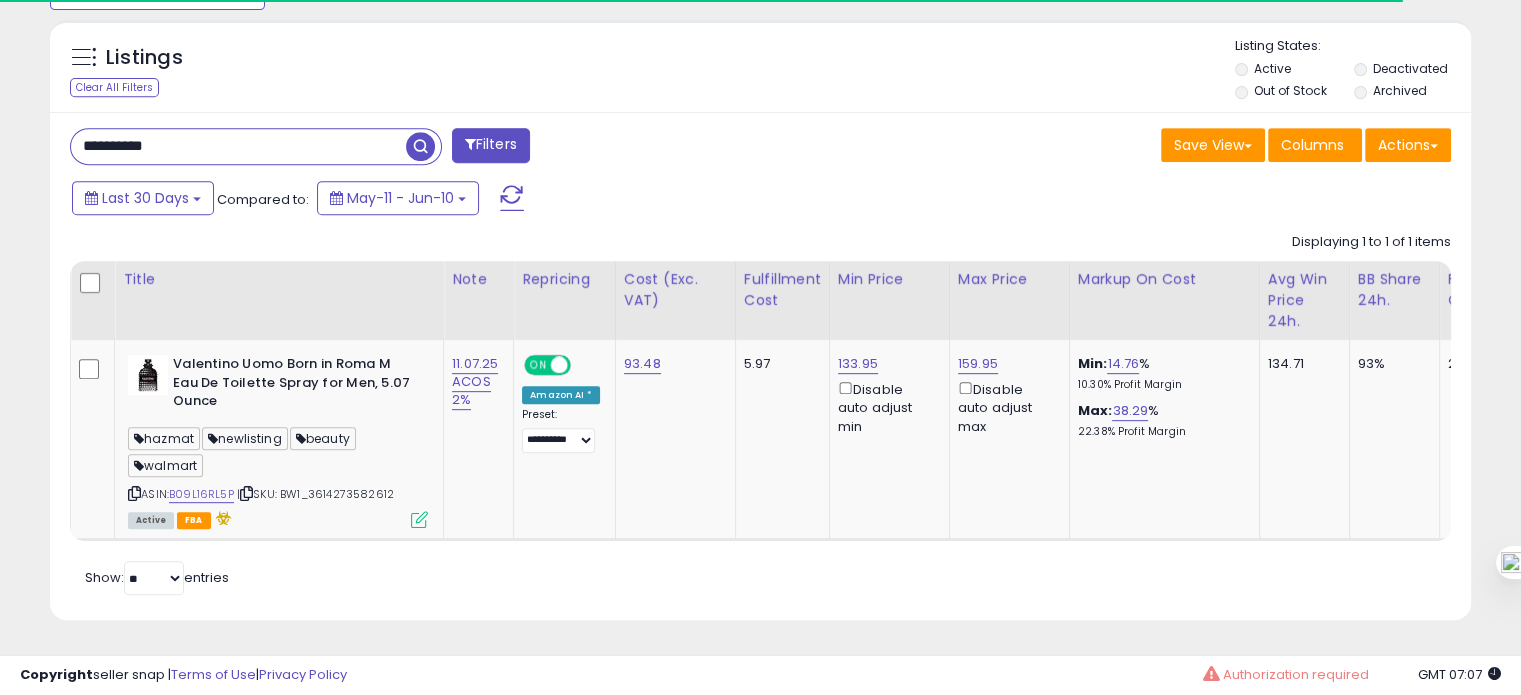 paste 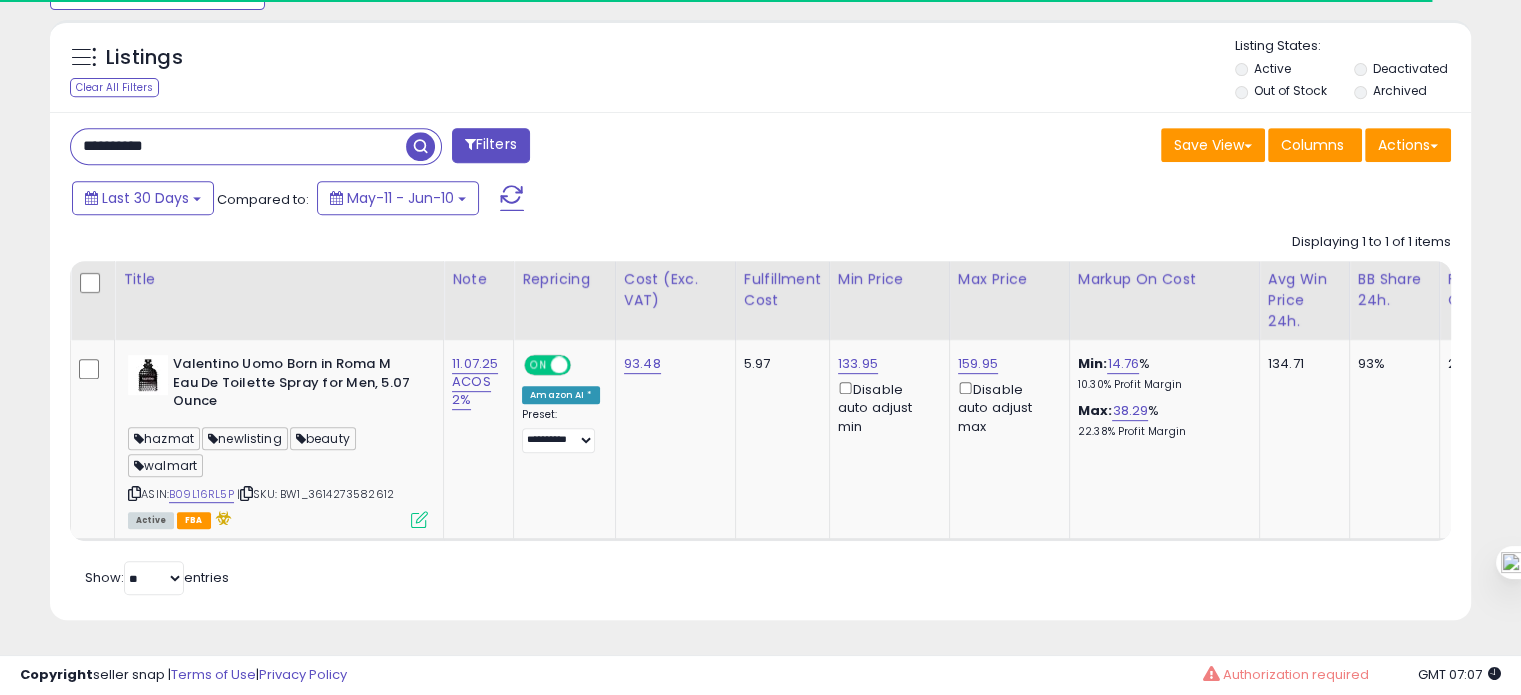 type on "**********" 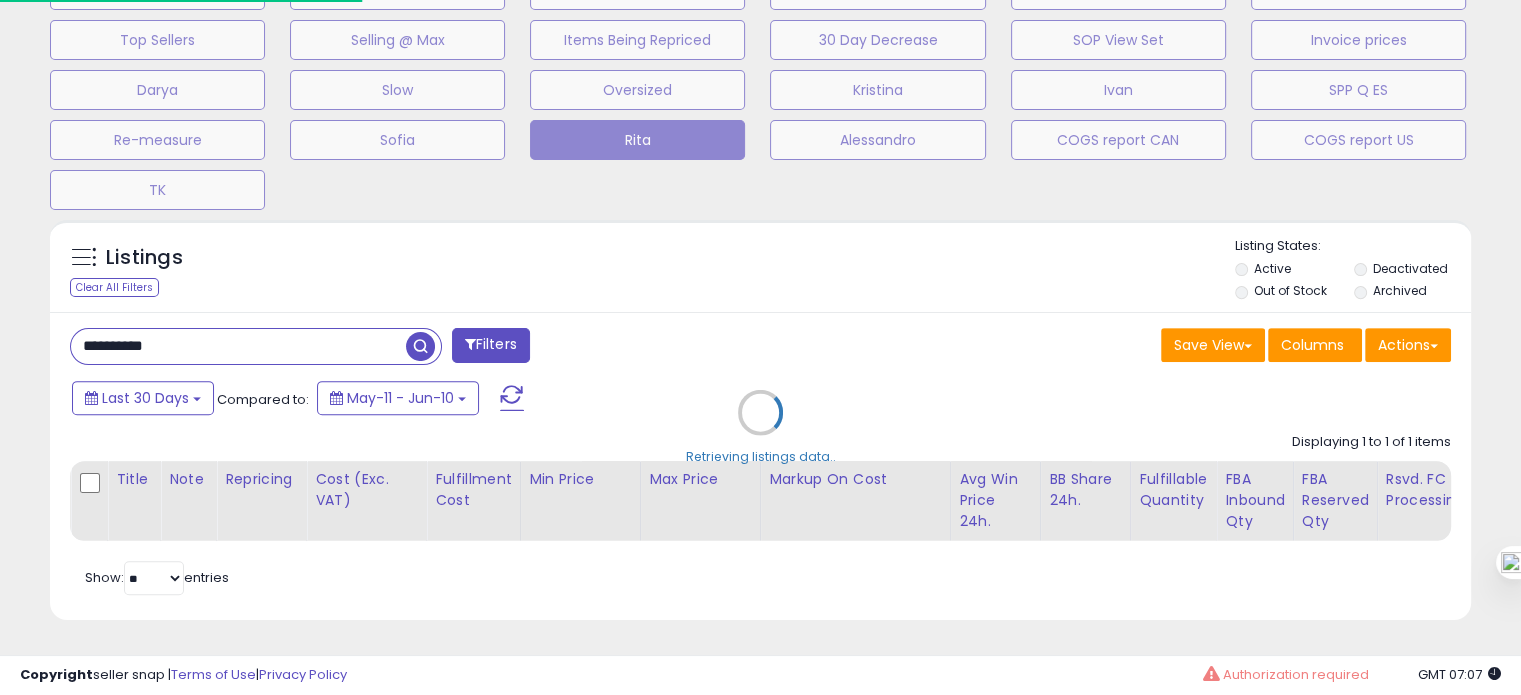 scroll, scrollTop: 999589, scrollLeft: 999168, axis: both 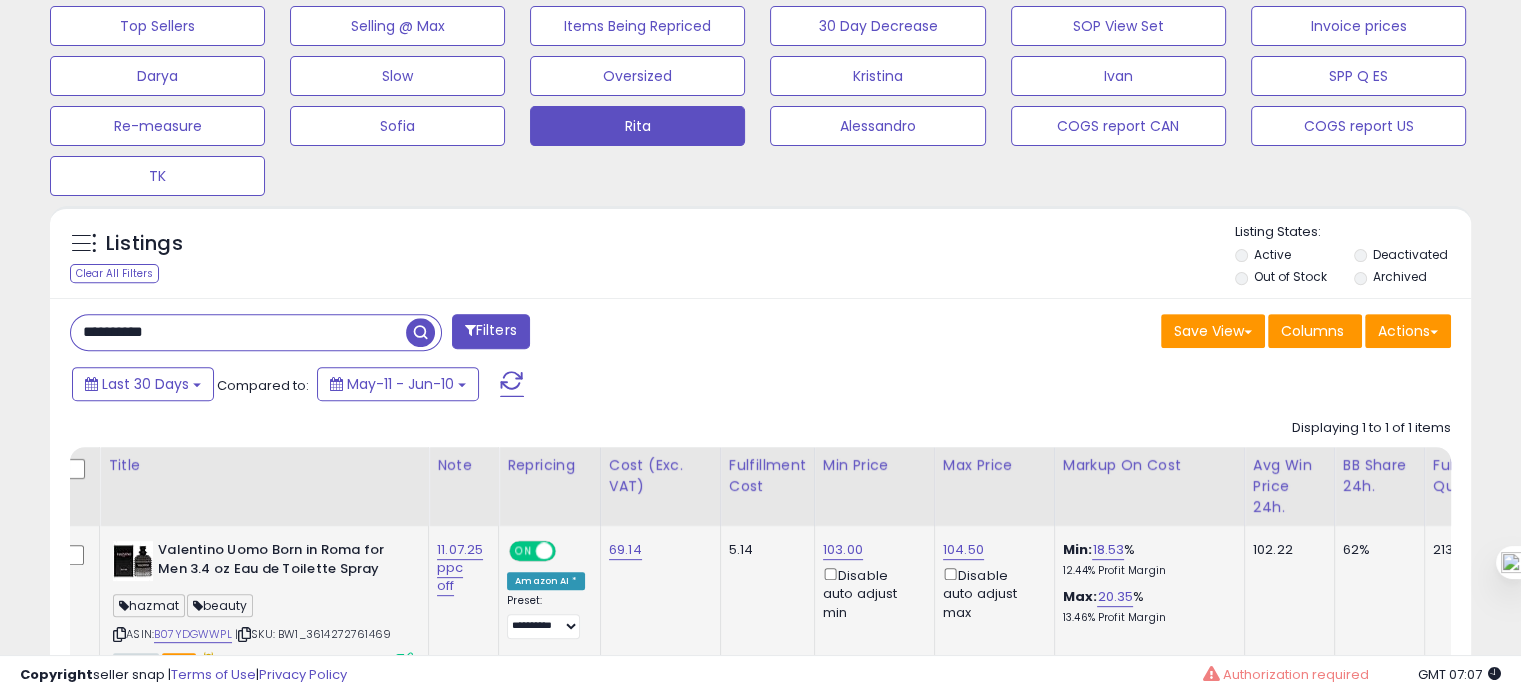 click at bounding box center [544, 551] 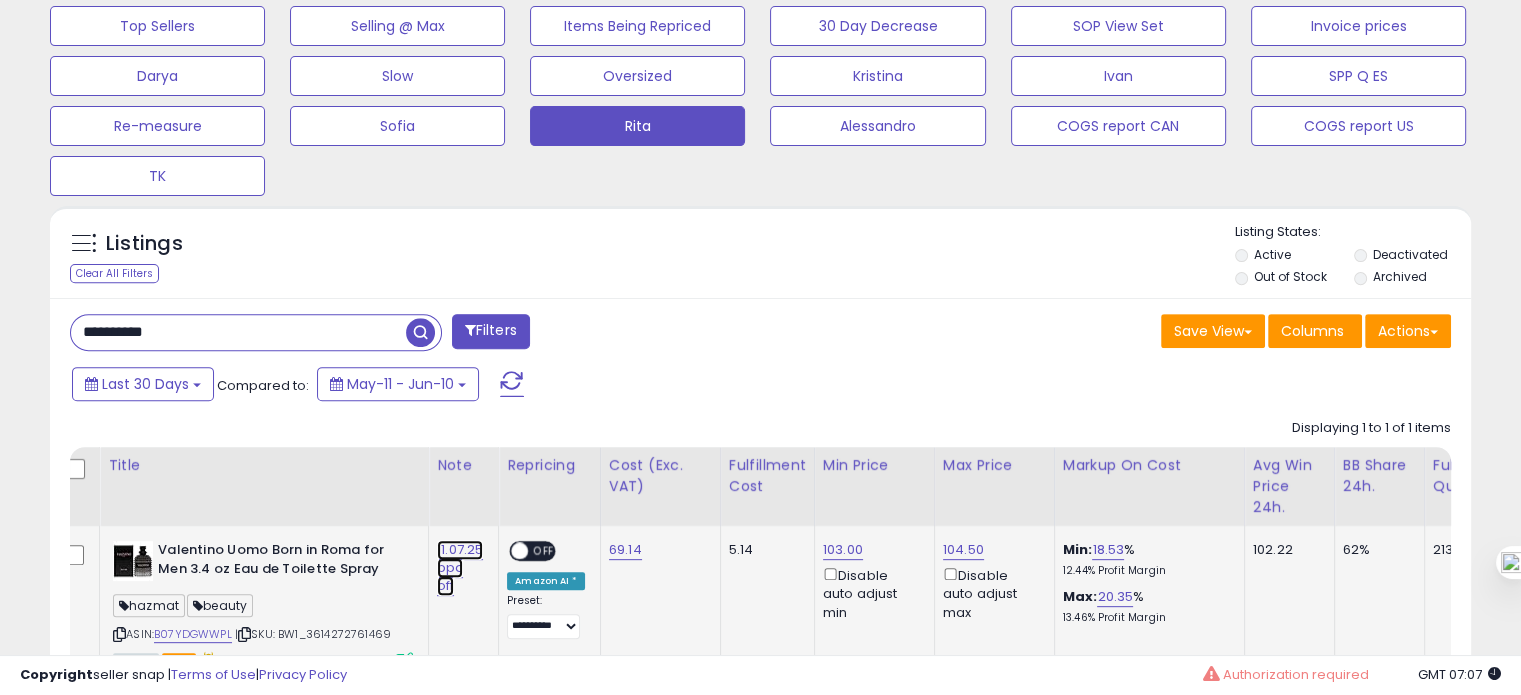 click on "11.07.25 ppc off" at bounding box center [460, 568] 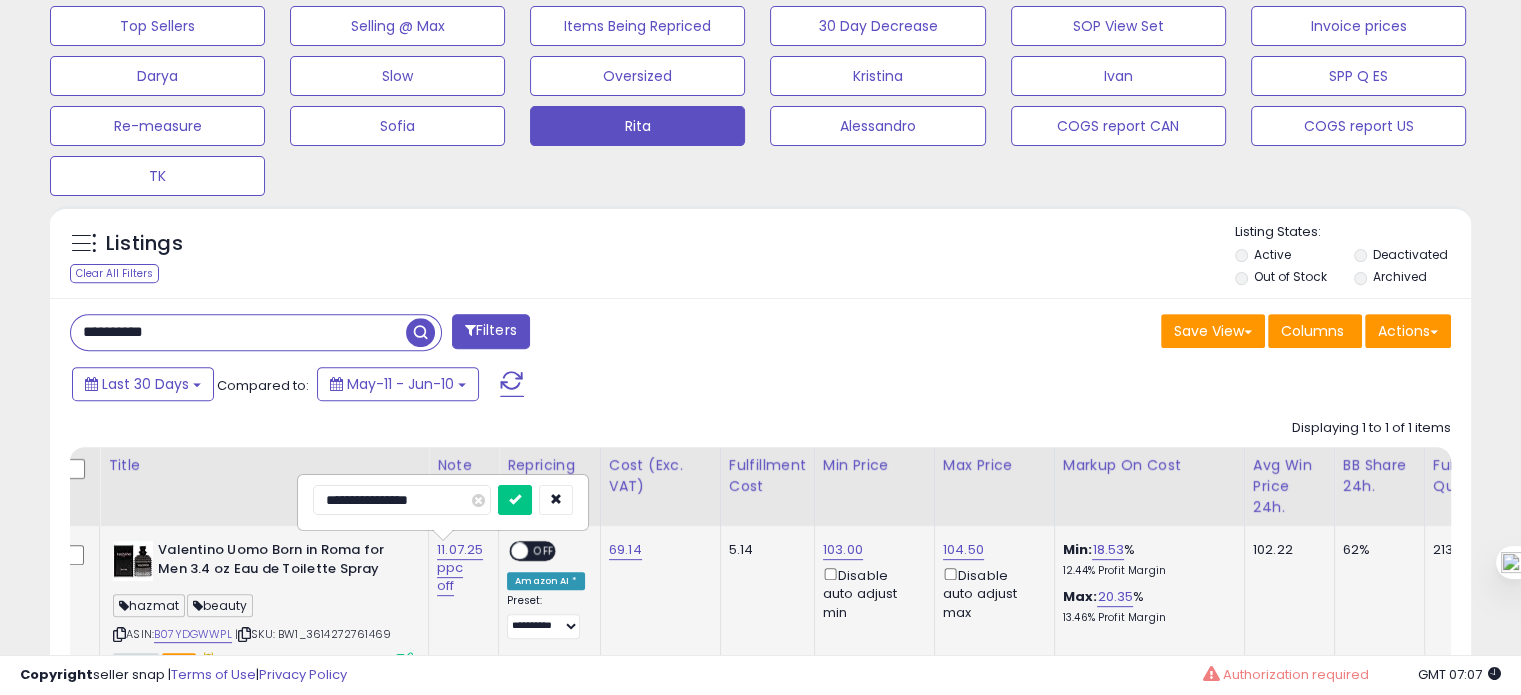 click on "**********" at bounding box center (402, 500) 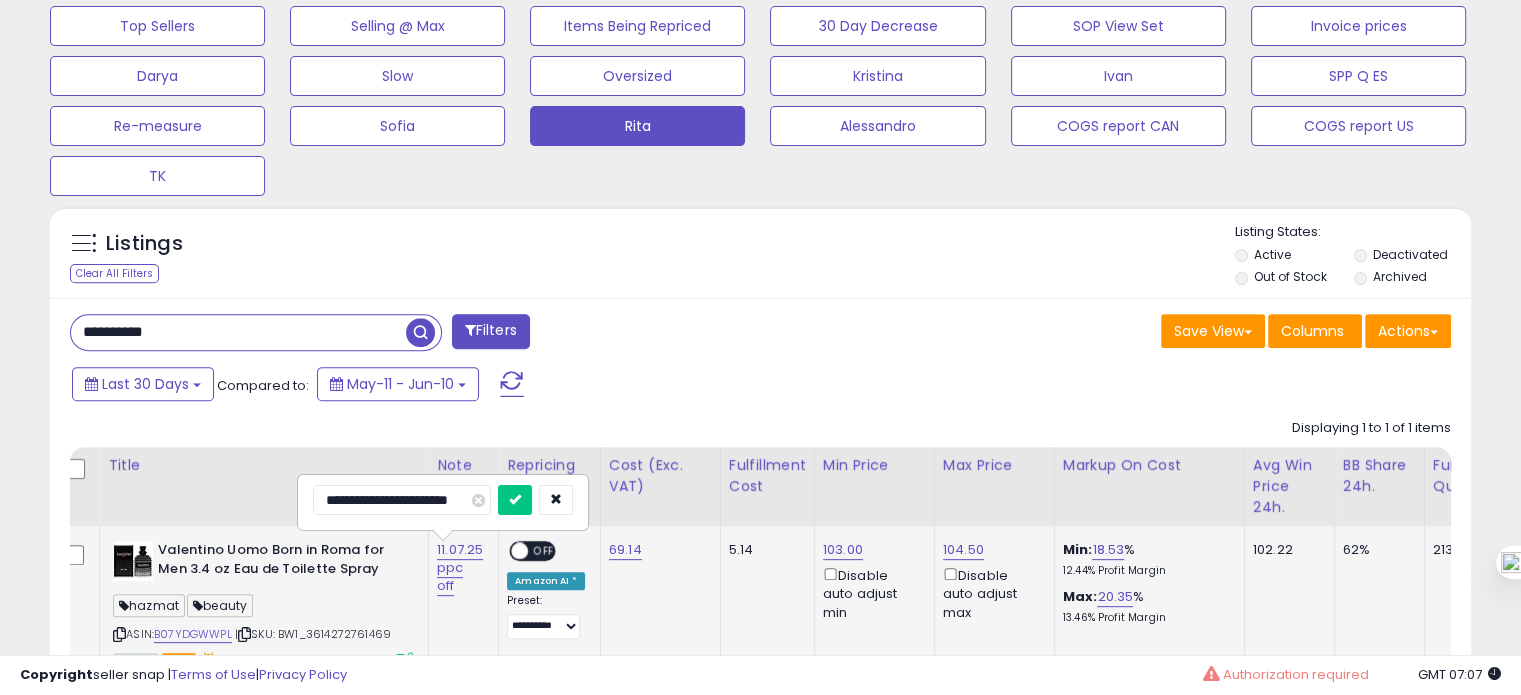 type on "**********" 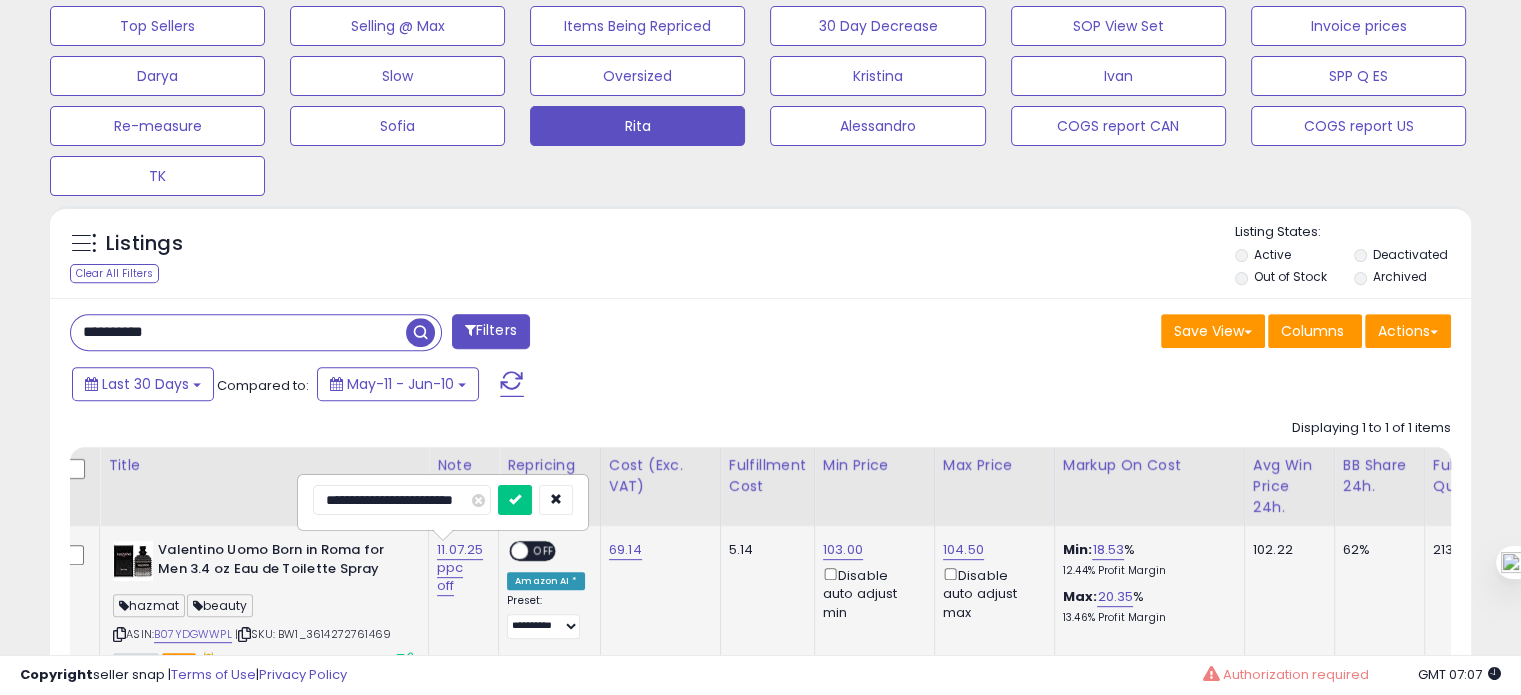 click at bounding box center [515, 500] 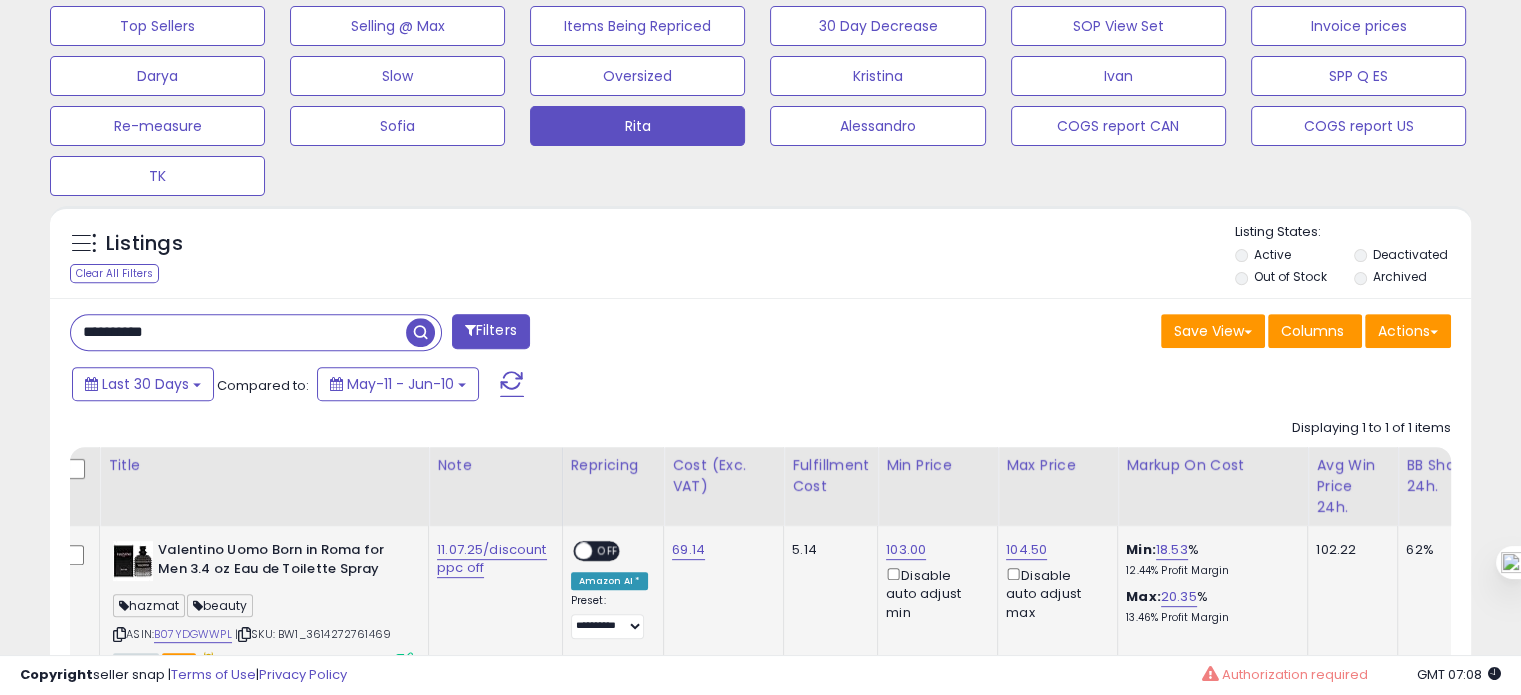 click on "**********" at bounding box center [238, 332] 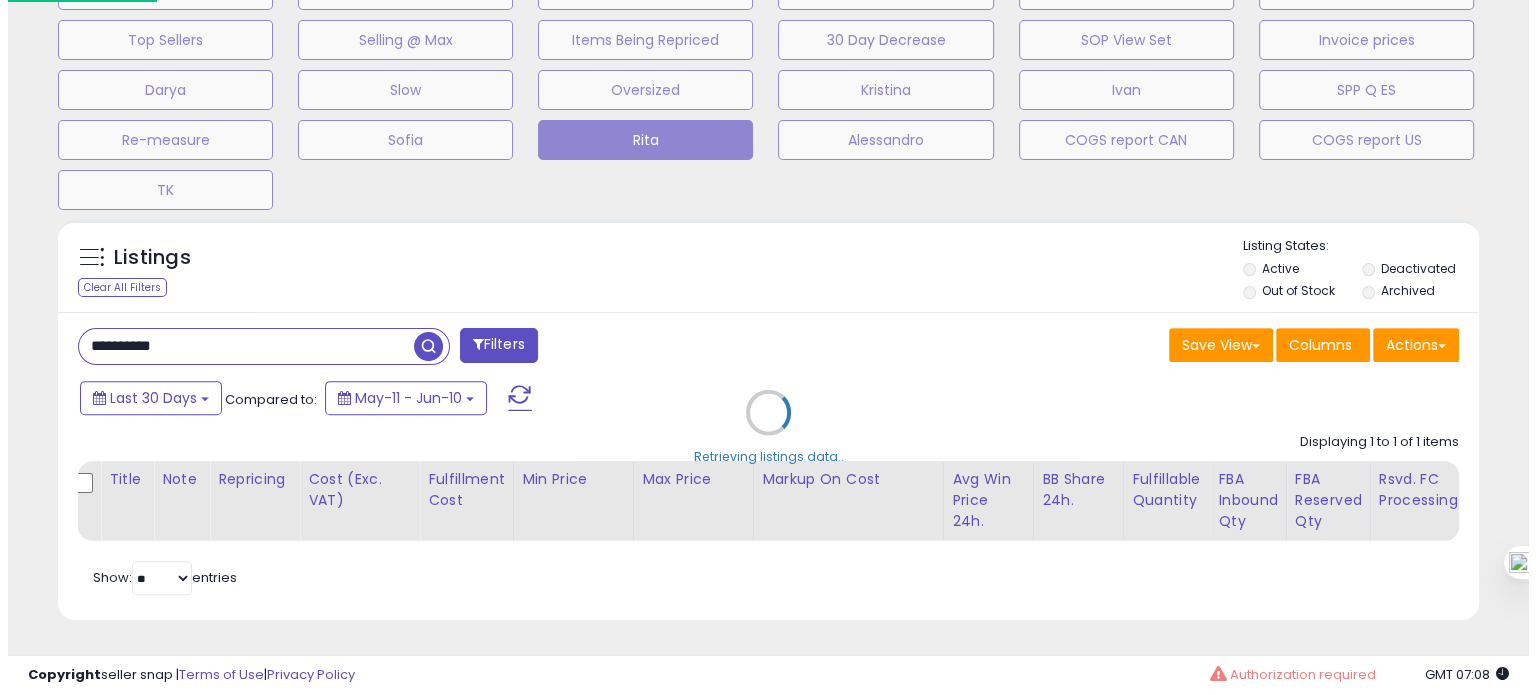 scroll, scrollTop: 999589, scrollLeft: 999168, axis: both 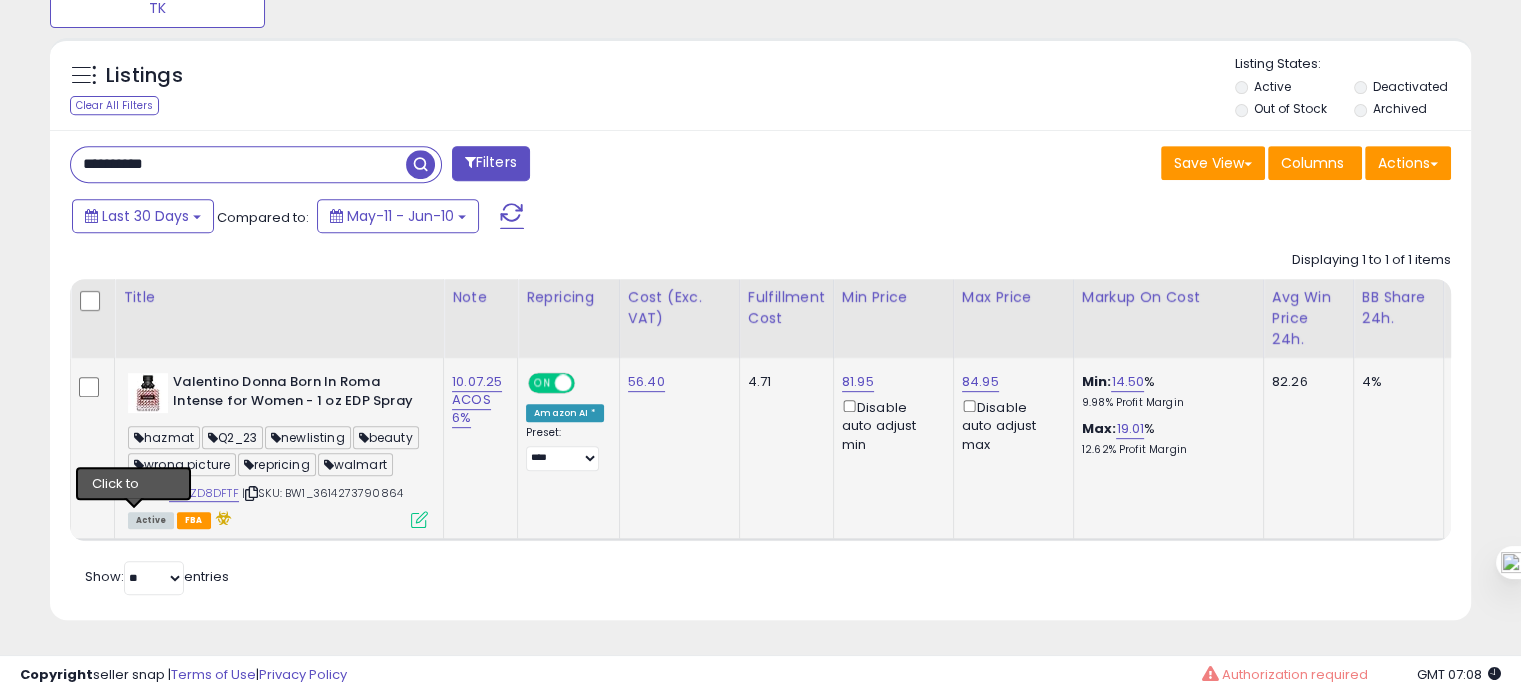 click at bounding box center (134, 493) 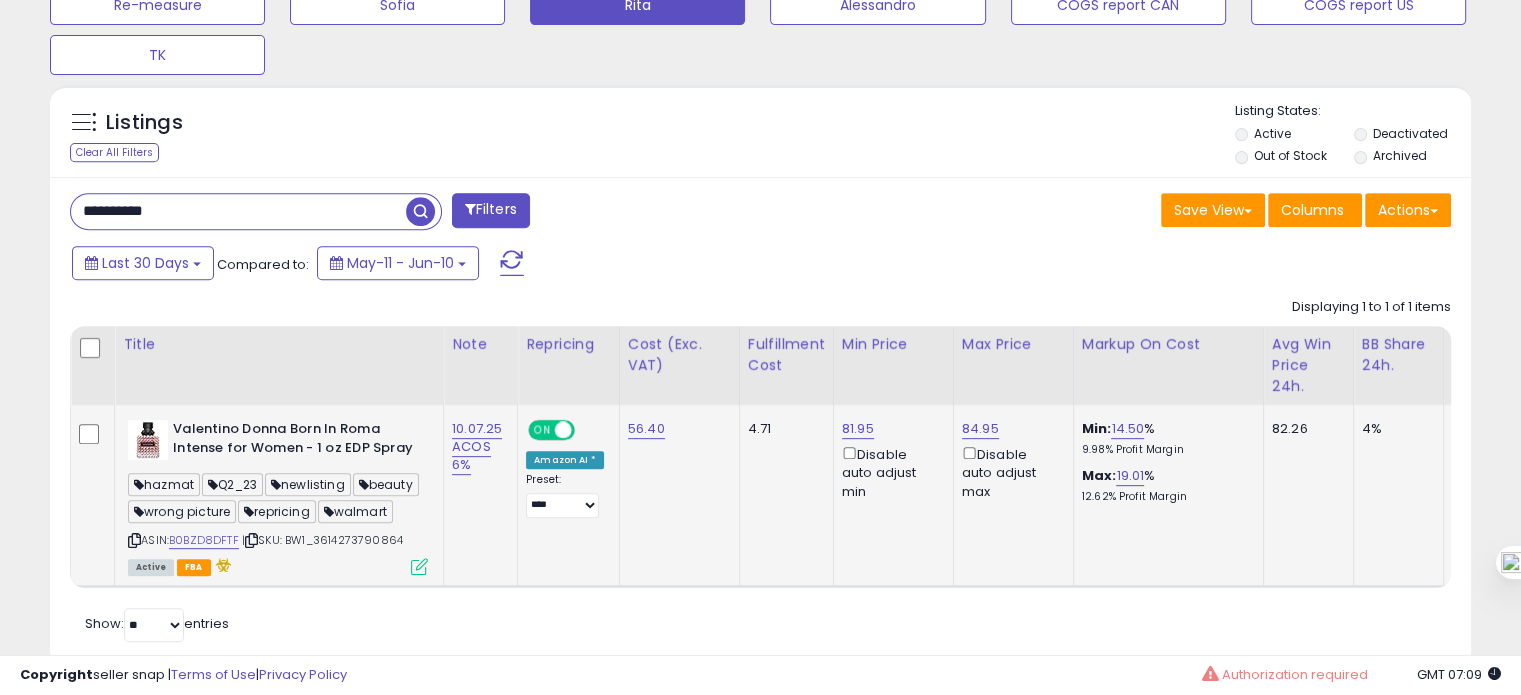 scroll, scrollTop: 883, scrollLeft: 0, axis: vertical 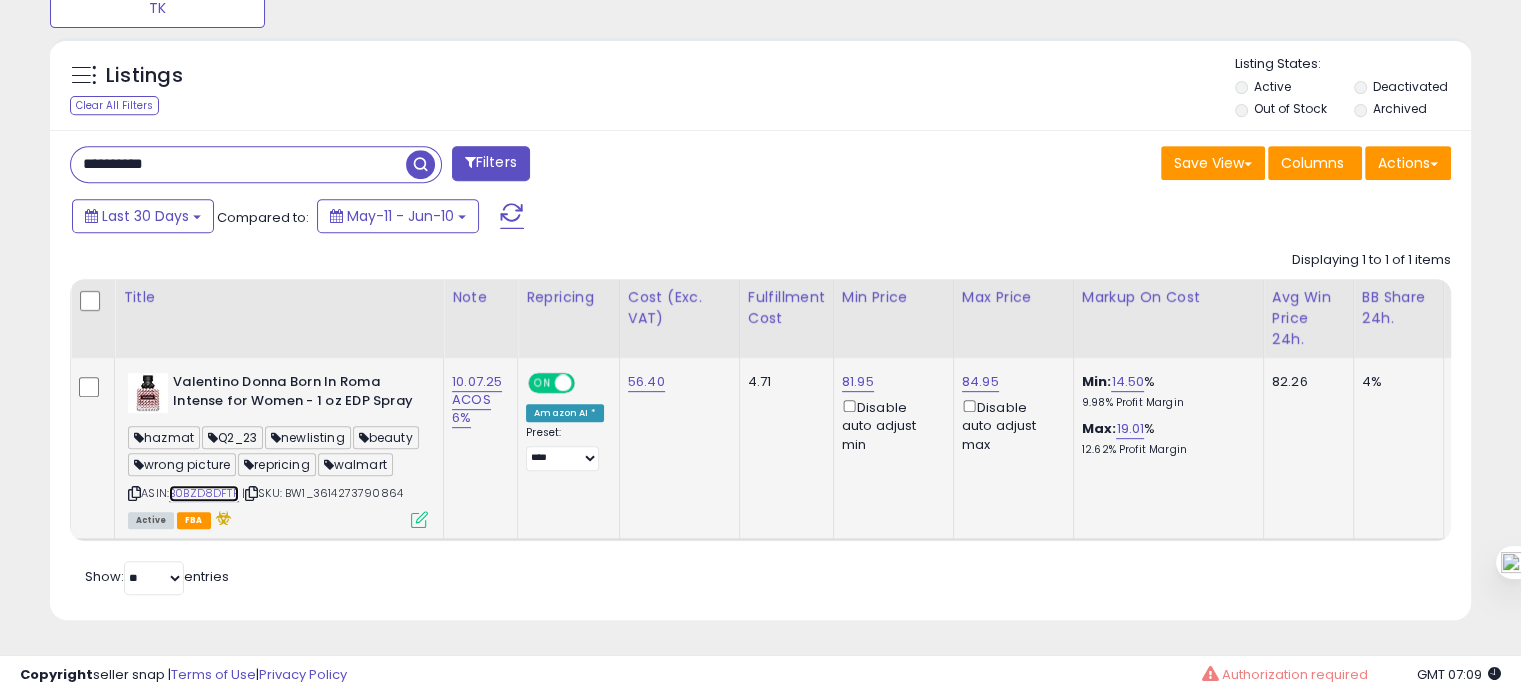 click on "B0BZD8DFTF" at bounding box center [204, 493] 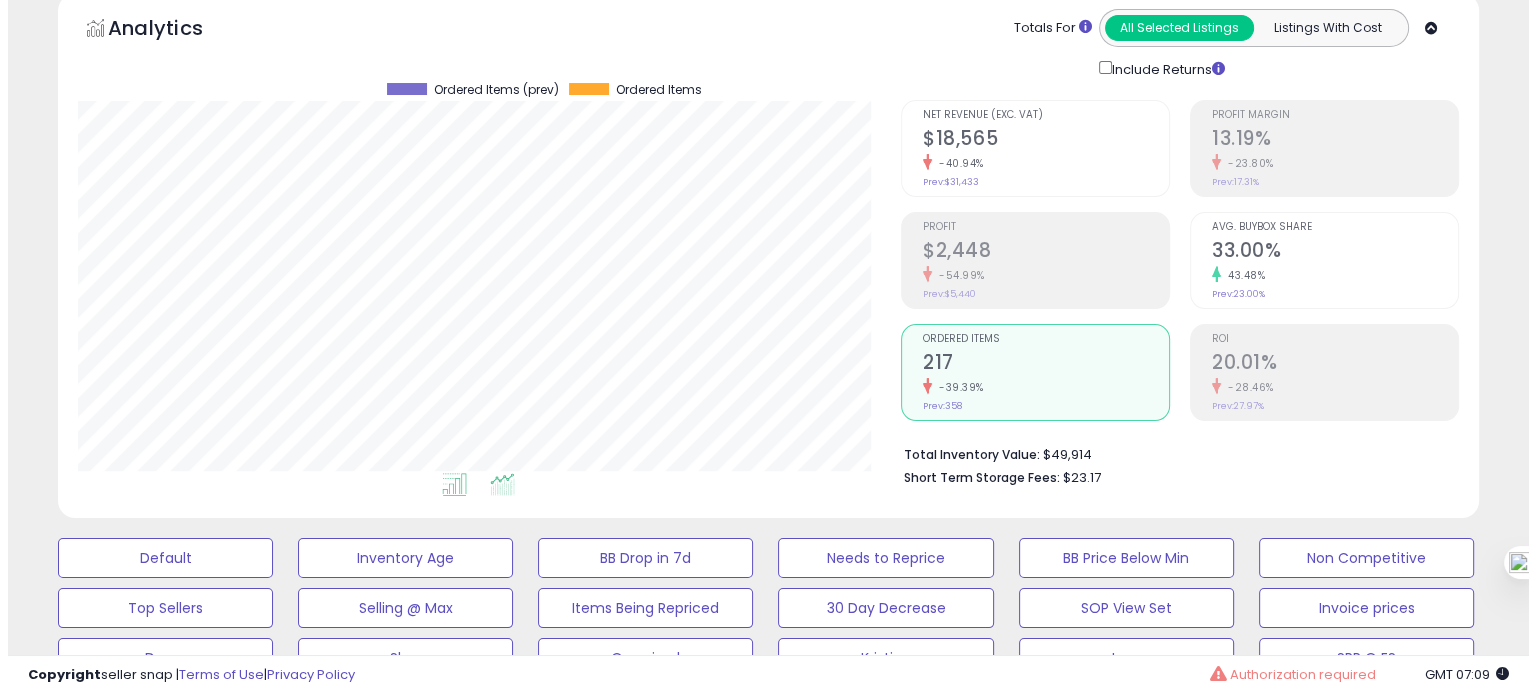 scroll, scrollTop: 91, scrollLeft: 0, axis: vertical 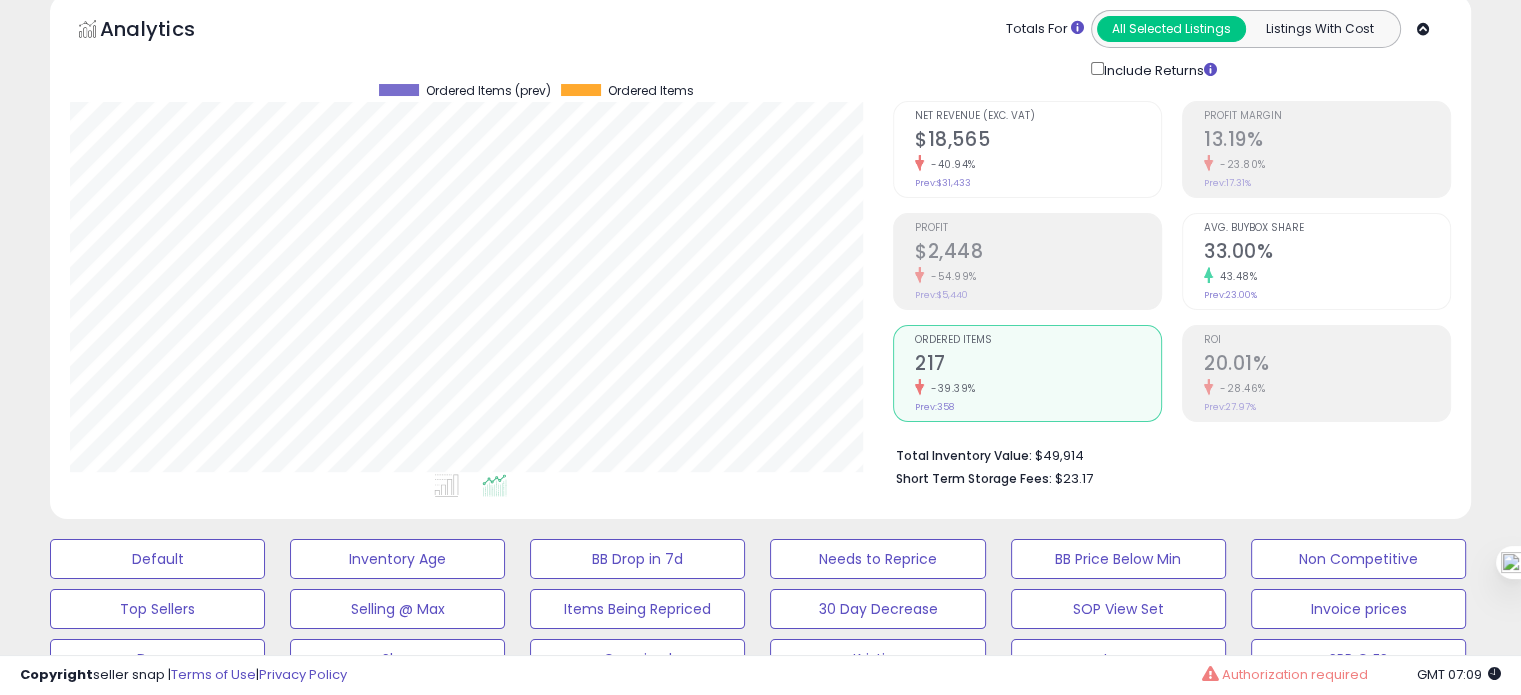 click on "$2,448" at bounding box center (1038, 253) 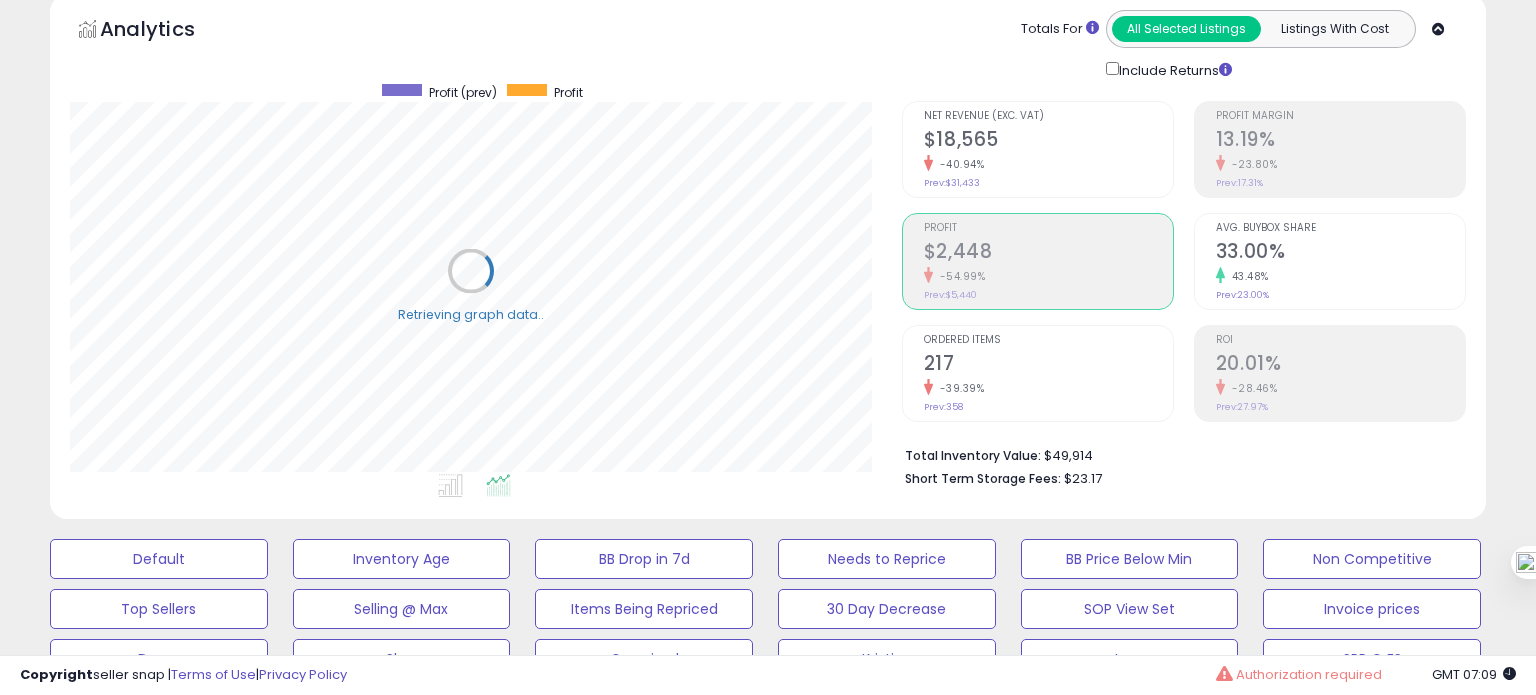 scroll, scrollTop: 999589, scrollLeft: 999168, axis: both 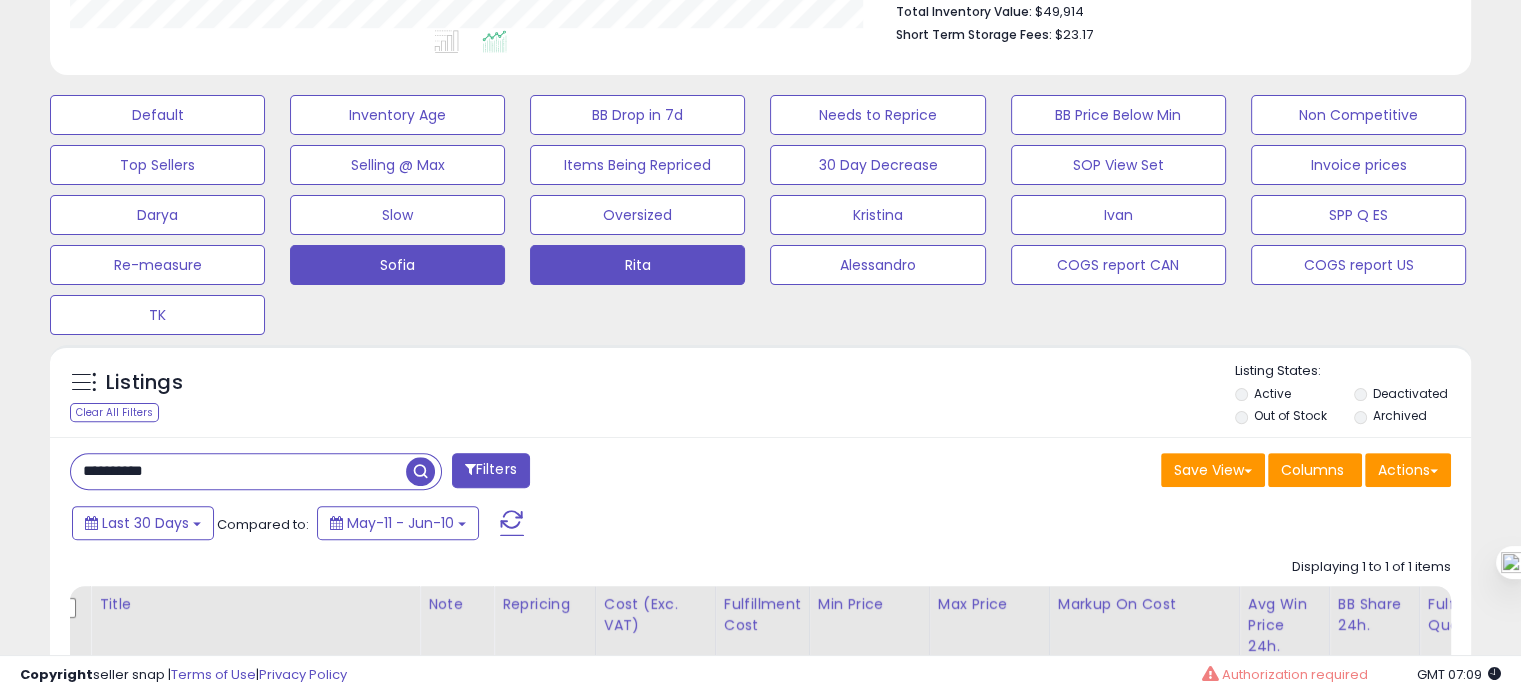click on "Sofia" at bounding box center (157, 115) 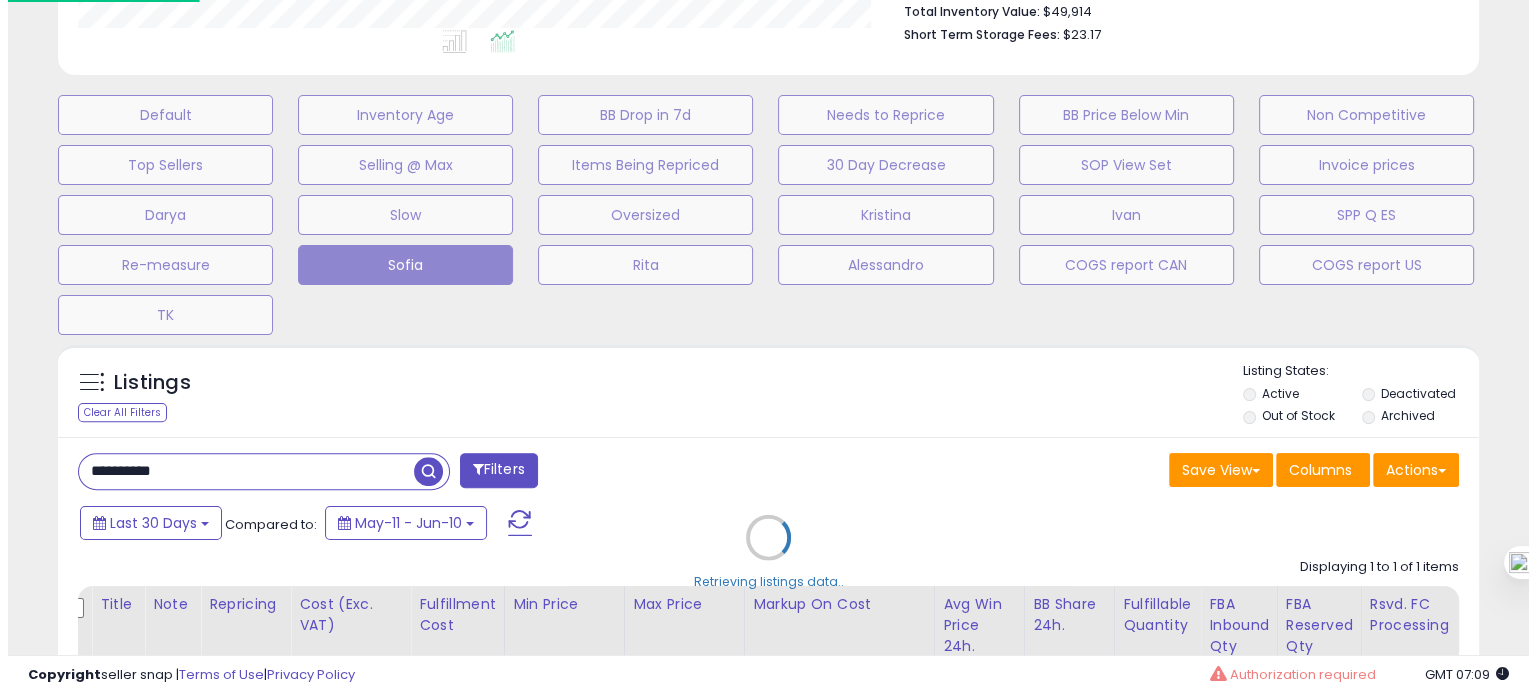 scroll, scrollTop: 999589, scrollLeft: 999168, axis: both 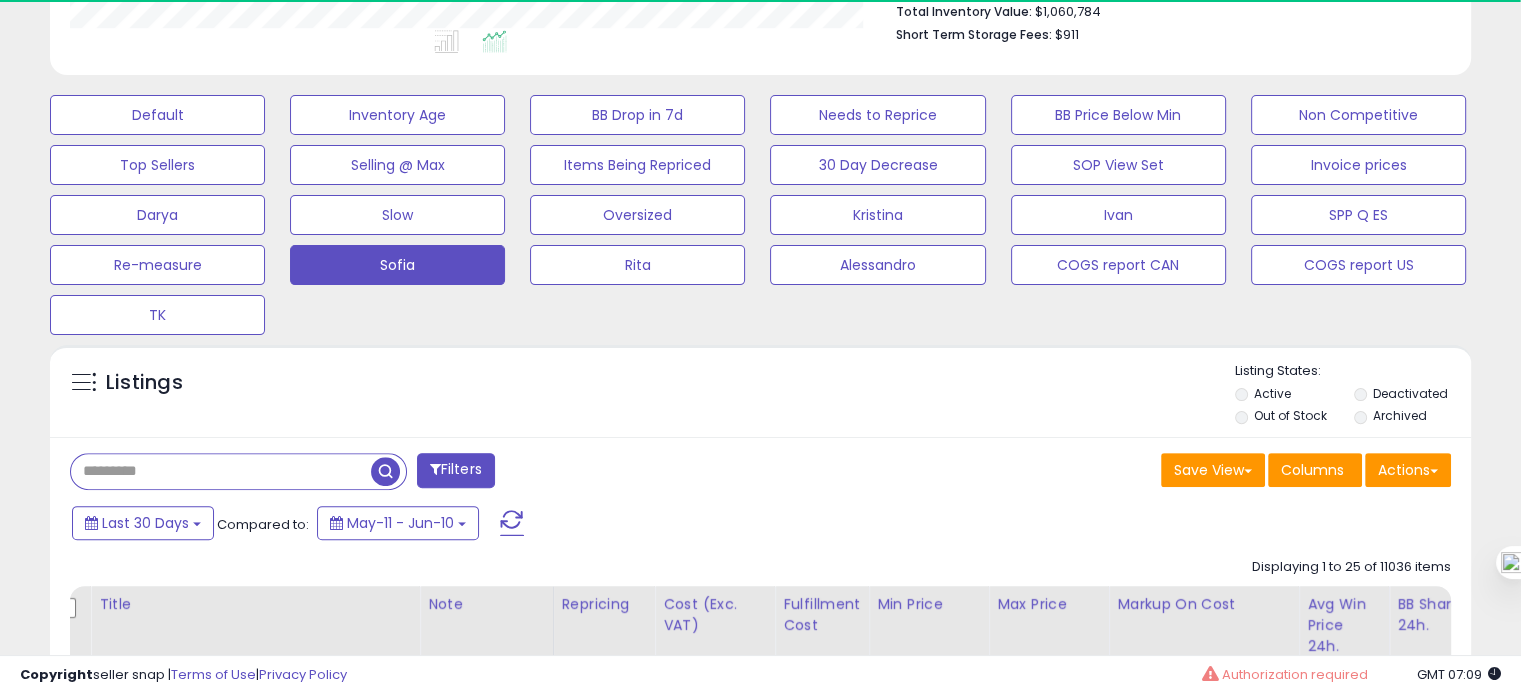 paste on "**********" 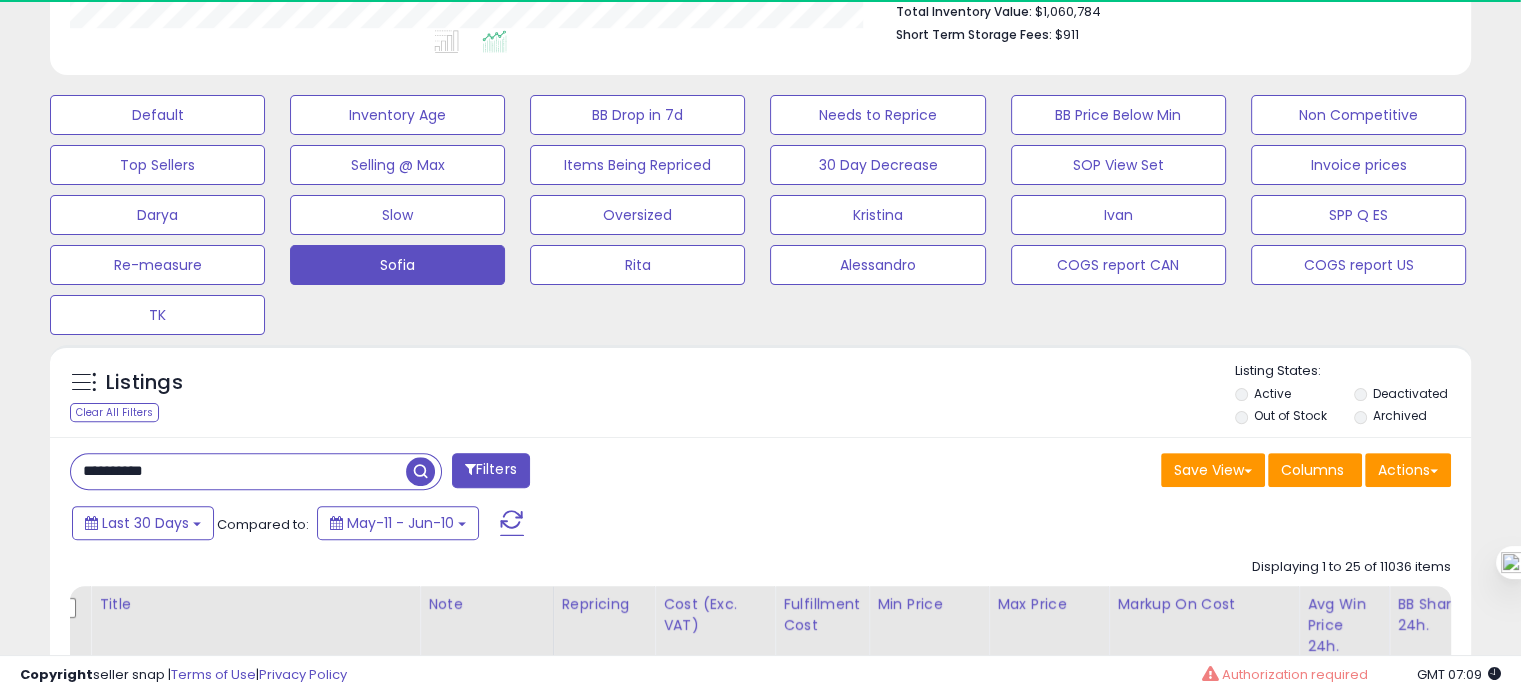 type on "**********" 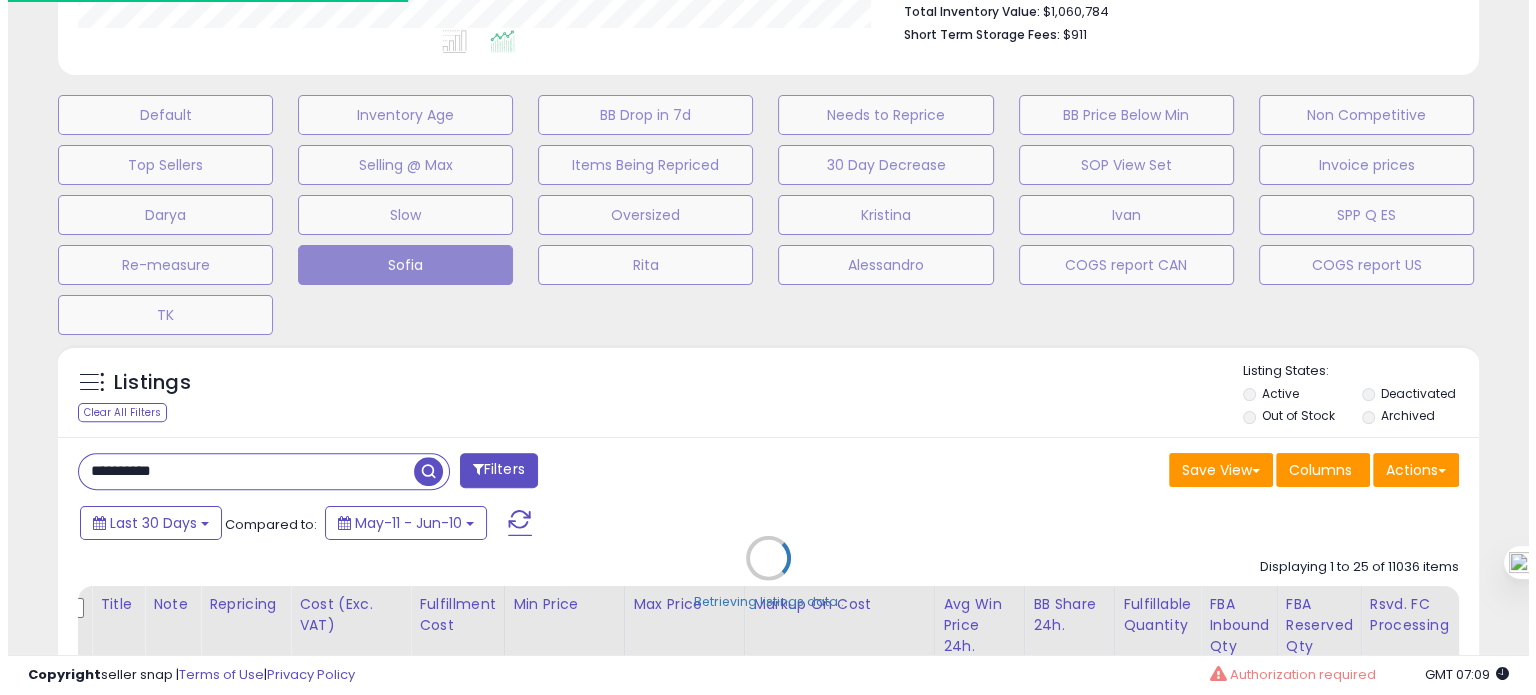scroll, scrollTop: 999589, scrollLeft: 999168, axis: both 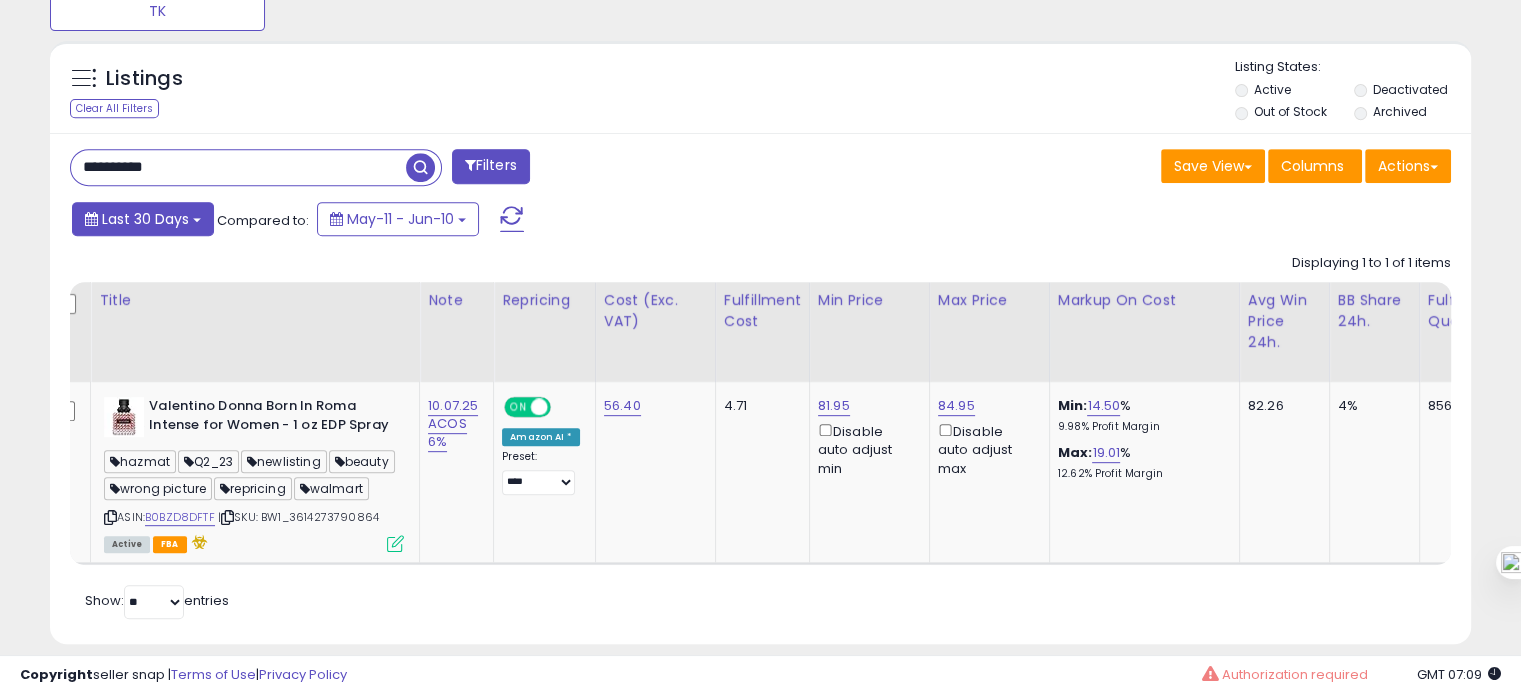 click on "Last 30 Days" at bounding box center [143, 219] 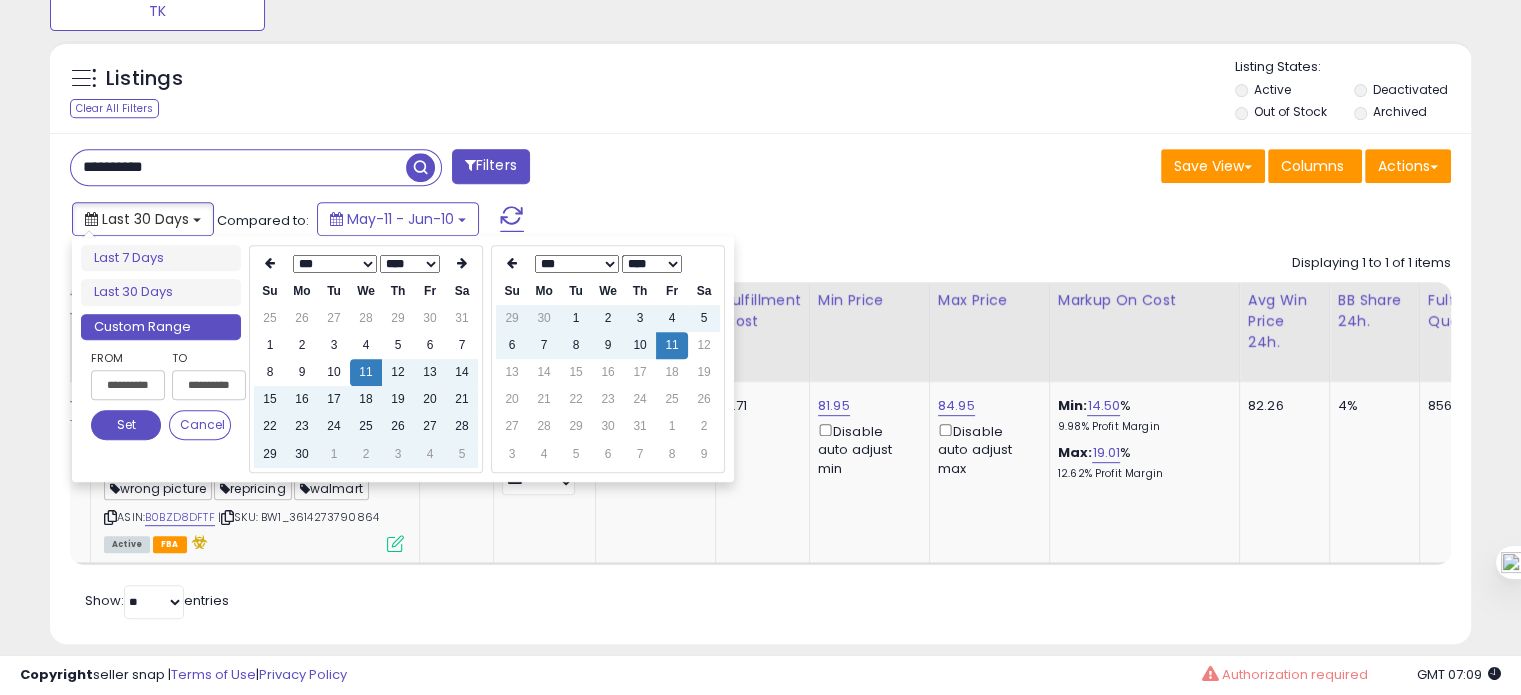 type on "**********" 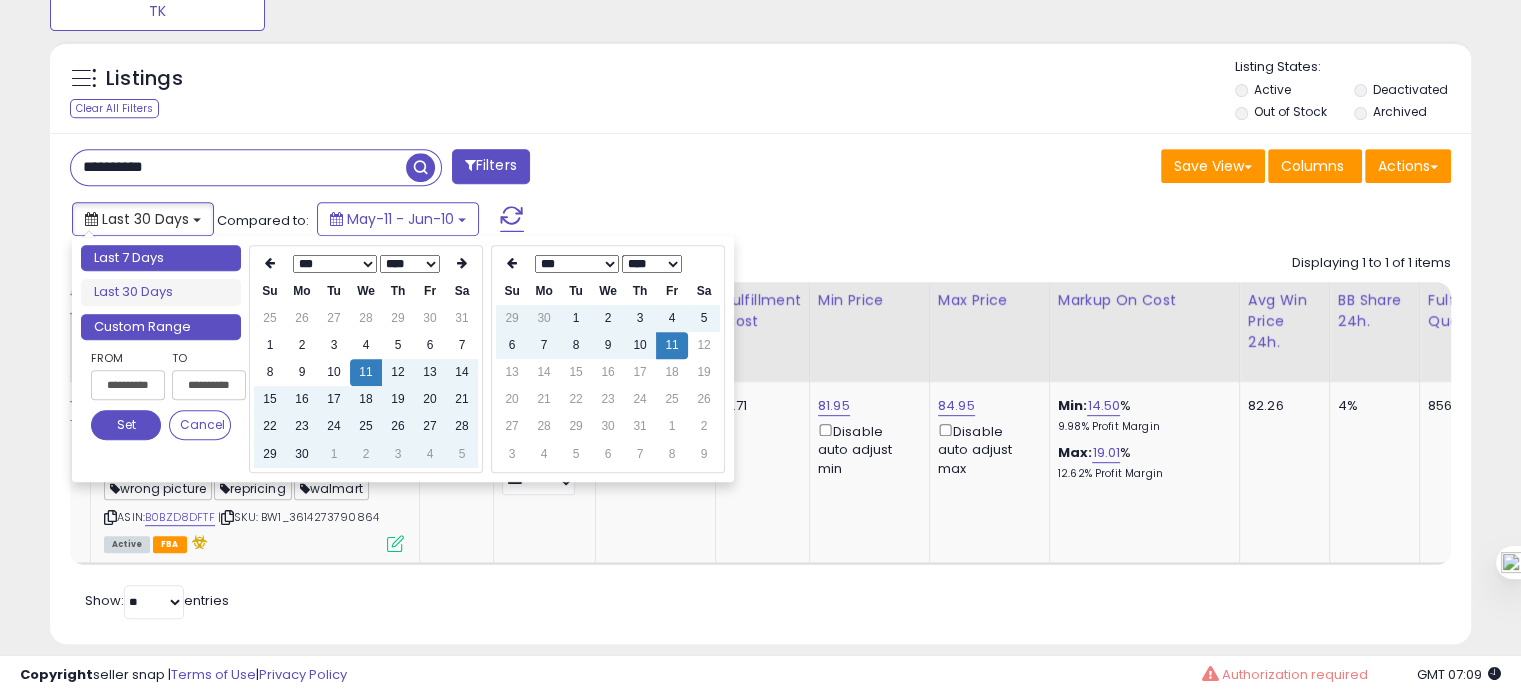 type on "**********" 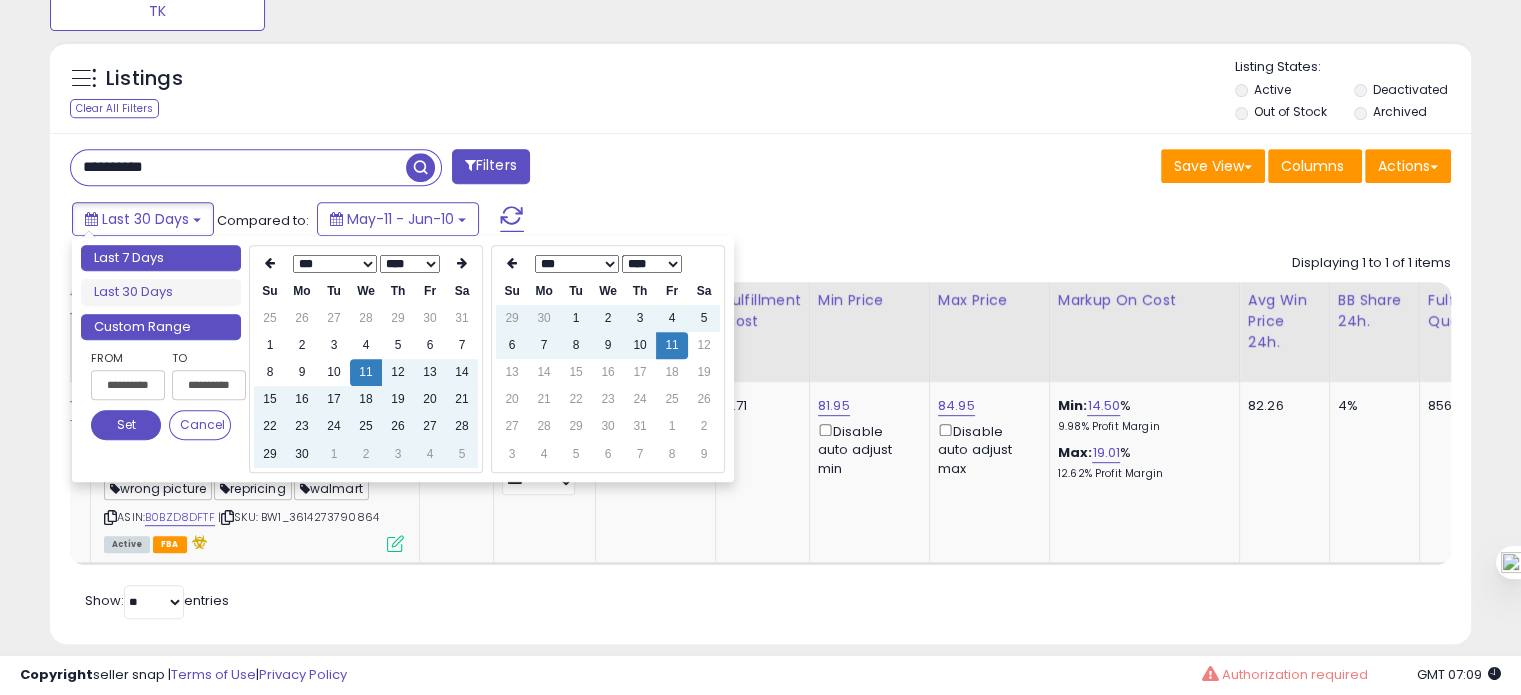 click on "Last 7 Days" at bounding box center (161, 258) 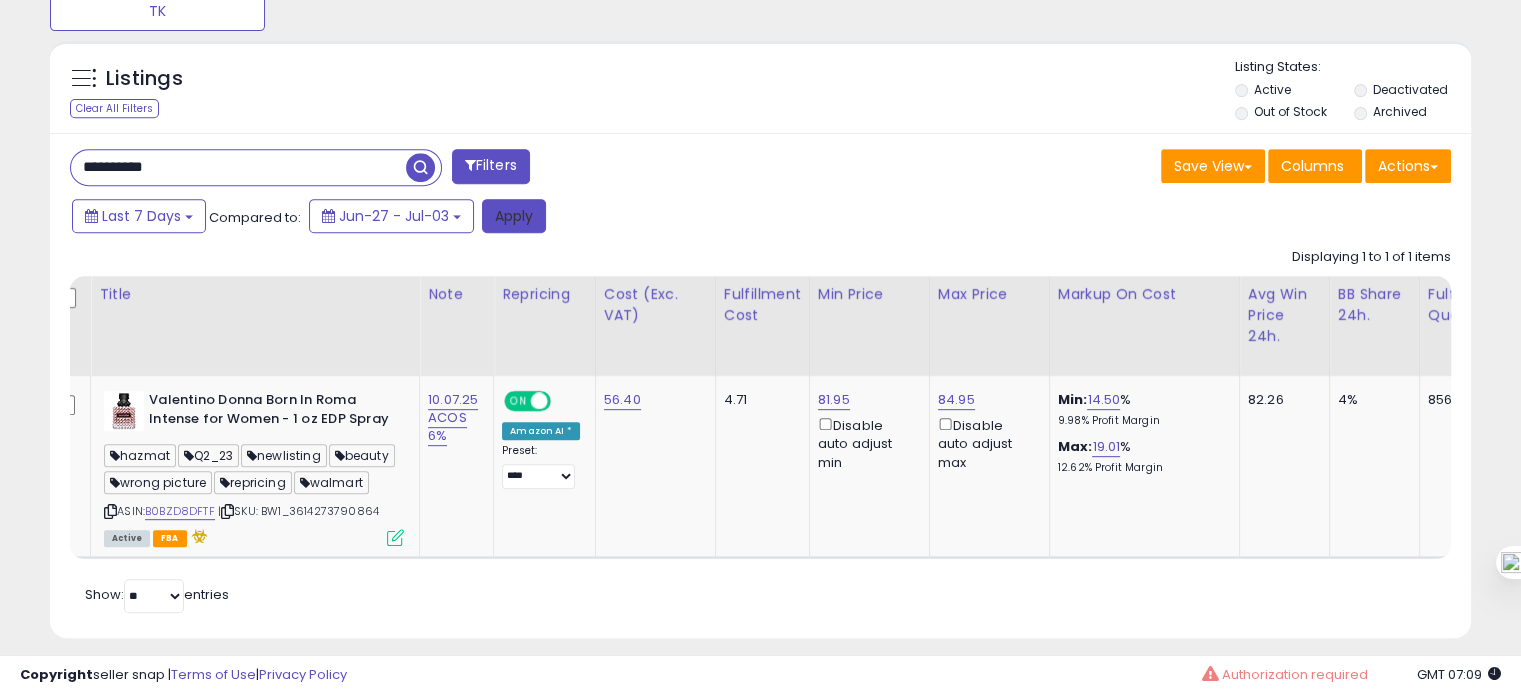 click on "Apply" at bounding box center (514, 216) 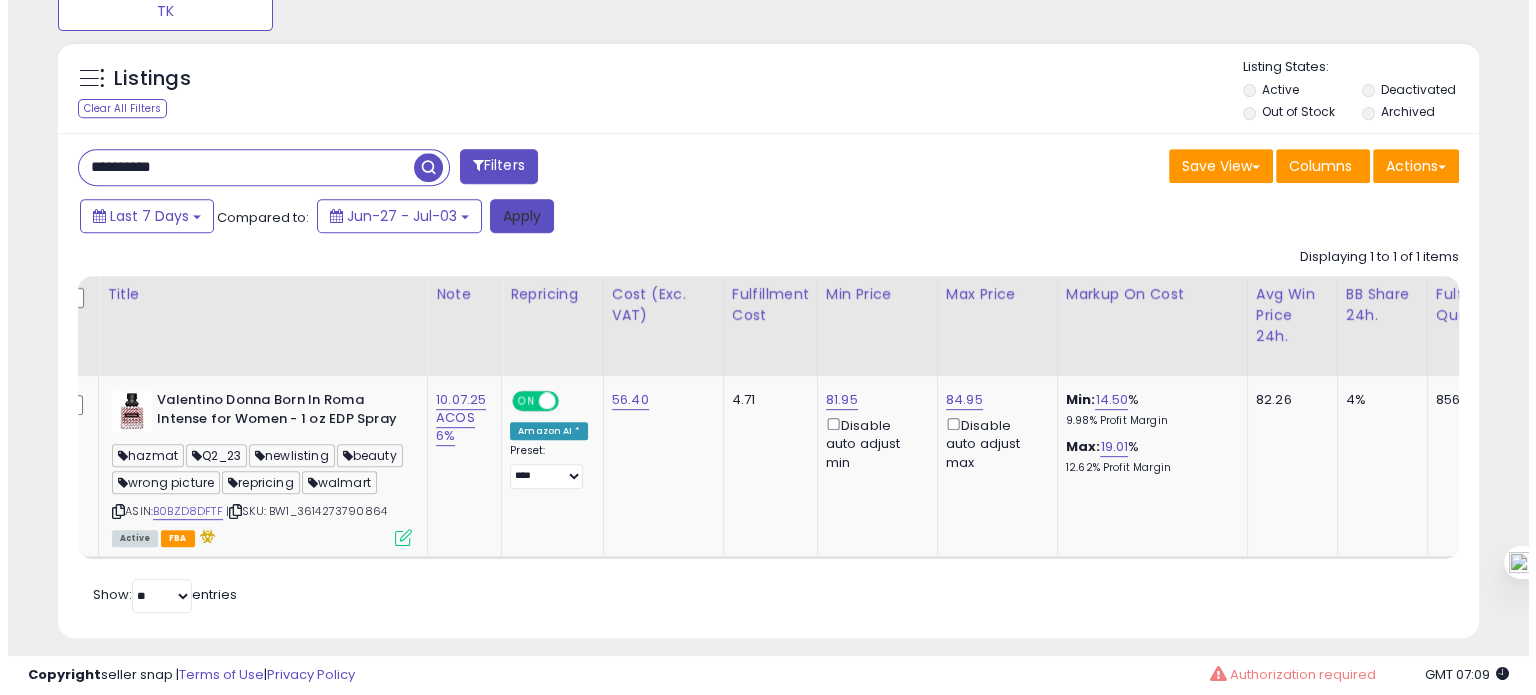 scroll, scrollTop: 695, scrollLeft: 0, axis: vertical 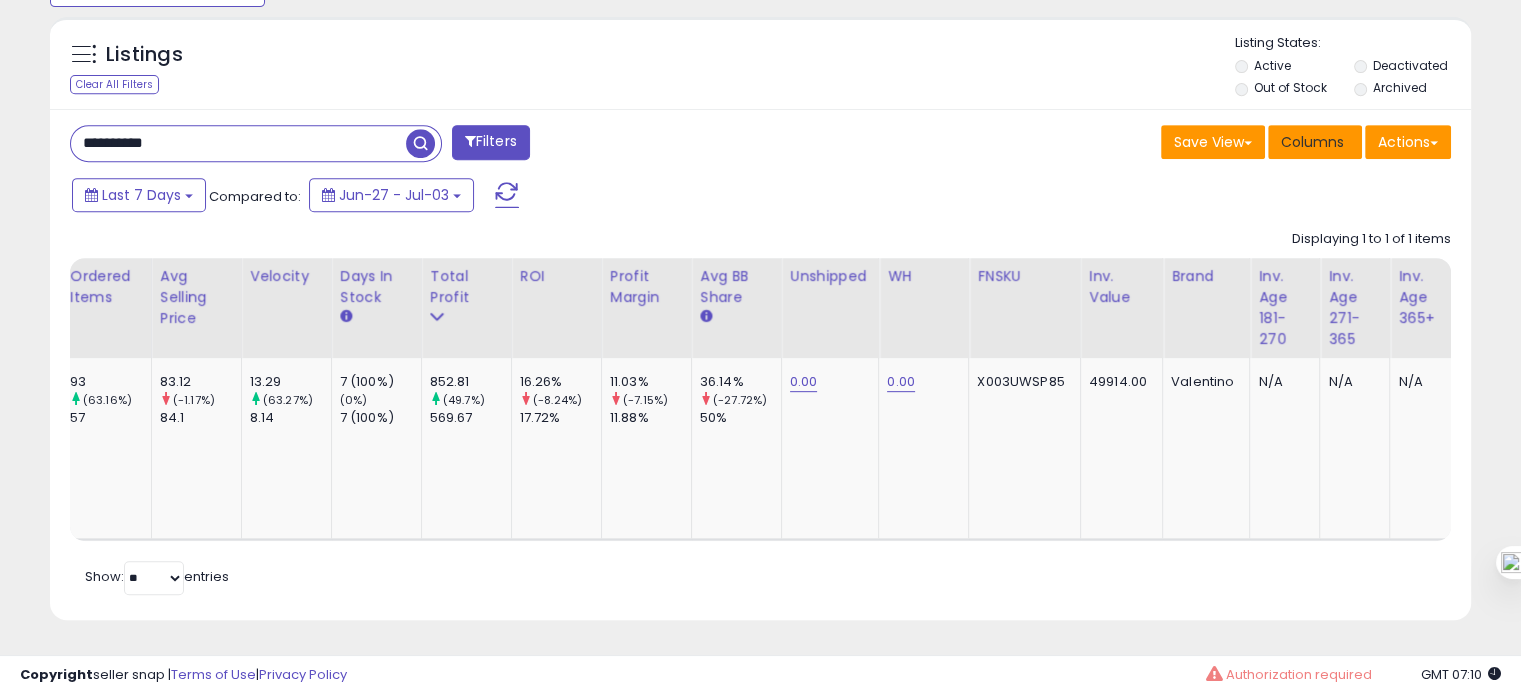click on "Columns" at bounding box center (1312, 142) 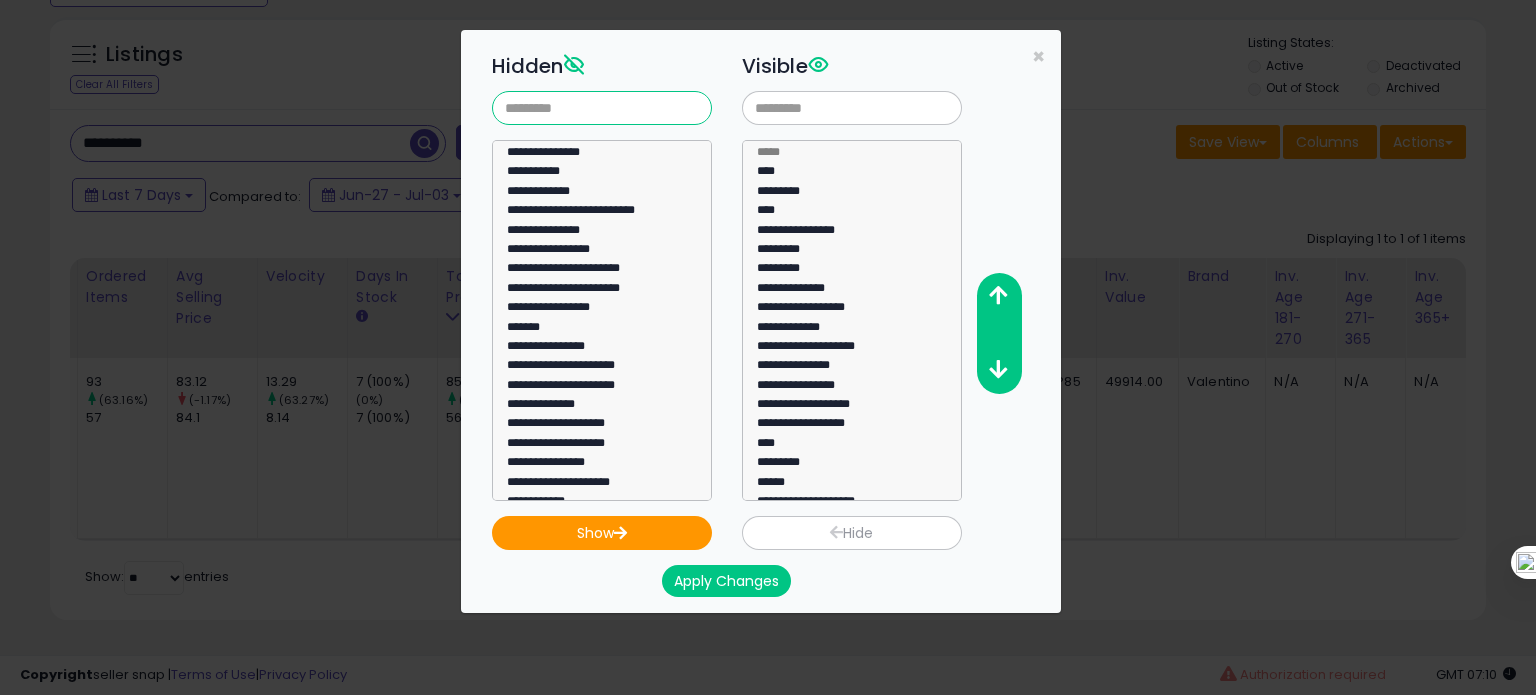 click at bounding box center (602, 108) 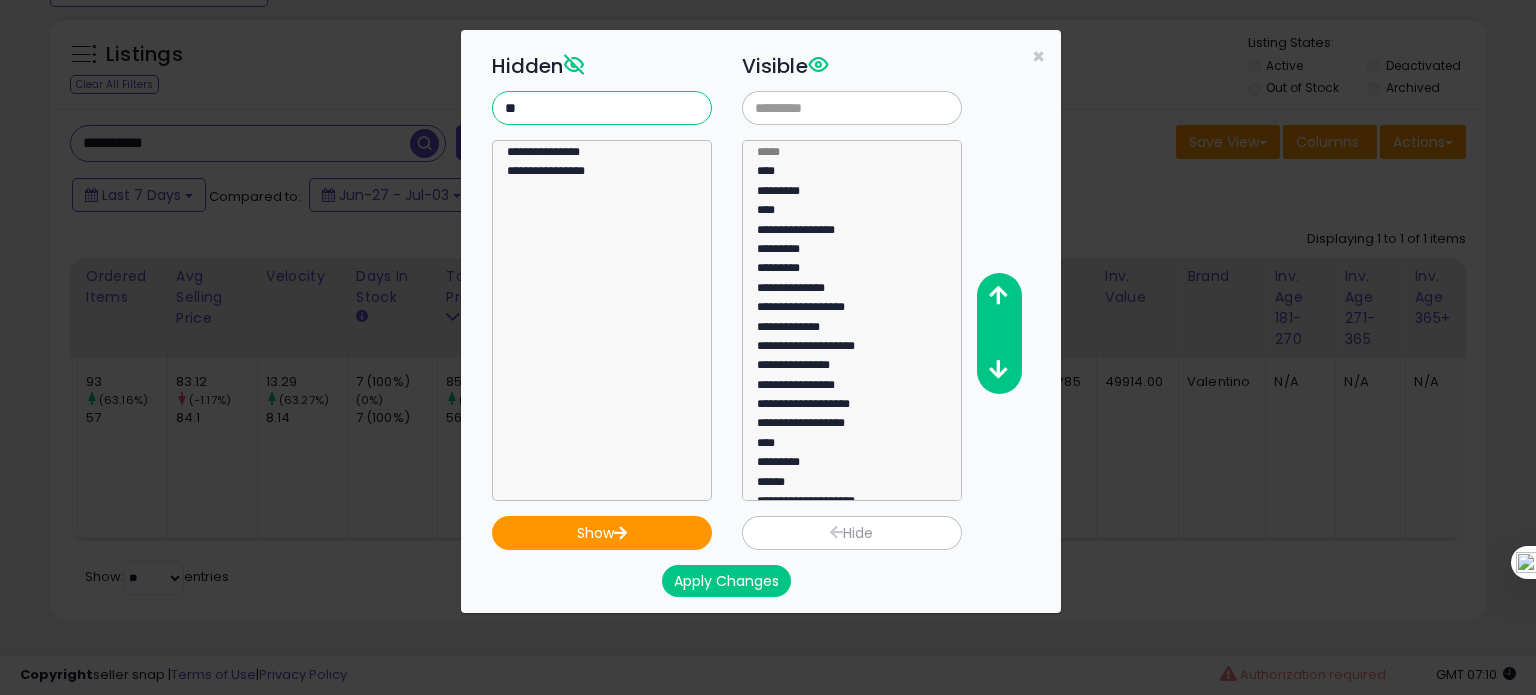 type on "*" 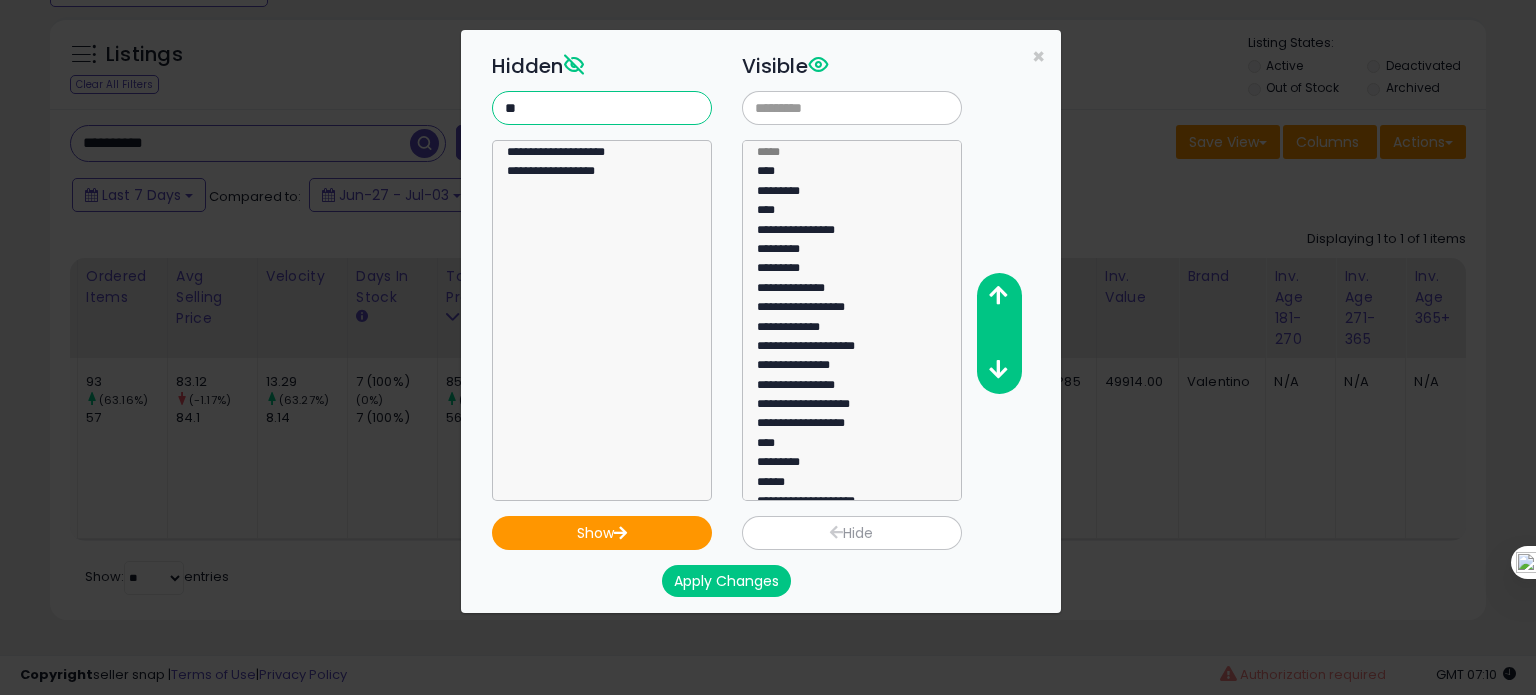 type on "*" 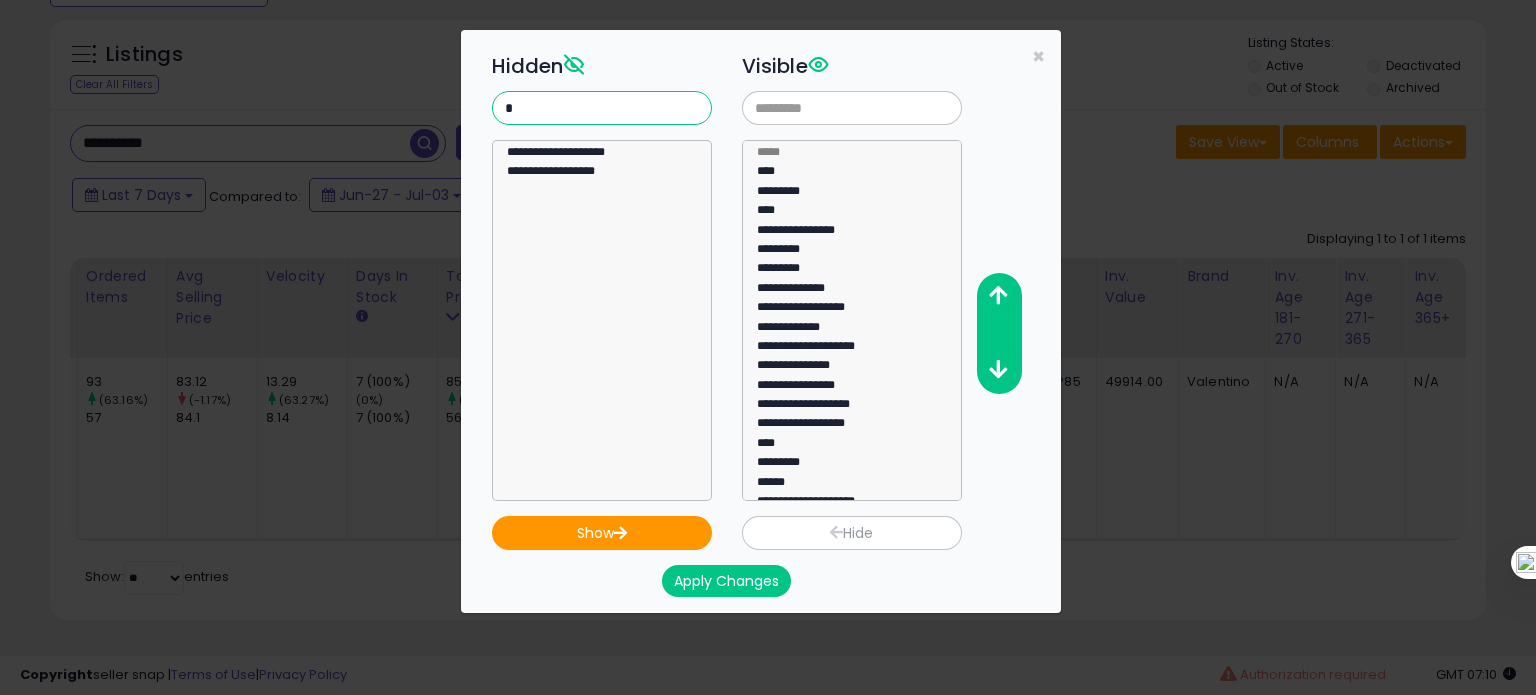 type 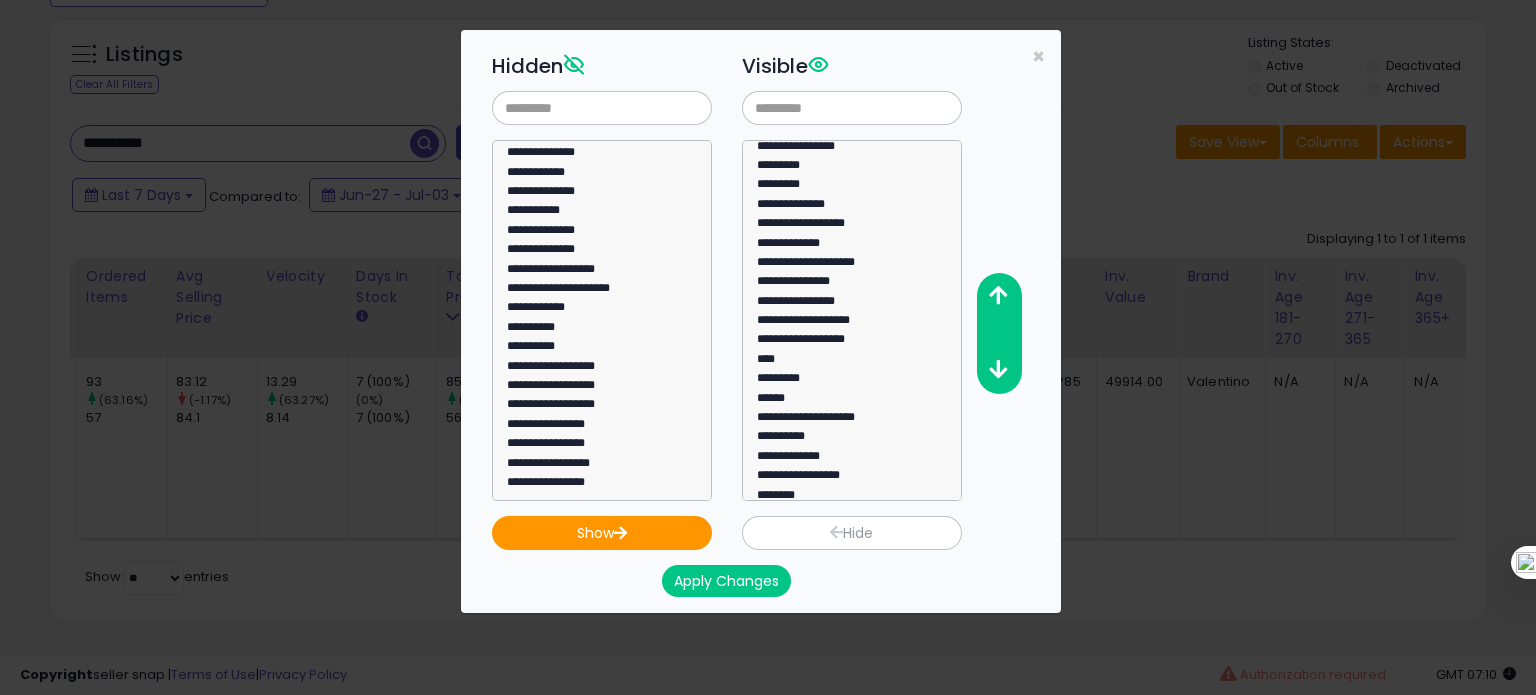 click on "**********" 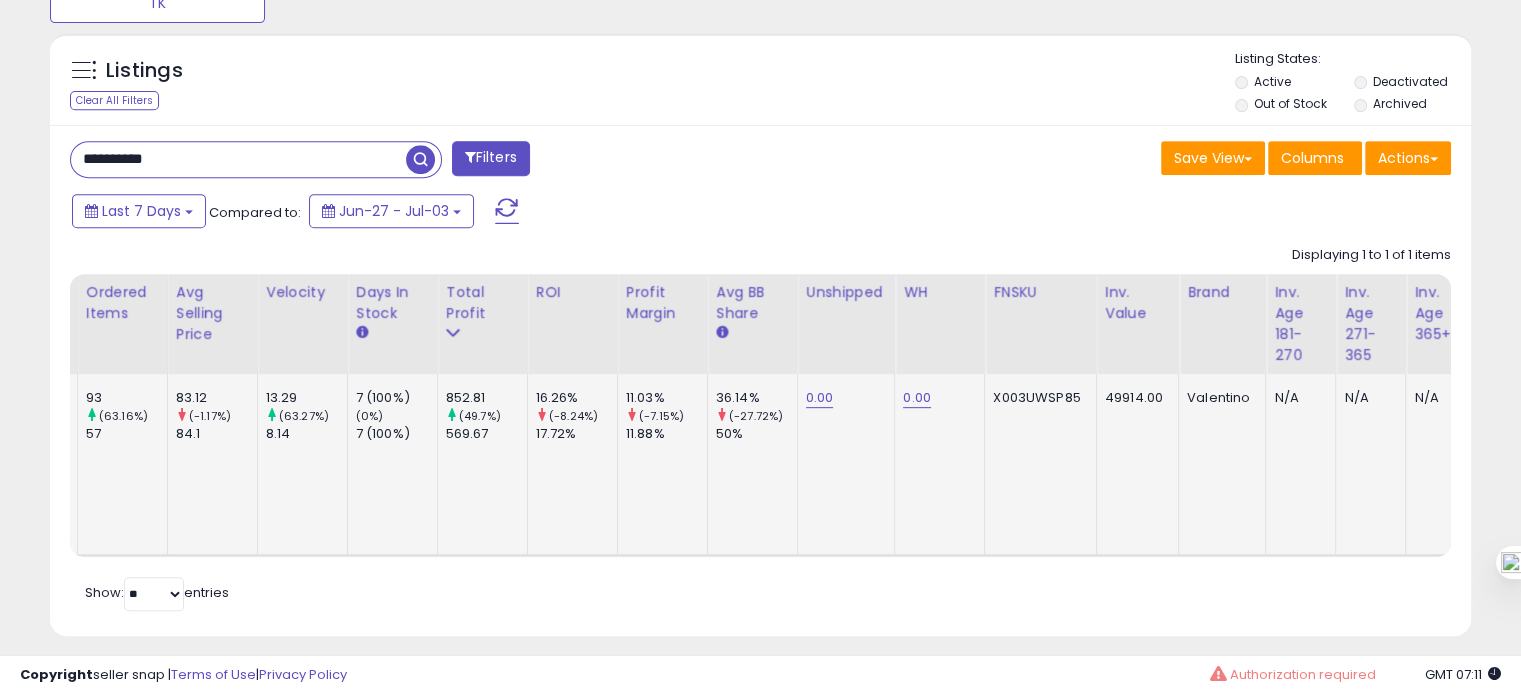 scroll, scrollTop: 848, scrollLeft: 0, axis: vertical 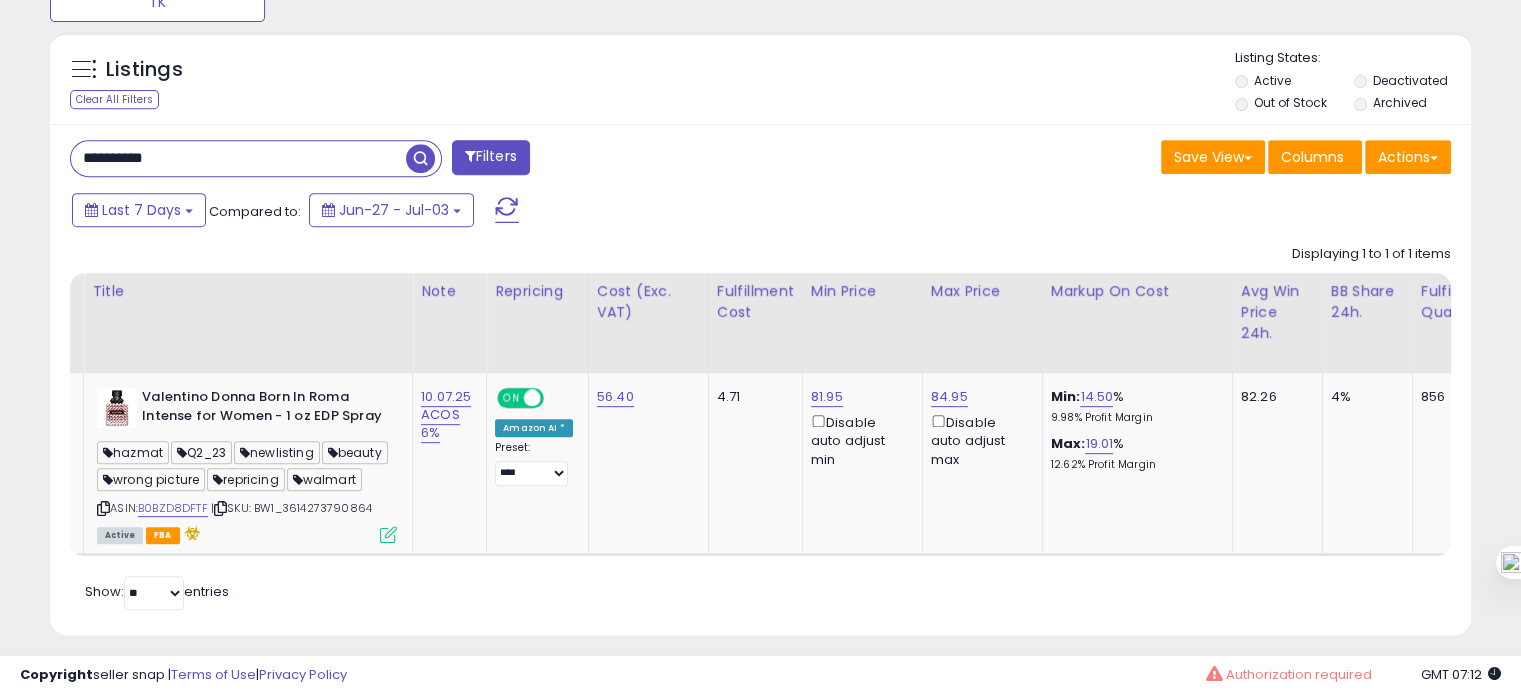 click on "Displaying 1 to 1 of 1 items
Title
Note
Plan WH" 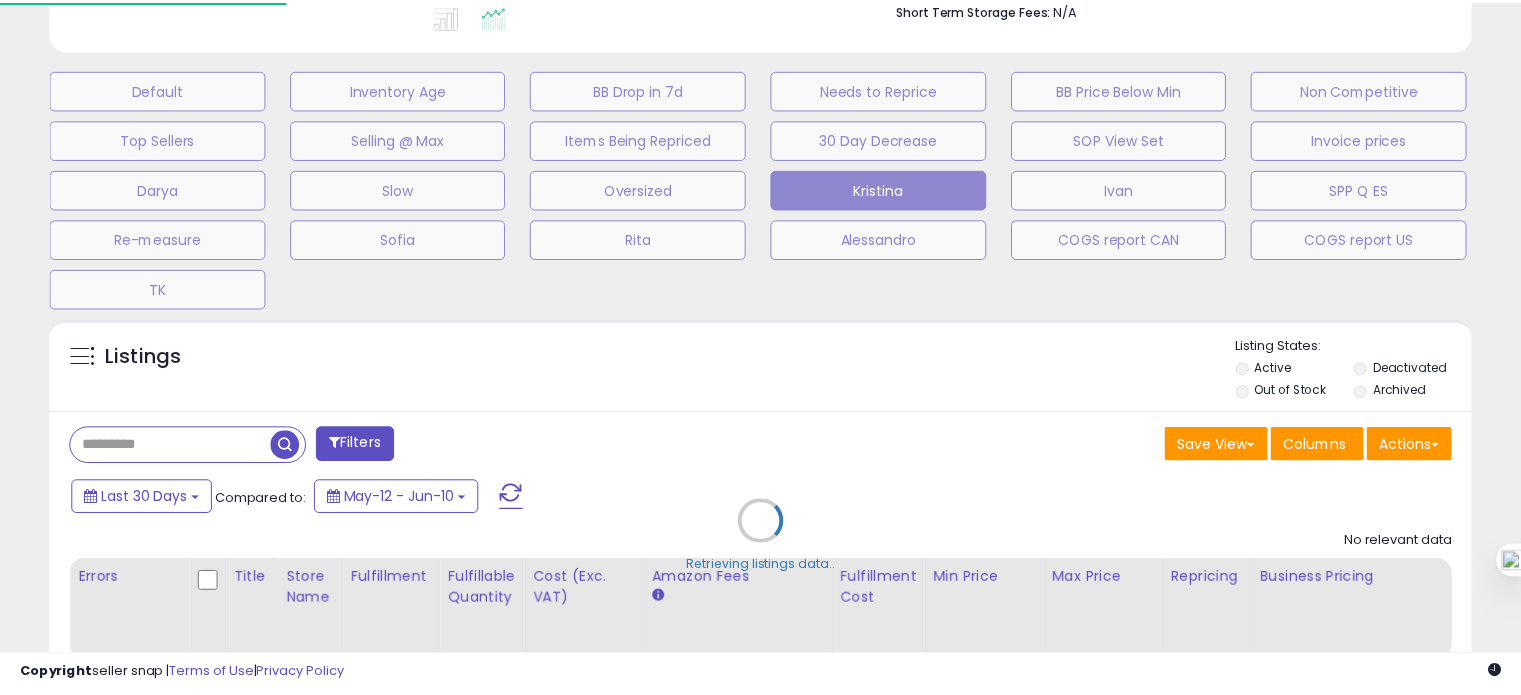 scroll, scrollTop: 560, scrollLeft: 0, axis: vertical 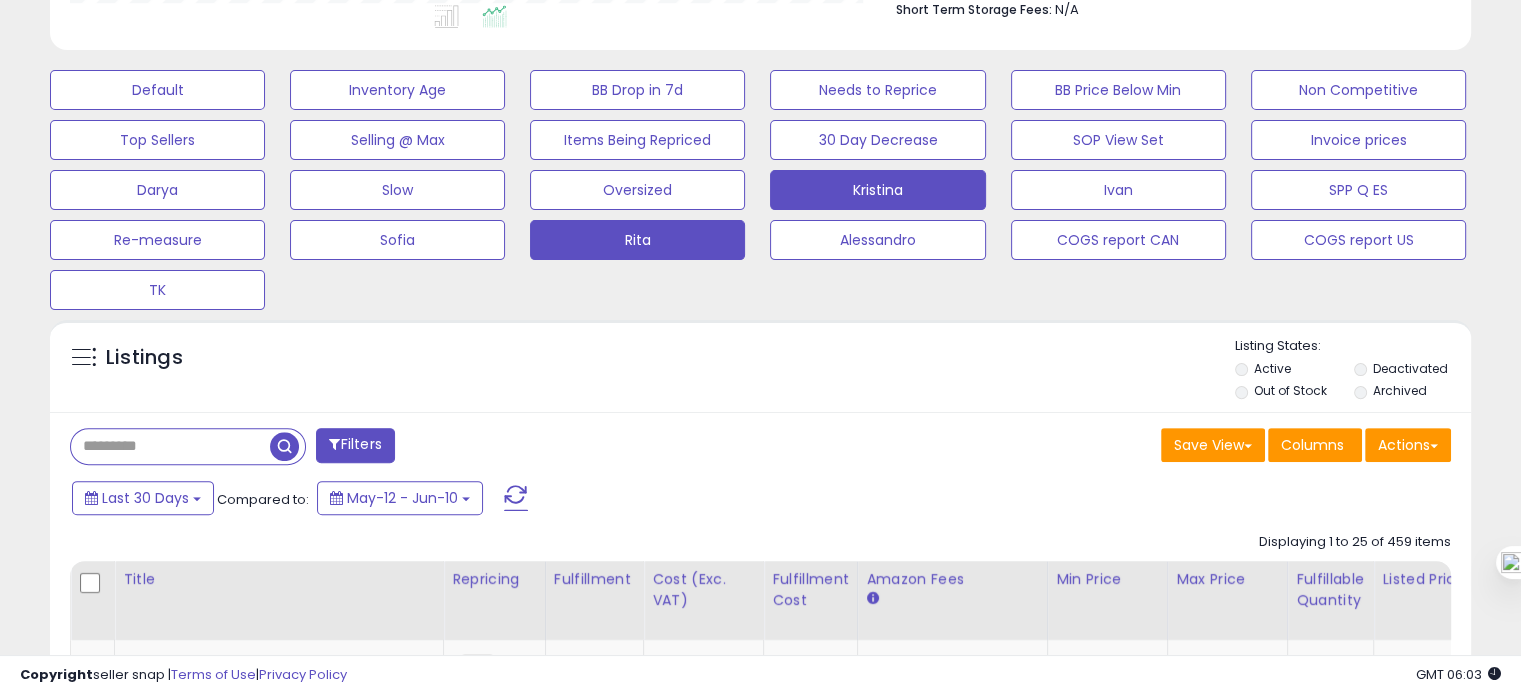 click on "Rita" at bounding box center (157, 90) 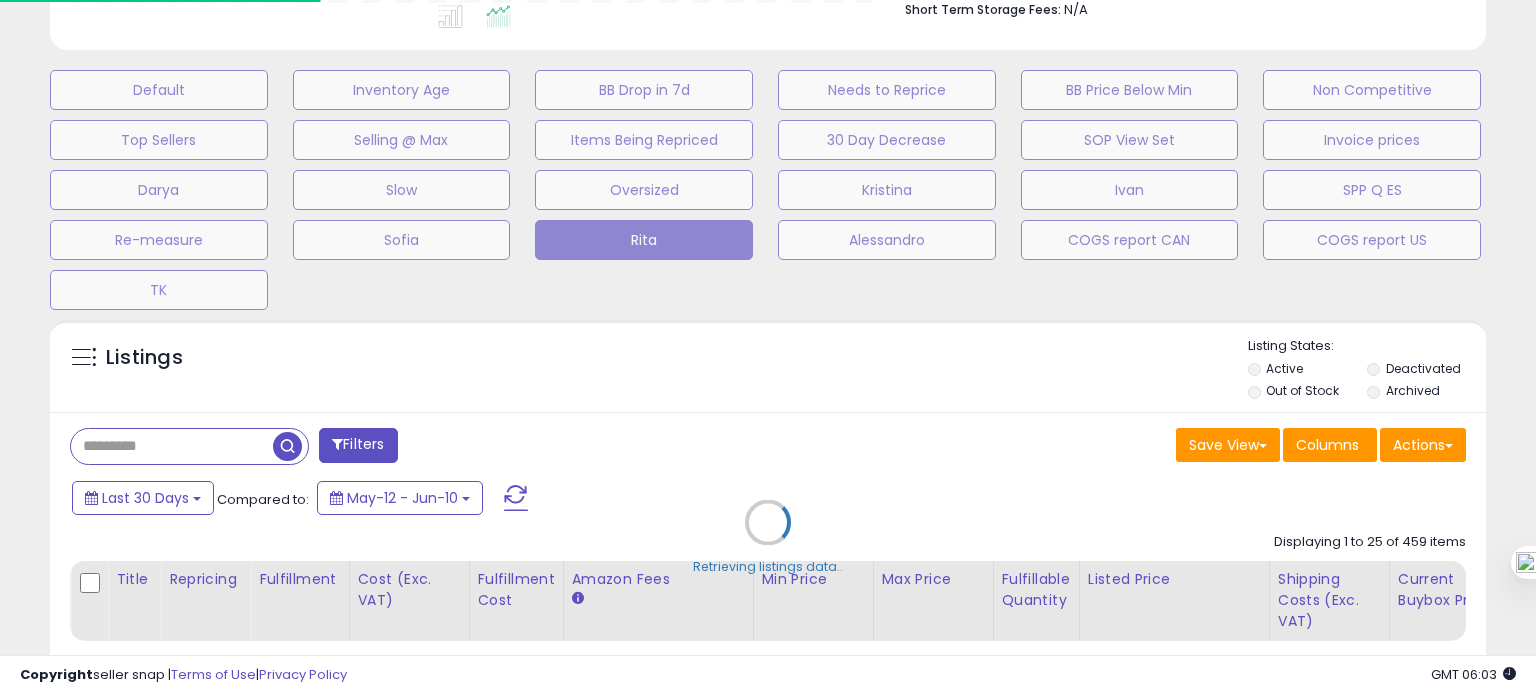 scroll, scrollTop: 999589, scrollLeft: 999168, axis: both 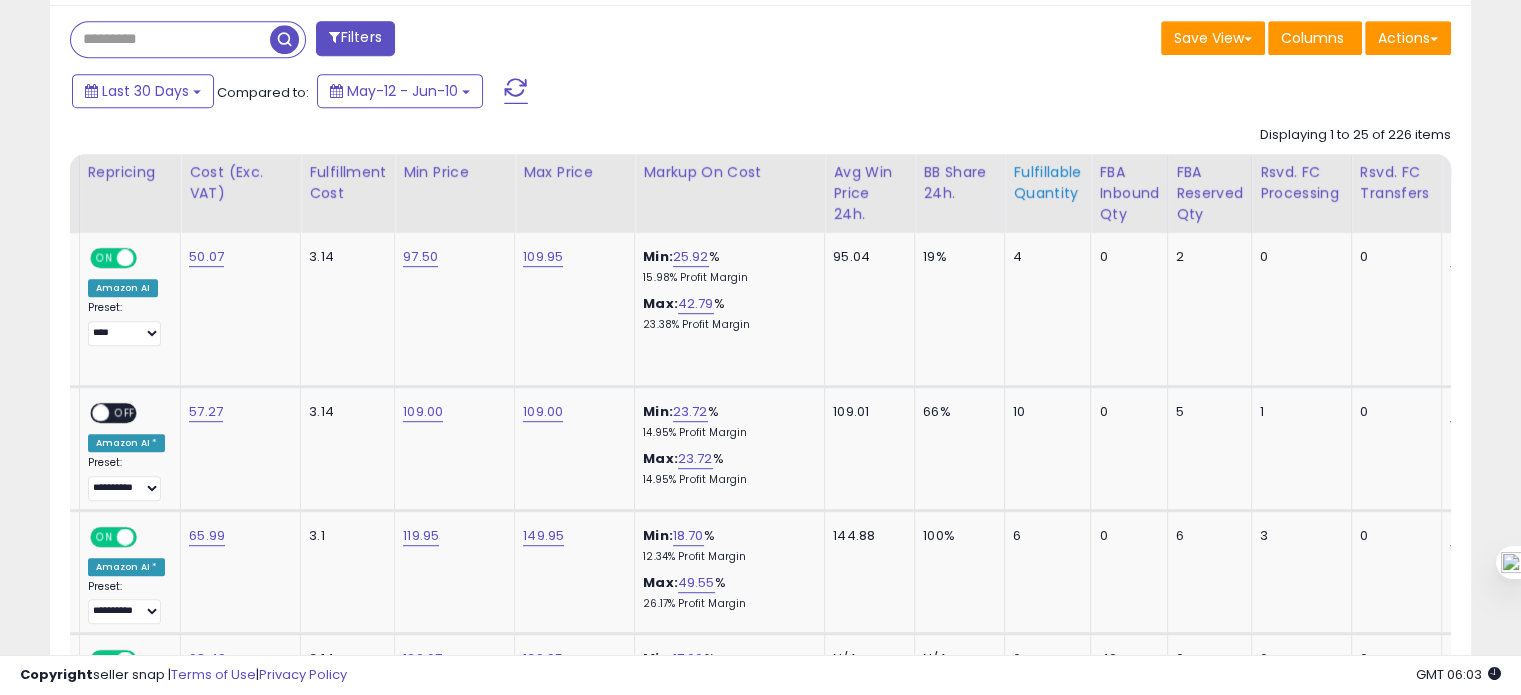 click on "Fulfillable Quantity" at bounding box center [1047, 183] 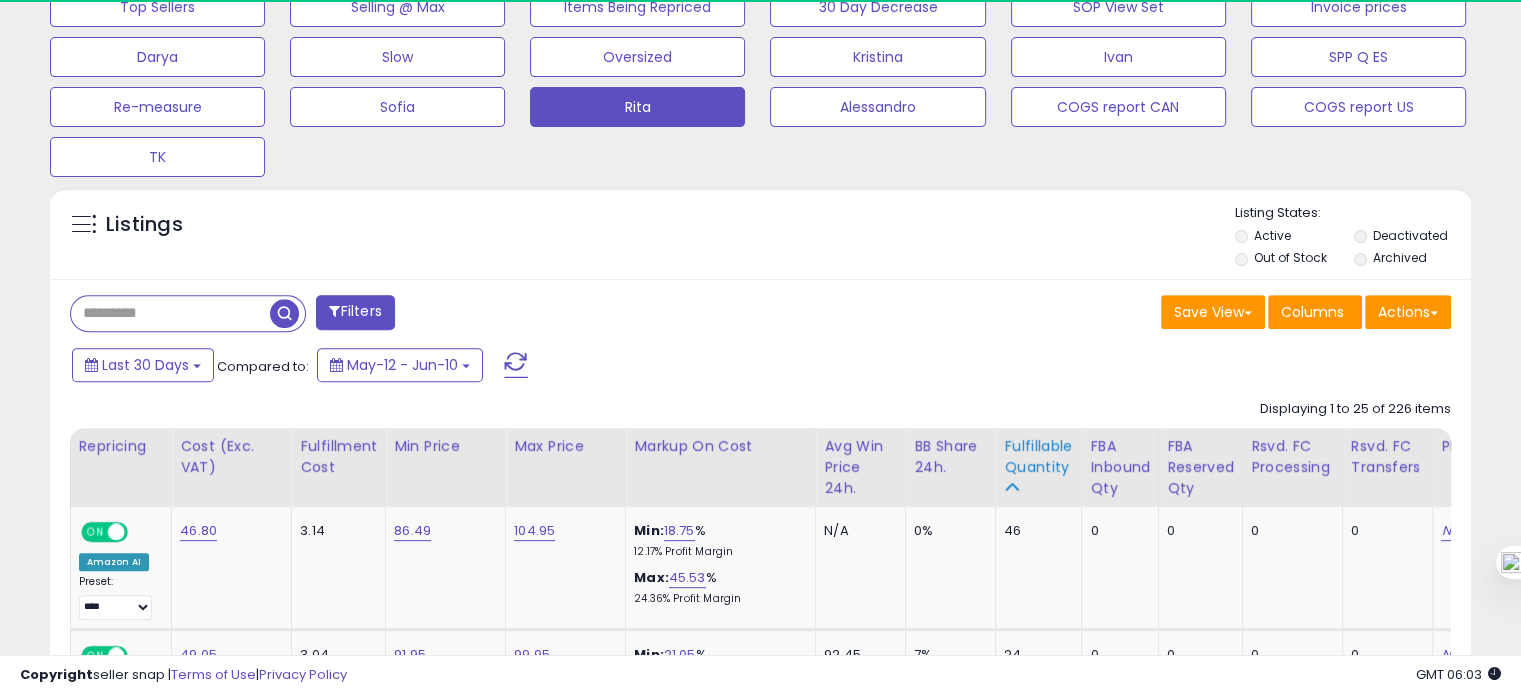 scroll, scrollTop: 967, scrollLeft: 0, axis: vertical 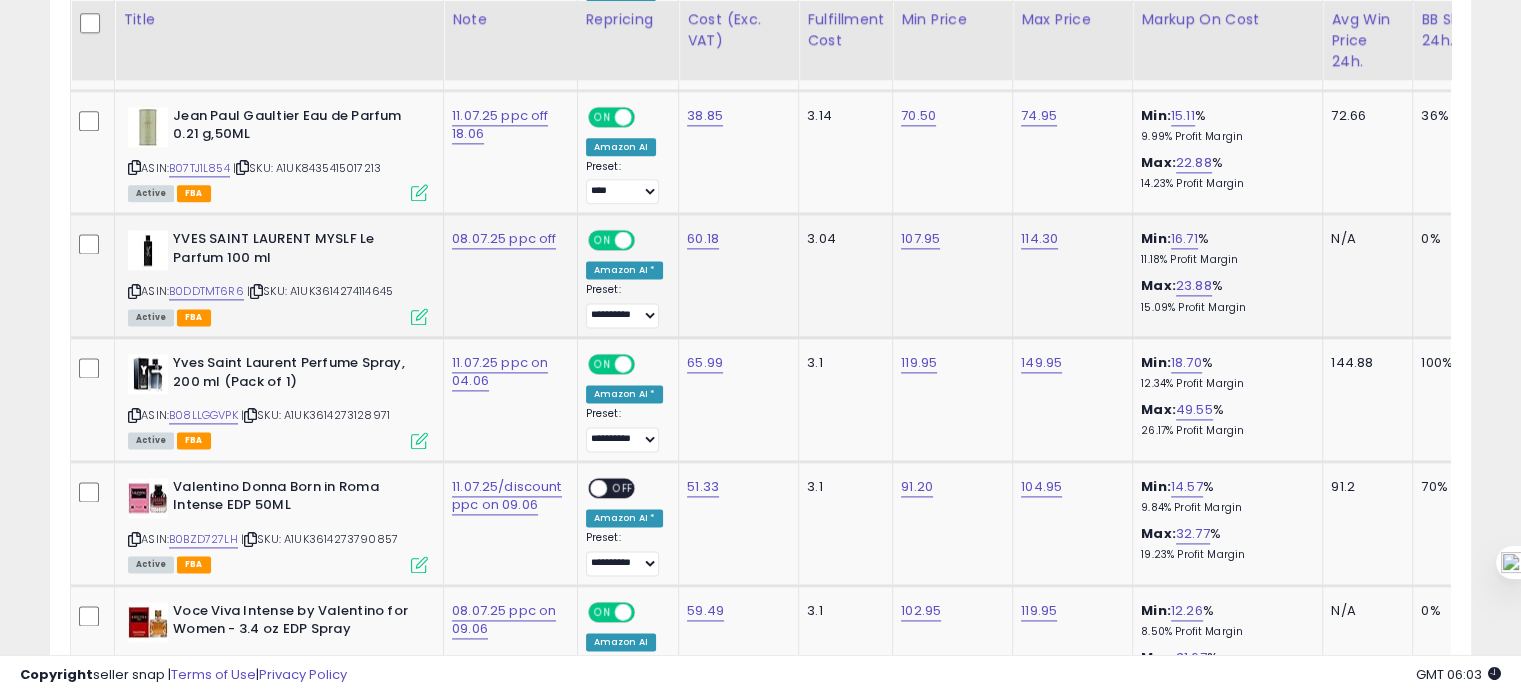 click on "ASIN:  B0DDTMT6R6    |   SKU: A1UK3614274114645 Active FBA" at bounding box center (278, 276) 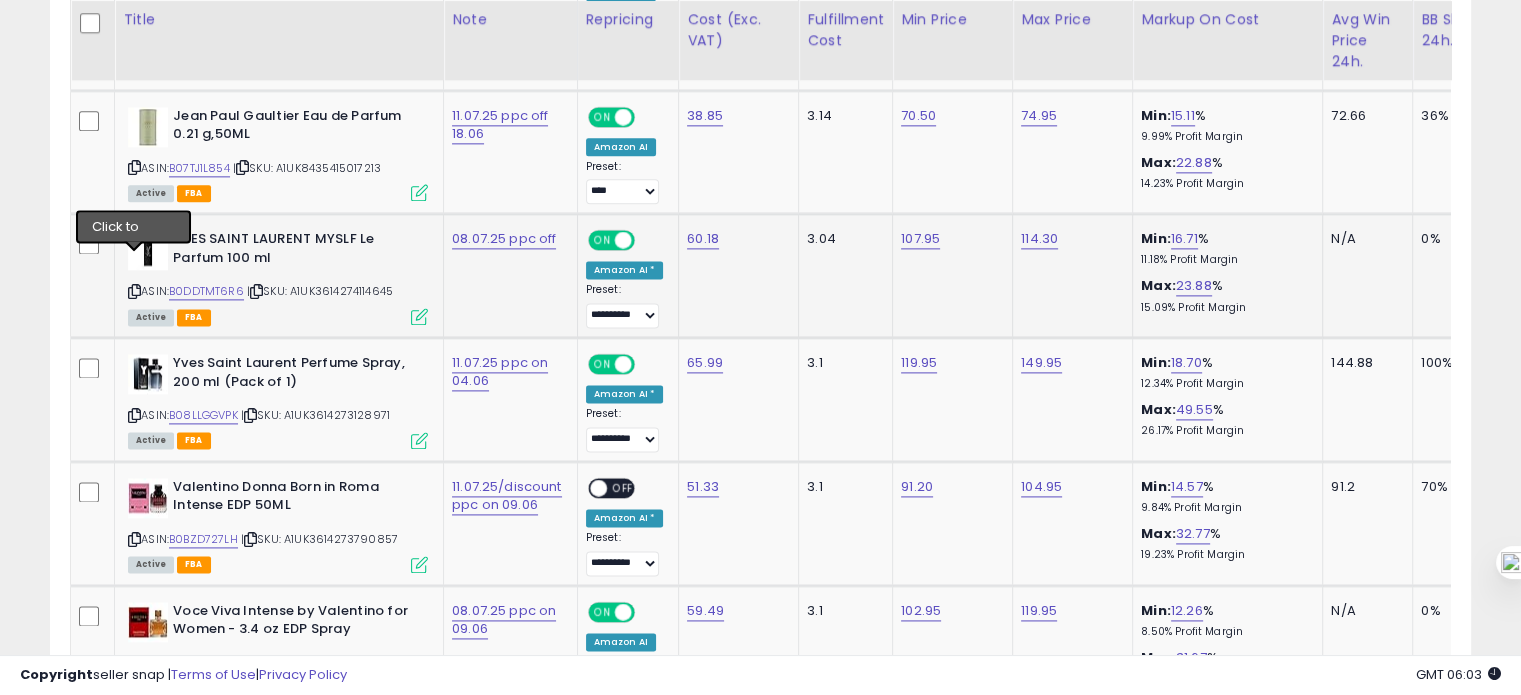 click at bounding box center [134, 291] 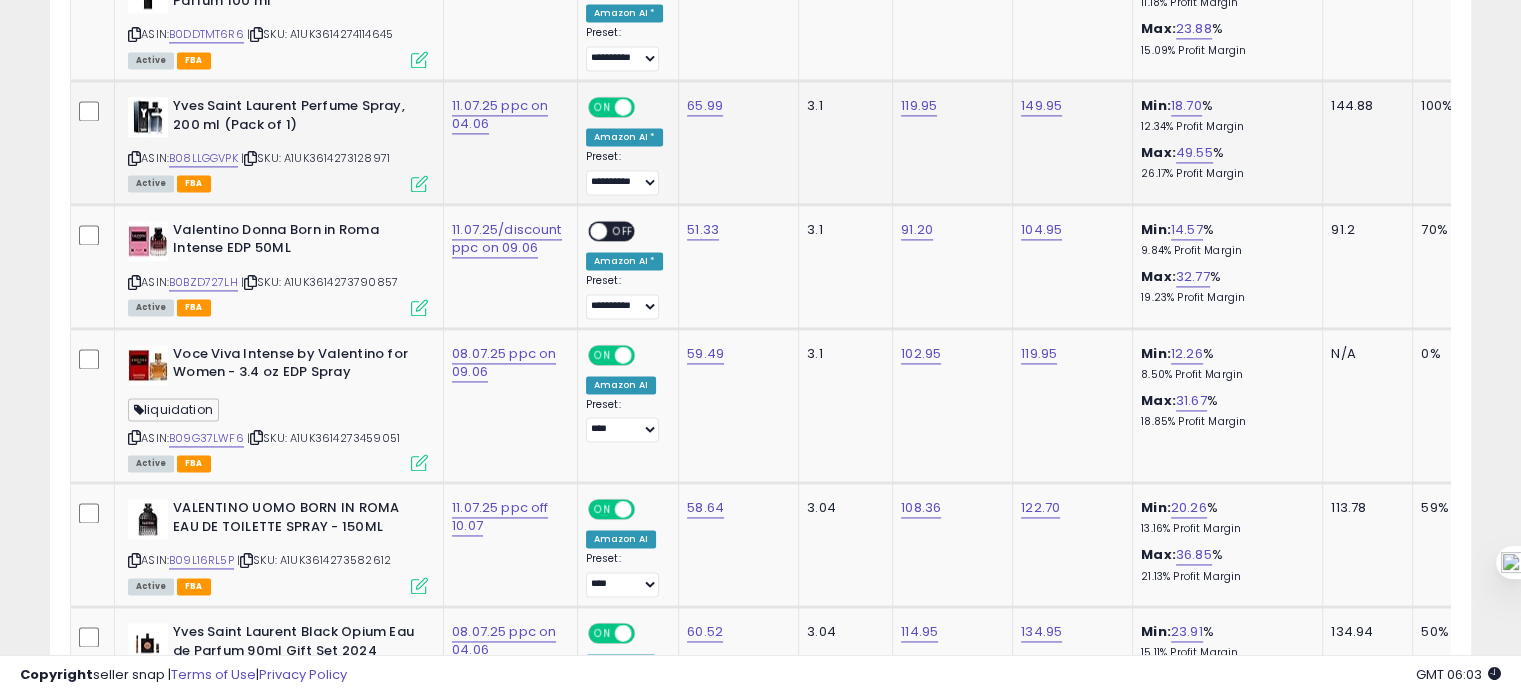 scroll, scrollTop: 2918, scrollLeft: 0, axis: vertical 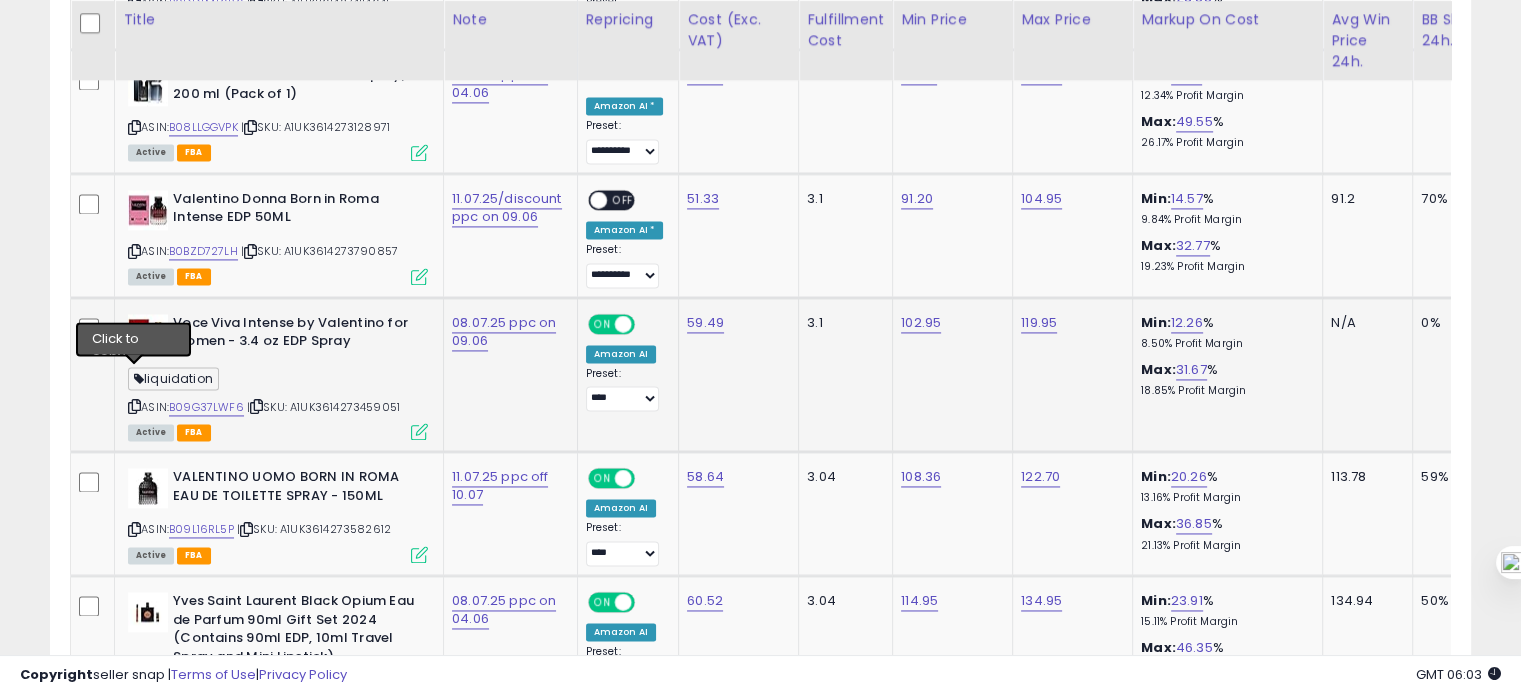 click at bounding box center [134, 406] 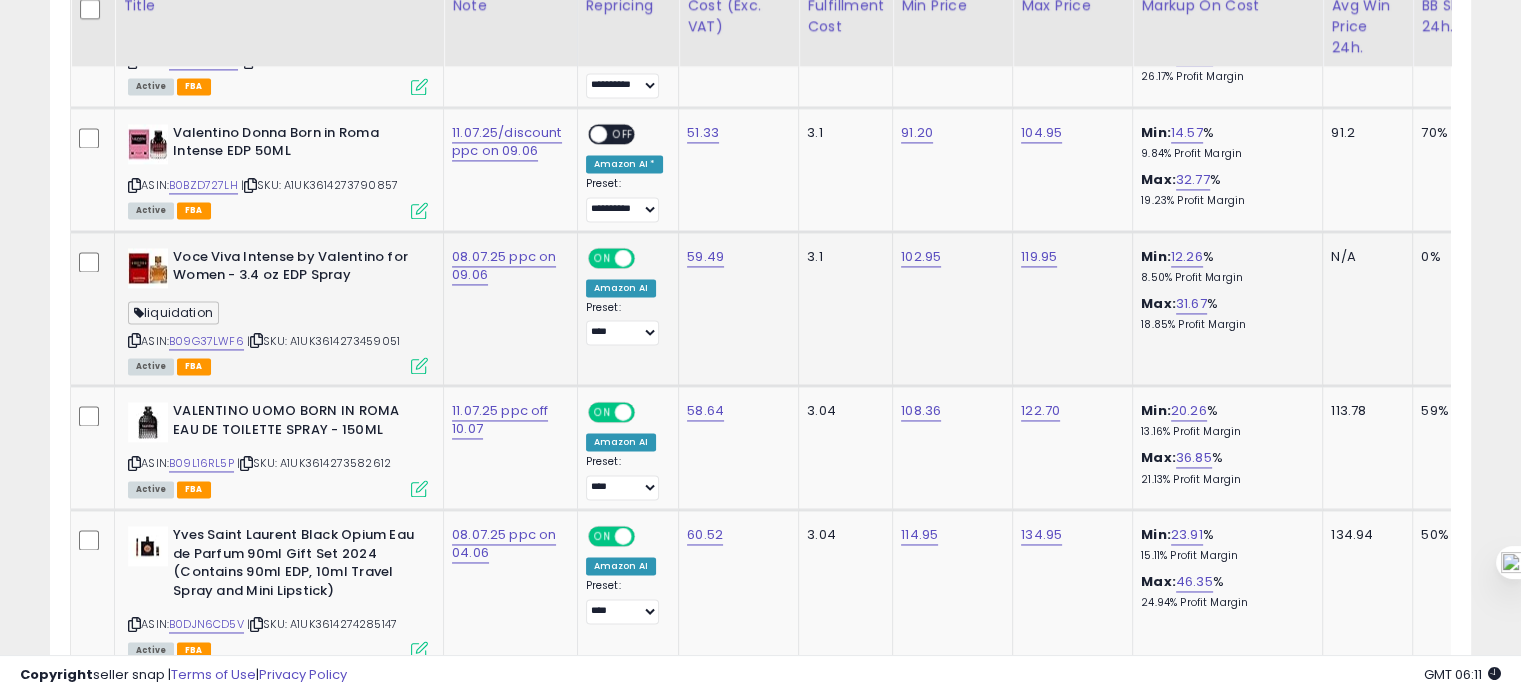 scroll, scrollTop: 3000, scrollLeft: 0, axis: vertical 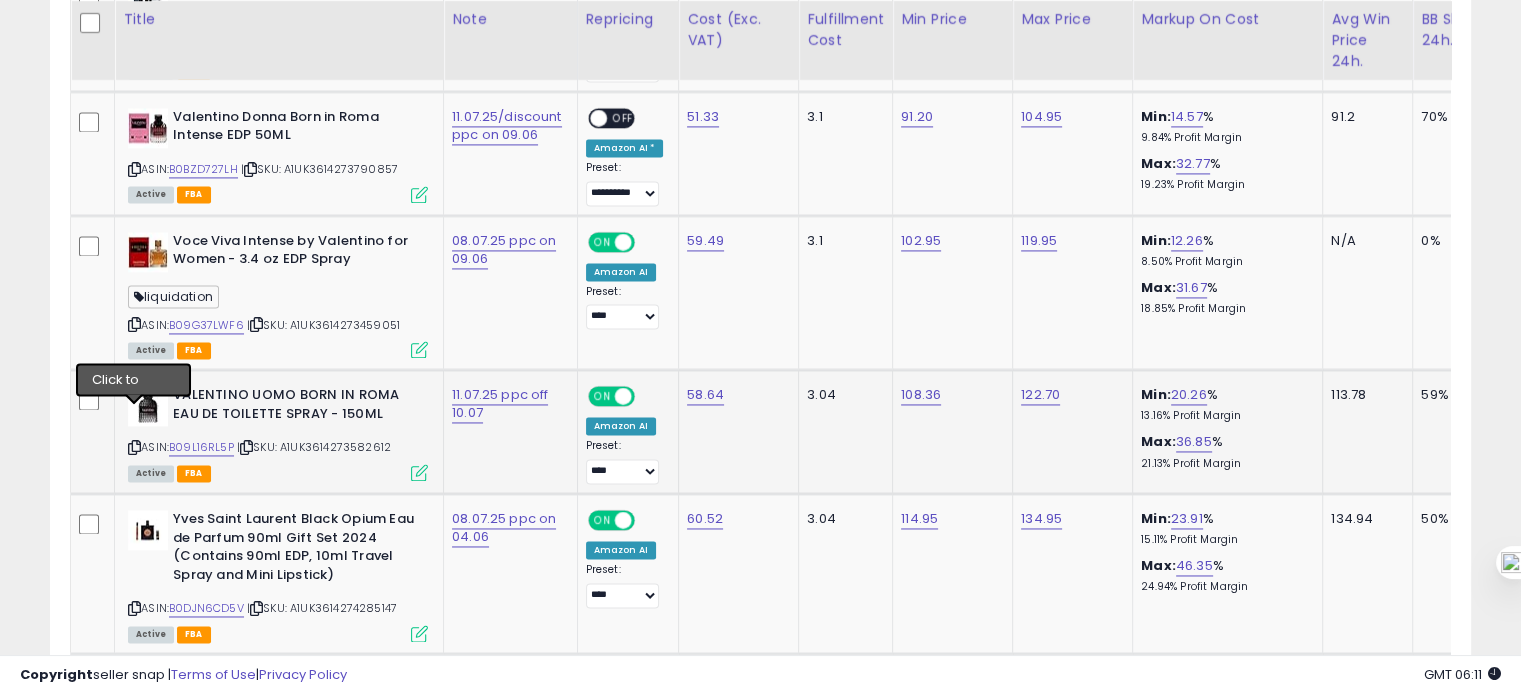 click at bounding box center [134, 447] 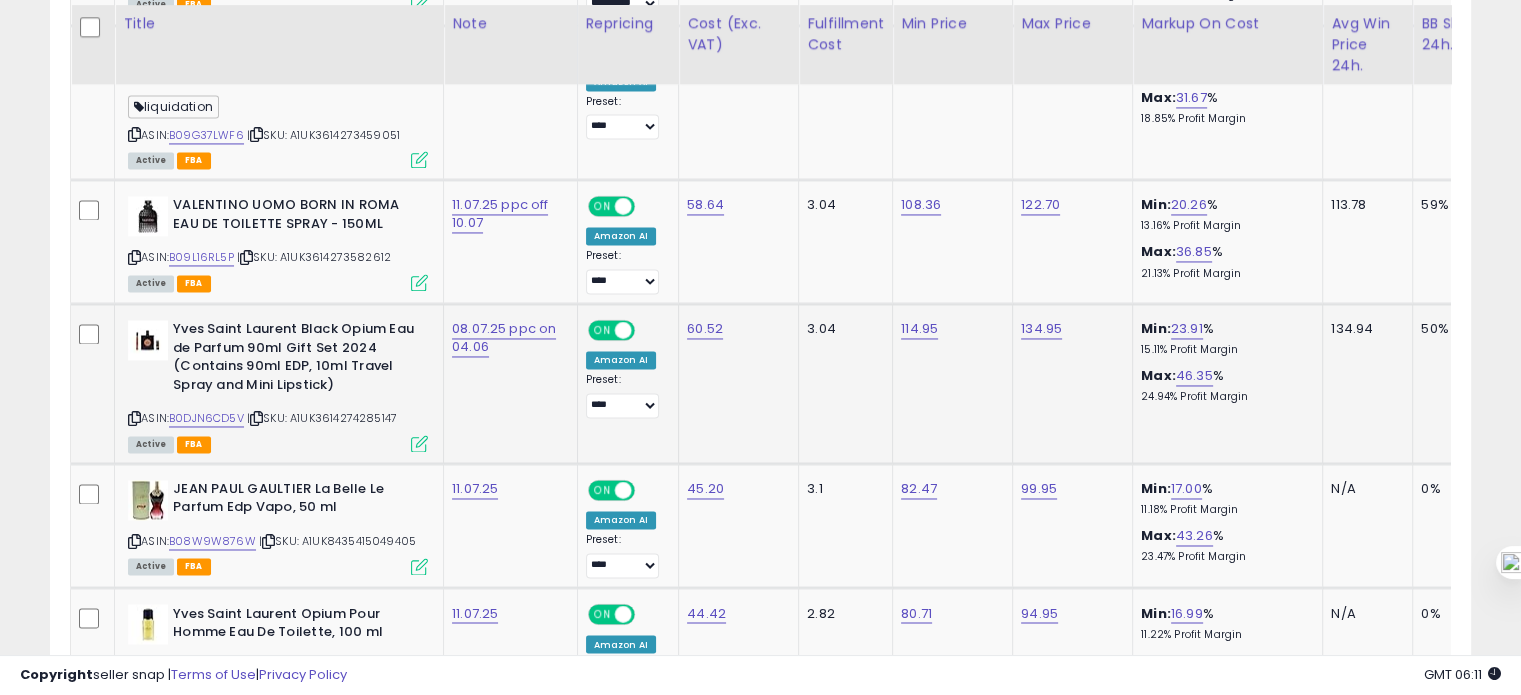 scroll, scrollTop: 3194, scrollLeft: 0, axis: vertical 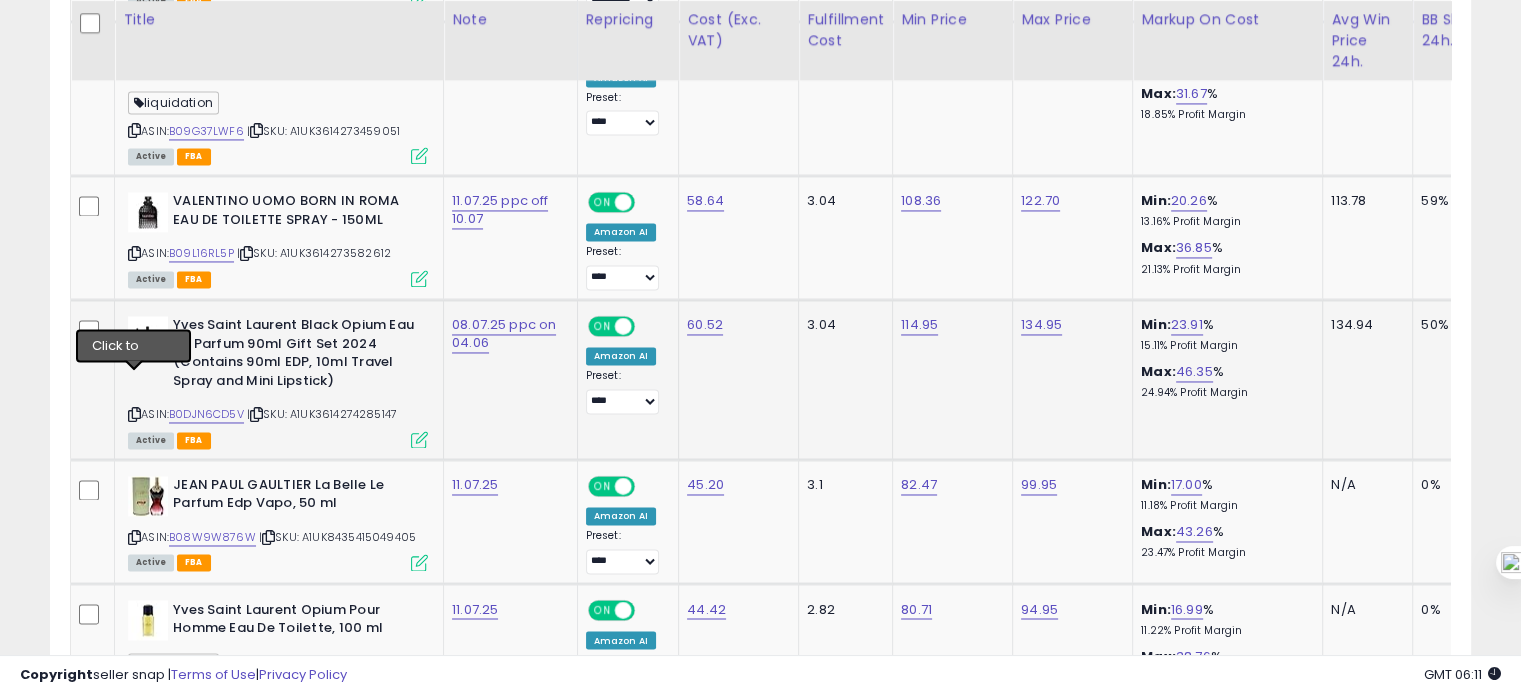 click at bounding box center [134, 414] 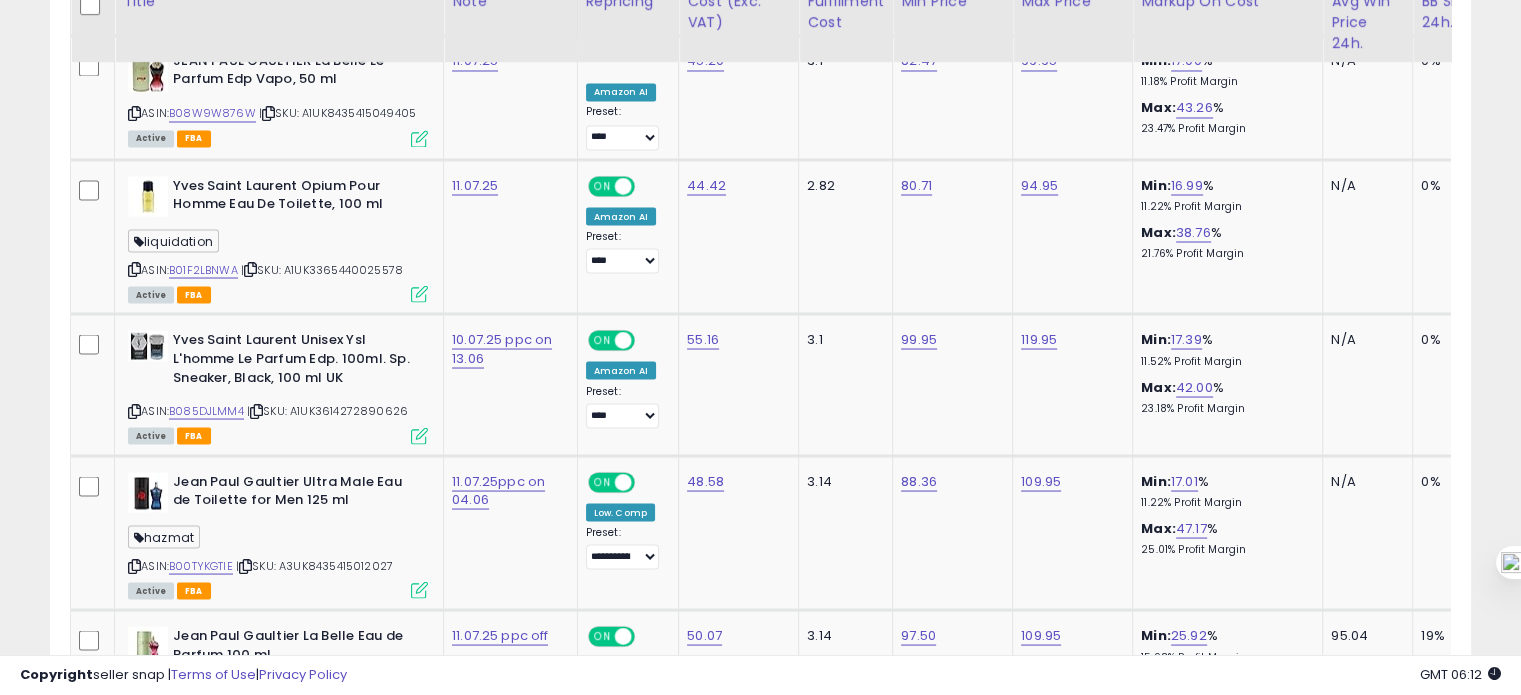 scroll, scrollTop: 3623, scrollLeft: 0, axis: vertical 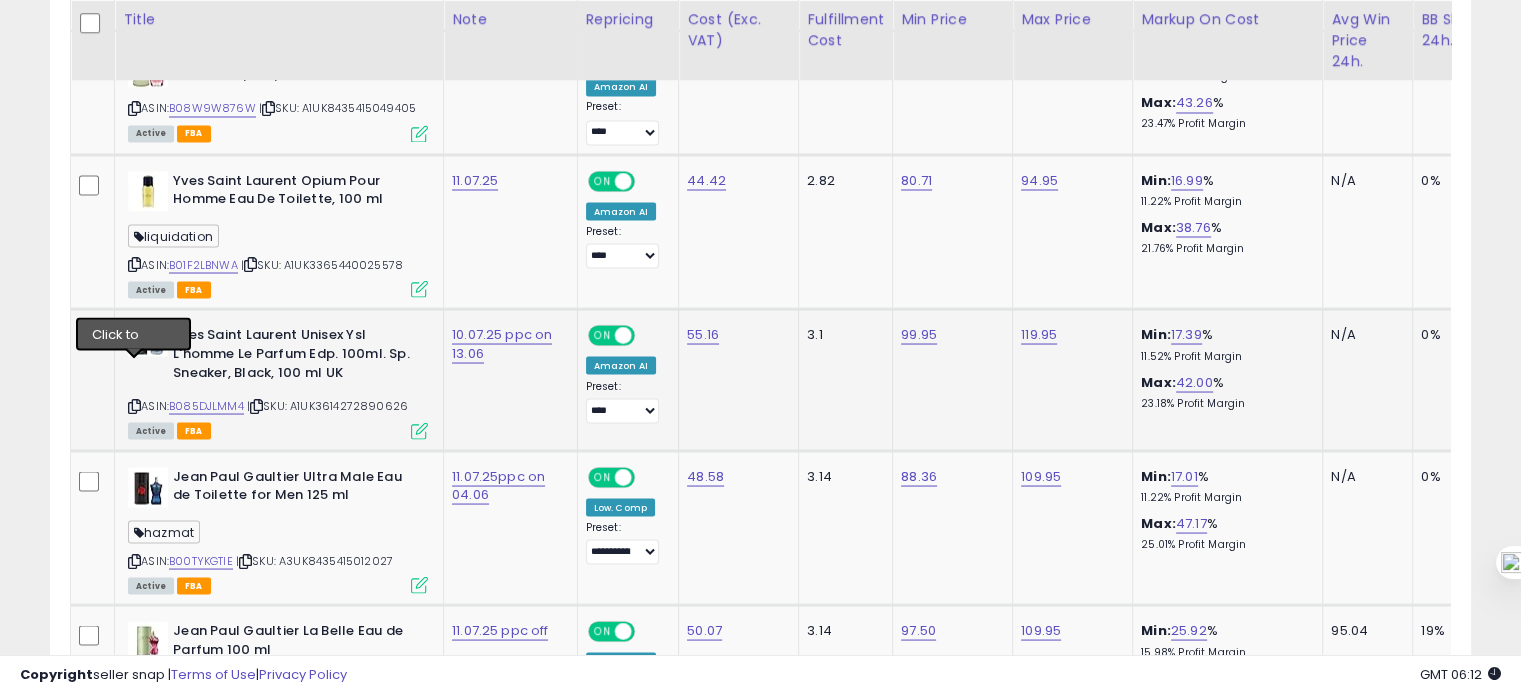 click at bounding box center [134, 405] 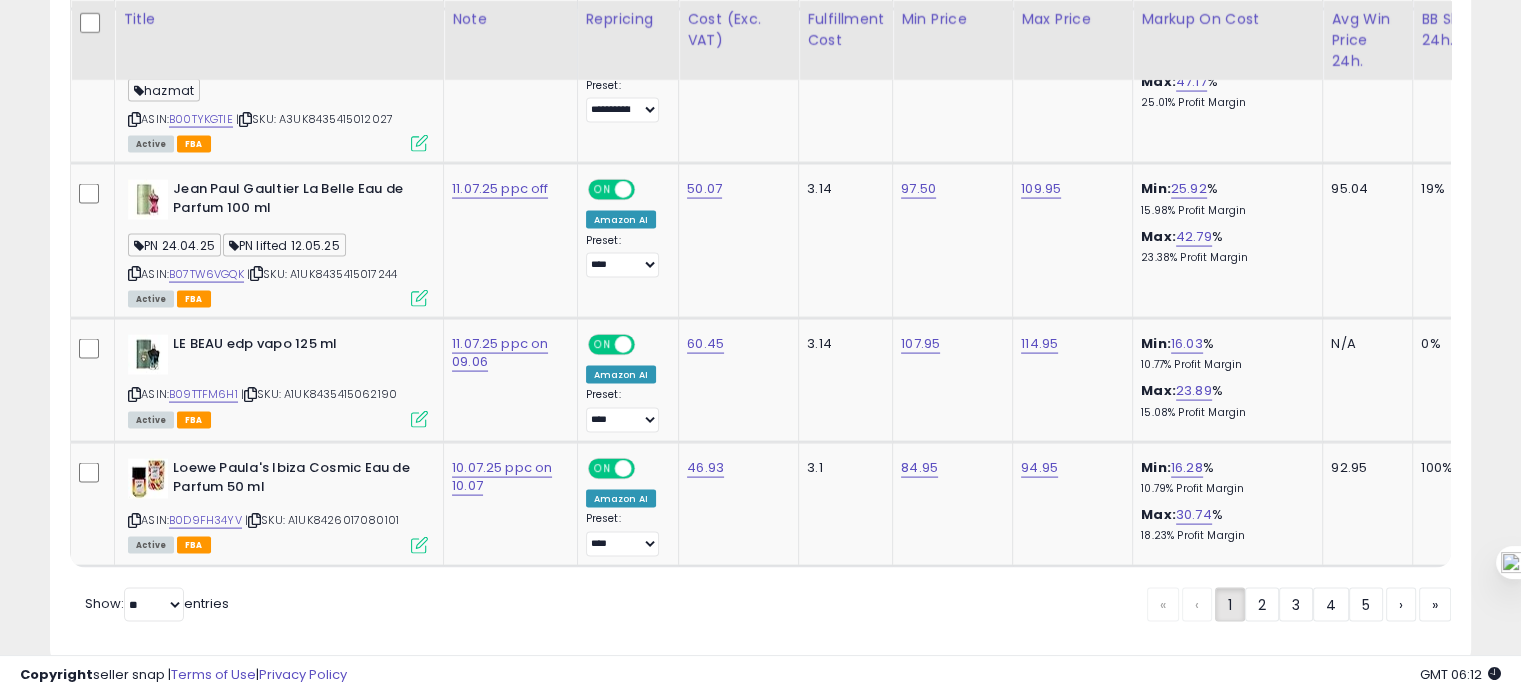scroll, scrollTop: 4086, scrollLeft: 0, axis: vertical 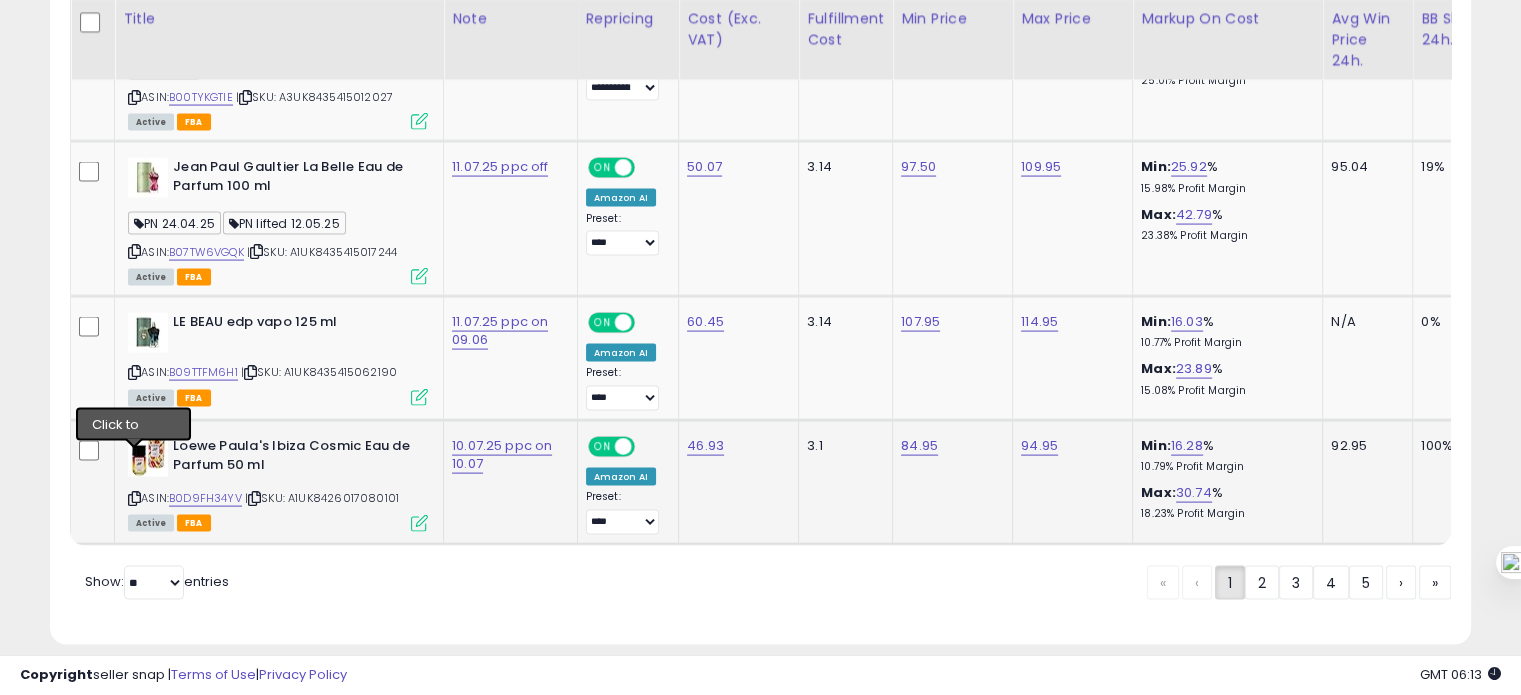 click at bounding box center (134, 498) 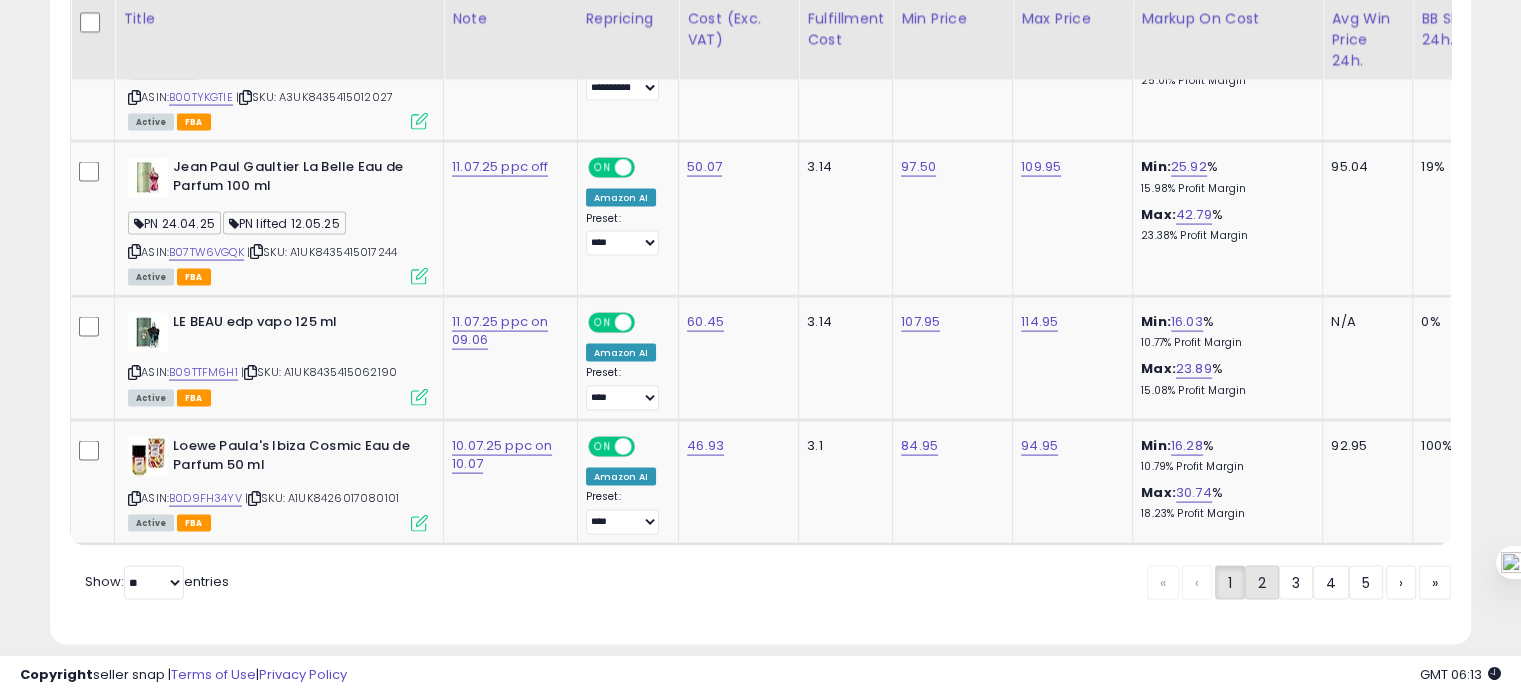 click on "2" 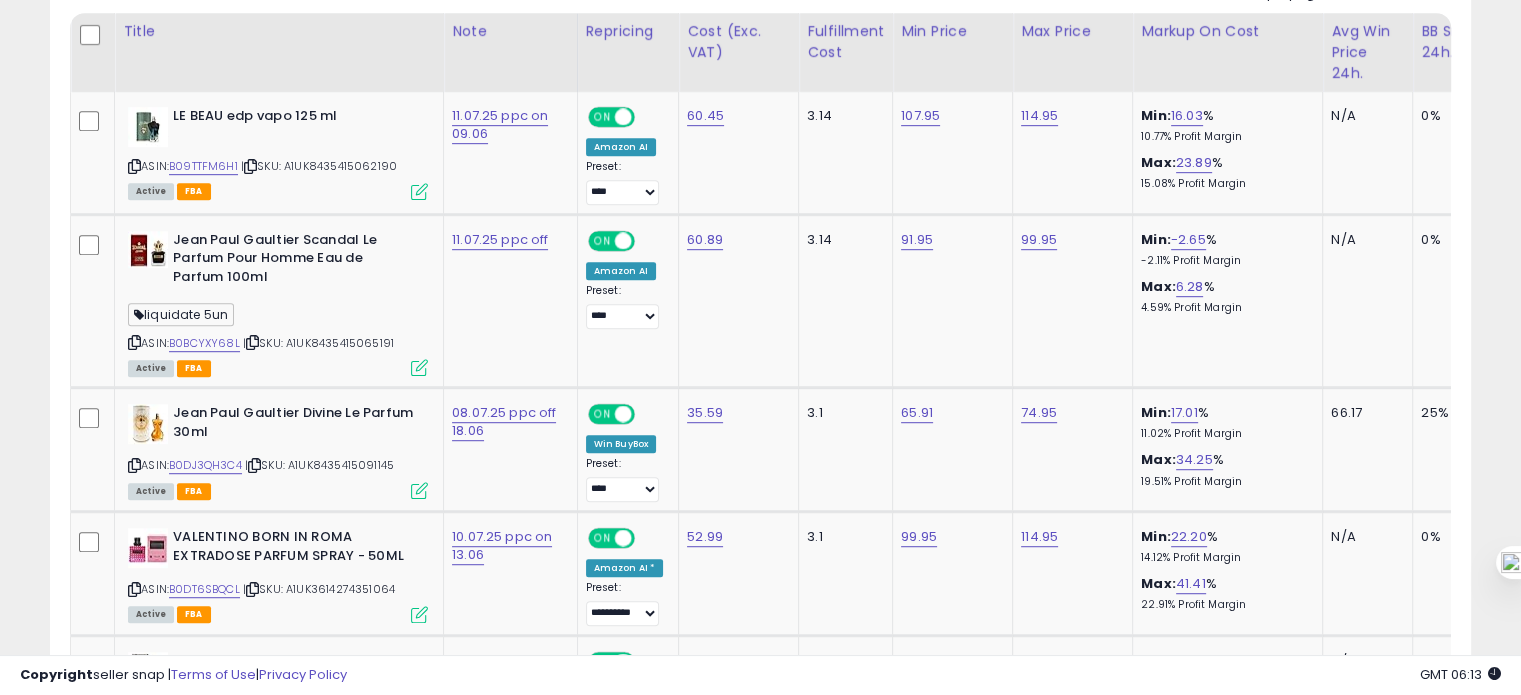 scroll, scrollTop: 1109, scrollLeft: 0, axis: vertical 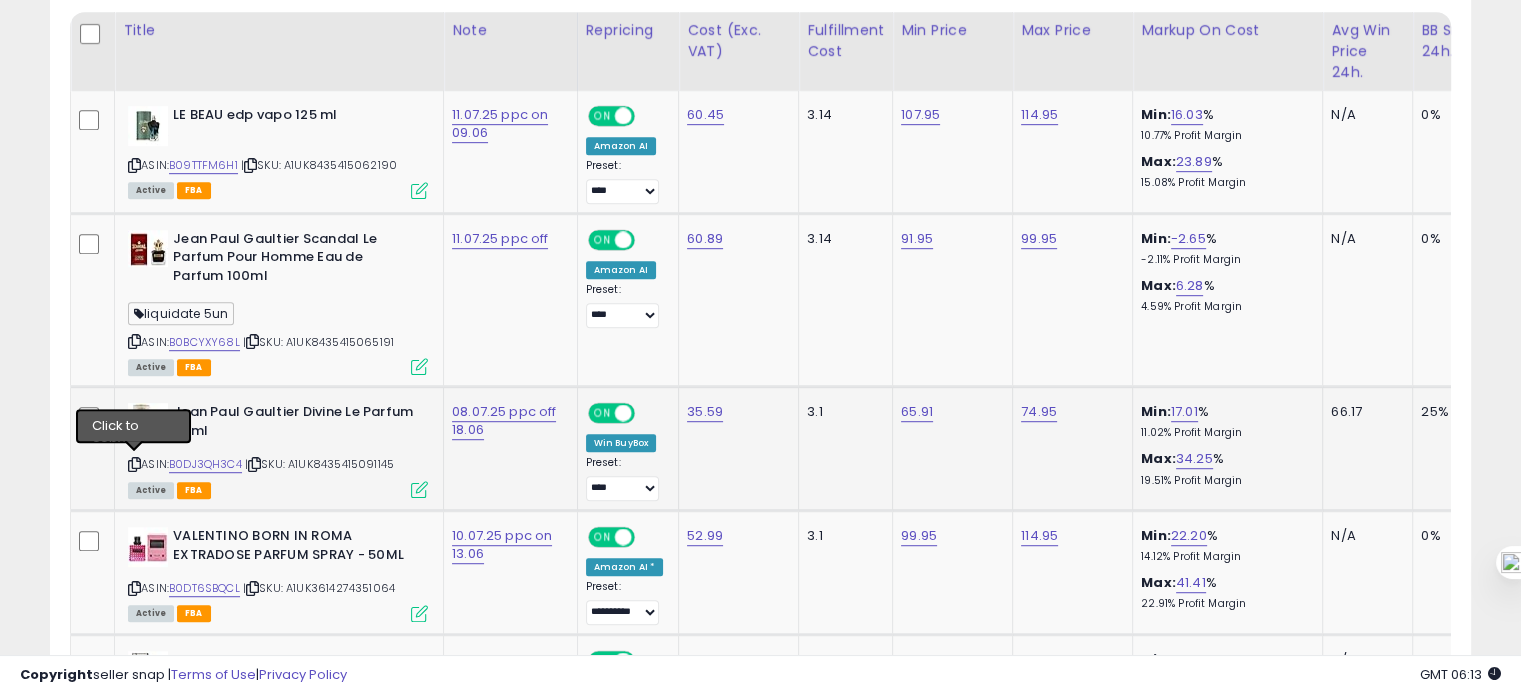 click at bounding box center [134, 464] 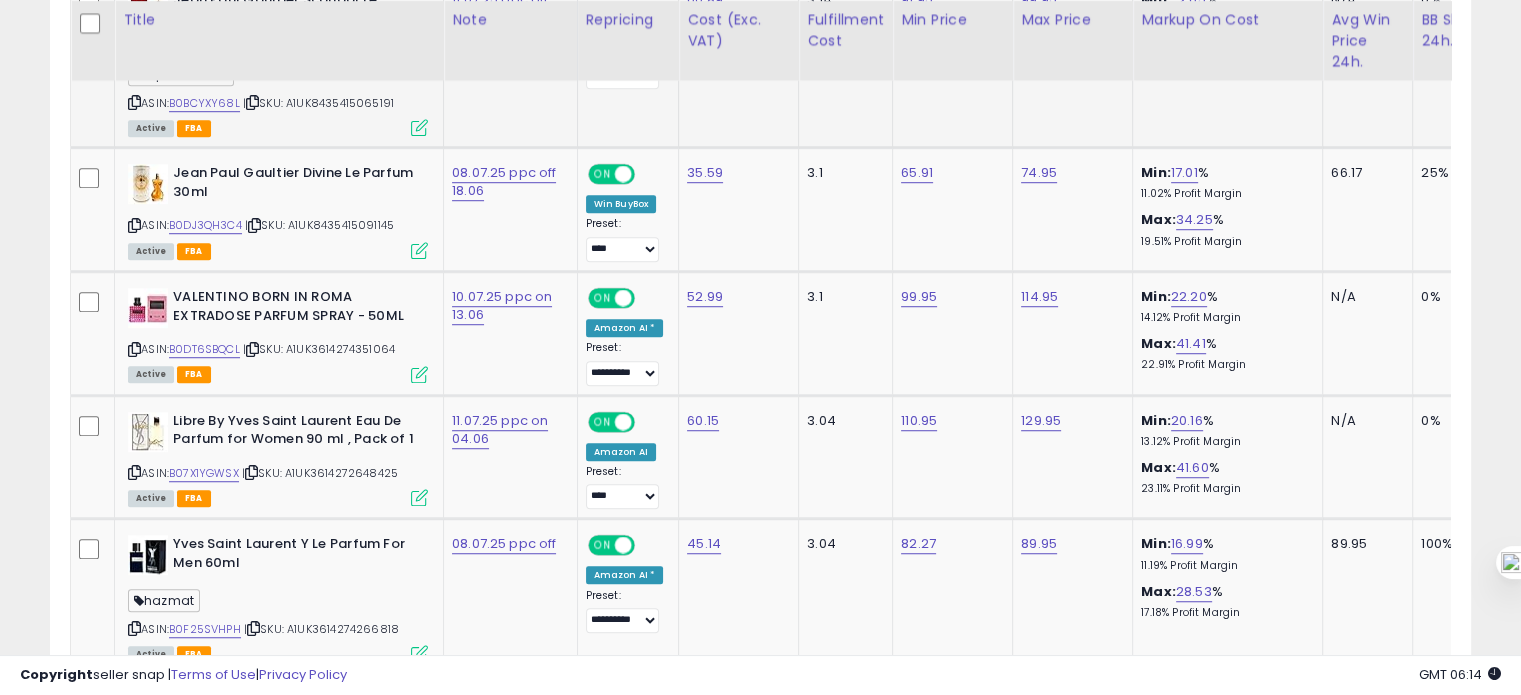 scroll, scrollTop: 1354, scrollLeft: 0, axis: vertical 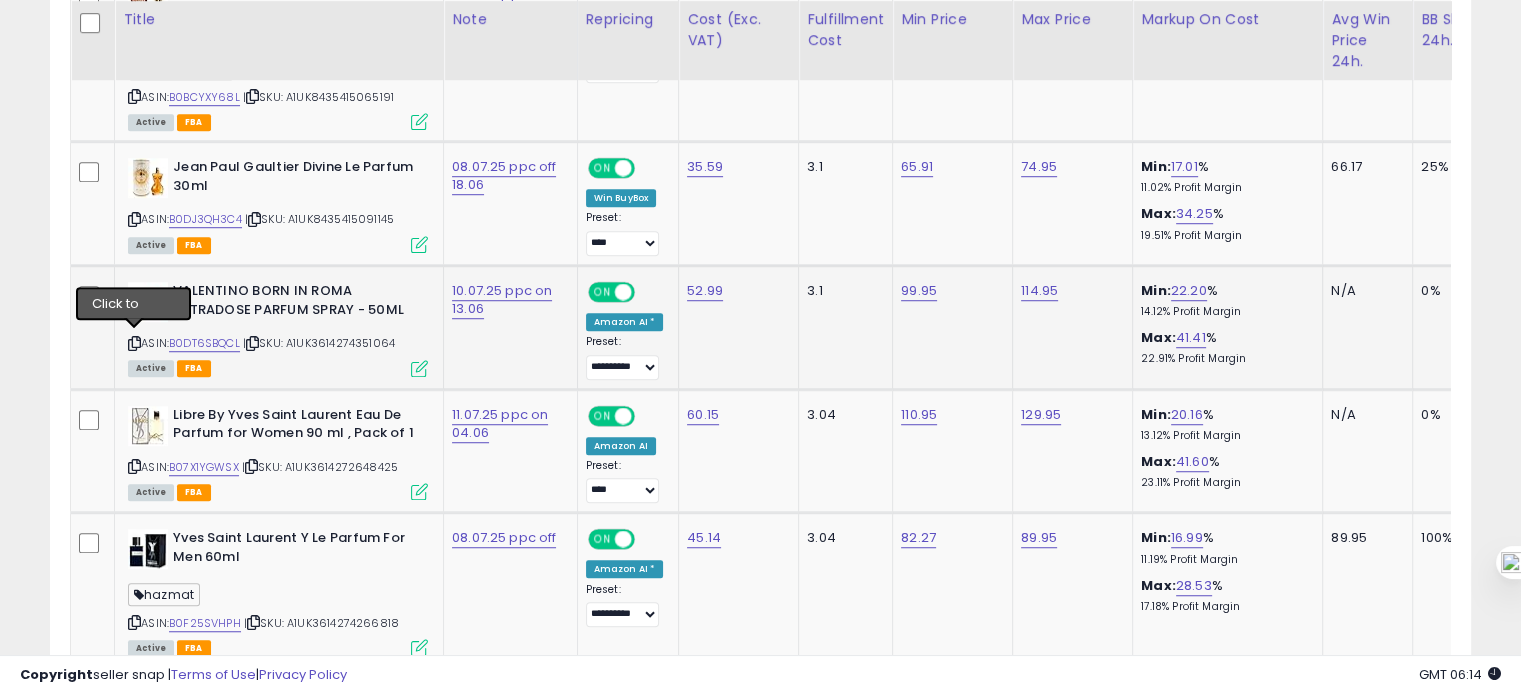 click at bounding box center (134, 343) 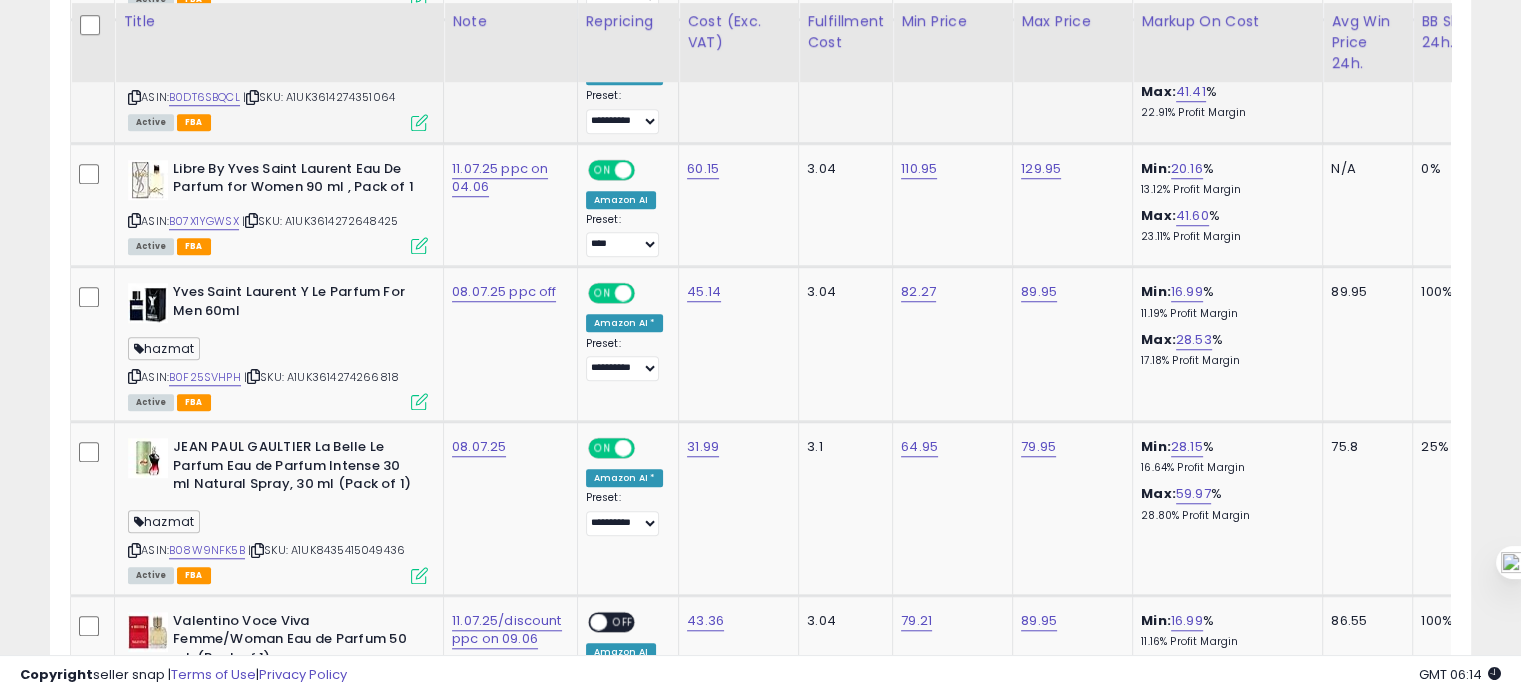 scroll, scrollTop: 1602, scrollLeft: 0, axis: vertical 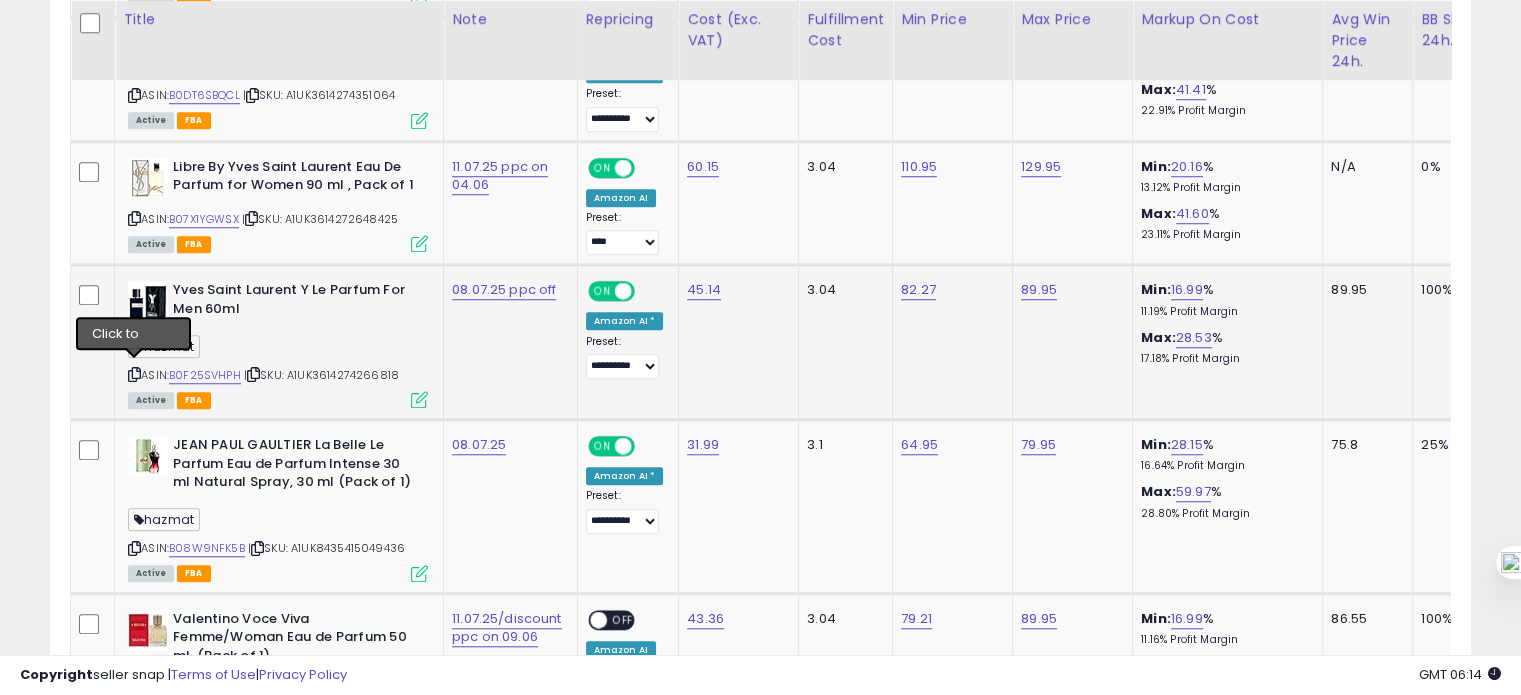 click at bounding box center [134, 374] 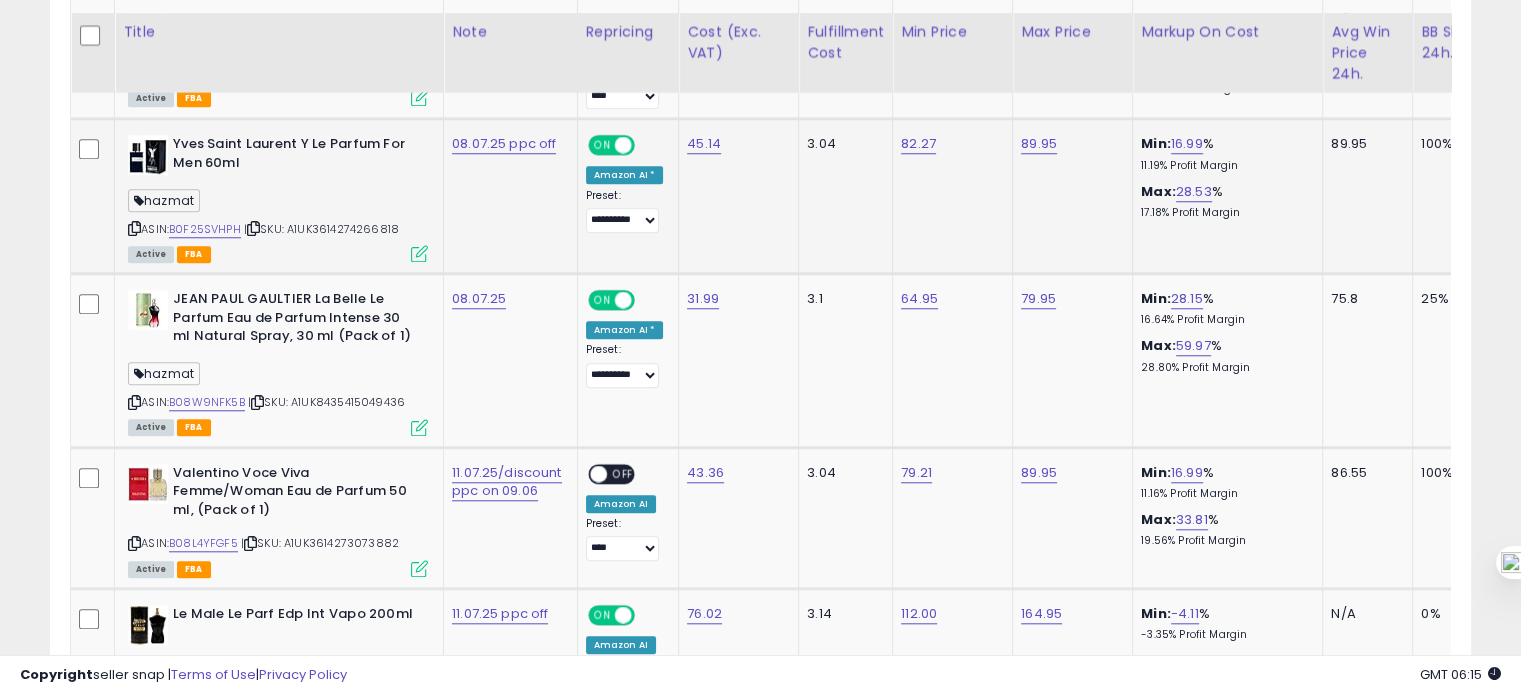 scroll, scrollTop: 1764, scrollLeft: 0, axis: vertical 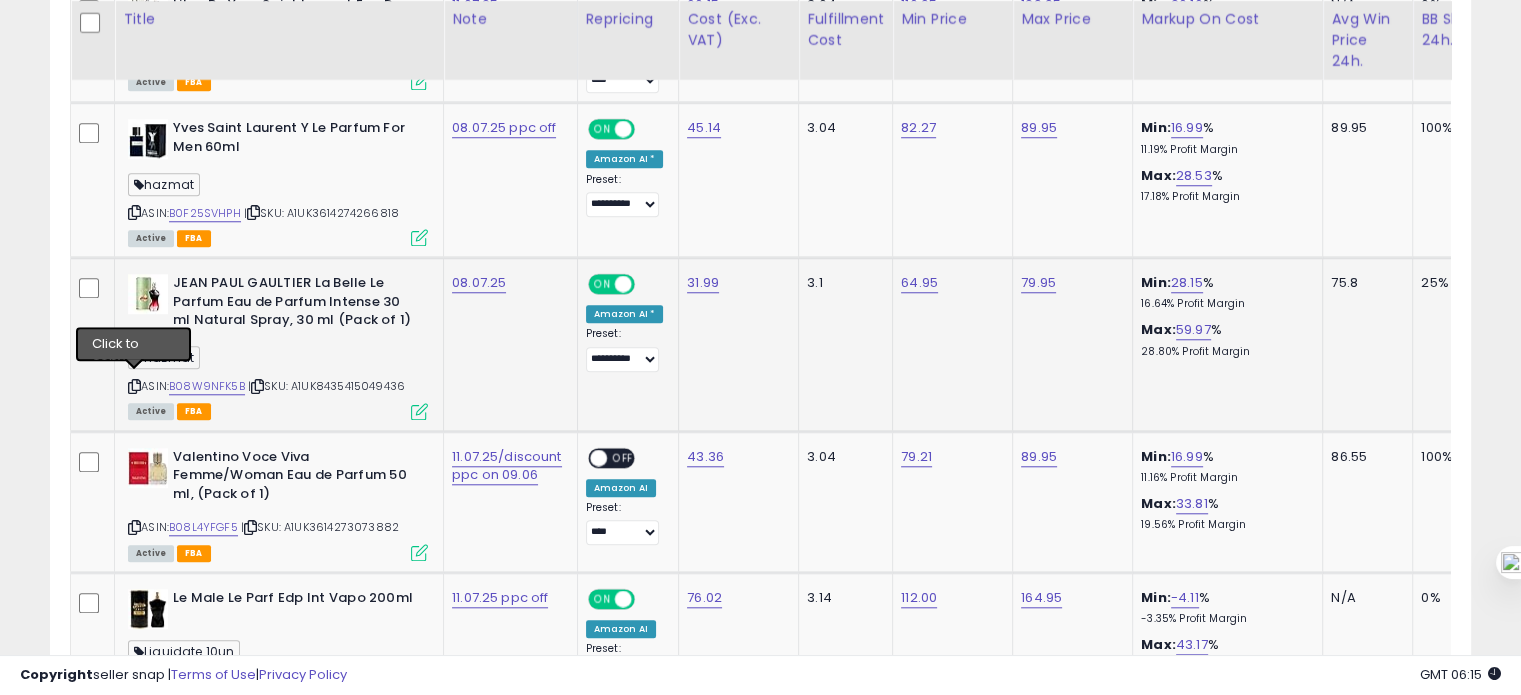 click at bounding box center (134, 386) 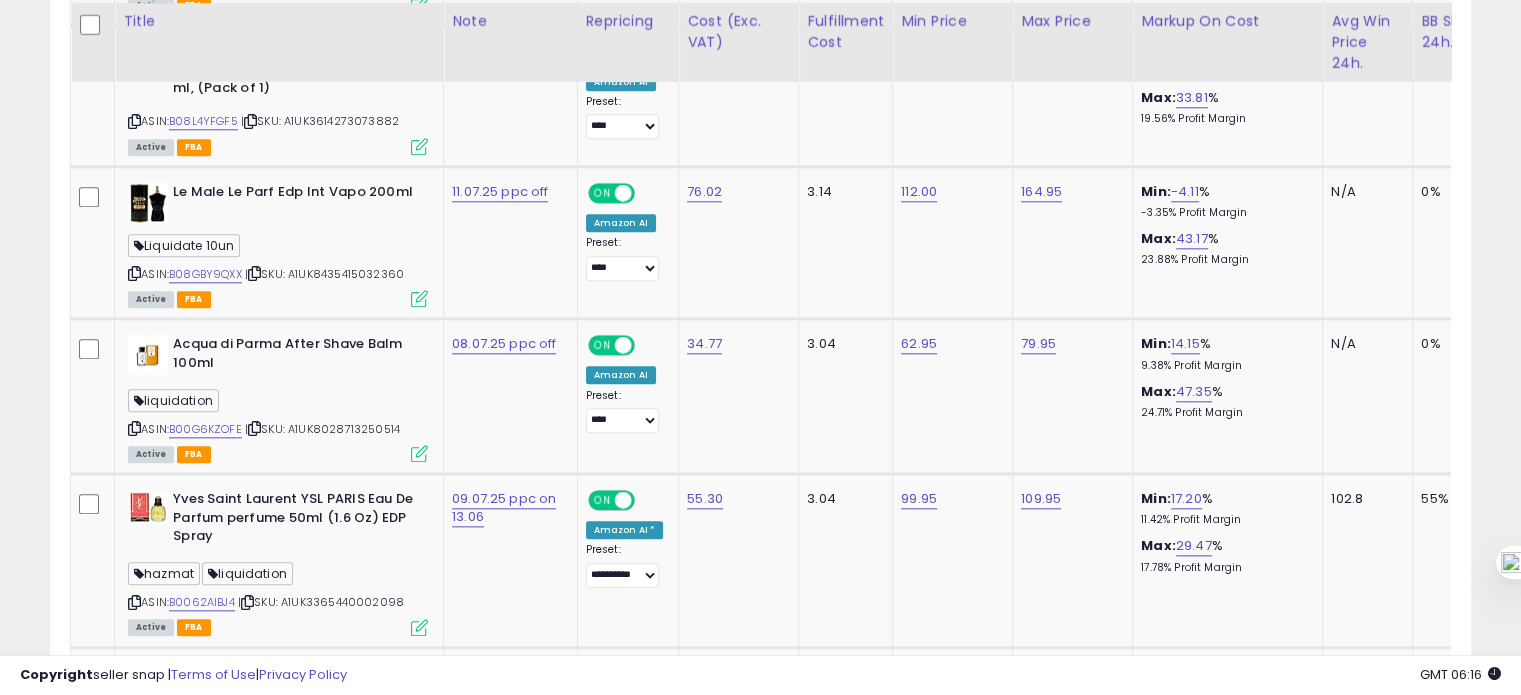 scroll, scrollTop: 2172, scrollLeft: 0, axis: vertical 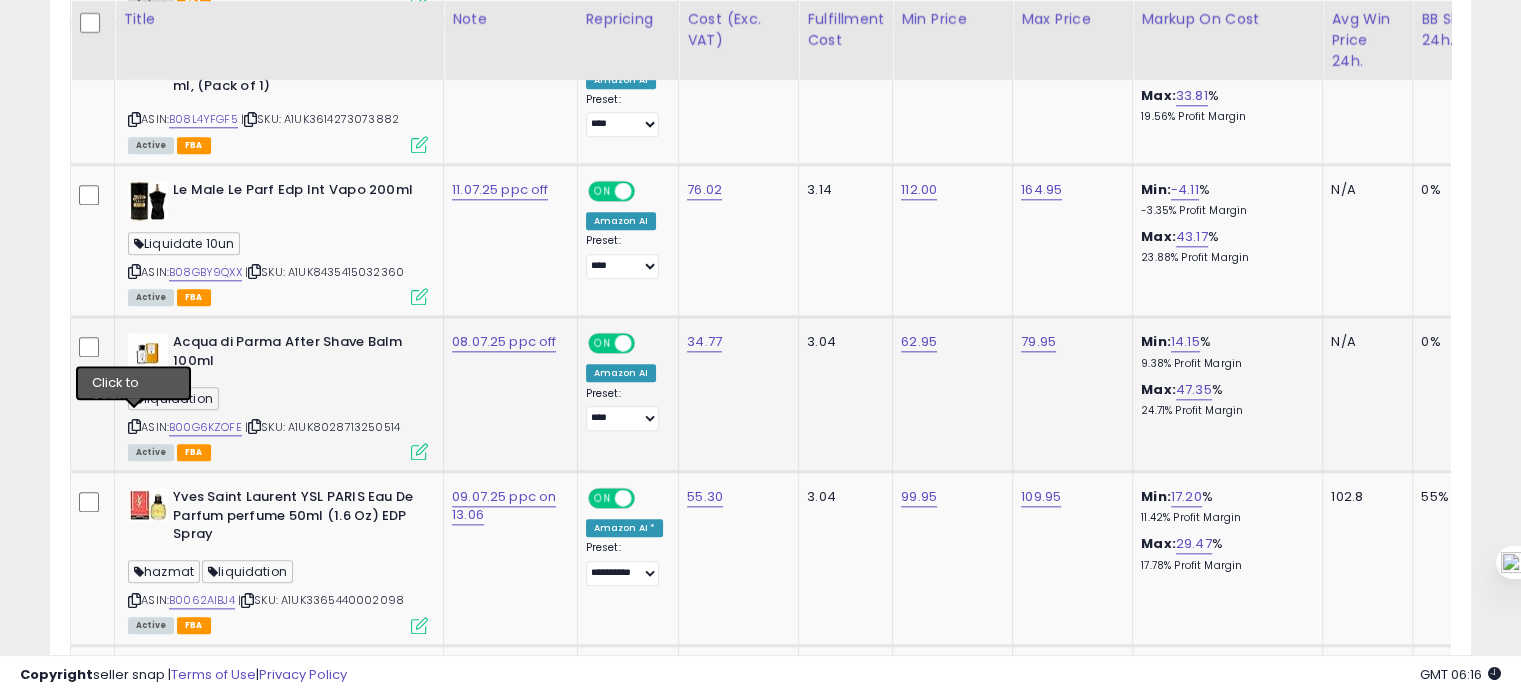 click at bounding box center [134, 426] 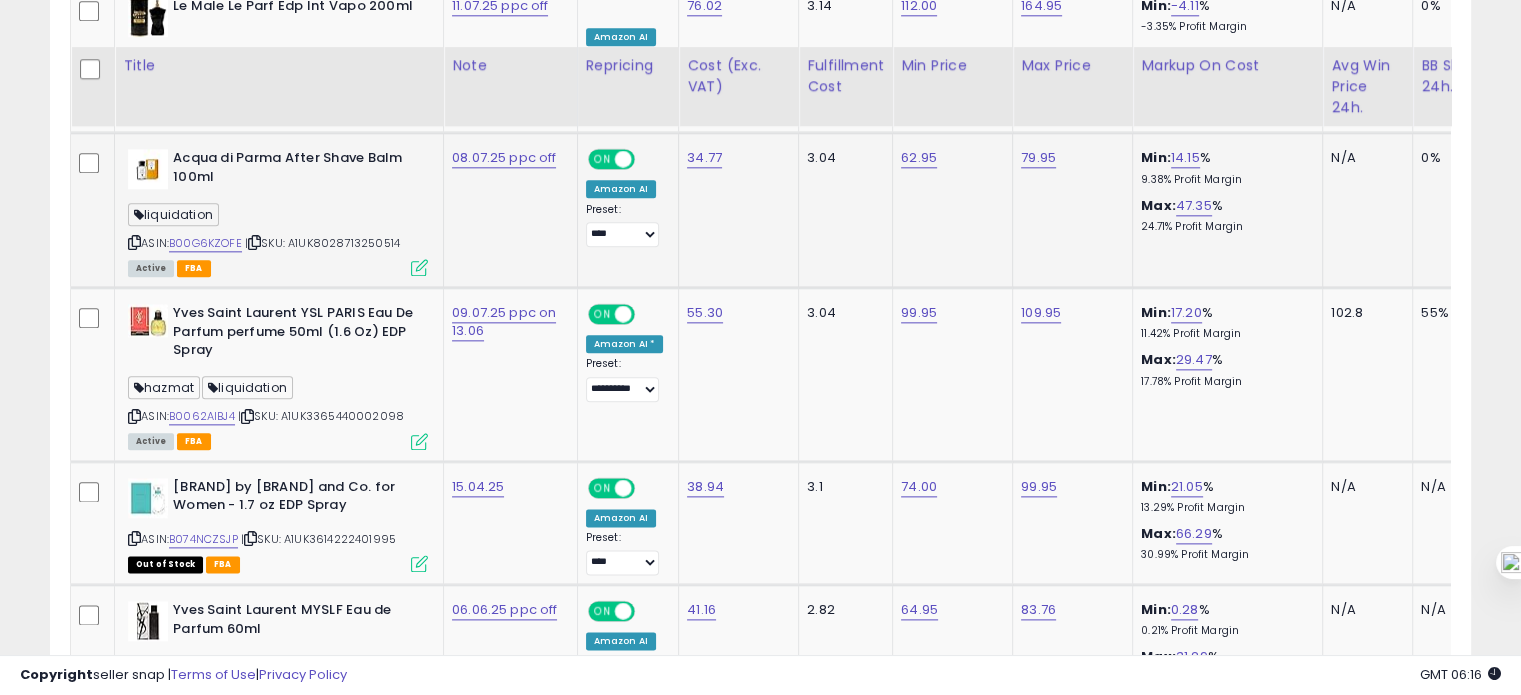 scroll, scrollTop: 2416, scrollLeft: 0, axis: vertical 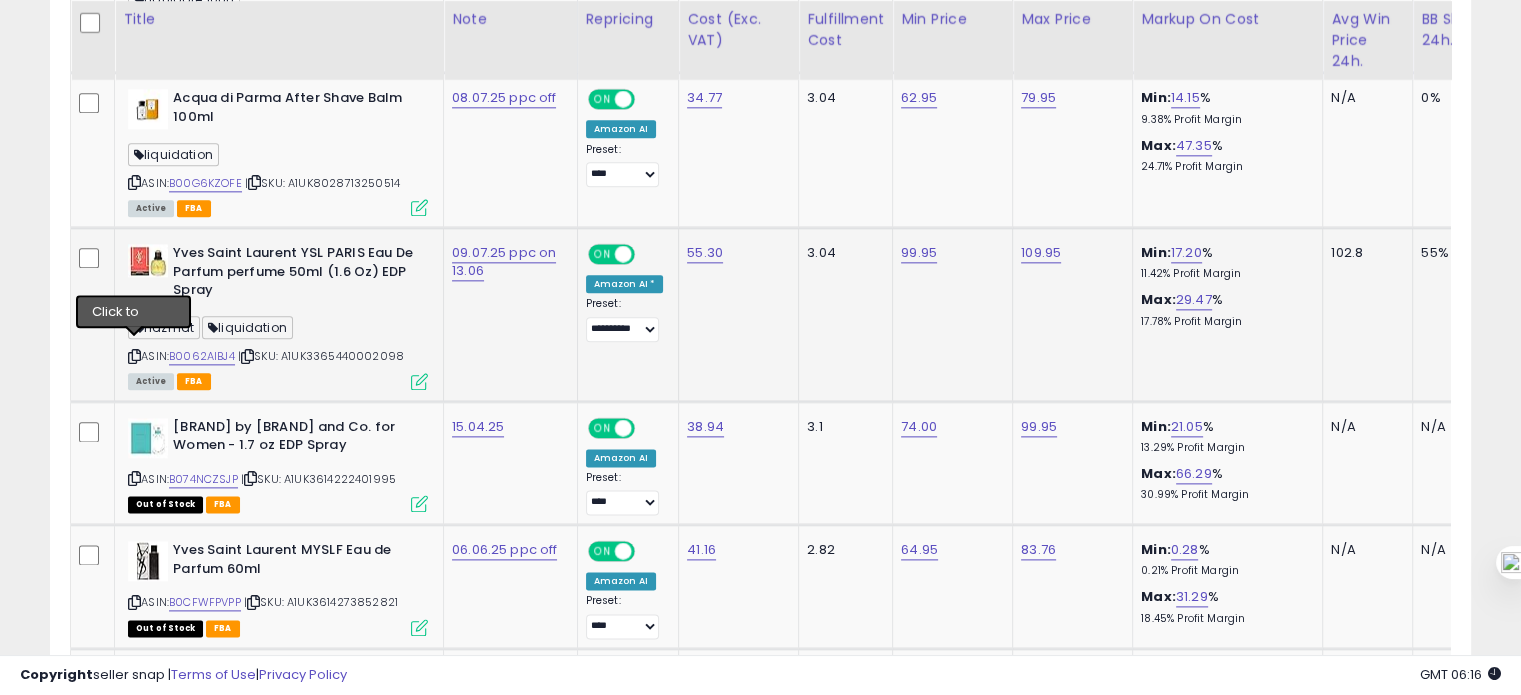 click at bounding box center (134, 356) 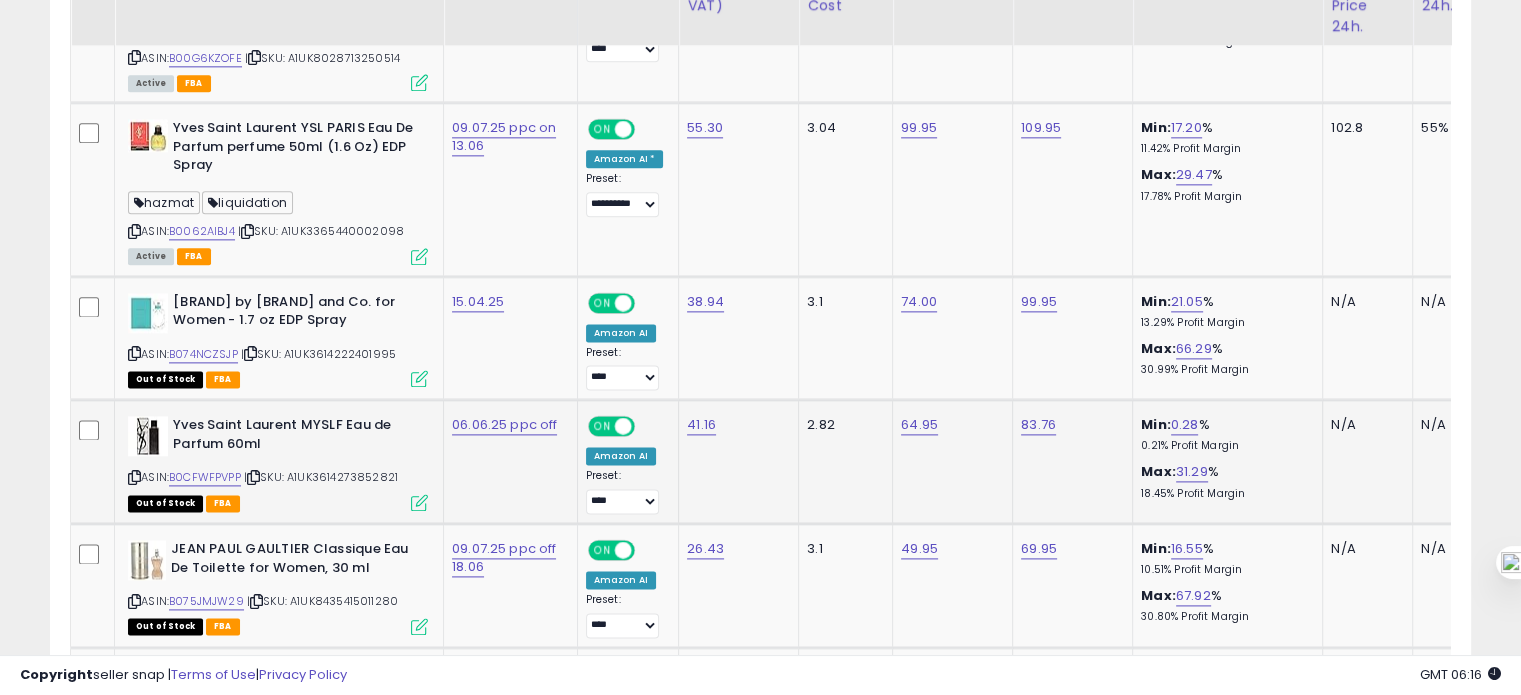 scroll, scrollTop: 2544, scrollLeft: 0, axis: vertical 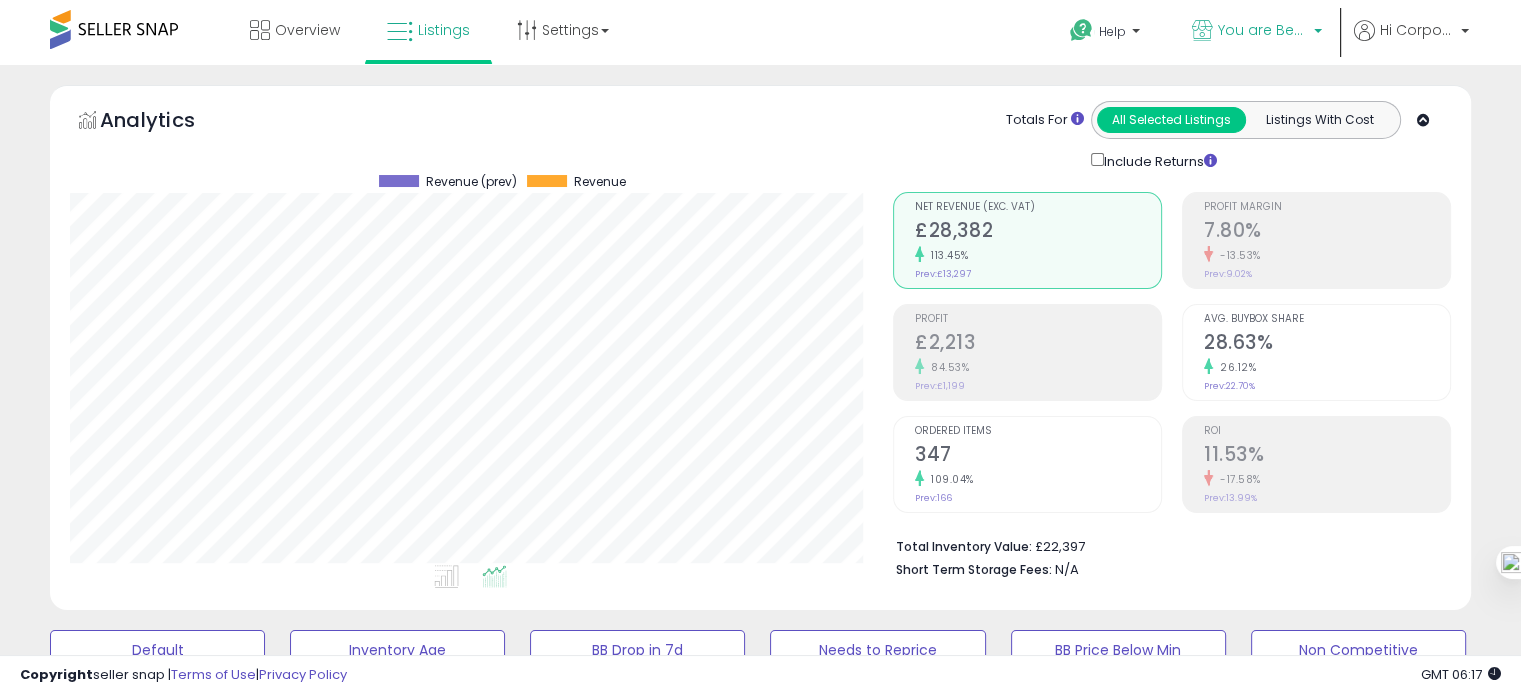 click on "You are Beautiful (UK)" at bounding box center [1263, 30] 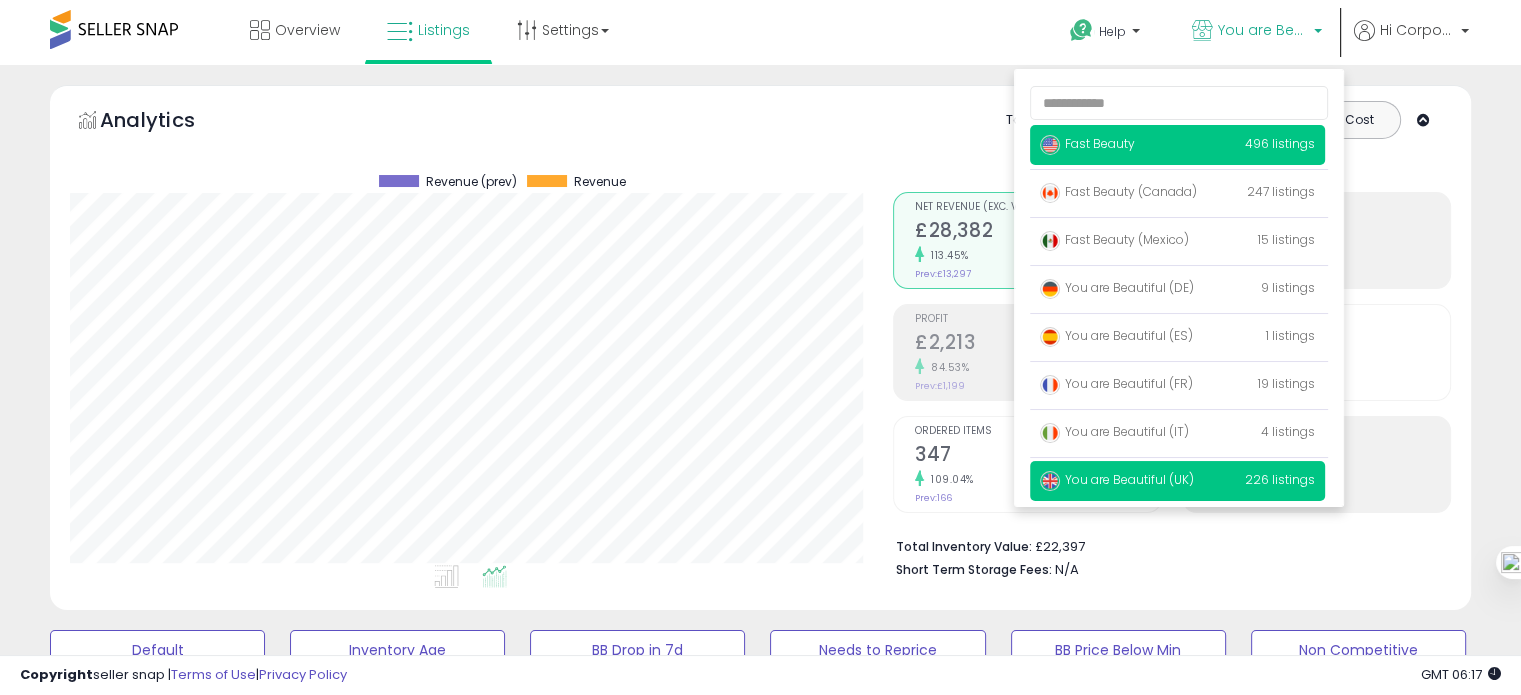 click on "Fast Beauty" at bounding box center (1087, 143) 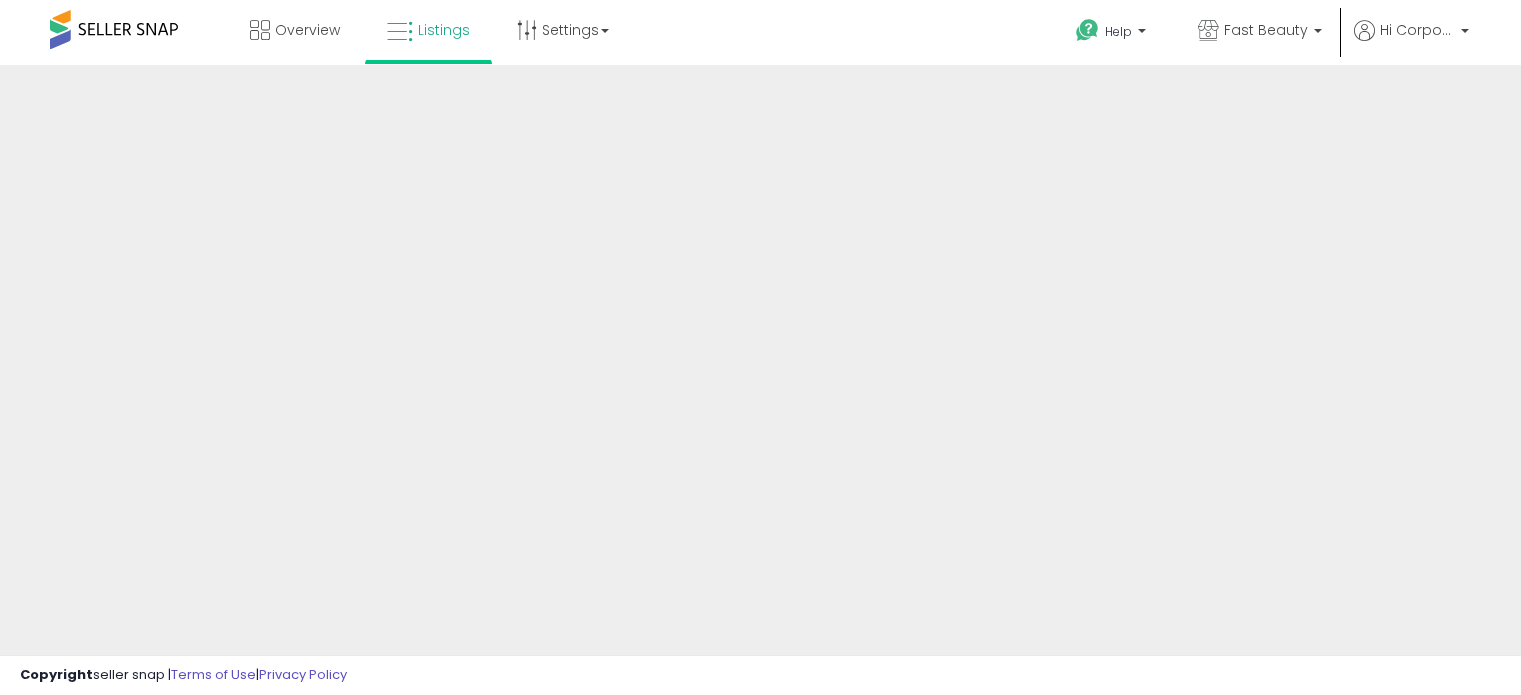 scroll, scrollTop: 0, scrollLeft: 0, axis: both 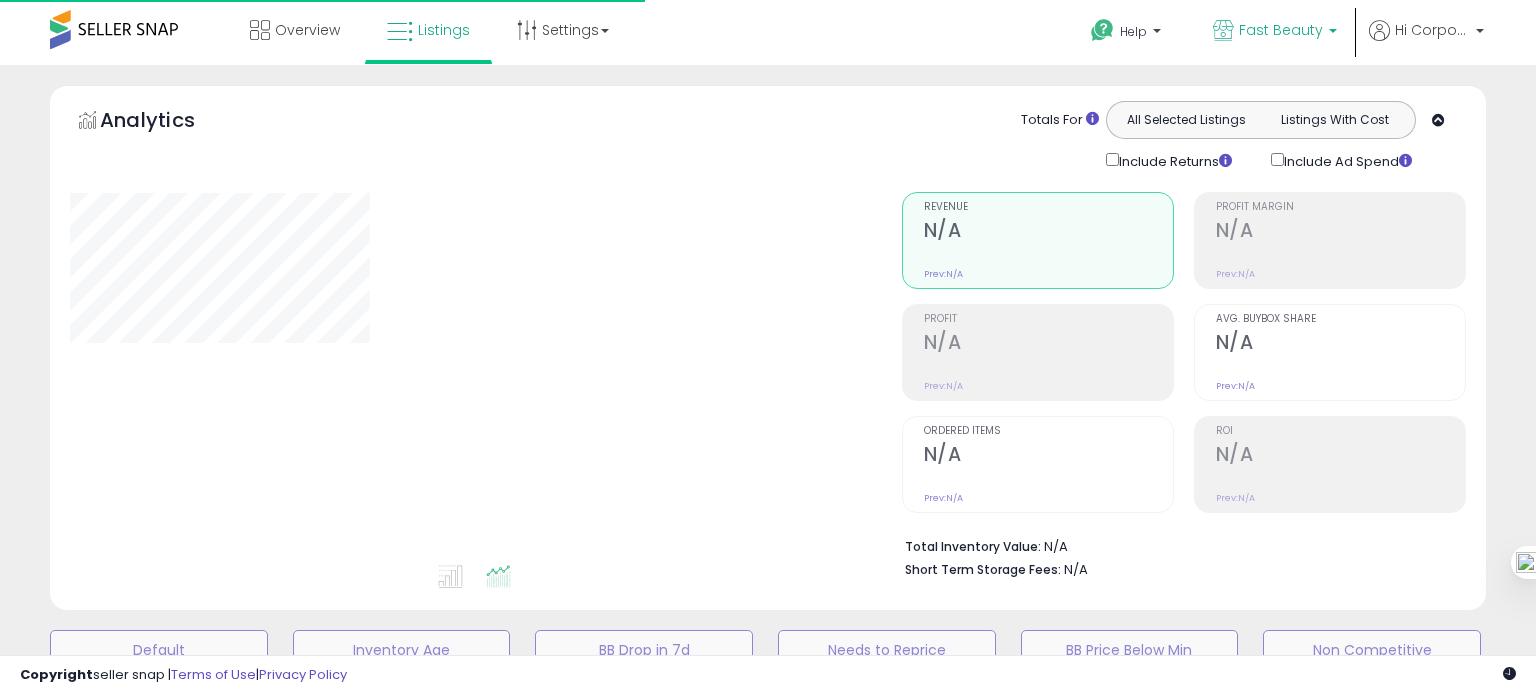 type on "**********" 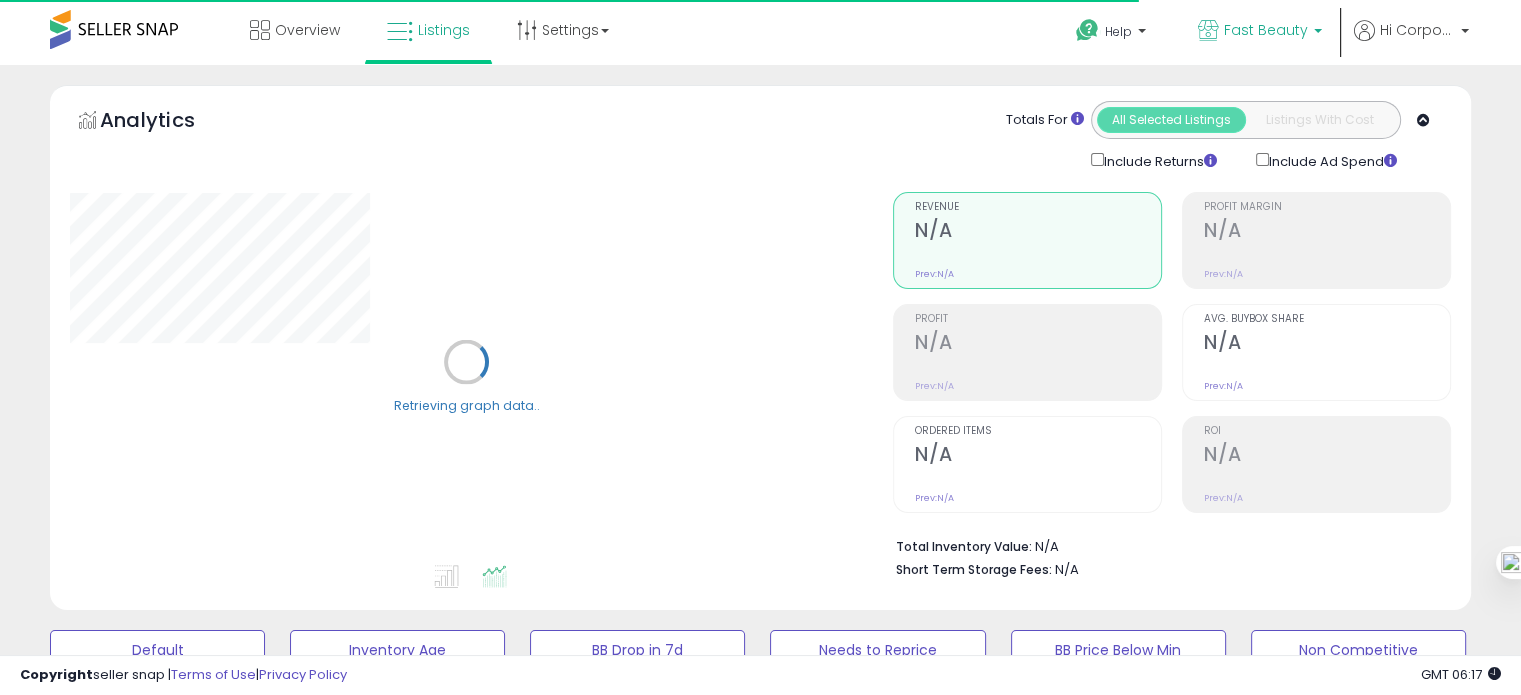 click on "Fast Beauty" at bounding box center [1266, 30] 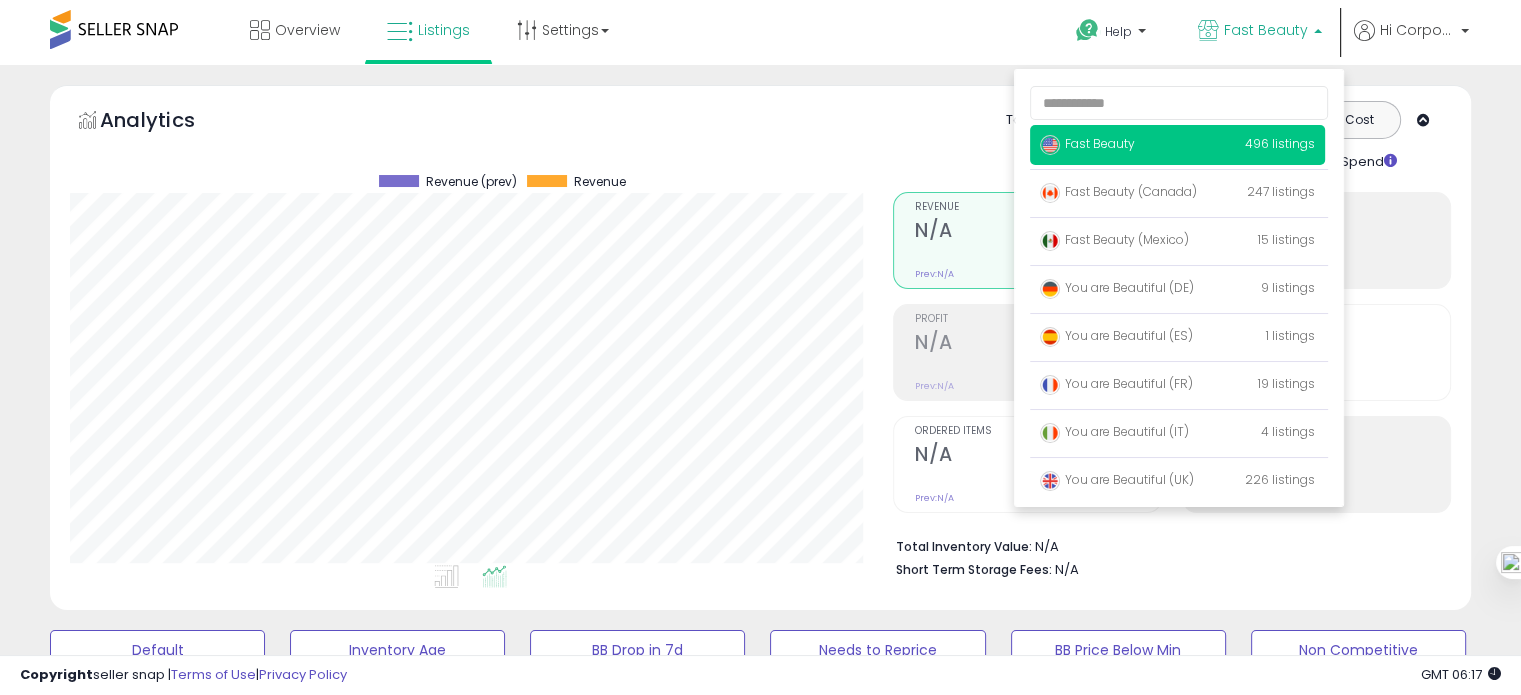 scroll, scrollTop: 999589, scrollLeft: 999176, axis: both 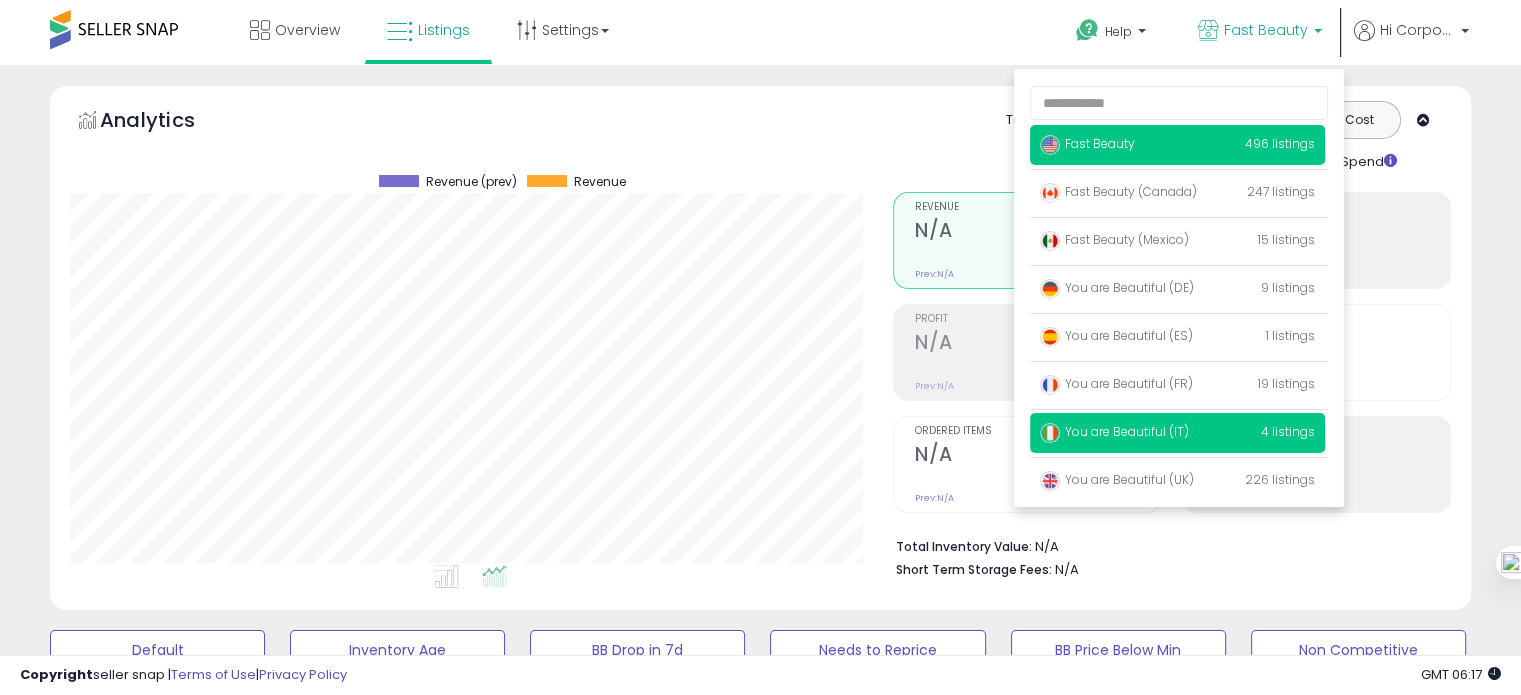 click on "You are Beautiful (IT)" at bounding box center (1114, 431) 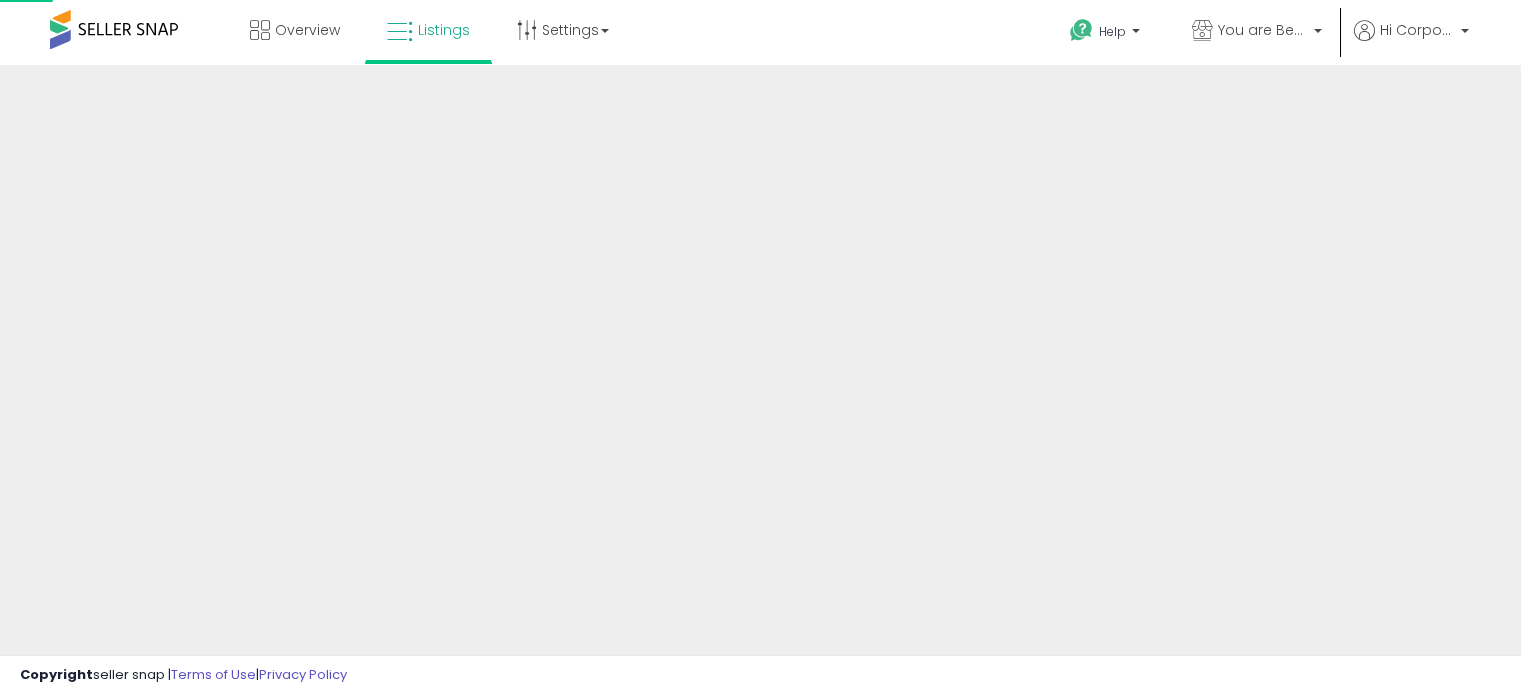 scroll, scrollTop: 0, scrollLeft: 0, axis: both 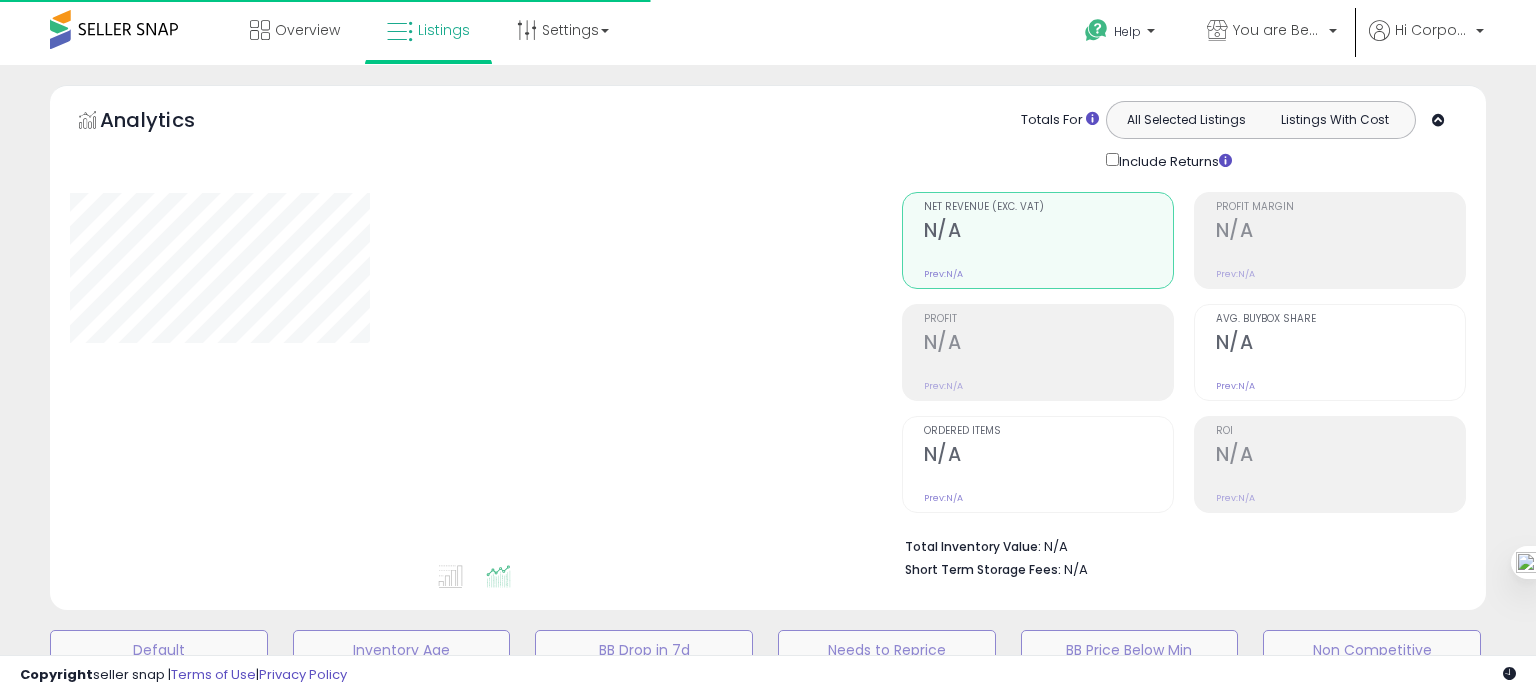 type on "**********" 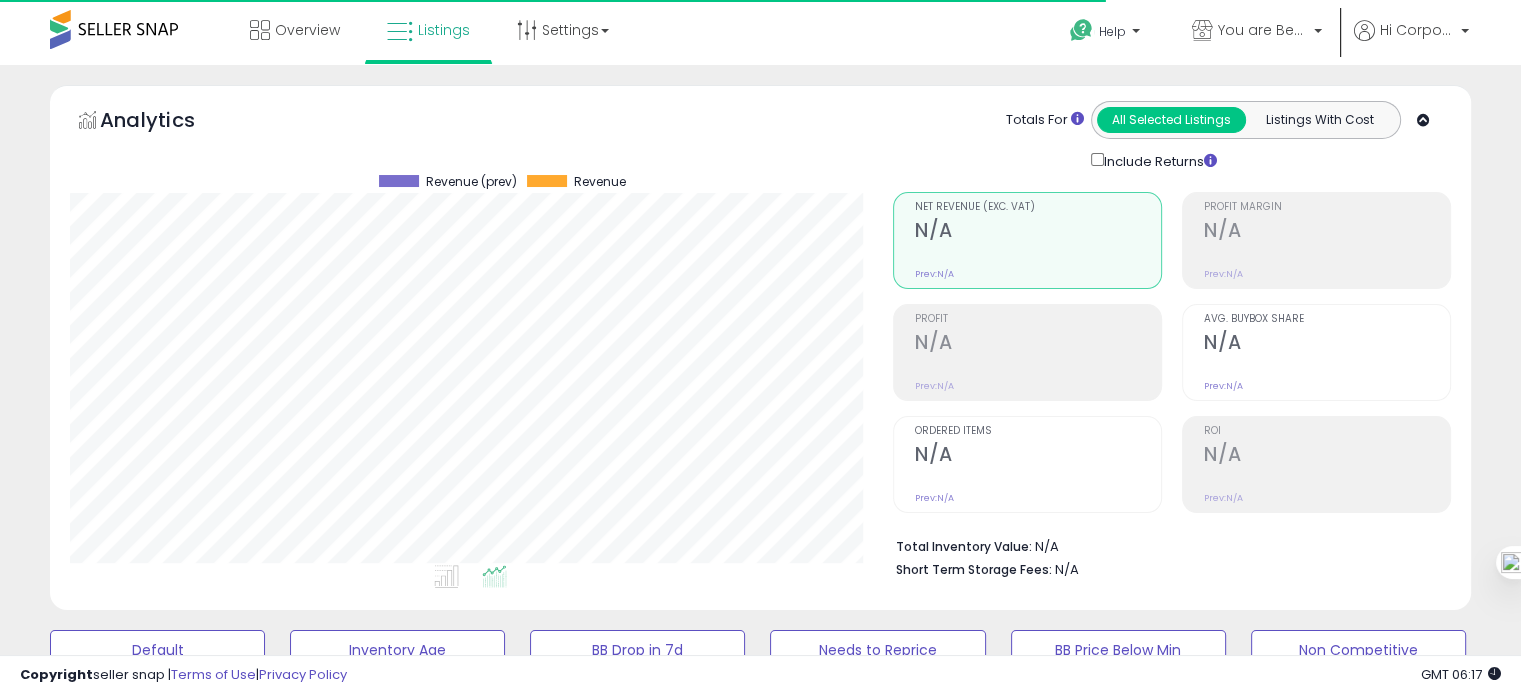 scroll, scrollTop: 999589, scrollLeft: 999176, axis: both 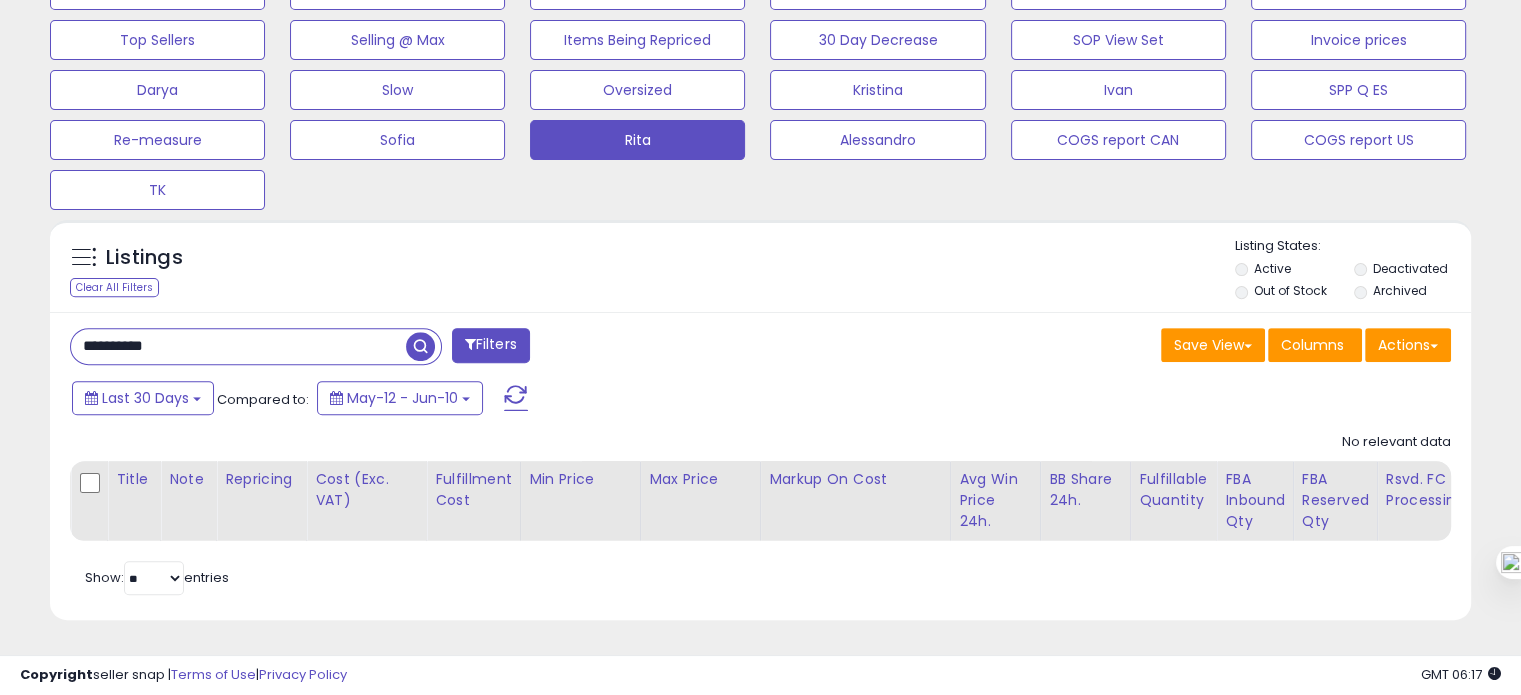 click on "**********" at bounding box center (238, 346) 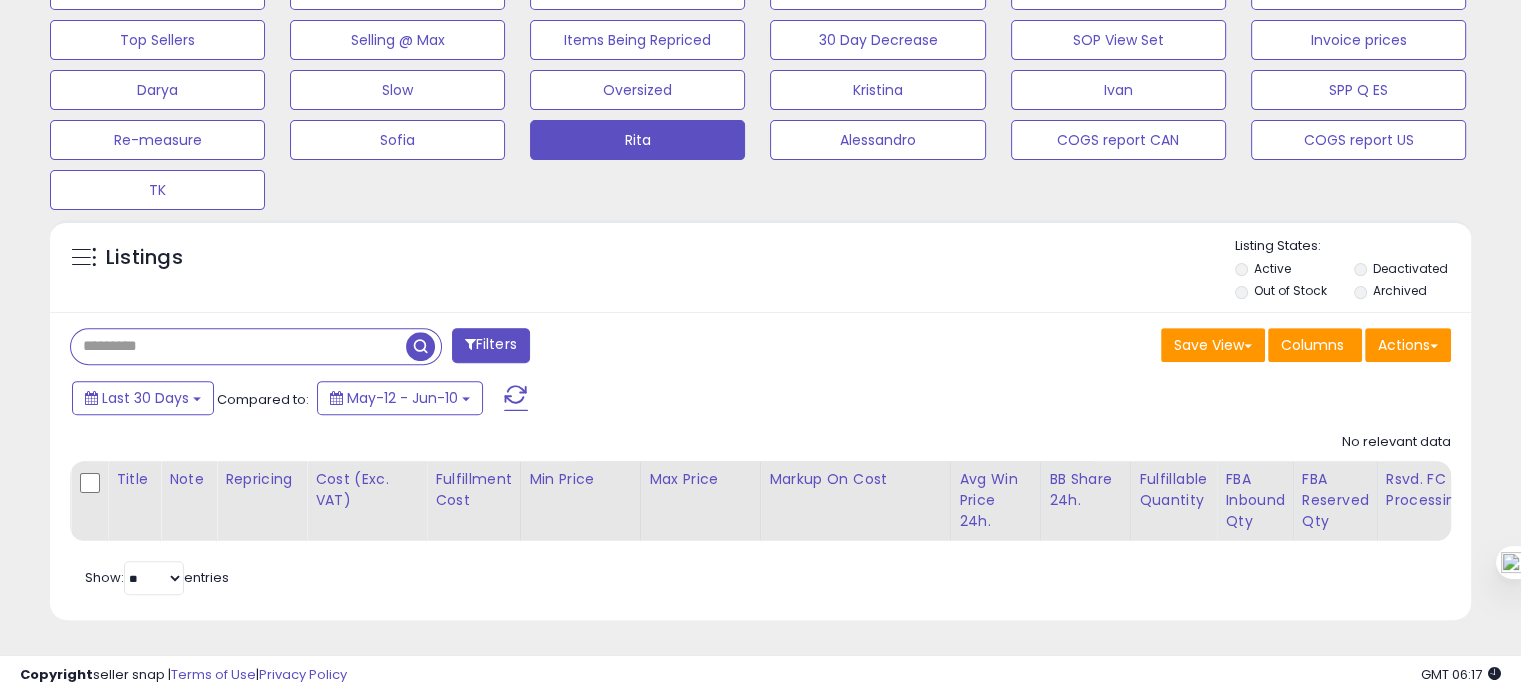 type 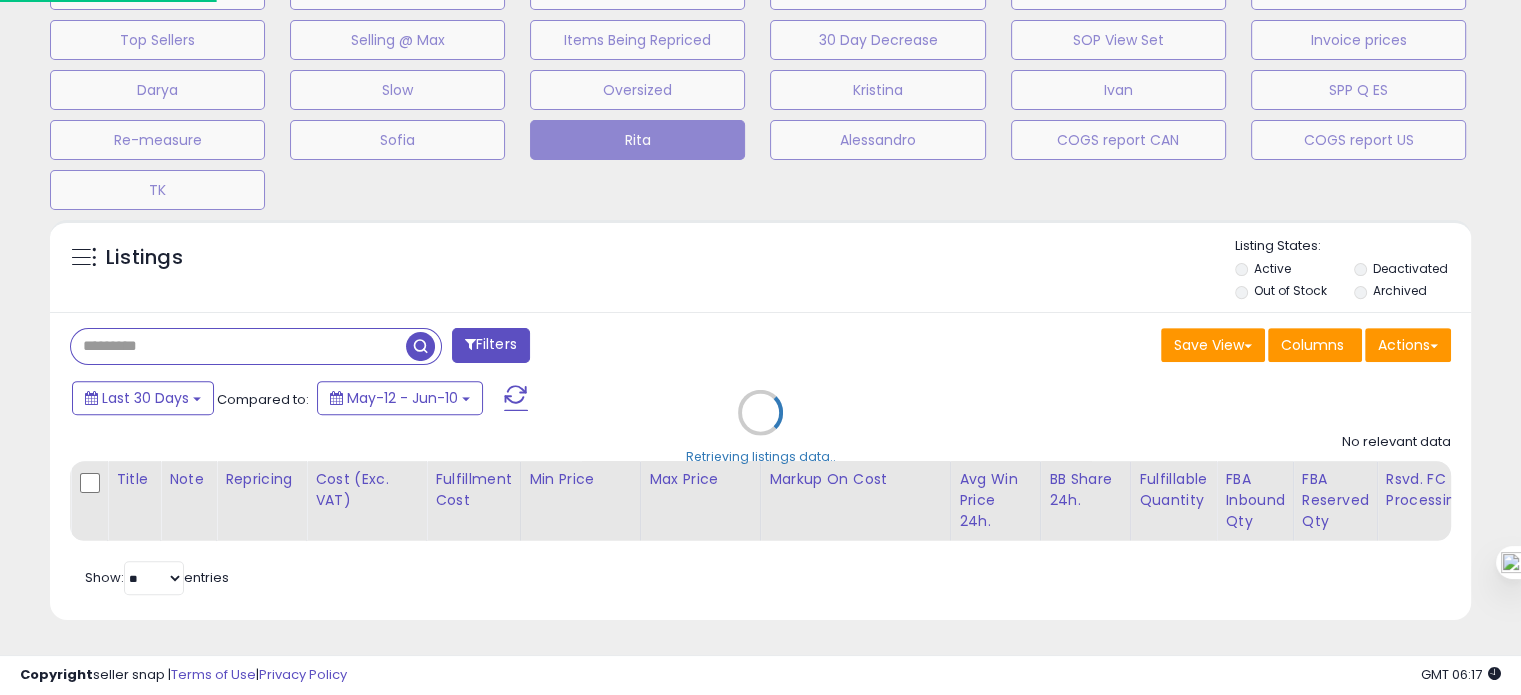 scroll, scrollTop: 999589, scrollLeft: 999168, axis: both 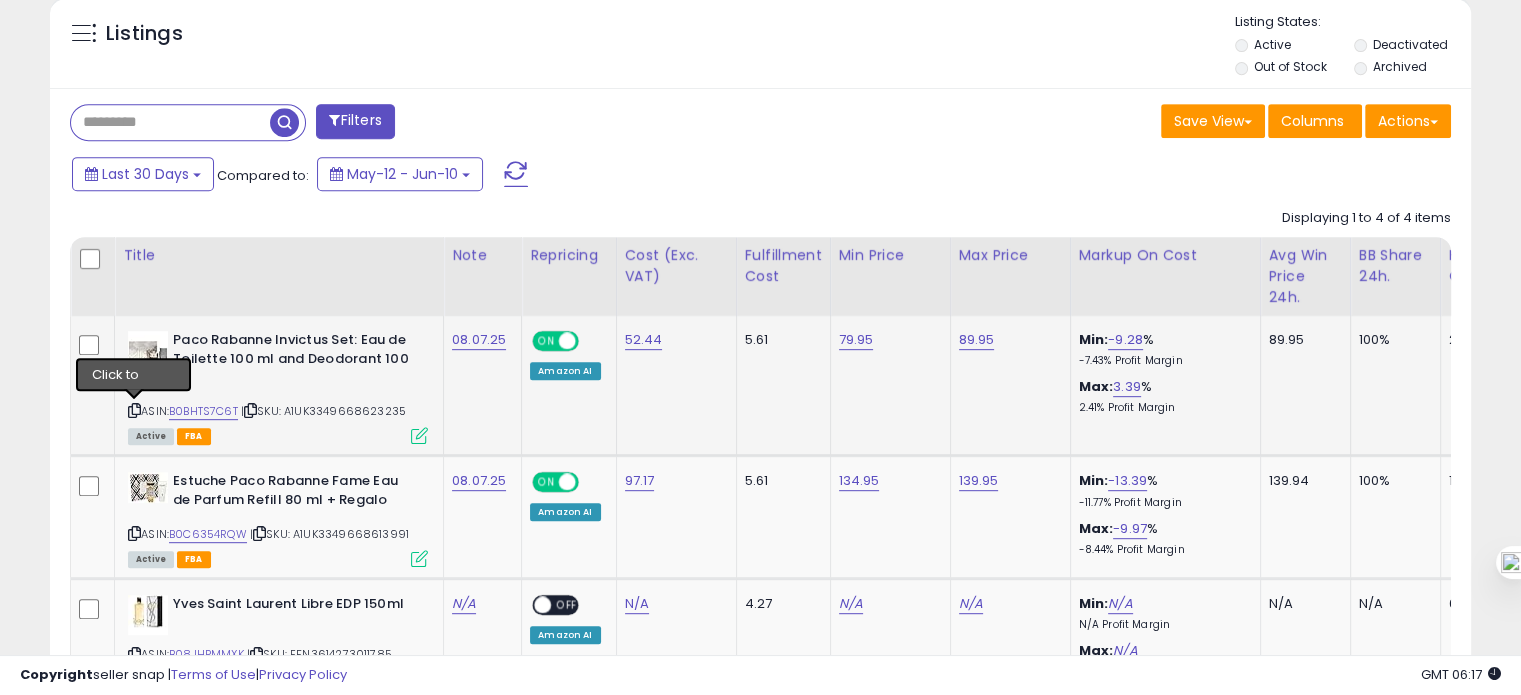 click at bounding box center [134, 410] 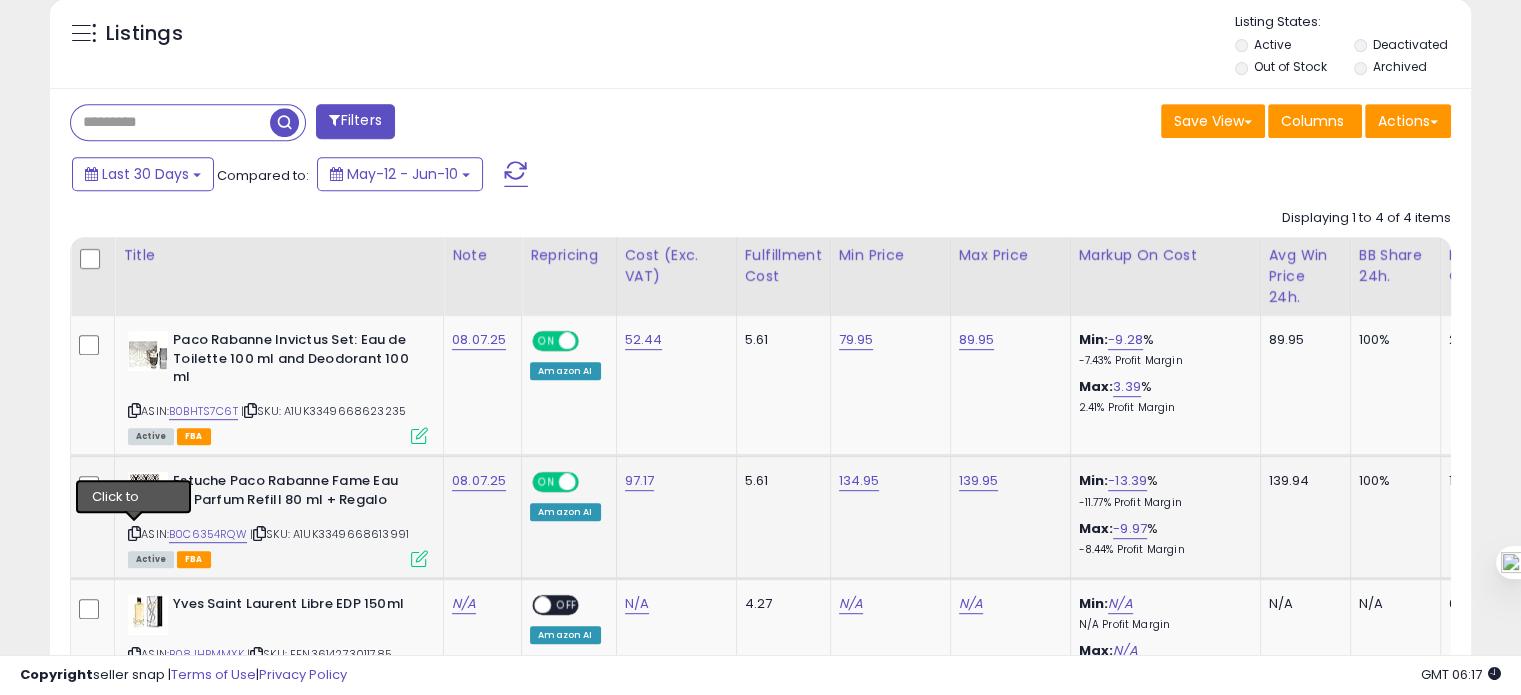click at bounding box center [134, 533] 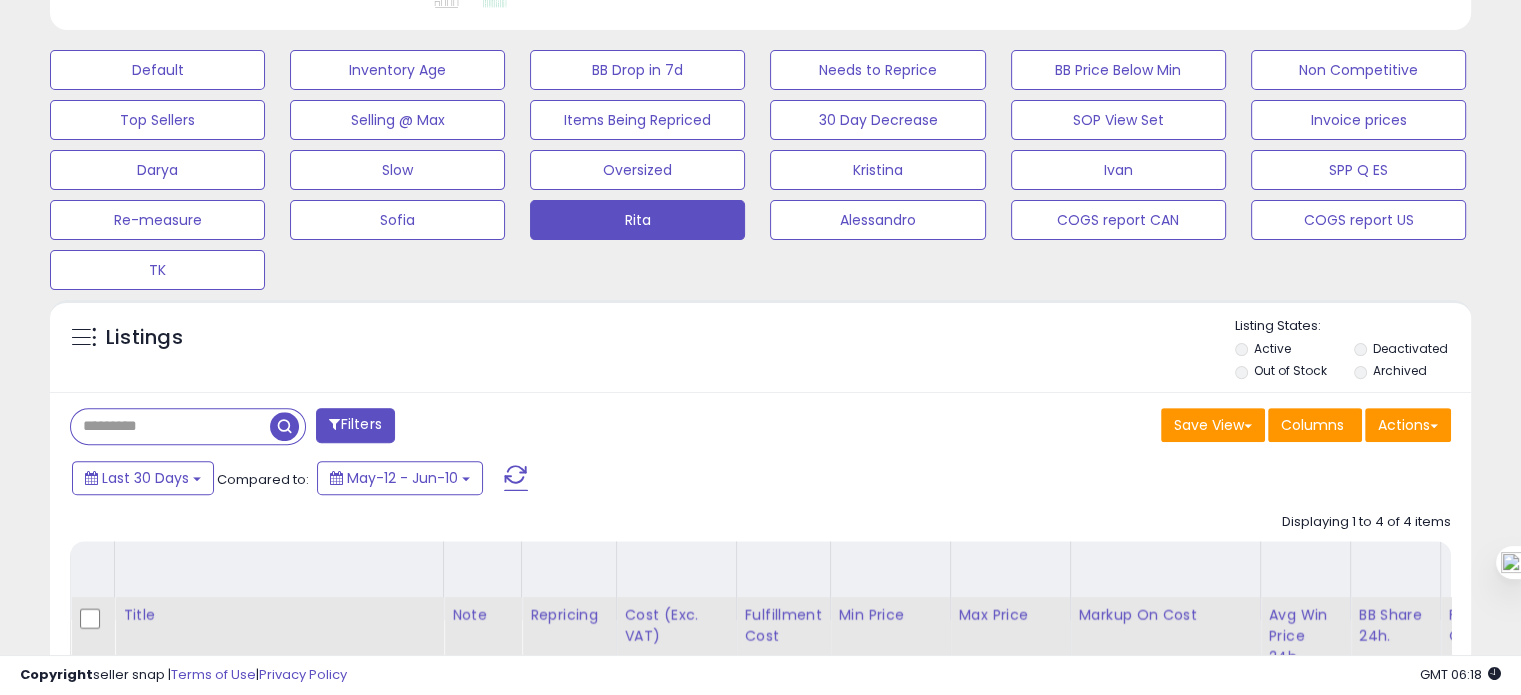 scroll, scrollTop: 0, scrollLeft: 0, axis: both 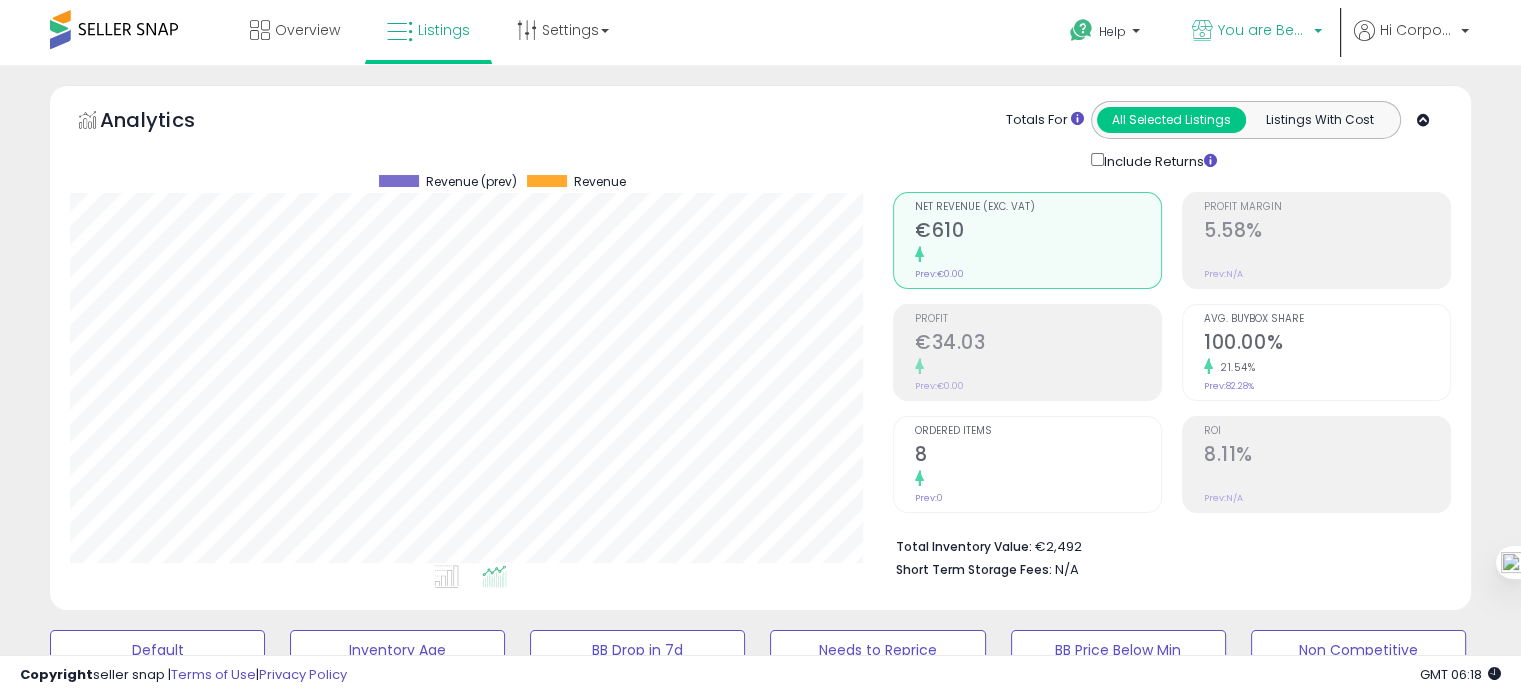 click on "You are Beautiful (IT)" at bounding box center (1263, 30) 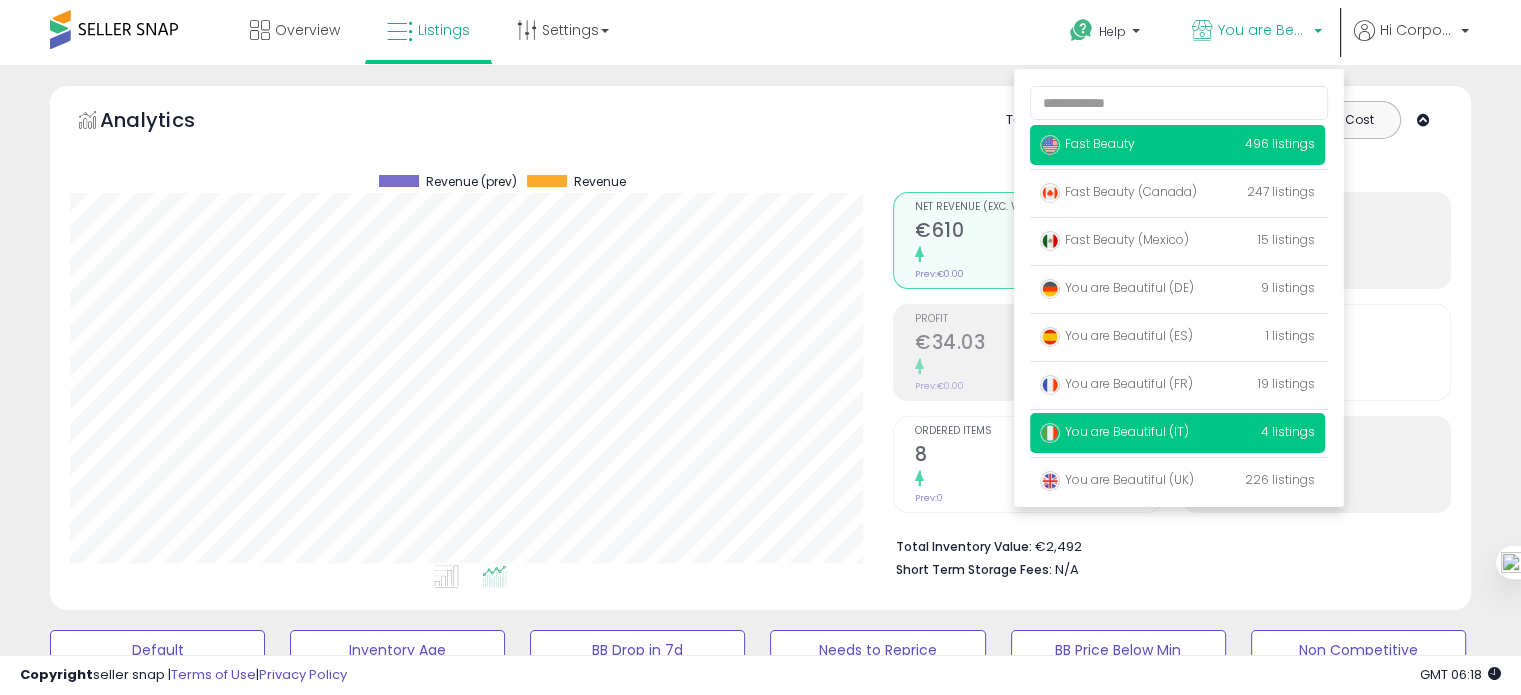 click on "Fast Beauty" at bounding box center [1087, 143] 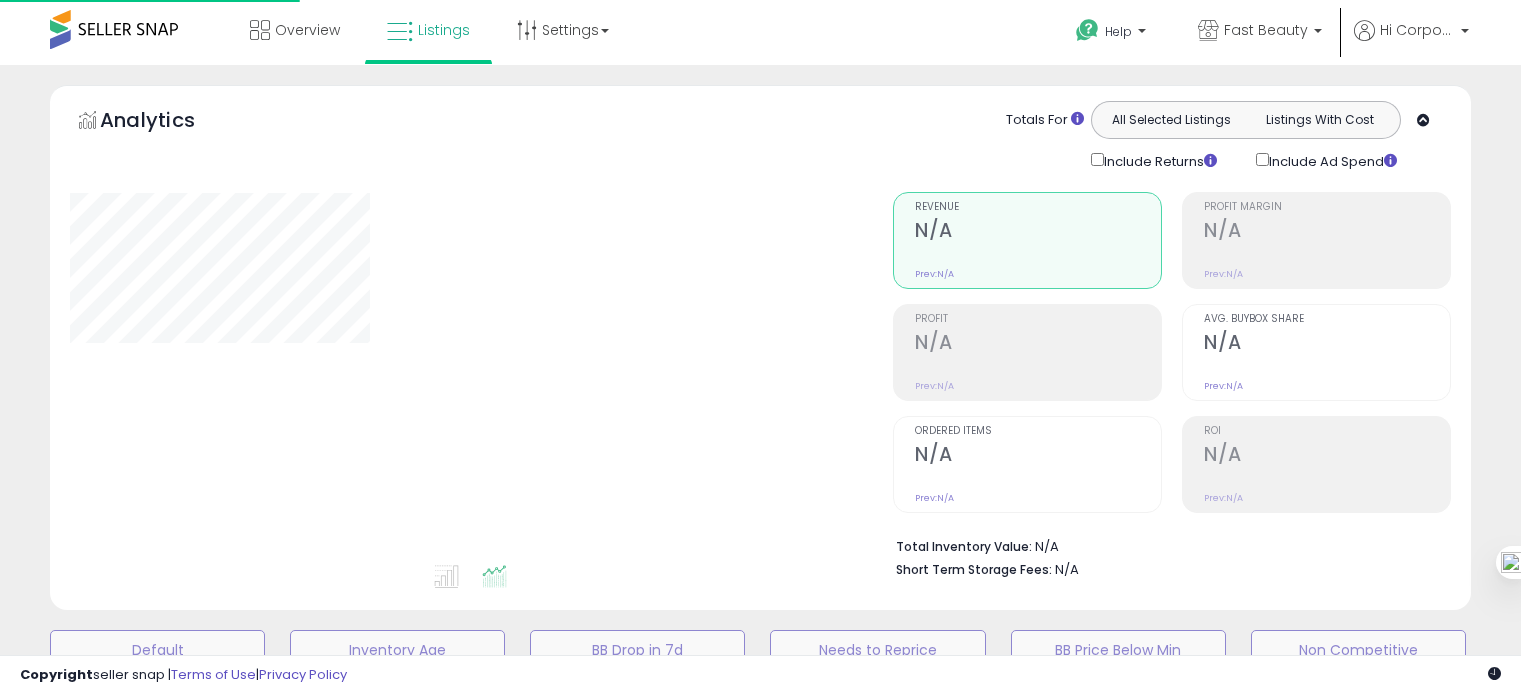 scroll, scrollTop: 0, scrollLeft: 0, axis: both 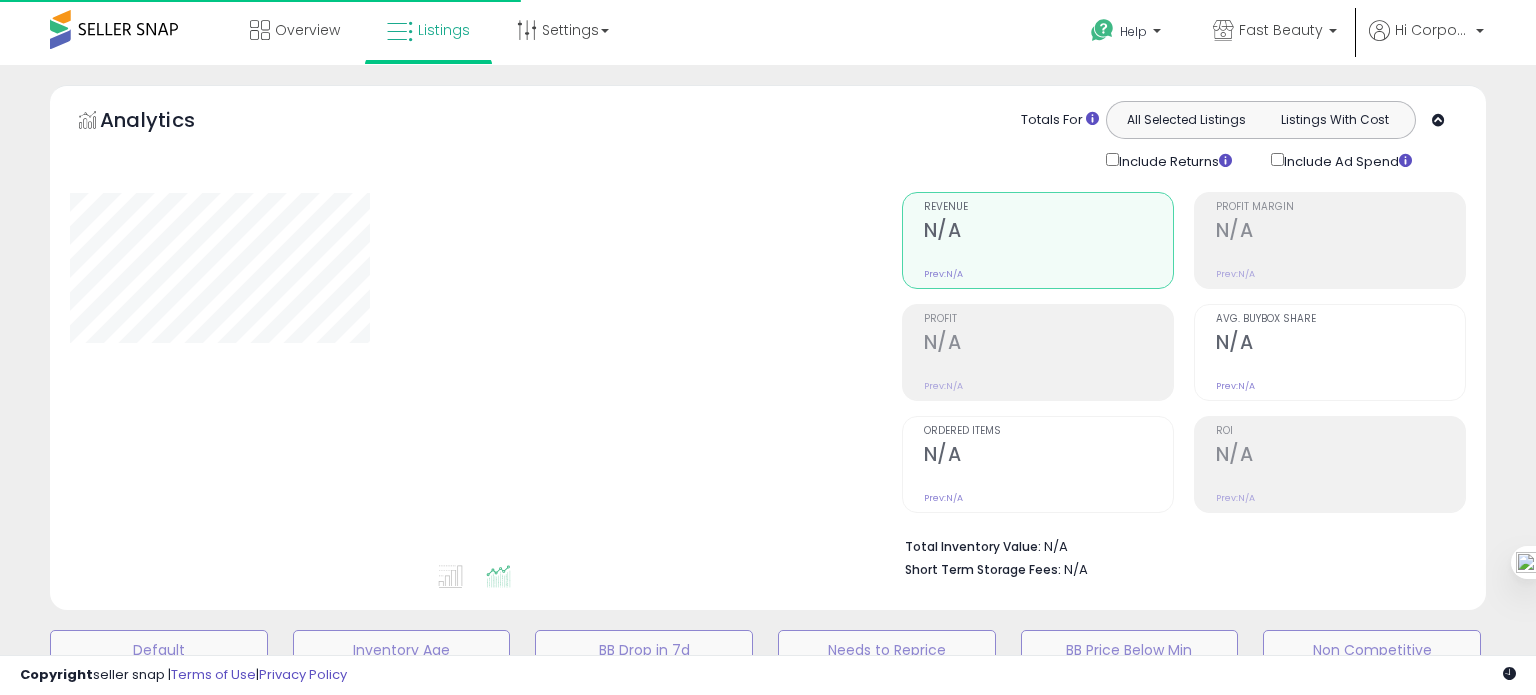 type on "**********" 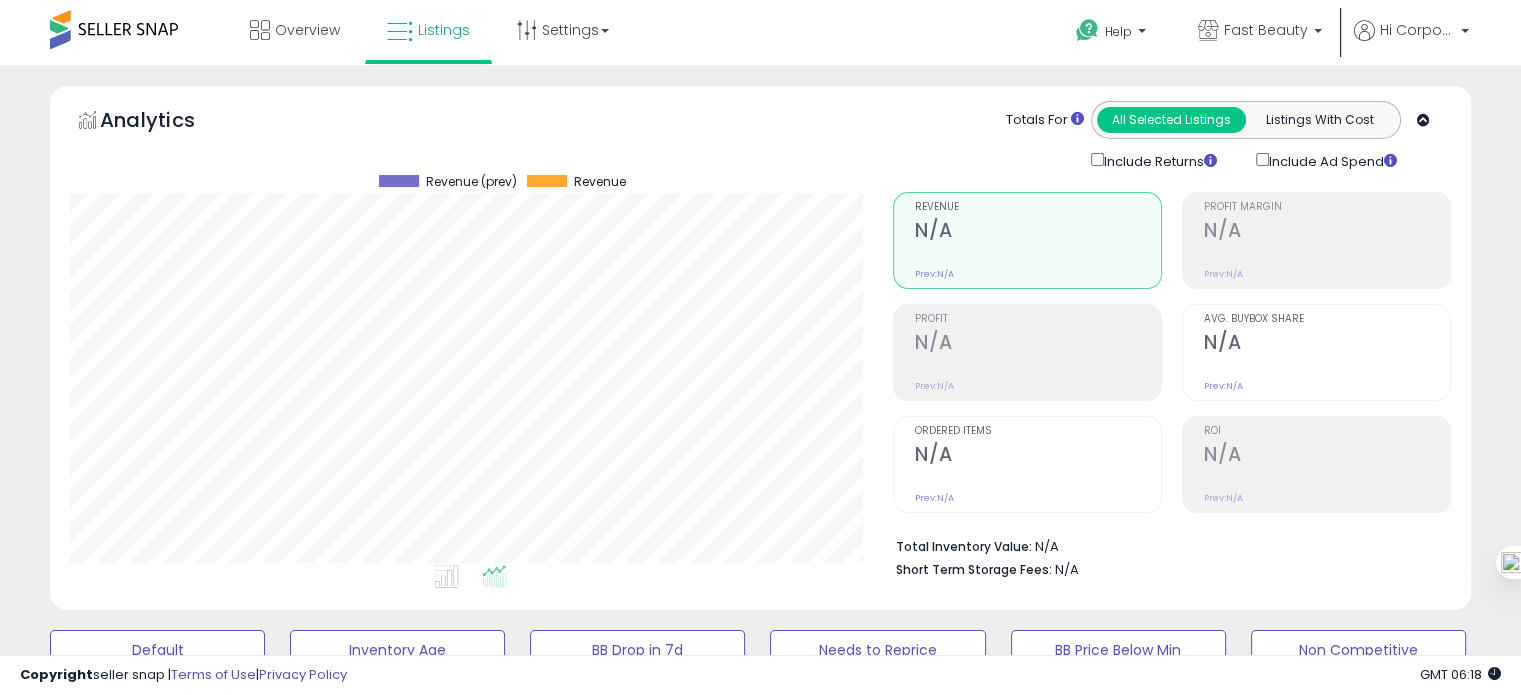scroll, scrollTop: 999589, scrollLeft: 999176, axis: both 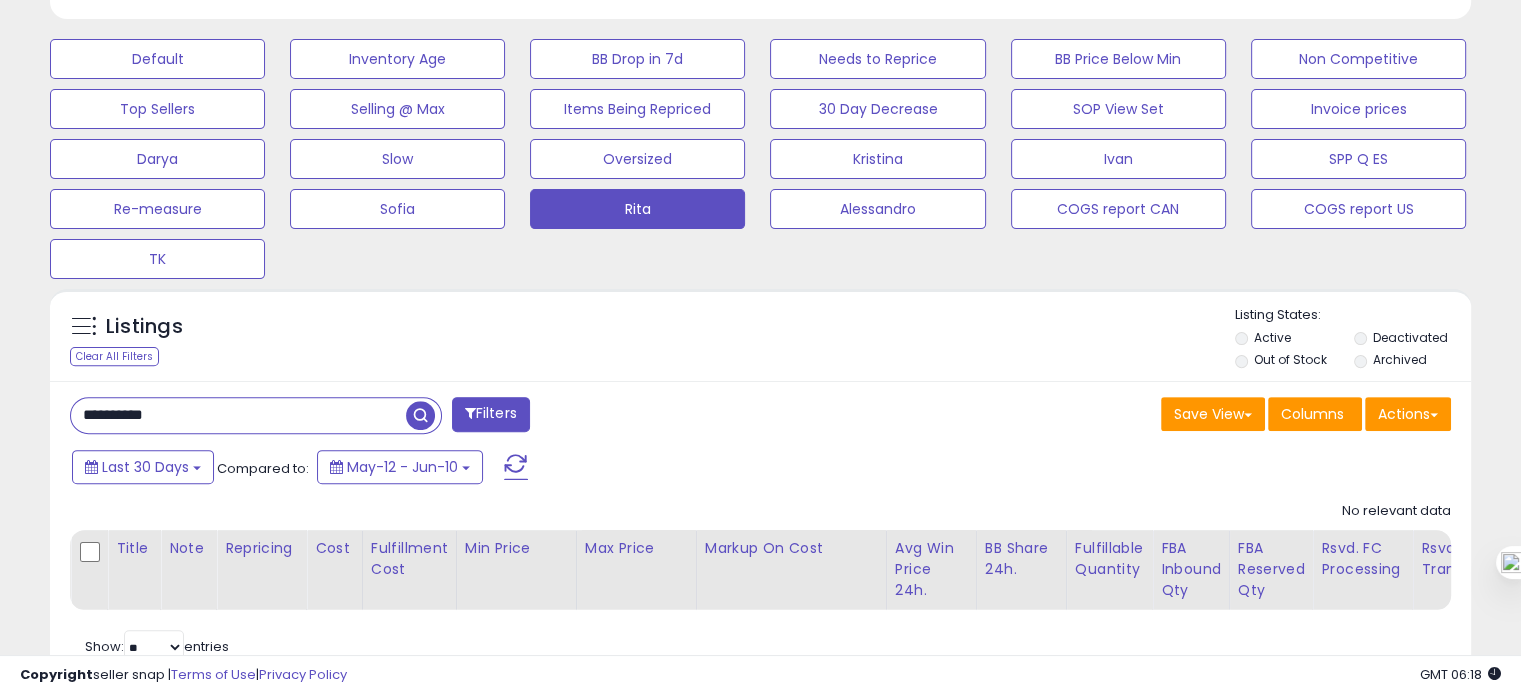 click on "**********" at bounding box center [238, 415] 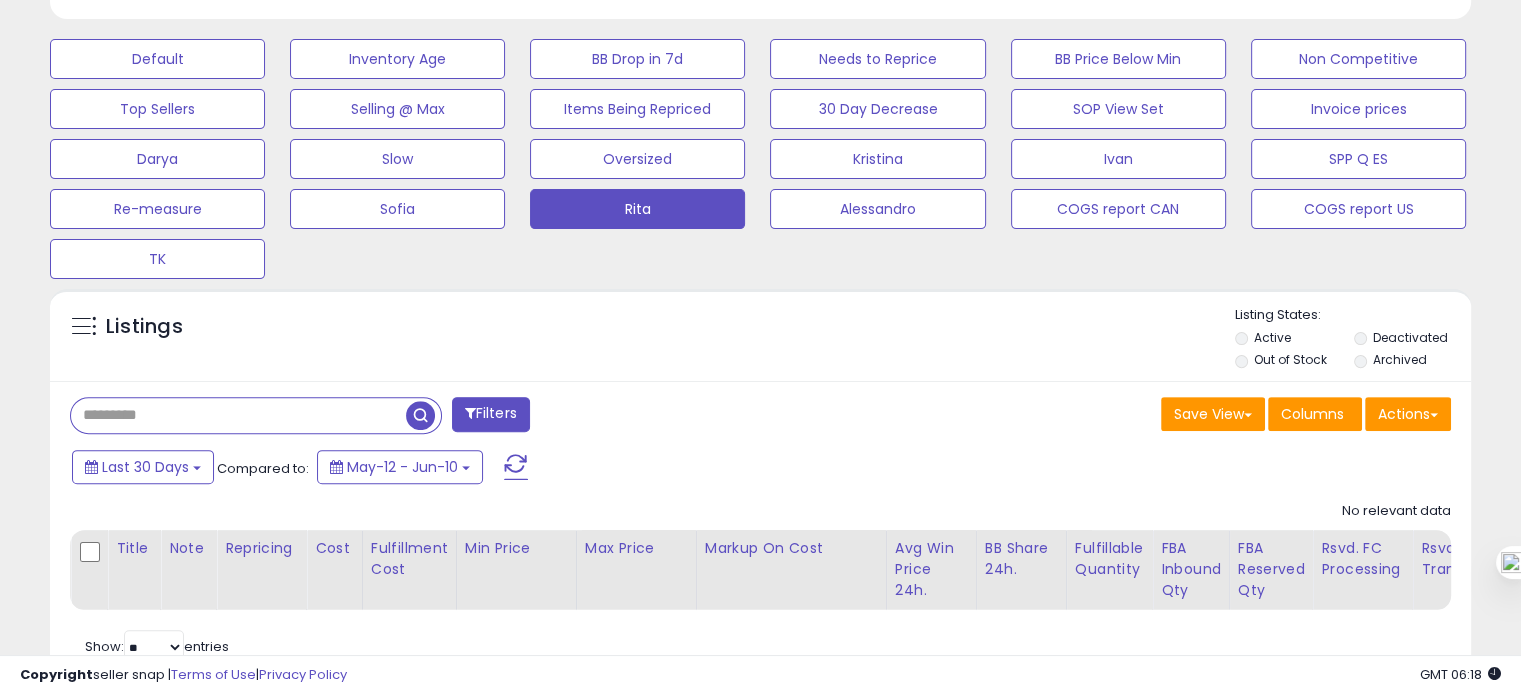 type 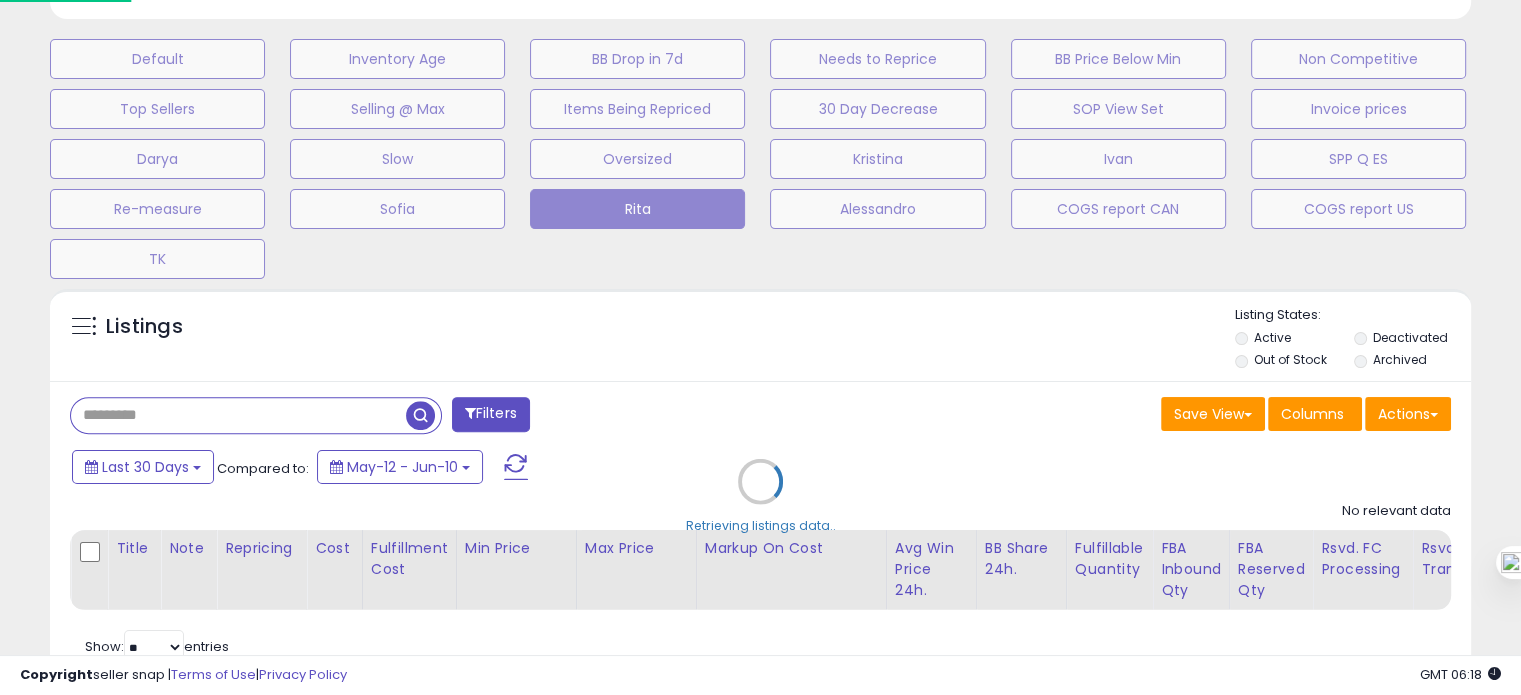 scroll, scrollTop: 999589, scrollLeft: 999168, axis: both 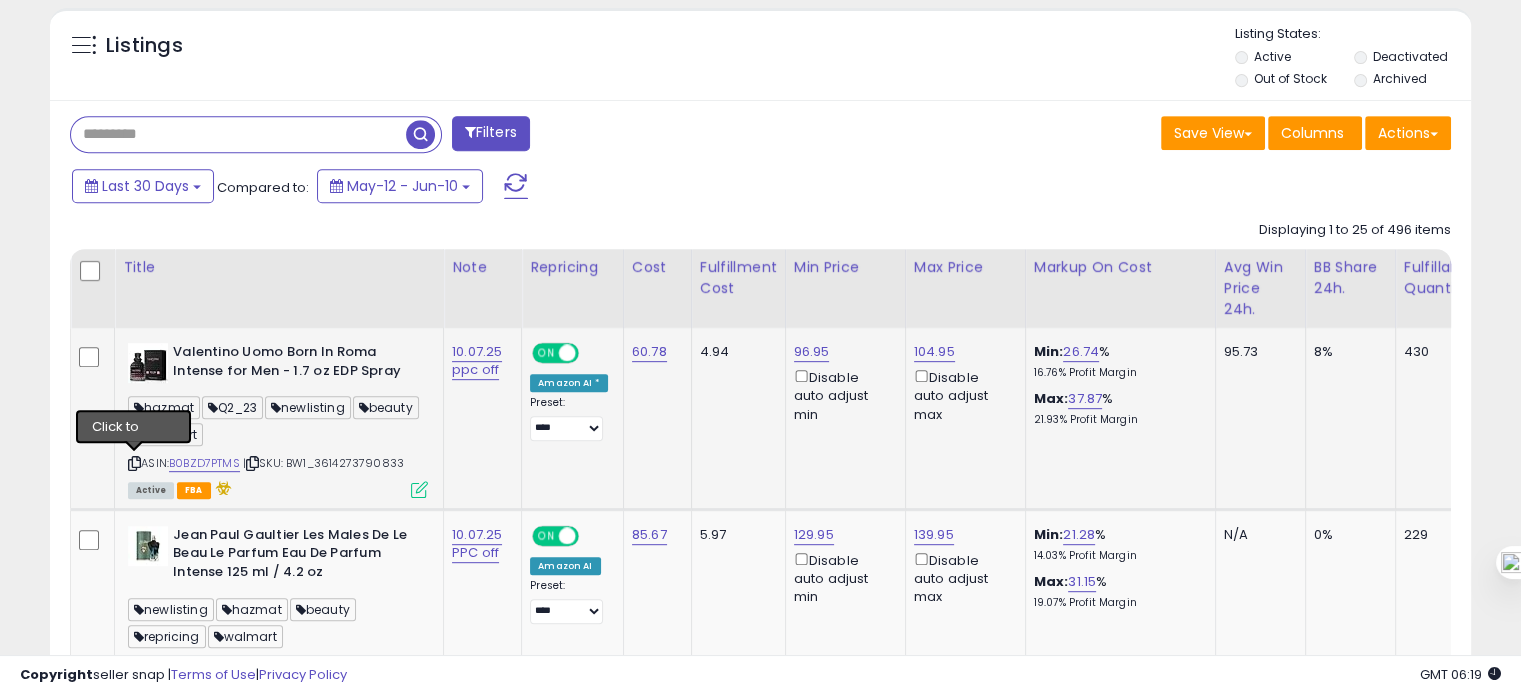 click at bounding box center (134, 463) 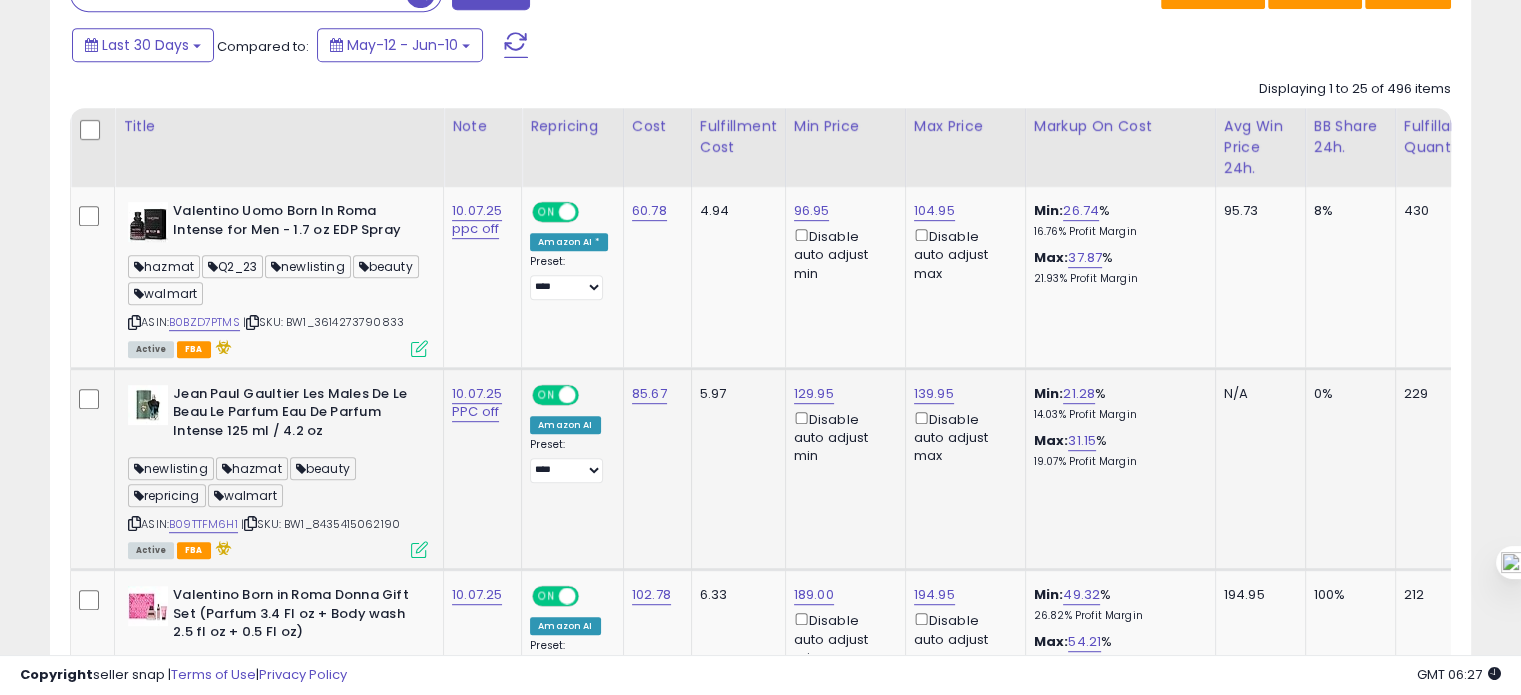 scroll, scrollTop: 1014, scrollLeft: 0, axis: vertical 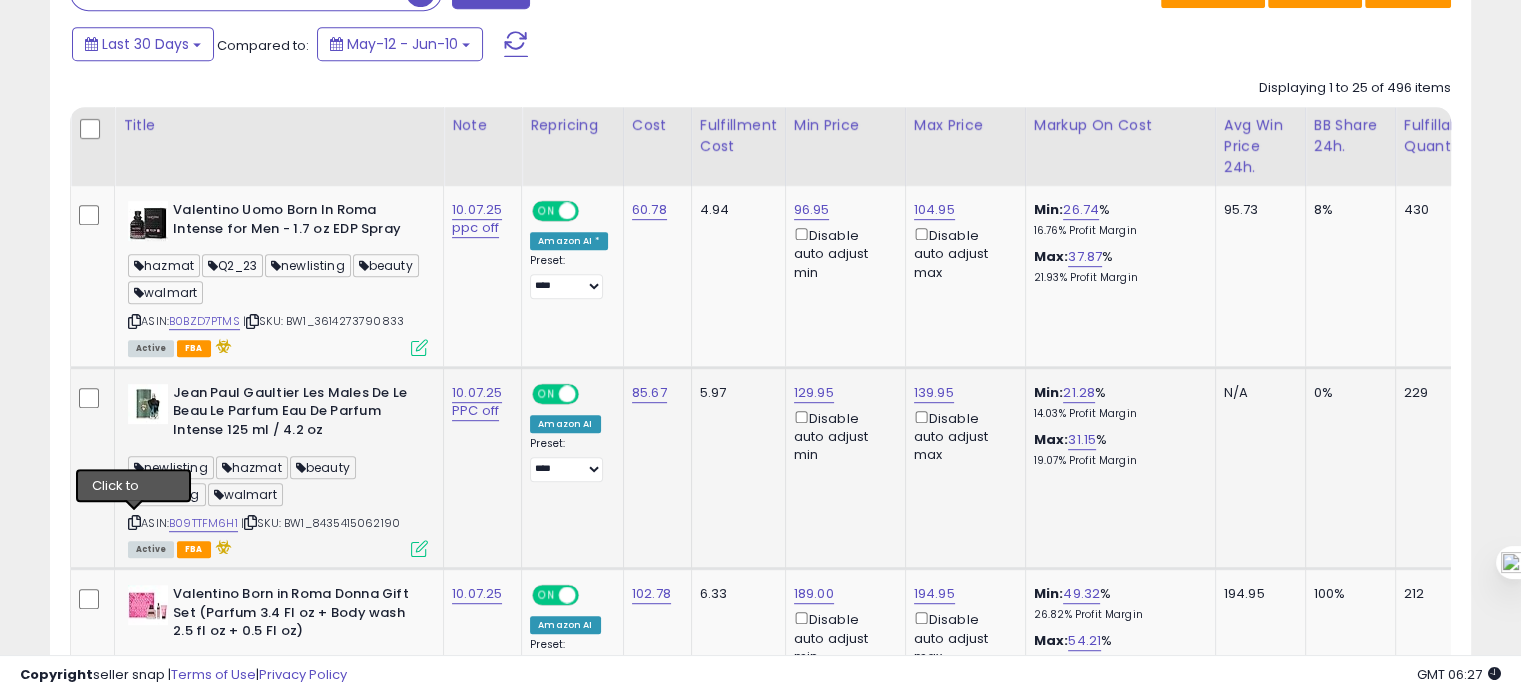 click at bounding box center [134, 522] 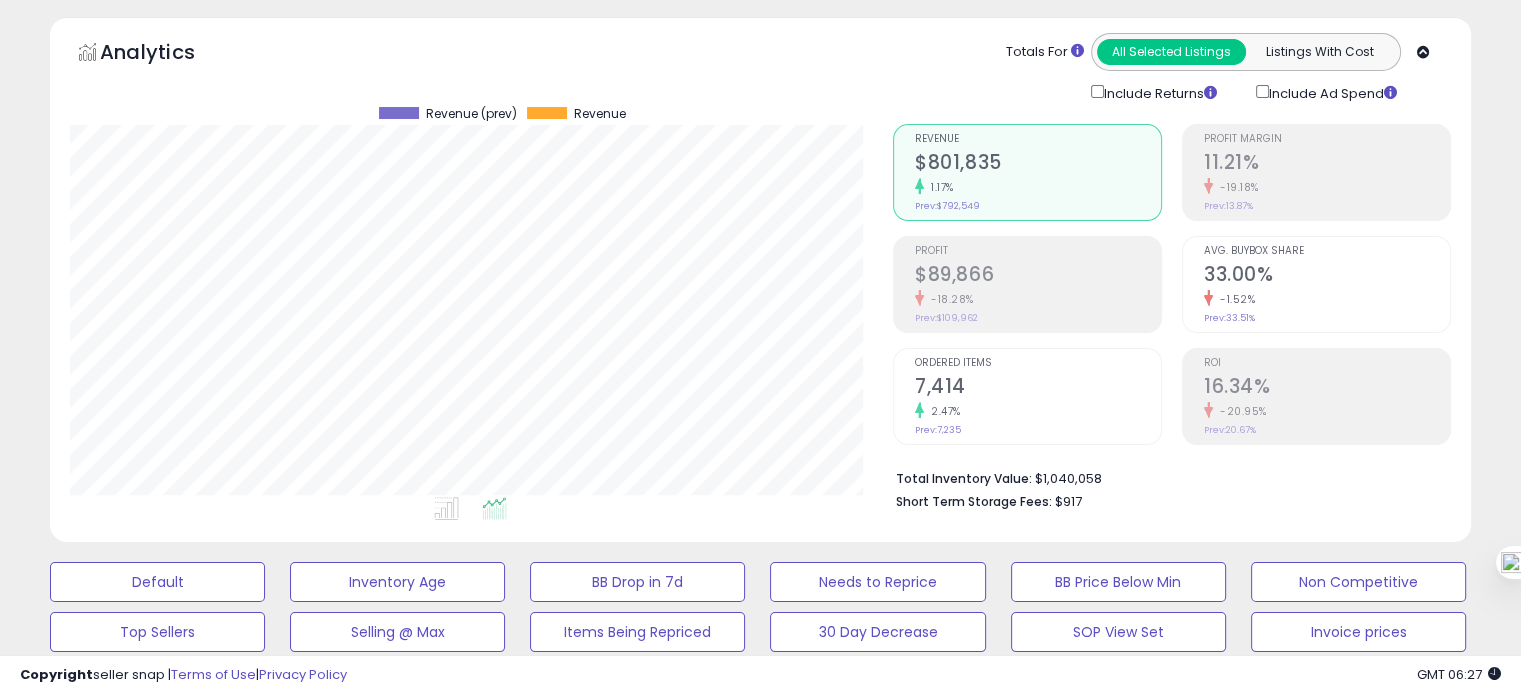 scroll, scrollTop: 0, scrollLeft: 0, axis: both 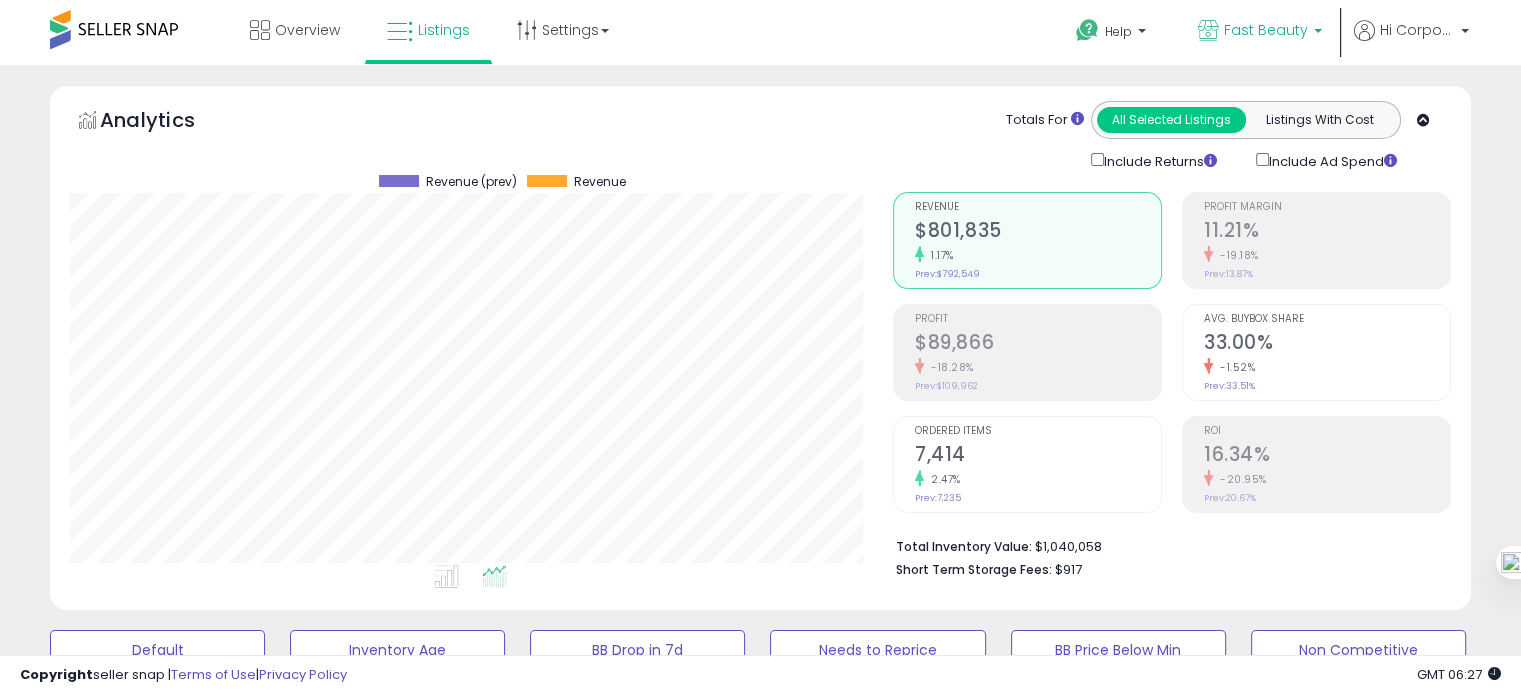 click on "Fast Beauty" at bounding box center [1260, 32] 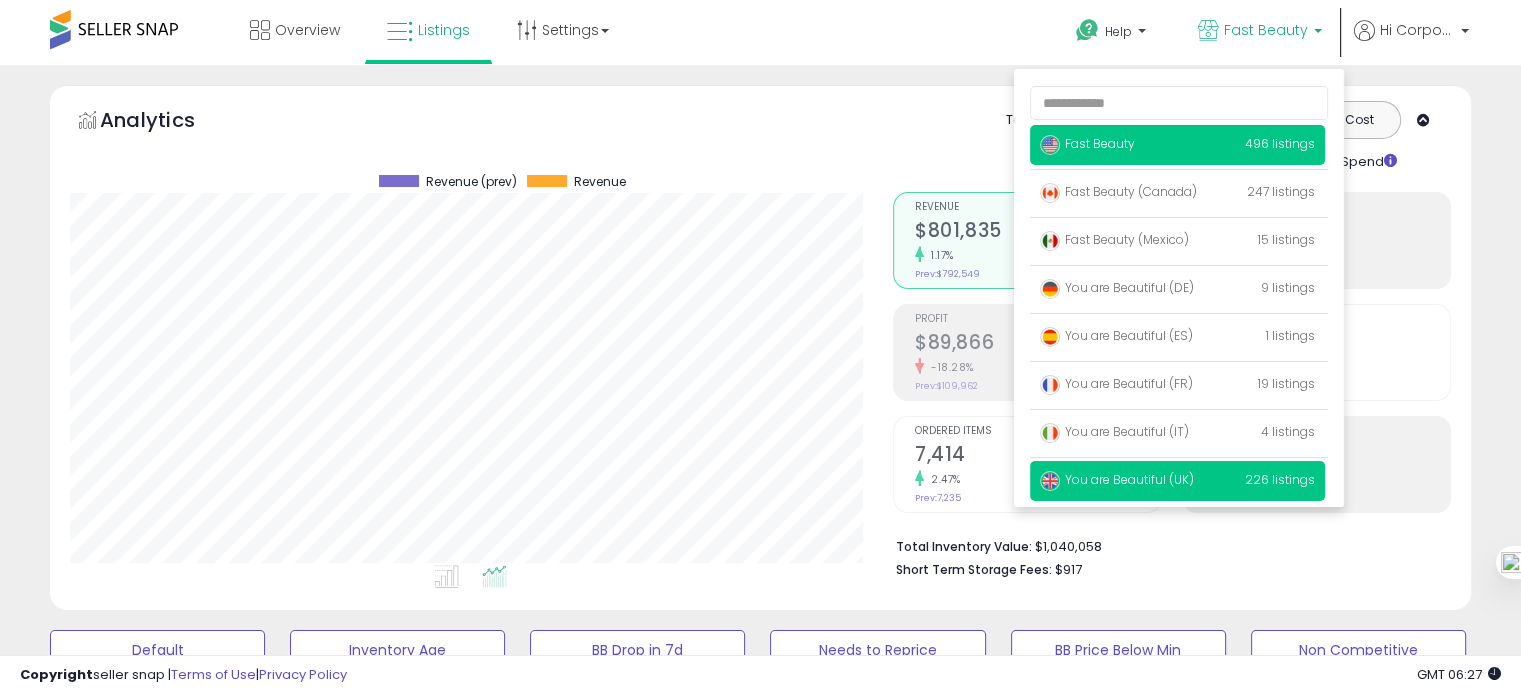 click on "You are Beautiful (UK)" at bounding box center [1117, 479] 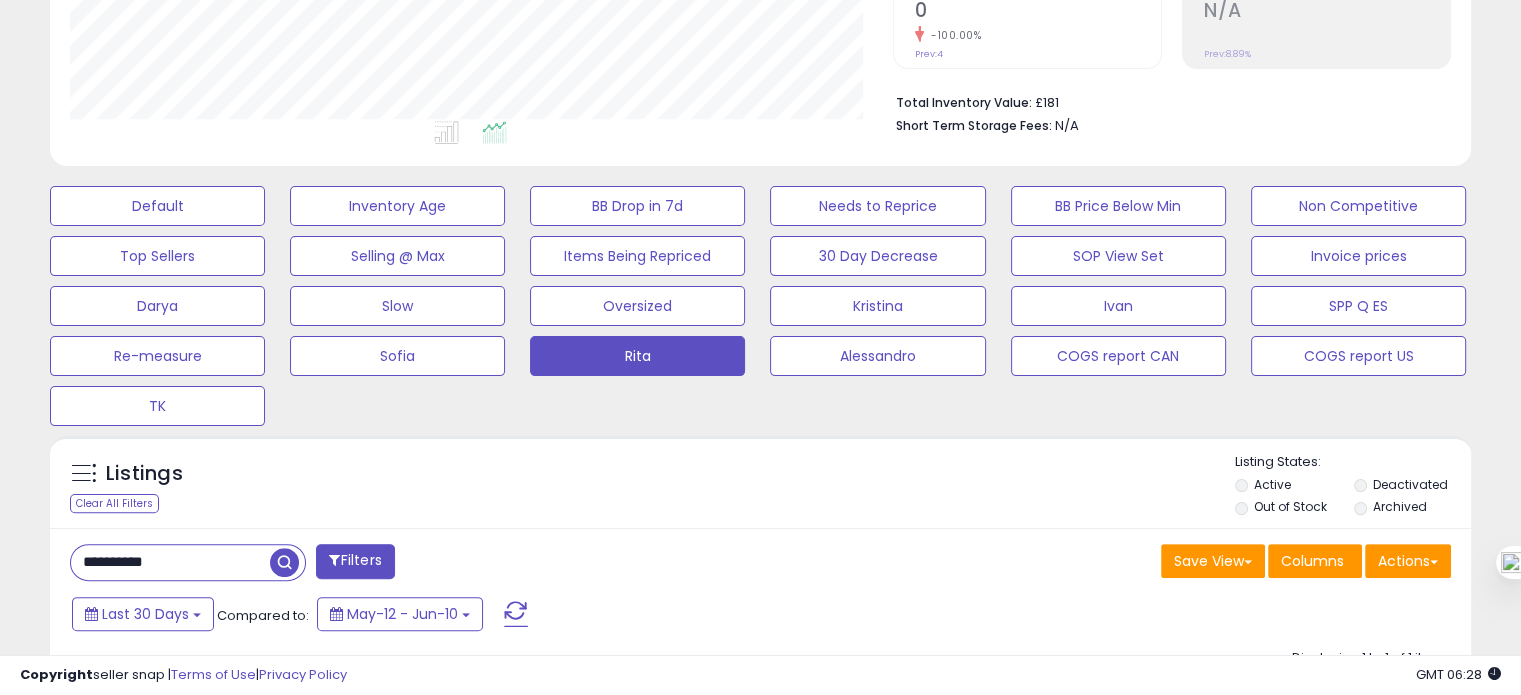 scroll, scrollTop: 659, scrollLeft: 0, axis: vertical 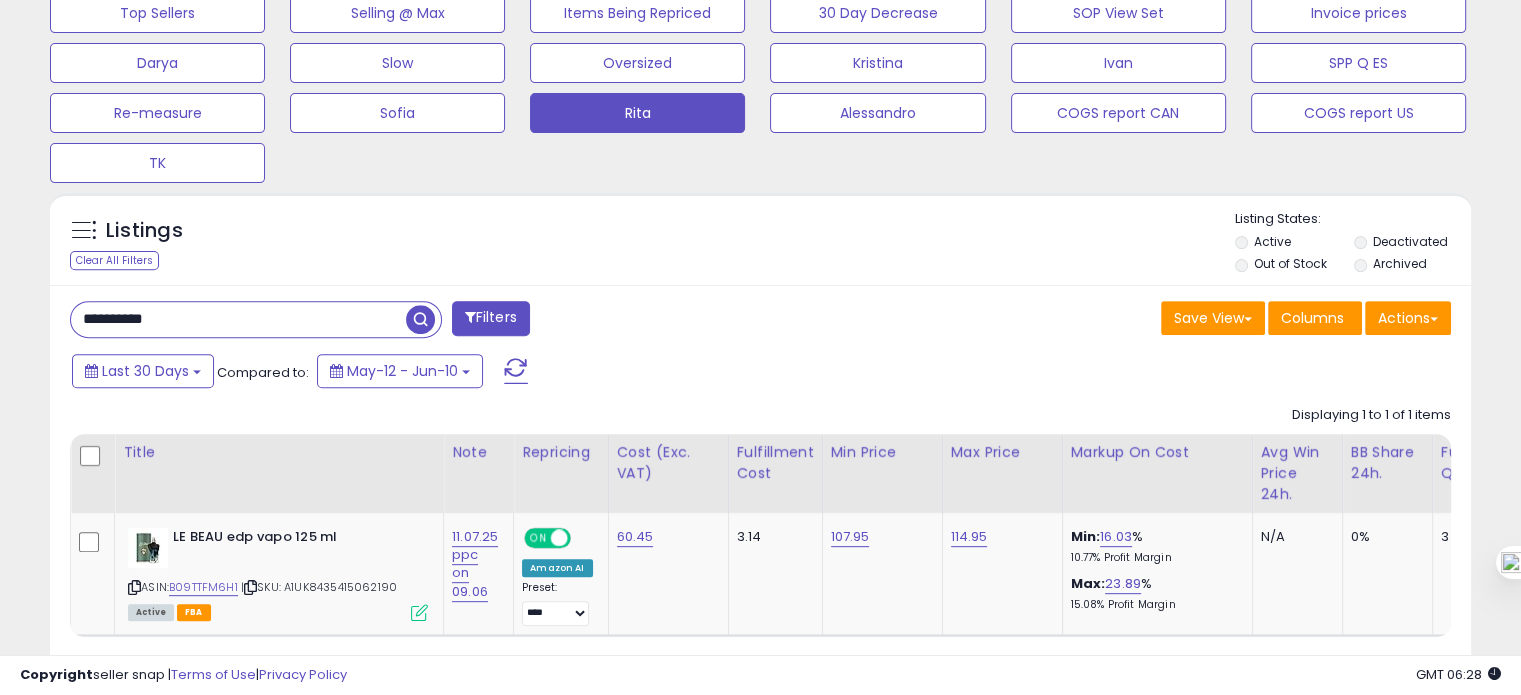 click on "**********" at bounding box center [238, 319] 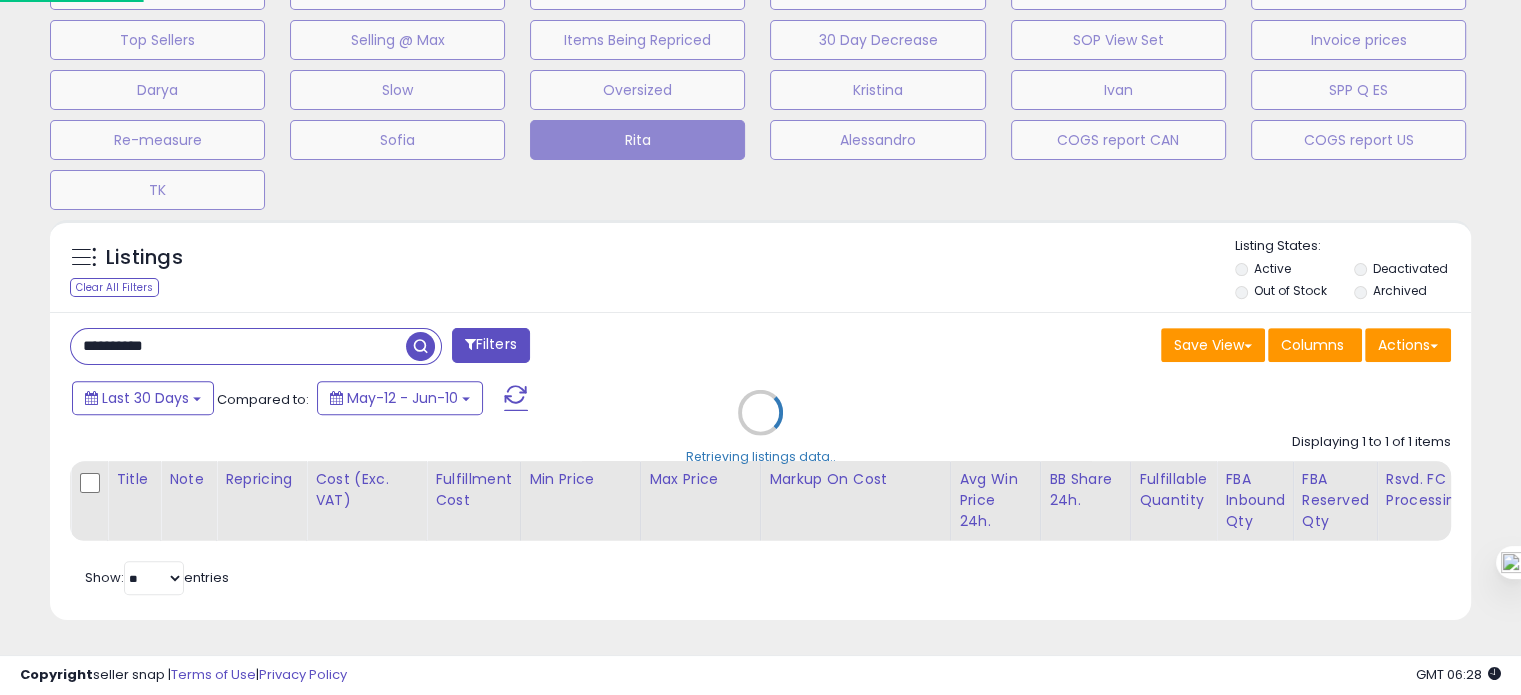 scroll, scrollTop: 999589, scrollLeft: 999168, axis: both 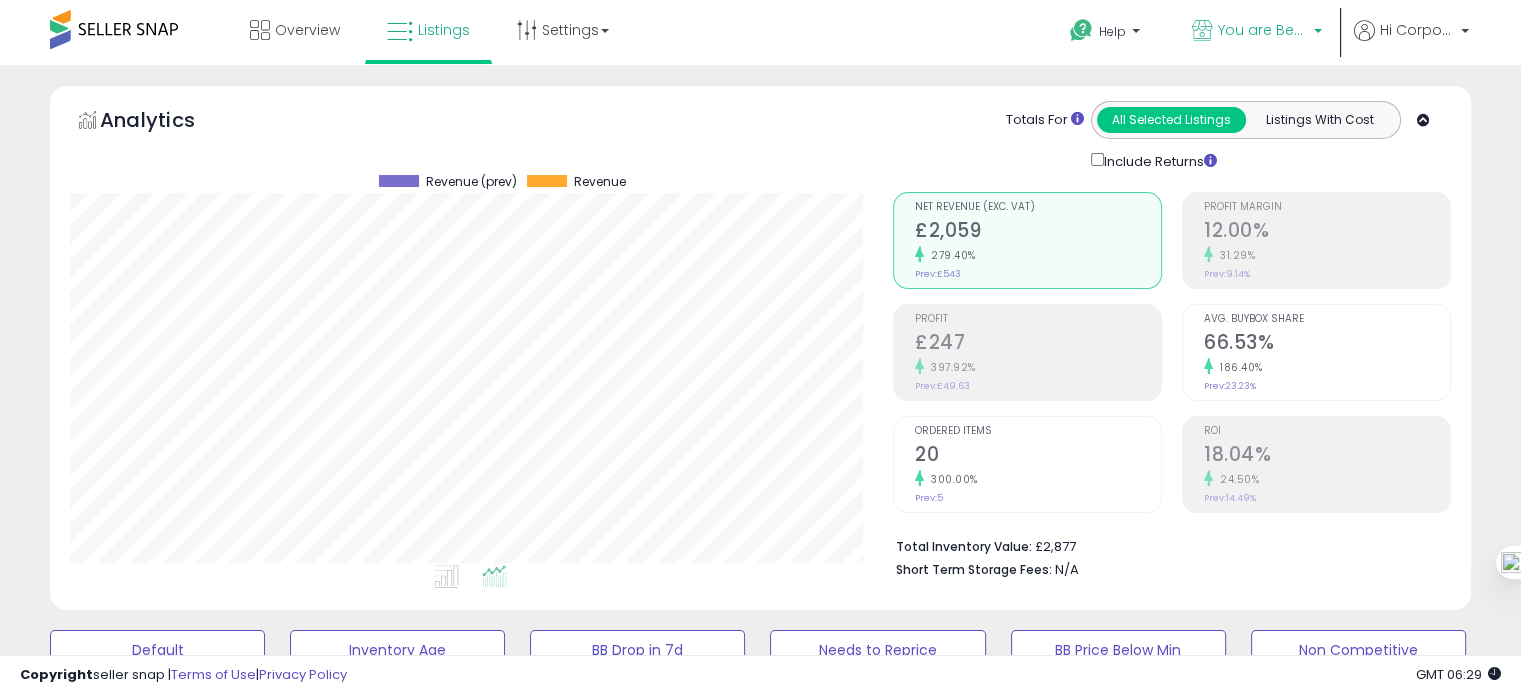 click on "You are Beautiful (UK)" at bounding box center [1257, 32] 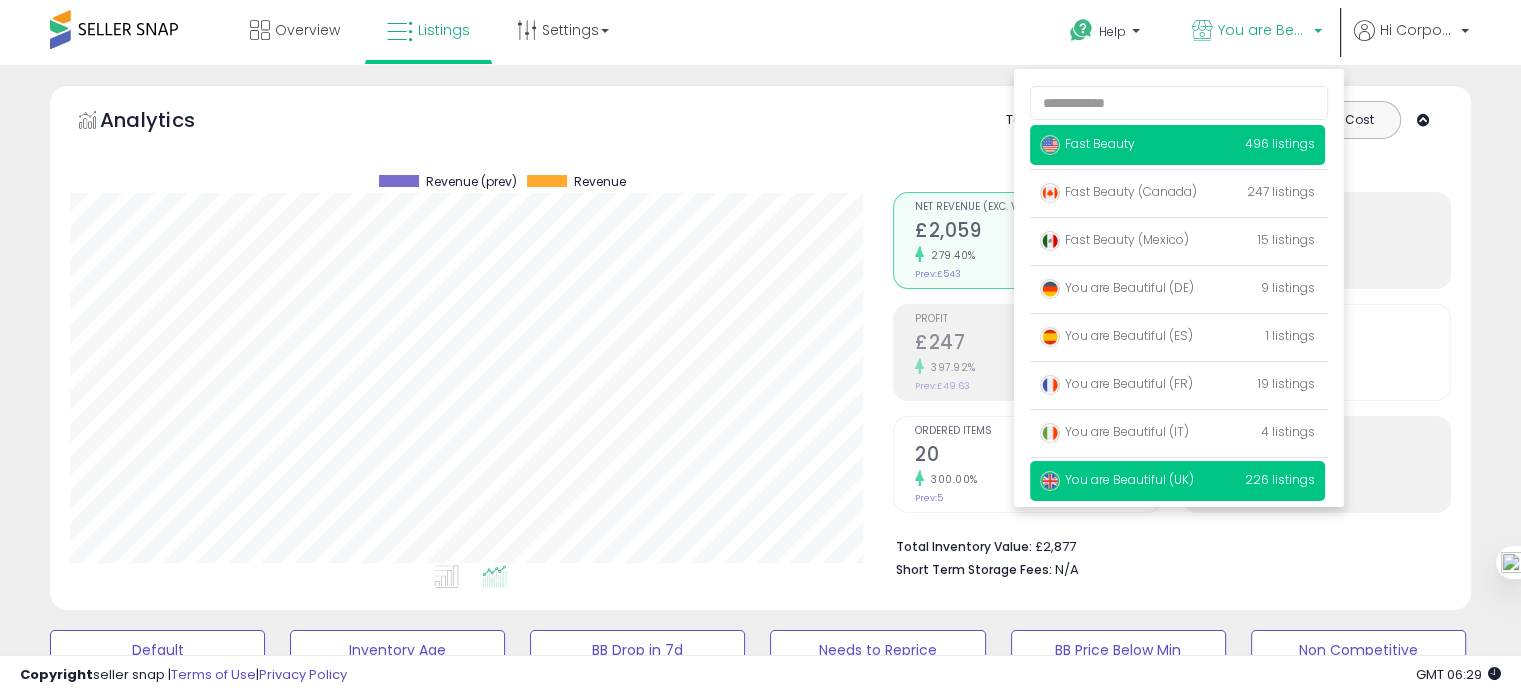 click on "Fast Beauty" at bounding box center (1087, 143) 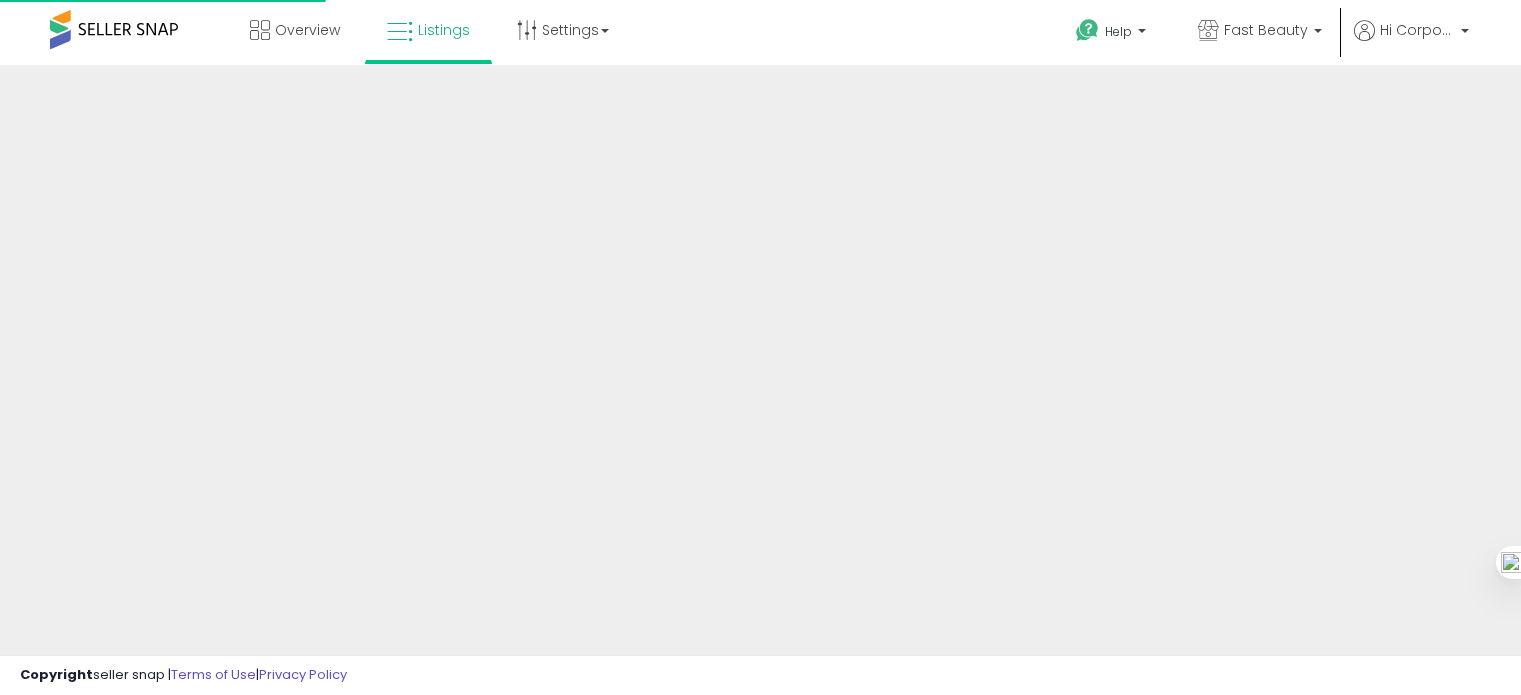 scroll, scrollTop: 0, scrollLeft: 0, axis: both 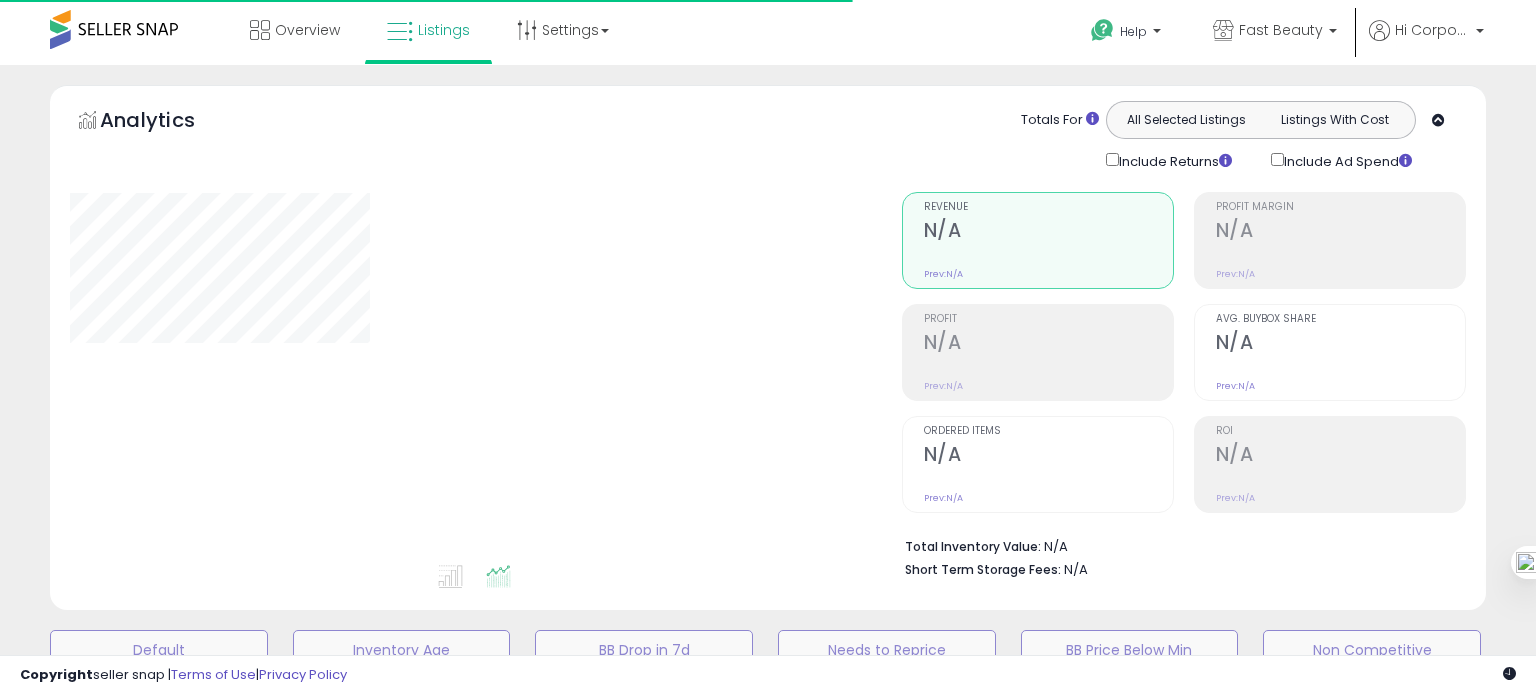 type on "**********" 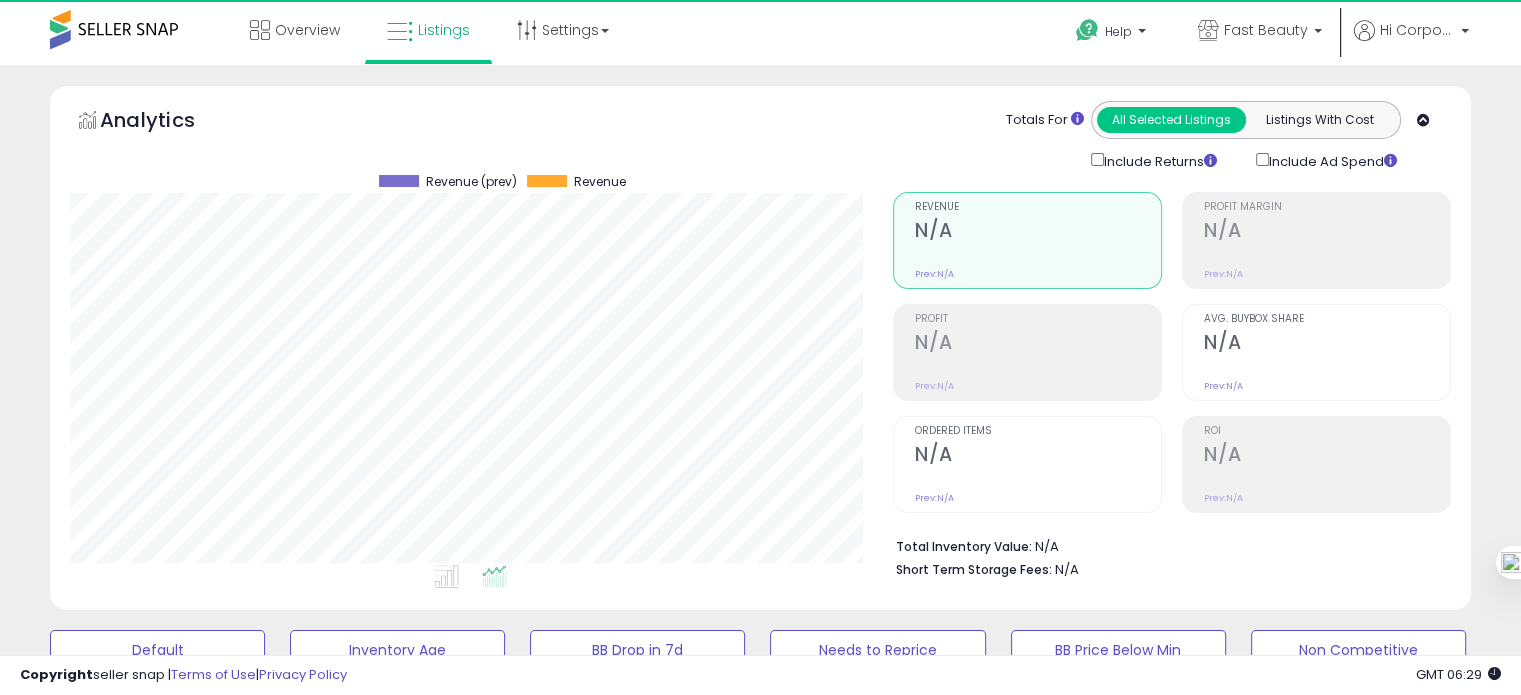 scroll, scrollTop: 999589, scrollLeft: 999176, axis: both 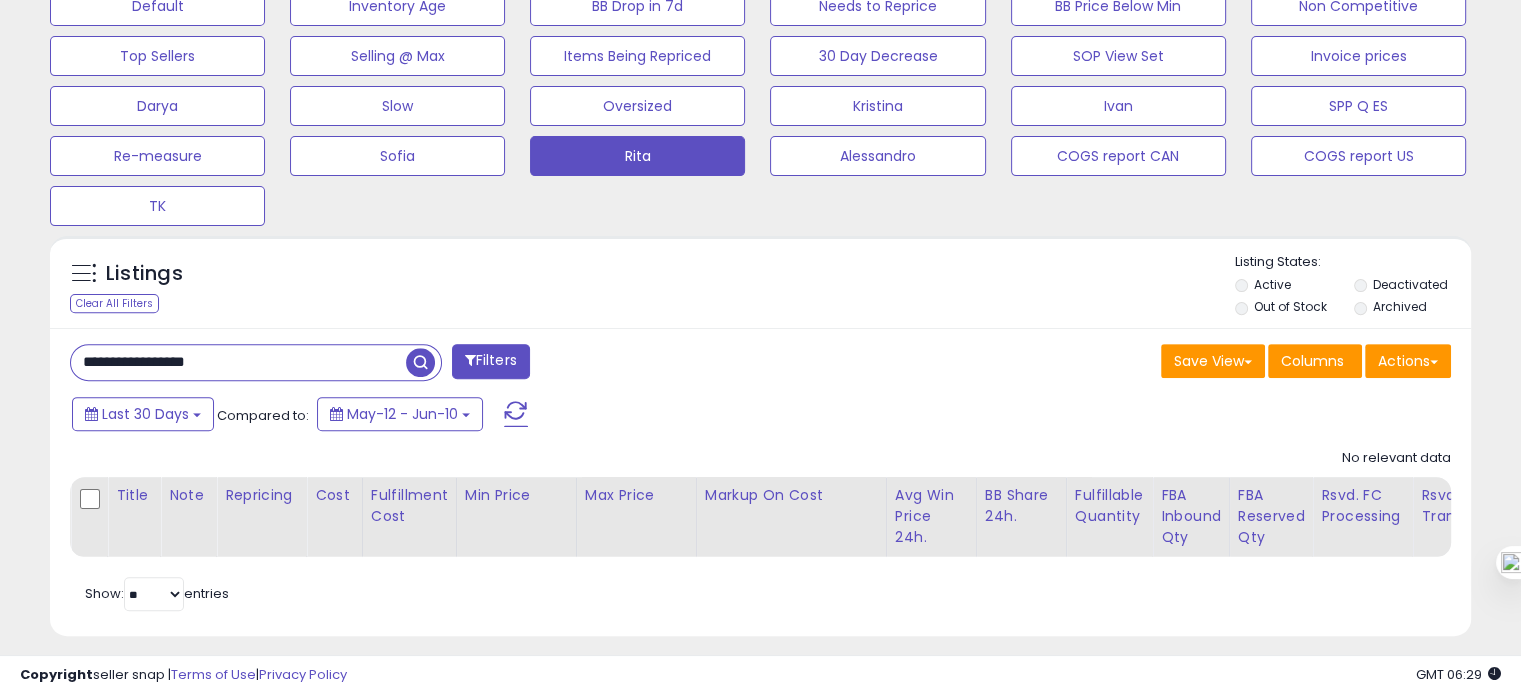 click on "**********" at bounding box center (238, 362) 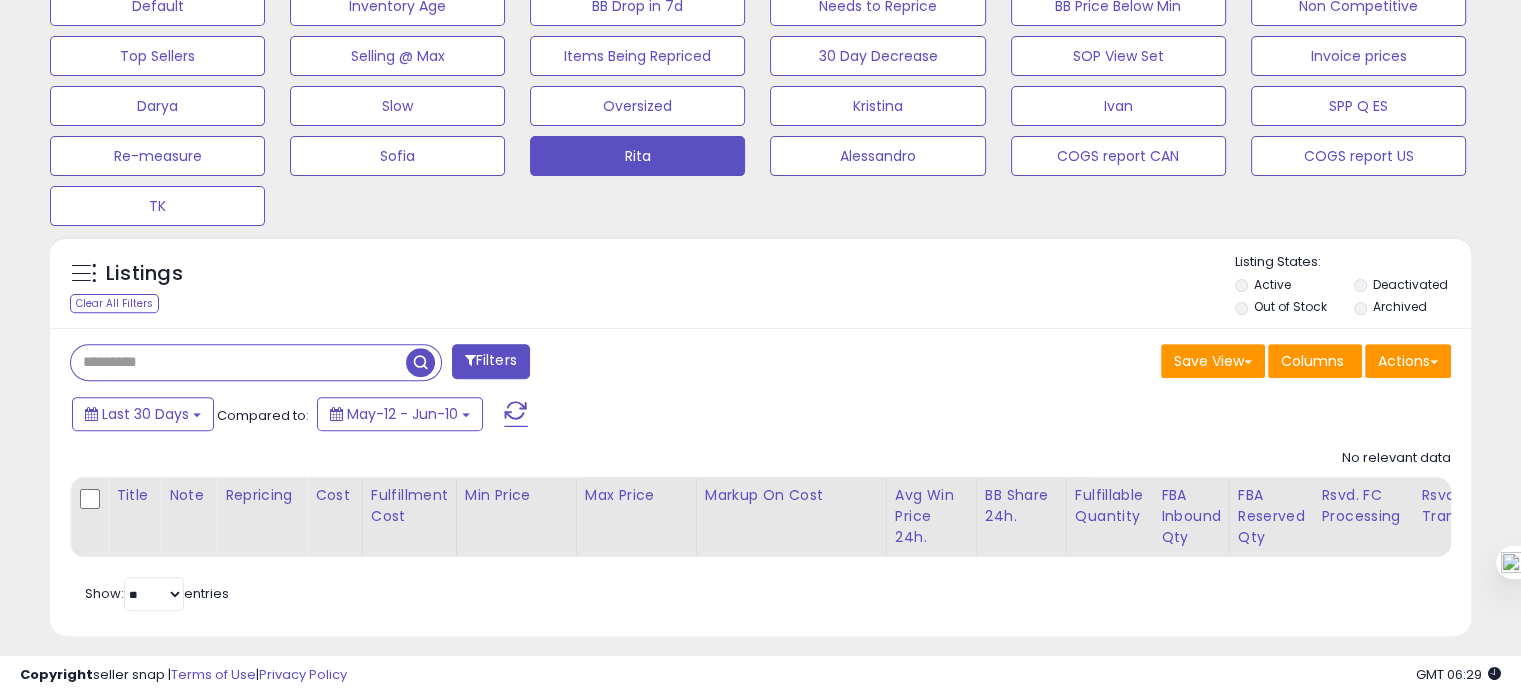 type 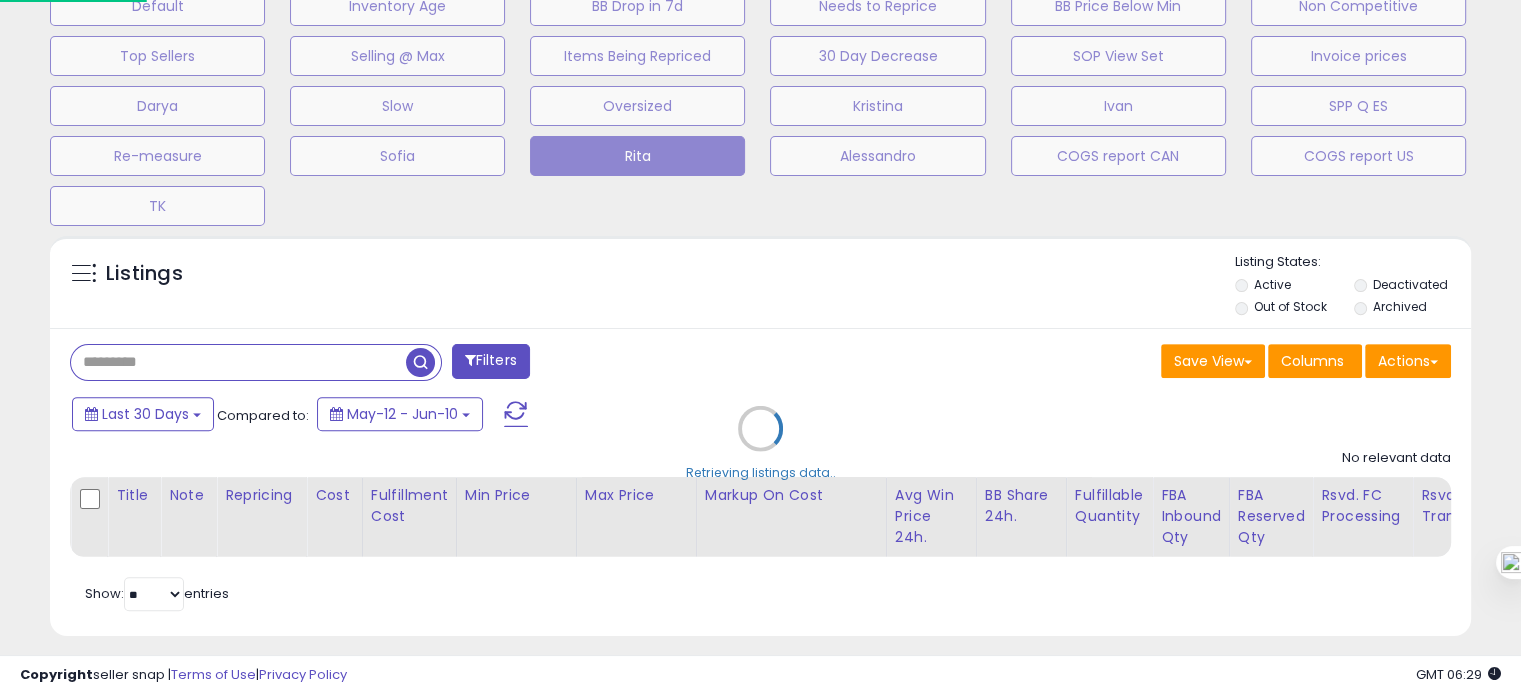 scroll, scrollTop: 999589, scrollLeft: 999168, axis: both 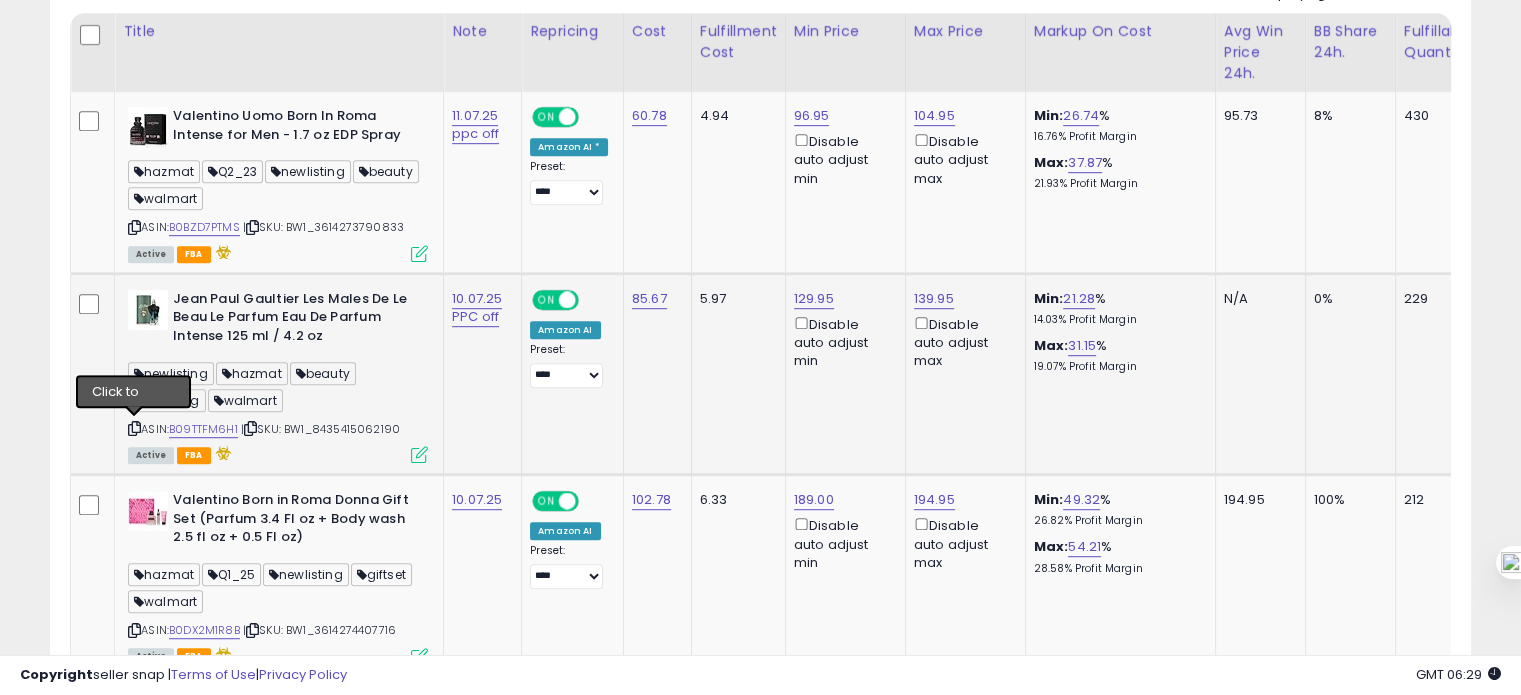 click at bounding box center [134, 428] 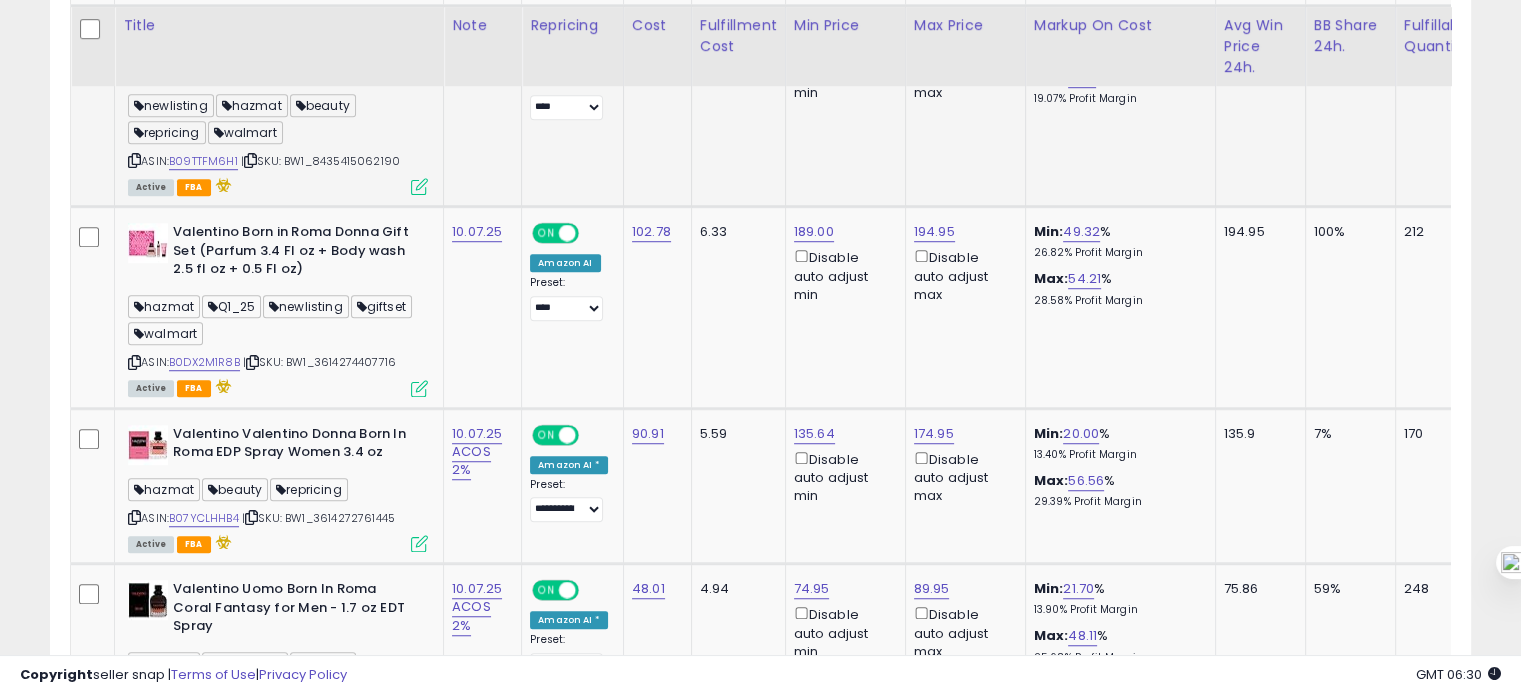 scroll, scrollTop: 1383, scrollLeft: 0, axis: vertical 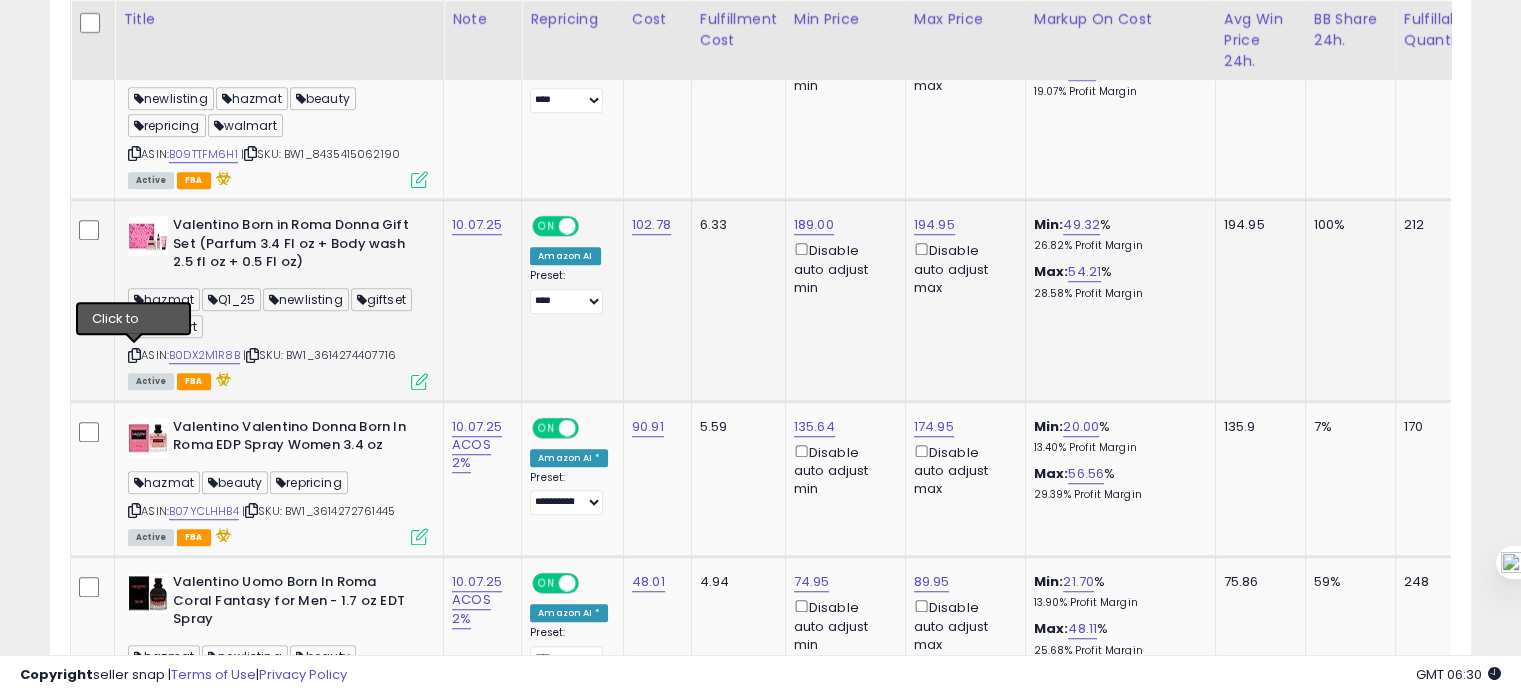 click at bounding box center (134, 355) 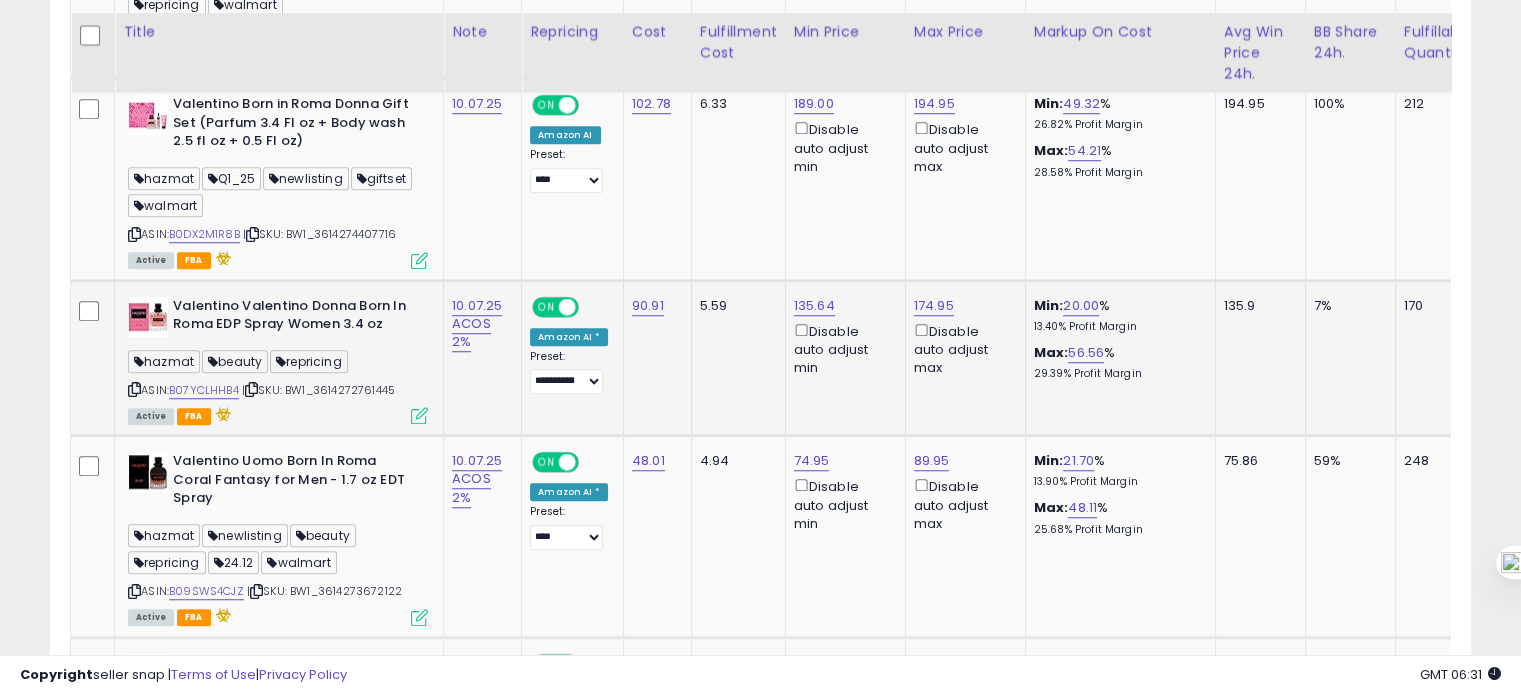 scroll, scrollTop: 1519, scrollLeft: 0, axis: vertical 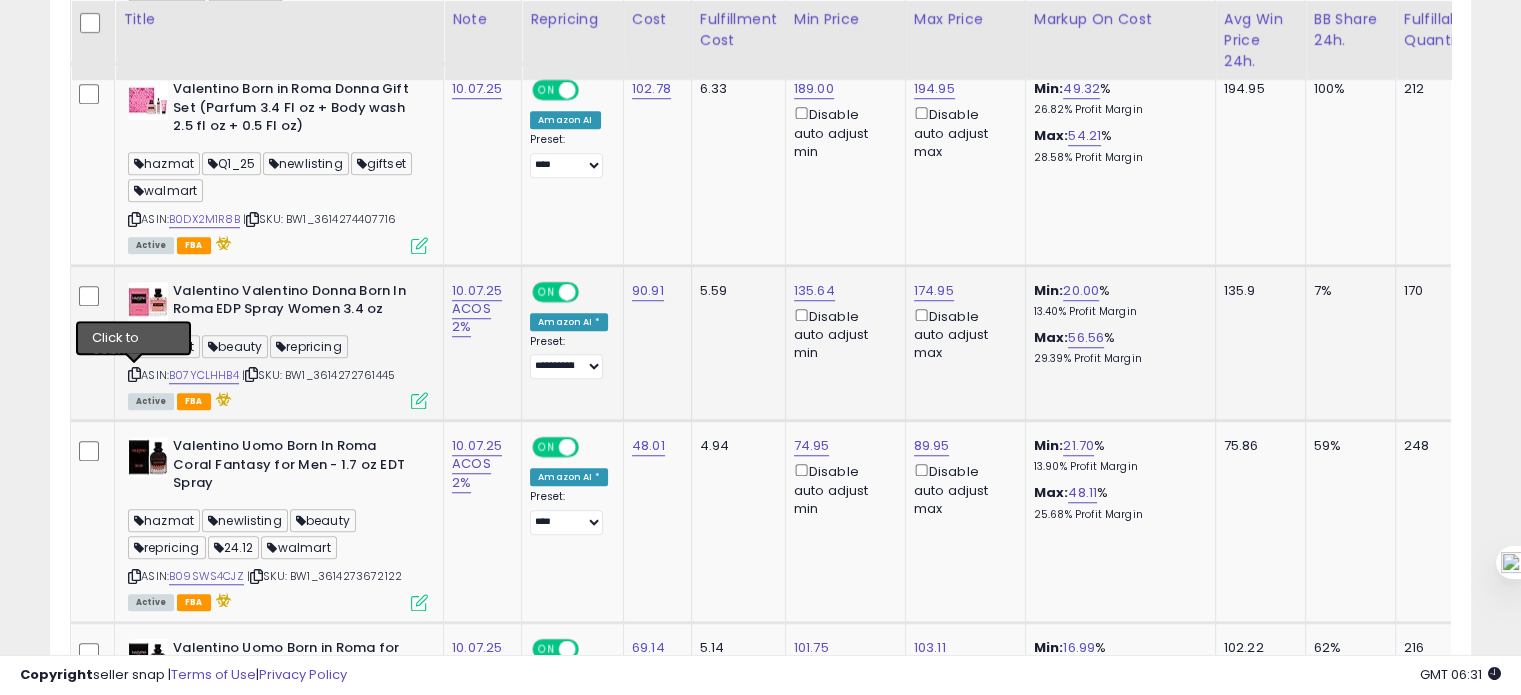 click at bounding box center [134, 374] 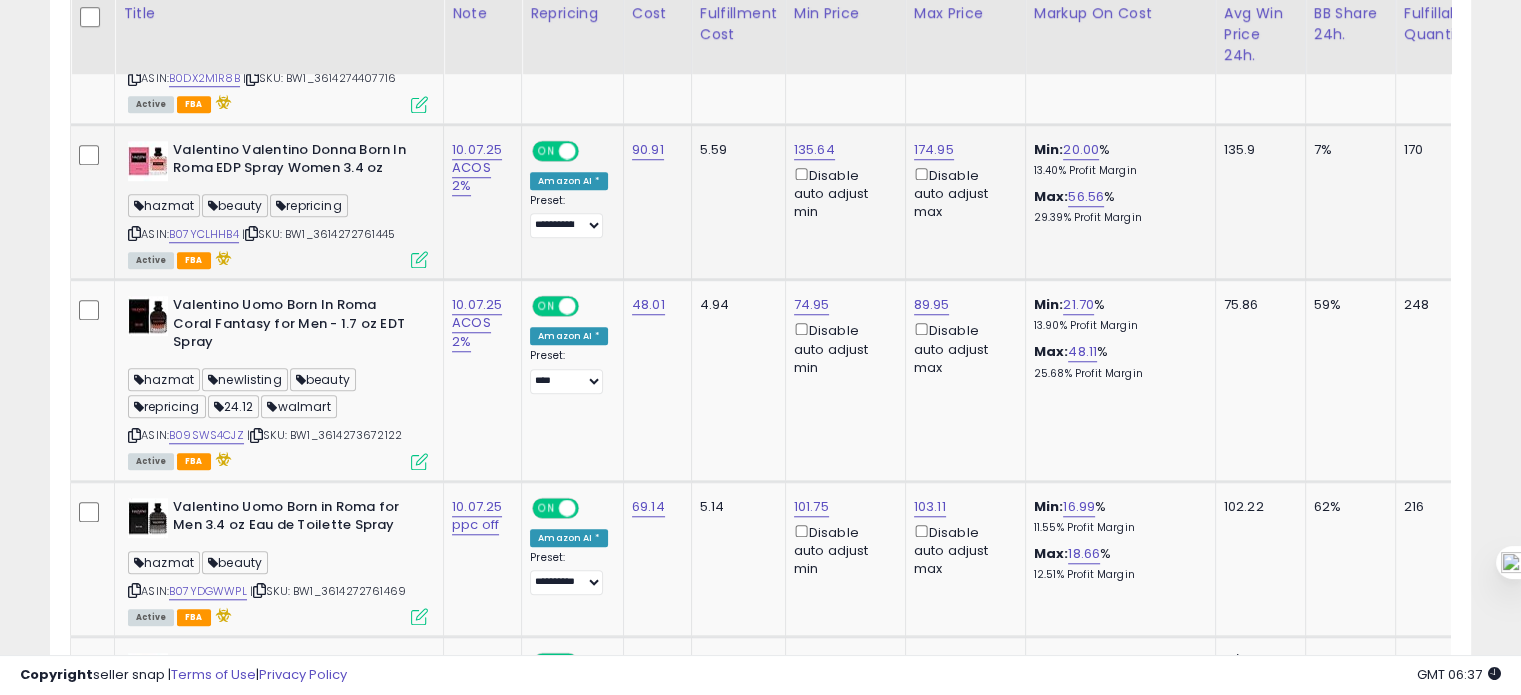 scroll, scrollTop: 1663, scrollLeft: 0, axis: vertical 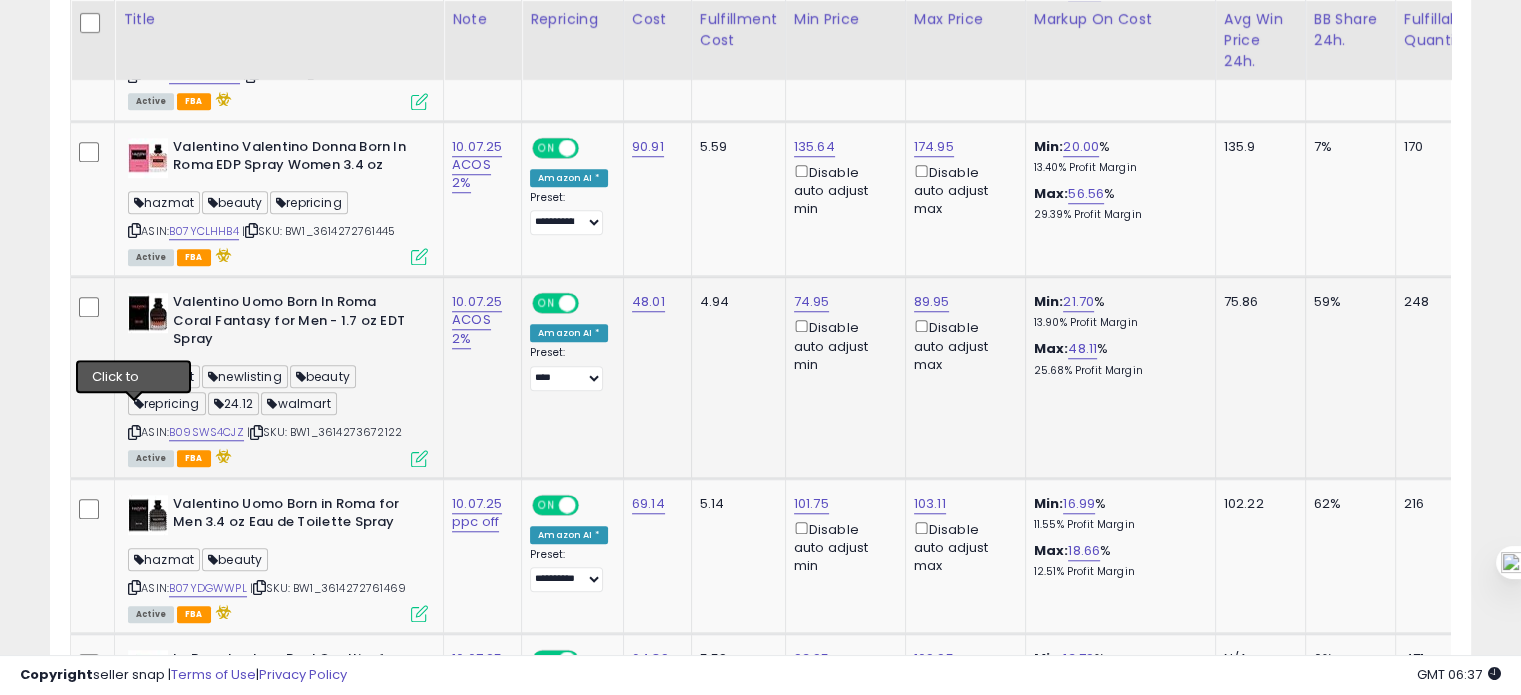 click at bounding box center (134, 432) 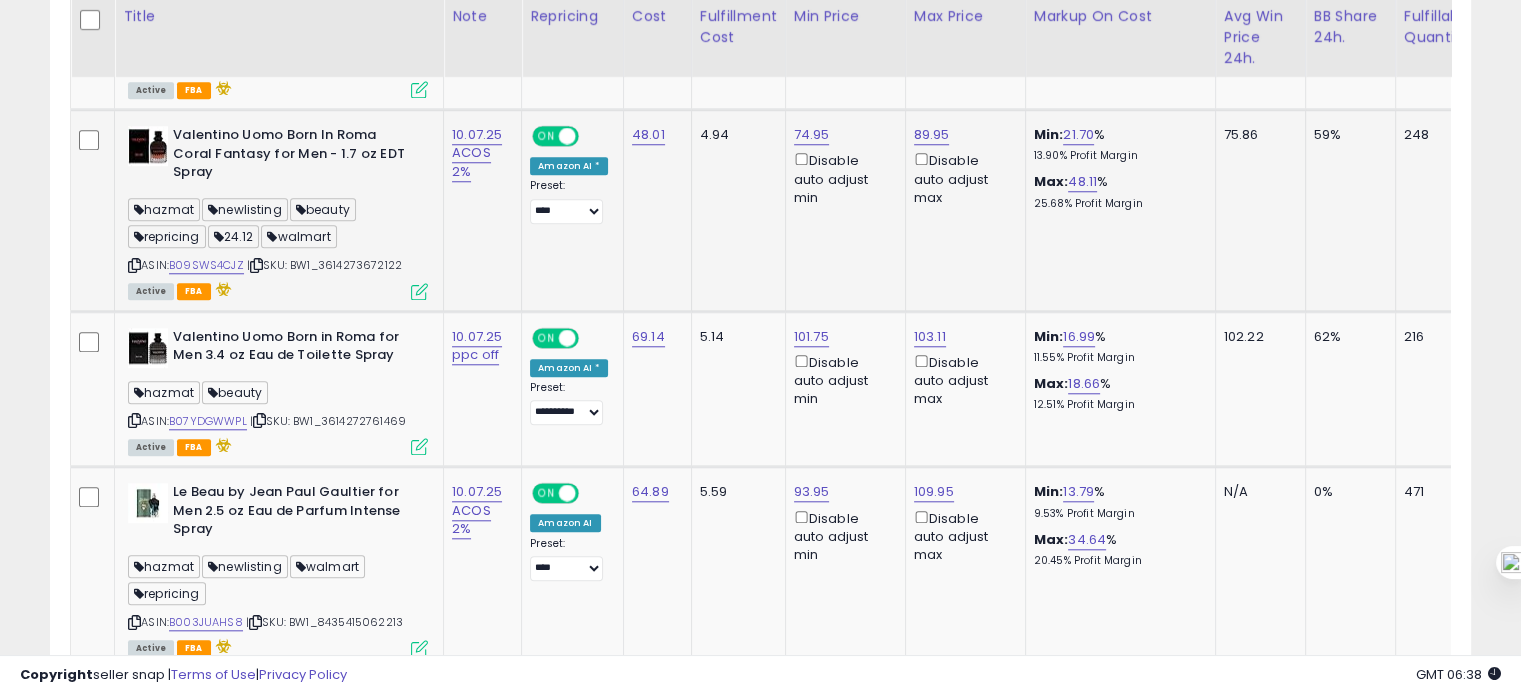 scroll, scrollTop: 1832, scrollLeft: 0, axis: vertical 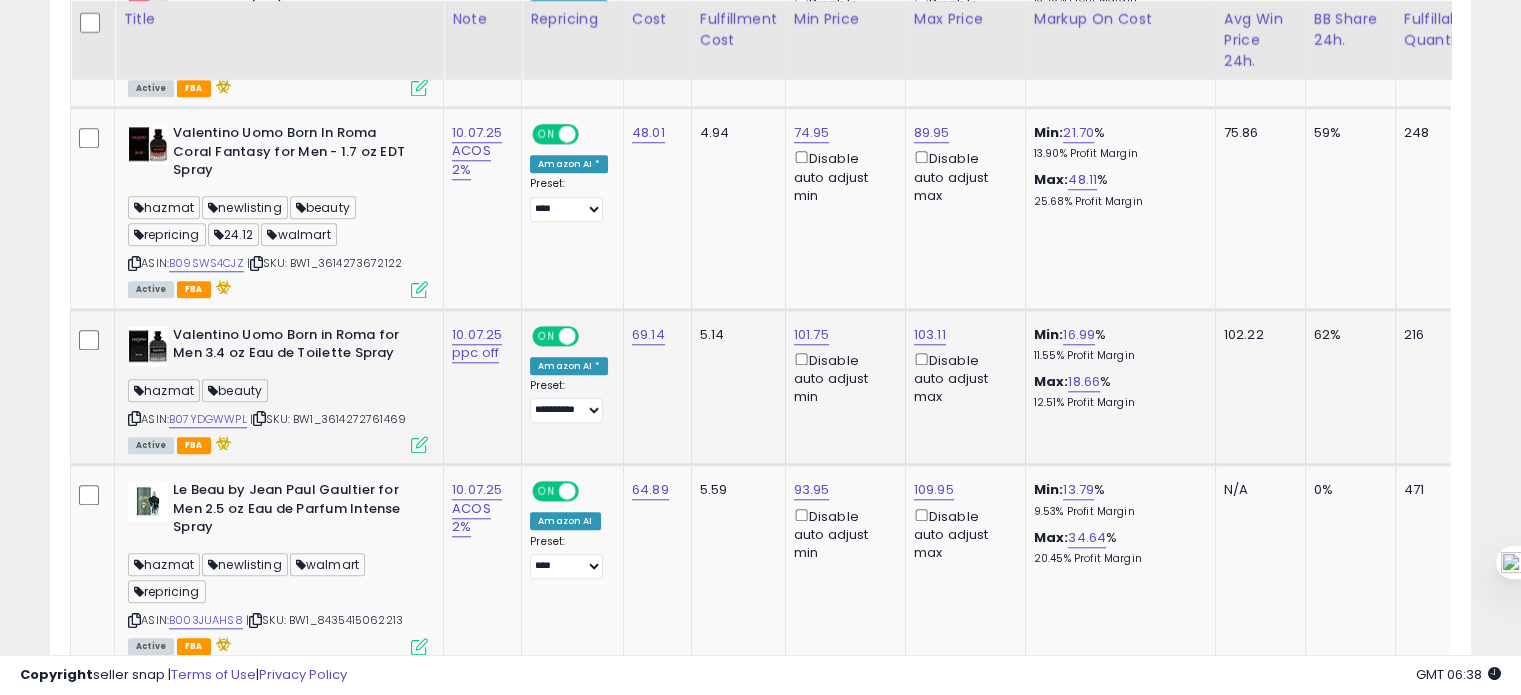 click at bounding box center (134, 418) 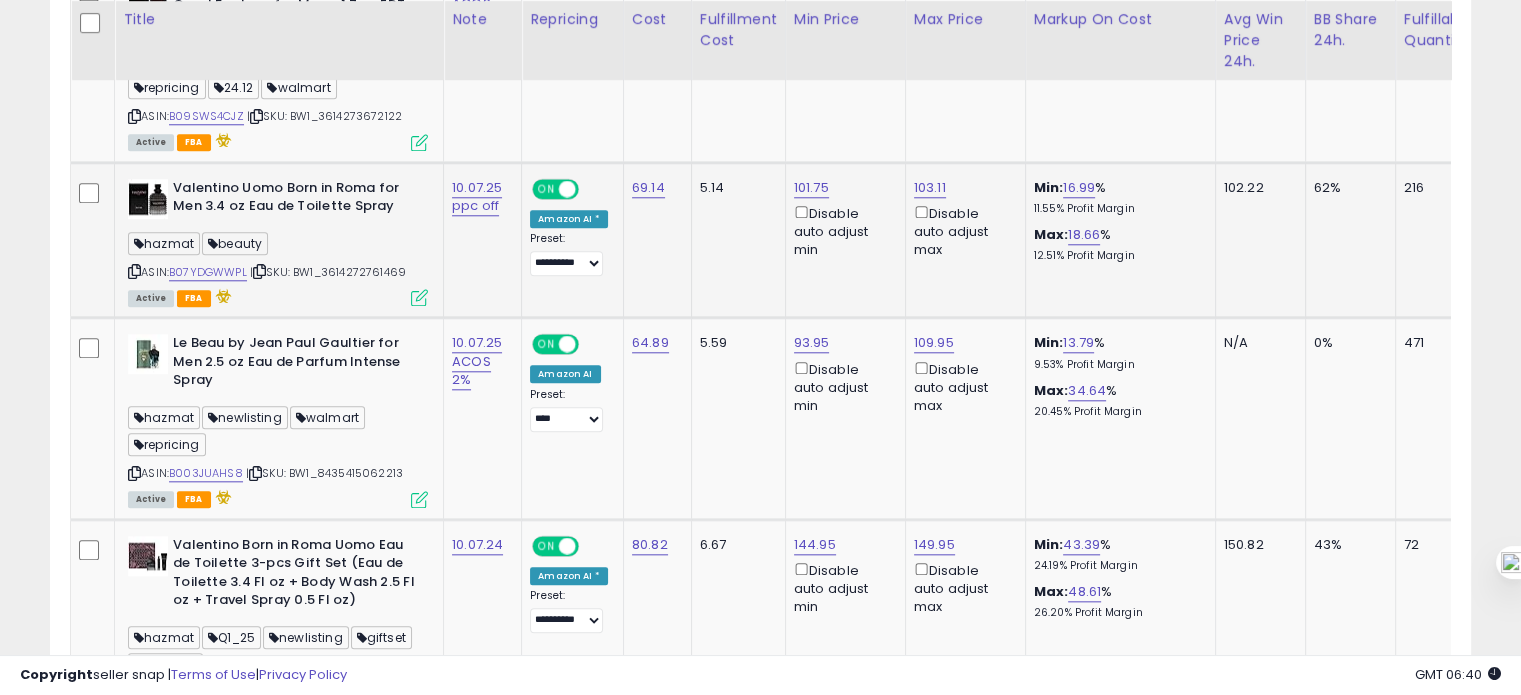 scroll, scrollTop: 1980, scrollLeft: 0, axis: vertical 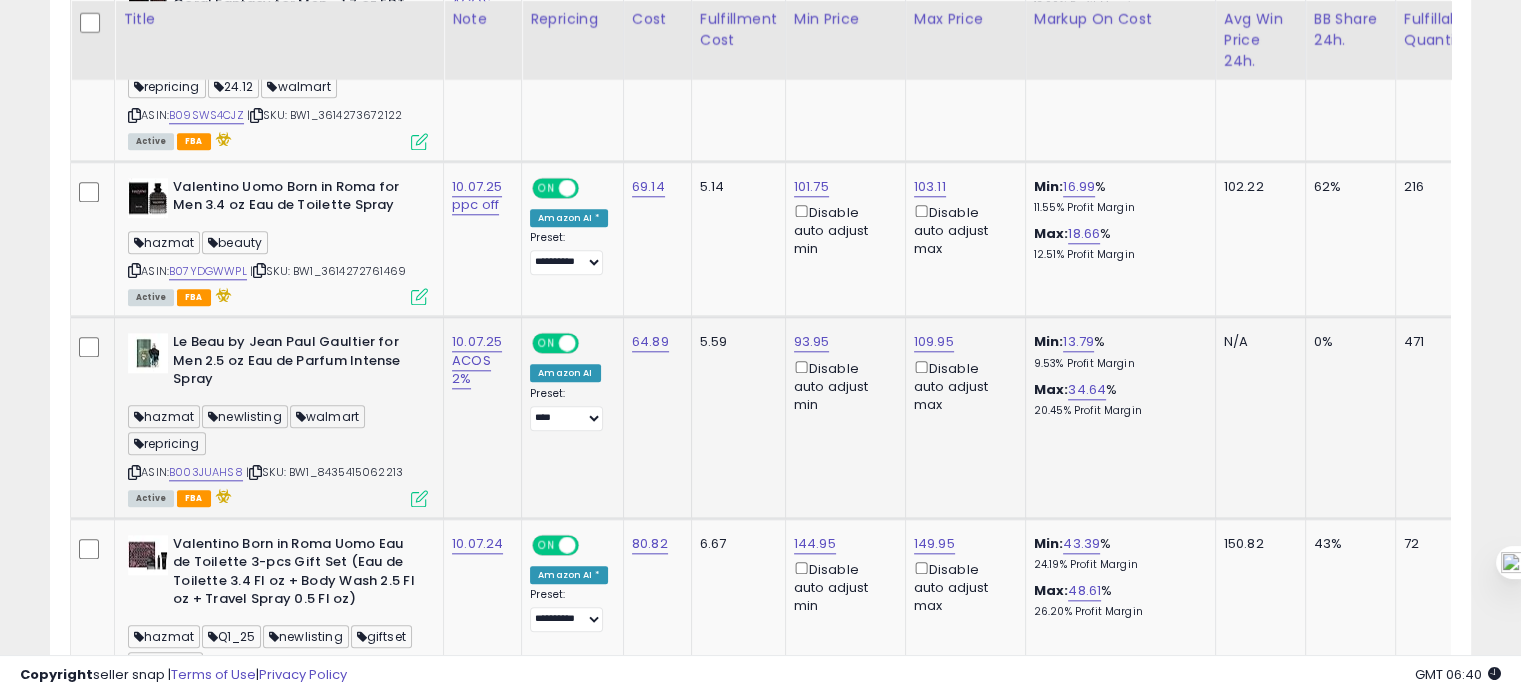 click at bounding box center [134, 472] 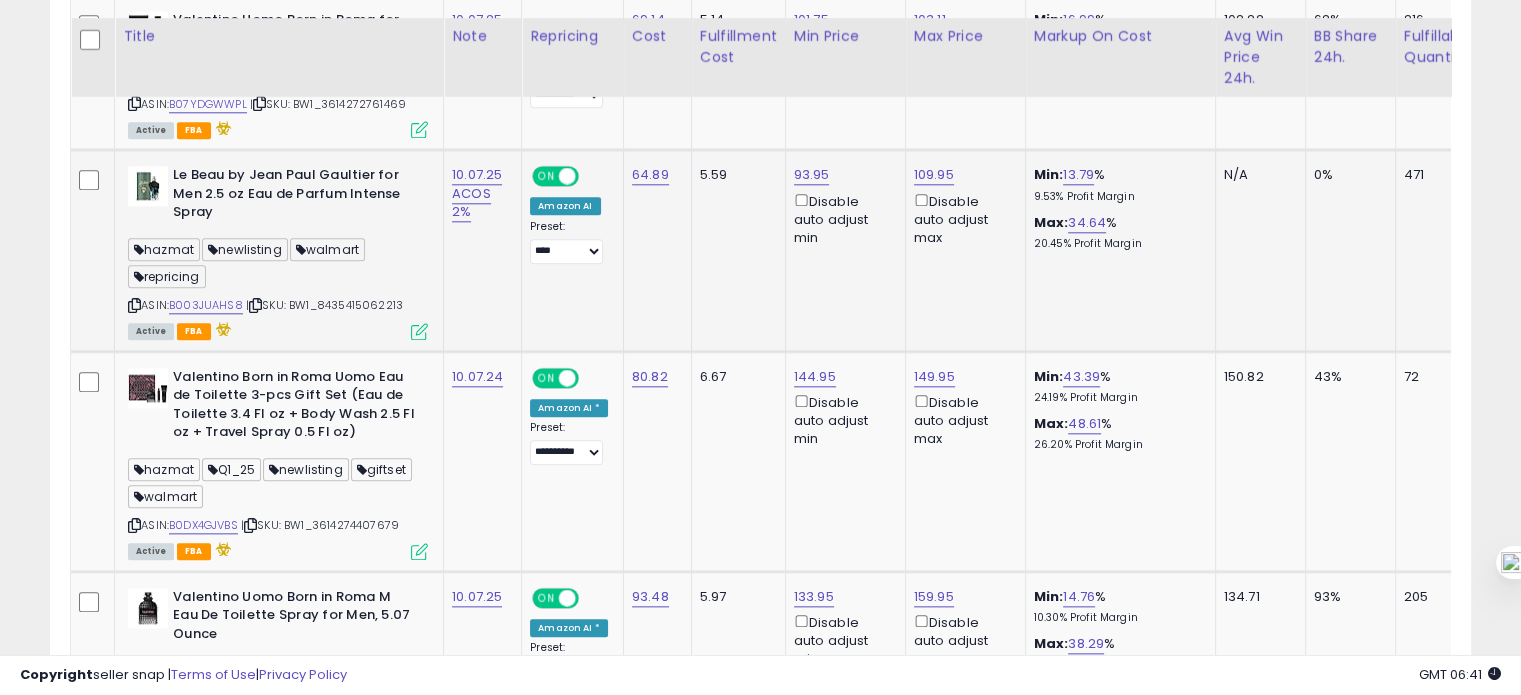scroll, scrollTop: 2175, scrollLeft: 0, axis: vertical 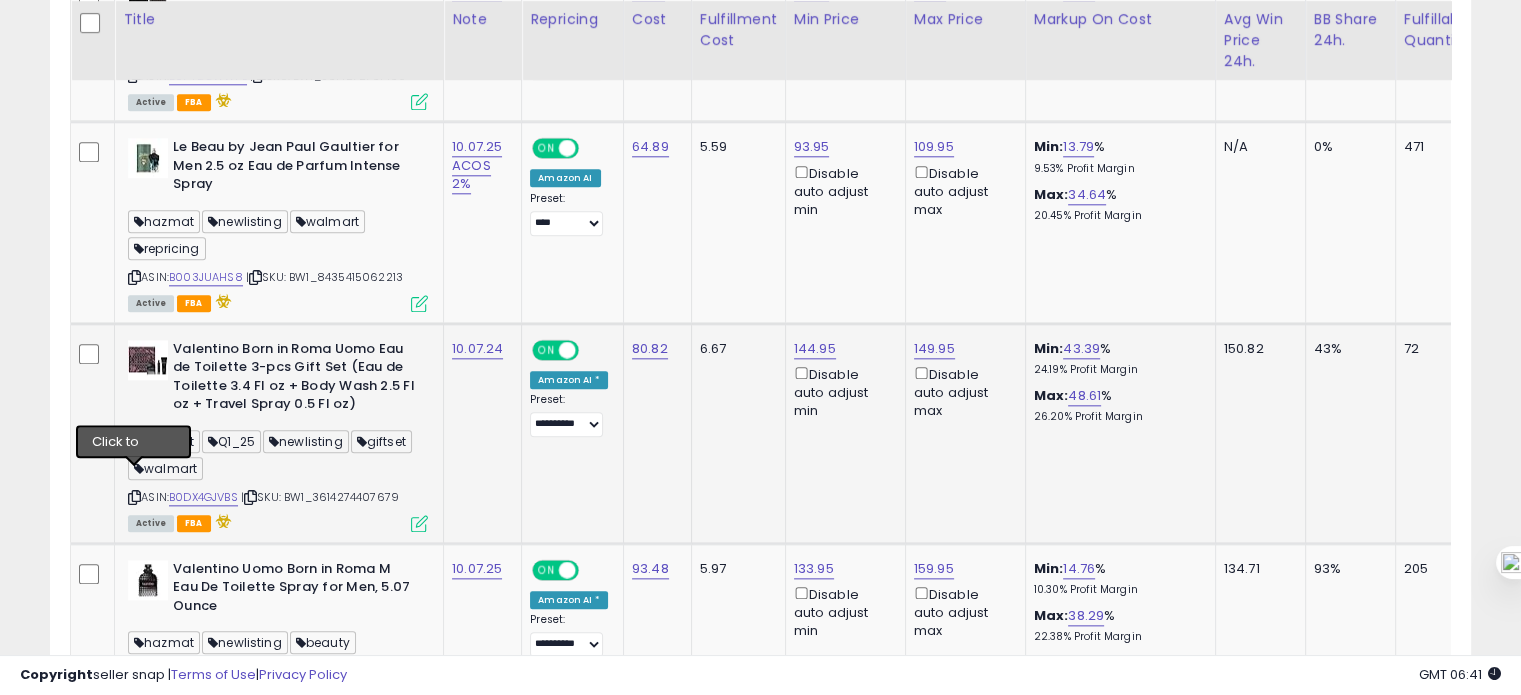 click at bounding box center (134, 497) 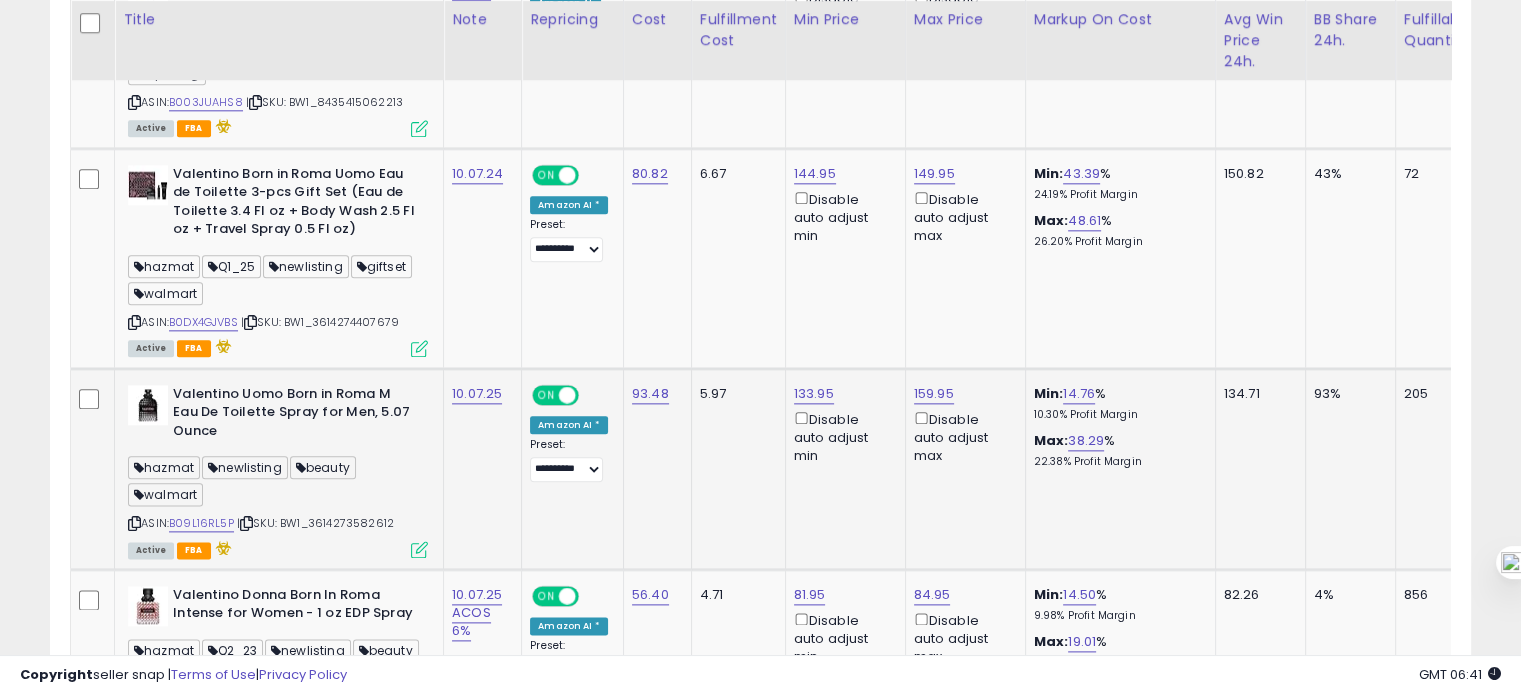 scroll, scrollTop: 2351, scrollLeft: 0, axis: vertical 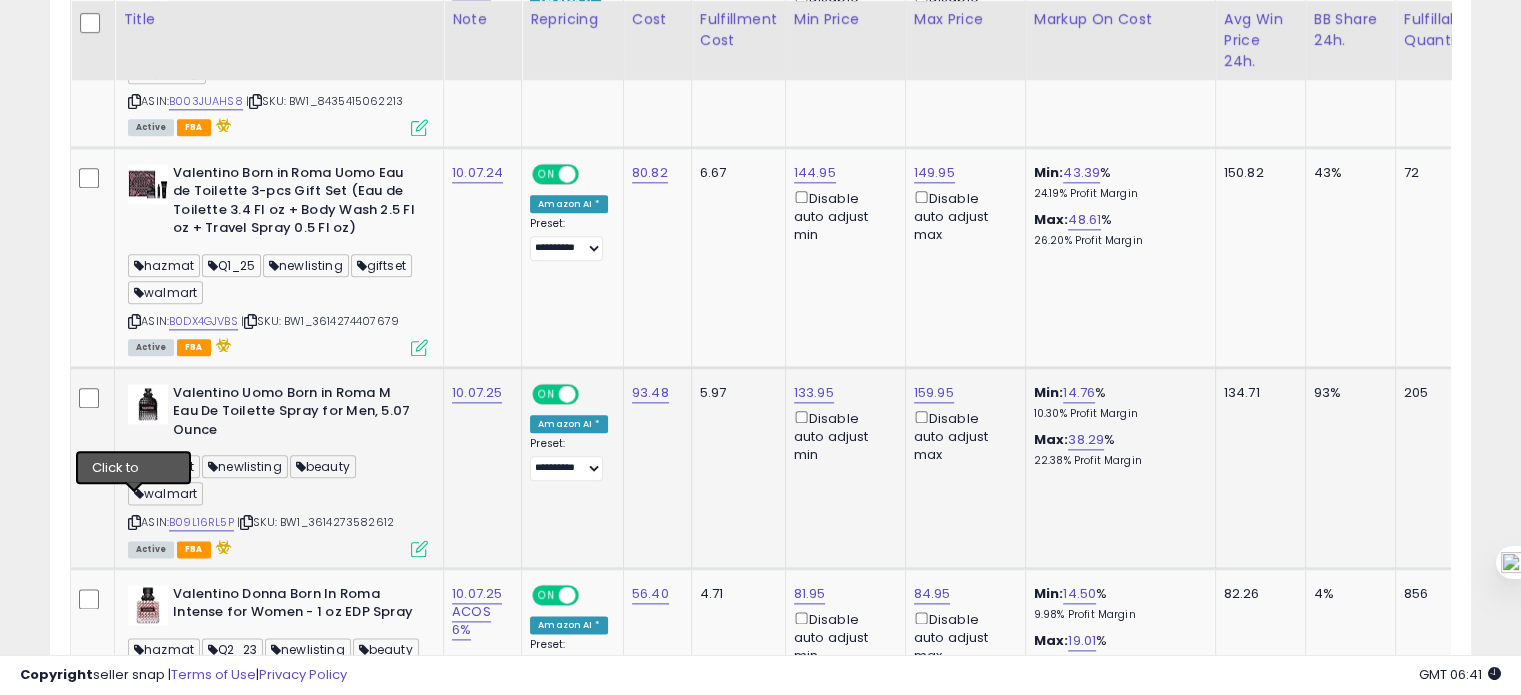 click at bounding box center [134, 522] 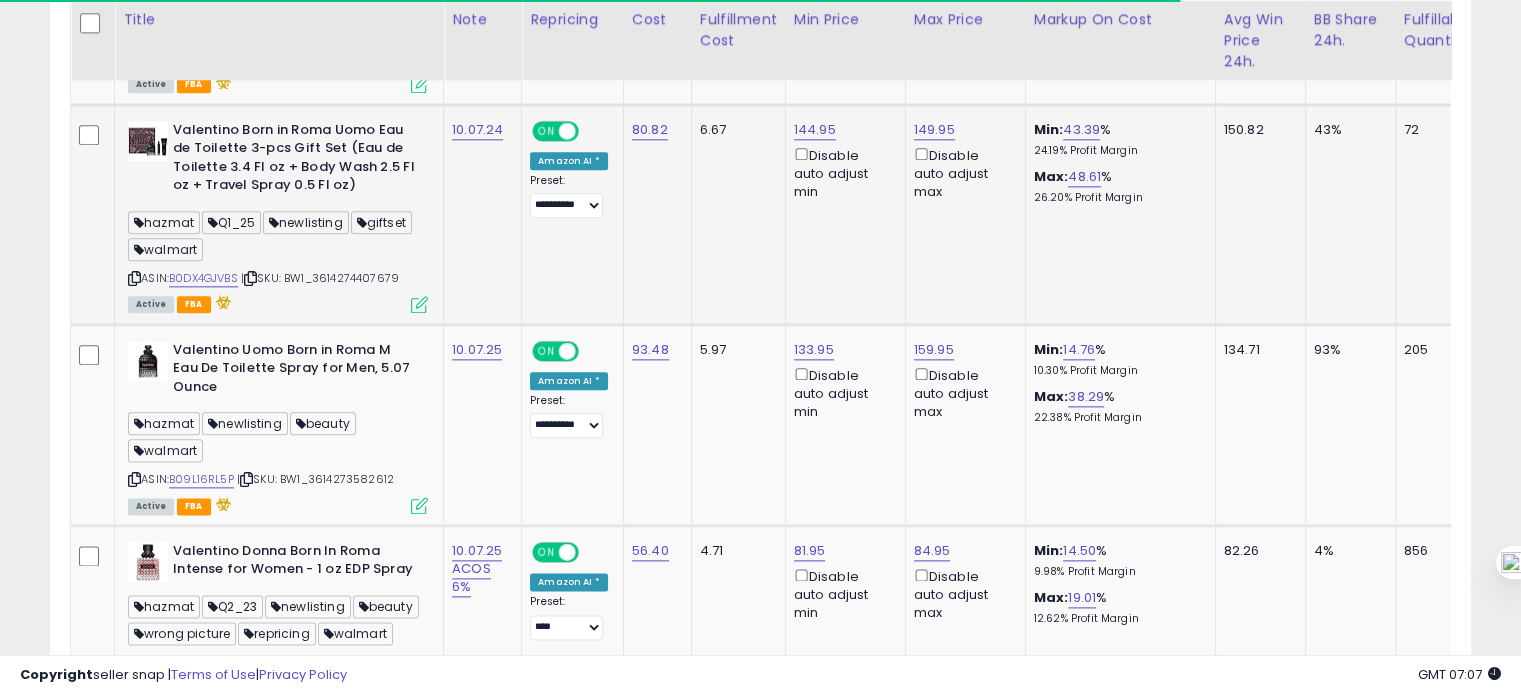 scroll, scrollTop: 2395, scrollLeft: 0, axis: vertical 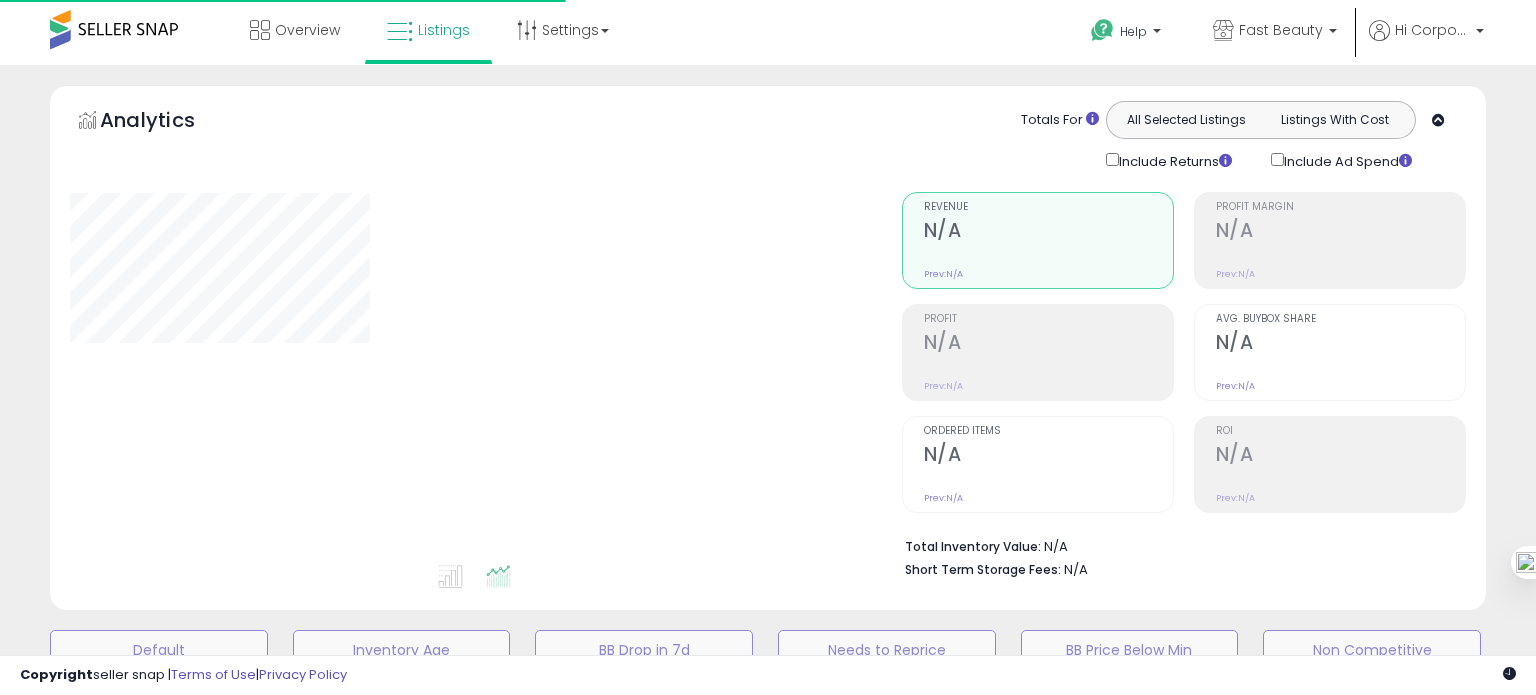 type on "**********" 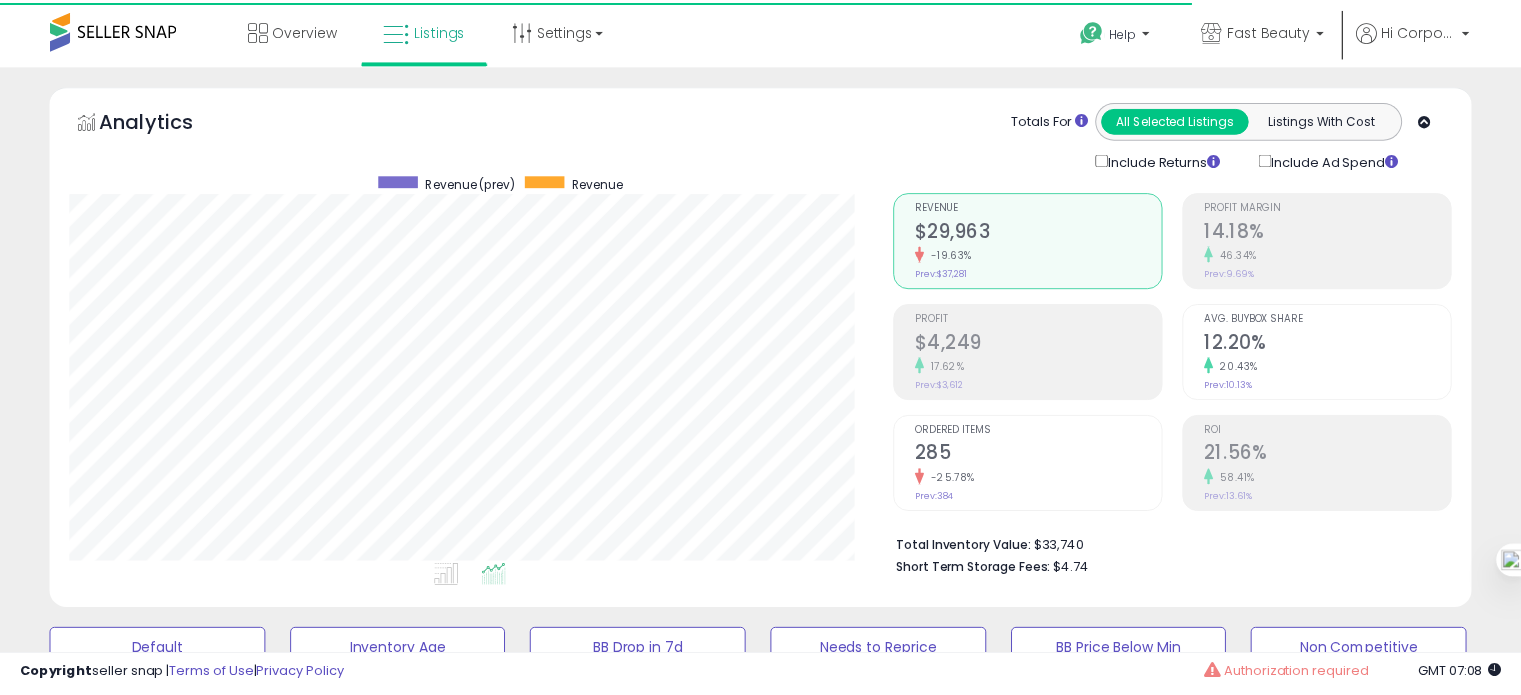 scroll, scrollTop: 695, scrollLeft: 0, axis: vertical 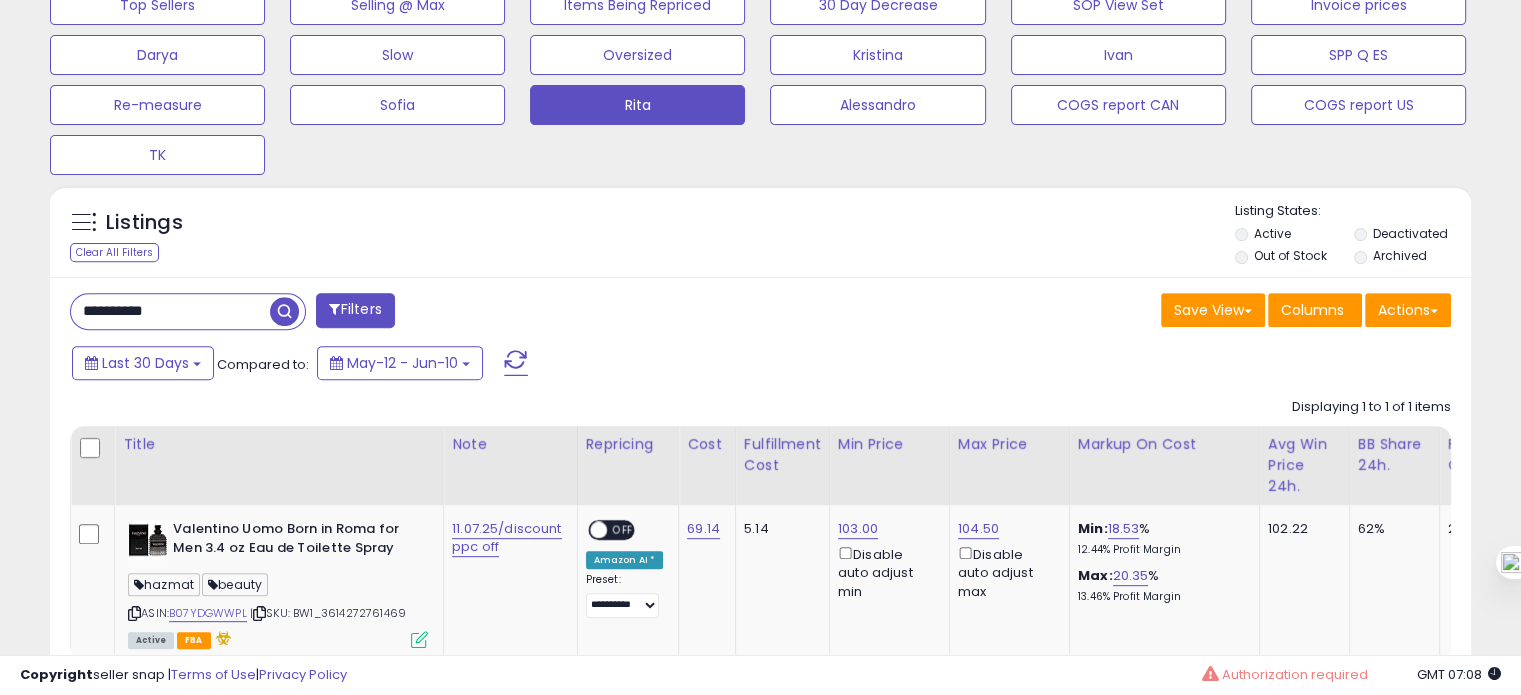 click on "**********" at bounding box center (170, 311) 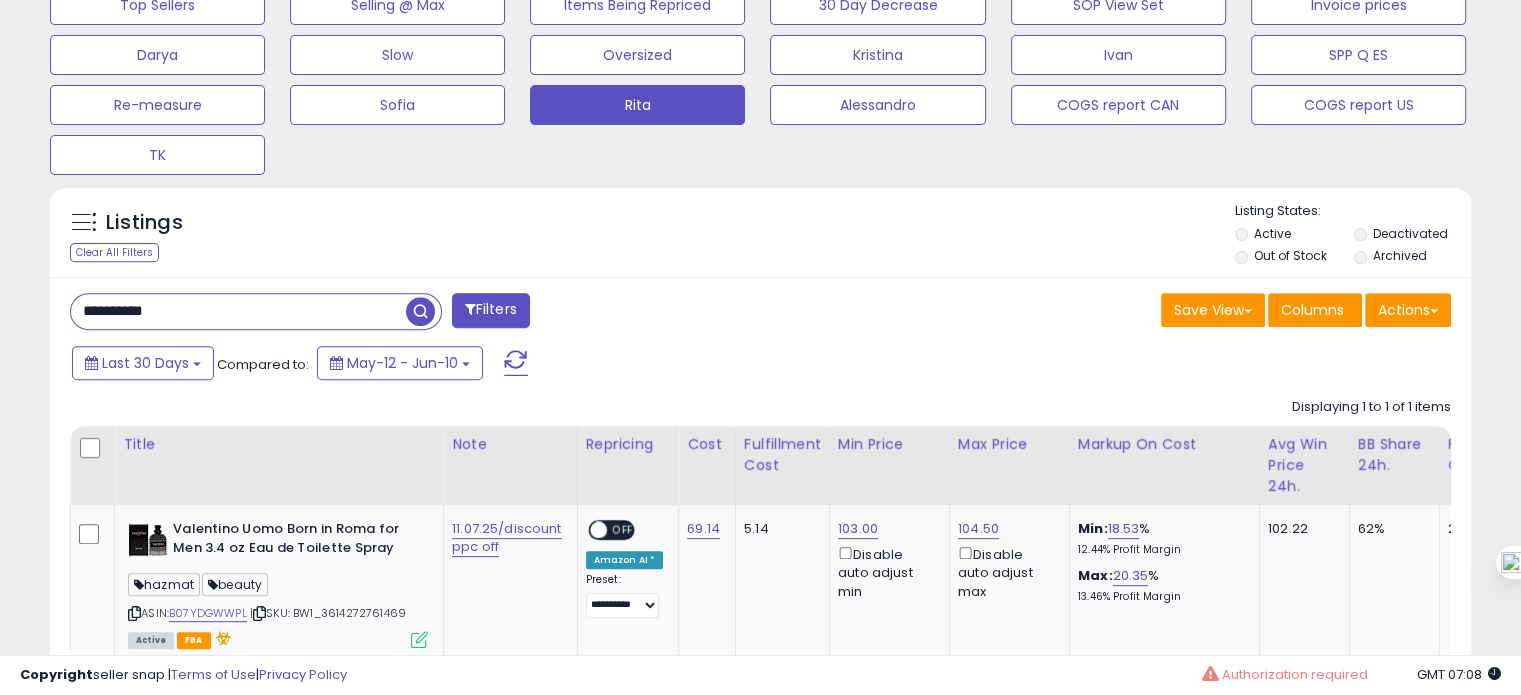 click on "**********" at bounding box center (238, 311) 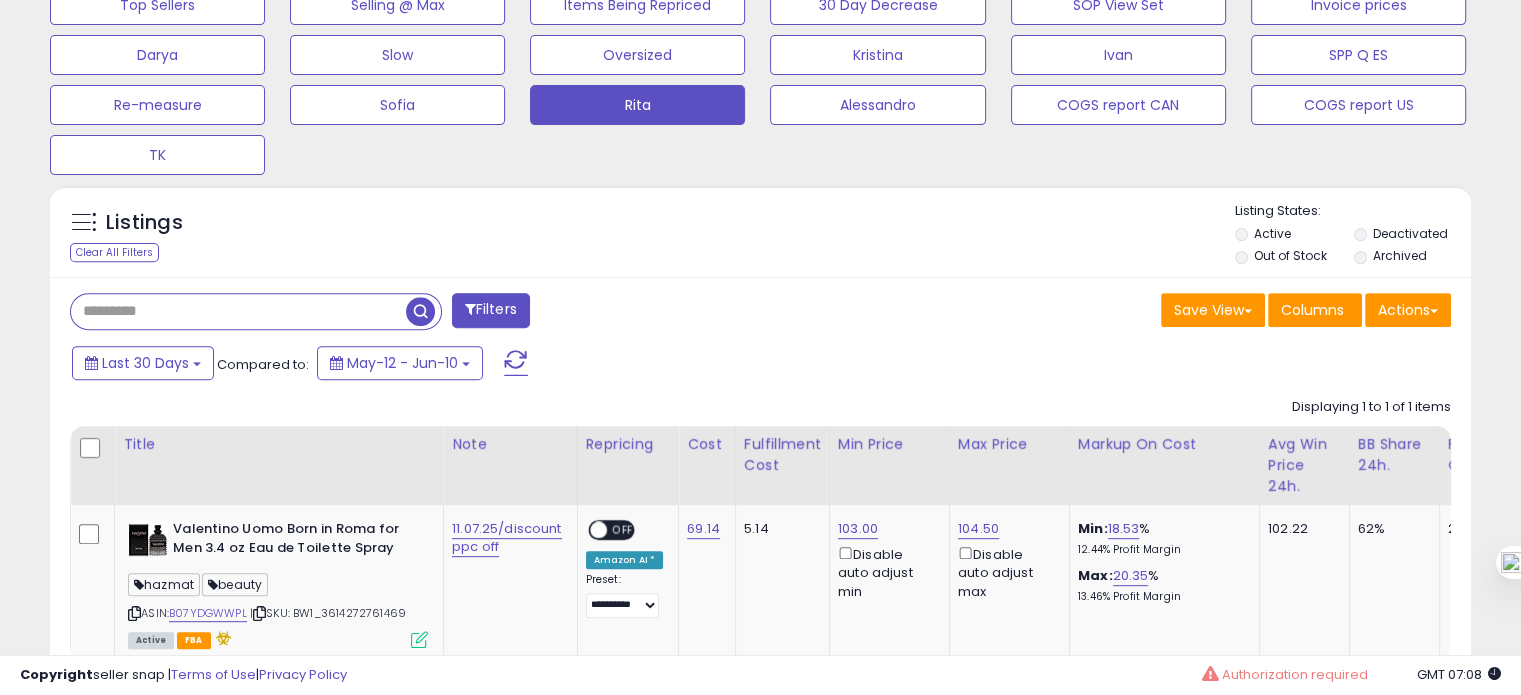 type 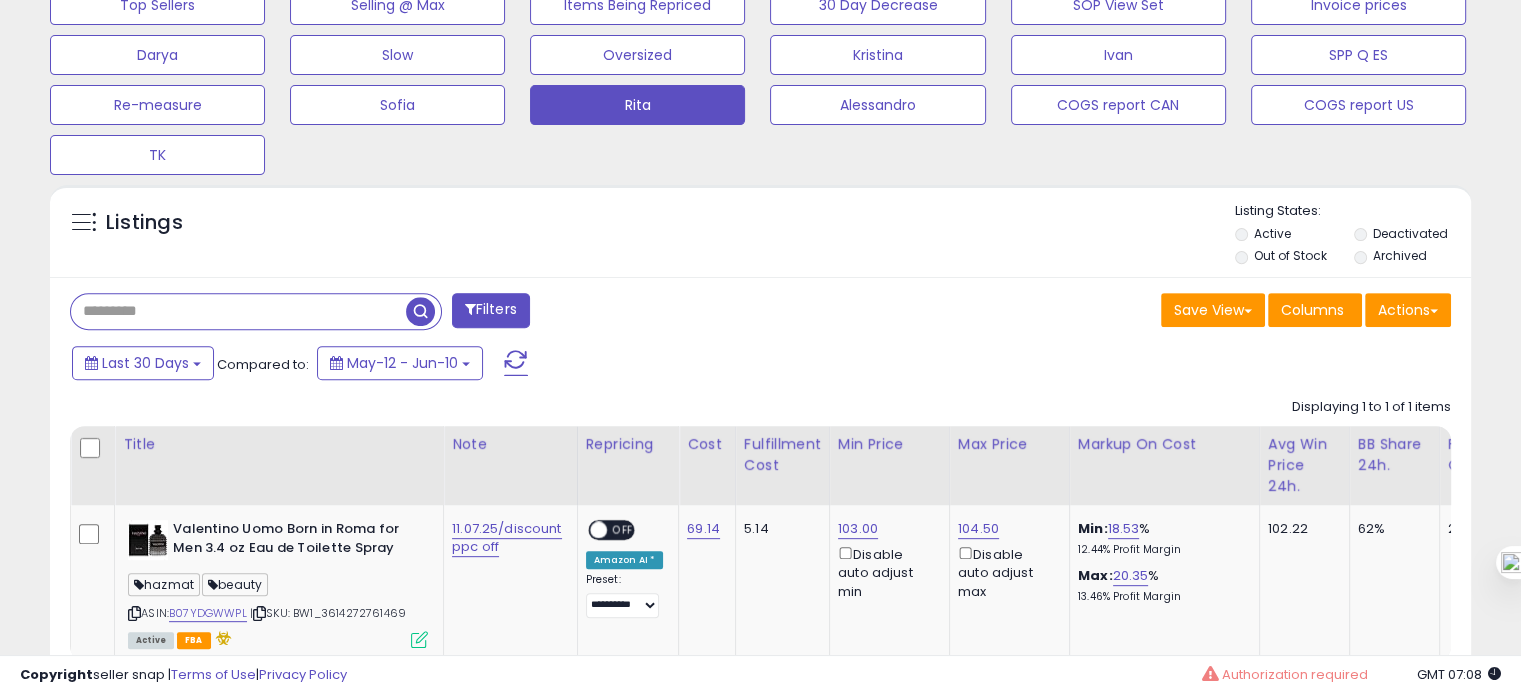 scroll, scrollTop: 999589, scrollLeft: 999168, axis: both 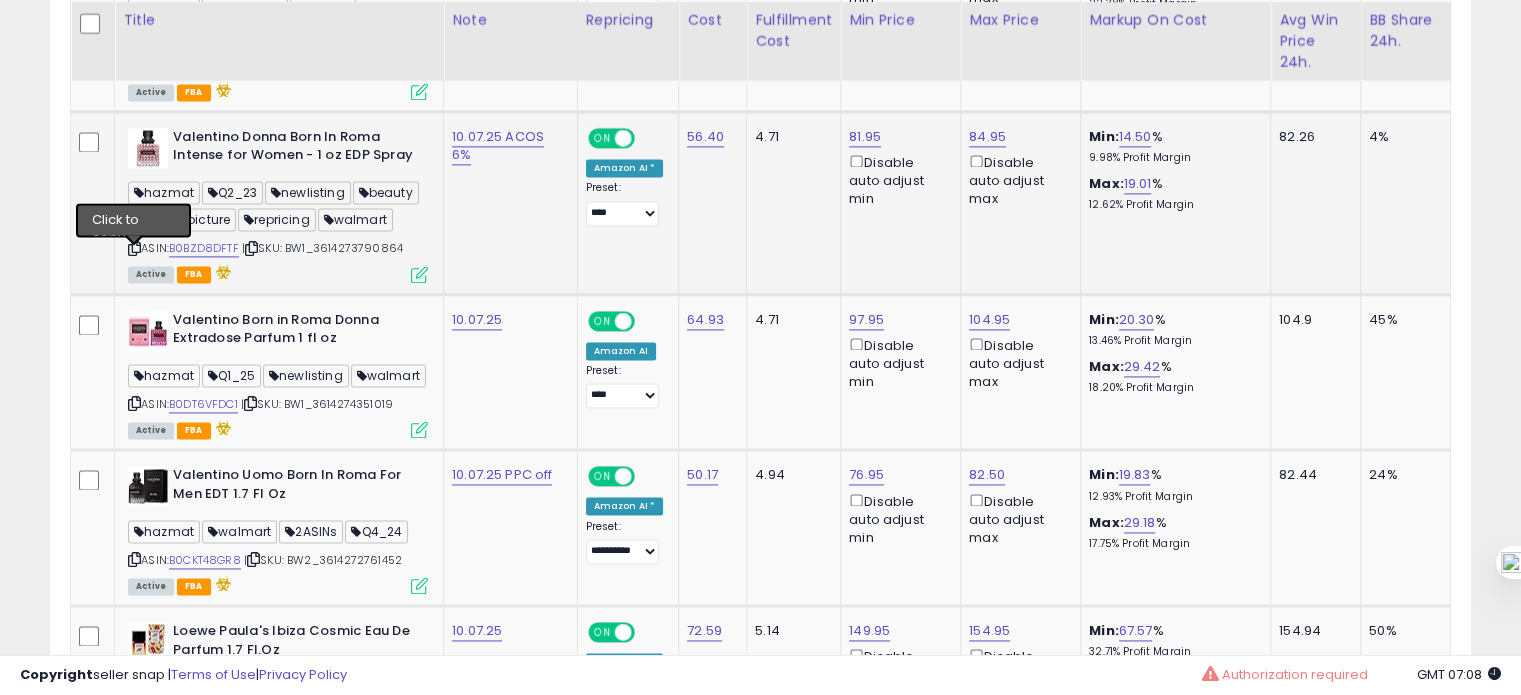 click at bounding box center (134, 248) 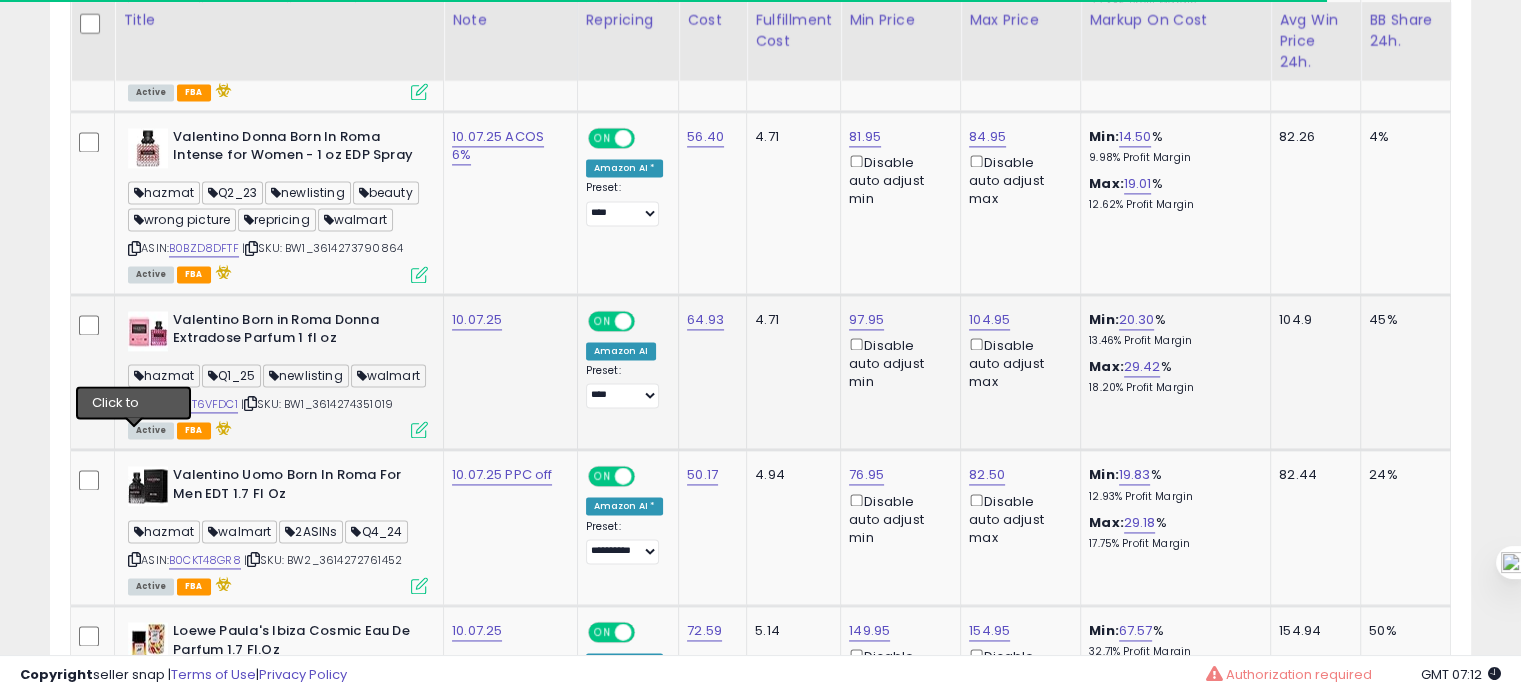 click at bounding box center (134, 403) 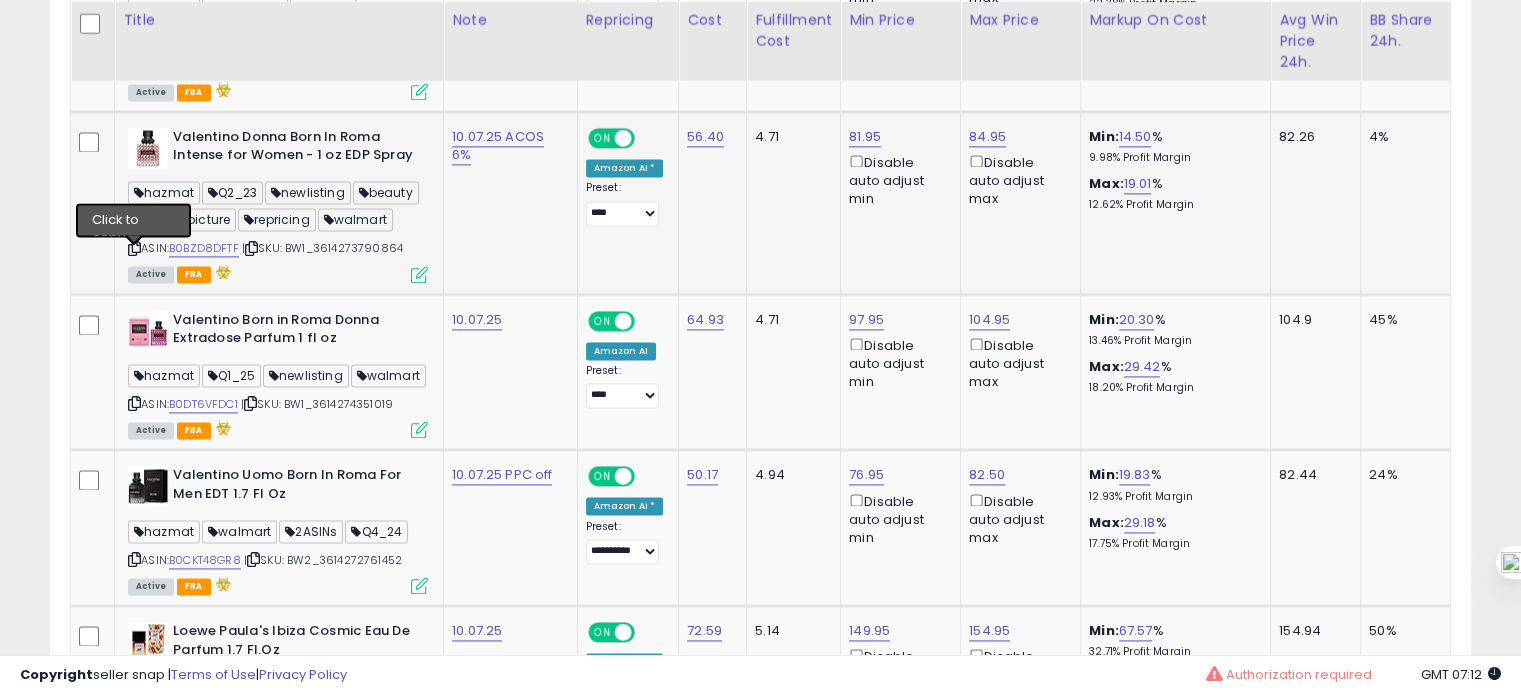 click at bounding box center (134, 248) 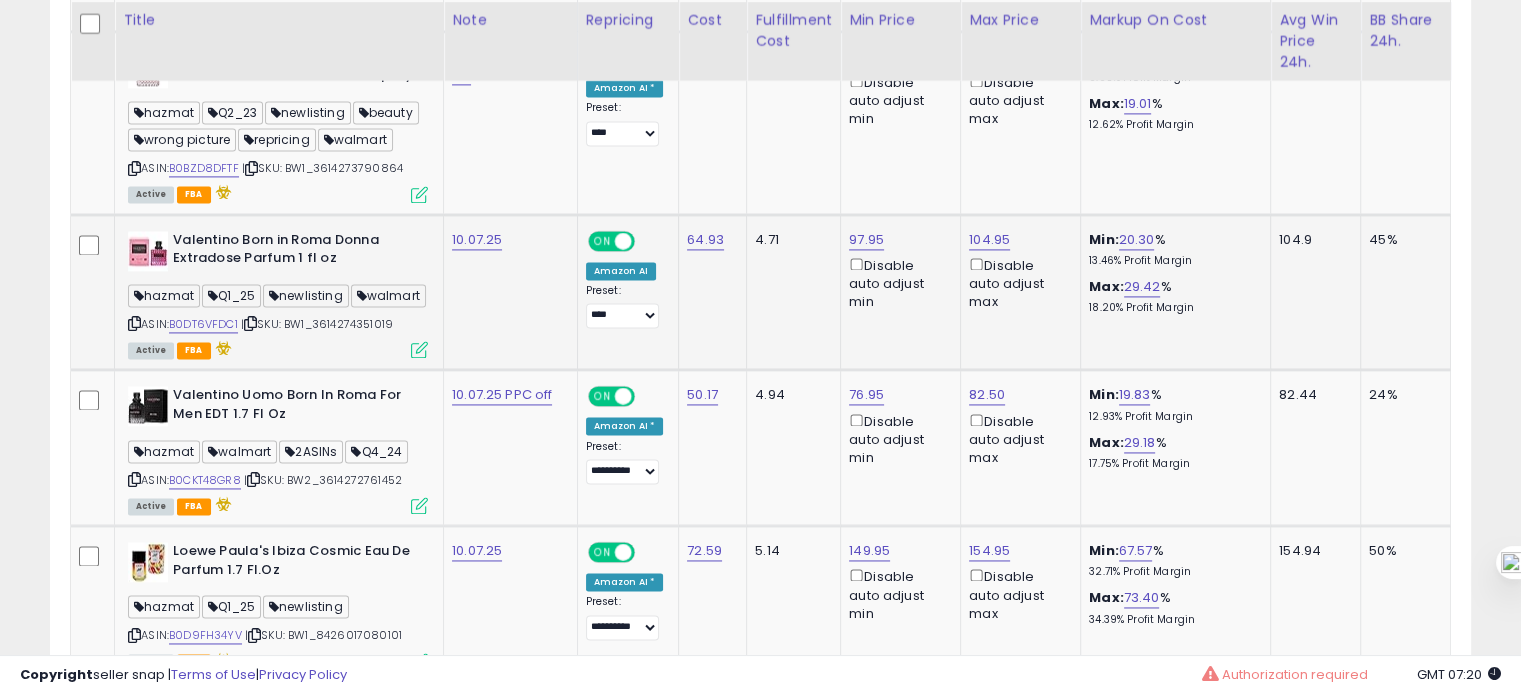 scroll, scrollTop: 2900, scrollLeft: 0, axis: vertical 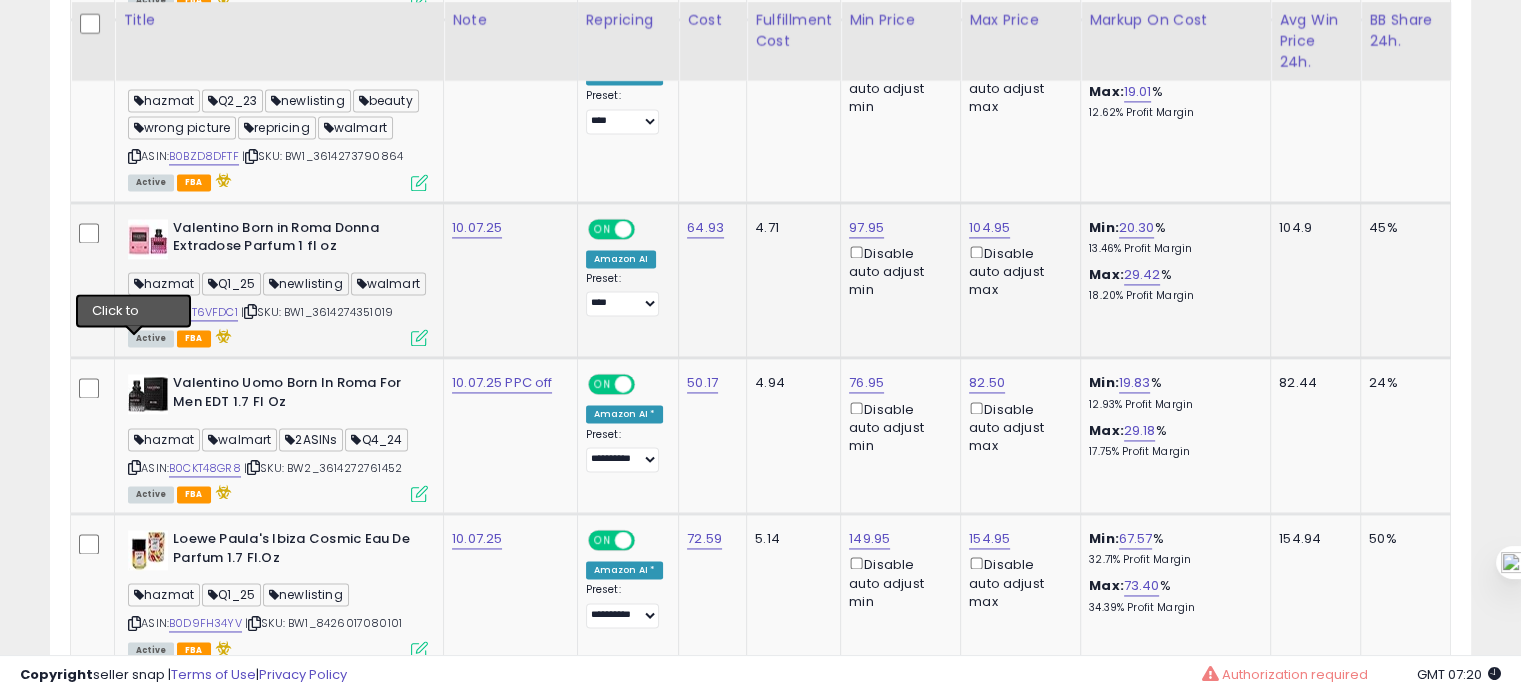 click at bounding box center (134, 311) 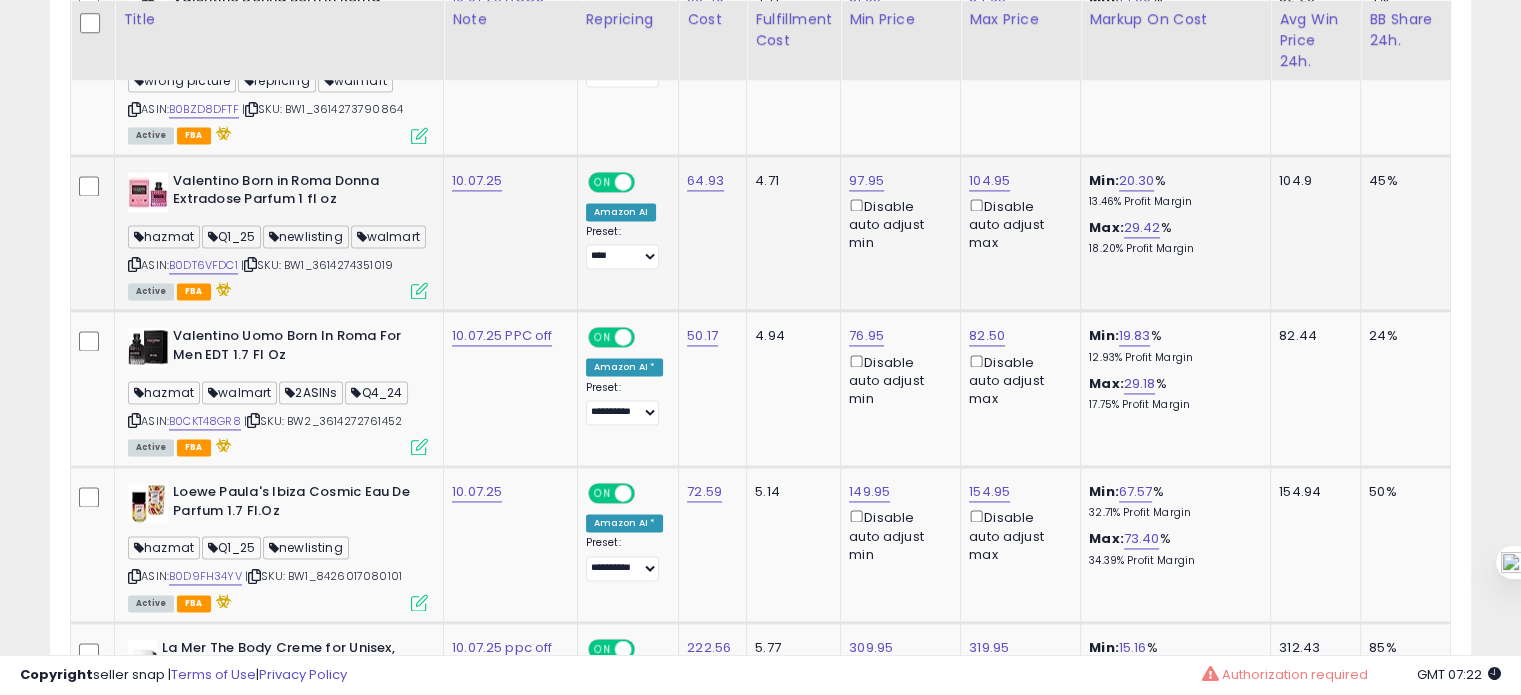 scroll, scrollTop: 2948, scrollLeft: 0, axis: vertical 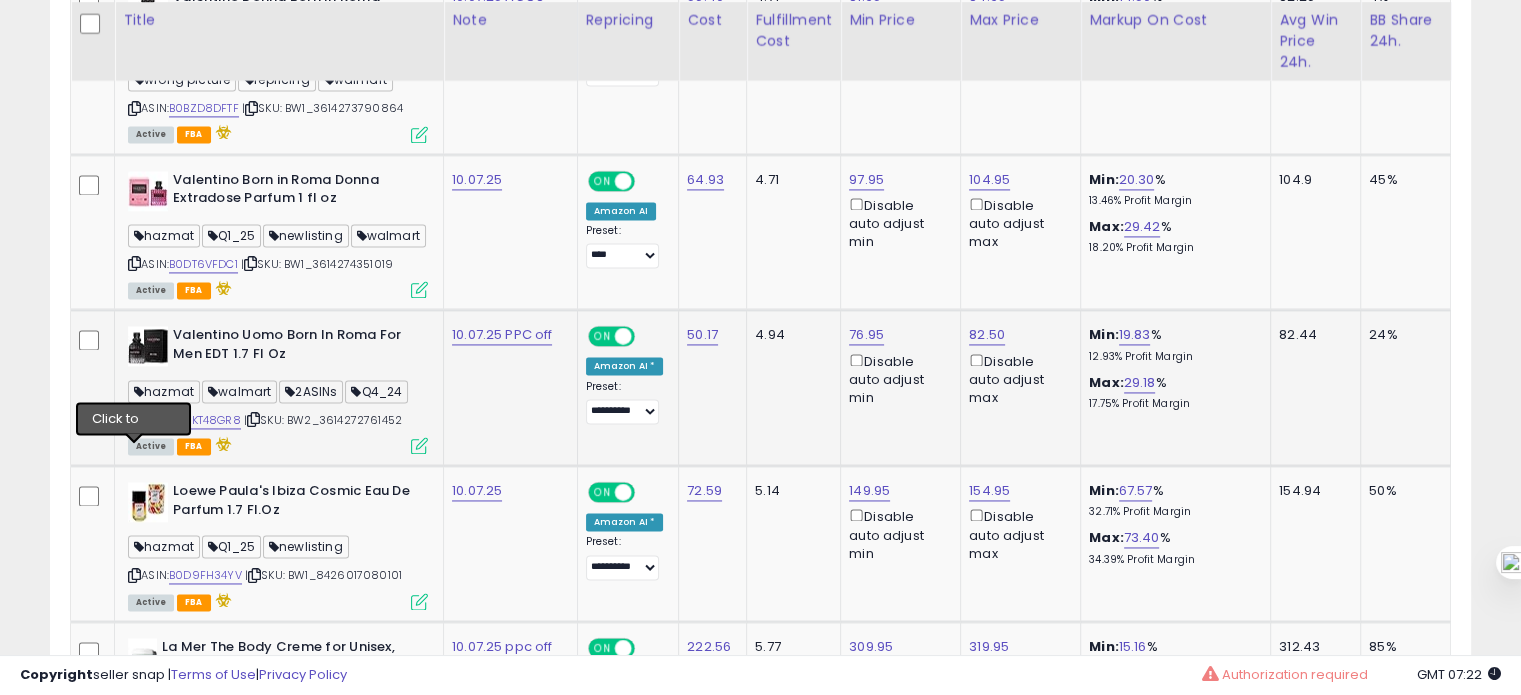 click at bounding box center (134, 419) 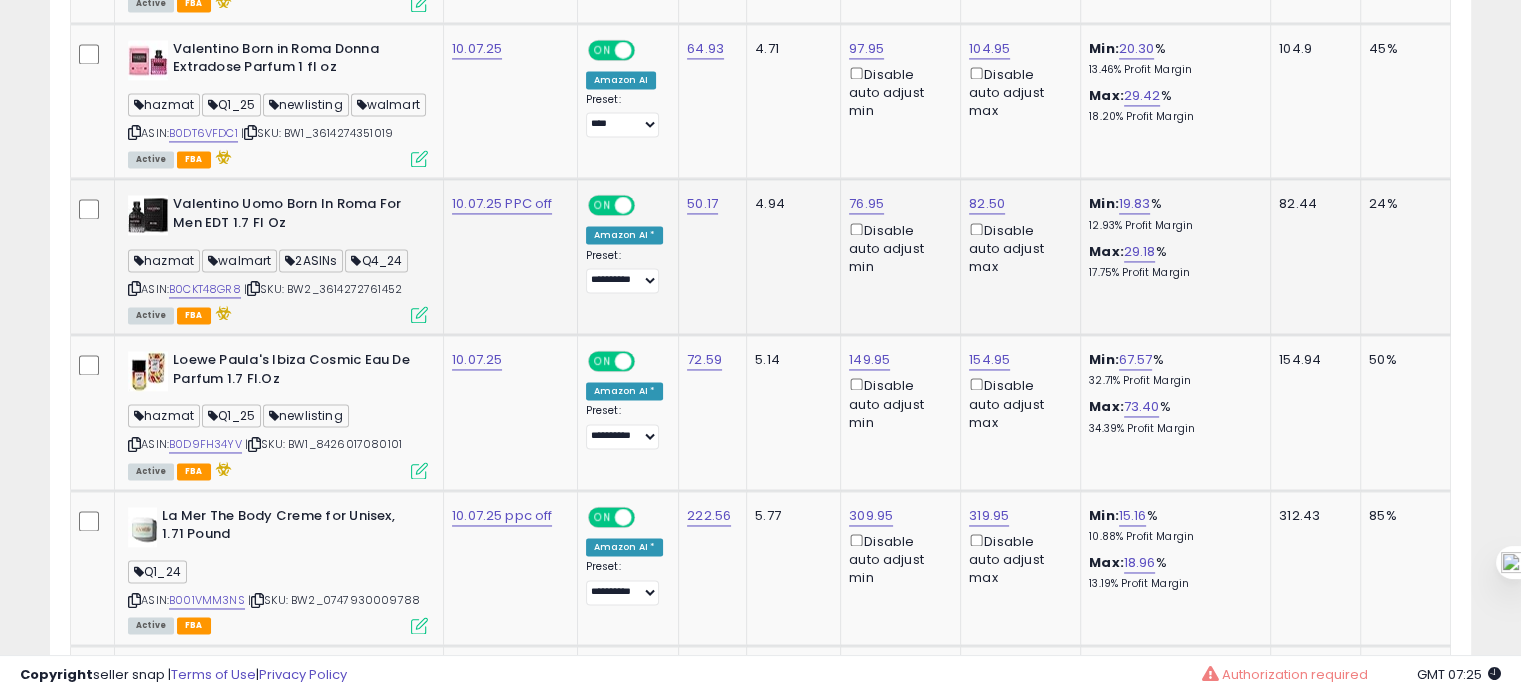 scroll, scrollTop: 3088, scrollLeft: 0, axis: vertical 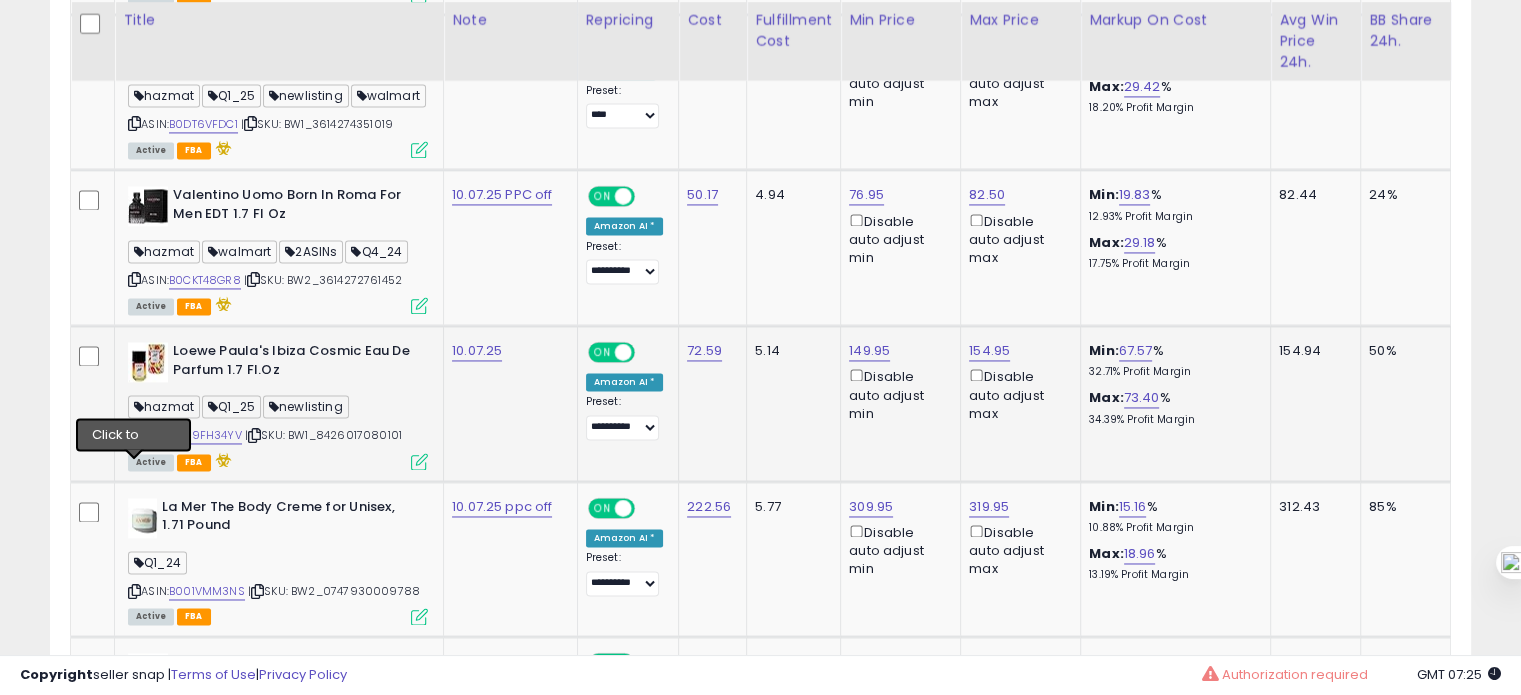 click at bounding box center (134, 435) 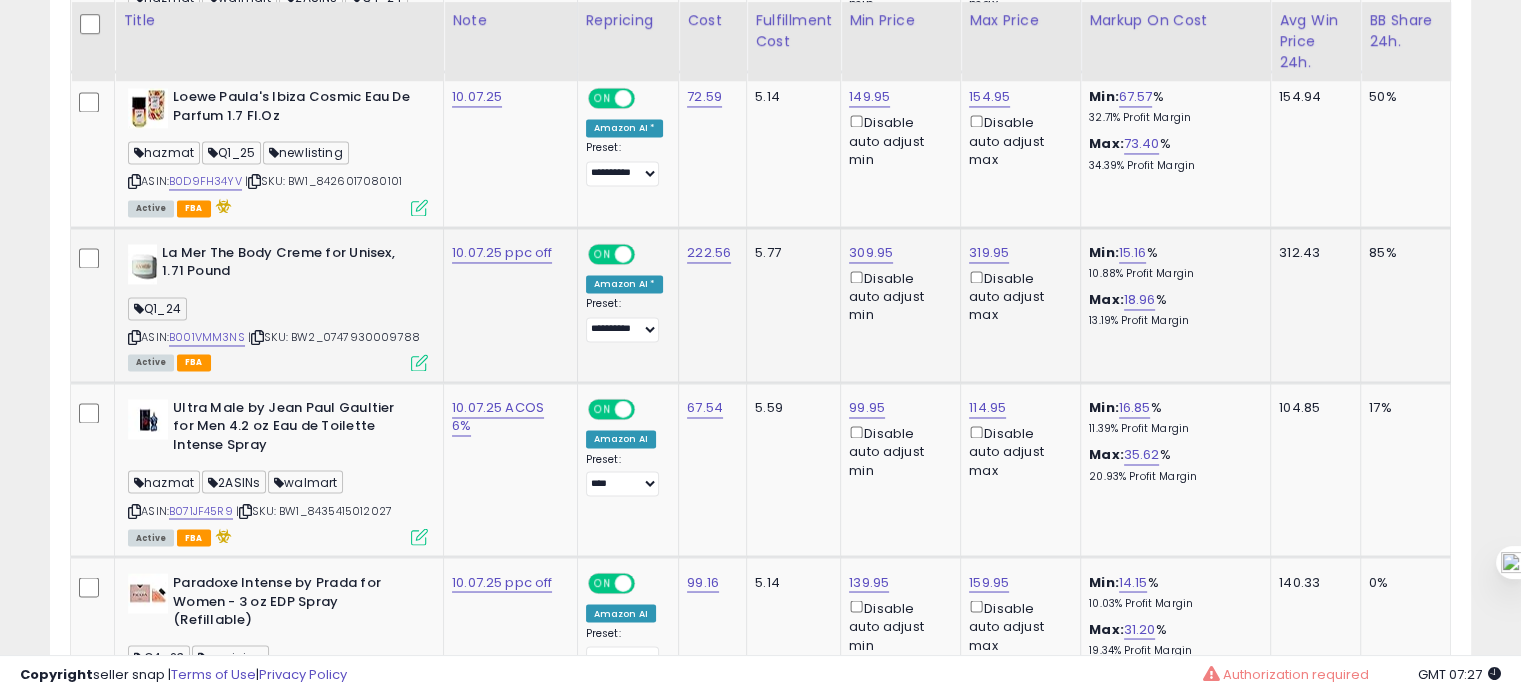 scroll, scrollTop: 3343, scrollLeft: 0, axis: vertical 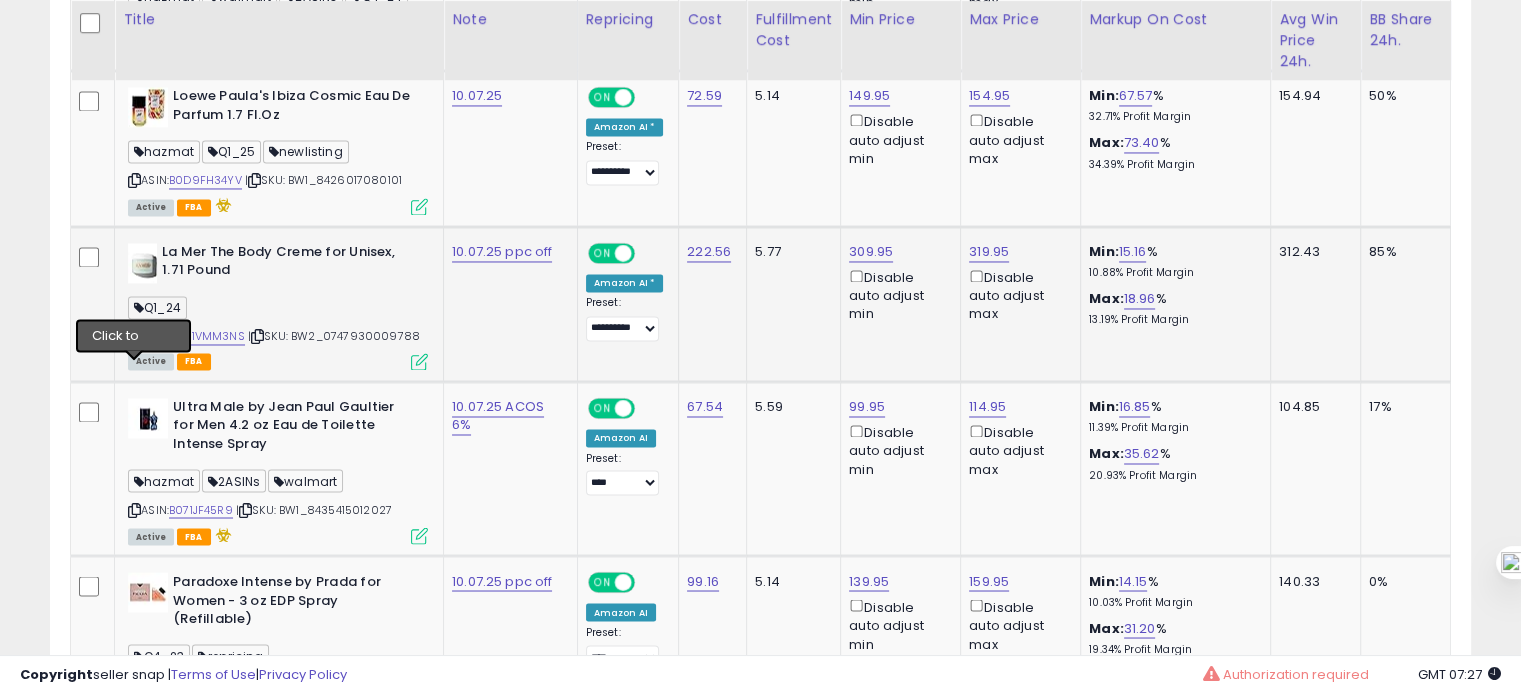 click at bounding box center (134, 336) 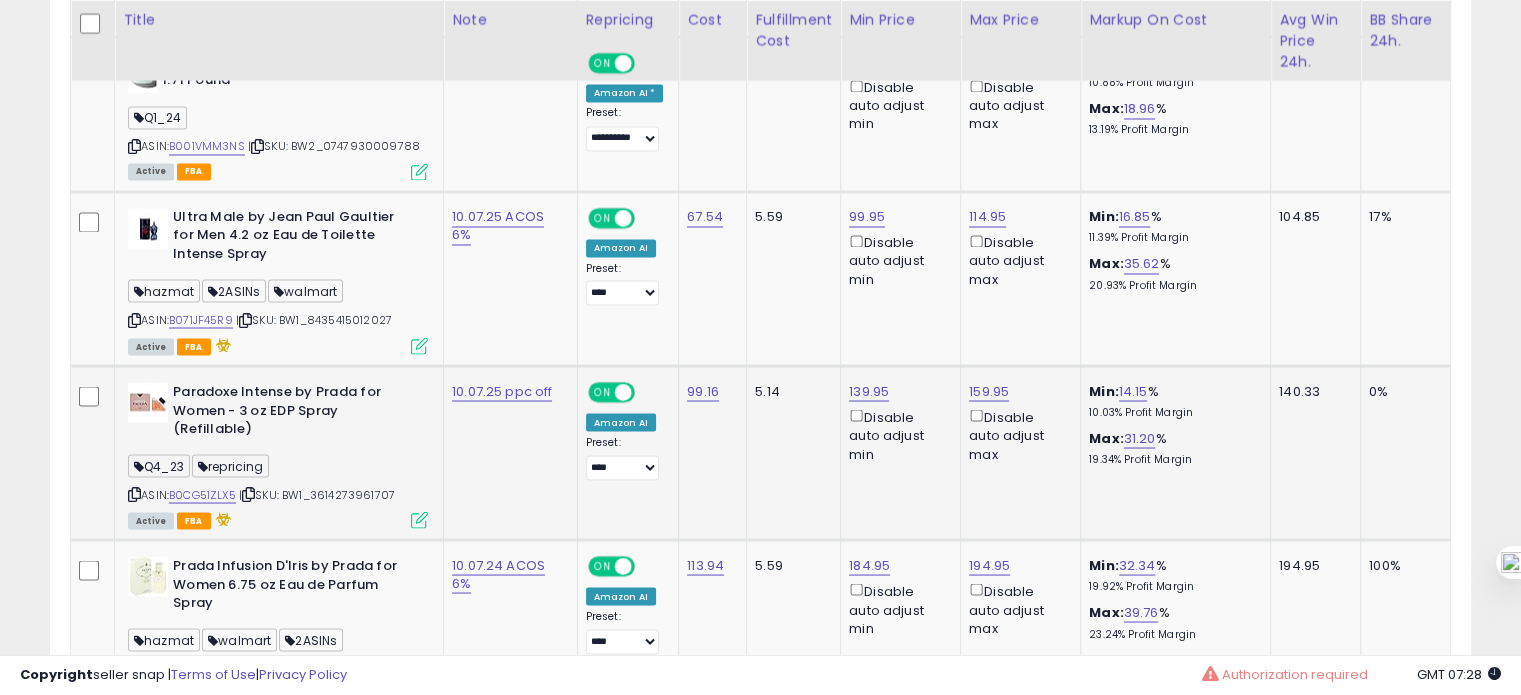 scroll, scrollTop: 3534, scrollLeft: 0, axis: vertical 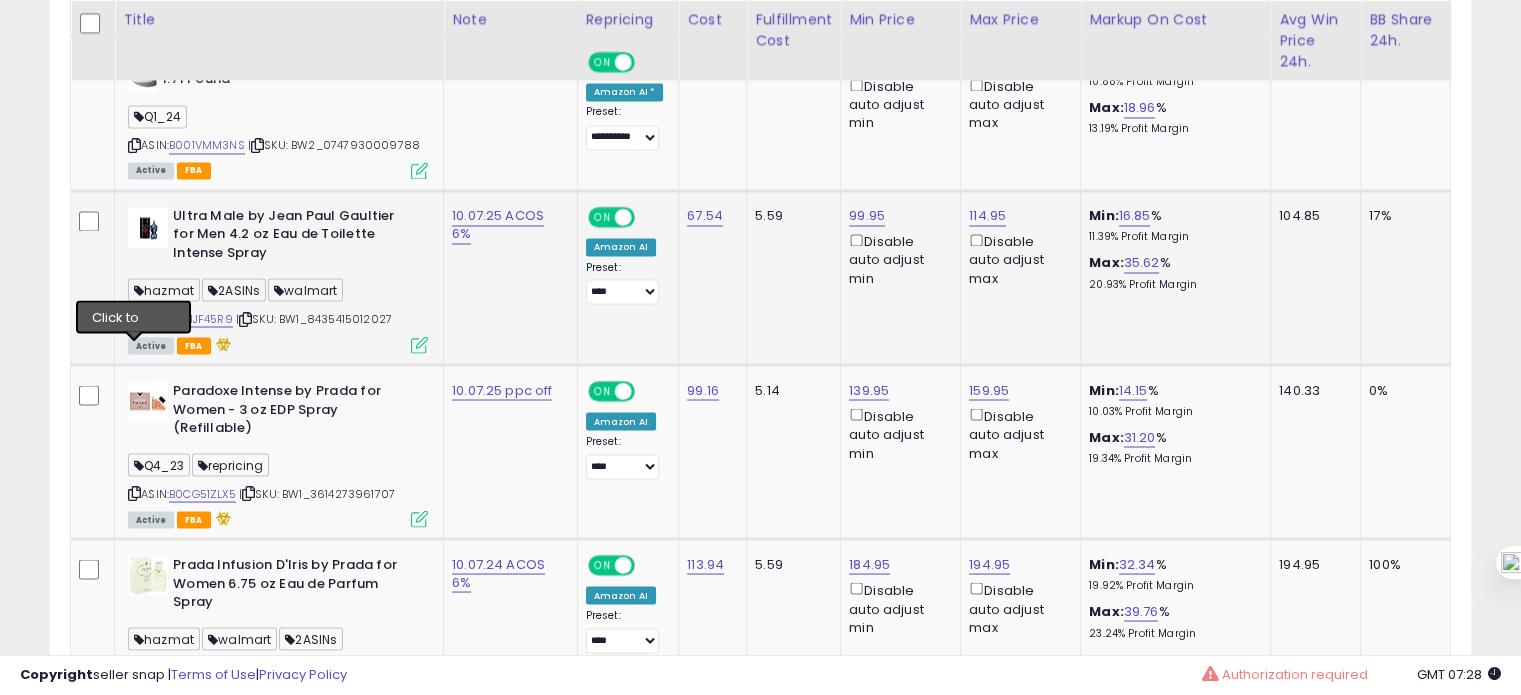 click at bounding box center [134, 318] 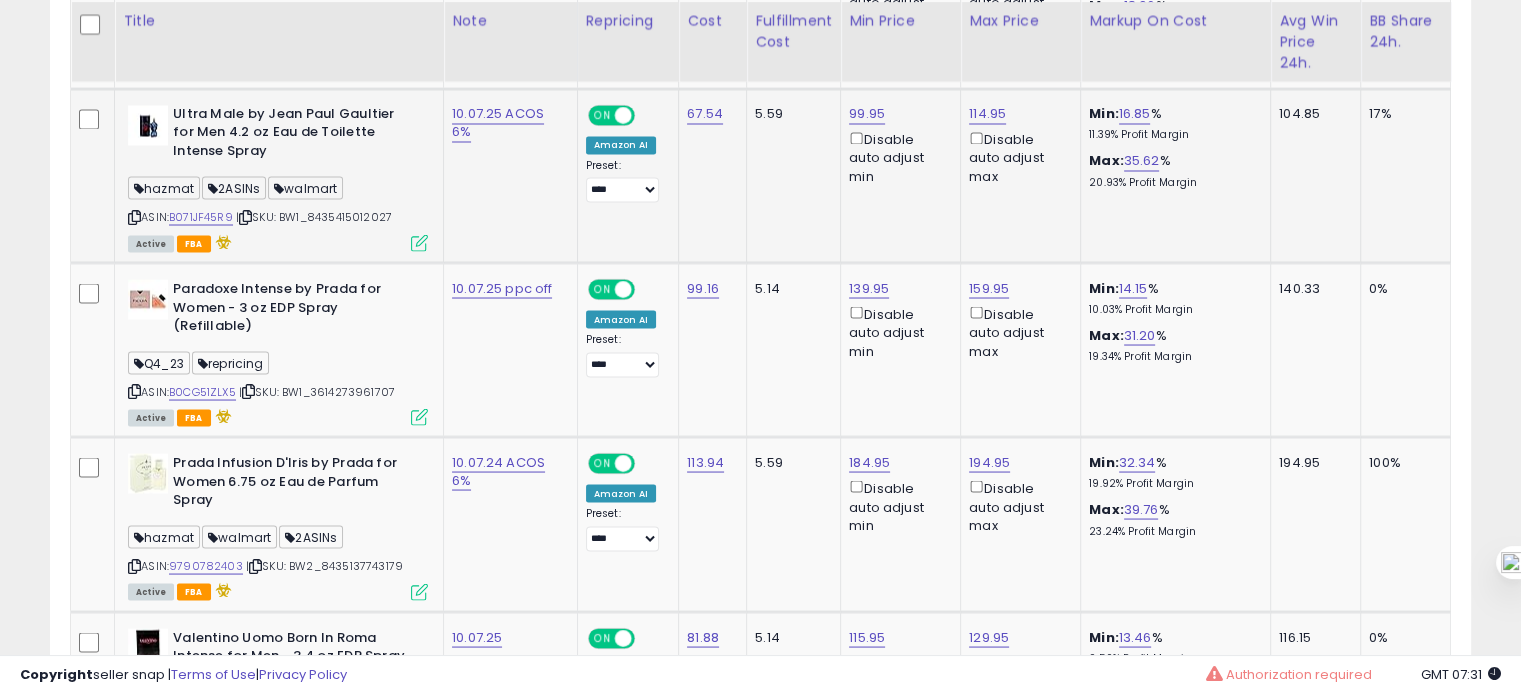 scroll, scrollTop: 3637, scrollLeft: 0, axis: vertical 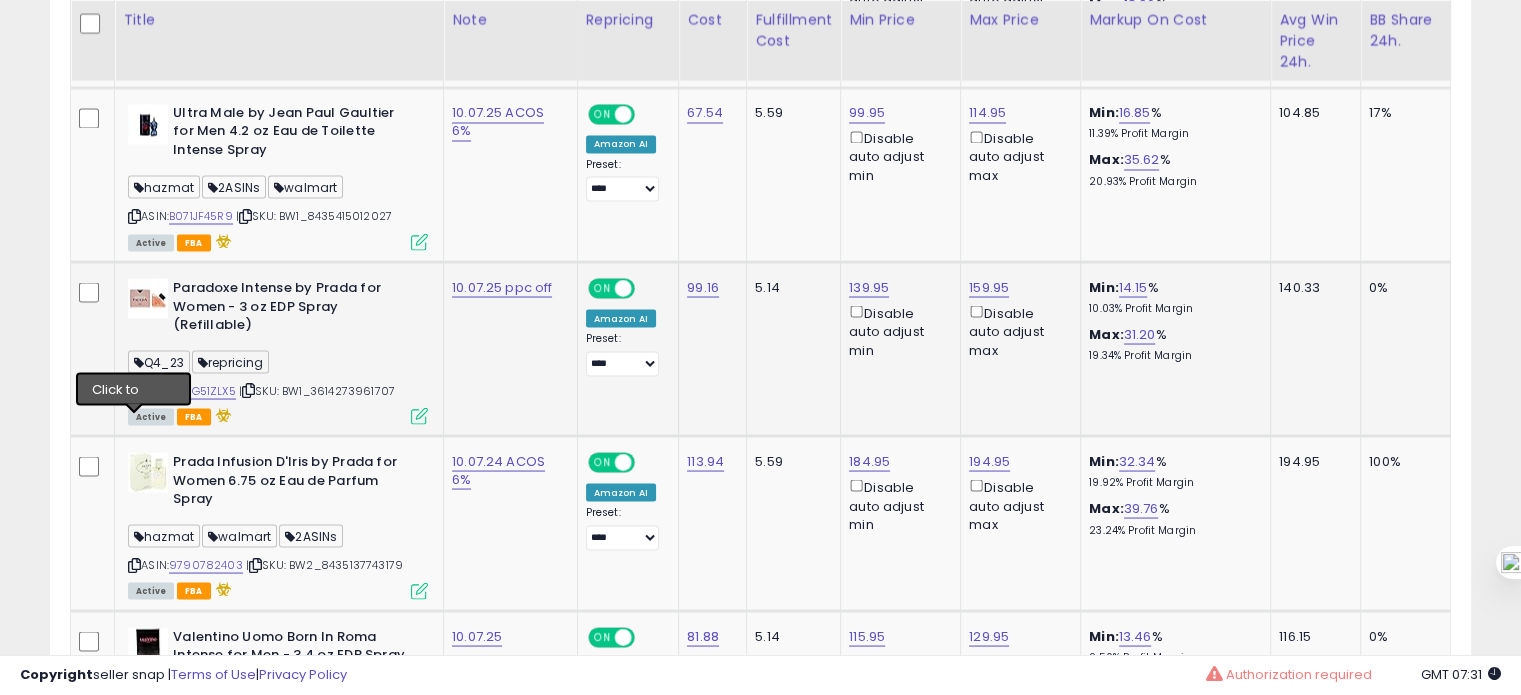 click at bounding box center [134, 389] 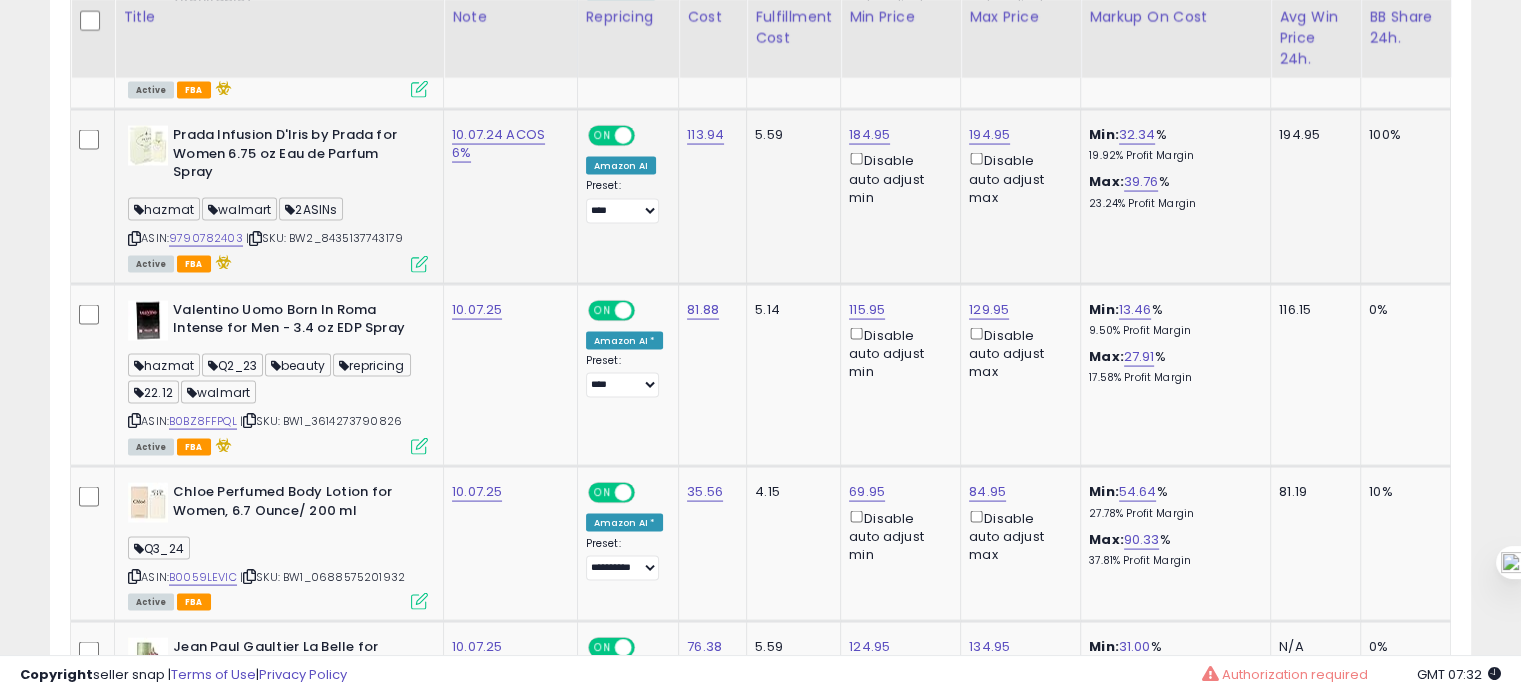scroll, scrollTop: 3964, scrollLeft: 0, axis: vertical 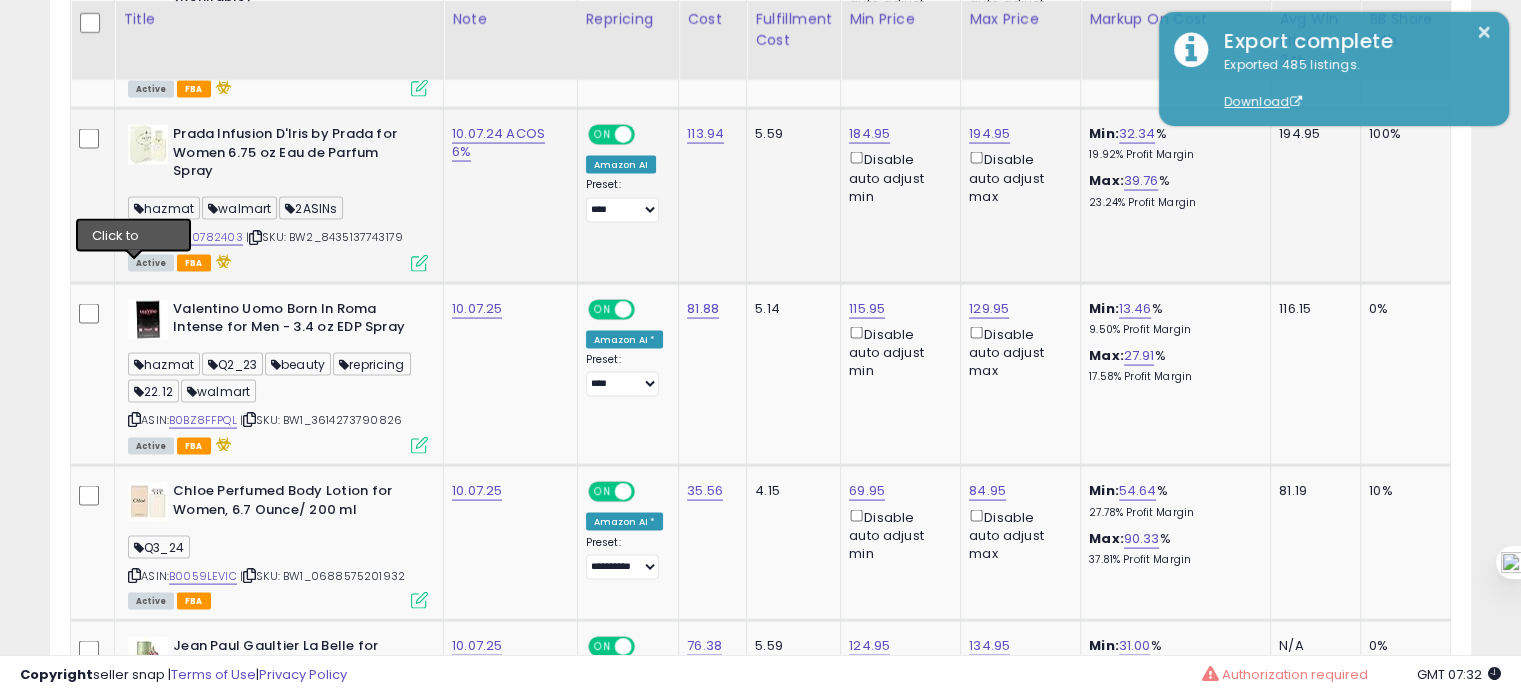 click at bounding box center [134, 237] 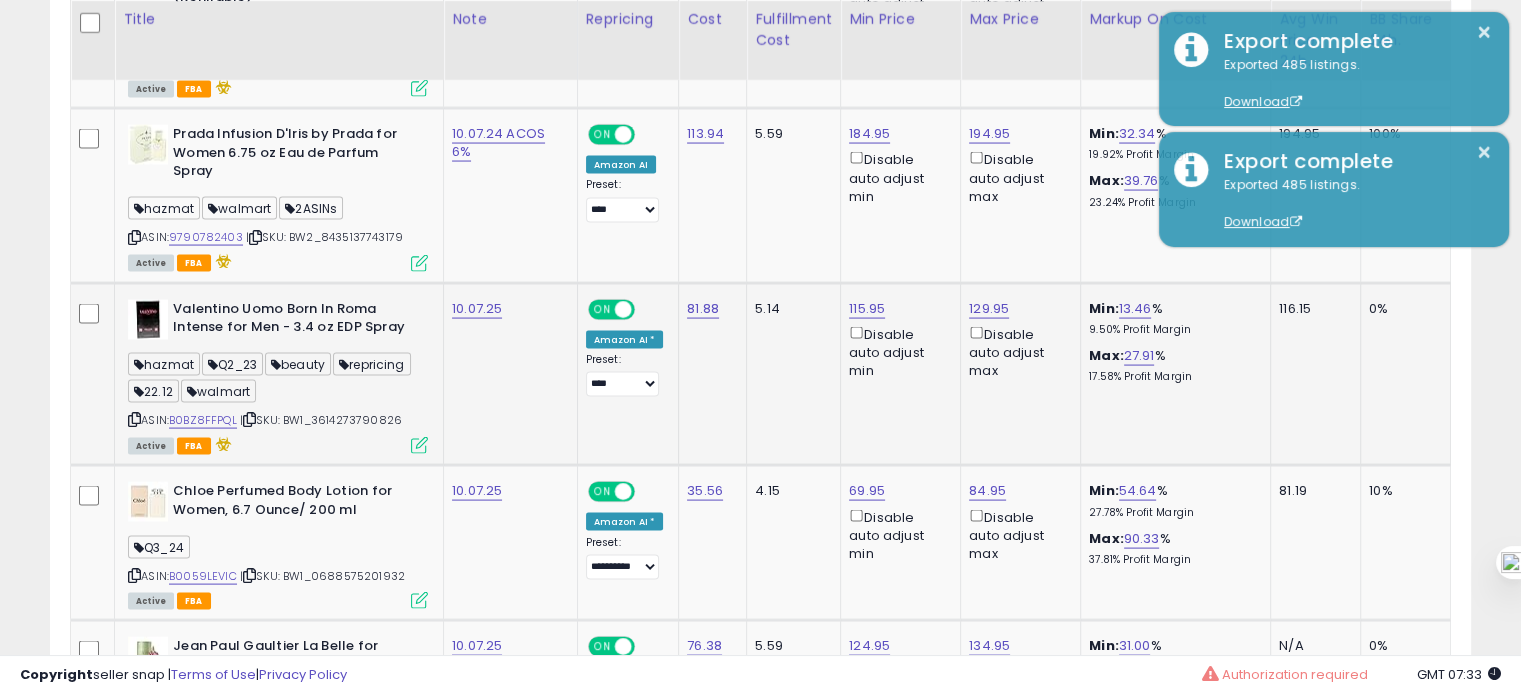 scroll, scrollTop: 0, scrollLeft: 412, axis: horizontal 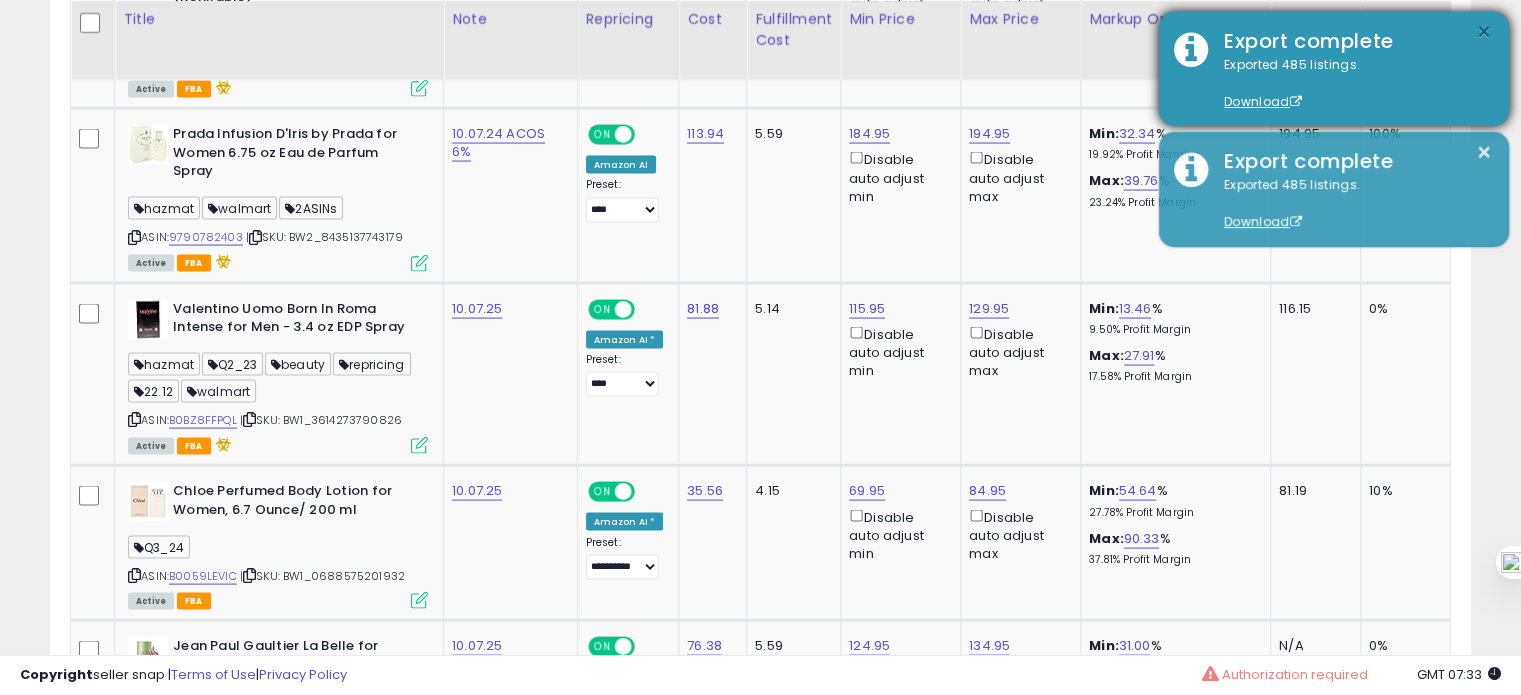 click on "×" at bounding box center (1484, 32) 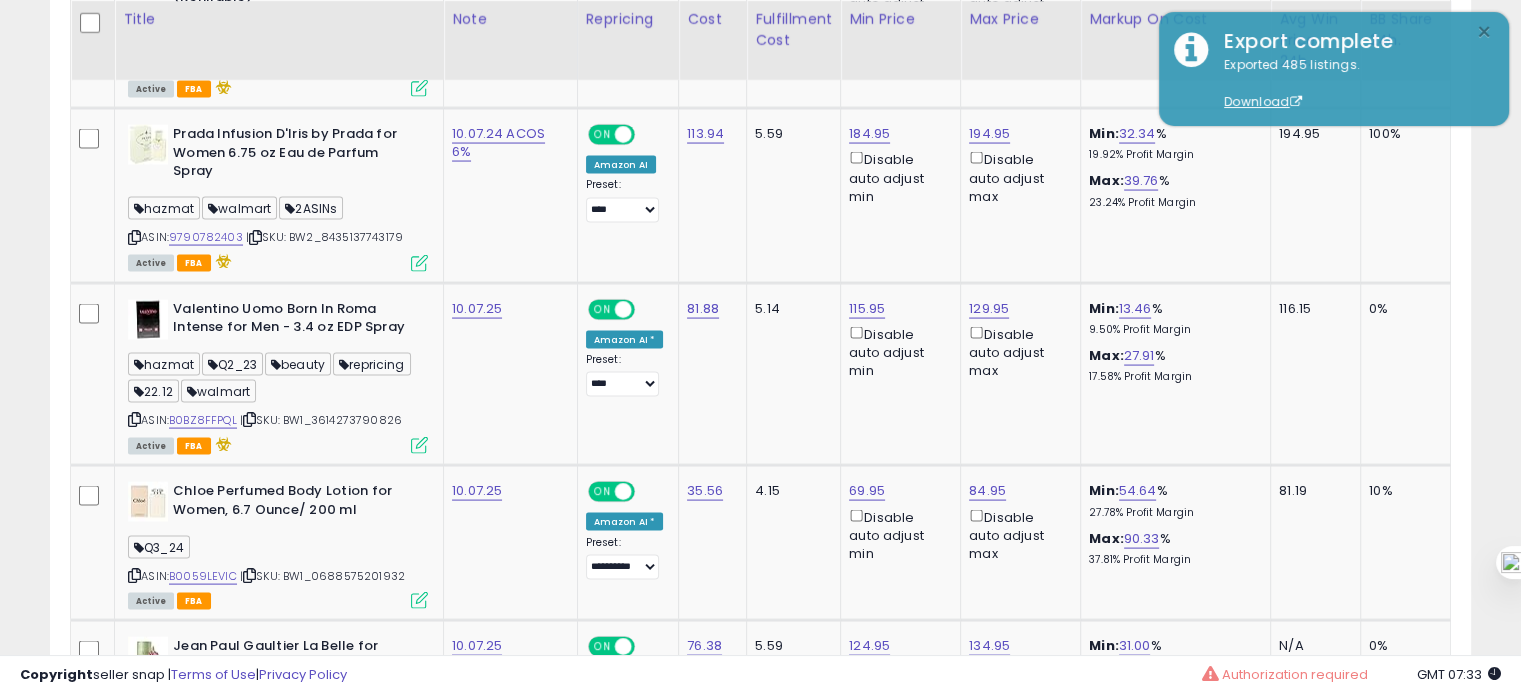 click on "×" at bounding box center (1484, 32) 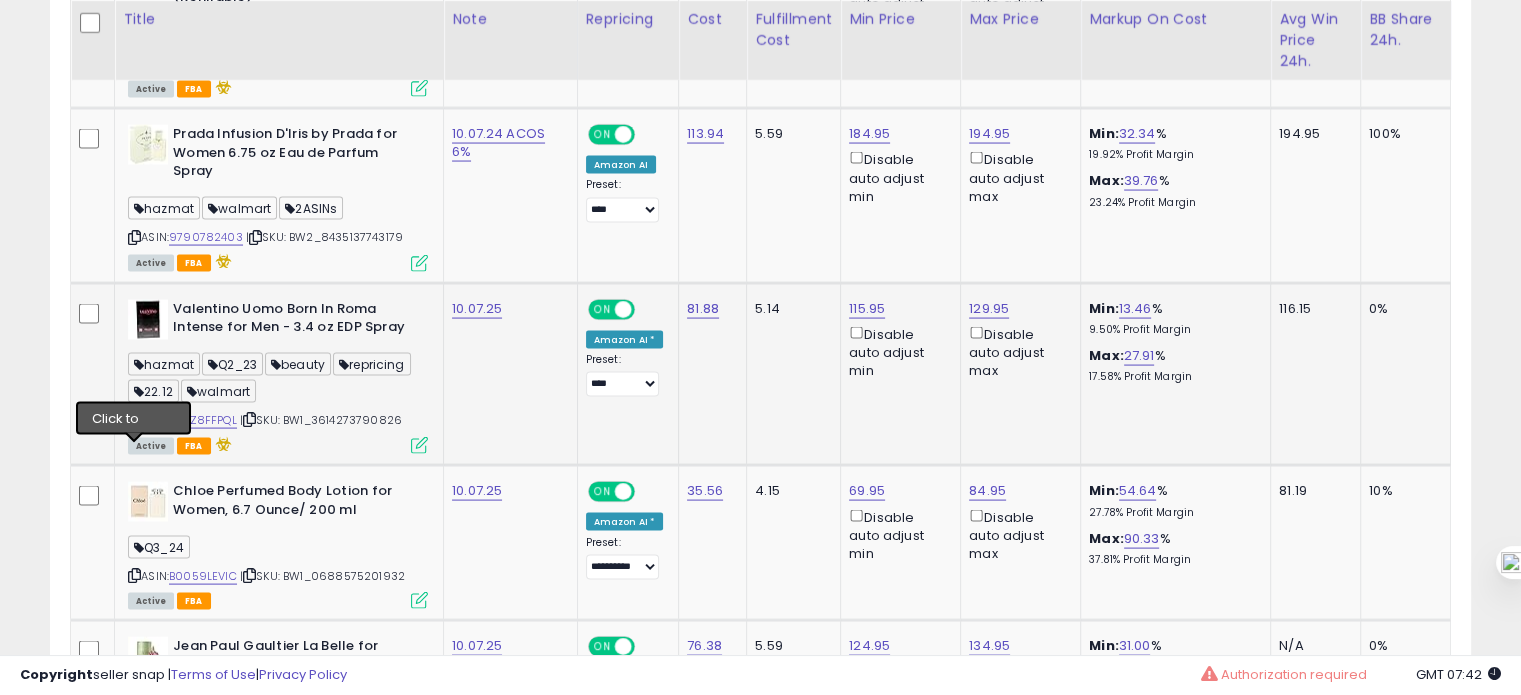 click at bounding box center (134, 419) 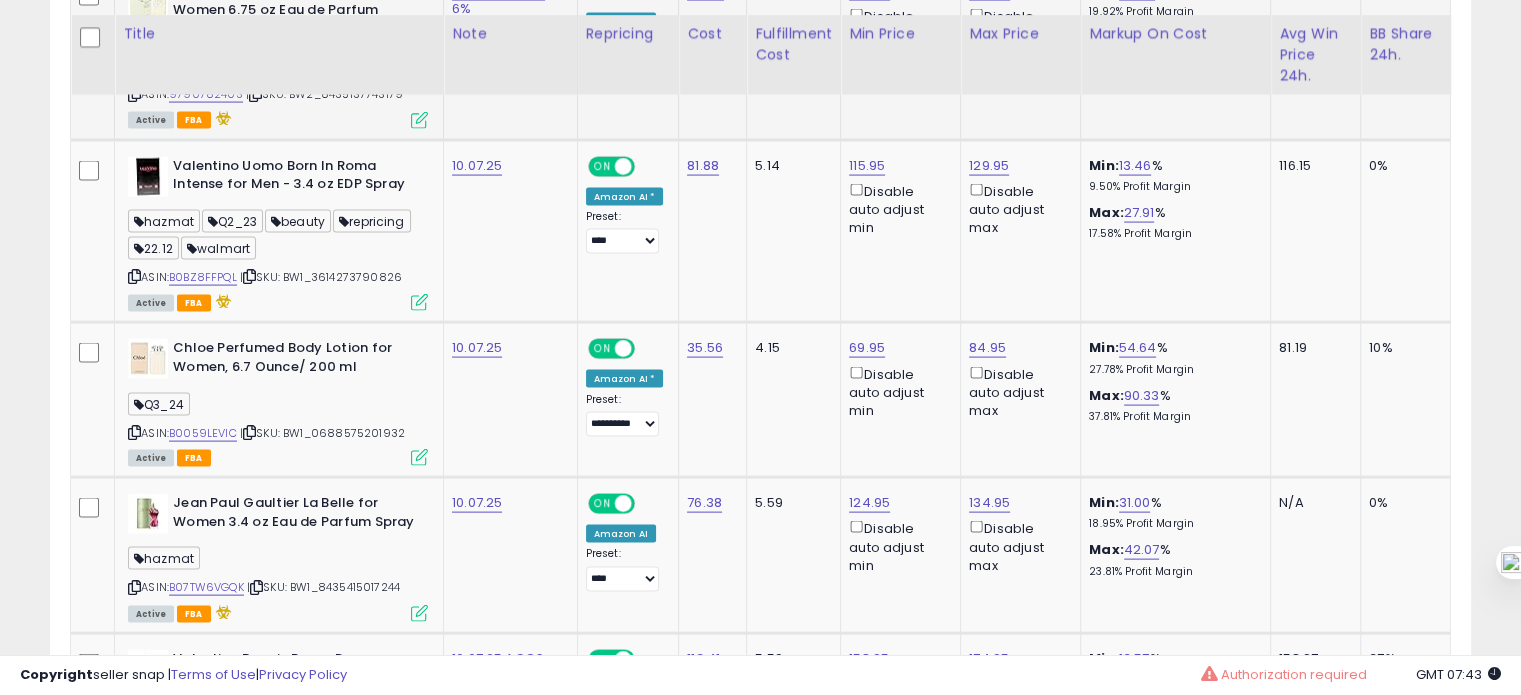 scroll, scrollTop: 4128, scrollLeft: 0, axis: vertical 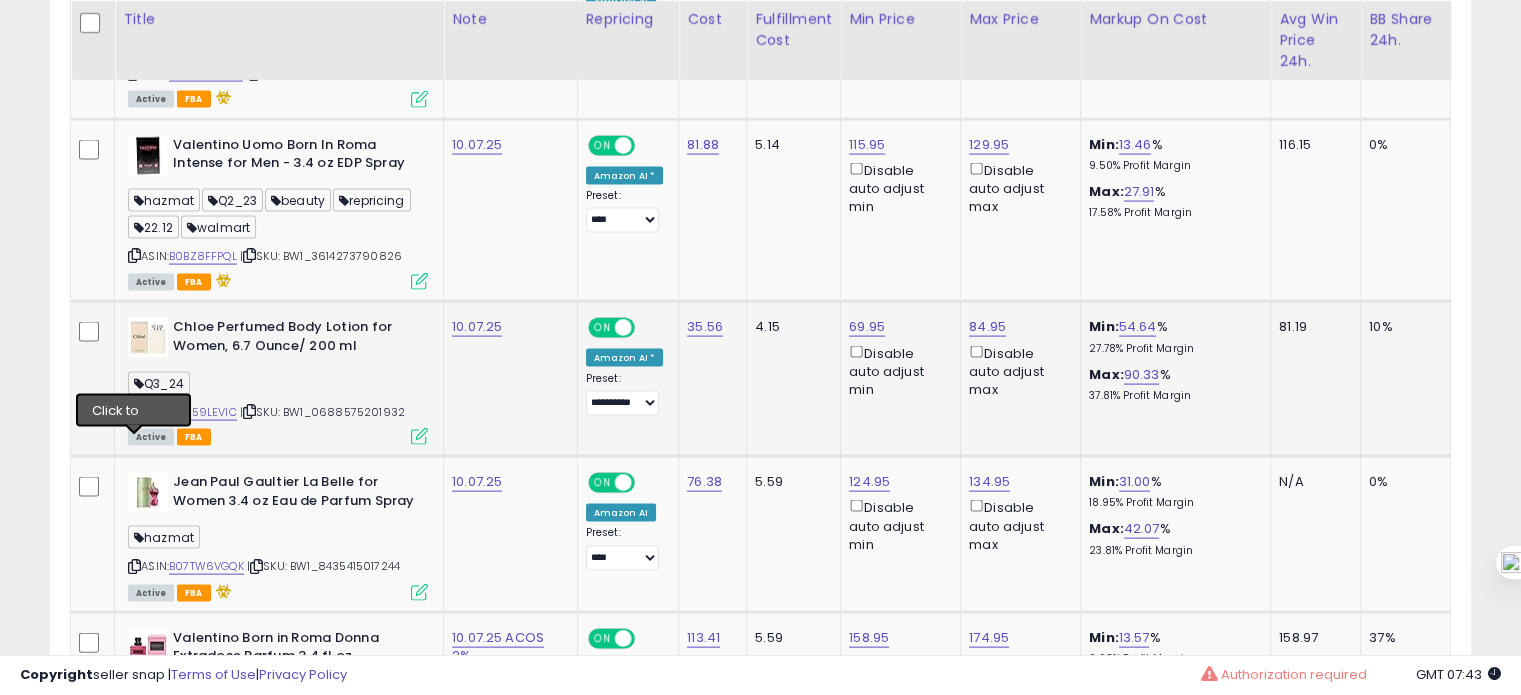 click at bounding box center [134, 411] 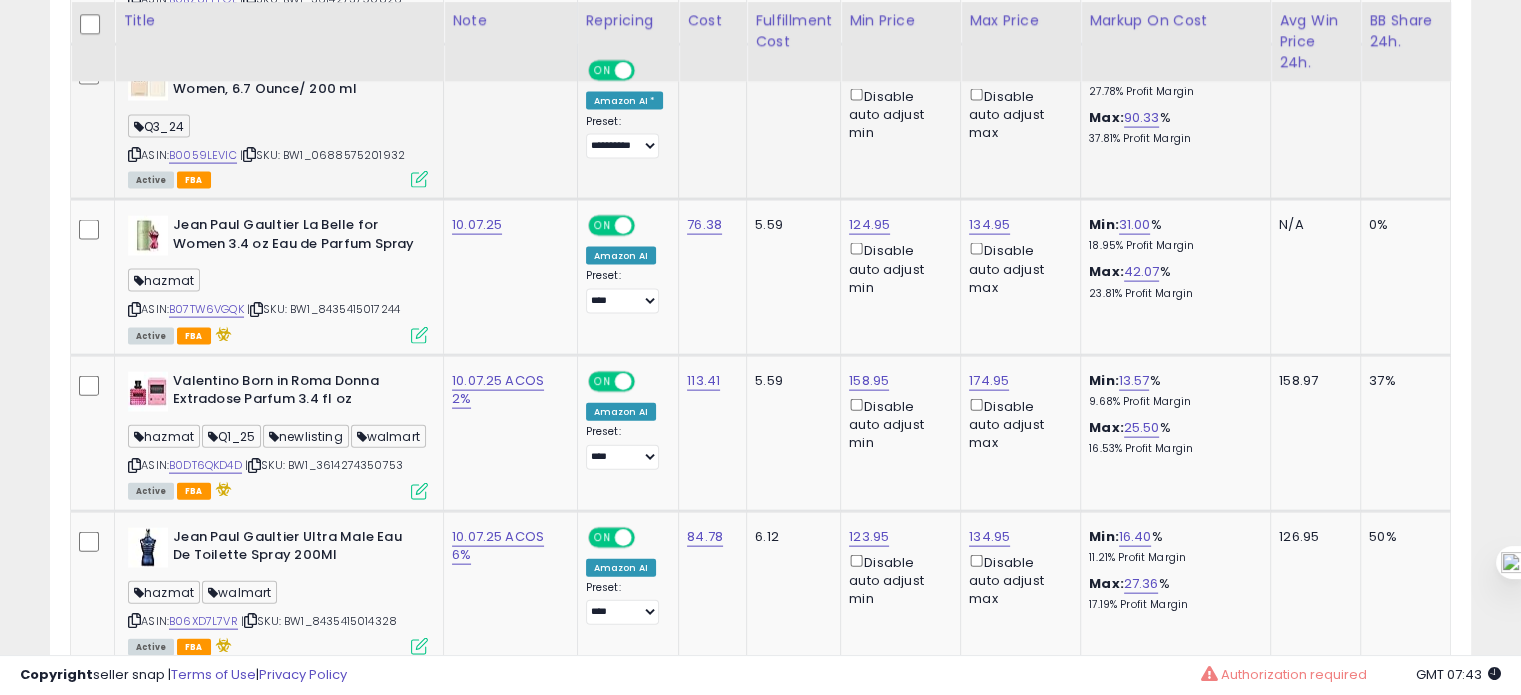 scroll, scrollTop: 4388, scrollLeft: 0, axis: vertical 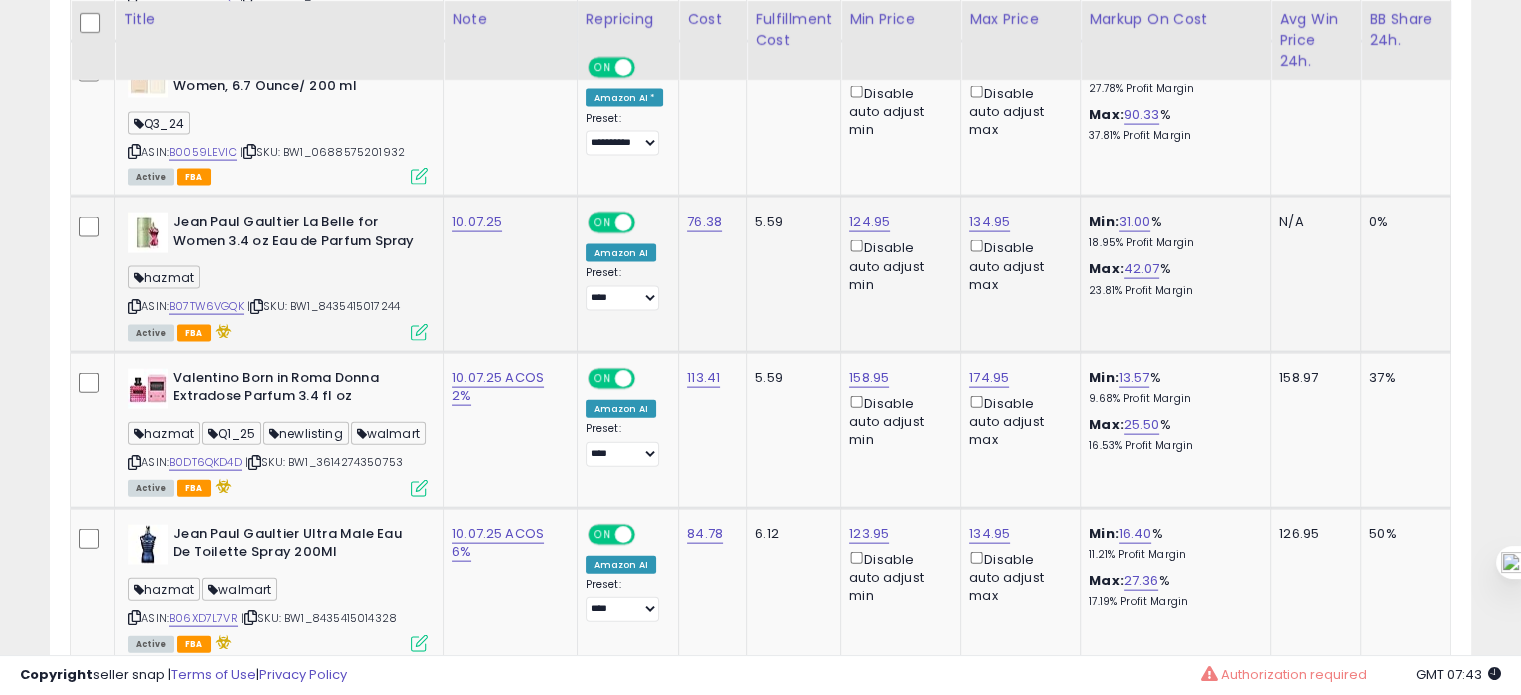 click at bounding box center (134, 306) 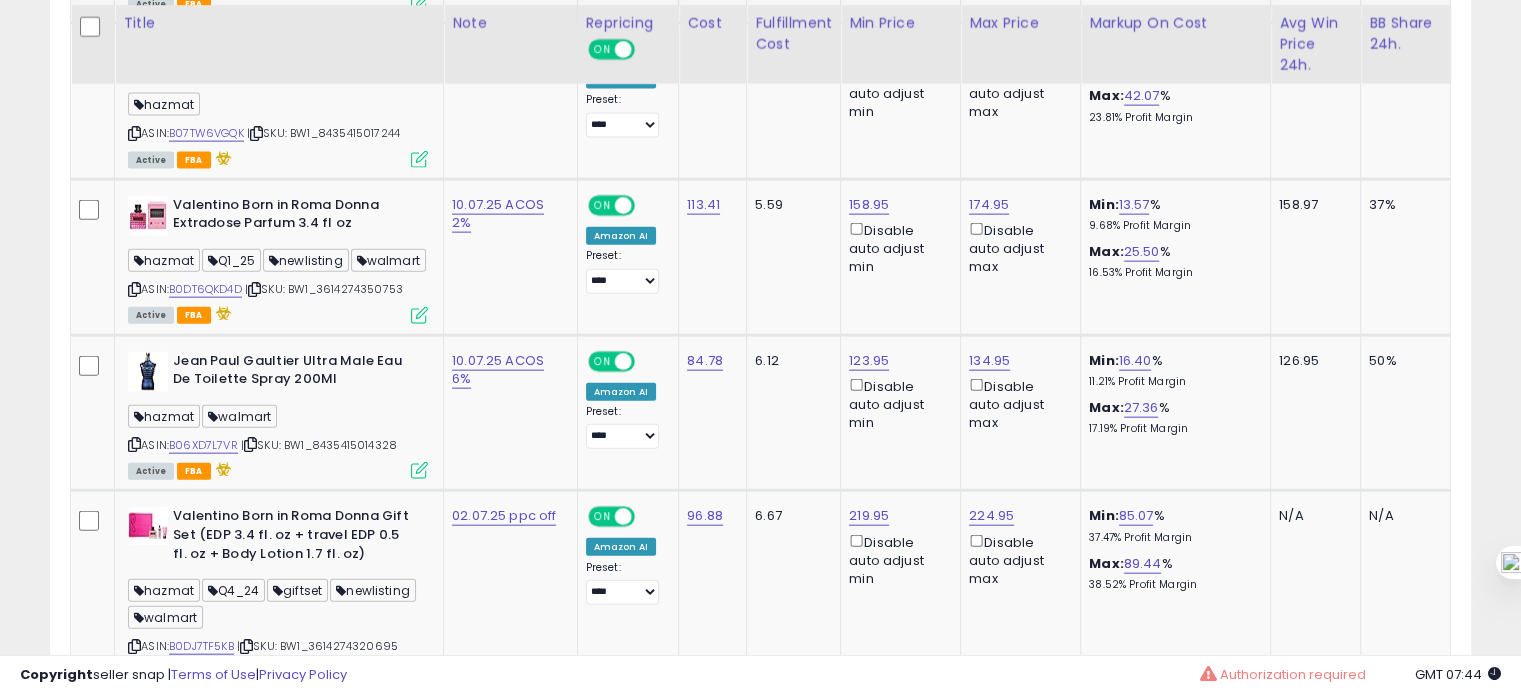 scroll, scrollTop: 4568, scrollLeft: 0, axis: vertical 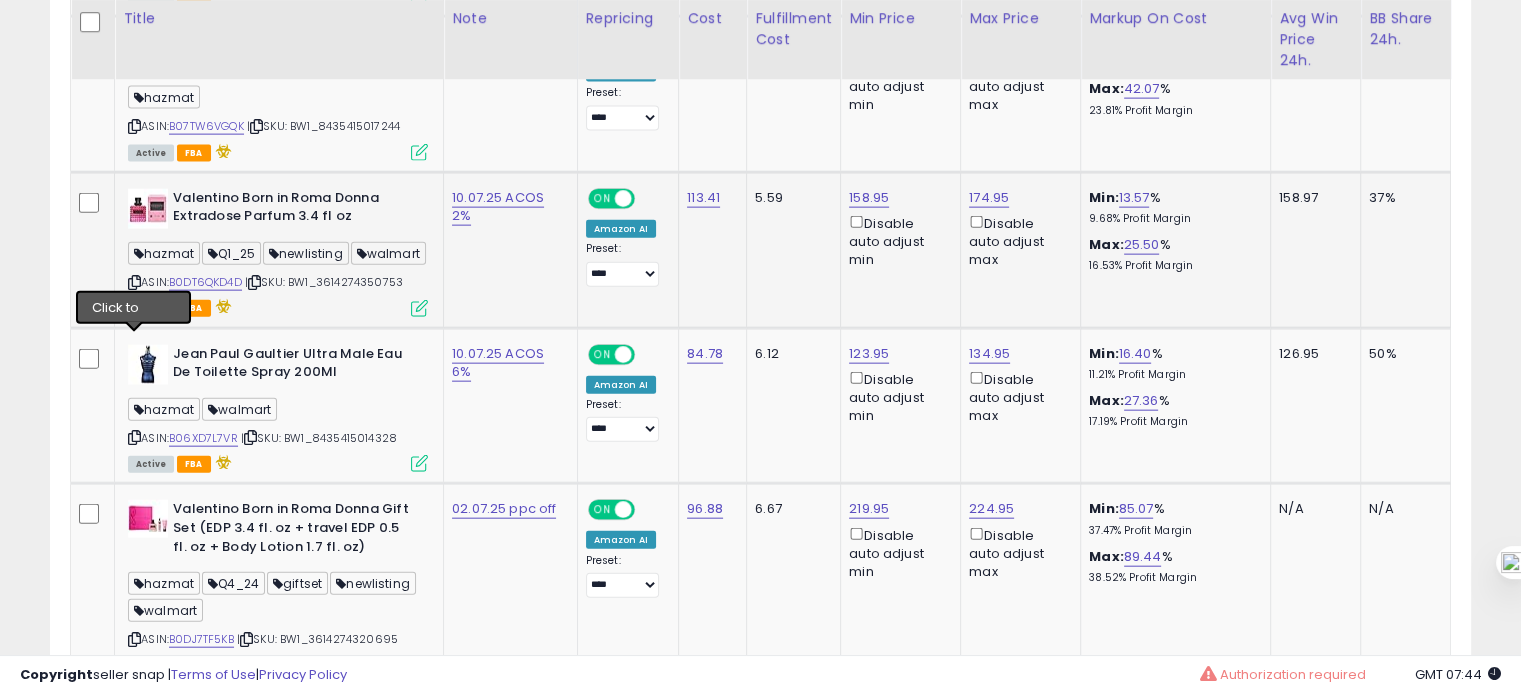 click at bounding box center [134, 282] 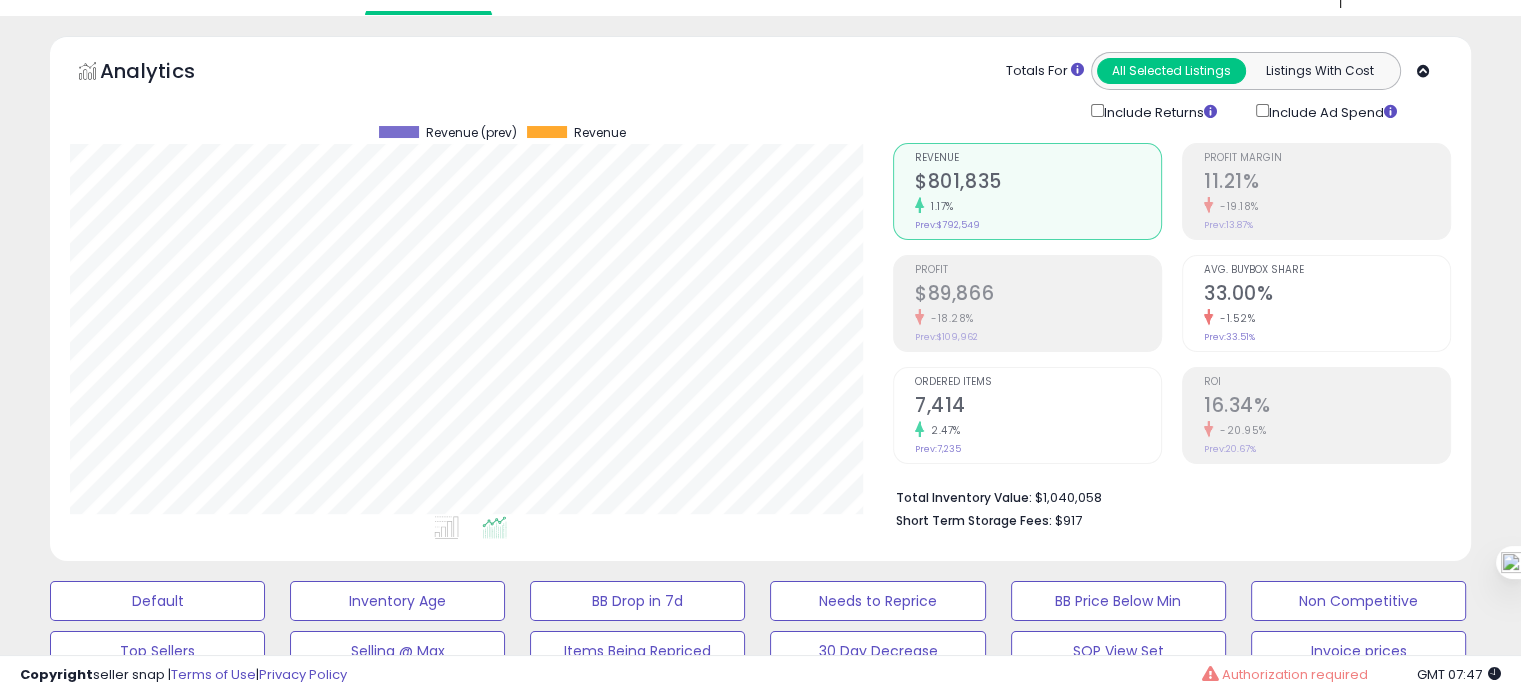 scroll, scrollTop: 0, scrollLeft: 0, axis: both 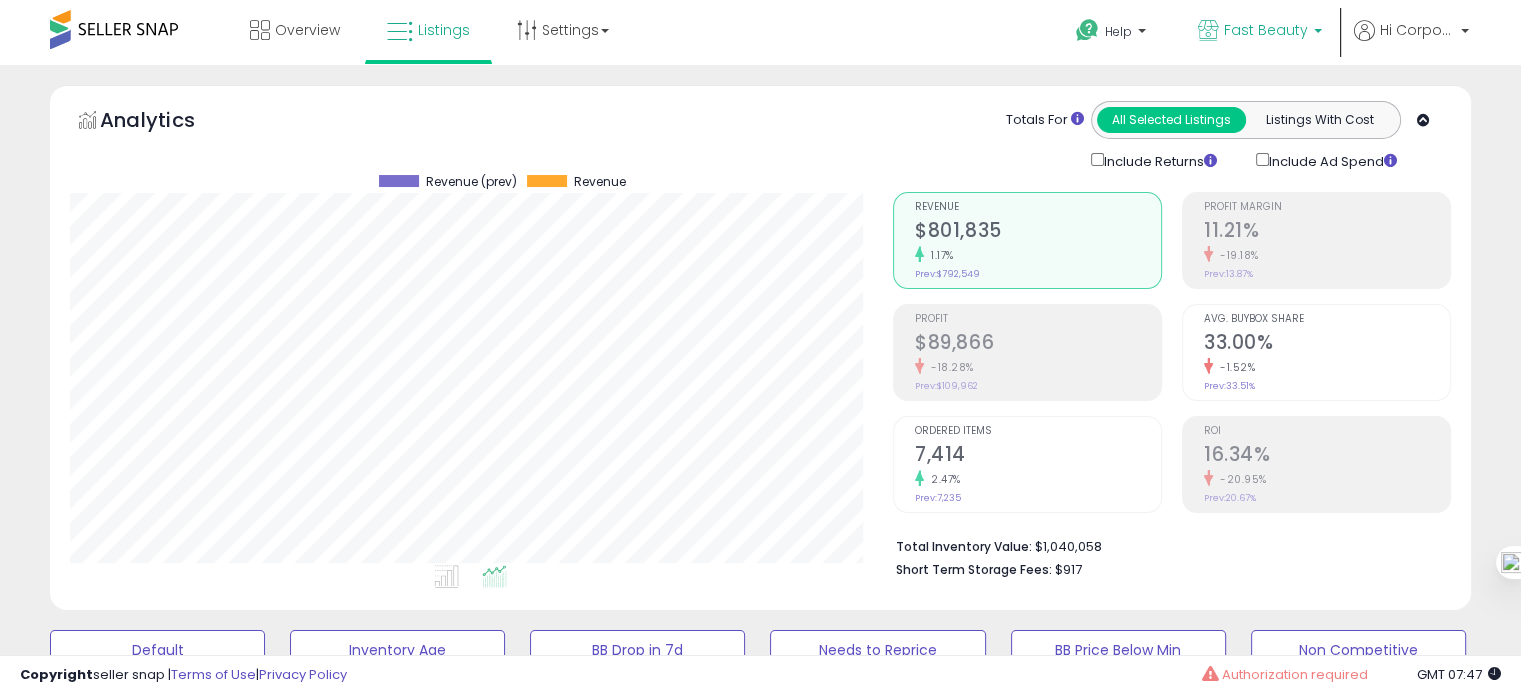 click on "Fast Beauty" at bounding box center (1266, 30) 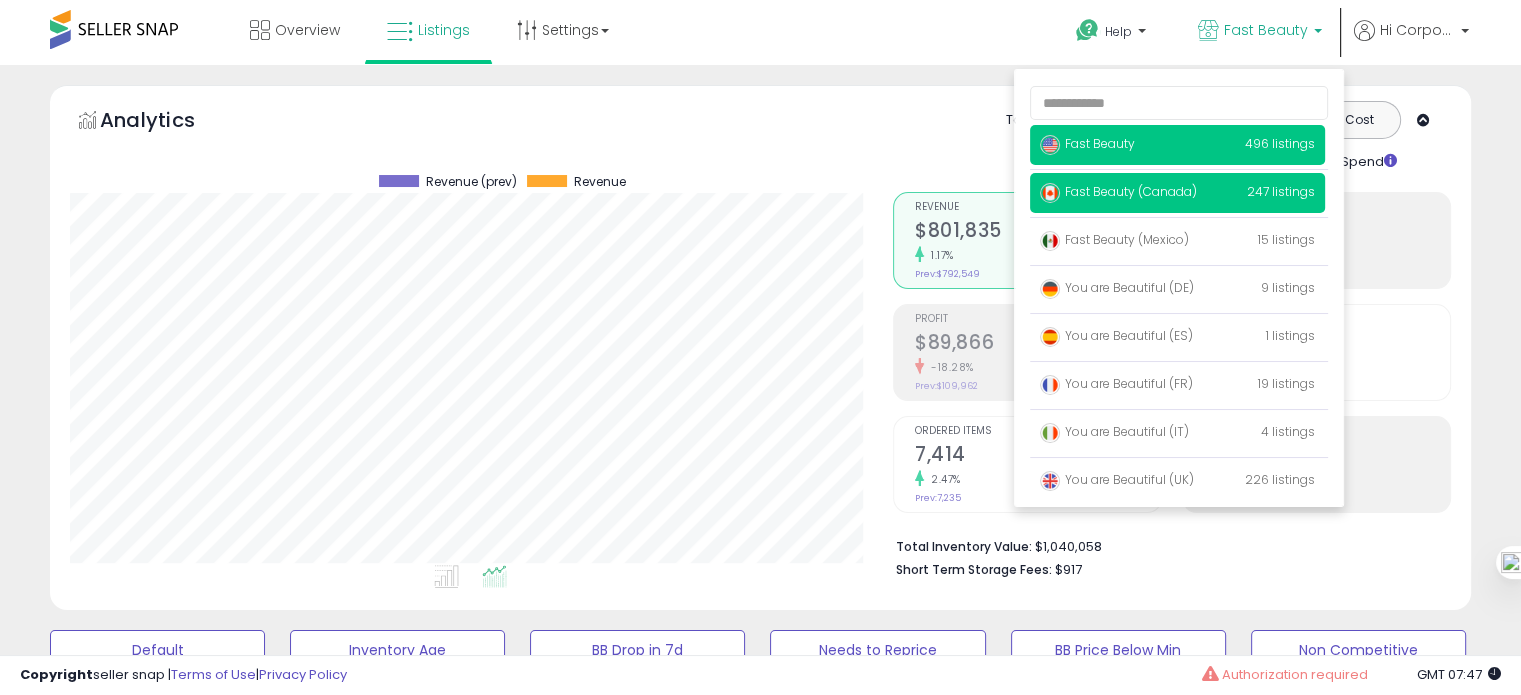 click on "Fast Beauty (Canada)" at bounding box center (1118, 191) 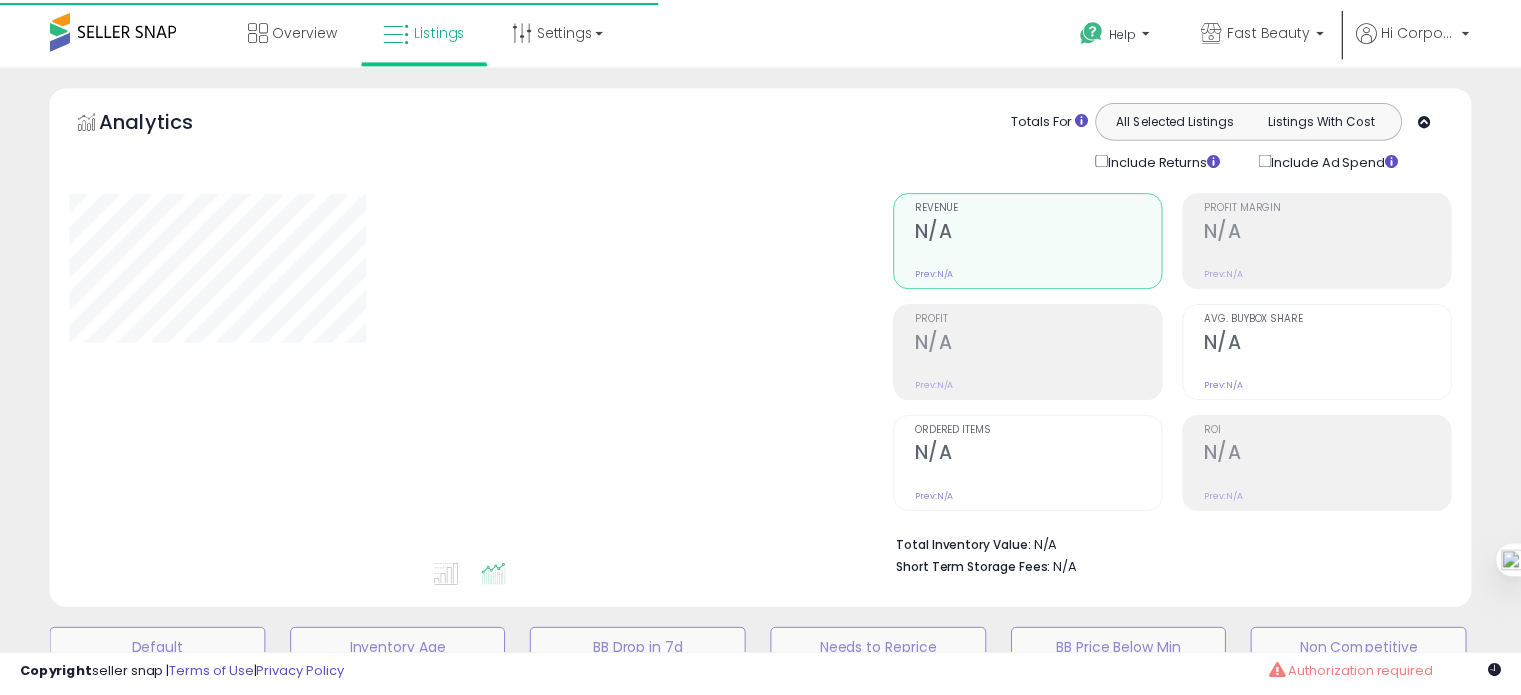 scroll, scrollTop: 695, scrollLeft: 0, axis: vertical 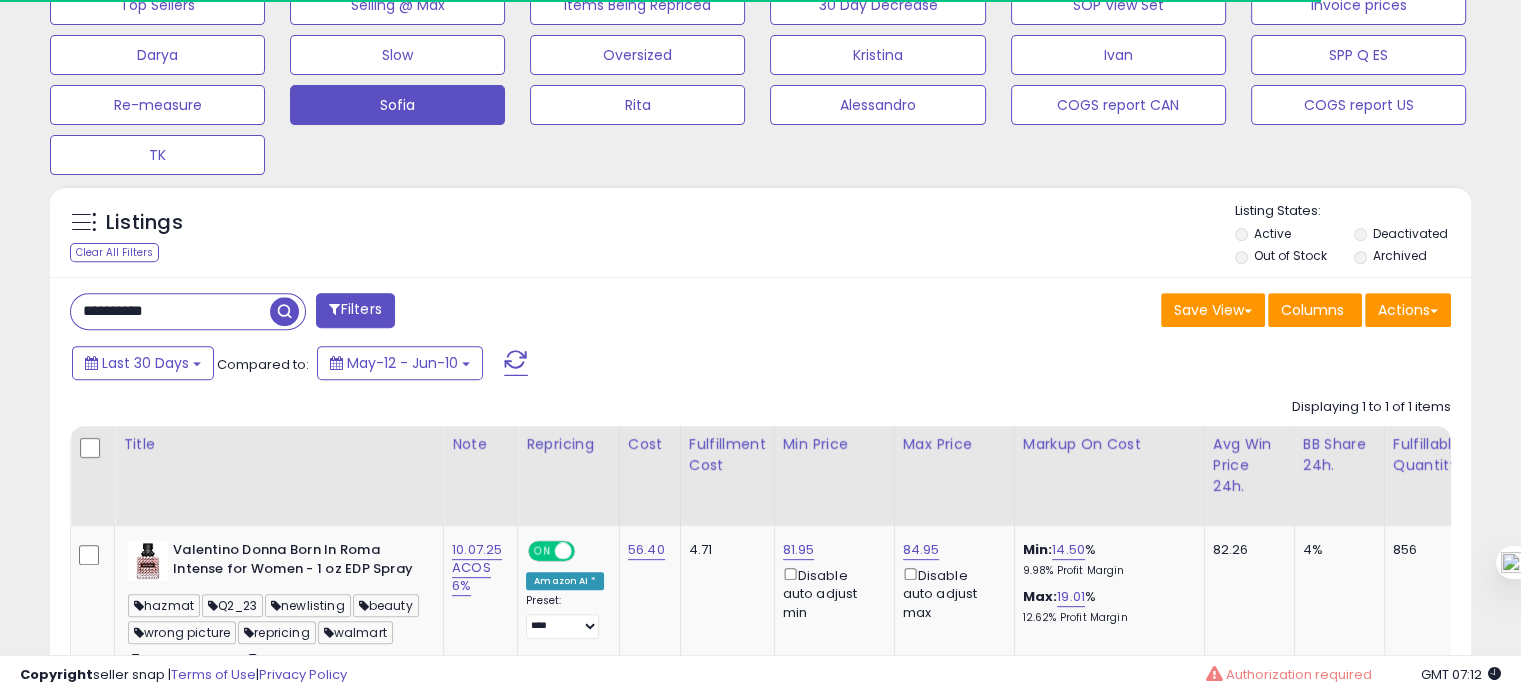 click on "**********" at bounding box center (170, 311) 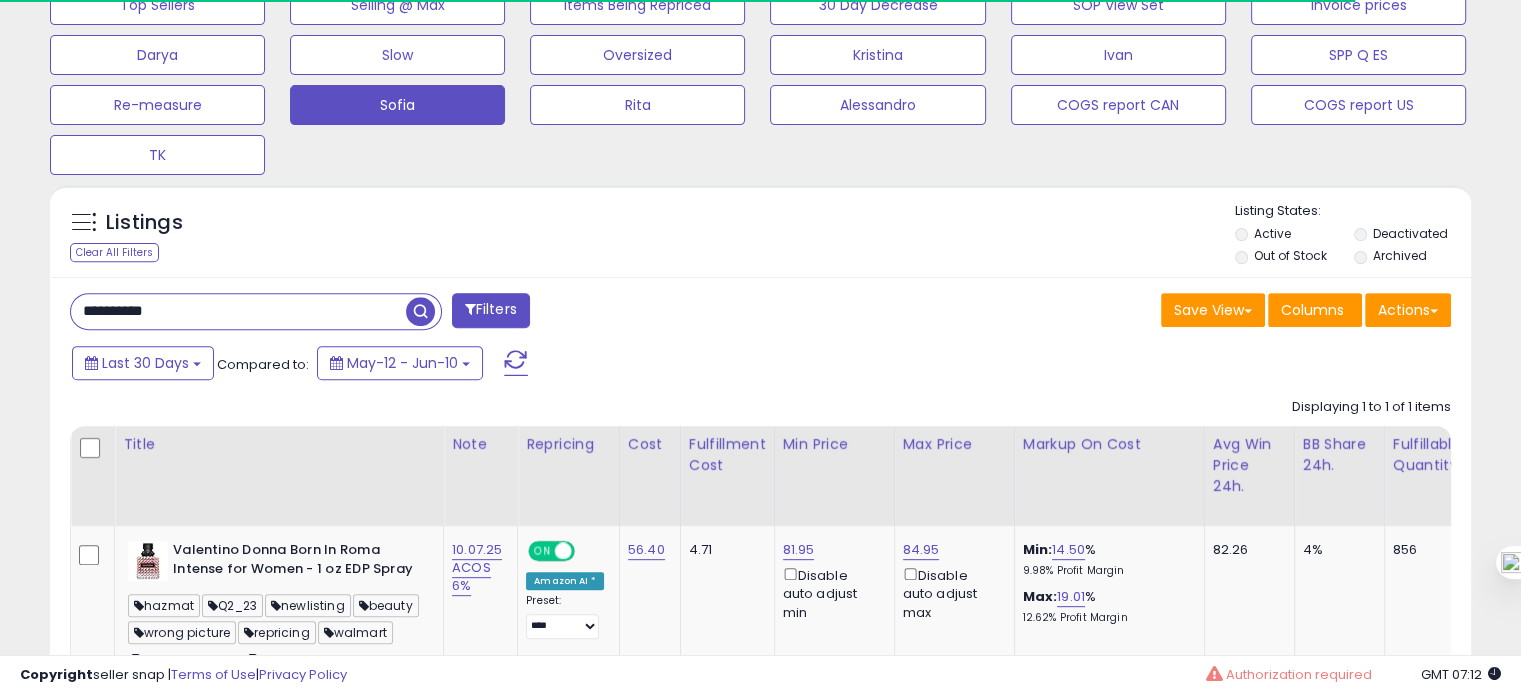 scroll, scrollTop: 999589, scrollLeft: 999176, axis: both 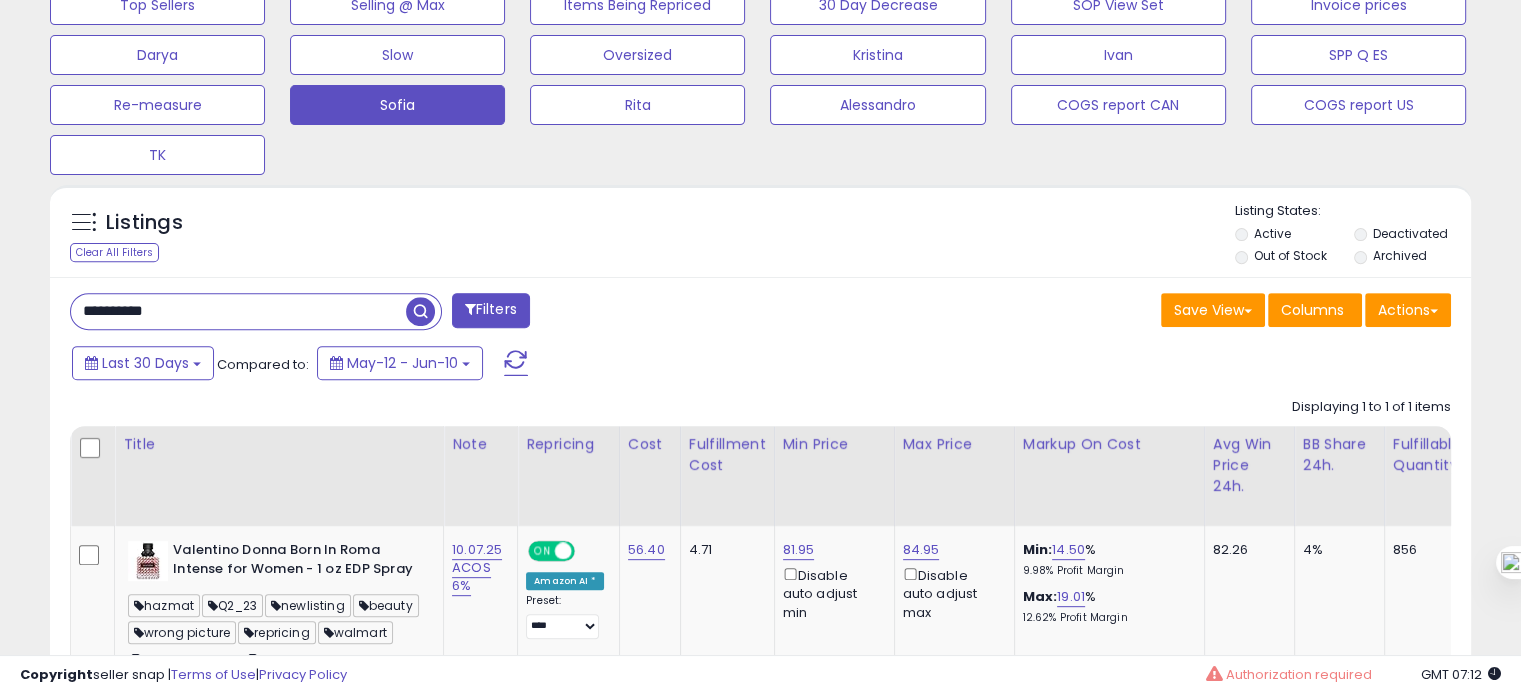 paste 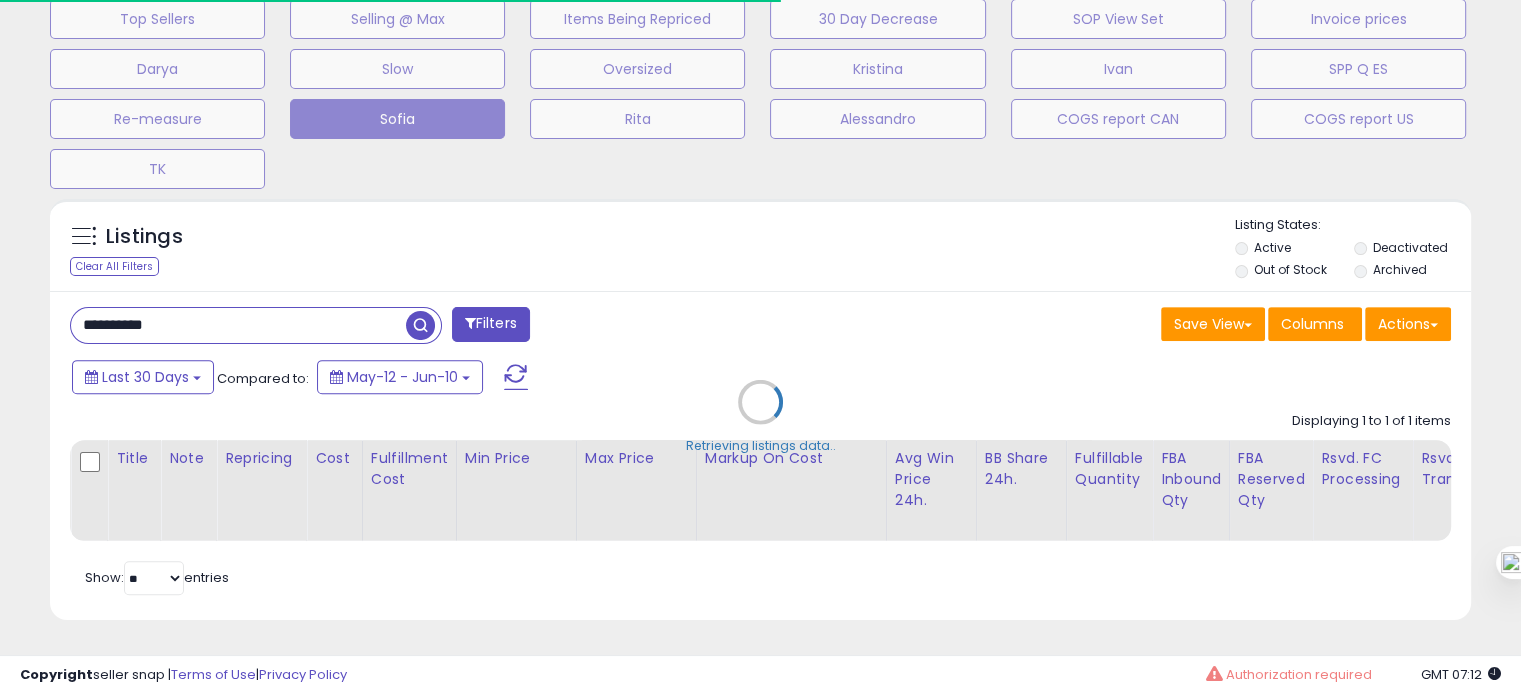 scroll, scrollTop: 409, scrollLeft: 822, axis: both 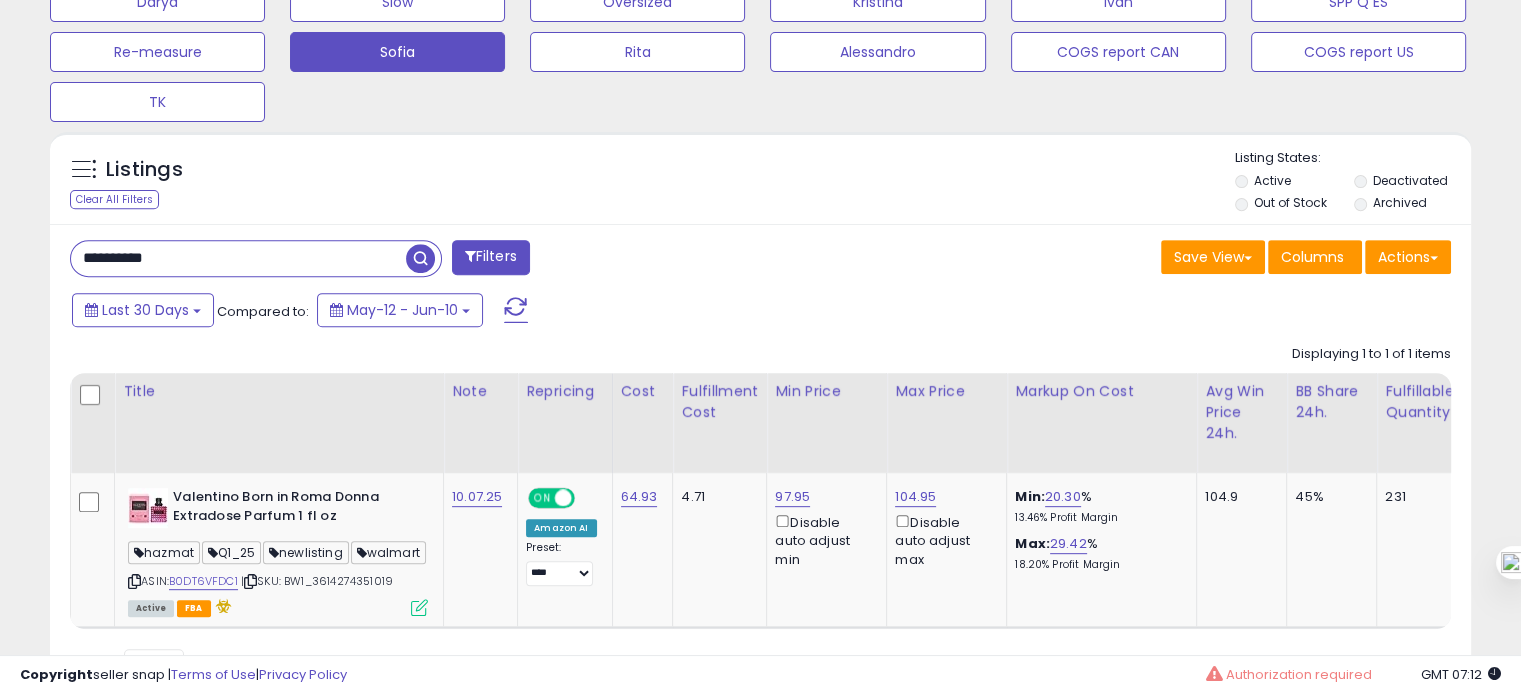 click on "**********" at bounding box center (238, 258) 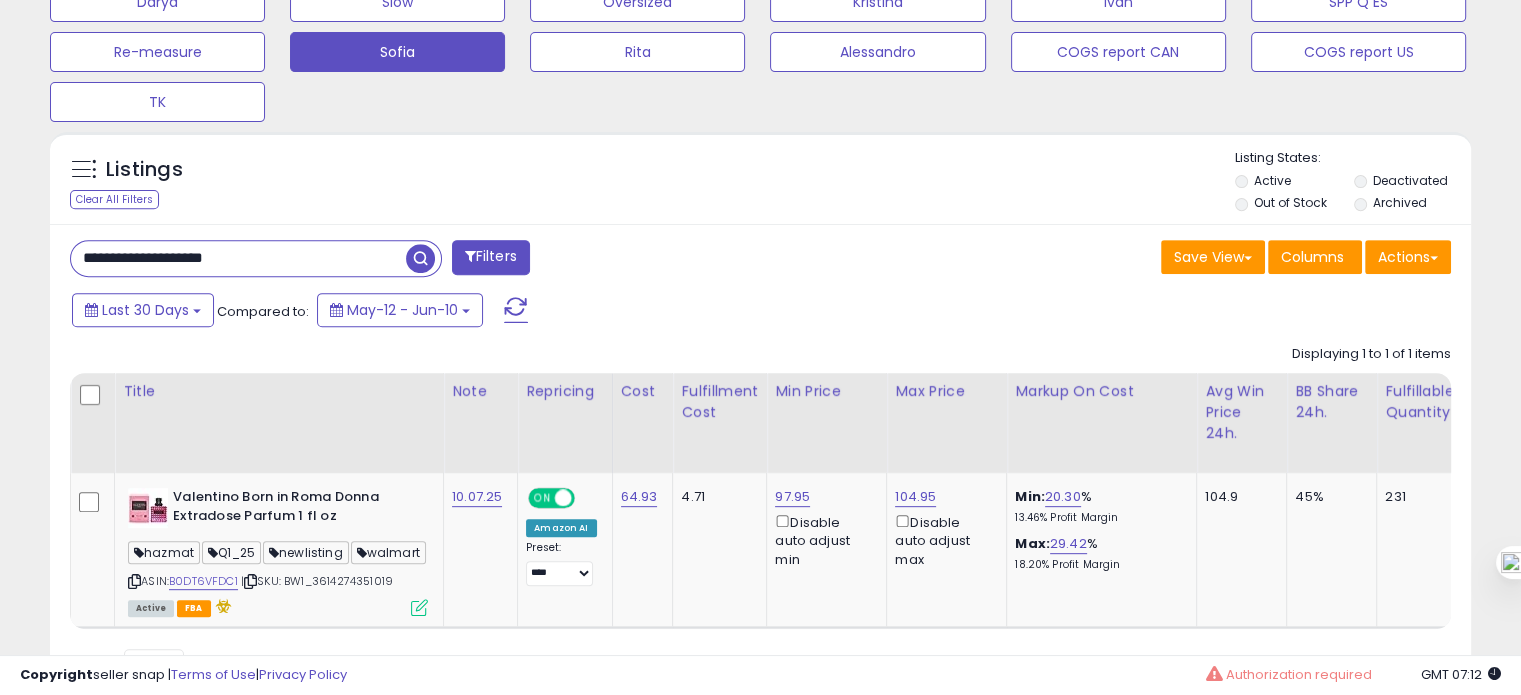 click on "**********" at bounding box center (238, 258) 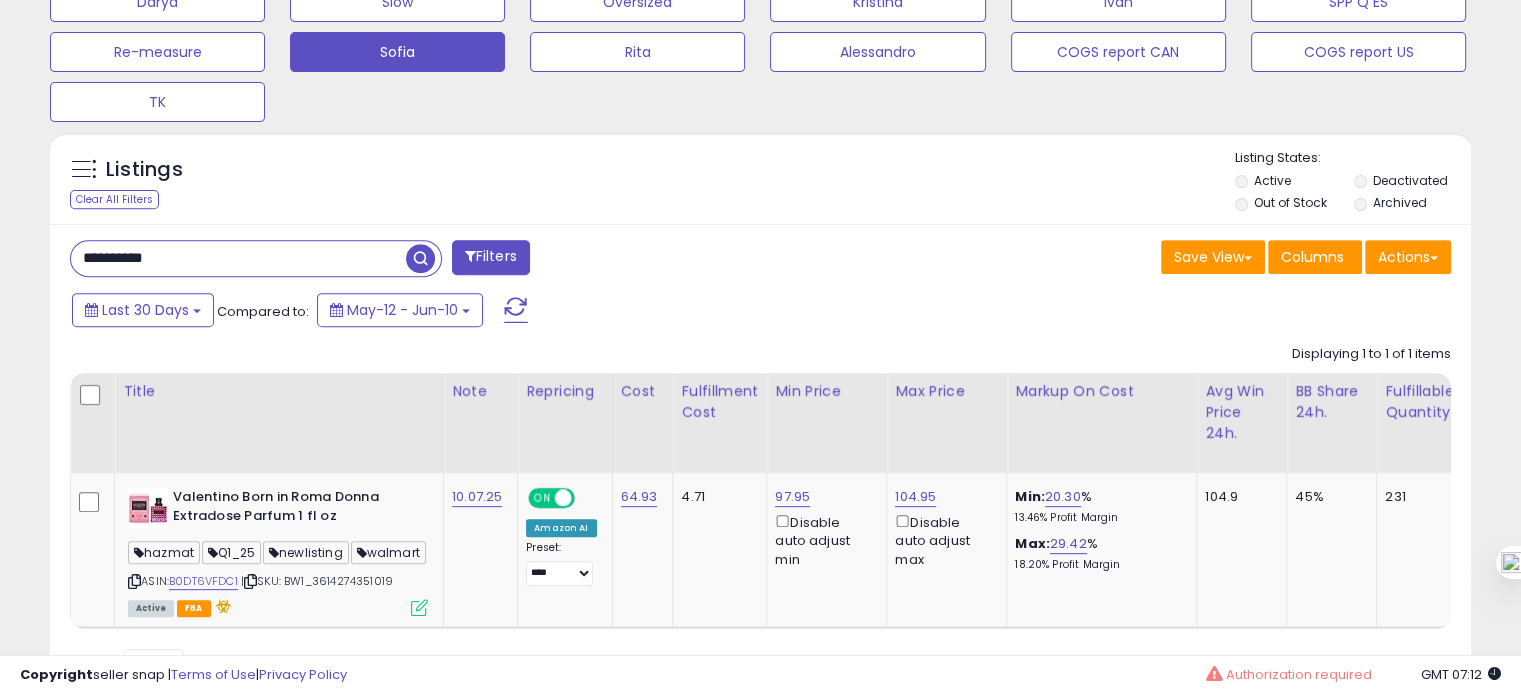click on "**********" at bounding box center (238, 258) 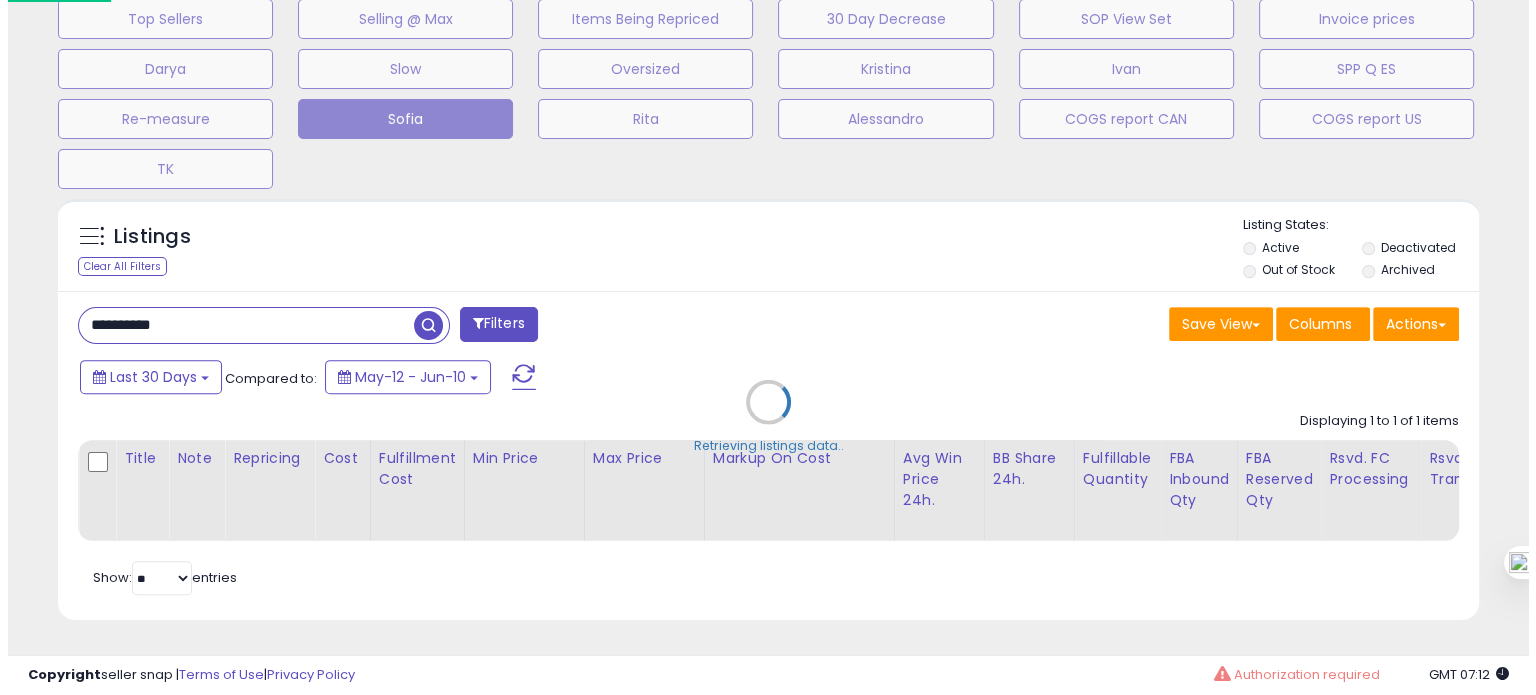 scroll, scrollTop: 695, scrollLeft: 0, axis: vertical 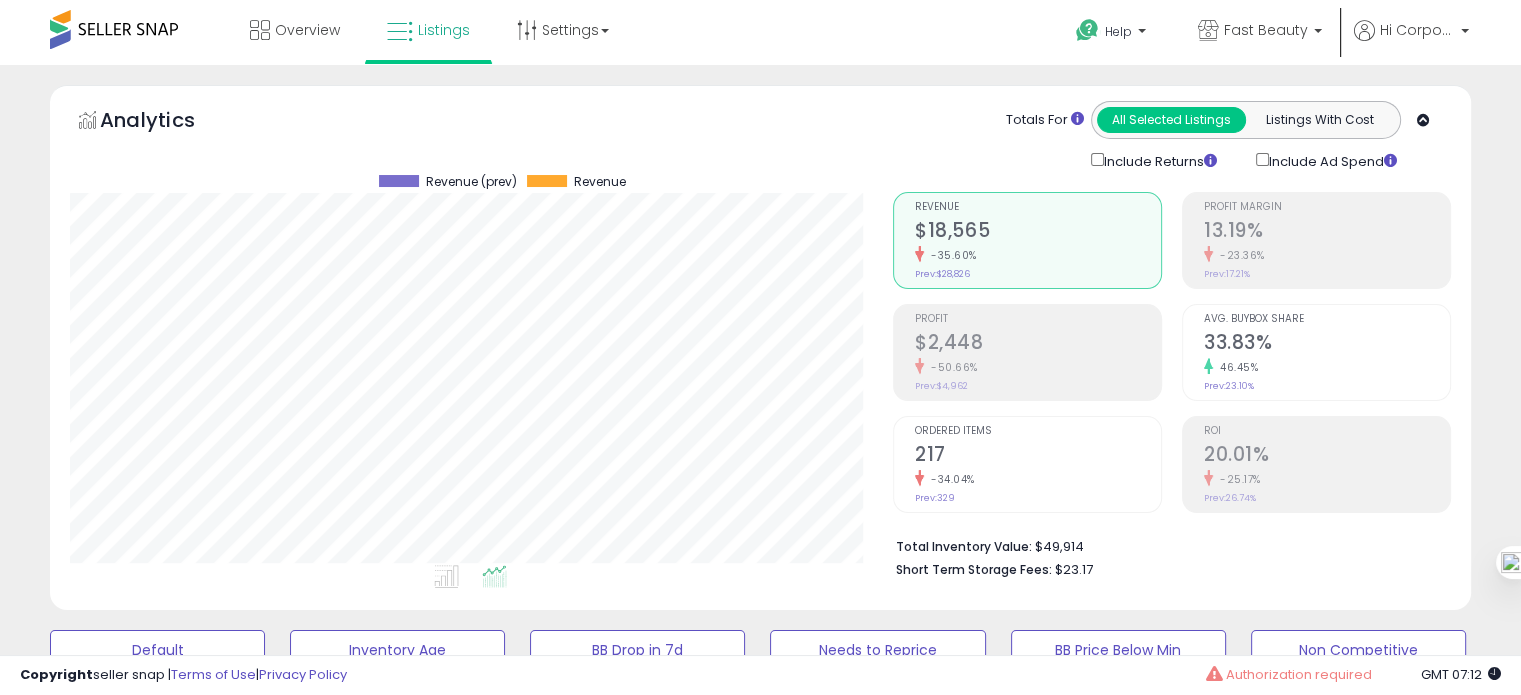 click on "Profit" at bounding box center (1038, 319) 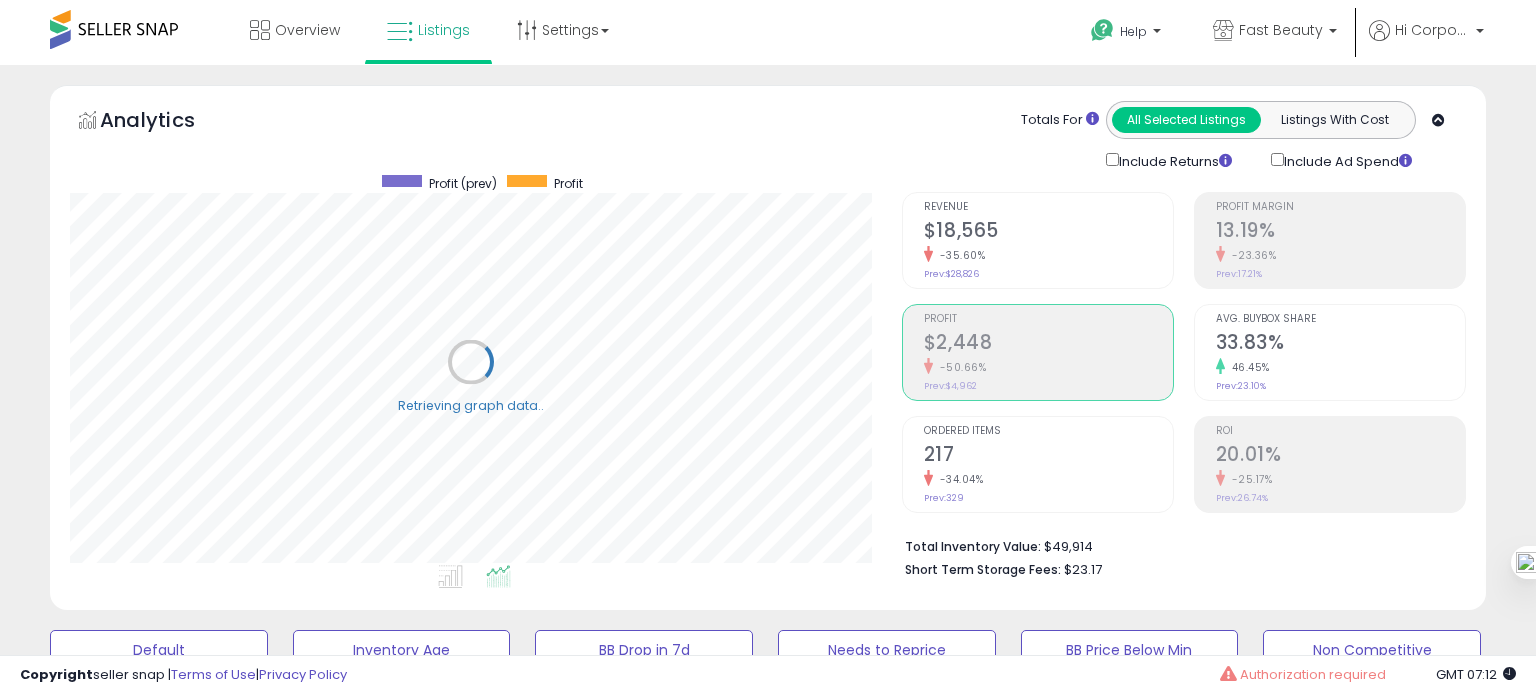 scroll, scrollTop: 999589, scrollLeft: 999168, axis: both 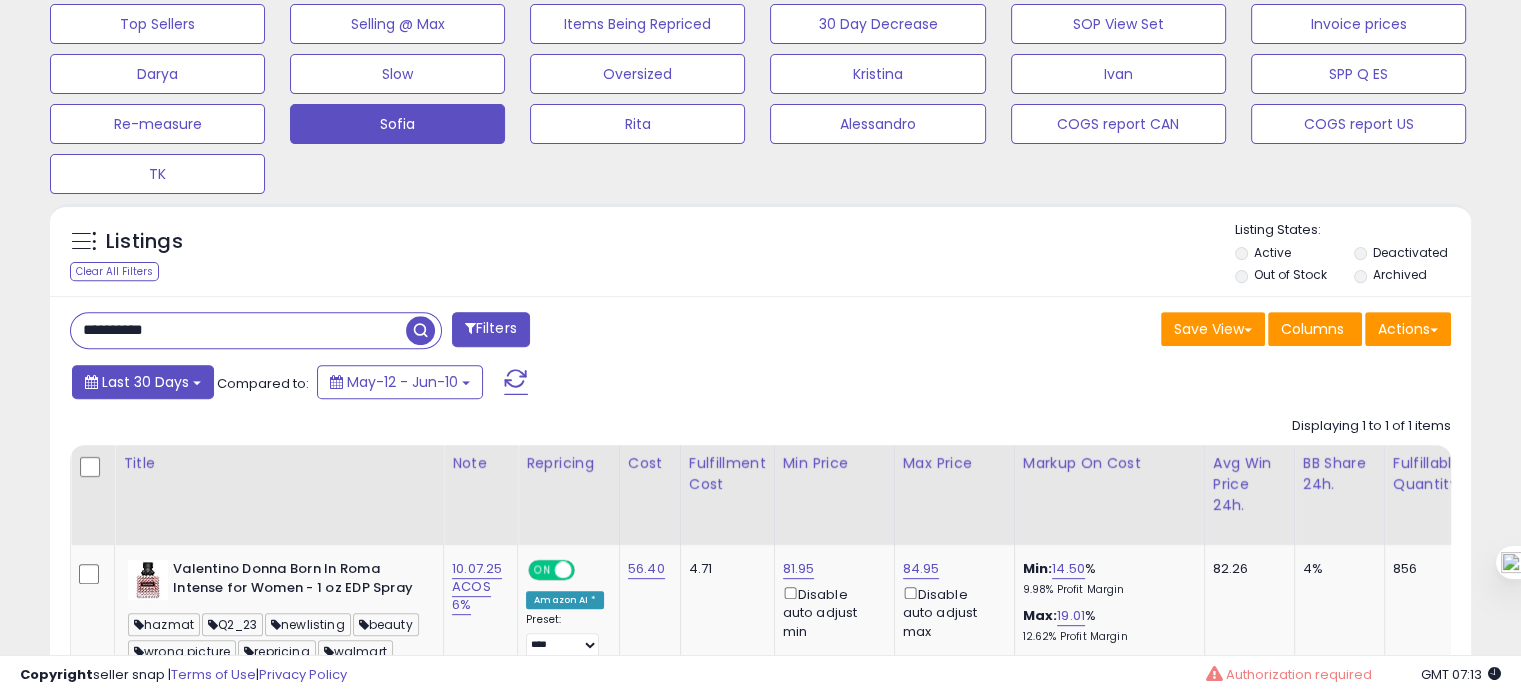 click on "Last 30 Days" at bounding box center [145, 382] 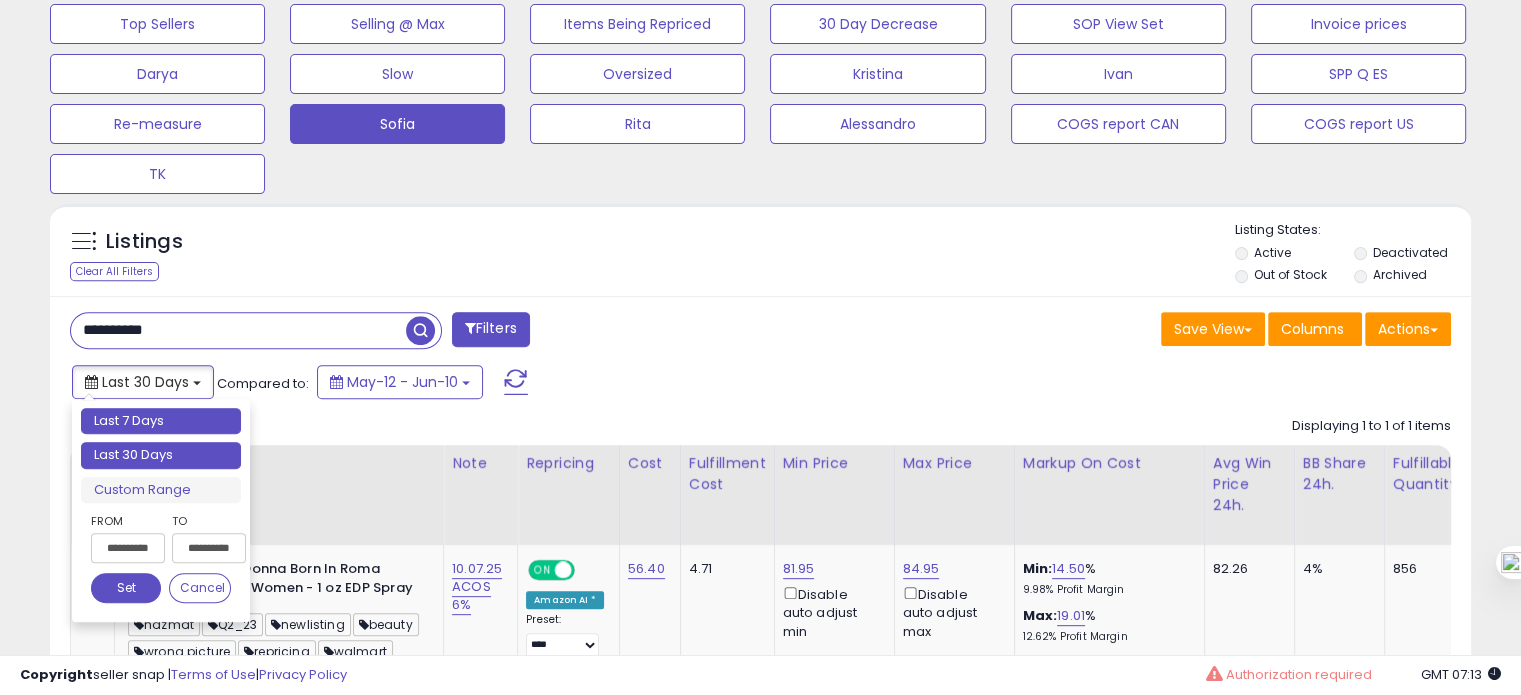 type on "**********" 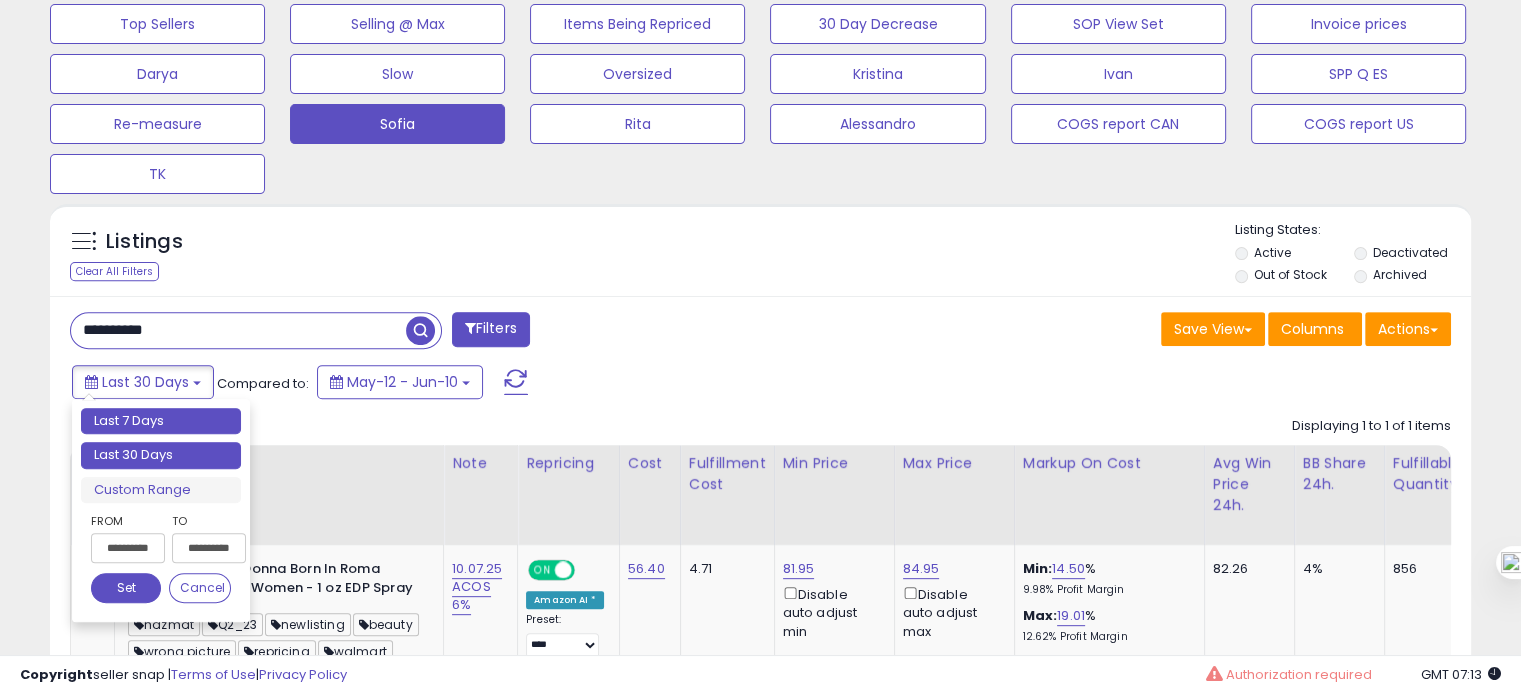 click on "Last 7 Days" at bounding box center (161, 421) 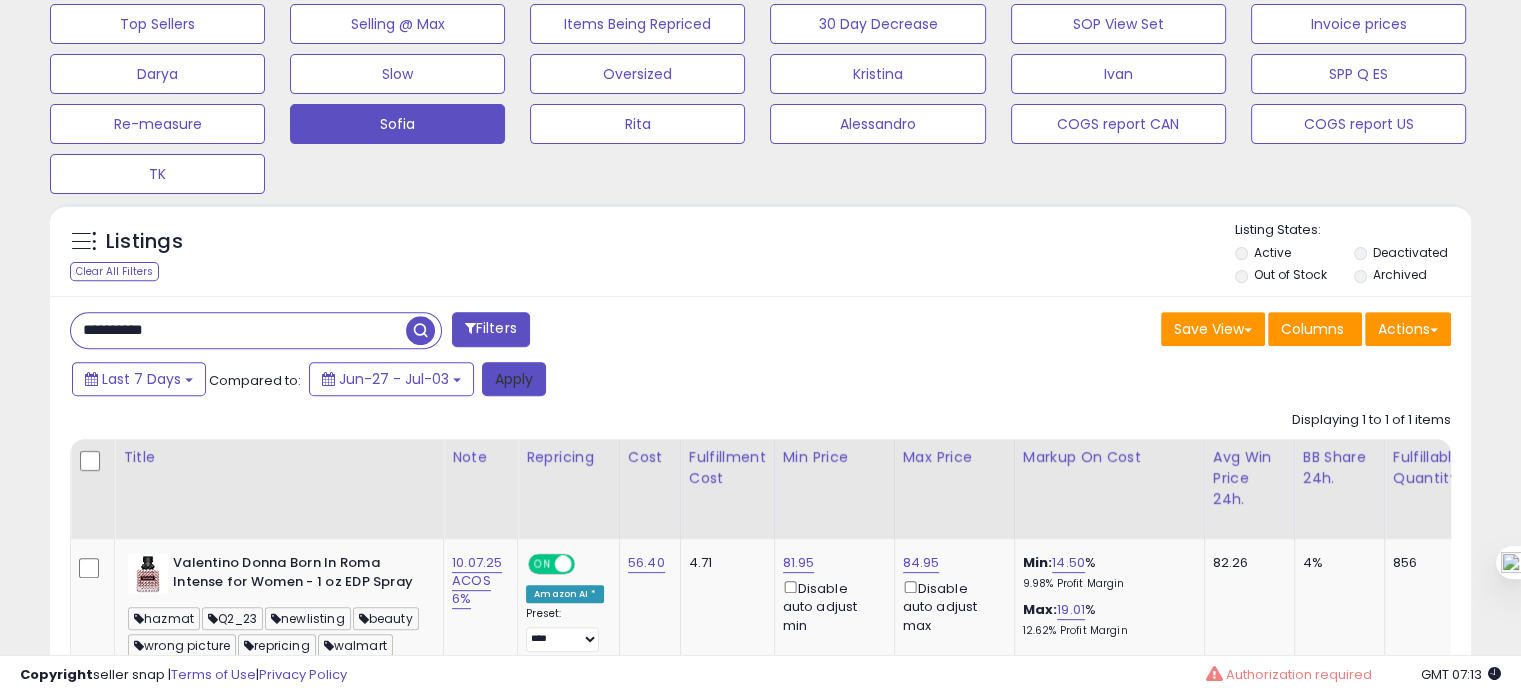 click on "Apply" at bounding box center [514, 379] 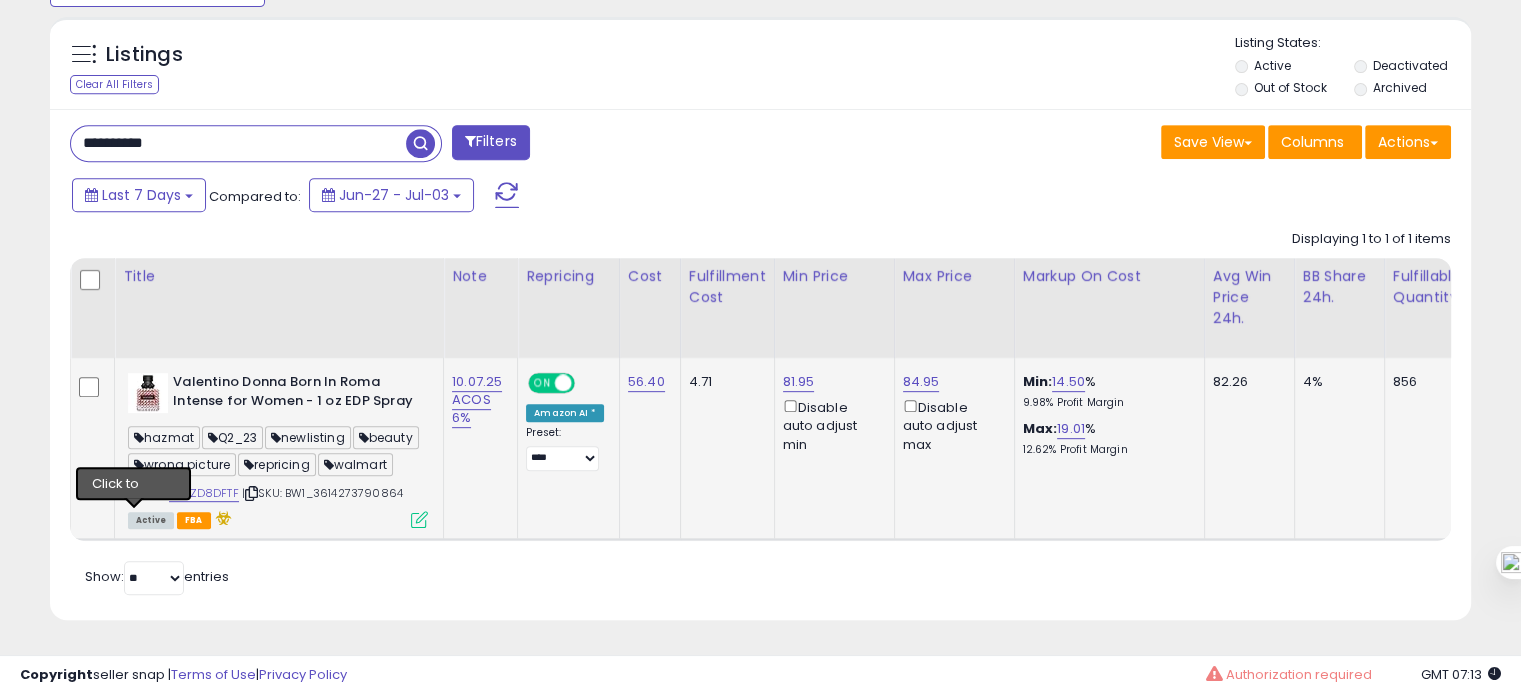 click at bounding box center (134, 493) 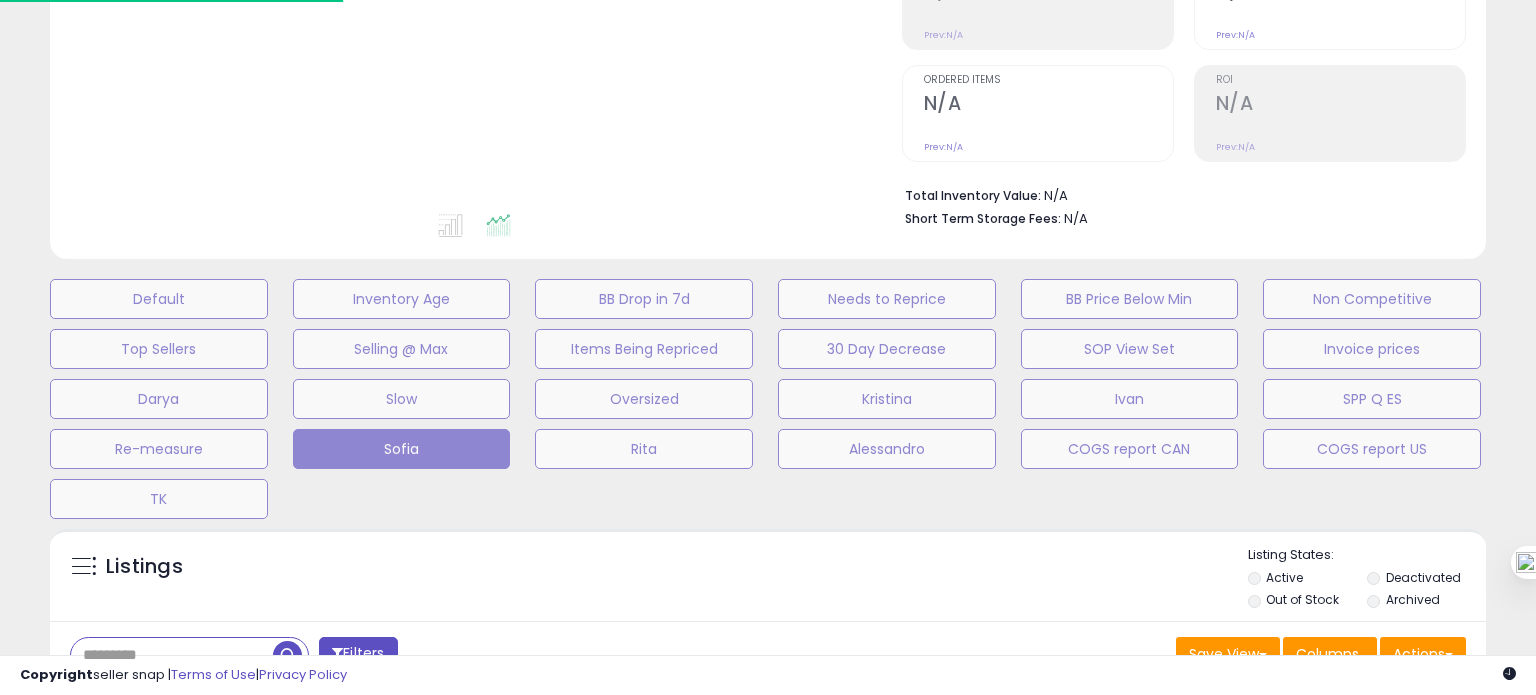 scroll, scrollTop: 351, scrollLeft: 0, axis: vertical 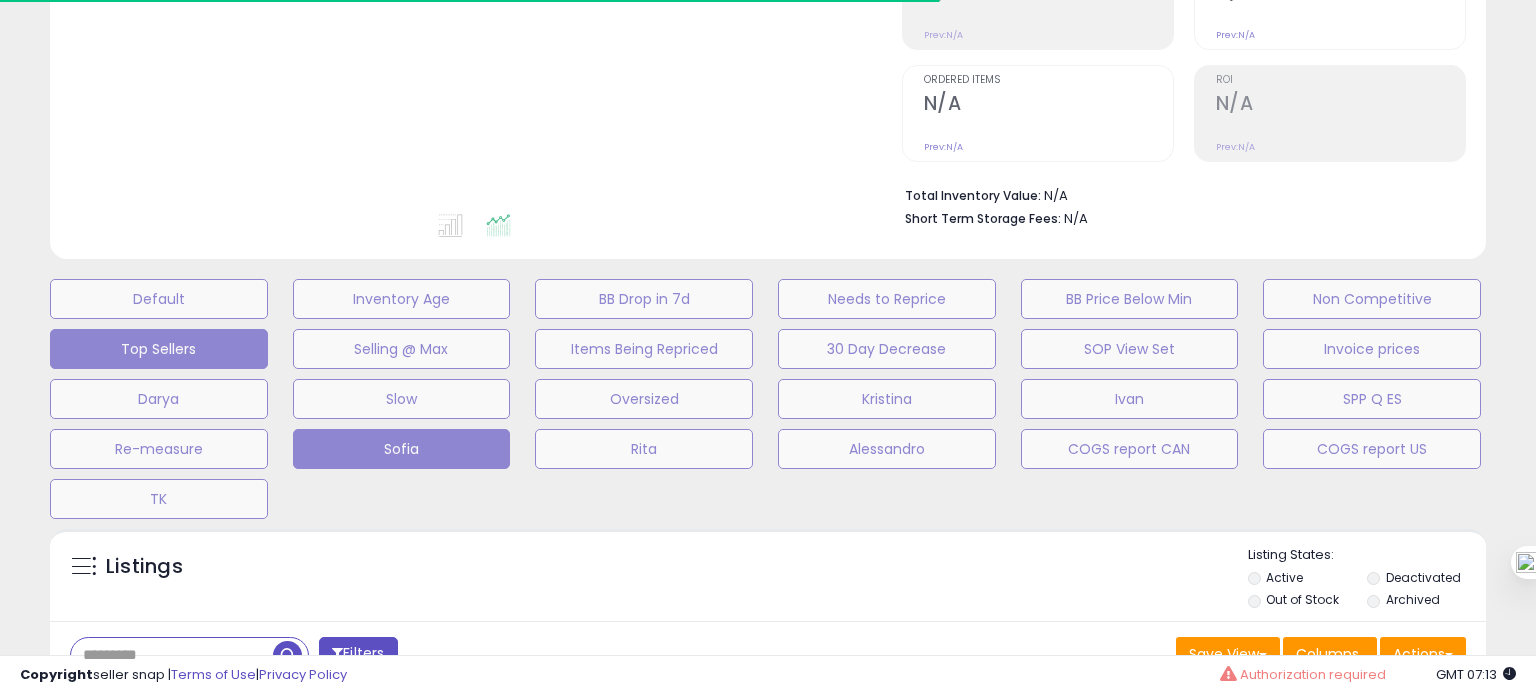 type on "**********" 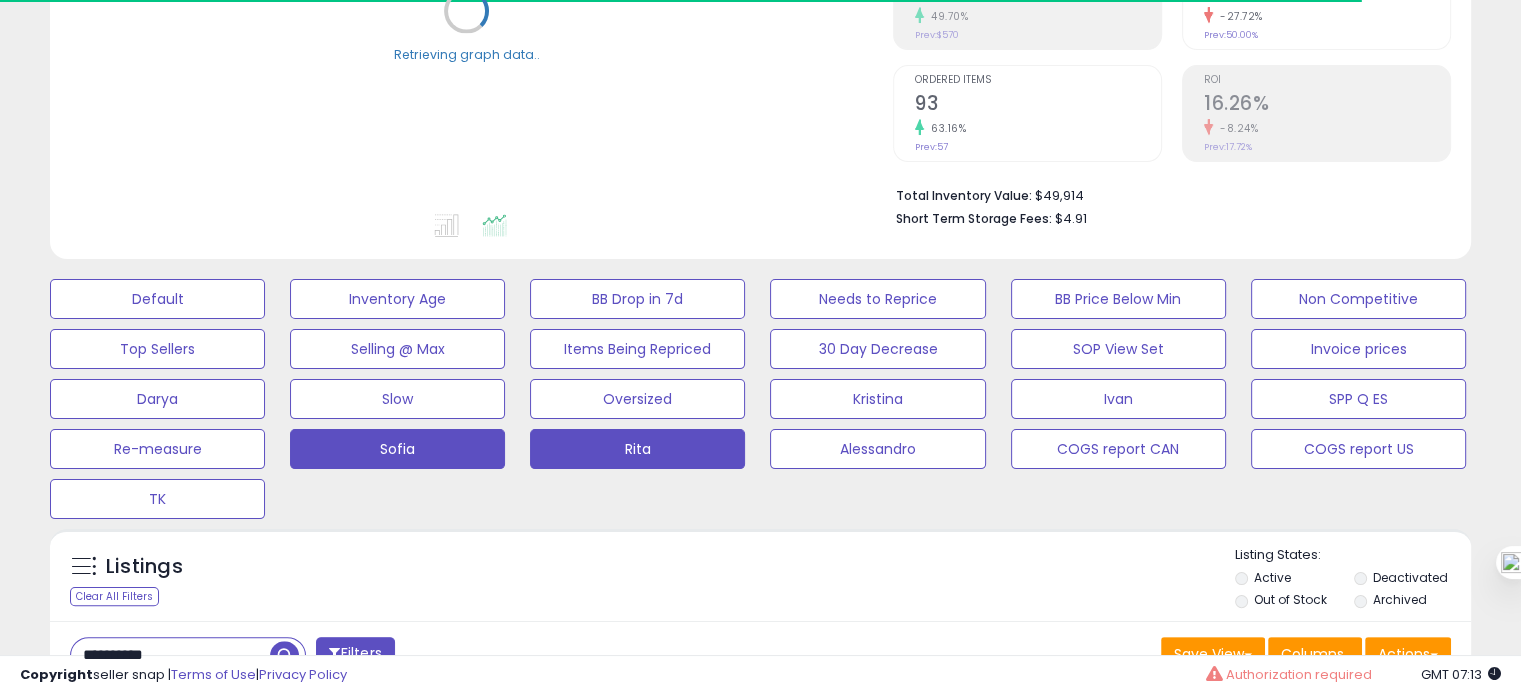 click on "Rita" at bounding box center (157, 299) 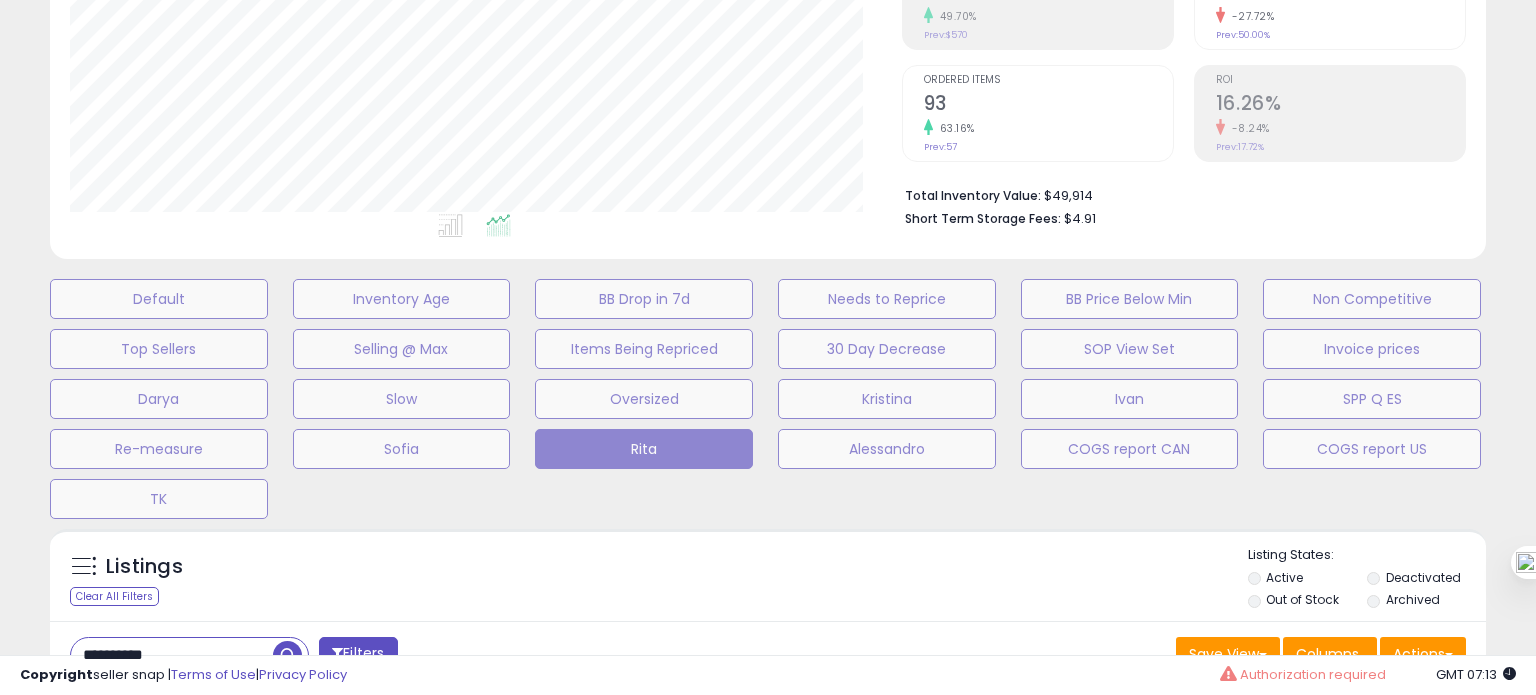 scroll, scrollTop: 999589, scrollLeft: 999168, axis: both 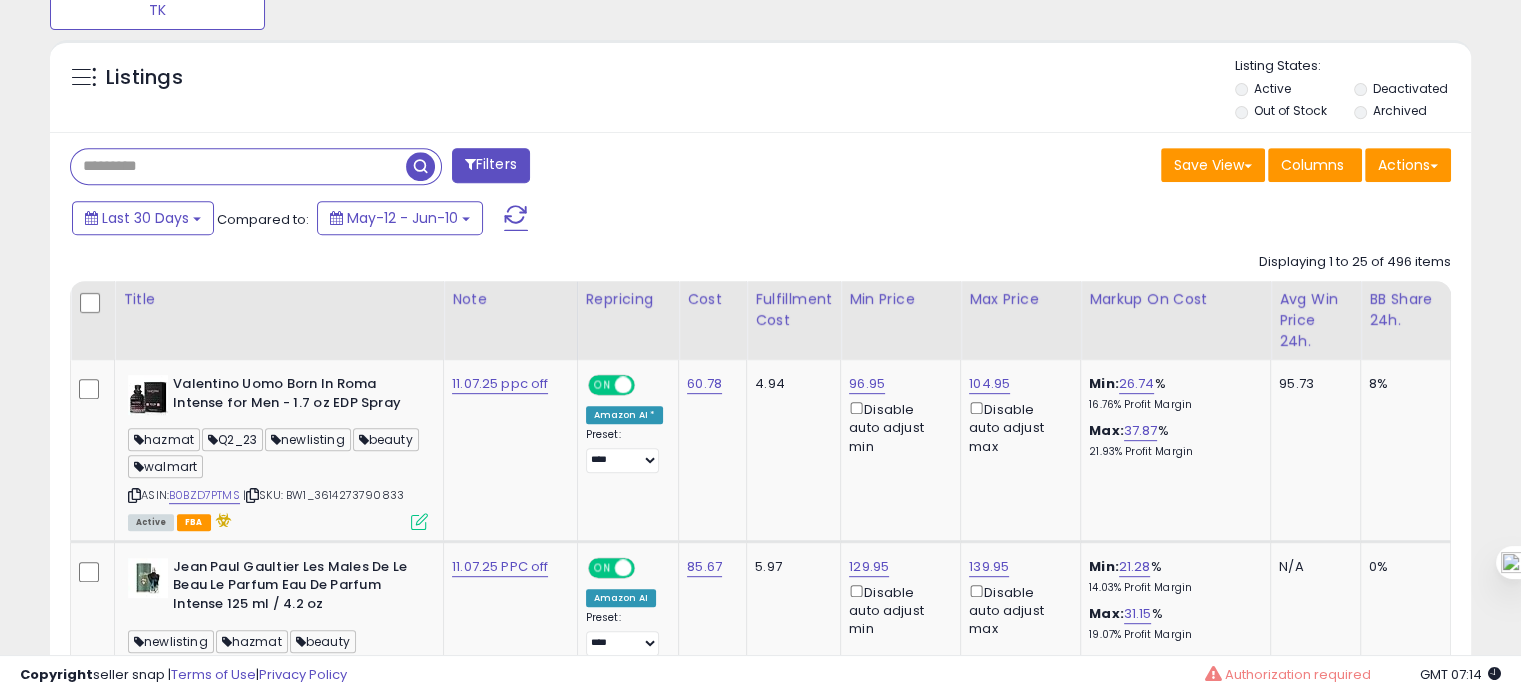 click at bounding box center [238, 166] 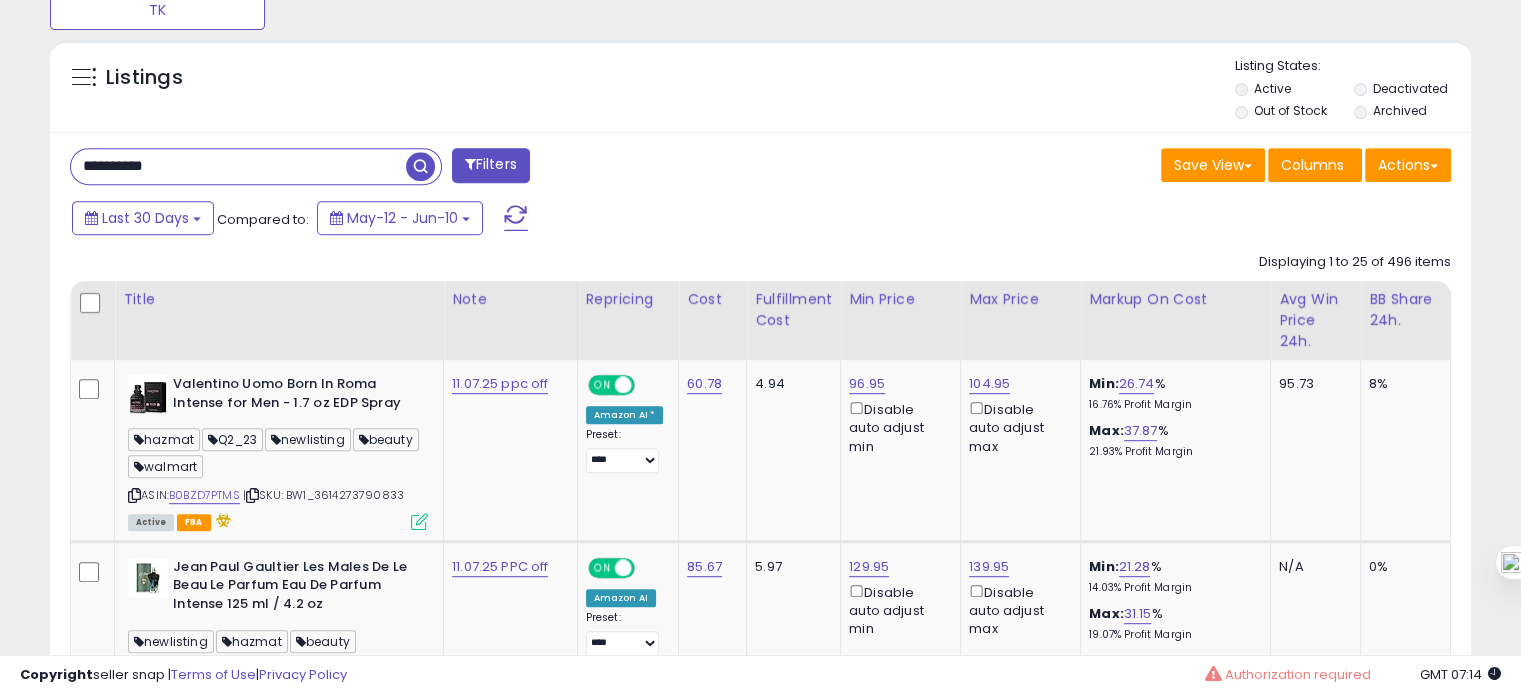 type on "**********" 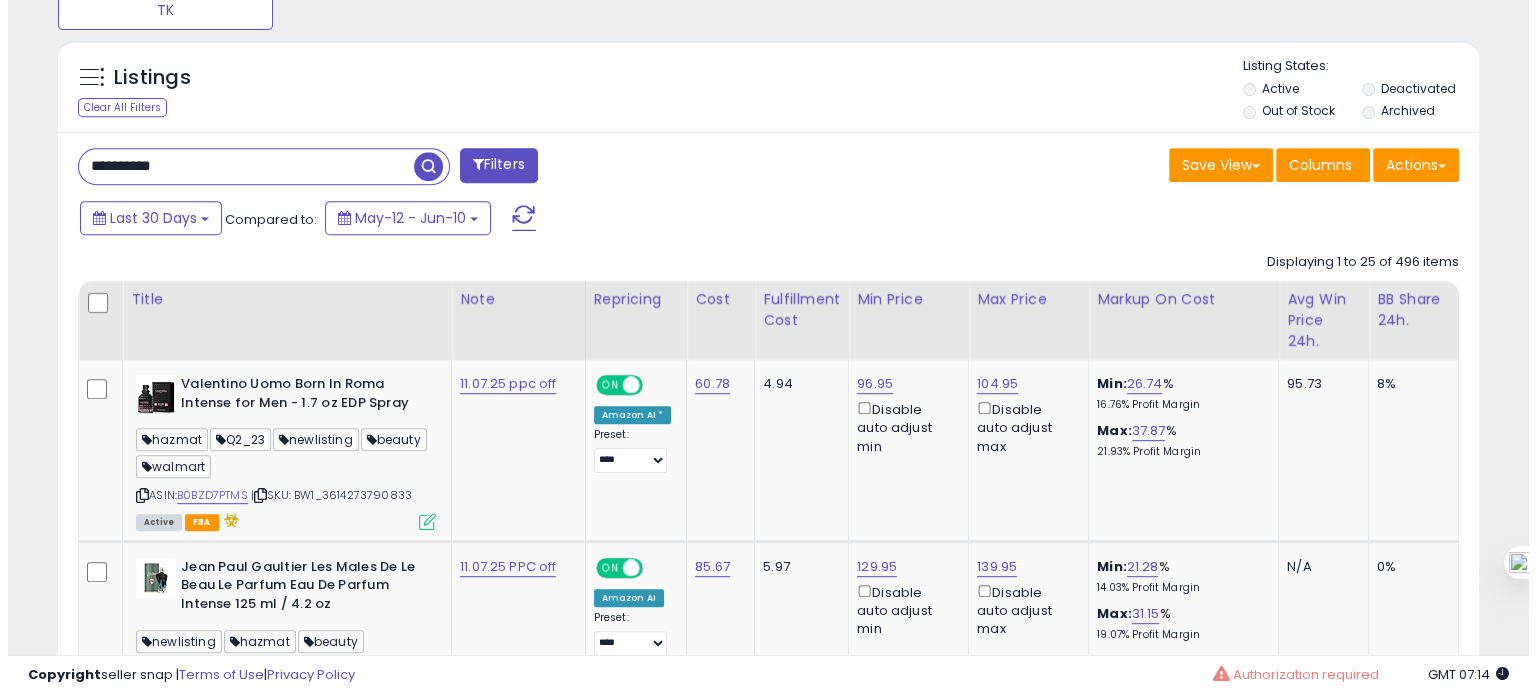 scroll, scrollTop: 693, scrollLeft: 0, axis: vertical 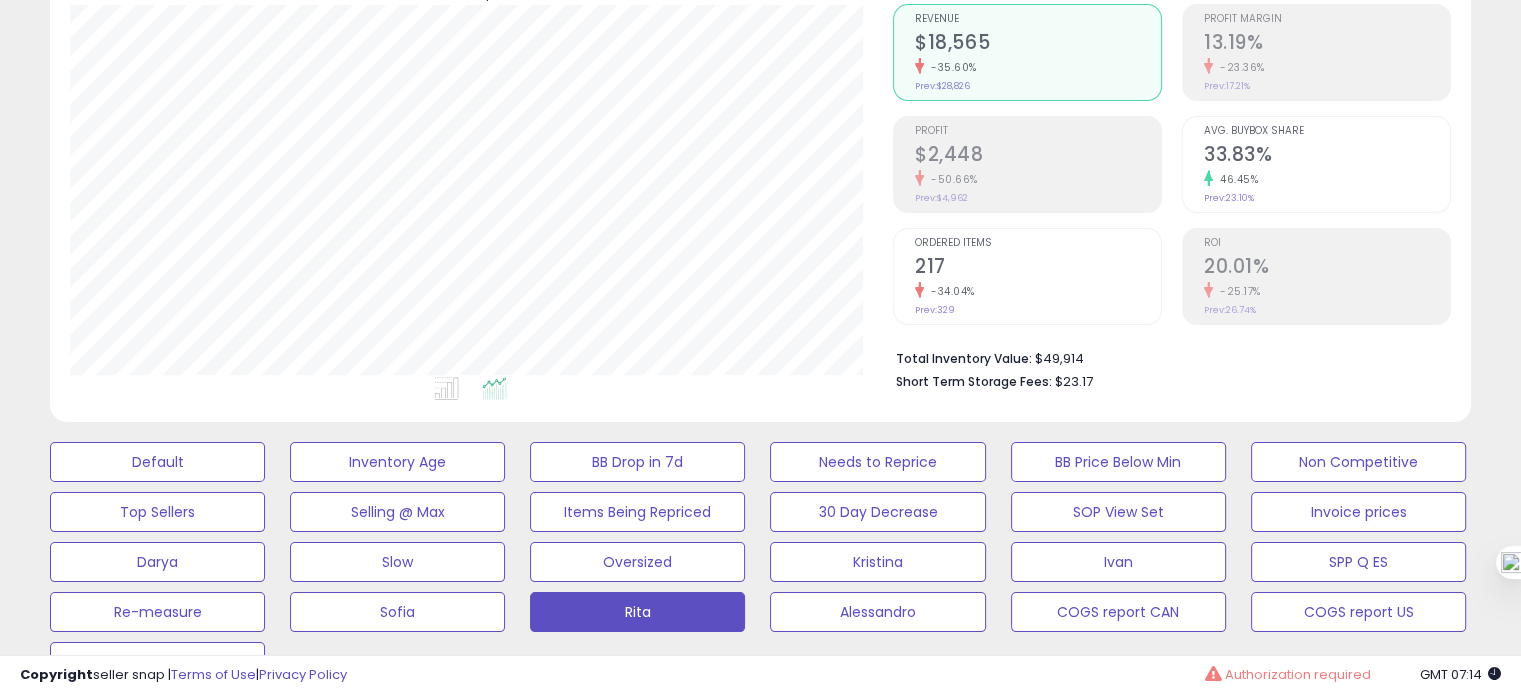 type 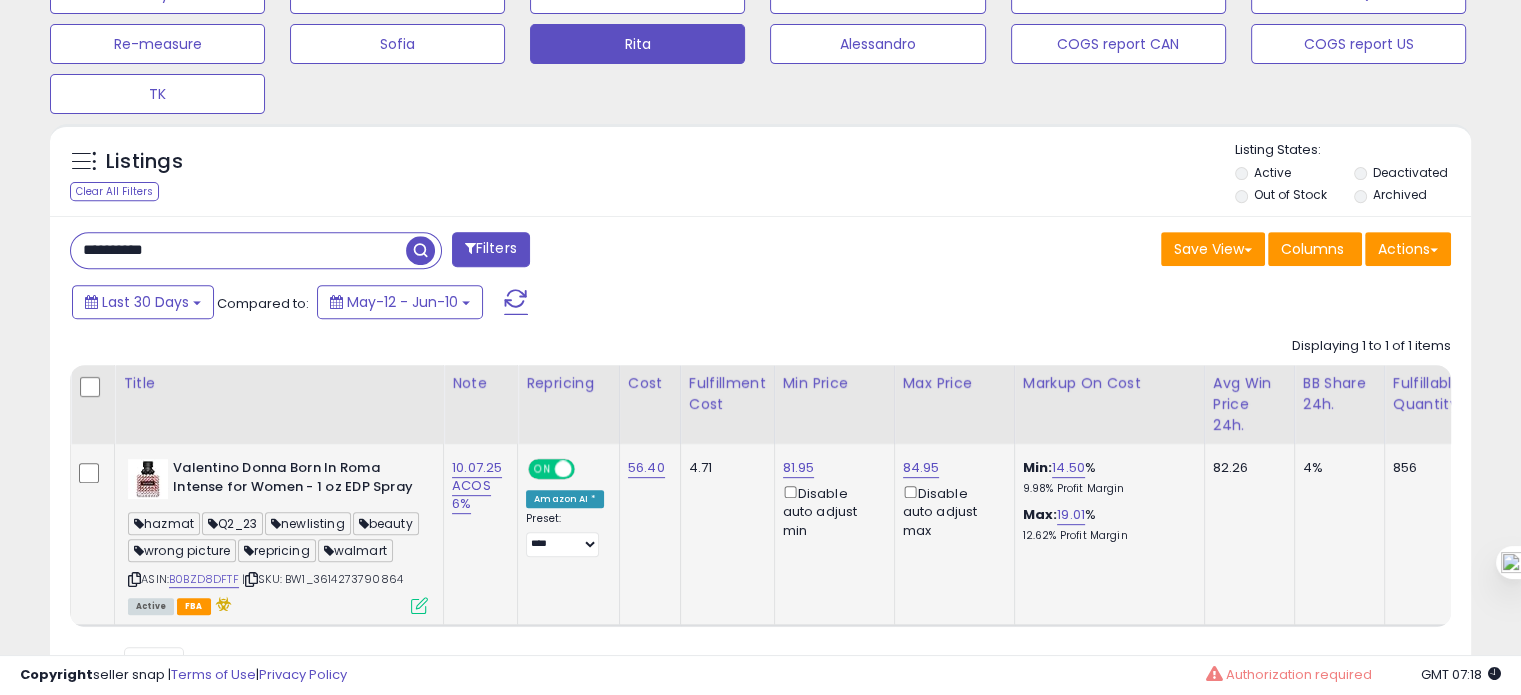 scroll, scrollTop: 840, scrollLeft: 0, axis: vertical 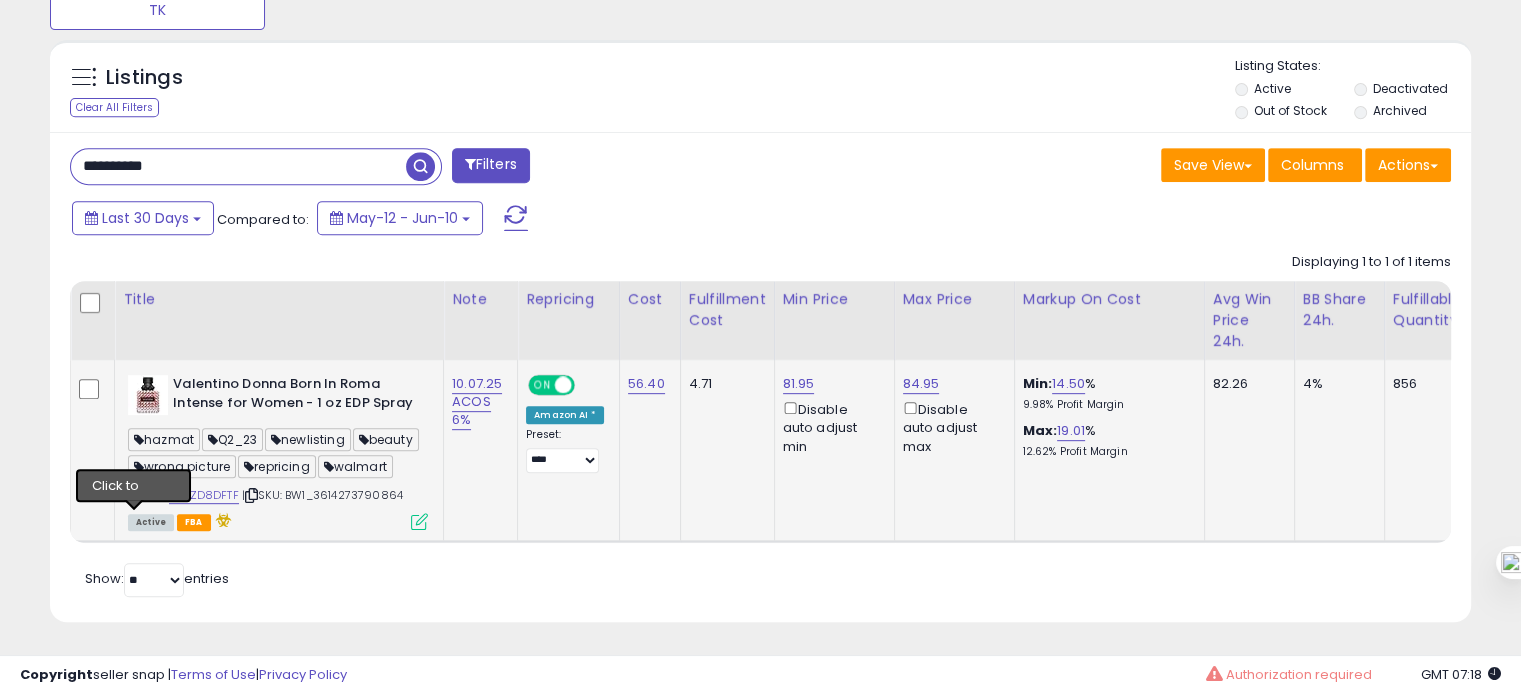 click at bounding box center [134, 495] 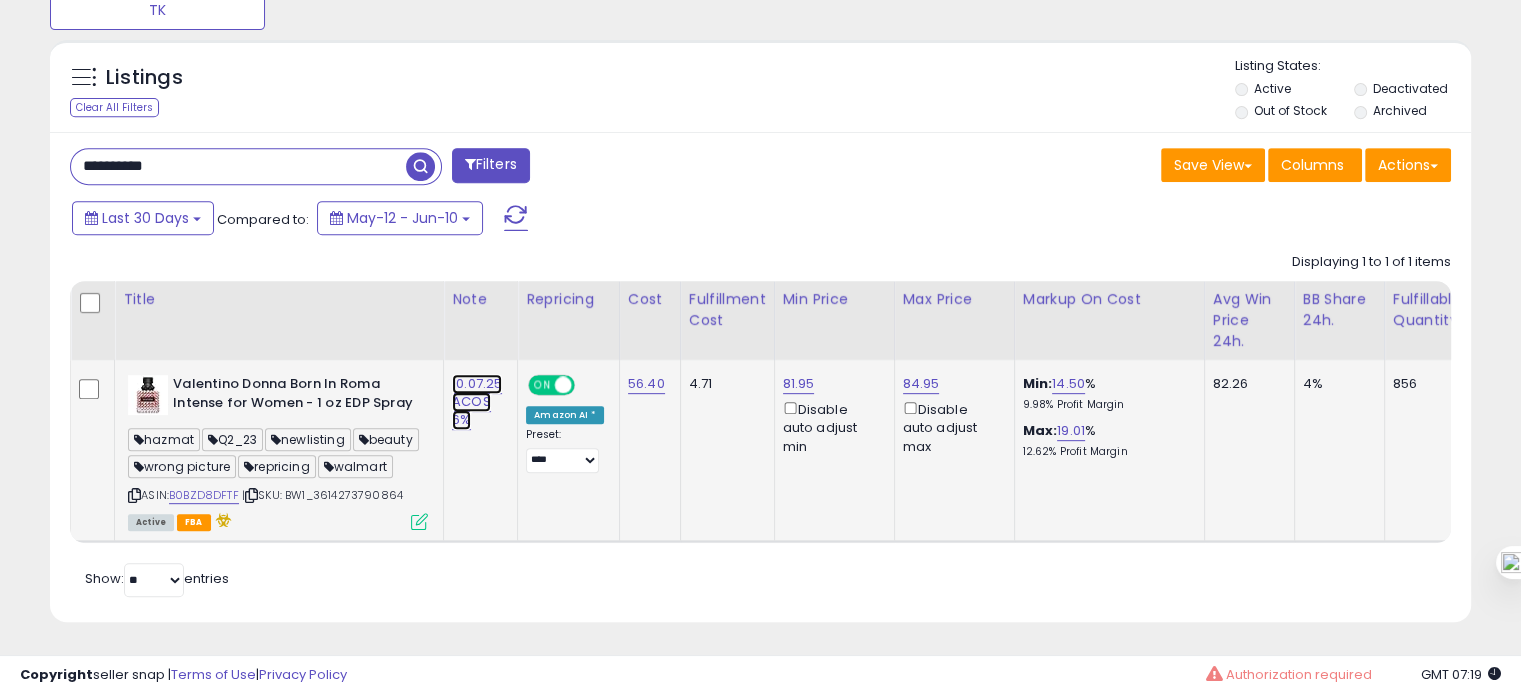 click on "10.07.25 ACOS 6%" at bounding box center (477, 402) 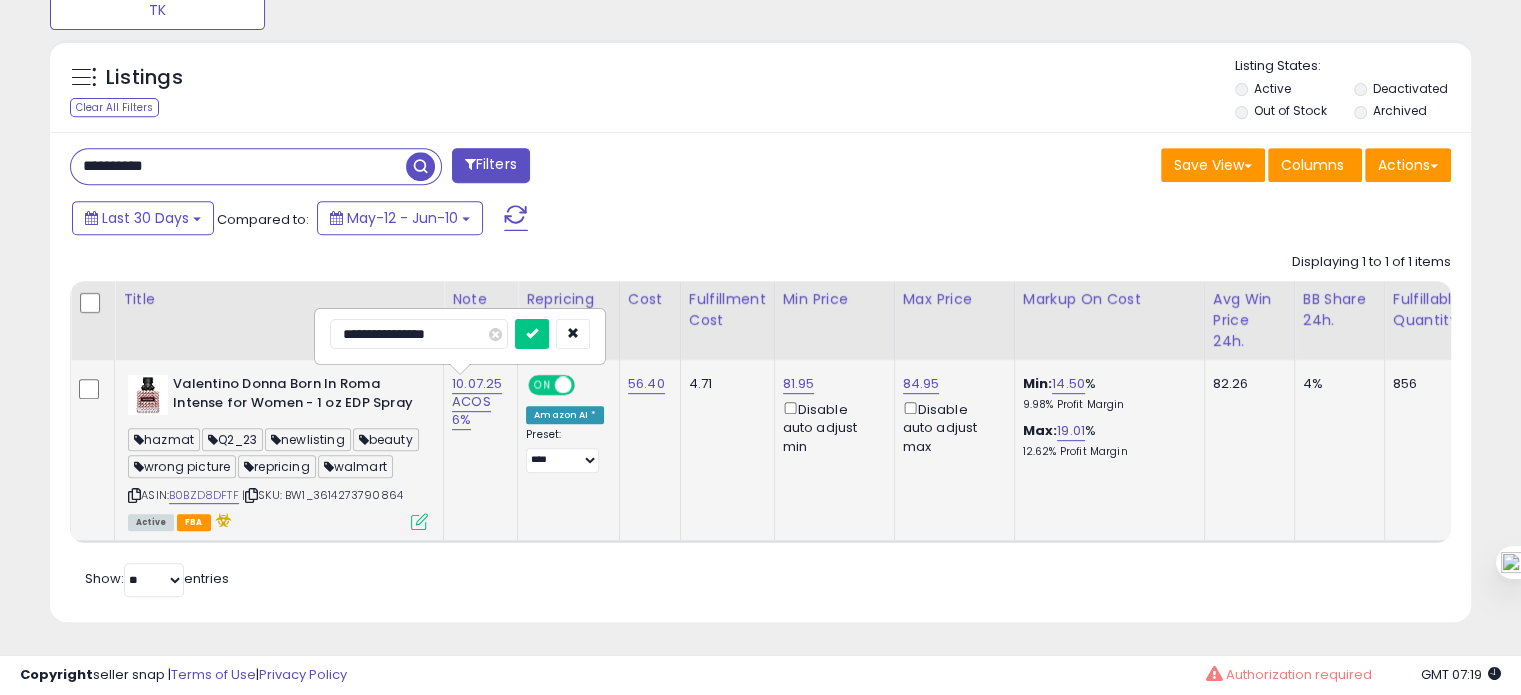 drag, startPoint x: 406, startPoint y: 331, endPoint x: 530, endPoint y: 324, distance: 124.197426 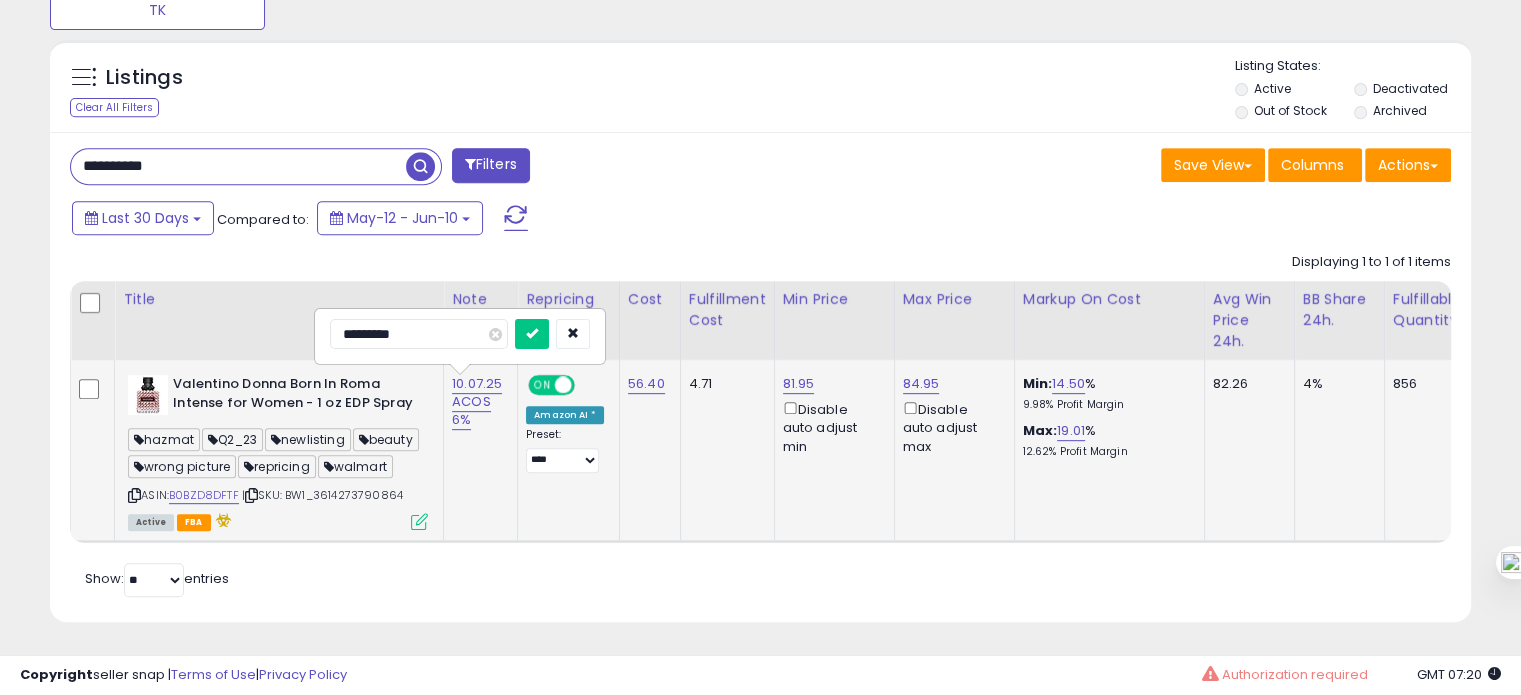 click on "********" at bounding box center (419, 334) 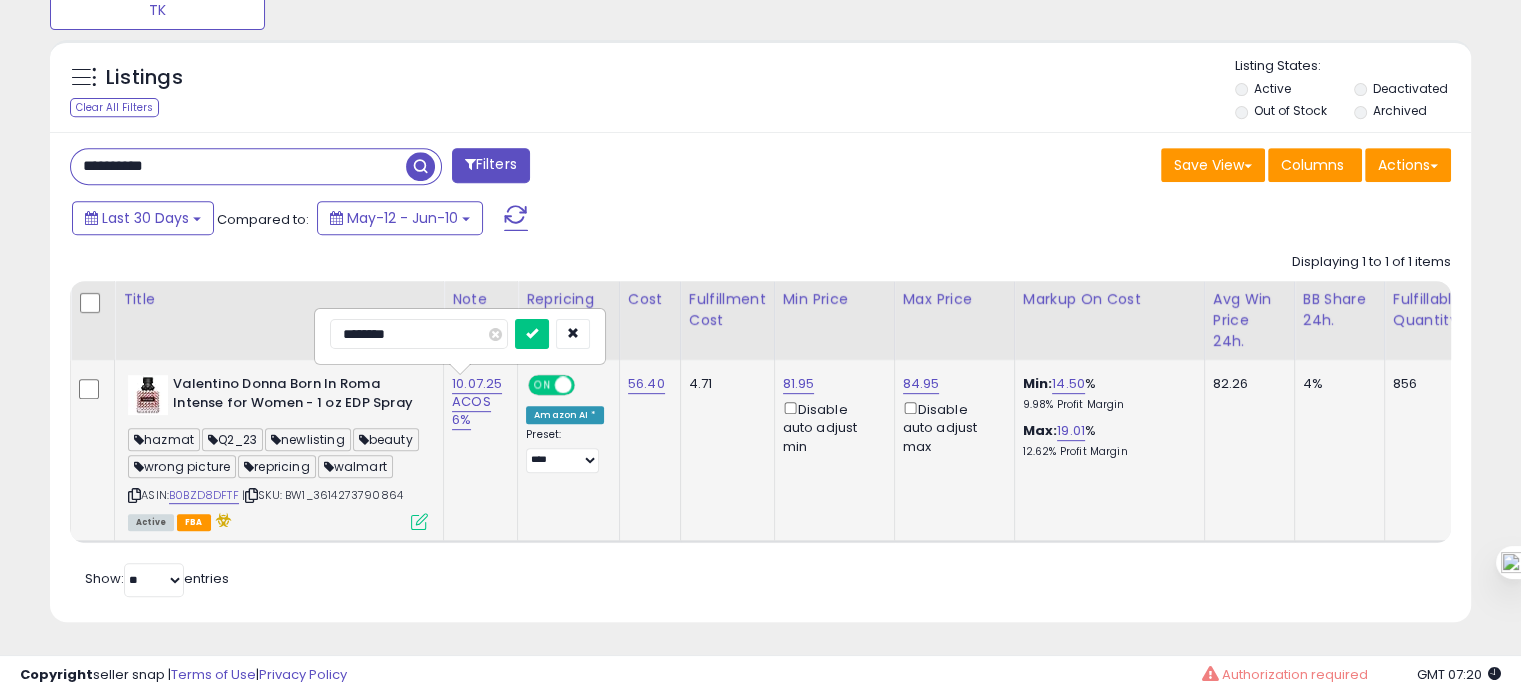 type on "********" 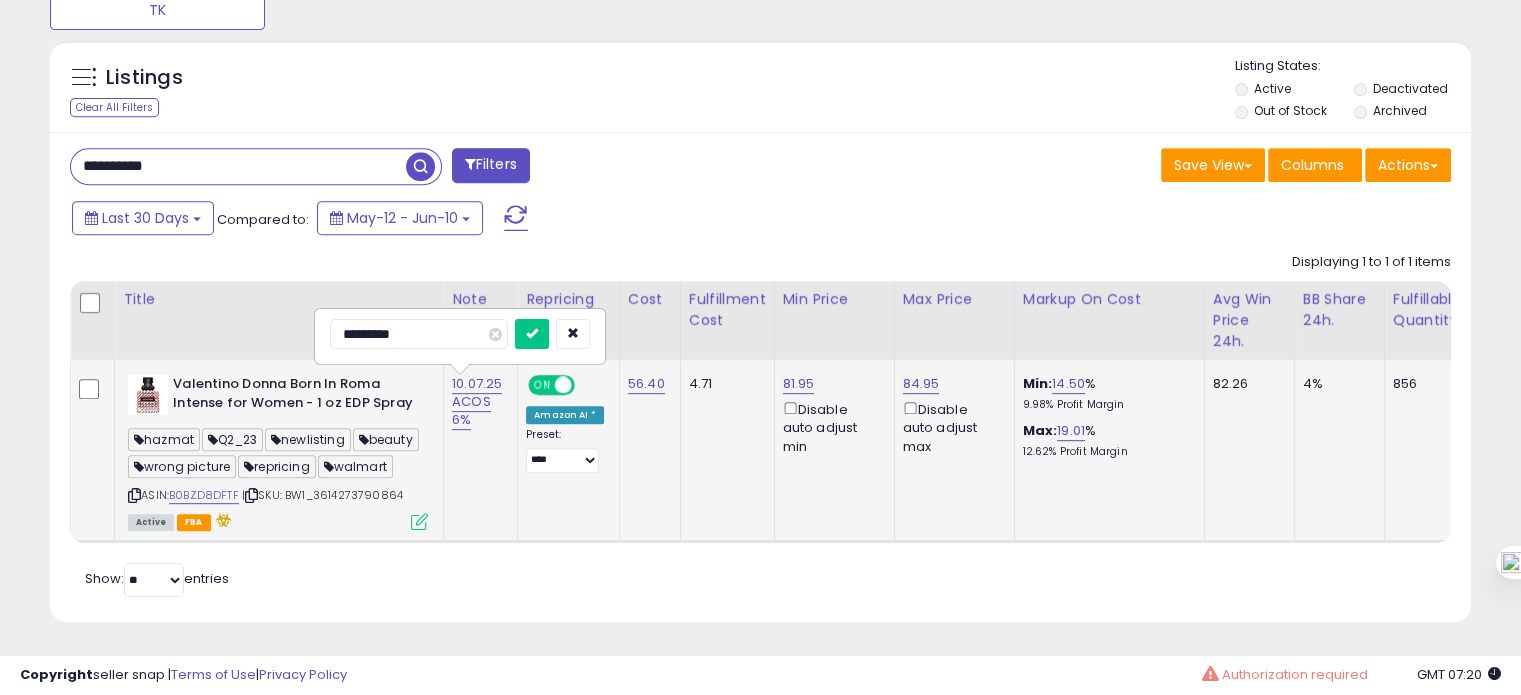 click at bounding box center (532, 334) 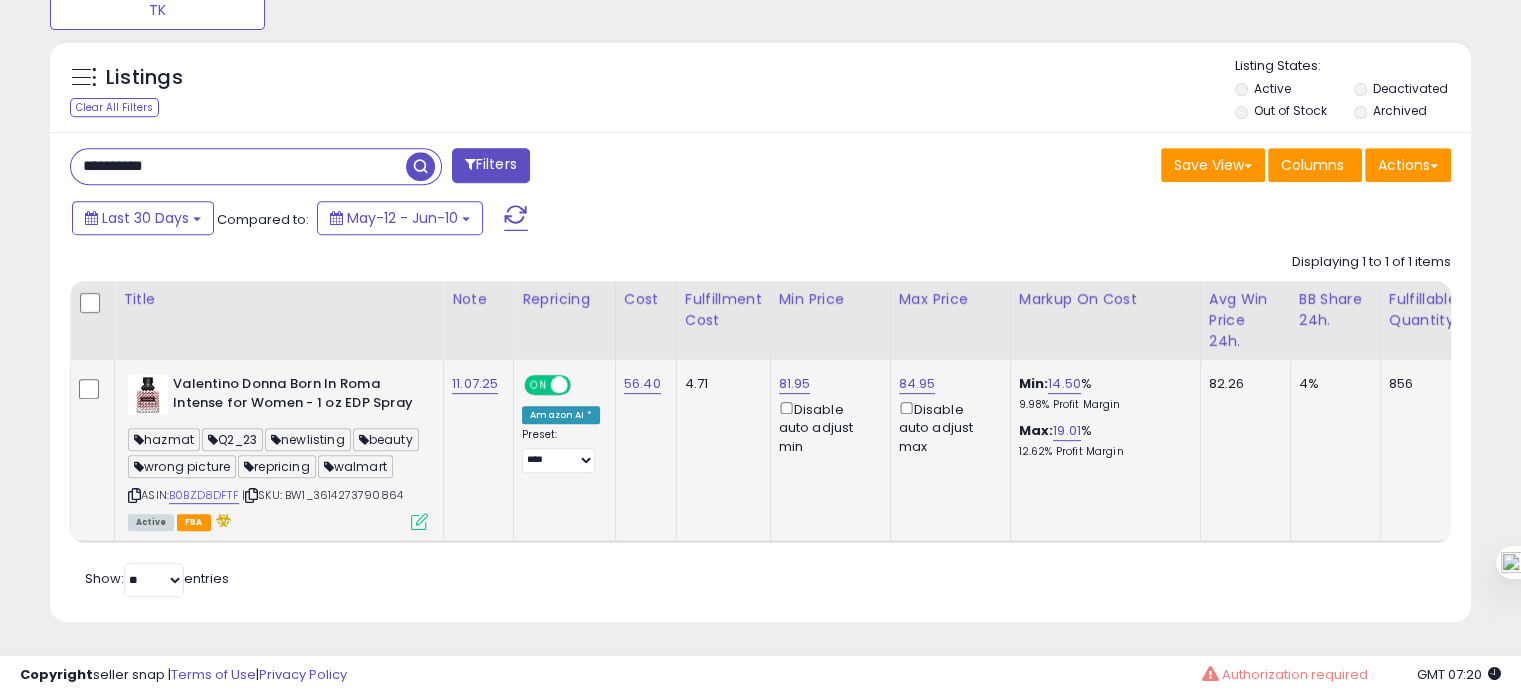 drag, startPoint x: 405, startPoint y: 512, endPoint x: 321, endPoint y: 518, distance: 84.21401 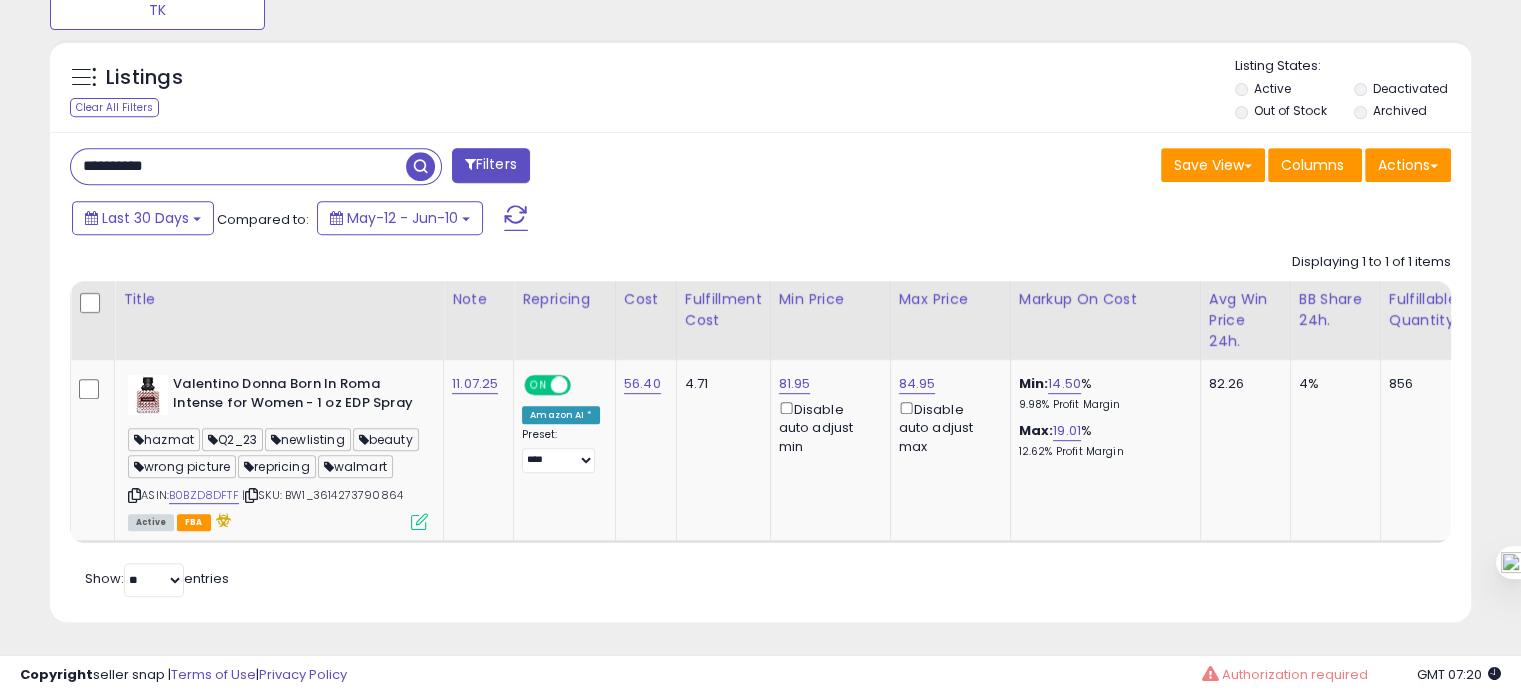 click on "**********" at bounding box center (238, 166) 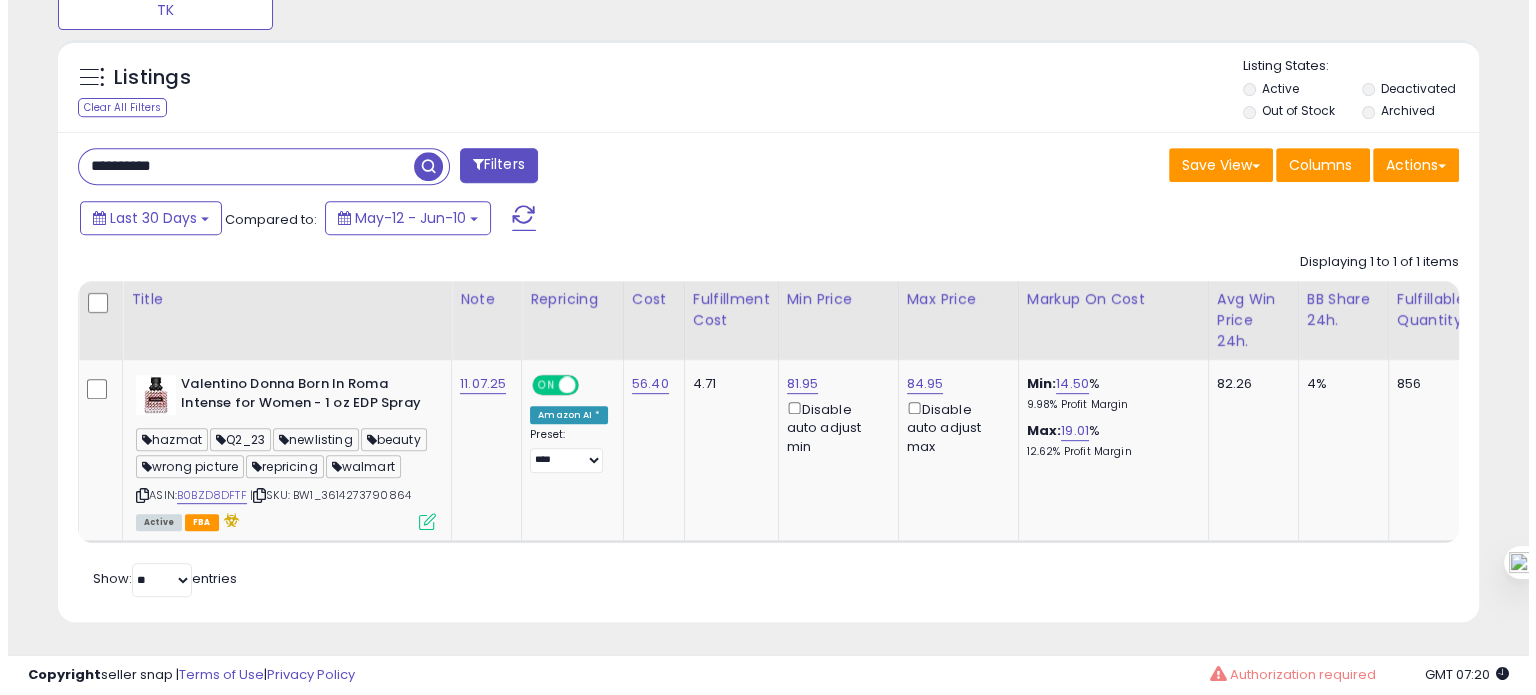 scroll, scrollTop: 674, scrollLeft: 0, axis: vertical 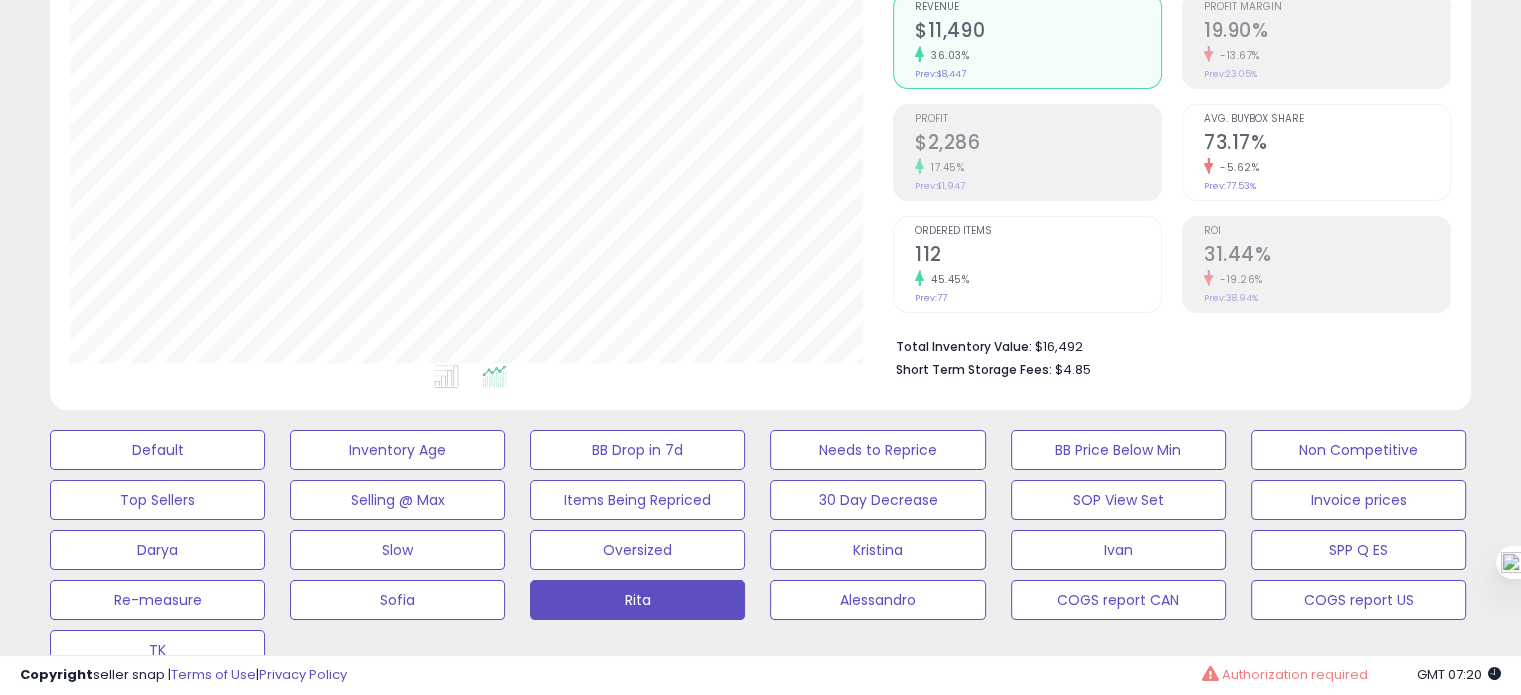 click on "112" at bounding box center (1038, 256) 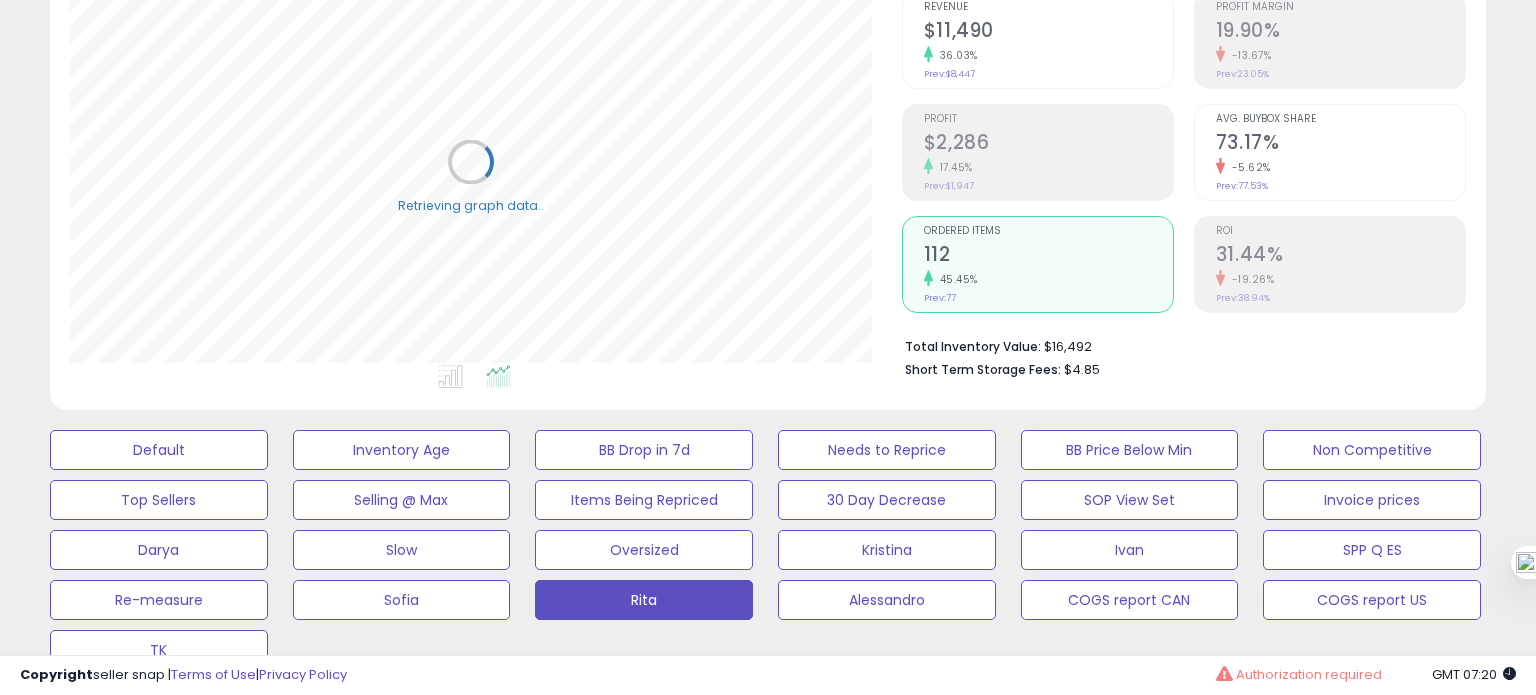 scroll, scrollTop: 999589, scrollLeft: 999168, axis: both 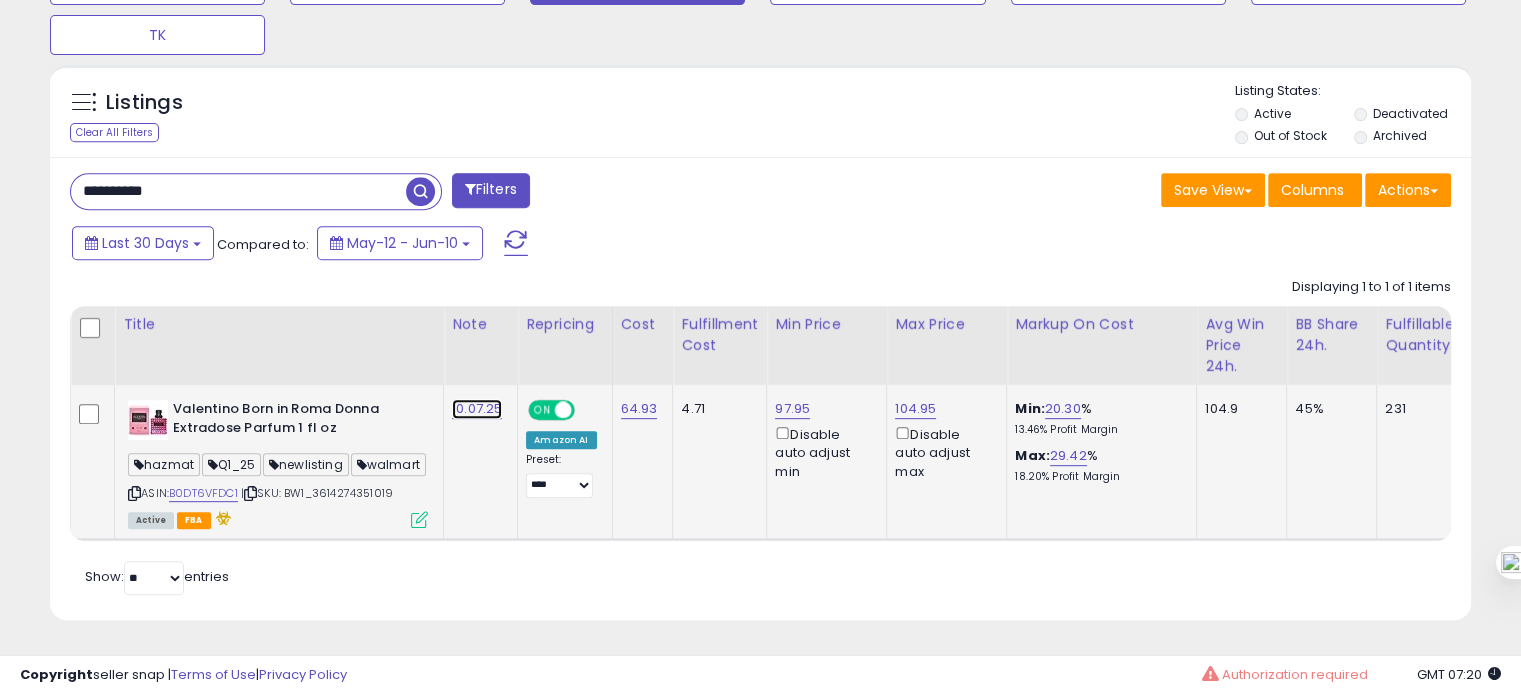 click on "10.07.25" at bounding box center (477, 409) 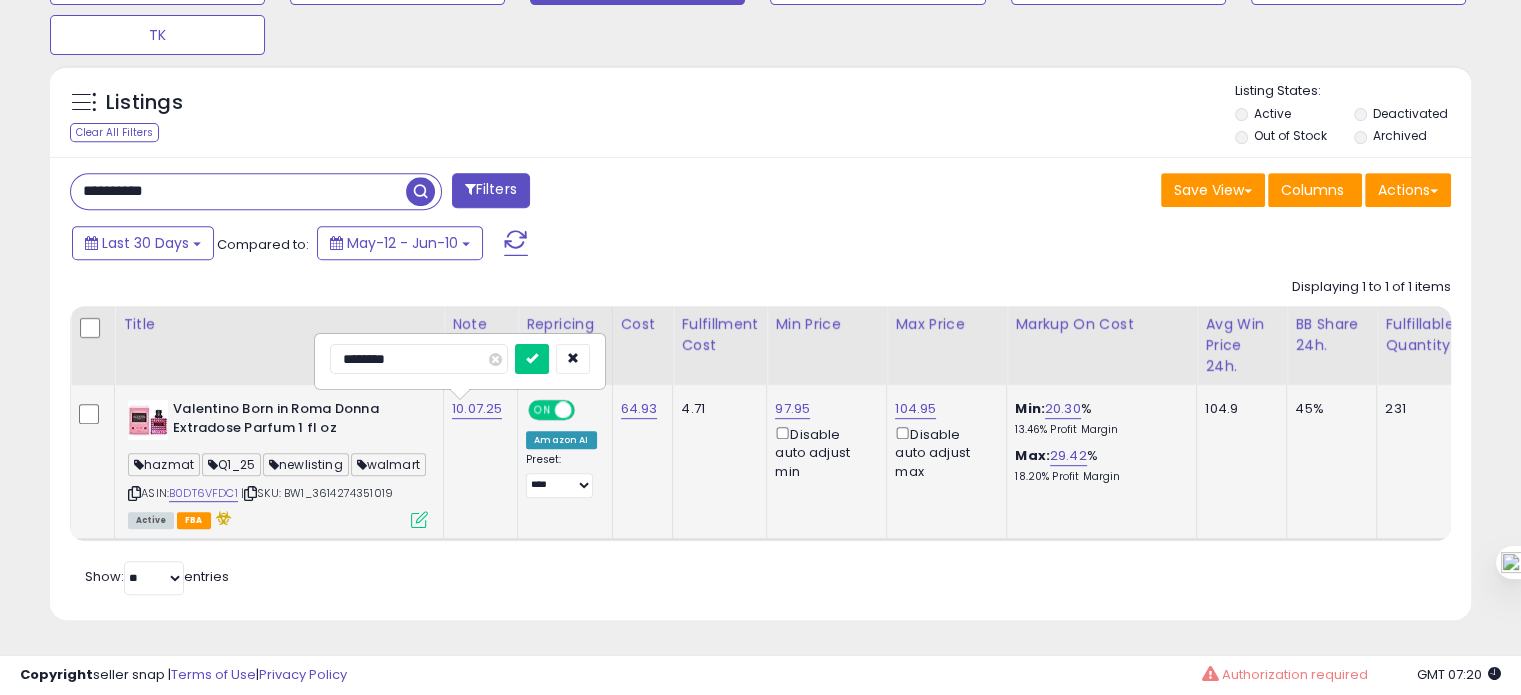 click on "********" at bounding box center [419, 359] 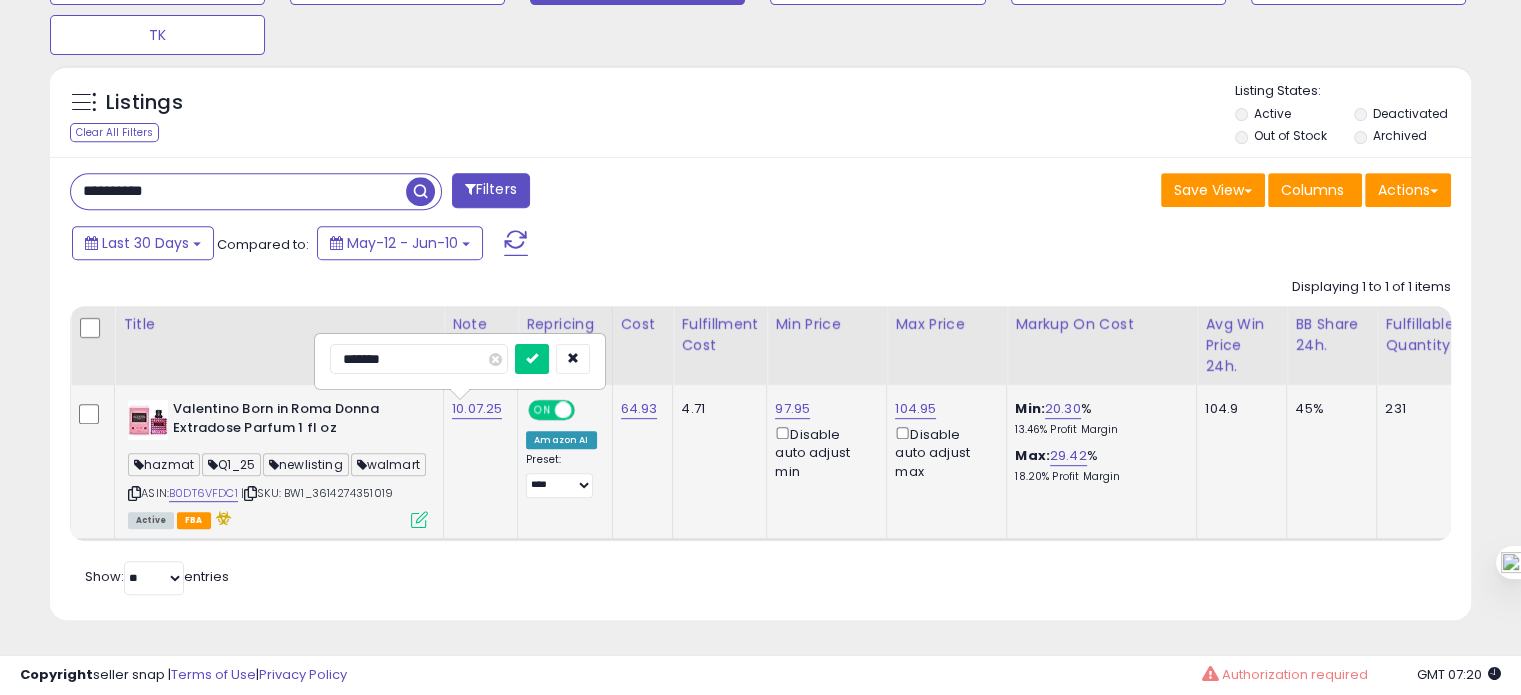 type on "********" 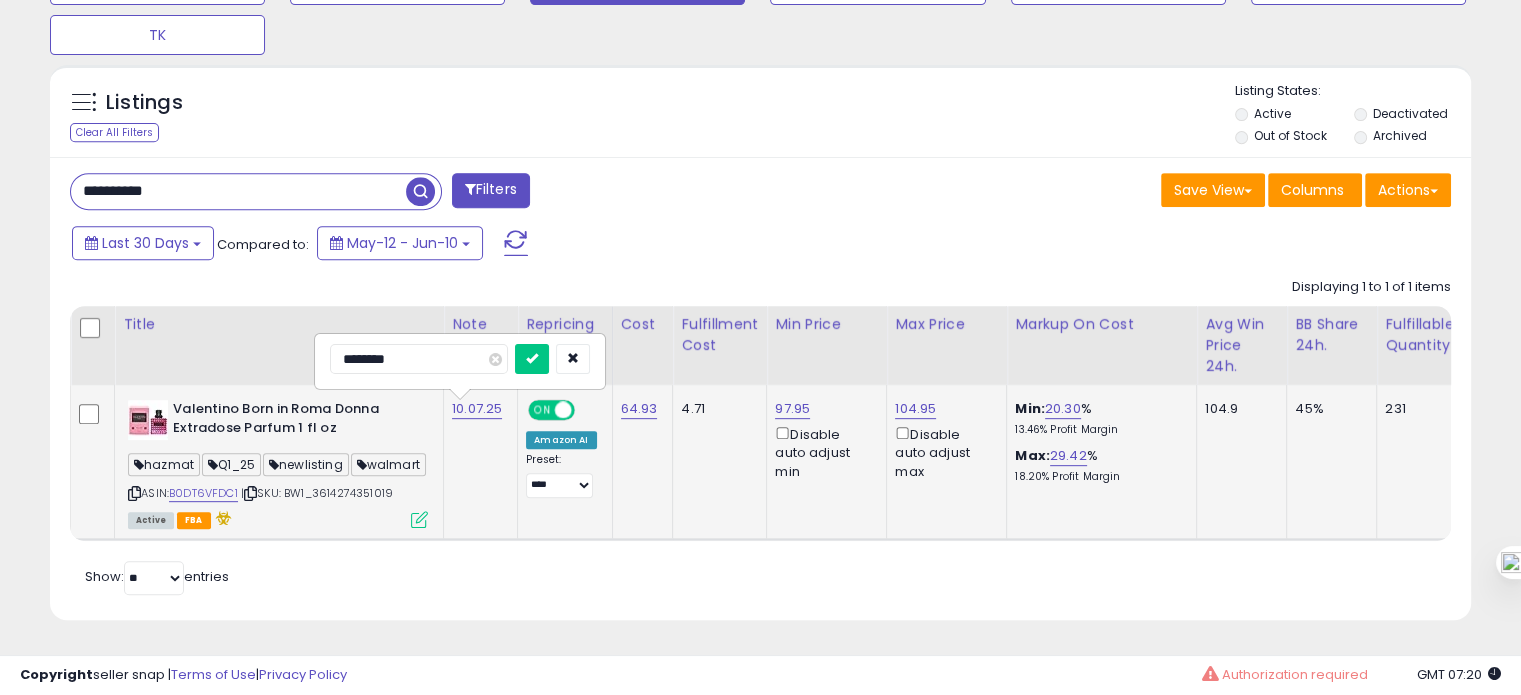 click at bounding box center (532, 359) 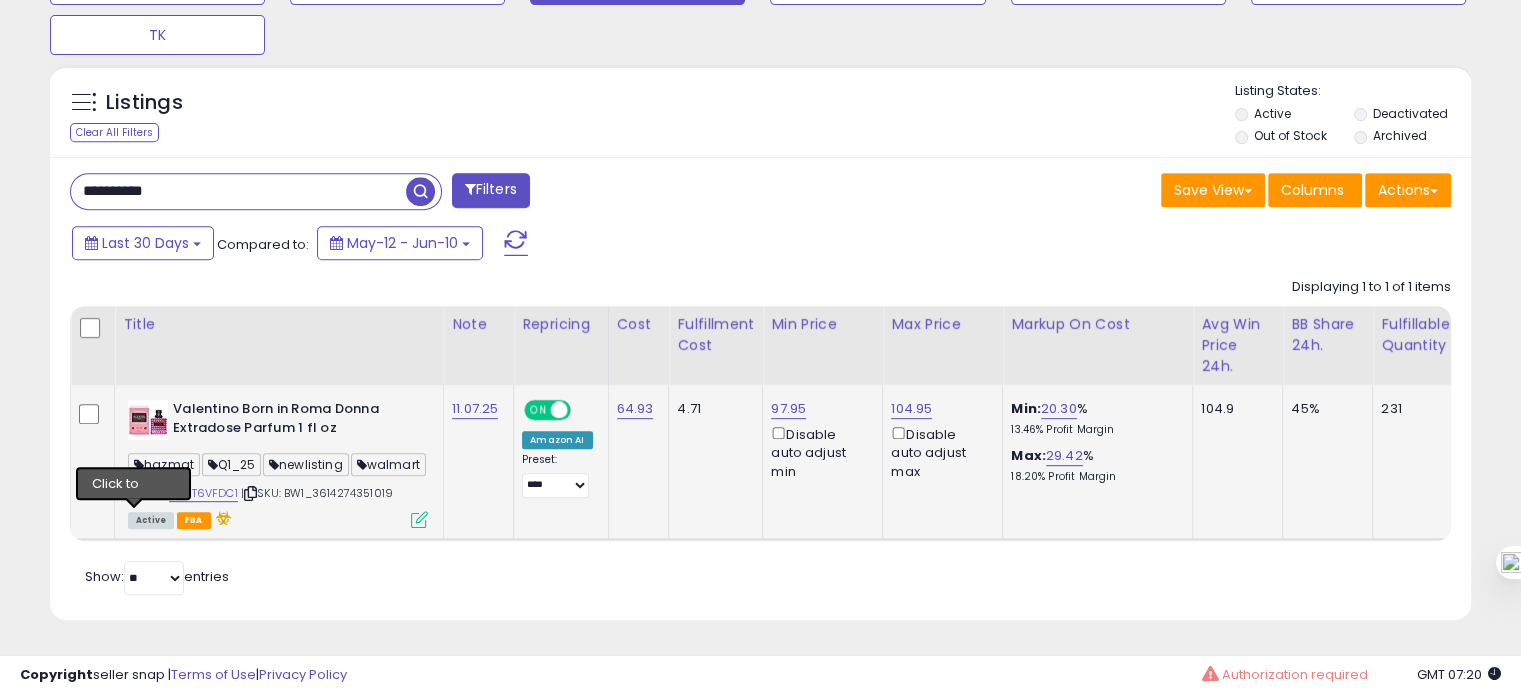 click at bounding box center (134, 493) 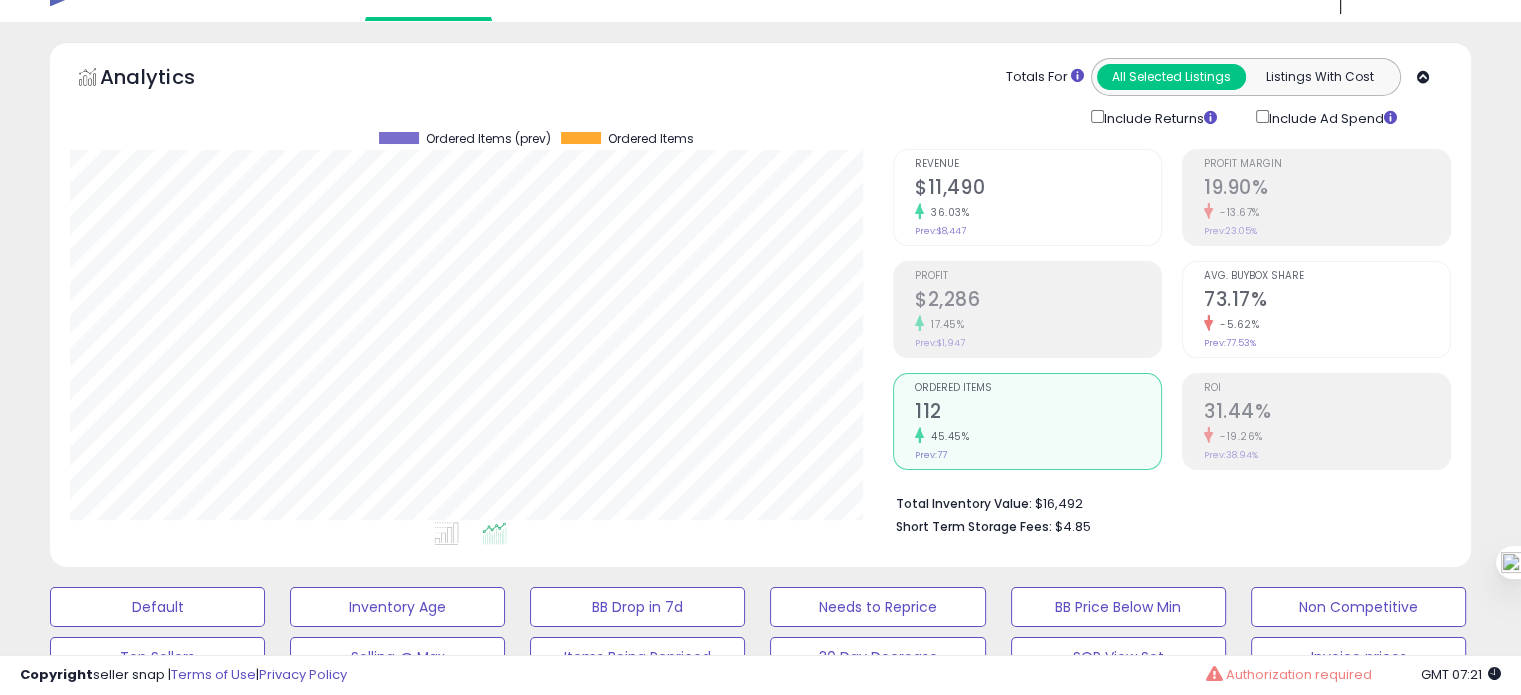 click on "Prev:  [PRICE]" 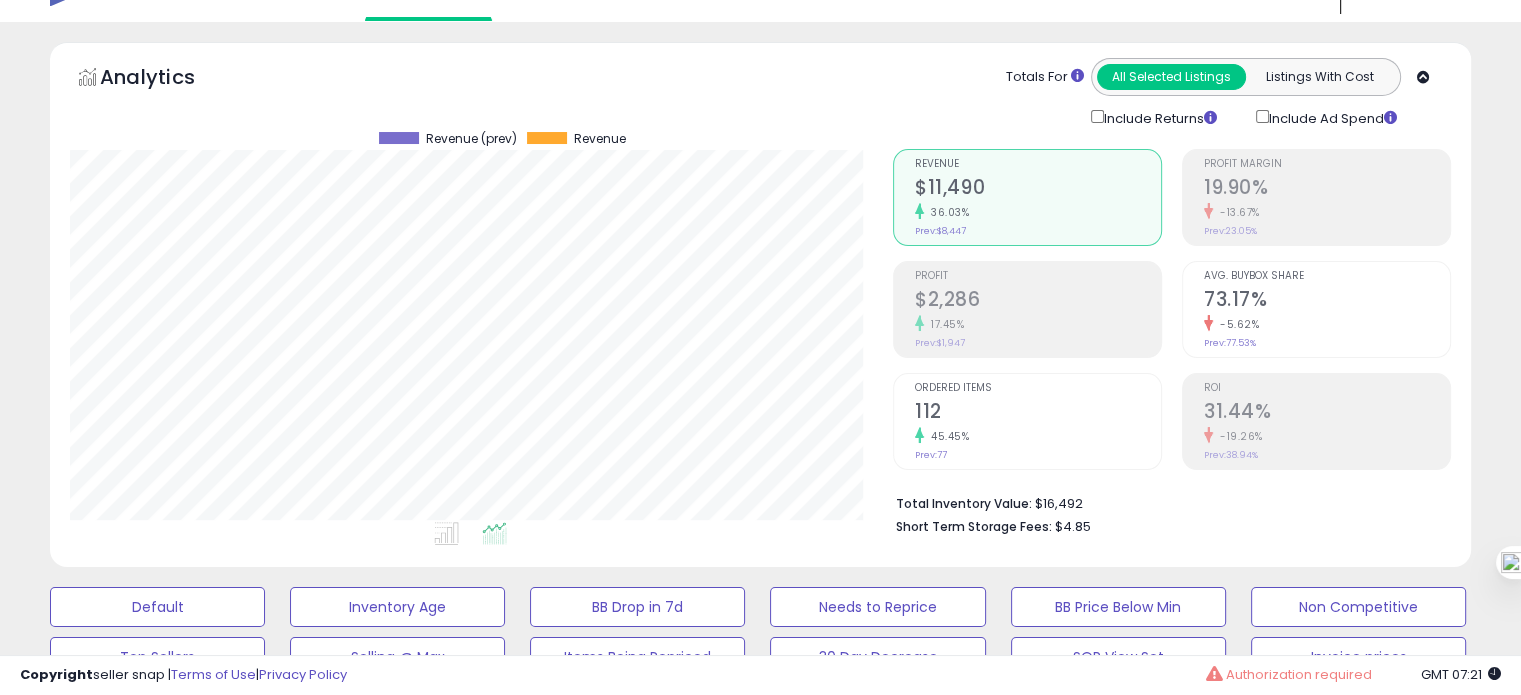 click on "$2,286" at bounding box center (1038, 301) 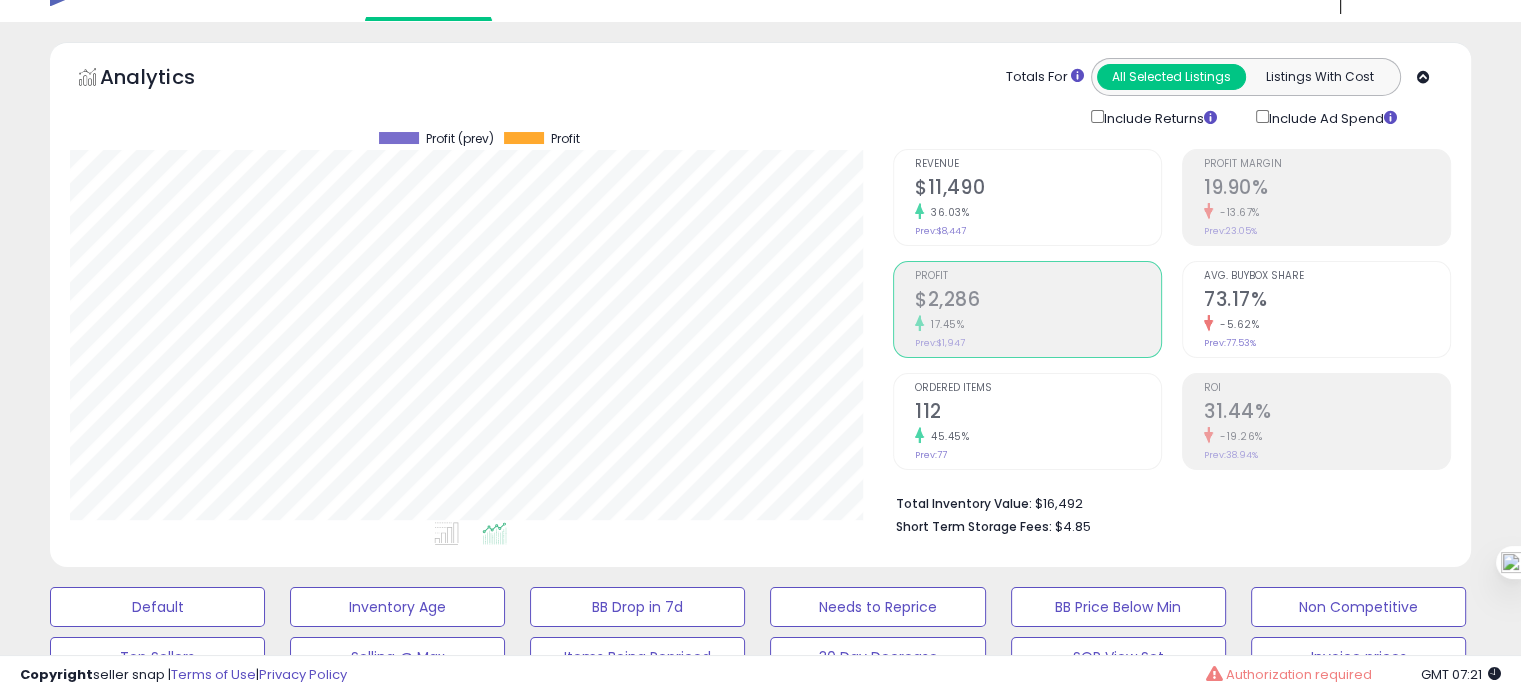 click on "112" at bounding box center [1038, 413] 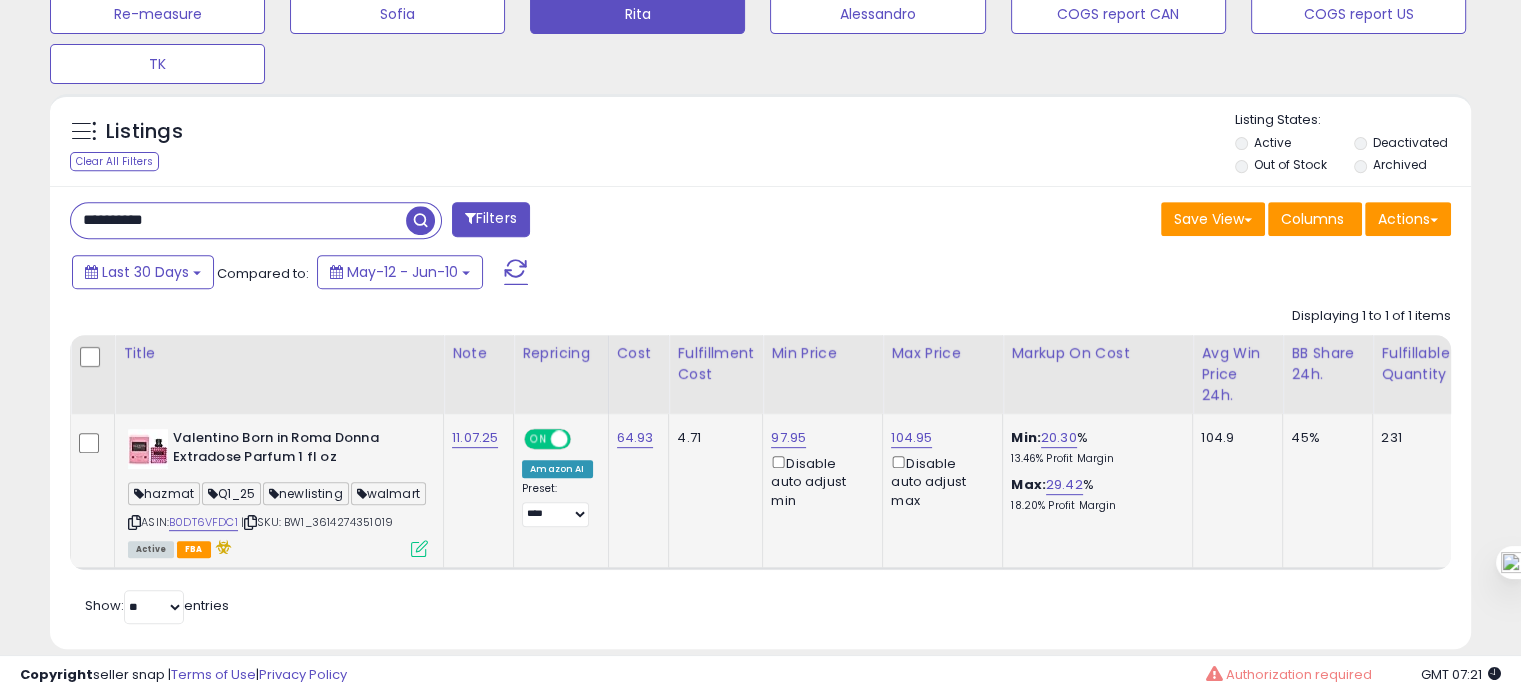 drag, startPoint x: 408, startPoint y: 539, endPoint x: 320, endPoint y: 539, distance: 88 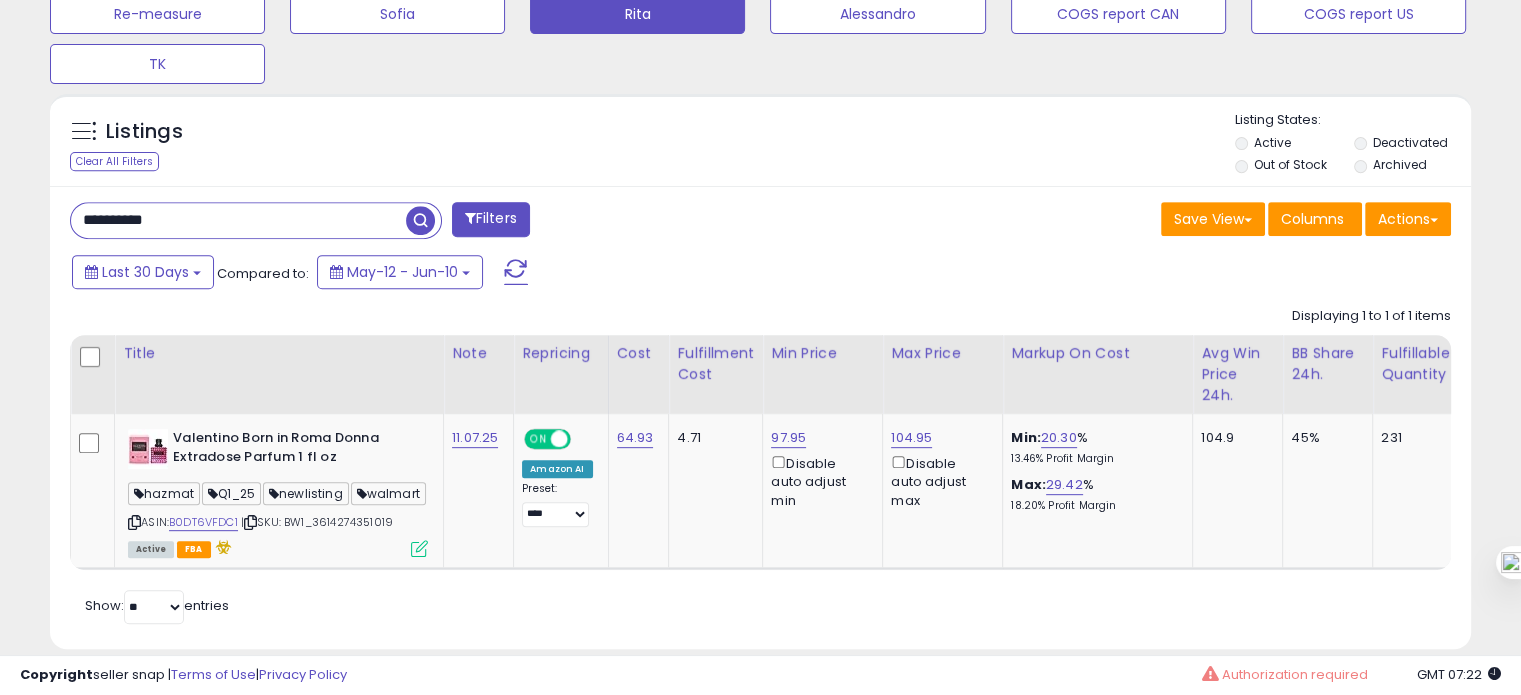 click on "**********" at bounding box center [238, 220] 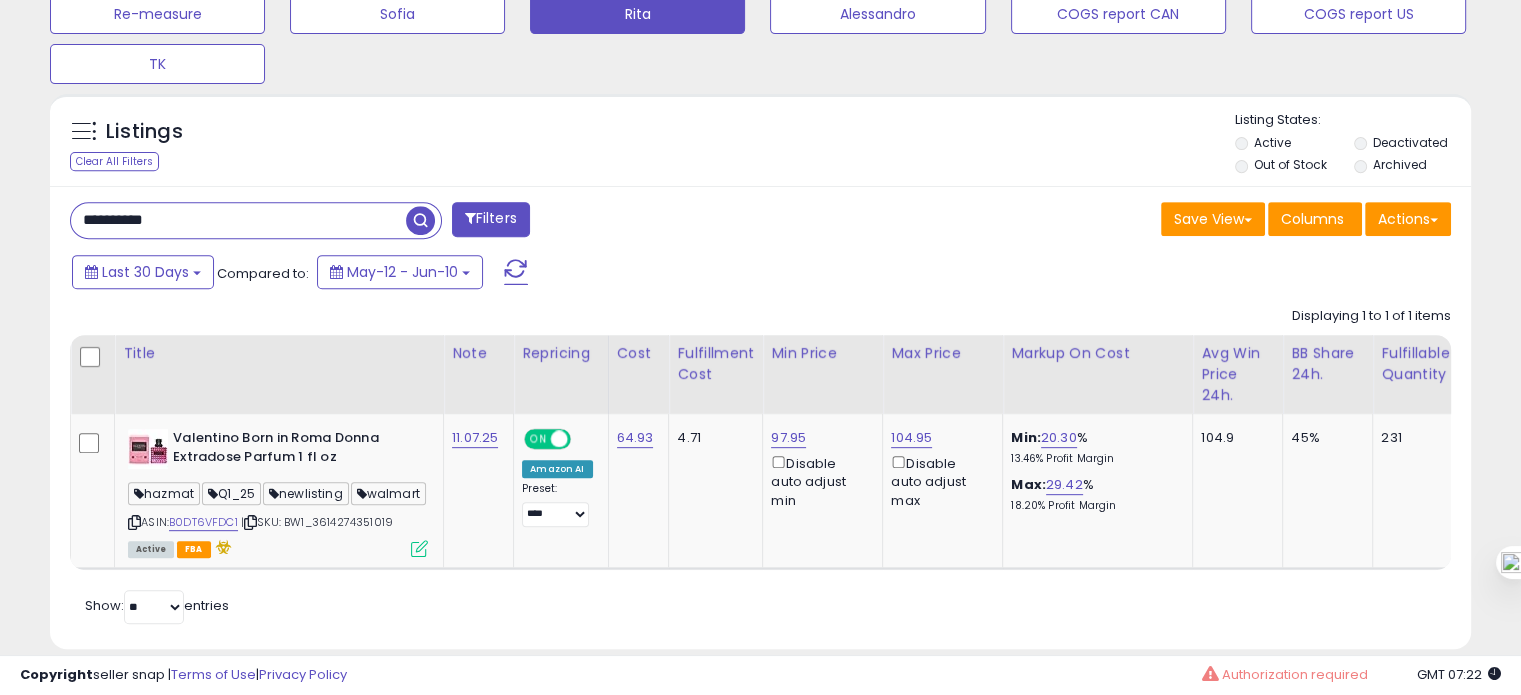 paste 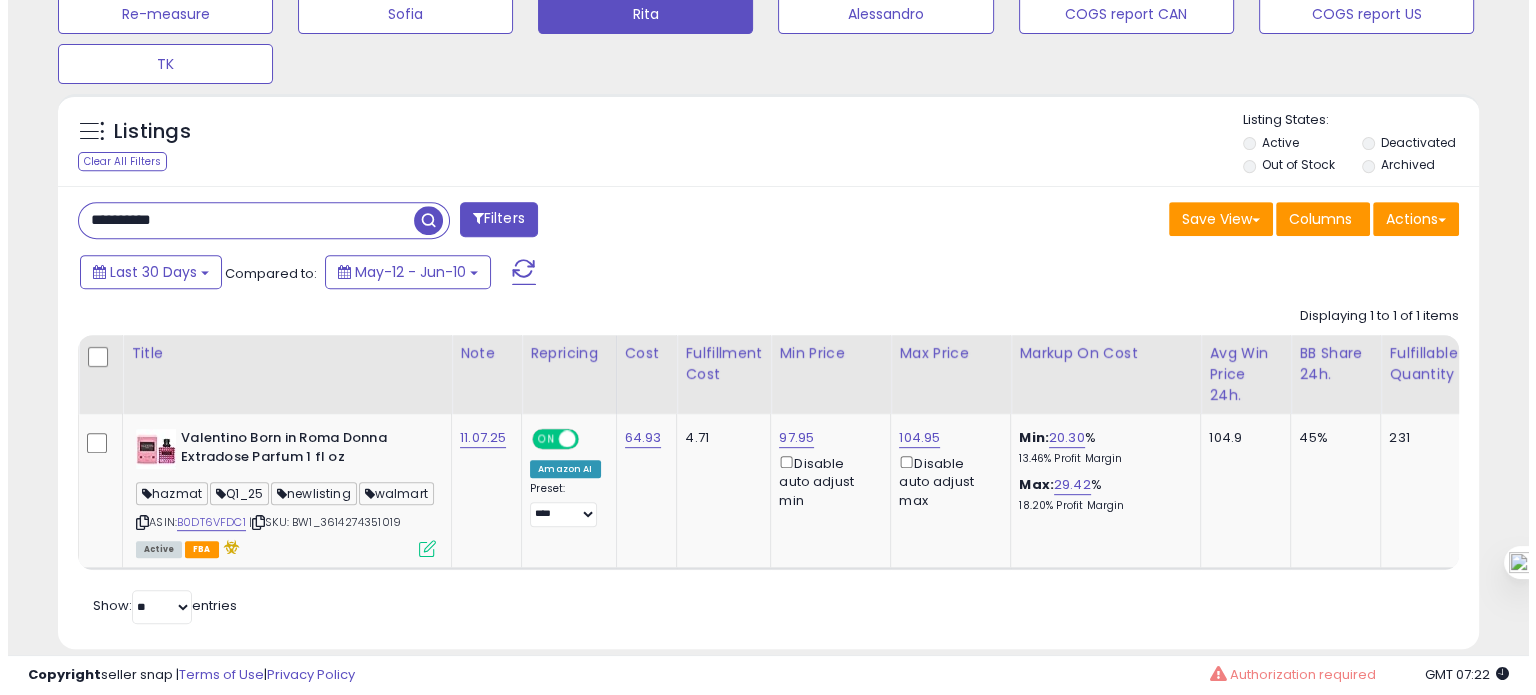 scroll, scrollTop: 674, scrollLeft: 0, axis: vertical 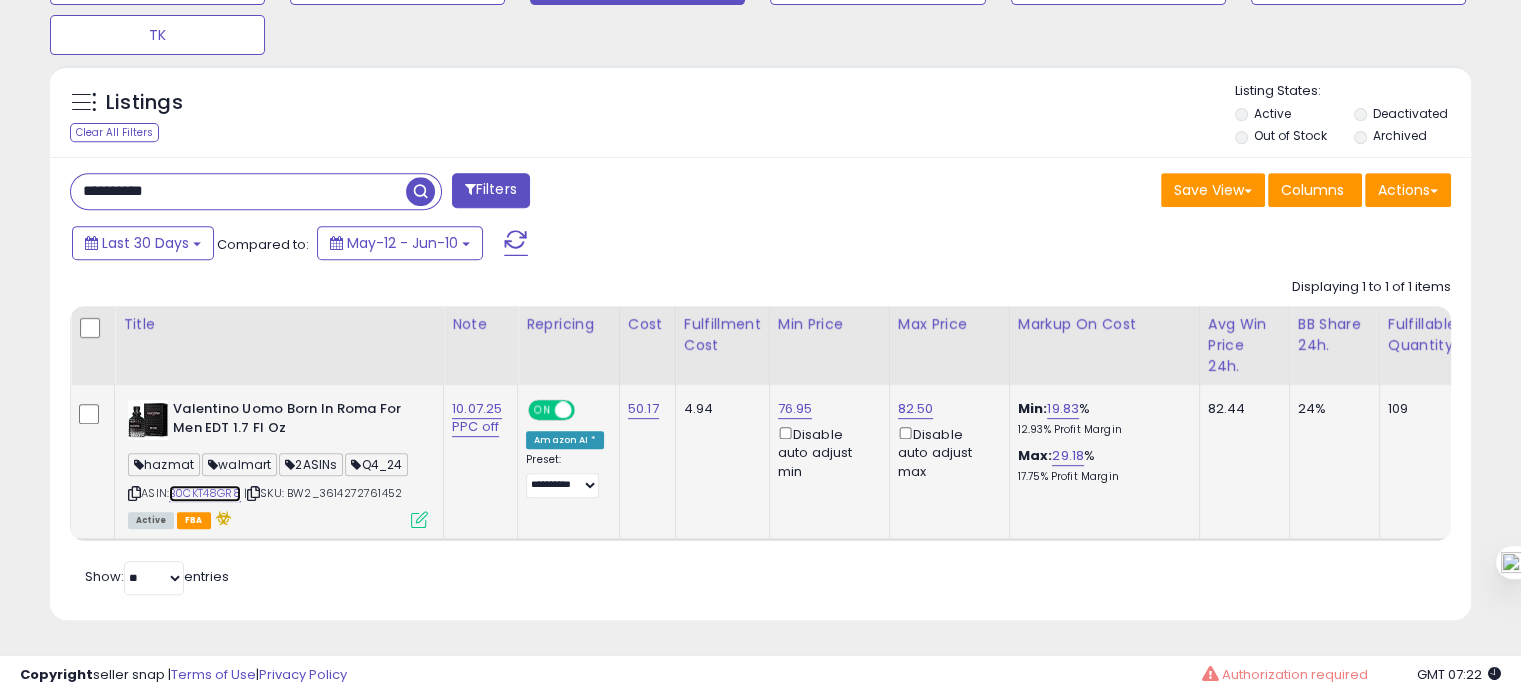 click on "B0CKT48GR8" at bounding box center (205, 493) 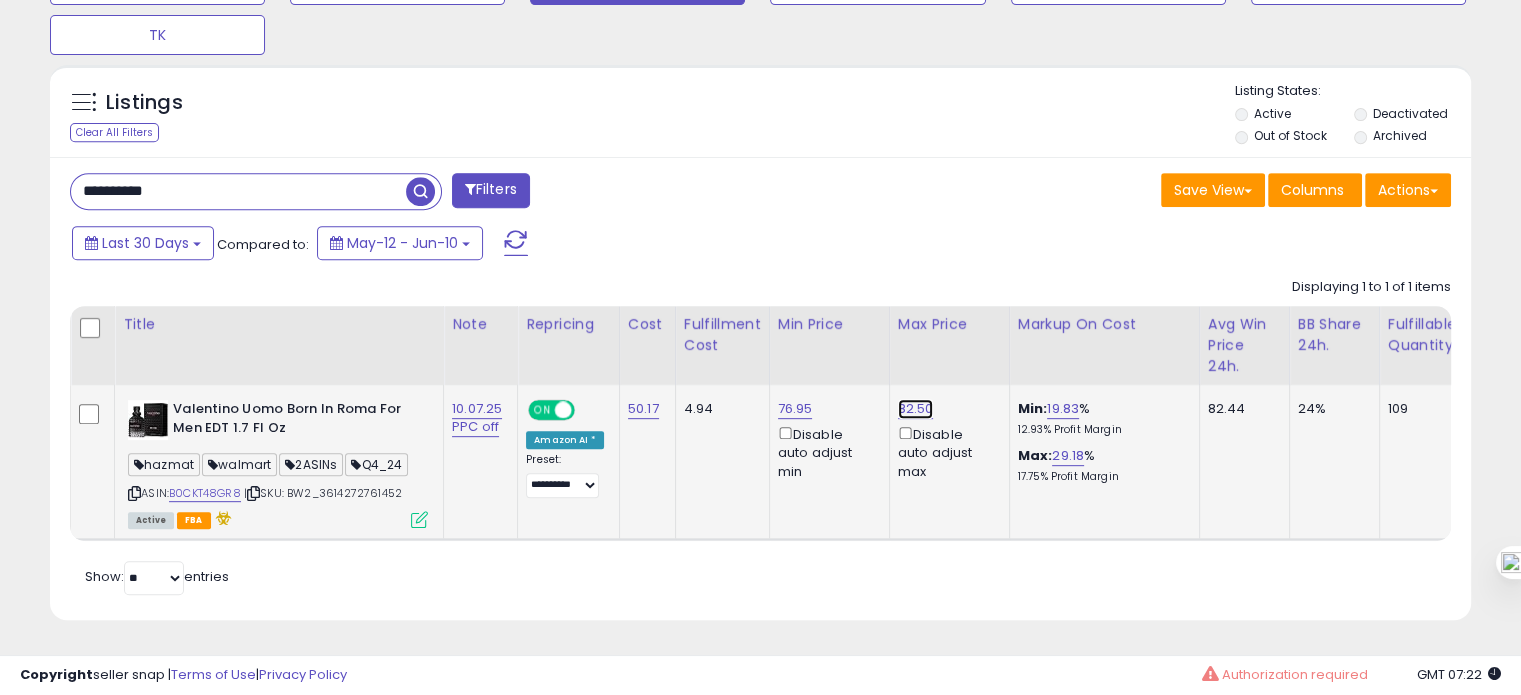 click on "82.50" at bounding box center [916, 409] 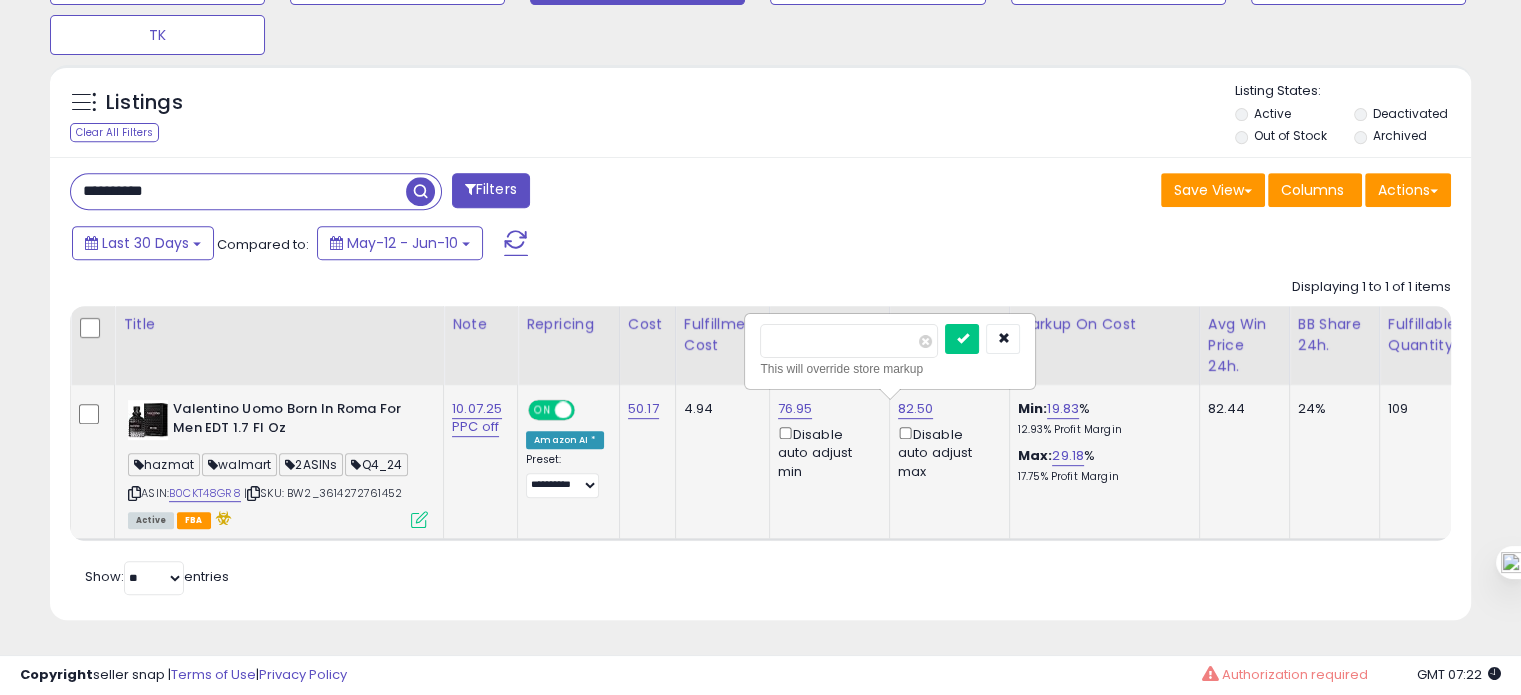 drag, startPoint x: 780, startPoint y: 327, endPoint x: 815, endPoint y: 335, distance: 35.902645 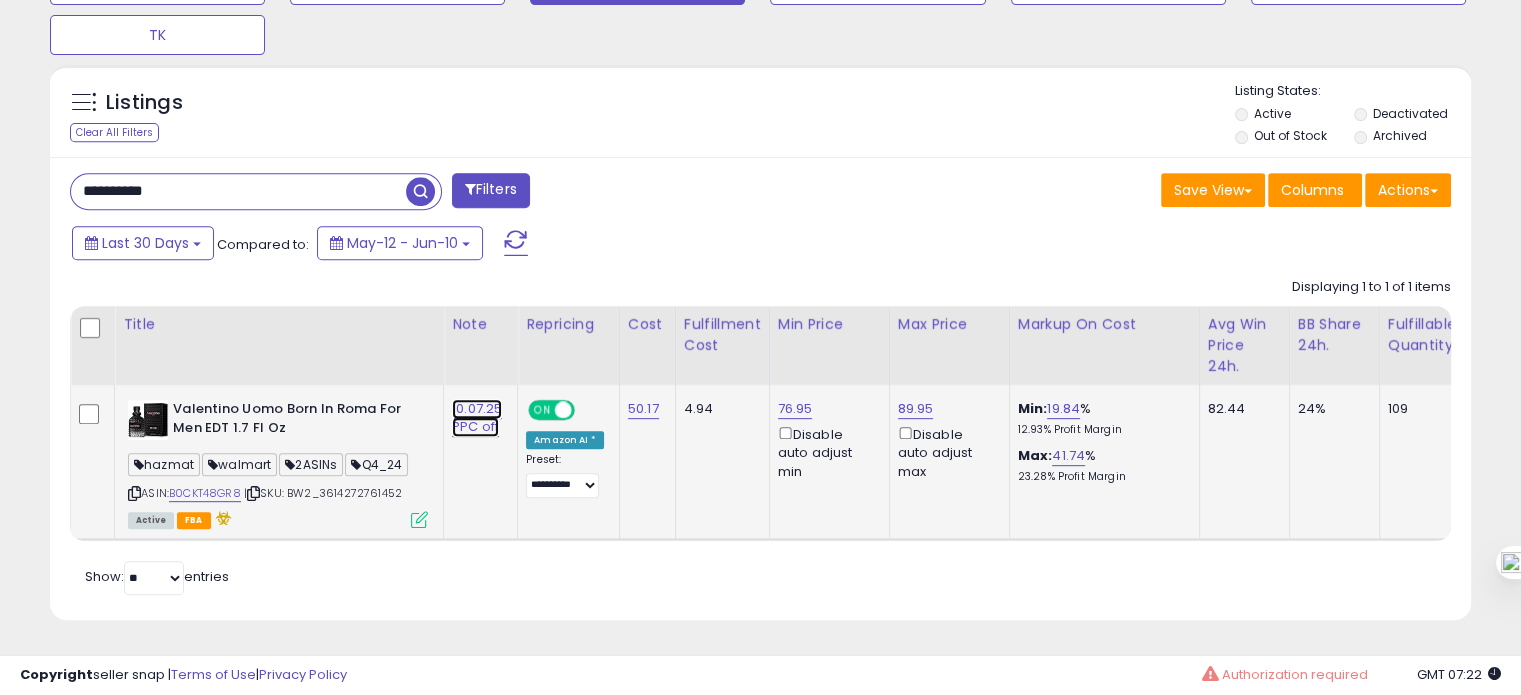 click on "10.07.25 PPC off" at bounding box center [477, 418] 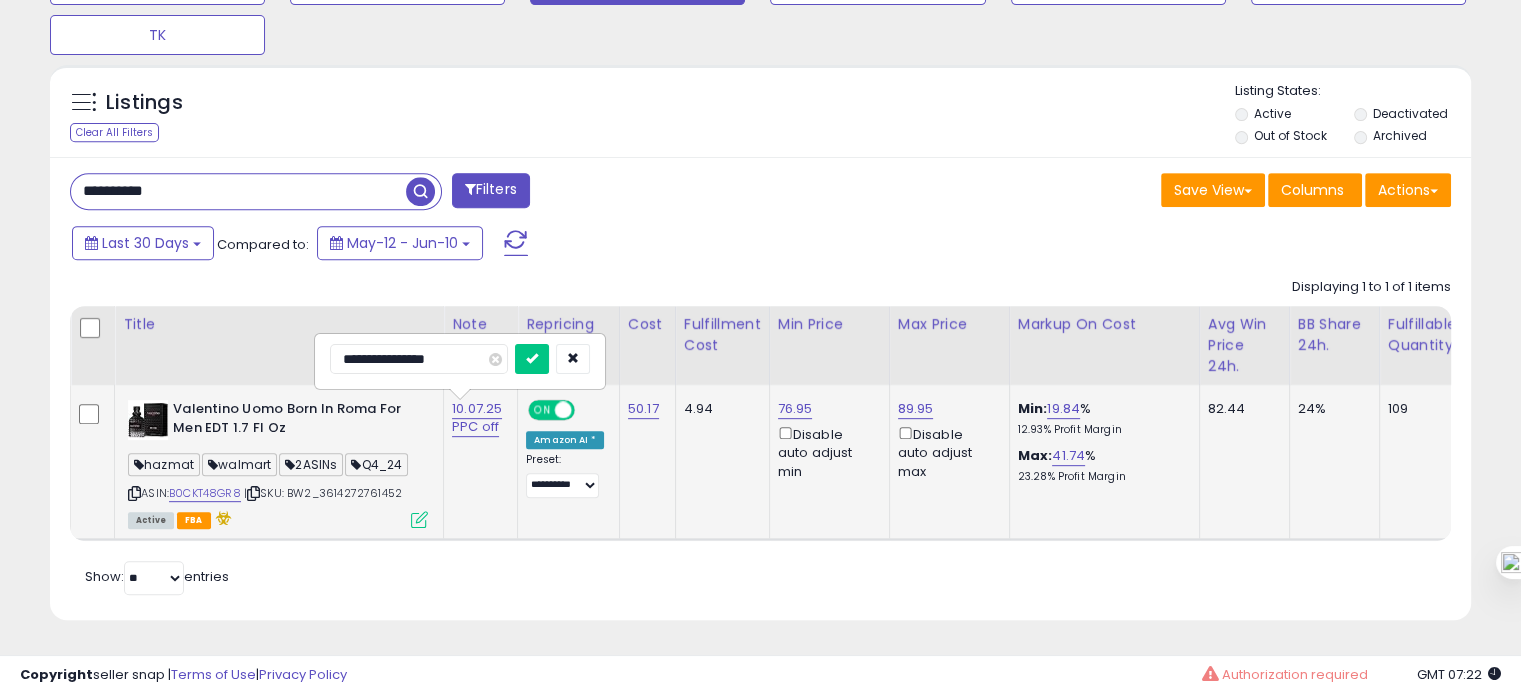 click on "**********" at bounding box center (419, 359) 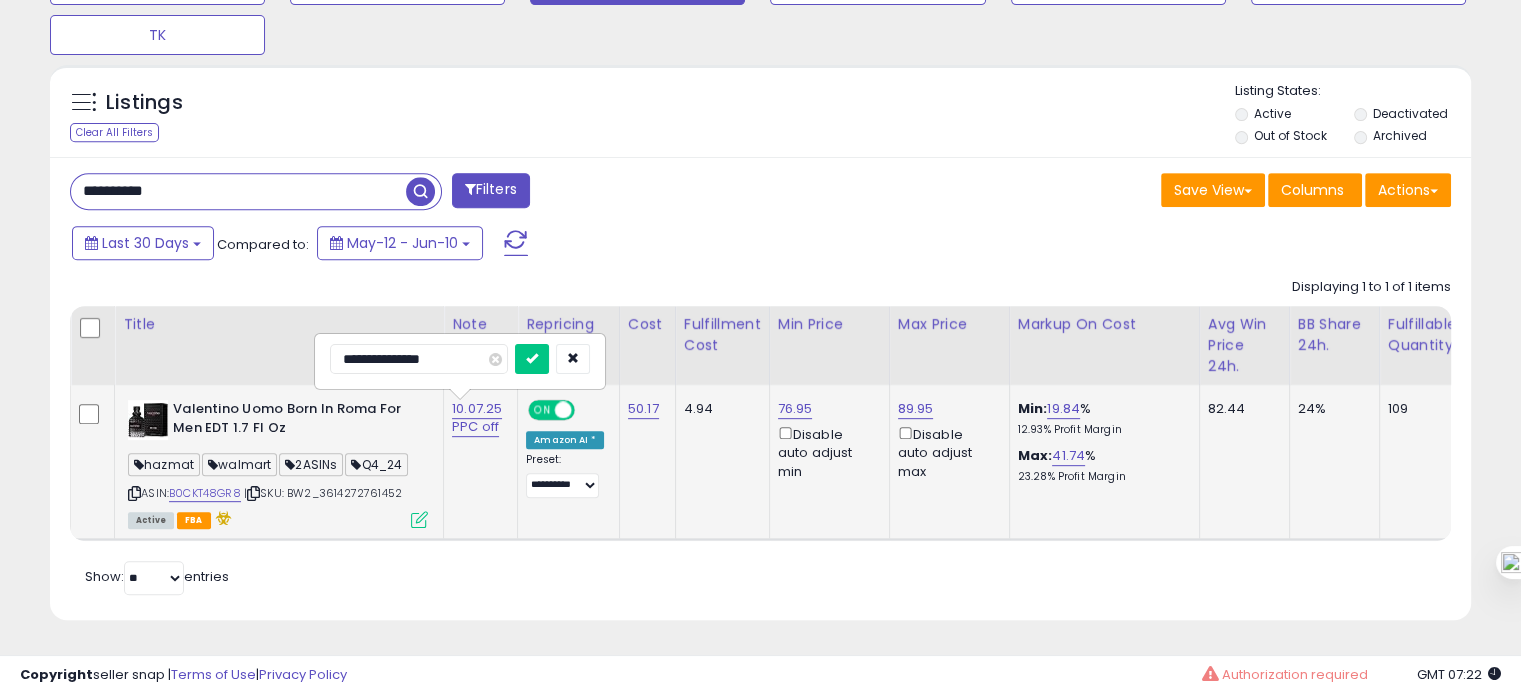 type on "**********" 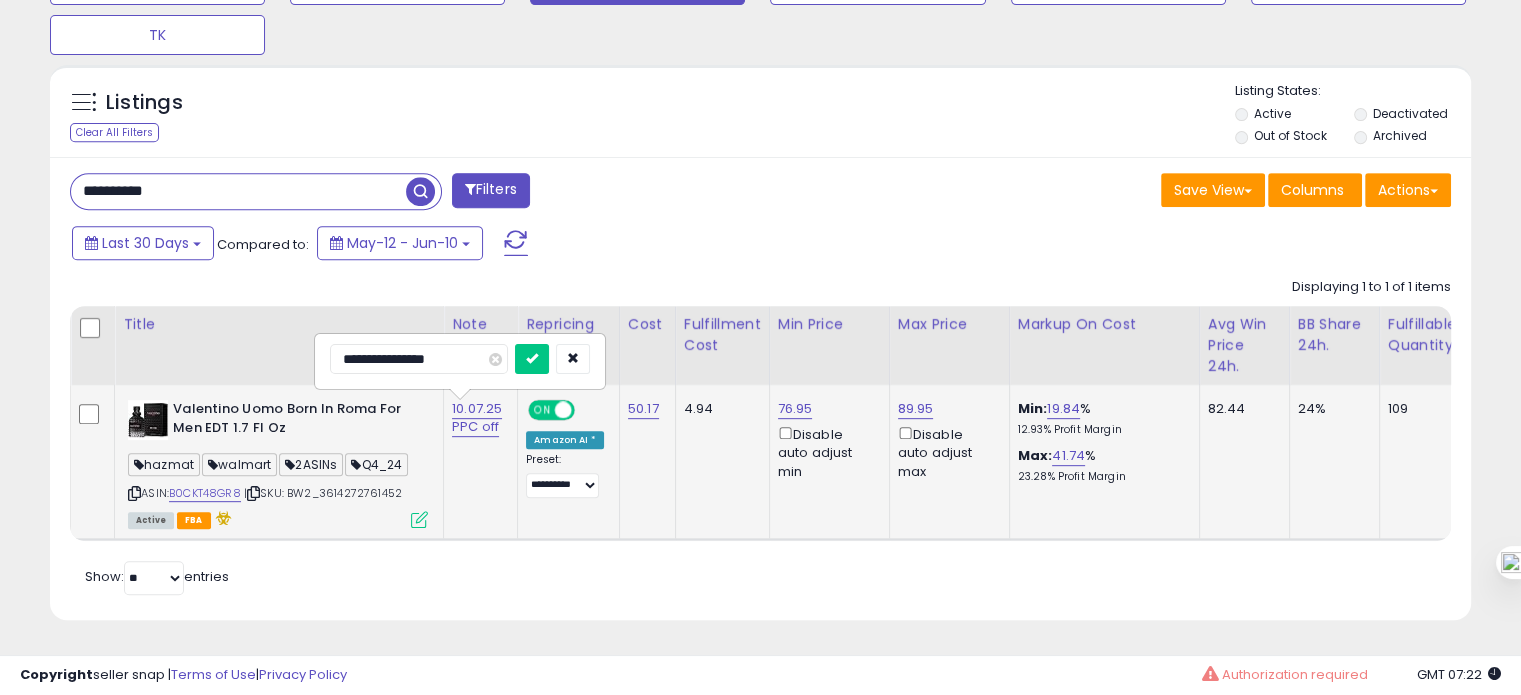 click at bounding box center (532, 359) 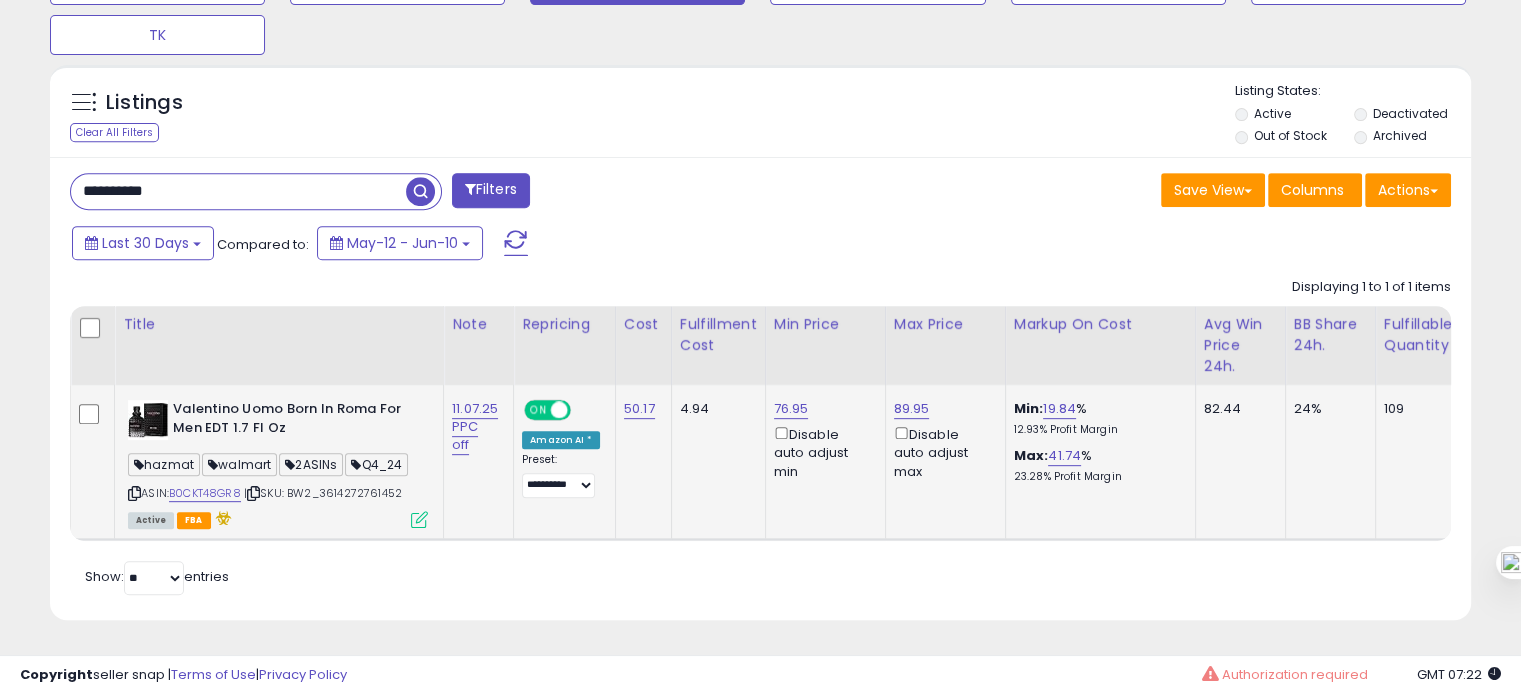 scroll, scrollTop: 0, scrollLeft: 375, axis: horizontal 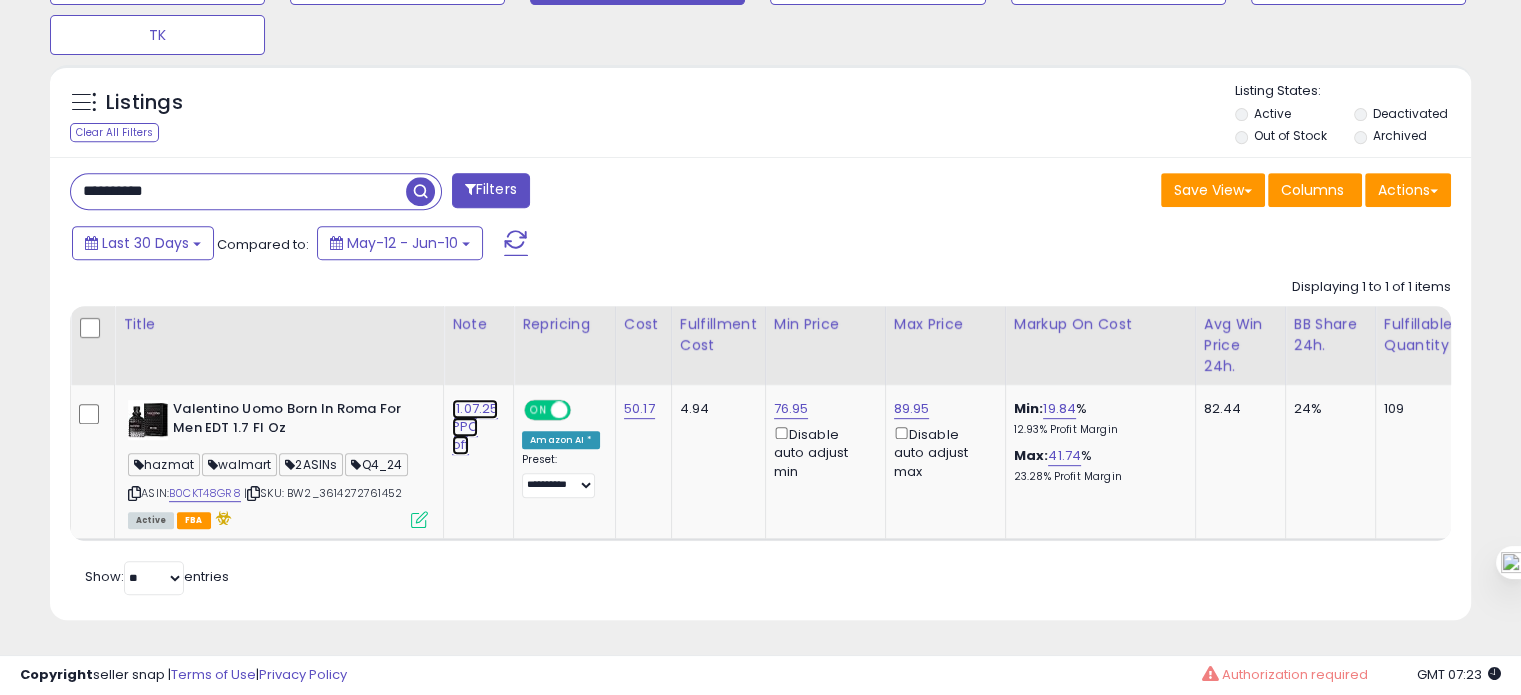click on "11.07.25 PPC off" at bounding box center [475, 427] 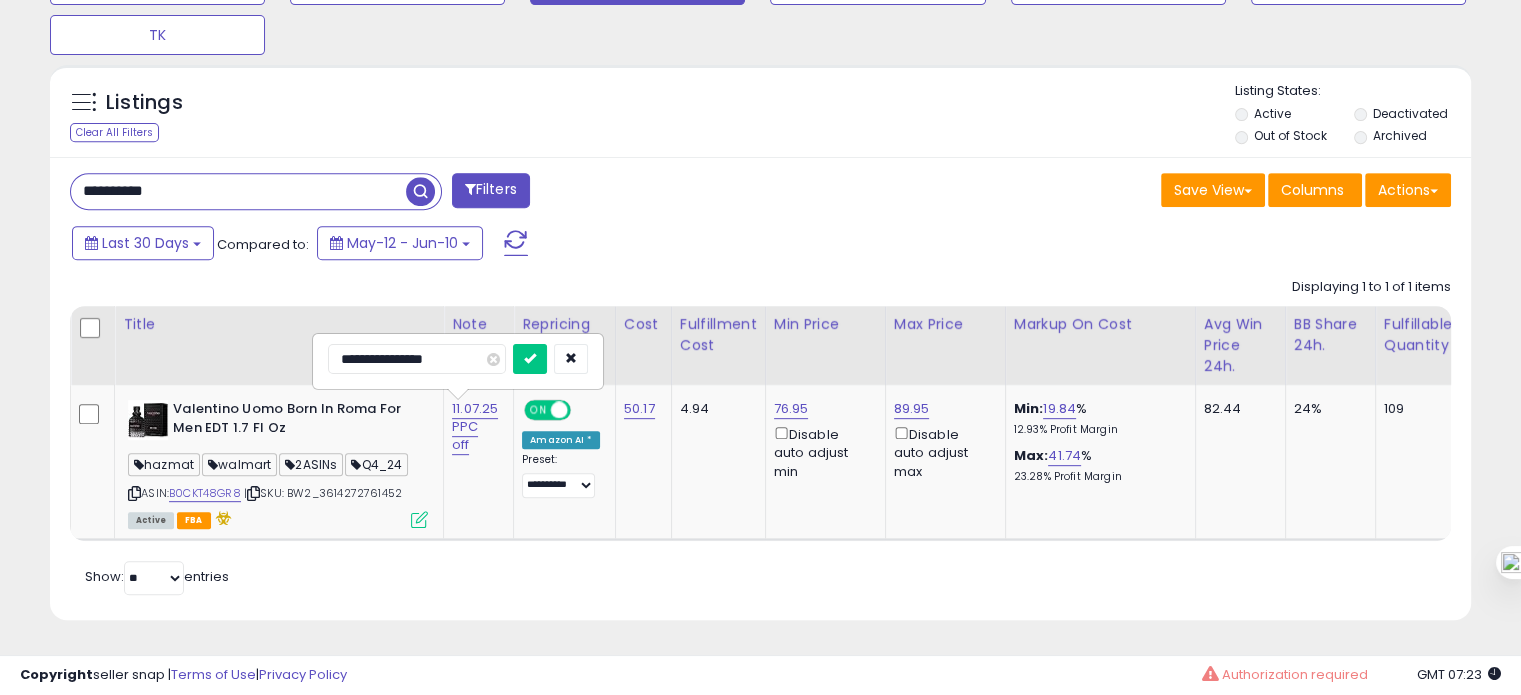 click on "**********" at bounding box center [417, 359] 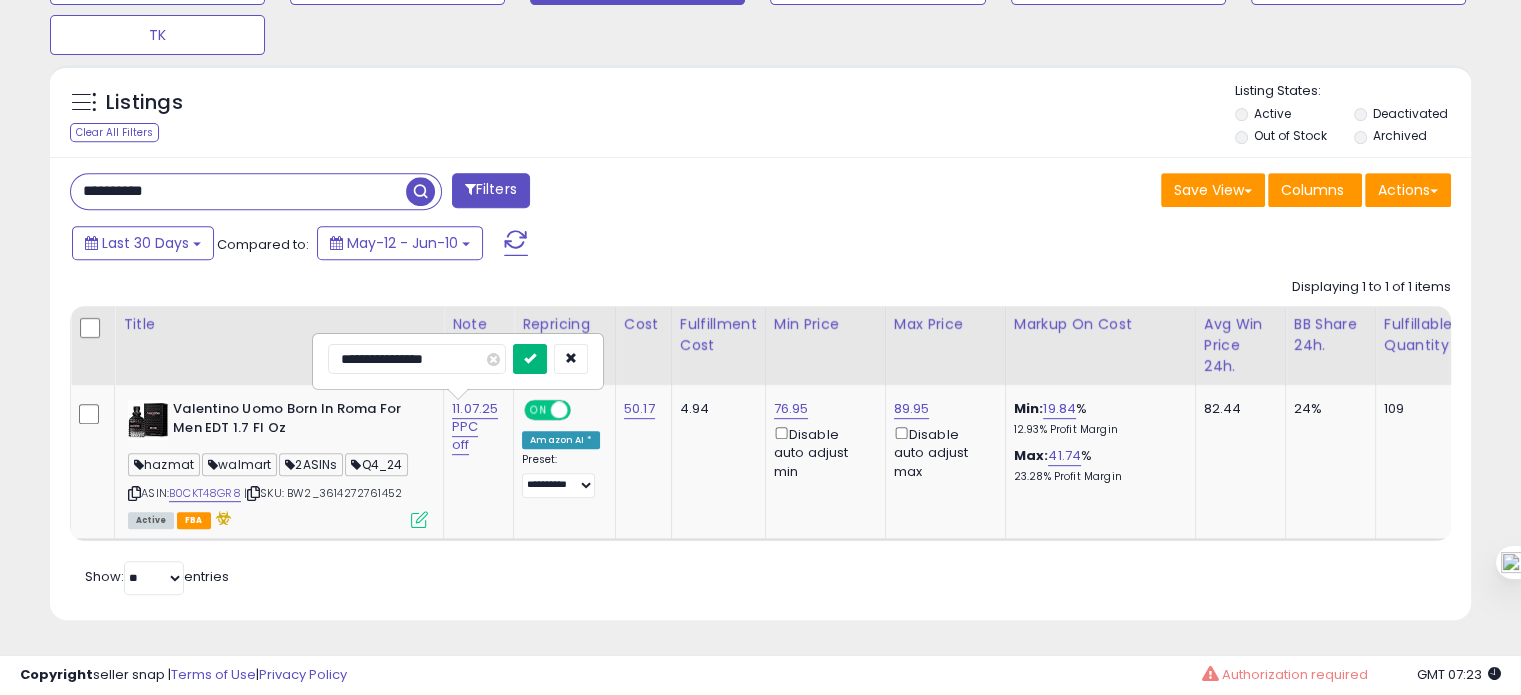 click at bounding box center (530, 358) 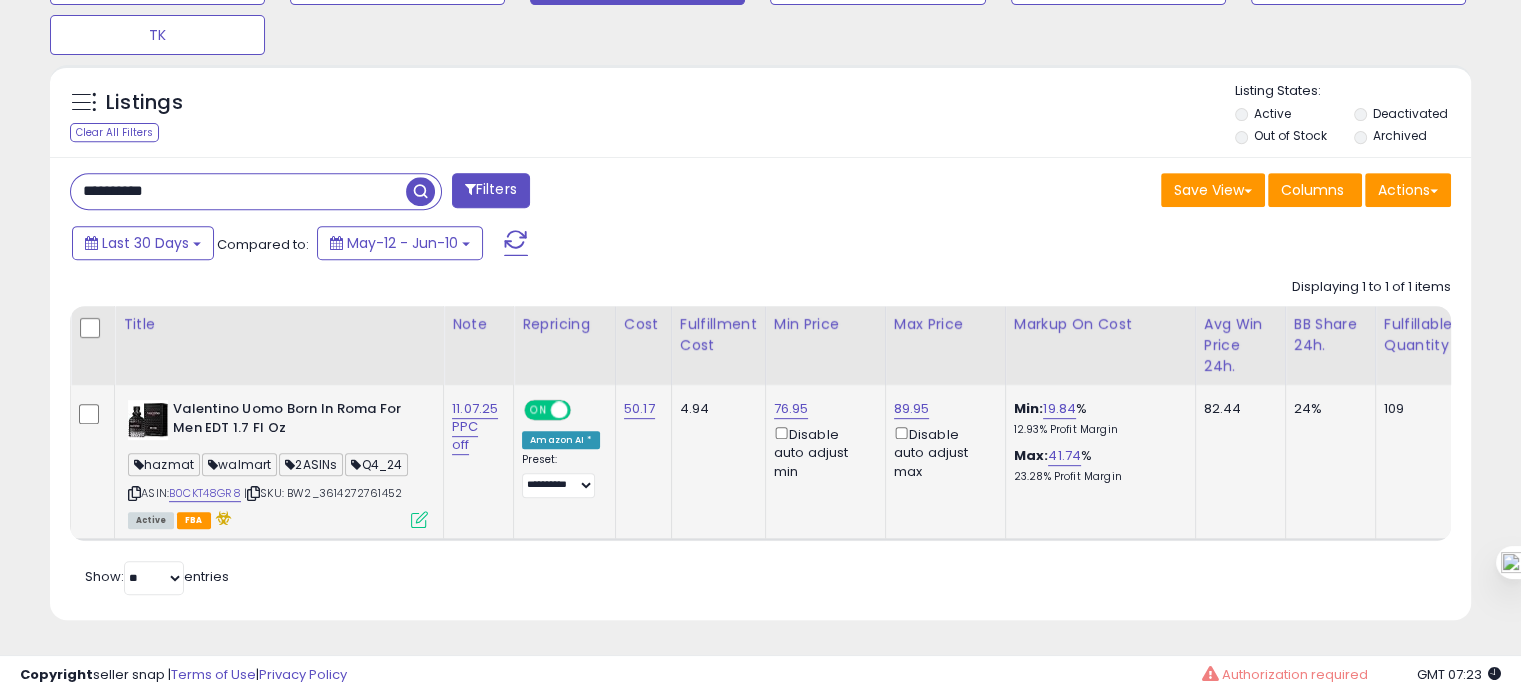 click at bounding box center [134, 493] 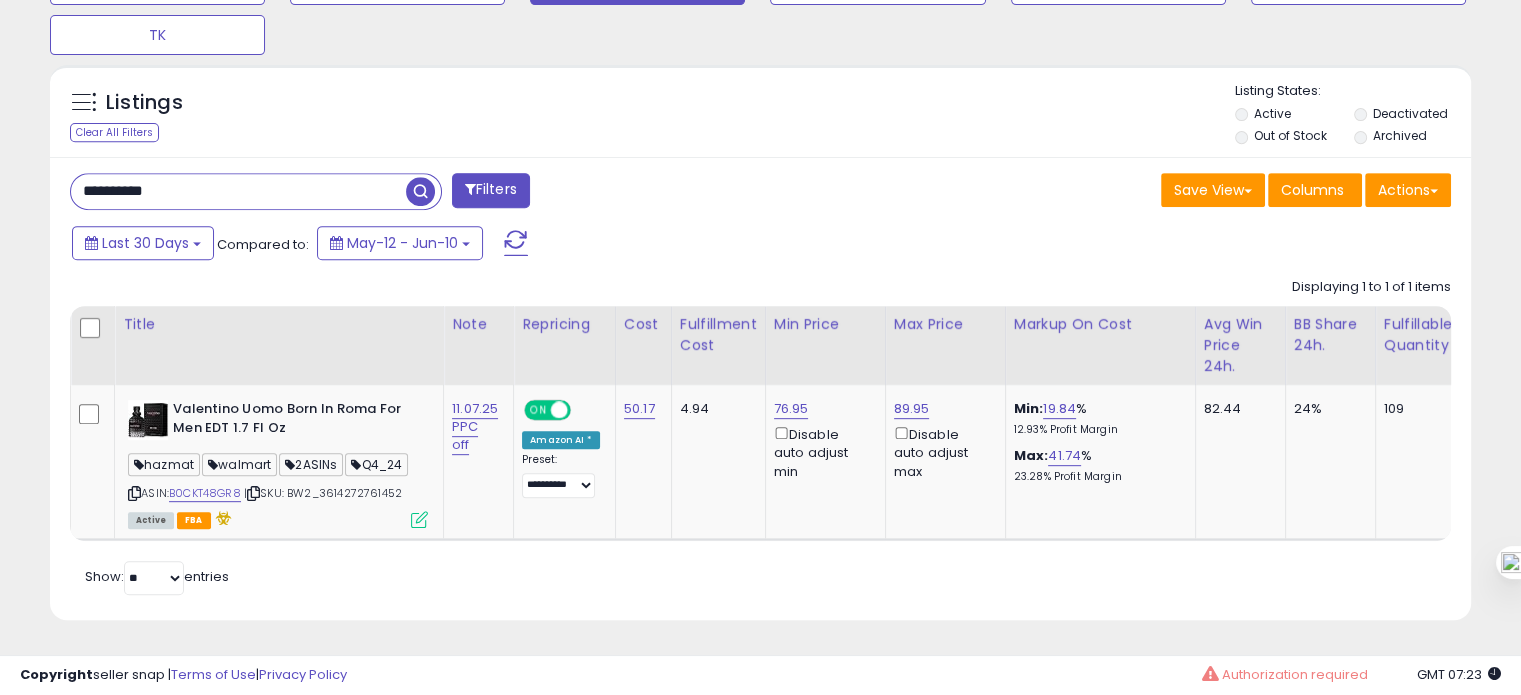 click on "**********" at bounding box center [238, 191] 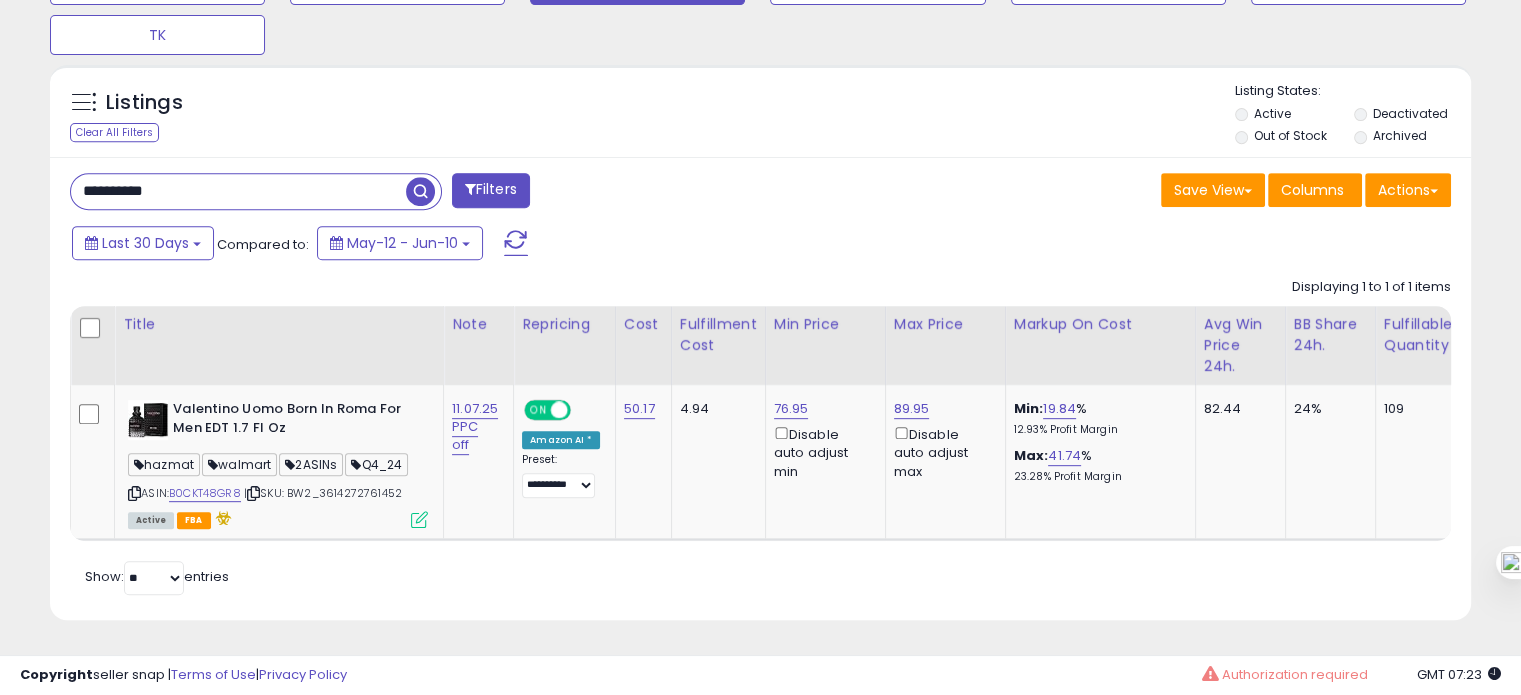 paste on "*******" 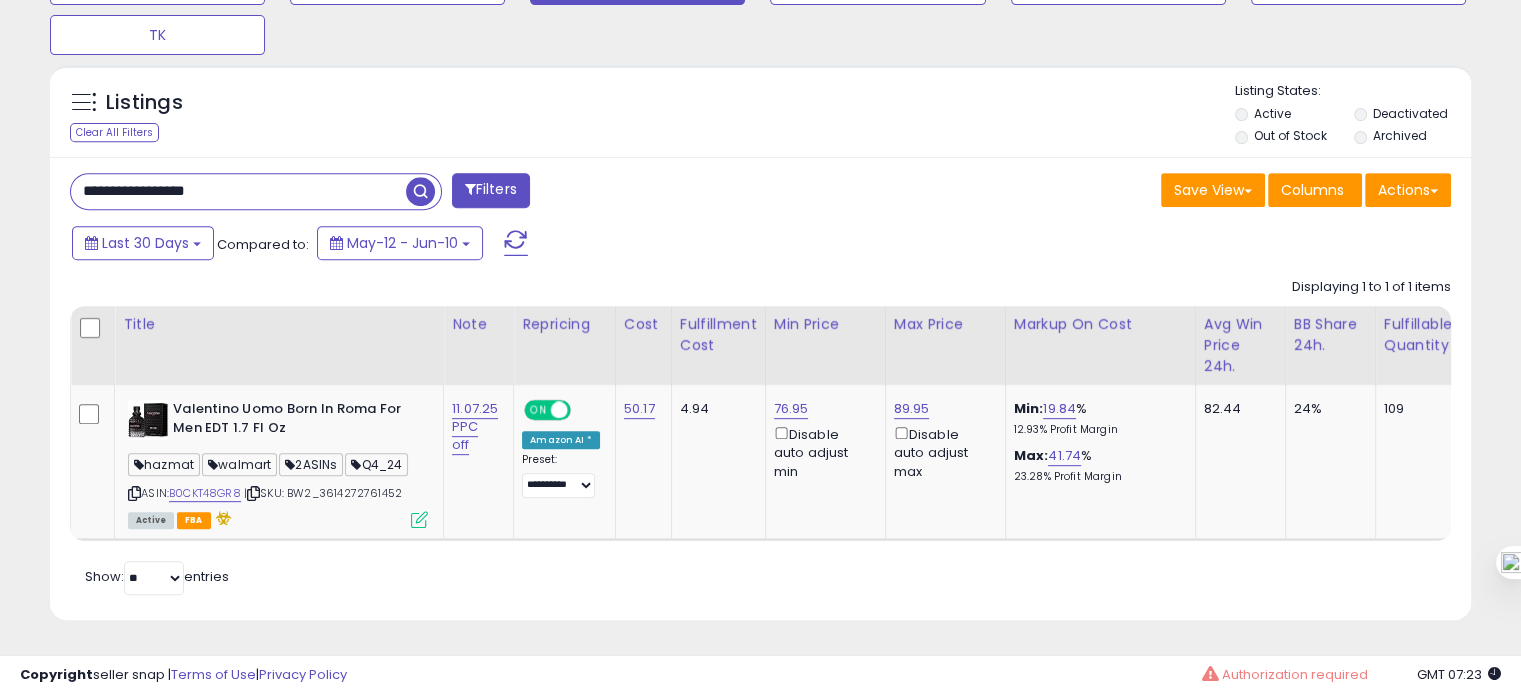 click on "**********" at bounding box center (238, 191) 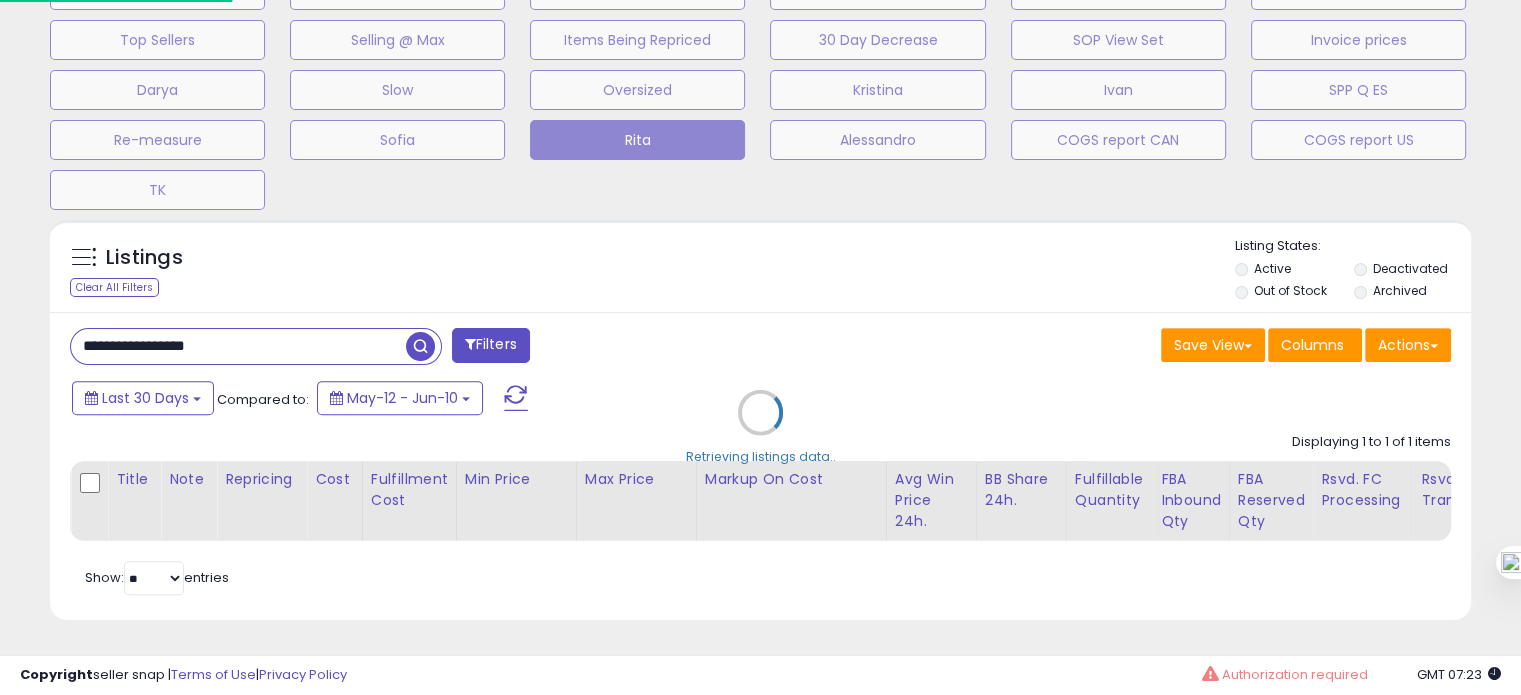 scroll, scrollTop: 999589, scrollLeft: 999168, axis: both 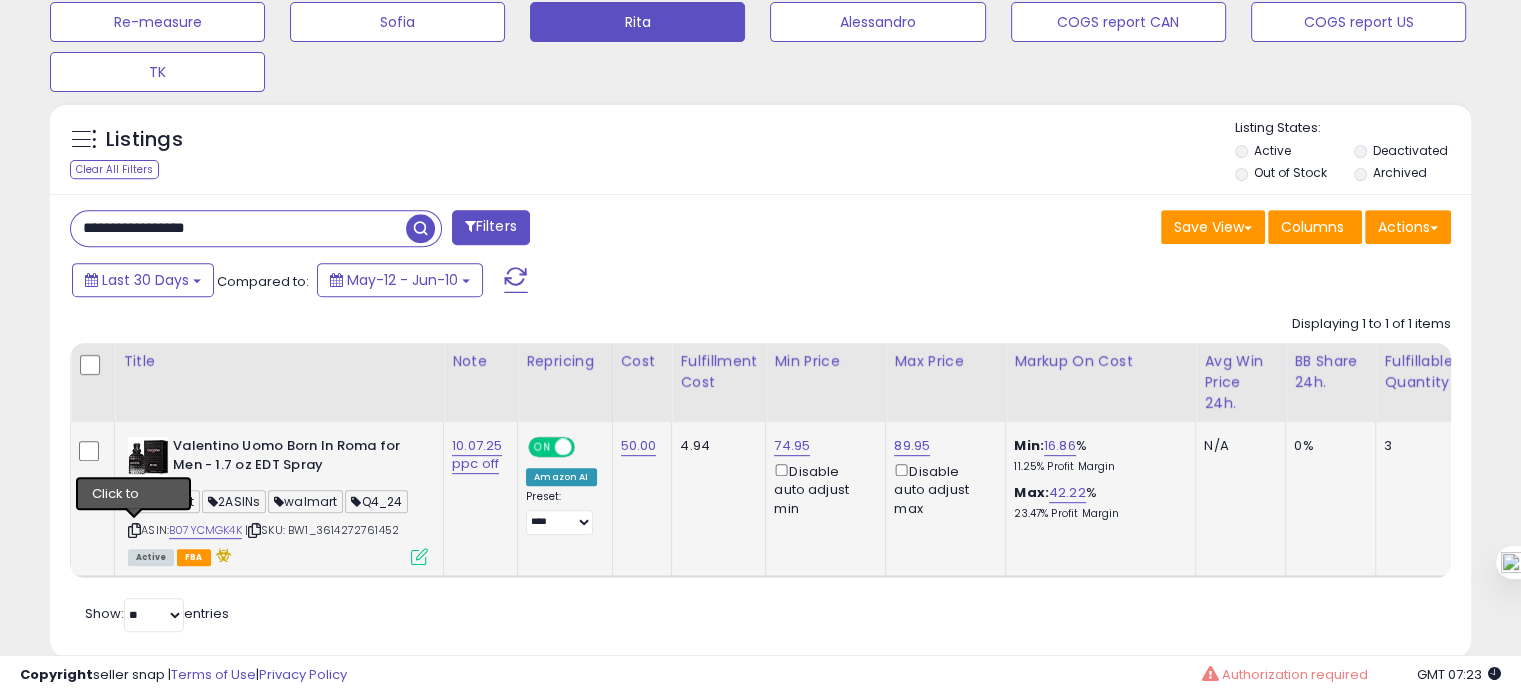 click at bounding box center (134, 530) 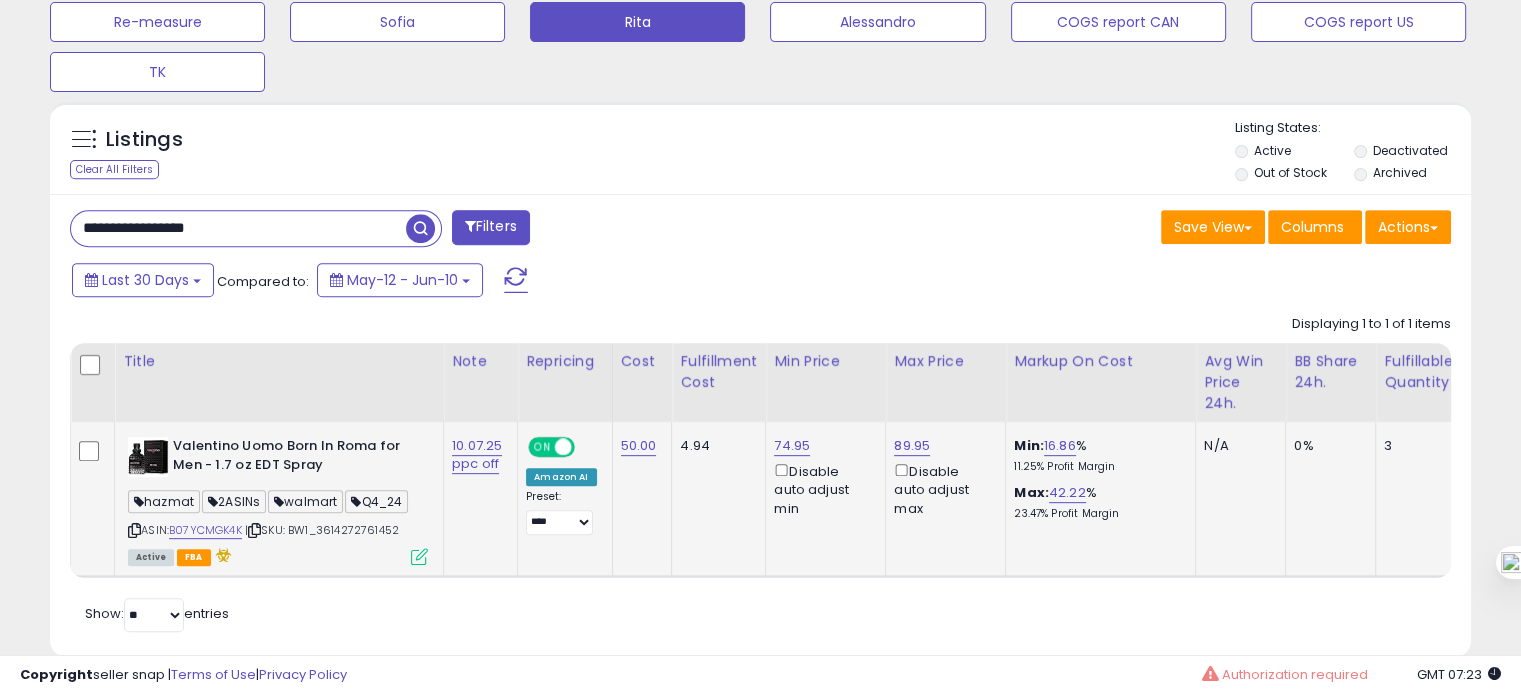 drag, startPoint x: 408, startPoint y: 526, endPoint x: 326, endPoint y: 530, distance: 82.0975 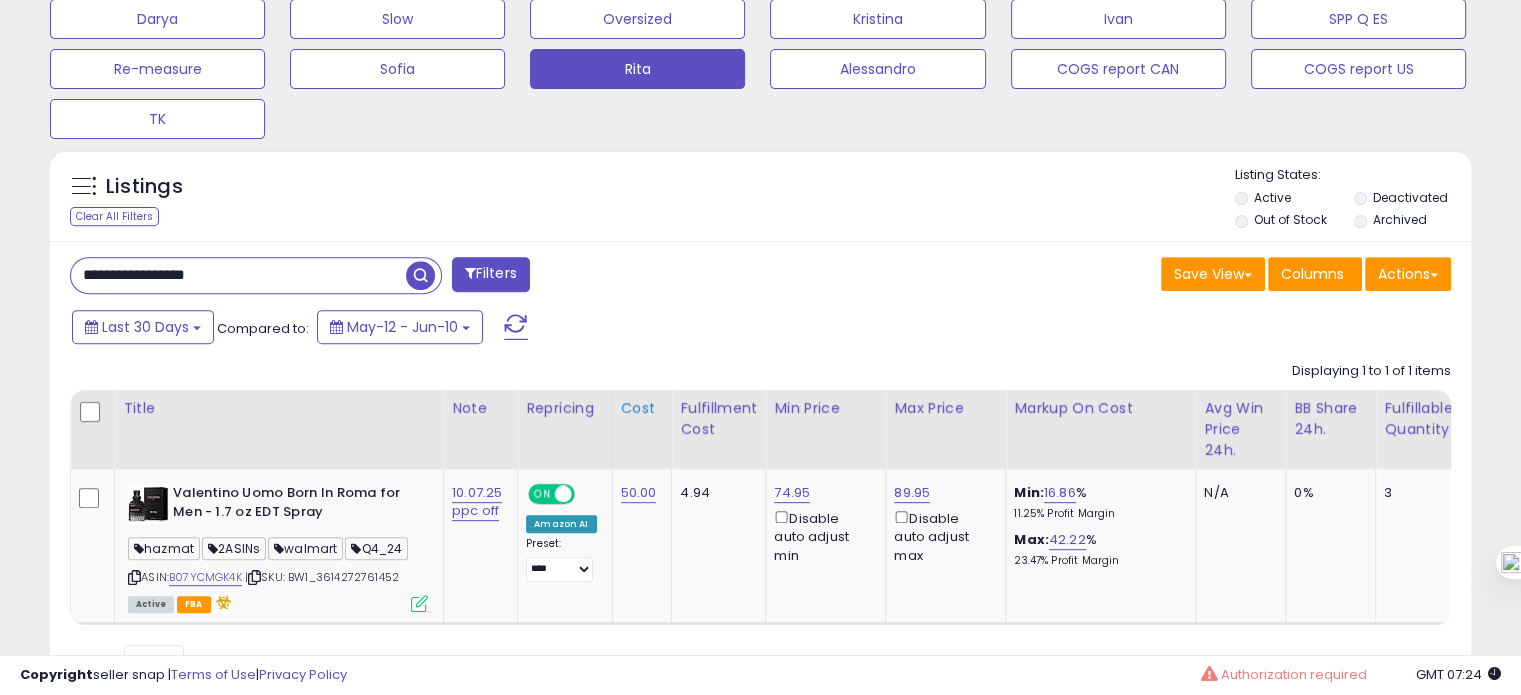 scroll, scrollTop: 801, scrollLeft: 0, axis: vertical 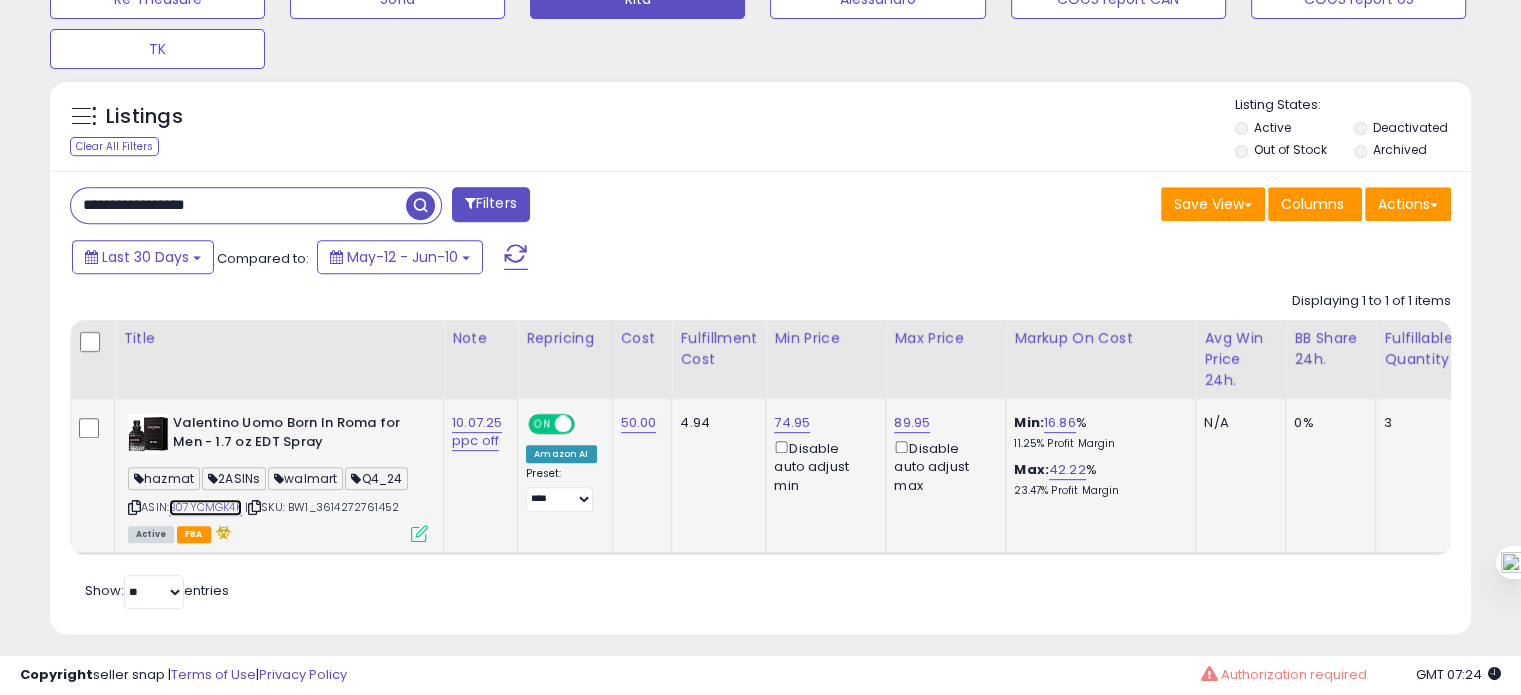 click on "B07YCMGK4K" at bounding box center (205, 507) 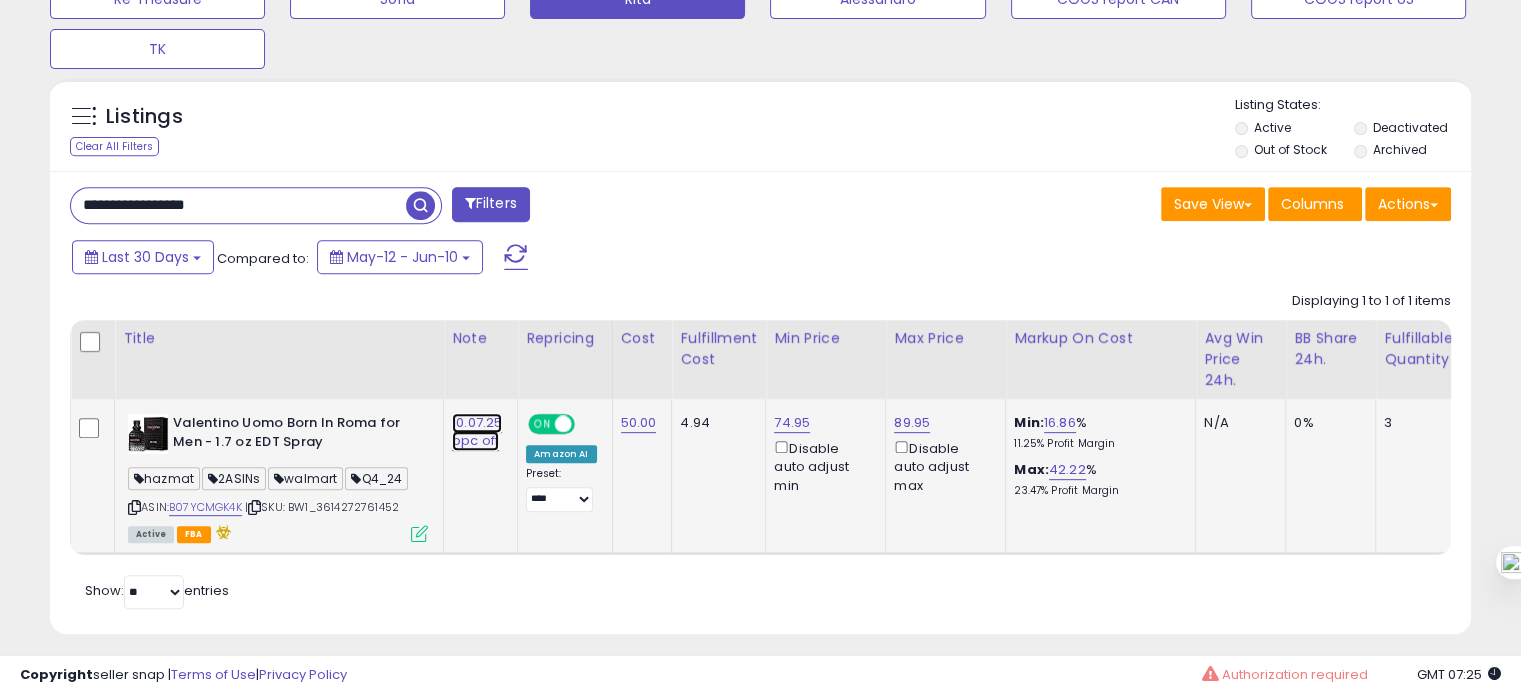 click on "10.07.25 ppc off" at bounding box center [477, 432] 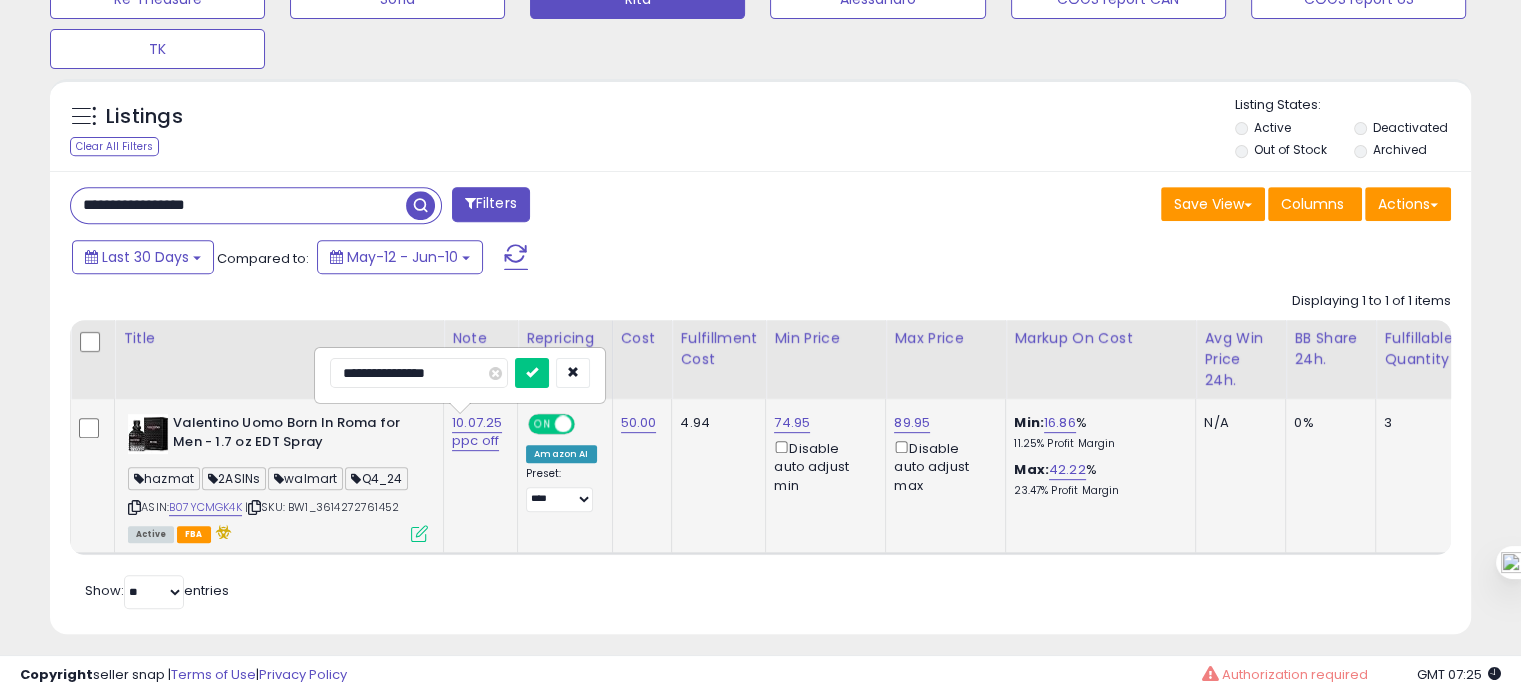 click on "**********" at bounding box center [419, 373] 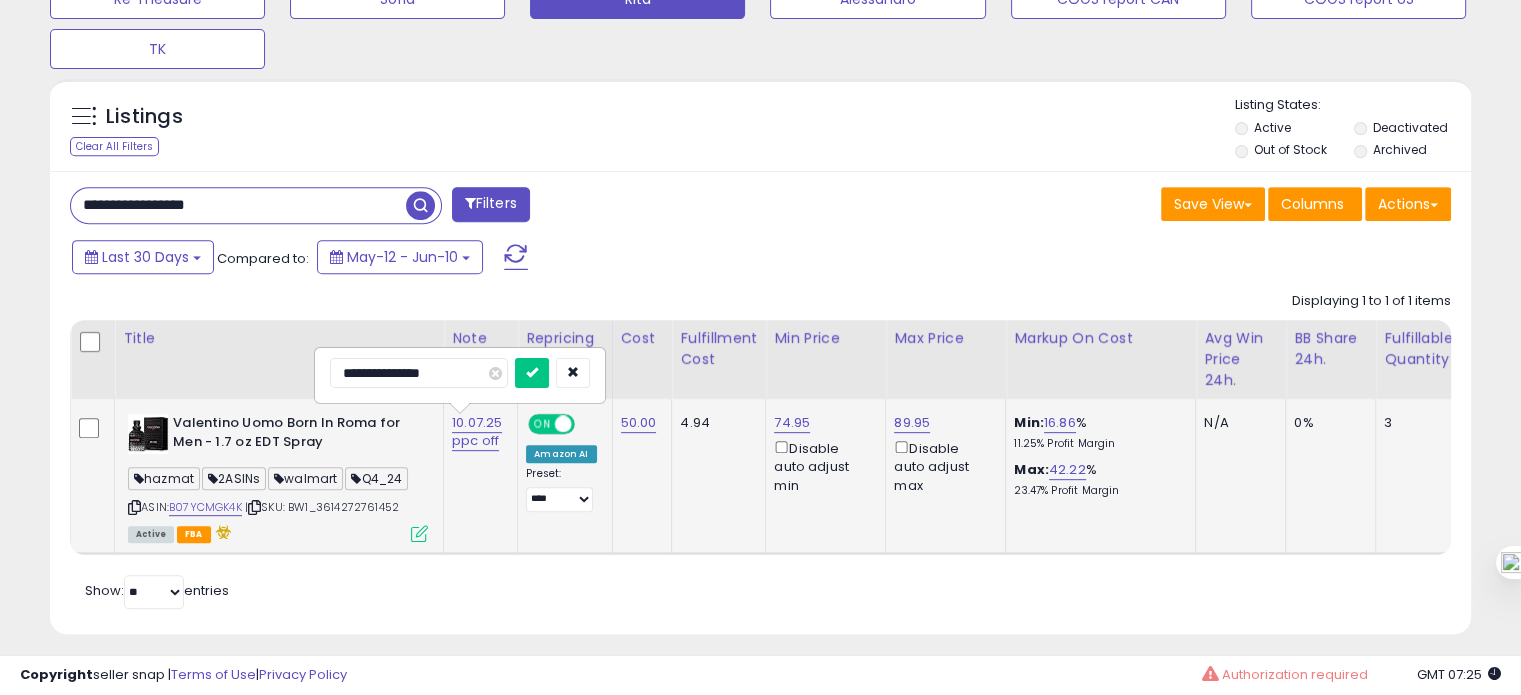 type on "**********" 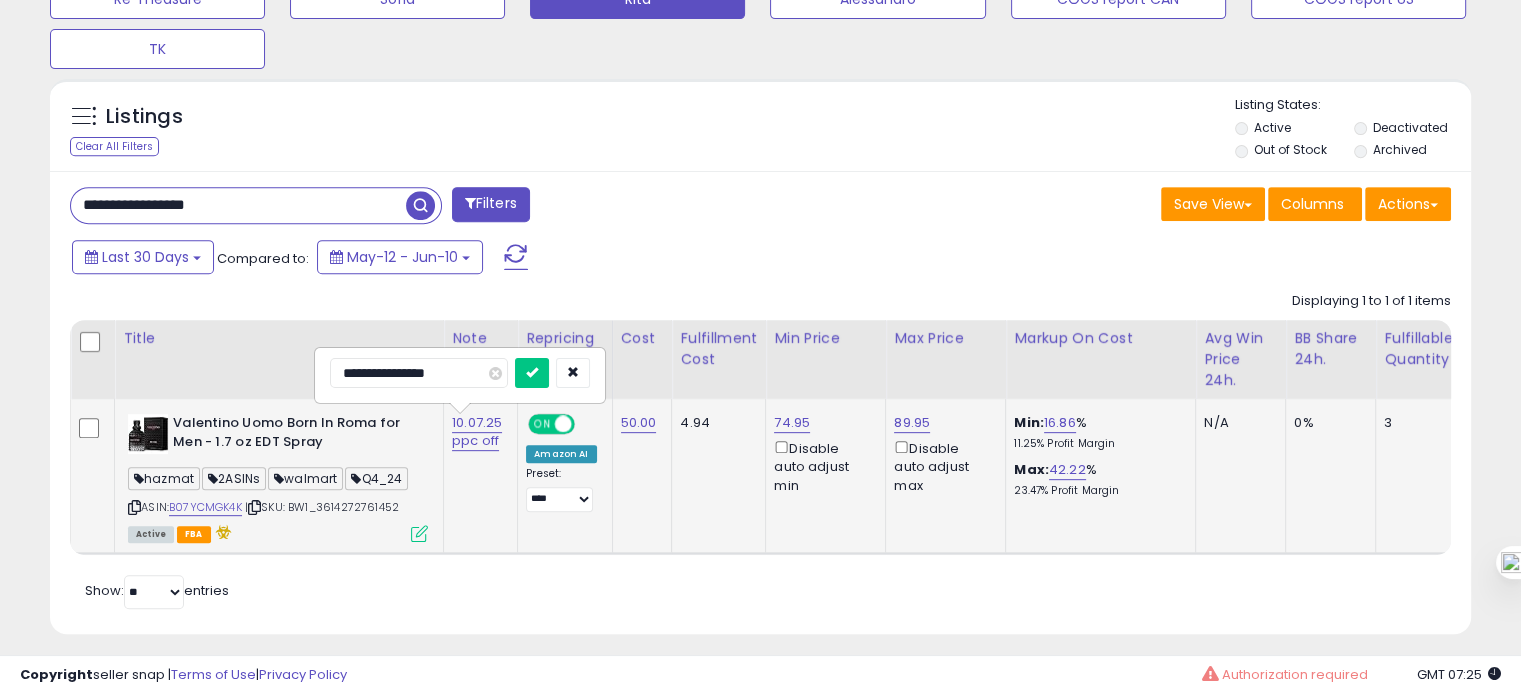 click at bounding box center [532, 373] 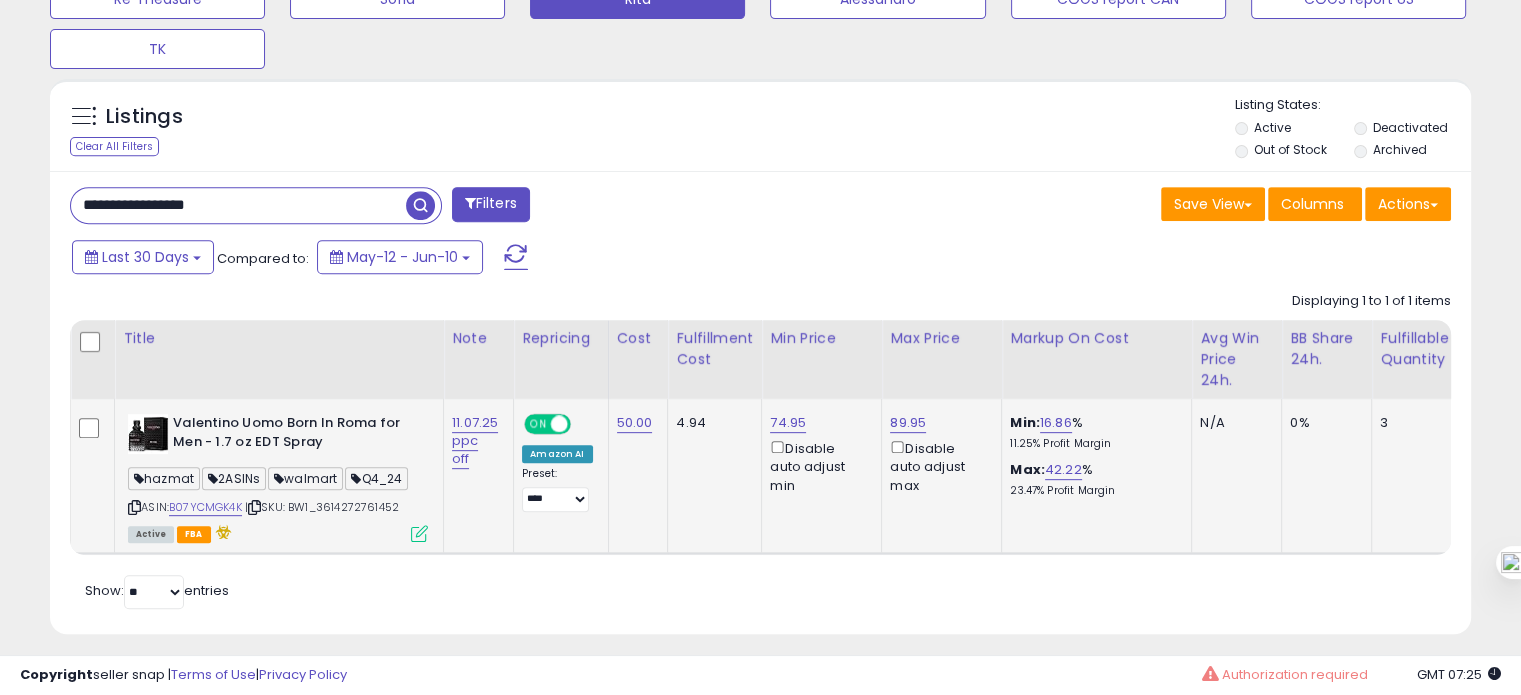 drag, startPoint x: 419, startPoint y: 508, endPoint x: 326, endPoint y: 506, distance: 93.0215 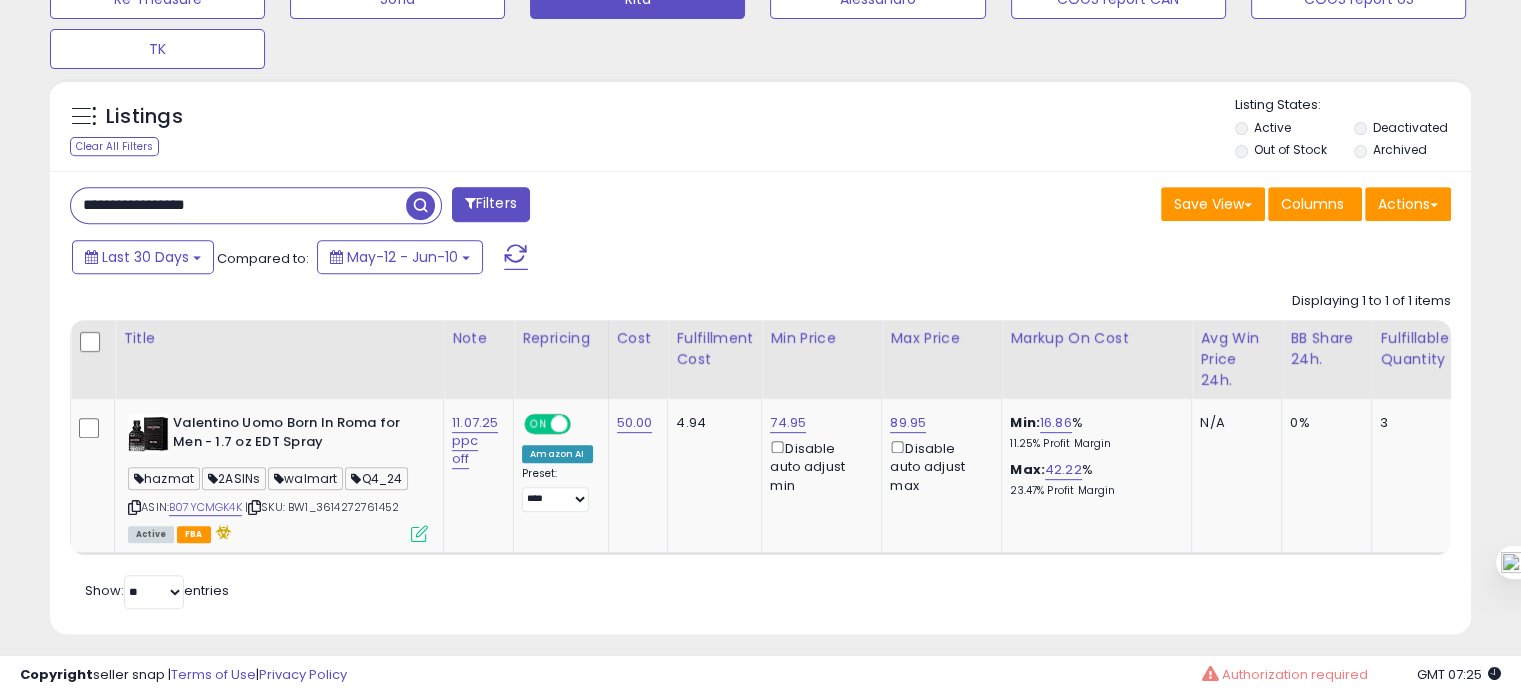 click on "**********" at bounding box center (238, 205) 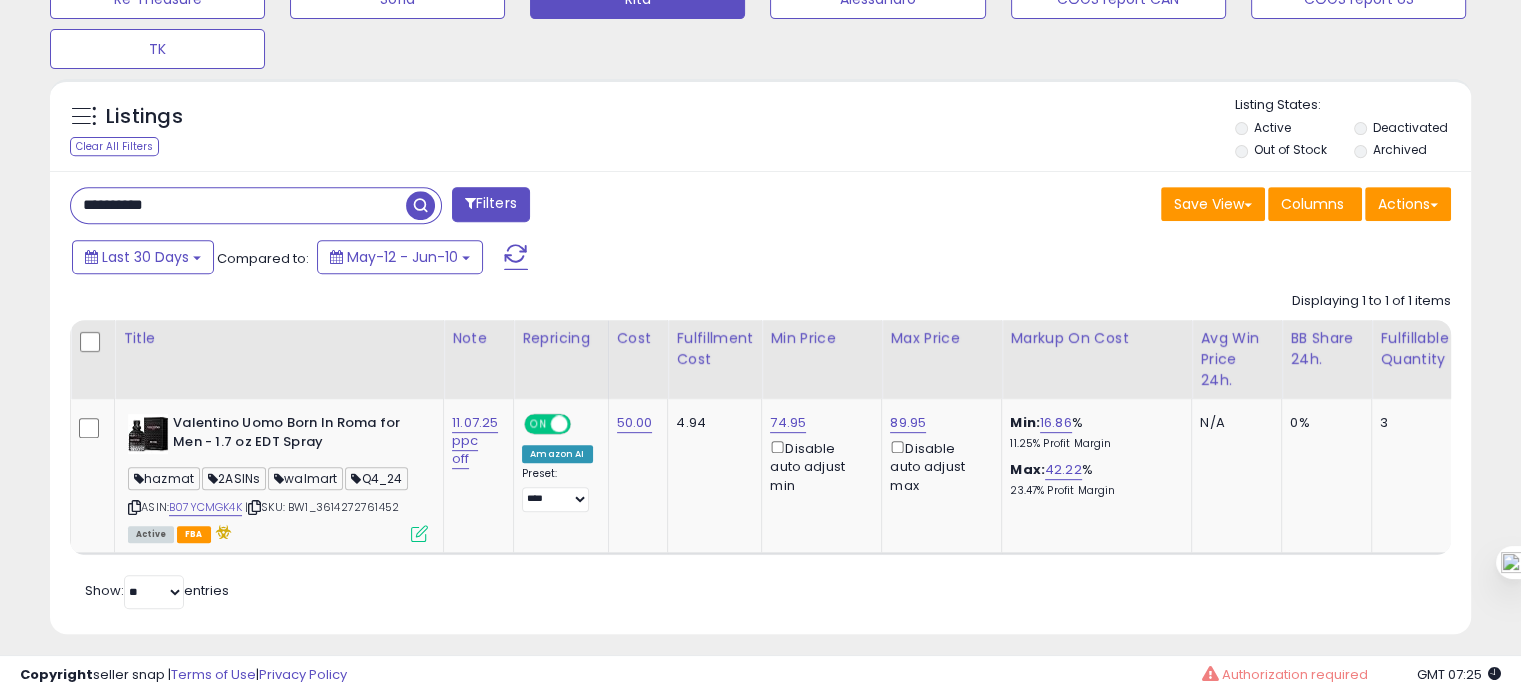 type on "**********" 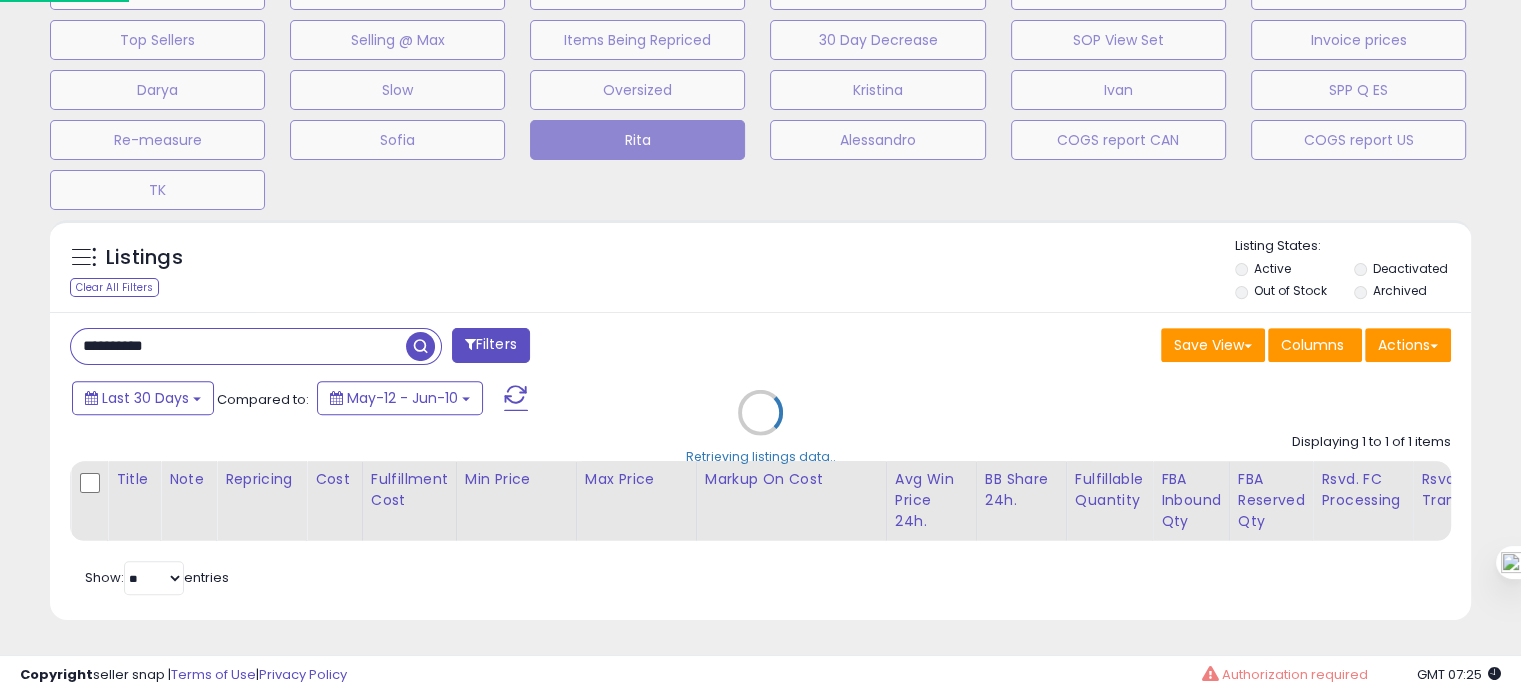 scroll, scrollTop: 999589, scrollLeft: 999168, axis: both 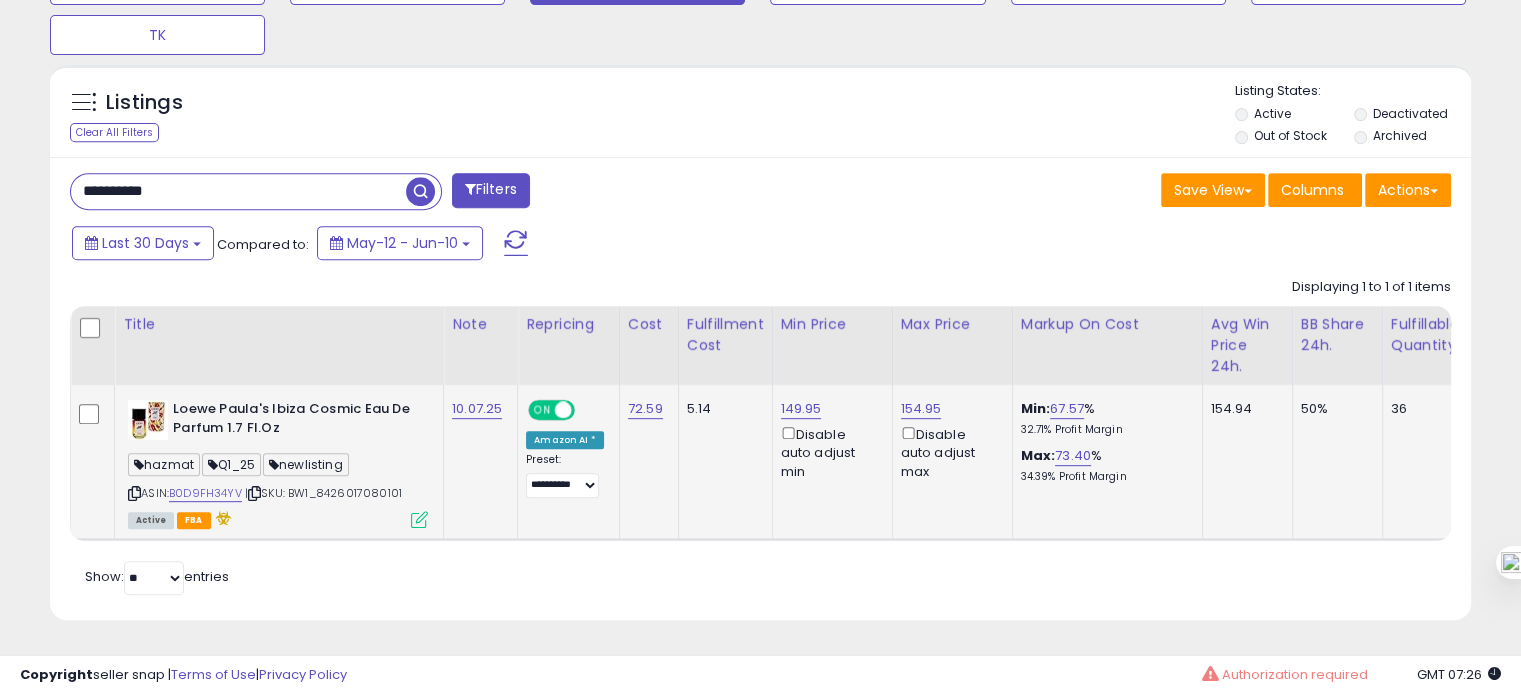 click on "ASIN:  B0D9FH34YV    |   SKU: BW1_8426017080101 Active FBA" at bounding box center [278, 463] 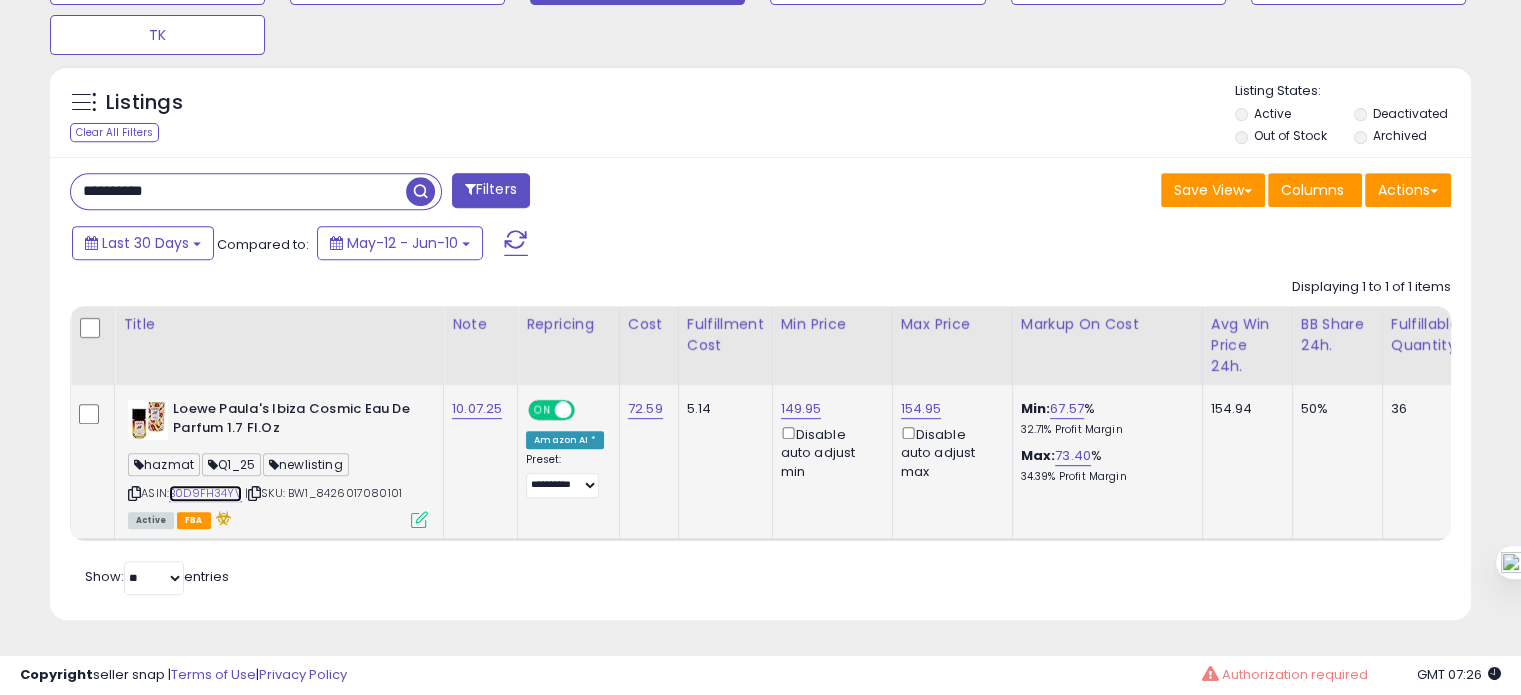 click on "B0D9FH34YV" at bounding box center [205, 493] 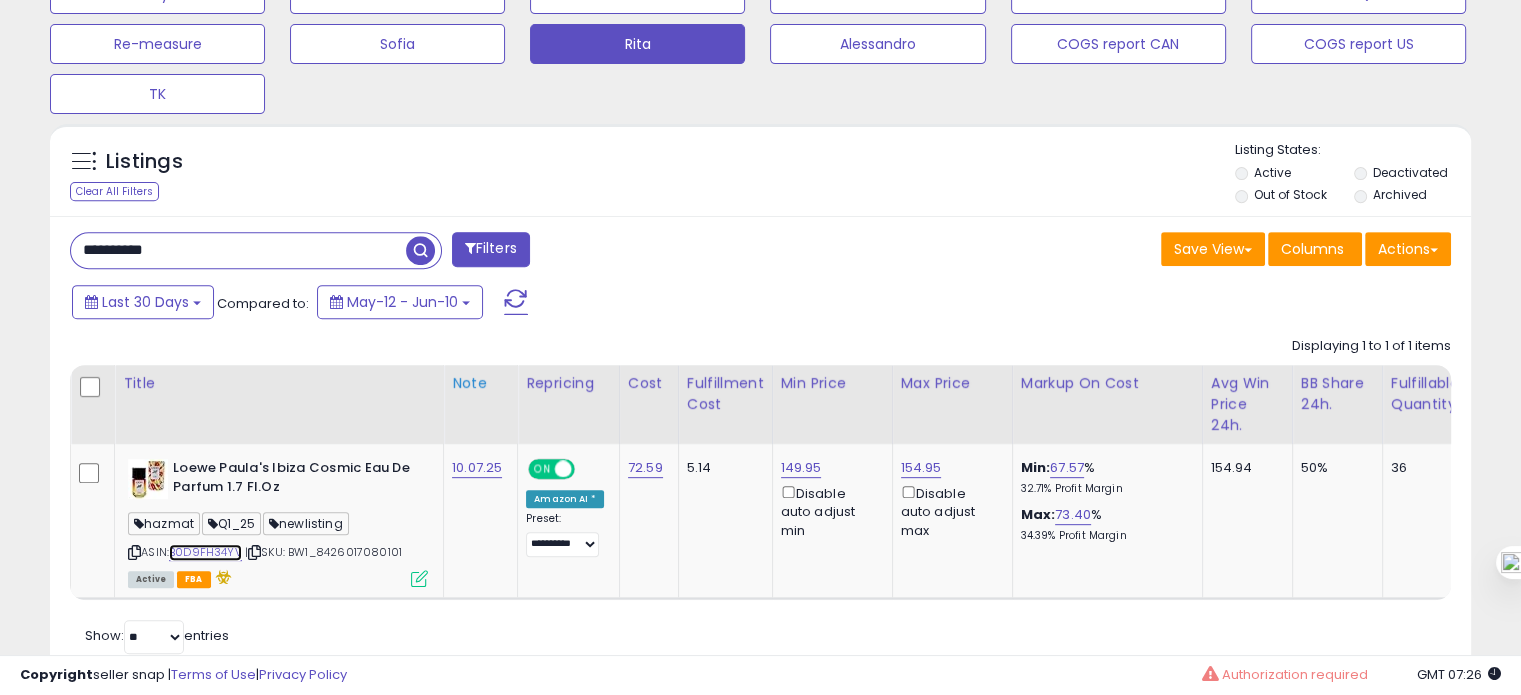 scroll, scrollTop: 828, scrollLeft: 0, axis: vertical 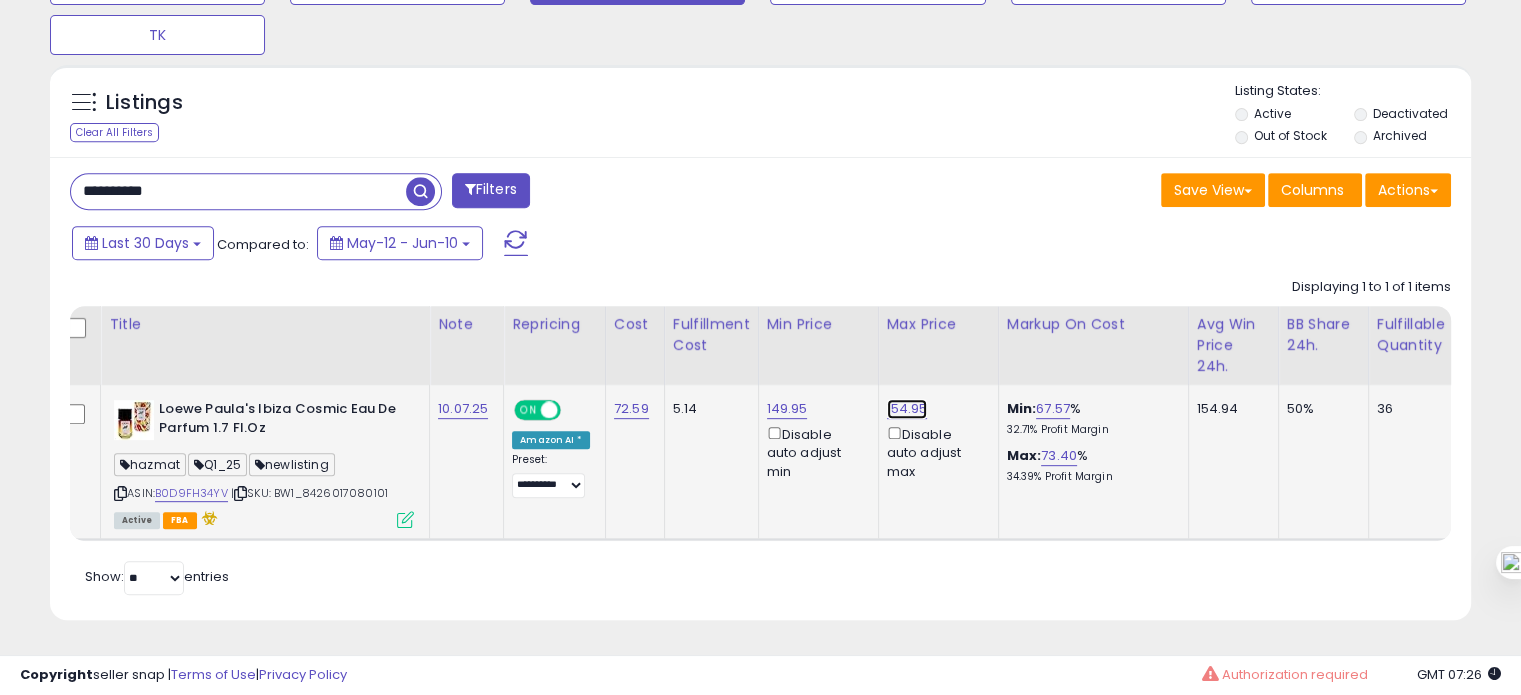 click on "154.95" at bounding box center [907, 409] 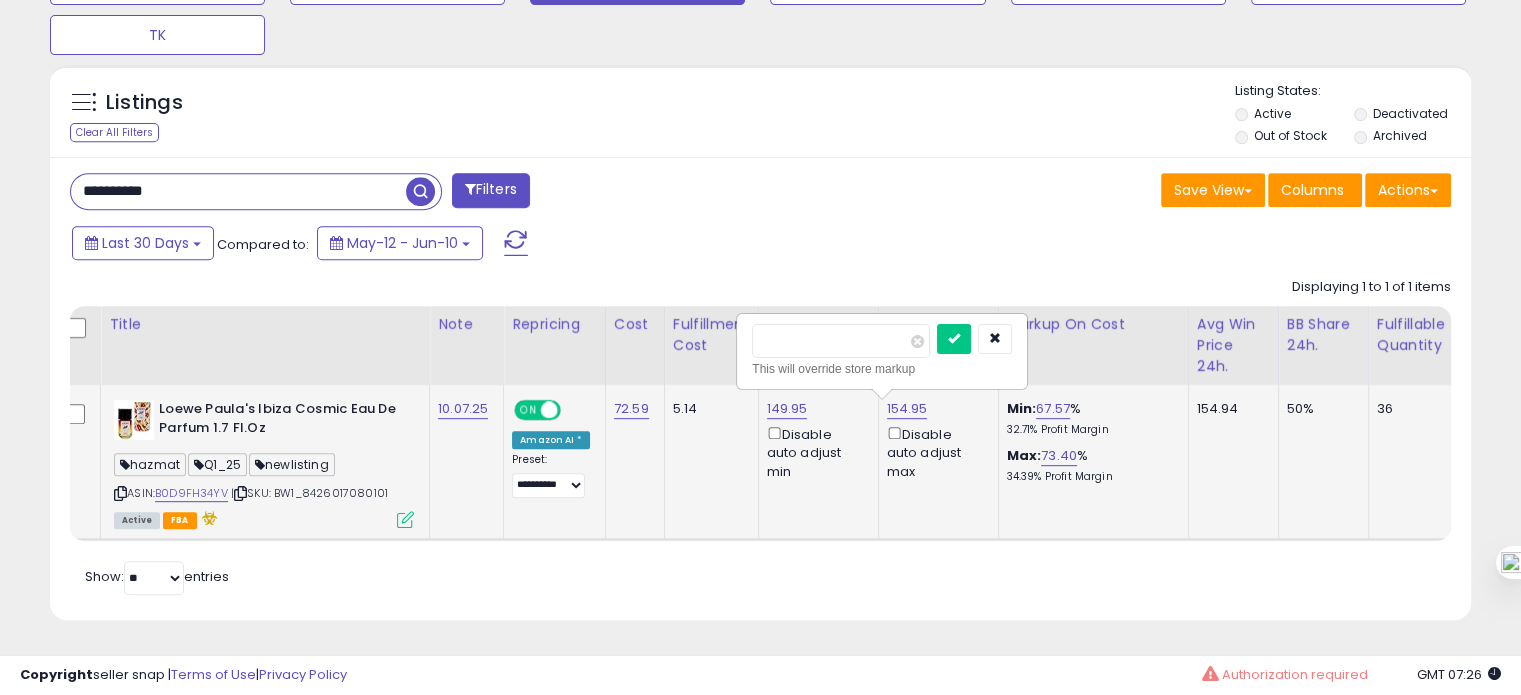 click on "******" at bounding box center [841, 341] 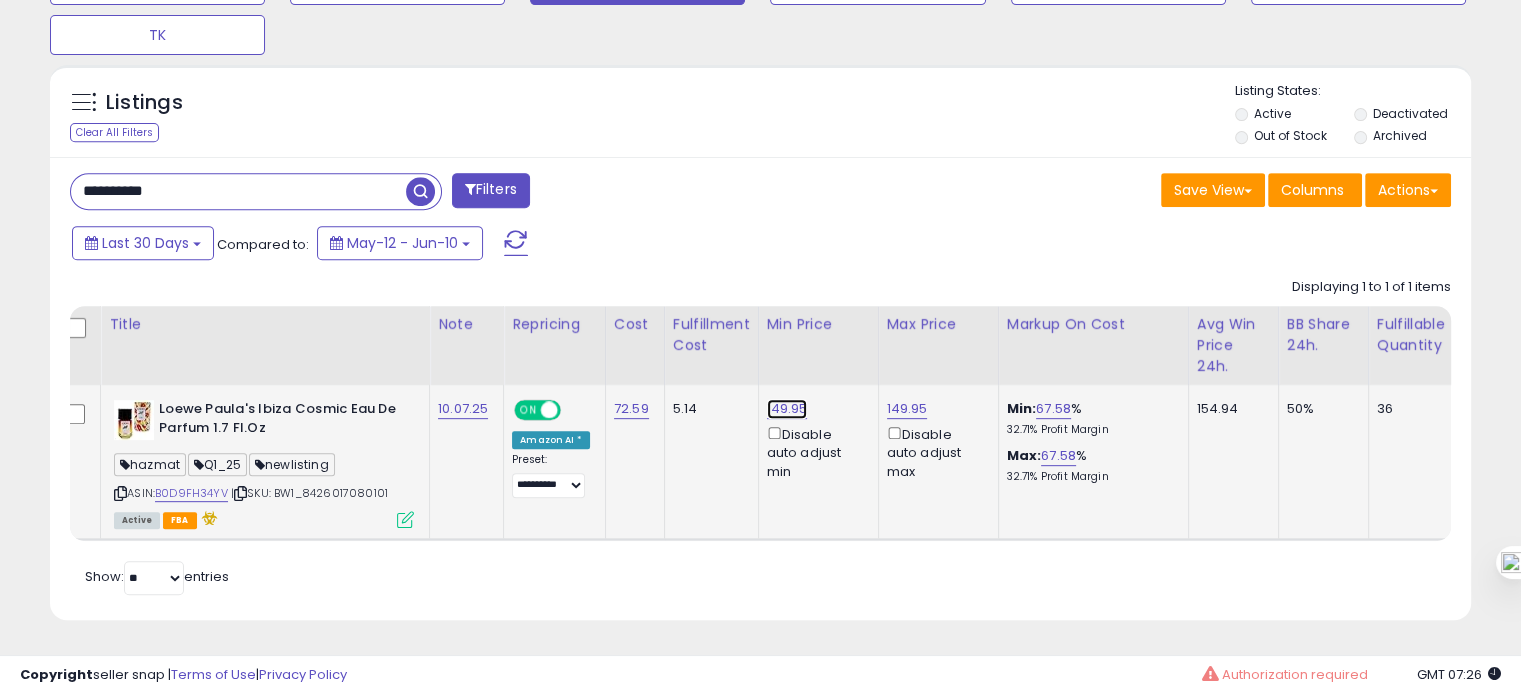 click on "149.95" at bounding box center (787, 409) 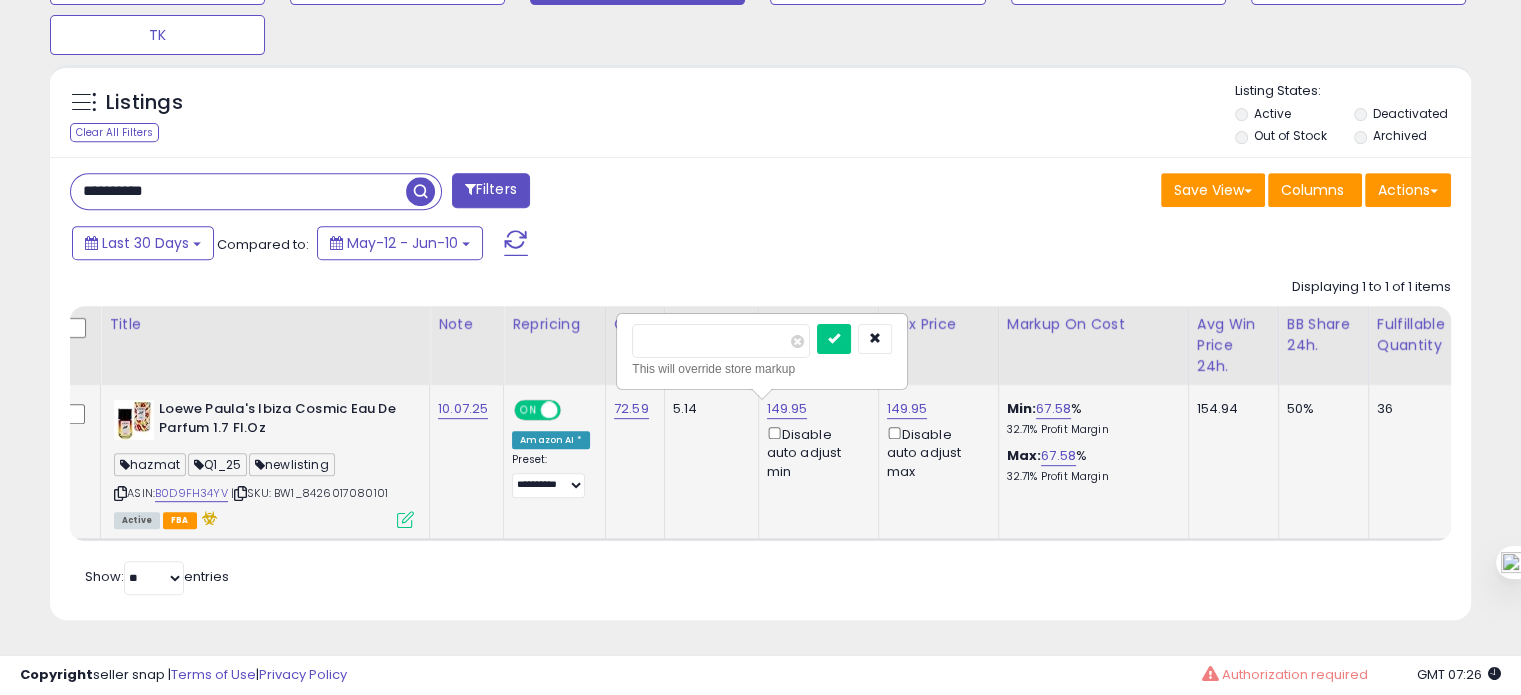 click on "******" at bounding box center (721, 341) 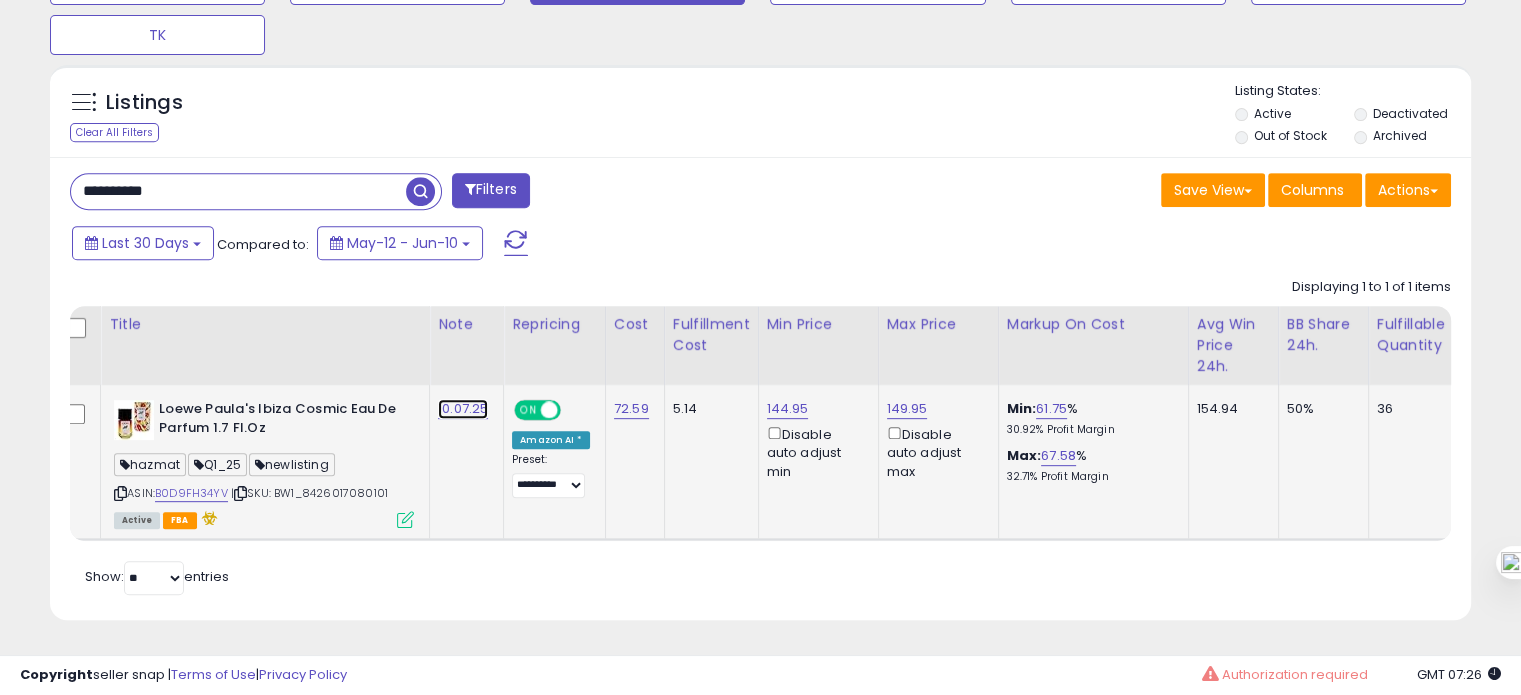 click on "10.07.25" at bounding box center [463, 409] 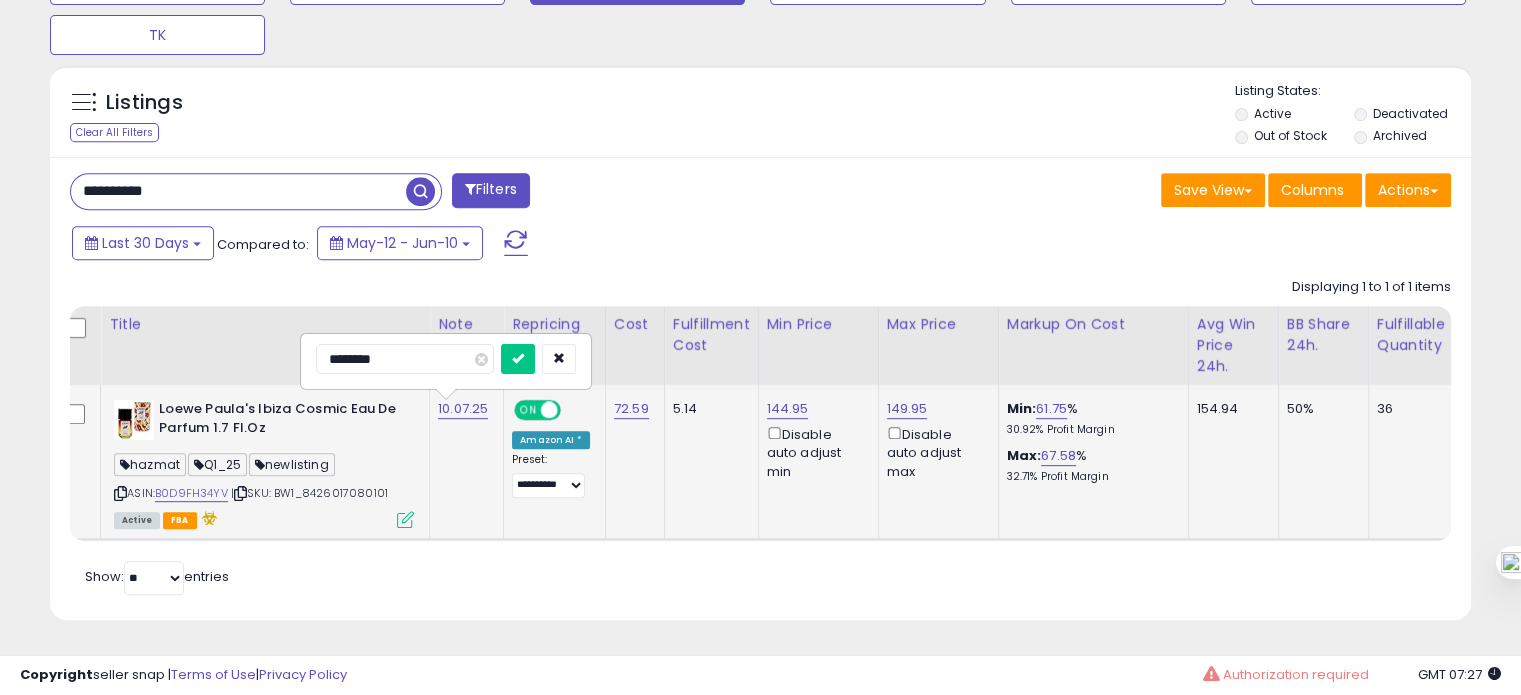 click on "********" at bounding box center (405, 359) 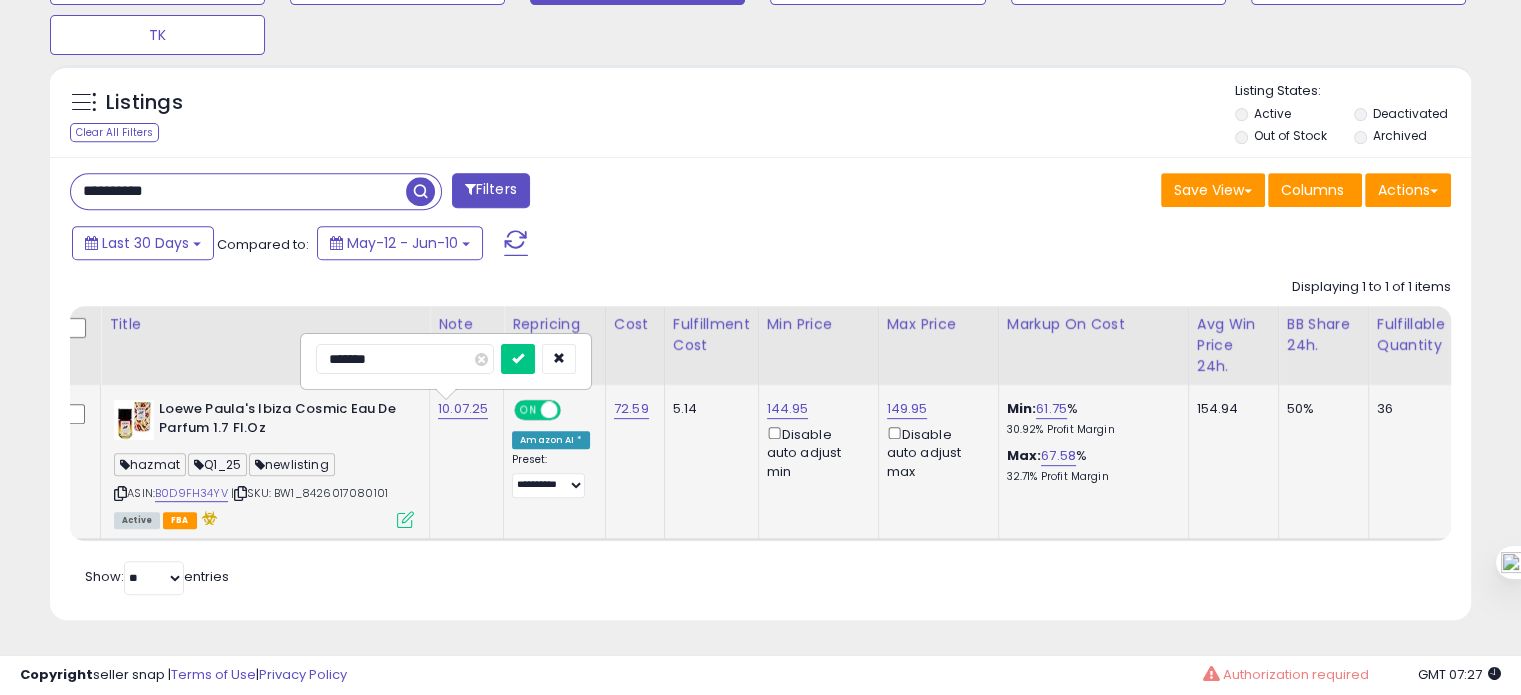 type on "********" 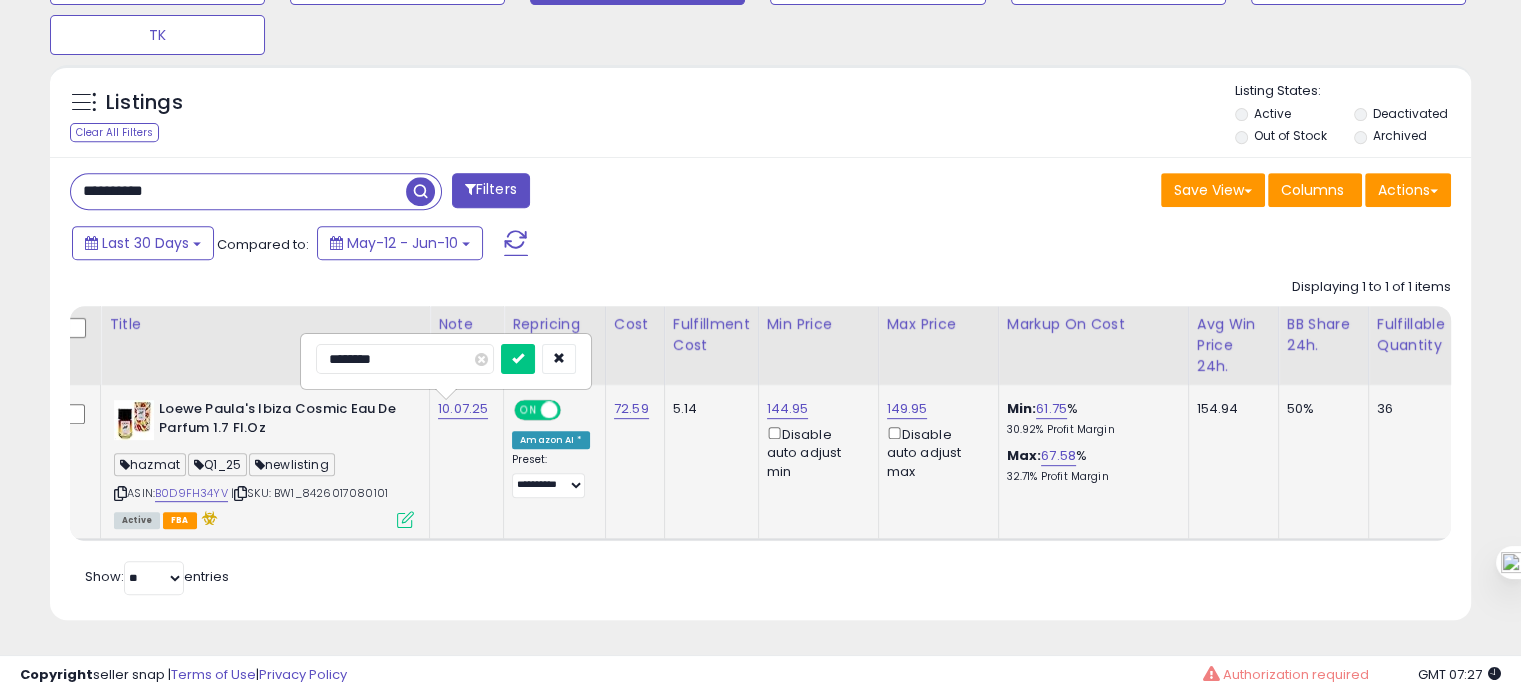 click at bounding box center [518, 359] 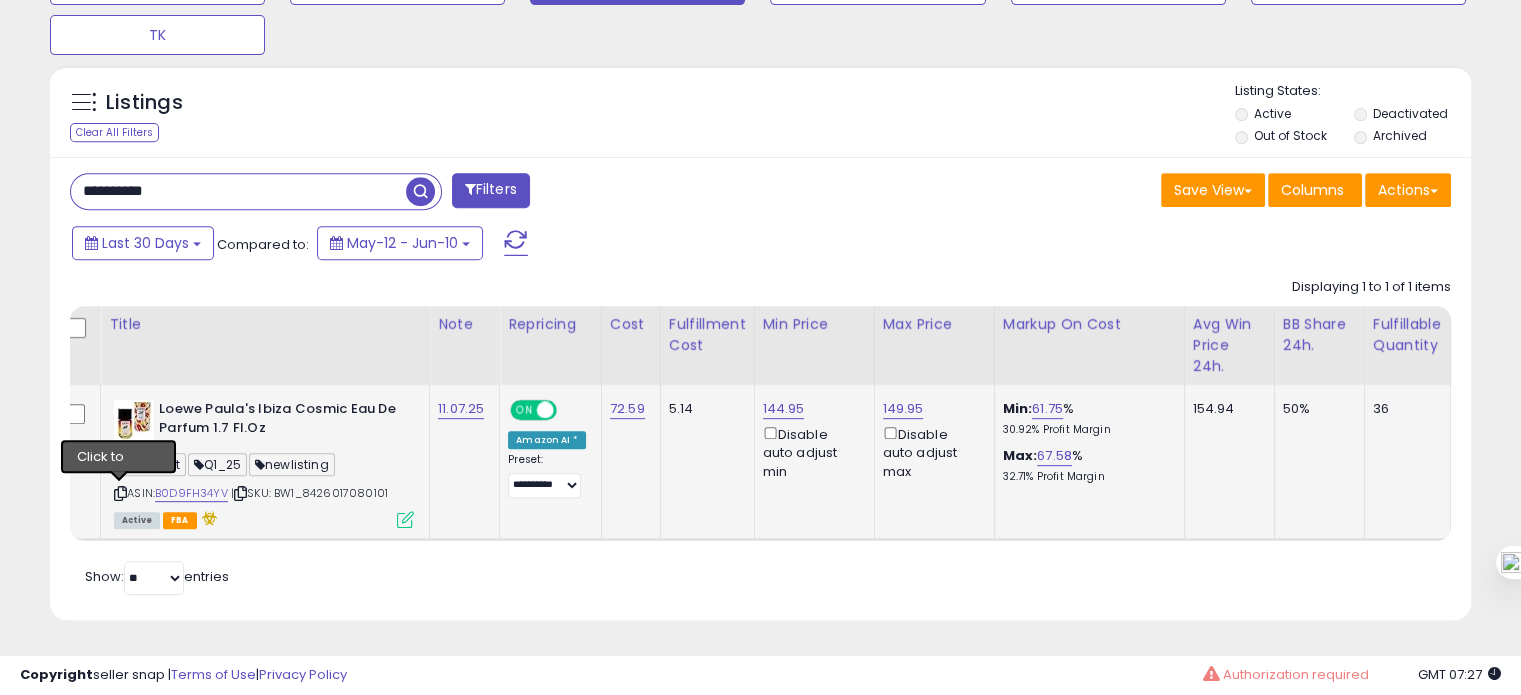 click at bounding box center (120, 493) 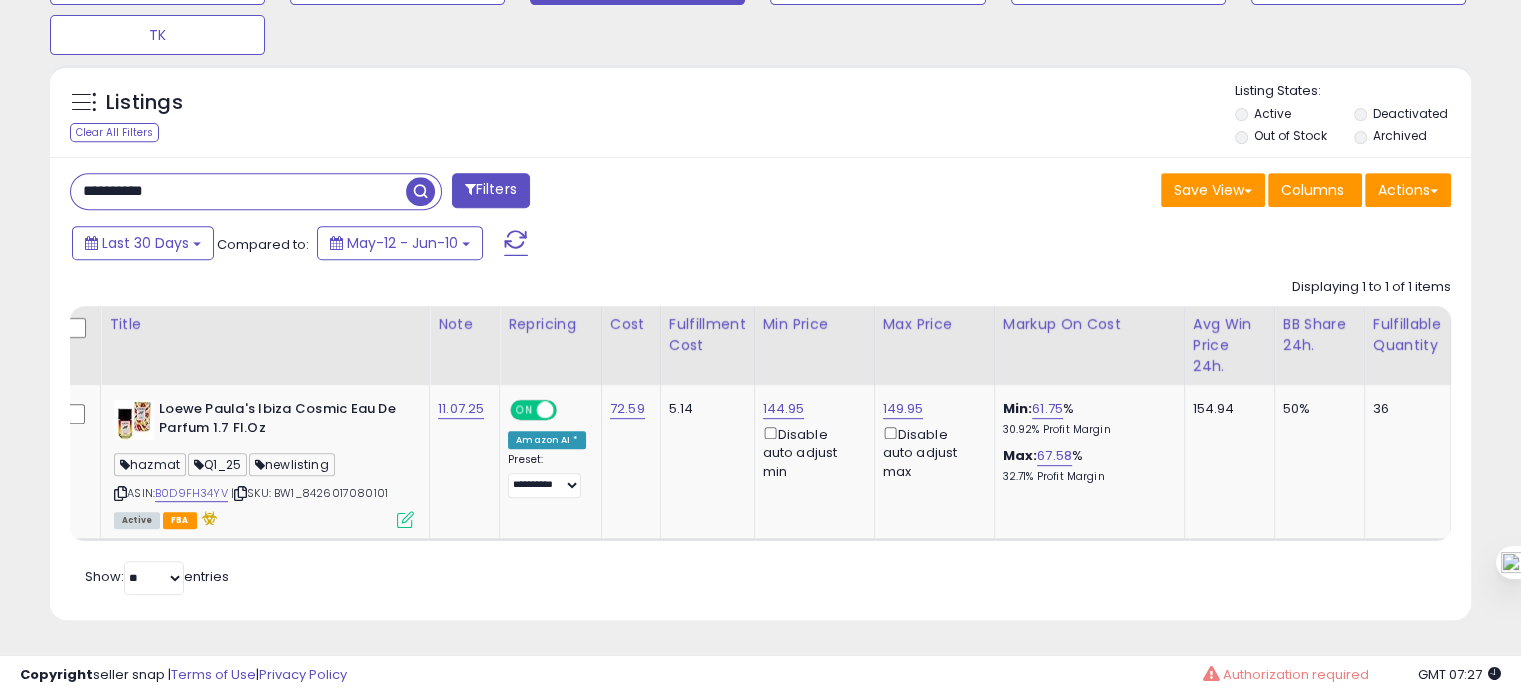 click on "**********" at bounding box center (238, 191) 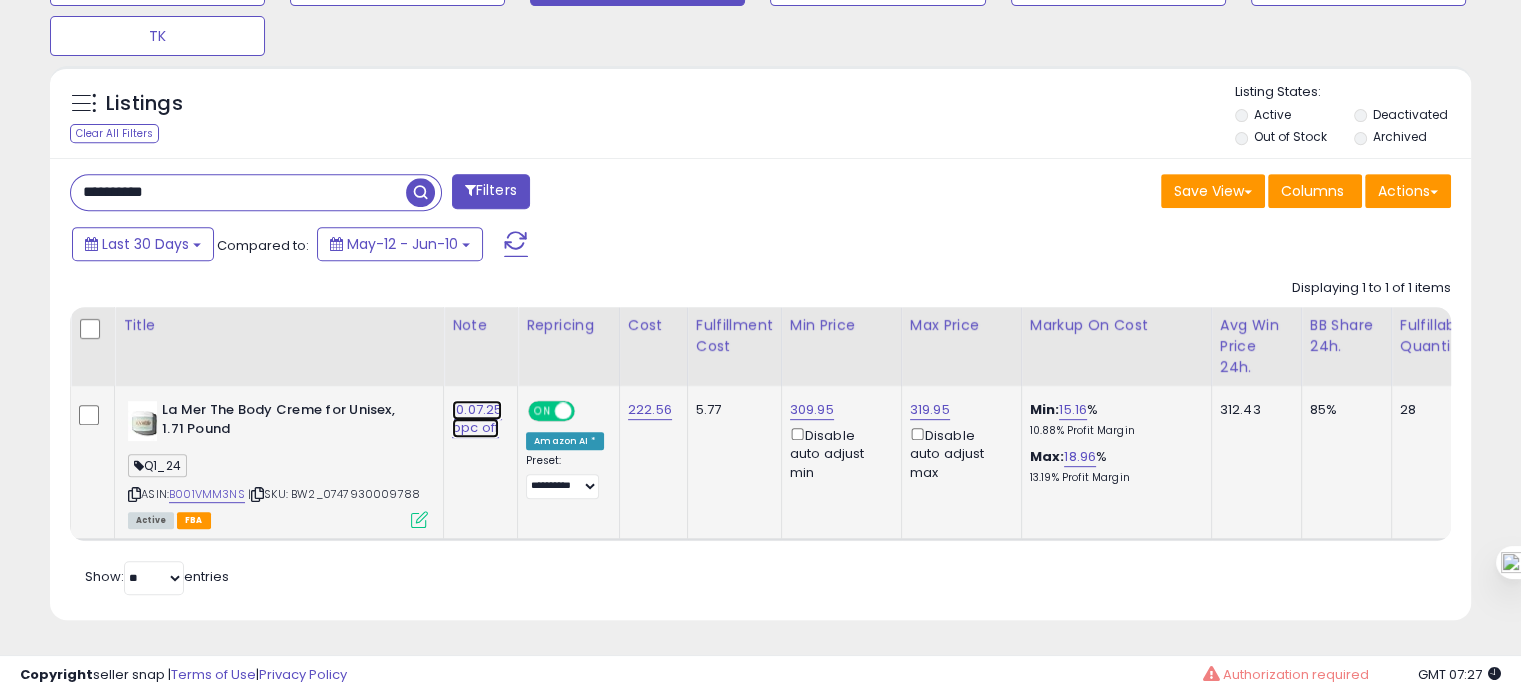 click on "10.07.25 ppc off" at bounding box center [477, 419] 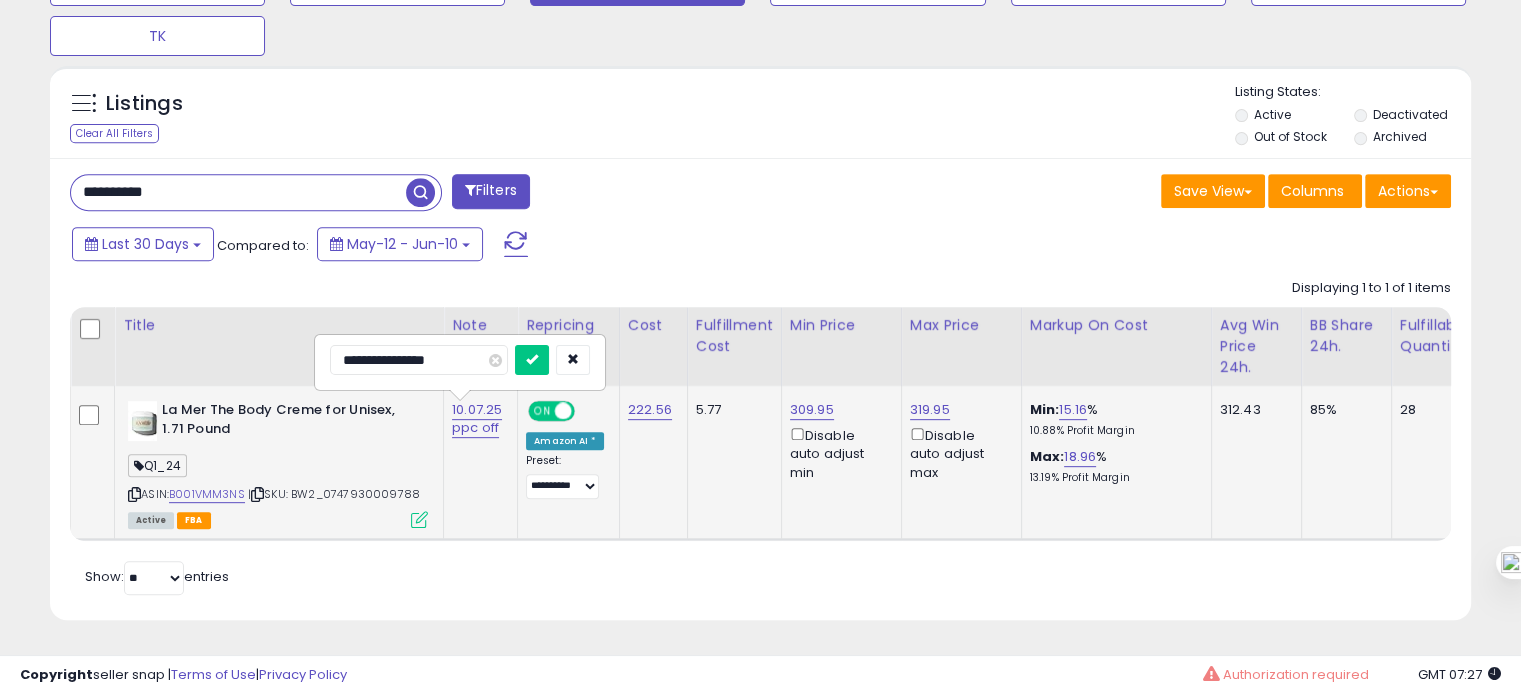 click on "**********" at bounding box center (419, 360) 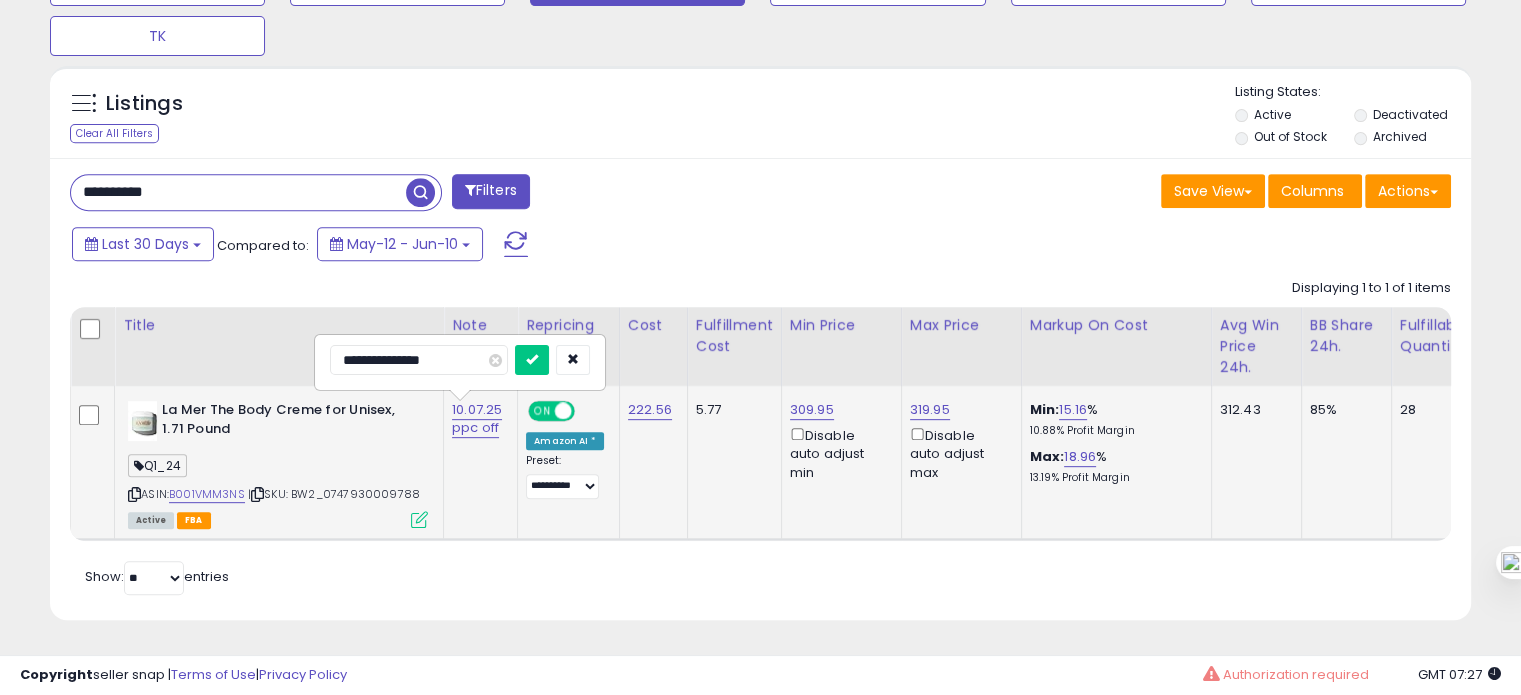 type on "**********" 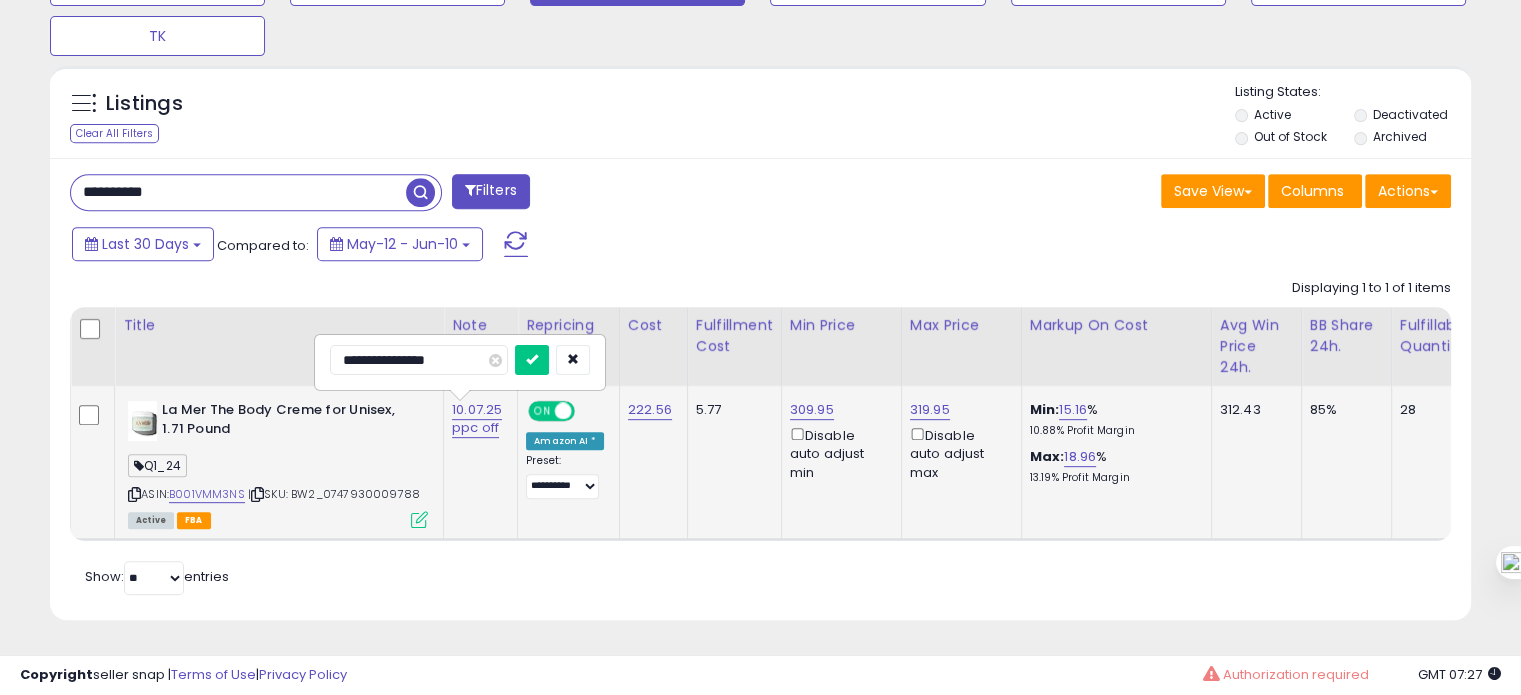 click at bounding box center [532, 360] 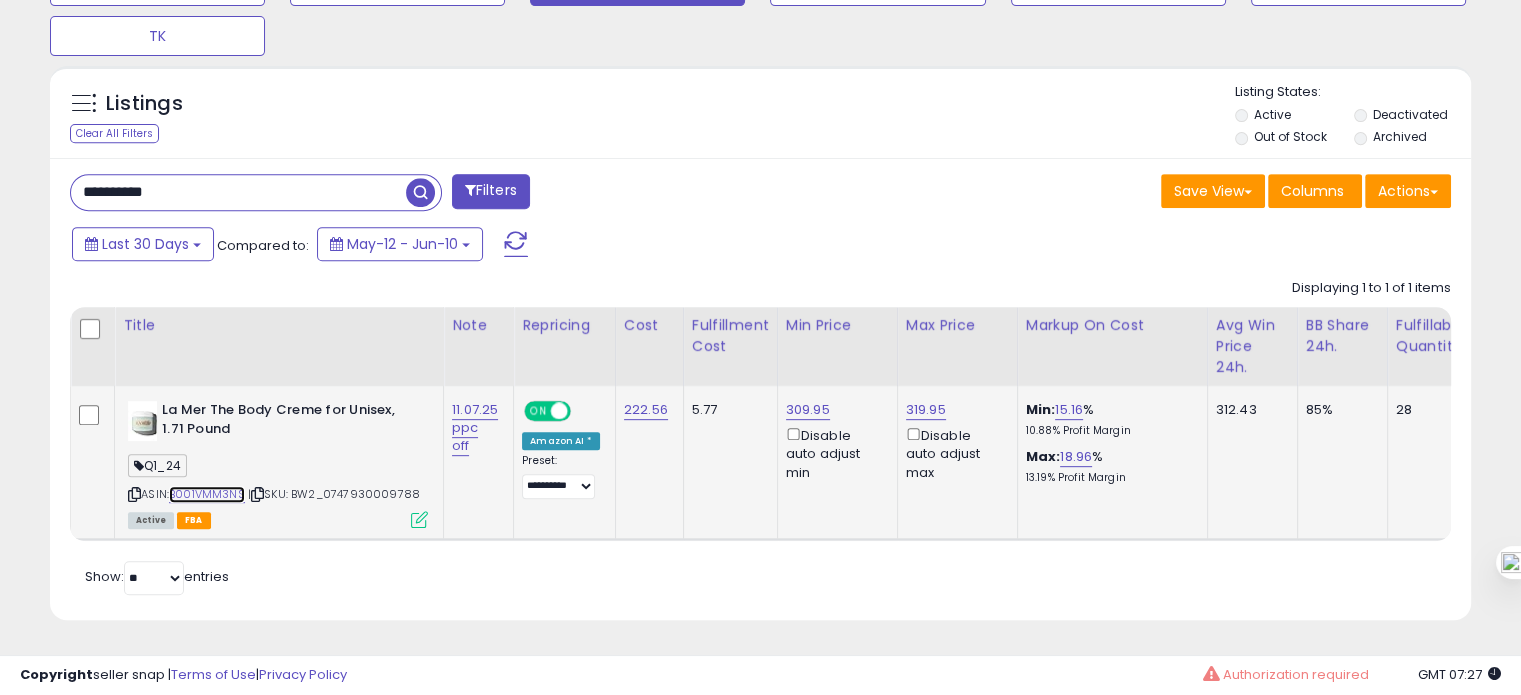 click on "B001VMM3NS" at bounding box center [207, 494] 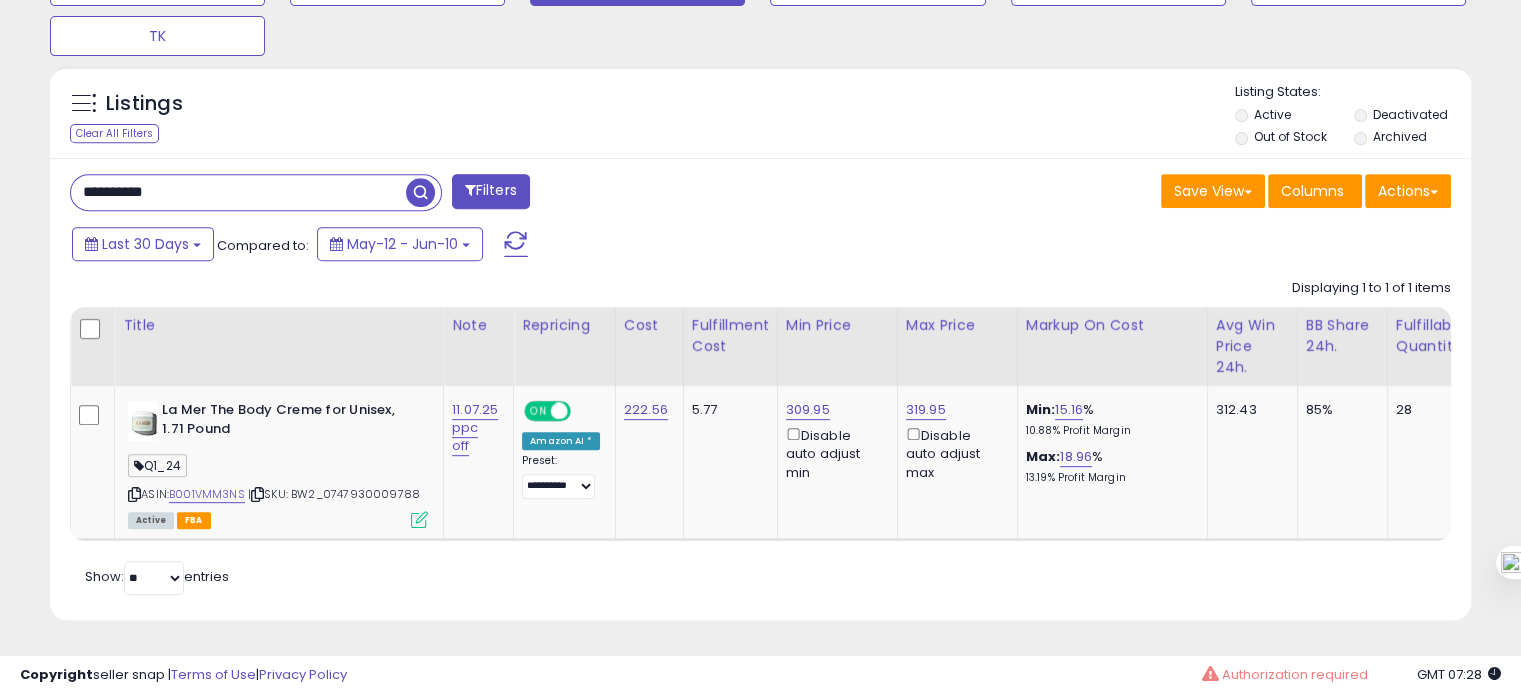 click on "**********" at bounding box center [238, 192] 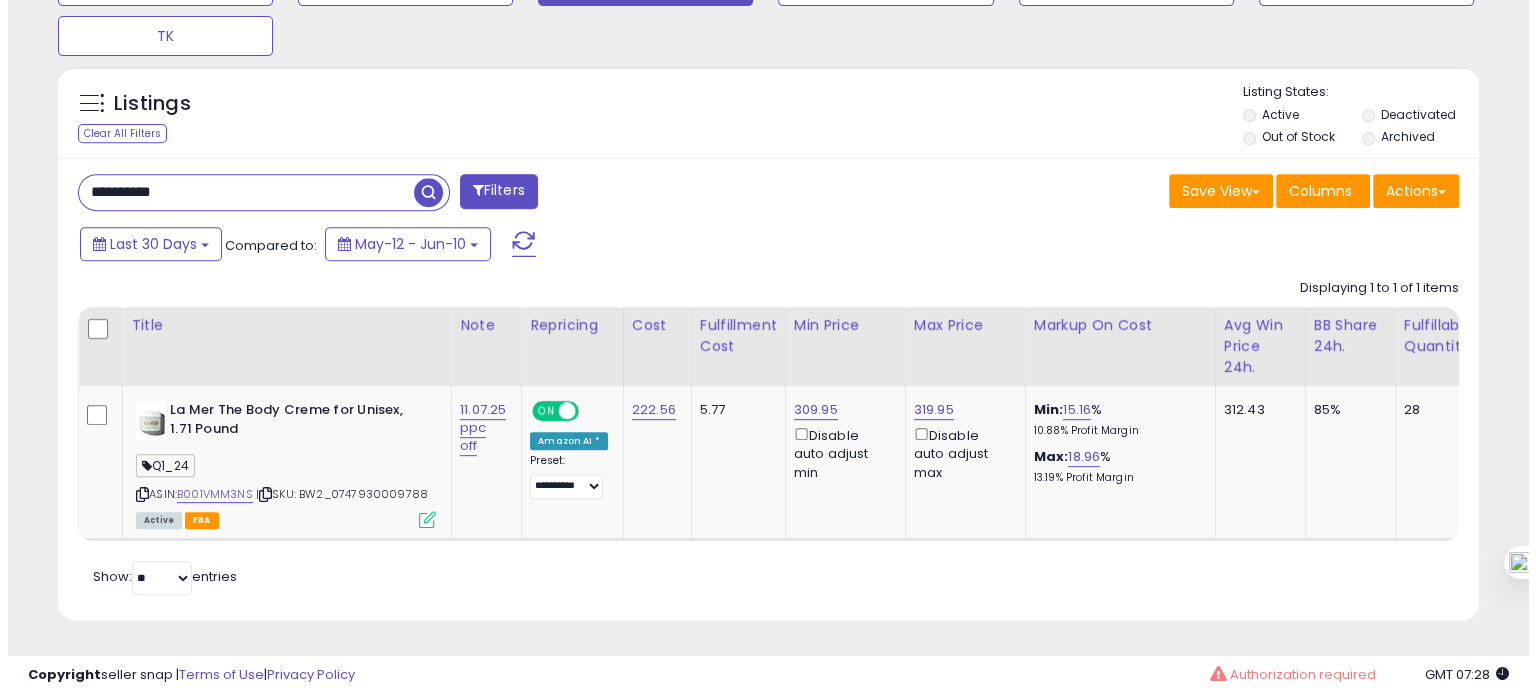 scroll, scrollTop: 674, scrollLeft: 0, axis: vertical 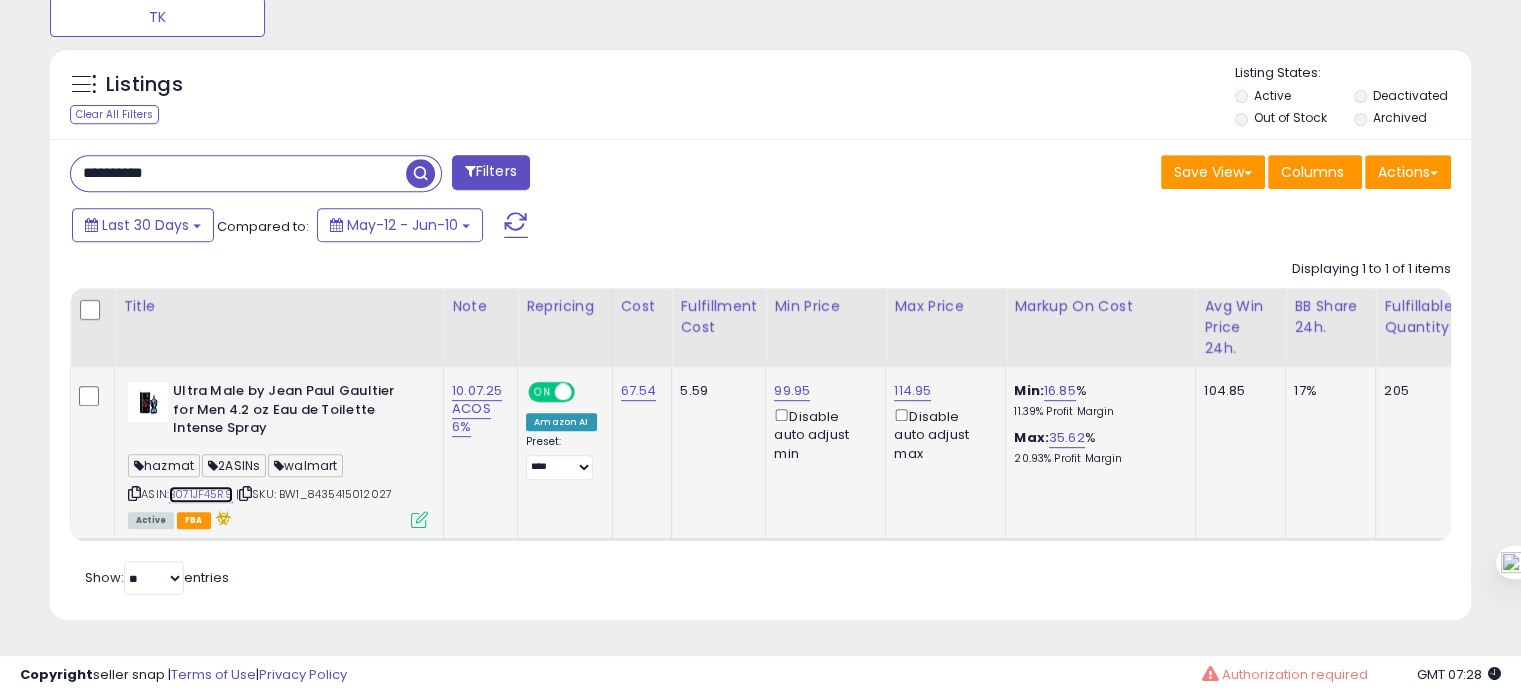 click on "B071JF45R9" at bounding box center [201, 494] 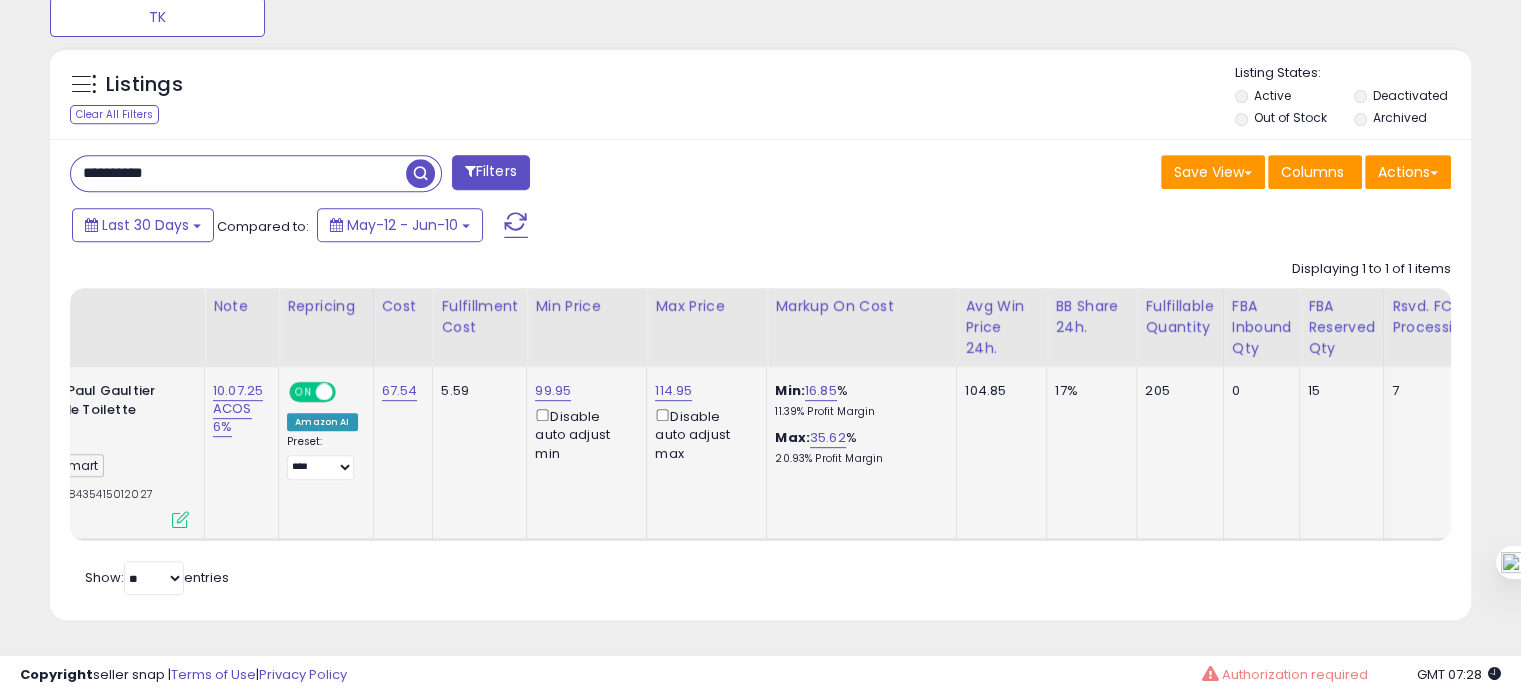 scroll, scrollTop: 0, scrollLeft: 307, axis: horizontal 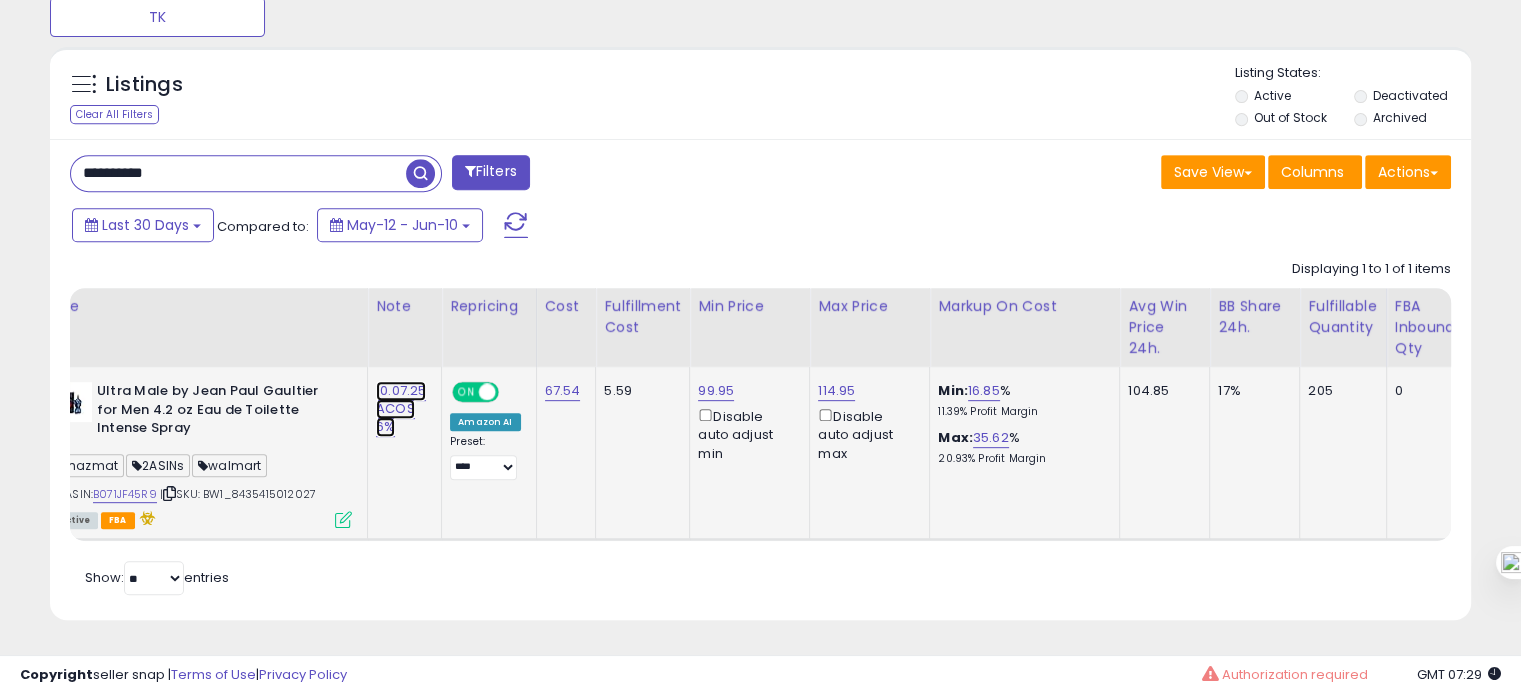 click on "10.07.25 ACOS 6%" at bounding box center [401, 409] 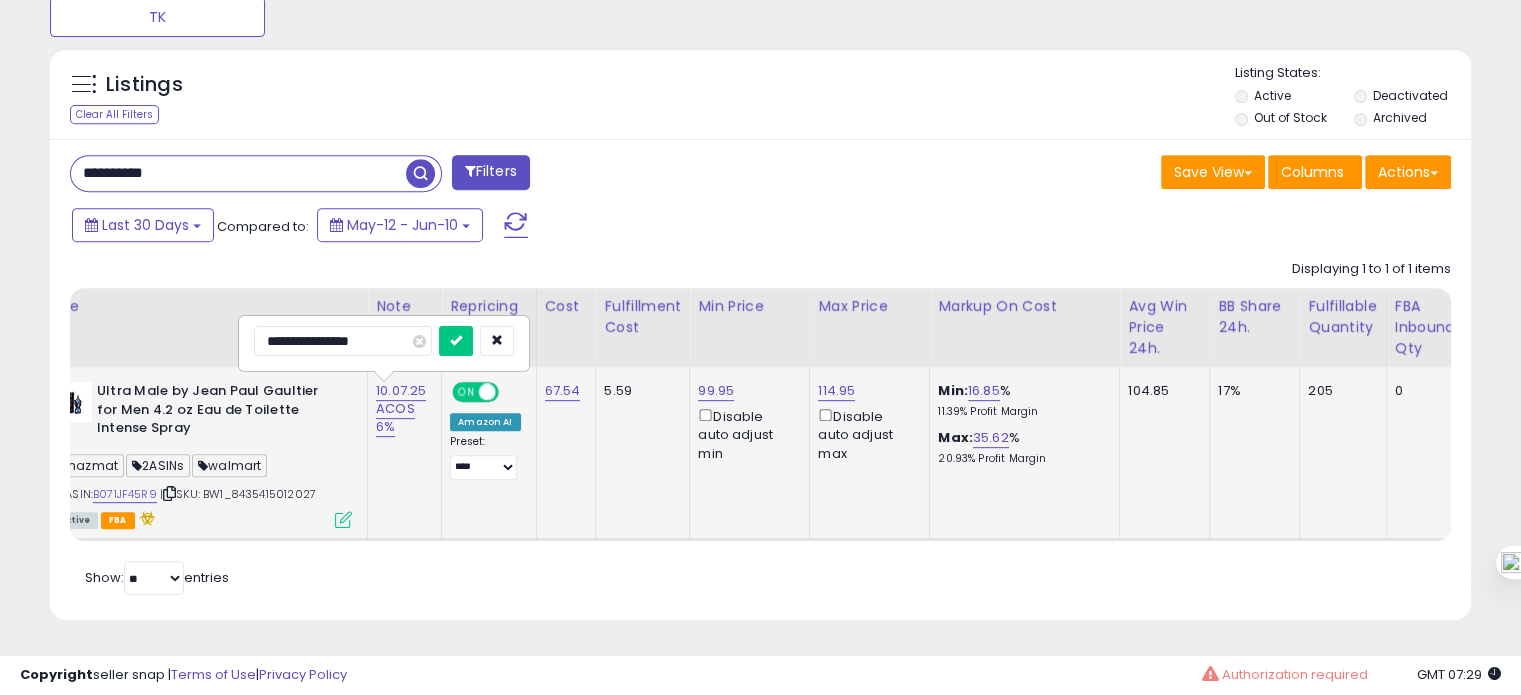 click on "**********" at bounding box center (343, 341) 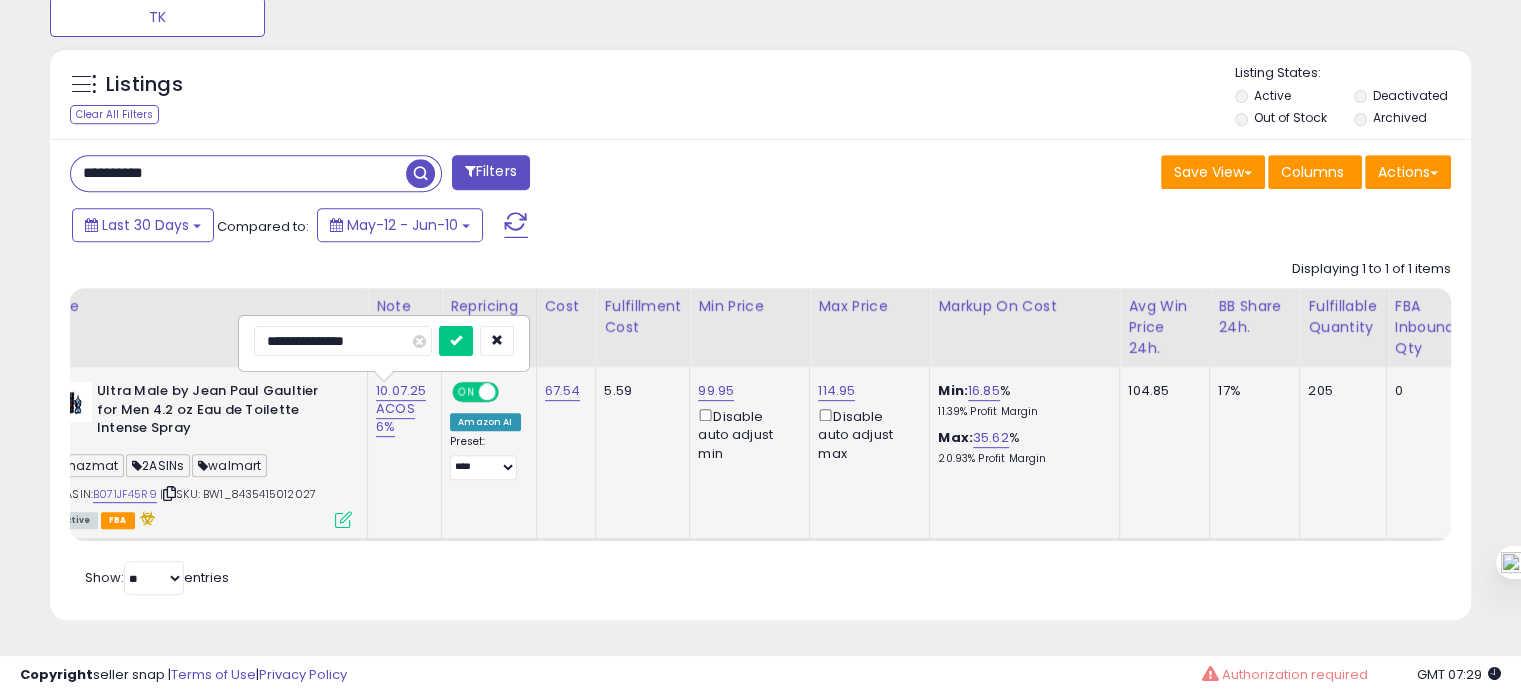 type on "**********" 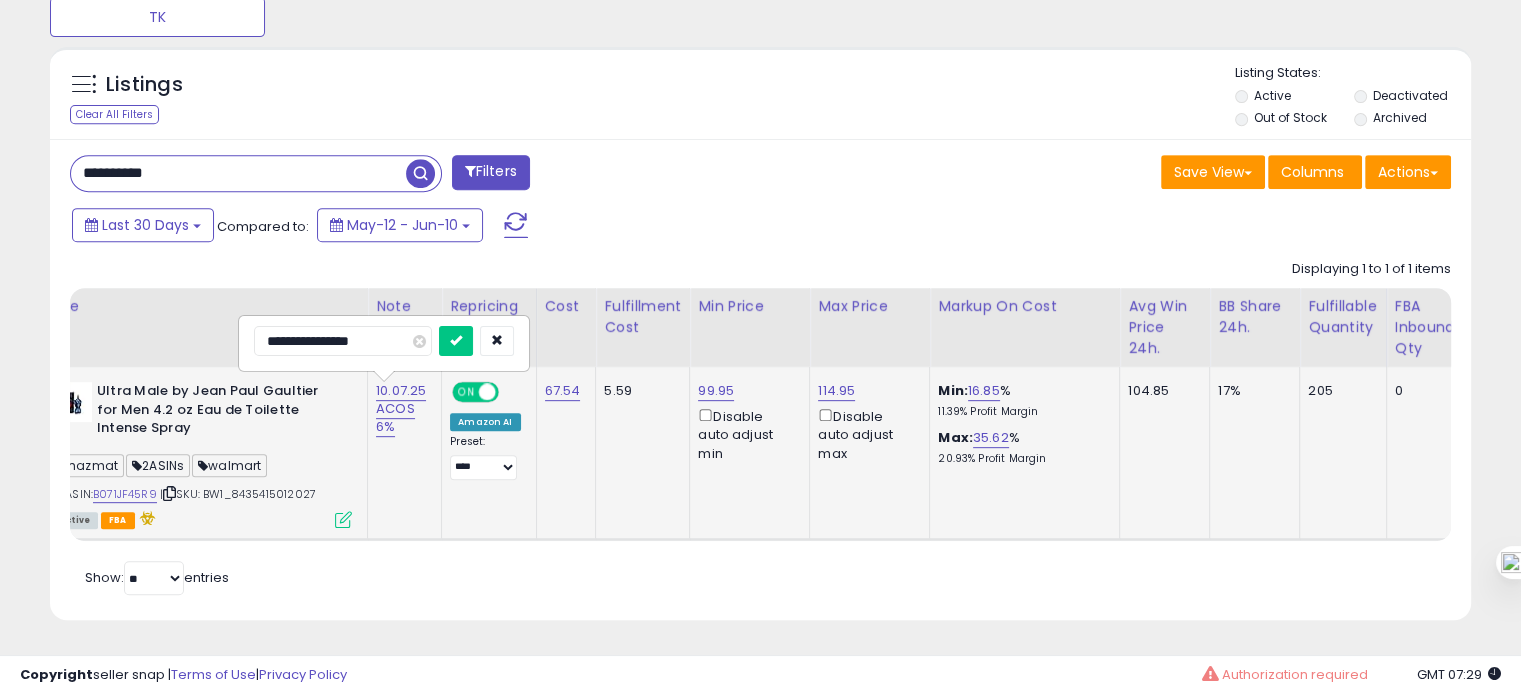 click at bounding box center (456, 341) 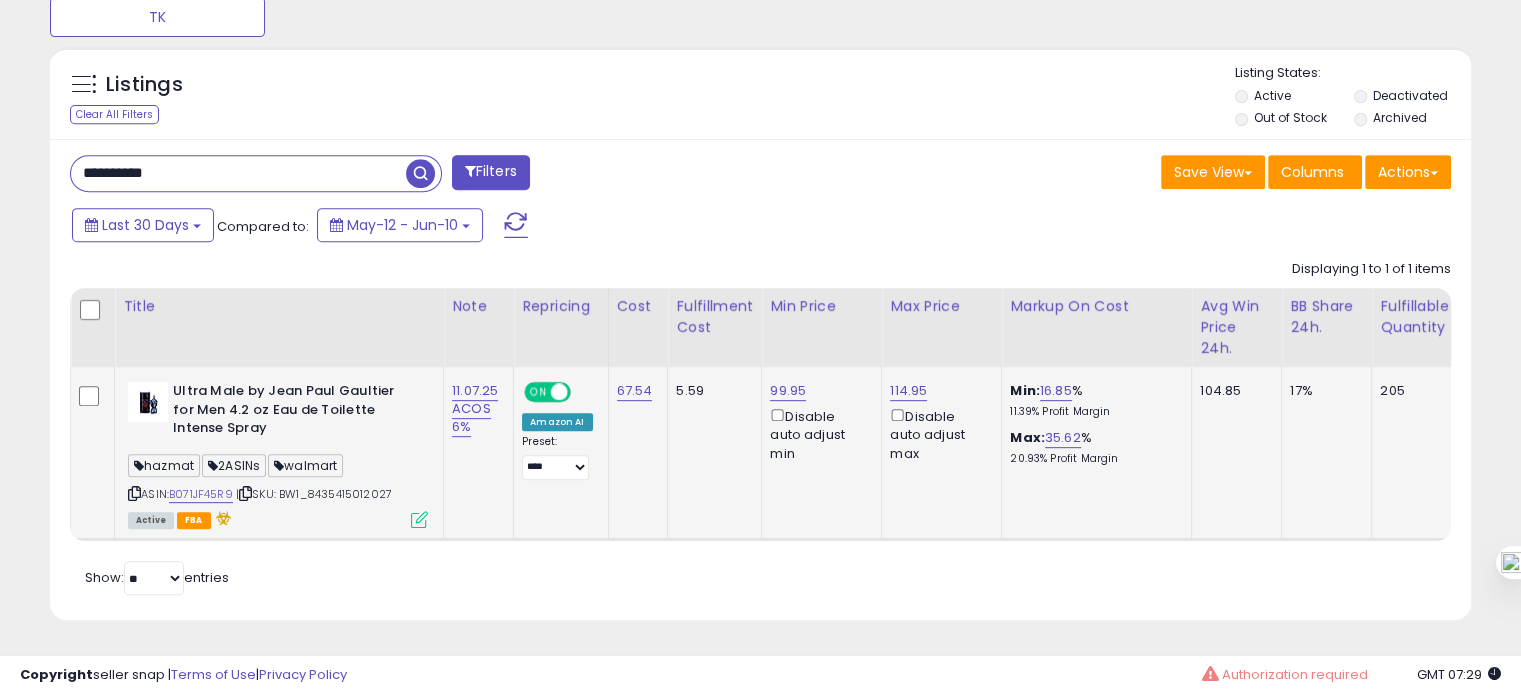 click on "|   SKU: BW1_8435415012027" at bounding box center [314, 494] 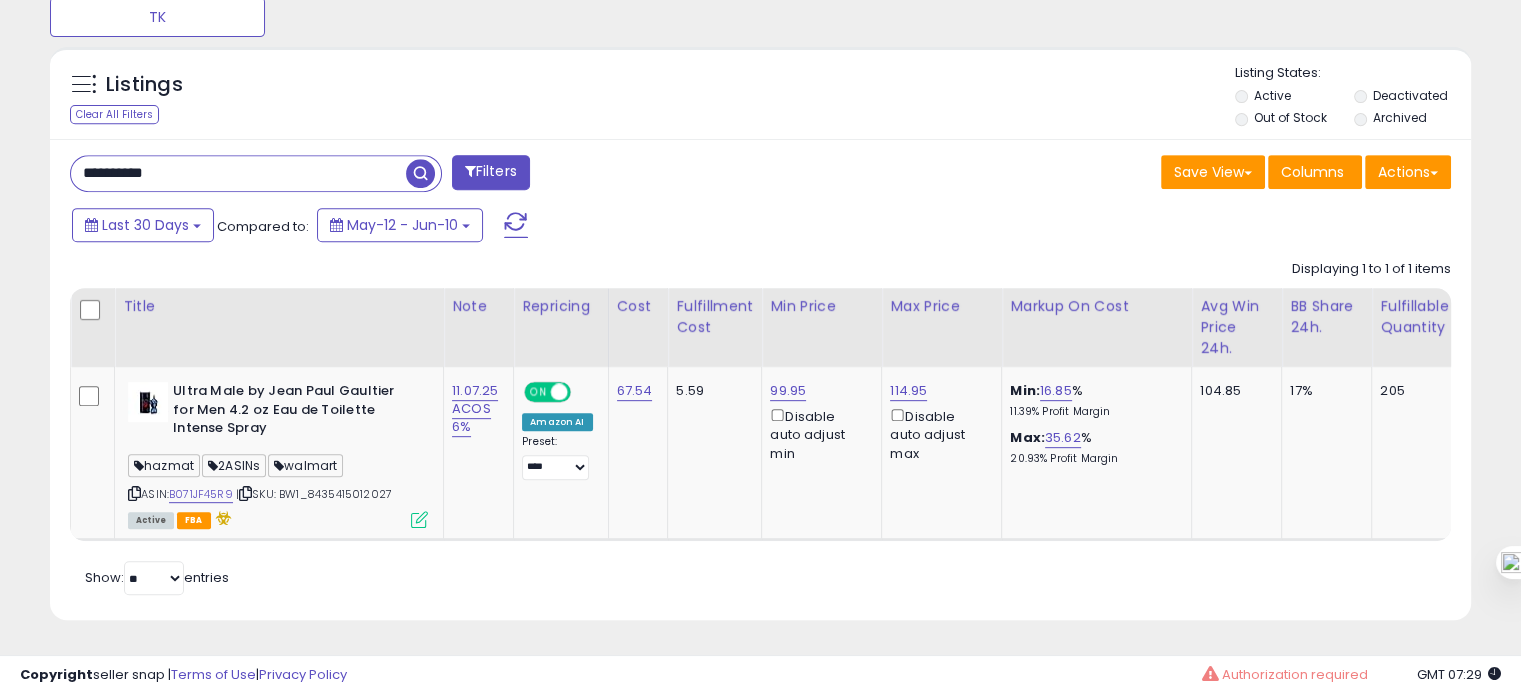 click on "**********" at bounding box center [238, 173] 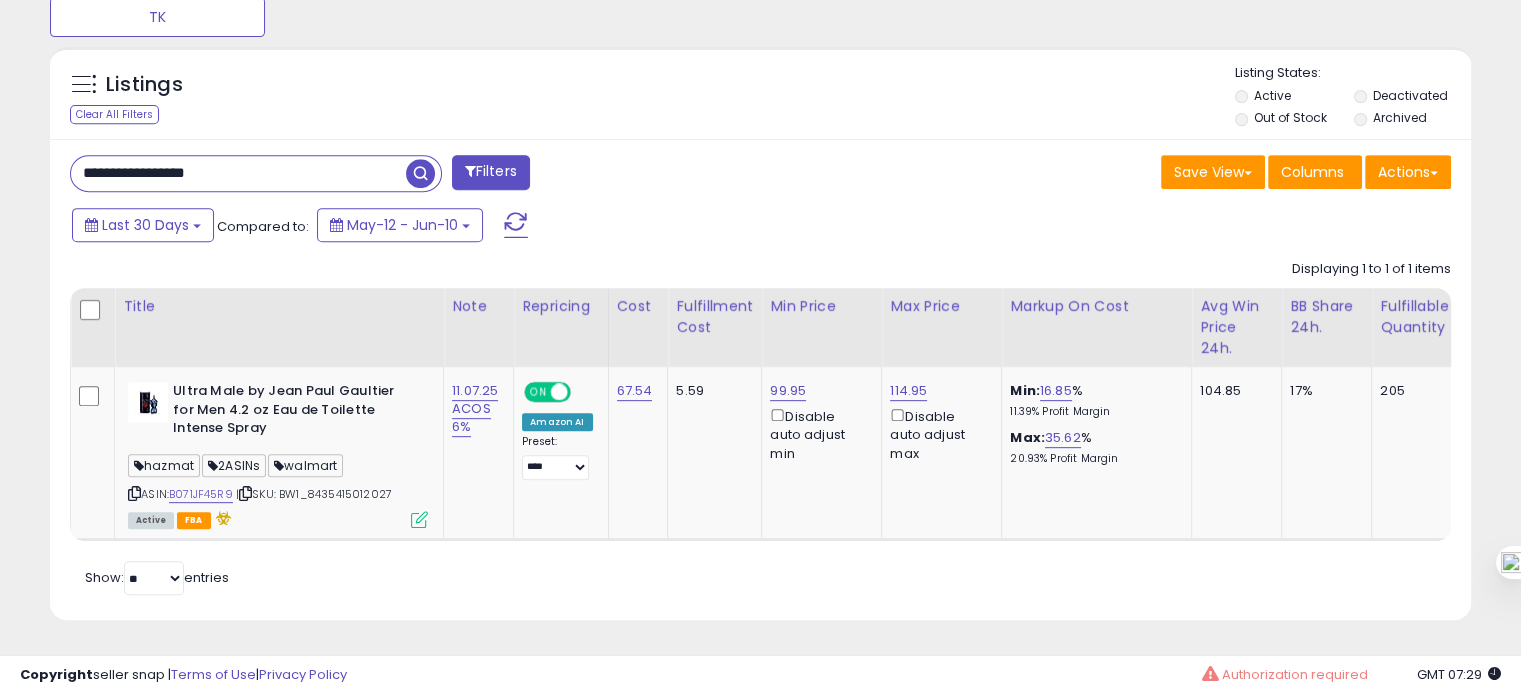 click on "**********" at bounding box center [238, 173] 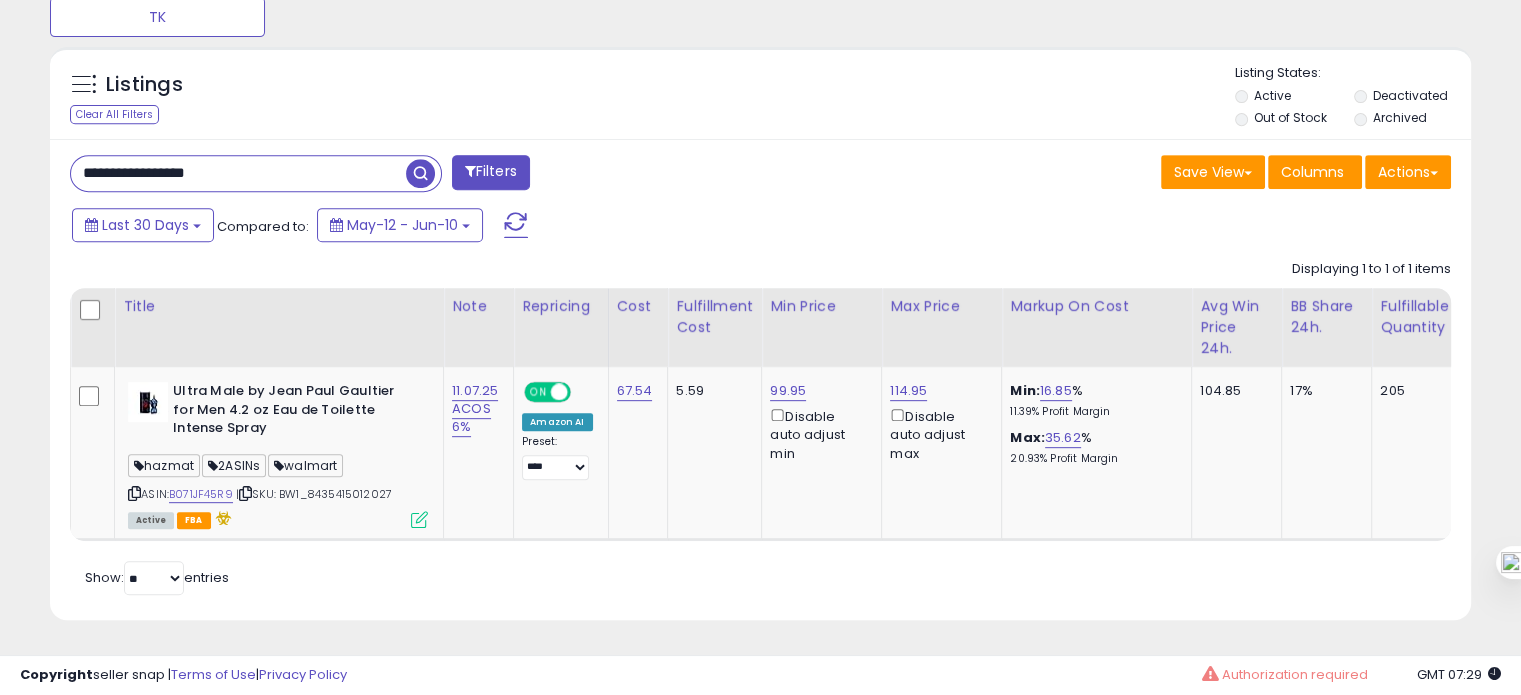 click on "**********" at bounding box center (238, 173) 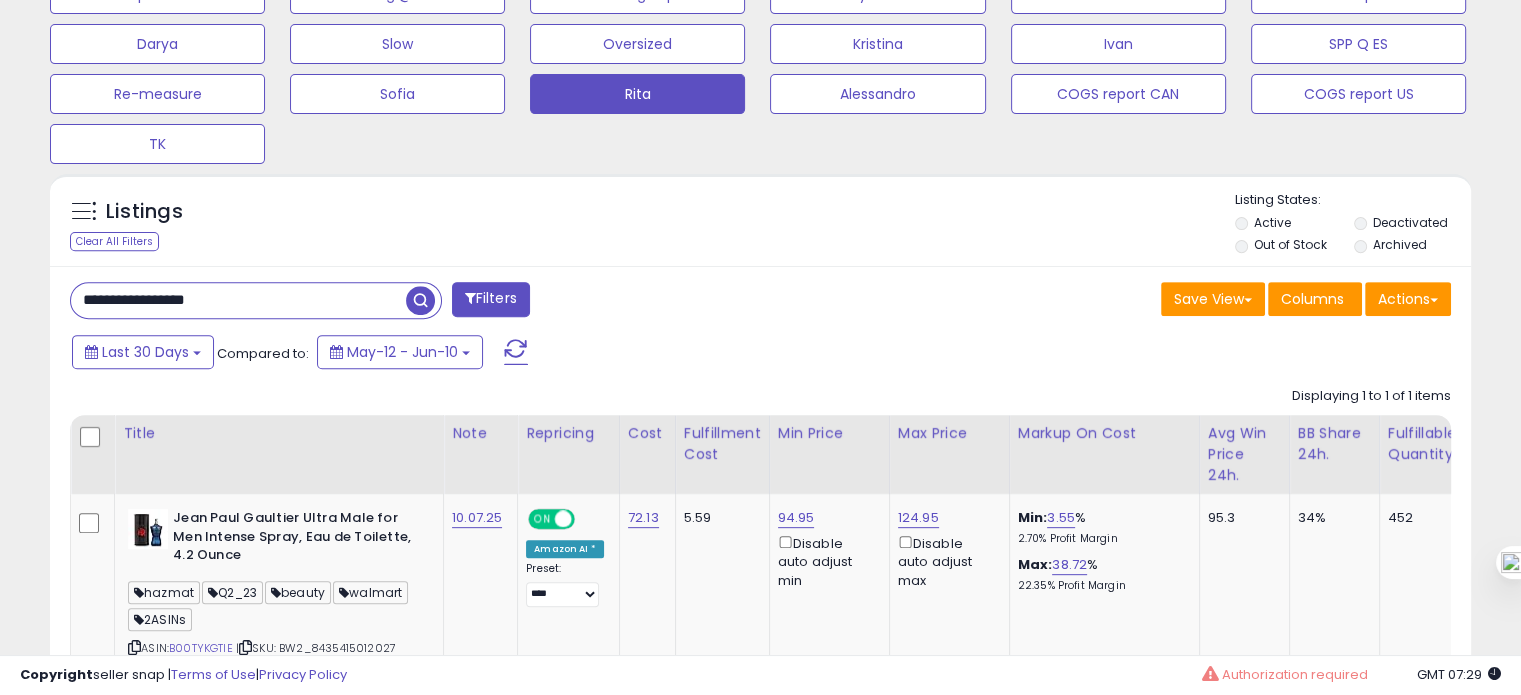 scroll, scrollTop: 874, scrollLeft: 0, axis: vertical 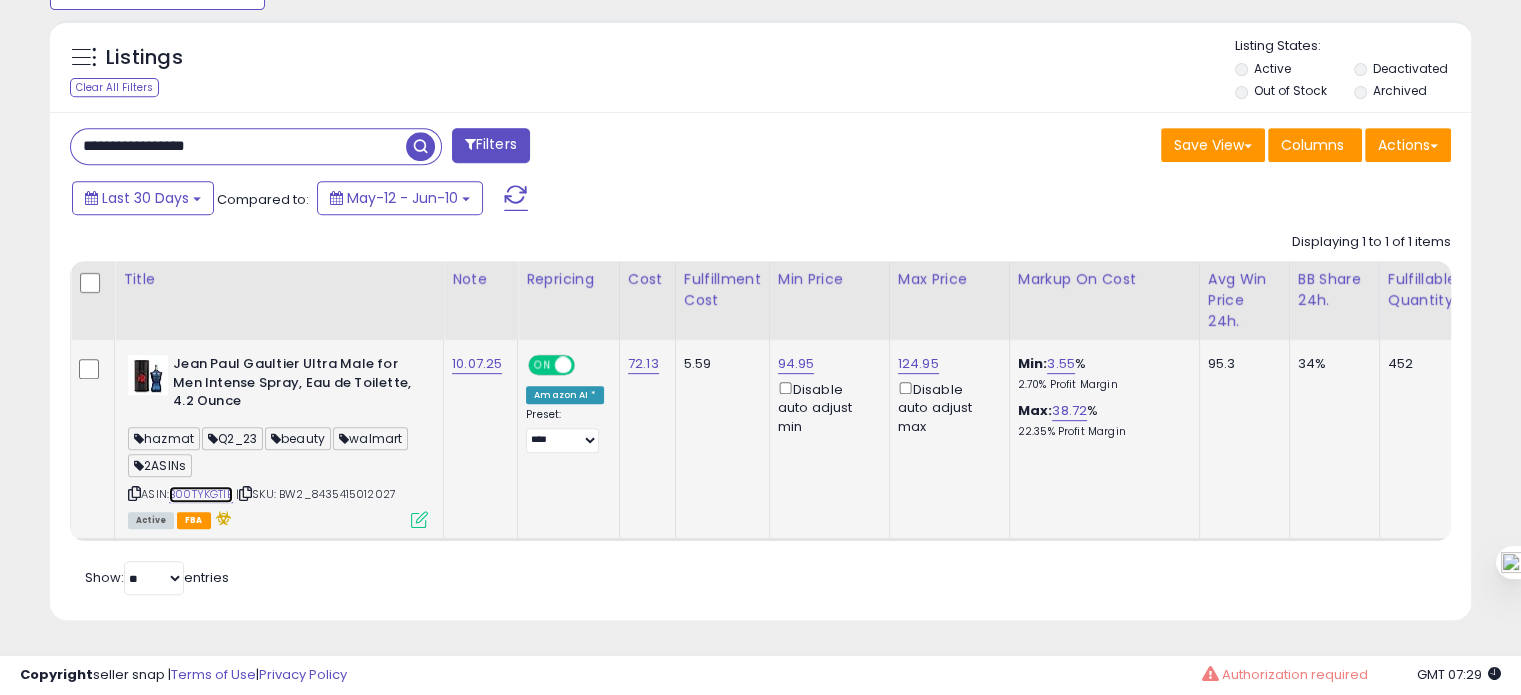 click on "B00TYKGTIE" at bounding box center (201, 494) 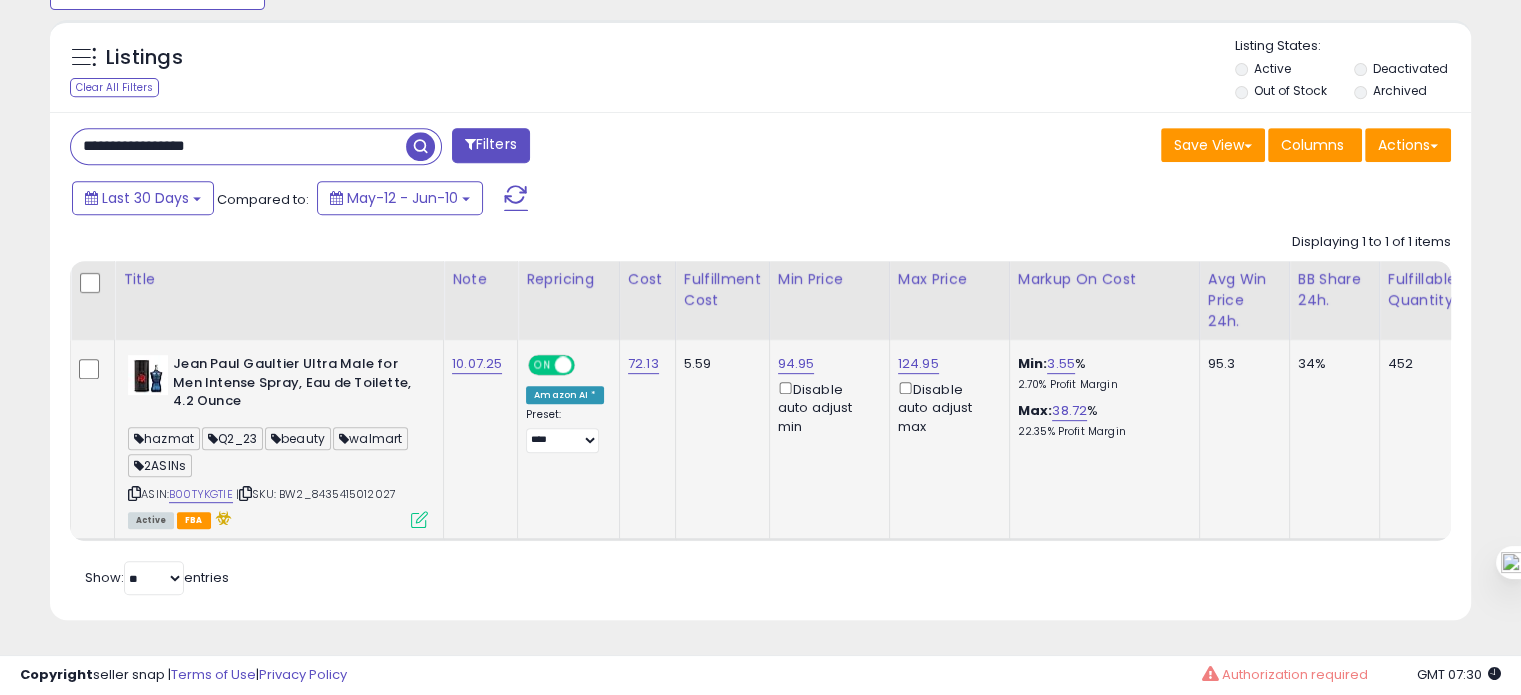 click on "|   SKU: BW2_8435415012027" at bounding box center (316, 494) 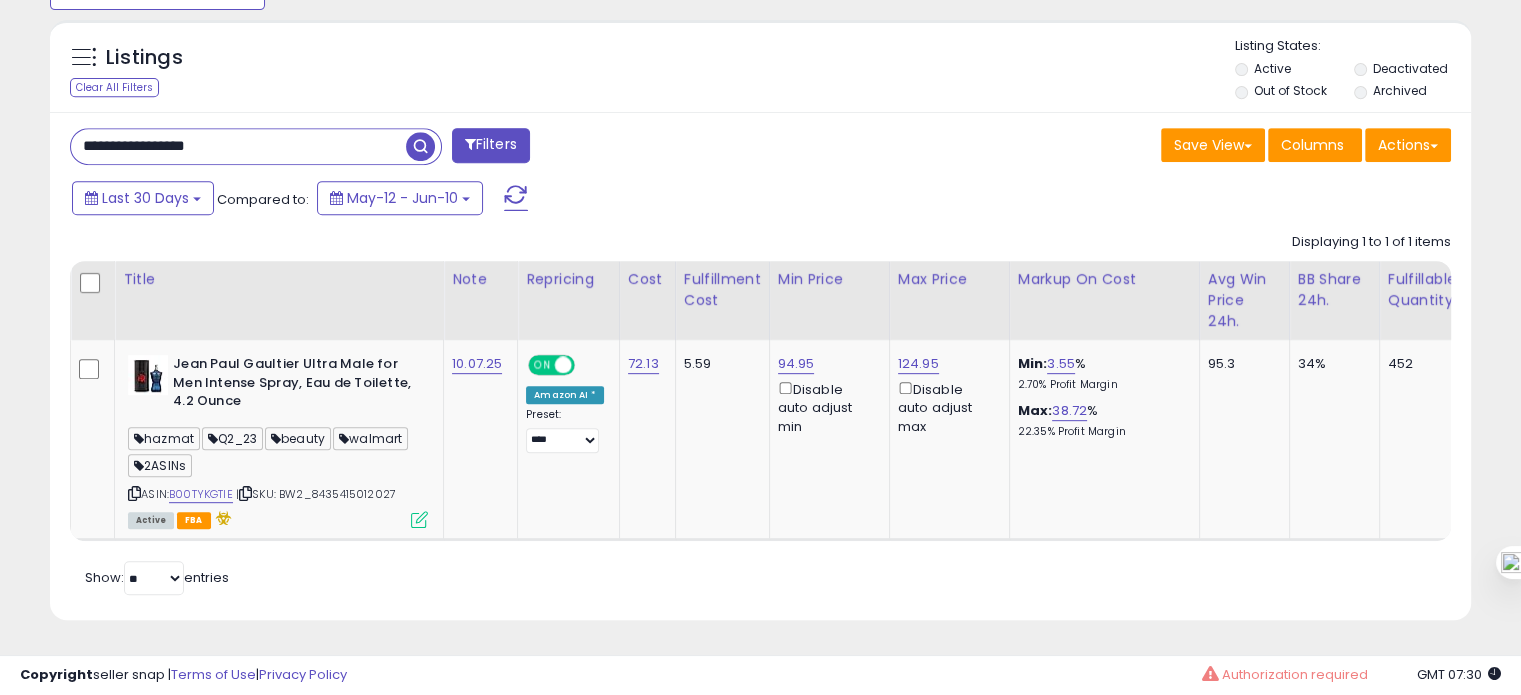 click on "**********" at bounding box center [238, 146] 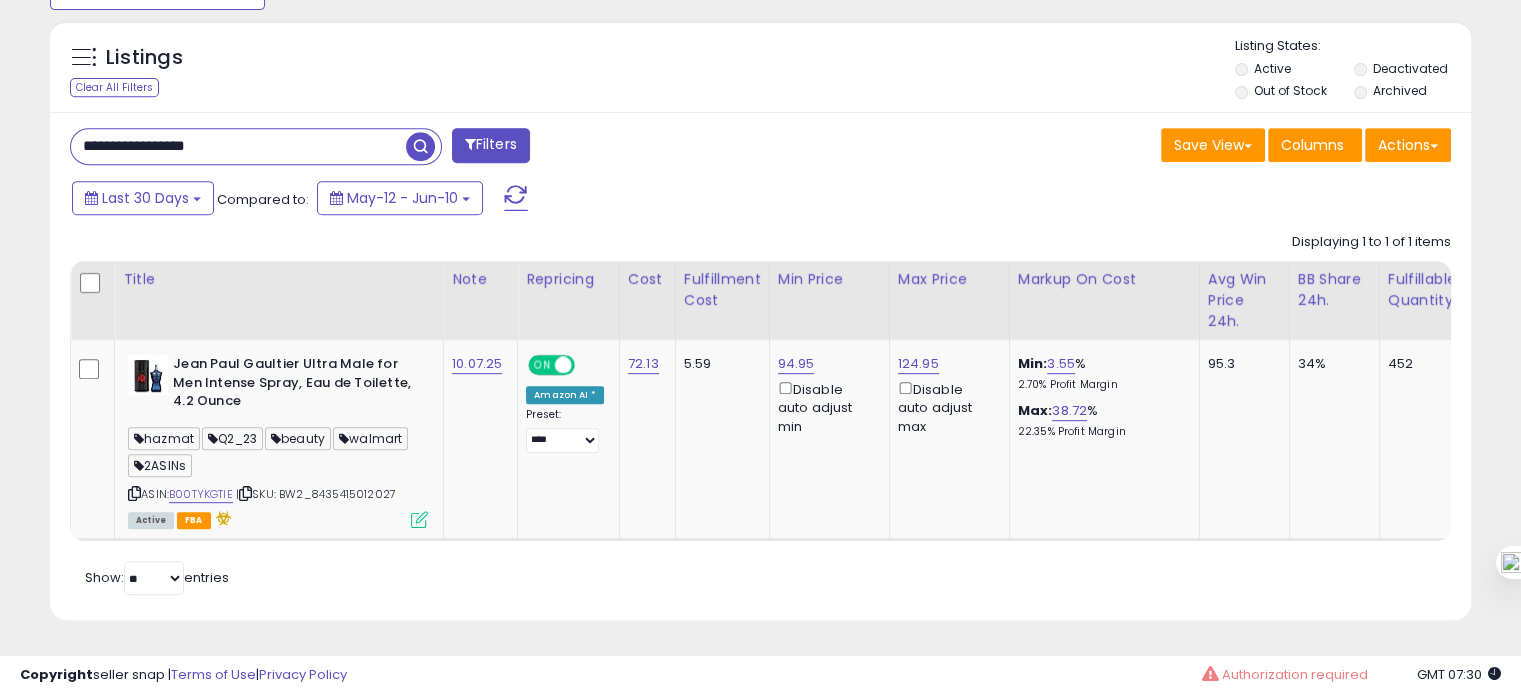 type on "**********" 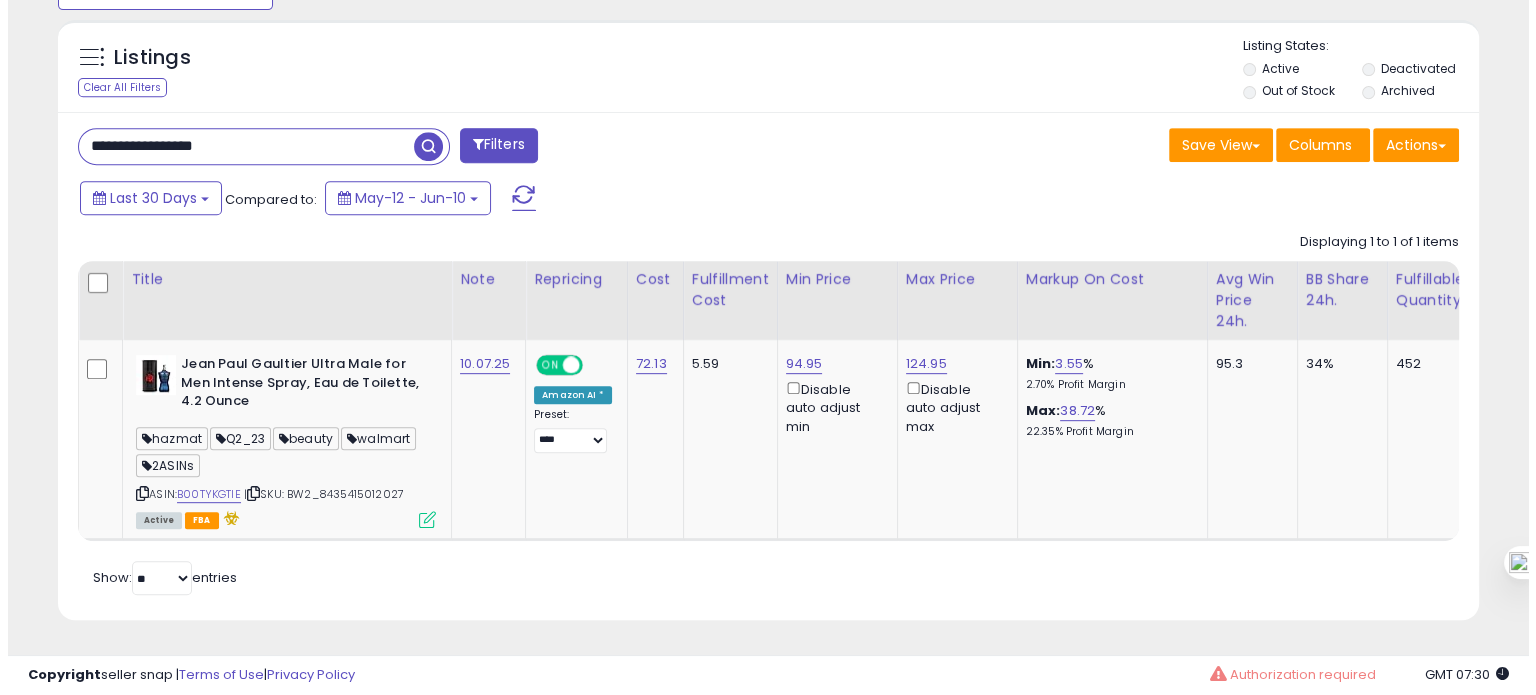 scroll, scrollTop: 674, scrollLeft: 0, axis: vertical 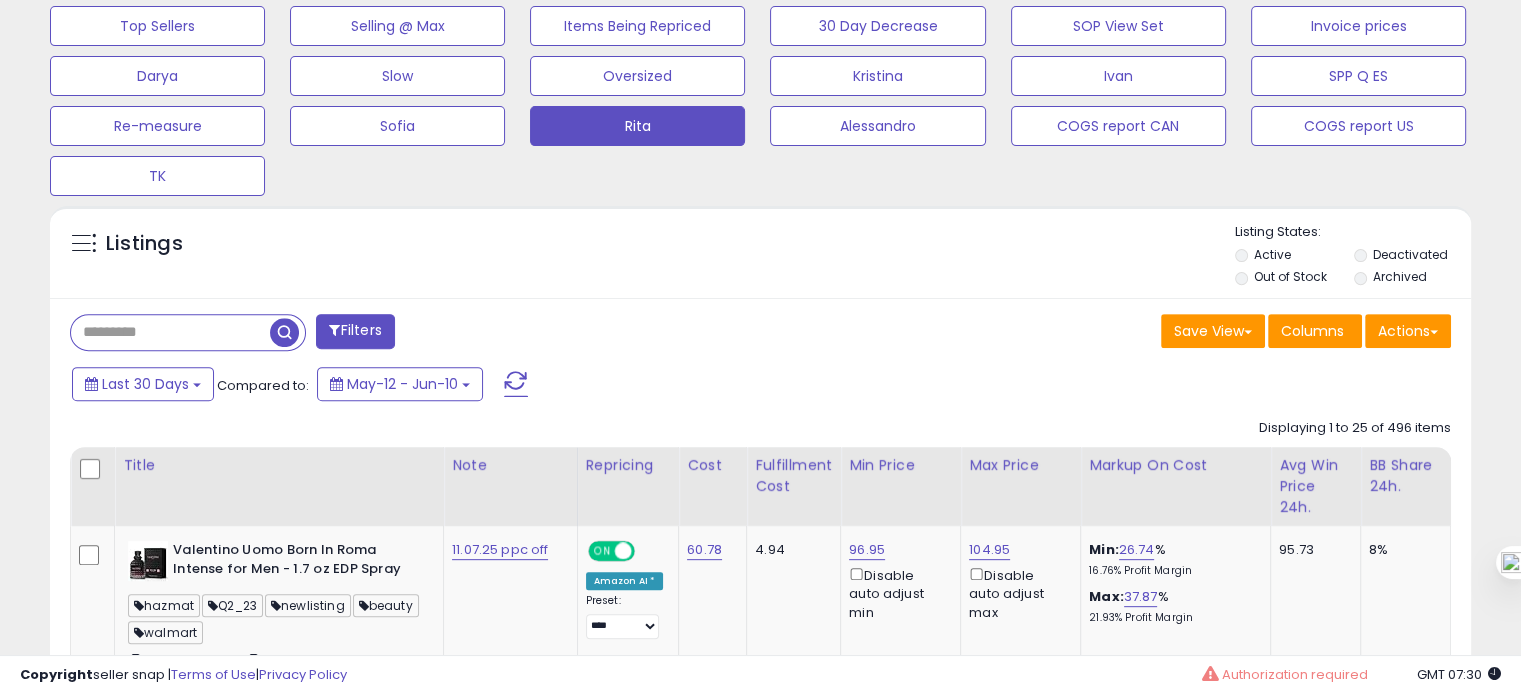 click at bounding box center [170, 332] 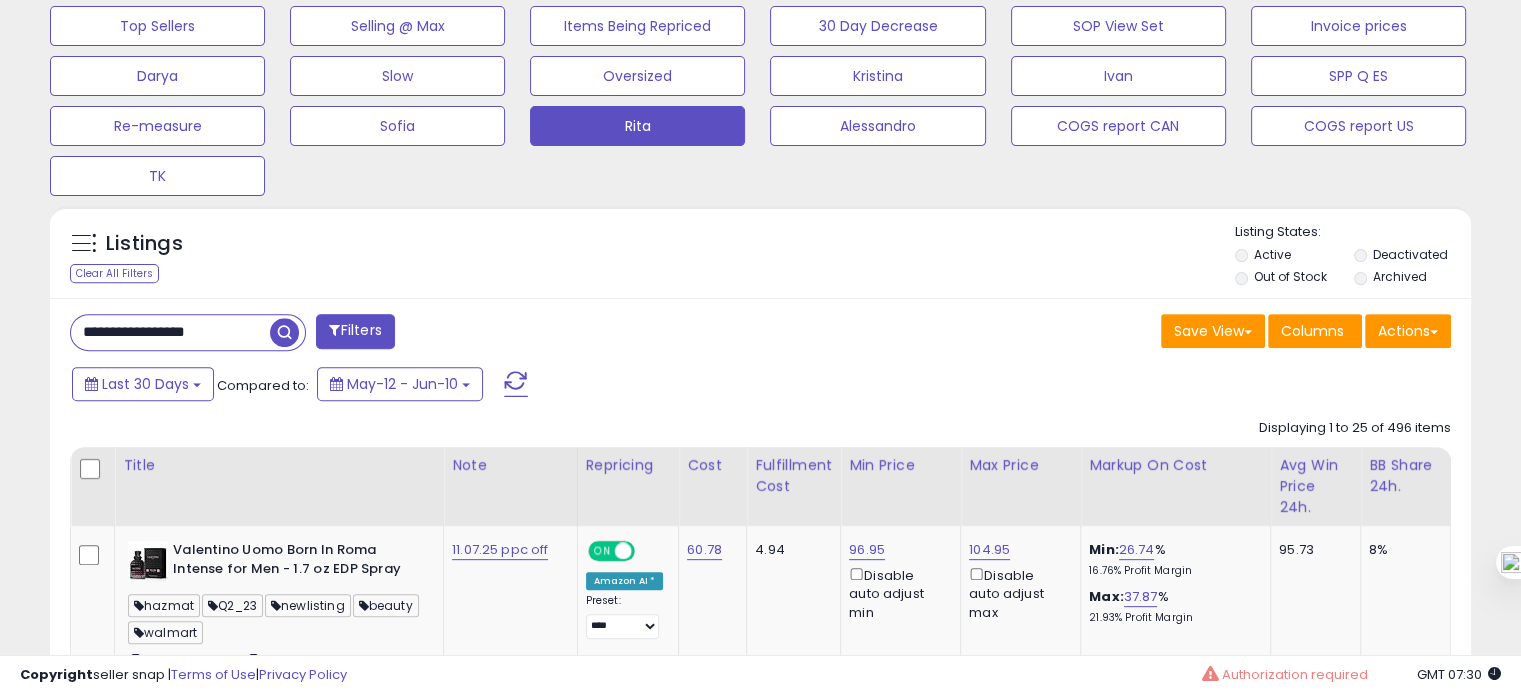 type on "**********" 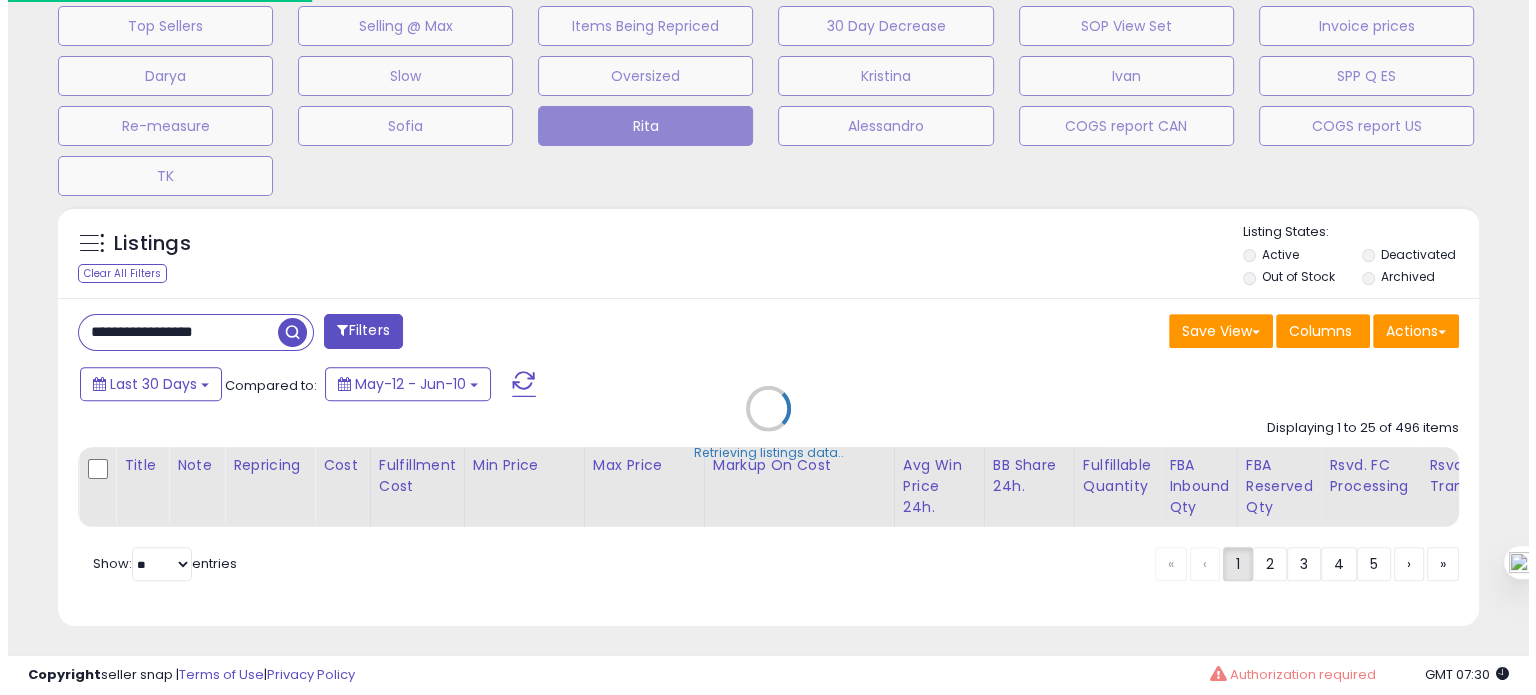 scroll, scrollTop: 999589, scrollLeft: 999168, axis: both 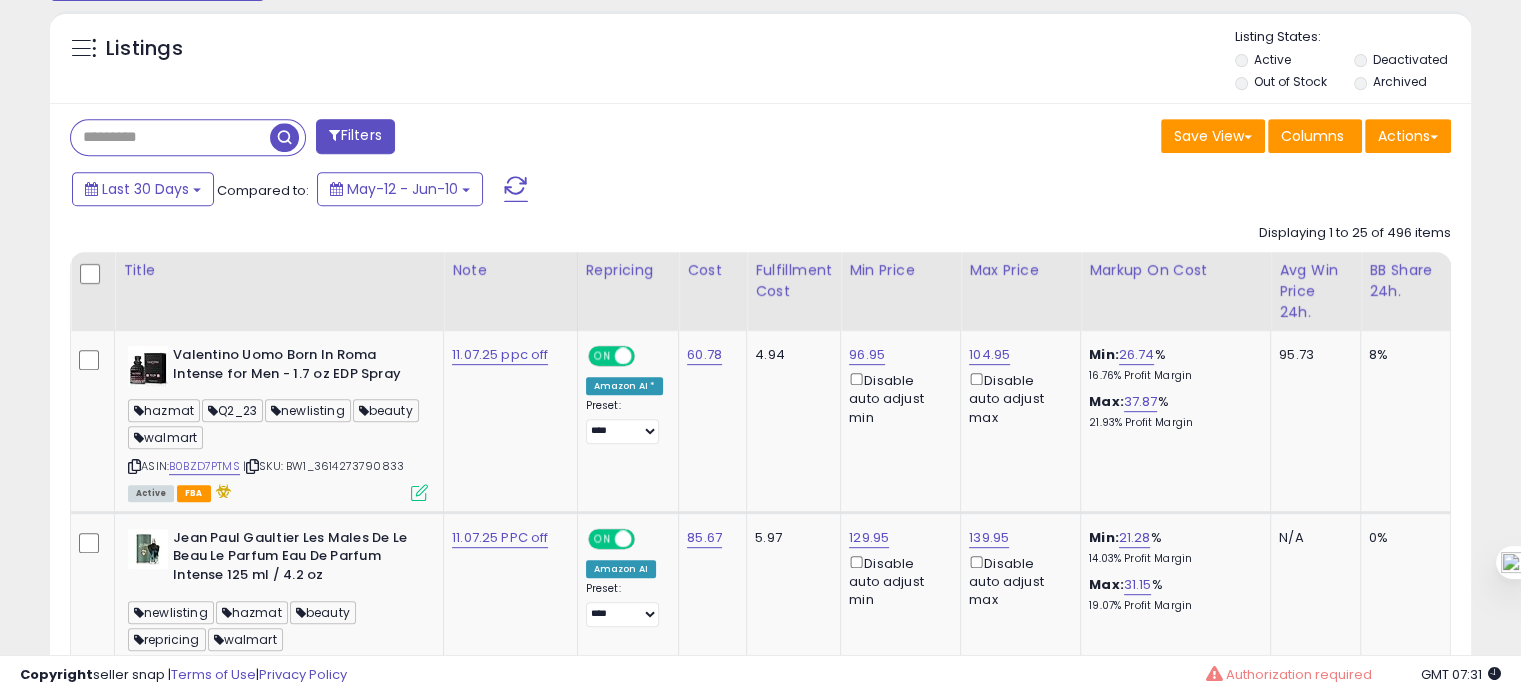 click at bounding box center (170, 137) 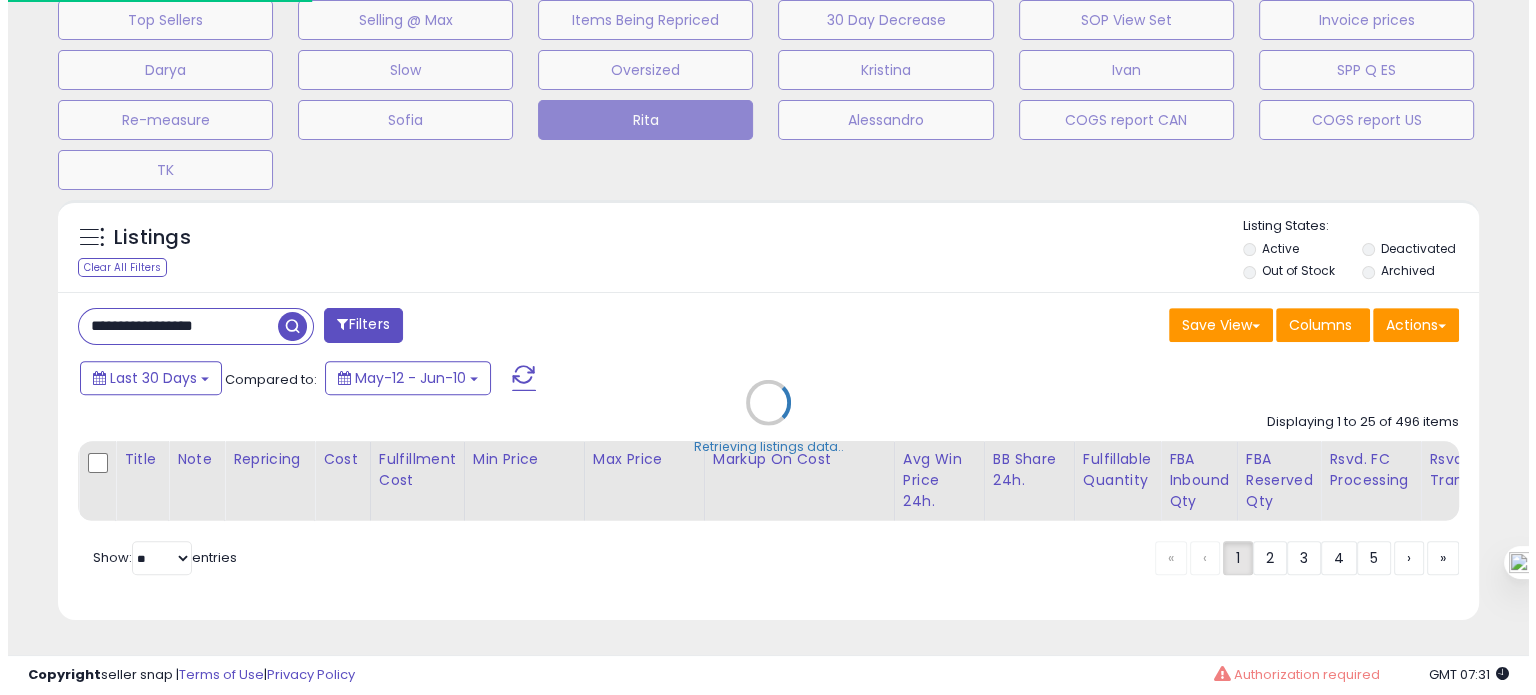 scroll, scrollTop: 693, scrollLeft: 0, axis: vertical 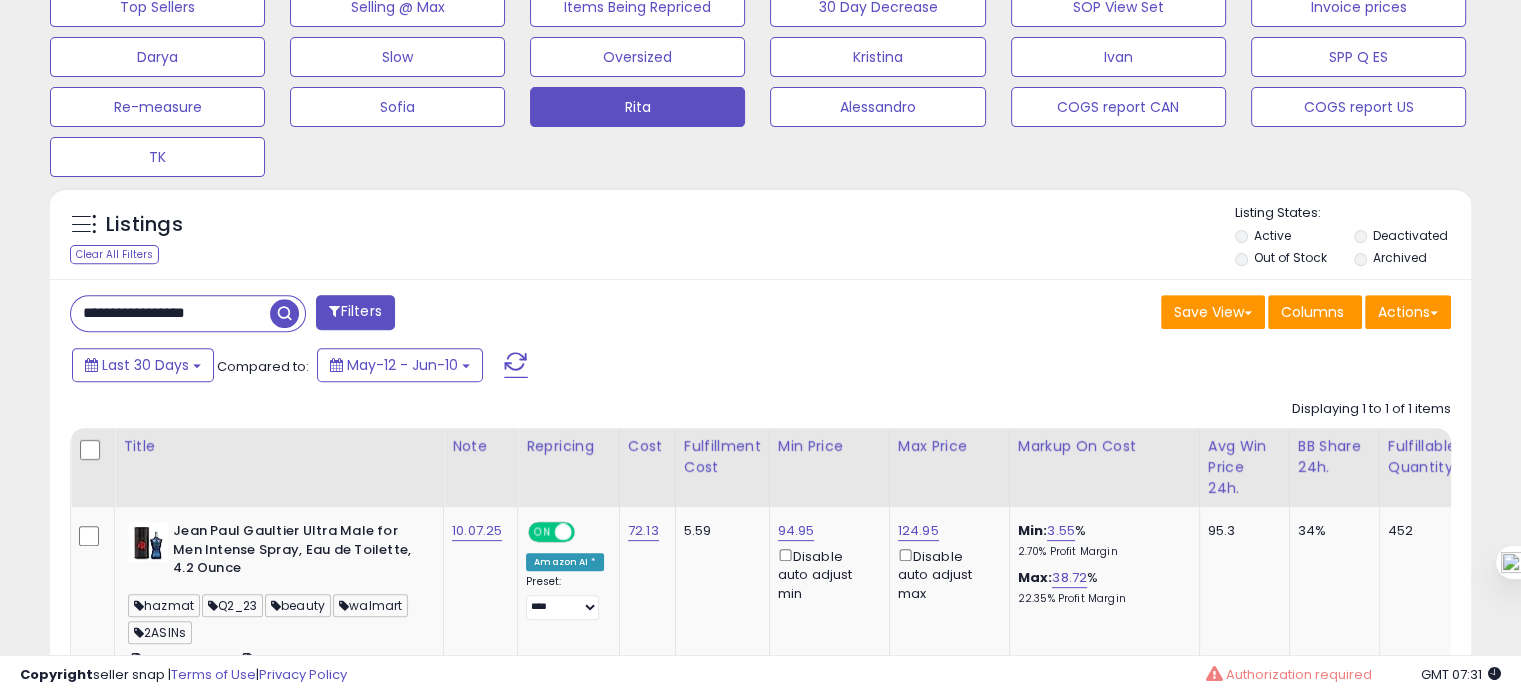 click on "**********" at bounding box center (170, 313) 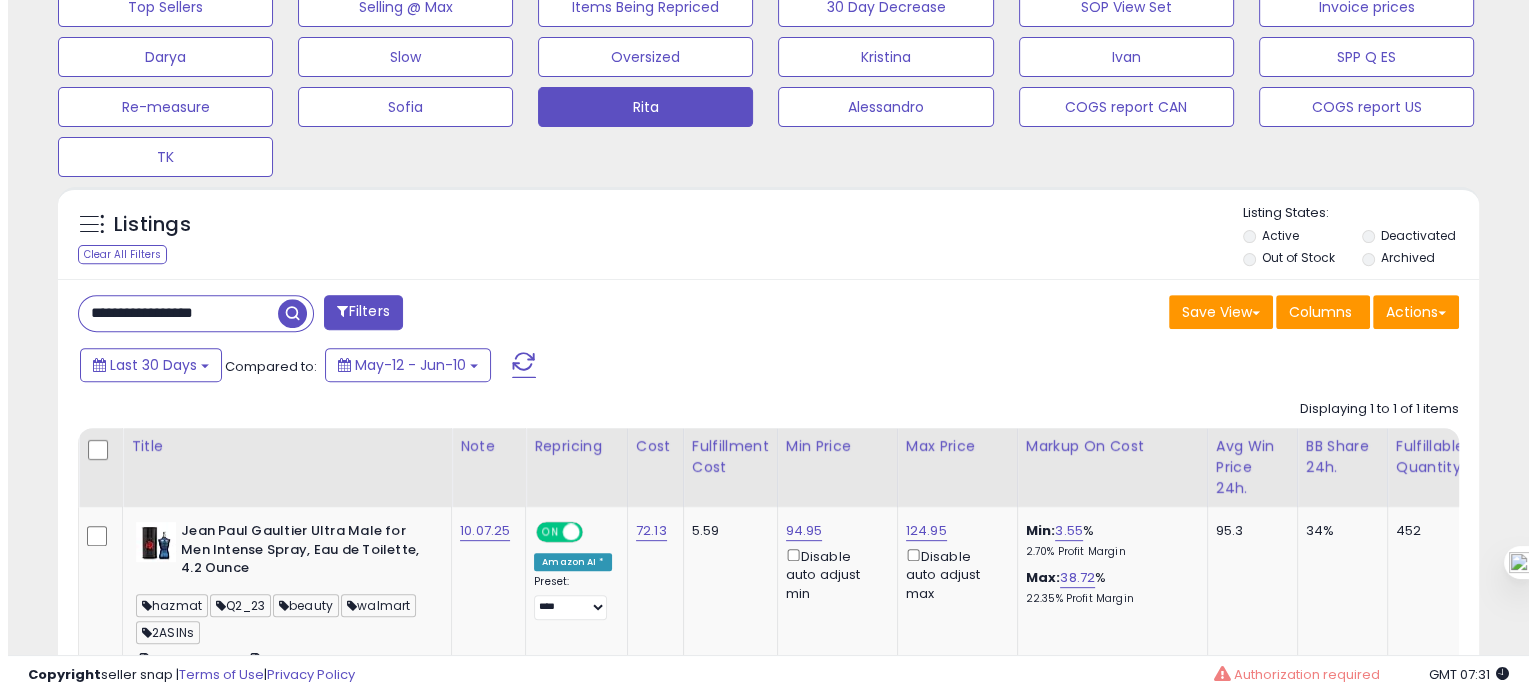scroll, scrollTop: 674, scrollLeft: 0, axis: vertical 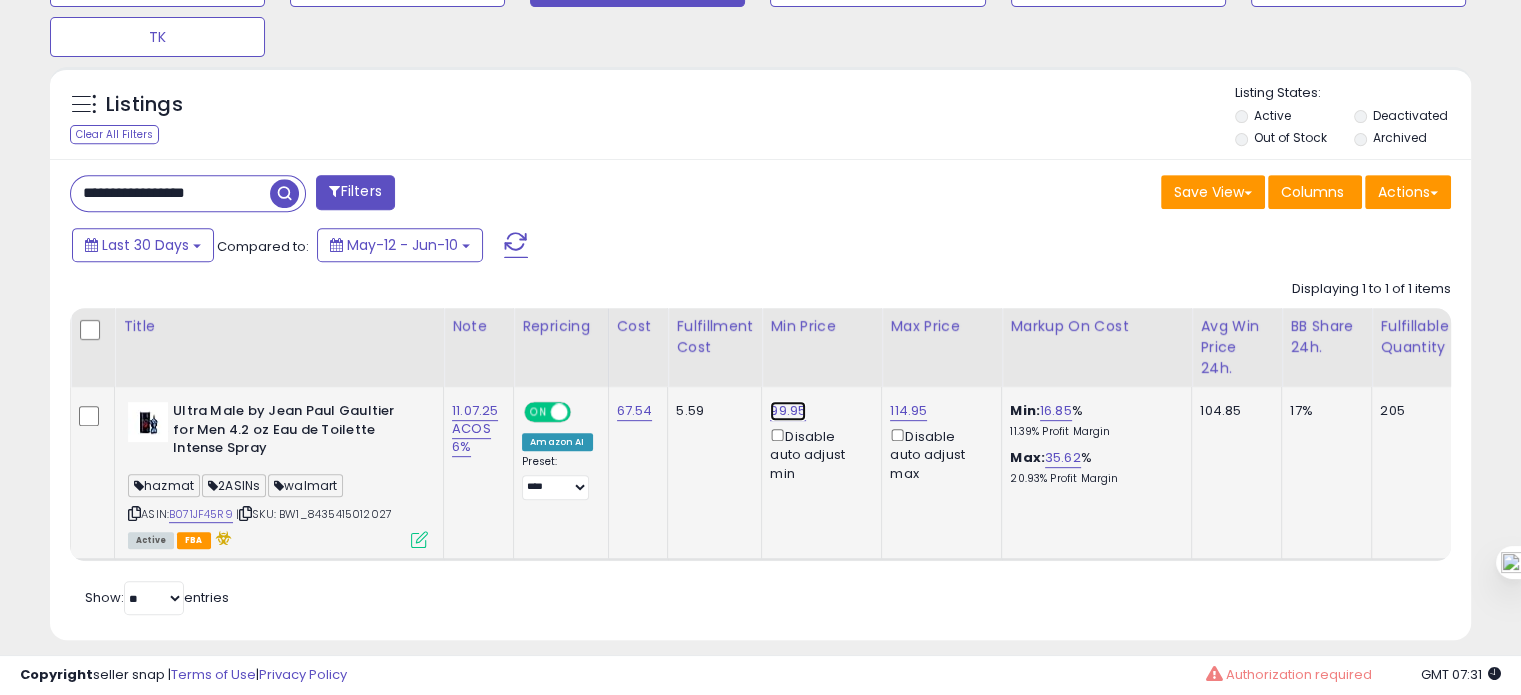 click on "99.95" at bounding box center (788, 411) 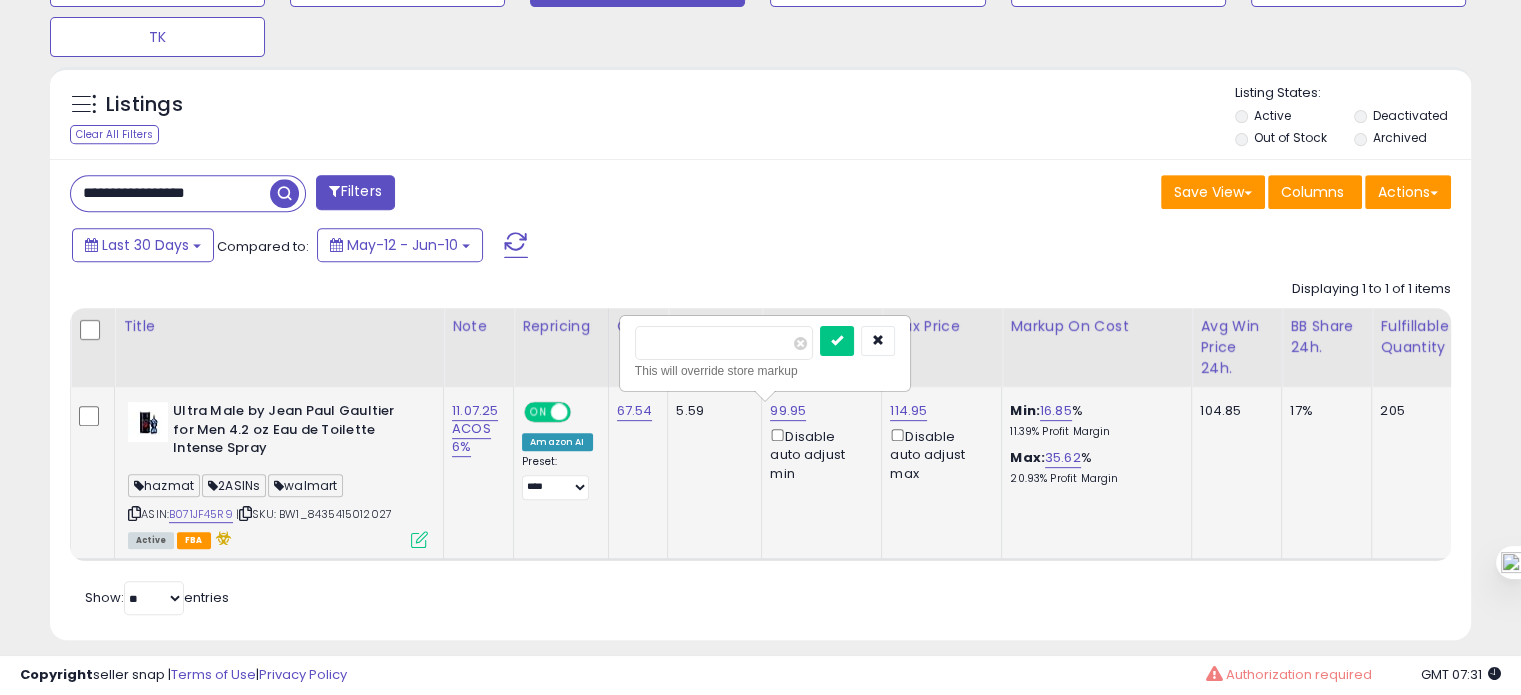drag, startPoint x: 663, startPoint y: 343, endPoint x: 621, endPoint y: 343, distance: 42 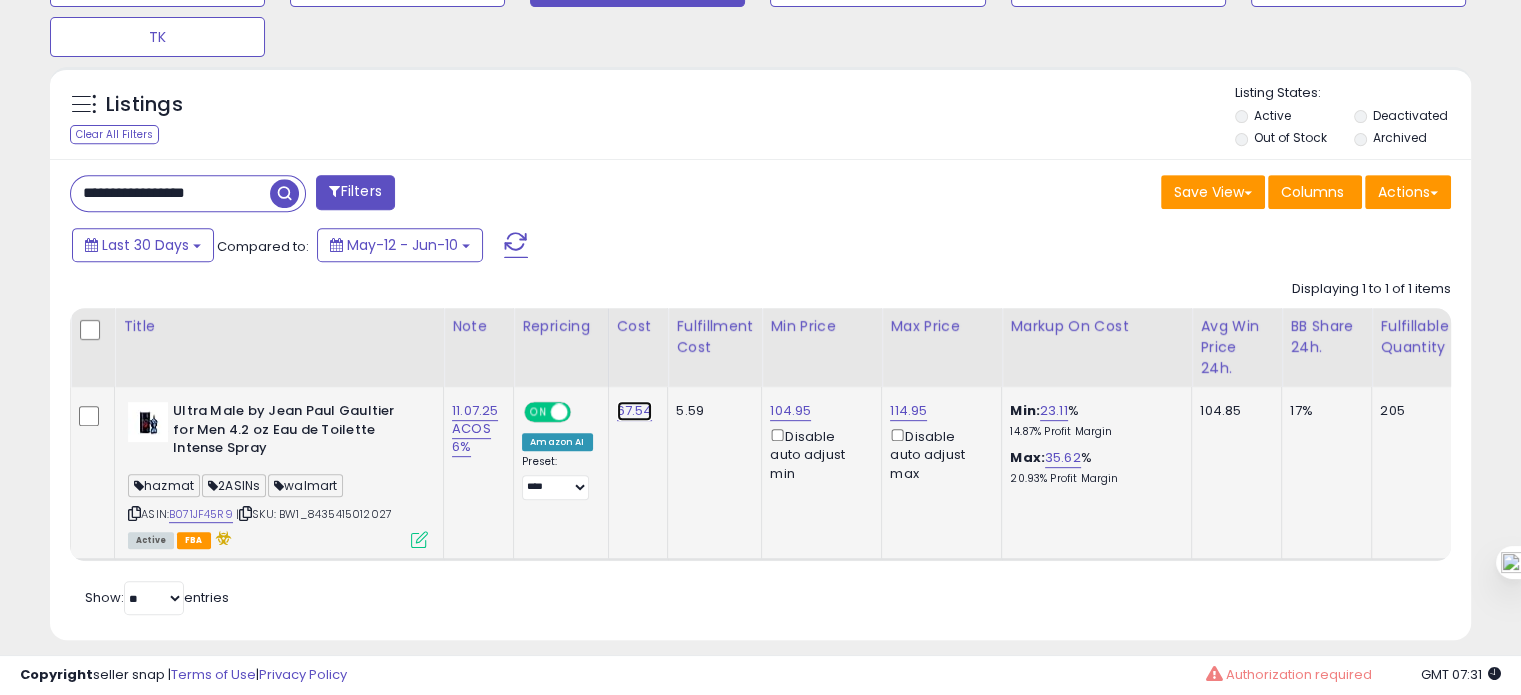 click on "67.54" at bounding box center [635, 411] 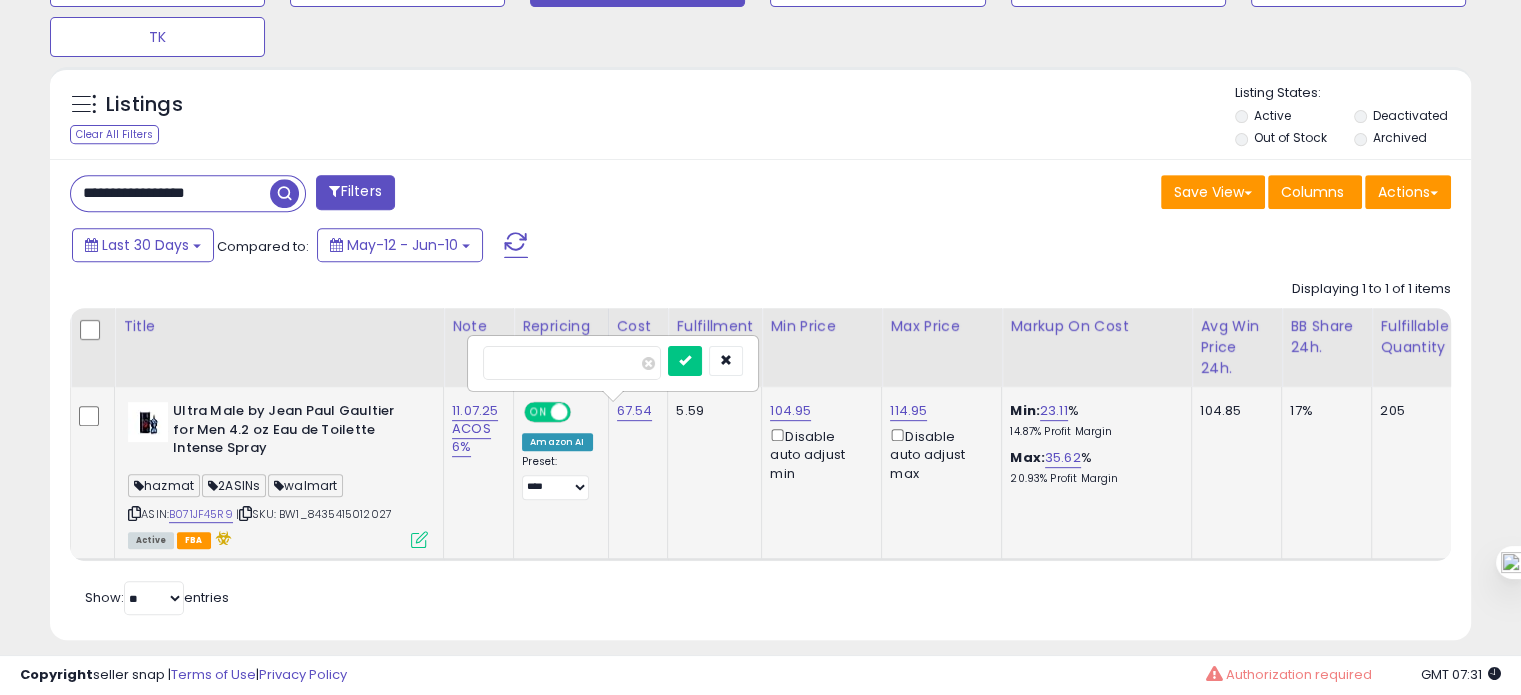 drag, startPoint x: 511, startPoint y: 359, endPoint x: 484, endPoint y: 363, distance: 27.294687 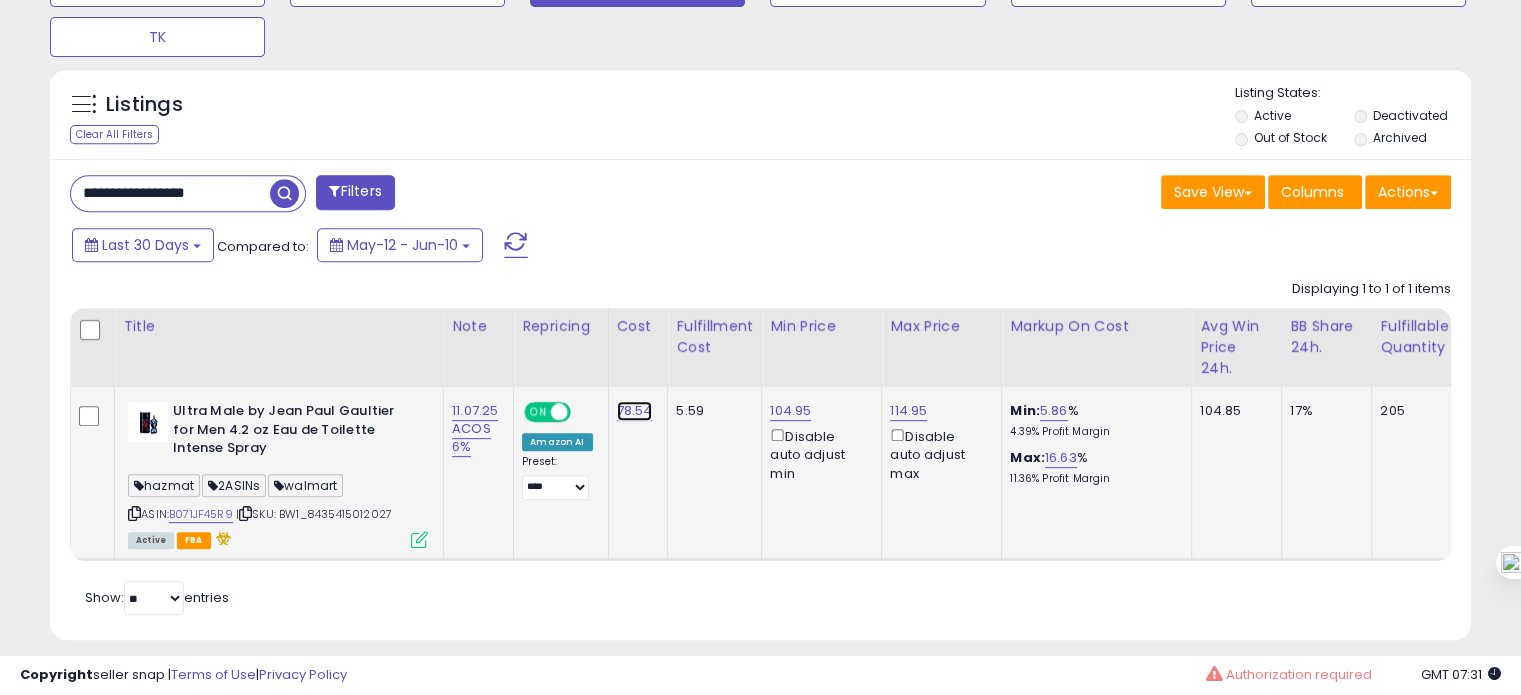 click on "78.54" at bounding box center (635, 411) 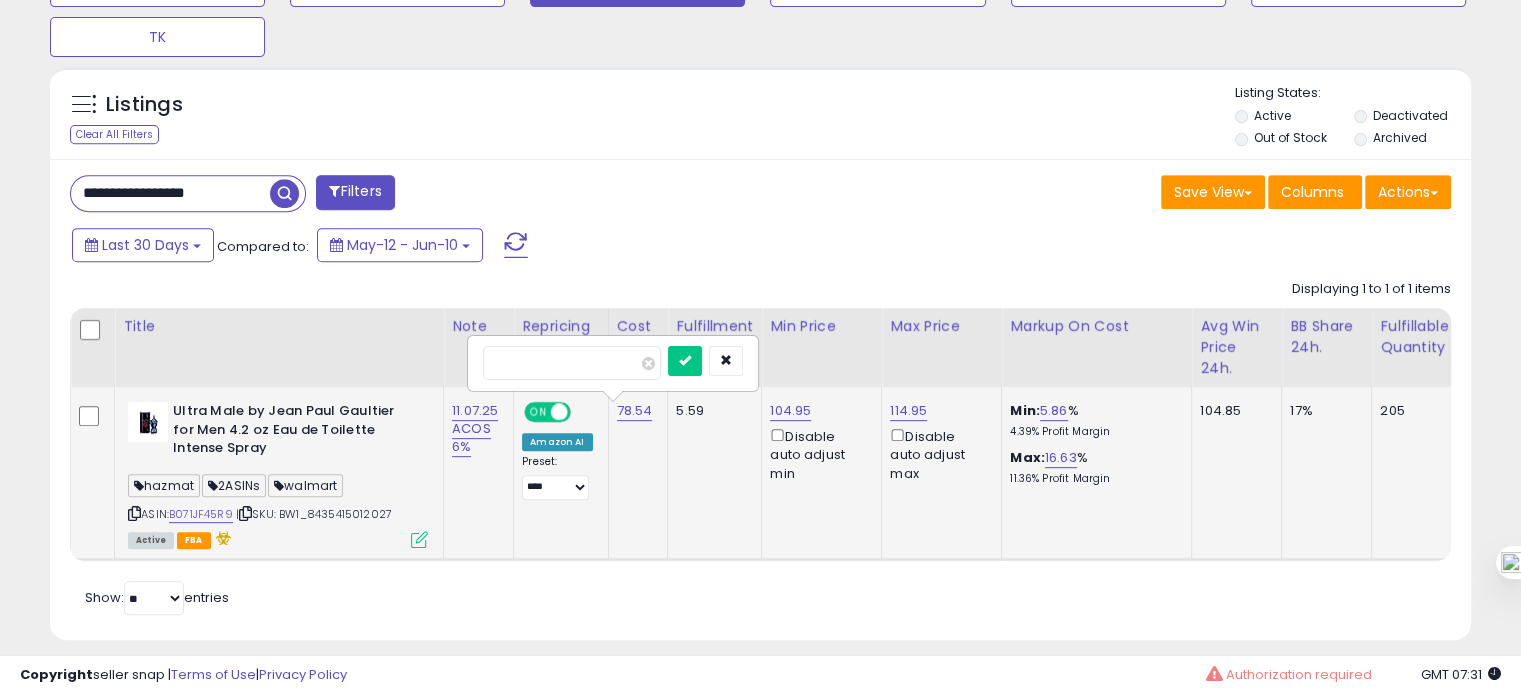 drag, startPoint x: 512, startPoint y: 350, endPoint x: 485, endPoint y: 356, distance: 27.658634 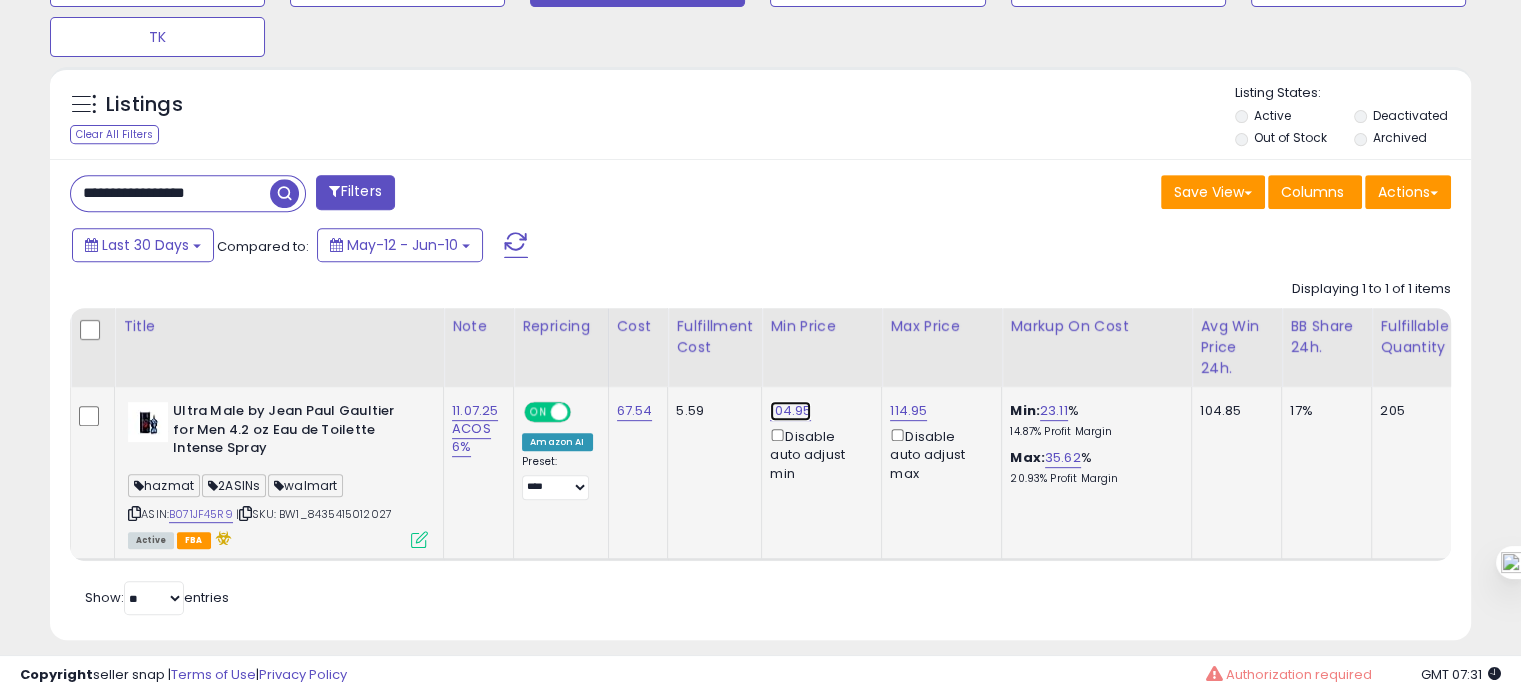 click on "104.95" at bounding box center (790, 411) 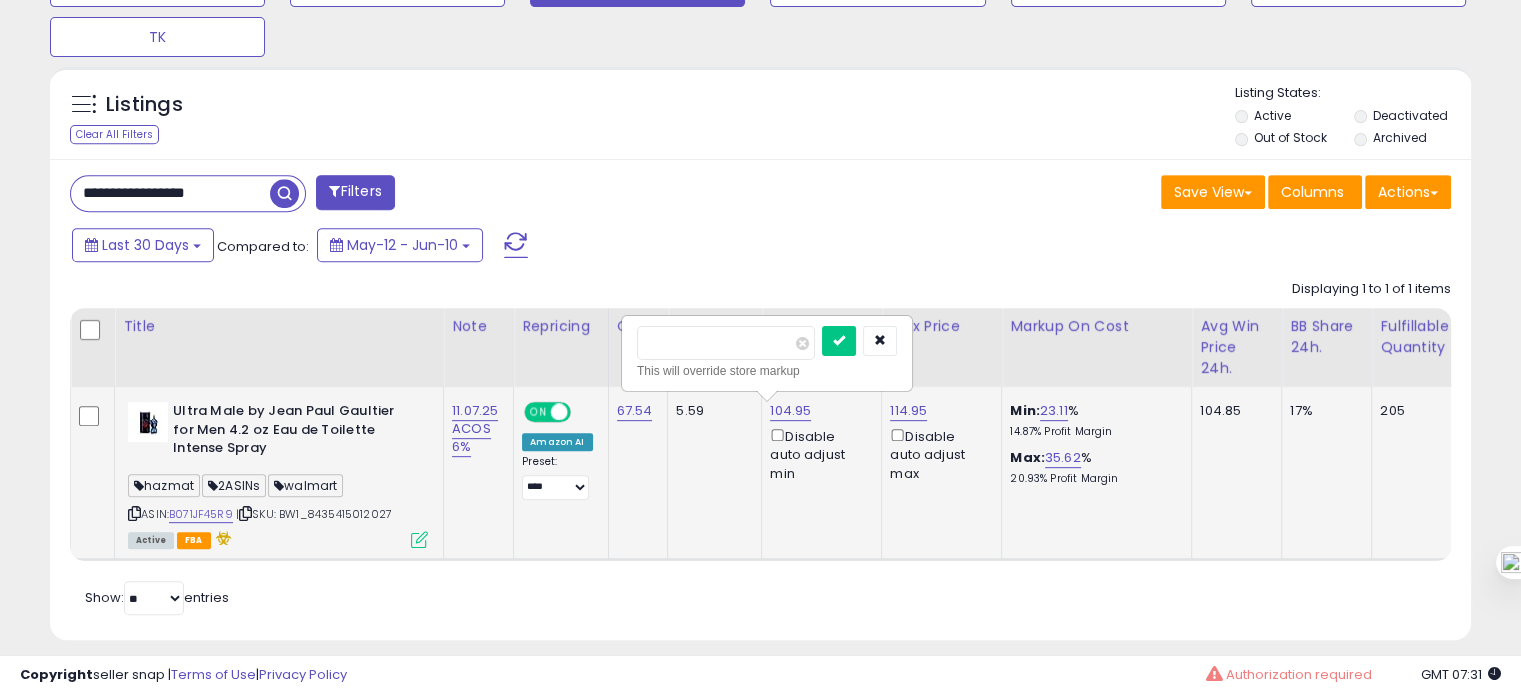 drag, startPoint x: 672, startPoint y: 347, endPoint x: 629, endPoint y: 354, distance: 43.56604 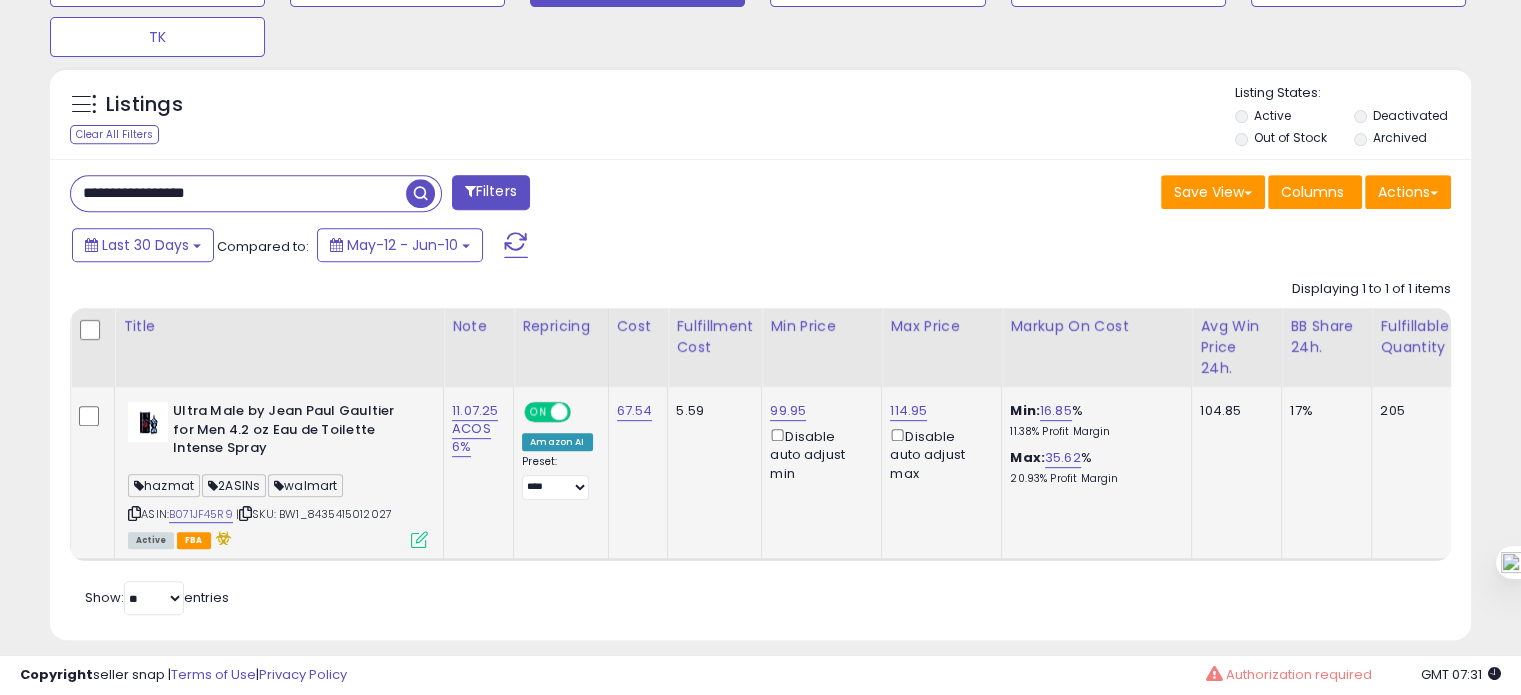 click on "**********" at bounding box center (238, 193) 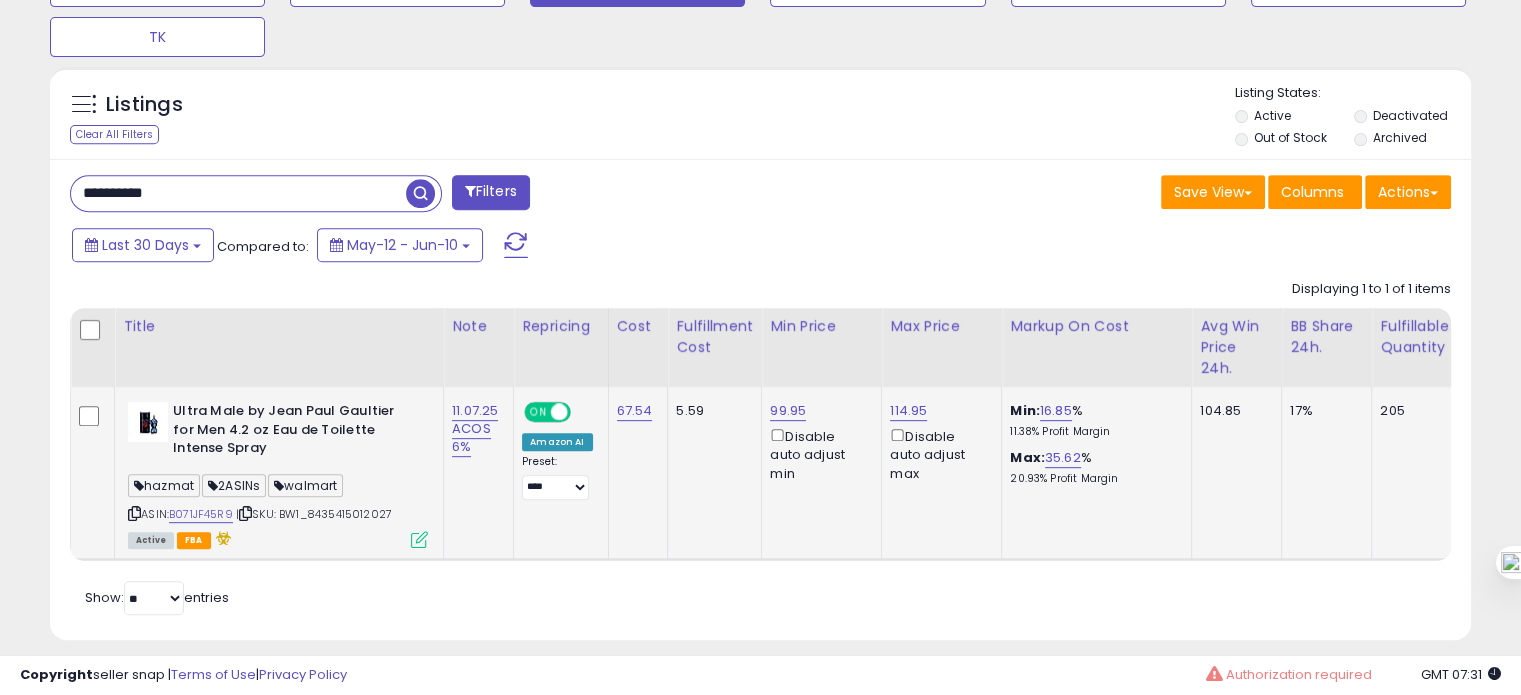 click on "**********" at bounding box center [238, 193] 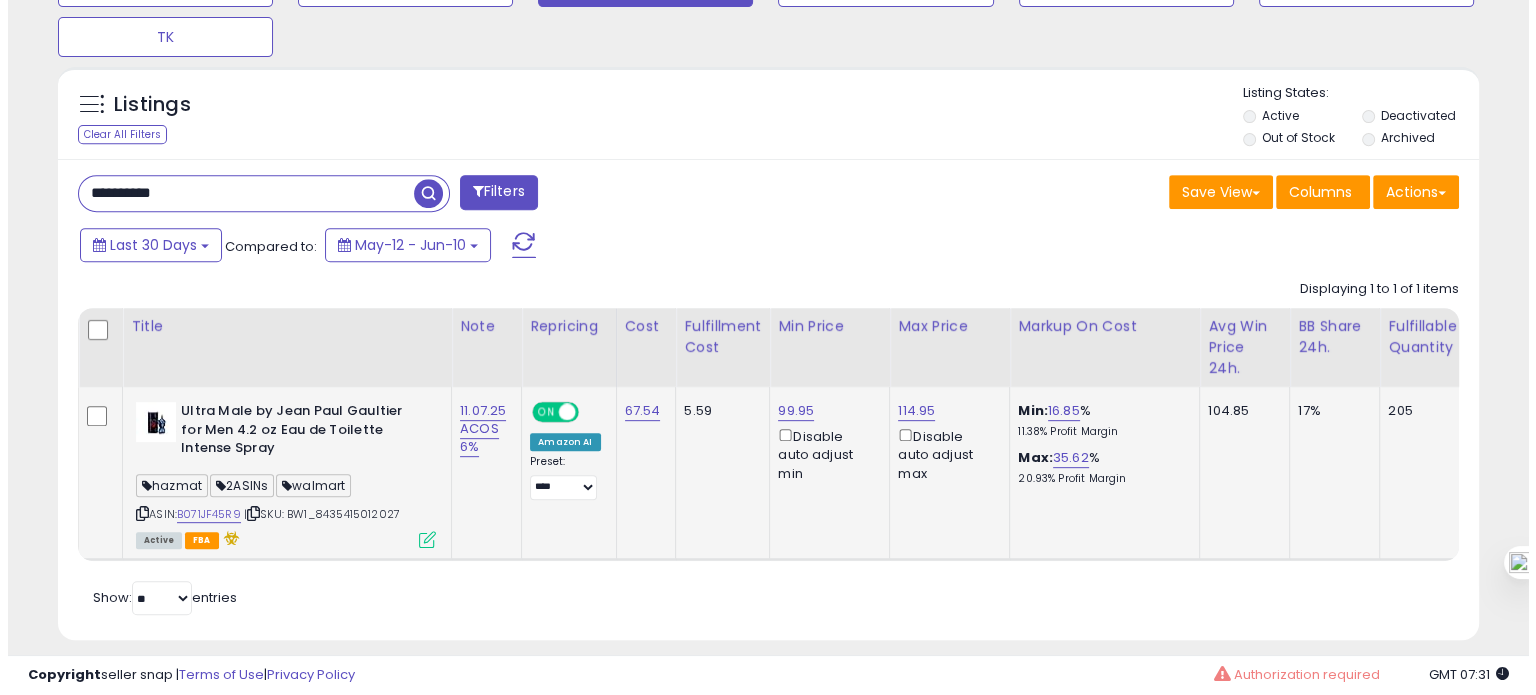 scroll, scrollTop: 674, scrollLeft: 0, axis: vertical 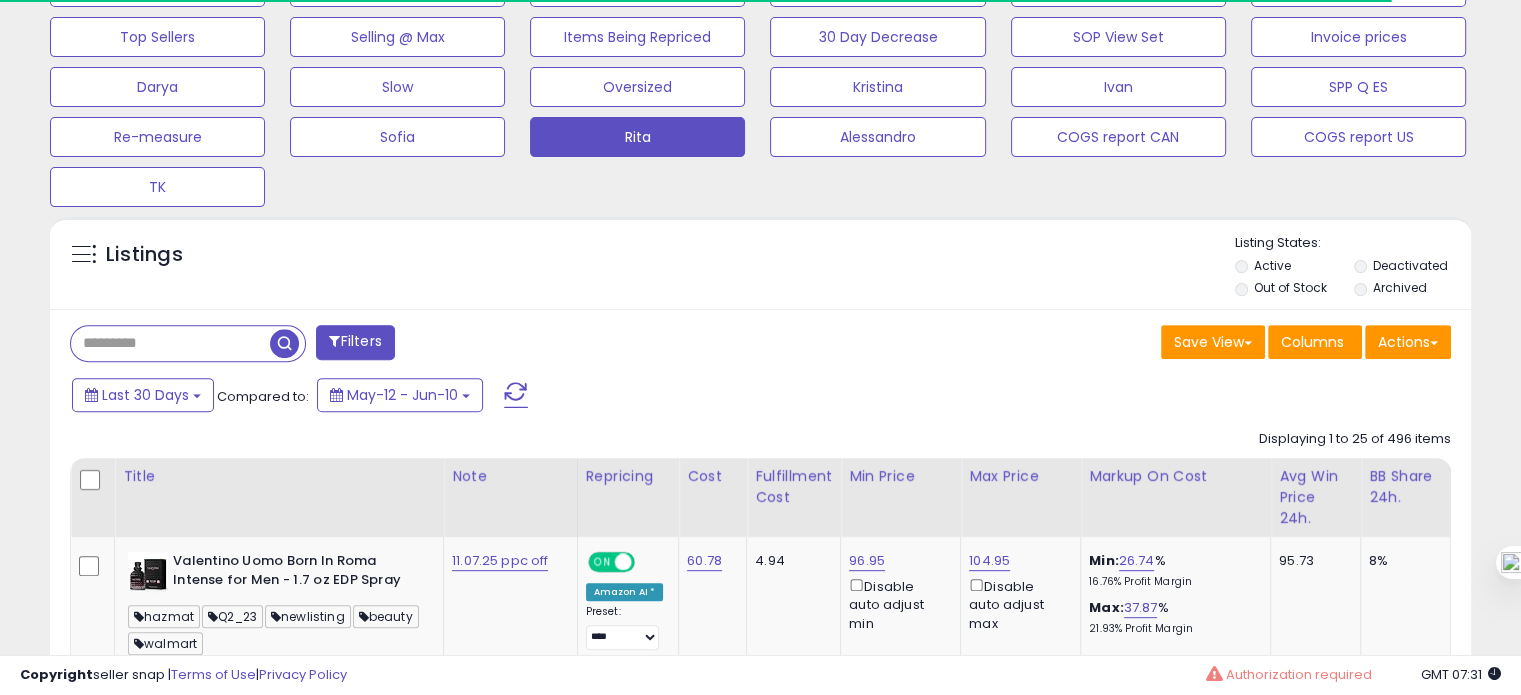 click at bounding box center [170, 343] 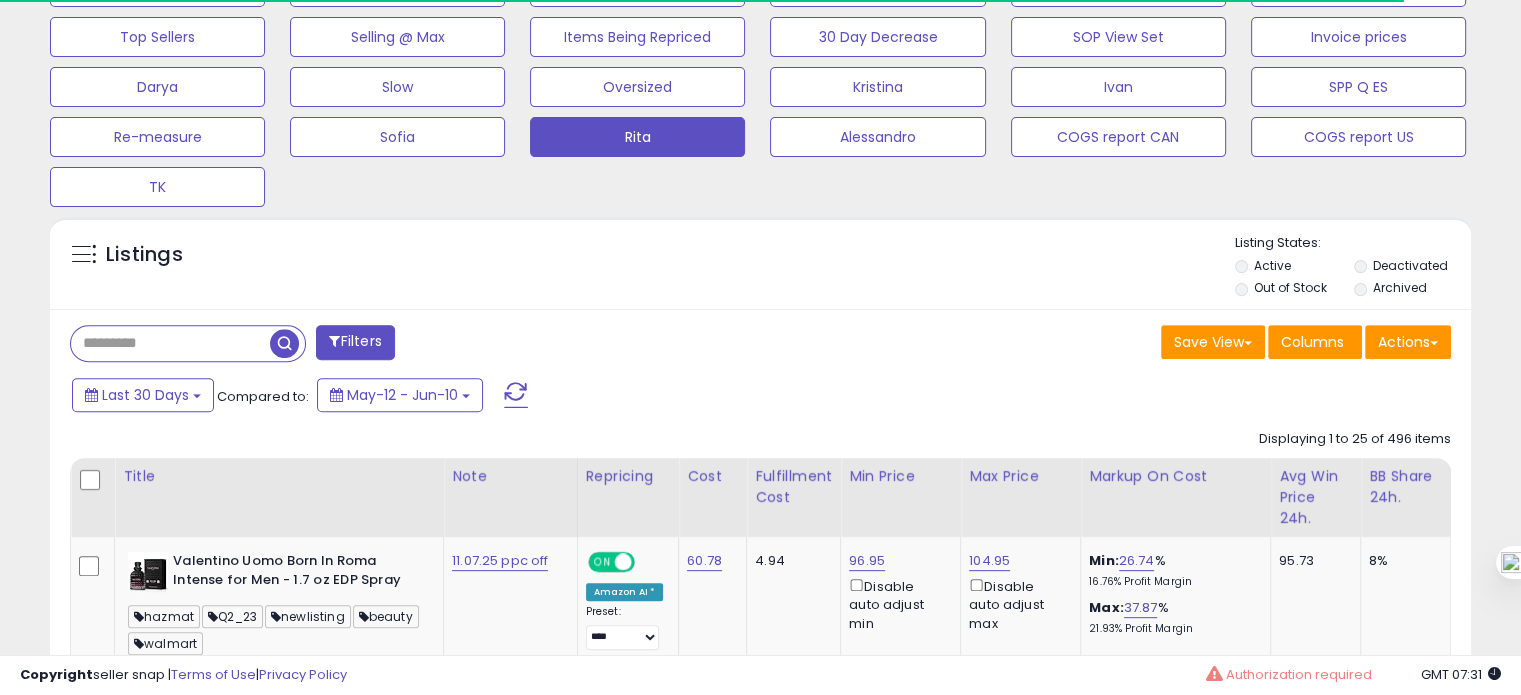 paste on "**********" 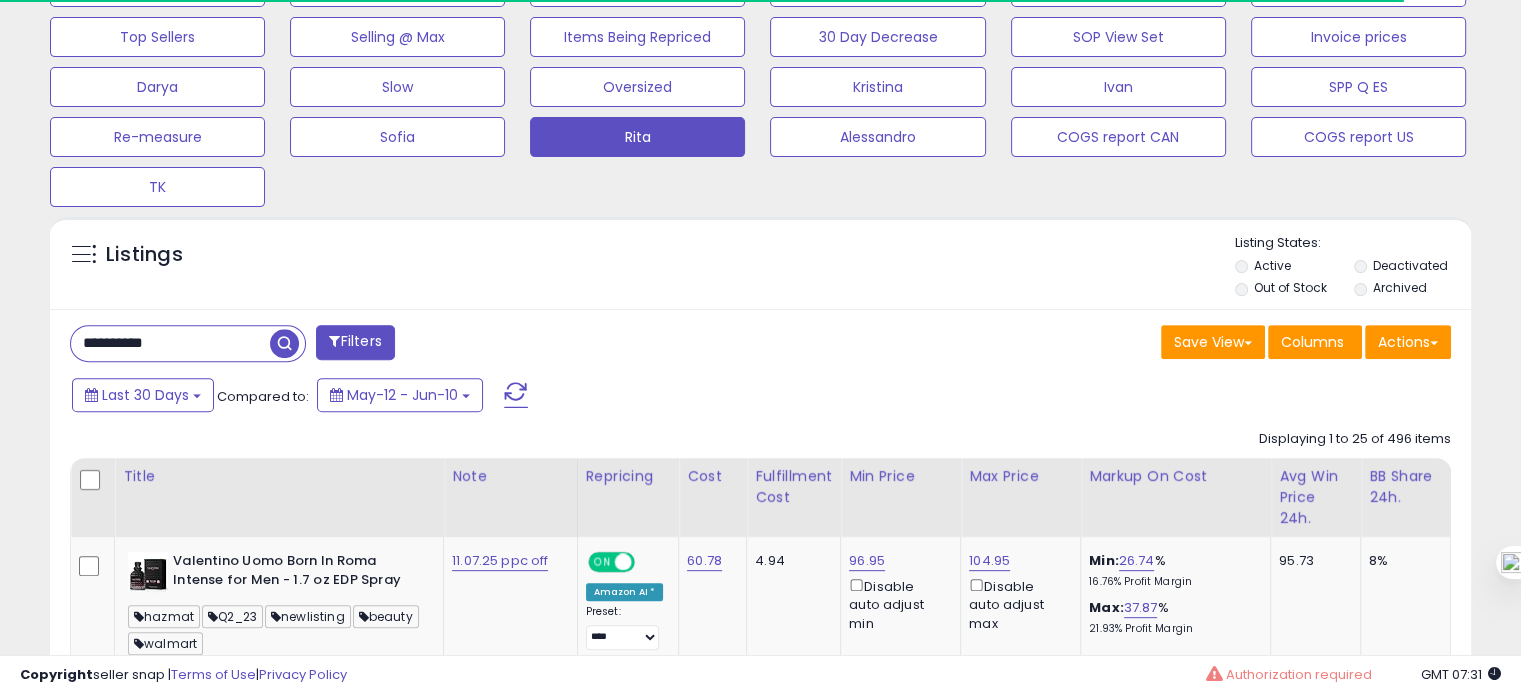 type on "**********" 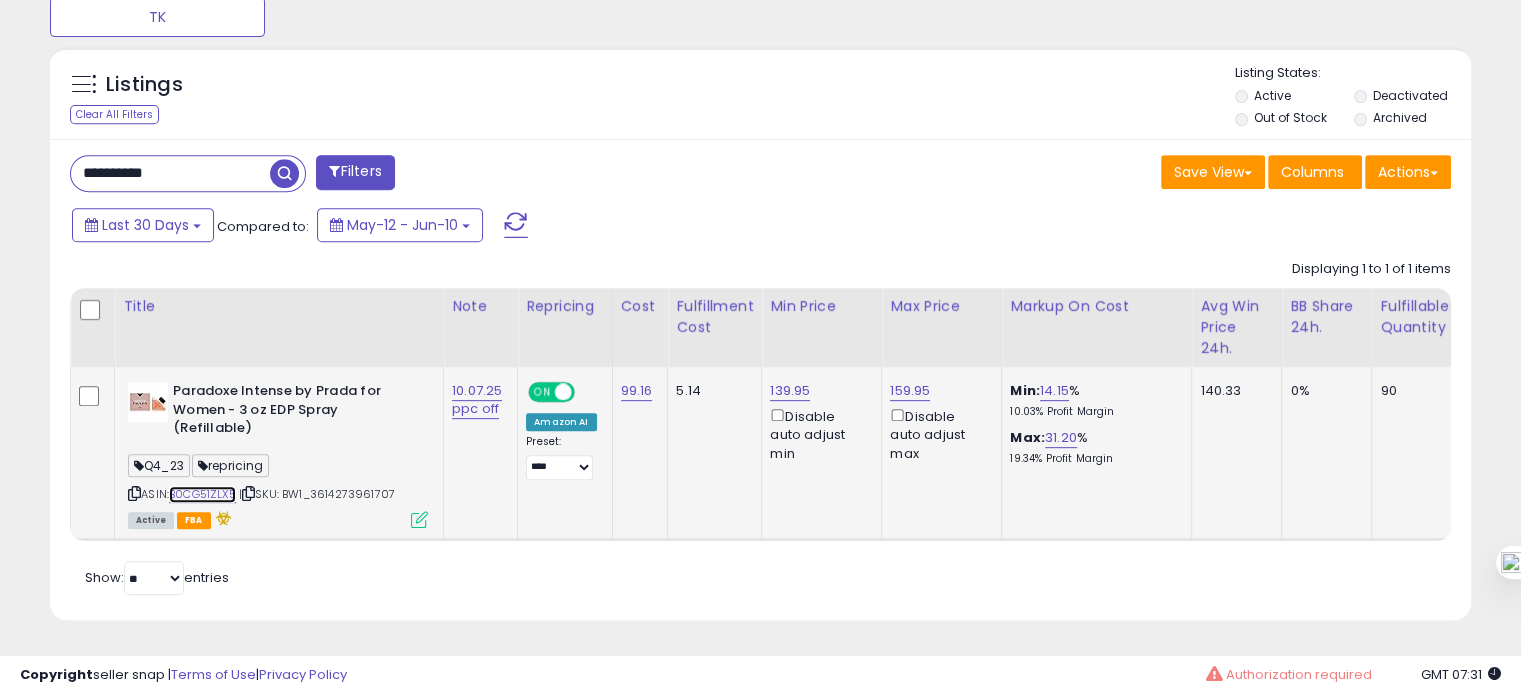 click on "B0CG51ZLX5" at bounding box center (202, 494) 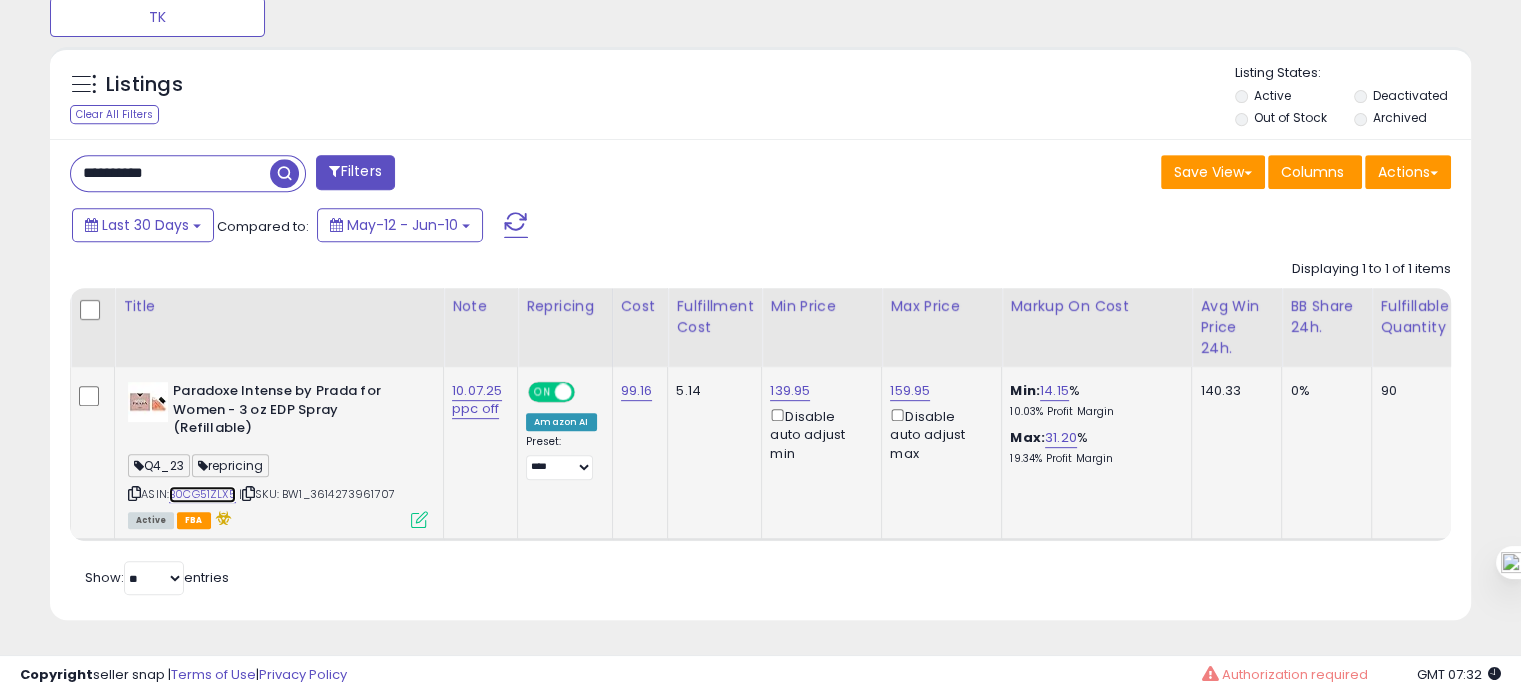scroll, scrollTop: 0, scrollLeft: 299, axis: horizontal 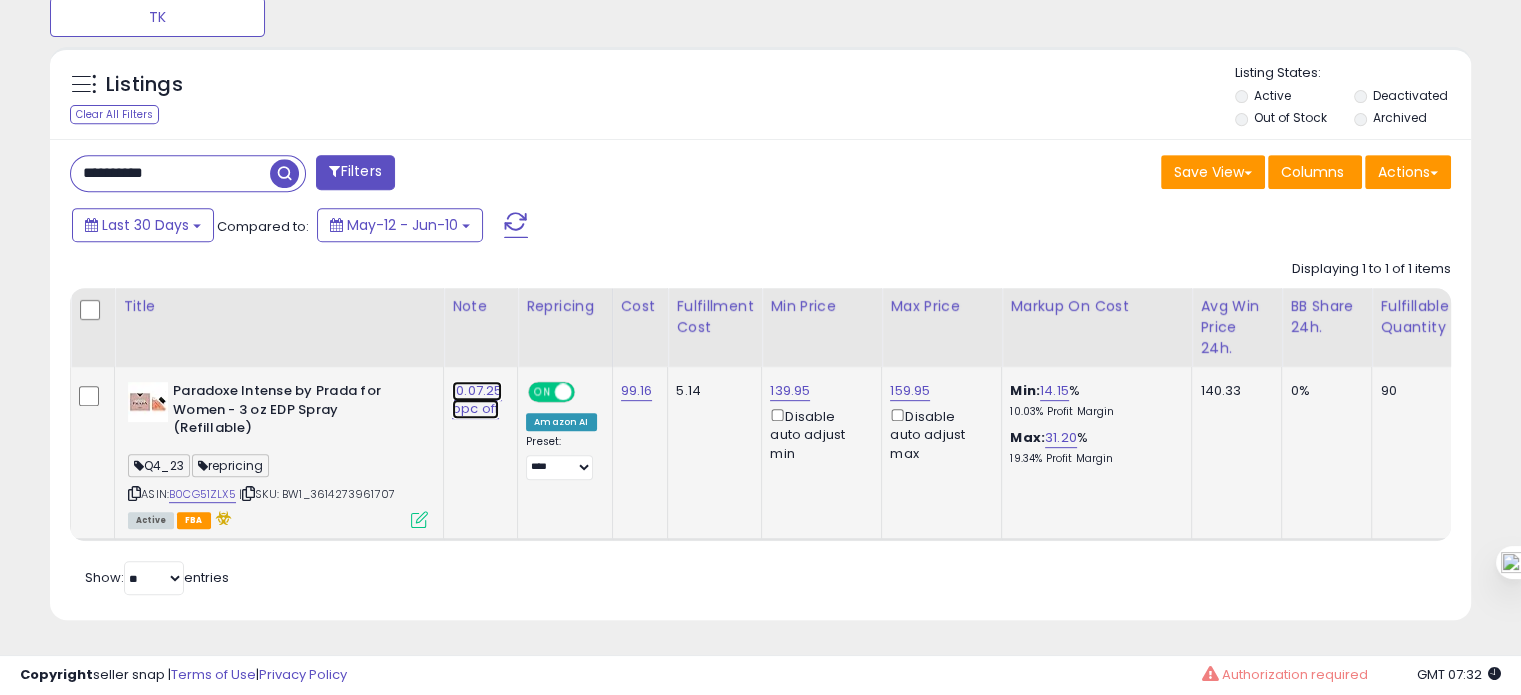 click on "10.07.25 ppc off" at bounding box center (477, 400) 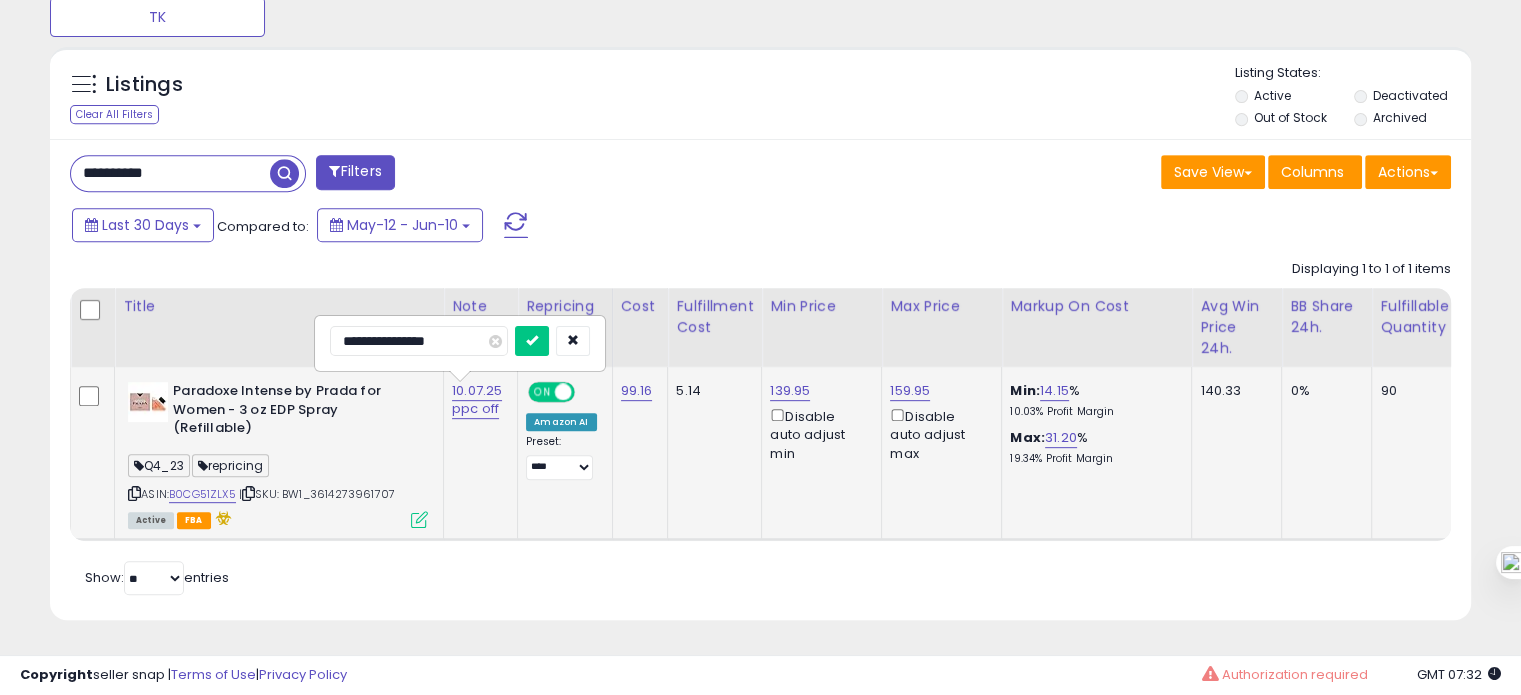 click on "**********" at bounding box center (419, 341) 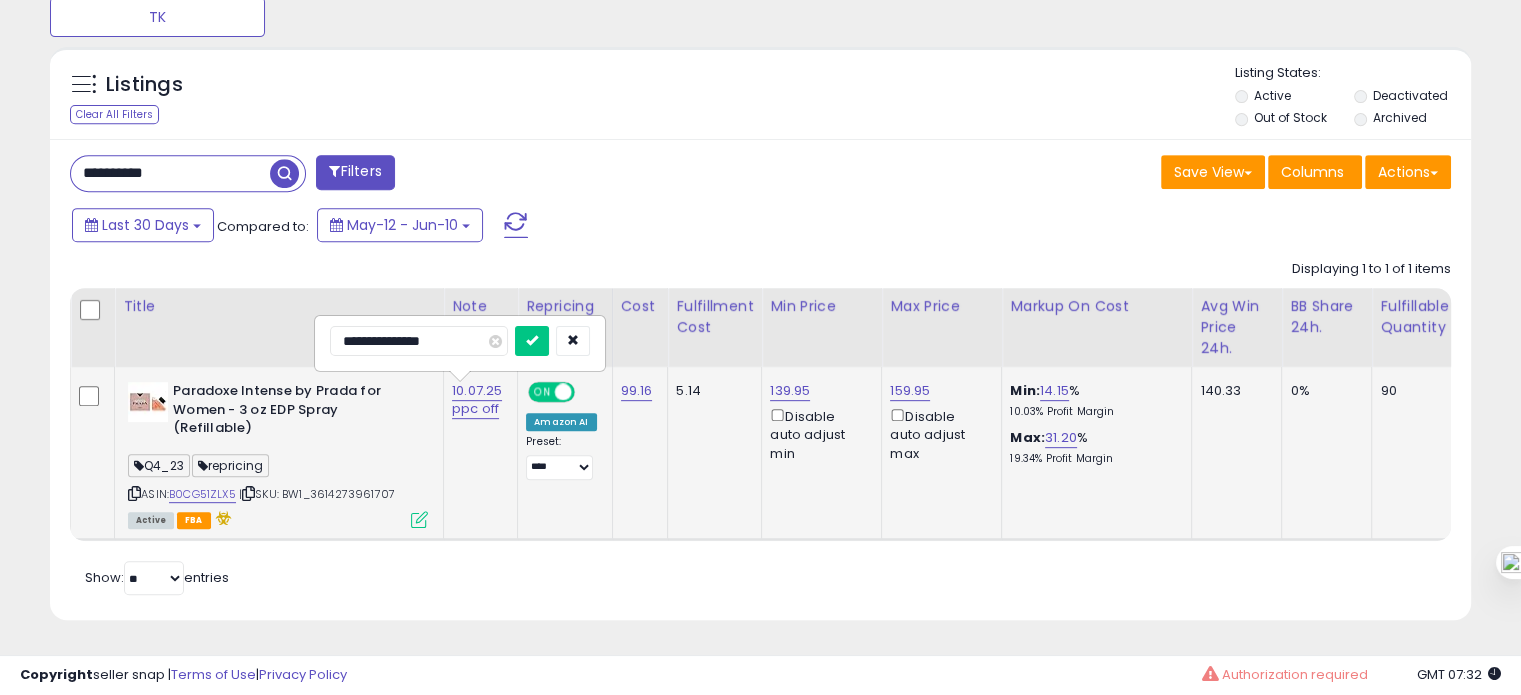 type on "**********" 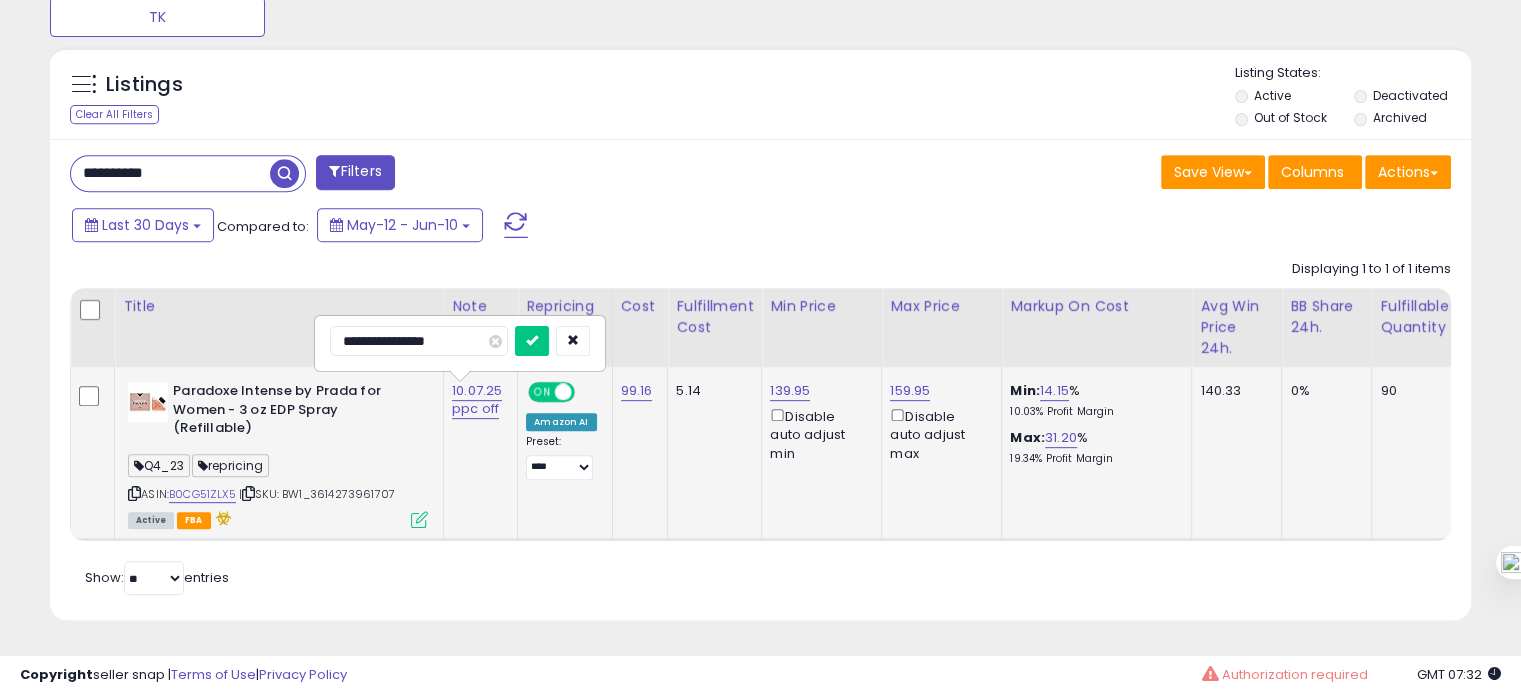 click at bounding box center (532, 341) 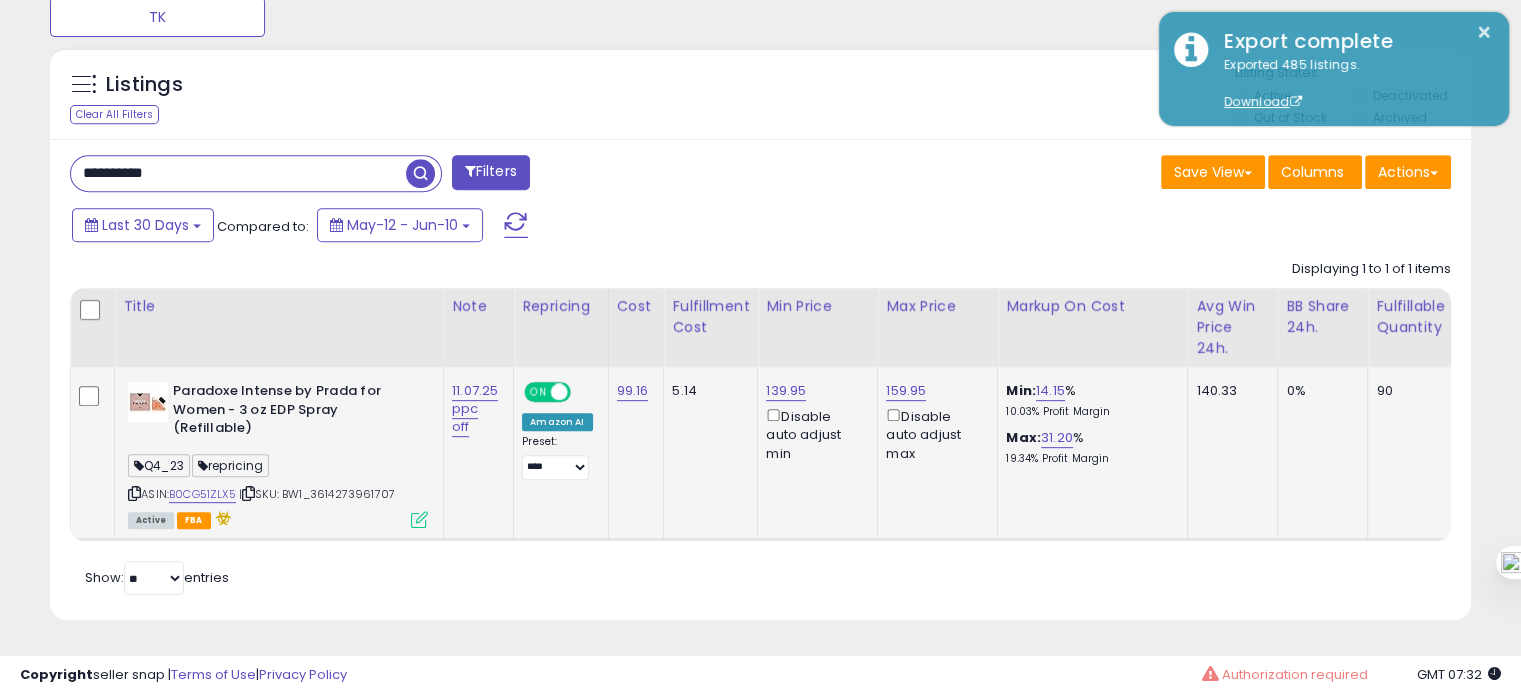click on "**********" at bounding box center (238, 173) 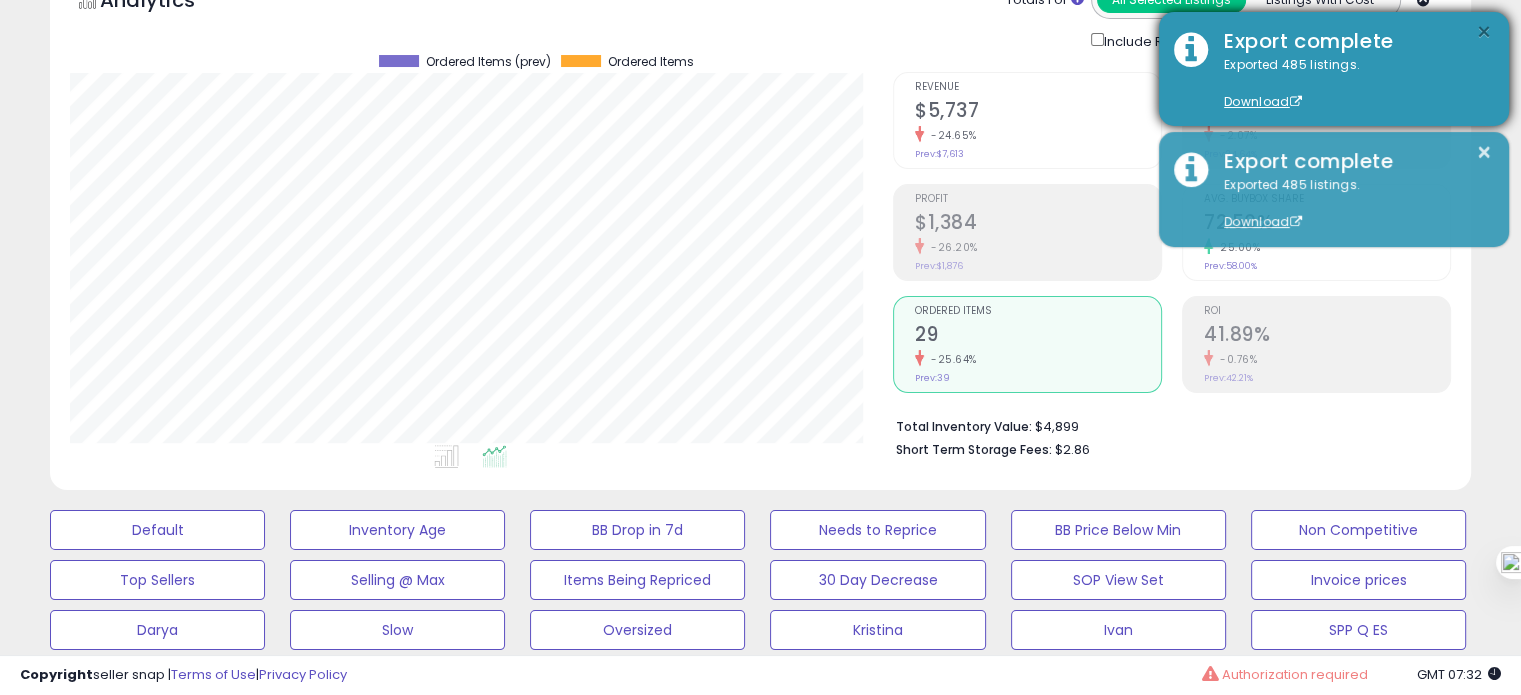 click on "×" at bounding box center (1484, 32) 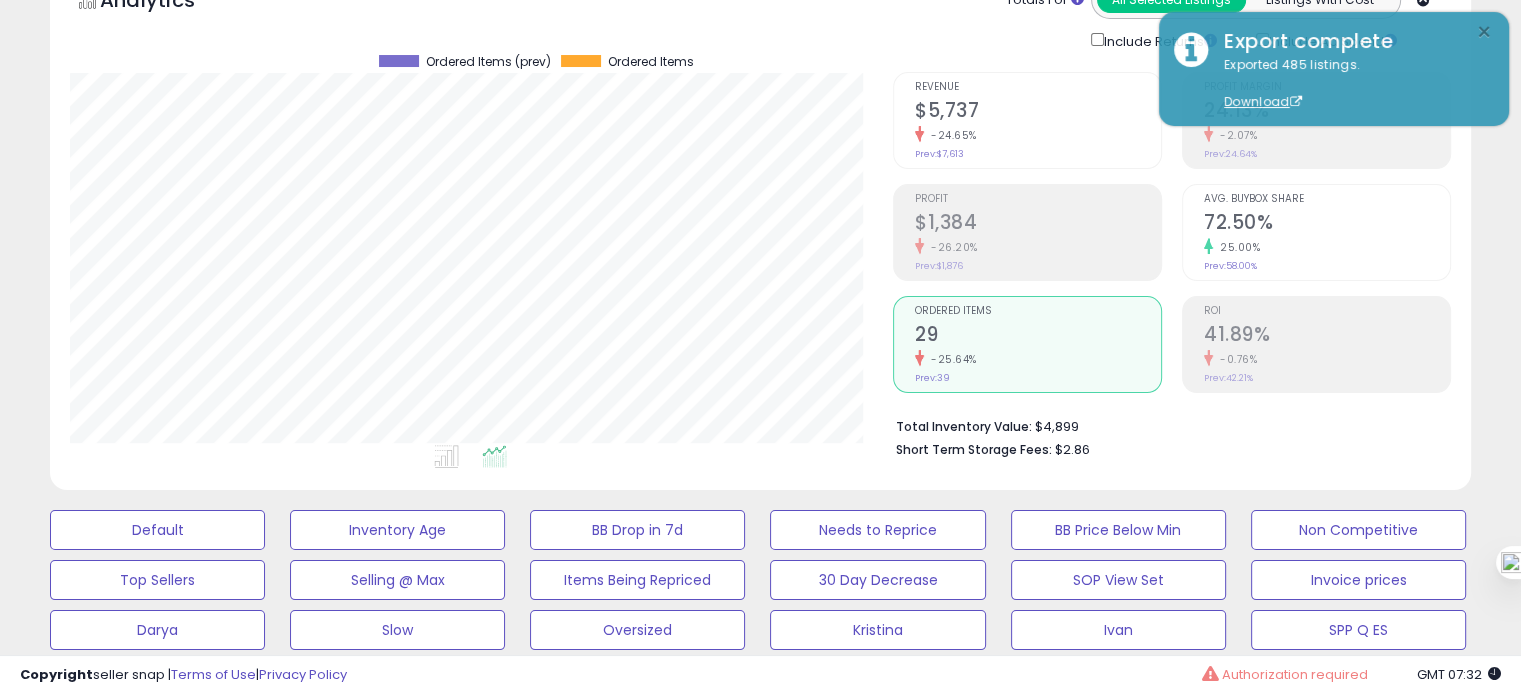 click on "×" at bounding box center [1484, 32] 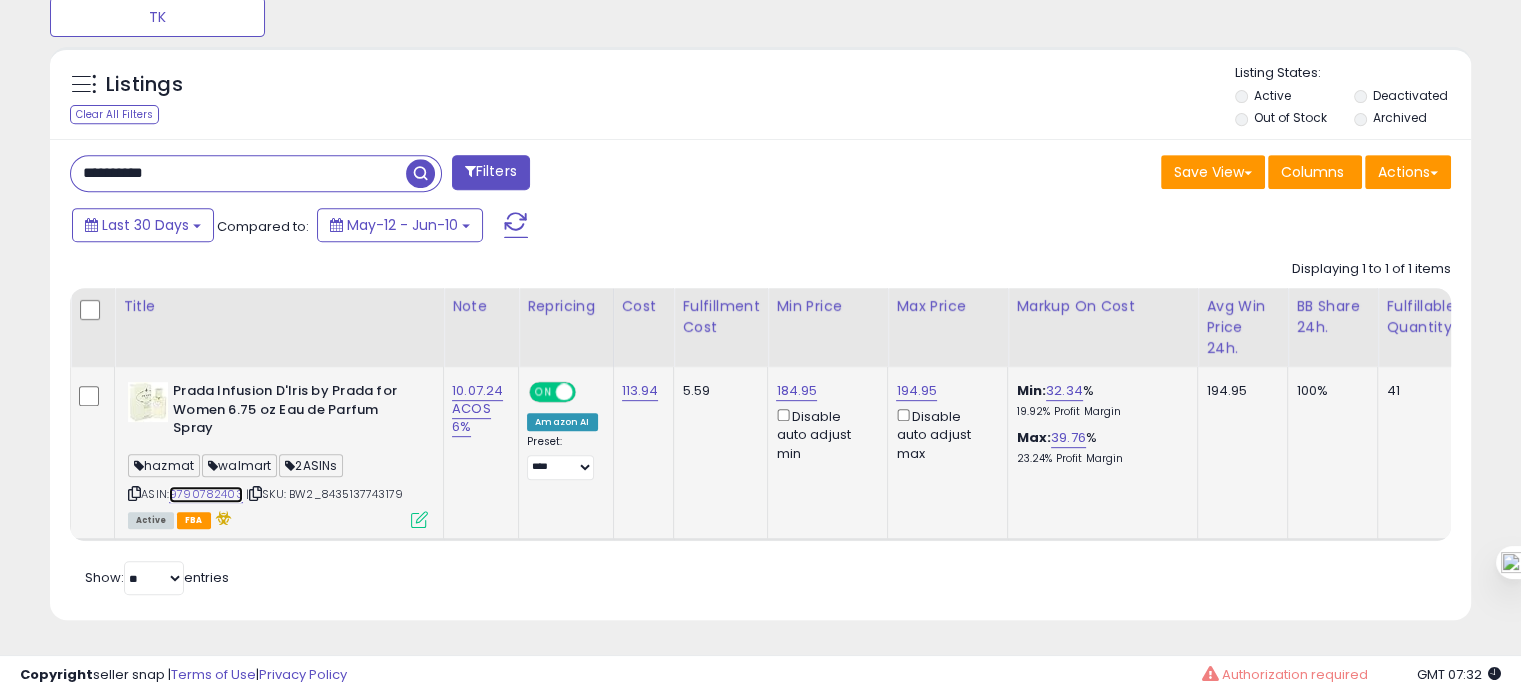 click on "9790782403" at bounding box center [206, 494] 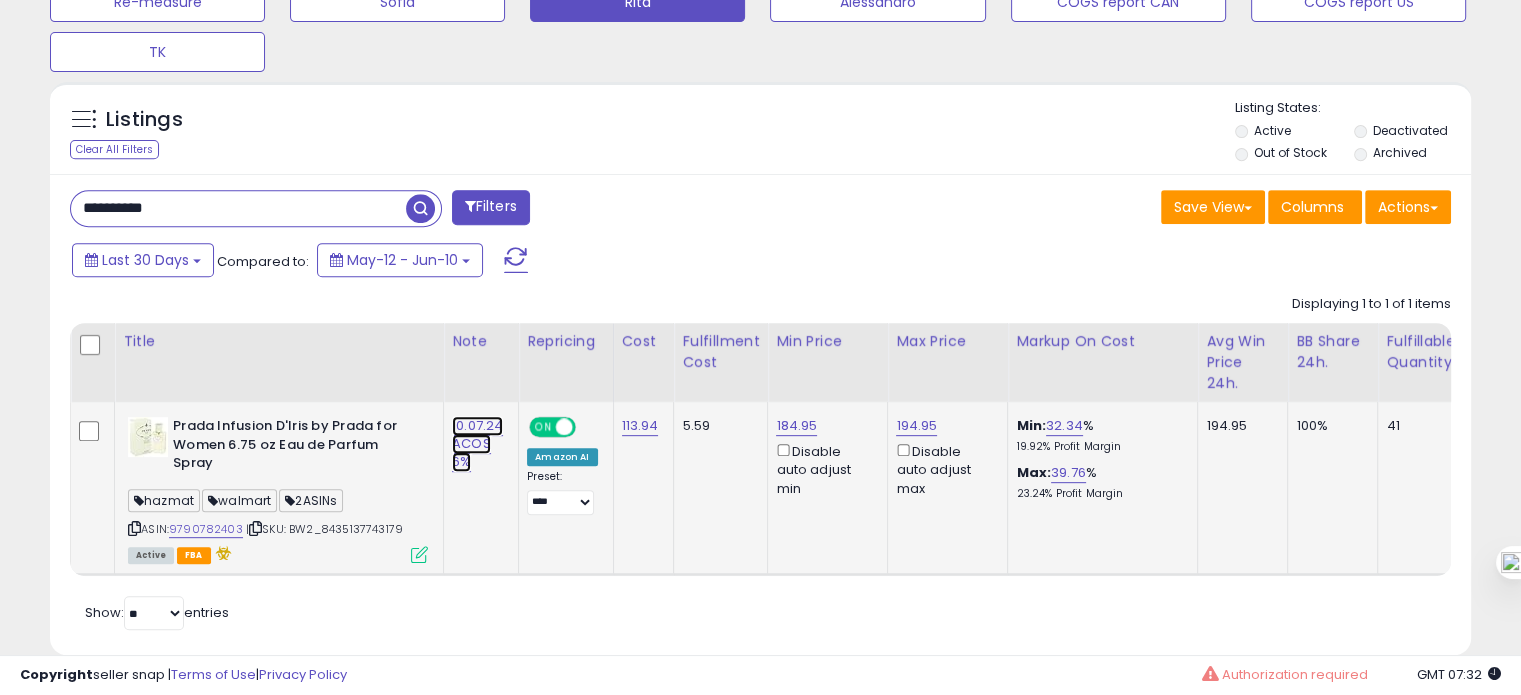 click on "10.07.24 ACOS 6%" at bounding box center (477, 444) 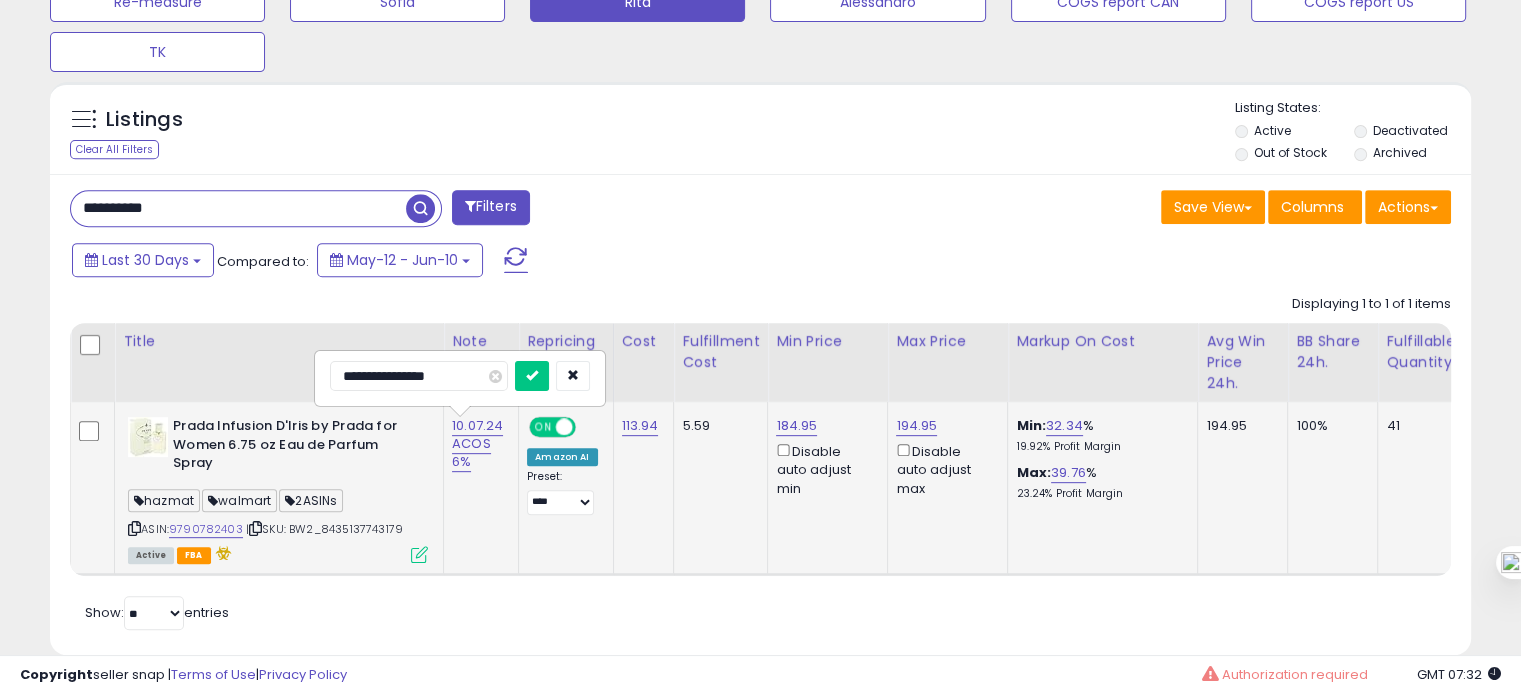 click on "**********" at bounding box center (419, 376) 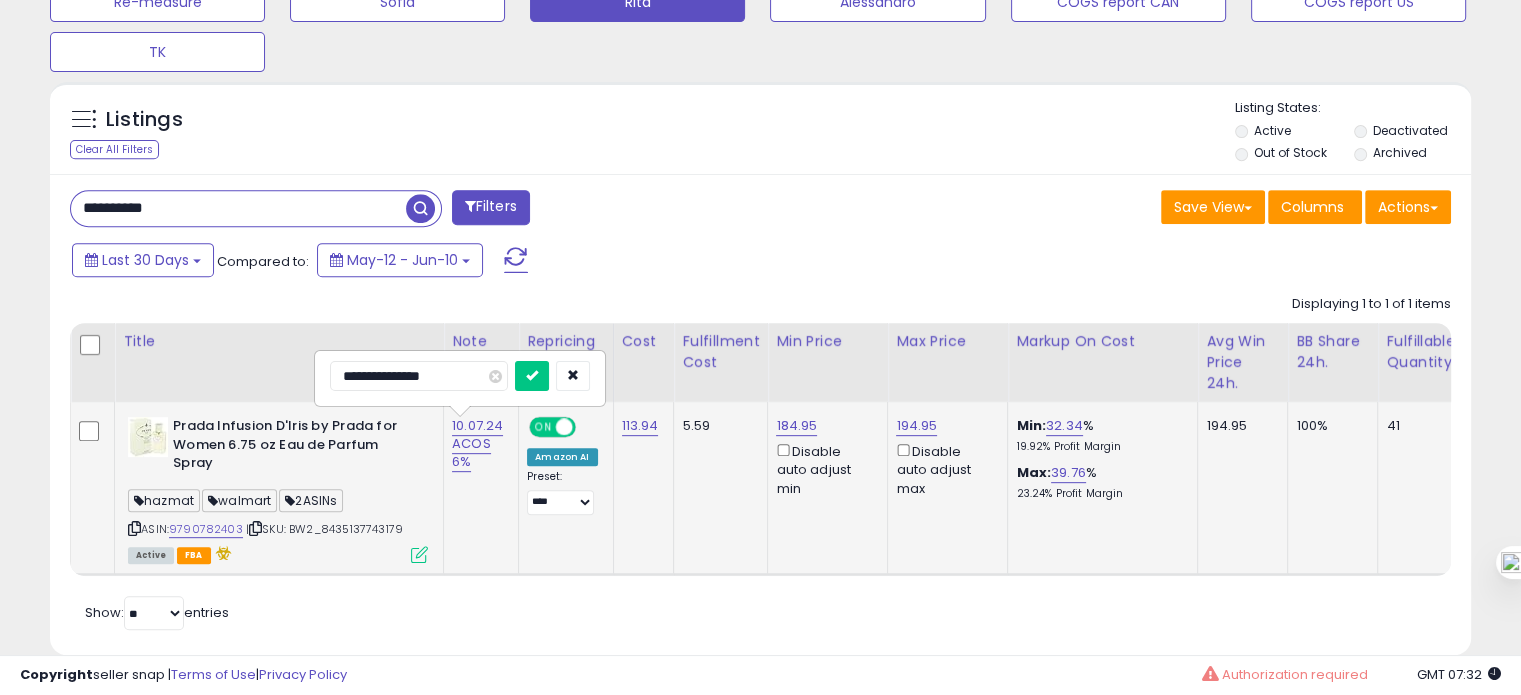 type on "**********" 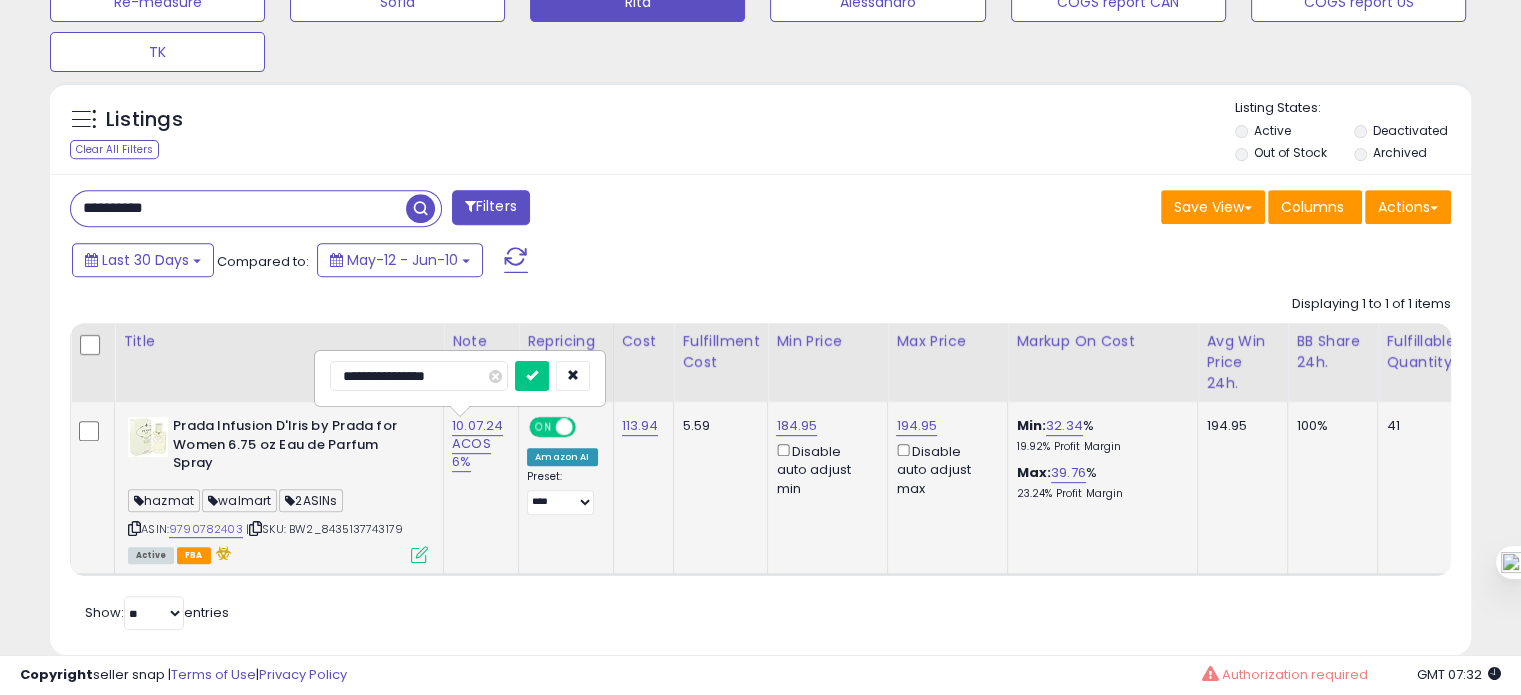 click at bounding box center [532, 376] 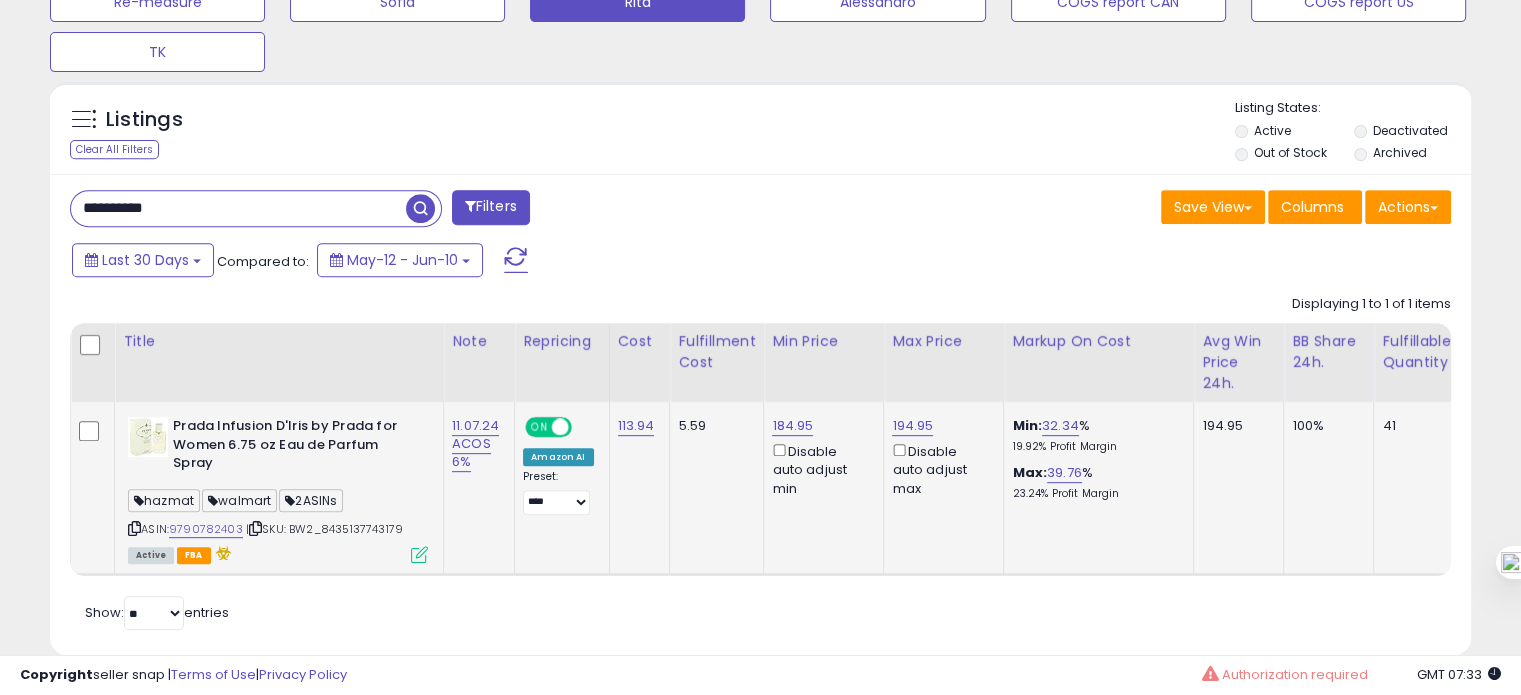 click on "|   SKU: BW2_8435137743179" at bounding box center (324, 529) 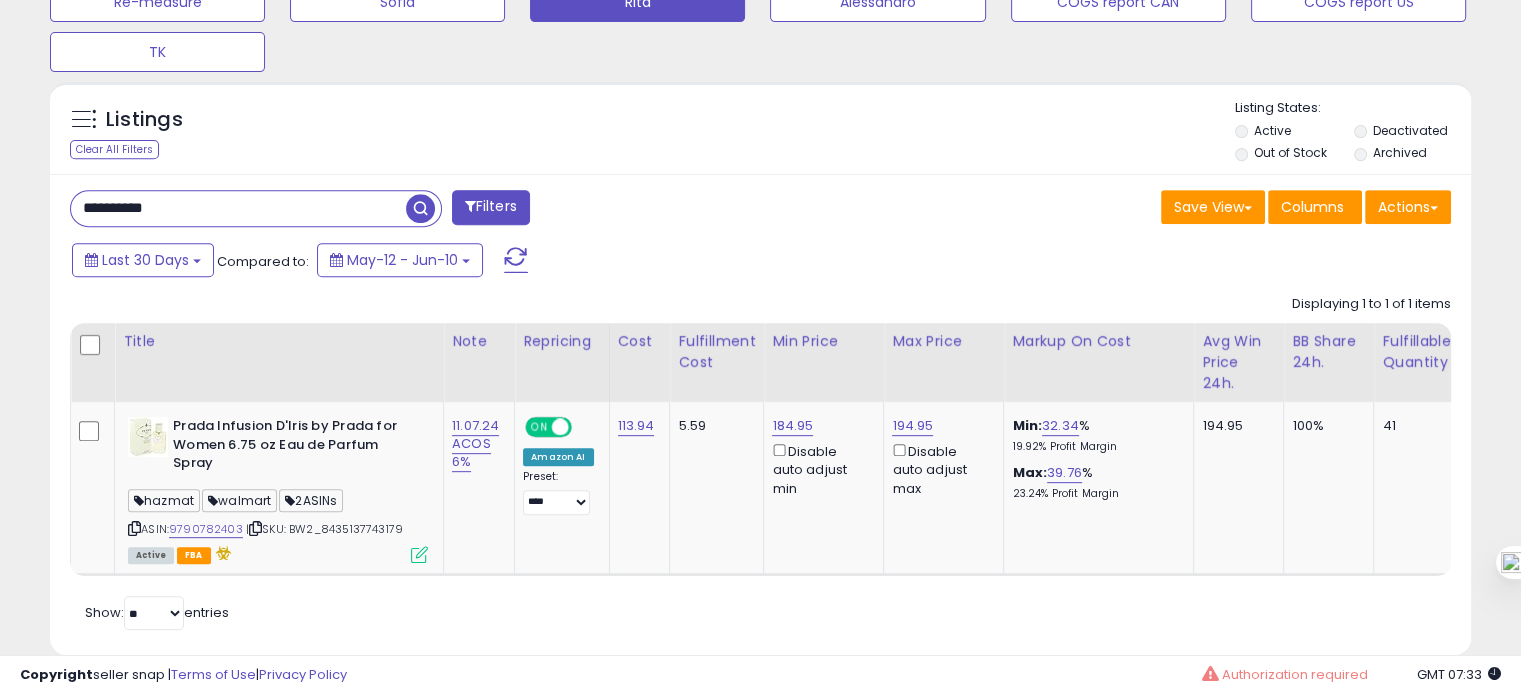 click on "**********" at bounding box center [238, 208] 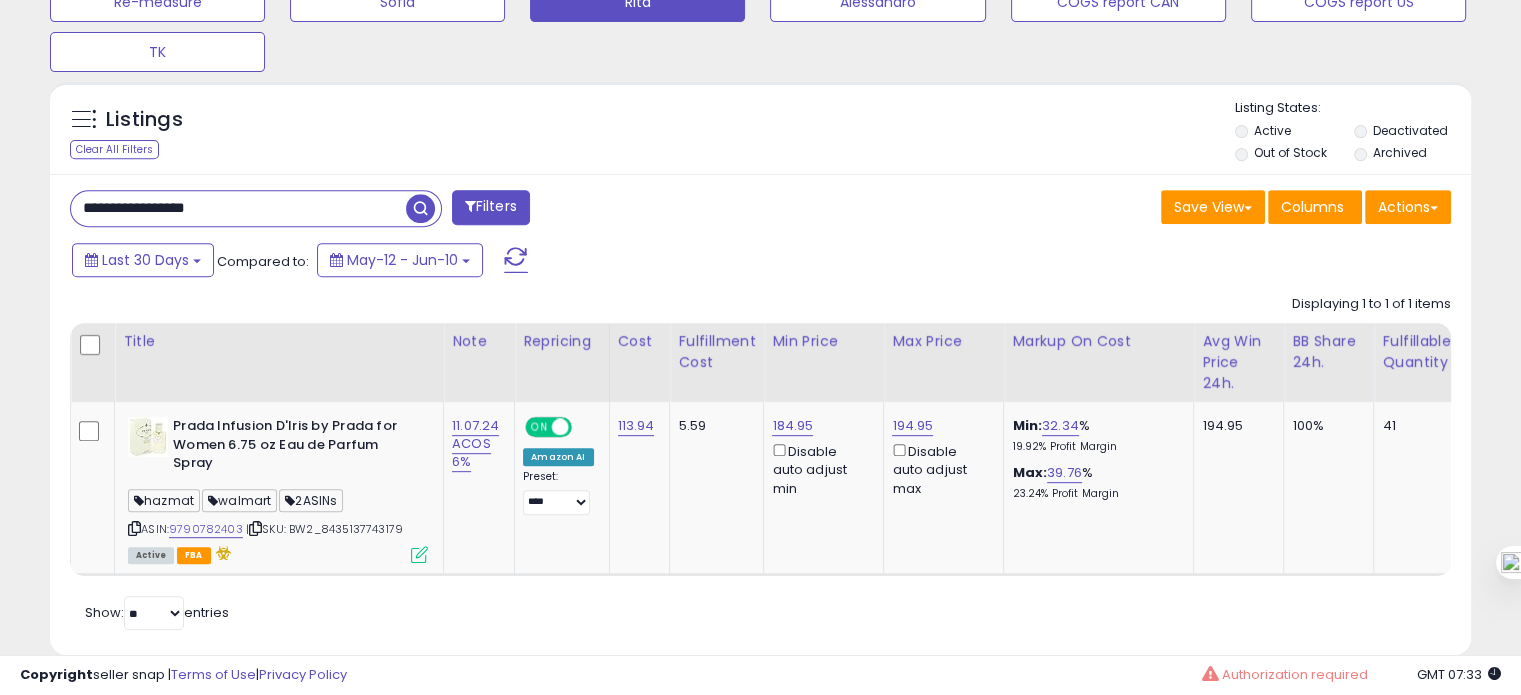 click on "**********" at bounding box center (238, 208) 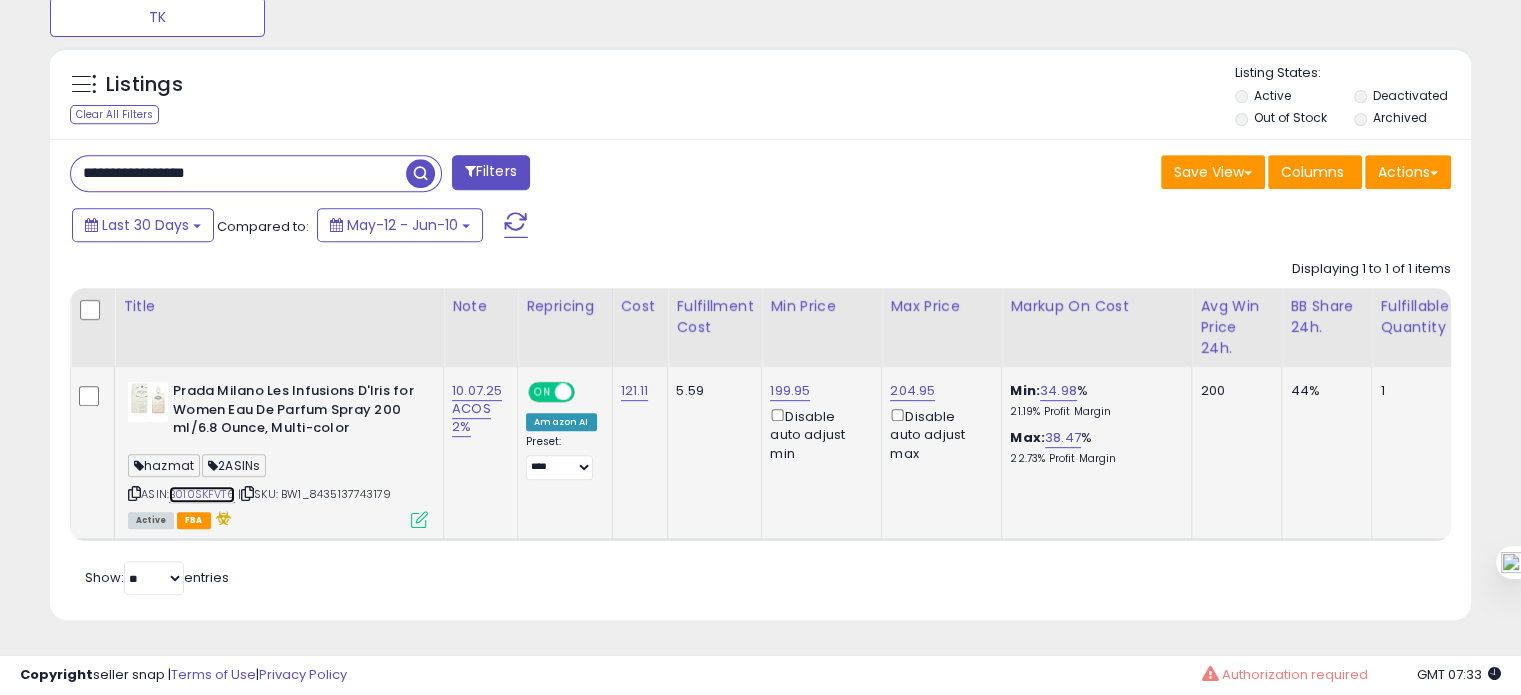 click on "B010SKFVT6" at bounding box center [202, 494] 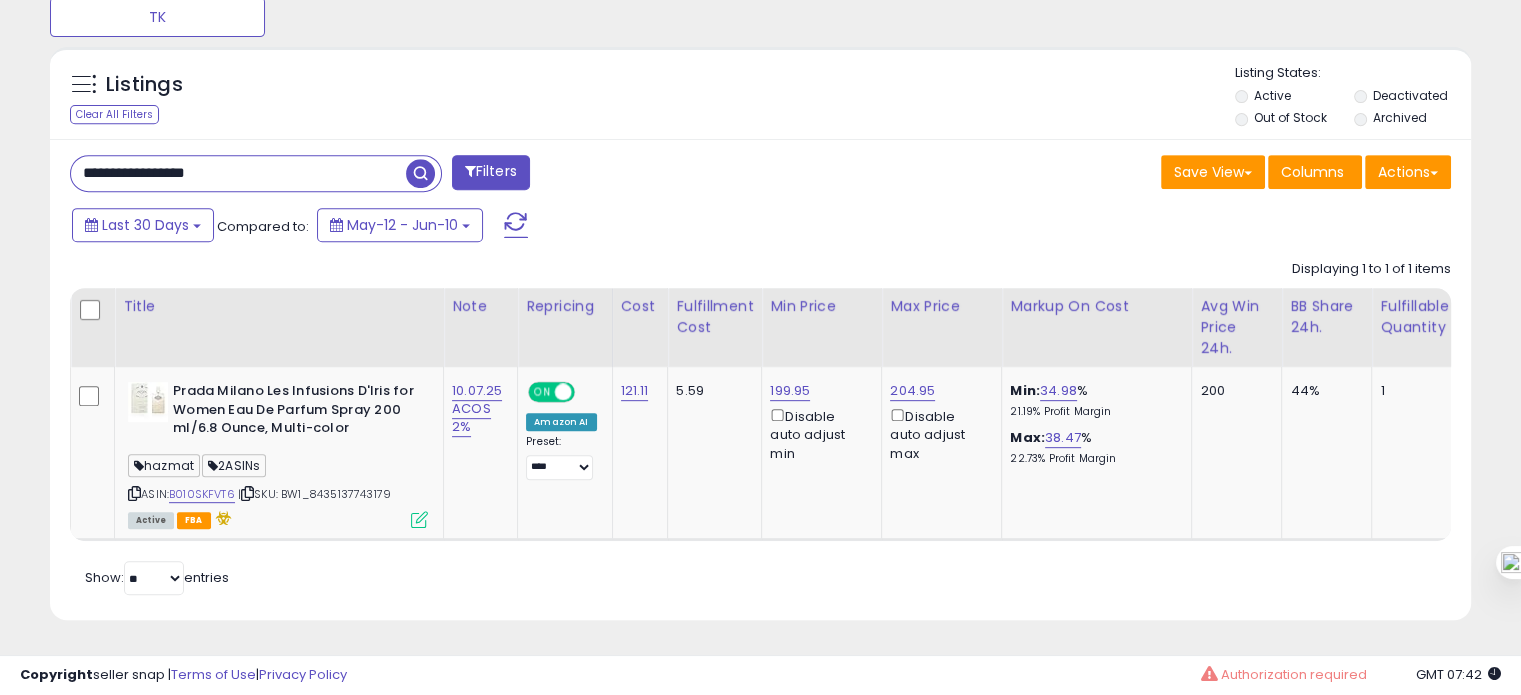 click on "**********" at bounding box center (238, 173) 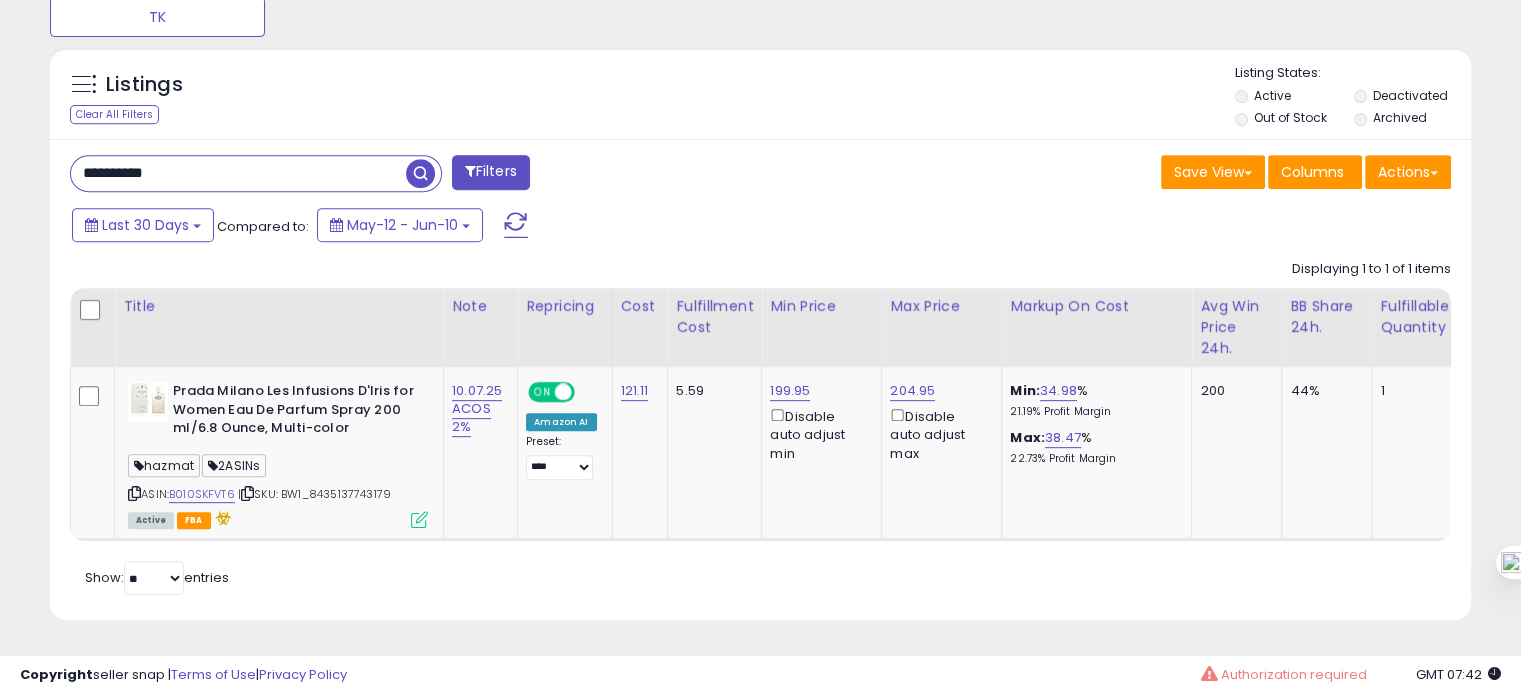 click on "**********" at bounding box center (238, 173) 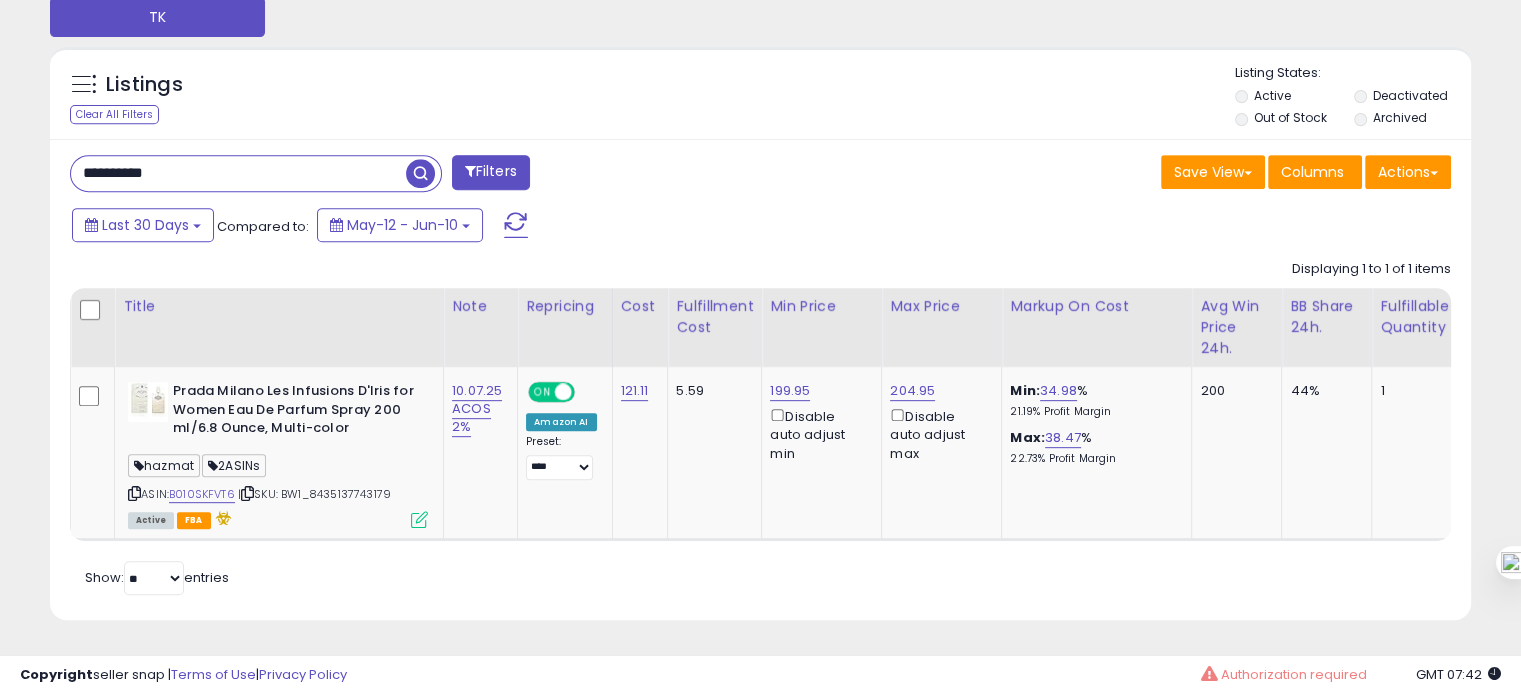 type on "**********" 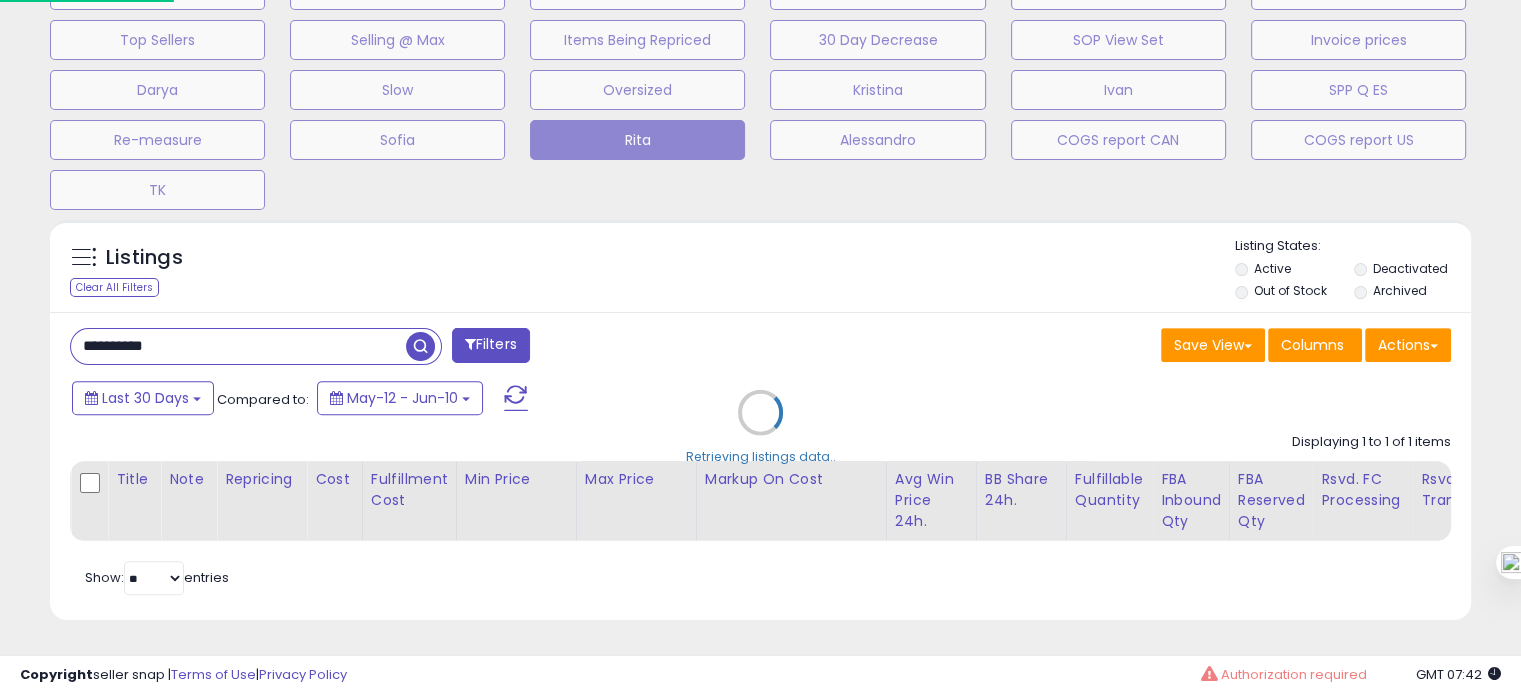 scroll, scrollTop: 999589, scrollLeft: 999168, axis: both 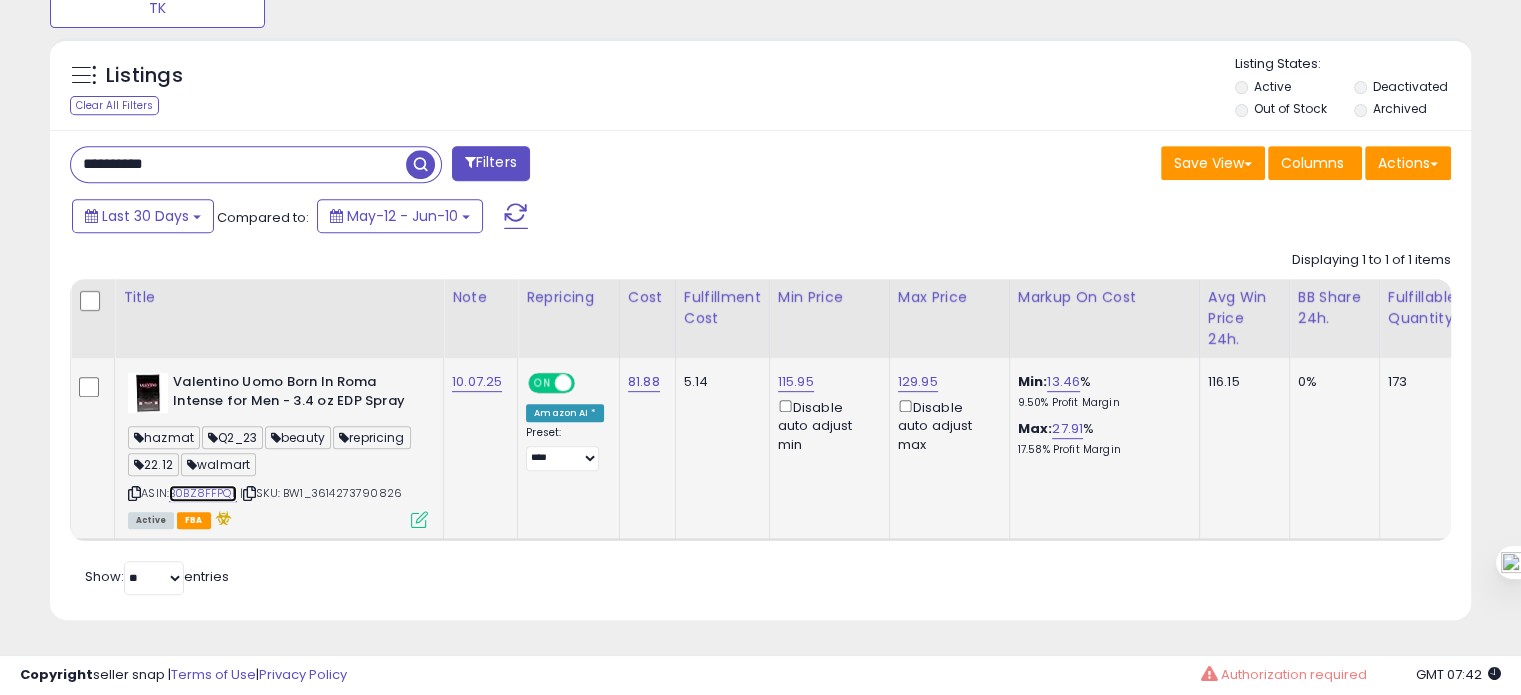click on "B0BZ8FFPQL" at bounding box center [203, 493] 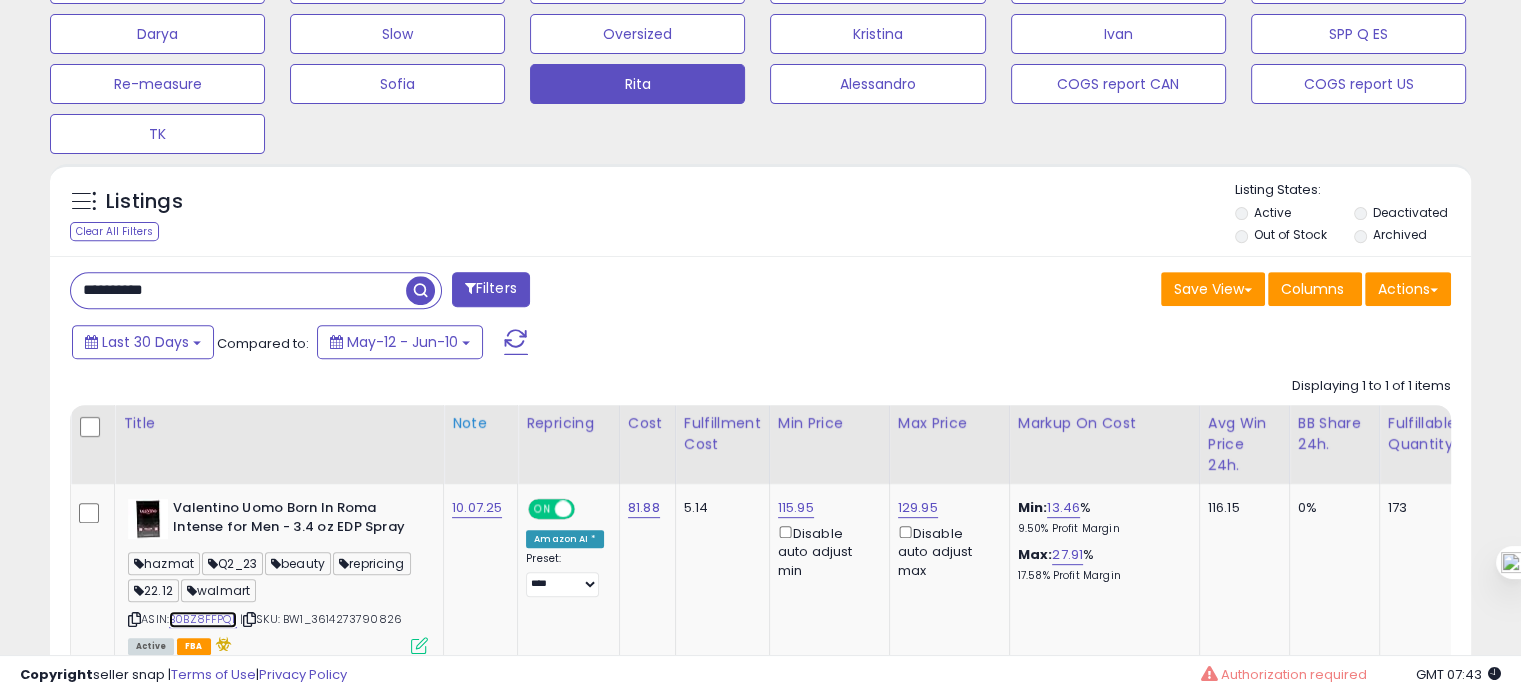 scroll, scrollTop: 856, scrollLeft: 0, axis: vertical 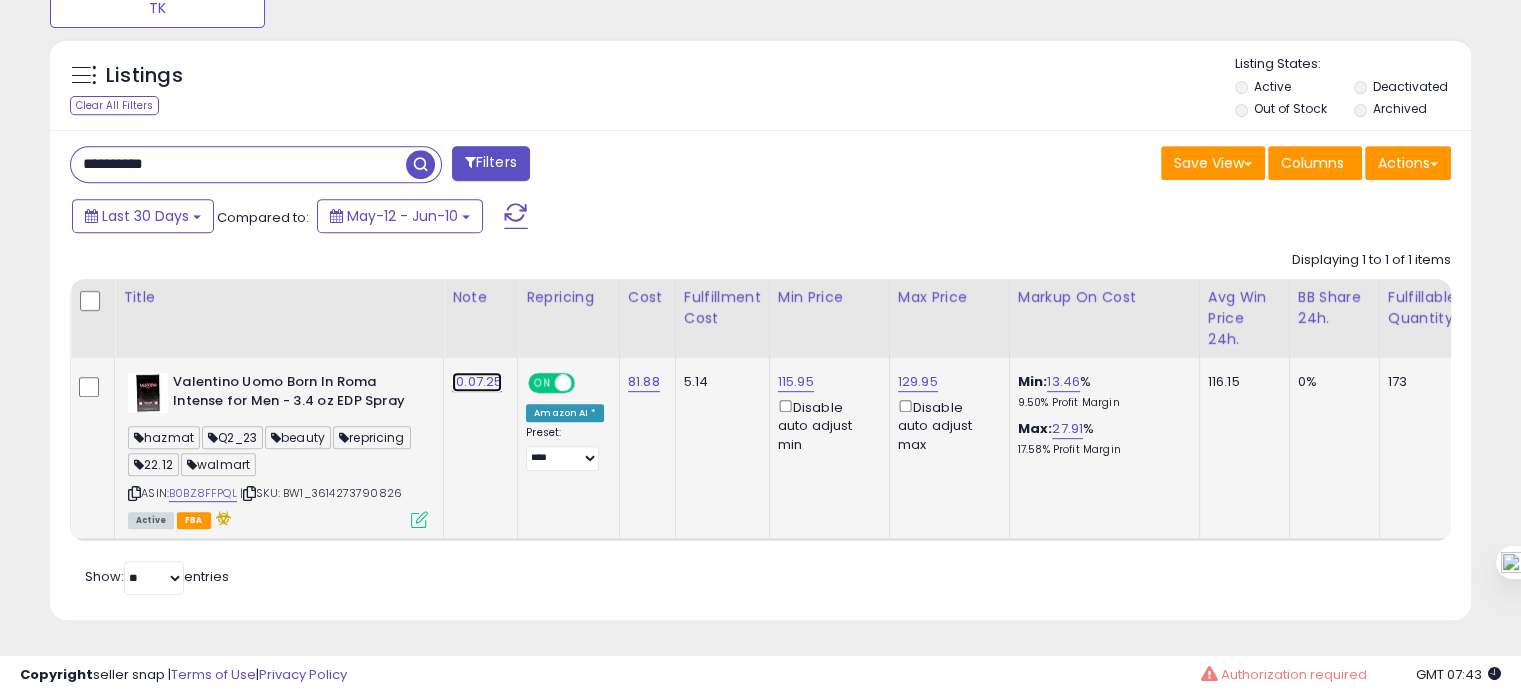 click on "10.07.25" at bounding box center [477, 382] 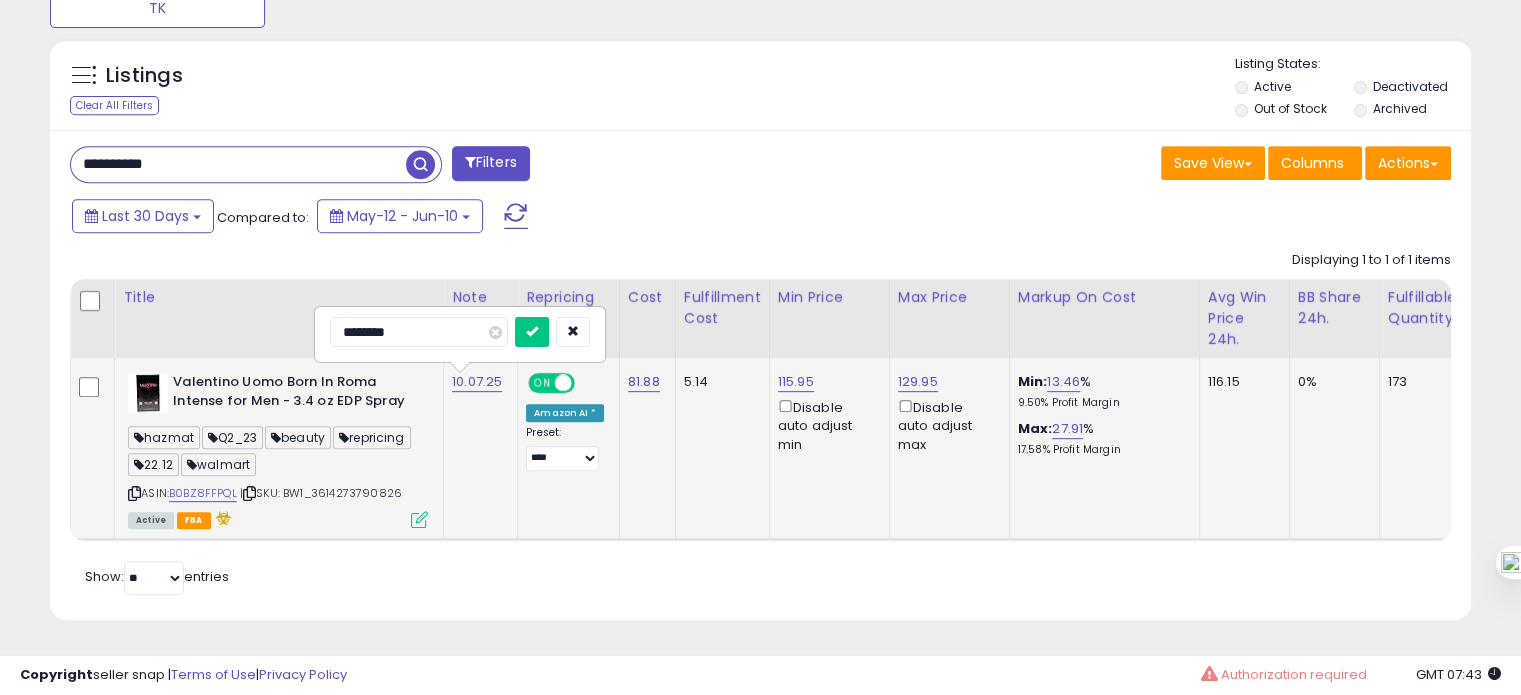 click on "********" at bounding box center (419, 332) 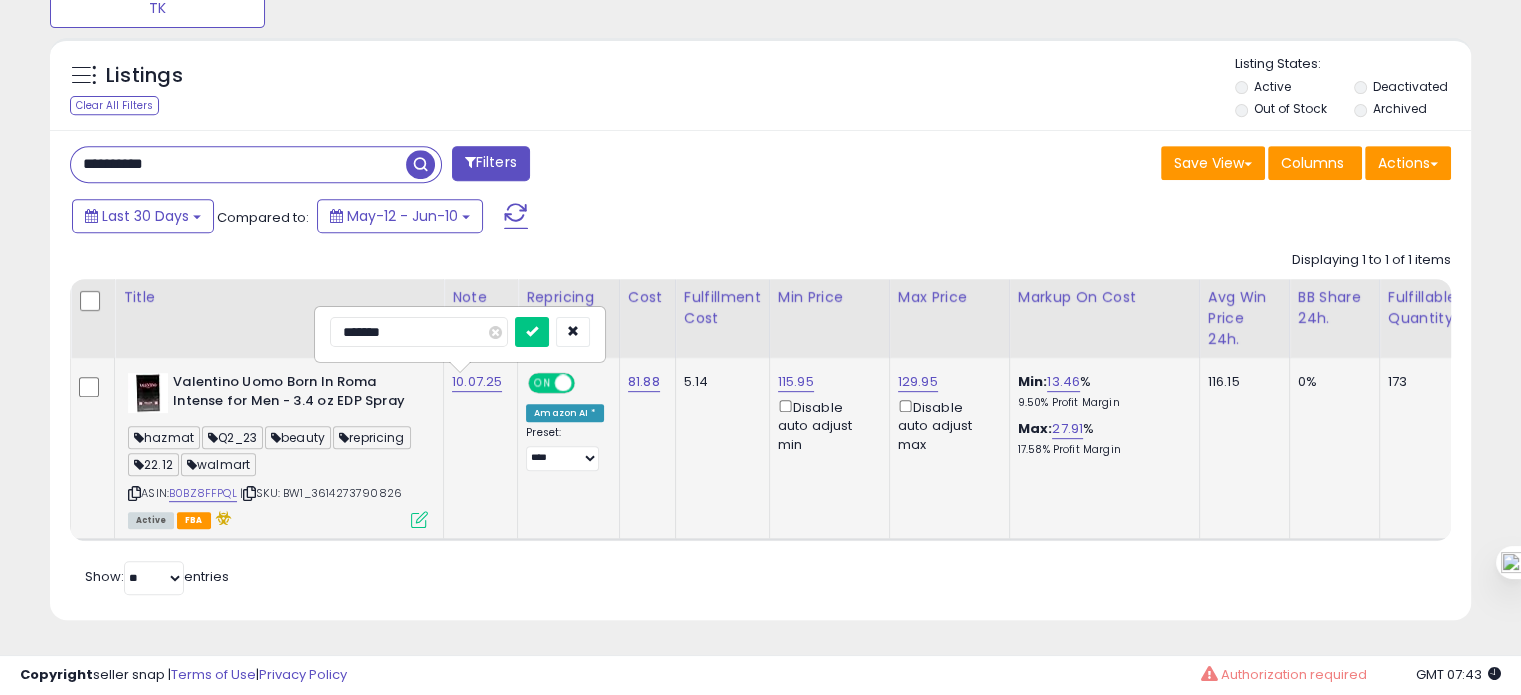 type on "********" 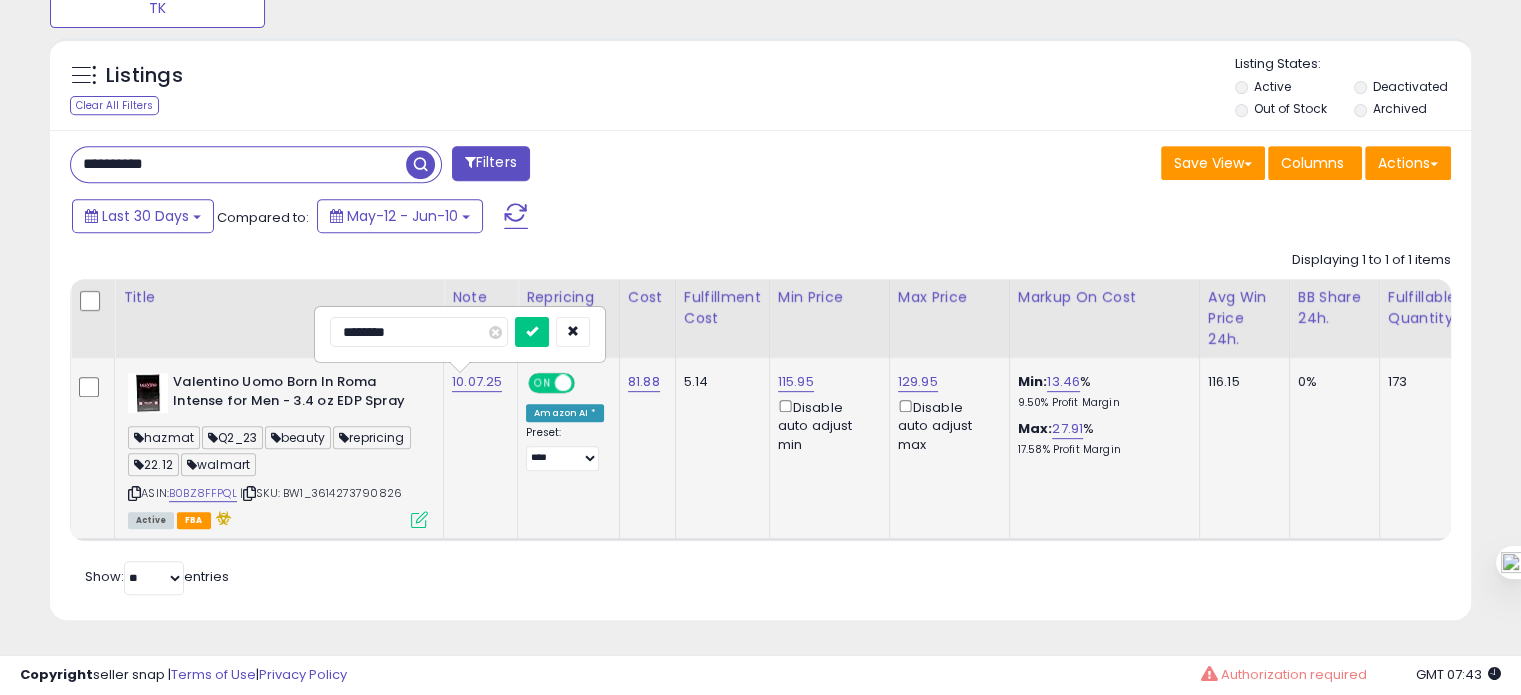 click at bounding box center [532, 332] 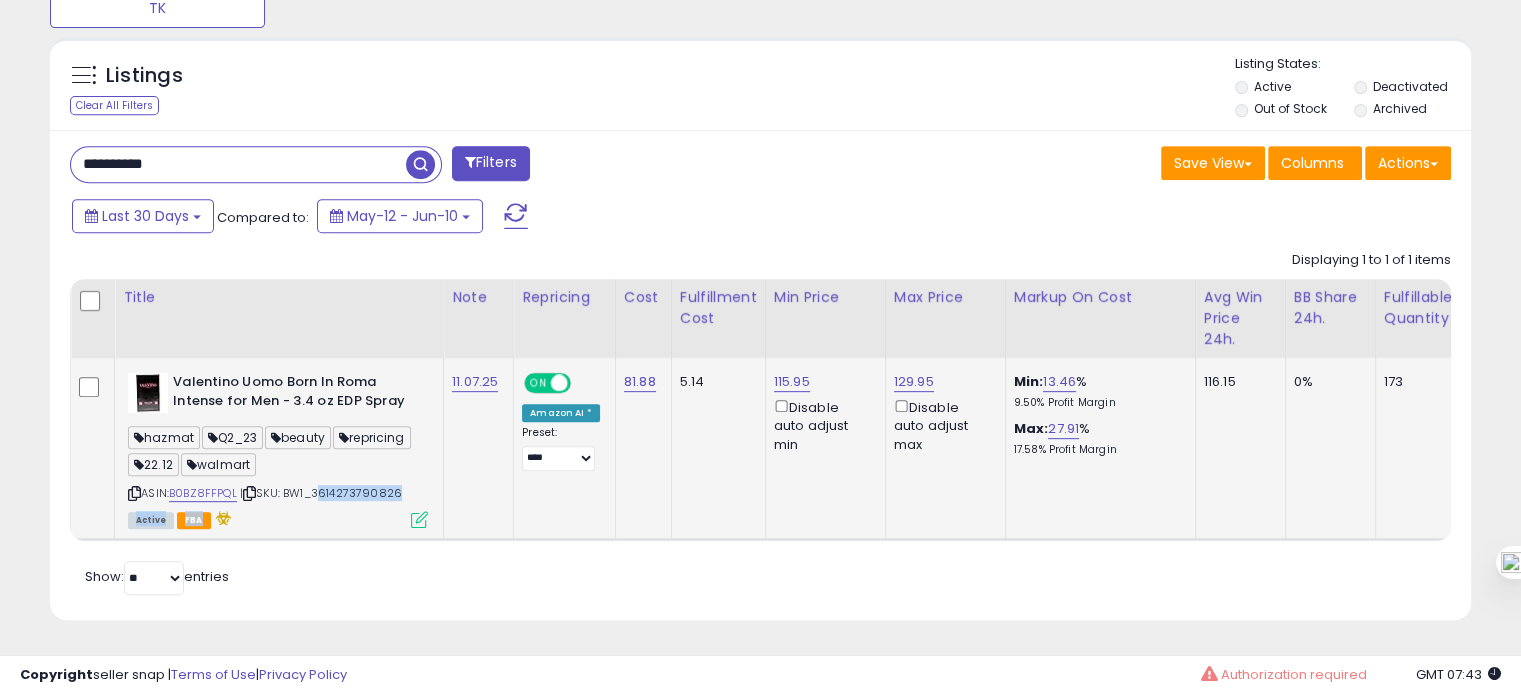 drag, startPoint x: 411, startPoint y: 487, endPoint x: 317, endPoint y: 484, distance: 94.04786 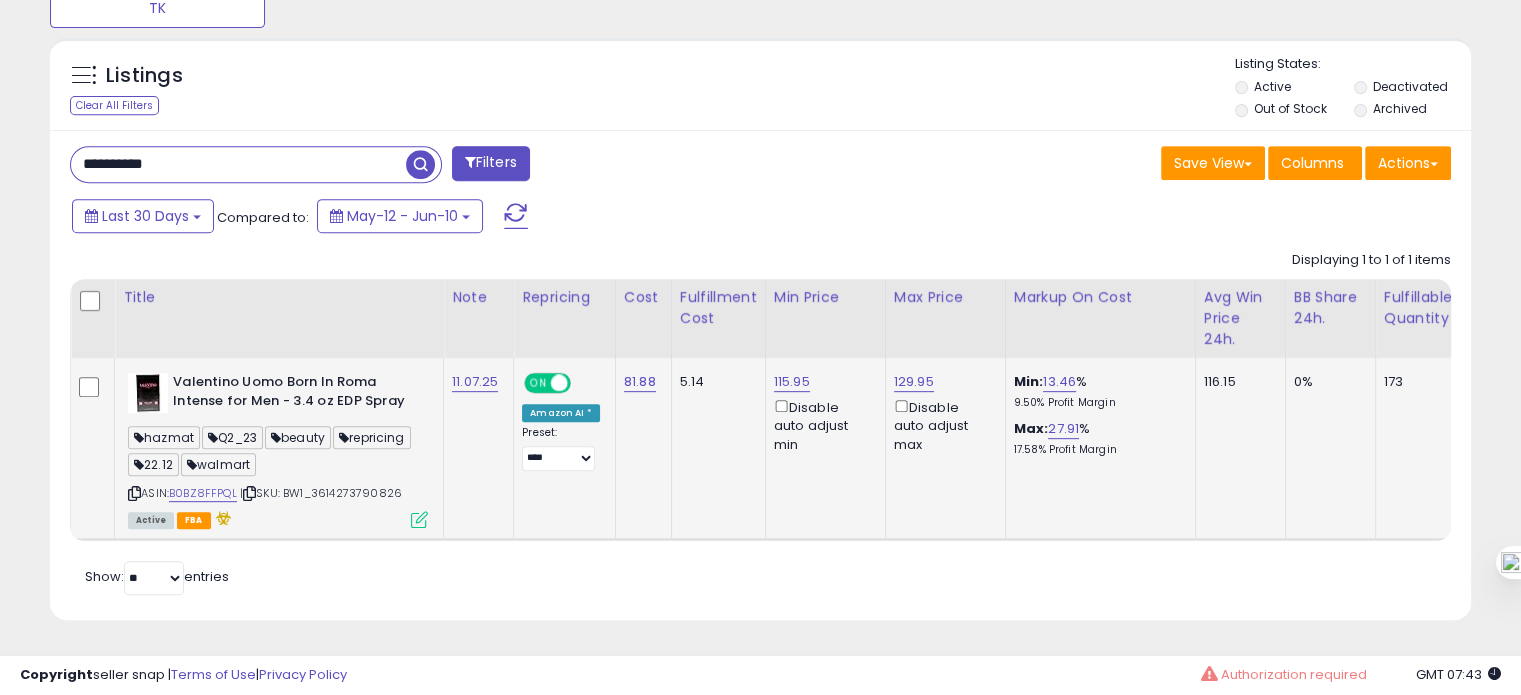 drag, startPoint x: 403, startPoint y: 478, endPoint x: 318, endPoint y: 478, distance: 85 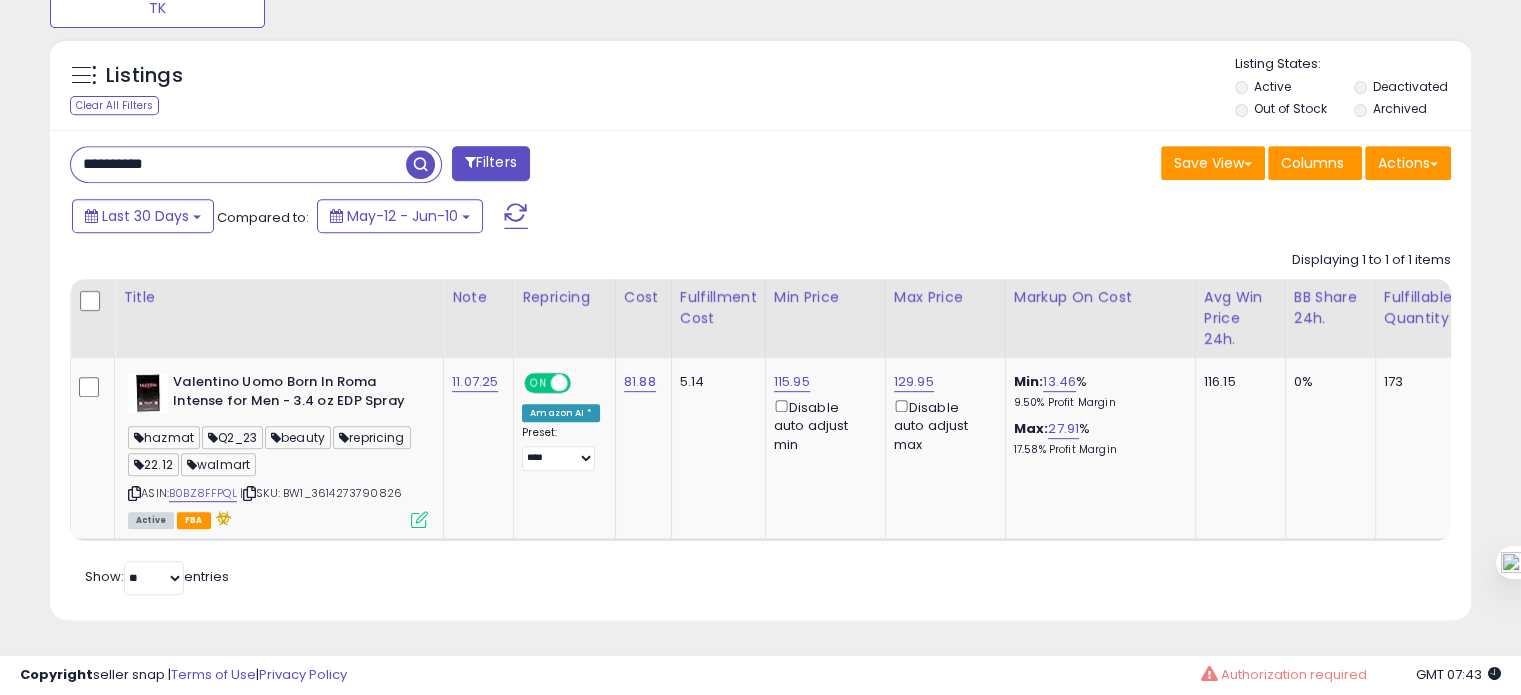 click on "**********" at bounding box center [238, 164] 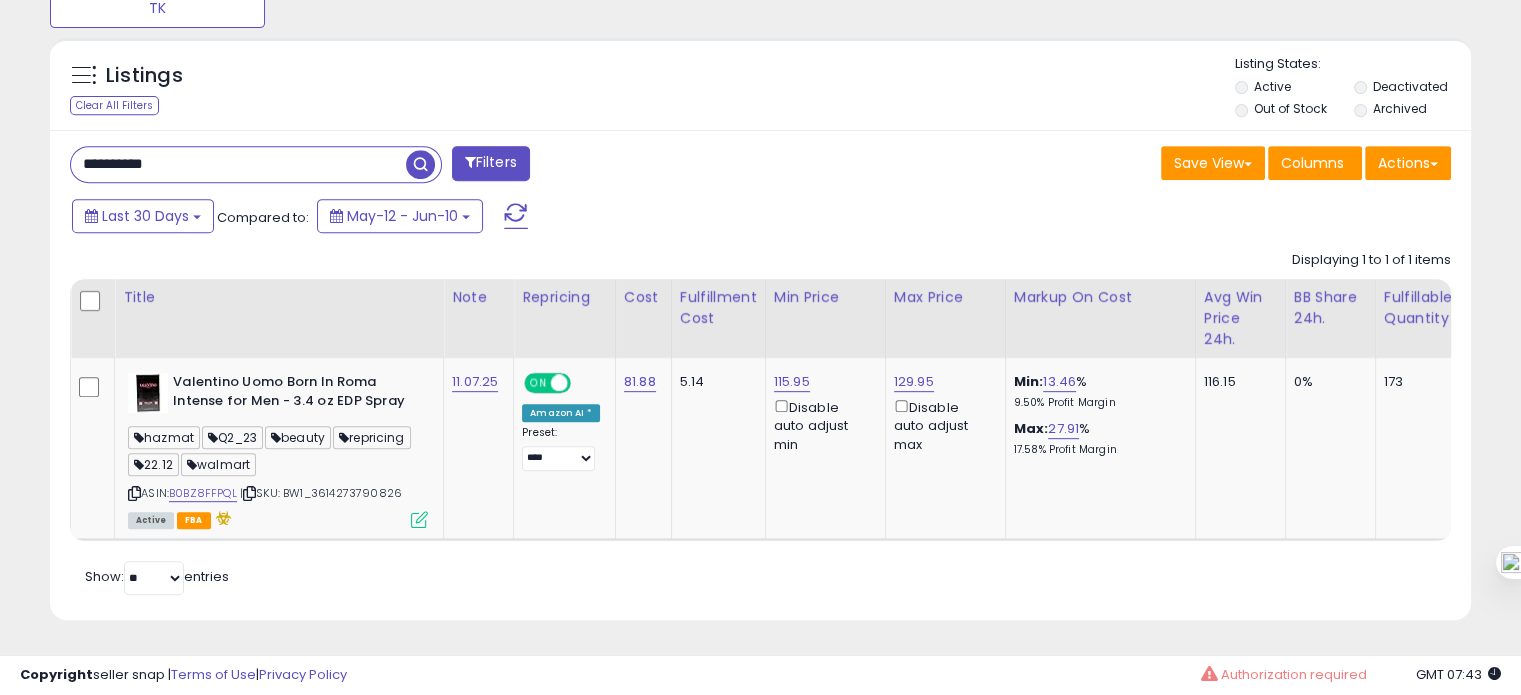paste 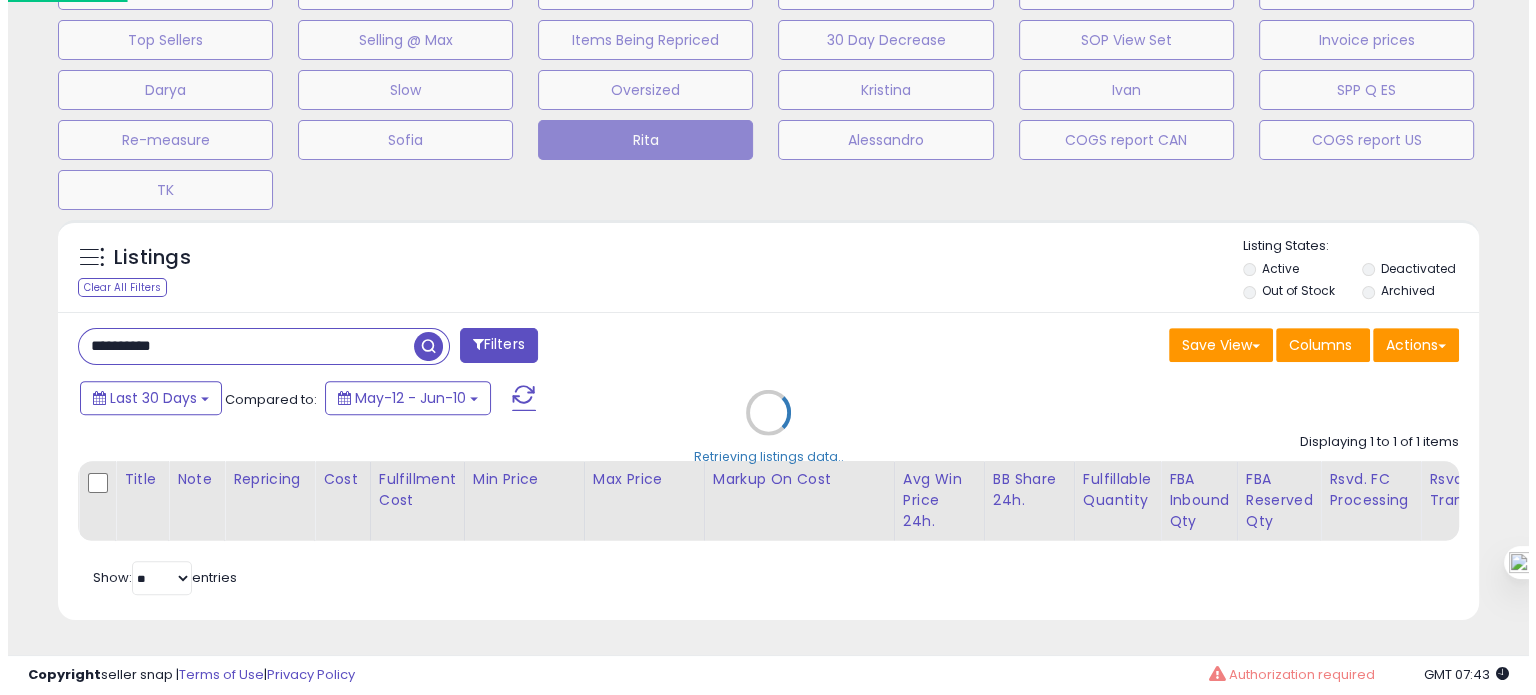 scroll, scrollTop: 674, scrollLeft: 0, axis: vertical 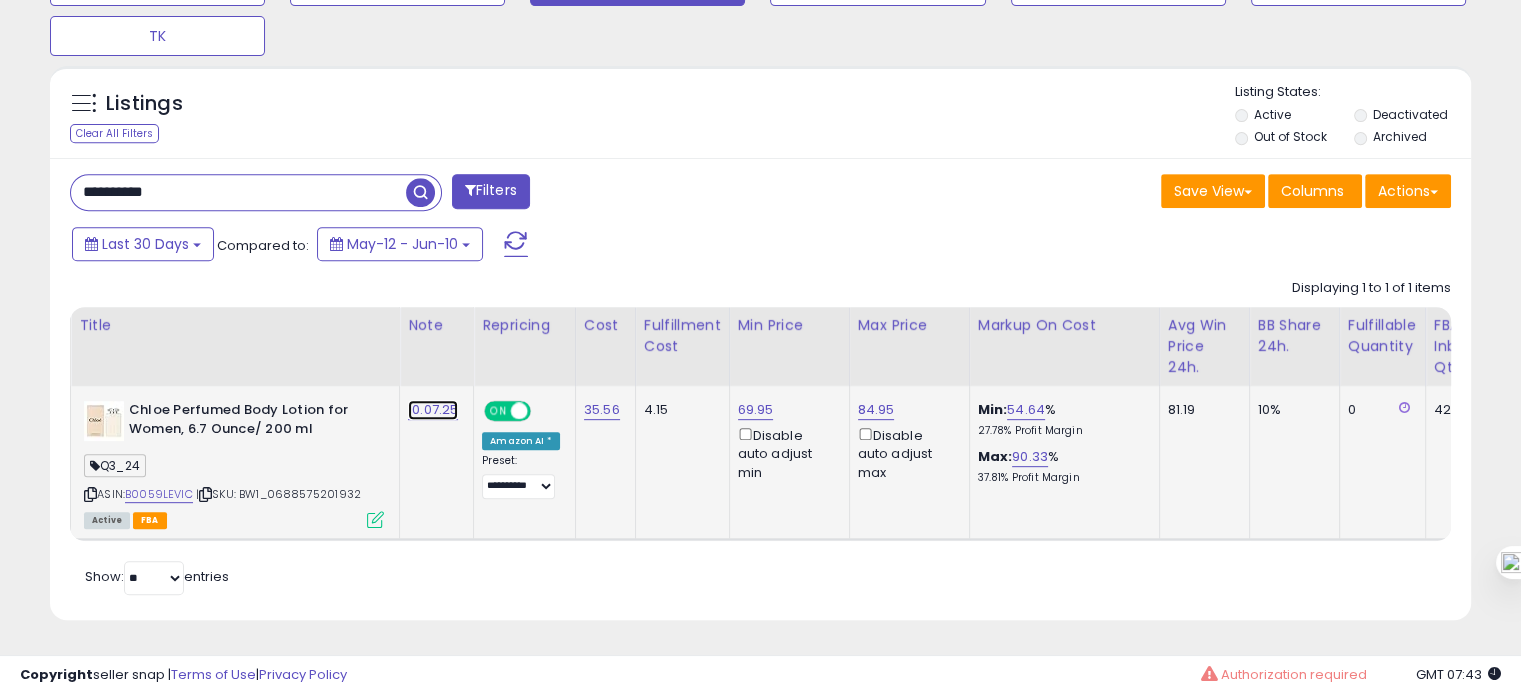 click on "10.07.25" at bounding box center [433, 410] 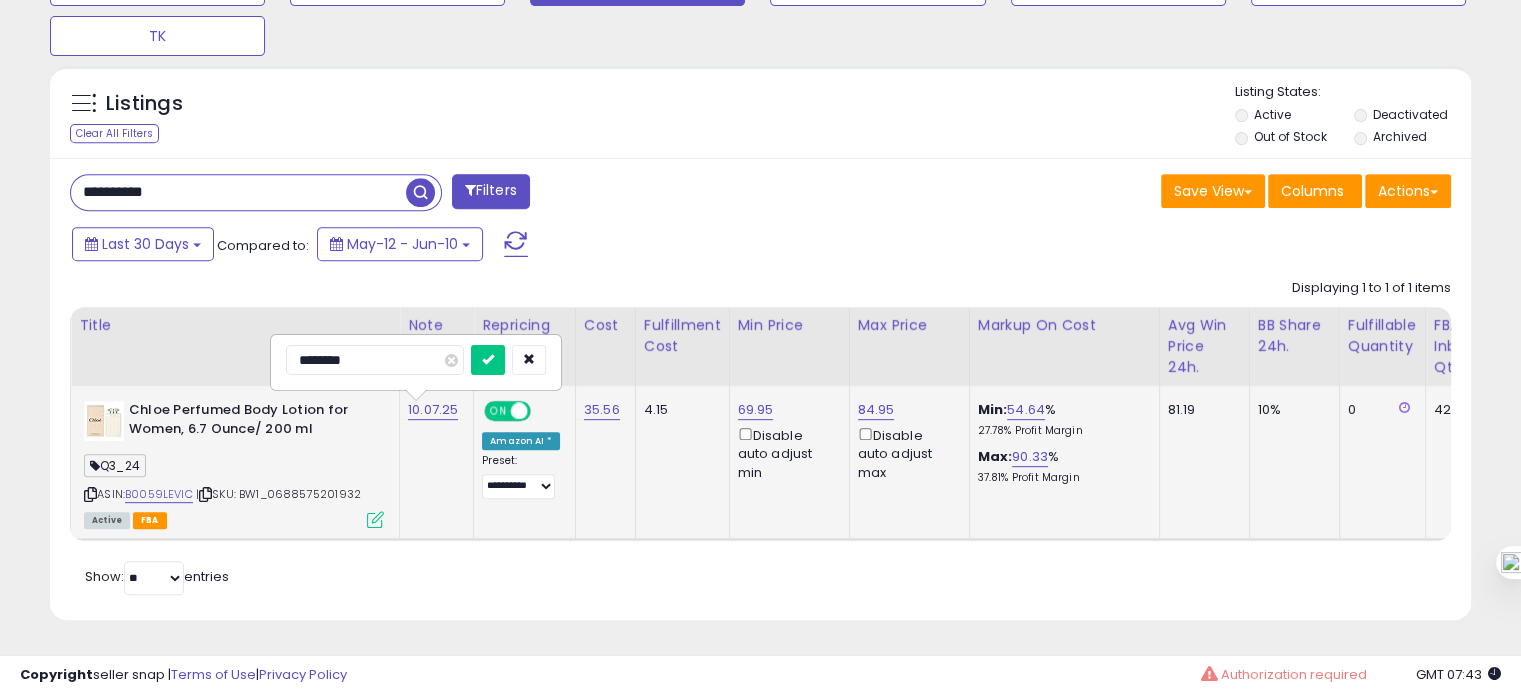 click on "********" at bounding box center (375, 360) 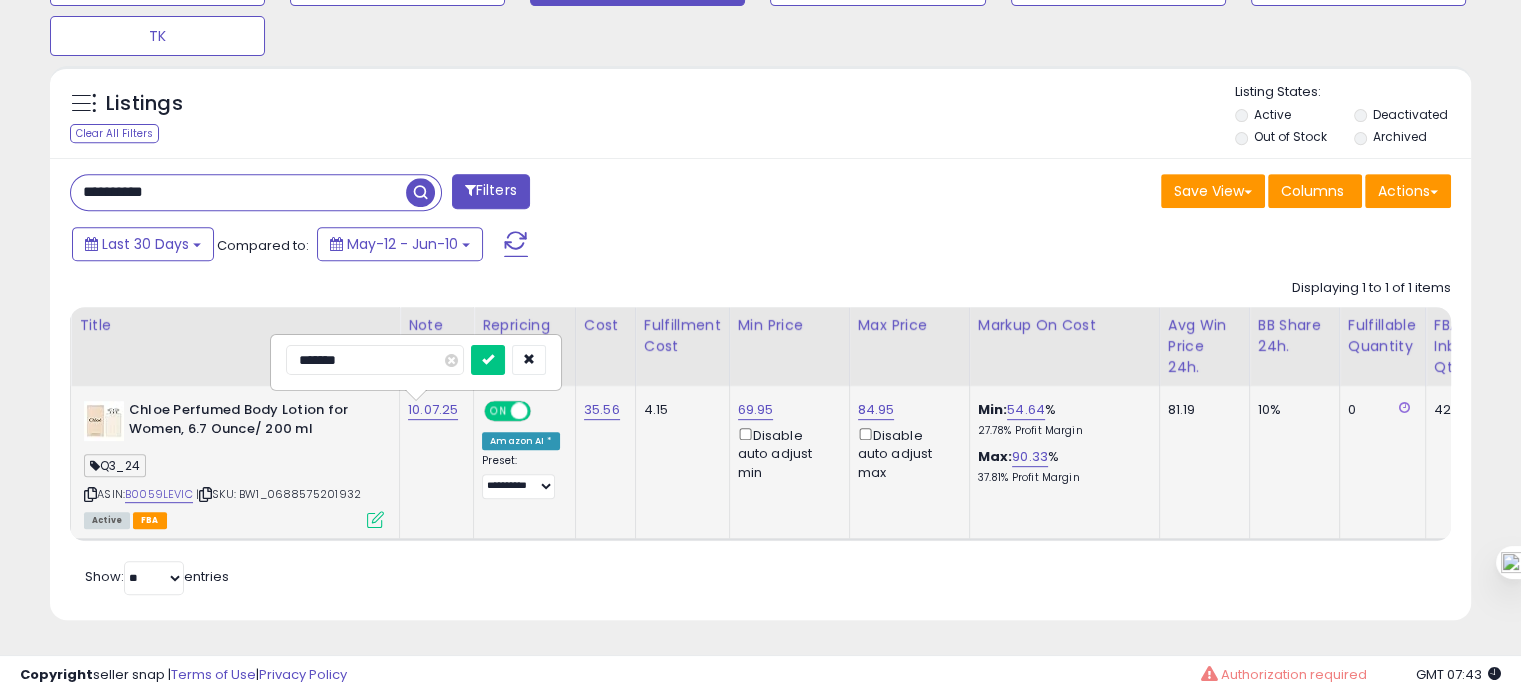 type on "********" 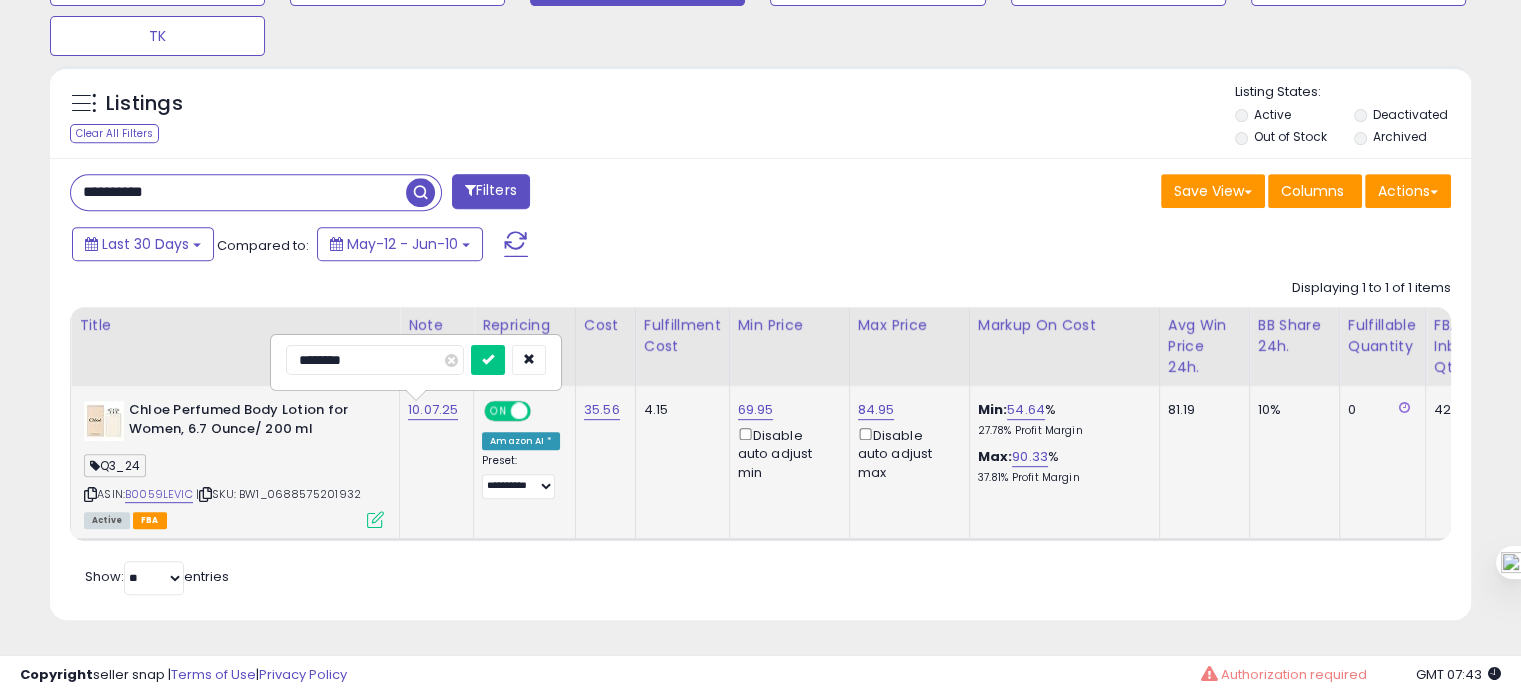 click at bounding box center (488, 360) 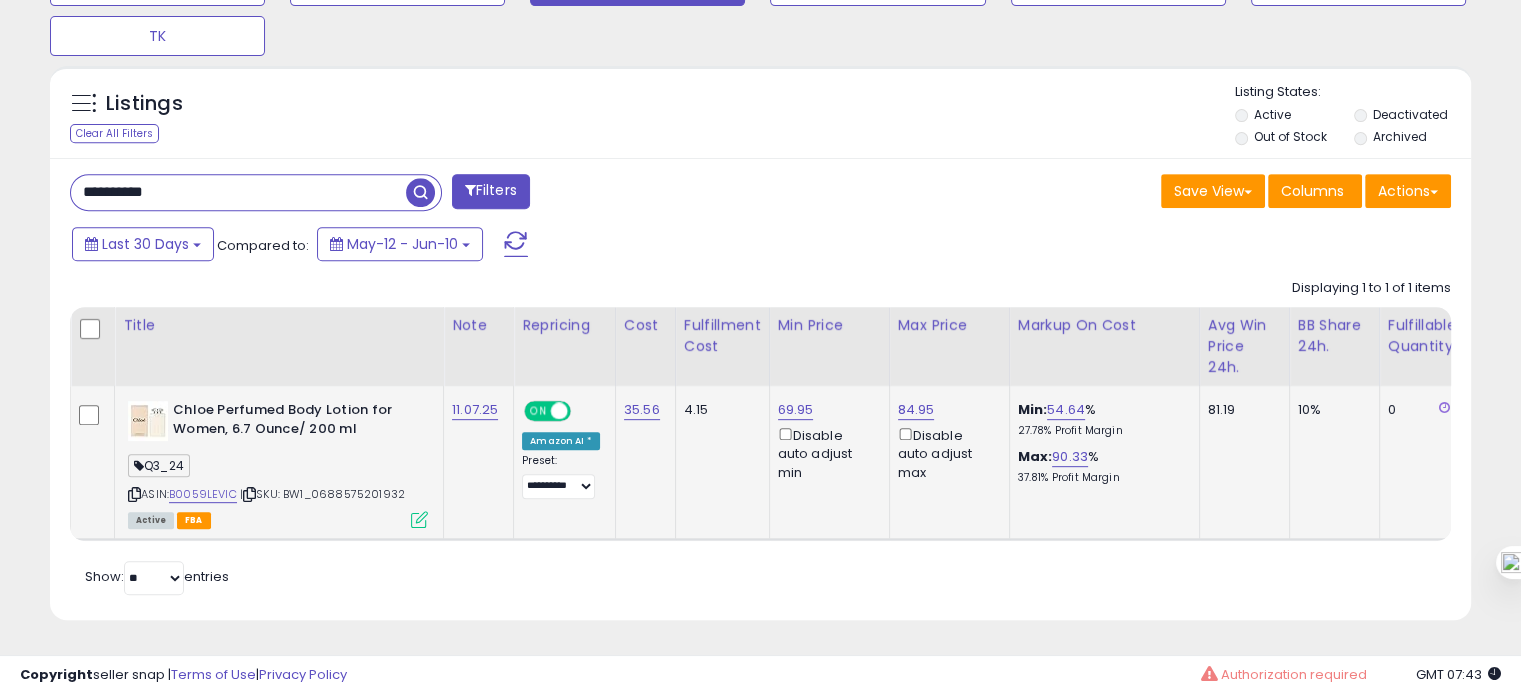 click on "**********" at bounding box center [238, 192] 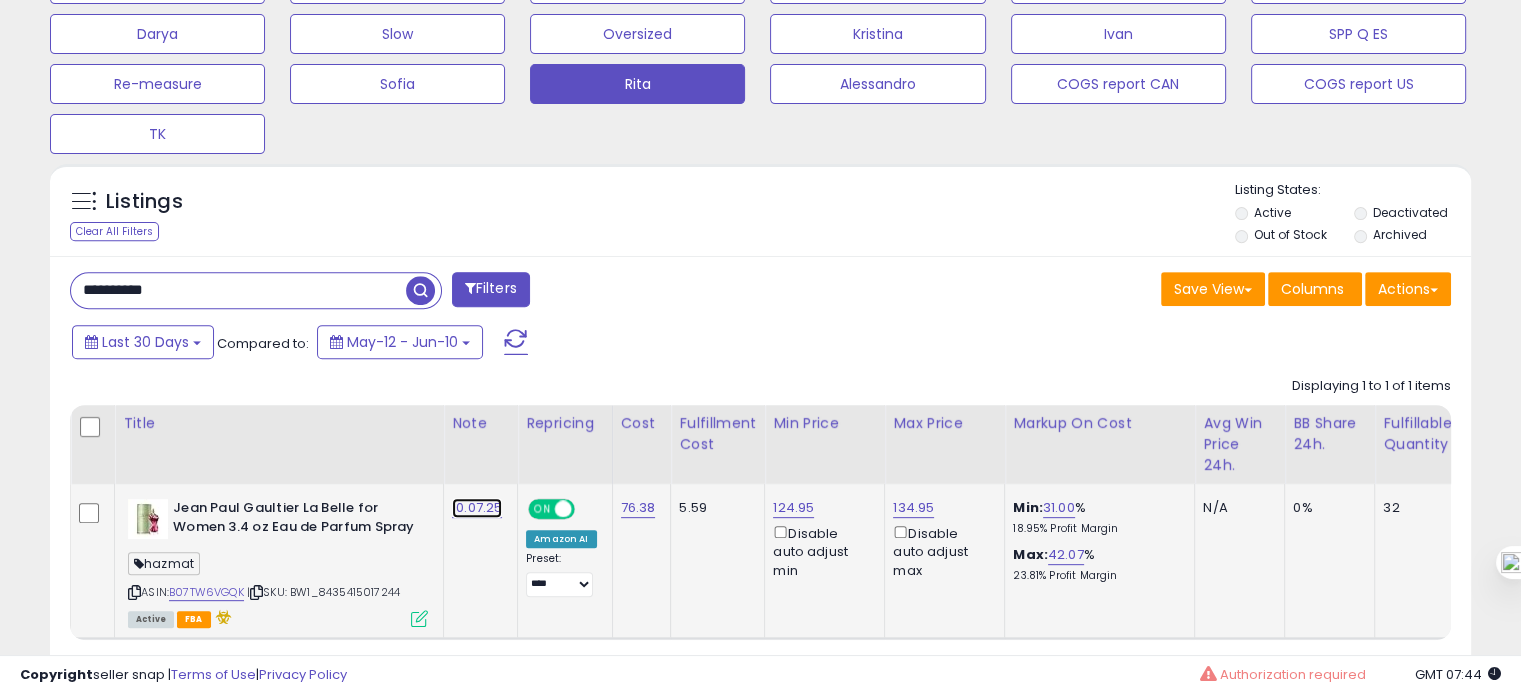 click on "10.07.25" at bounding box center [477, 508] 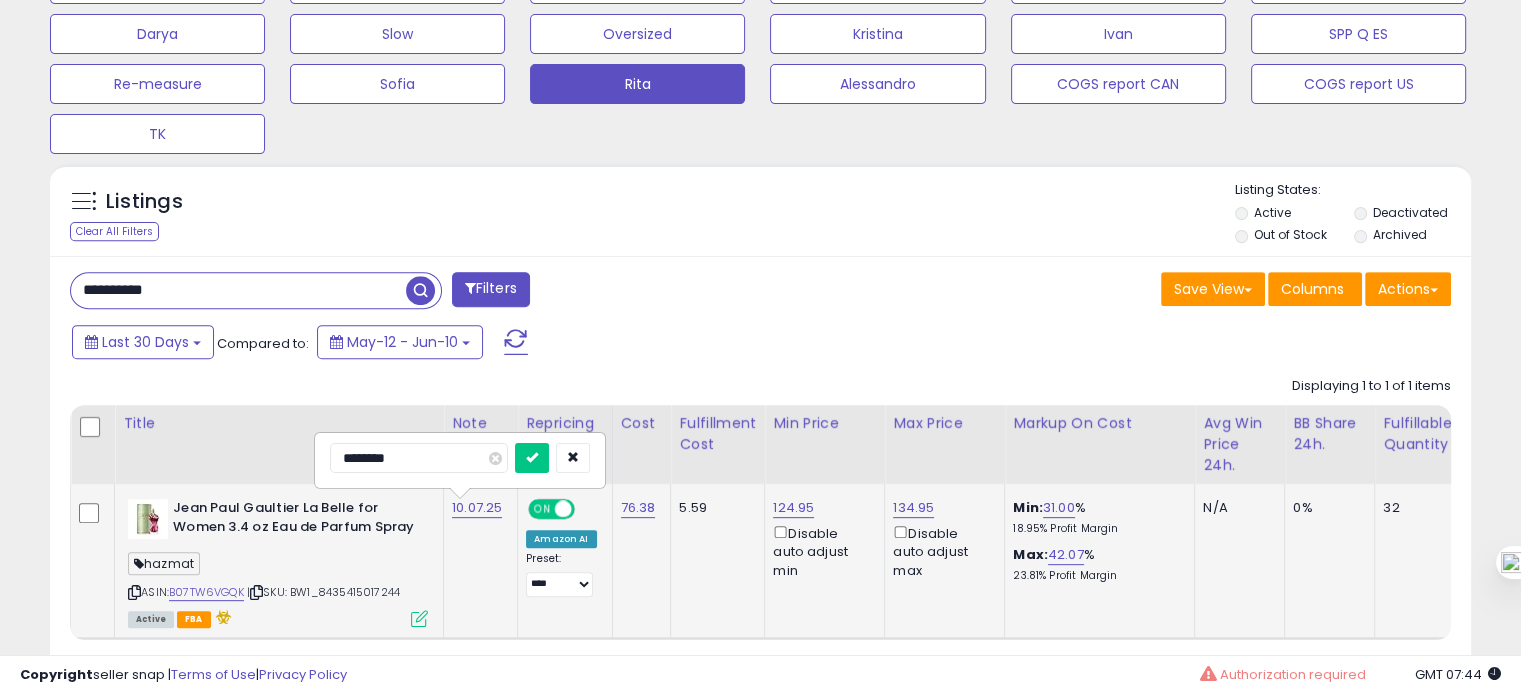 click on "********" at bounding box center (419, 458) 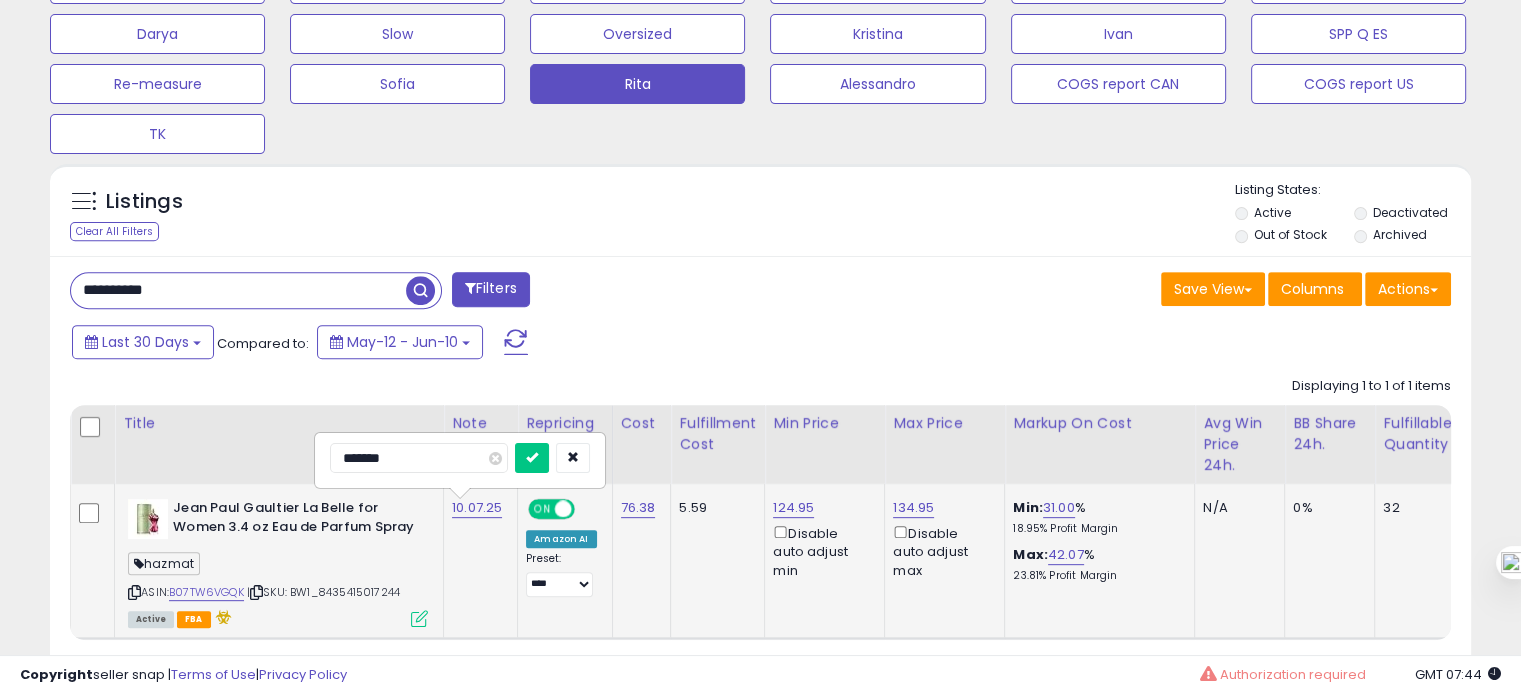 type on "********" 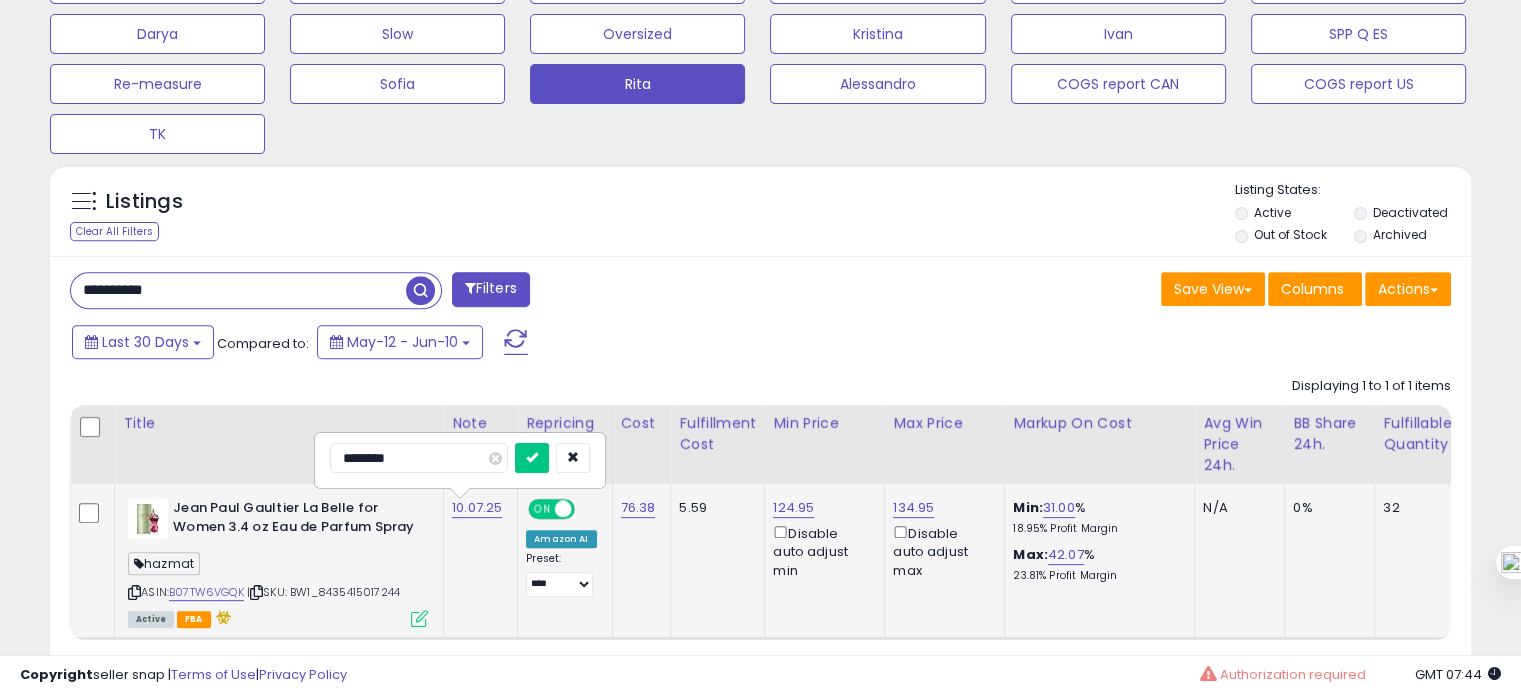 click at bounding box center (532, 458) 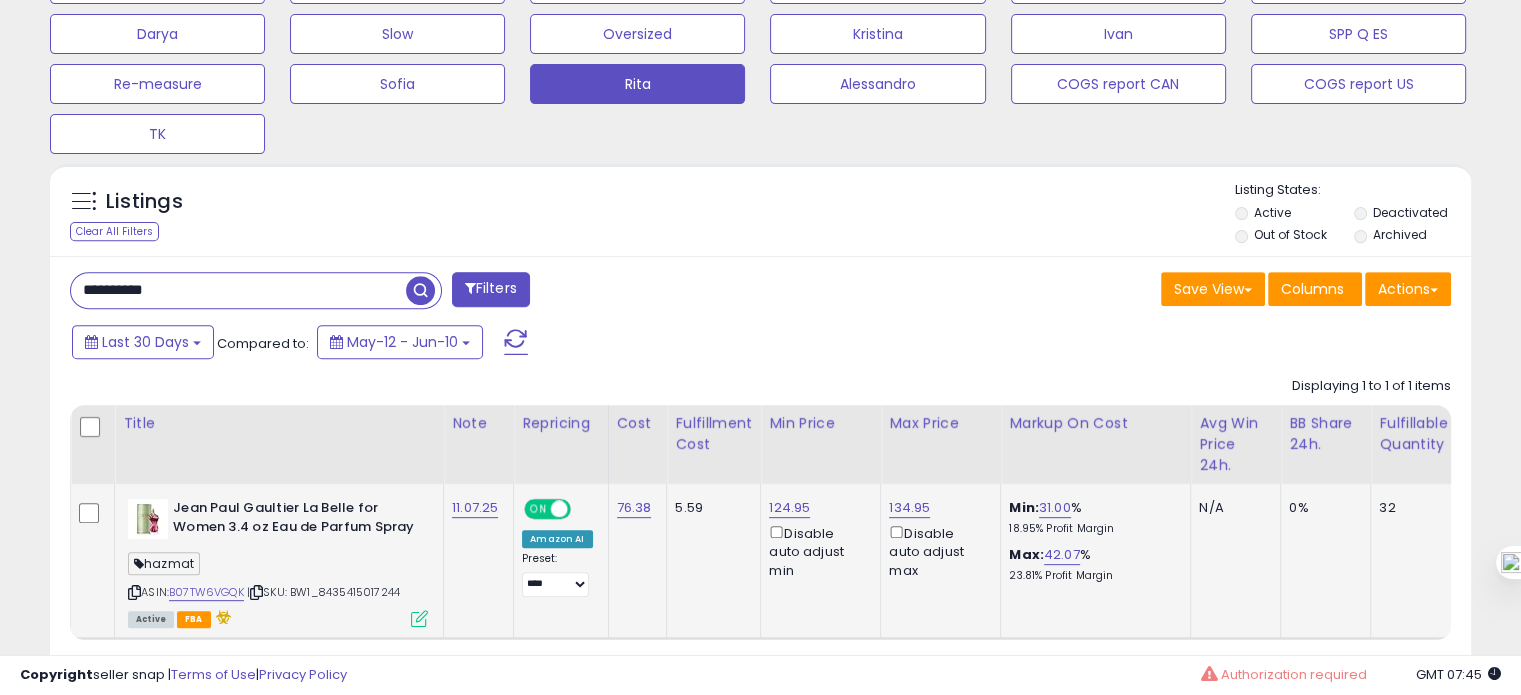 click on "**********" at bounding box center [256, 290] 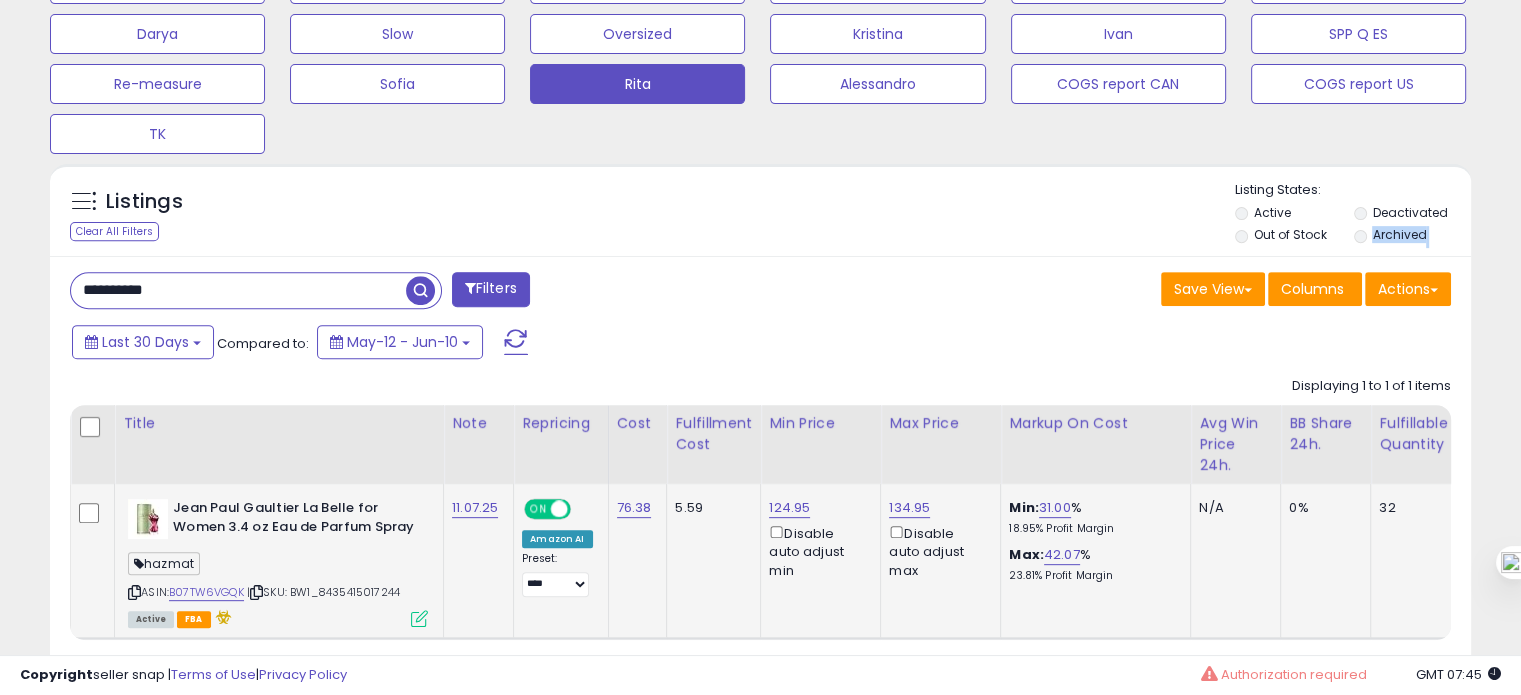 drag, startPoint x: 145, startPoint y: 270, endPoint x: 147, endPoint y: 283, distance: 13.152946 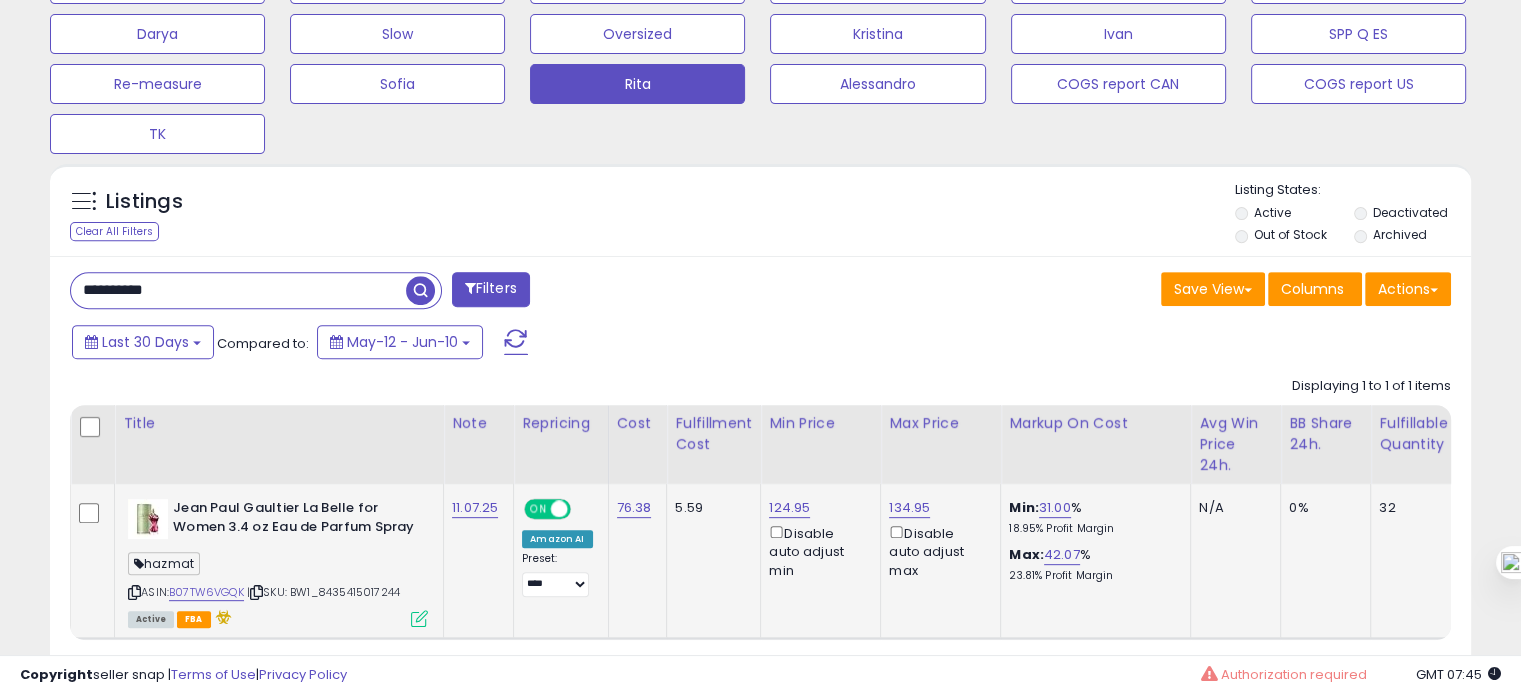 click on "**********" at bounding box center [238, 290] 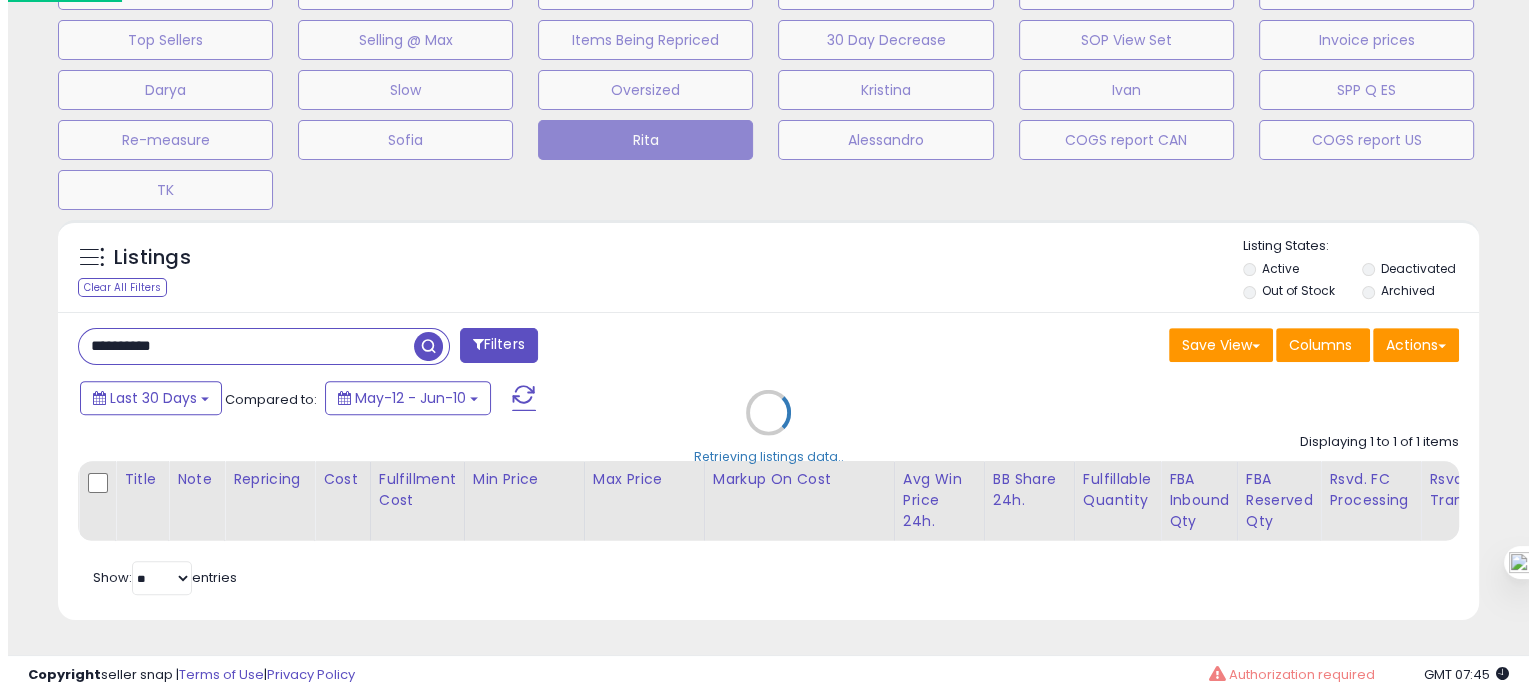 scroll, scrollTop: 674, scrollLeft: 0, axis: vertical 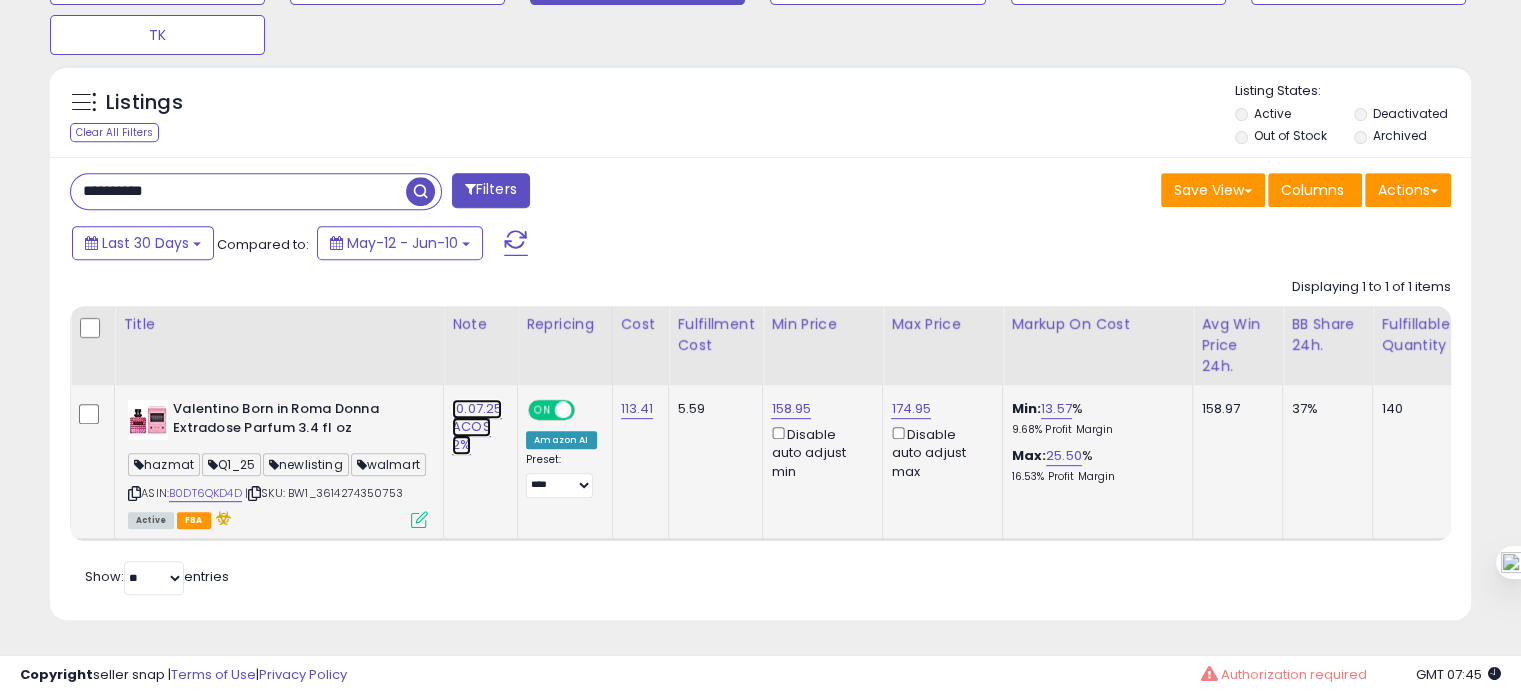click on "10.07.25 ACOS 2%" at bounding box center [477, 427] 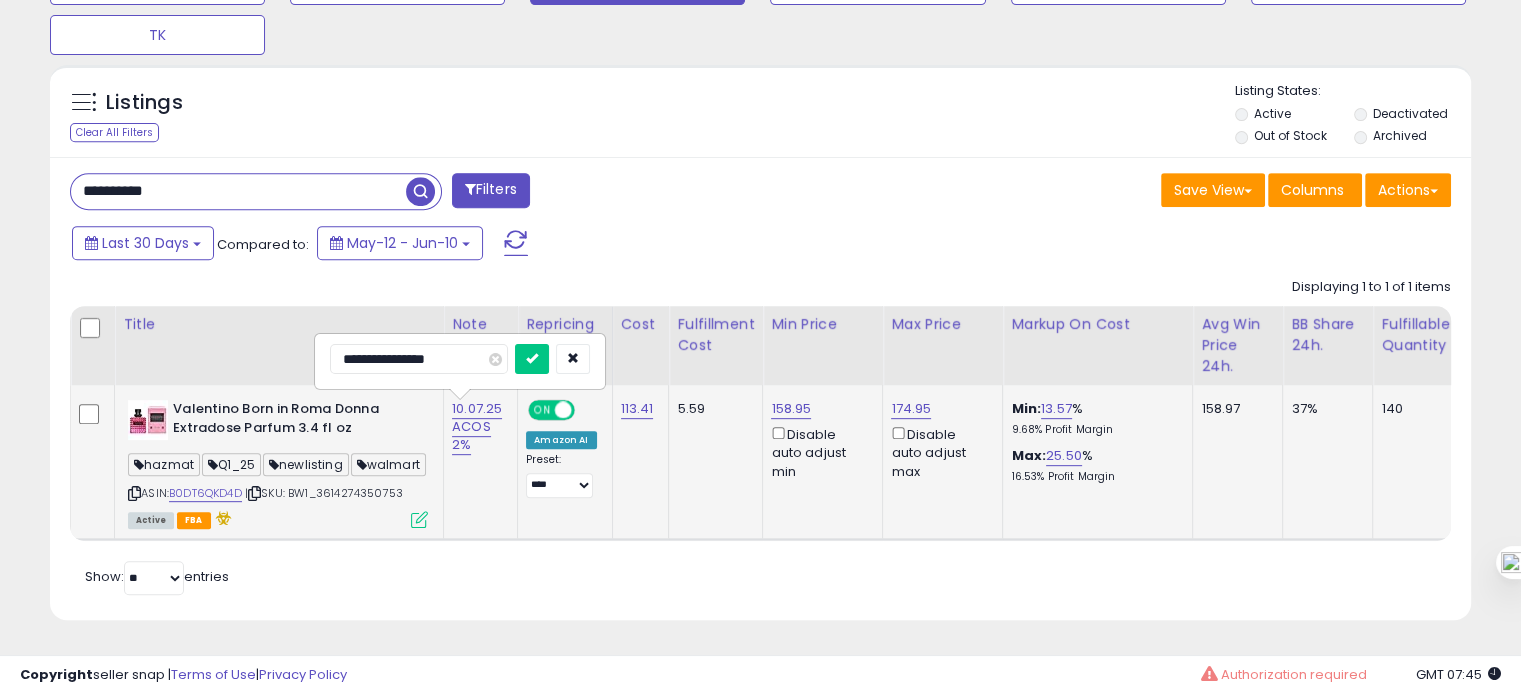 click on "**********" at bounding box center (419, 359) 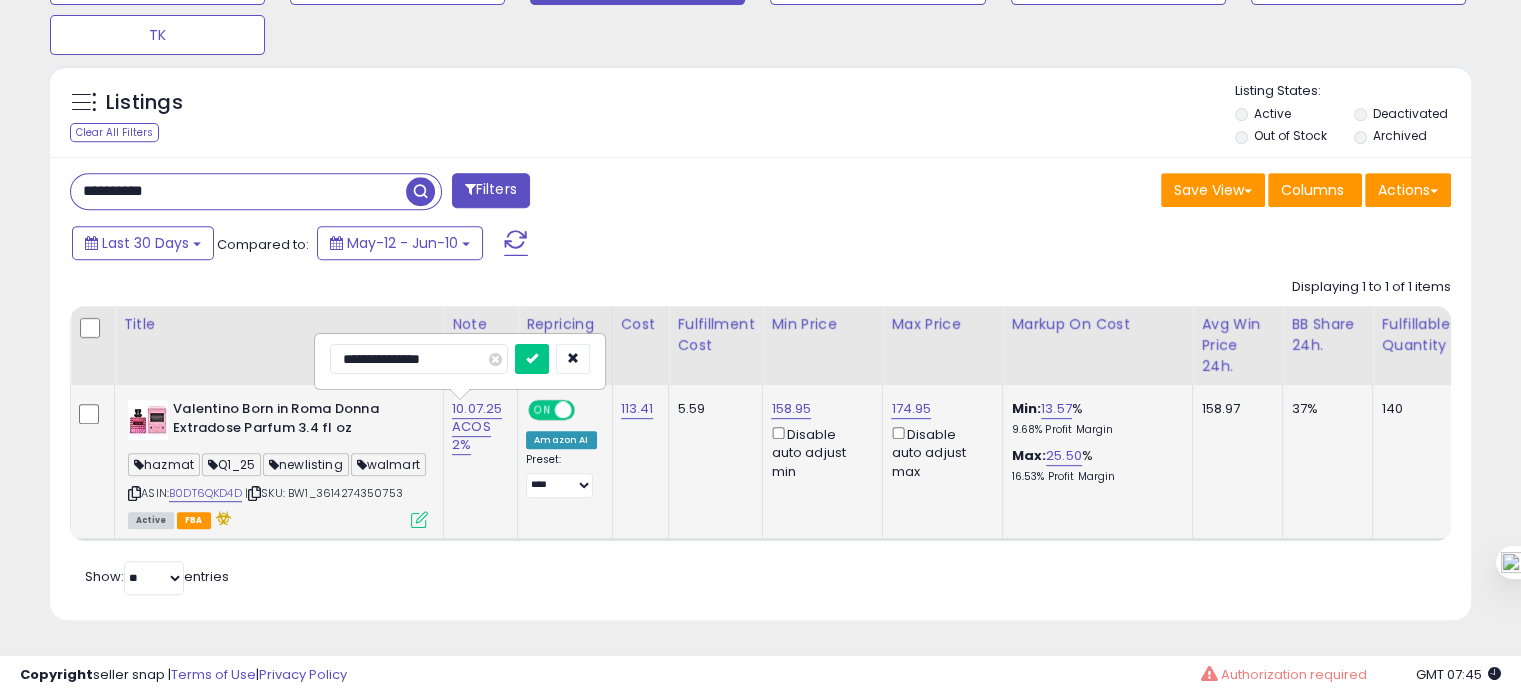 type on "**********" 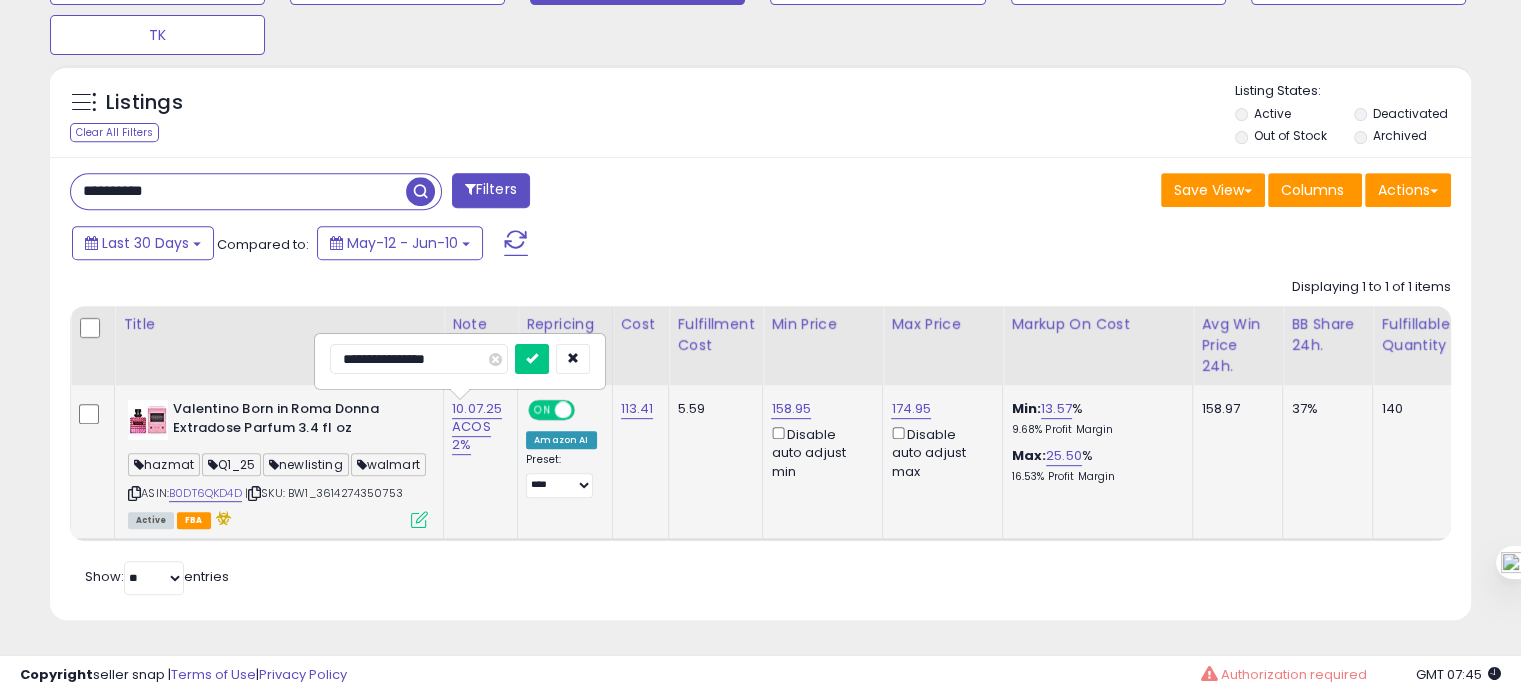 click at bounding box center (532, 359) 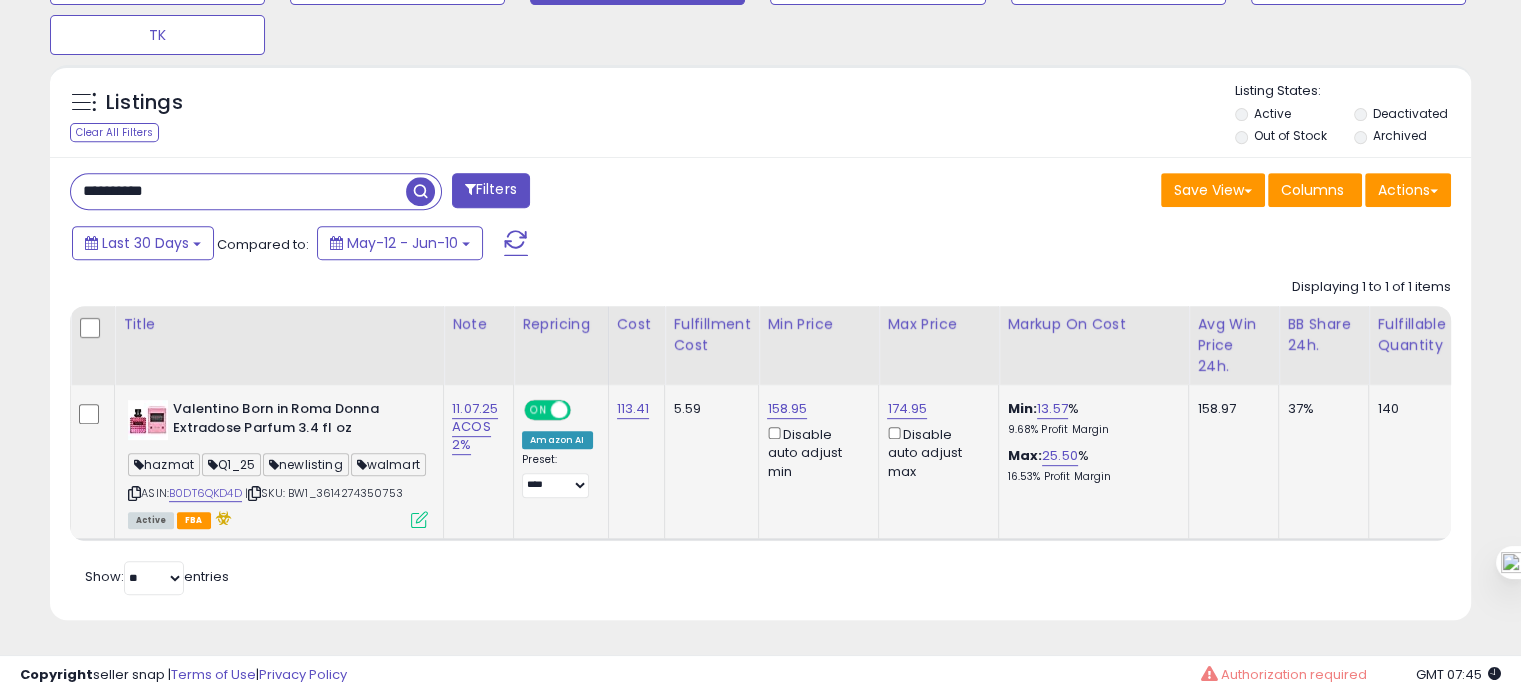 drag, startPoint x: 408, startPoint y: 473, endPoint x: 329, endPoint y: 477, distance: 79.101204 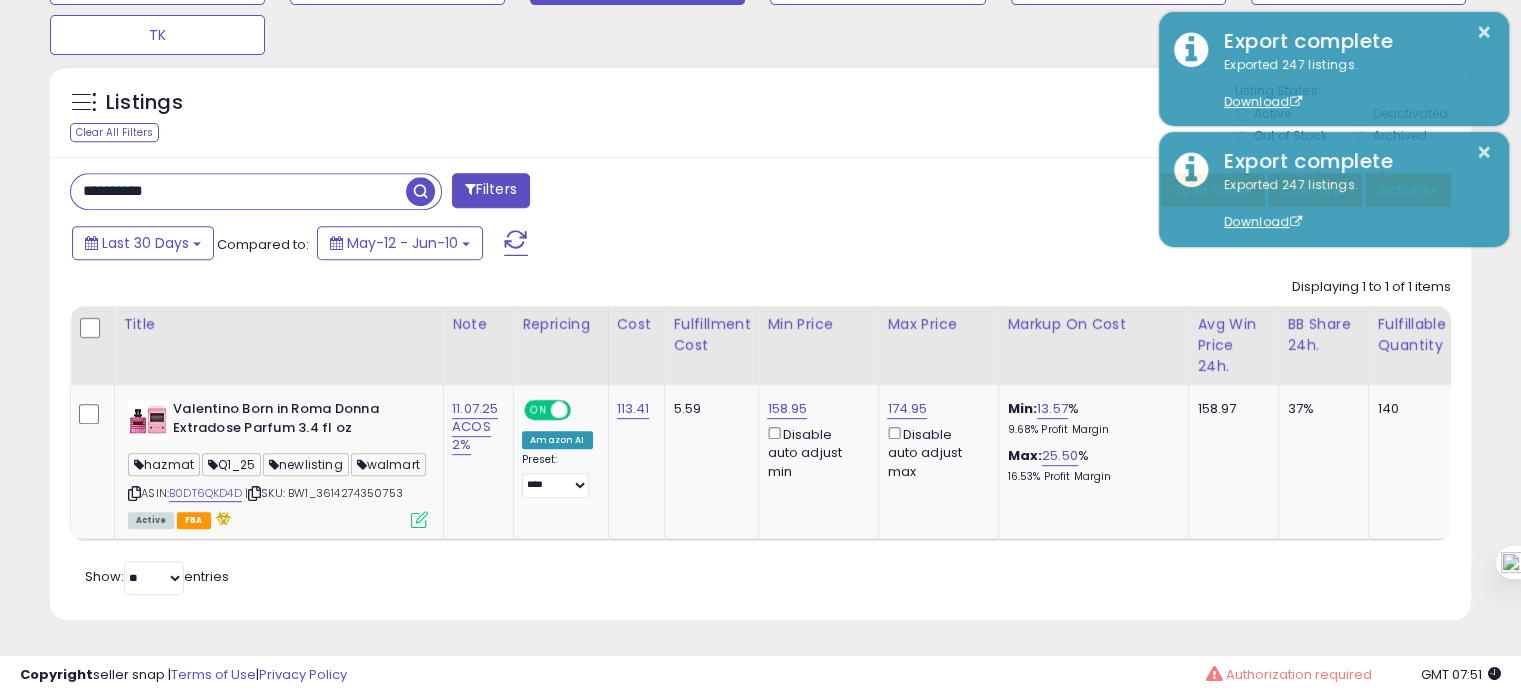 click on "**********" at bounding box center (238, 191) 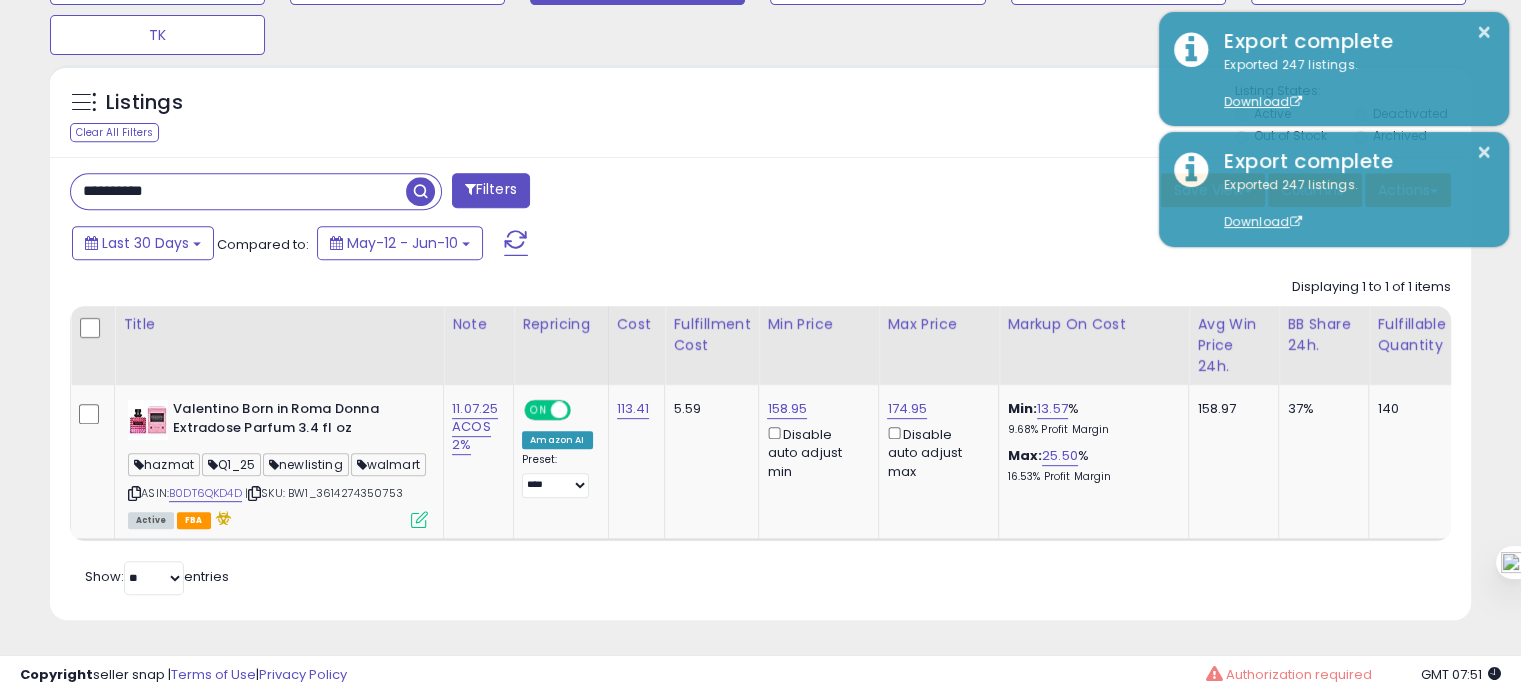 paste 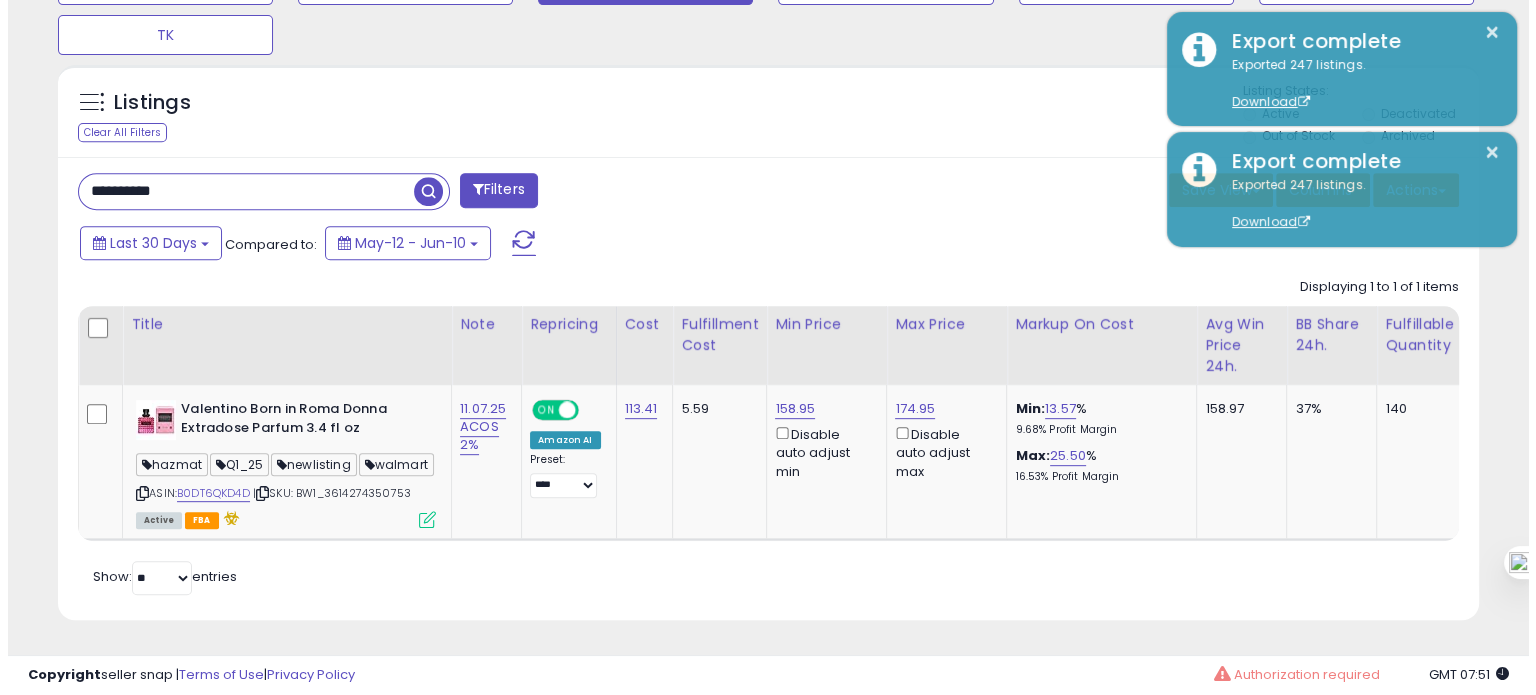 scroll, scrollTop: 674, scrollLeft: 0, axis: vertical 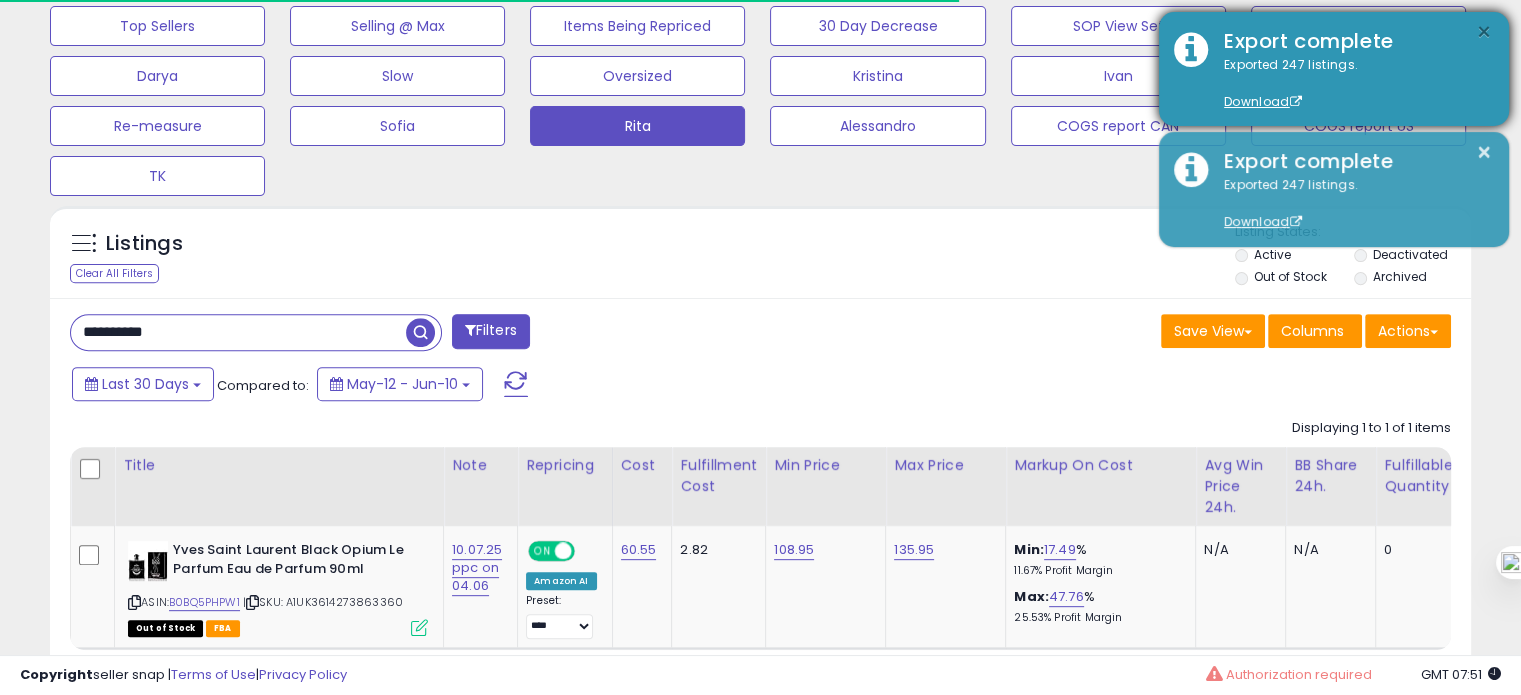 click on "×" at bounding box center [1484, 32] 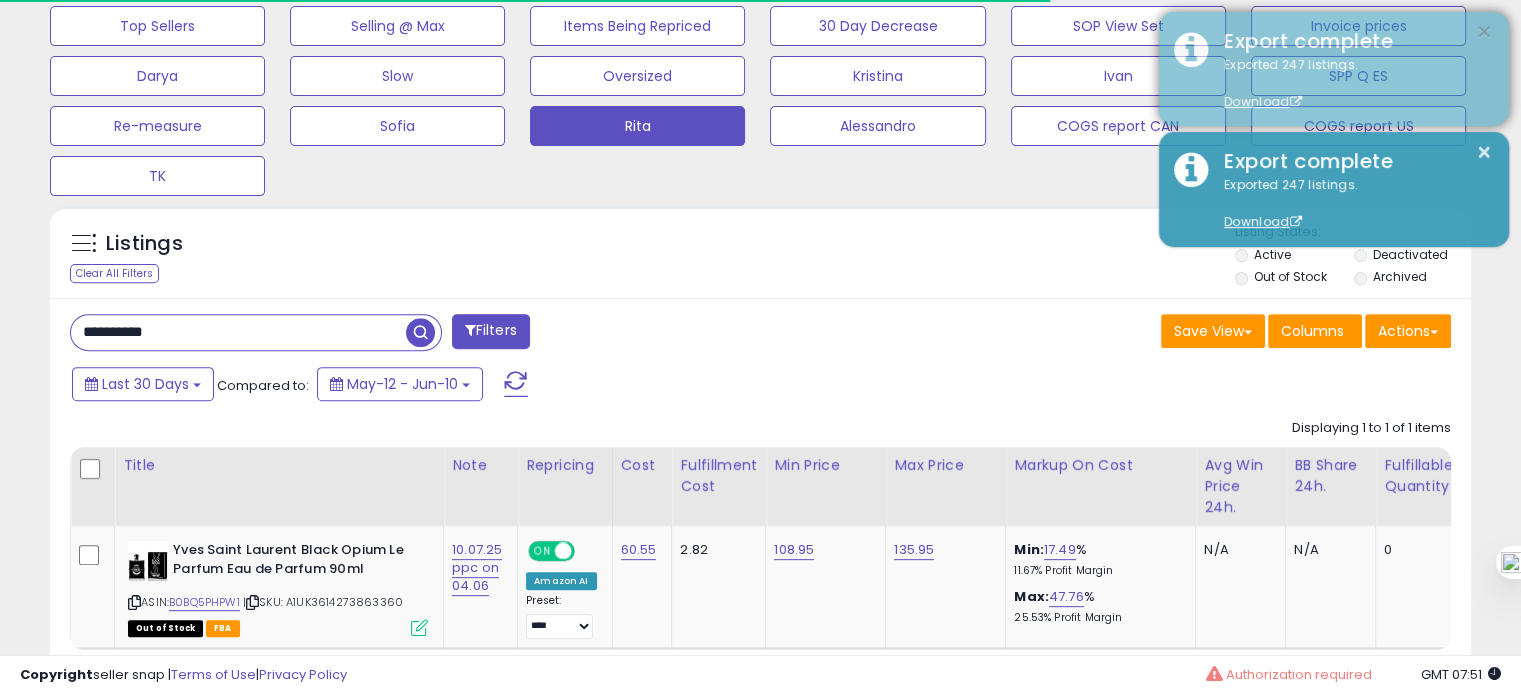 scroll, scrollTop: 999589, scrollLeft: 999176, axis: both 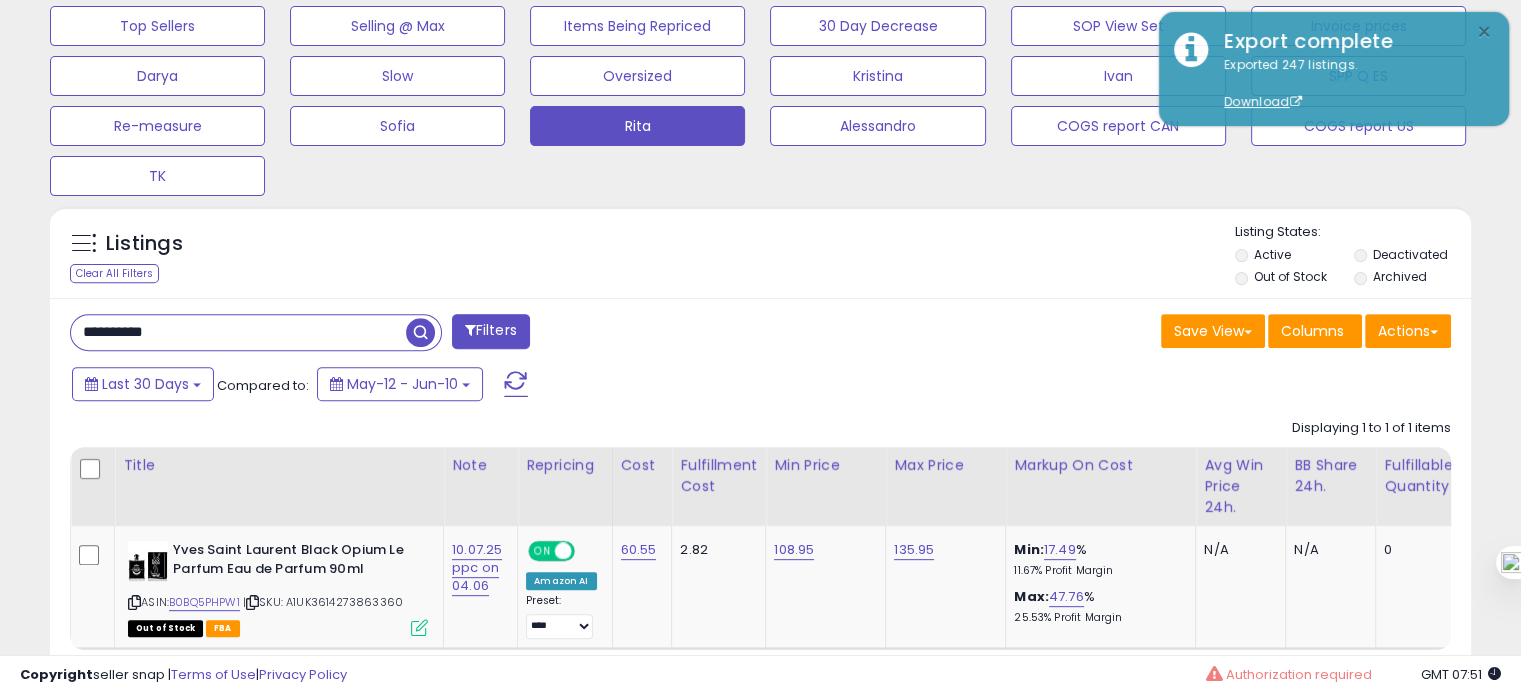 click on "×" at bounding box center (1484, 32) 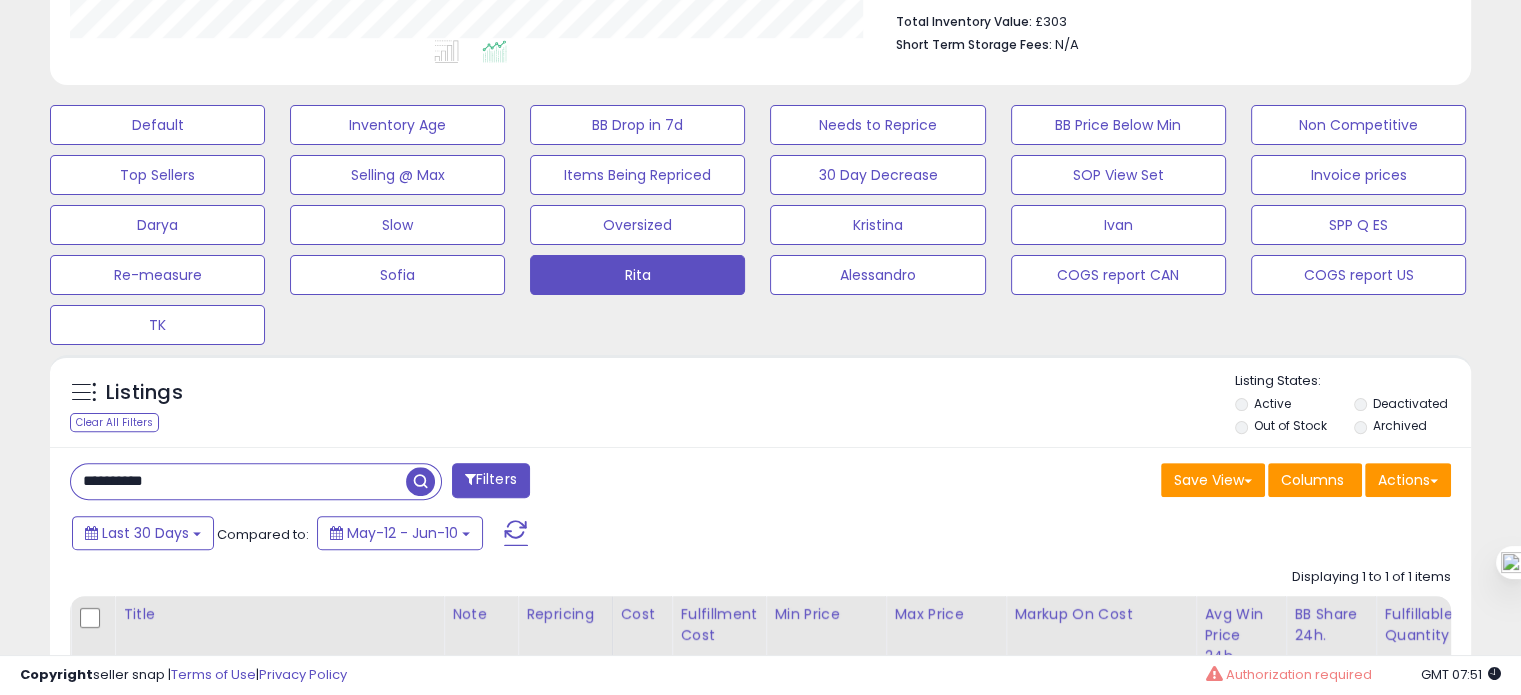 scroll, scrollTop: 796, scrollLeft: 0, axis: vertical 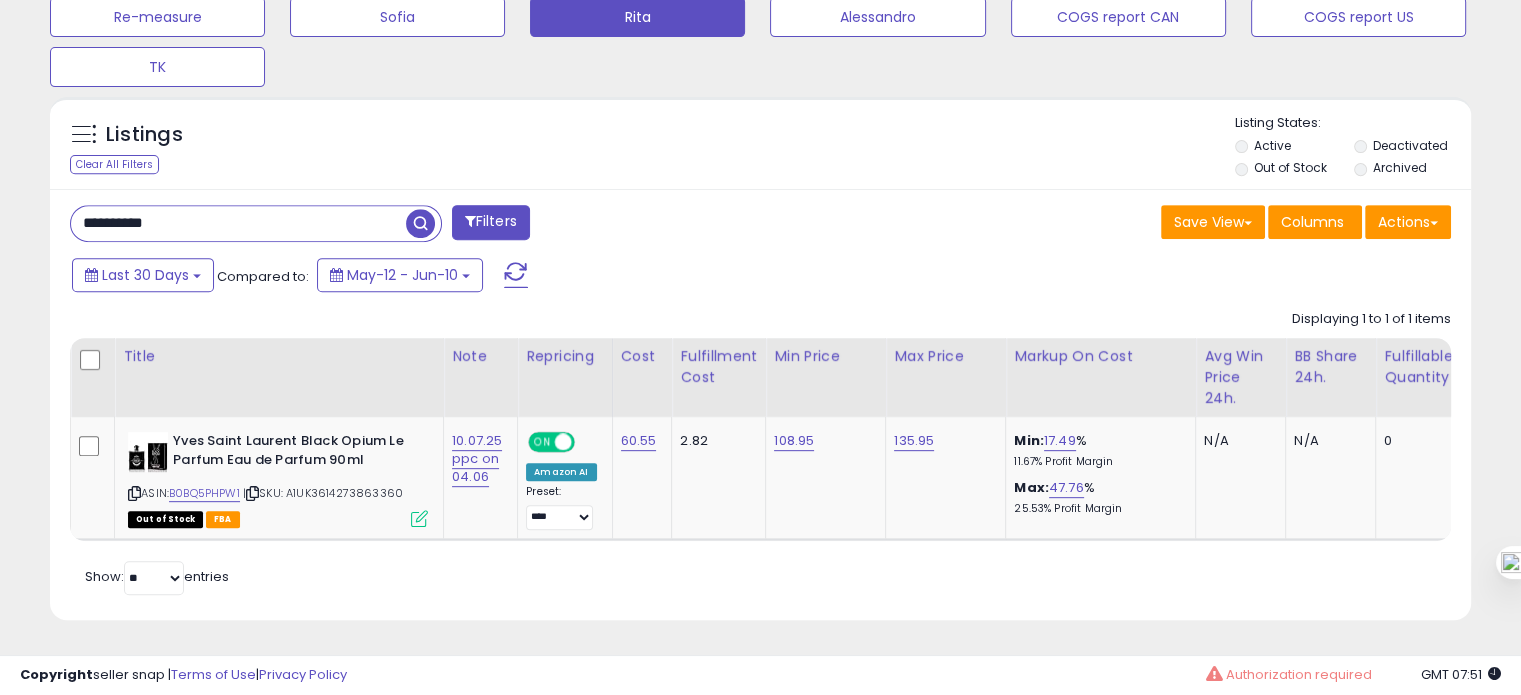 click on "**********" at bounding box center (238, 223) 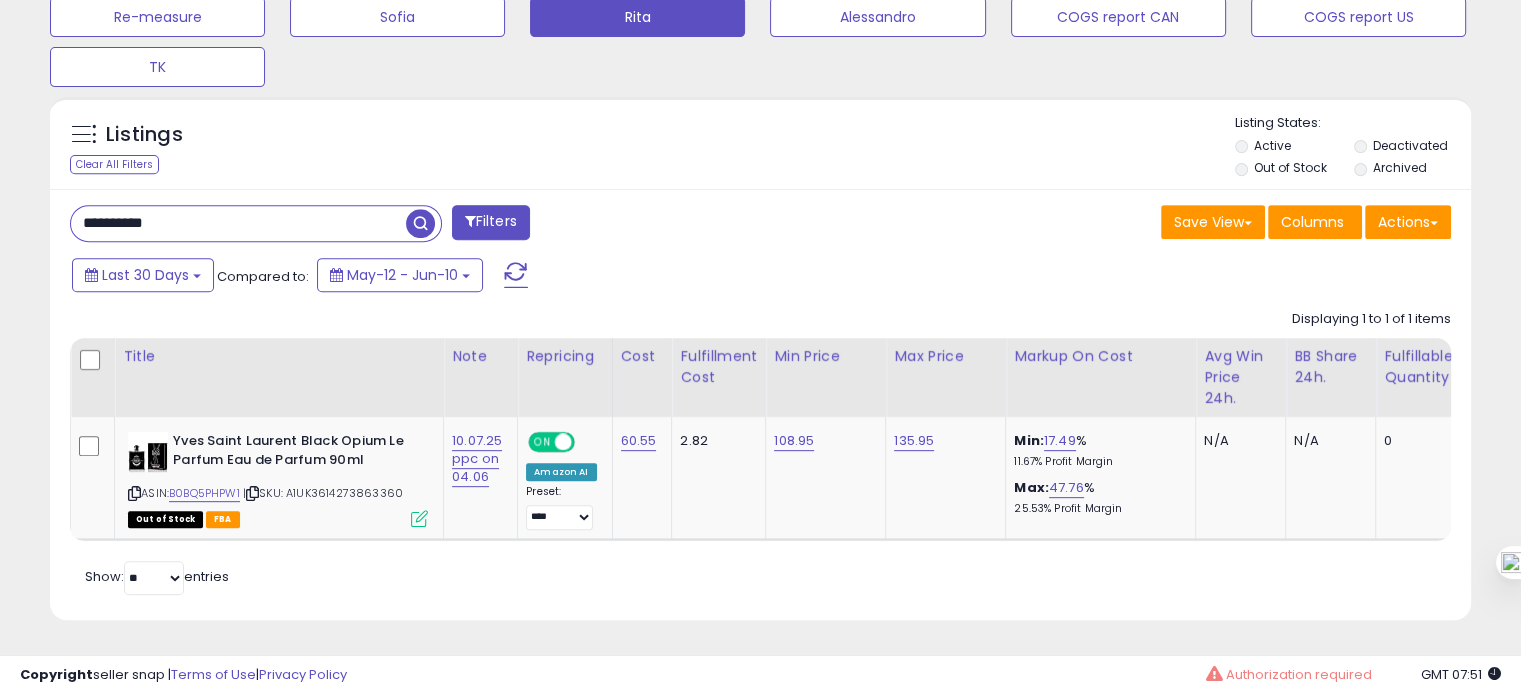 paste 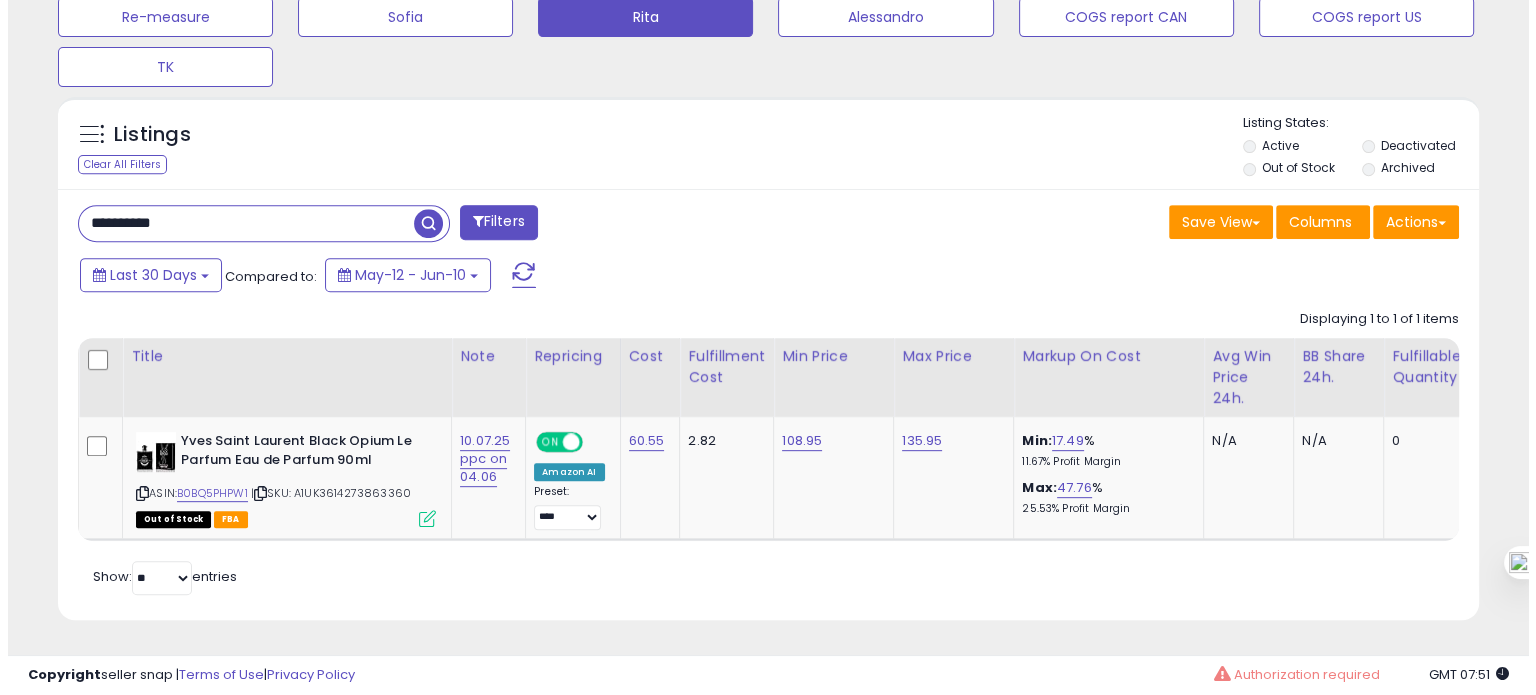 scroll, scrollTop: 674, scrollLeft: 0, axis: vertical 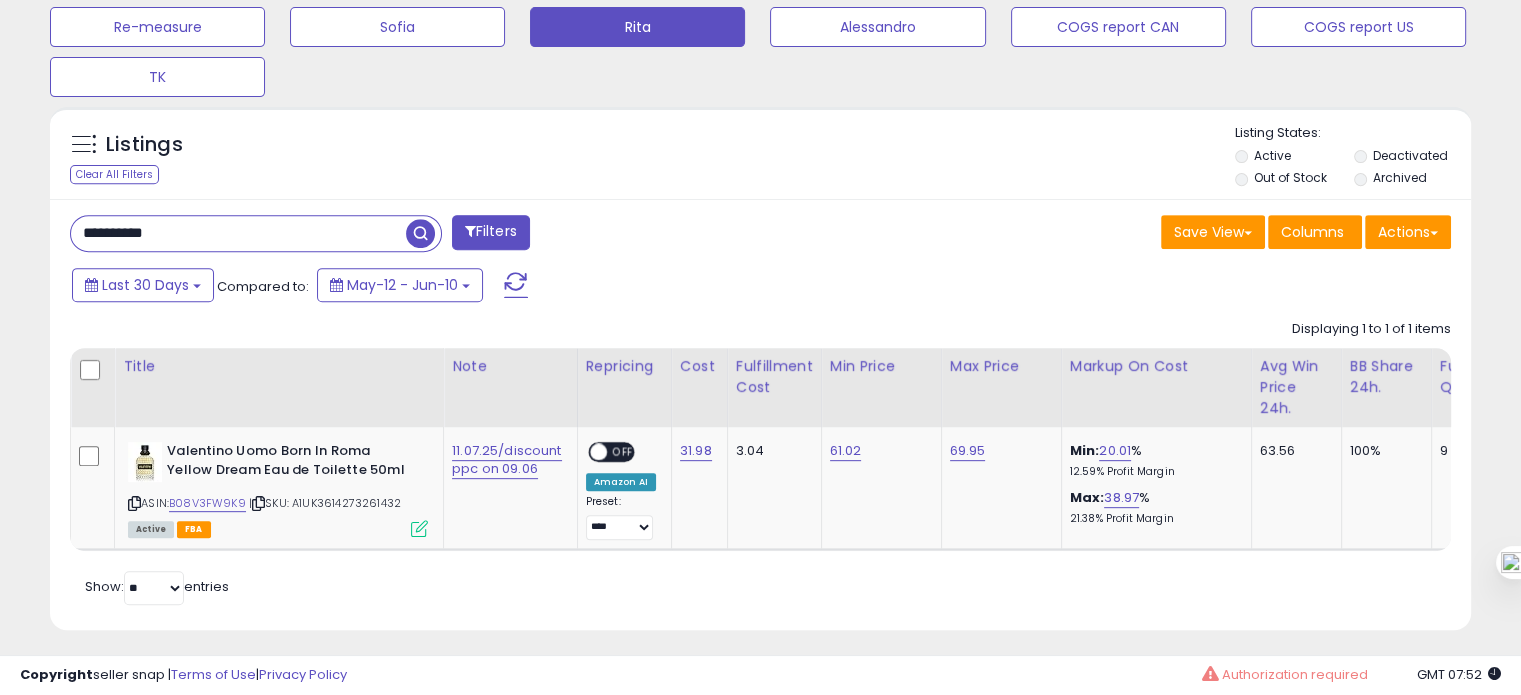 click on "**********" at bounding box center (238, 233) 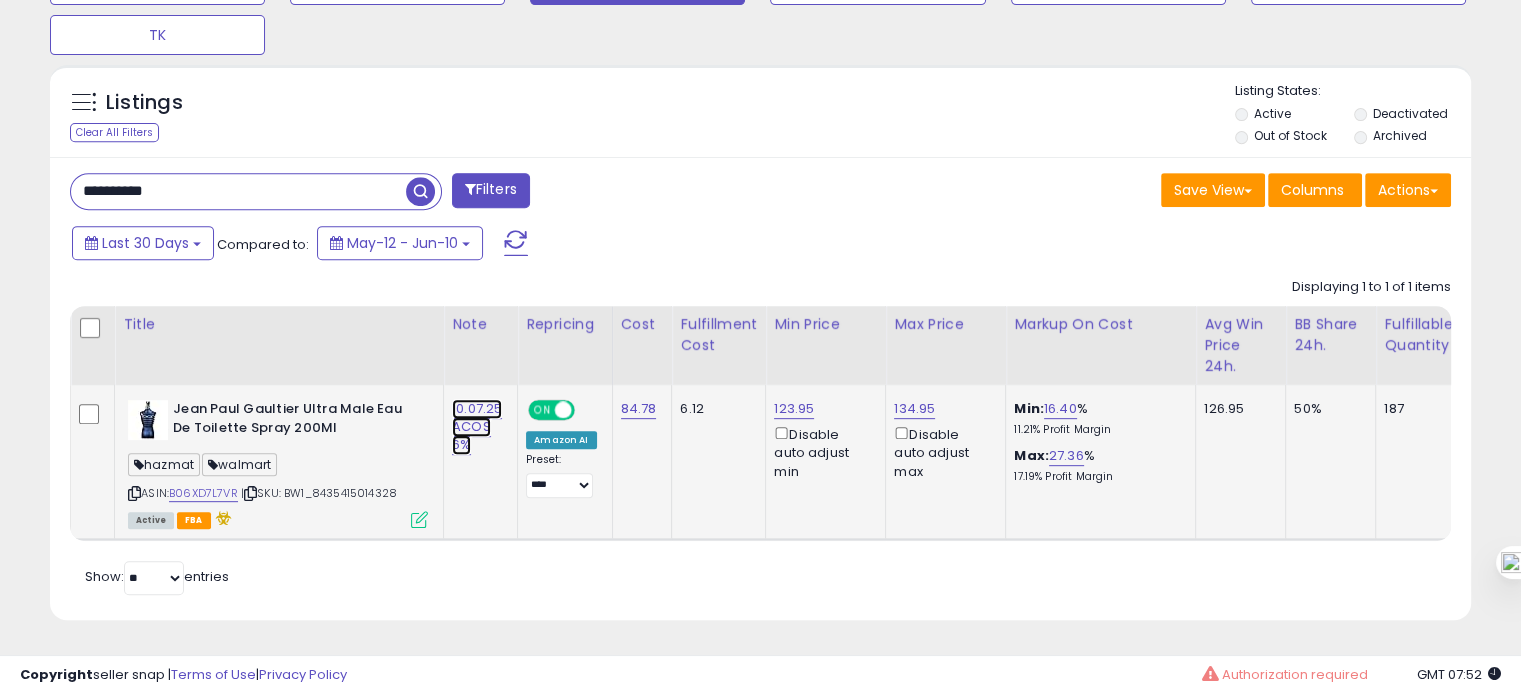 click on "10.07.25 ACOS 6%" at bounding box center [477, 427] 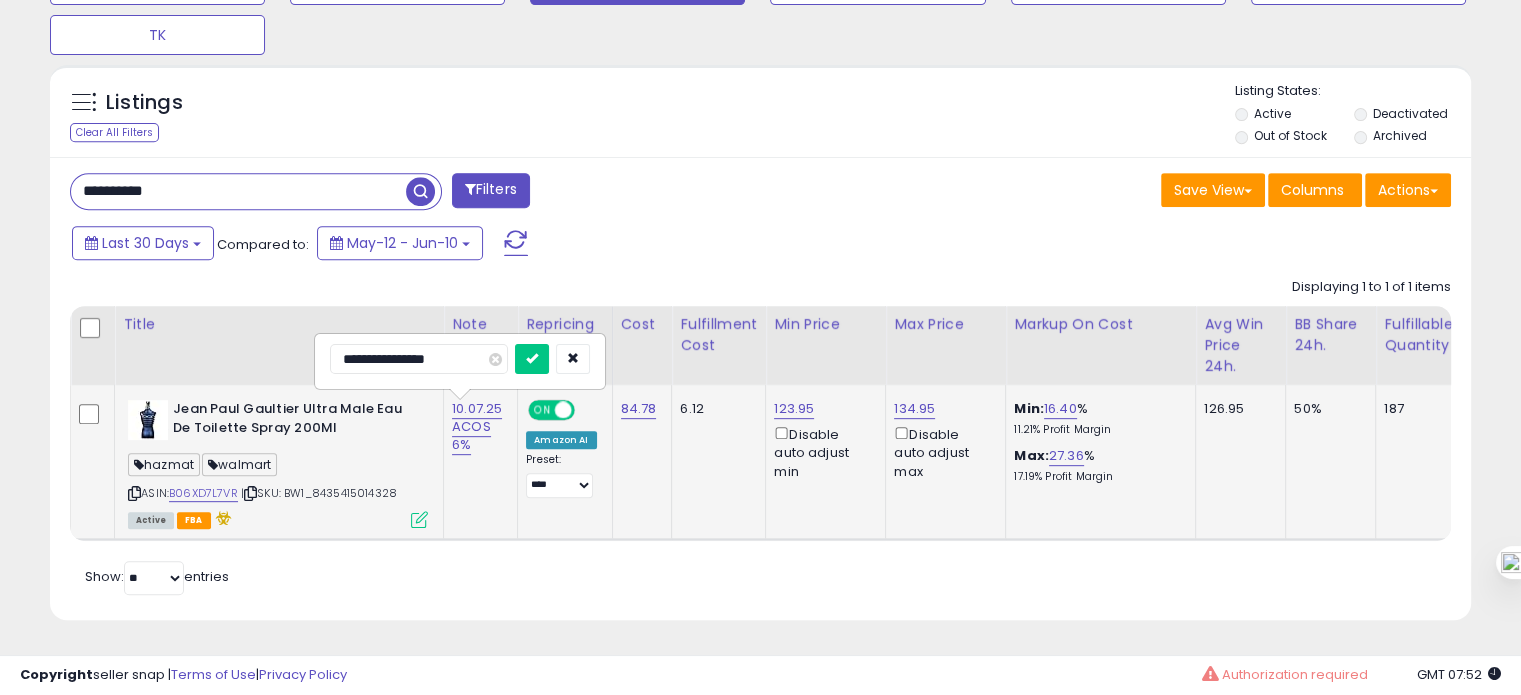 click on "**********" at bounding box center (419, 359) 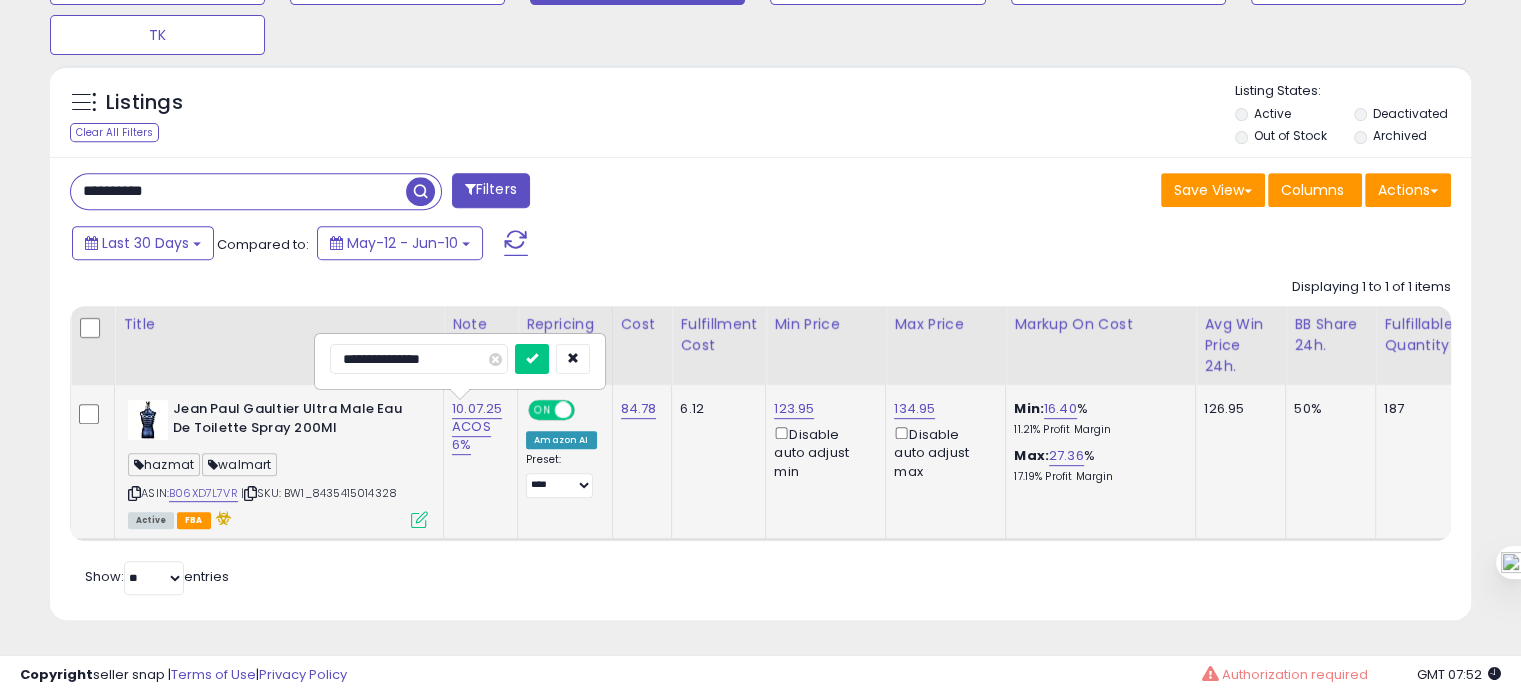 type on "**********" 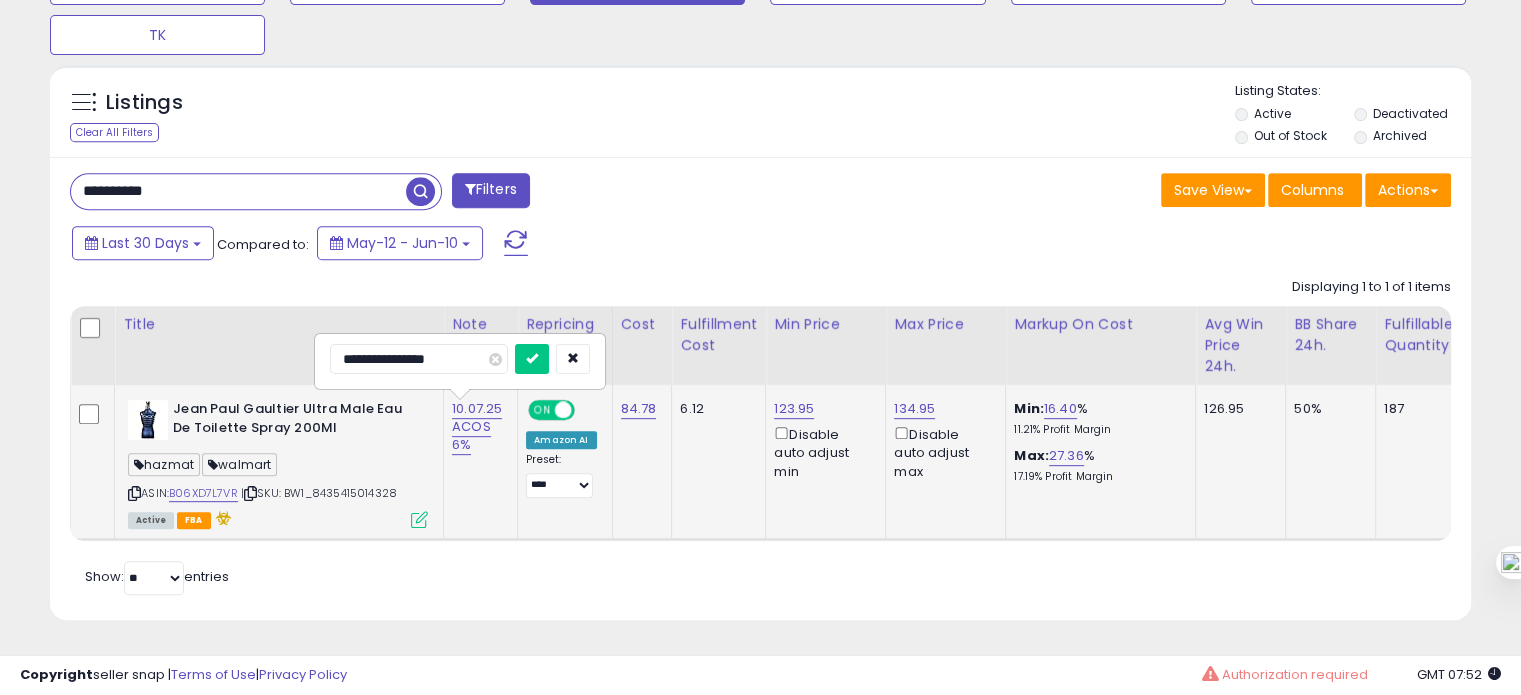 click at bounding box center [532, 359] 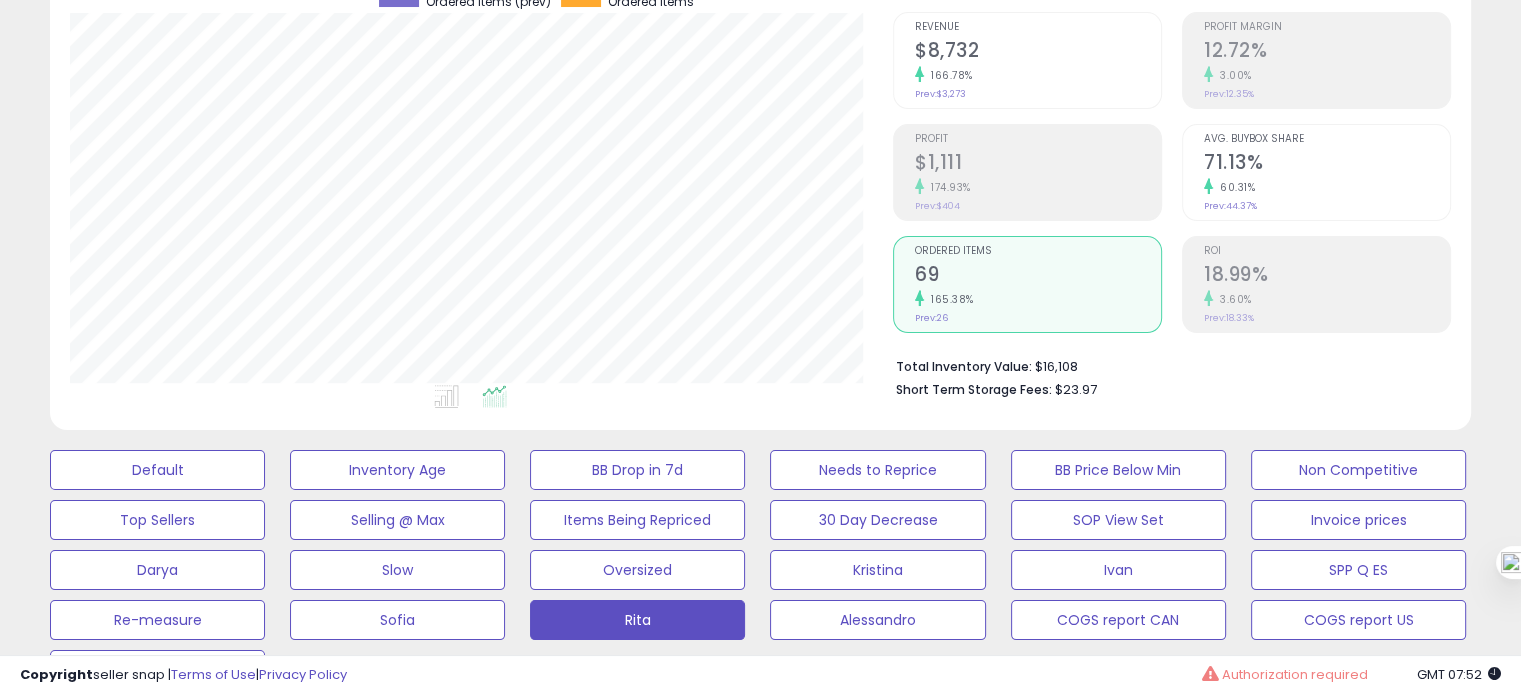 scroll, scrollTop: 828, scrollLeft: 0, axis: vertical 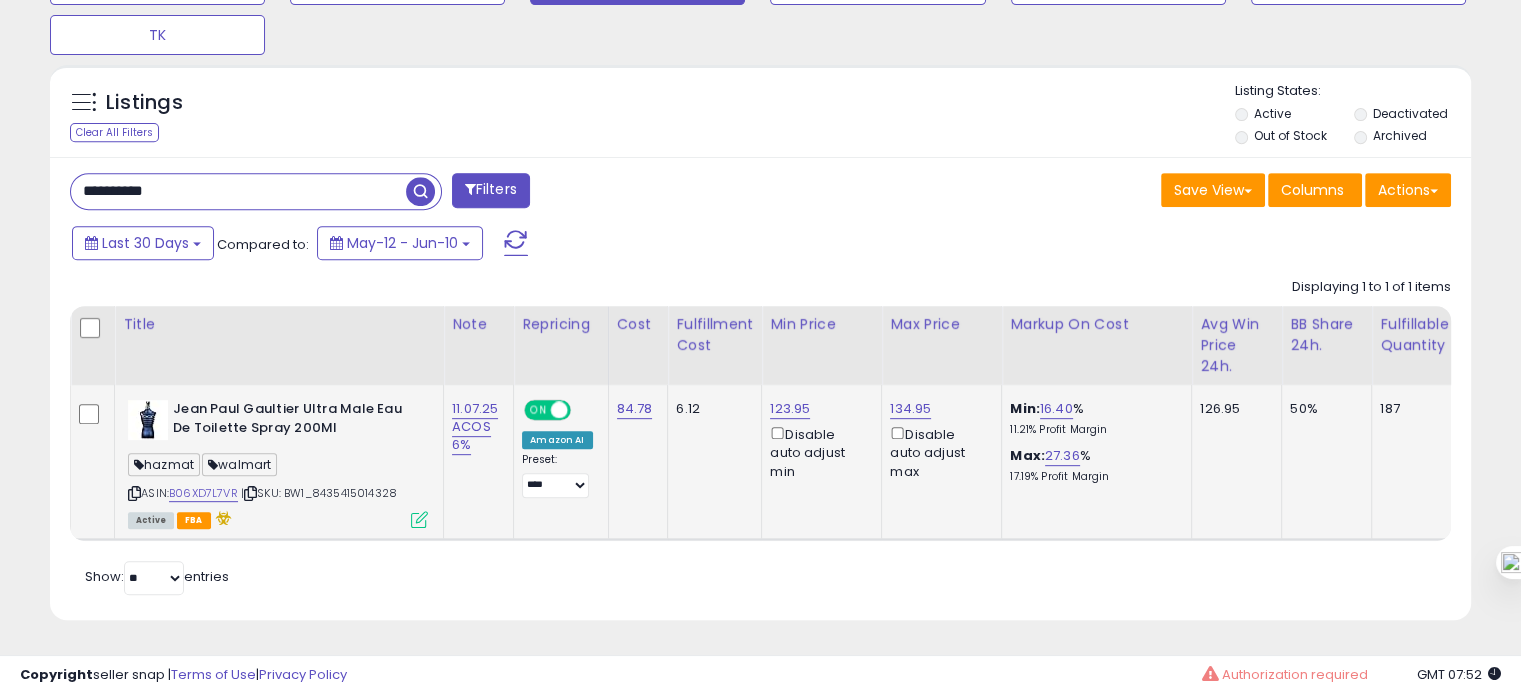 drag, startPoint x: 410, startPoint y: 479, endPoint x: 320, endPoint y: 479, distance: 90 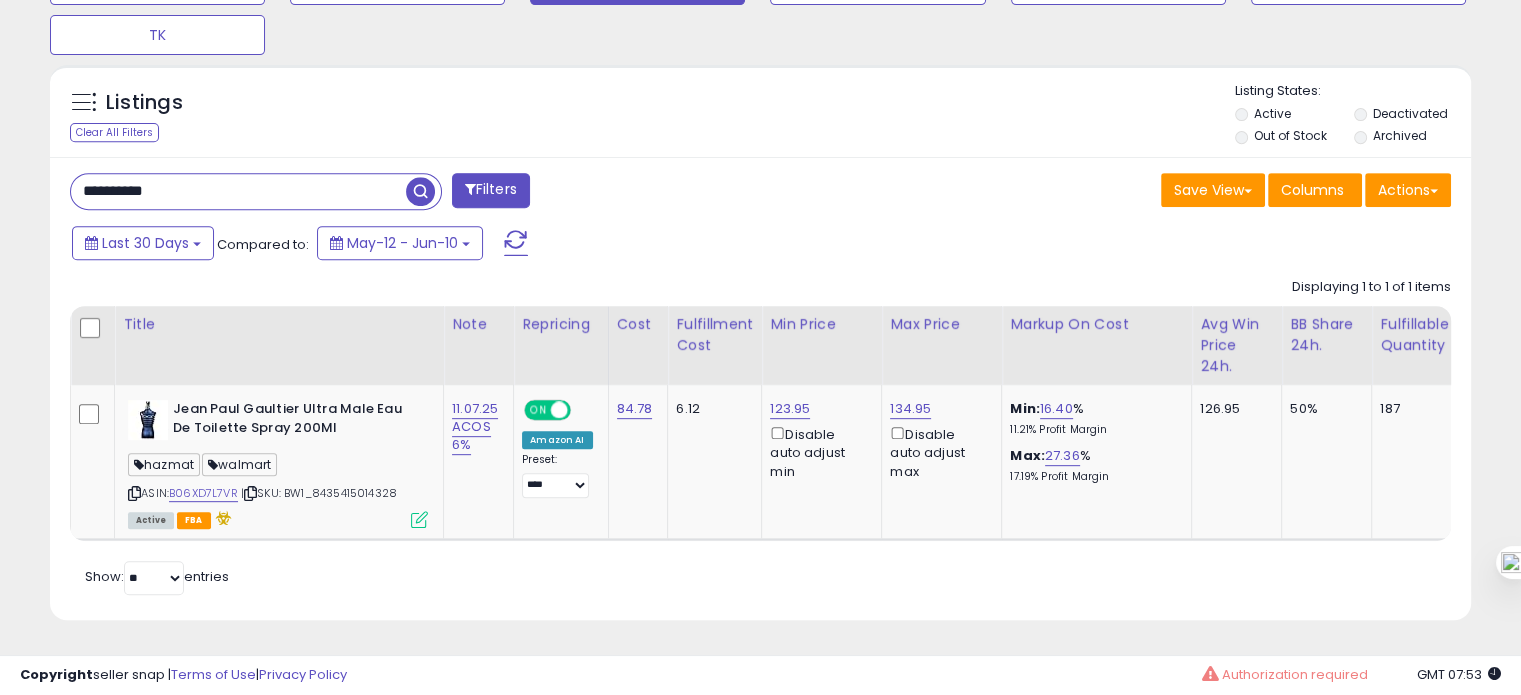 click on "**********" at bounding box center (238, 191) 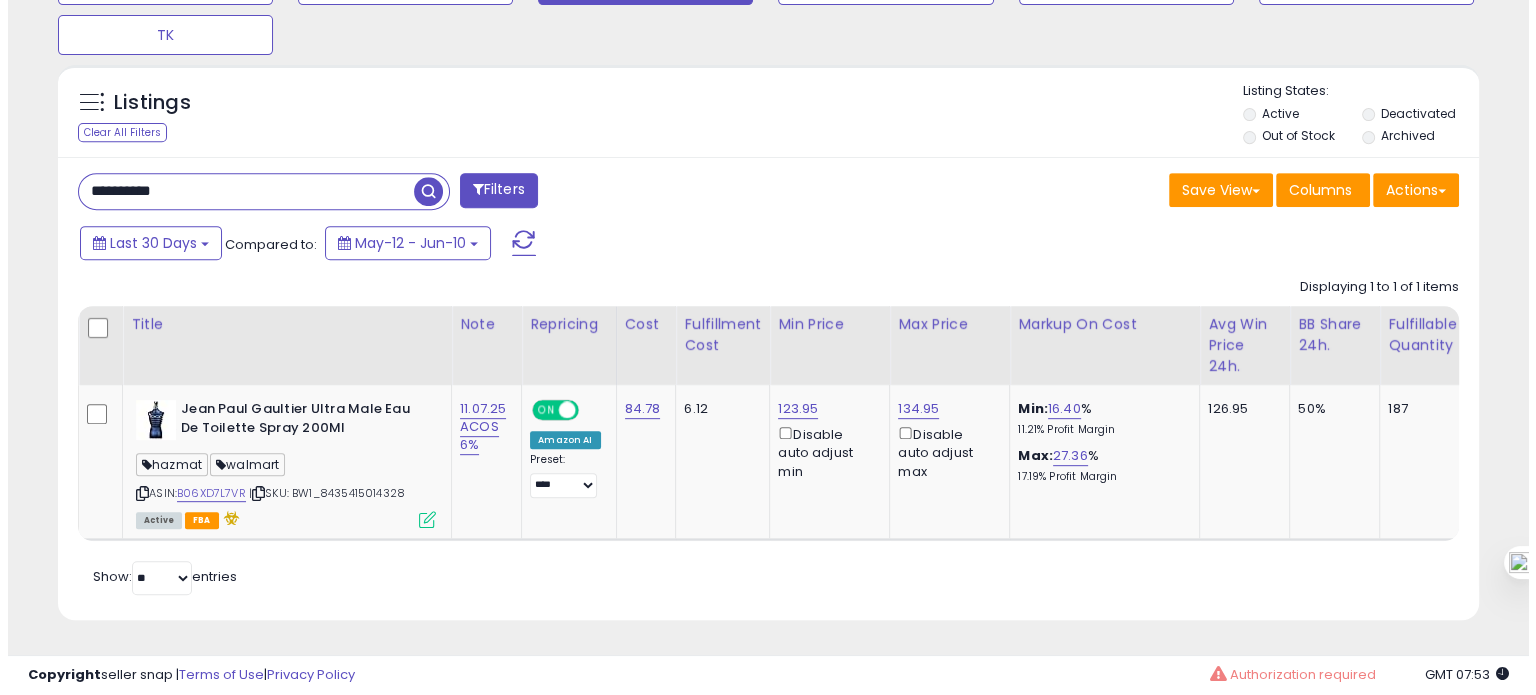 scroll, scrollTop: 674, scrollLeft: 0, axis: vertical 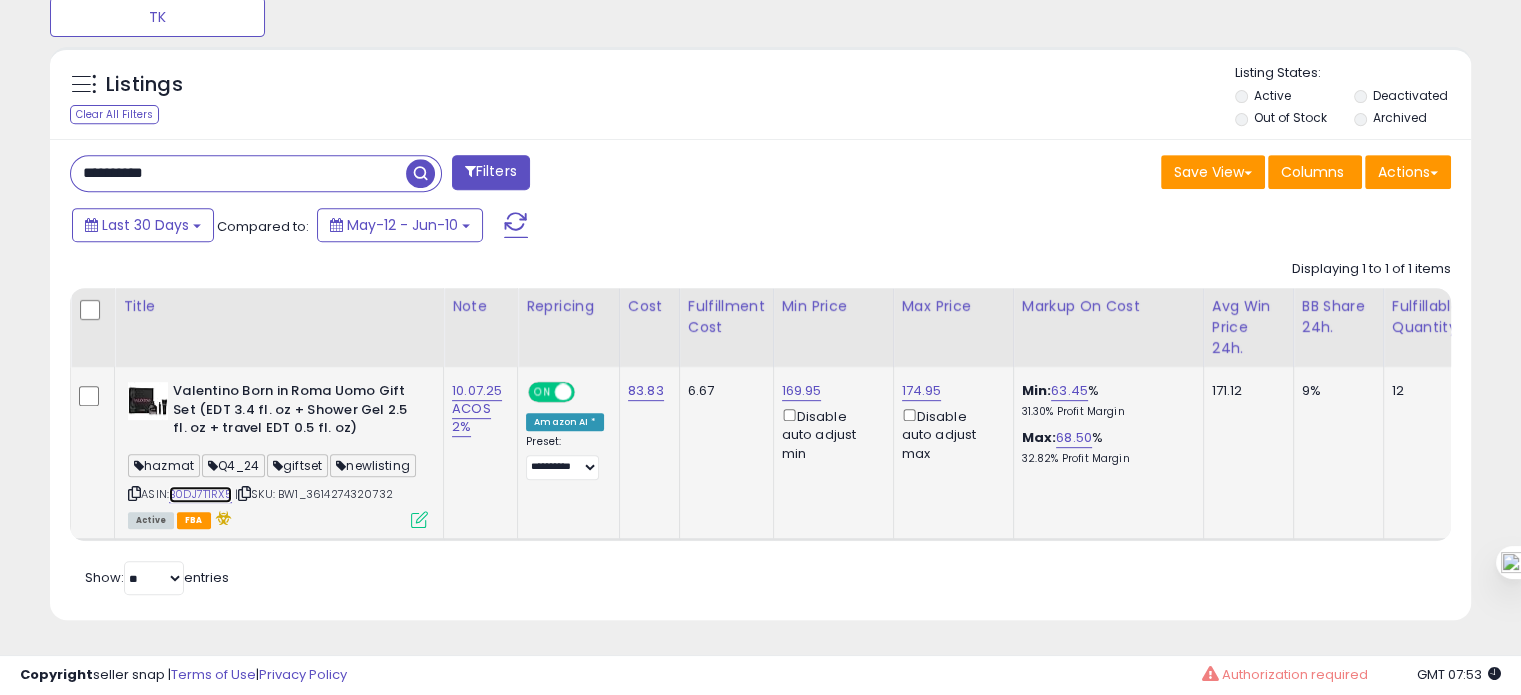 click on "B0DJ7T1RX5" at bounding box center (200, 494) 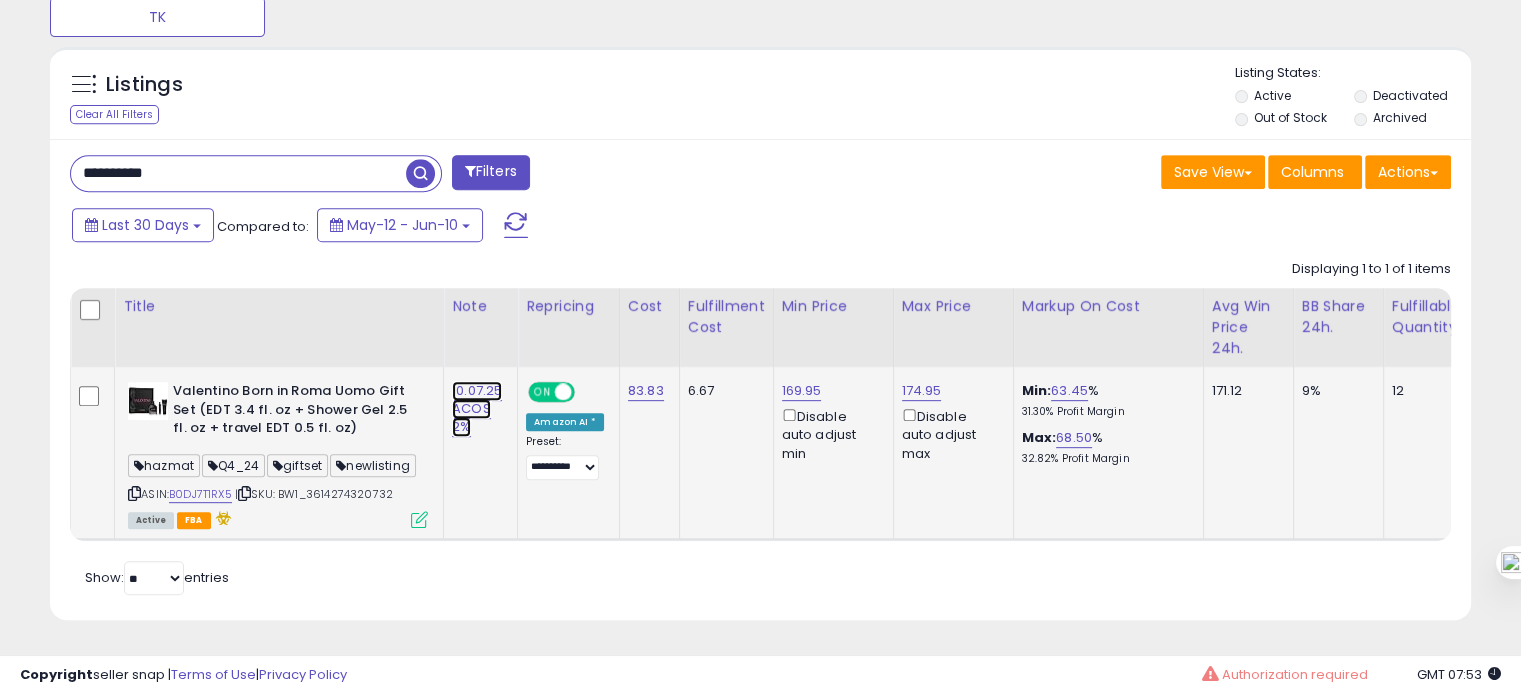 click on "10.07.25 ACOS 2%" at bounding box center (477, 409) 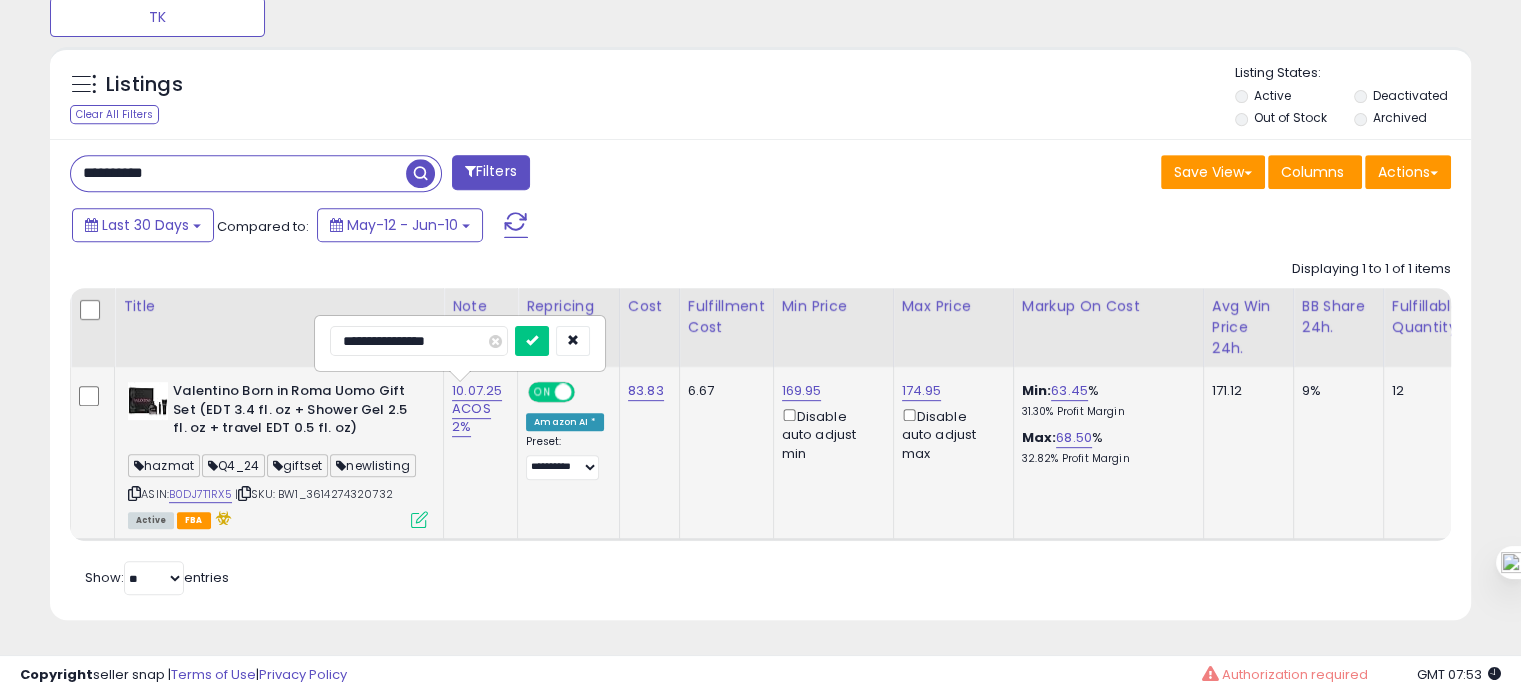 click on "**********" at bounding box center (419, 341) 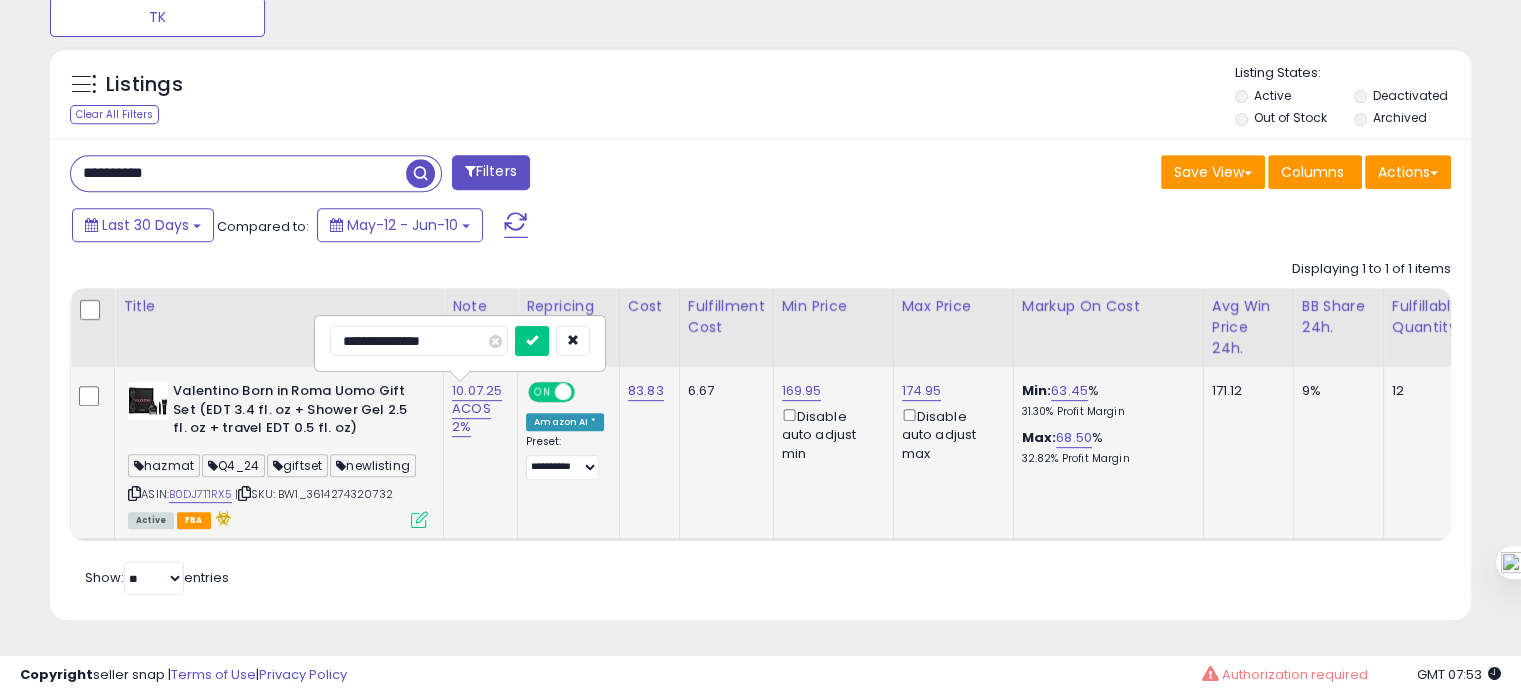 type on "**********" 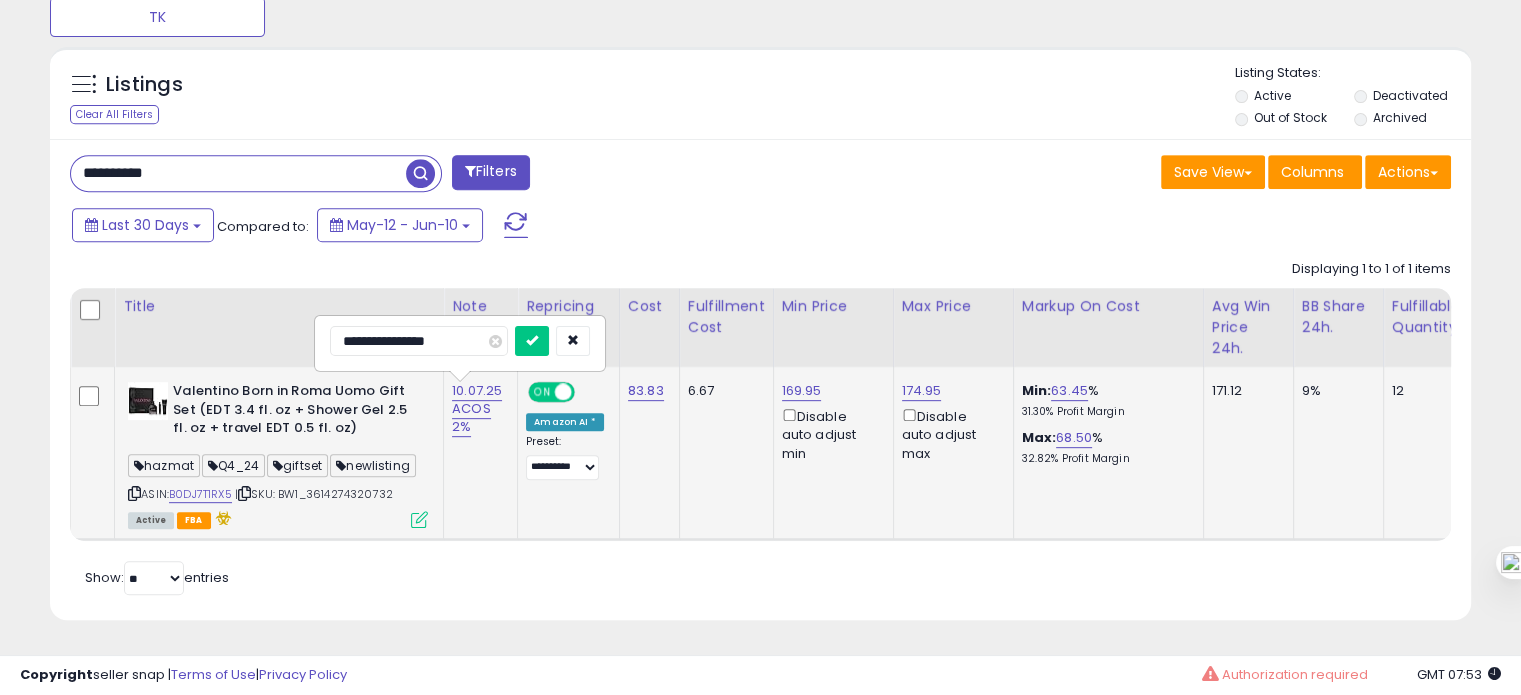 click at bounding box center [532, 341] 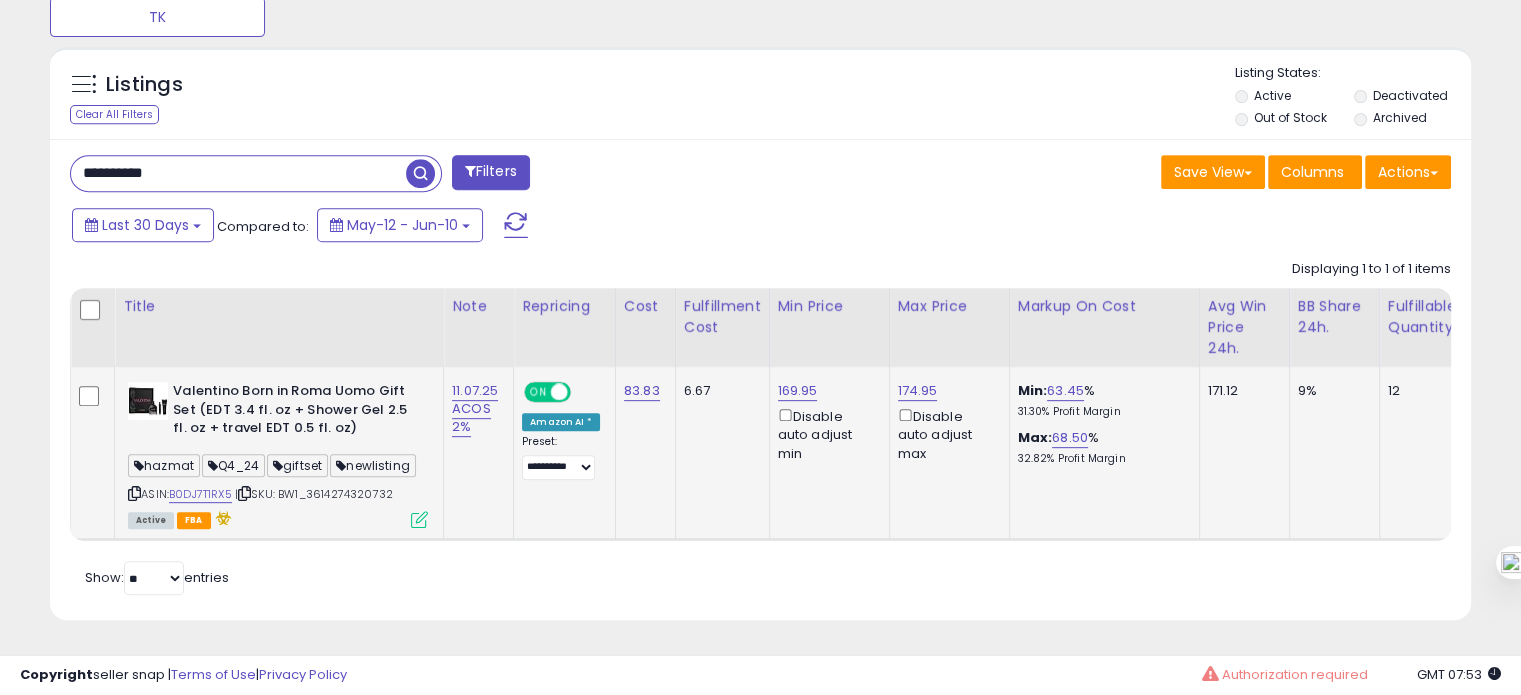 click on "**********" at bounding box center [238, 173] 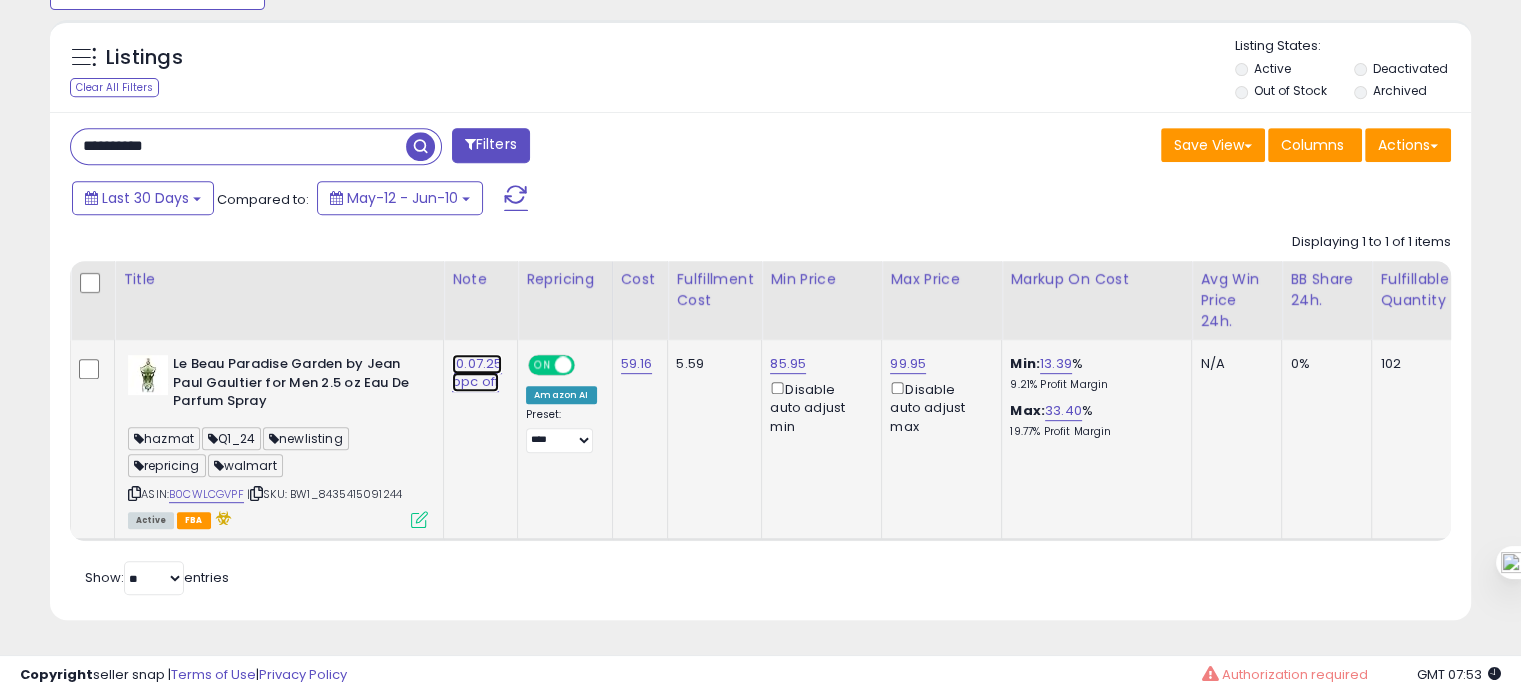 click on "10.07.25 ppc off" at bounding box center (477, 373) 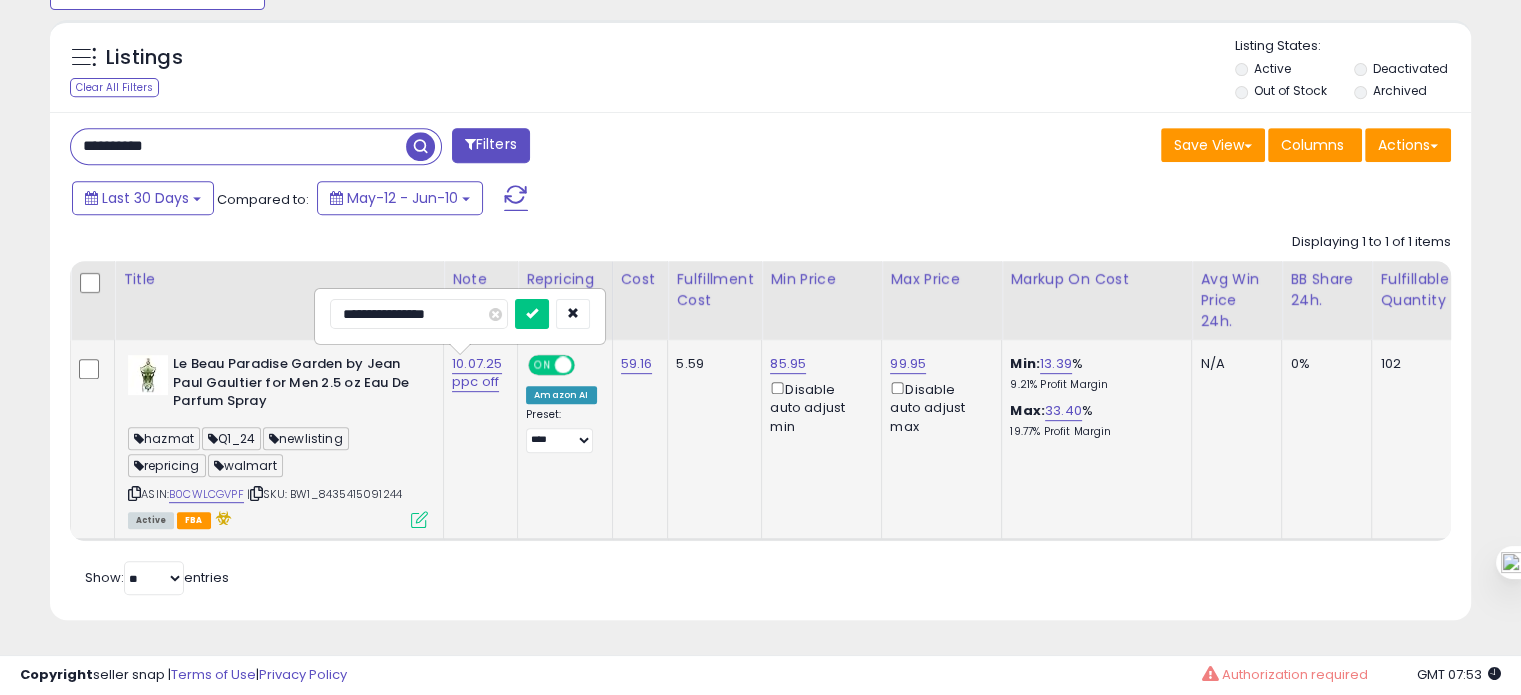 click on "**********" at bounding box center [419, 314] 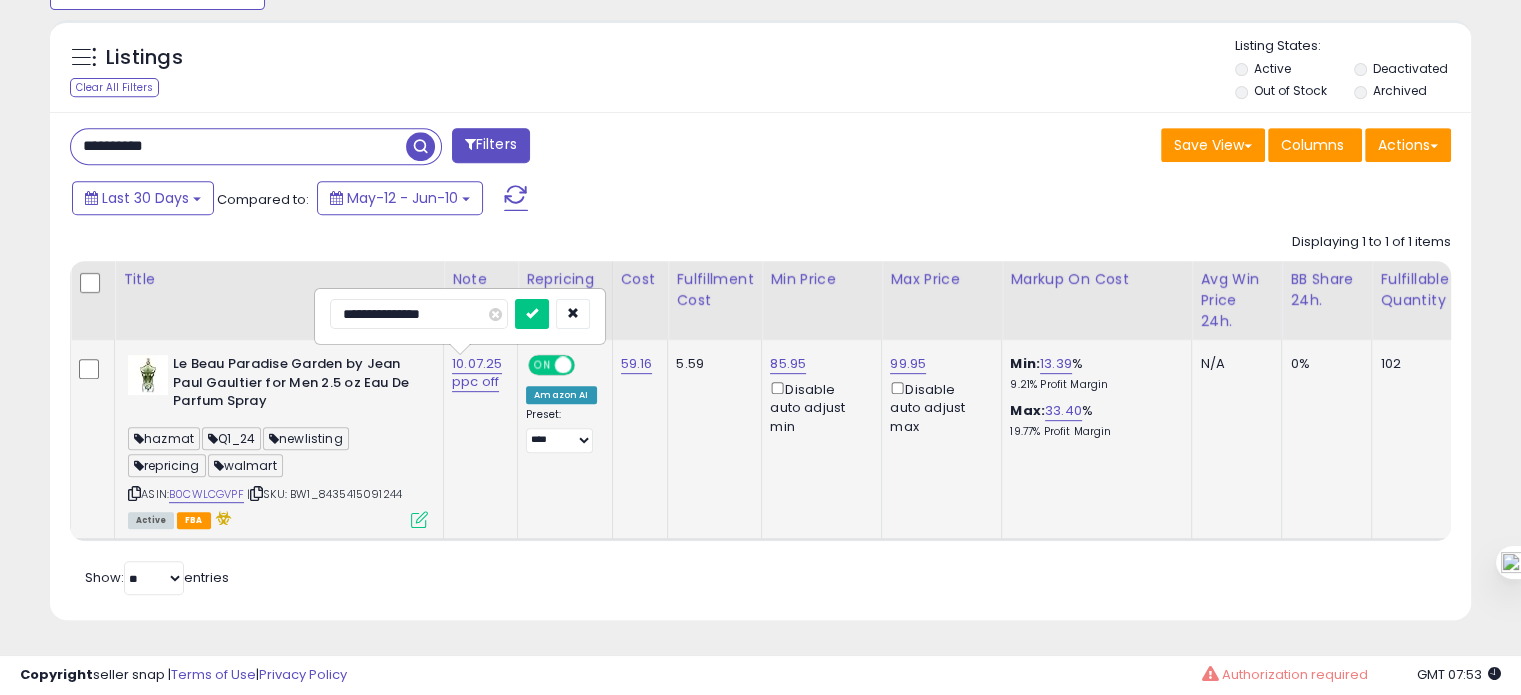 type on "**********" 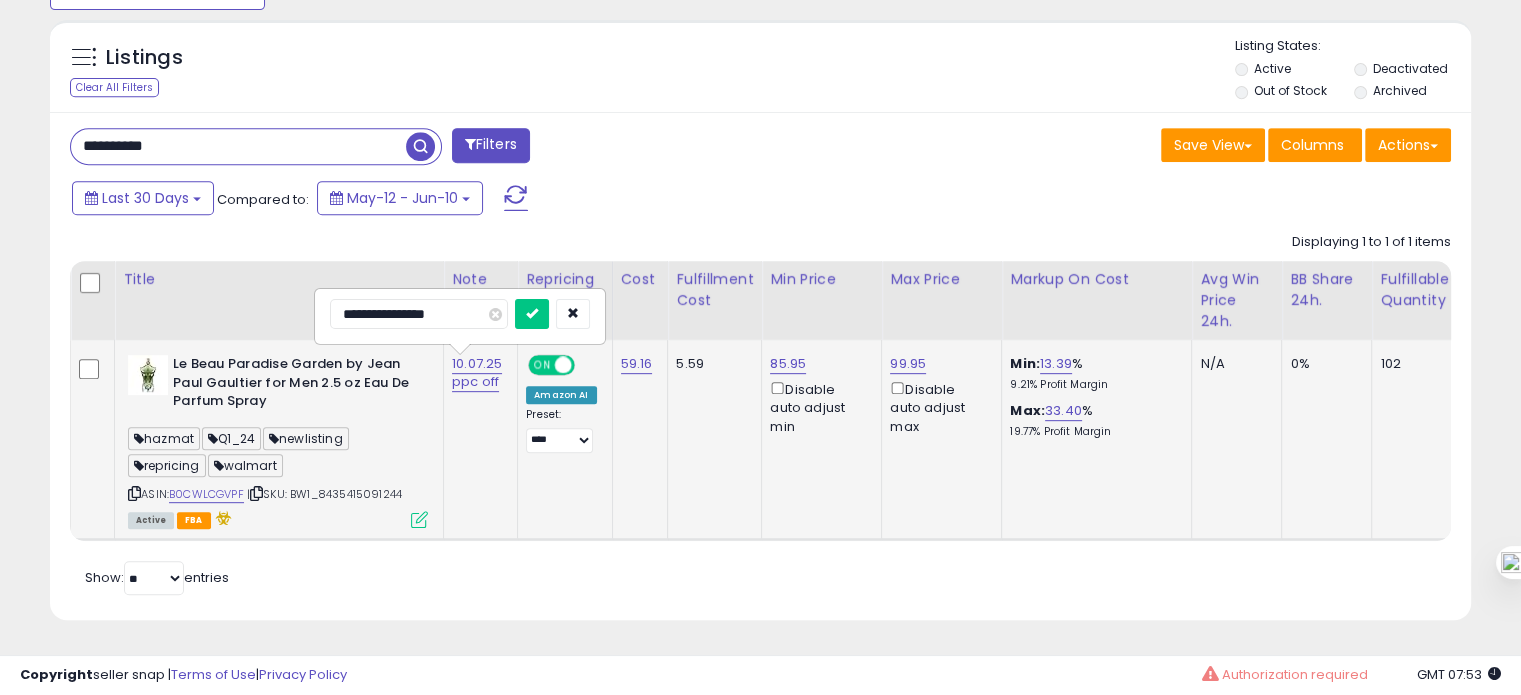 click at bounding box center (532, 314) 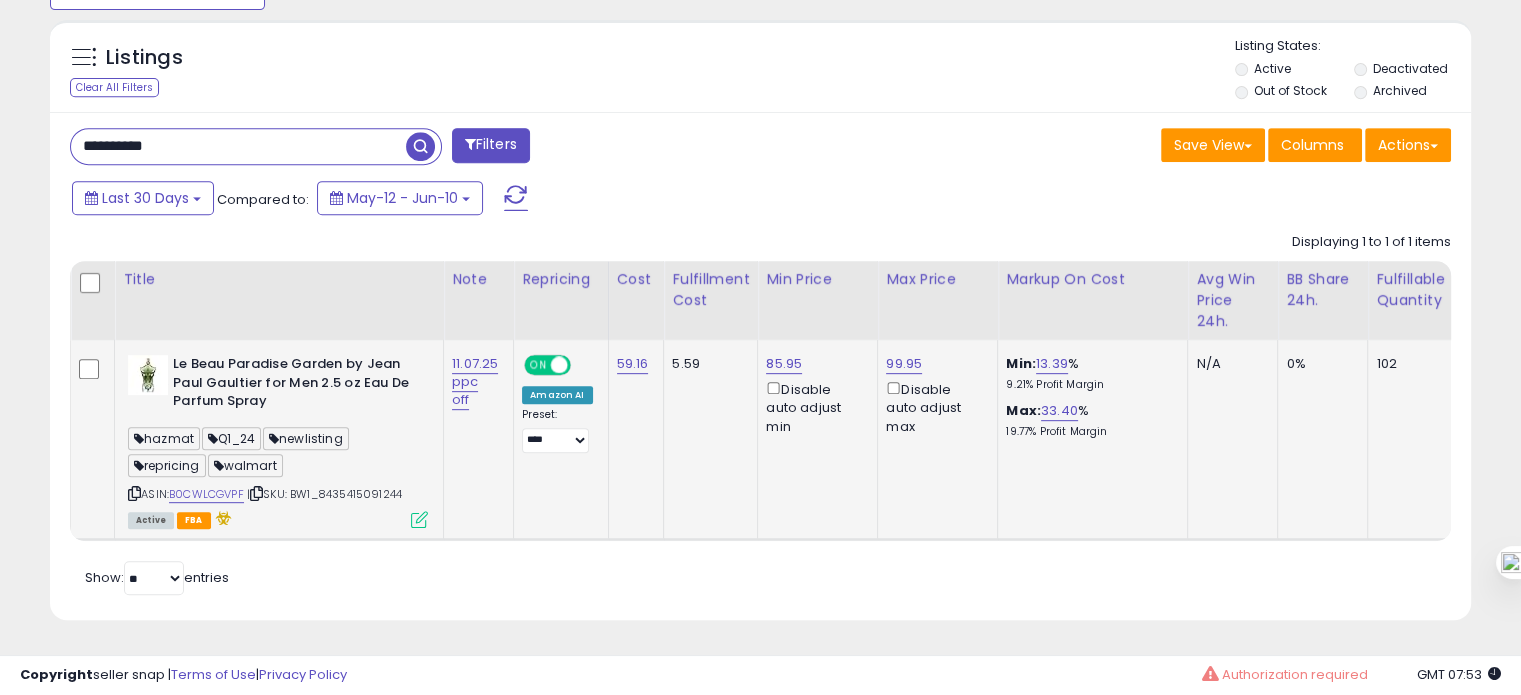 click on "ASIN:  B0CWLCGVPF    |   SKU: BW1_8435415091244 Active FBA" at bounding box center (278, 440) 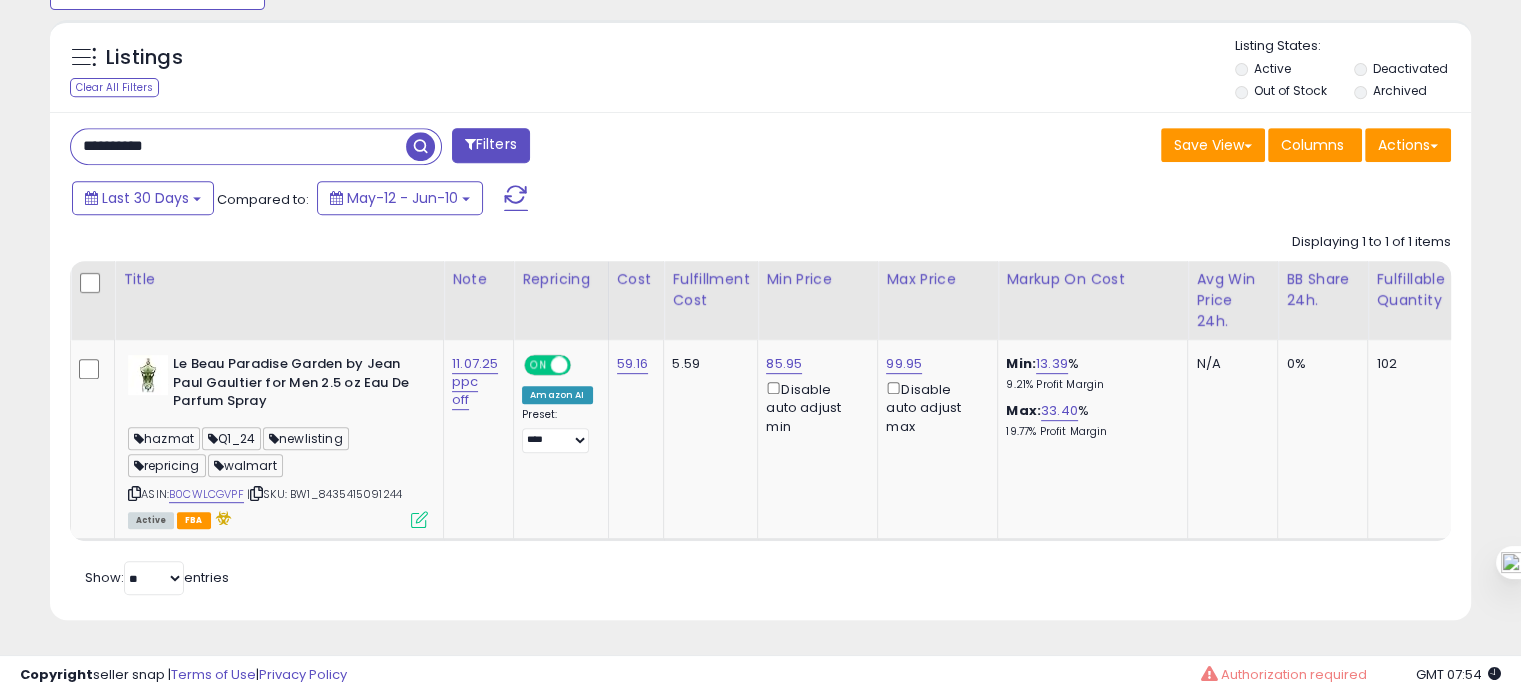 click on "**********" at bounding box center (238, 146) 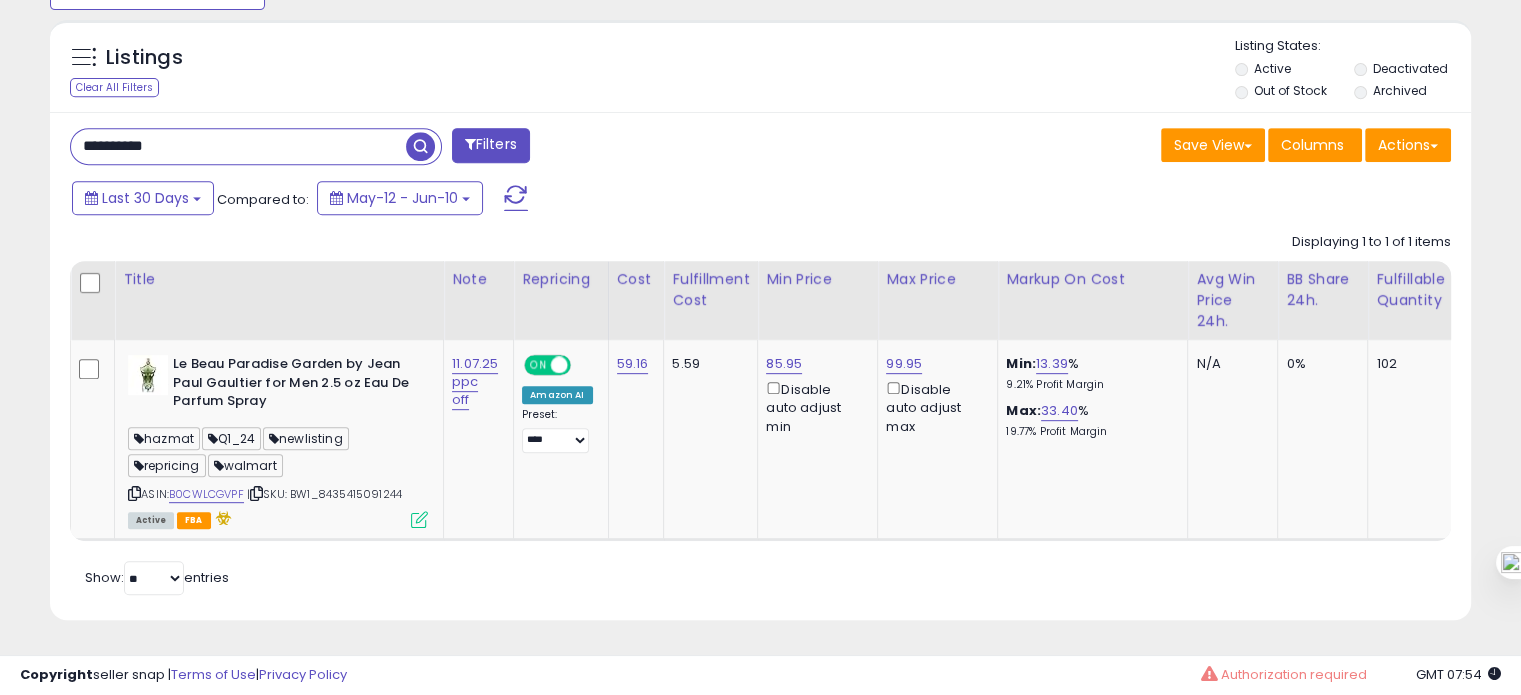 click on "**********" at bounding box center [238, 146] 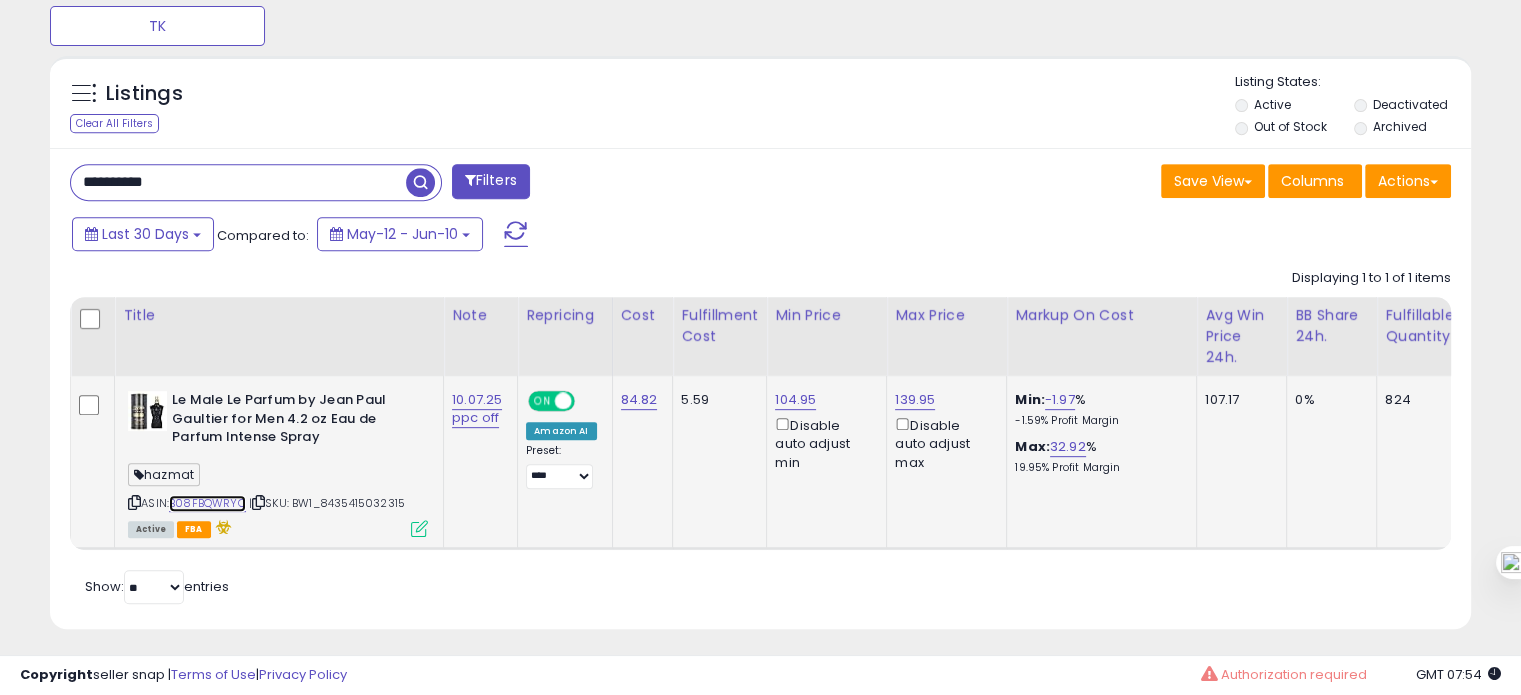 click on "B08FBQWRYC" at bounding box center [207, 503] 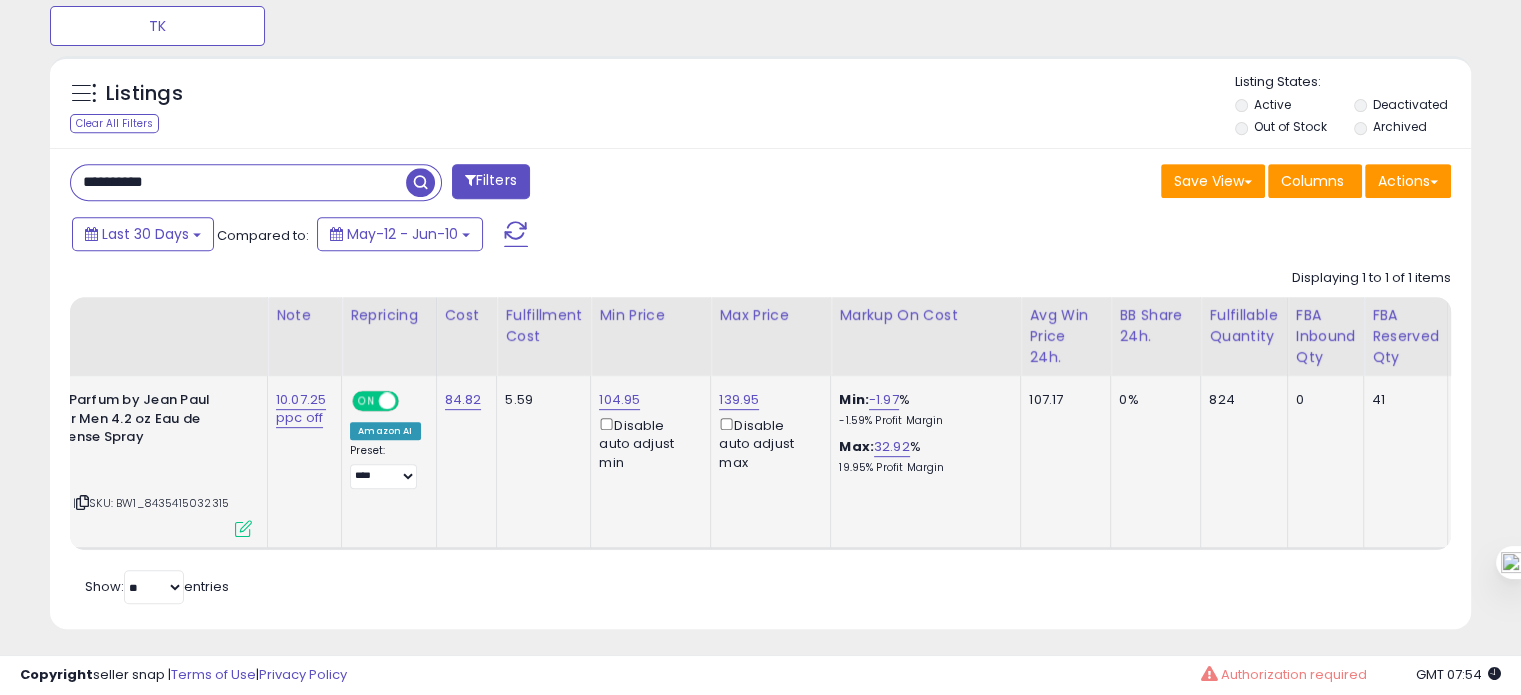 scroll, scrollTop: 0, scrollLeft: 220, axis: horizontal 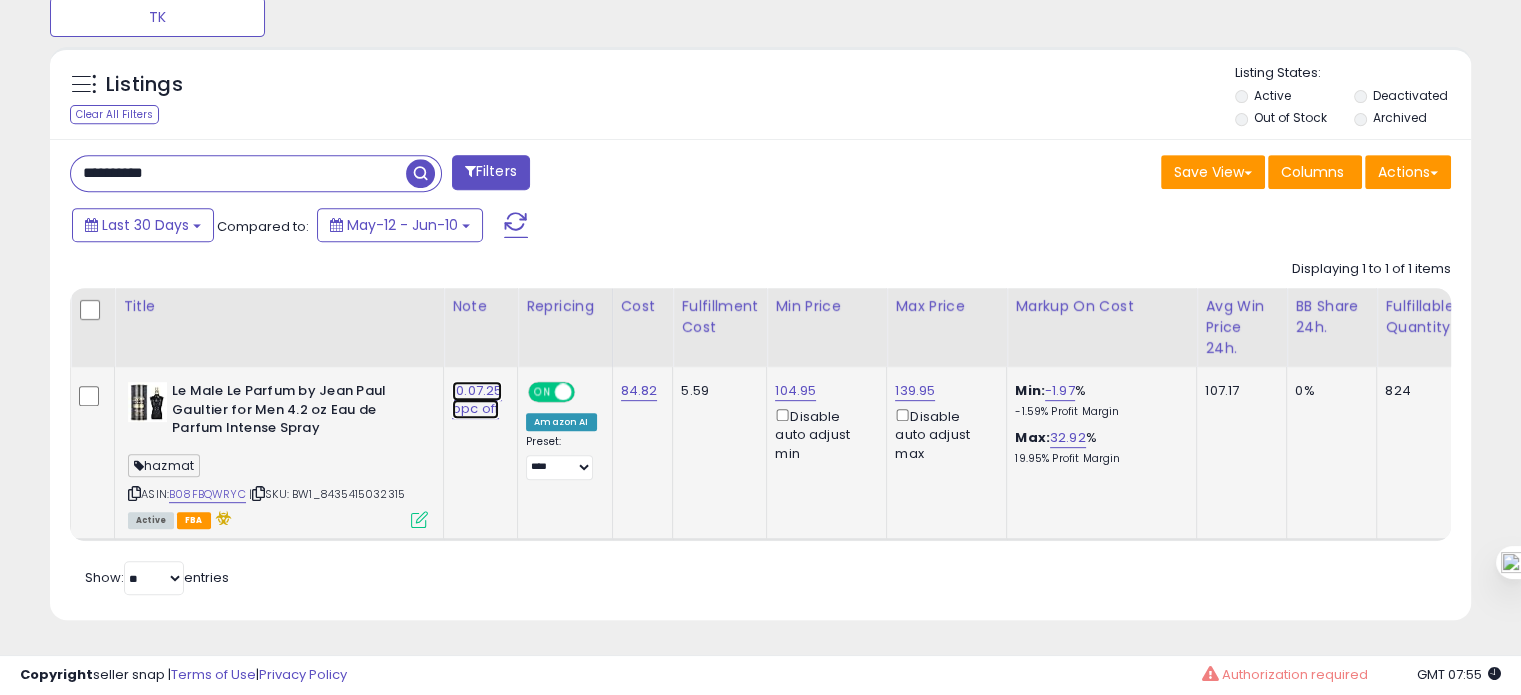 click on "10.07.25 ppc off" at bounding box center [477, 400] 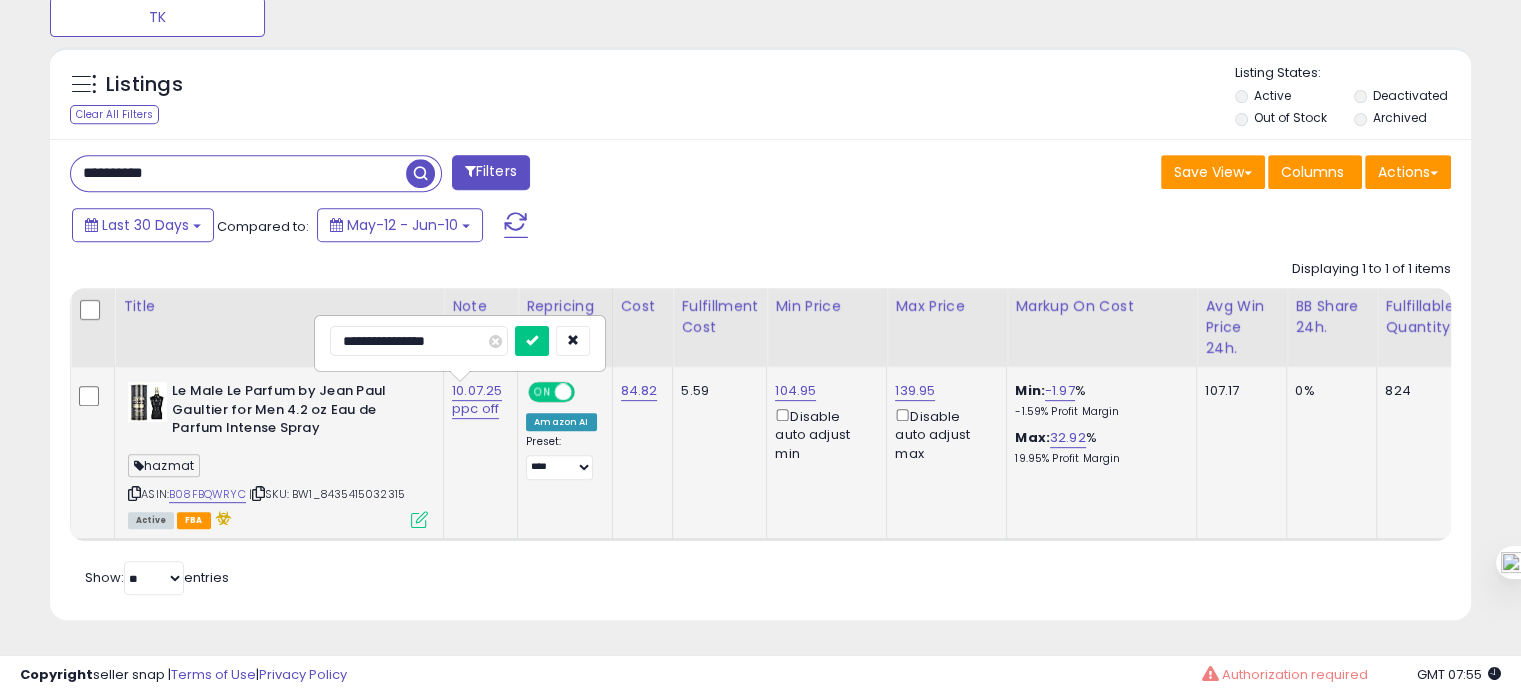 click on "**********" at bounding box center [419, 341] 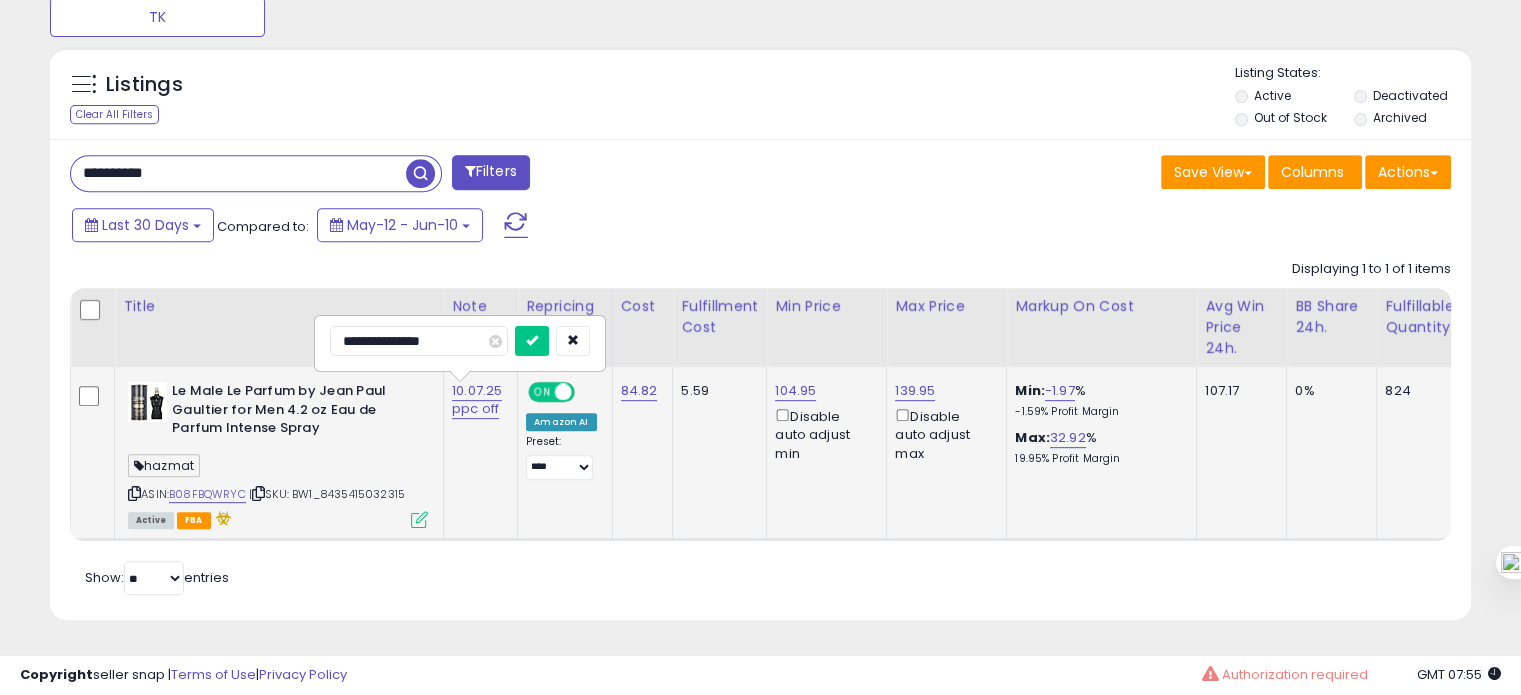 type on "**********" 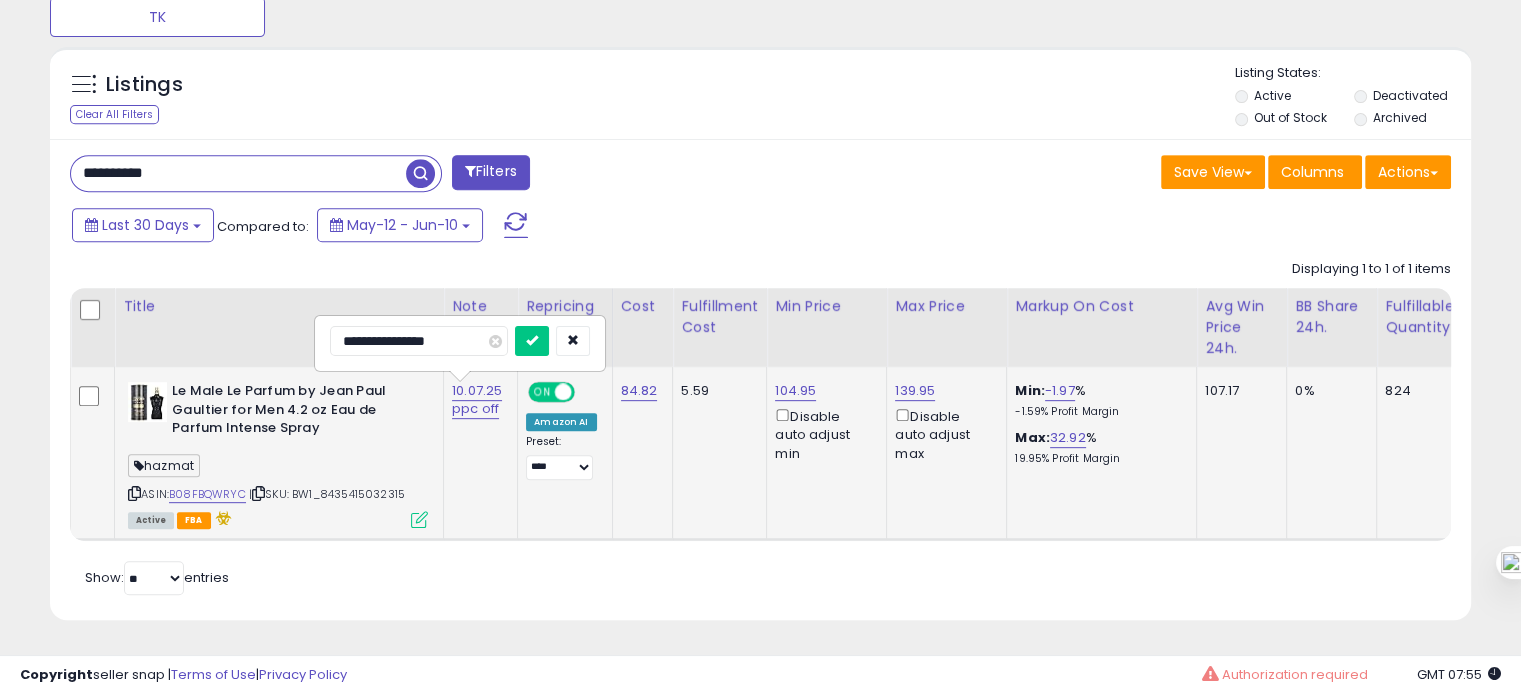 click at bounding box center (532, 341) 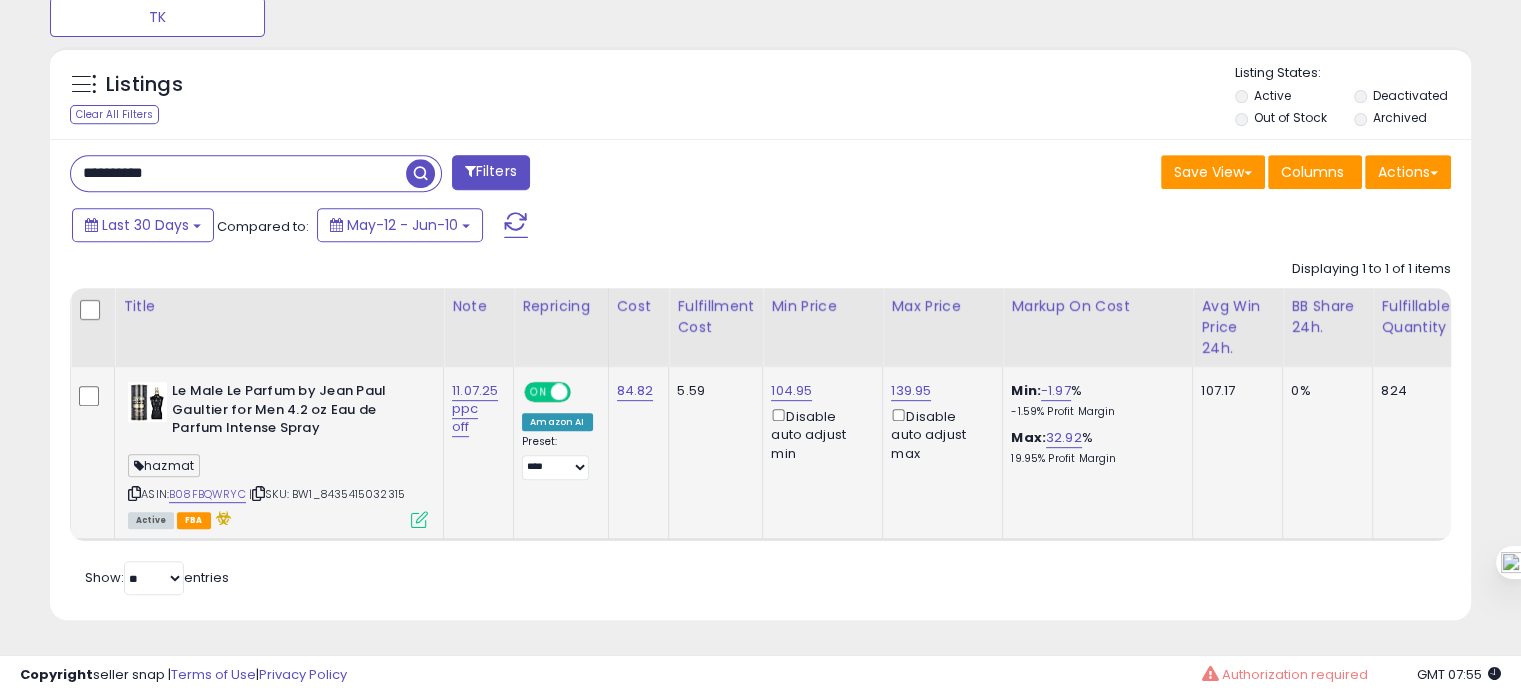 click on "**********" at bounding box center [238, 173] 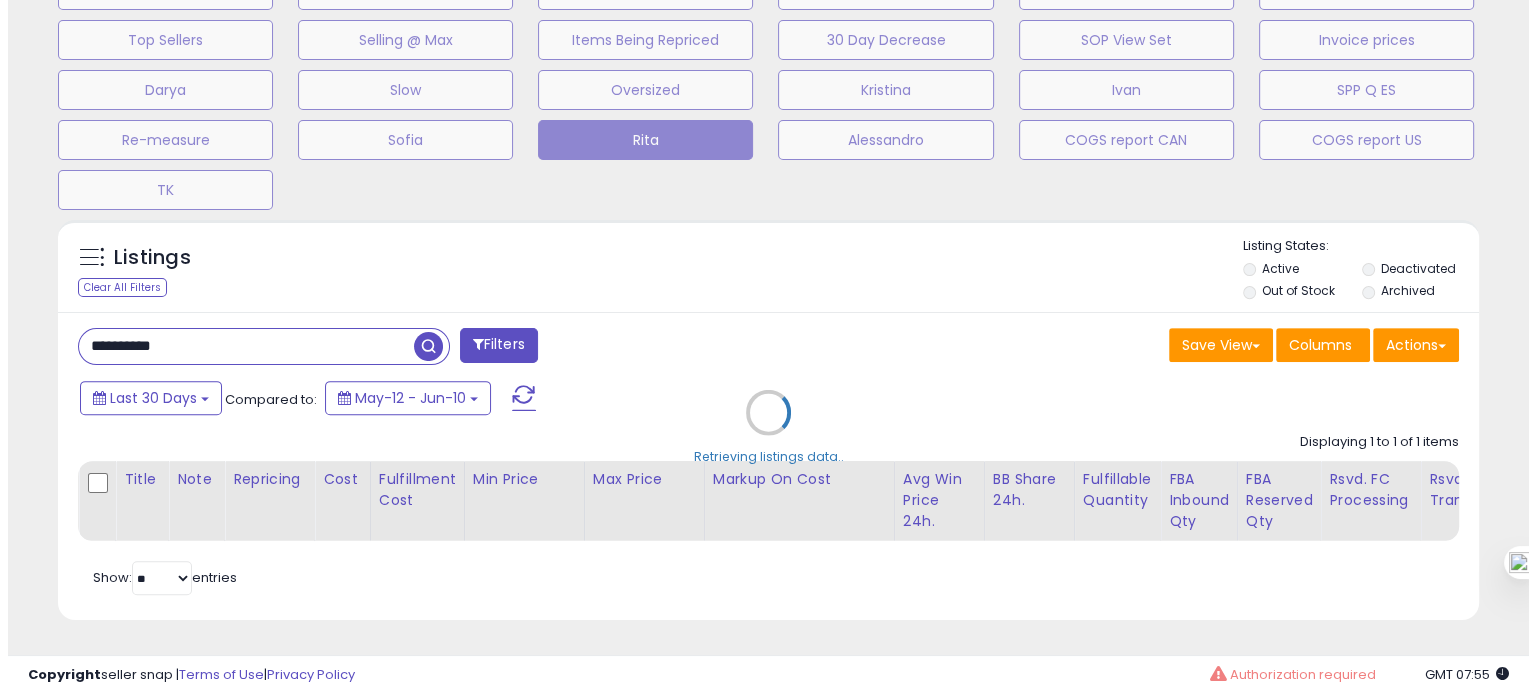 scroll, scrollTop: 674, scrollLeft: 0, axis: vertical 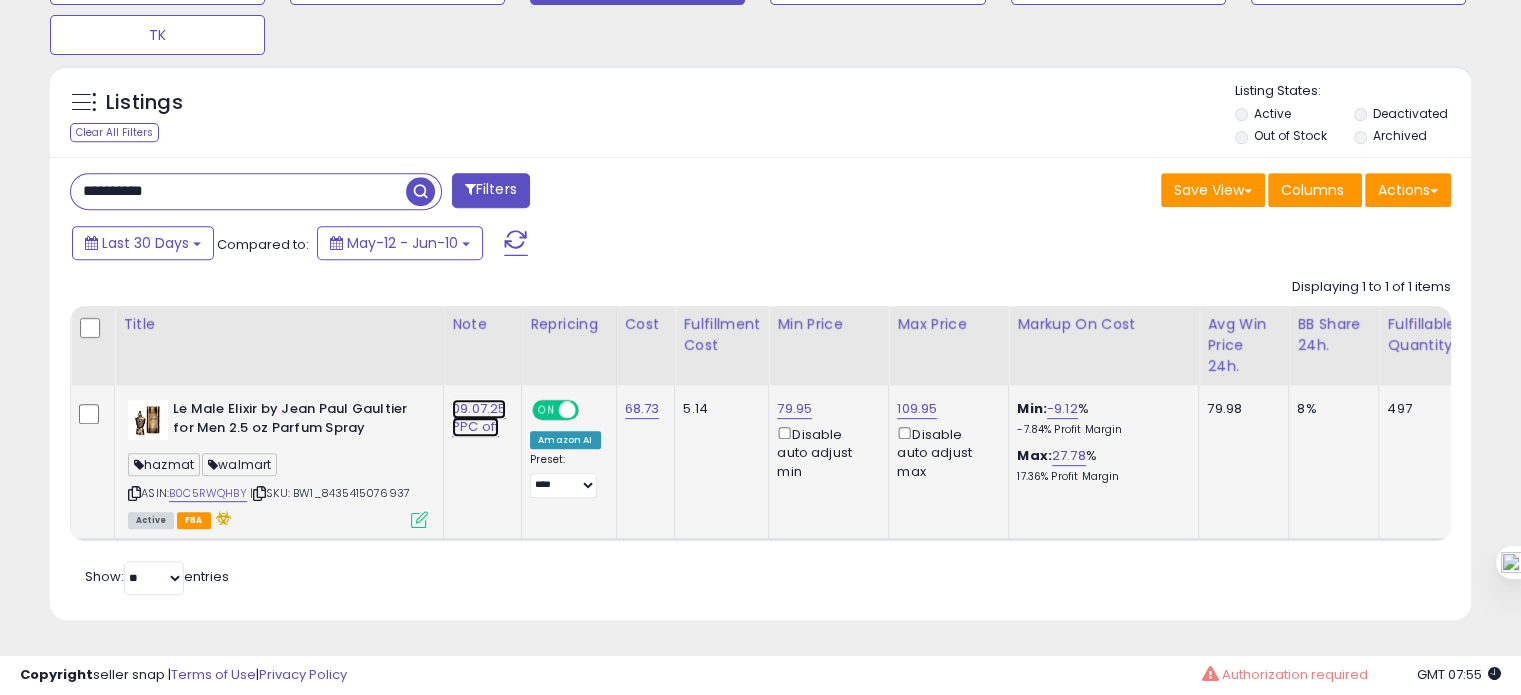 click on "09.07.25 PPC off" at bounding box center (479, 418) 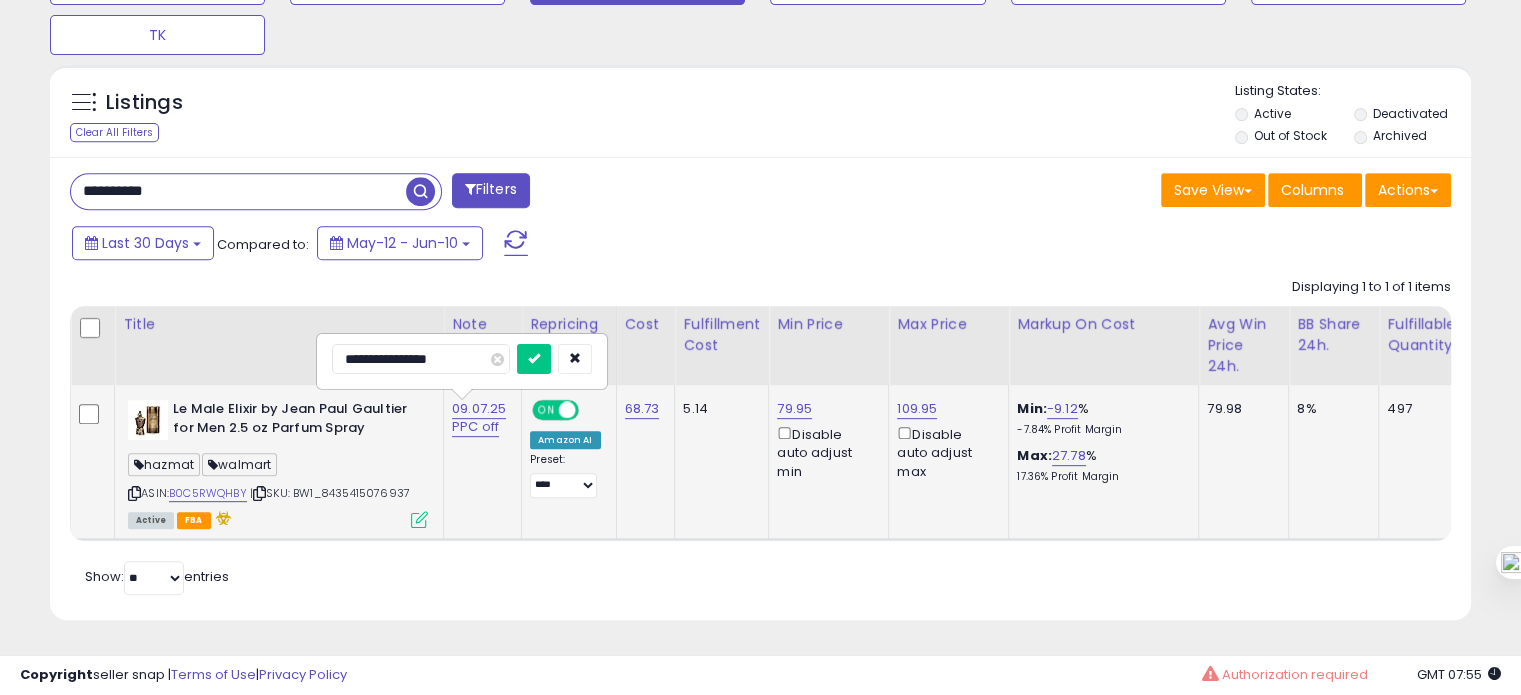 drag, startPoint x: 360, startPoint y: 345, endPoint x: 322, endPoint y: 347, distance: 38.052597 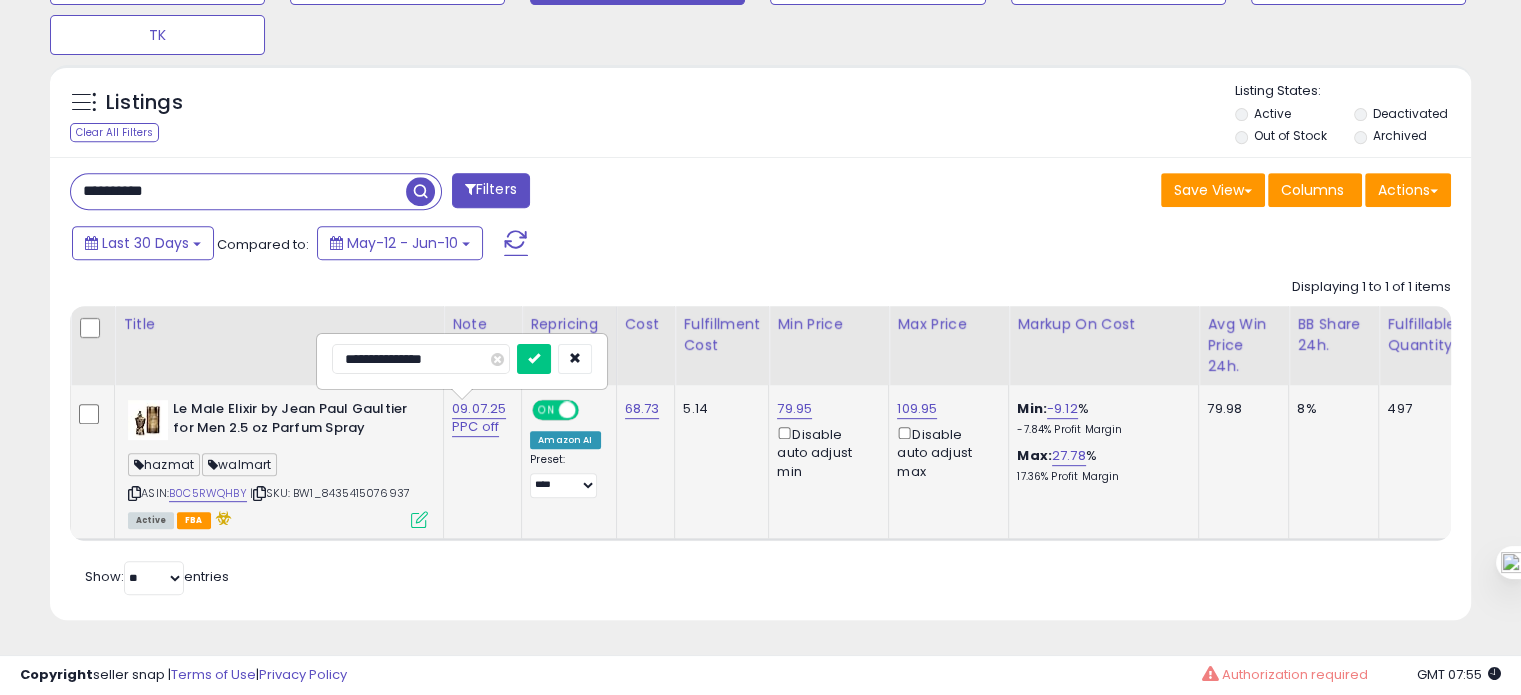 type on "**********" 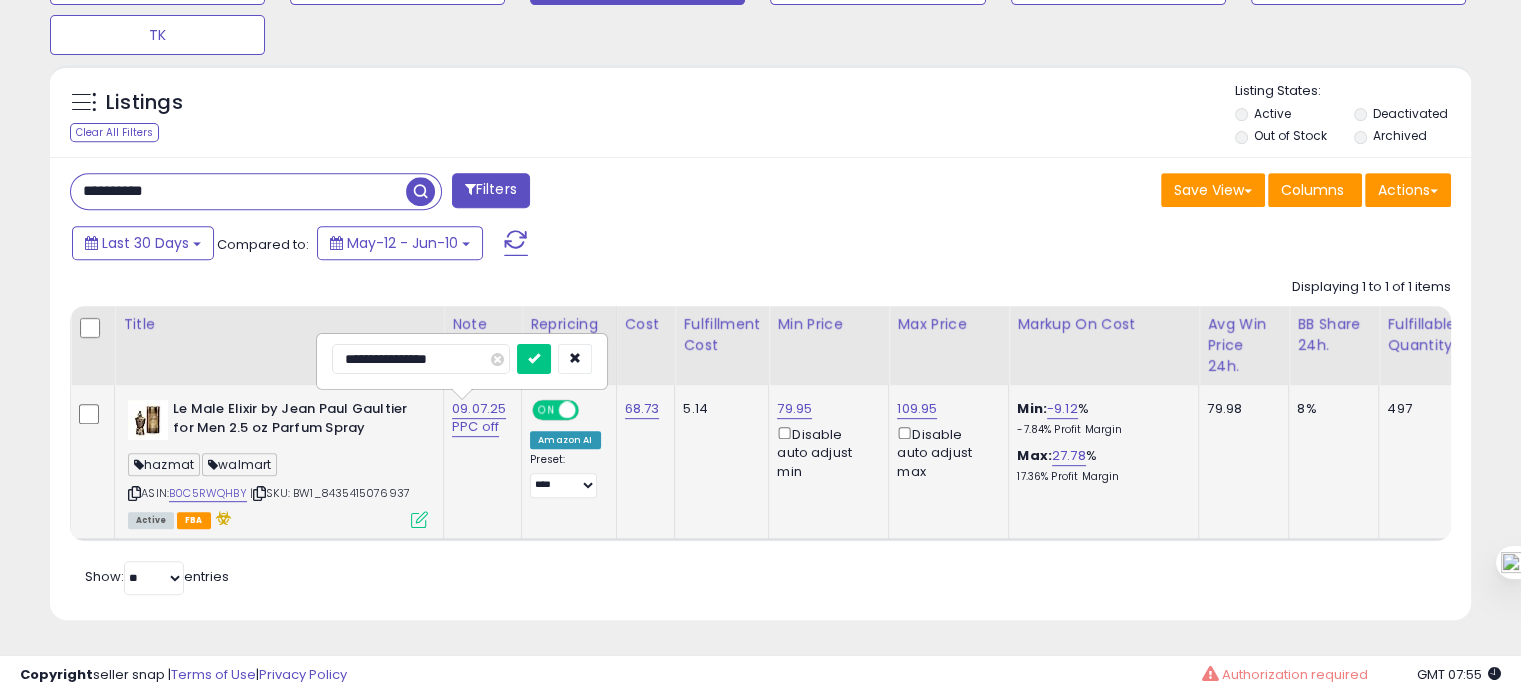 click at bounding box center [534, 359] 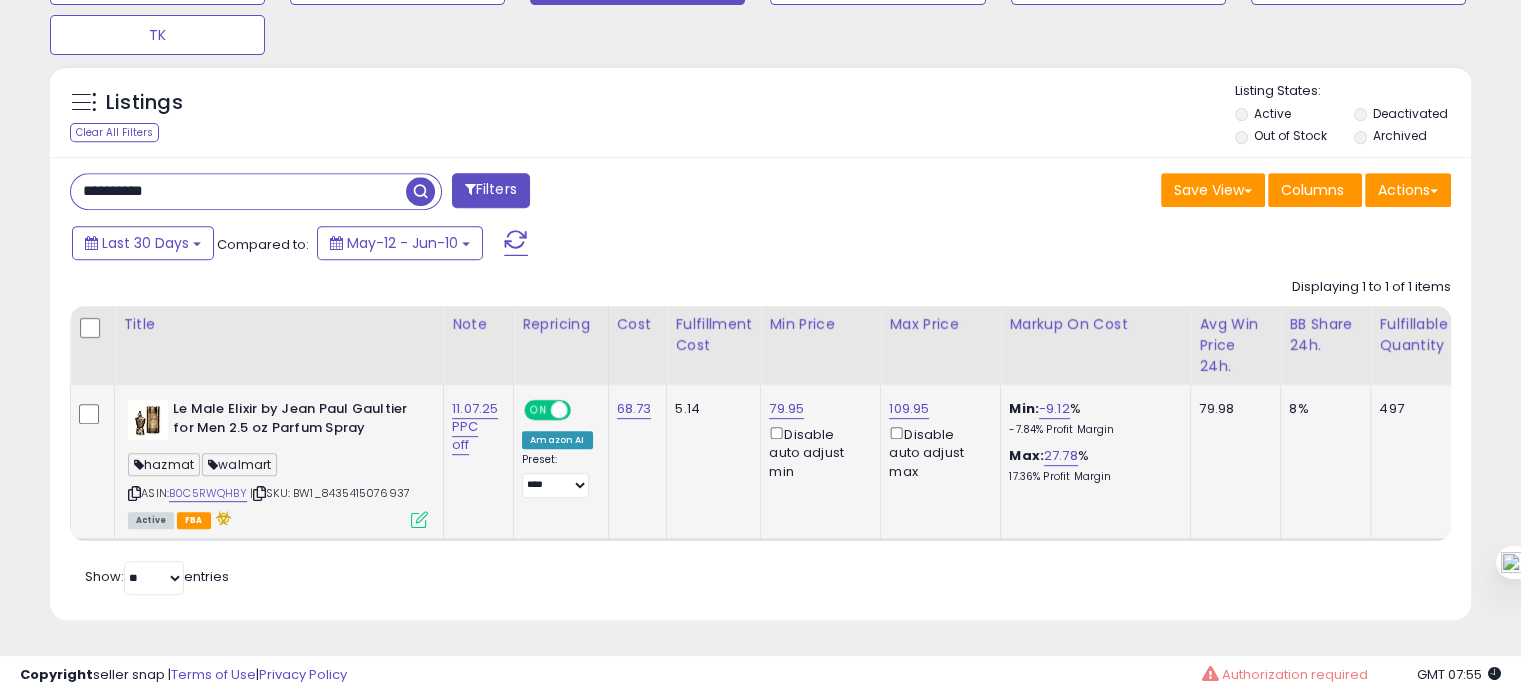click on "**********" at bounding box center [238, 191] 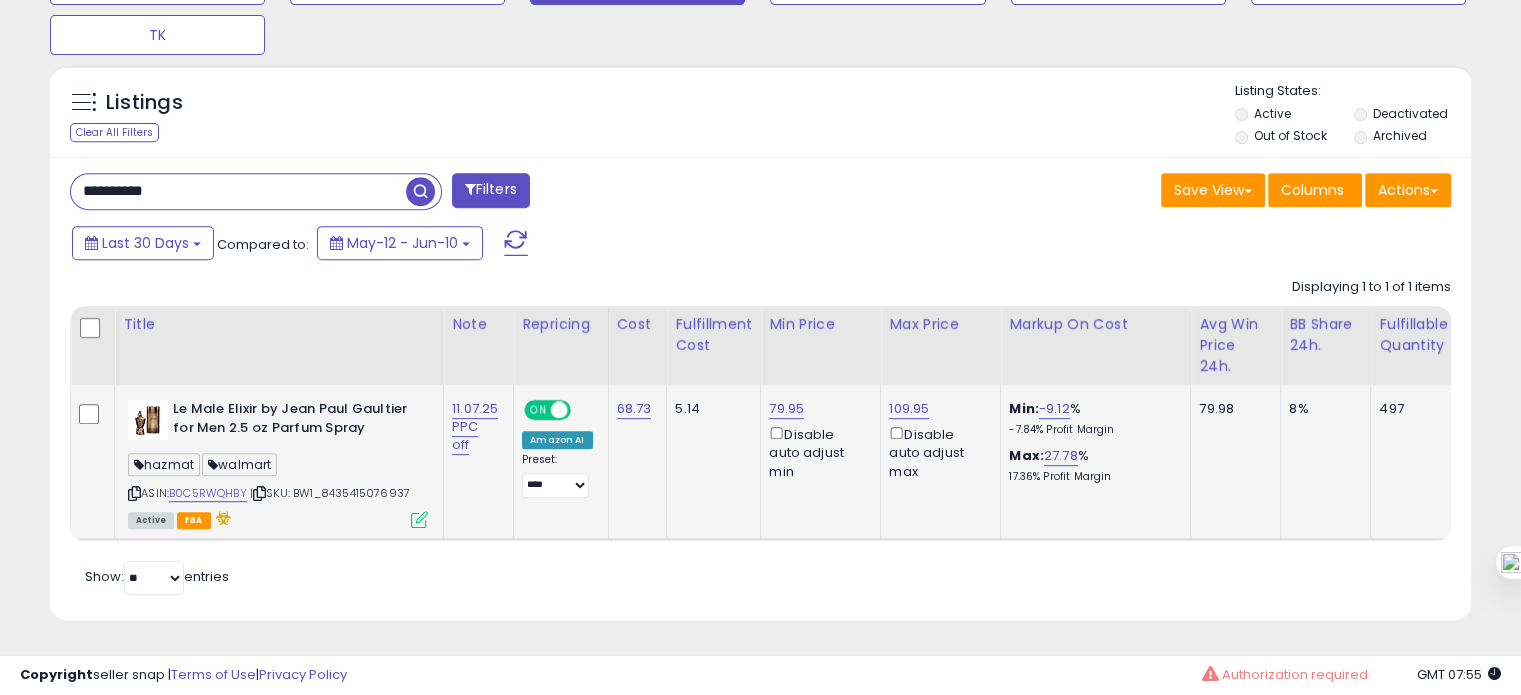 click on "**********" at bounding box center (238, 191) 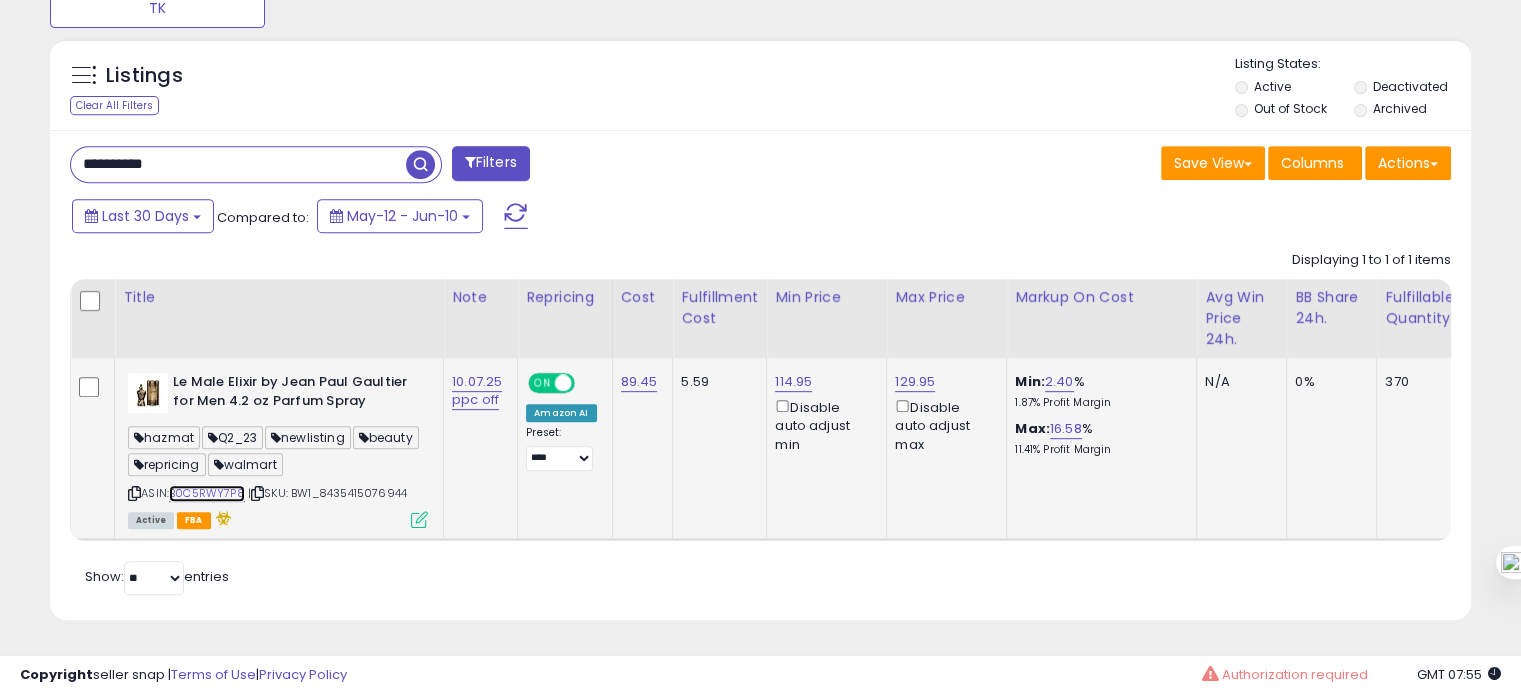 click on "B0C5RWY7P8" at bounding box center (207, 493) 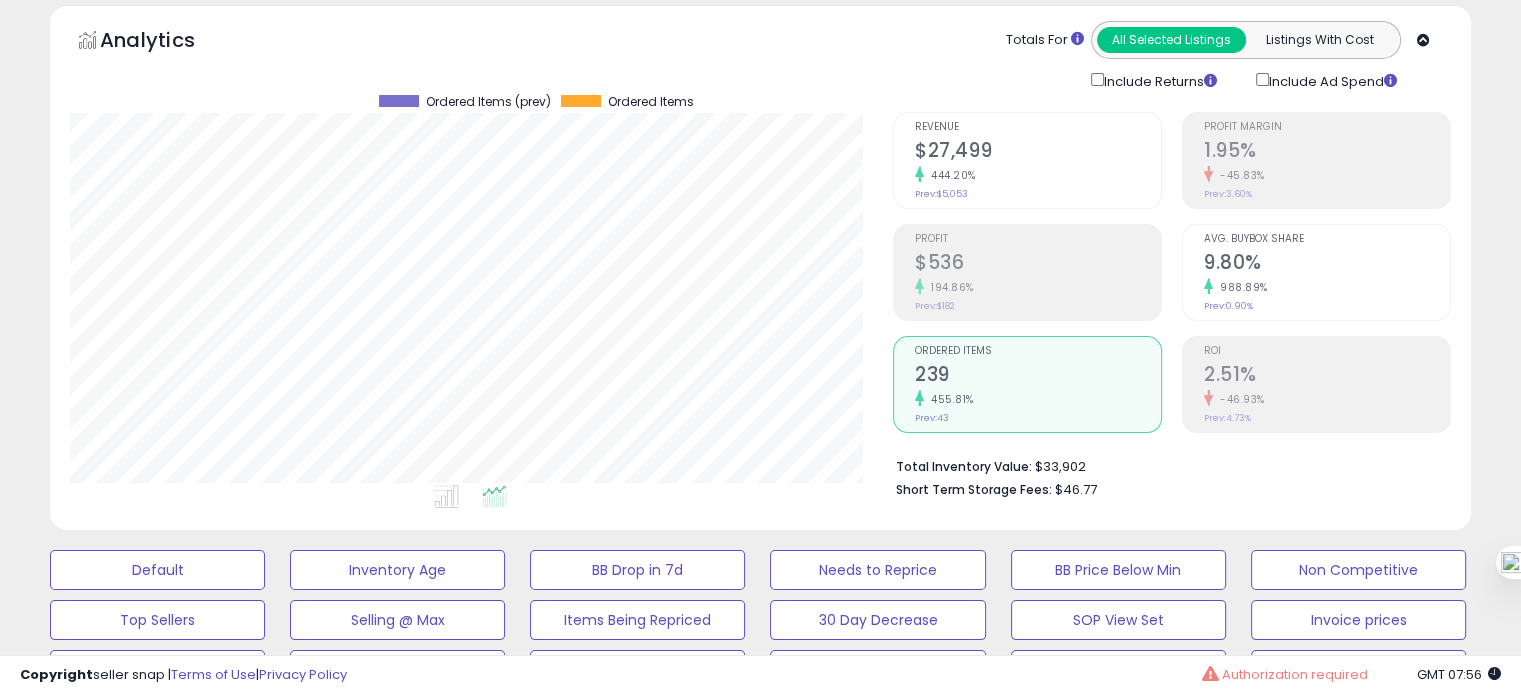 click on "9.80%" at bounding box center [1327, 264] 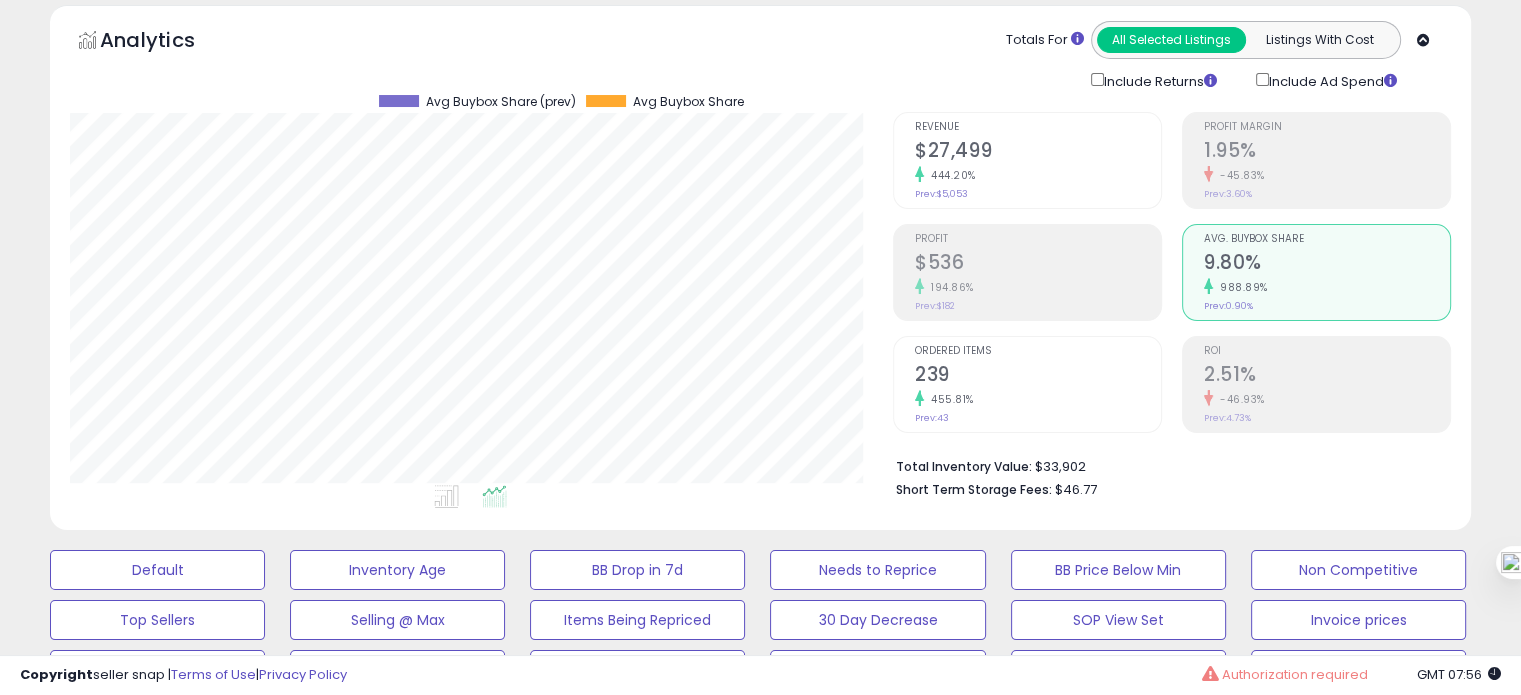 click on "239" at bounding box center (1038, 376) 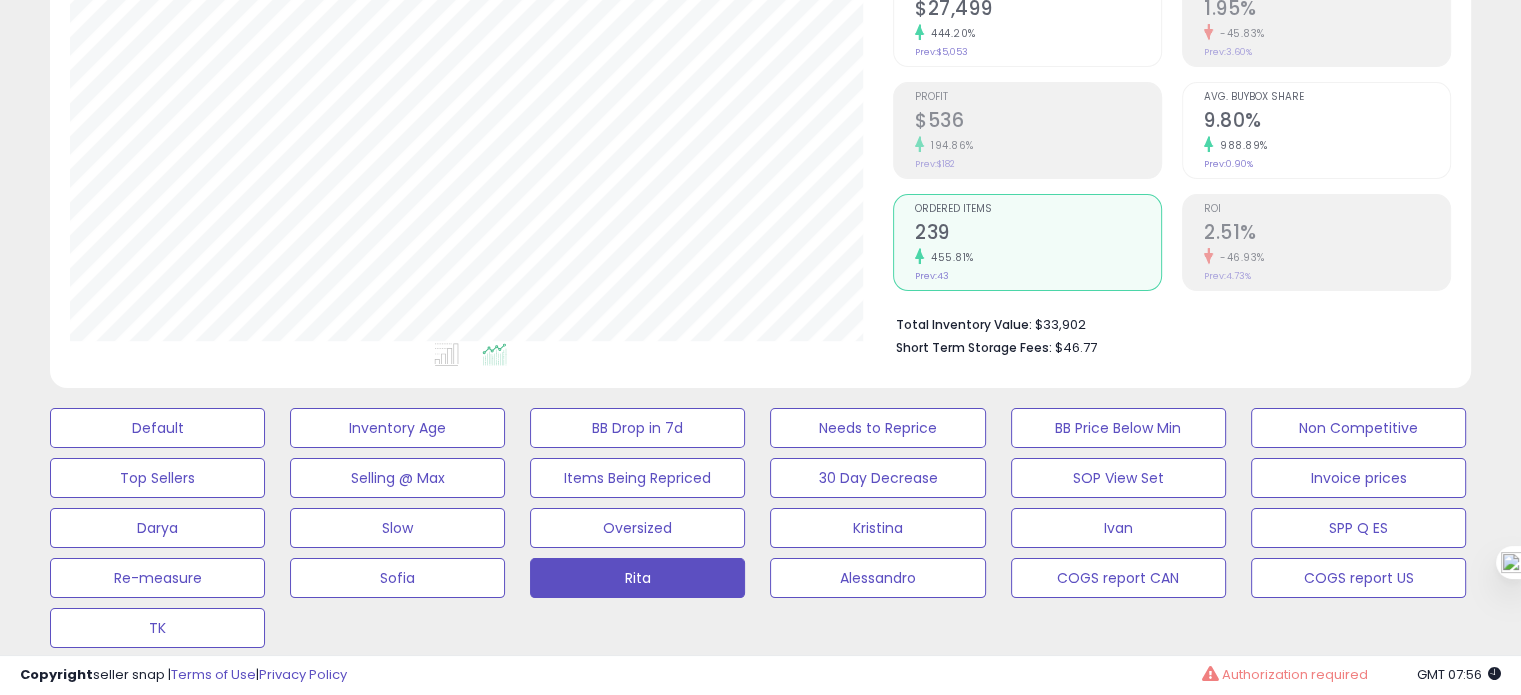 click on "2.51%" at bounding box center (1327, 234) 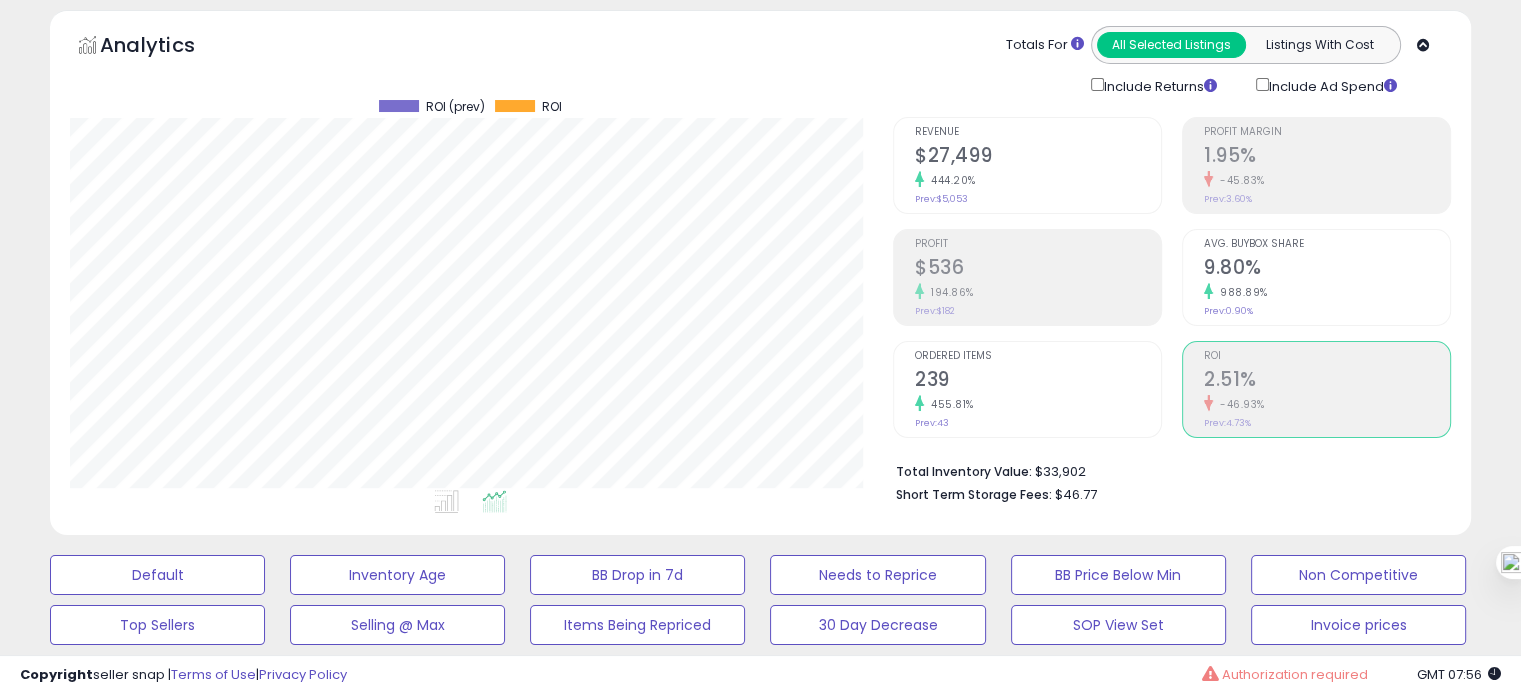 click on "444.20%" 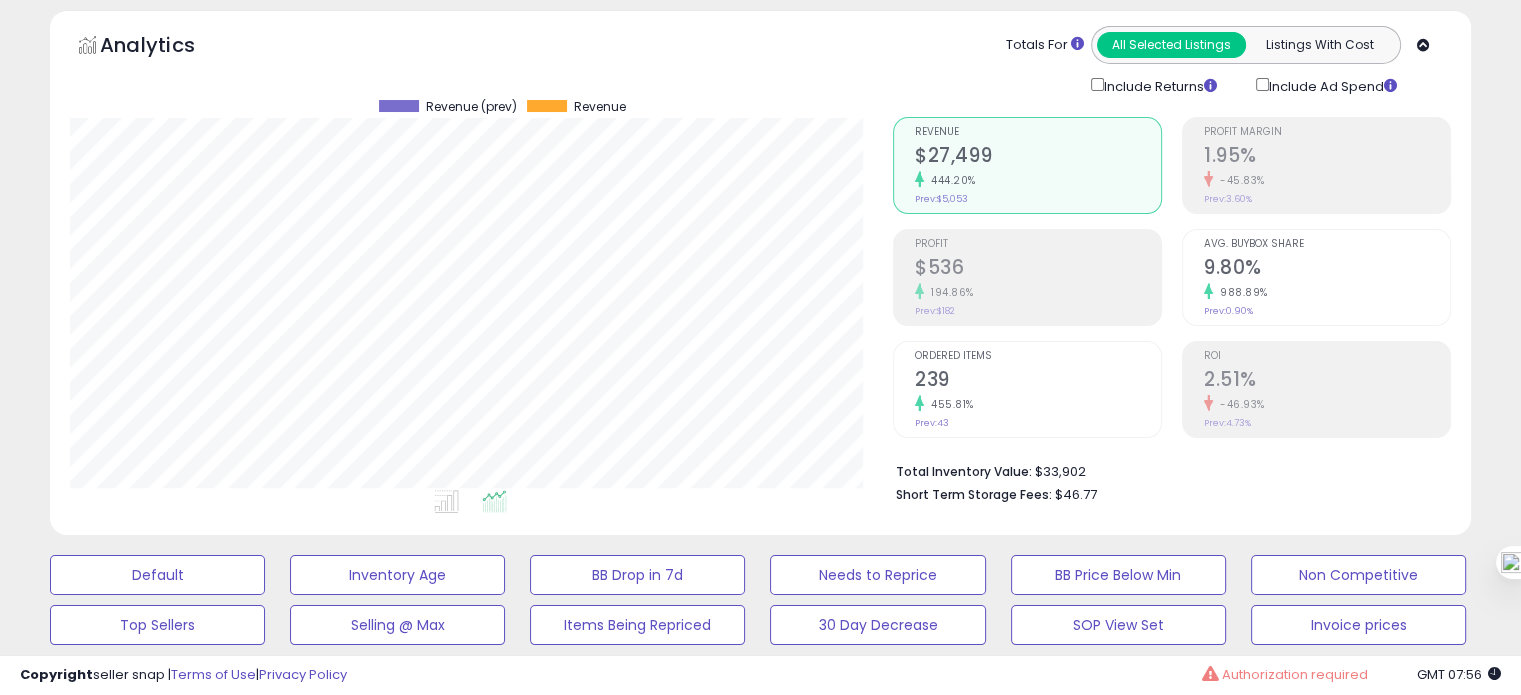 click on "Revenue
$27,499
444.20%
Prev:  $5,053
Profit
$536" at bounding box center [1027, 277] 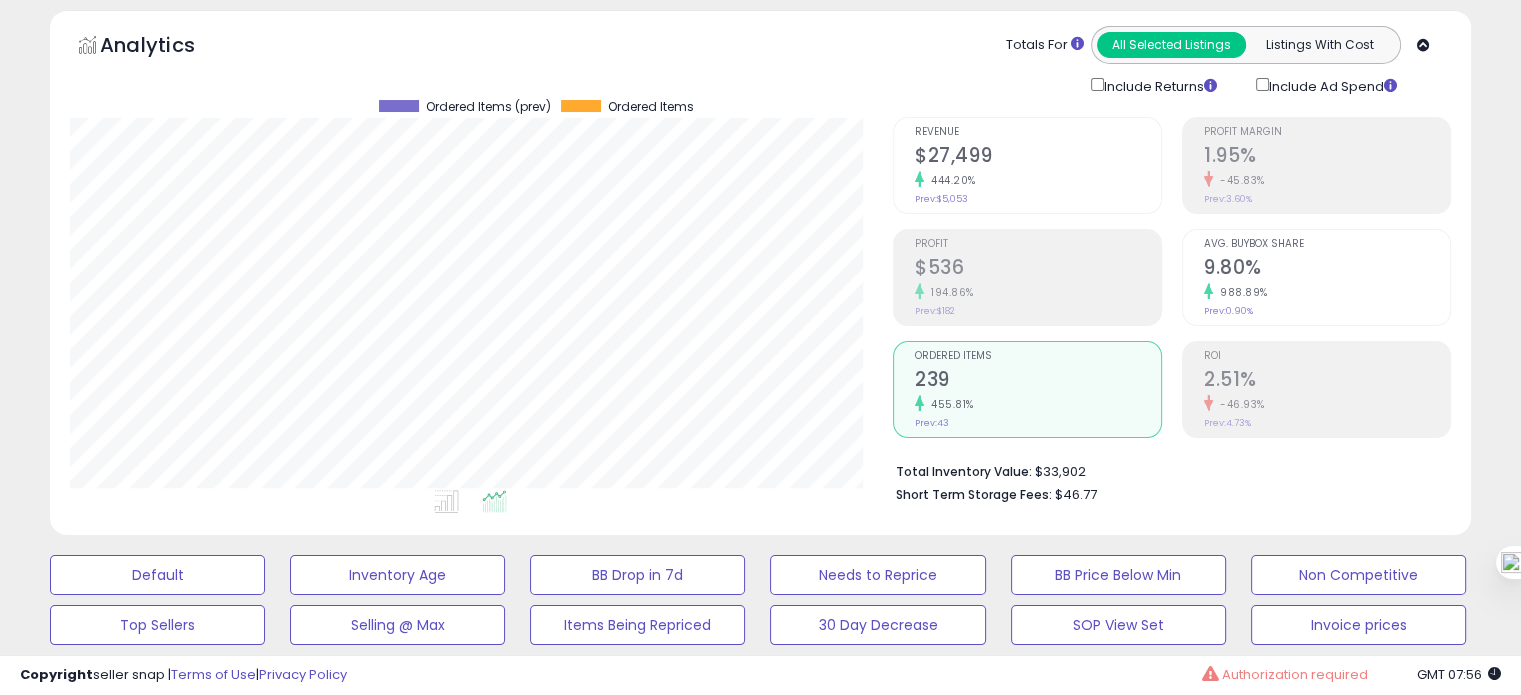 click at bounding box center (450, 505) 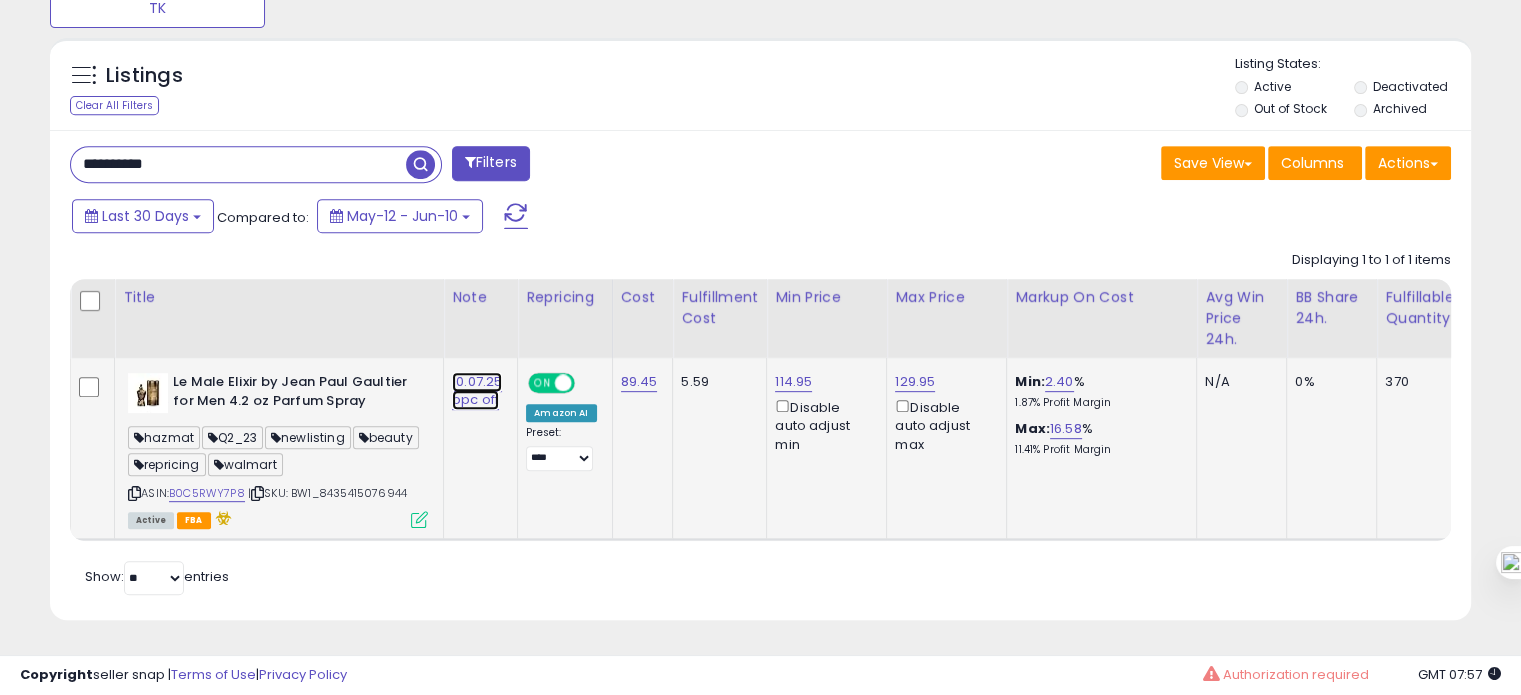 click on "10.07.25 ppc off" at bounding box center (477, 391) 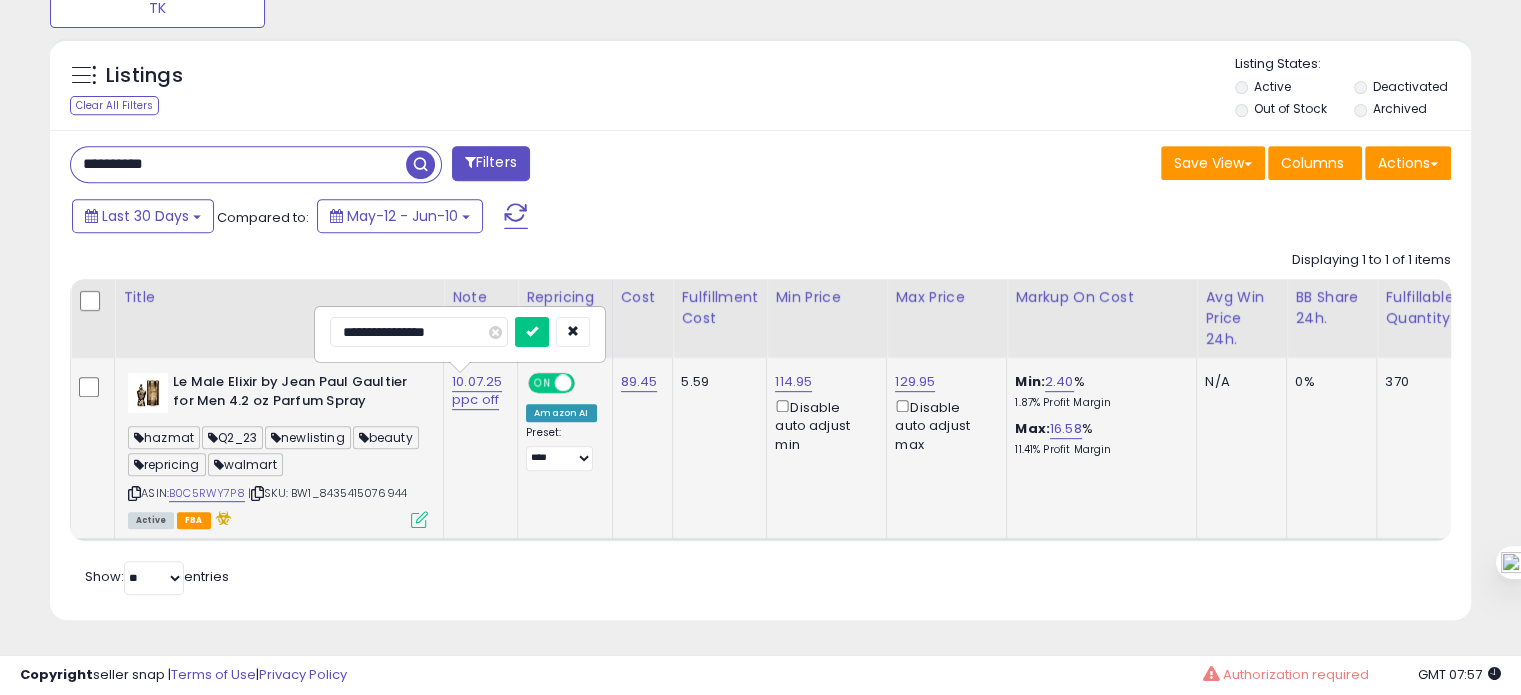 click on "**********" at bounding box center [419, 332] 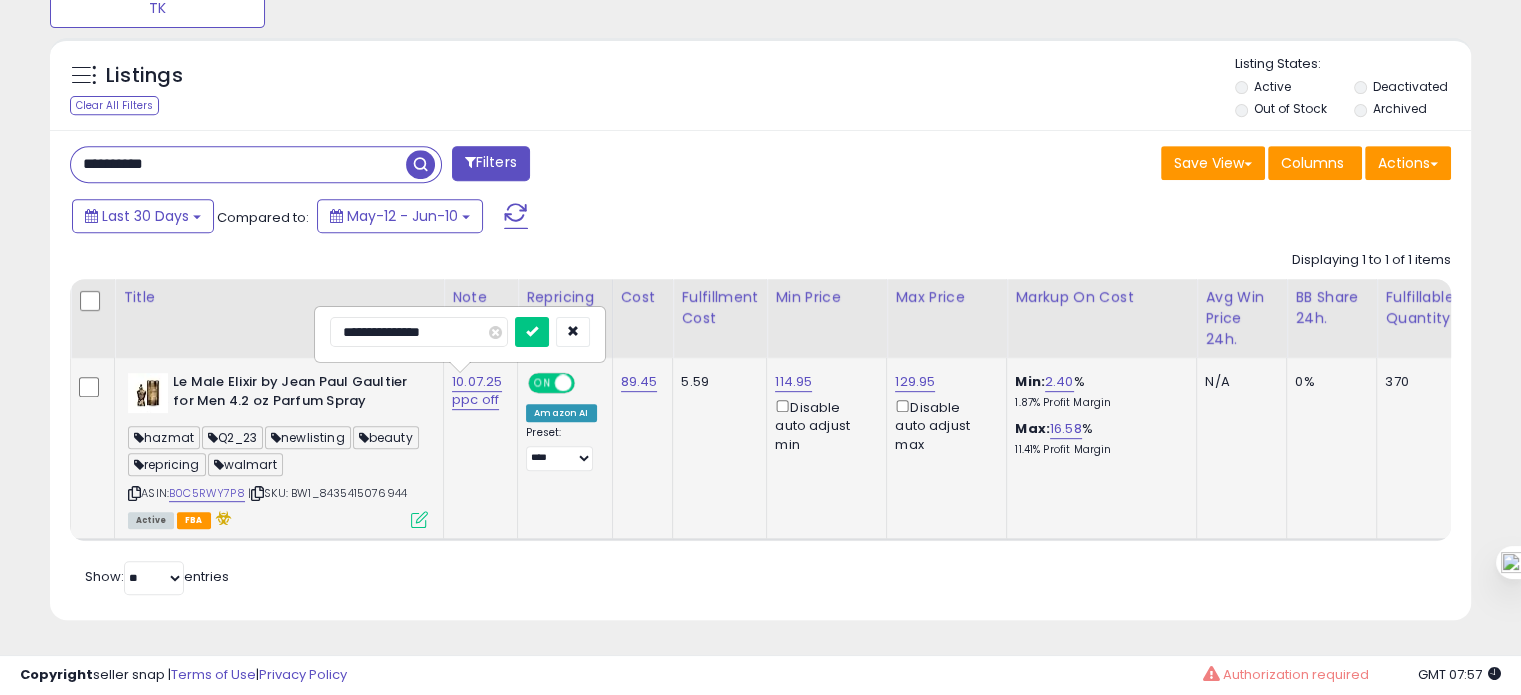 type on "**********" 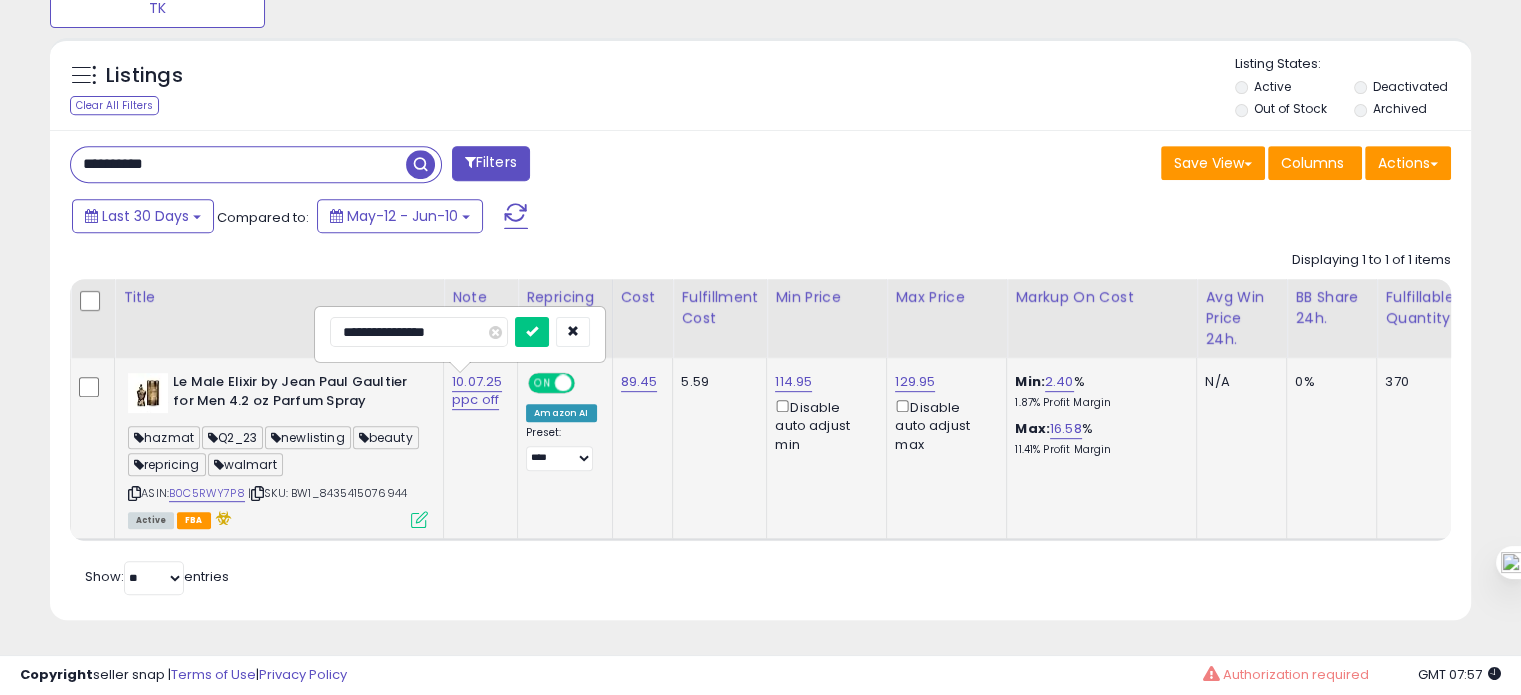 click at bounding box center [532, 332] 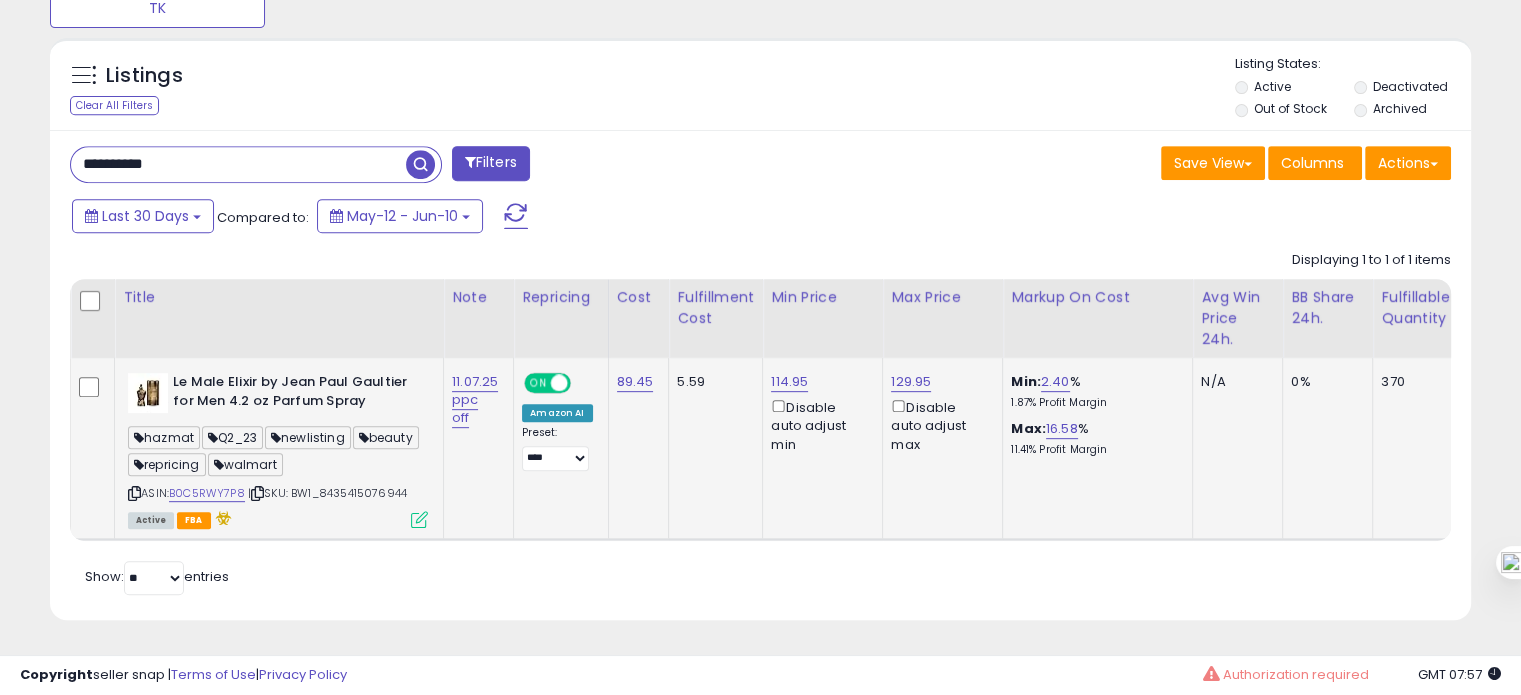 click on "**********" at bounding box center (238, 164) 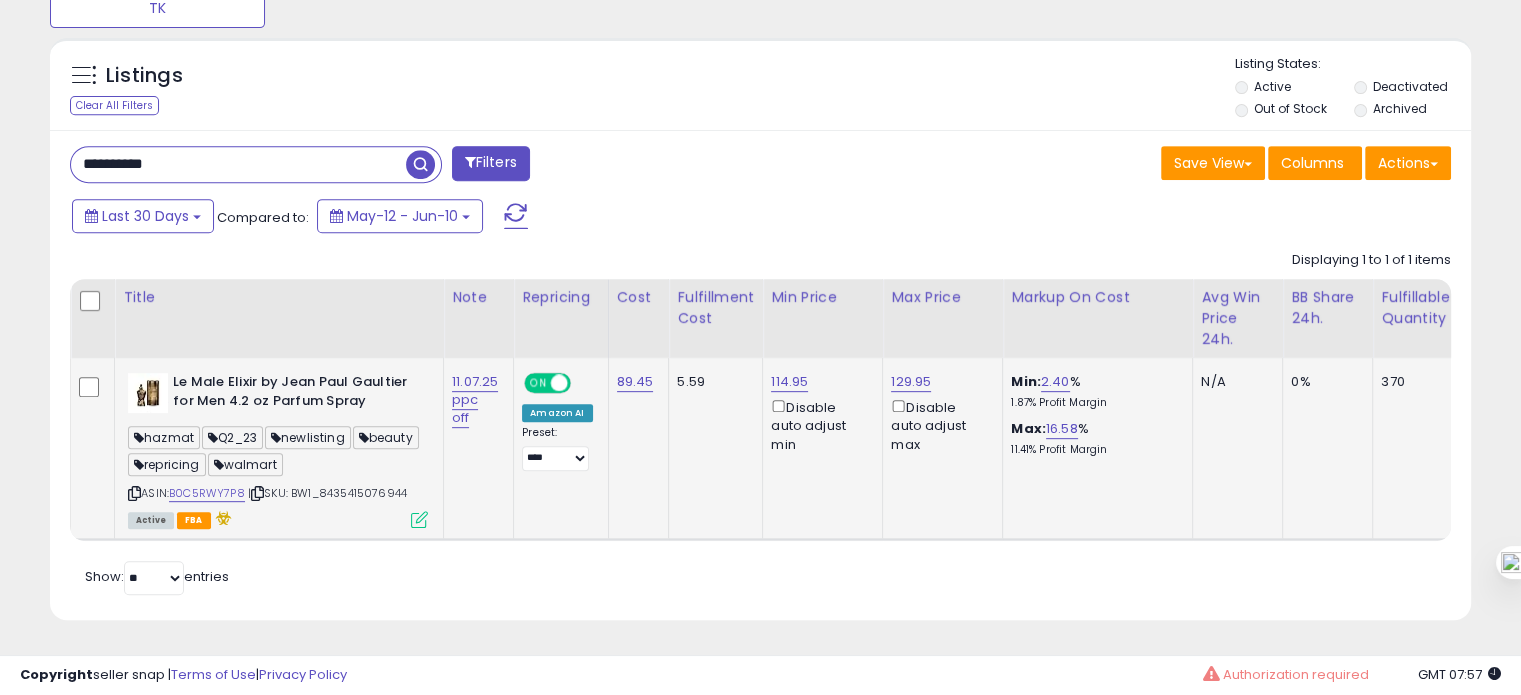 click on "**********" at bounding box center [238, 164] 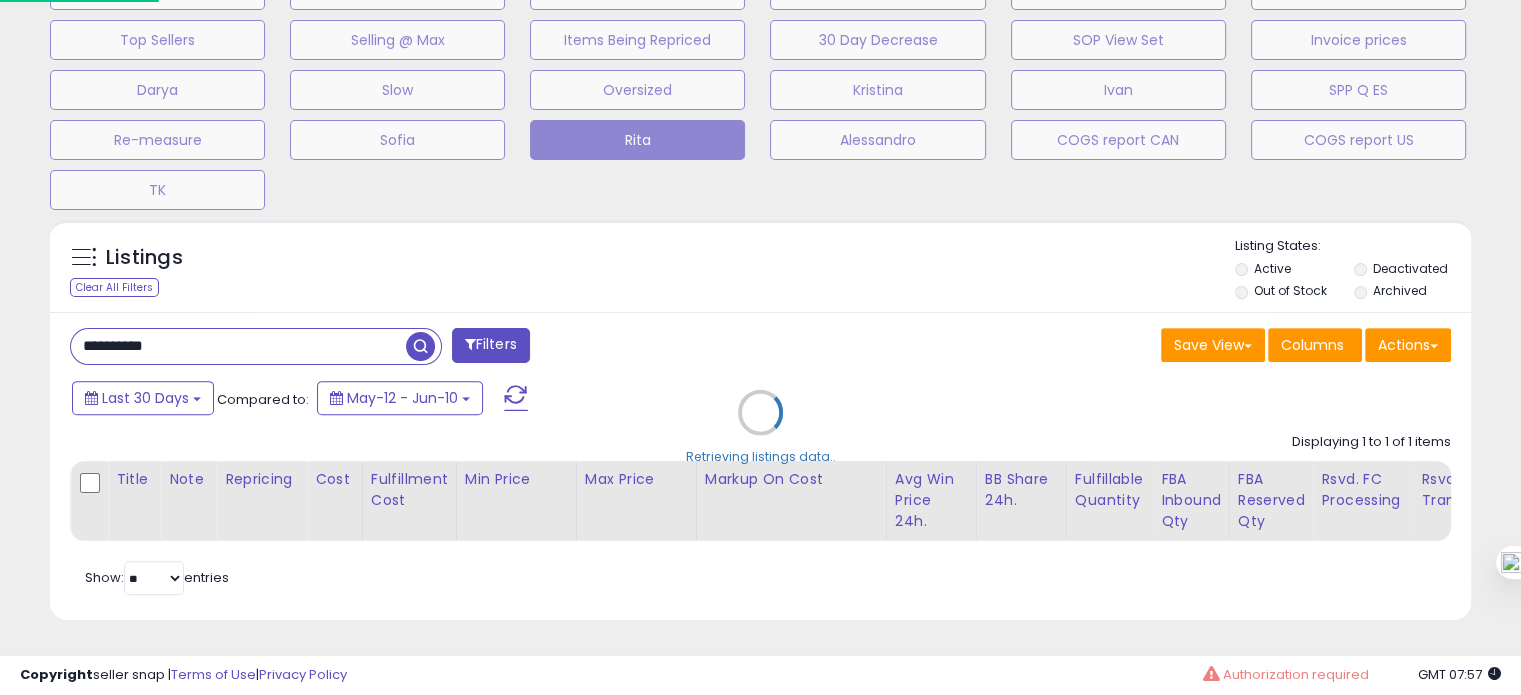 scroll, scrollTop: 999589, scrollLeft: 999168, axis: both 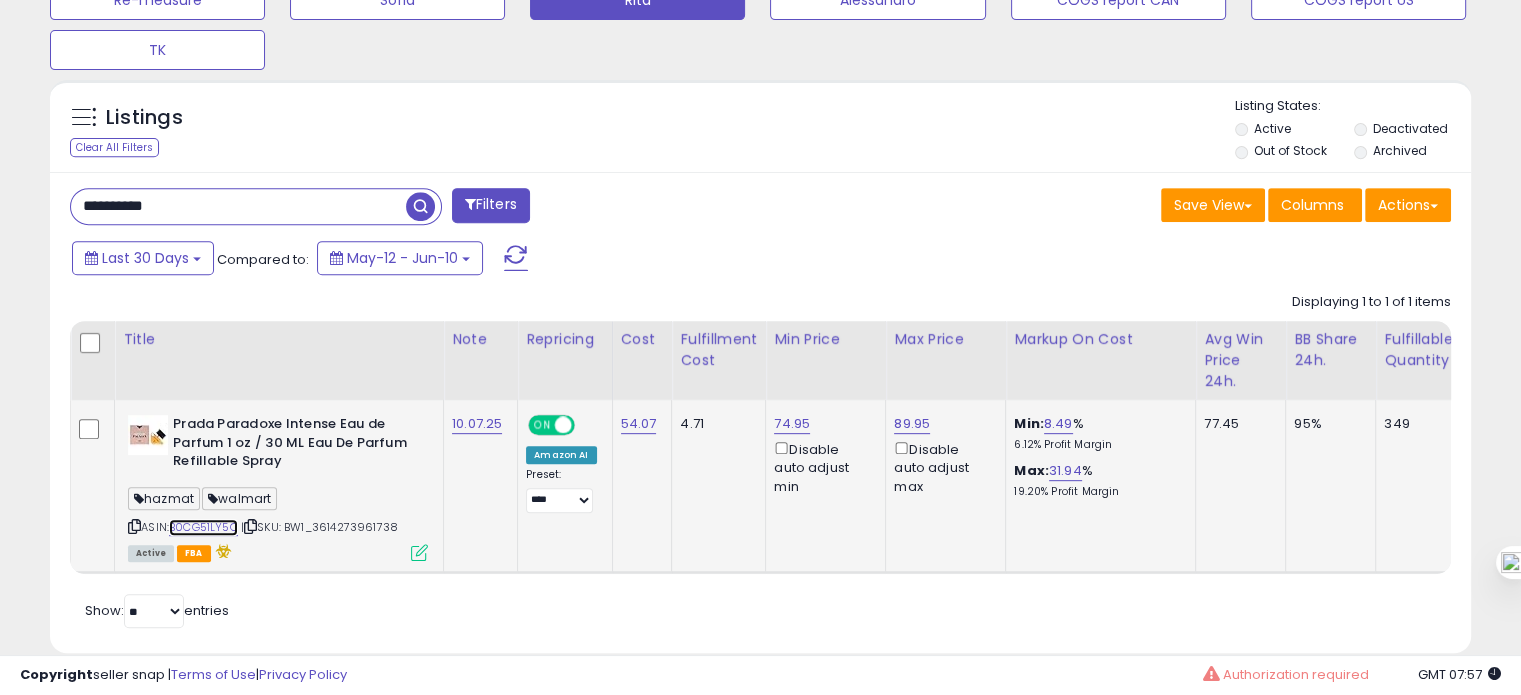 click on "B0CG51LY5Q" at bounding box center [203, 527] 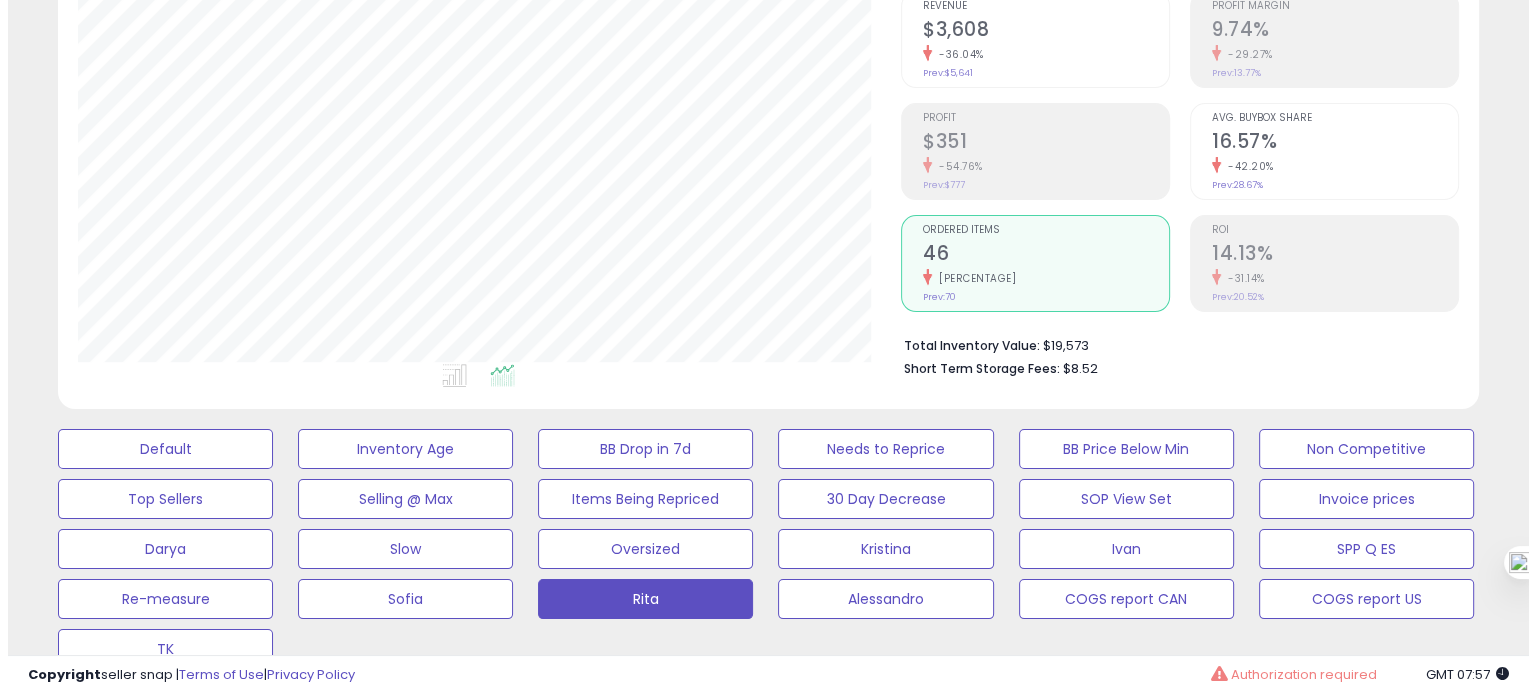 scroll, scrollTop: 200, scrollLeft: 0, axis: vertical 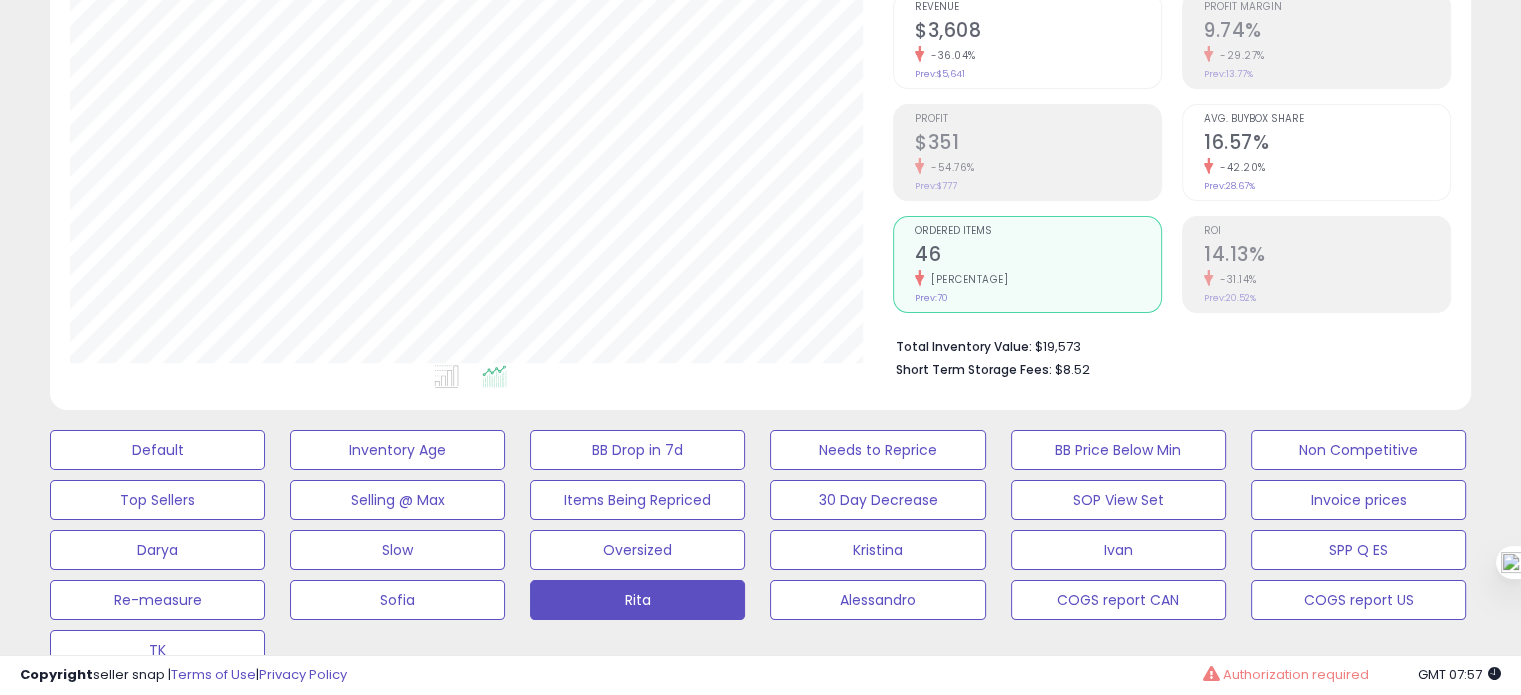 click on "16.57%" at bounding box center [1327, 144] 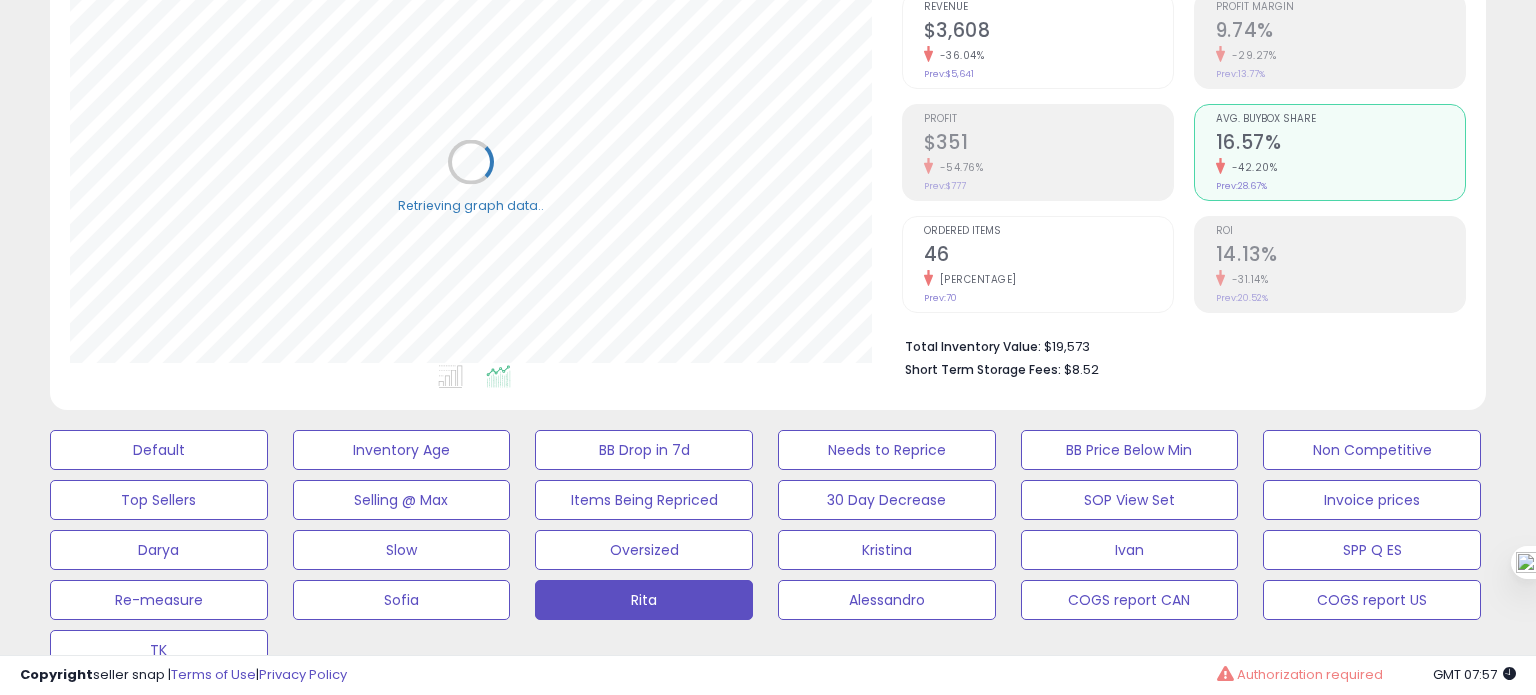 scroll, scrollTop: 999589, scrollLeft: 999168, axis: both 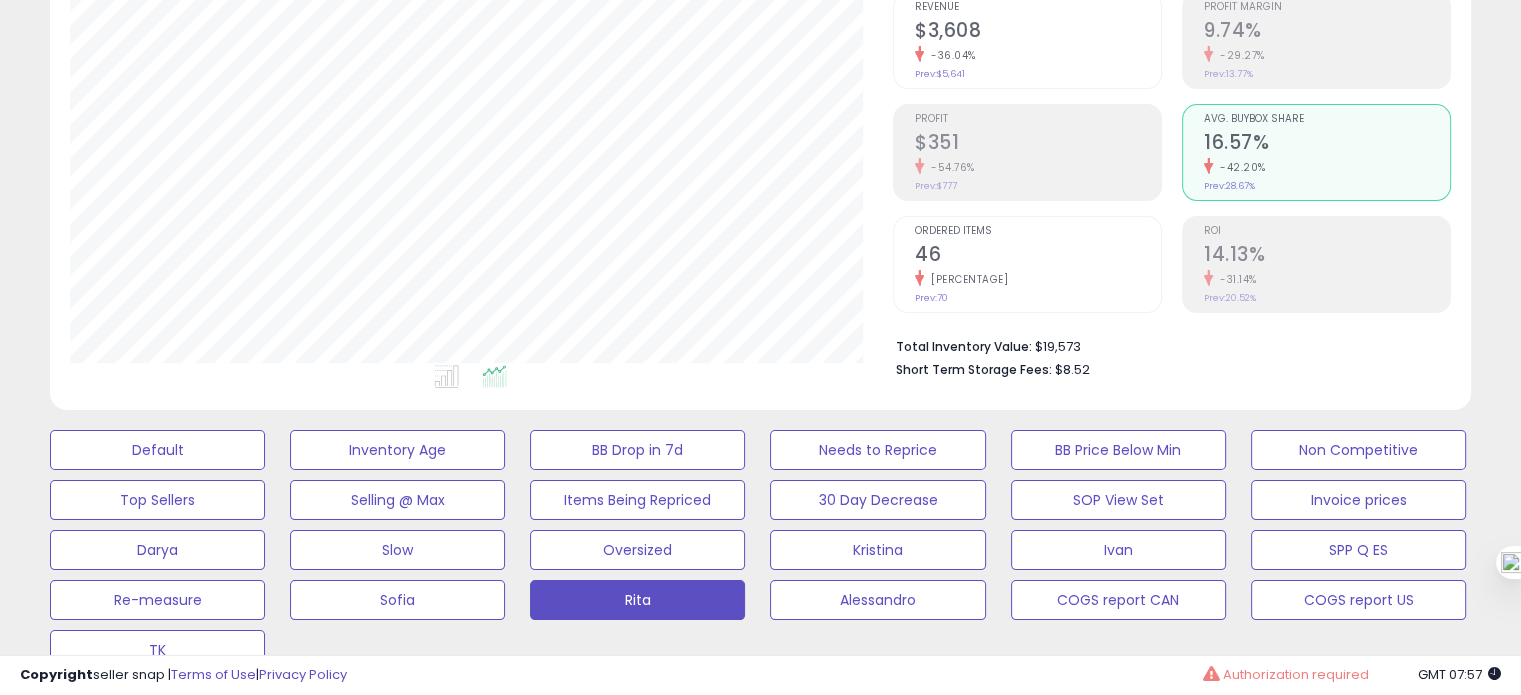 click on "46" at bounding box center [1038, 256] 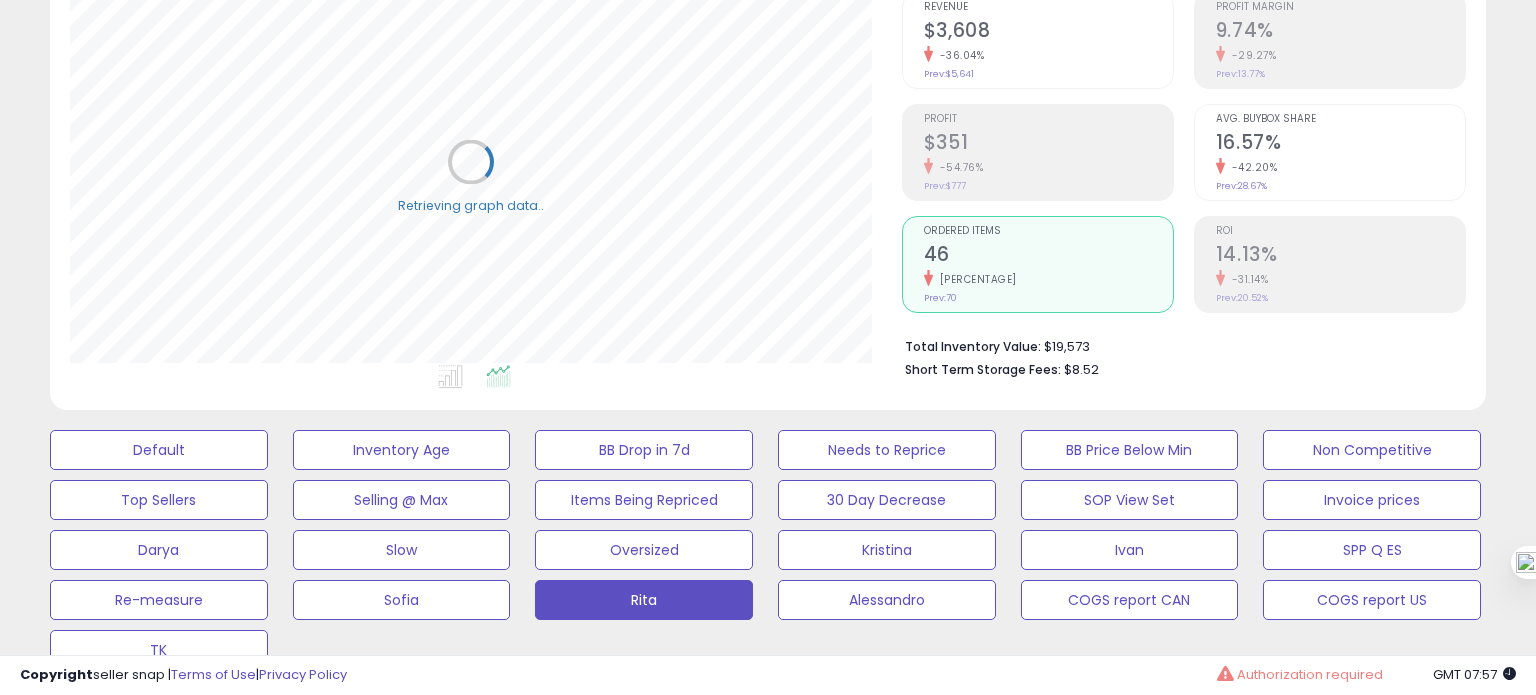 scroll, scrollTop: 999589, scrollLeft: 999168, axis: both 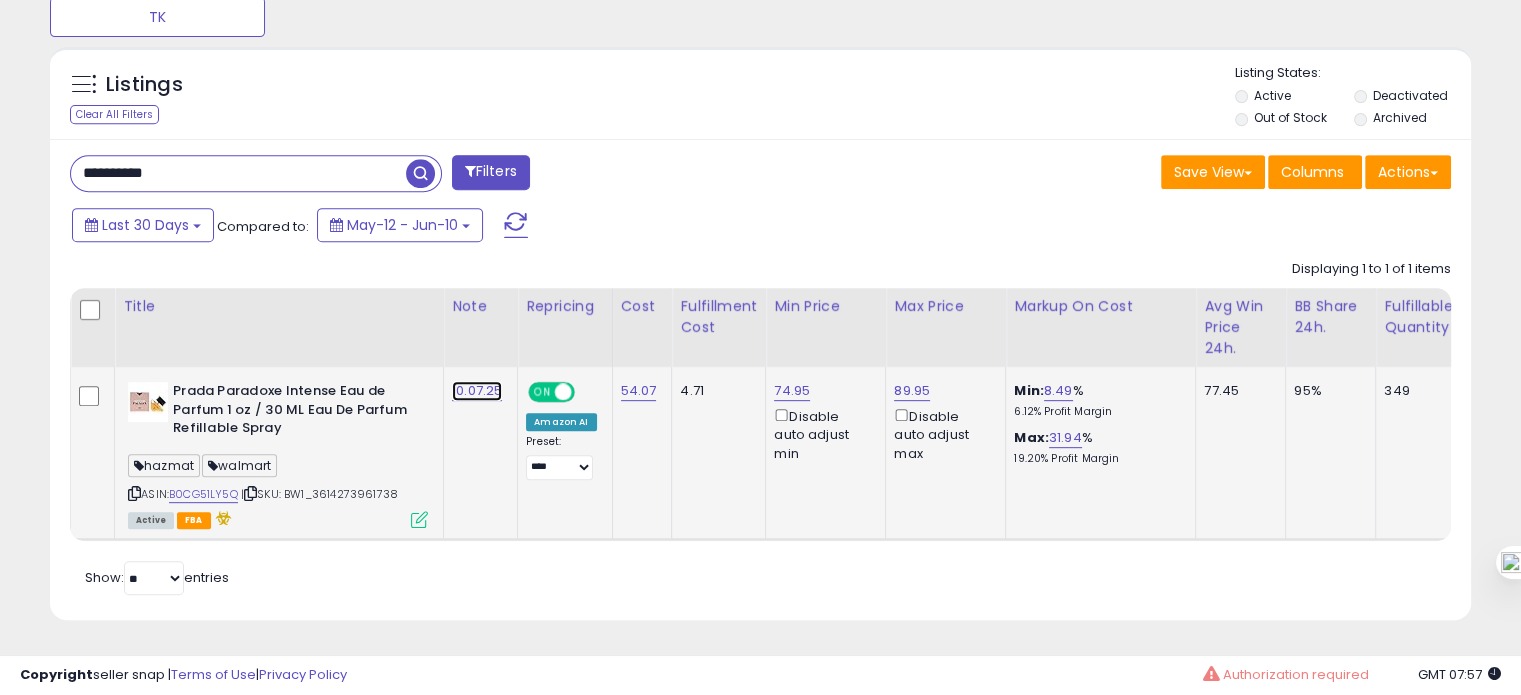 click on "10.07.25" at bounding box center (477, 391) 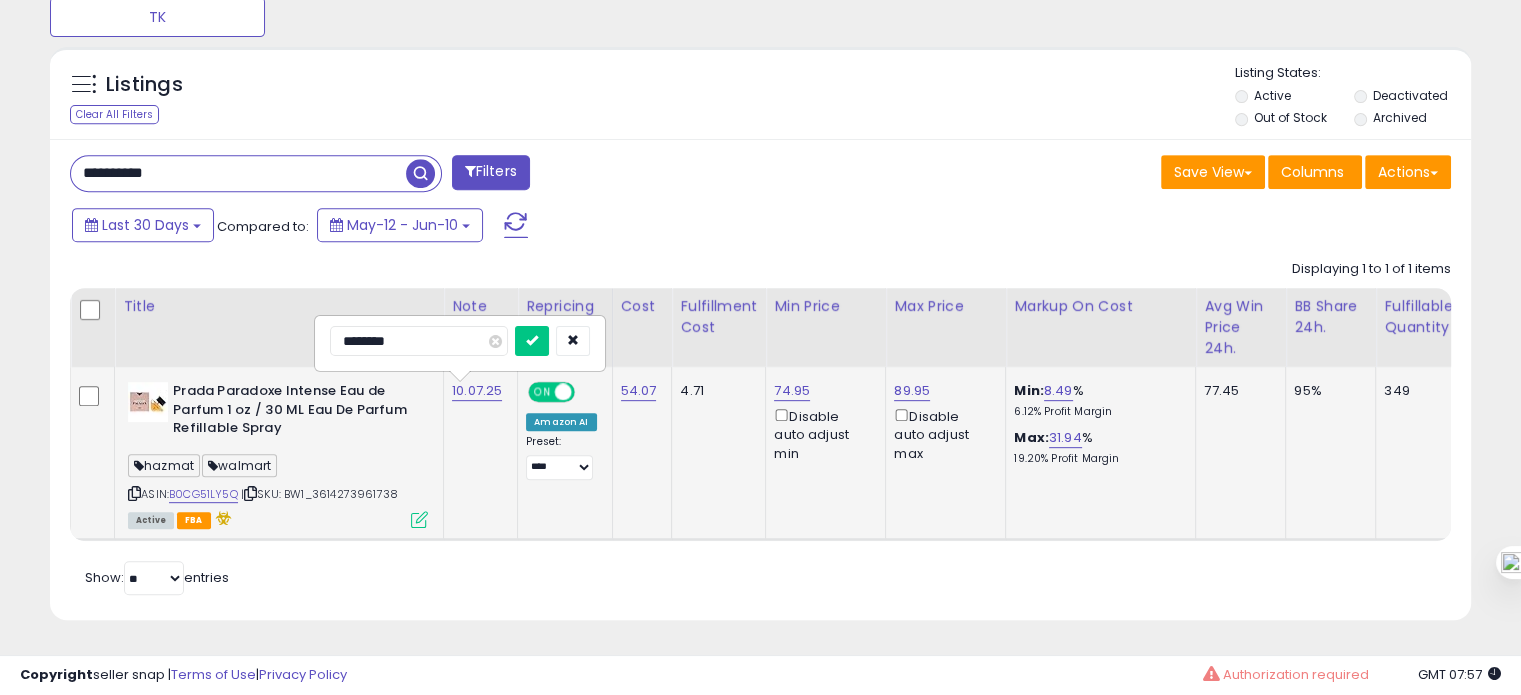 click on "********" at bounding box center (419, 341) 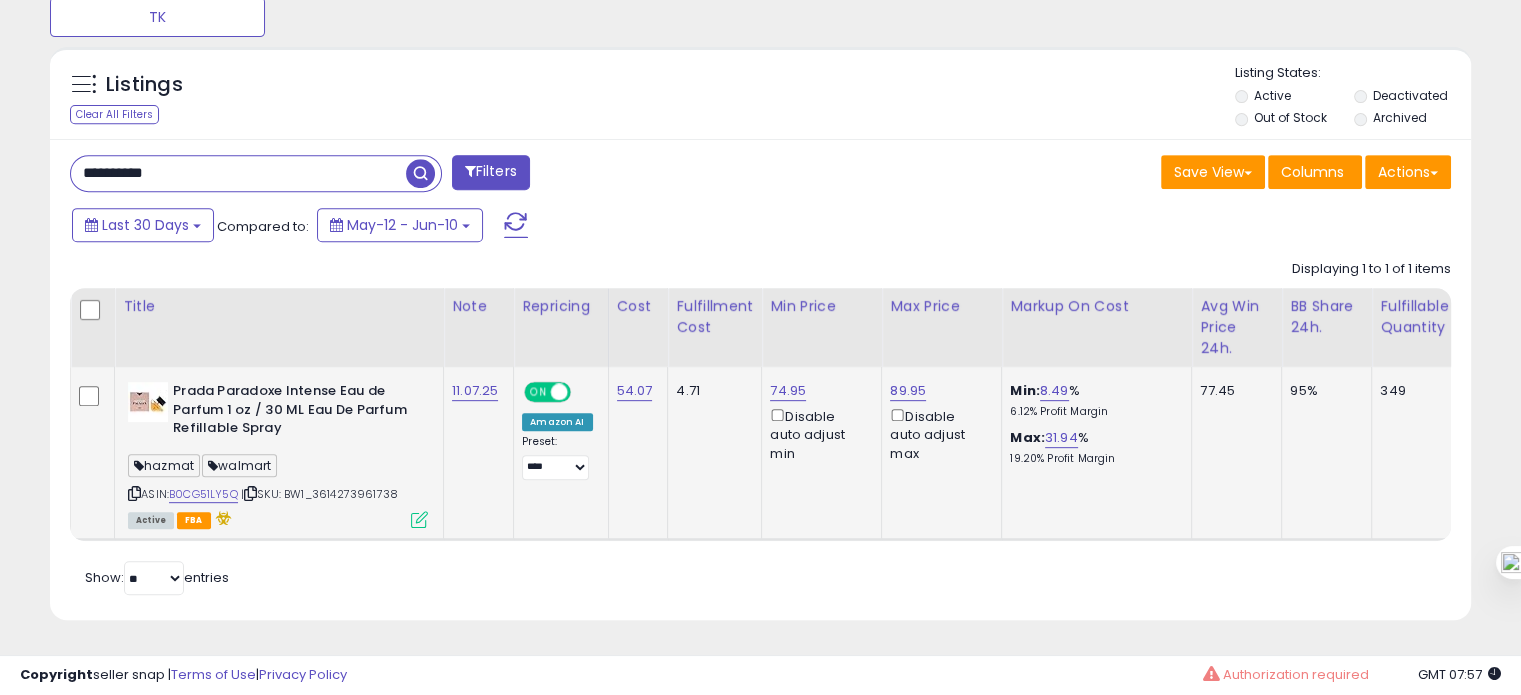 click on "**********" at bounding box center [238, 173] 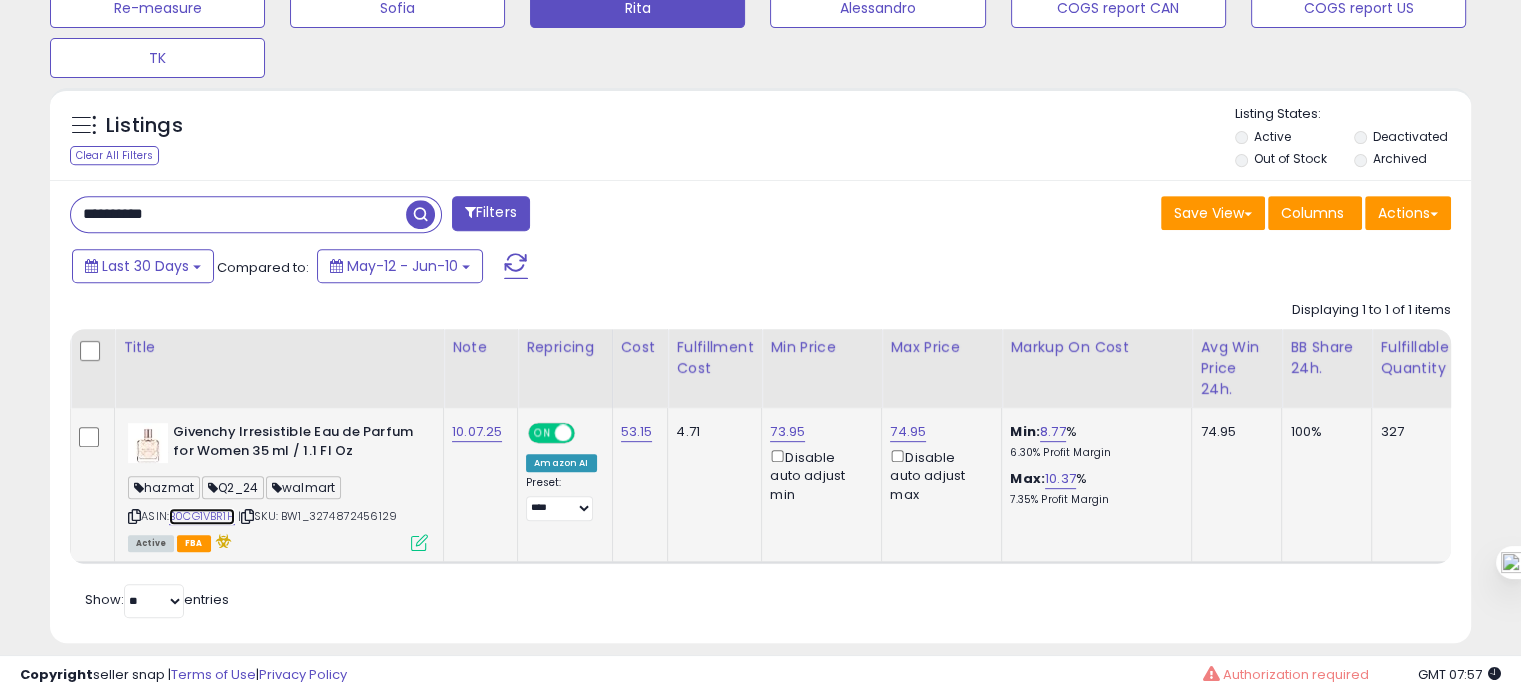 click on "B0CG1VBR1H" at bounding box center [202, 516] 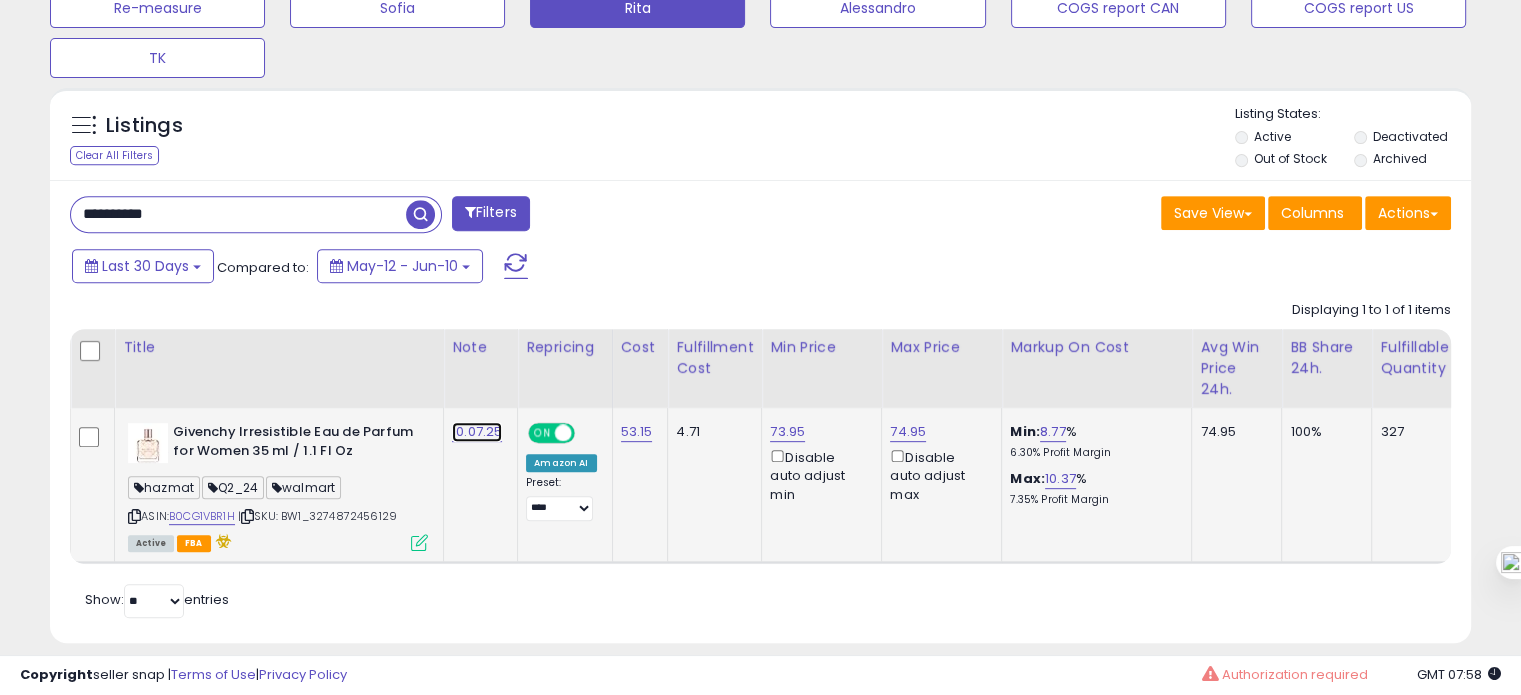 click on "10.07.25" at bounding box center (477, 432) 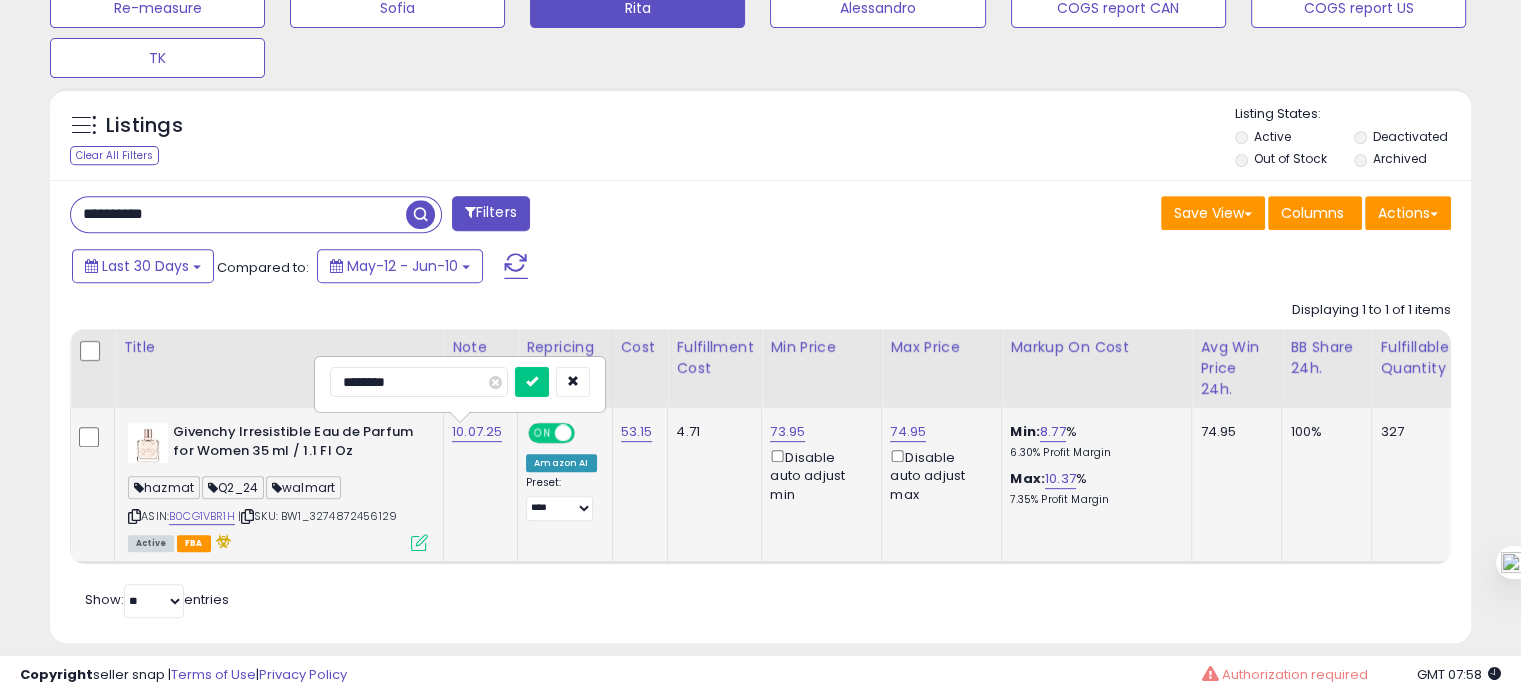 click on "********" at bounding box center [419, 382] 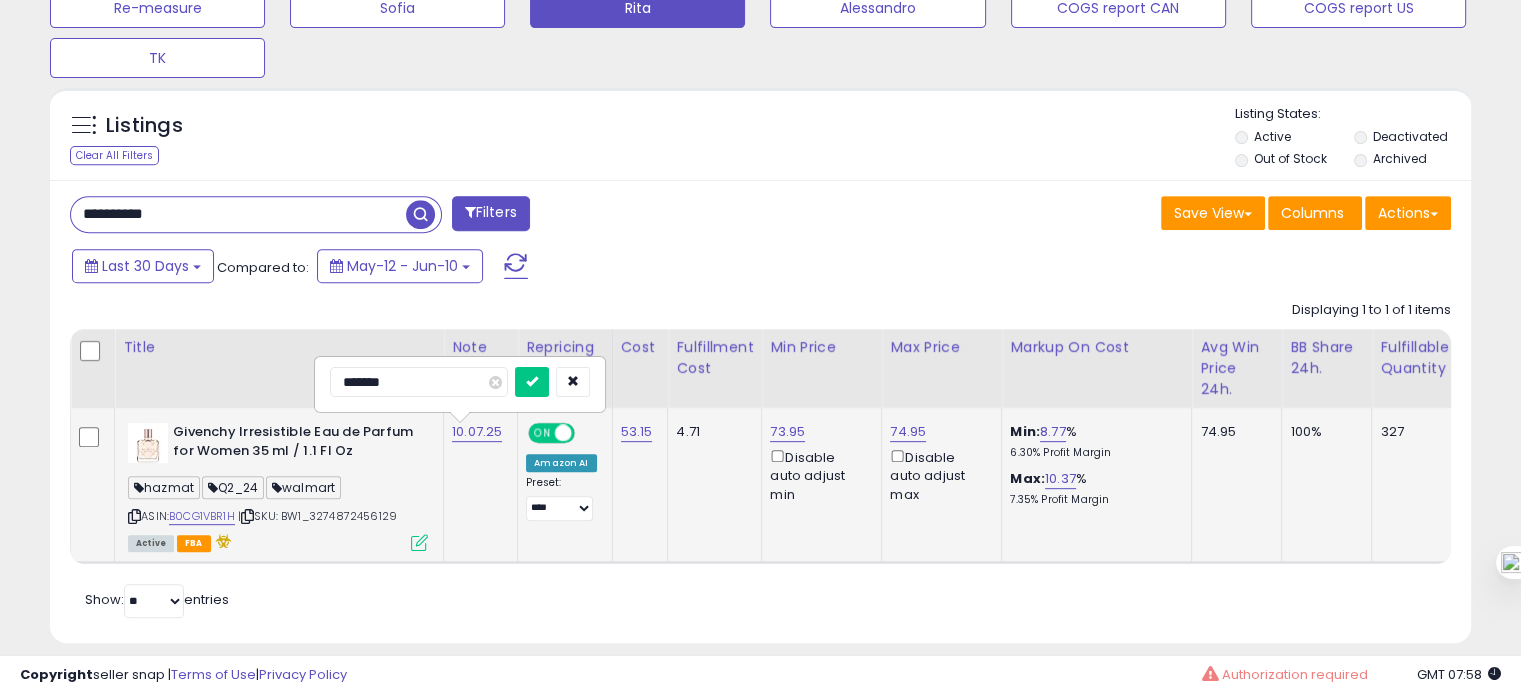 type on "********" 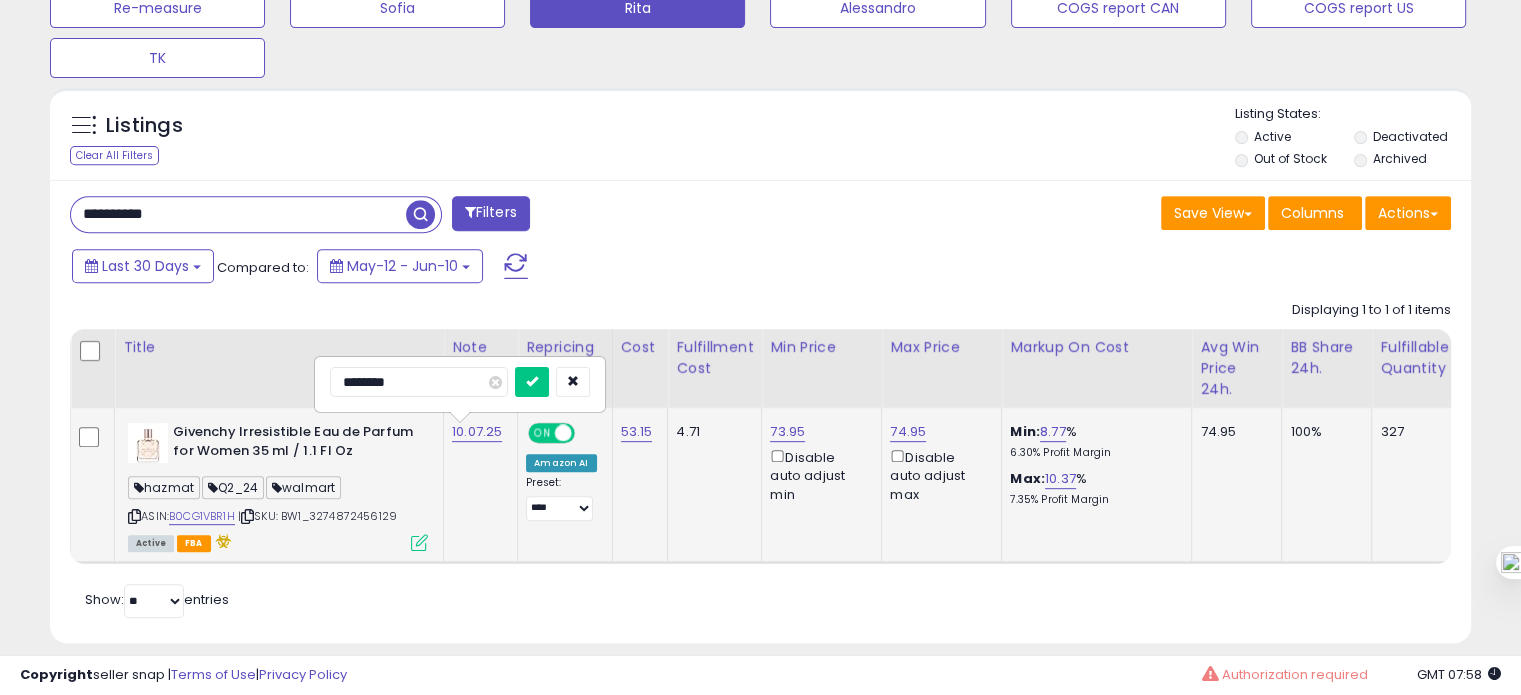 click at bounding box center (532, 382) 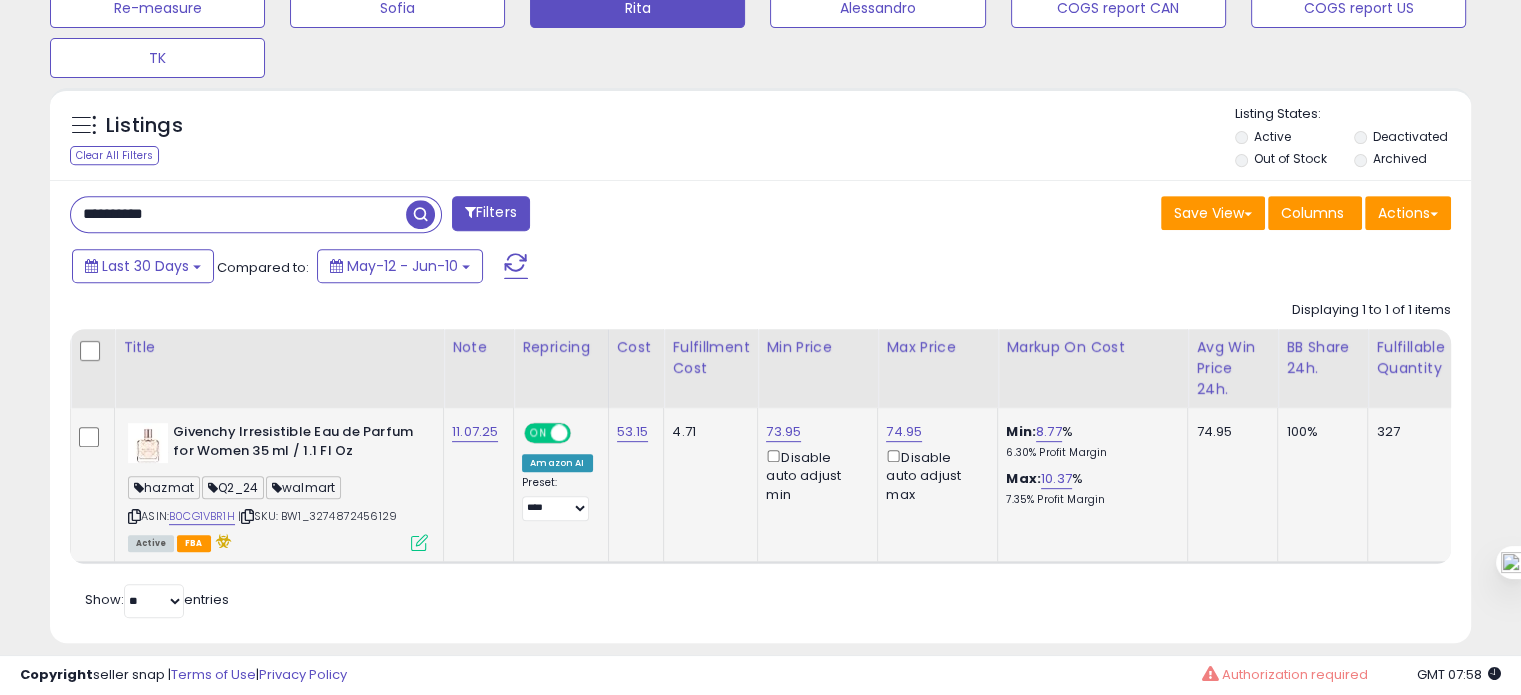 click on "**********" at bounding box center (238, 214) 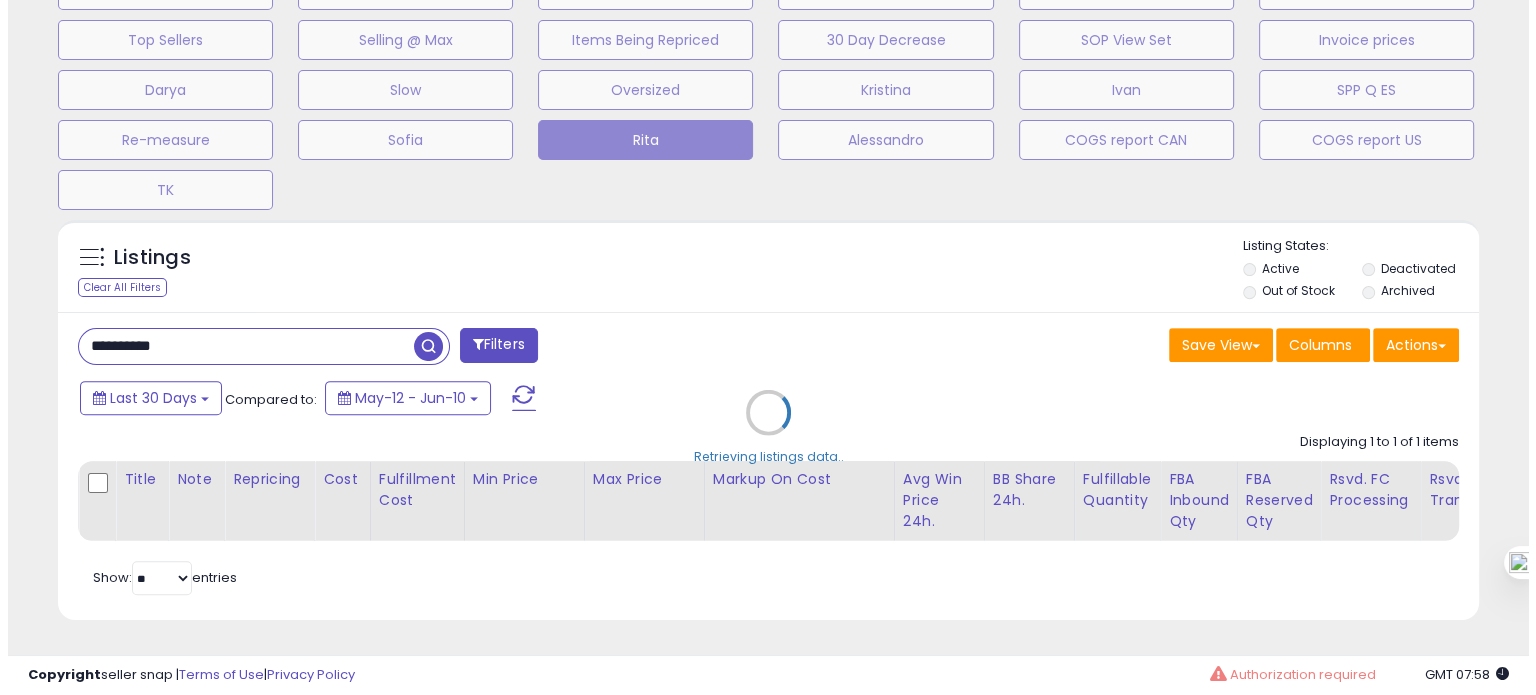 scroll, scrollTop: 674, scrollLeft: 0, axis: vertical 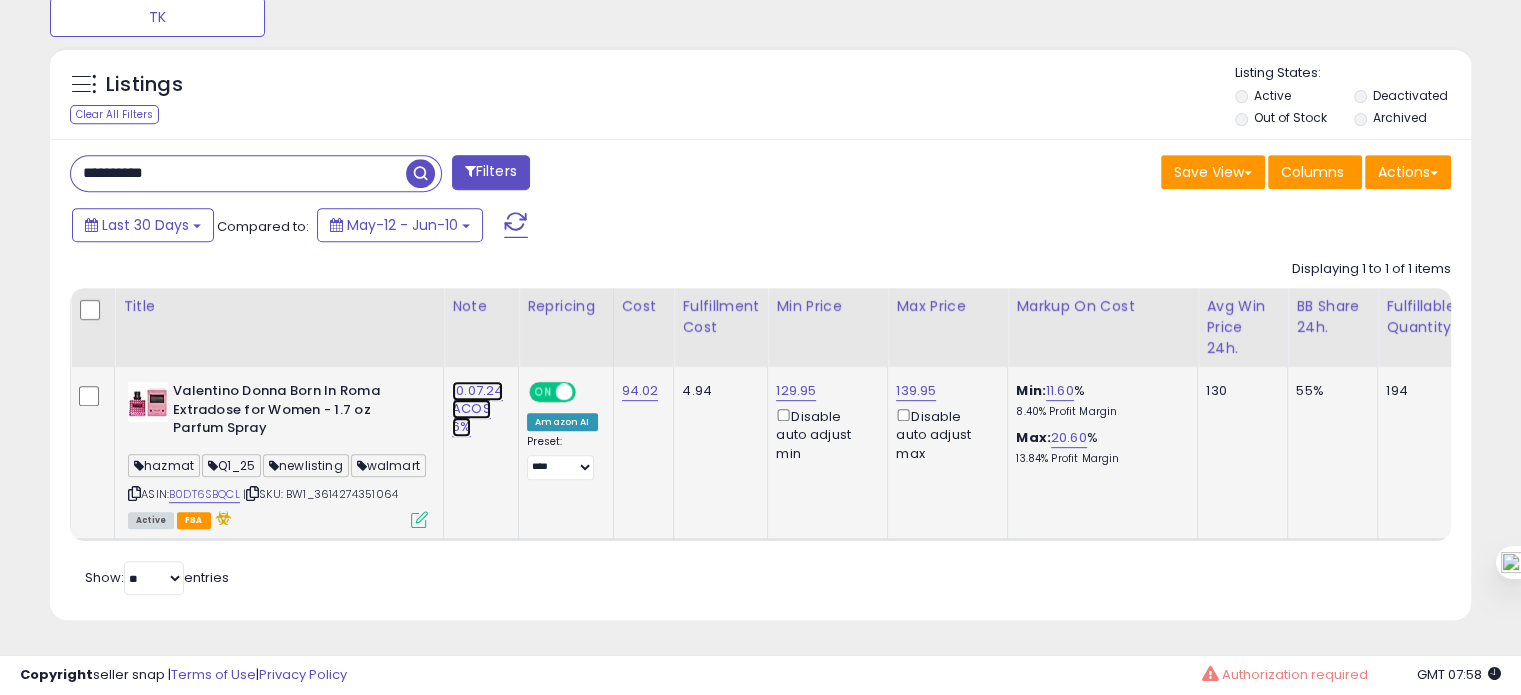 click on "10.07.24 ACOS 6%" at bounding box center [477, 409] 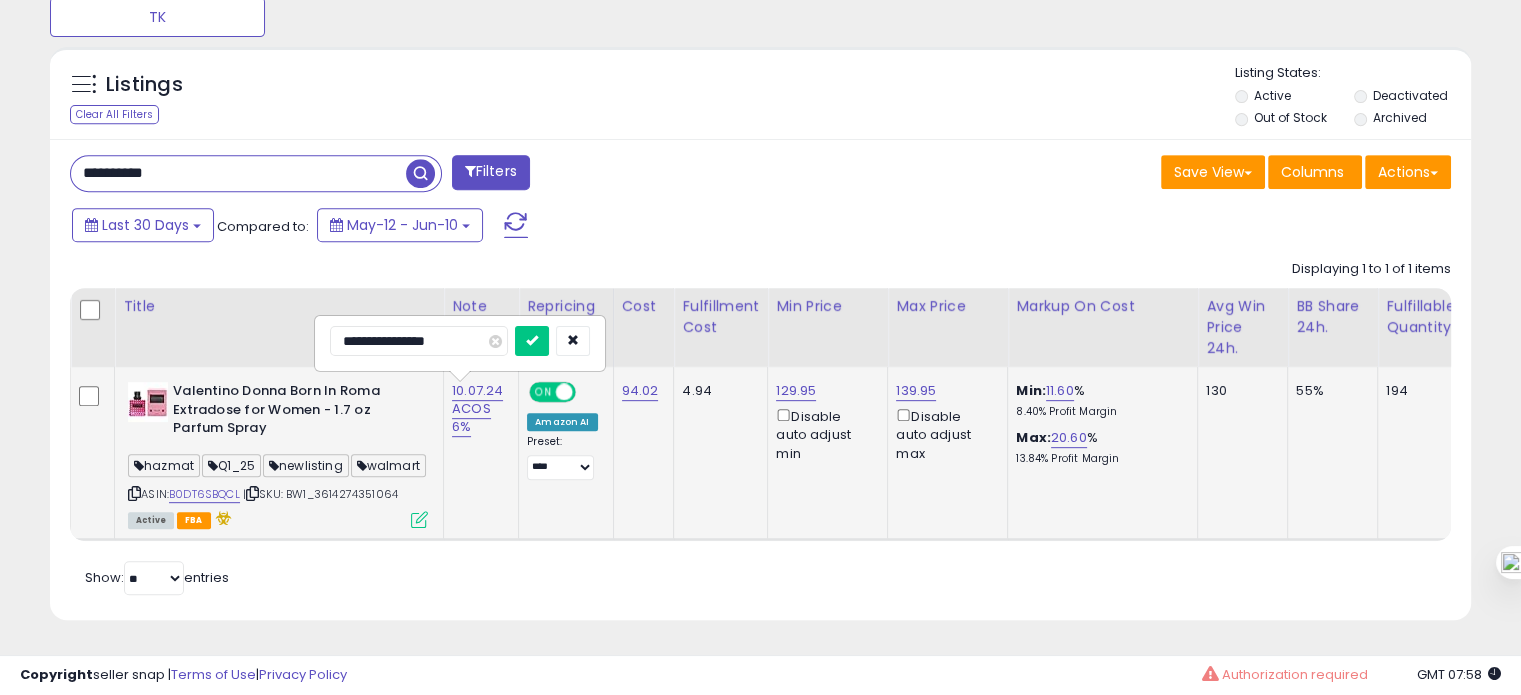 click on "**********" at bounding box center [419, 341] 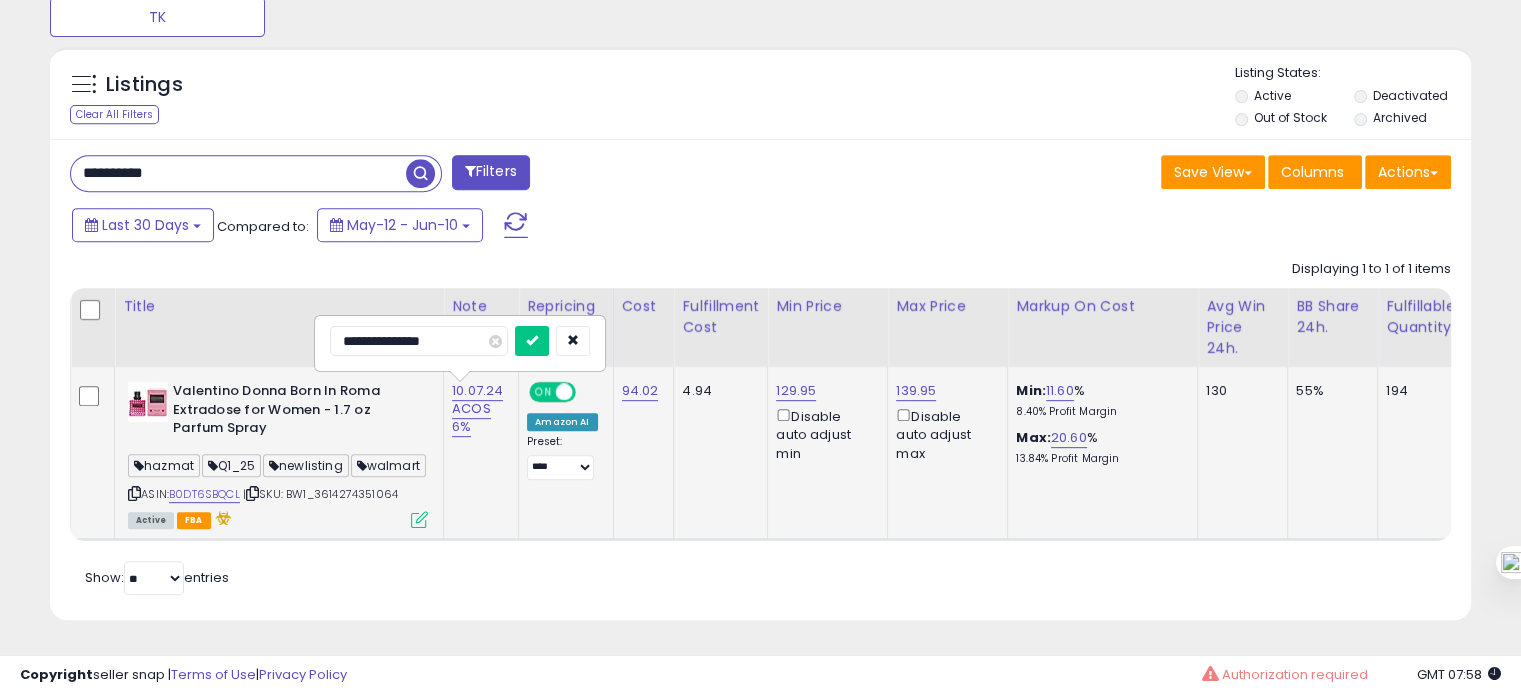 type on "**********" 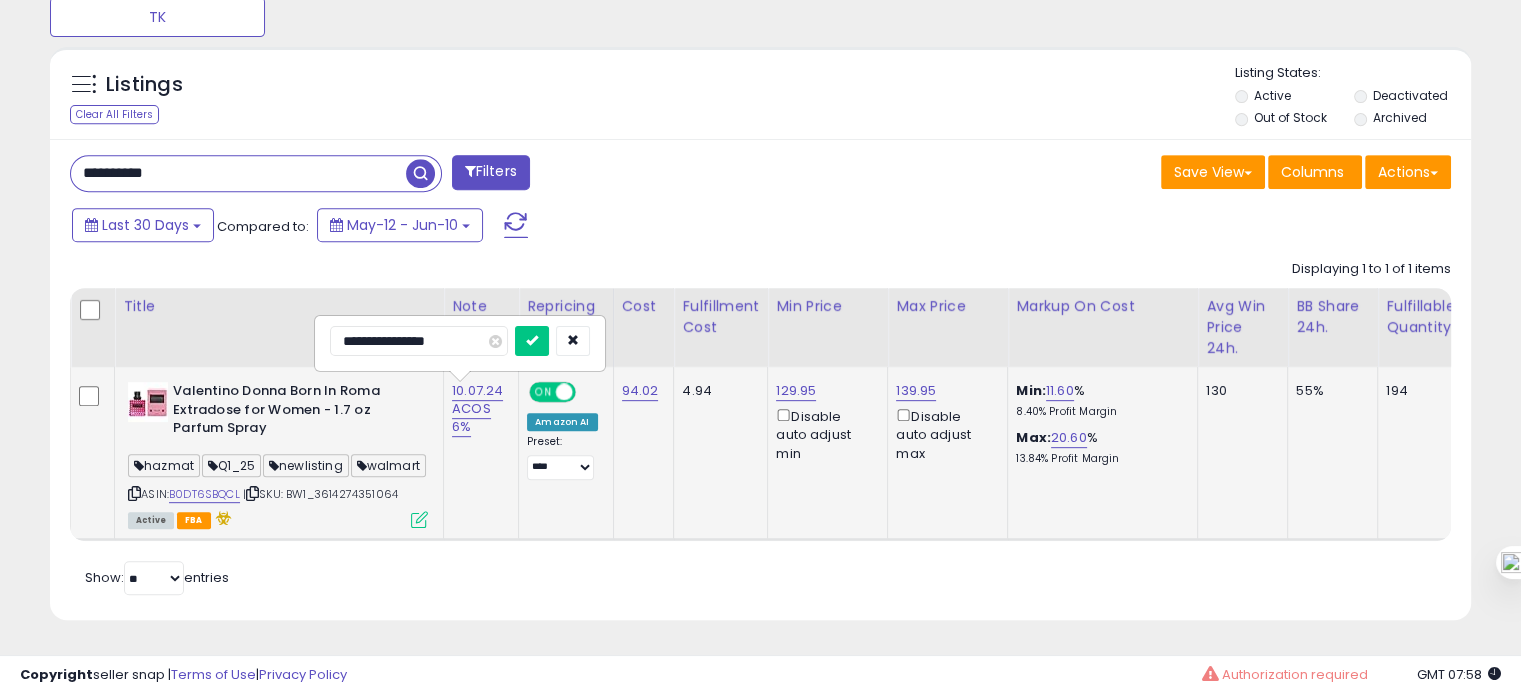 click at bounding box center [532, 341] 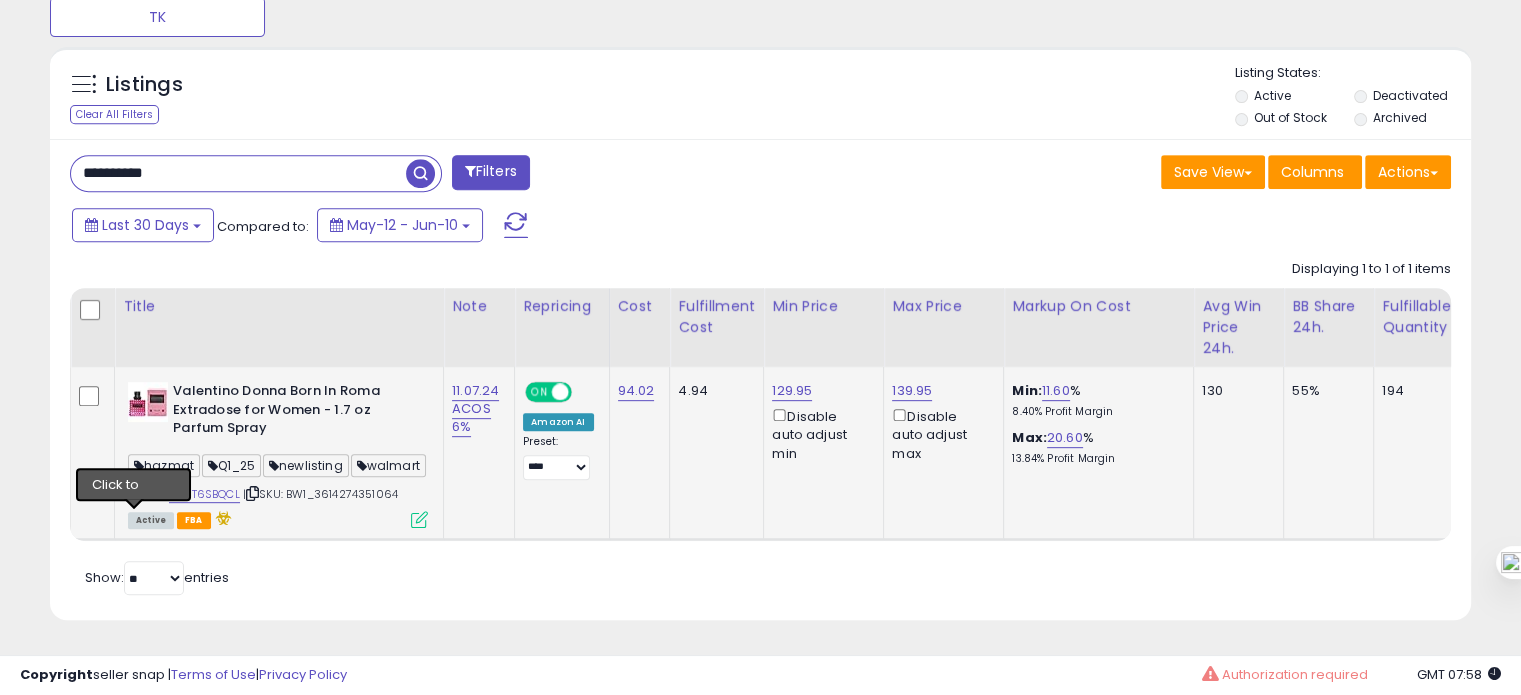 click at bounding box center [134, 493] 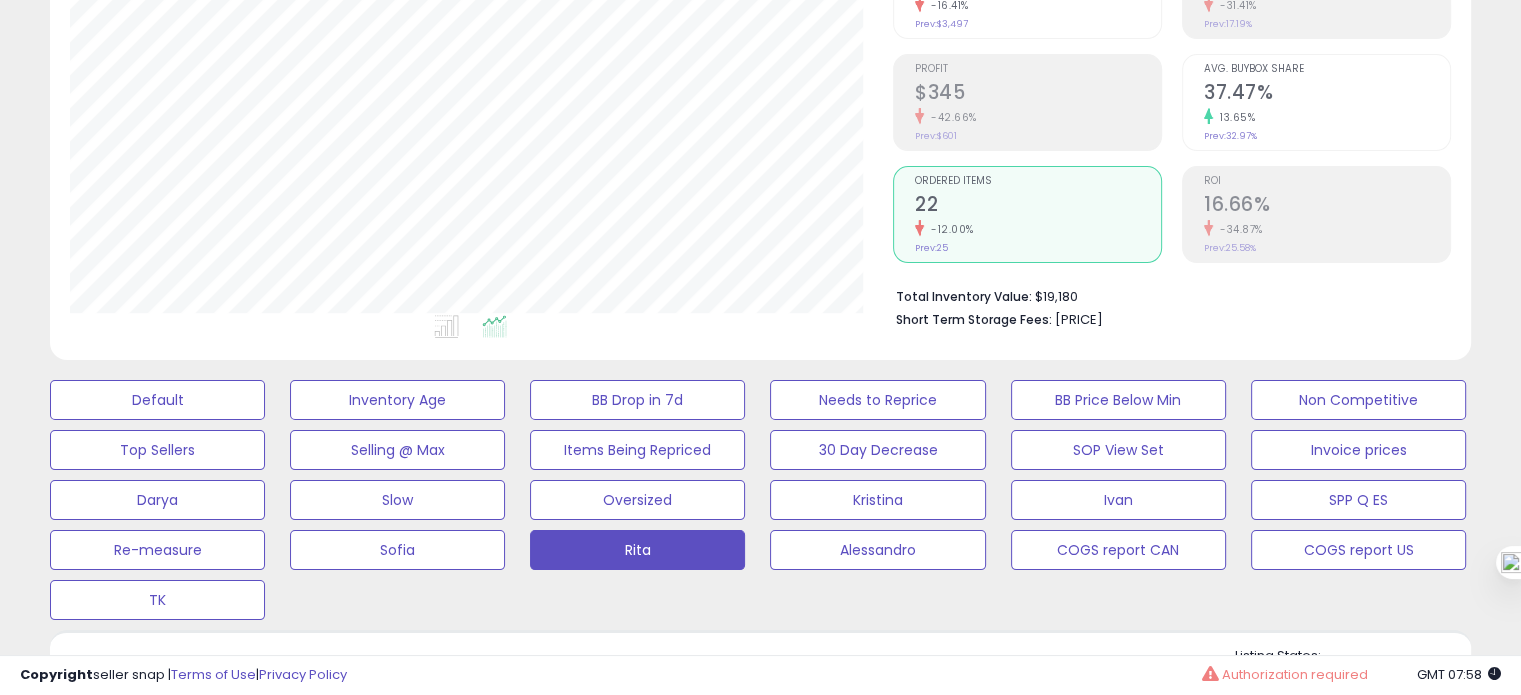 click on "Profit" at bounding box center [1038, 69] 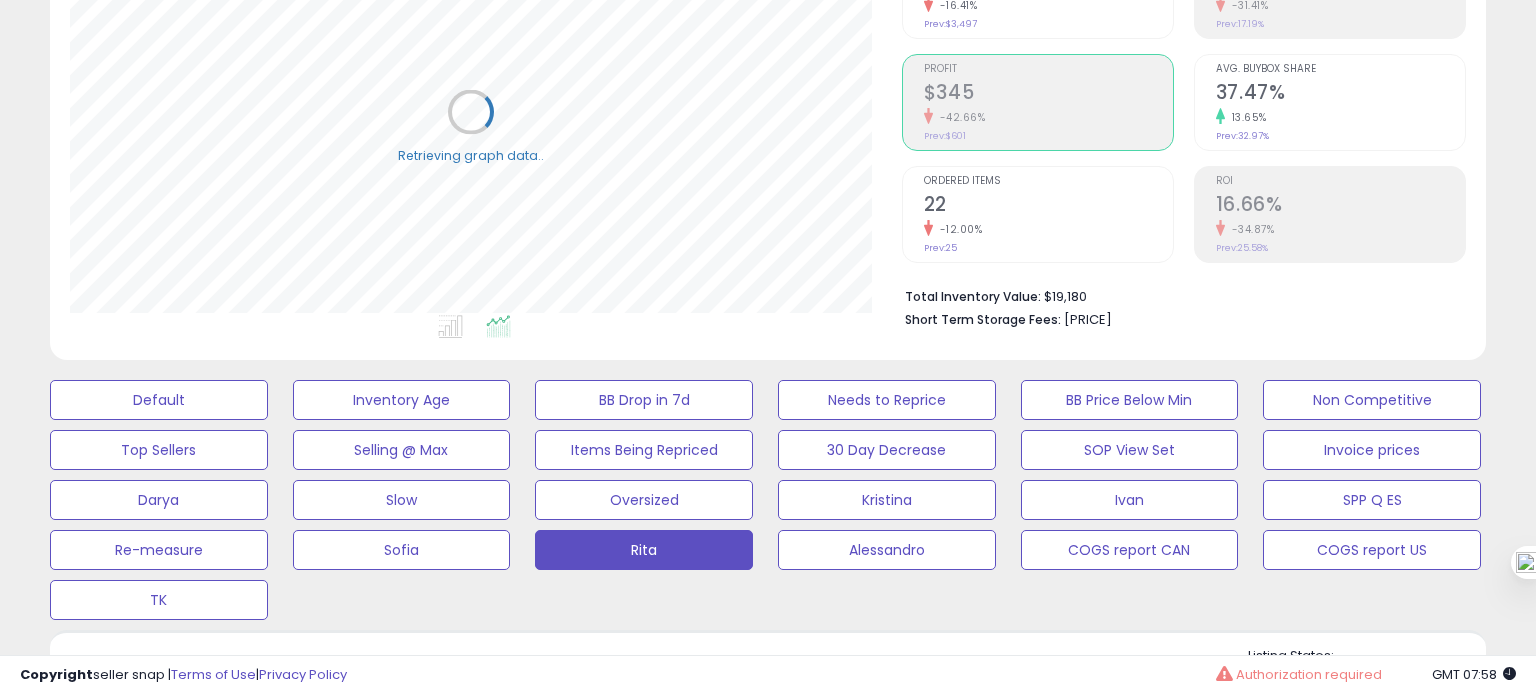 scroll, scrollTop: 999589, scrollLeft: 999168, axis: both 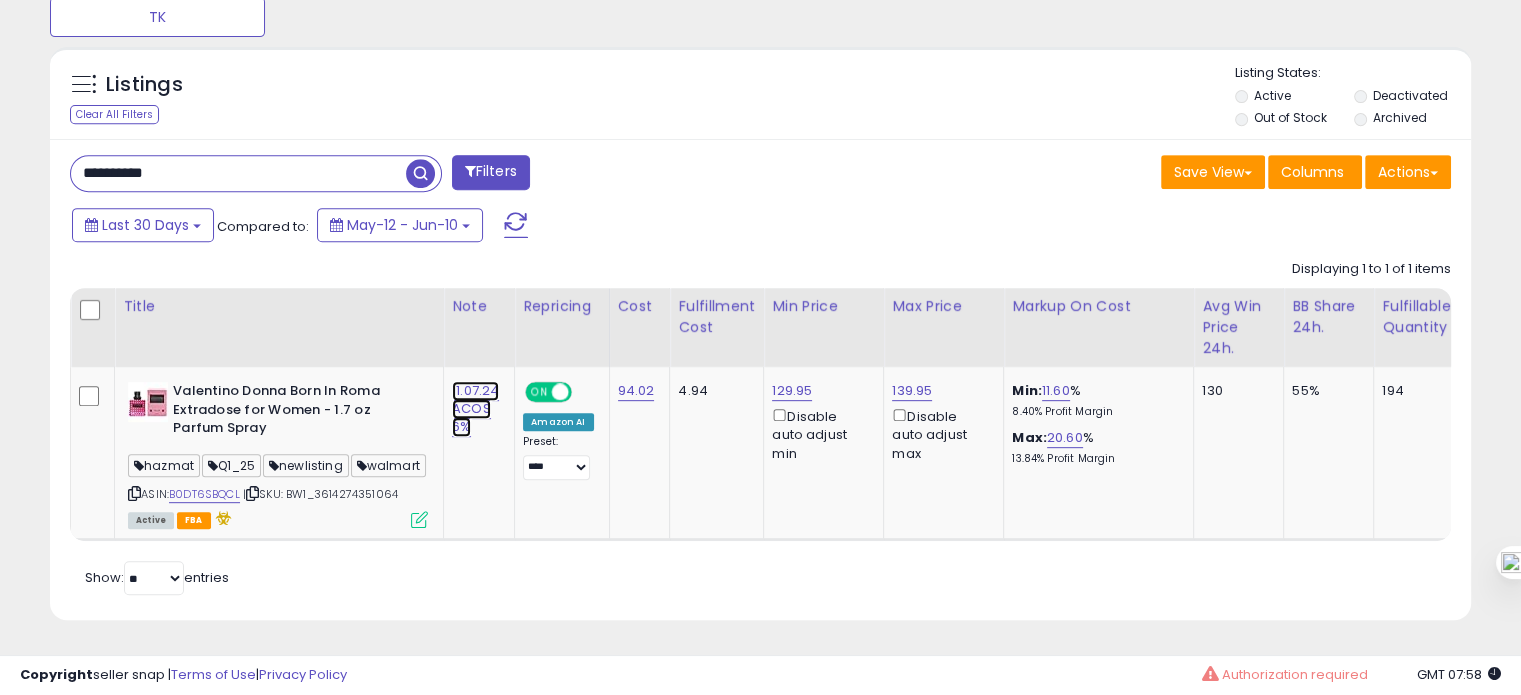 click on "11.07.24 ACOS 6%" at bounding box center (475, 409) 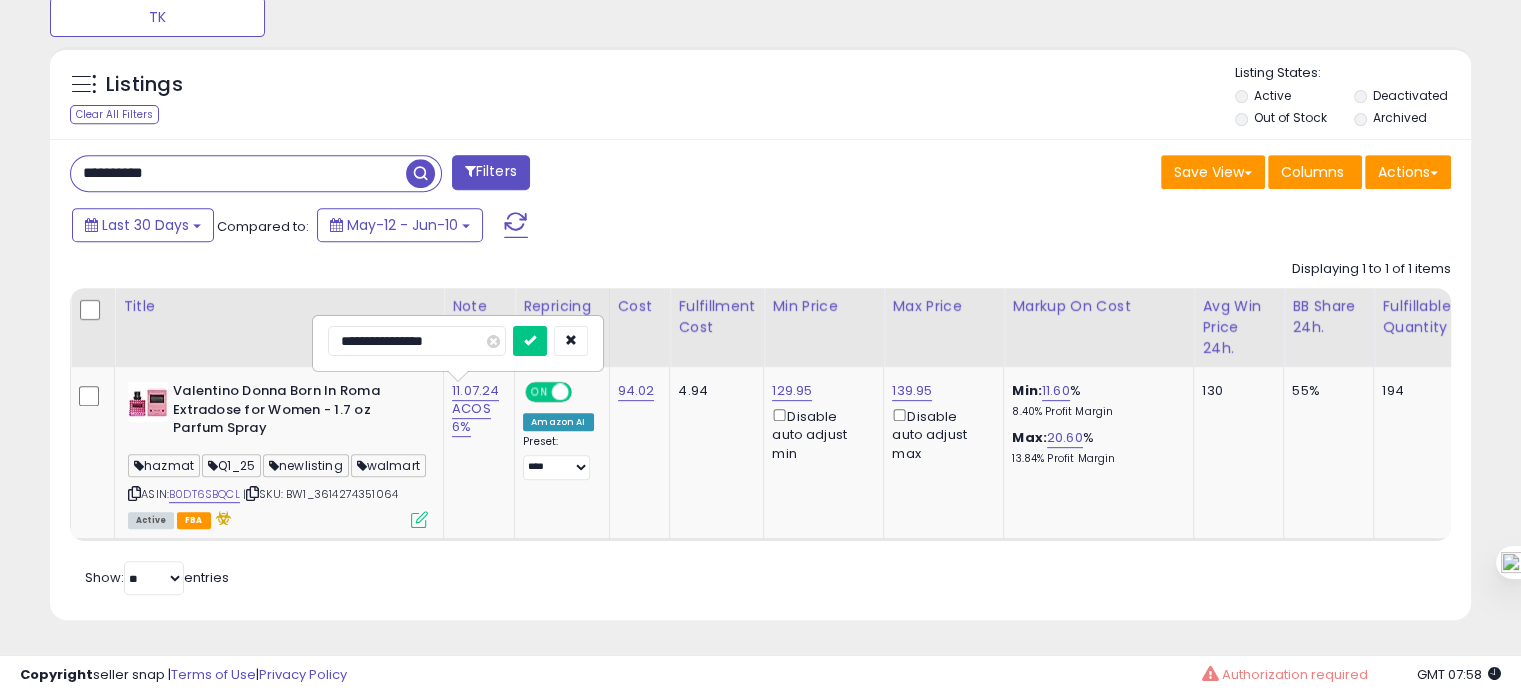 click on "**********" at bounding box center (417, 341) 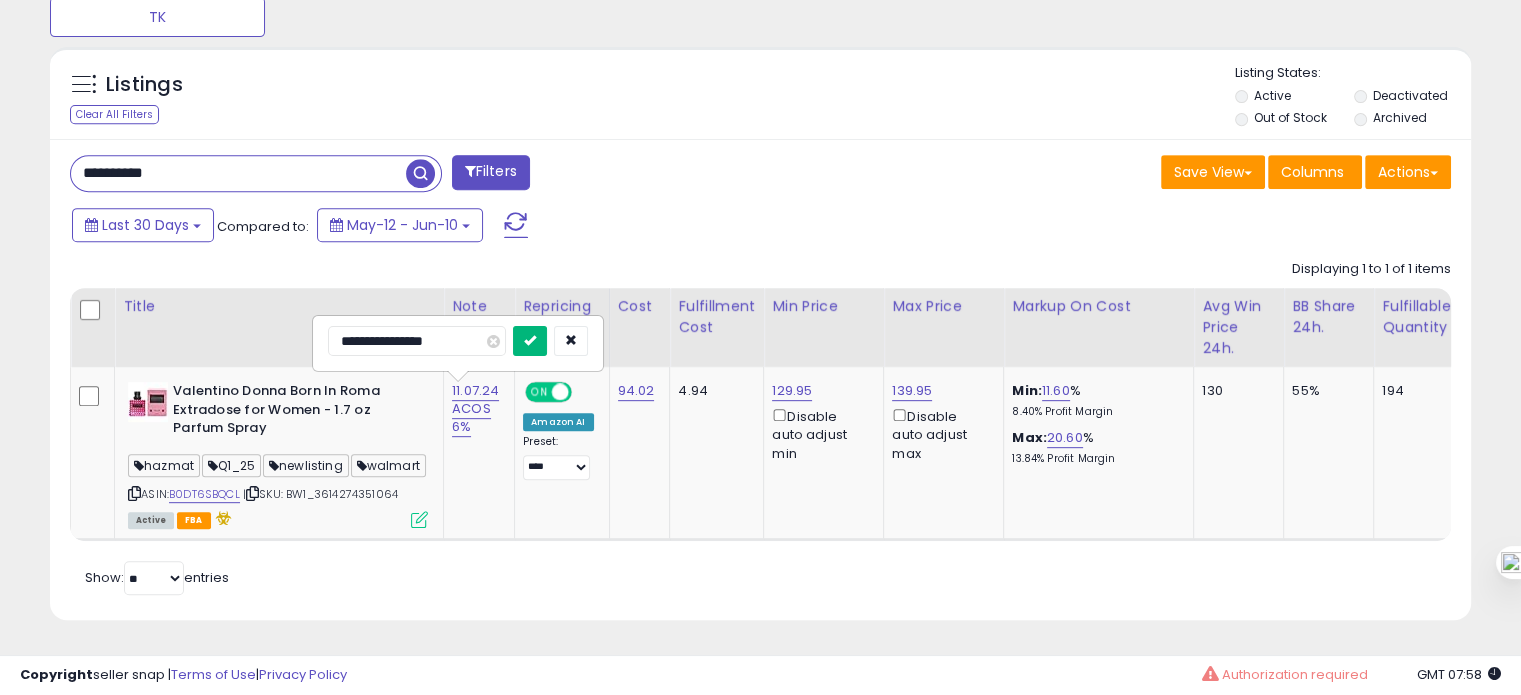 click at bounding box center (530, 341) 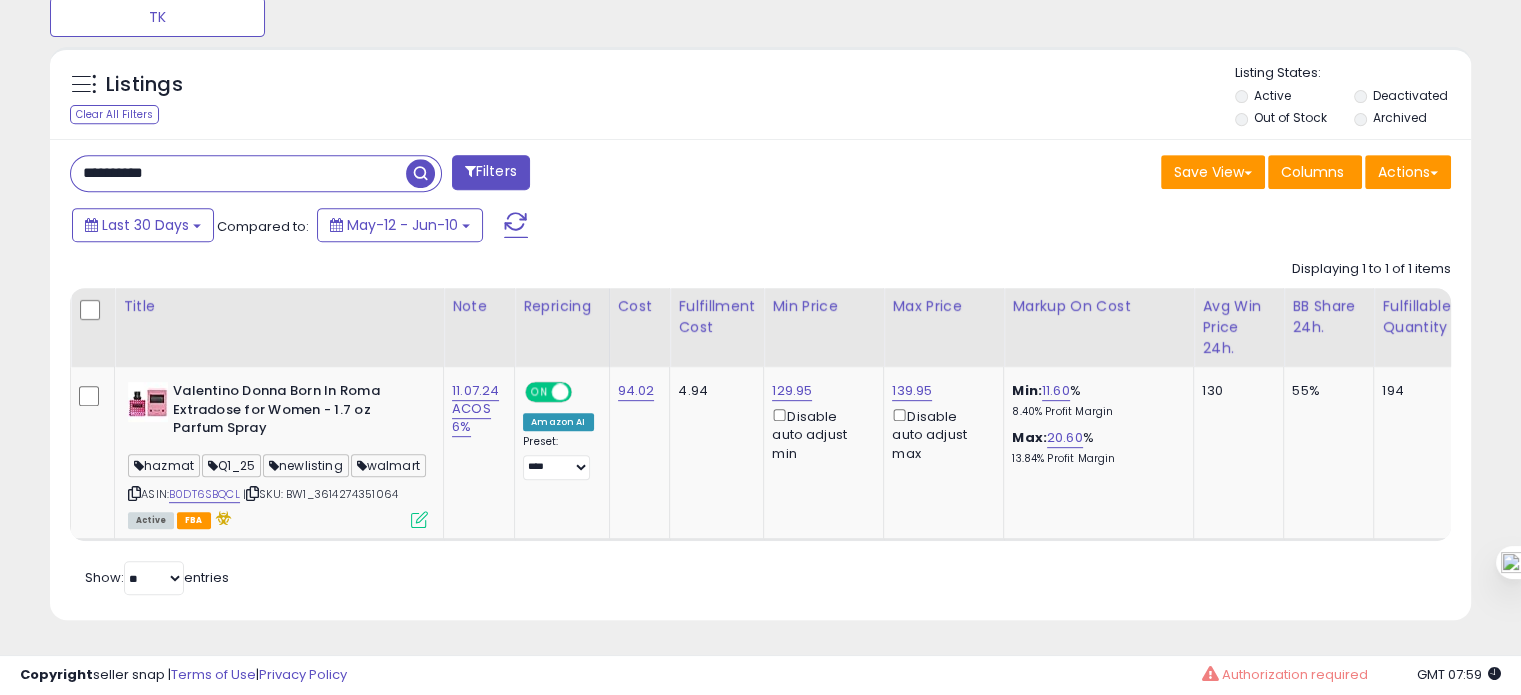 click on "**********" at bounding box center (238, 173) 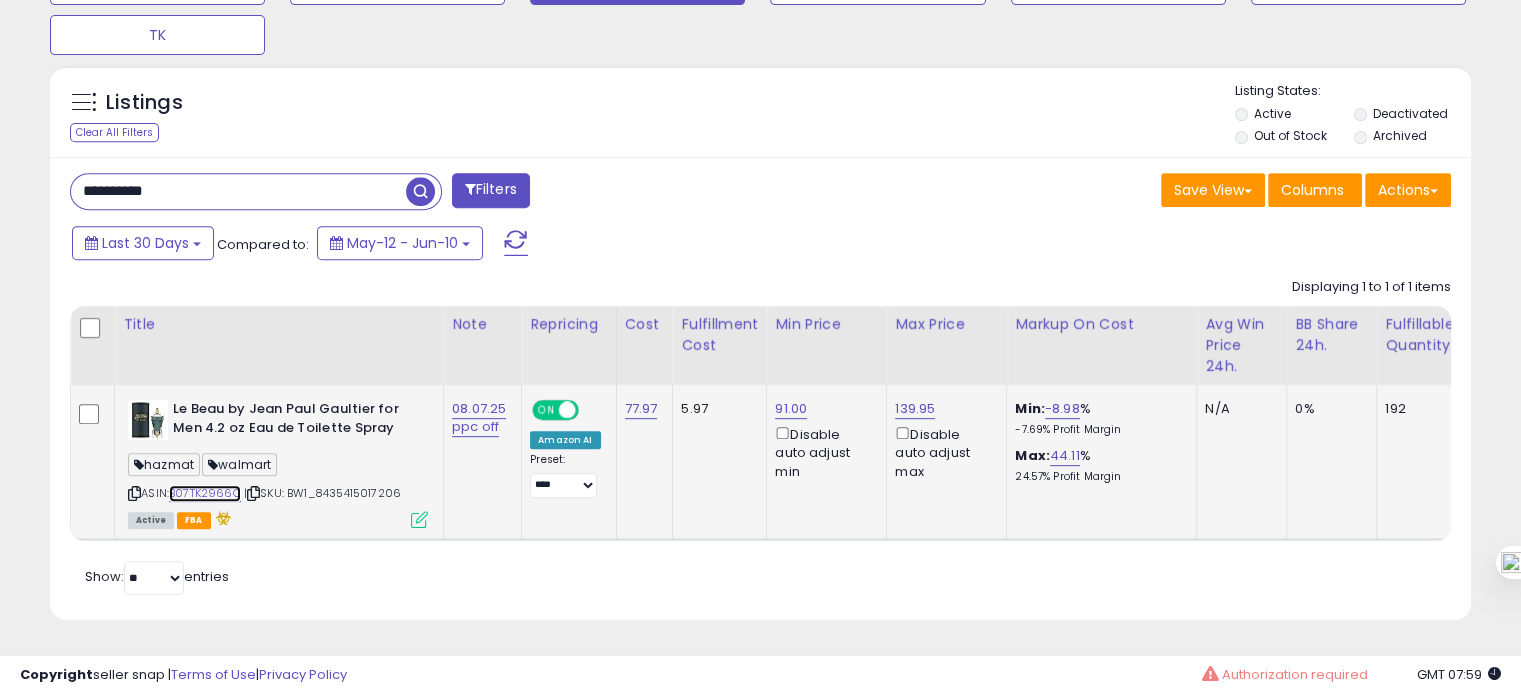 click on "B07TK2966Q" at bounding box center (205, 493) 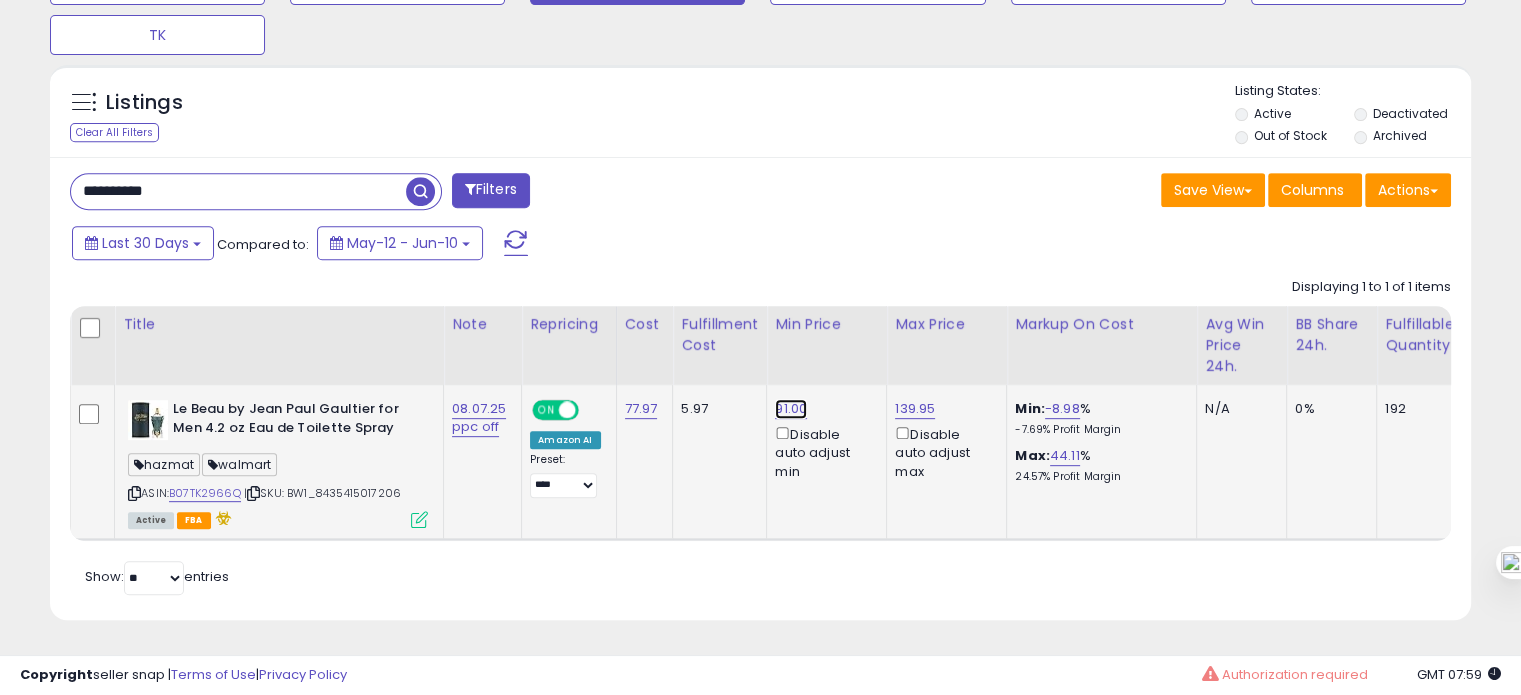 click on "91.00" at bounding box center [791, 409] 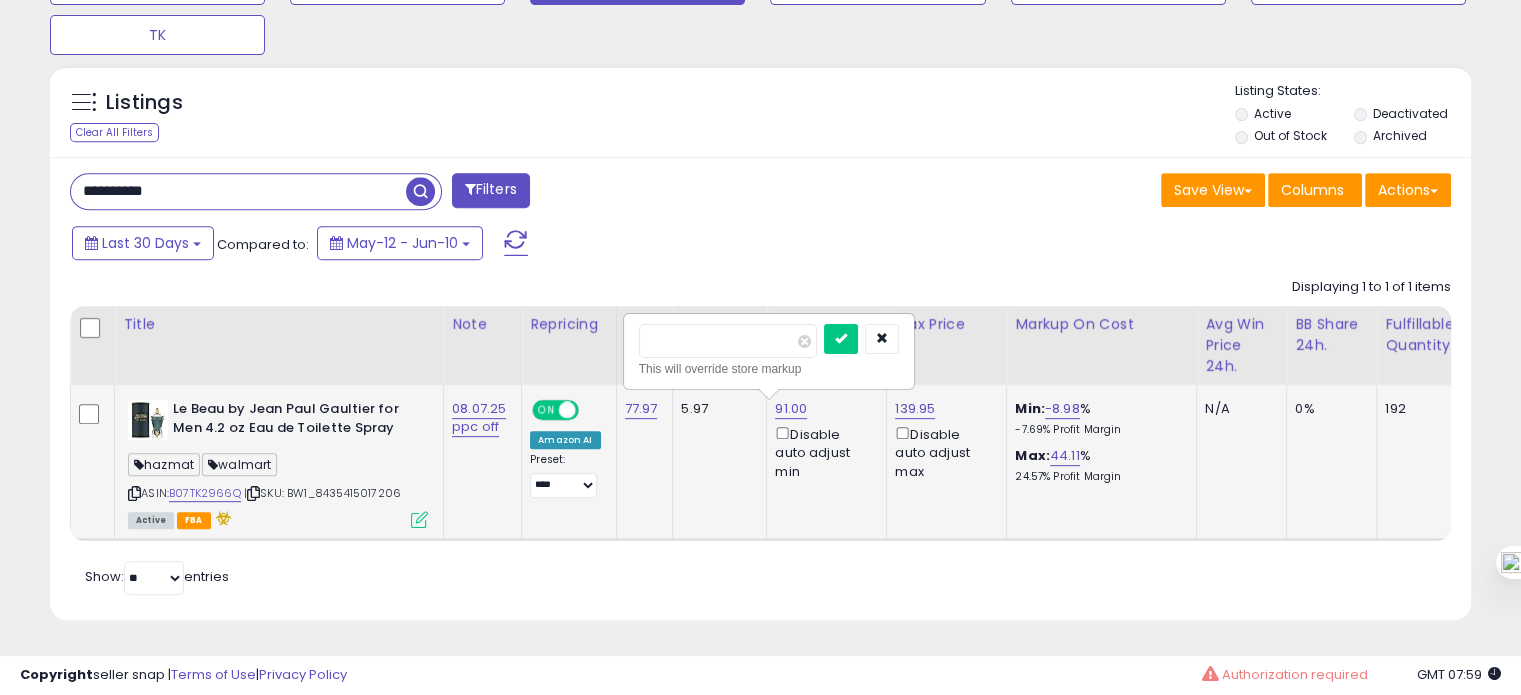 drag, startPoint x: 689, startPoint y: 333, endPoint x: 637, endPoint y: 336, distance: 52.086468 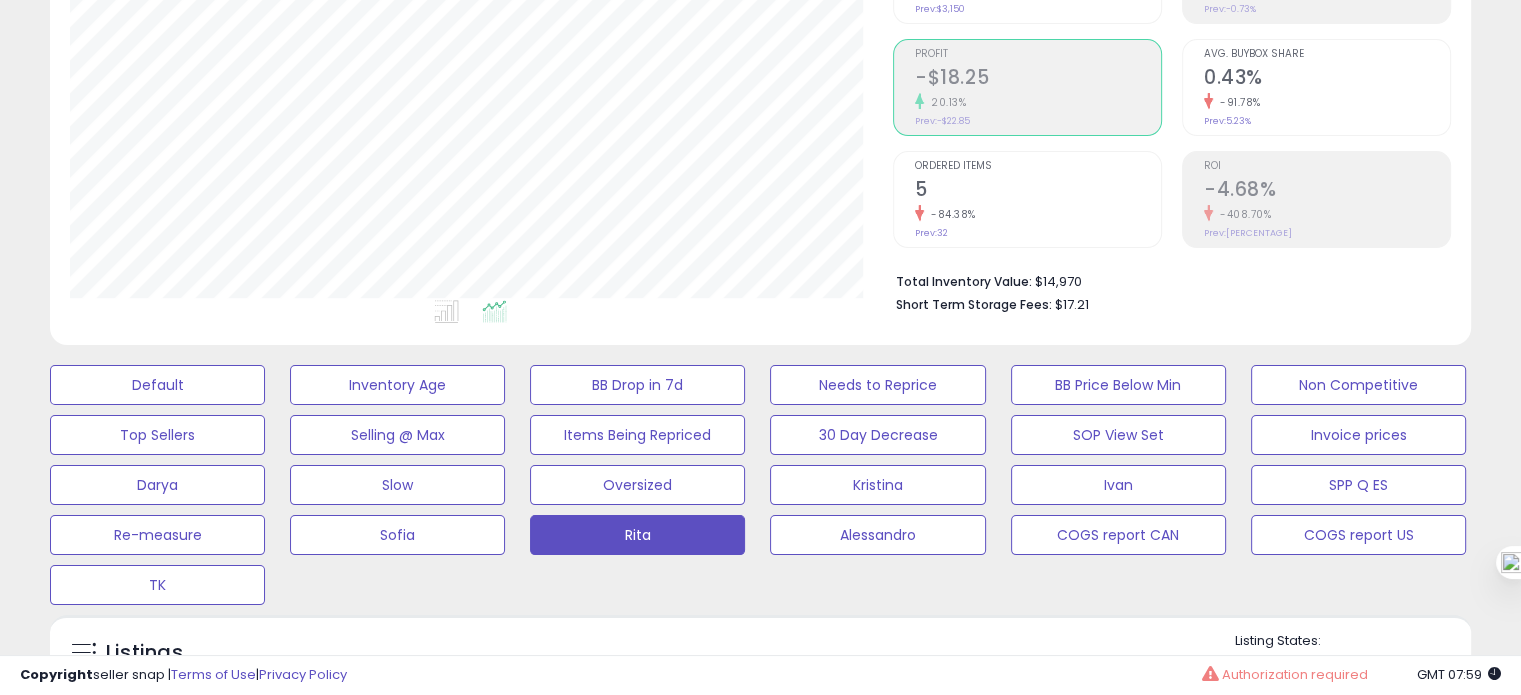 scroll, scrollTop: 828, scrollLeft: 0, axis: vertical 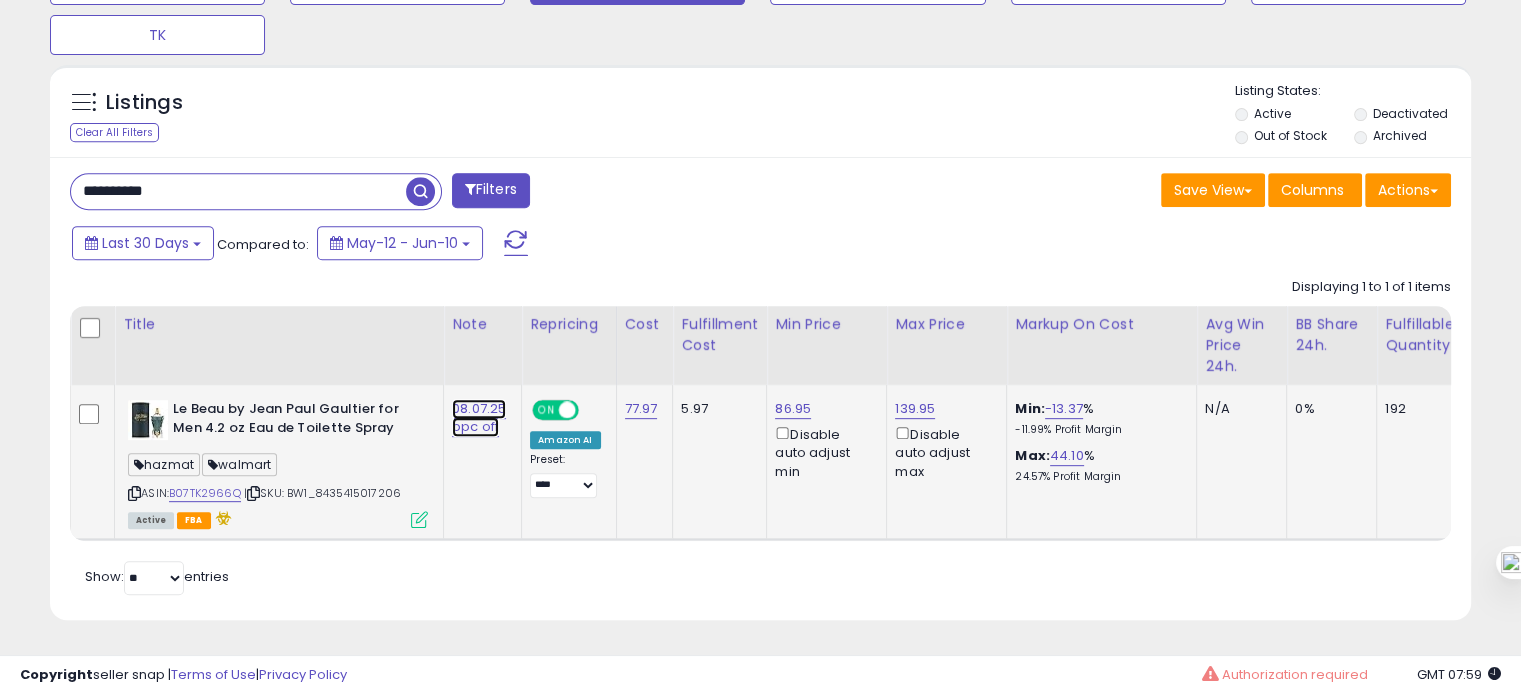 click on "08.07.25 ppc off" at bounding box center (479, 418) 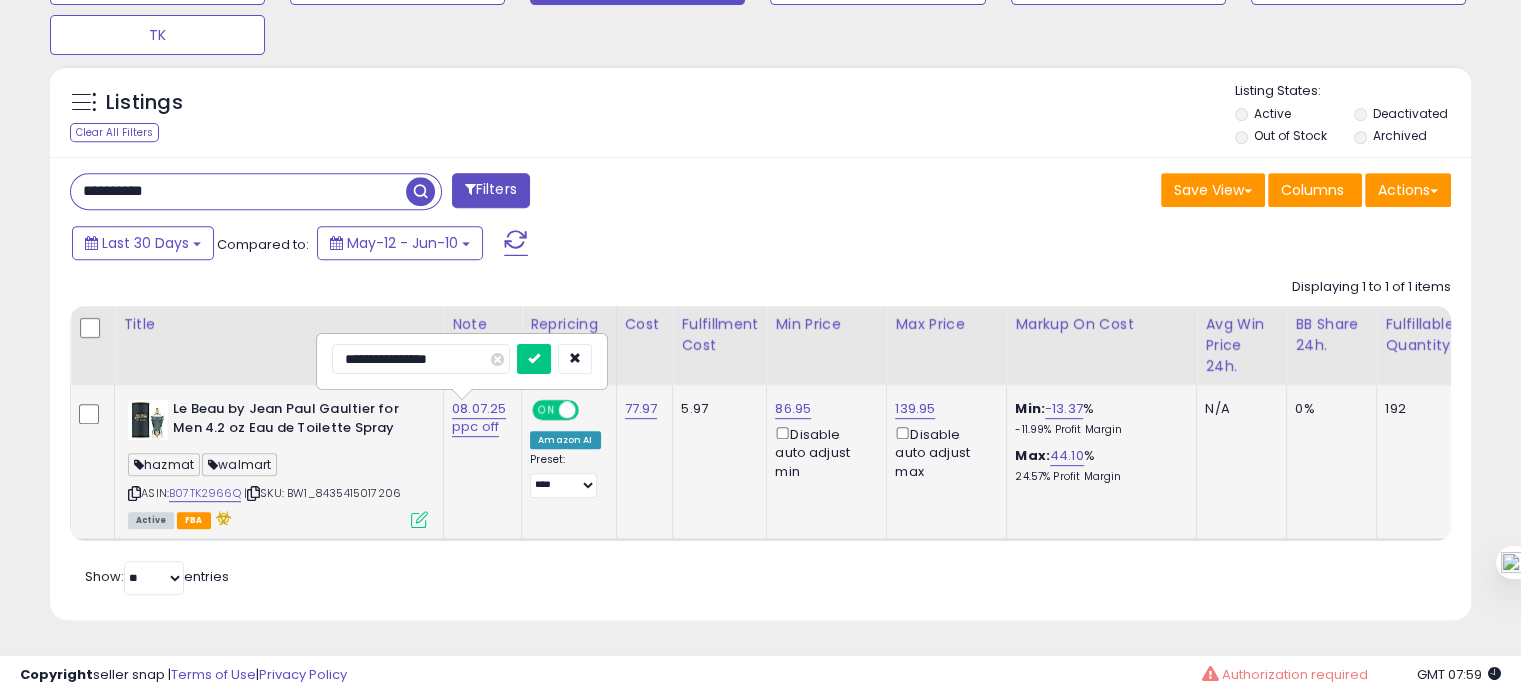 drag, startPoint x: 358, startPoint y: 348, endPoint x: 347, endPoint y: 348, distance: 11 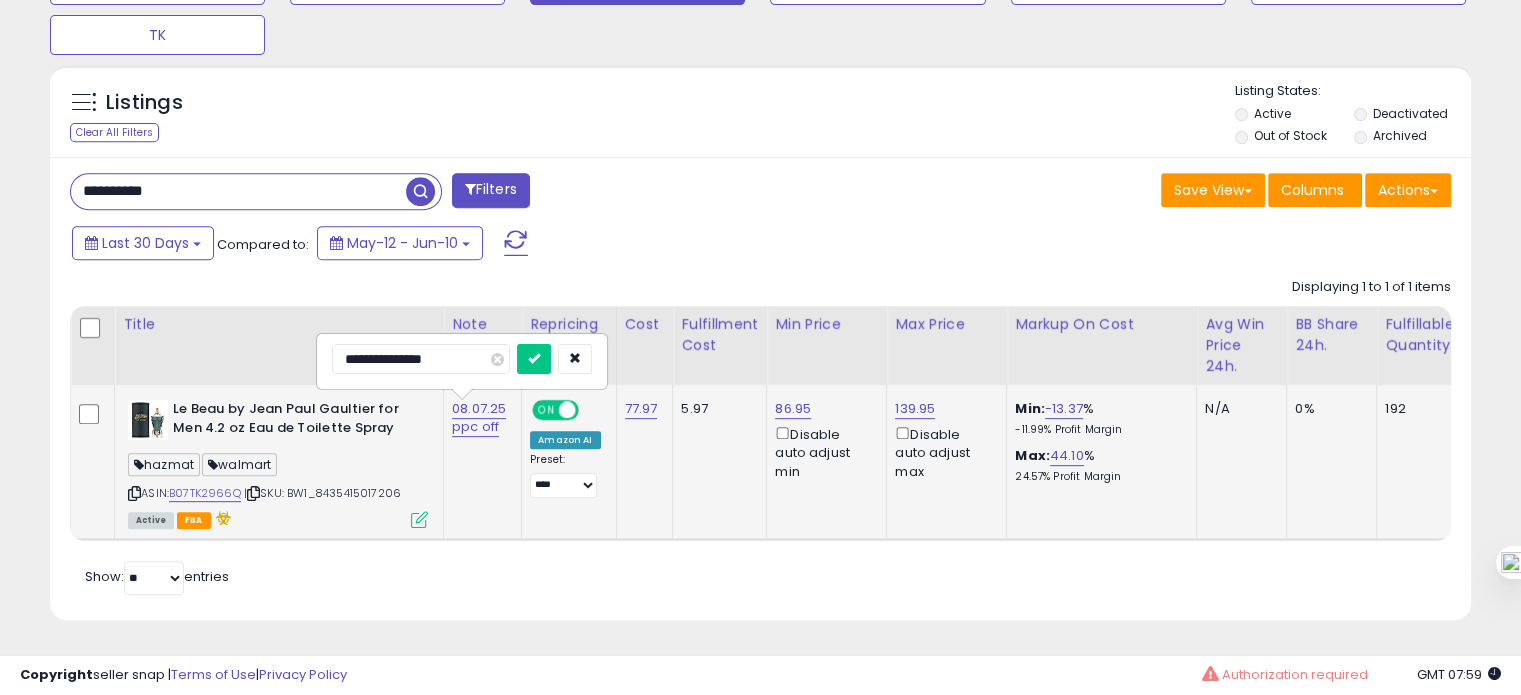 type on "**********" 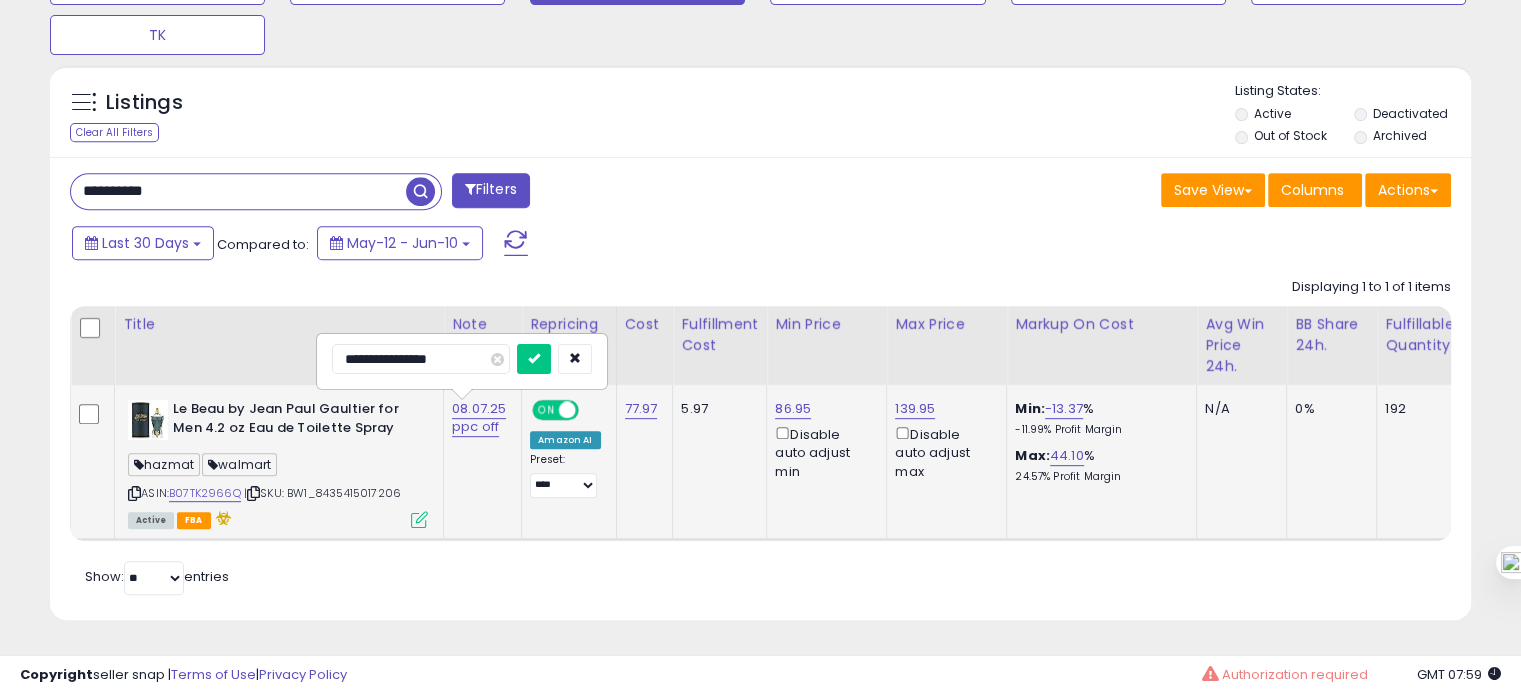 click at bounding box center [534, 359] 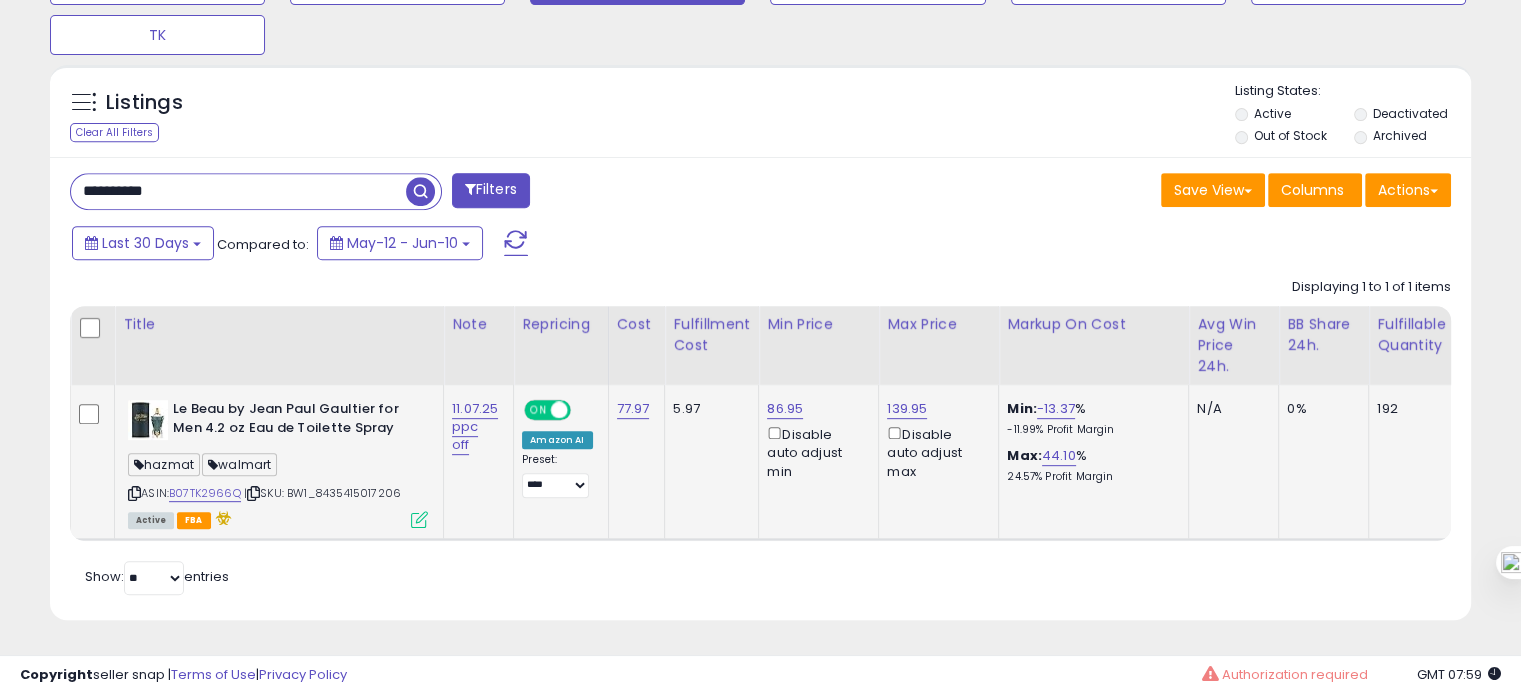 click on "**********" at bounding box center [238, 191] 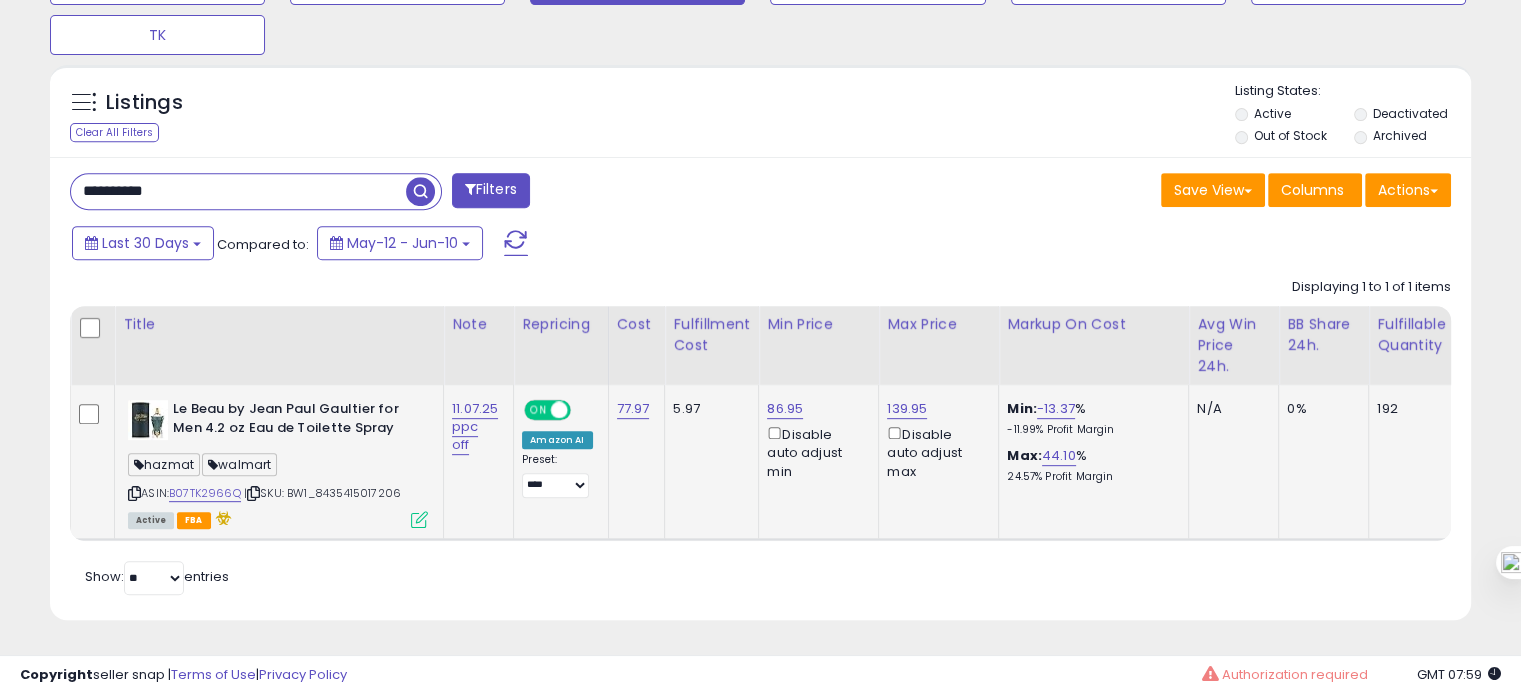 paste 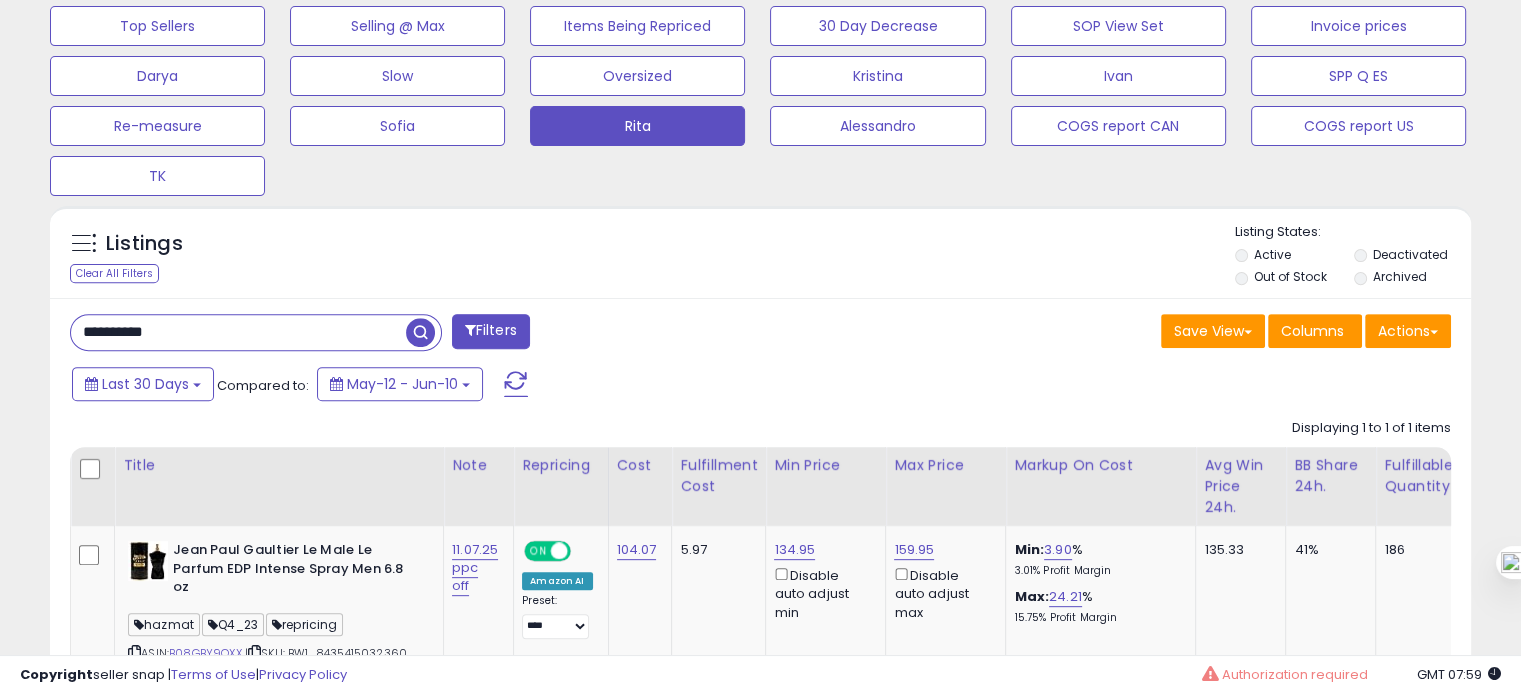 click on "**********" at bounding box center [238, 332] 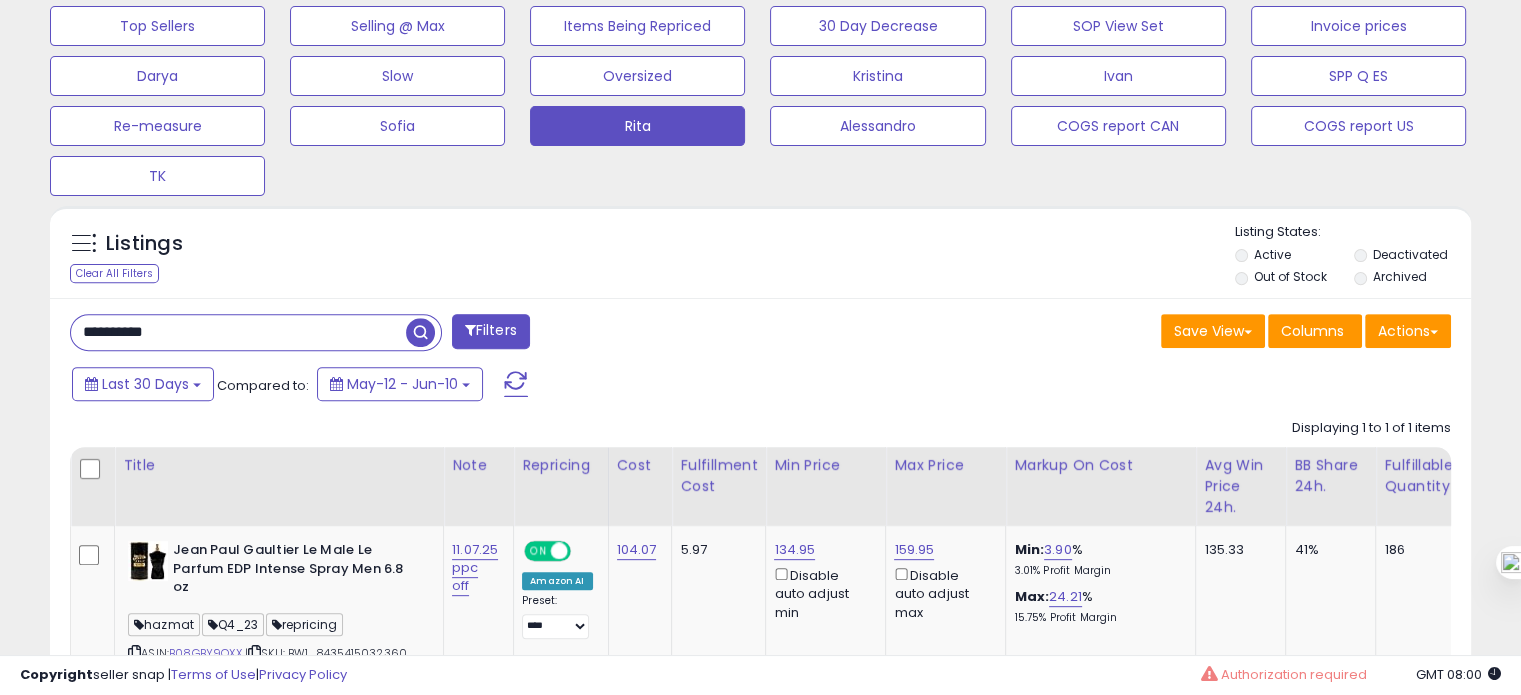 click on "**********" at bounding box center [238, 332] 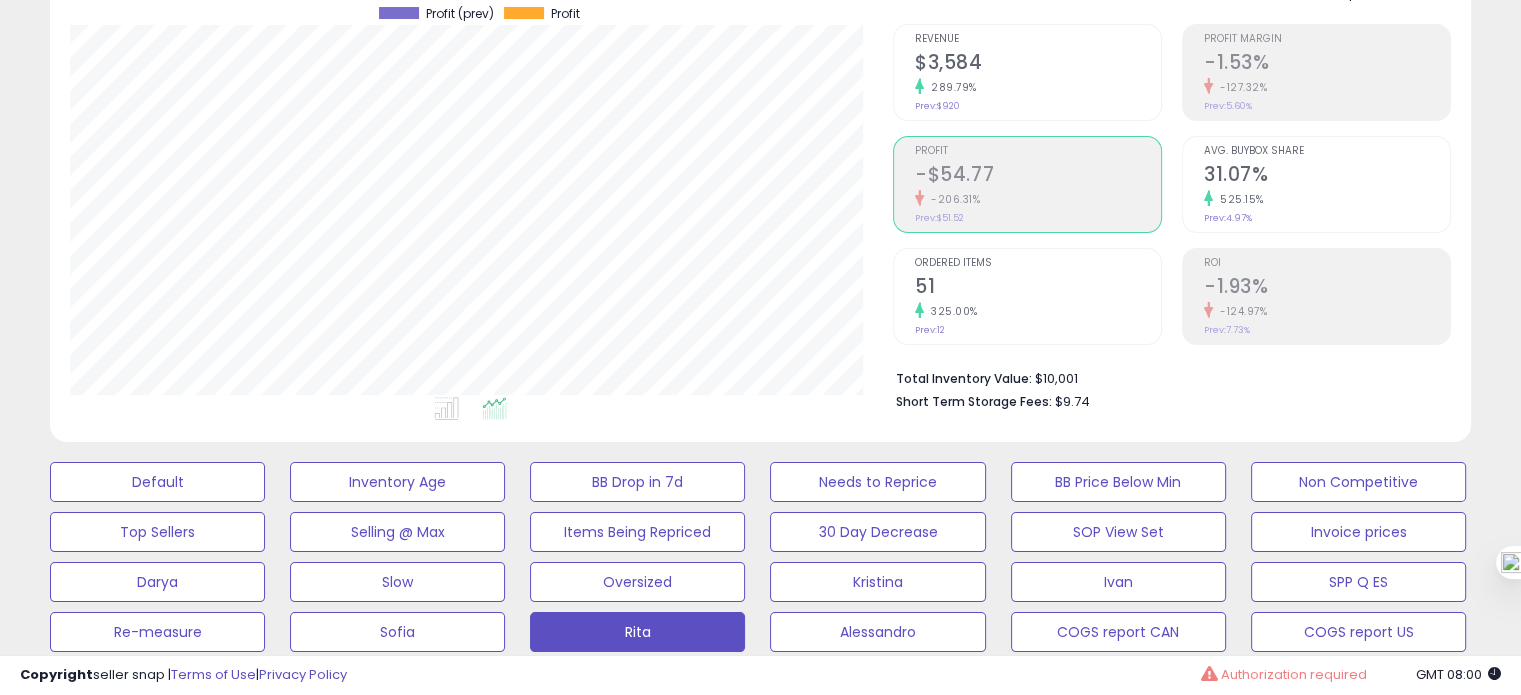 click on "51" at bounding box center (1038, 288) 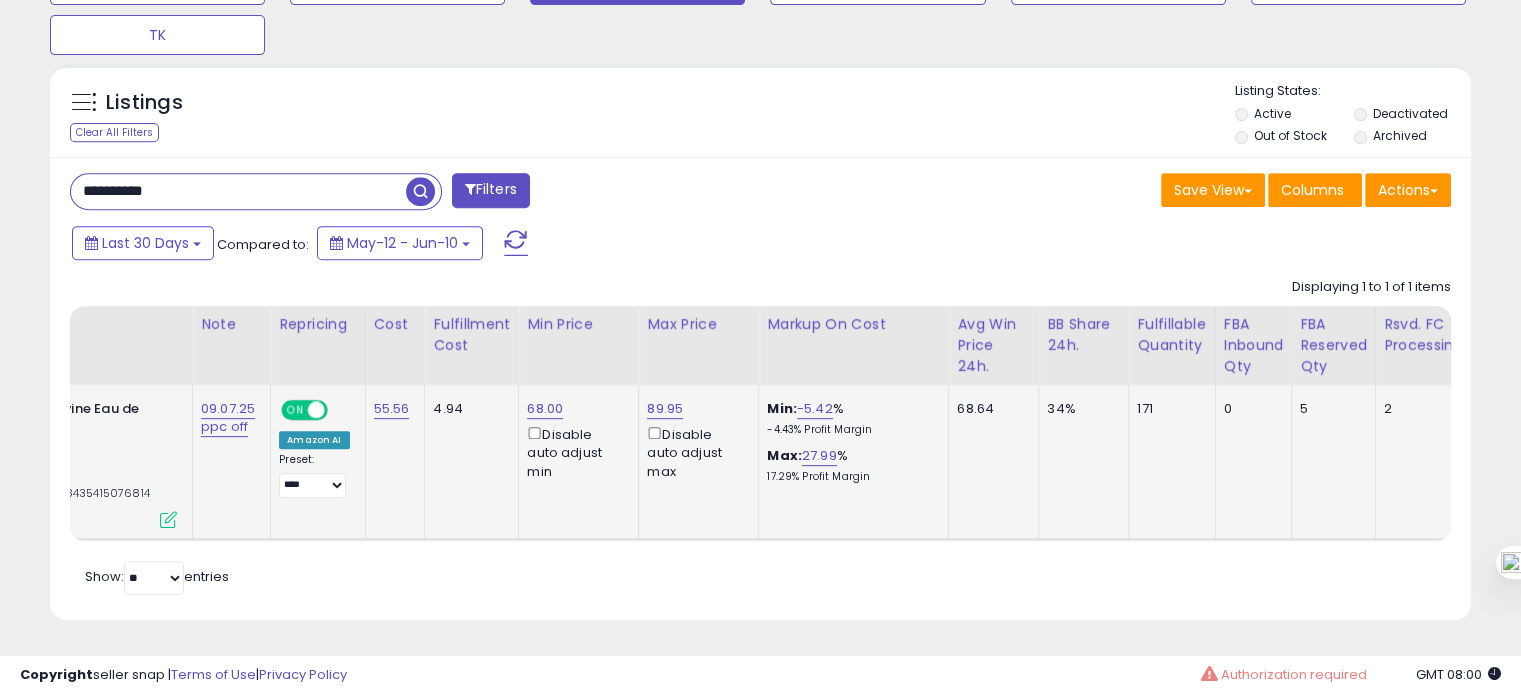 scroll, scrollTop: 0, scrollLeft: 0, axis: both 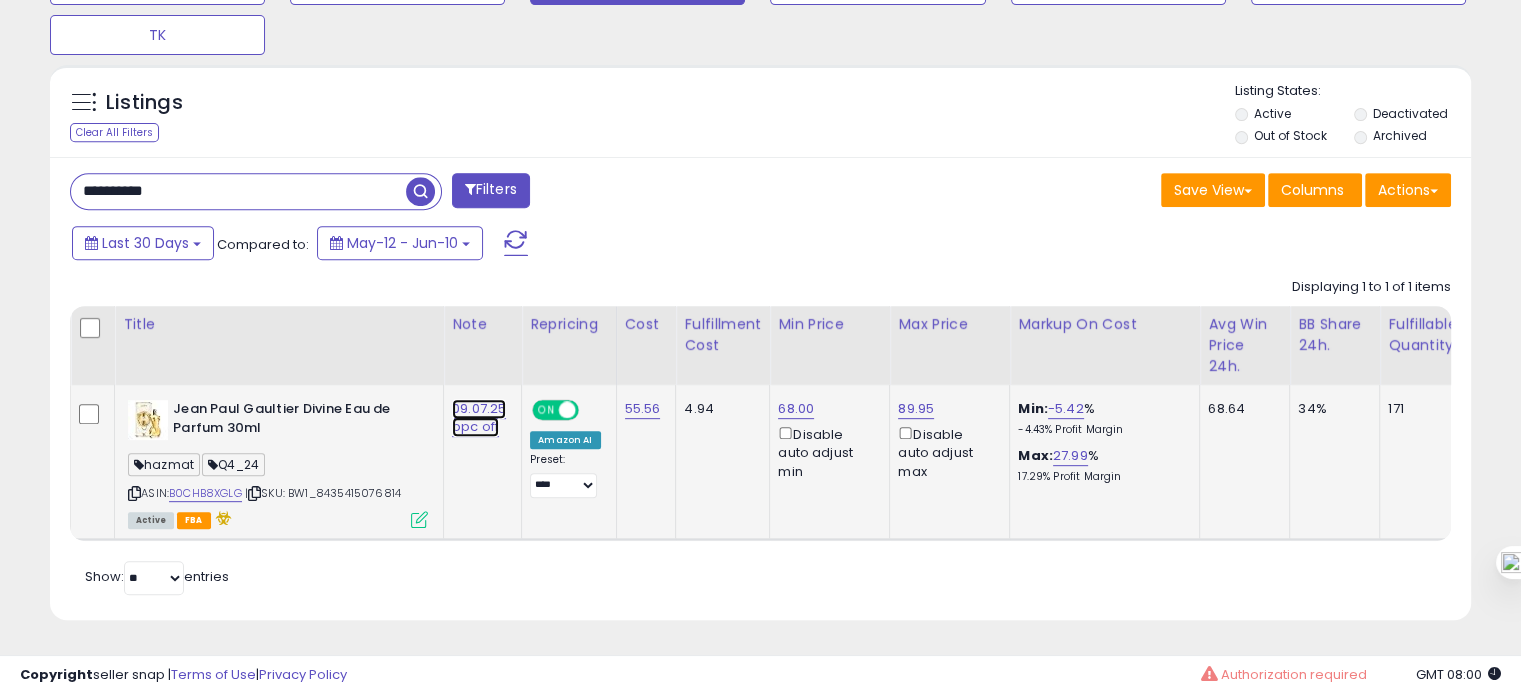 click on "09.07.25 ppc off" at bounding box center (479, 418) 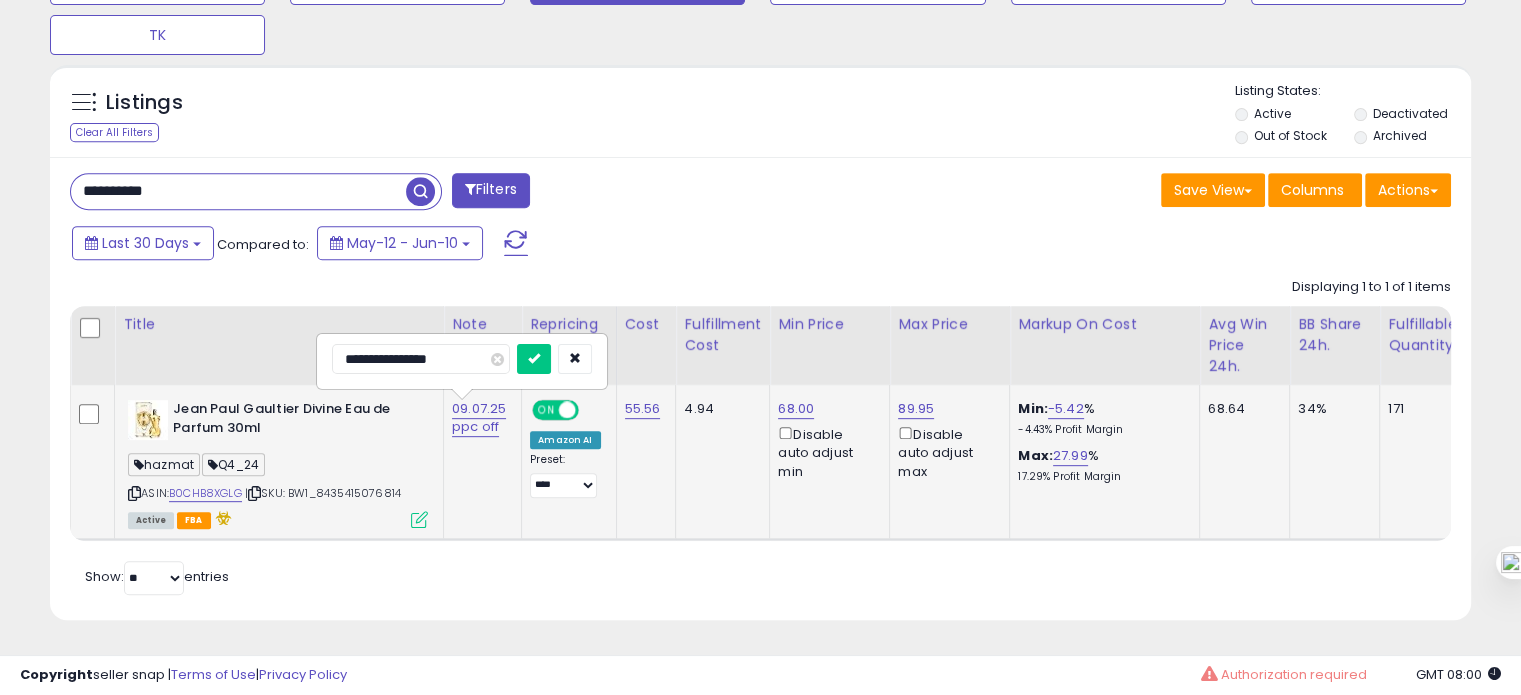 drag, startPoint x: 359, startPoint y: 339, endPoint x: 338, endPoint y: 342, distance: 21.213203 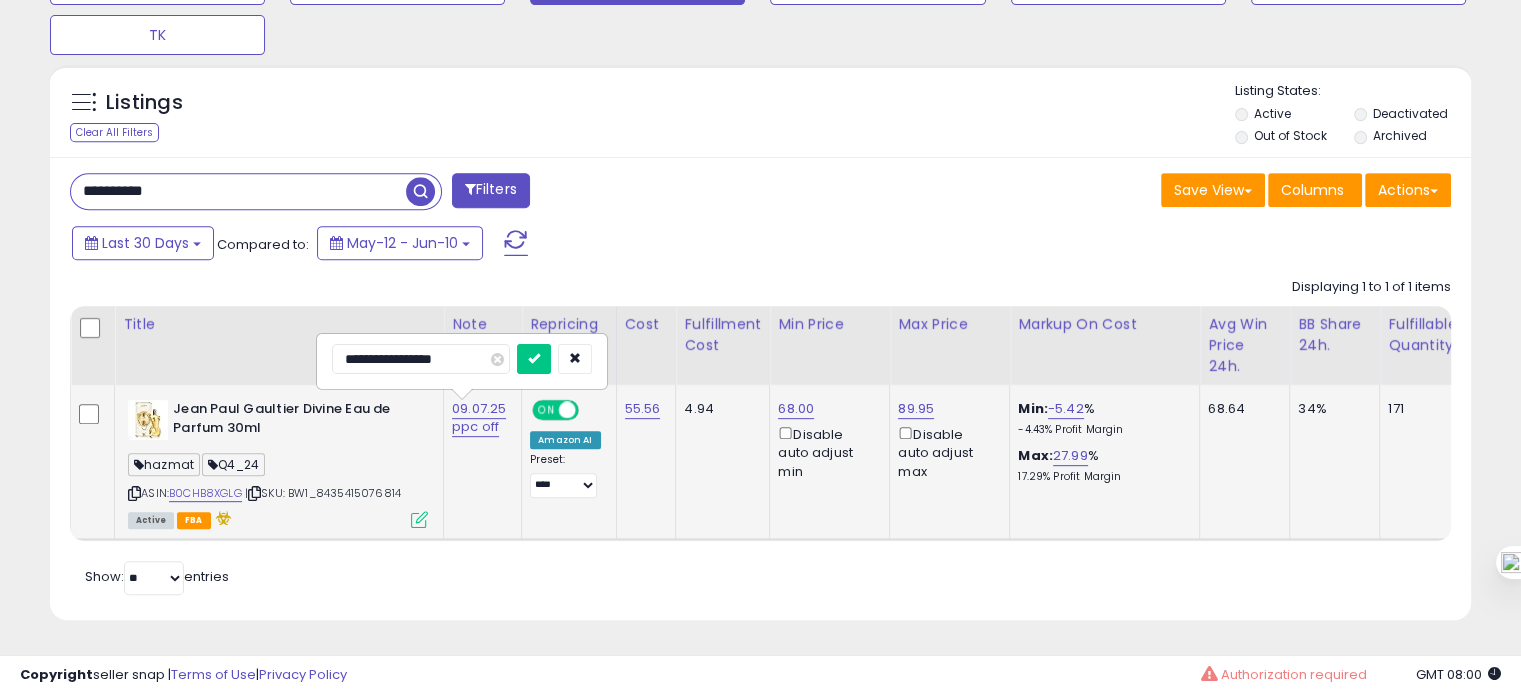 click at bounding box center (534, 359) 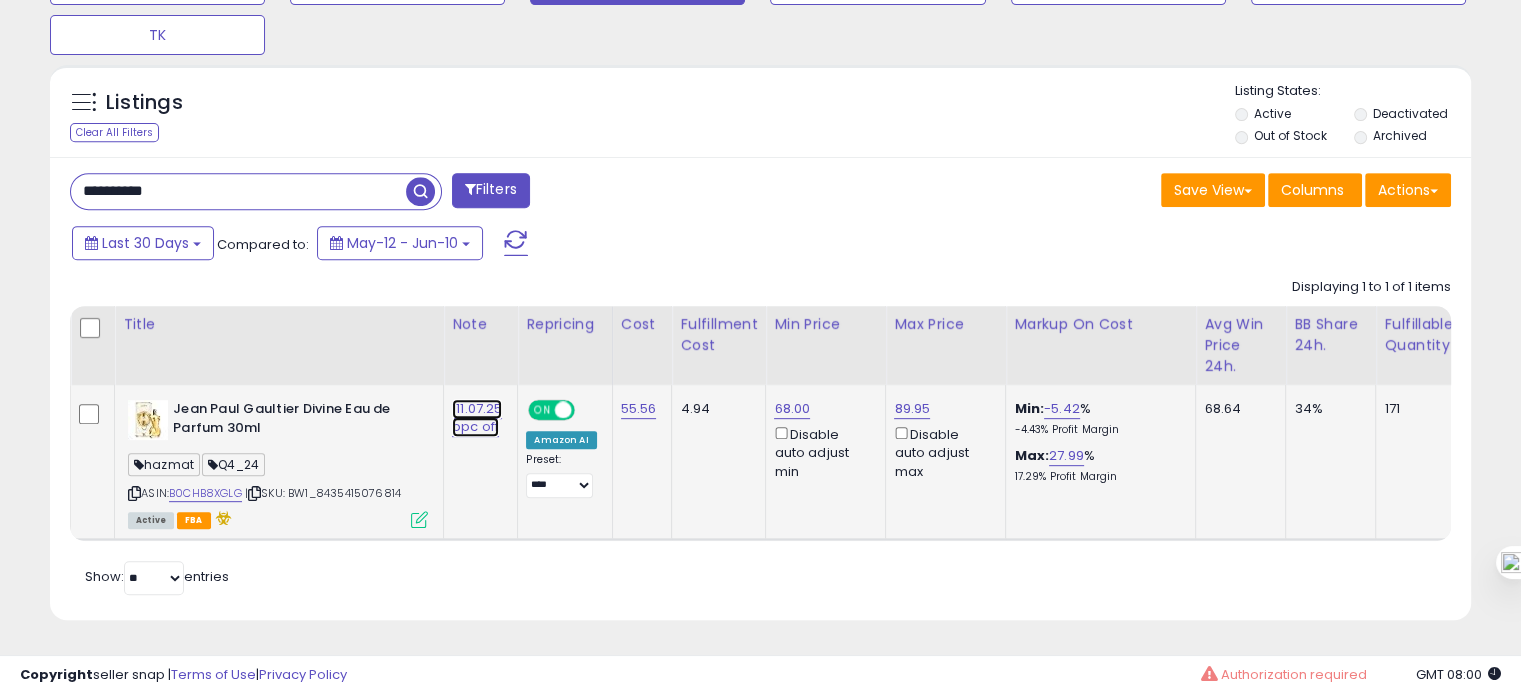 click on "111.07.25 ppc off" at bounding box center [477, 418] 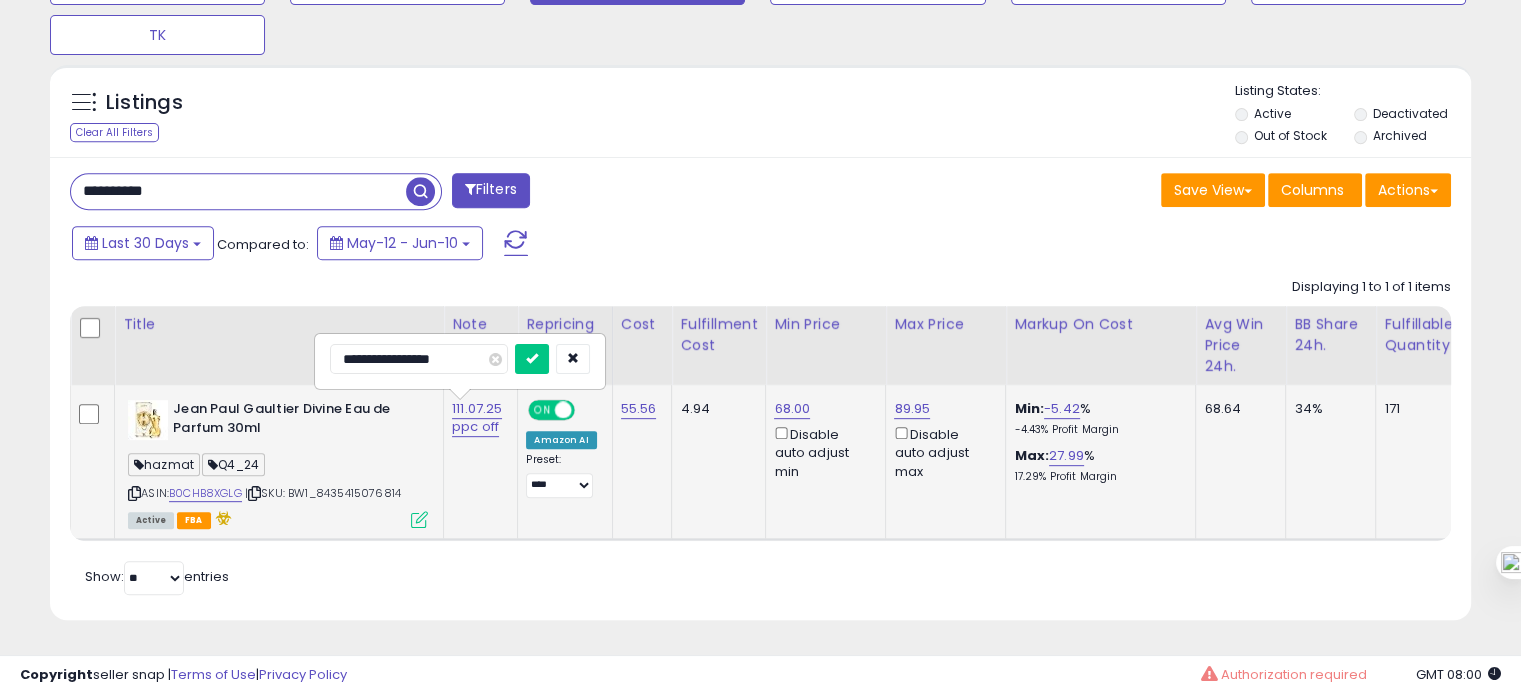 click on "**********" at bounding box center [419, 359] 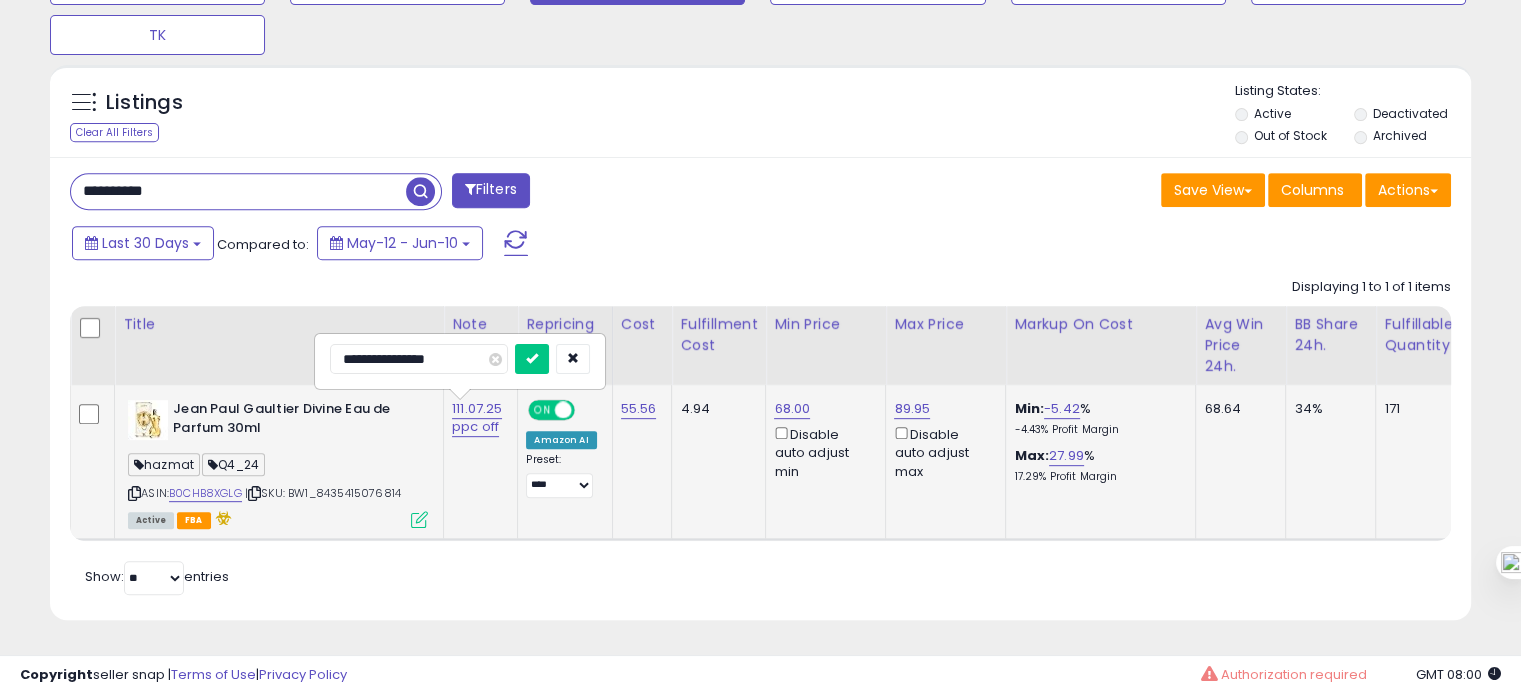 click at bounding box center [532, 359] 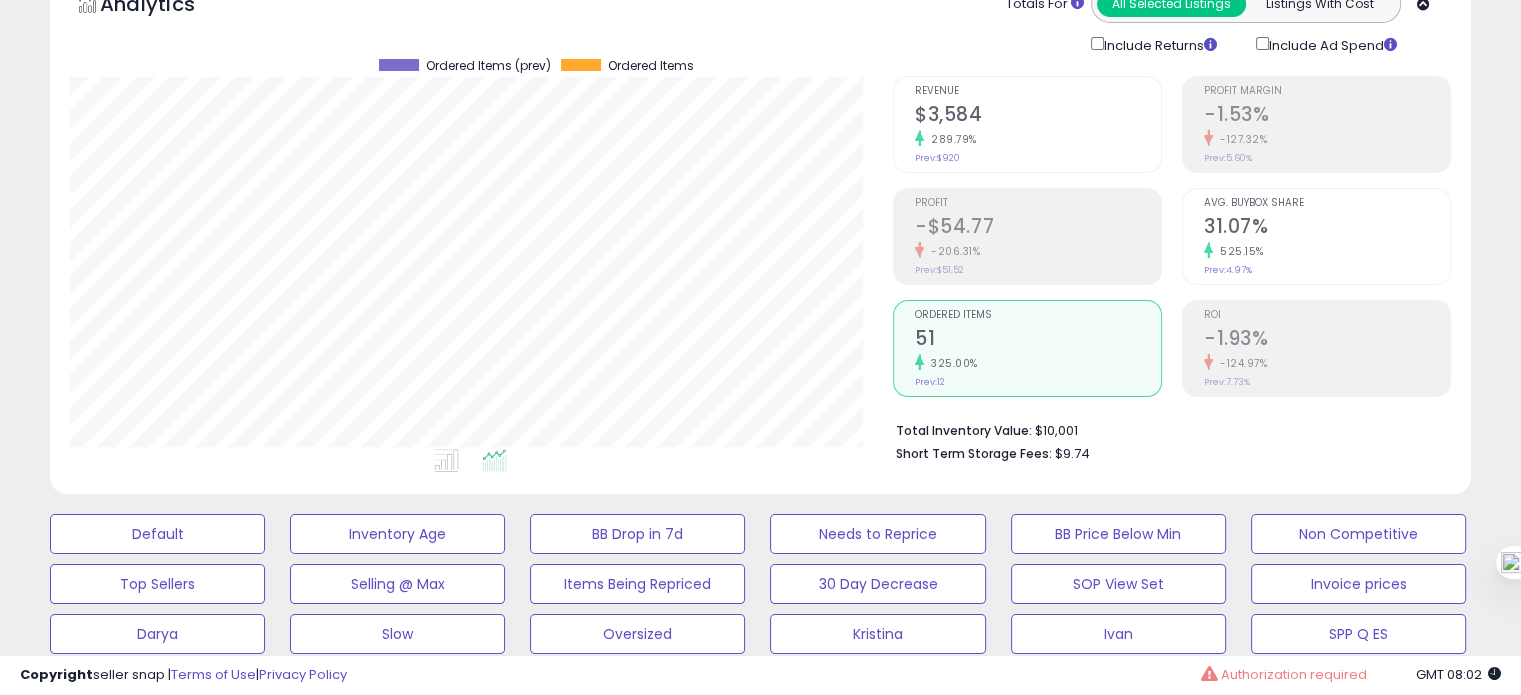 scroll, scrollTop: 0, scrollLeft: 0, axis: both 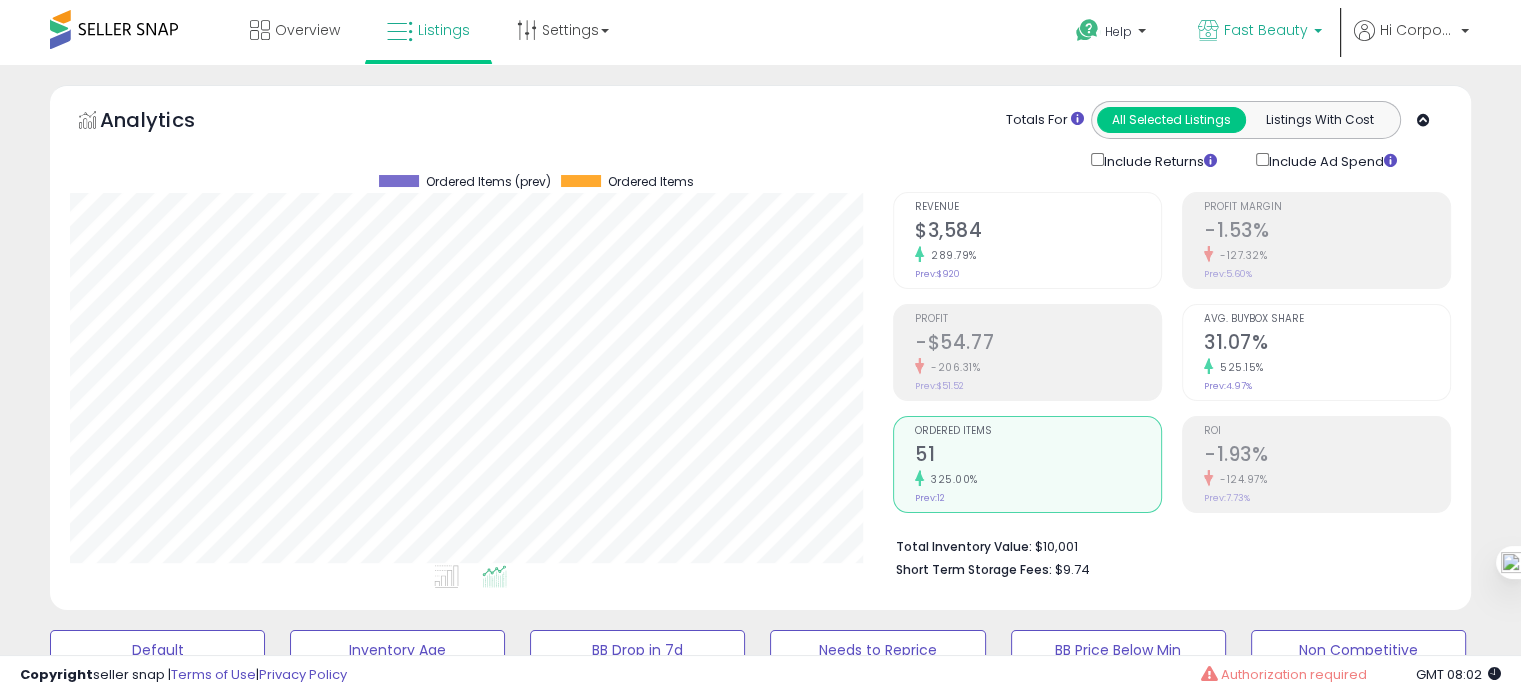 click on "Fast Beauty" at bounding box center [1260, 32] 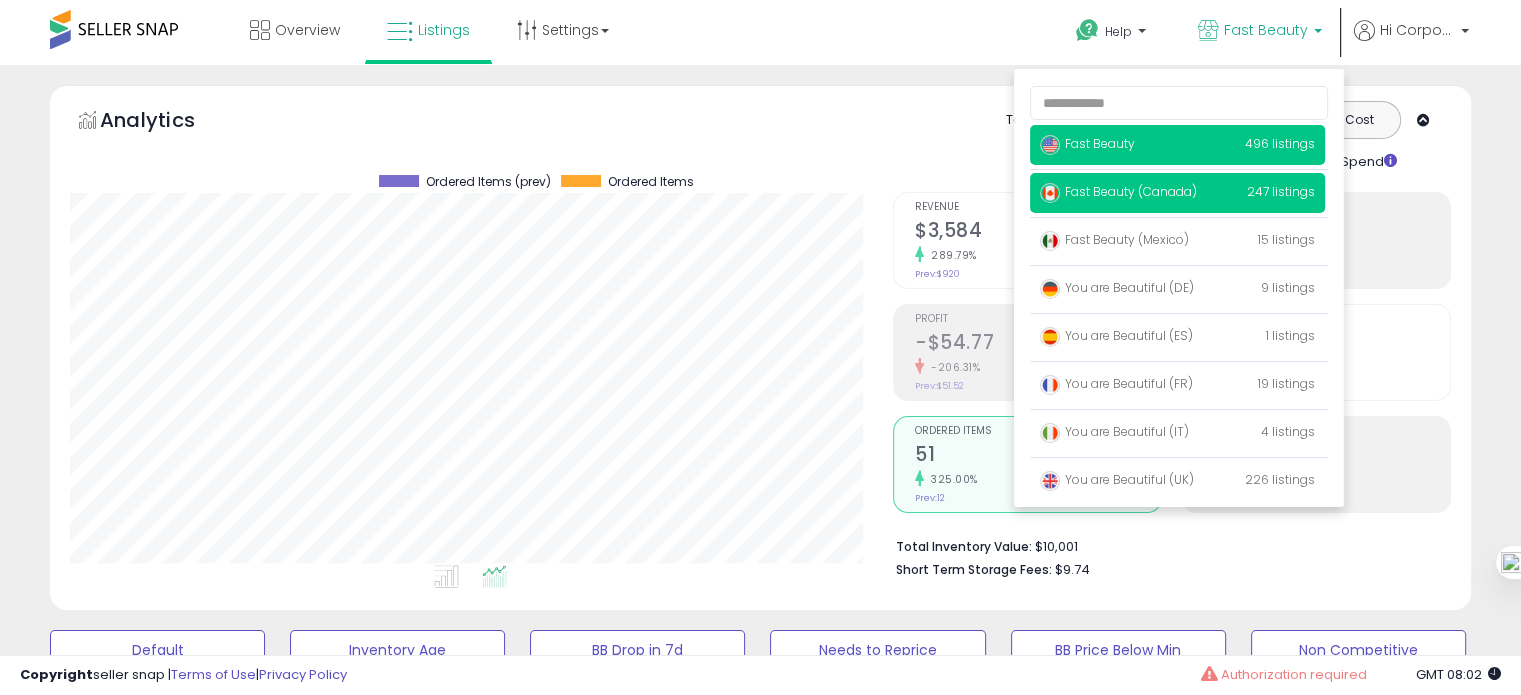 click on "Fast Beauty (Canada)
247
listings" at bounding box center [1177, 193] 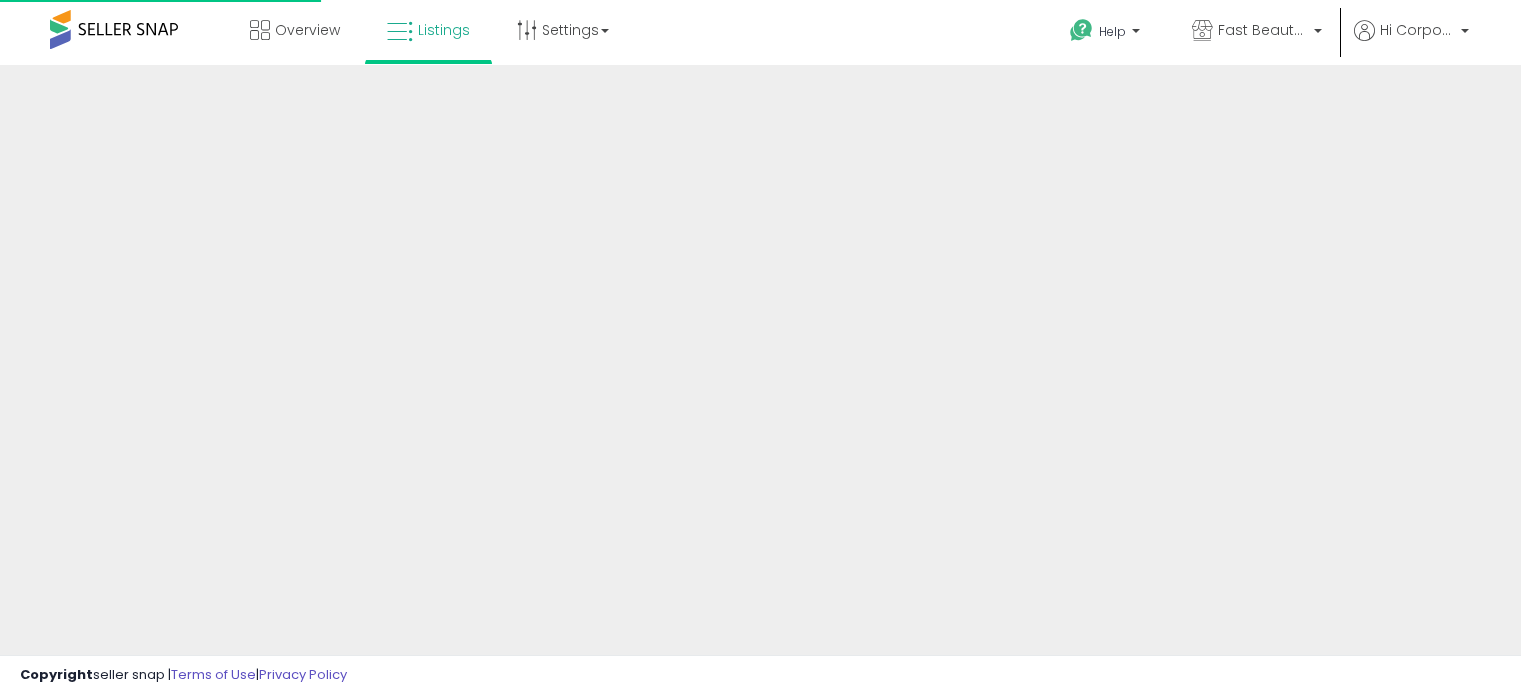 scroll, scrollTop: 0, scrollLeft: 0, axis: both 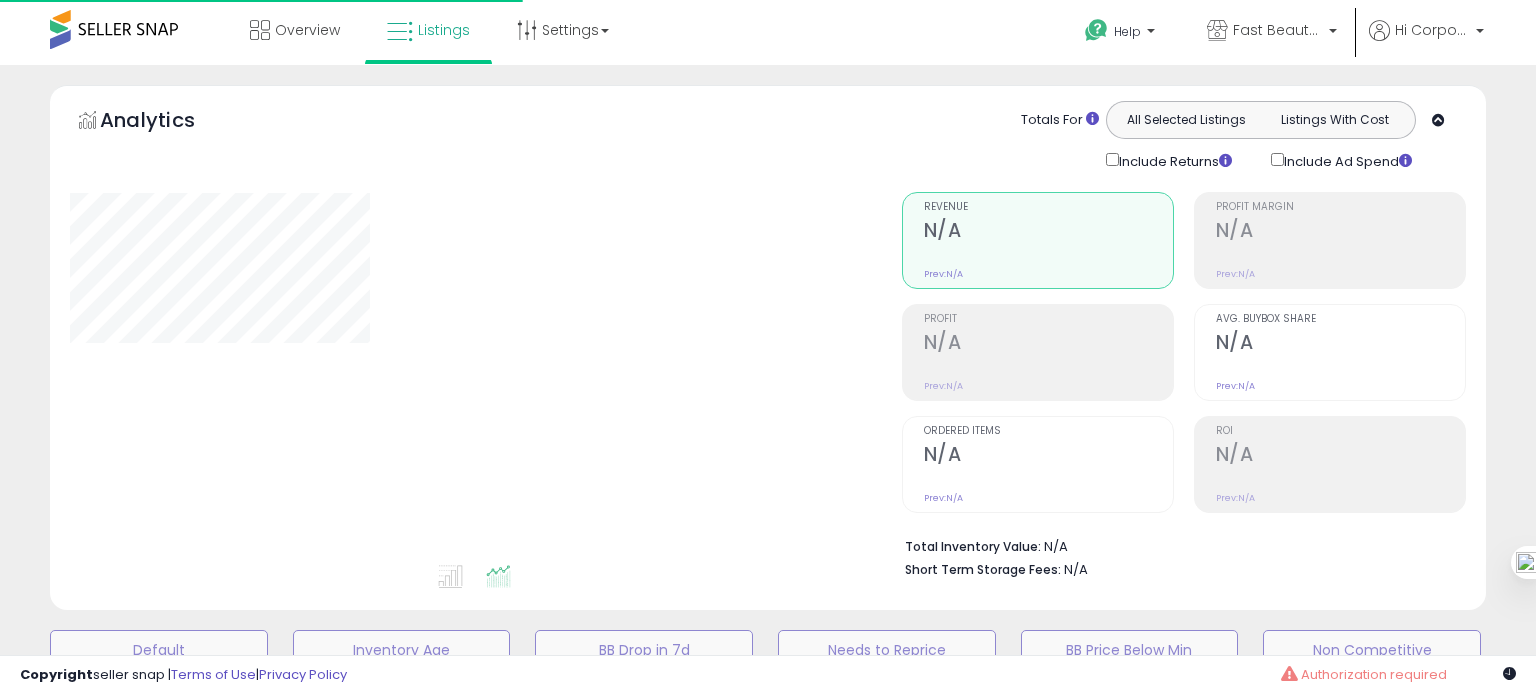 type on "**********" 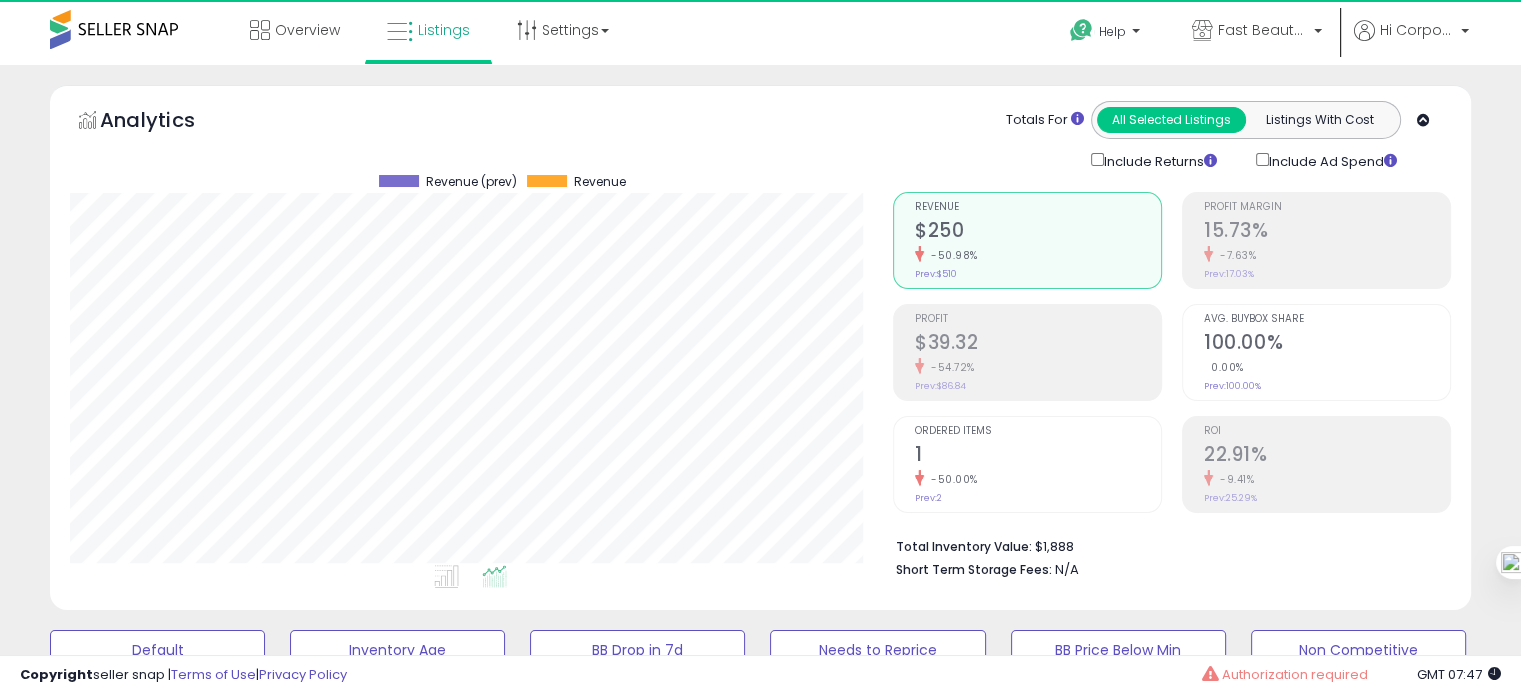 scroll, scrollTop: 999589, scrollLeft: 999176, axis: both 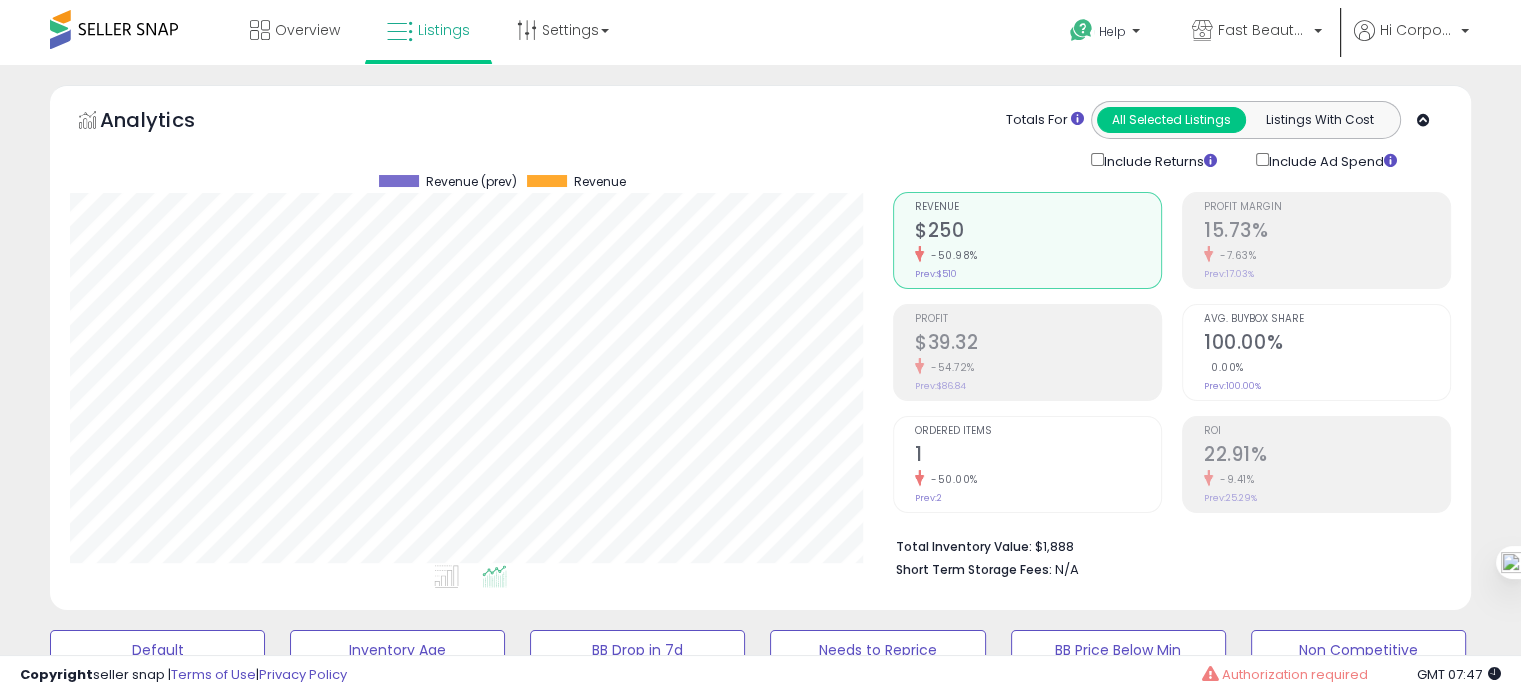 click on "ROI" at bounding box center (1327, 431) 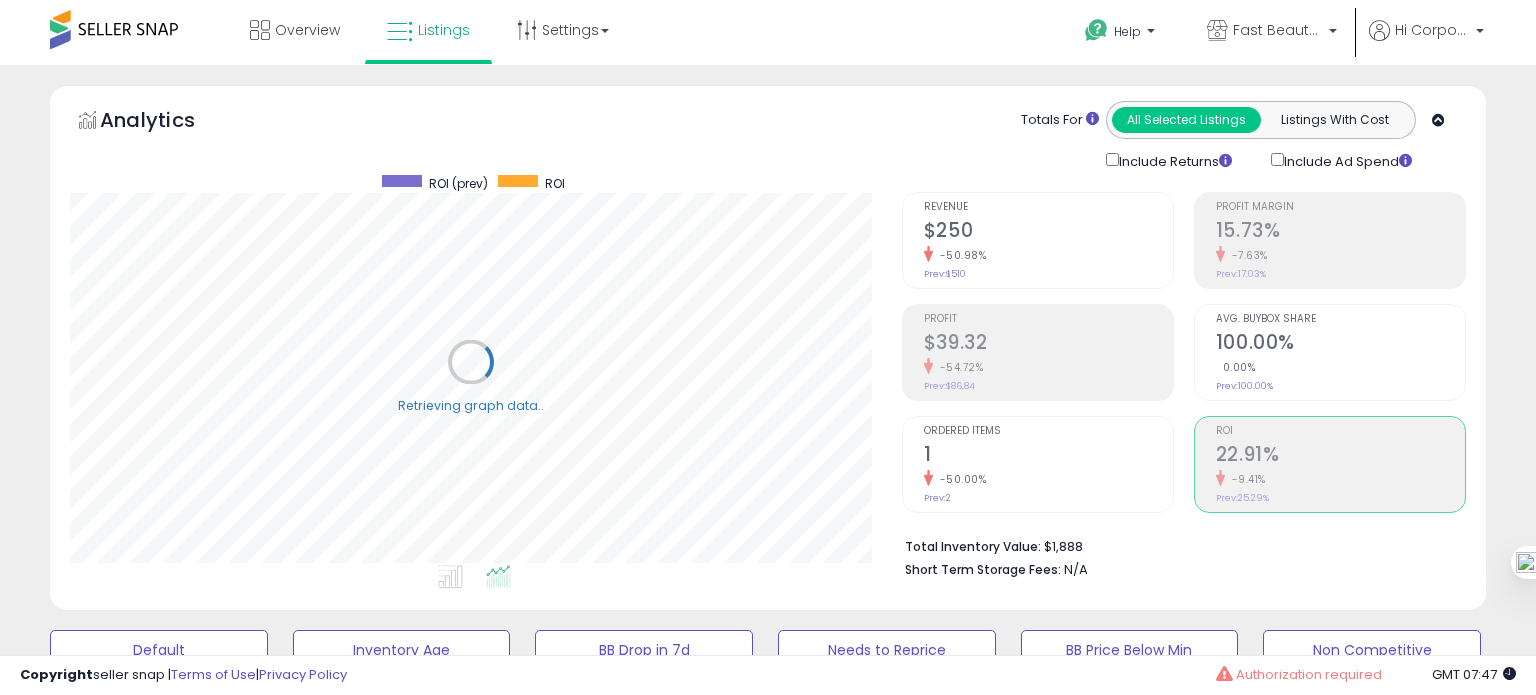 scroll, scrollTop: 999589, scrollLeft: 999168, axis: both 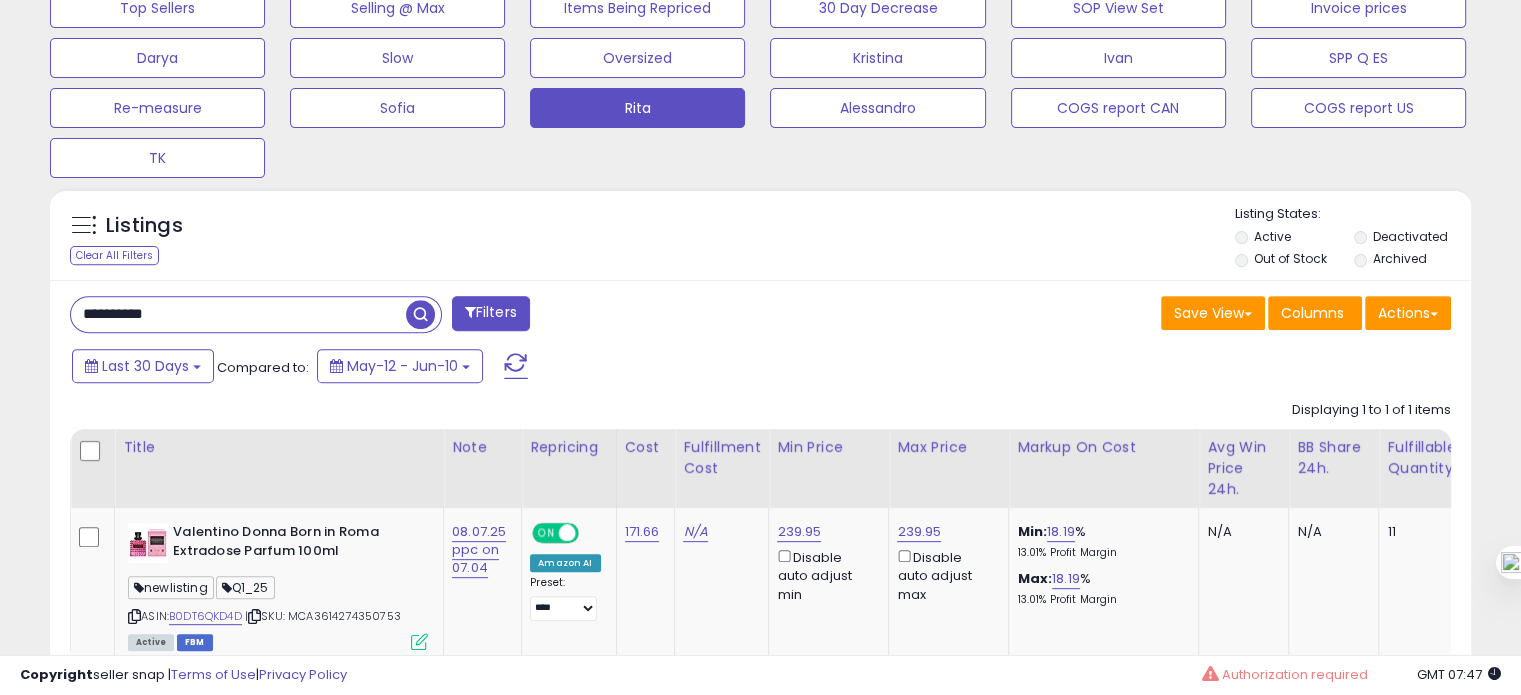 click on "**********" at bounding box center [238, 314] 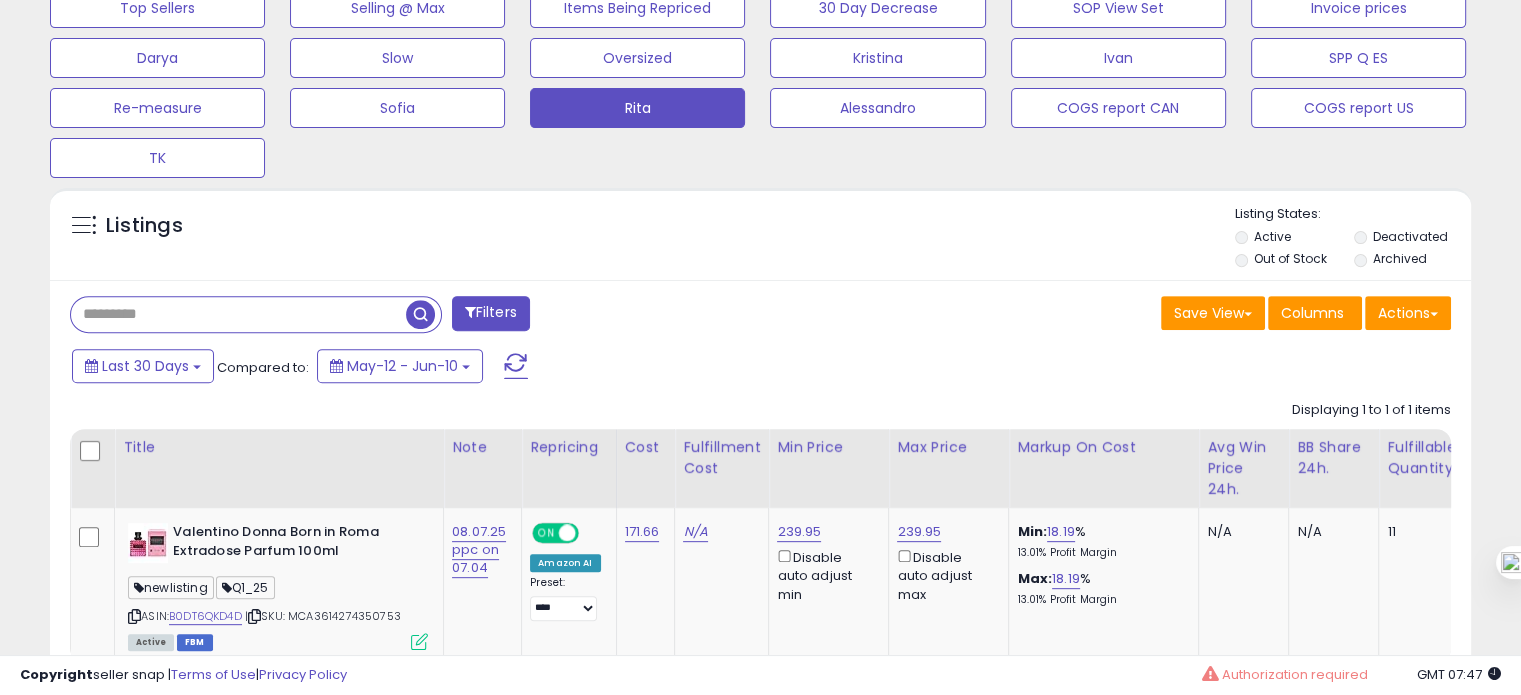 type 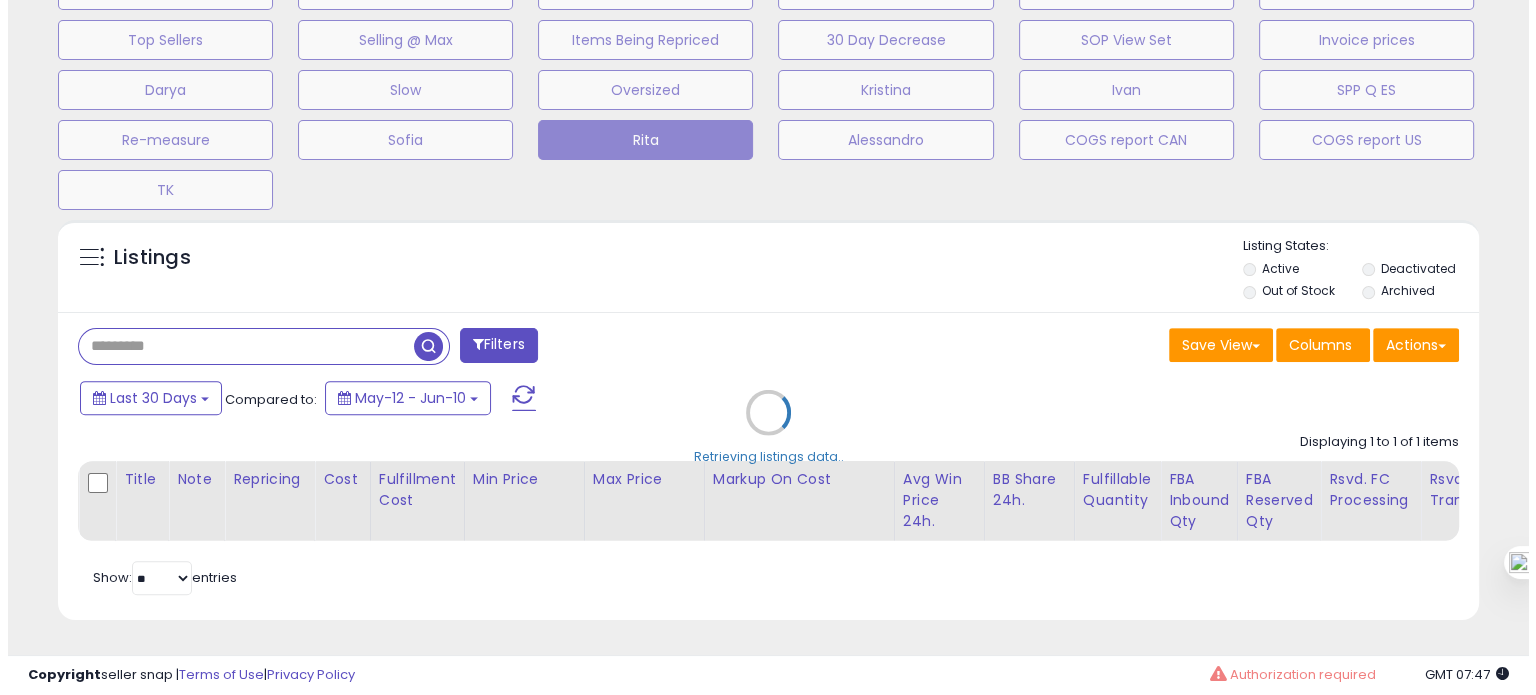 scroll, scrollTop: 674, scrollLeft: 0, axis: vertical 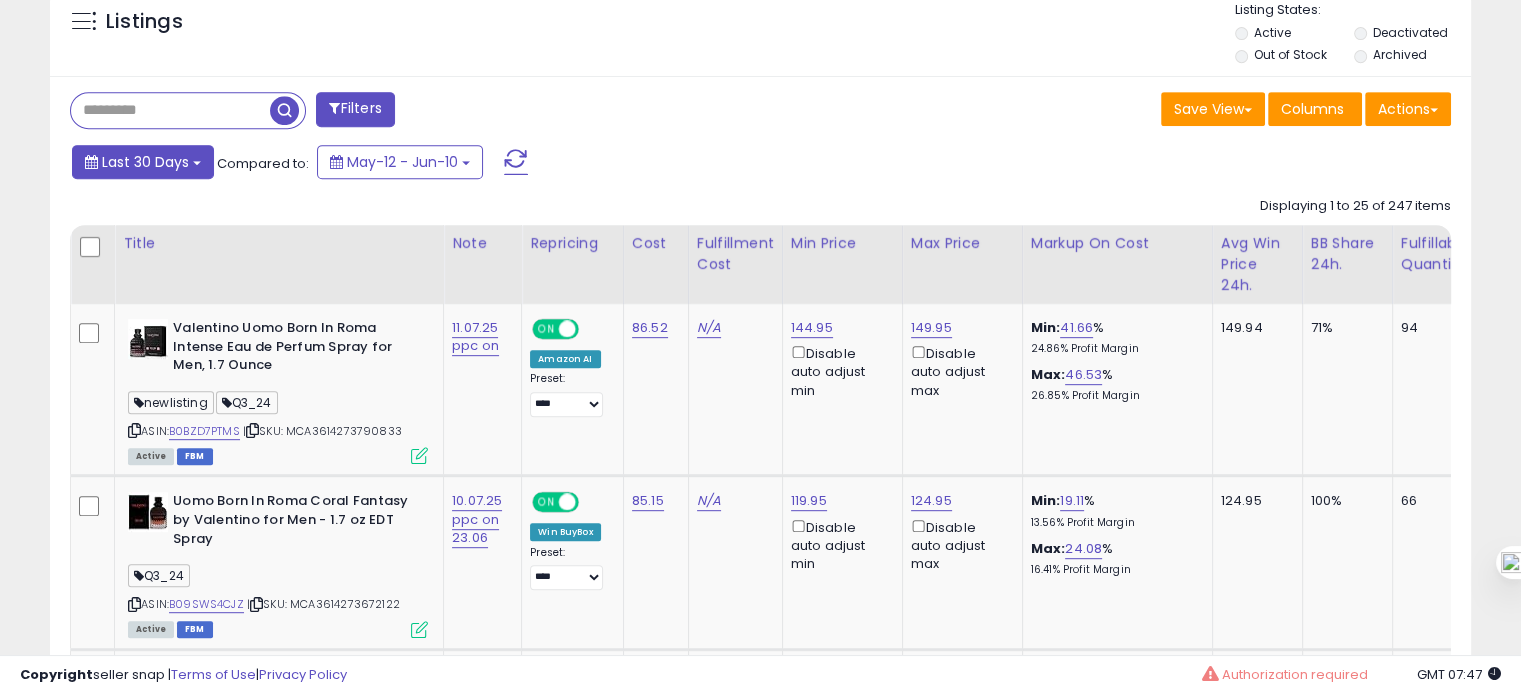 click at bounding box center (91, 162) 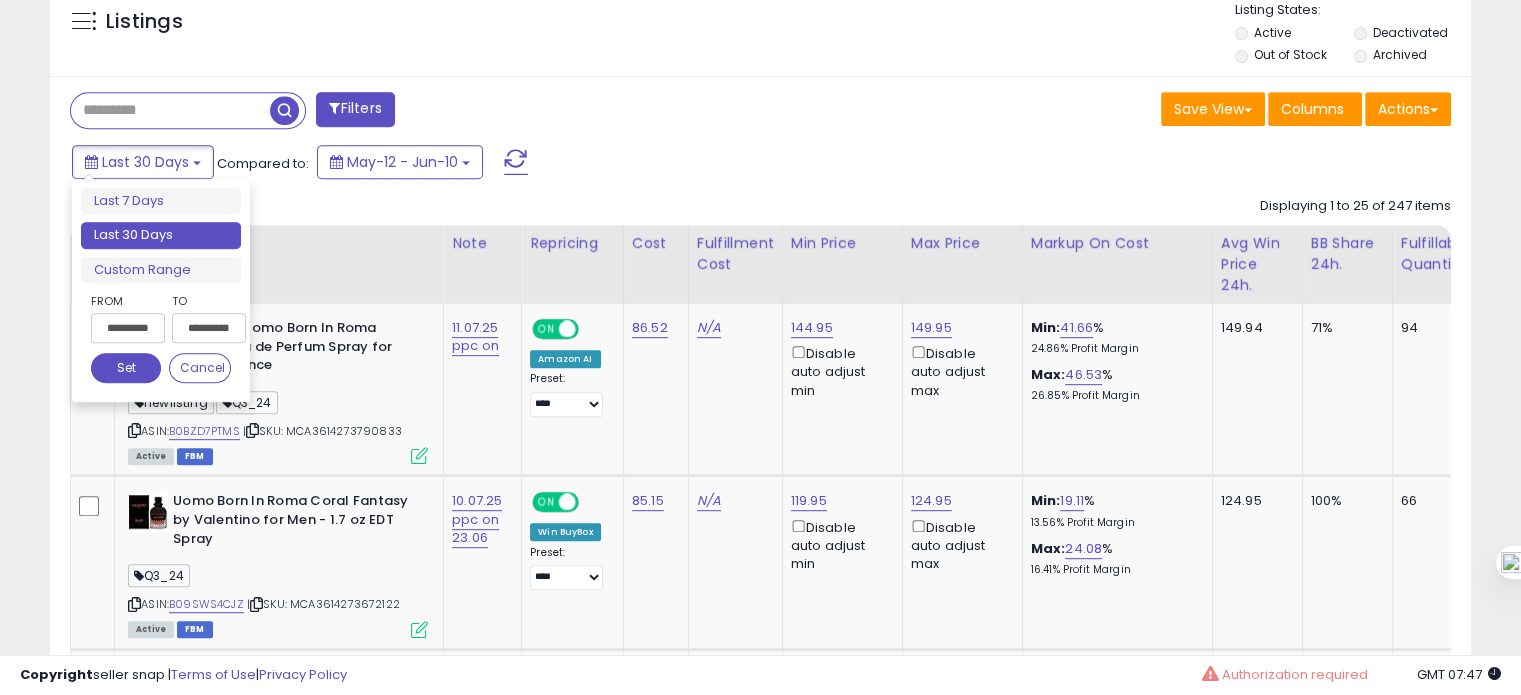 click on "Last 7 Days Last 30 Days Custom Range" at bounding box center [161, 236] 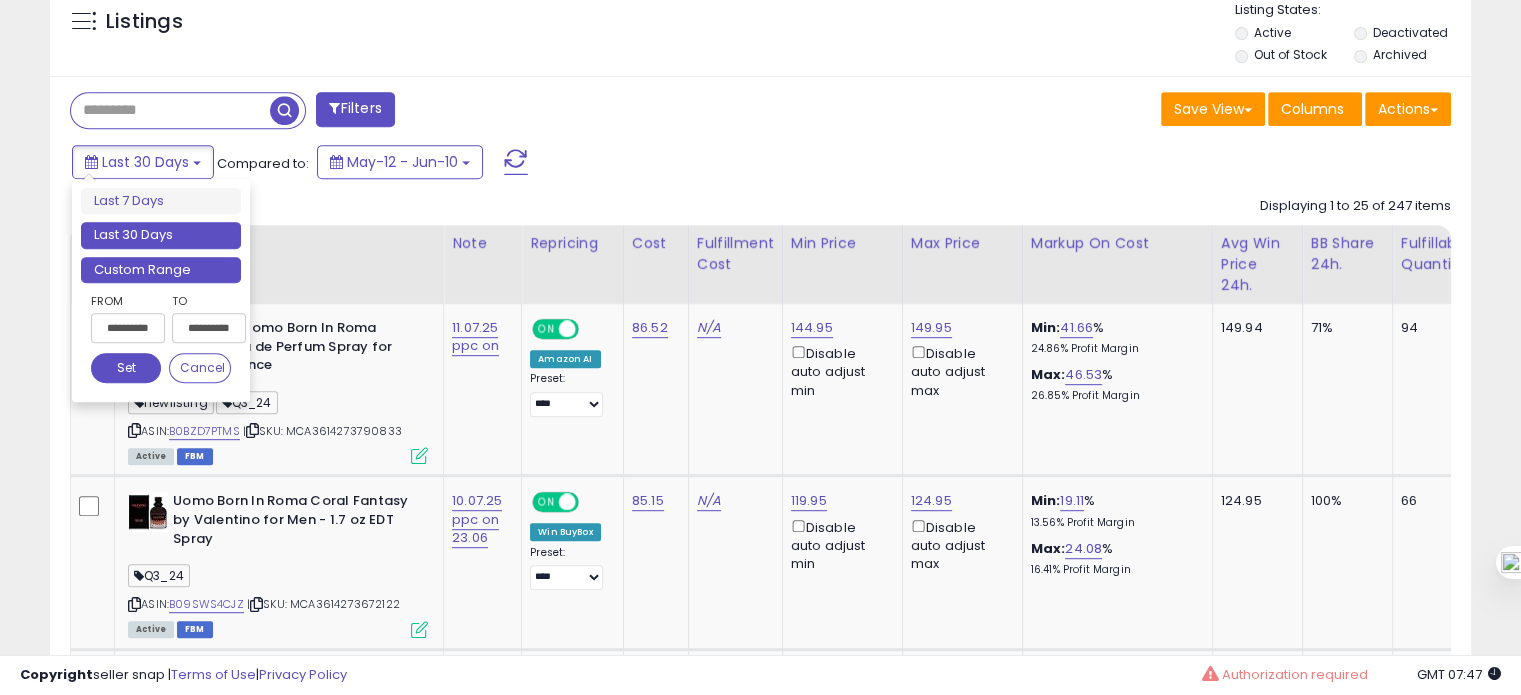 click on "Custom Range" at bounding box center [161, 270] 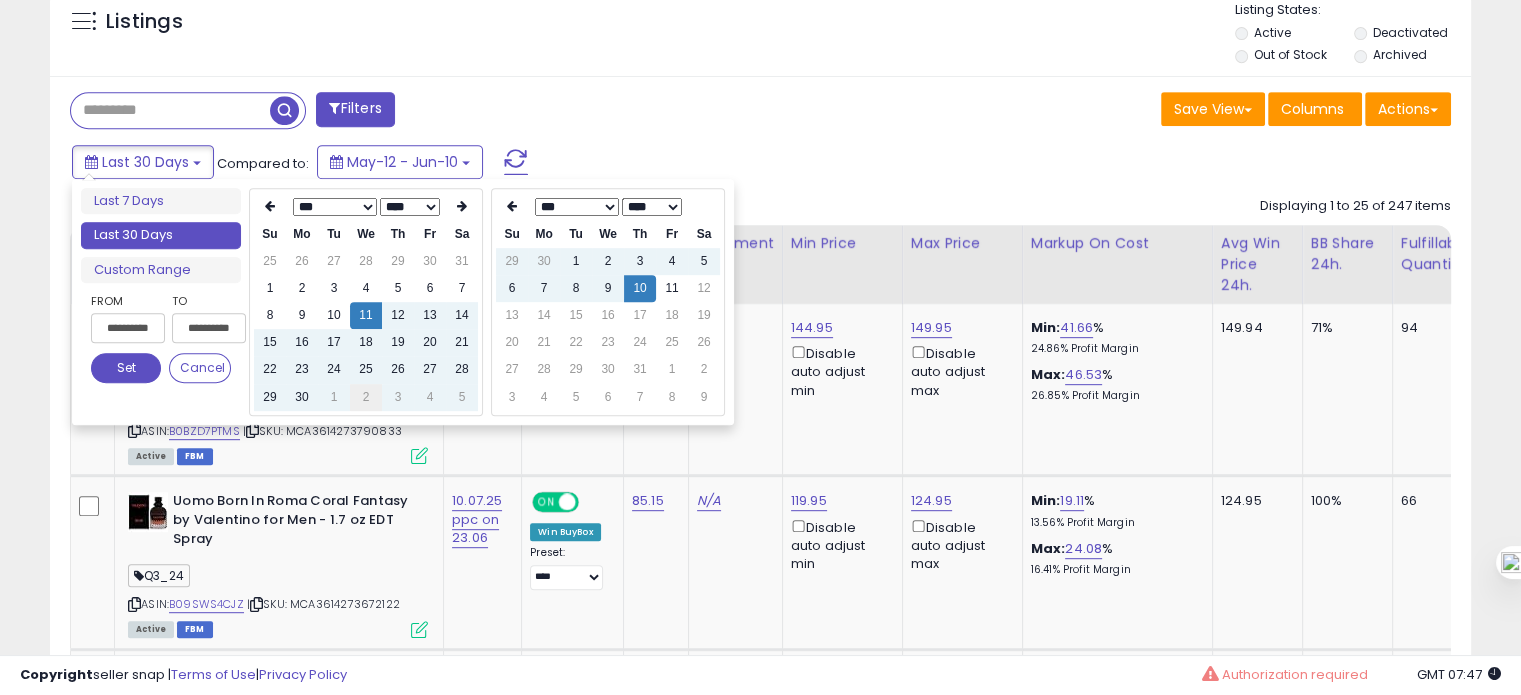 click on "2" at bounding box center (366, 397) 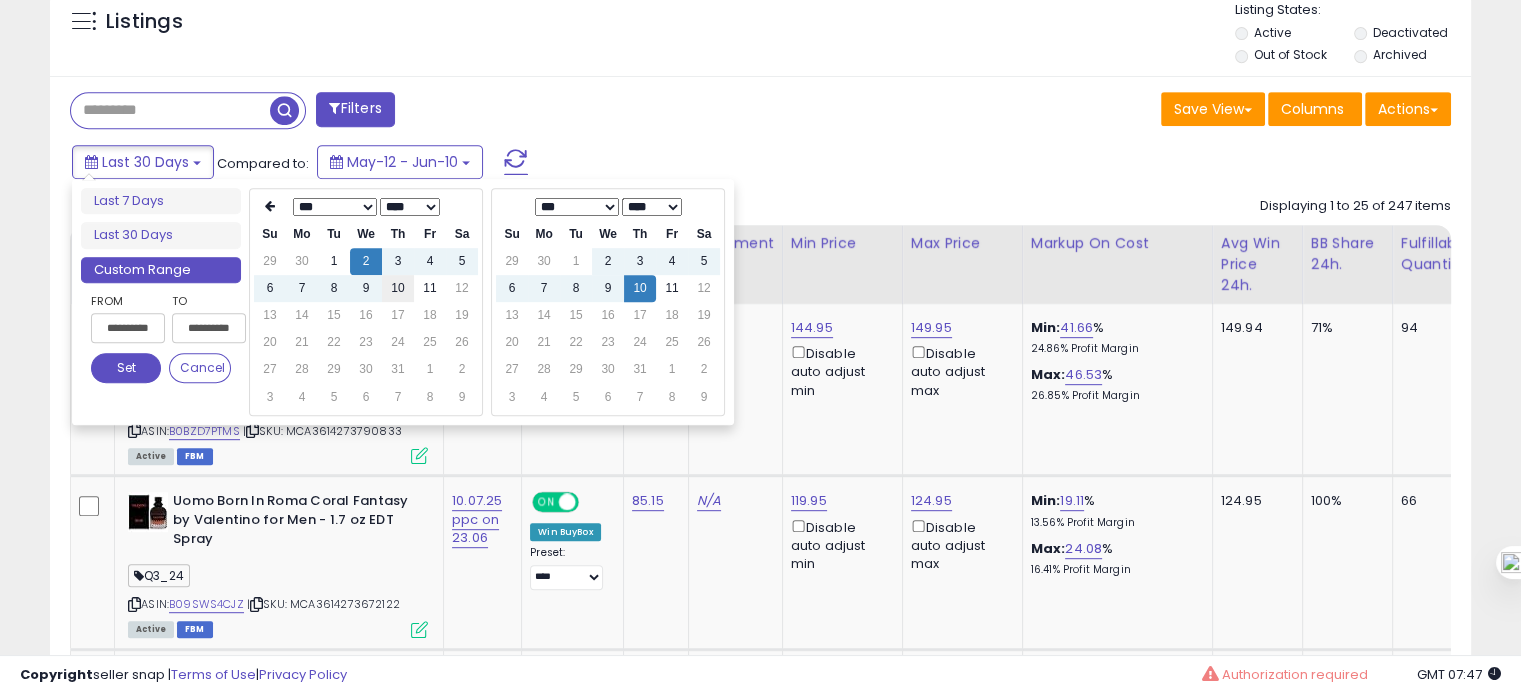 type on "**********" 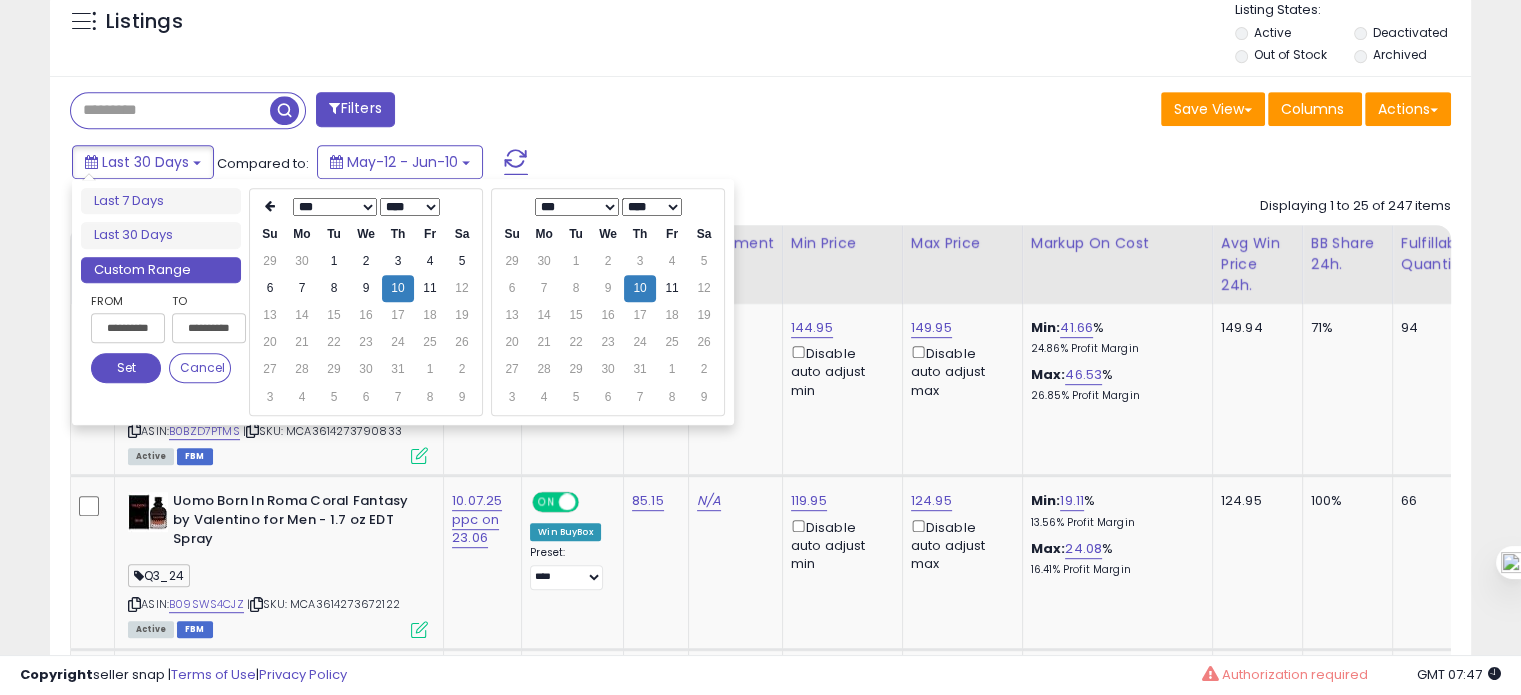 click on "Set" at bounding box center [126, 368] 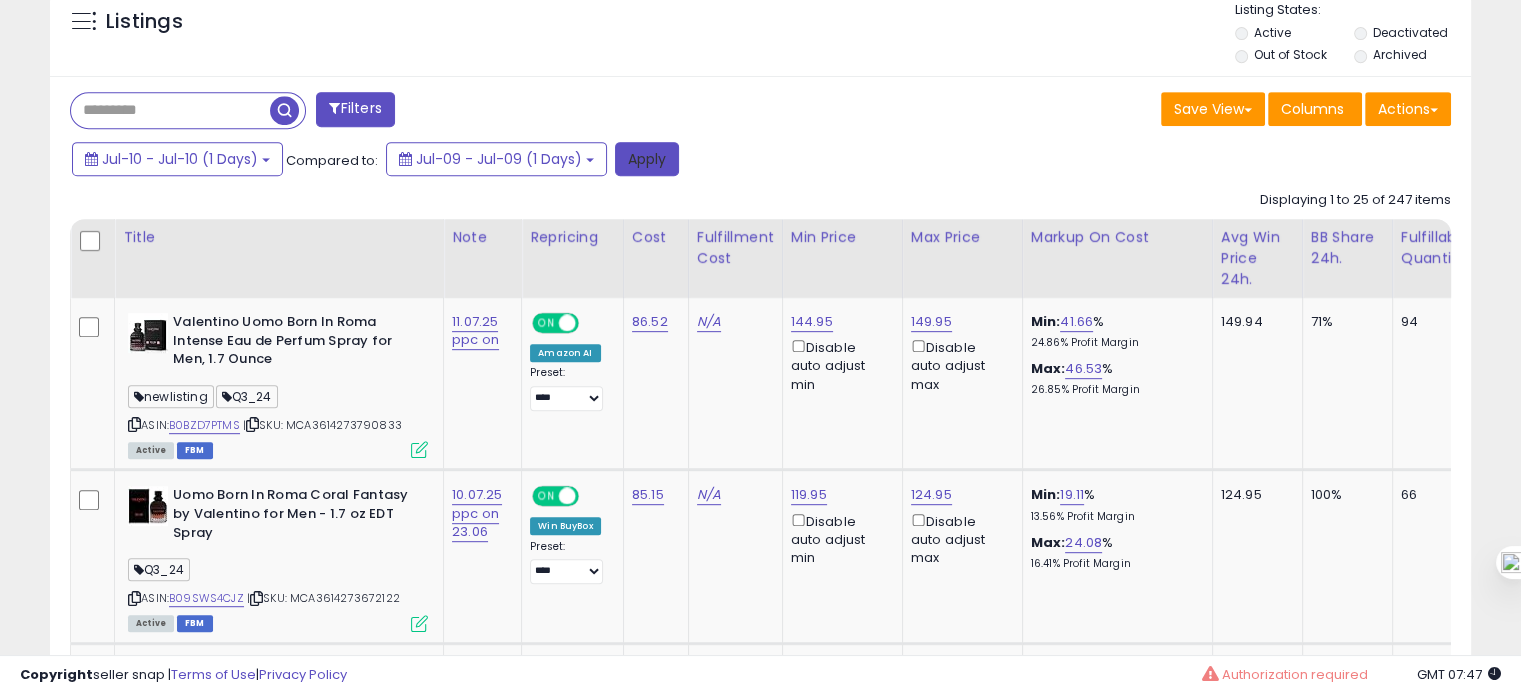 click on "Apply" at bounding box center (647, 159) 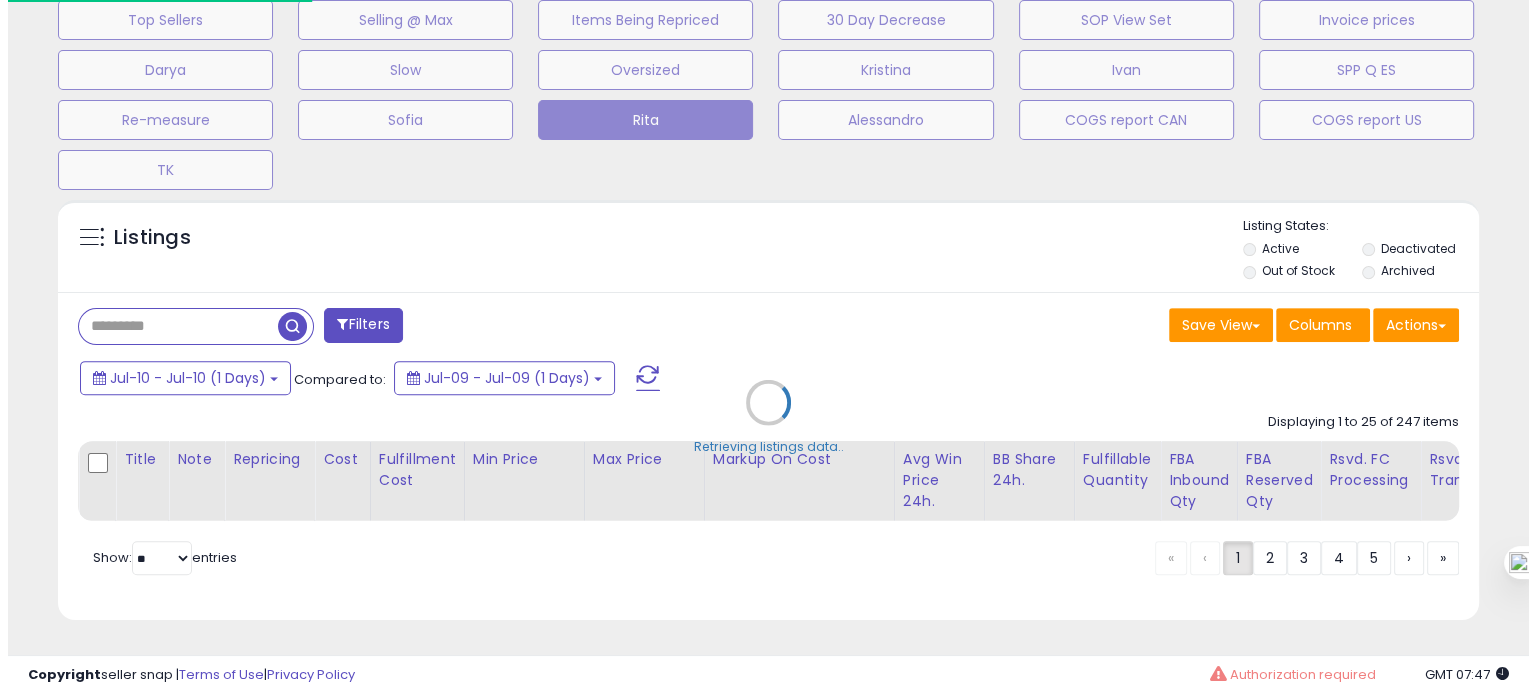 scroll, scrollTop: 693, scrollLeft: 0, axis: vertical 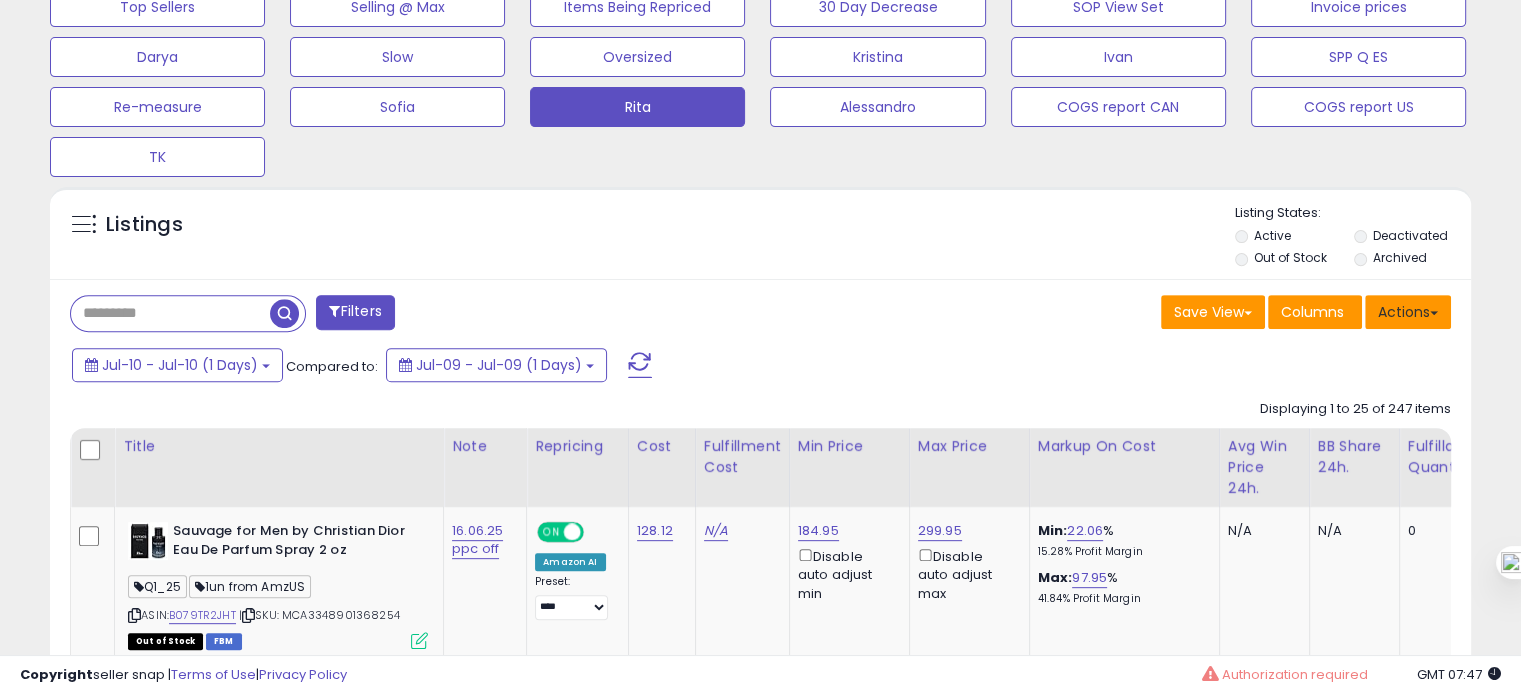 click on "Actions" at bounding box center (1408, 312) 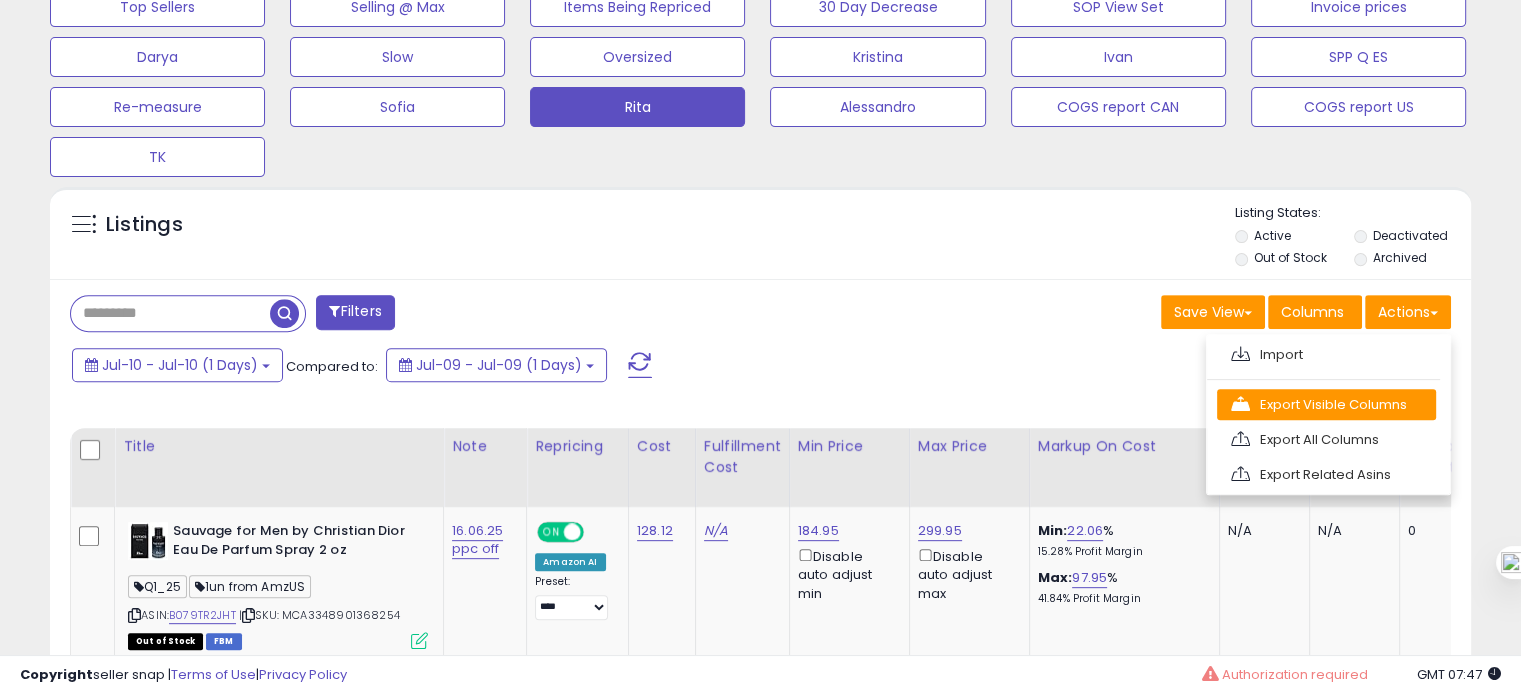 click on "Export Visible Columns" at bounding box center [1326, 404] 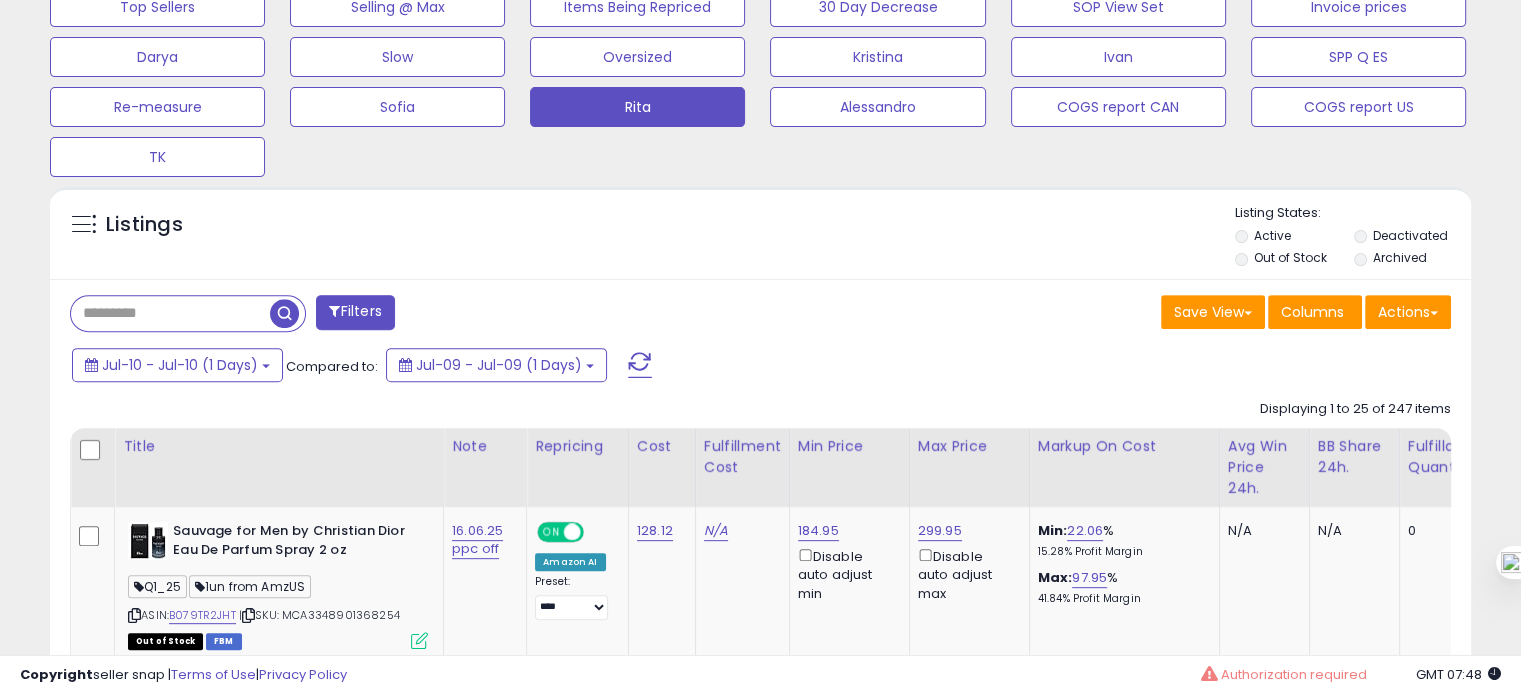 click on "Filters
Save View
Save As New View
Update Current View
Columns" at bounding box center [760, 2482] 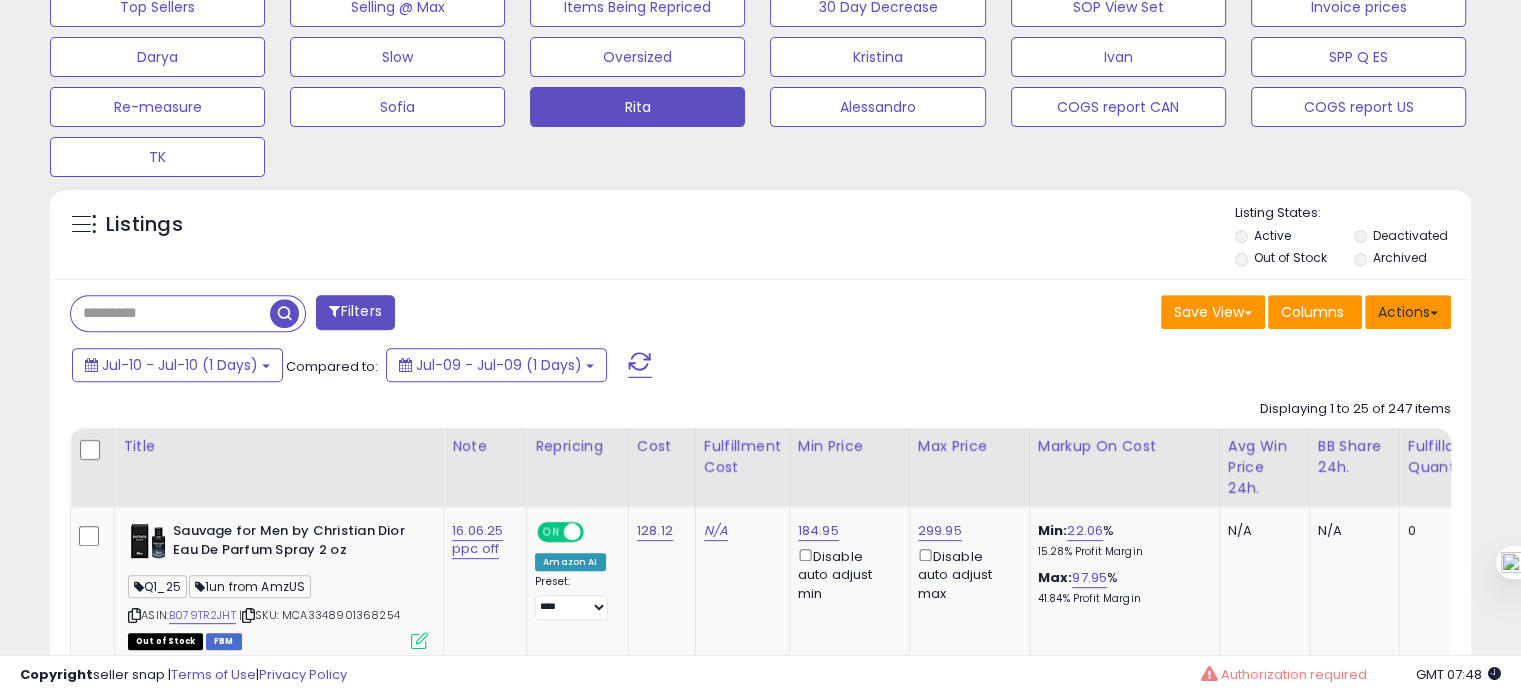 click on "Actions" at bounding box center [1408, 312] 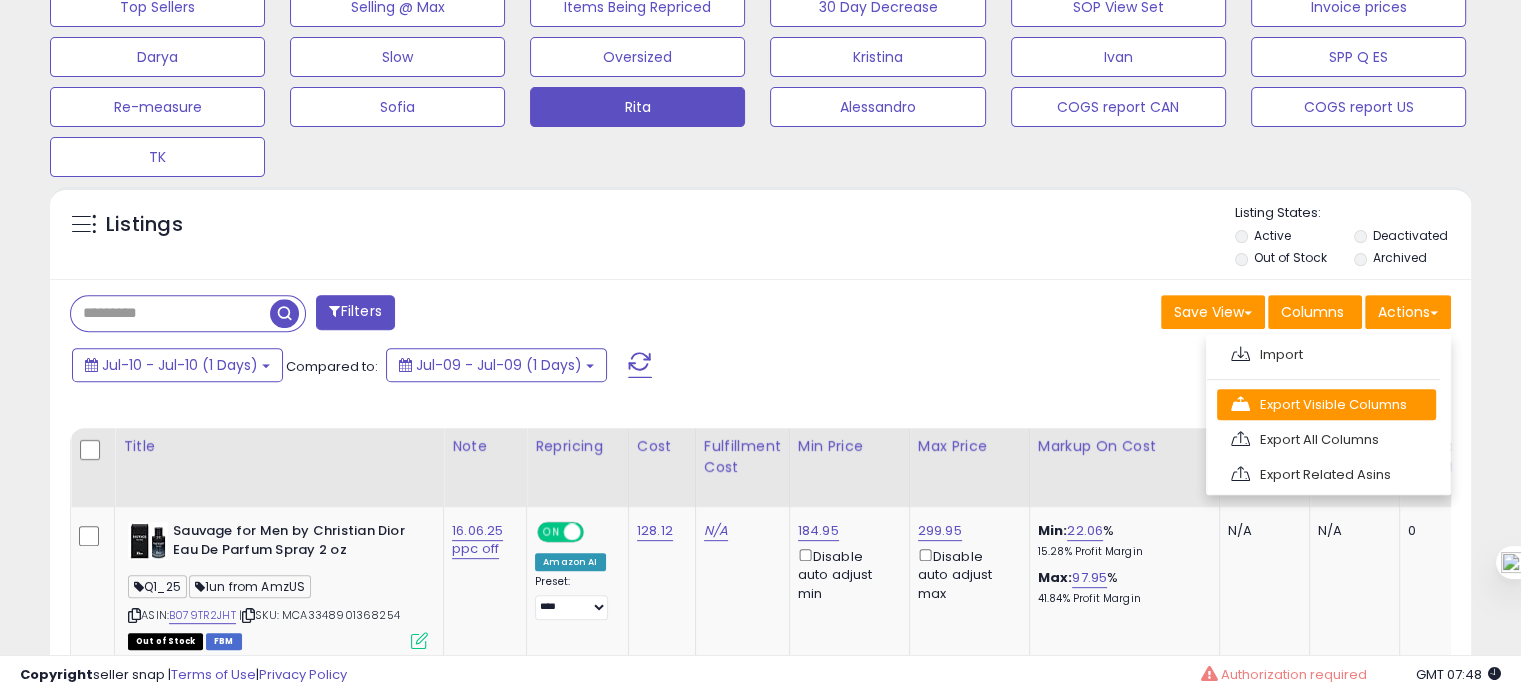 click on "Export Visible Columns" at bounding box center [1326, 404] 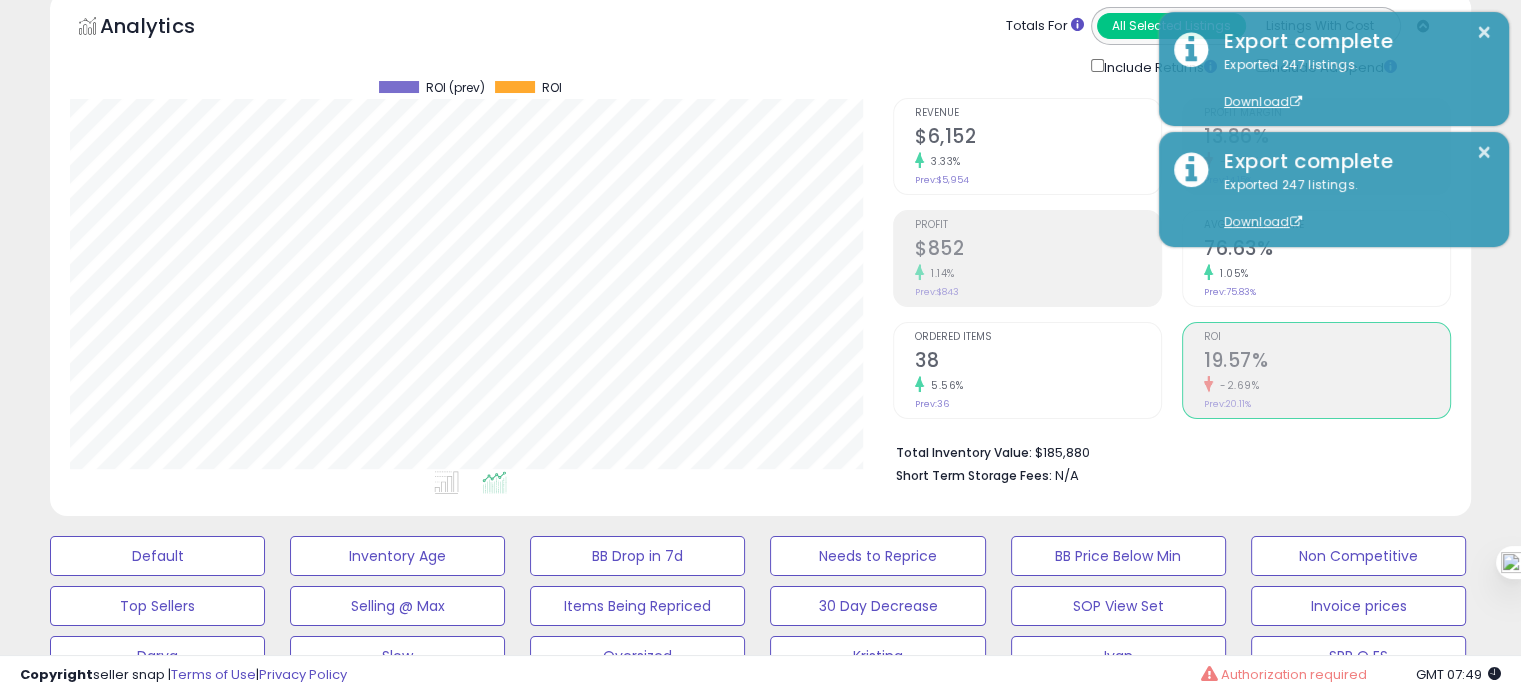scroll, scrollTop: 0, scrollLeft: 0, axis: both 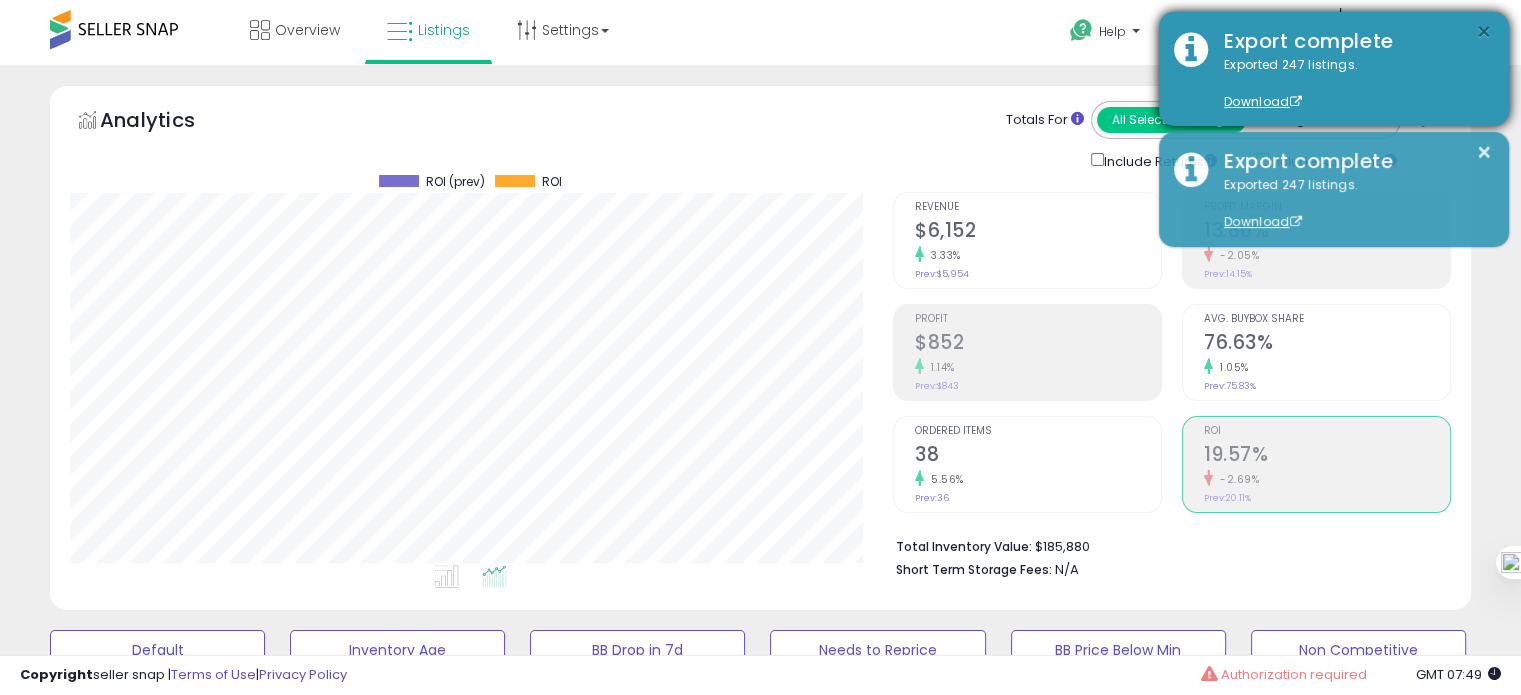 click on "×" at bounding box center (1484, 32) 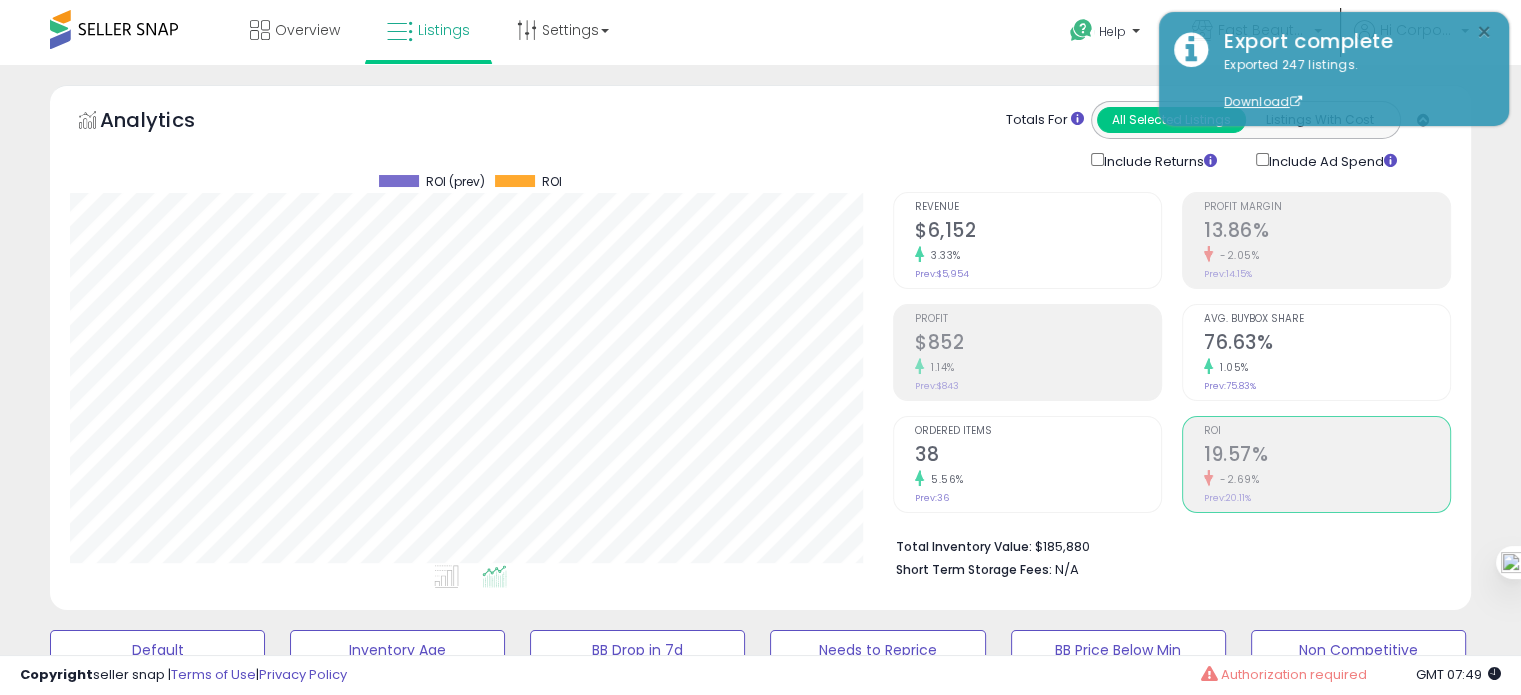 click on "×" at bounding box center [1484, 32] 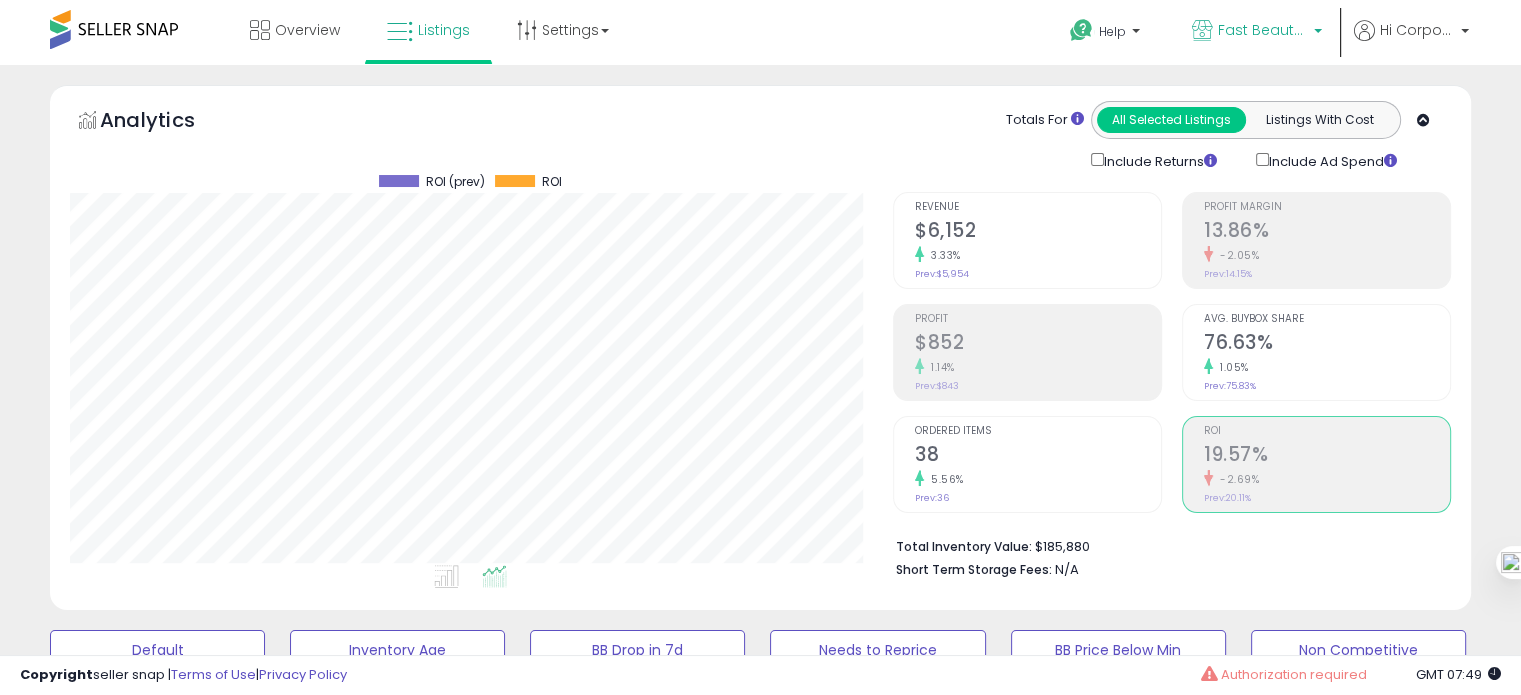 click on "Fast Beauty (Canada)" at bounding box center (1263, 30) 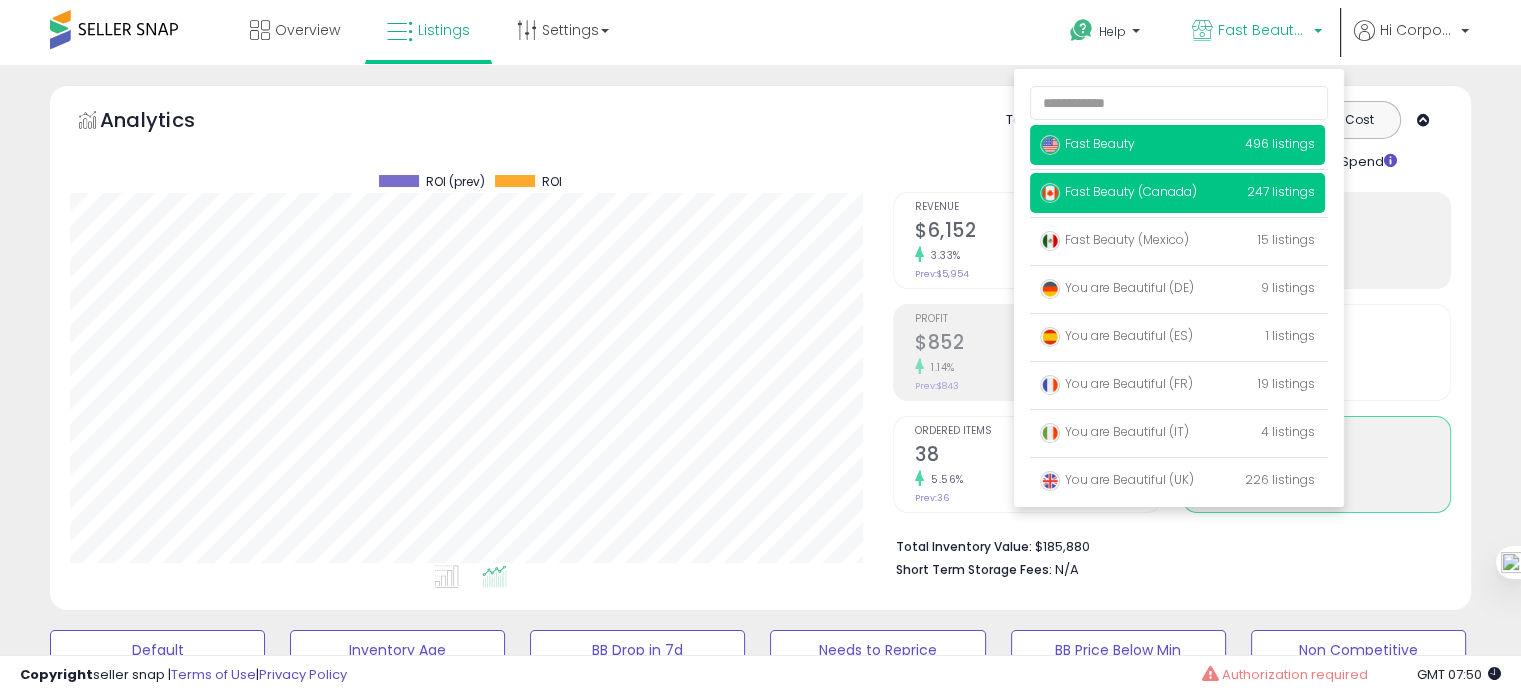 click on "Fast Beauty" at bounding box center (1087, 143) 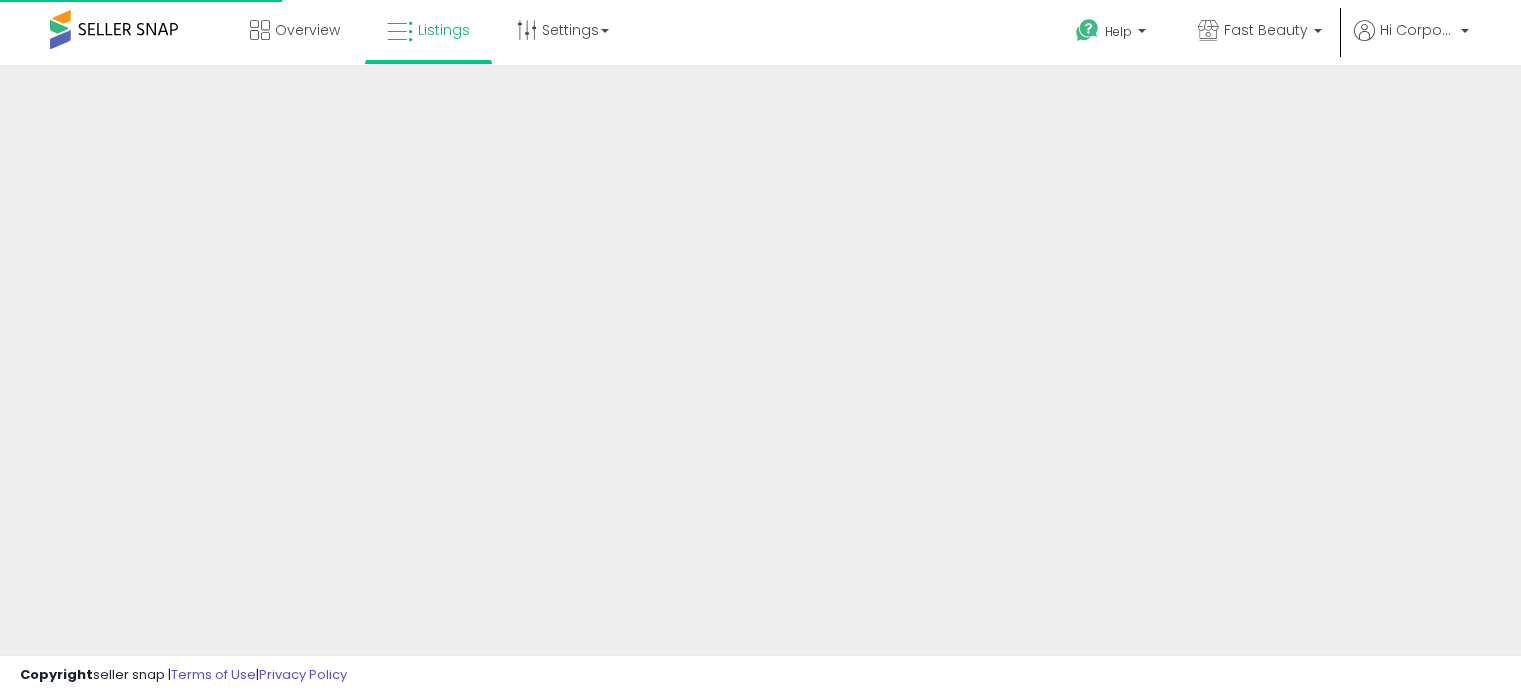 scroll, scrollTop: 0, scrollLeft: 0, axis: both 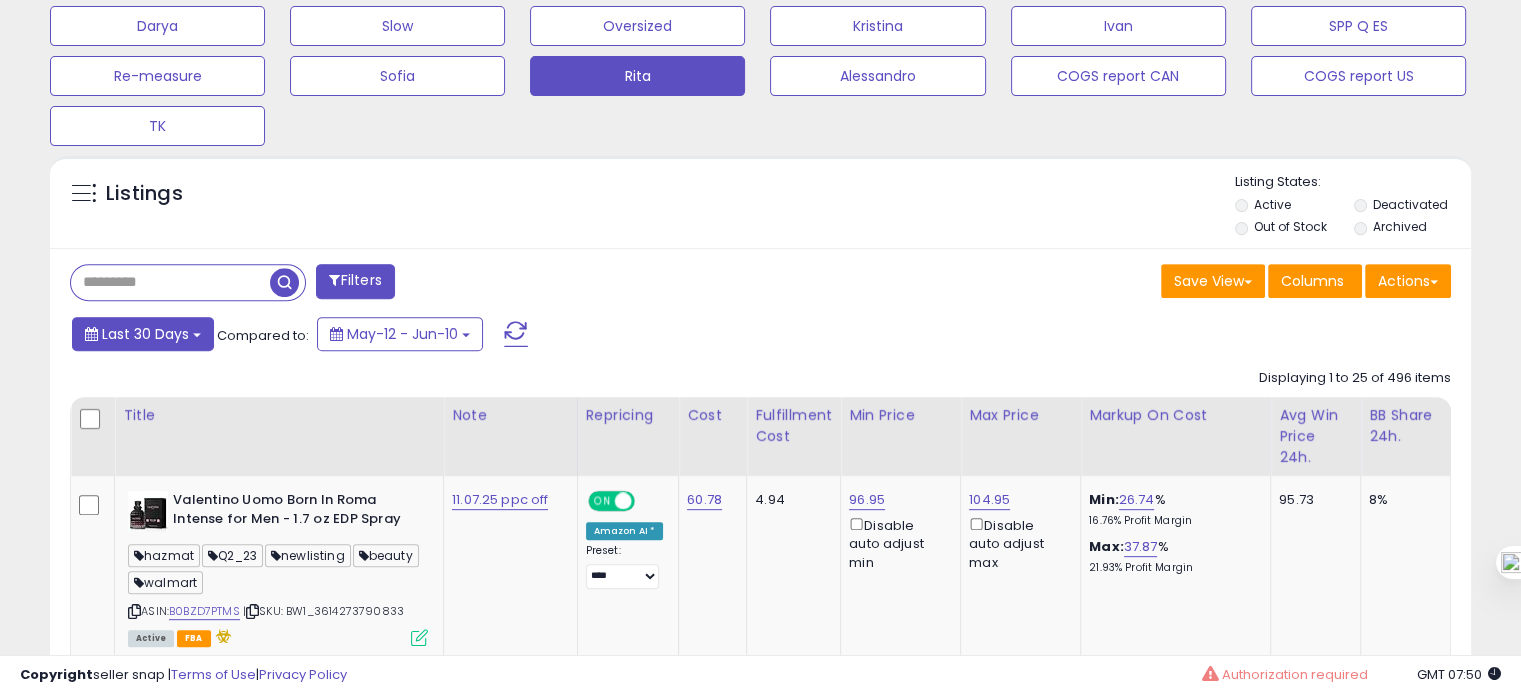 click on "Last 30 Days" at bounding box center (143, 334) 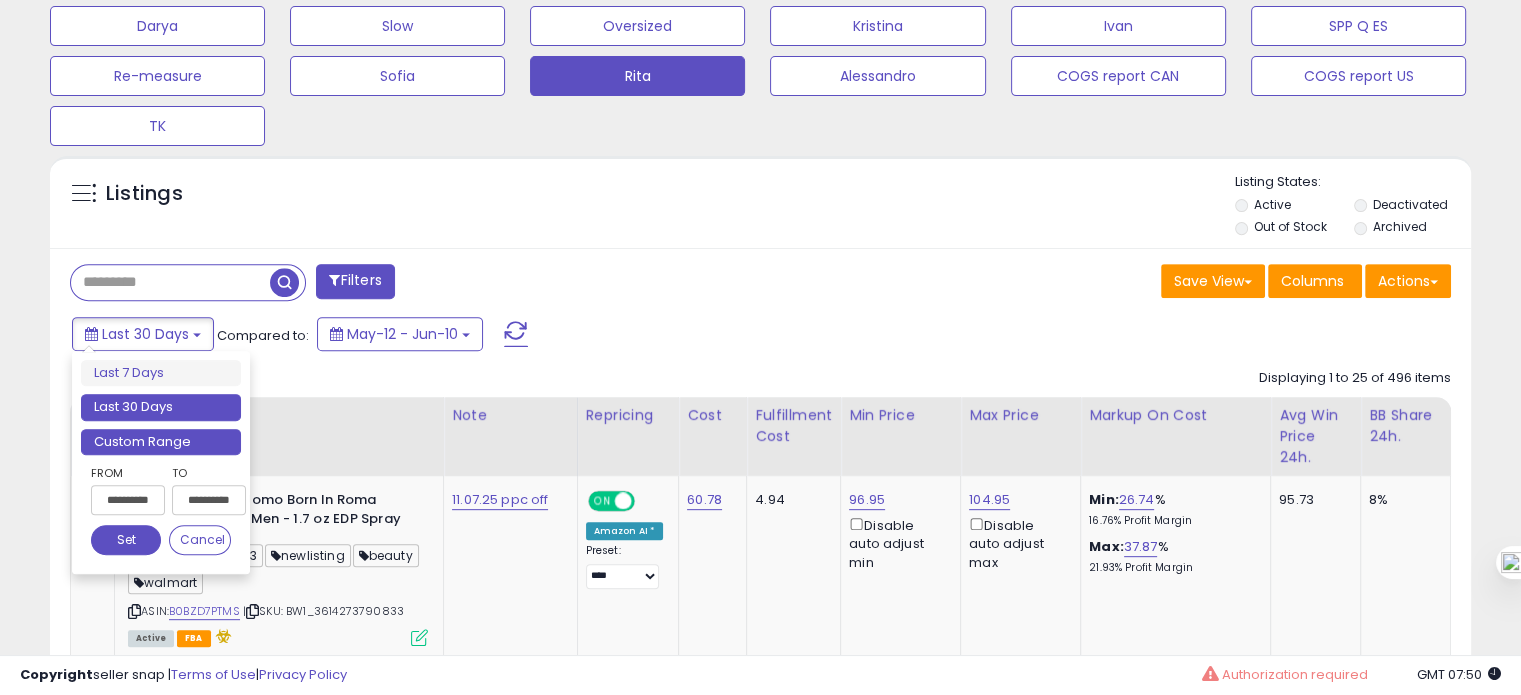 click on "Custom Range" at bounding box center [161, 442] 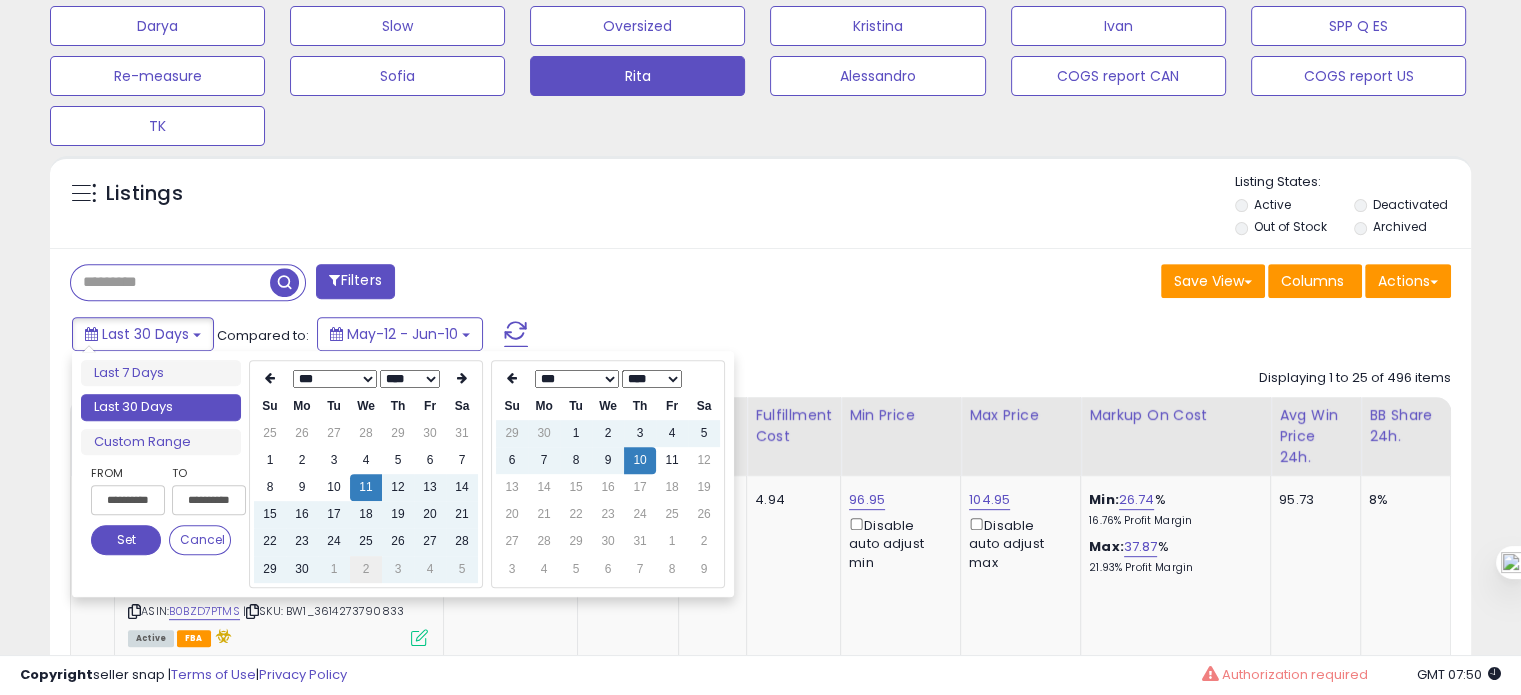 click on "2" at bounding box center [366, 569] 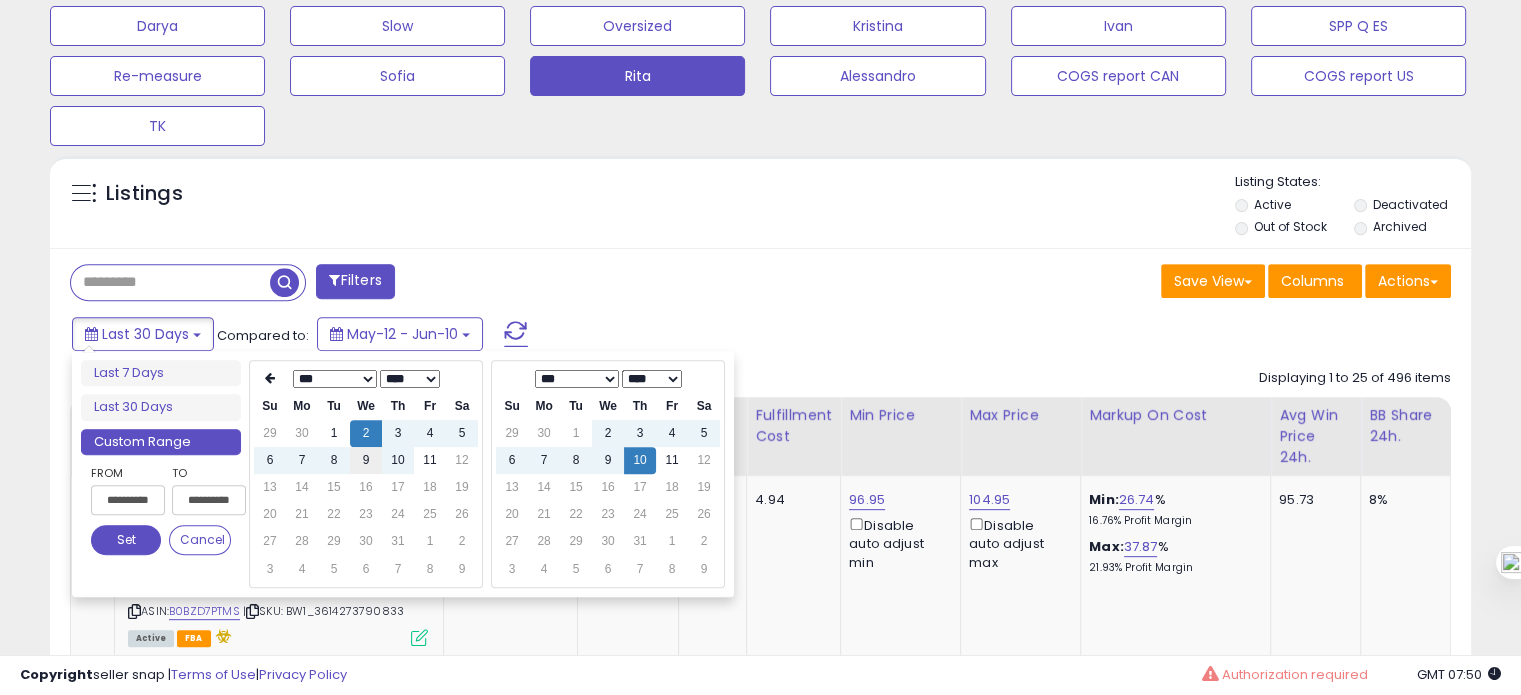 click on "9" at bounding box center [366, 460] 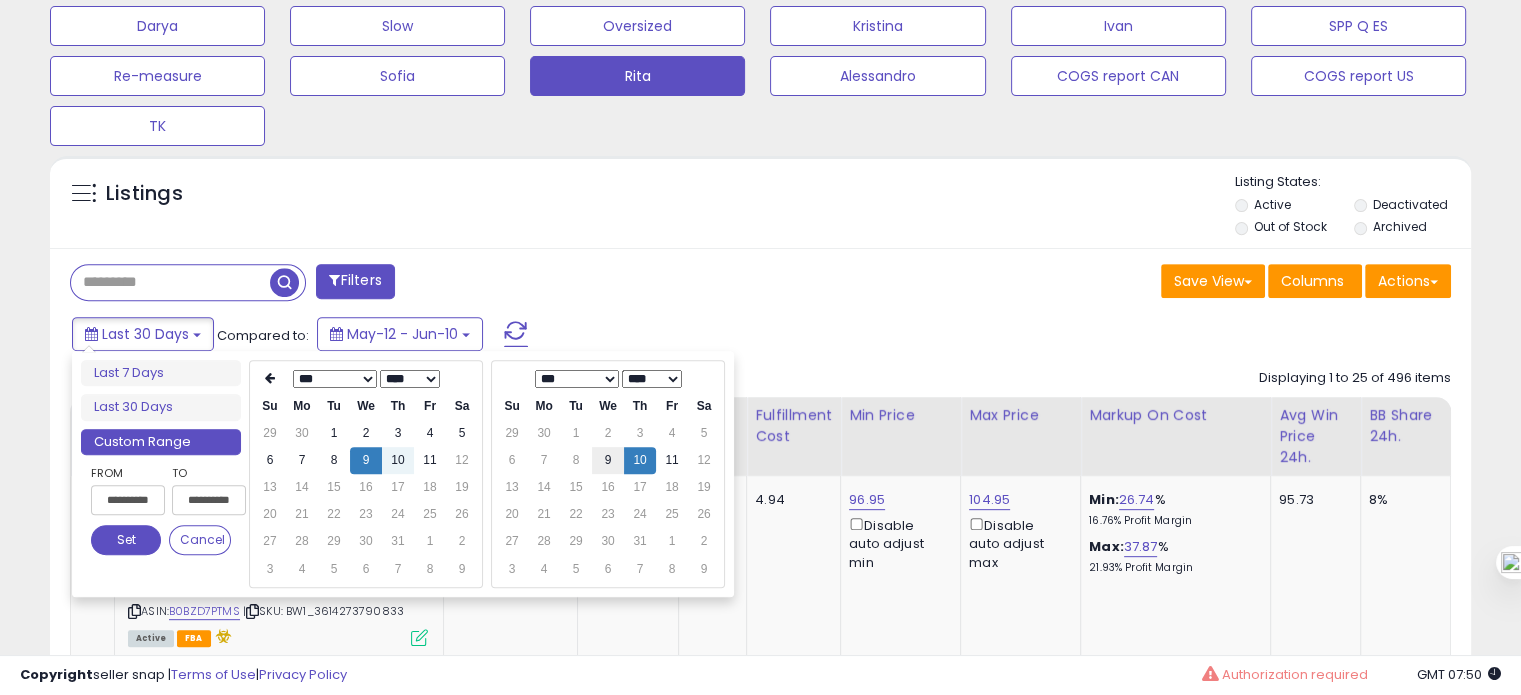 type on "**********" 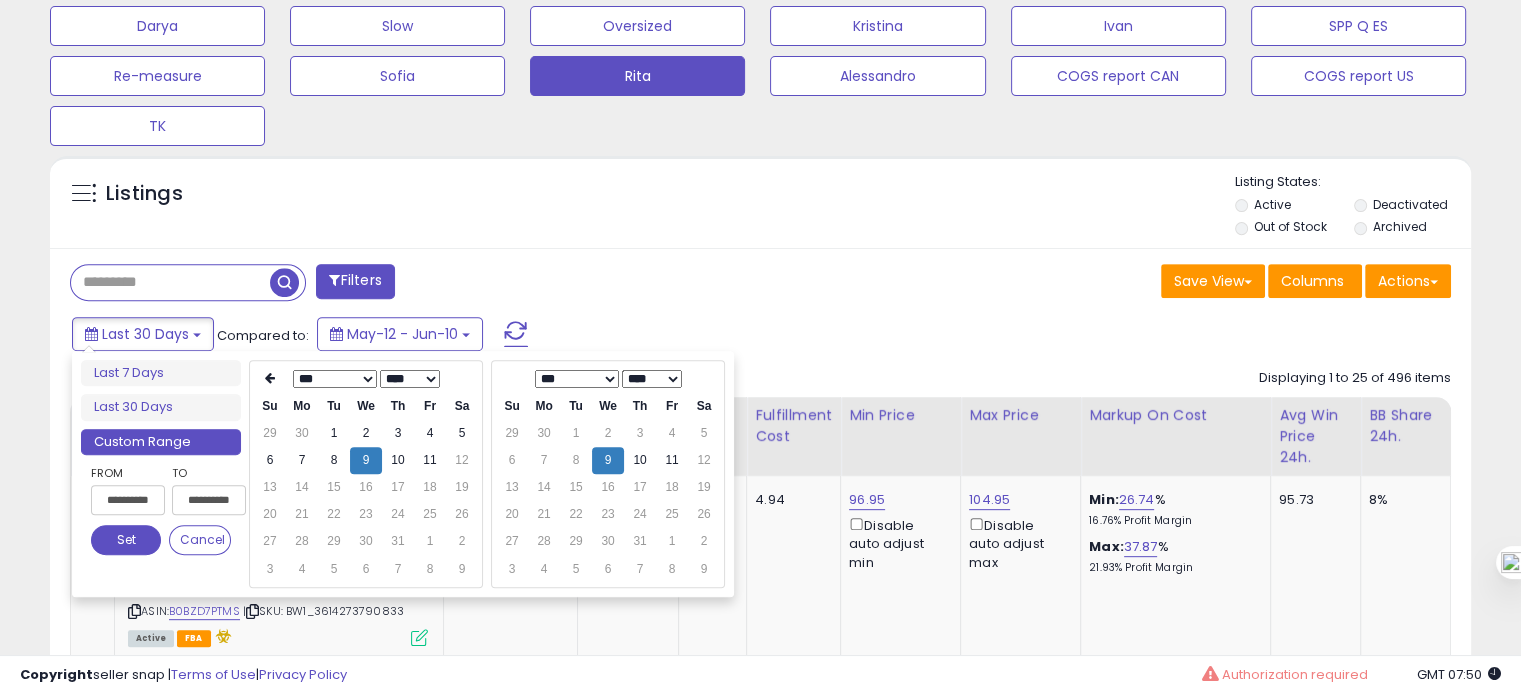 type on "**********" 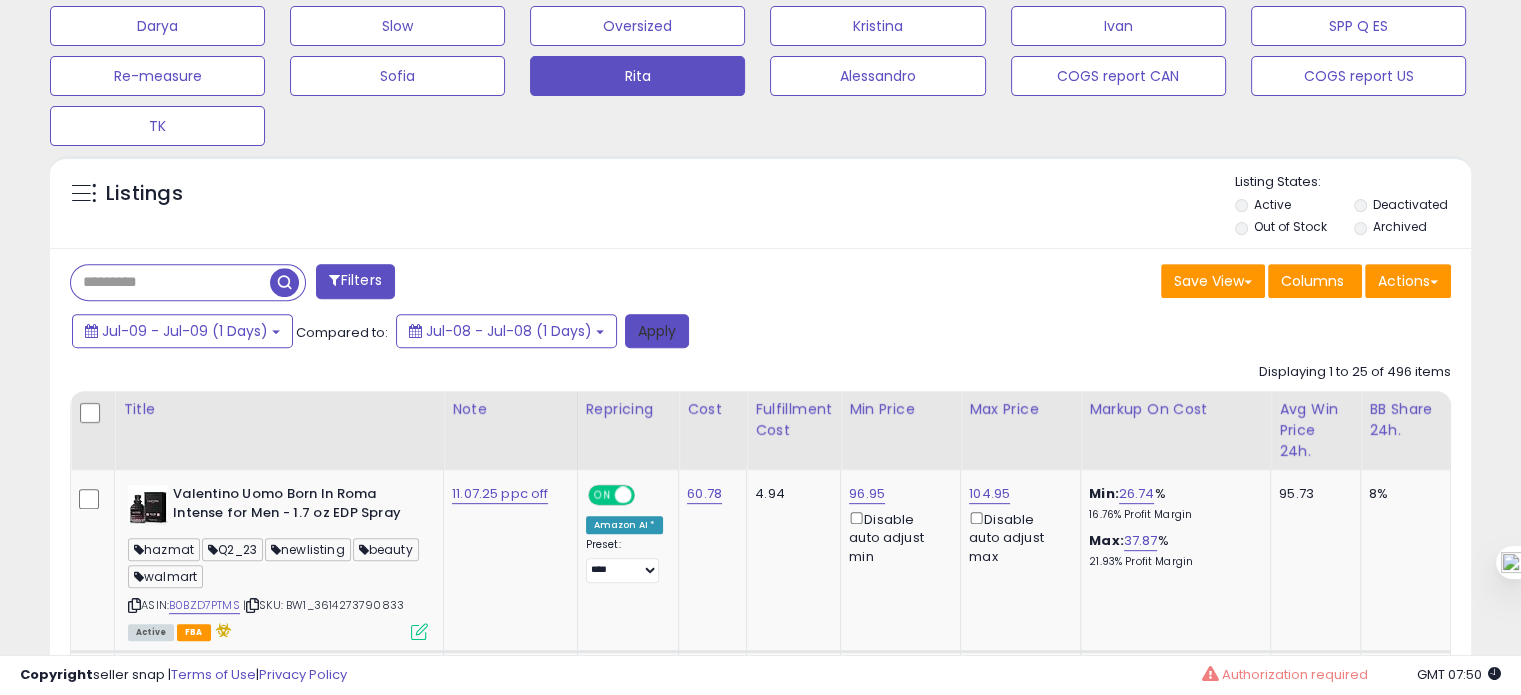 click on "Apply" at bounding box center (657, 331) 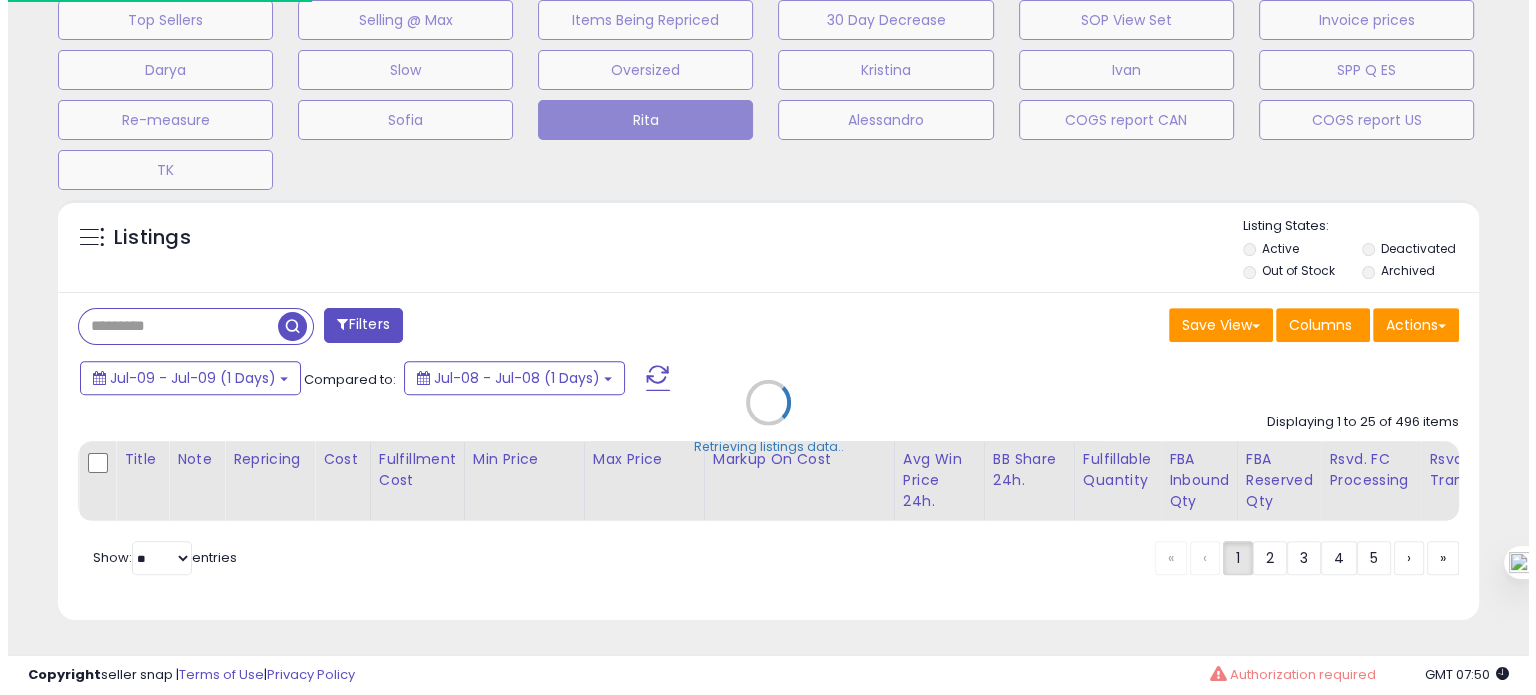 scroll, scrollTop: 693, scrollLeft: 0, axis: vertical 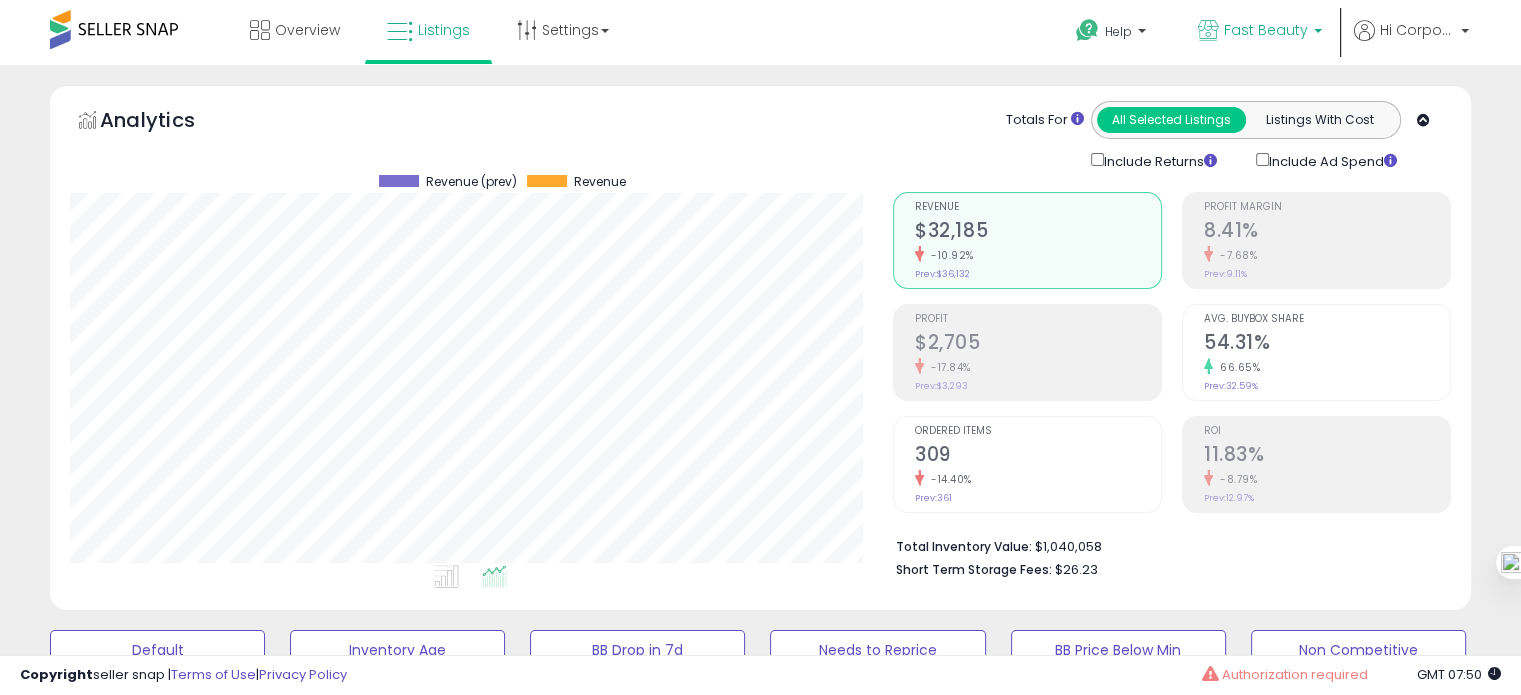 click on "Fast Beauty" at bounding box center (1260, 32) 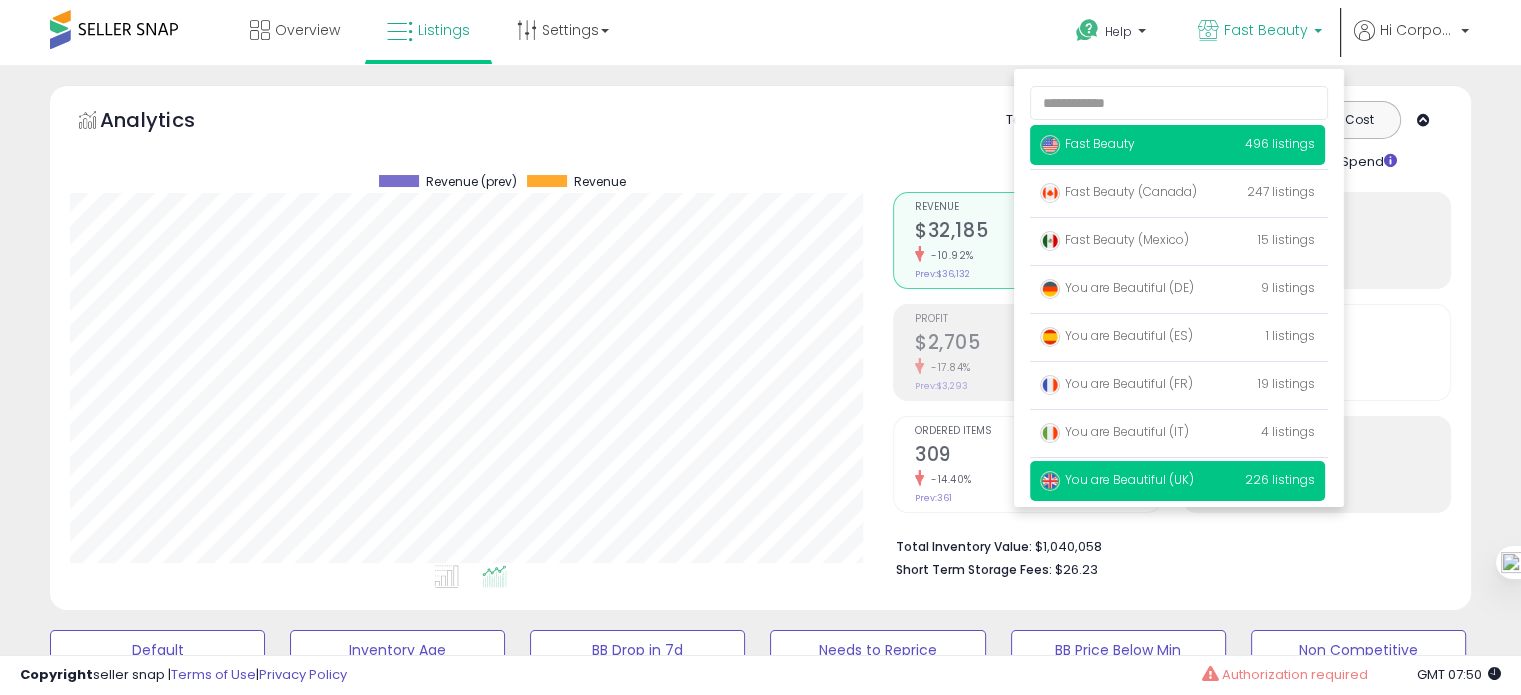 click on "You are Beautiful (UK)
226
listings" at bounding box center (1177, 481) 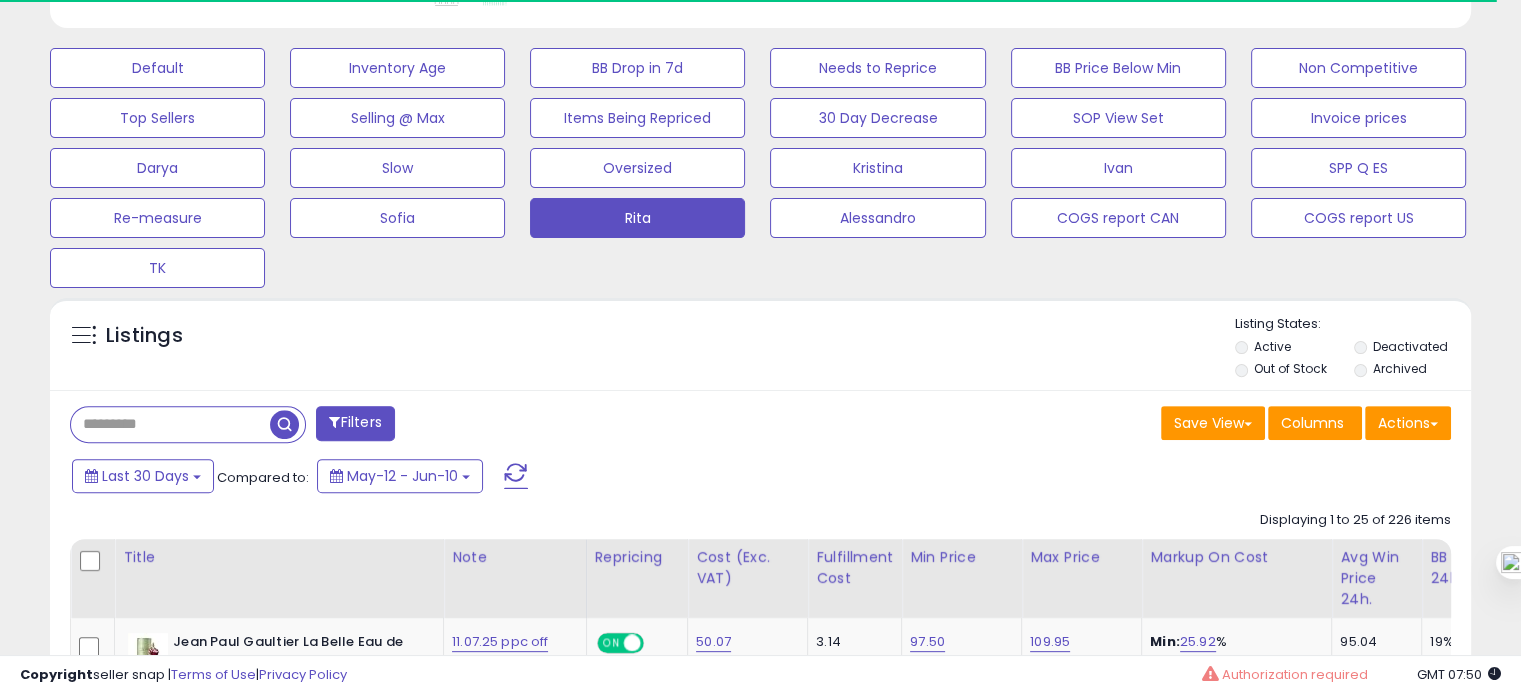 scroll, scrollTop: 599, scrollLeft: 0, axis: vertical 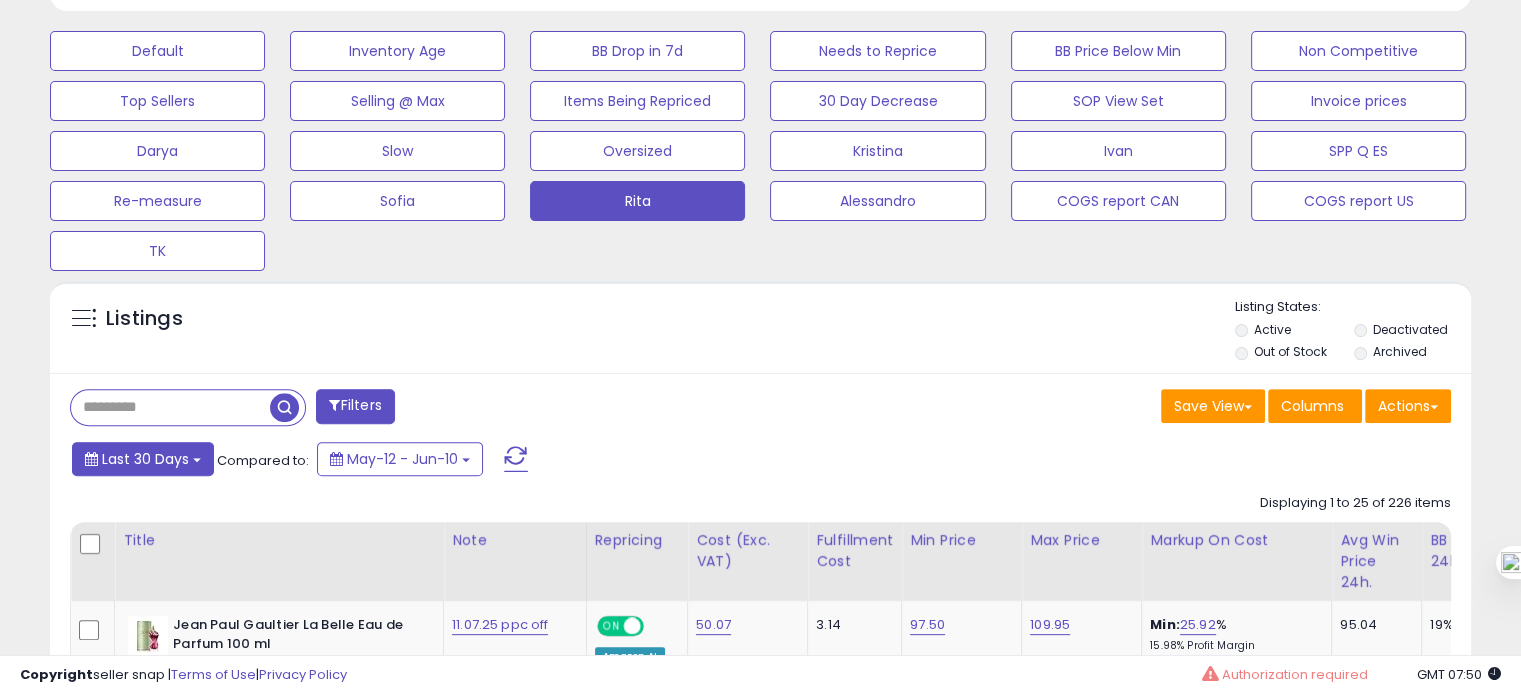 click on "Last 30 Days" at bounding box center [145, 459] 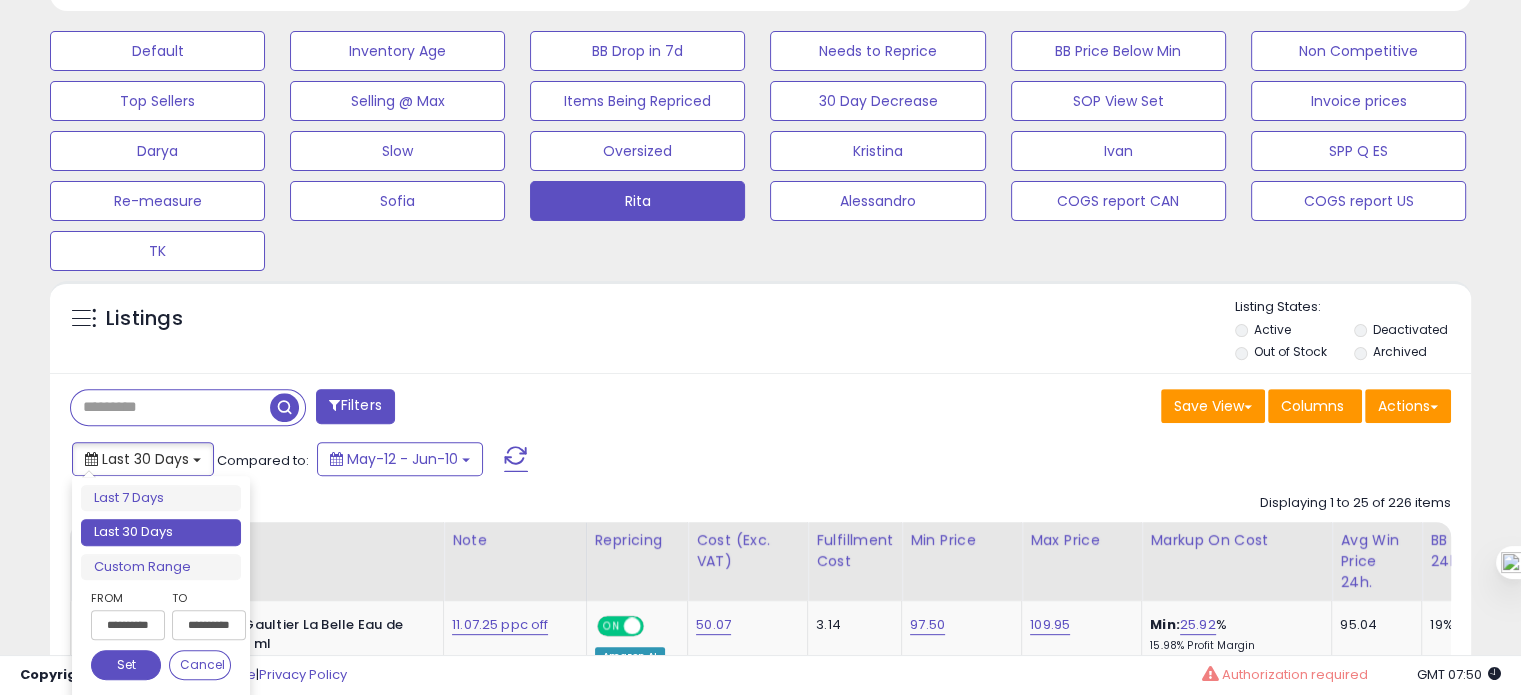 type on "**********" 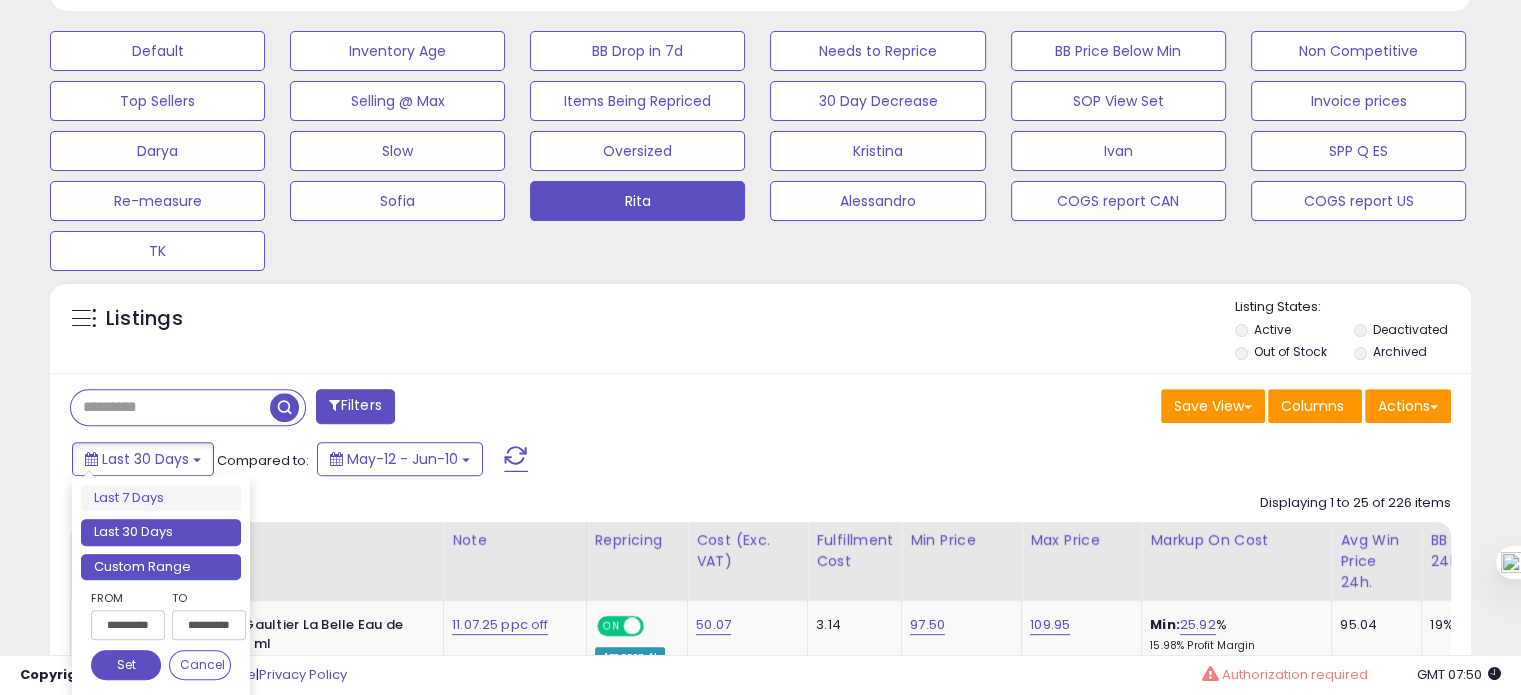 click on "Custom Range" at bounding box center [161, 567] 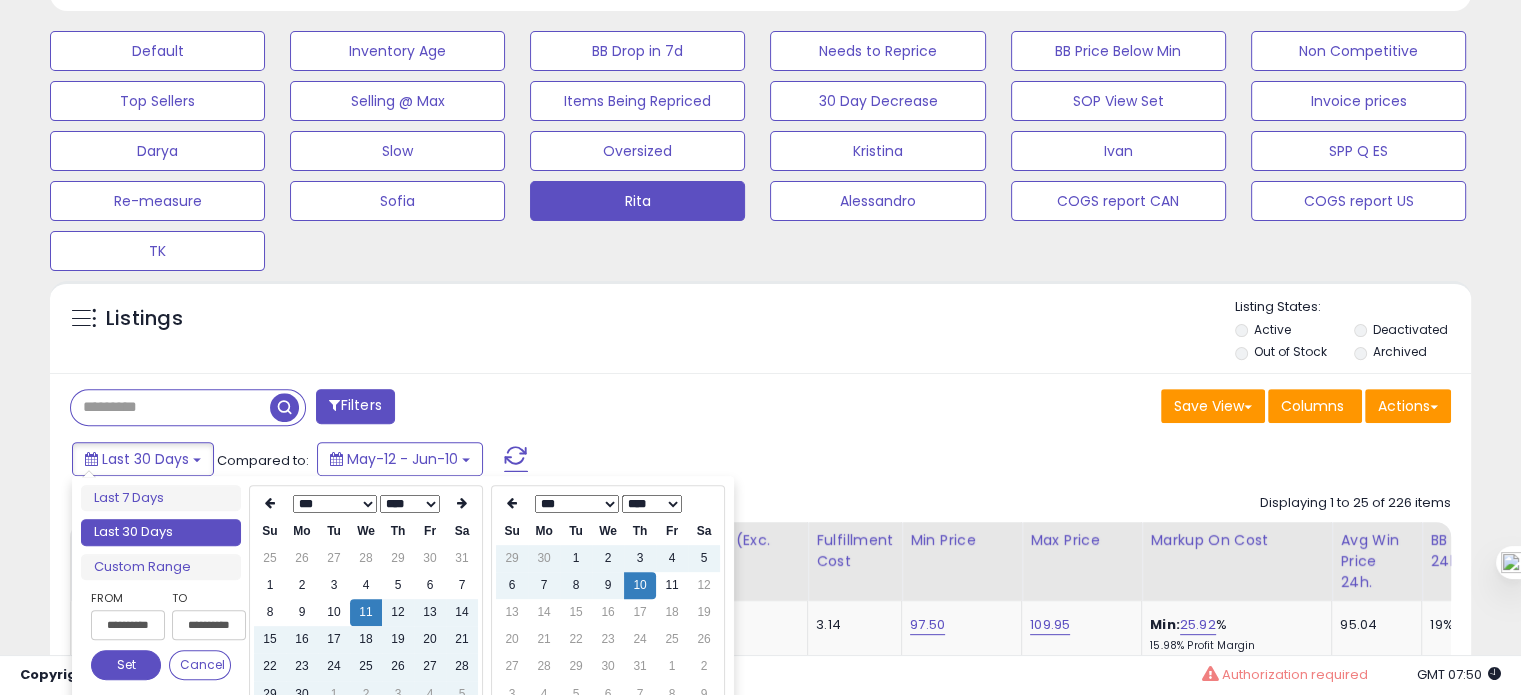 type on "**********" 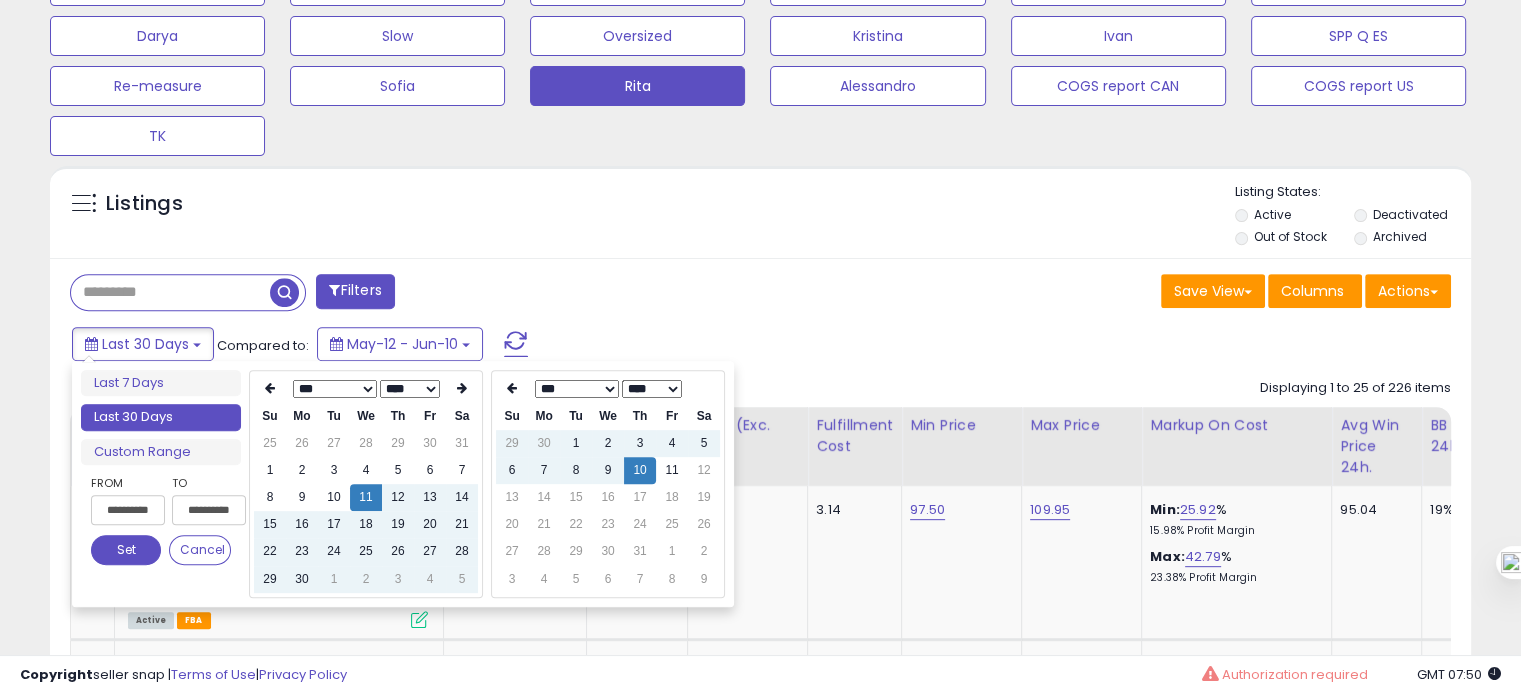 scroll, scrollTop: 715, scrollLeft: 0, axis: vertical 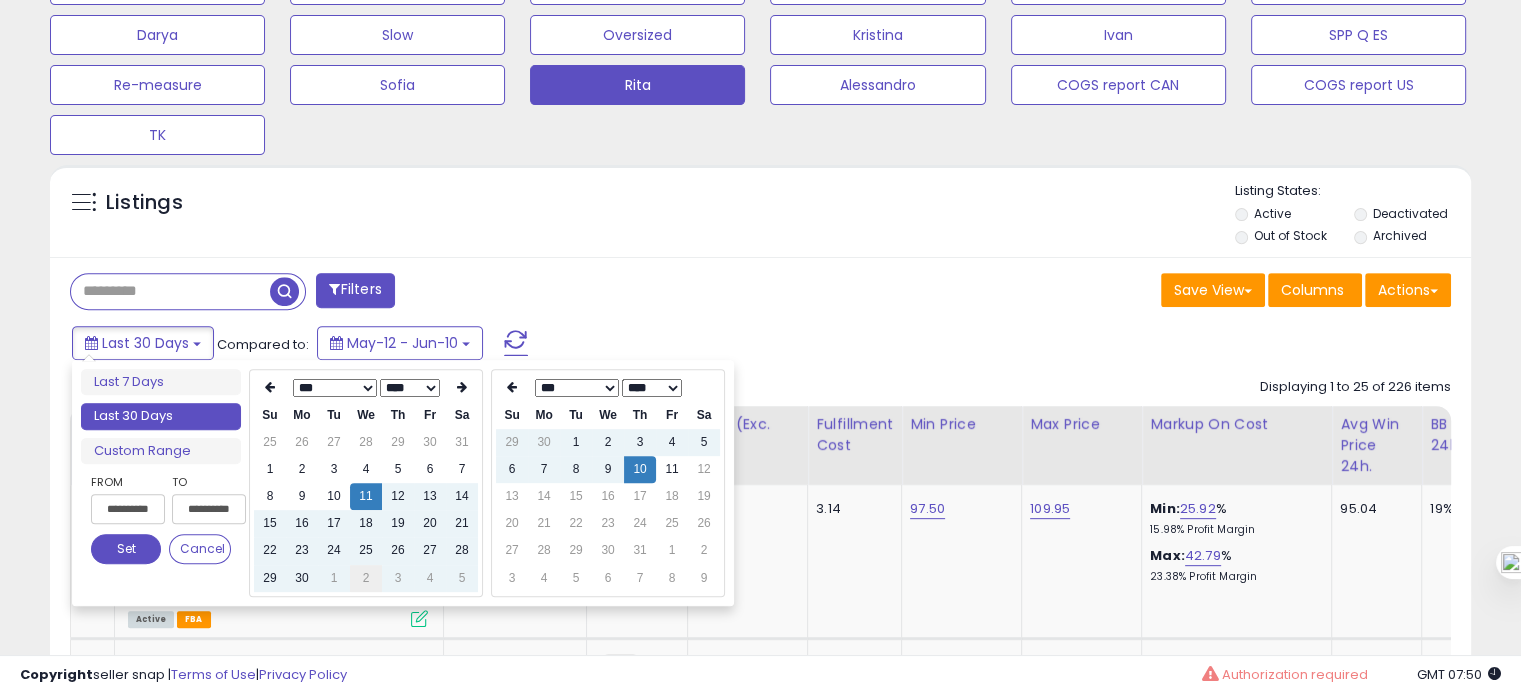 click on "2" at bounding box center [366, 578] 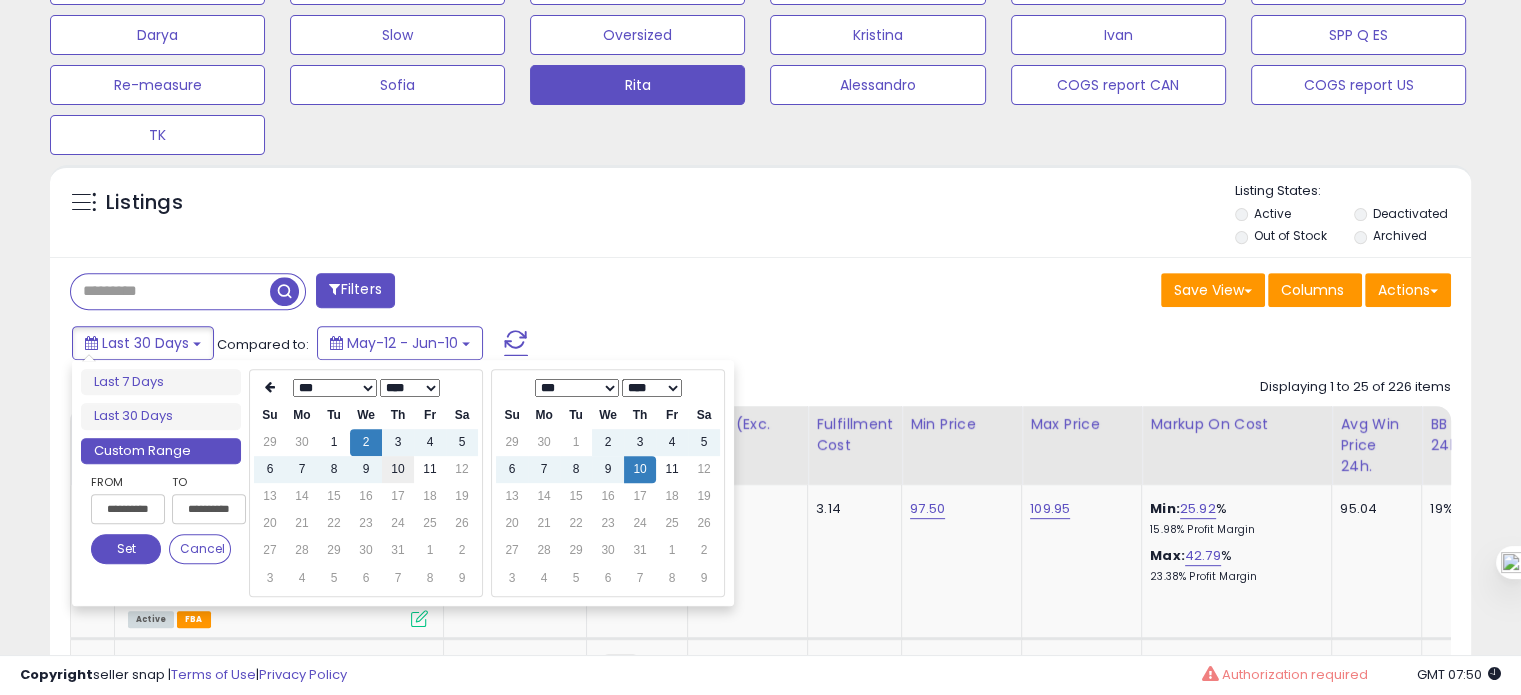 click on "10" at bounding box center [398, 469] 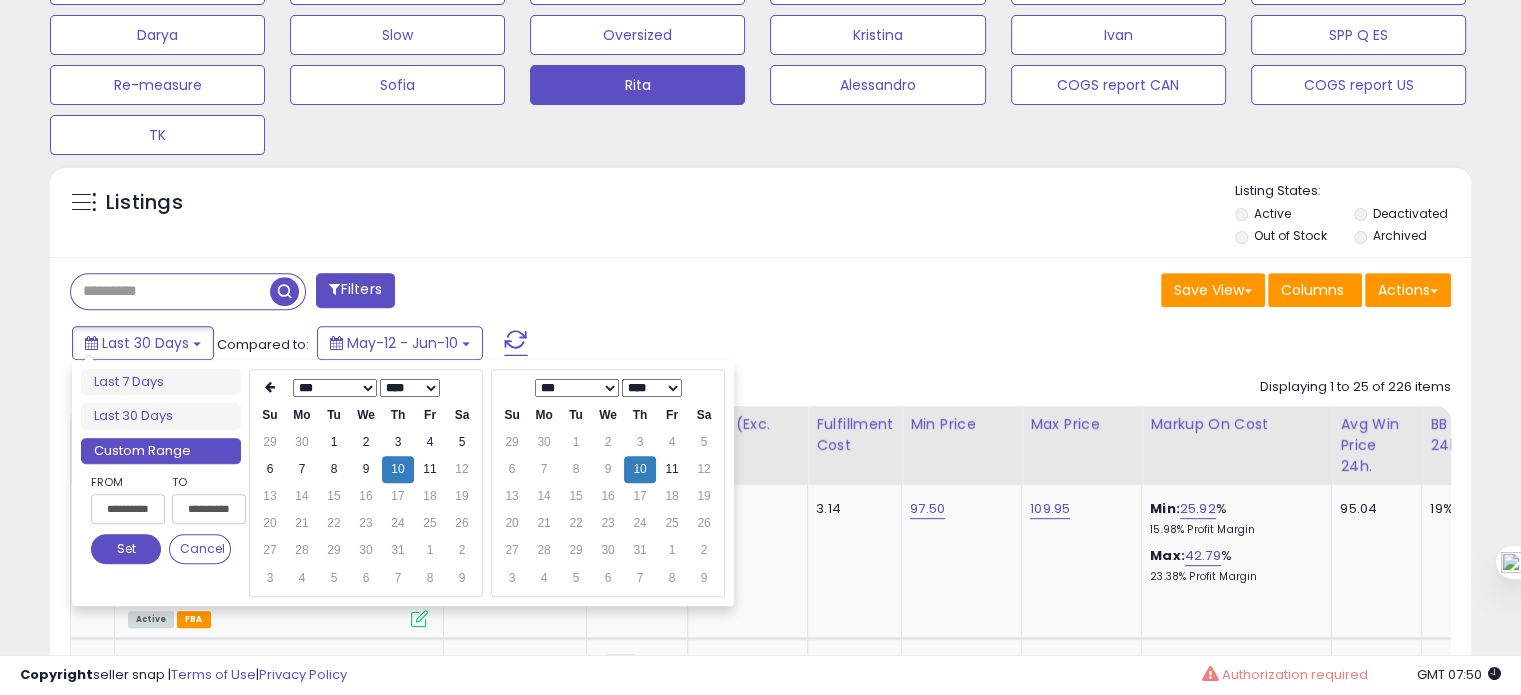 click on "Set" at bounding box center (126, 549) 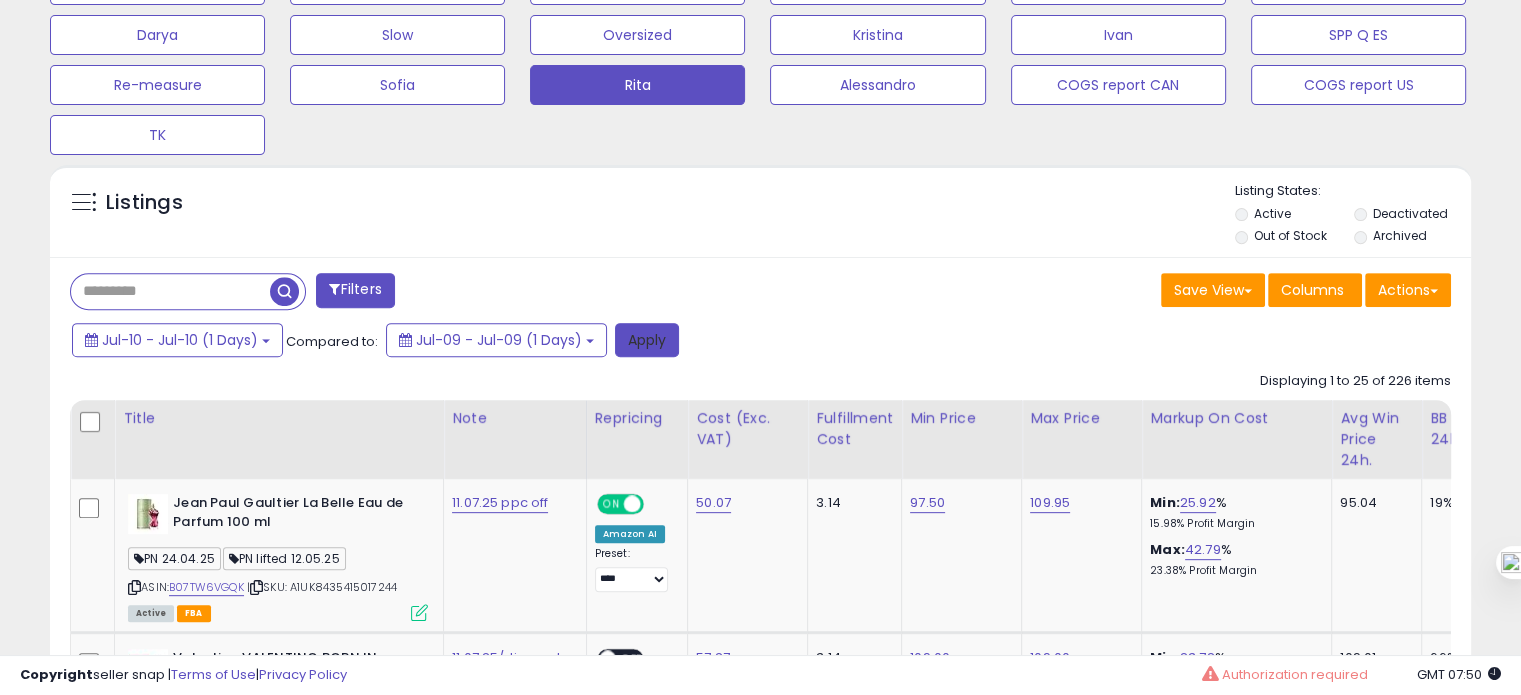 click on "Apply" at bounding box center [647, 340] 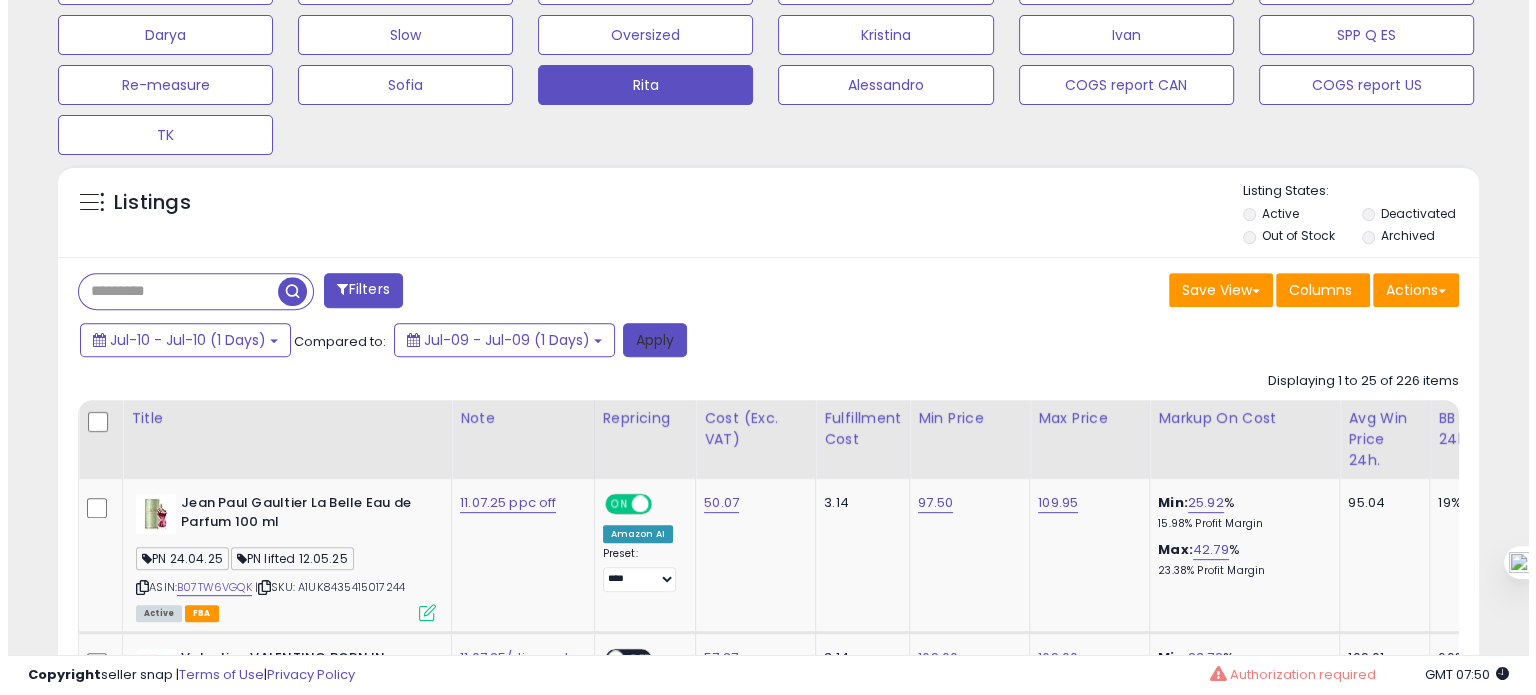scroll, scrollTop: 693, scrollLeft: 0, axis: vertical 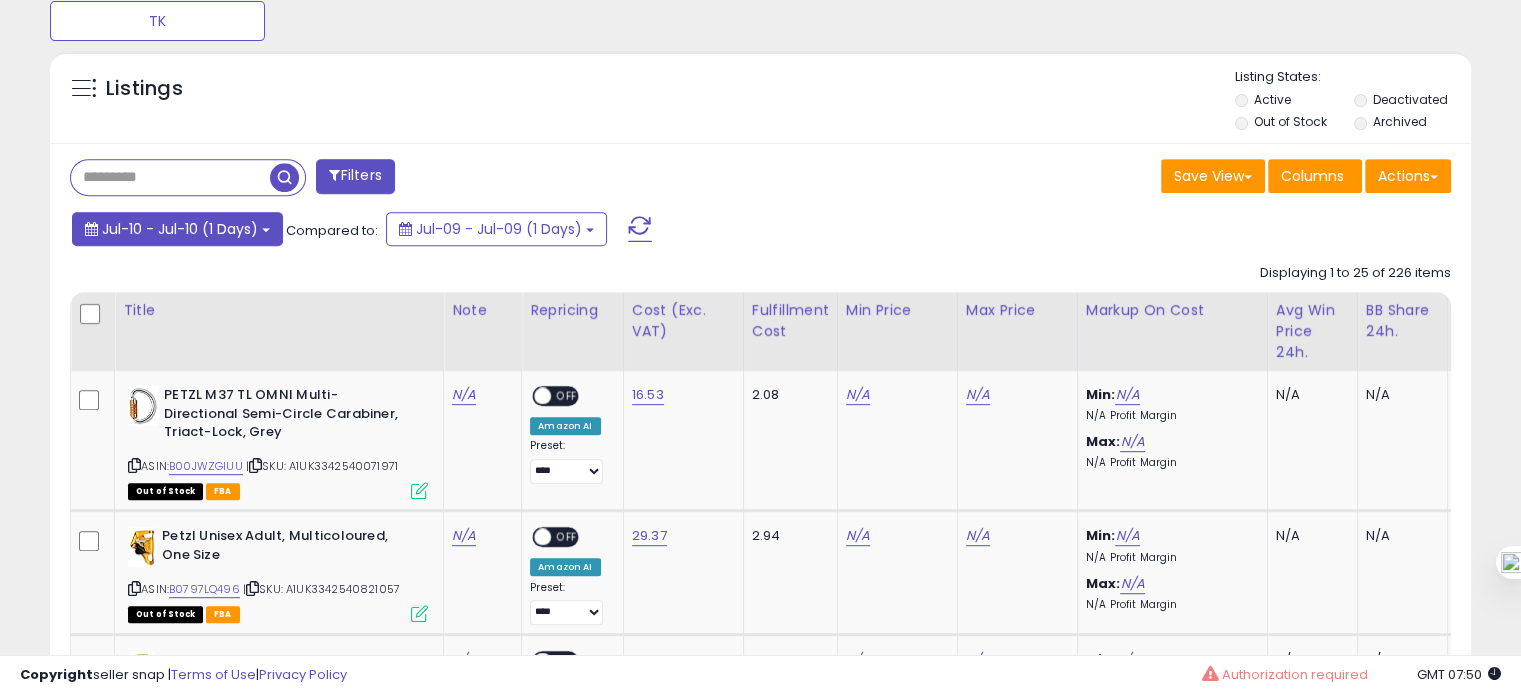 click on "Jul-10 - Jul-10 (1 Days)" at bounding box center [180, 229] 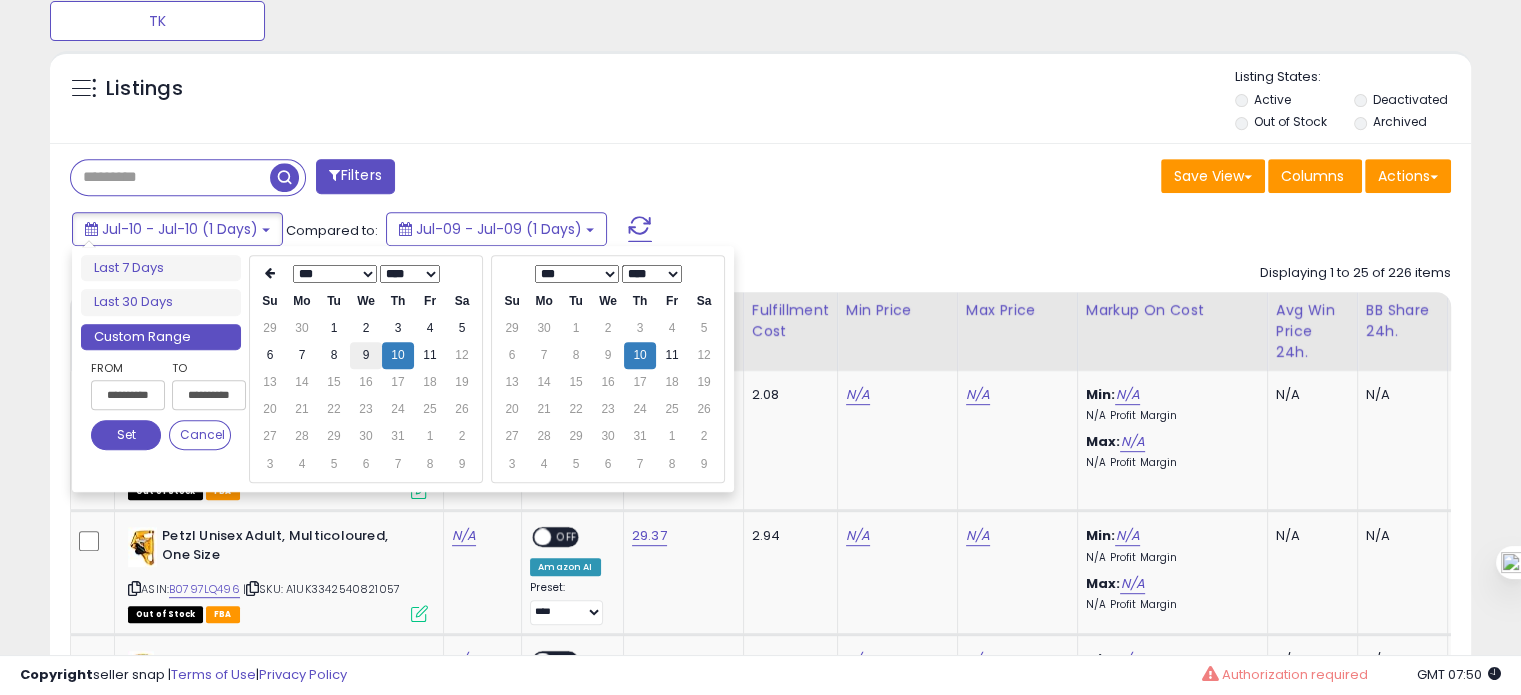 click on "9" at bounding box center [366, 355] 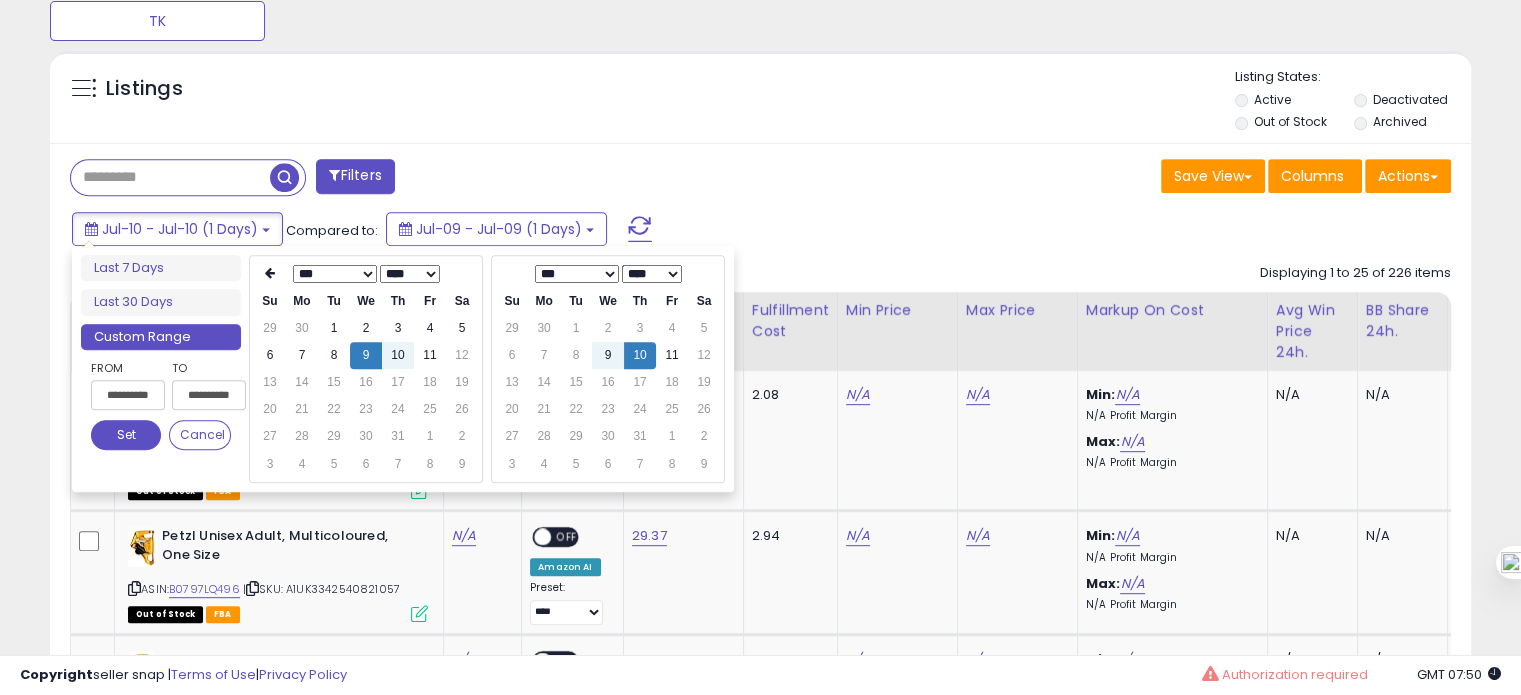 type on "**********" 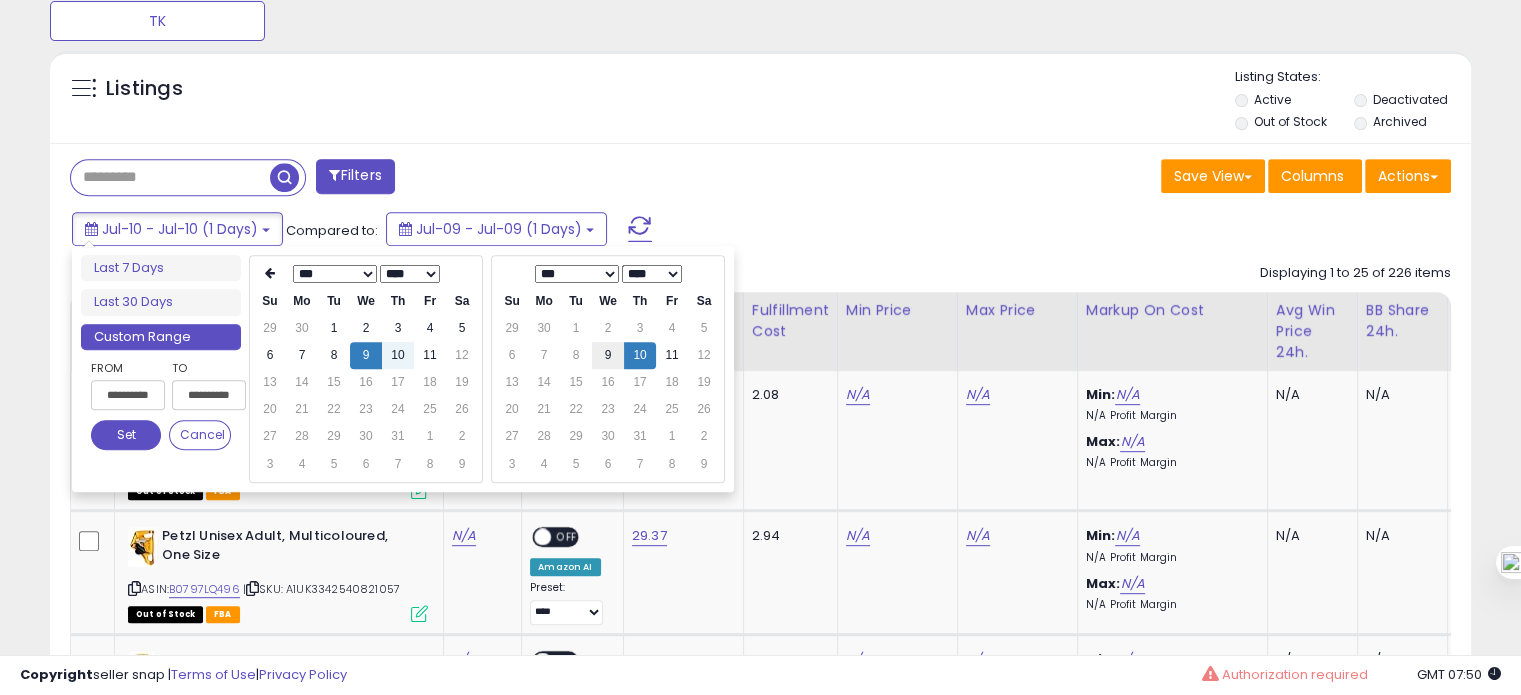 type on "**********" 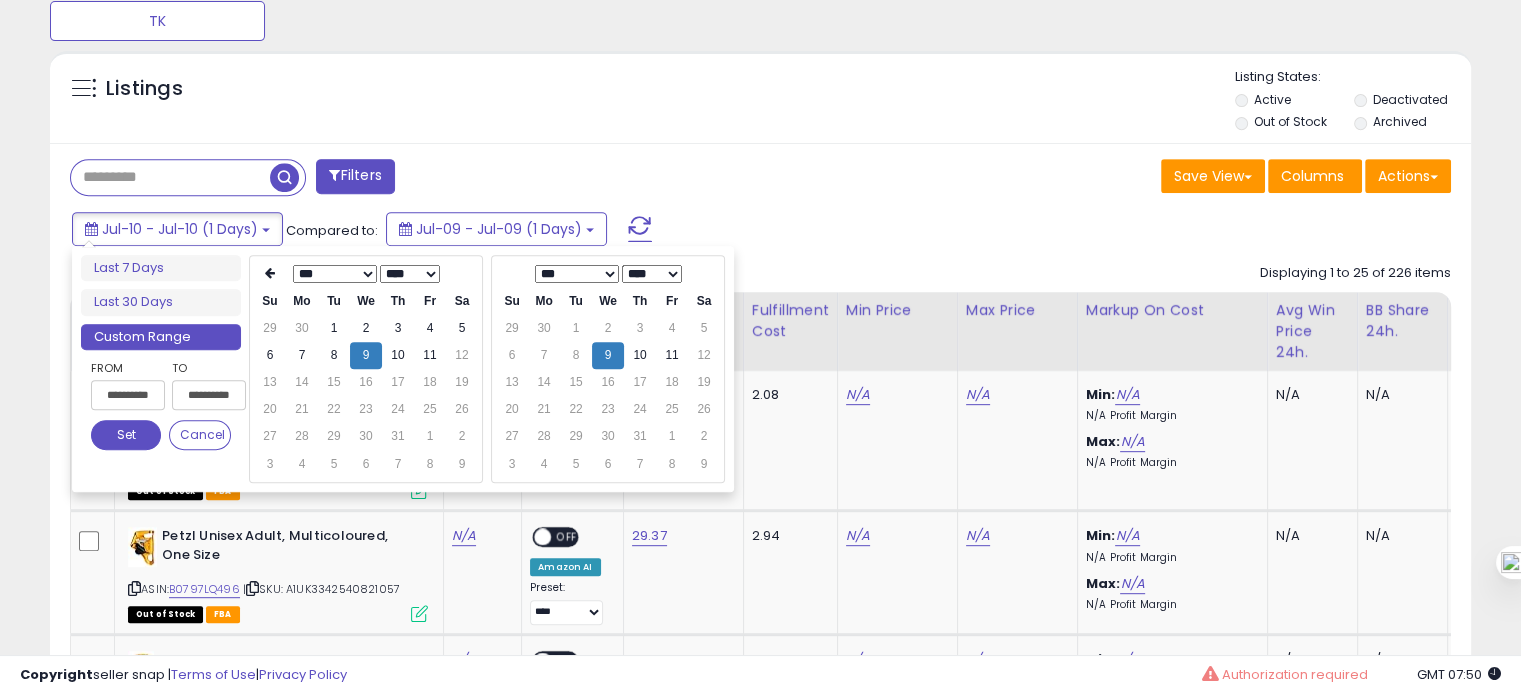 type on "**********" 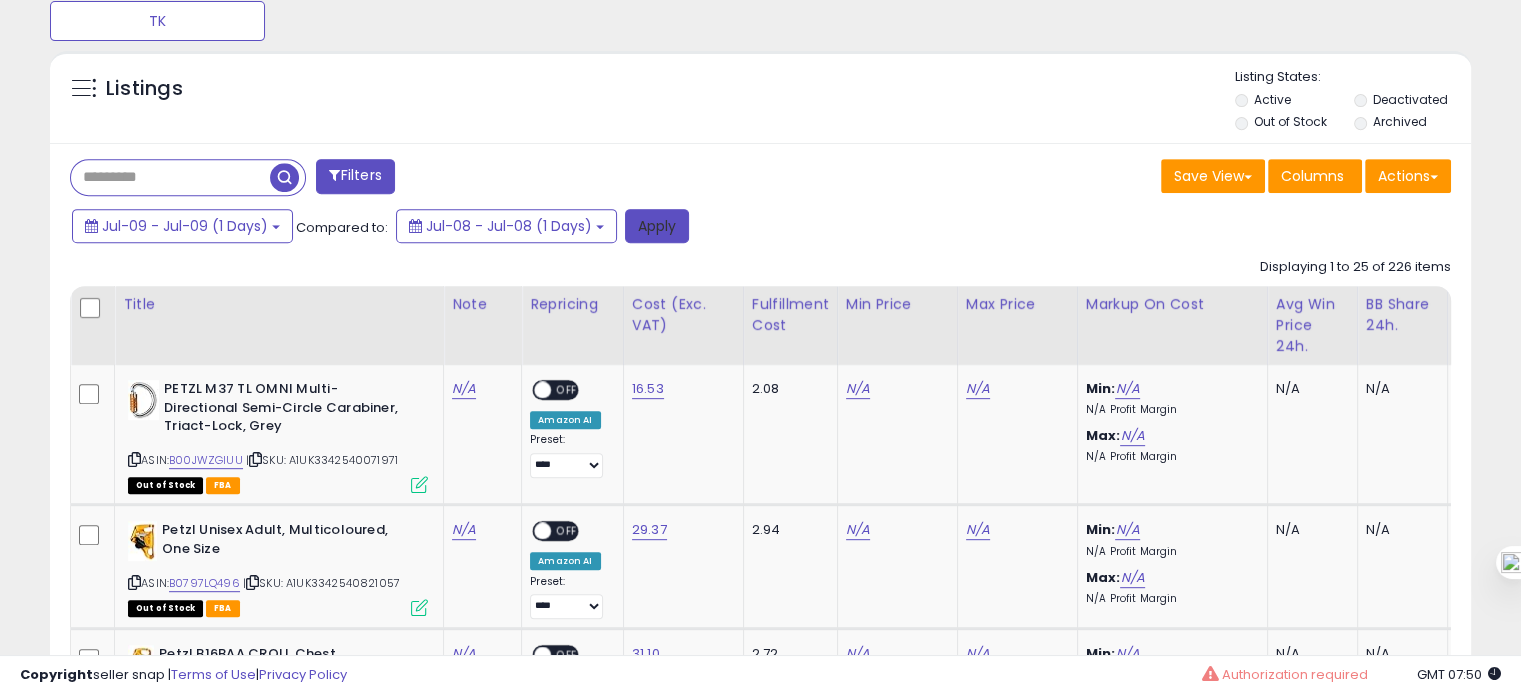 click on "Apply" at bounding box center [657, 226] 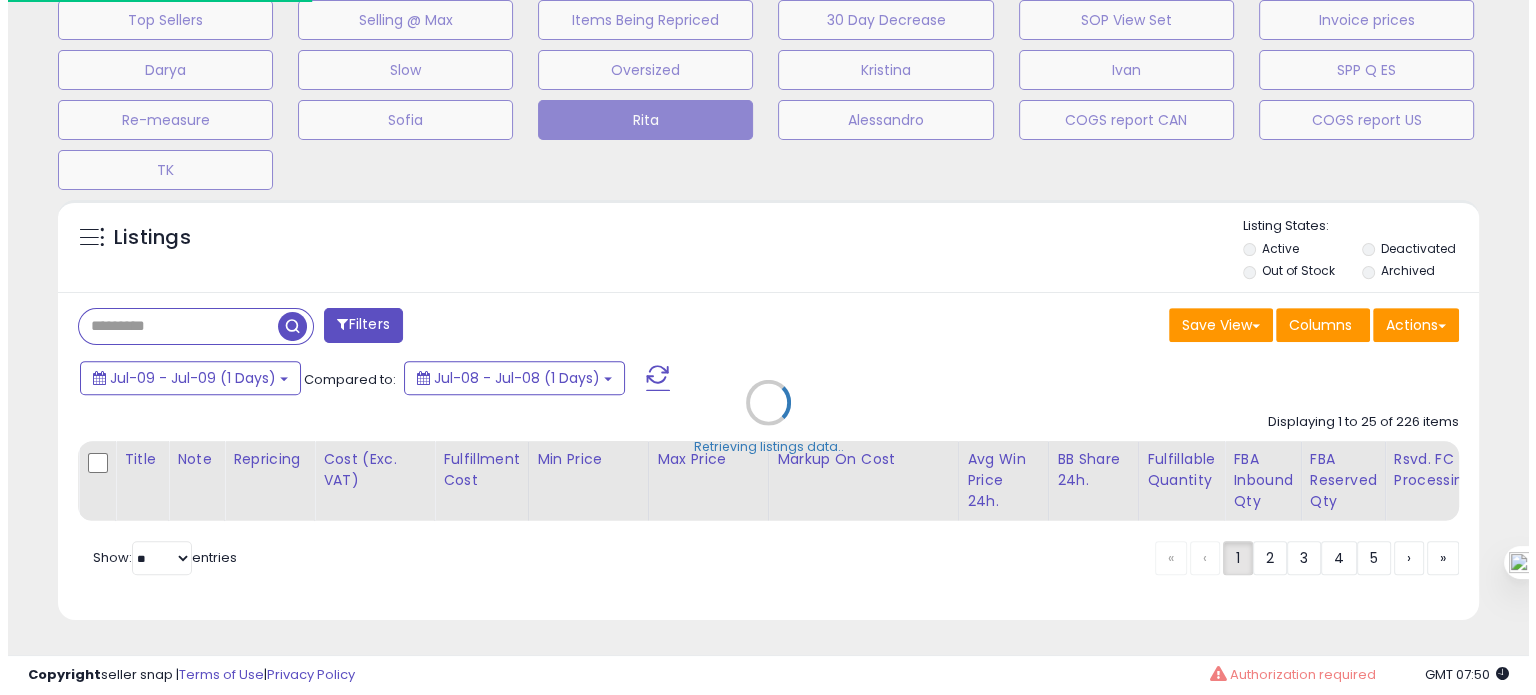 scroll, scrollTop: 693, scrollLeft: 0, axis: vertical 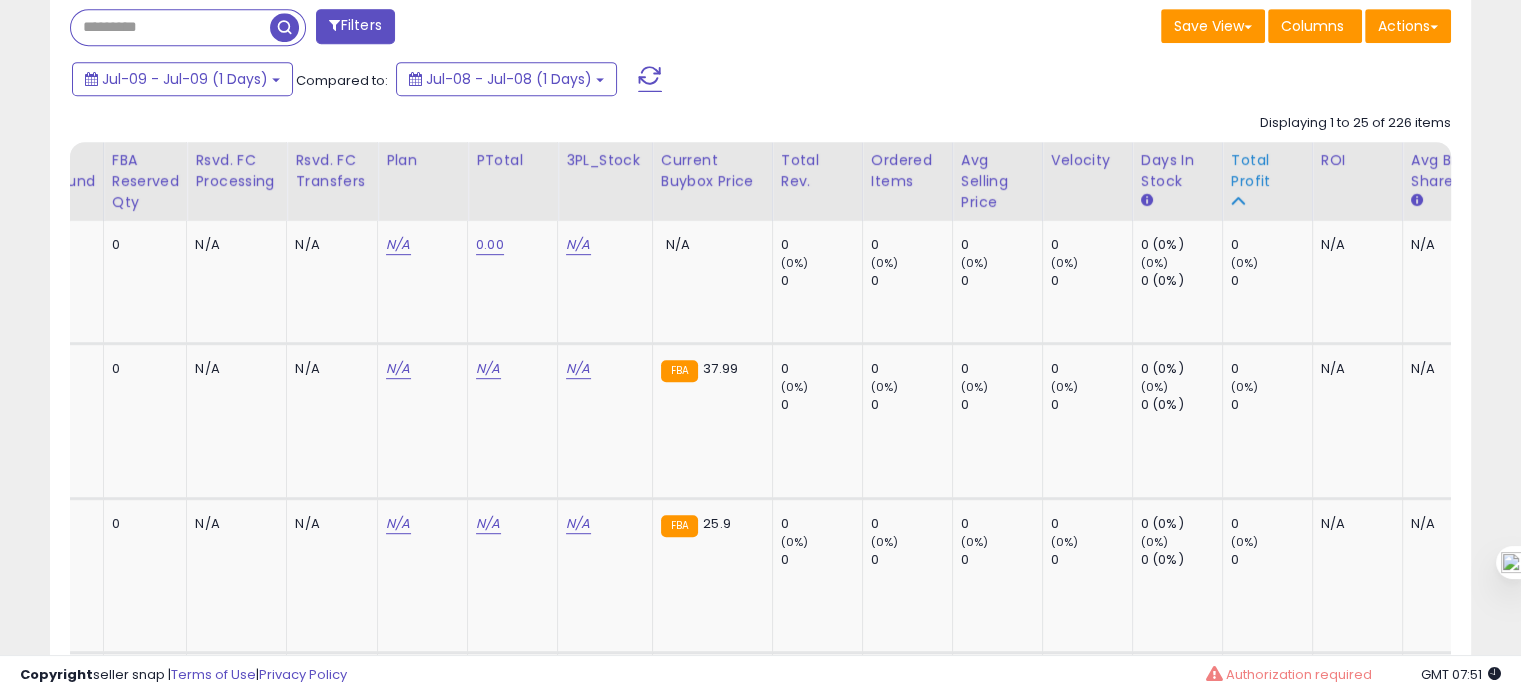 click on "Total Profit" at bounding box center [1267, 171] 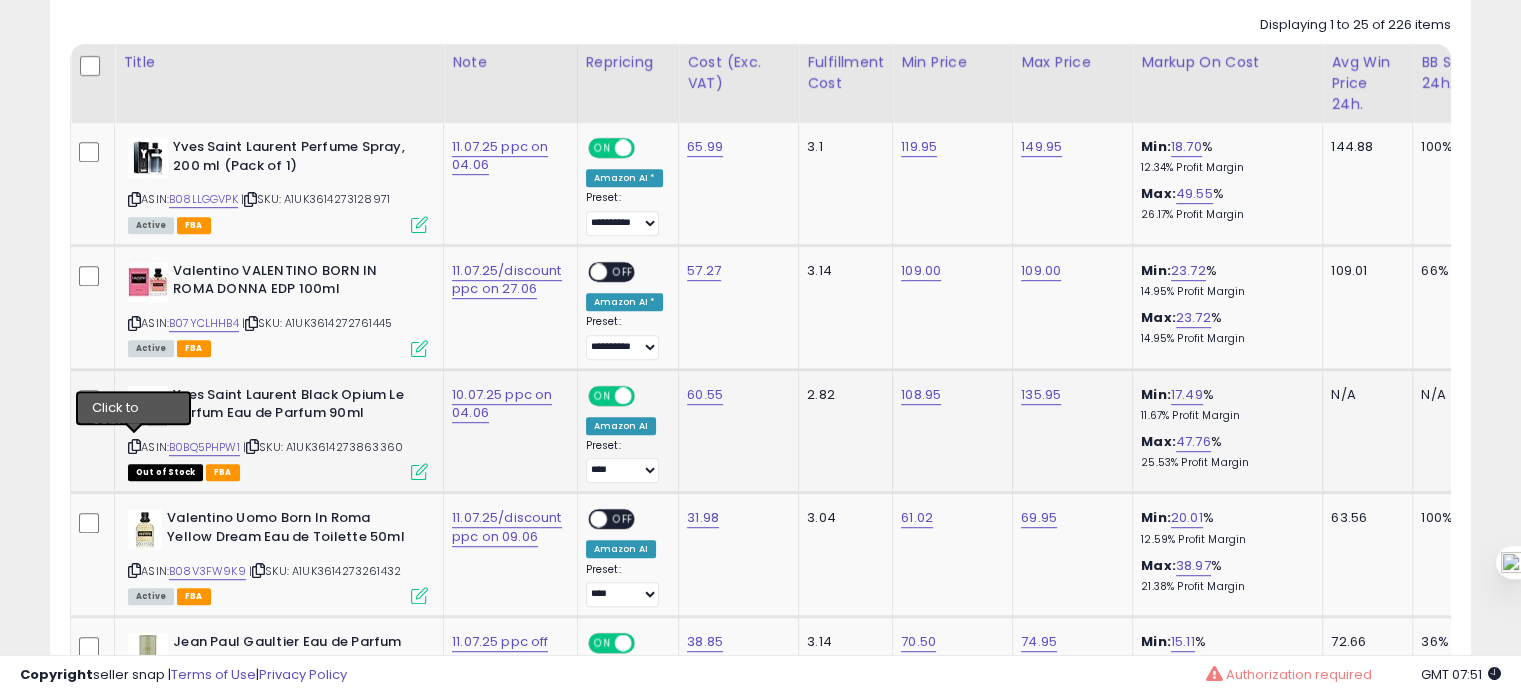 click at bounding box center [134, 446] 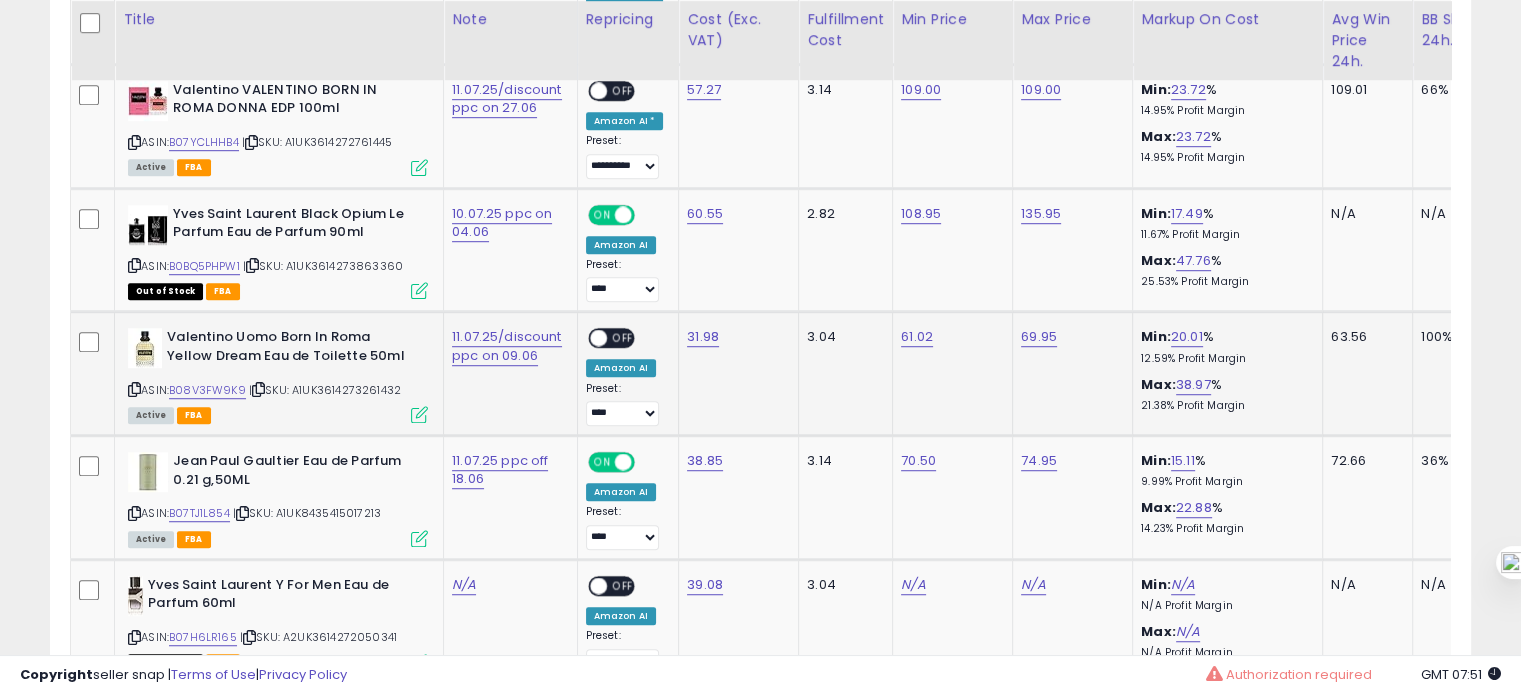 click at bounding box center [134, 389] 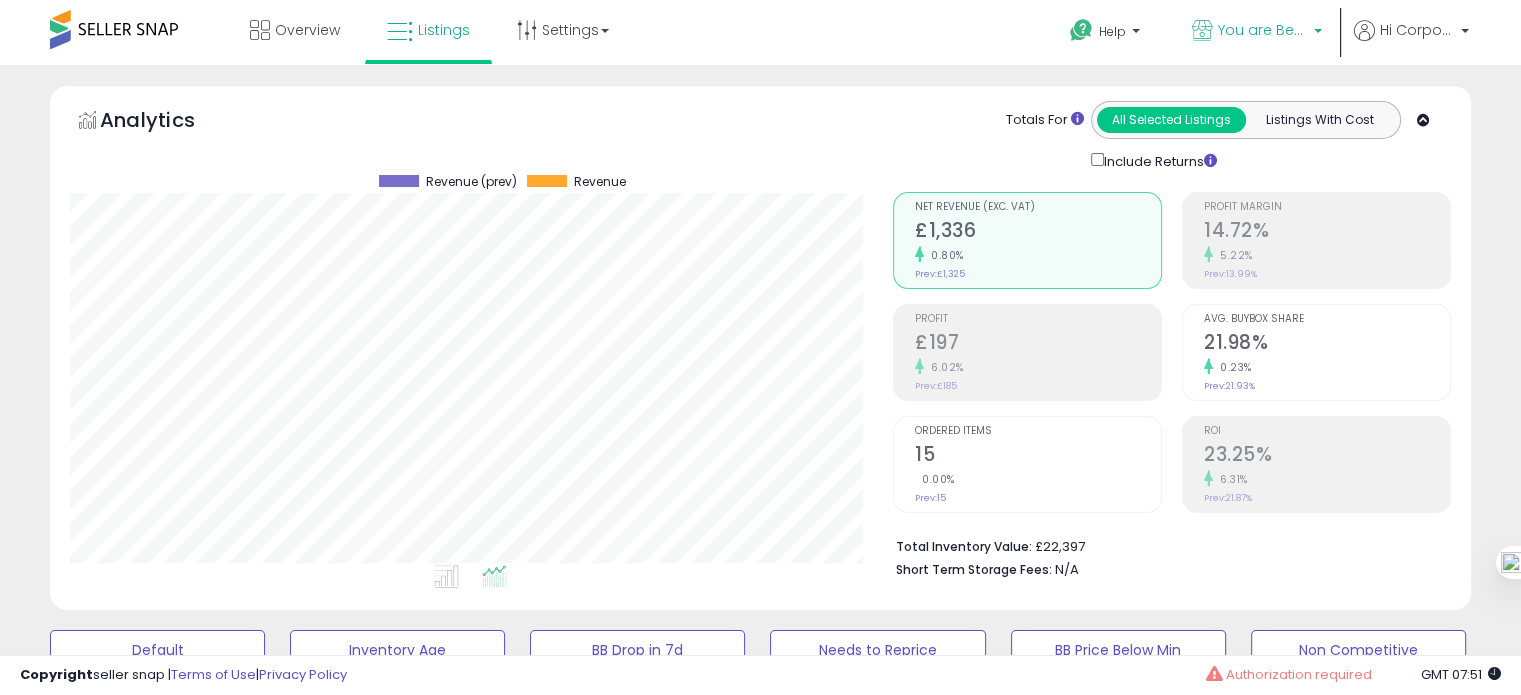 scroll, scrollTop: 0, scrollLeft: 0, axis: both 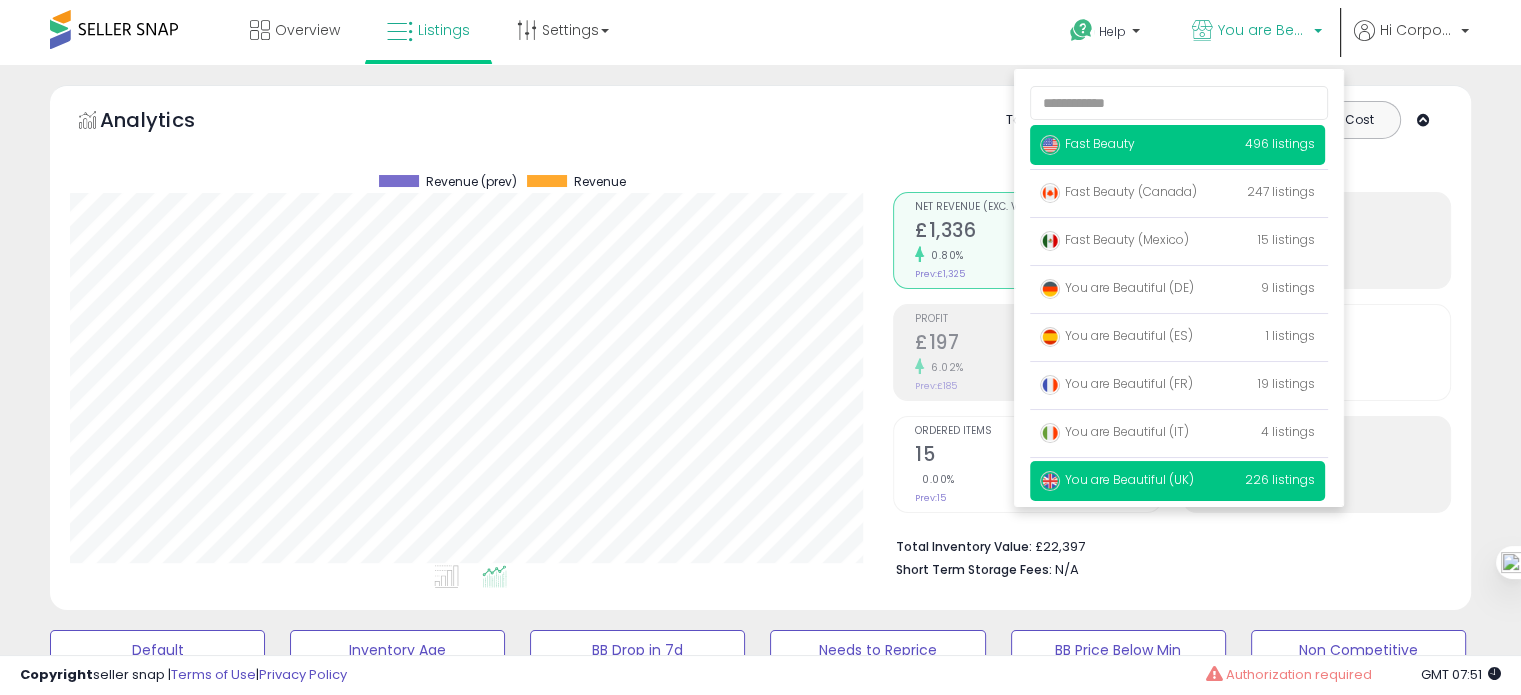 click on "Fast Beauty" at bounding box center (1087, 143) 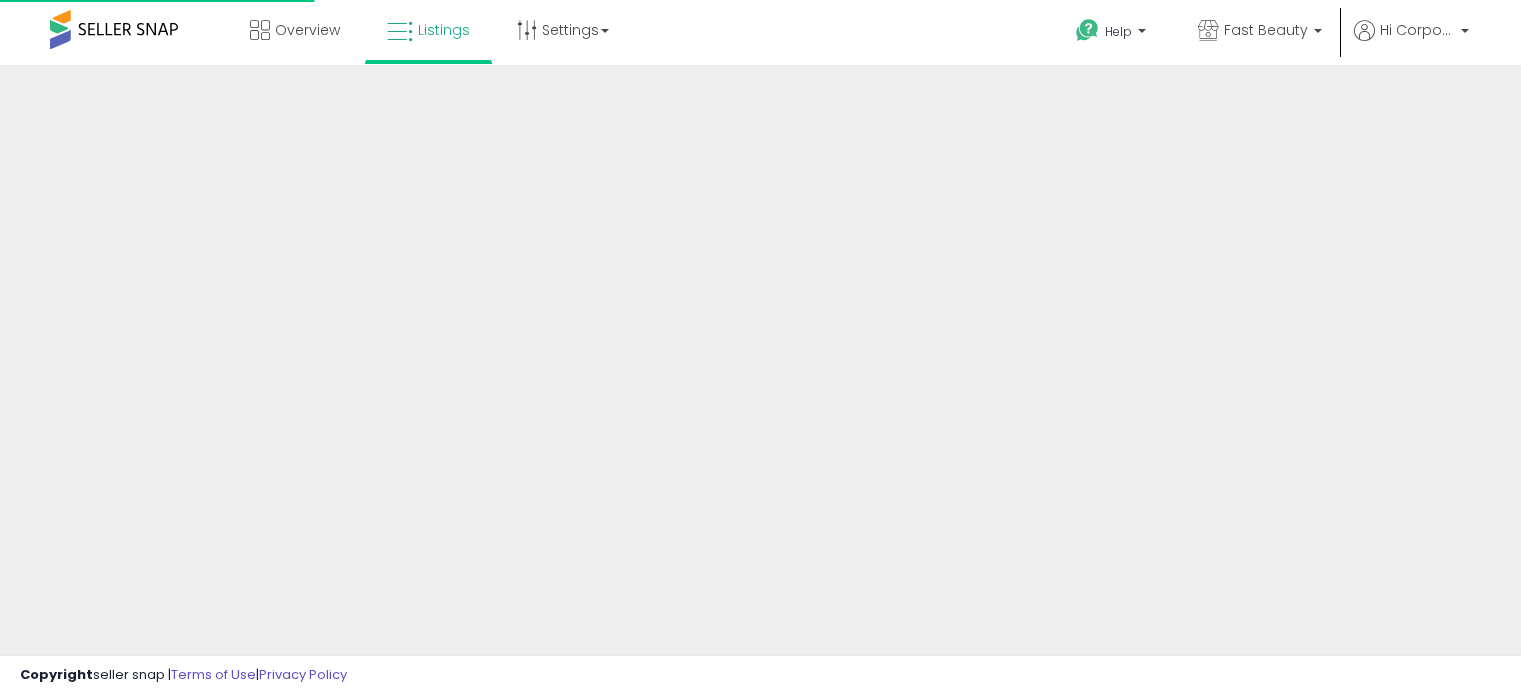 scroll, scrollTop: 0, scrollLeft: 0, axis: both 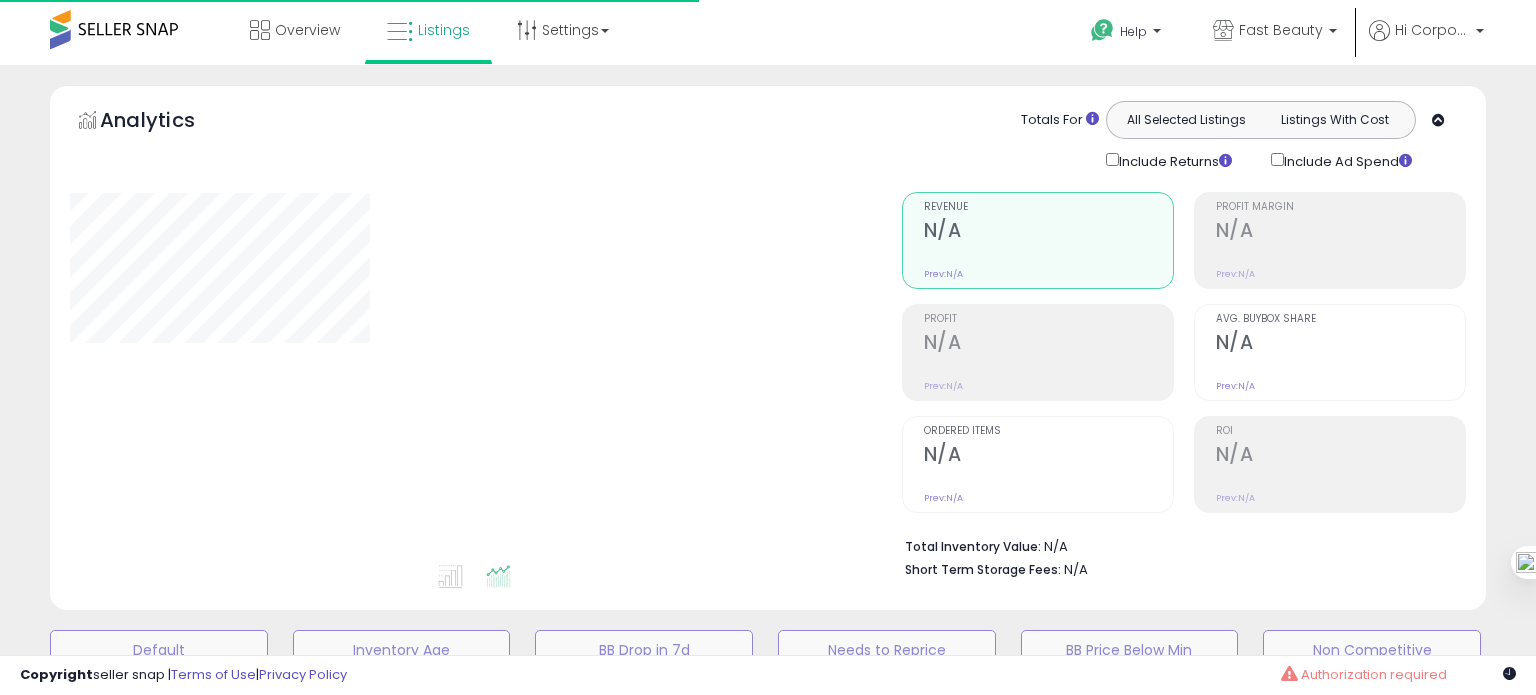 type on "**********" 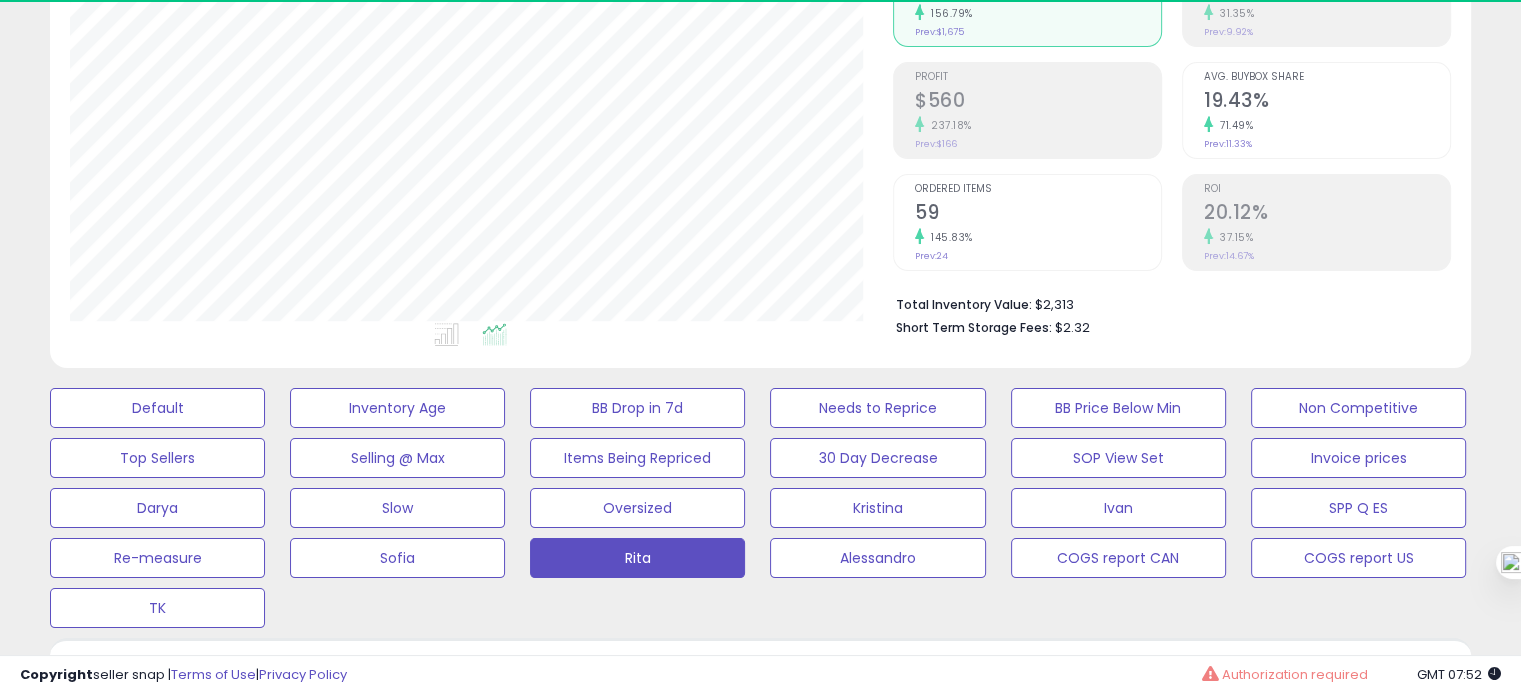 scroll, scrollTop: 328, scrollLeft: 0, axis: vertical 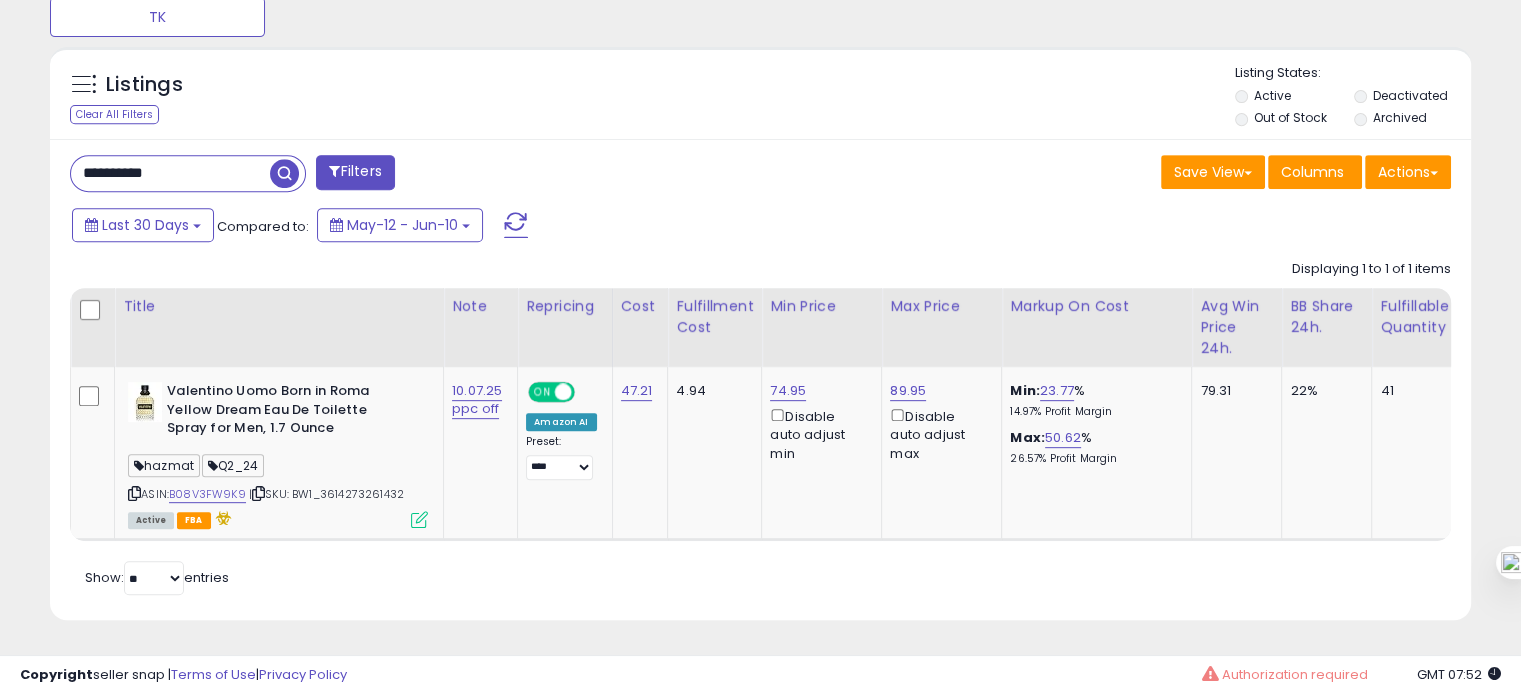 click on "**********" at bounding box center [188, 173] 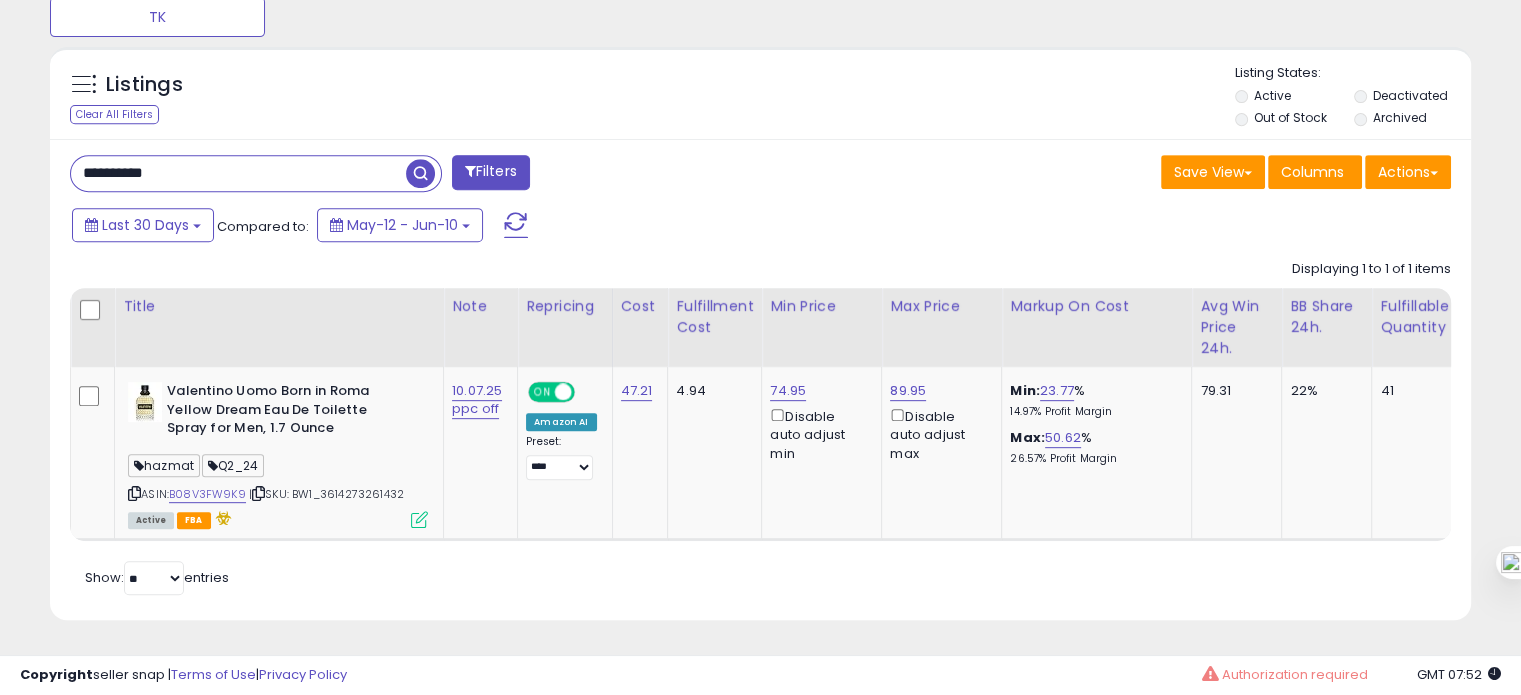 click on "**********" at bounding box center [238, 173] 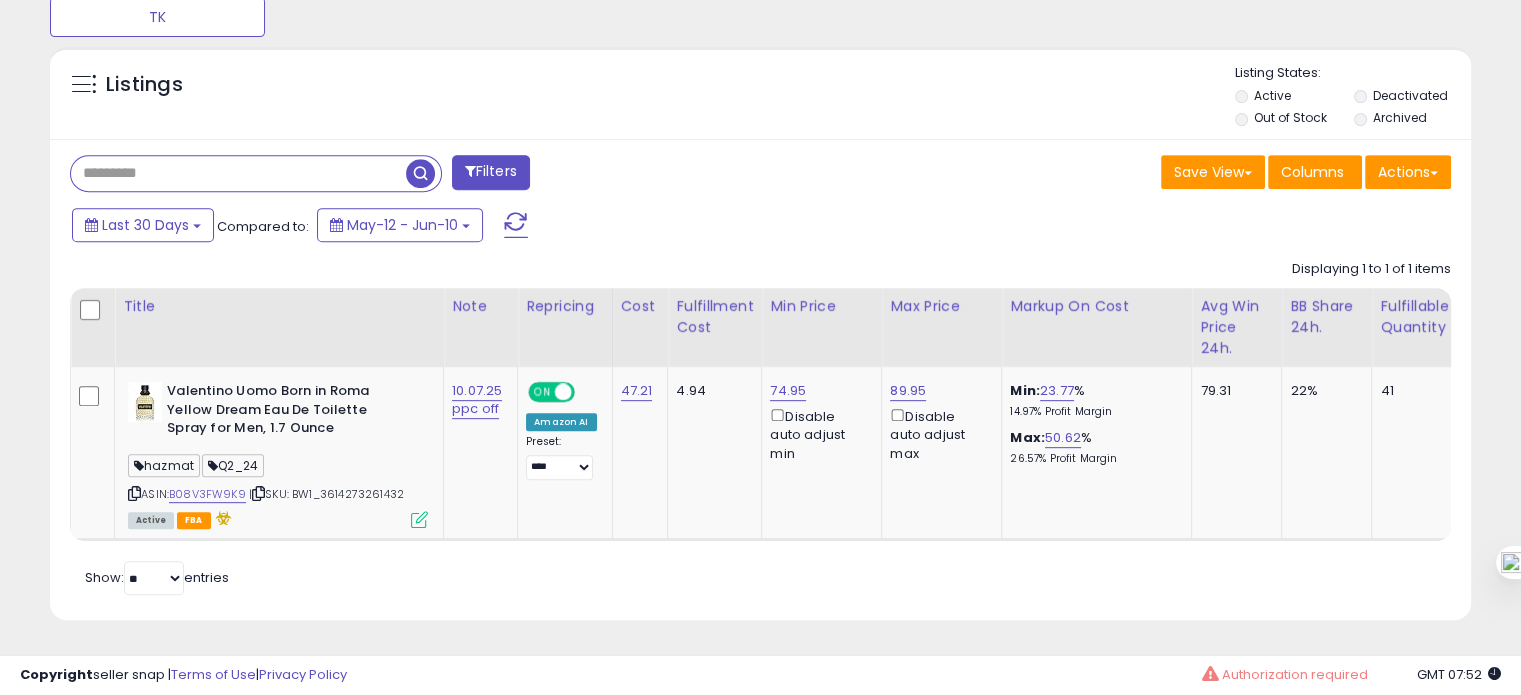 type 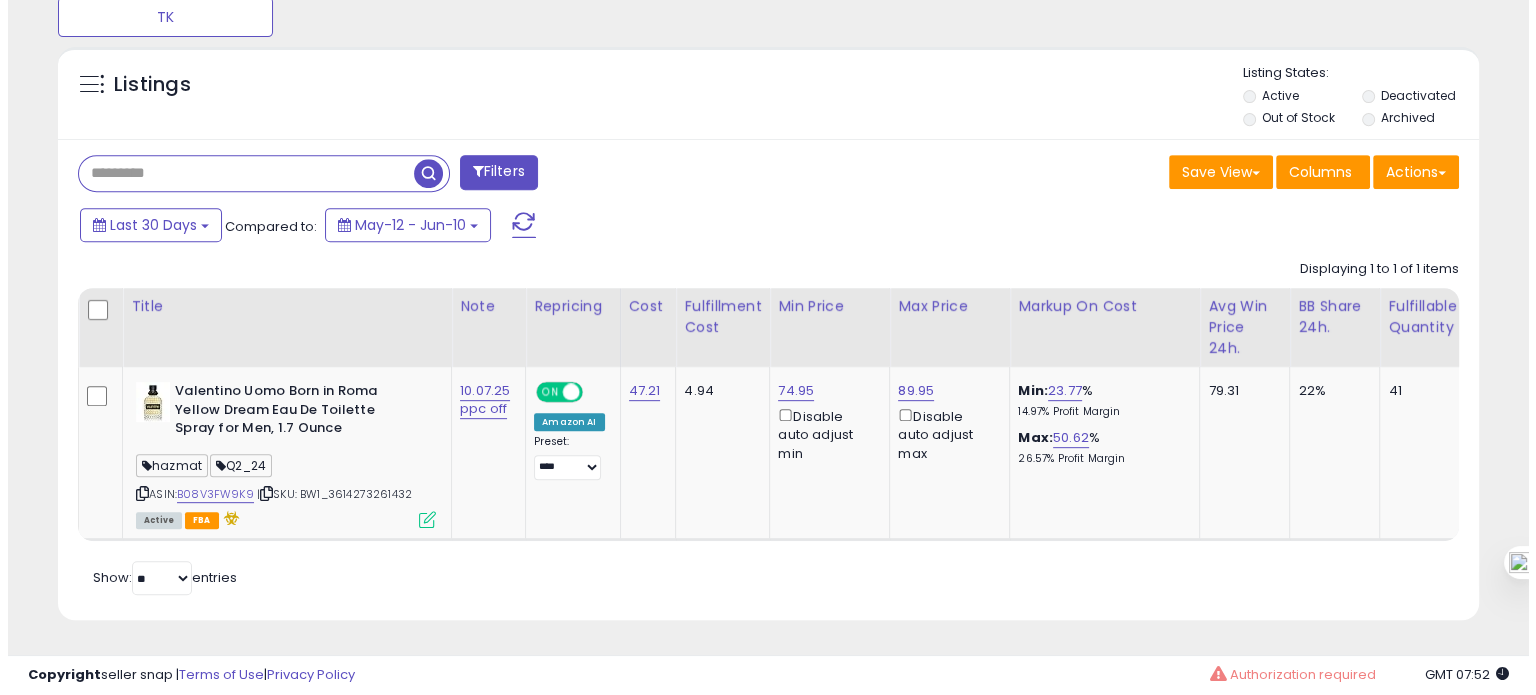 scroll, scrollTop: 674, scrollLeft: 0, axis: vertical 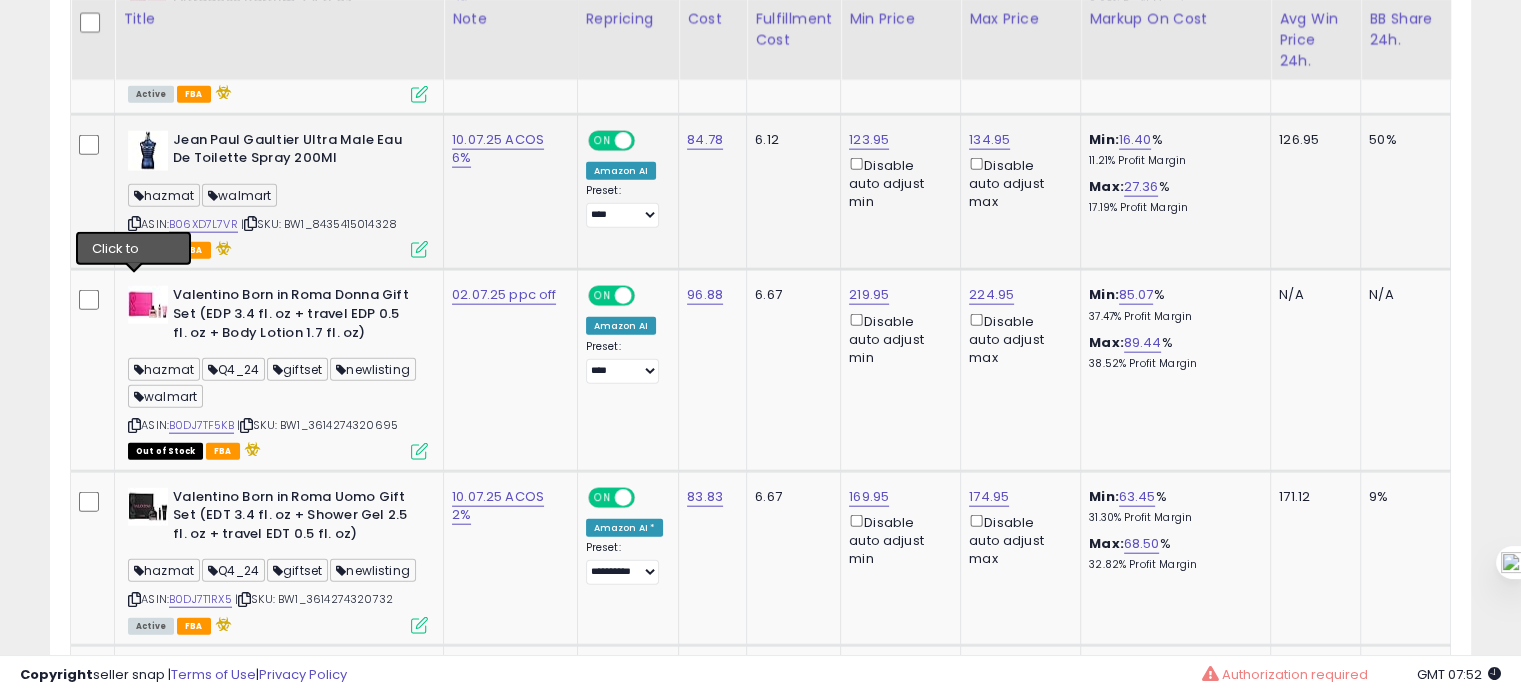 click at bounding box center (134, 223) 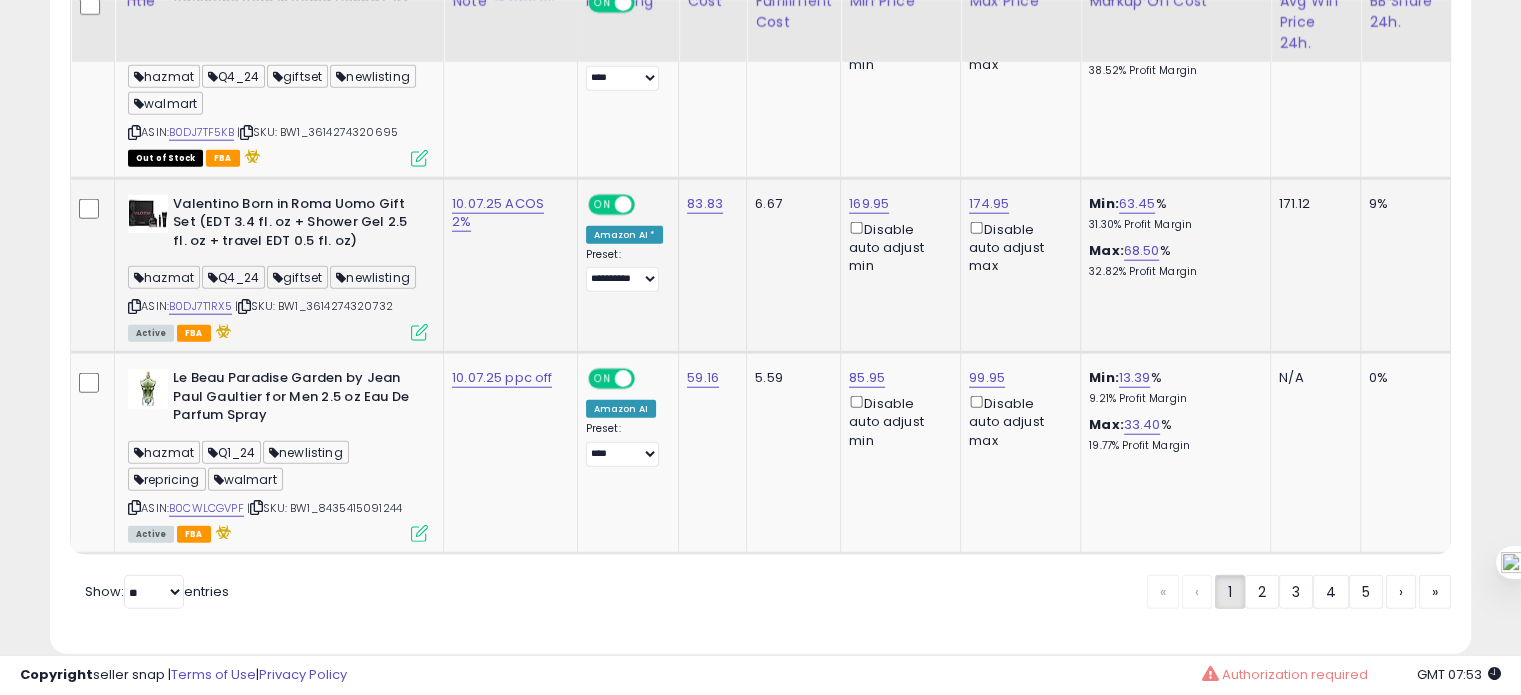 scroll, scrollTop: 5055, scrollLeft: 0, axis: vertical 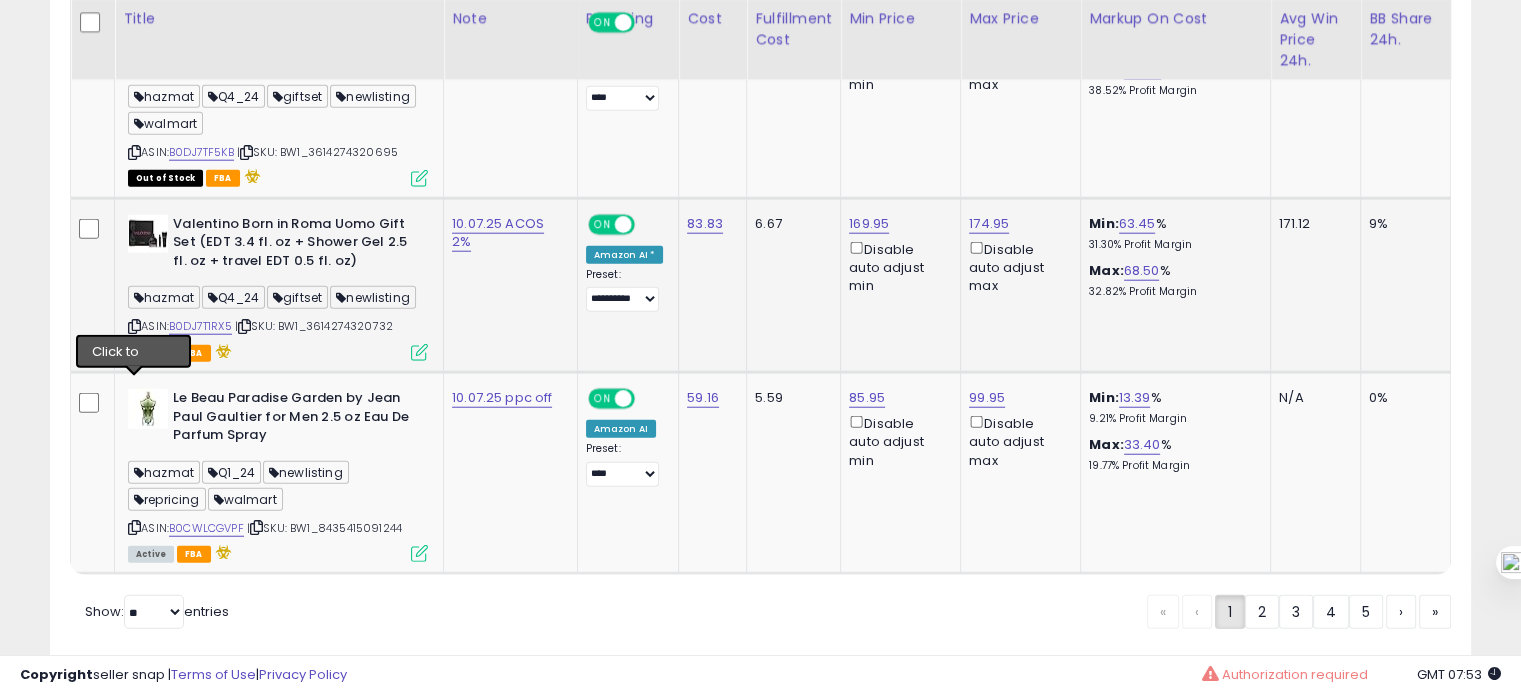 click at bounding box center (134, 326) 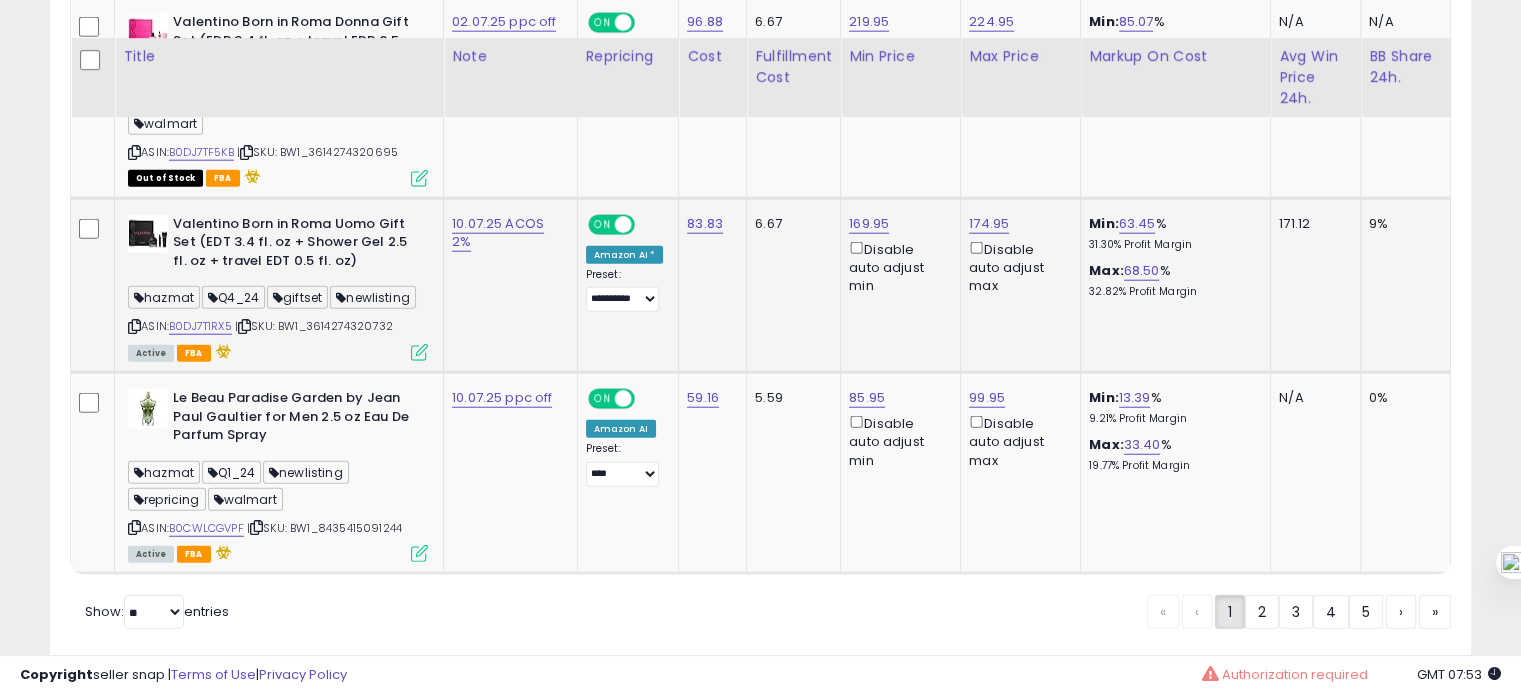 scroll, scrollTop: 5184, scrollLeft: 0, axis: vertical 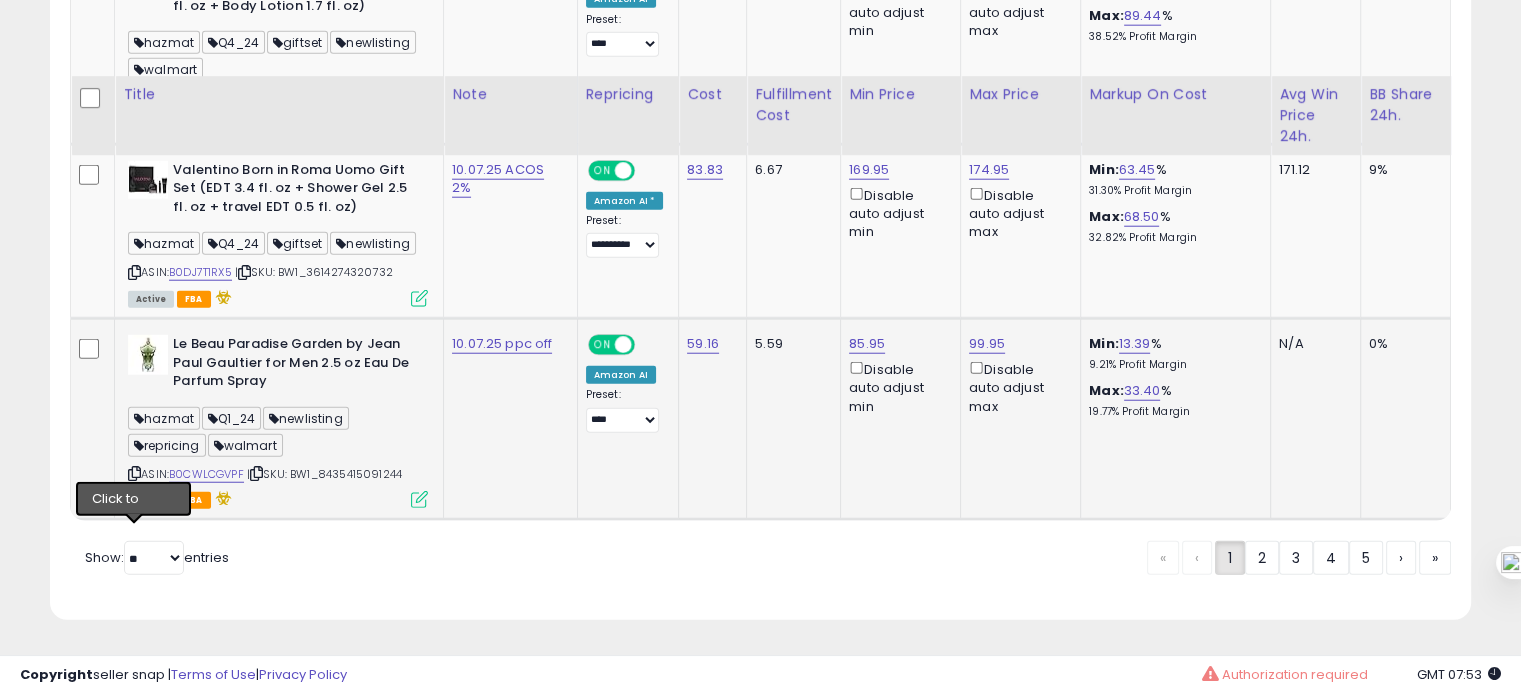 click at bounding box center [134, 473] 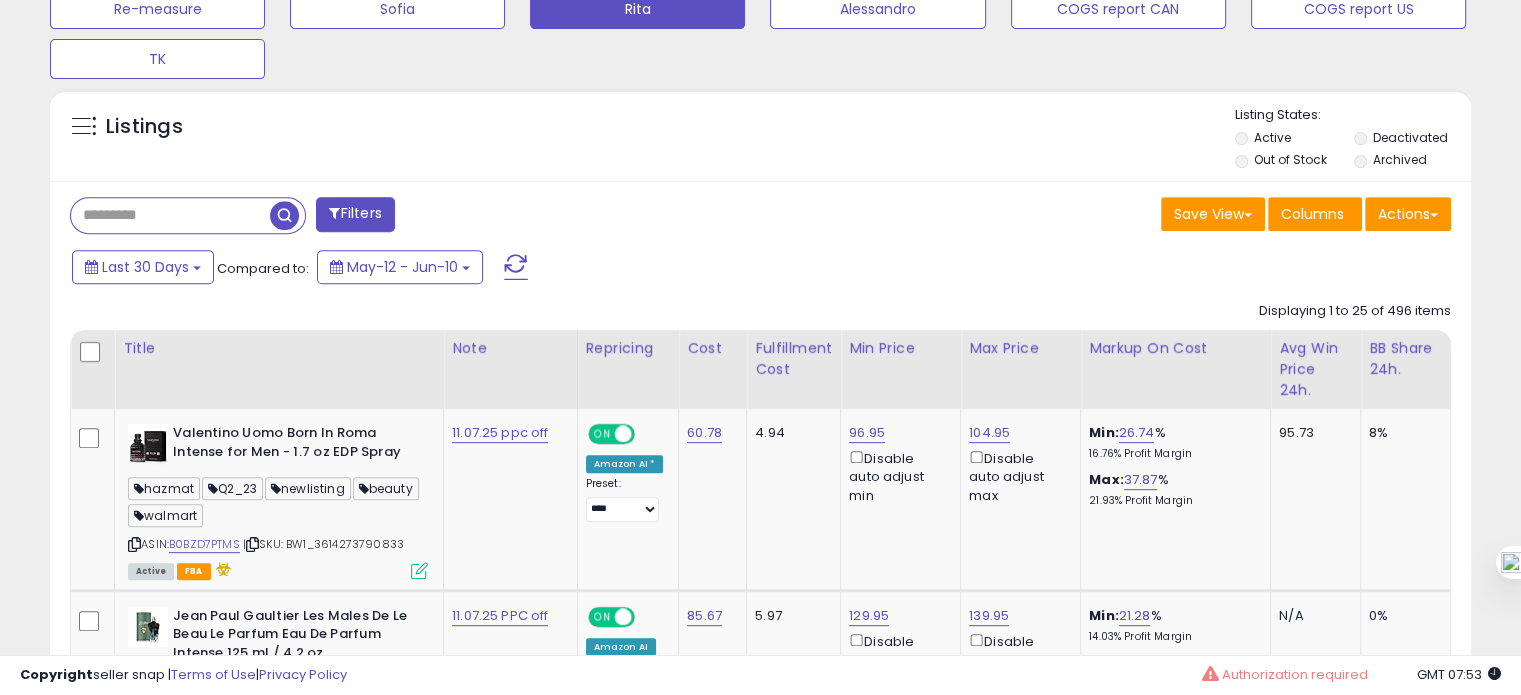 scroll, scrollTop: 888, scrollLeft: 0, axis: vertical 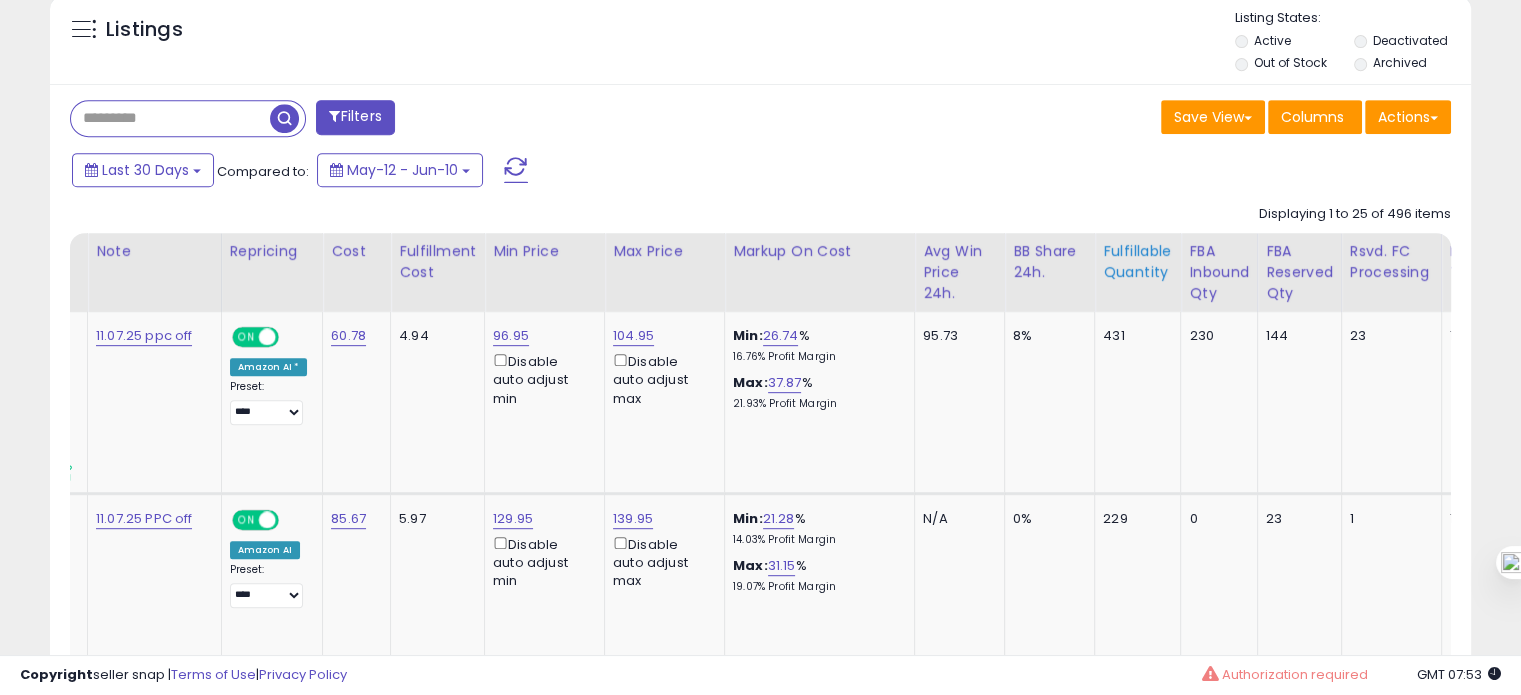 click on "Fulfillable Quantity" at bounding box center [1137, 262] 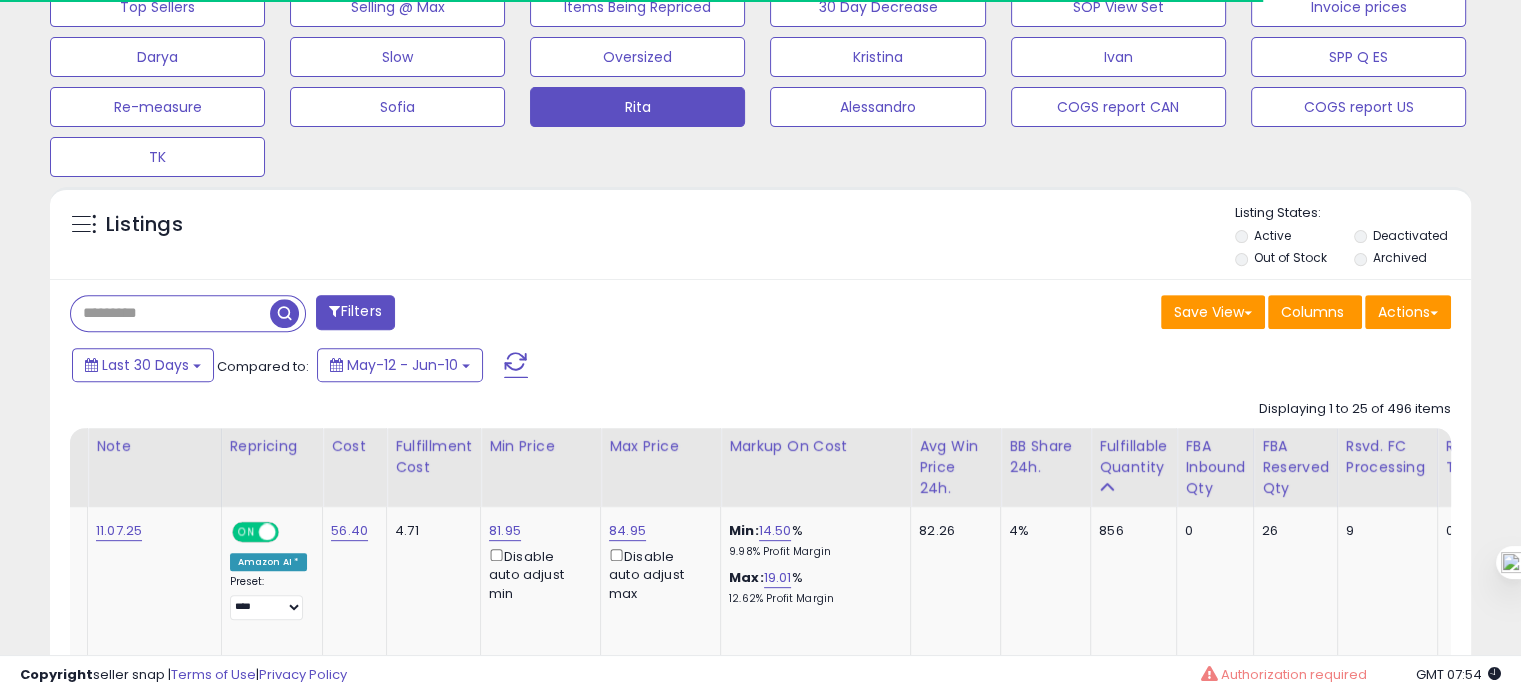 scroll, scrollTop: 888, scrollLeft: 0, axis: vertical 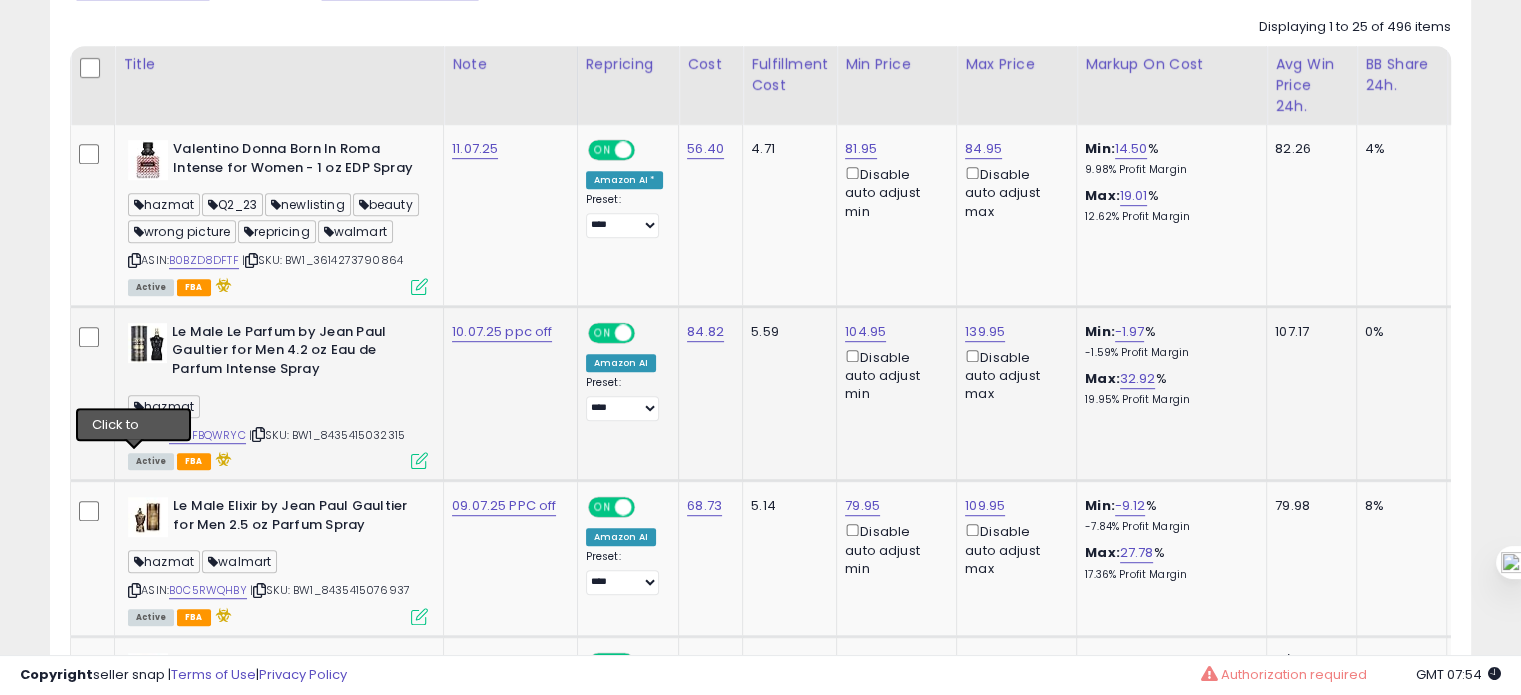 click at bounding box center [134, 434] 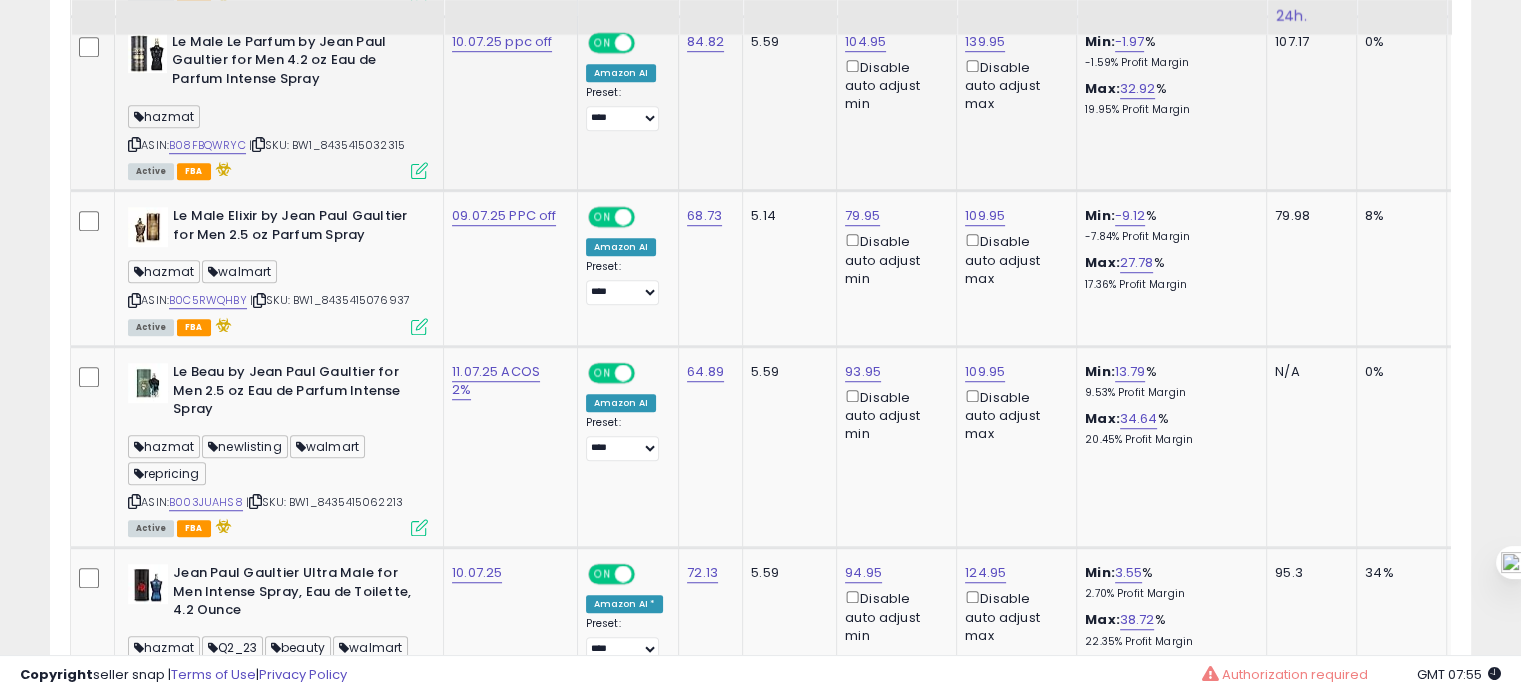 scroll, scrollTop: 1369, scrollLeft: 0, axis: vertical 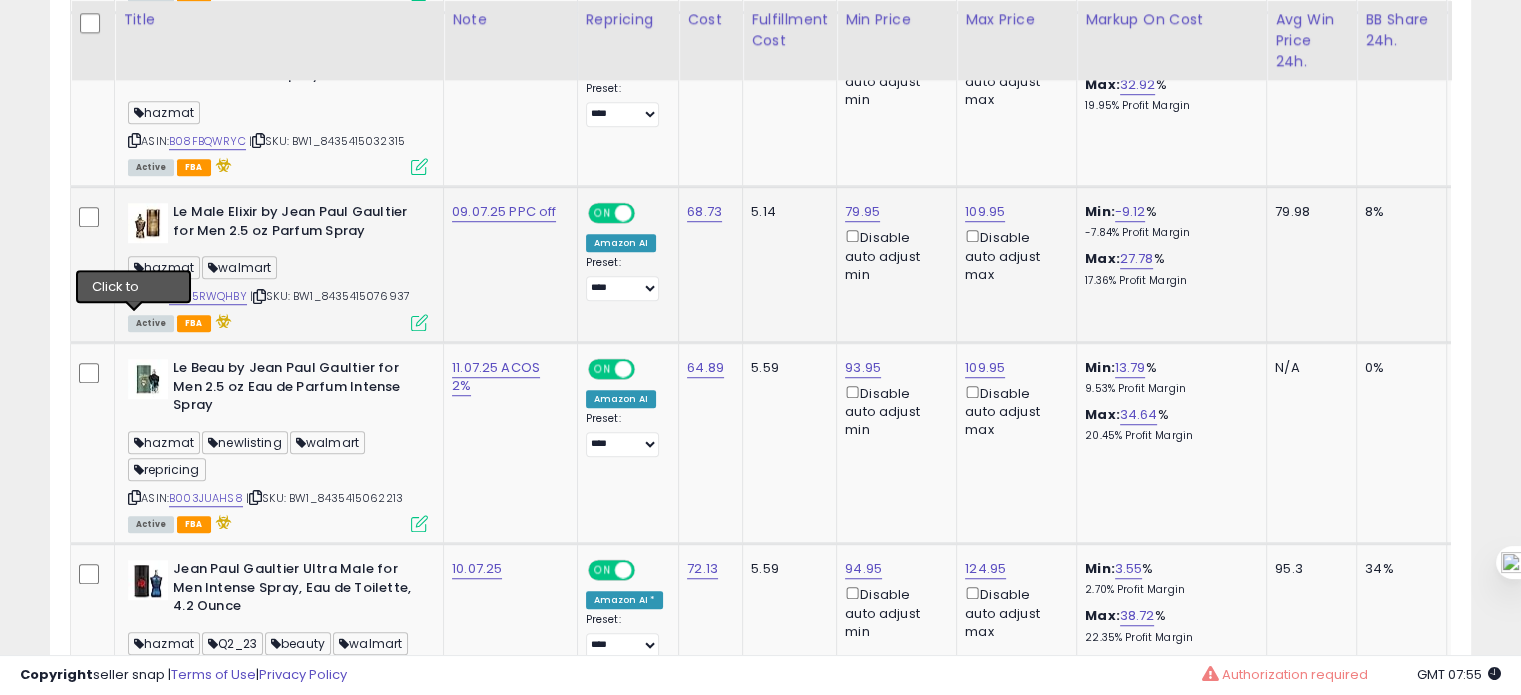 click at bounding box center [134, 296] 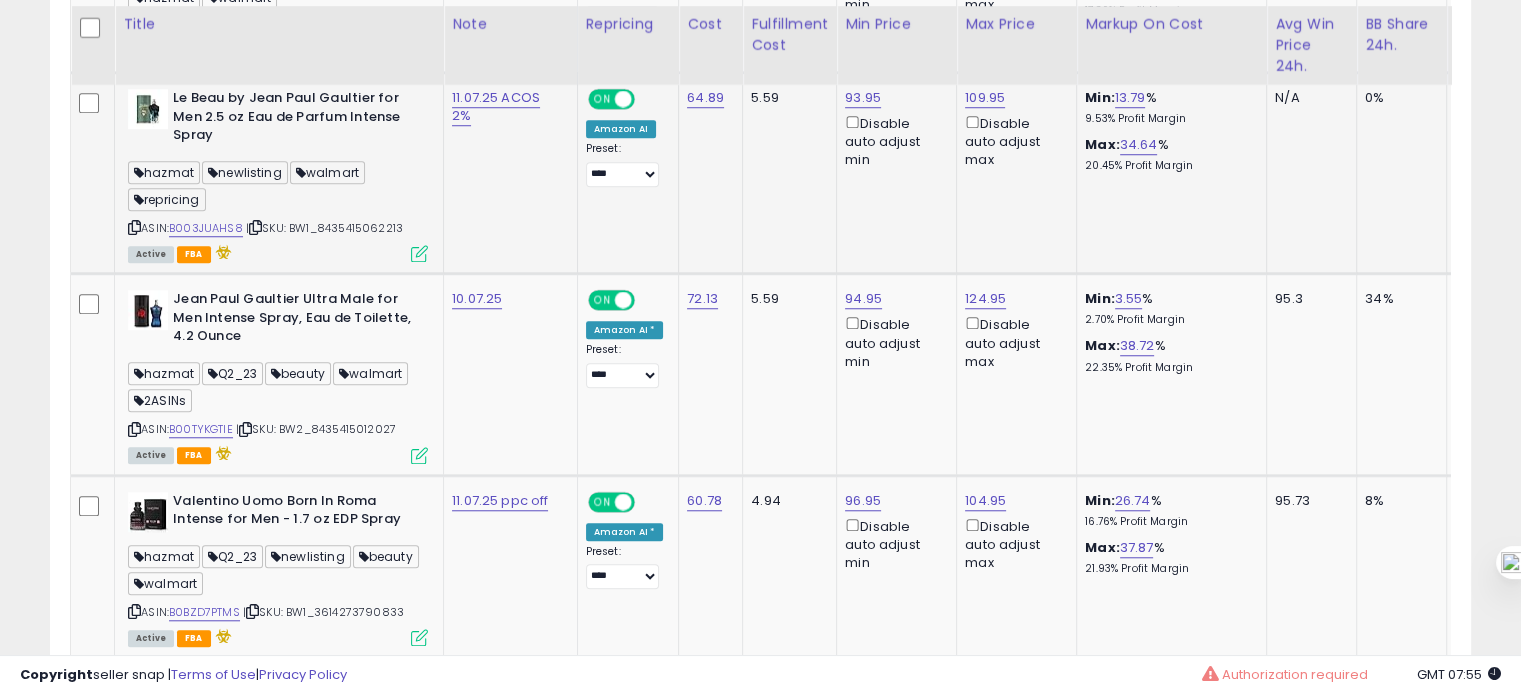 scroll, scrollTop: 1644, scrollLeft: 0, axis: vertical 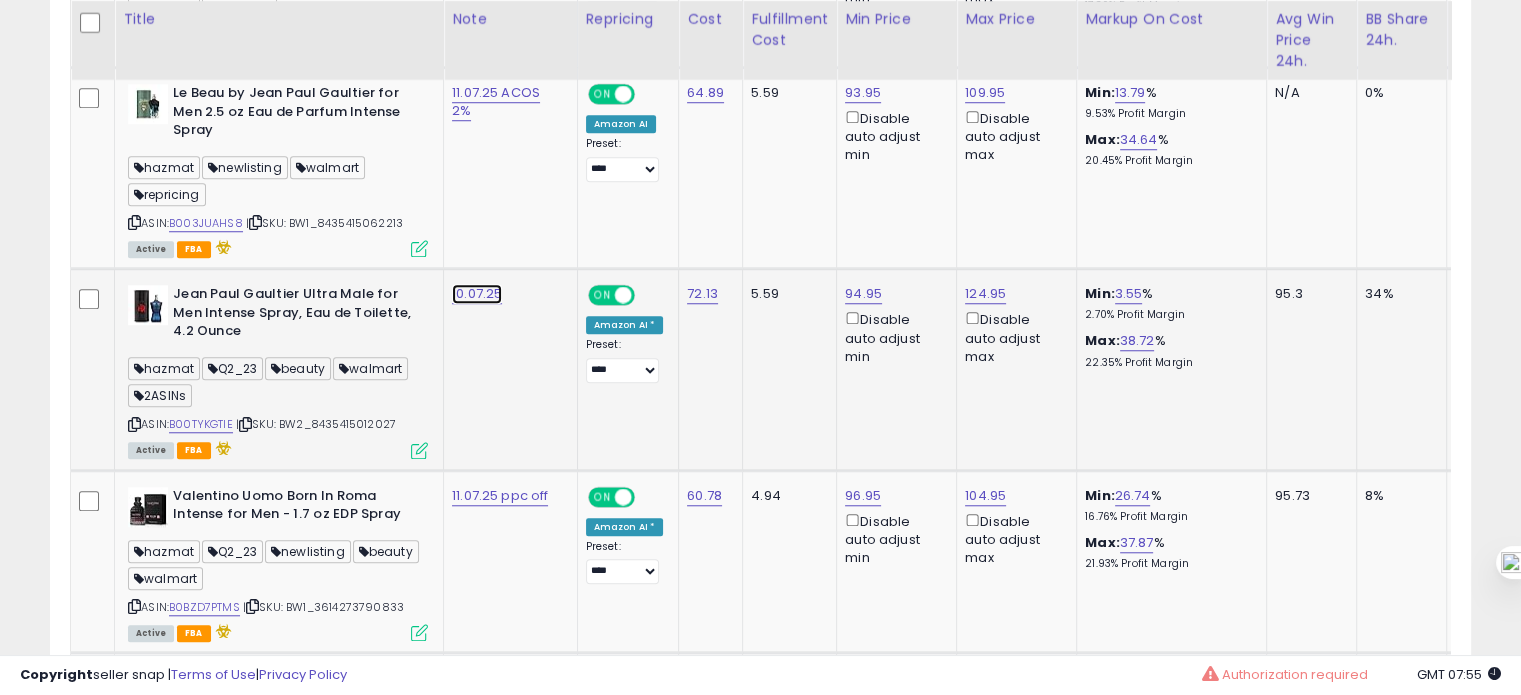 click on "10.07.25" at bounding box center (475, -420) 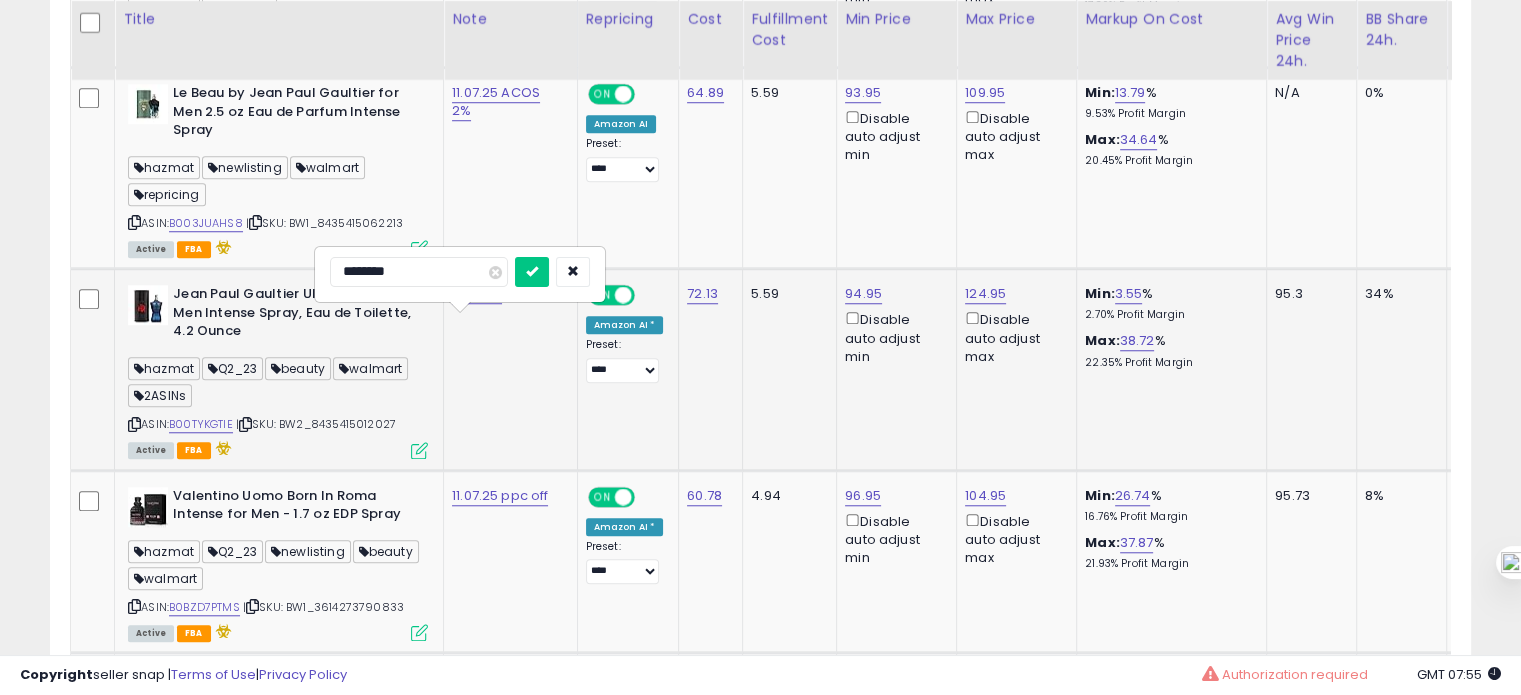 click on "********" at bounding box center (419, 272) 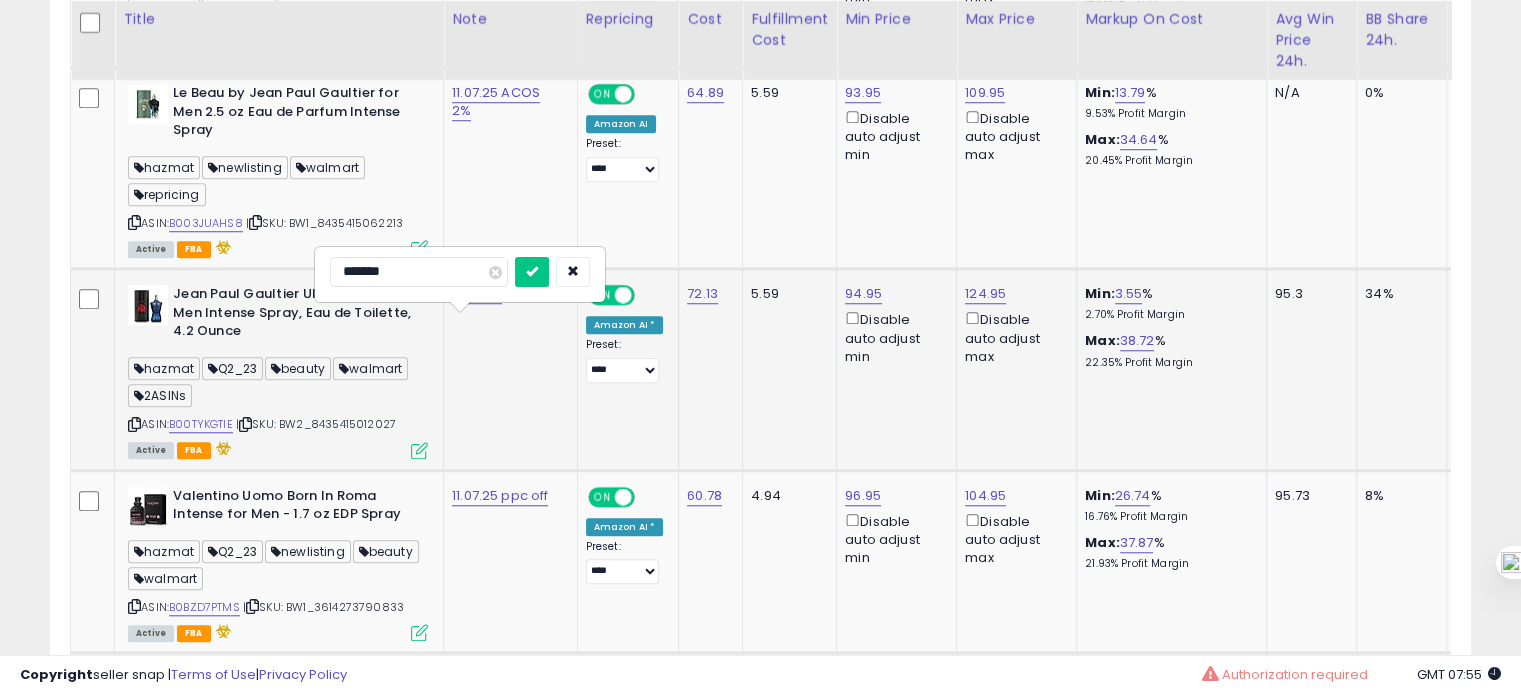 type on "********" 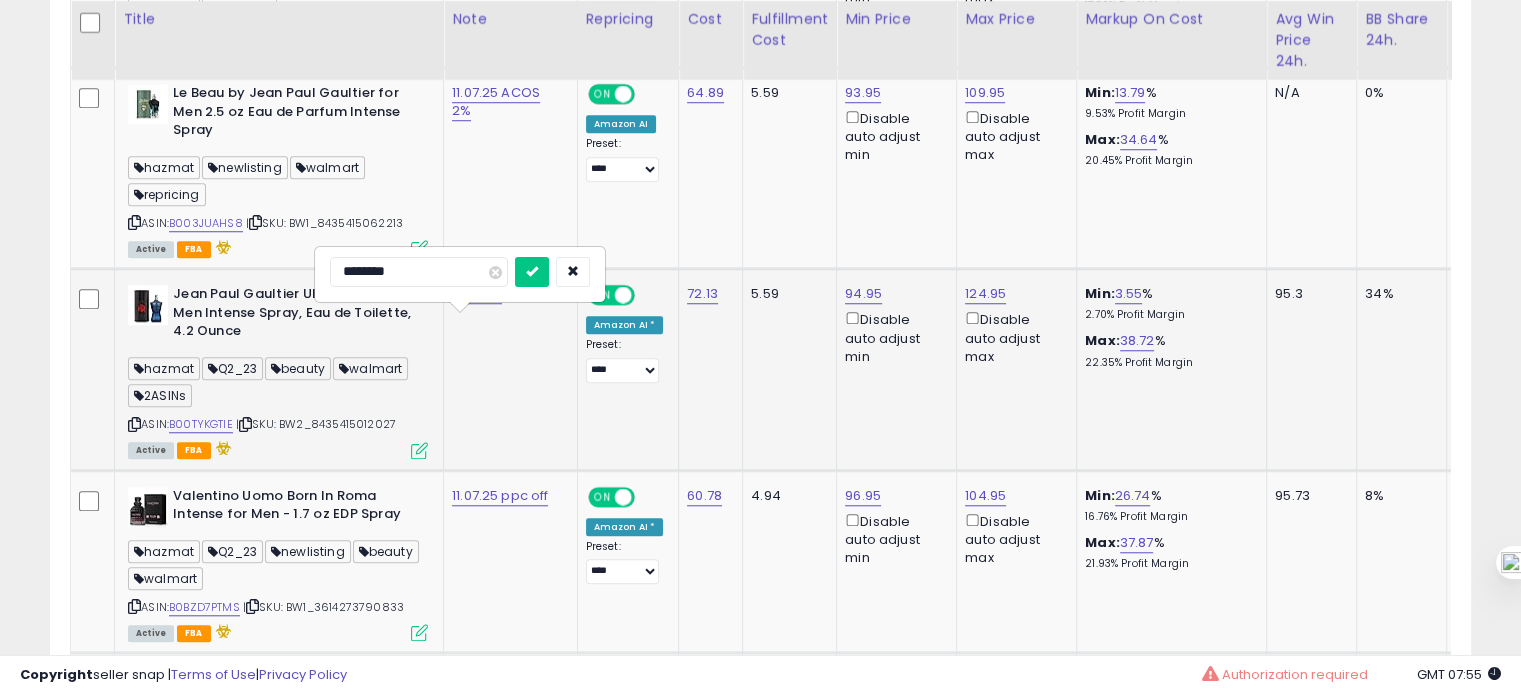 click at bounding box center [532, 272] 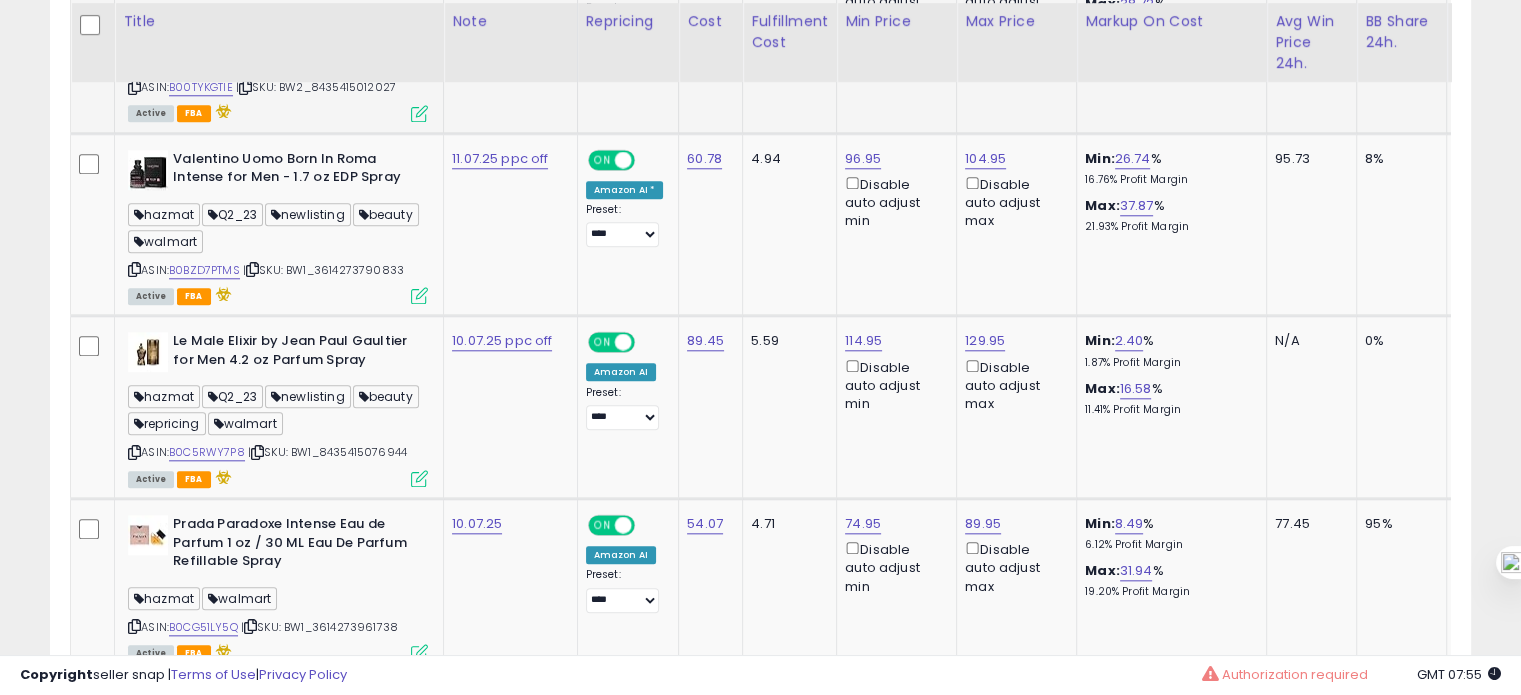 scroll, scrollTop: 1983, scrollLeft: 0, axis: vertical 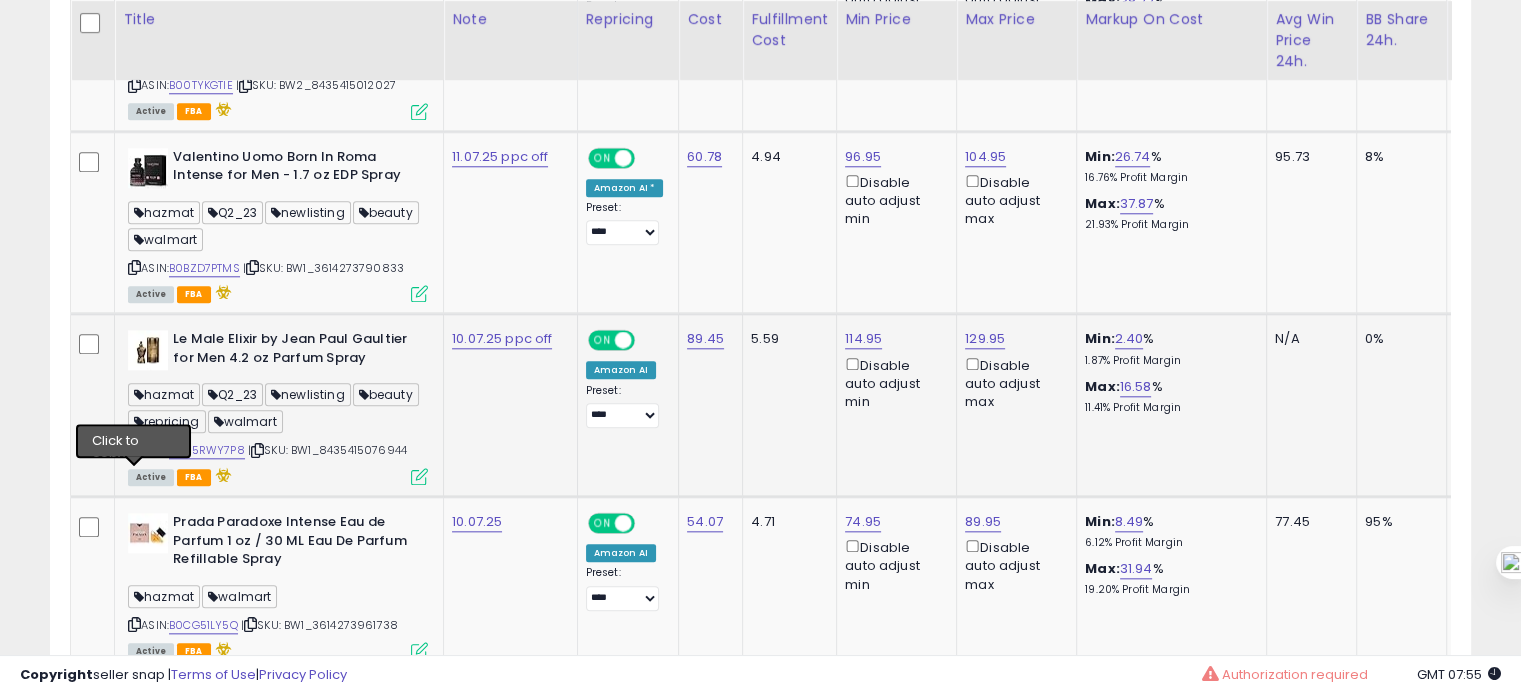 click at bounding box center [134, 450] 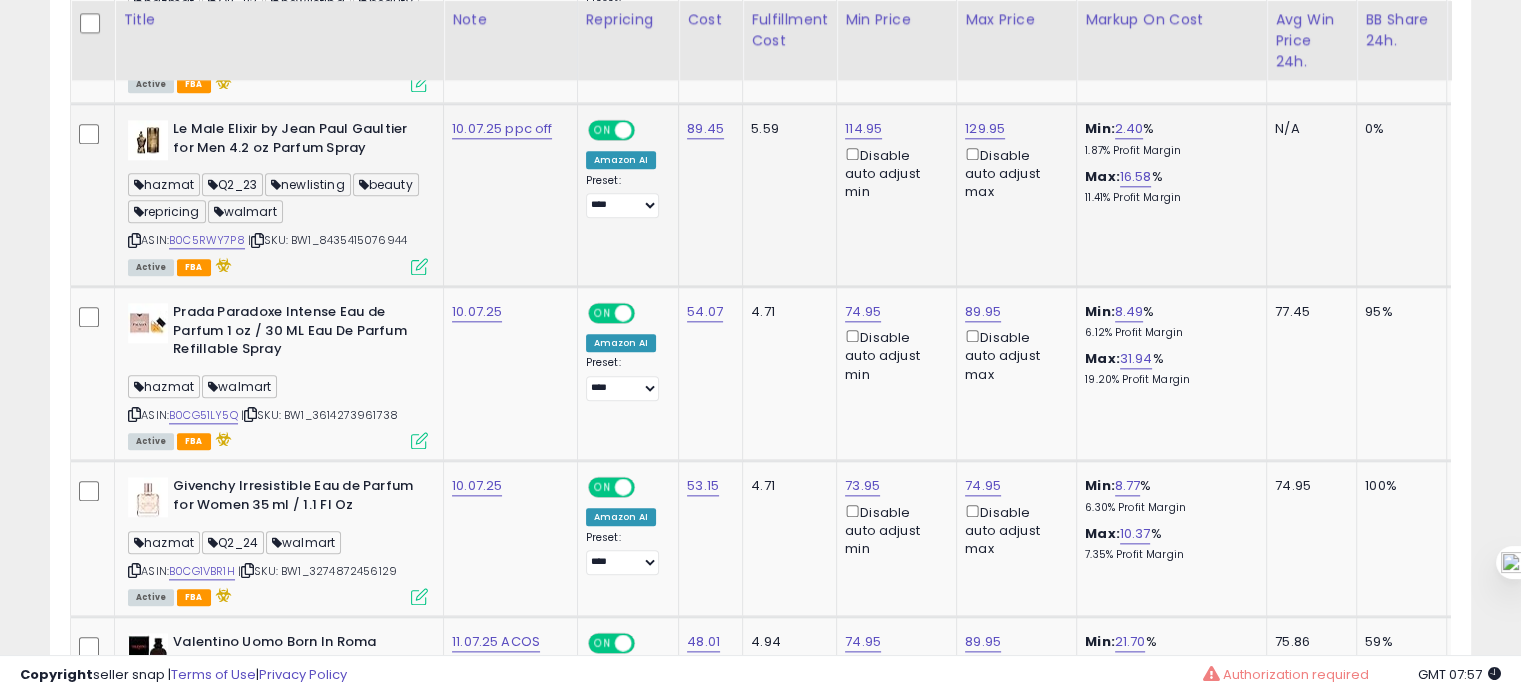 scroll, scrollTop: 2196, scrollLeft: 0, axis: vertical 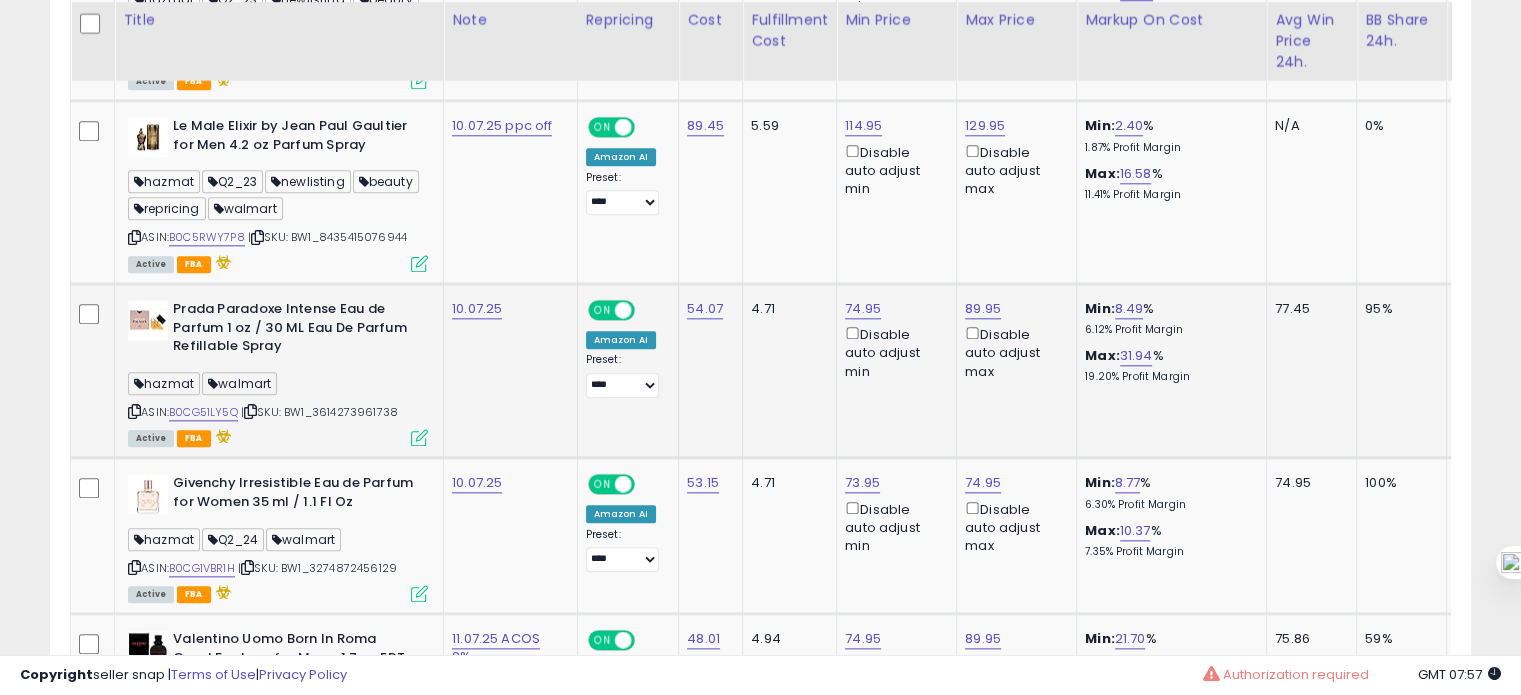 click on "ASIN:  B0CG51LY5Q    |   SKU: BW1_3614273961738 Active FBA" at bounding box center [278, 372] 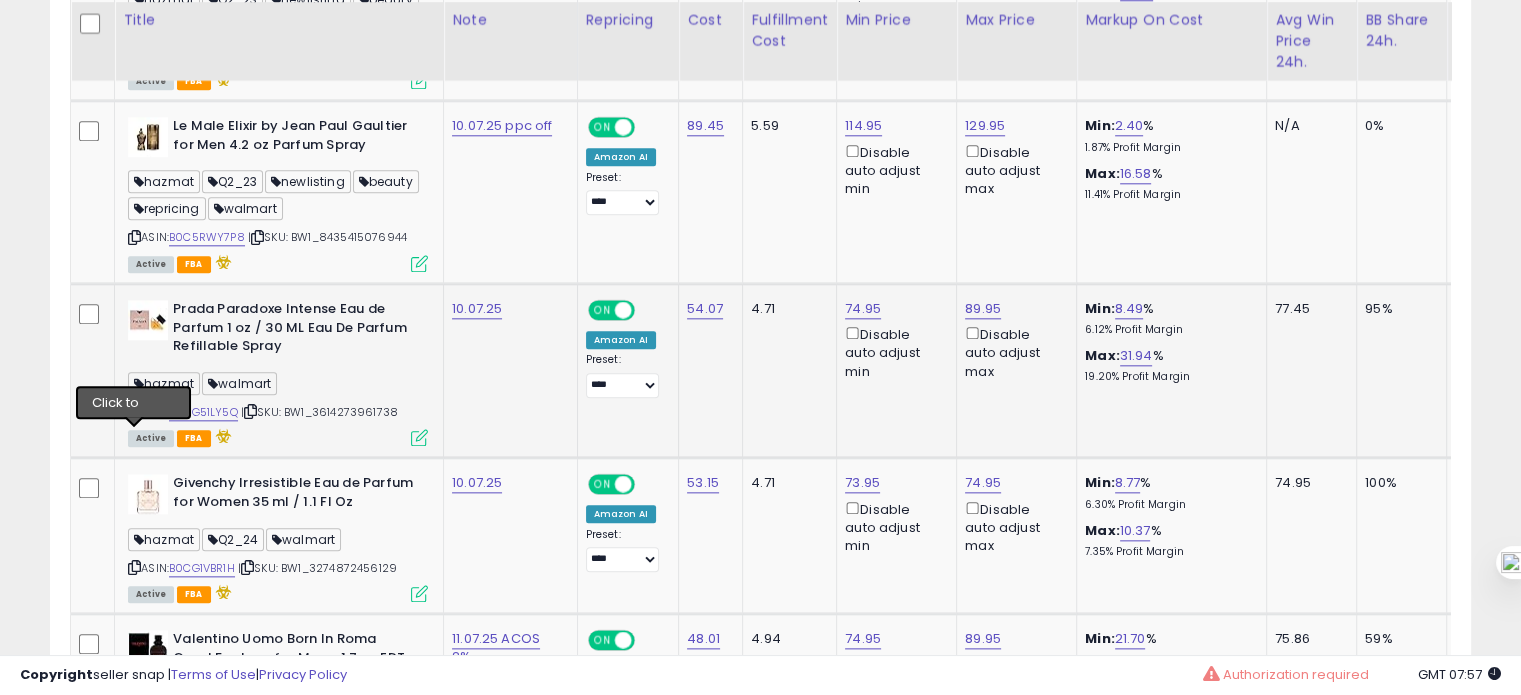click at bounding box center [134, 411] 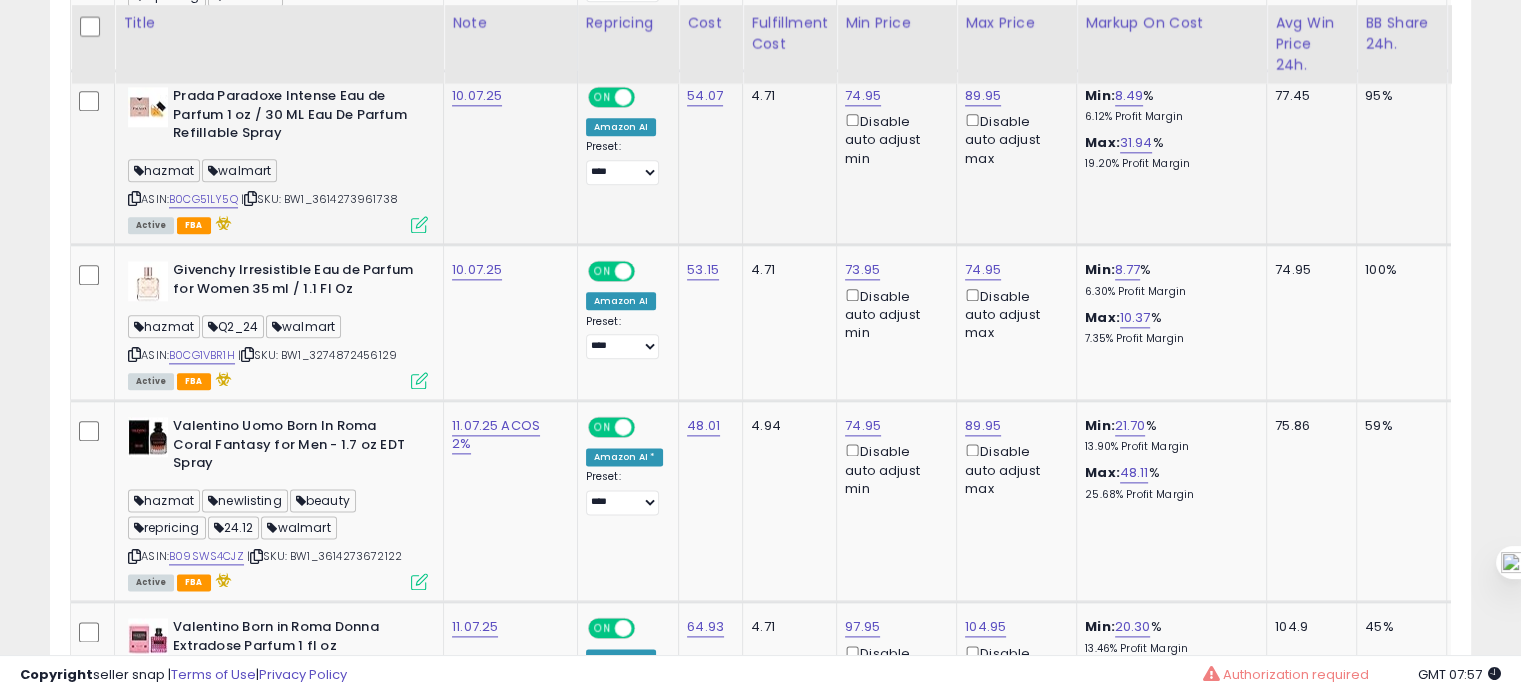 scroll, scrollTop: 2412, scrollLeft: 0, axis: vertical 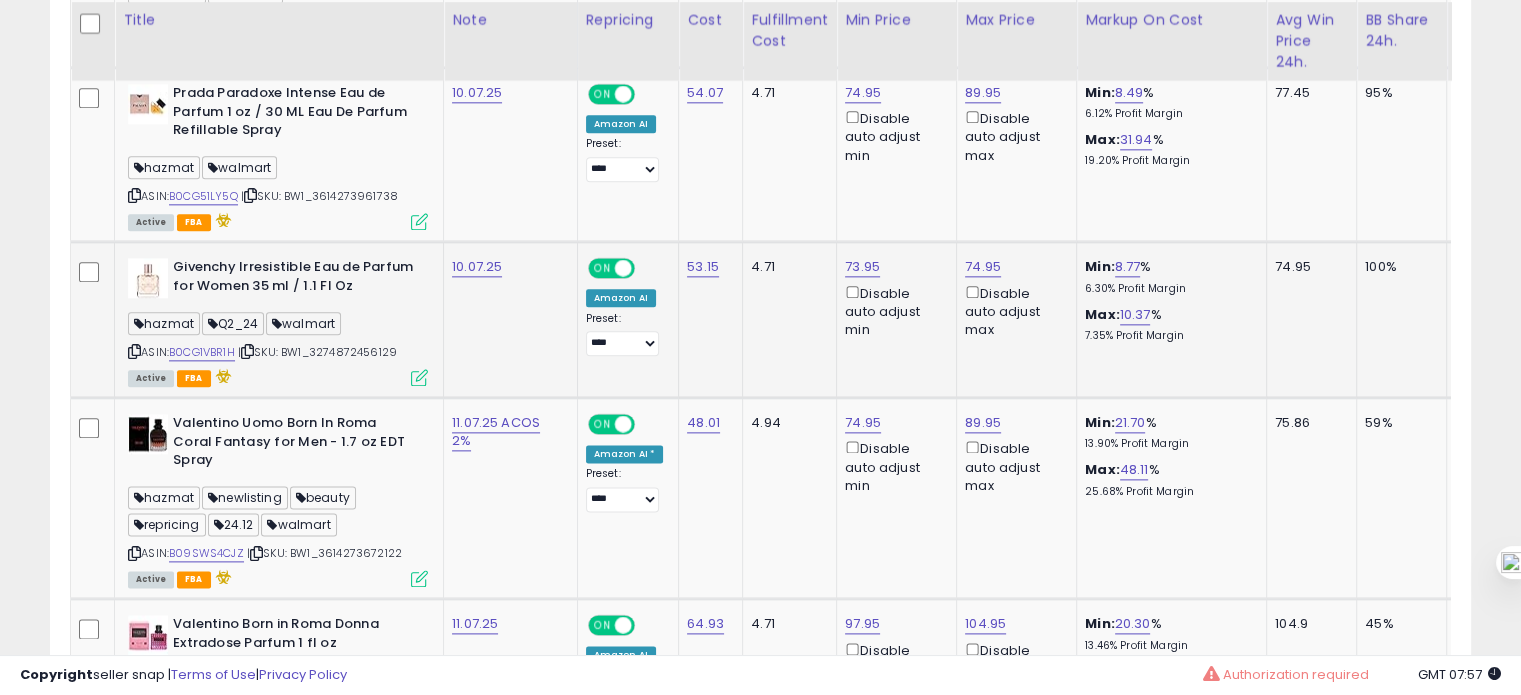 click on "ASIN:  B0CG1VBR1H    |   SKU: BW1_3274872456129 Active FBA" at bounding box center [278, 321] 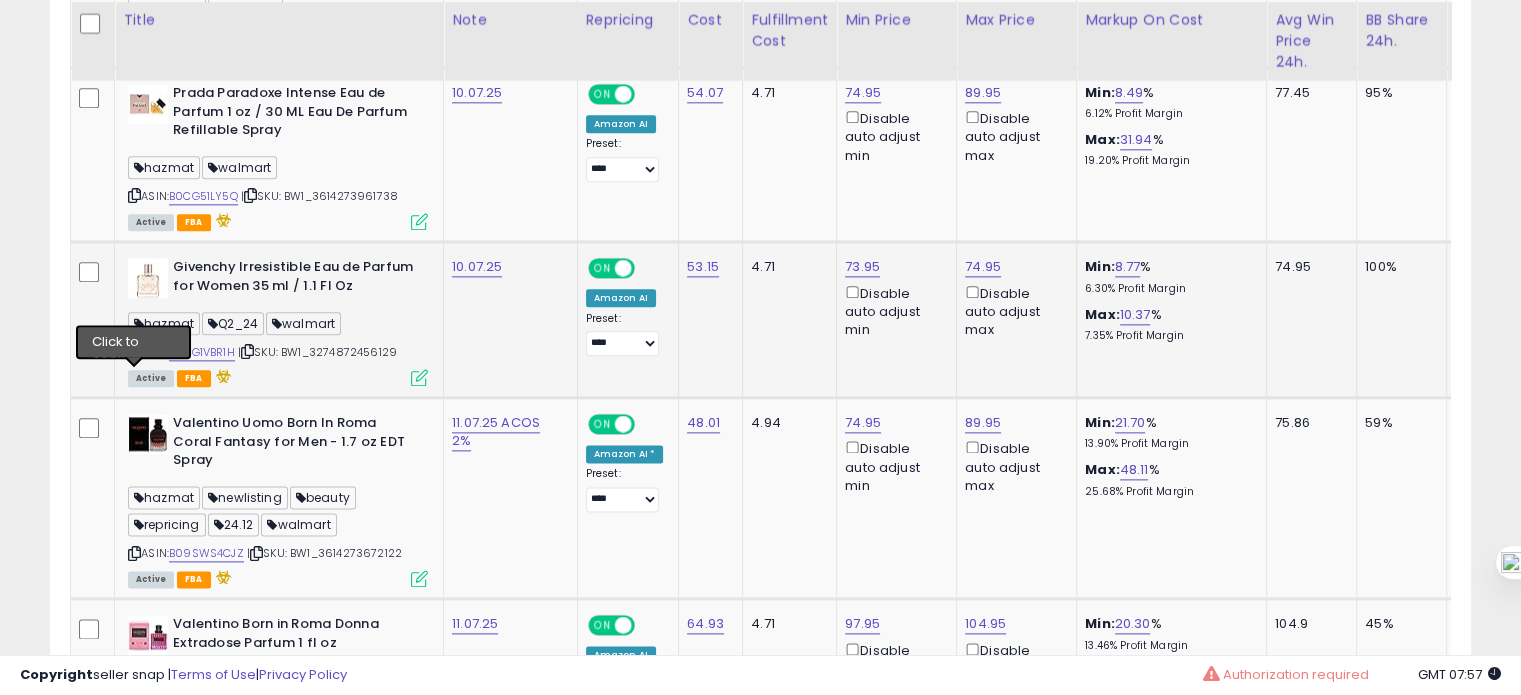 click at bounding box center (134, 351) 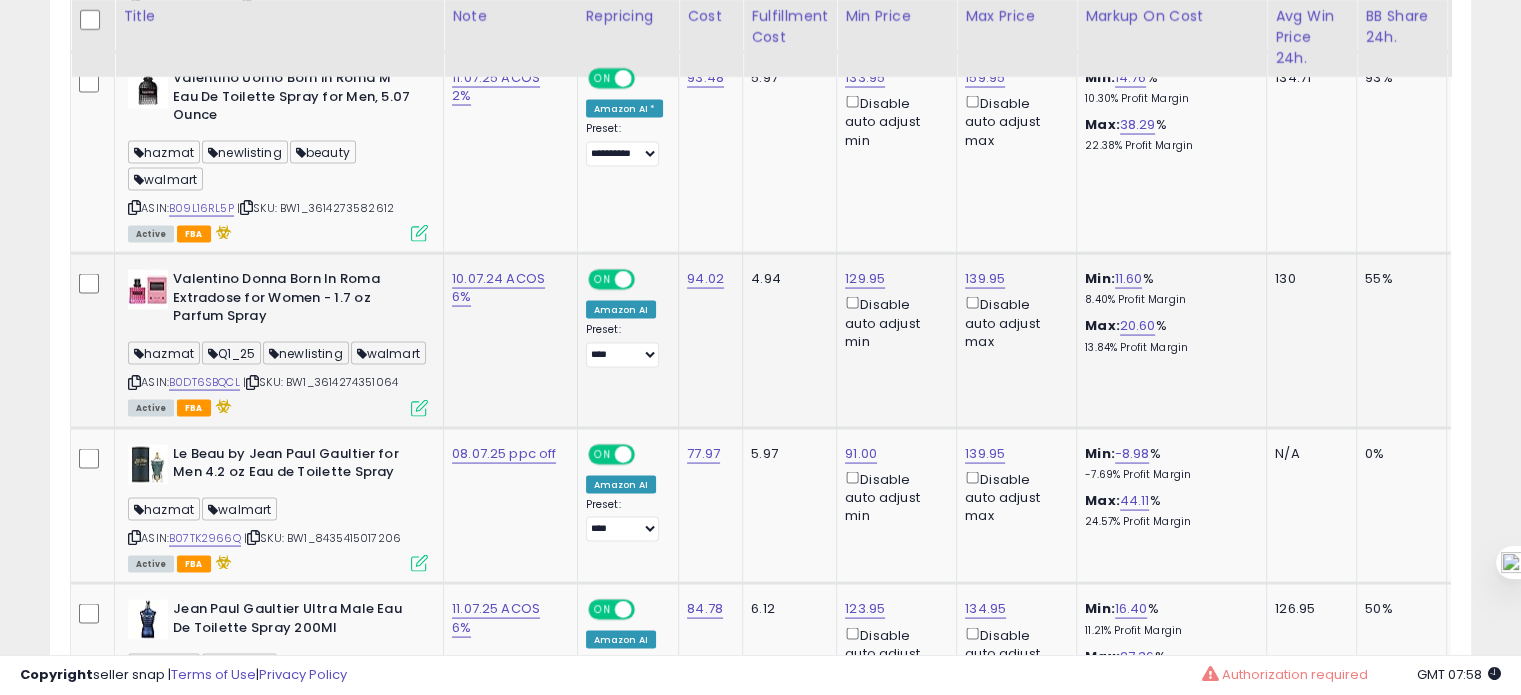 scroll, scrollTop: 3848, scrollLeft: 0, axis: vertical 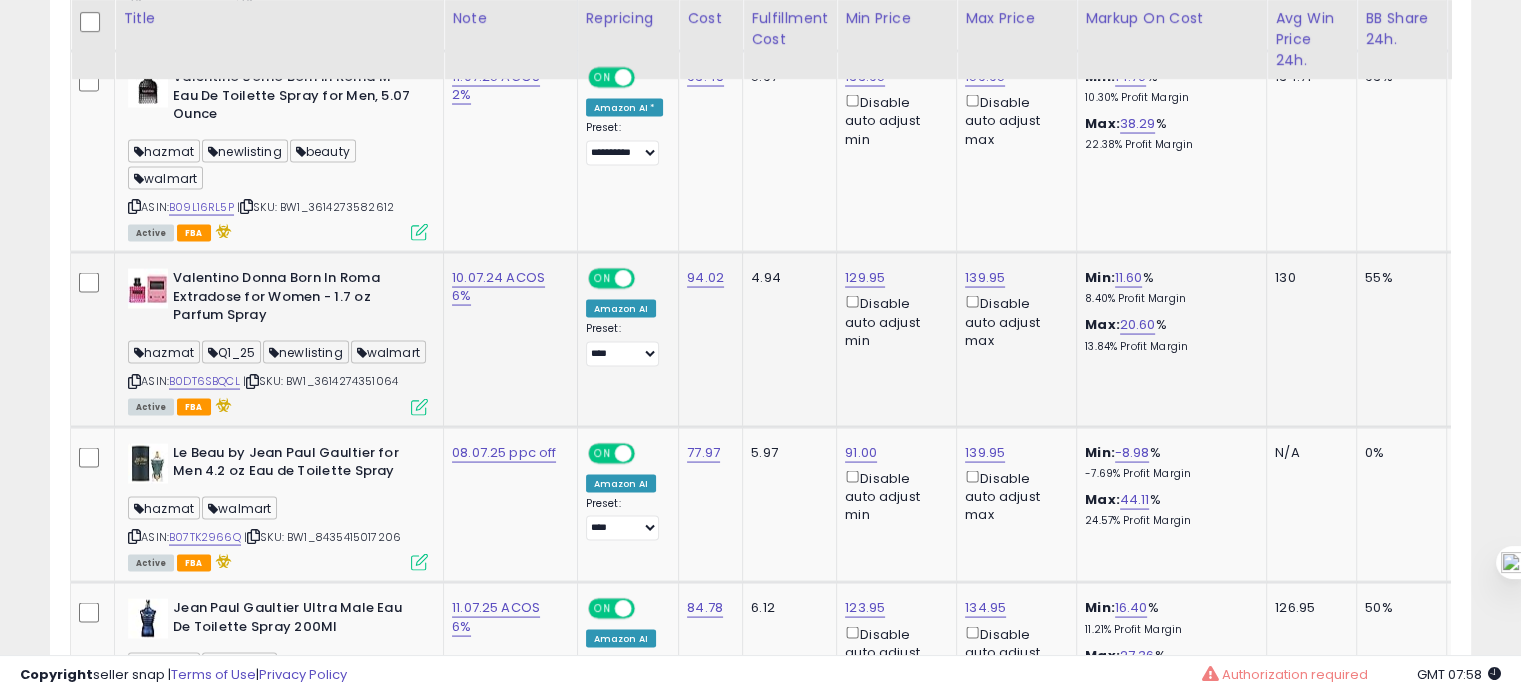 click on "ASIN:  B0DT6SBQCL    |   SKU: BW1_3614274351064 Active FBA" at bounding box center (278, 341) 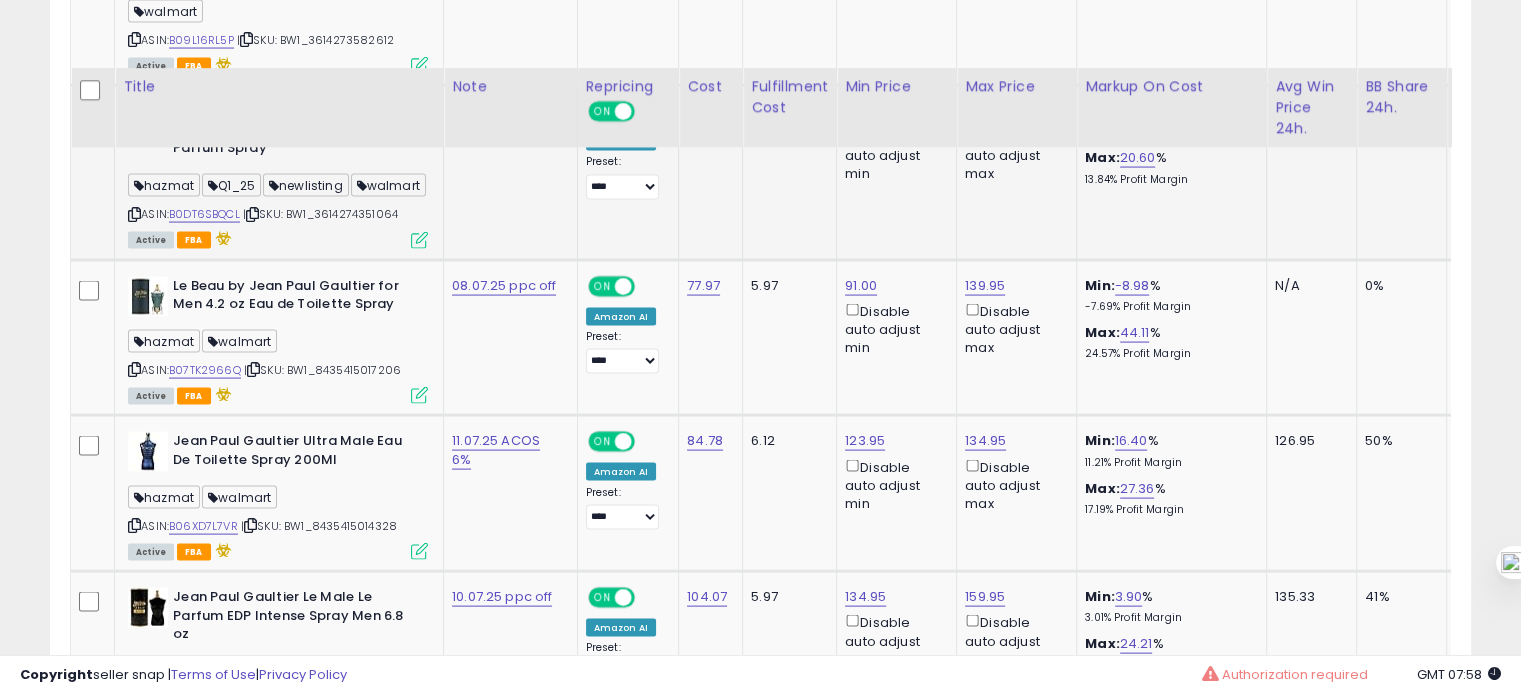 scroll, scrollTop: 4088, scrollLeft: 0, axis: vertical 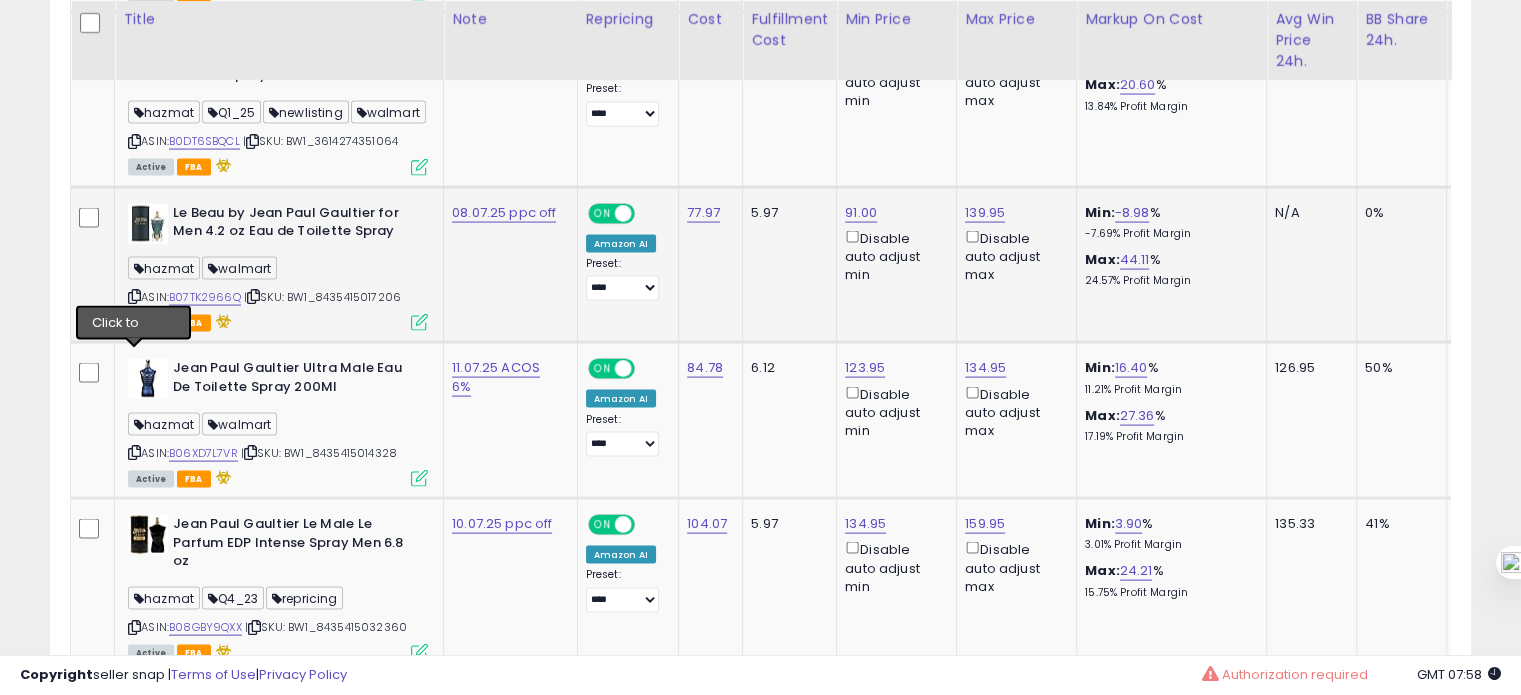 click at bounding box center (134, 296) 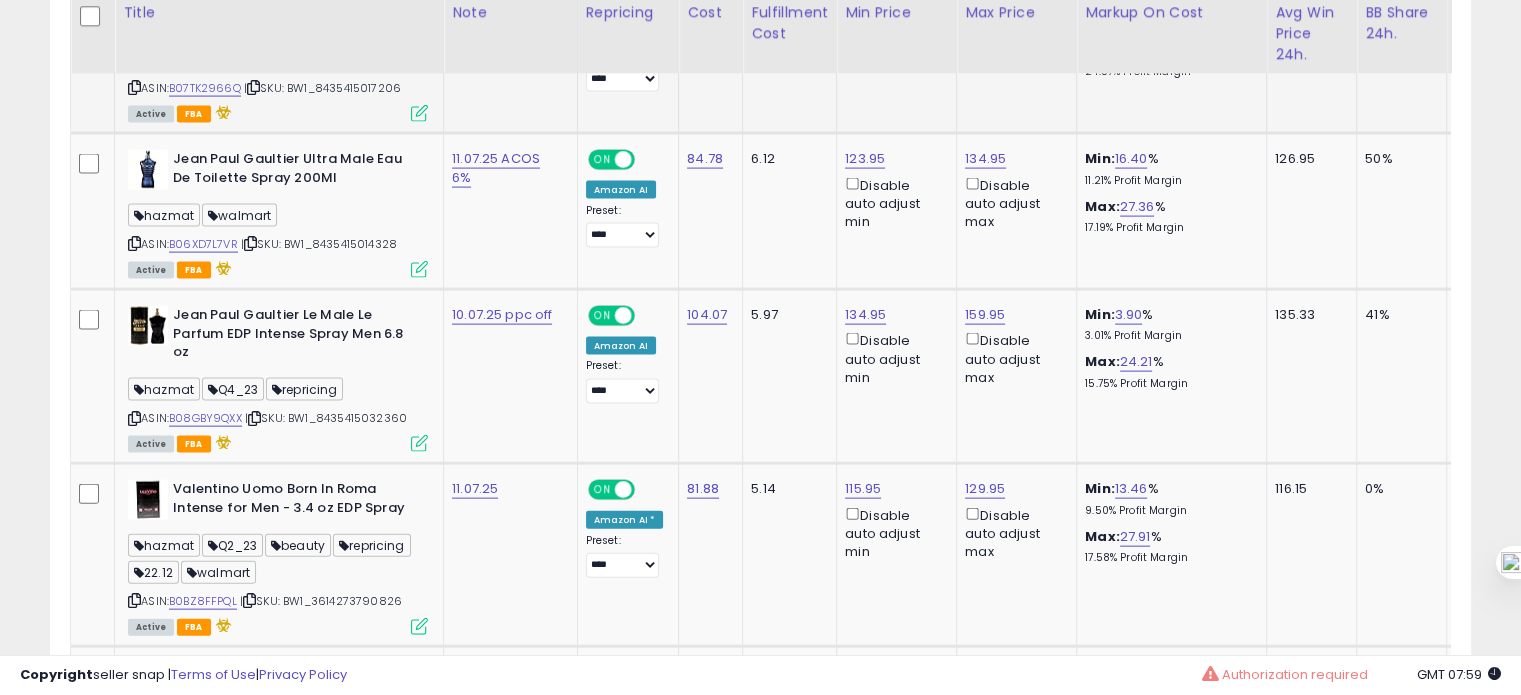 scroll, scrollTop: 4360, scrollLeft: 0, axis: vertical 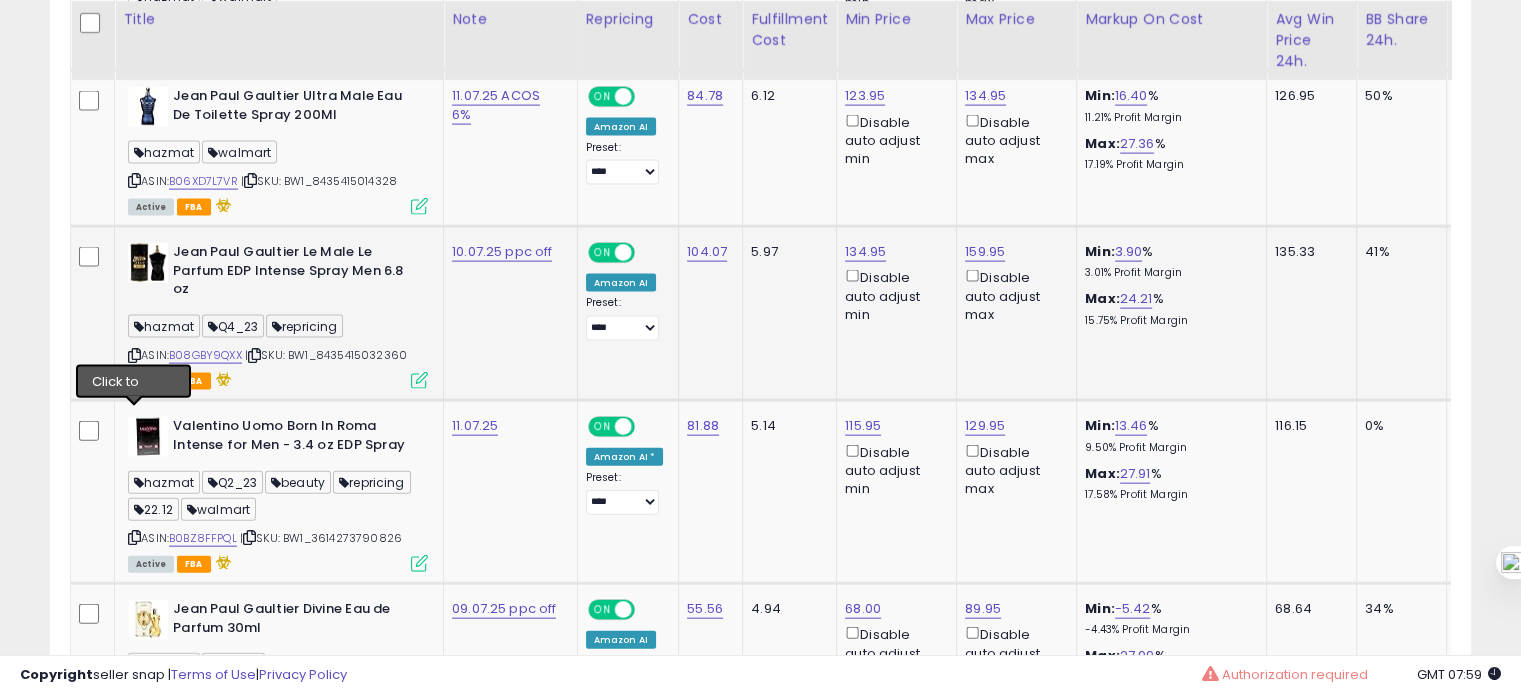 click at bounding box center (134, 355) 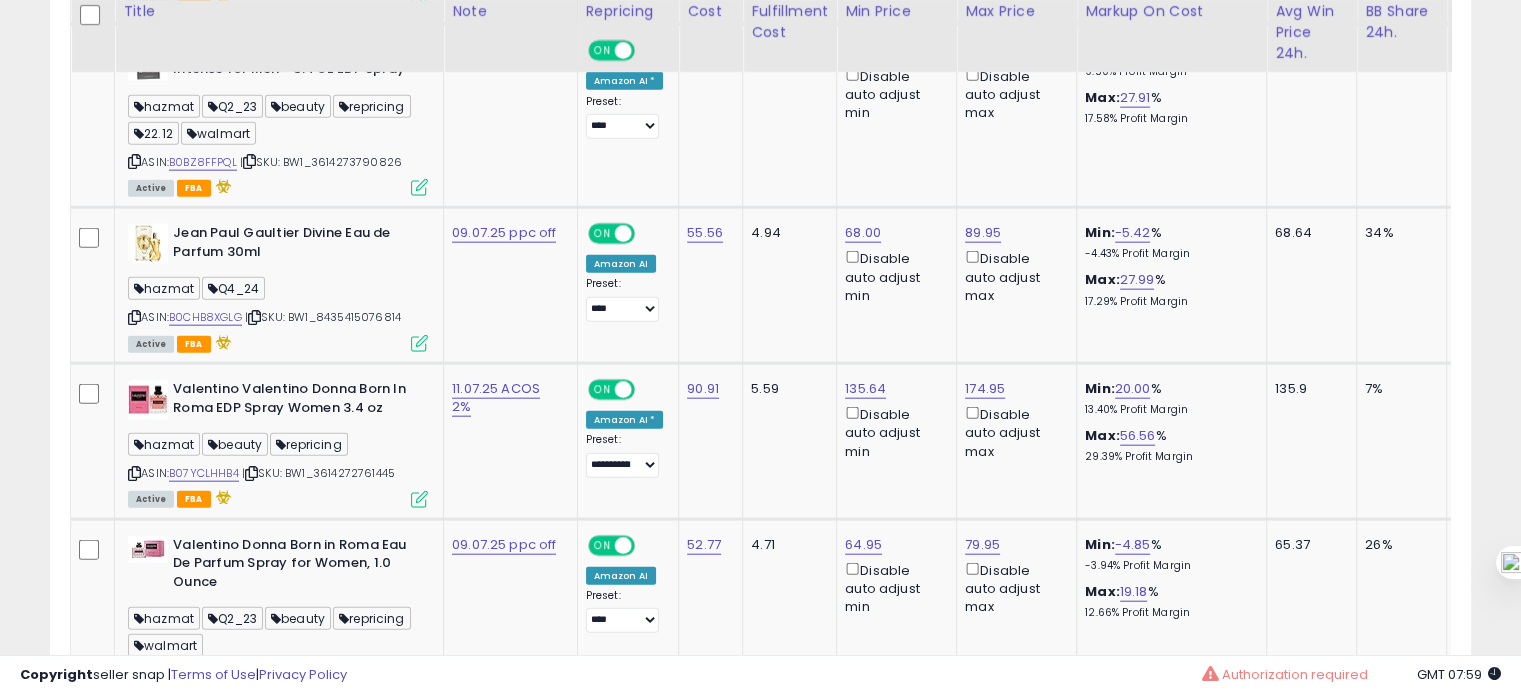 scroll, scrollTop: 4740, scrollLeft: 0, axis: vertical 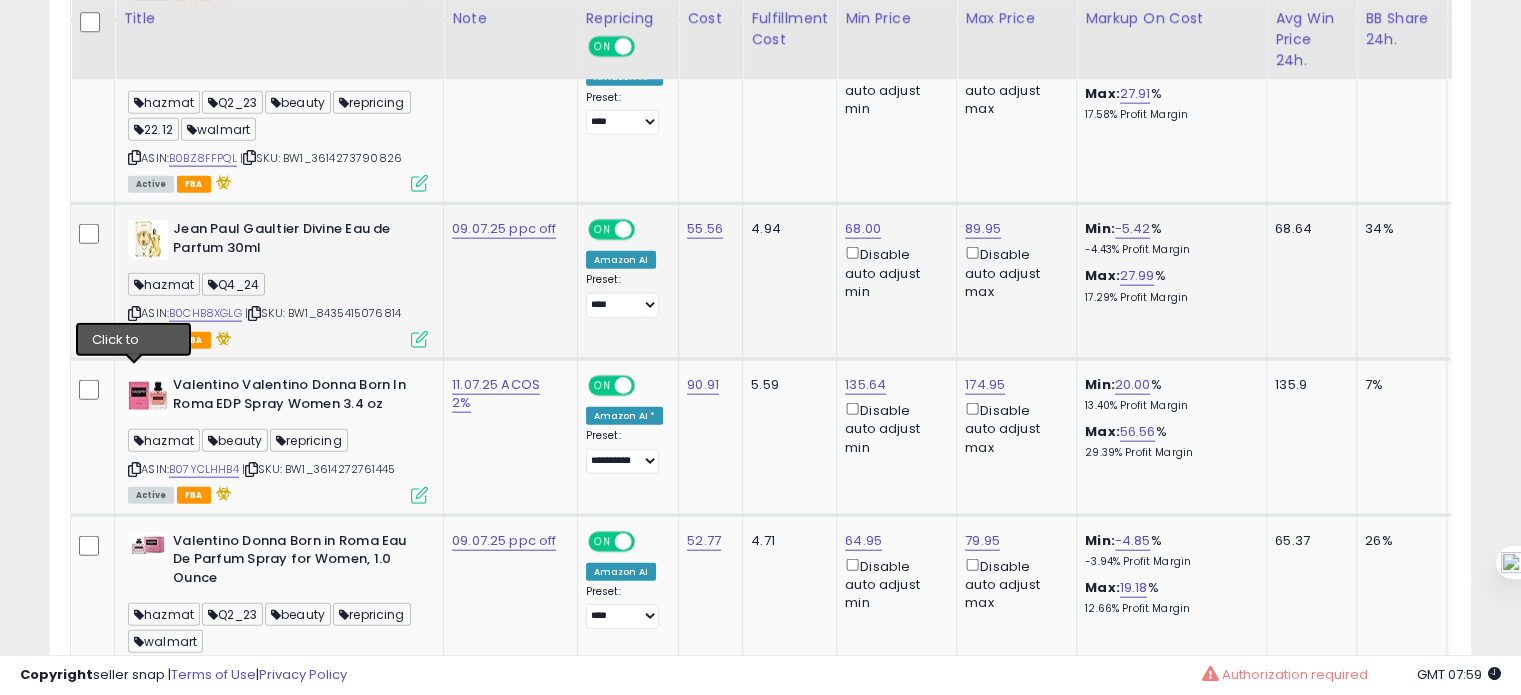 click at bounding box center [134, 313] 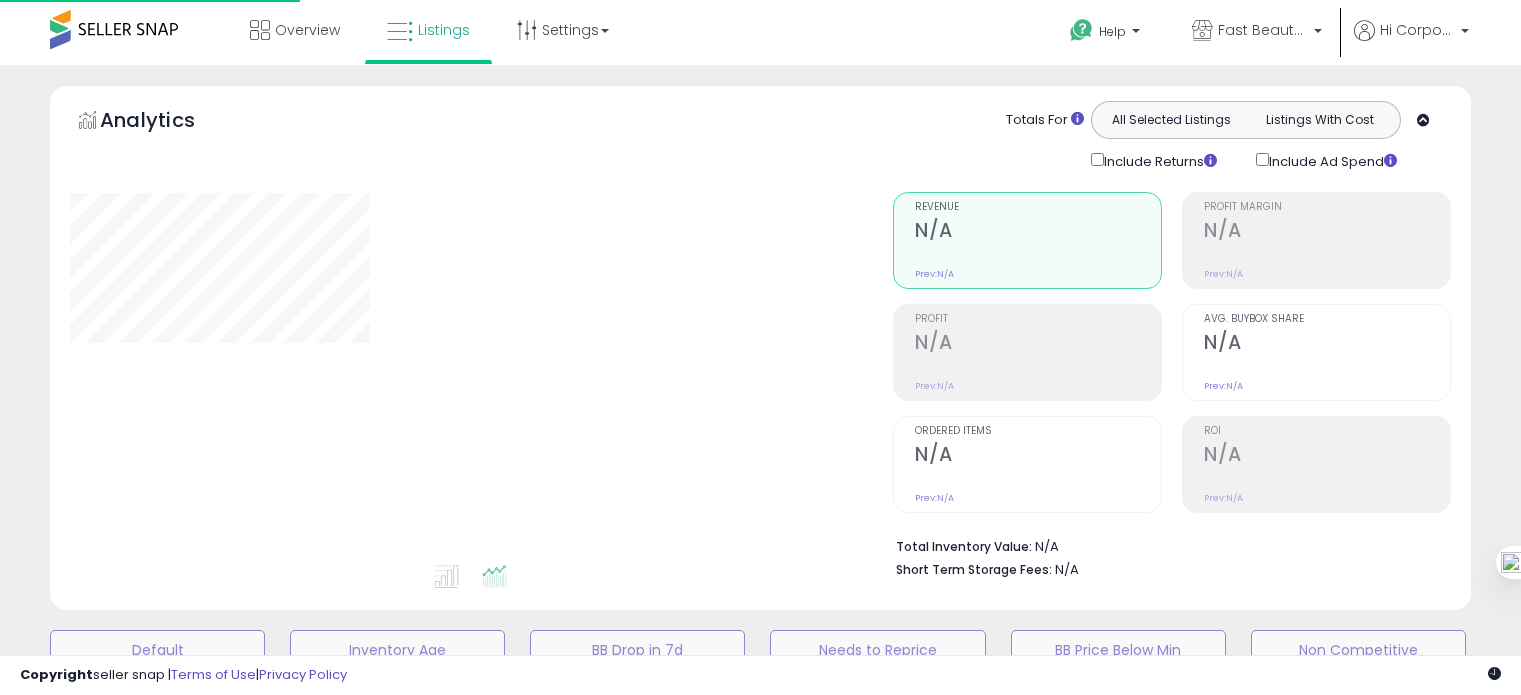 scroll, scrollTop: 0, scrollLeft: 0, axis: both 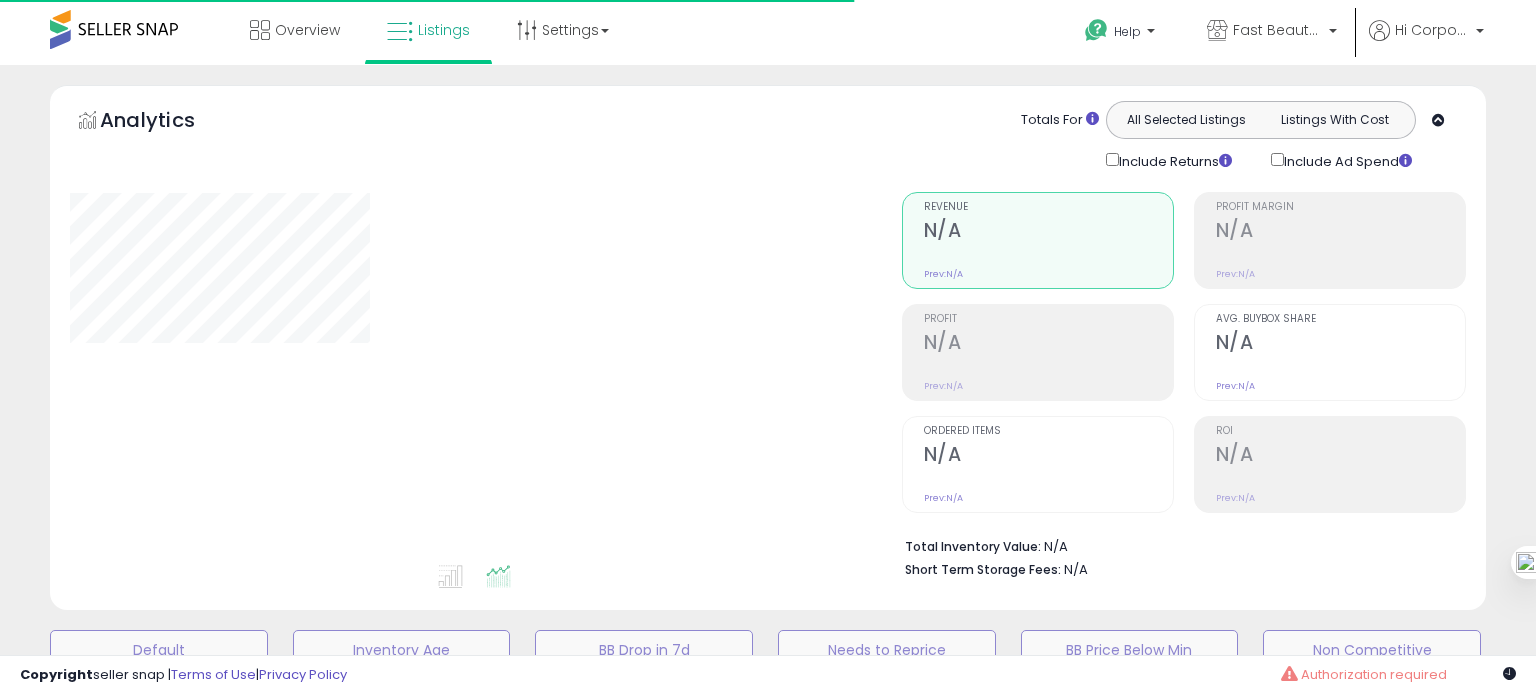 type on "**********" 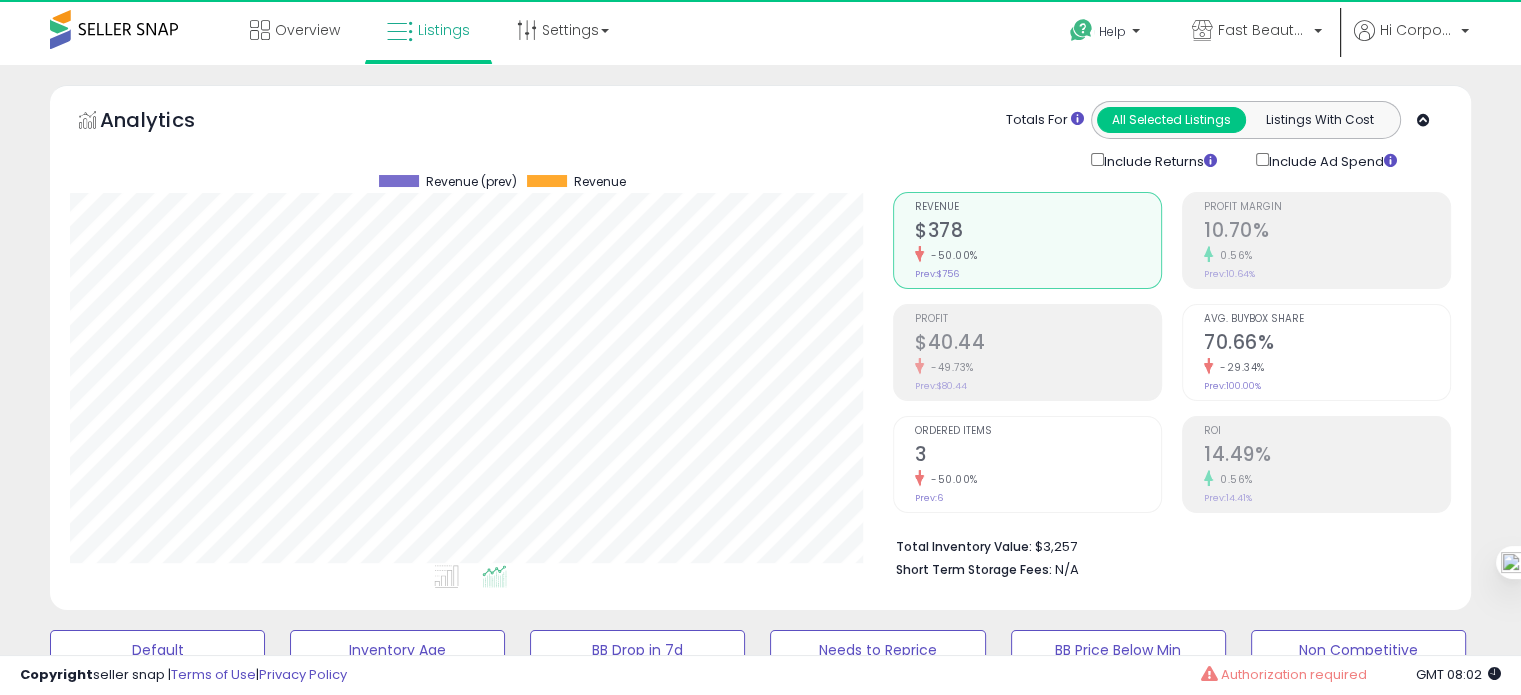 scroll, scrollTop: 999589, scrollLeft: 999176, axis: both 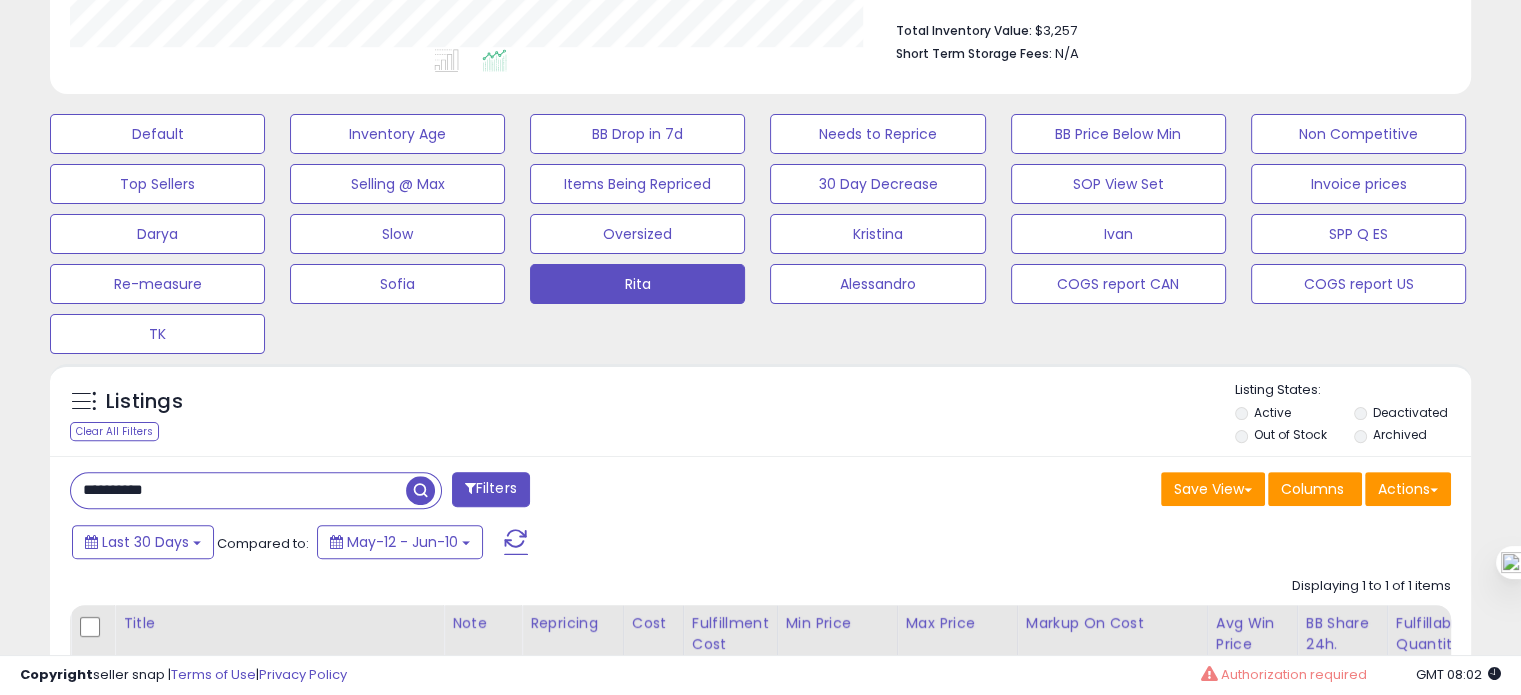 click on "**********" at bounding box center (238, 490) 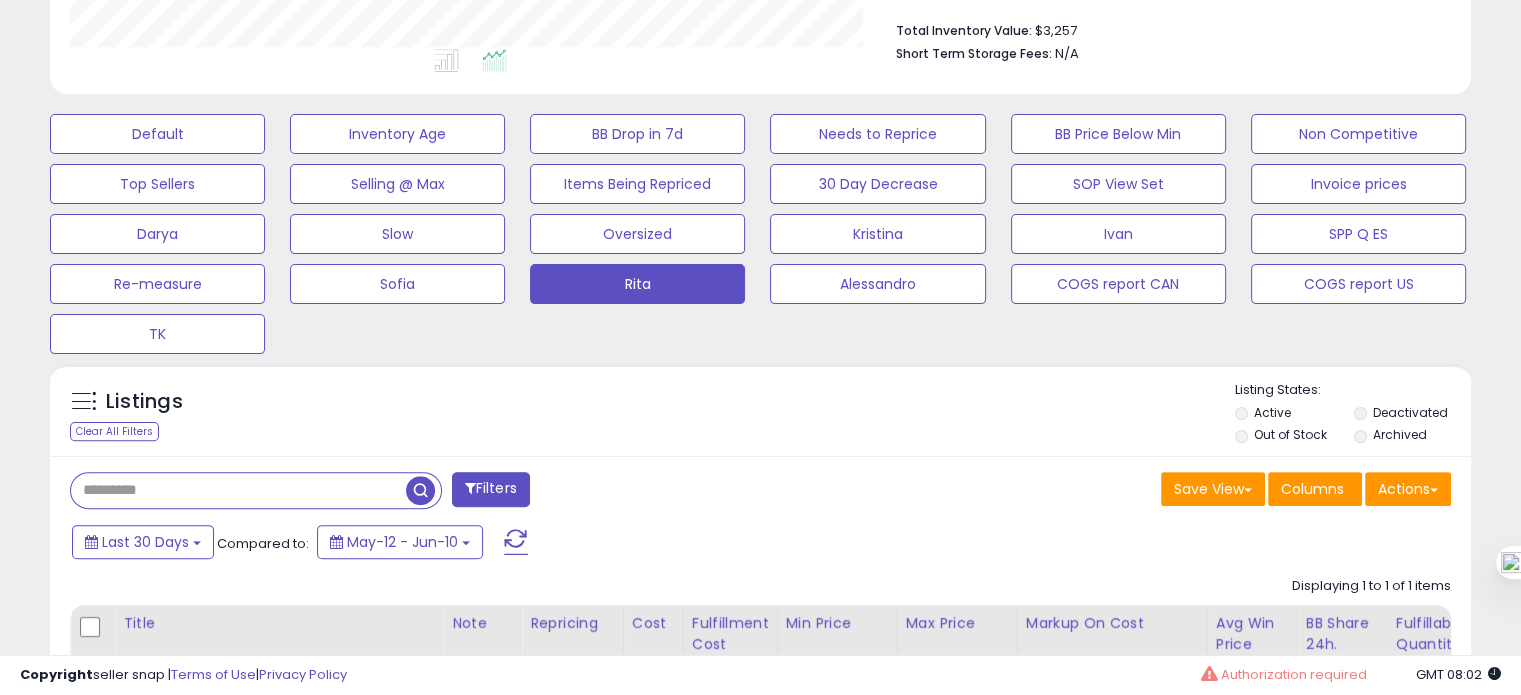type 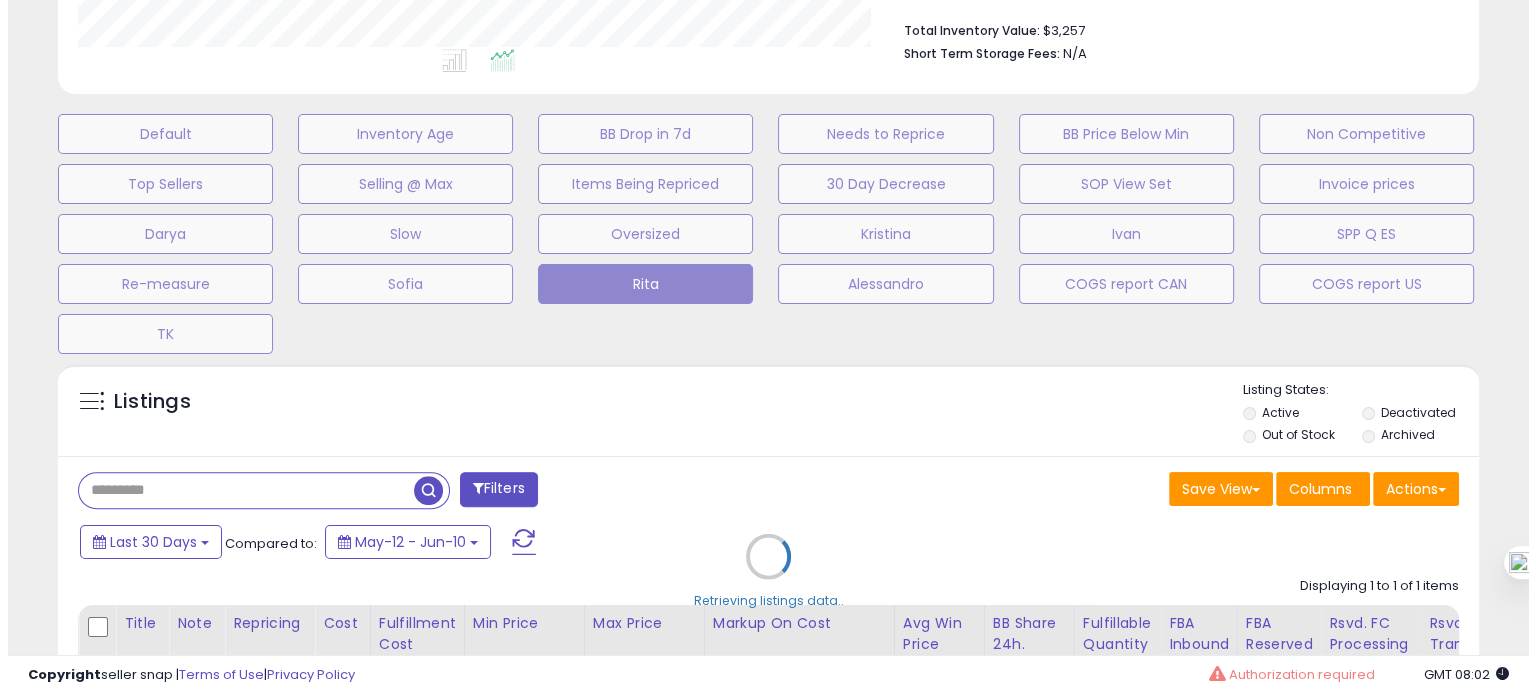 scroll, scrollTop: 999589, scrollLeft: 999168, axis: both 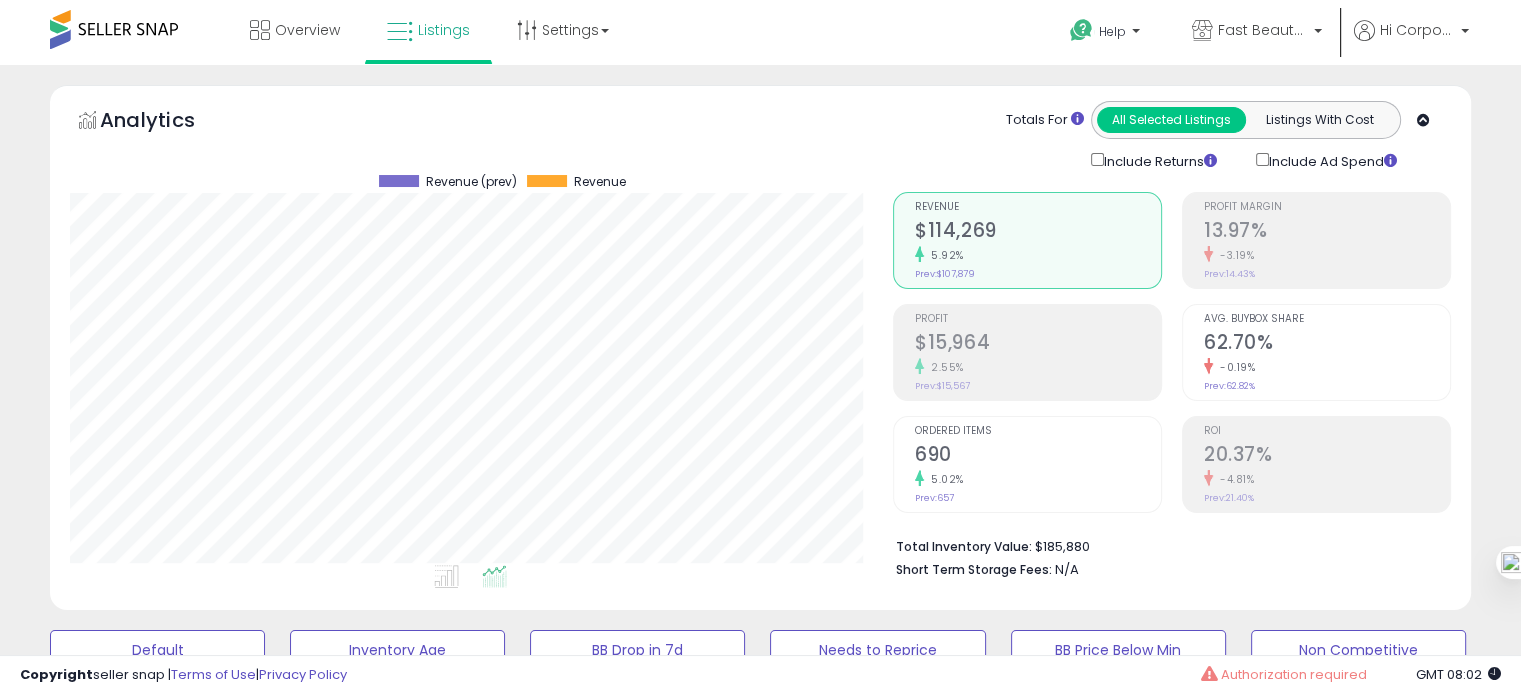 click on "Profit Margin
13.97%
-3.19%
Prev:  14.43%
Avg. Buybox Share
62.70%
-0.19%
Prev:  62.82%
ROI" at bounding box center (1316, 352) 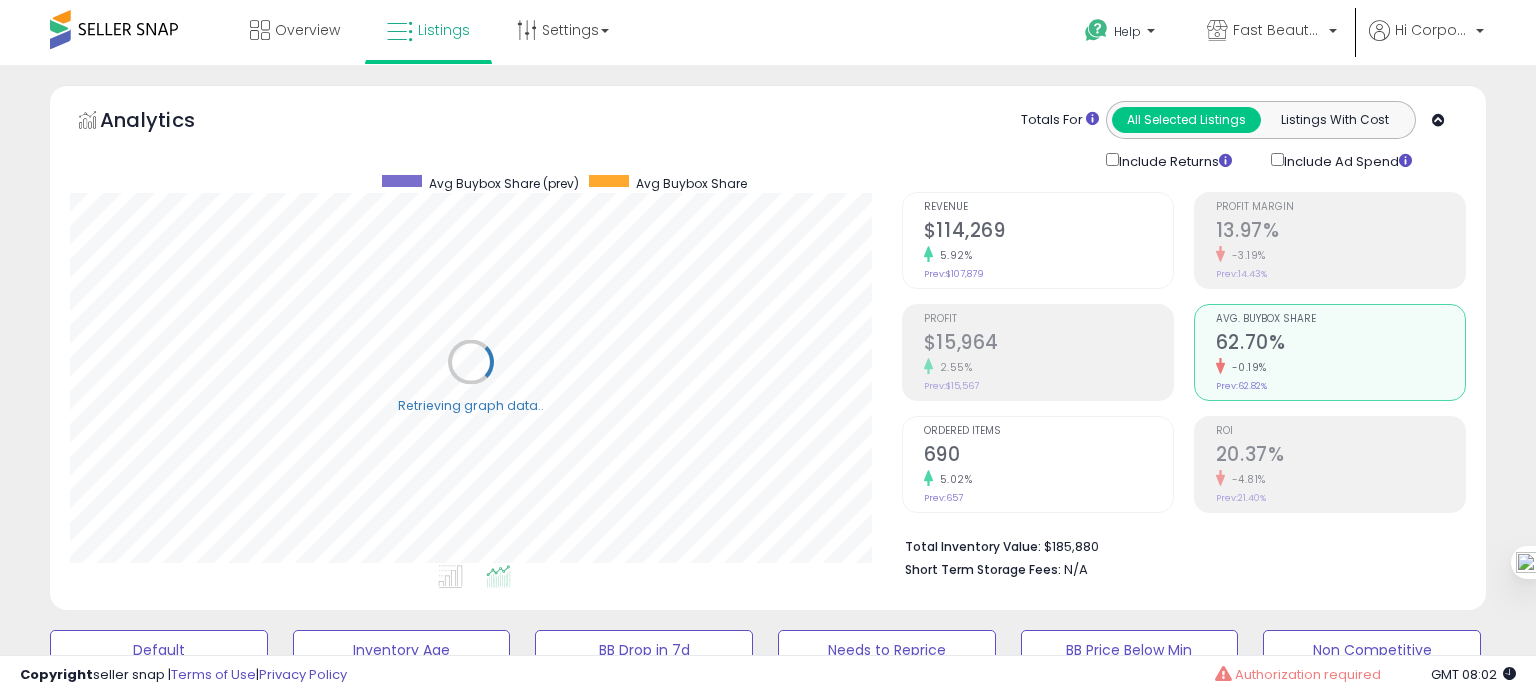 scroll, scrollTop: 999589, scrollLeft: 999168, axis: both 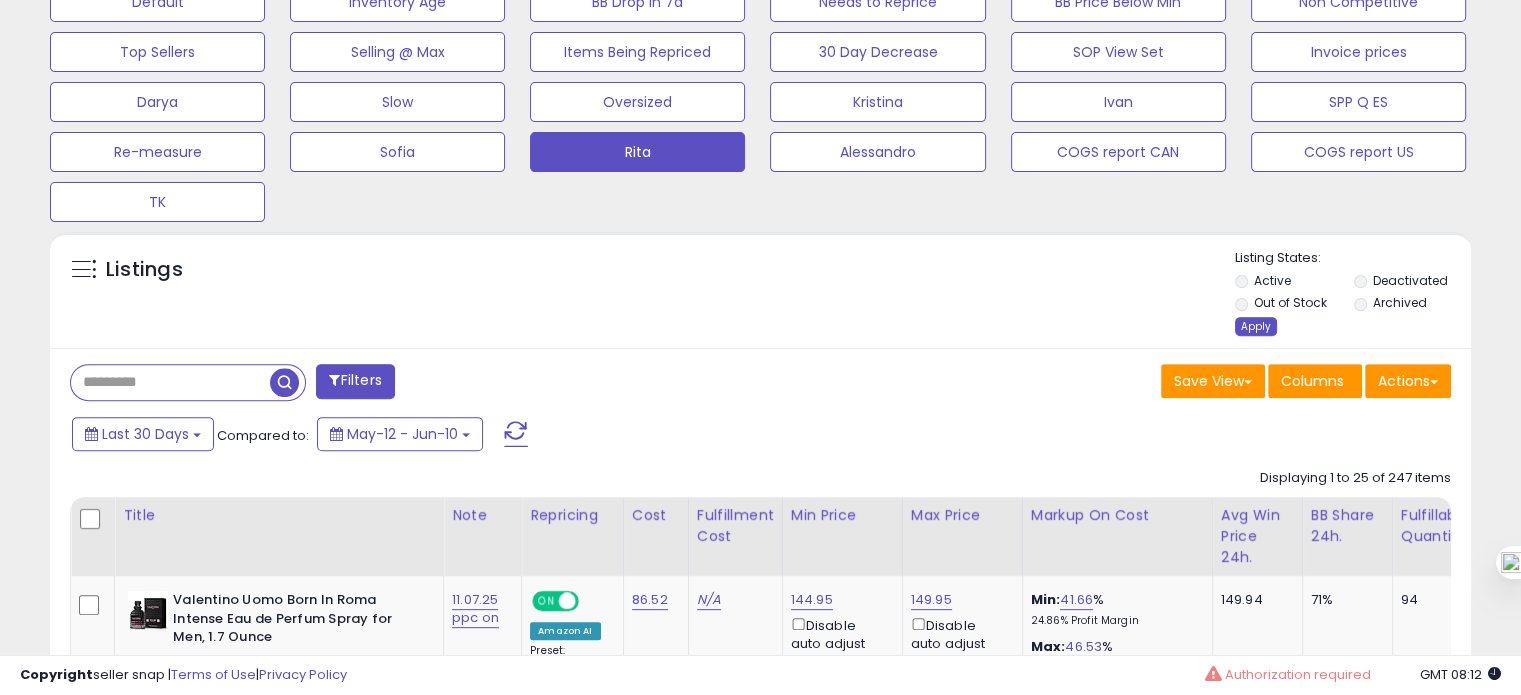 click on "Apply" at bounding box center (1256, 326) 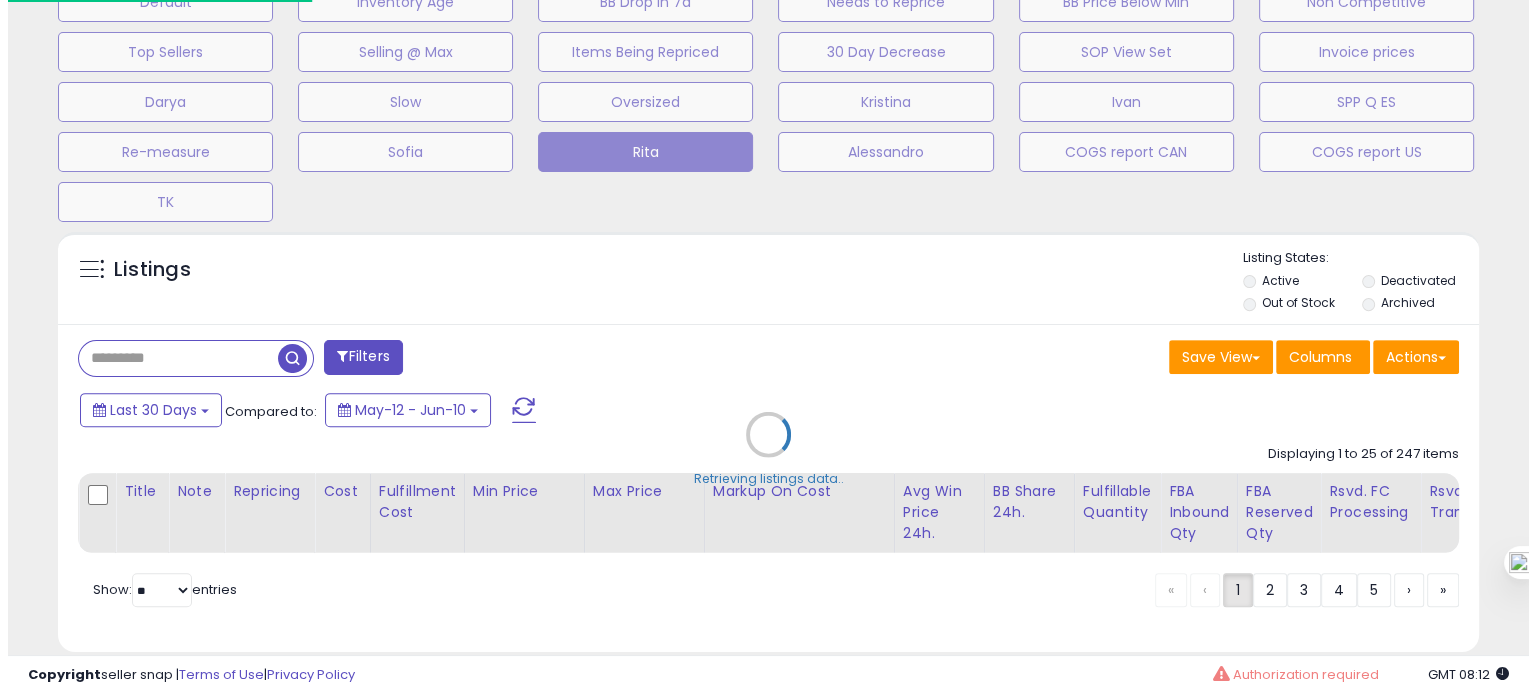 scroll, scrollTop: 999589, scrollLeft: 999168, axis: both 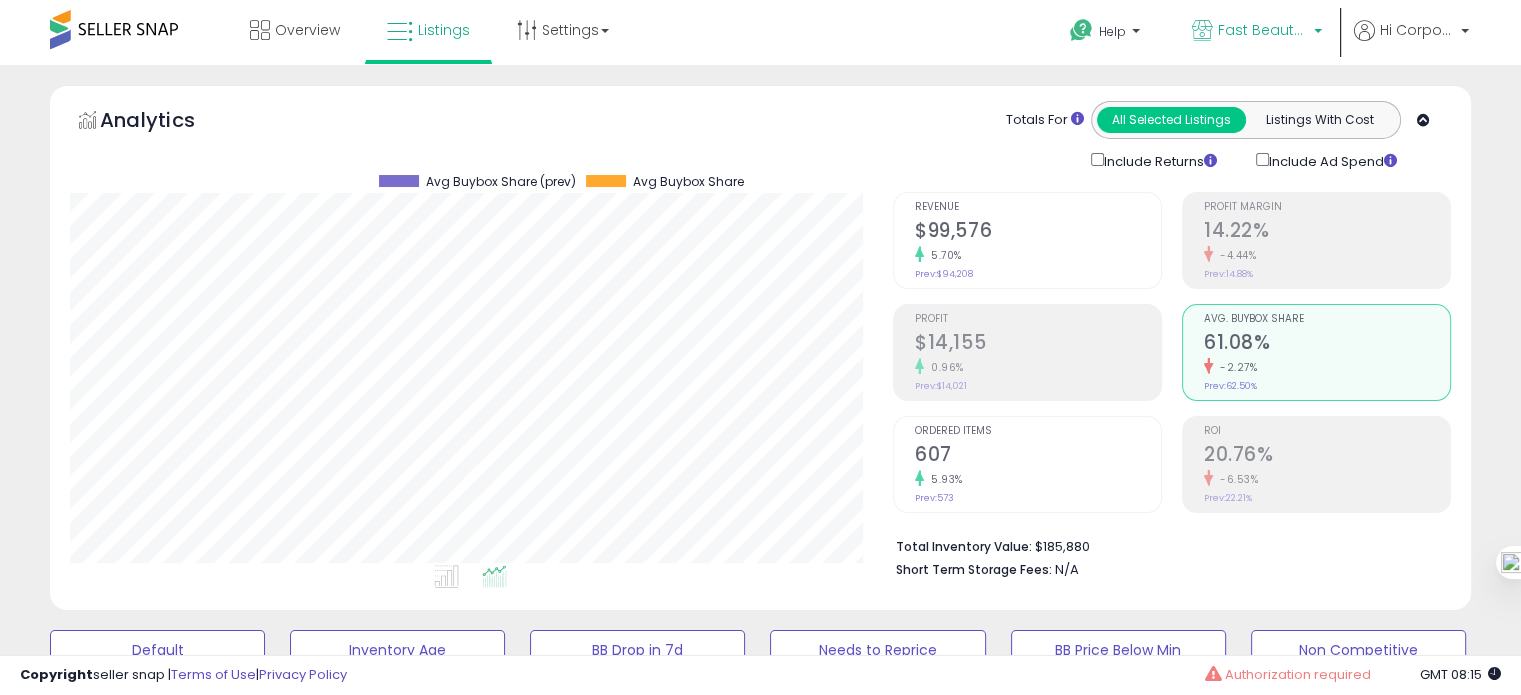 click on "Fast Beauty (Canada)" at bounding box center [1263, 30] 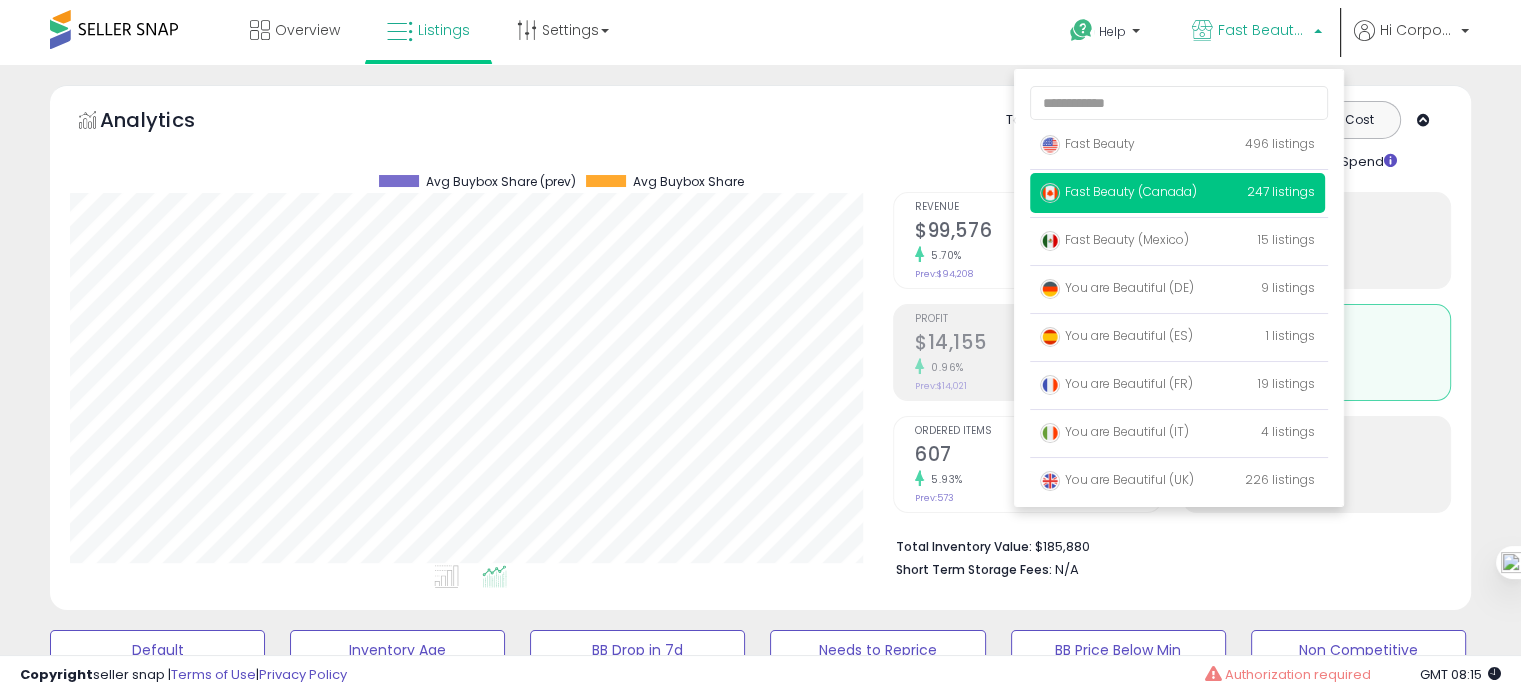 click on "Profit
$14,155
0.96%
Prev:  $14,021" at bounding box center [1038, 350] 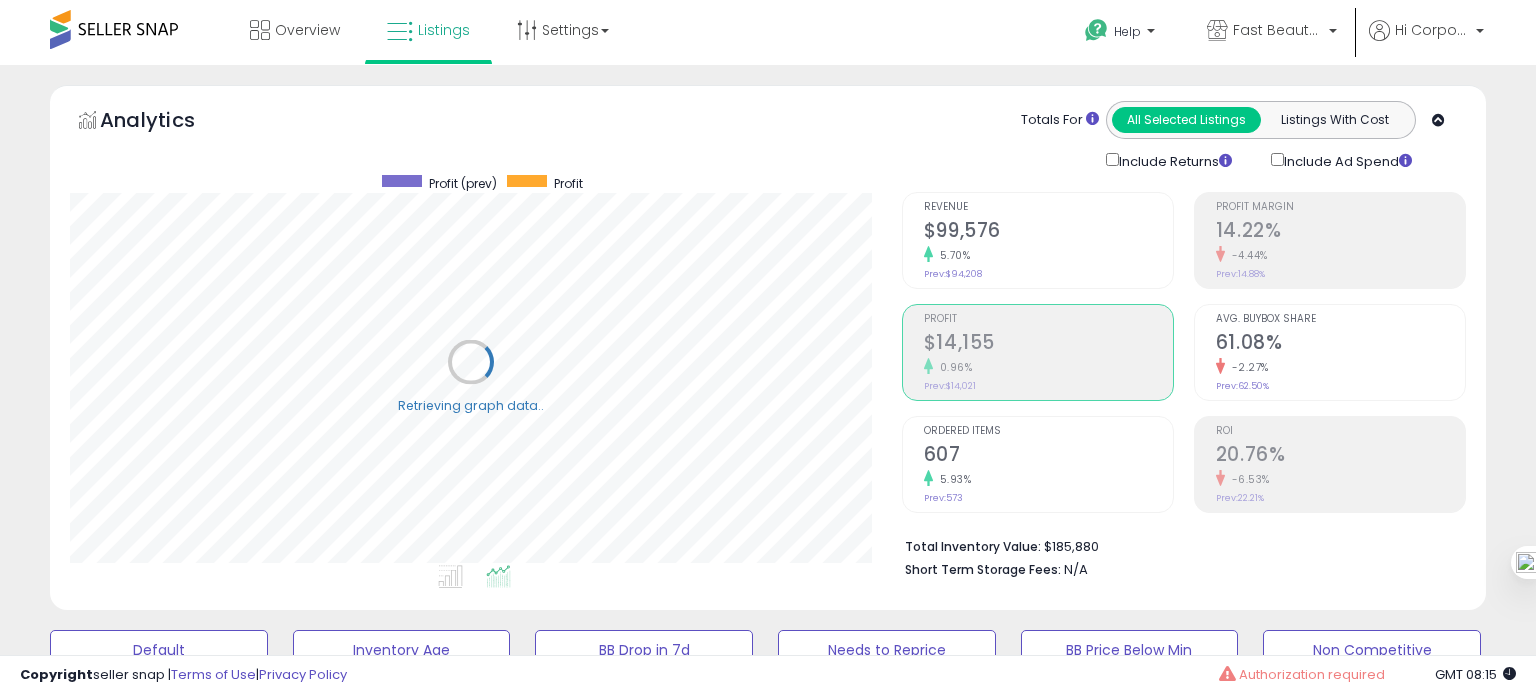 scroll, scrollTop: 999589, scrollLeft: 999168, axis: both 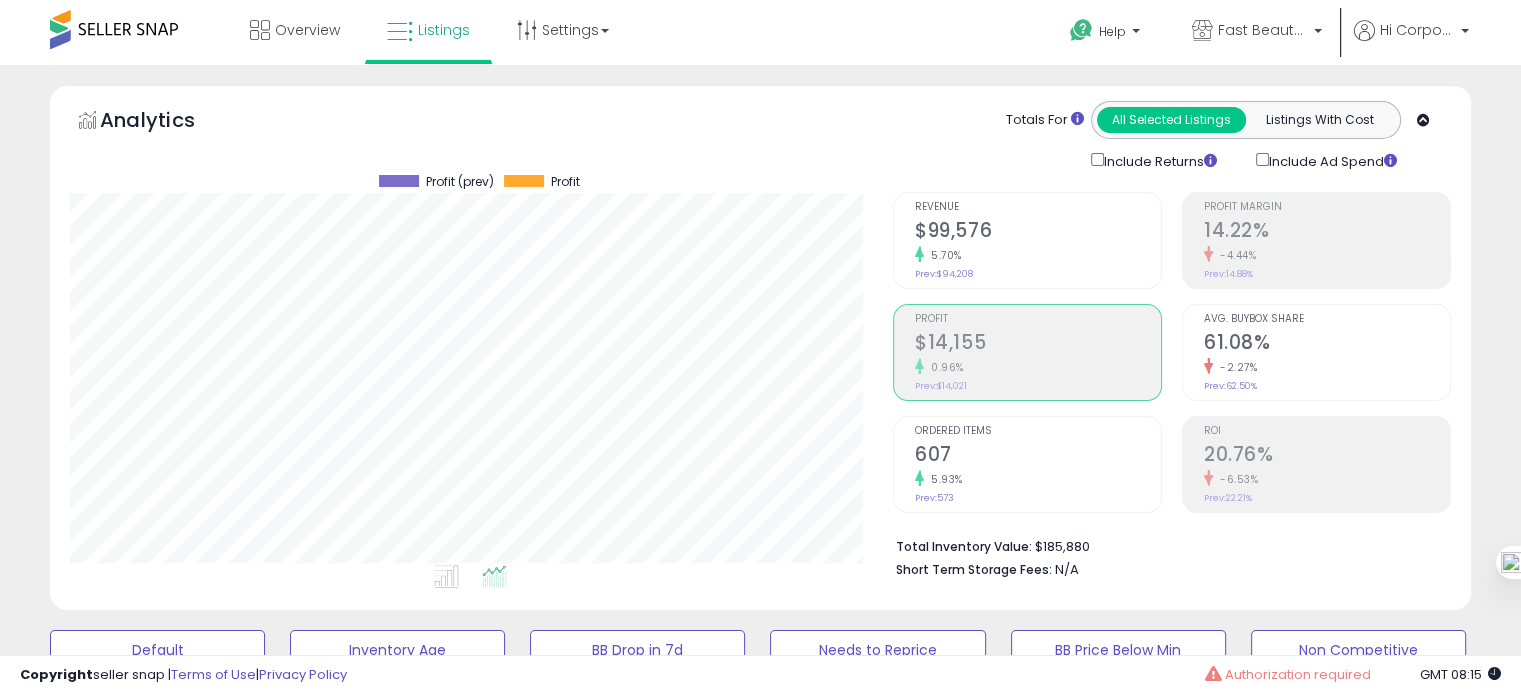 click on "ROI
20.76%
-6.53%
Prev: 22.21%" at bounding box center (1327, 462) 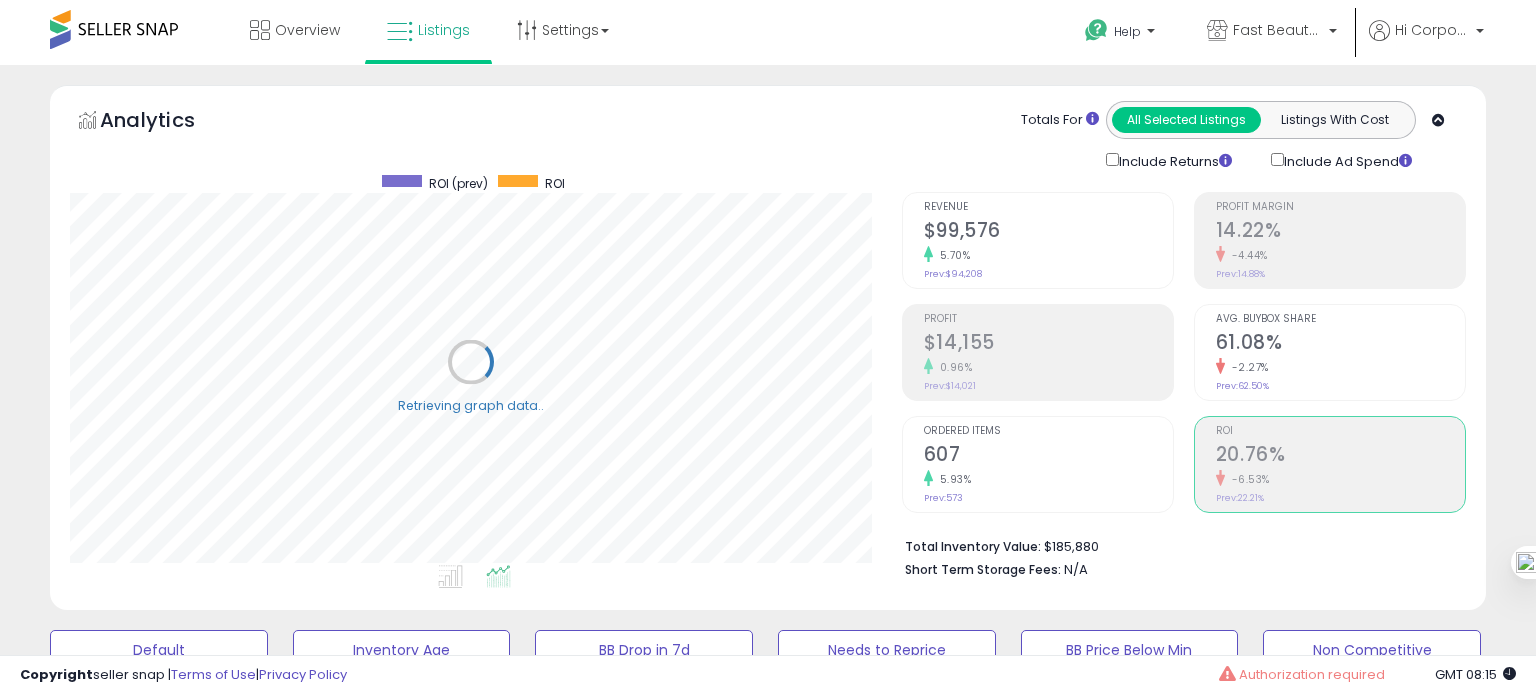 scroll, scrollTop: 999589, scrollLeft: 999168, axis: both 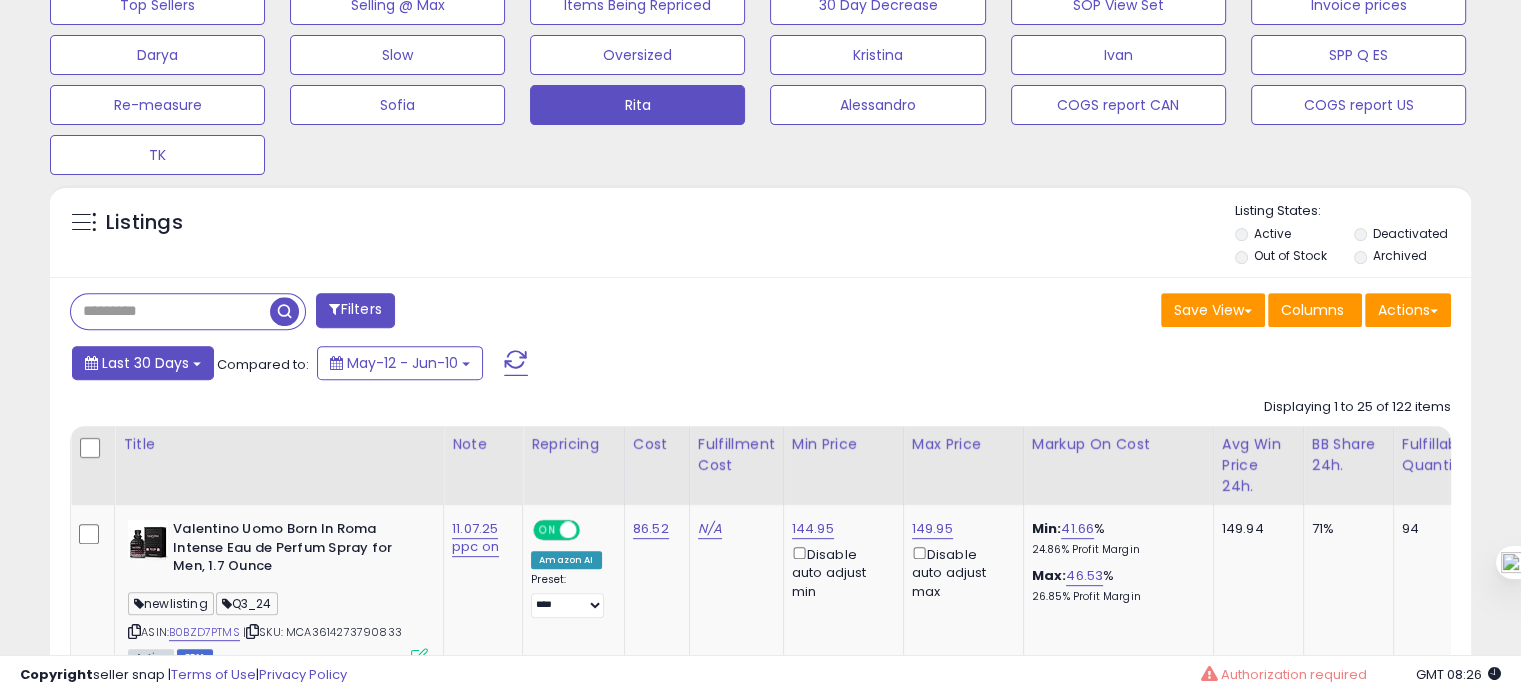 click on "Last 30 Days" at bounding box center [145, 363] 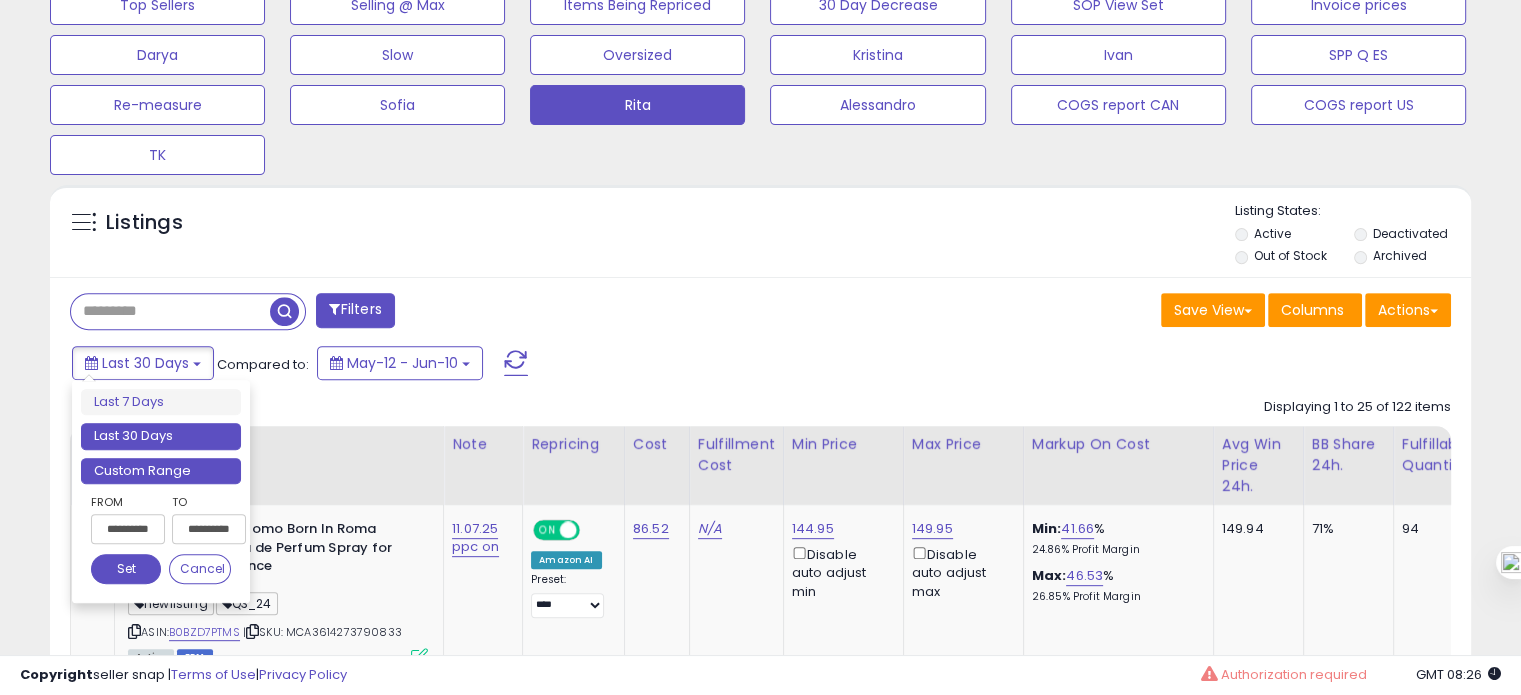 click on "Custom Range" at bounding box center (161, 471) 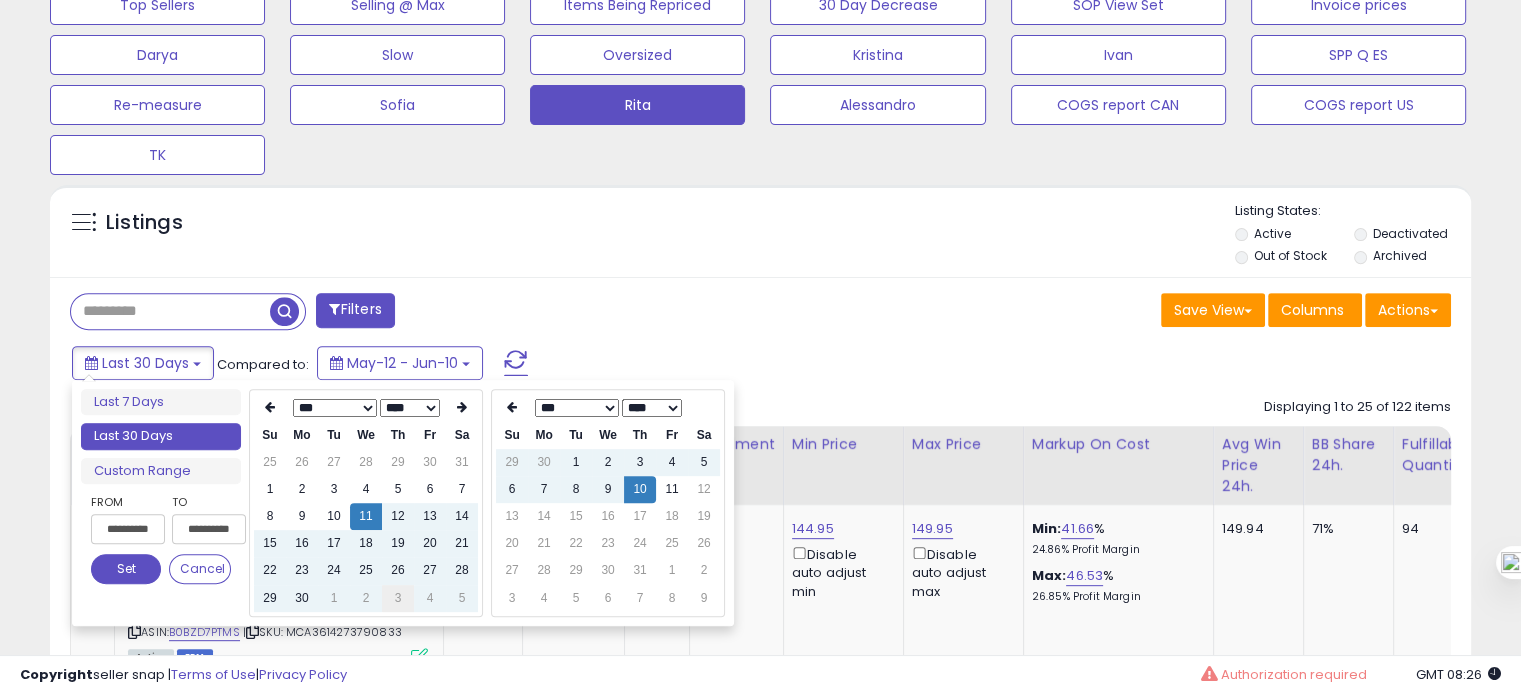 click on "3" at bounding box center (398, 598) 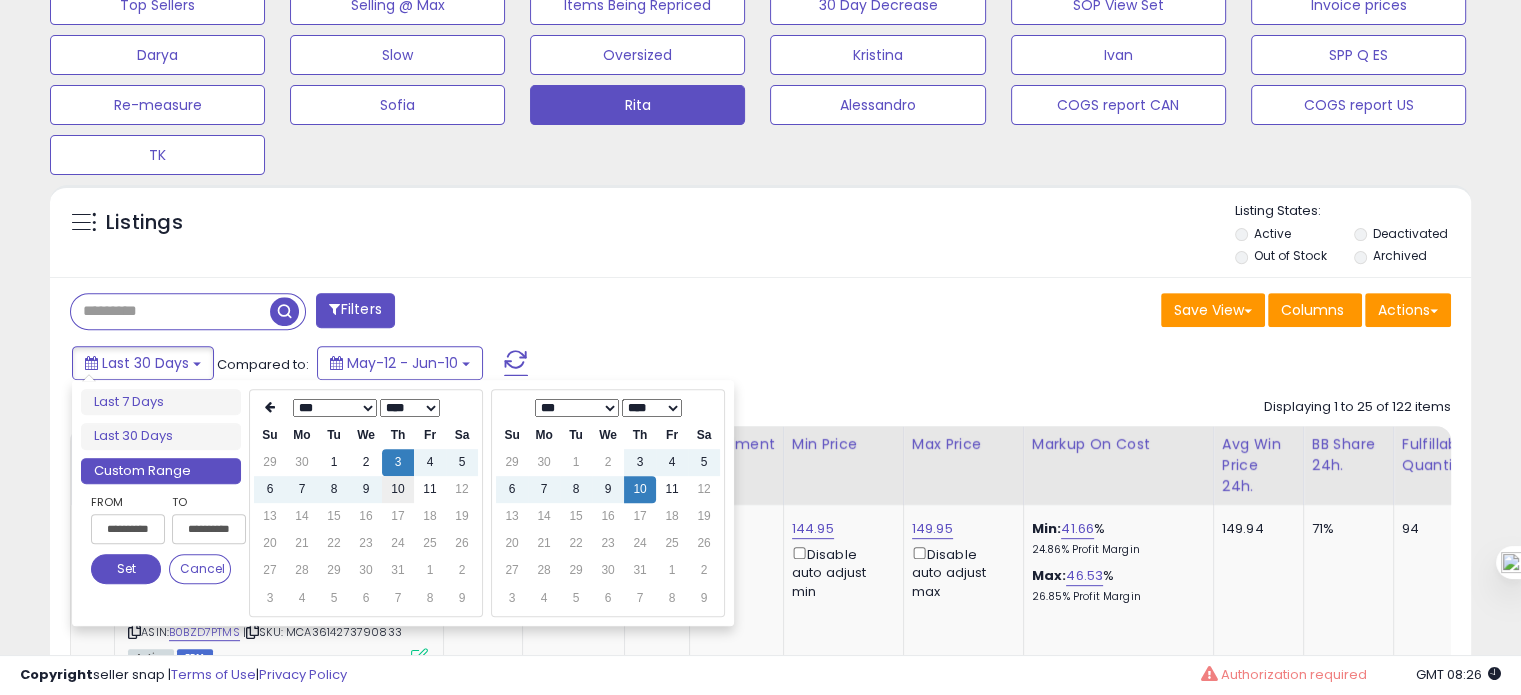 click on "10" at bounding box center (398, 489) 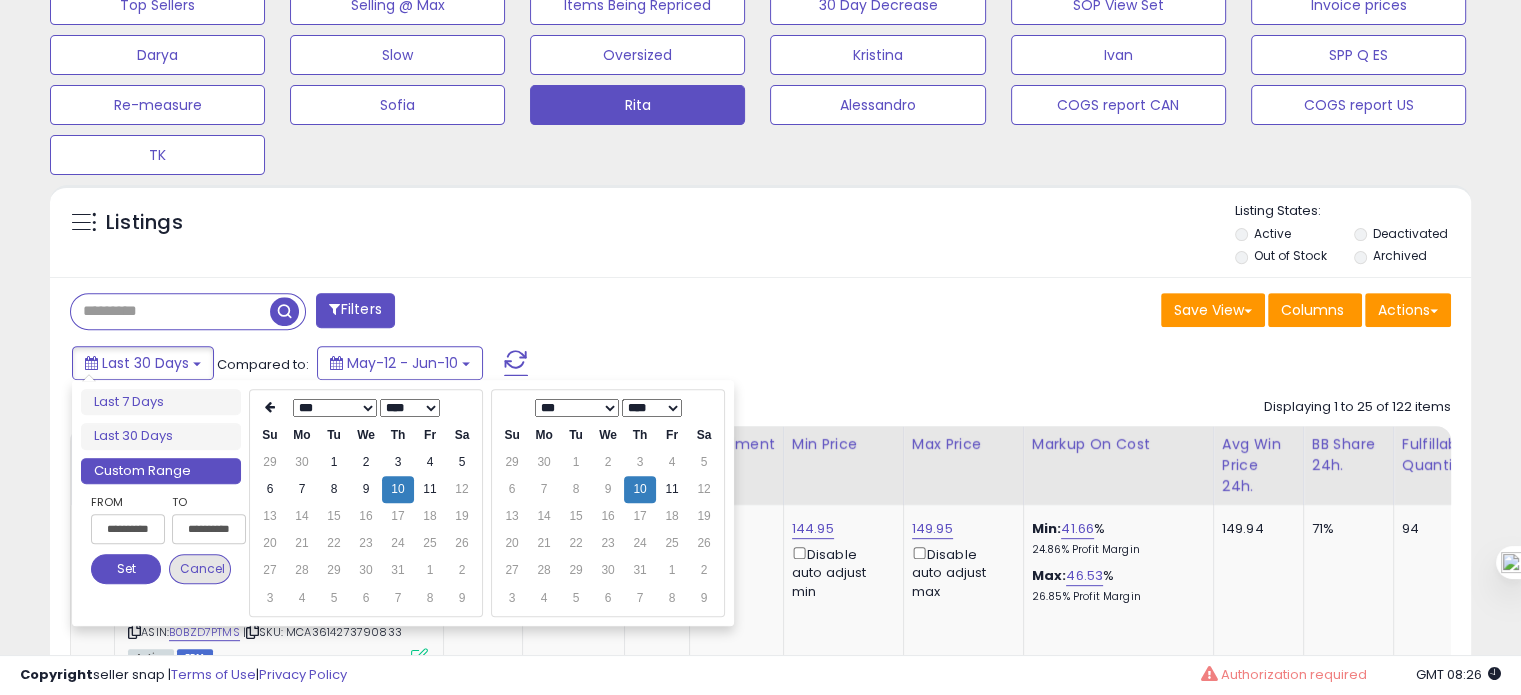 type on "**********" 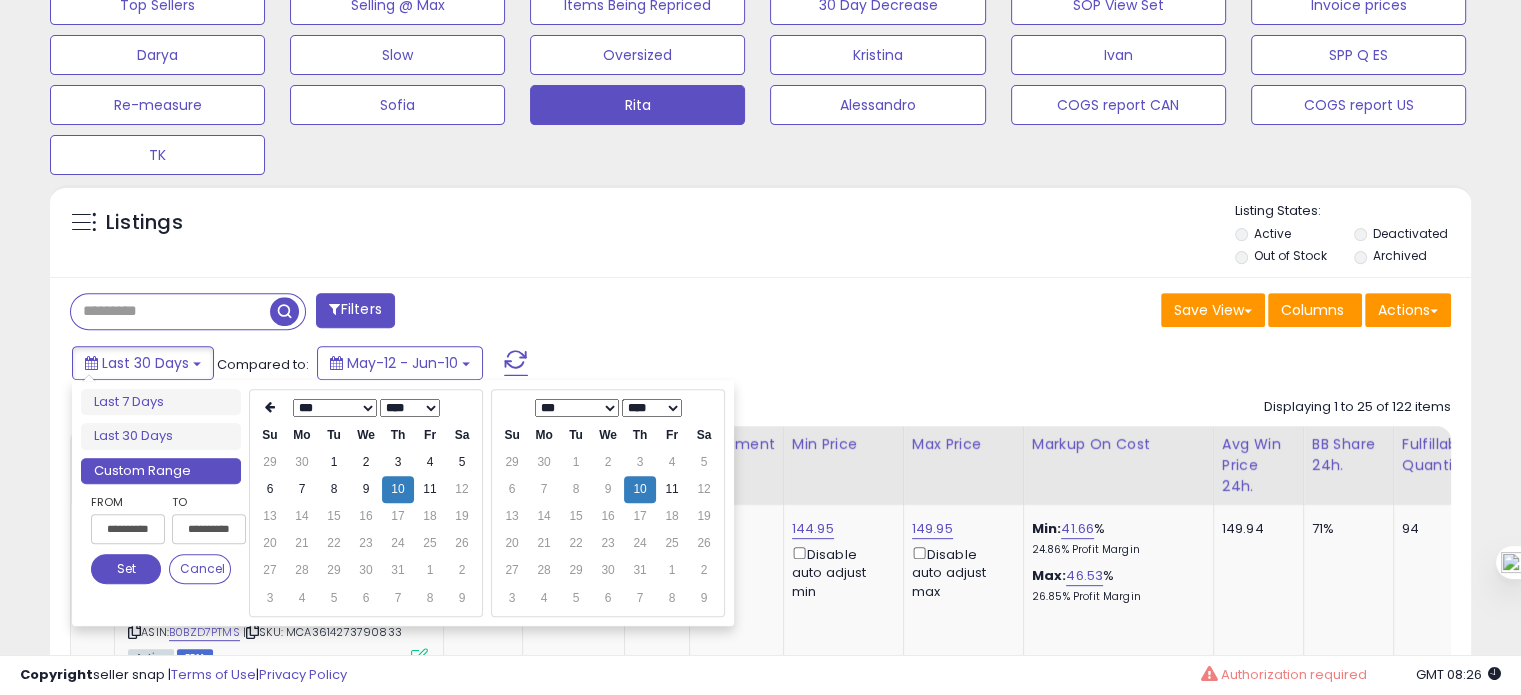 click on "Set" at bounding box center [126, 569] 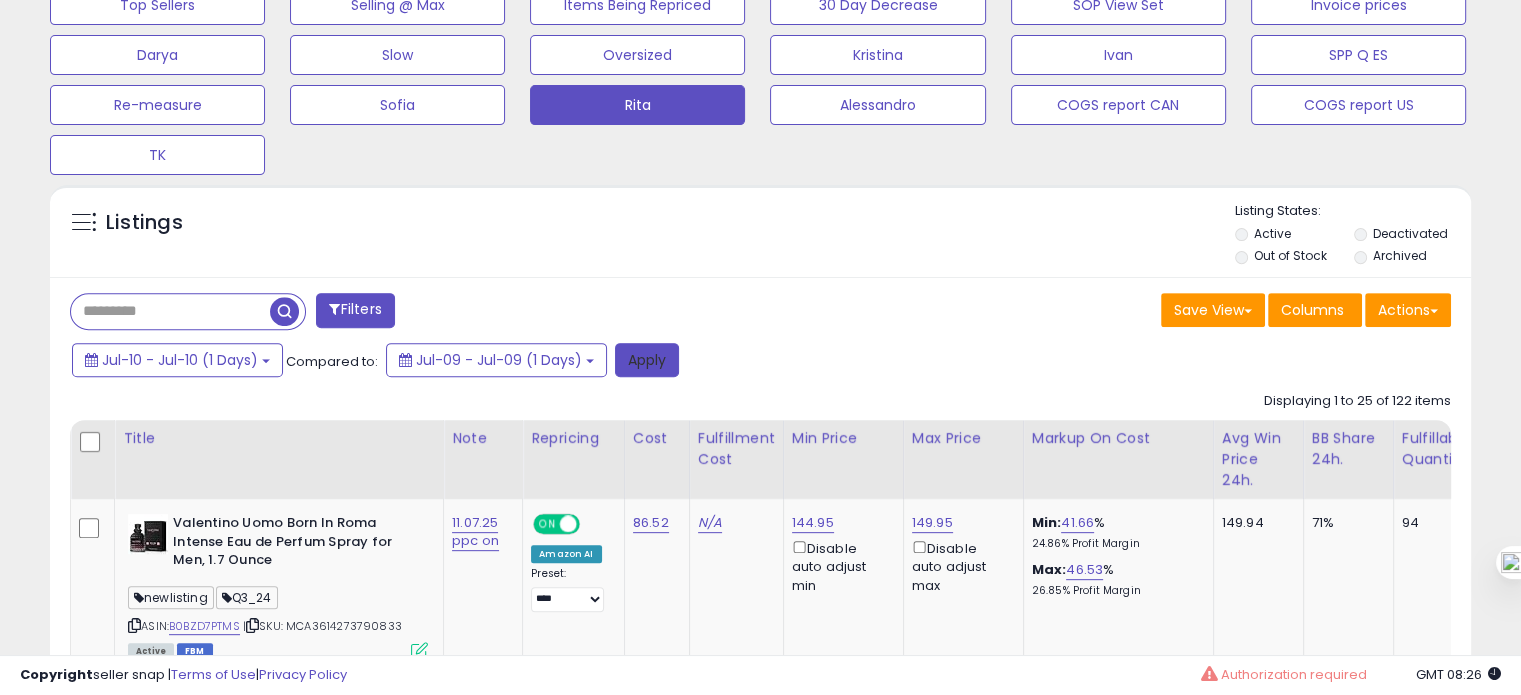 click on "Apply" at bounding box center (647, 360) 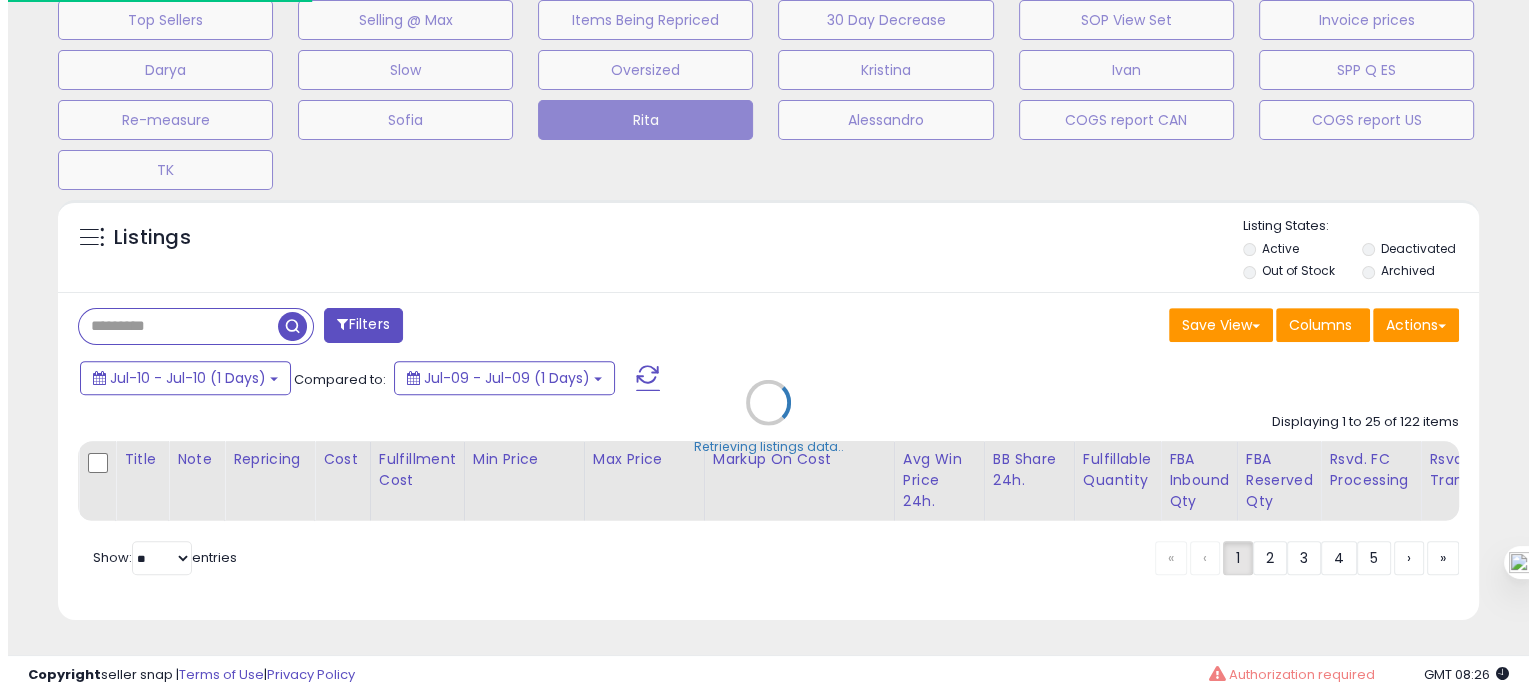 scroll, scrollTop: 693, scrollLeft: 0, axis: vertical 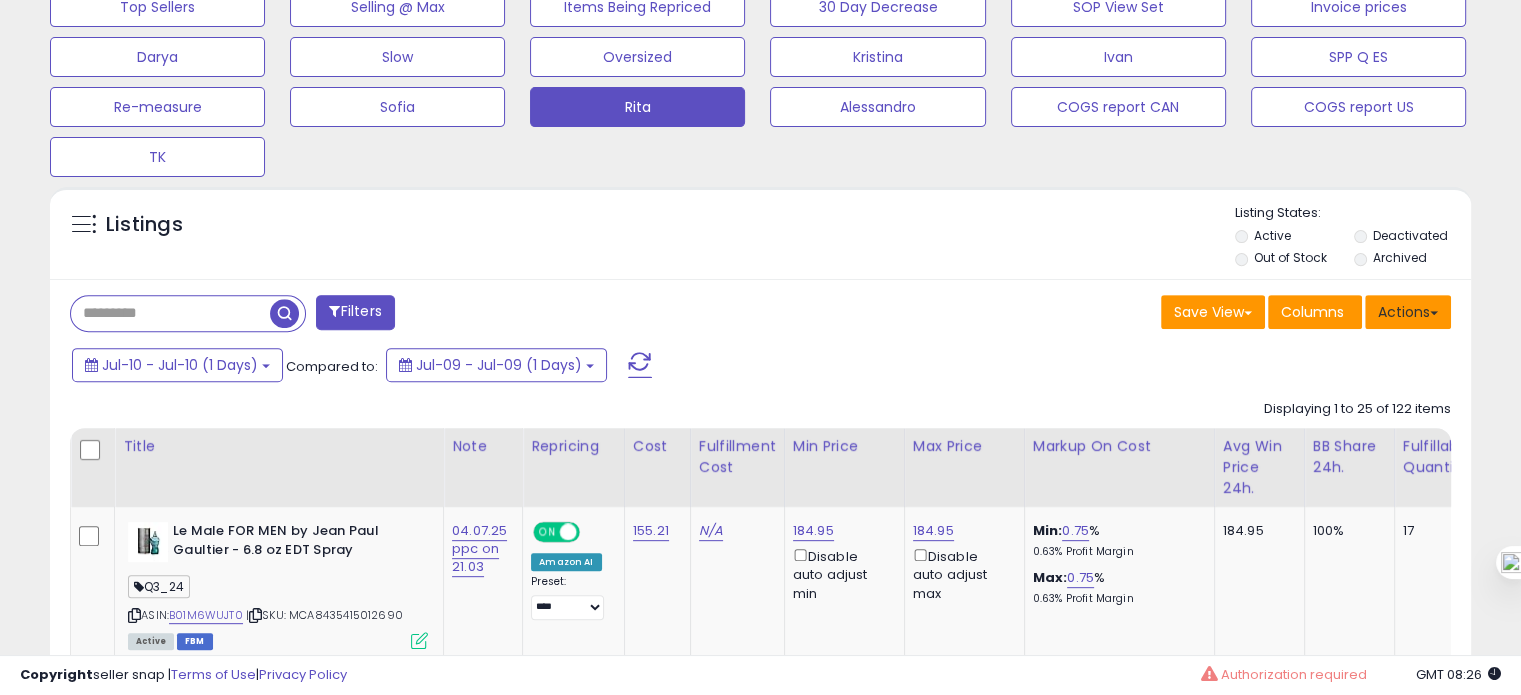 click on "Actions" at bounding box center [1408, 312] 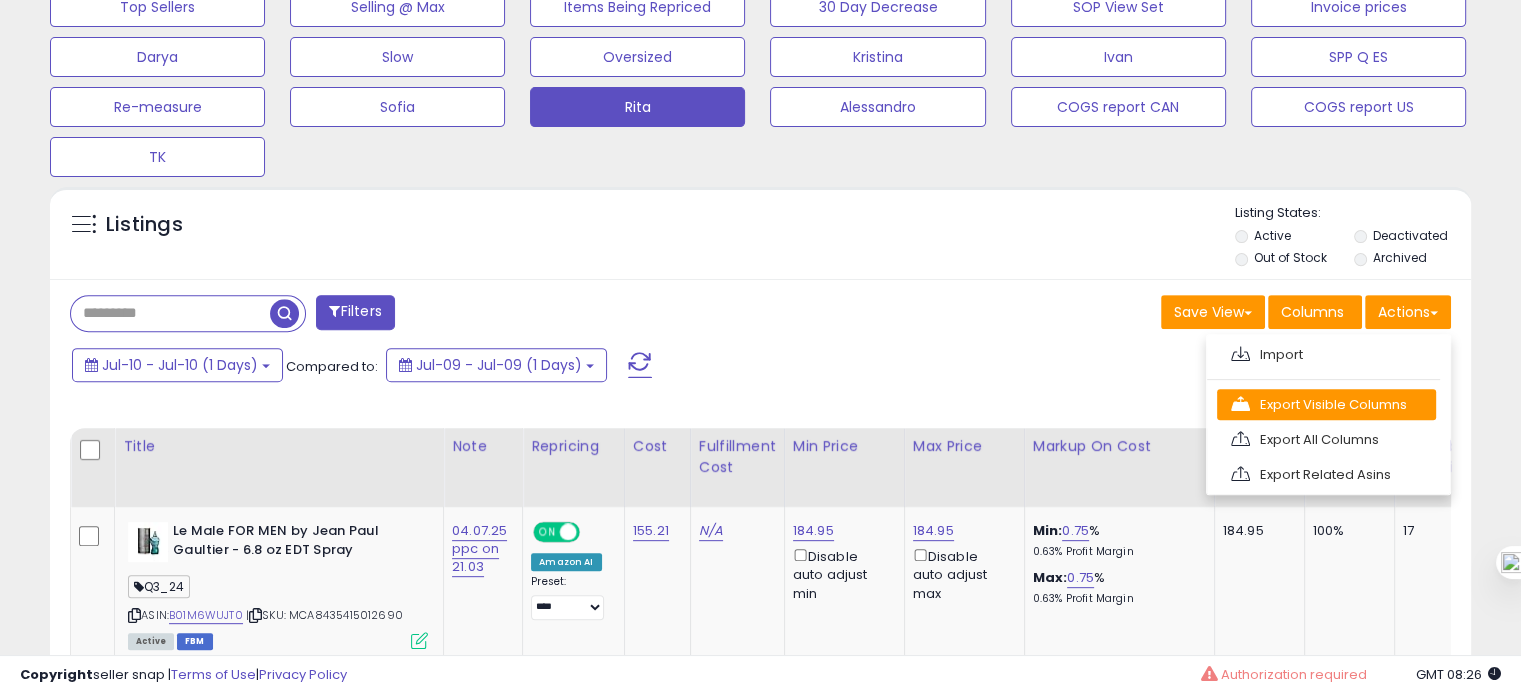 click on "Export Visible Columns" at bounding box center (1326, 404) 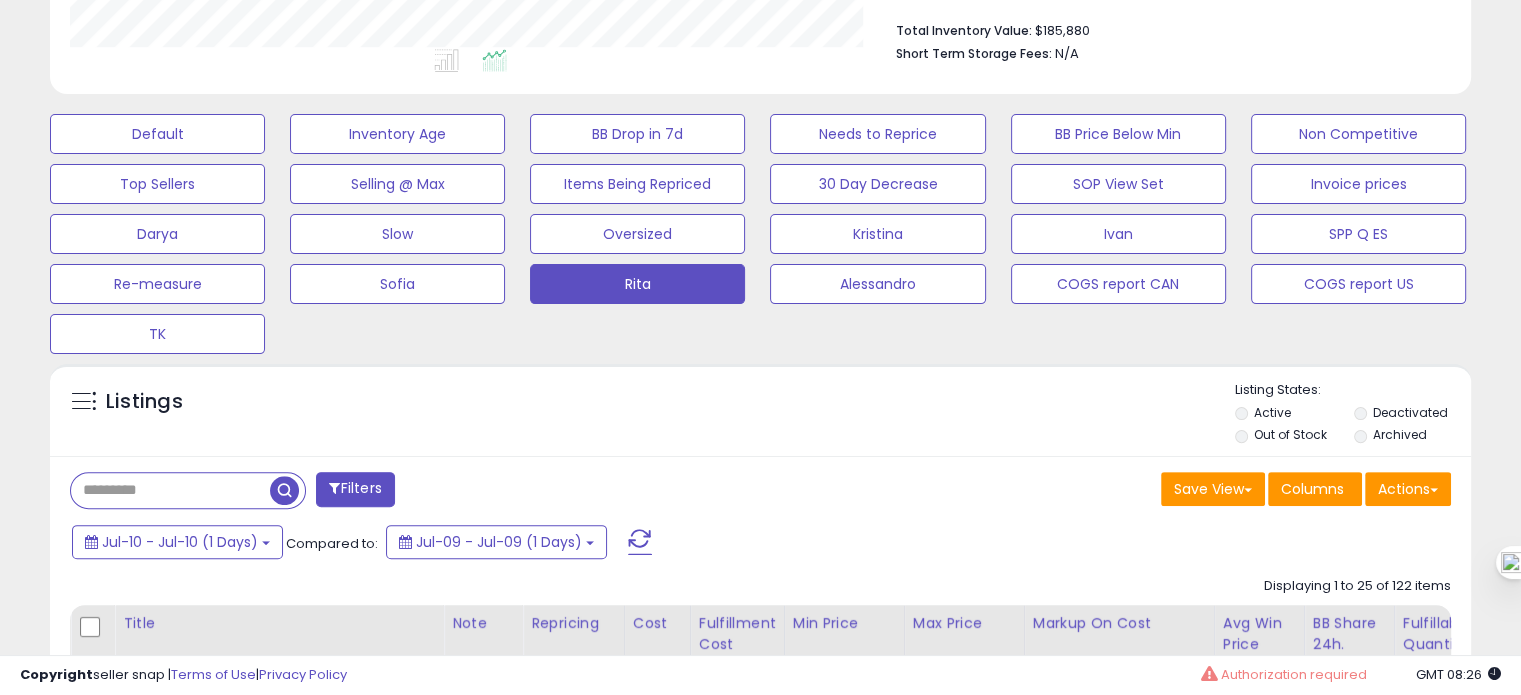 scroll, scrollTop: 518, scrollLeft: 0, axis: vertical 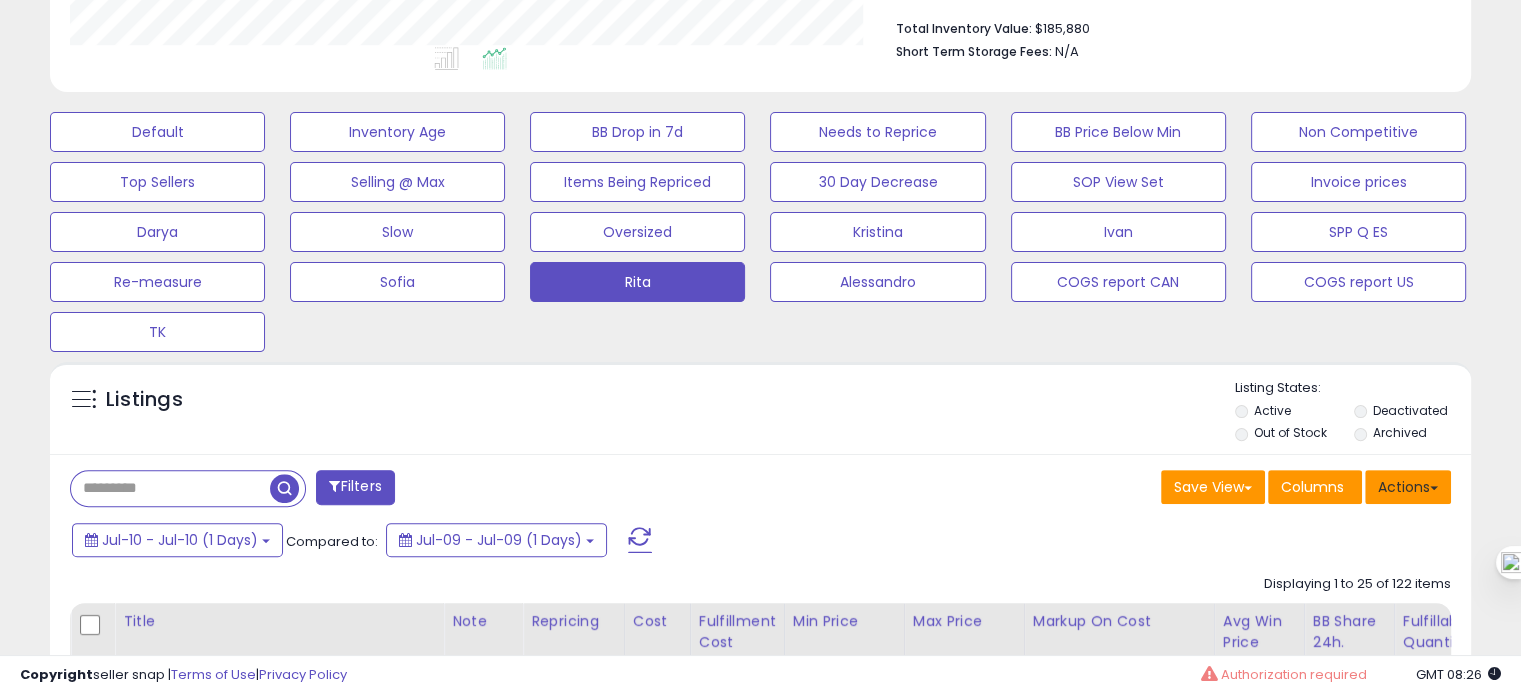 click on "Actions" at bounding box center [1408, 487] 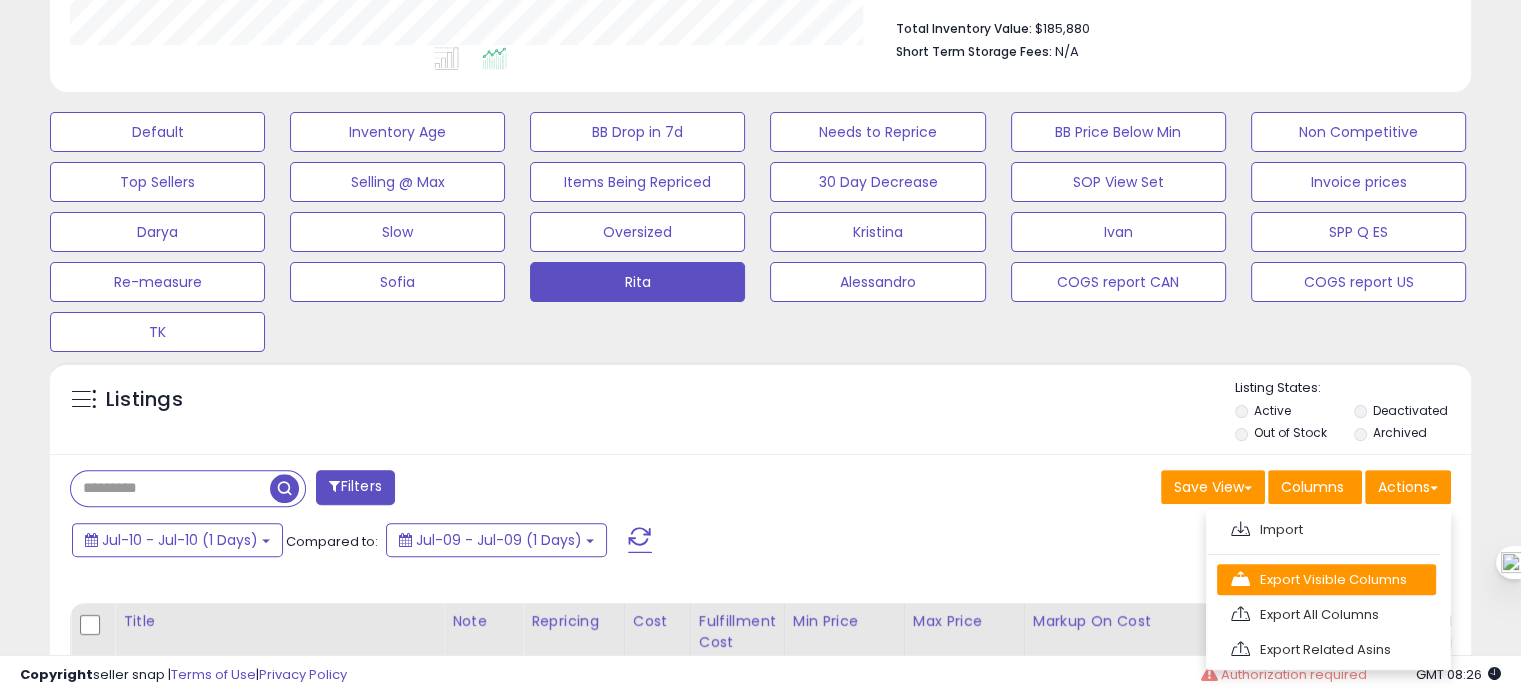 click on "Export Visible Columns" at bounding box center (1326, 579) 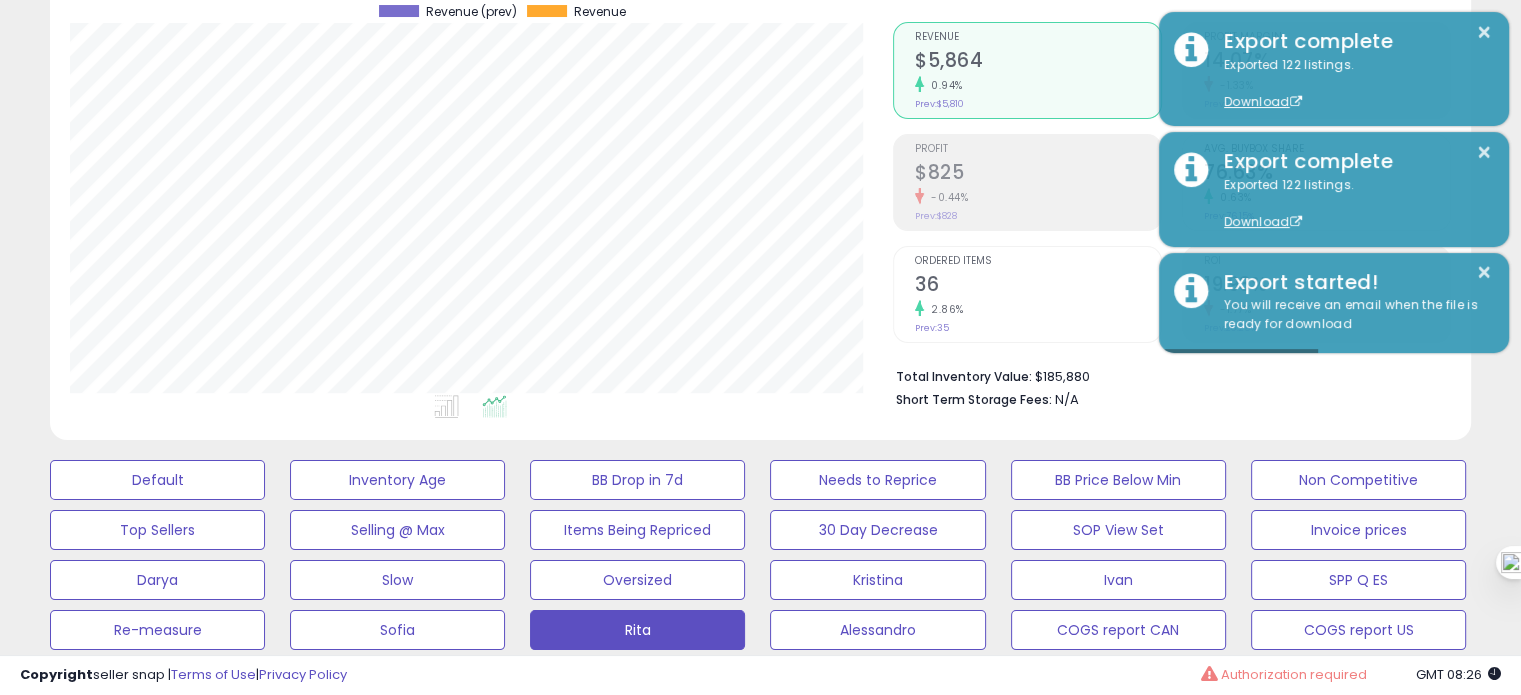 scroll, scrollTop: 50, scrollLeft: 0, axis: vertical 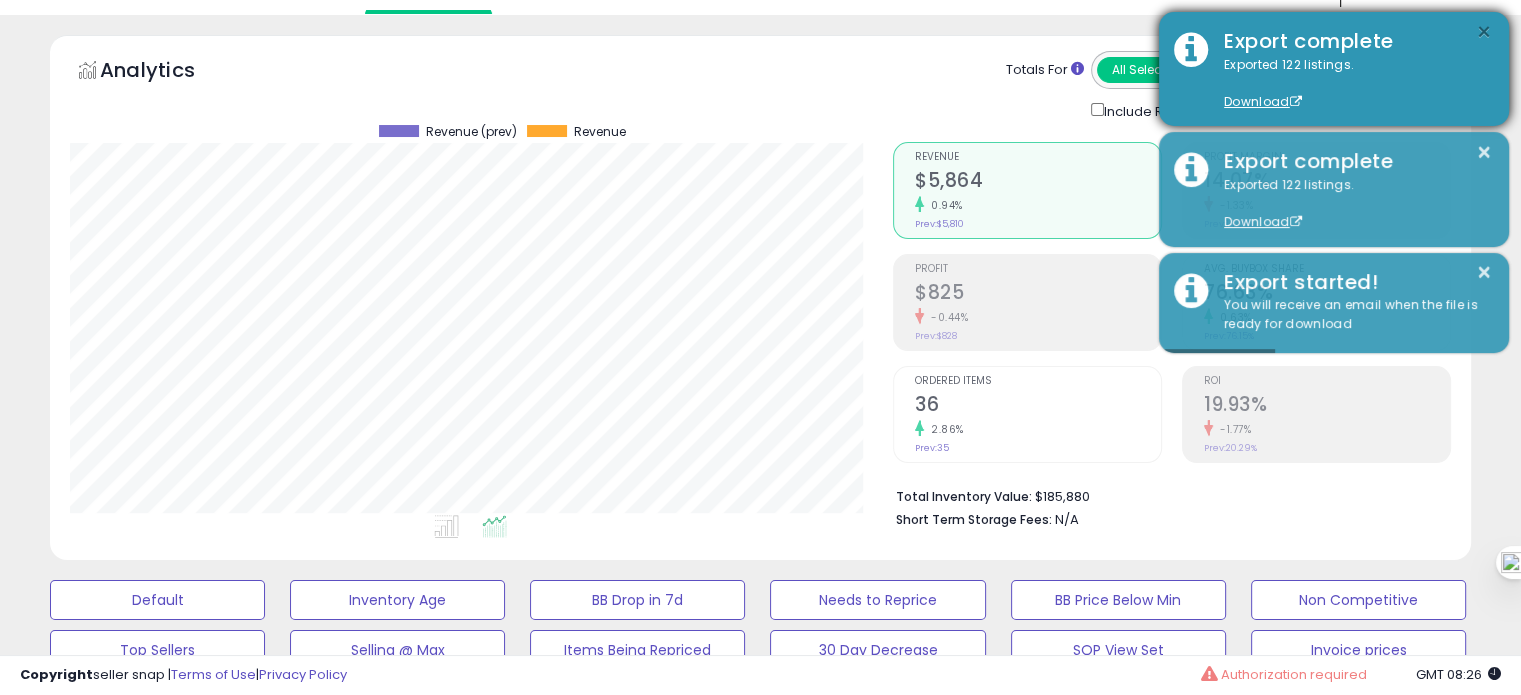 click on "×" at bounding box center (1484, 32) 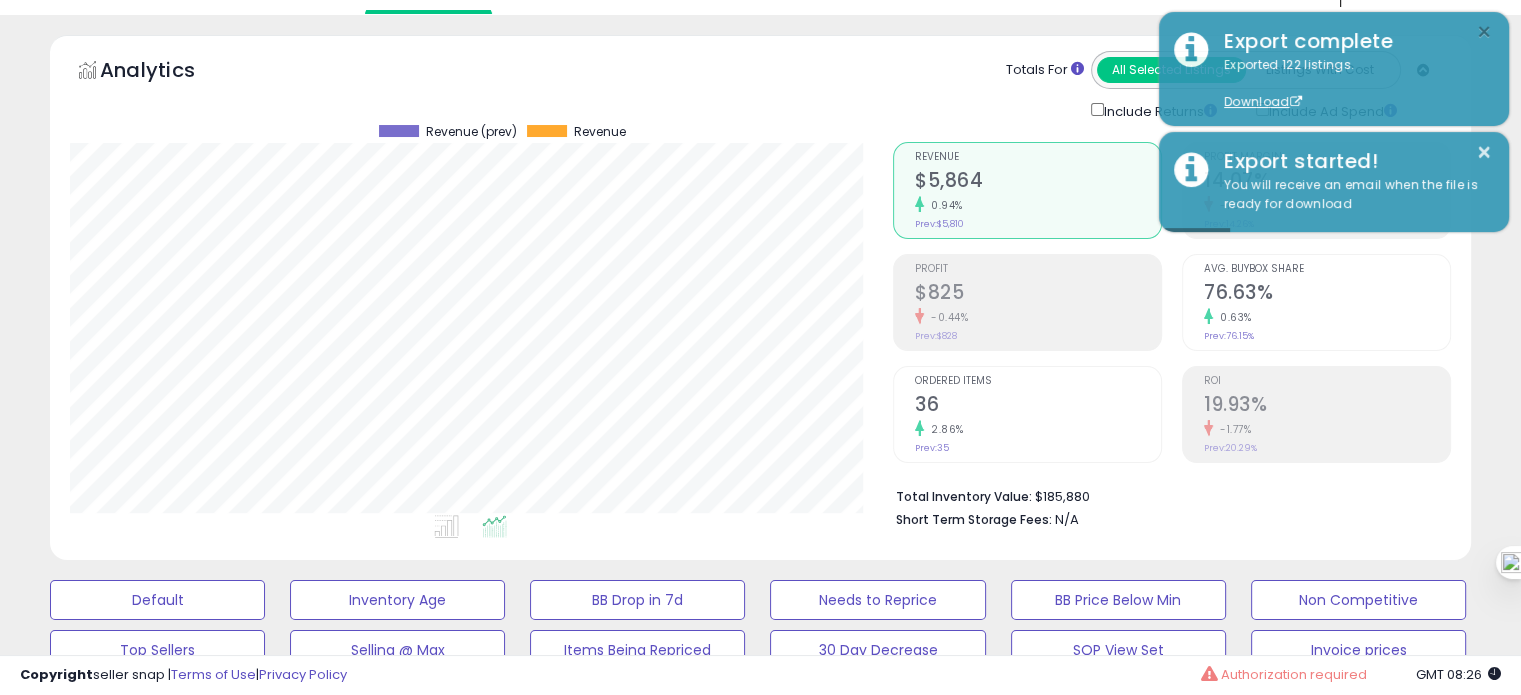 click on "×" at bounding box center [1484, 32] 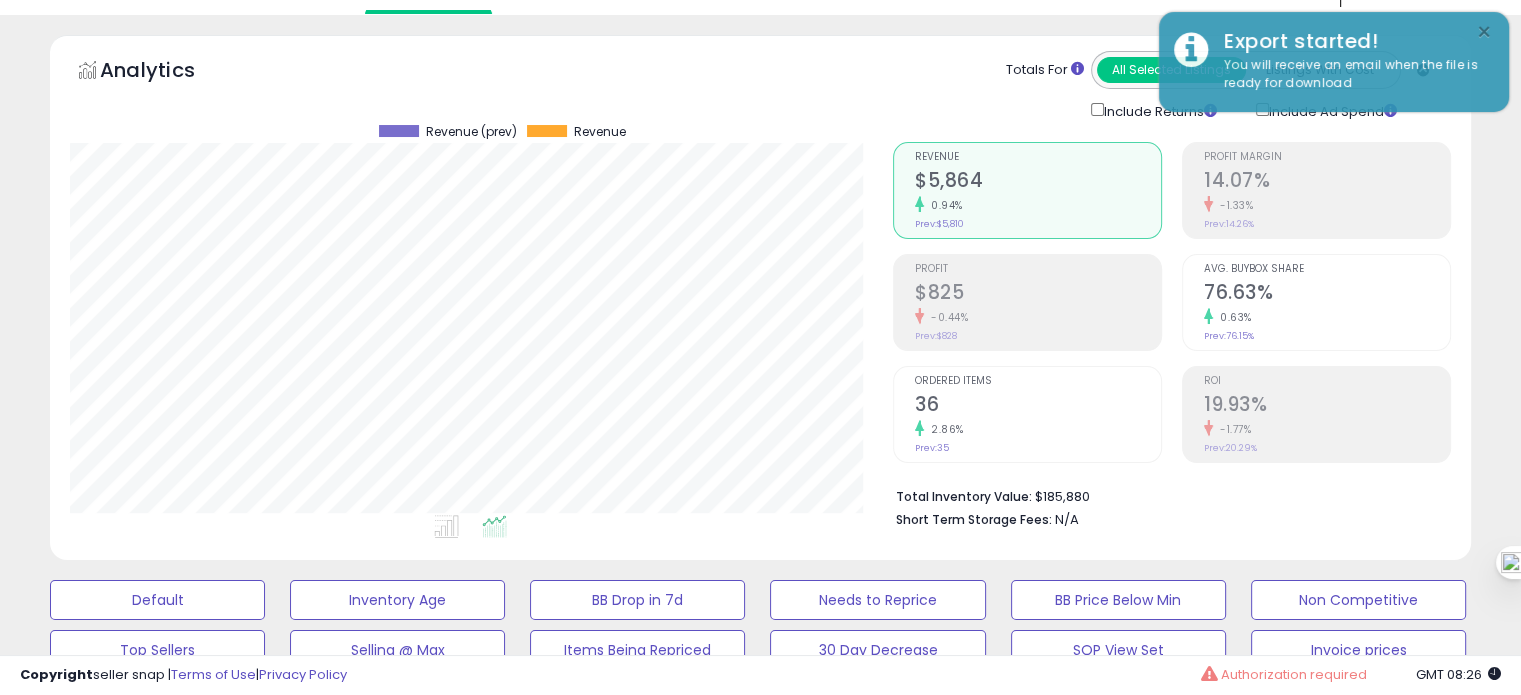 click on "×" at bounding box center (1484, 32) 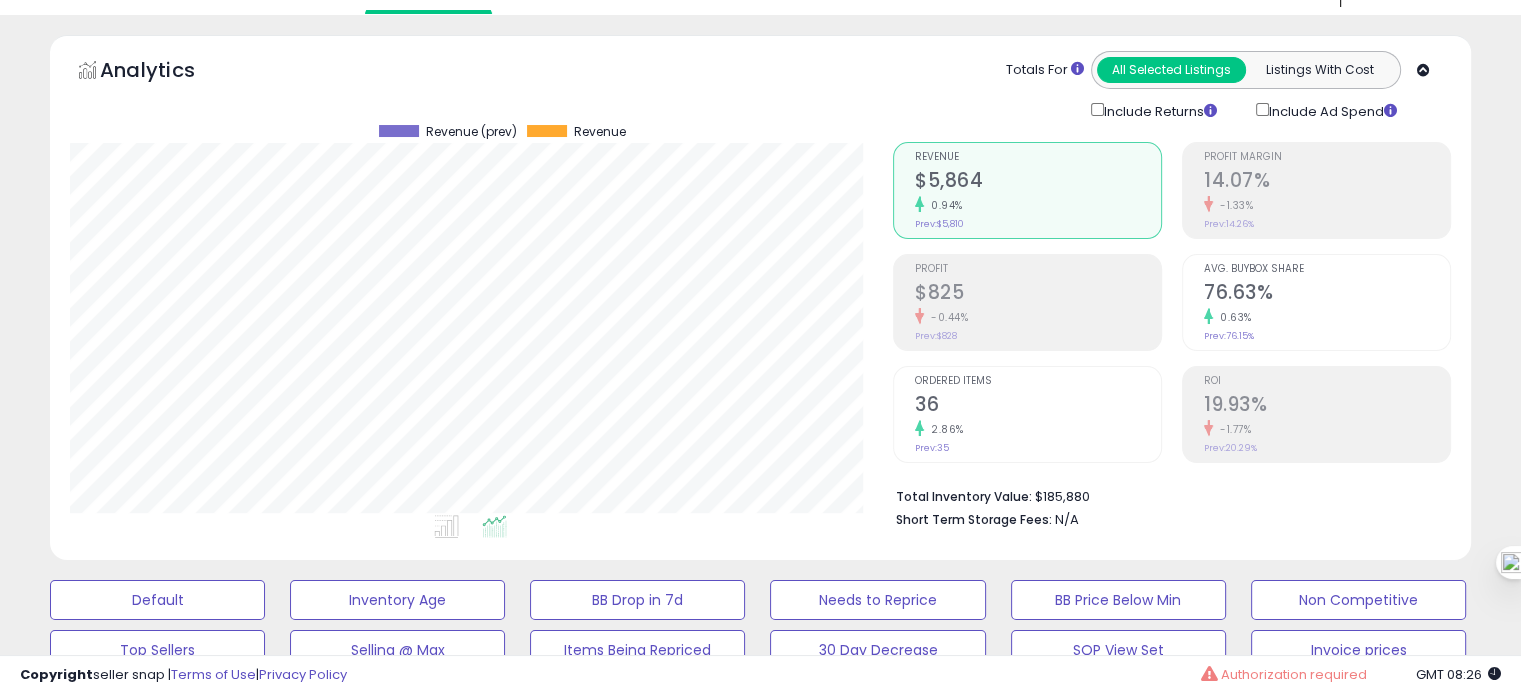 scroll, scrollTop: 0, scrollLeft: 0, axis: both 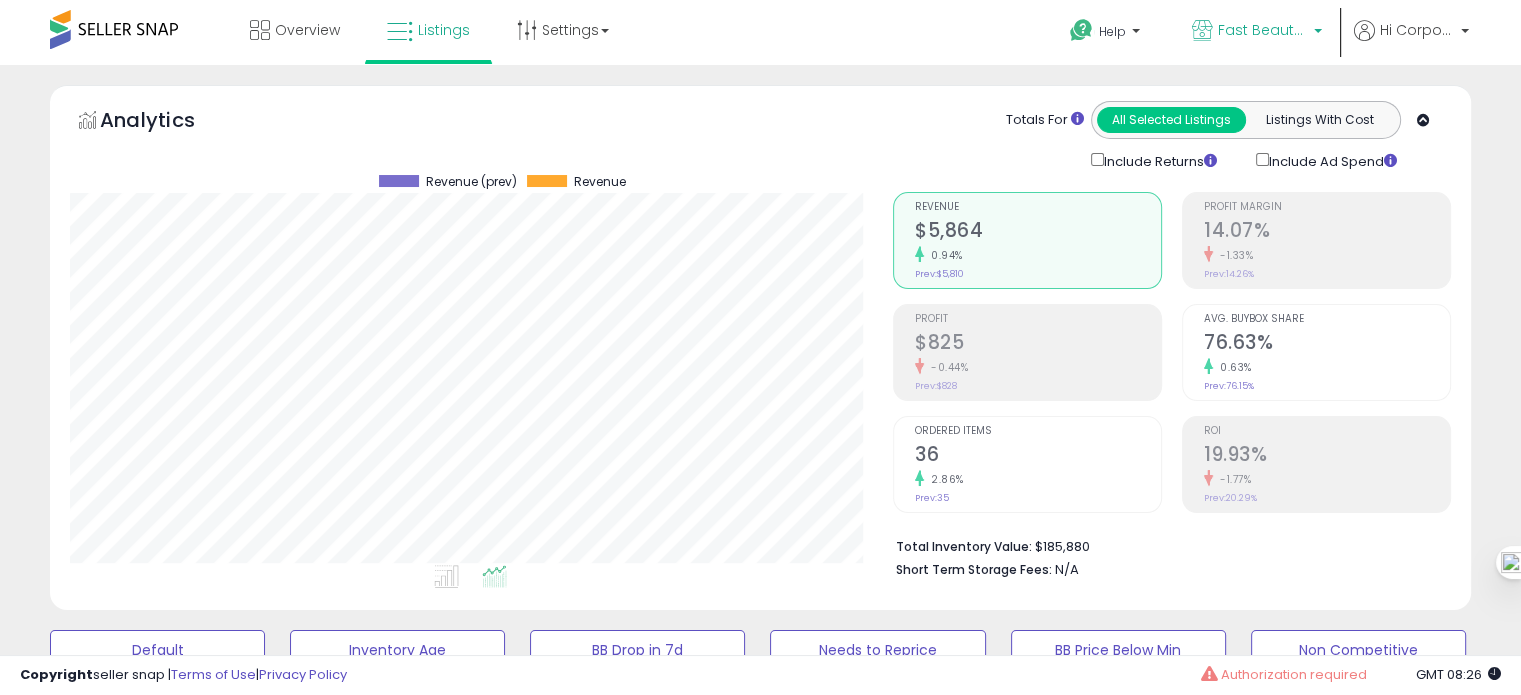 click on "Fast Beauty (Canada)" at bounding box center (1263, 30) 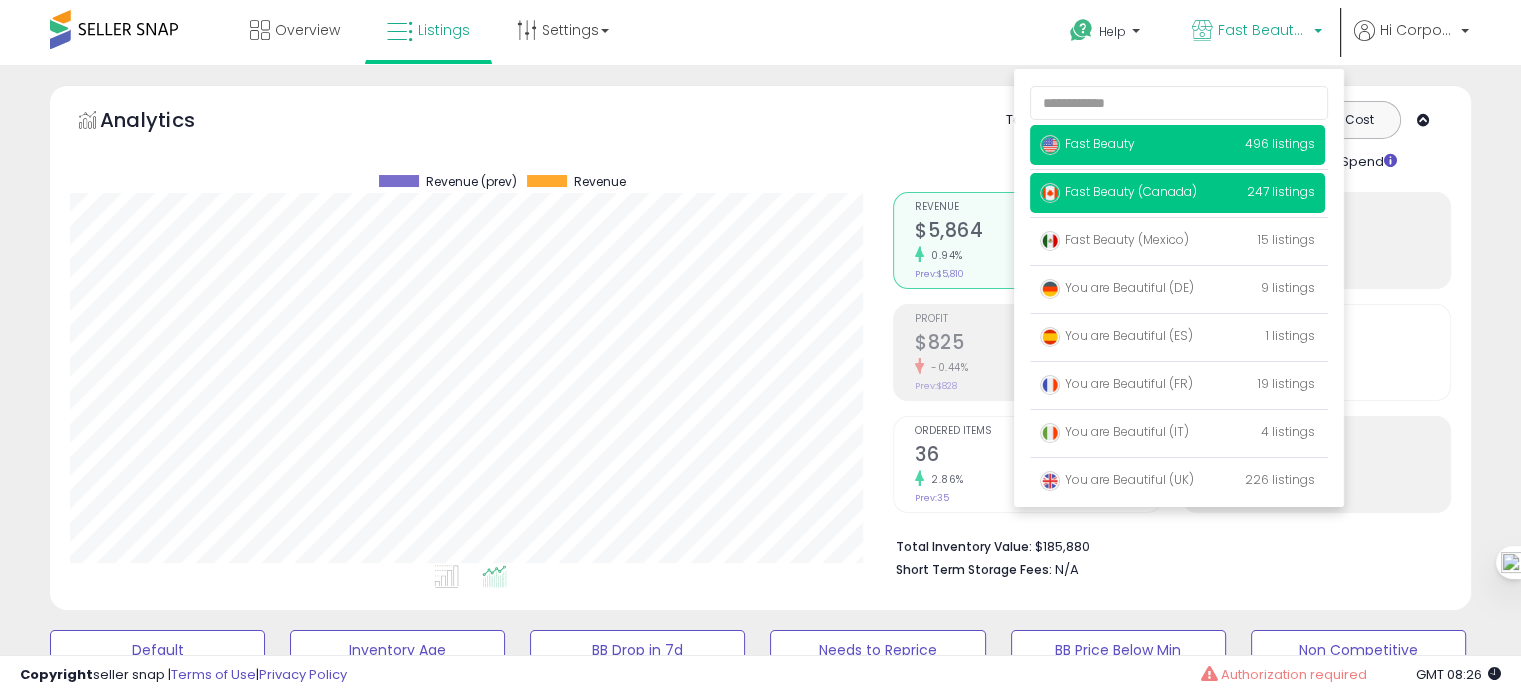 click on "Fast Beauty" at bounding box center [1087, 143] 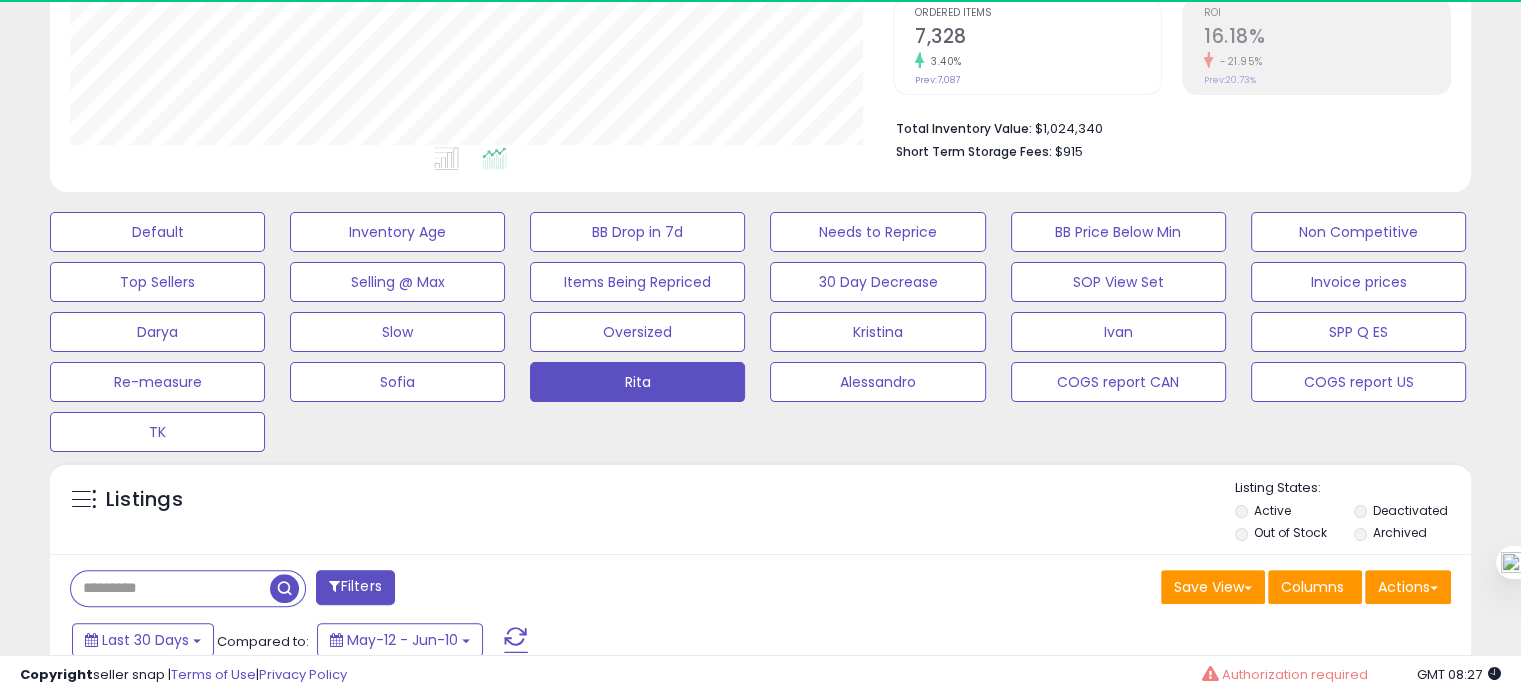 scroll, scrollTop: 458, scrollLeft: 0, axis: vertical 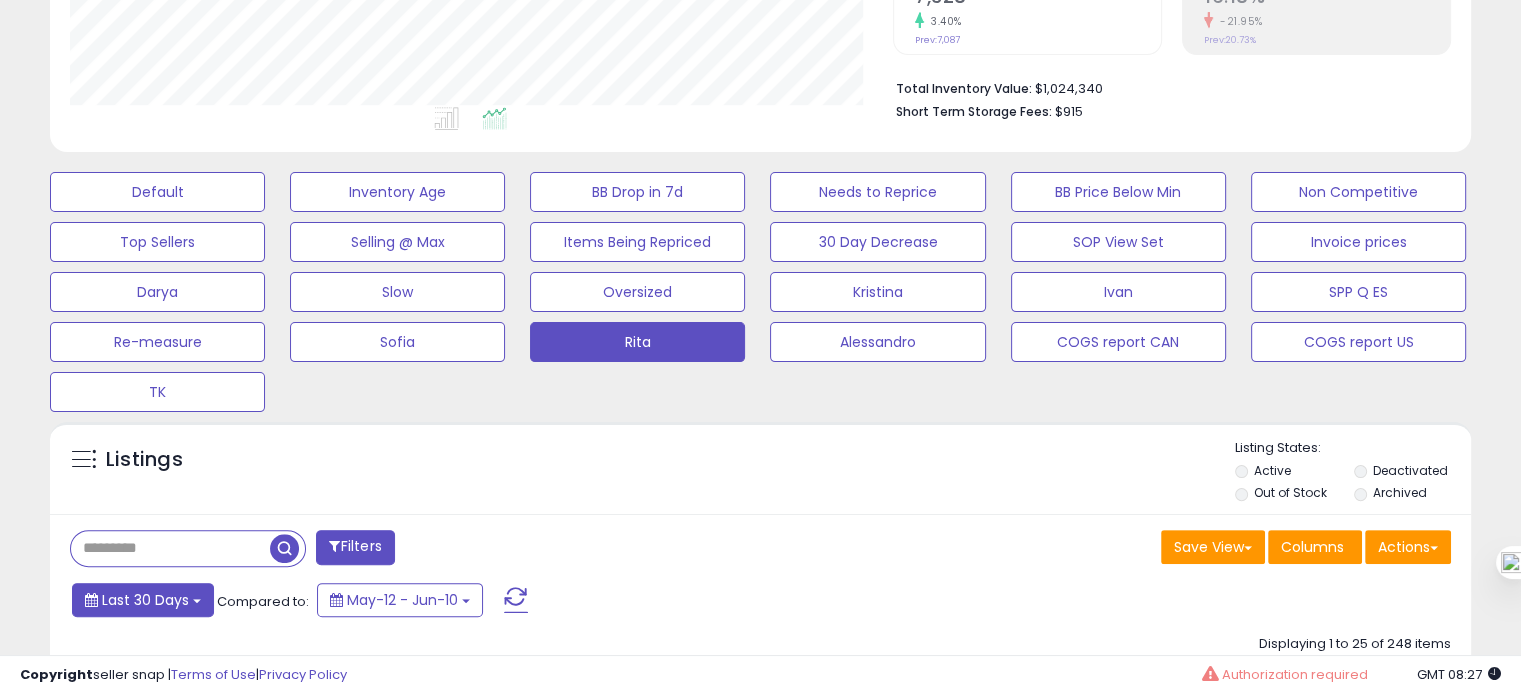 click on "Last 30 Days" at bounding box center (145, 600) 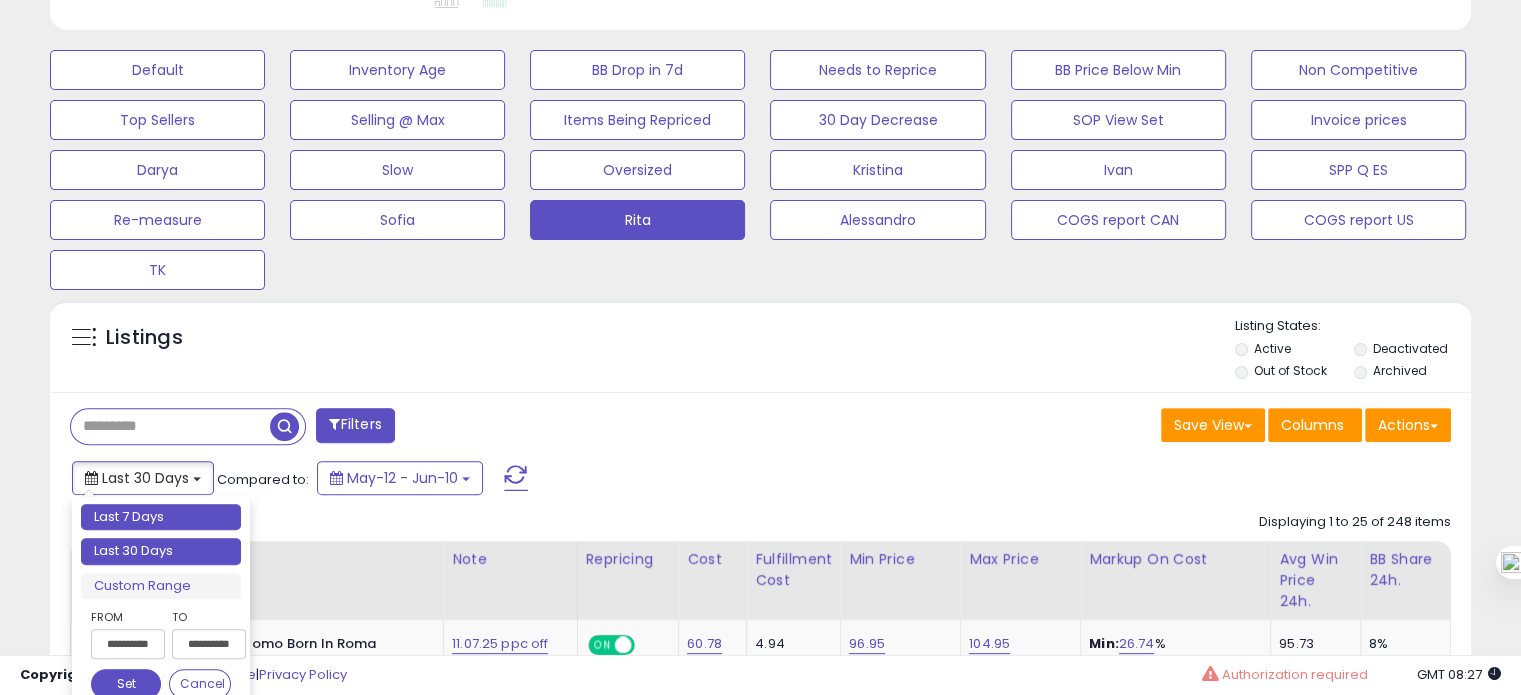 scroll, scrollTop: 584, scrollLeft: 0, axis: vertical 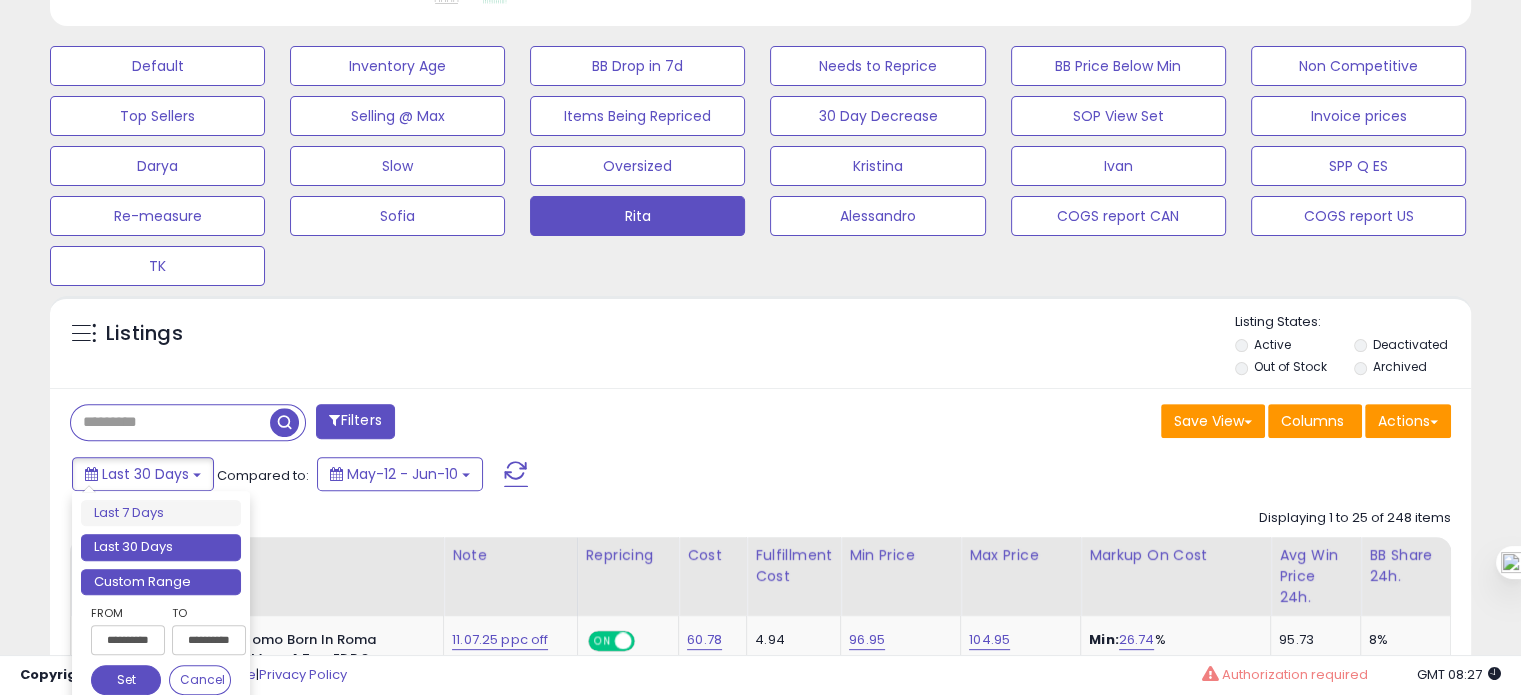 click on "Custom Range" at bounding box center [161, 582] 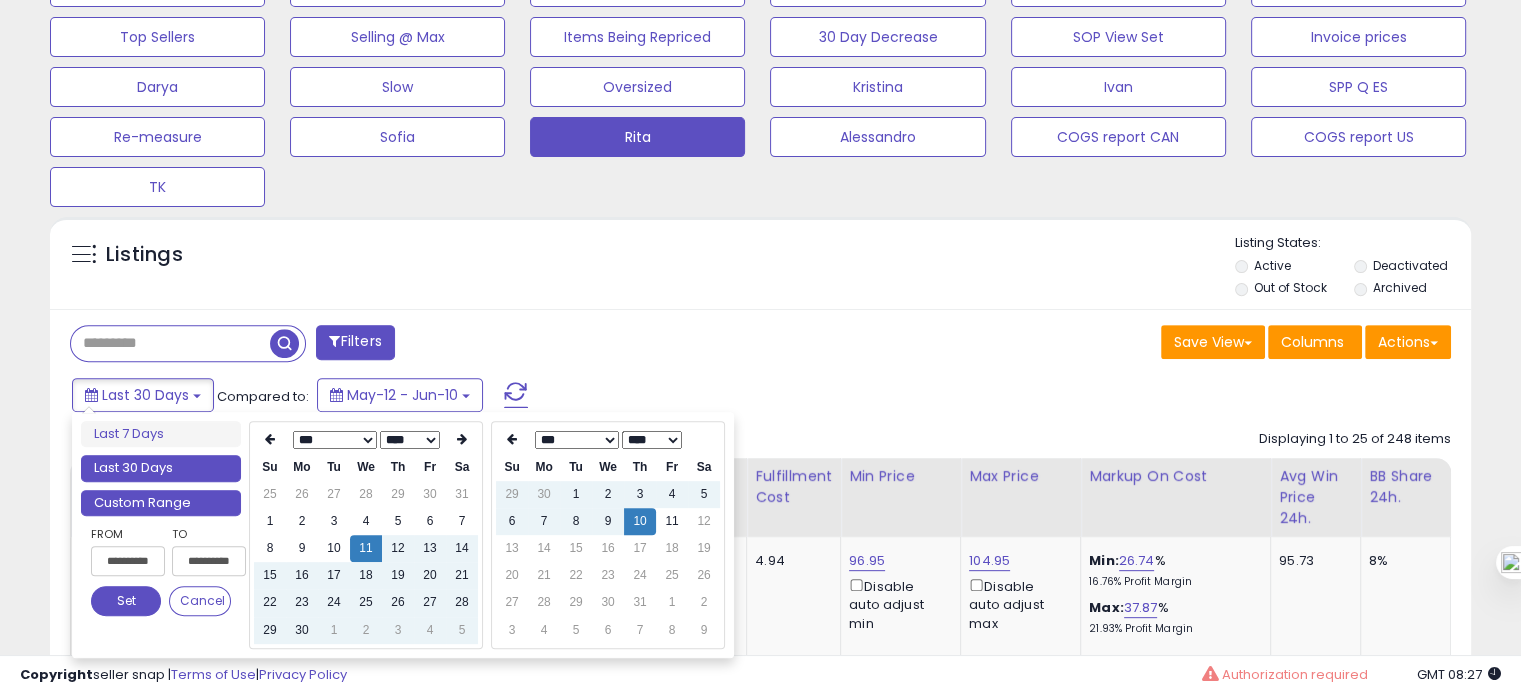 scroll, scrollTop: 726, scrollLeft: 0, axis: vertical 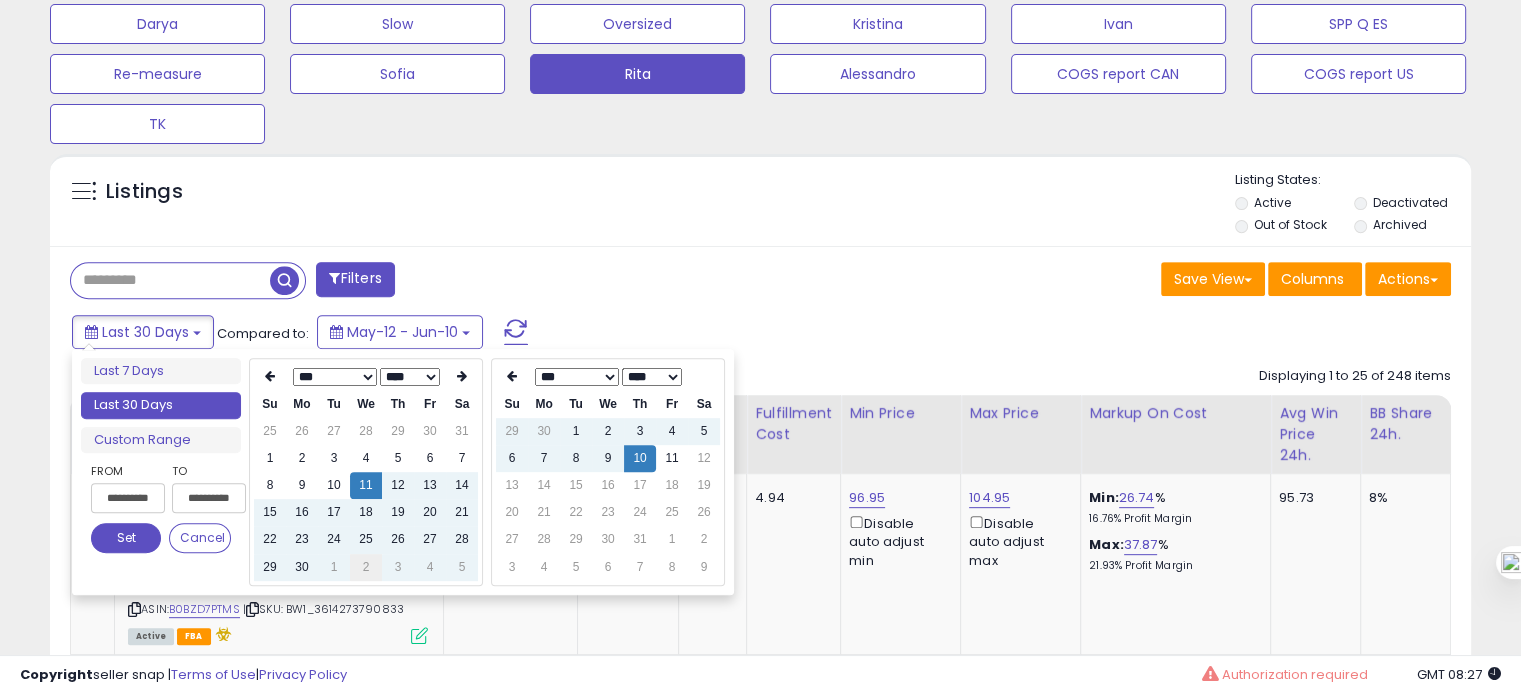 click on "2" at bounding box center (366, 567) 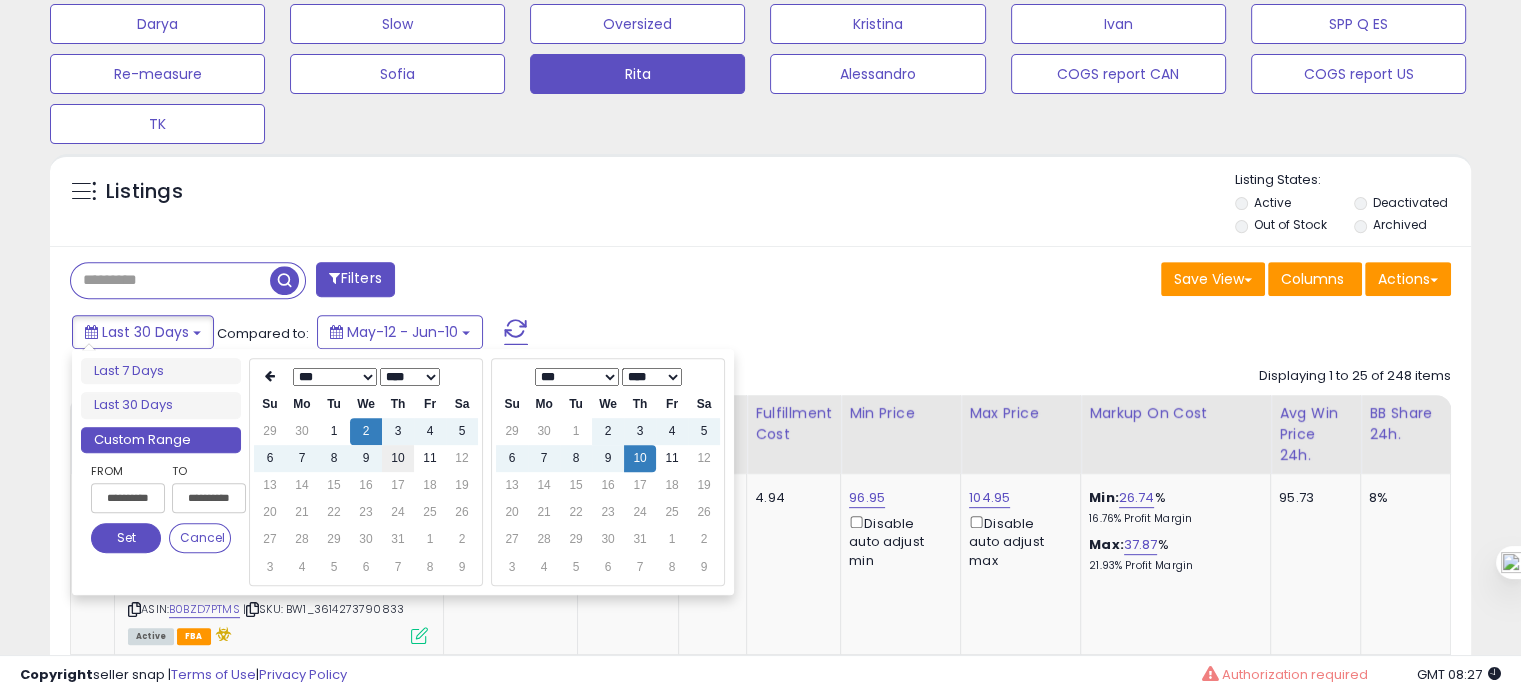 click on "10" at bounding box center [398, 458] 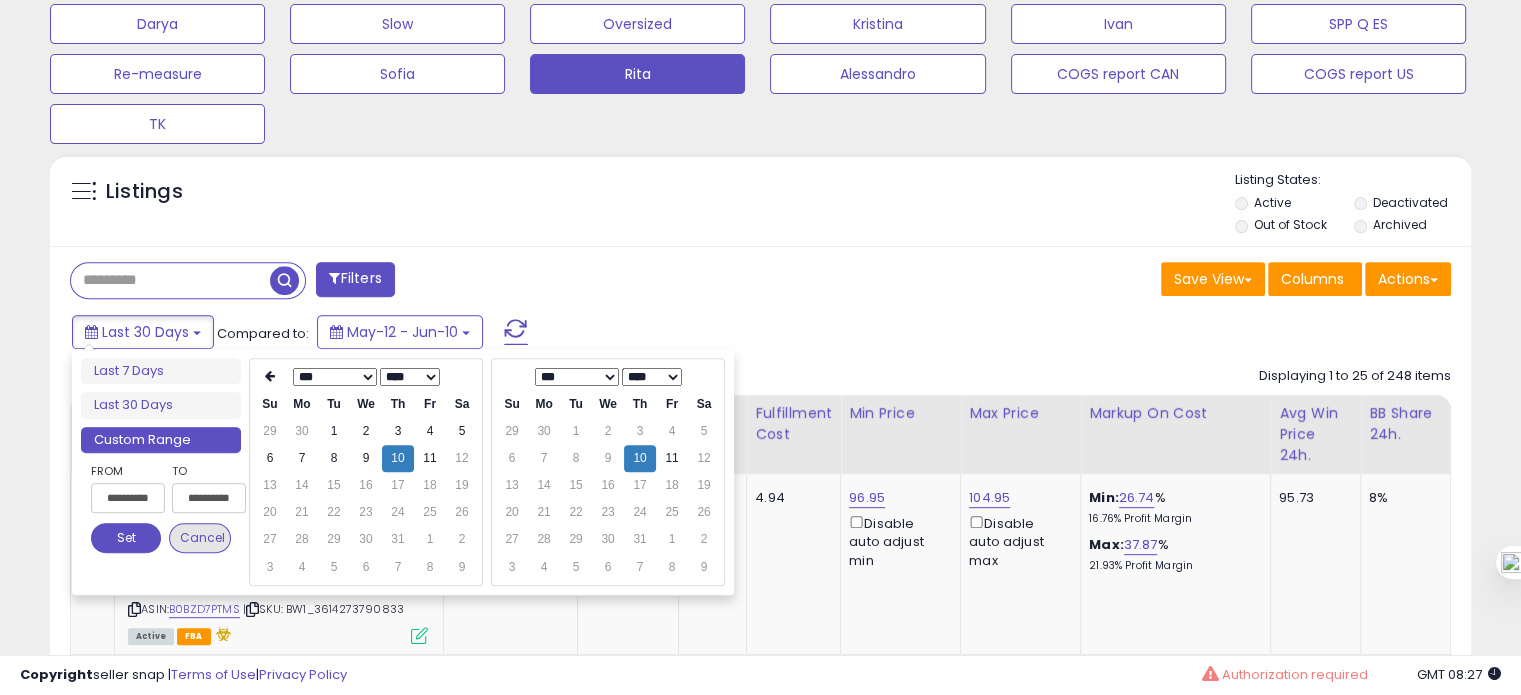 type on "**********" 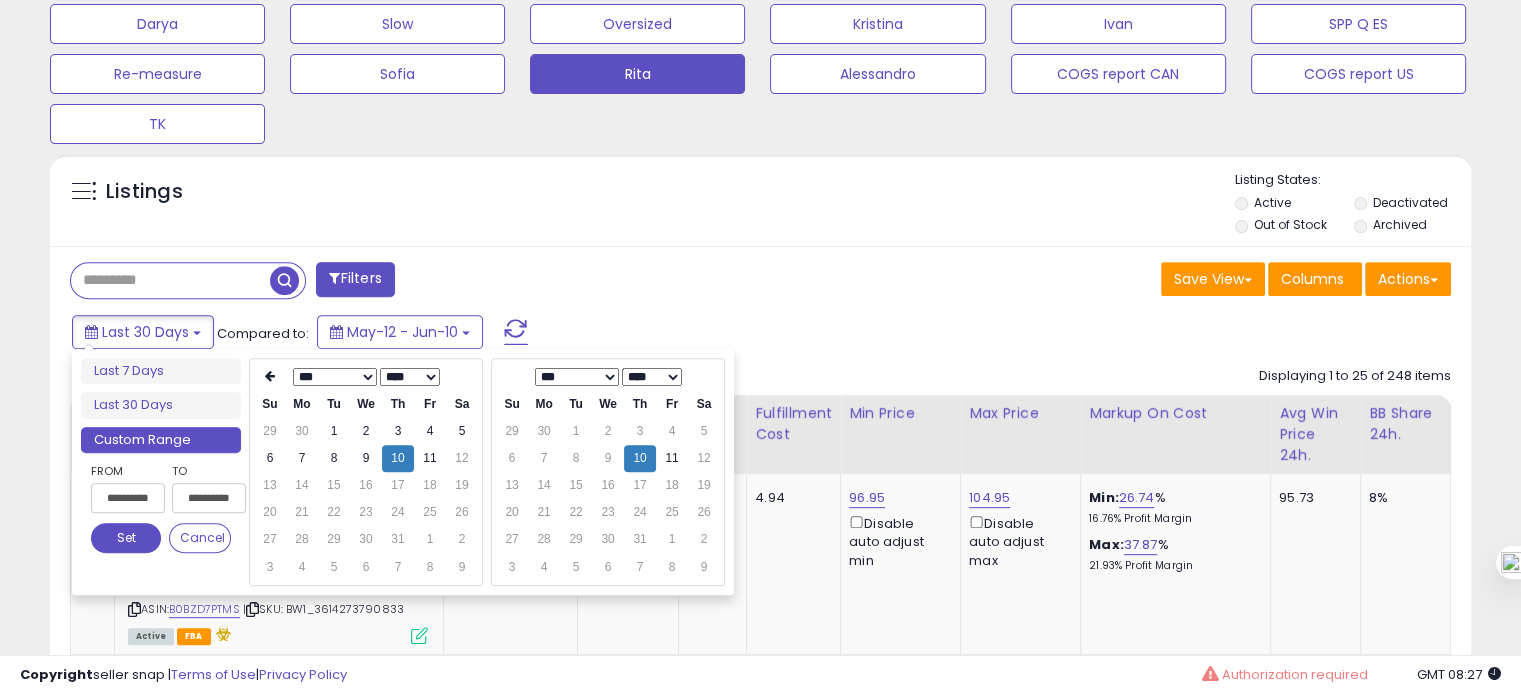 click on "Set" at bounding box center [126, 538] 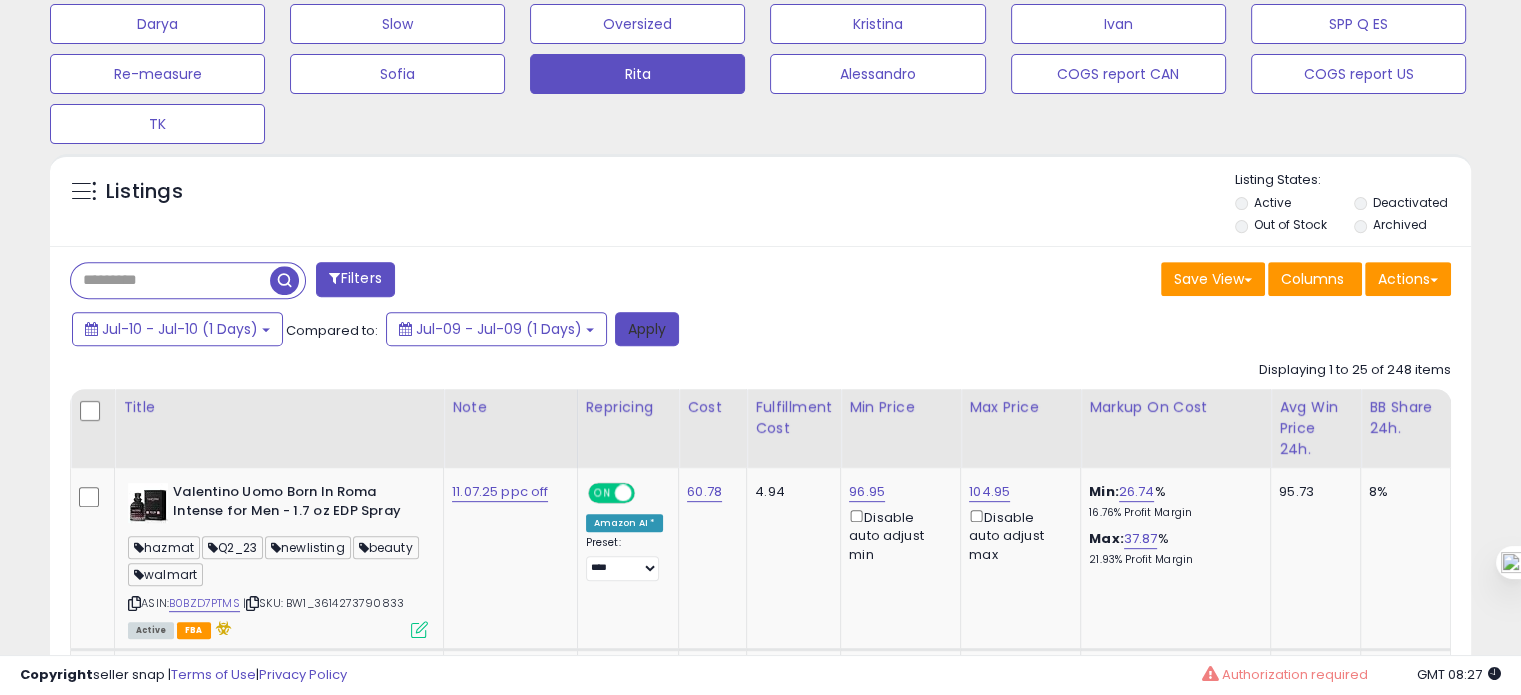 click on "Apply" at bounding box center (647, 329) 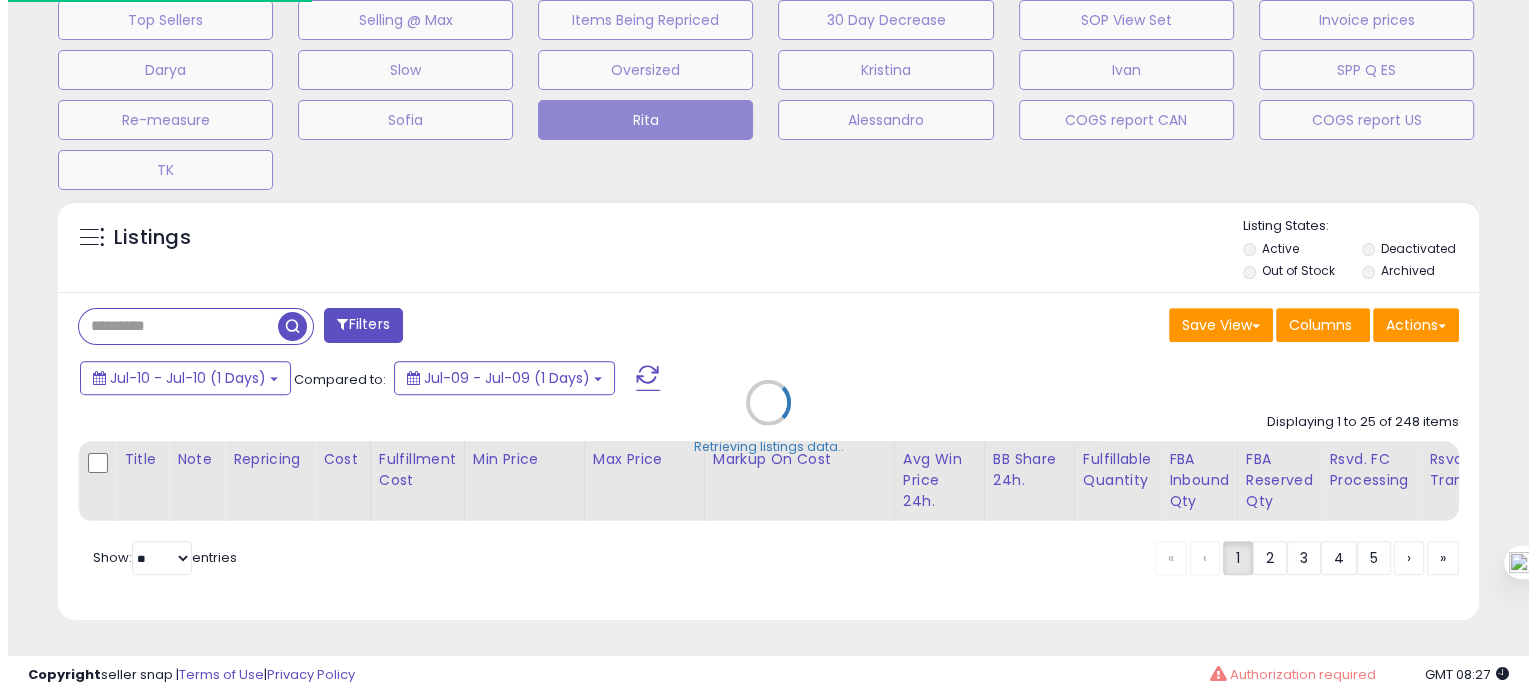 scroll, scrollTop: 693, scrollLeft: 0, axis: vertical 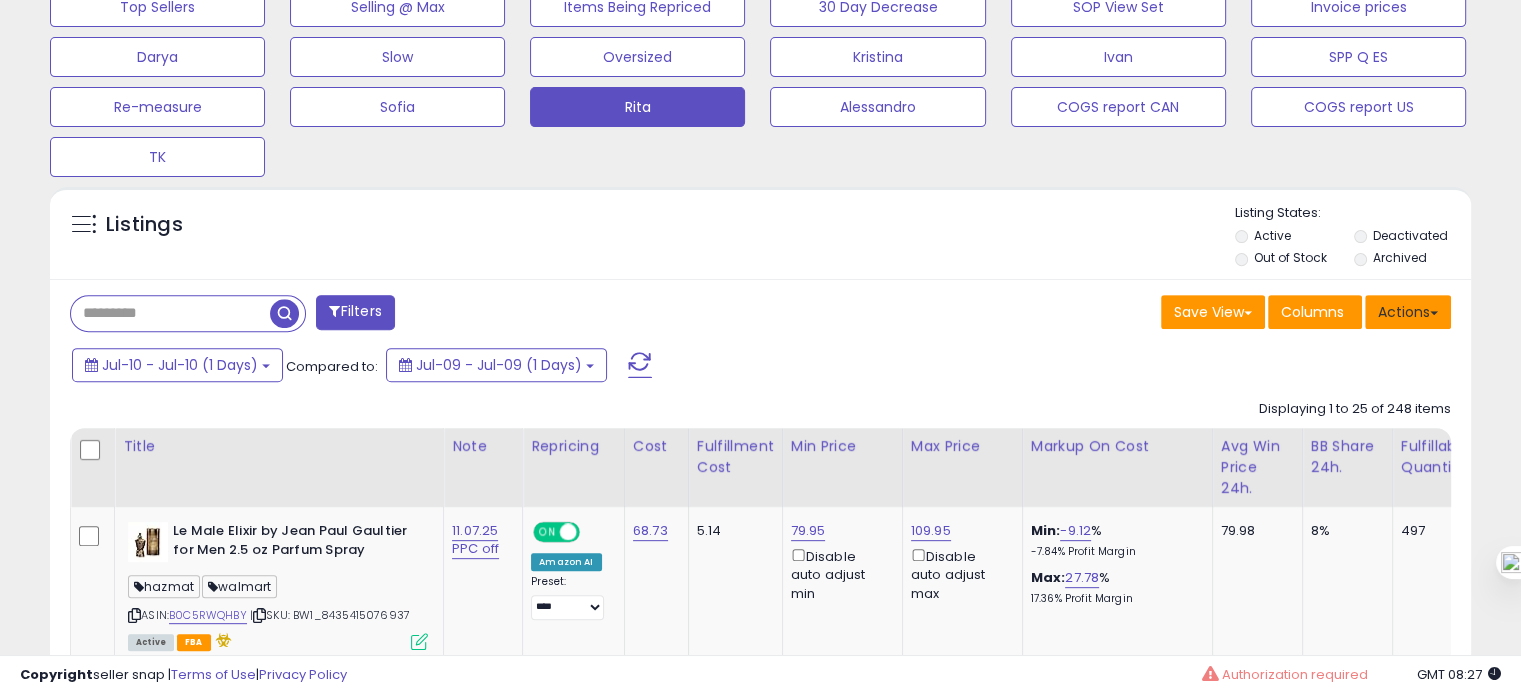 click on "Actions" at bounding box center [1408, 312] 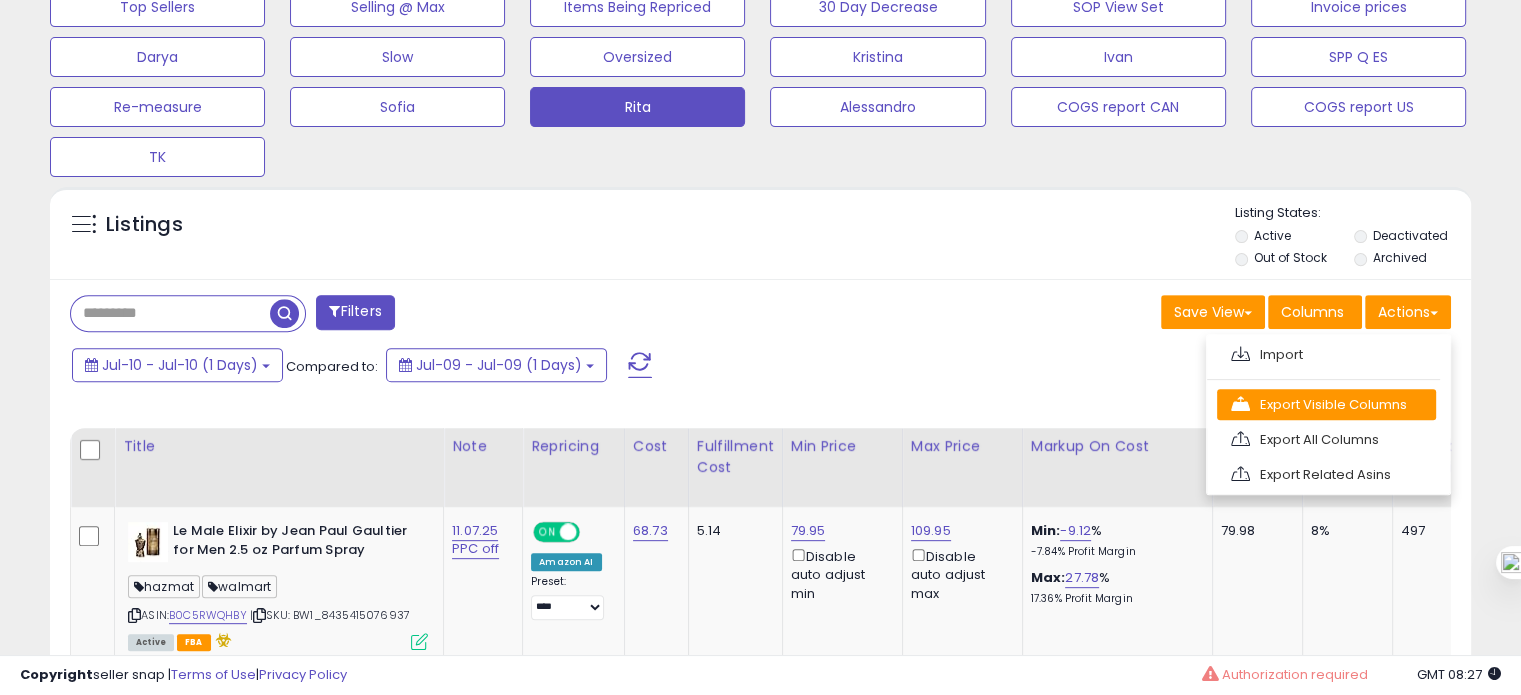 click on "Export Visible Columns" at bounding box center [1326, 404] 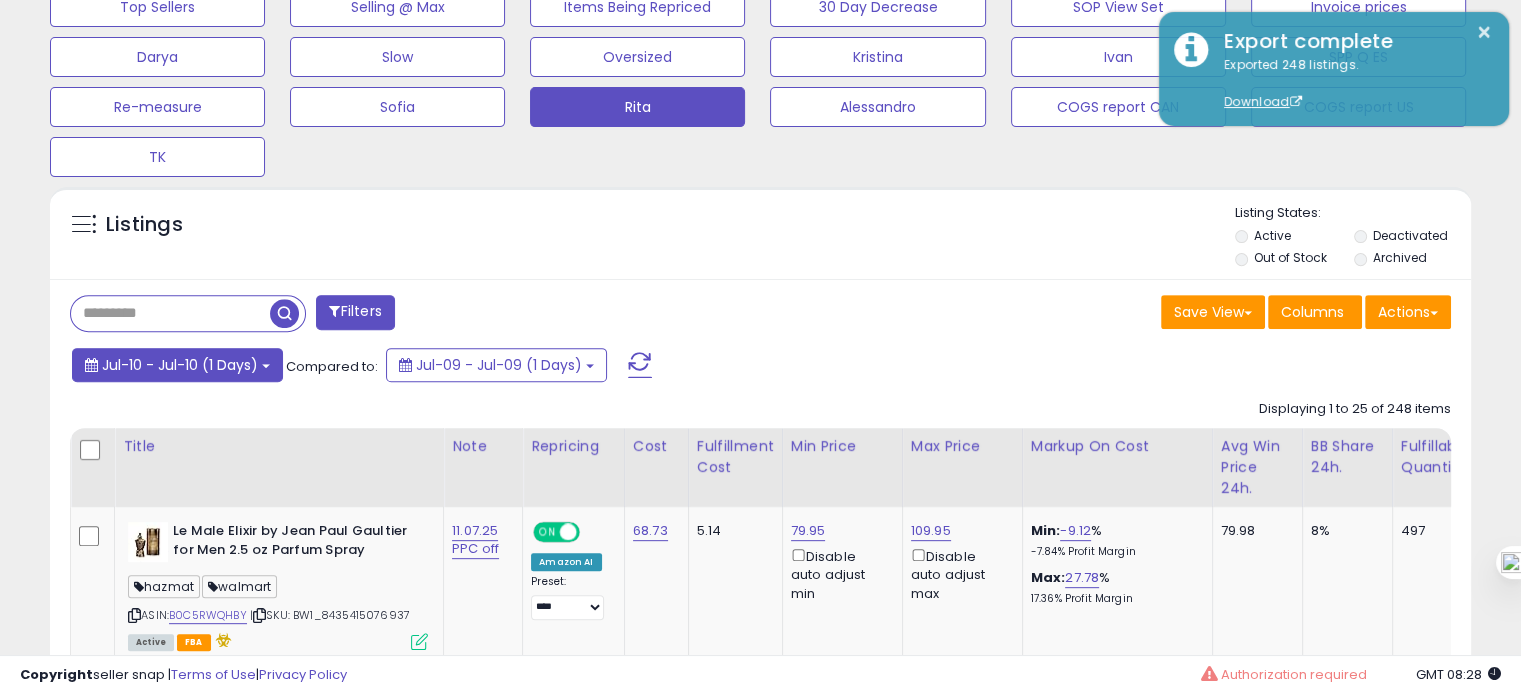 click on "Jul-10 - Jul-10 (1 Days)" at bounding box center [180, 365] 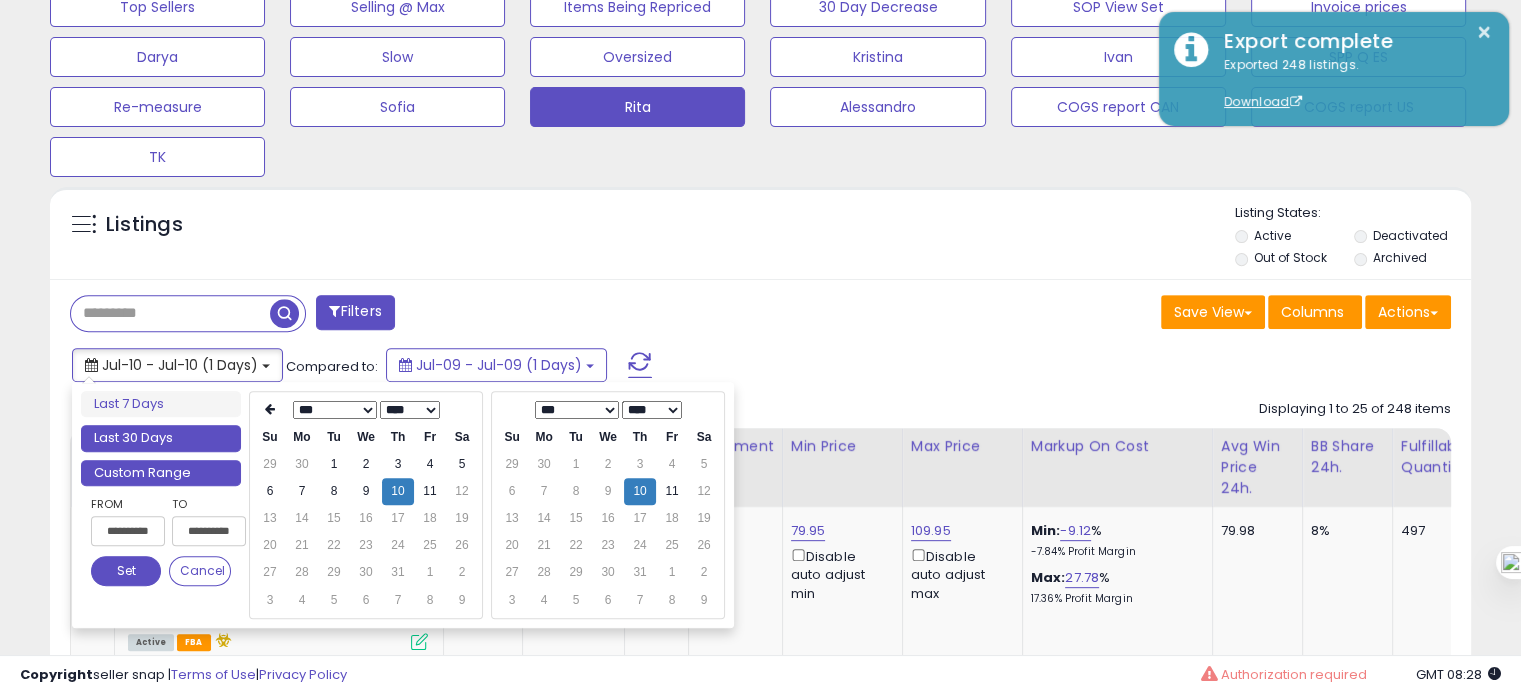 type on "**********" 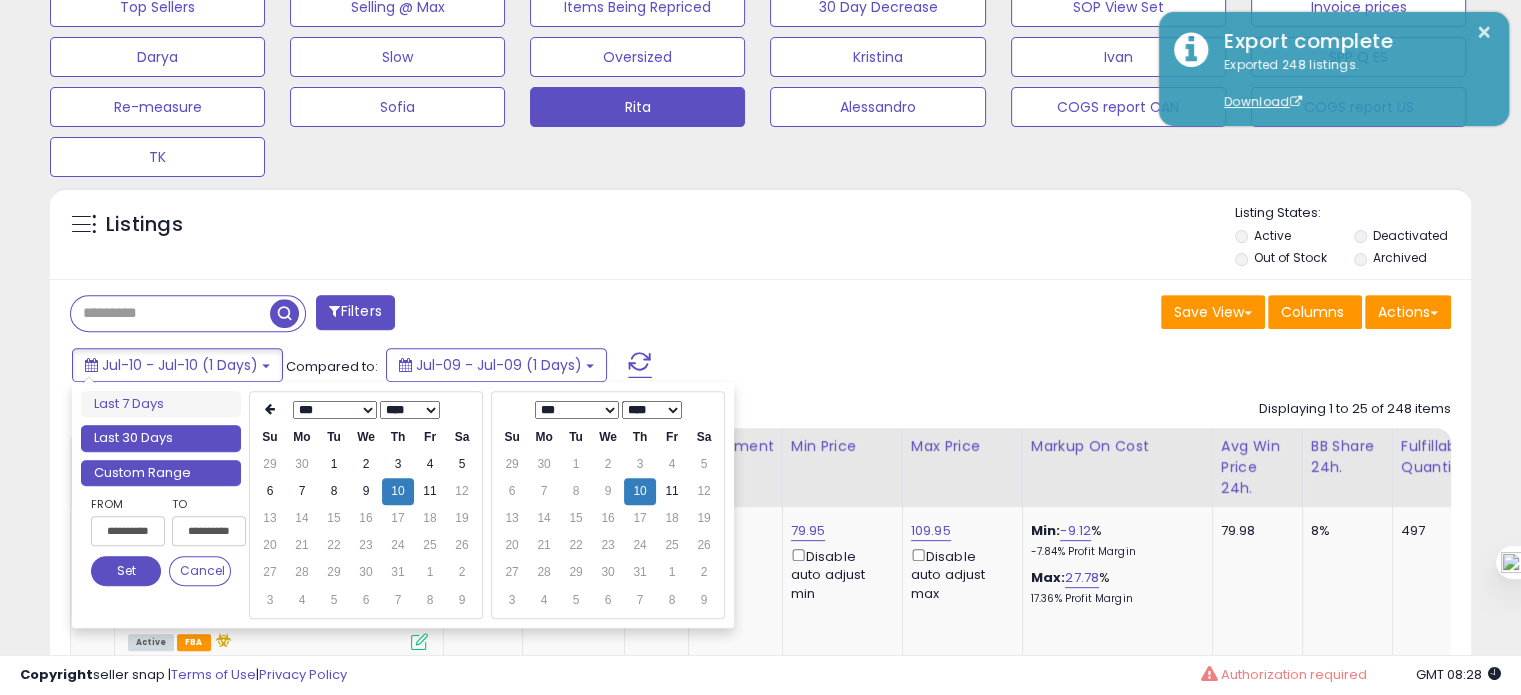 click on "Last 30 Days" at bounding box center [161, 438] 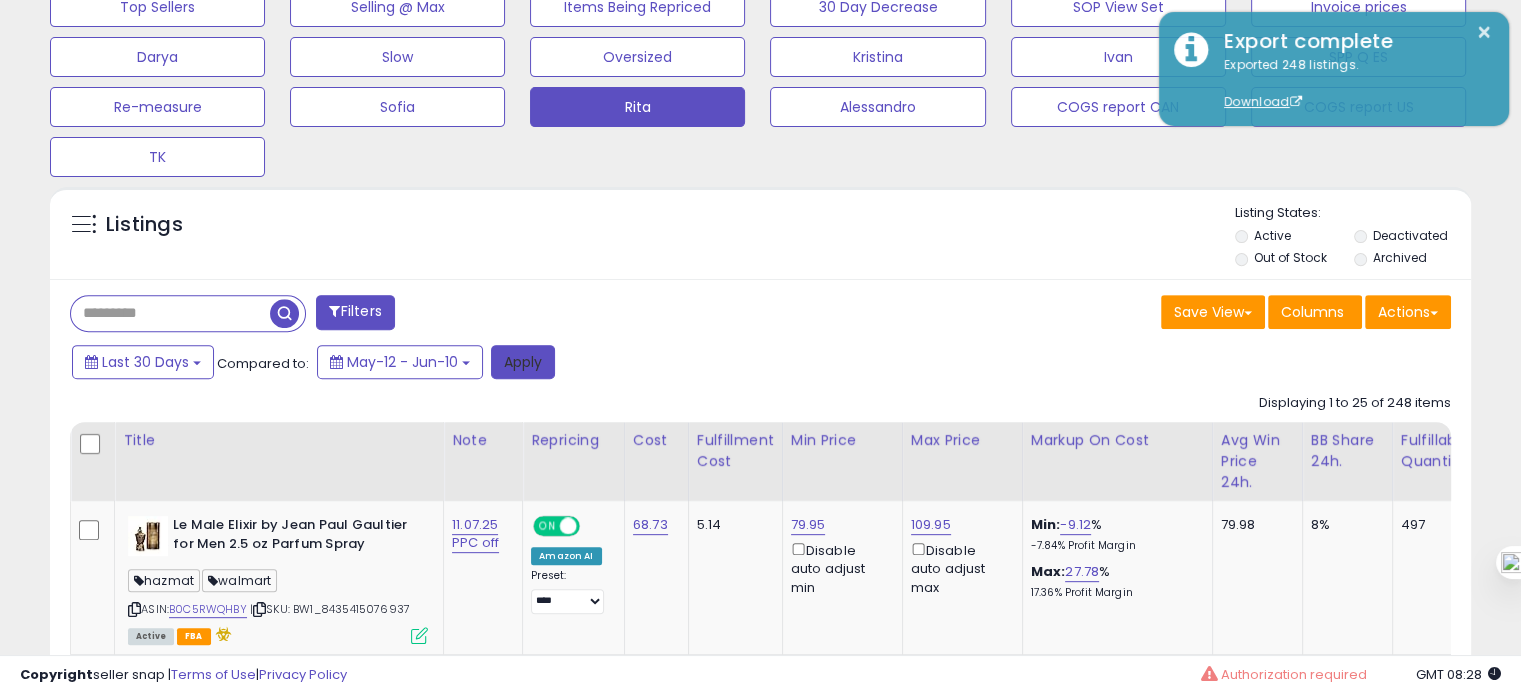 click on "Apply" at bounding box center (523, 362) 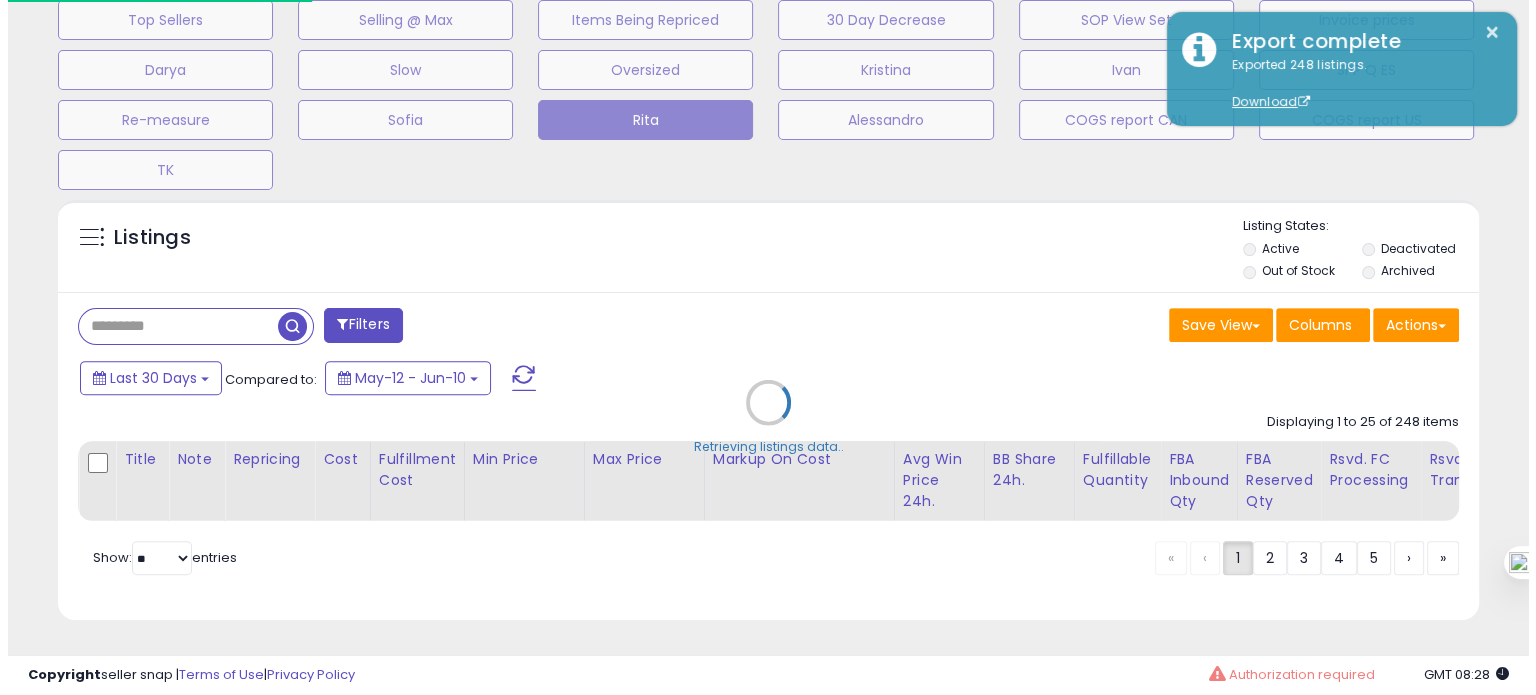 scroll, scrollTop: 999589, scrollLeft: 999168, axis: both 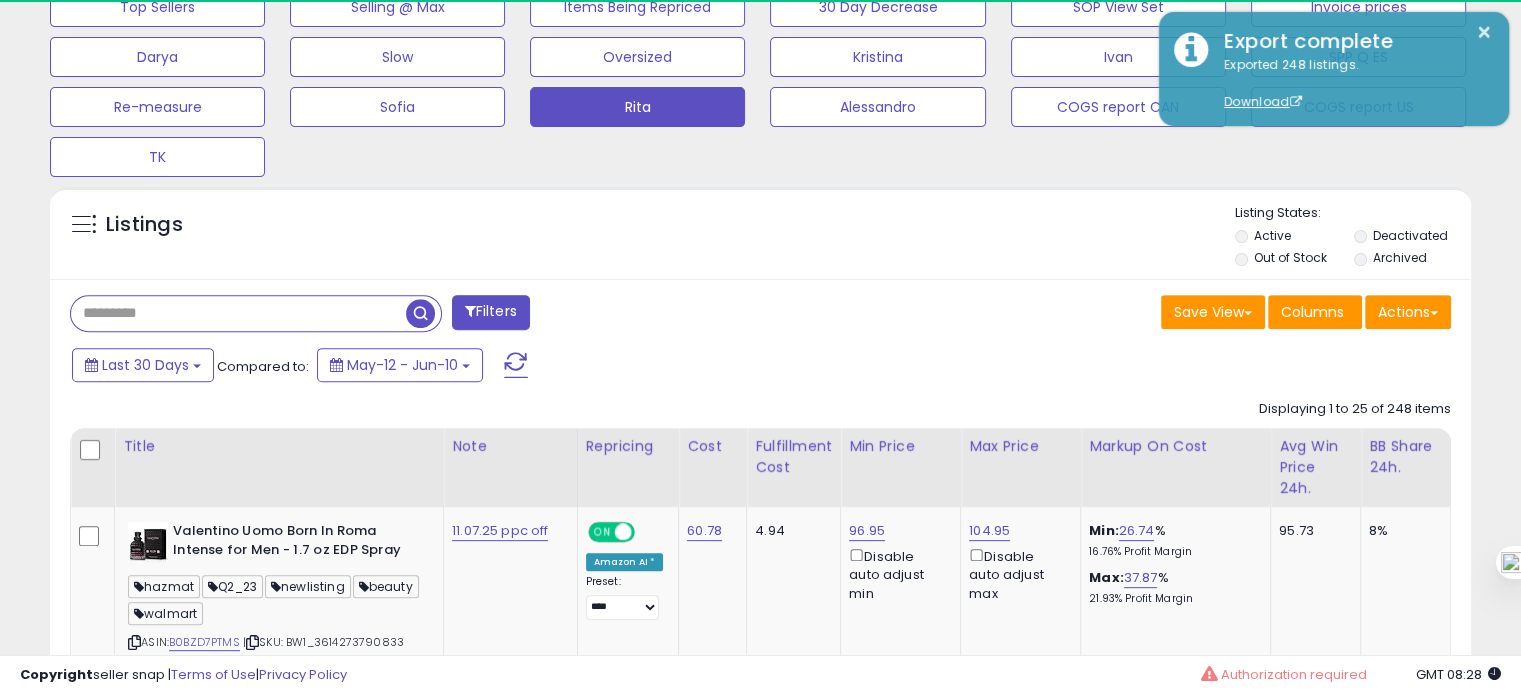 click at bounding box center (238, 313) 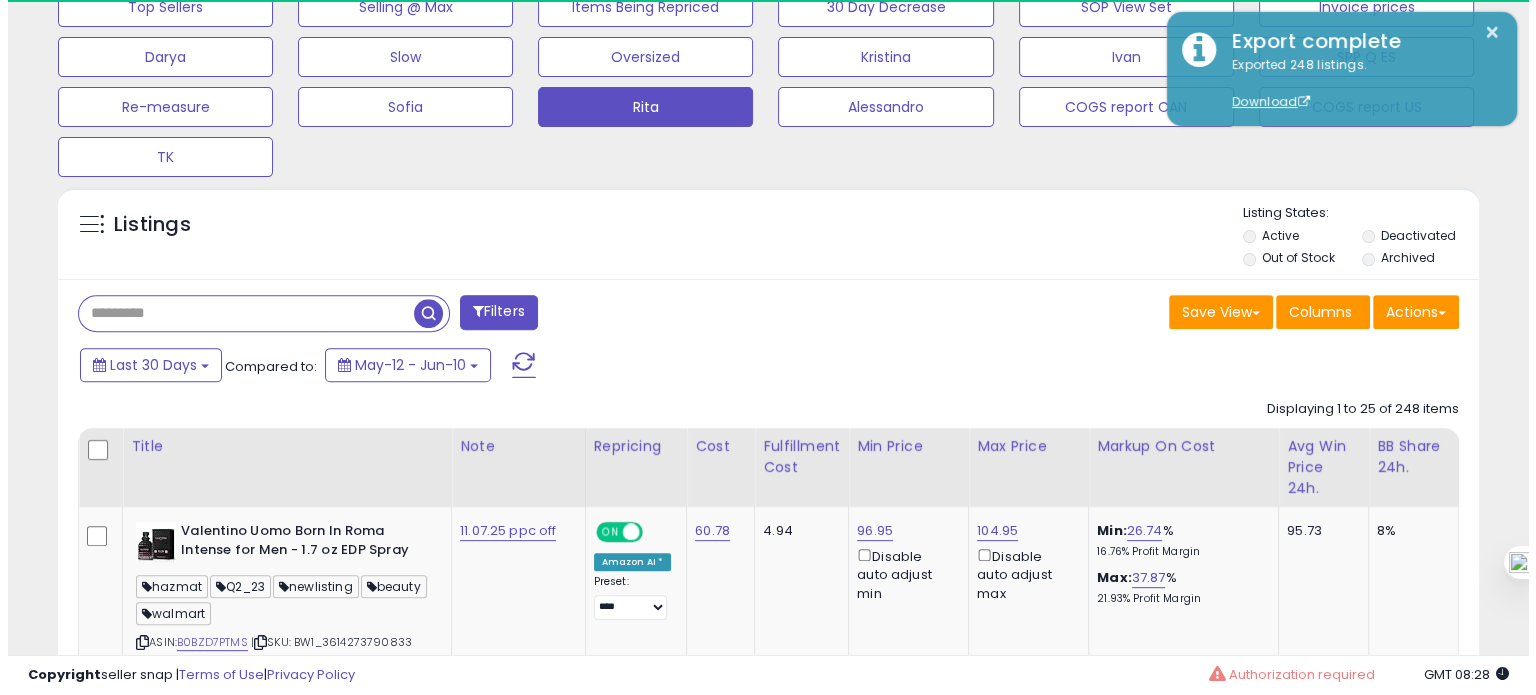 scroll, scrollTop: 409, scrollLeft: 822, axis: both 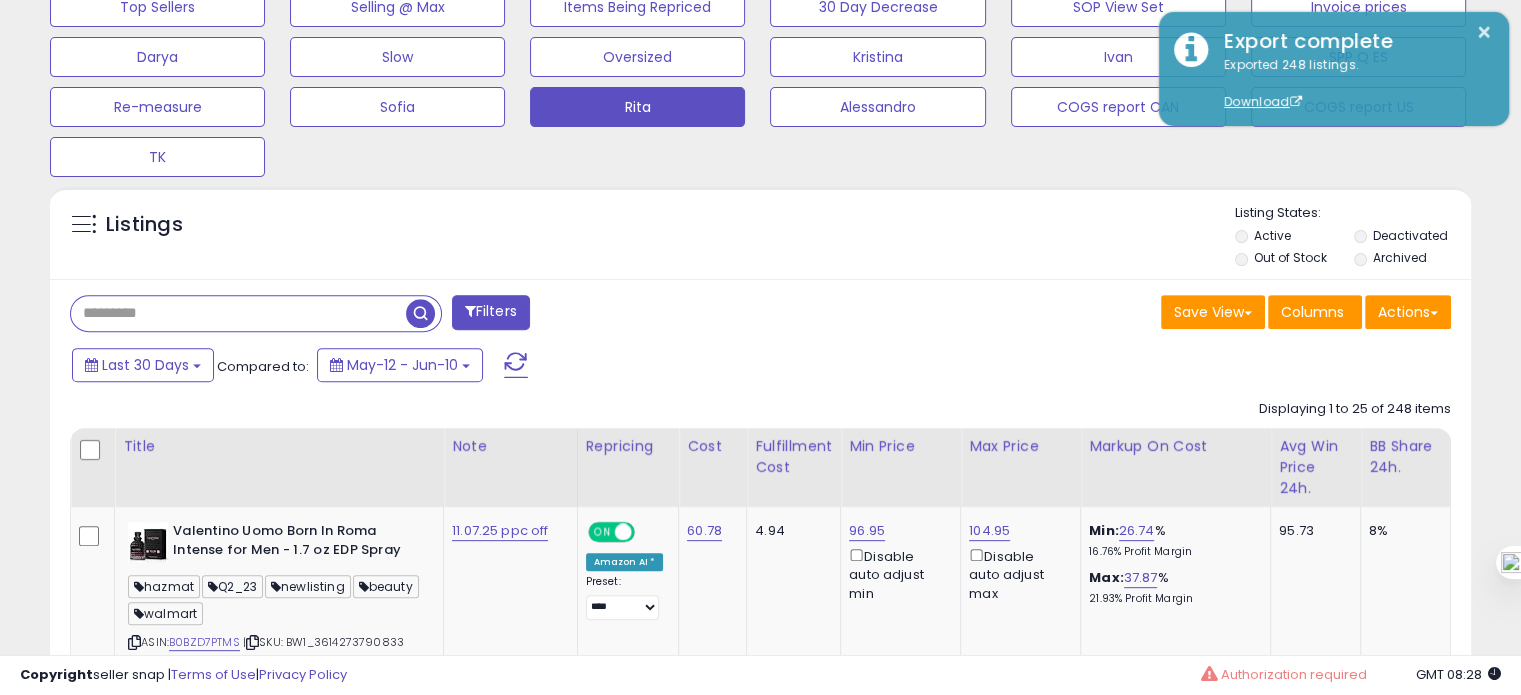 paste on "**********" 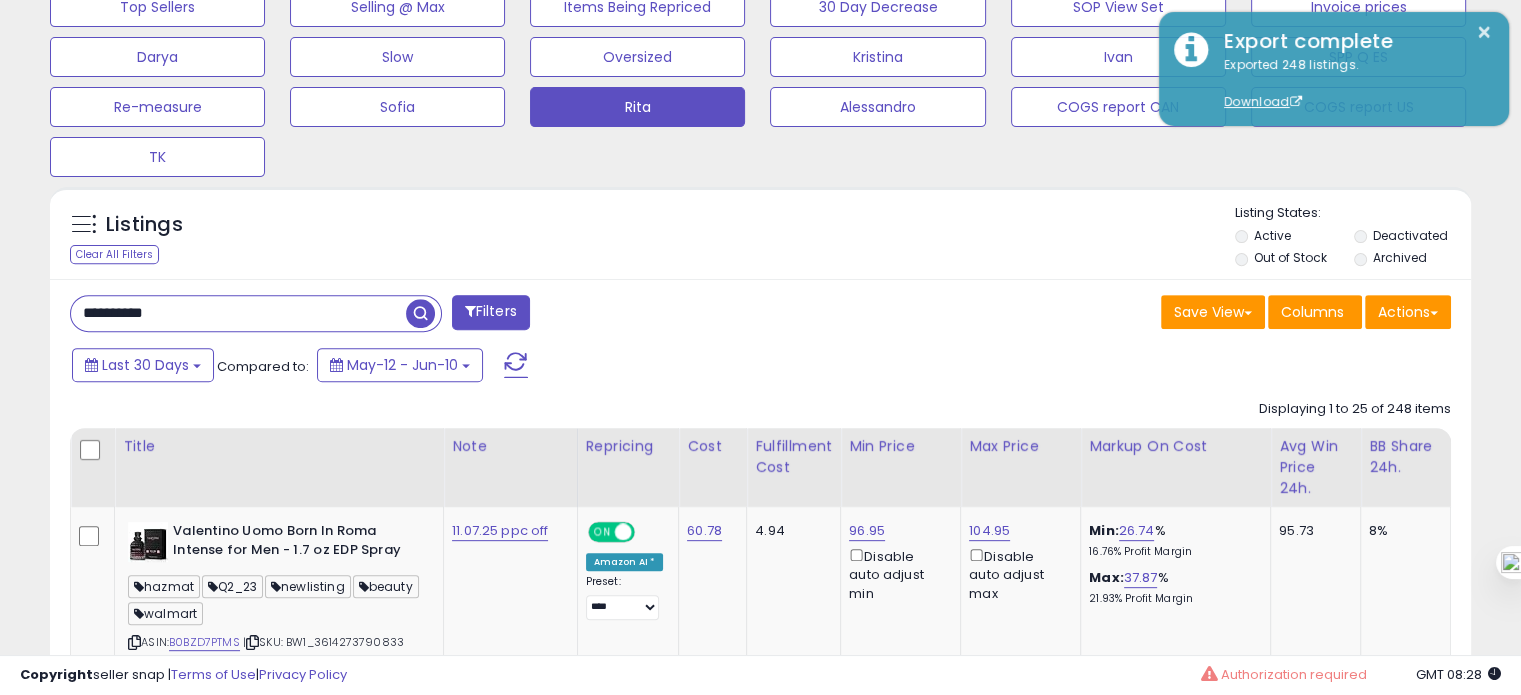 type on "**********" 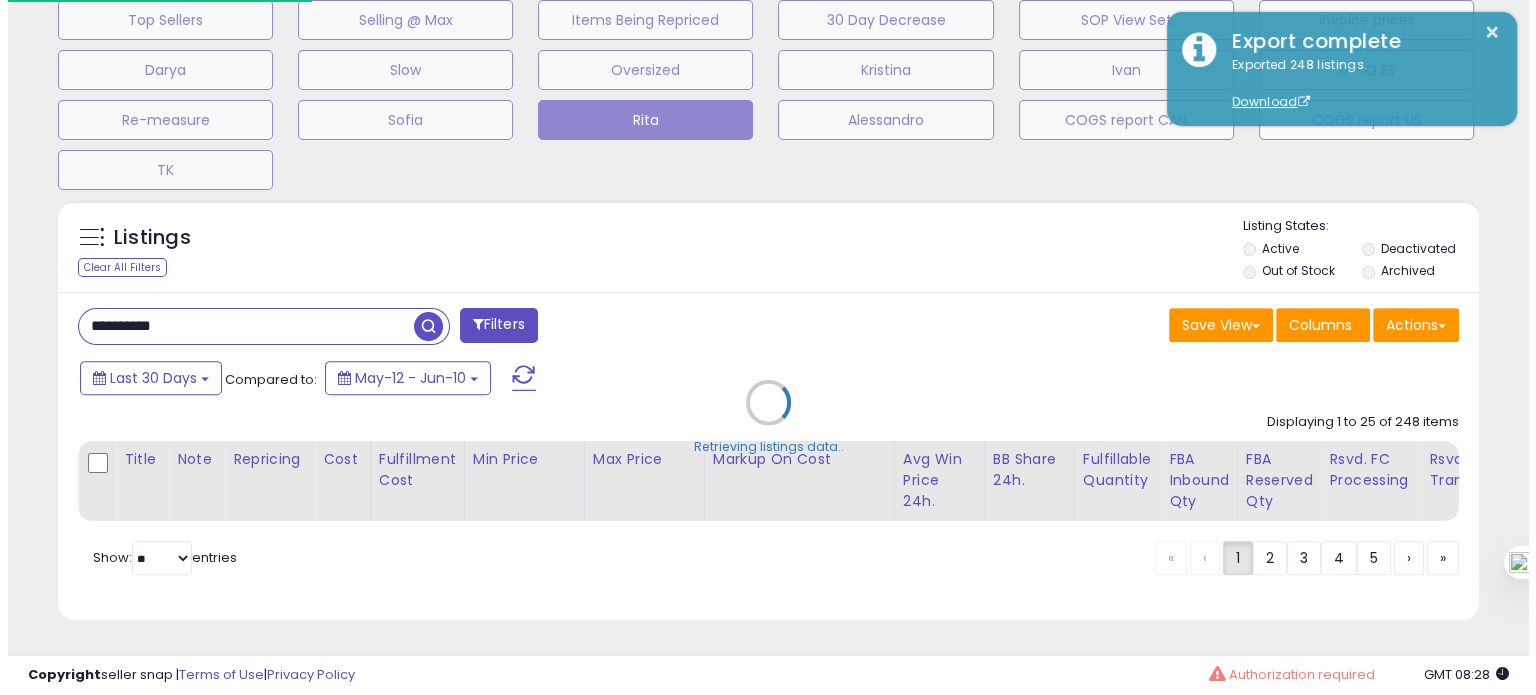 scroll, scrollTop: 999589, scrollLeft: 999168, axis: both 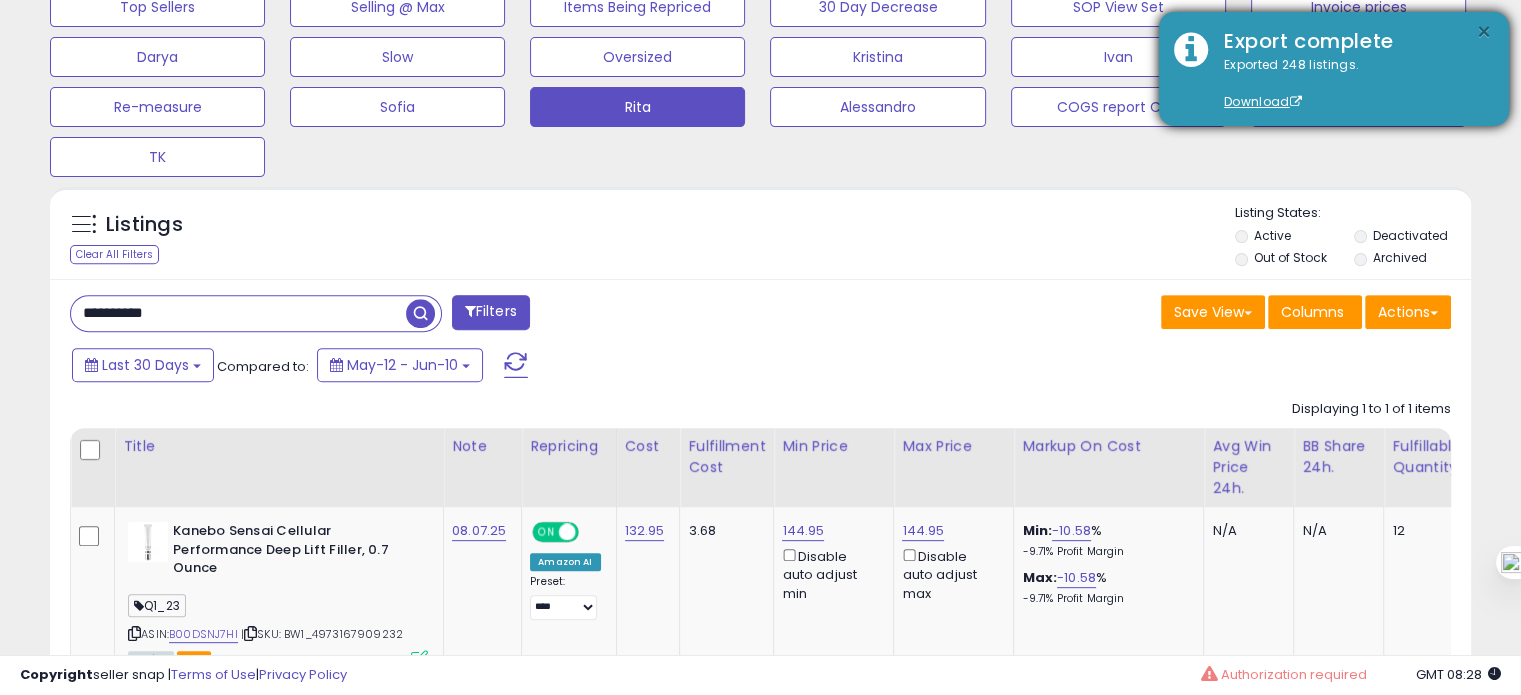 click on "×" at bounding box center (1484, 32) 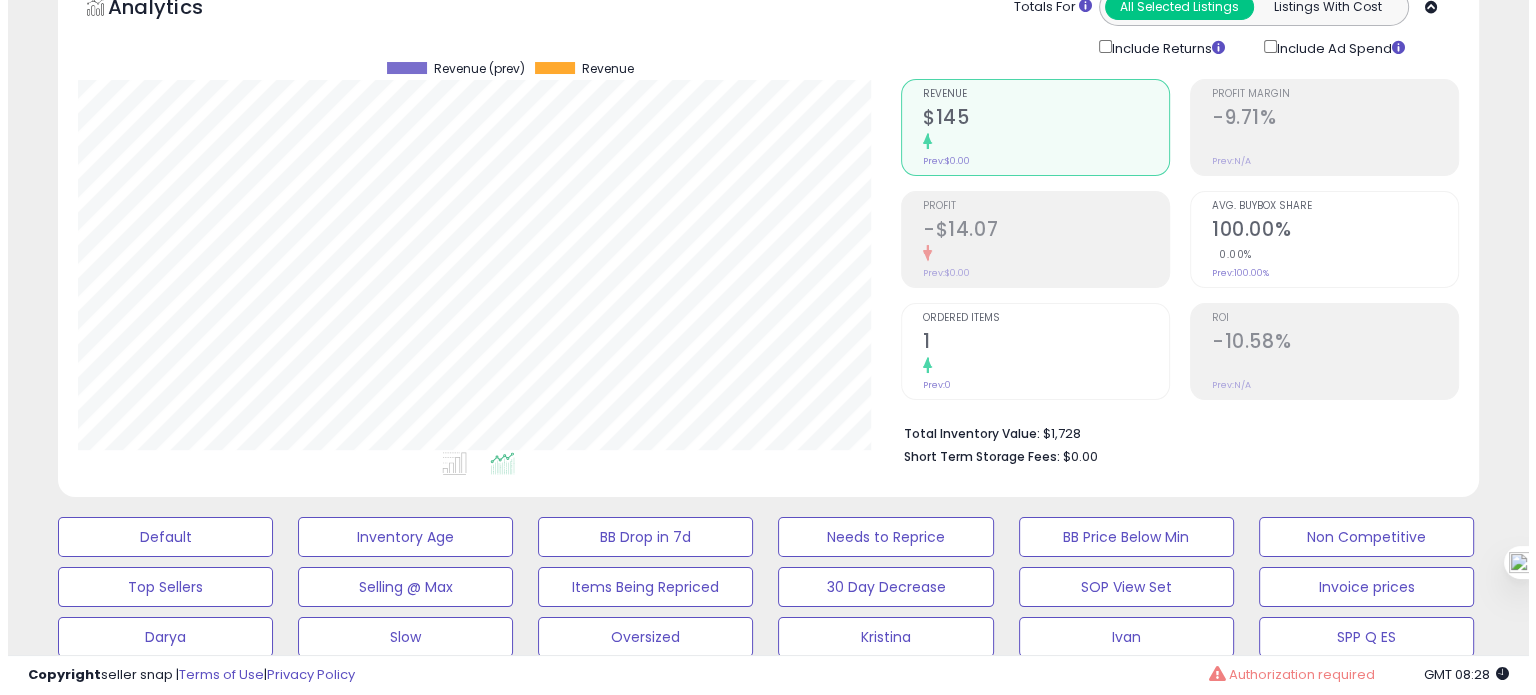 scroll, scrollTop: 114, scrollLeft: 0, axis: vertical 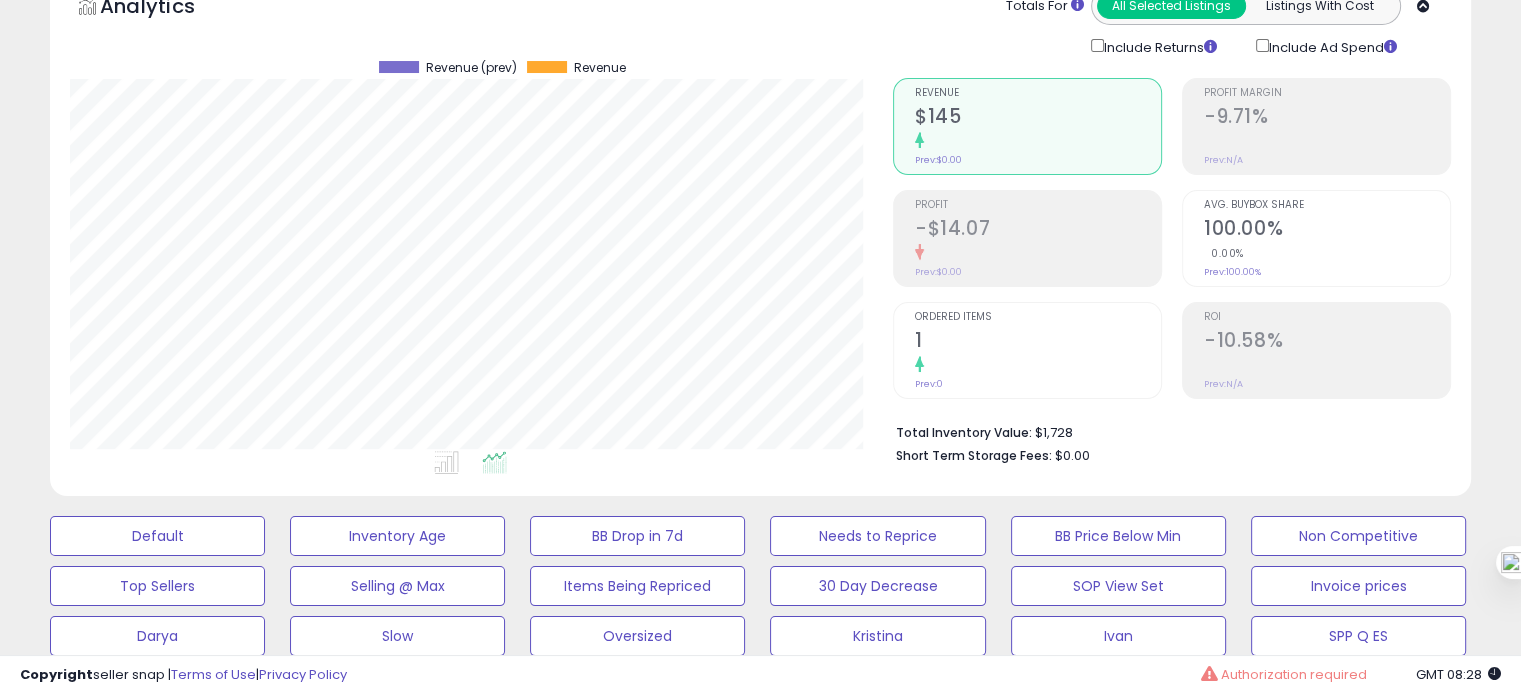click on "100.00%" at bounding box center (1327, 230) 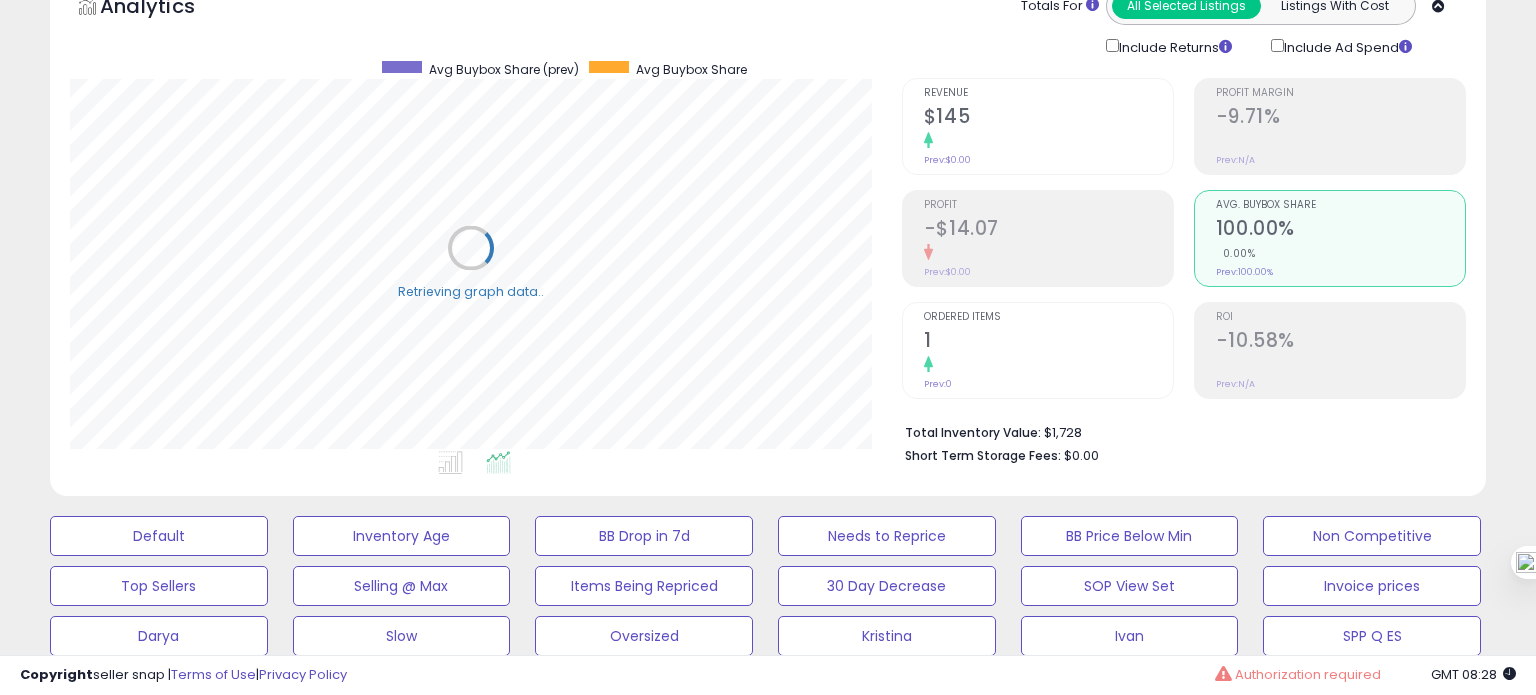 scroll, scrollTop: 999589, scrollLeft: 999168, axis: both 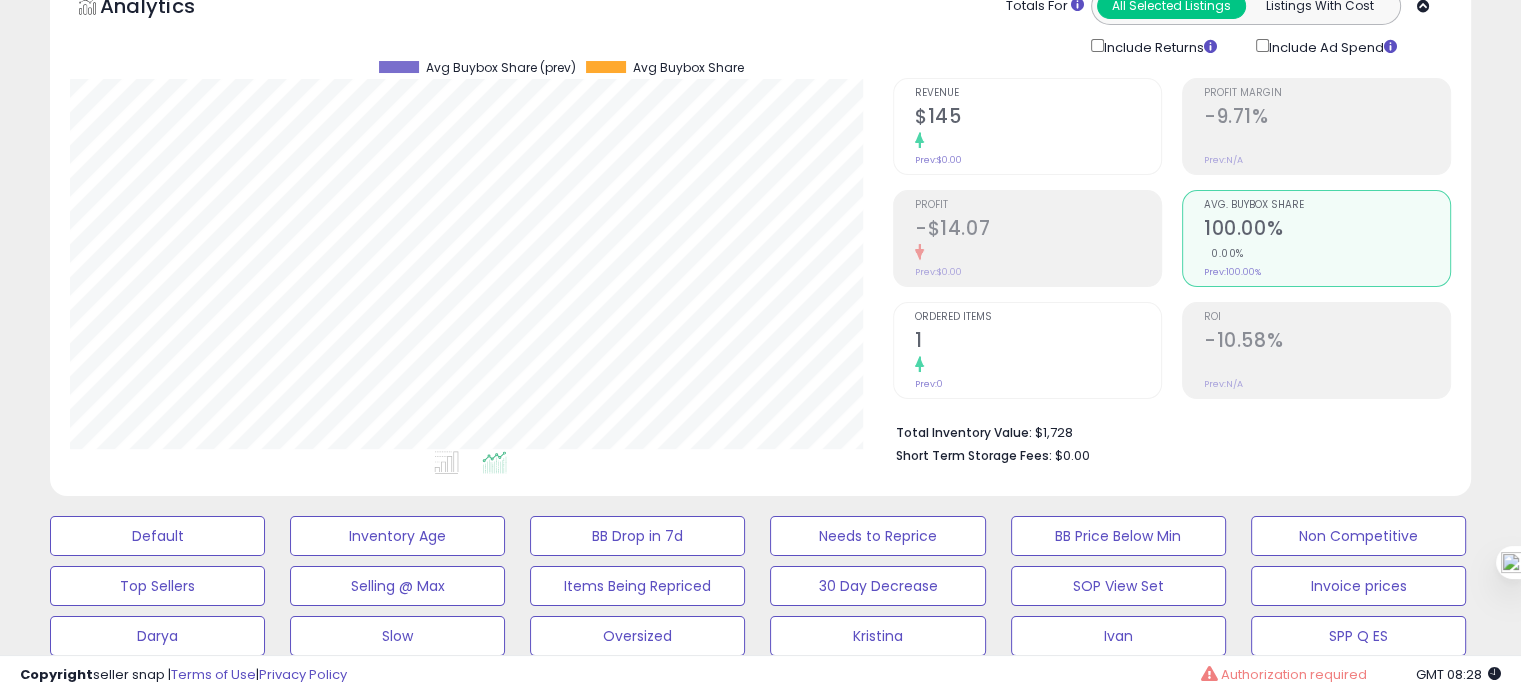 click at bounding box center [1038, 365] 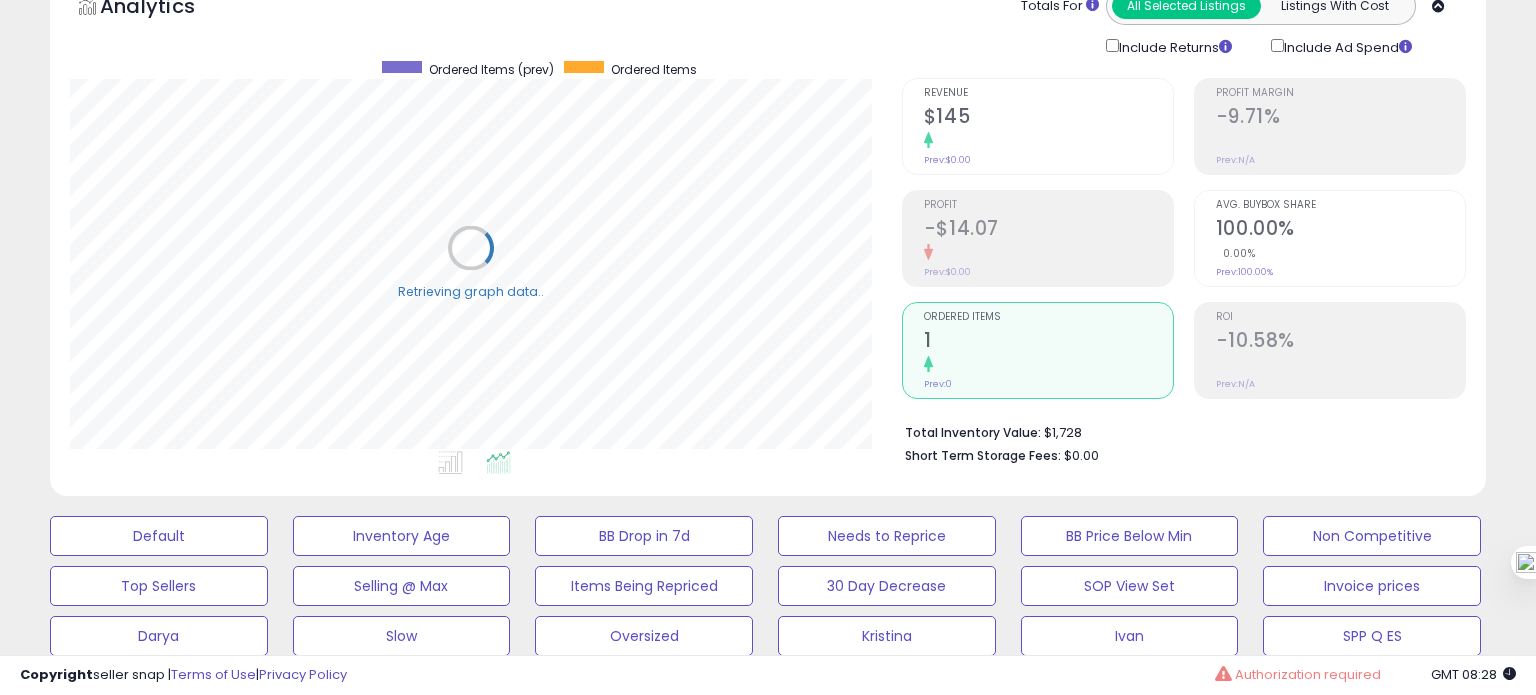 scroll, scrollTop: 999589, scrollLeft: 999168, axis: both 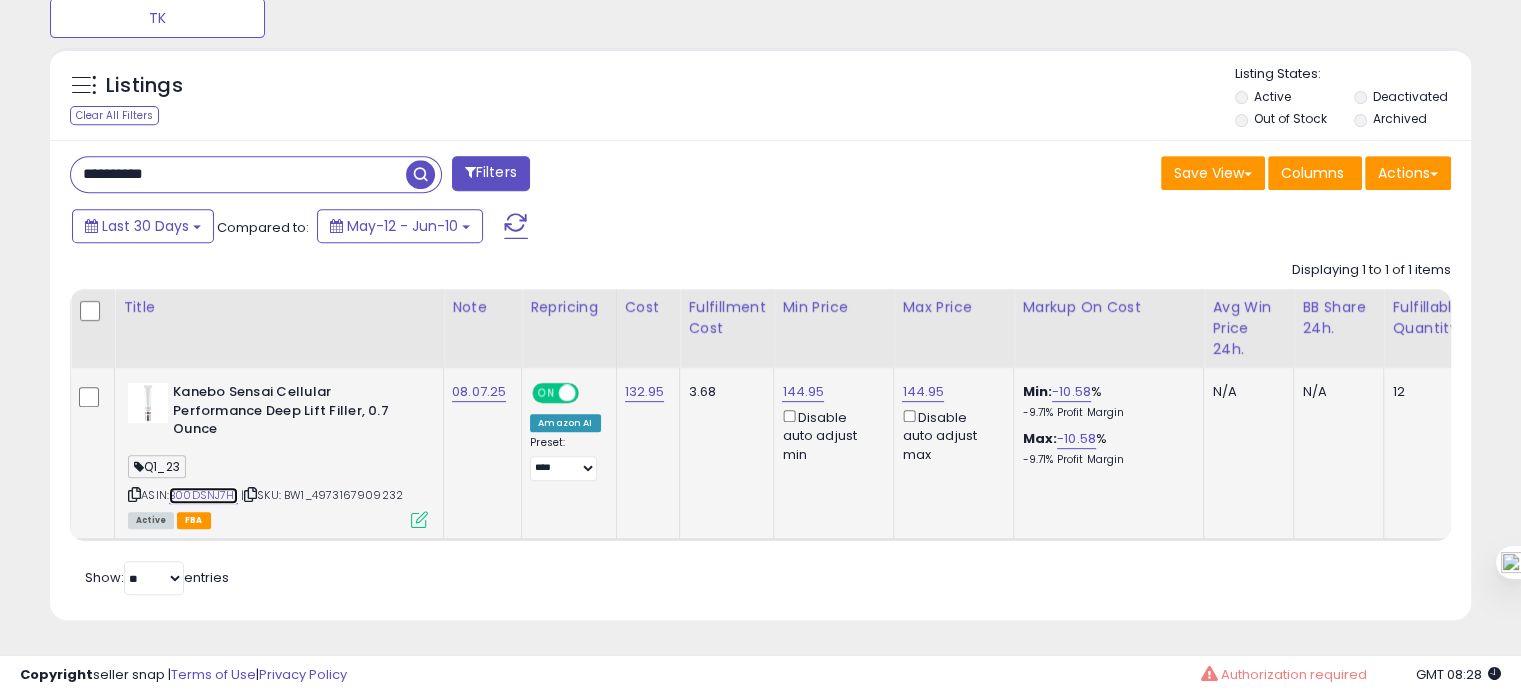 click on "B00DSNJ7HI" at bounding box center (203, 495) 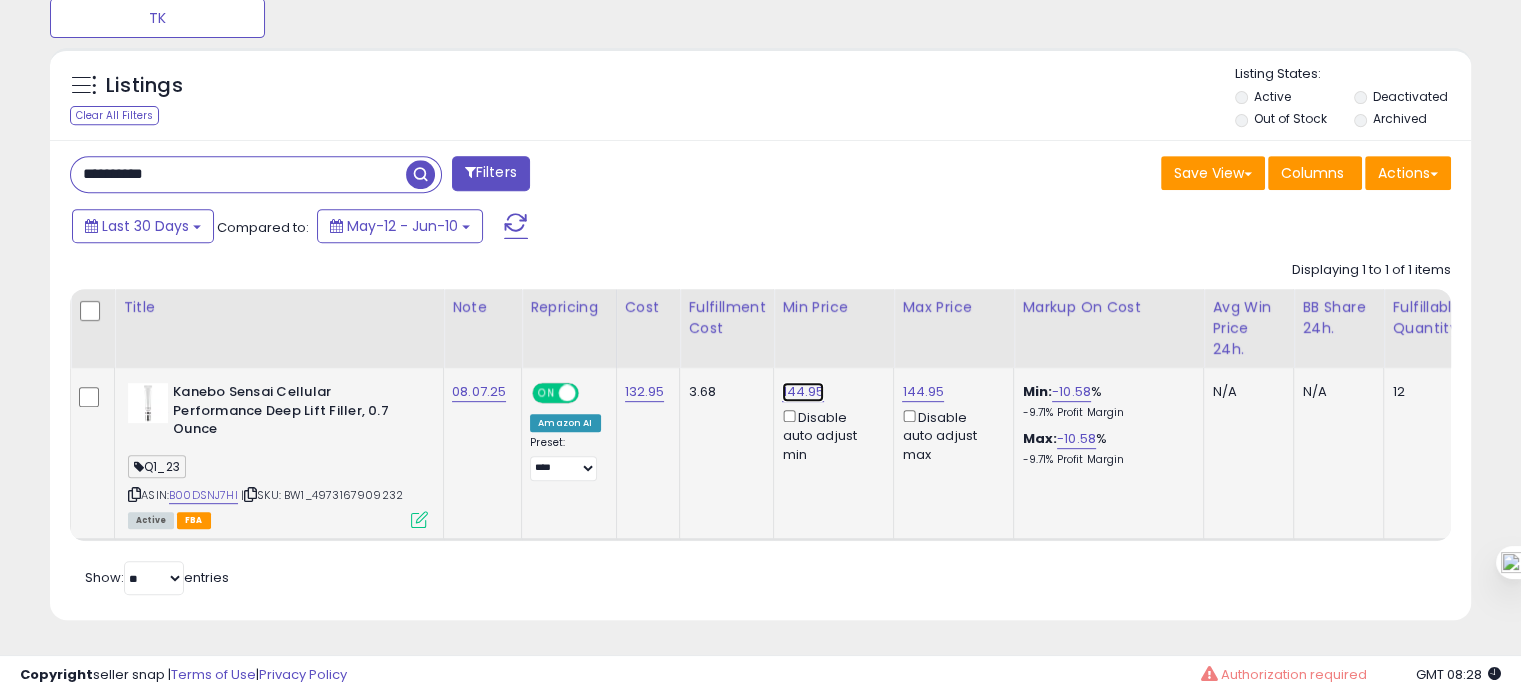 click on "144.95" at bounding box center [803, 392] 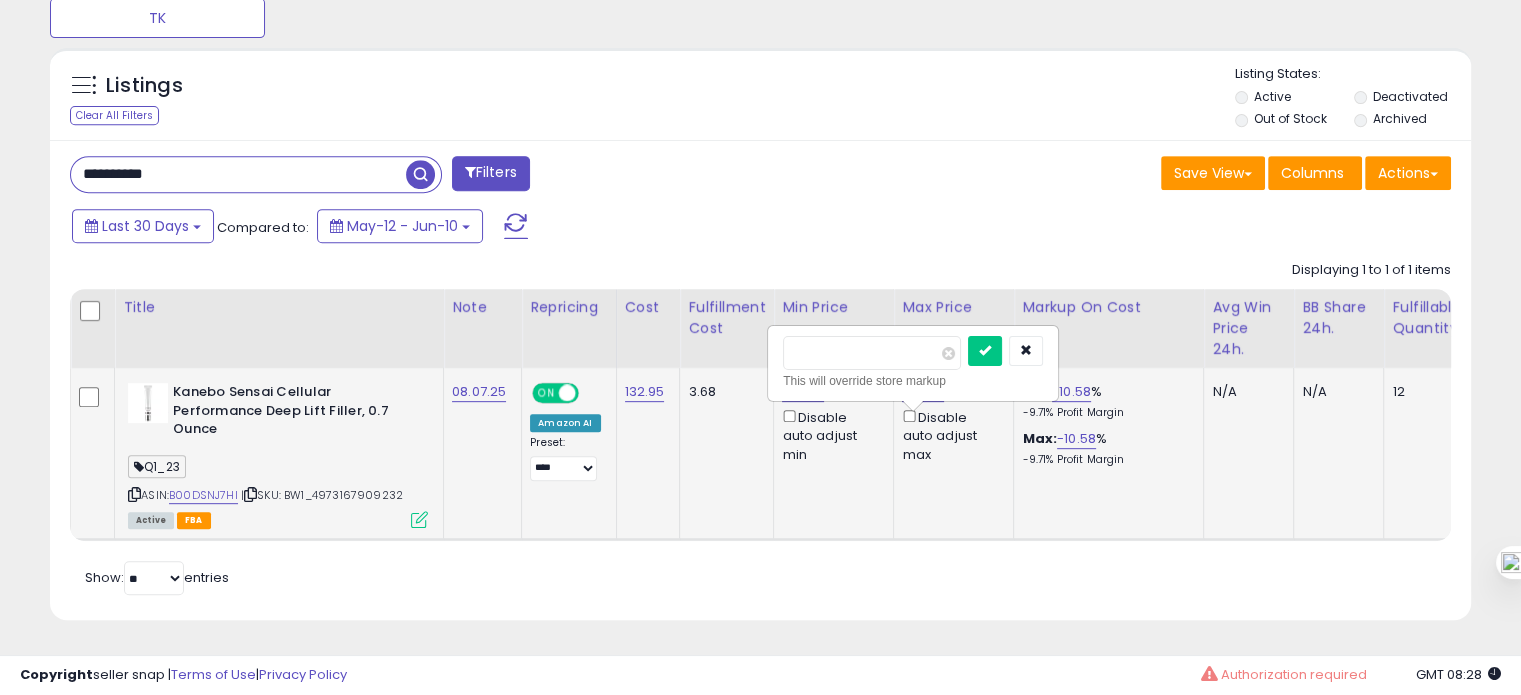 type on "***" 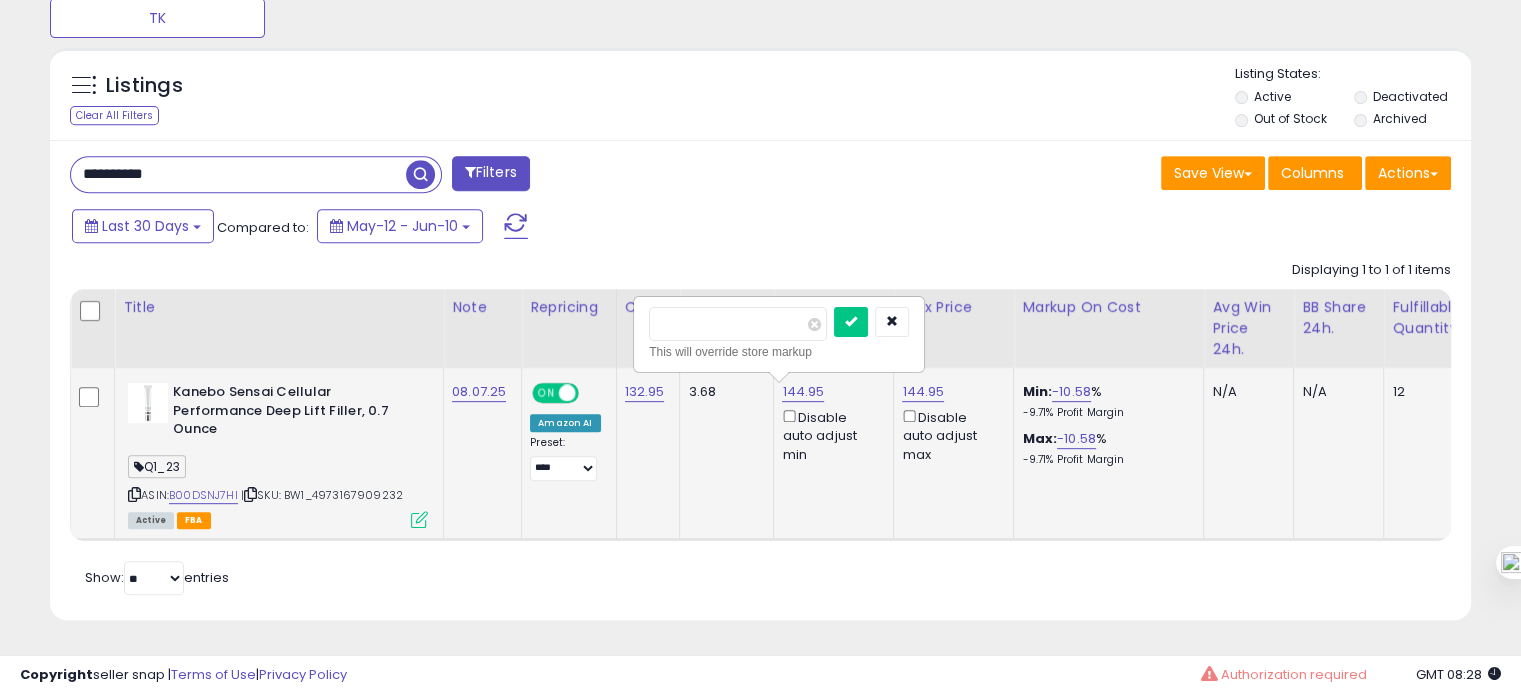 click at bounding box center (851, 322) 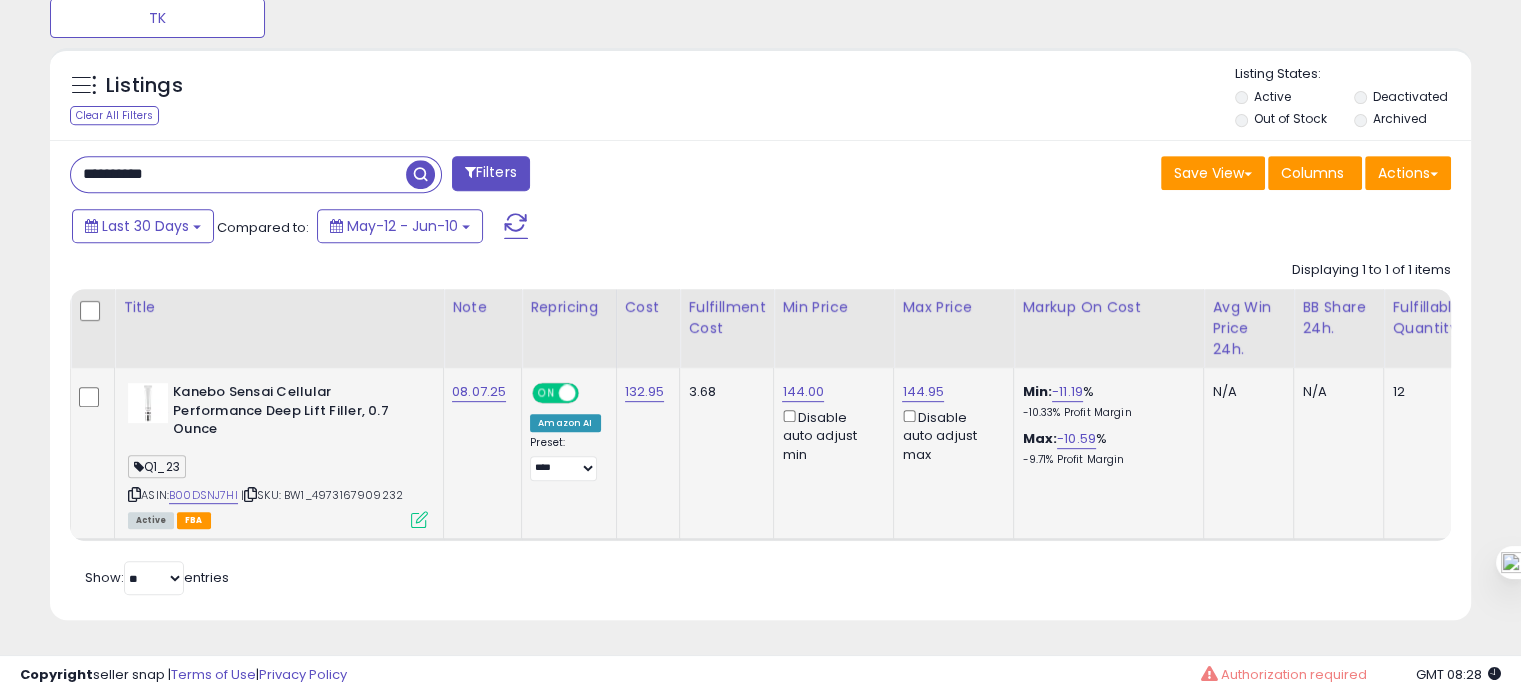 click on "08.07.25" 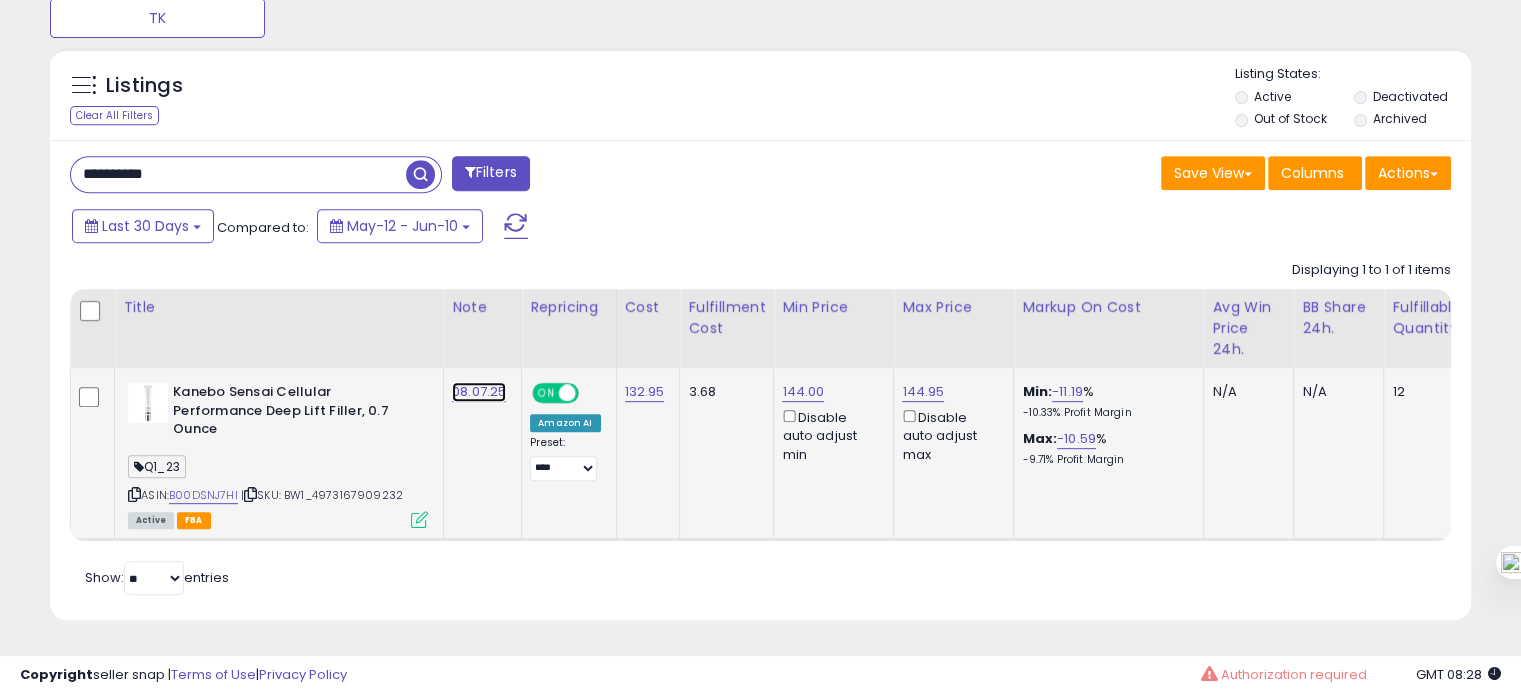 click on "08.07.25" at bounding box center (479, 392) 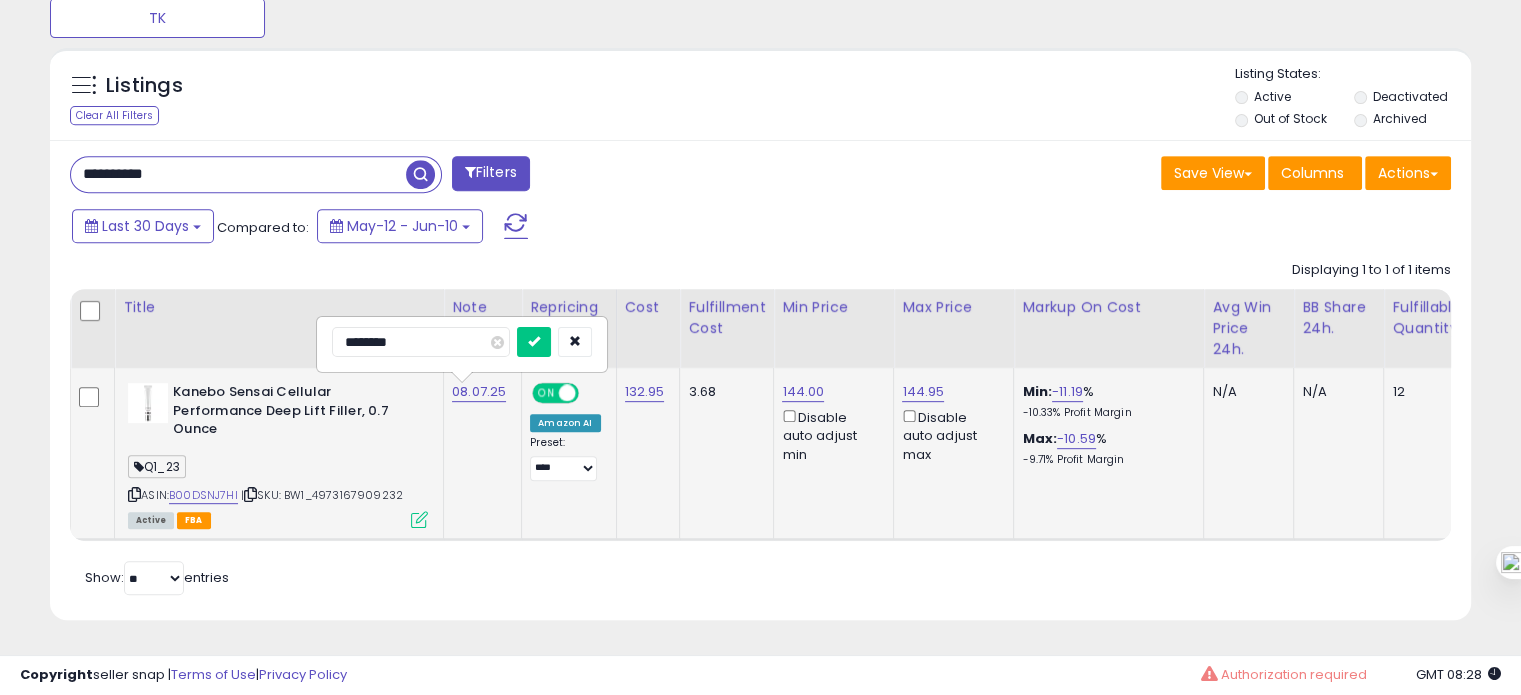 drag, startPoint x: 356, startPoint y: 324, endPoint x: 316, endPoint y: 327, distance: 40.112343 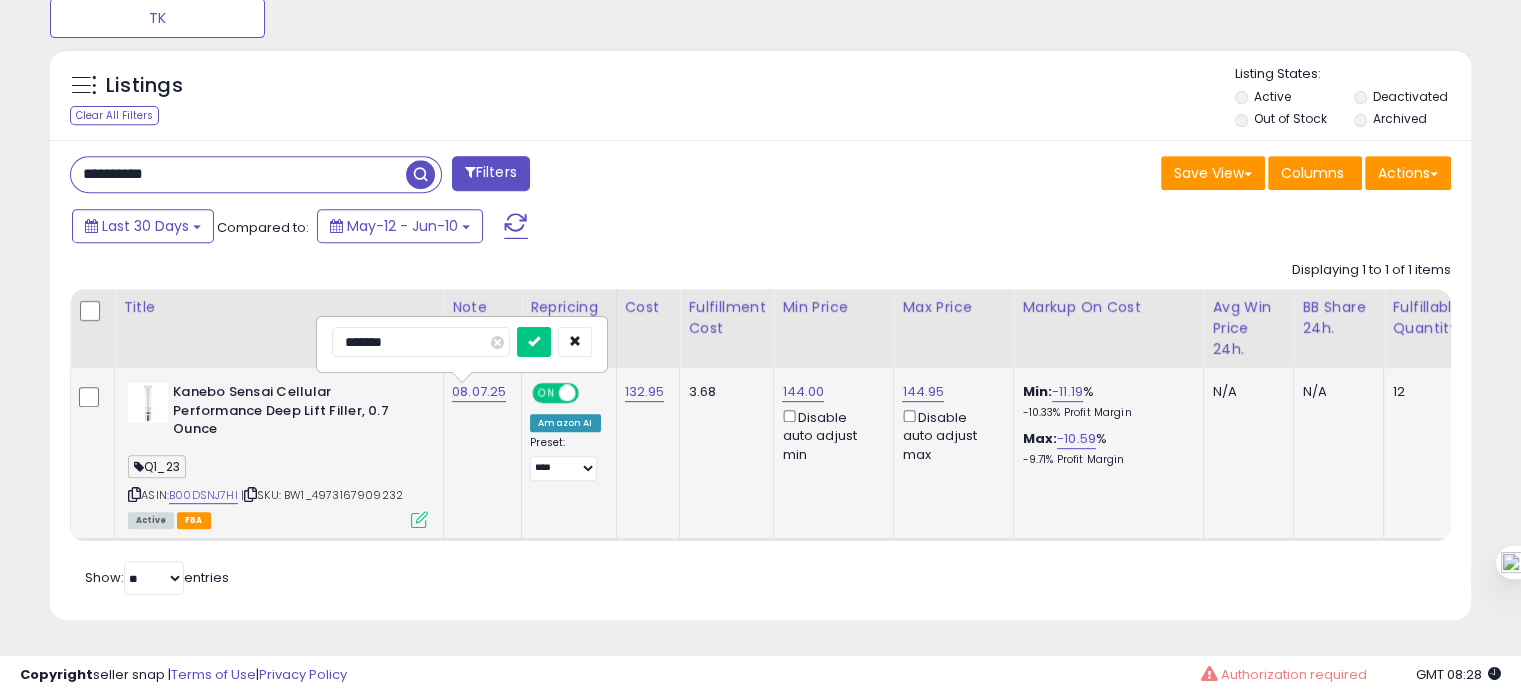 type on "********" 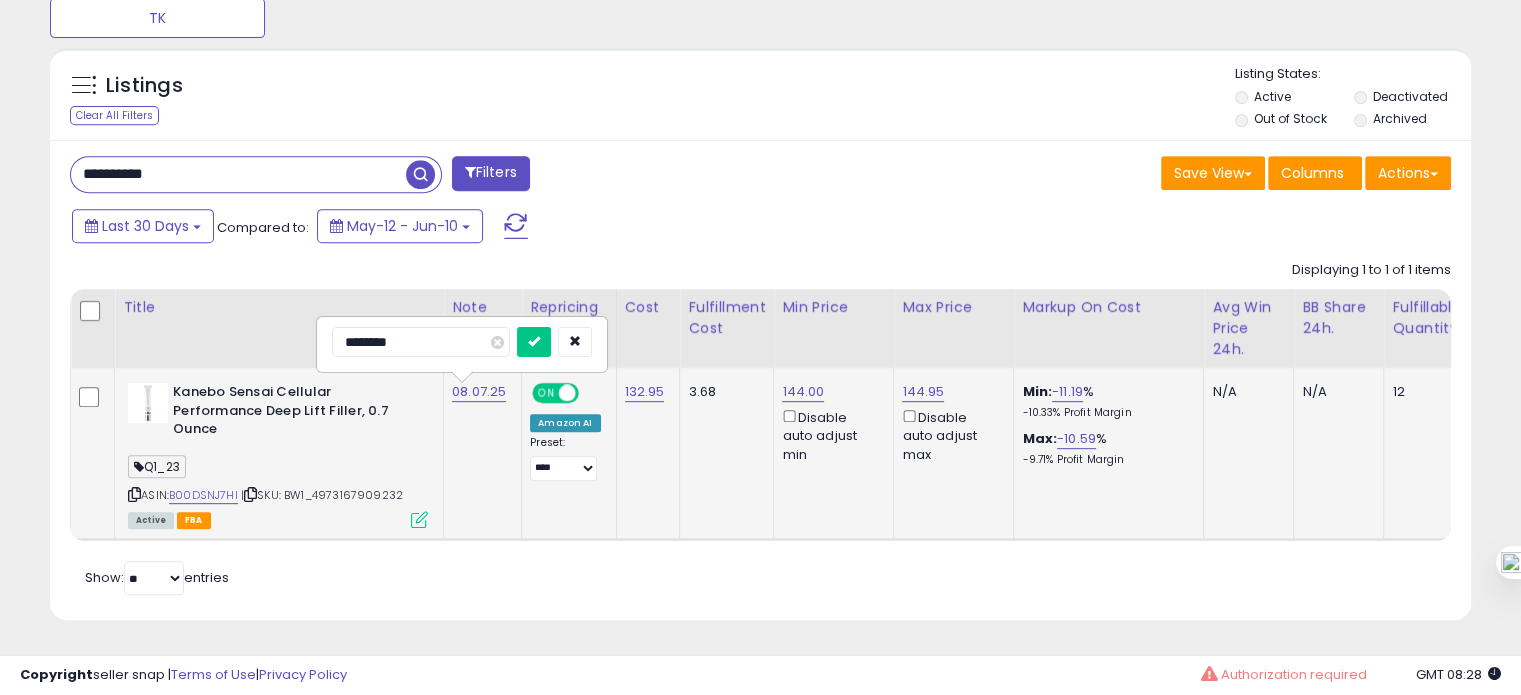 click at bounding box center [534, 342] 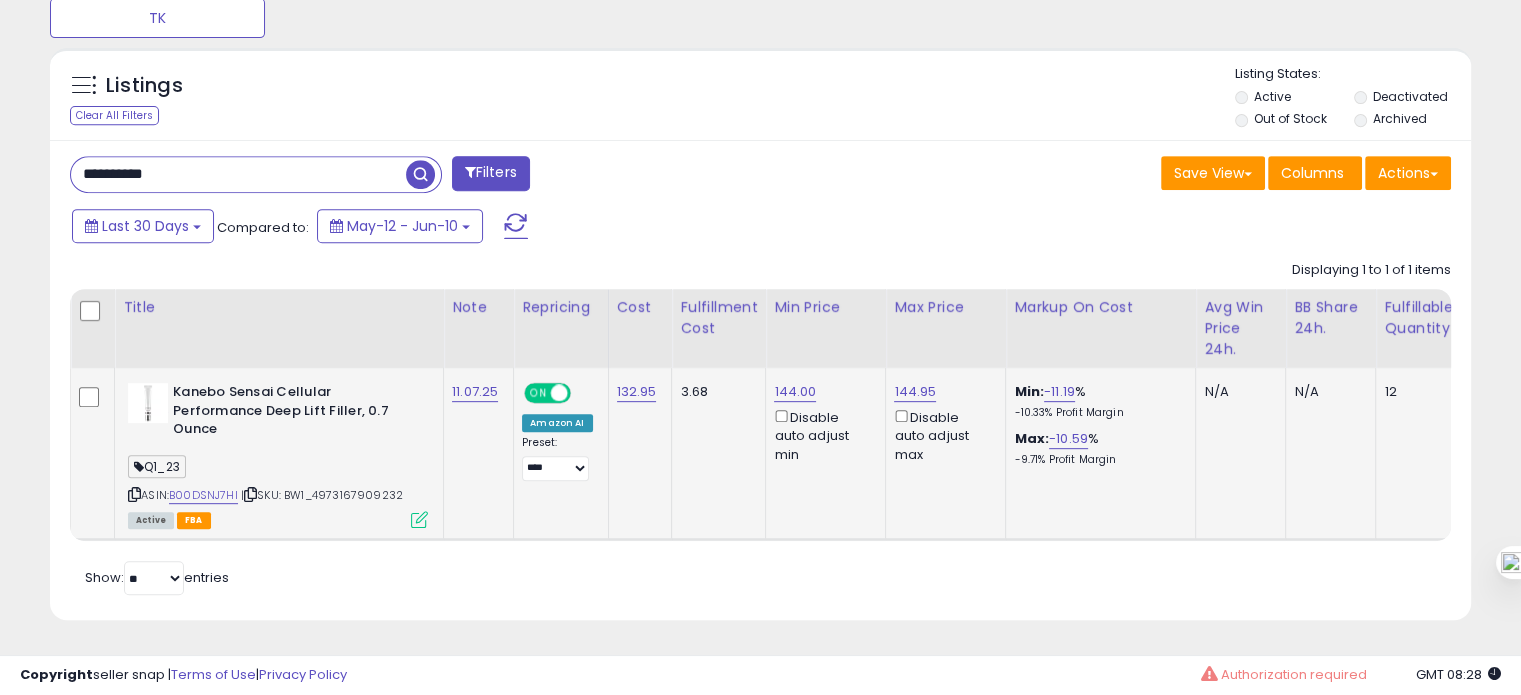 click on "**********" at bounding box center (238, 174) 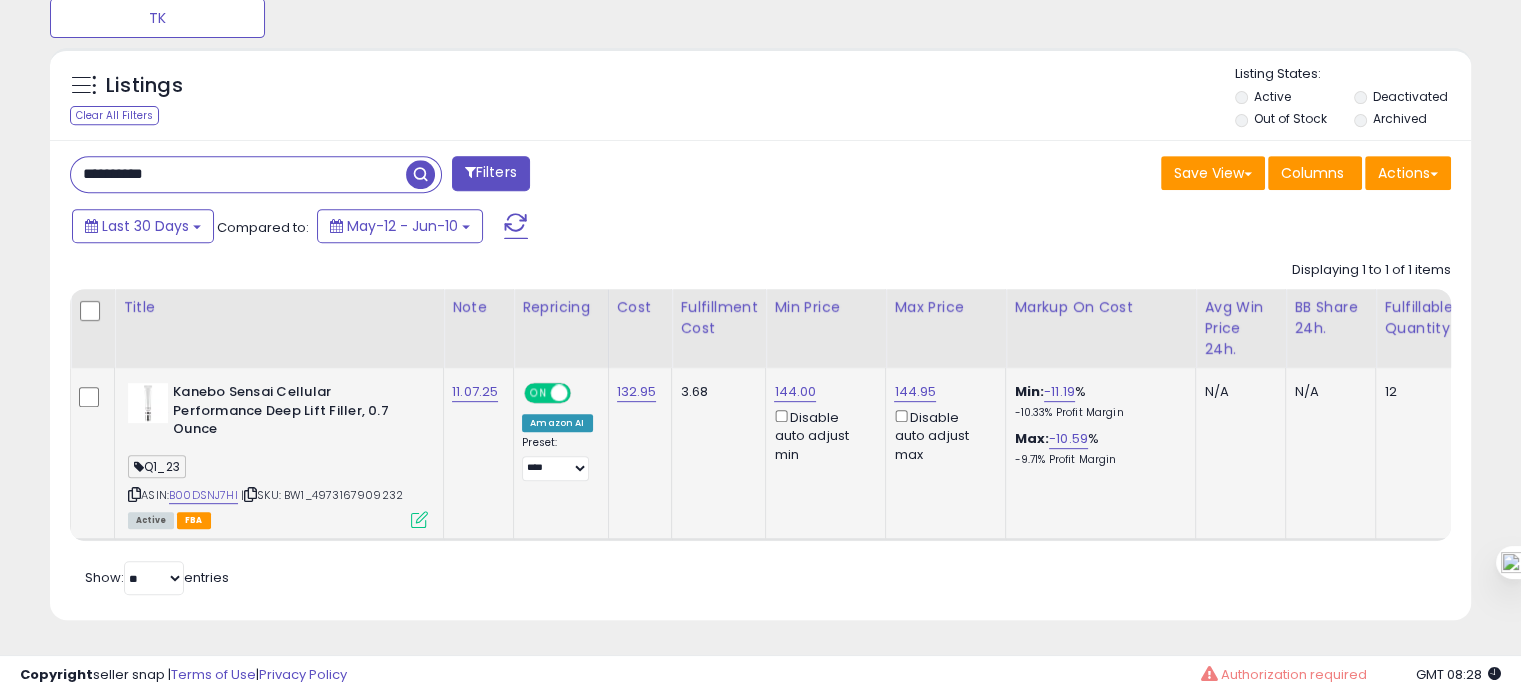click on "**********" at bounding box center (238, 174) 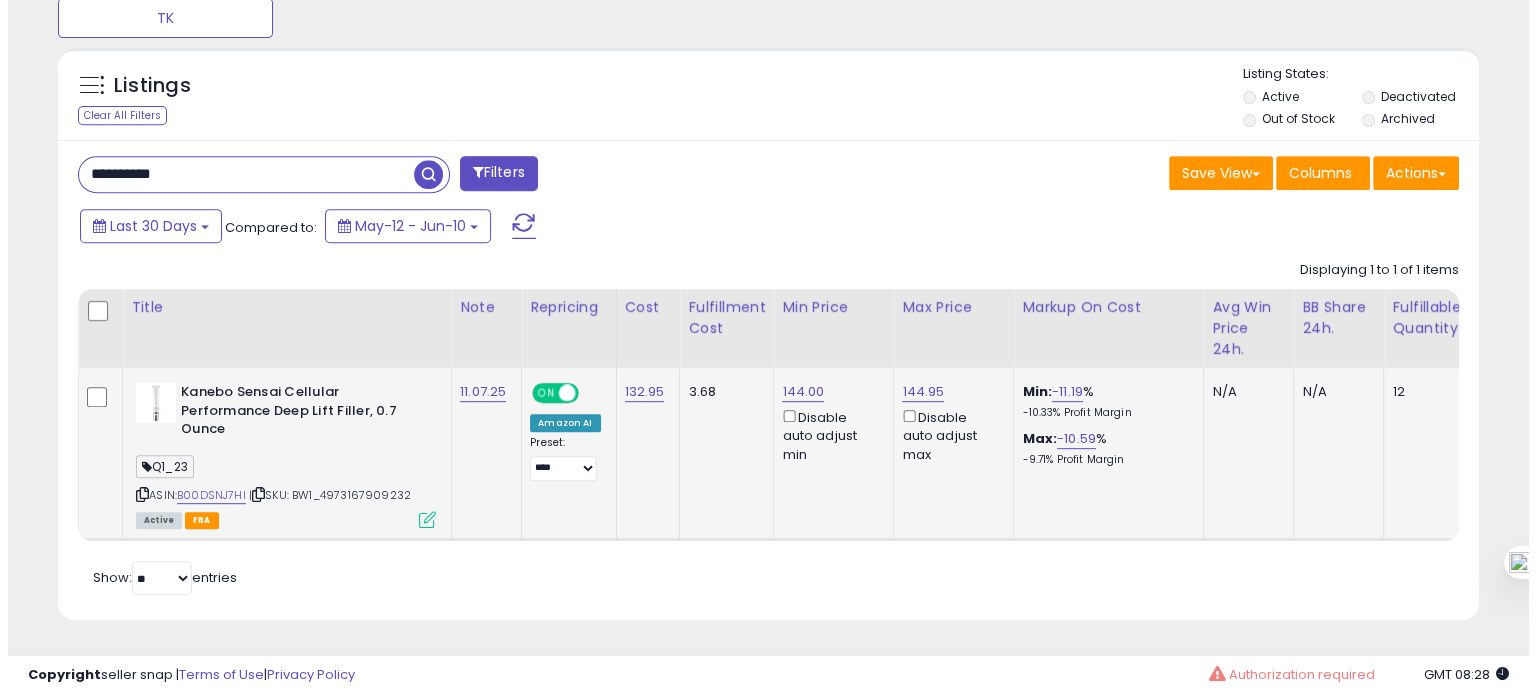 scroll, scrollTop: 674, scrollLeft: 0, axis: vertical 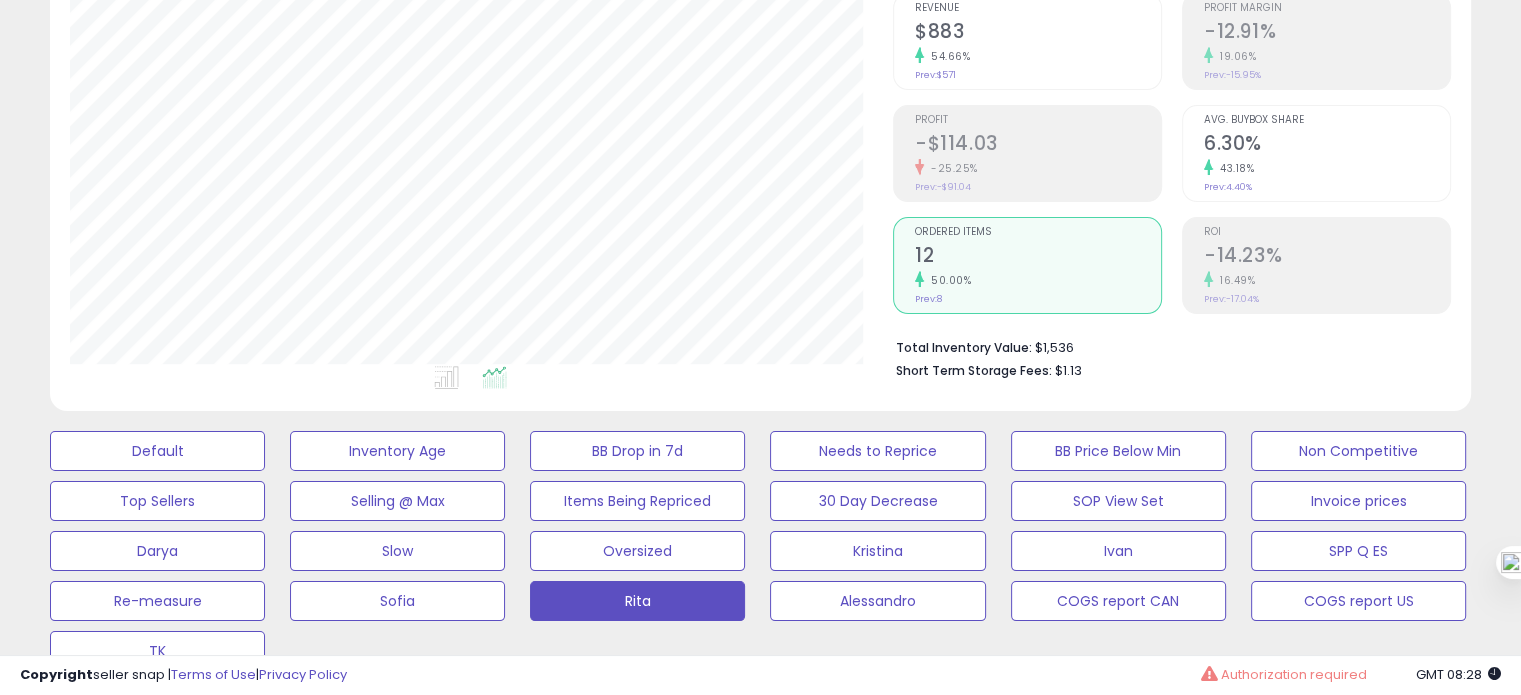 click on "Avg. Buybox Share
6.30%
43.18%
Prev:  4.40%" at bounding box center (1316, 153) 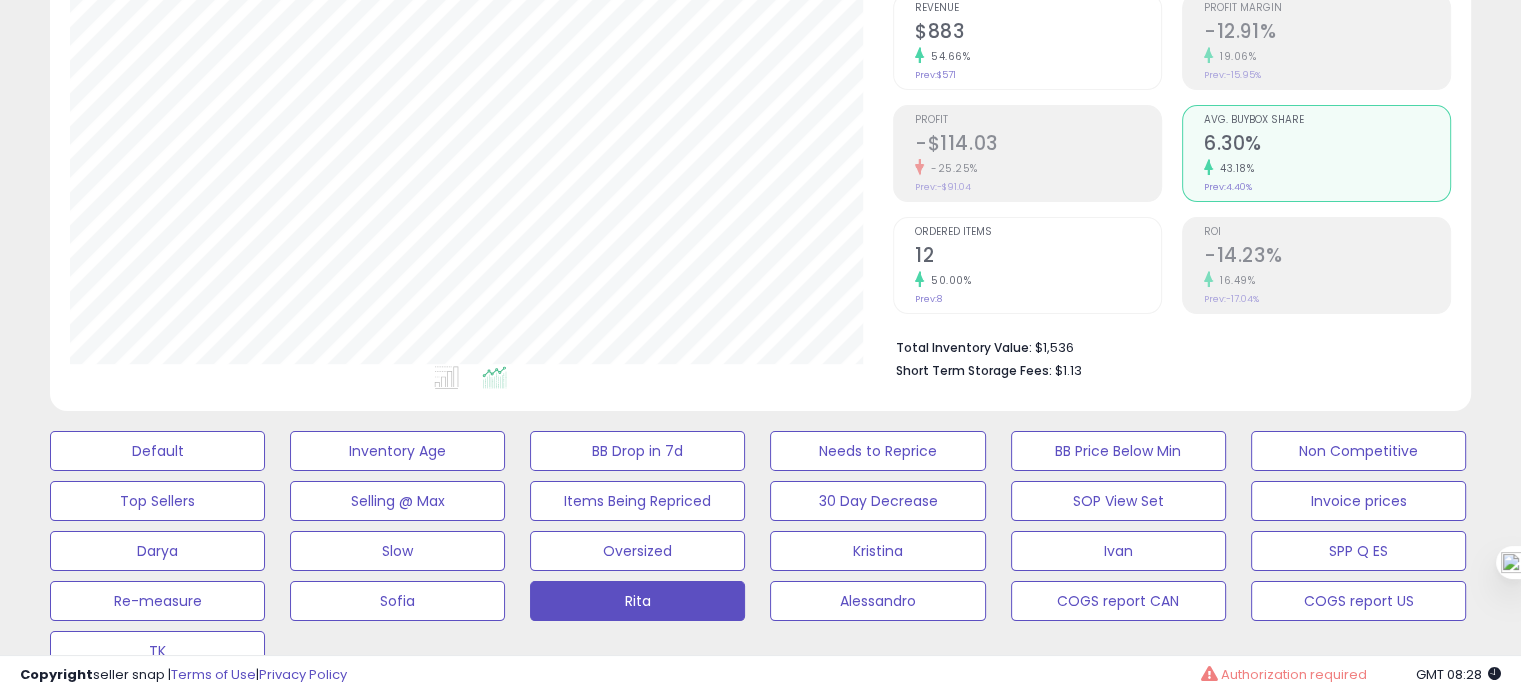 click on "12" at bounding box center (1038, 257) 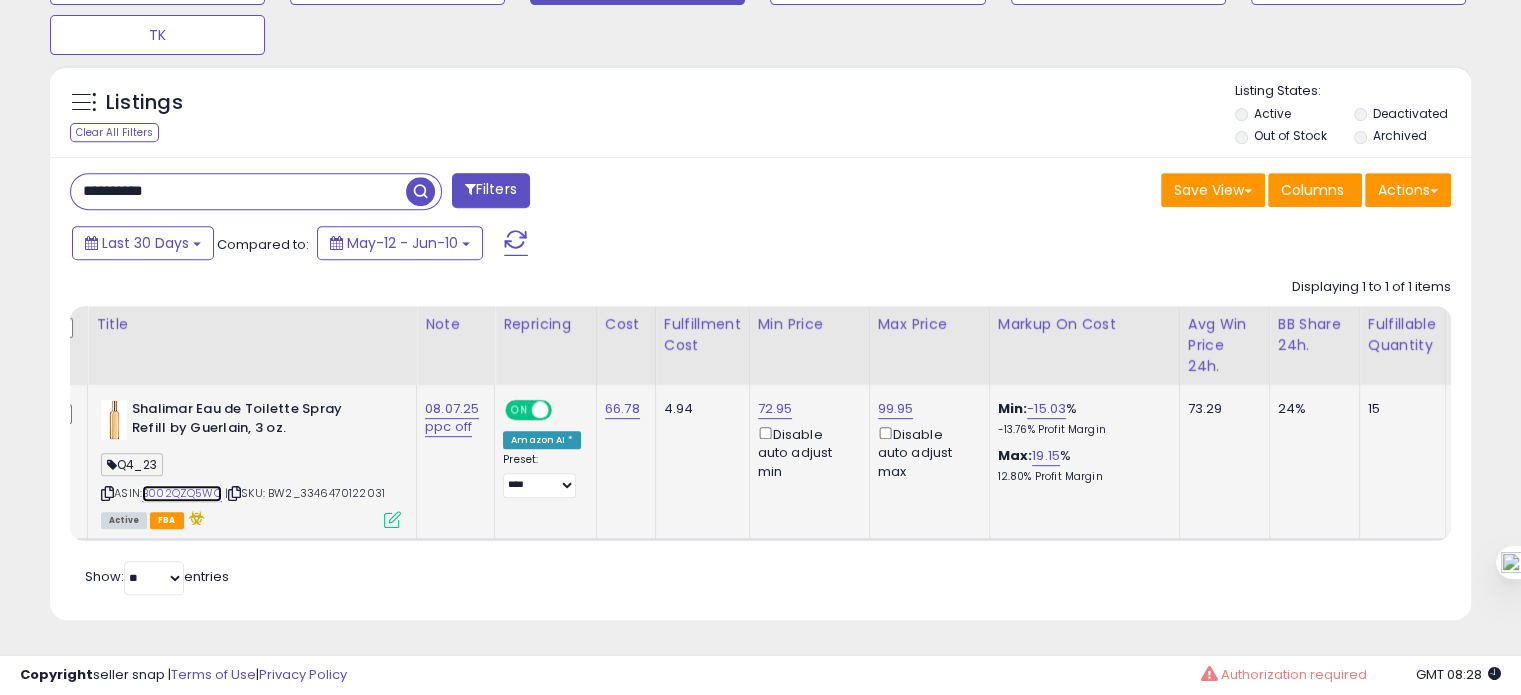 click on "B002QZQ5WO" at bounding box center (182, 493) 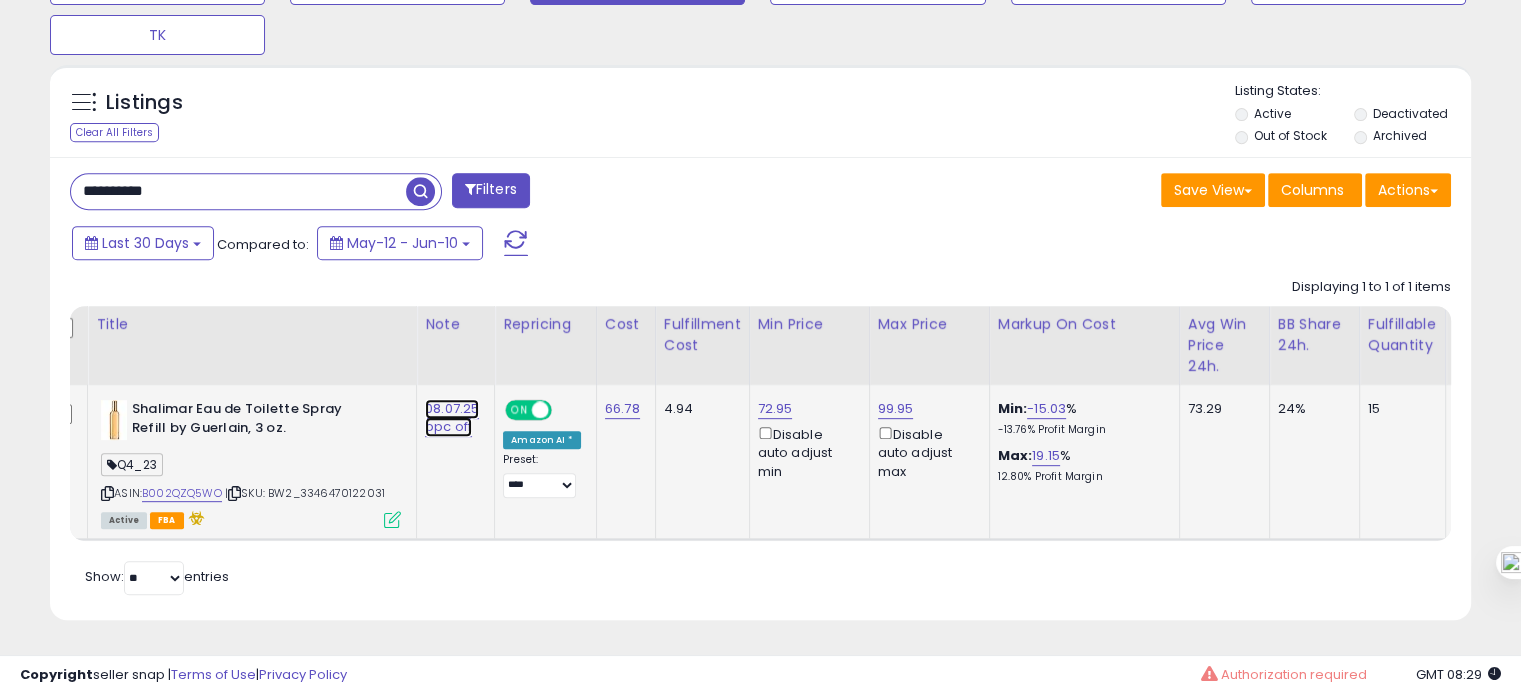 click on "08.07.25 ppc off" at bounding box center [452, 418] 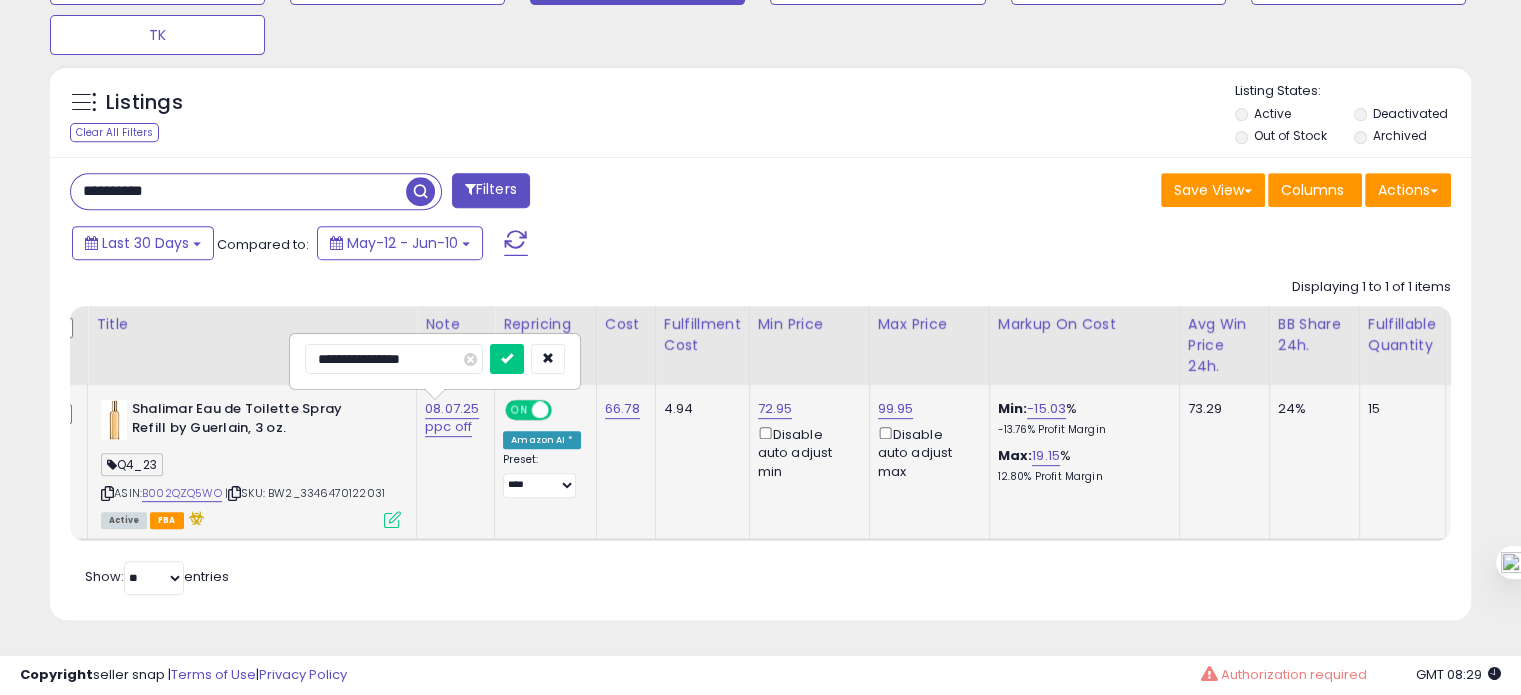 drag, startPoint x: 332, startPoint y: 339, endPoint x: 306, endPoint y: 339, distance: 26 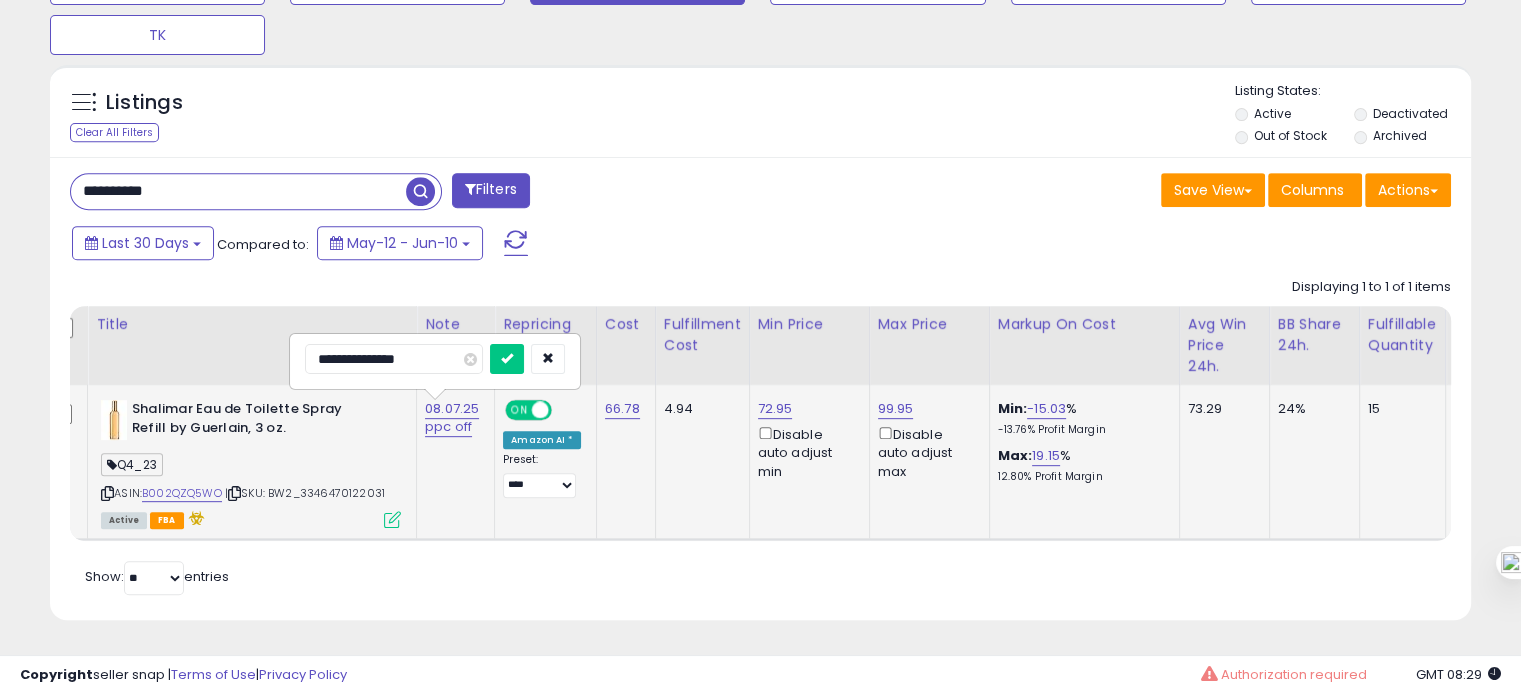 type on "**********" 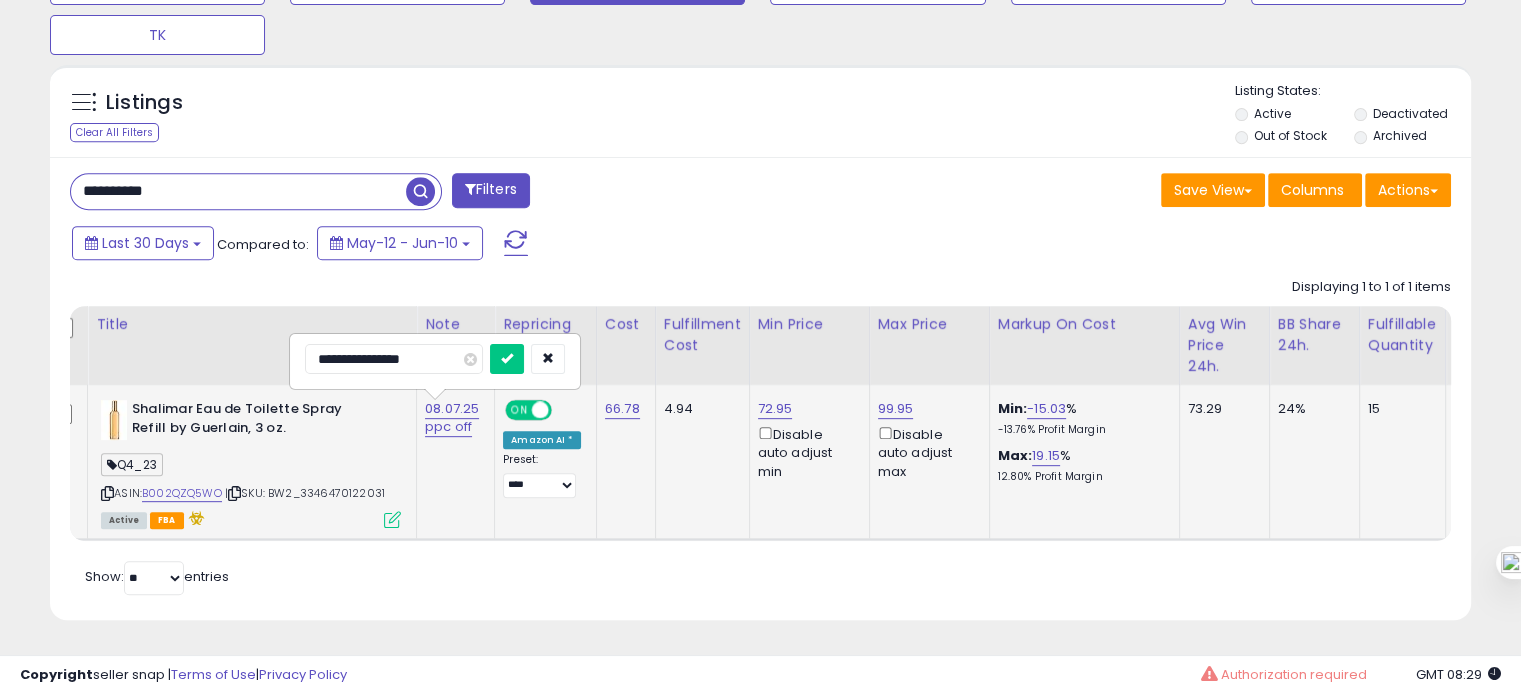 click at bounding box center [507, 359] 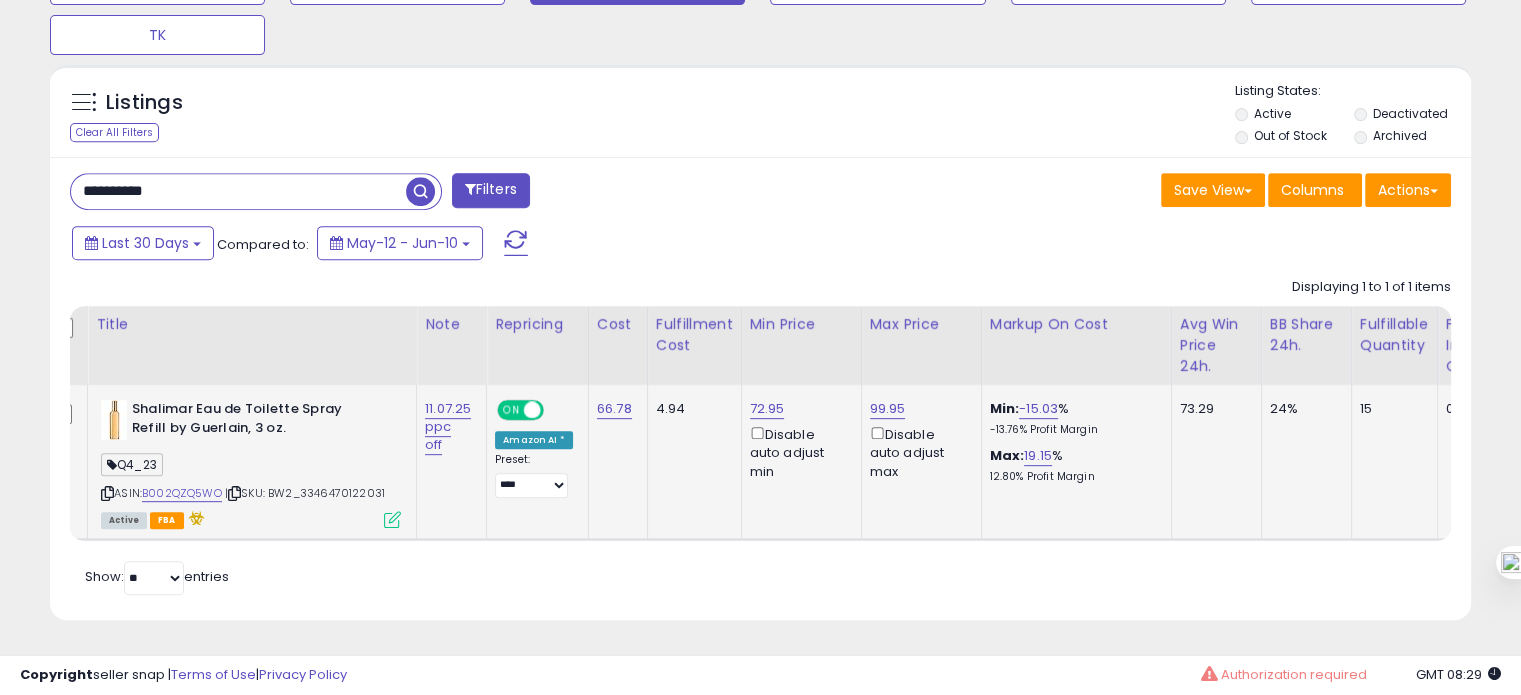 click on "**********" at bounding box center (238, 191) 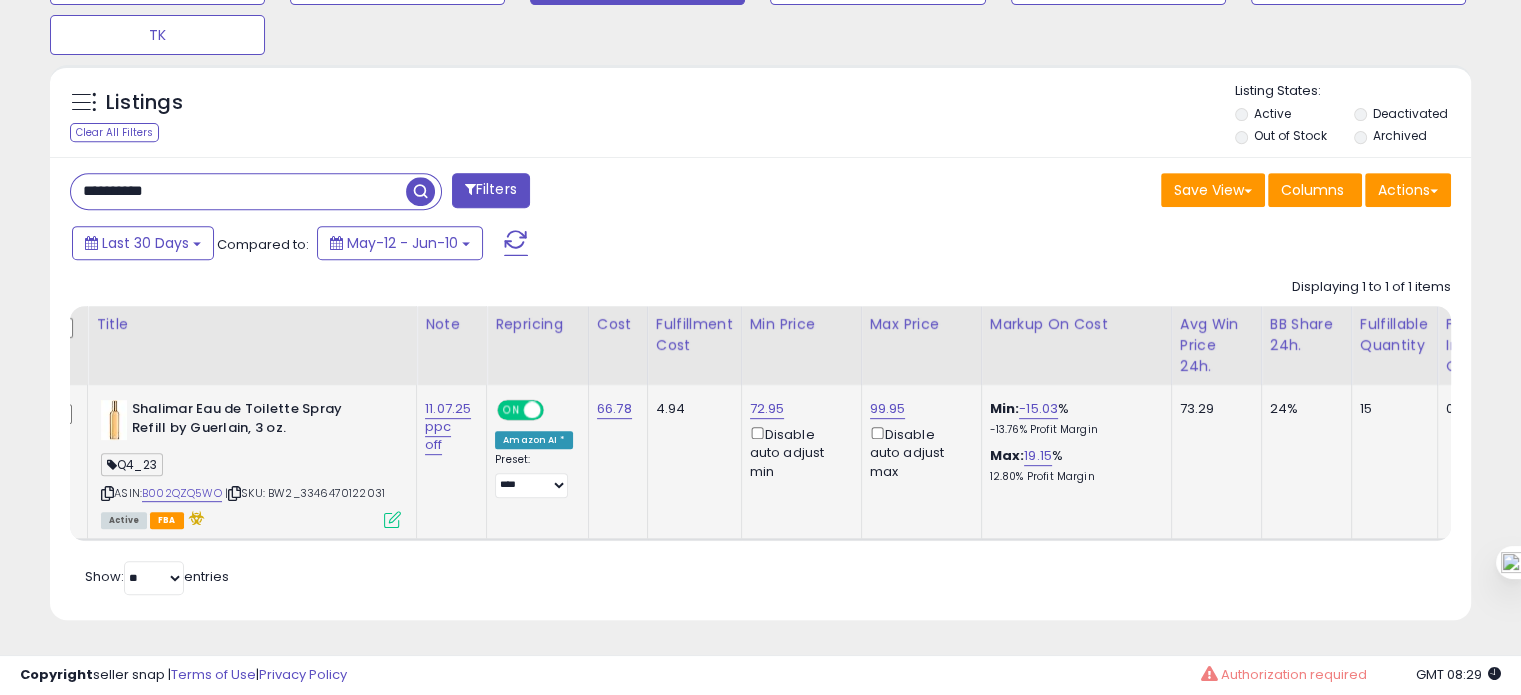 click on "**********" at bounding box center (238, 191) 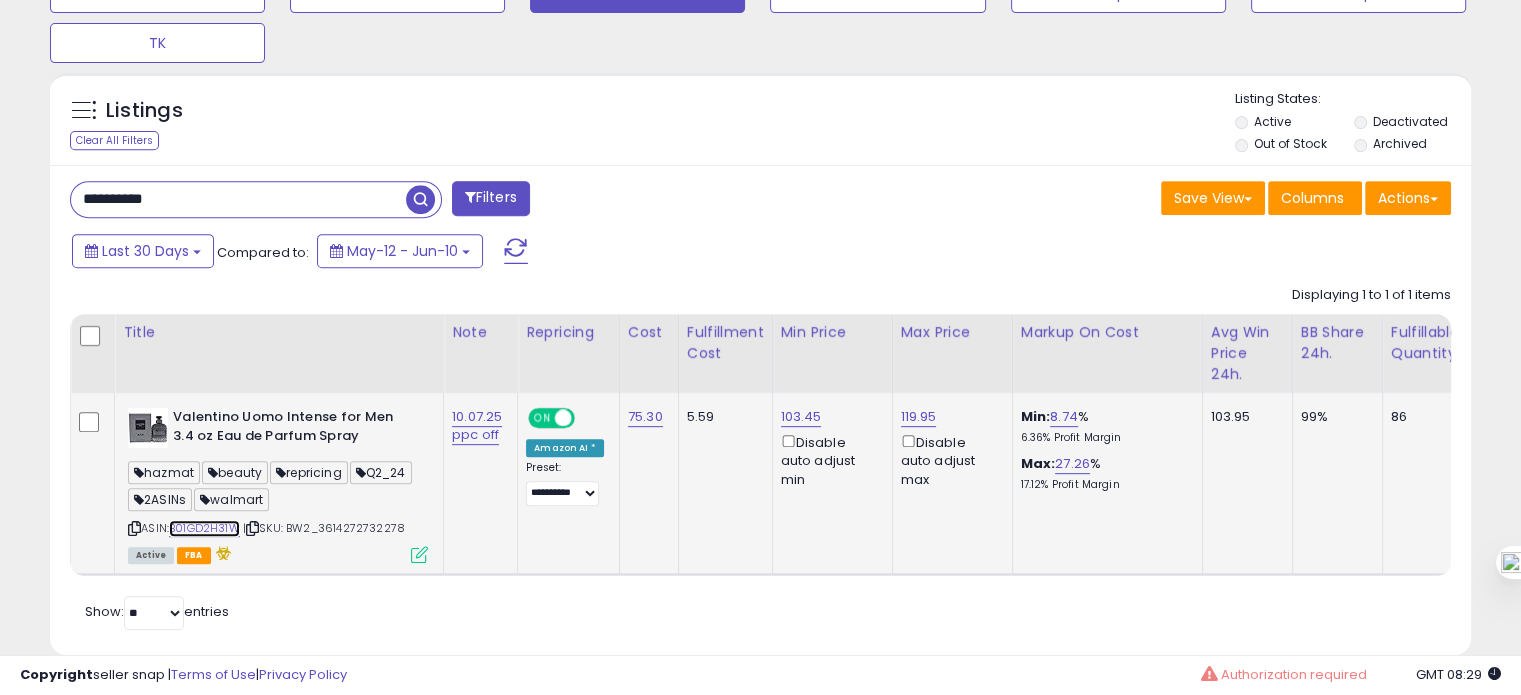 click on "B01GD2H31W" at bounding box center [204, 528] 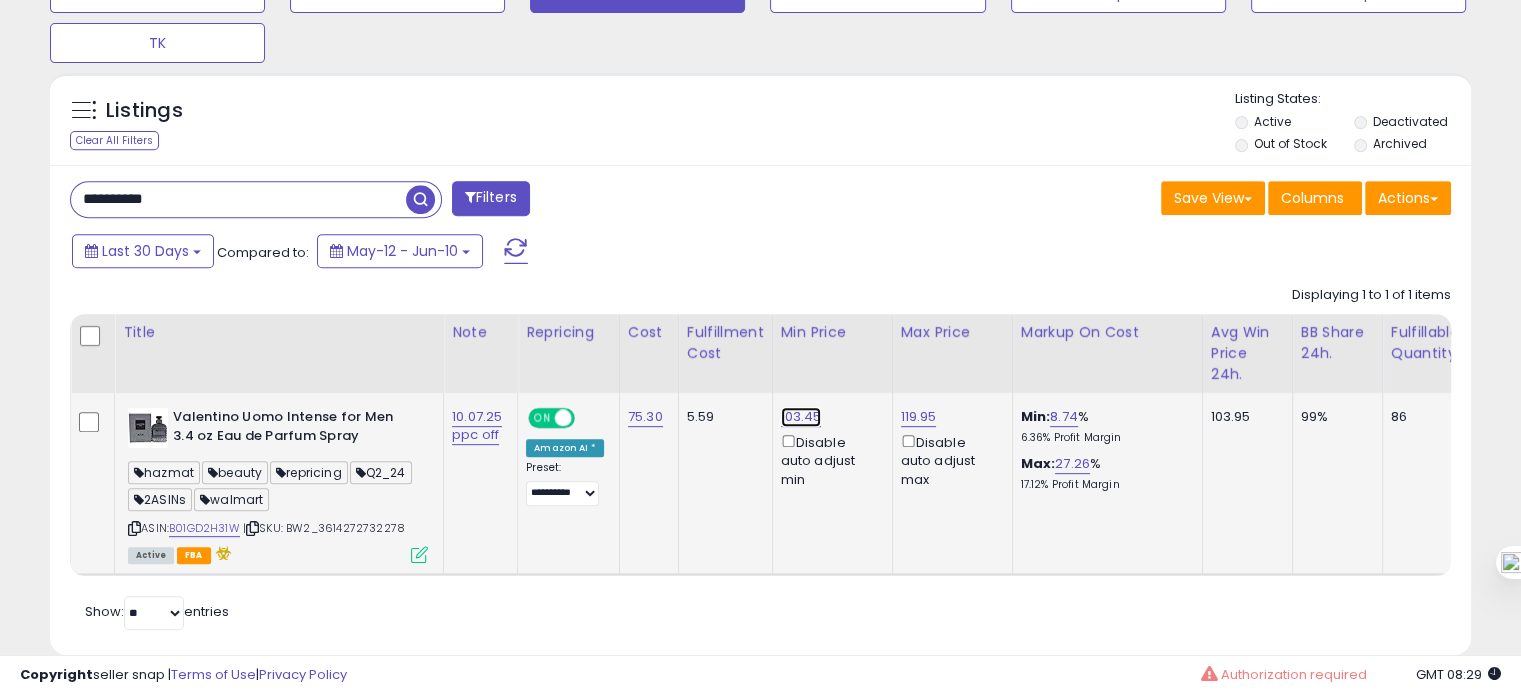 click on "103.45" at bounding box center [801, 417] 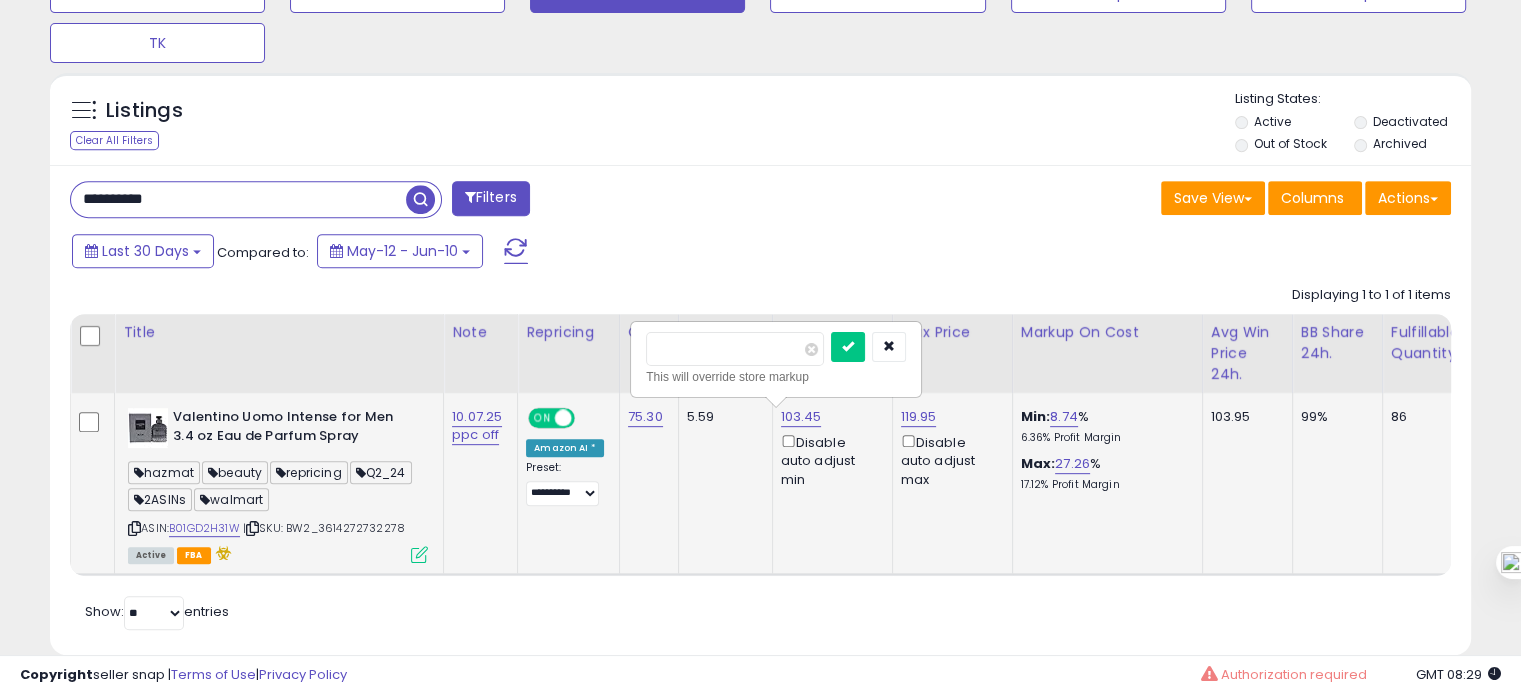 drag, startPoint x: 673, startPoint y: 346, endPoint x: 723, endPoint y: 348, distance: 50.039986 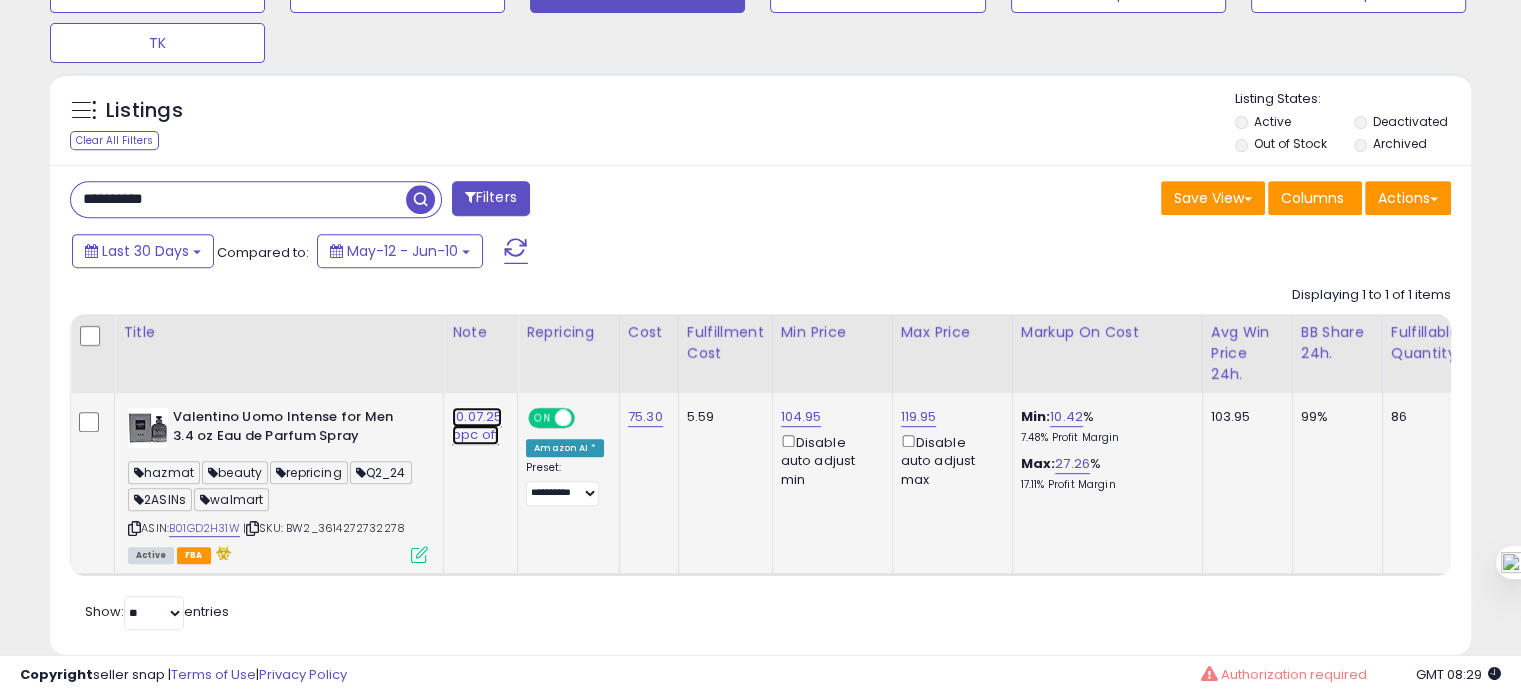 click on "10.07.25 ppc off" at bounding box center (477, 426) 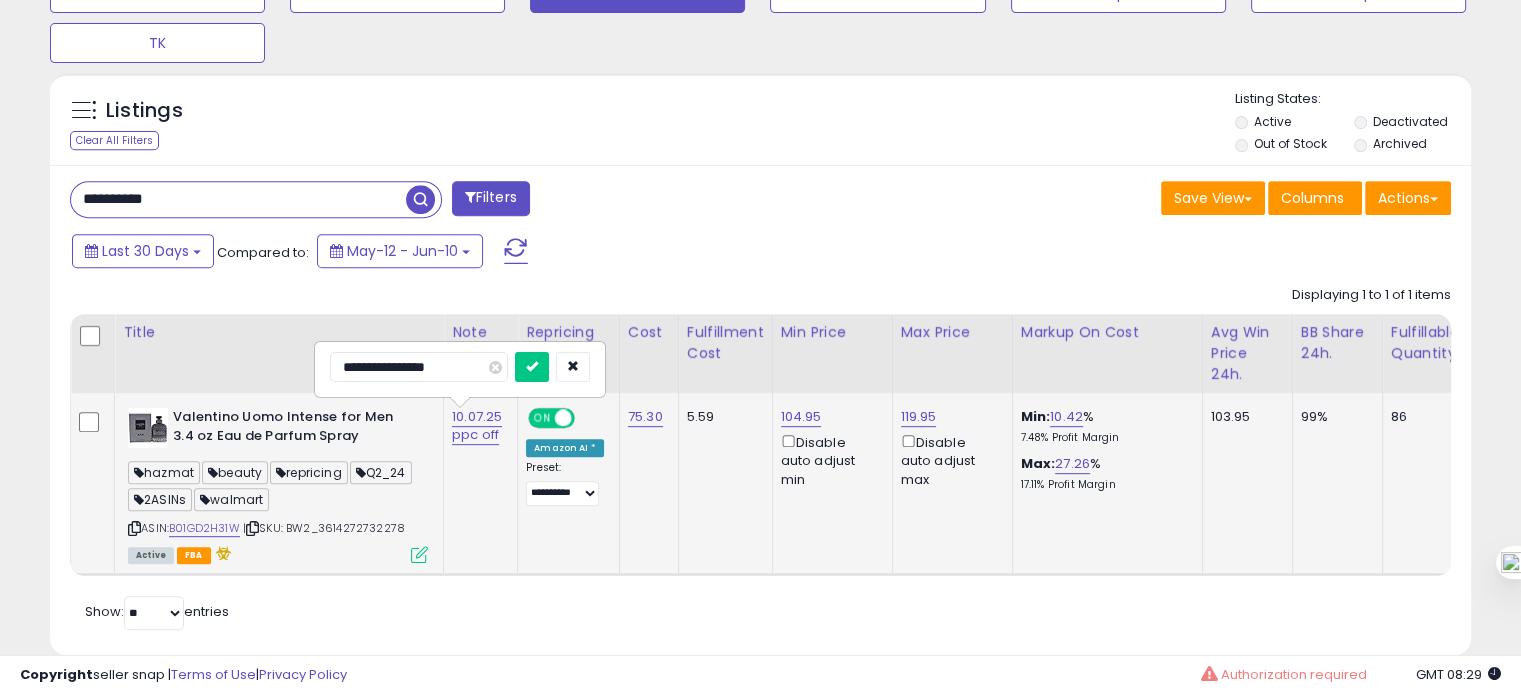 drag, startPoint x: 374, startPoint y: 363, endPoint x: 327, endPoint y: 355, distance: 47.67599 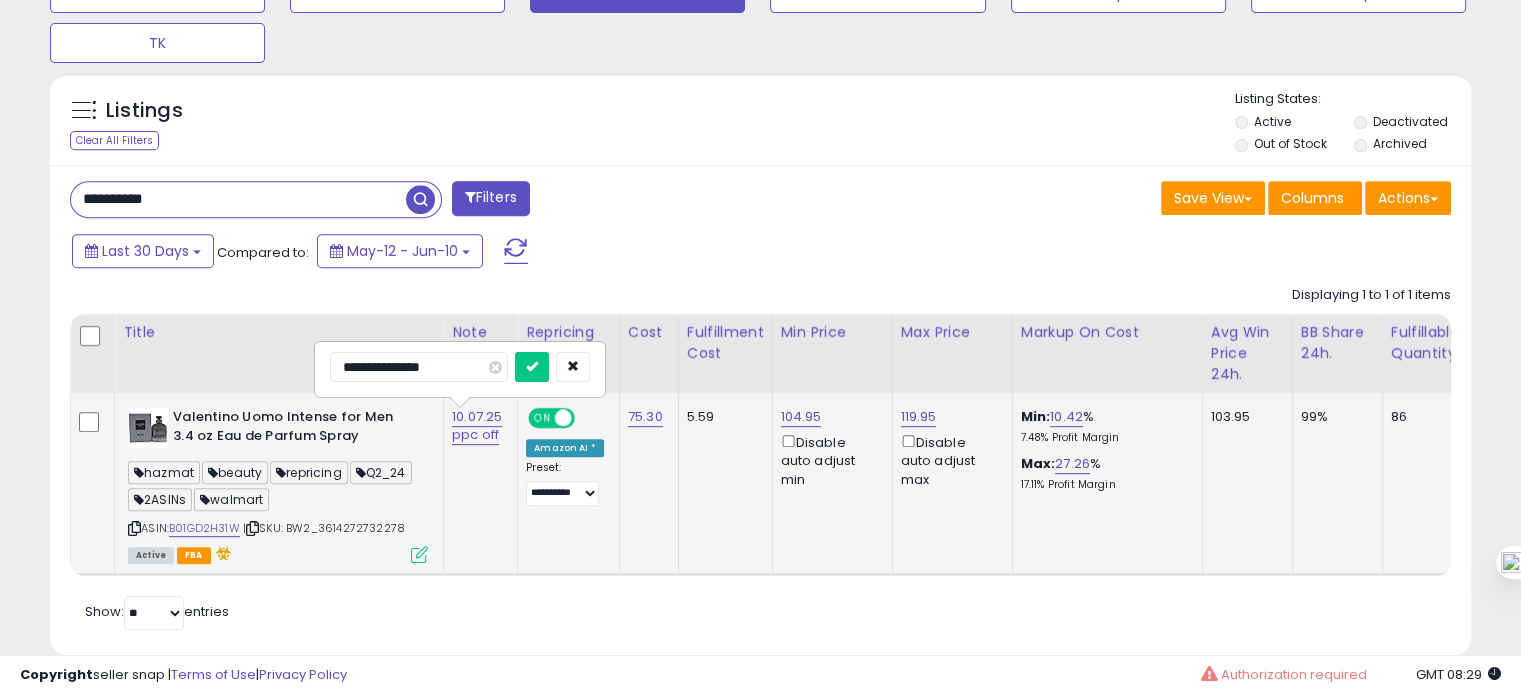 type on "**********" 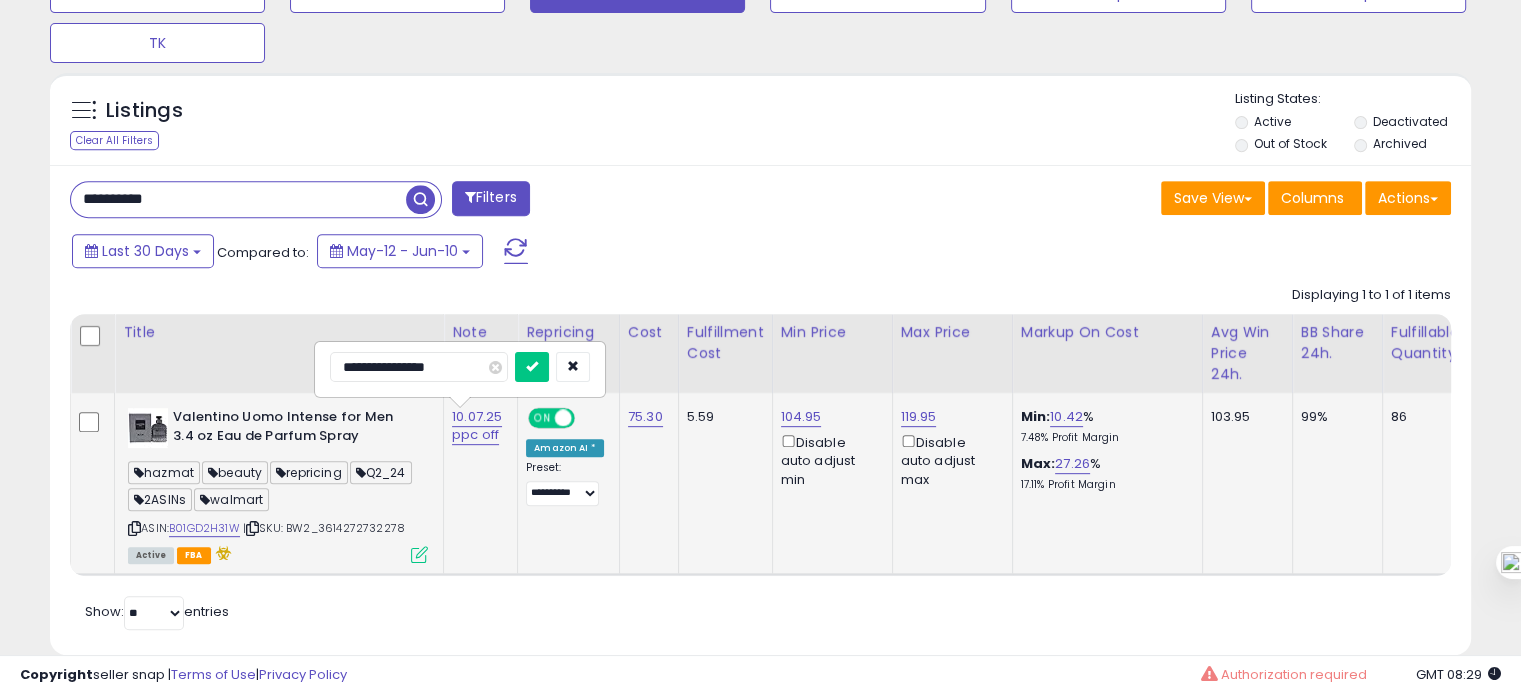 click at bounding box center (532, 367) 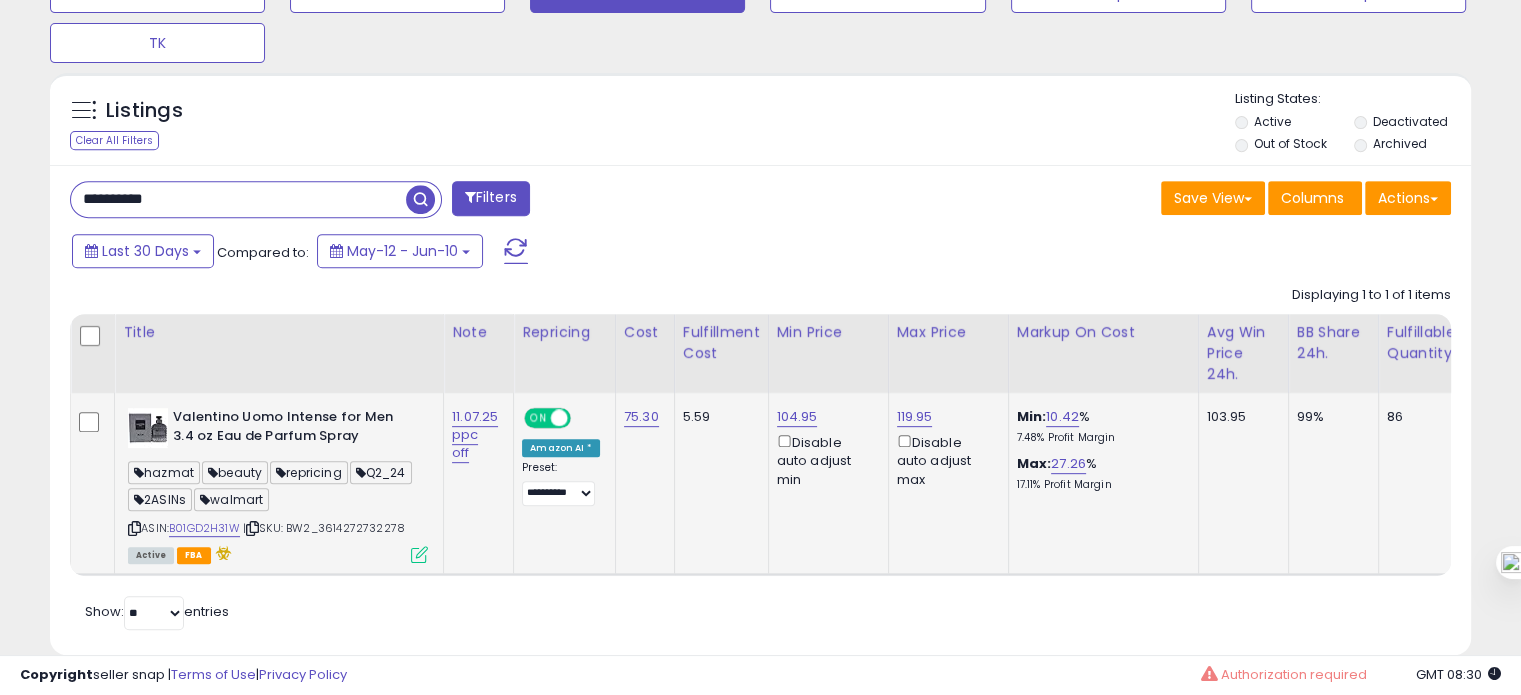 click on "|   SKU: BW2_3614272732278" at bounding box center (324, 528) 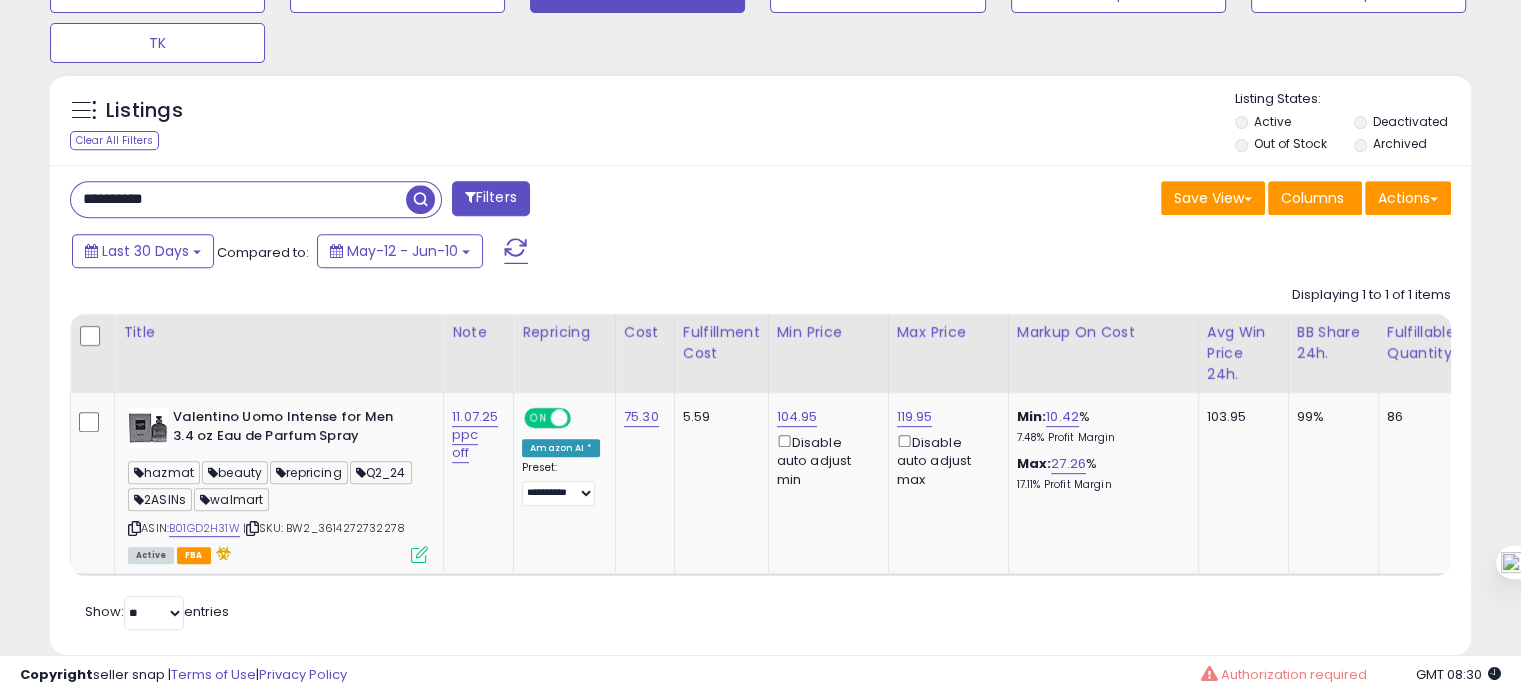 click on "**********" at bounding box center [238, 199] 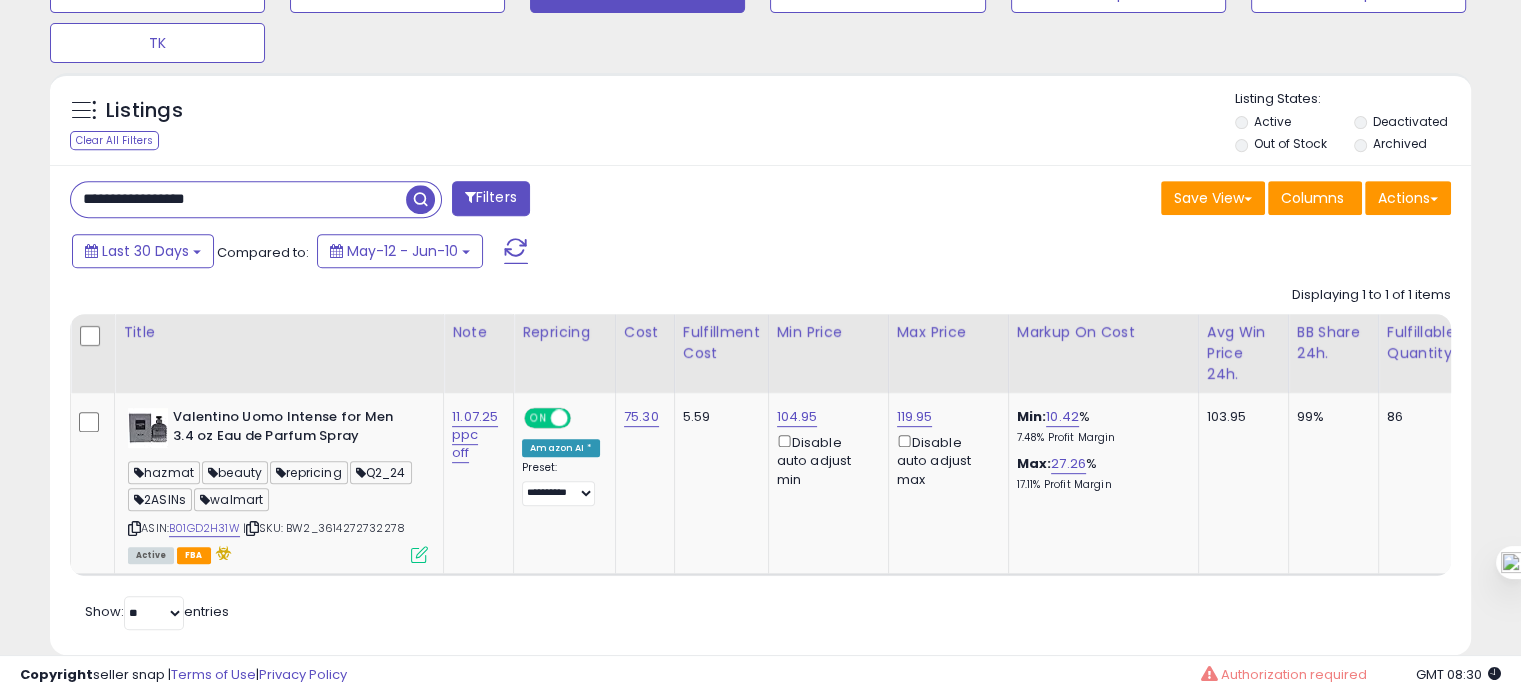 click on "**********" at bounding box center (238, 199) 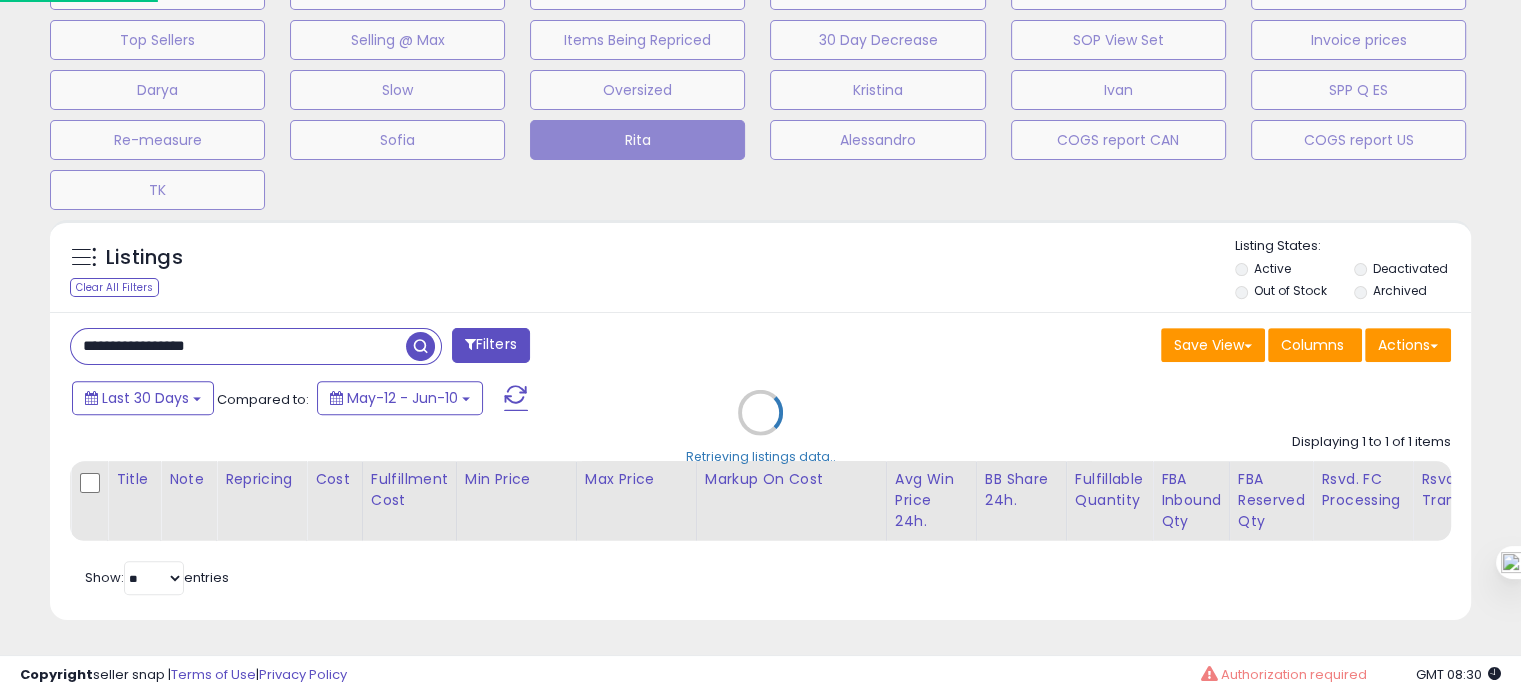 scroll, scrollTop: 999589, scrollLeft: 999168, axis: both 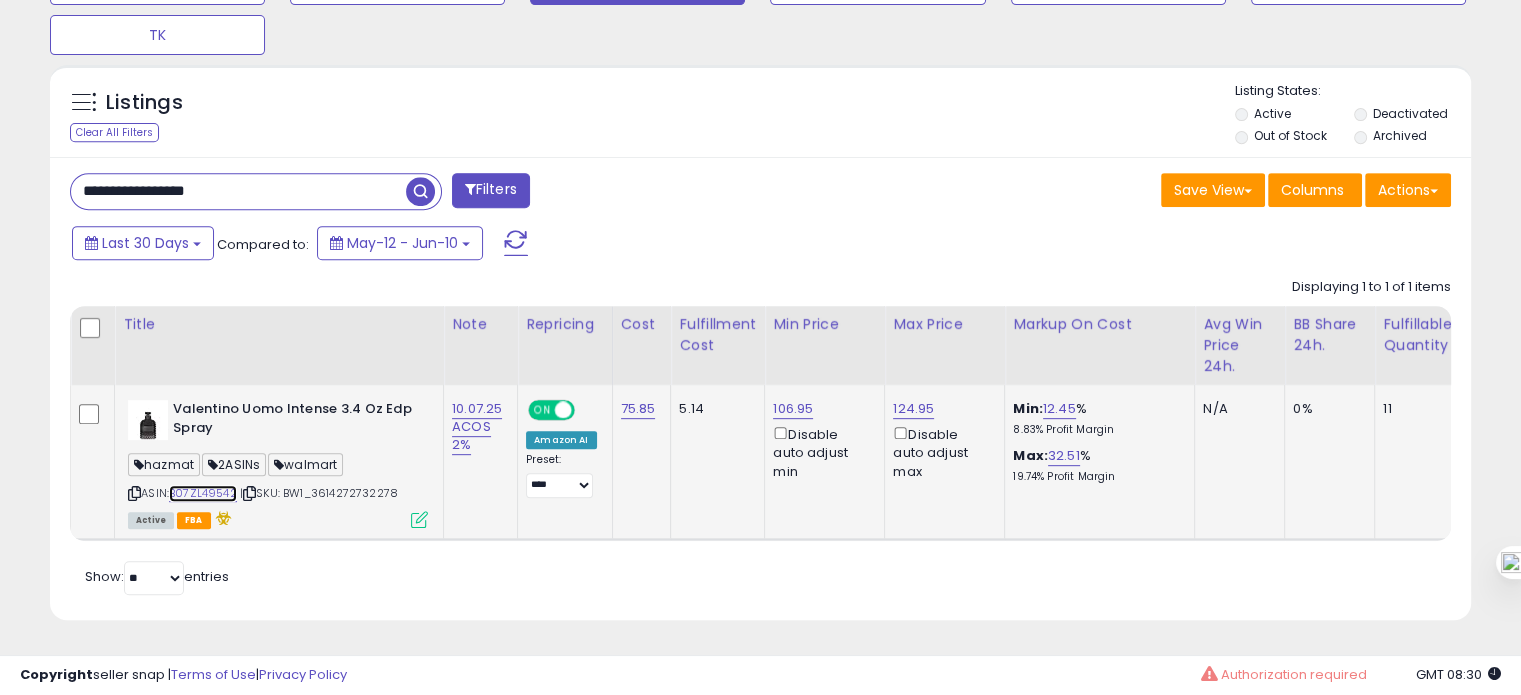 click on "B07ZL49542" at bounding box center (203, 493) 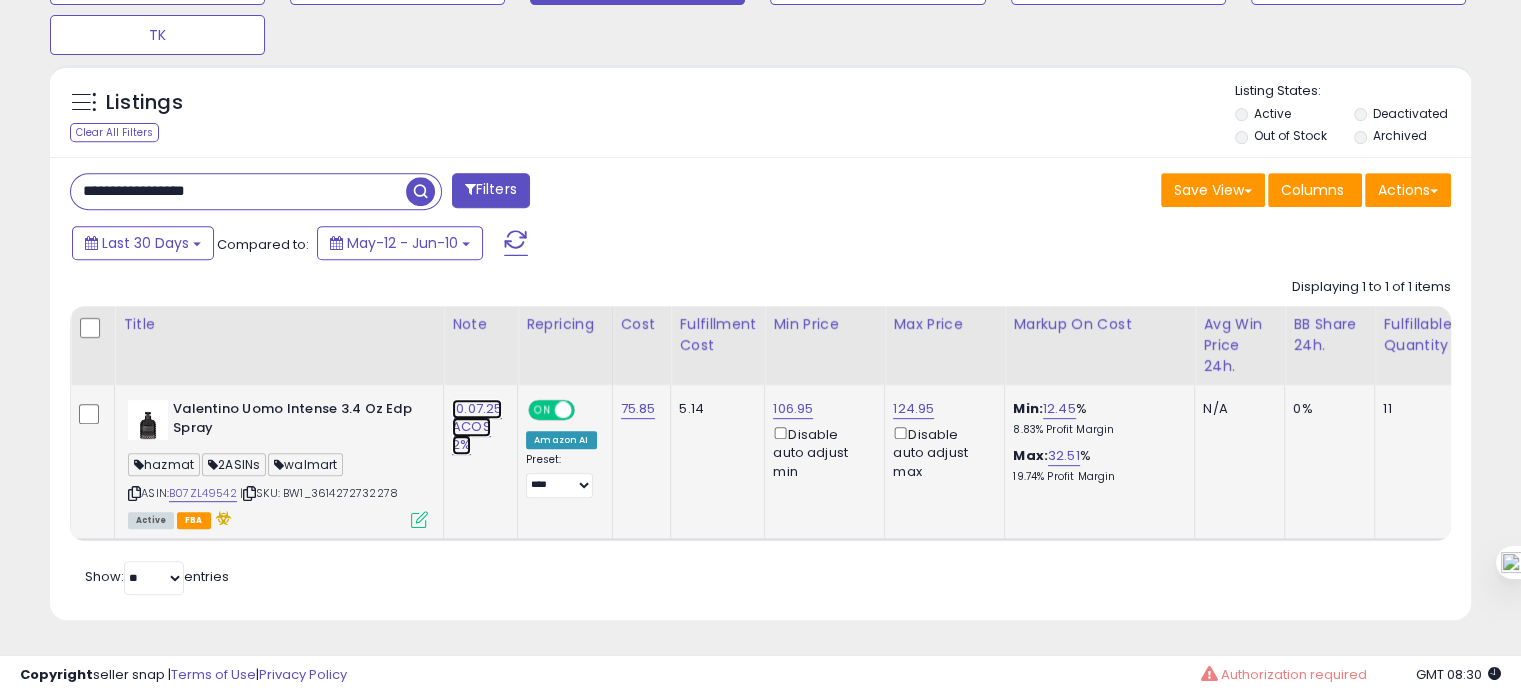 click on "10.07.25 ACOS 2%" at bounding box center [477, 427] 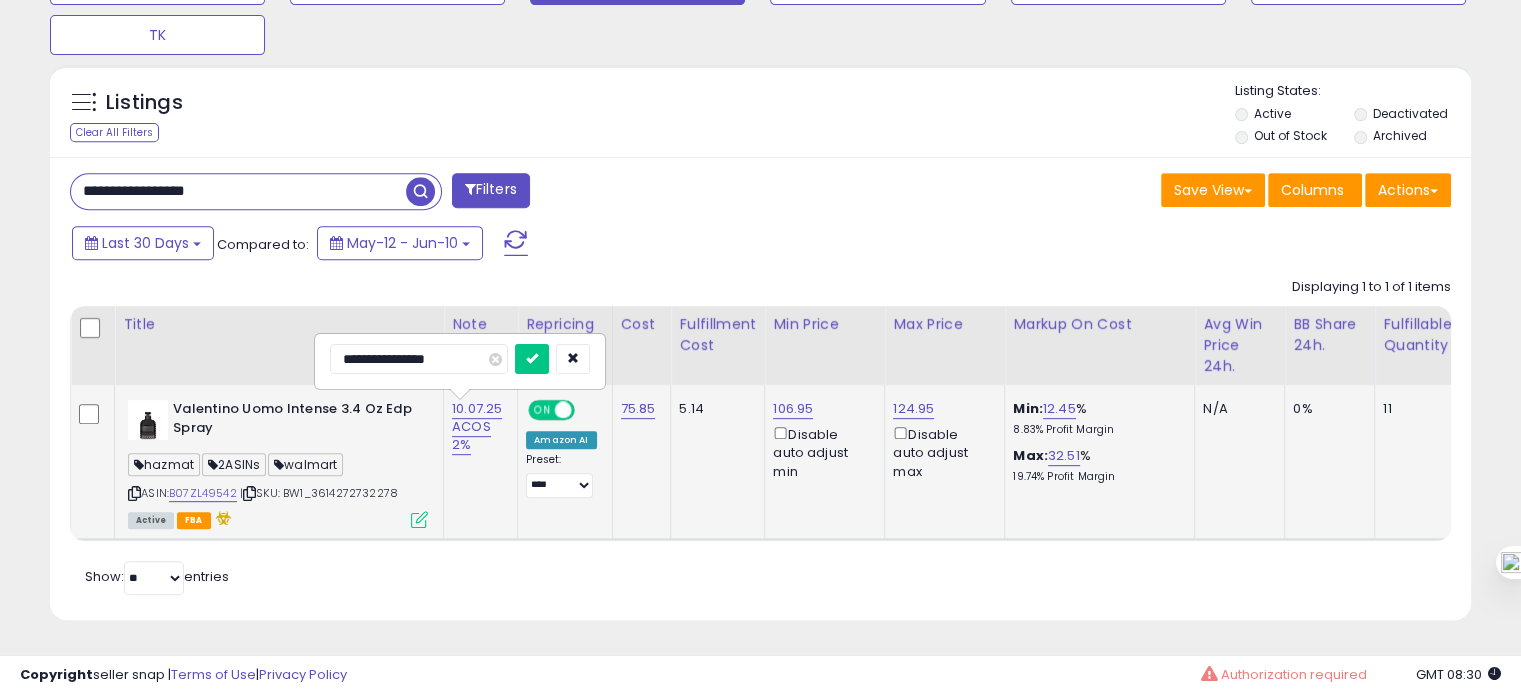 click on "**********" at bounding box center [419, 359] 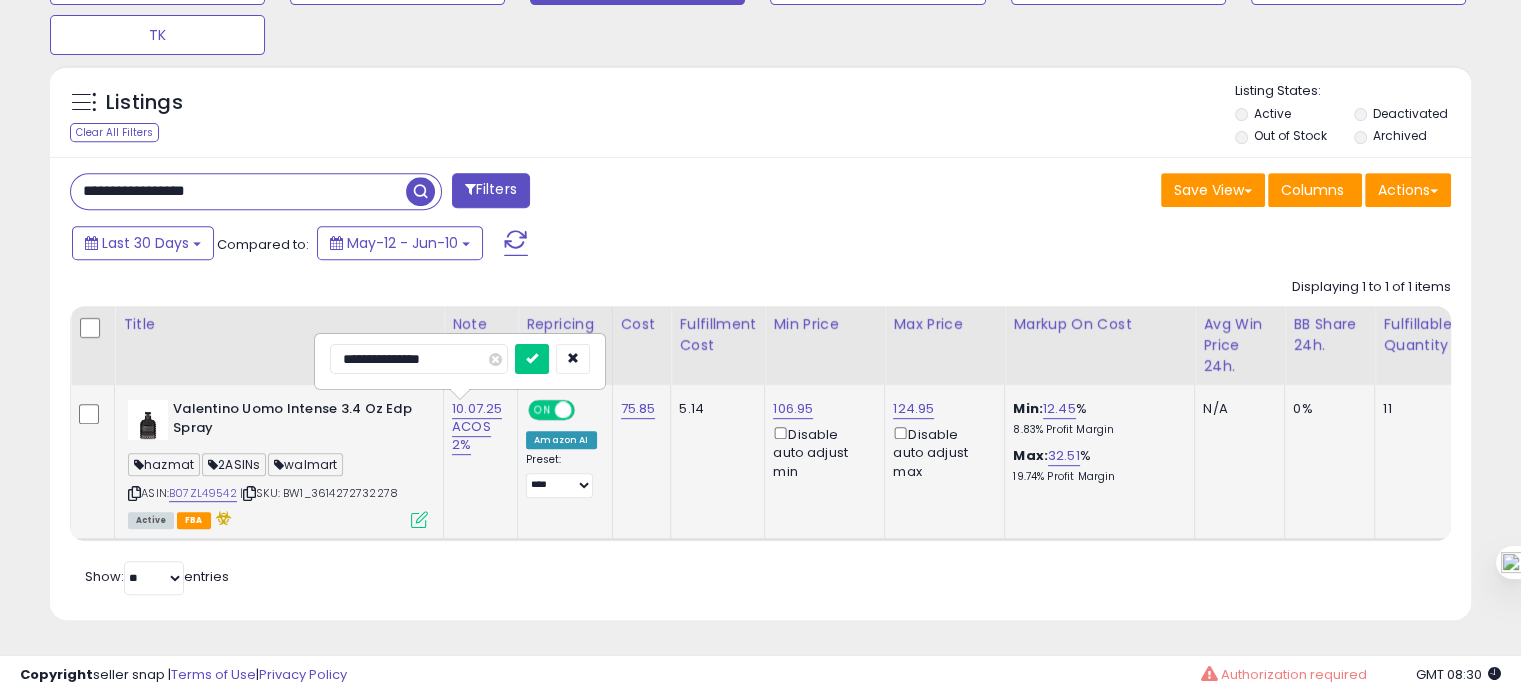type on "**********" 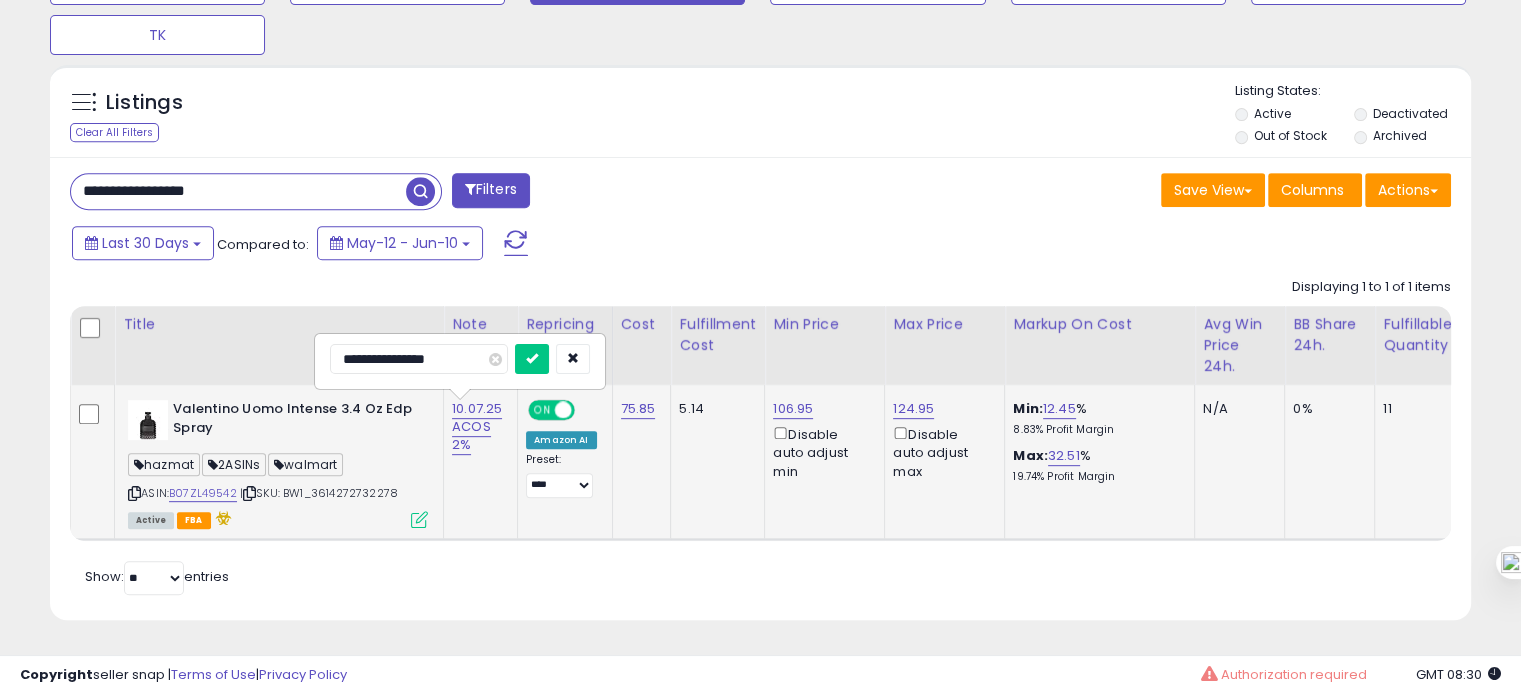 click at bounding box center [532, 359] 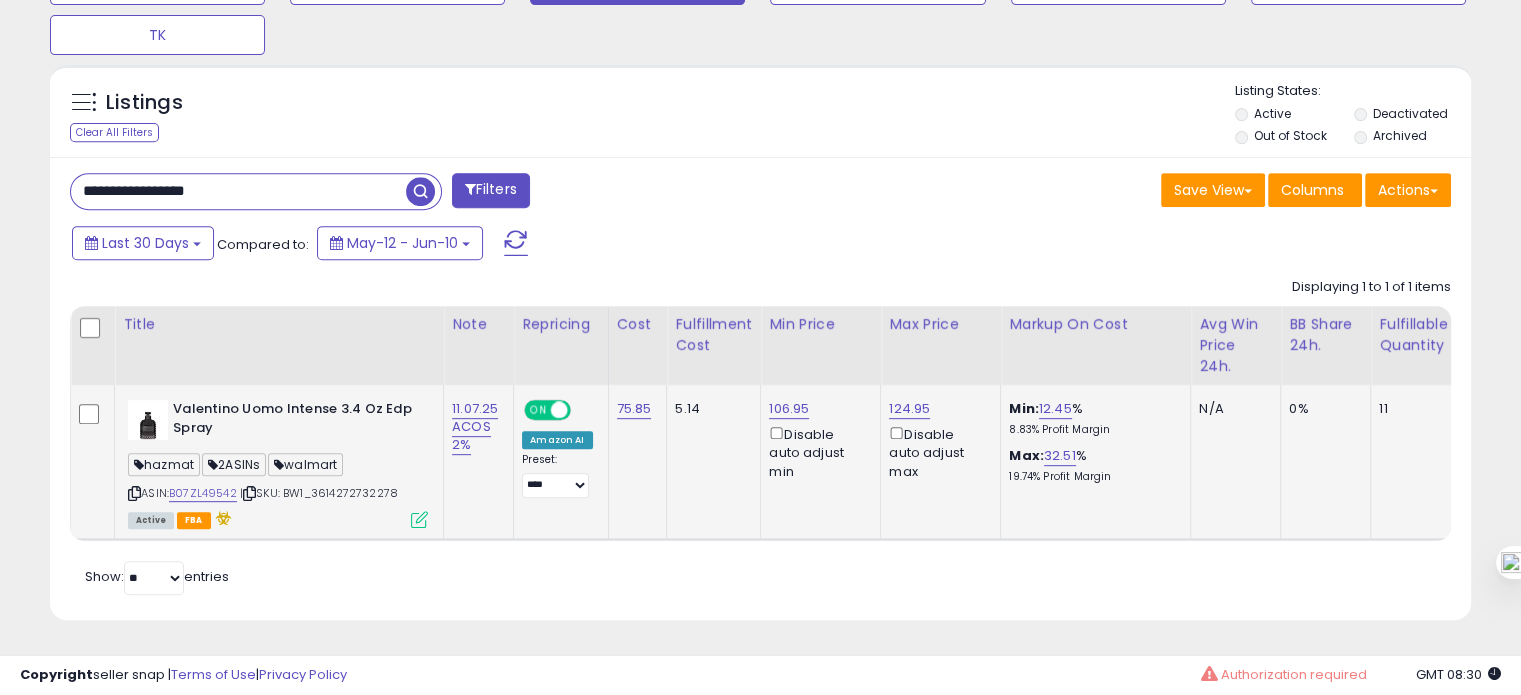 drag, startPoint x: 413, startPoint y: 474, endPoint x: 315, endPoint y: 479, distance: 98.12747 